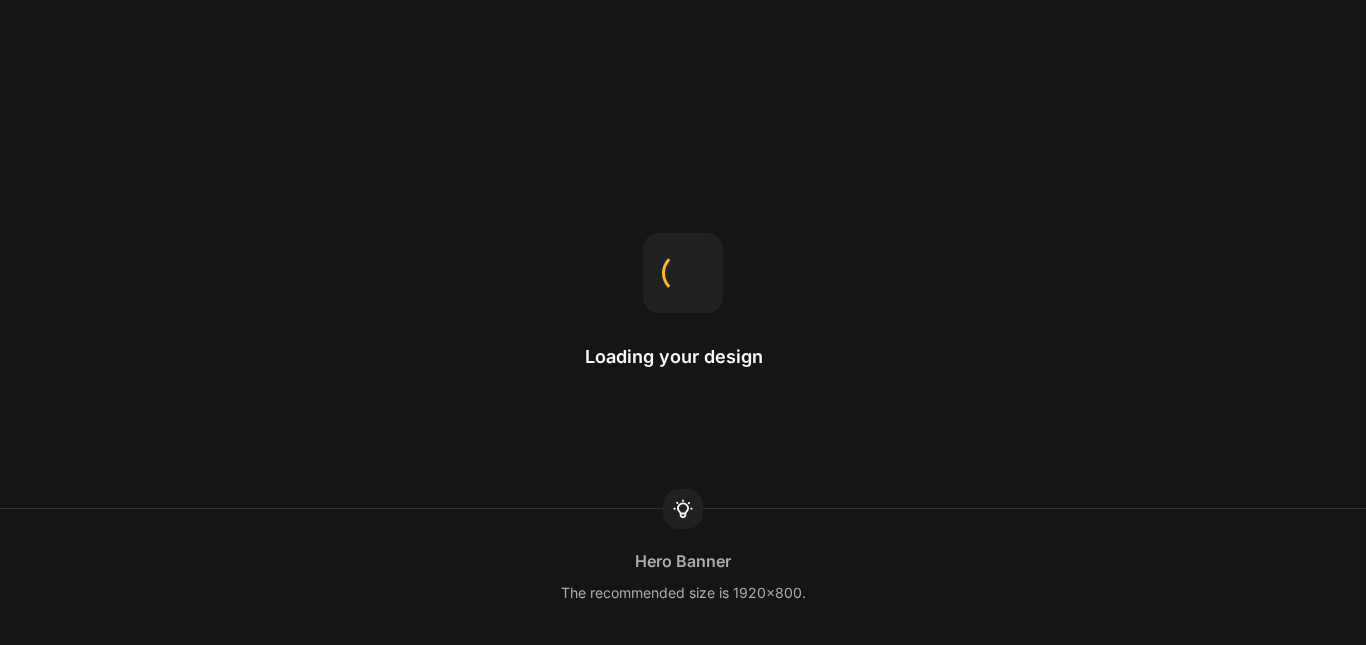 scroll, scrollTop: 0, scrollLeft: 0, axis: both 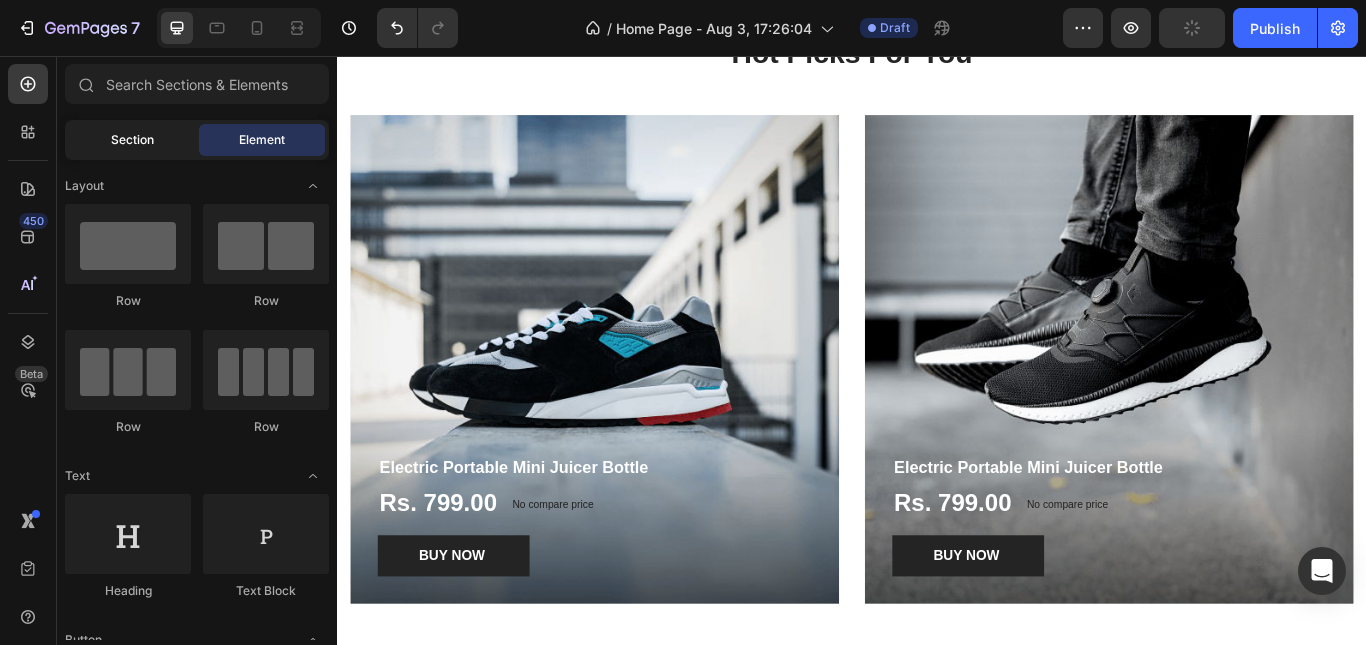 click on "Section" 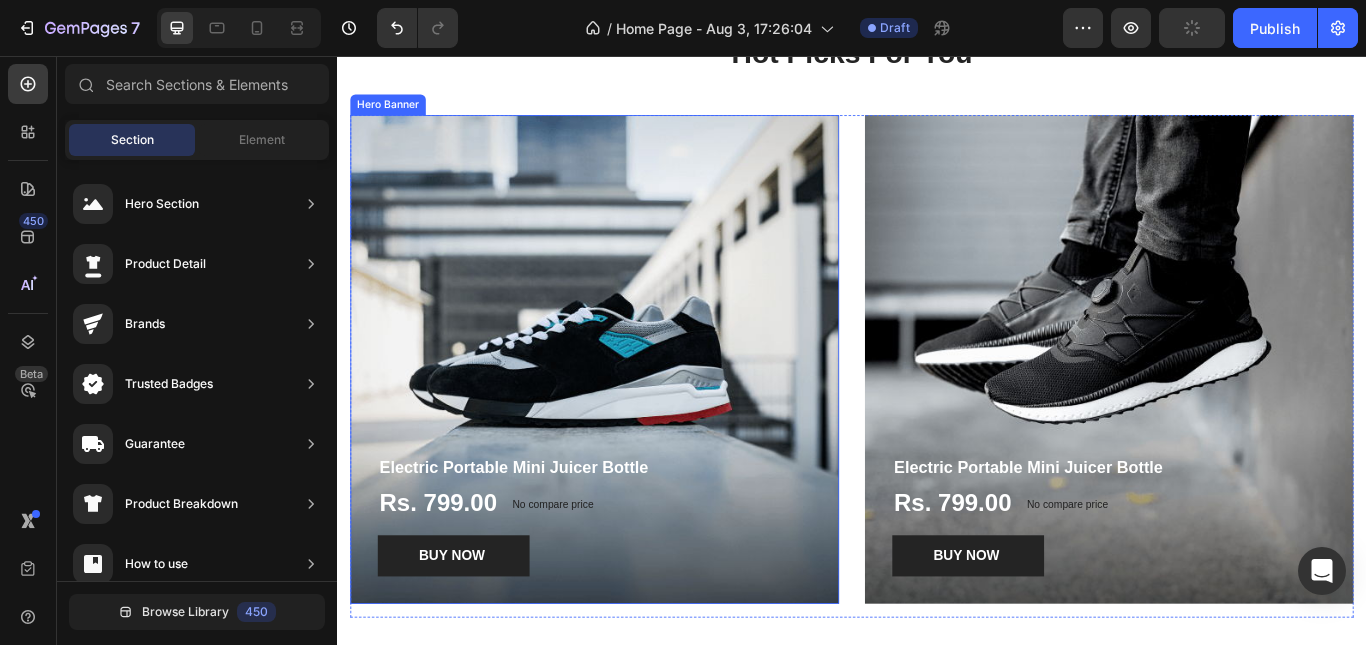 click at bounding box center (637, 410) 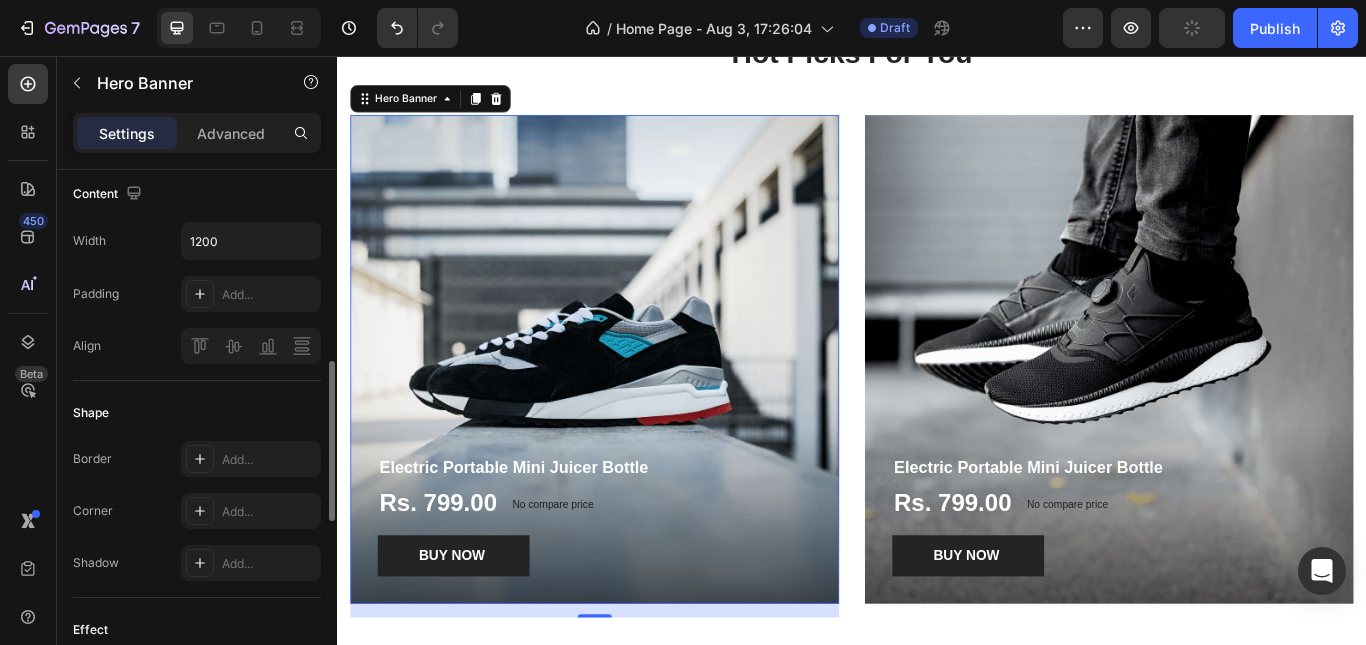 scroll, scrollTop: 35, scrollLeft: 0, axis: vertical 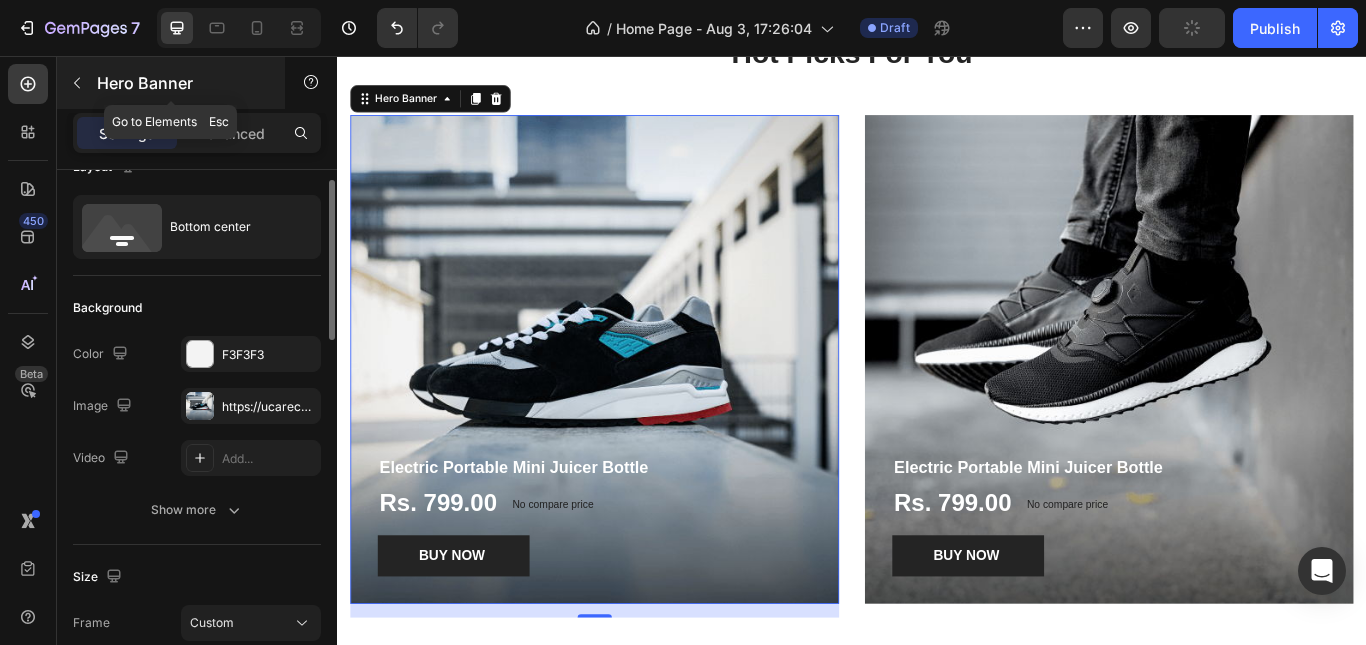 click 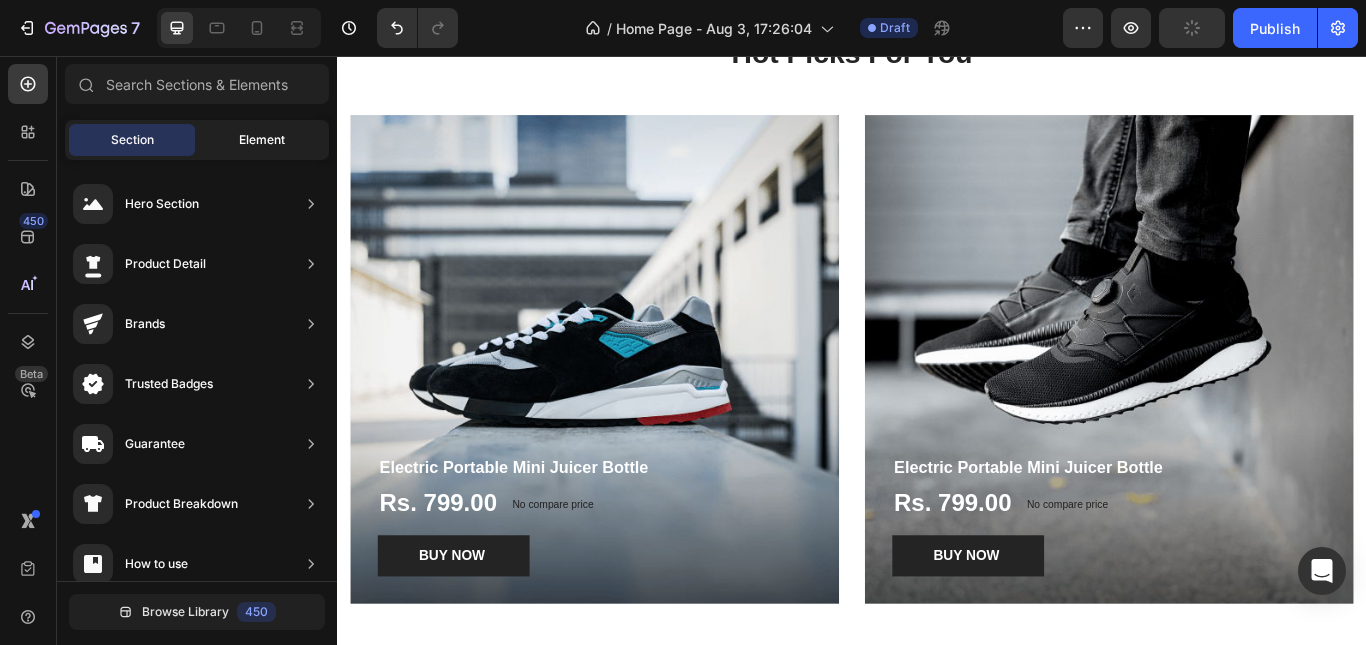 click on "Element" at bounding box center (262, 140) 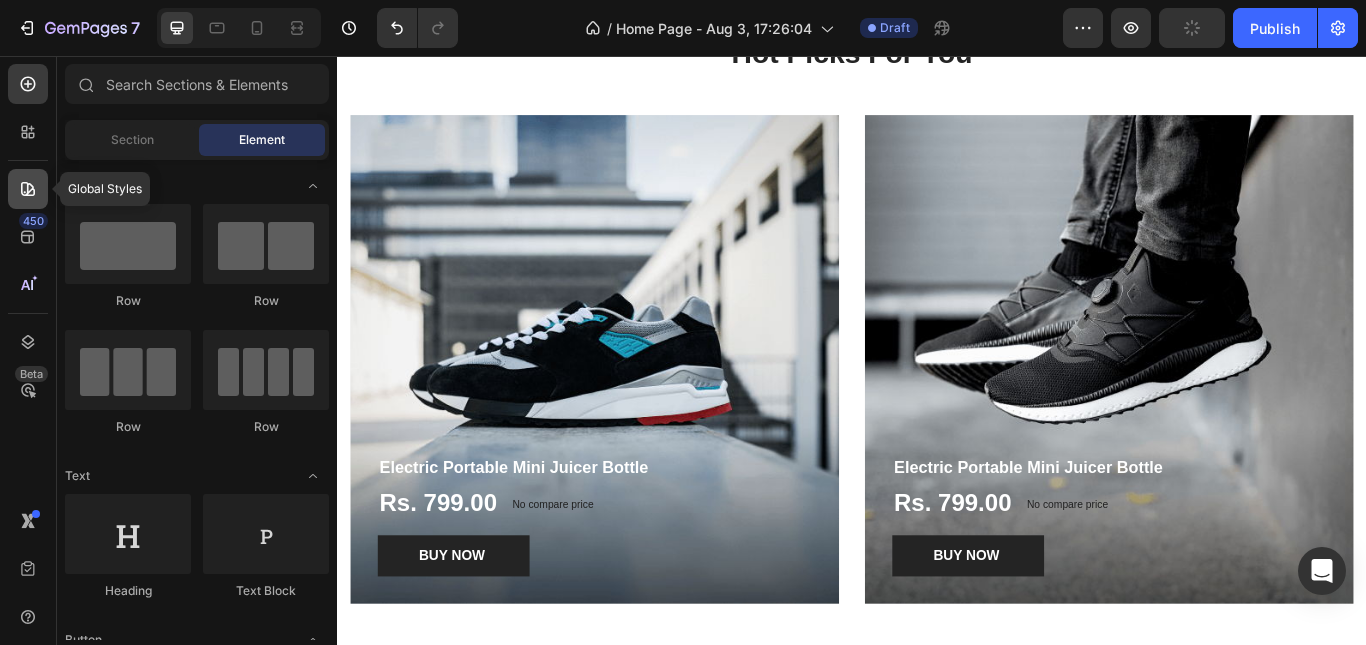 click 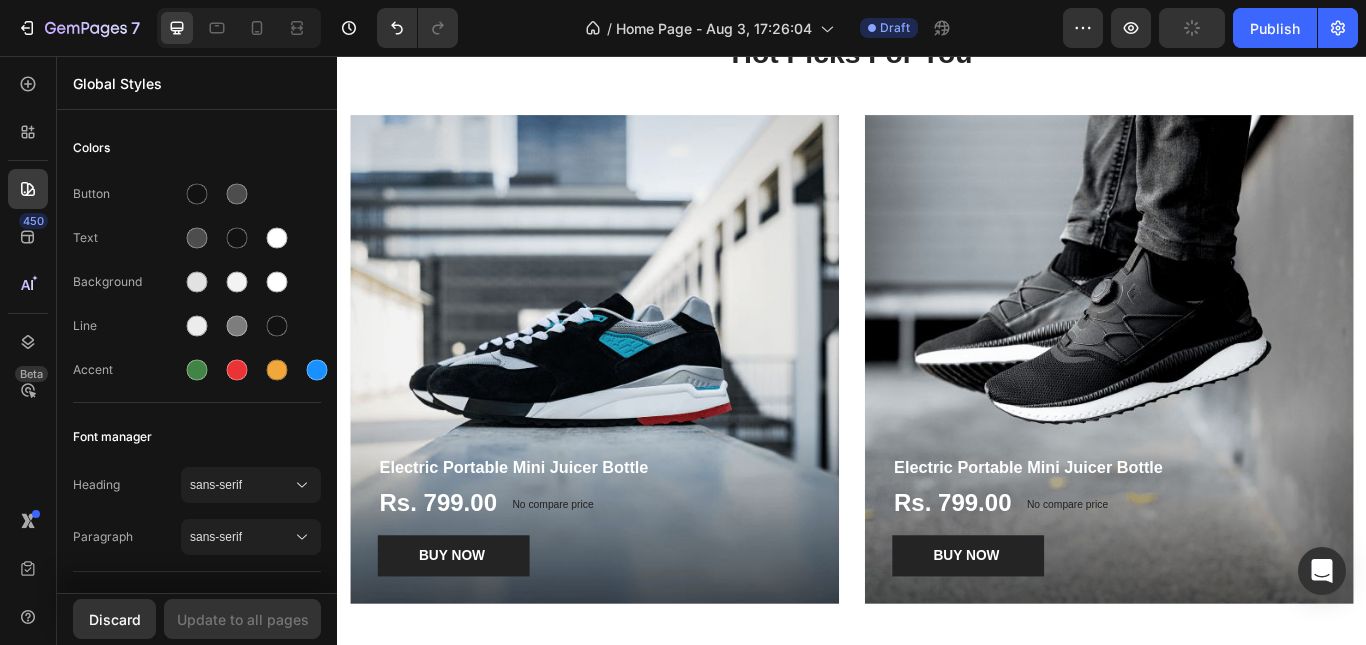 scroll, scrollTop: 500, scrollLeft: 0, axis: vertical 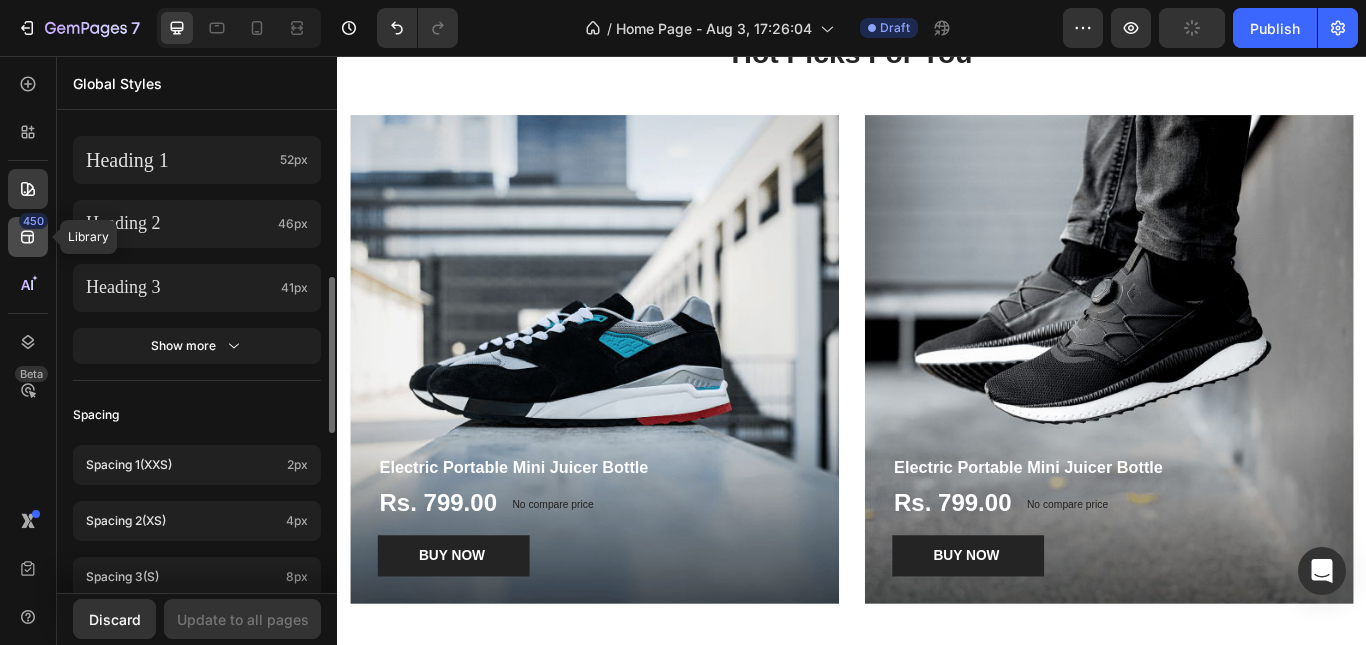 click on "450" 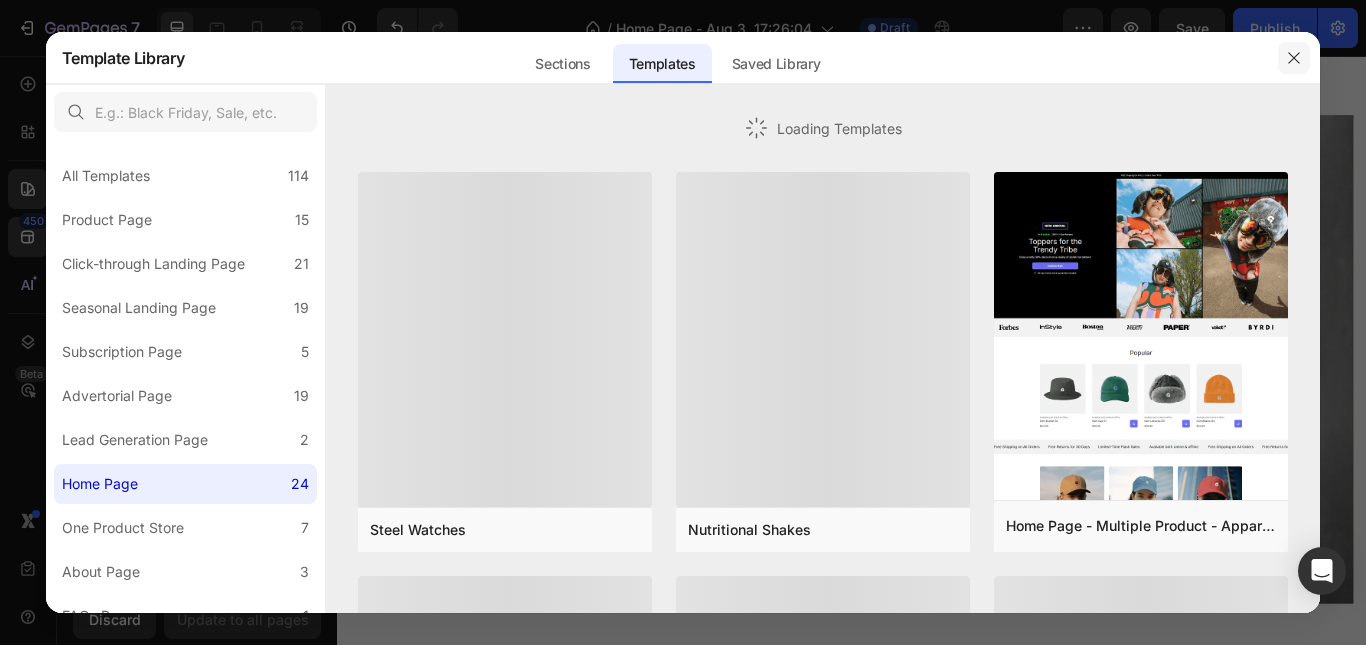 click 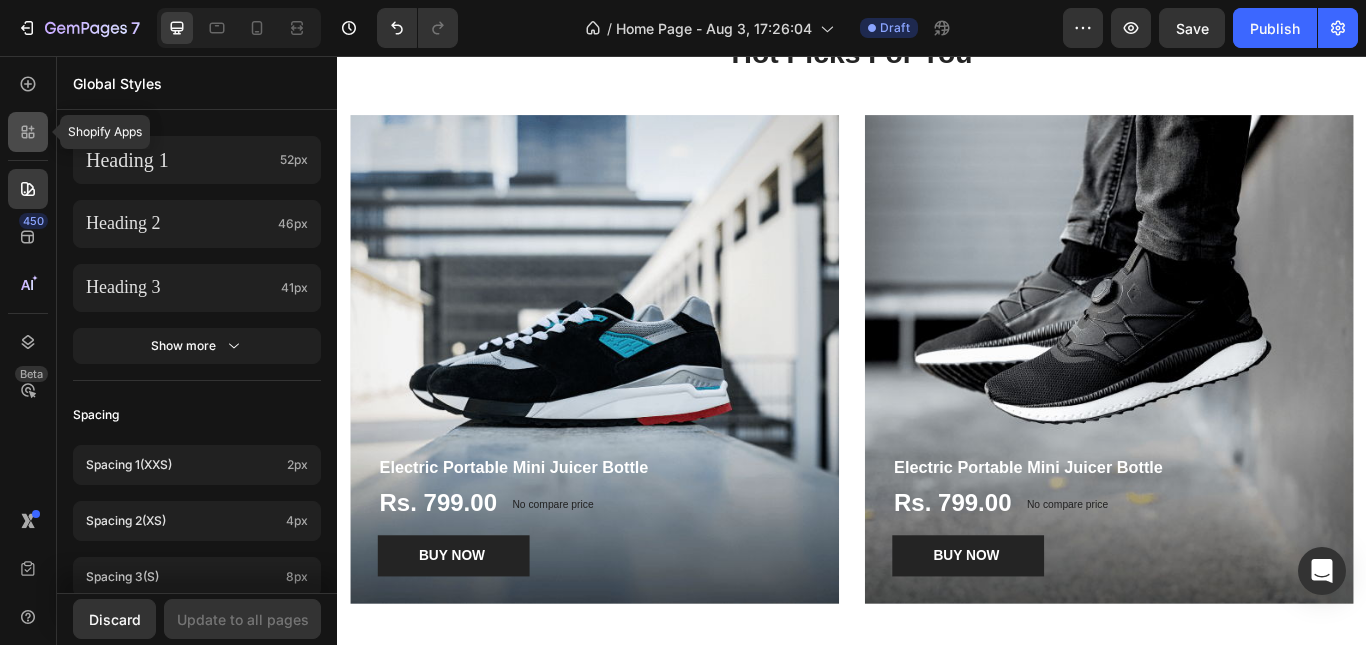 click 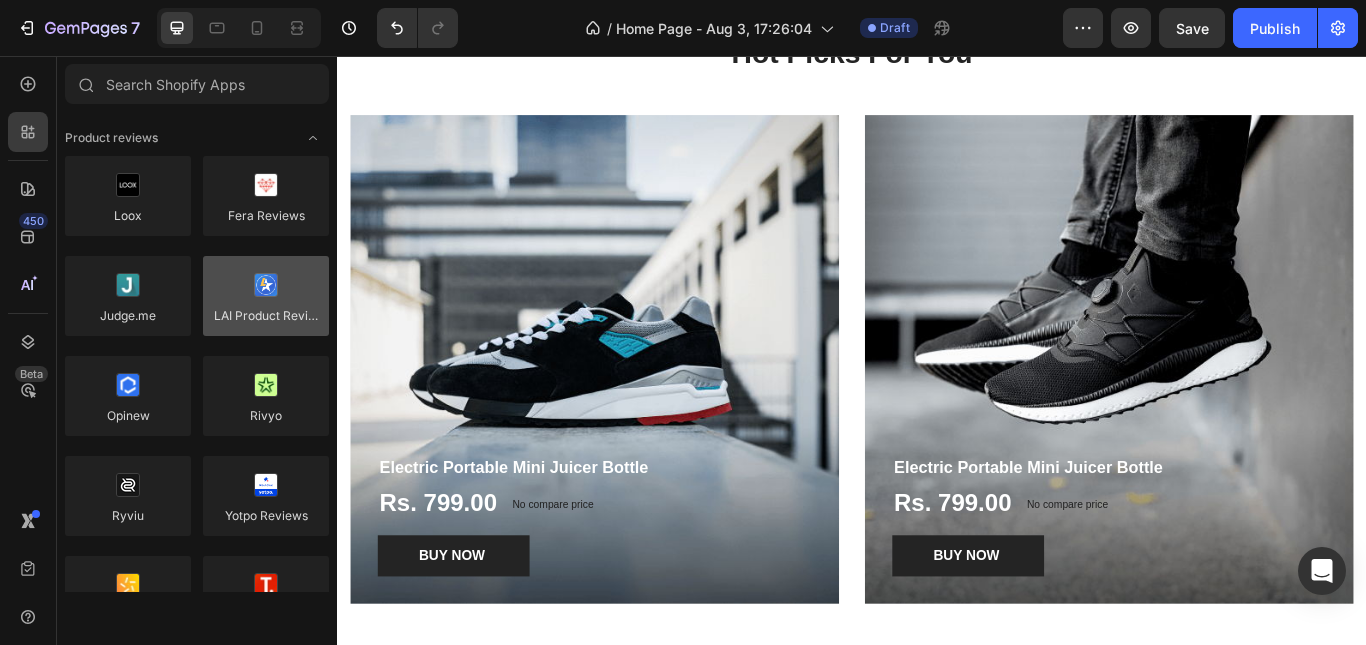 scroll, scrollTop: 600, scrollLeft: 0, axis: vertical 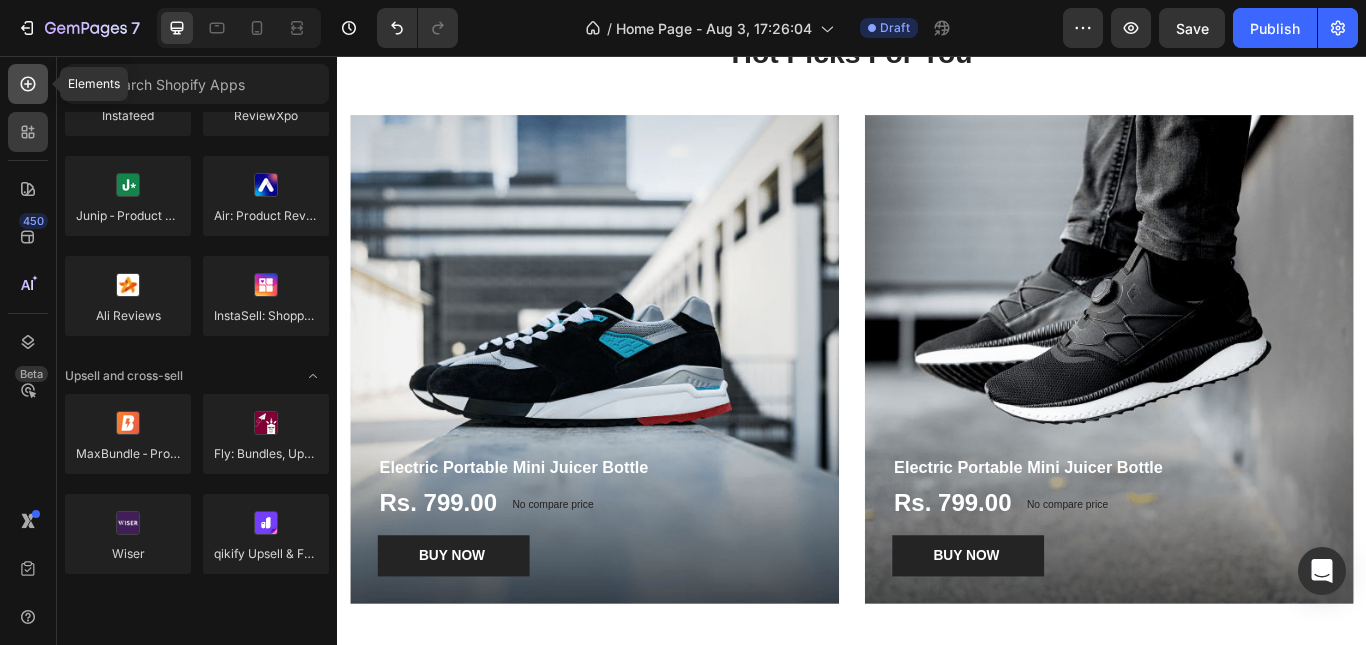 click 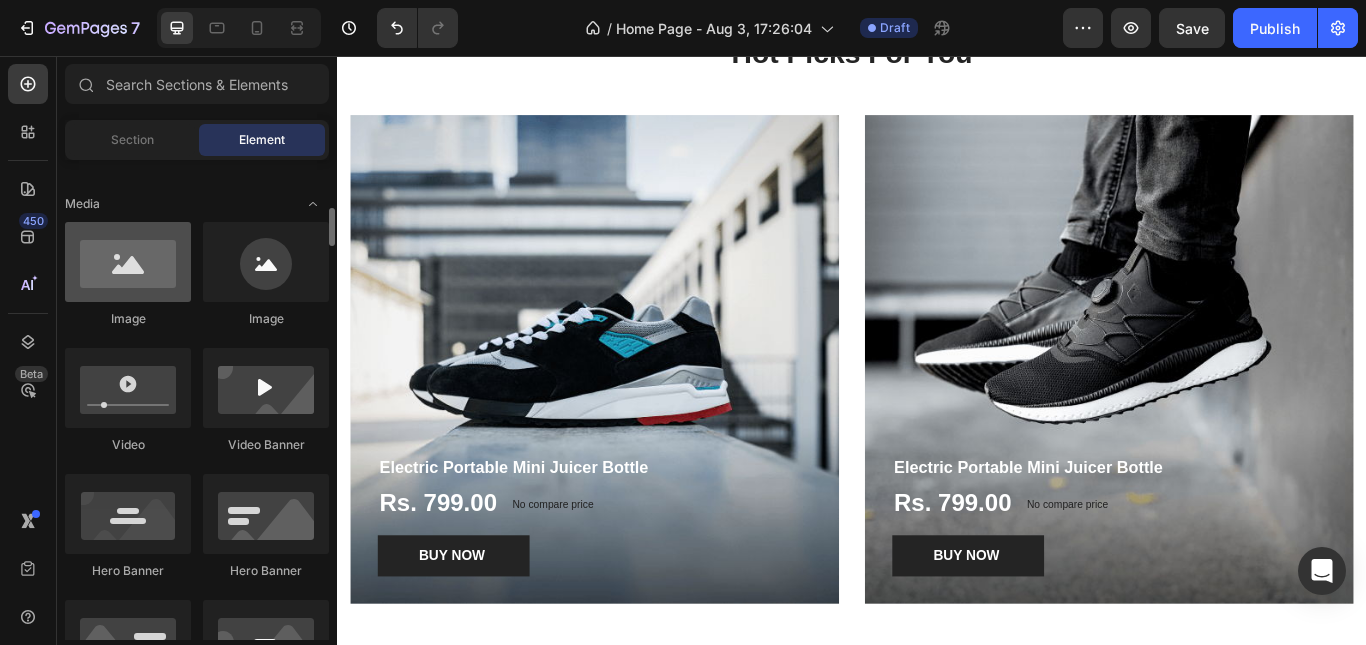 click at bounding box center (128, 262) 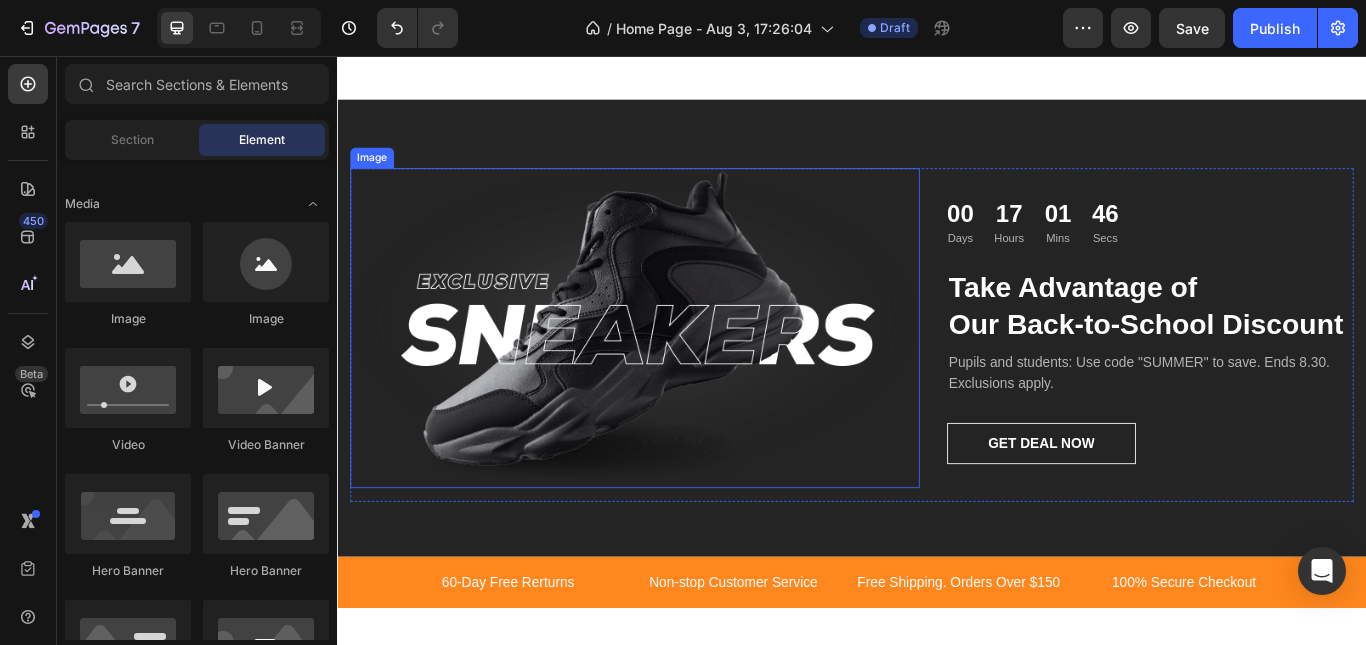 scroll, scrollTop: 2033, scrollLeft: 0, axis: vertical 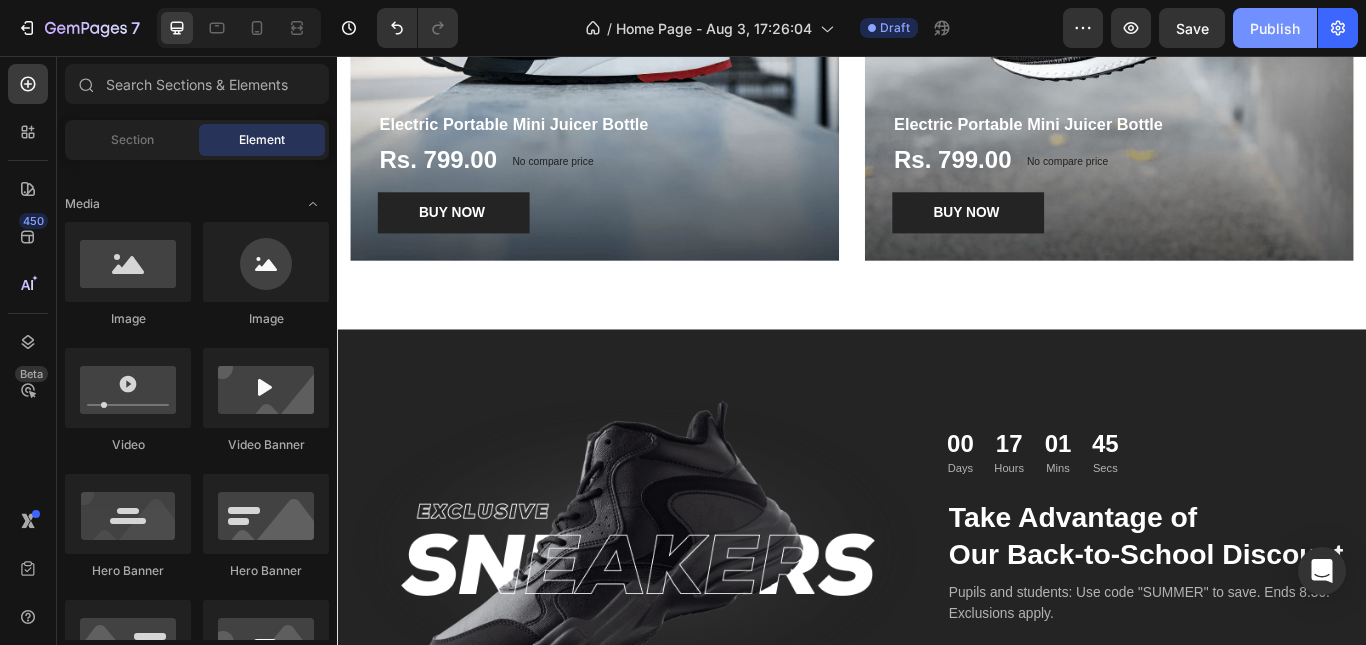 click on "Publish" at bounding box center [1275, 28] 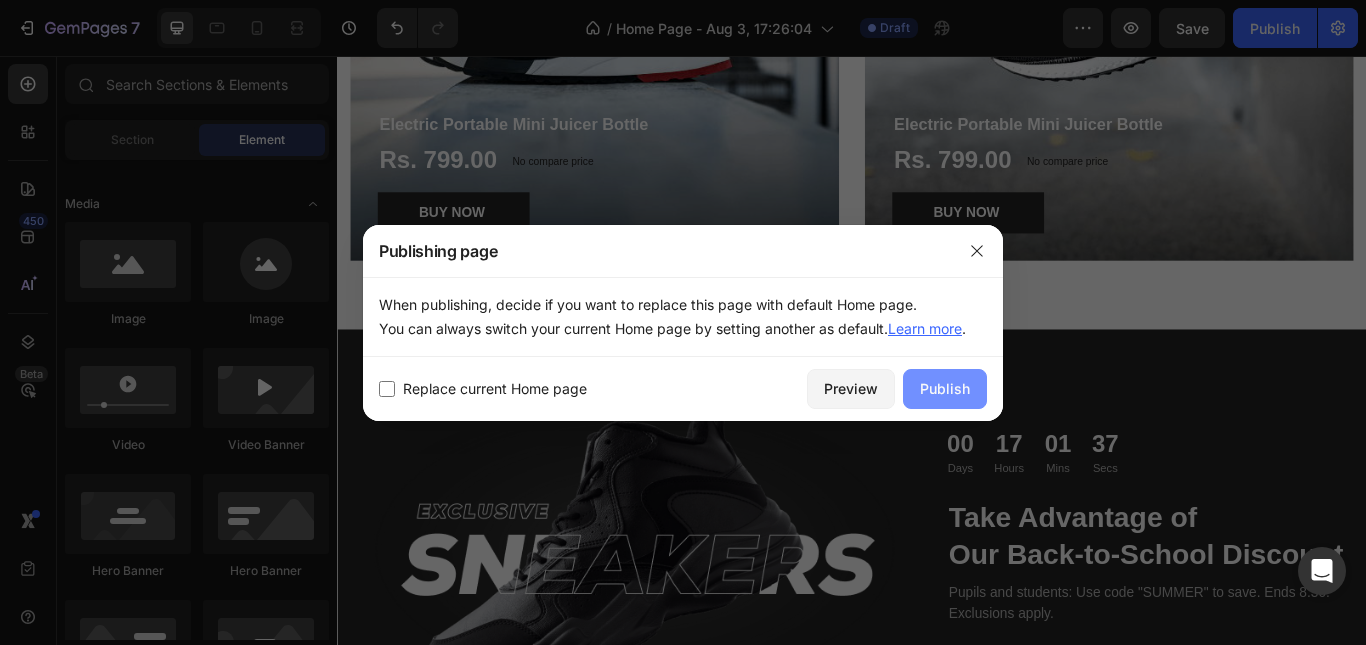 click on "Publish" at bounding box center (945, 388) 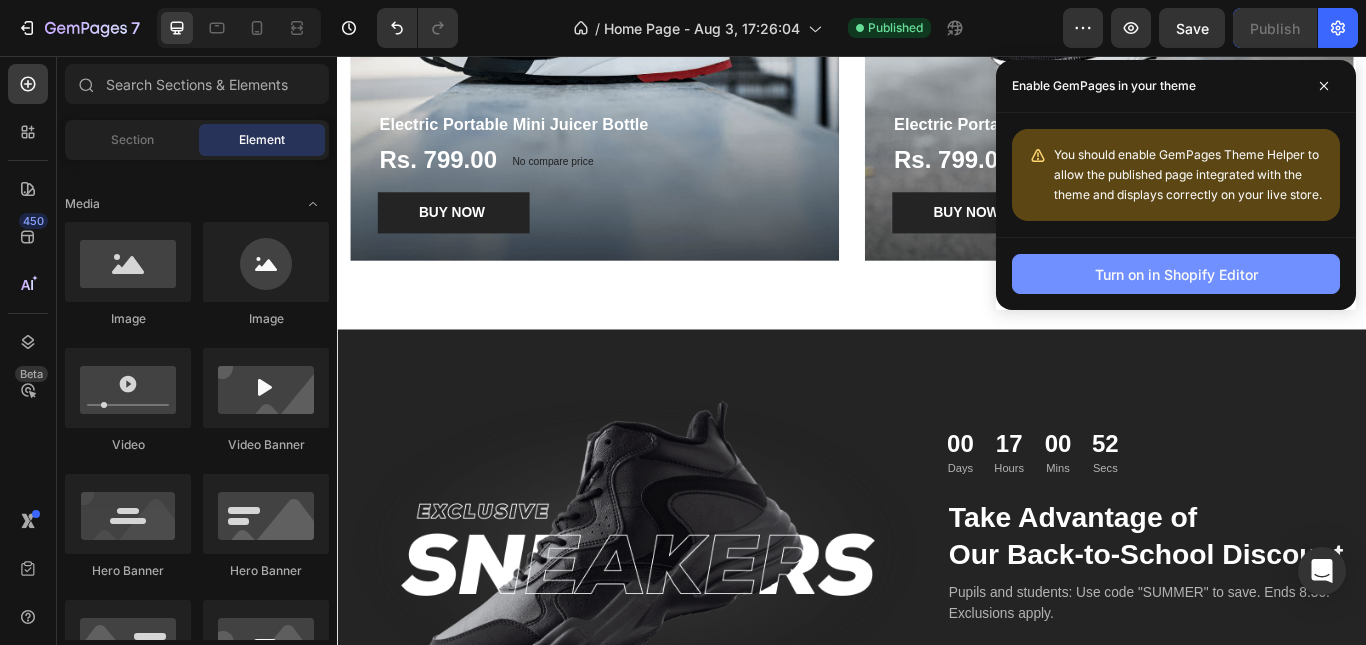 click on "Turn on in Shopify Editor" at bounding box center [1176, 274] 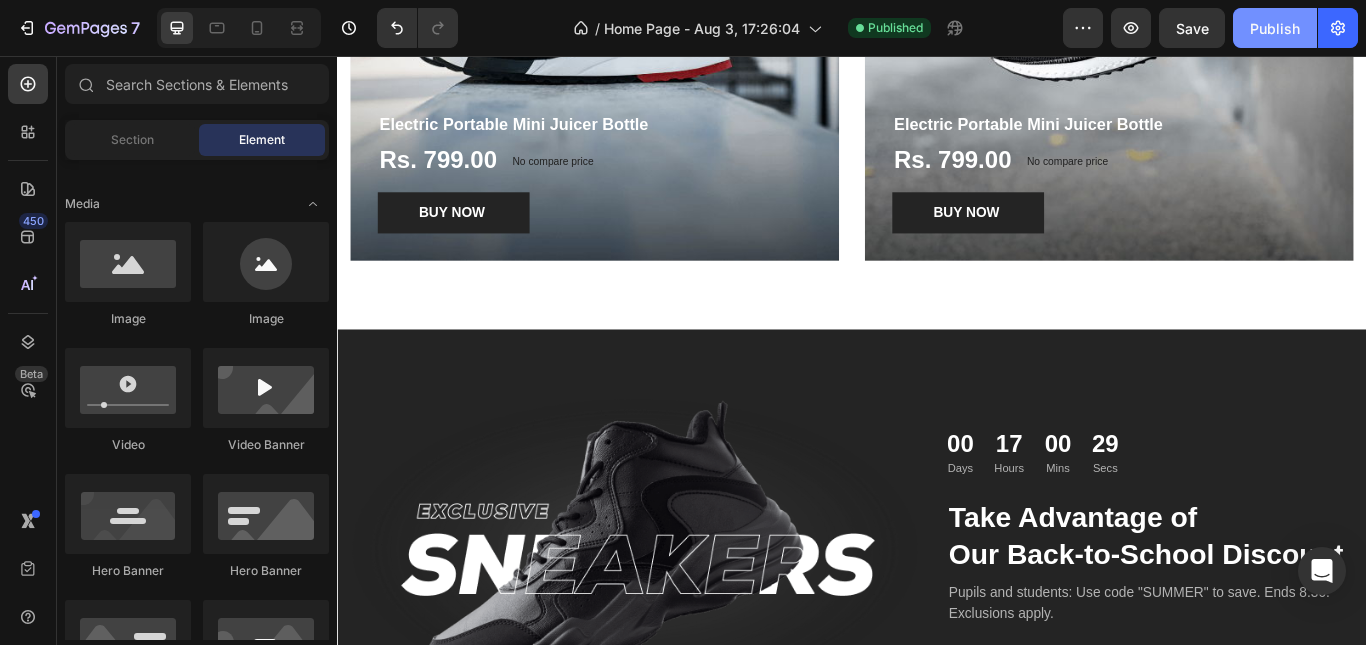 click on "Publish" at bounding box center (1275, 28) 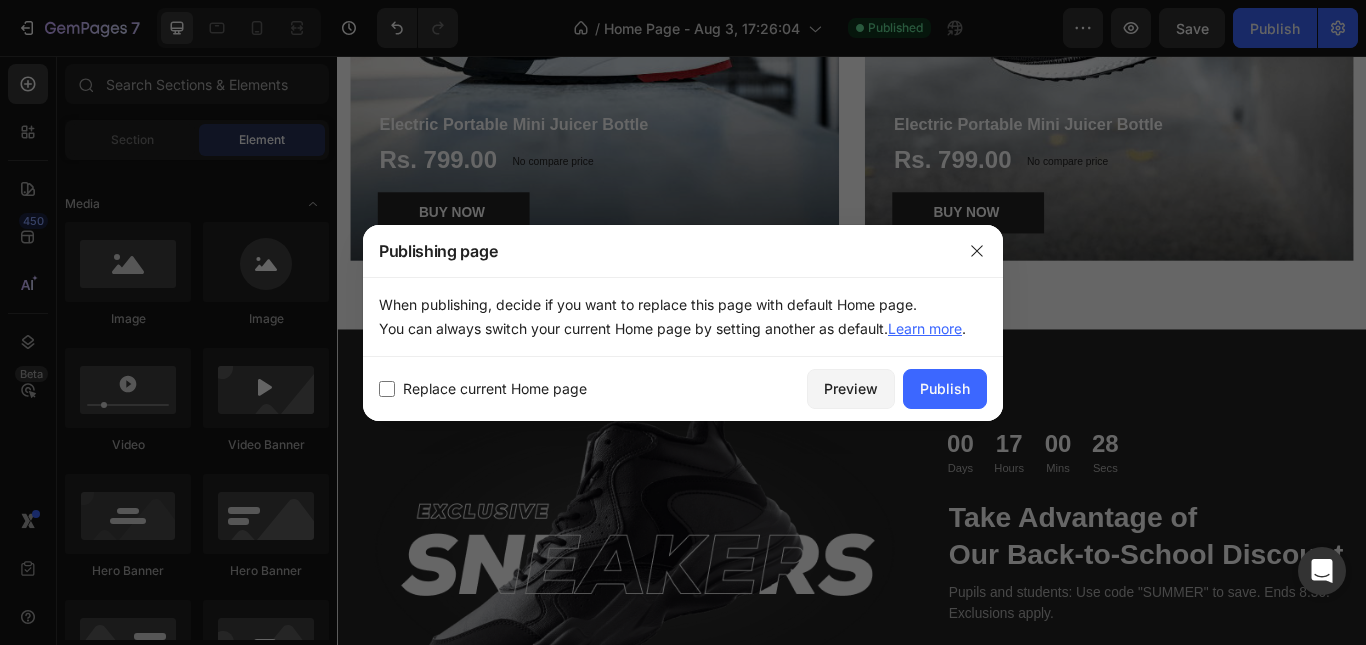 click on "Replace current Home page" at bounding box center (491, 389) 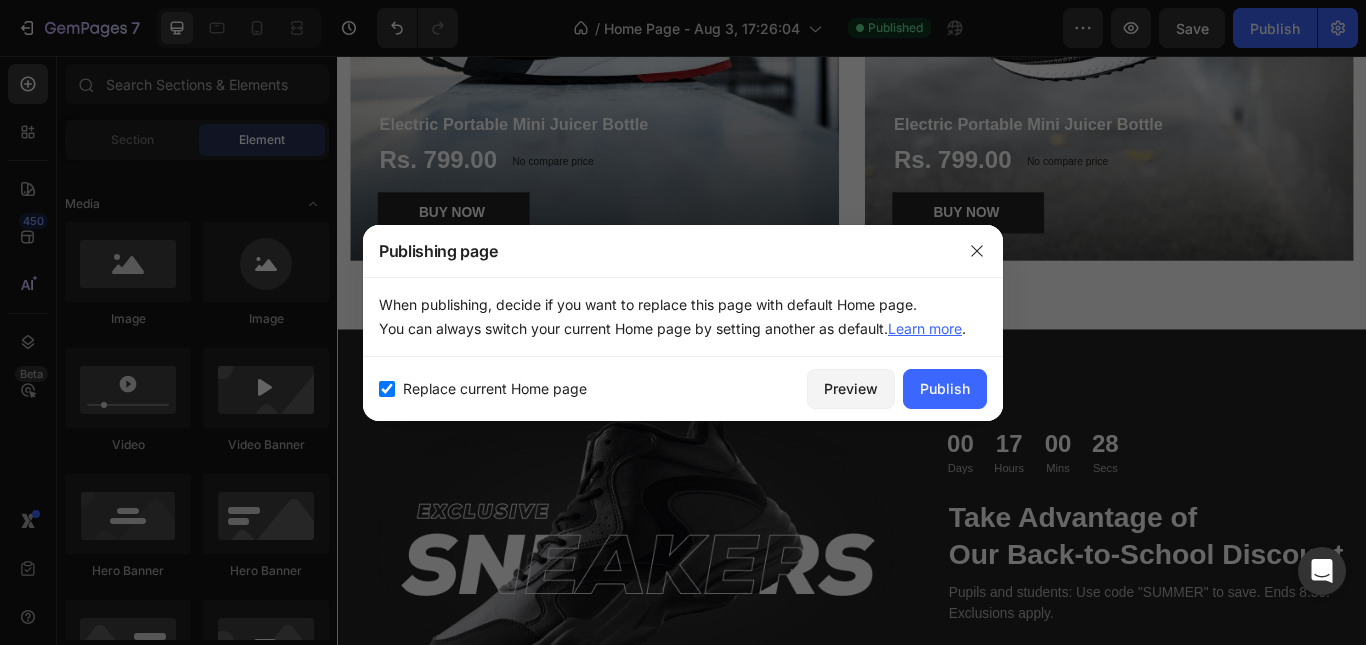 checkbox on "true" 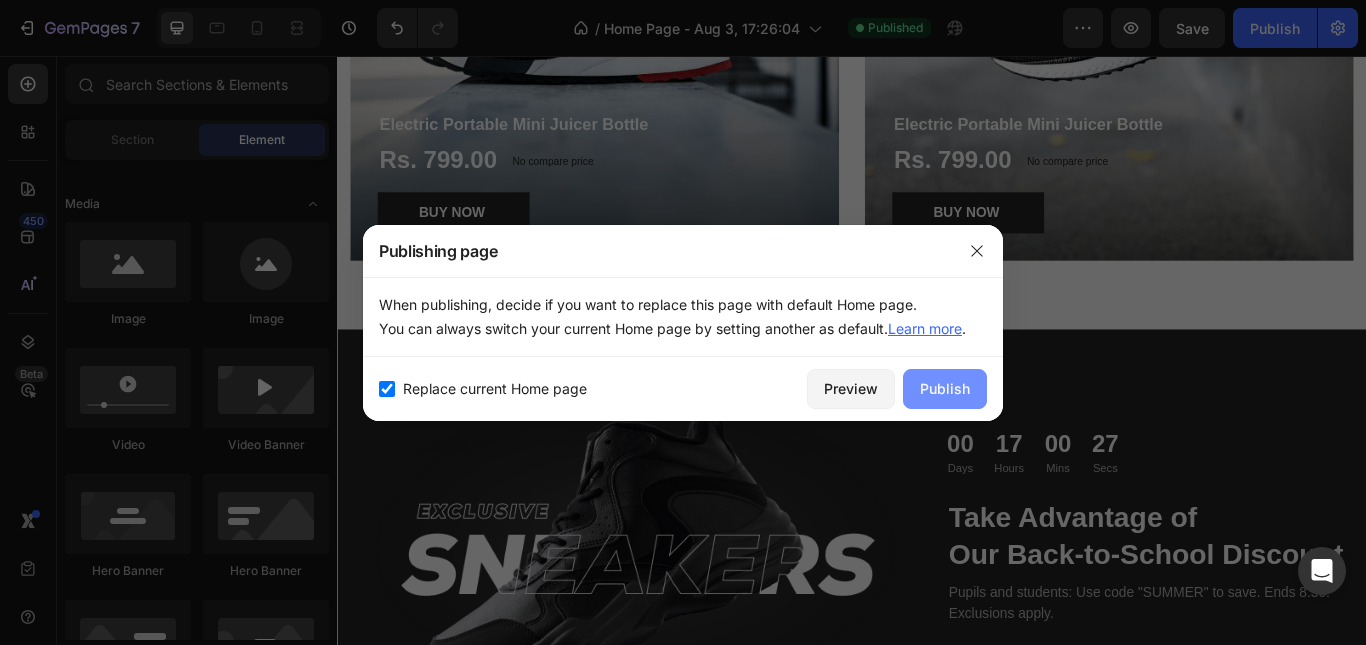 click on "Publish" at bounding box center [945, 388] 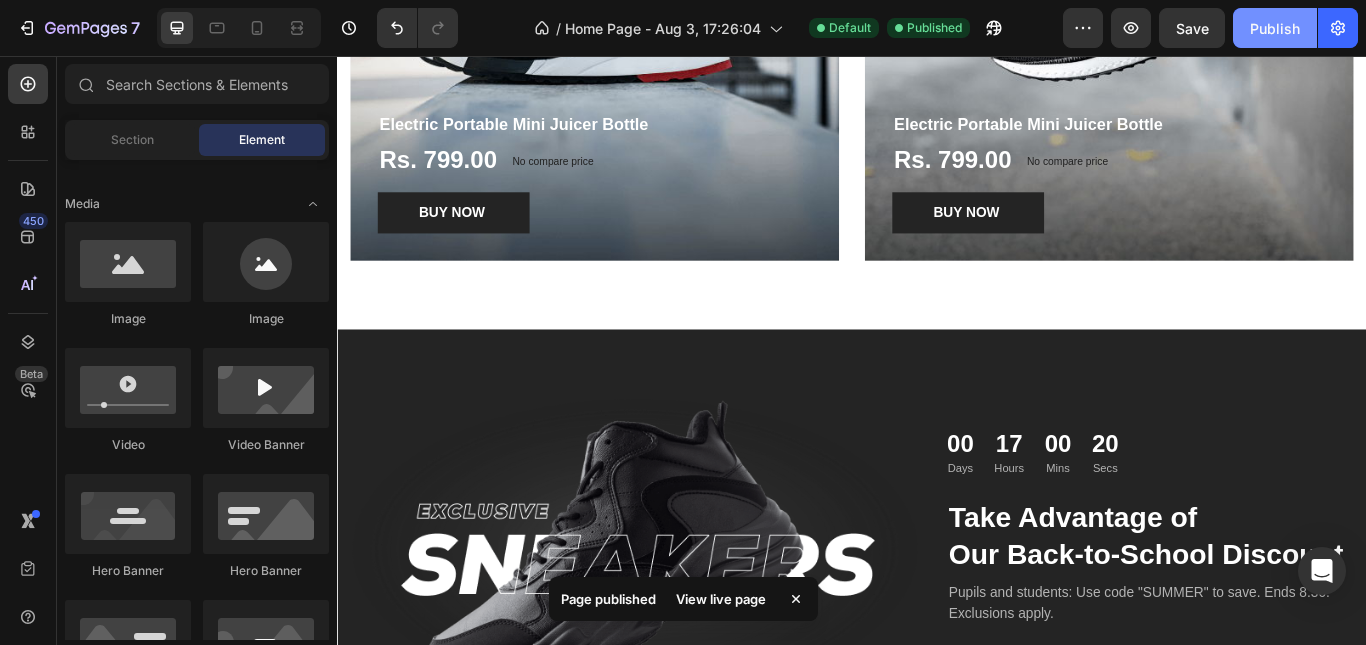 click on "Publish" 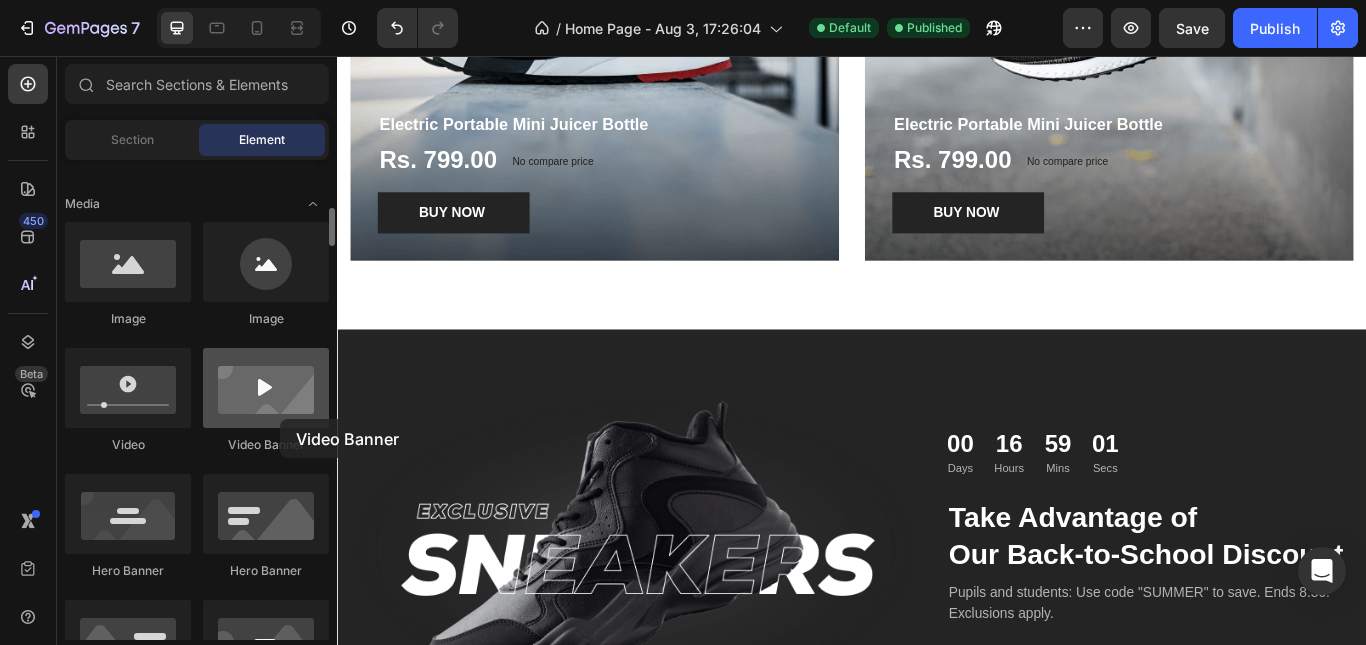 click at bounding box center [266, 388] 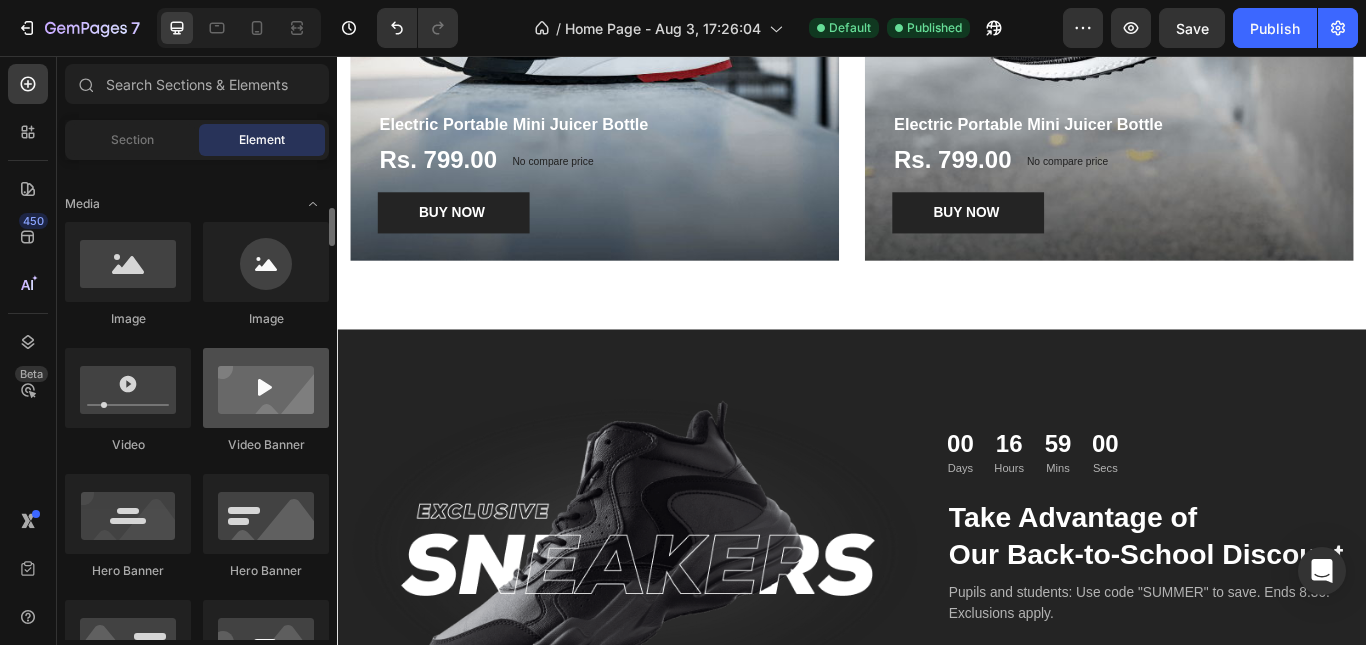 click at bounding box center [266, 388] 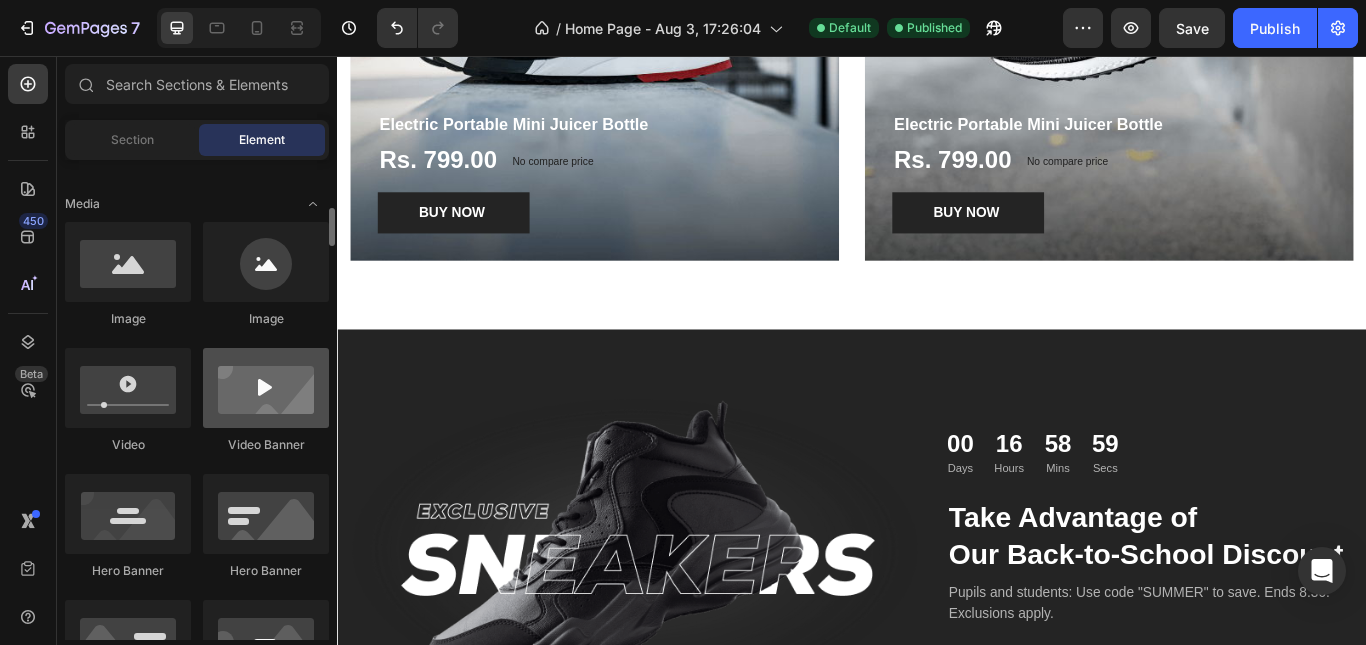 click at bounding box center (266, 388) 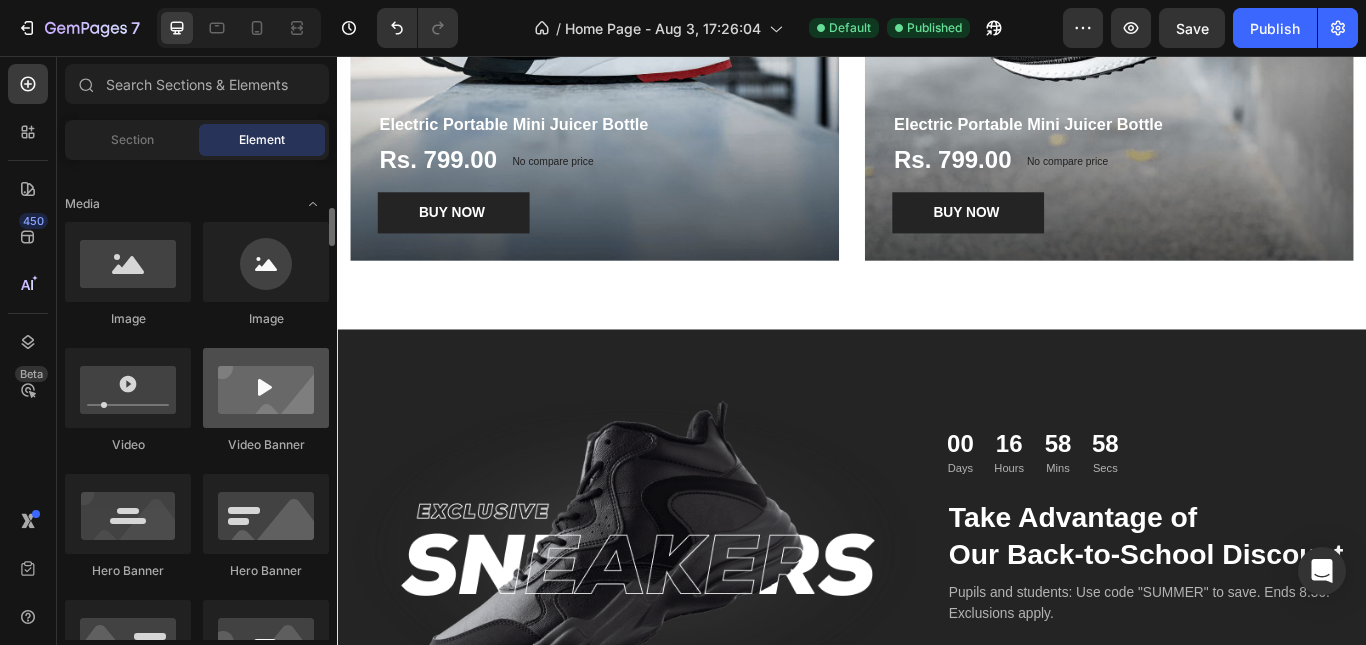 click at bounding box center (266, 388) 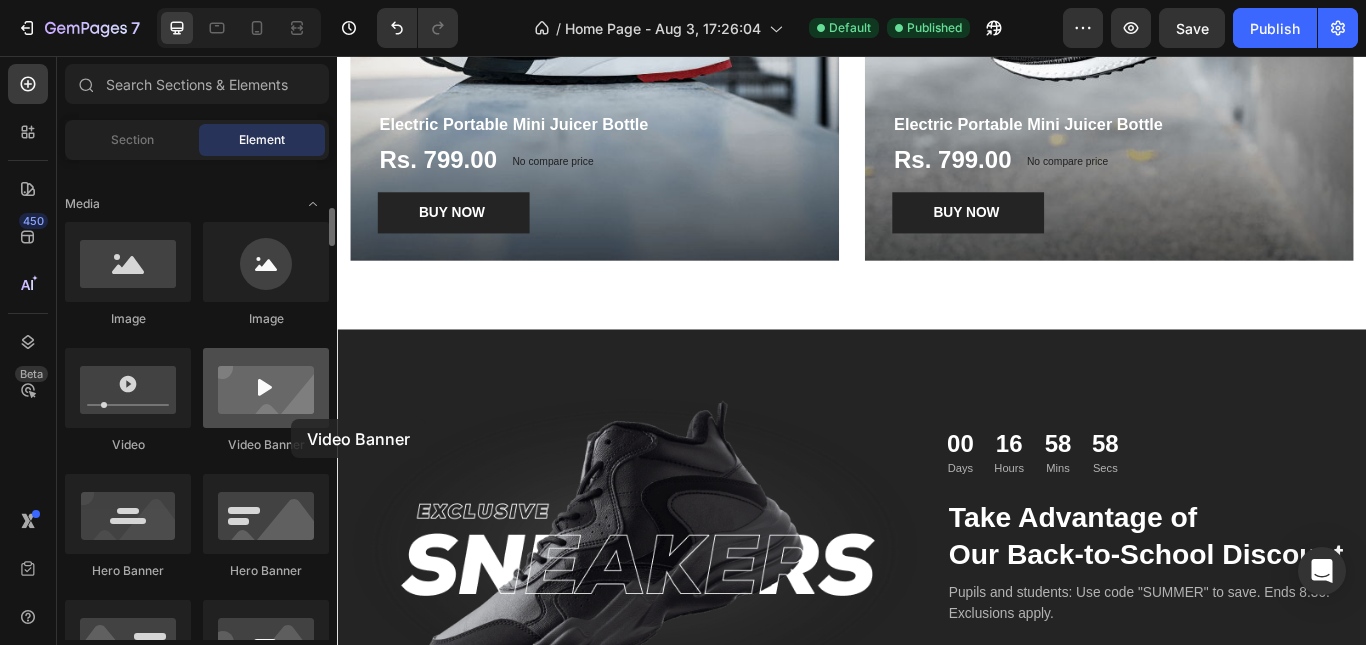 click at bounding box center (266, 388) 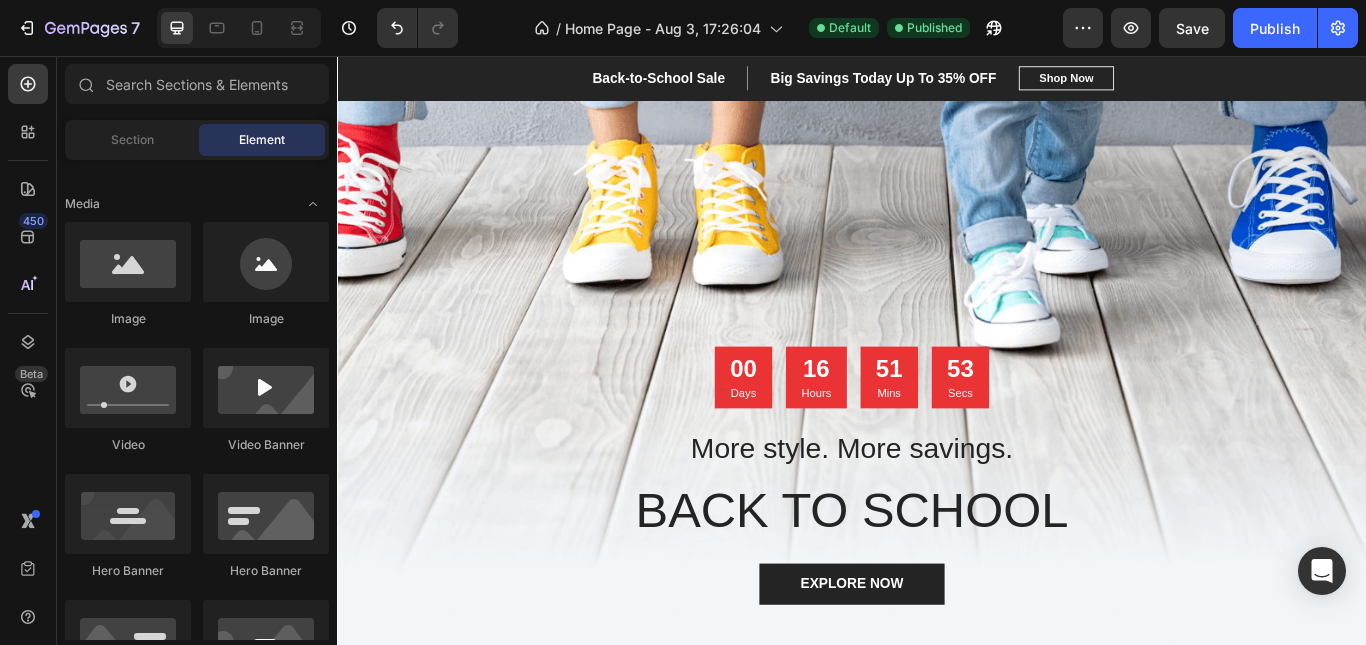 scroll, scrollTop: 33, scrollLeft: 0, axis: vertical 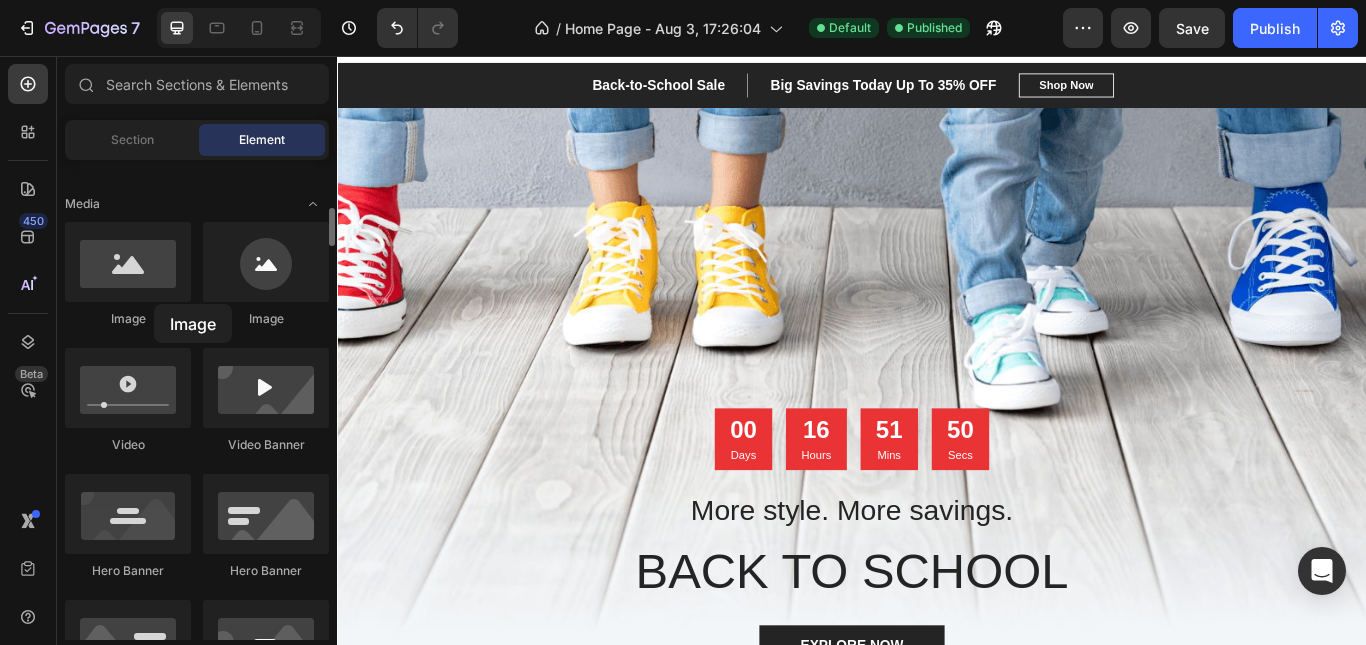 click on "Image" 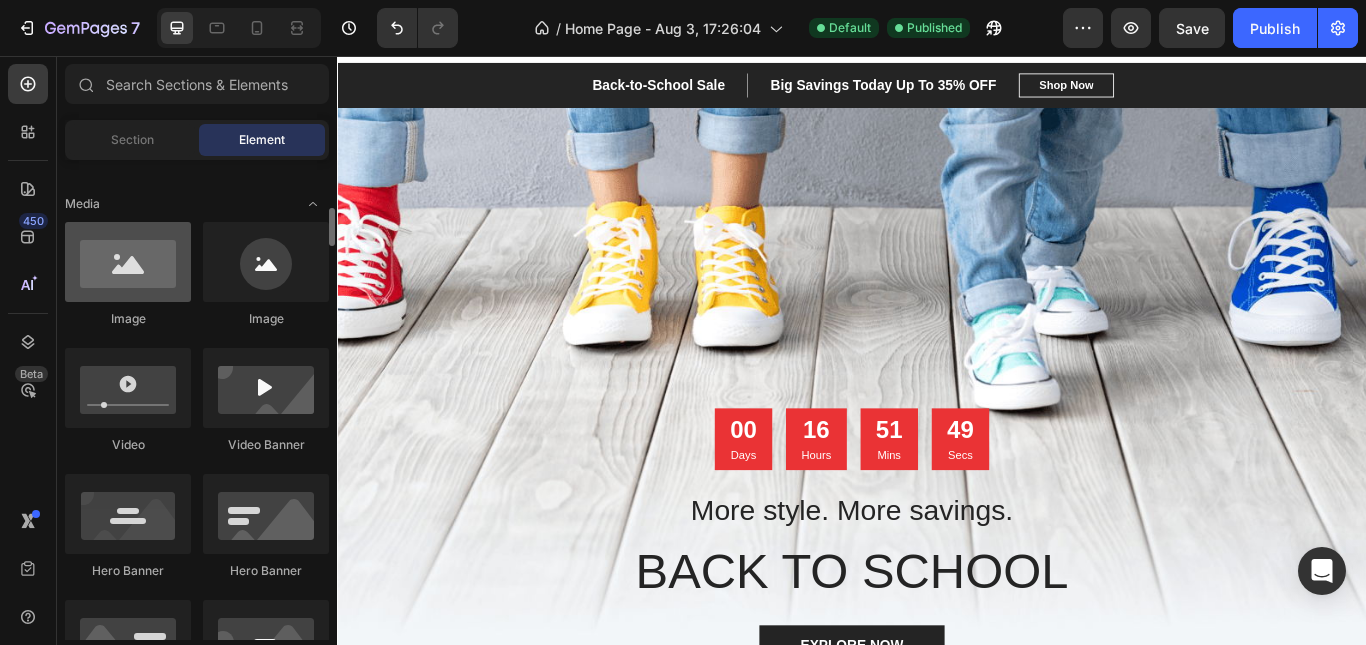 drag, startPoint x: 151, startPoint y: 288, endPoint x: 109, endPoint y: 276, distance: 43.68066 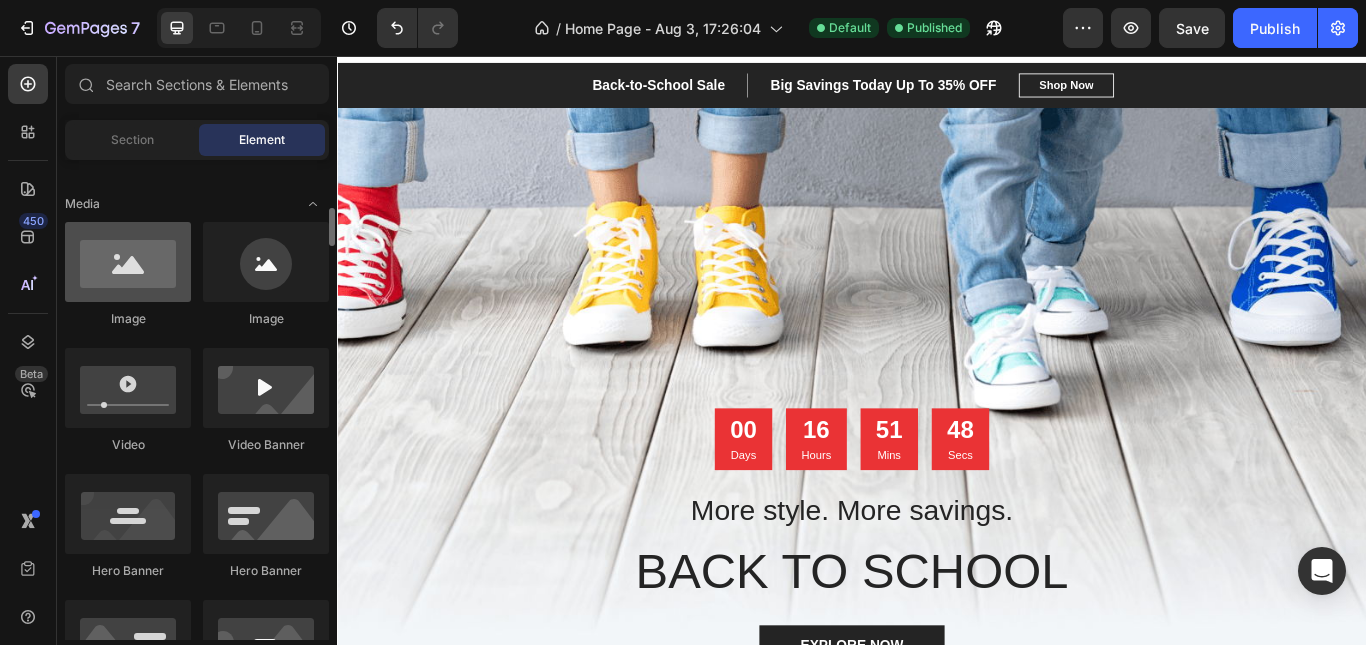 click at bounding box center (128, 262) 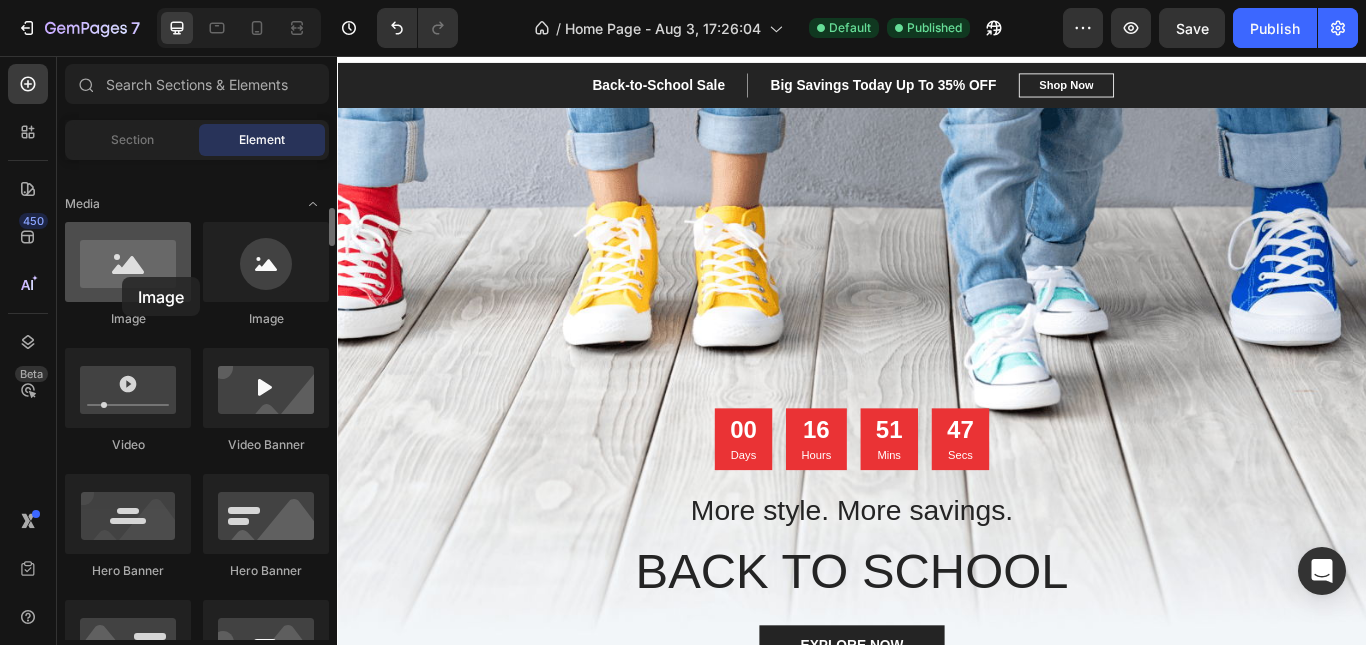drag, startPoint x: 113, startPoint y: 251, endPoint x: 122, endPoint y: 277, distance: 27.513634 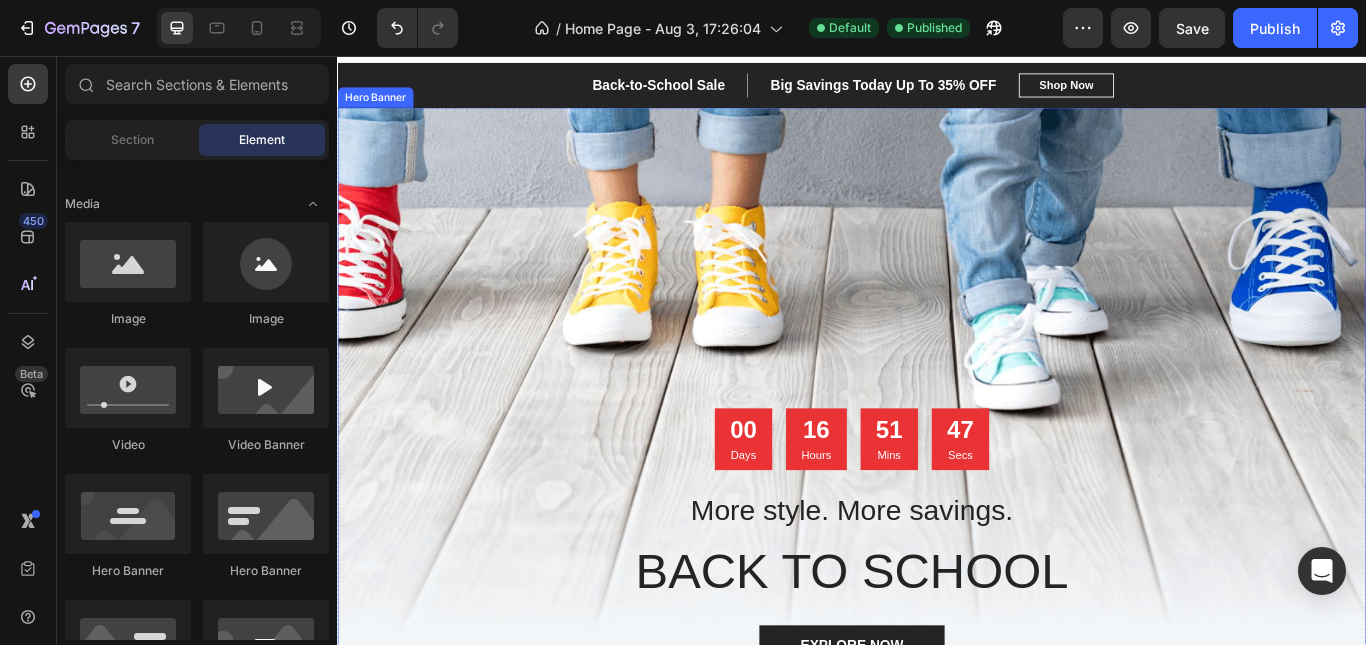click at bounding box center (937, 466) 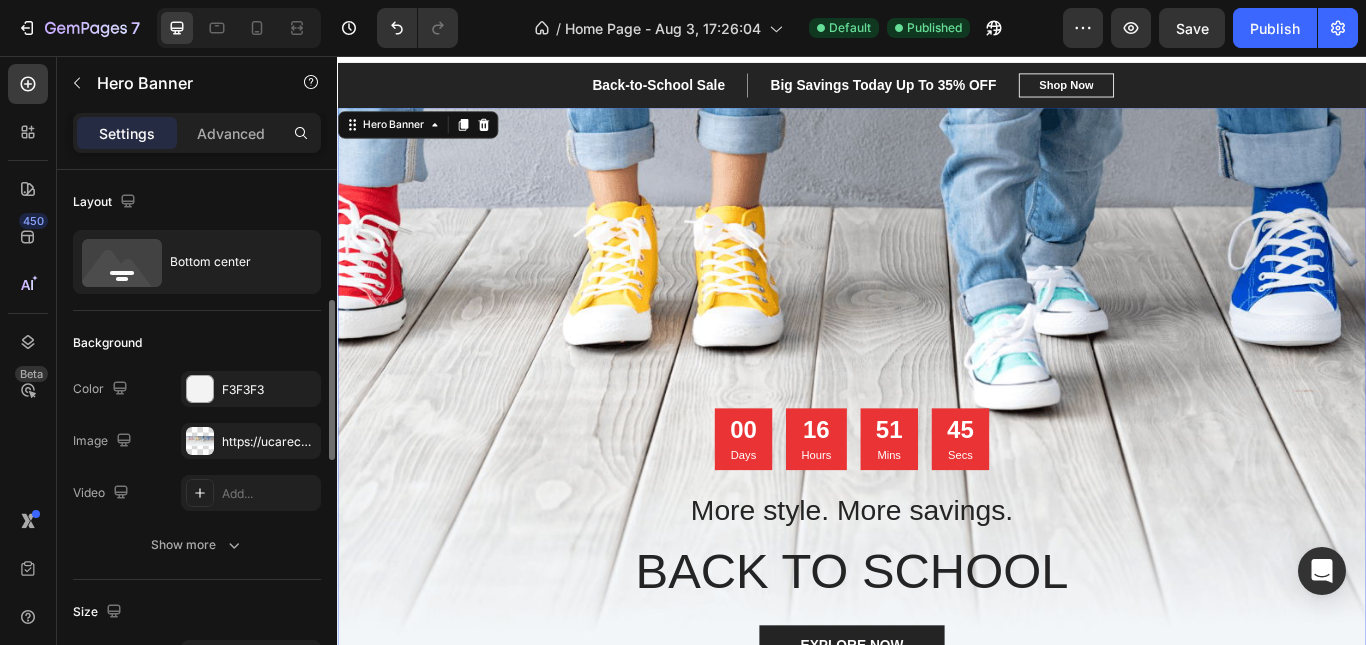scroll, scrollTop: 100, scrollLeft: 0, axis: vertical 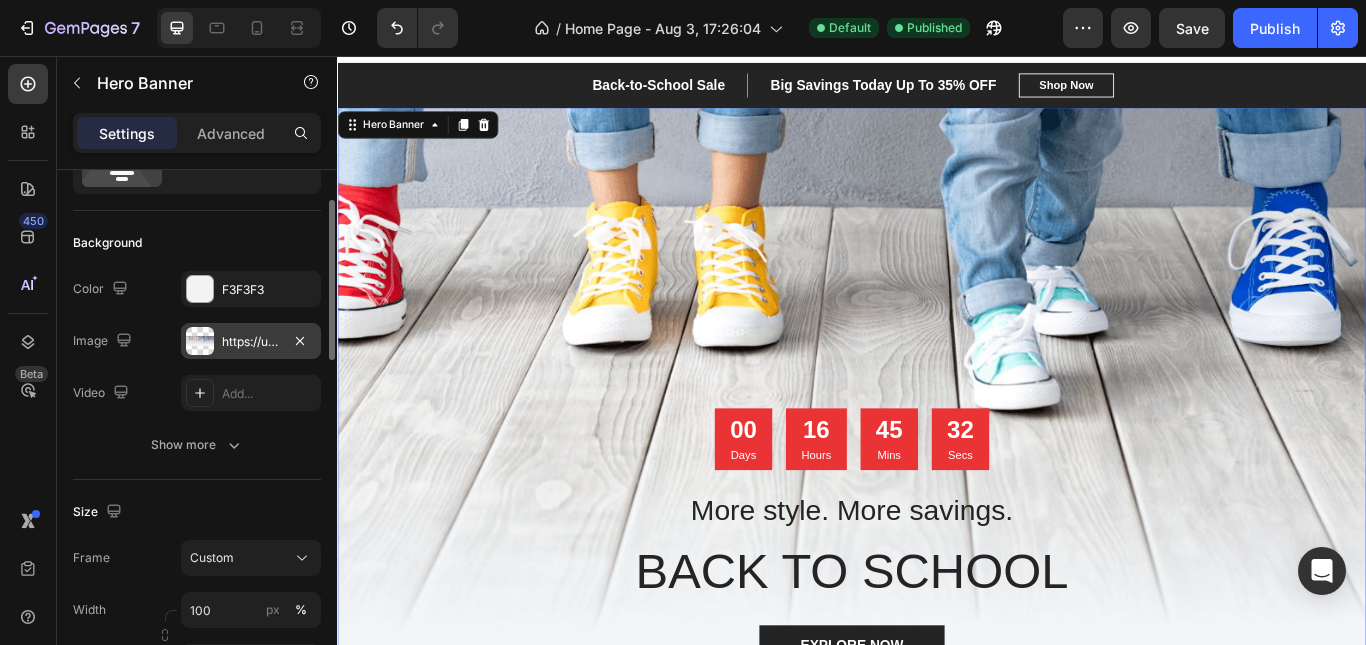 click on "https://ucarecdn.com/ed03b17b-99c9-48c4-95a0-ab11ffcb6077/-/format/auto/" at bounding box center [251, 342] 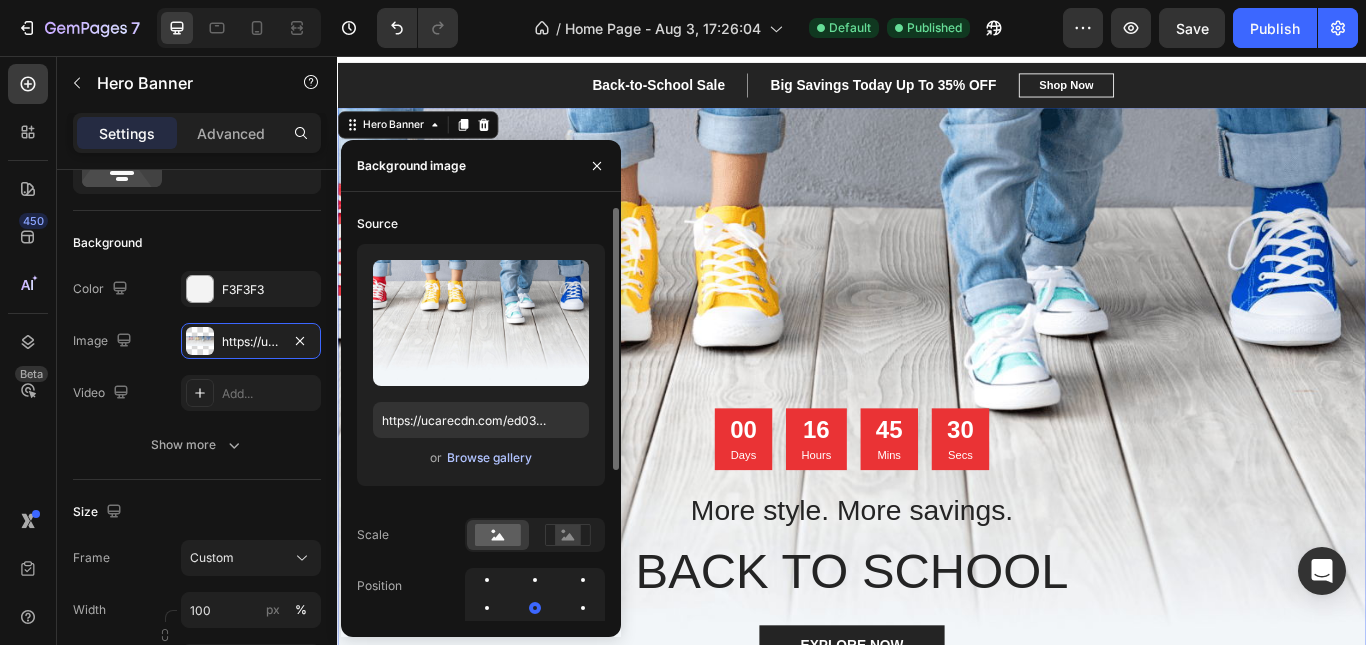 click on "Browse gallery" at bounding box center (489, 458) 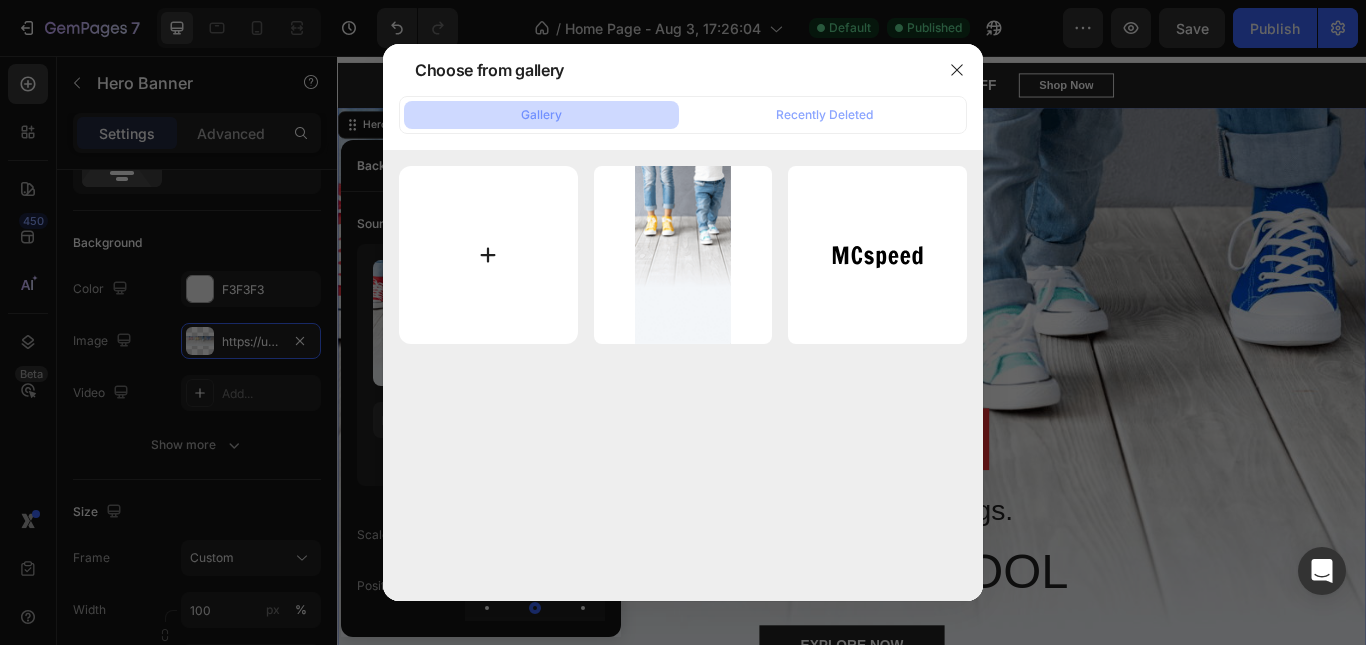 click at bounding box center [488, 255] 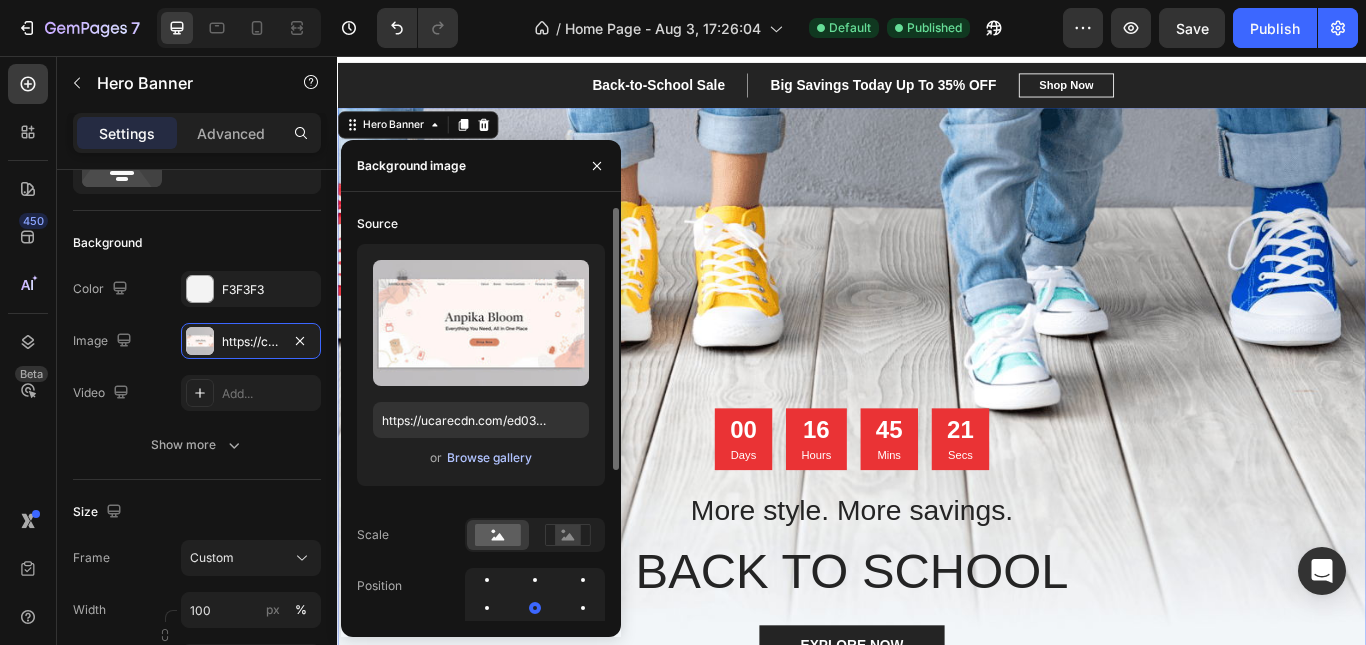 type on "https://cdn.shopify.com/s/files/1/0719/9047/6852/files/gempages_578298023247872965-f0955947-1470-4aa9-82e4-a04894de51d5.jpg" 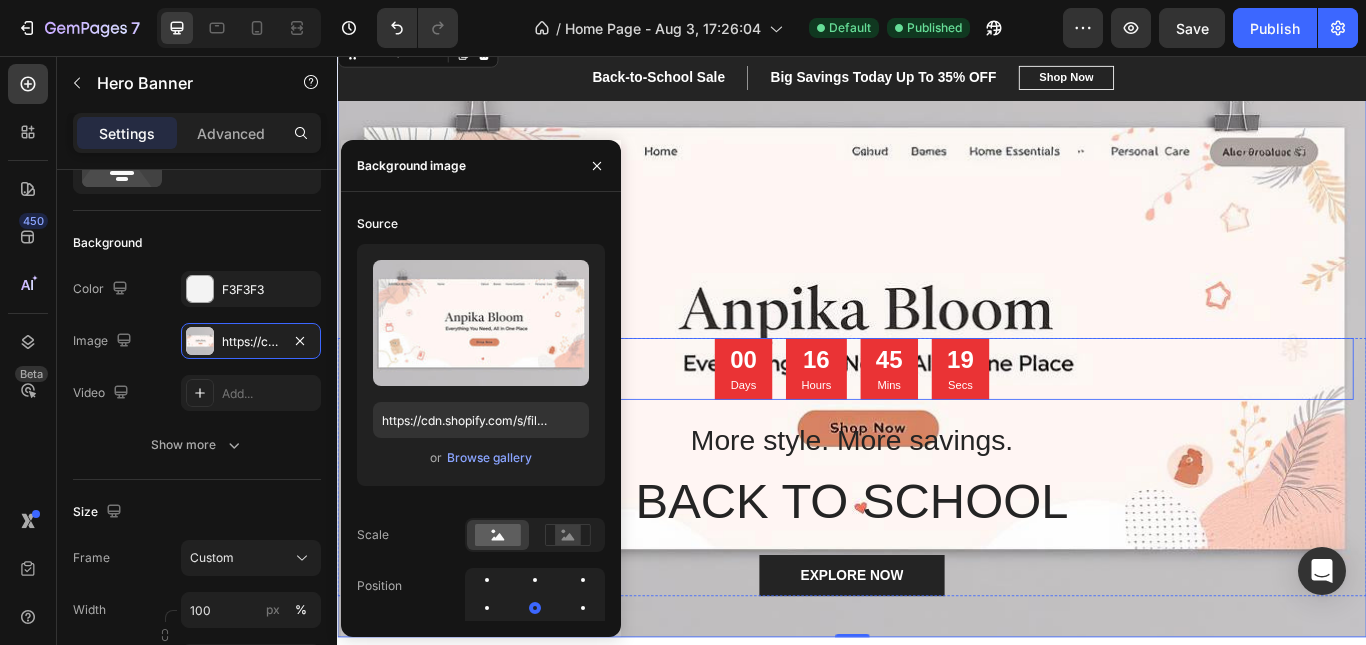 scroll, scrollTop: 133, scrollLeft: 0, axis: vertical 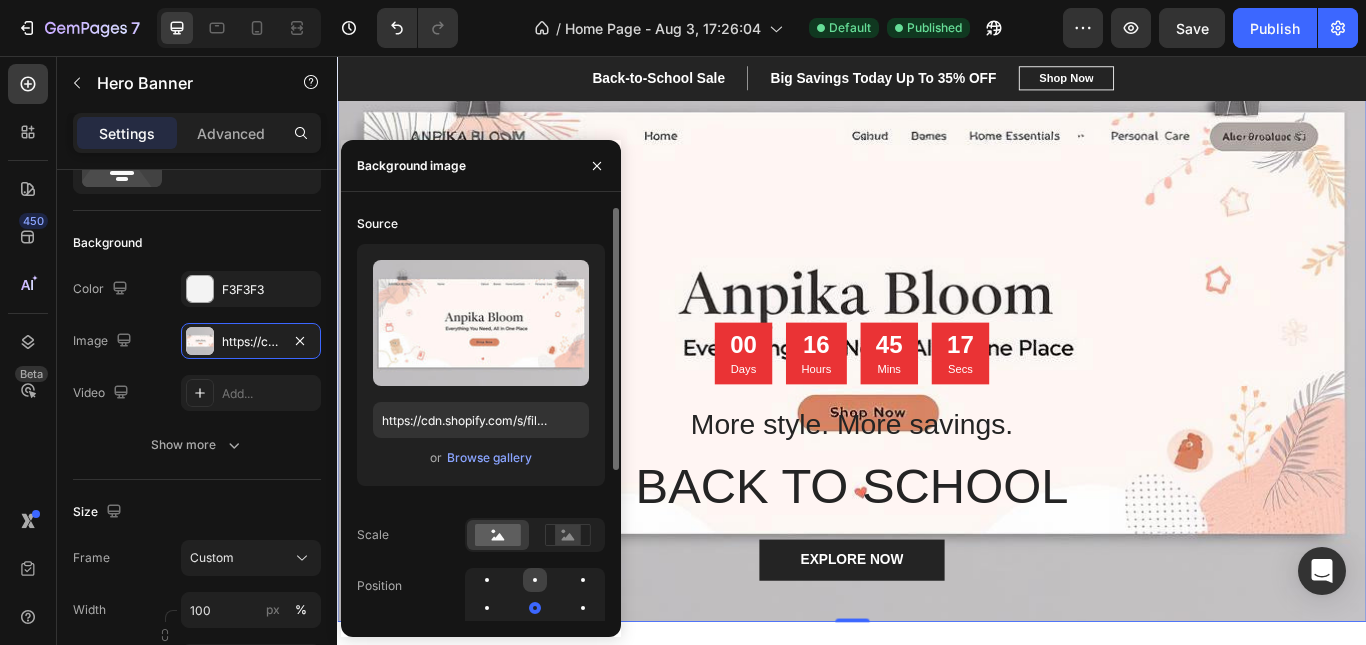 click 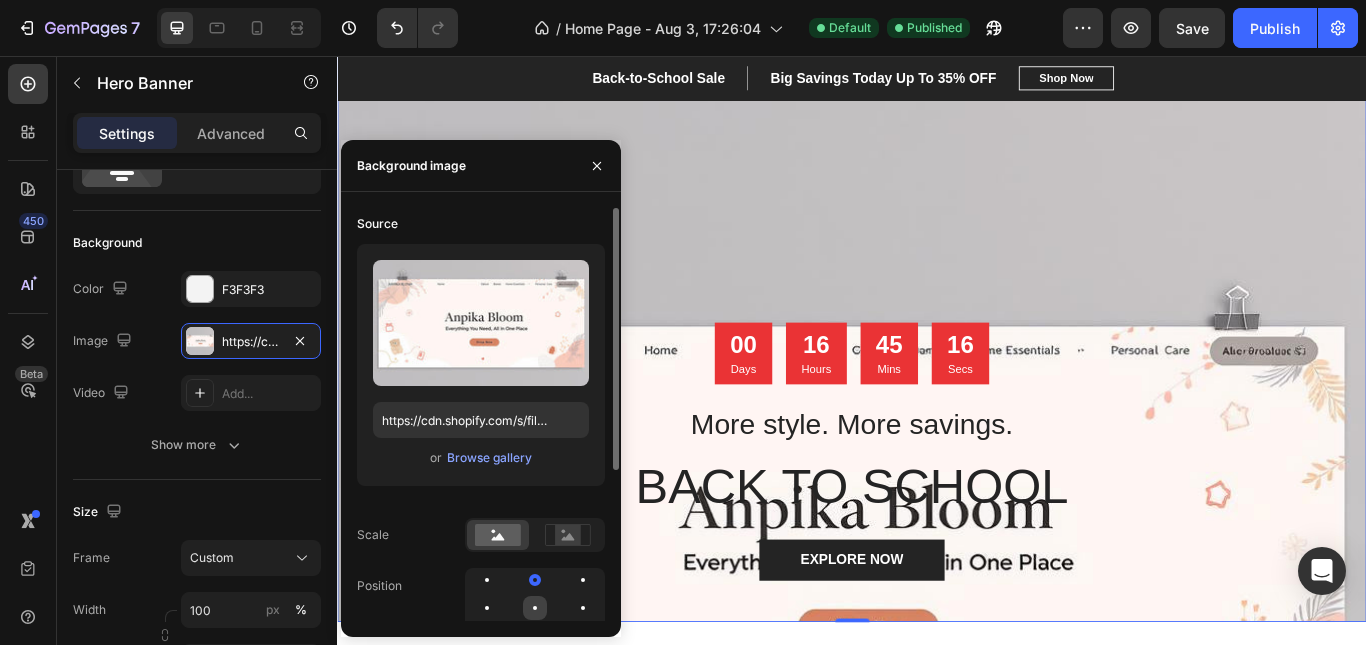 click 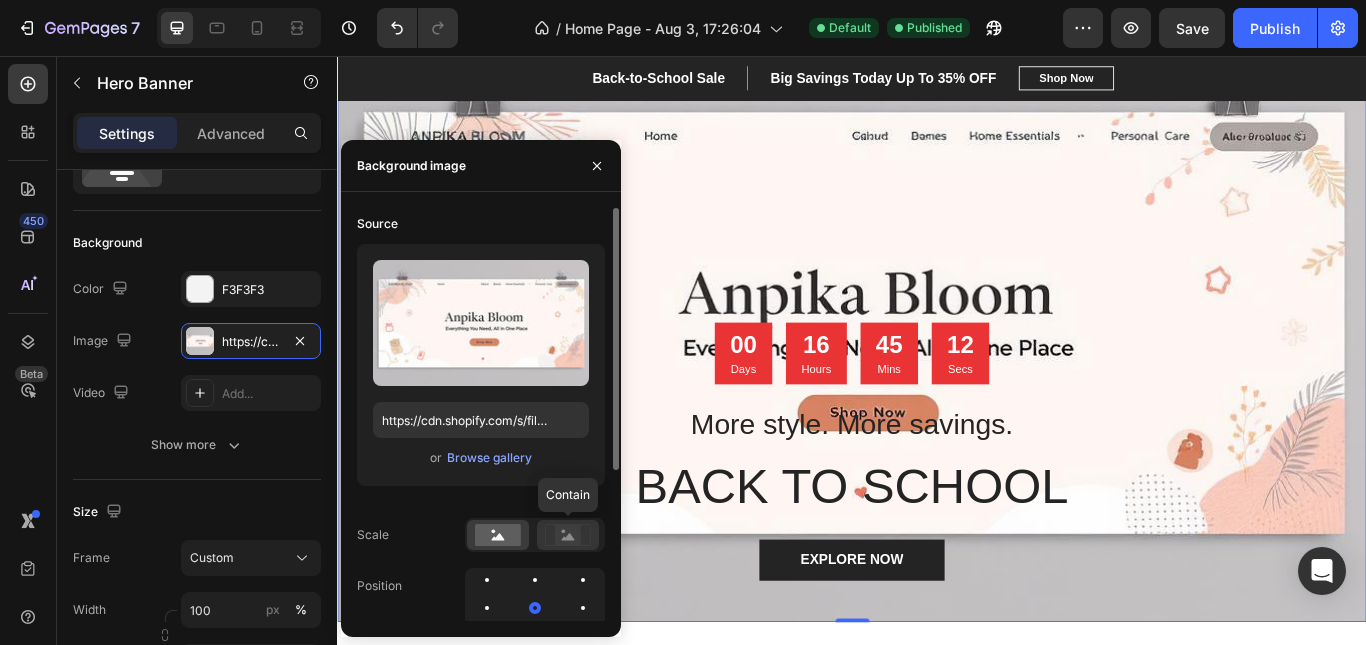 click 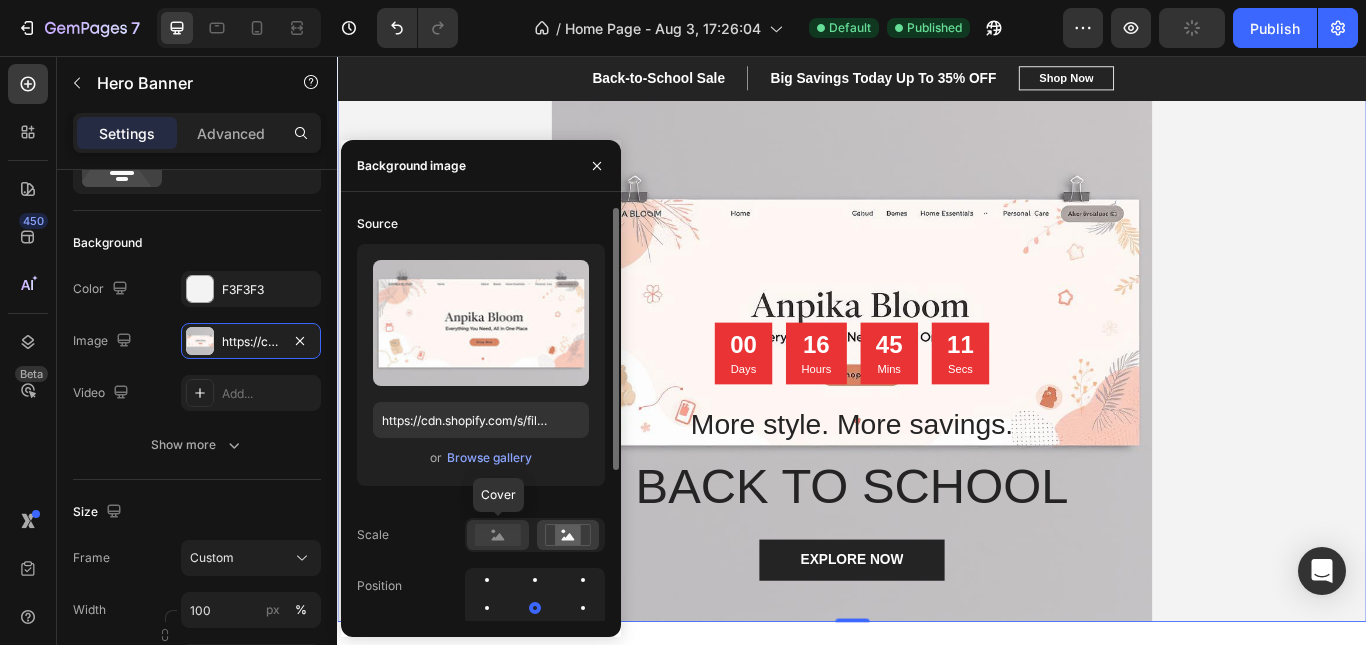 click 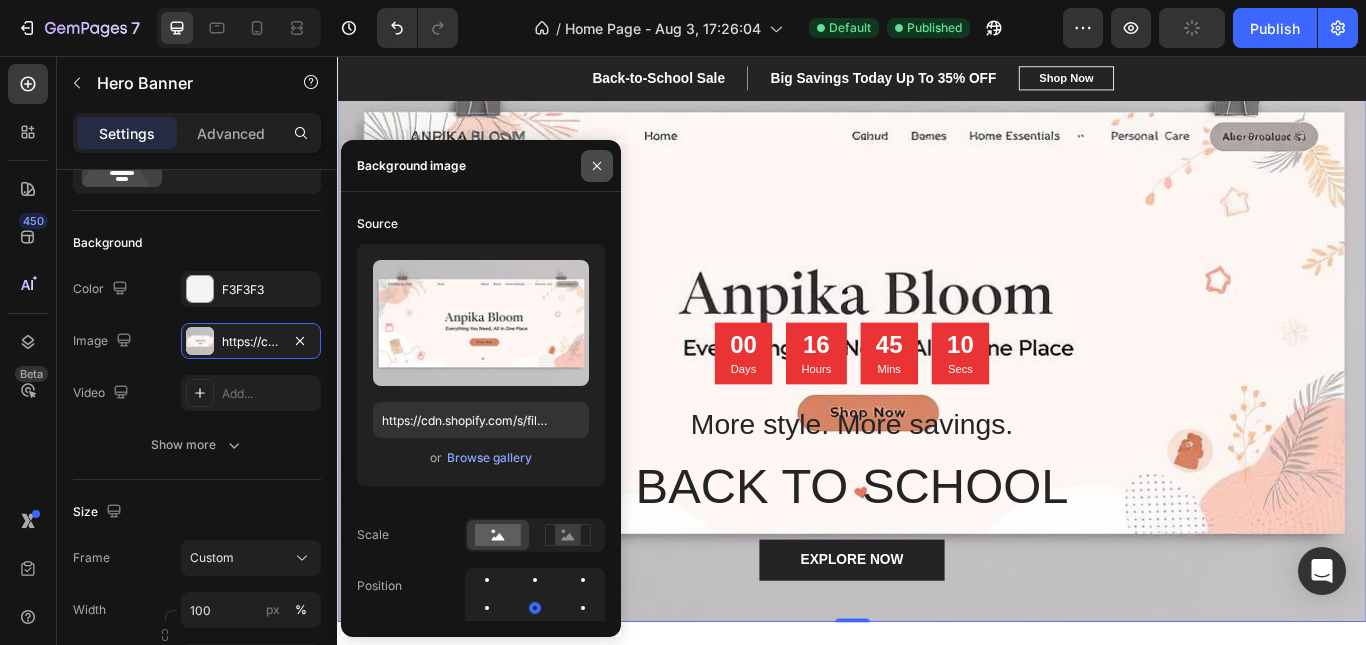 click 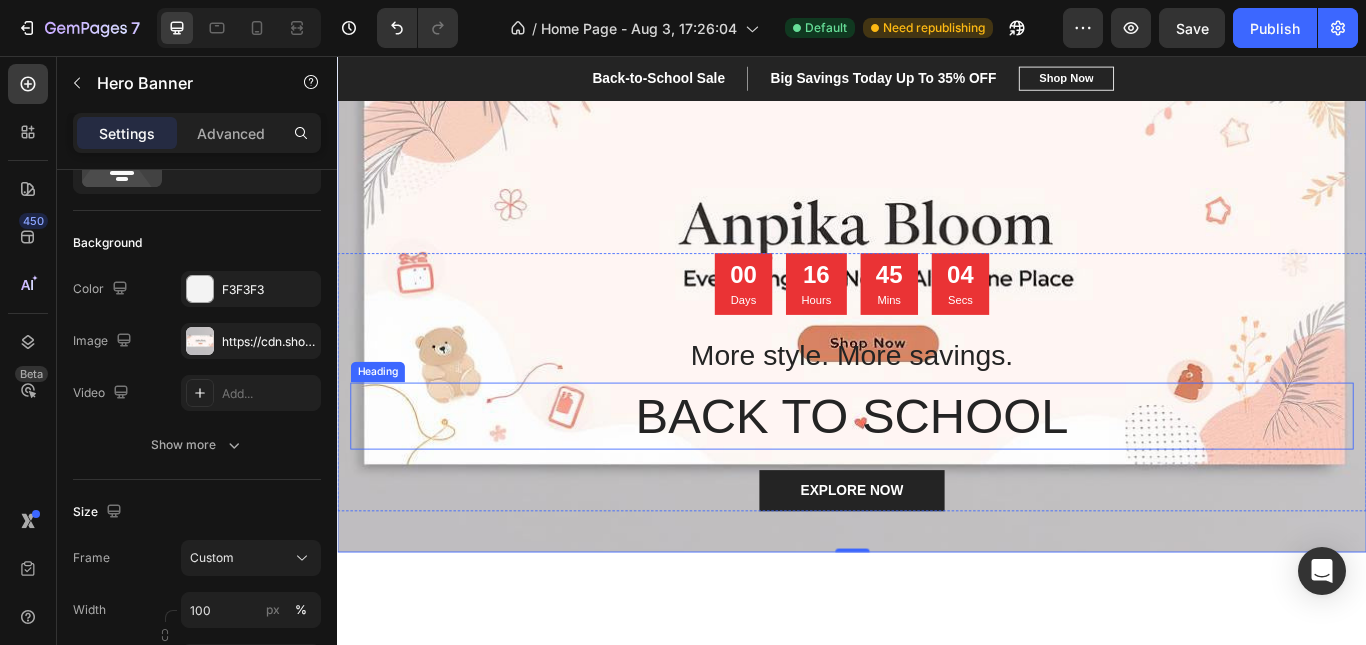 scroll, scrollTop: 100, scrollLeft: 0, axis: vertical 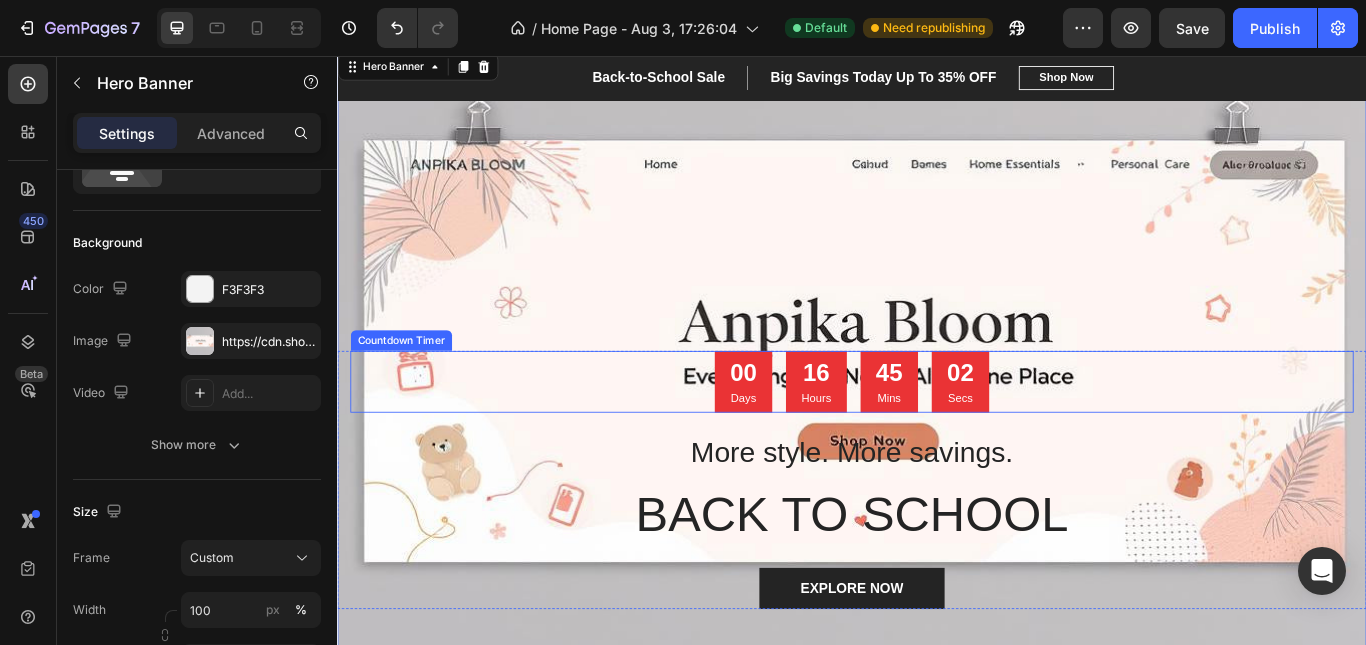 click on "00 Days" at bounding box center [810, 436] 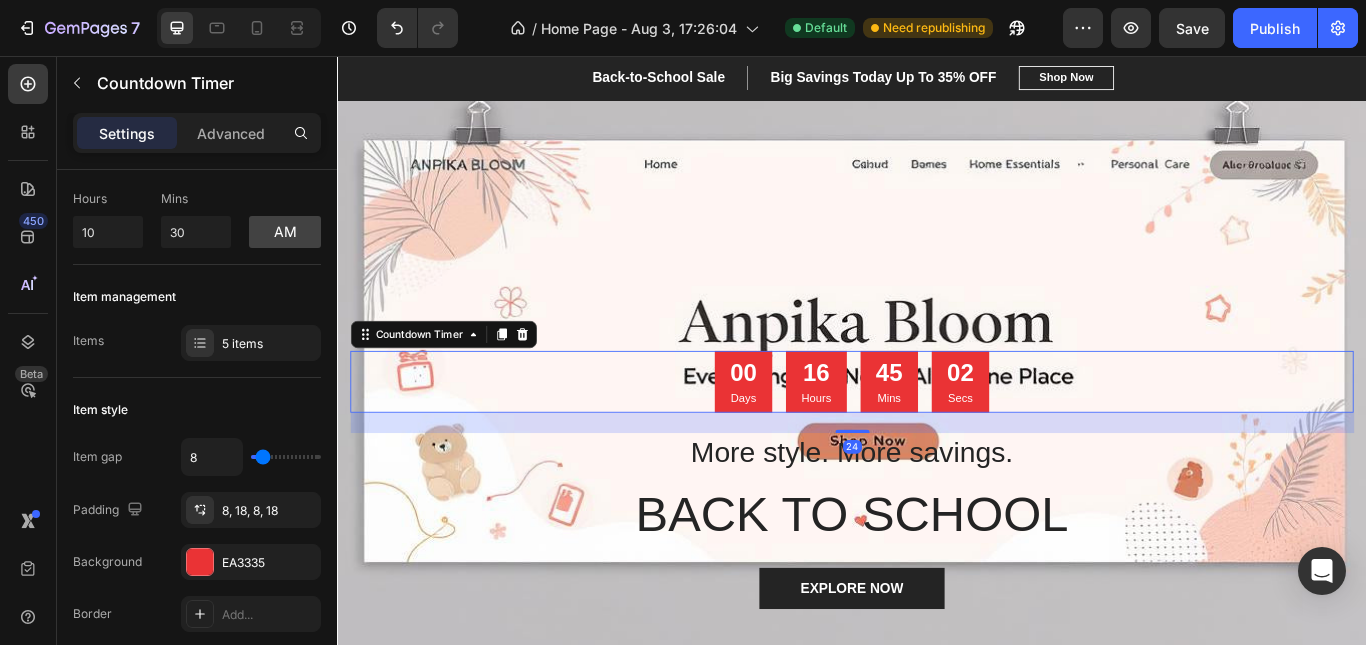scroll, scrollTop: 0, scrollLeft: 0, axis: both 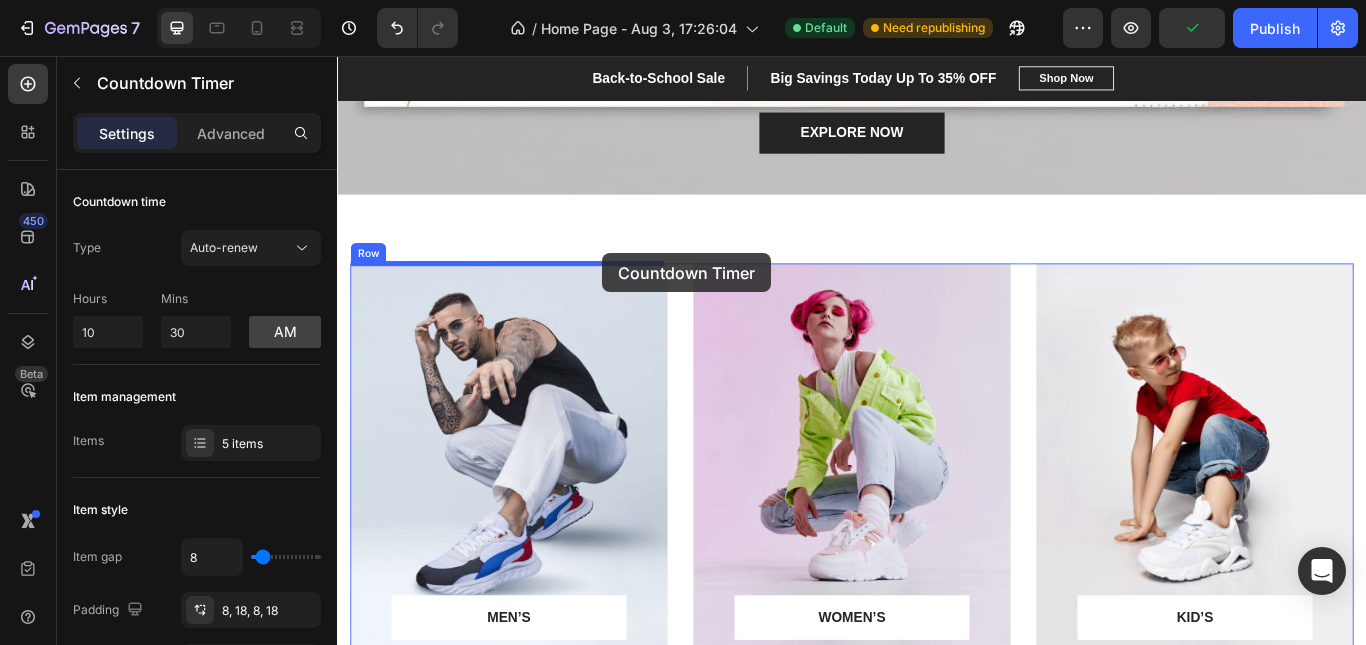drag, startPoint x: 653, startPoint y: 440, endPoint x: 646, endPoint y: 286, distance: 154.15901 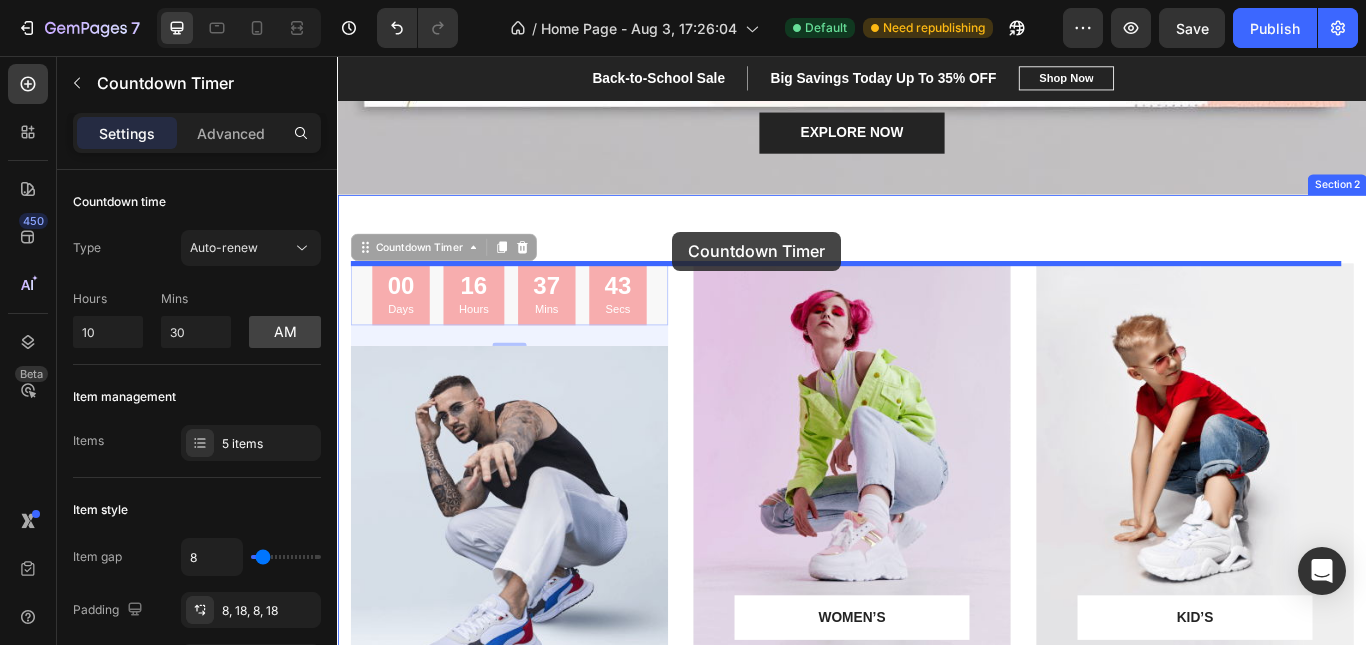 drag, startPoint x: 555, startPoint y: 354, endPoint x: 728, endPoint y: 261, distance: 196.41283 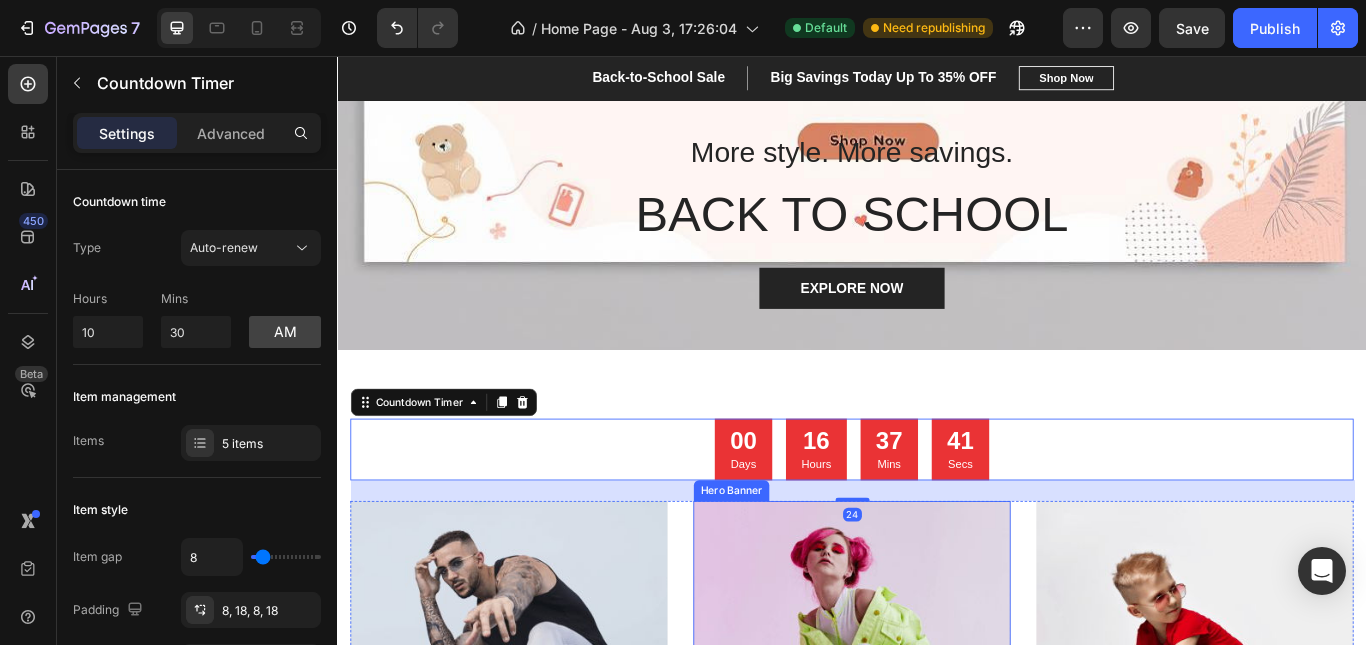 scroll, scrollTop: 331, scrollLeft: 0, axis: vertical 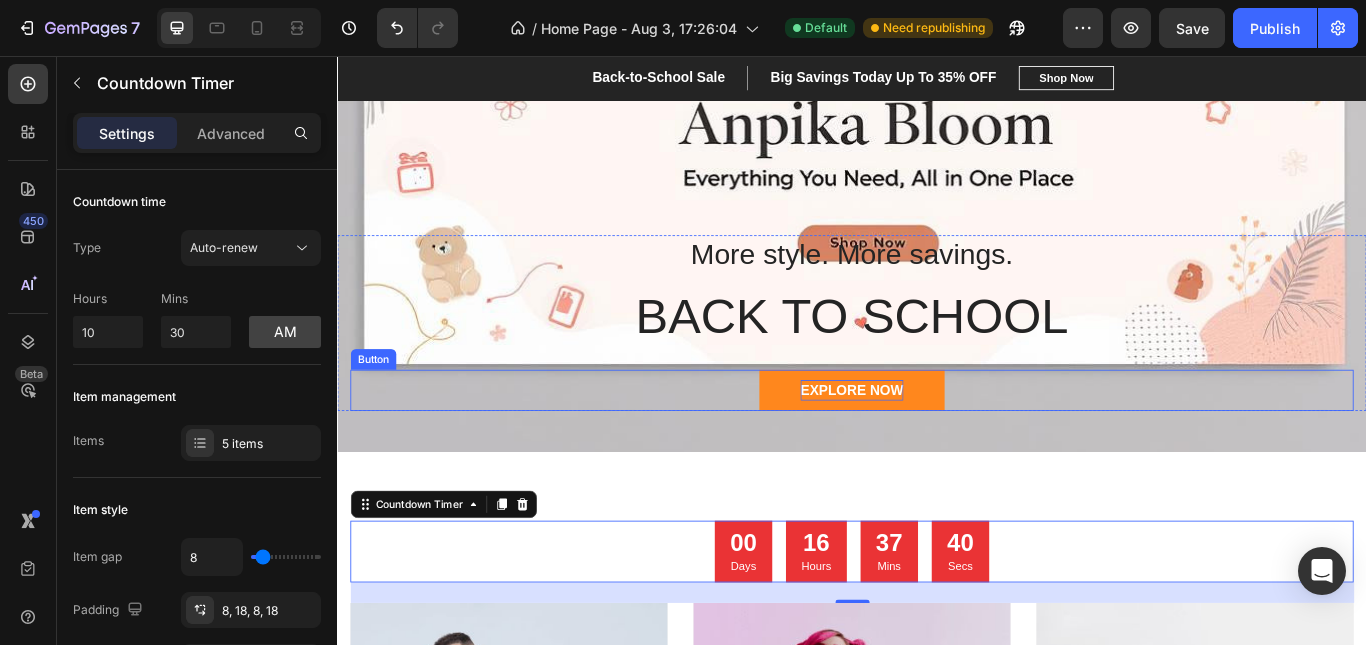 click on "EXPLORE NOW" at bounding box center [937, 446] 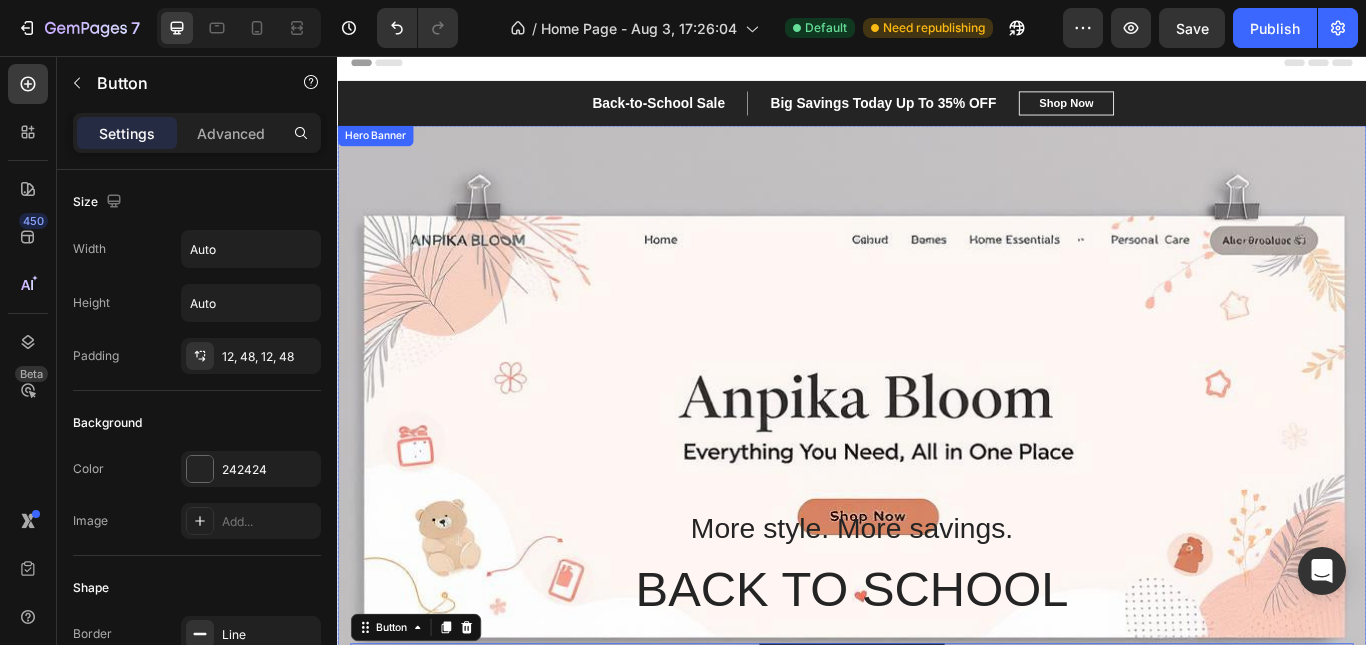 scroll, scrollTop: 0, scrollLeft: 0, axis: both 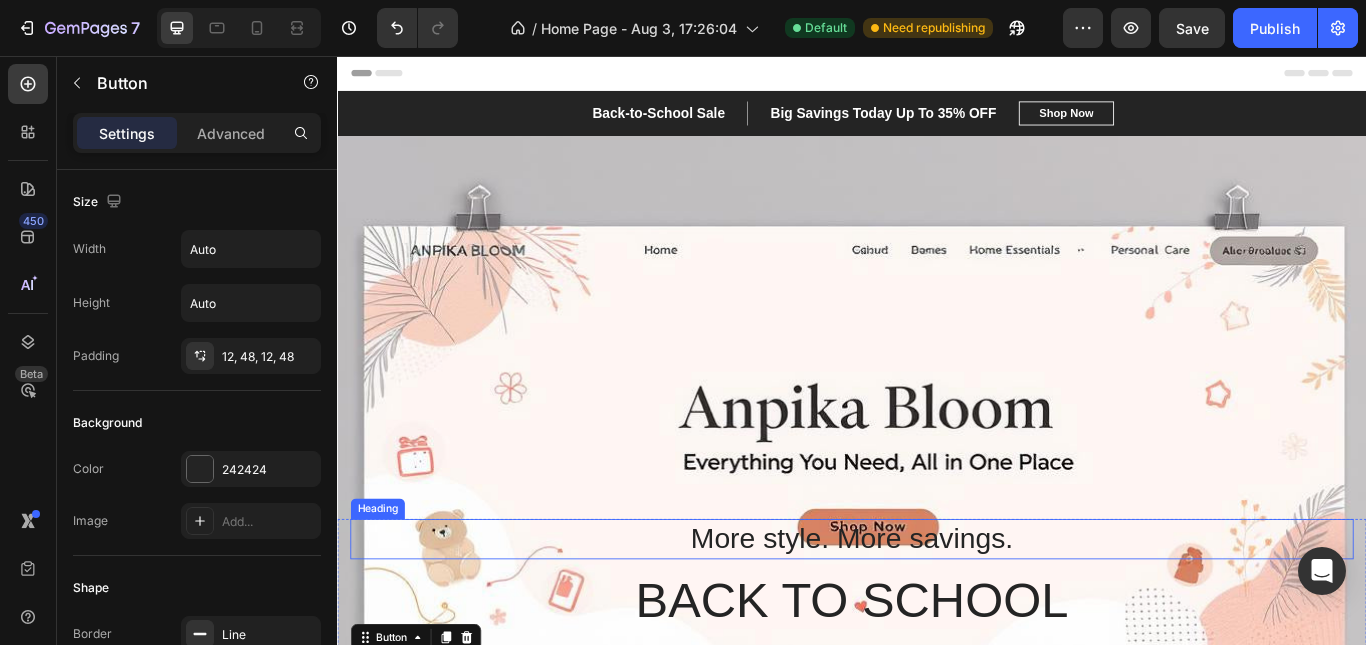 drag, startPoint x: 902, startPoint y: 602, endPoint x: 906, endPoint y: 627, distance: 25.317978 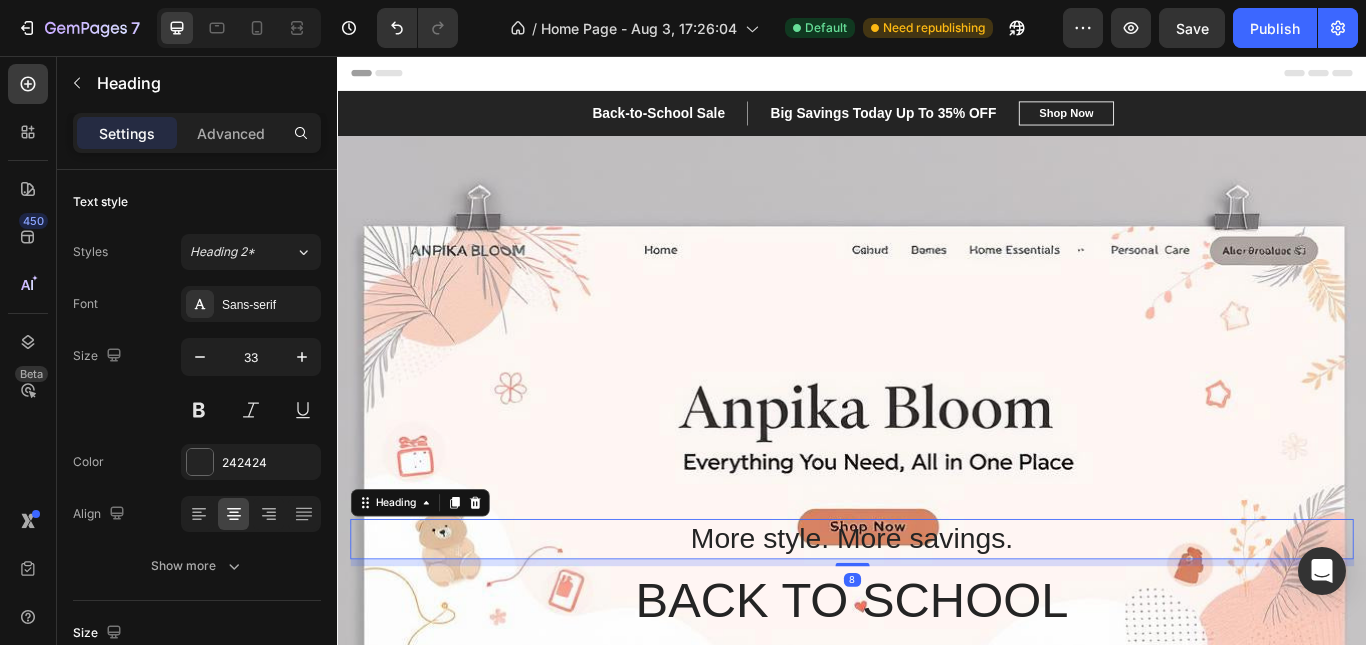 scroll, scrollTop: 100, scrollLeft: 0, axis: vertical 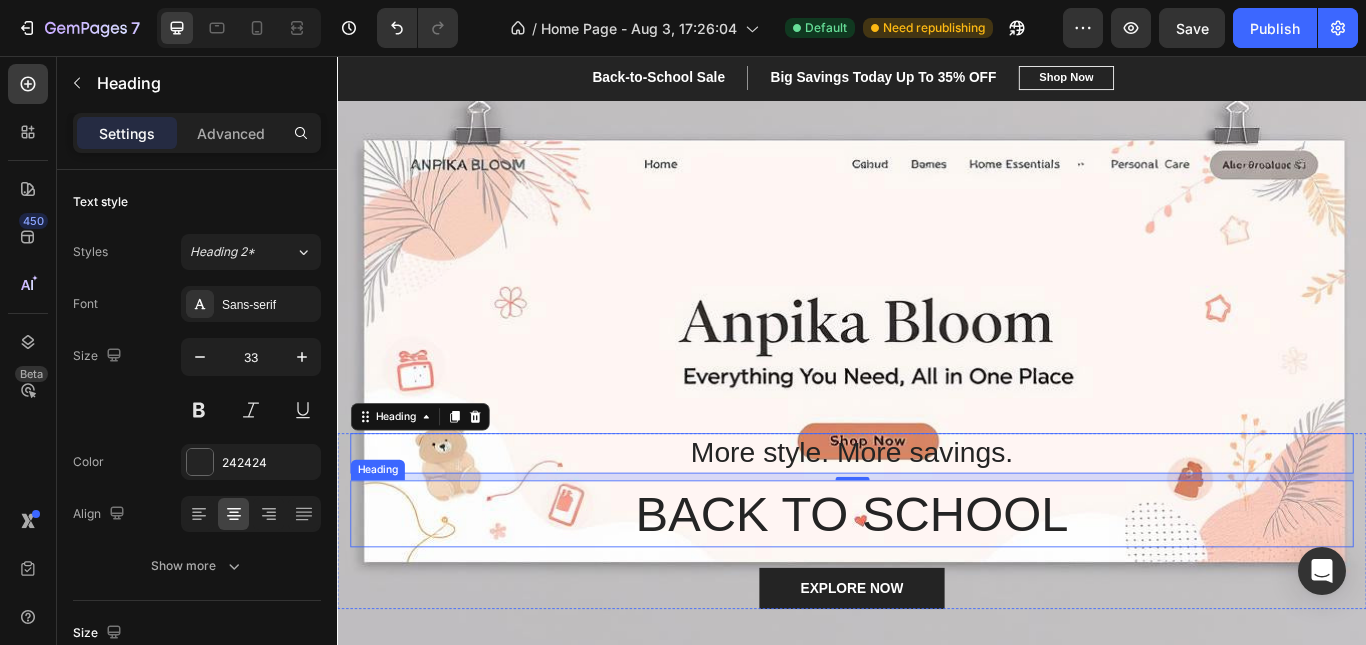click on "BACK TO SCHOOL" at bounding box center [937, 590] 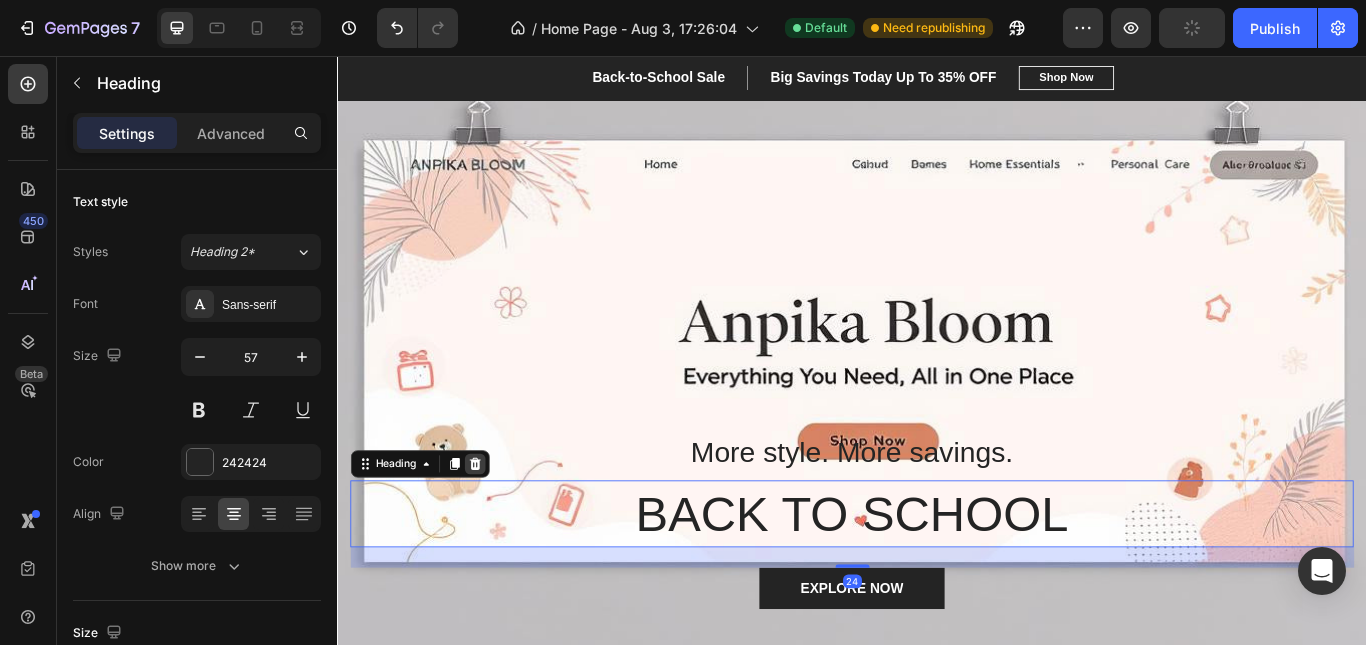 click 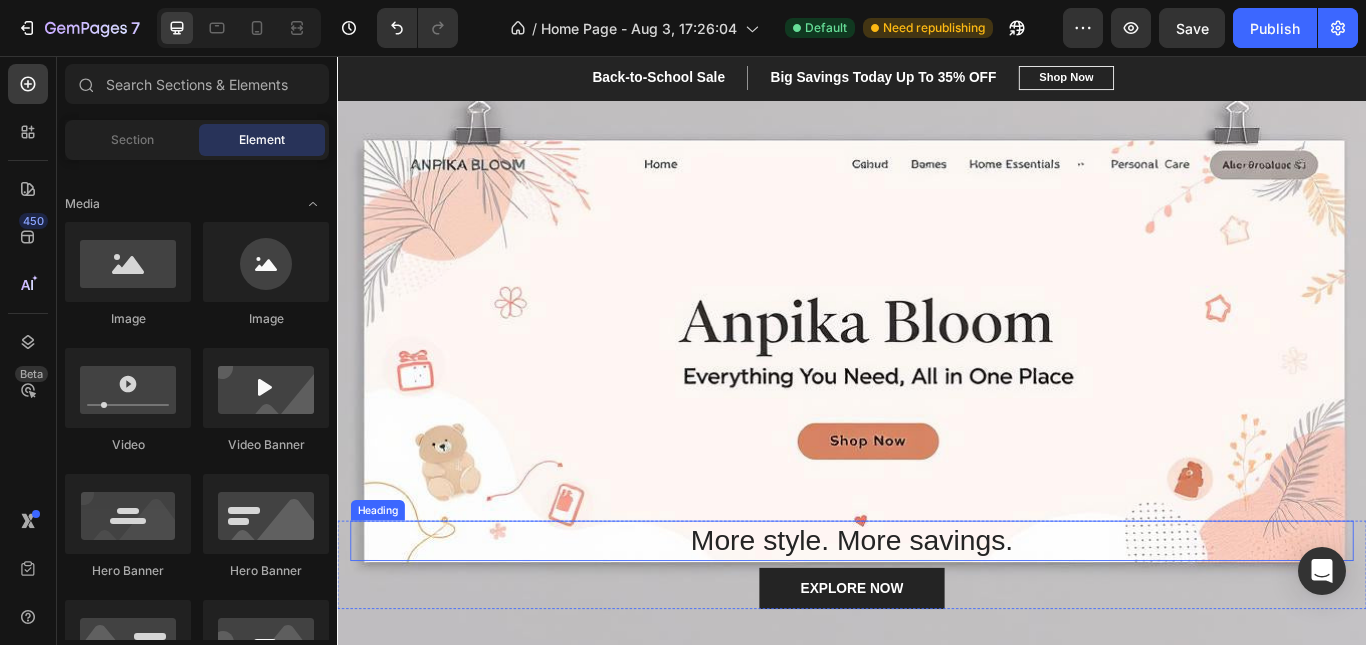 click on "More style. More savings." at bounding box center (937, 621) 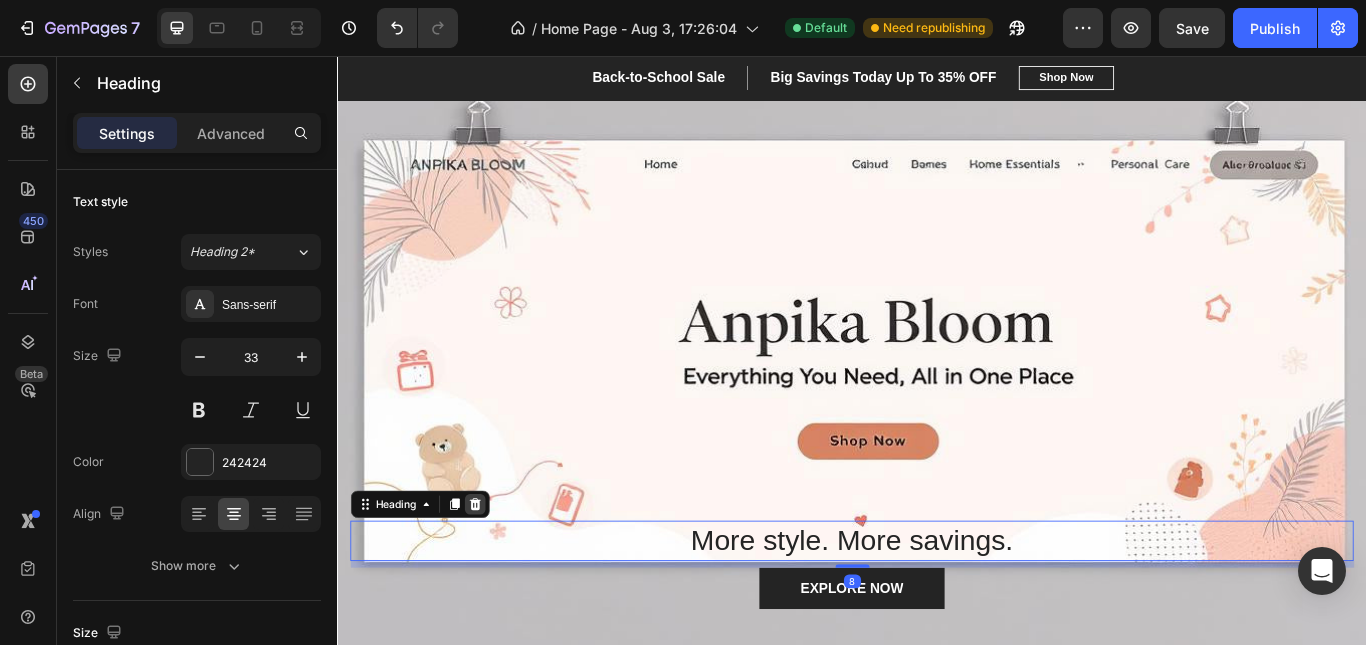 click at bounding box center [497, 579] 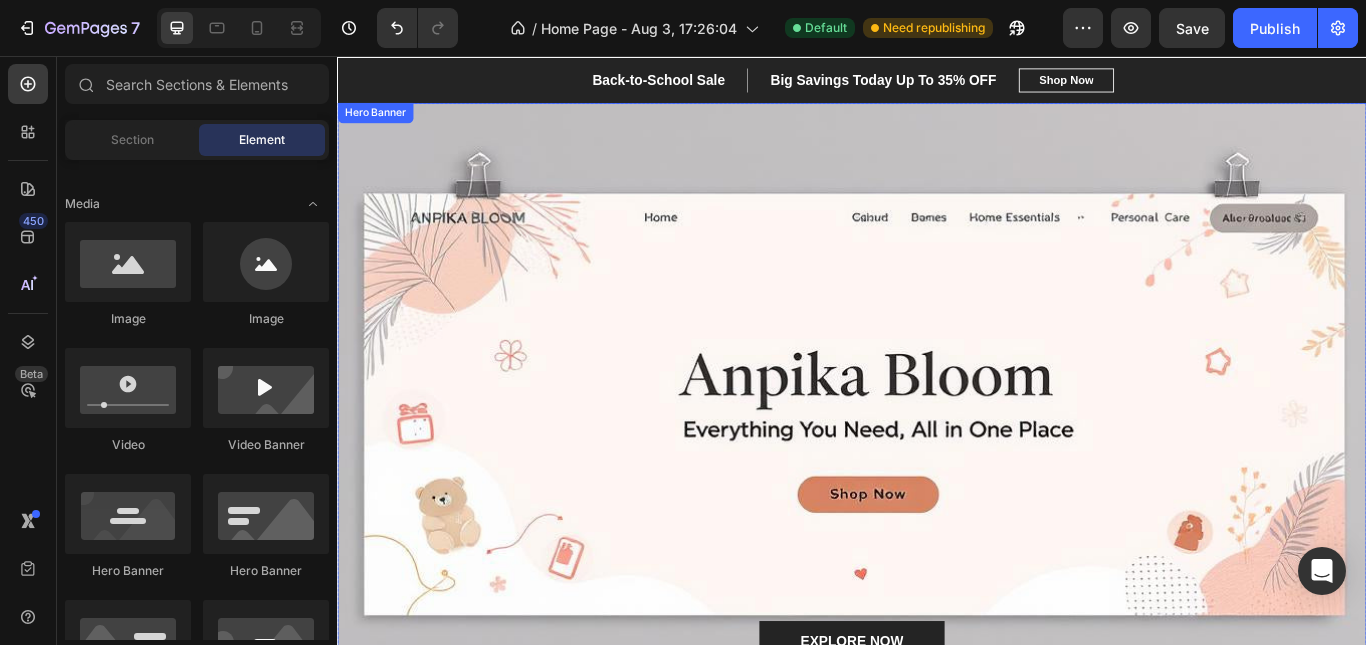 scroll, scrollTop: 200, scrollLeft: 0, axis: vertical 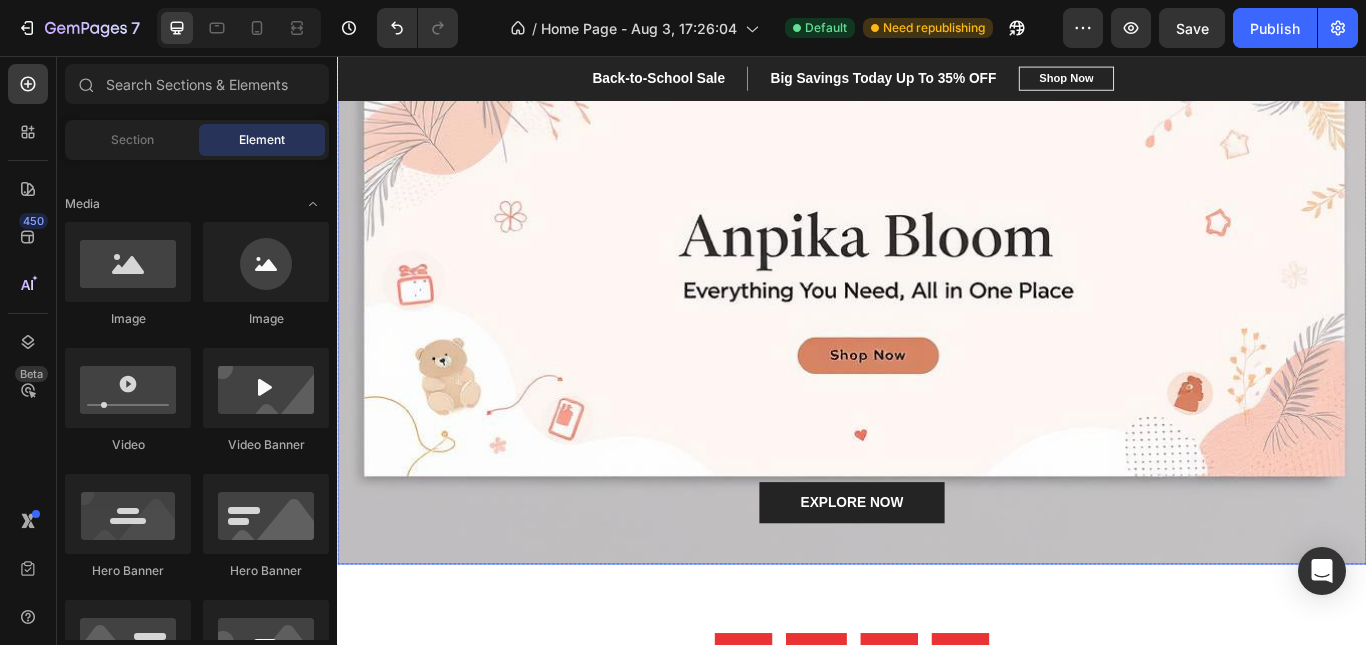 click at bounding box center (937, 299) 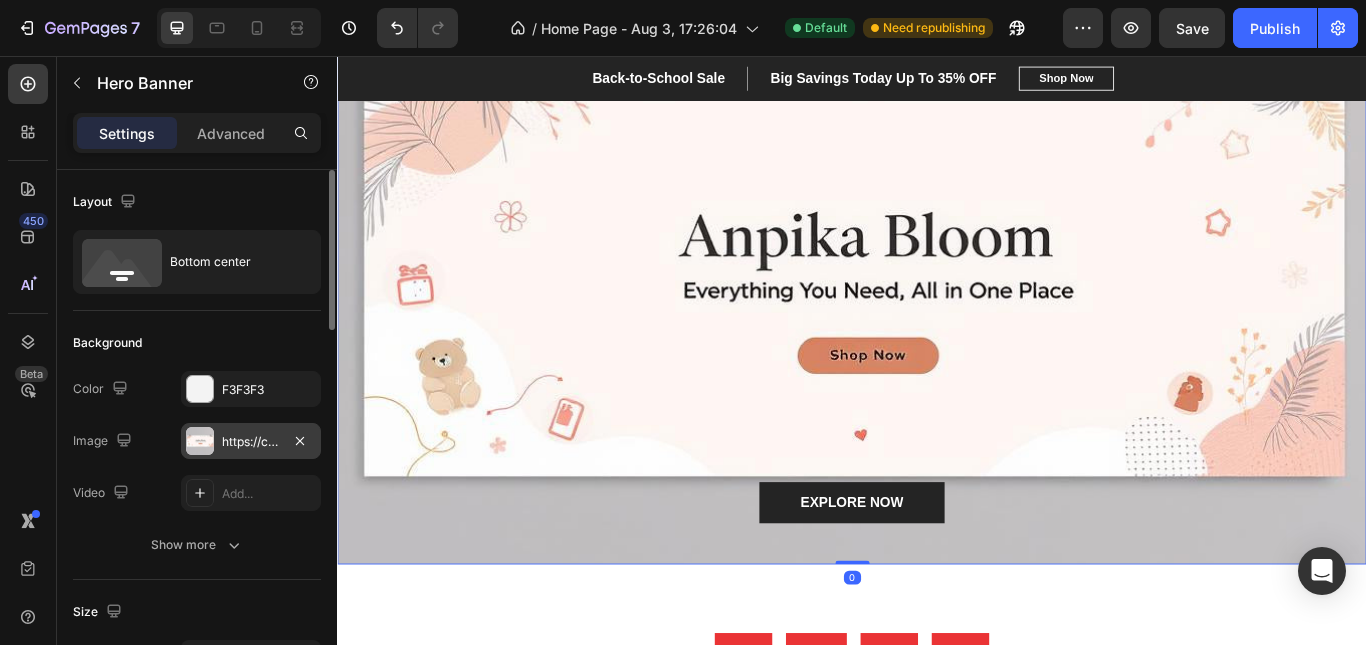 drag, startPoint x: 264, startPoint y: 444, endPoint x: 304, endPoint y: 443, distance: 40.012497 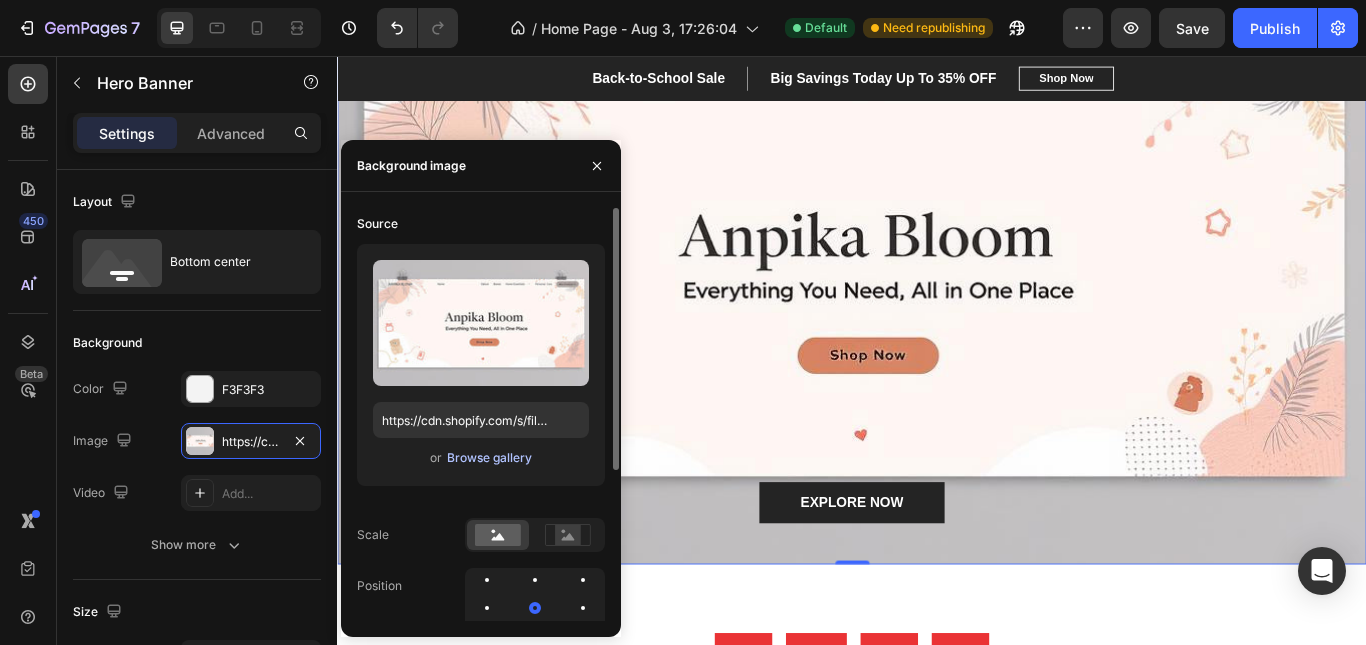 click on "Browse gallery" at bounding box center [489, 458] 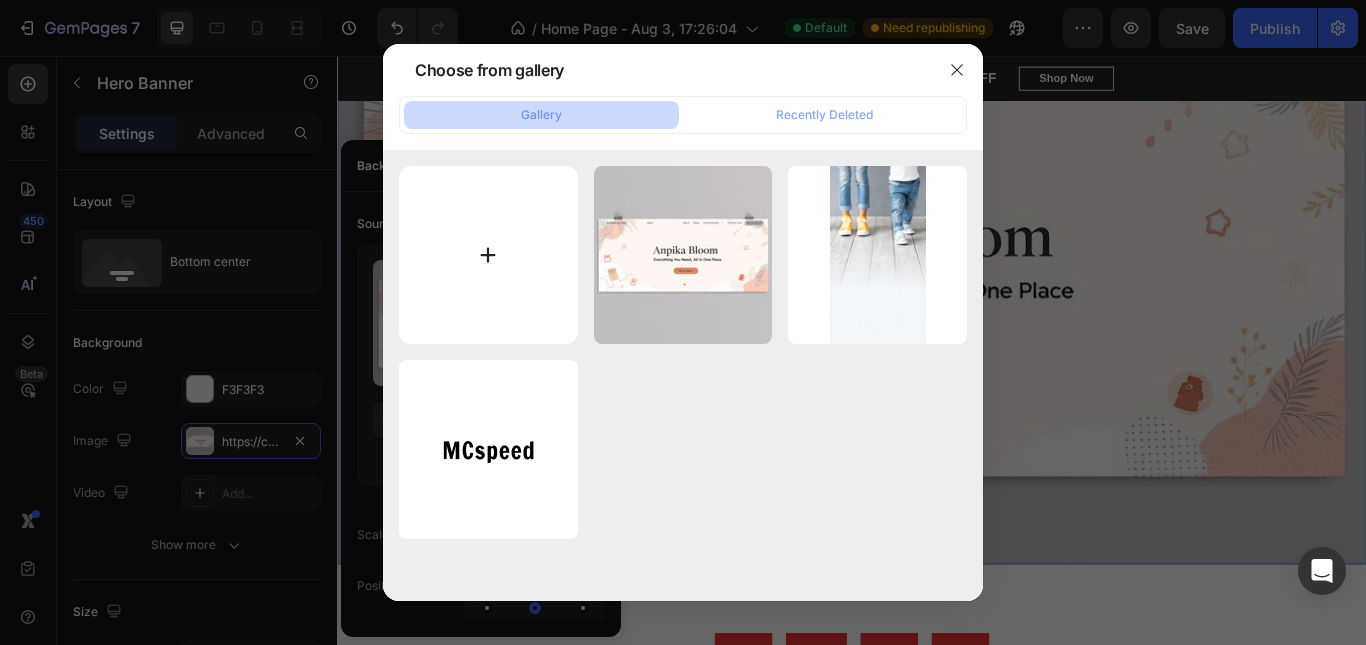 click at bounding box center [488, 255] 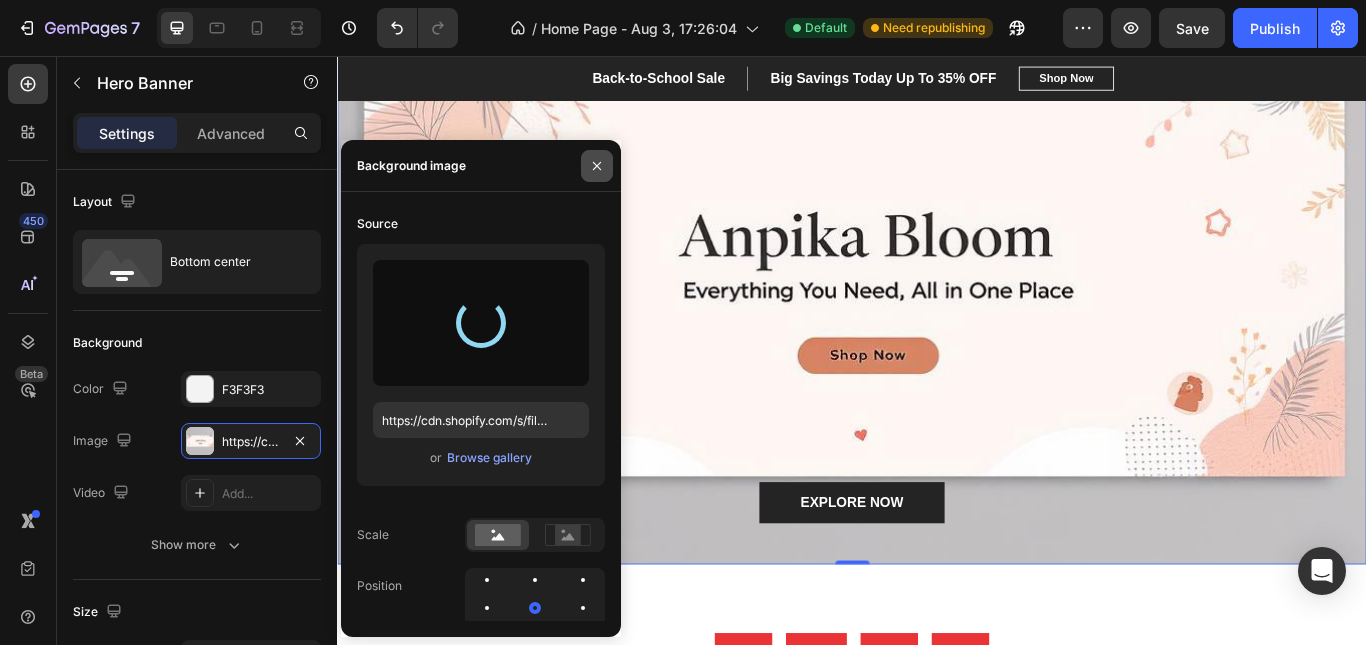 type on "https://cdn.shopify.com/s/files/1/0719/9047/6852/files/gempages_578298023247872965-c893b524-0192-4738-8987-3faab2f66e47.jpg" 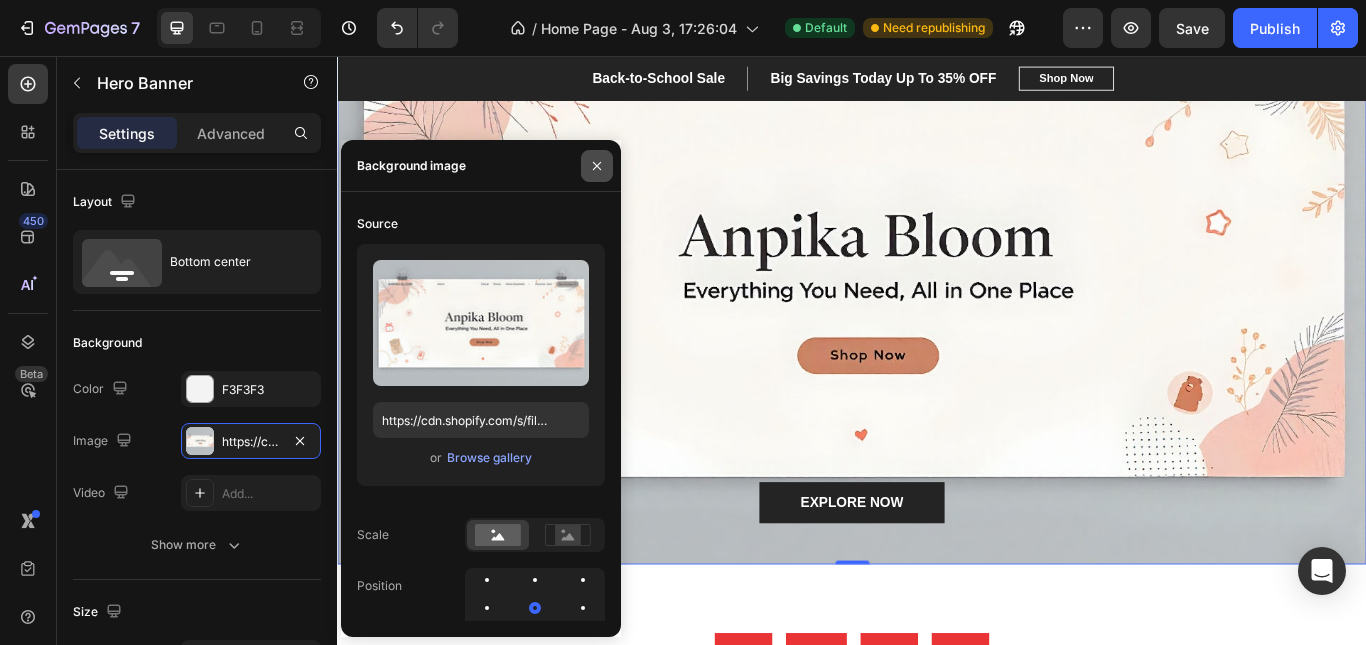 click 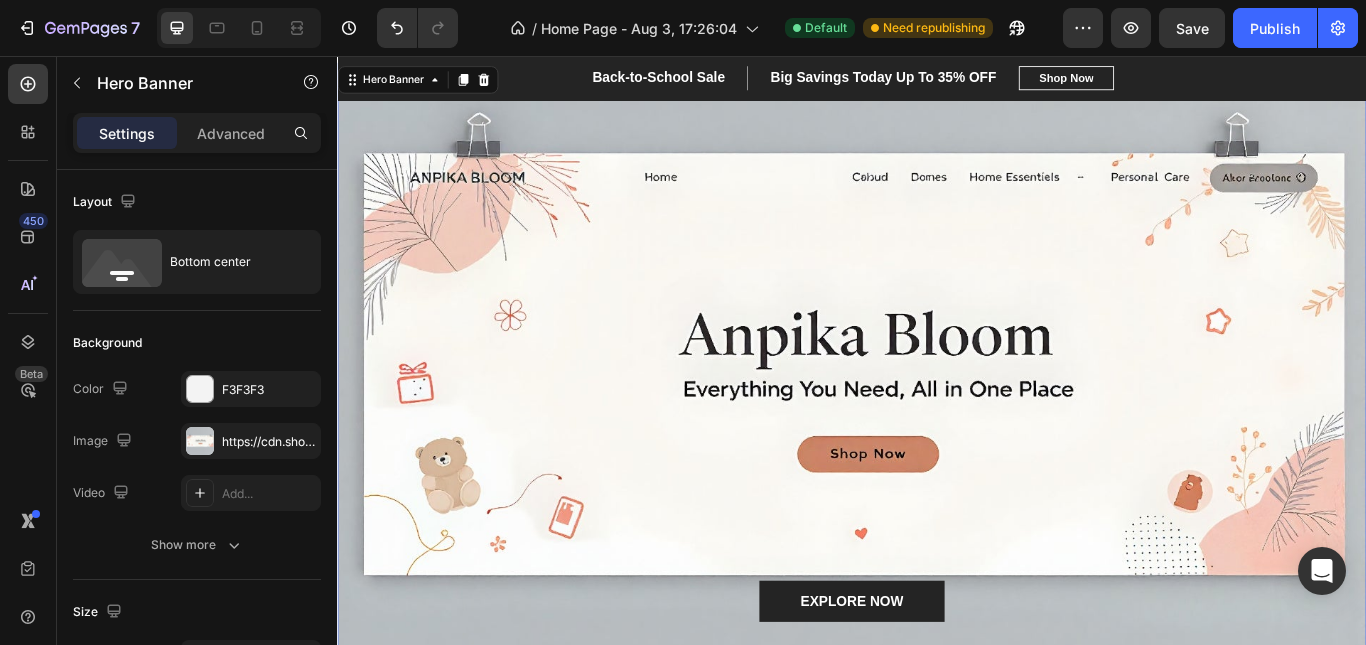 scroll, scrollTop: 0, scrollLeft: 0, axis: both 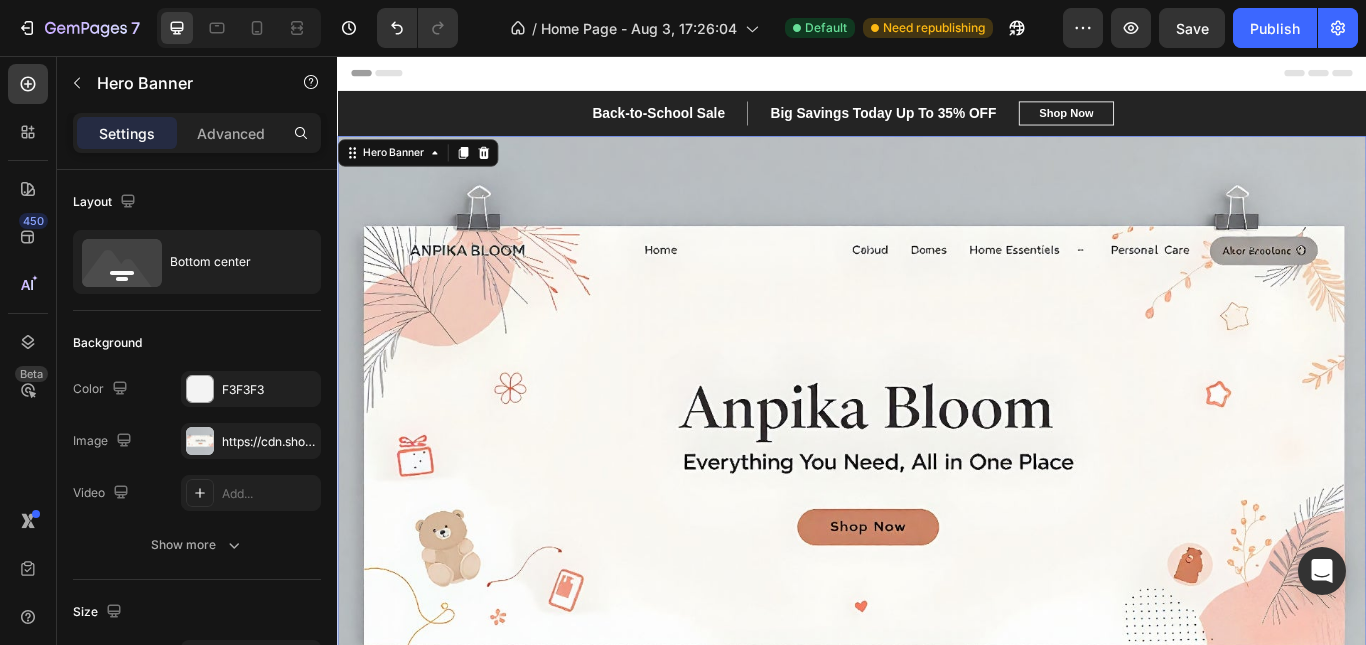 click at bounding box center (937, 499) 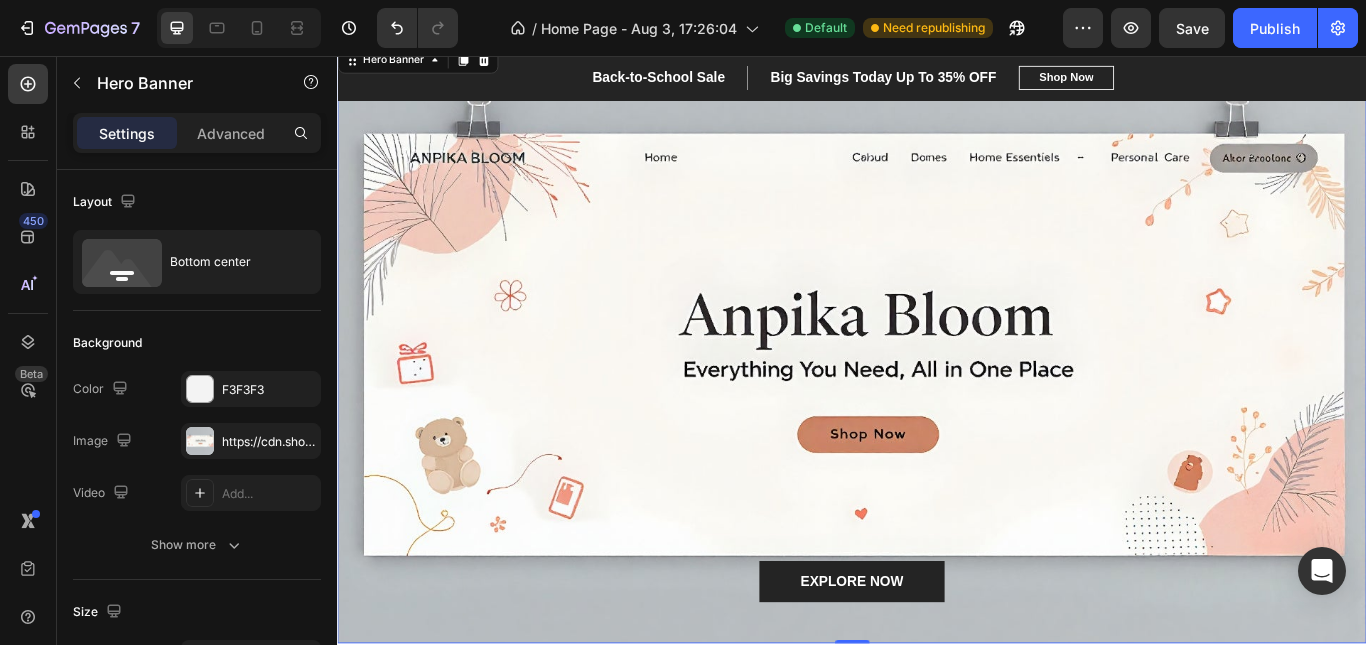 scroll, scrollTop: 300, scrollLeft: 0, axis: vertical 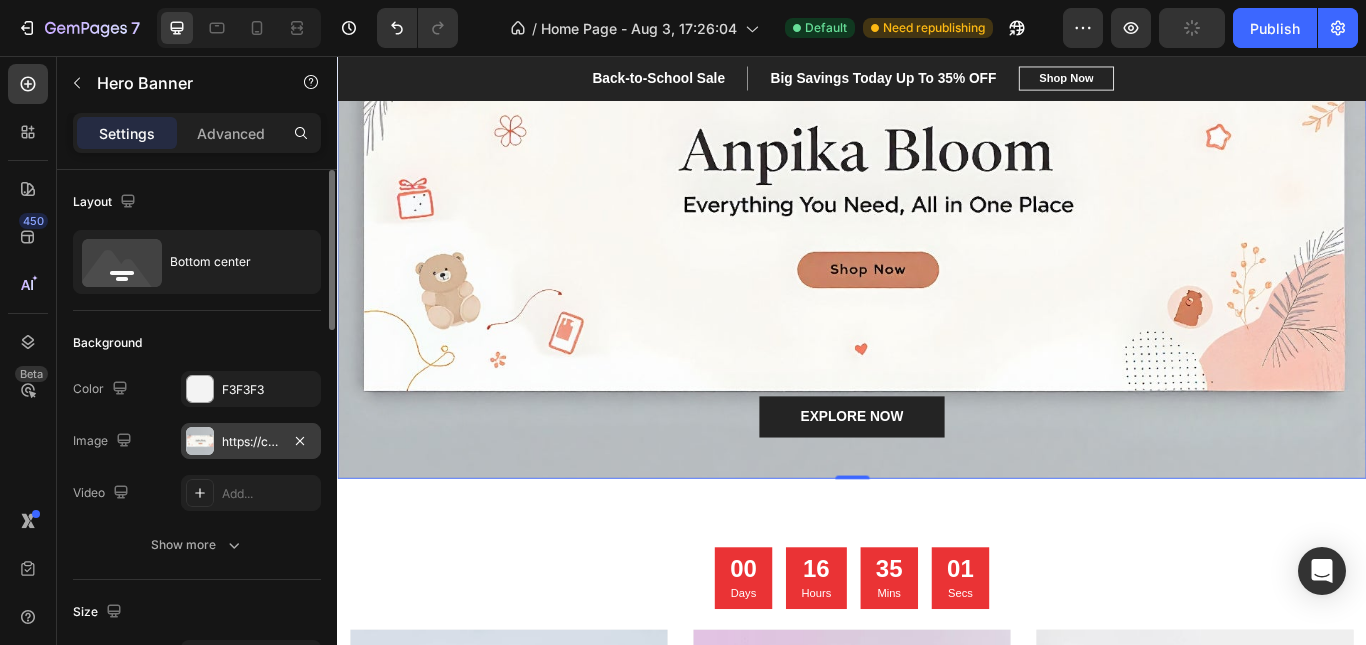 click on "https://cdn.shopify.com/s/files/1/0719/9047/6852/files/gempages_578298023247872965-c893b524-0192-4738-8987-3faab2f66e47.jpg" at bounding box center [251, 441] 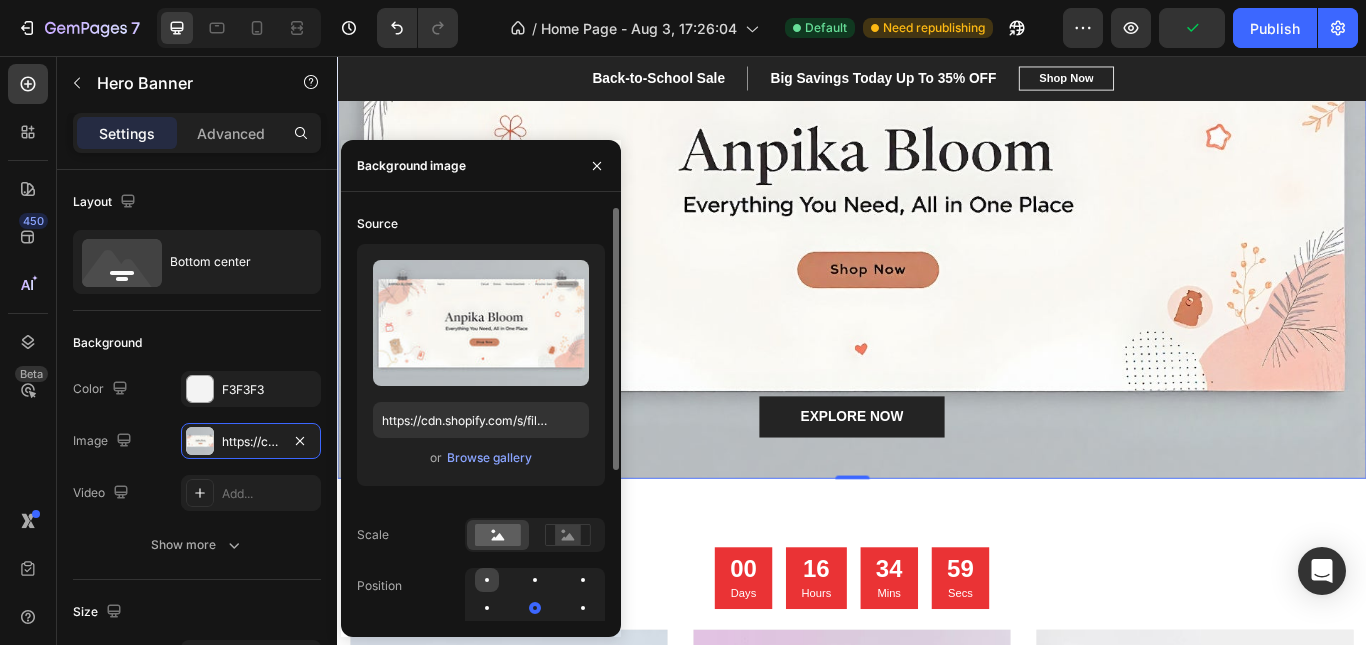 click 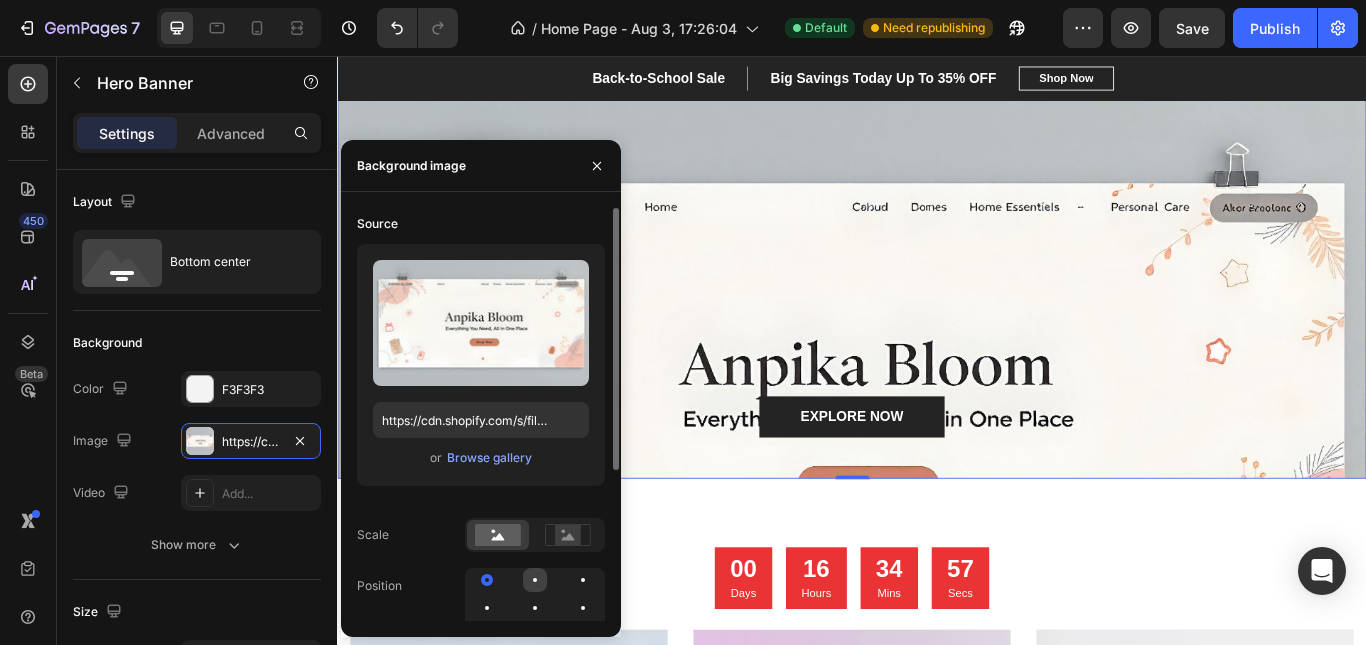 click 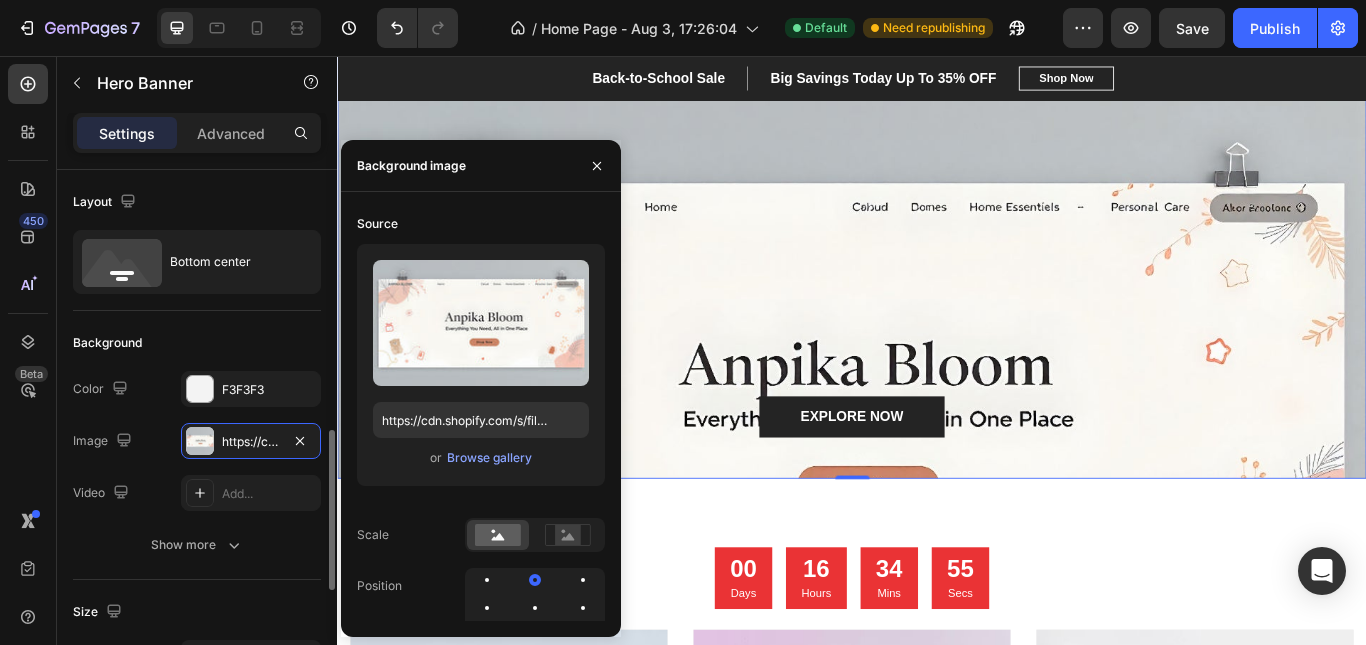 scroll, scrollTop: 200, scrollLeft: 0, axis: vertical 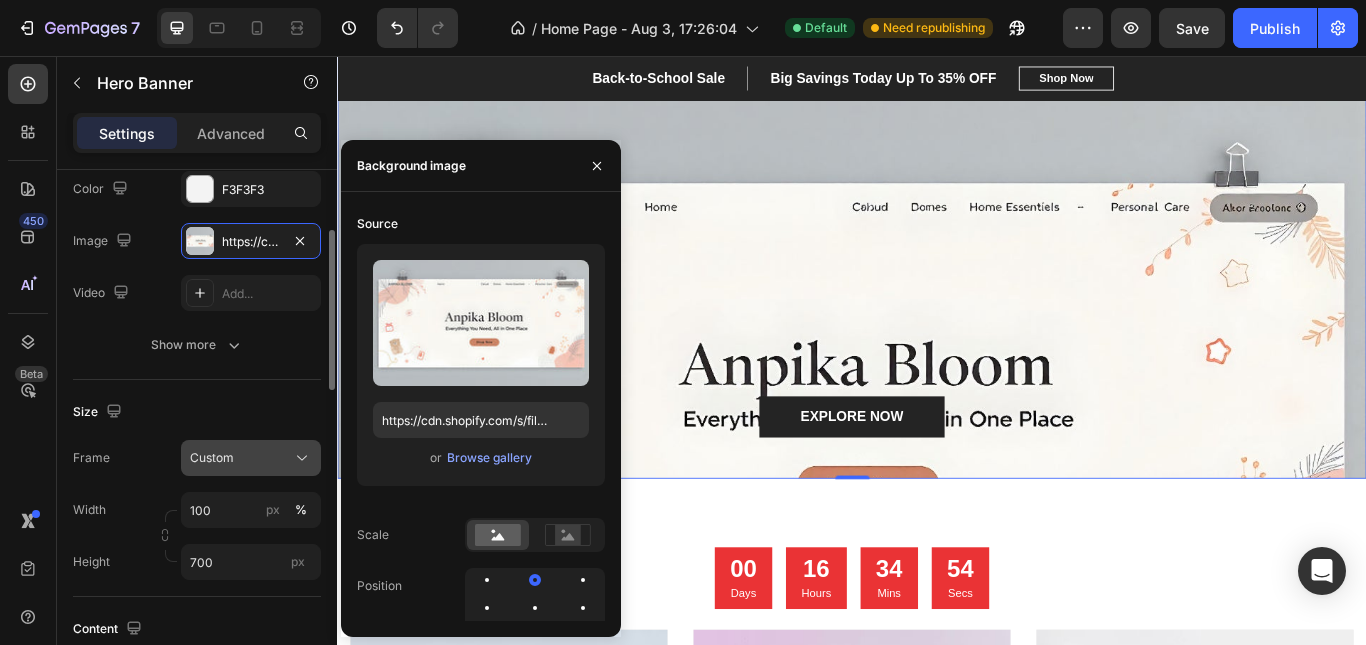 click on "Custom" at bounding box center [251, 458] 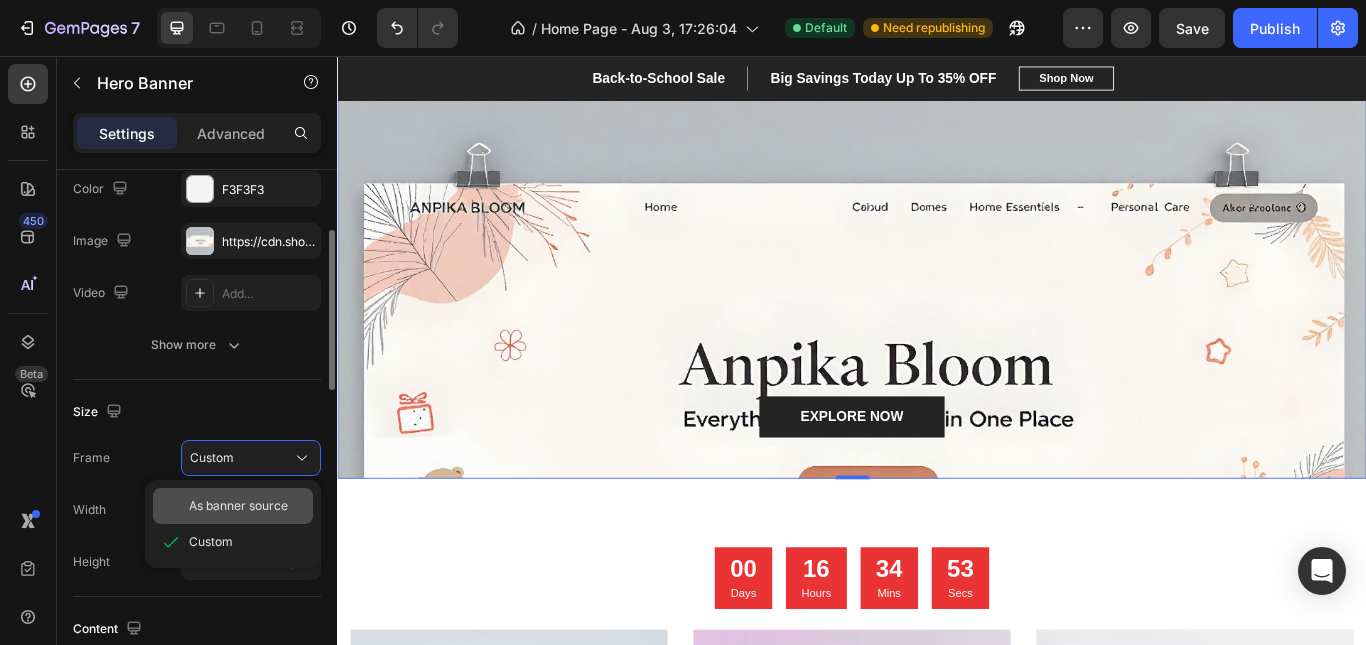 click on "As banner source" at bounding box center (238, 506) 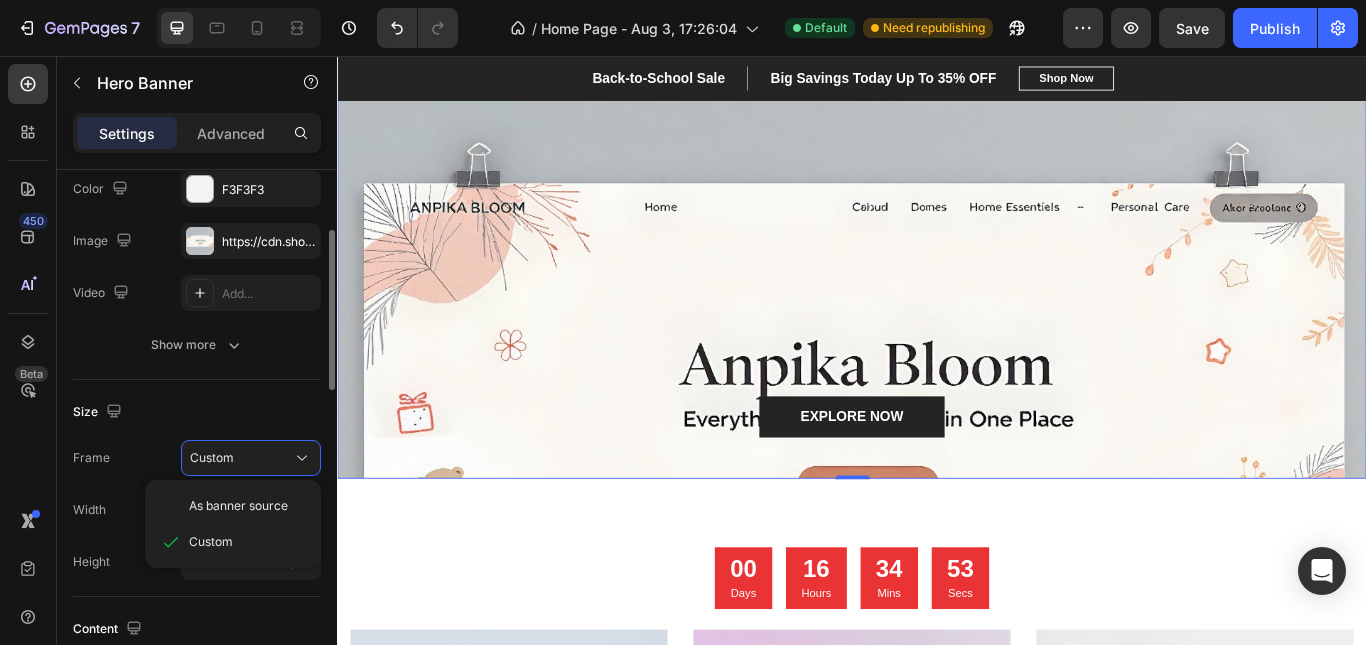 type 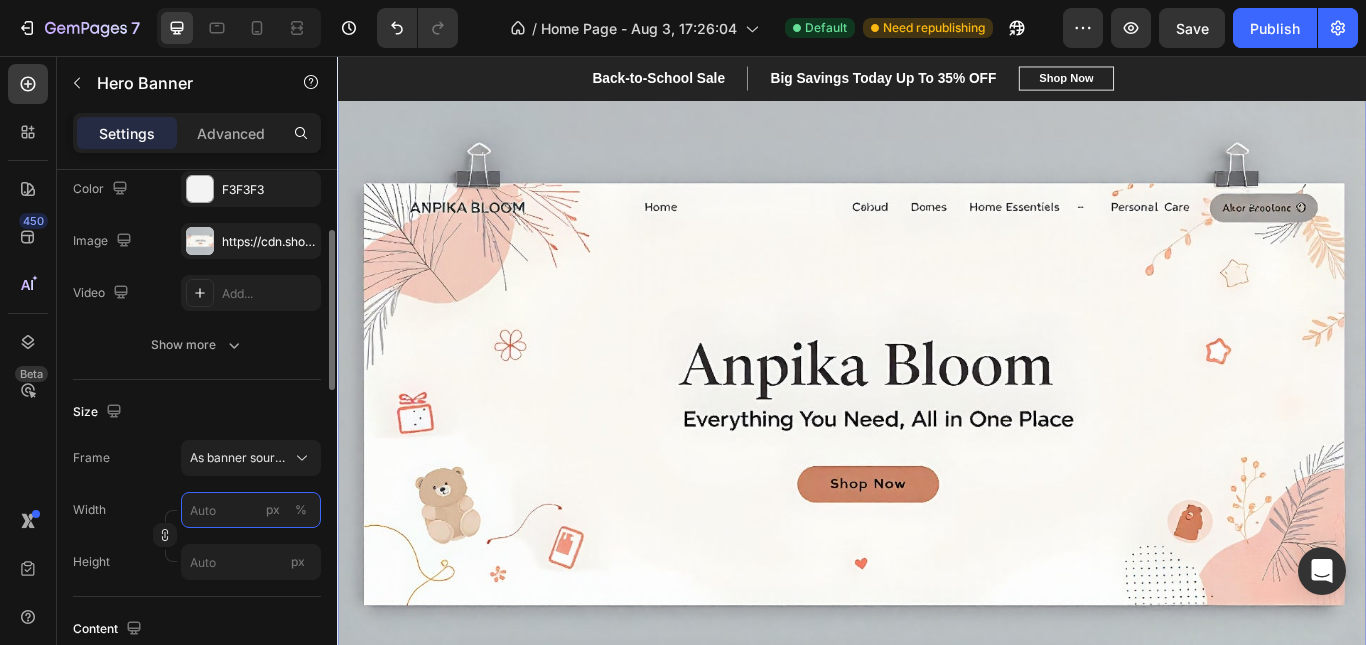 click on "px %" at bounding box center (251, 510) 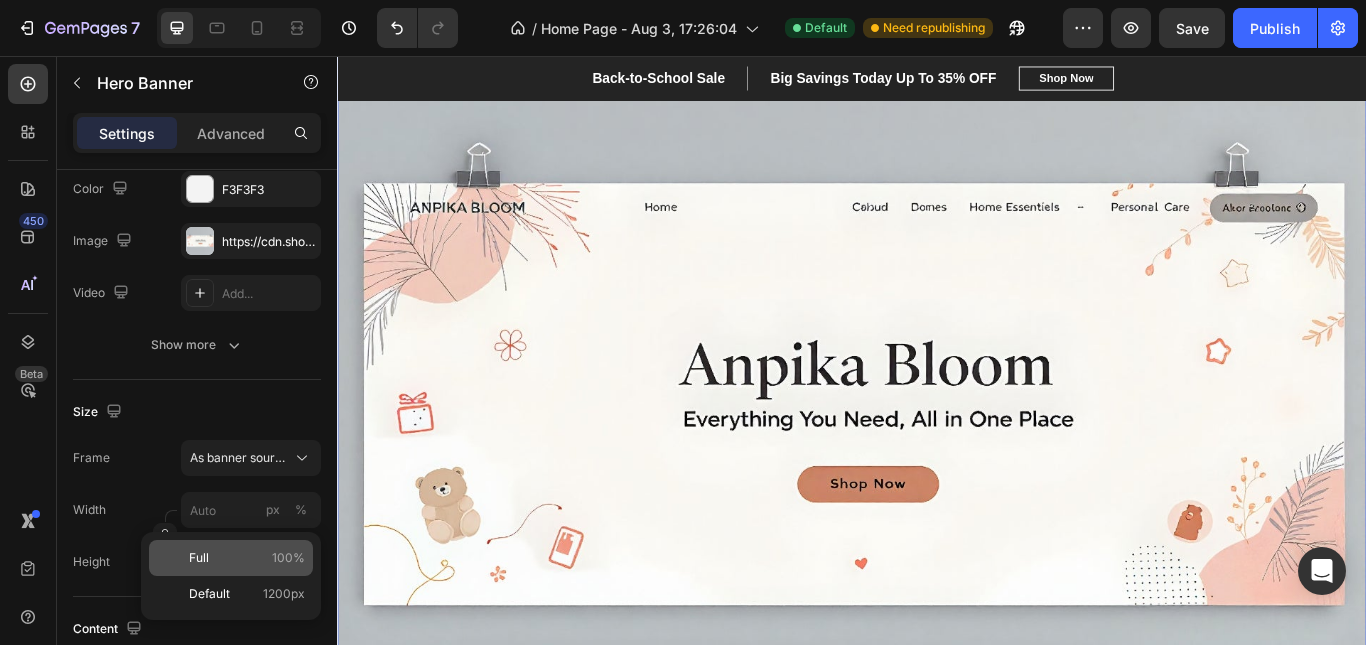 click on "Full 100%" 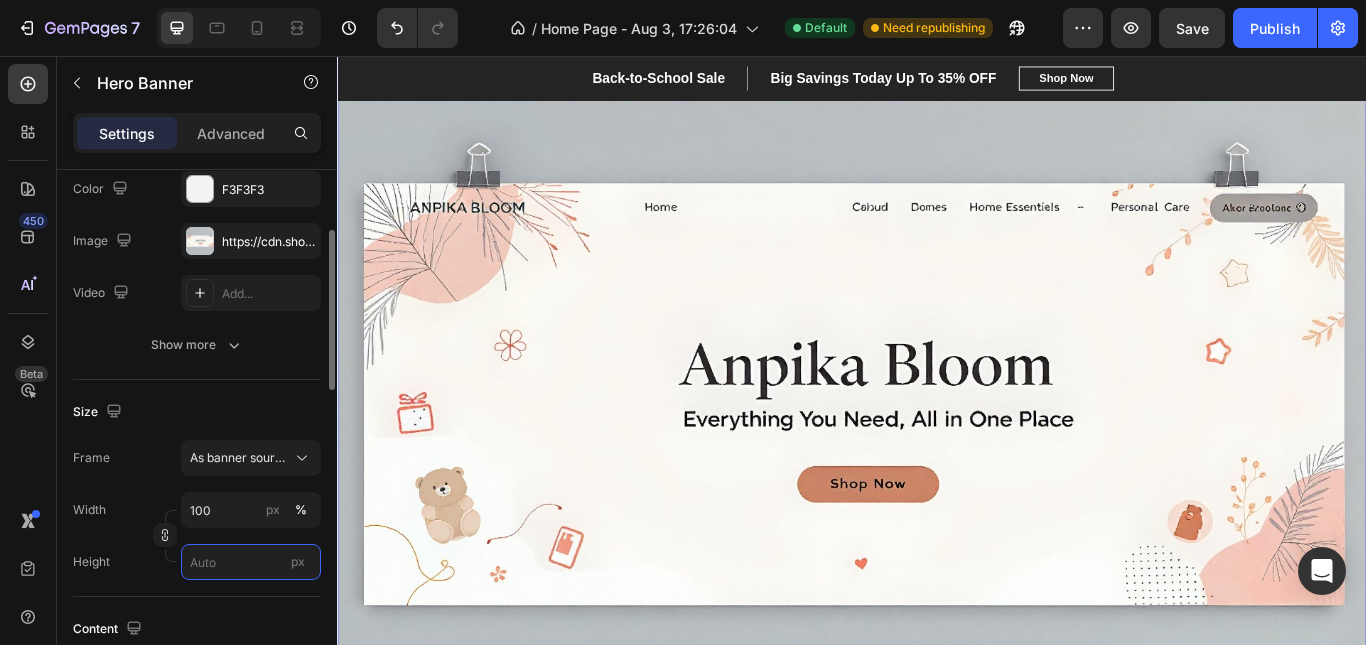 click on "px" at bounding box center (251, 562) 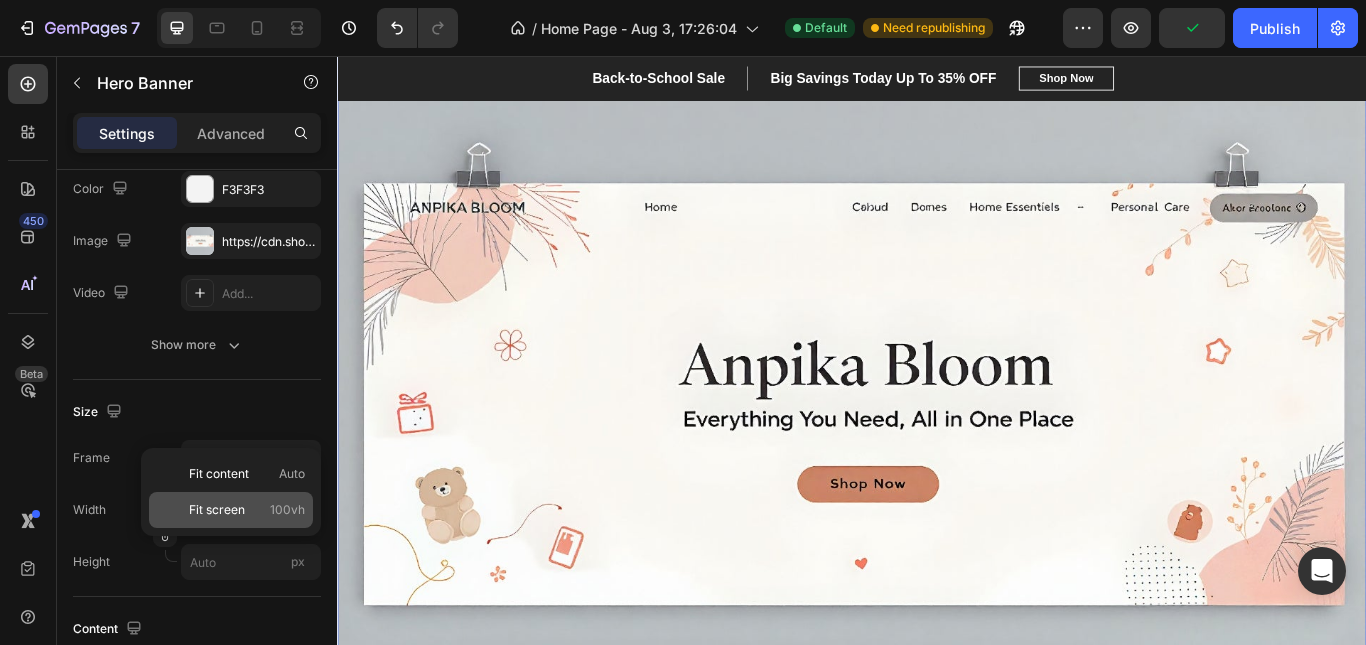click on "Fit screen" at bounding box center [217, 510] 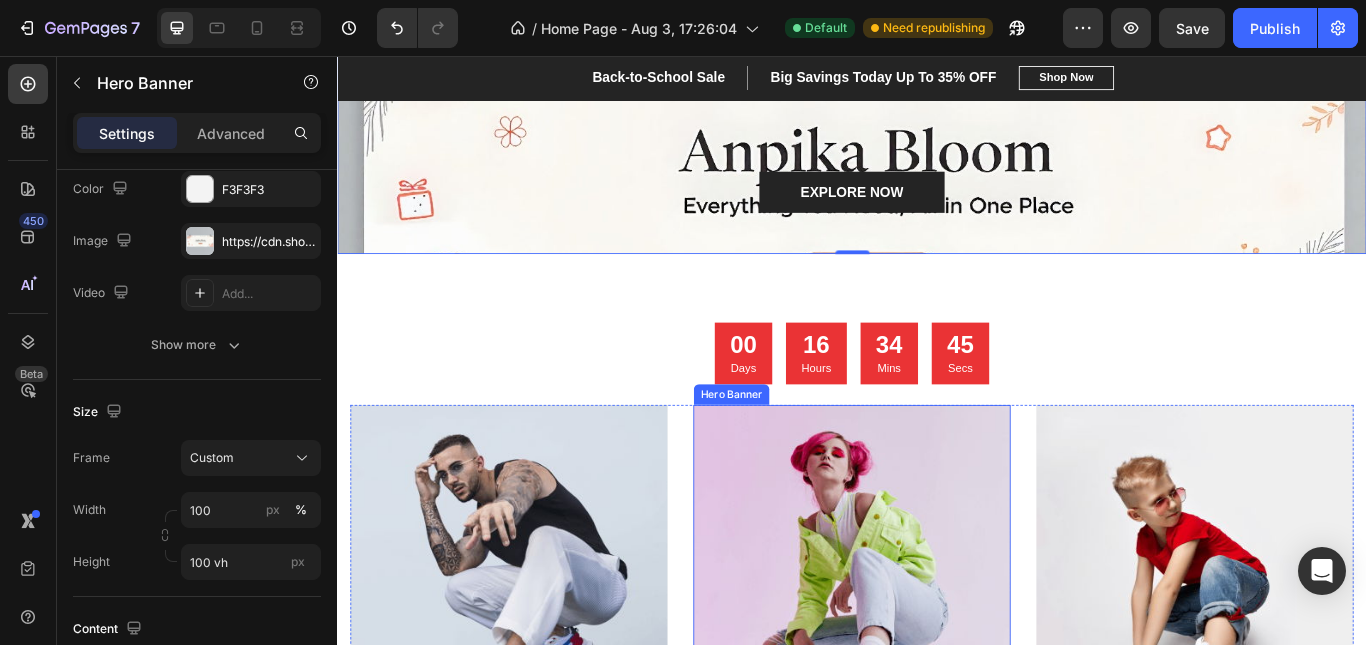 scroll, scrollTop: 400, scrollLeft: 0, axis: vertical 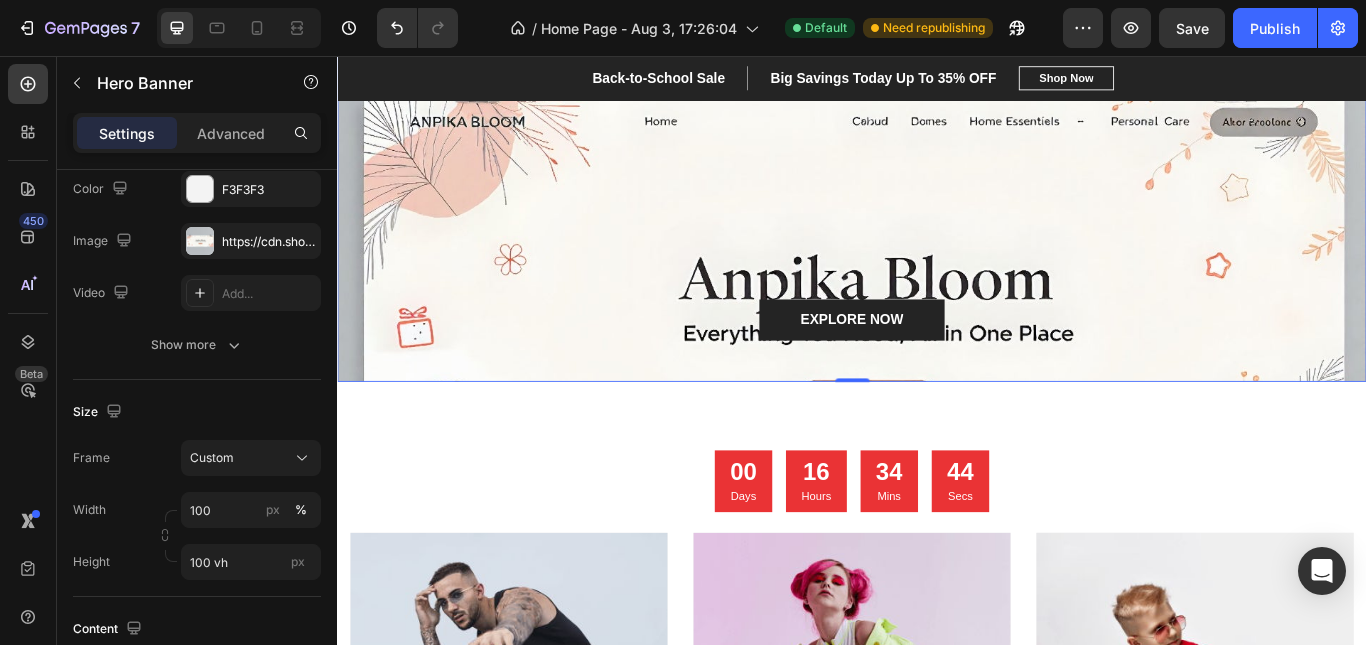 click at bounding box center [937, 92] 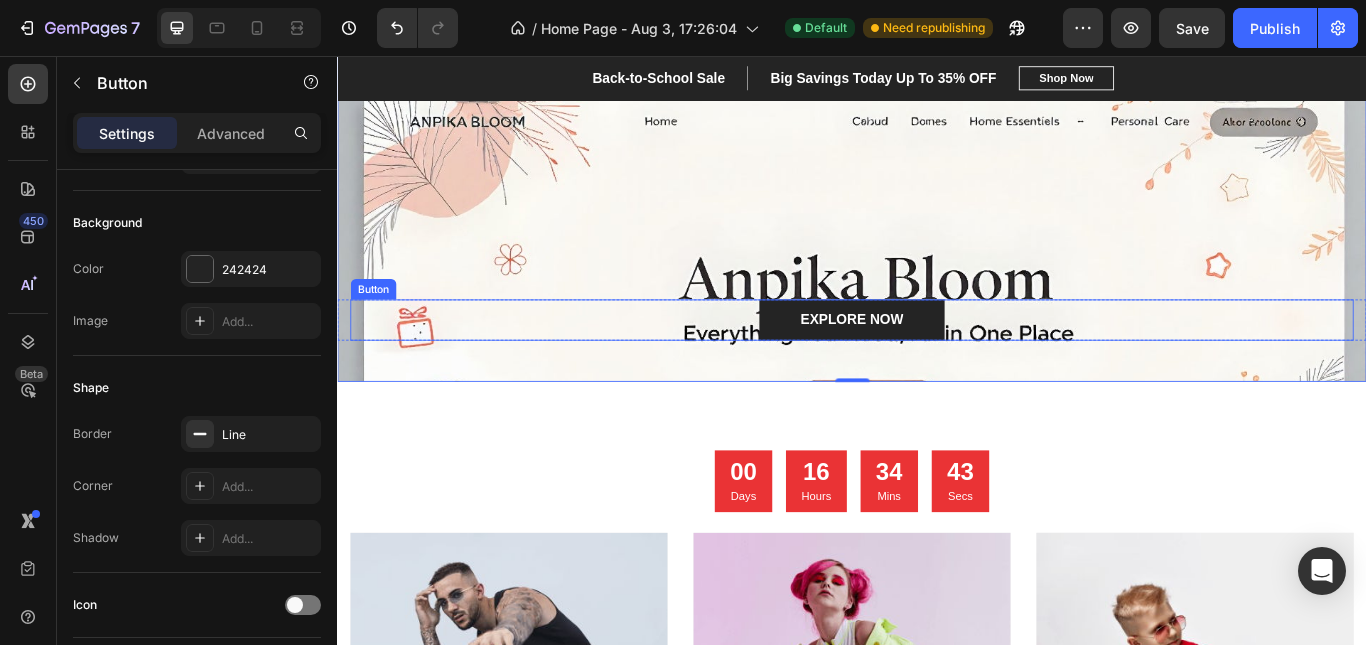 drag, startPoint x: 735, startPoint y: 354, endPoint x: 716, endPoint y: 328, distance: 32.202484 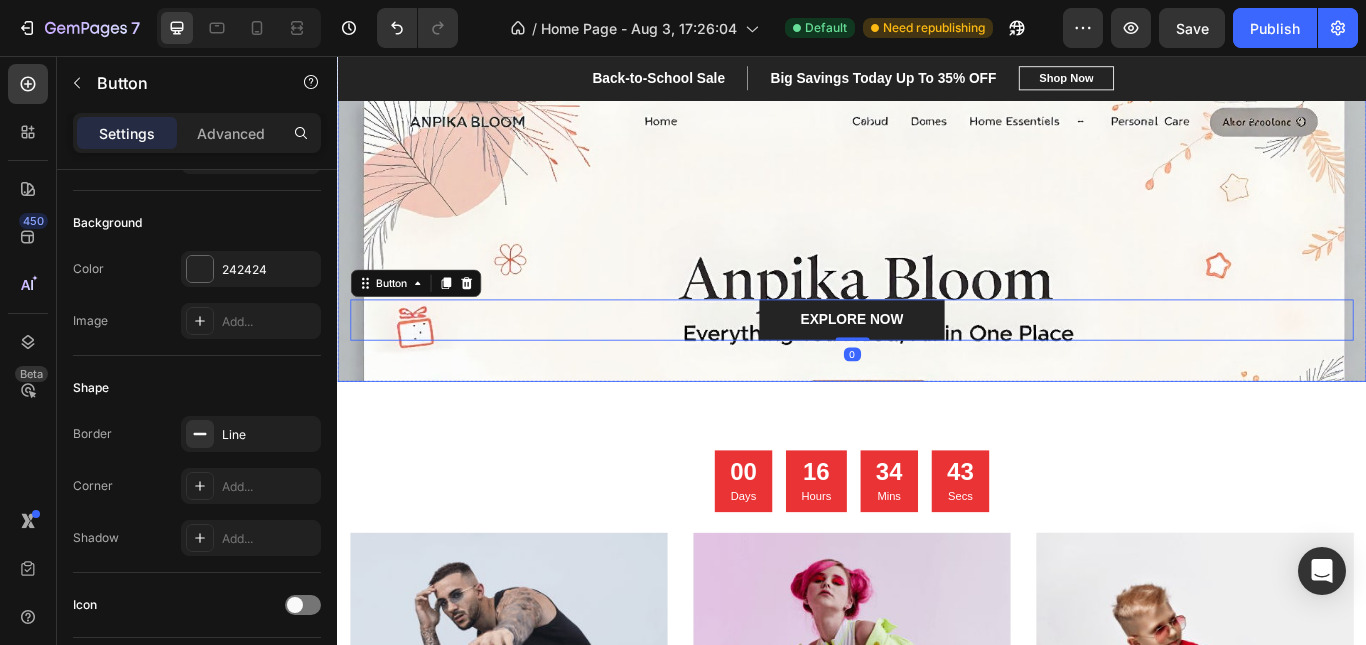 scroll, scrollTop: 0, scrollLeft: 0, axis: both 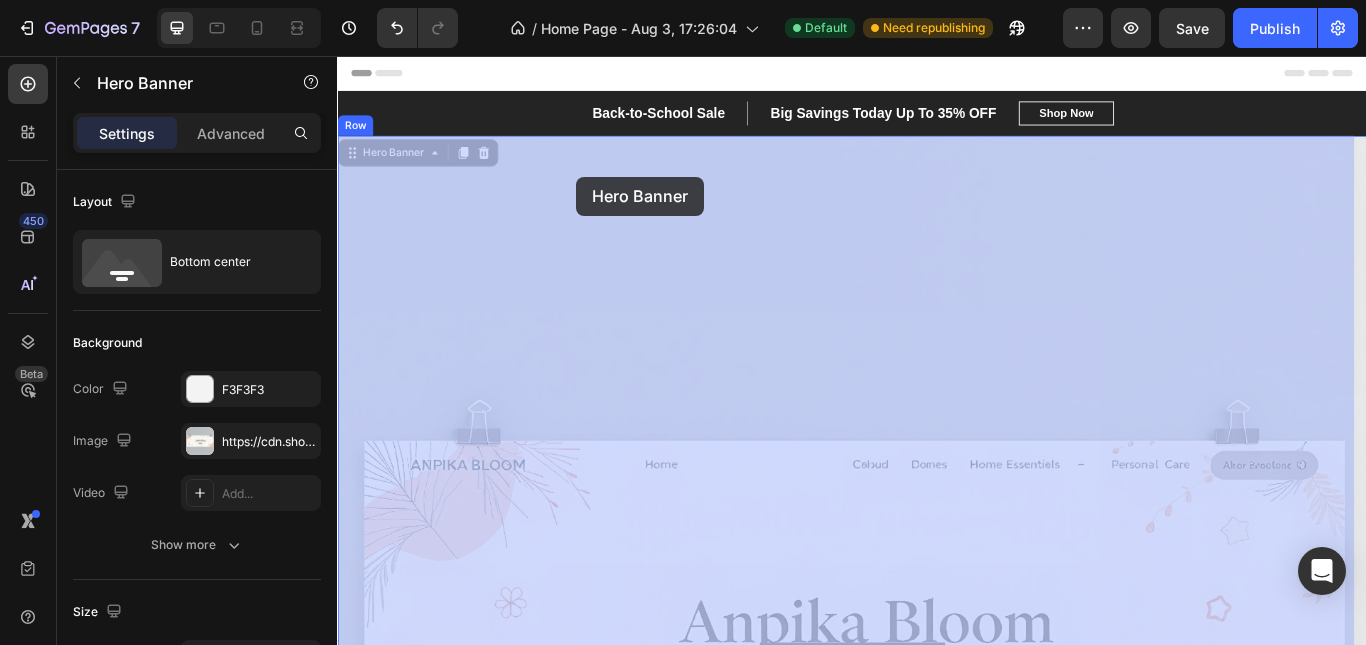 drag, startPoint x: 649, startPoint y: 275, endPoint x: 641, endPoint y: 255, distance: 21.540659 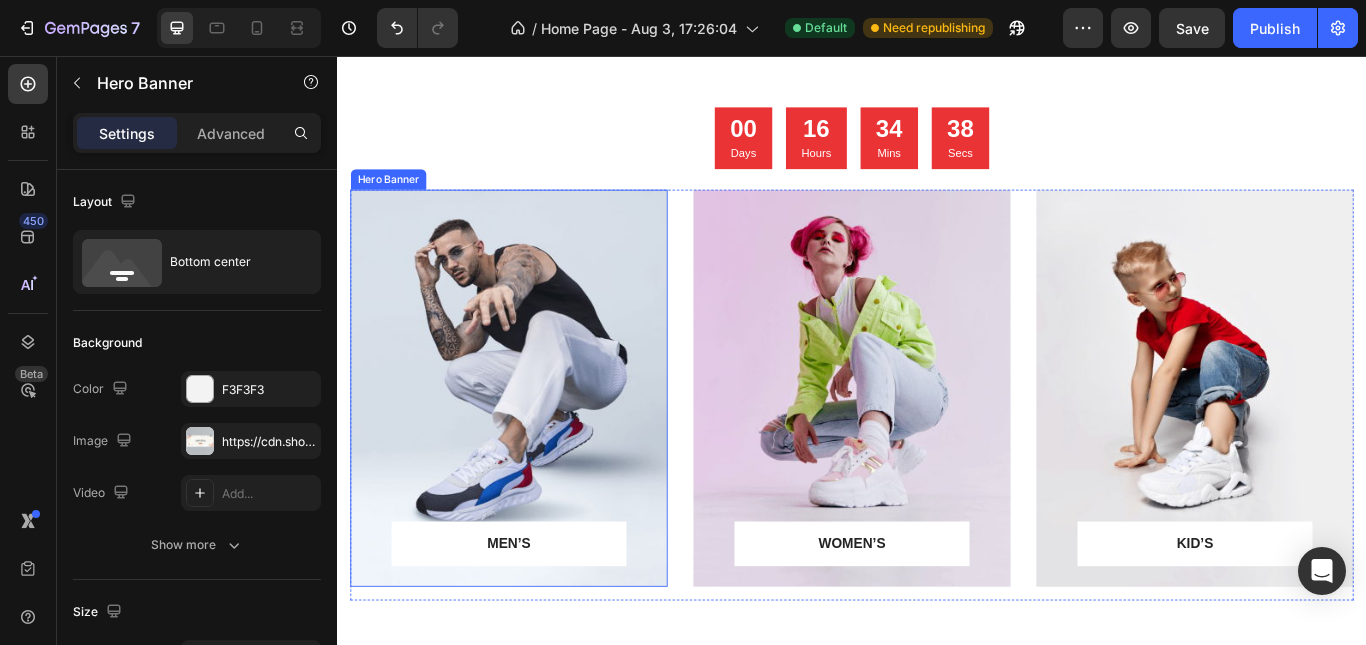 scroll, scrollTop: 400, scrollLeft: 0, axis: vertical 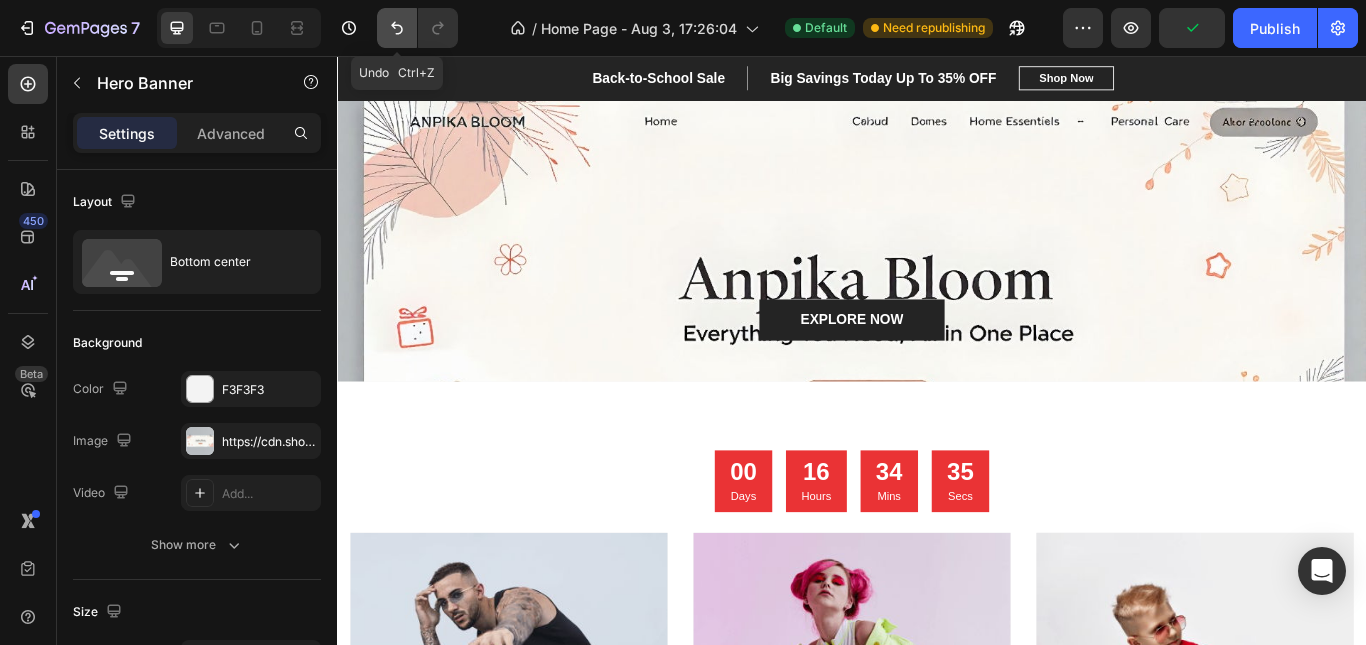 click 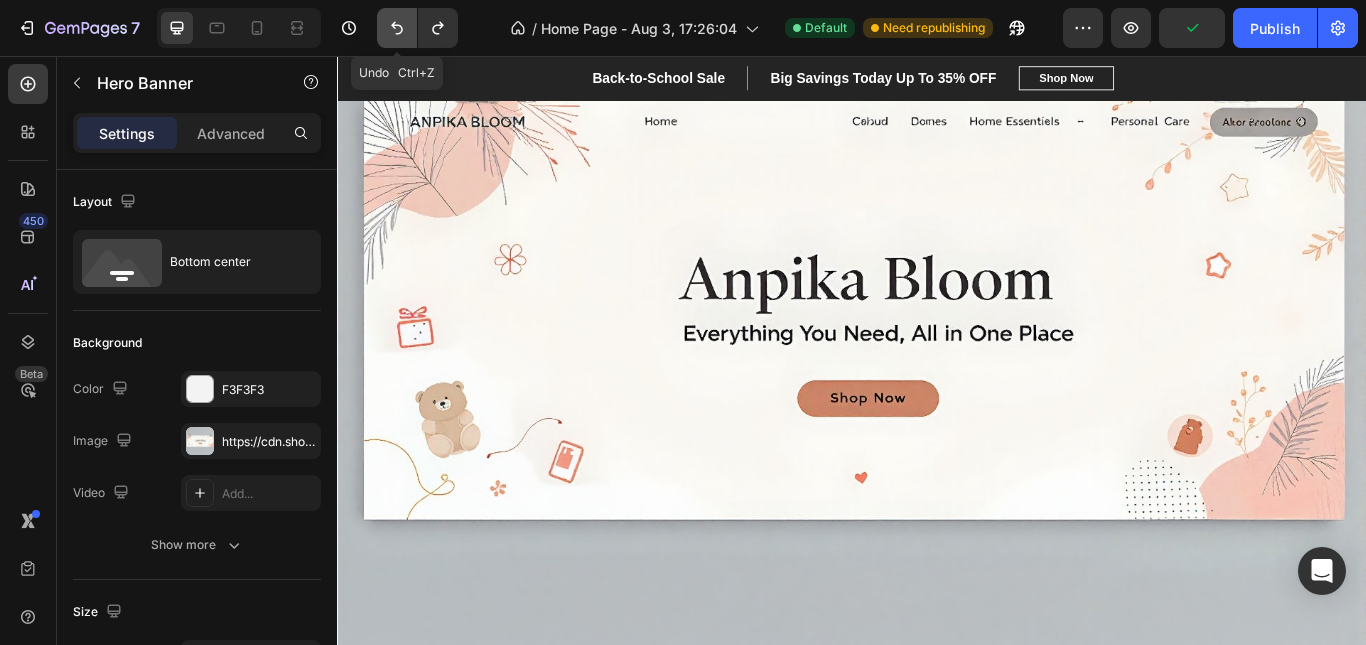 click 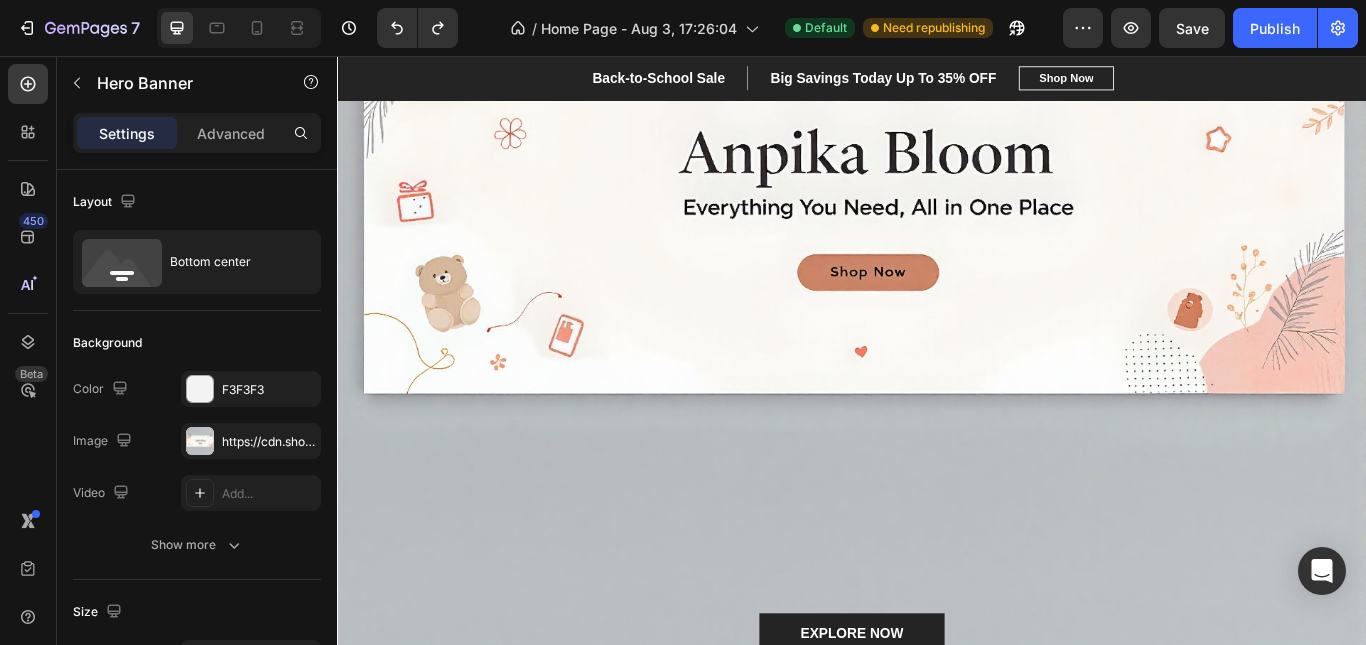 scroll, scrollTop: 500, scrollLeft: 0, axis: vertical 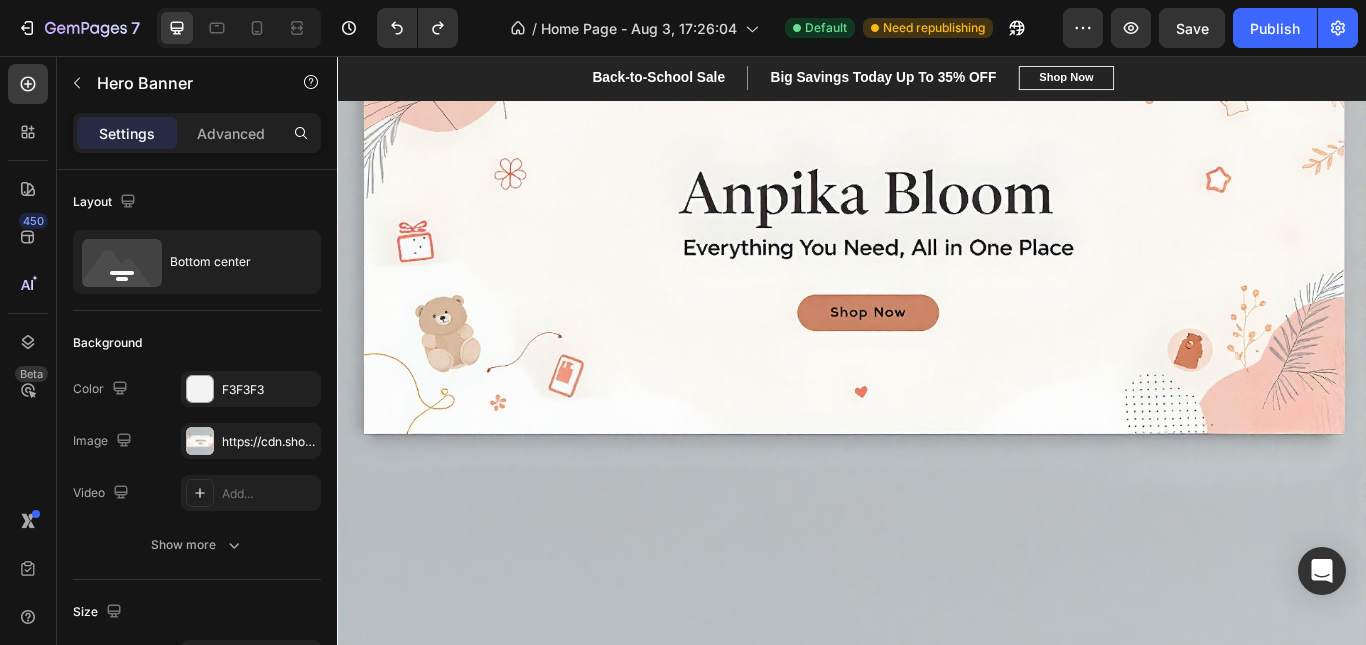 click at bounding box center (937, 249) 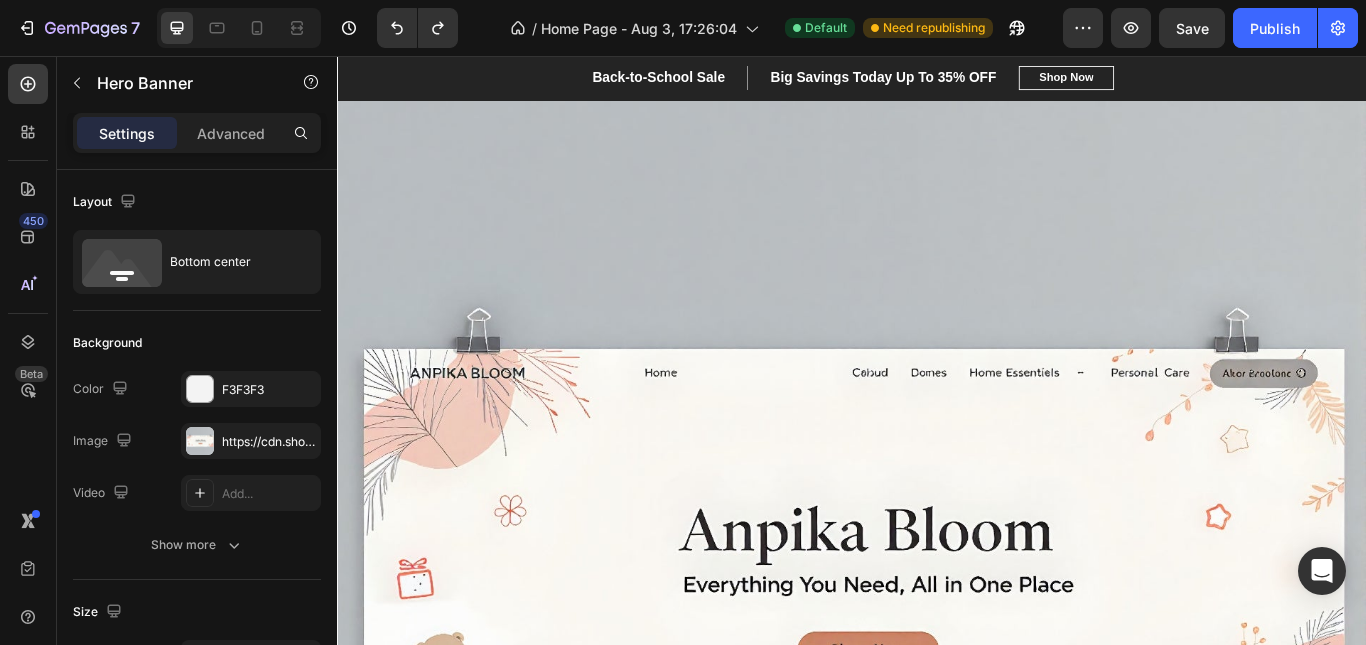 scroll, scrollTop: 100, scrollLeft: 0, axis: vertical 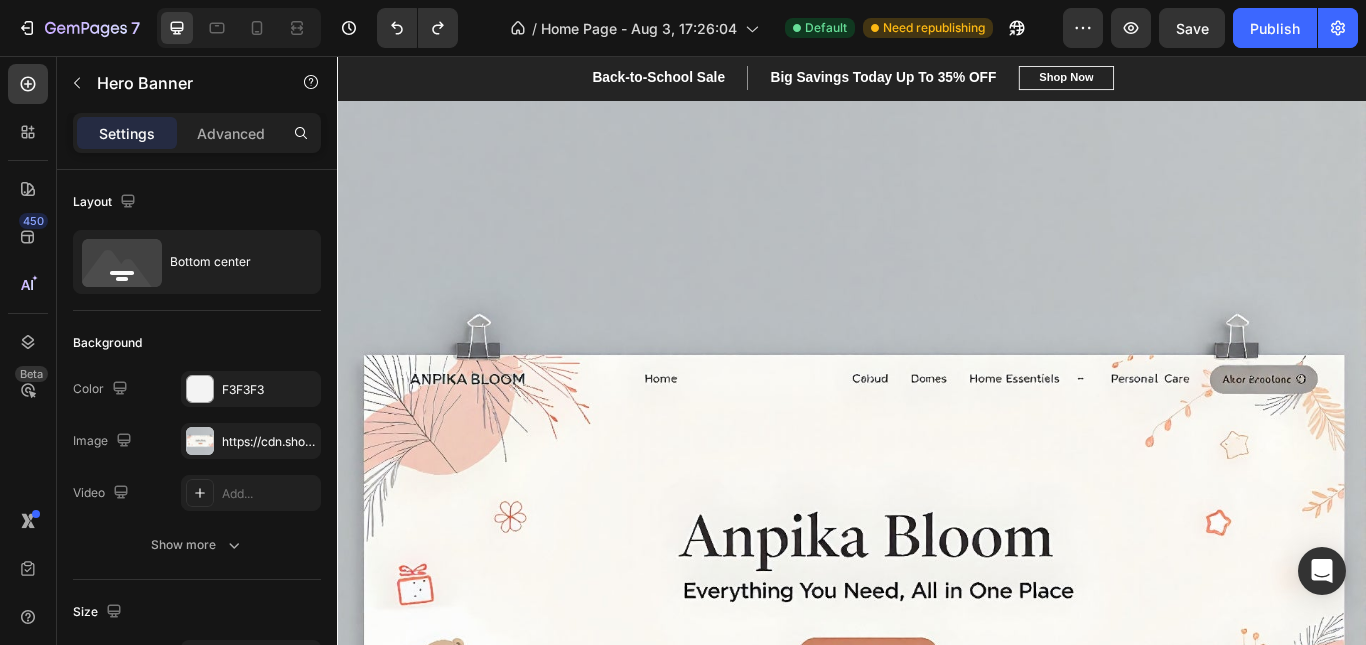 click at bounding box center [937, 649] 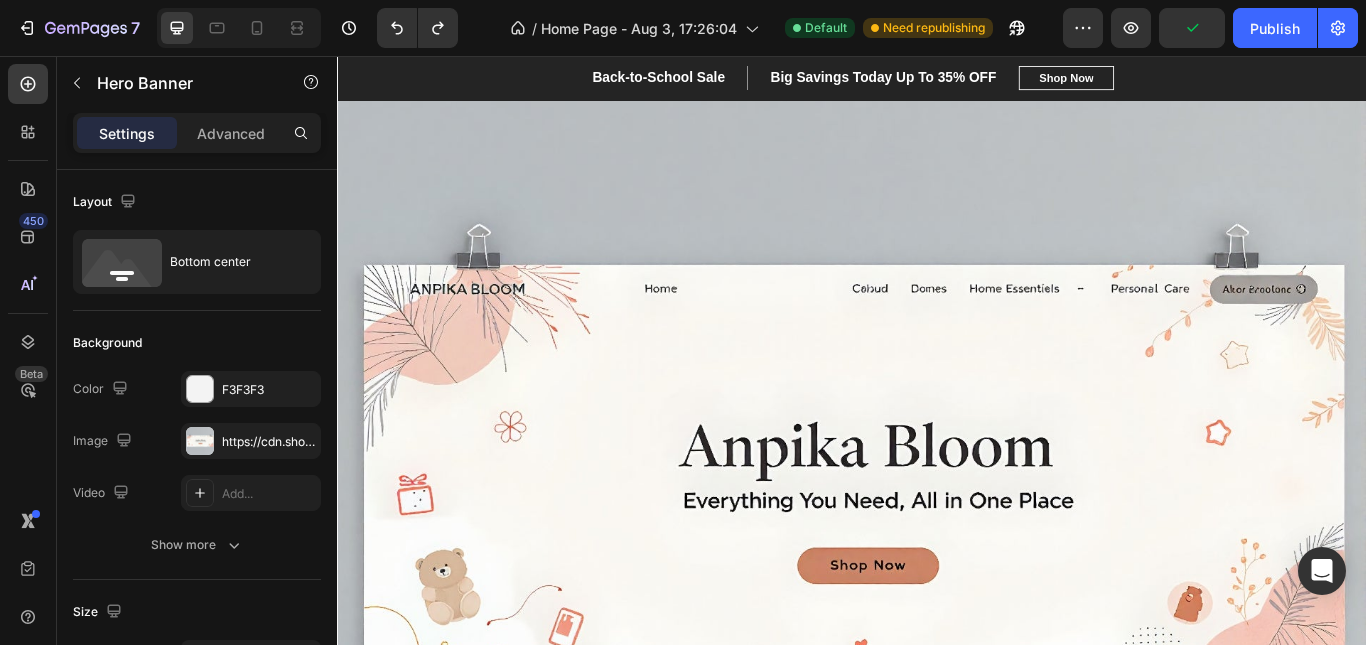 scroll, scrollTop: 300, scrollLeft: 0, axis: vertical 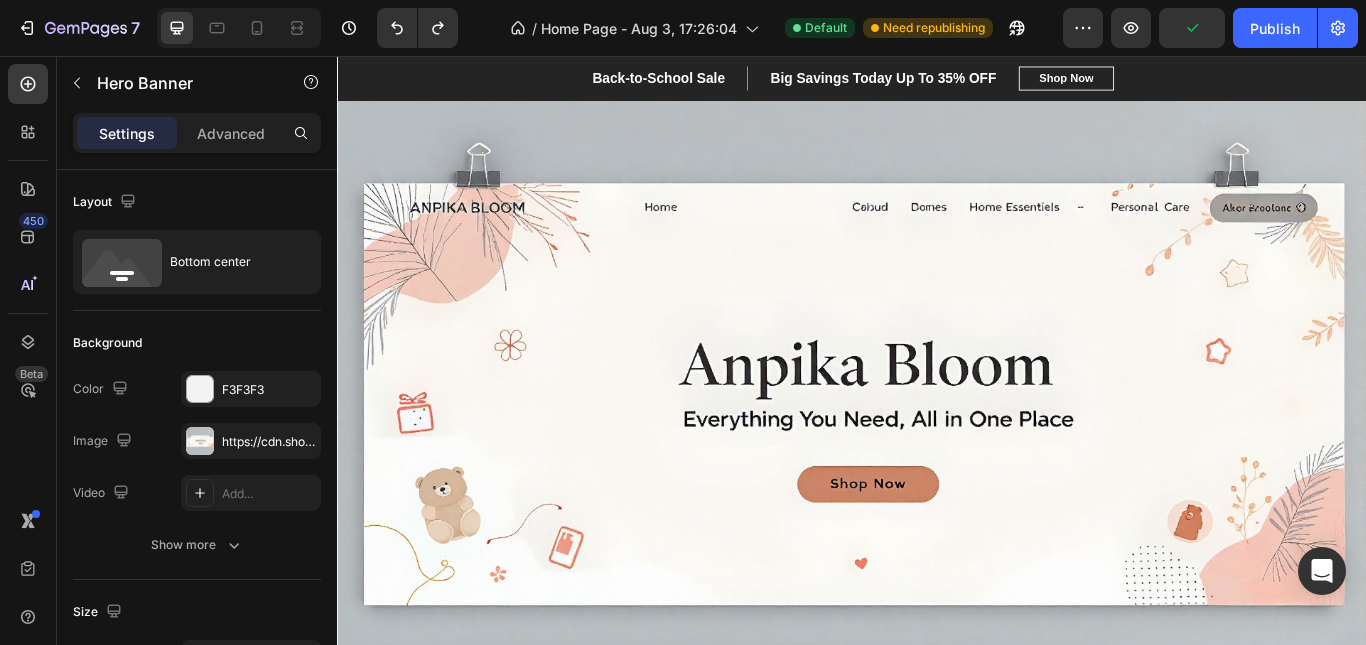 click at bounding box center (937, 449) 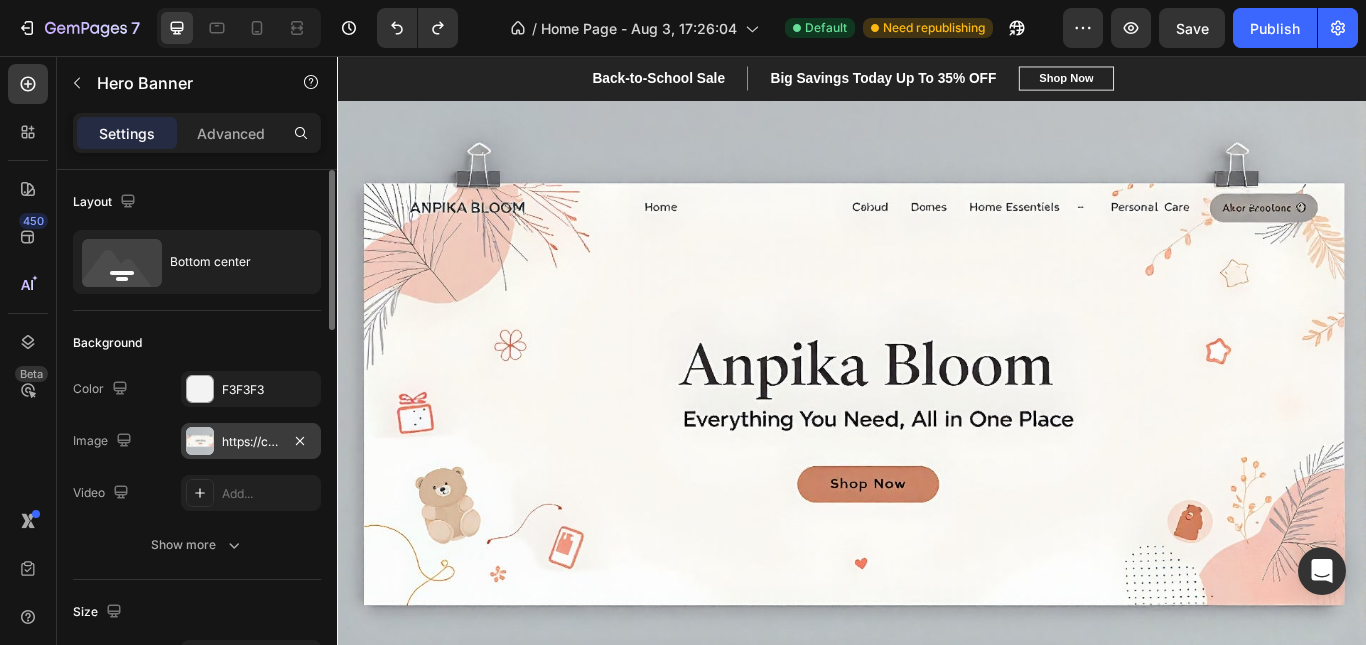 click on "https://cdn.shopify.com/s/files/1/0719/9047/6852/files/gempages_578298023247872965-c893b524-0192-4738-8987-3faab2f66e47.jpg" at bounding box center [251, 441] 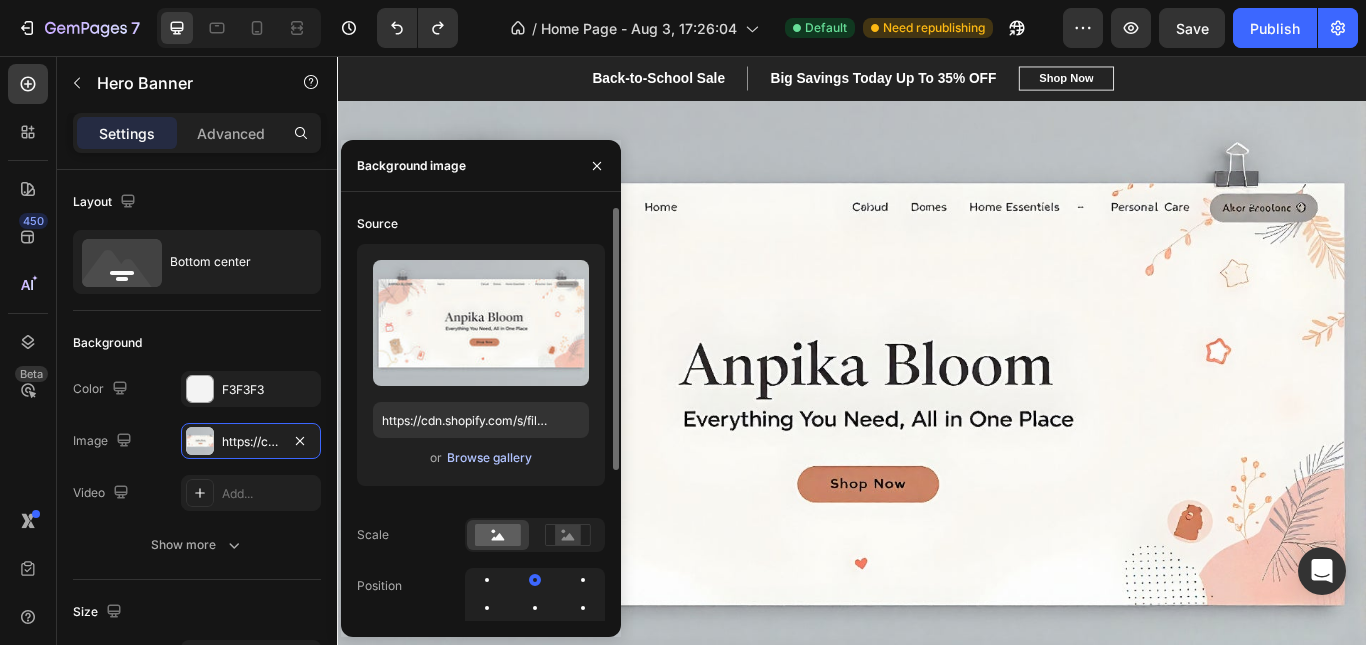 click on "Browse gallery" at bounding box center (489, 458) 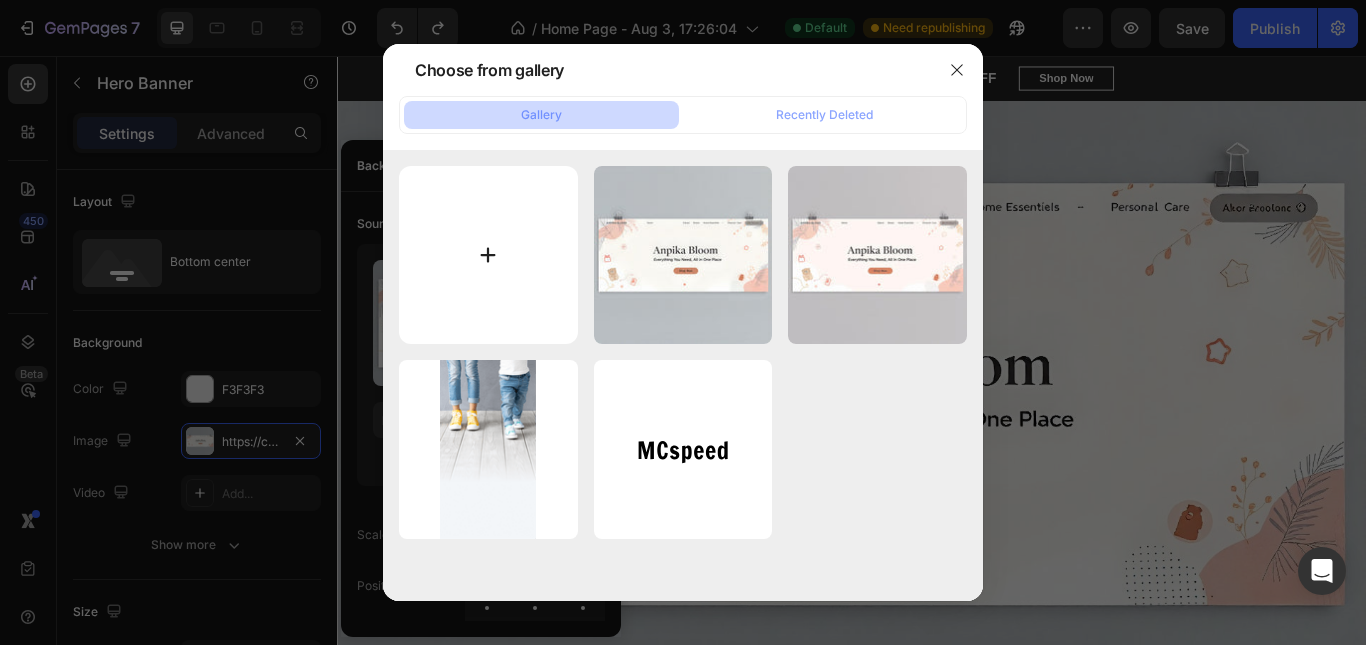click at bounding box center [488, 255] 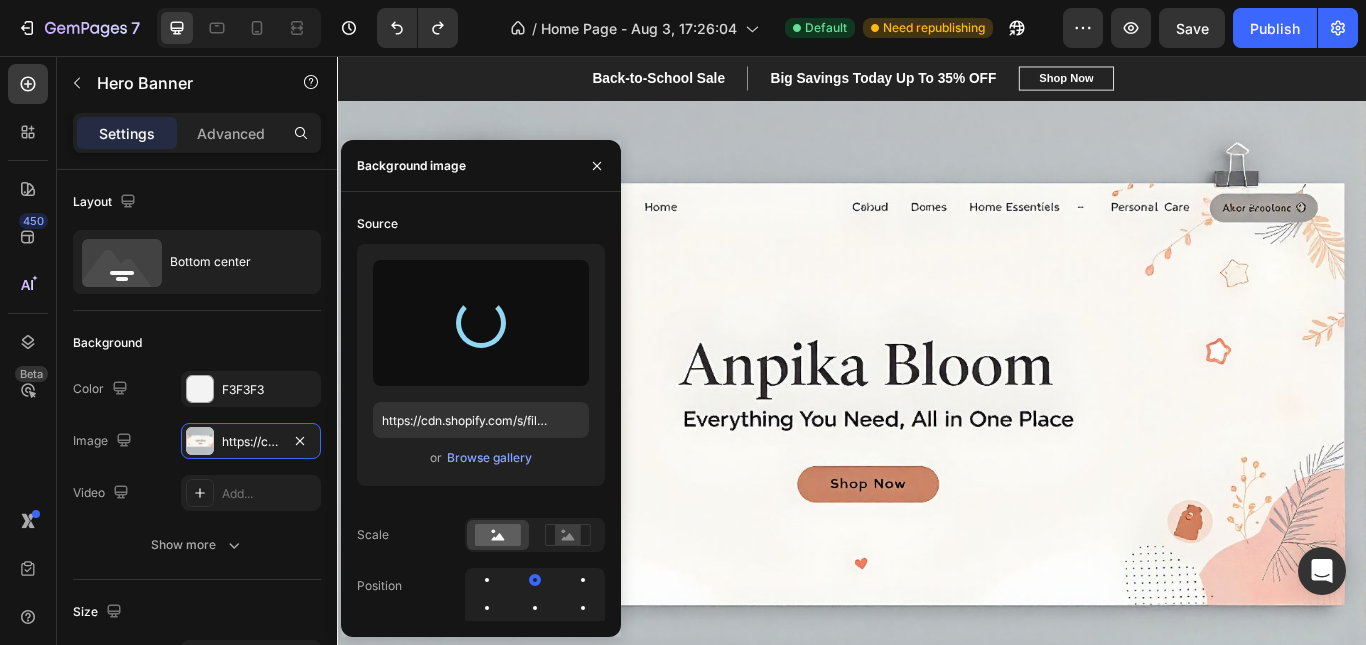 type on "https://cdn.shopify.com/s/files/1/0719/9047/6852/files/gempages_578298023247872965-7327cadf-5c90-4538-afc1-8dbcf2867229.jpg" 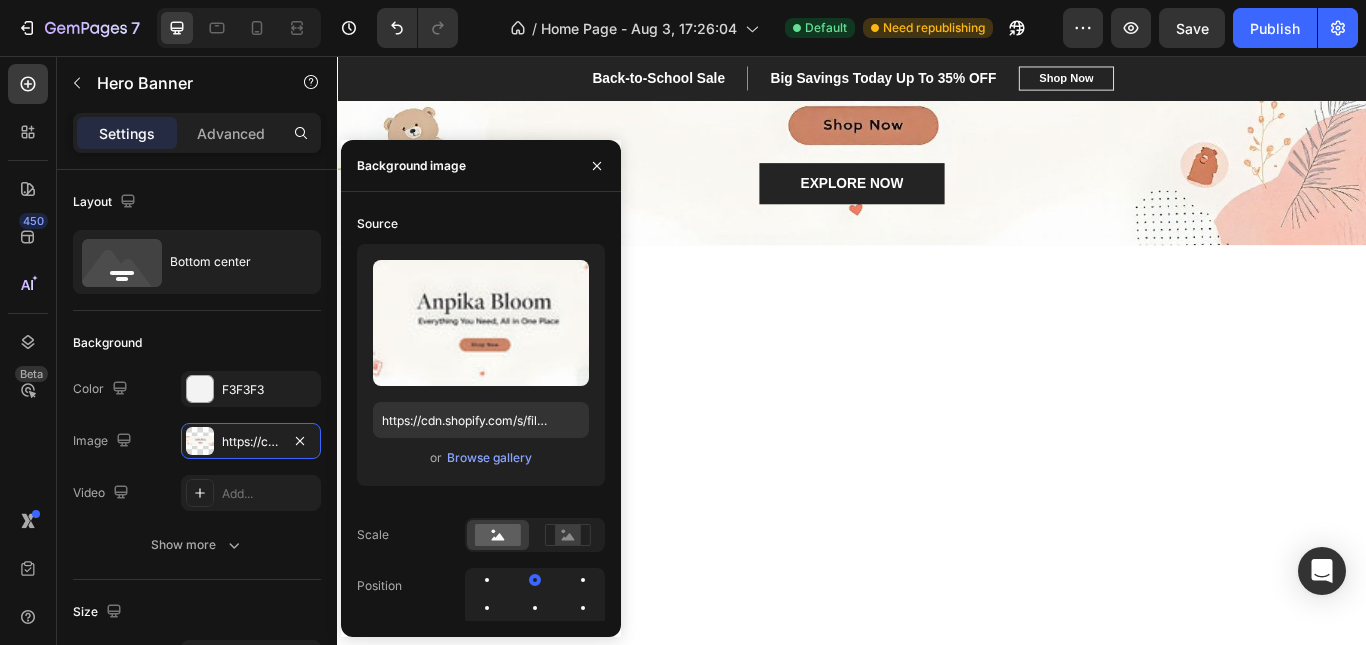 click at bounding box center (937, 652) 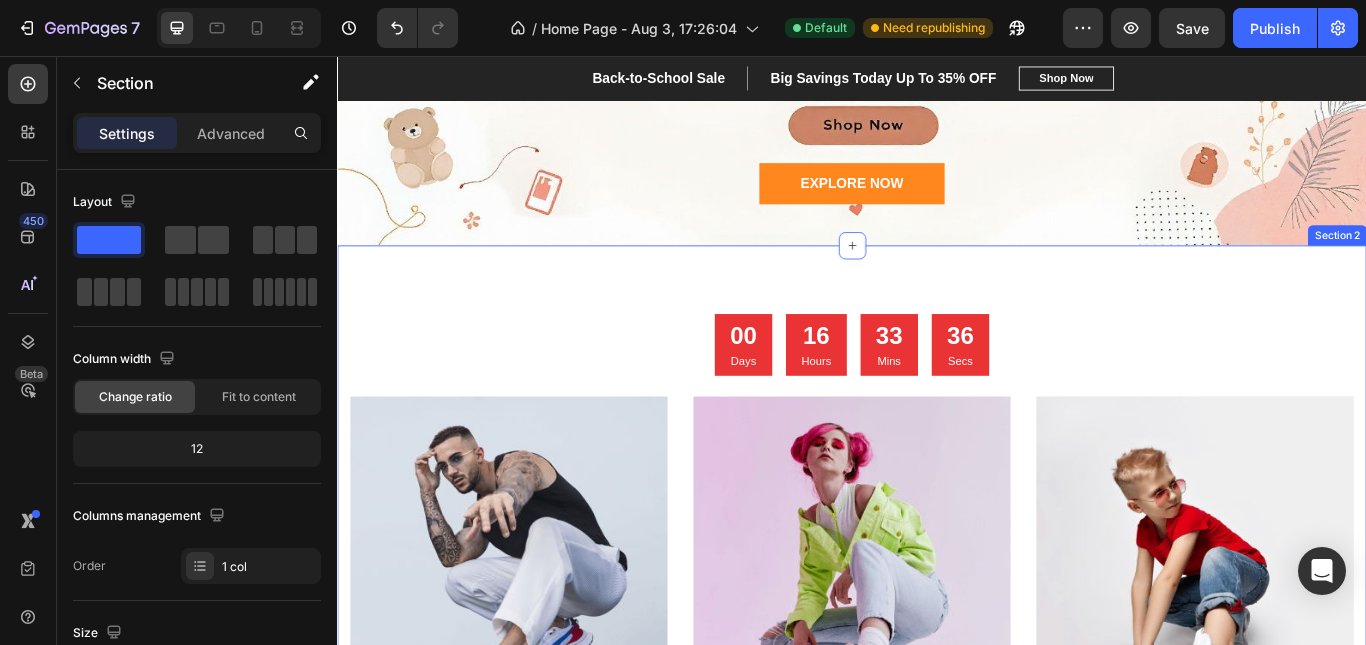 scroll, scrollTop: 0, scrollLeft: 0, axis: both 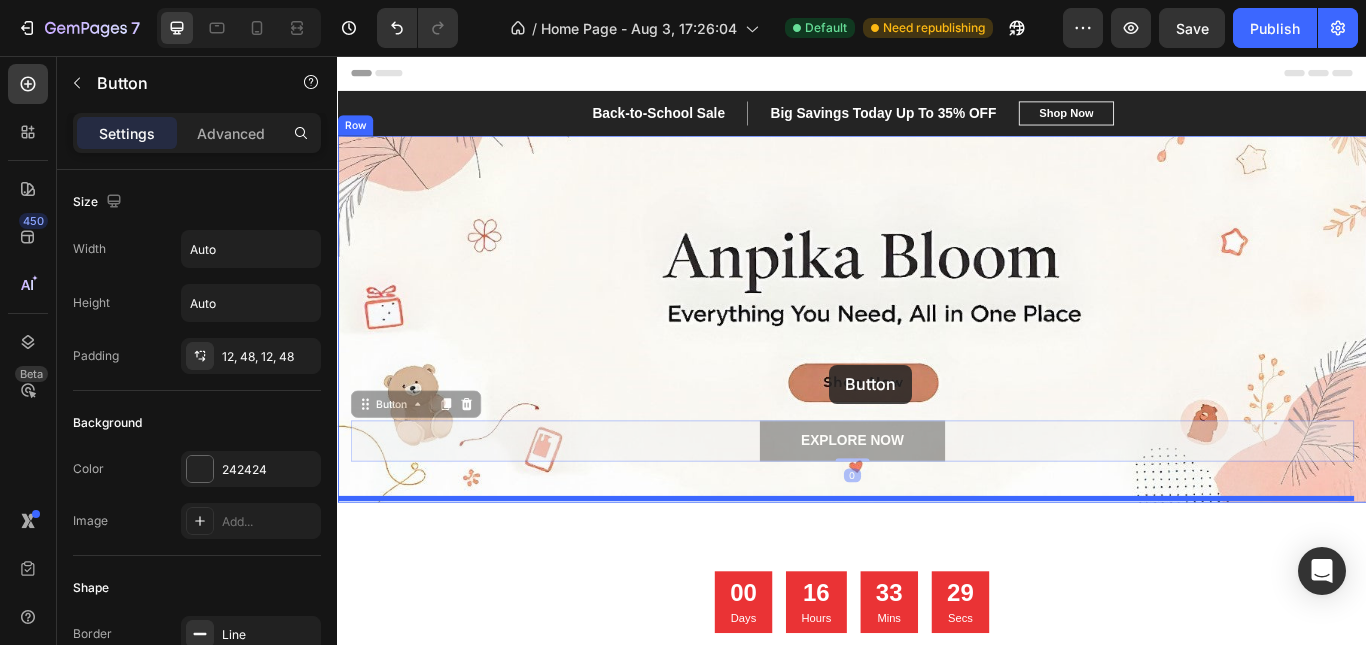 drag, startPoint x: 965, startPoint y: 502, endPoint x: 911, endPoint y: 415, distance: 102.396286 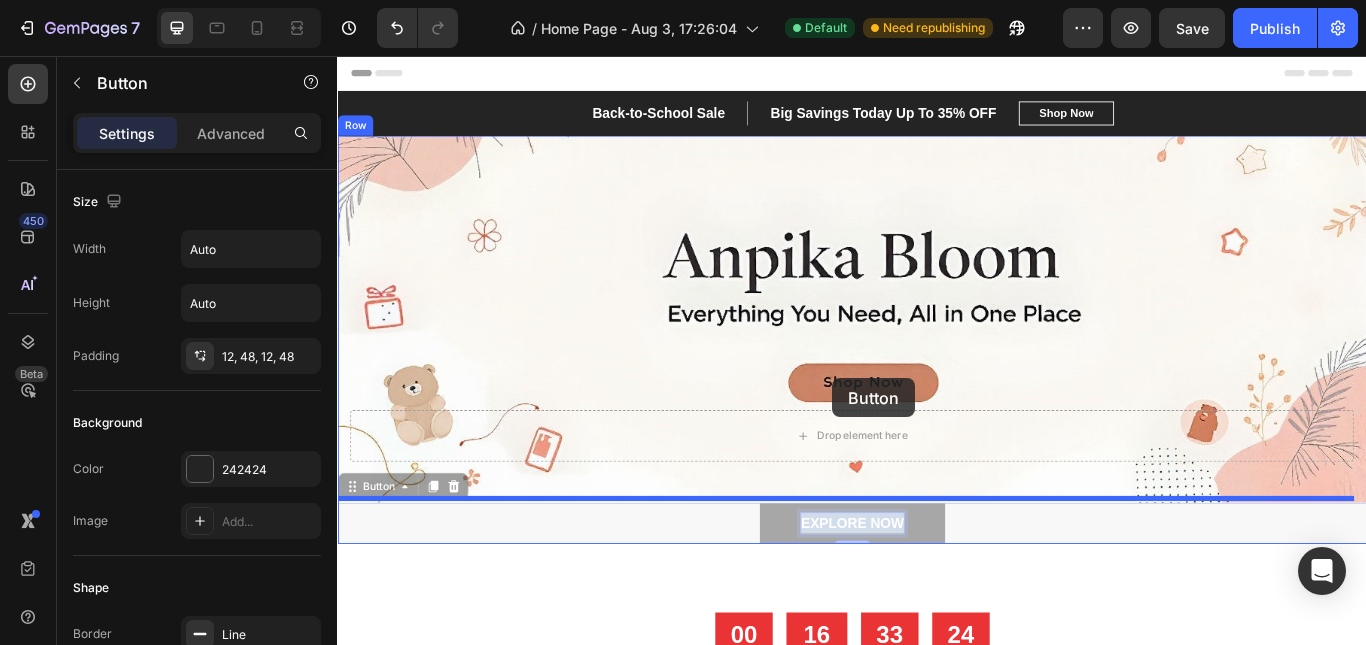 drag, startPoint x: 932, startPoint y: 591, endPoint x: 914, endPoint y: 432, distance: 160.01562 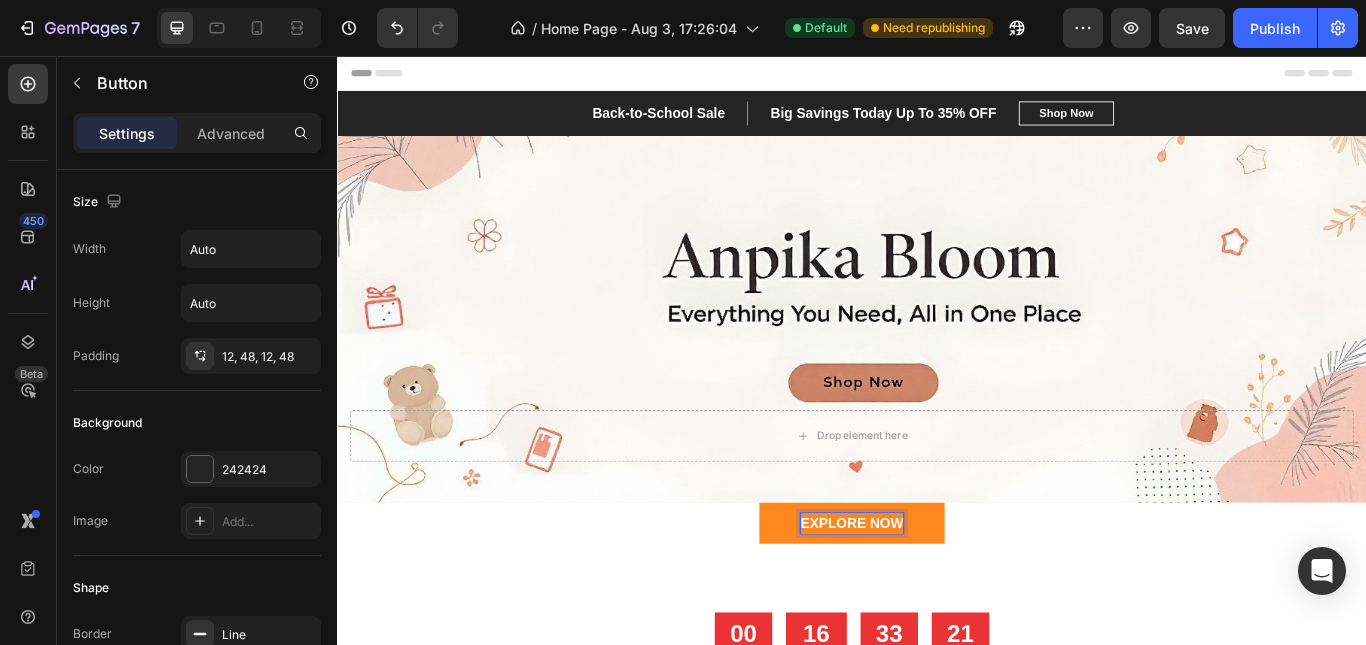 drag, startPoint x: 906, startPoint y: 593, endPoint x: 845, endPoint y: 599, distance: 61.294373 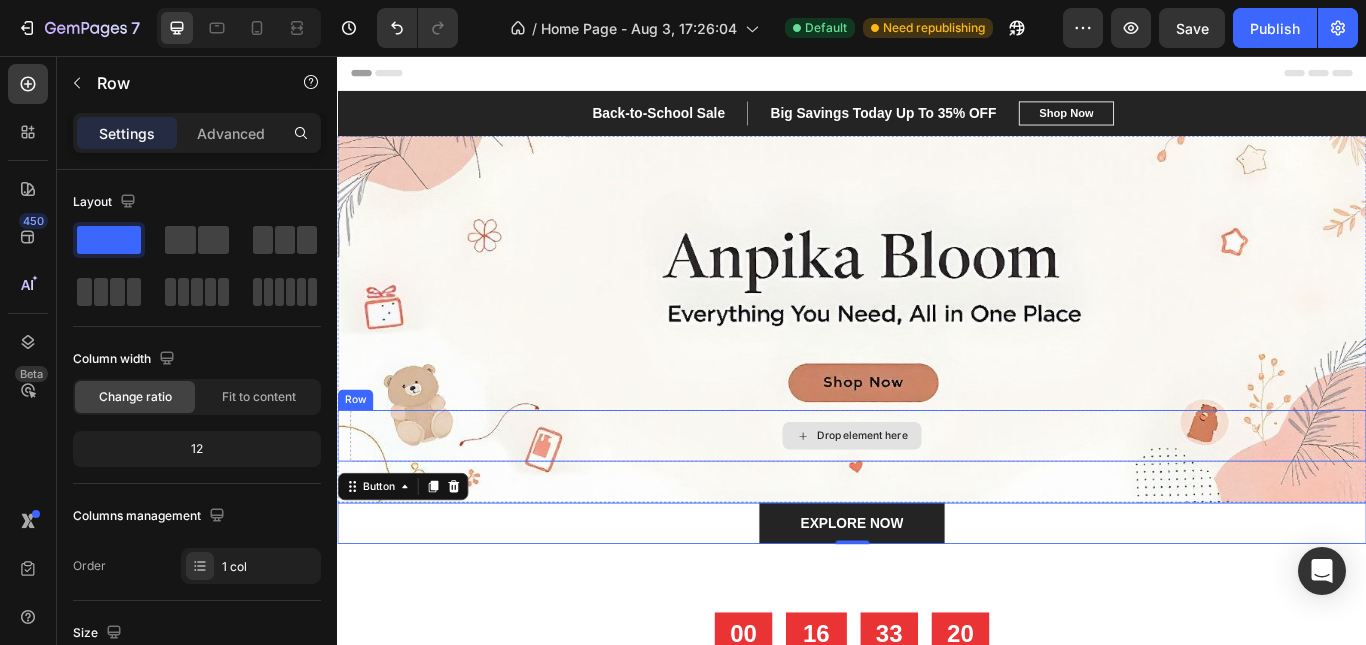 click on "Drop element here" at bounding box center (937, 499) 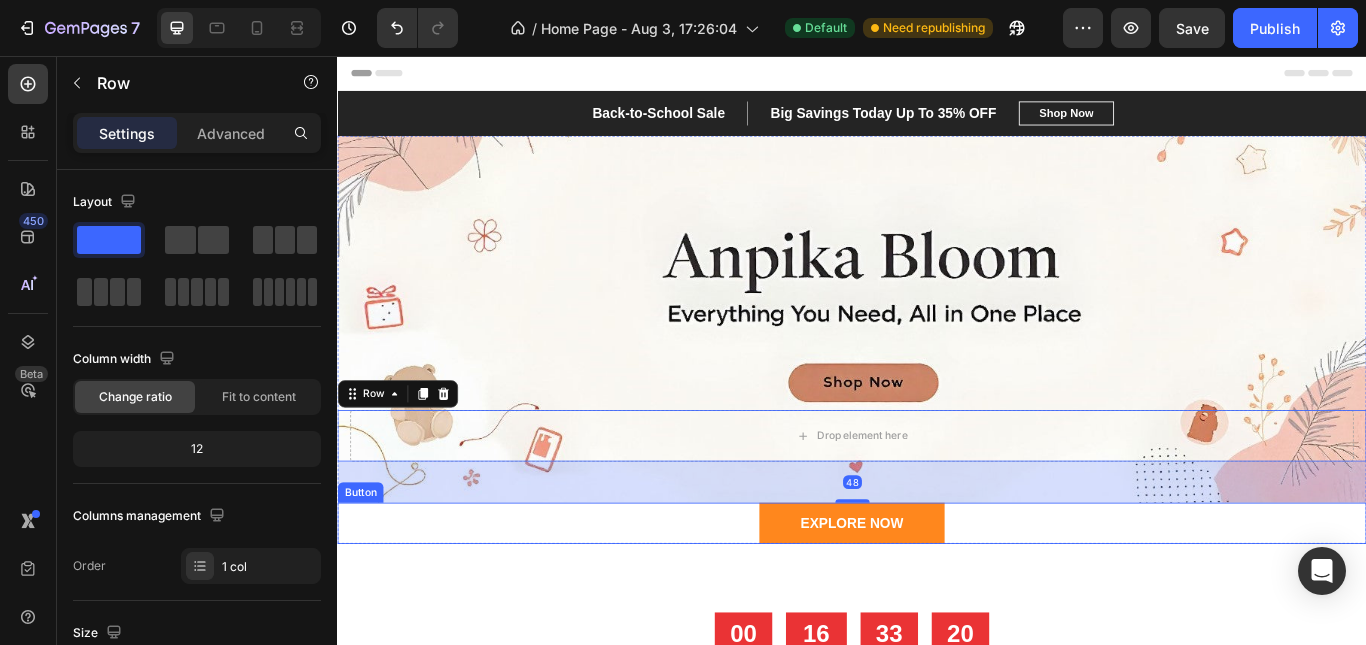 click on "EXPLORE NOW" at bounding box center (937, 601) 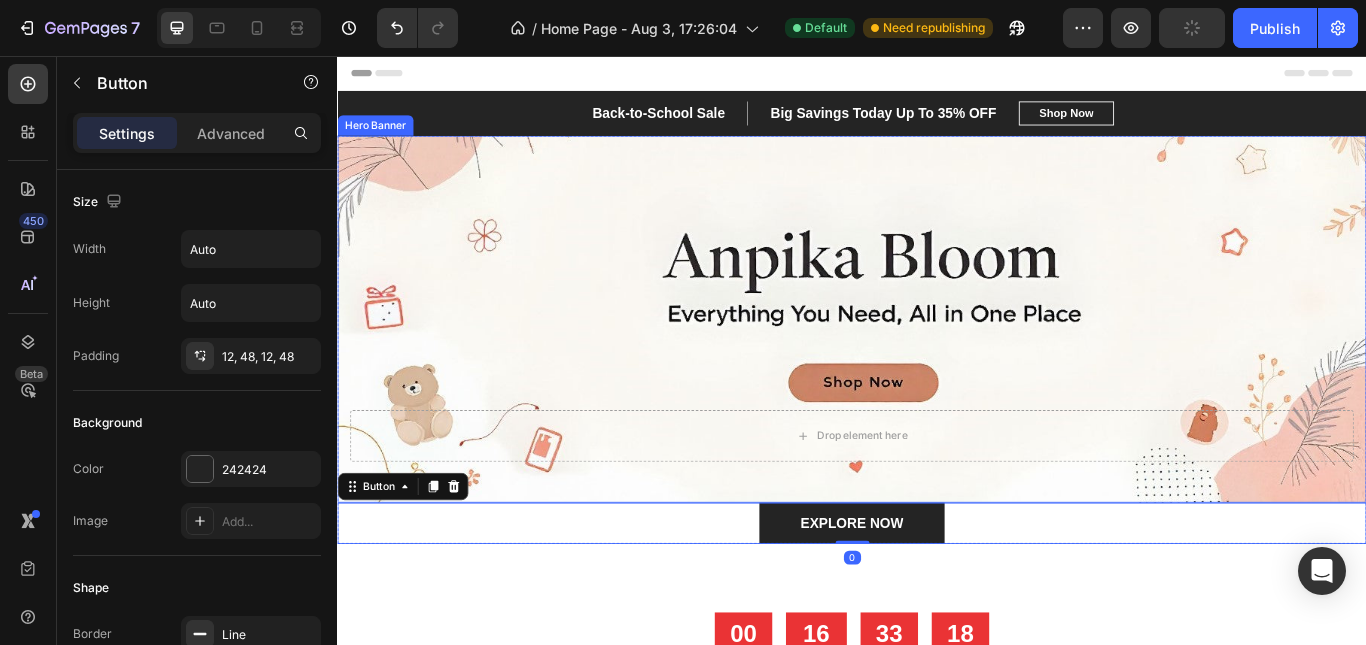 click at bounding box center [937, 363] 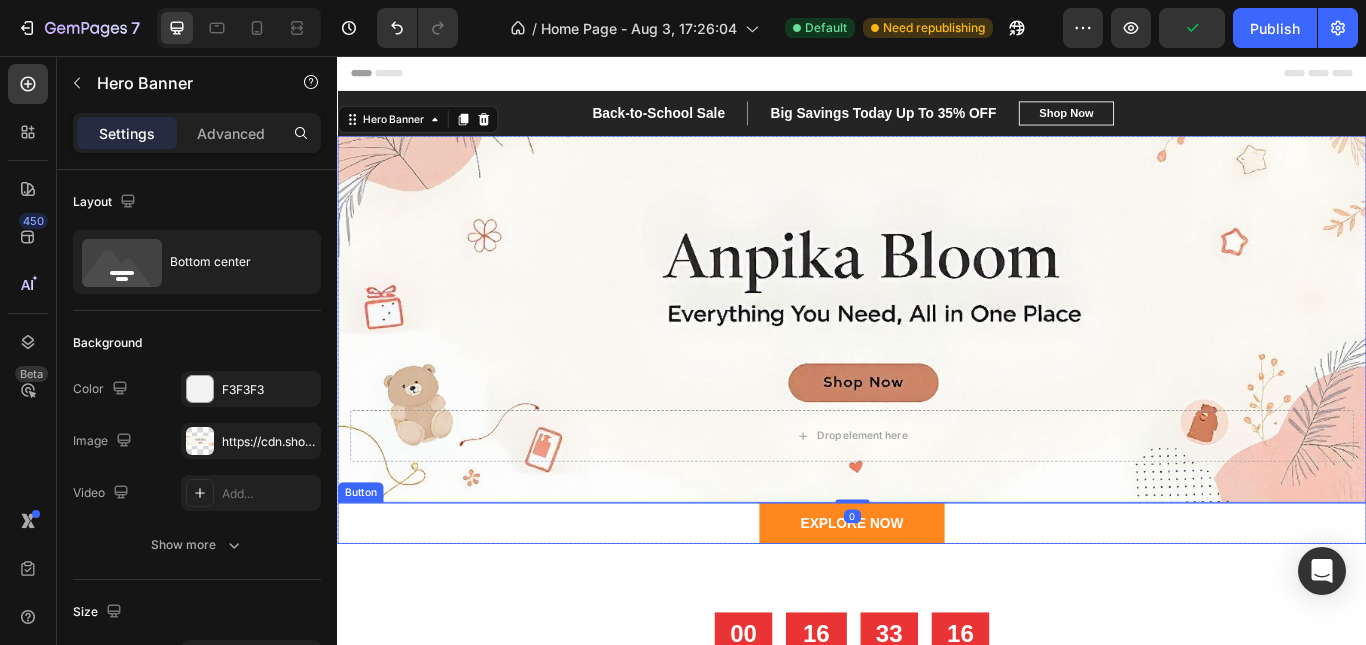 click on "EXPLORE NOW" at bounding box center [937, 601] 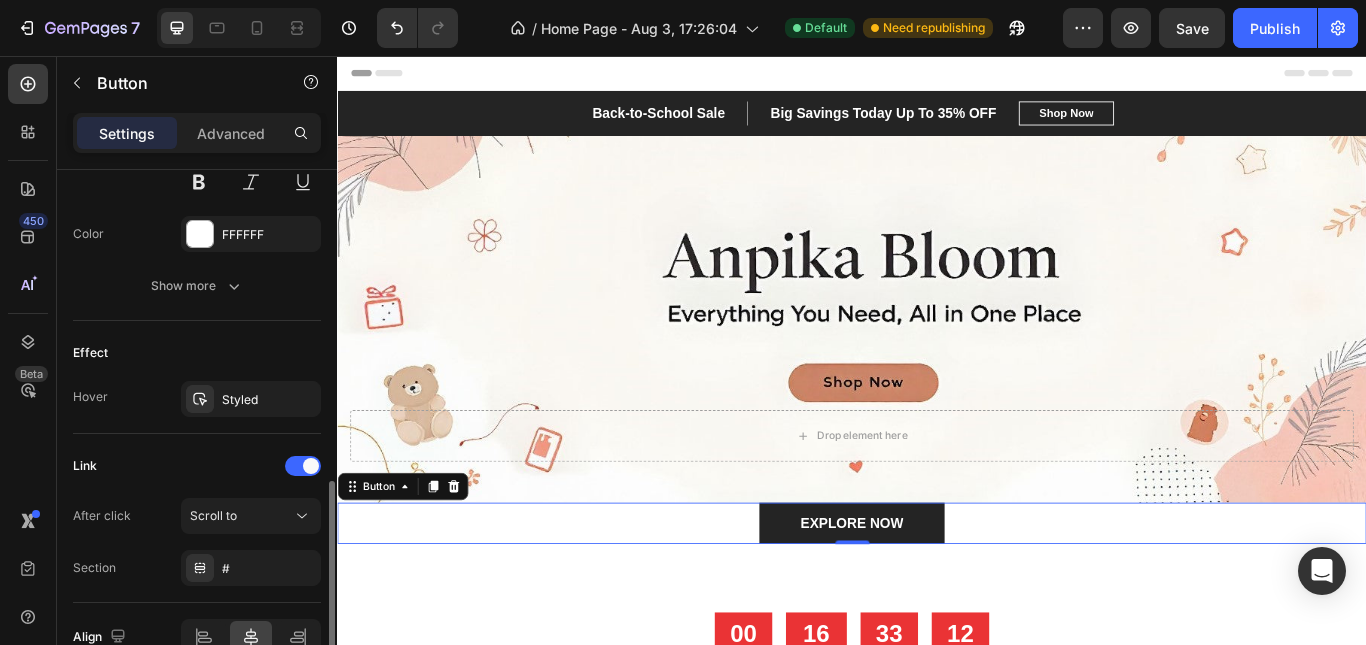 scroll, scrollTop: 1006, scrollLeft: 0, axis: vertical 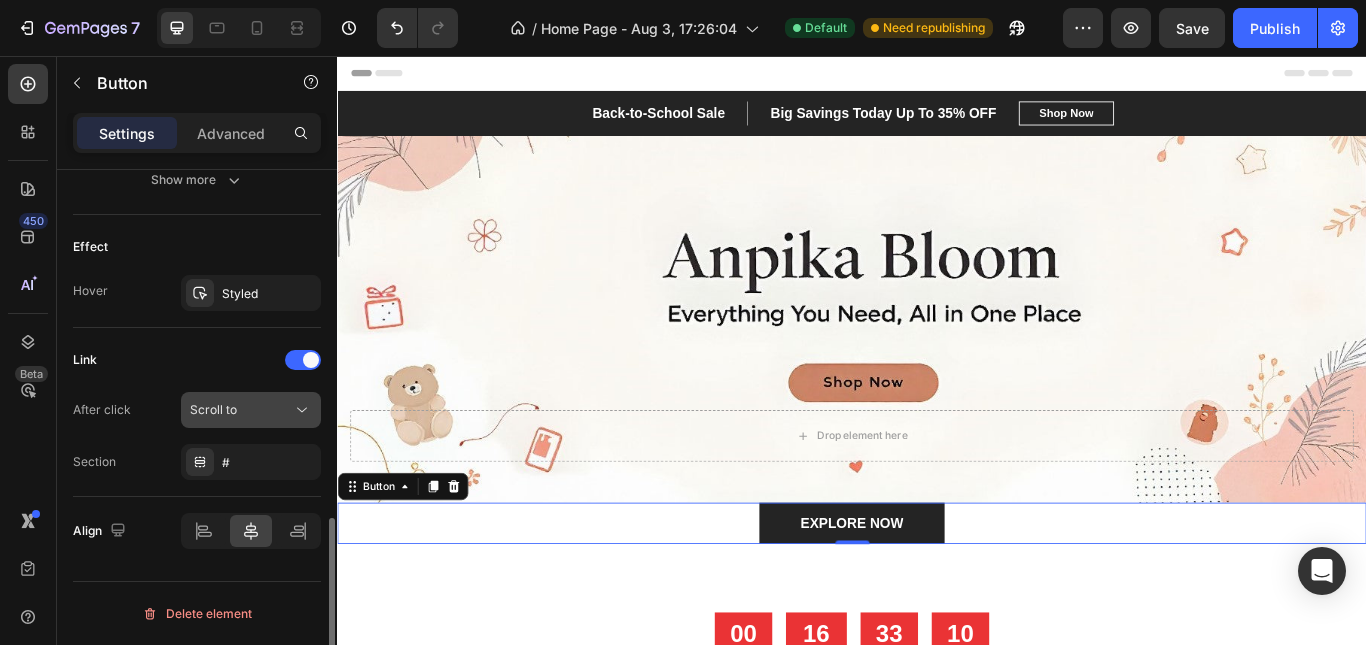 click on "Scroll to" at bounding box center (251, 410) 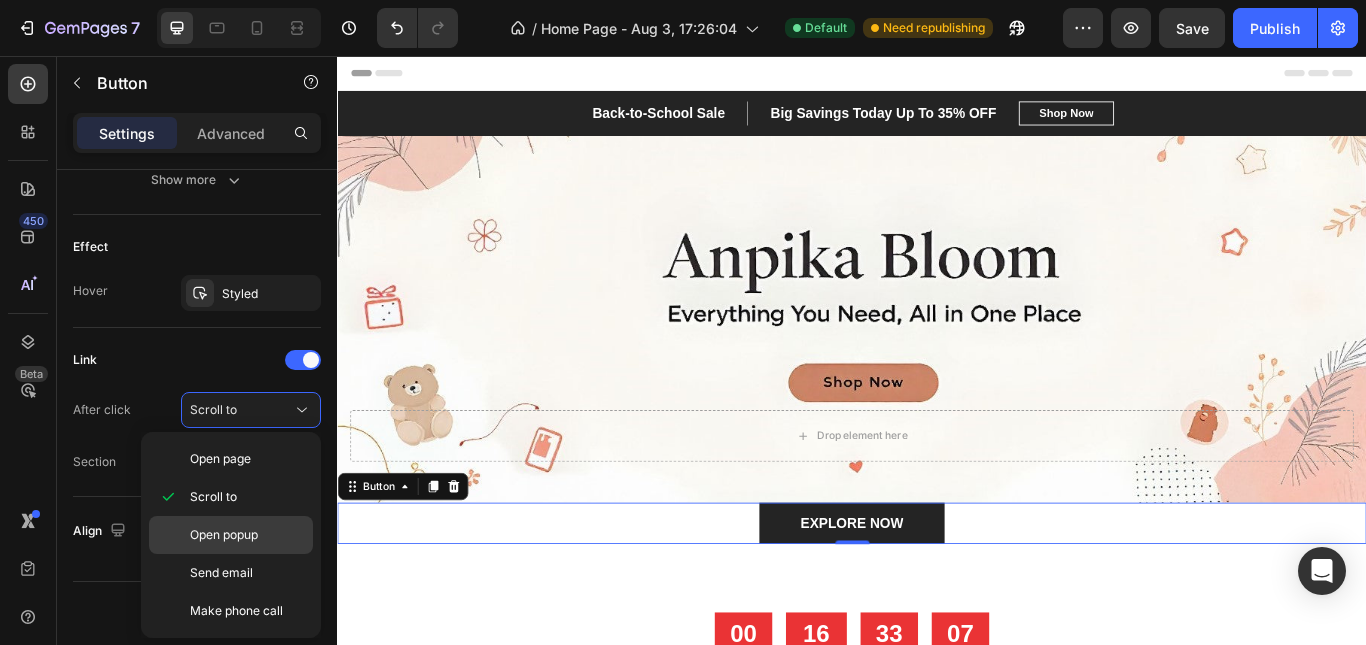 click on "Open popup" at bounding box center (247, 535) 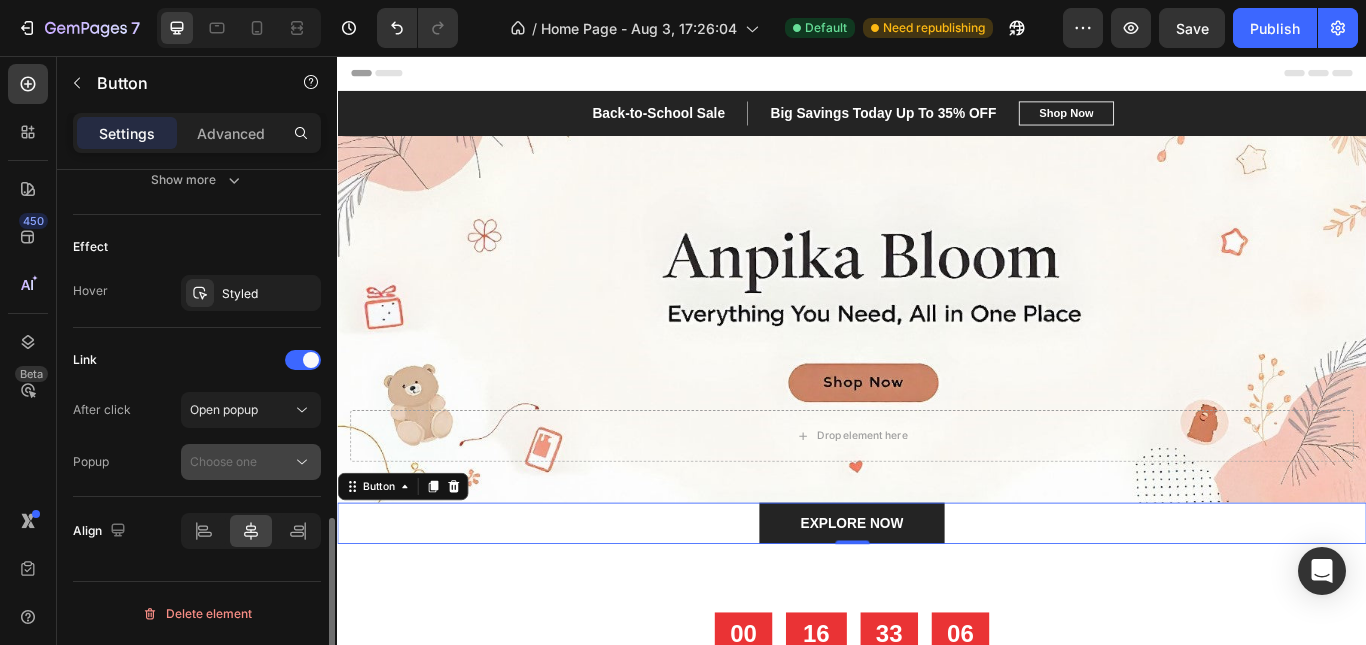 click on "Choose one" at bounding box center [223, 461] 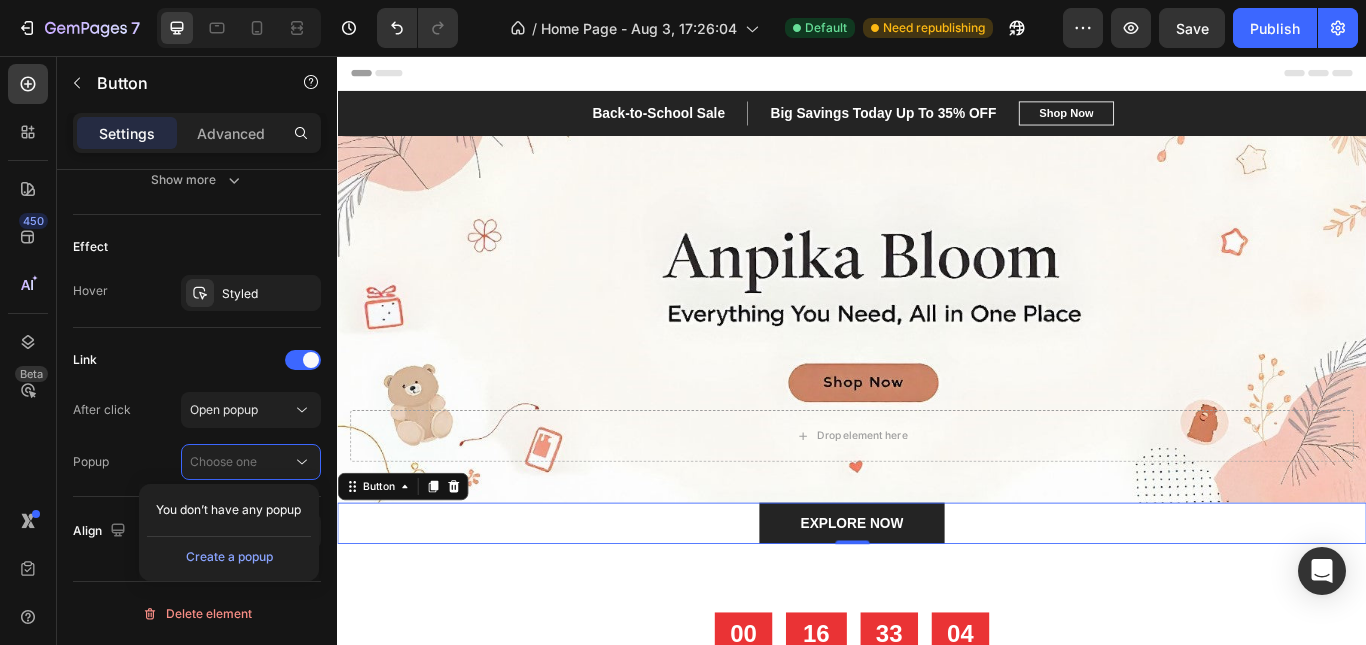 click on "Create a popup" at bounding box center (229, 554) 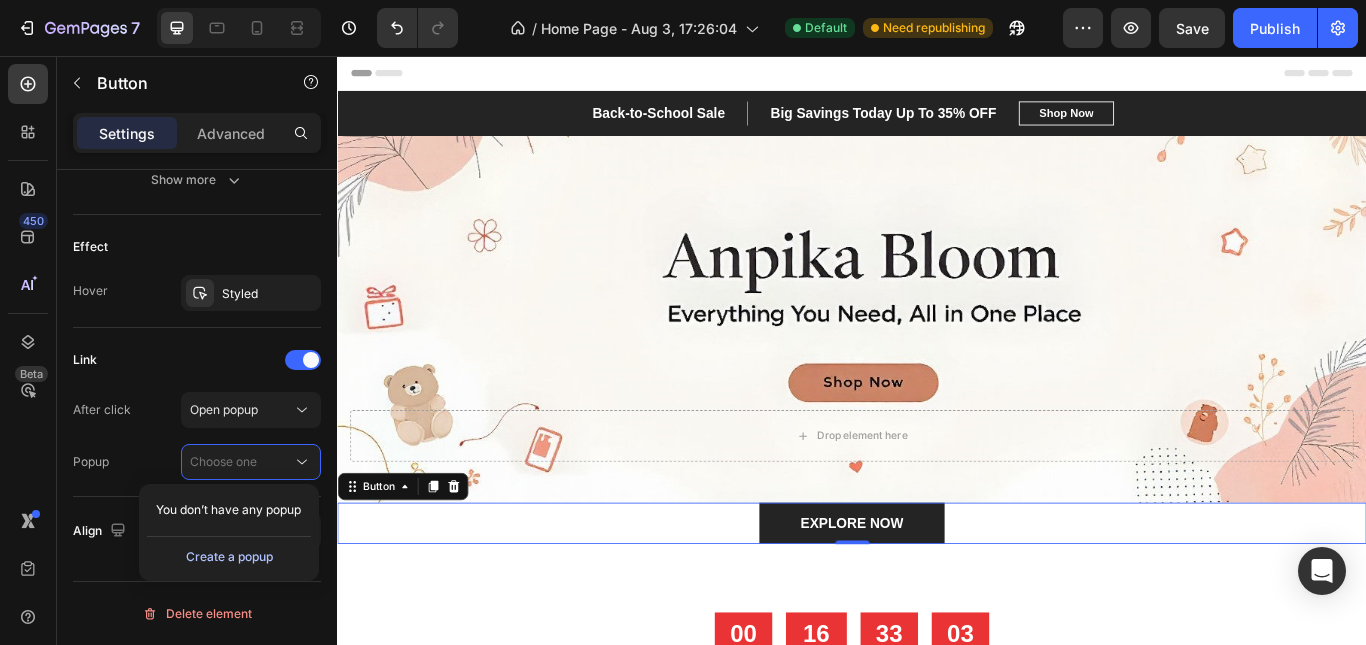 click on "Create a popup" at bounding box center (229, 557) 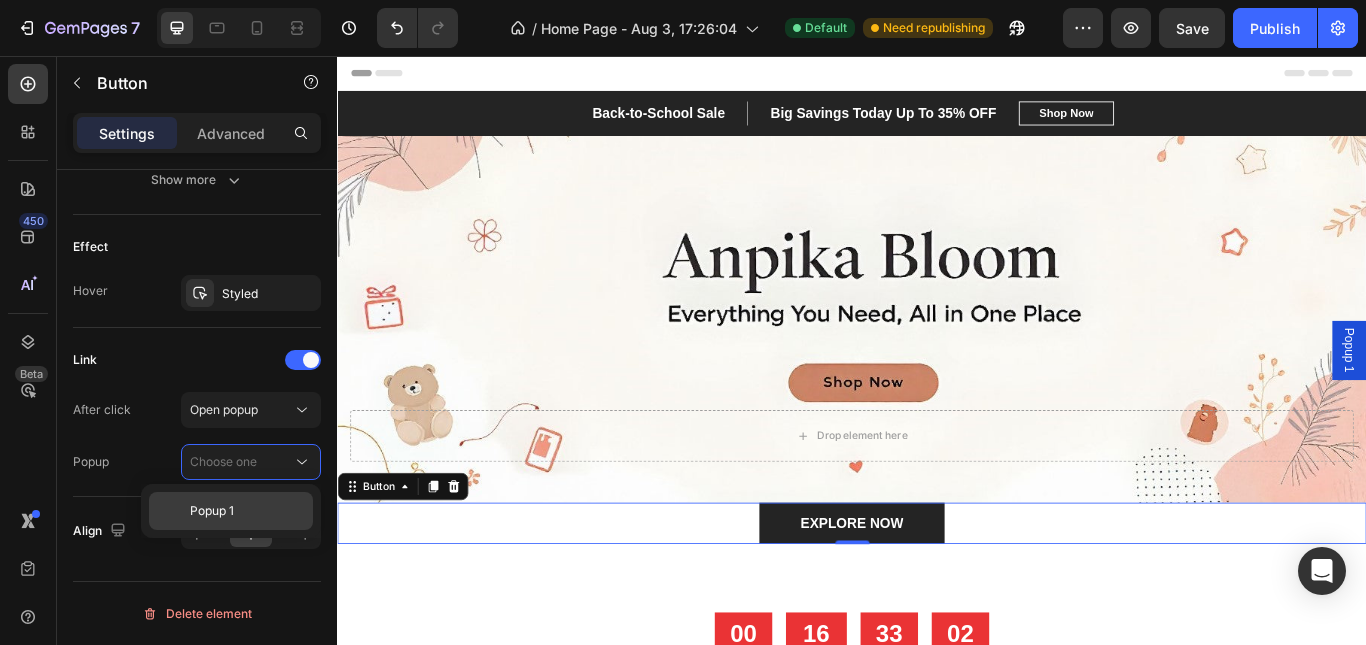 click on "Popup 1" at bounding box center [212, 511] 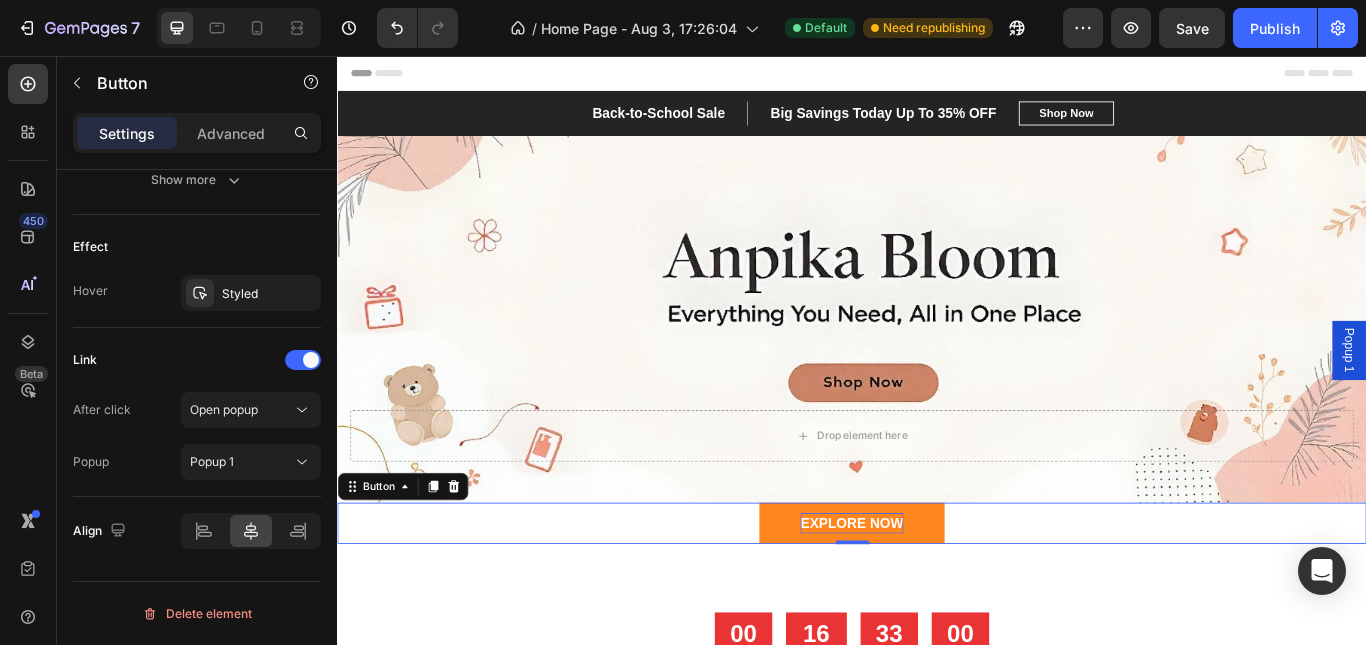 click on "EXPLORE NOW" at bounding box center [937, 601] 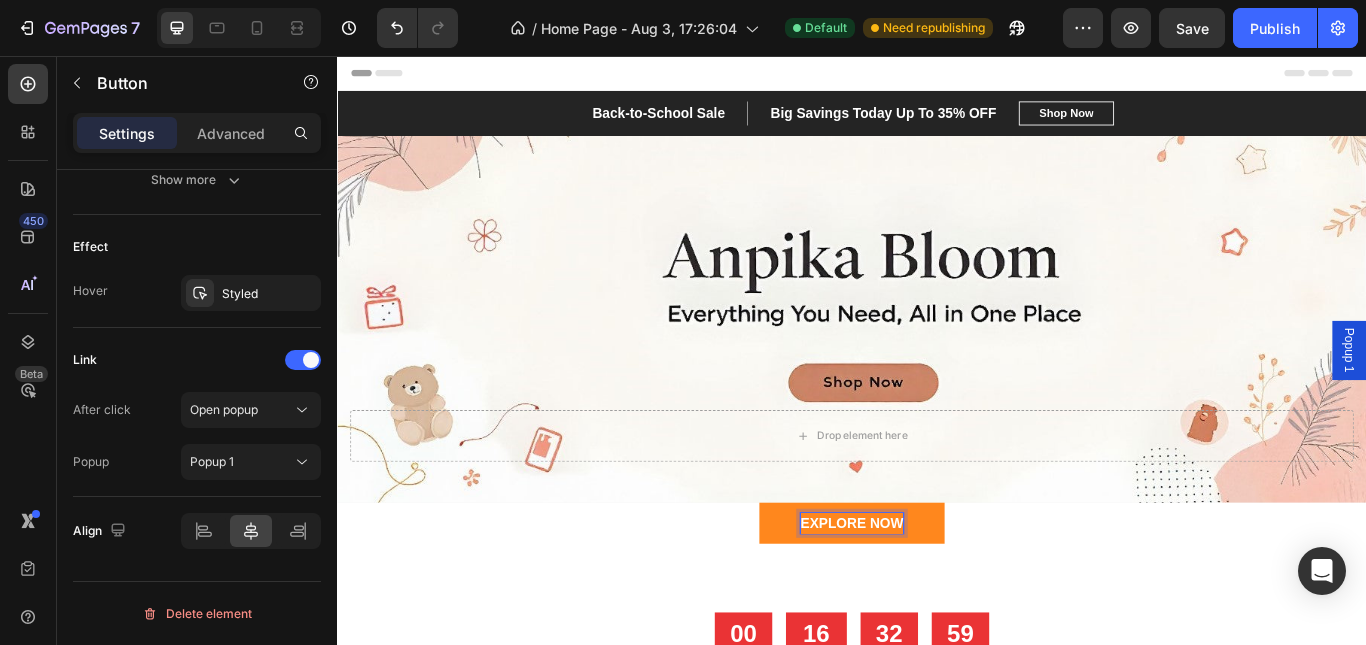 click on "EXPLORE NOW" at bounding box center (937, 601) 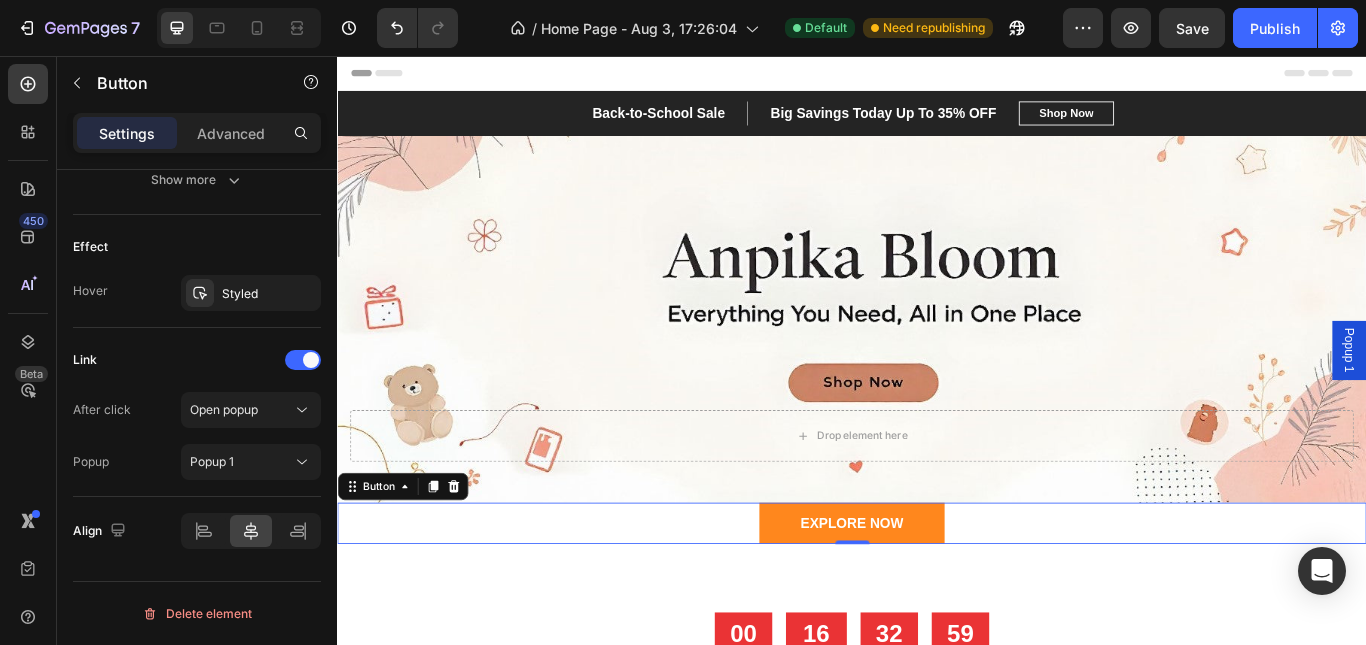 click on "EXPLORE NOW" at bounding box center (937, 601) 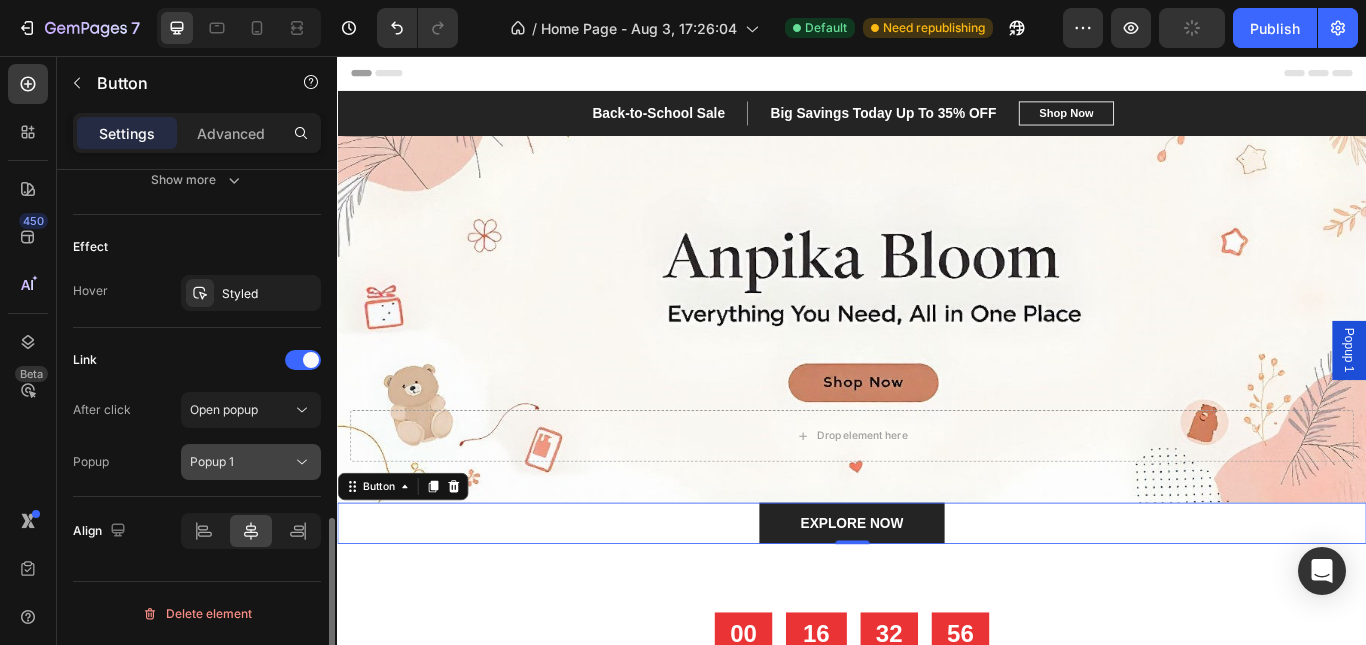 click on "Popup 1" at bounding box center (241, 462) 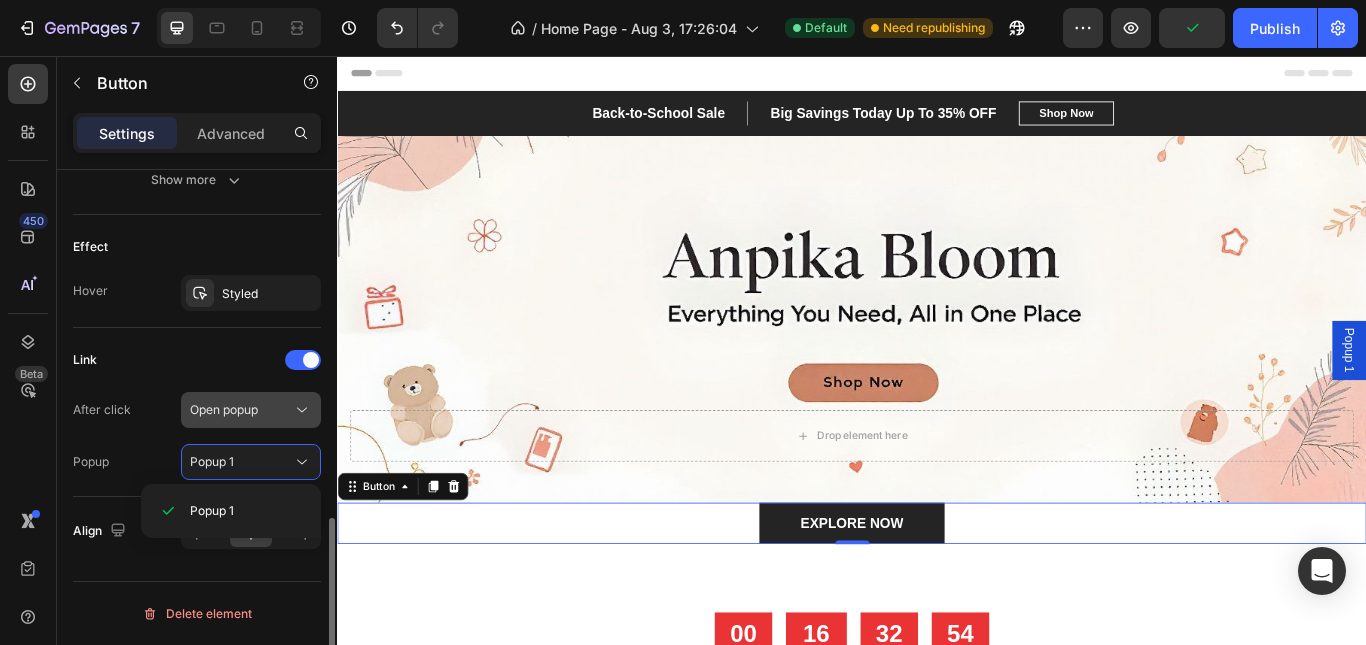 drag, startPoint x: 271, startPoint y: 400, endPoint x: 270, endPoint y: 419, distance: 19.026299 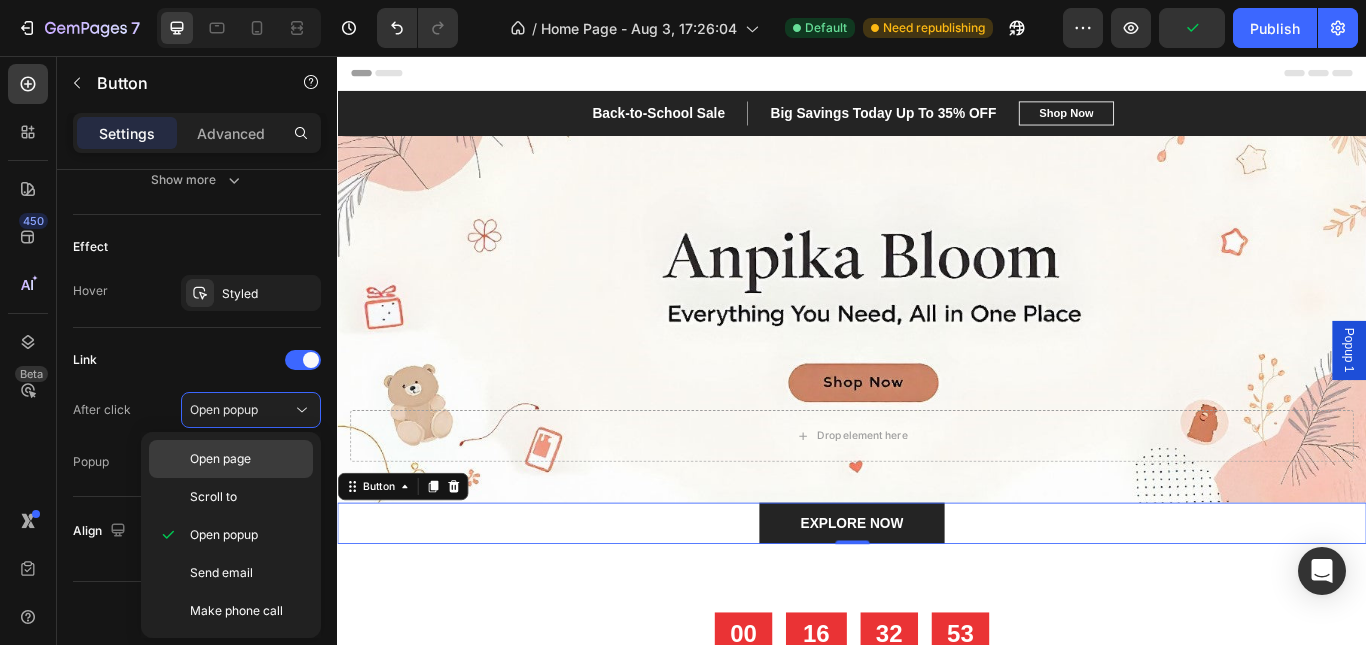click on "Open page" at bounding box center [220, 459] 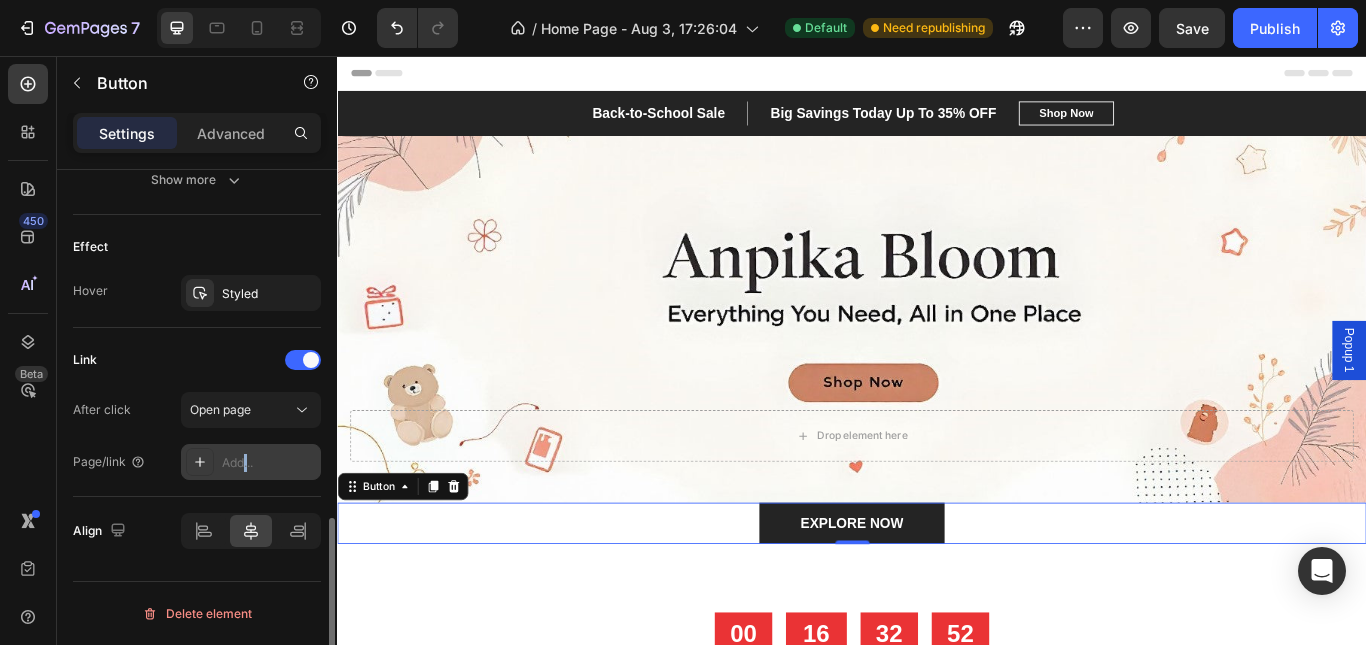 click on "Add..." at bounding box center [269, 463] 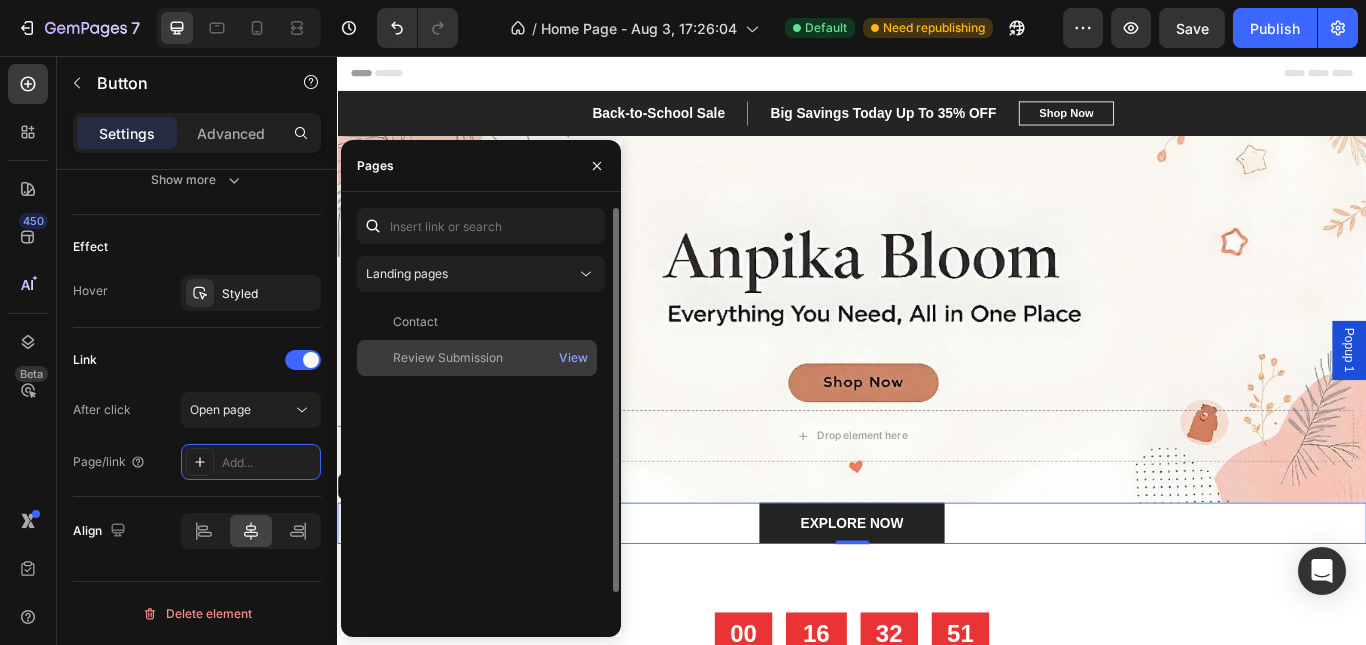 click at bounding box center (379, 358) 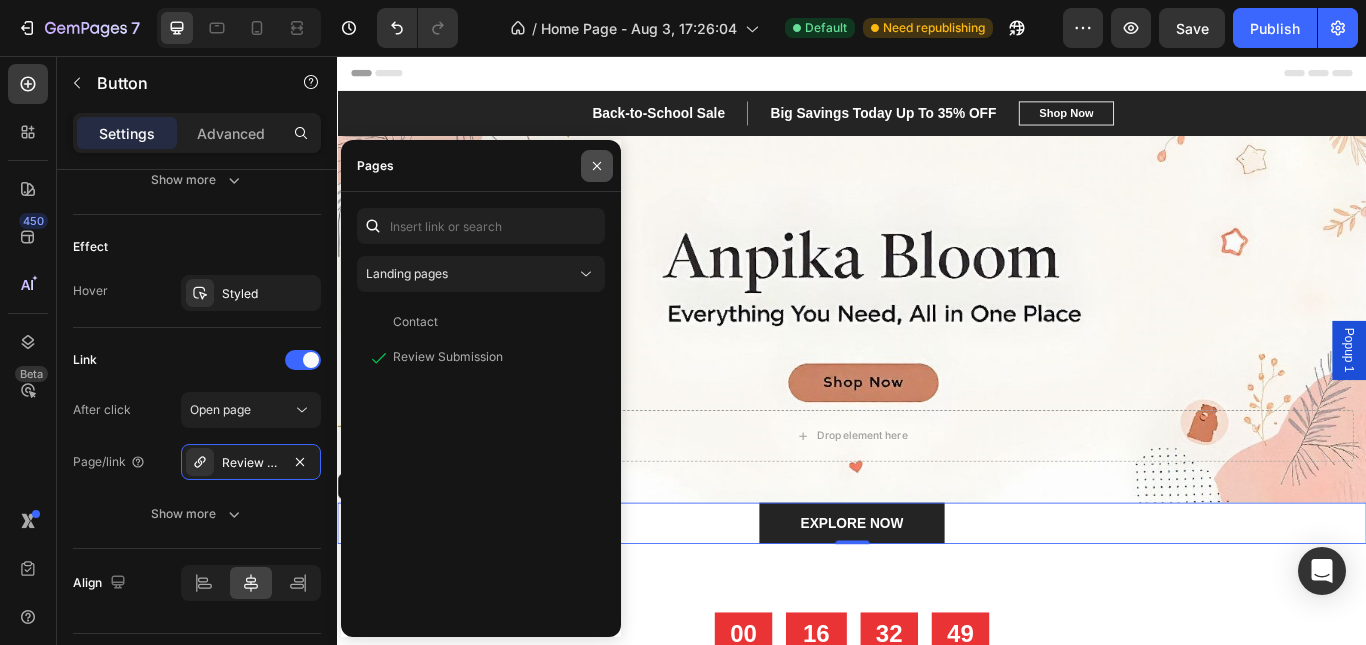 click at bounding box center [597, 166] 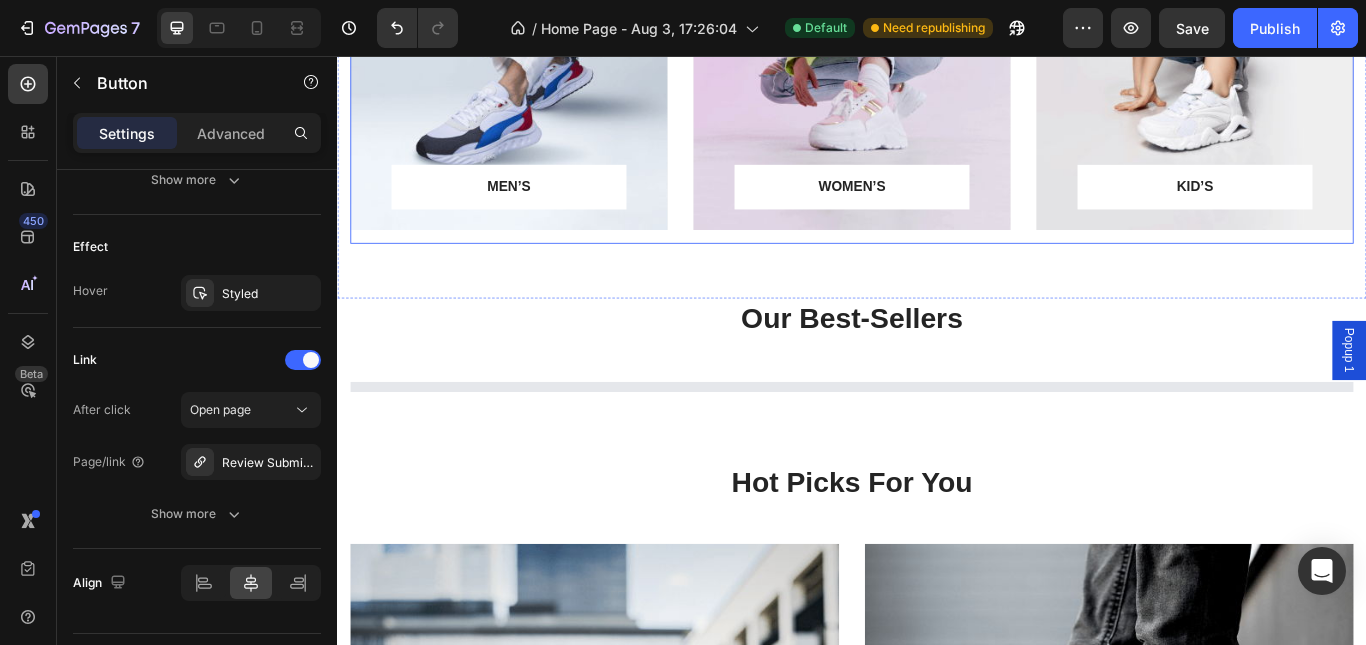 scroll, scrollTop: 700, scrollLeft: 0, axis: vertical 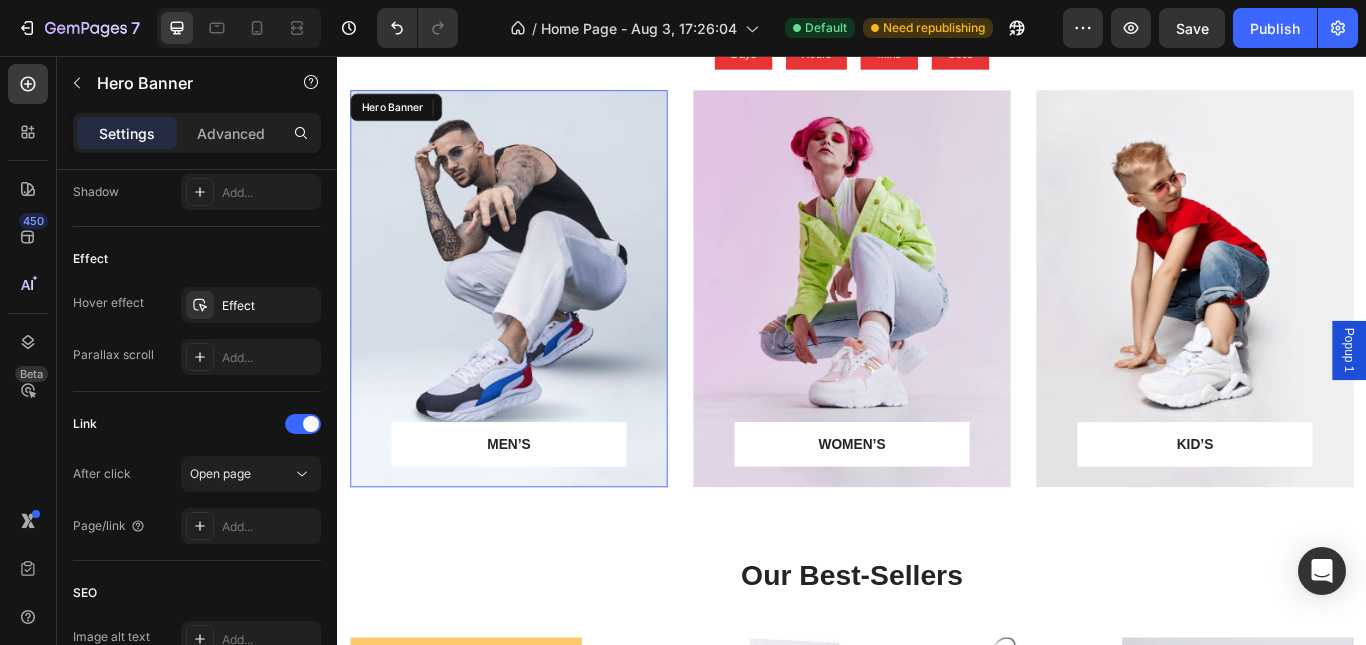click at bounding box center [537, 327] 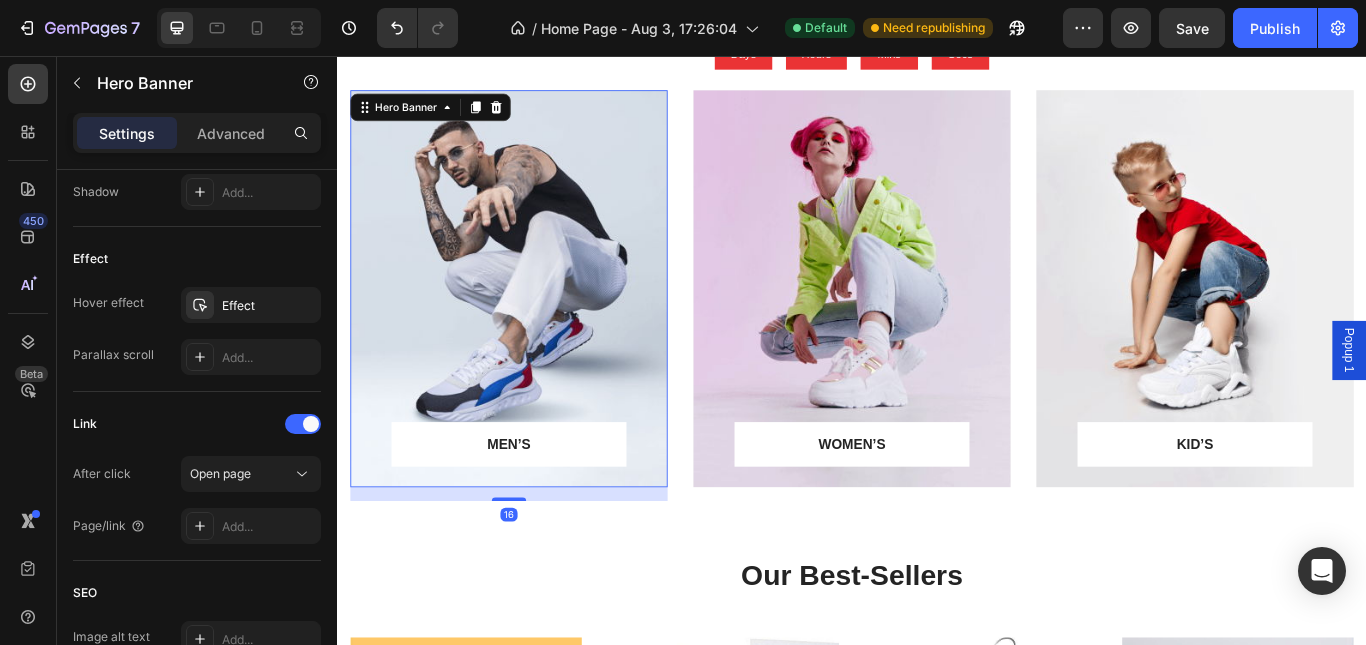 scroll, scrollTop: 0, scrollLeft: 0, axis: both 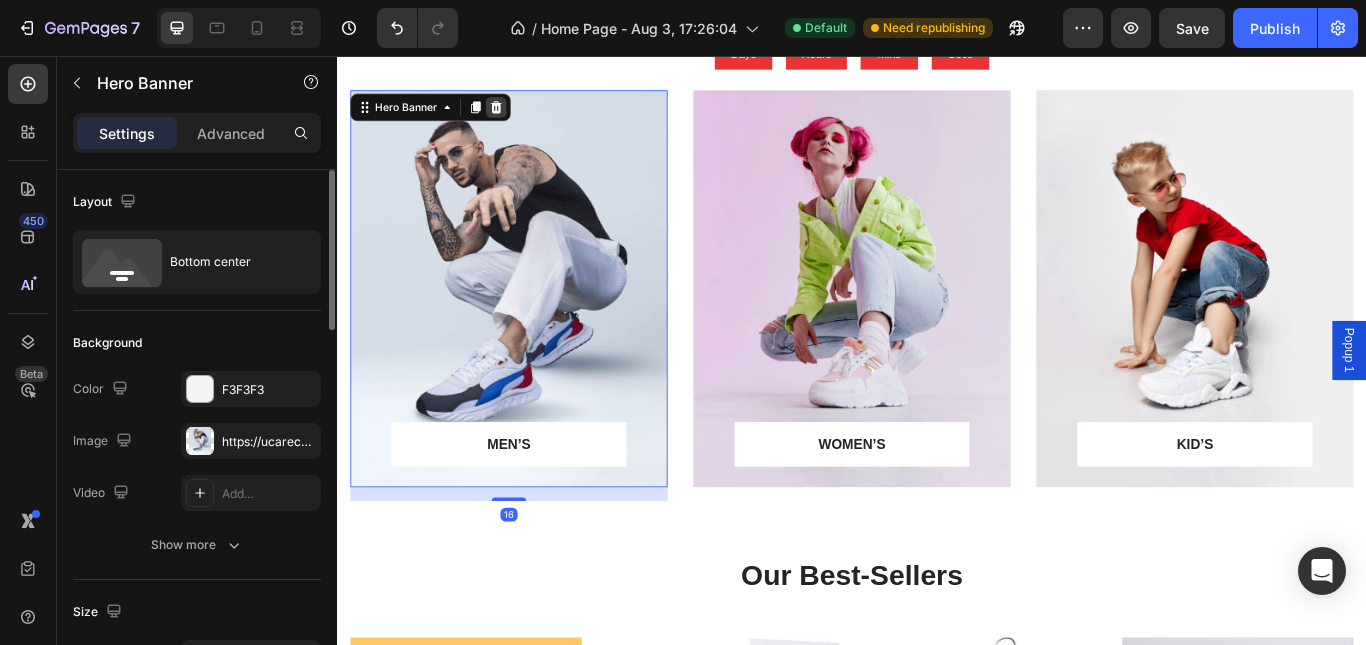 click 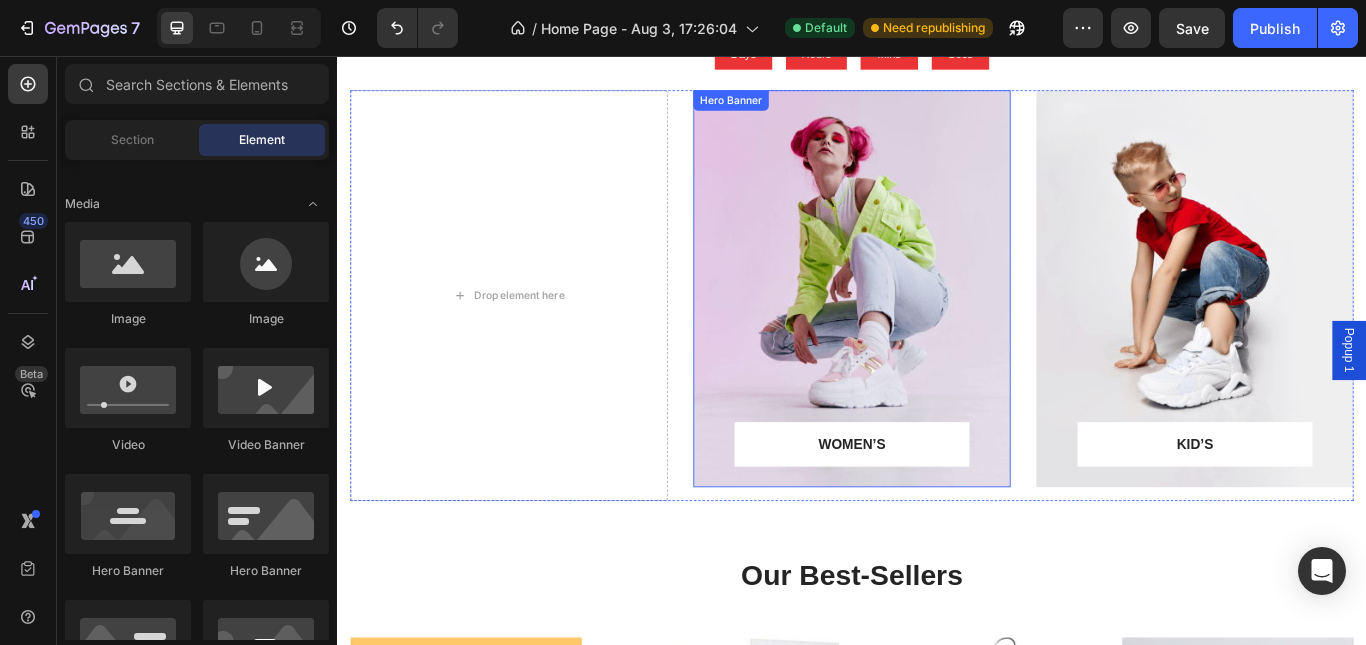 click at bounding box center (937, 327) 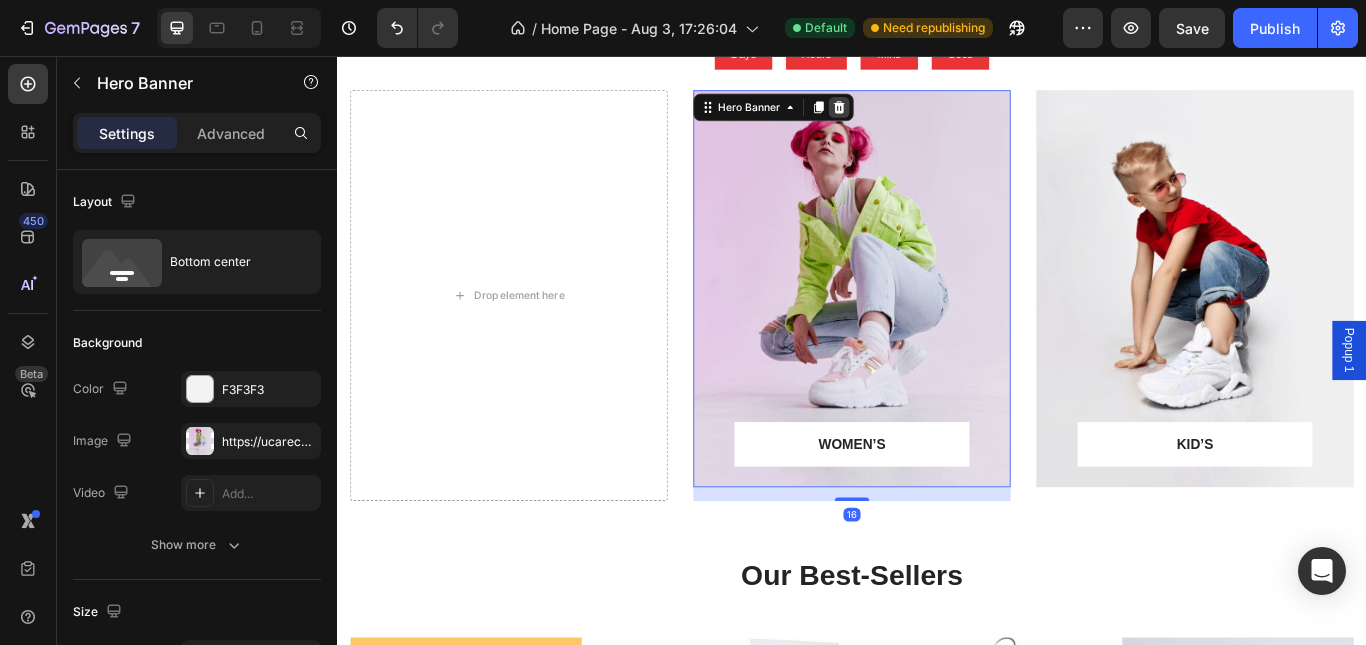 click 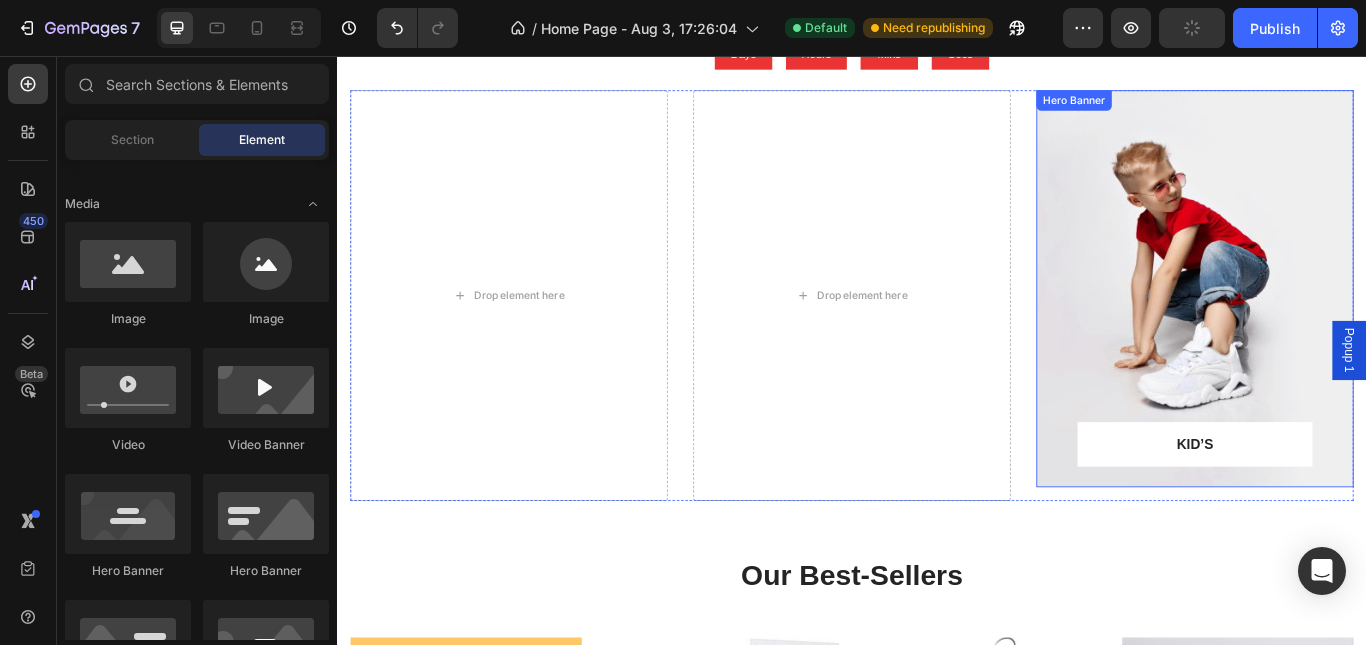 click at bounding box center (1337, 327) 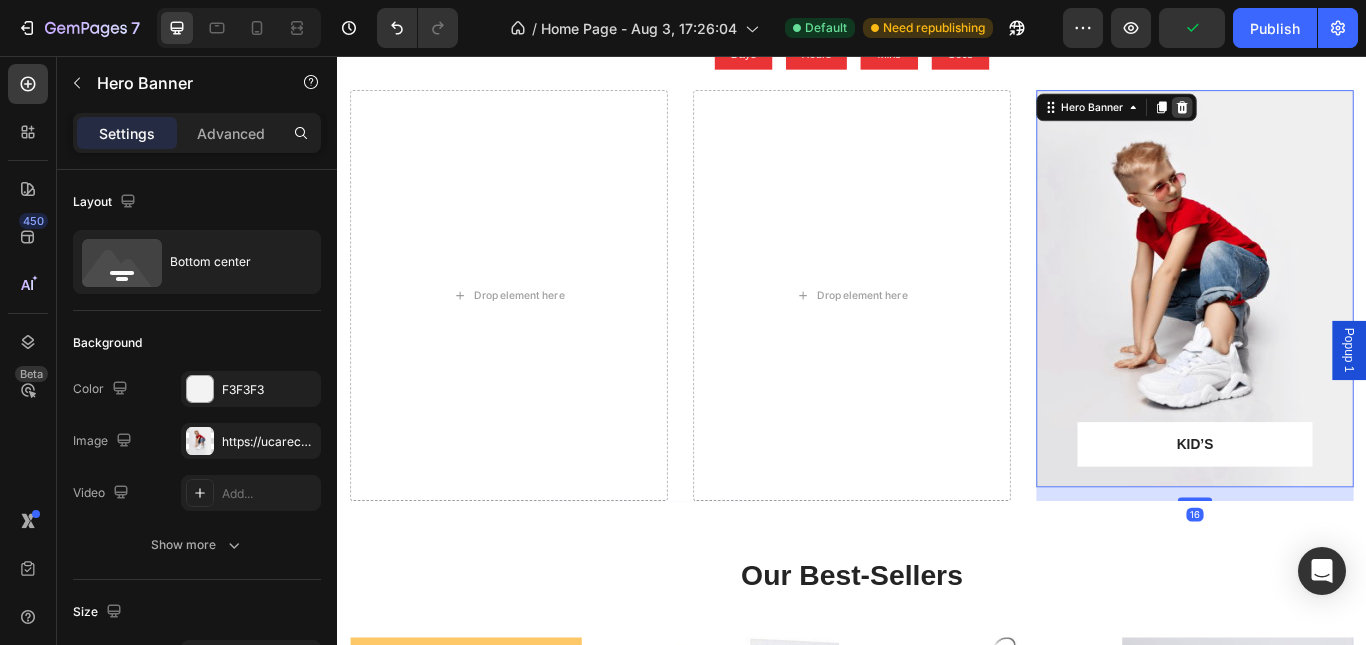 click 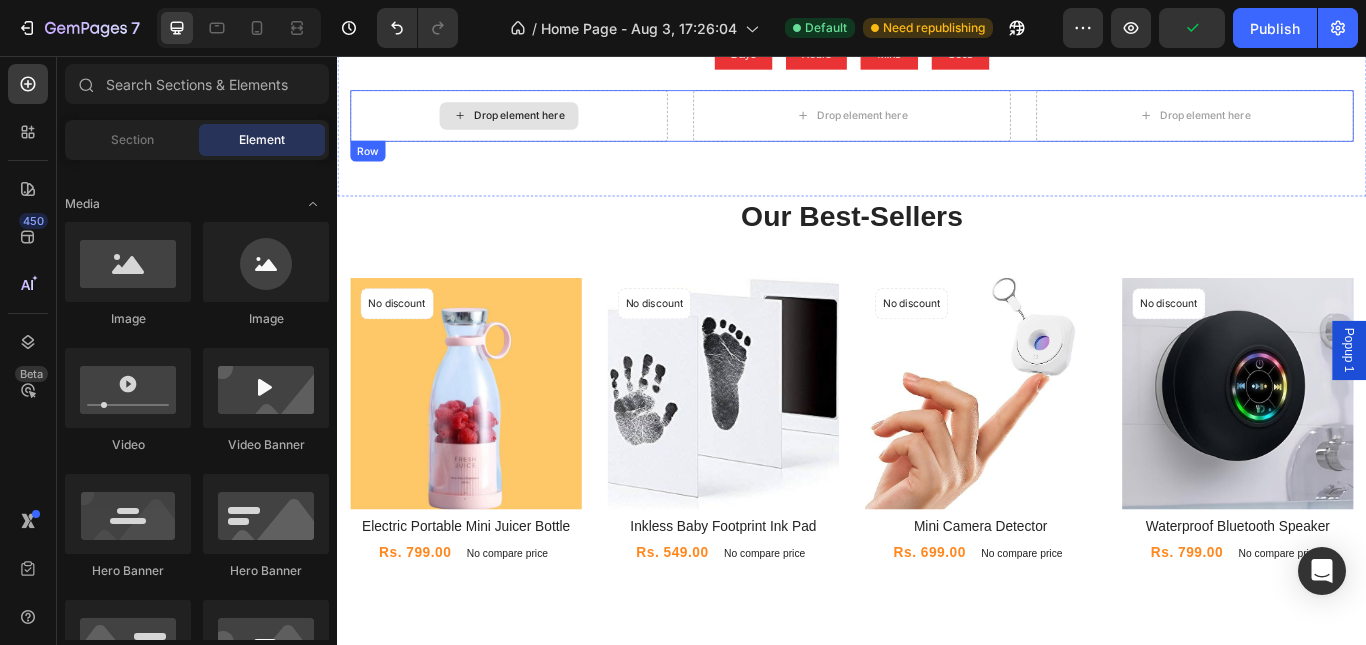 click on "Drop element here" at bounding box center (537, 126) 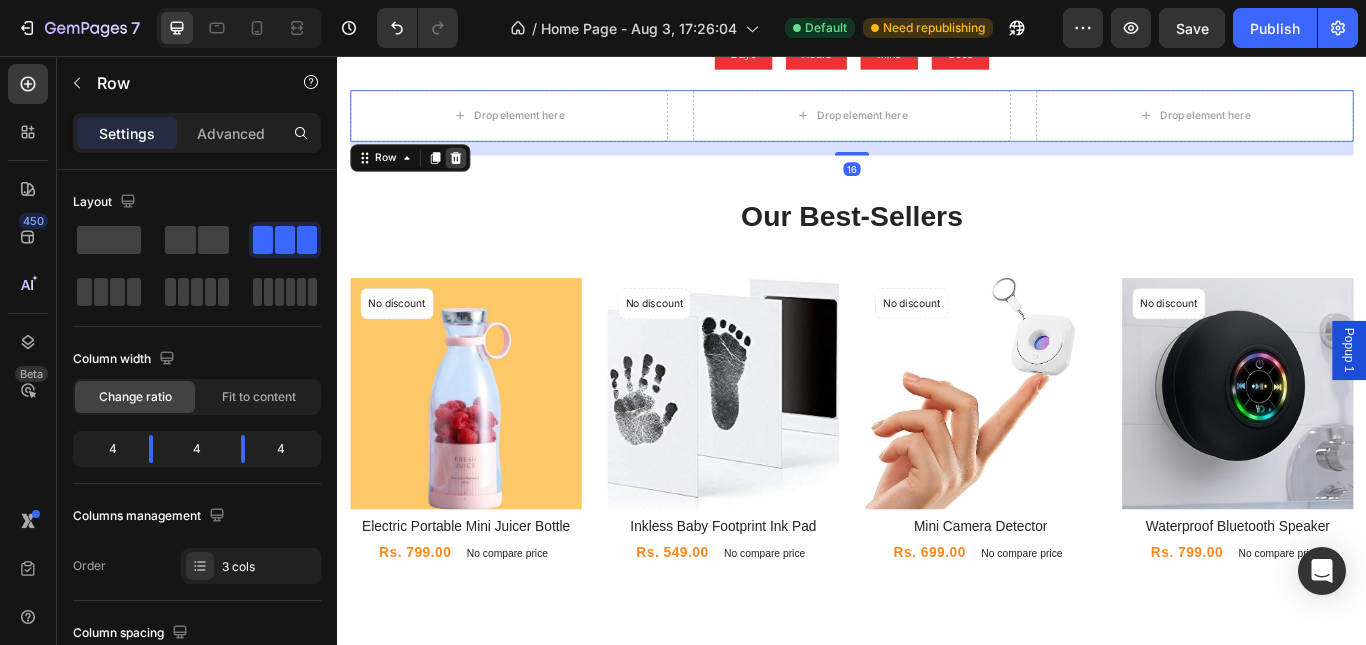 click 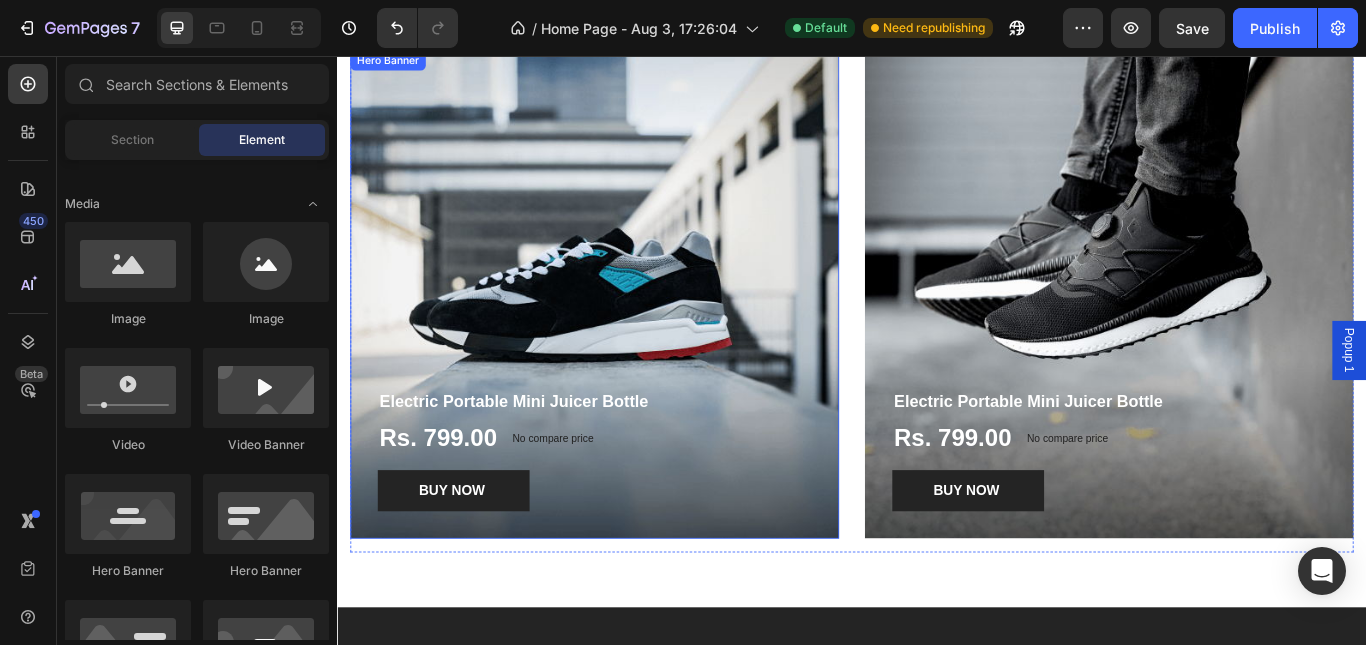 scroll, scrollTop: 1100, scrollLeft: 0, axis: vertical 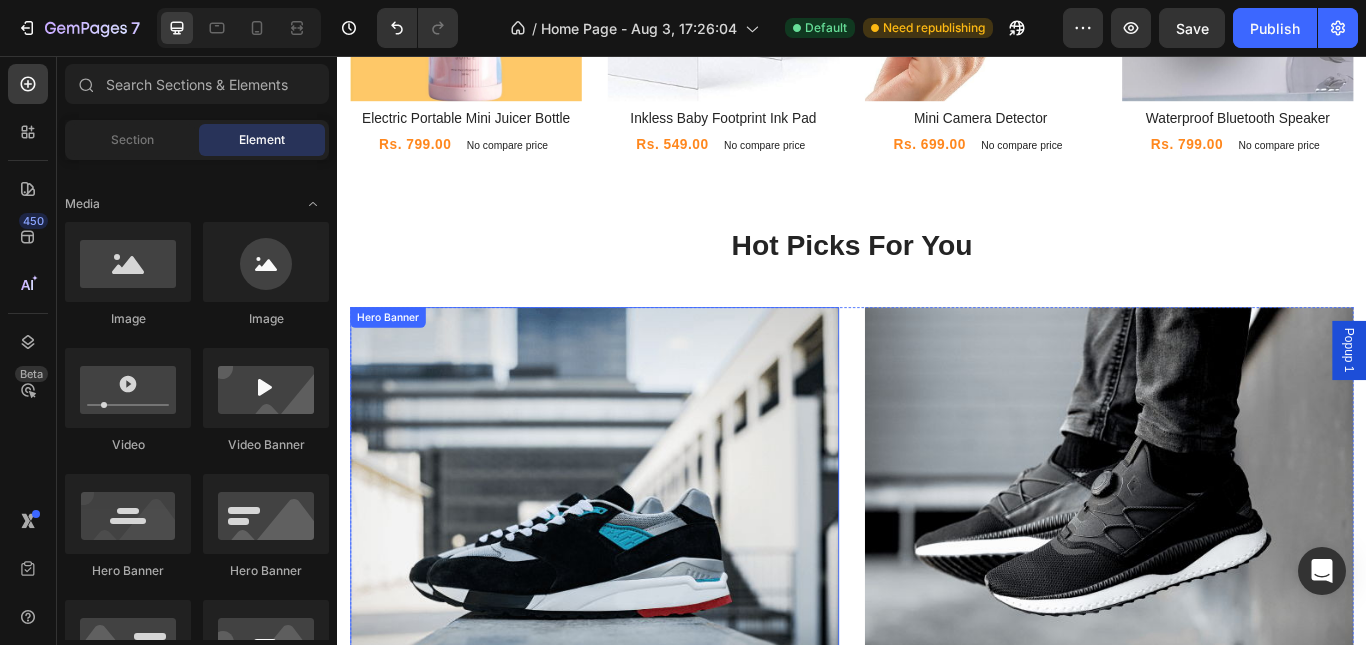 click at bounding box center [637, 634] 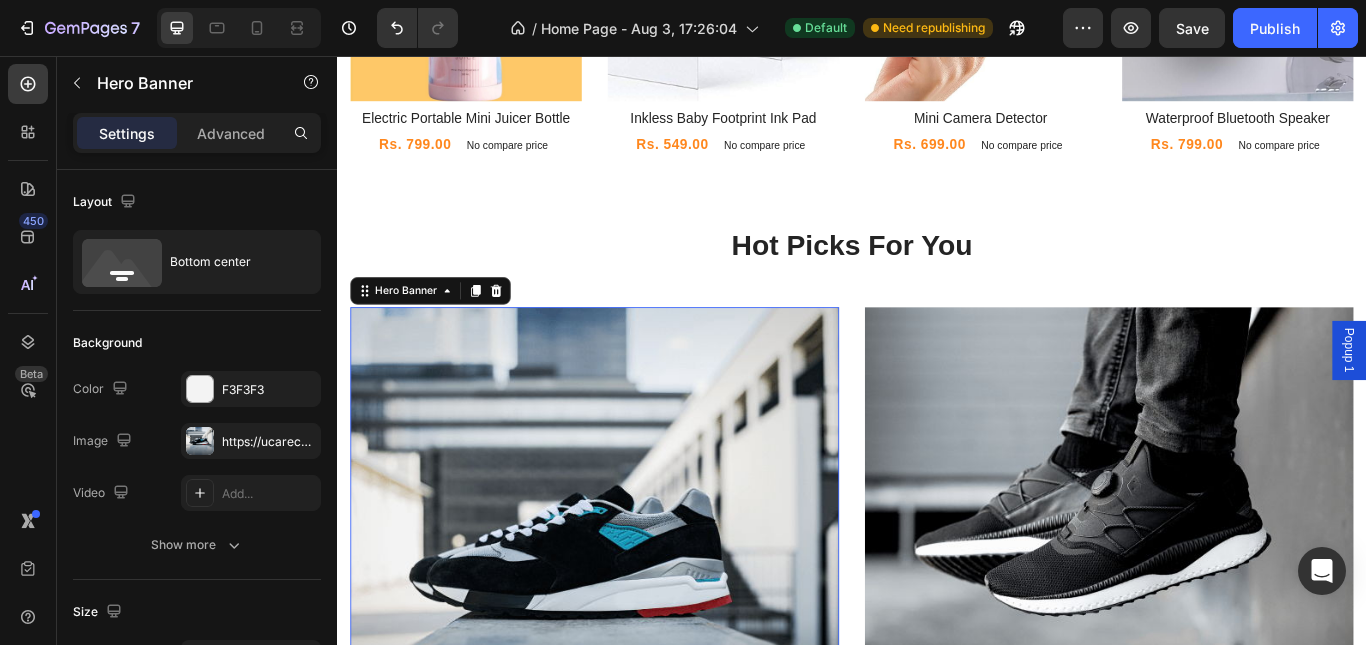 scroll, scrollTop: 1200, scrollLeft: 0, axis: vertical 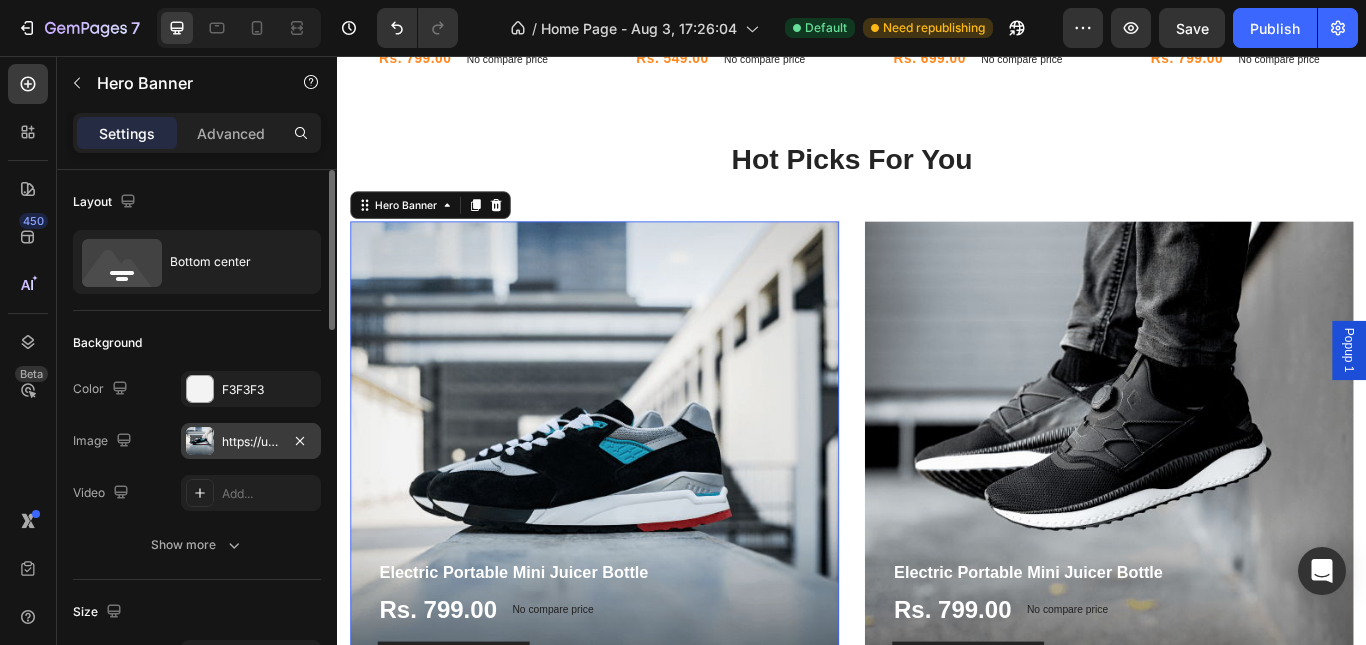 click on "https://ucarecdn.com/90e8764a-da5d-47d5-89df-b125050ac788/-/format/auto/" at bounding box center (251, 442) 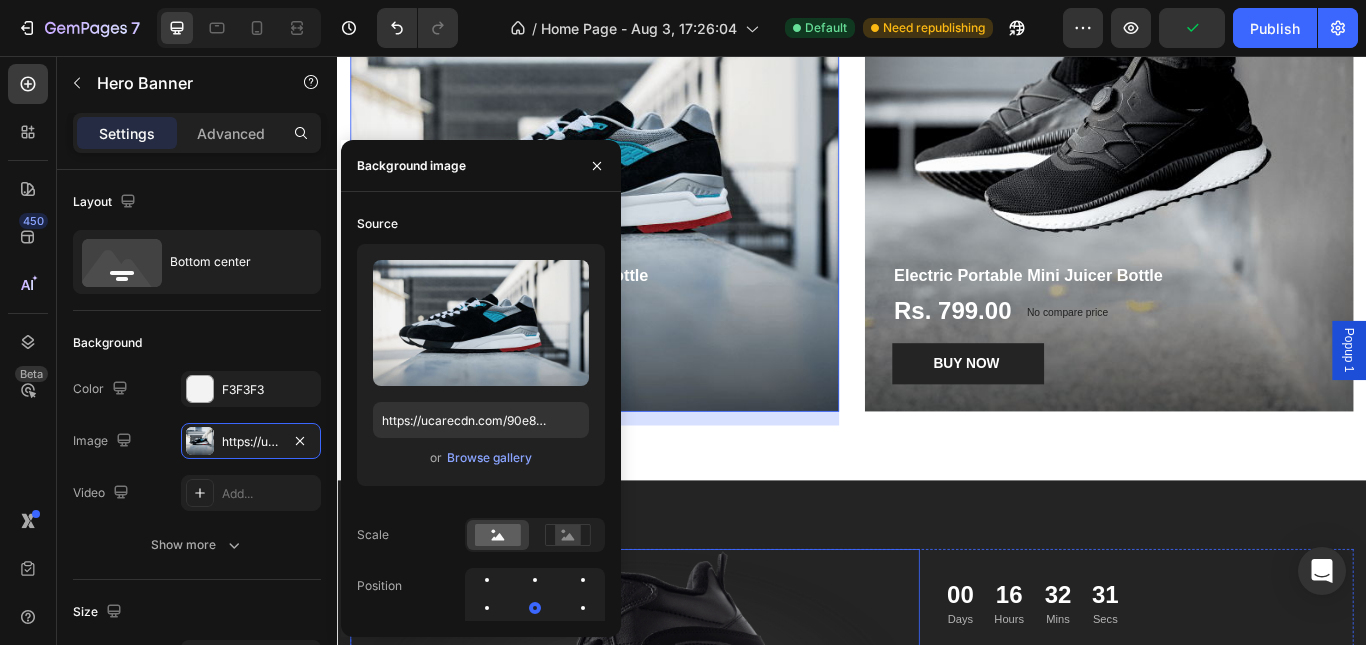 scroll, scrollTop: 1500, scrollLeft: 0, axis: vertical 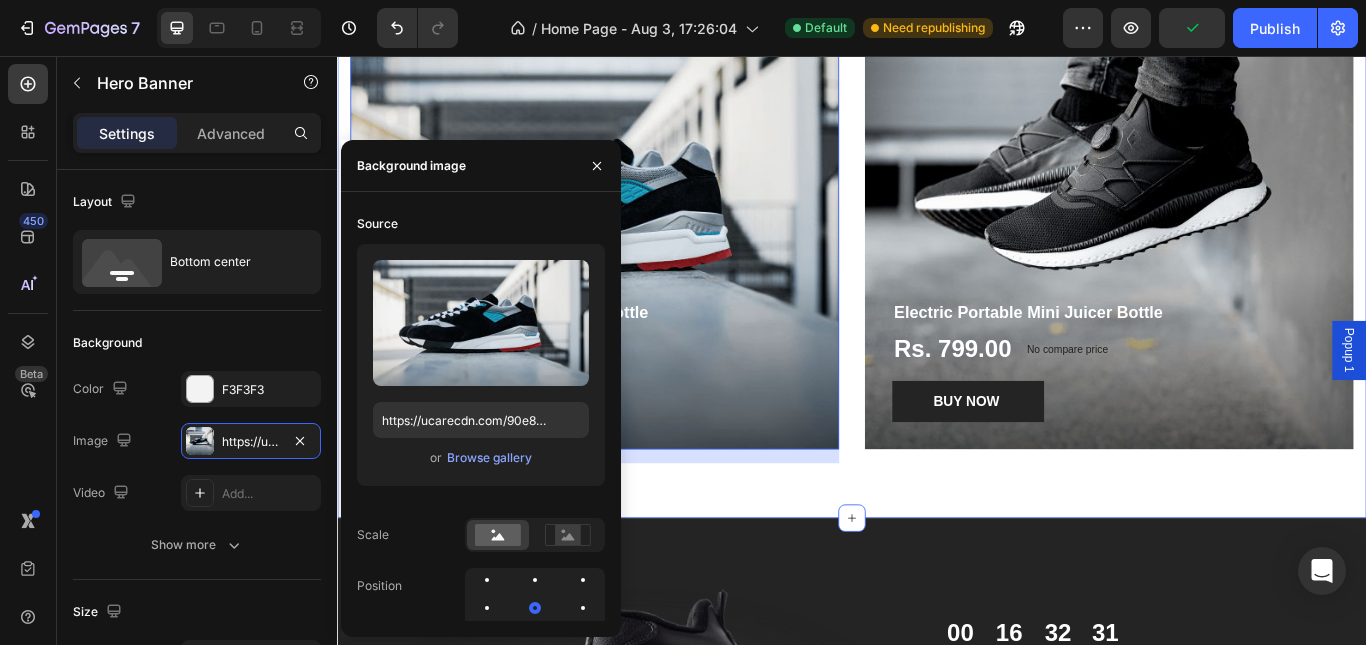 click on "Hot Picks For You Heading Row Electric Portable Mini Juicer Bottle Product Title Rs. 799.00 Product Price Product Price No compare price Product Price Row BUY NOW Product Cart Button Product Hero Banner   16 Electric Portable Mini Juicer Bottle Product Title Rs. 799.00 Product Price Product Price No compare price Product Price Row BUY NOW Product Cart Button Product Hero Banner Row Section 4" at bounding box center [937, 222] 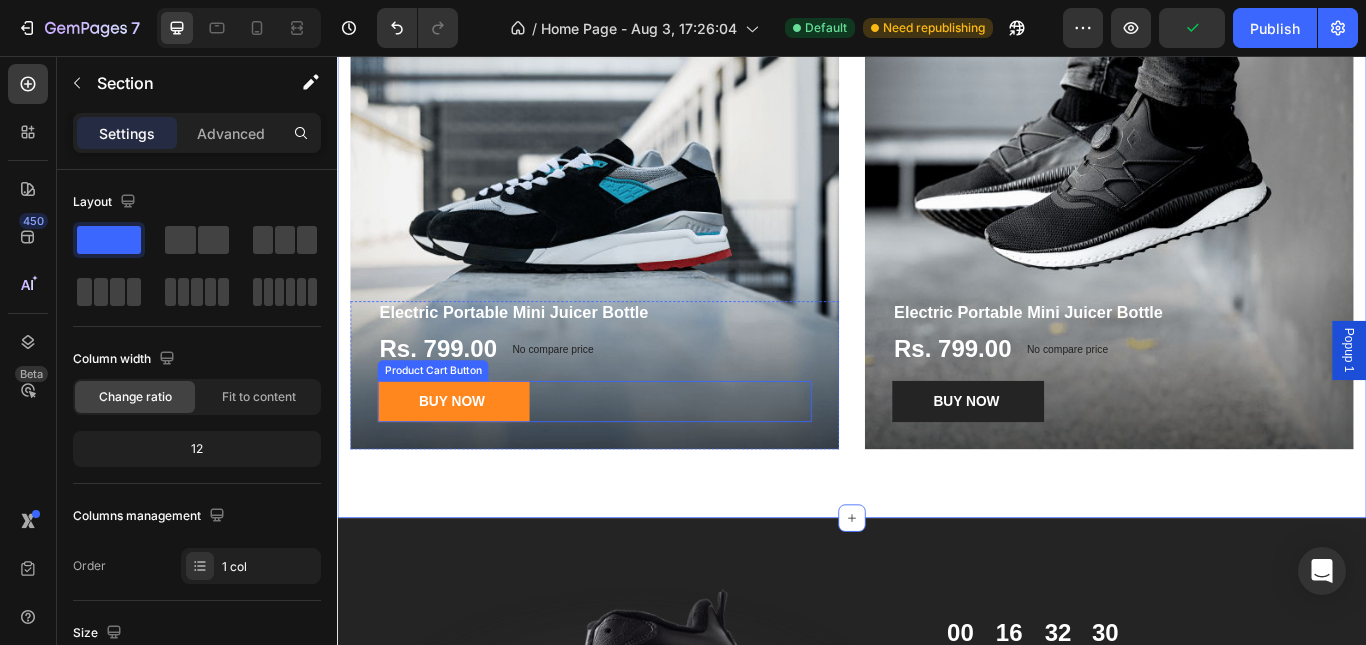 click on "BUY NOW" at bounding box center [470, 459] 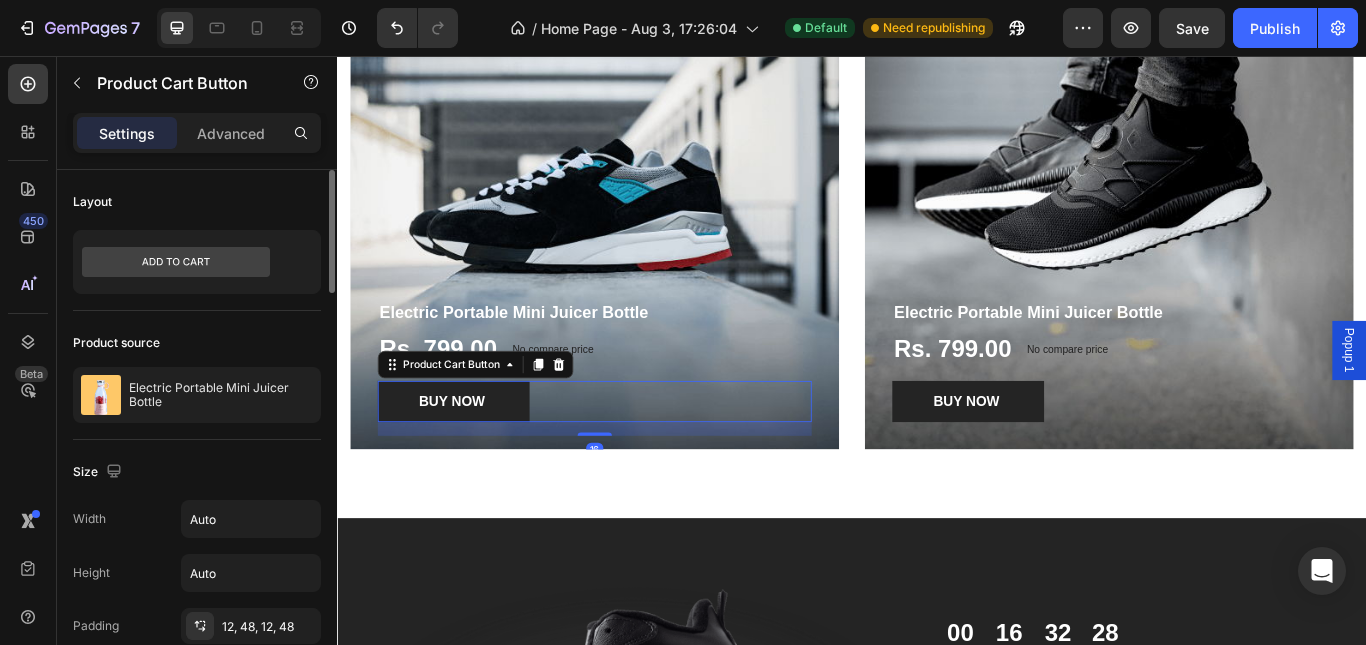scroll, scrollTop: 100, scrollLeft: 0, axis: vertical 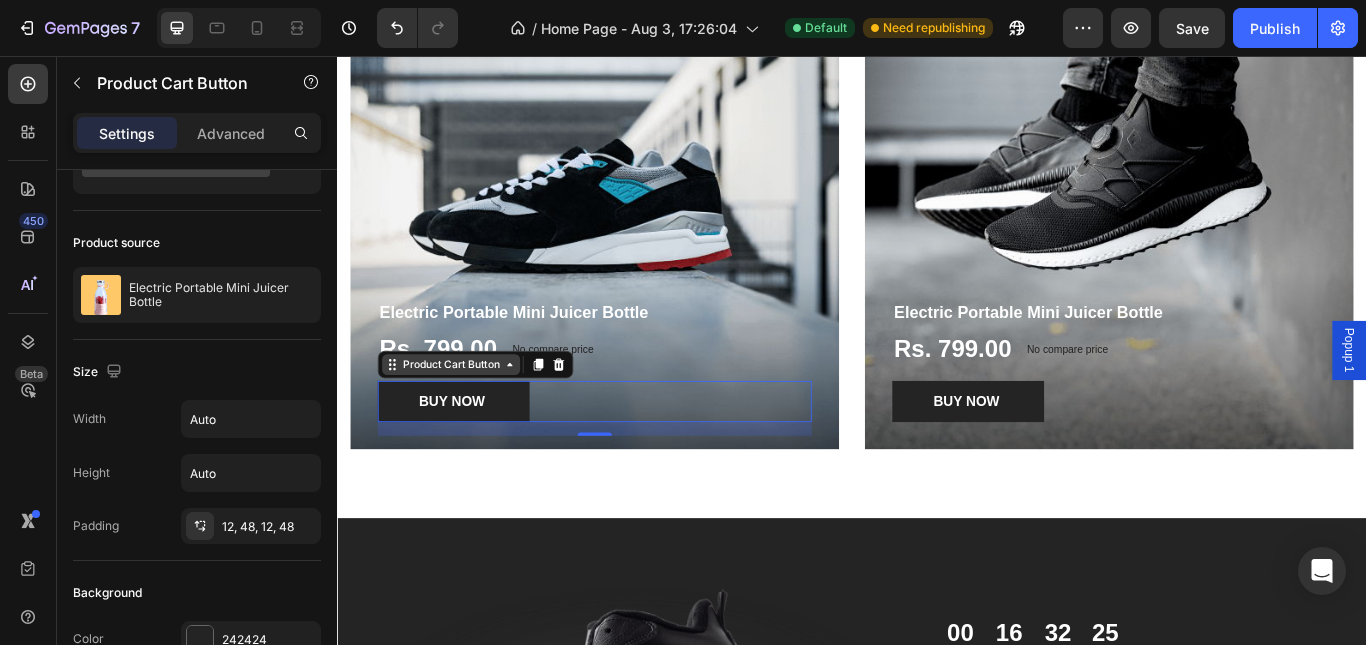 click on "Product Cart Button" at bounding box center [469, 416] 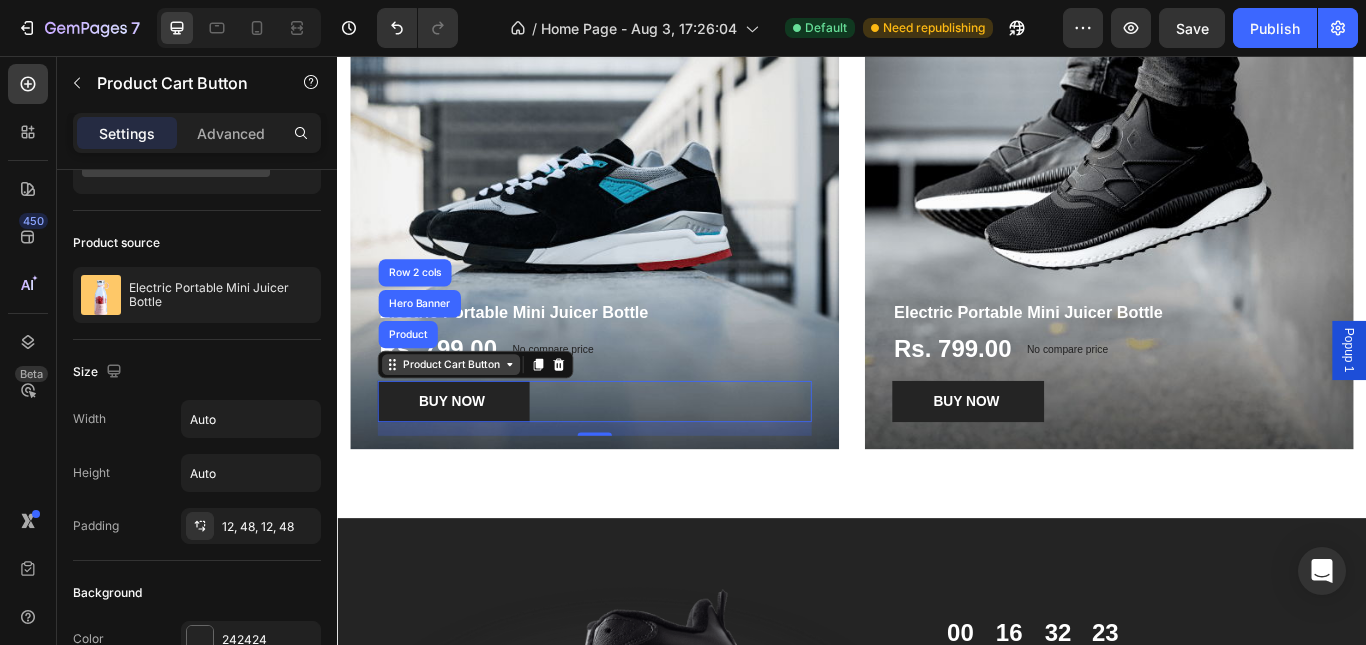 click on "Product Cart Button" at bounding box center [469, 416] 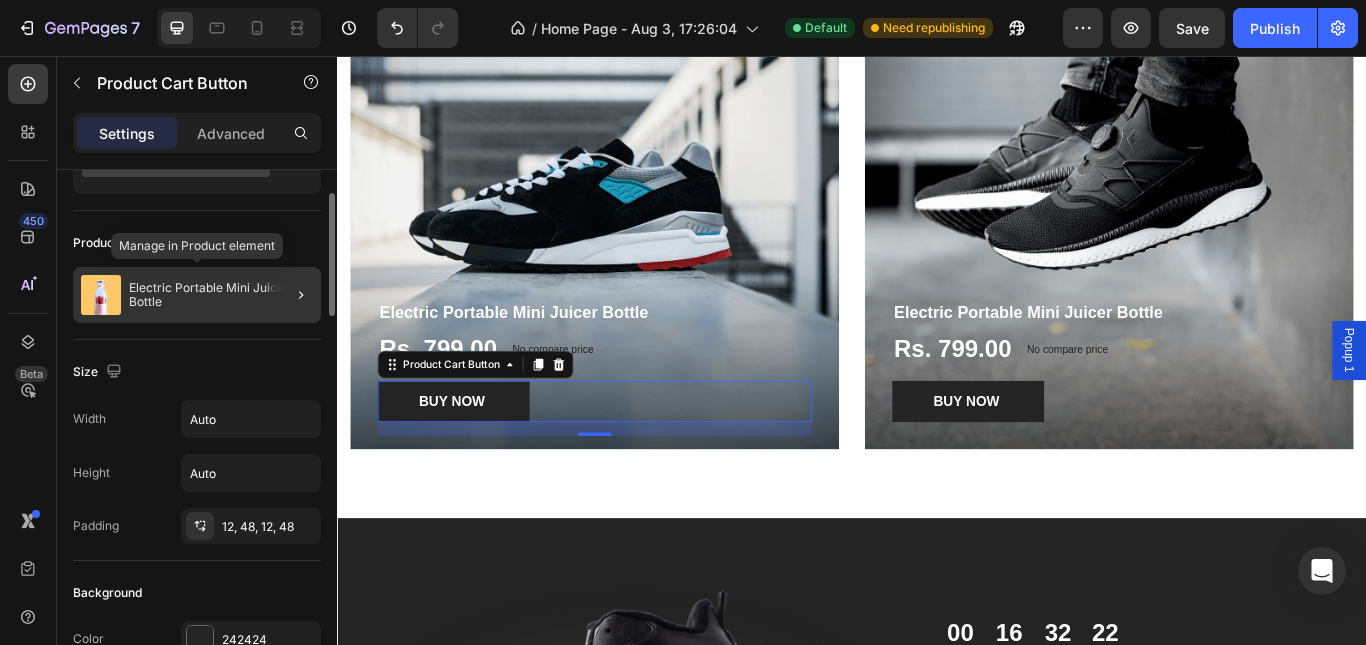 click on "Electric Portable Mini Juicer Bottle" 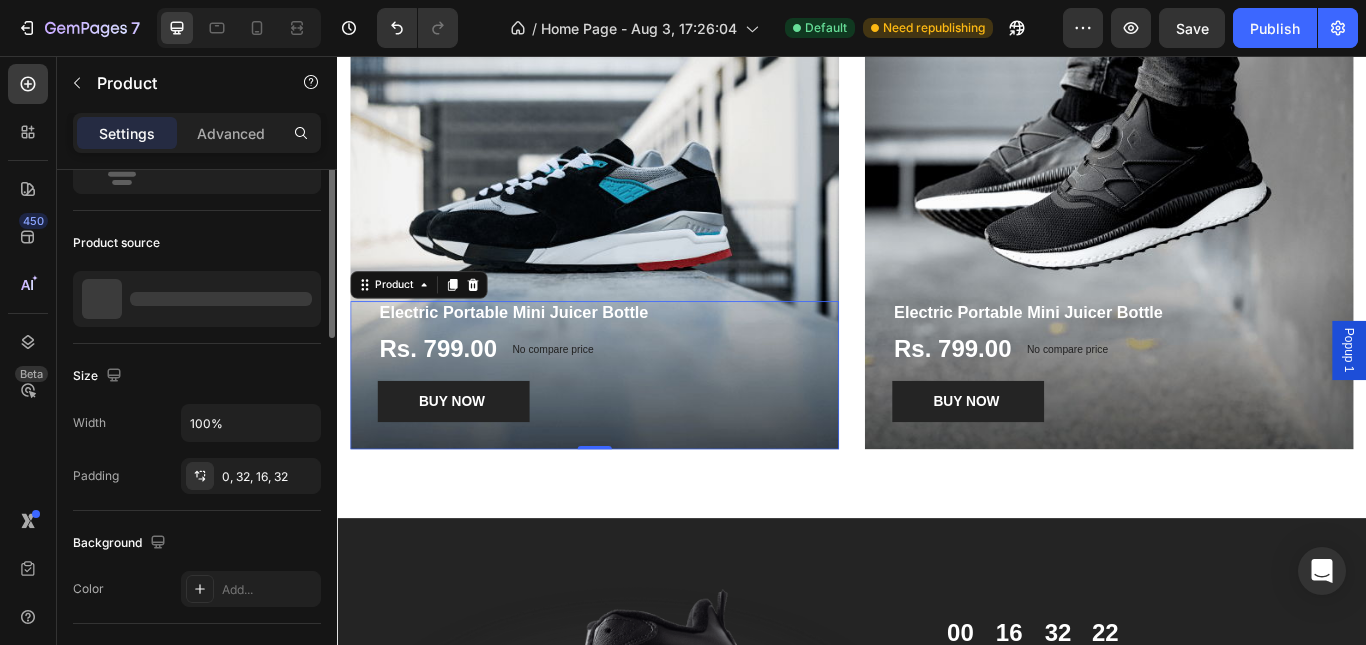 scroll, scrollTop: 0, scrollLeft: 0, axis: both 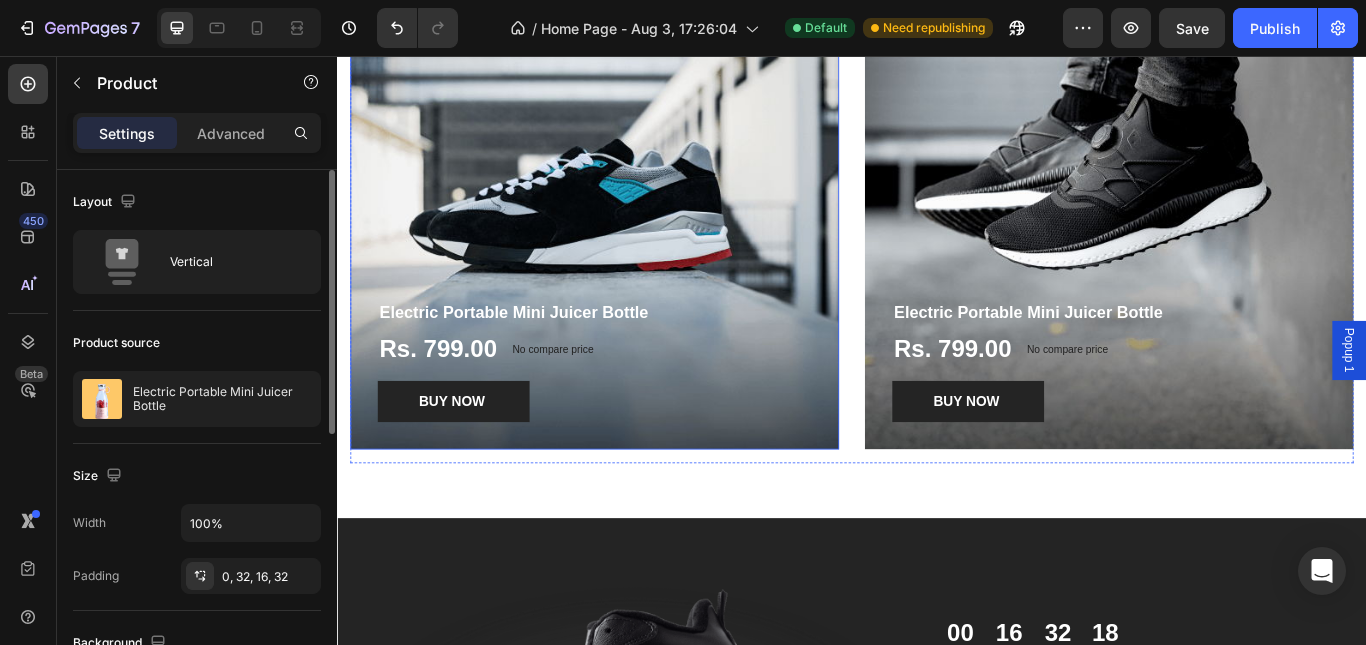 click at bounding box center [637, 230] 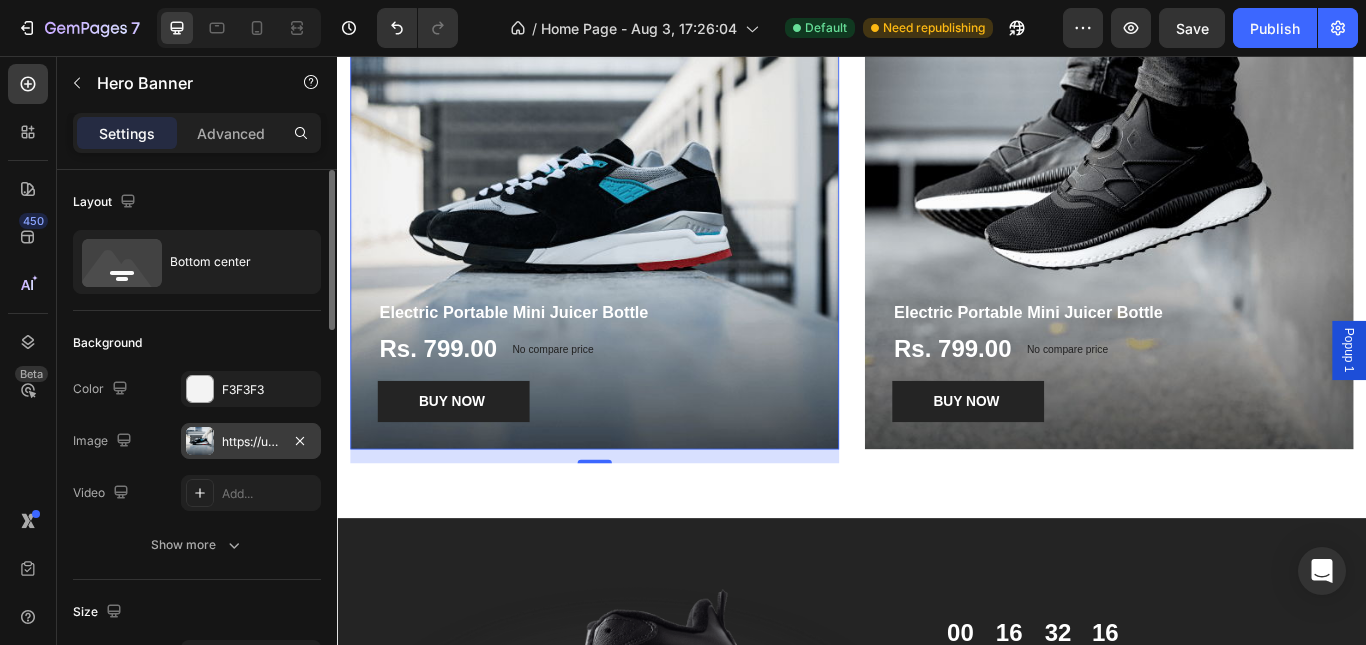 click on "https://ucarecdn.com/90e8764a-da5d-47d5-89df-b125050ac788/-/format/auto/" at bounding box center (251, 442) 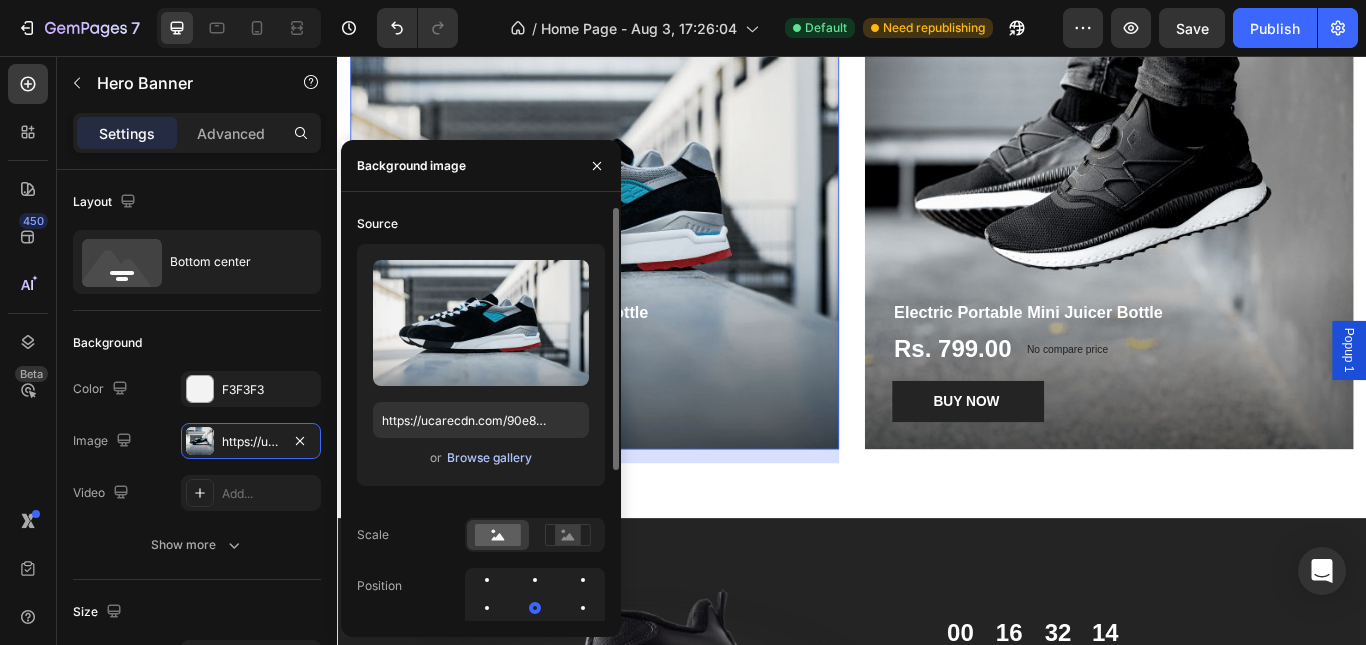 click on "Browse gallery" at bounding box center (489, 458) 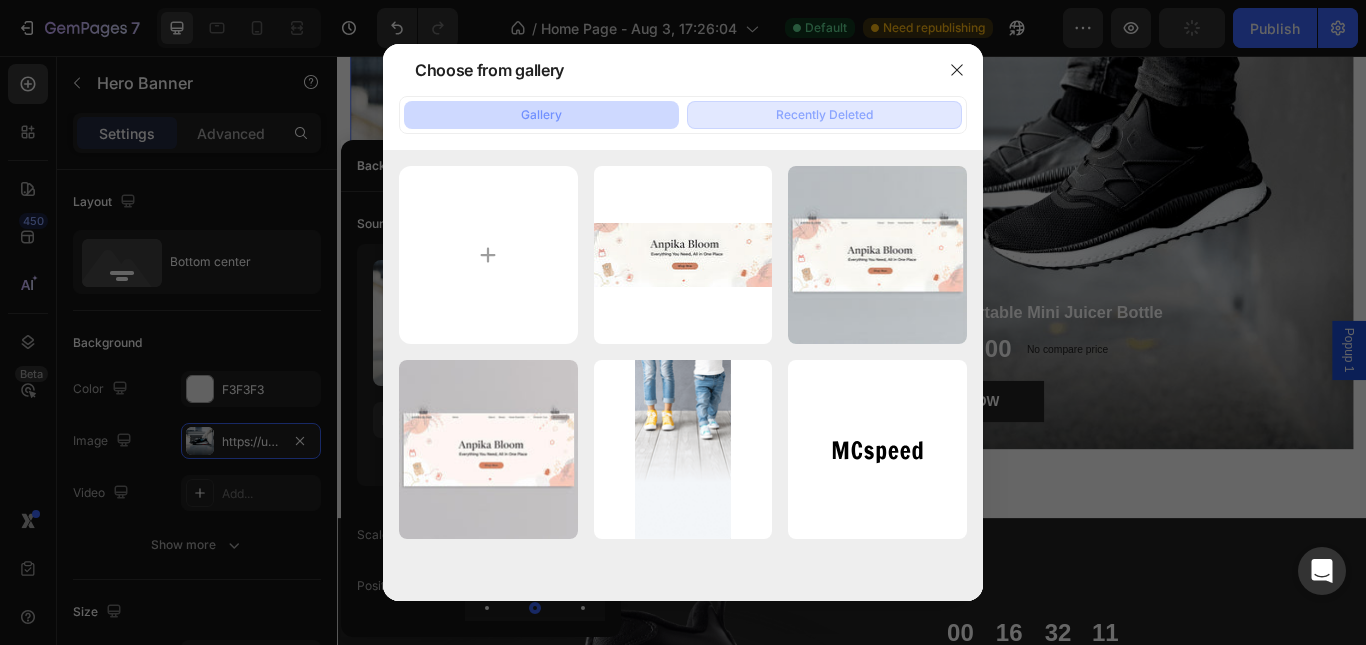 click on "Recently Deleted" at bounding box center (824, 115) 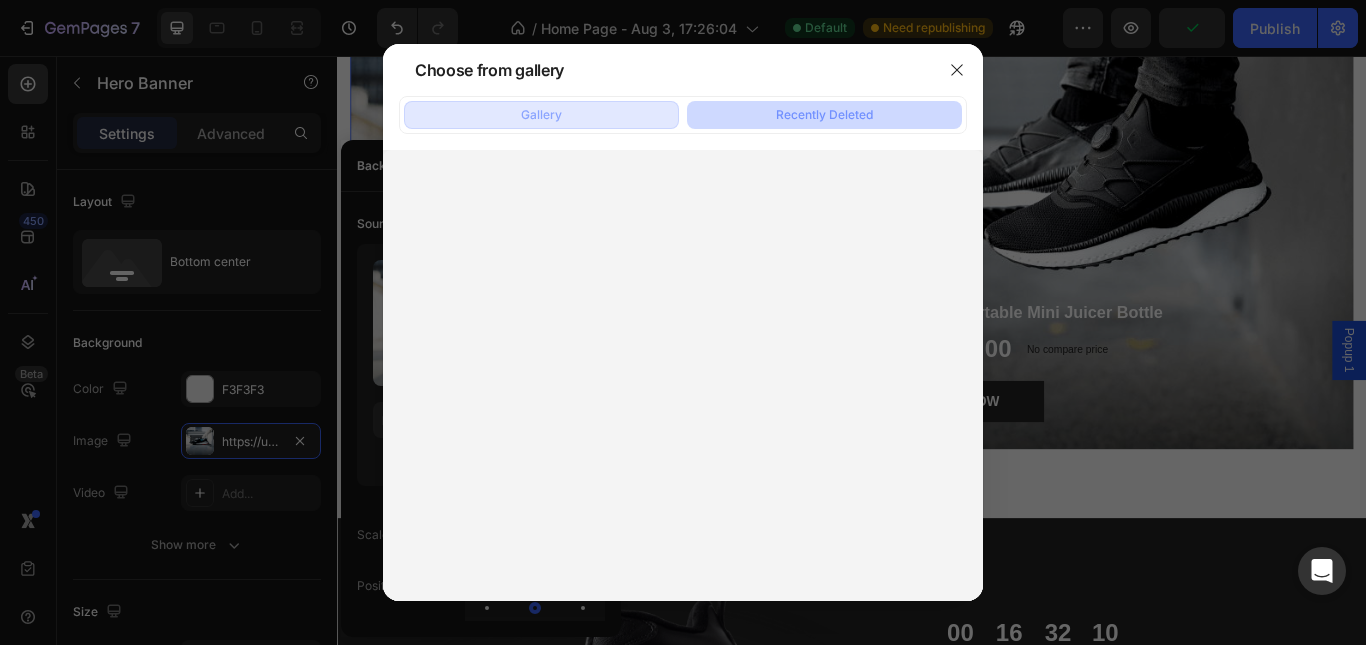 click on "Gallery" 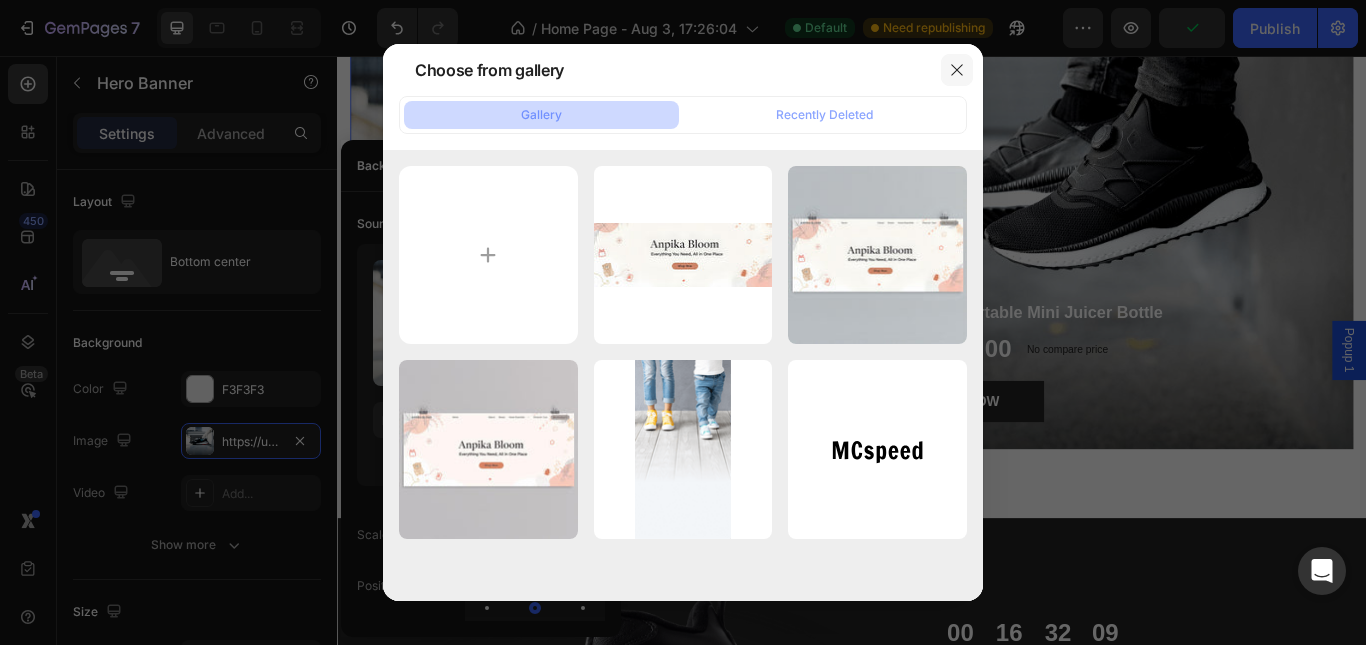 click 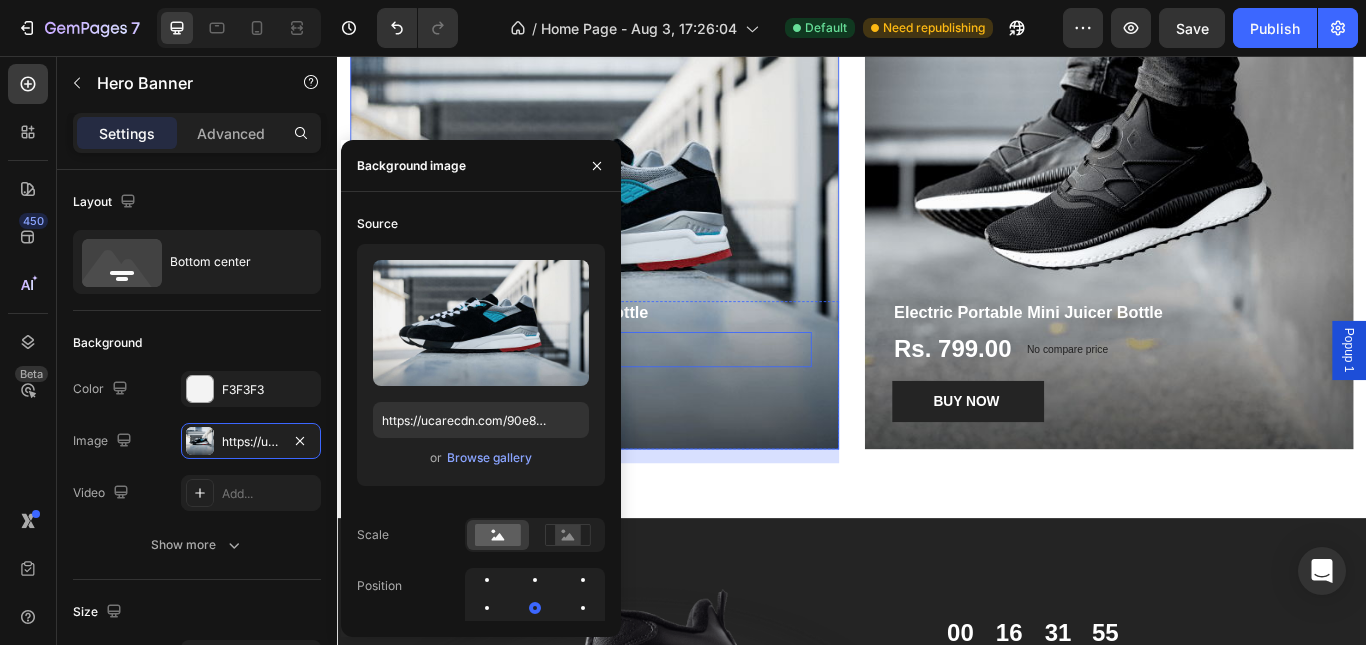 click on "Rs. 799.00 Product Price Product Price No compare price Product Price Row" at bounding box center [637, 398] 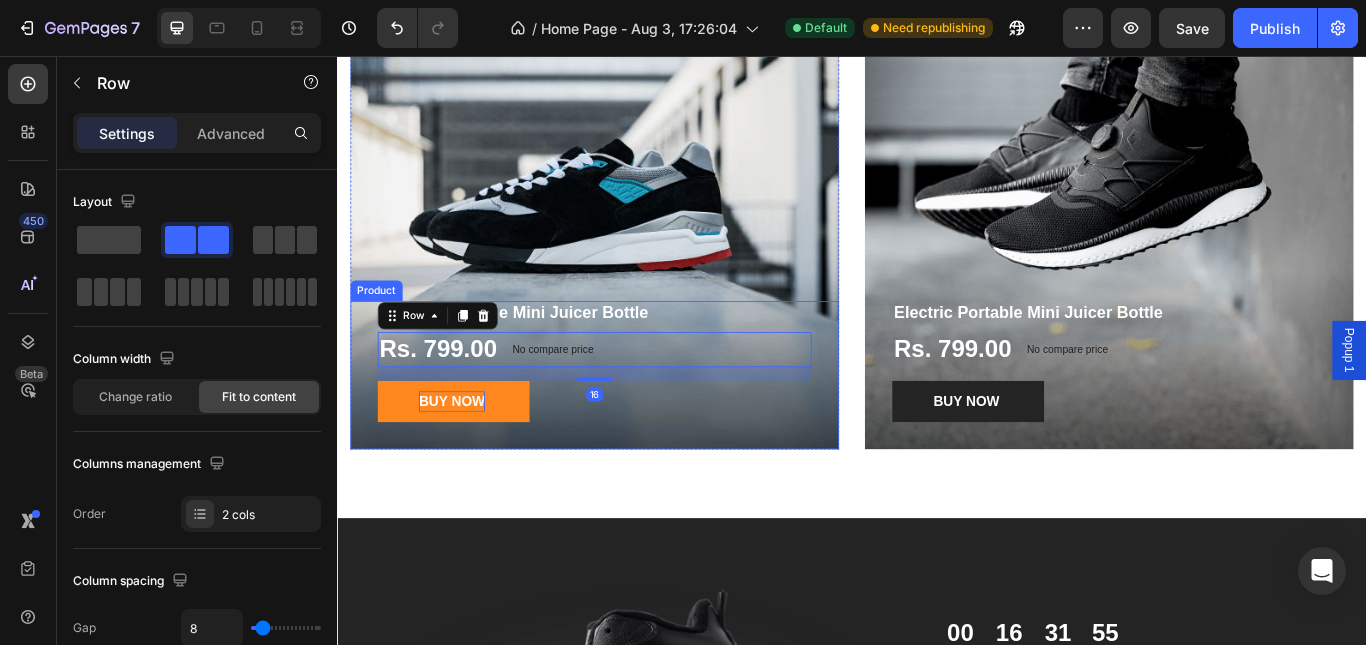 click on "BUY NOW" at bounding box center [470, 459] 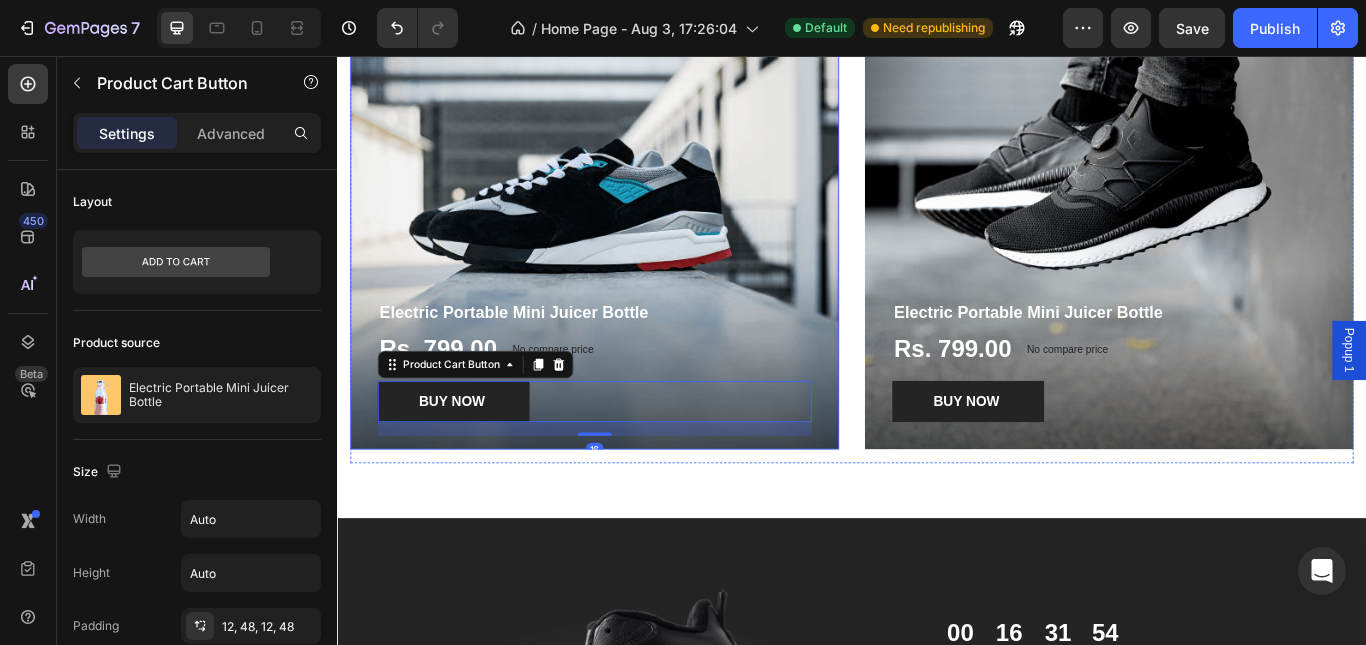 click at bounding box center [637, 230] 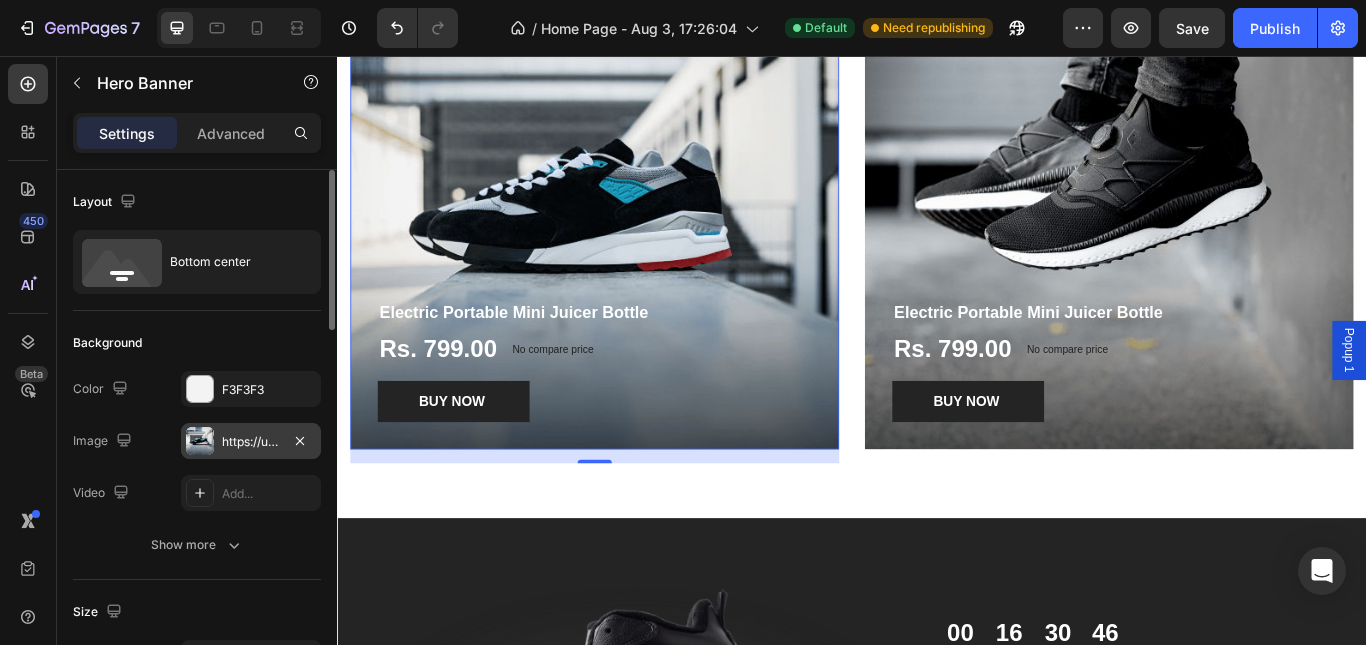 click on "https://ucarecdn.com/90e8764a-da5d-47d5-89df-b125050ac788/-/format/auto/" at bounding box center (251, 441) 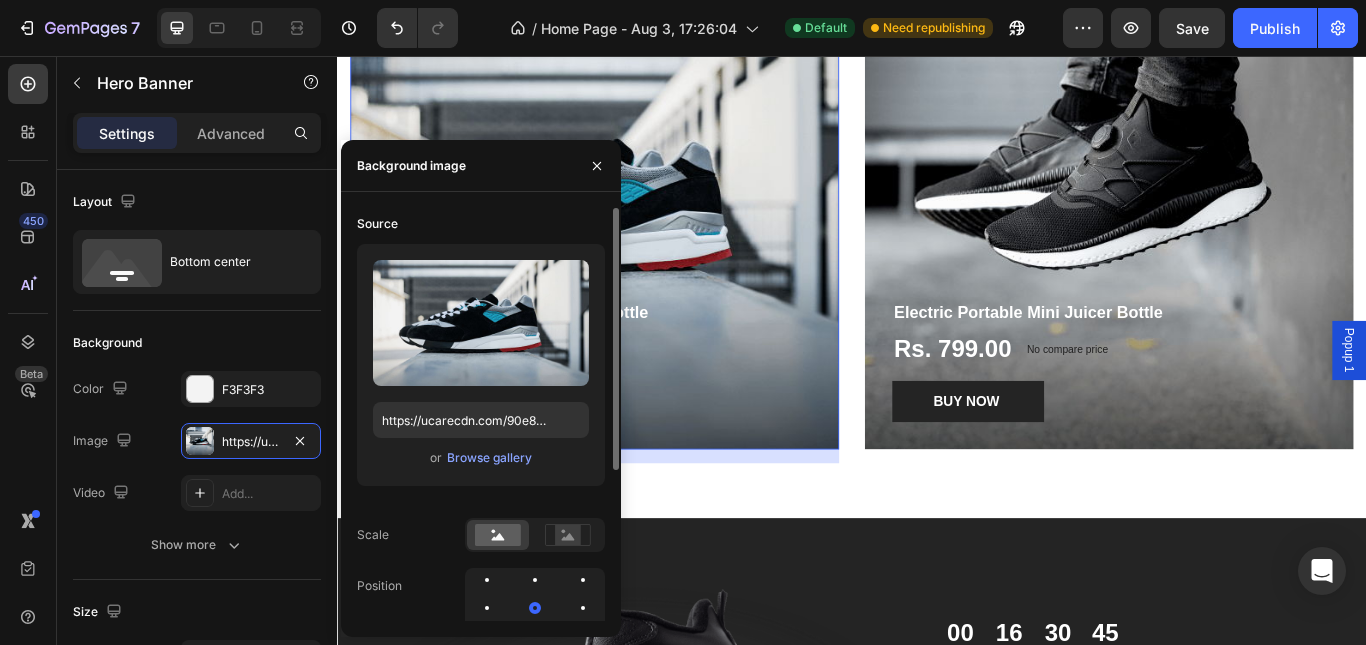 click on "or  Browse gallery" at bounding box center [481, 458] 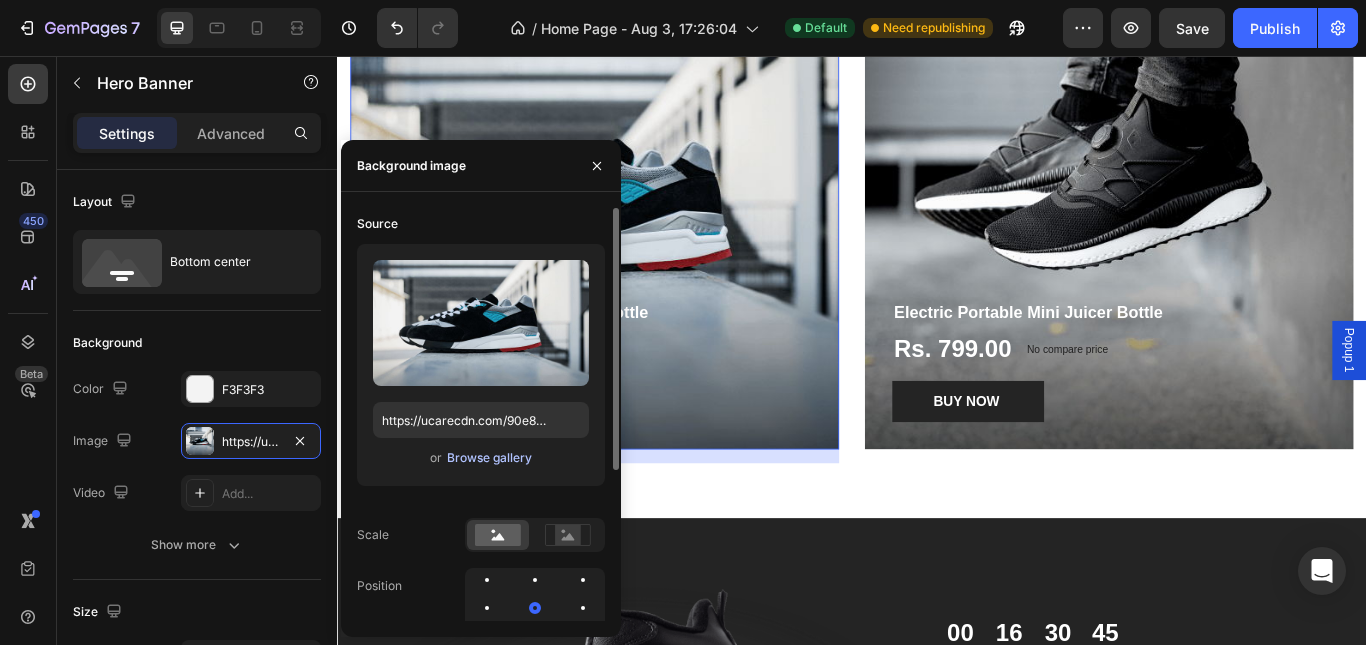 click on "Browse gallery" at bounding box center [489, 458] 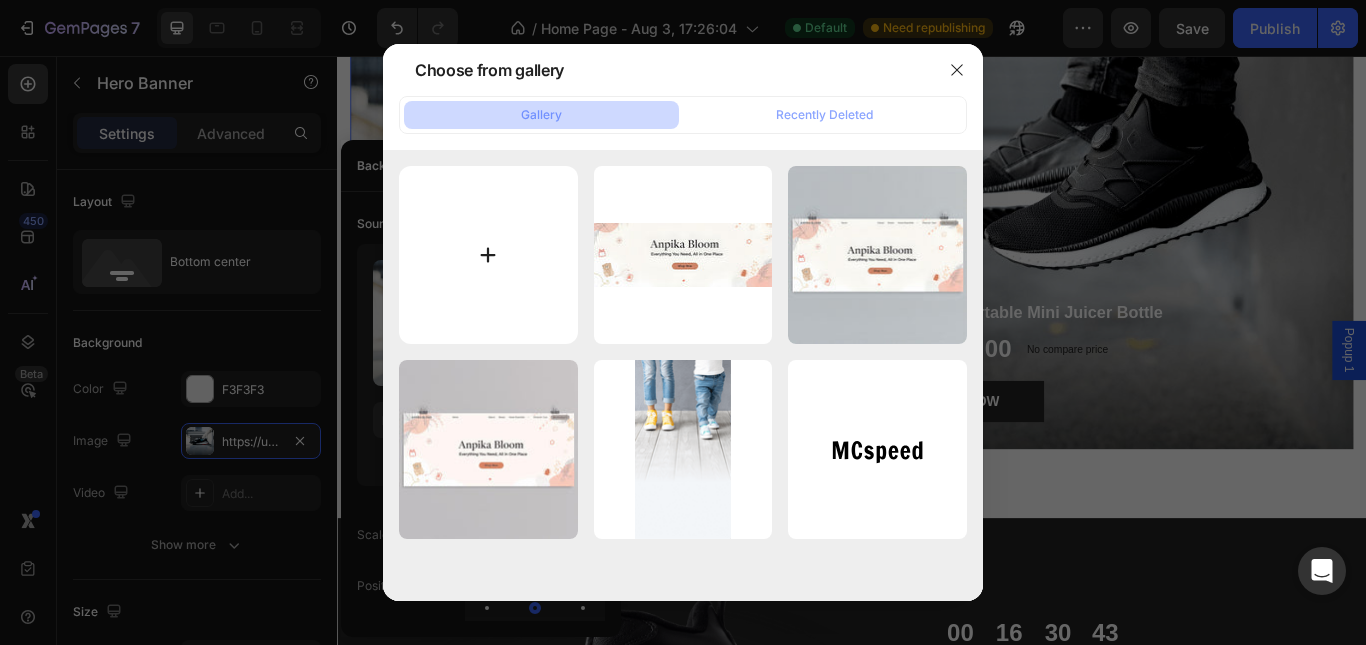 click at bounding box center (488, 255) 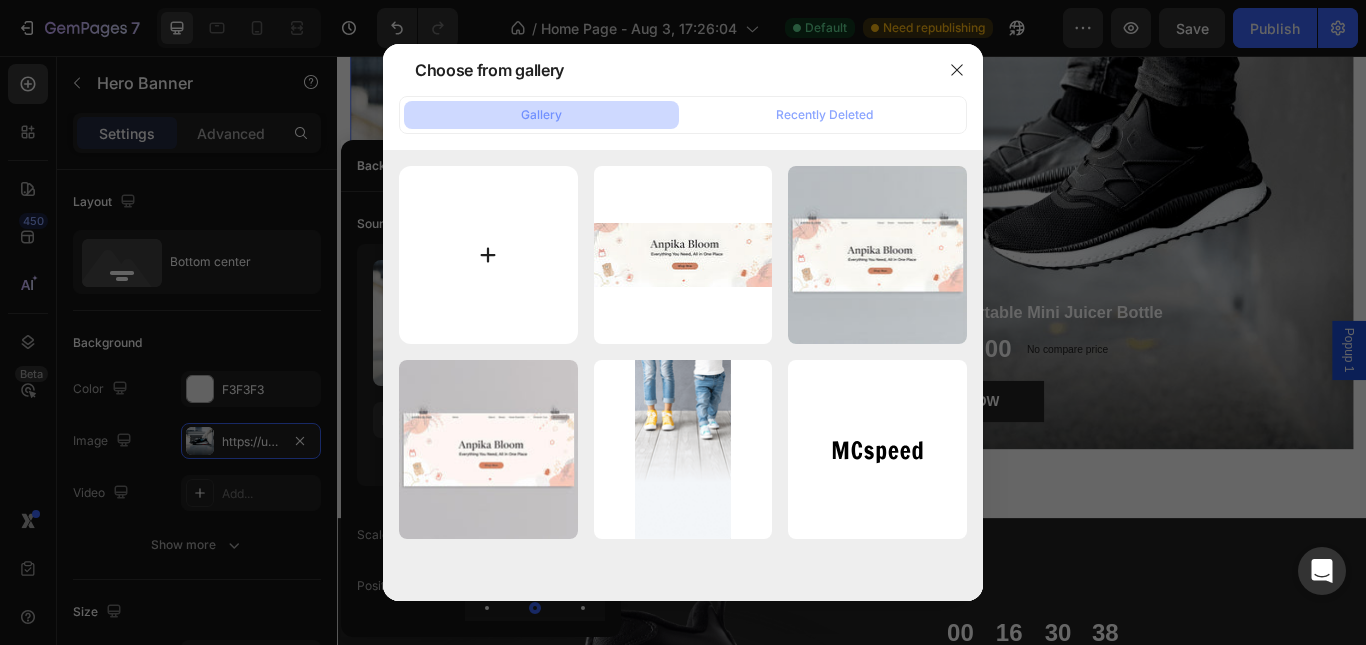 type on "C:\fakepath\61s-GMT8kNL._SX569_.jpg" 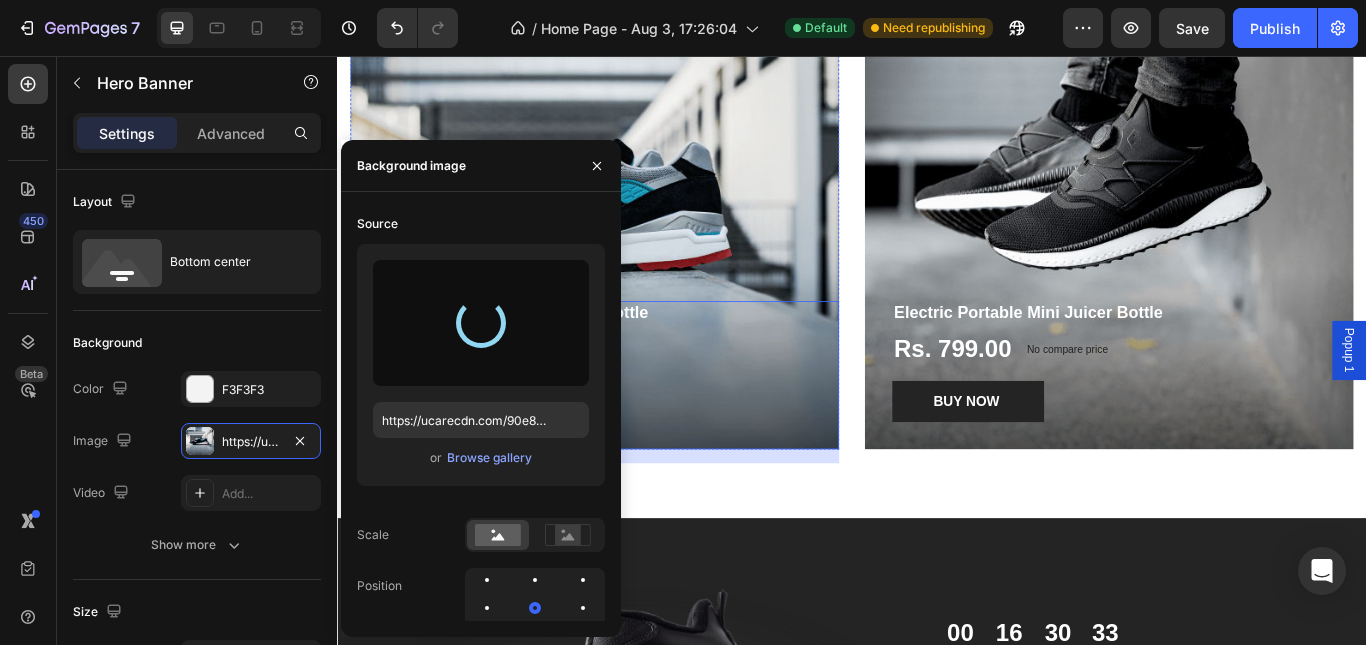 type on "https://cdn.shopify.com/s/files/1/0719/9047/6852/files/gempages_578298023247872965-539b1288-d819-4ba0-857e-30efaf5cbd60.jpg" 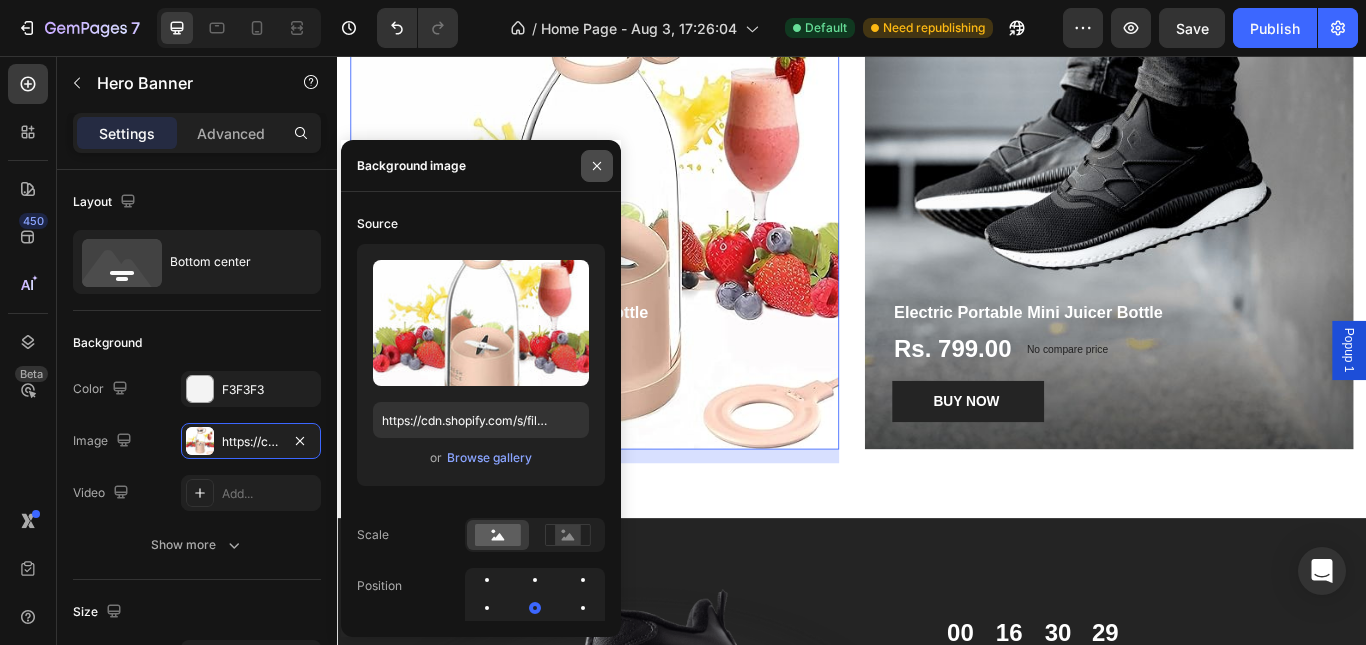 click 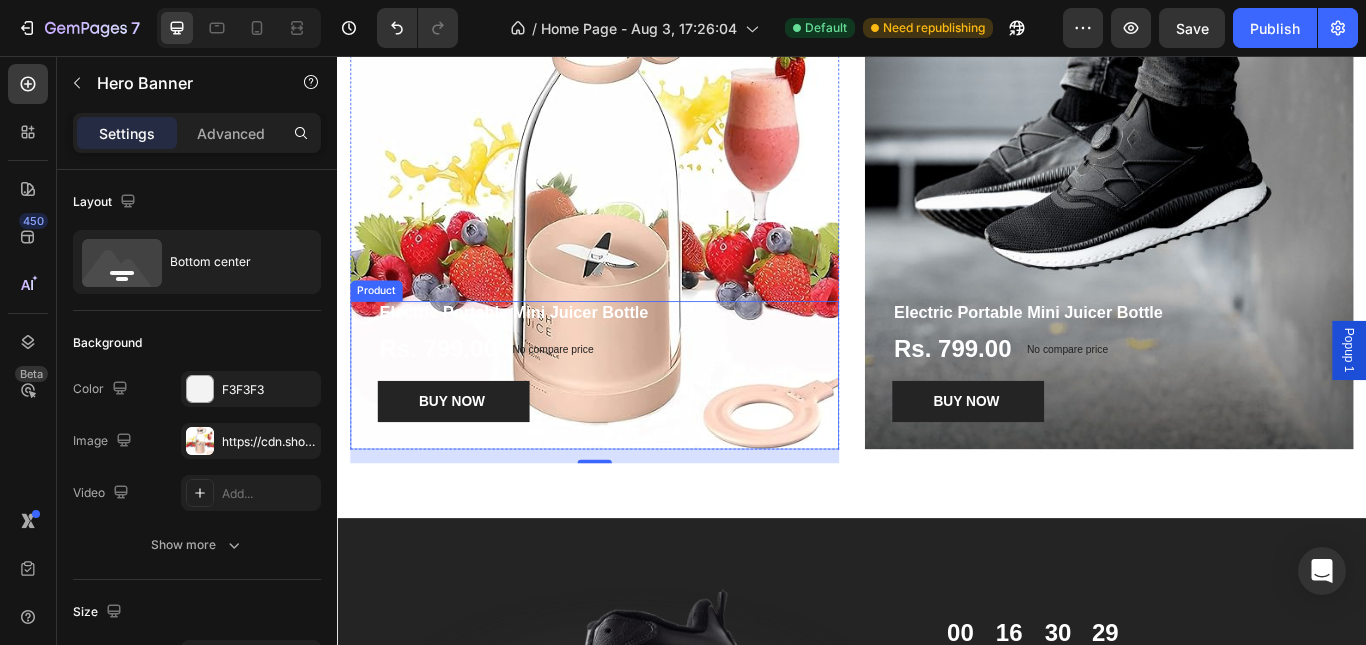 scroll, scrollTop: 1300, scrollLeft: 0, axis: vertical 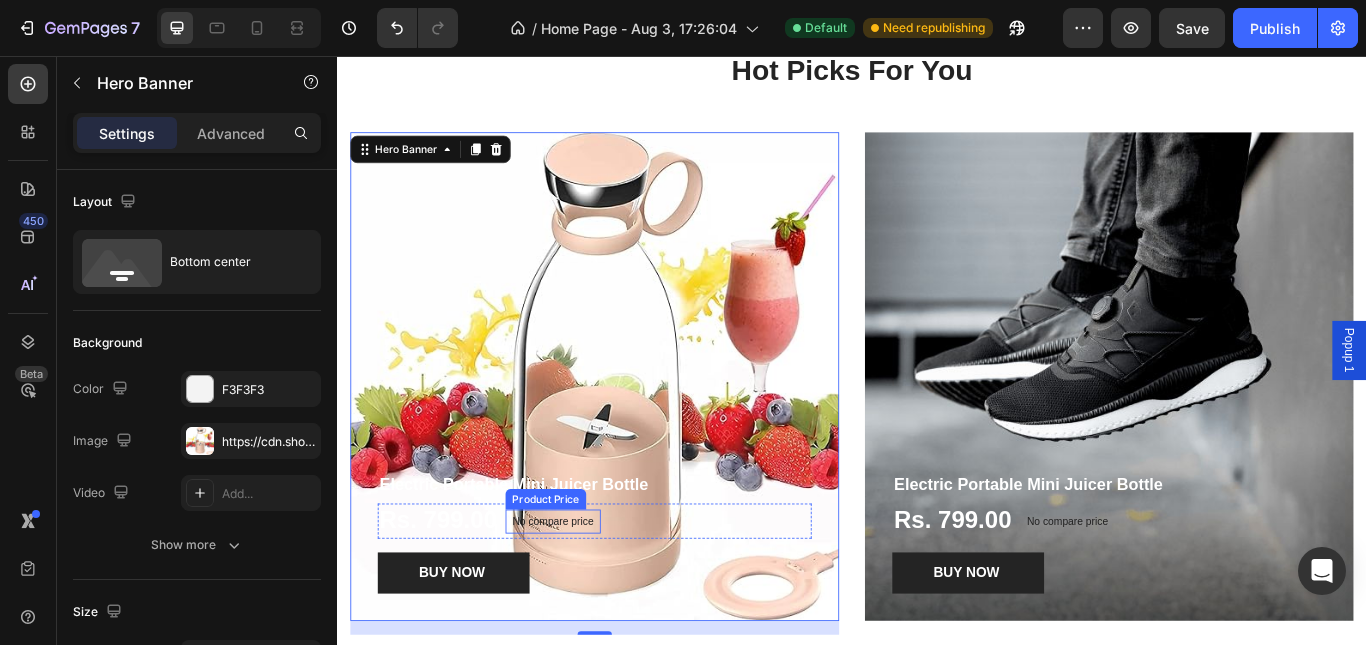 click on "No compare price" at bounding box center [588, 599] 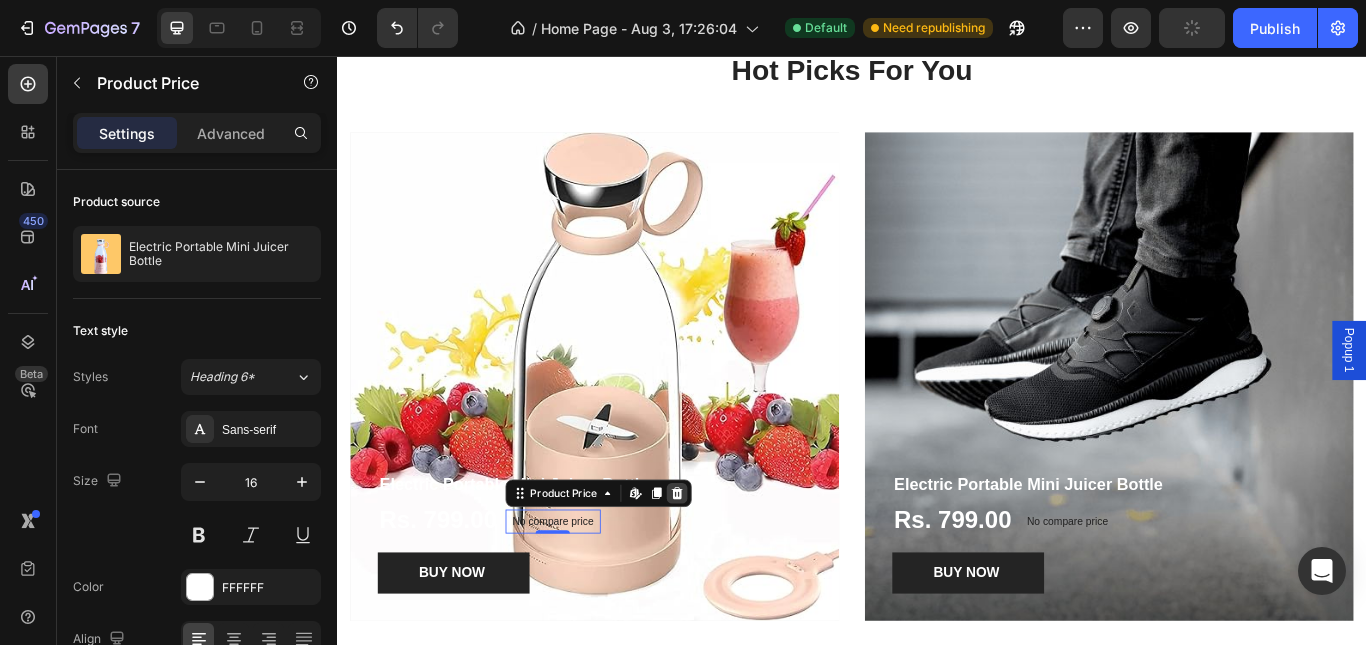 click 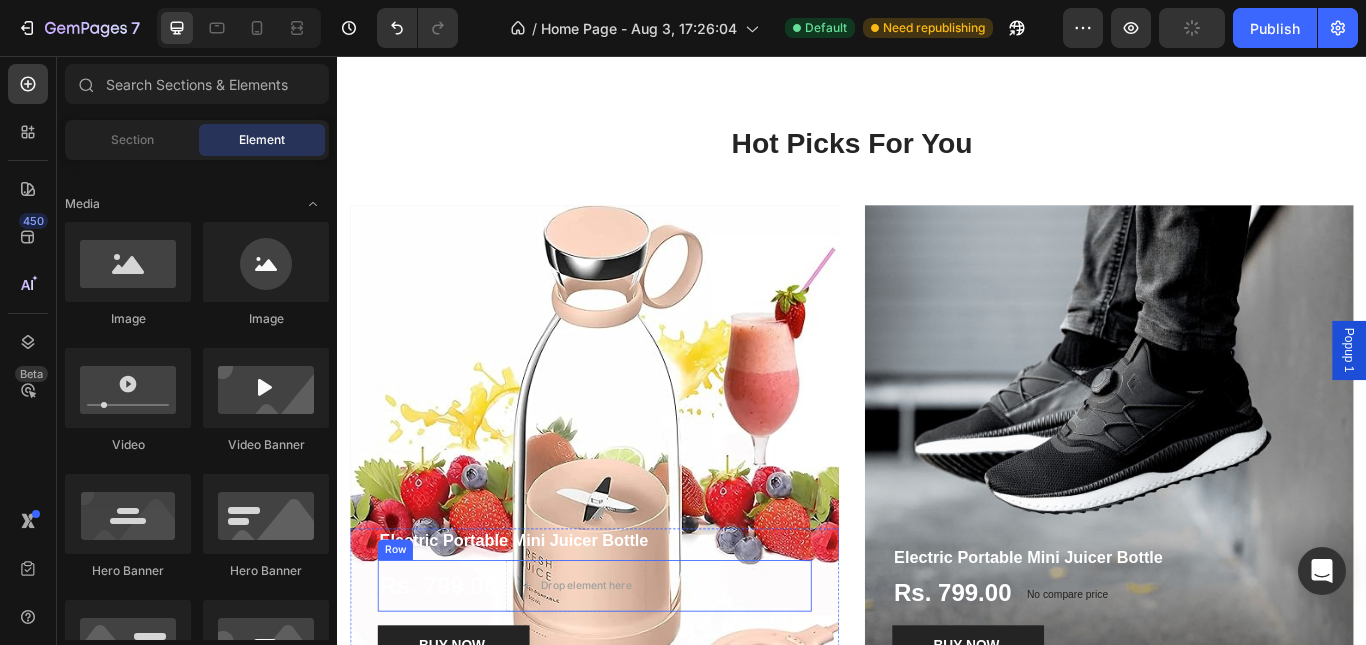 scroll, scrollTop: 1100, scrollLeft: 0, axis: vertical 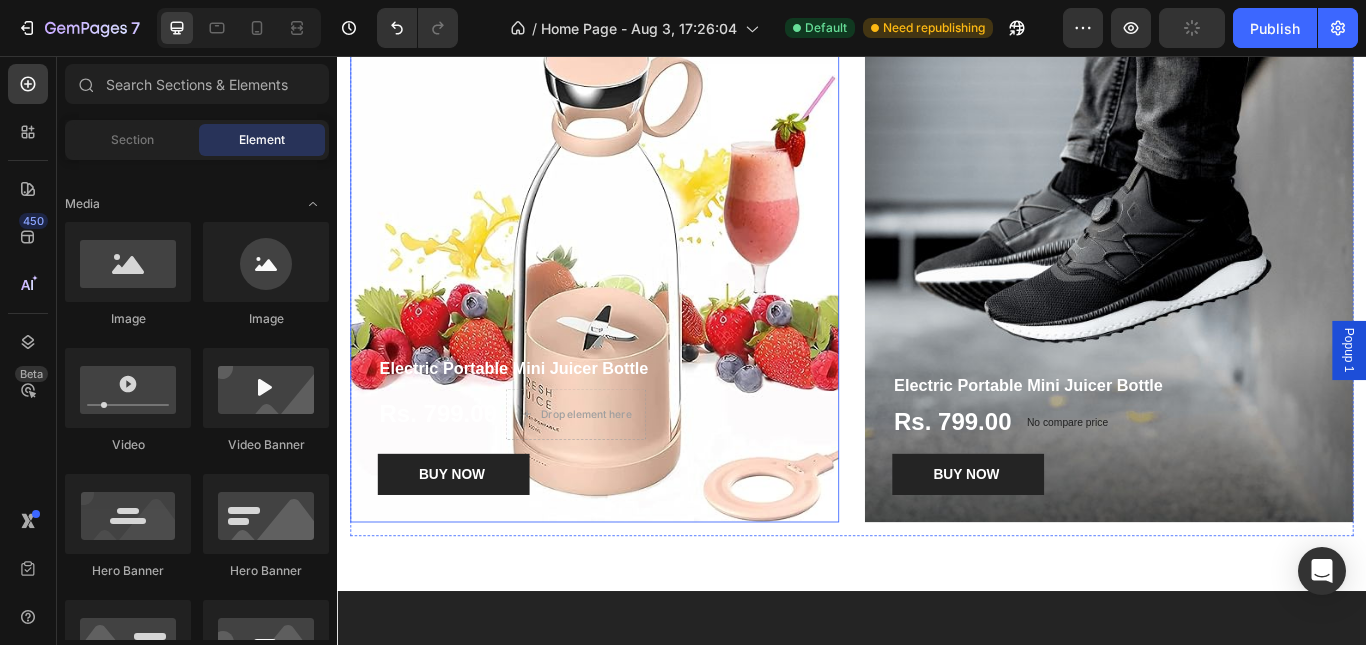click at bounding box center (637, 315) 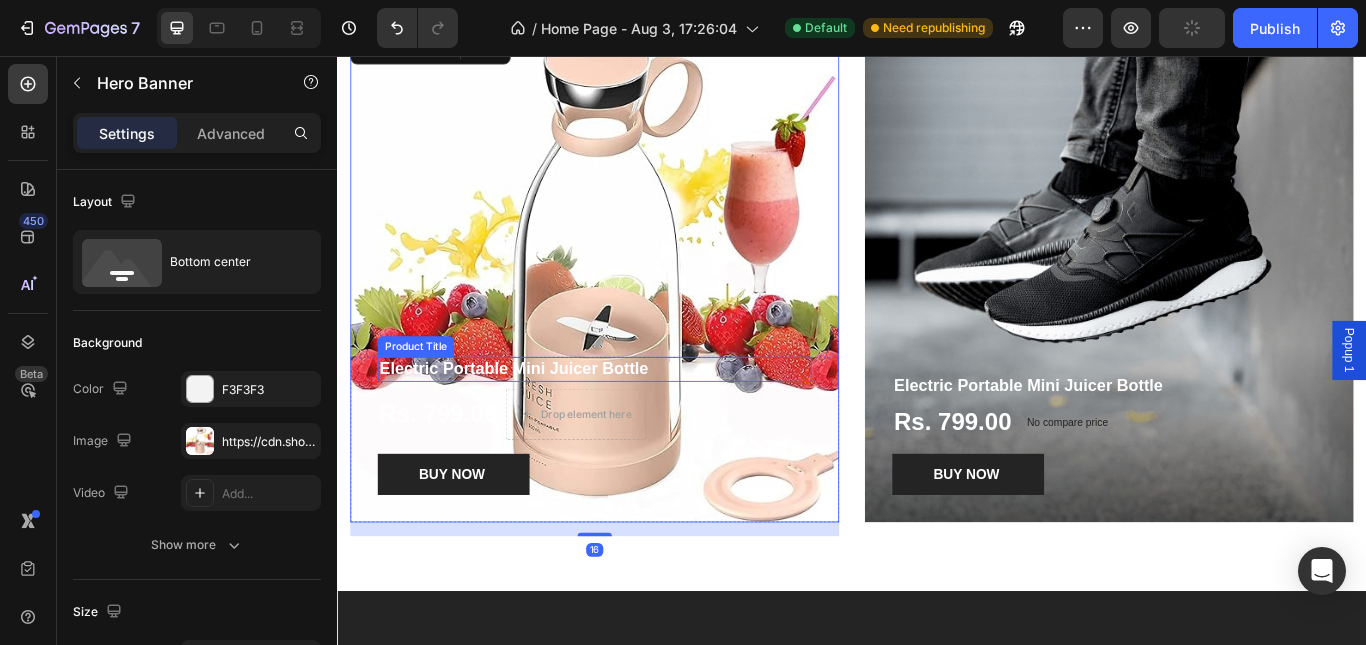 click on "Electric Portable Mini Juicer Bottle" at bounding box center (637, 421) 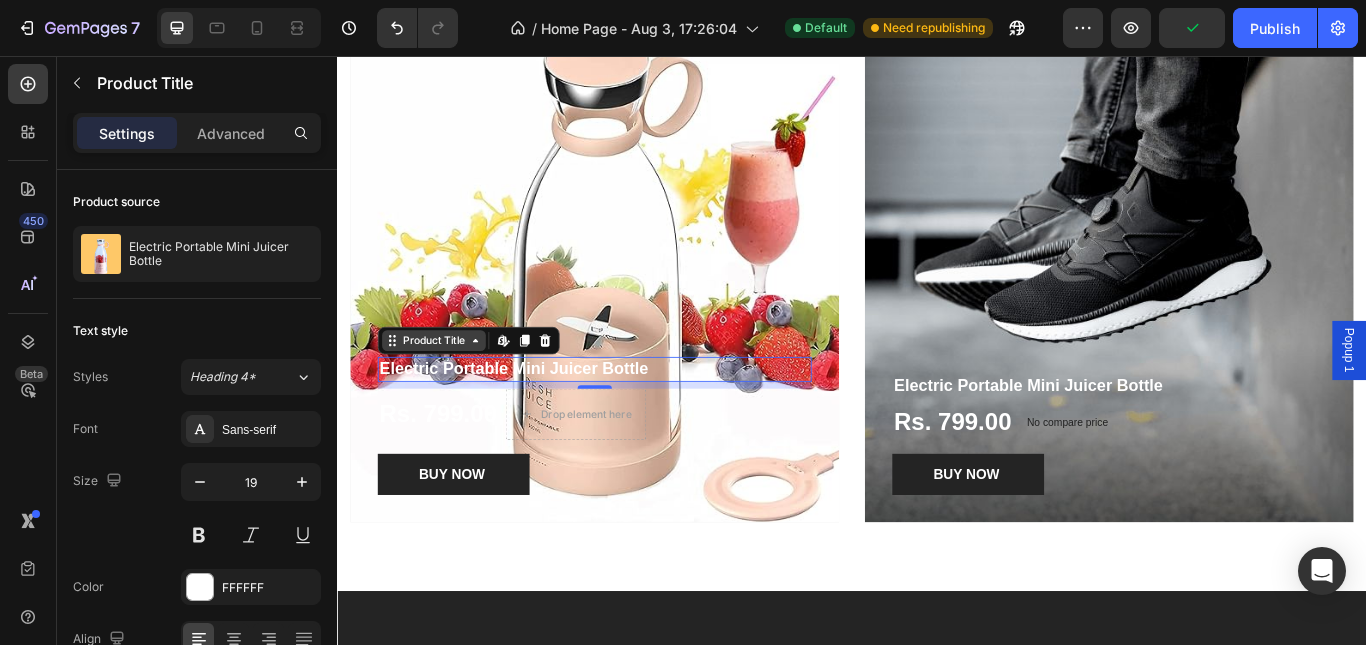 click on "Product Title" at bounding box center (449, 388) 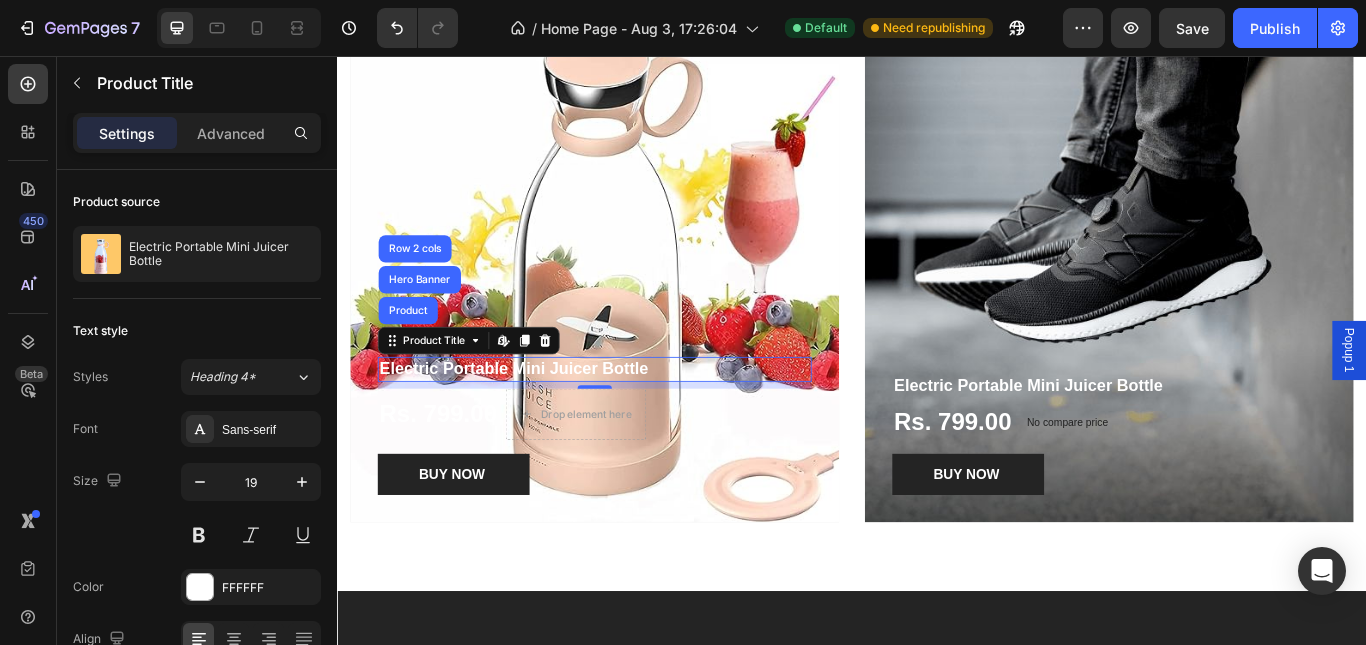 click on "Product Title Product Hero Banner Row 2 cols   Edit content in Shopify" at bounding box center (490, 388) 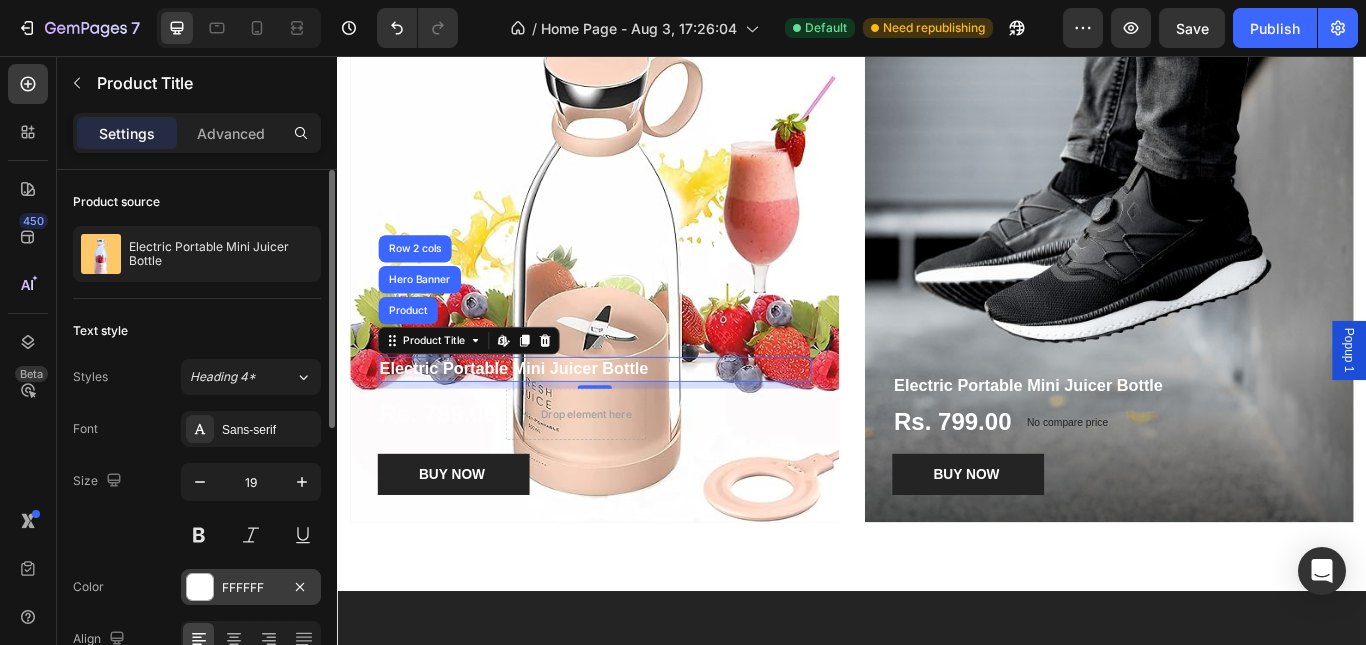click at bounding box center [200, 587] 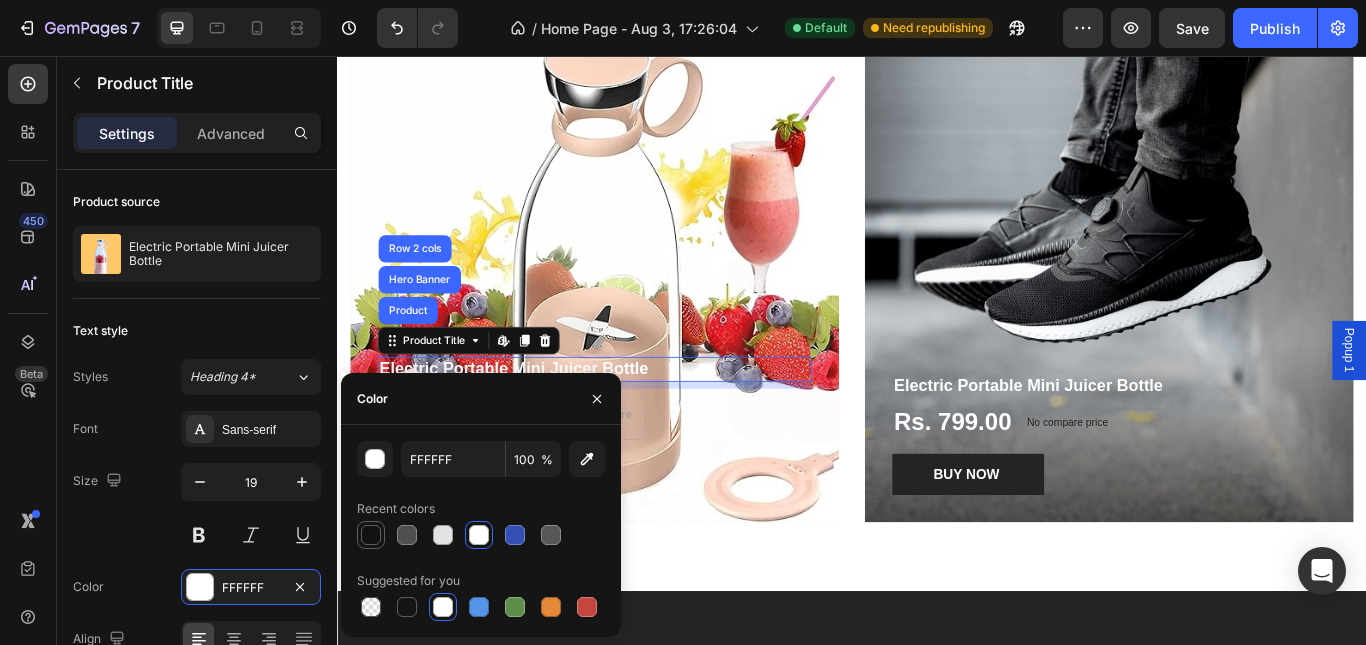 click at bounding box center [371, 535] 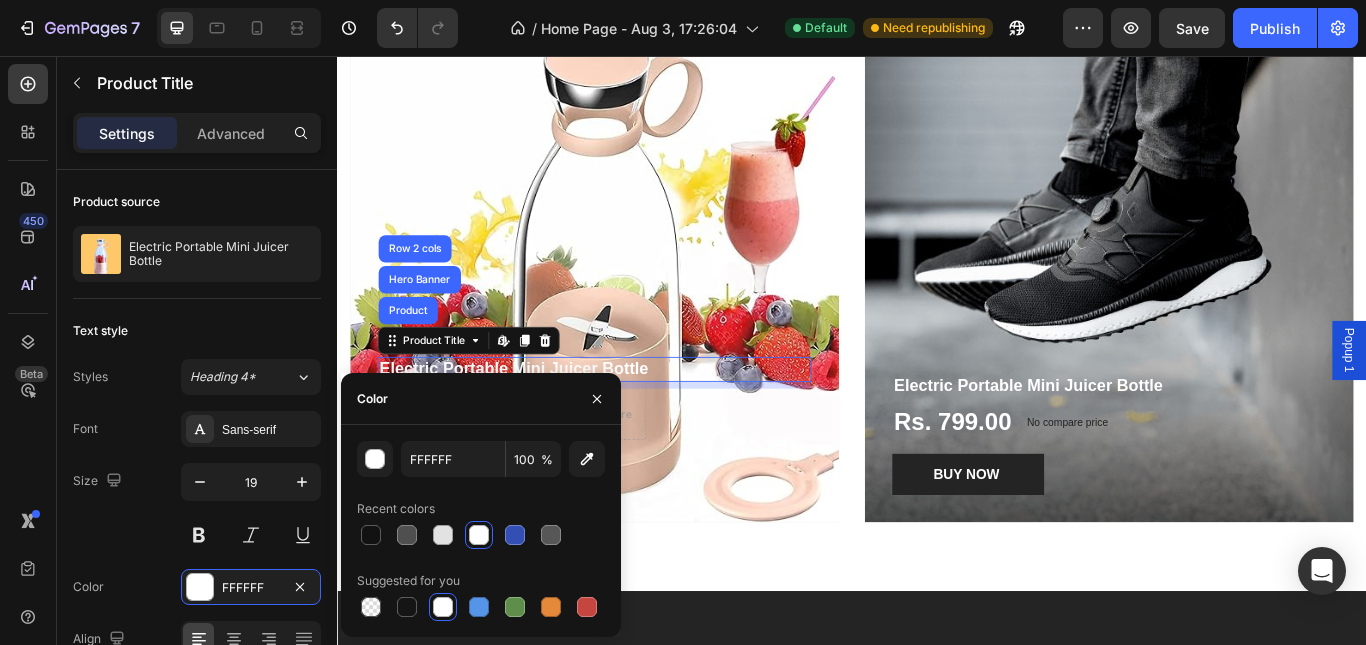 type on "121212" 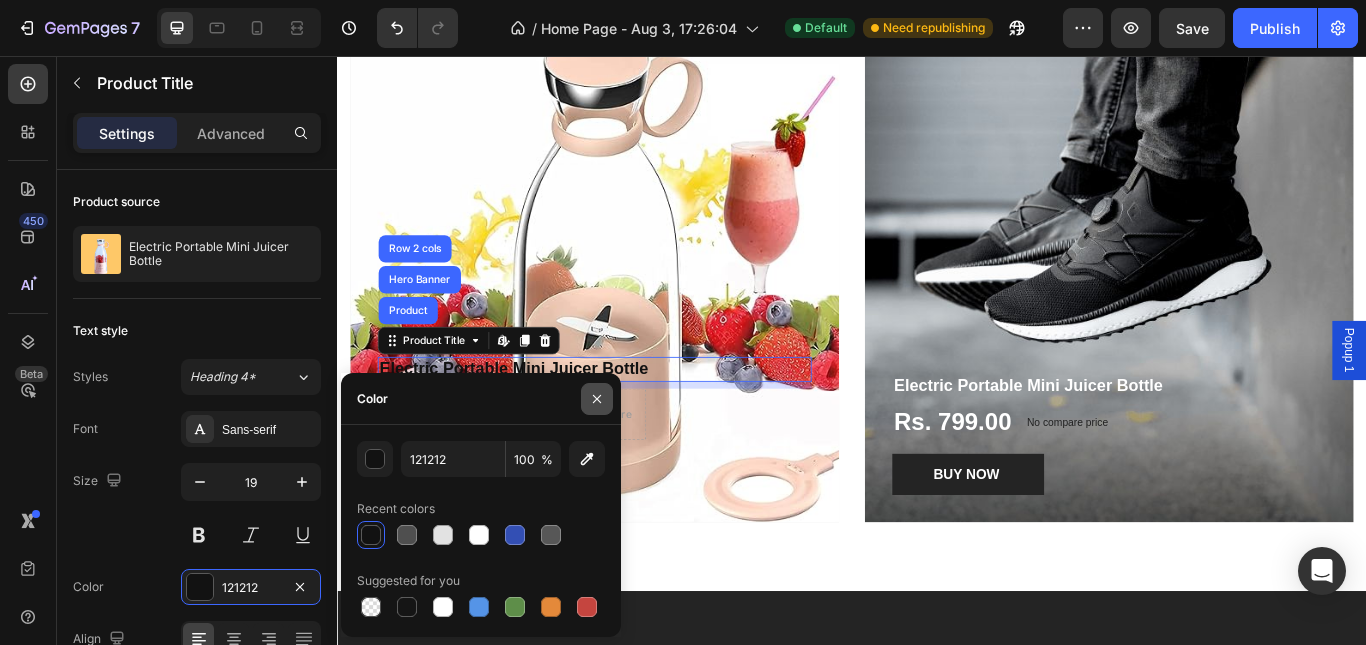 click 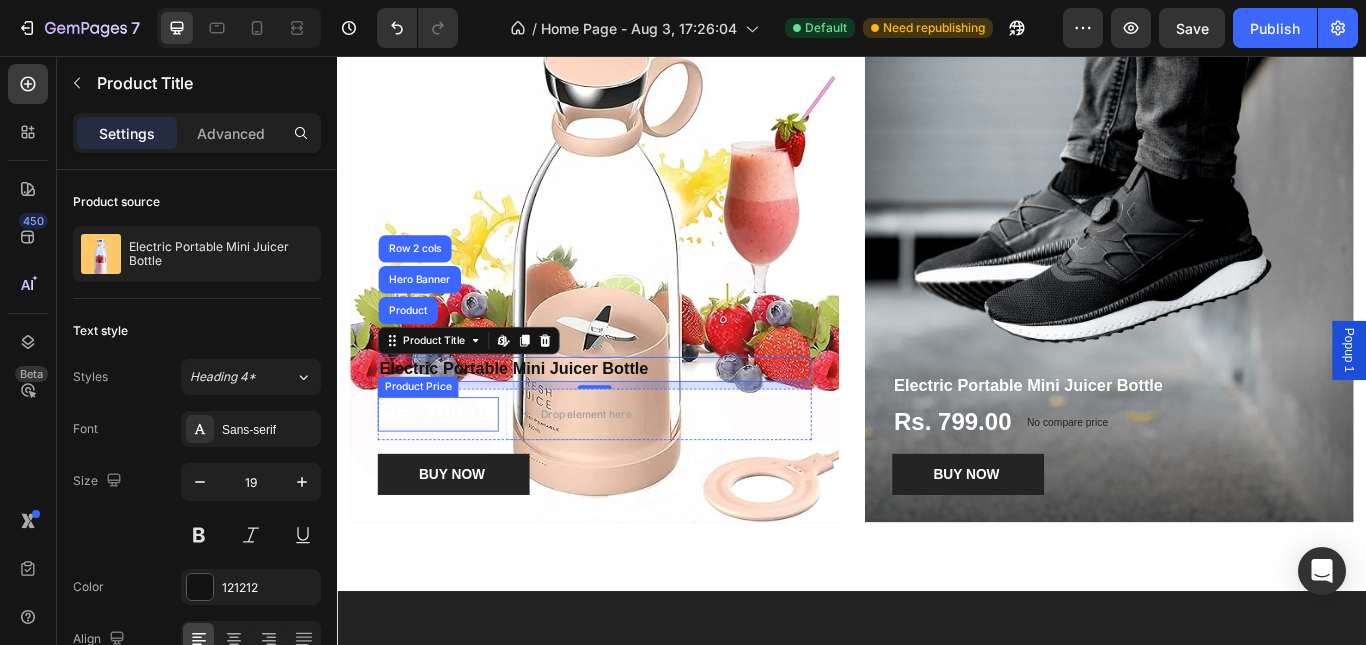 click on "Rs. 799.00" at bounding box center [454, 474] 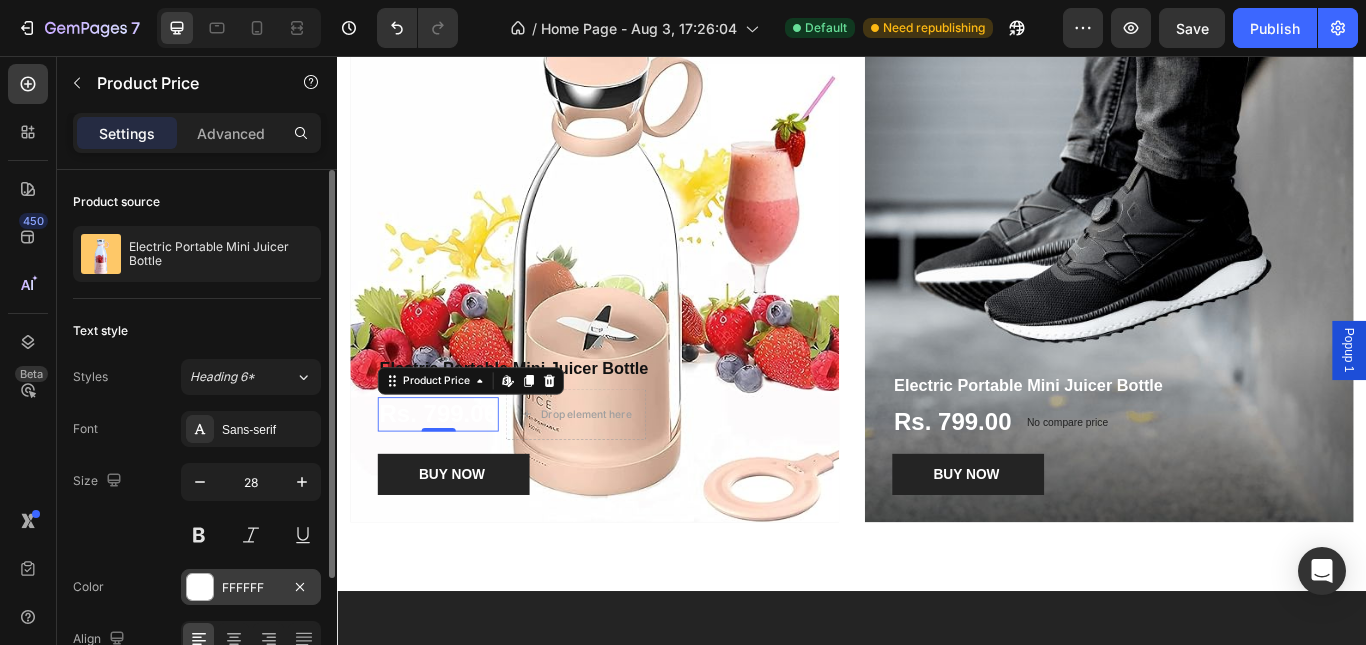 click on "FFFFFF" at bounding box center (251, 588) 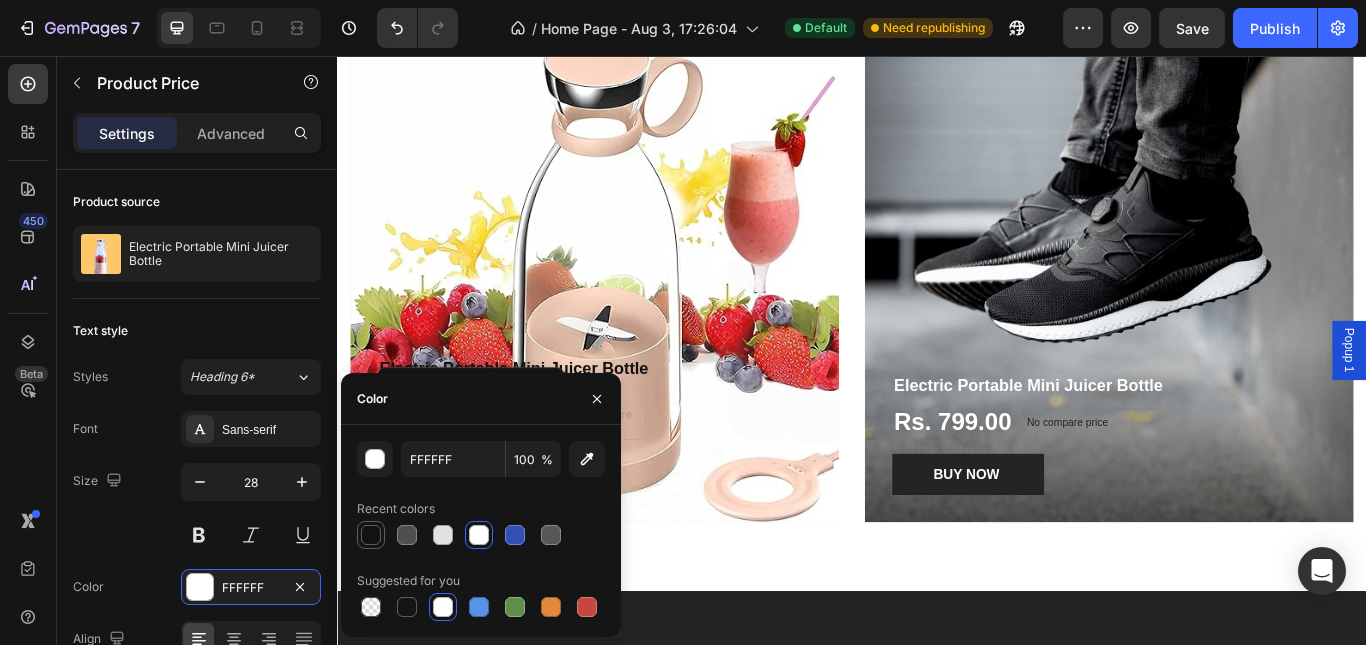 click at bounding box center [371, 535] 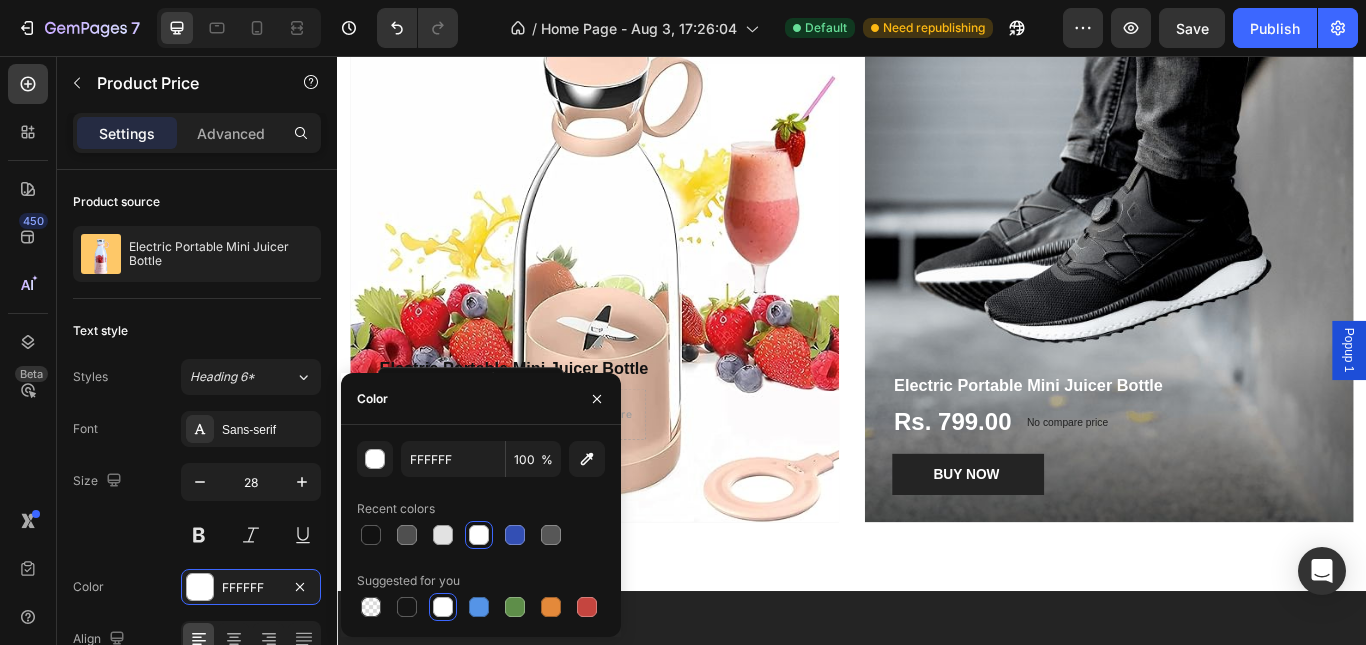 type on "121212" 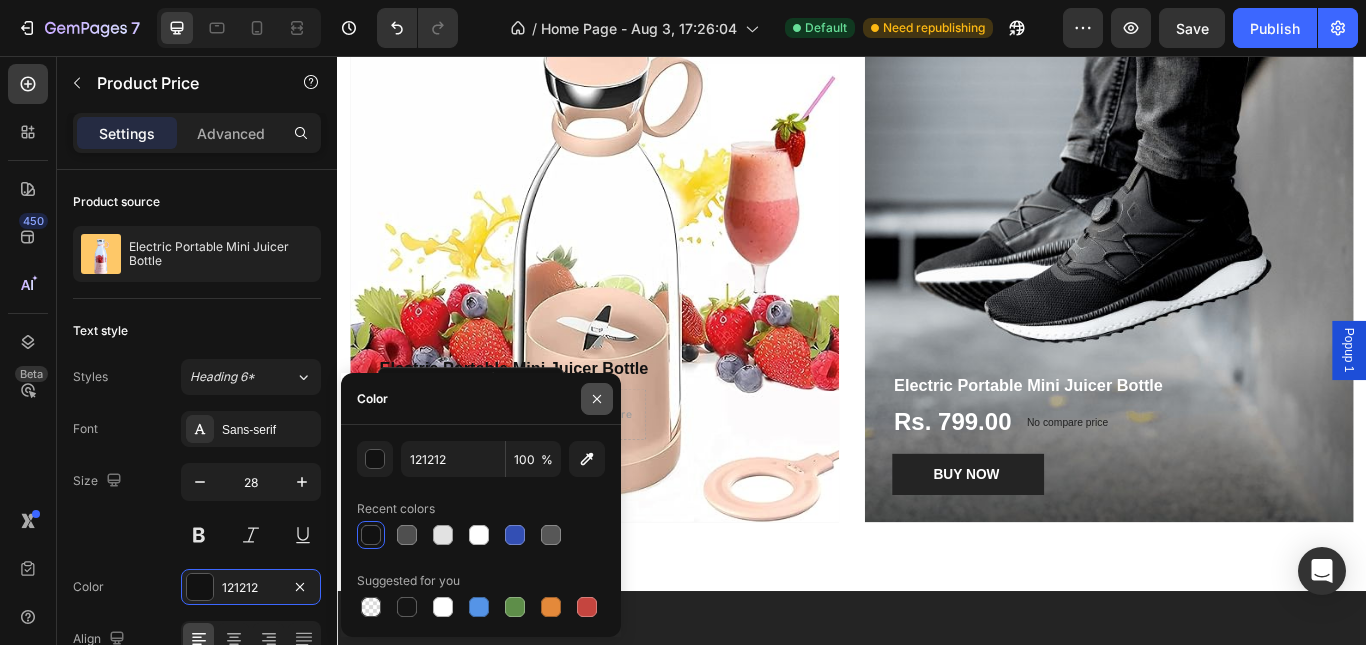 drag, startPoint x: 590, startPoint y: 395, endPoint x: 285, endPoint y: 420, distance: 306.0229 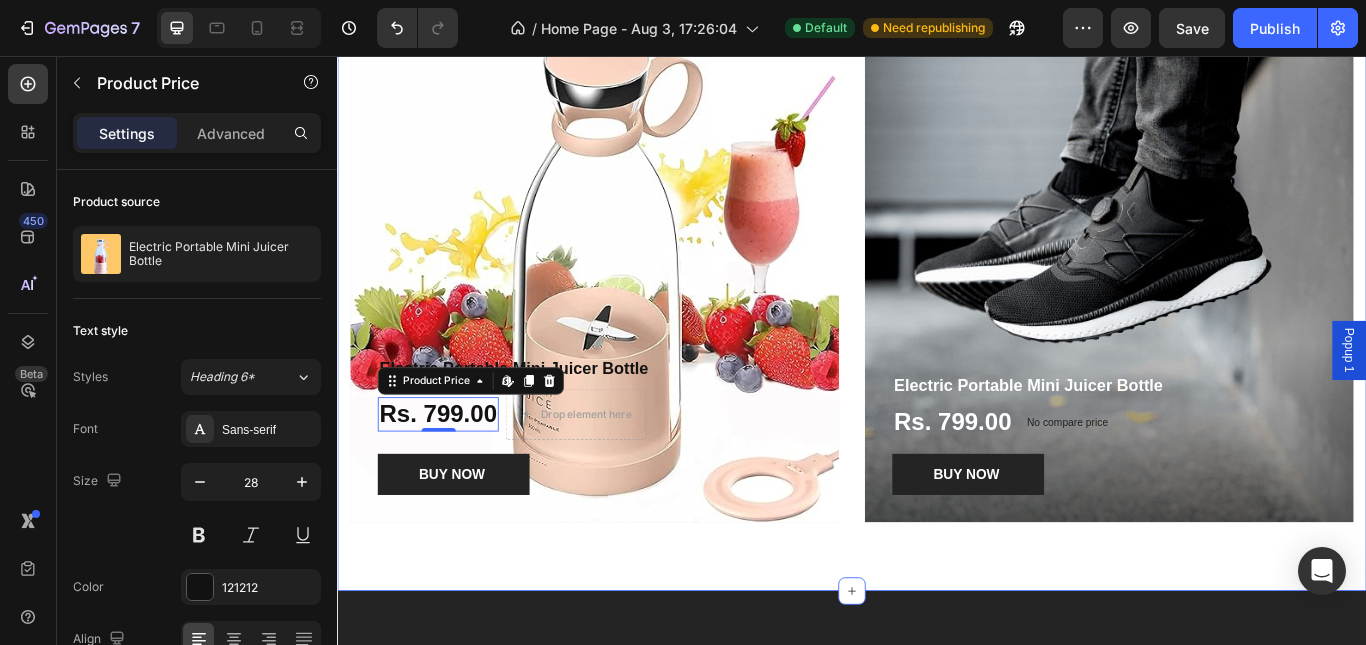 click on "Hot Picks For You Heading Row Electric Portable Mini Juicer Bottle Product Title Rs. 799.00 Product Price   Edit content in Shopify 0 Product Price   Edit content in Shopify 0
Drop element here Row BUY NOW Product Cart Button Product Hero Banner Electric Portable Mini Juicer Bottle Product Title Rs. 799.00 Product Price Product Price No compare price Product Price Row BUY NOW Product Cart Button Product Hero Banner Row Section 4" at bounding box center [937, 307] 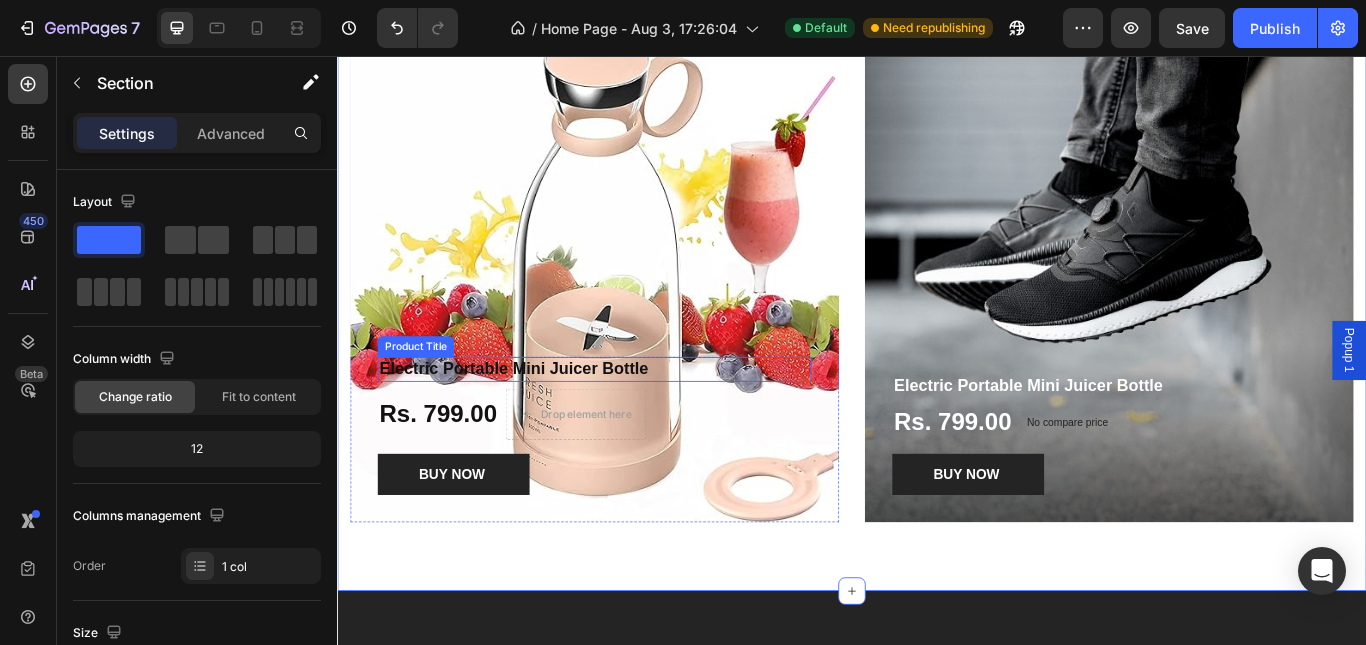 click on "Electric Portable Mini Juicer Bottle" at bounding box center [637, 421] 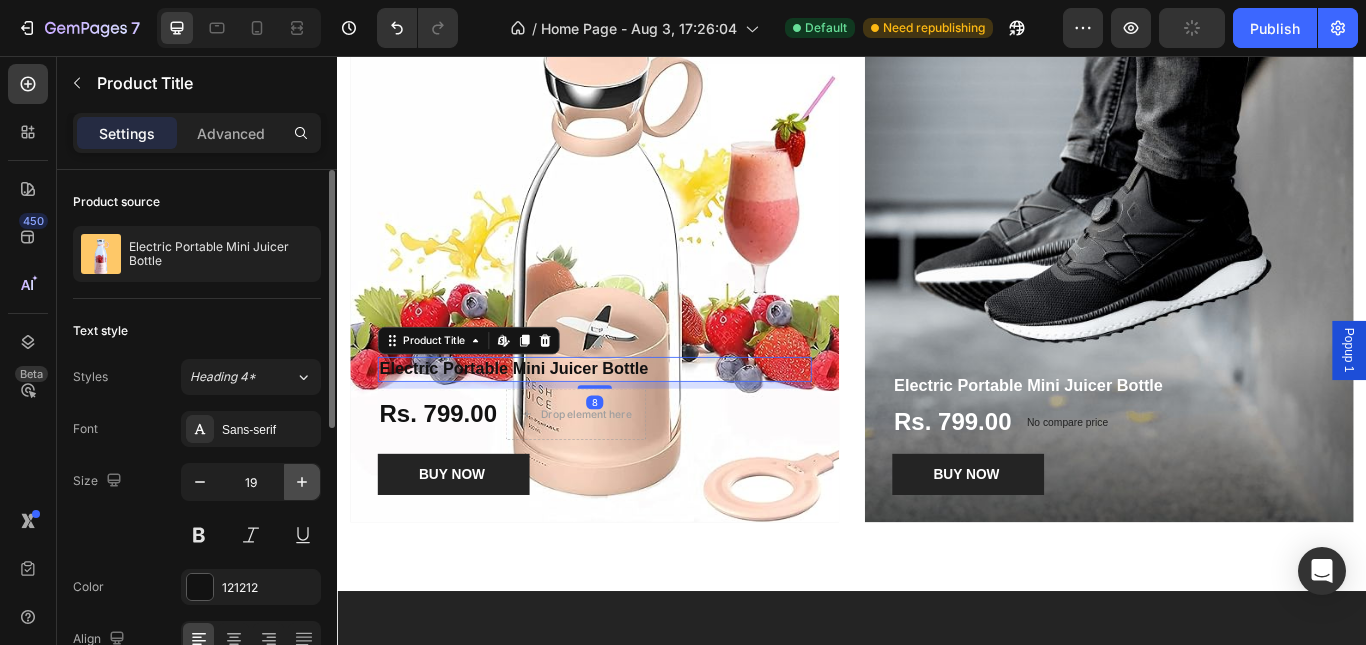 click 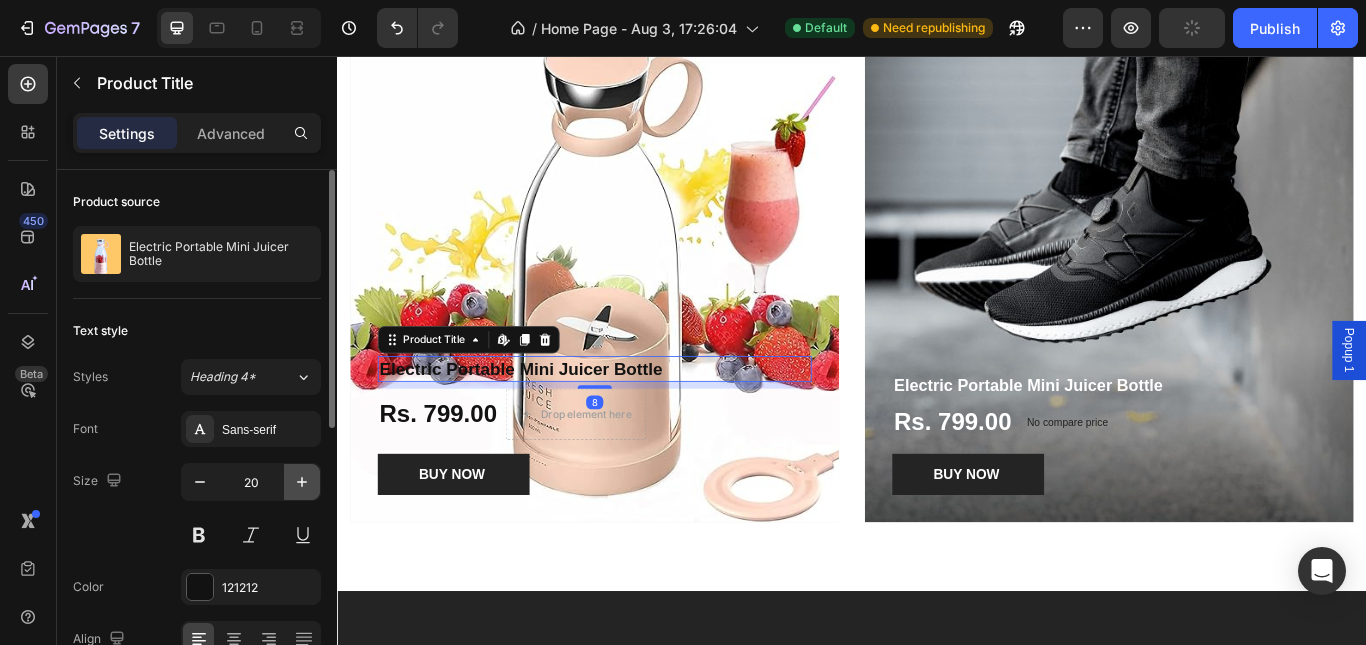 click 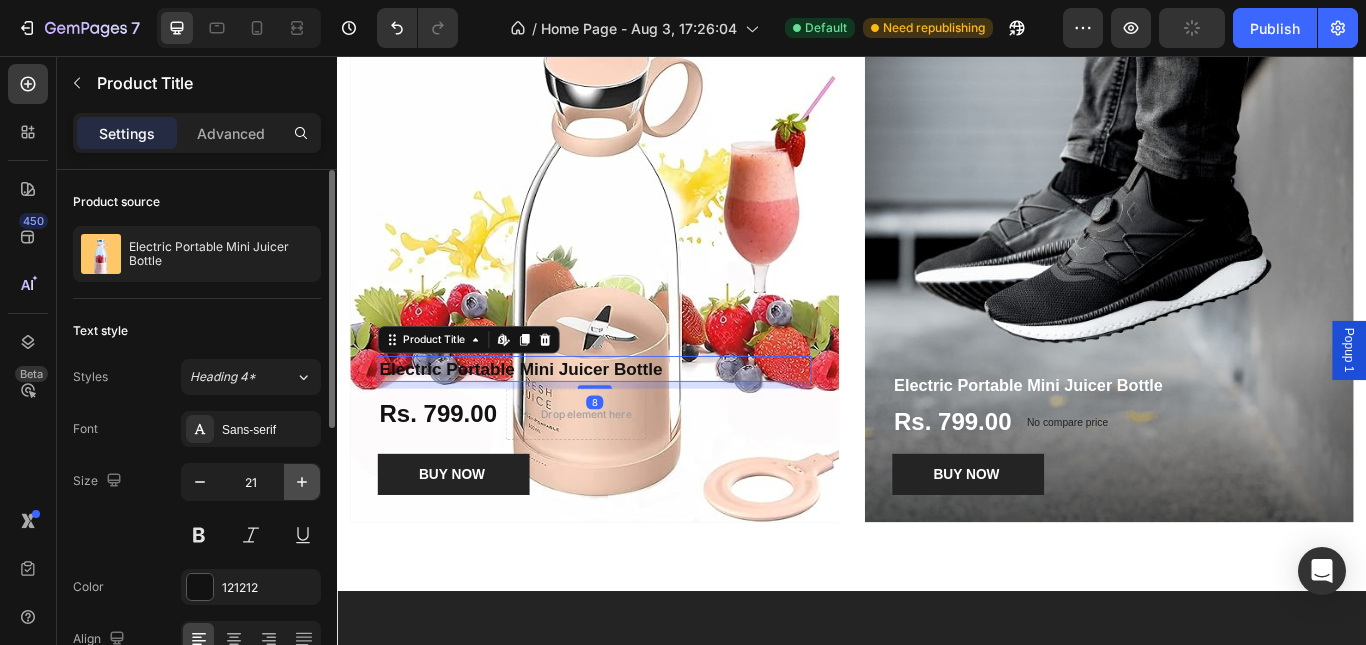 click 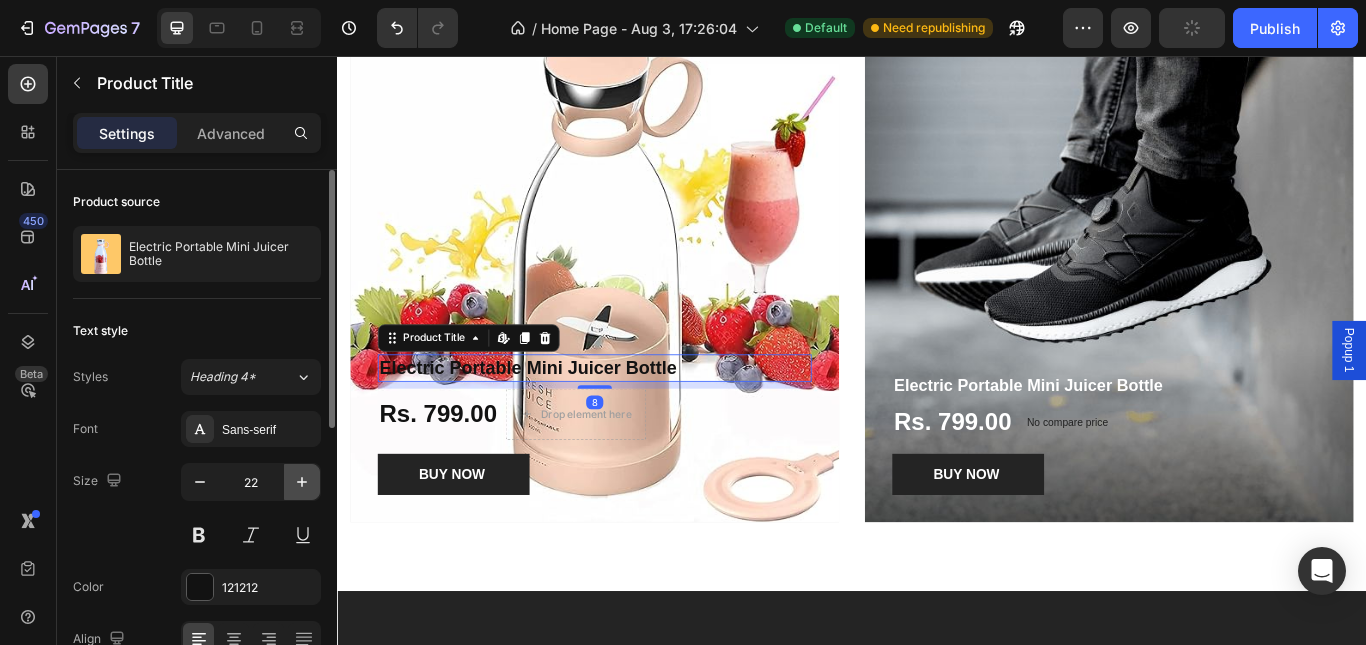 click 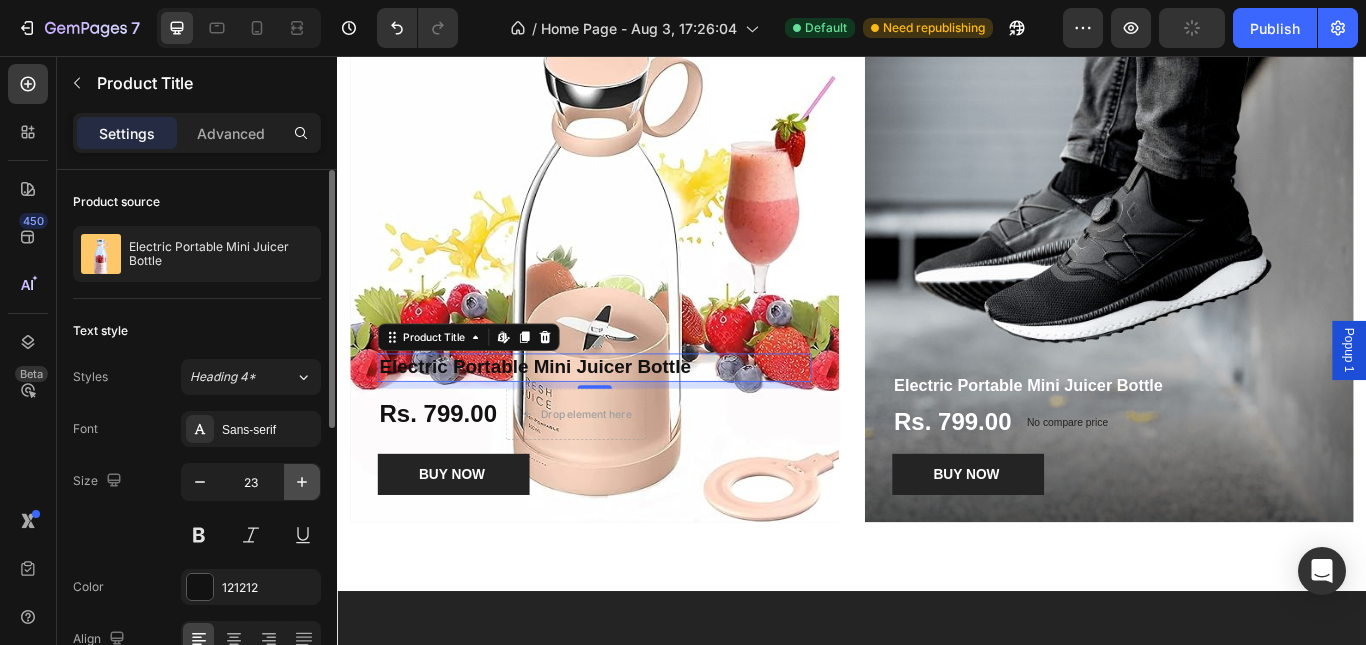 click 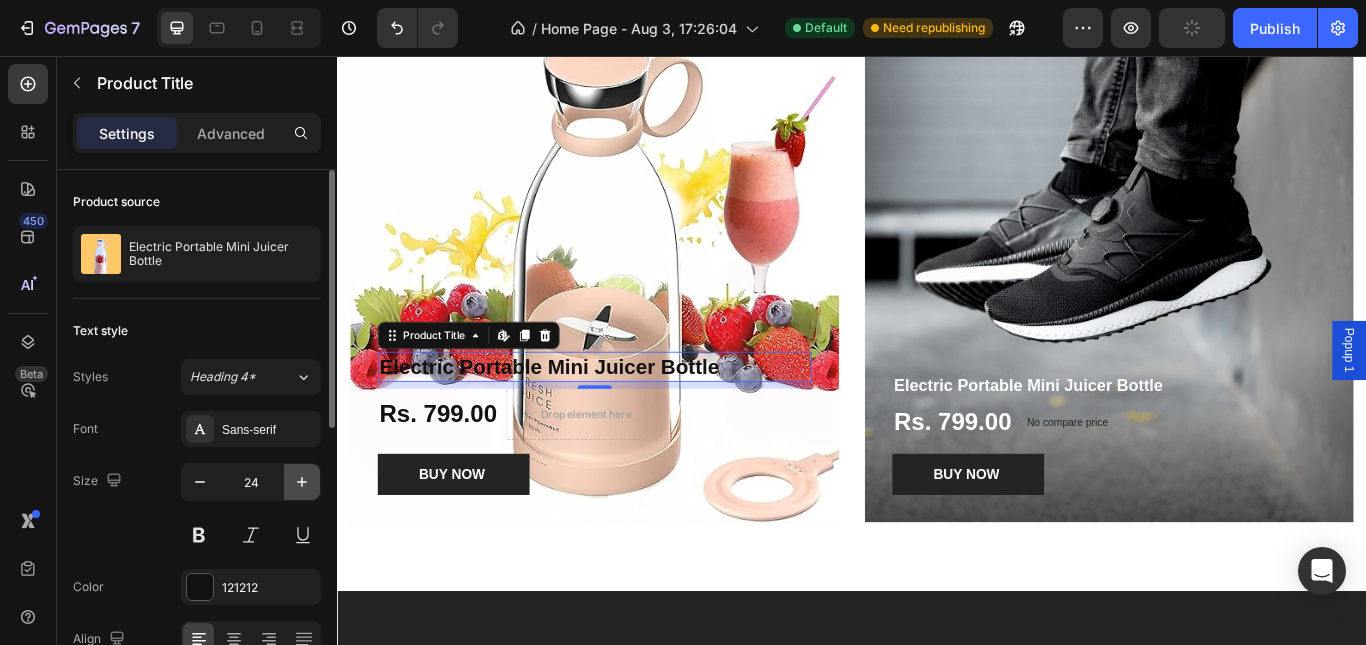 click 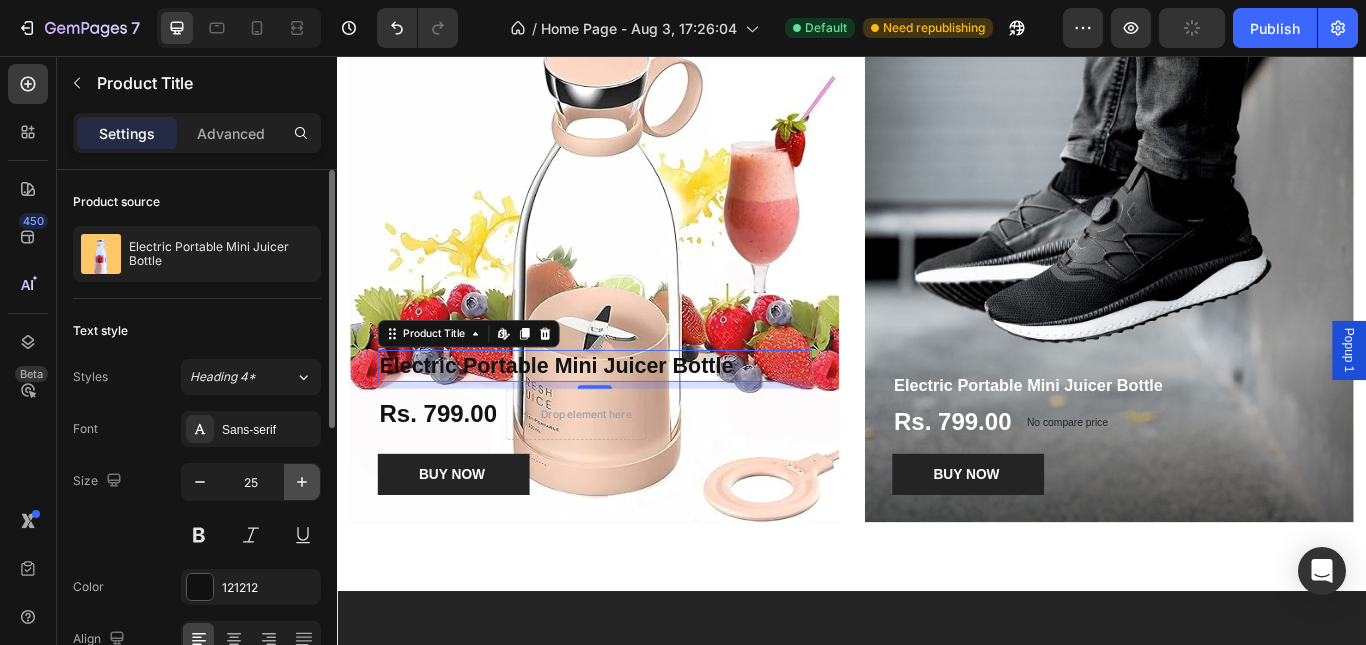 click 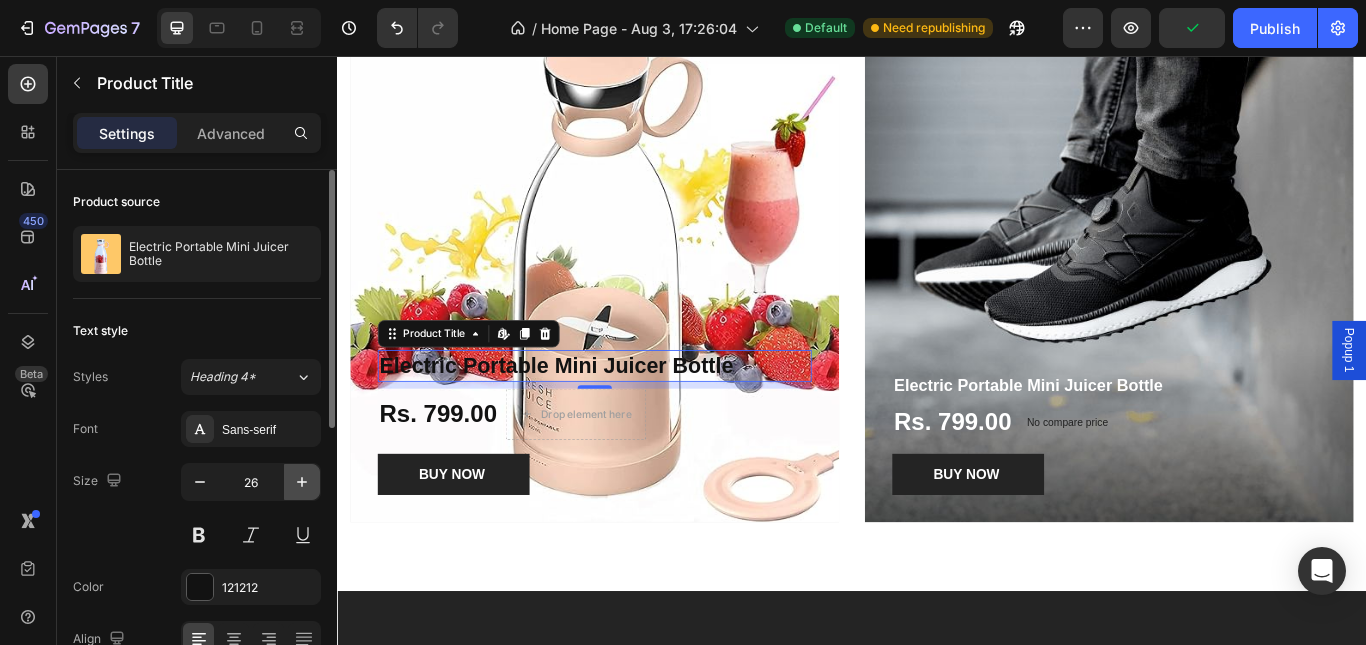 click 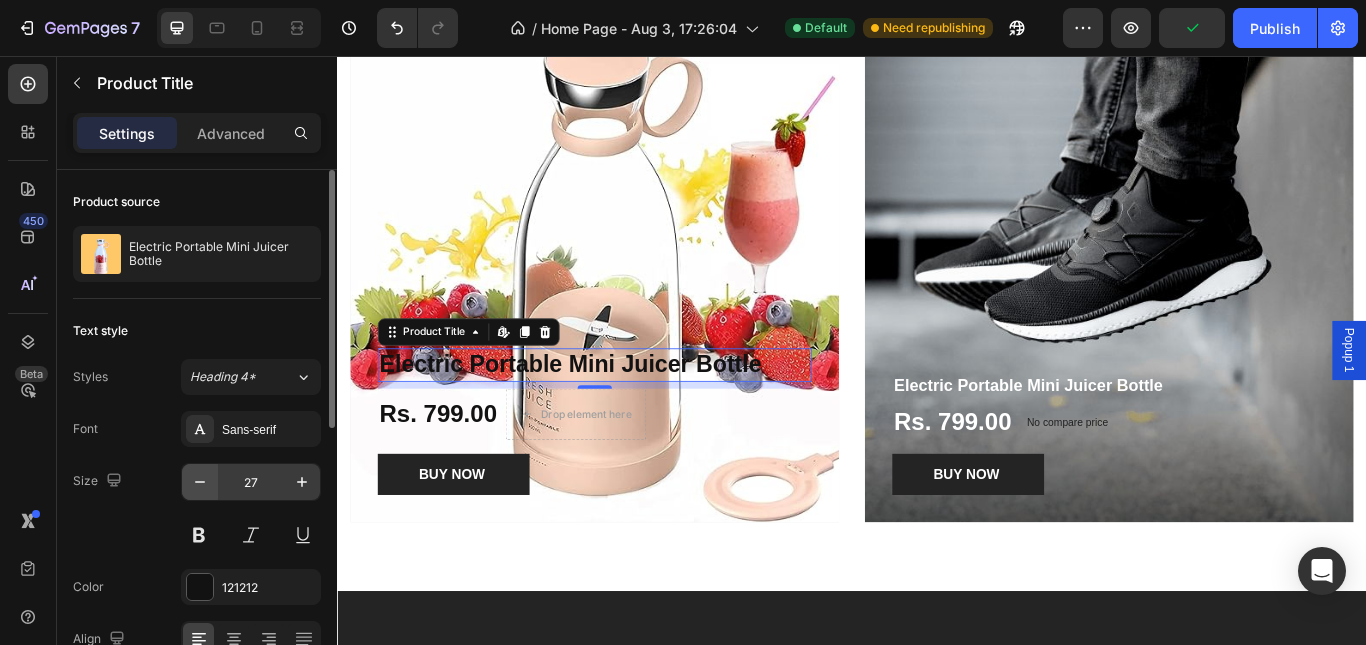 click 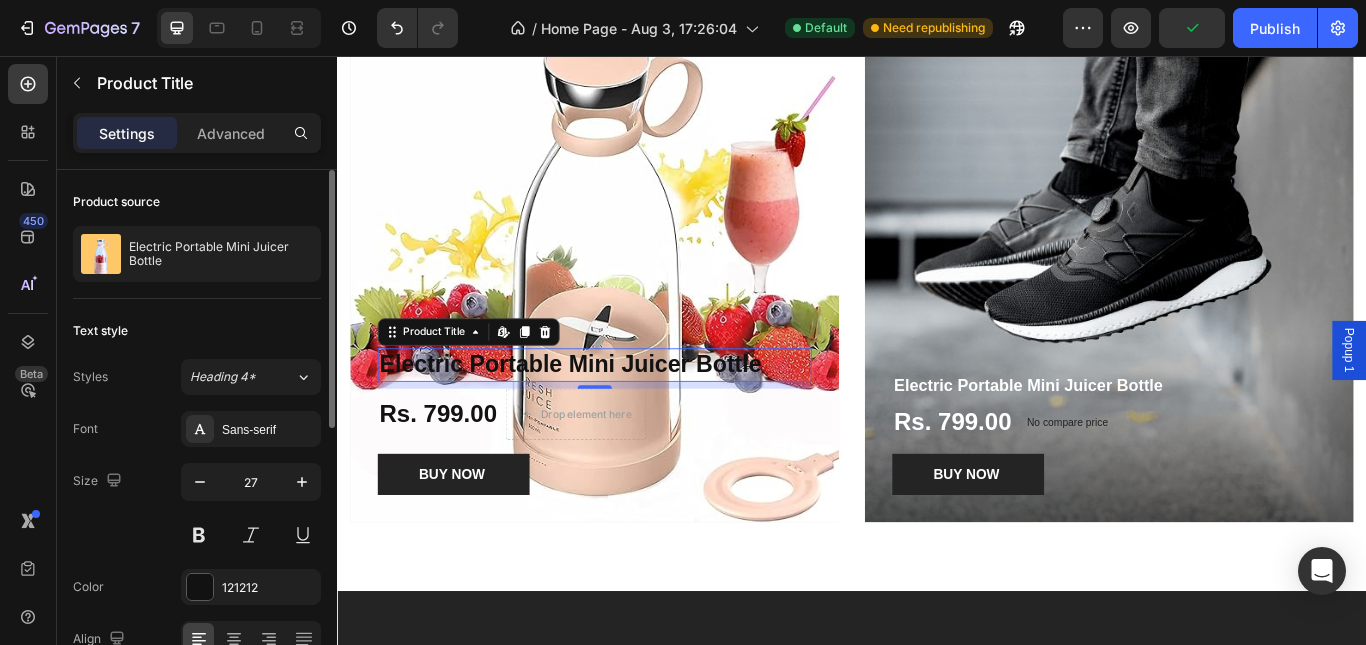 type on "26" 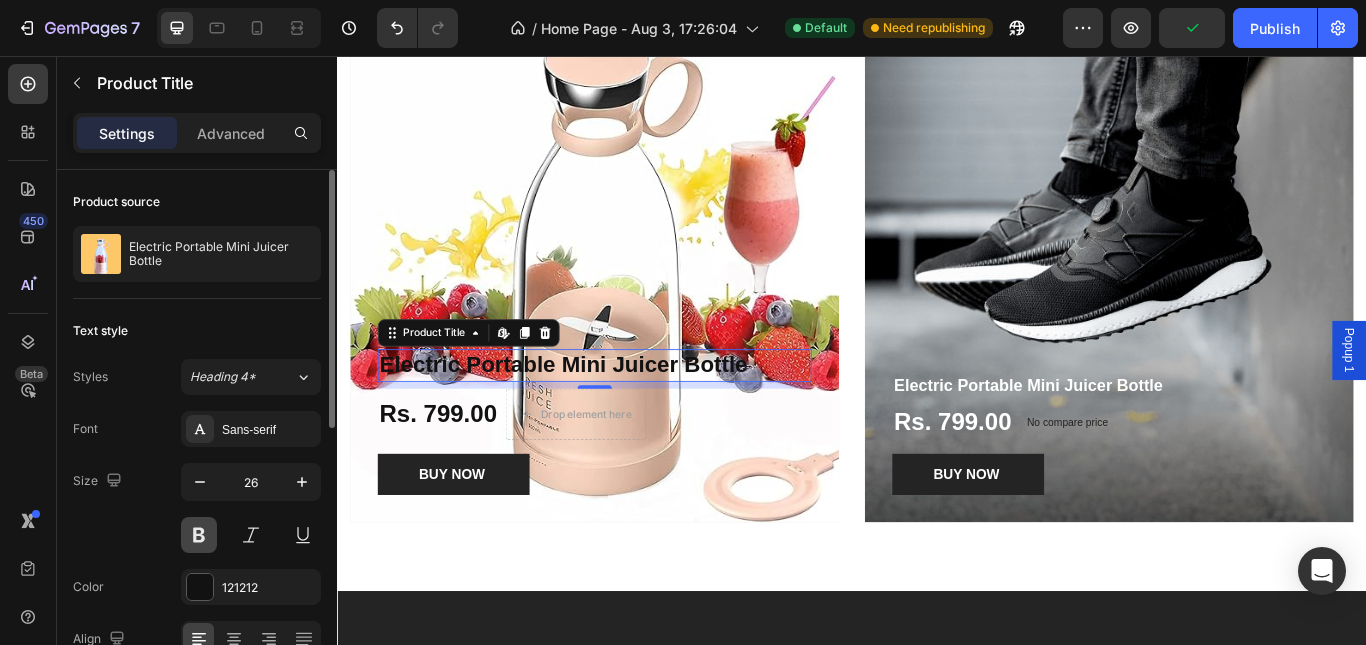 click at bounding box center (199, 535) 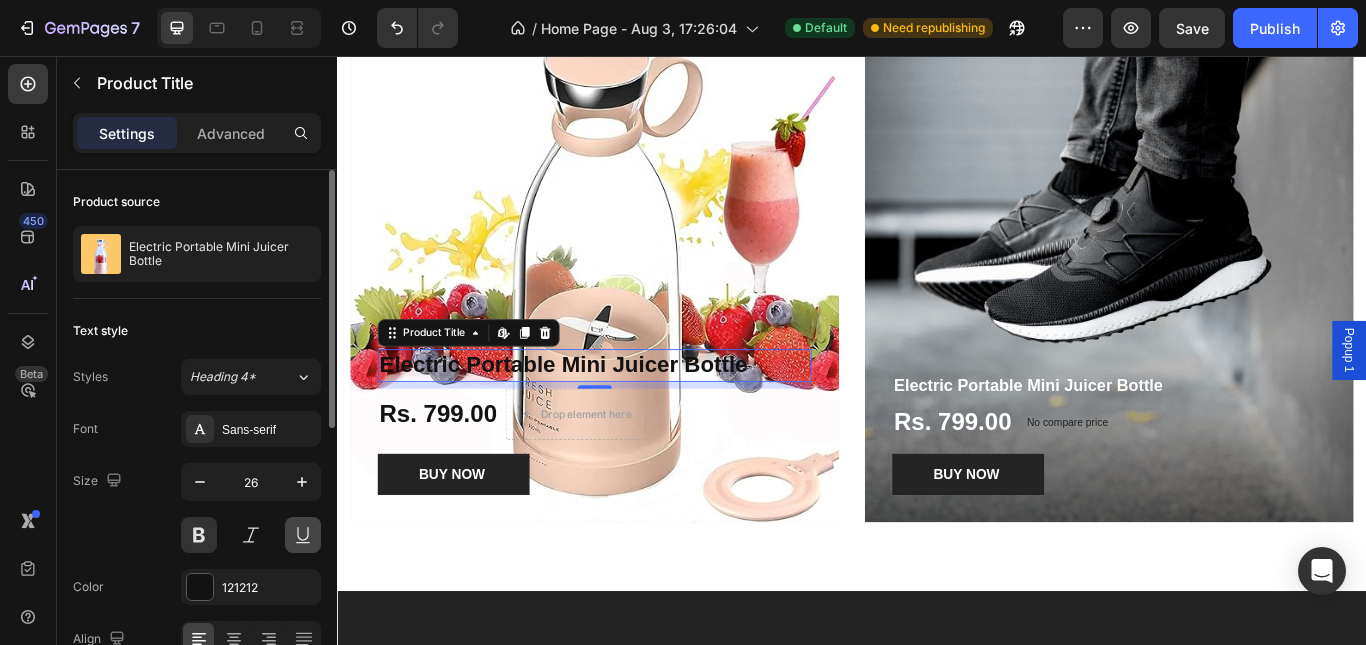 click at bounding box center [303, 535] 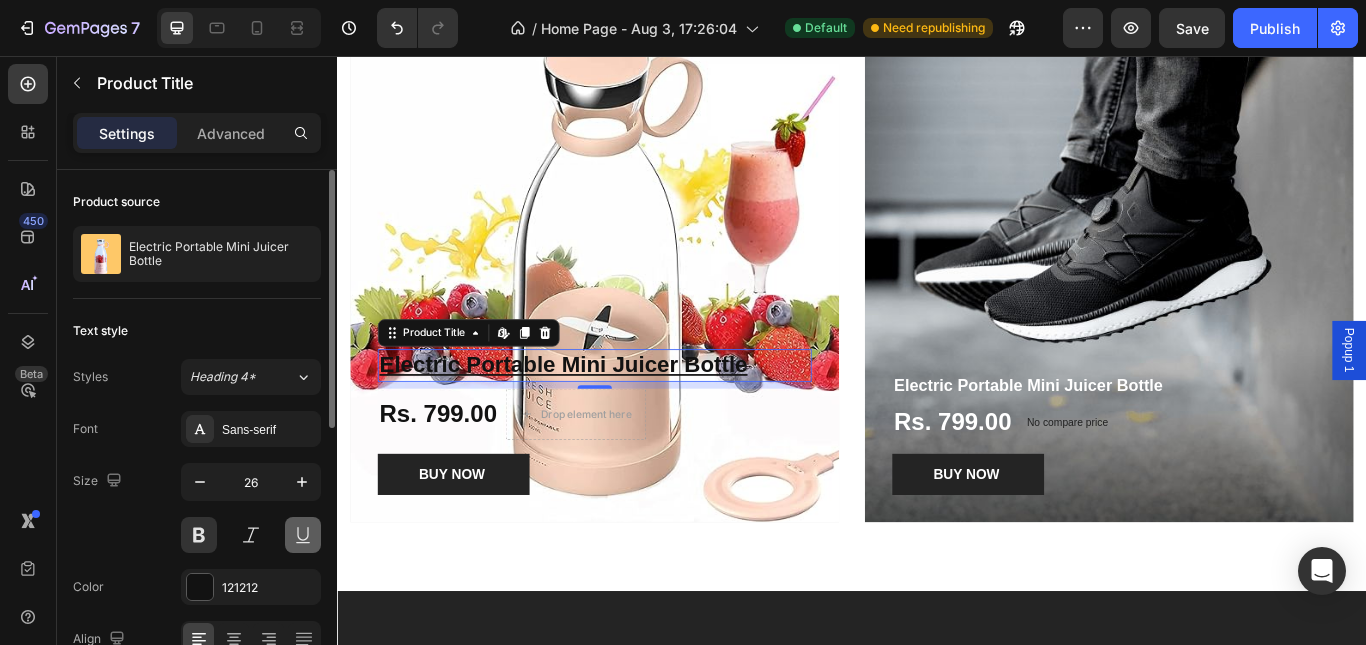 click at bounding box center (303, 535) 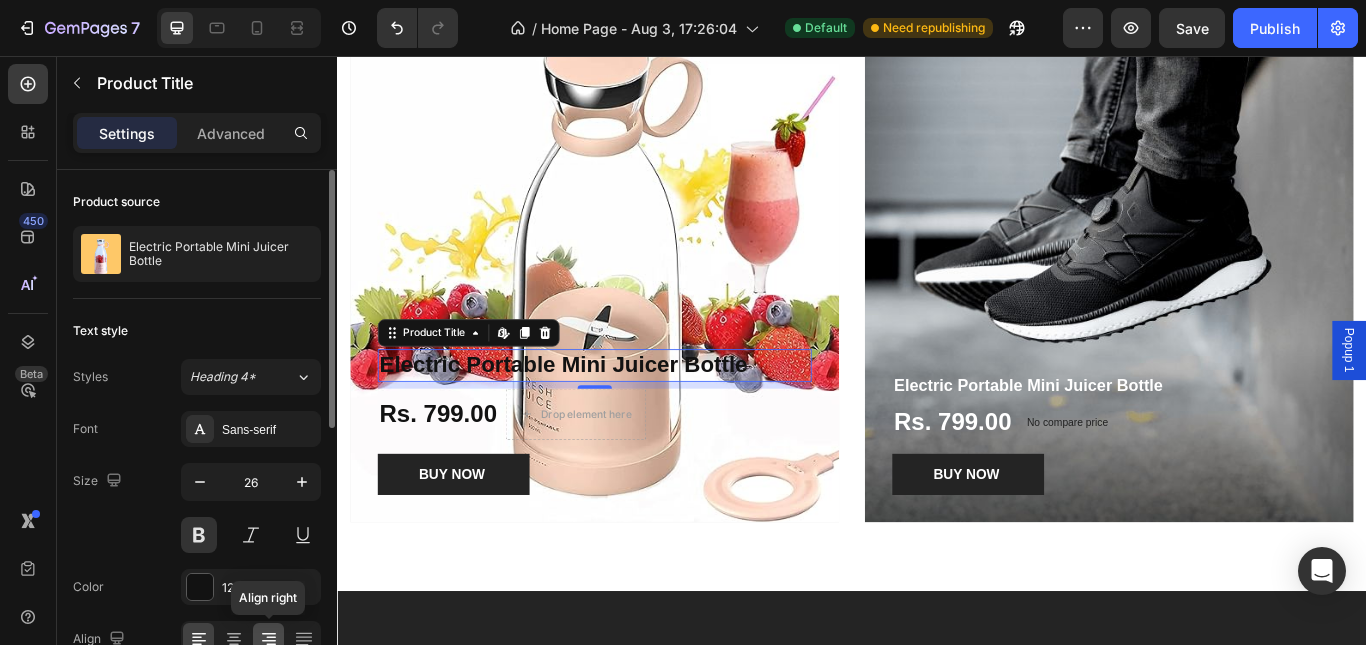 click 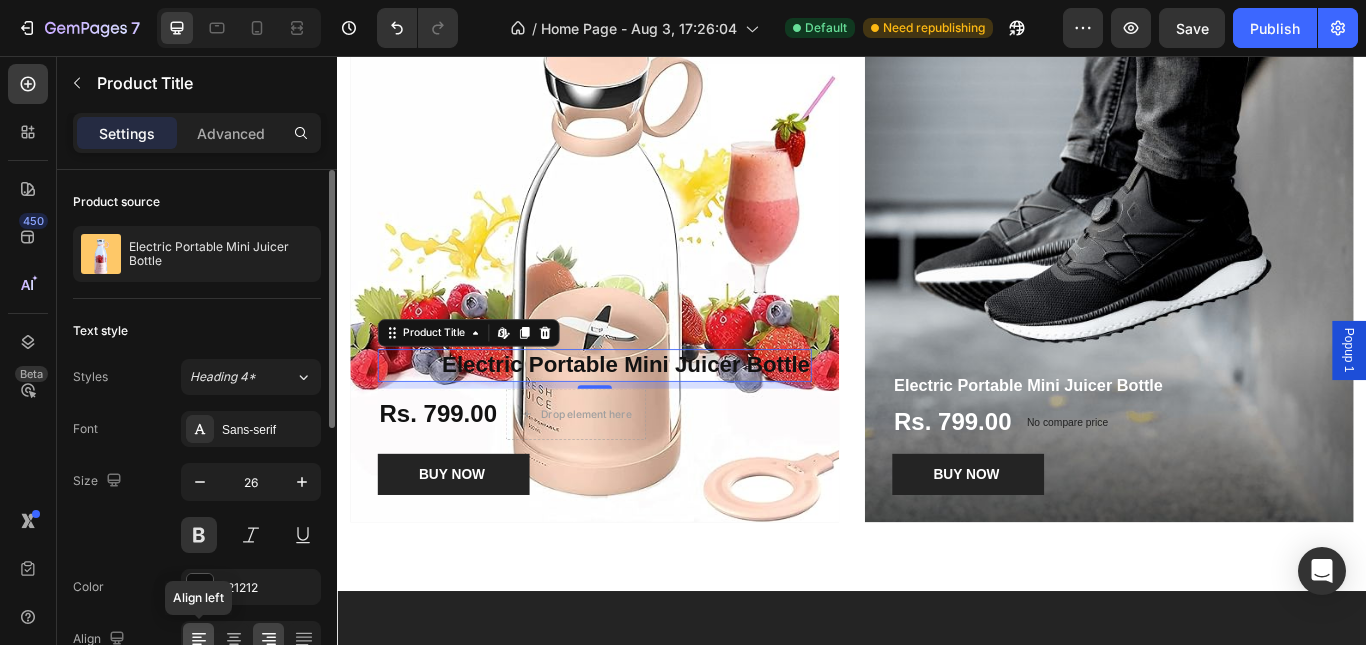 click 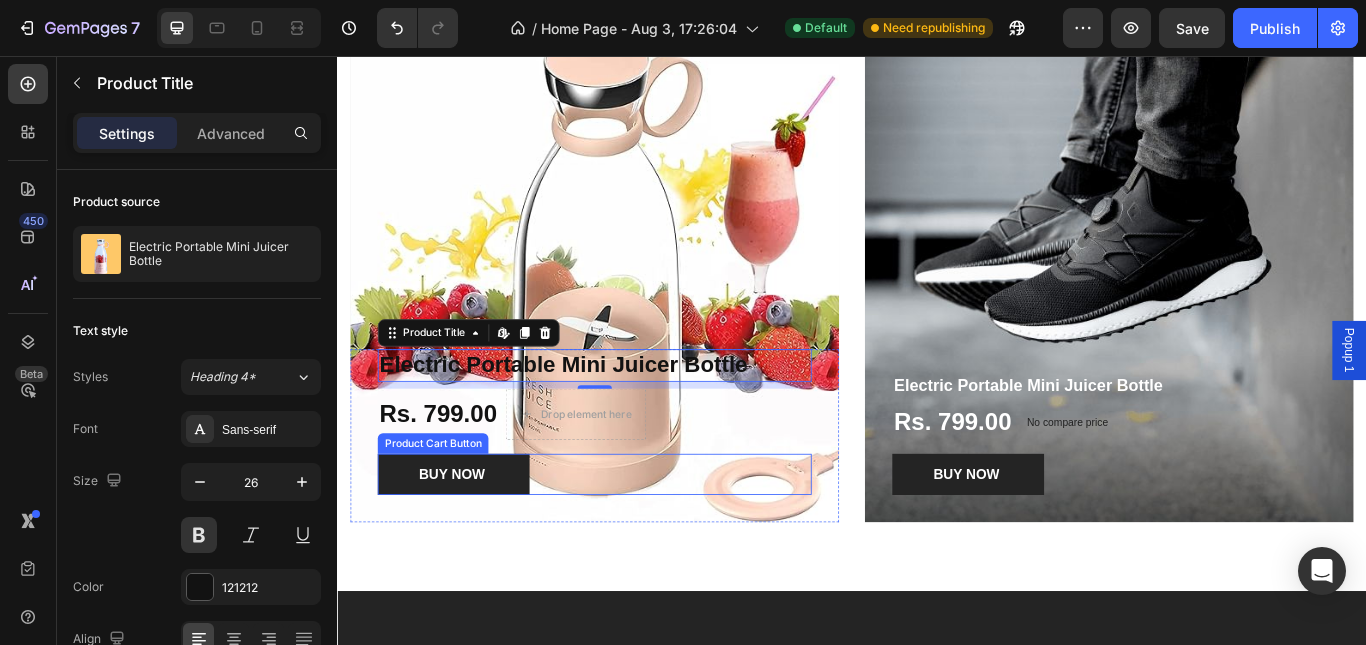 click on "BUY NOW Product Cart Button" at bounding box center [637, 544] 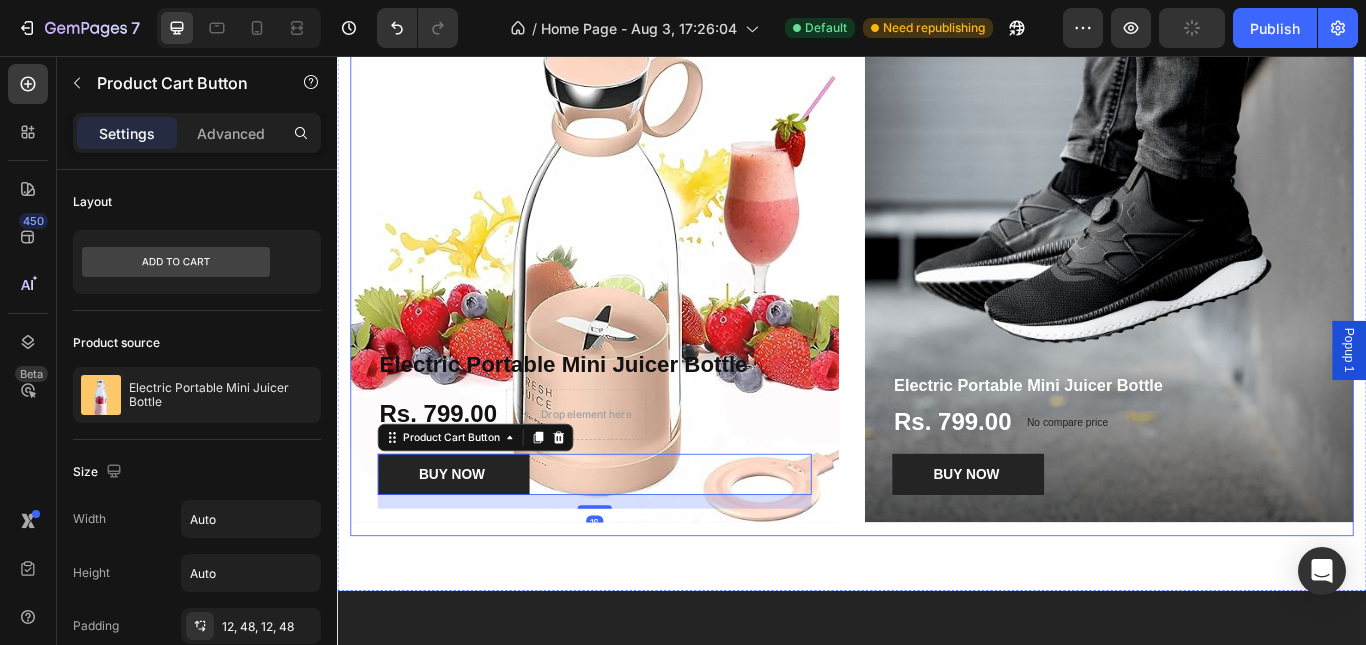 click on "Electric Portable Mini Juicer Bottle Product Title Rs. 799.00 Product Price Product Price
Drop element here Row BUY NOW Product Cart Button   16 Product Hero Banner" at bounding box center (637, 323) 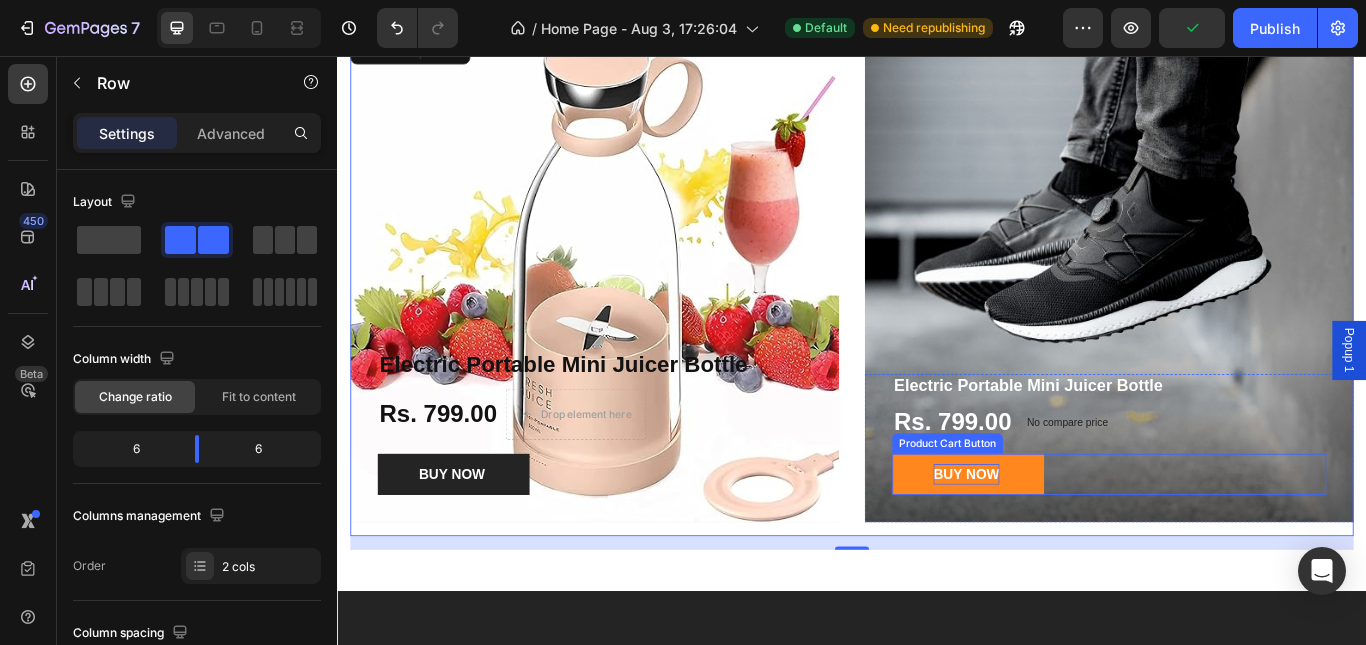 click on "BUY NOW" at bounding box center [1070, 544] 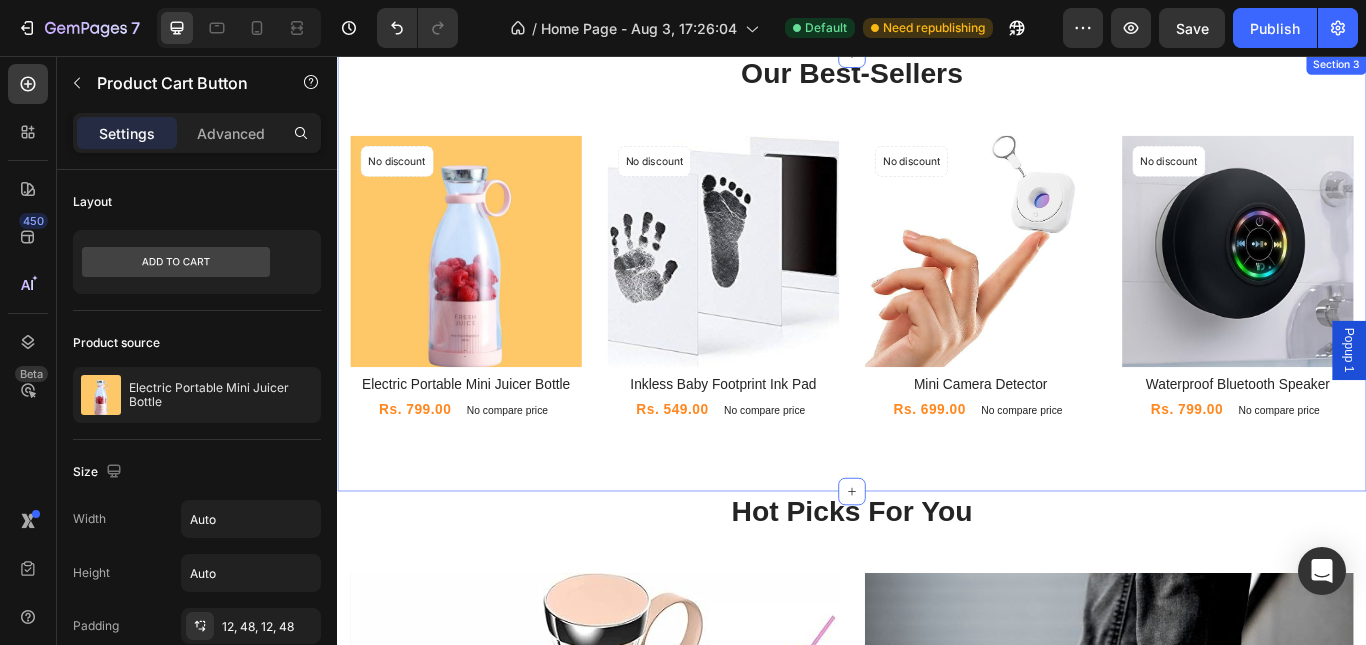 scroll, scrollTop: 800, scrollLeft: 0, axis: vertical 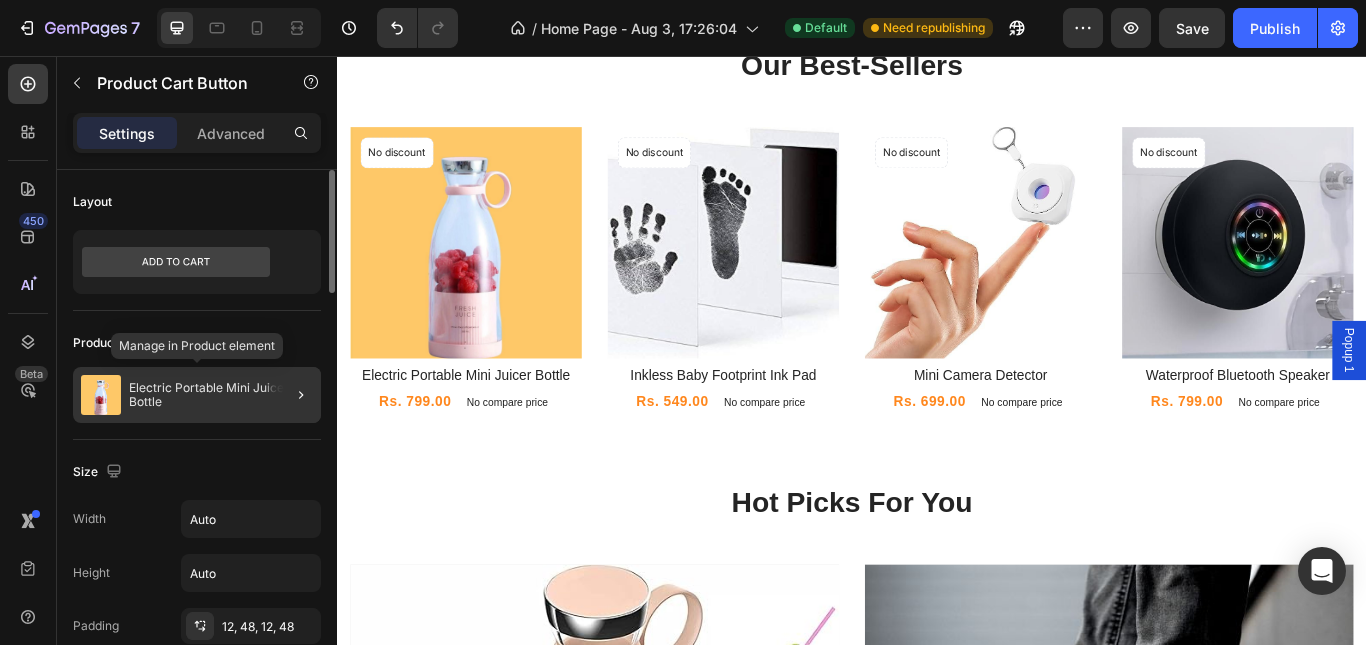 click on "Electric Portable Mini Juicer Bottle" at bounding box center [221, 395] 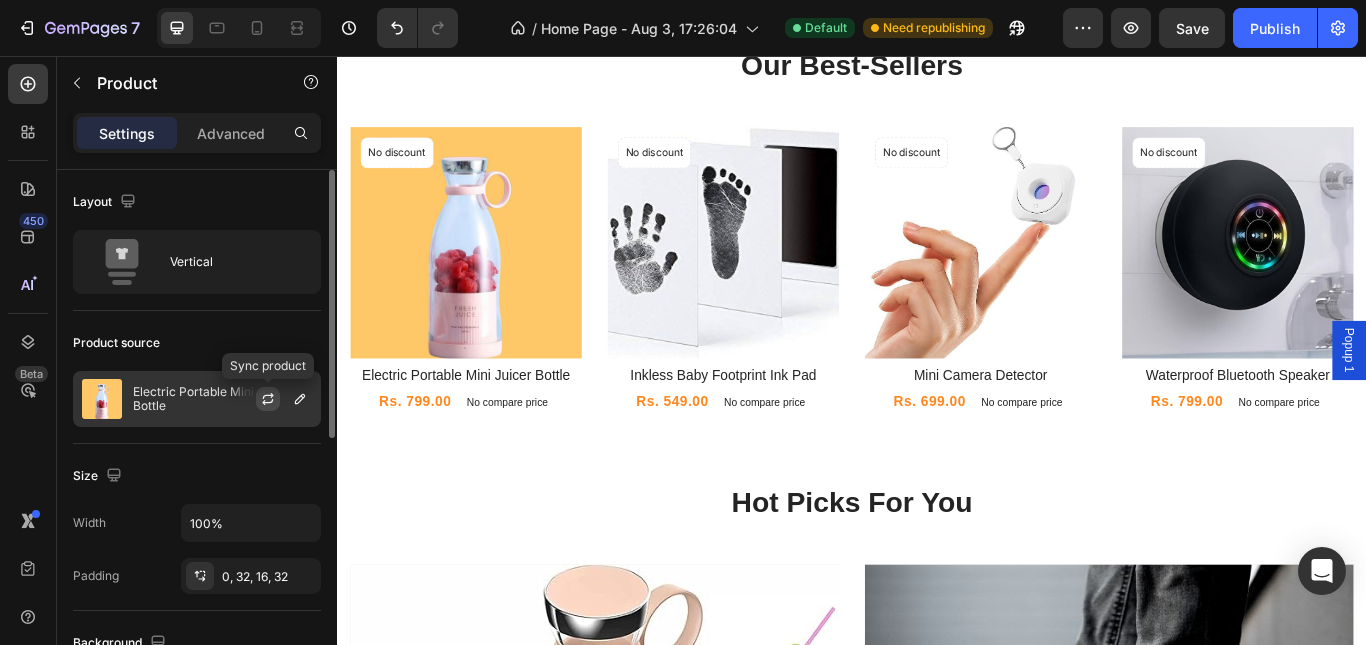 click 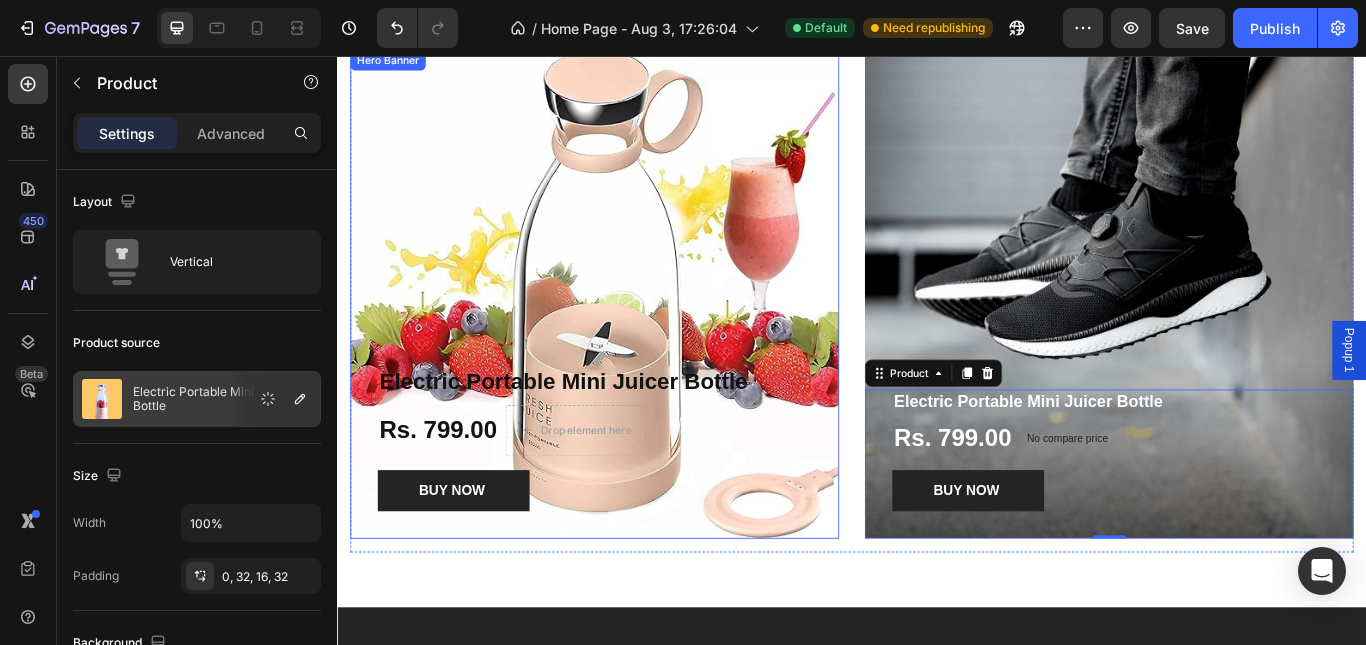 scroll, scrollTop: 300, scrollLeft: 0, axis: vertical 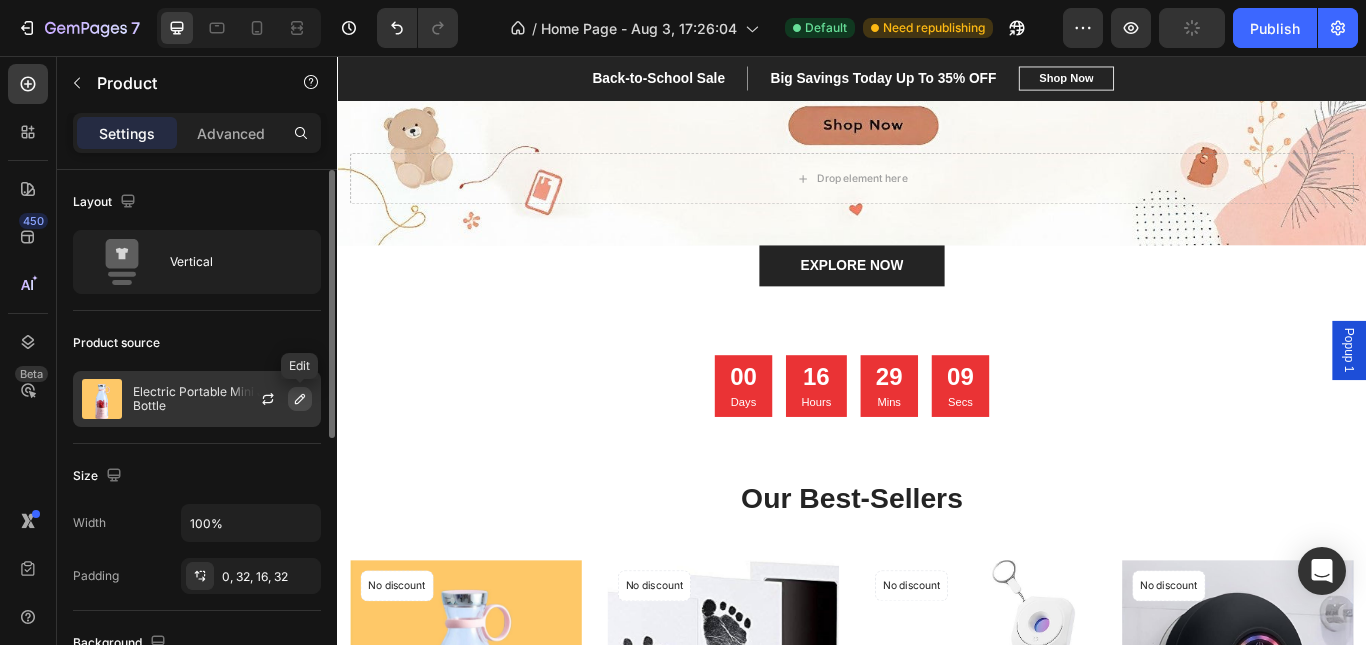 click 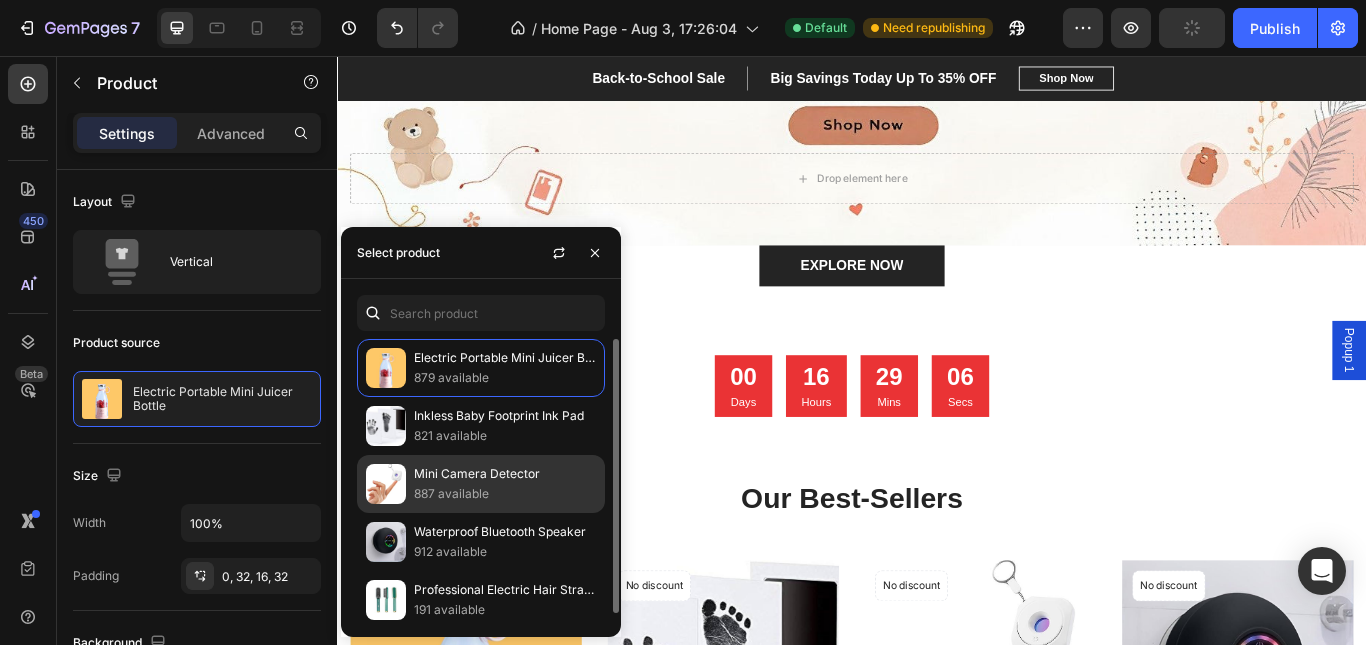 click on "887 available" at bounding box center [505, 494] 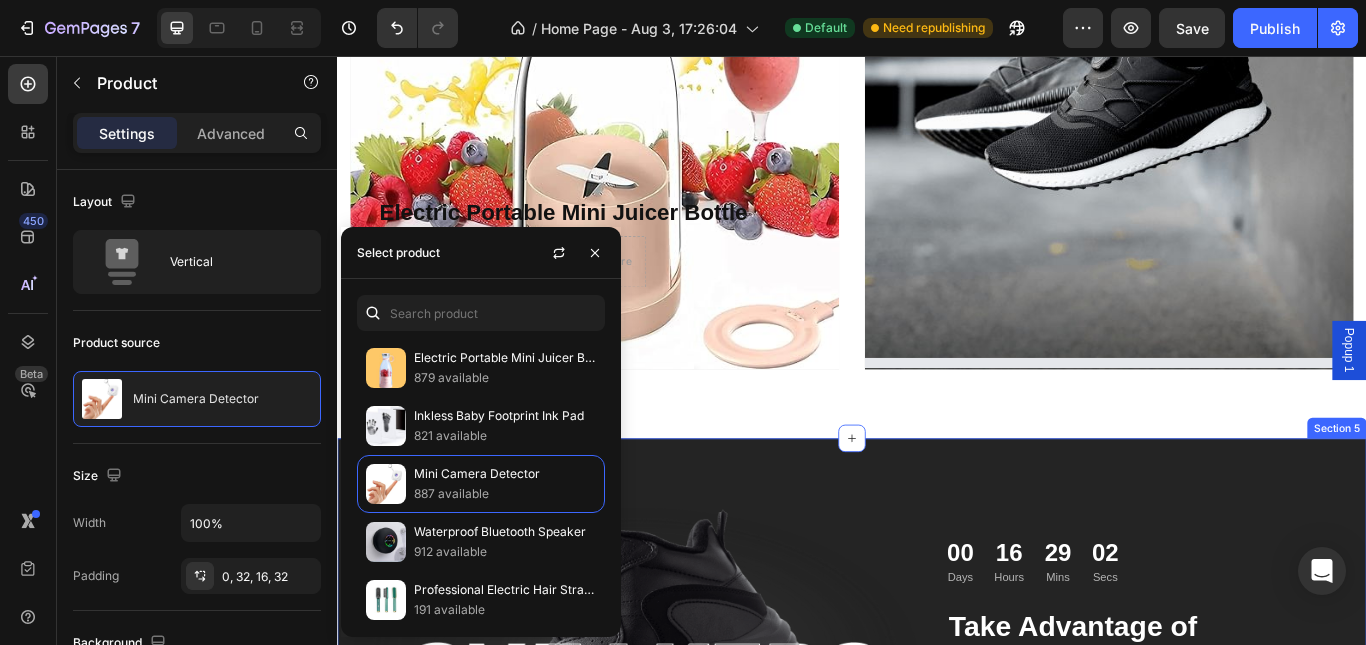 scroll, scrollTop: 1600, scrollLeft: 0, axis: vertical 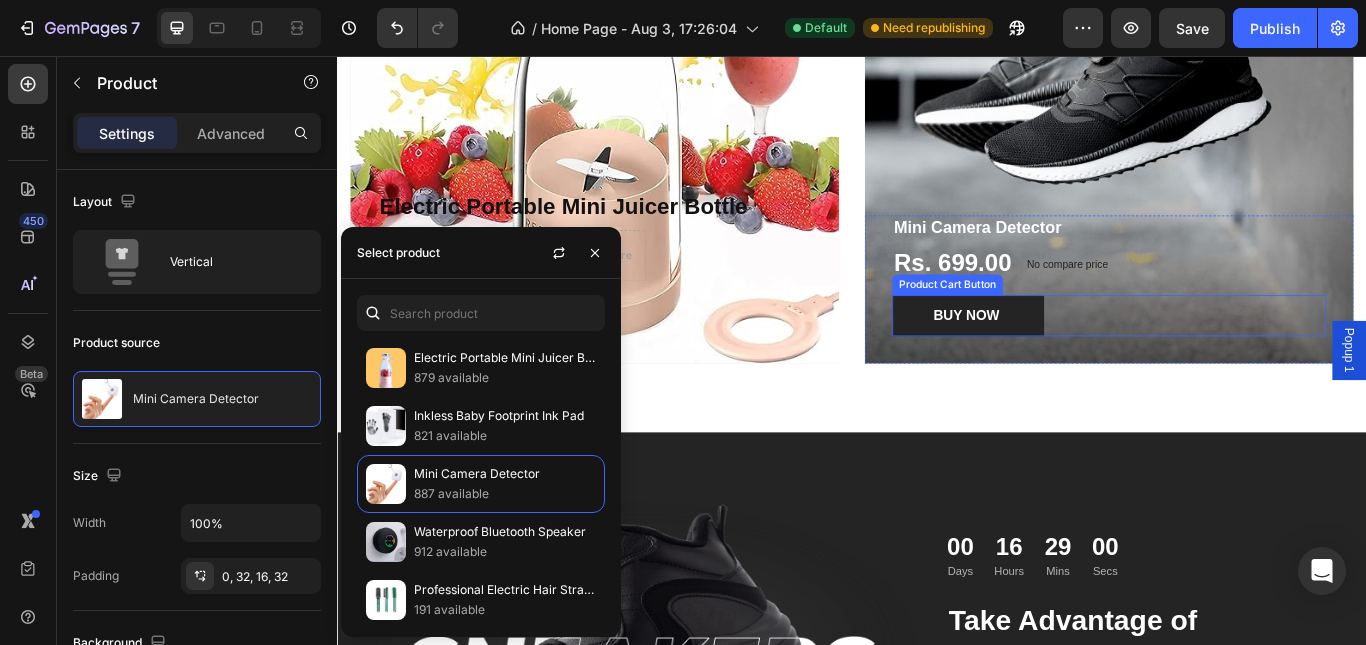 click on "Product Cart Button" at bounding box center [1048, 323] 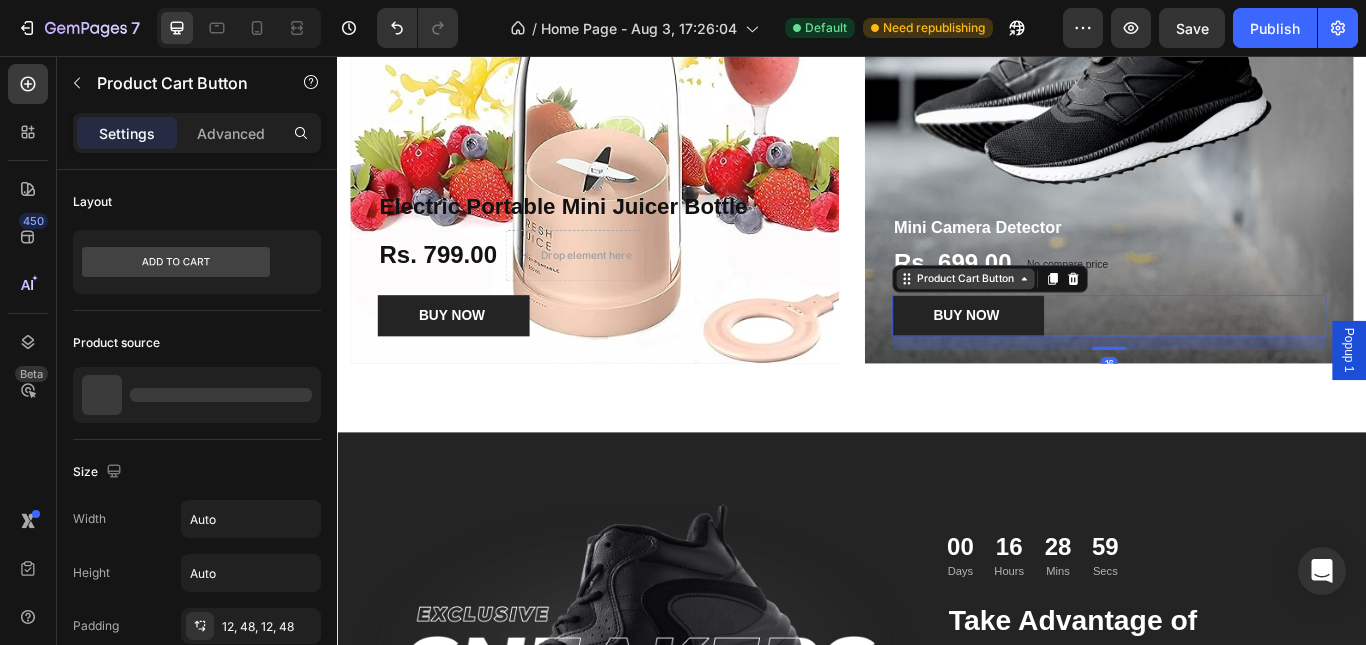 click on "Product Cart Button" at bounding box center (1069, 316) 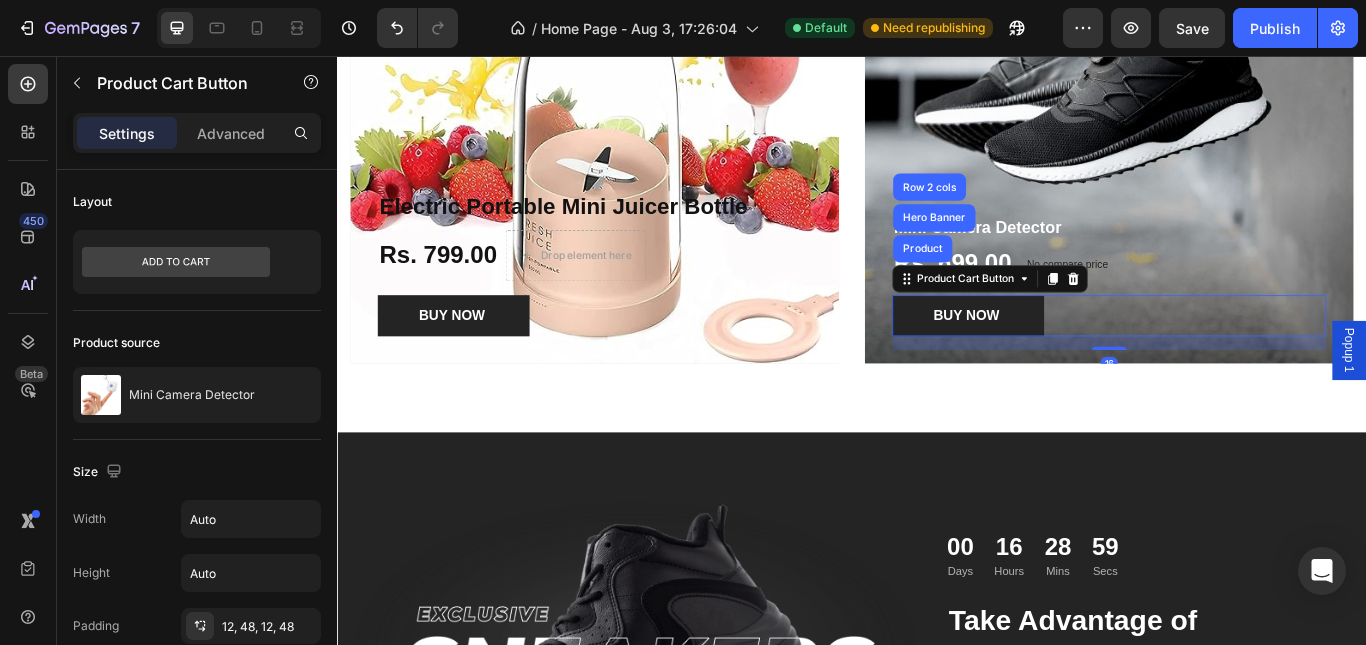 click on "Product Cart Button Product Hero Banner Row 2 cols" at bounding box center [1098, 316] 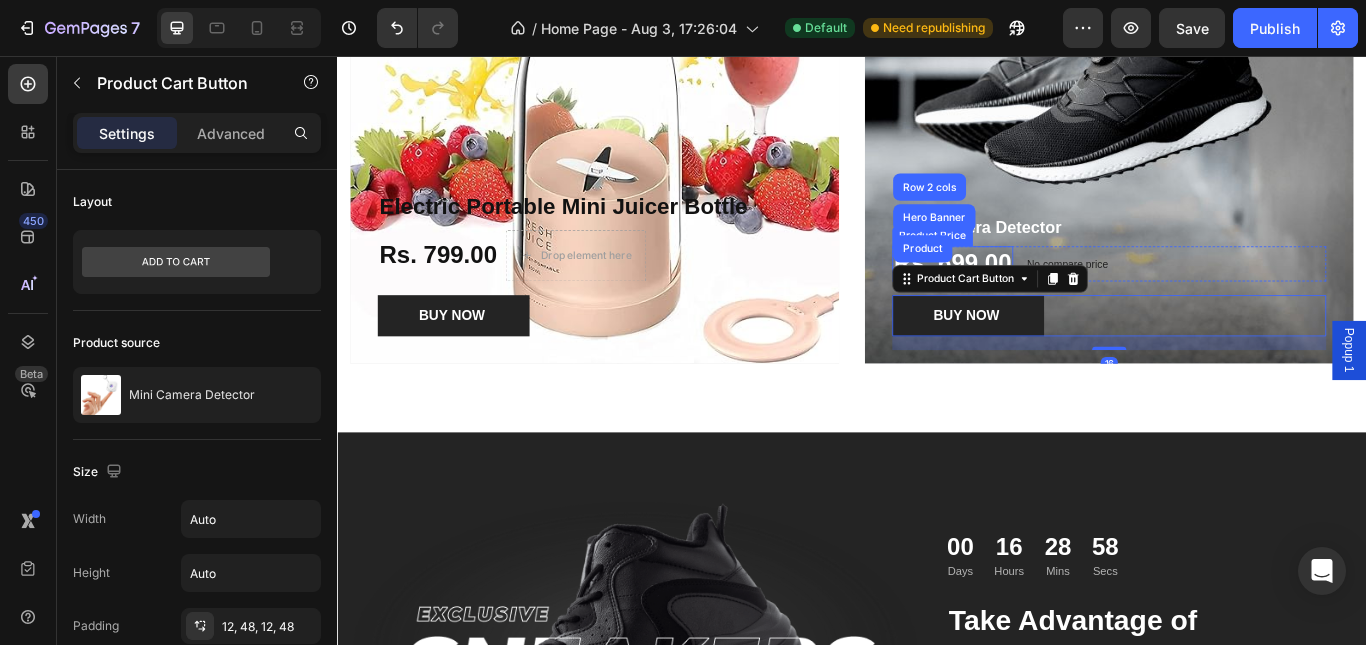 click on "Rs. 699.00" at bounding box center (1054, 298) 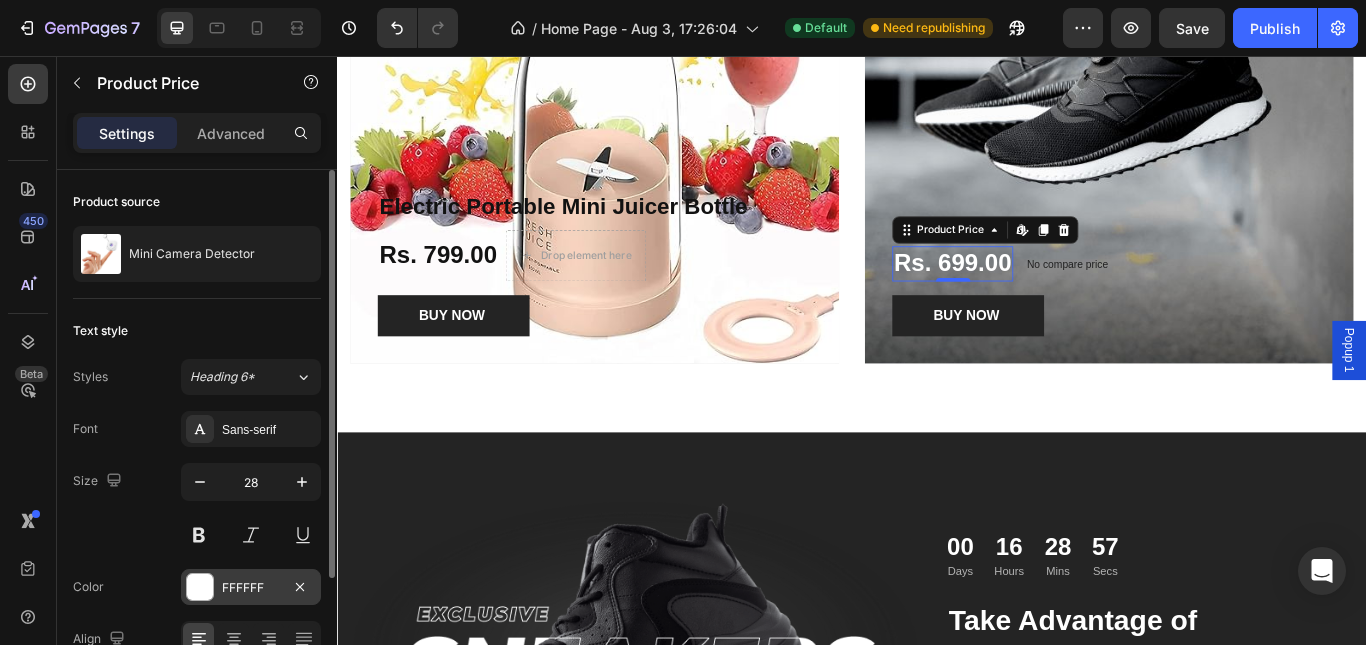 click on "FFFFFF" at bounding box center [251, 587] 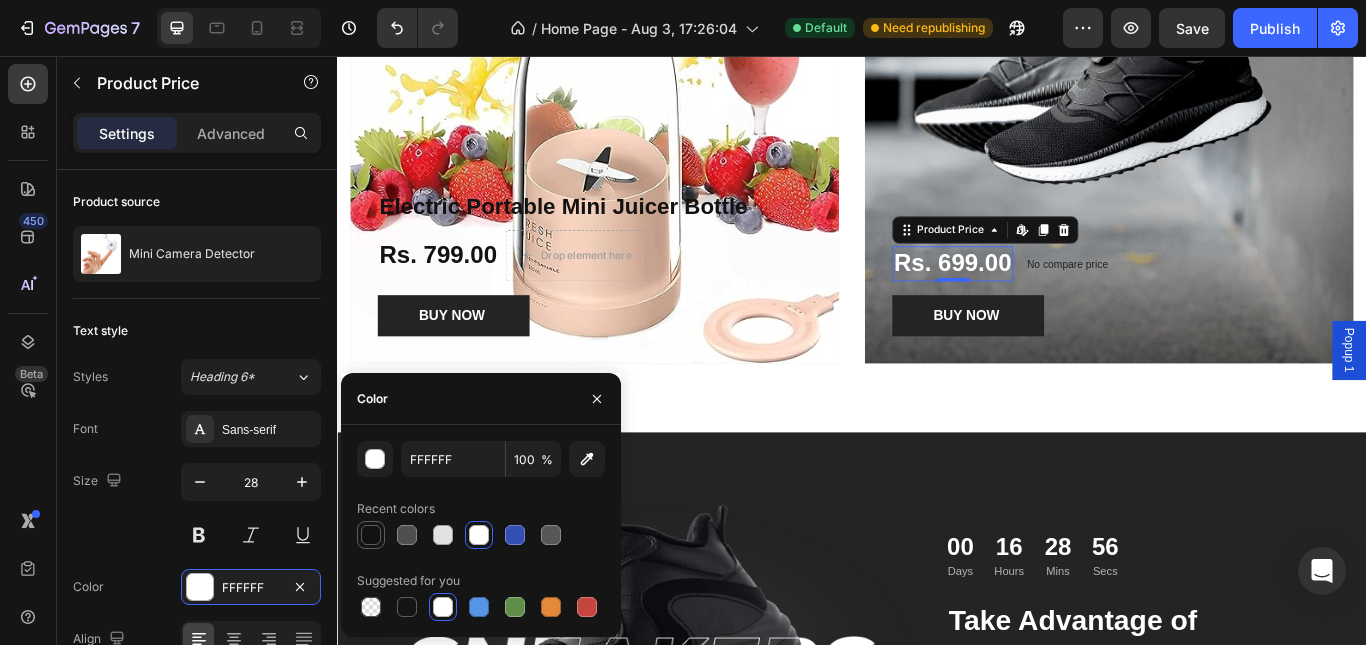 click at bounding box center (371, 535) 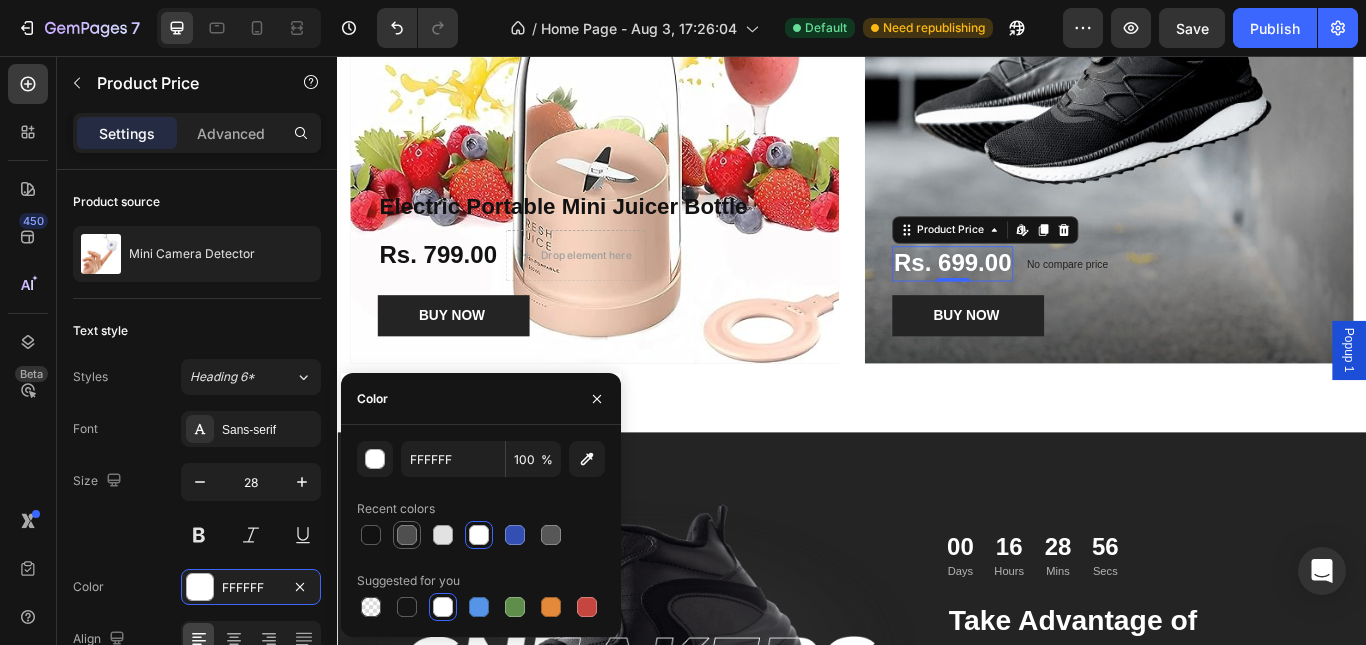 type on "121212" 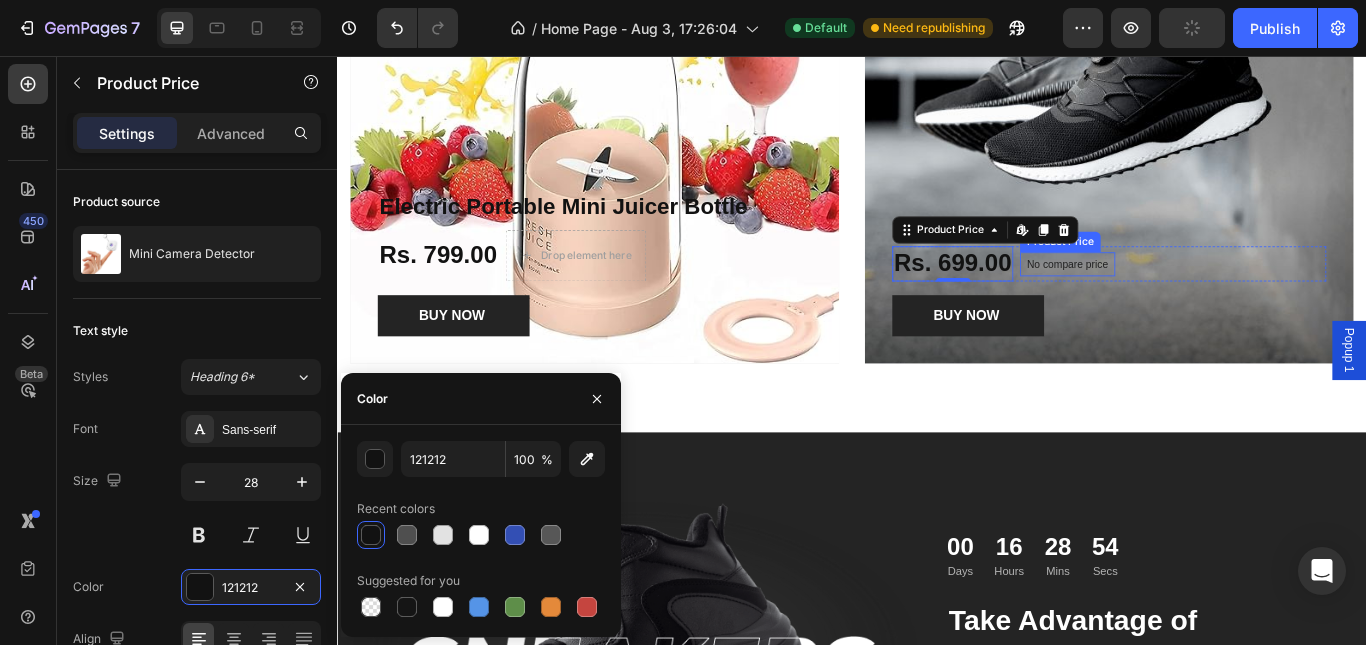 click on "No compare price" at bounding box center [1188, 299] 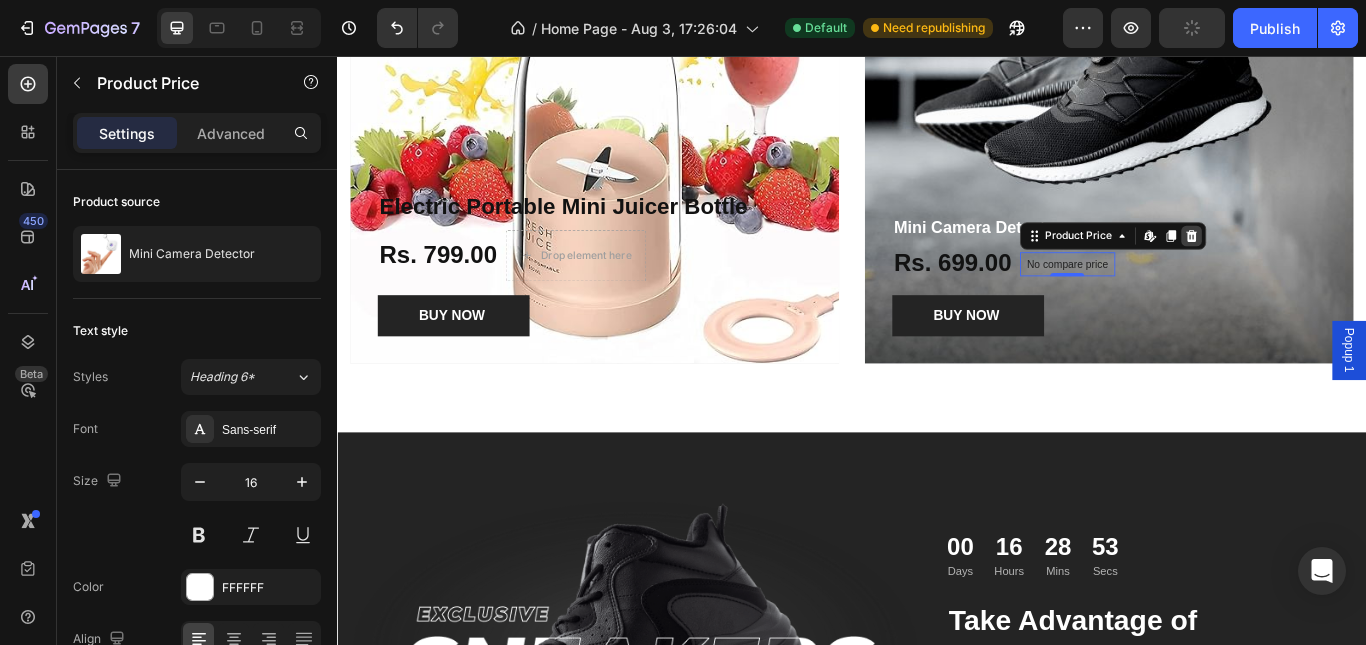 click at bounding box center (1333, 266) 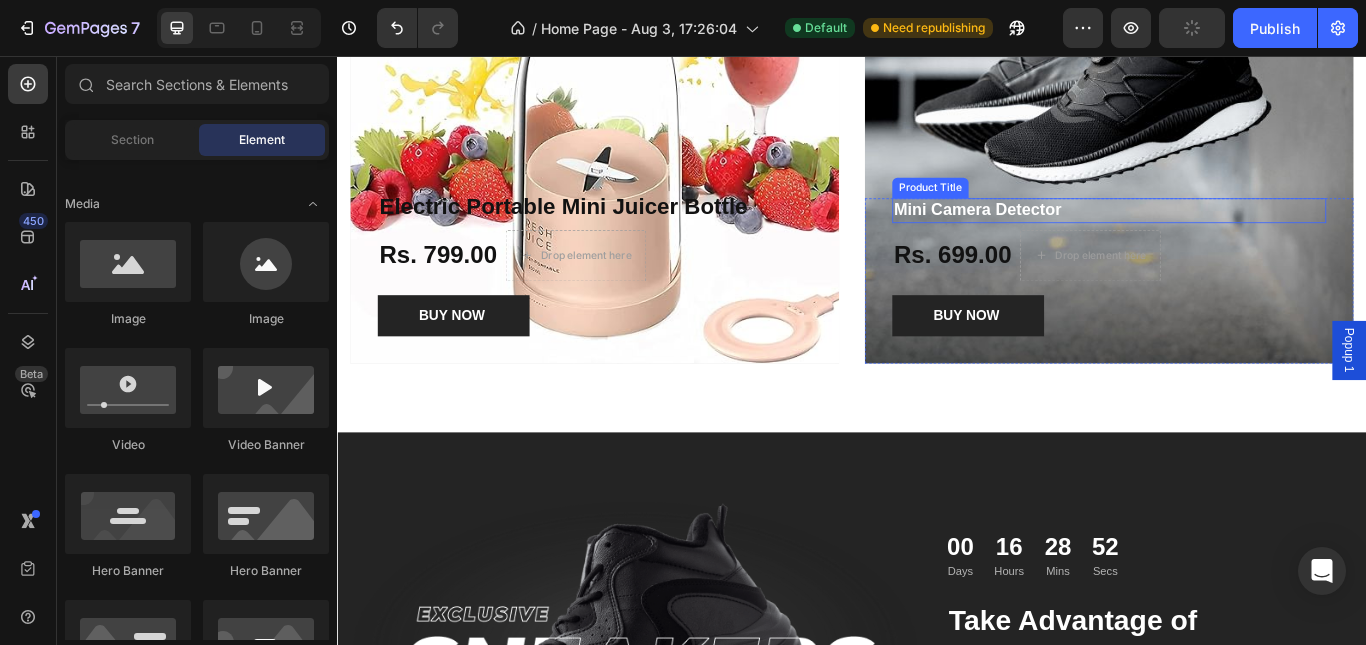 click on "Mini Camera Detector" at bounding box center [1237, 236] 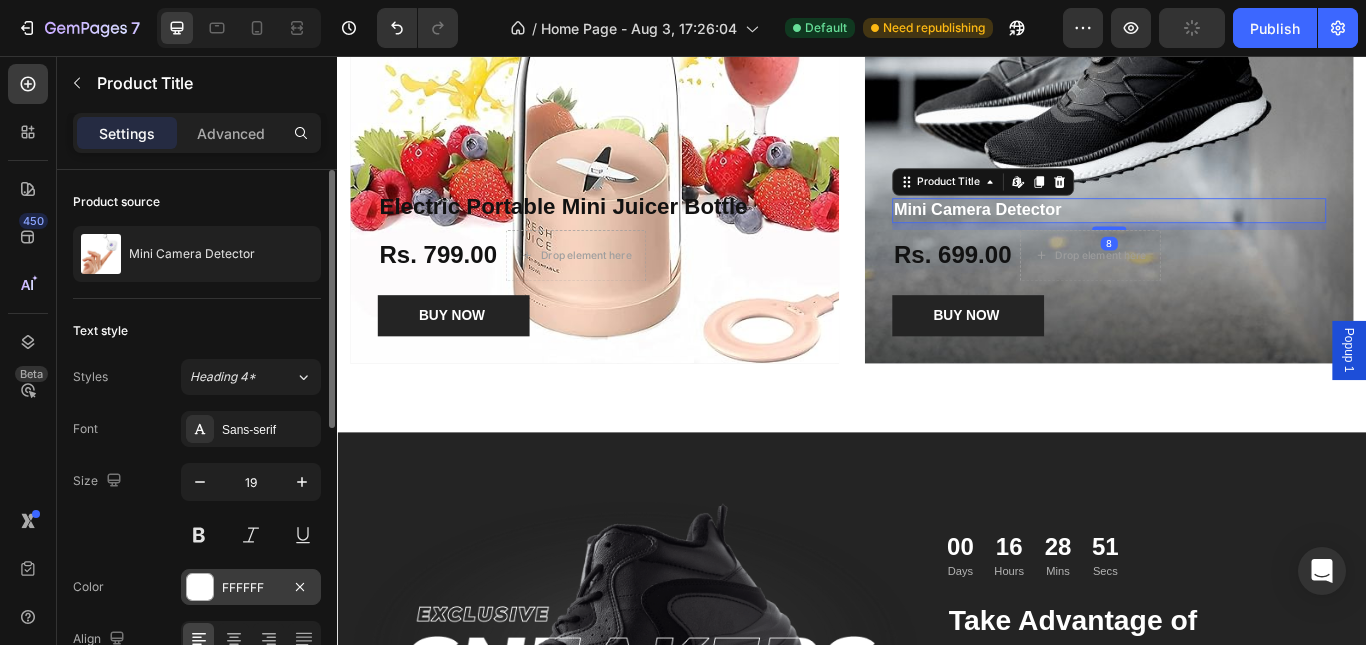 drag, startPoint x: 192, startPoint y: 596, endPoint x: 240, endPoint y: 574, distance: 52.801514 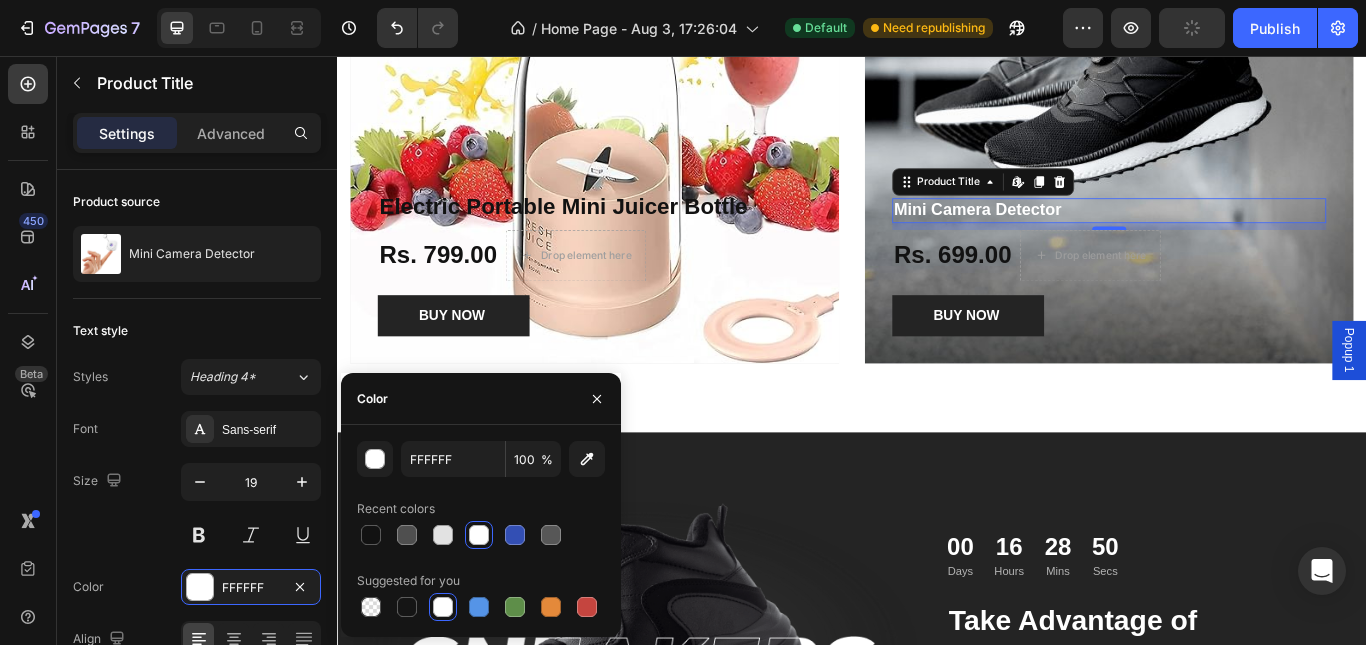 click at bounding box center [371, 535] 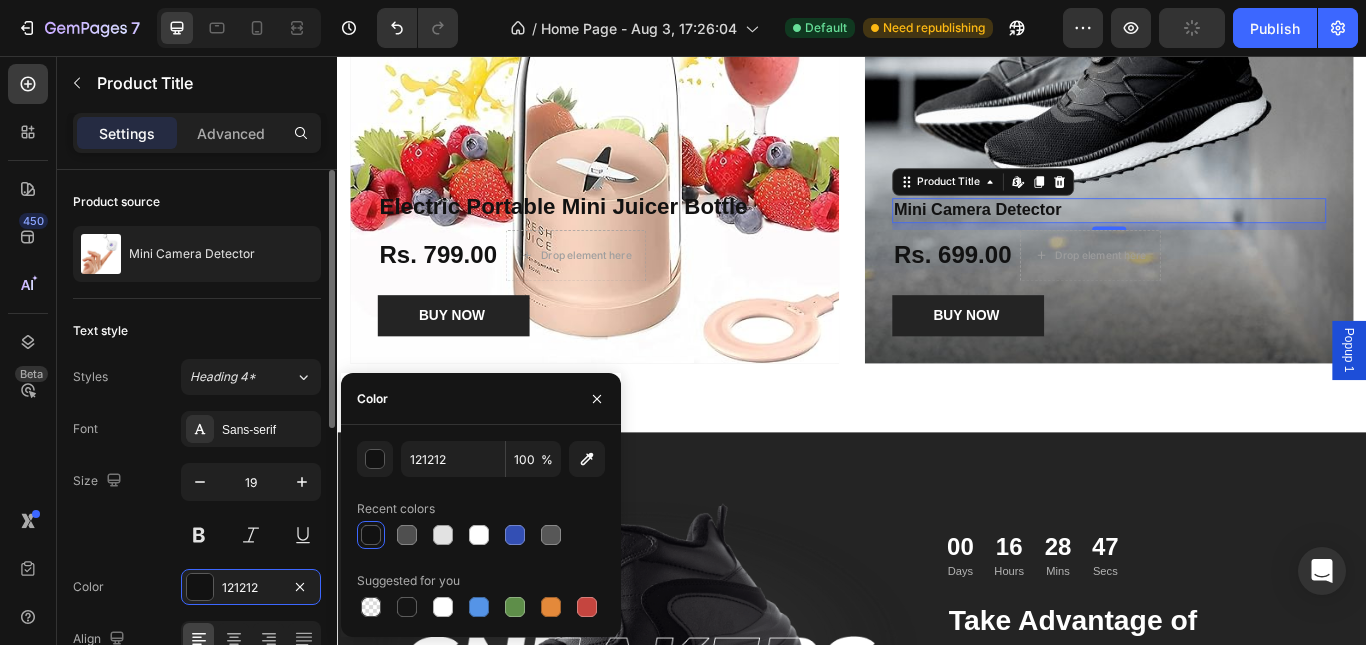 click on "19" 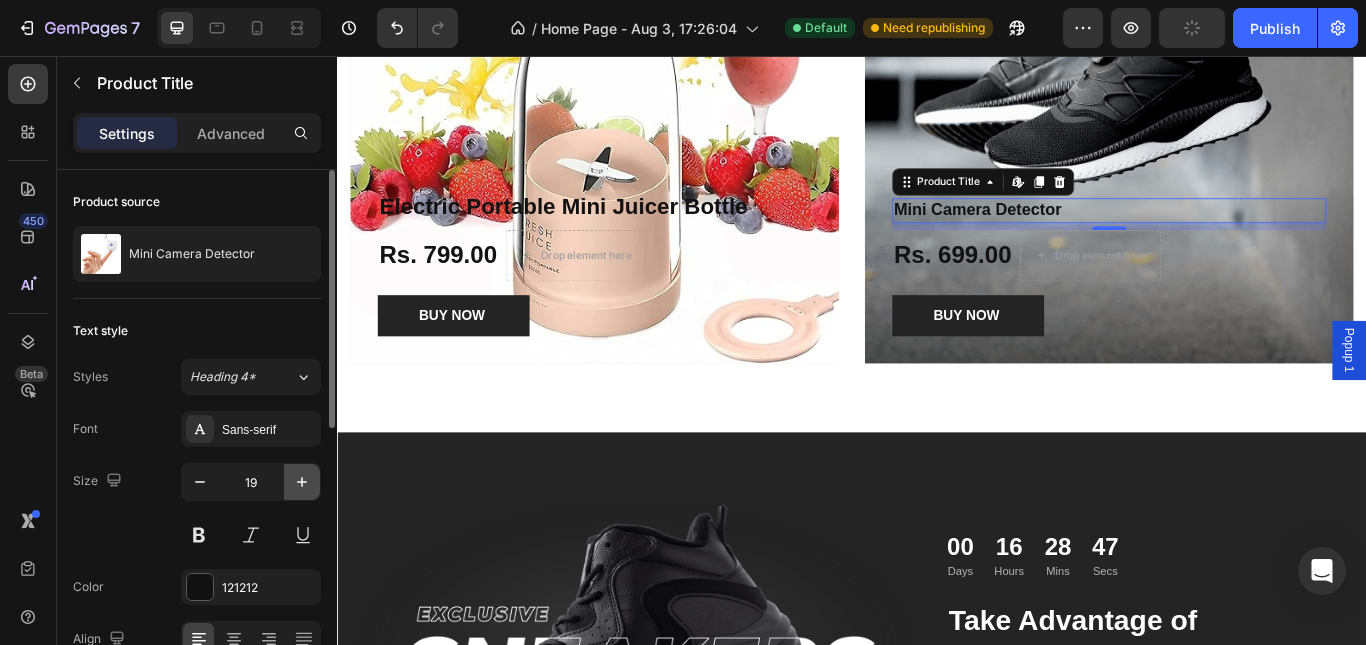 click 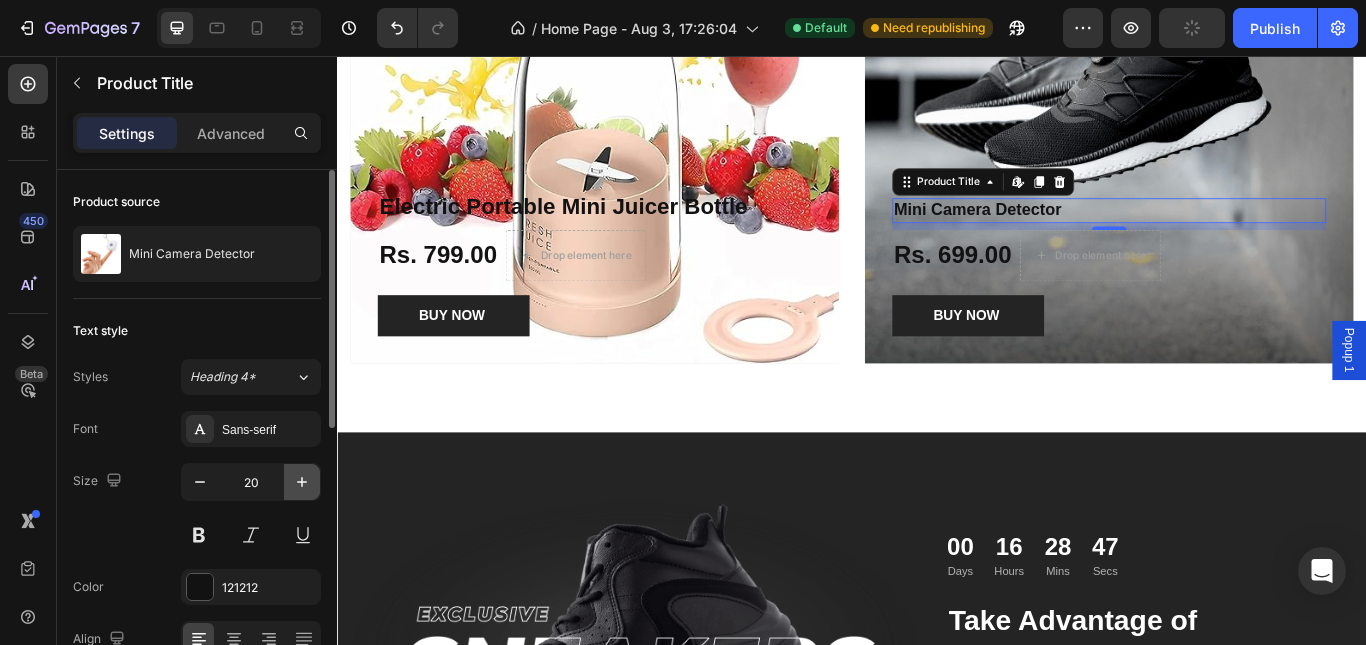 click 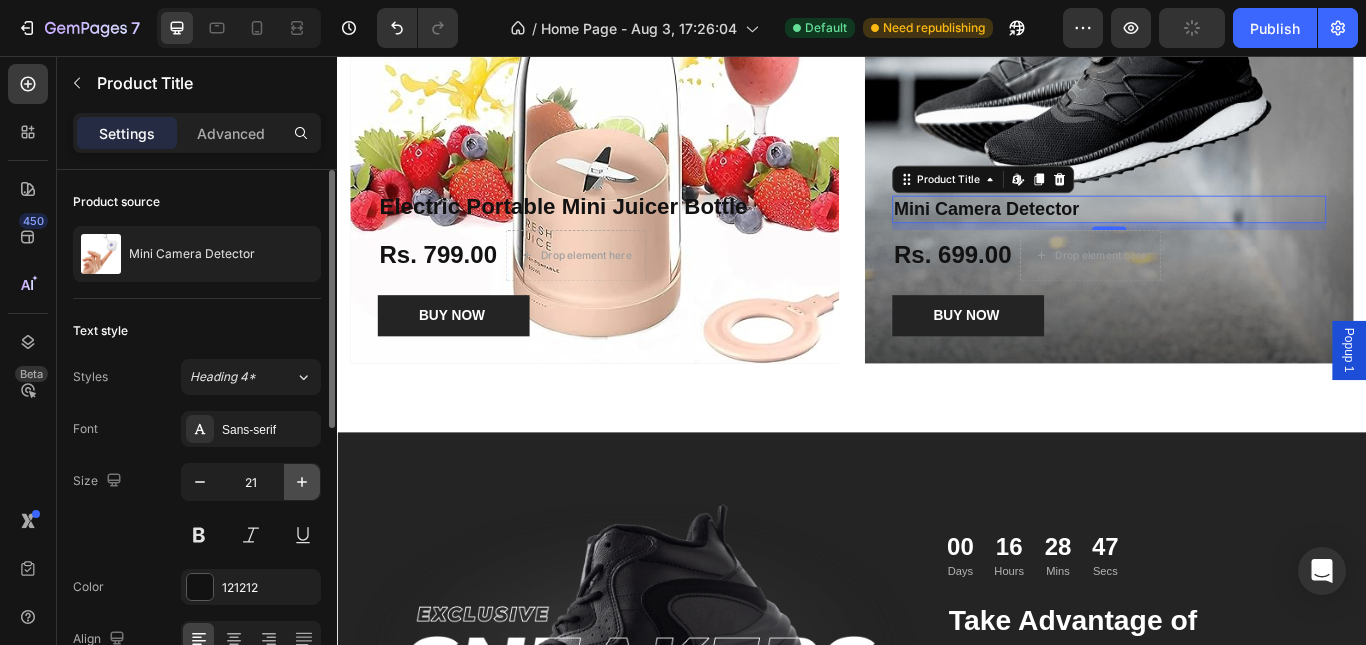click 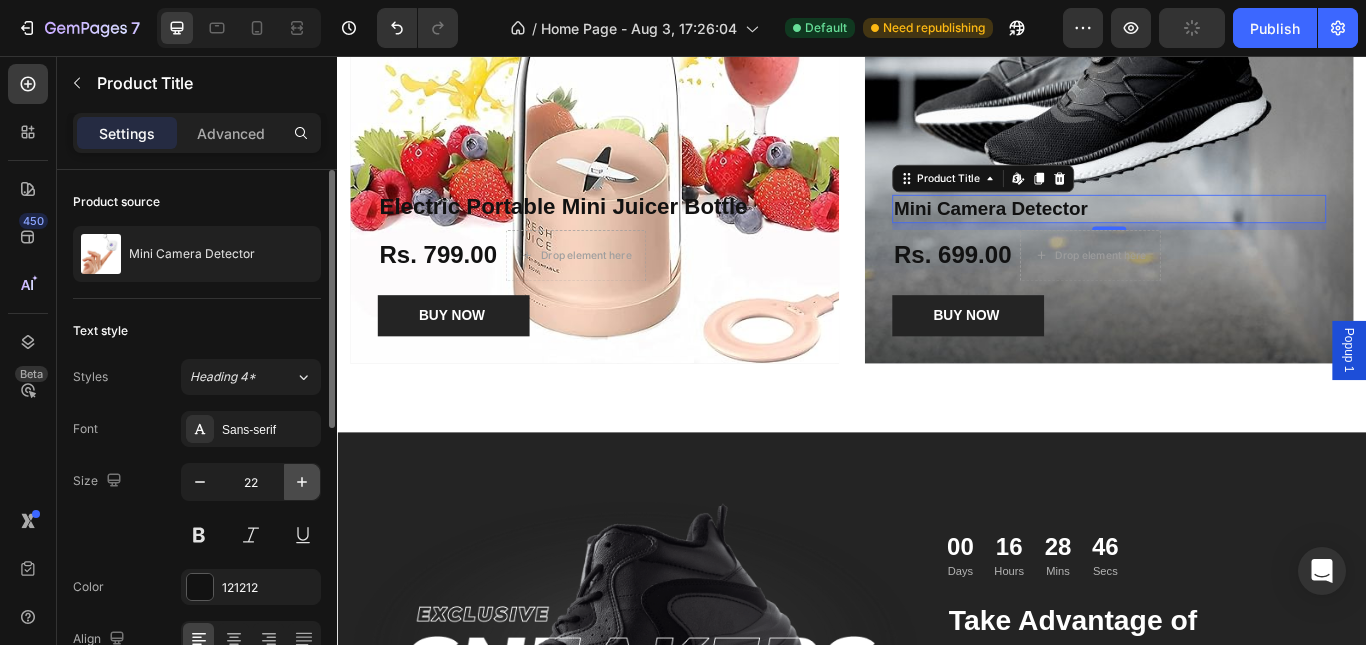 click 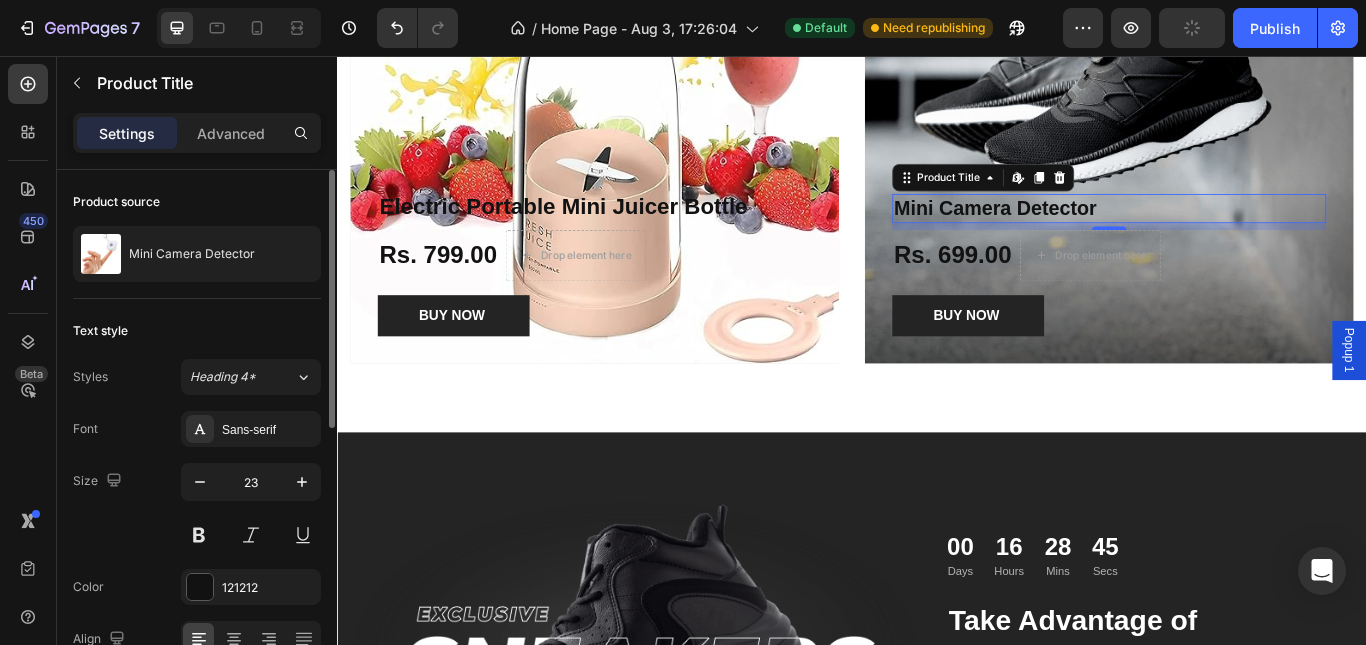 click on "Font Sans-serif Size 23 Color 121212 Align Show more" at bounding box center (197, 560) 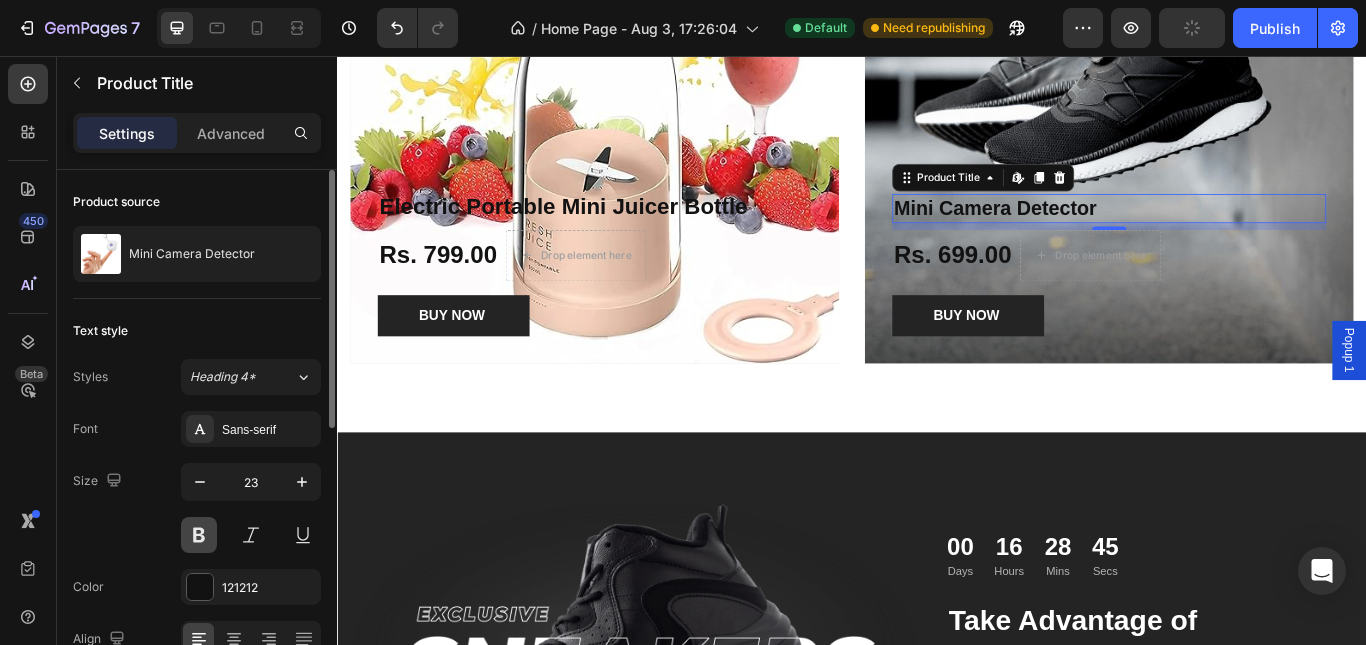 click at bounding box center [199, 535] 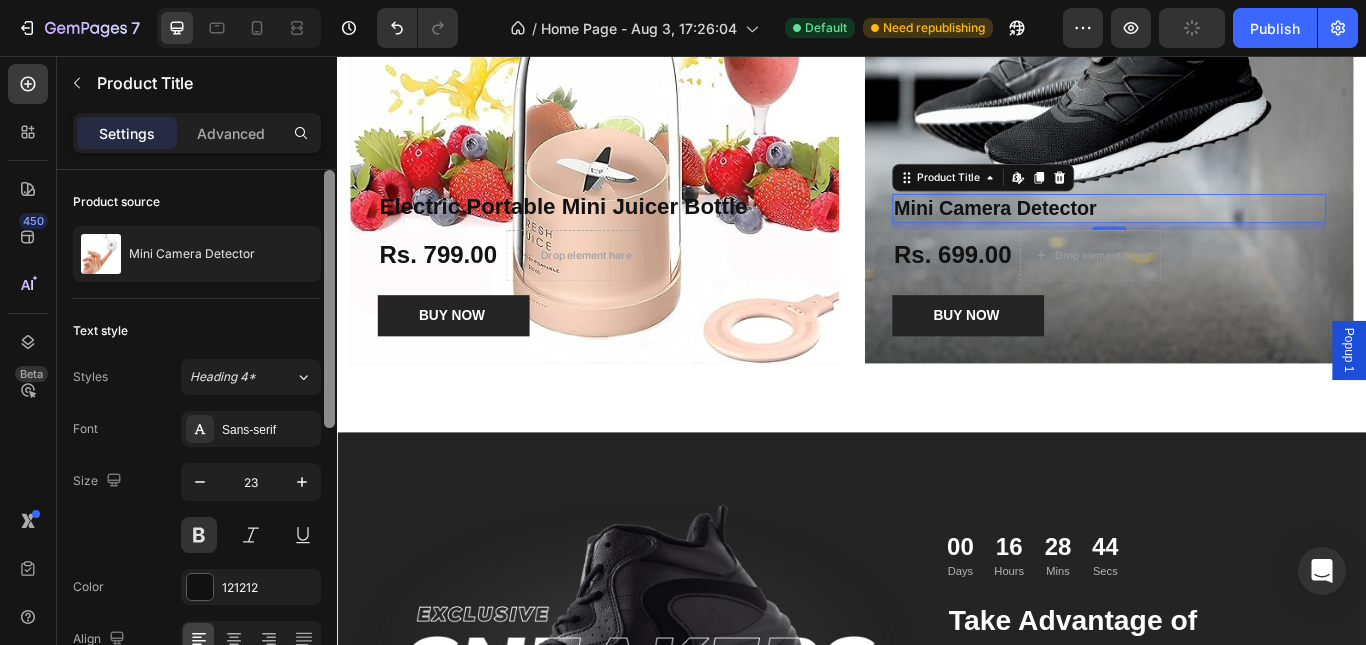 scroll, scrollTop: 500, scrollLeft: 0, axis: vertical 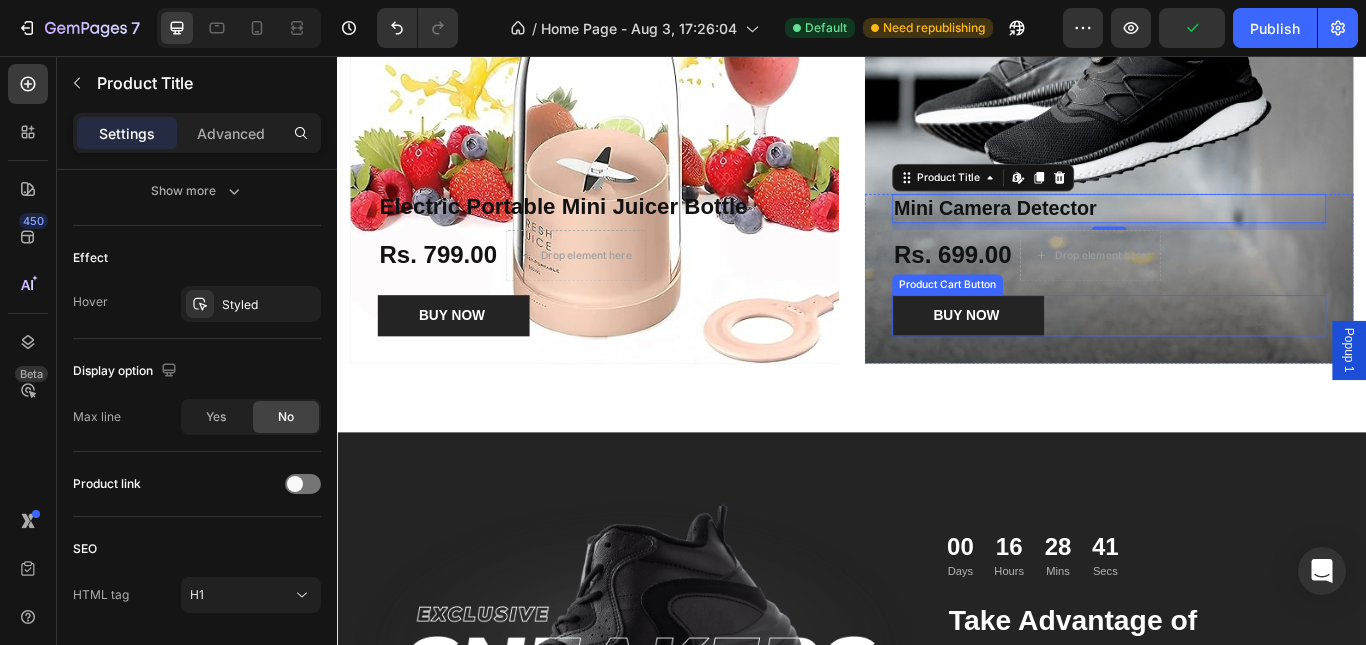 drag, startPoint x: 1011, startPoint y: 354, endPoint x: 967, endPoint y: 377, distance: 49.648766 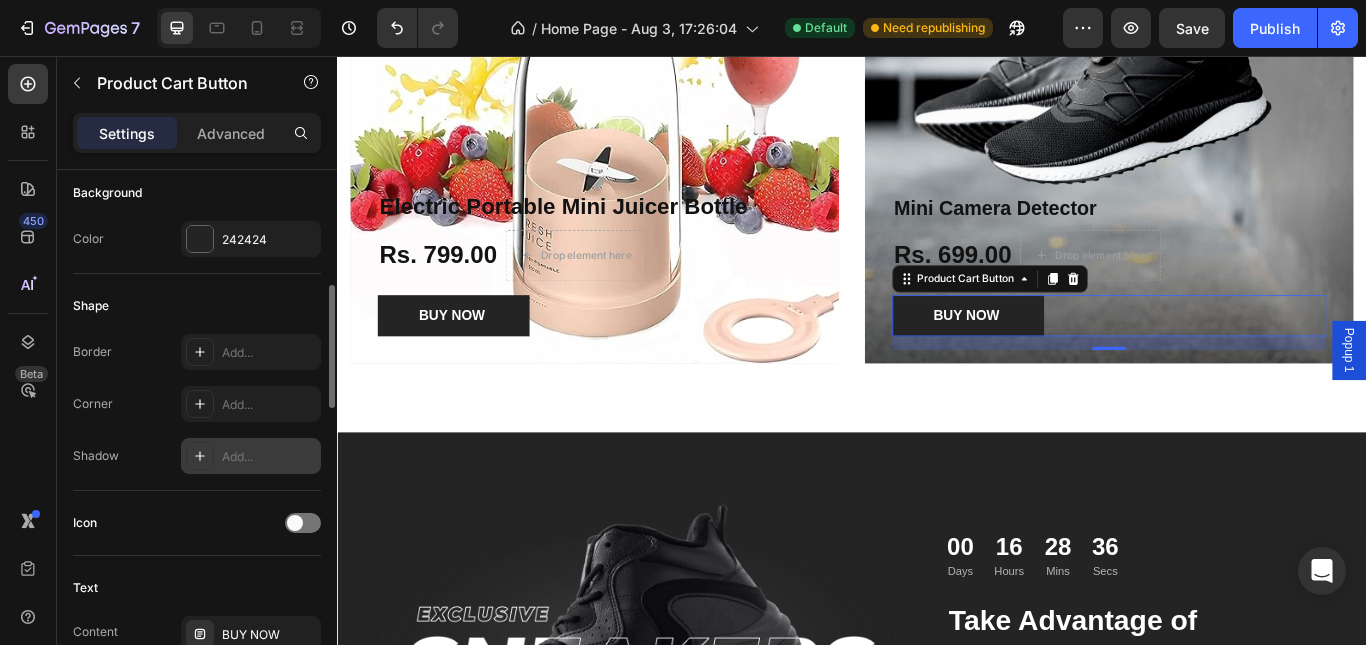 scroll, scrollTop: 800, scrollLeft: 0, axis: vertical 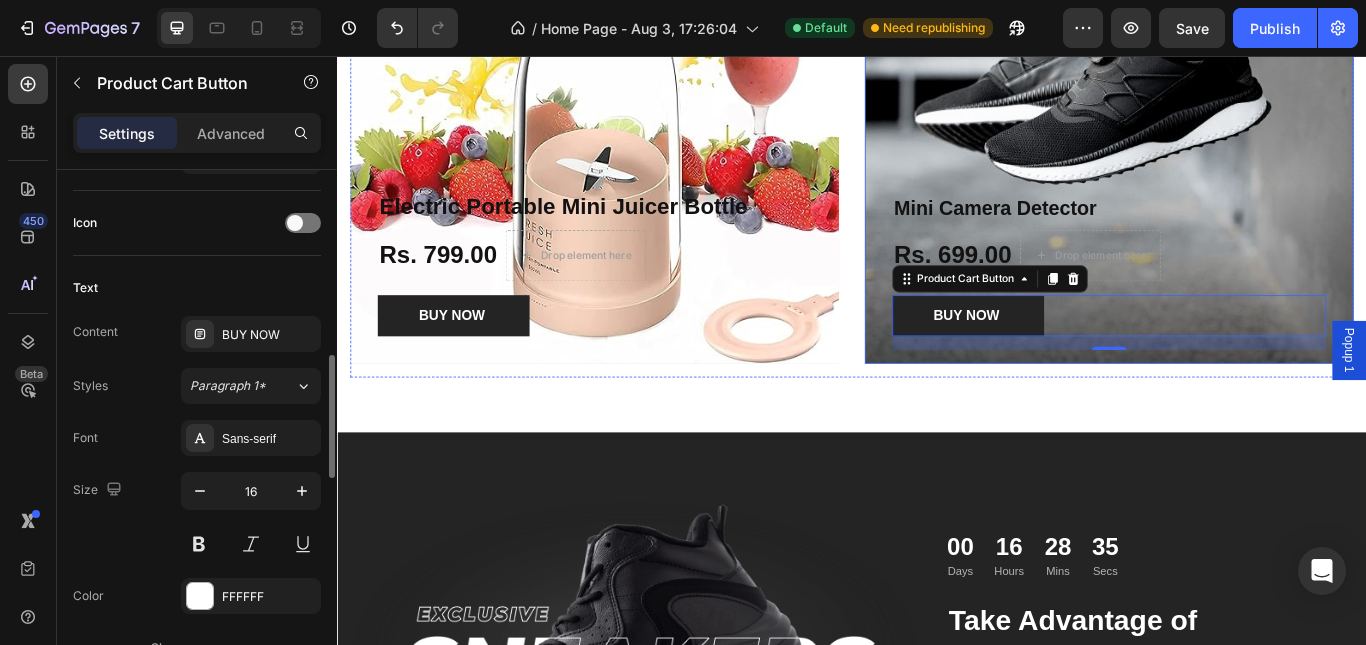 click at bounding box center (1237, 130) 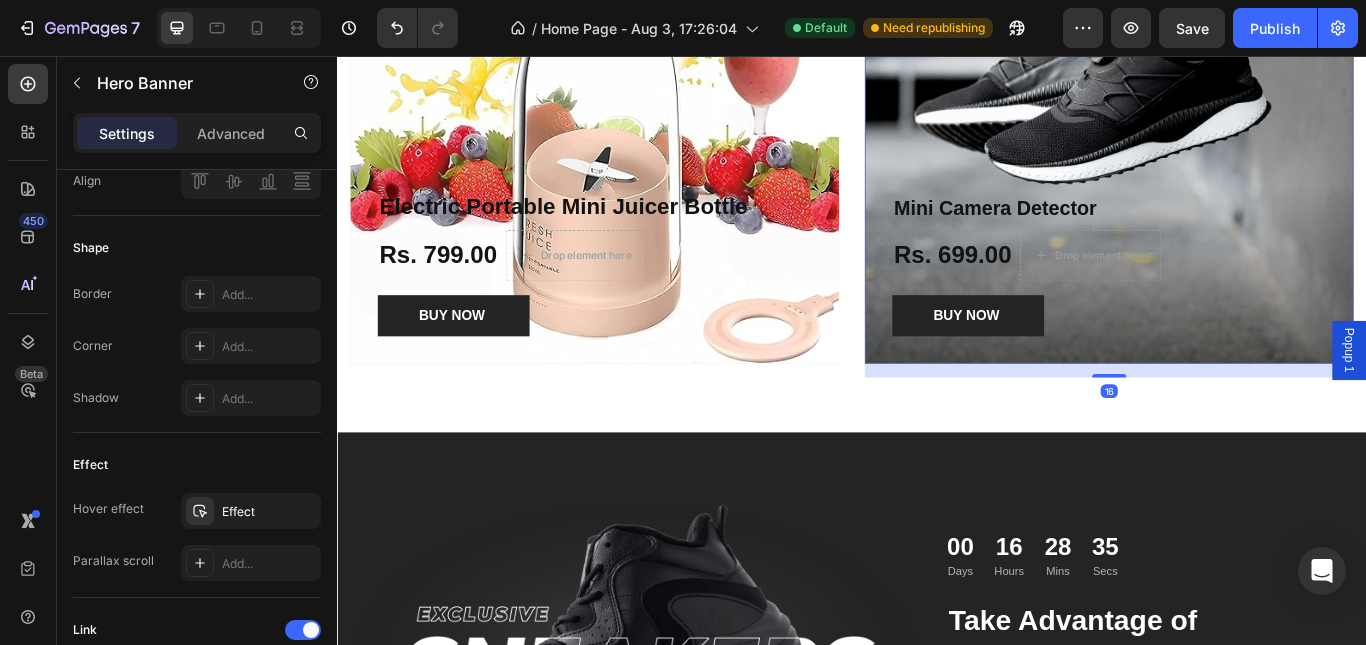 scroll, scrollTop: 0, scrollLeft: 0, axis: both 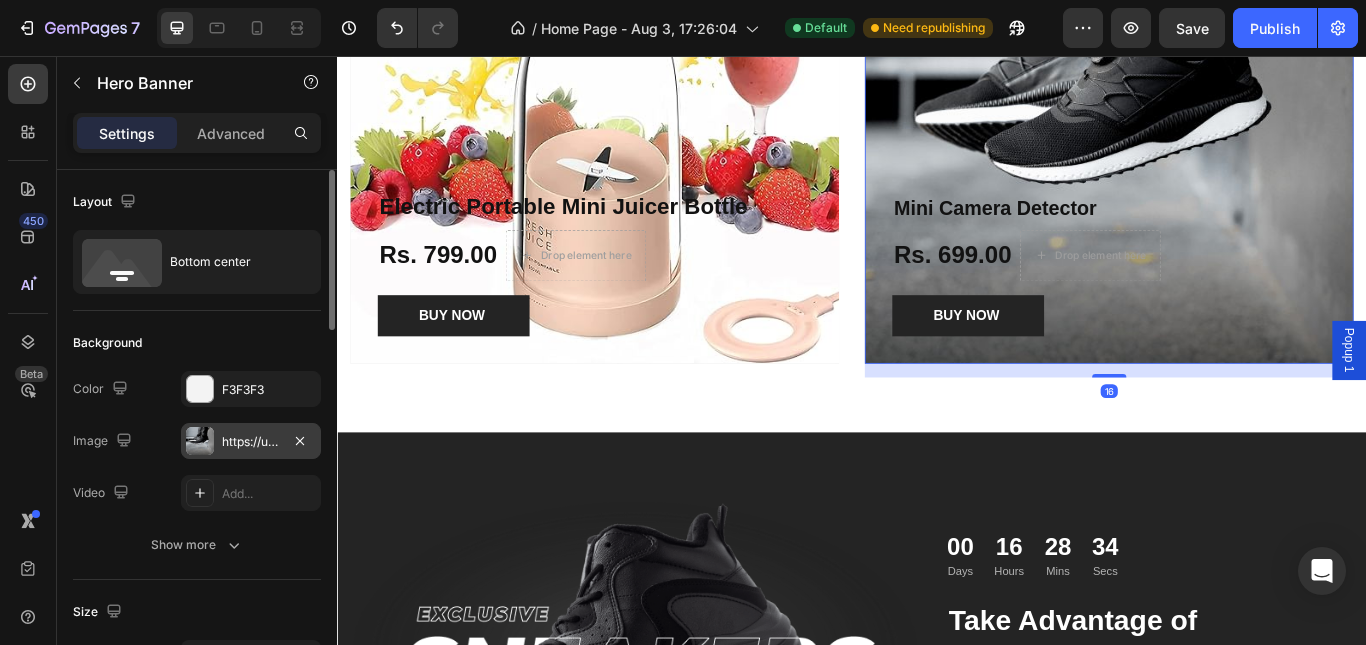 click on "https://ucarecdn.com/5e0cd2e8-738c-4727-be33-91b8b767784d/-/format/auto/" at bounding box center [251, 442] 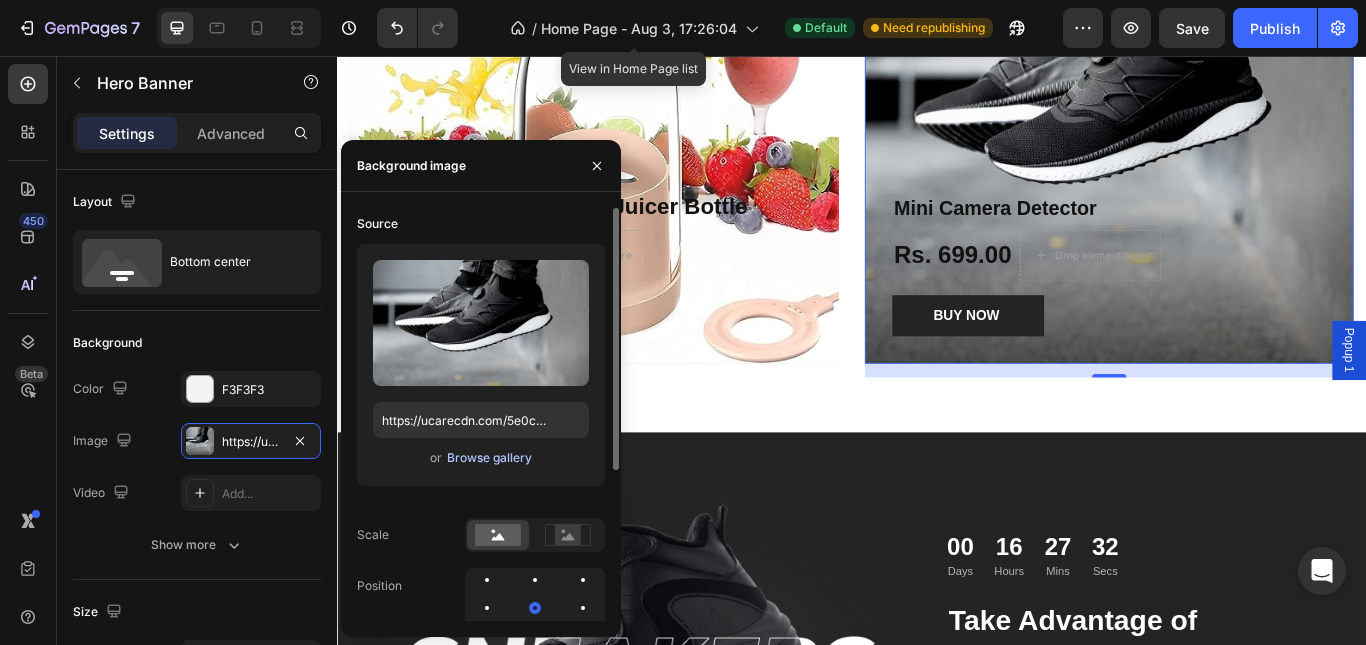 click on "Browse gallery" at bounding box center (489, 458) 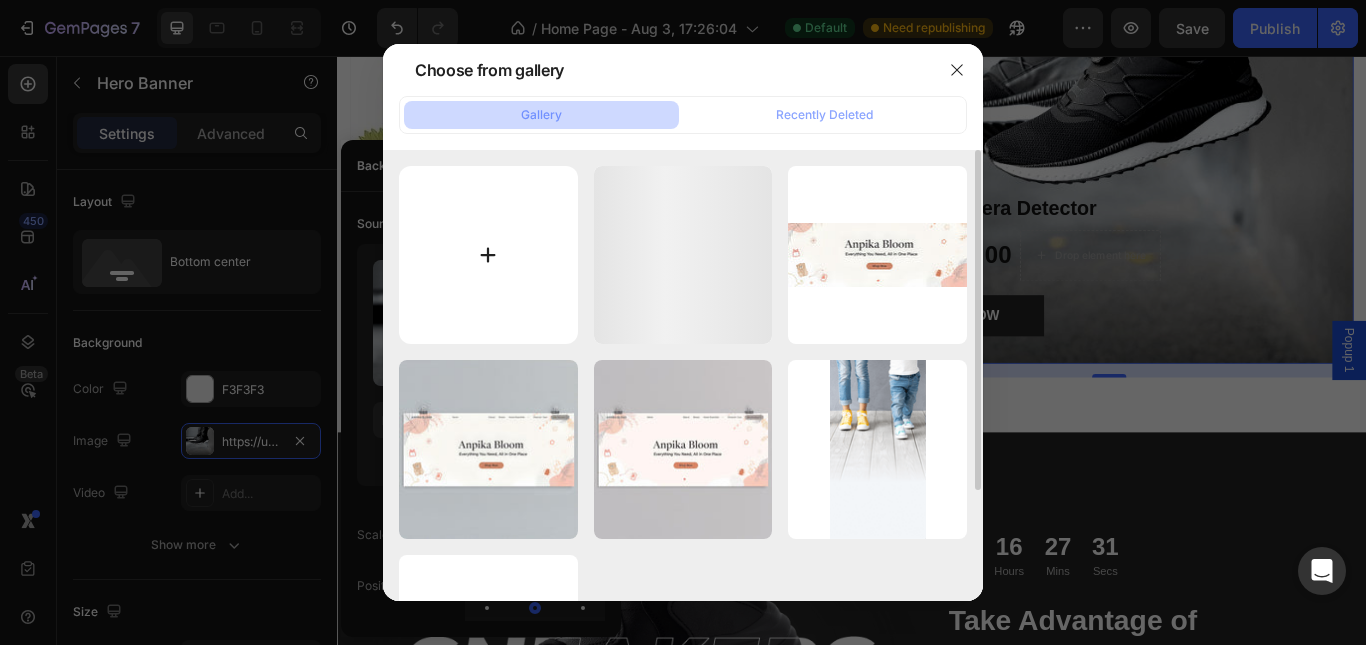 click at bounding box center [488, 255] 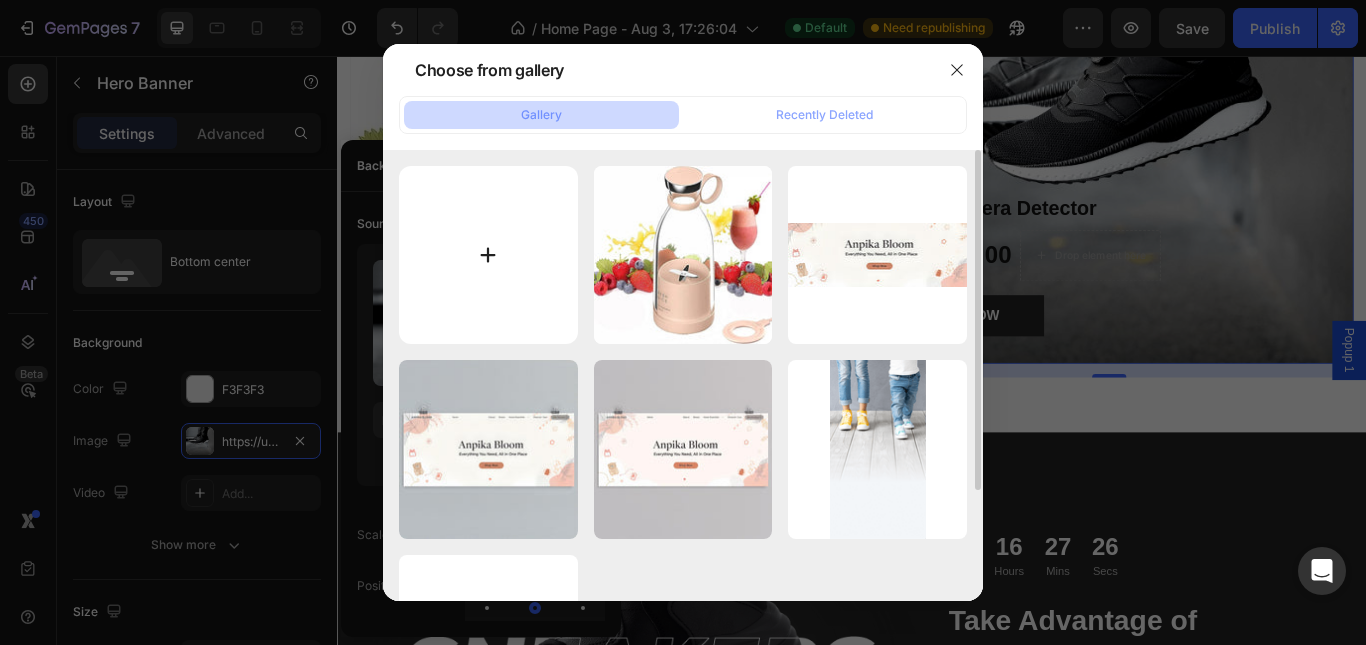 type on "C:\fakepath\4d363285-4a0b-48f1-969d-b7e243919e16.__CR0,0,970,600_PT0_SX970_V1___.jpeg" 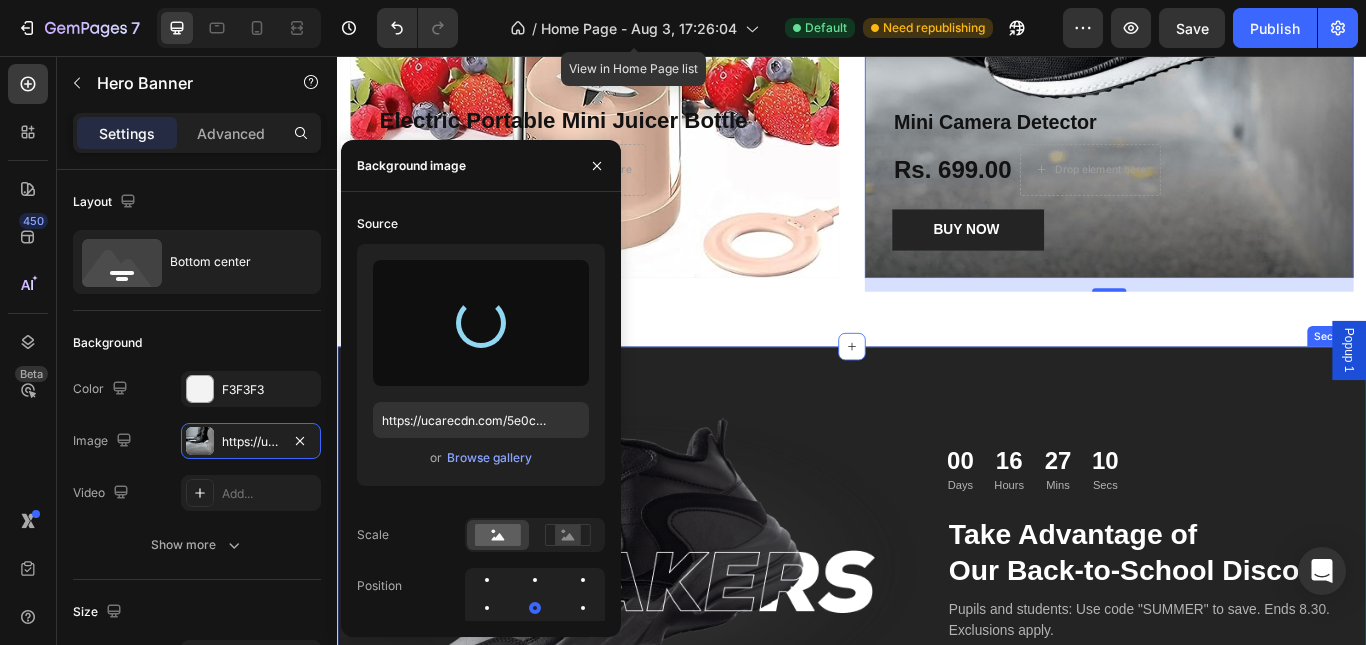 scroll, scrollTop: 1400, scrollLeft: 0, axis: vertical 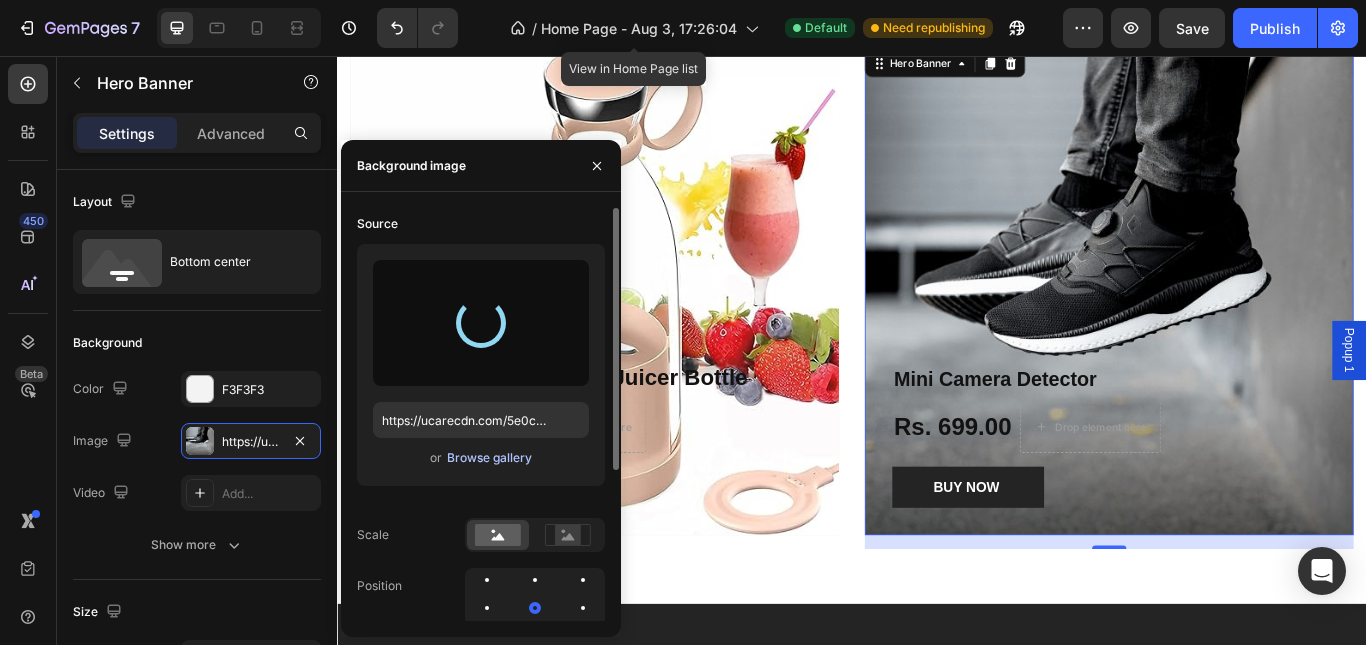 click on "Browse gallery" at bounding box center (489, 458) 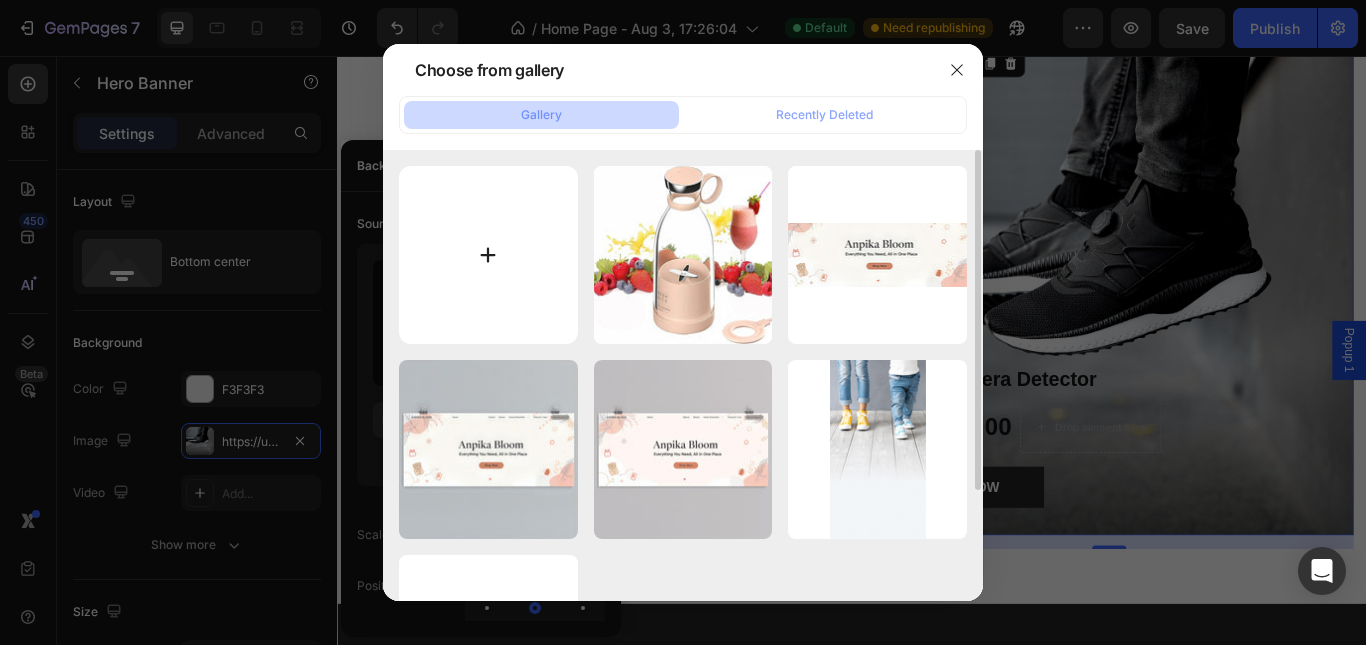click at bounding box center (488, 255) 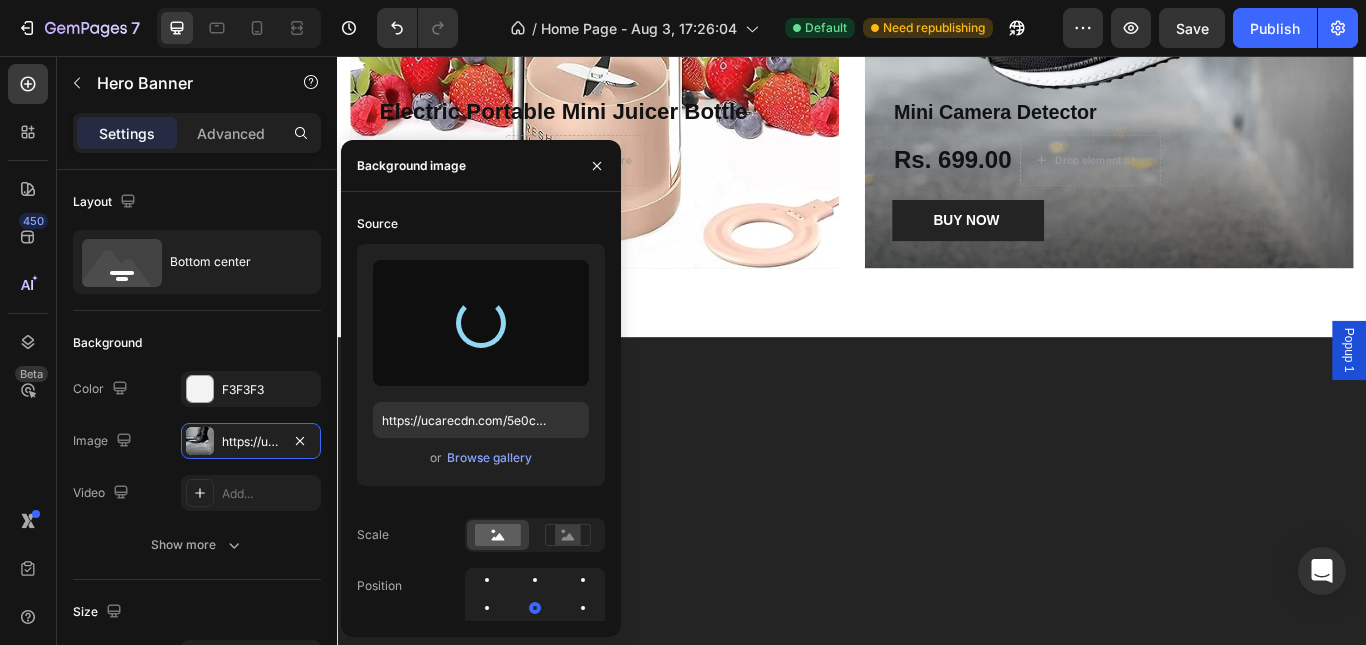 scroll, scrollTop: 1100, scrollLeft: 0, axis: vertical 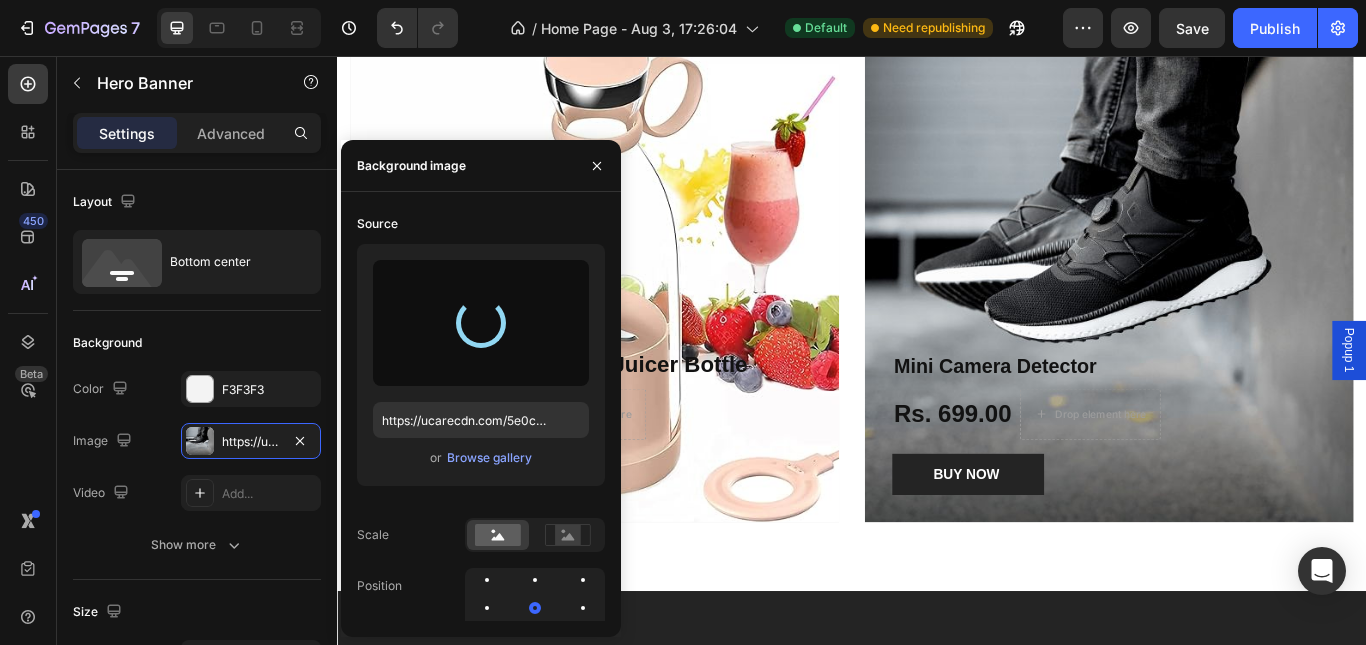 type on "https://cdn.shopify.com/s/files/1/0719/9047/6852/files/gempages_578298023247872965-78350c23-bcc9-4d09-9e50-18ae091515ef.png" 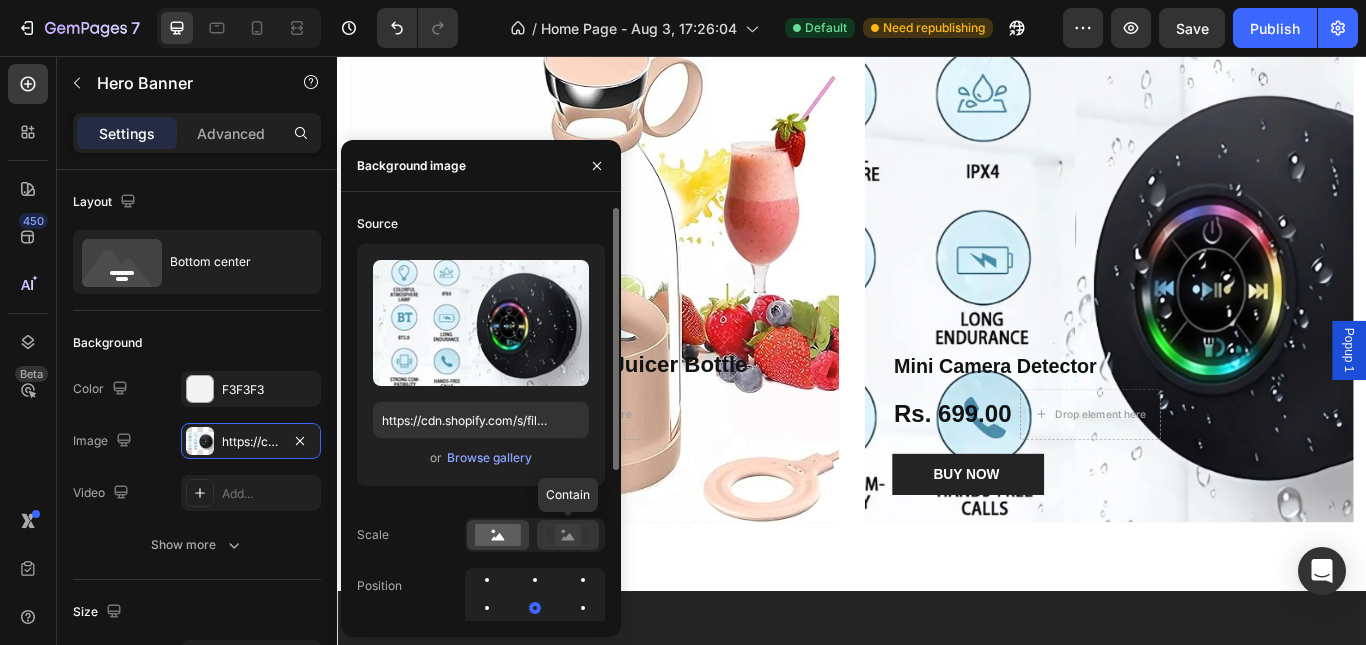 click 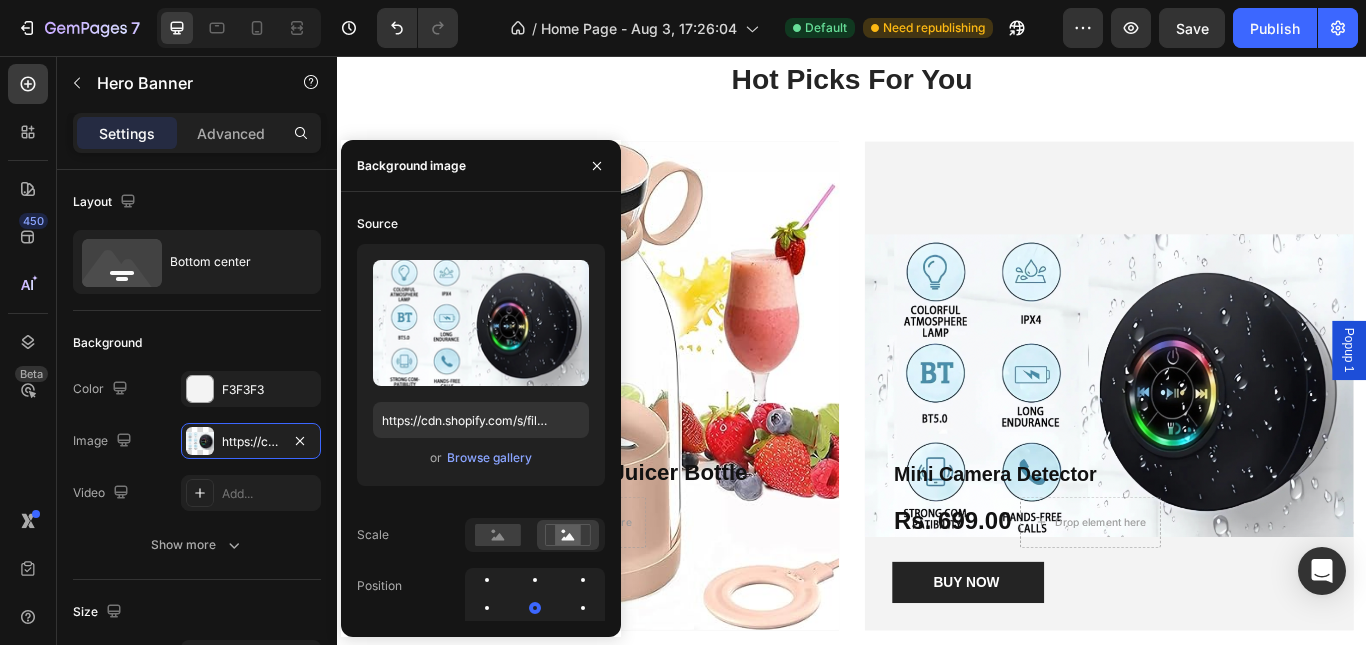 scroll, scrollTop: 1300, scrollLeft: 0, axis: vertical 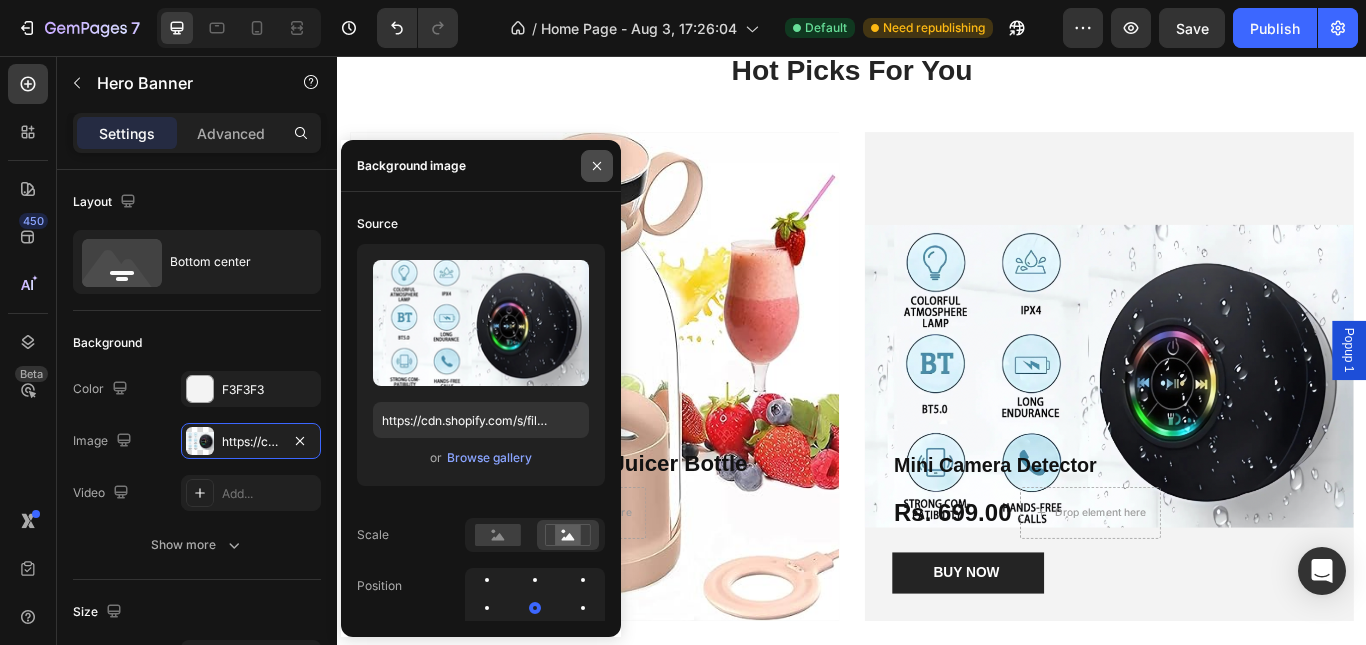 click at bounding box center [597, 166] 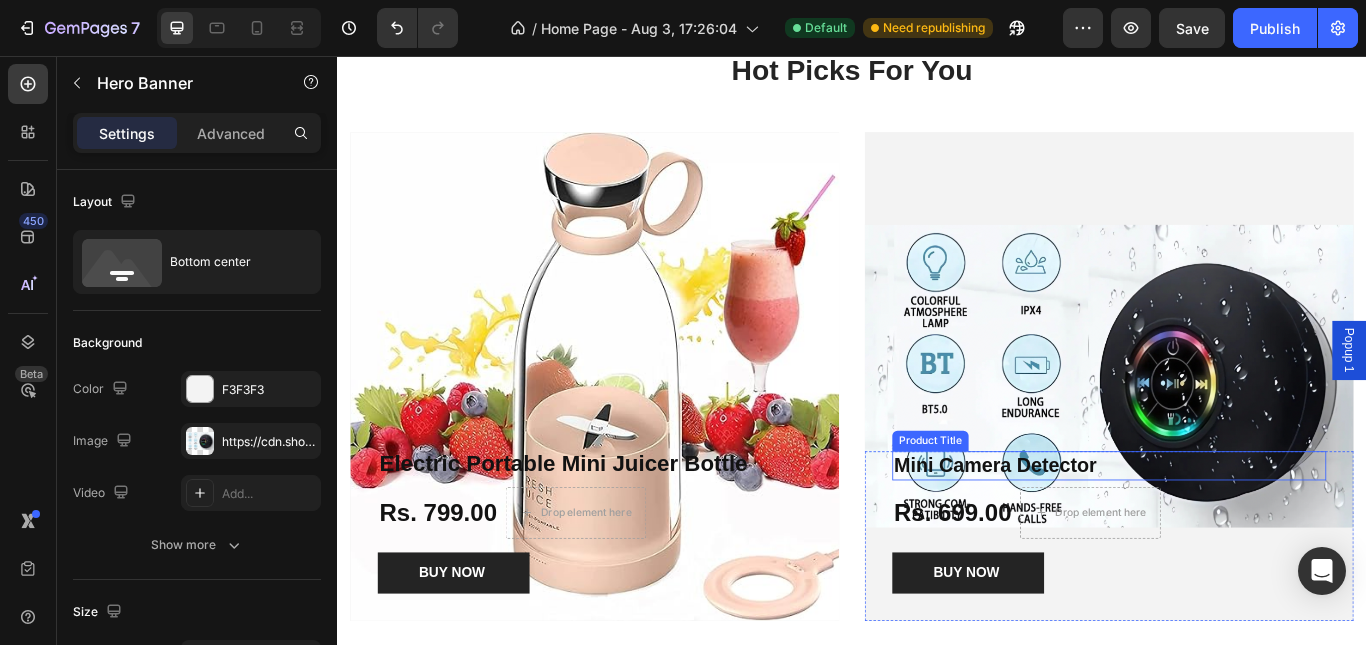 click on "Mini Camera Detector" at bounding box center [1237, 534] 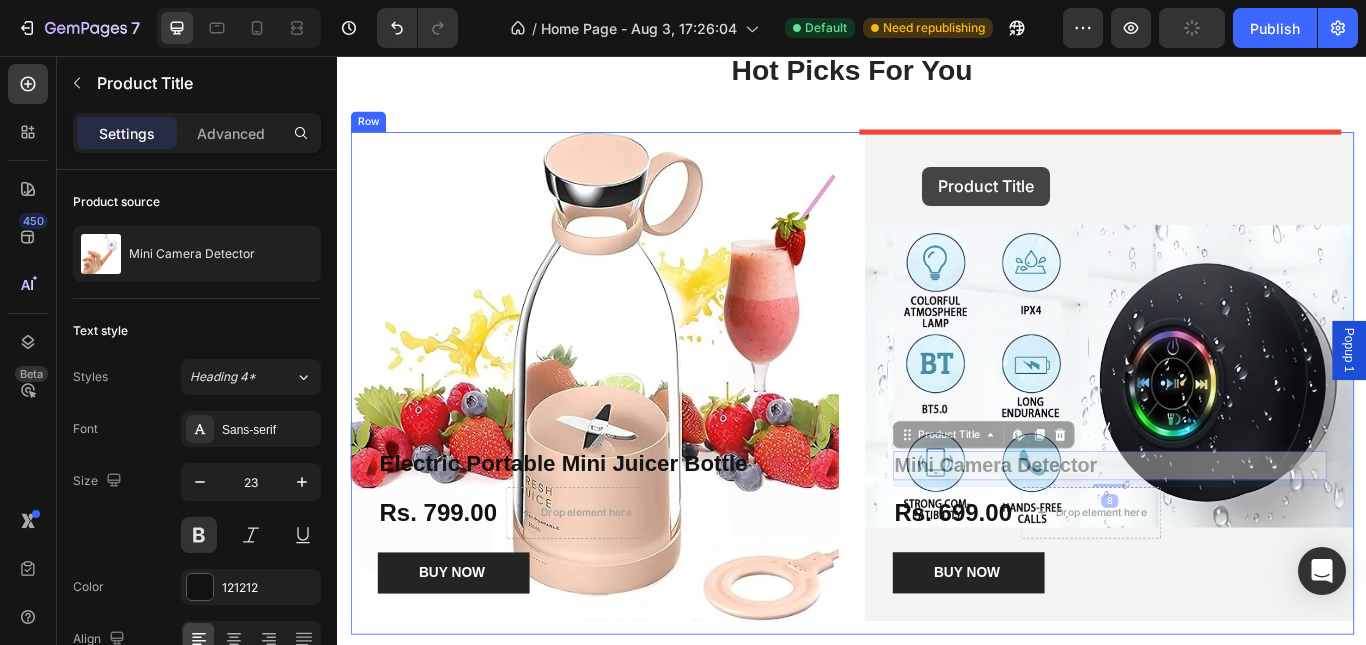 drag, startPoint x: 1096, startPoint y: 535, endPoint x: 1019, endPoint y: 185, distance: 358.36993 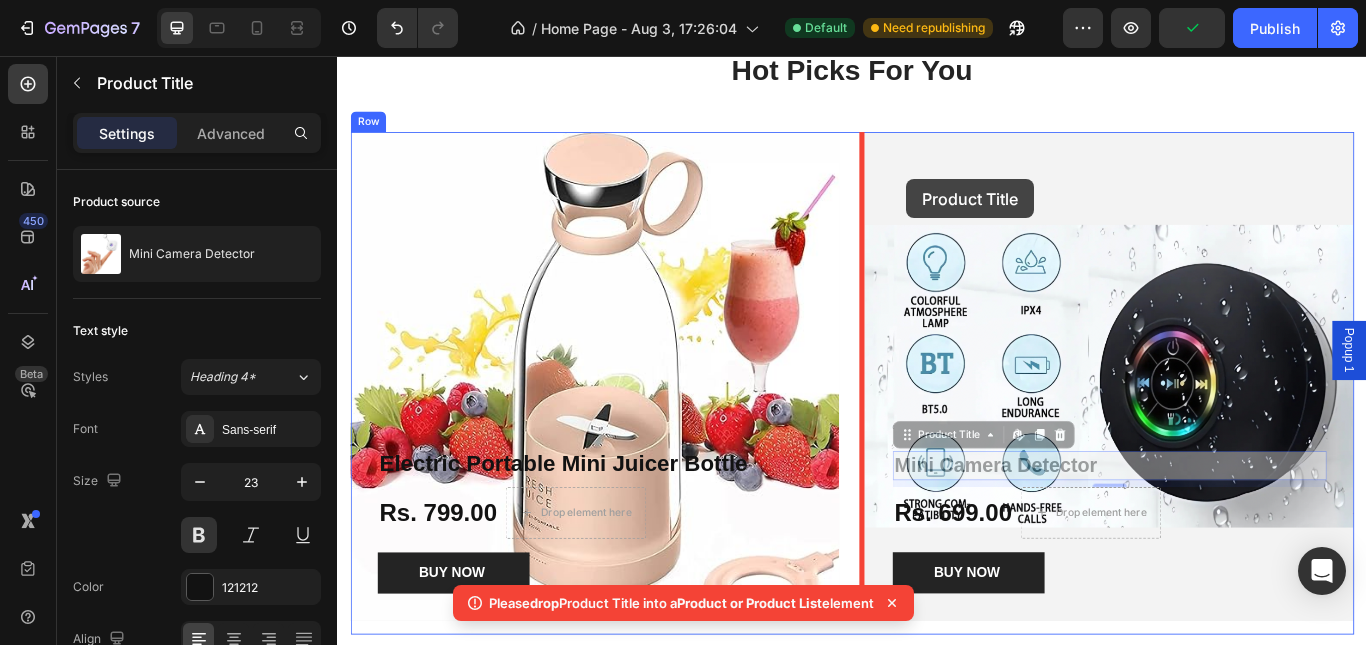drag, startPoint x: 1081, startPoint y: 528, endPoint x: 1001, endPoint y: 200, distance: 337.61517 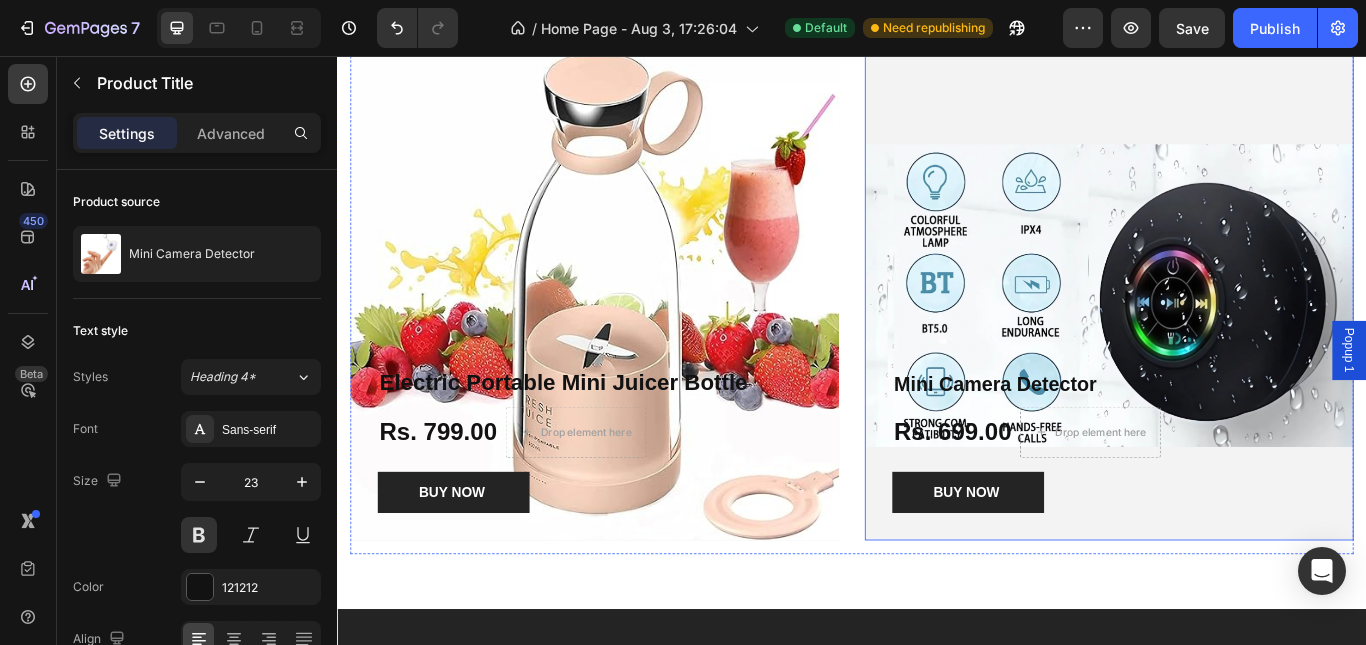 scroll, scrollTop: 1300, scrollLeft: 0, axis: vertical 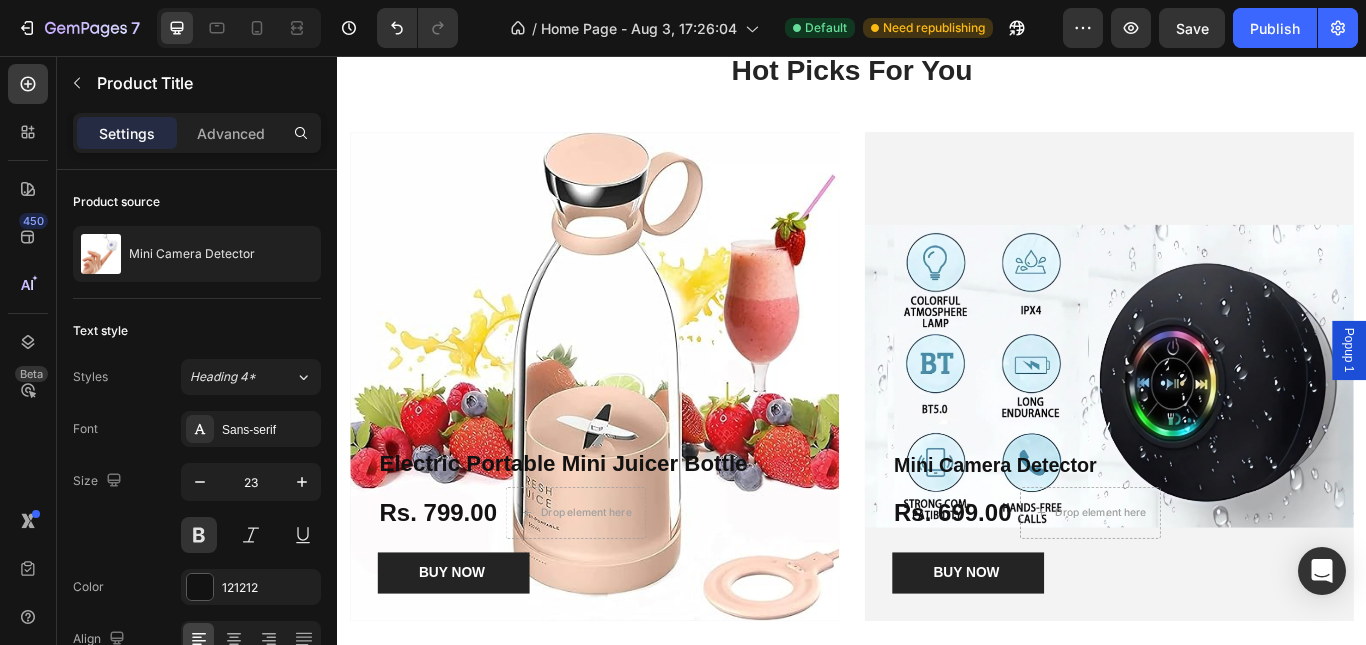 click on "Mini Camera Detector" at bounding box center [1237, 534] 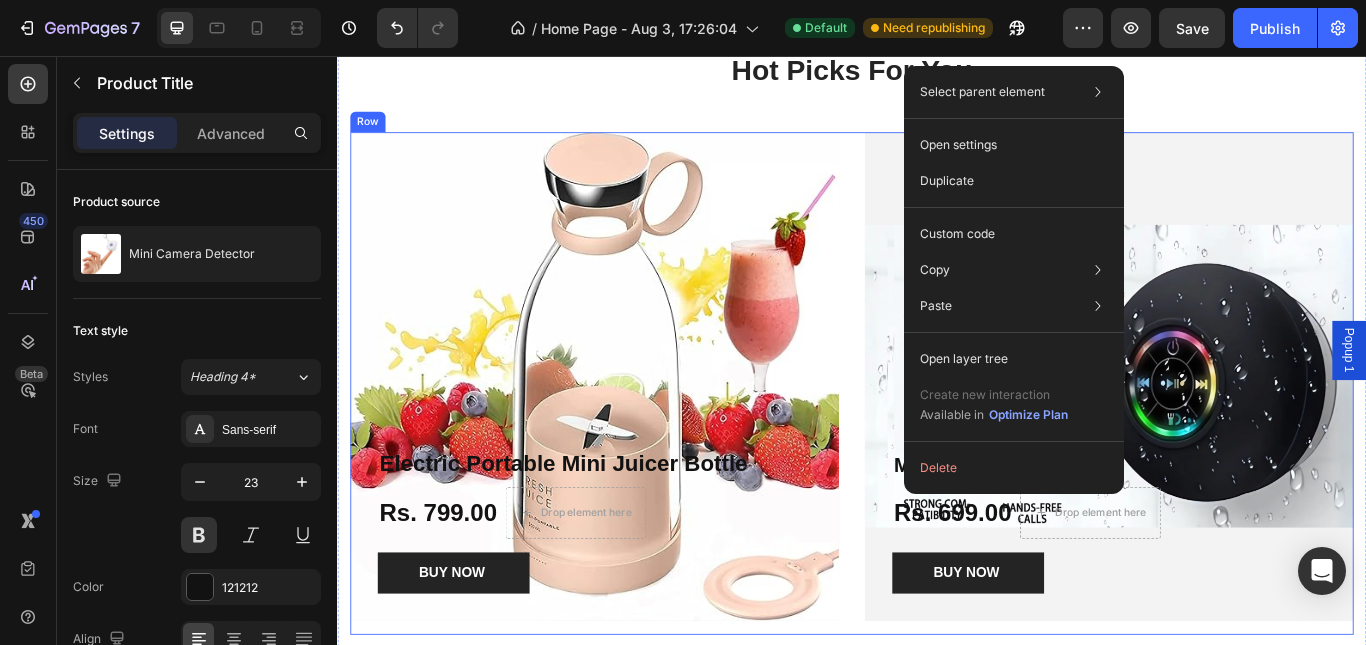 click at bounding box center (1237, 430) 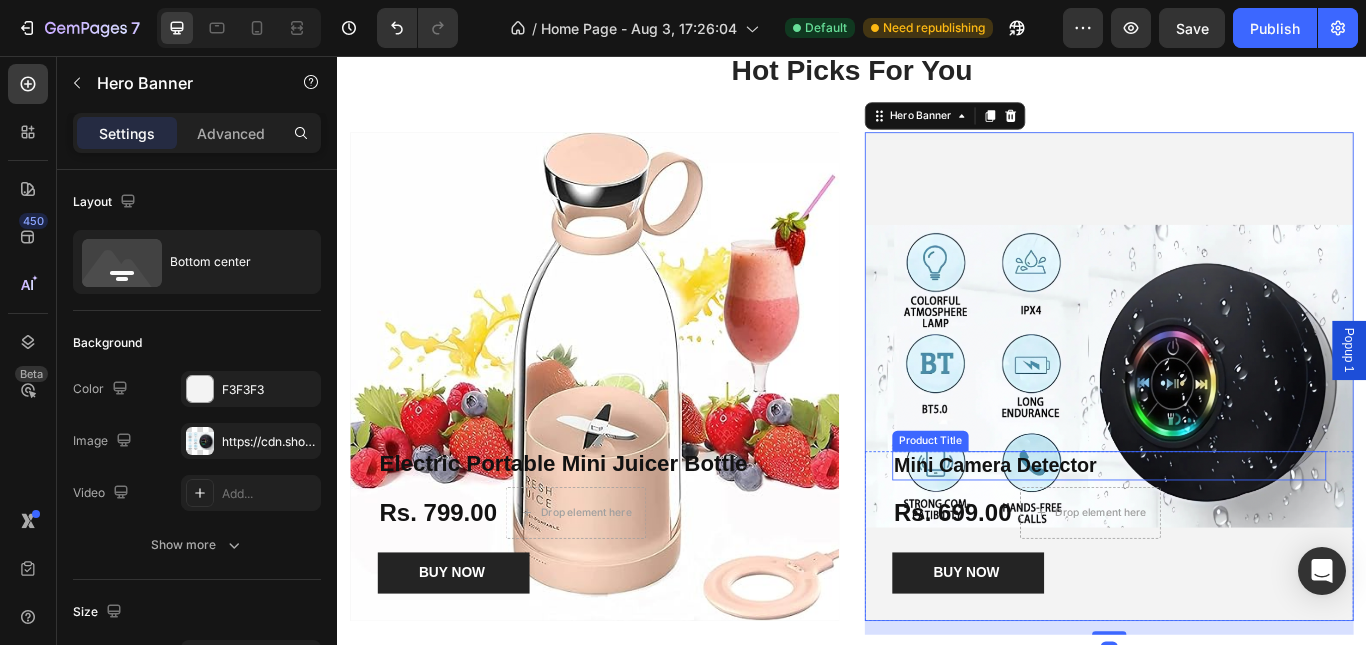 click on "Mini Camera Detector" at bounding box center (1237, 534) 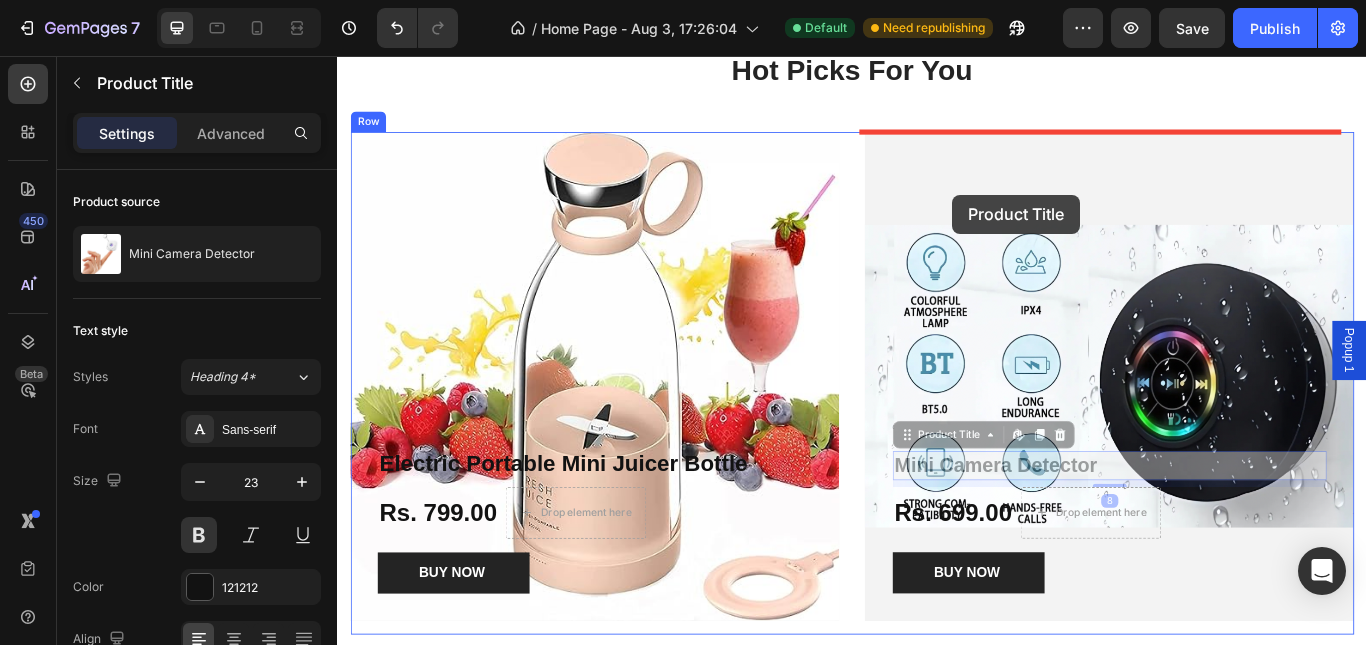 drag, startPoint x: 1050, startPoint y: 524, endPoint x: 1054, endPoint y: 218, distance: 306.02615 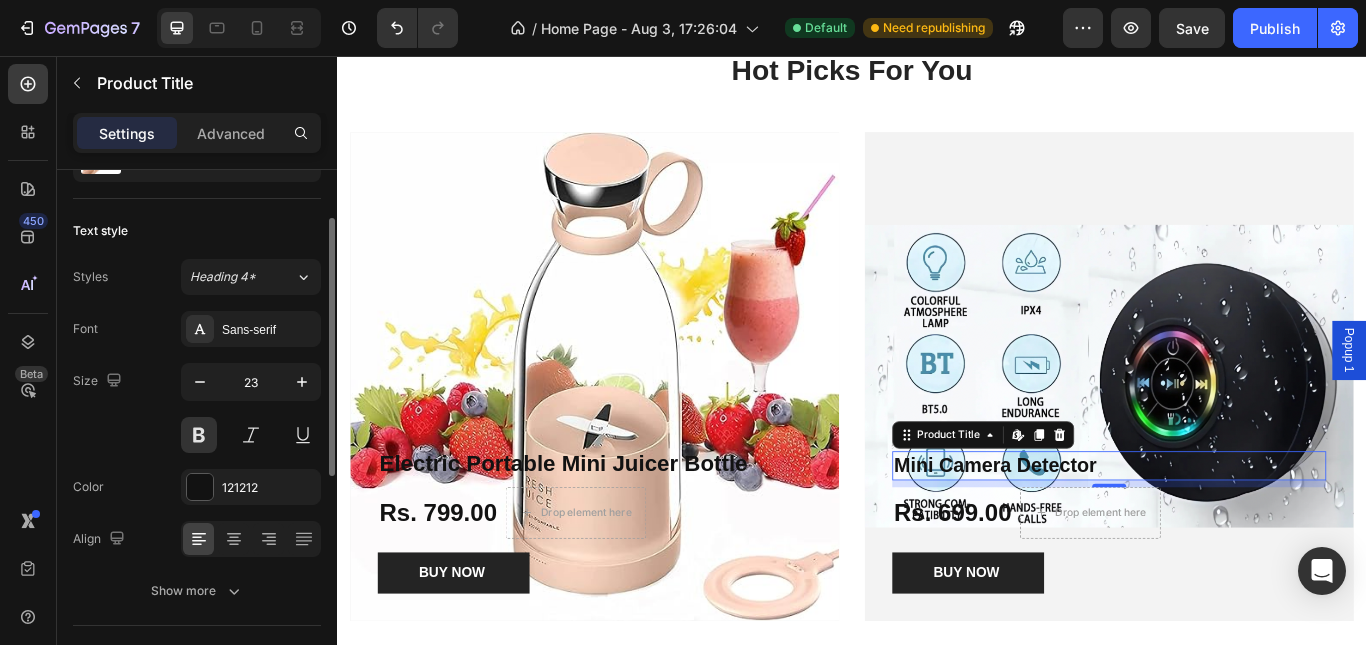 scroll, scrollTop: 0, scrollLeft: 0, axis: both 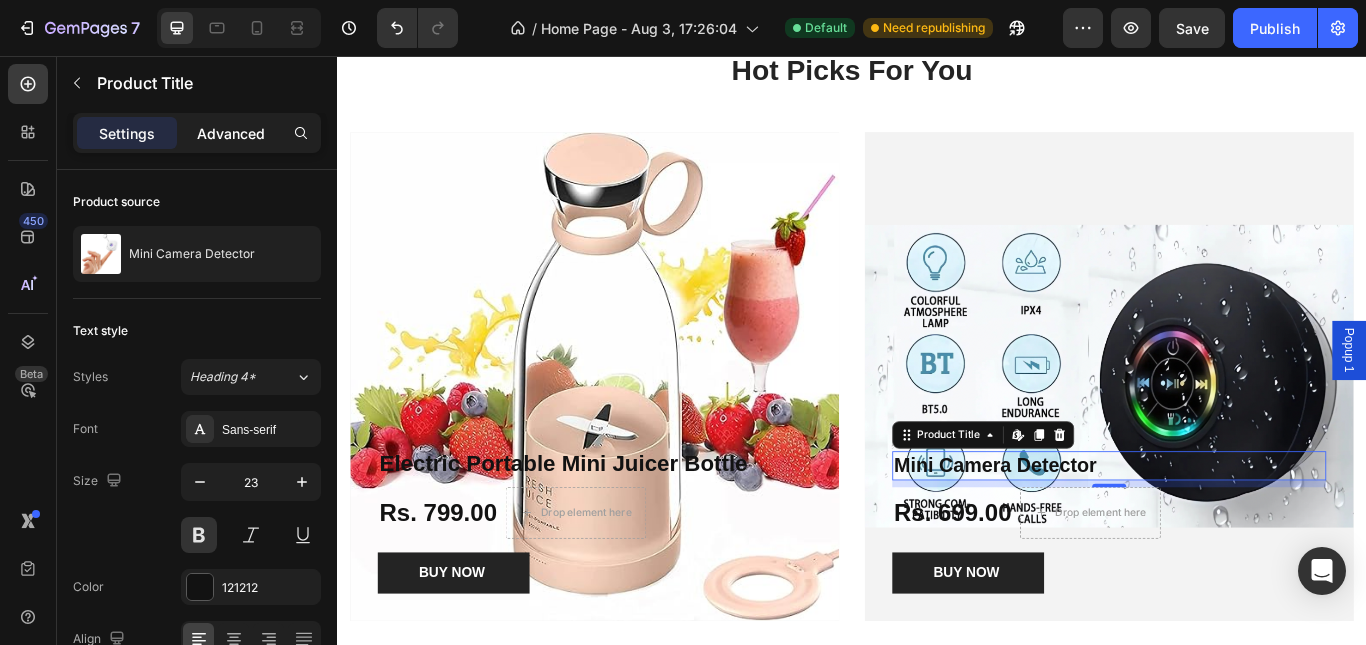 click on "Advanced" at bounding box center (231, 133) 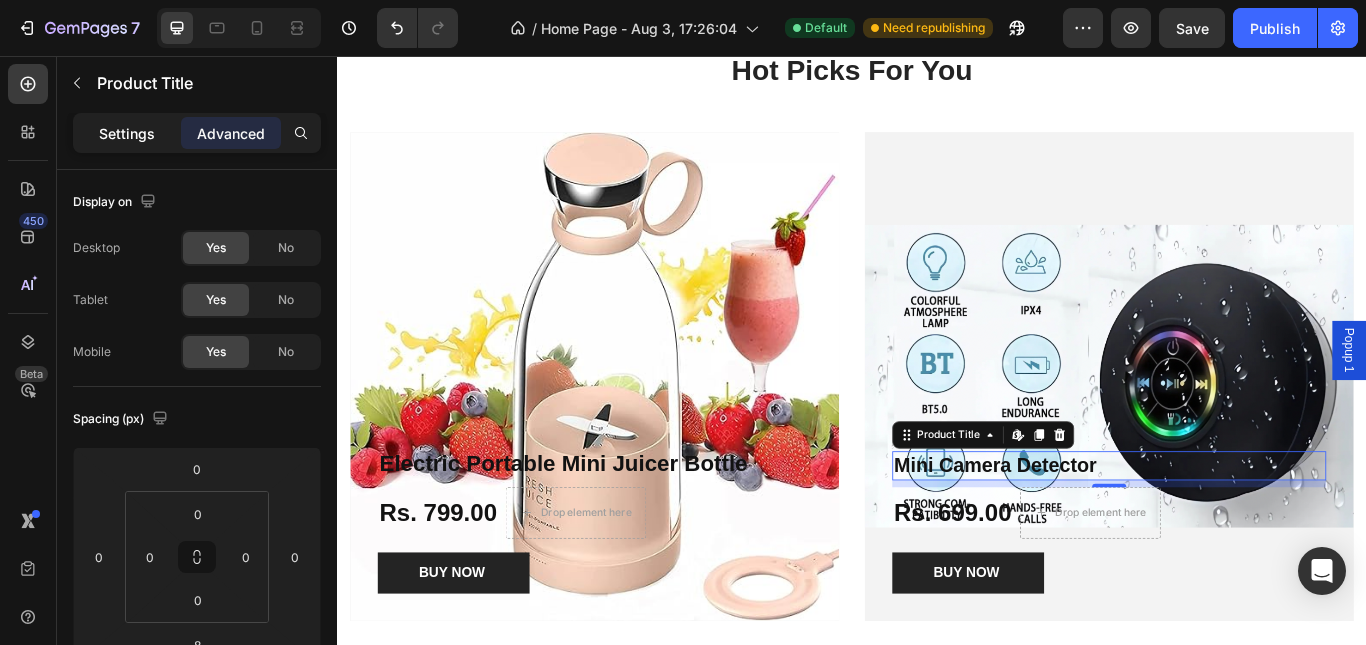 click on "Settings" at bounding box center [127, 133] 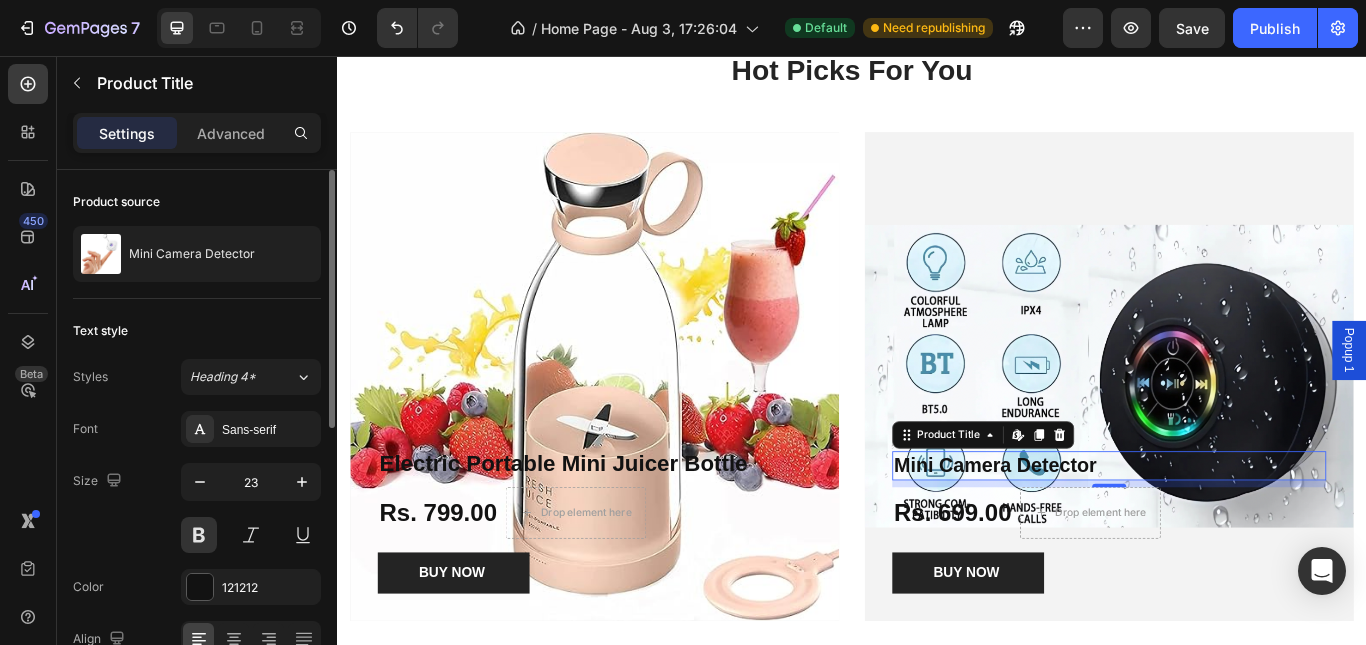 scroll, scrollTop: 564, scrollLeft: 0, axis: vertical 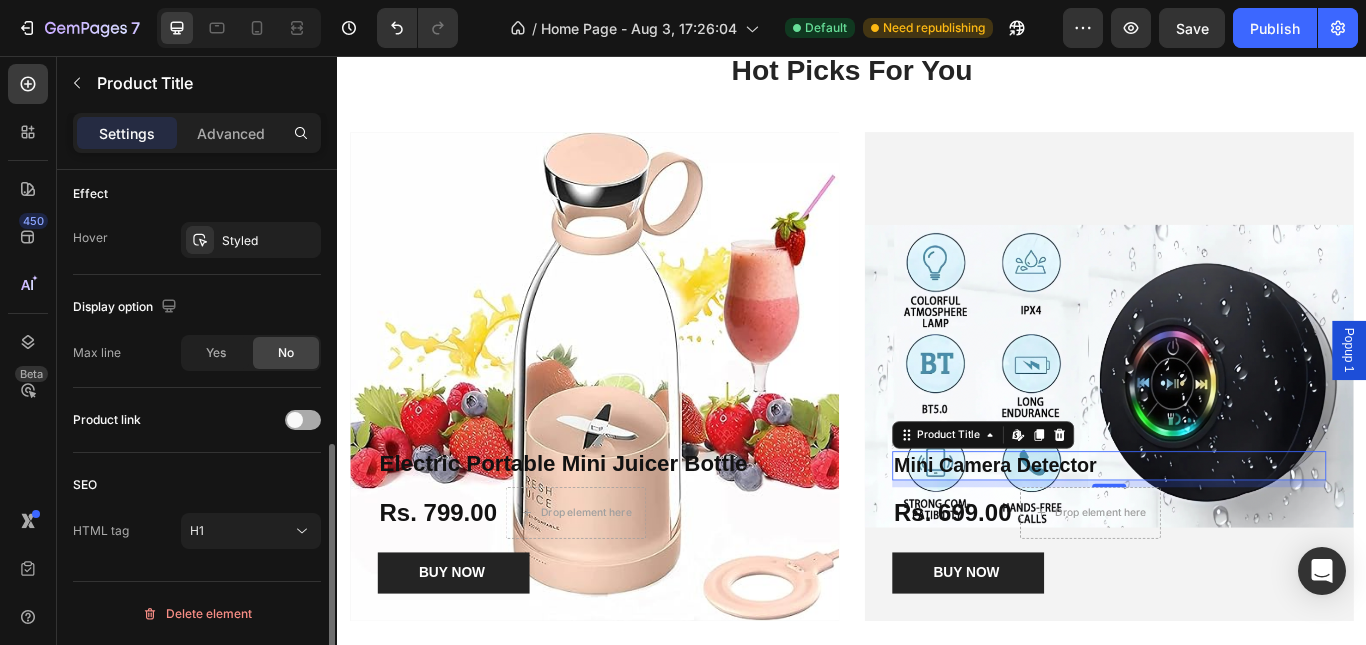 click at bounding box center [295, 420] 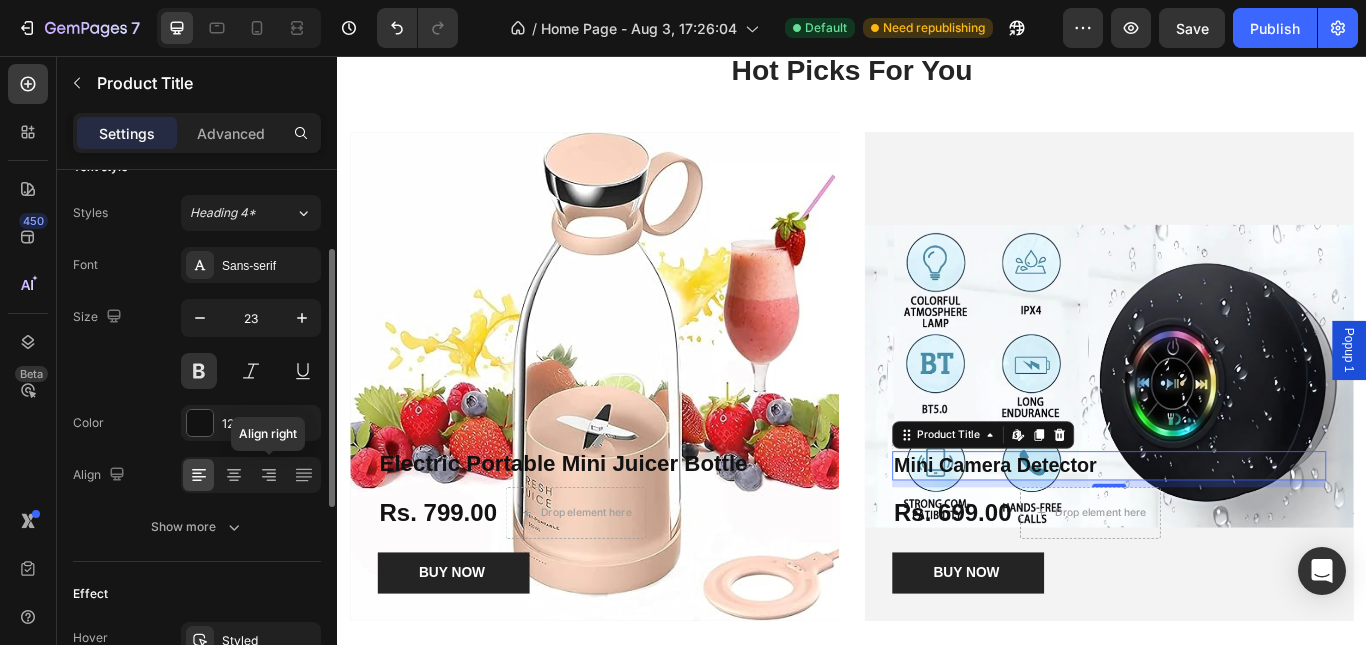scroll, scrollTop: 364, scrollLeft: 0, axis: vertical 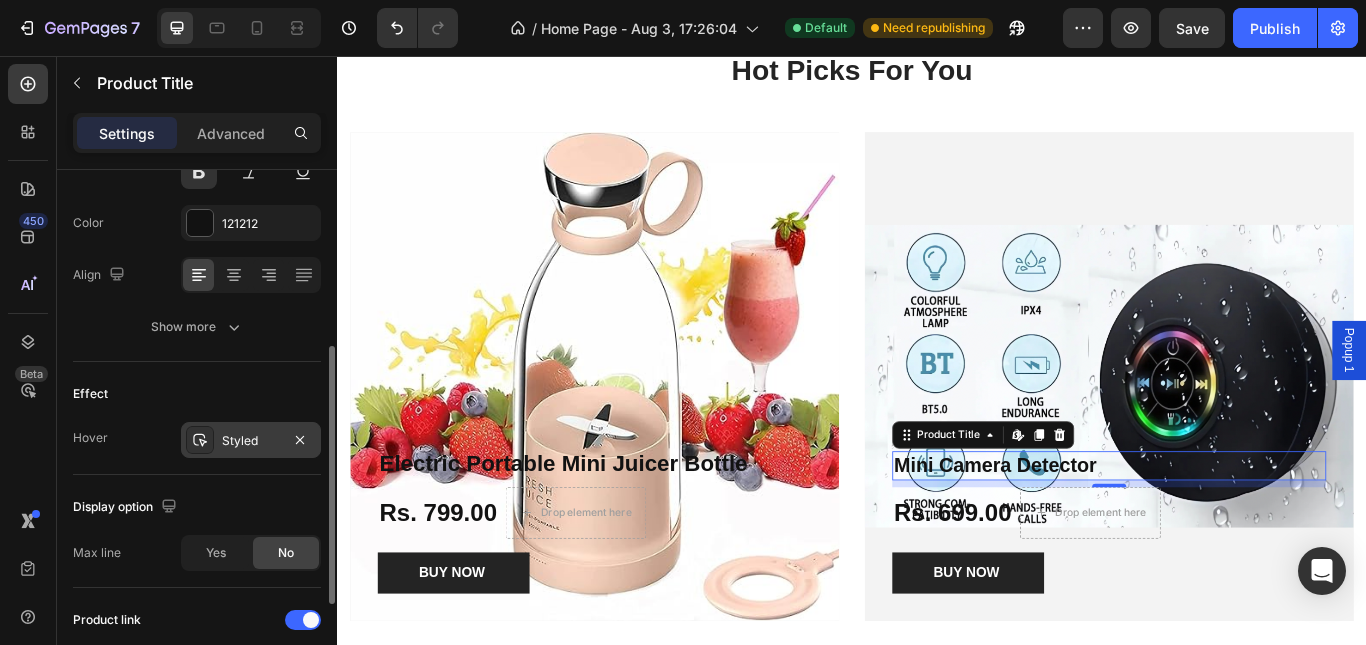 click on "Styled" at bounding box center [251, 441] 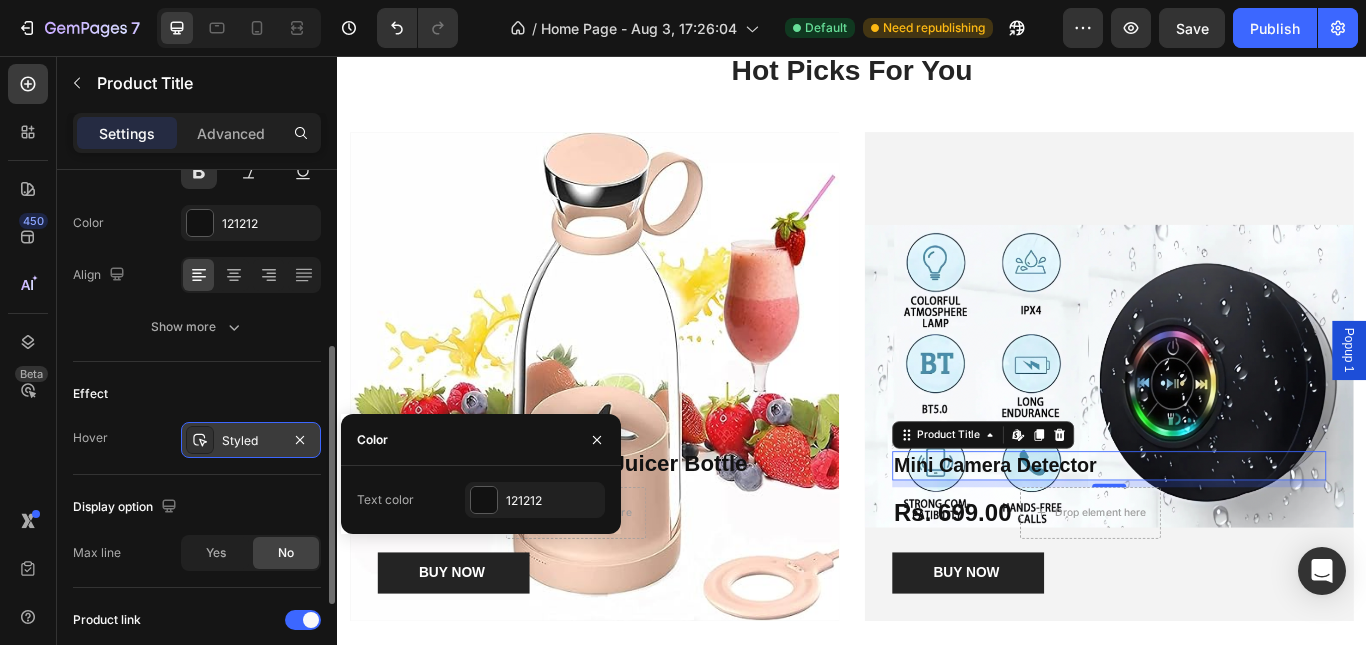 click on "Styled" at bounding box center [251, 441] 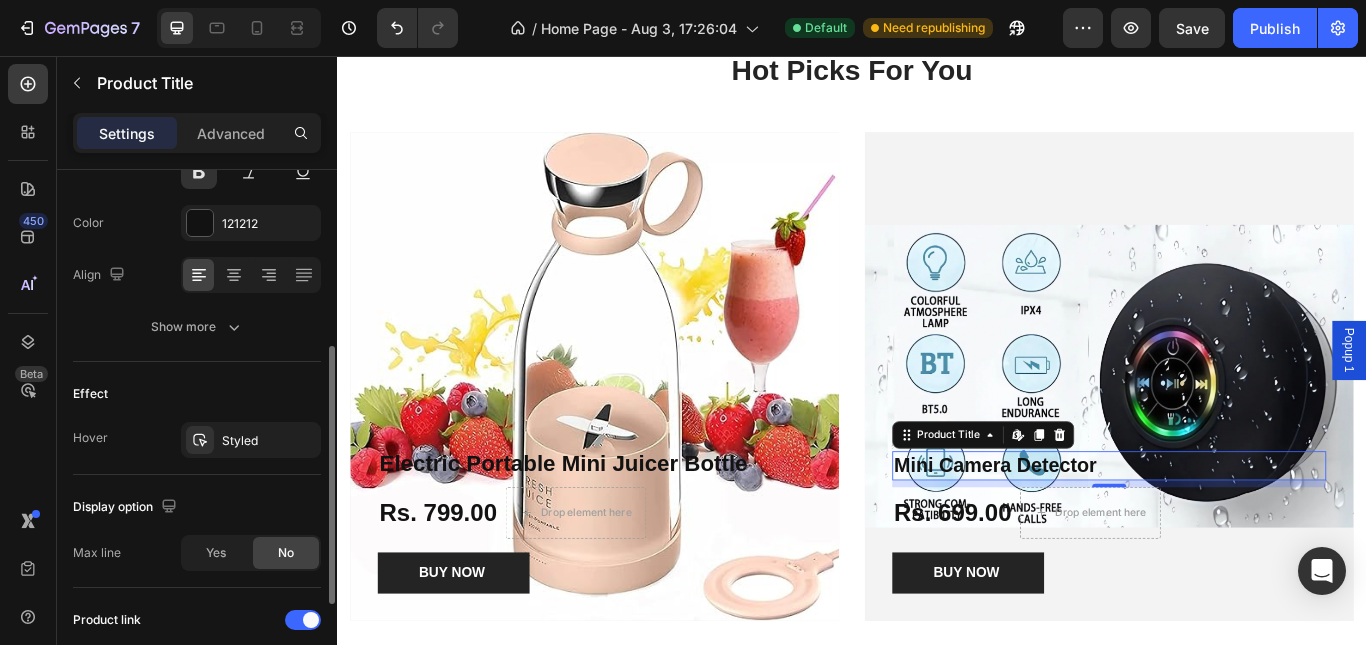 click on "Effect" at bounding box center (197, 394) 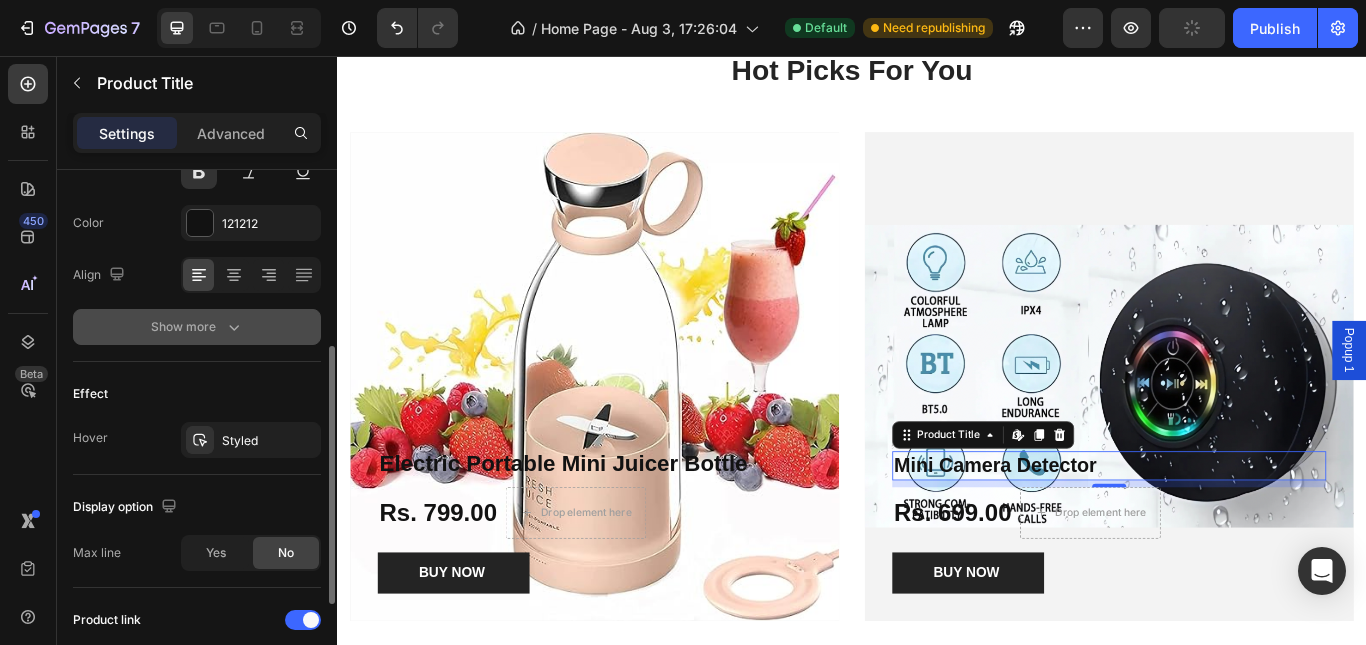click on "Show more" at bounding box center (197, 327) 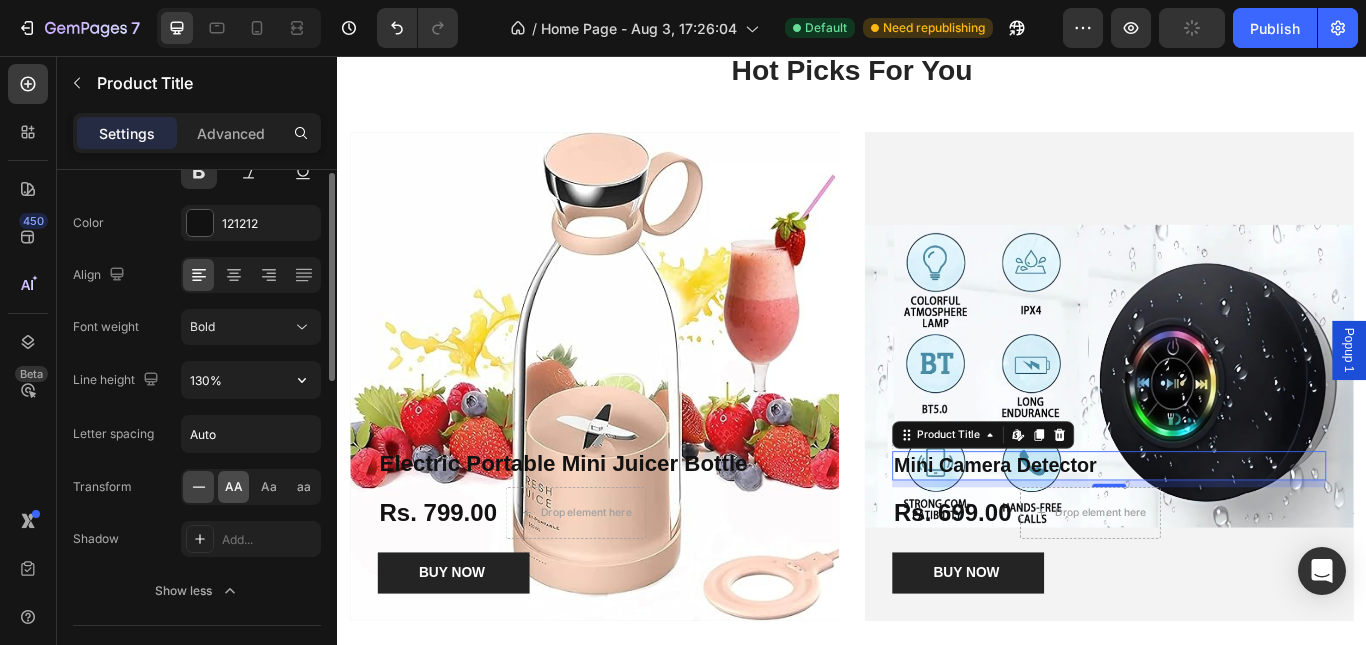 scroll, scrollTop: 0, scrollLeft: 0, axis: both 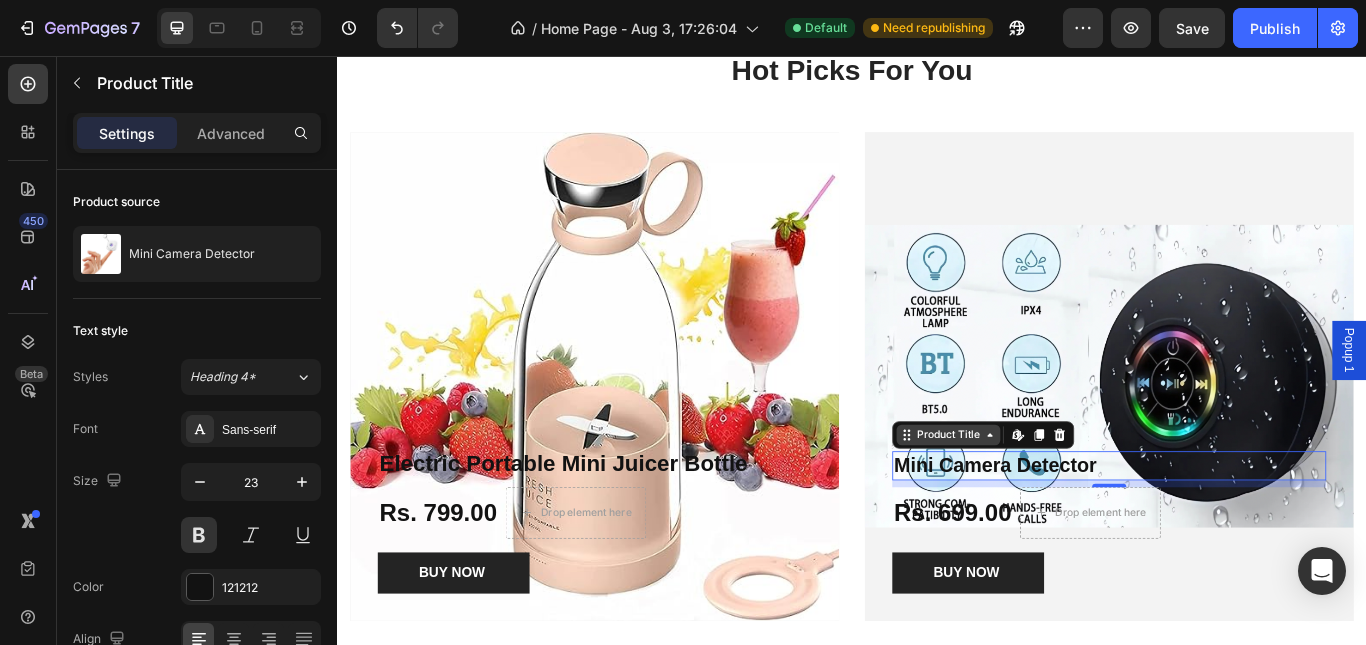 click on "Product Title" at bounding box center [1049, 498] 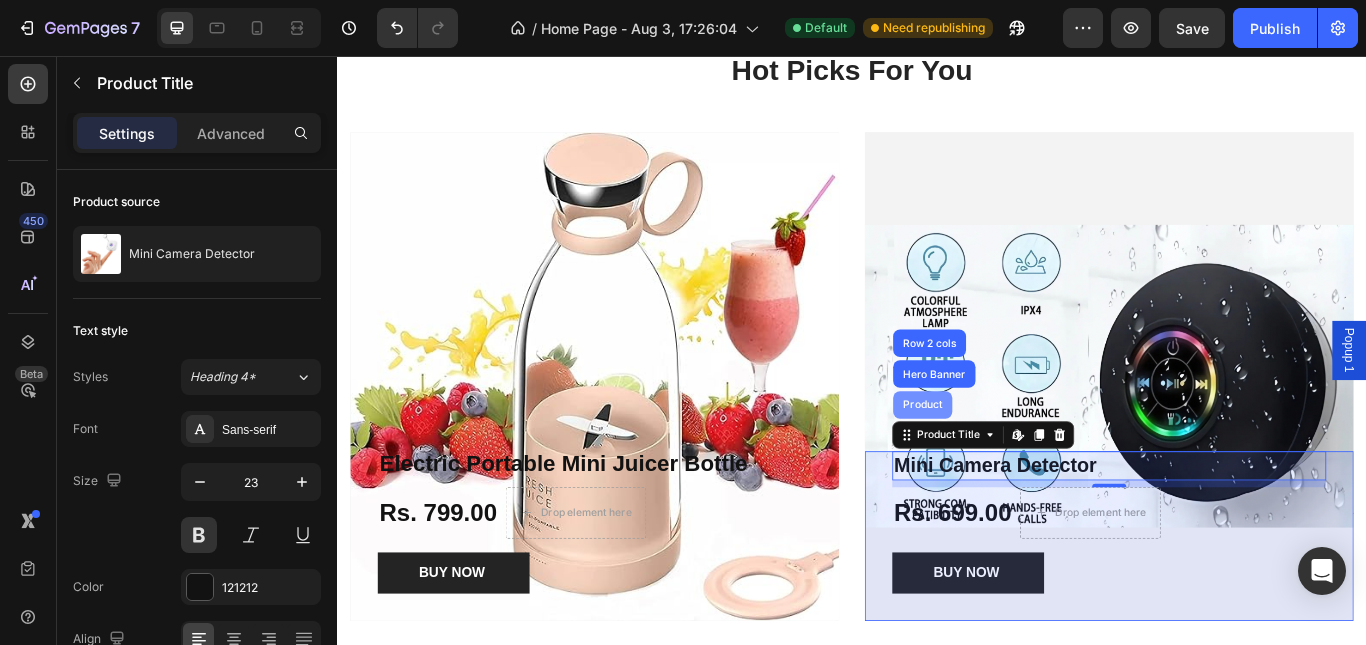 click on "Product" at bounding box center [1019, 463] 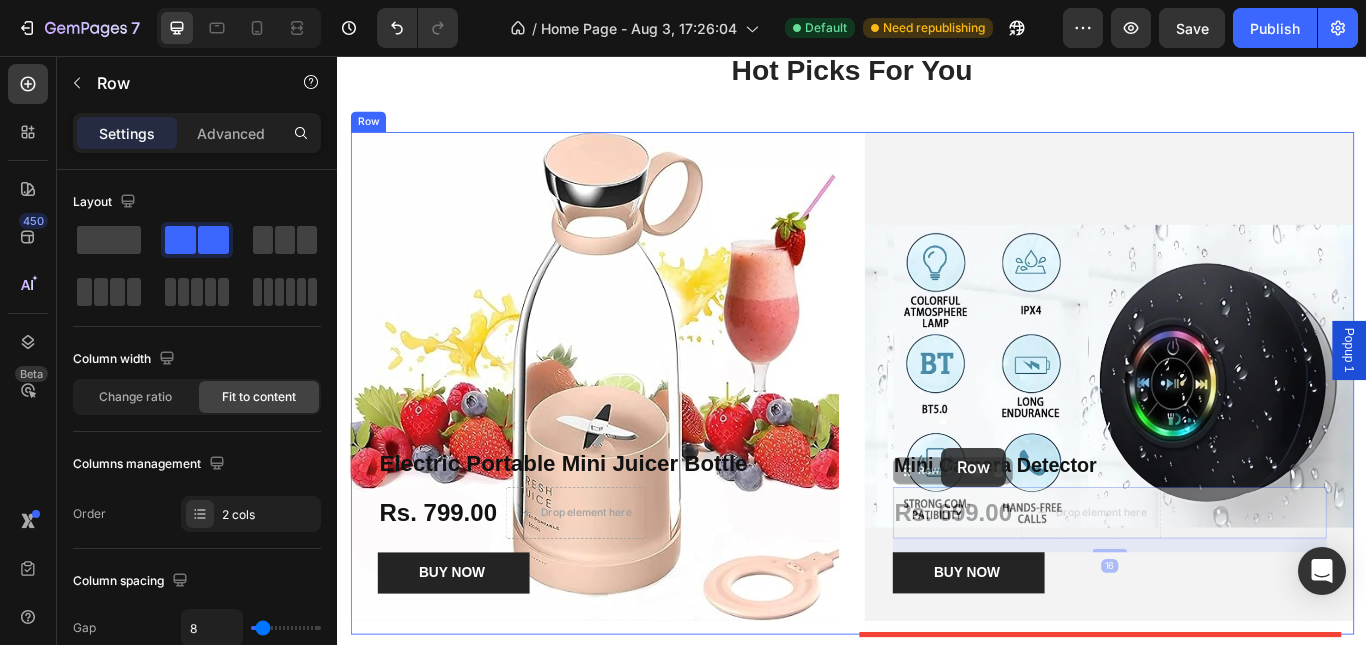 drag, startPoint x: 1058, startPoint y: 566, endPoint x: 1049, endPoint y: 529, distance: 38.078865 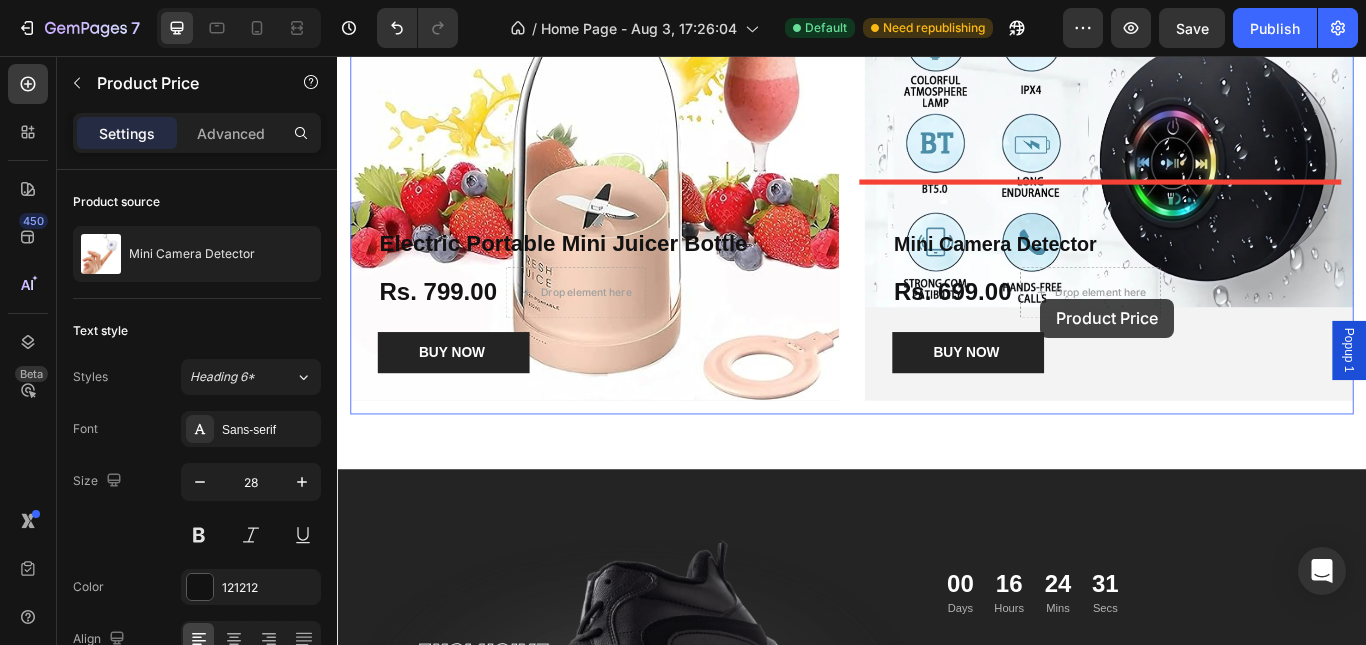 scroll, scrollTop: 1170, scrollLeft: 0, axis: vertical 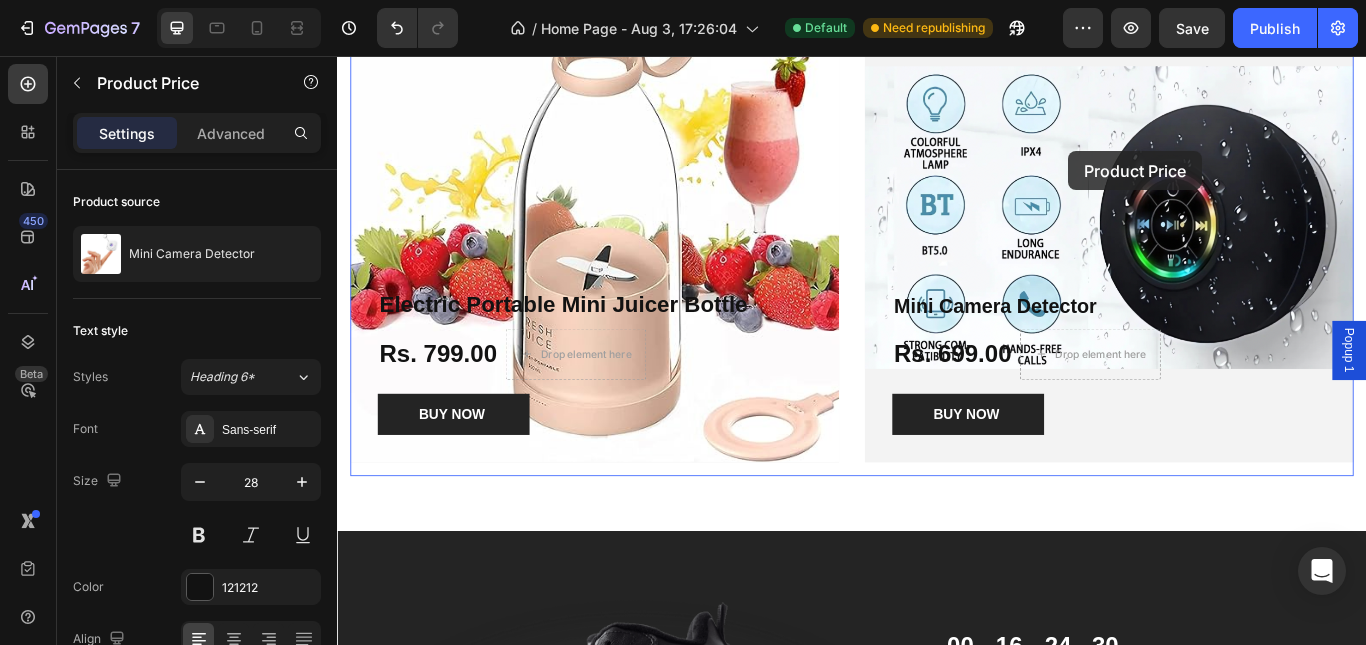 drag, startPoint x: 1026, startPoint y: 593, endPoint x: 1190, endPoint y: 167, distance: 456.4778 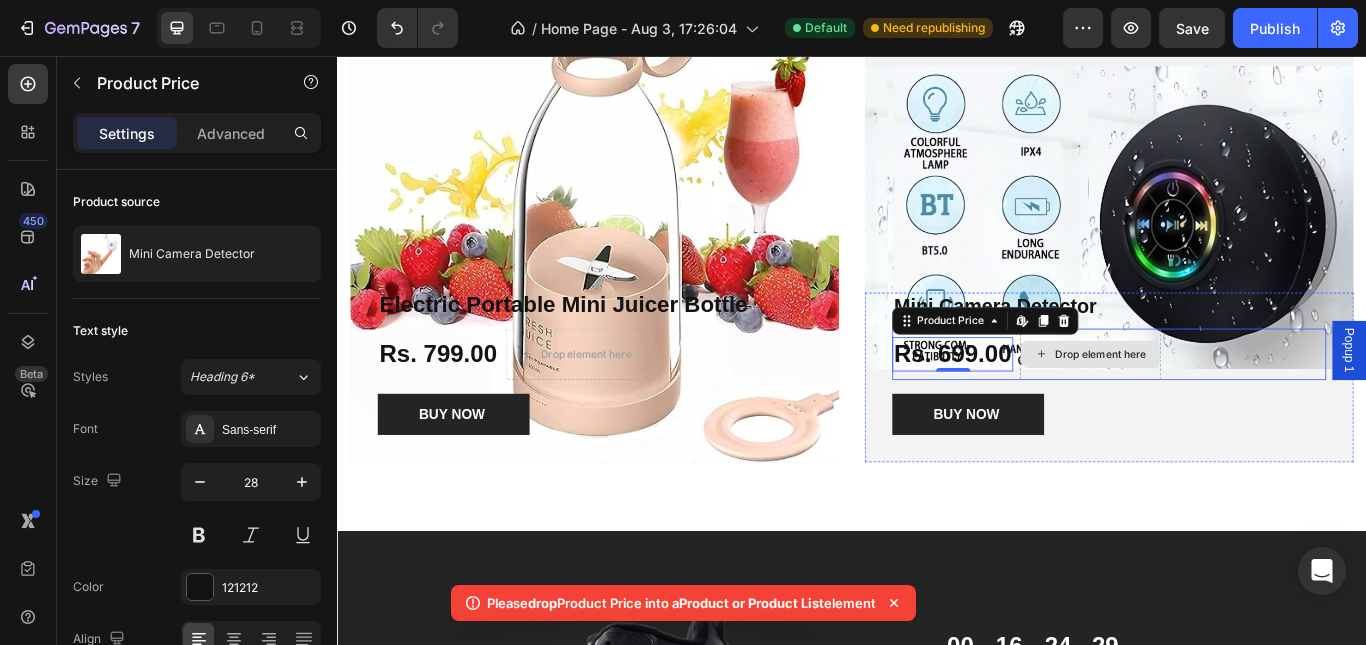 scroll, scrollTop: 1070, scrollLeft: 0, axis: vertical 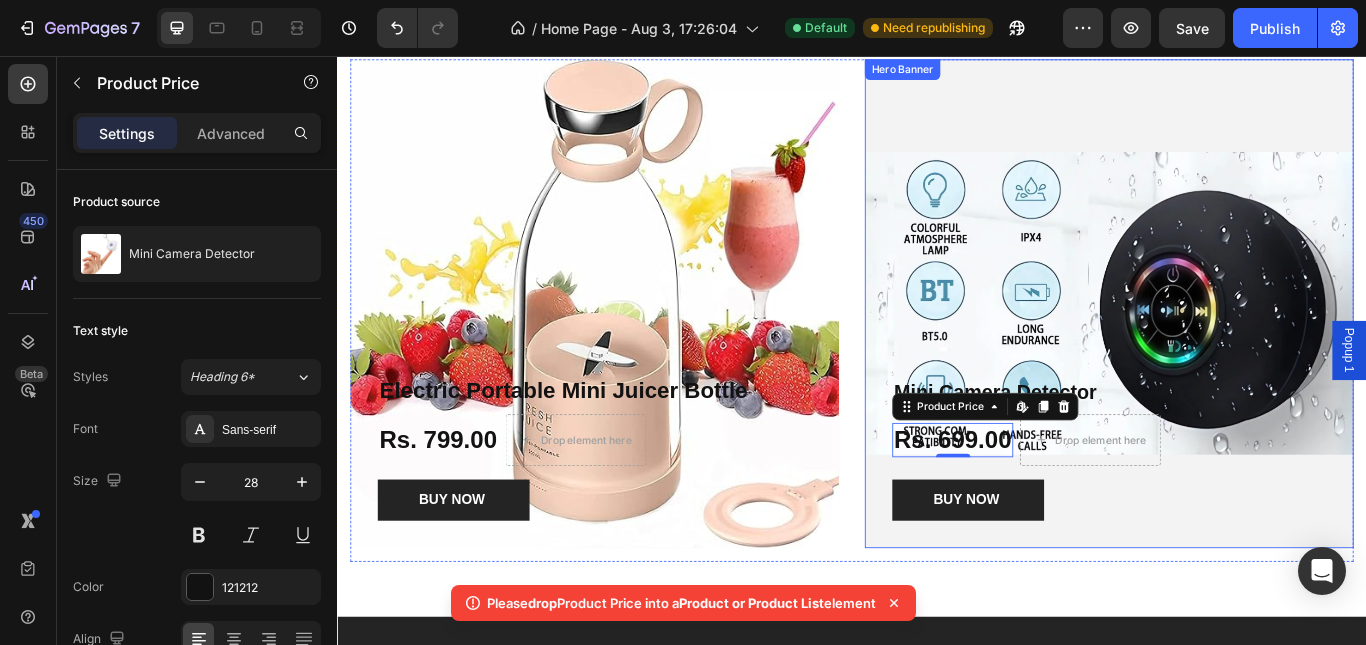 click at bounding box center [1237, 345] 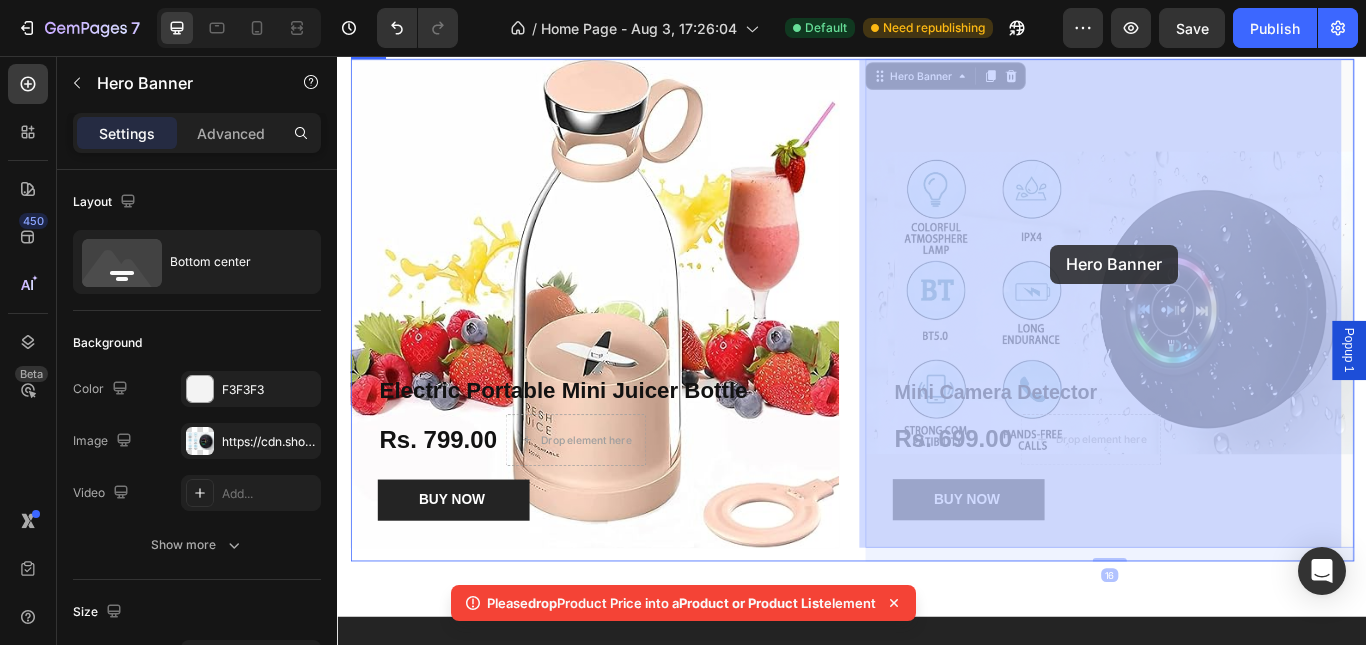 drag, startPoint x: 1185, startPoint y: 337, endPoint x: 1168, endPoint y: 276, distance: 63.324562 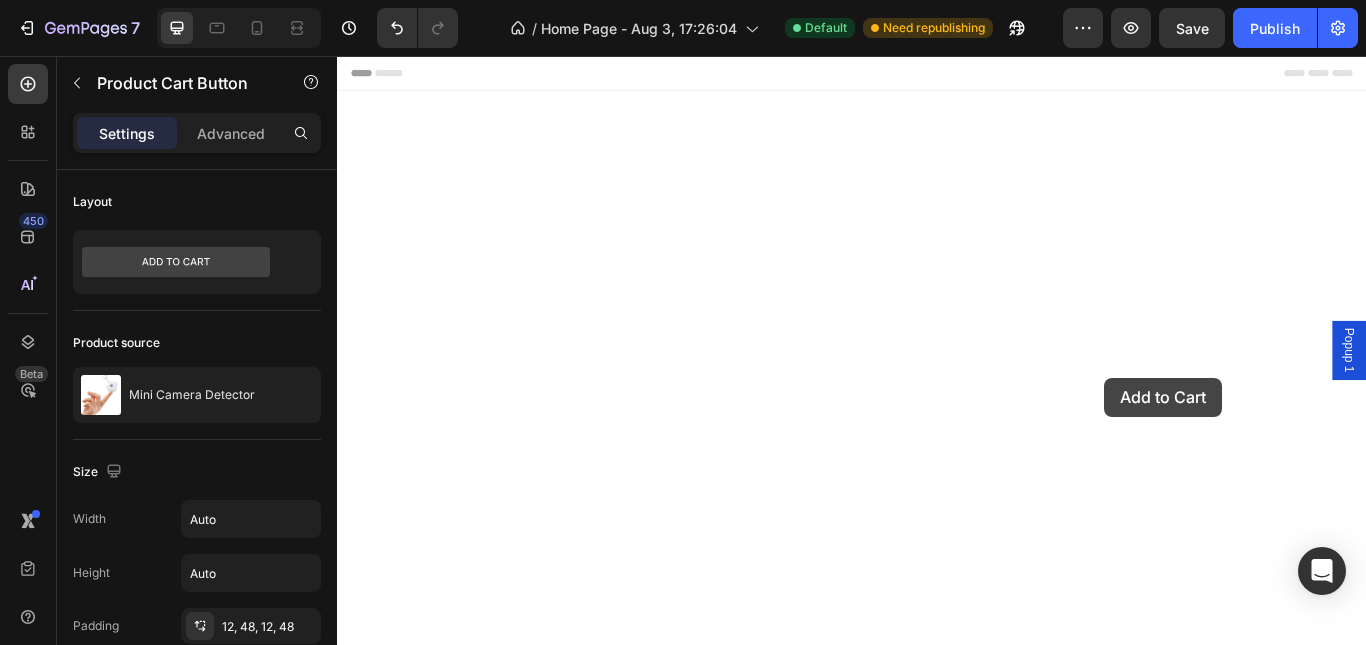 scroll, scrollTop: 1224, scrollLeft: 0, axis: vertical 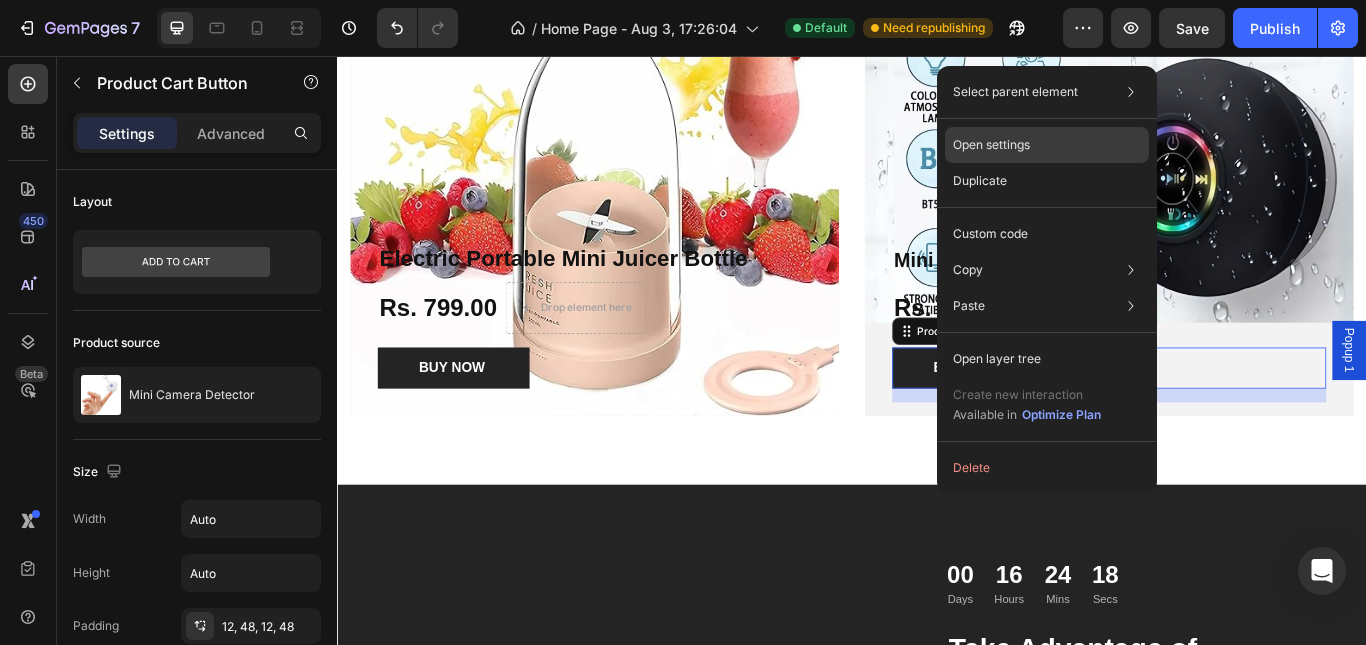 click on "Open settings" 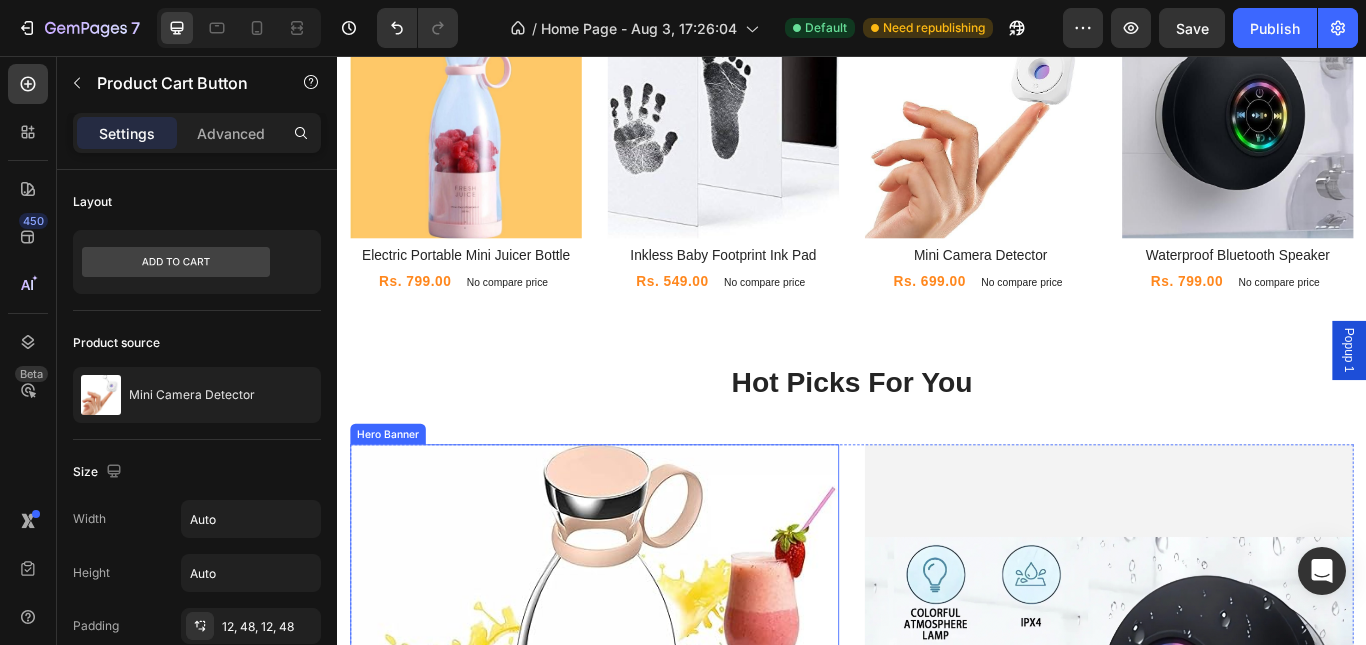 scroll, scrollTop: 724, scrollLeft: 0, axis: vertical 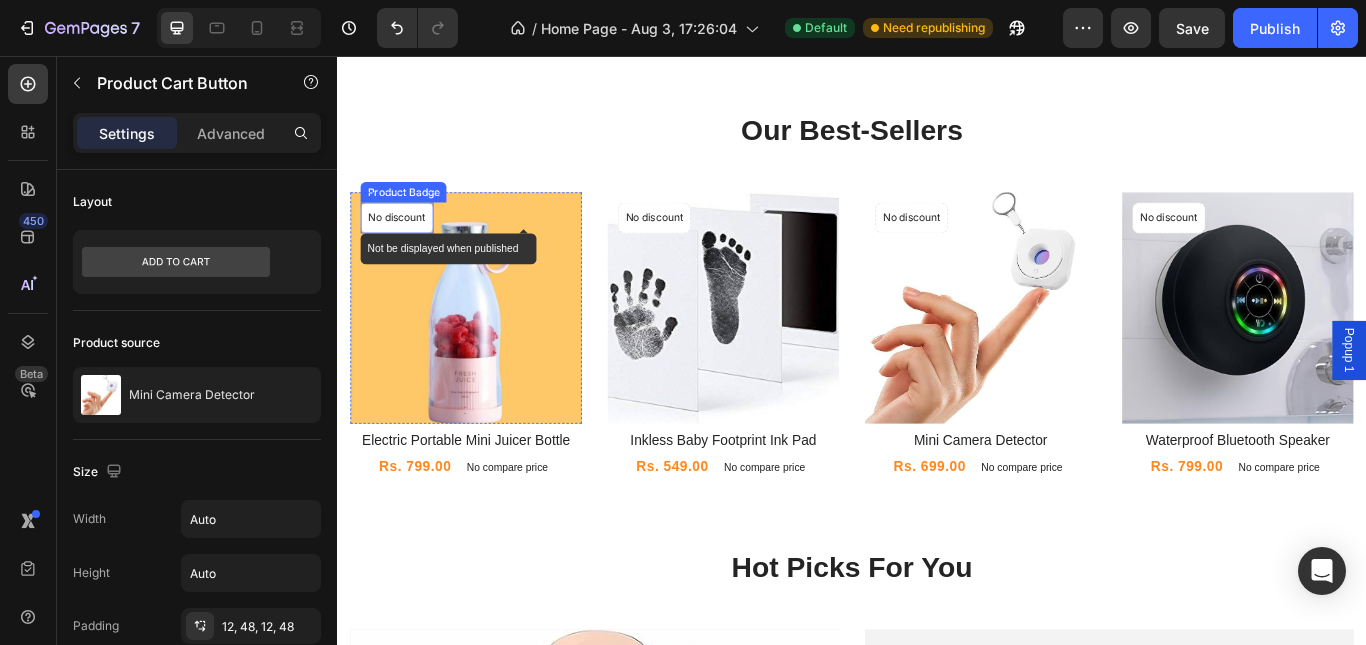 click on "No discount" at bounding box center (406, 245) 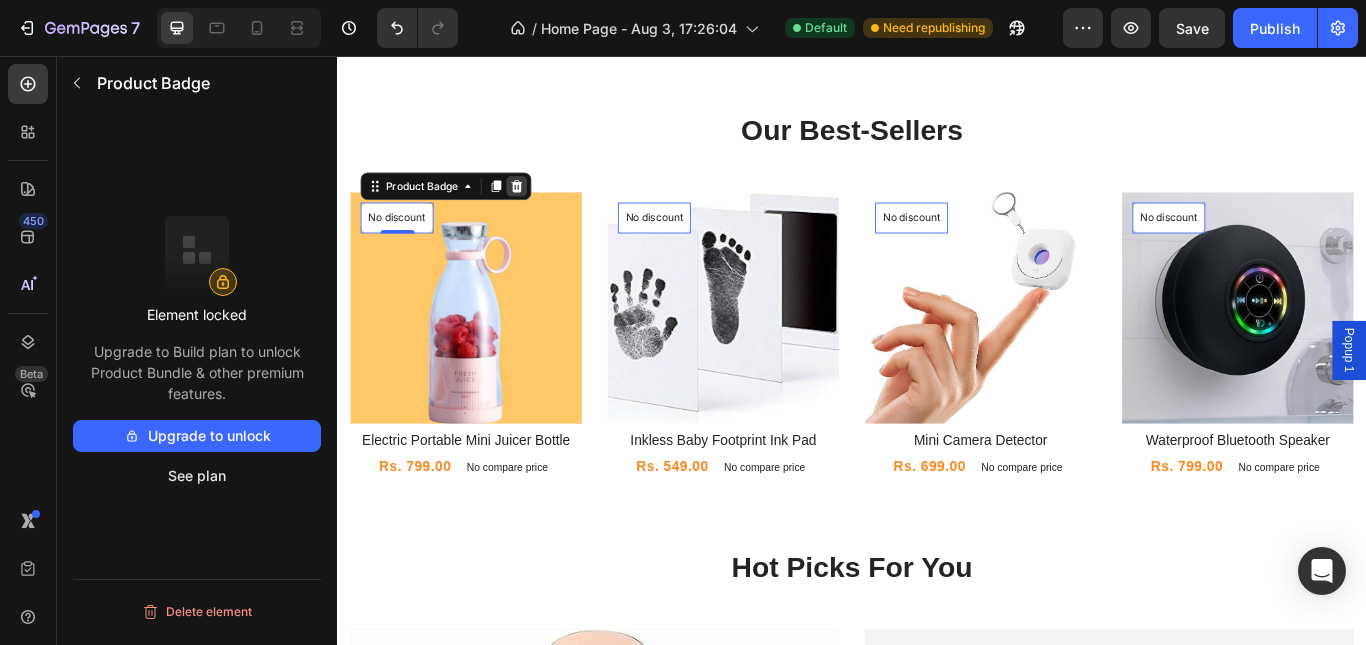 click 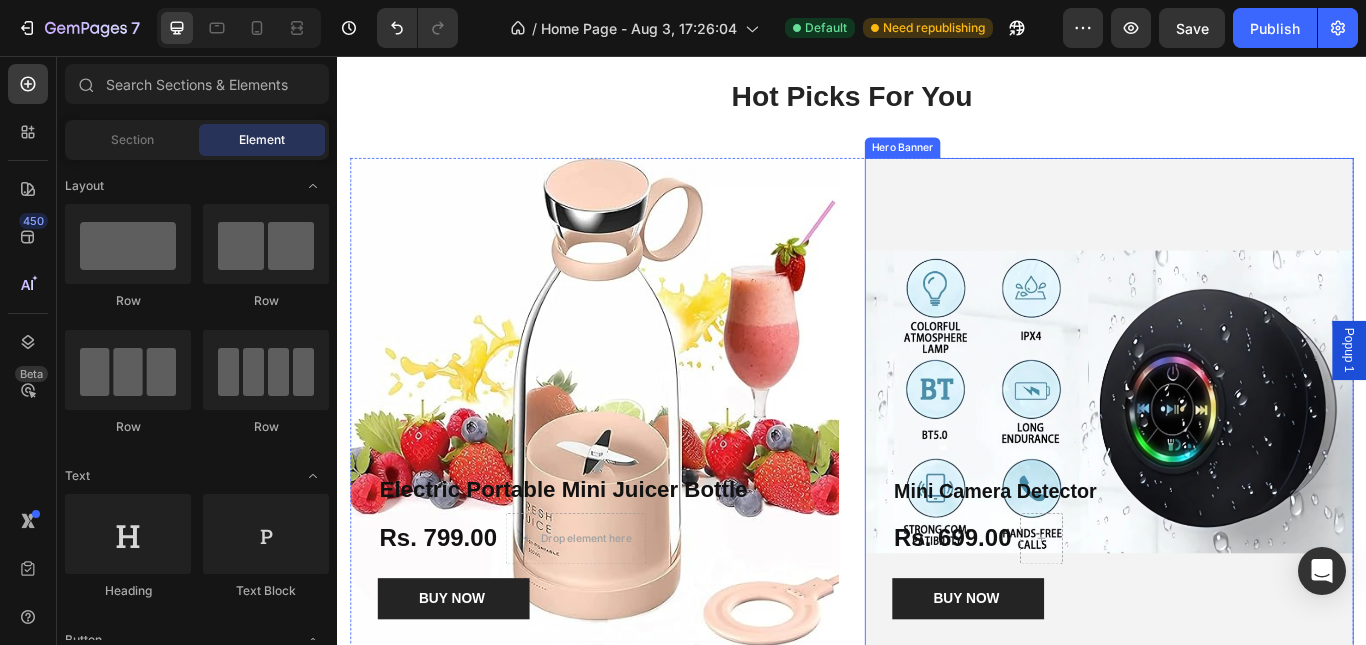 scroll, scrollTop: 1324, scrollLeft: 0, axis: vertical 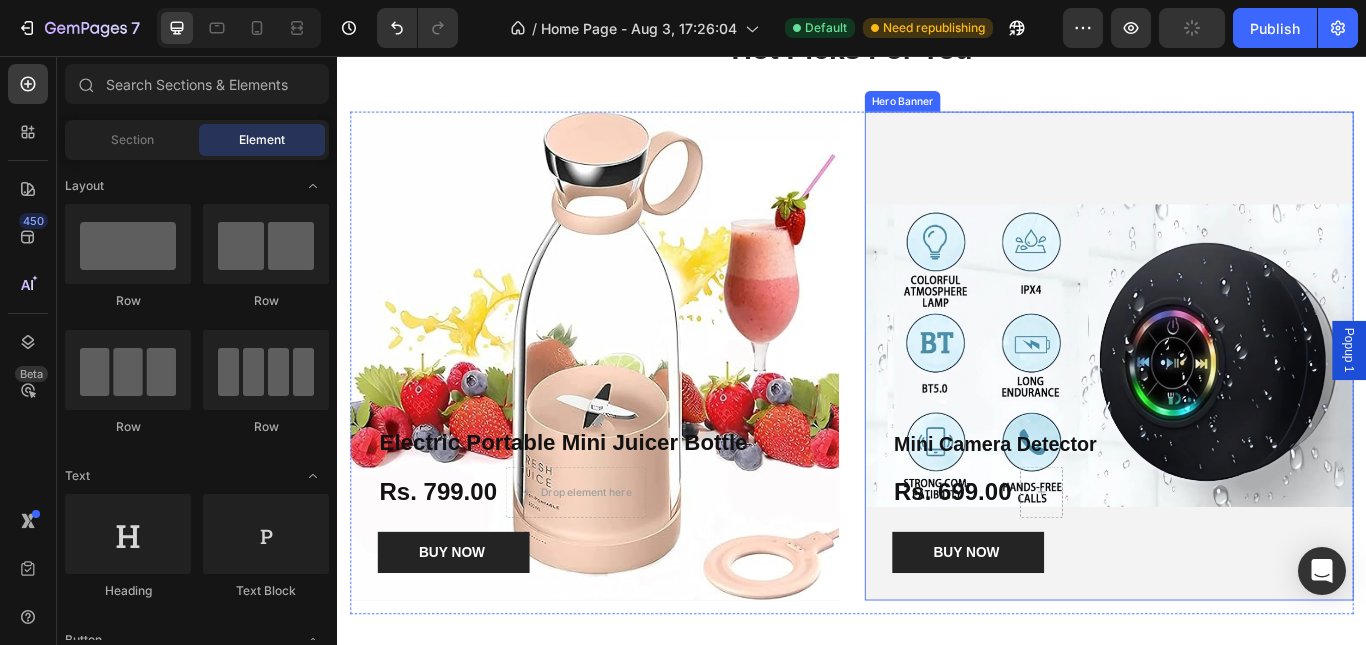 click at bounding box center [1237, 406] 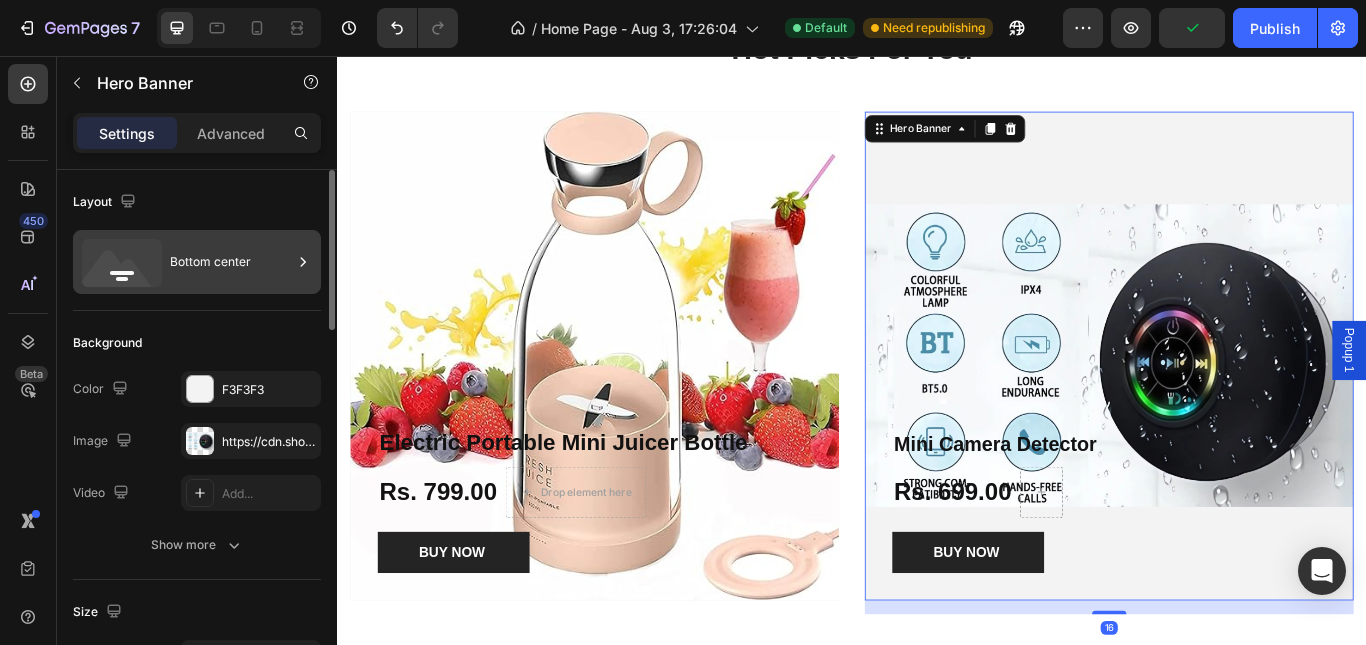 click on "Bottom center" at bounding box center (231, 262) 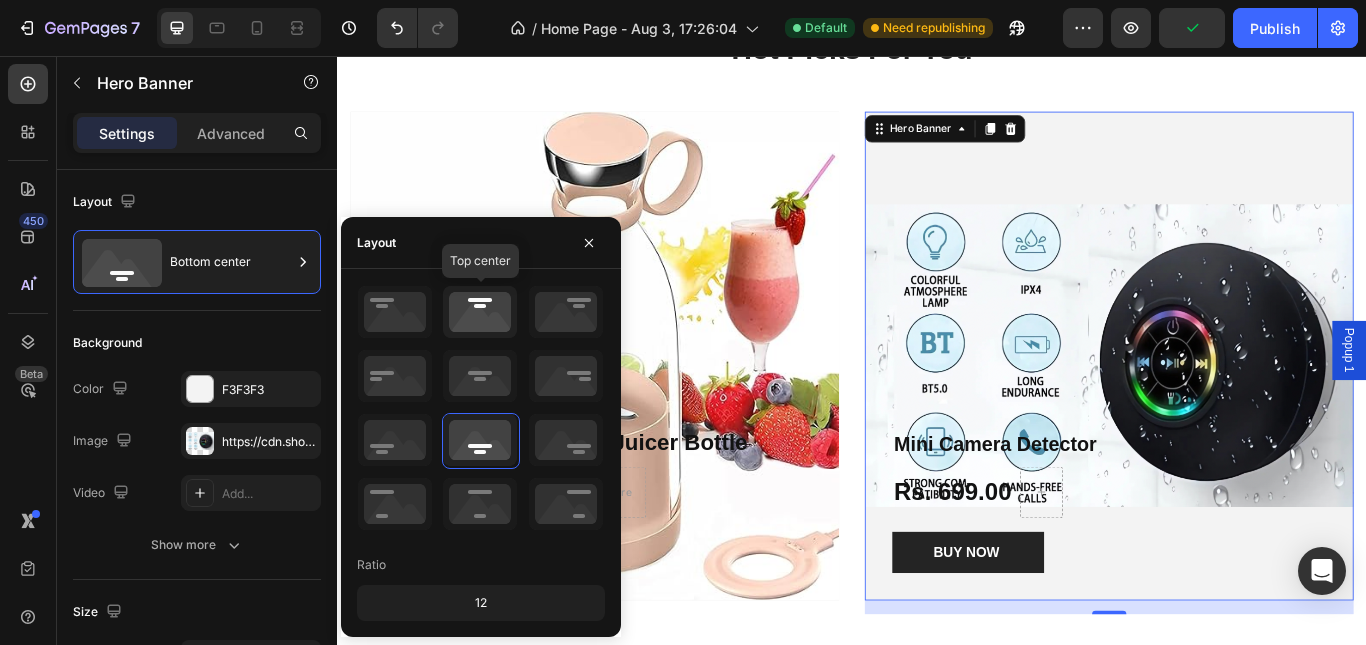 click 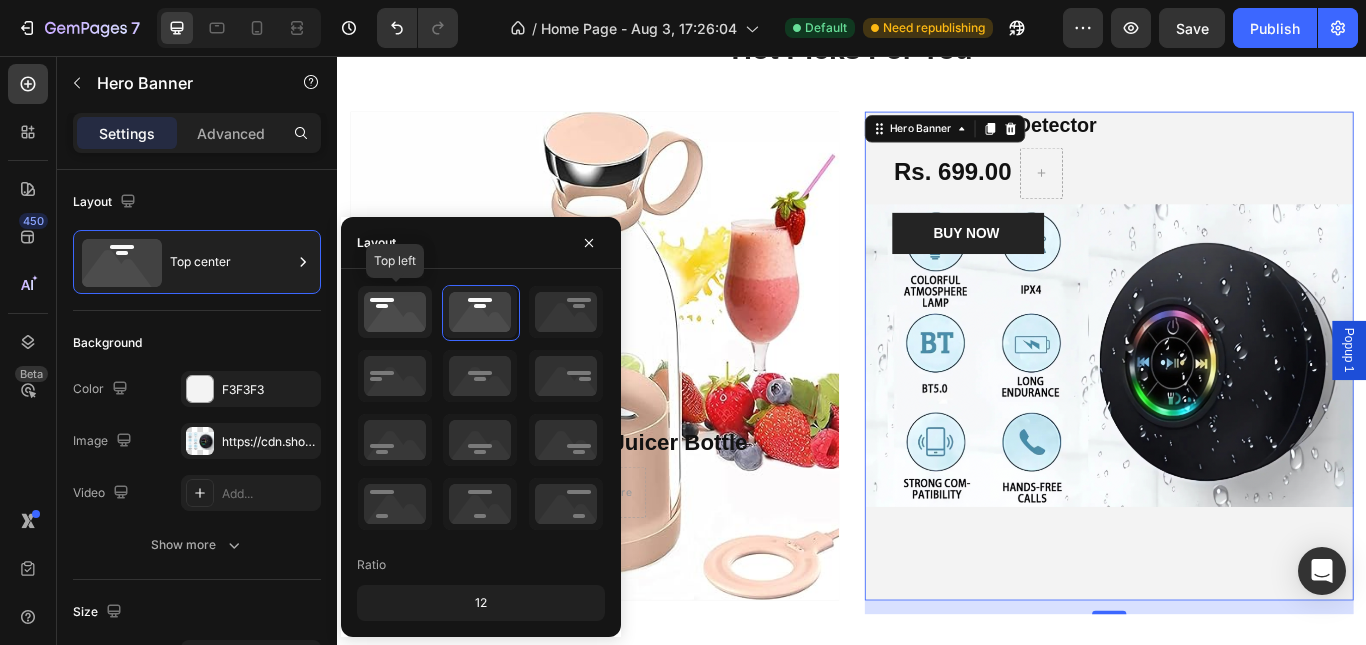 click 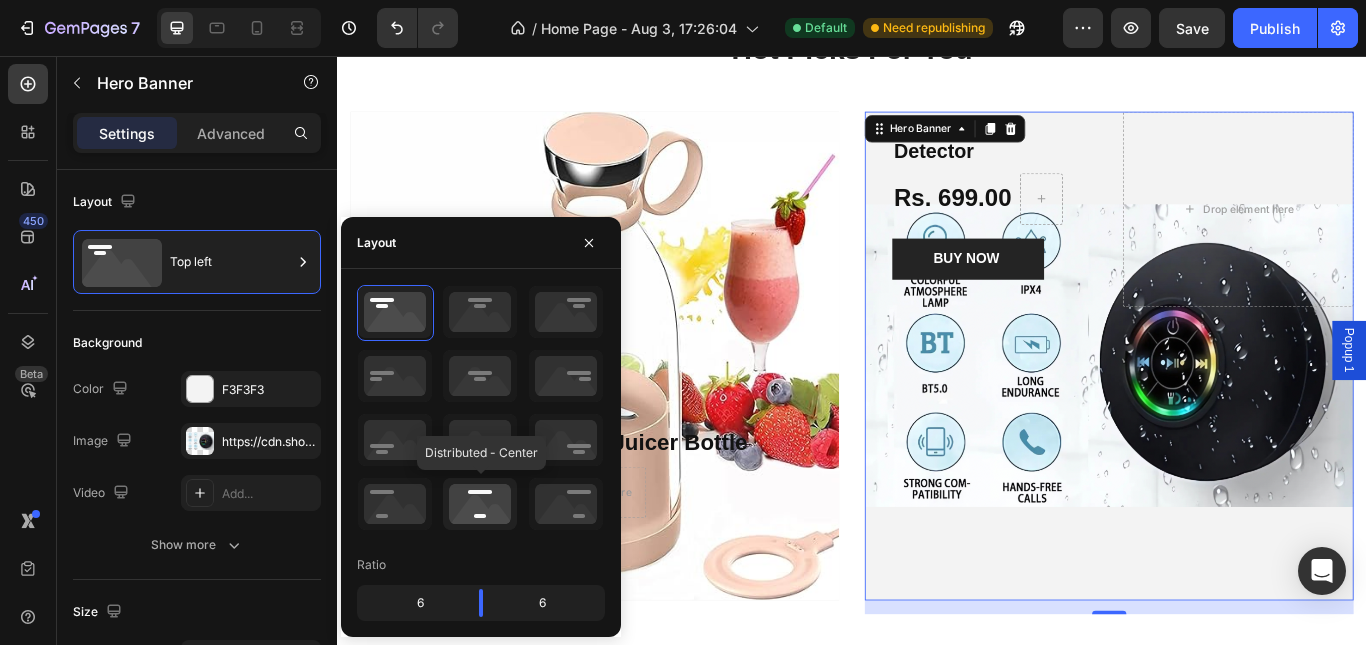 click 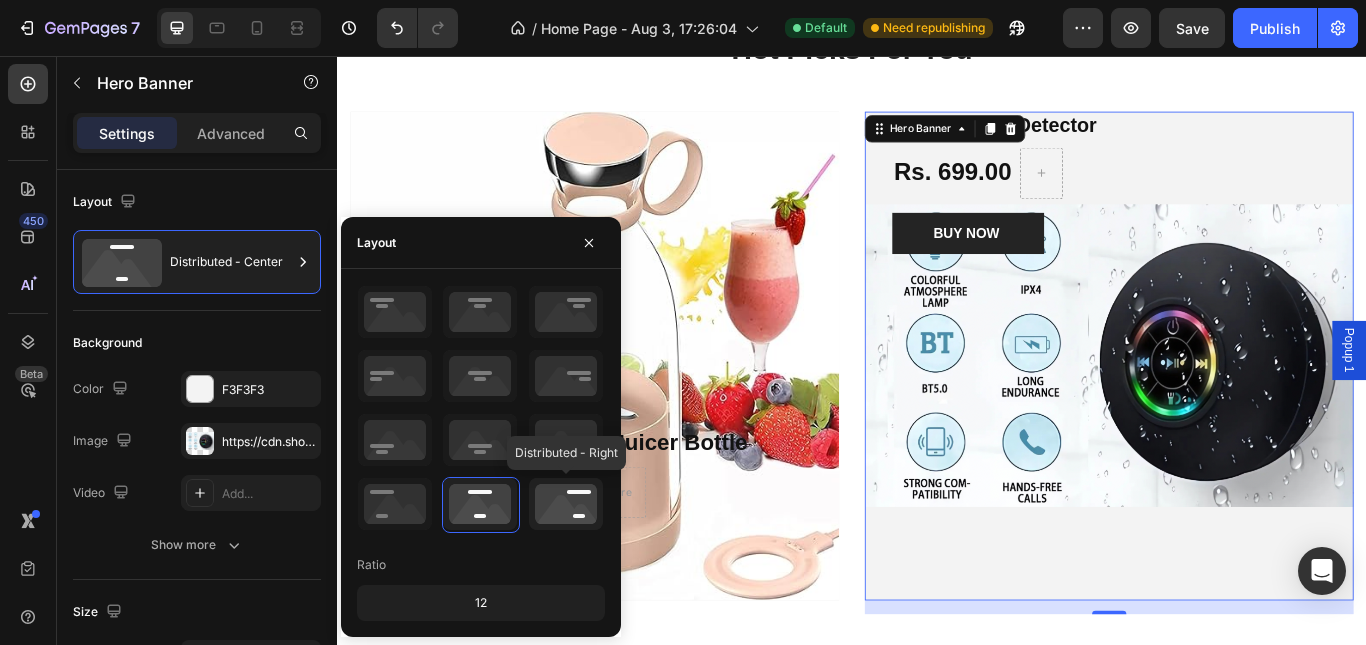 click 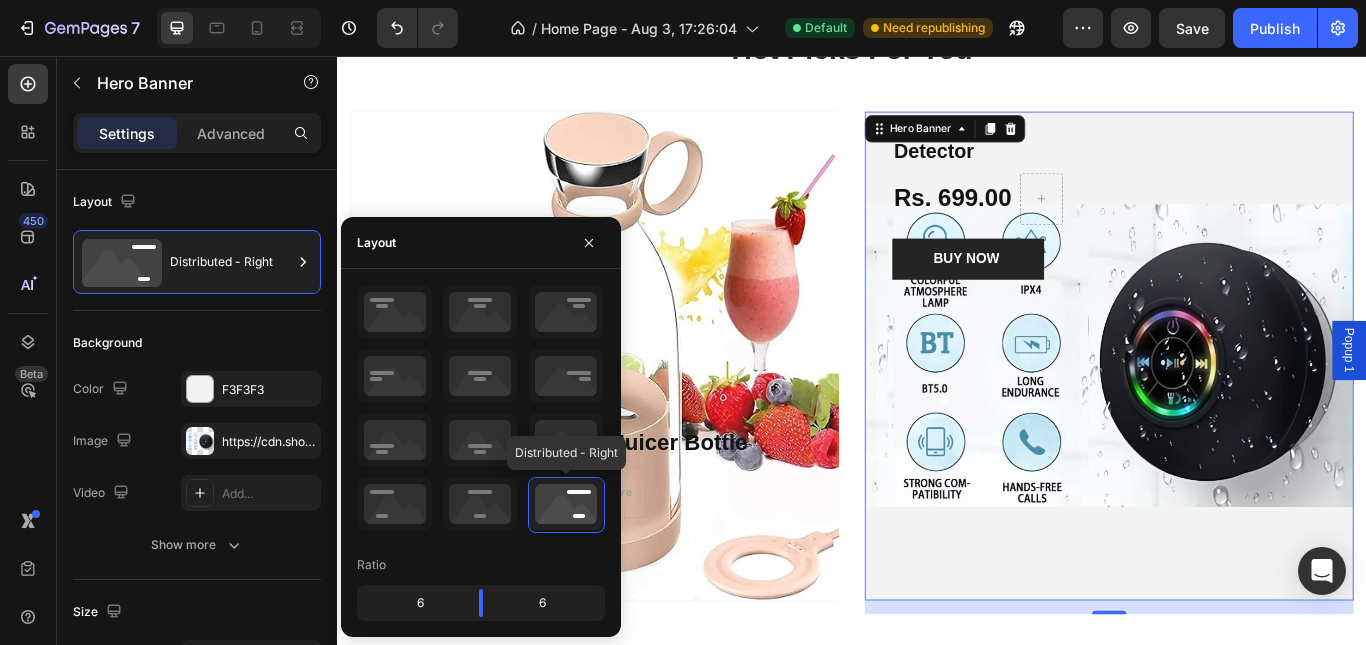 click 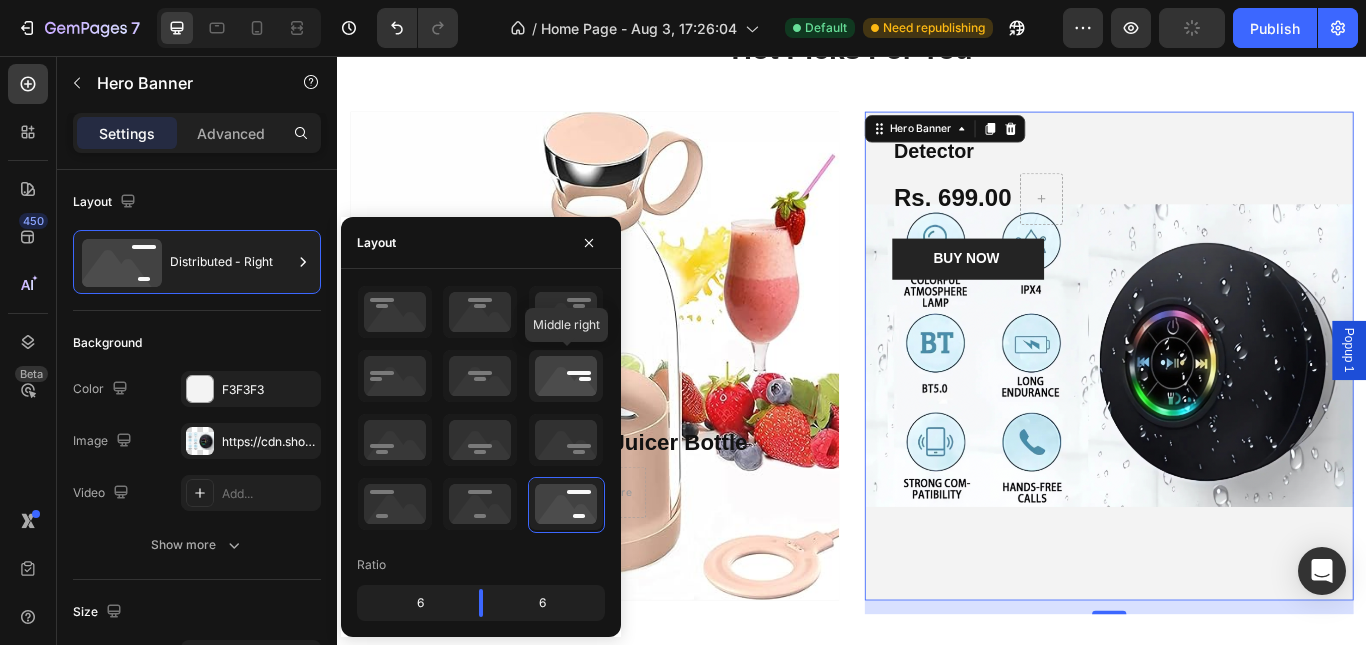 click 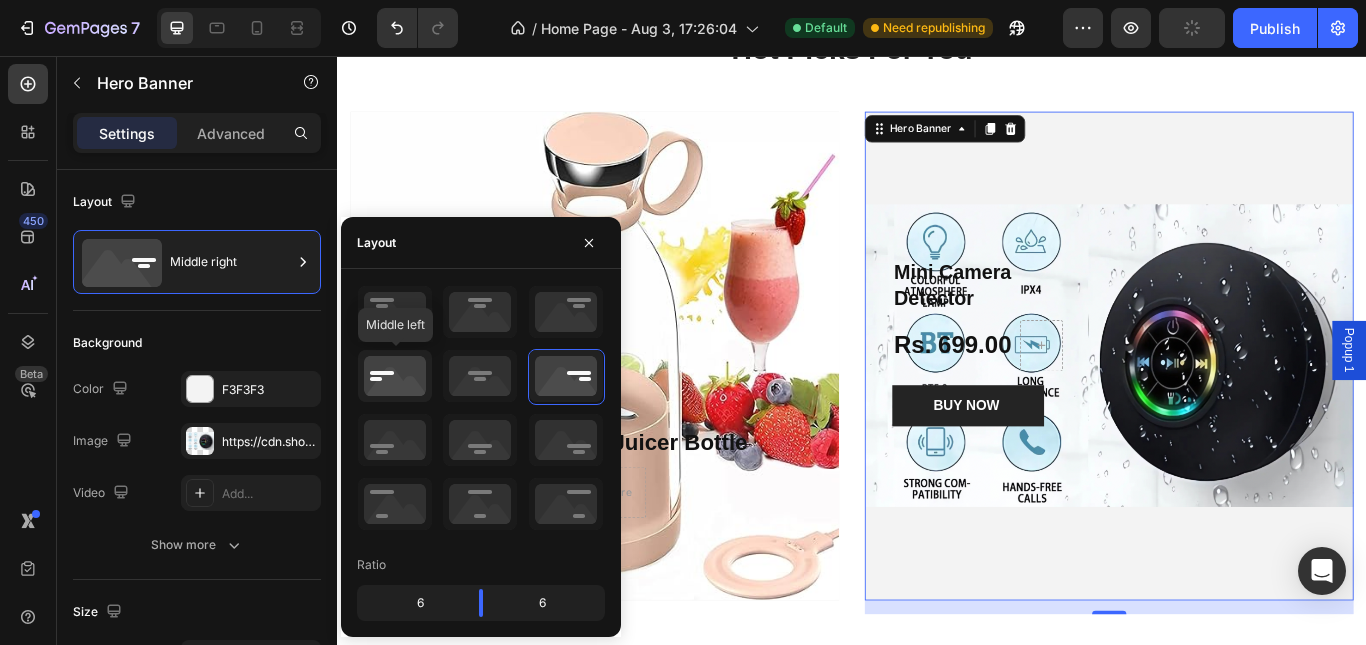 click 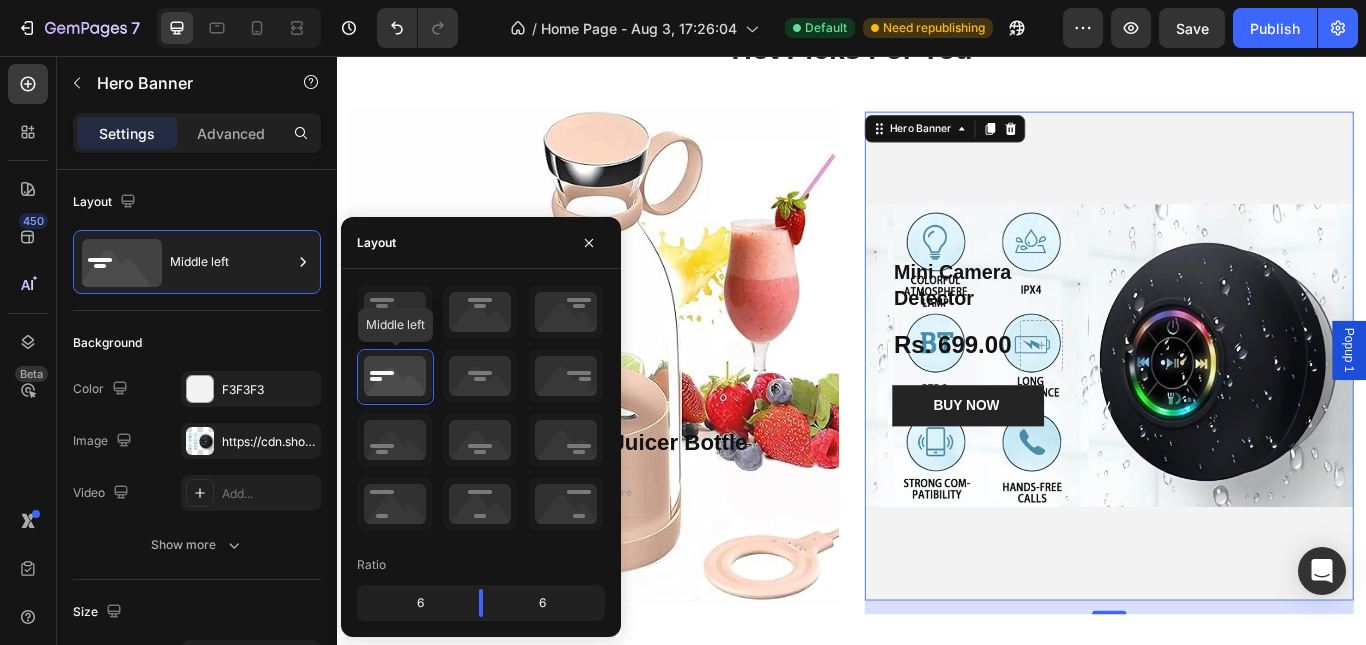 click 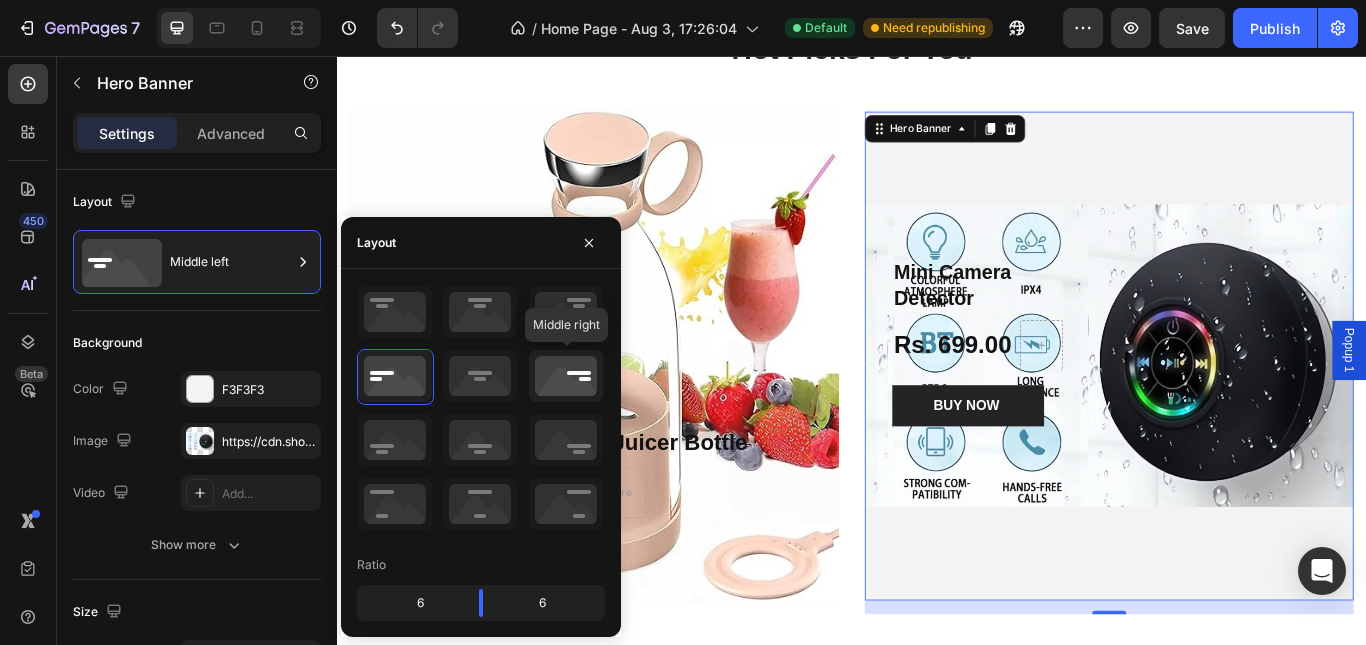click 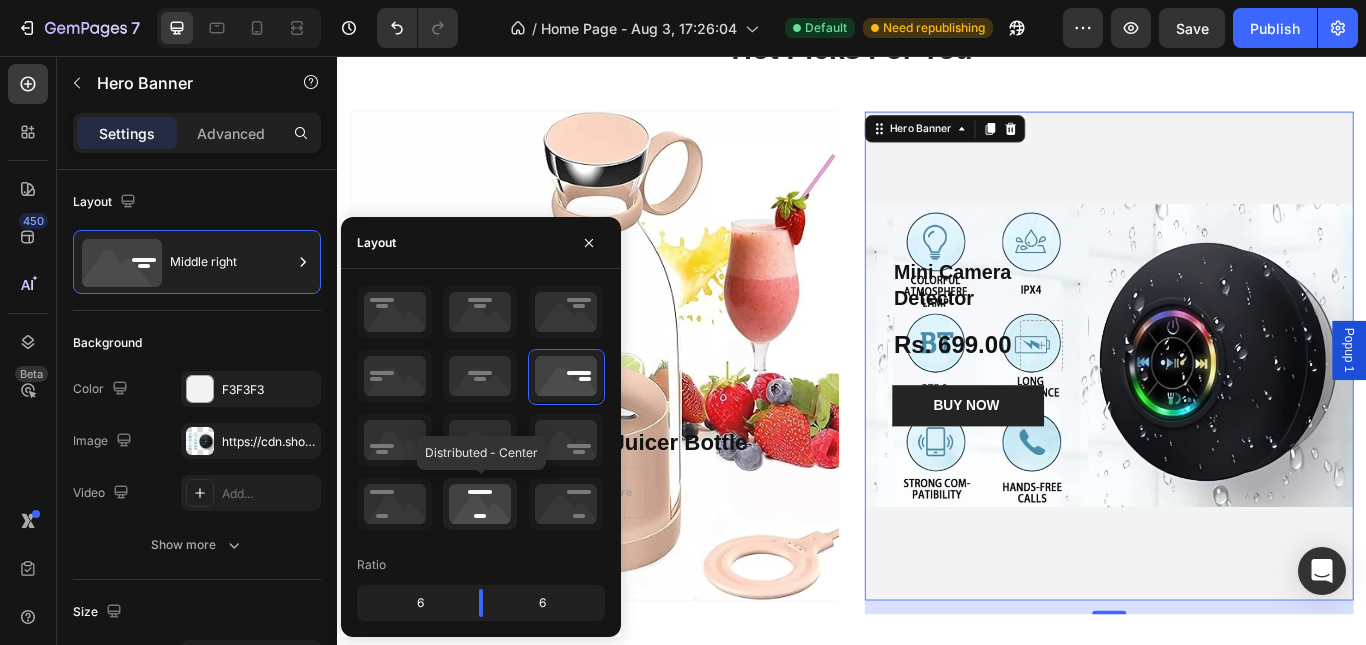 click 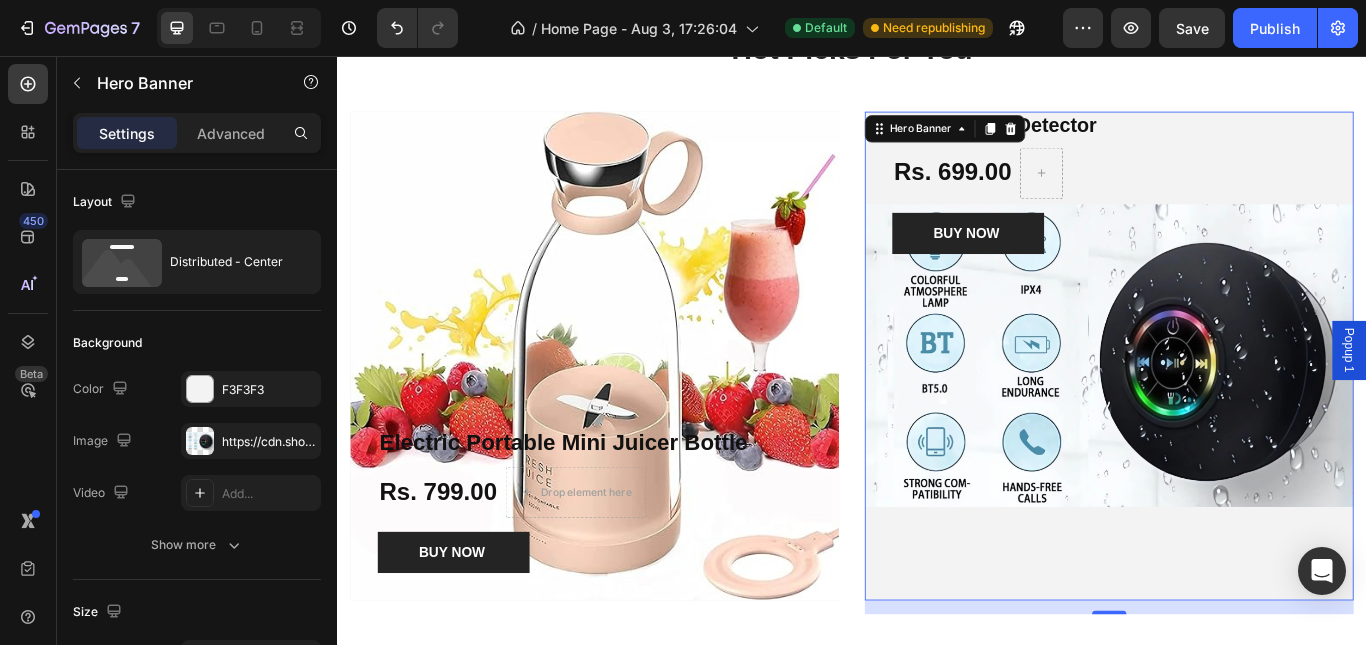 click on "Mini Camera Detector Product Title Rs. 699.00 Product Price Product Price
Row BUY NOW Product Cart Button Product" at bounding box center (1237, 406) 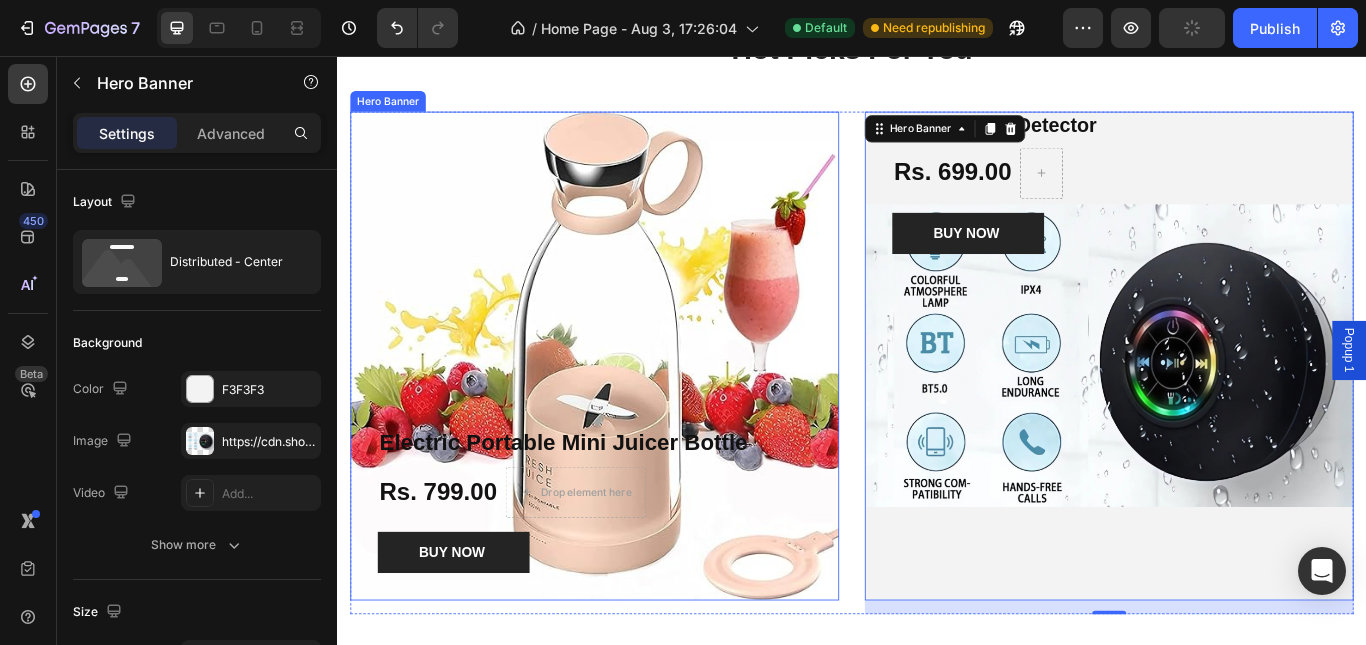 click at bounding box center [637, 406] 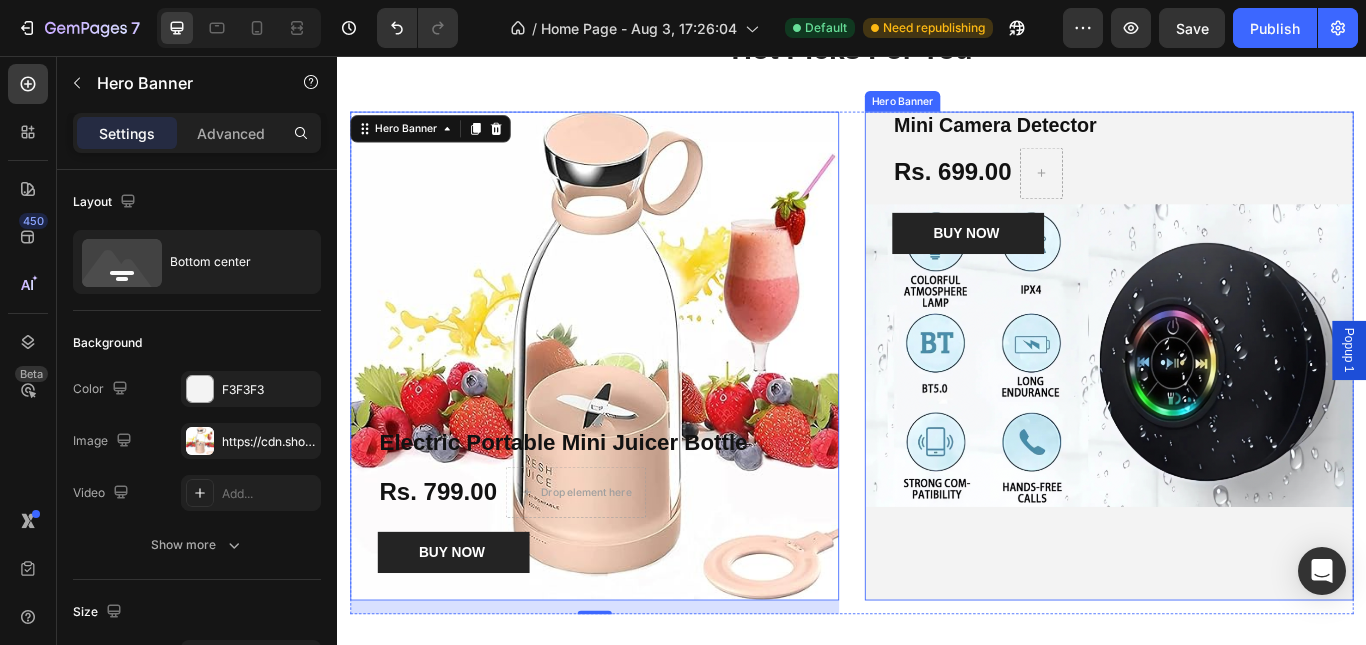 click on "Mini Camera Detector Product Title Rs. 699.00 Product Price Product Price
Row BUY NOW Product Cart Button Product" at bounding box center (1237, 406) 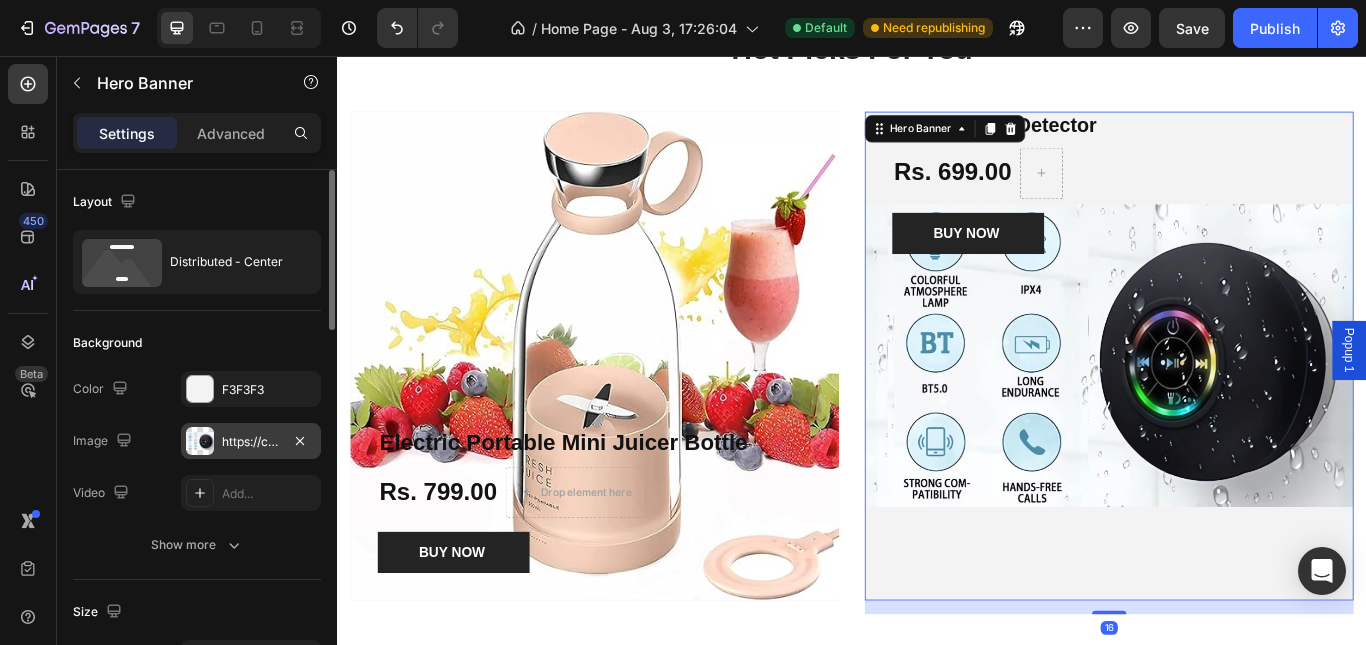 click on "https://cdn.shopify.com/s/files/1/0719/9047/6852/files/gempages_578298023247872965-78350c23-bcc9-4d09-9e50-18ae091515ef.png" at bounding box center (251, 441) 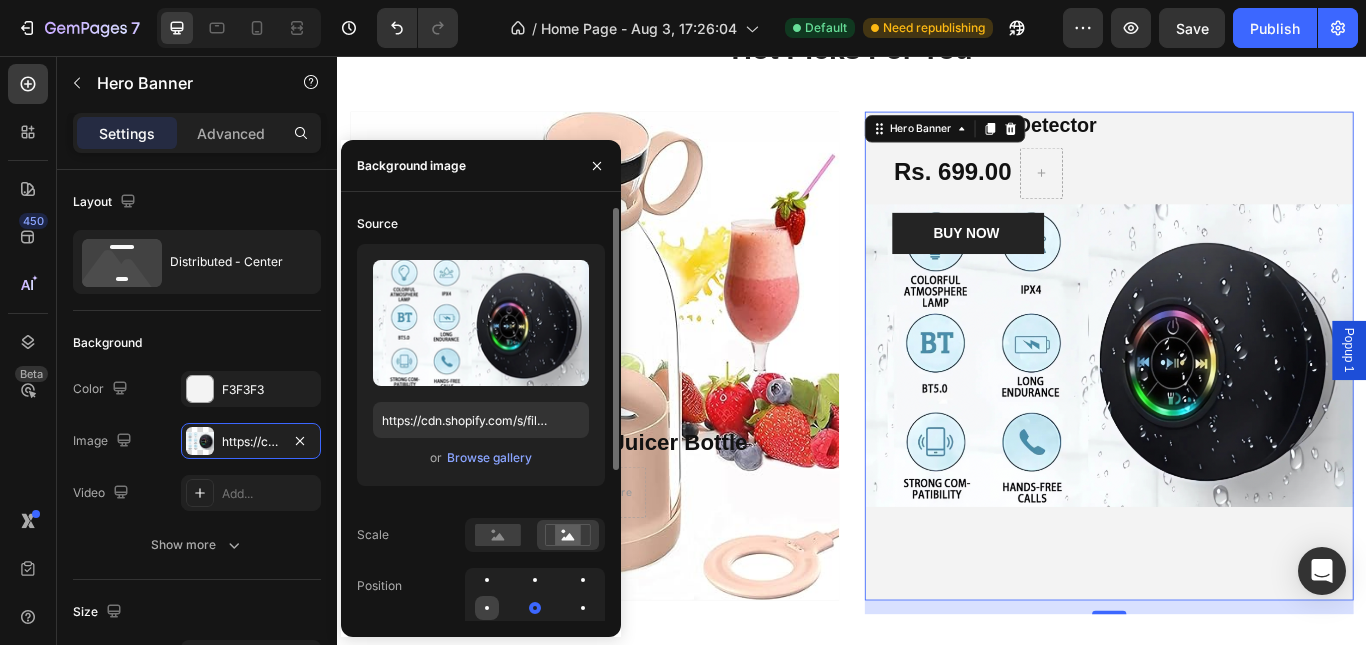 click 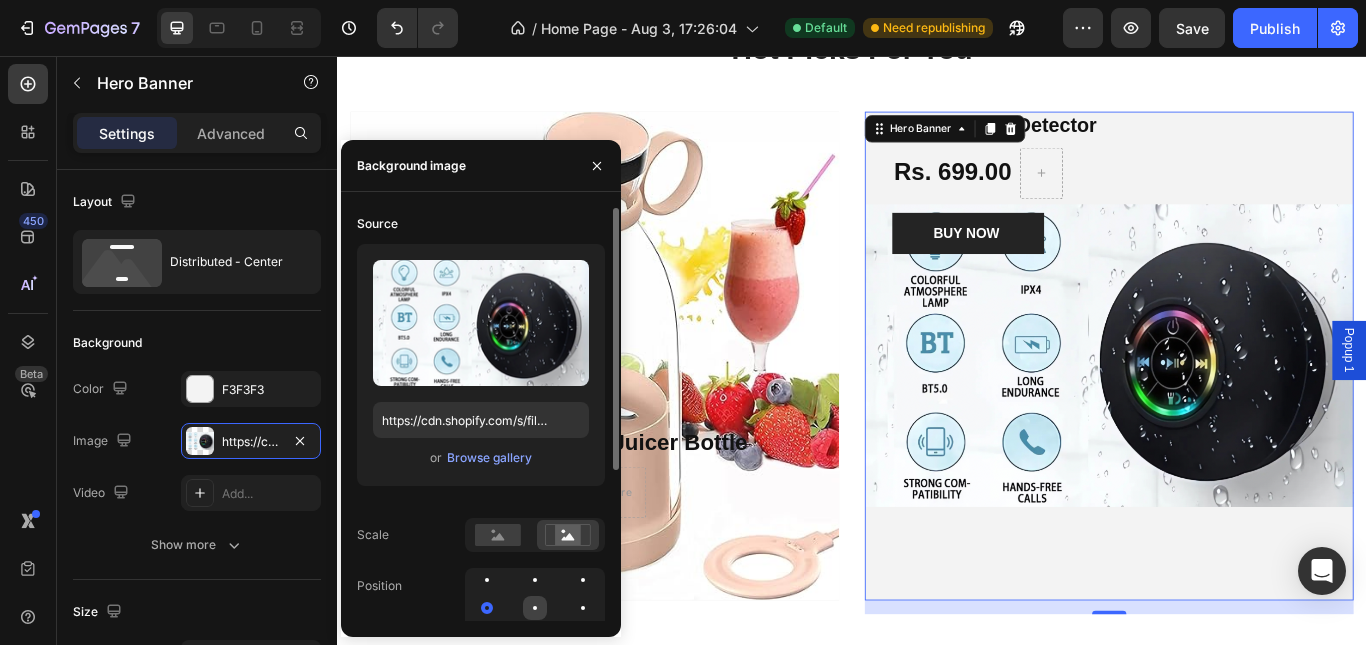 drag, startPoint x: 483, startPoint y: 605, endPoint x: 525, endPoint y: 606, distance: 42.0119 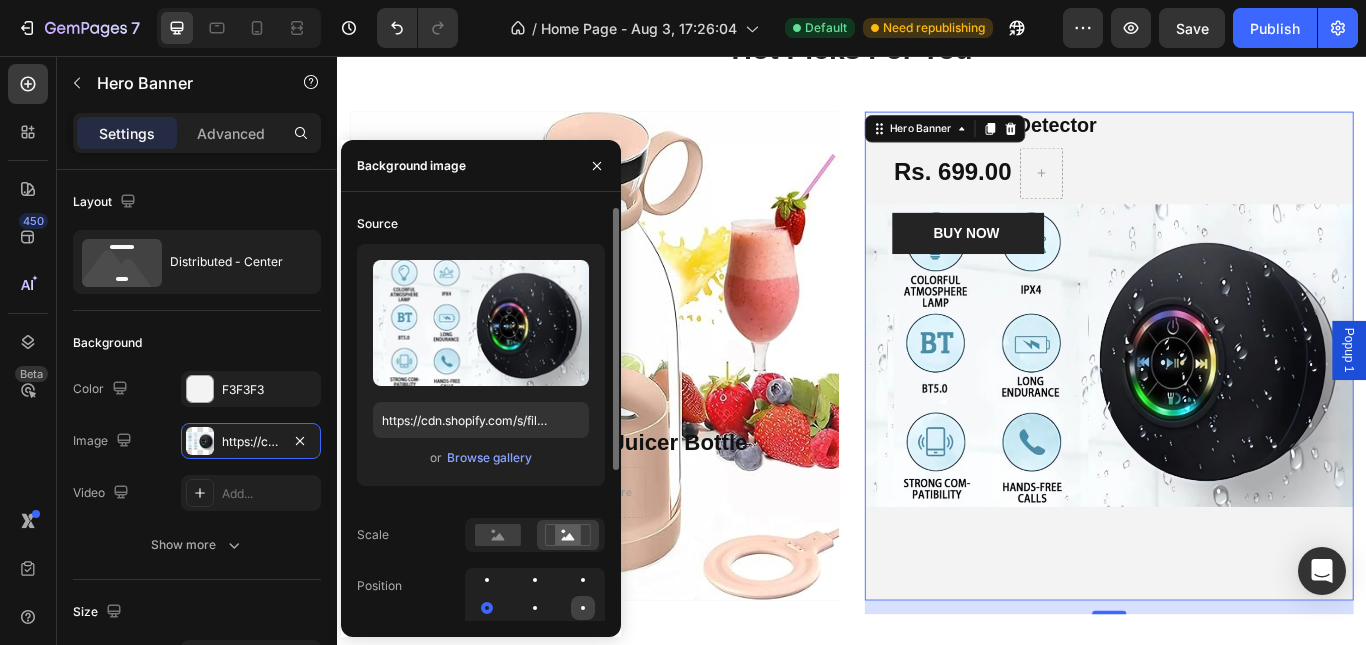 click 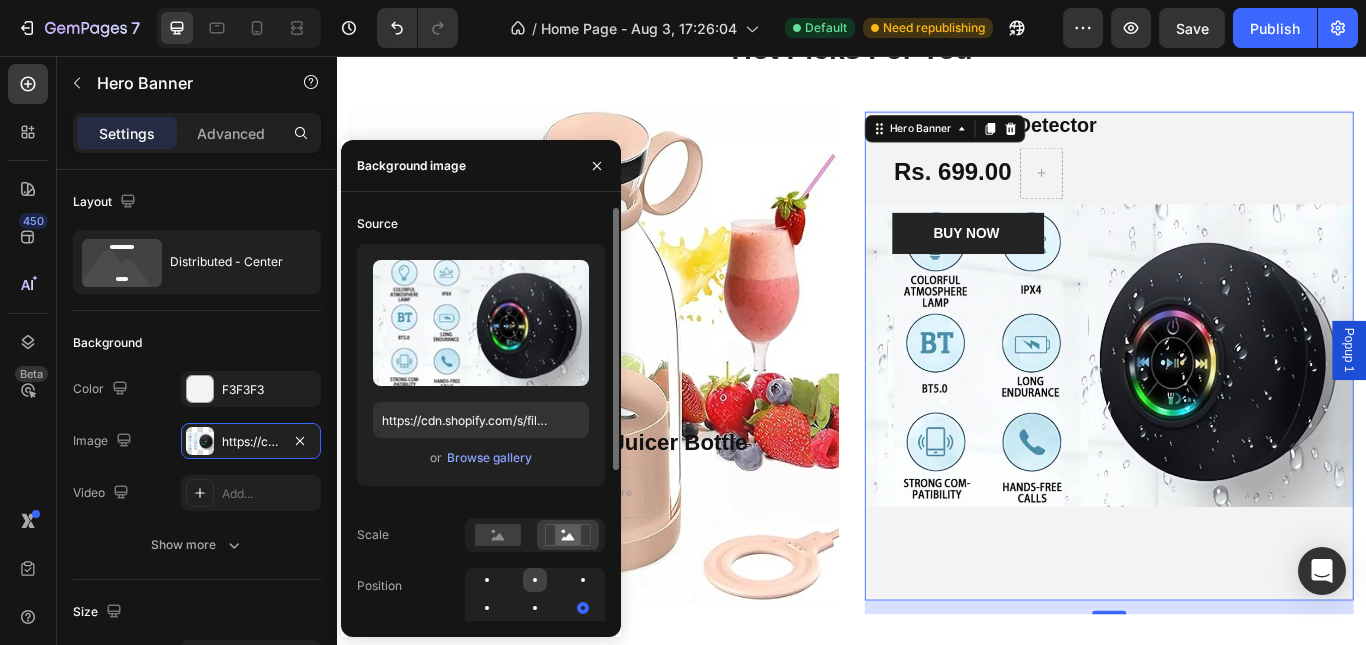 click 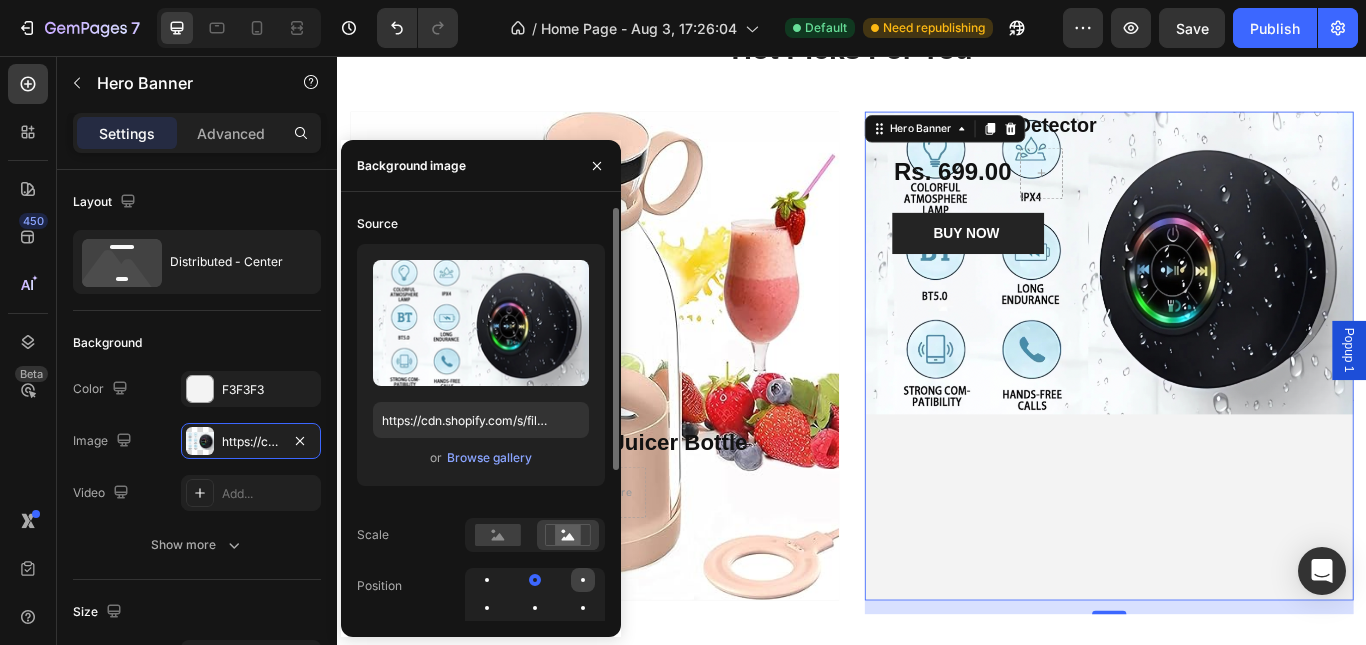 click 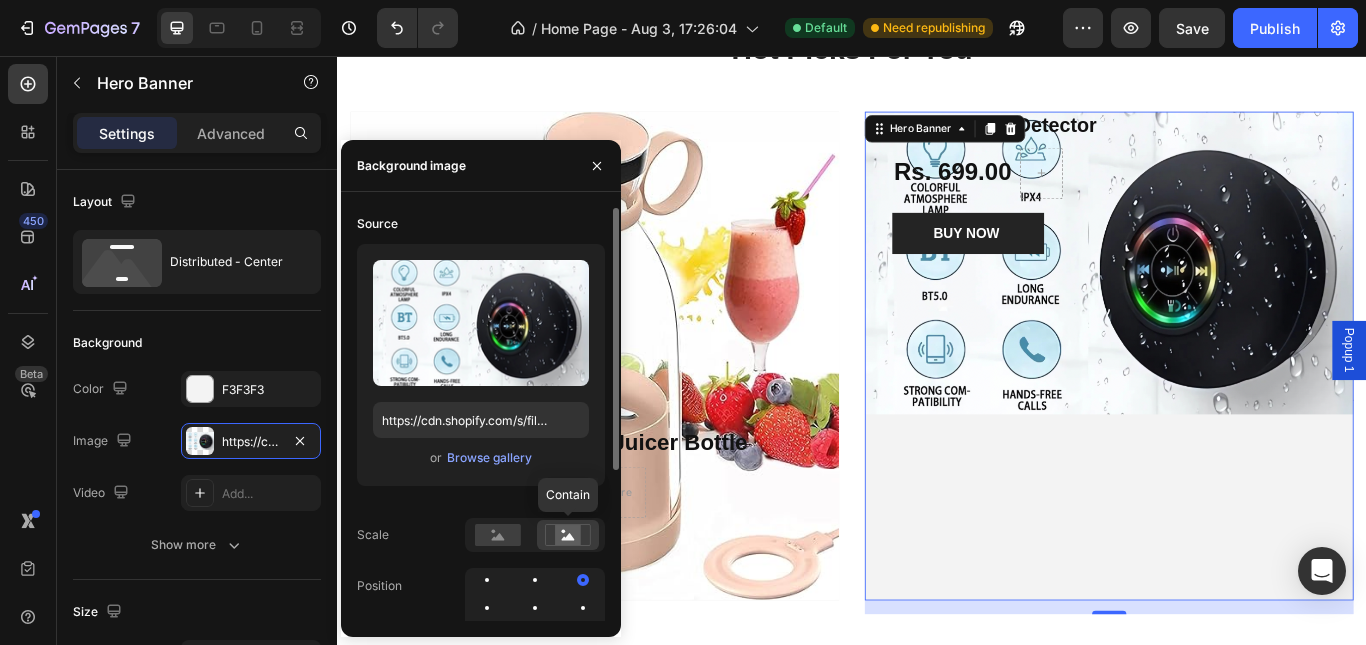 click 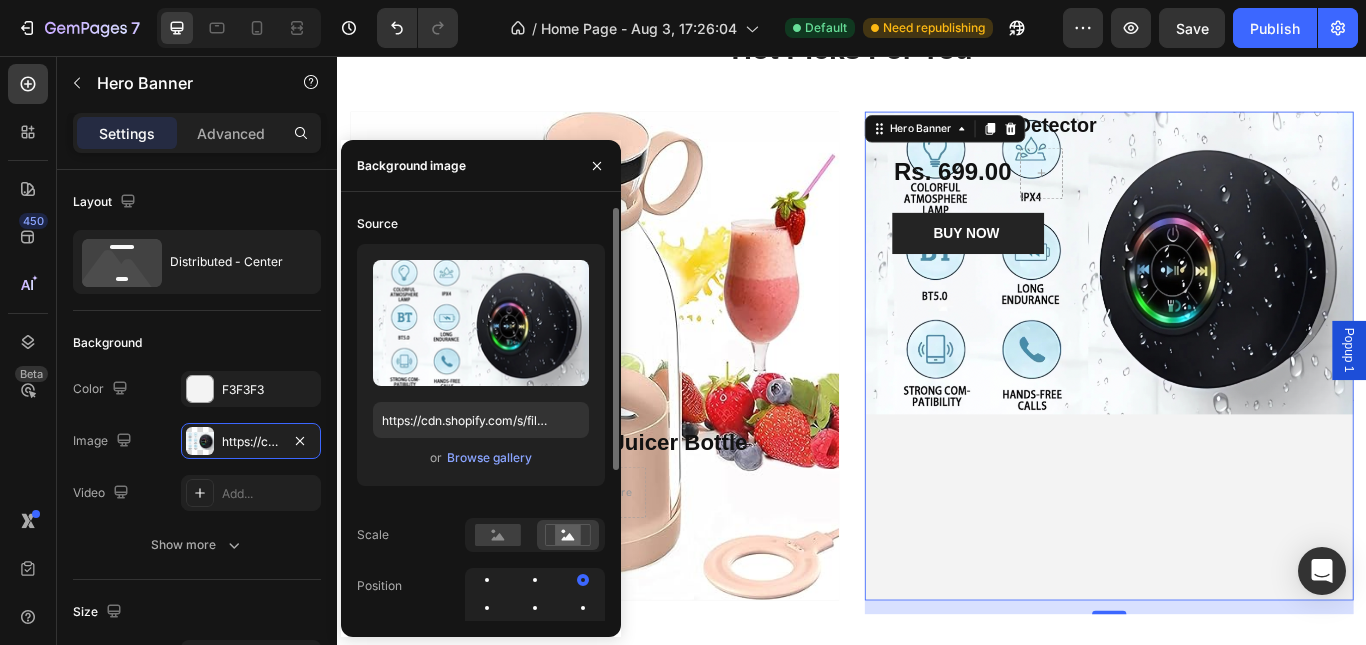 click on "Source Upload Image https://cdn.shopify.com/s/files/1/0719/9047/6852/files/gempages_578298023247872965-78350c23-bcc9-4d09-9e50-18ae091515ef.png or  Browse gallery  Scale Position Repeat Attachment Scroll" at bounding box center (481, 490) 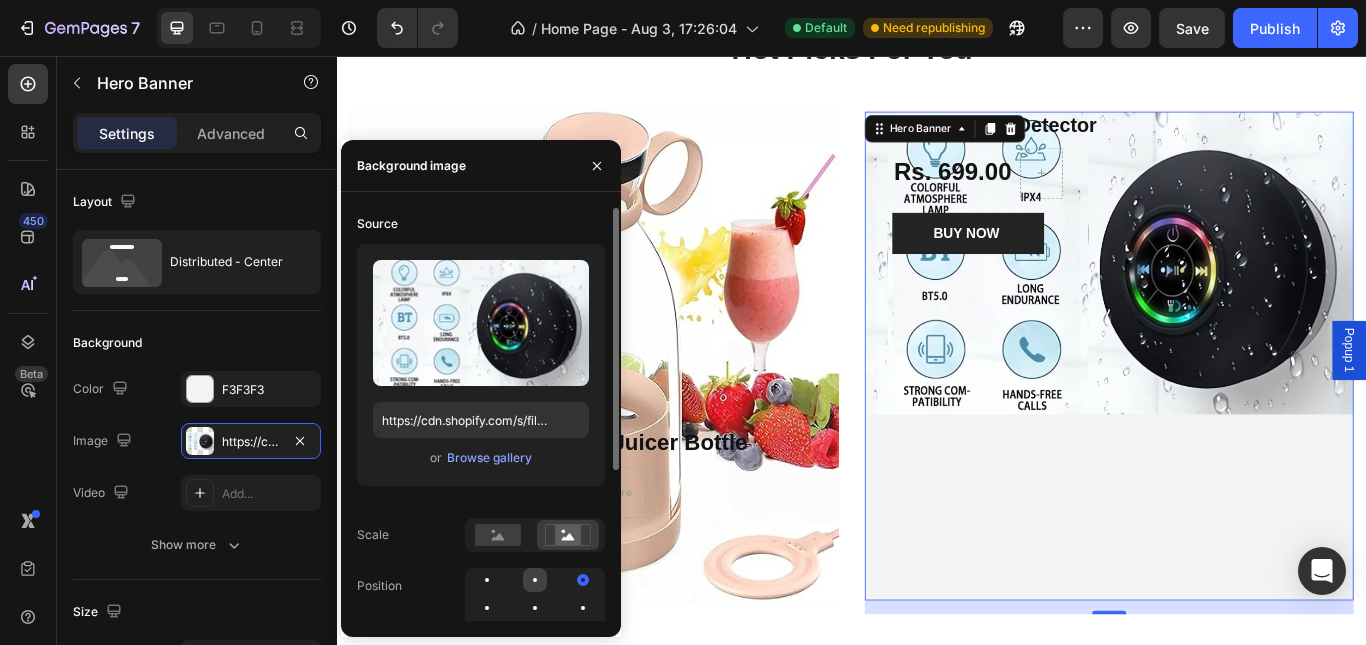 click 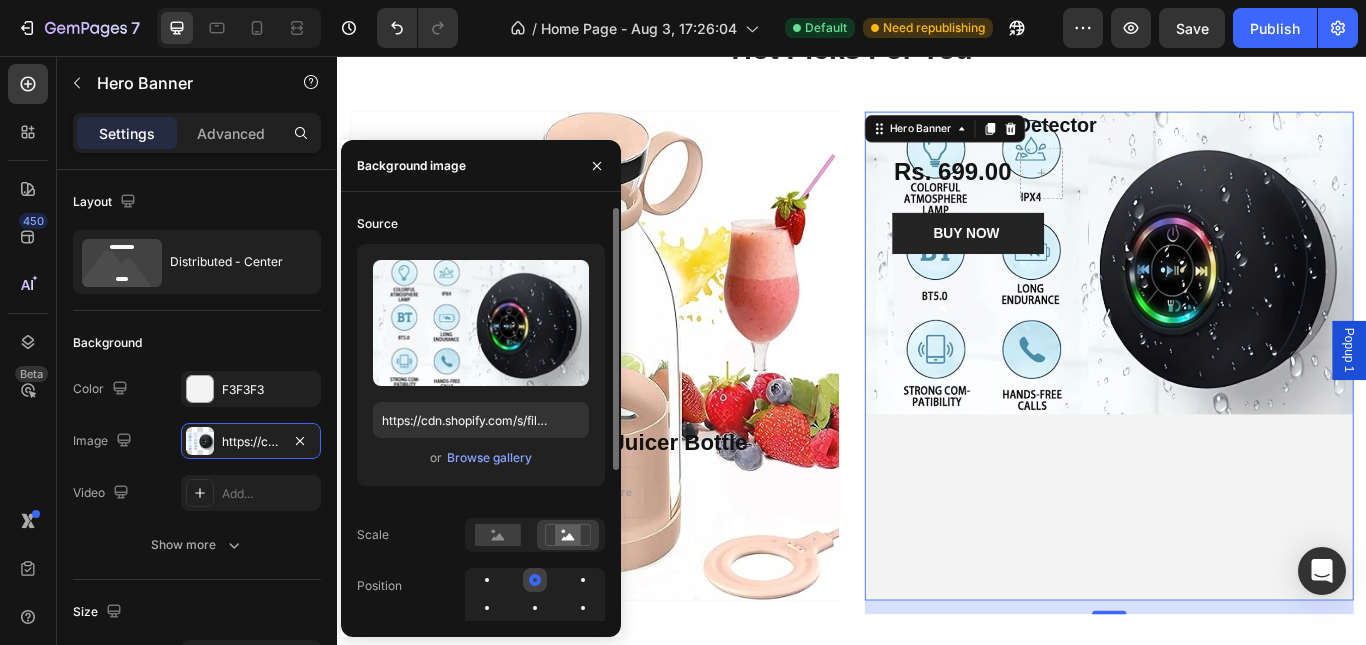 click at bounding box center [535, 580] 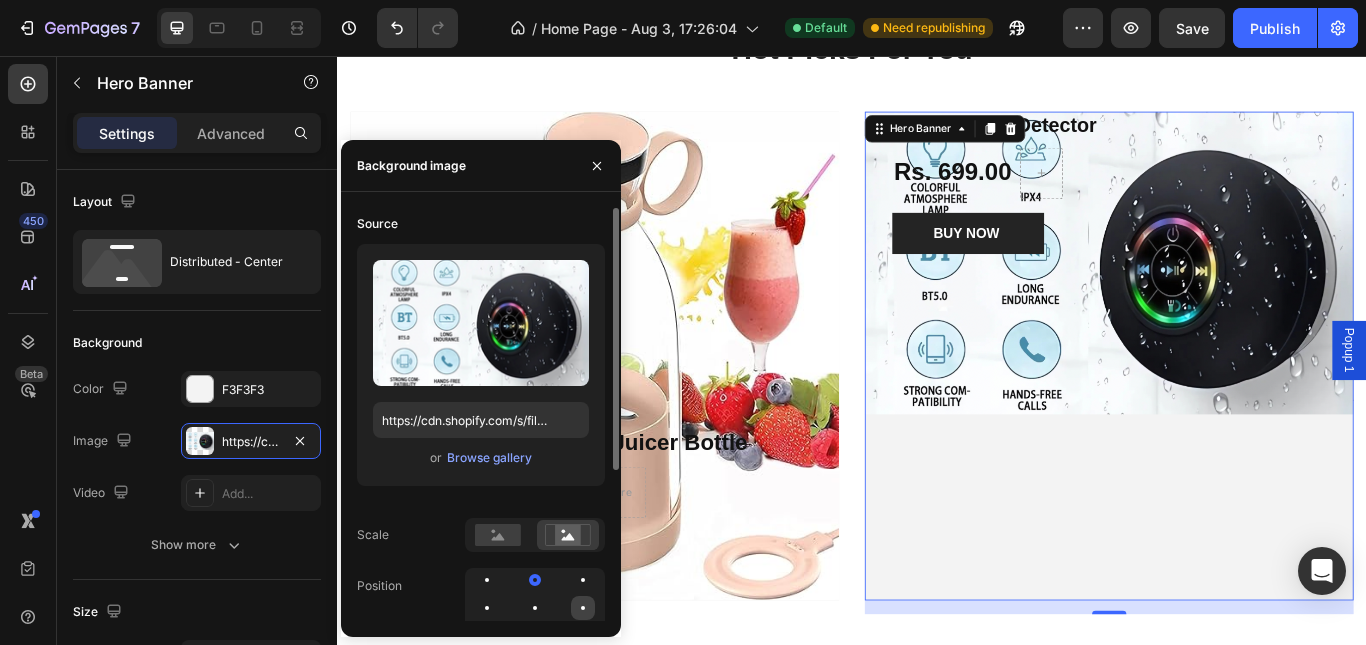 click 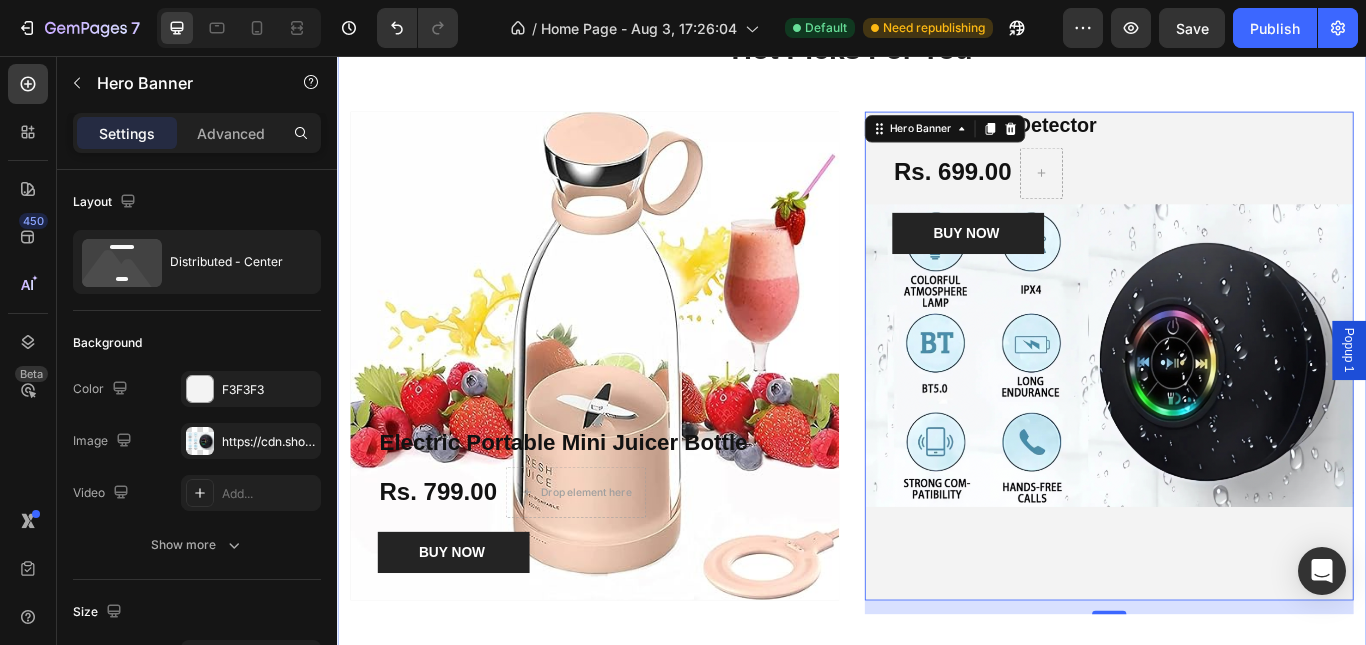 click on "Hot Picks For You Heading Row Electric Portable Mini Juicer Bottle Product Title Rs. 799.00 Product Price Product Price
Drop element here Row BUY NOW Product Cart Button Product Hero Banner Mini Camera Detector Product Title Rs. 699.00 Product Price Product Price
Row BUY NOW Product Cart Button Product Hero Banner   16 Row" at bounding box center [937, 374] 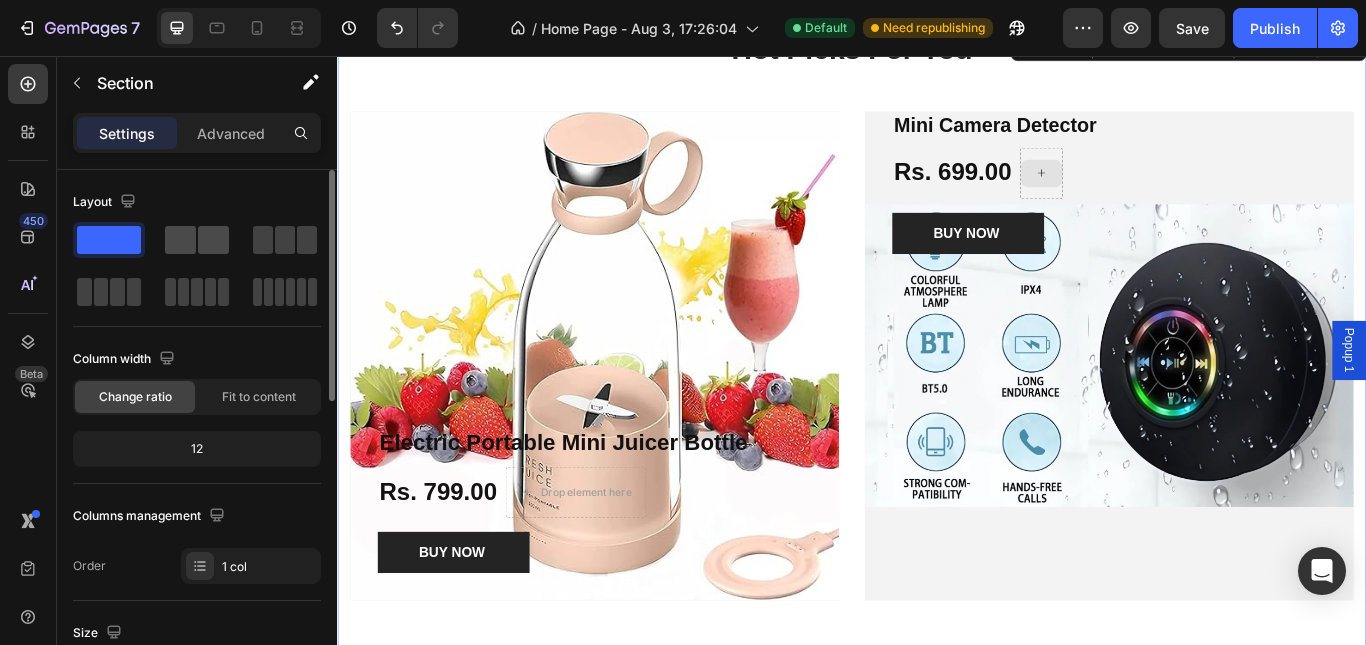 click 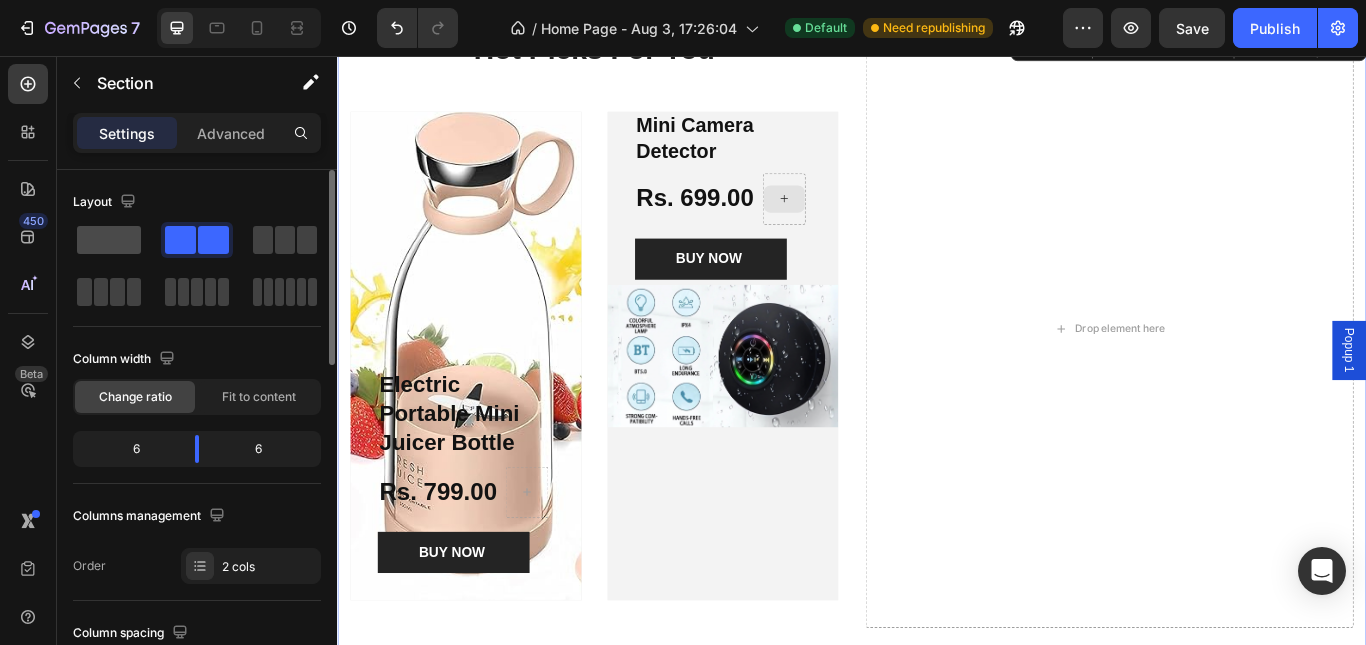 click 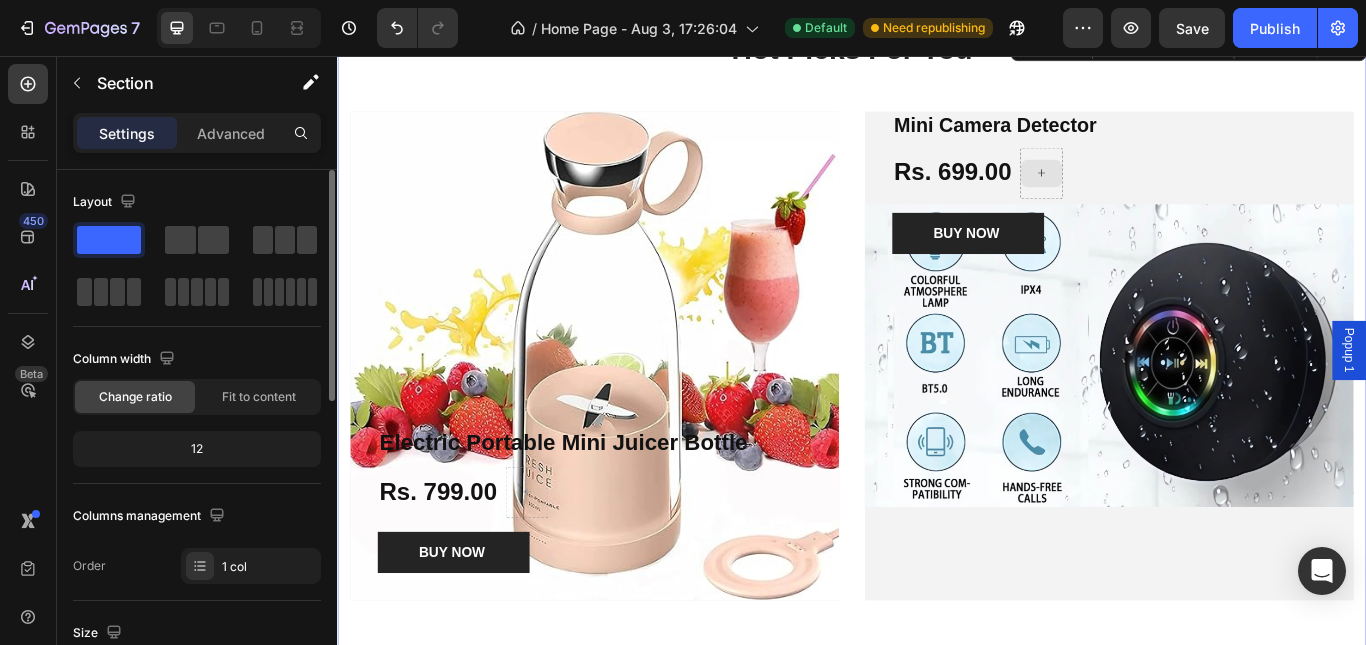 scroll, scrollTop: 400, scrollLeft: 0, axis: vertical 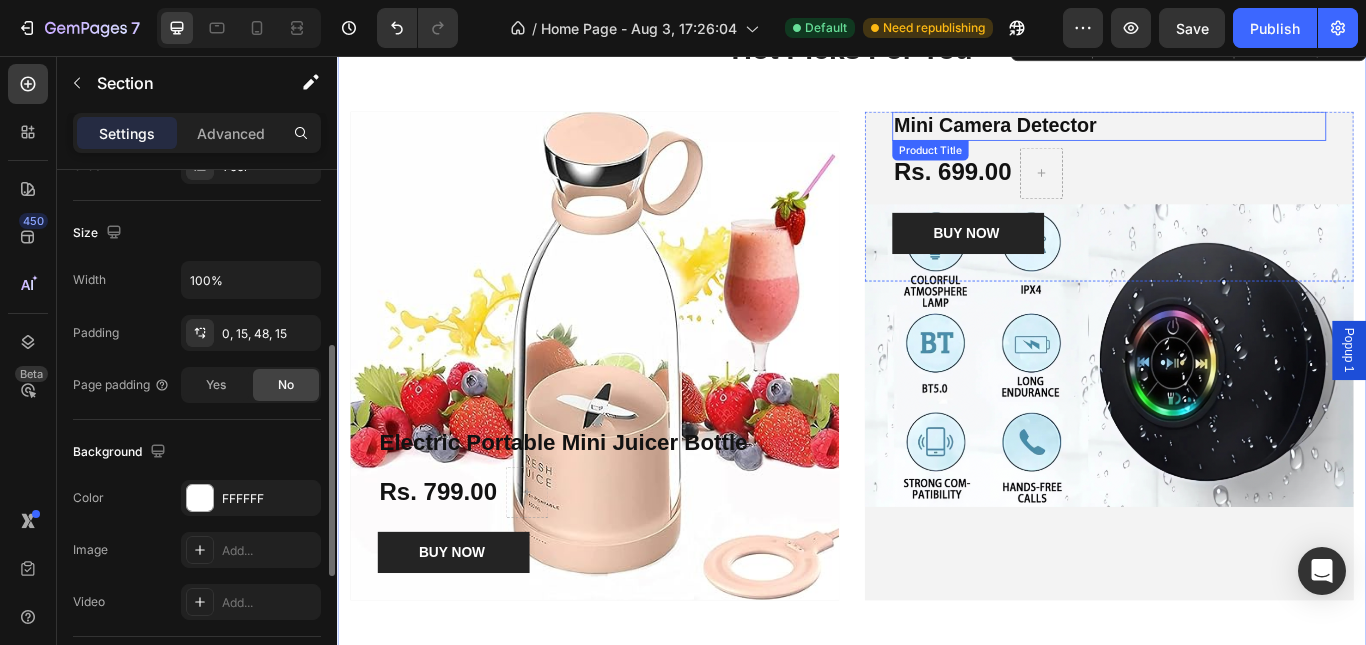 click on "Mini Camera Detector" at bounding box center [1237, 138] 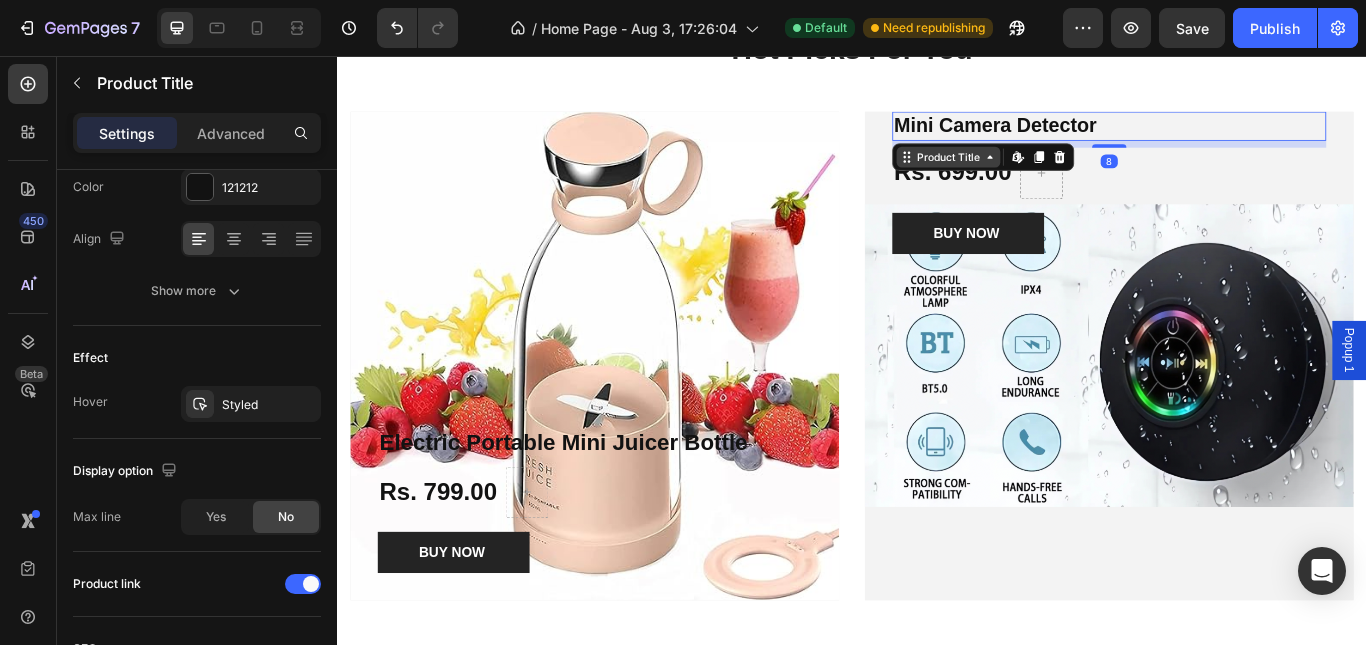 scroll, scrollTop: 0, scrollLeft: 0, axis: both 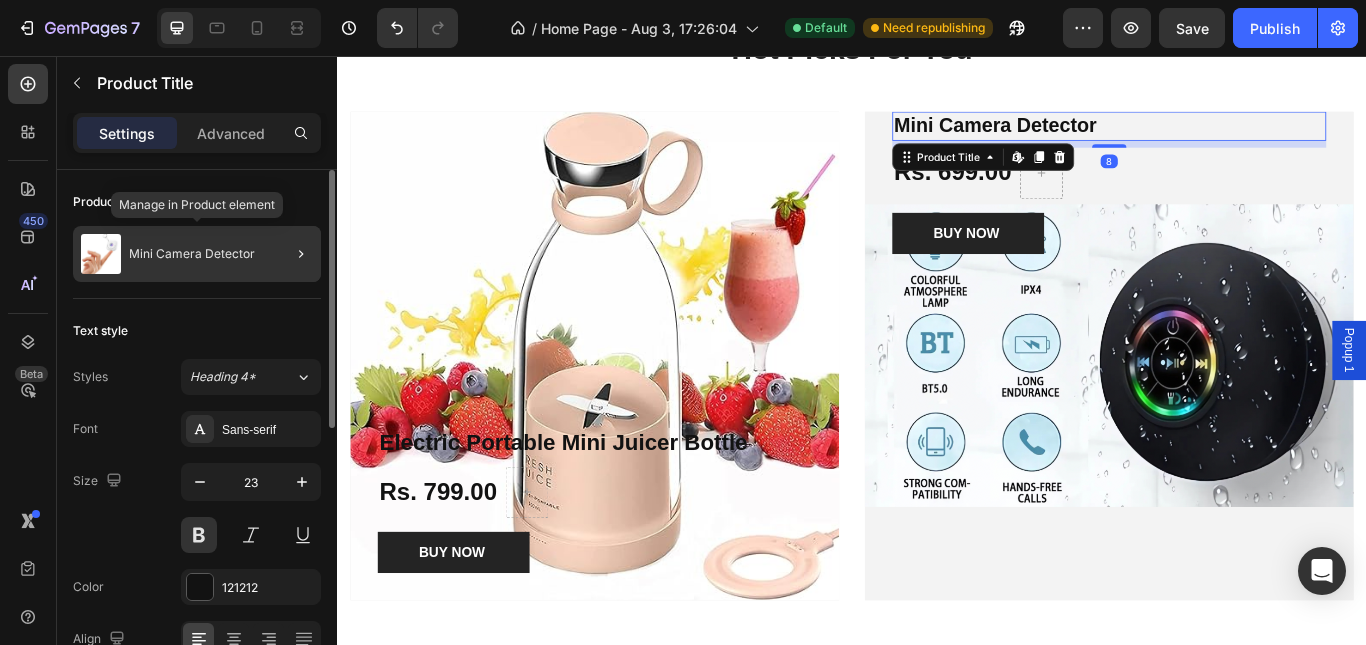 click on "Mini Camera Detector" 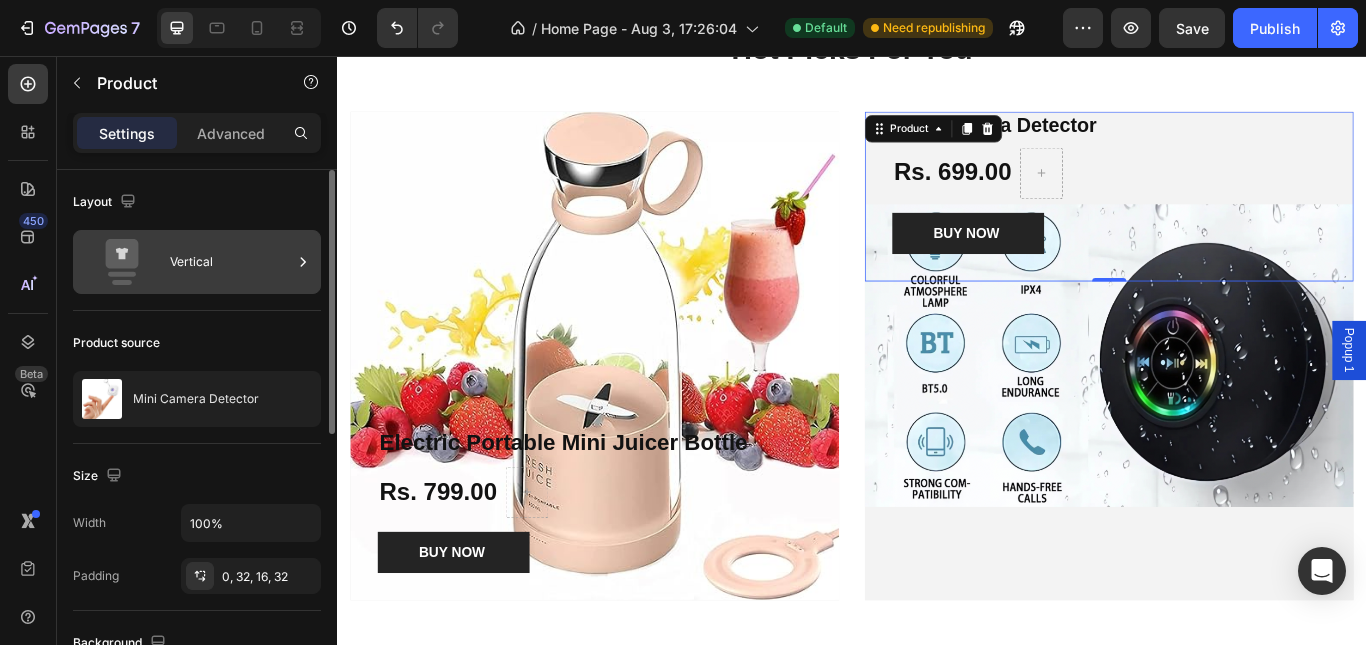 click on "Vertical" at bounding box center [231, 262] 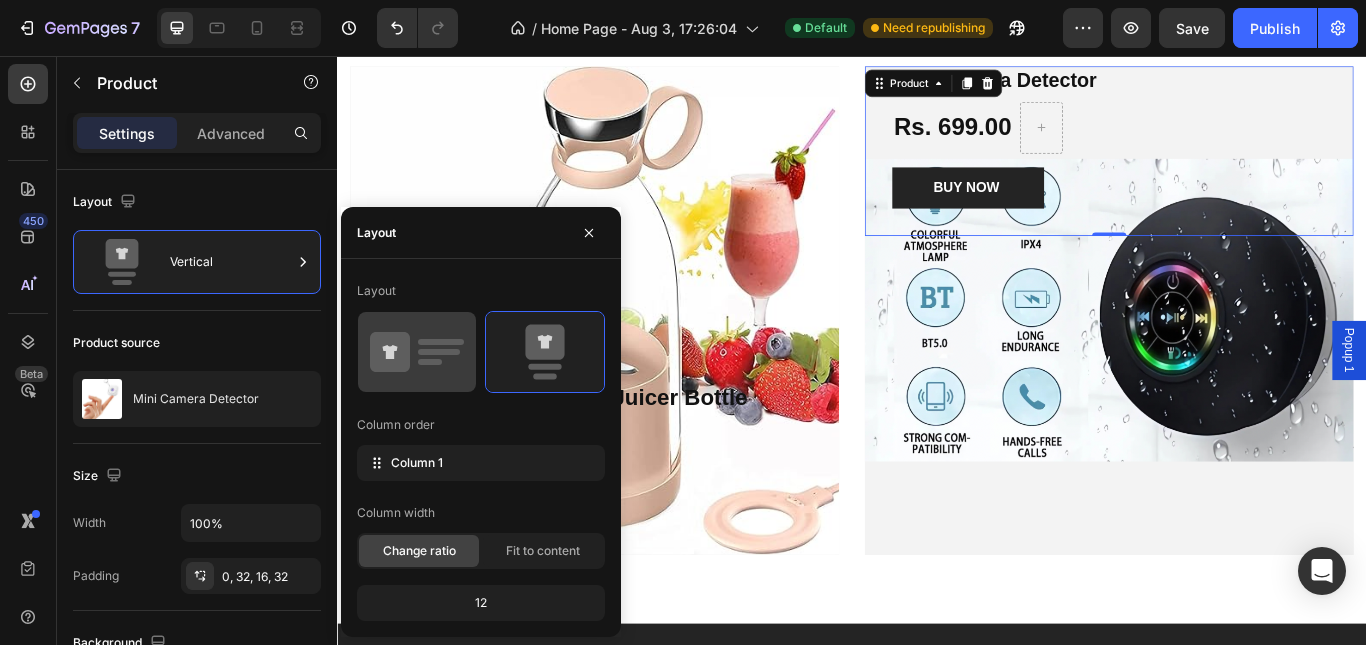 scroll, scrollTop: 1424, scrollLeft: 0, axis: vertical 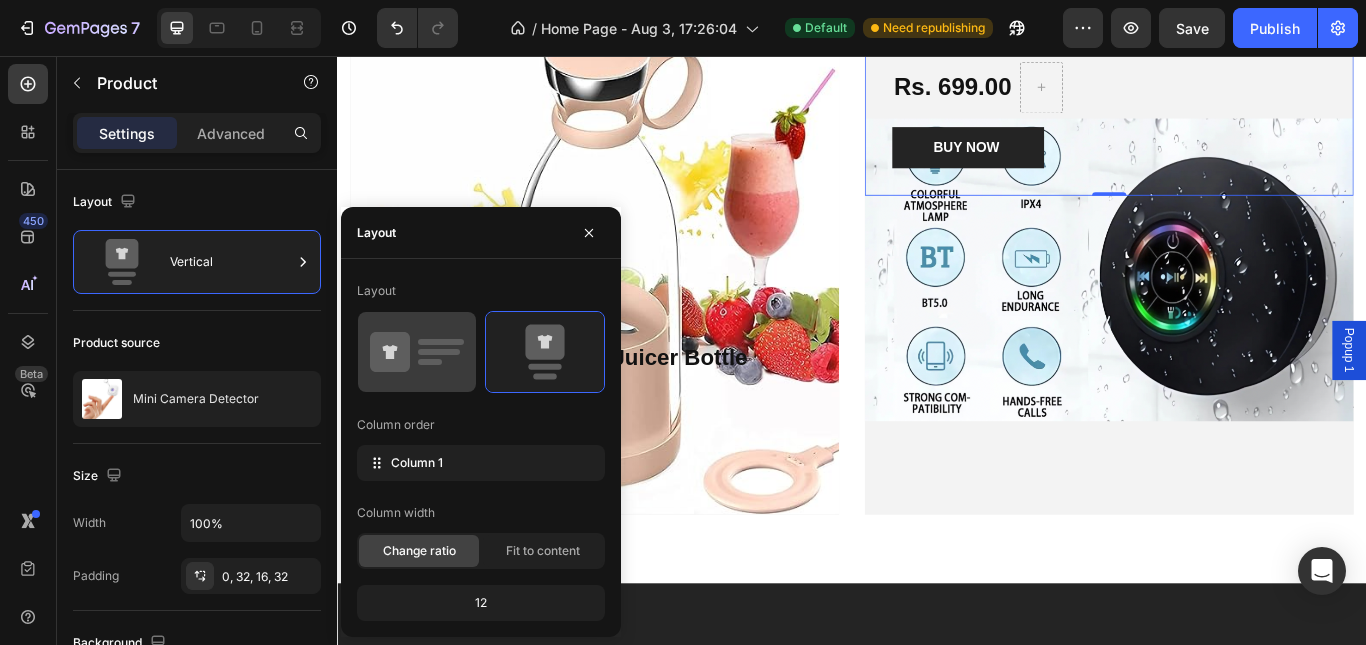 click 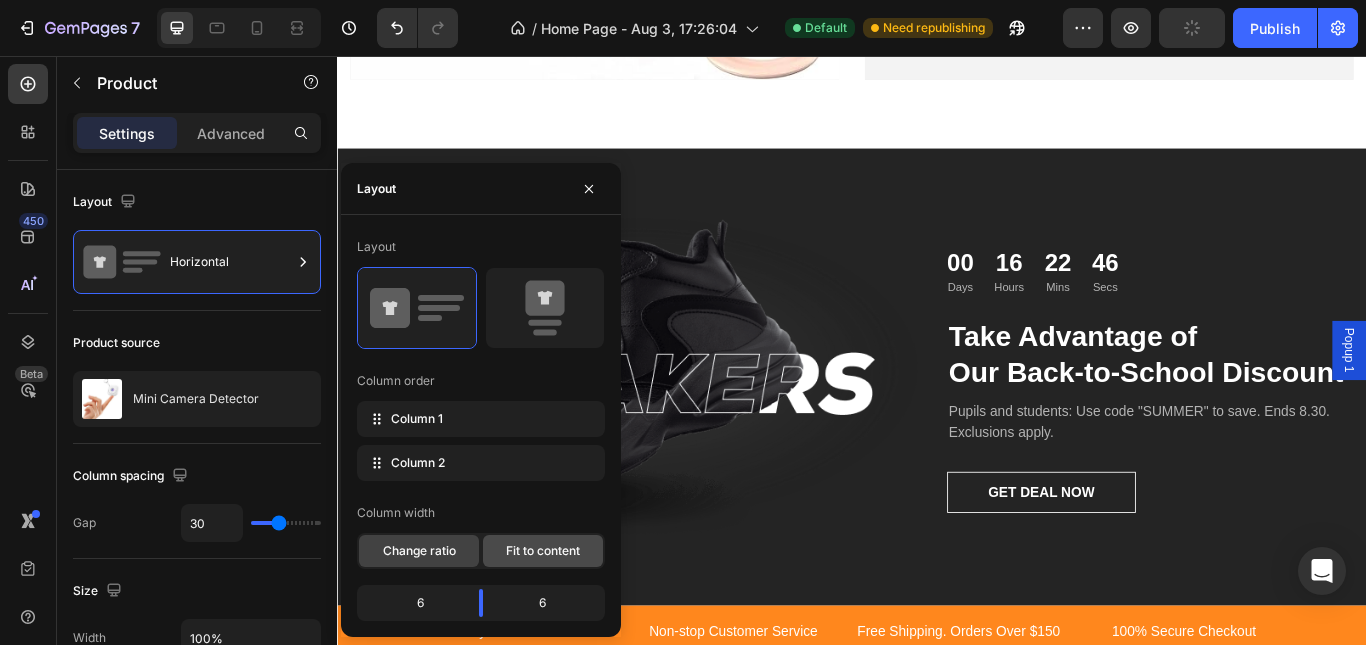 scroll, scrollTop: 2024, scrollLeft: 0, axis: vertical 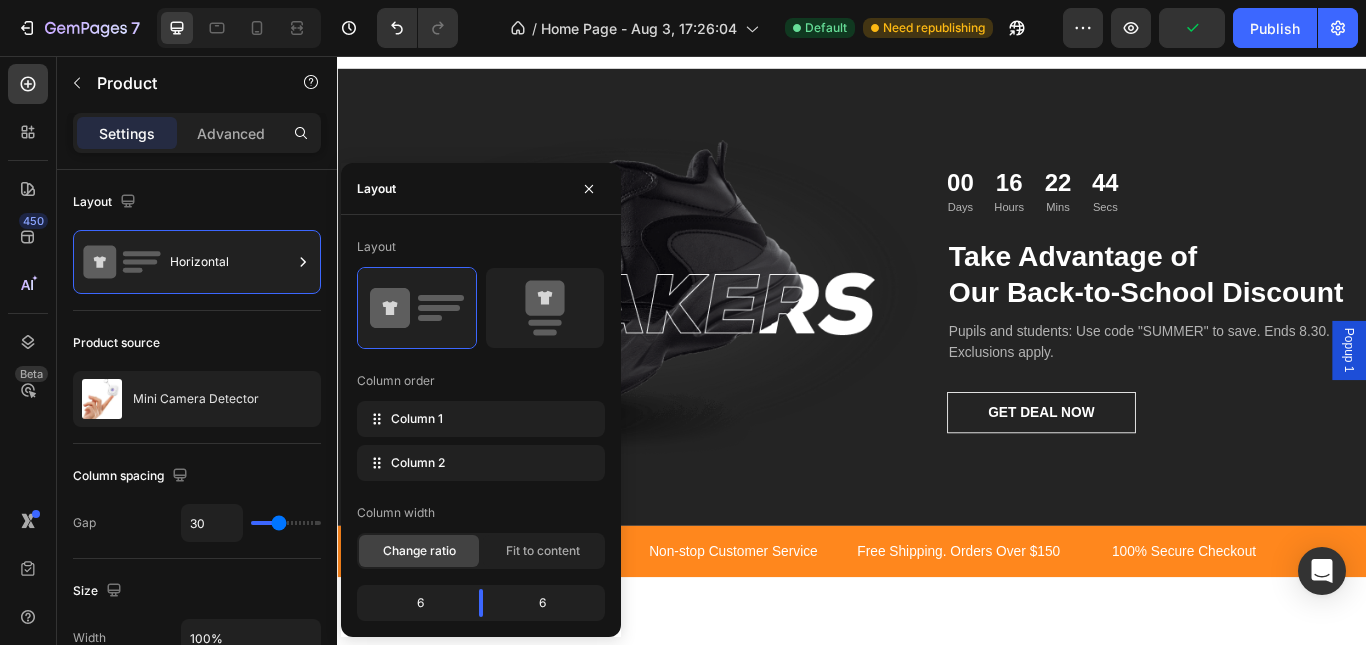 click on "Change ratio" 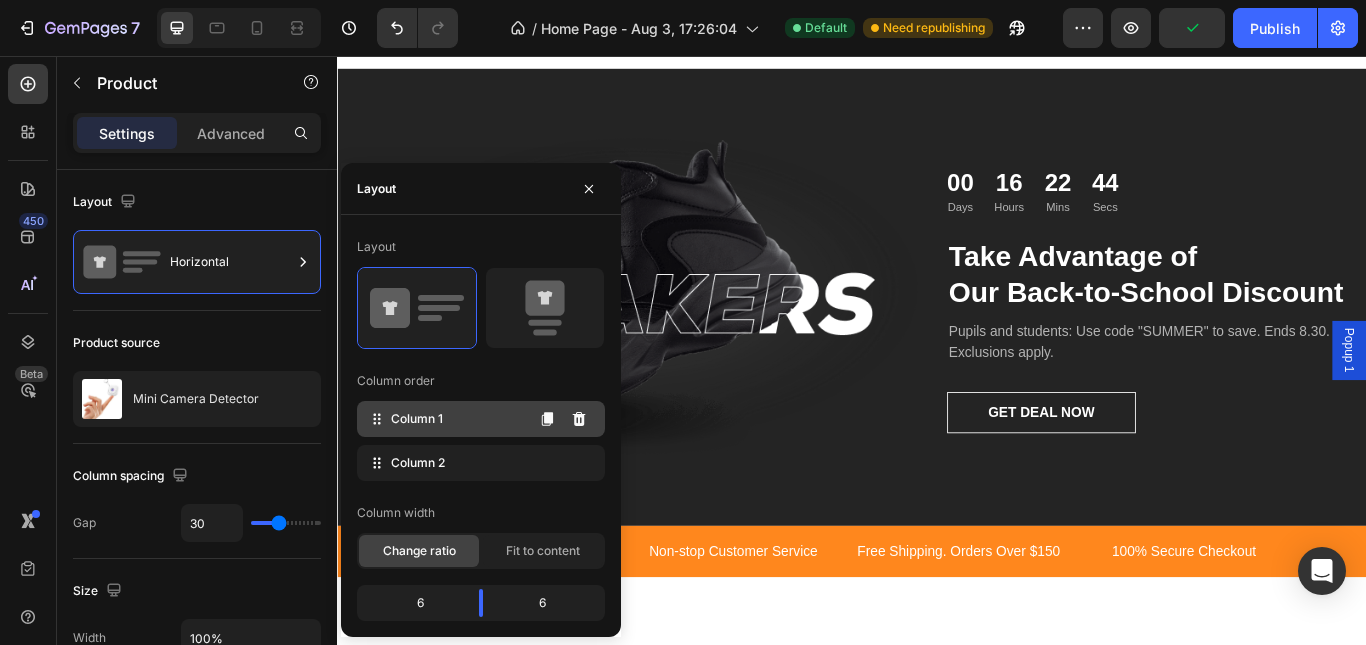 click on "Column 1" 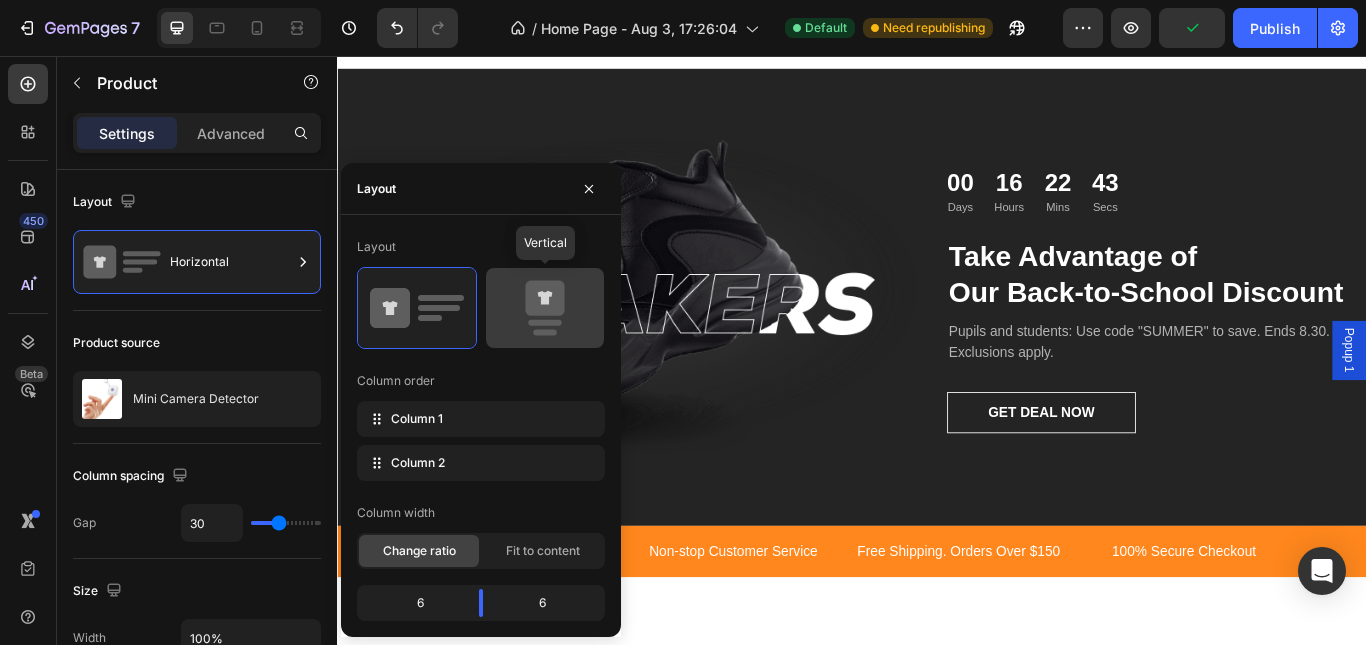 click 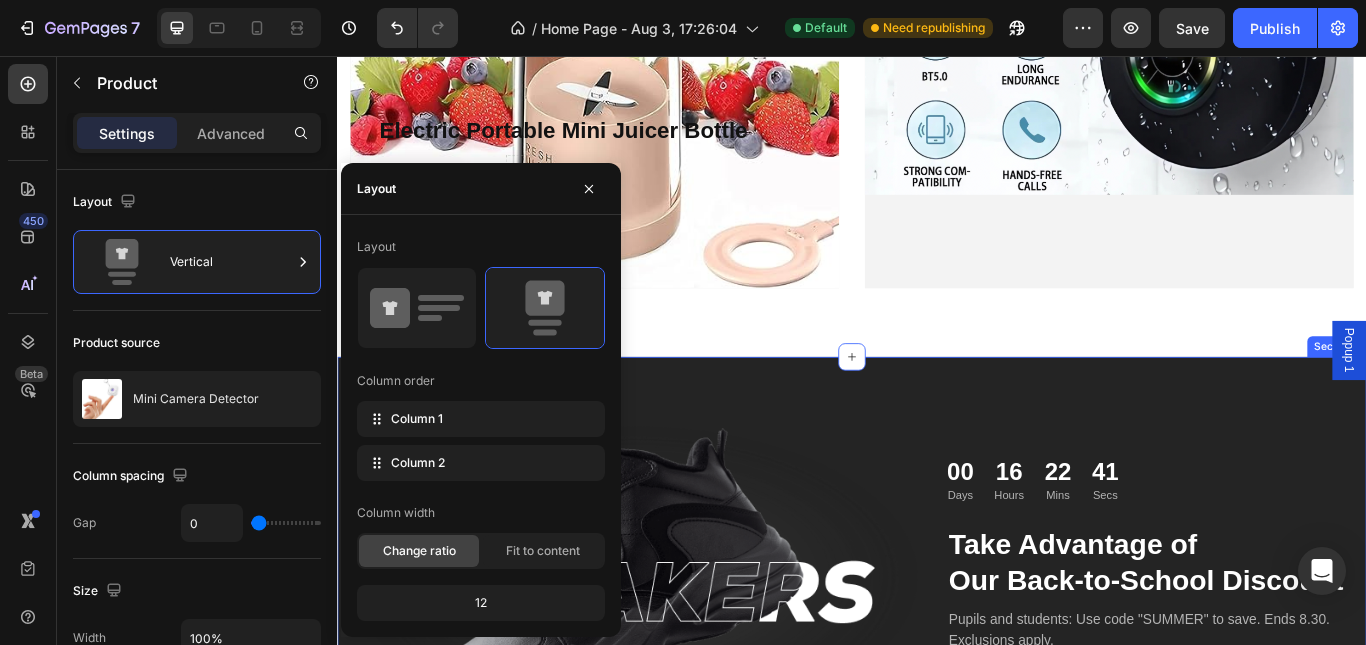 scroll, scrollTop: 1324, scrollLeft: 0, axis: vertical 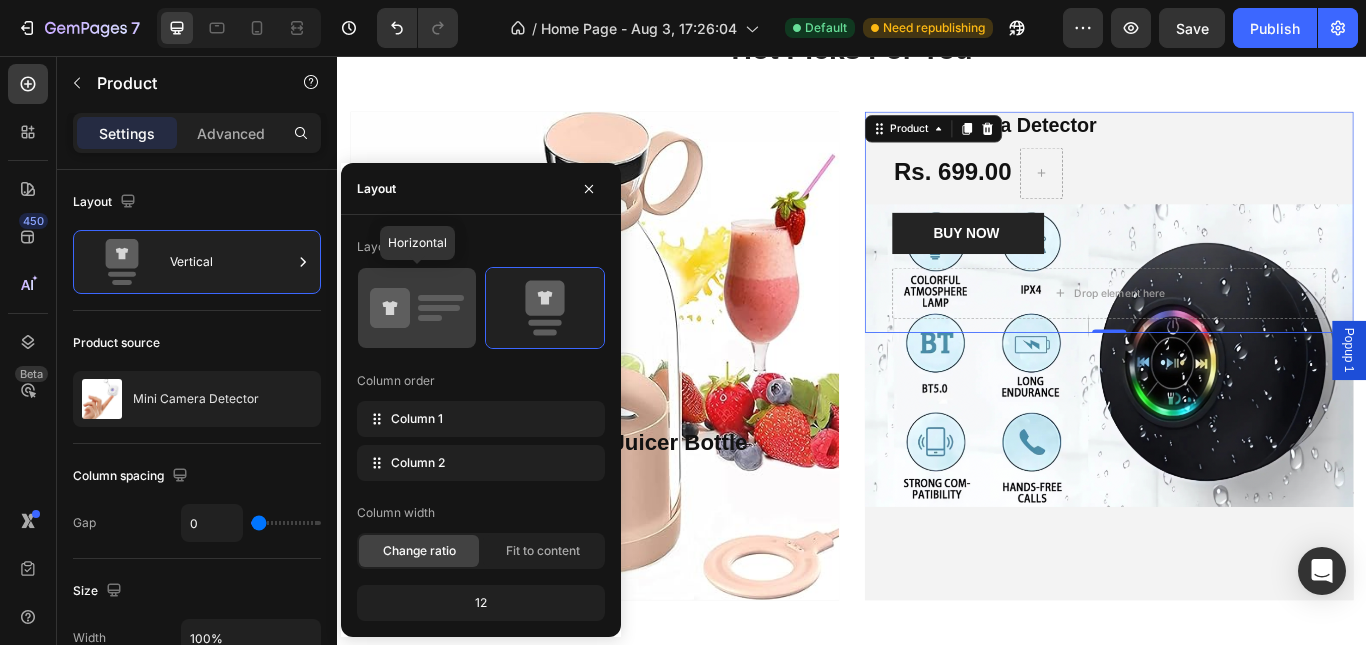 click 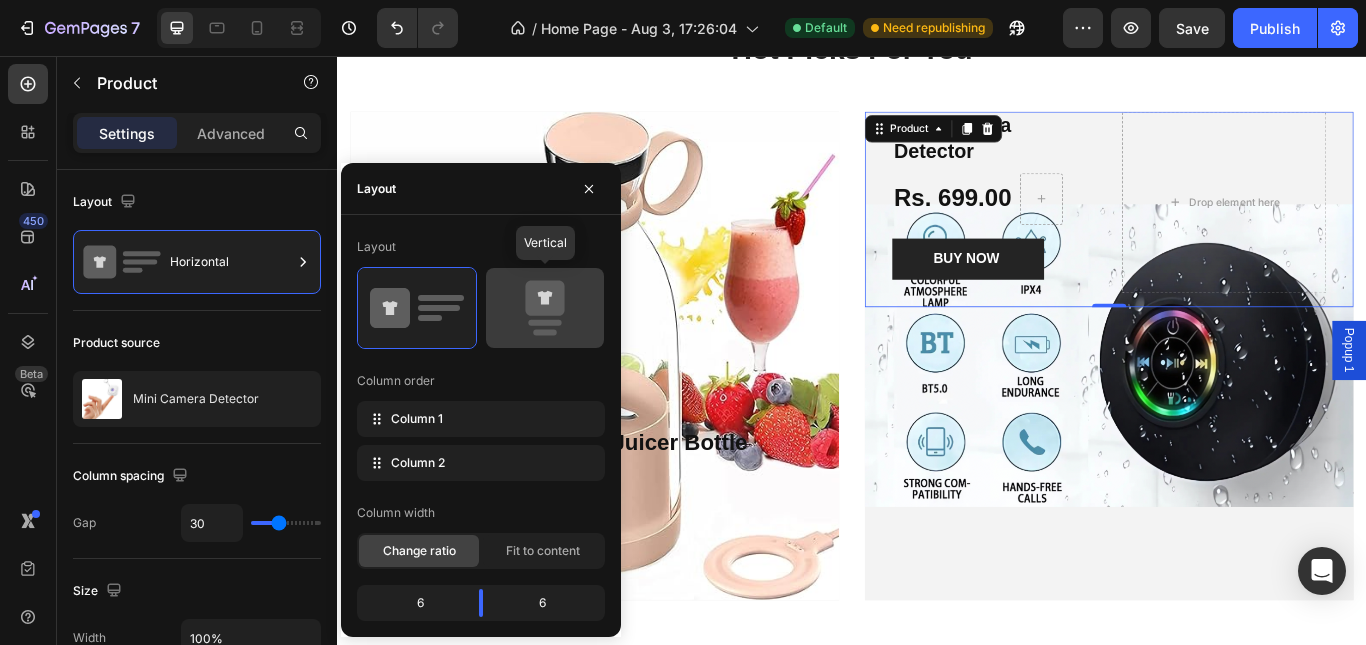 click 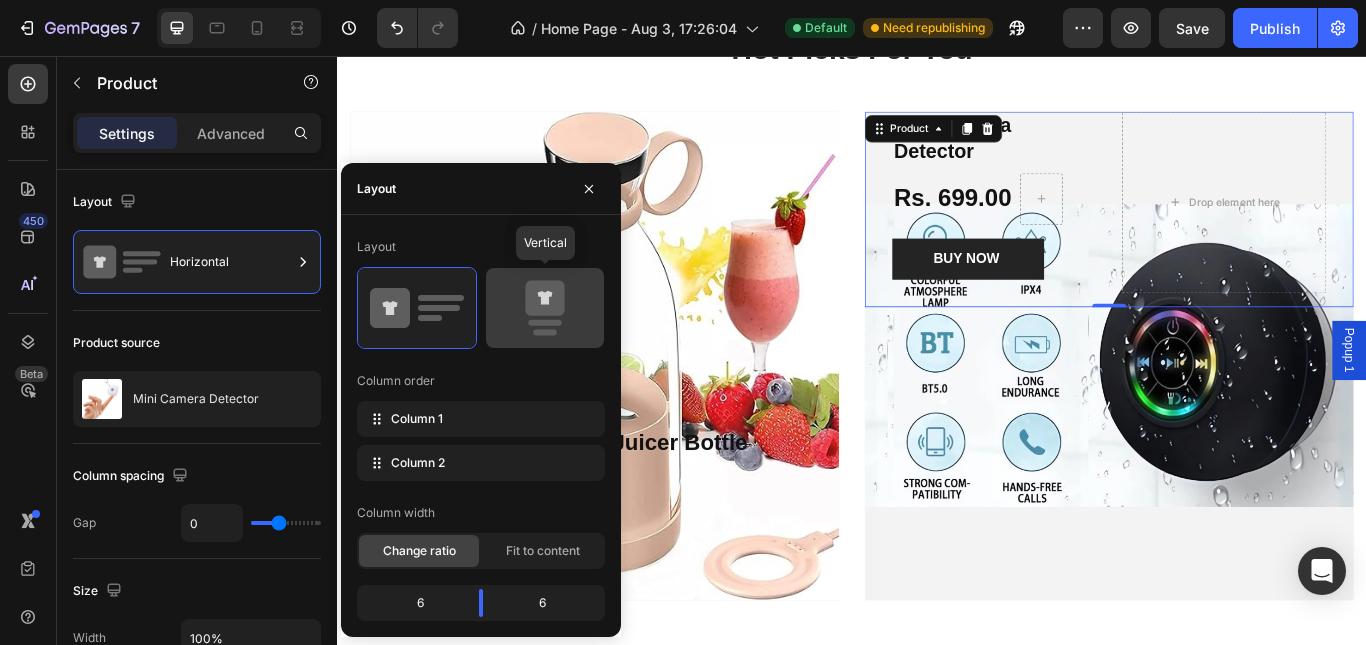 type on "0" 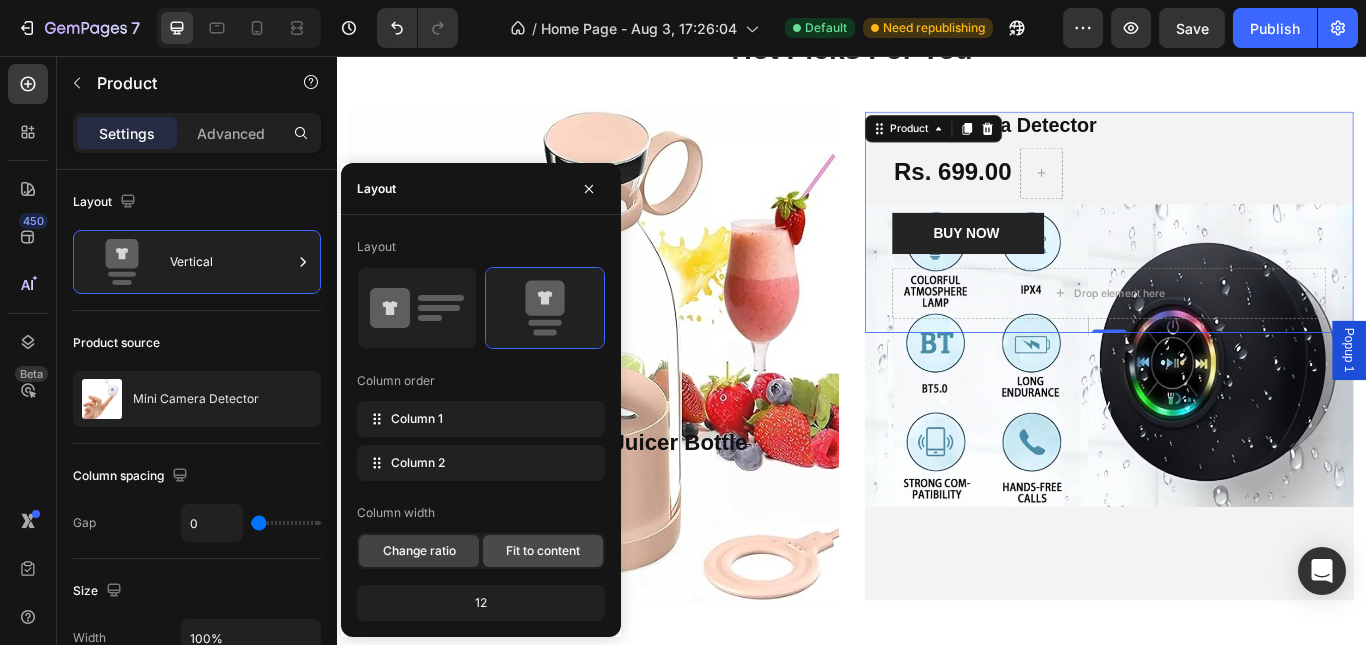 click on "Fit to content" 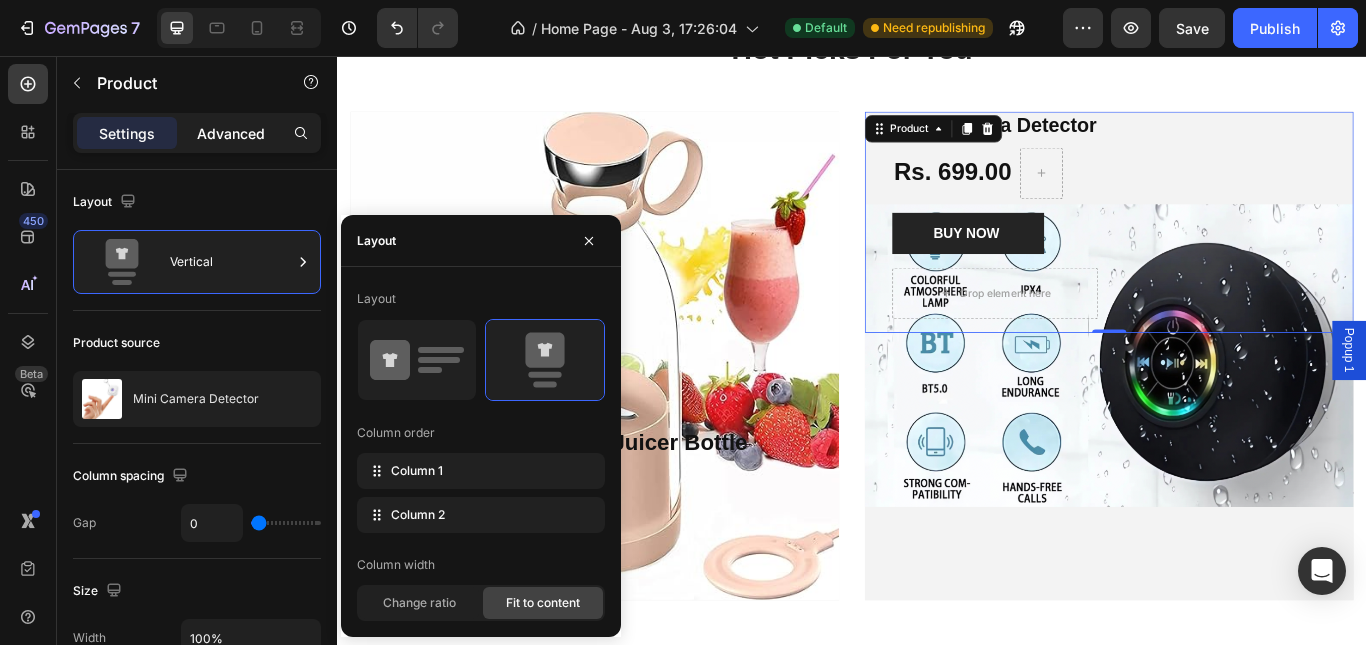 drag, startPoint x: 241, startPoint y: 123, endPoint x: 254, endPoint y: 122, distance: 13.038404 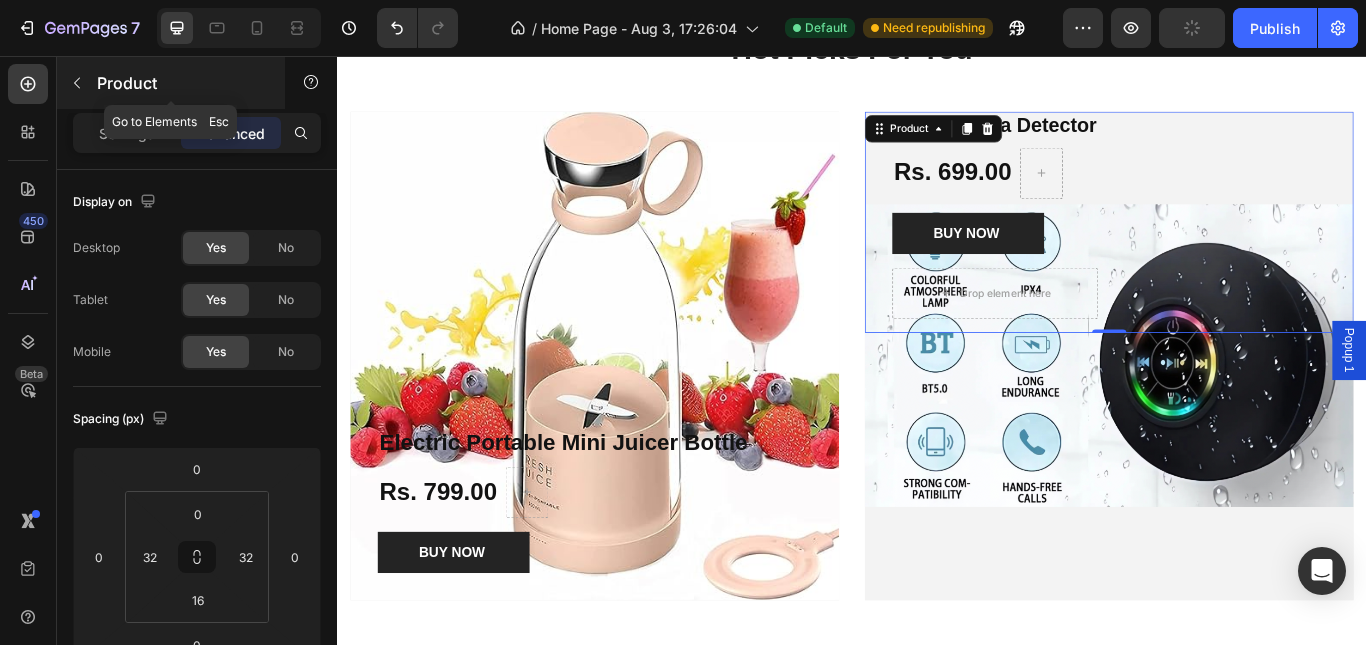 click on "Product" at bounding box center (182, 83) 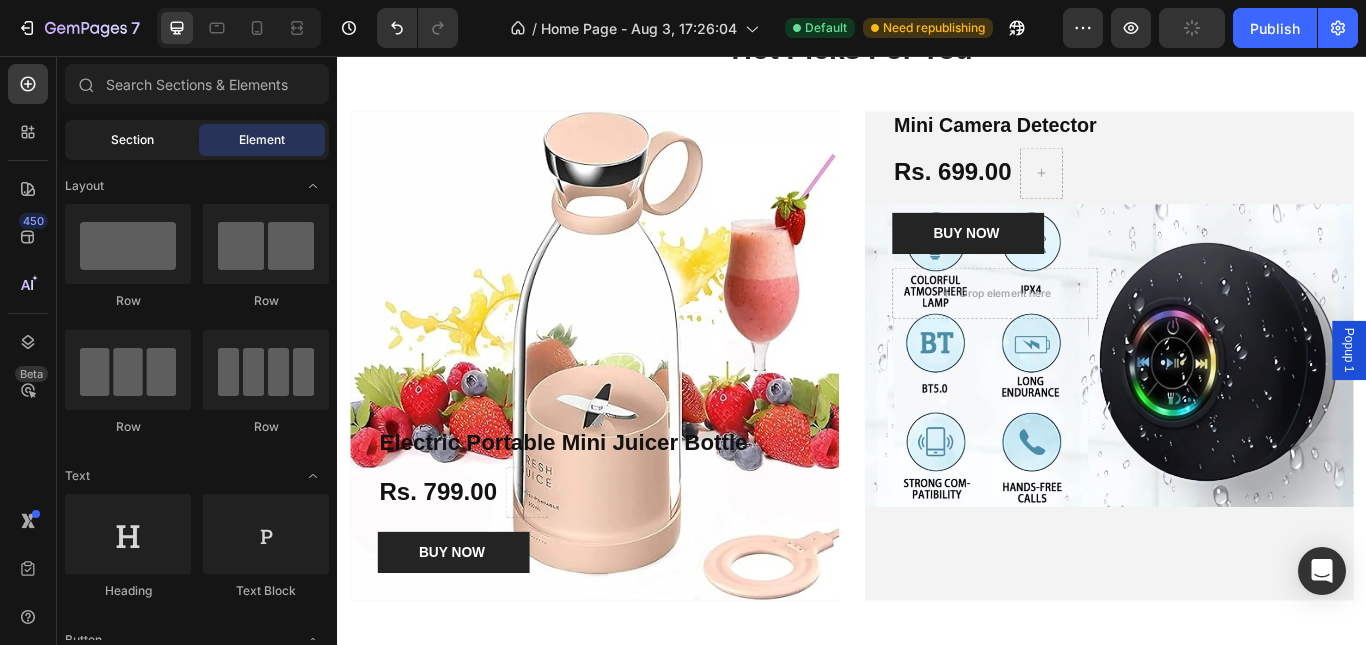 click on "Section" at bounding box center [132, 140] 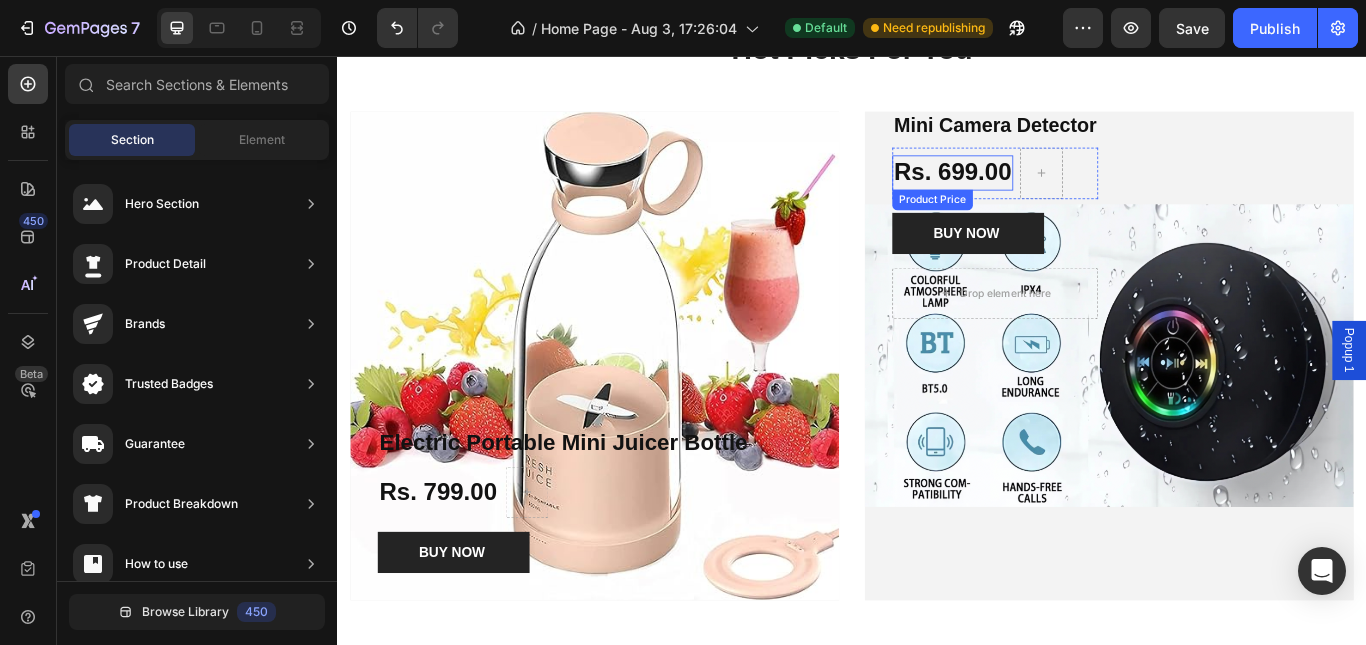 click on "Rs. 699.00" at bounding box center (1054, 192) 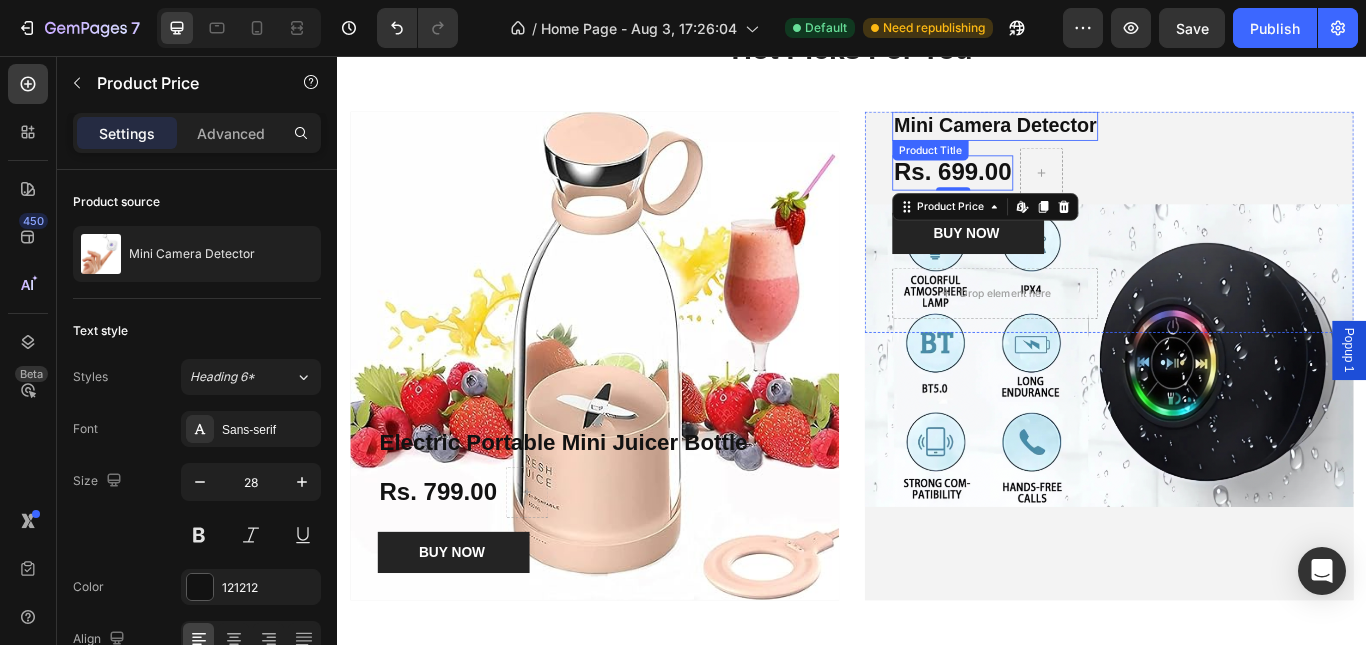 click on "Mini Camera Detector" at bounding box center (1104, 138) 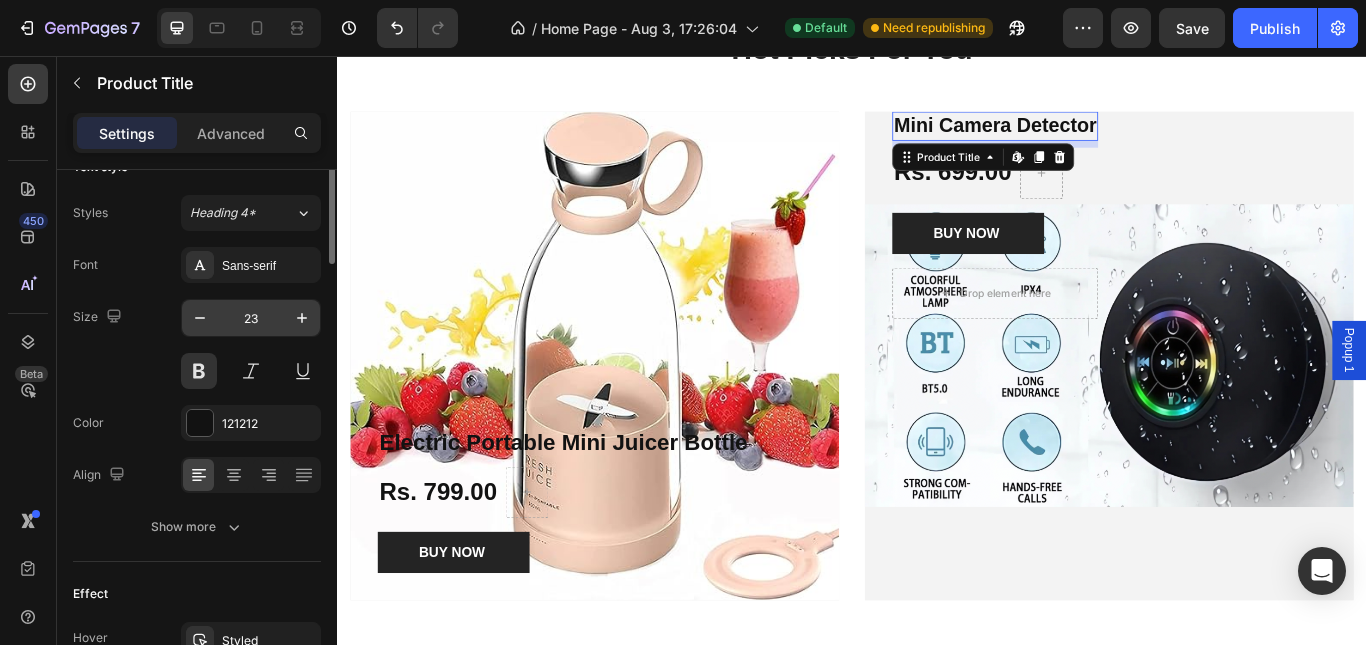 scroll, scrollTop: 0, scrollLeft: 0, axis: both 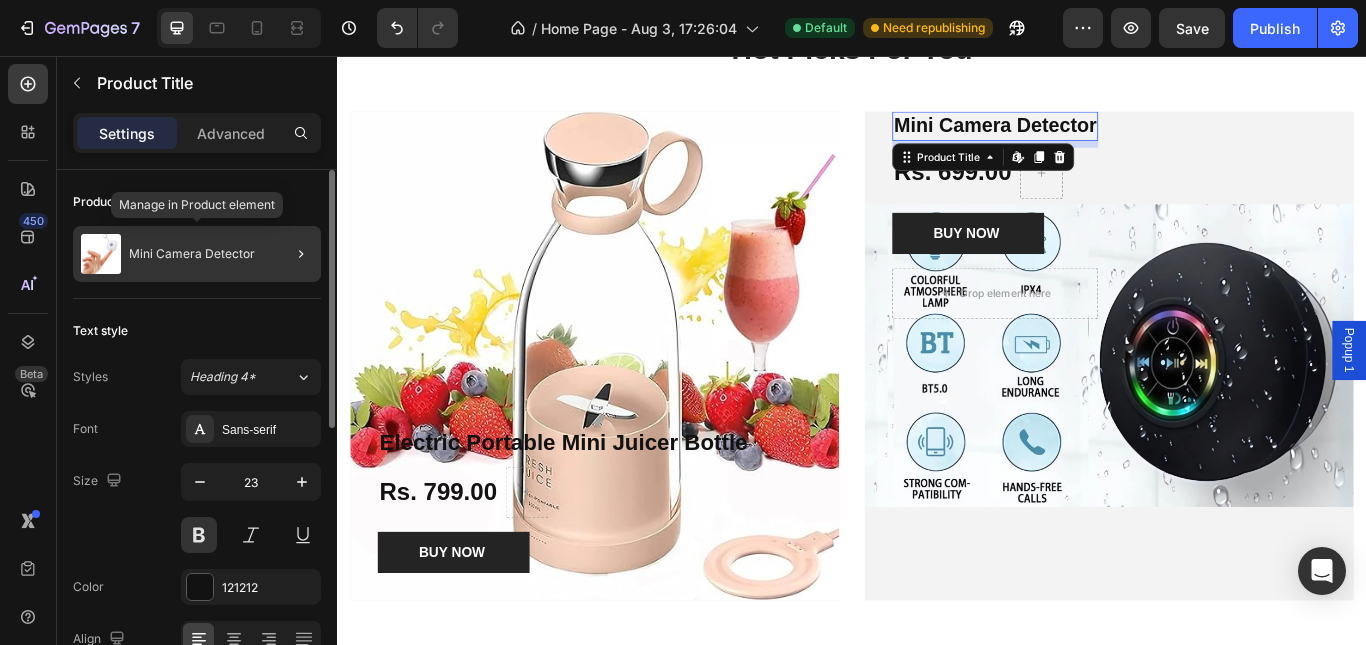 click on "Mini Camera Detector" 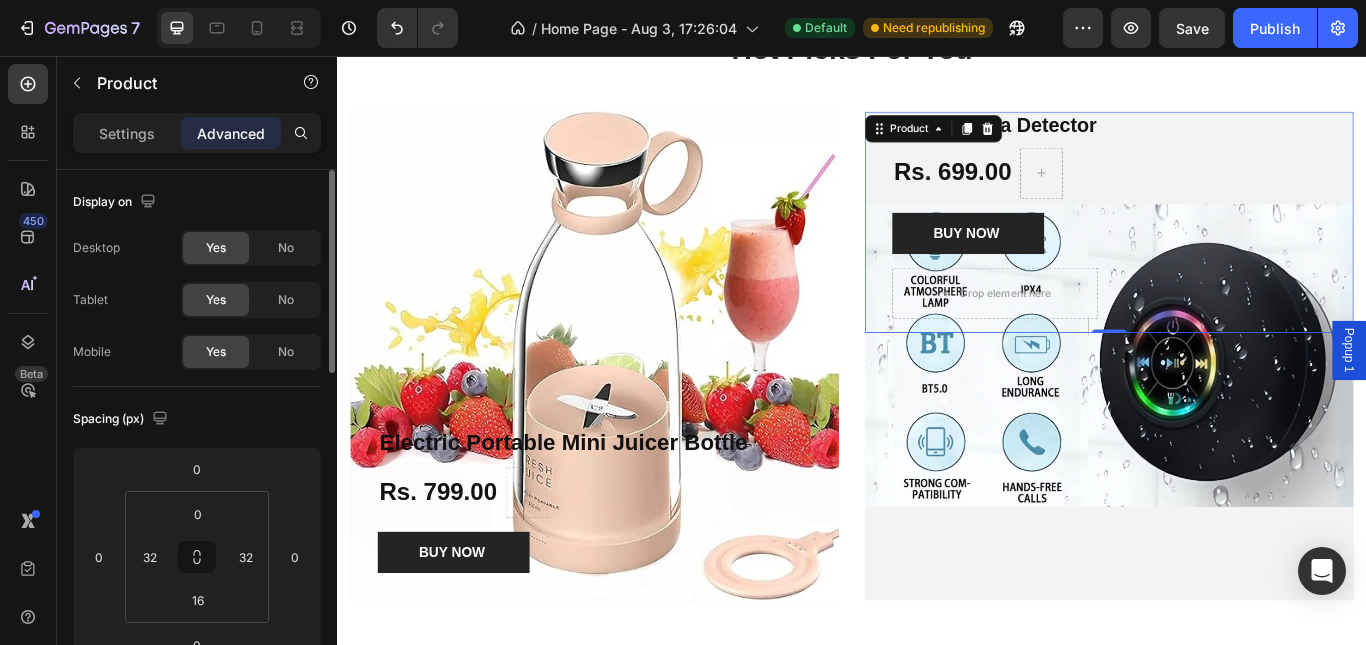 click on "Settings Advanced" at bounding box center [197, 133] 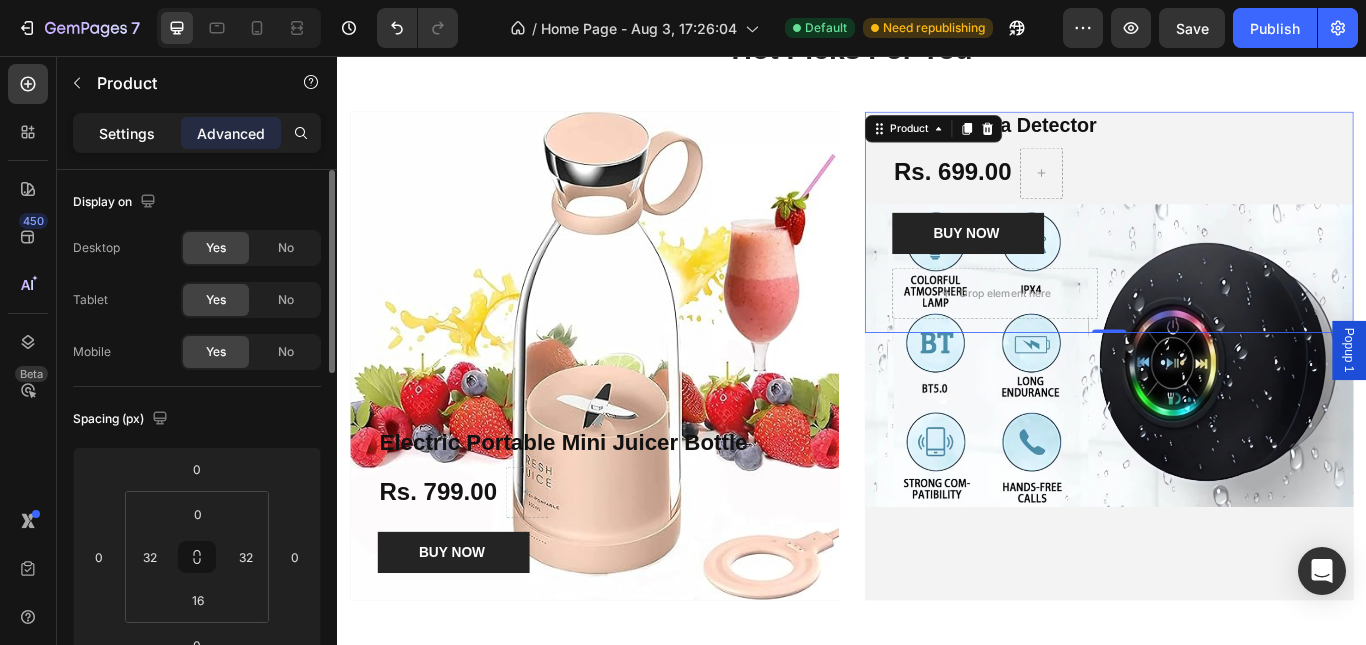 click on "Settings" at bounding box center [127, 133] 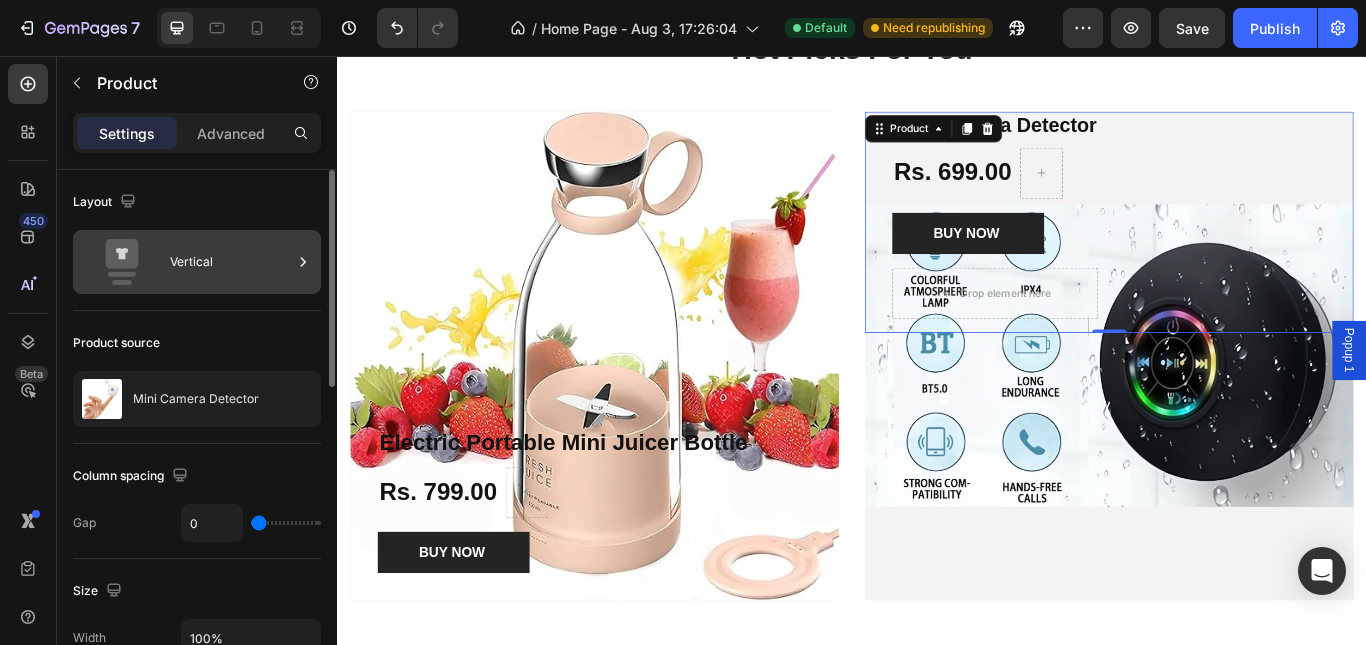 click on "Vertical" at bounding box center [231, 262] 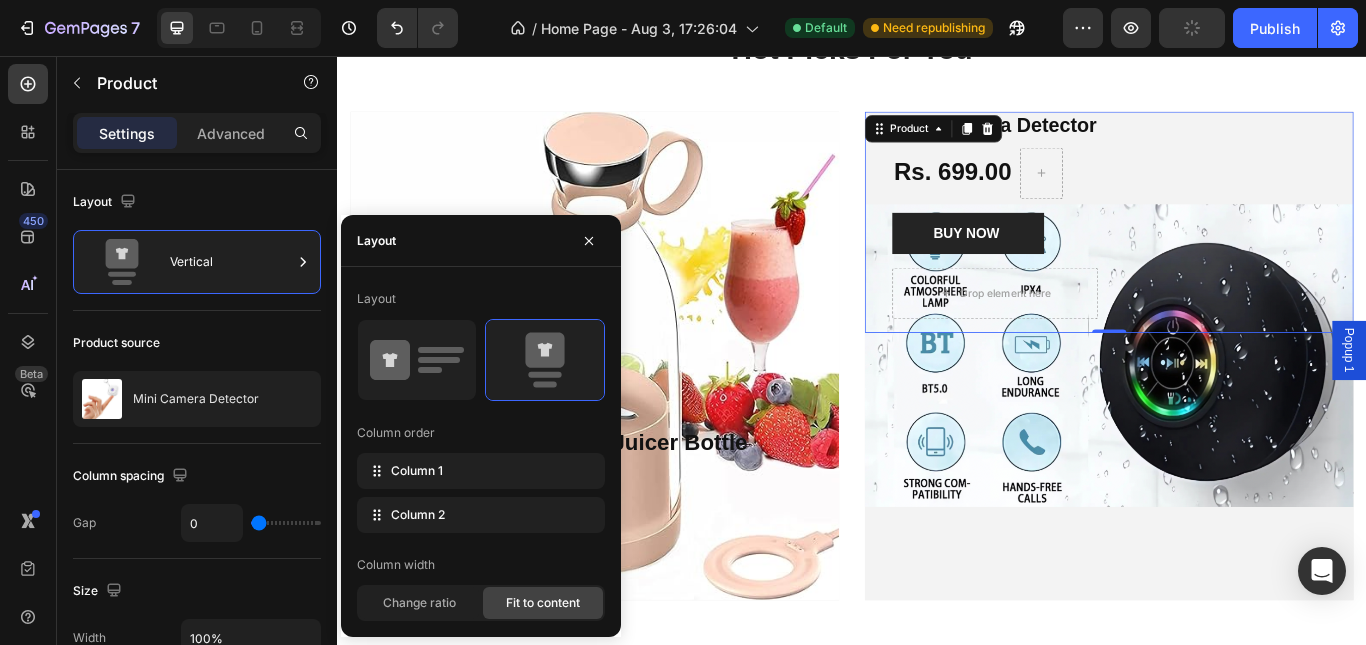 scroll, scrollTop: 1524, scrollLeft: 0, axis: vertical 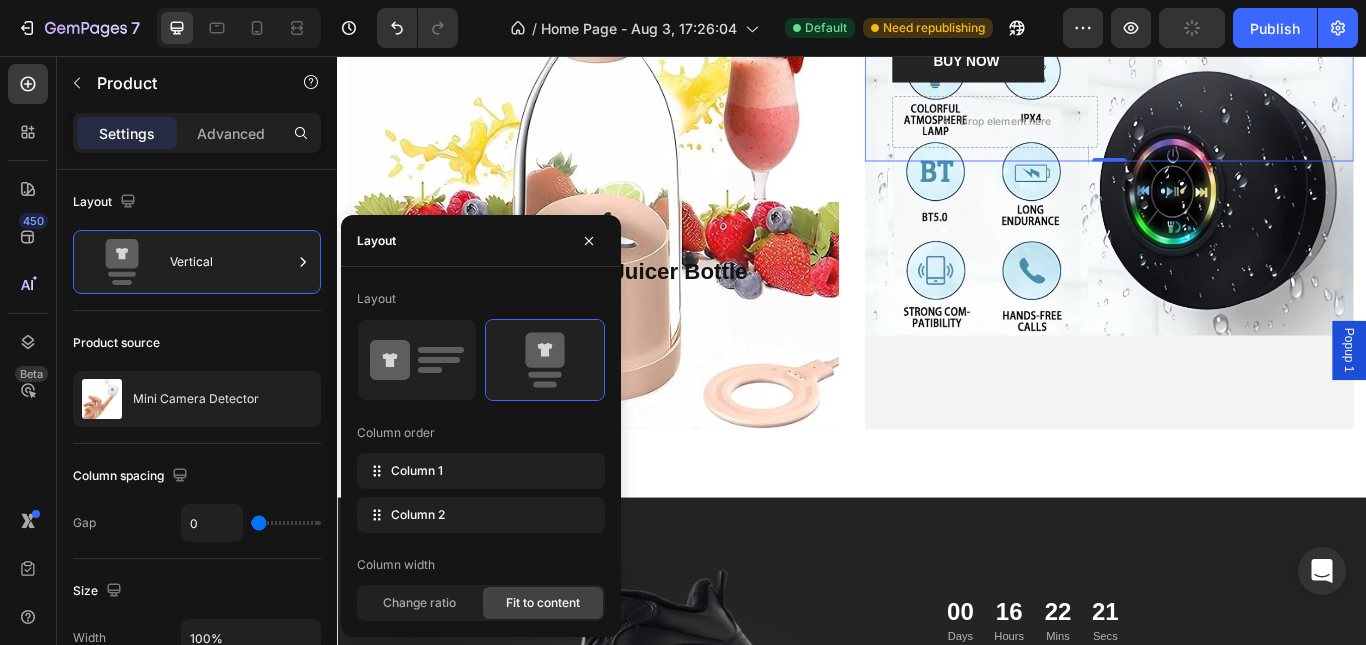 drag, startPoint x: 422, startPoint y: 600, endPoint x: 456, endPoint y: 584, distance: 37.576588 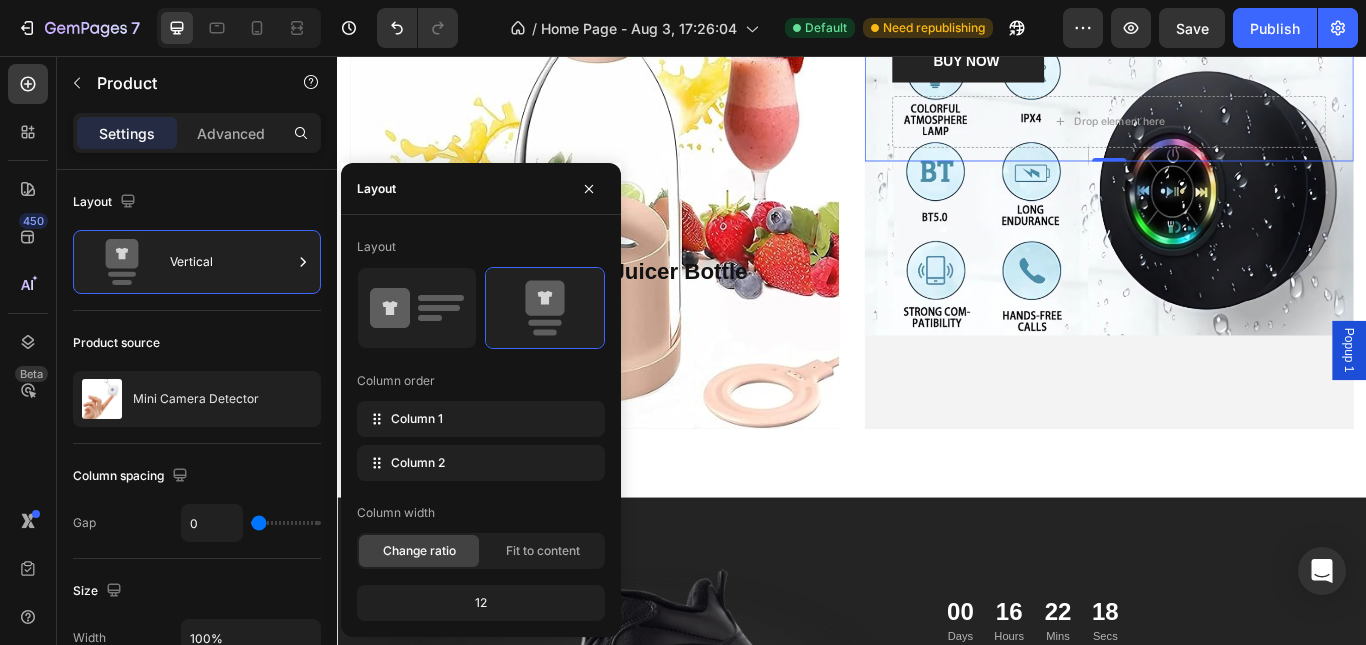 click on "12" 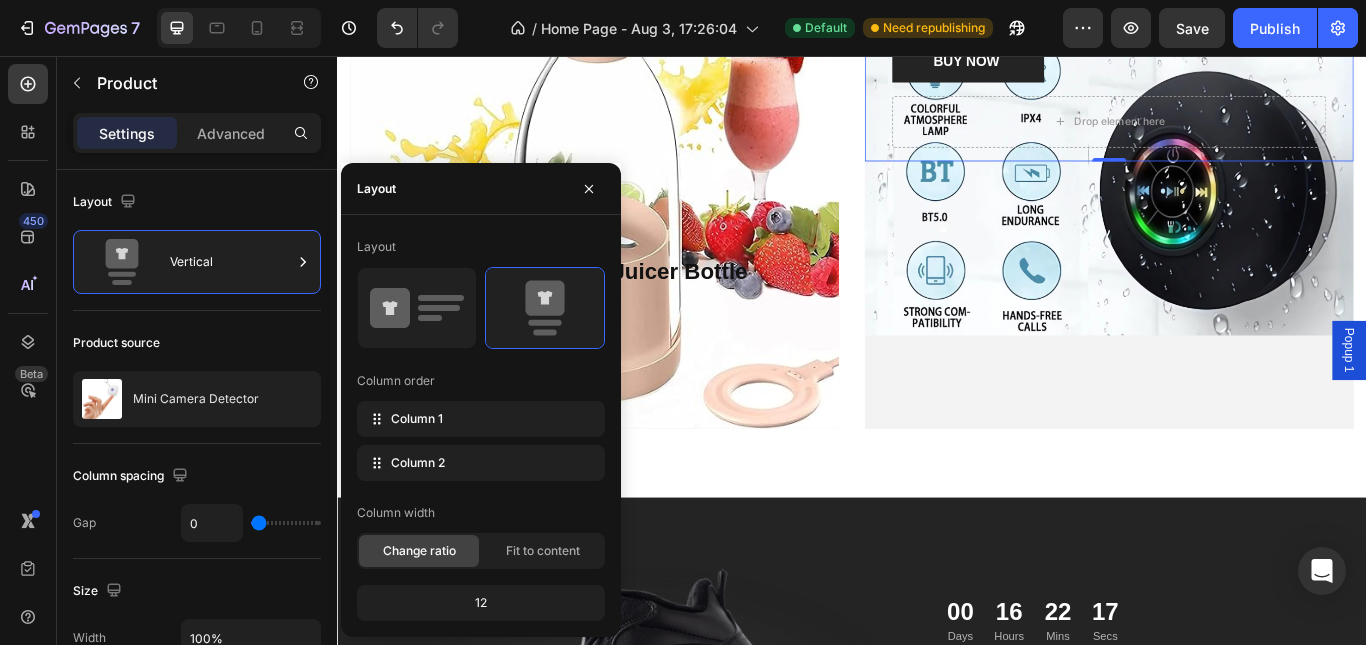click on "12" at bounding box center [481, 603] 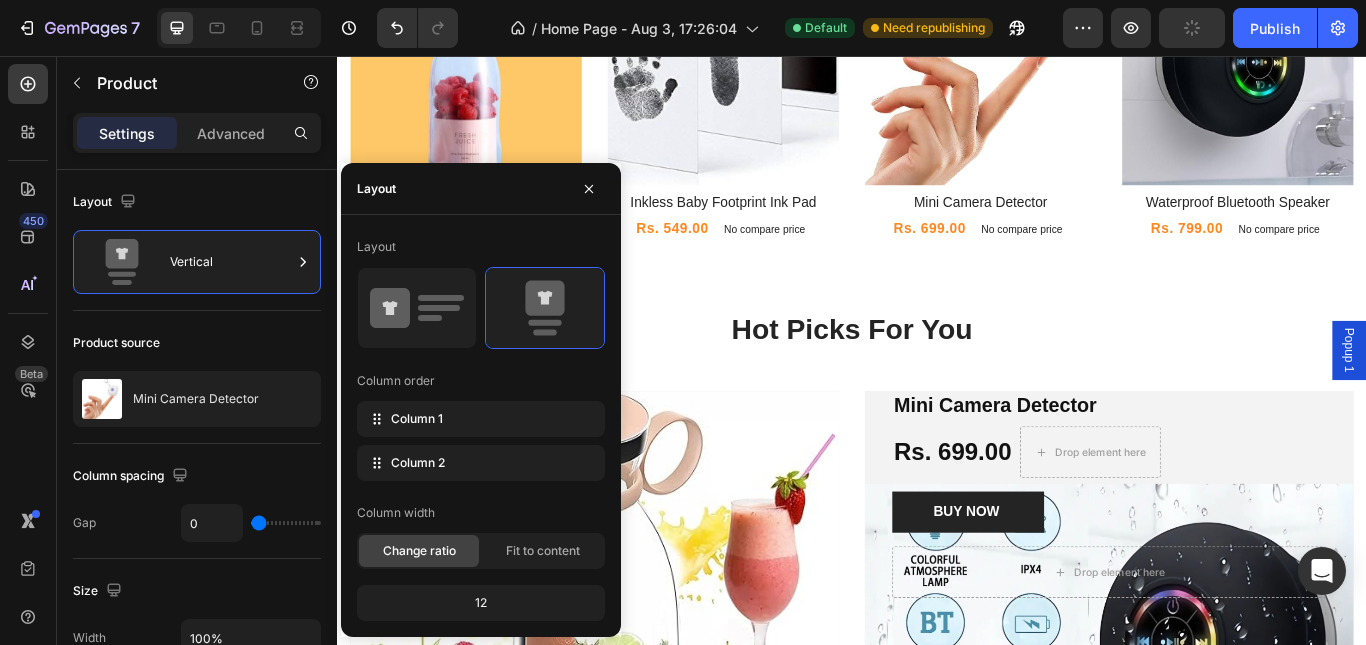 scroll, scrollTop: 1100, scrollLeft: 0, axis: vertical 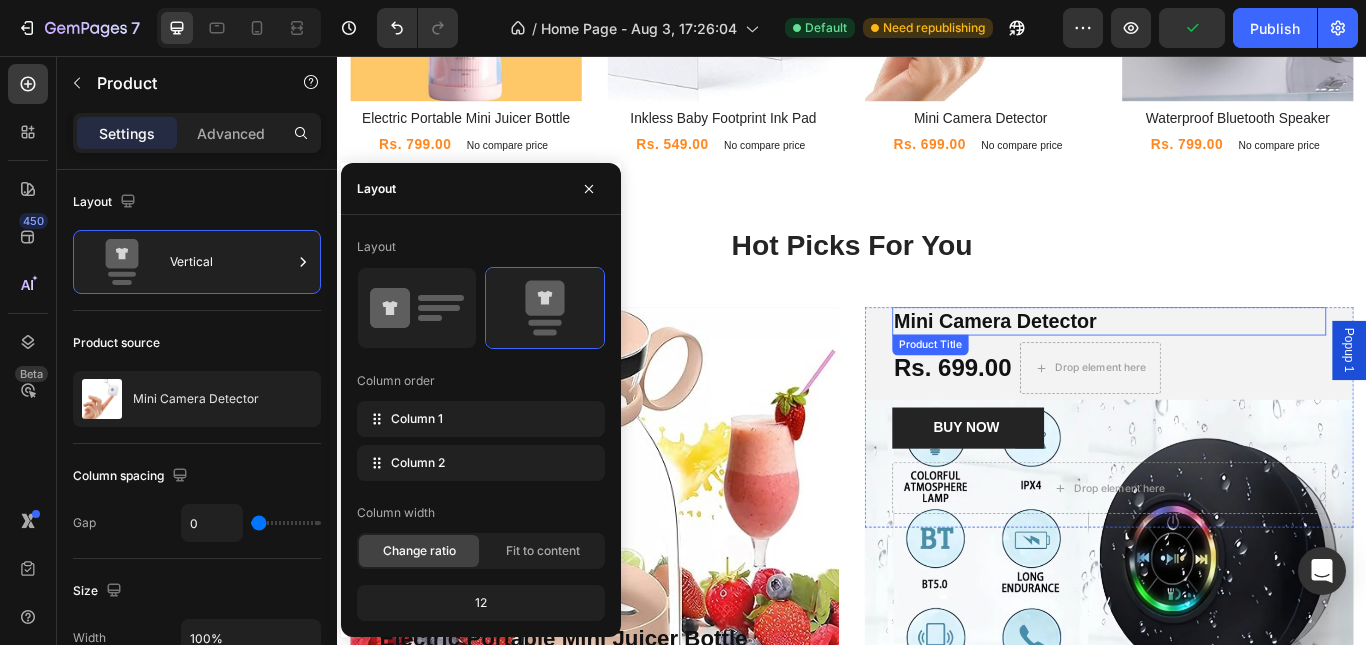 click on "Mini Camera Detector" at bounding box center [1237, 366] 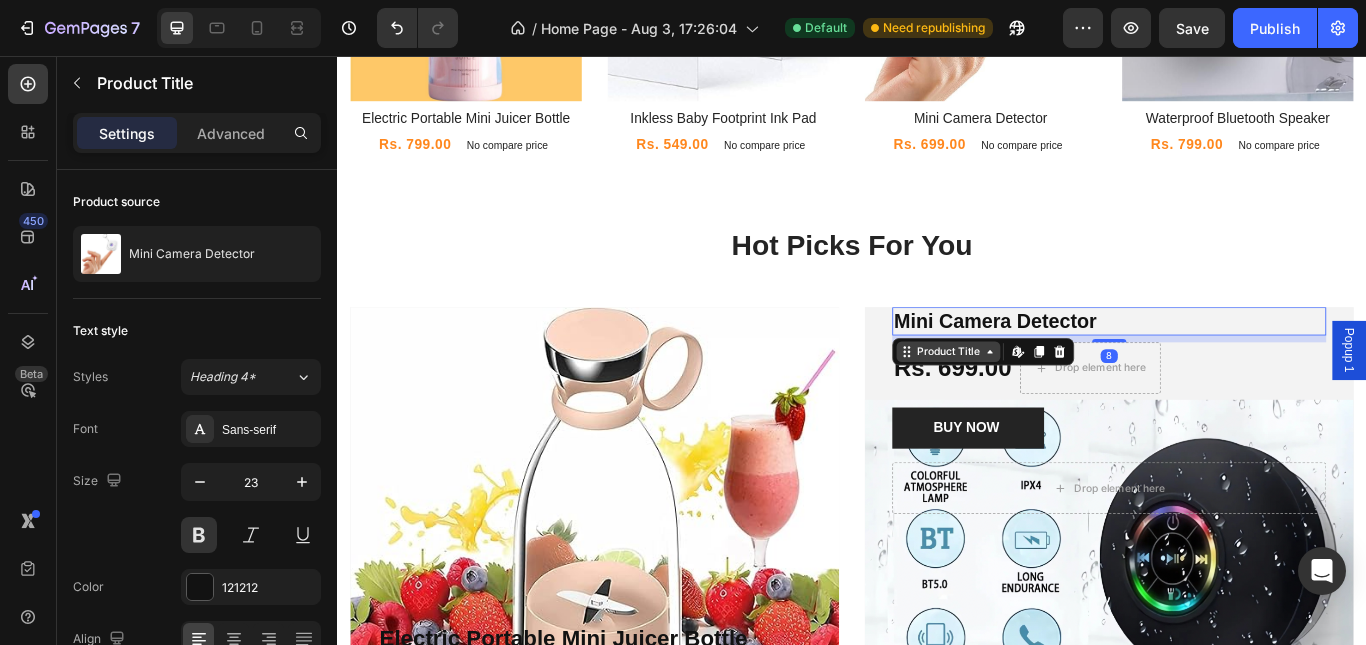 click on "Product Title" at bounding box center (1049, 401) 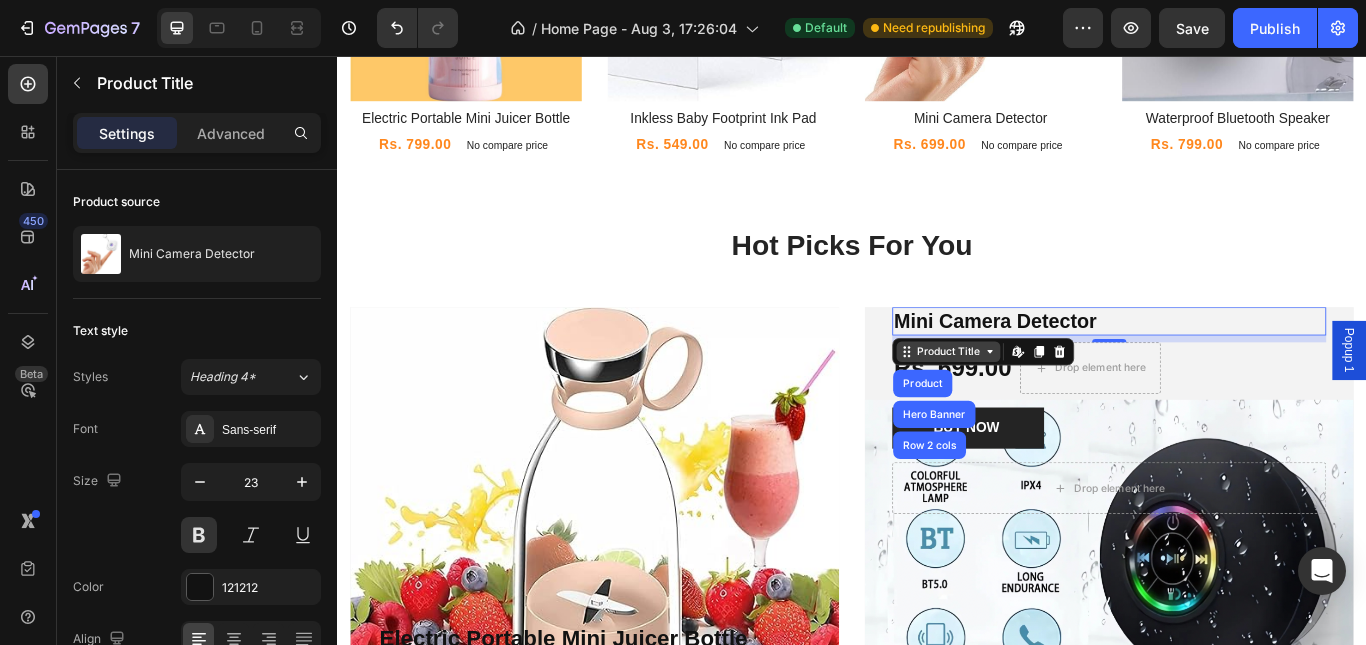 click on "Product Title" at bounding box center (1049, 401) 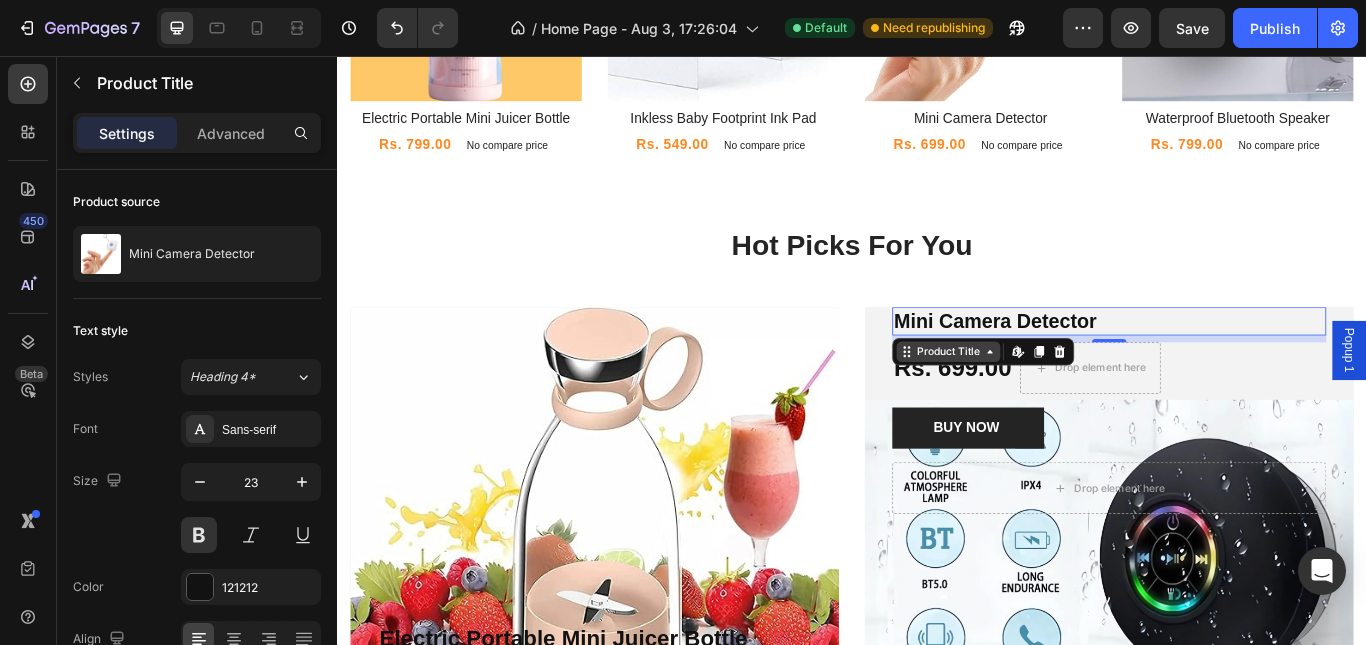 click on "Product Title" at bounding box center (1049, 401) 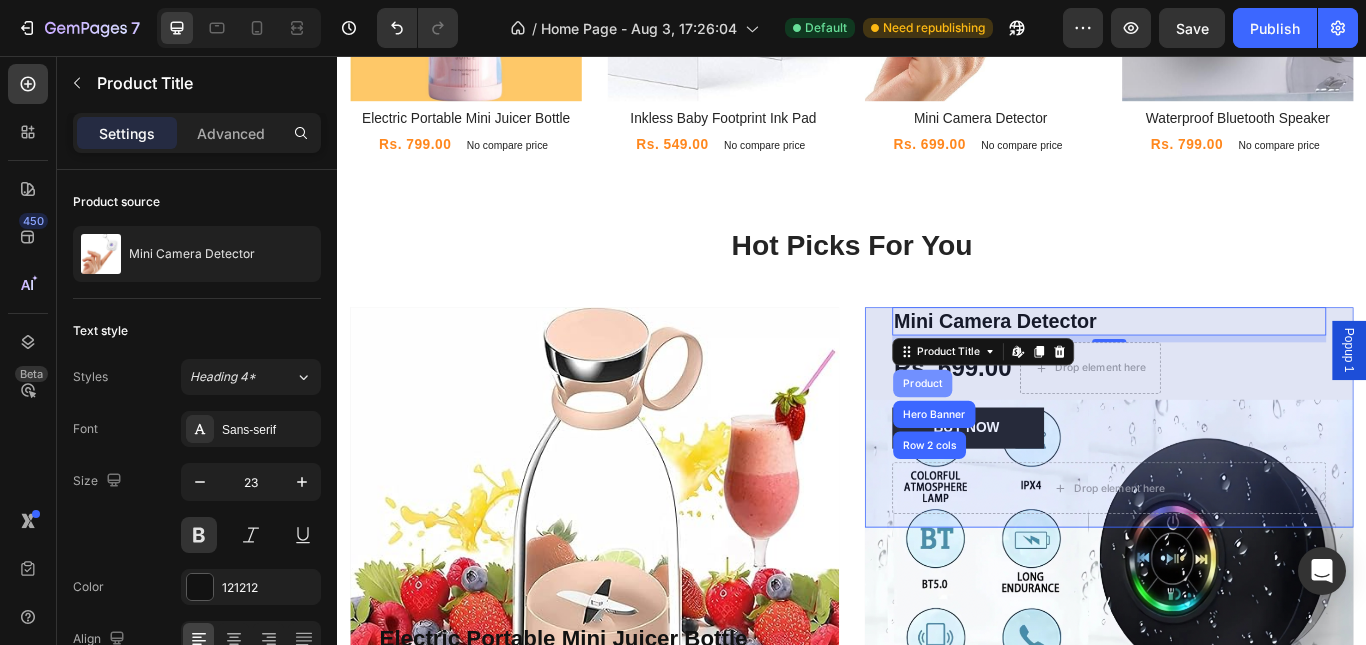 click on "Product" at bounding box center (1019, 438) 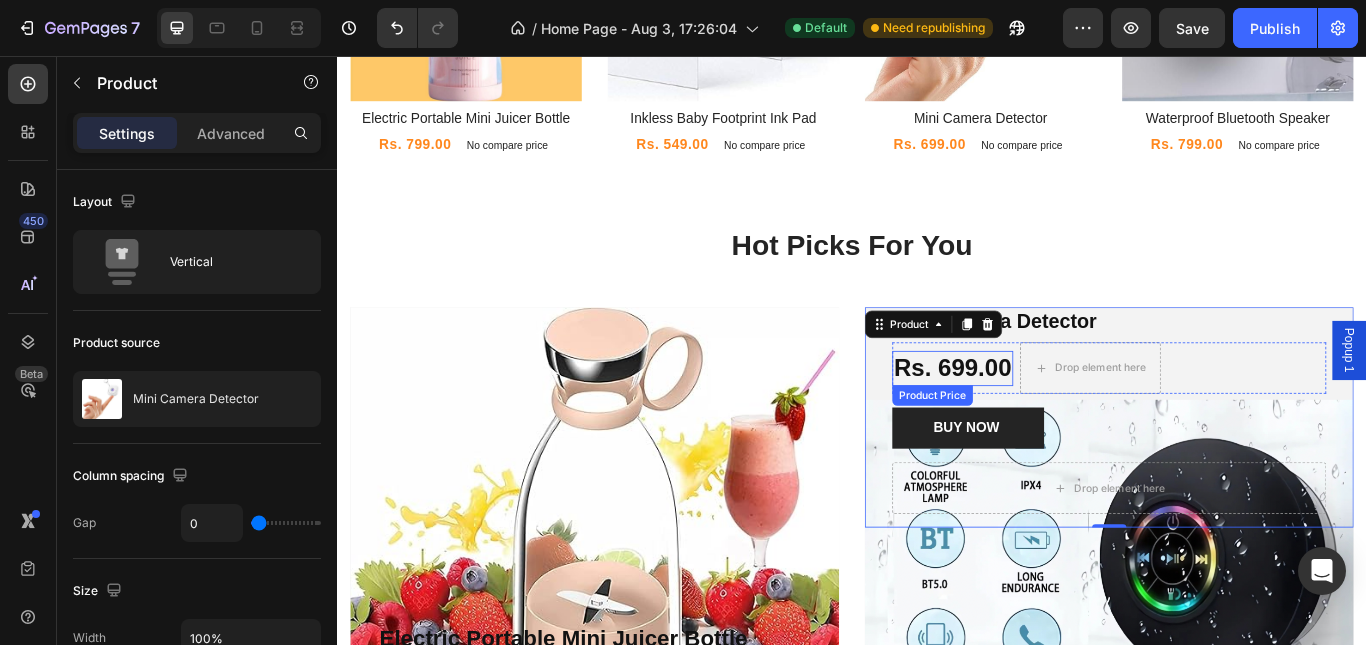 click on "Rs. 699.00" at bounding box center (1054, 420) 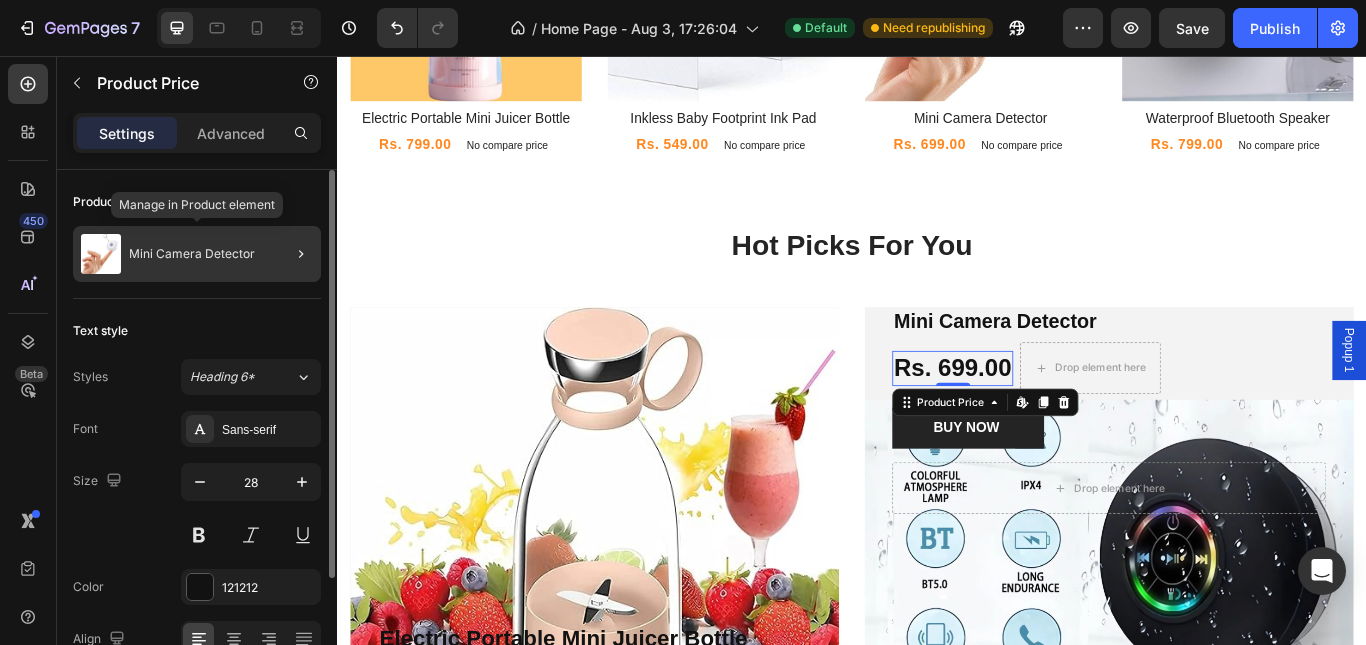 click on "Mini Camera Detector" 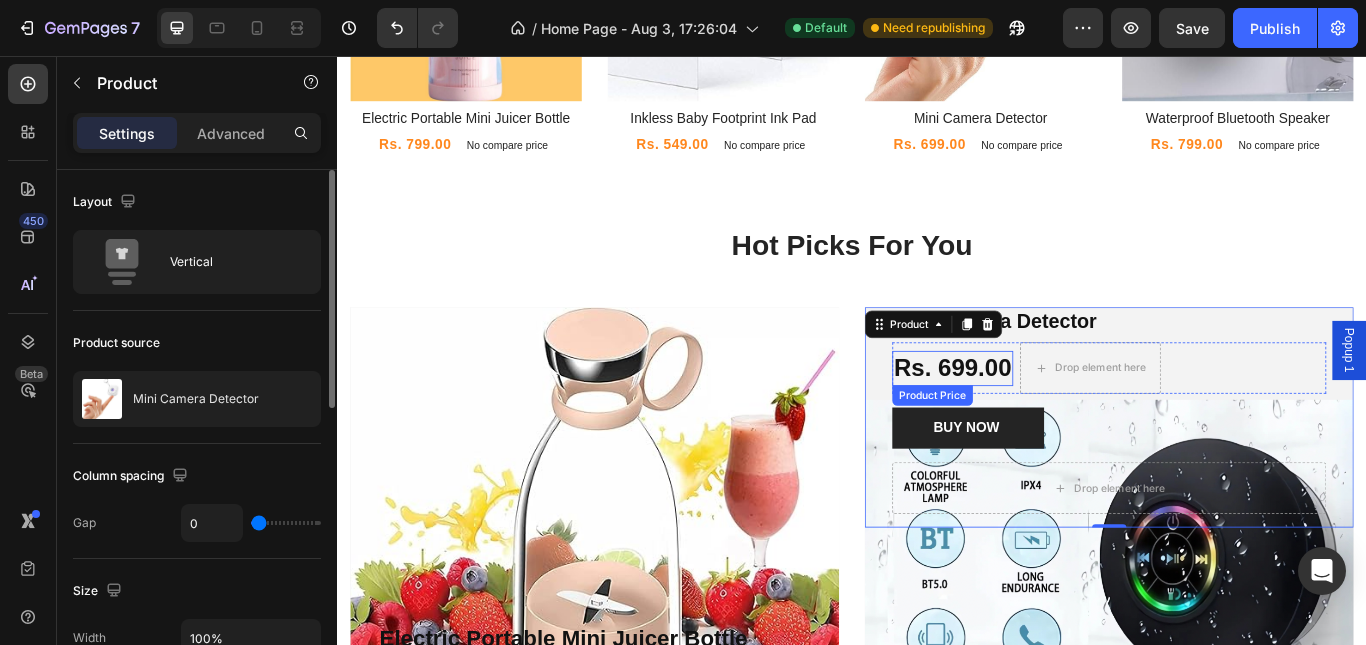 click on "Rs. 699.00" at bounding box center (1054, 420) 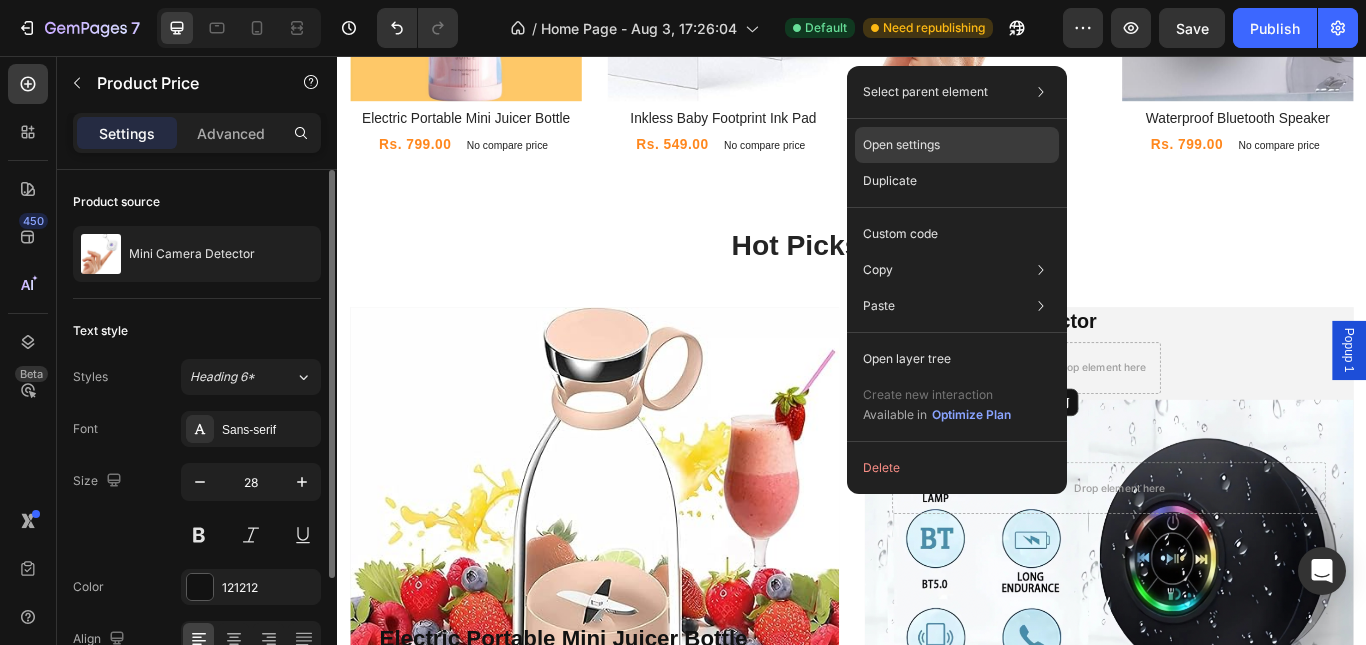 click on "Open settings" 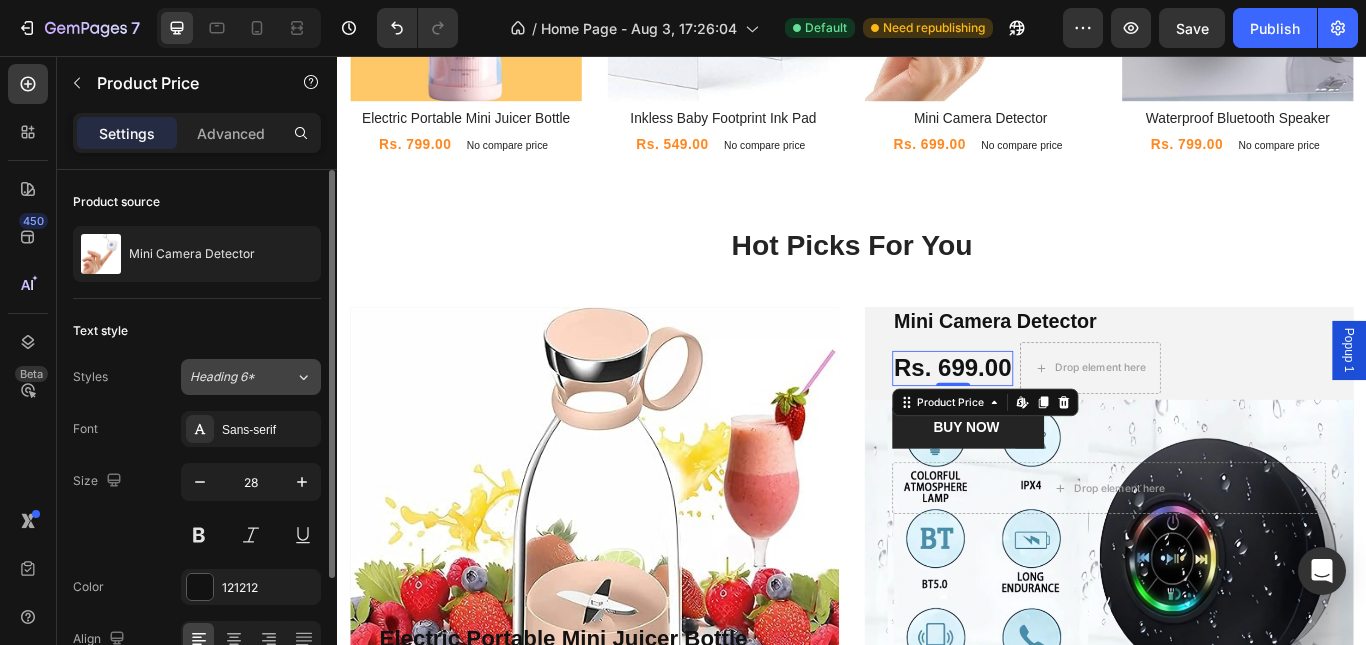 click on "Heading 6*" 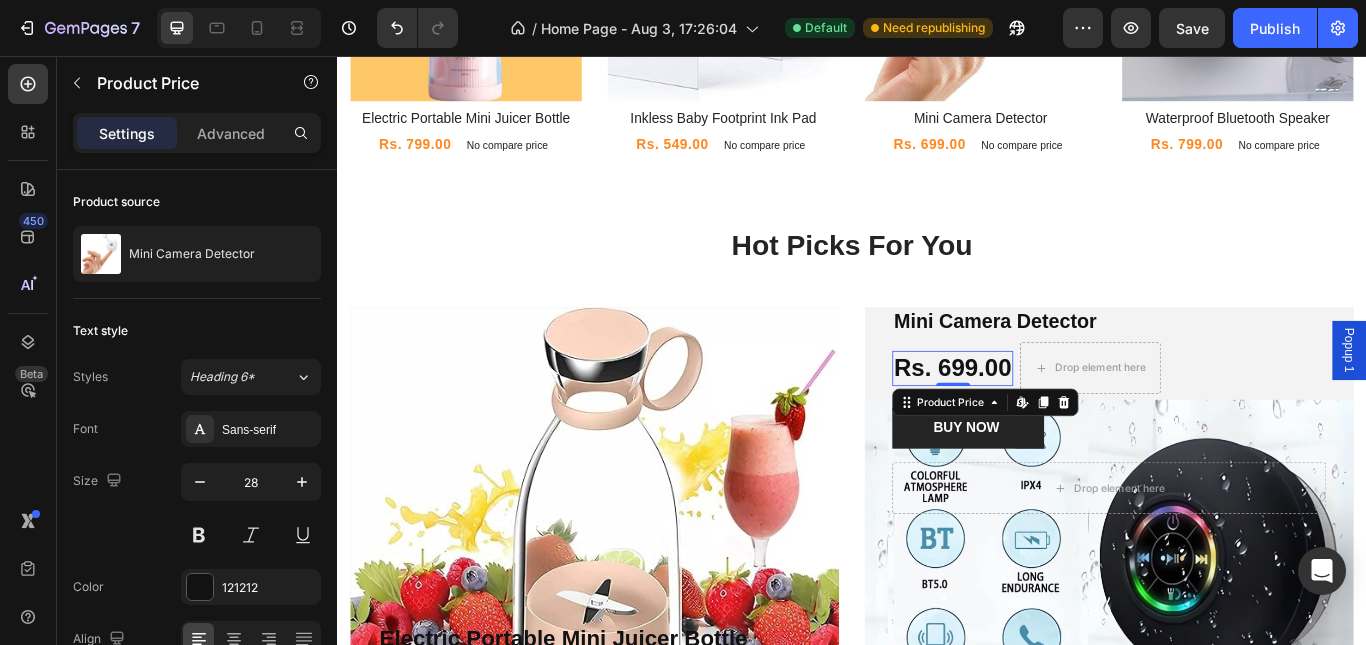 drag, startPoint x: 152, startPoint y: 521, endPoint x: 184, endPoint y: 463, distance: 66.24198 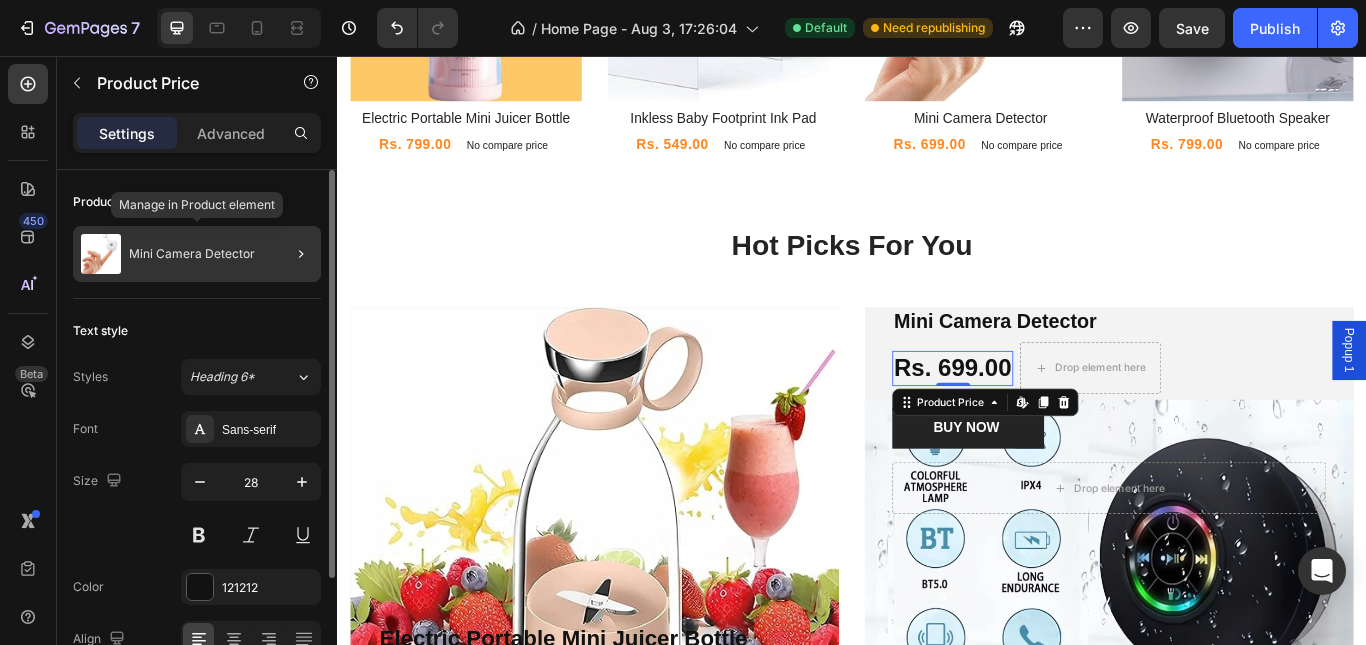 click on "Mini Camera Detector" 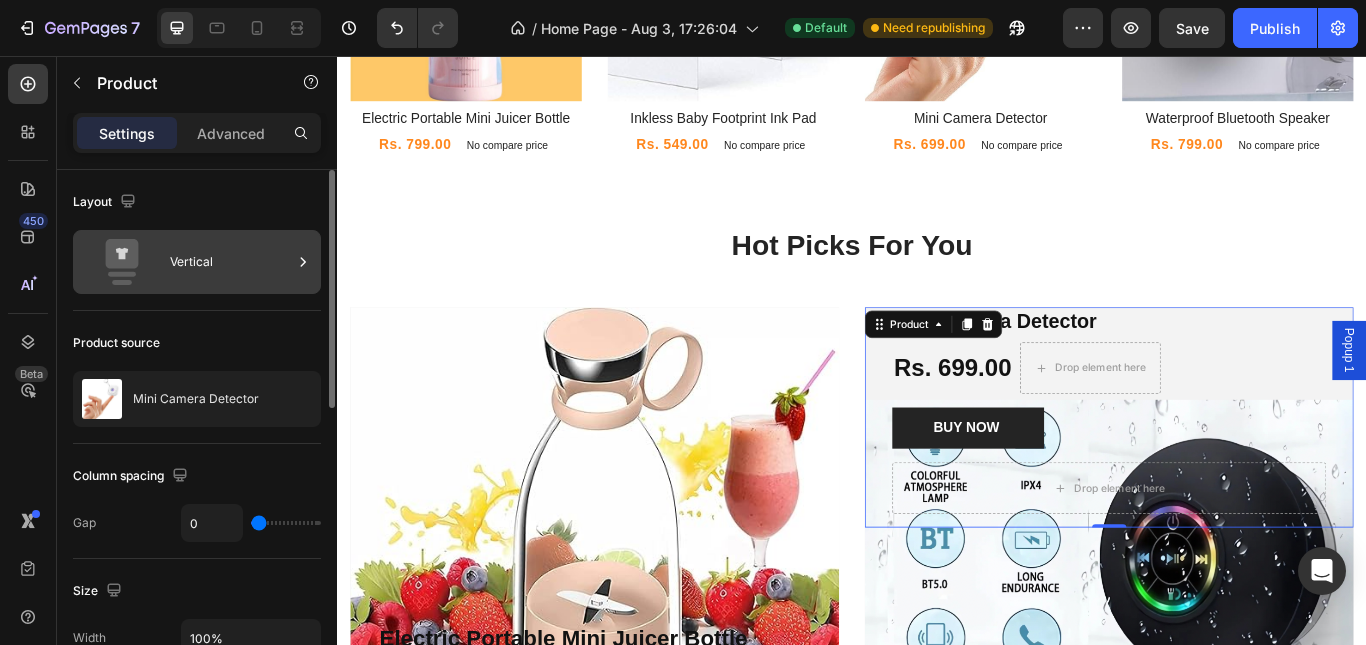 click on "Vertical" at bounding box center [231, 262] 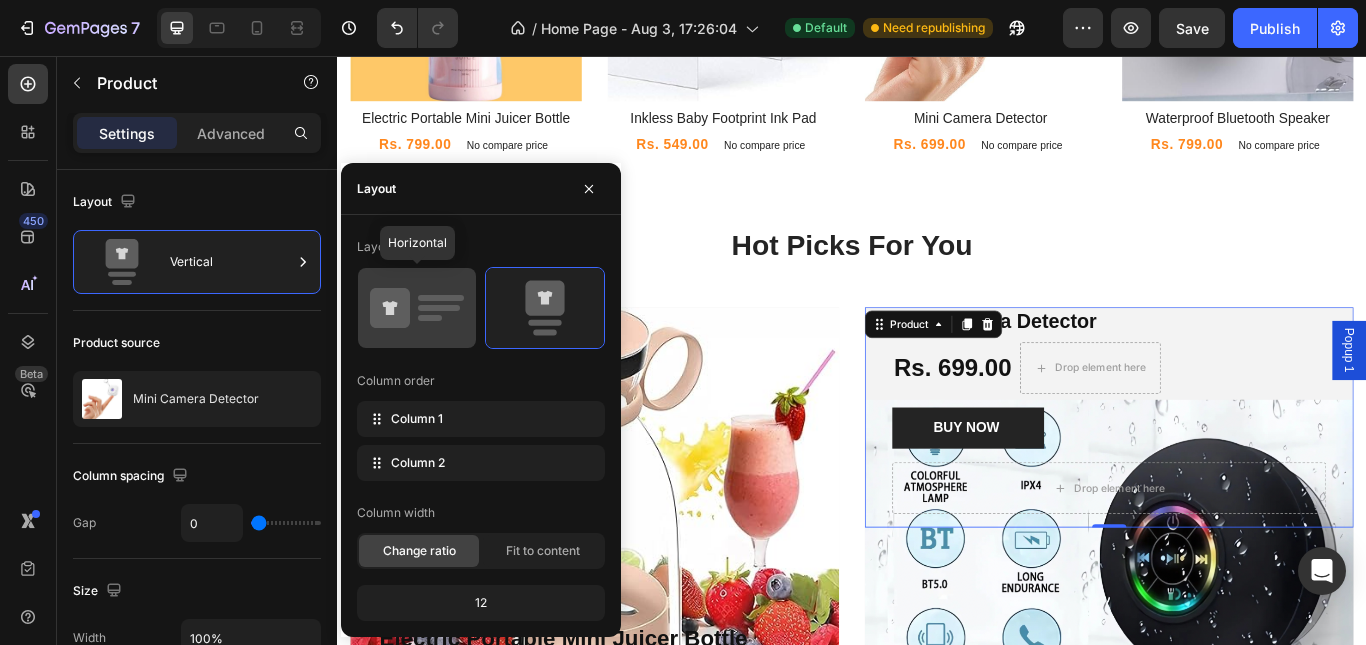click 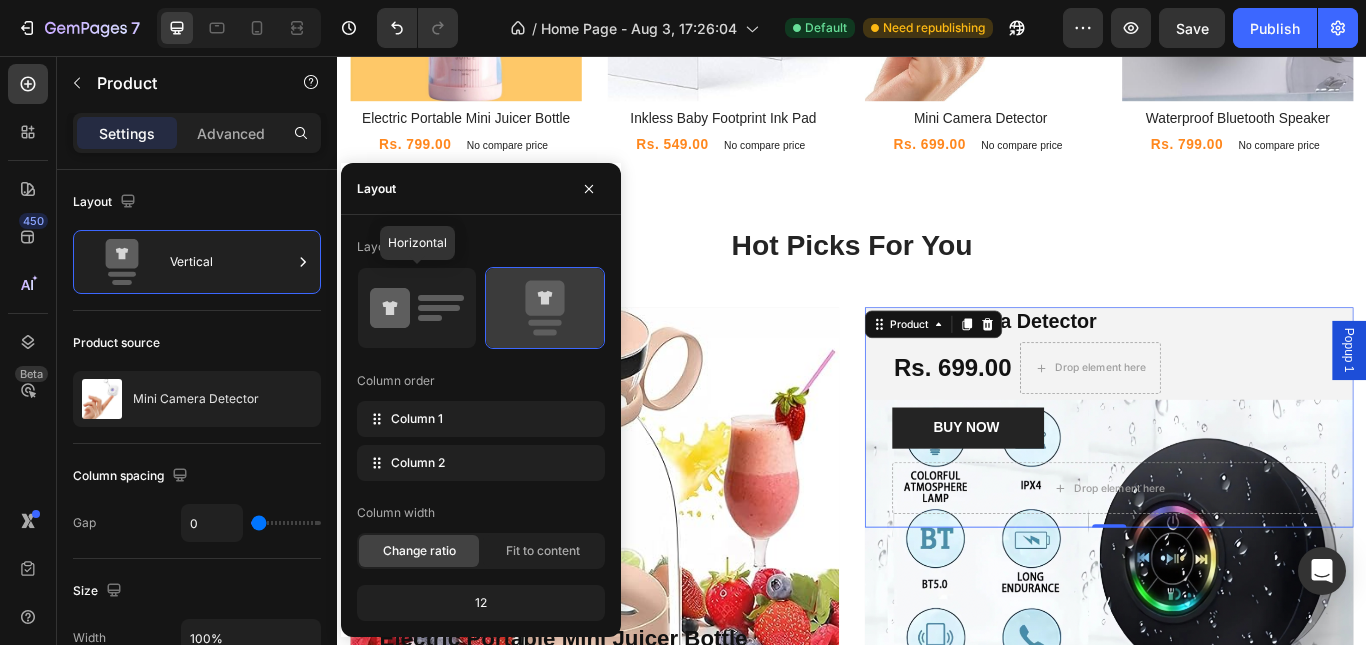 type on "30" 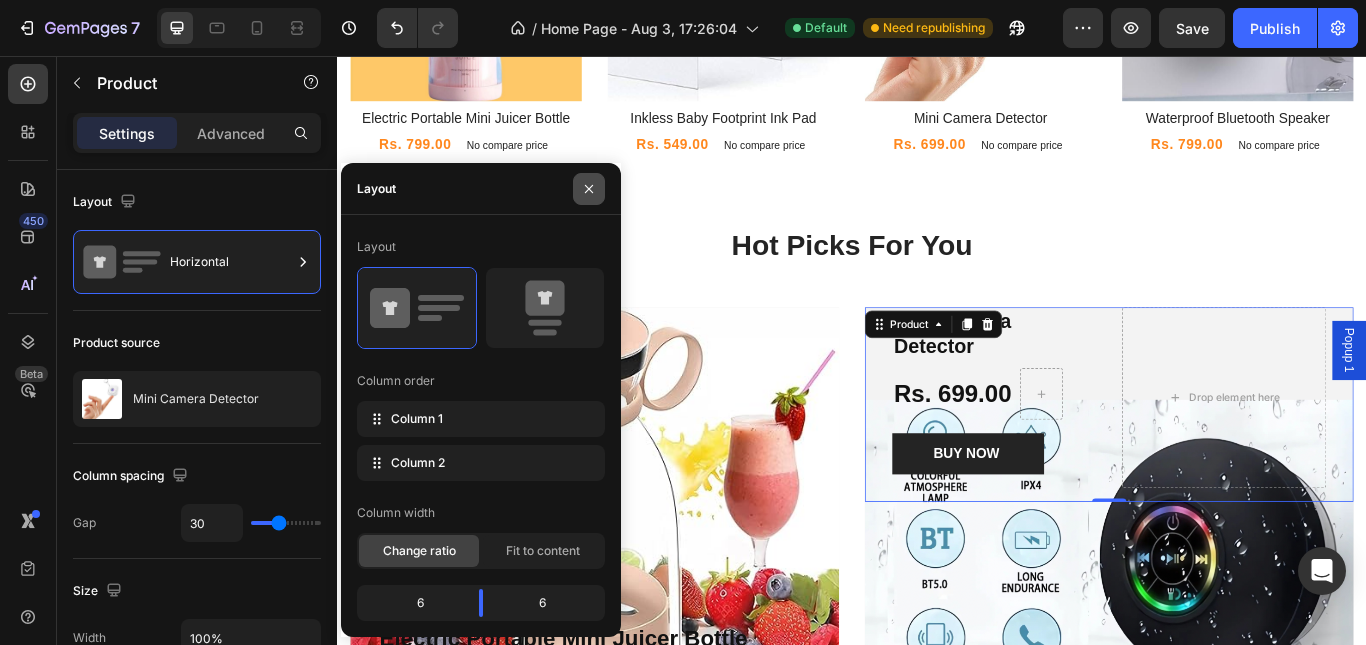 drag, startPoint x: 589, startPoint y: 194, endPoint x: 514, endPoint y: 334, distance: 158.8238 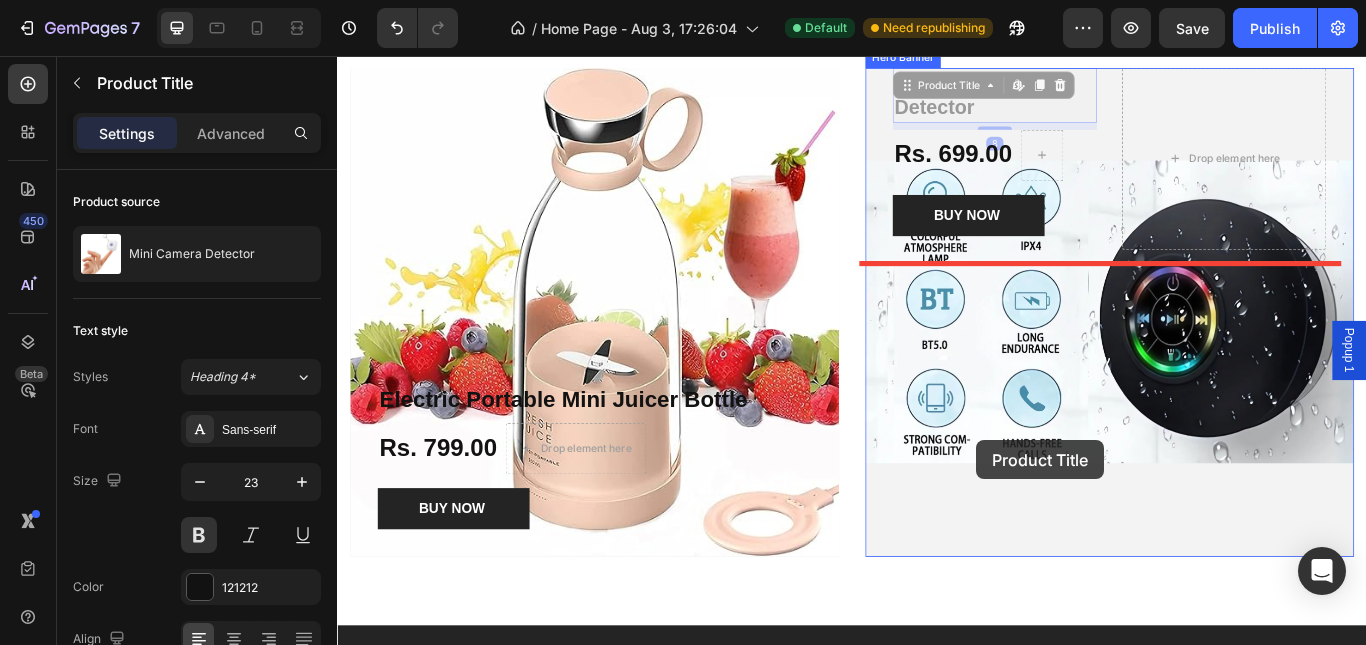 scroll, scrollTop: 1459, scrollLeft: 0, axis: vertical 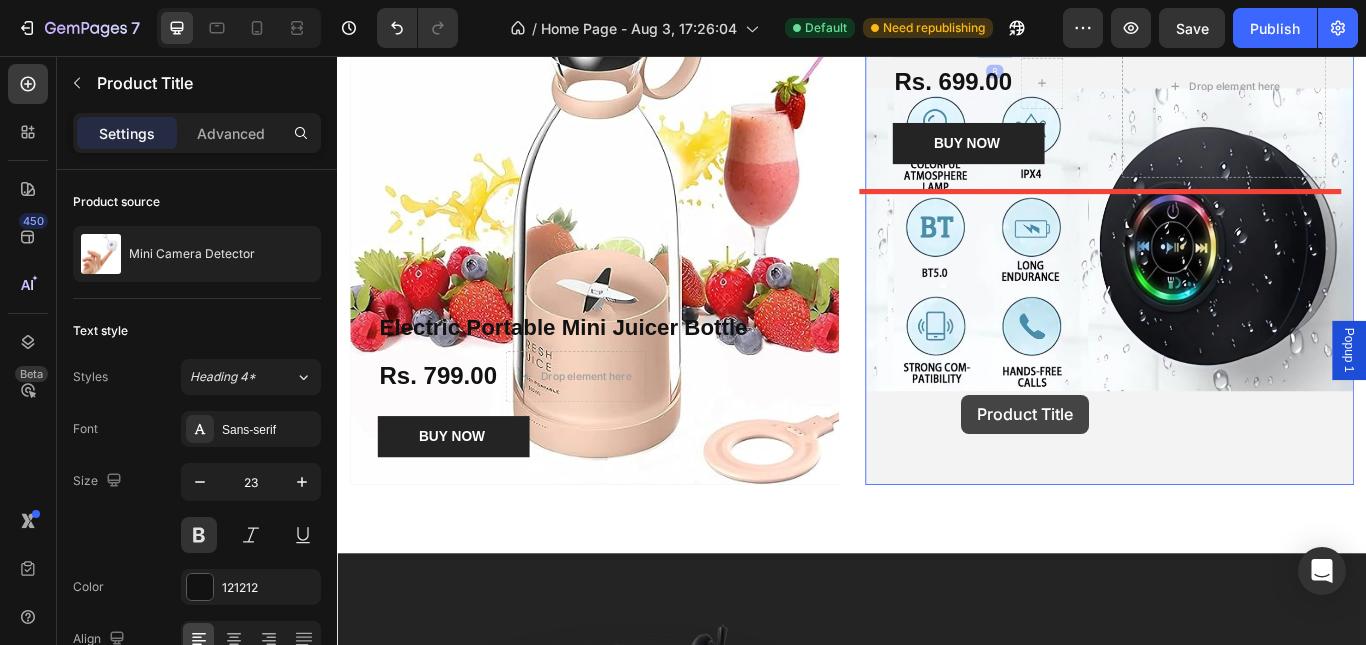 drag, startPoint x: 1027, startPoint y: 391, endPoint x: 1065, endPoint y: 450, distance: 70.178345 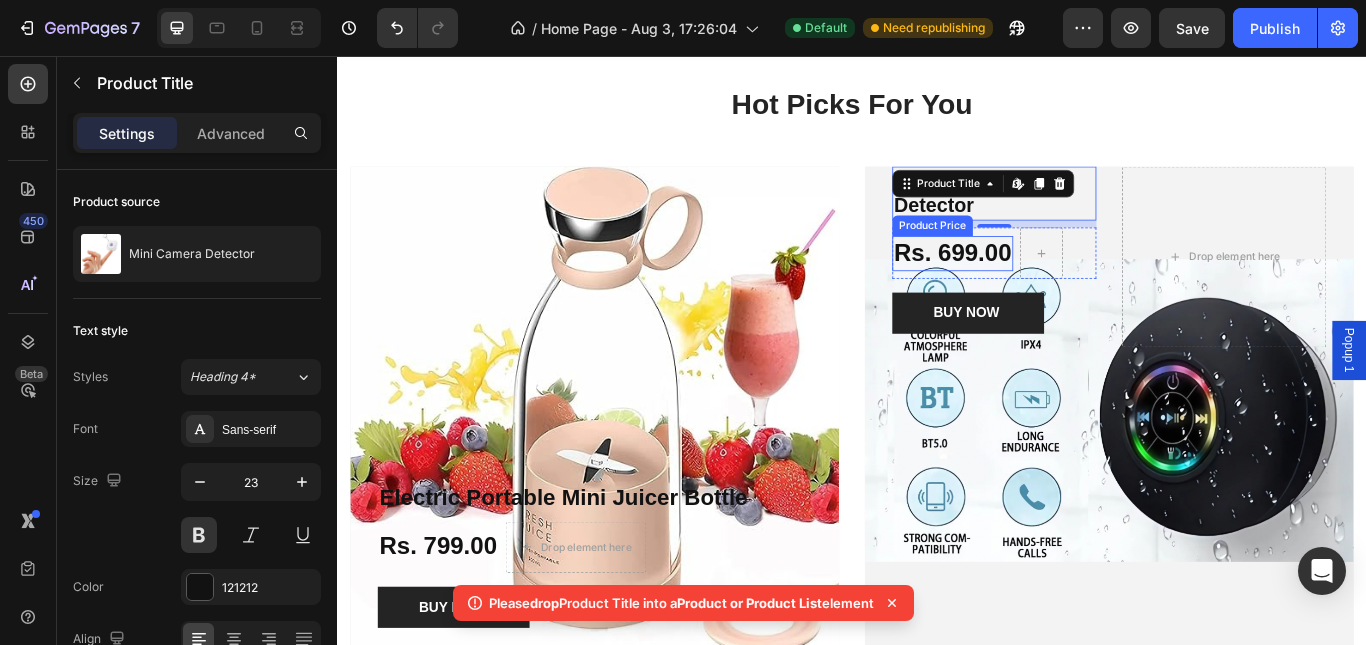 scroll, scrollTop: 1159, scrollLeft: 0, axis: vertical 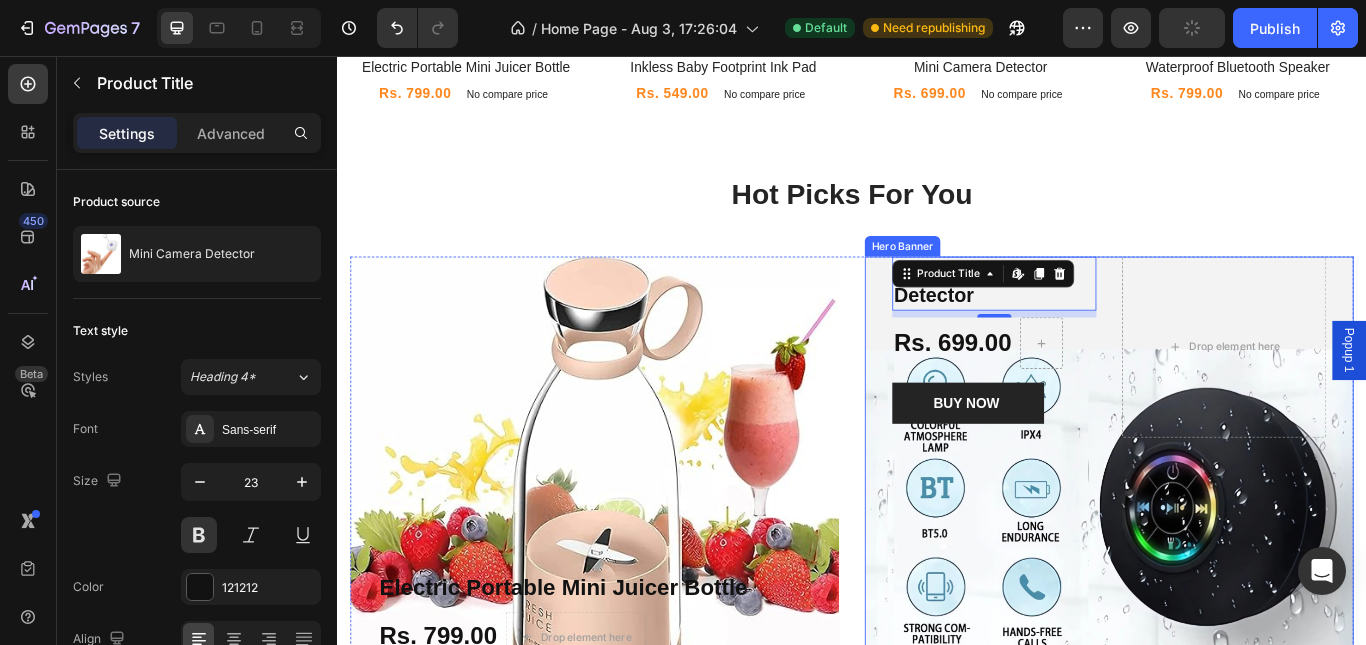 click on "Mini Camera Detector Product Title   Edit content in Shopify 8 Rs. 699.00 Product Price Product Price
Row BUY NOW Product Cart Button
Drop element here Product" at bounding box center (1237, 575) 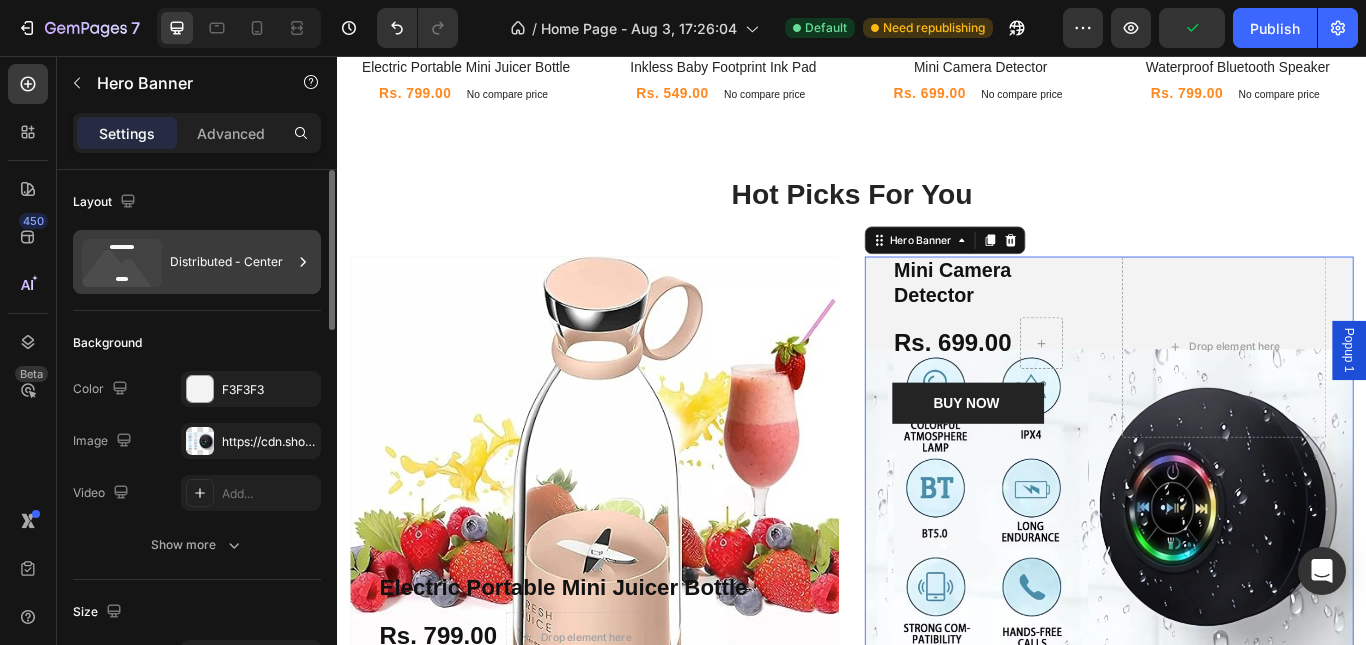 click on "Distributed - Center" at bounding box center [197, 262] 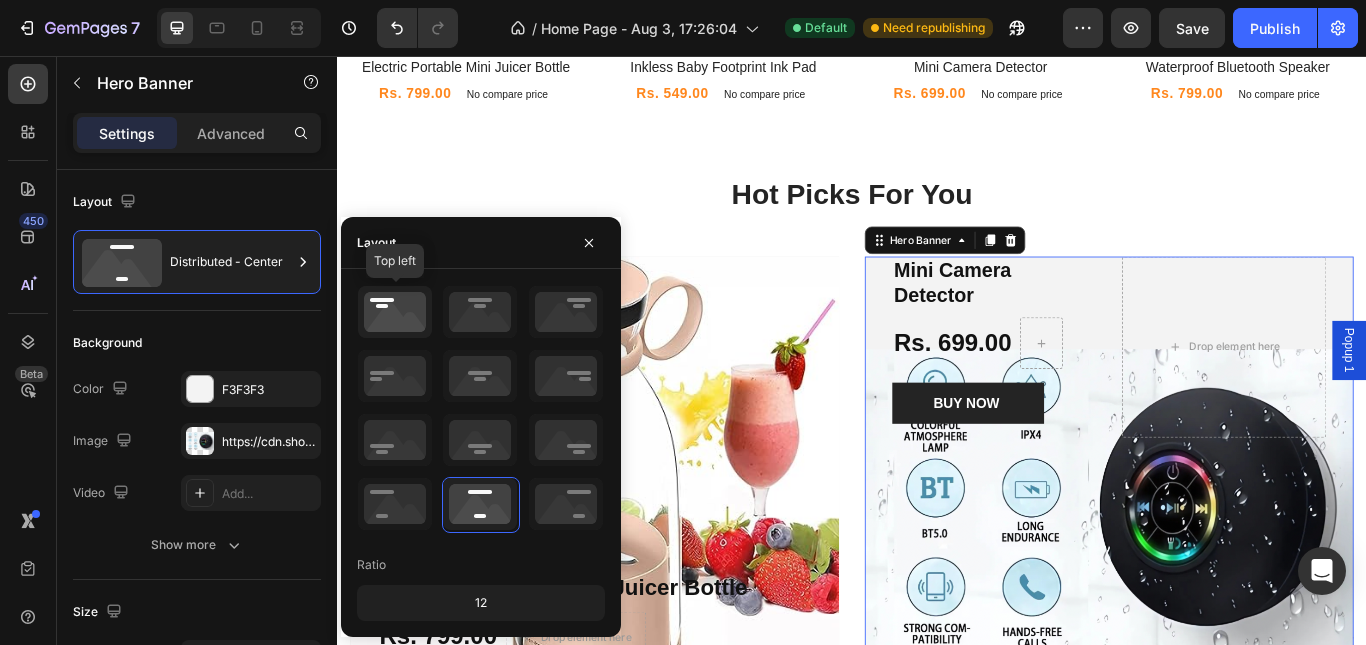 click 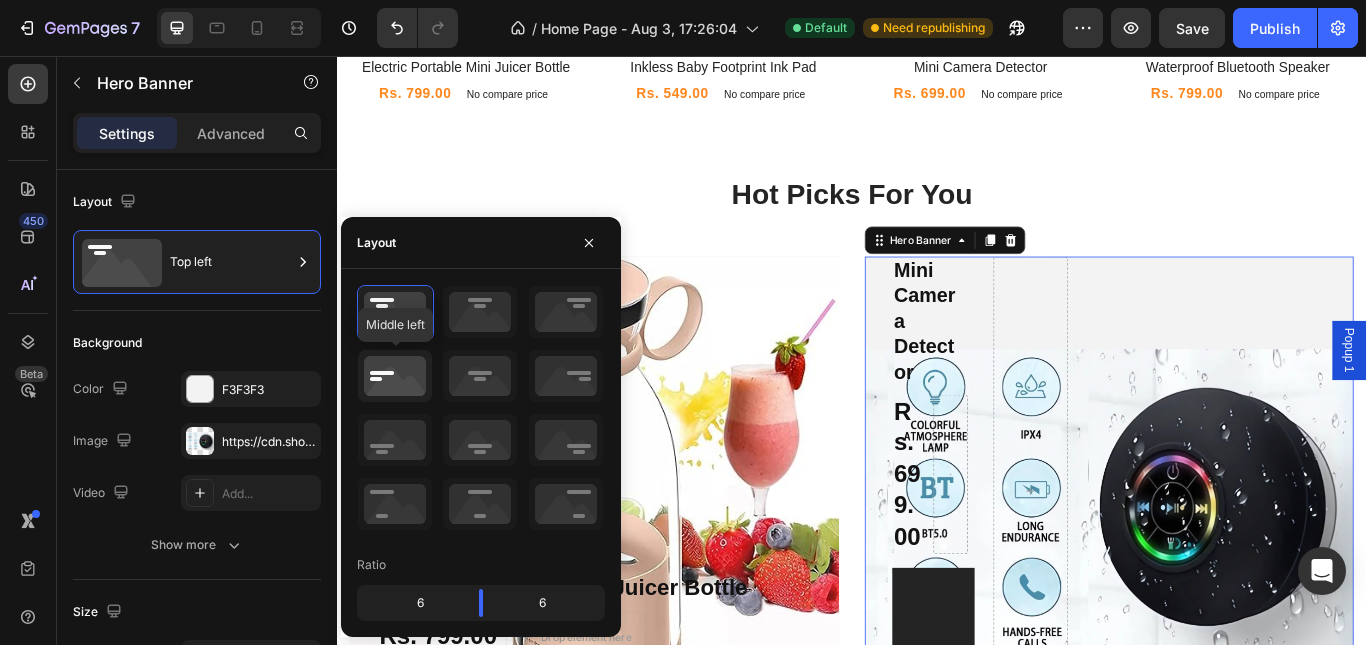 click 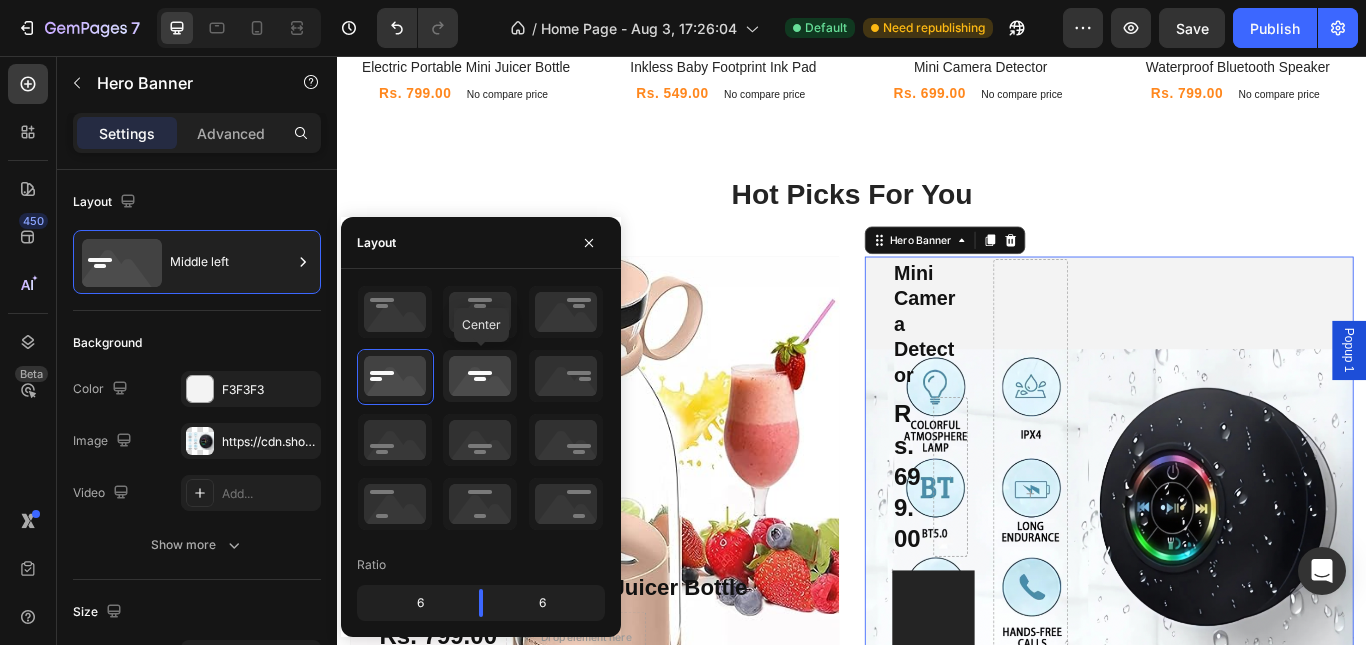 click 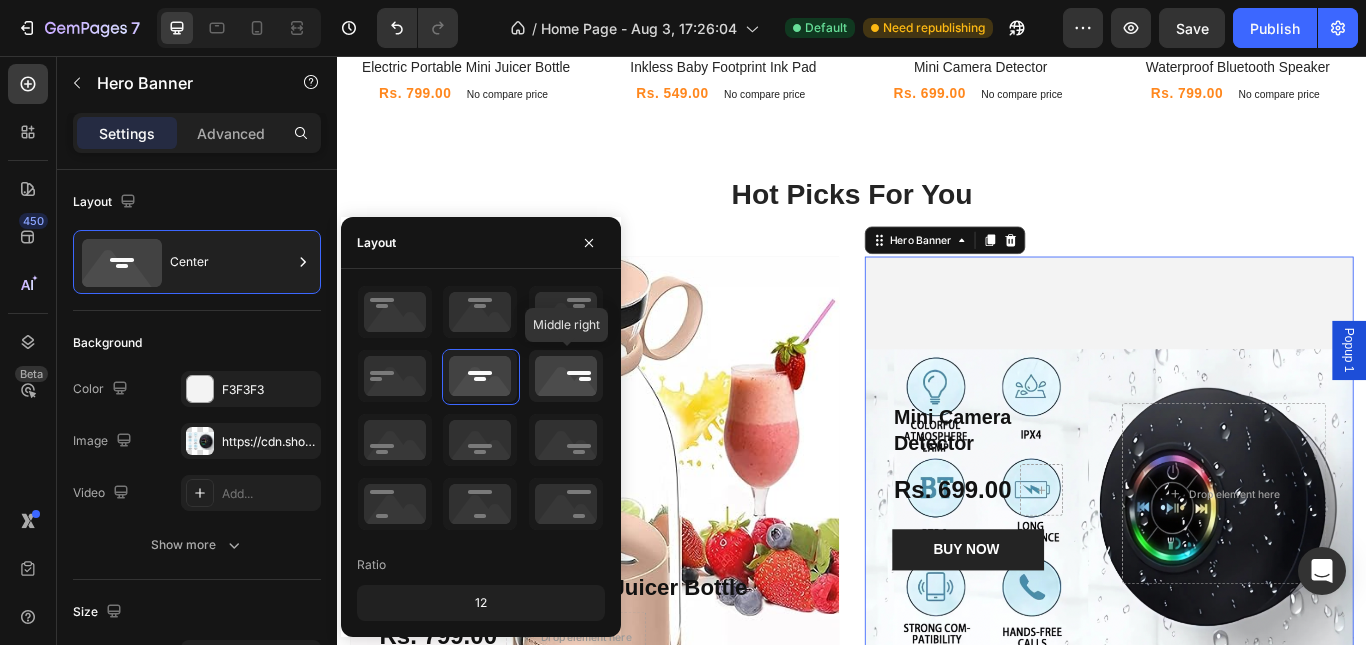 click 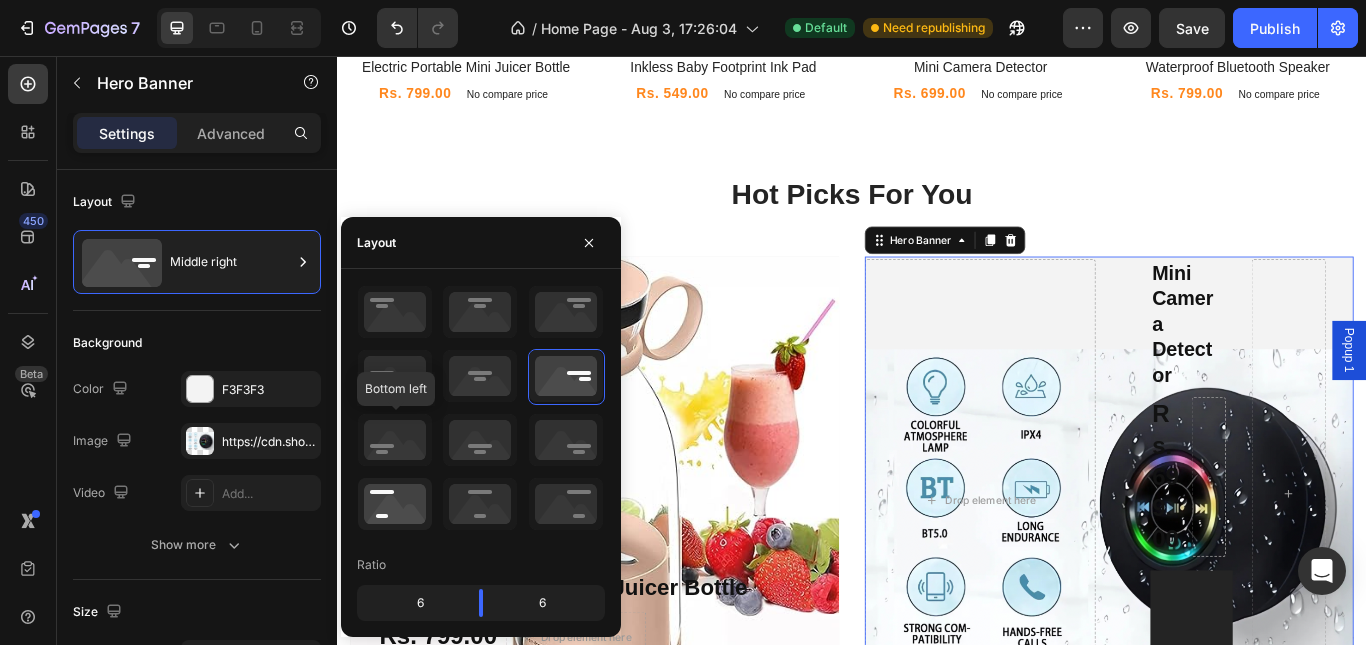 click 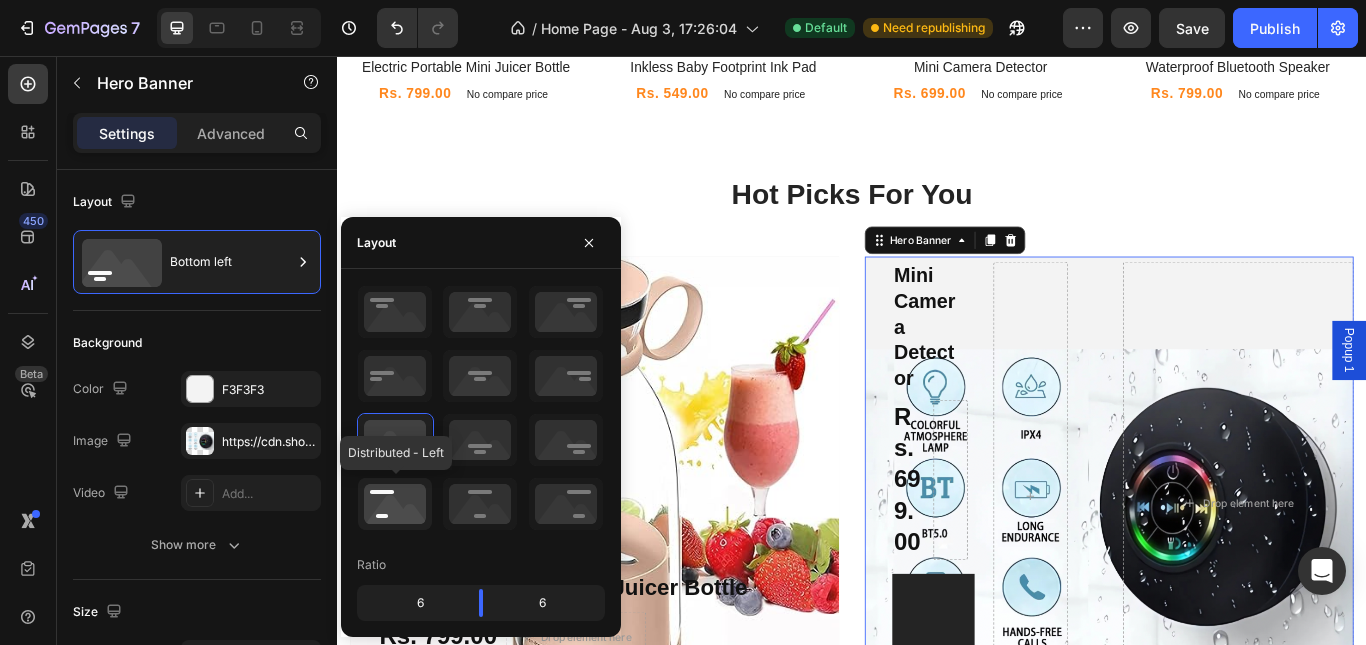 click 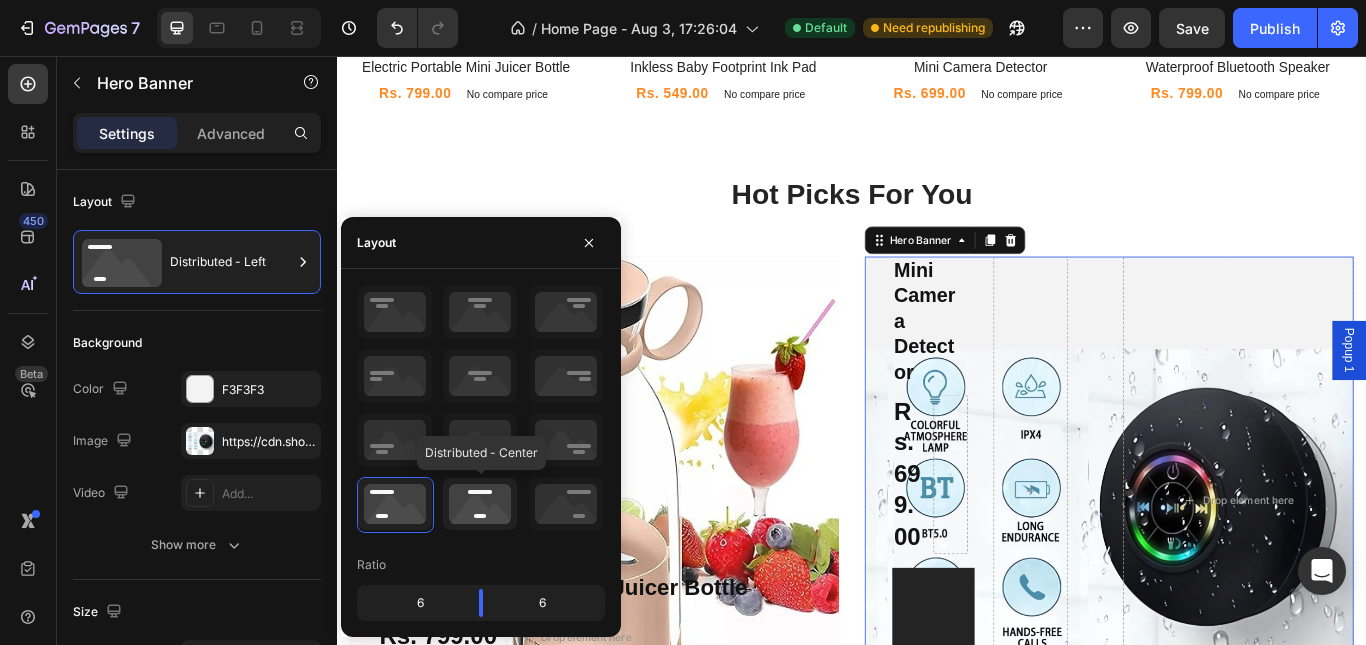 click 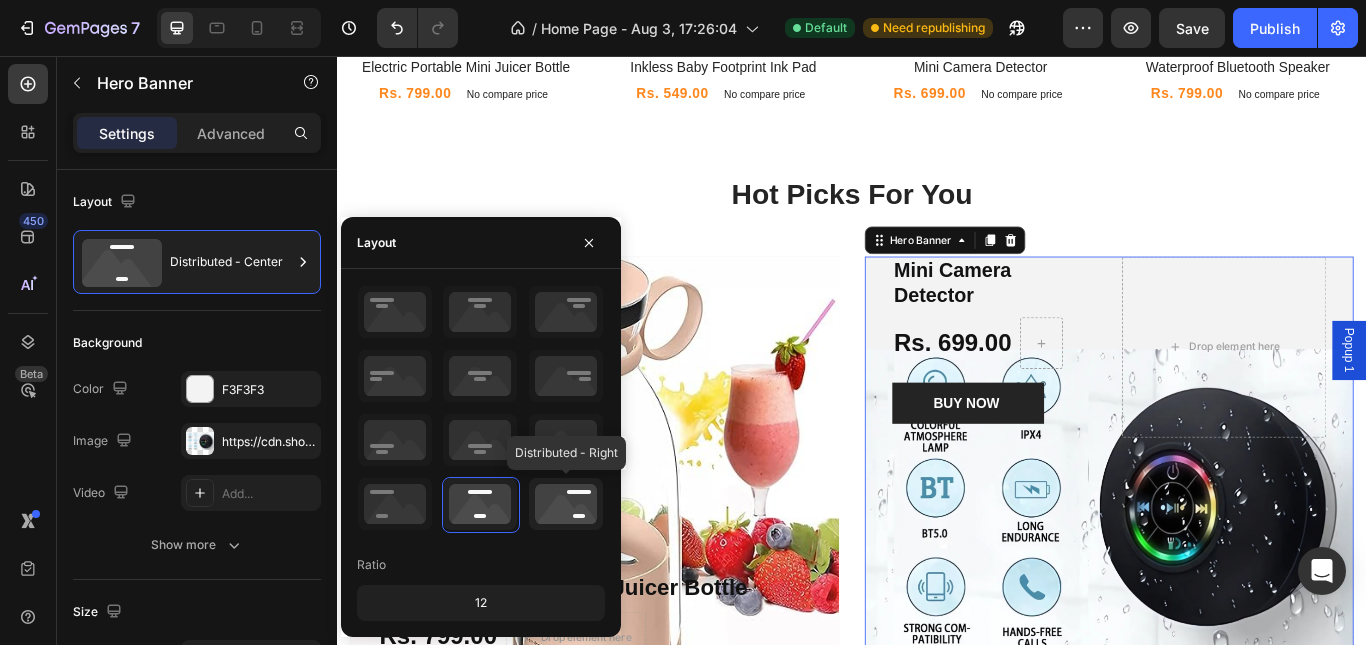 drag, startPoint x: 549, startPoint y: 492, endPoint x: 560, endPoint y: 495, distance: 11.401754 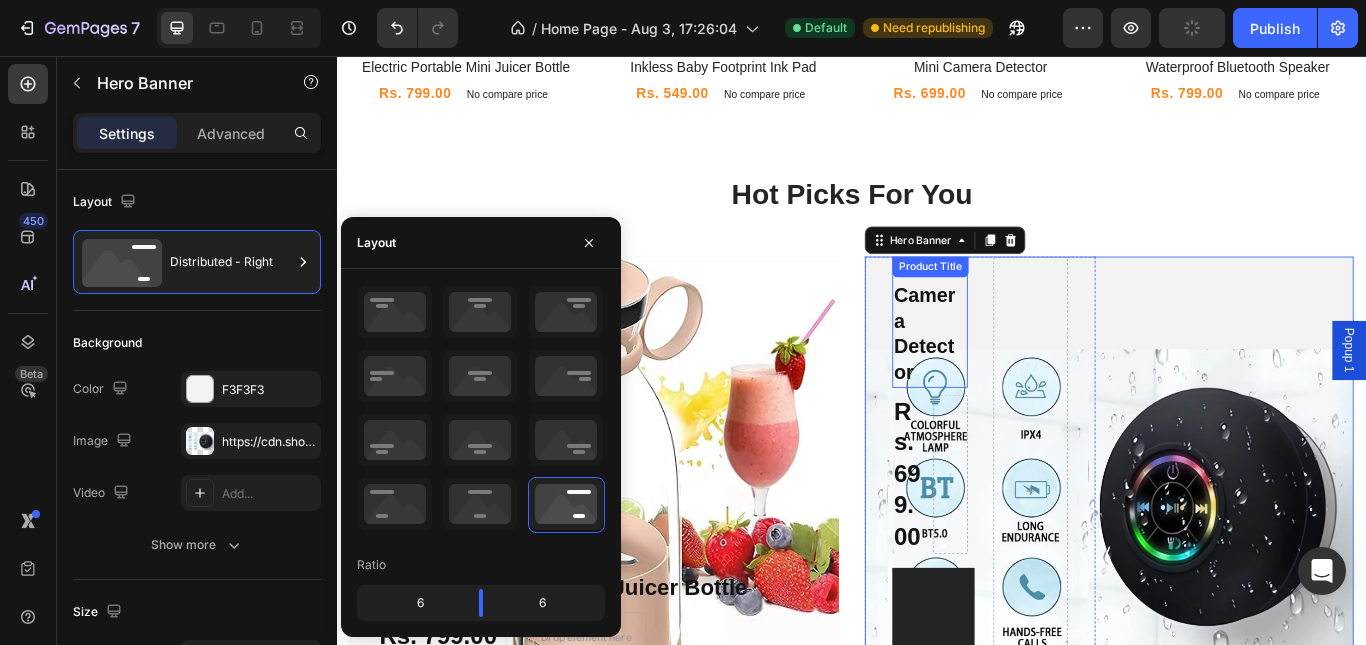 click on "Mini Camera Detector" at bounding box center (1028, 367) 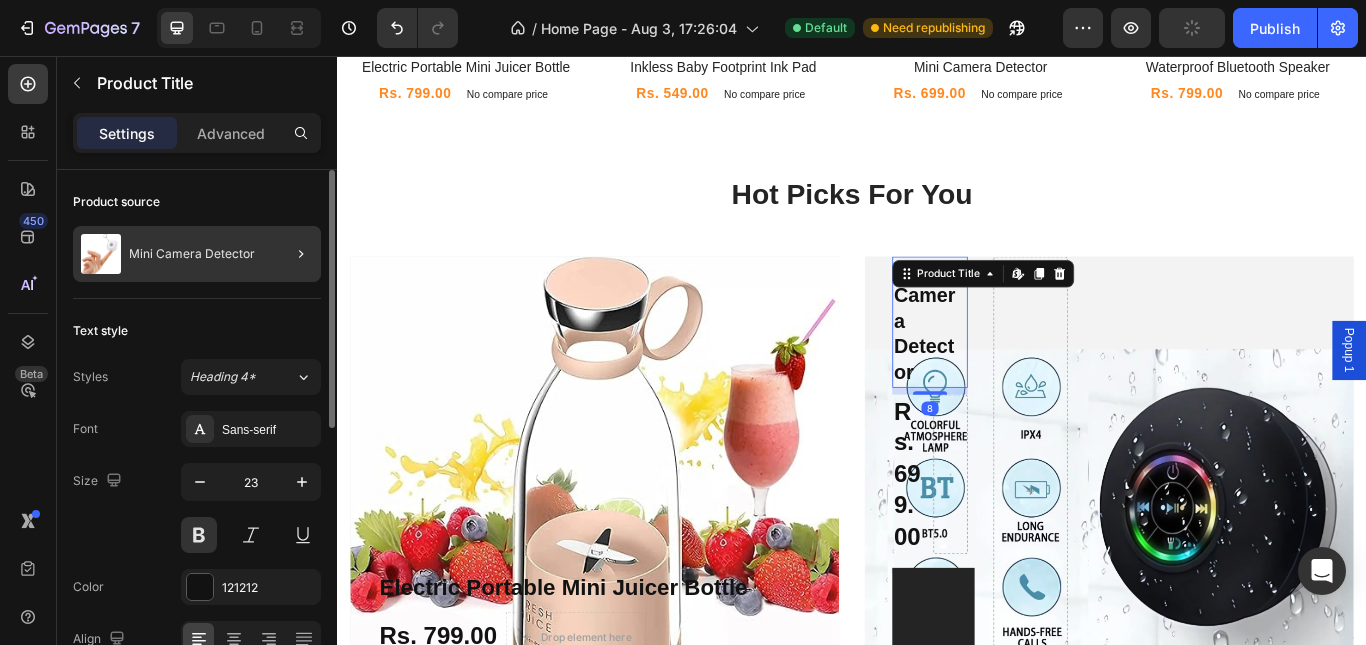 click 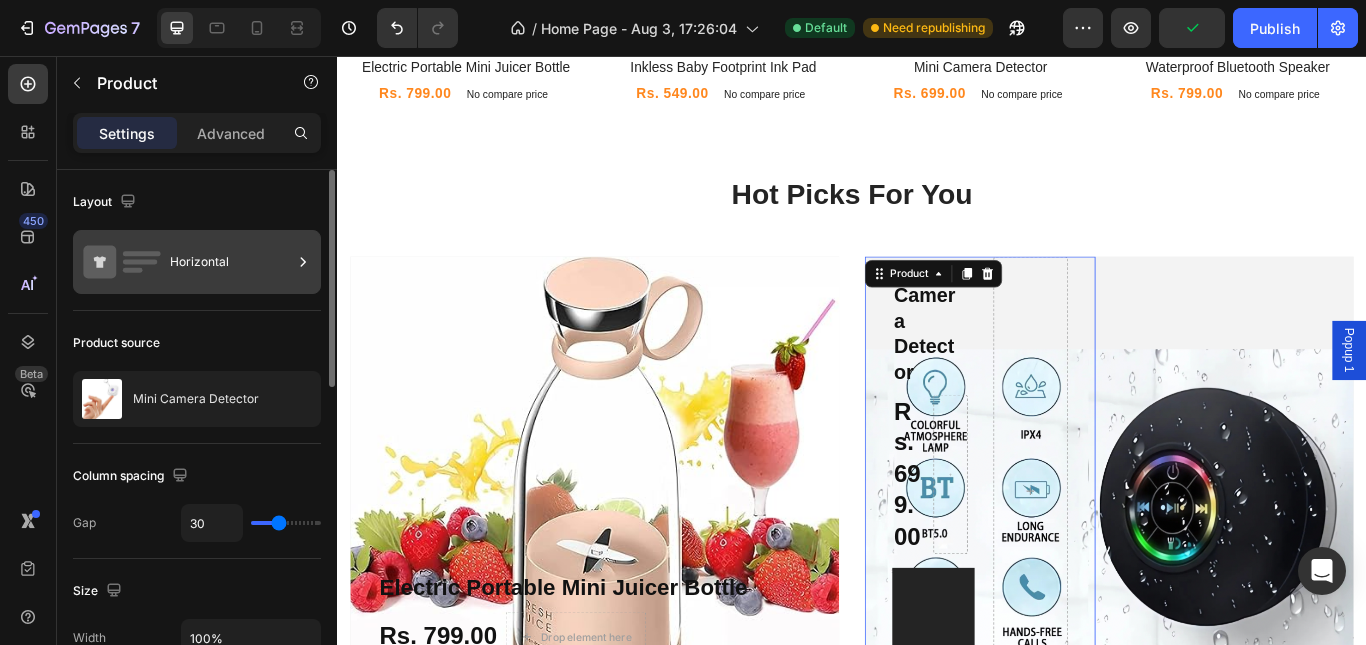 click on "Horizontal" at bounding box center [231, 262] 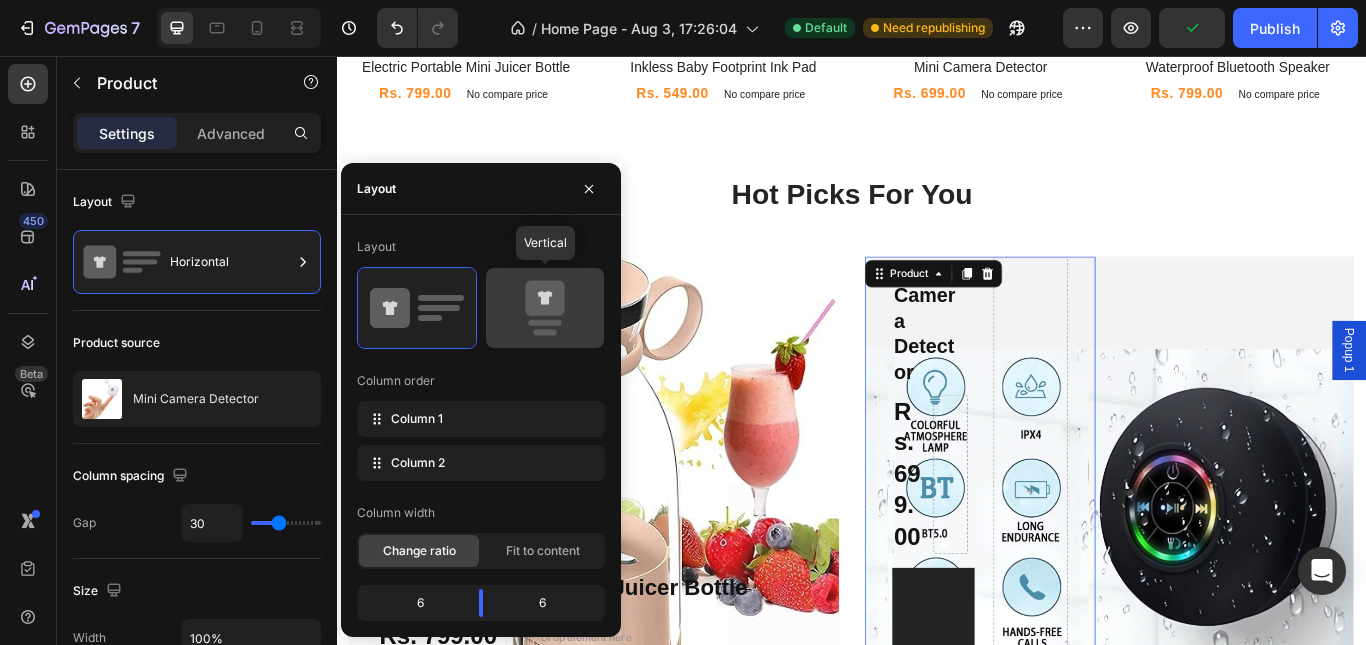 click 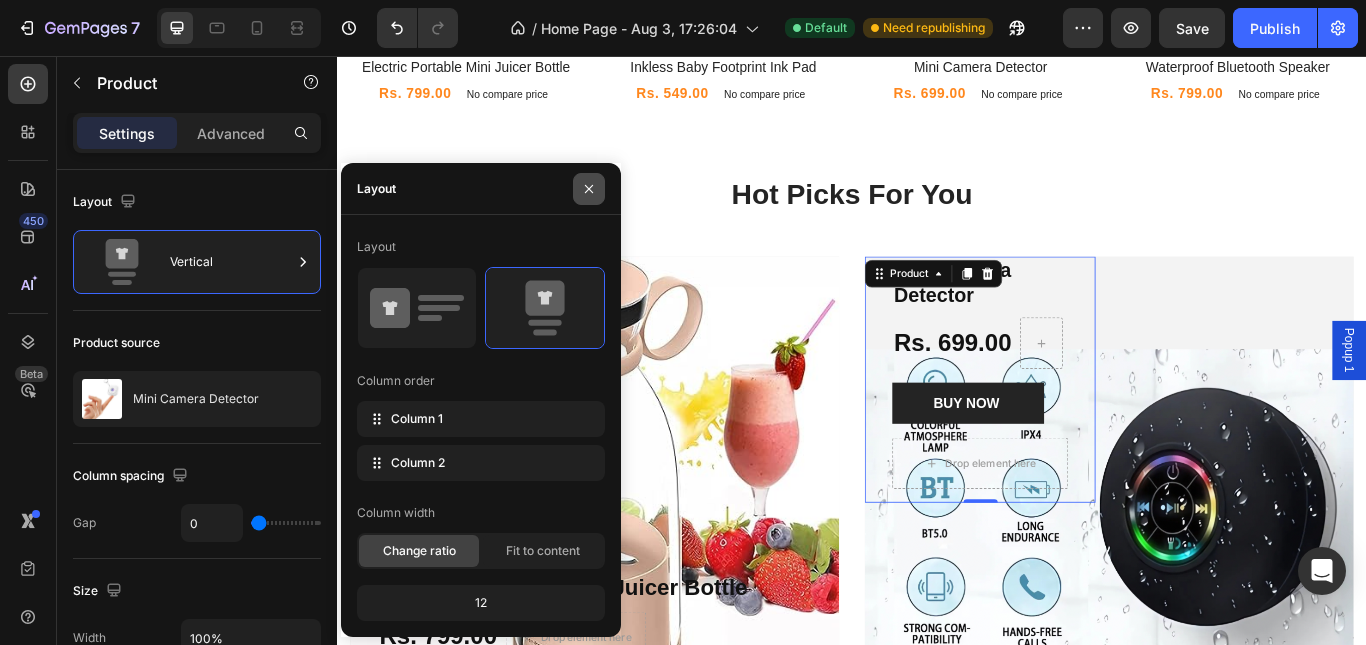 click at bounding box center (589, 189) 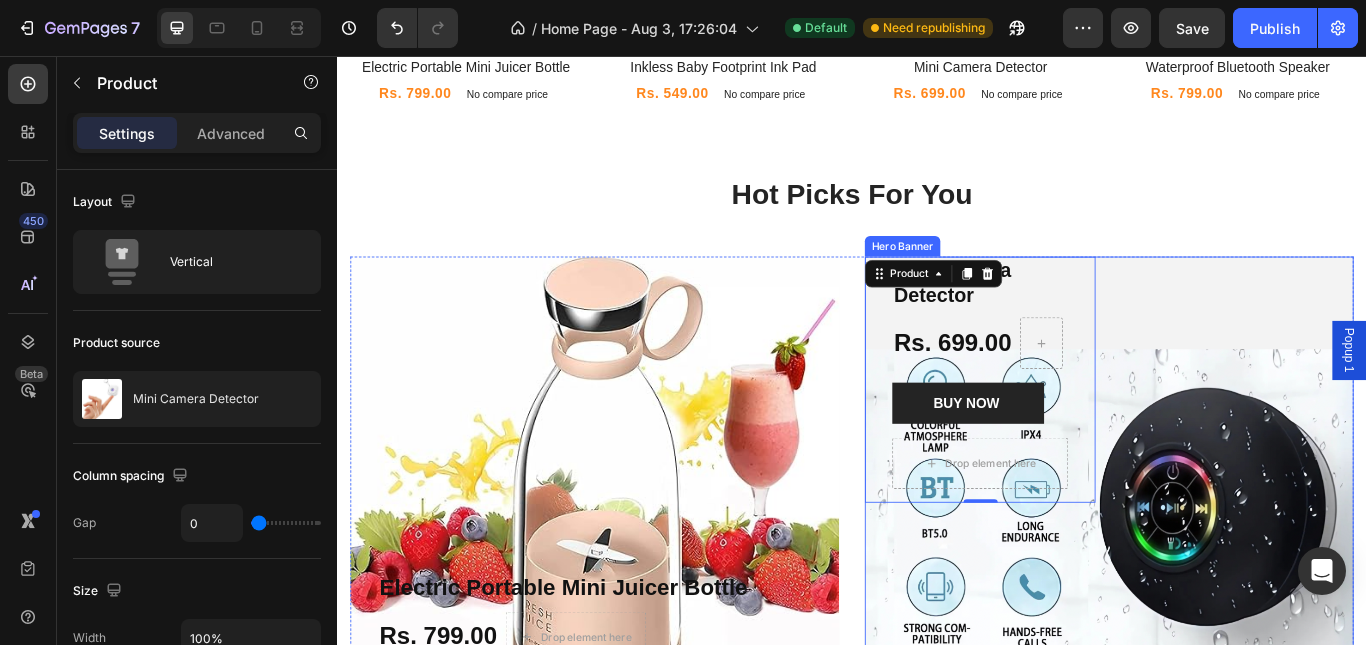 click on "Mini Camera Detector Product Title Rs. 699.00 Product Price Product Price
Row BUY NOW Product Cart Button
Drop element here Product   0" at bounding box center (1086, 575) 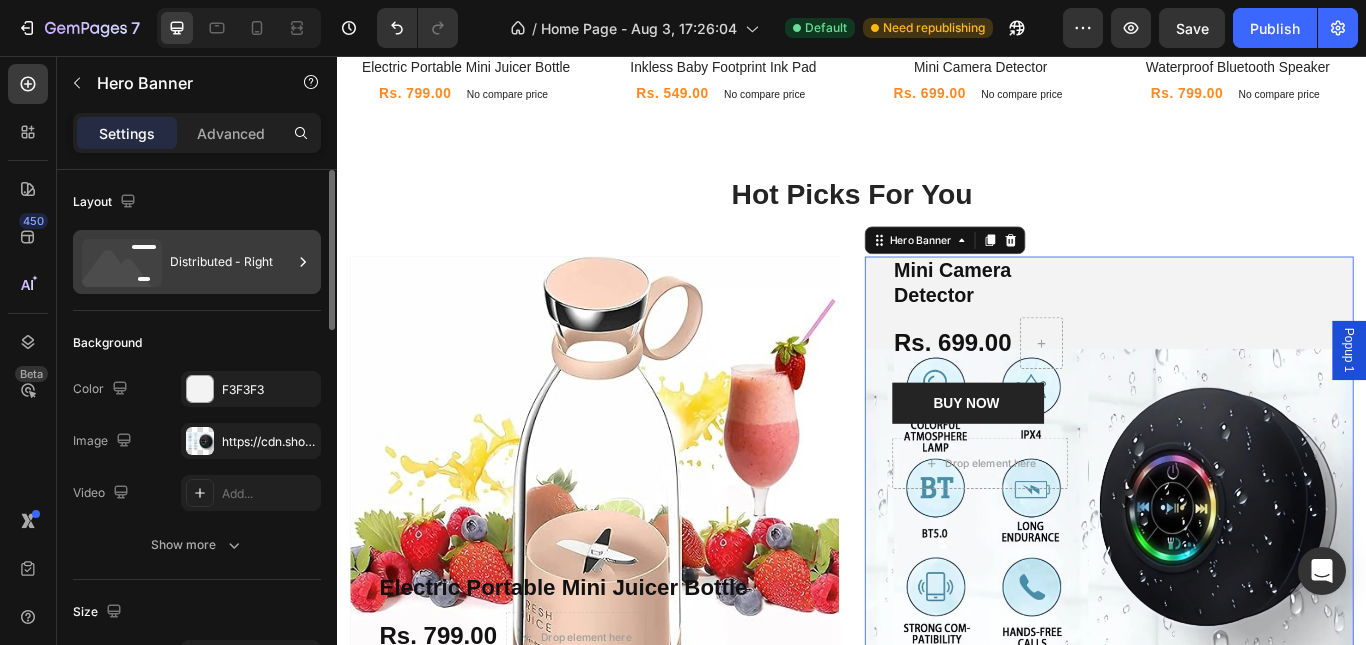 click on "Distributed - Right" at bounding box center [231, 262] 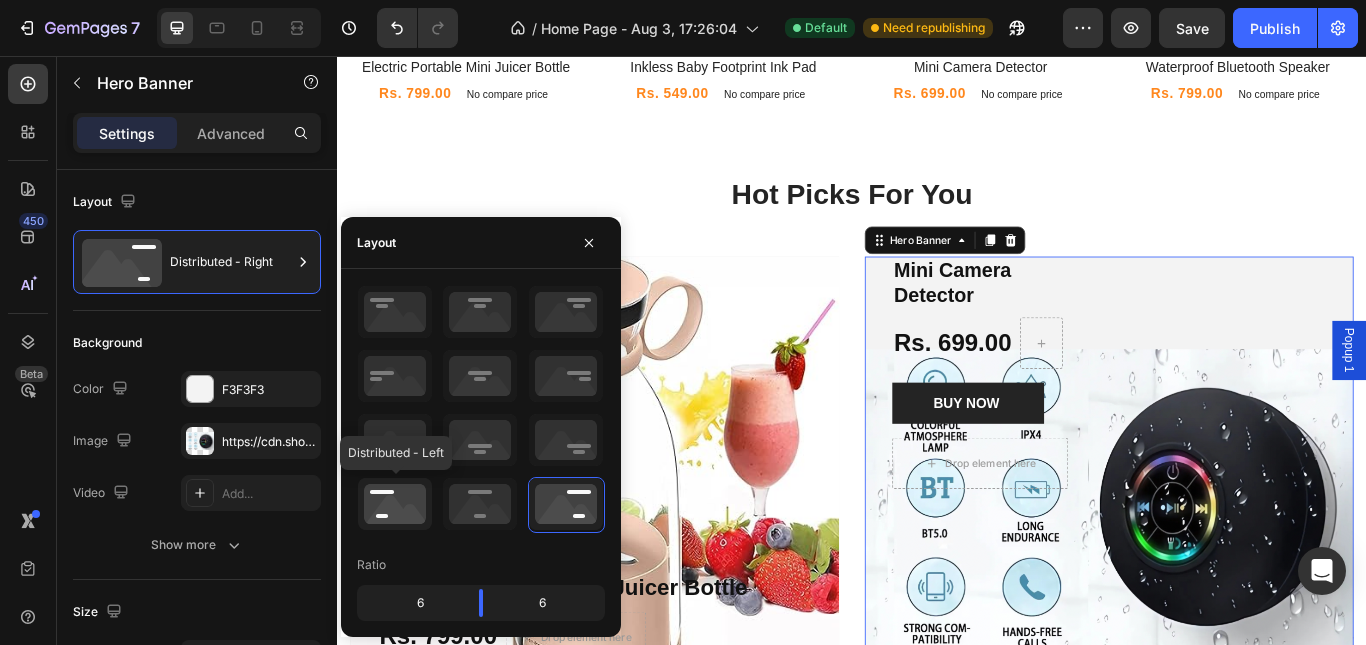 click 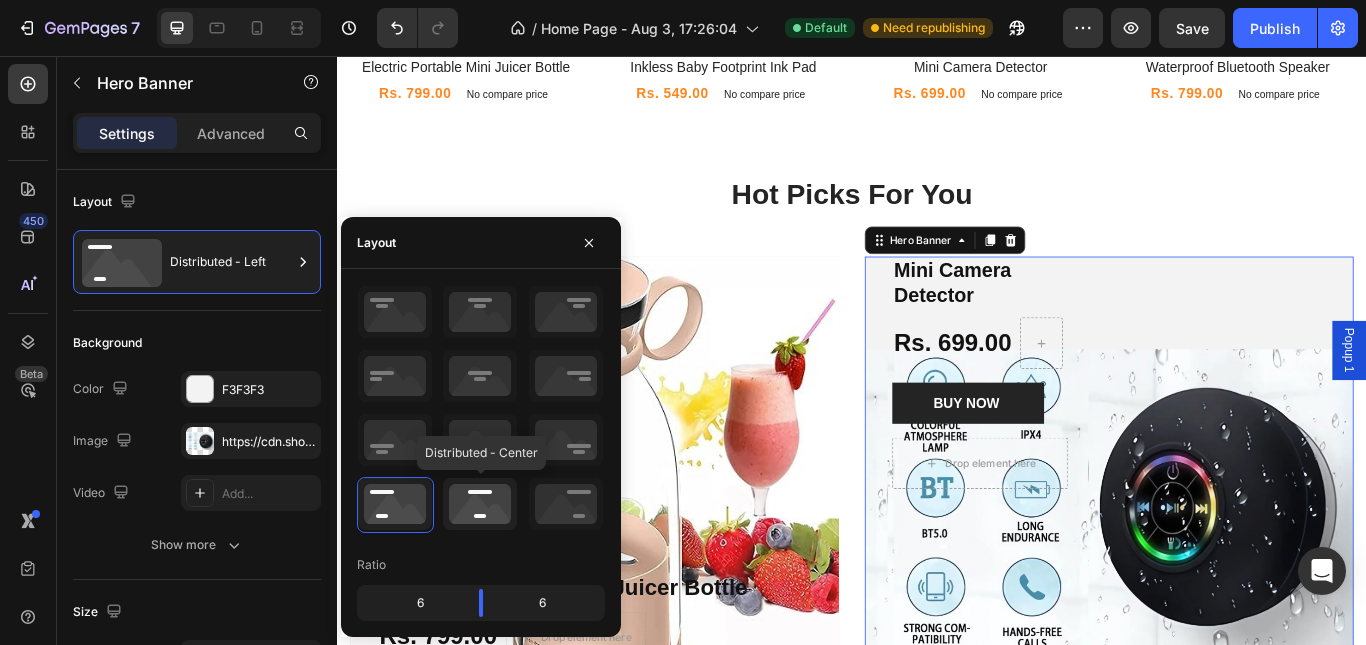 click 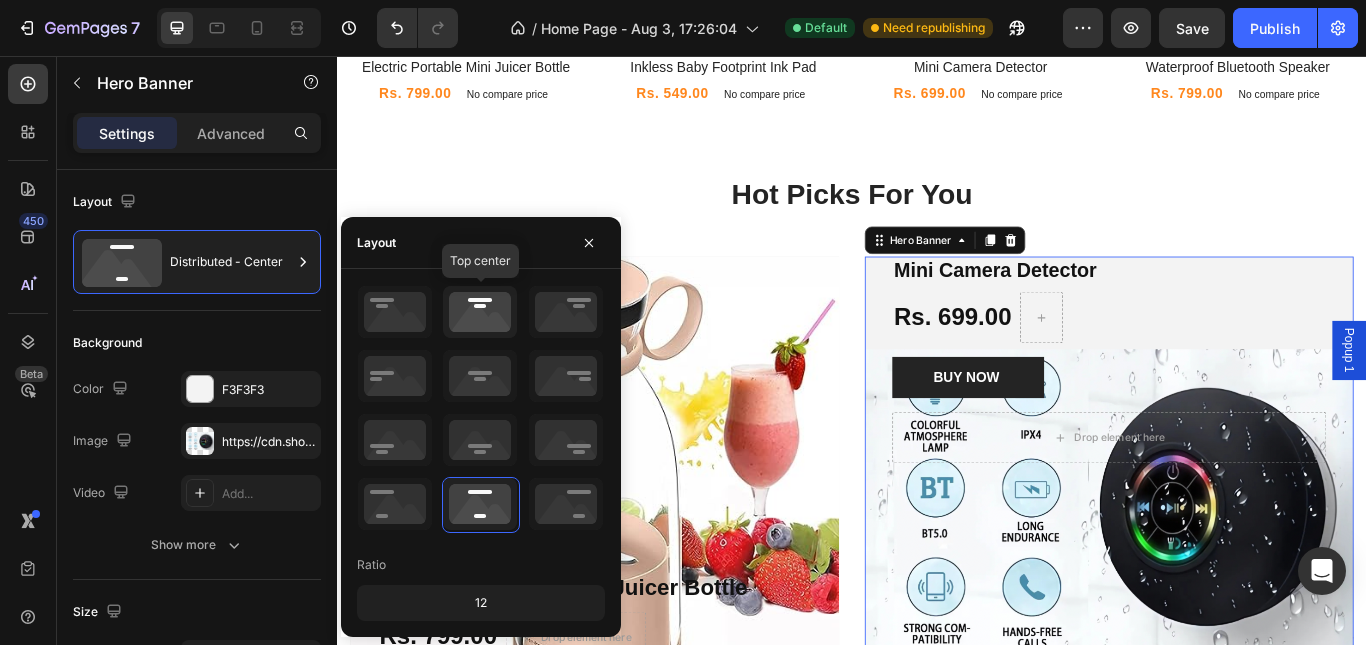click 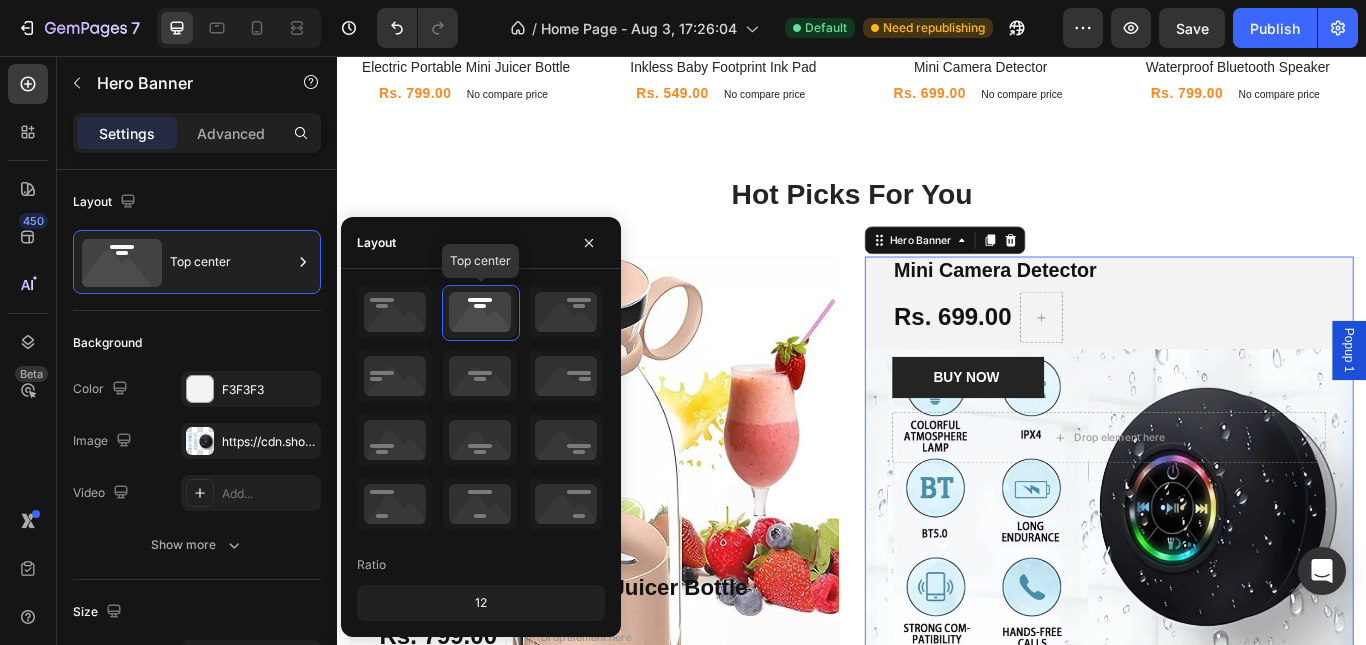 click 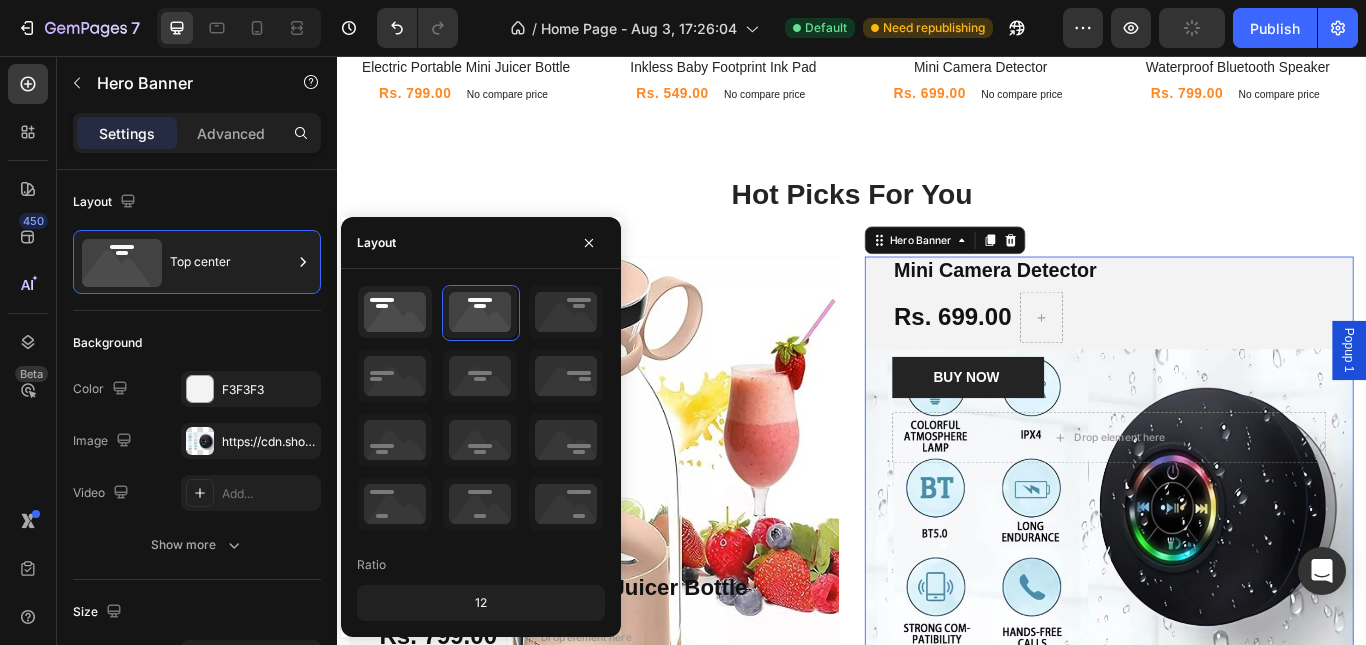 click 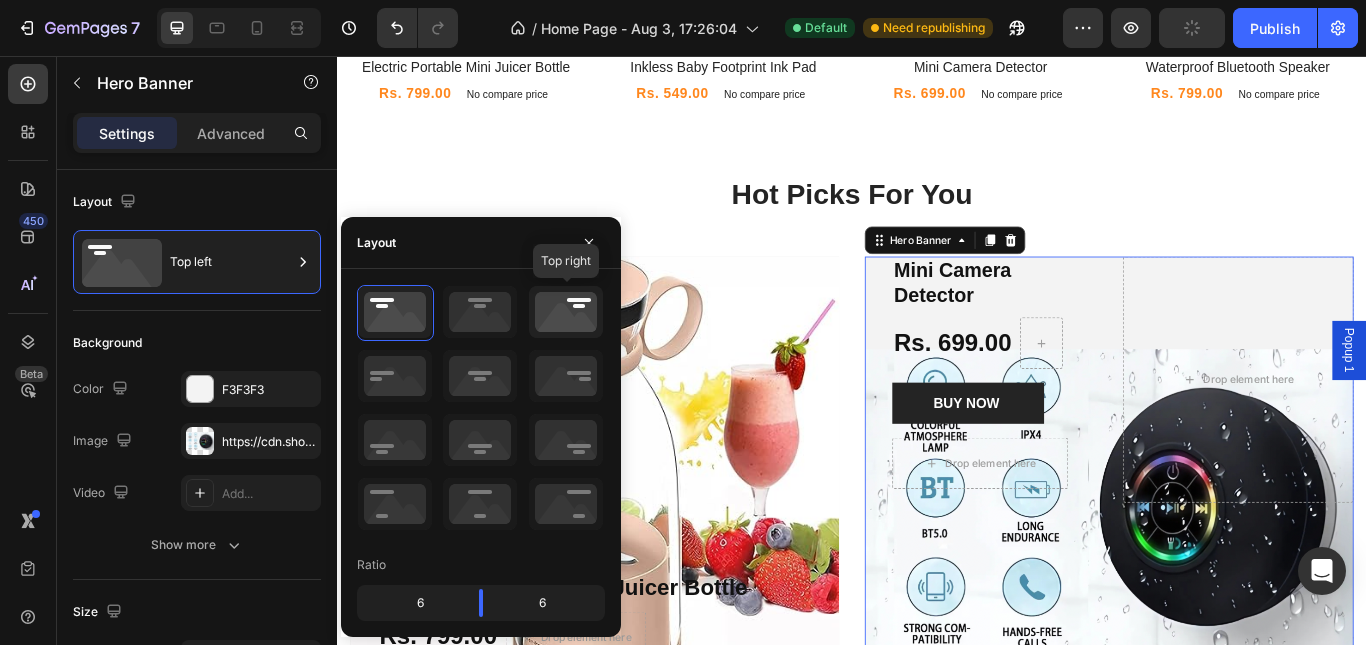 click 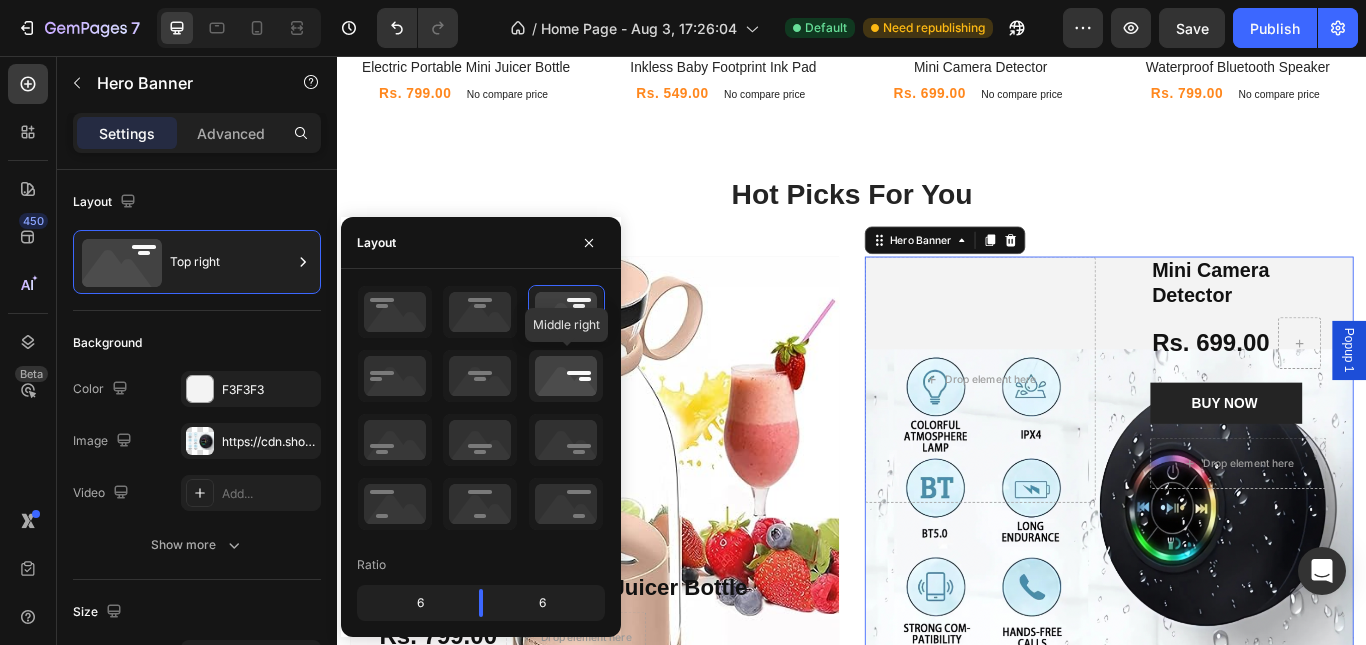 click 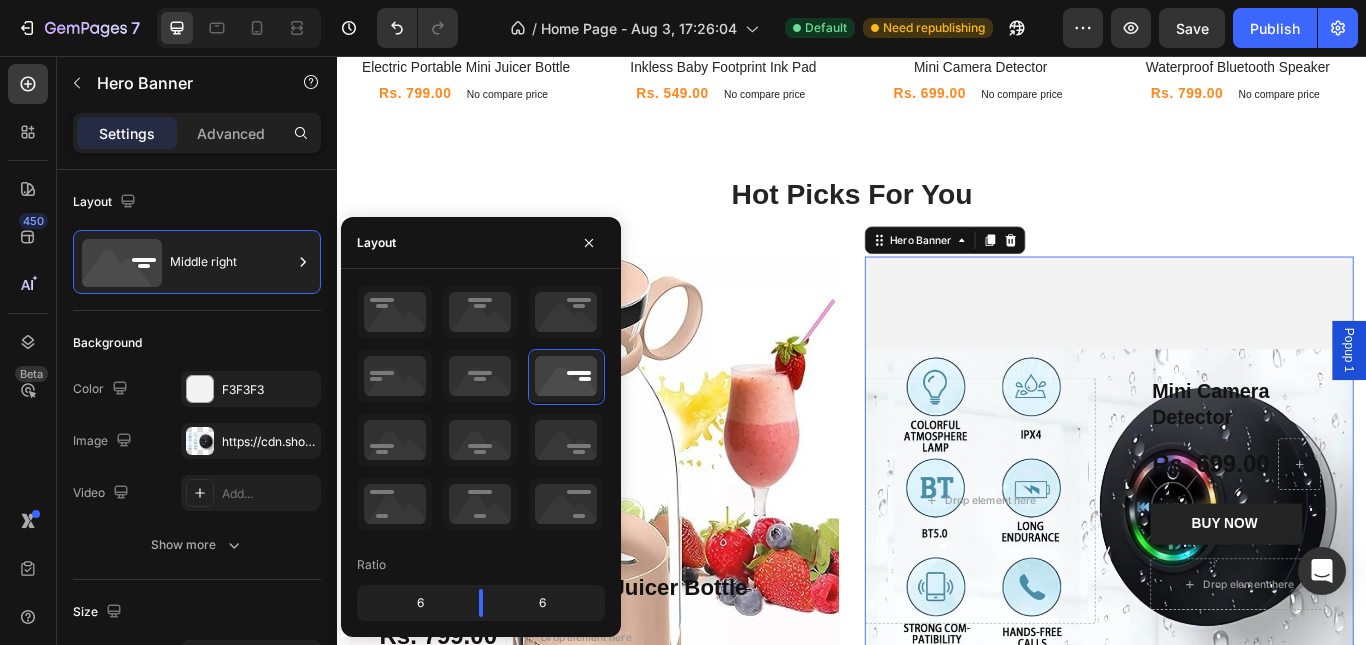 click 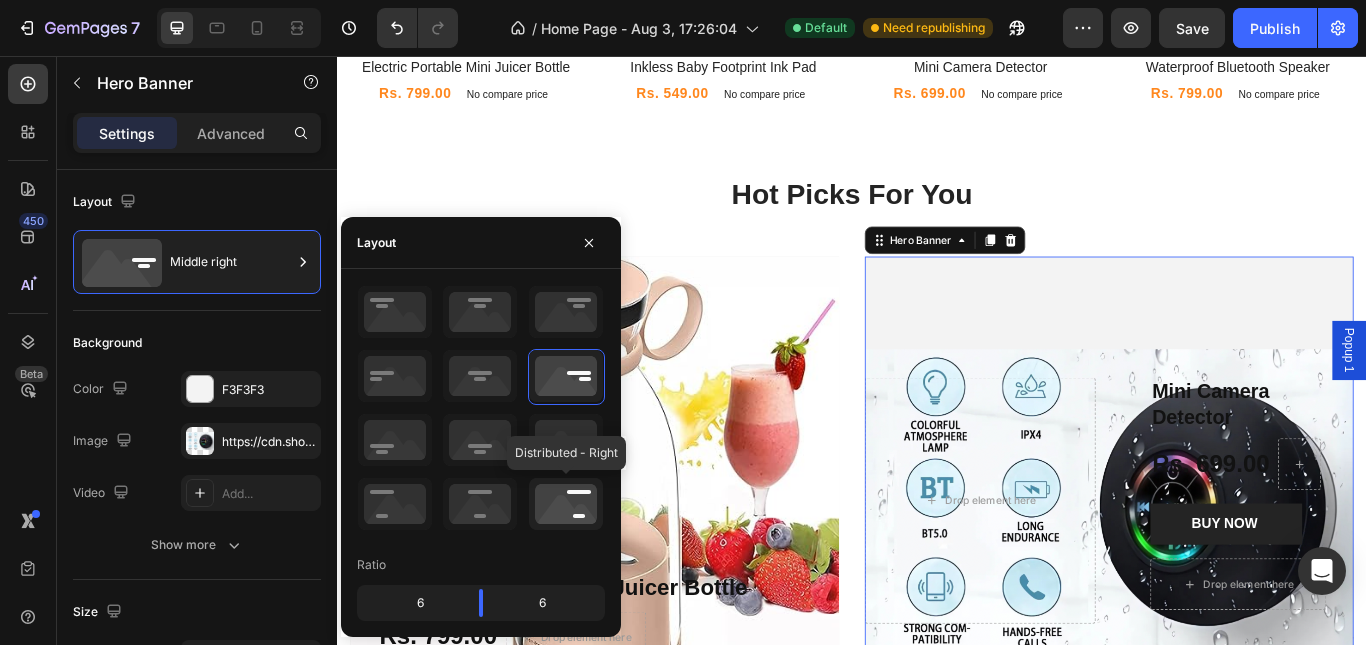 drag, startPoint x: 568, startPoint y: 496, endPoint x: 527, endPoint y: 505, distance: 41.976185 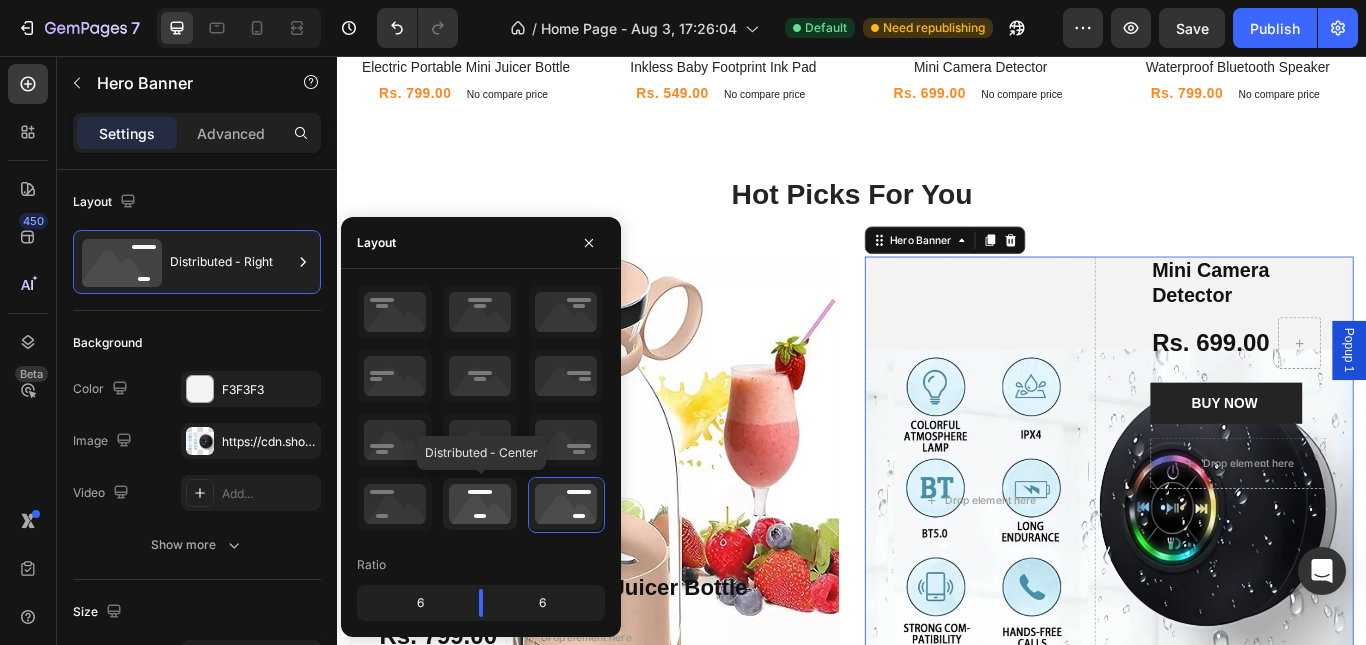 click 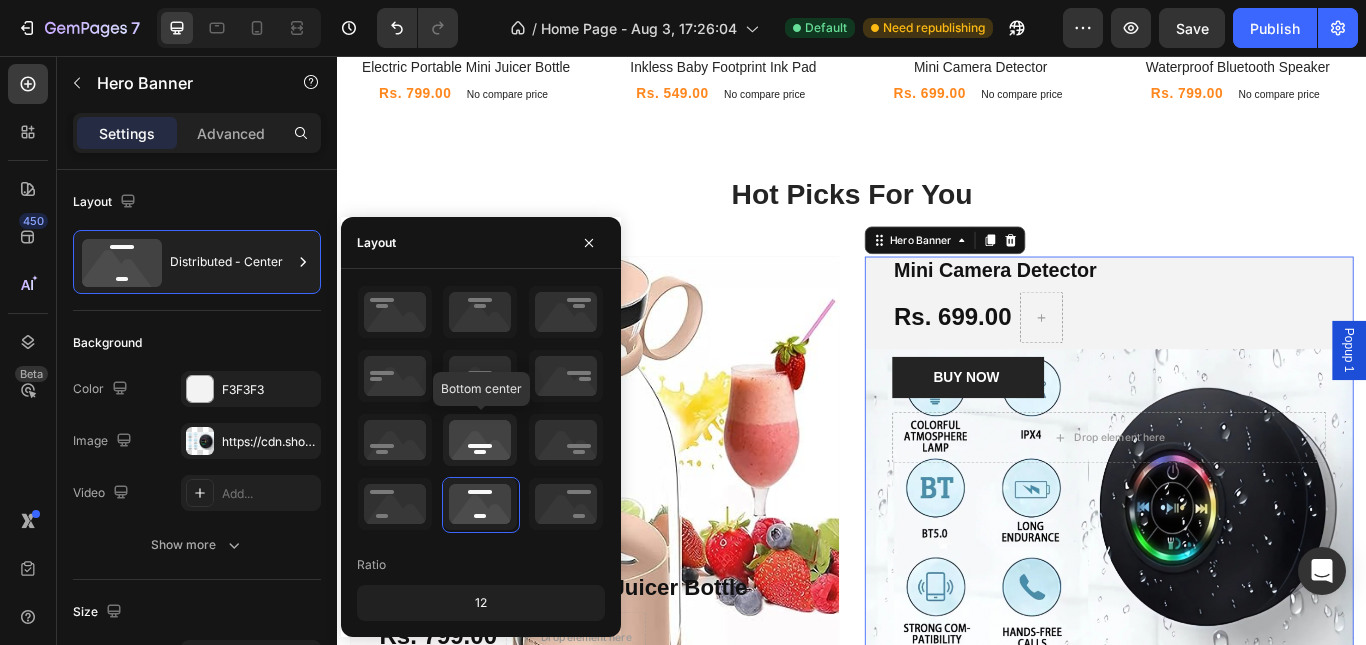 click 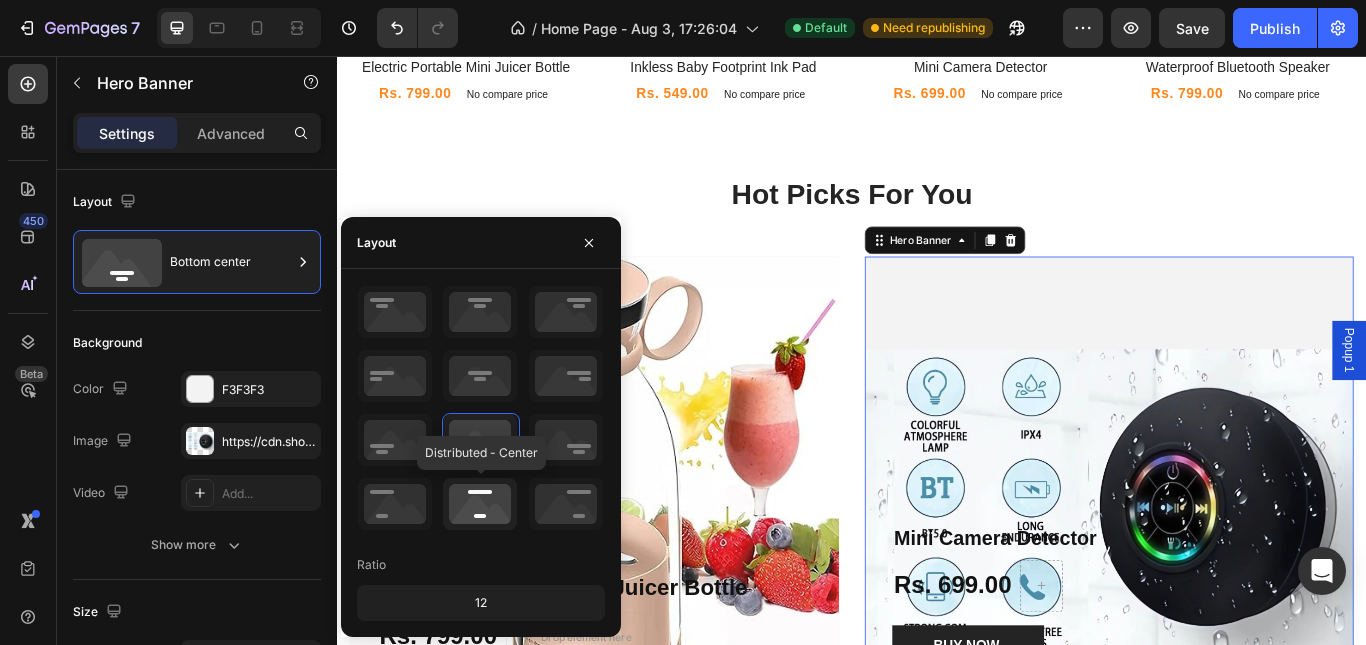 click 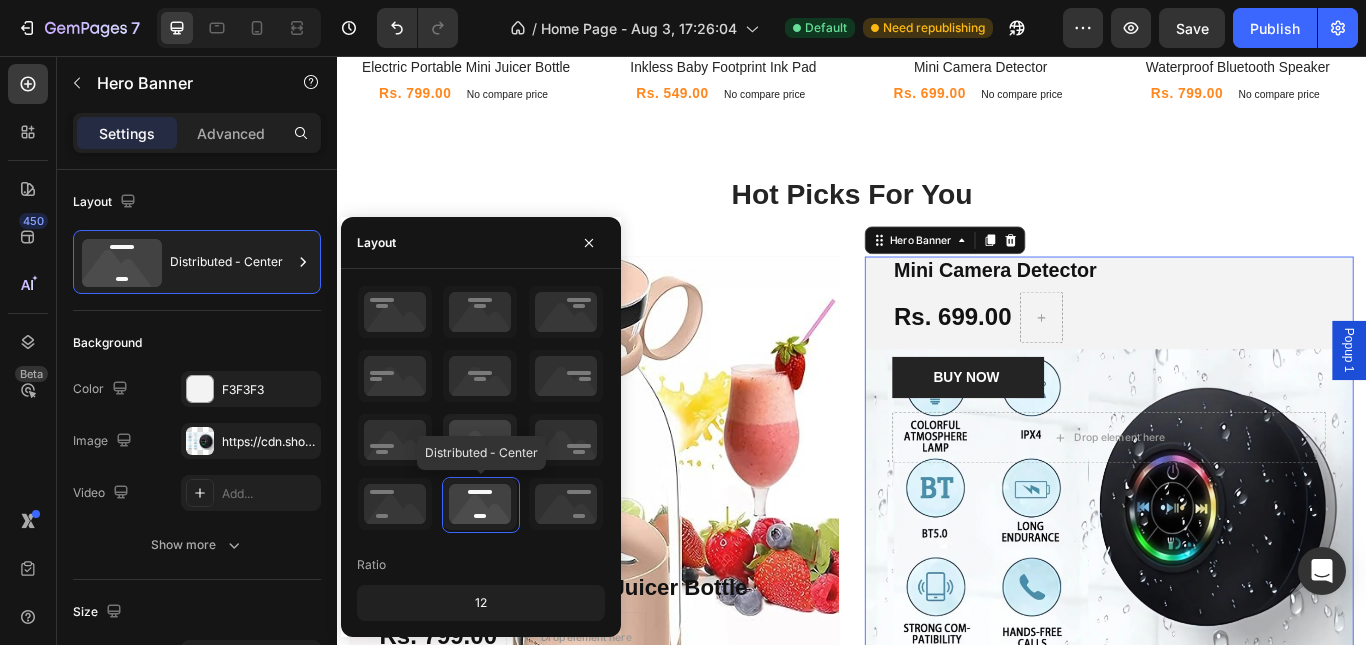 click 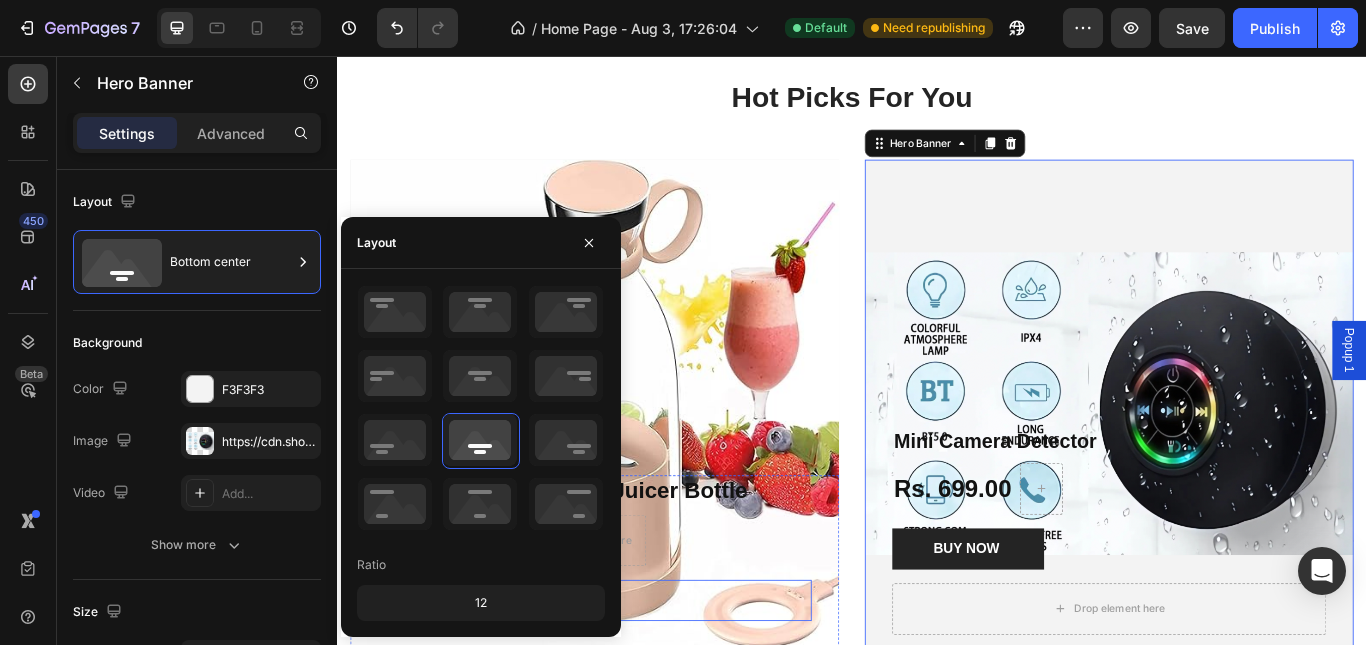 scroll, scrollTop: 1459, scrollLeft: 0, axis: vertical 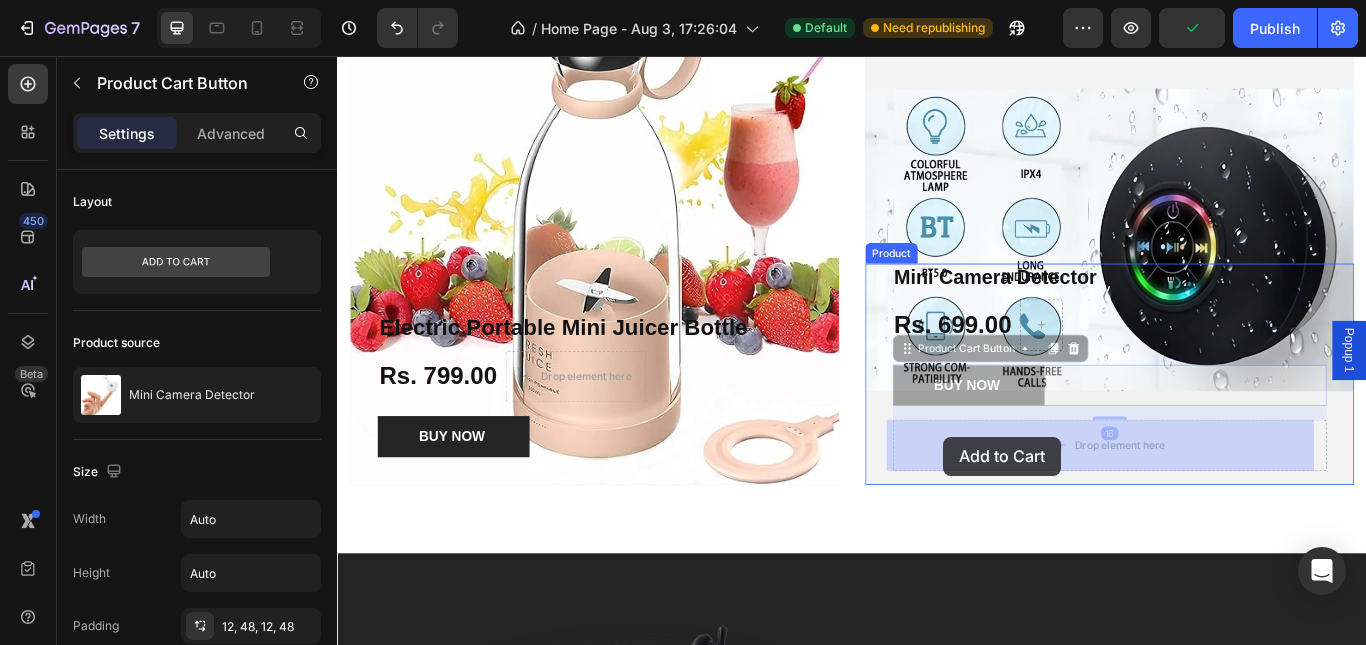 drag, startPoint x: 1041, startPoint y: 485, endPoint x: 1044, endPoint y: 499, distance: 14.3178215 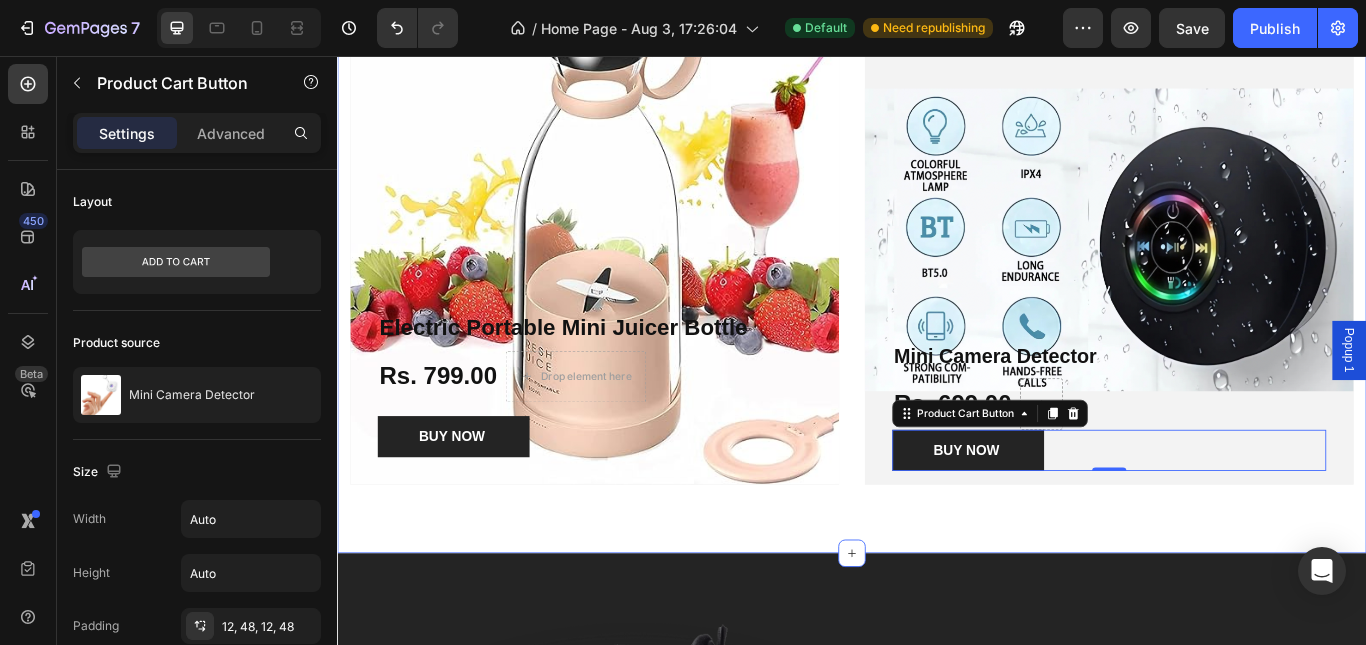 click on "Hot Picks For You Heading Row Electric Portable Mini Juicer Bottle Product Title Rs. 799.00 Product Price Product Price
Drop element here Row BUY NOW Product Cart Button Product Hero Banner Mini Camera Detector Product Title Rs. 699.00 Product Price Product Price
Row BUY NOW Product Cart Button   0 Product Hero Banner Row Section 4" at bounding box center [937, 263] 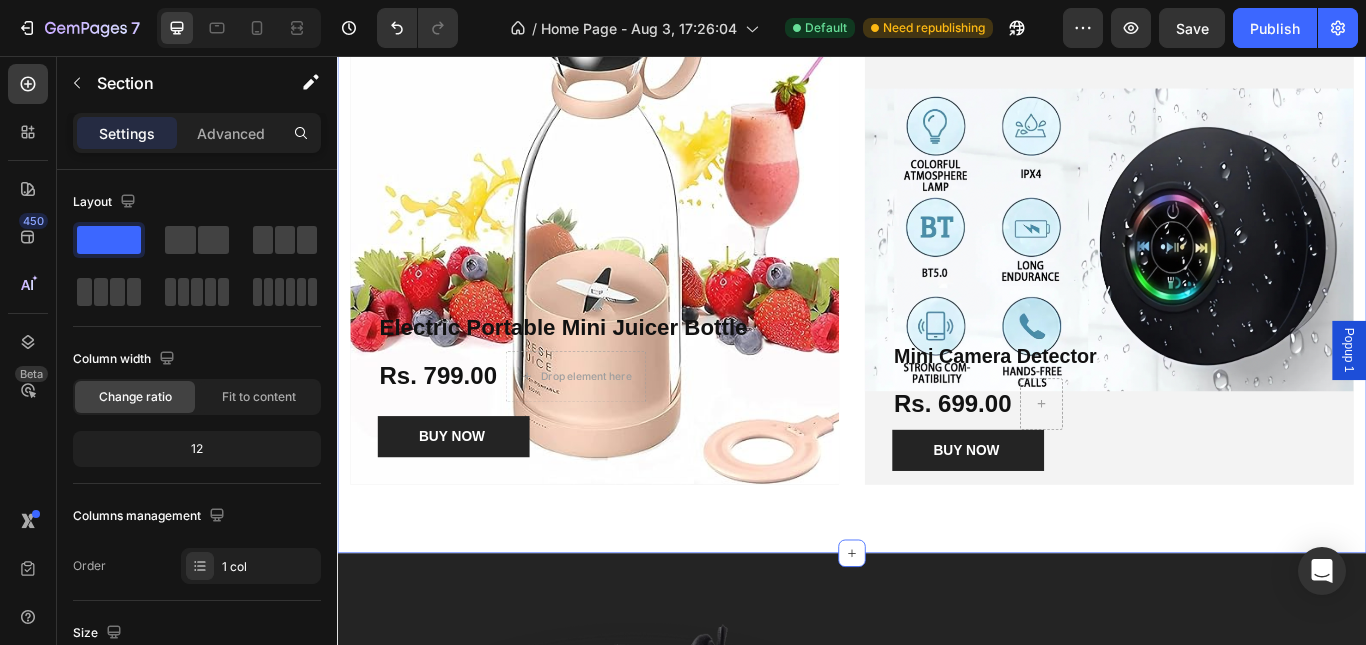 click on "Hot Picks For You Heading Row Electric Portable Mini Juicer Bottle Product Title Rs. 799.00 Product Price Product Price
Drop element here Row BUY NOW Product Cart Button Product Hero Banner Mini Camera Detector Product Title Rs. 699.00 Product Price Product Price
Row BUY NOW Product Cart Button Product Hero Banner Row Section 4   You can create reusable sections Create Theme Section AI Content Write with GemAI What would you like to describe here? Tone and Voice Persuasive Product Electric Portable Mini Juicer Bottle Show more Generate" at bounding box center [937, 263] 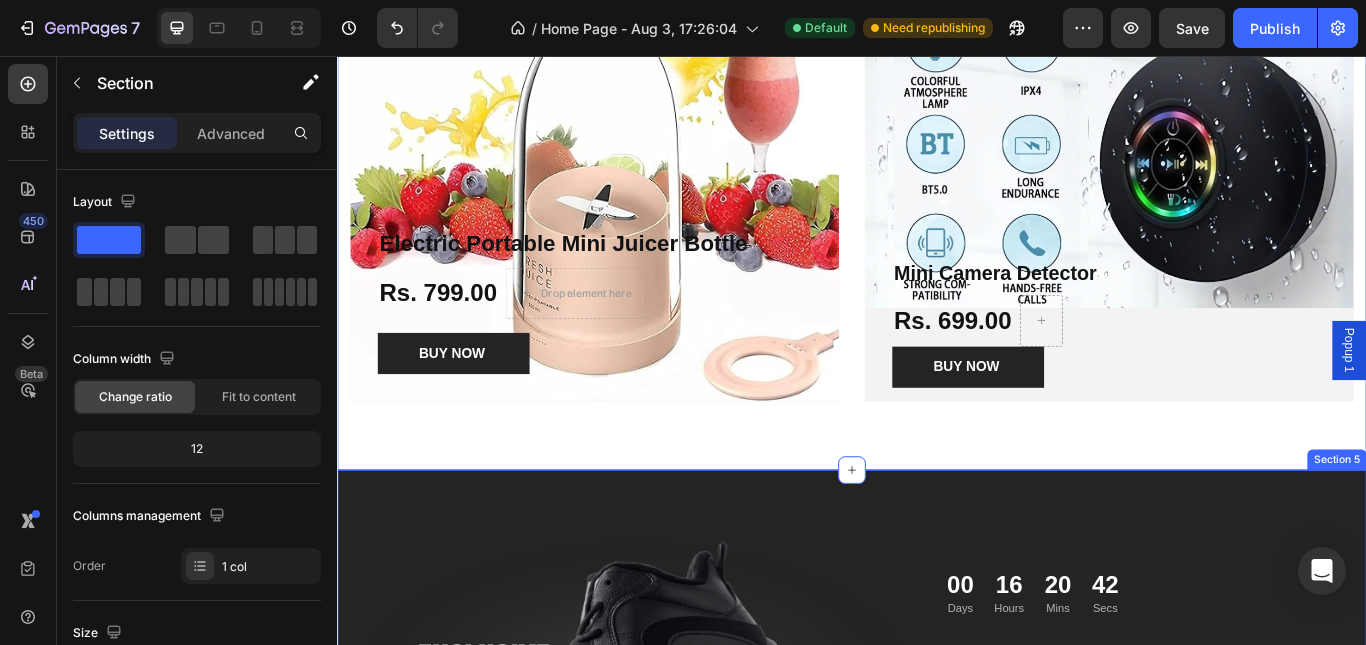 scroll, scrollTop: 1459, scrollLeft: 0, axis: vertical 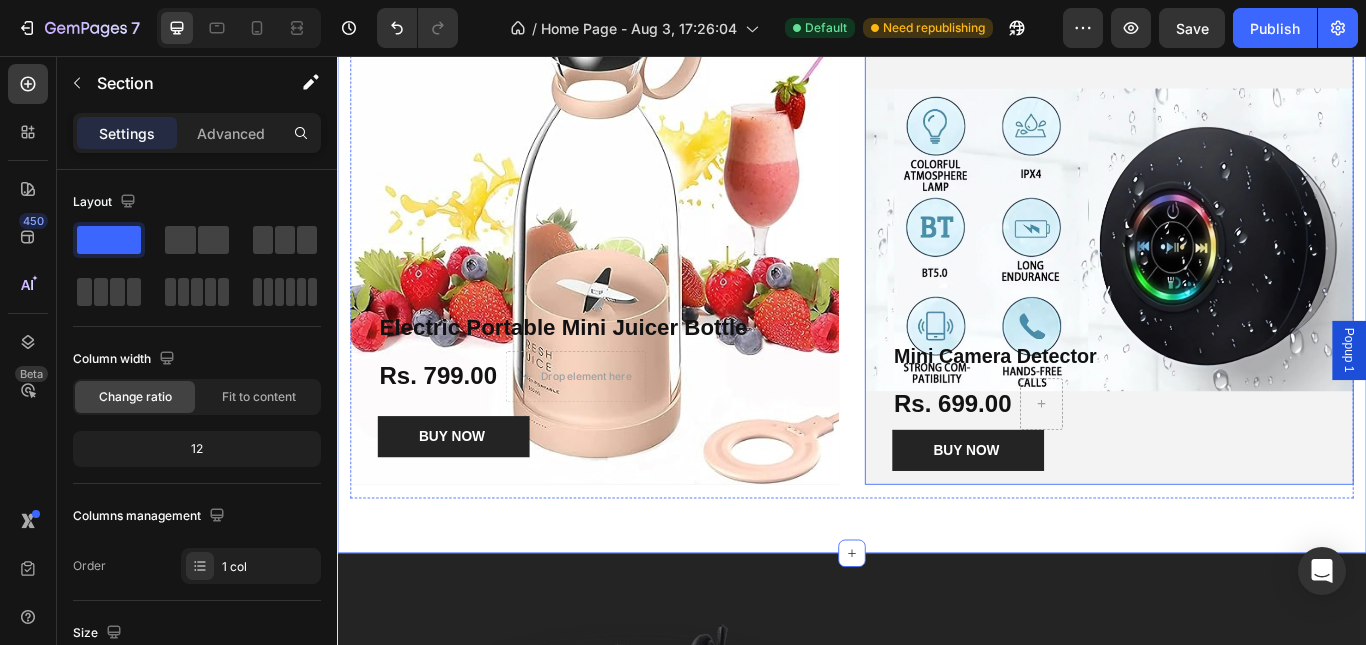 click at bounding box center (1237, 271) 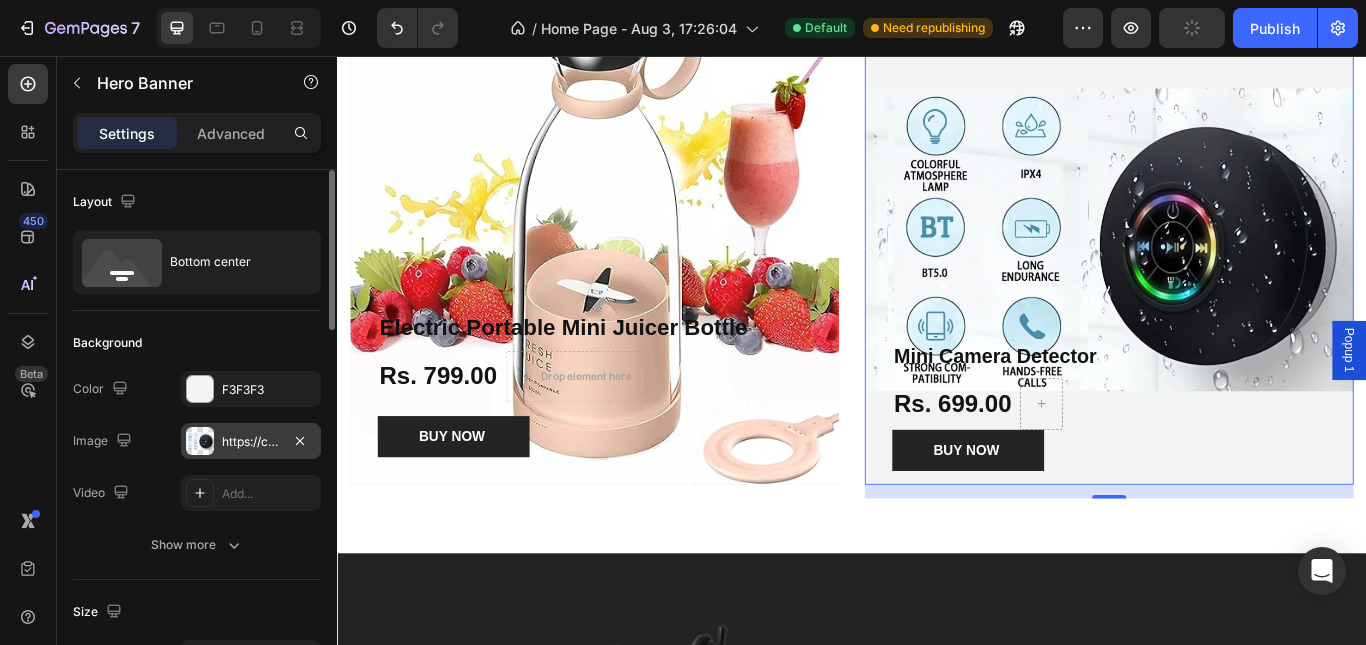 scroll, scrollTop: 300, scrollLeft: 0, axis: vertical 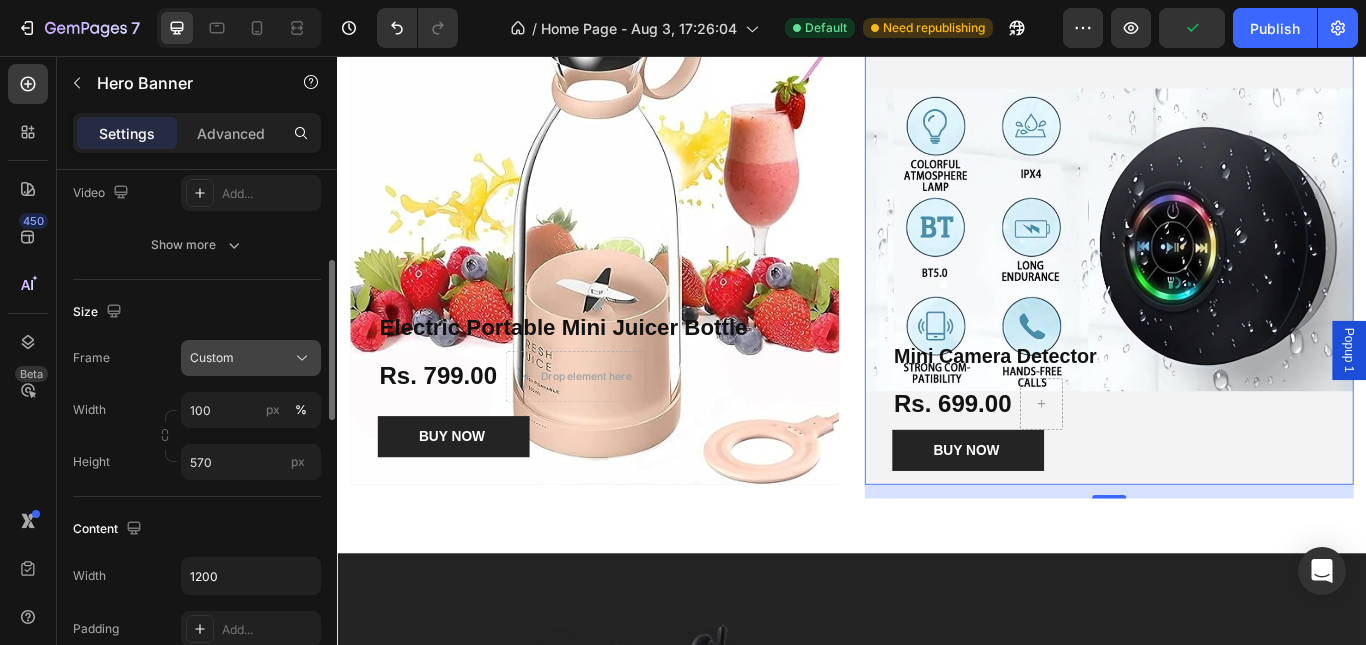click on "Custom" 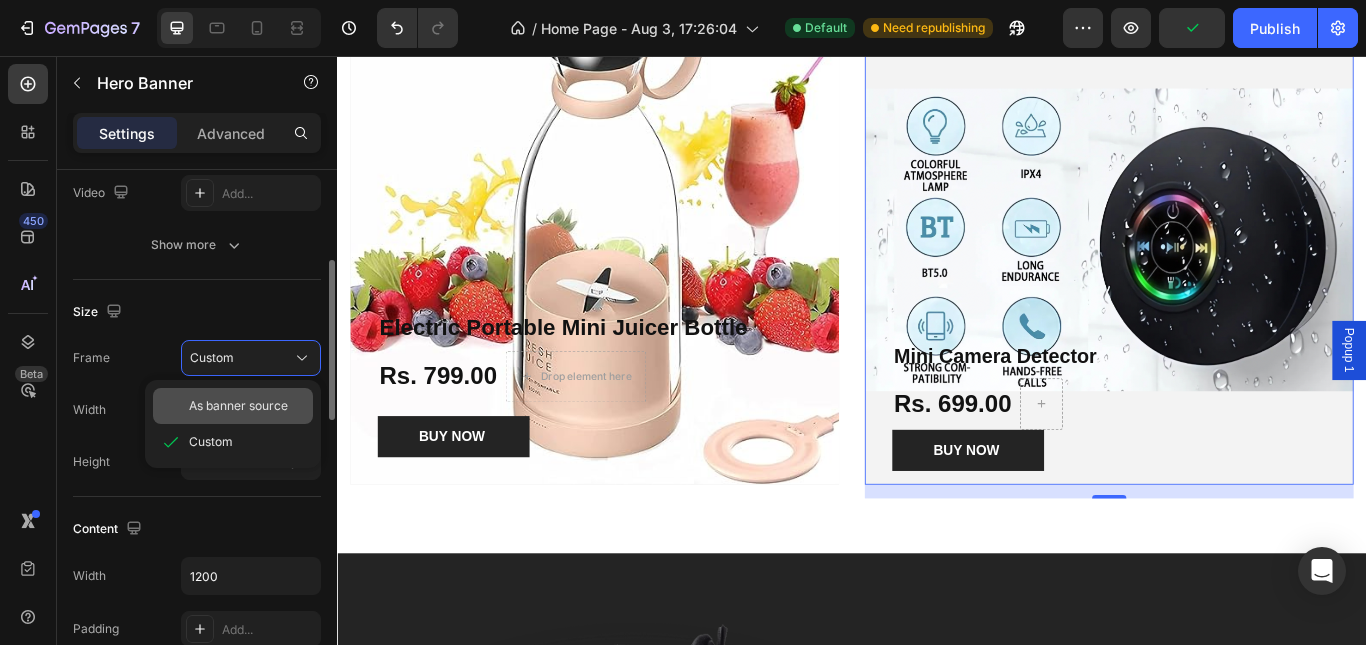 click on "As banner source" at bounding box center [238, 406] 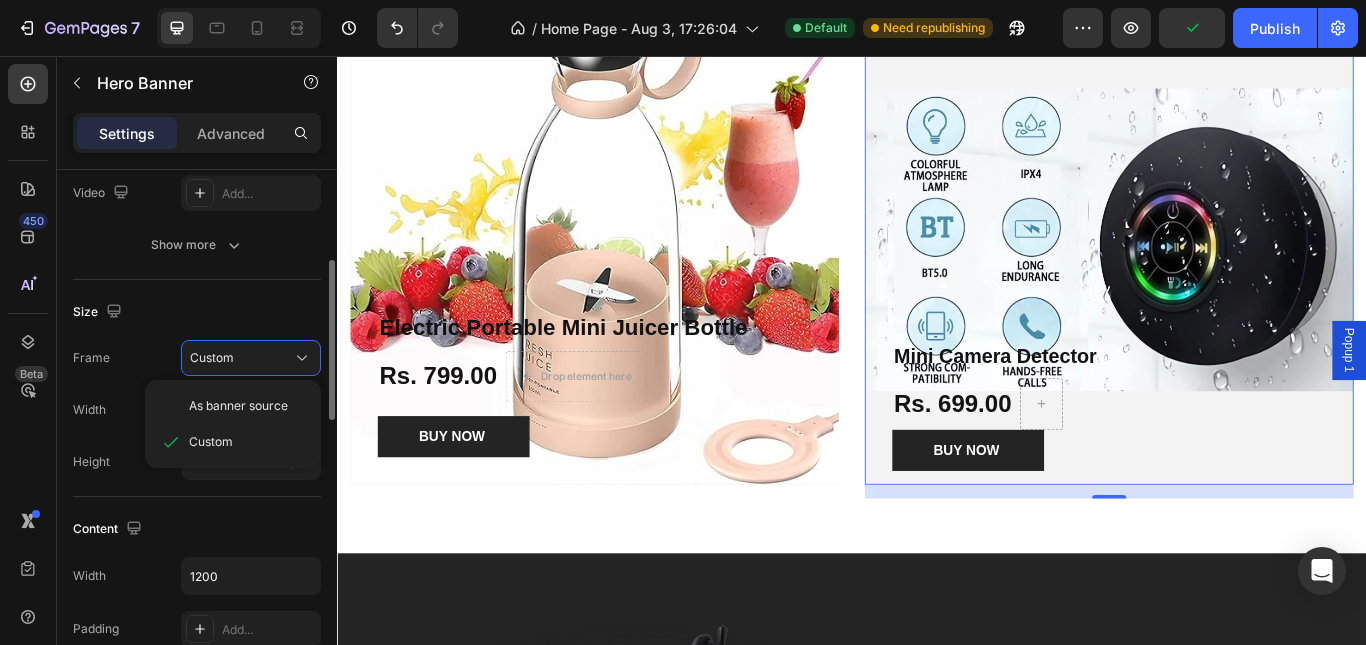 type 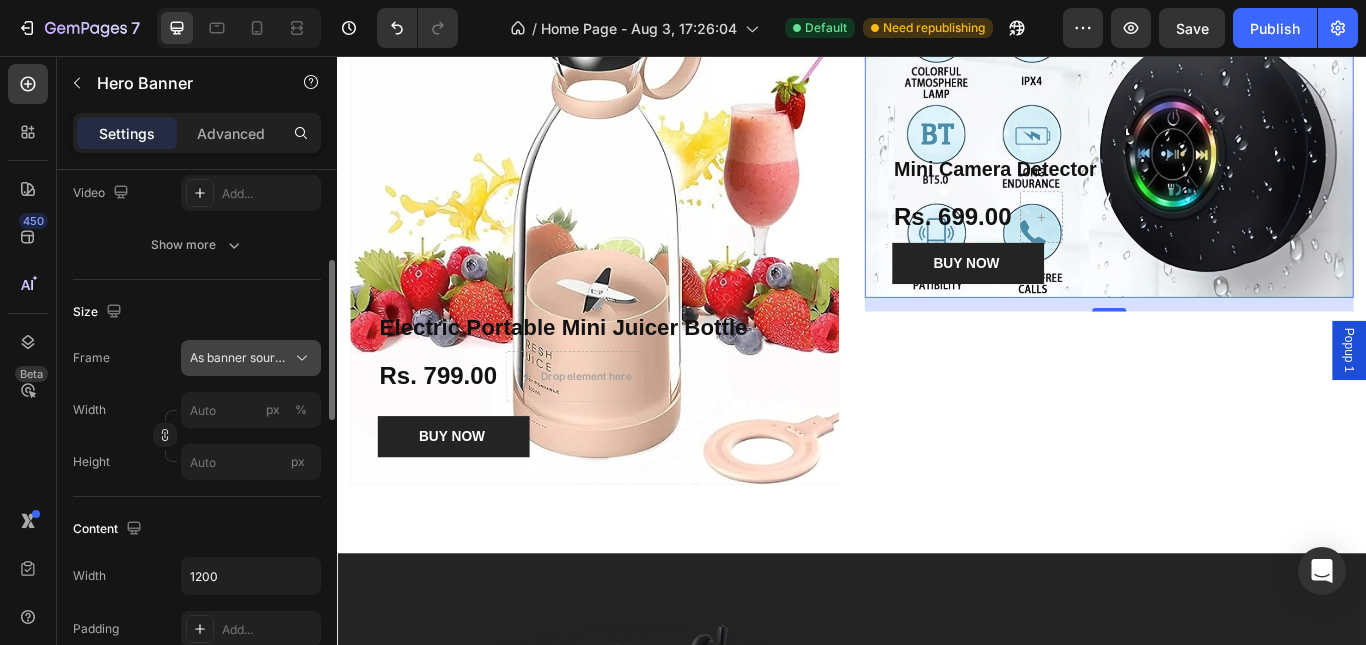 click on "As banner source" at bounding box center [251, 358] 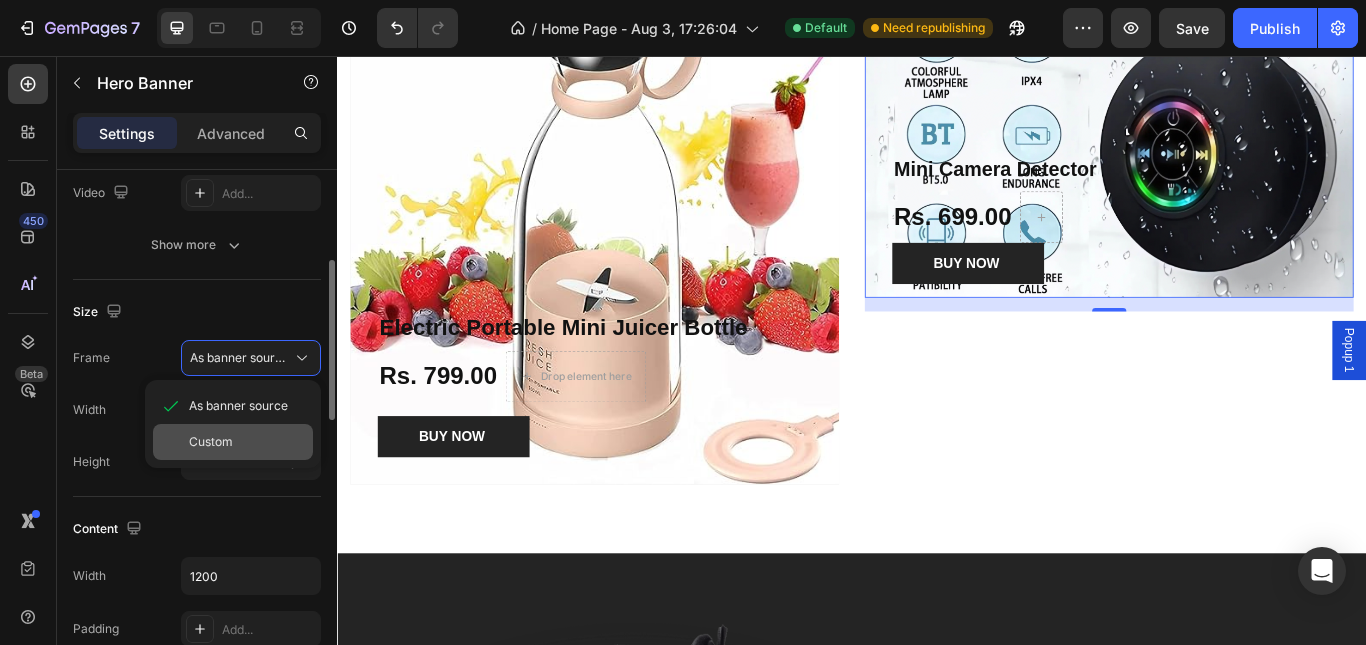 click on "Custom" 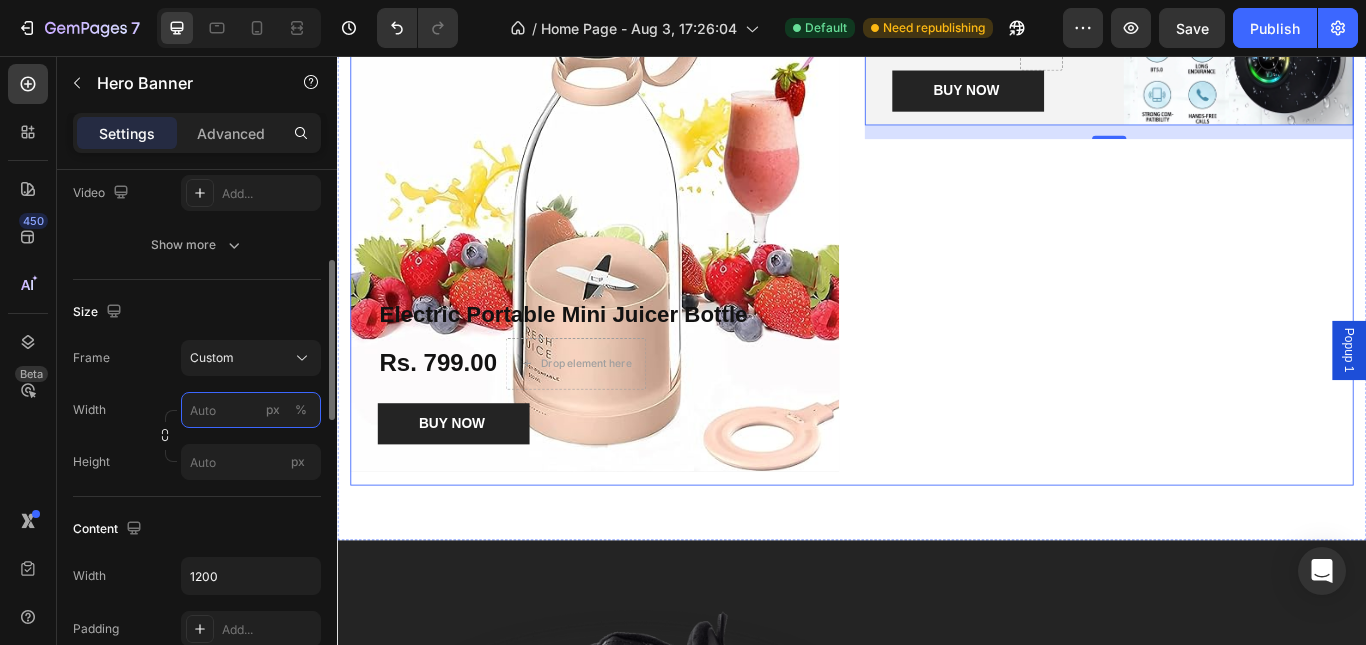 scroll, scrollTop: 959, scrollLeft: 0, axis: vertical 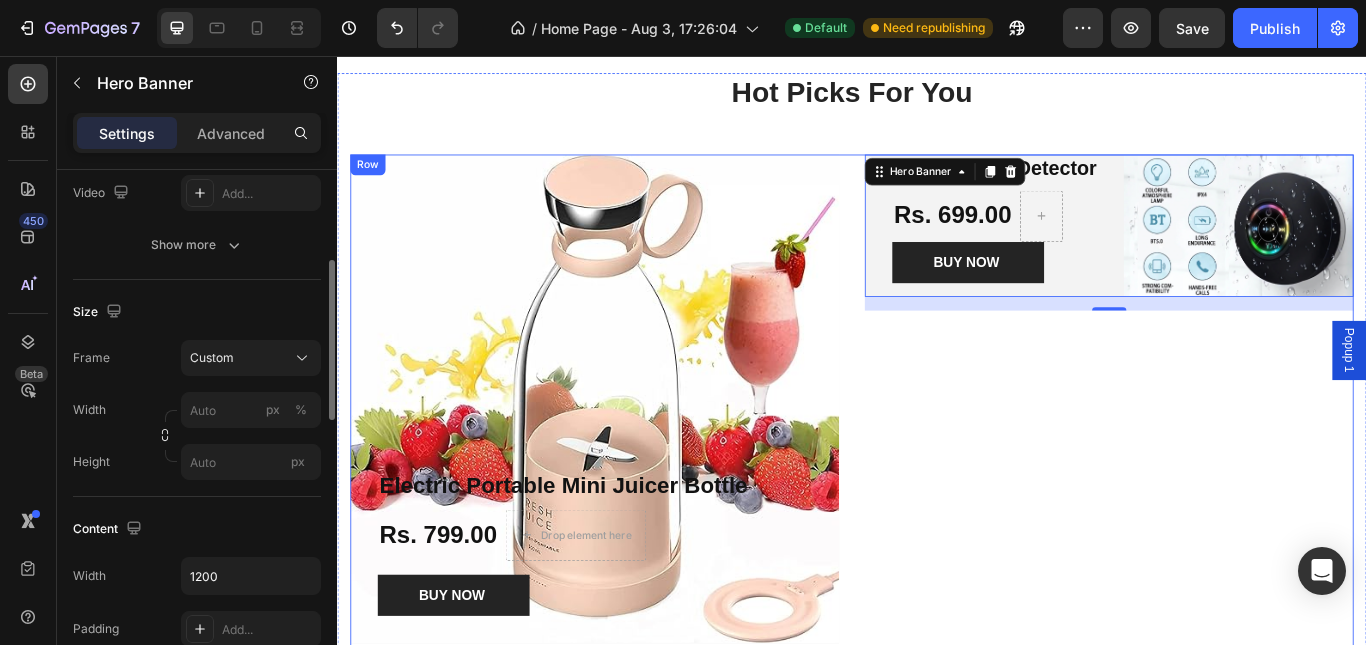 click on "Mini Camera Detector Product Title Rs. 699.00 Product Price Product Price
Row BUY NOW Product Cart Button Product Hero Banner   16" at bounding box center [1237, 464] 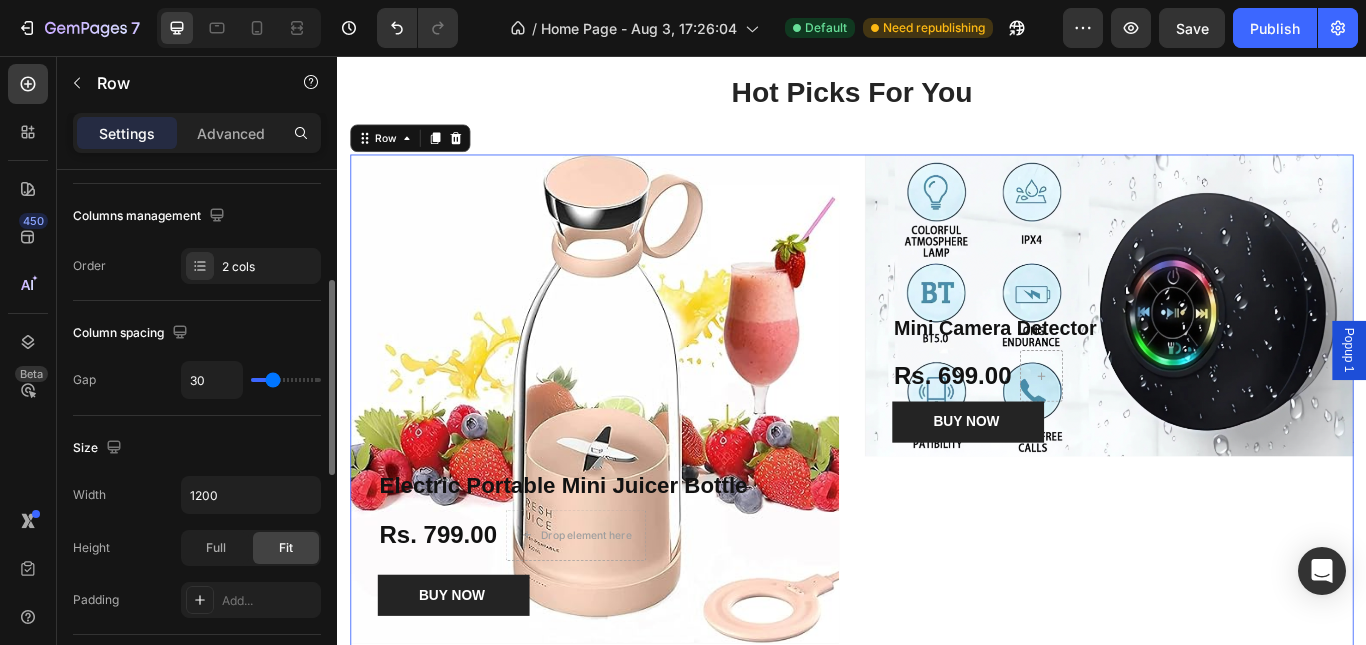 scroll, scrollTop: 0, scrollLeft: 0, axis: both 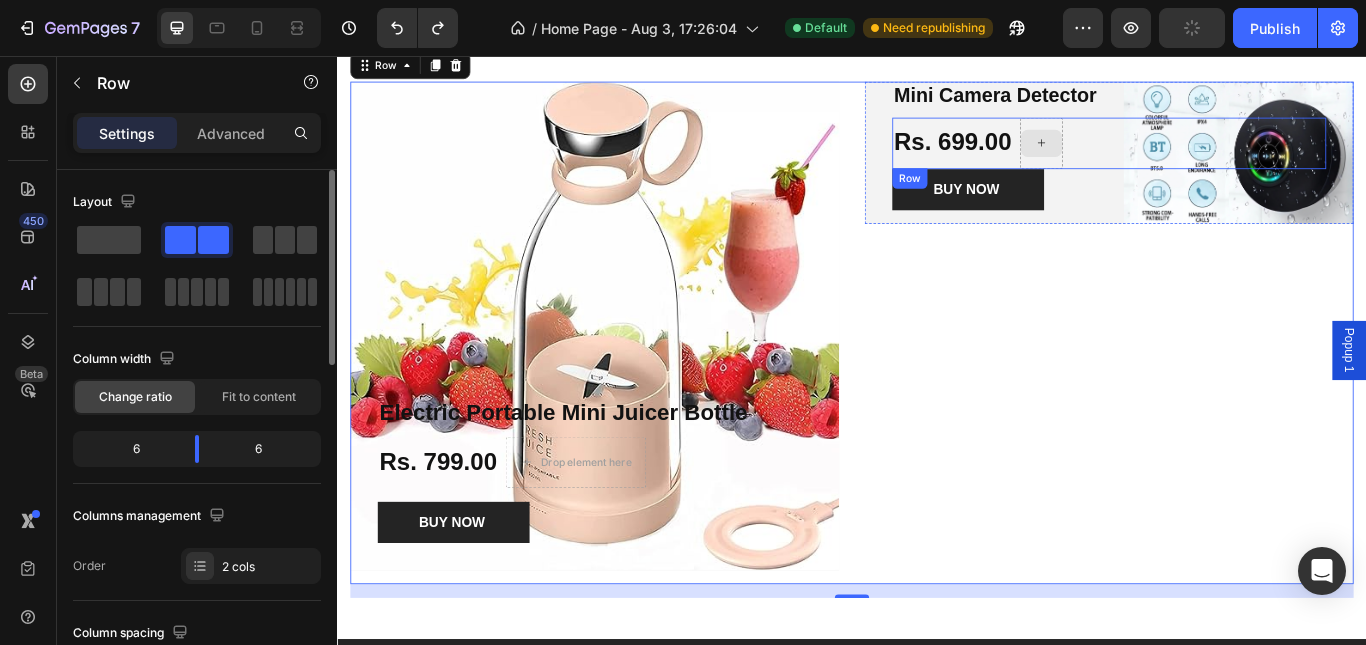 click 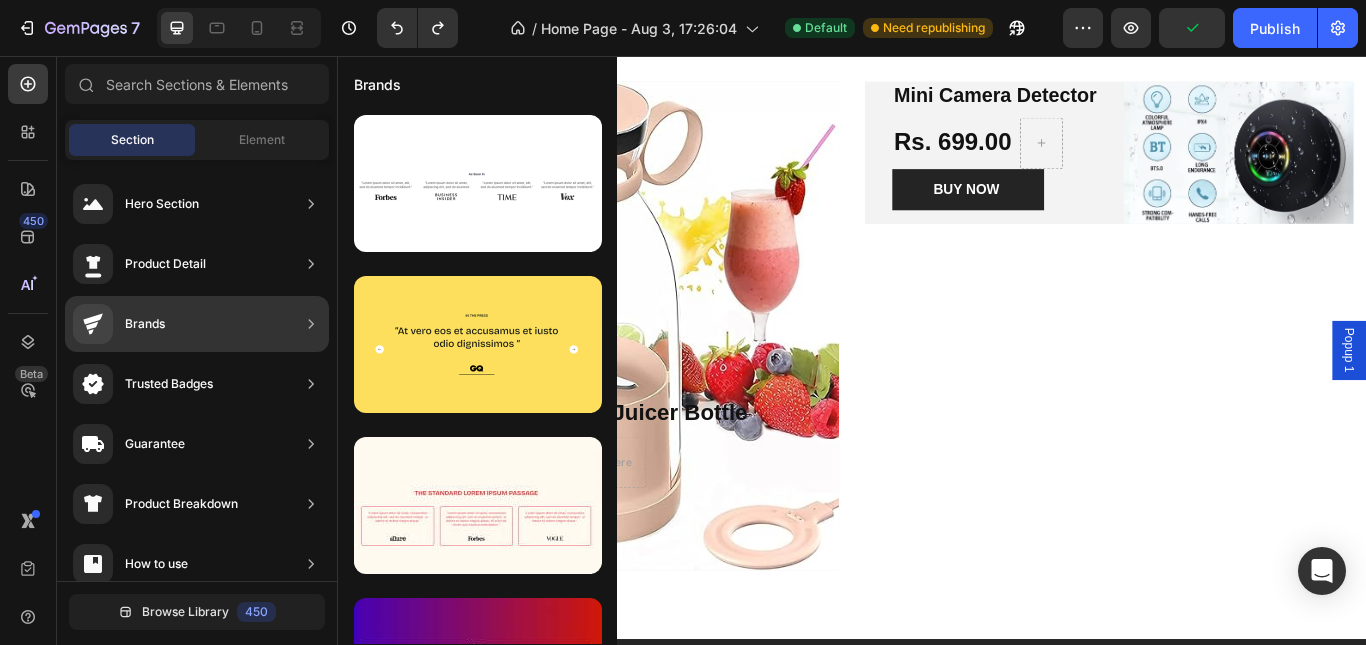 click on "Brands" 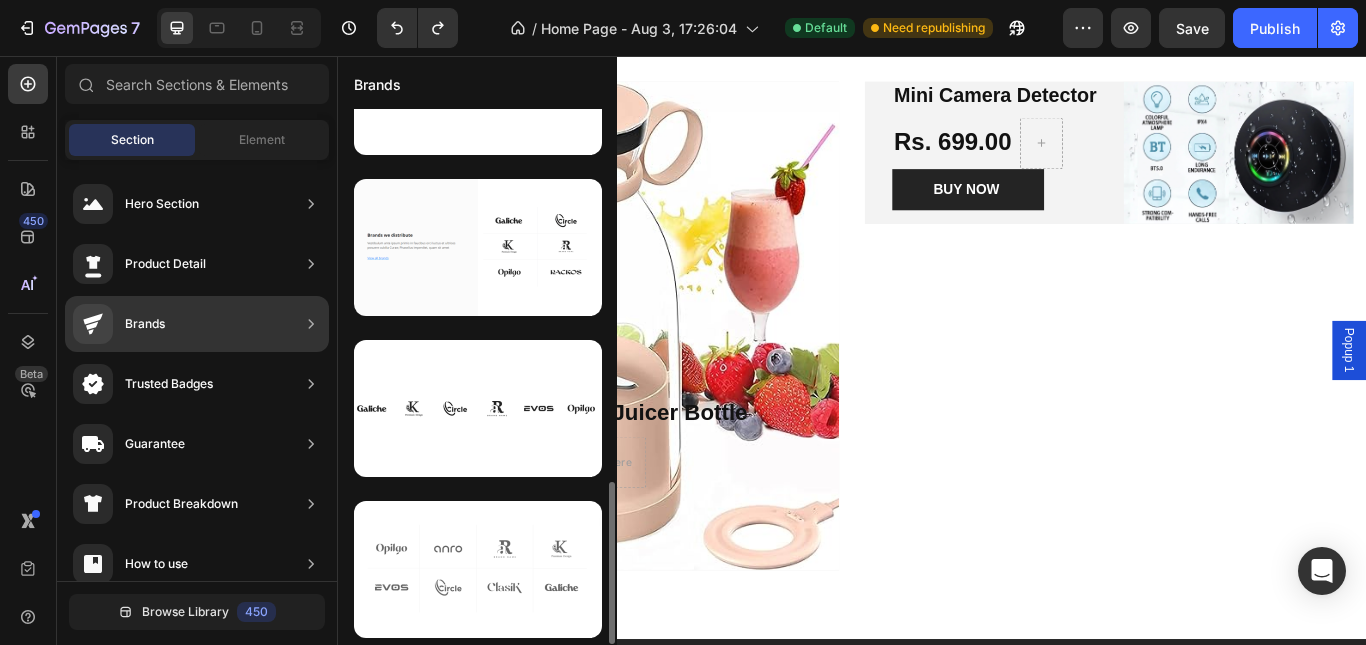 scroll, scrollTop: 258, scrollLeft: 0, axis: vertical 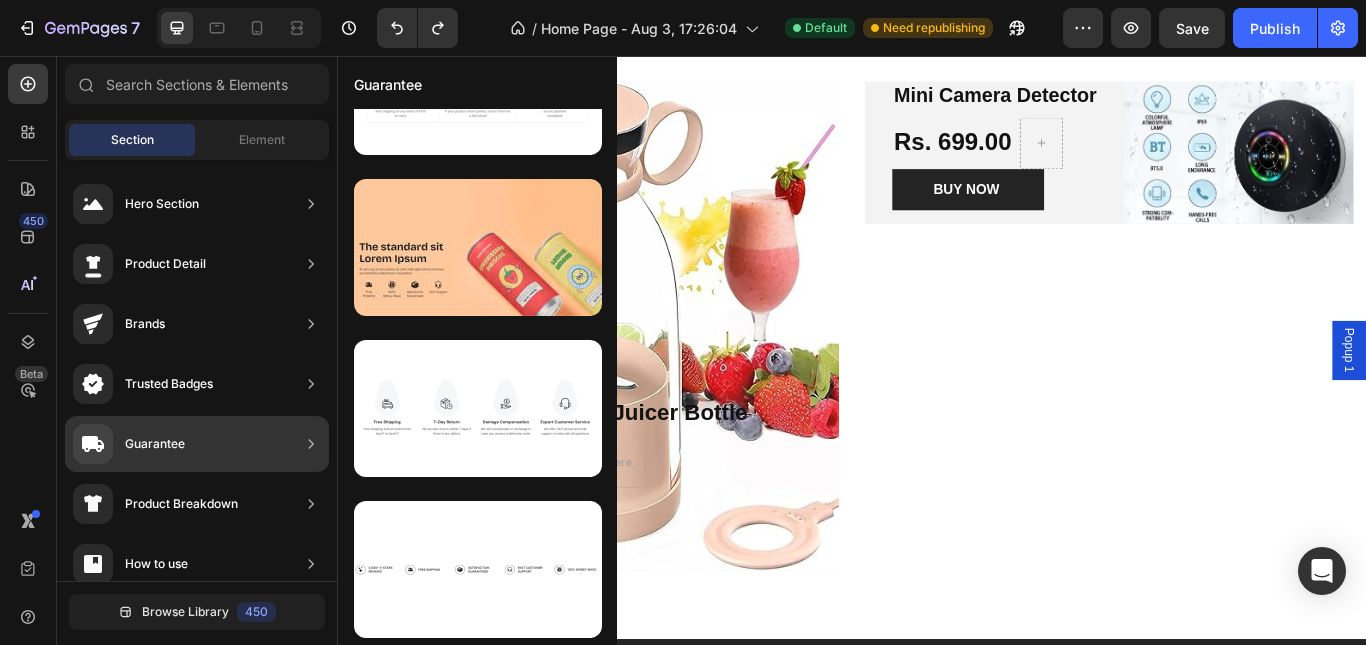 click on "Guarantee" 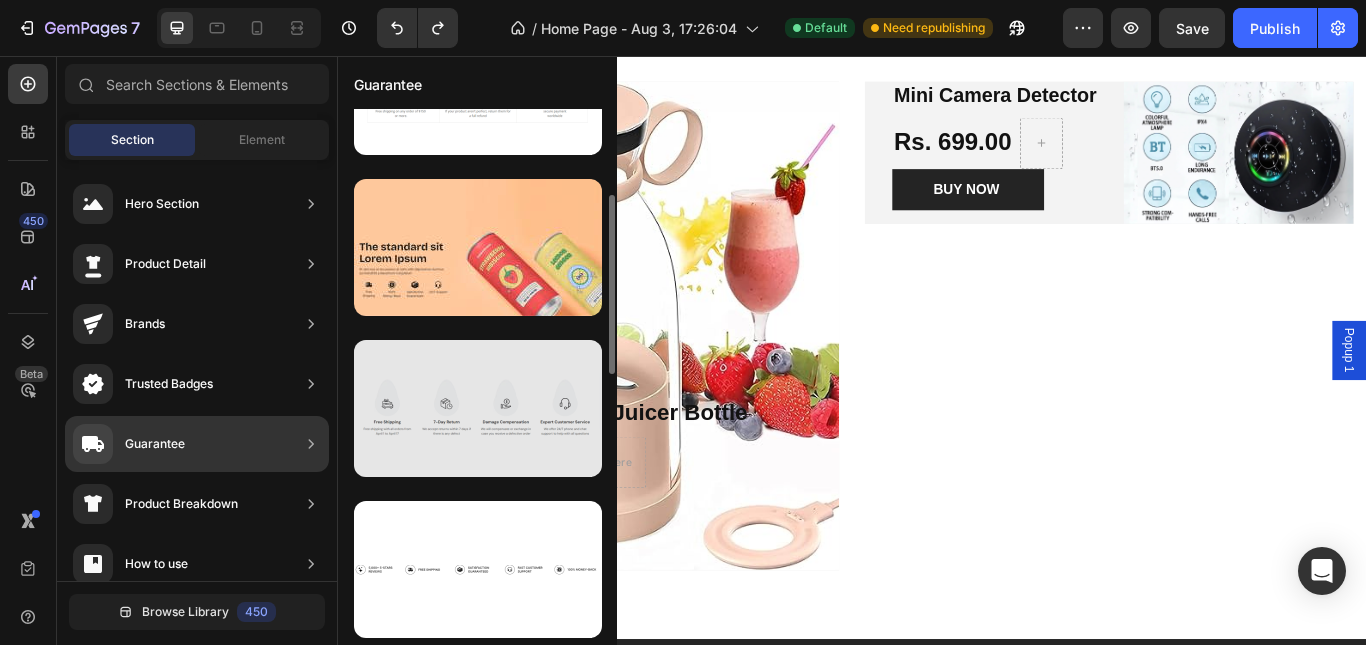 scroll, scrollTop: 0, scrollLeft: 0, axis: both 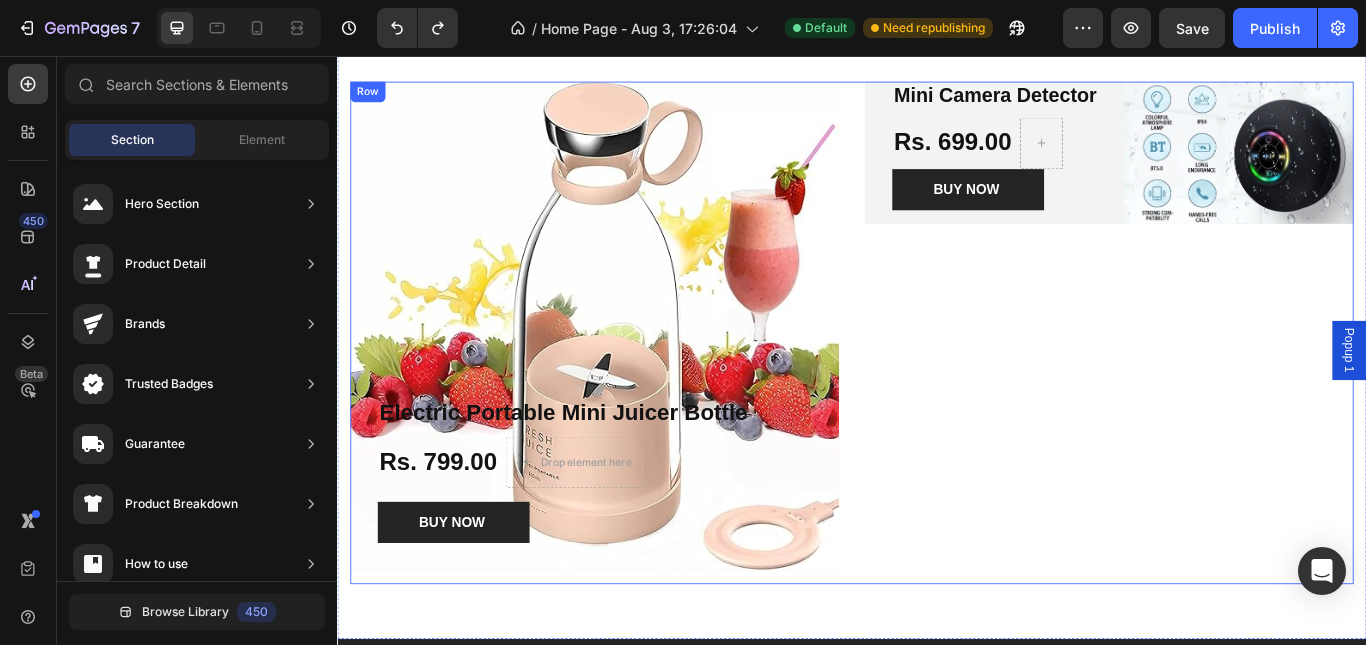 click on "Mini Camera Detector Product Title Rs. 699.00 Product Price Product Price
Row BUY NOW Product Cart Button Product Hero Banner" at bounding box center [1237, 379] 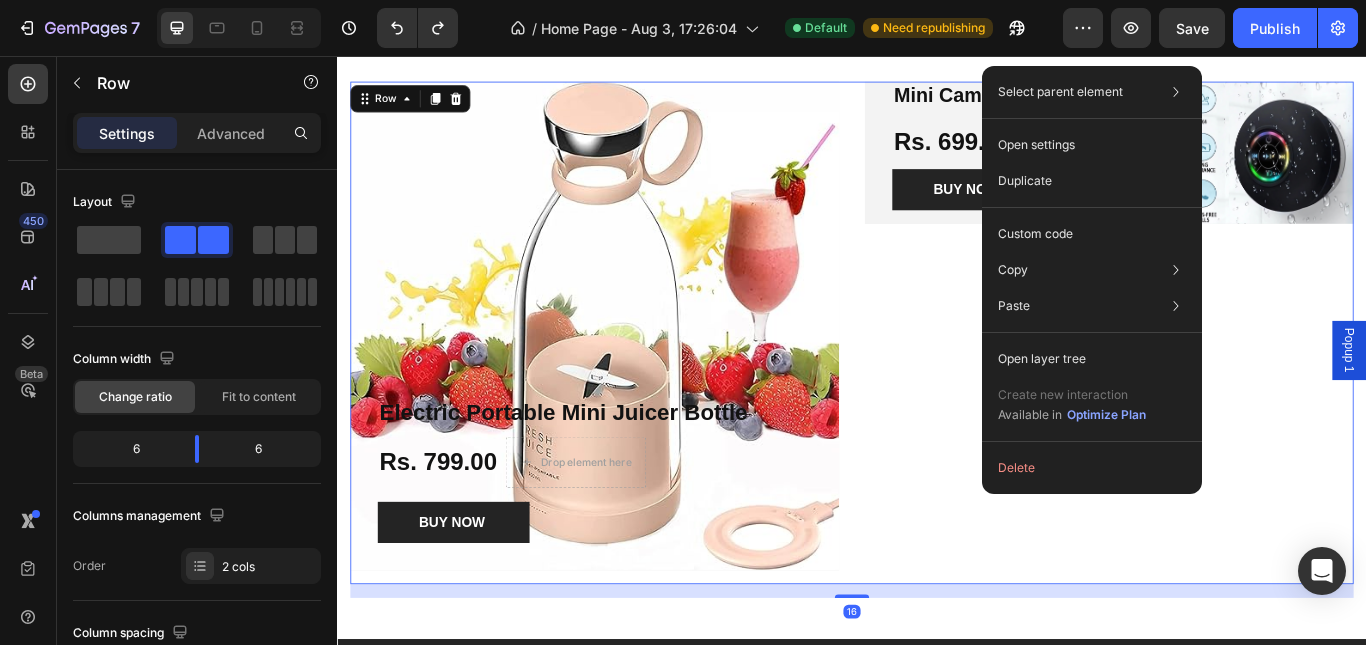 click on "Mini Camera Detector Product Title Rs. 699.00 Product Price Product Price
Row BUY NOW Product Cart Button Product Hero Banner" at bounding box center (1237, 379) 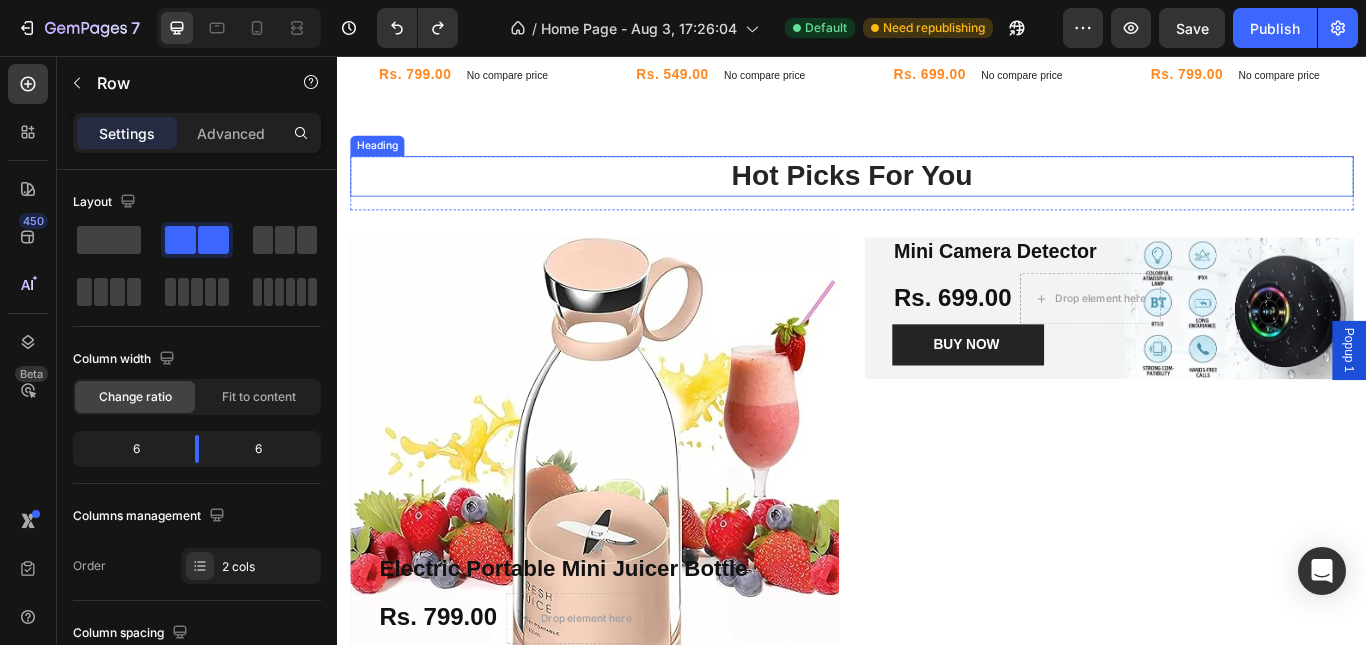 scroll, scrollTop: 1248, scrollLeft: 0, axis: vertical 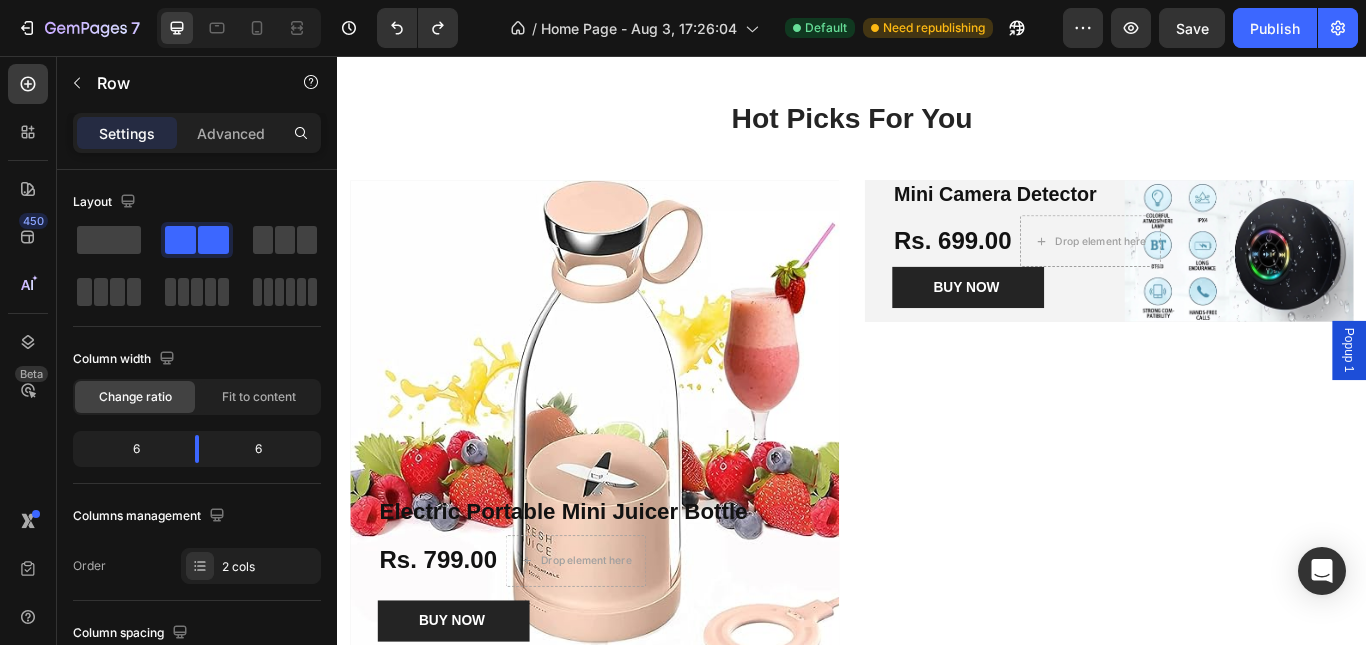 click on "Mini Camera Detector Product Title Rs. 699.00 Product Price Product Price
Drop element here Row BUY NOW Product Cart Button Product Hero Banner" at bounding box center (1237, 494) 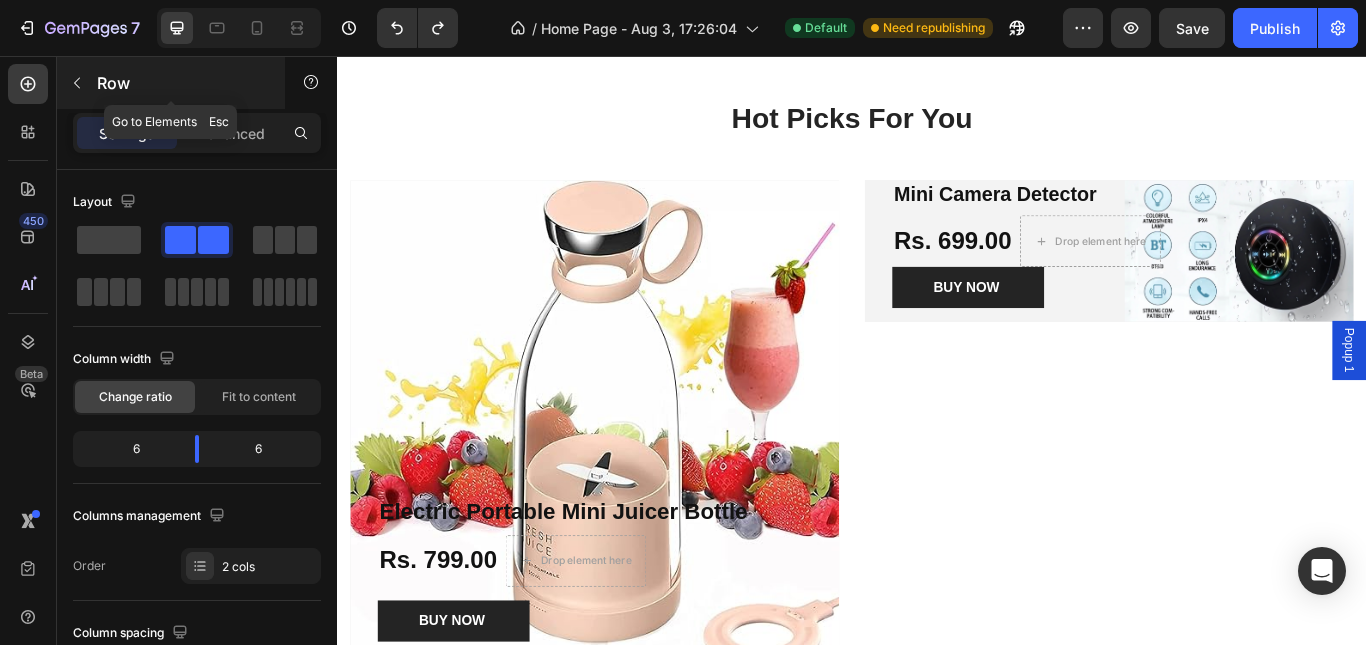click at bounding box center [77, 83] 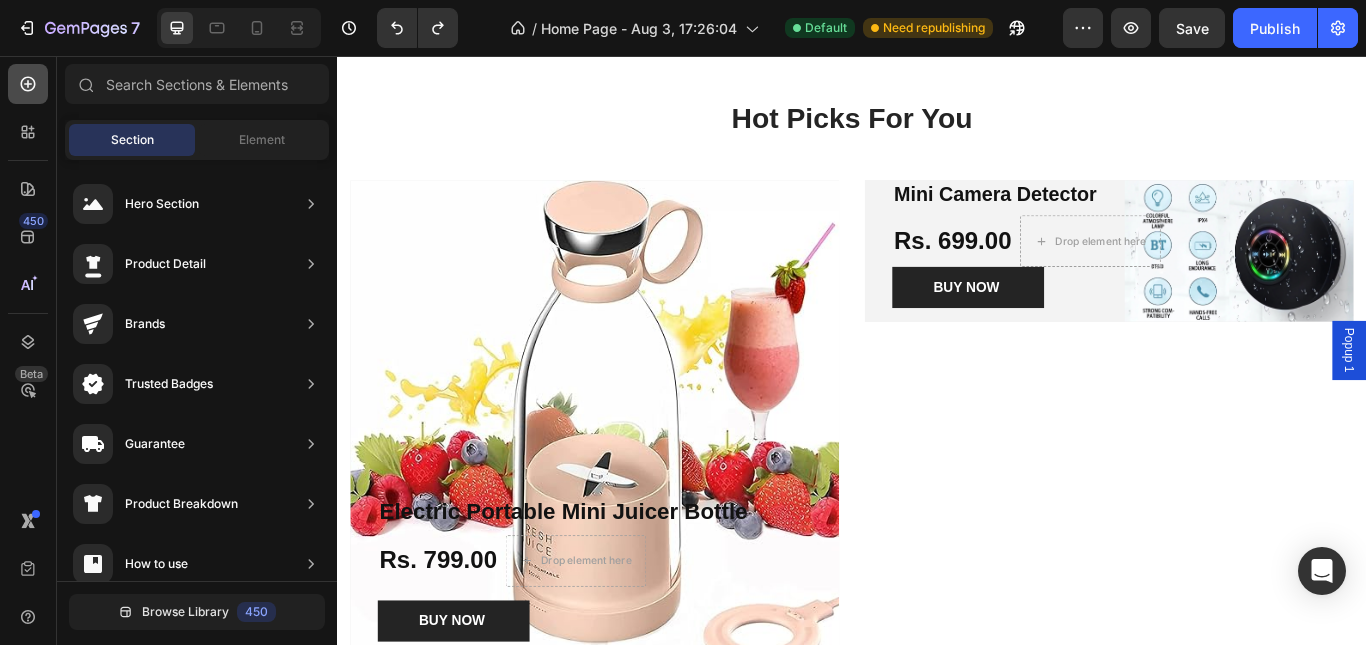 click 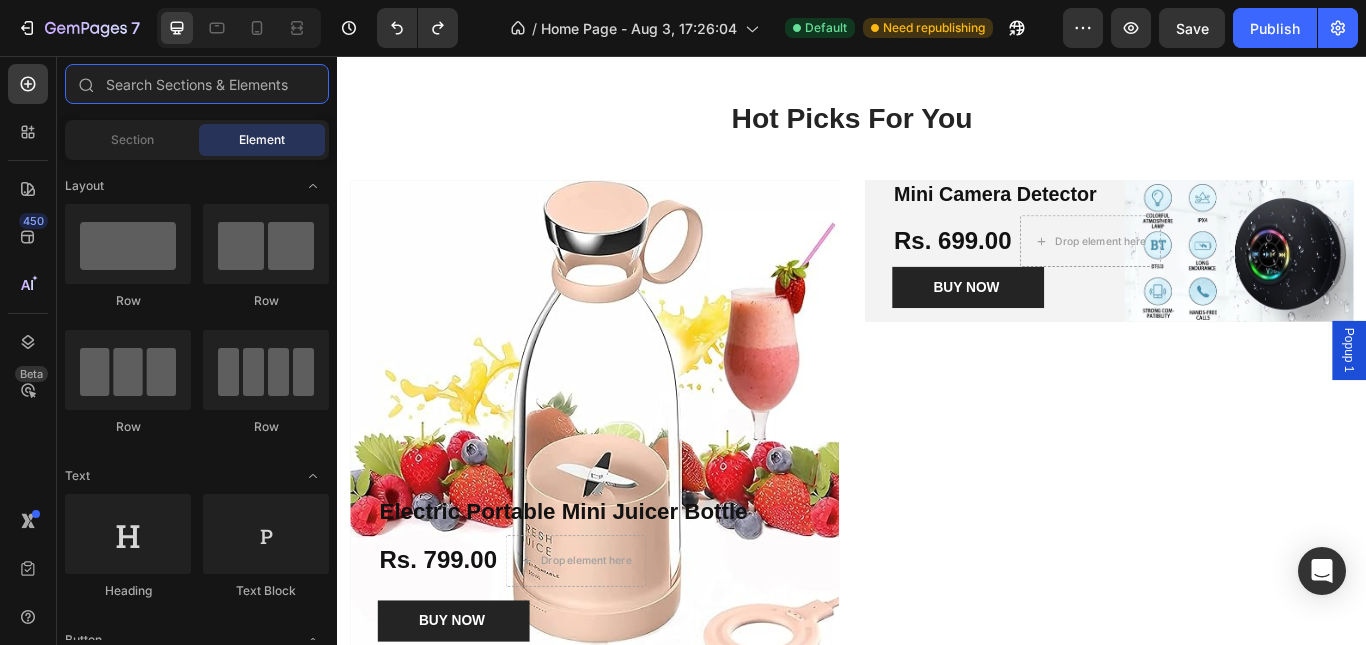 scroll, scrollTop: 900, scrollLeft: 0, axis: vertical 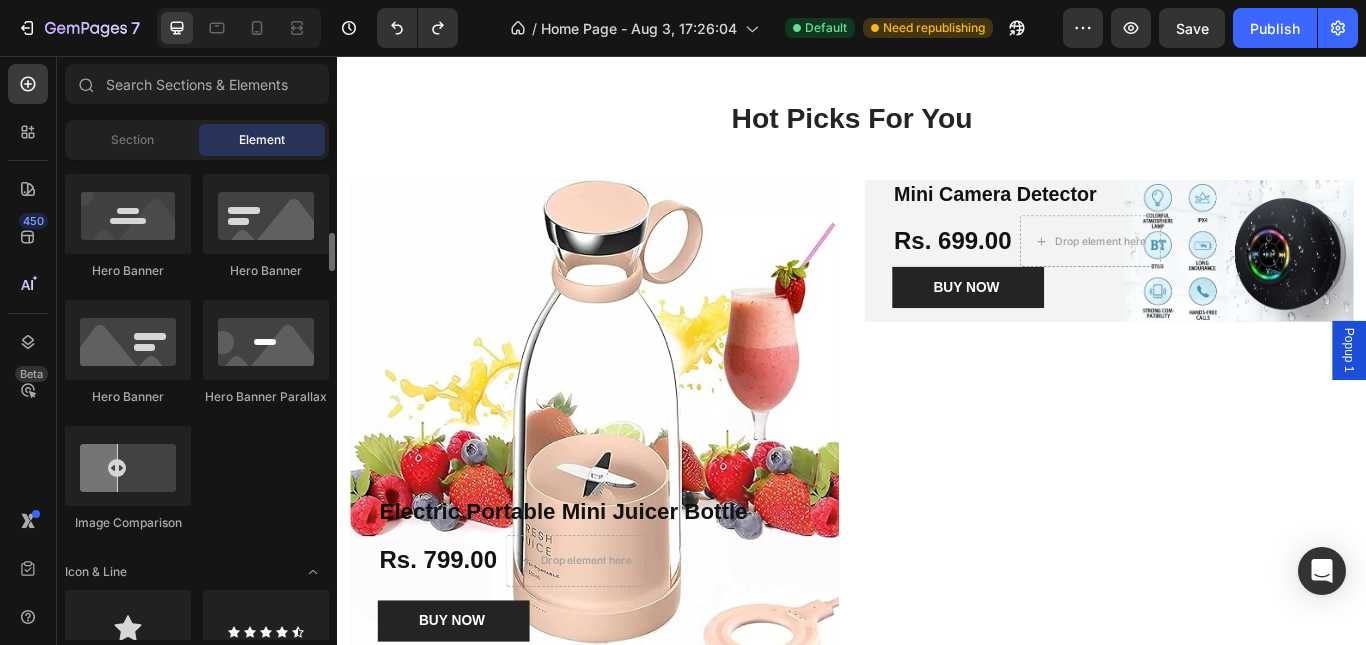 drag, startPoint x: 150, startPoint y: 365, endPoint x: 192, endPoint y: 372, distance: 42.579338 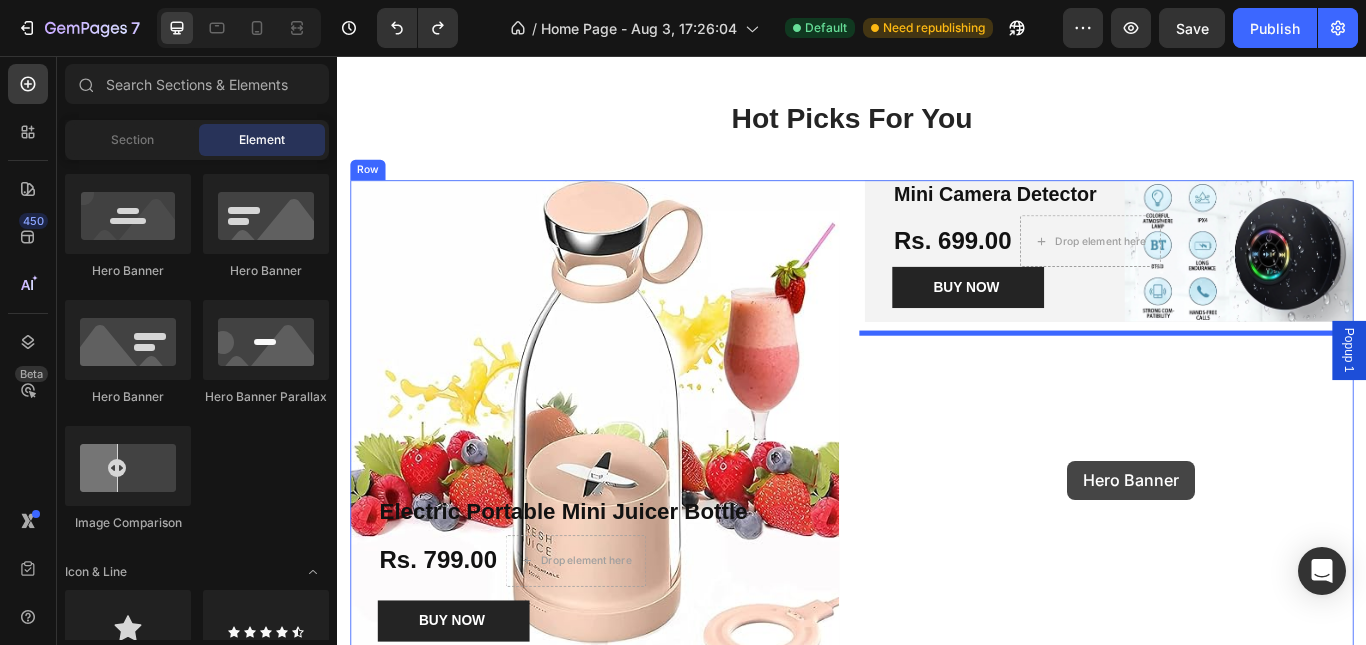 drag, startPoint x: 485, startPoint y: 401, endPoint x: 1188, endPoint y: 528, distance: 714.37946 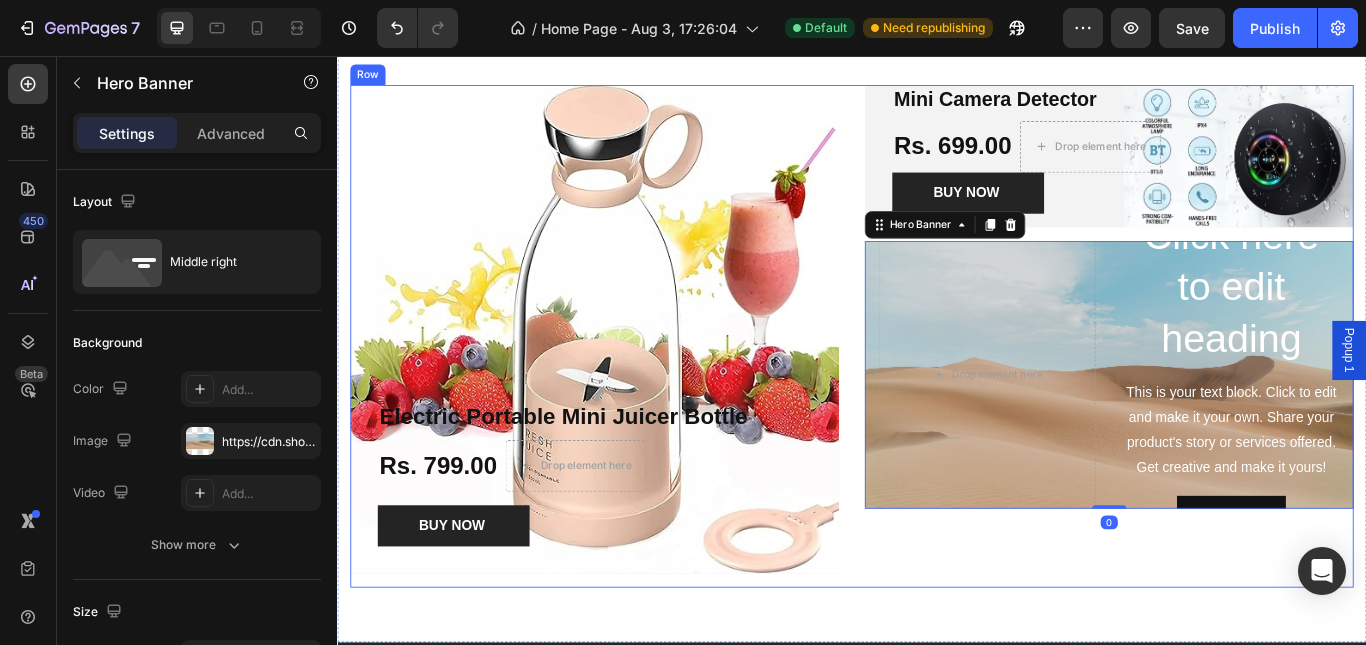 scroll, scrollTop: 1348, scrollLeft: 0, axis: vertical 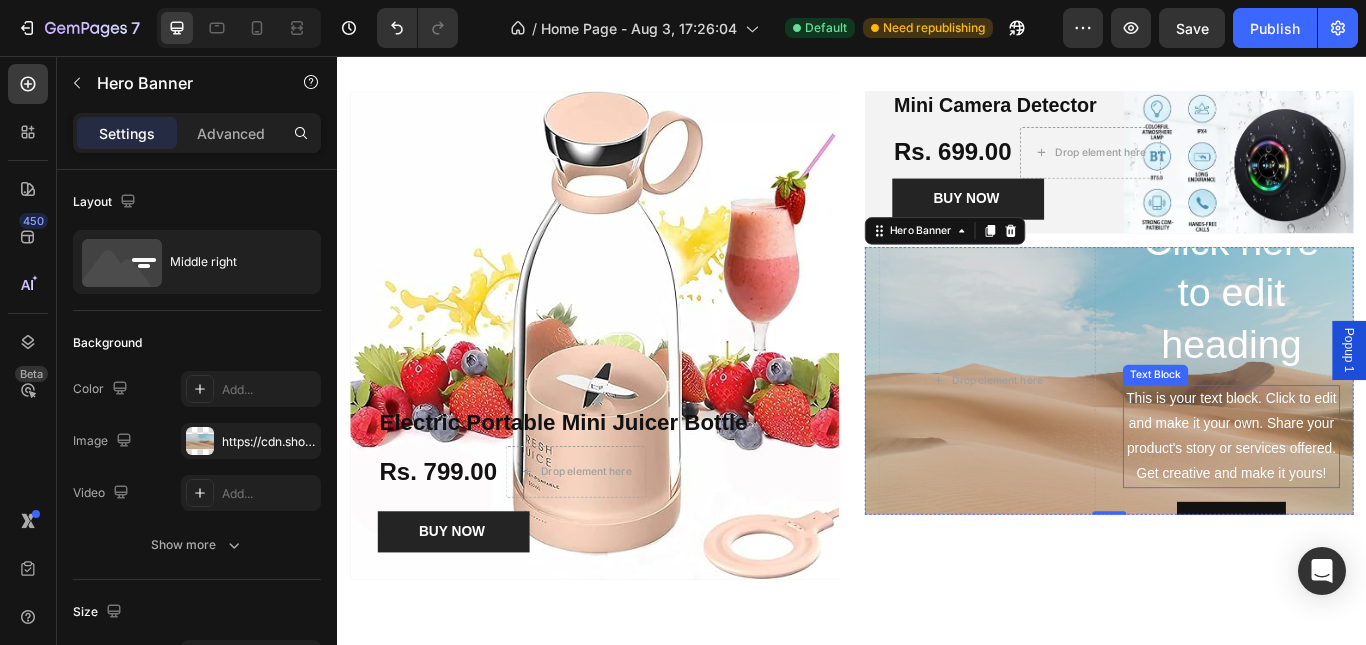 click on "This is your text block. Click to edit and make it your own. Share your                       product's story or services offered. Get creative and make it yours!" at bounding box center [1379, 499] 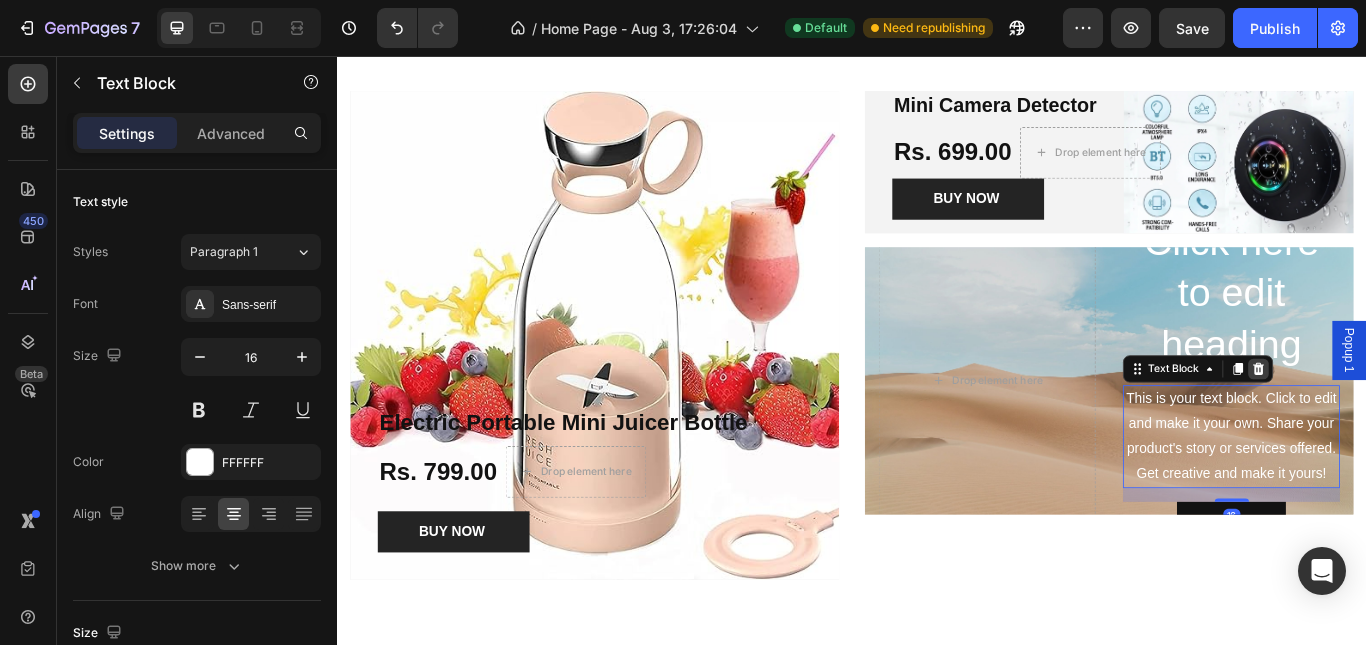 click 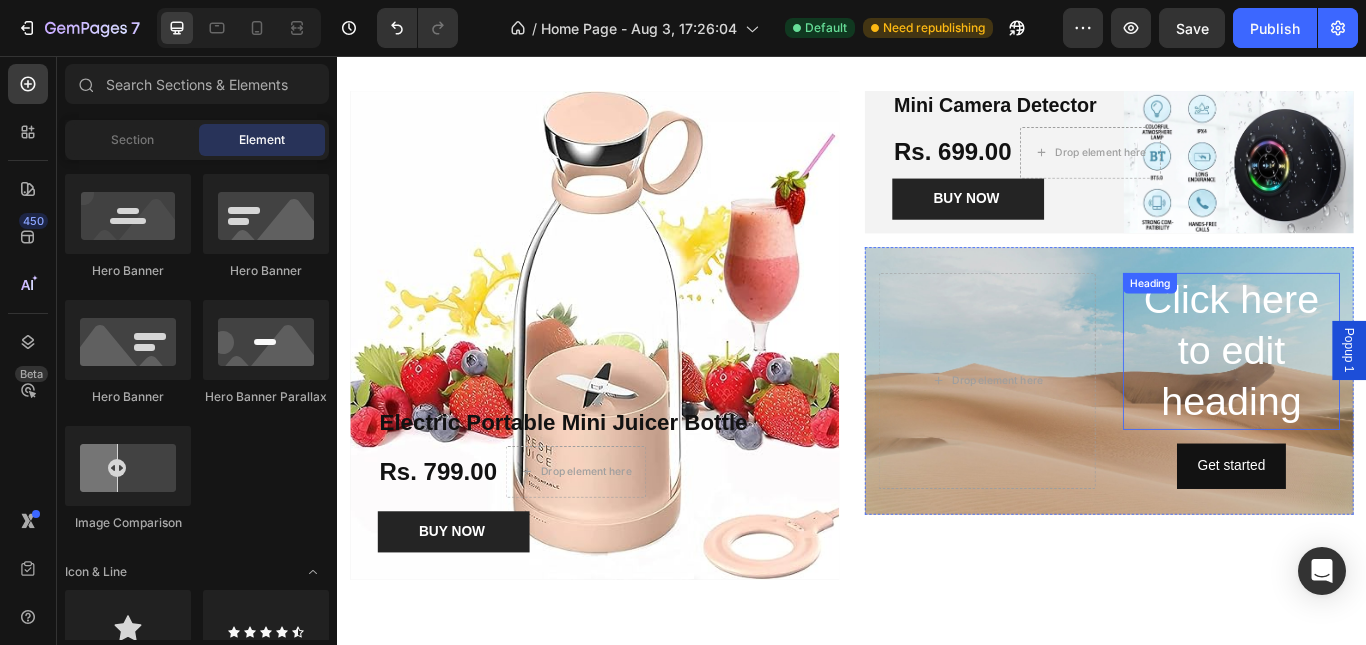 click on "Click here to edit heading" at bounding box center [1379, 400] 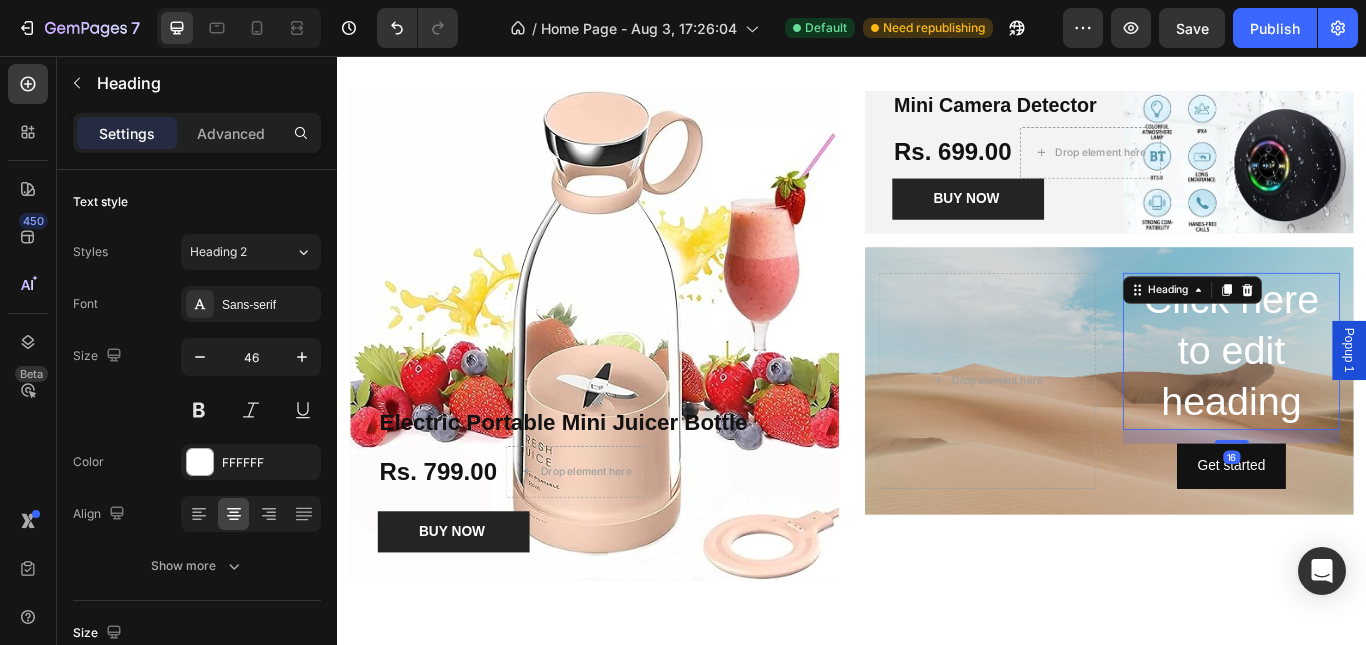 click on "Heading" at bounding box center (1334, 329) 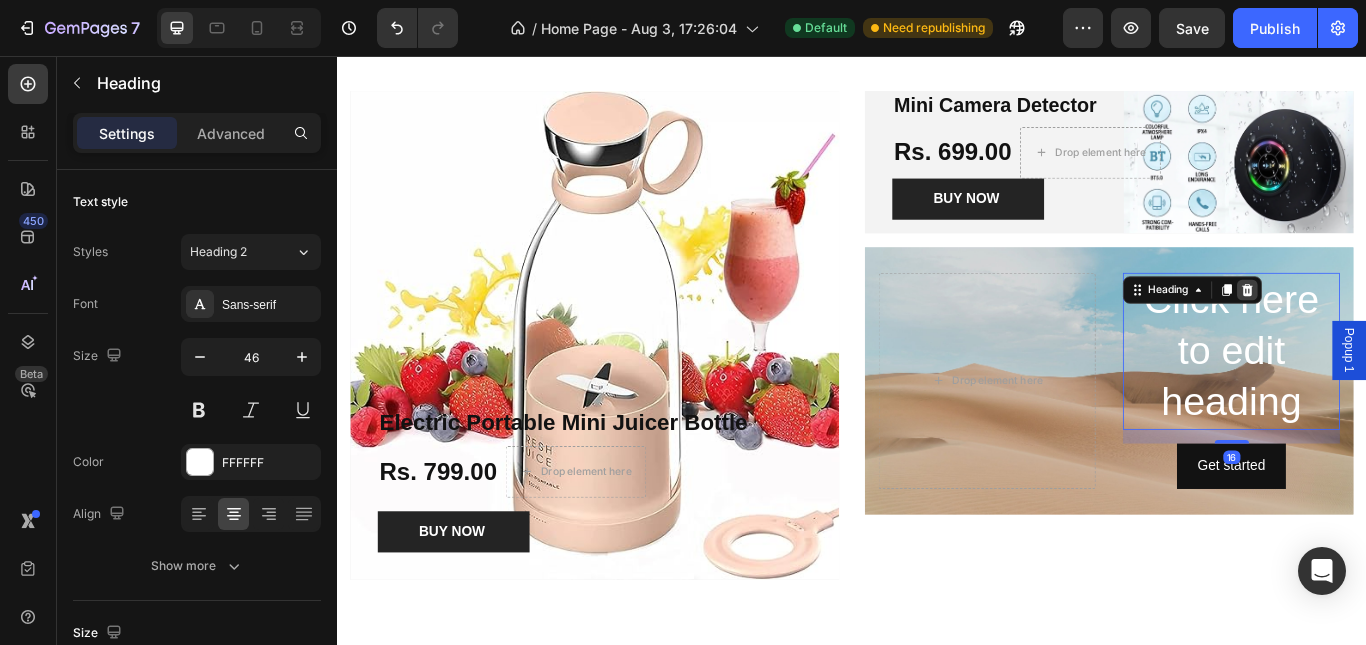 click 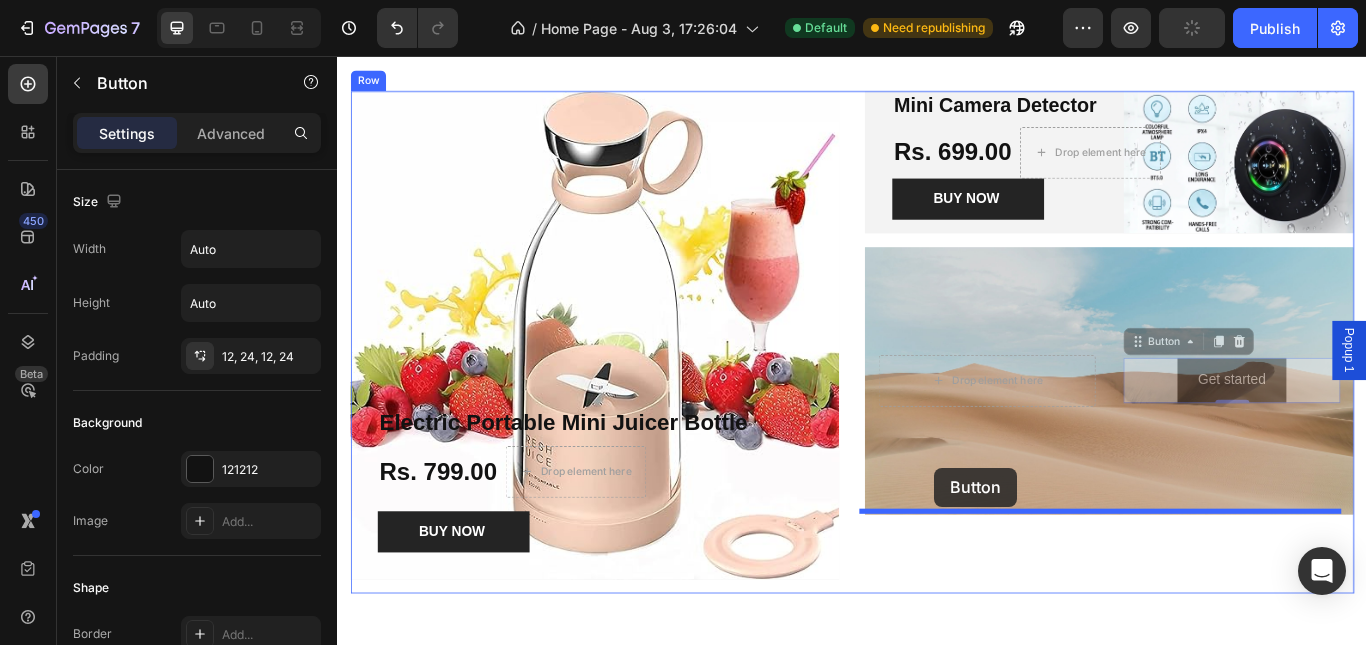 drag, startPoint x: 1365, startPoint y: 422, endPoint x: 1033, endPoint y: 536, distance: 351.02707 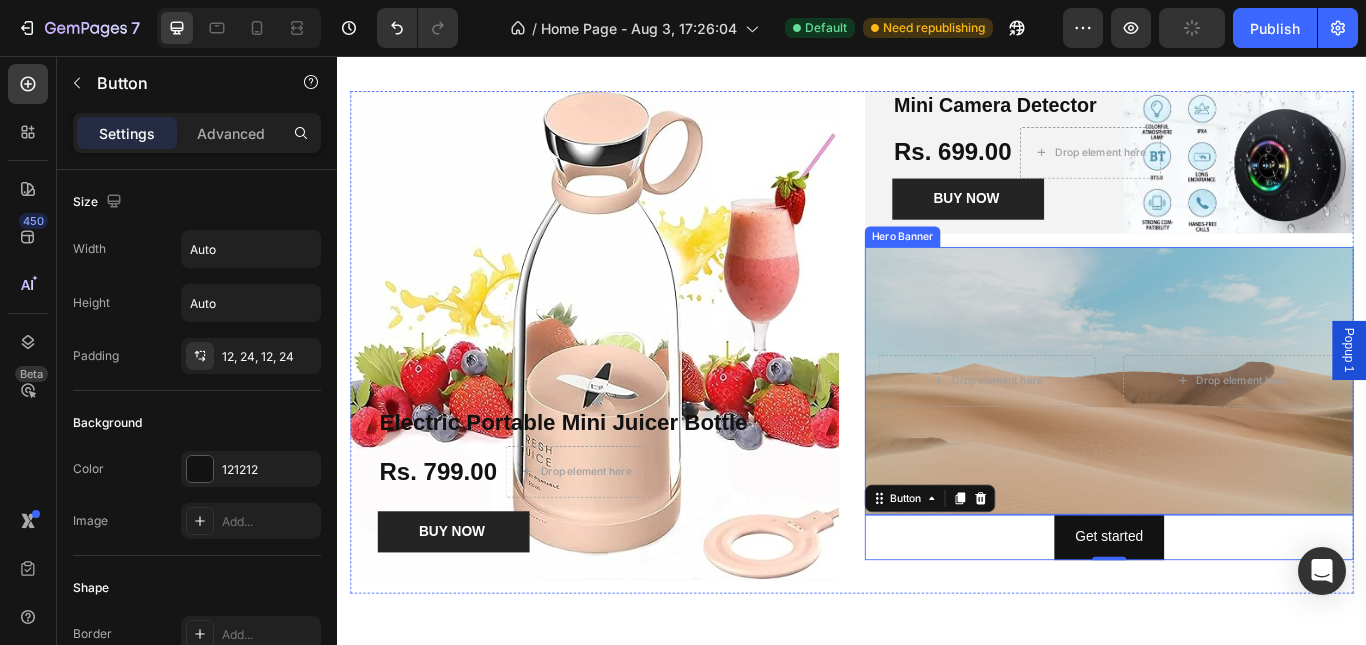 click on "Drop element here
Drop element here" at bounding box center (1237, 435) 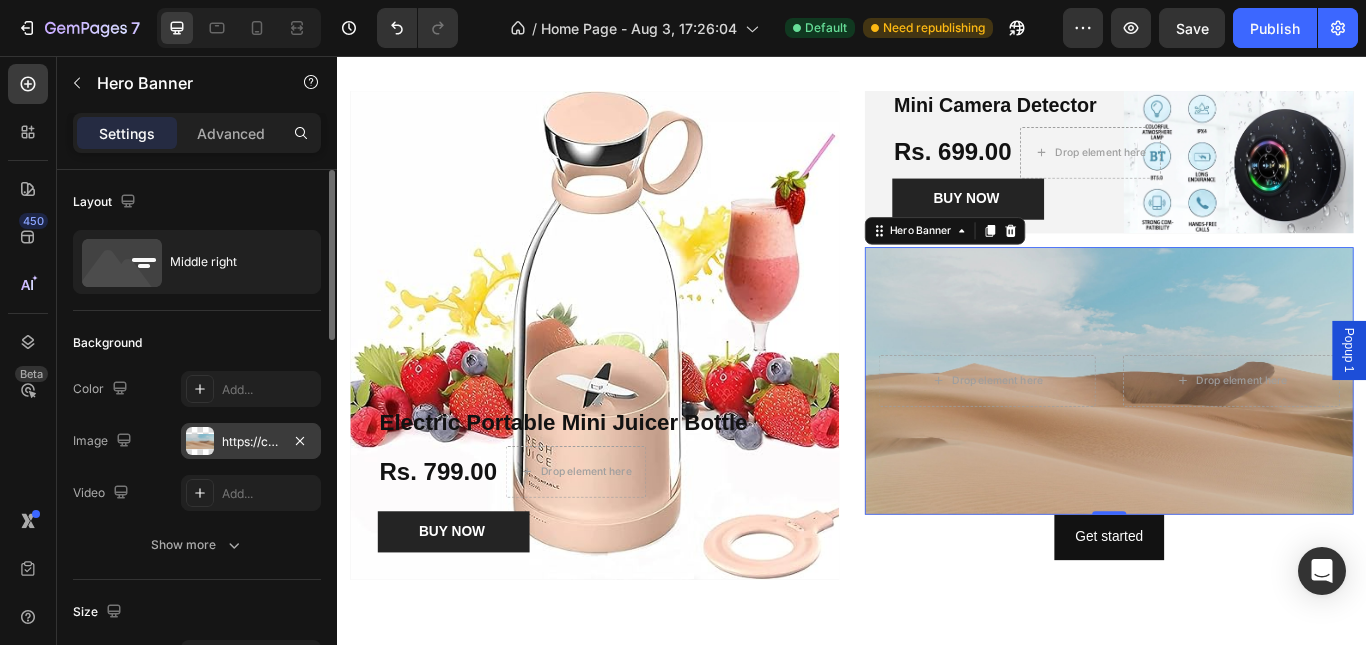 click on "https://cdn.shopify.com/s/files/1/2005/9307/files/background_settings.jpg" at bounding box center (251, 442) 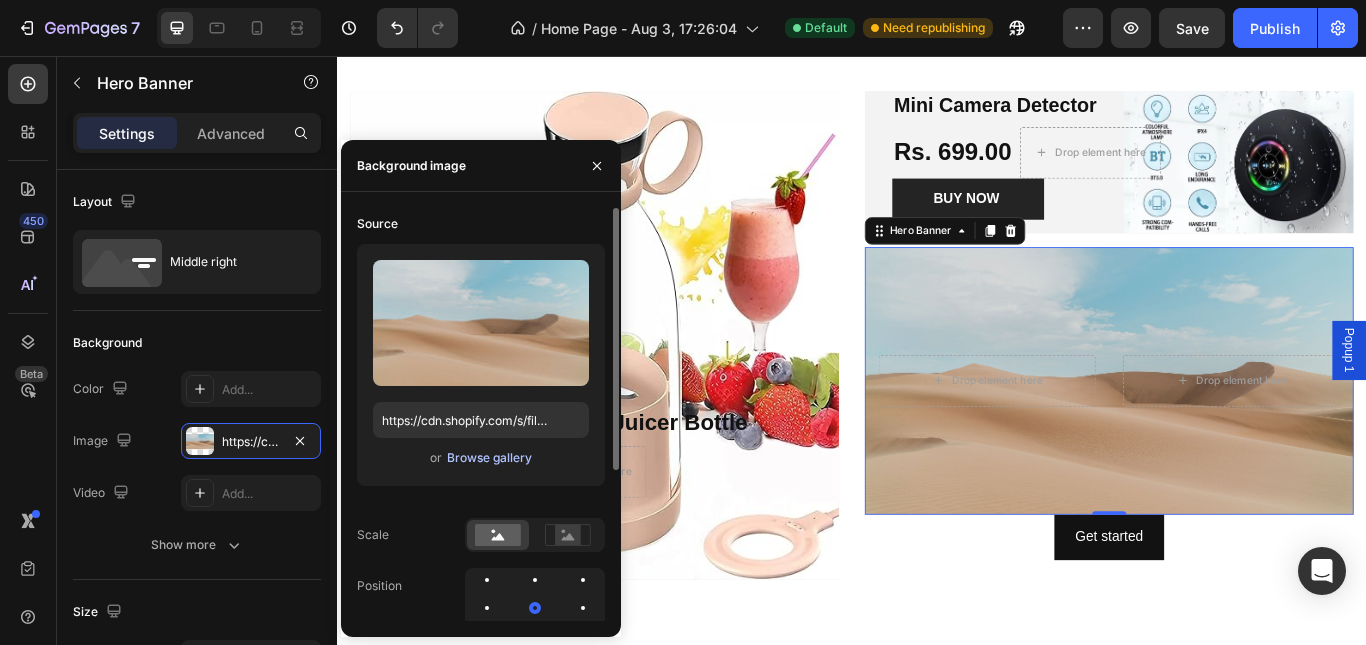 click on "Browse gallery" at bounding box center (489, 458) 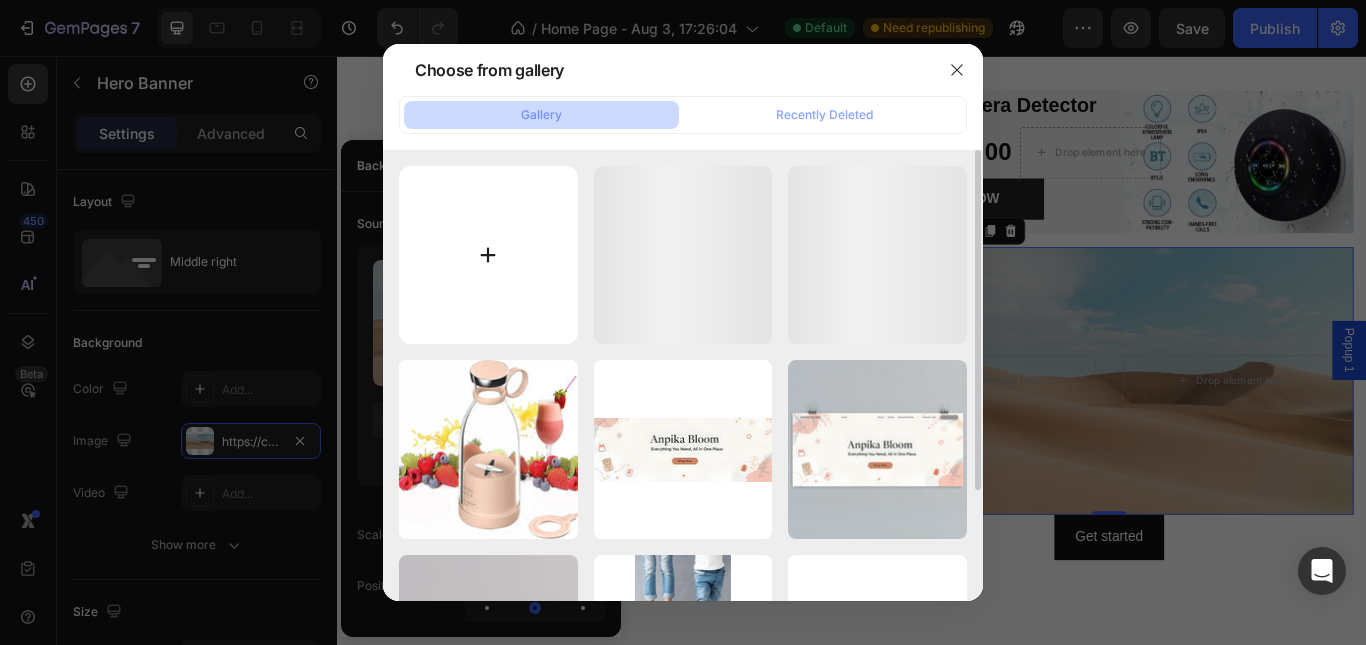click at bounding box center (488, 255) 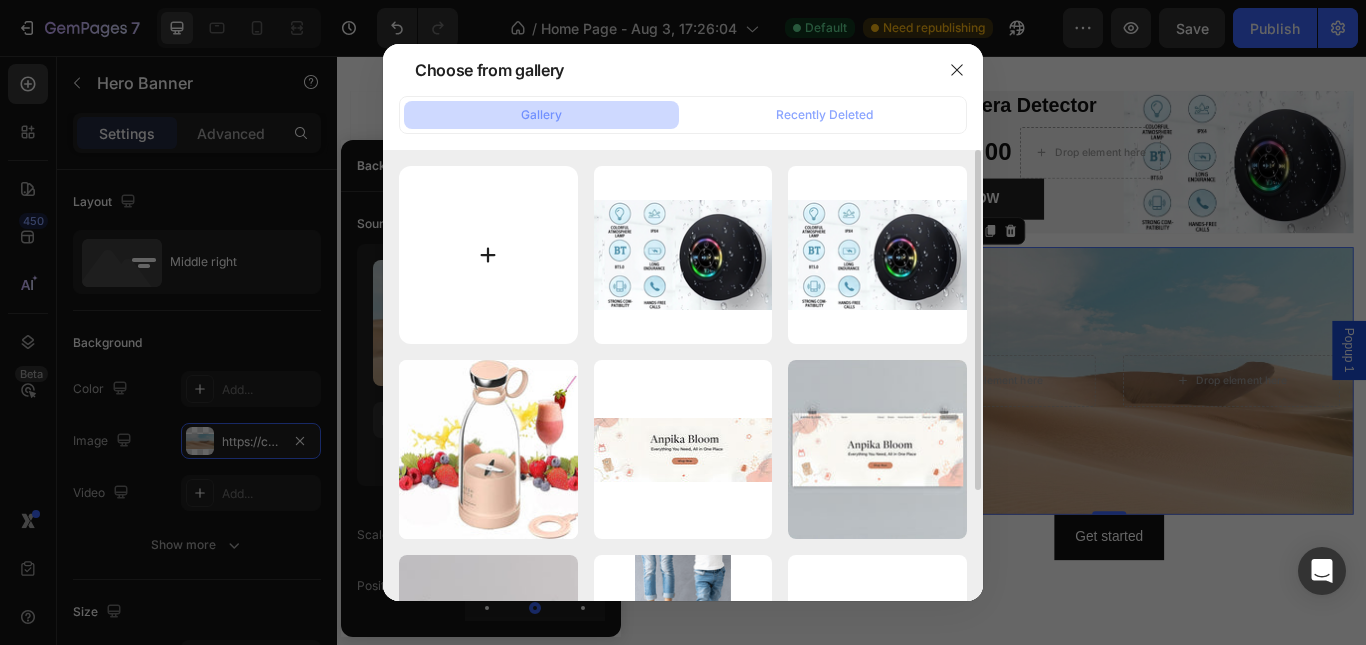type on "C:\fakepath\51OVUS6CzVL.jpg" 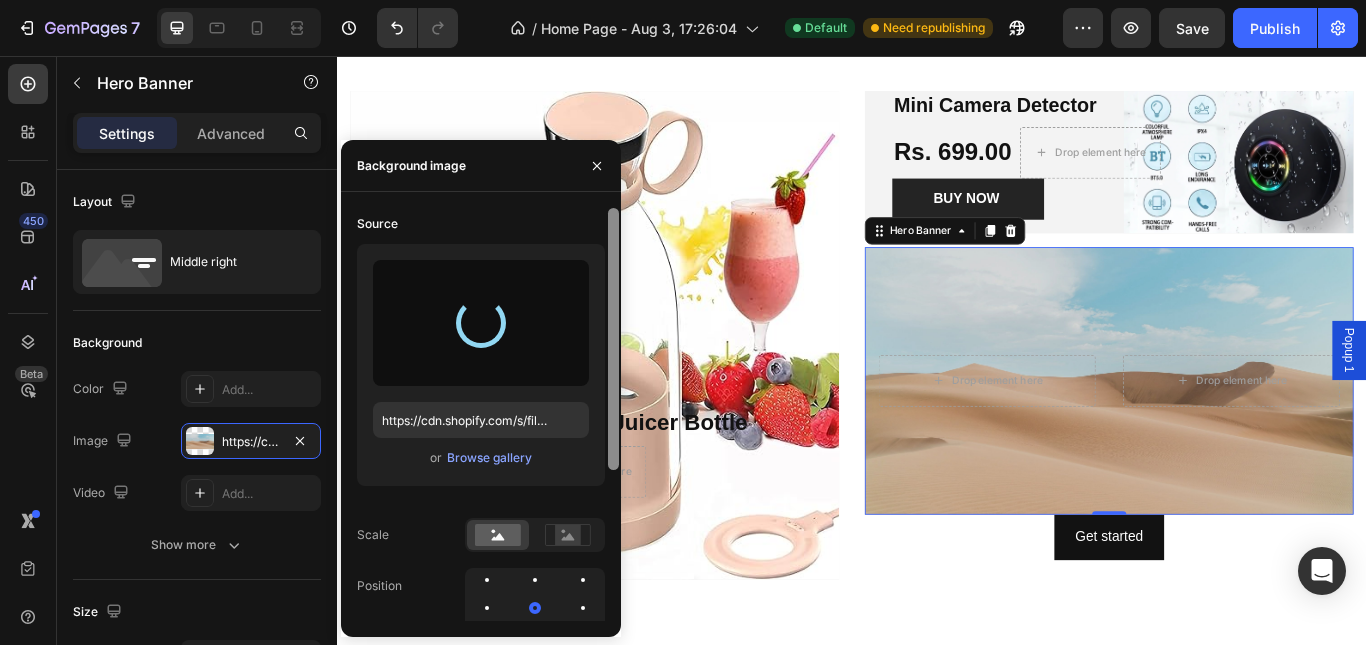 type on "https://cdn.shopify.com/s/files/1/0719/9047/6852/files/gempages_578298023247872965-e3ce2aa2-a968-4fe7-a09f-d2c1f148beaa.jpg" 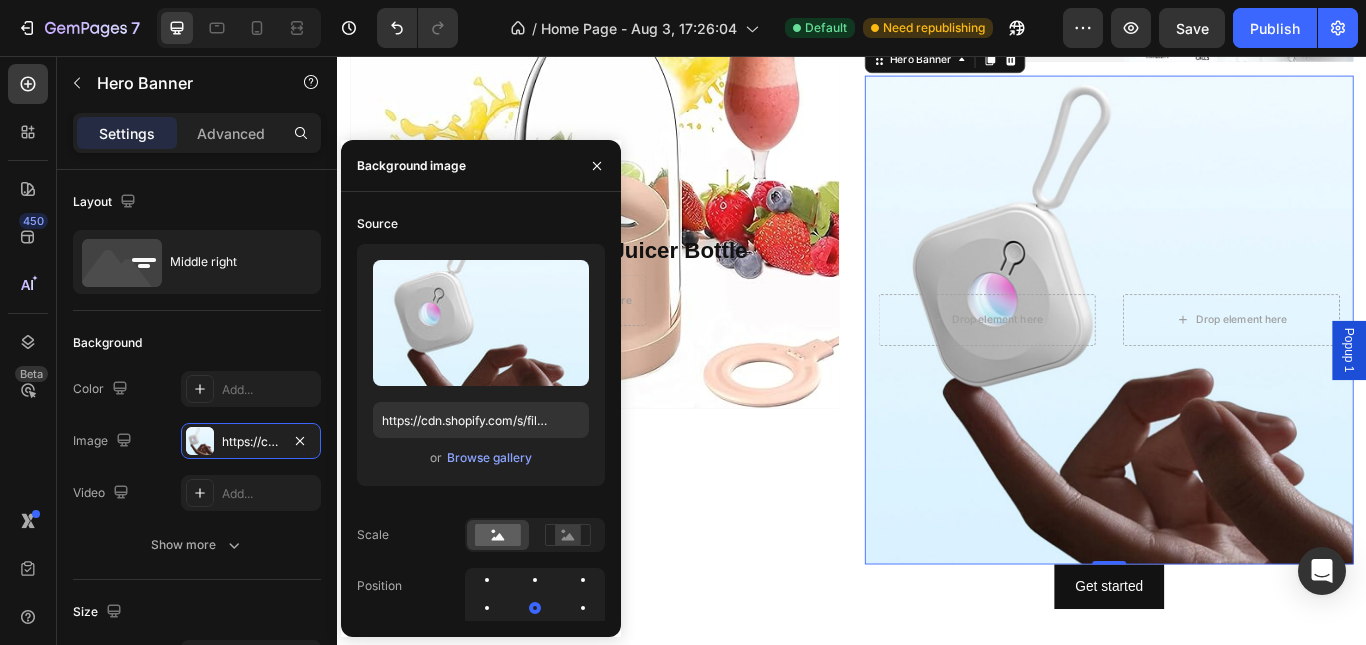scroll, scrollTop: 1648, scrollLeft: 0, axis: vertical 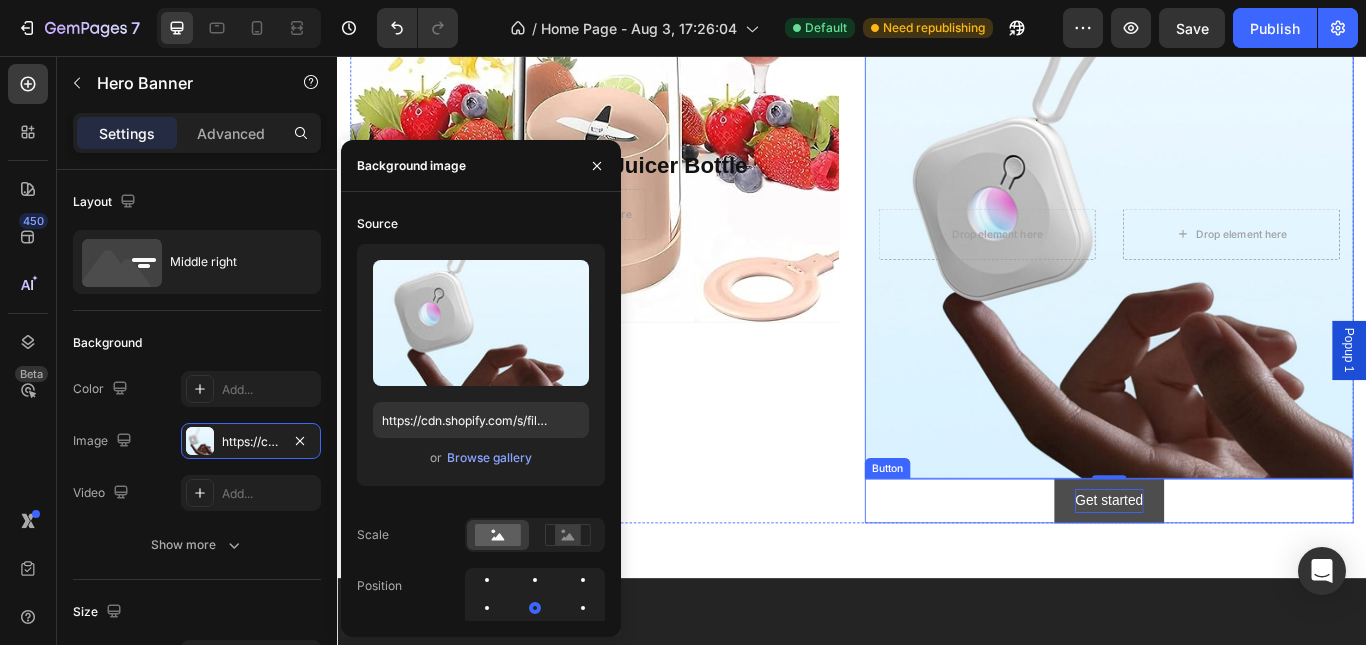 click on "Get started" at bounding box center [1236, 575] 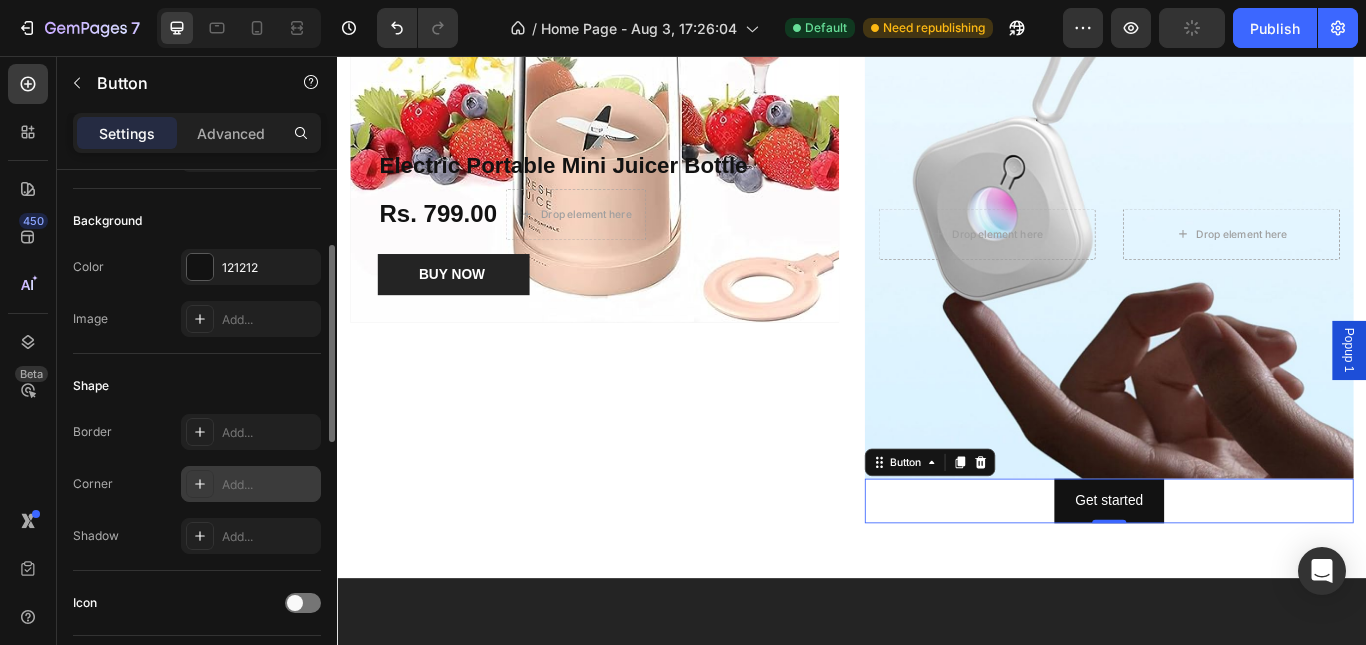 scroll, scrollTop: 0, scrollLeft: 0, axis: both 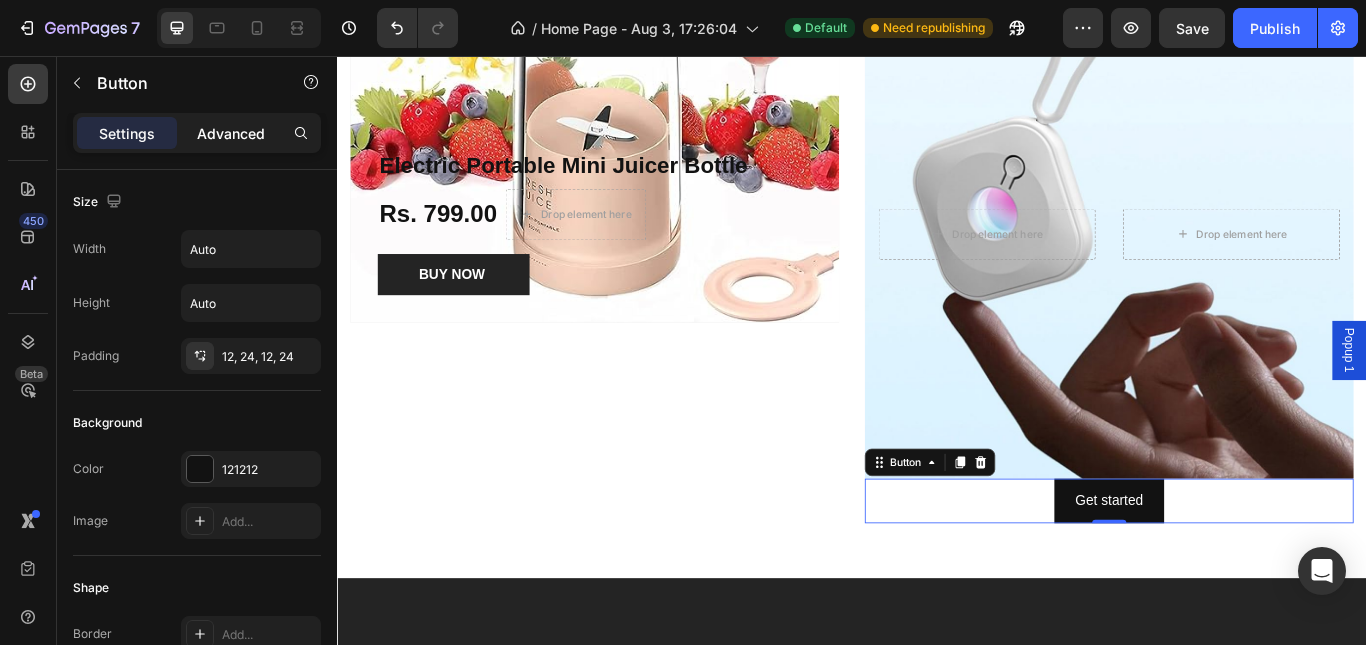 drag, startPoint x: 221, startPoint y: 123, endPoint x: 219, endPoint y: 135, distance: 12.165525 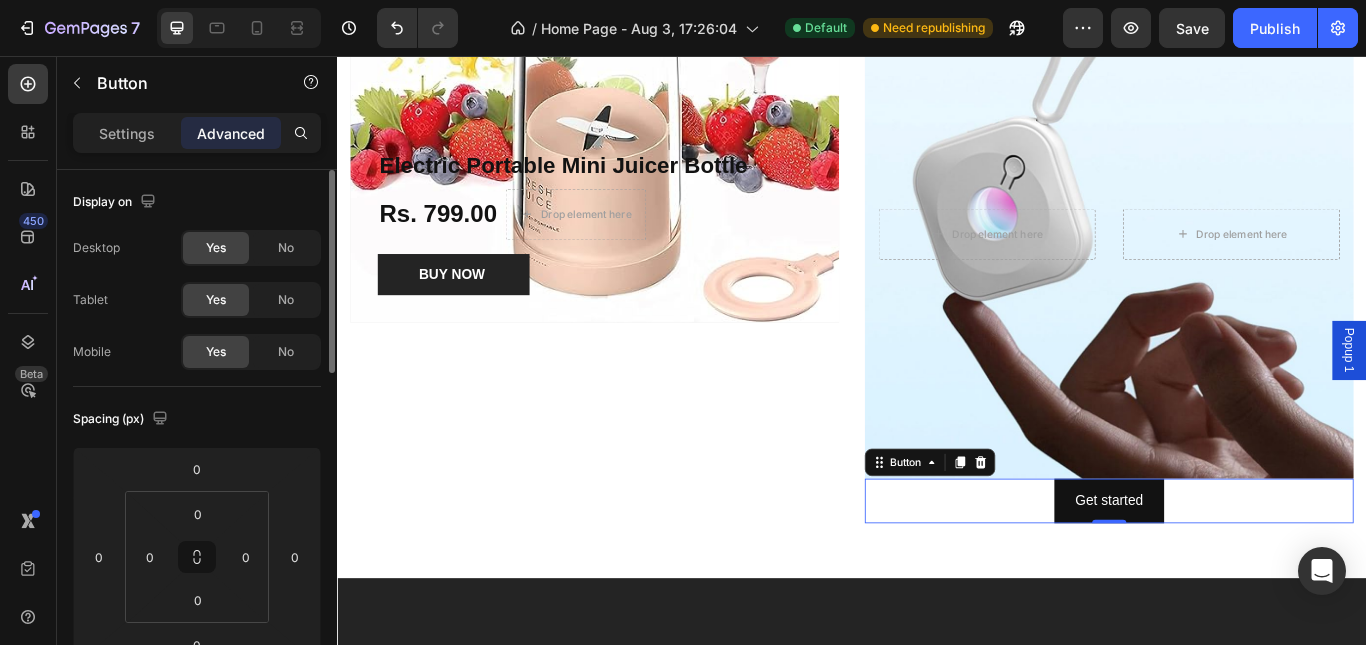 click on "Settings" at bounding box center (127, 133) 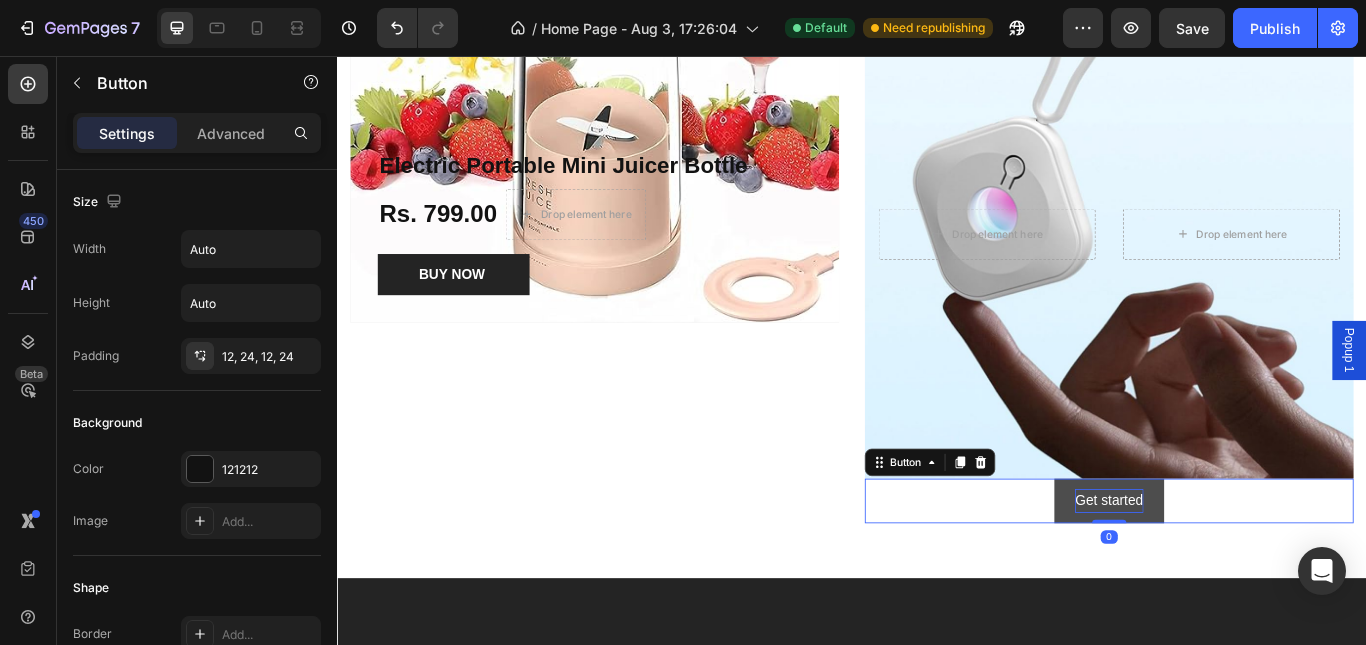click on "Get started" at bounding box center [1236, 575] 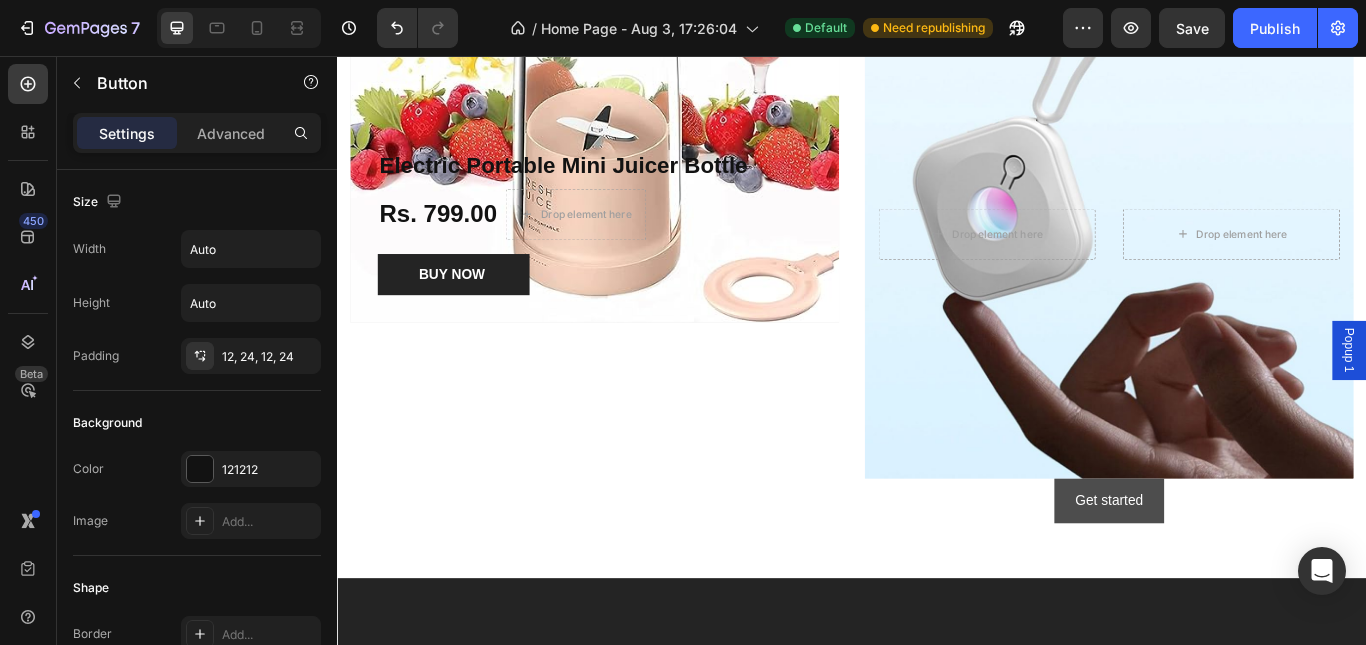 click on "Get started" at bounding box center (1236, 575) 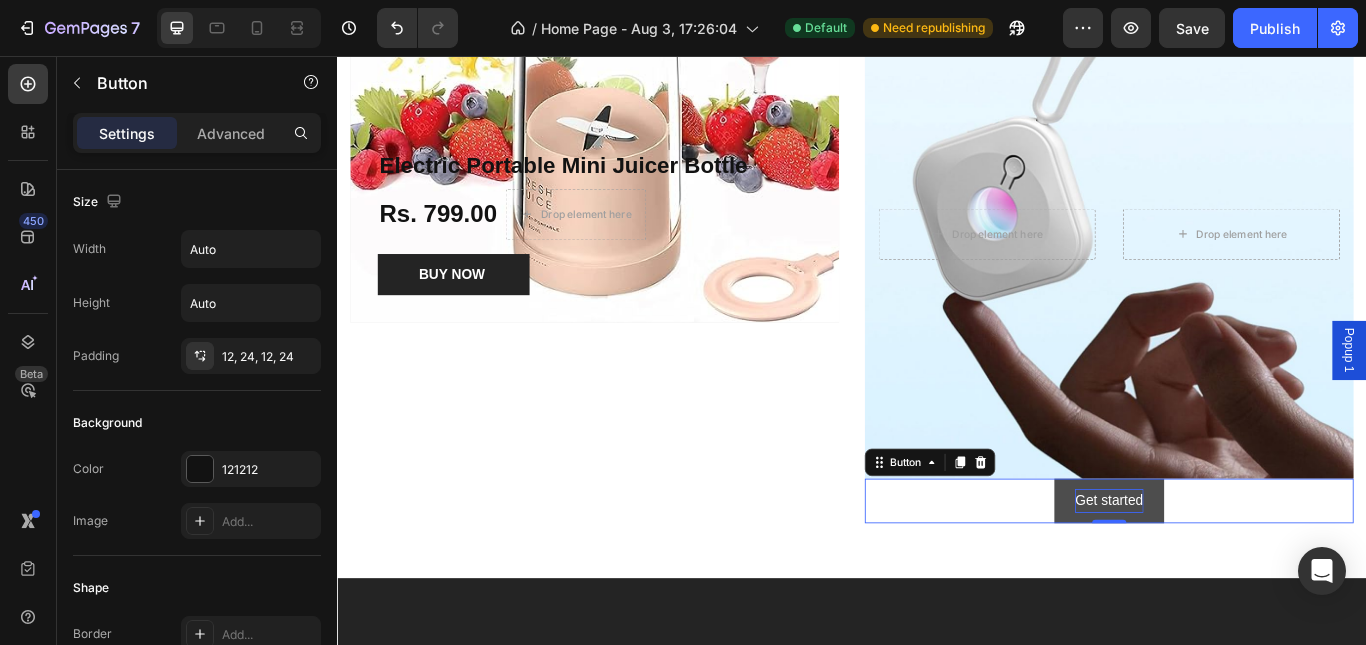 click on "Get started" at bounding box center [1236, 575] 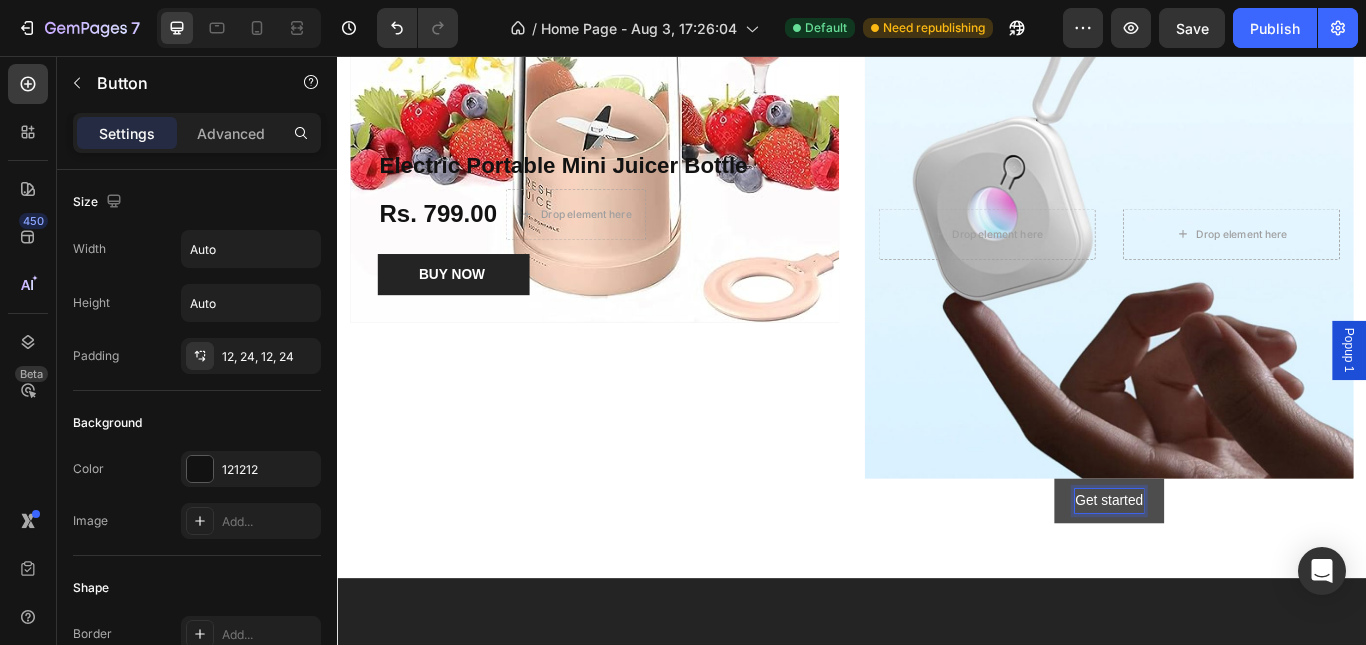 click on "Get started" at bounding box center (1236, 575) 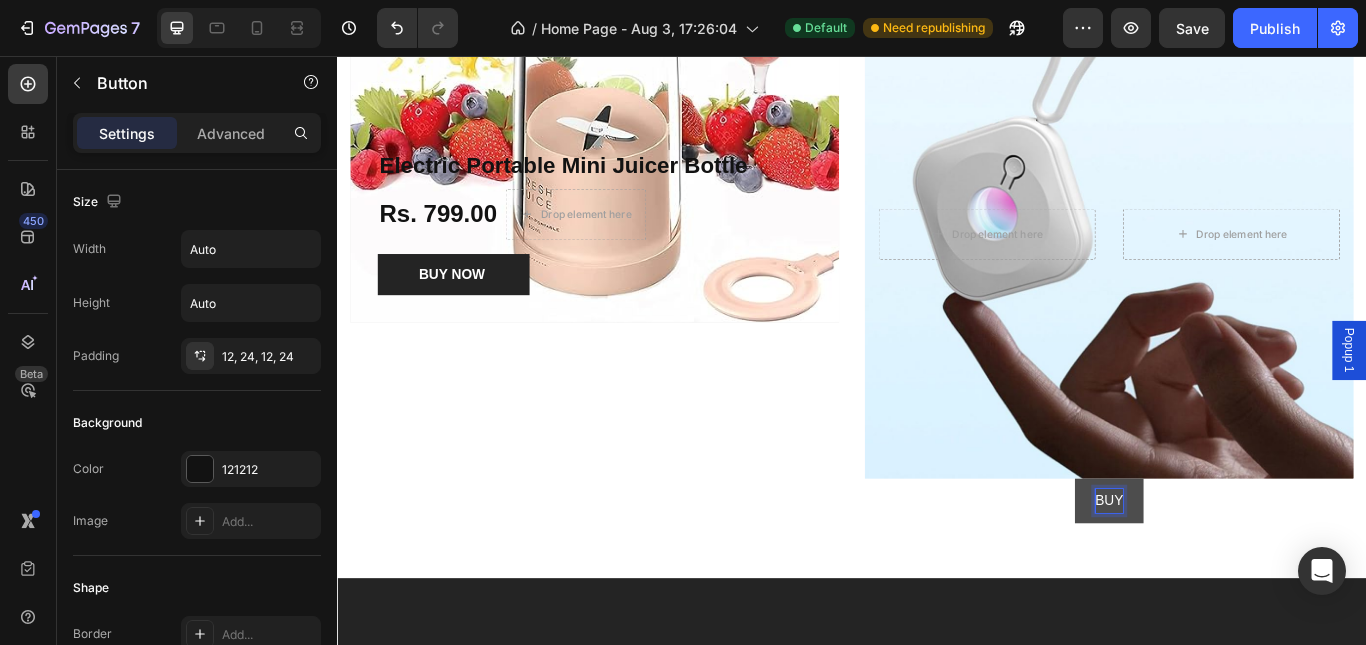 click on "BUY" at bounding box center (1237, 575) 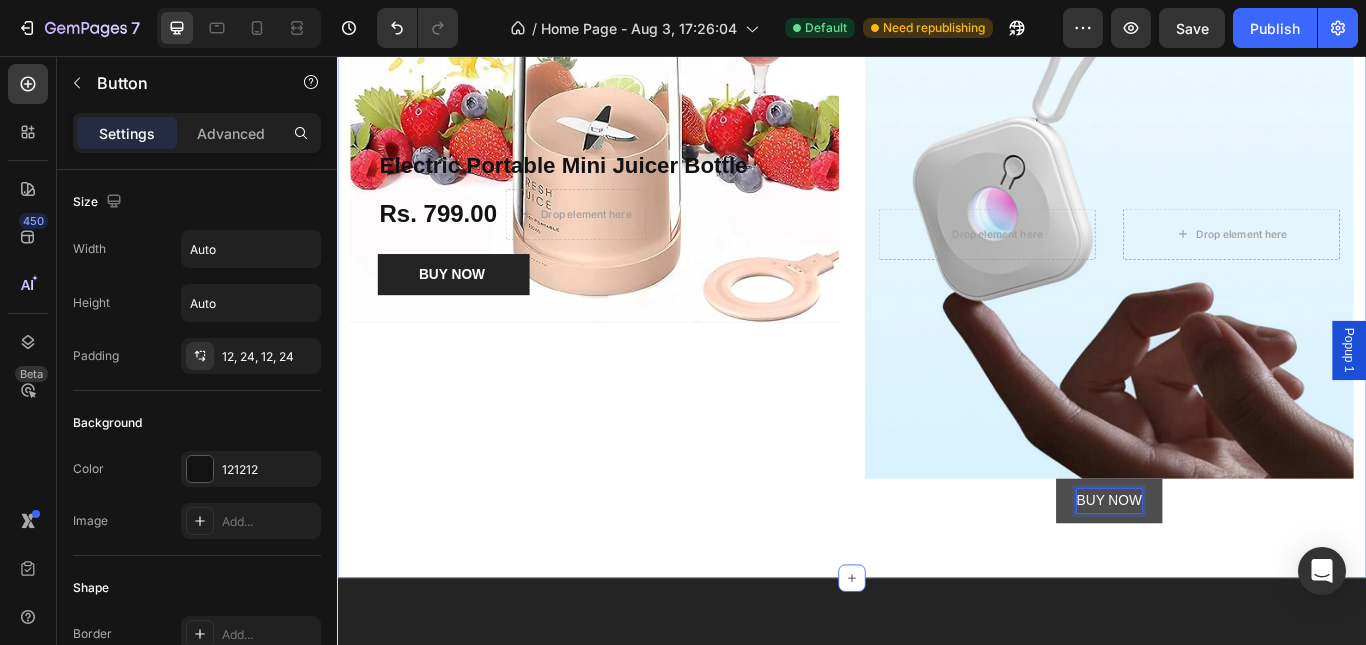 click on "Hot Picks For You Heading Row Electric Portable Mini Juicer Bottle Product Title Rs. 799.00 Product Price Product Price
Drop element here Row BUY NOW Product Cart Button Product Hero Banner Mini Camera Detector Product Title Rs. 699.00 Product Price Product Price
Drop element here Row BUY NOW Product Cart Button Product Hero Banner
Drop element here
Drop element here Hero Banner BUY NOW Button   0 Row" at bounding box center [937, 160] 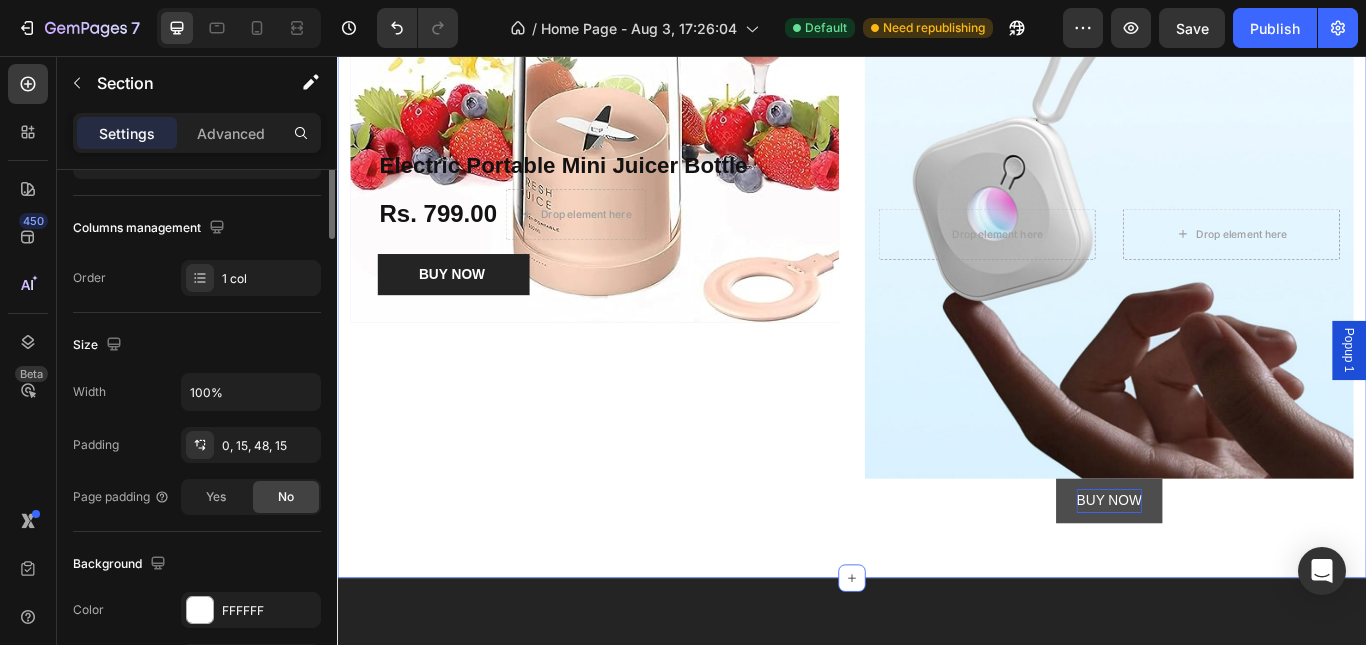 scroll, scrollTop: 0, scrollLeft: 0, axis: both 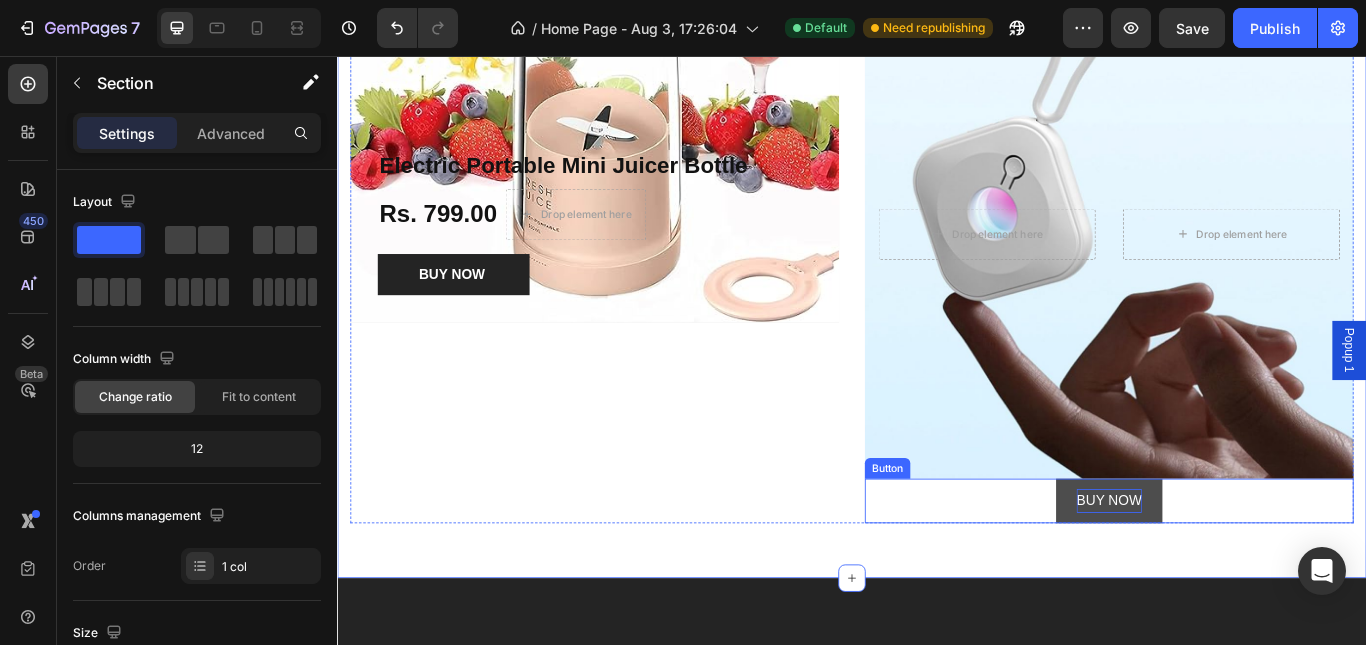 click on "BUY NOW" at bounding box center [1237, 575] 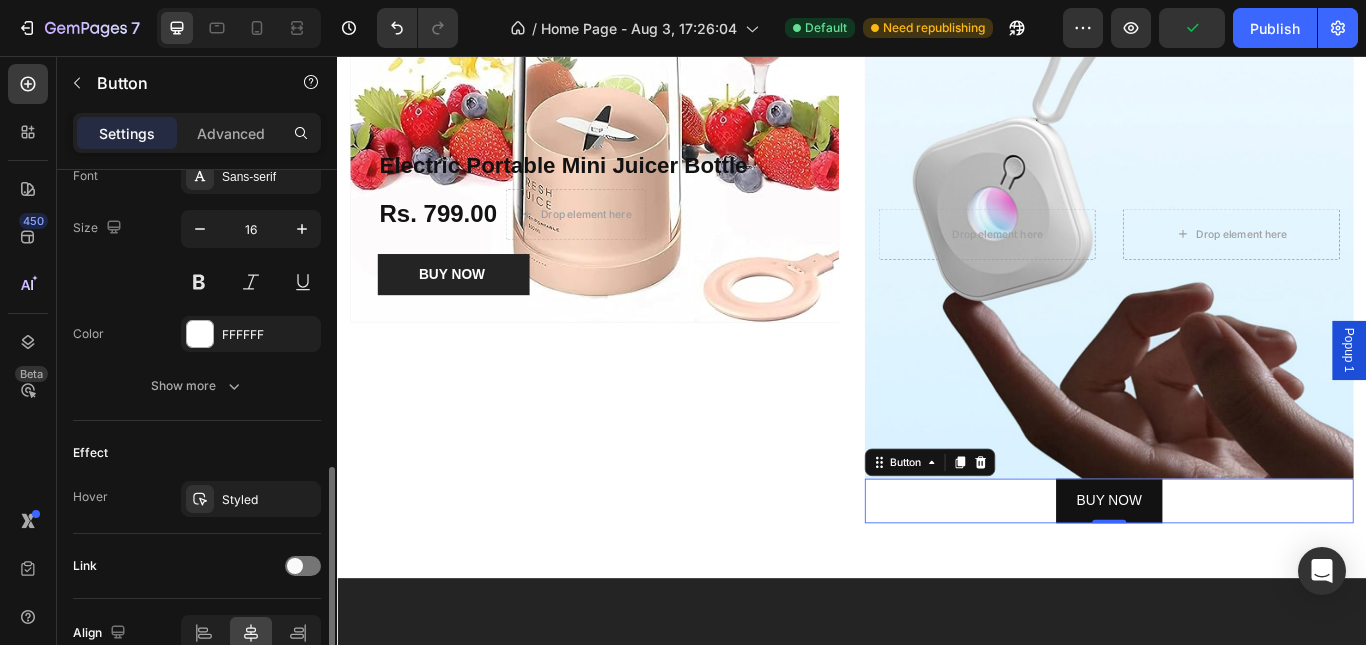 scroll, scrollTop: 900, scrollLeft: 0, axis: vertical 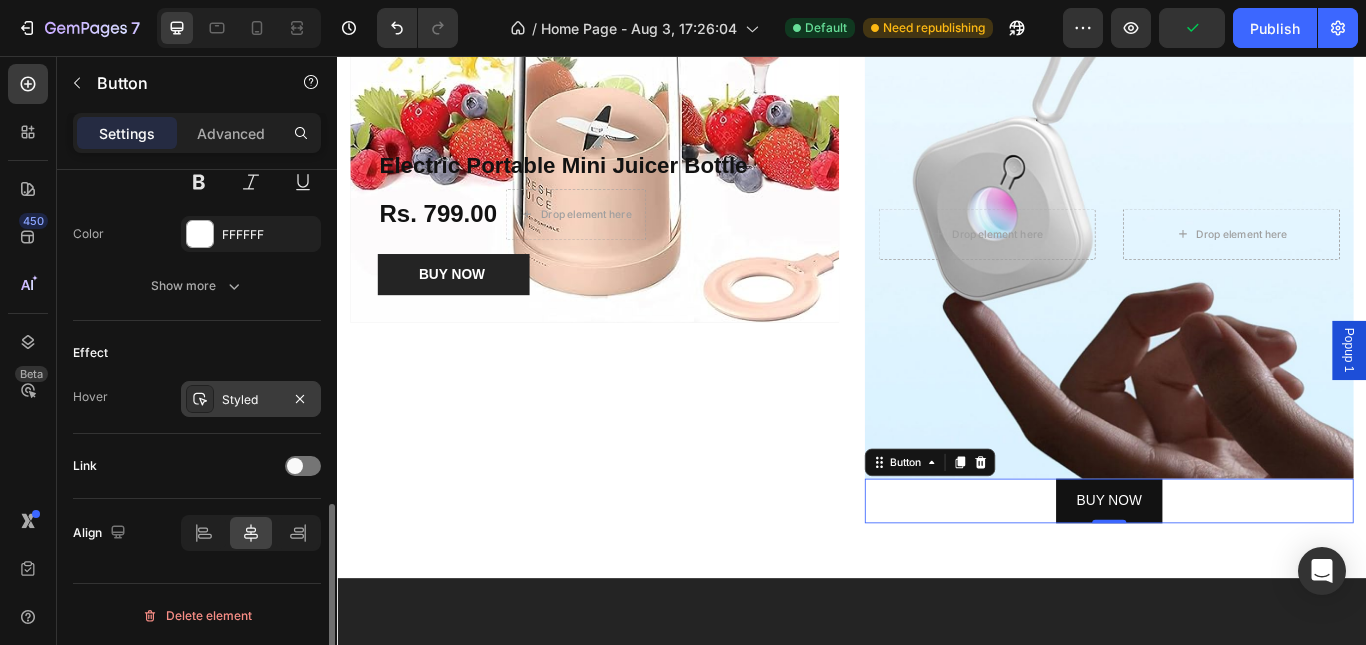 click 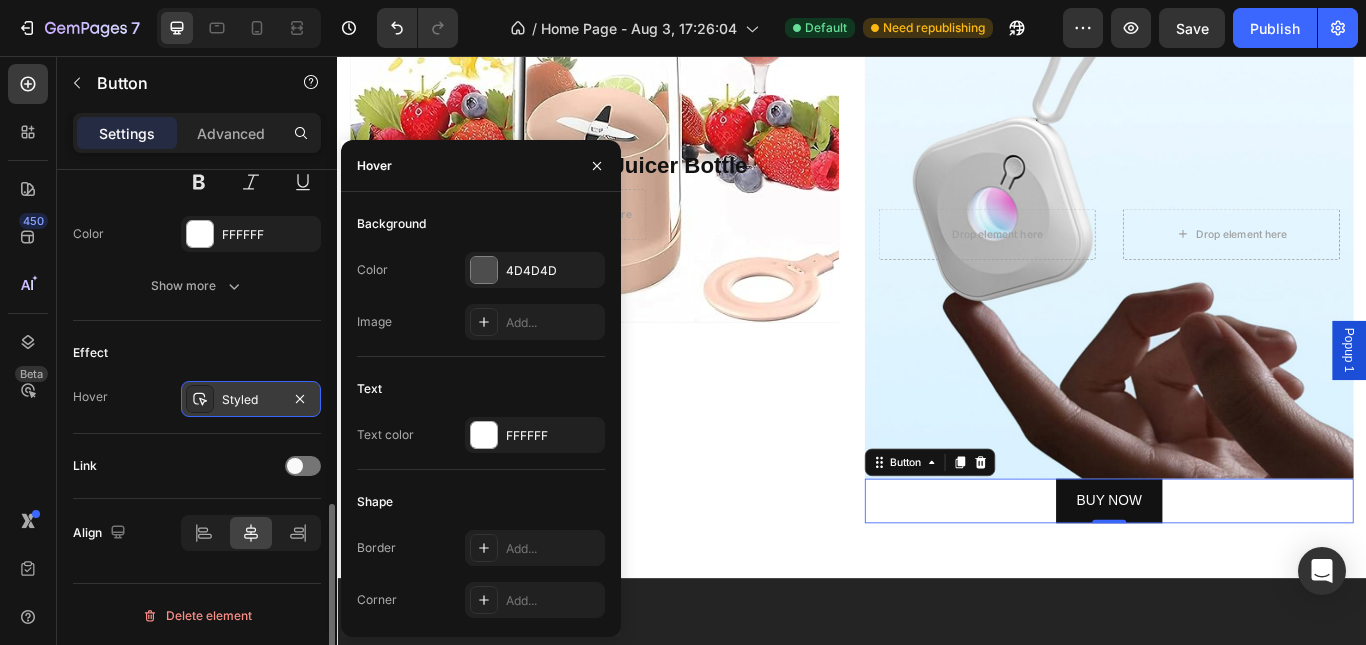 click on "Styled" at bounding box center (251, 400) 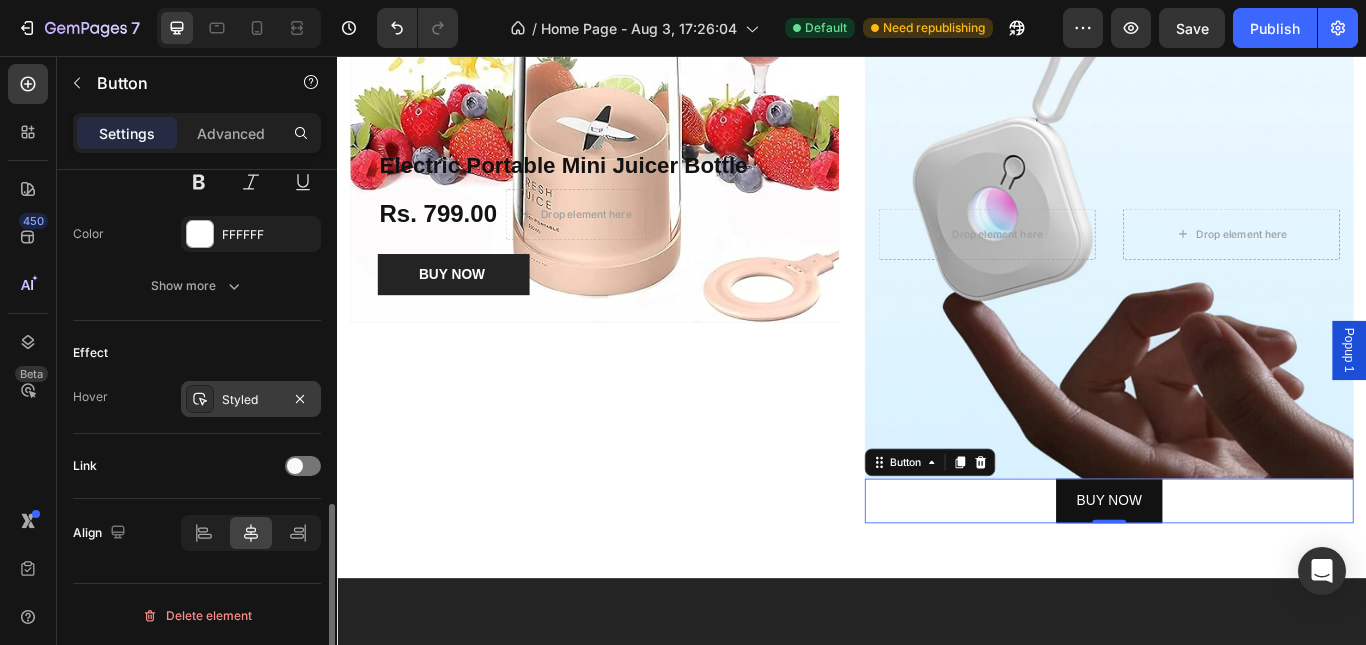 click on "Styled" at bounding box center (251, 400) 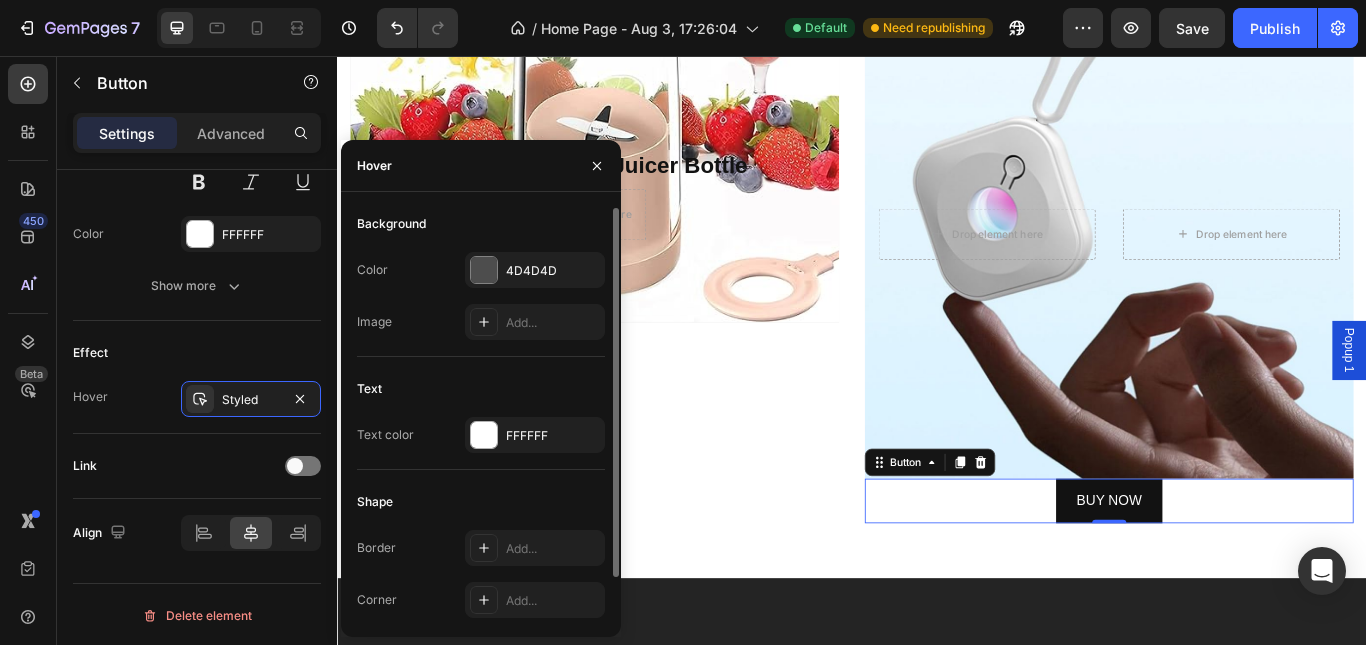 scroll, scrollTop: 49, scrollLeft: 0, axis: vertical 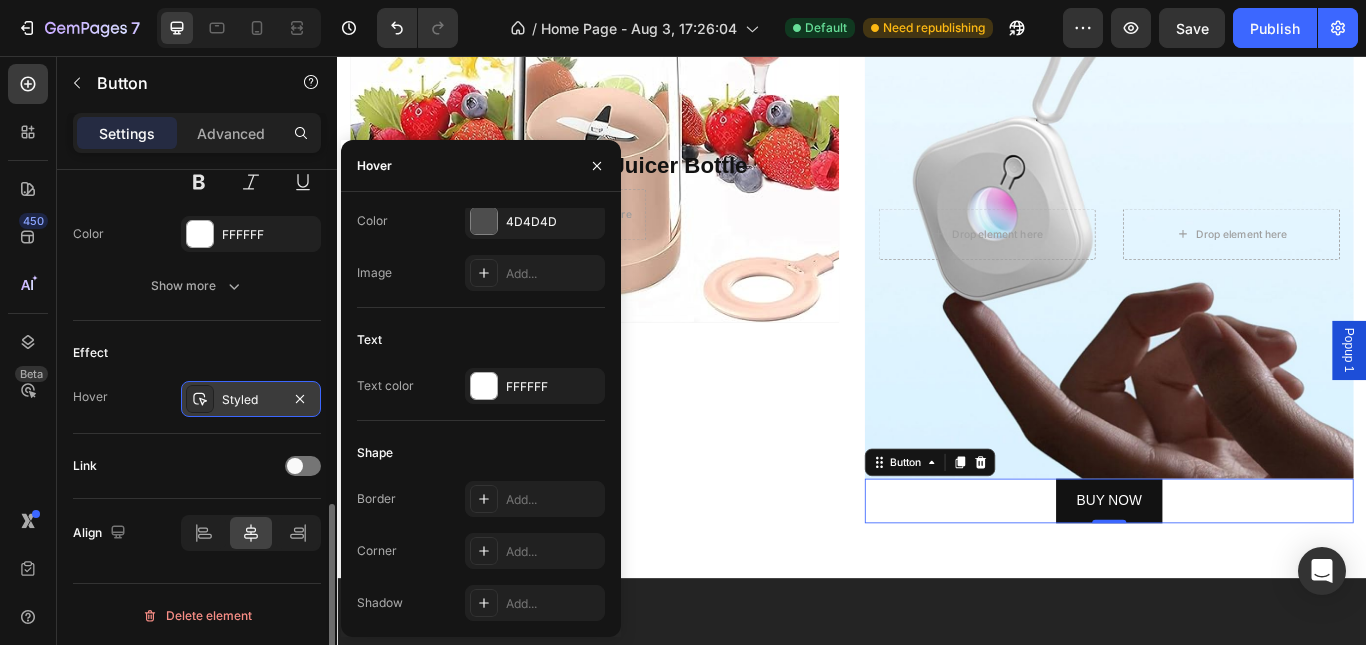 click at bounding box center [200, 399] 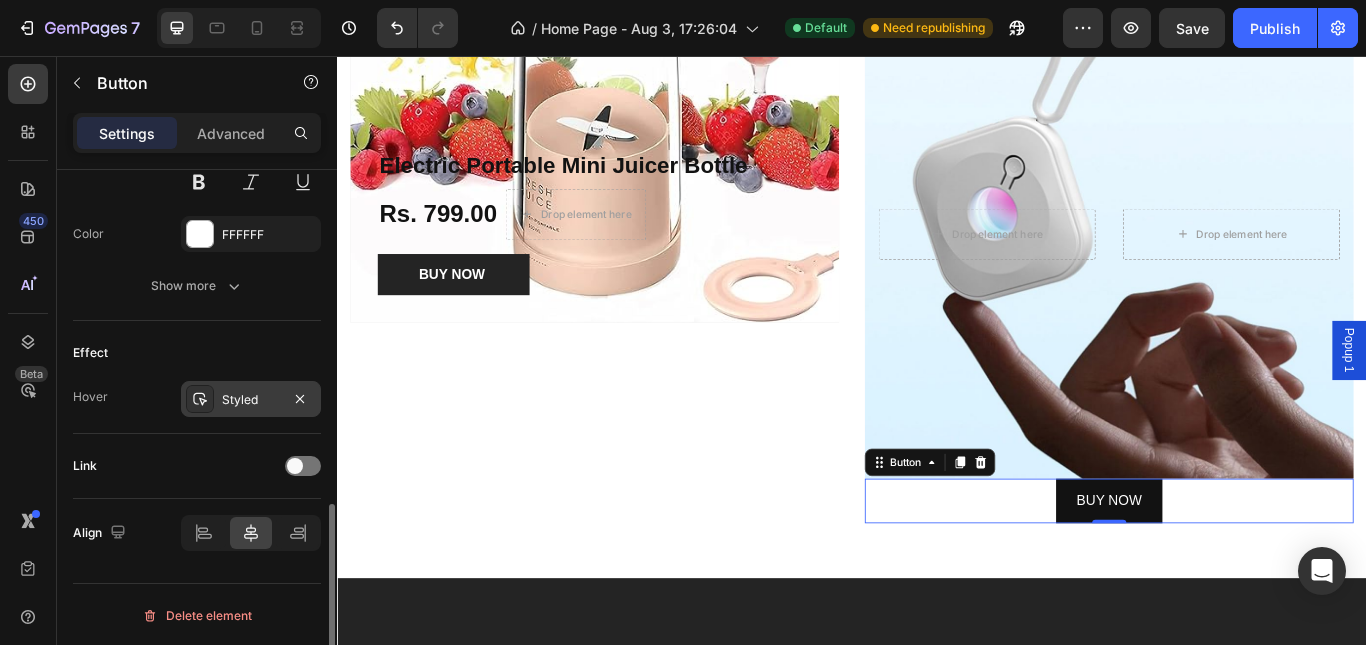 click 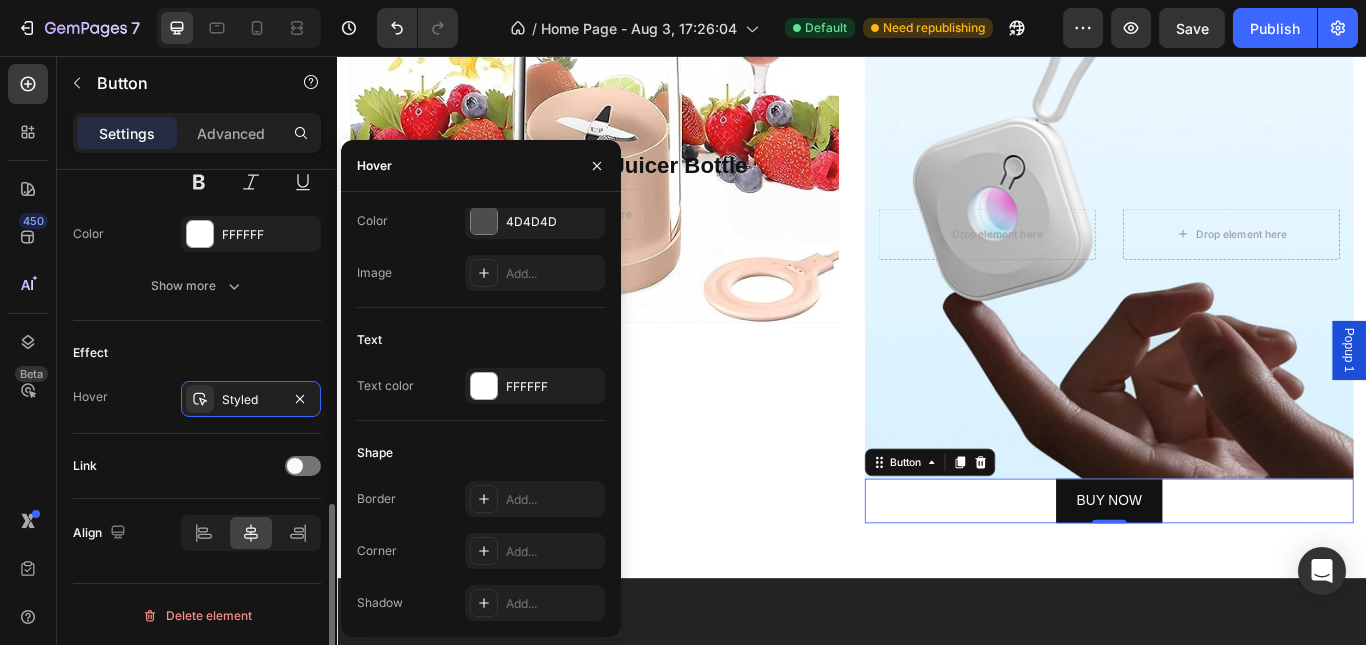 drag, startPoint x: 204, startPoint y: 404, endPoint x: 213, endPoint y: 422, distance: 20.12461 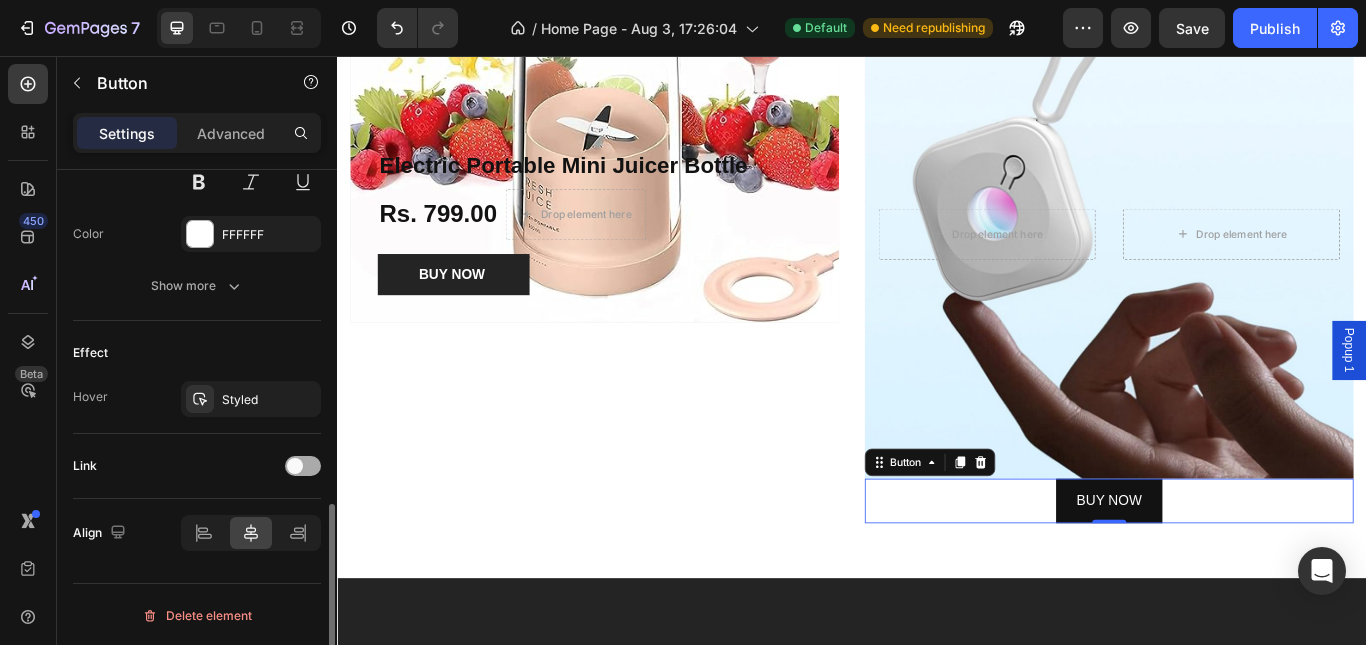 click at bounding box center [295, 466] 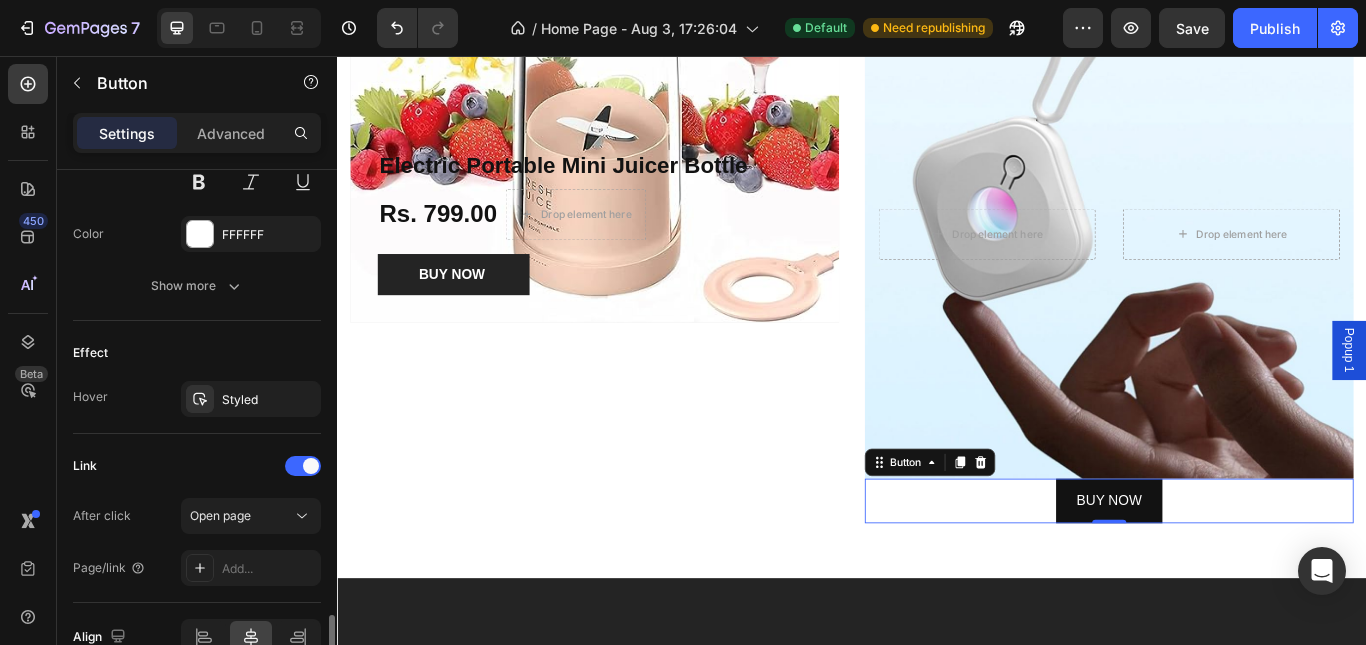 scroll, scrollTop: 1006, scrollLeft: 0, axis: vertical 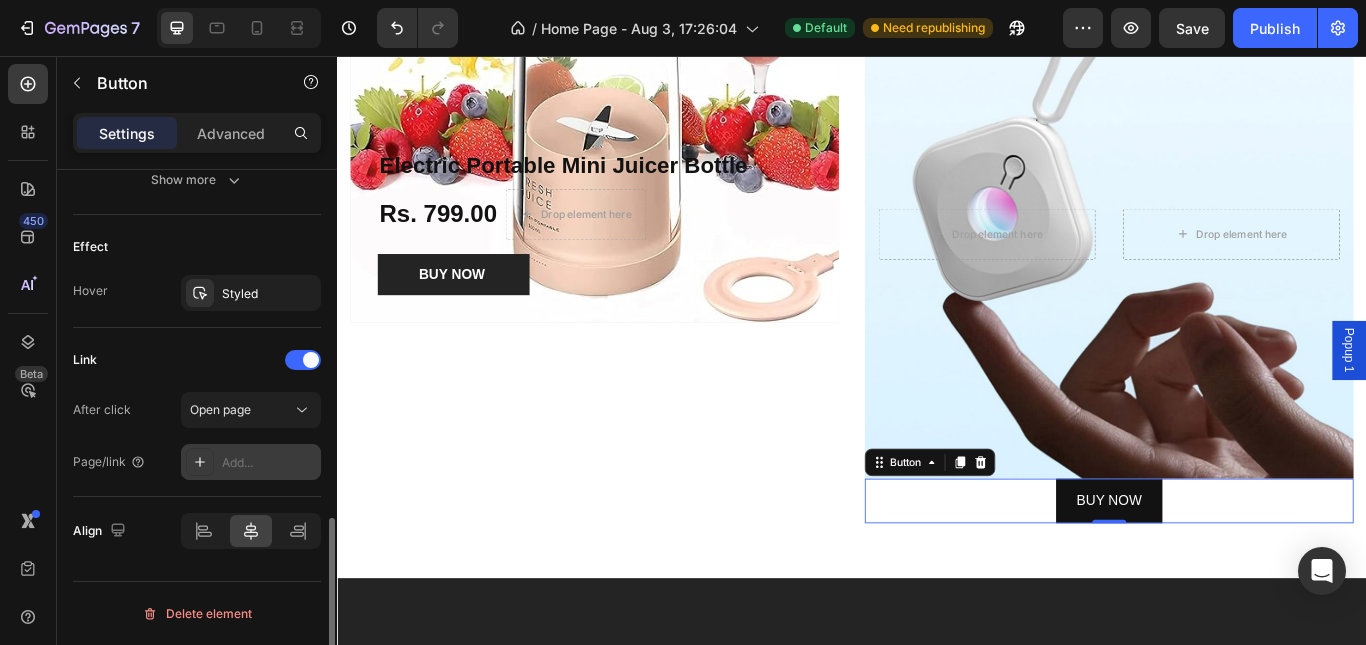click on "Add..." at bounding box center [269, 463] 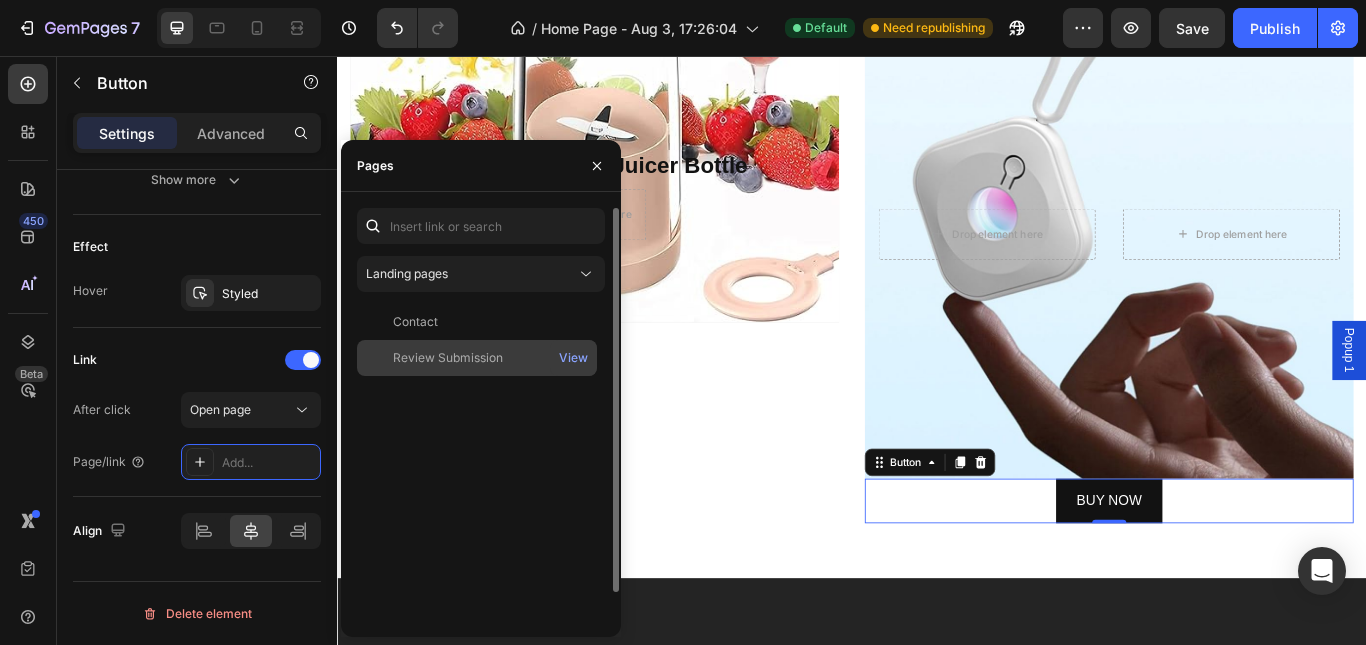 click at bounding box center [379, 358] 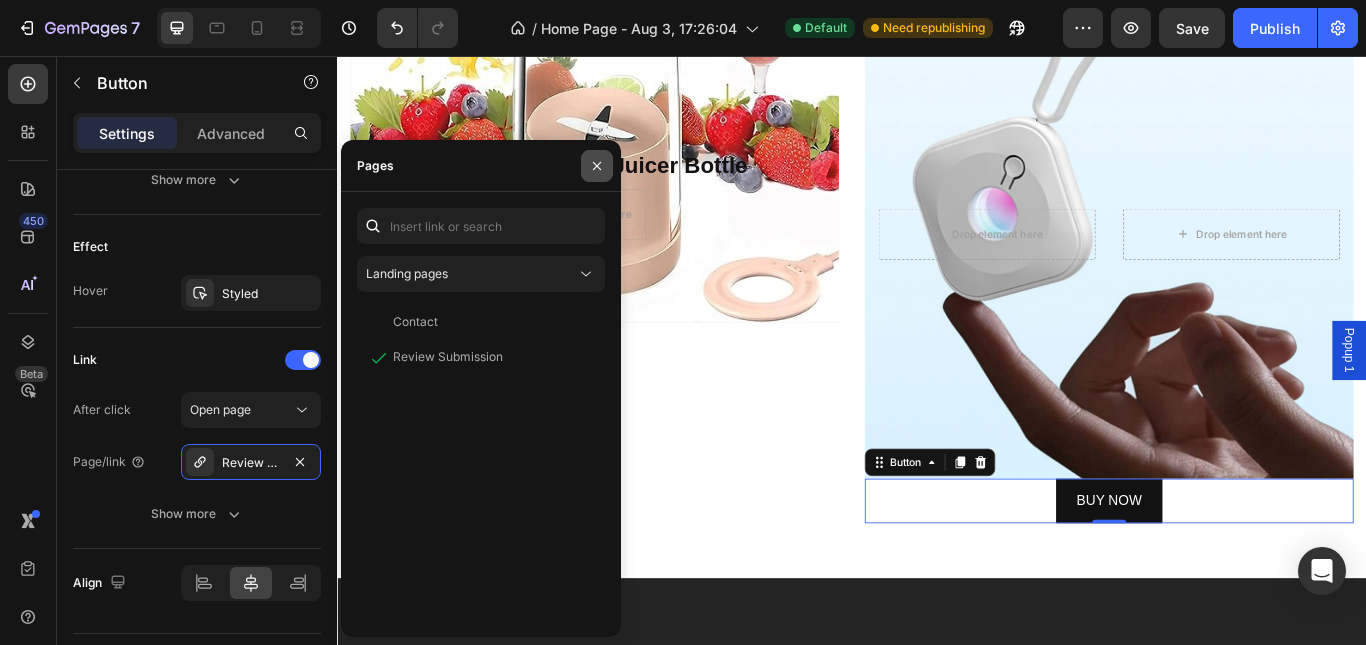 click at bounding box center [597, 166] 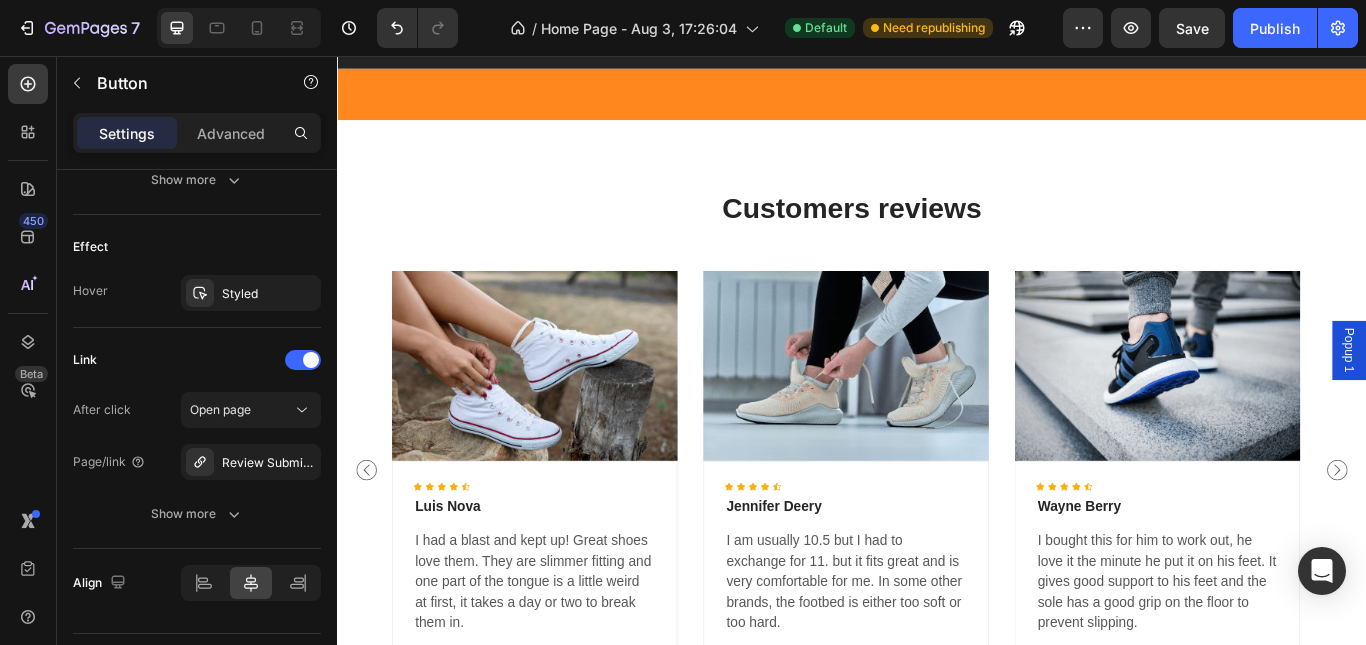 scroll, scrollTop: 2848, scrollLeft: 0, axis: vertical 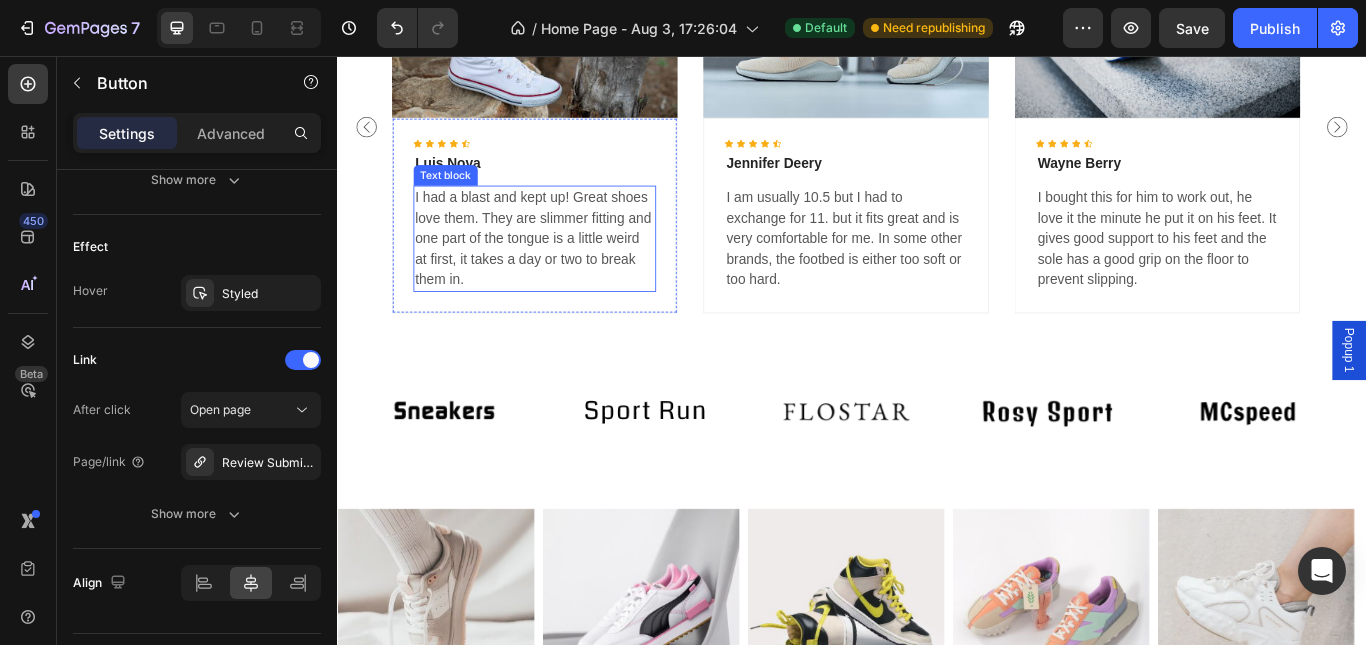 click on "I had a blast and kept up! Great shoes love them. They are slimmer fitting and one part of the tongue is a little weird at first, it takes a day or two to break them in." at bounding box center (566, 269) 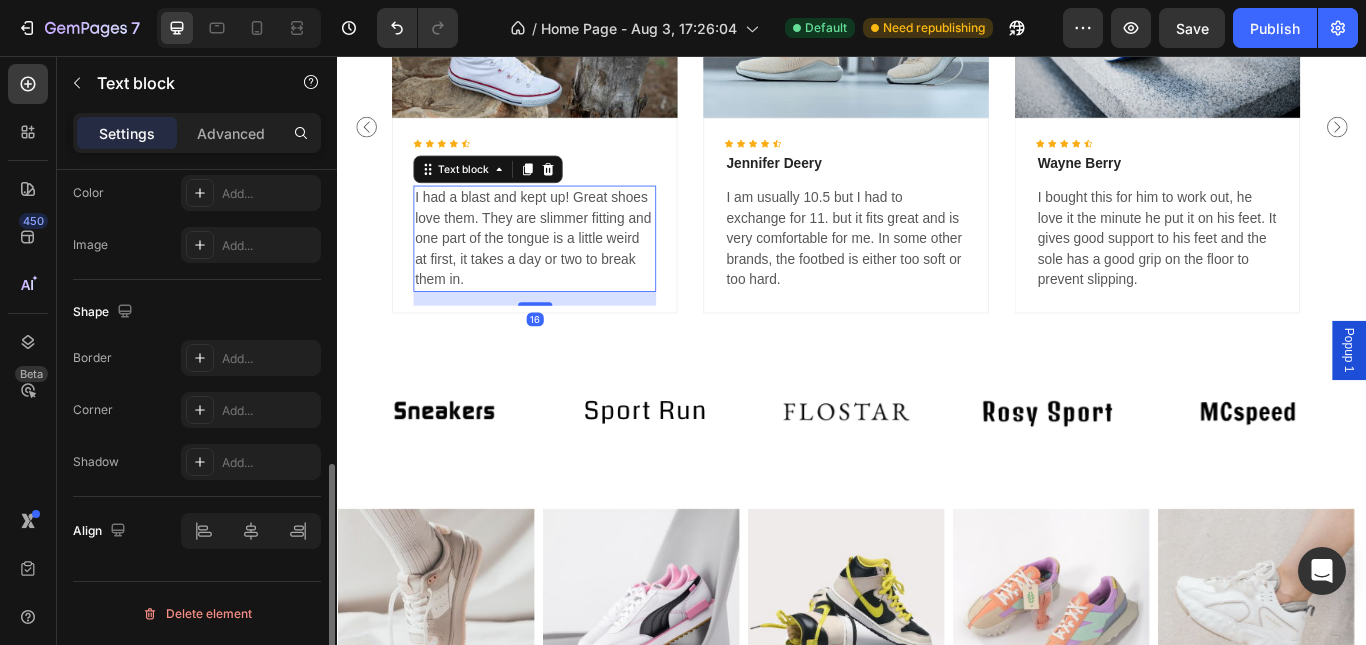 scroll, scrollTop: 0, scrollLeft: 0, axis: both 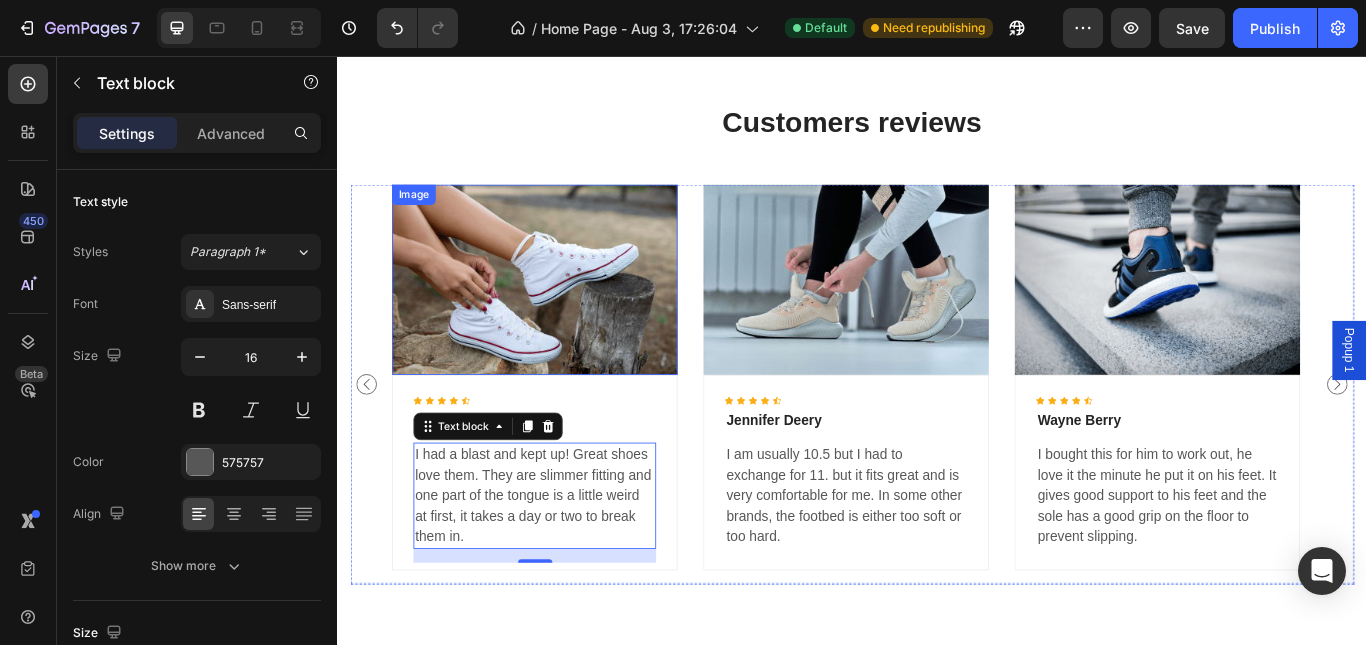 click at bounding box center [566, 316] 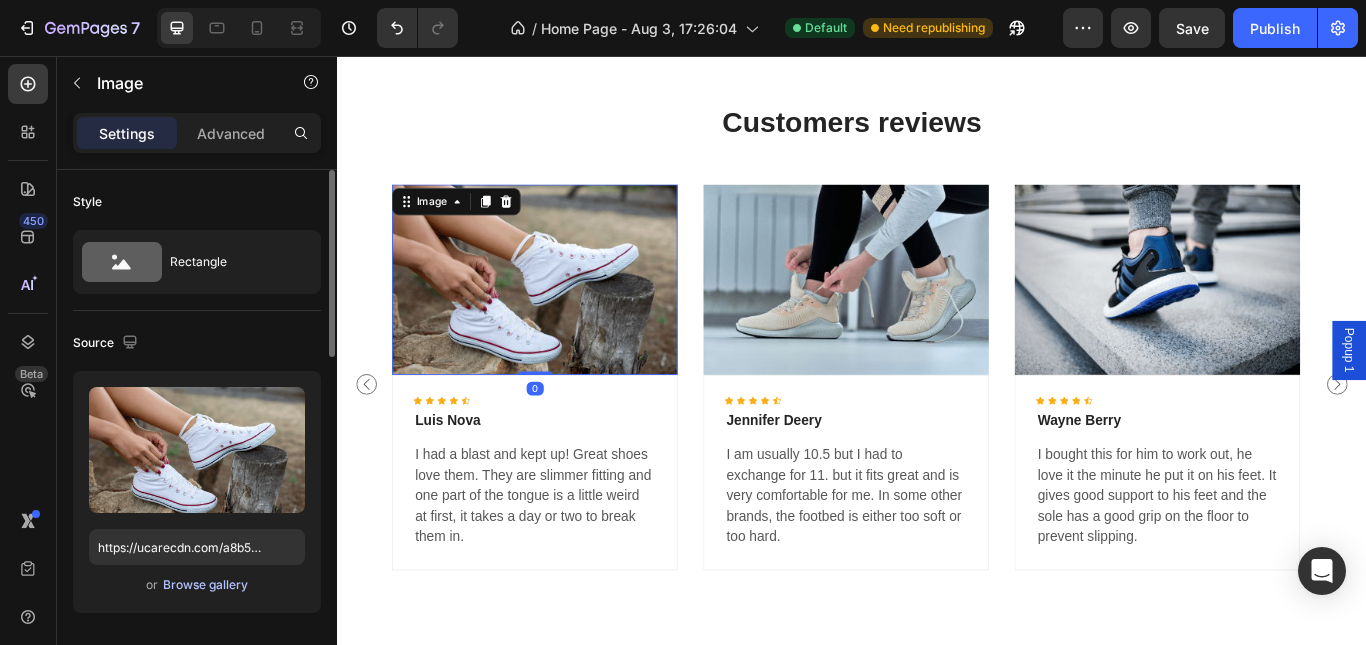 click on "or  Browse gallery" at bounding box center (197, 585) 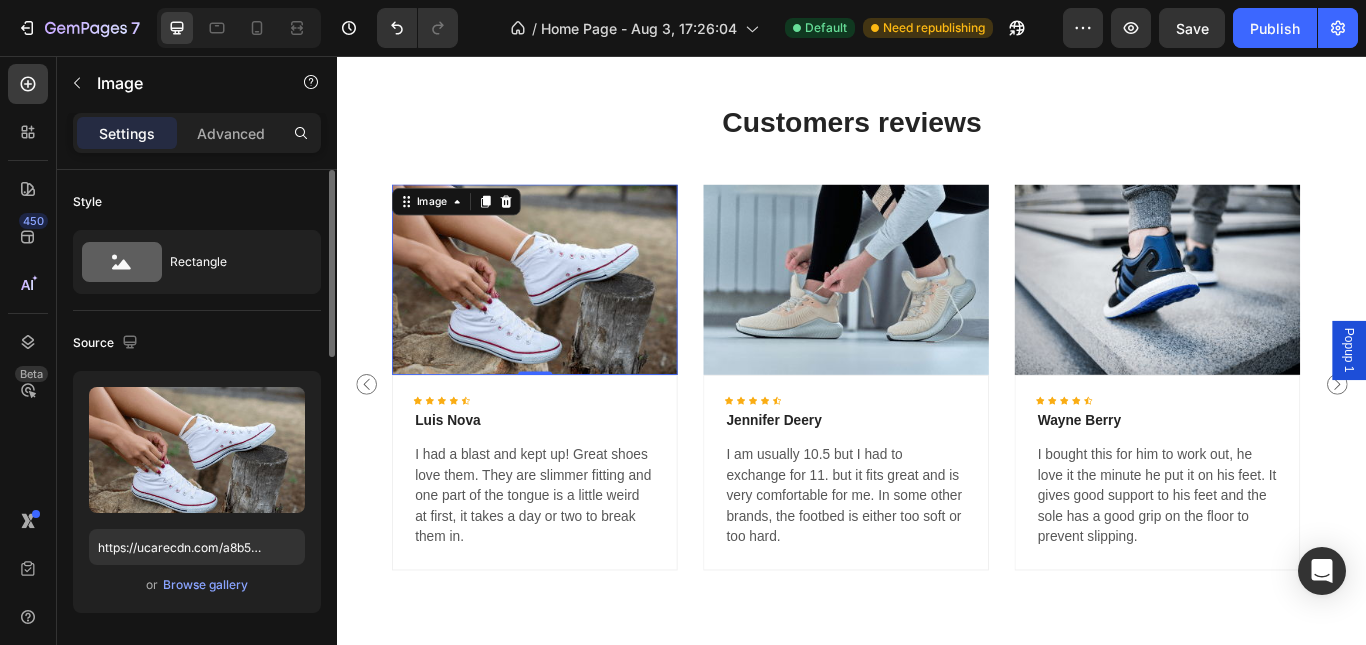 click on "or  Browse gallery" at bounding box center (197, 585) 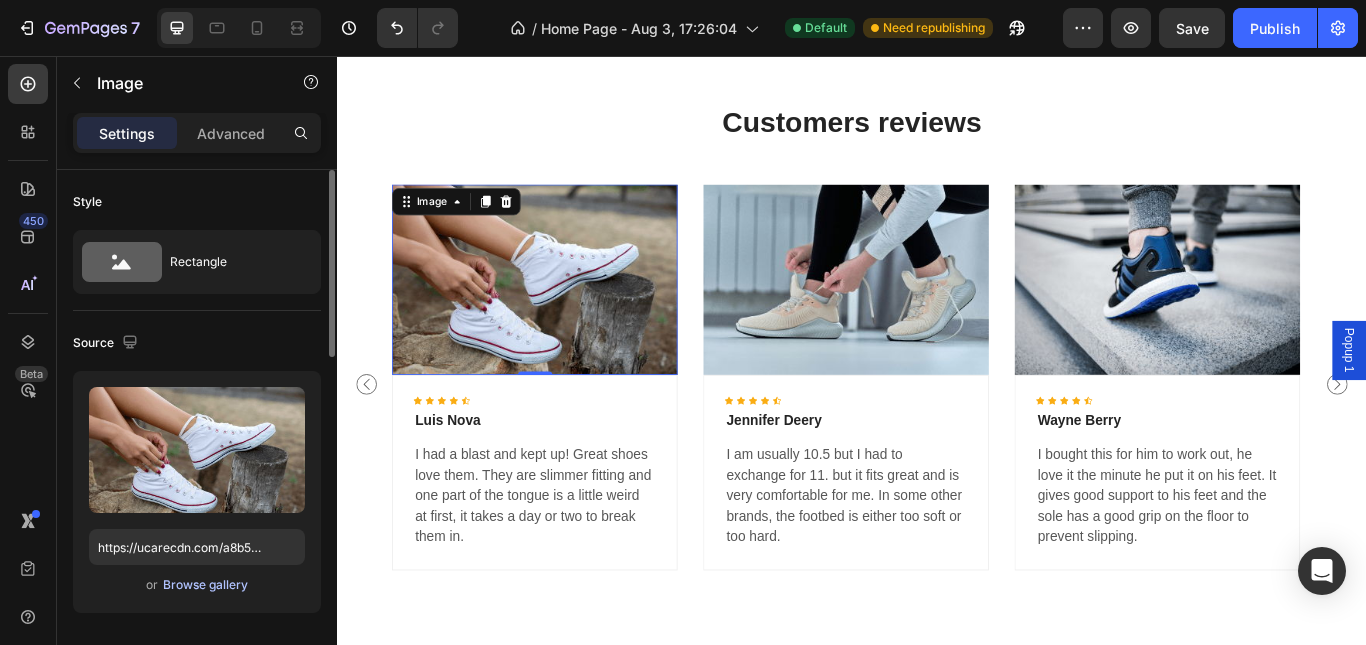 click on "Browse gallery" at bounding box center [205, 585] 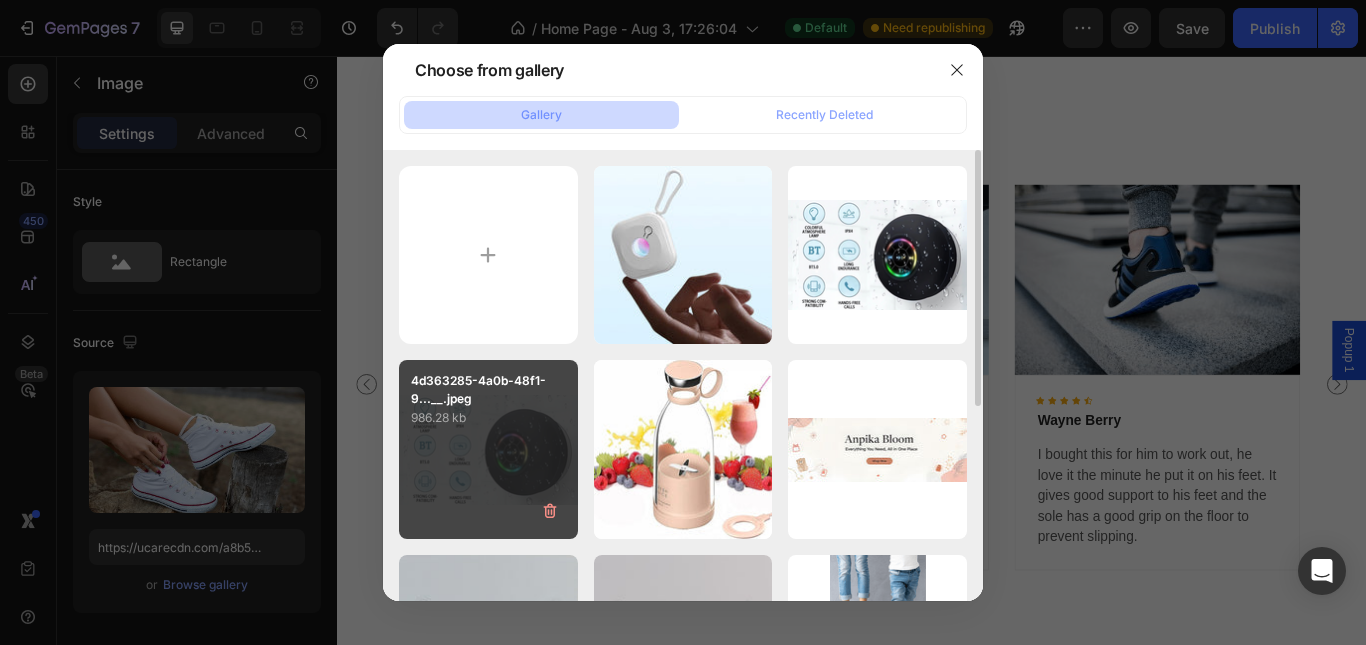 click on "4d363285-4a0b-48f1-9...__.jpeg 986.28 kb" at bounding box center [488, 449] 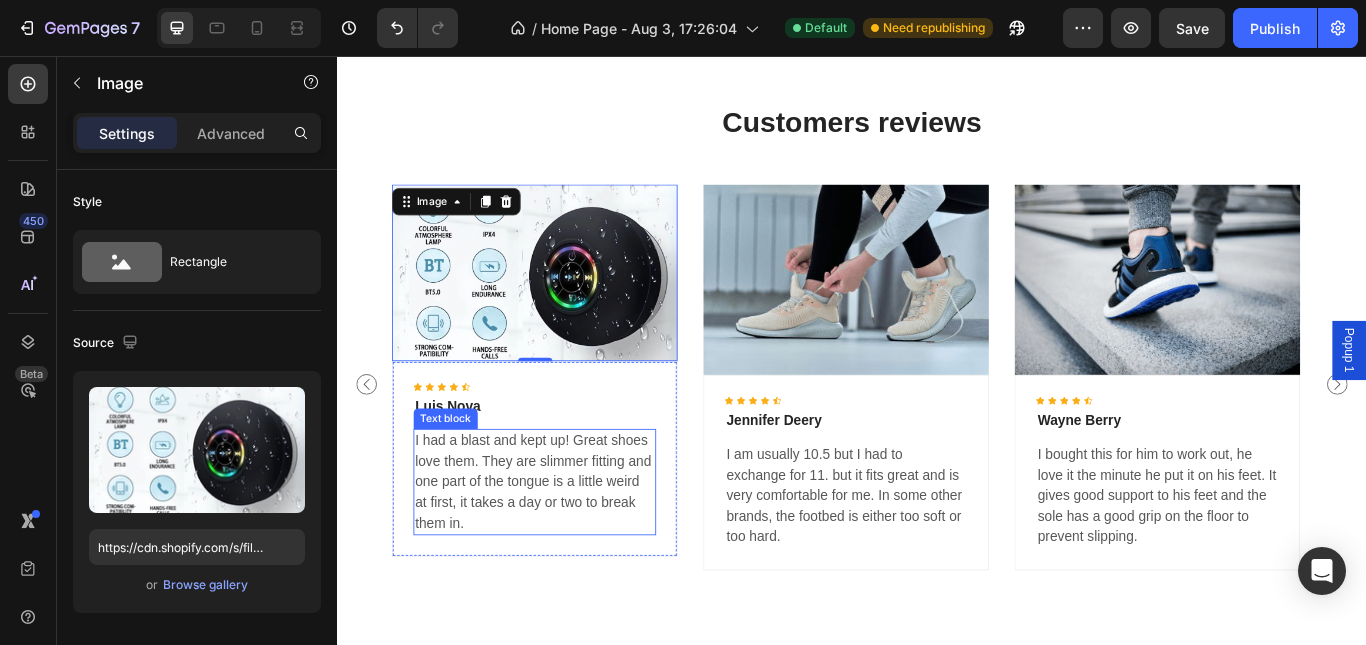 click on "I had a blast and kept up! Great shoes love them. They are slimmer fitting and one part of the tongue is a little weird at first, it takes a day or two to break them in." at bounding box center [566, 553] 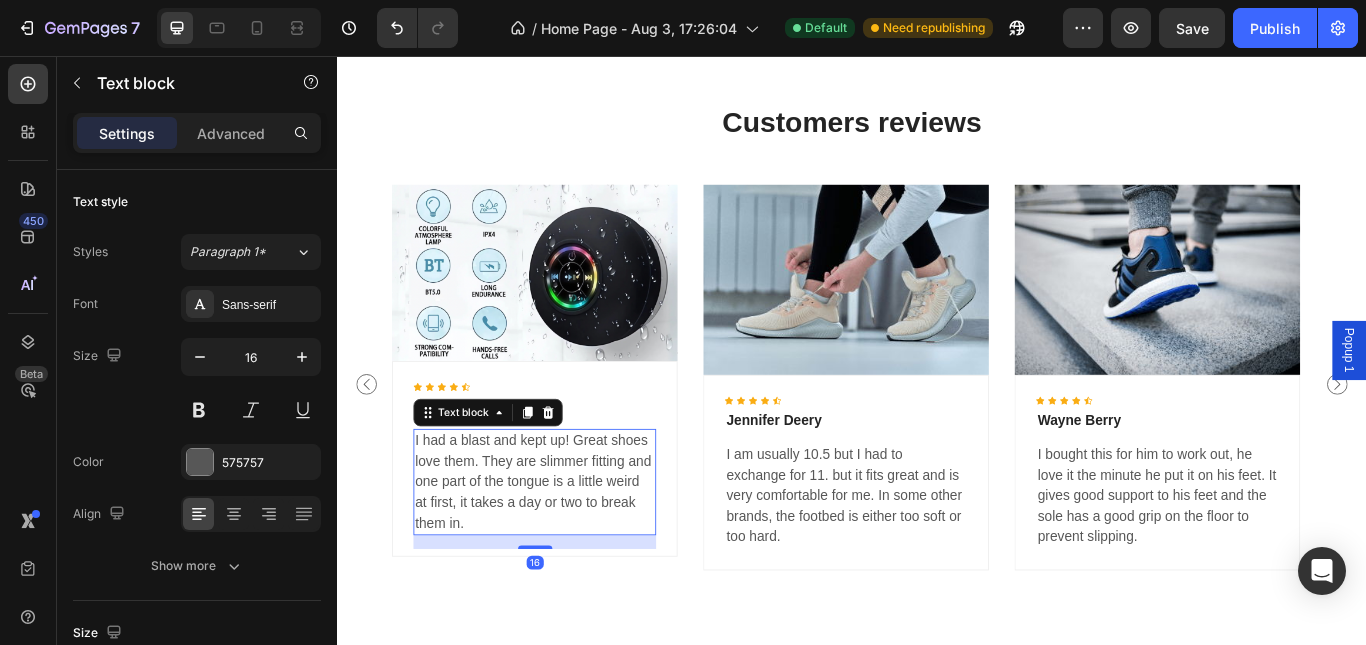 click on "I had a blast and kept up! Great shoes love them. They are slimmer fitting and one part of the tongue is a little weird at first, it takes a day or two to break them in." at bounding box center [566, 553] 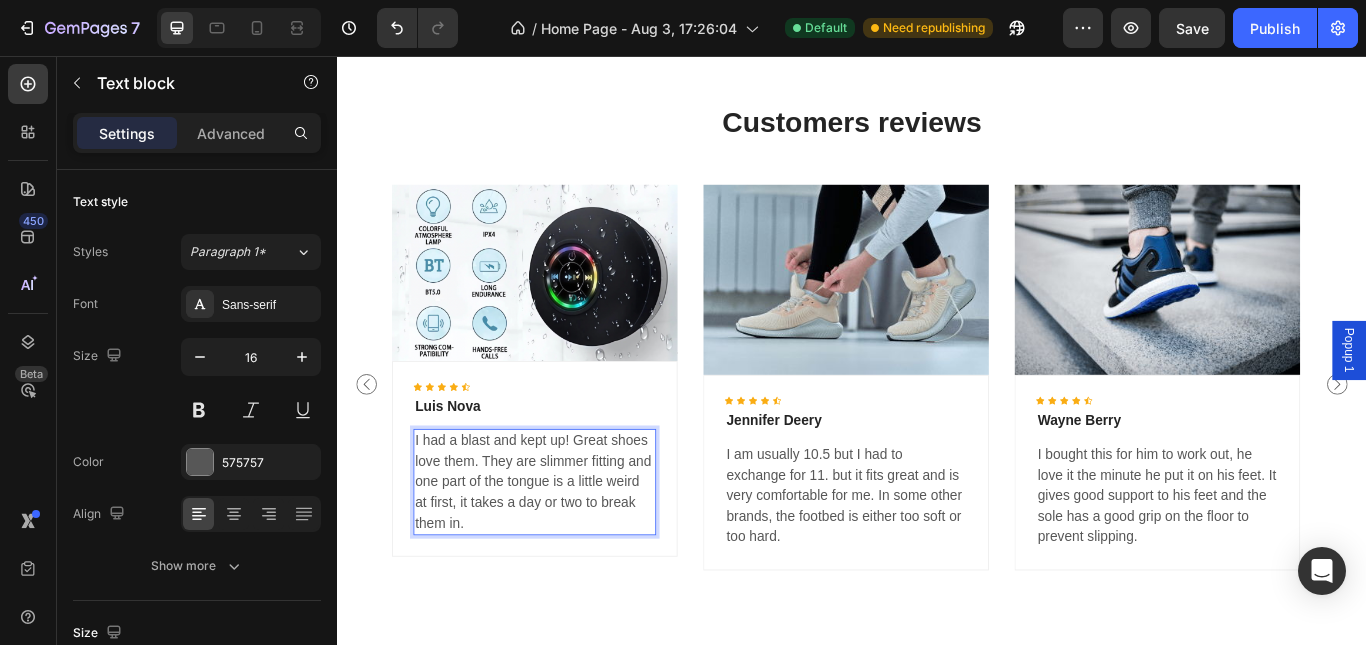 click on "I had a blast and kept up! Great shoes love them. They are slimmer fitting and one part of the tongue is a little weird at first, it takes a day or two to break them in." at bounding box center [566, 553] 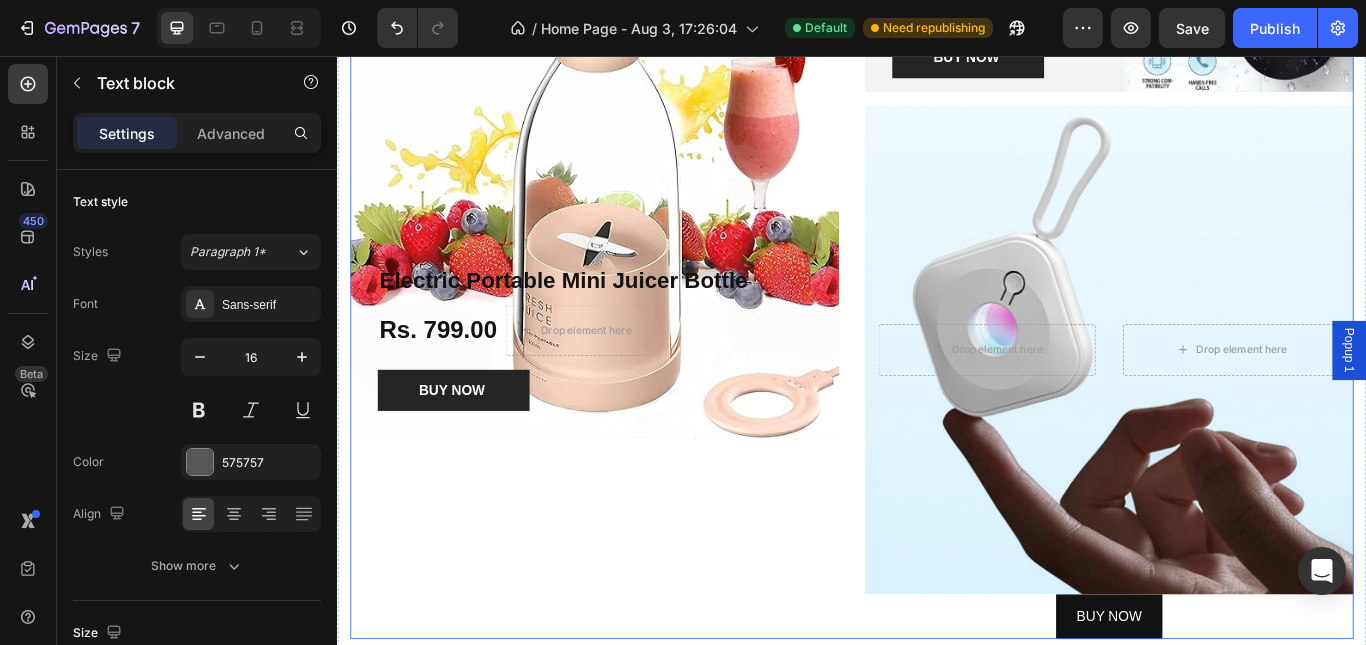 scroll, scrollTop: 1671, scrollLeft: 0, axis: vertical 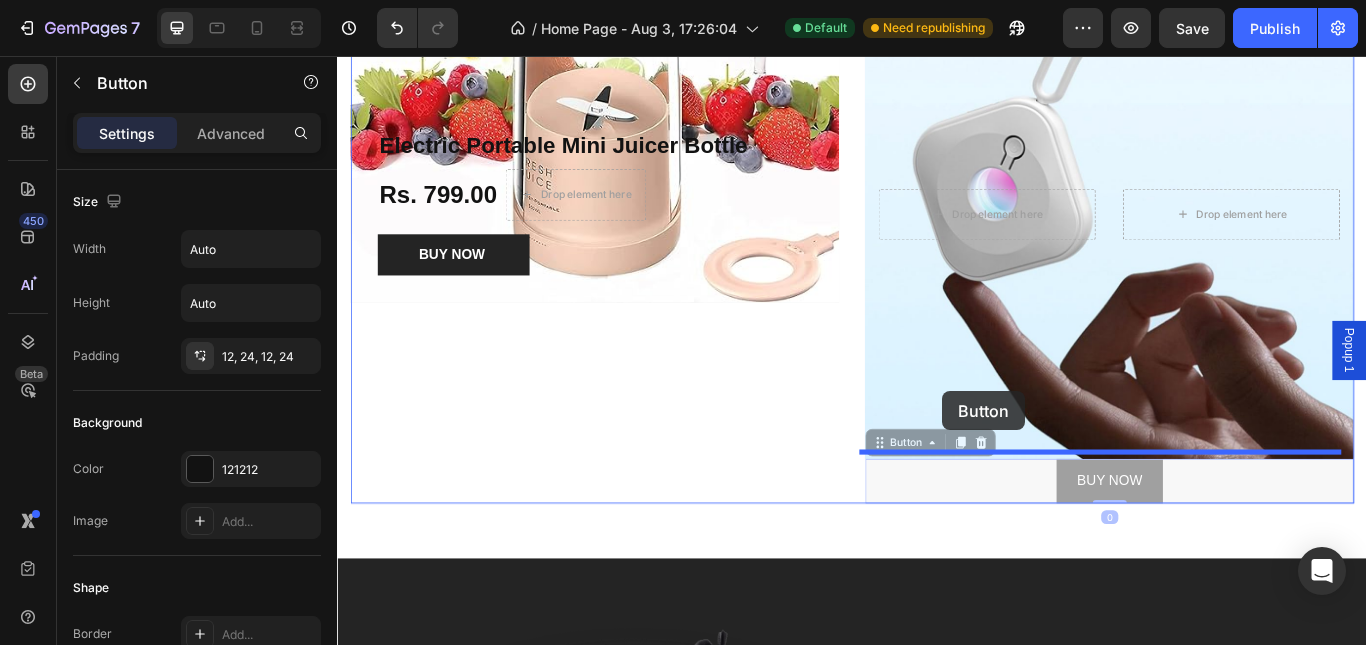 drag, startPoint x: 1202, startPoint y: 549, endPoint x: 1036, endPoint y: 446, distance: 195.35864 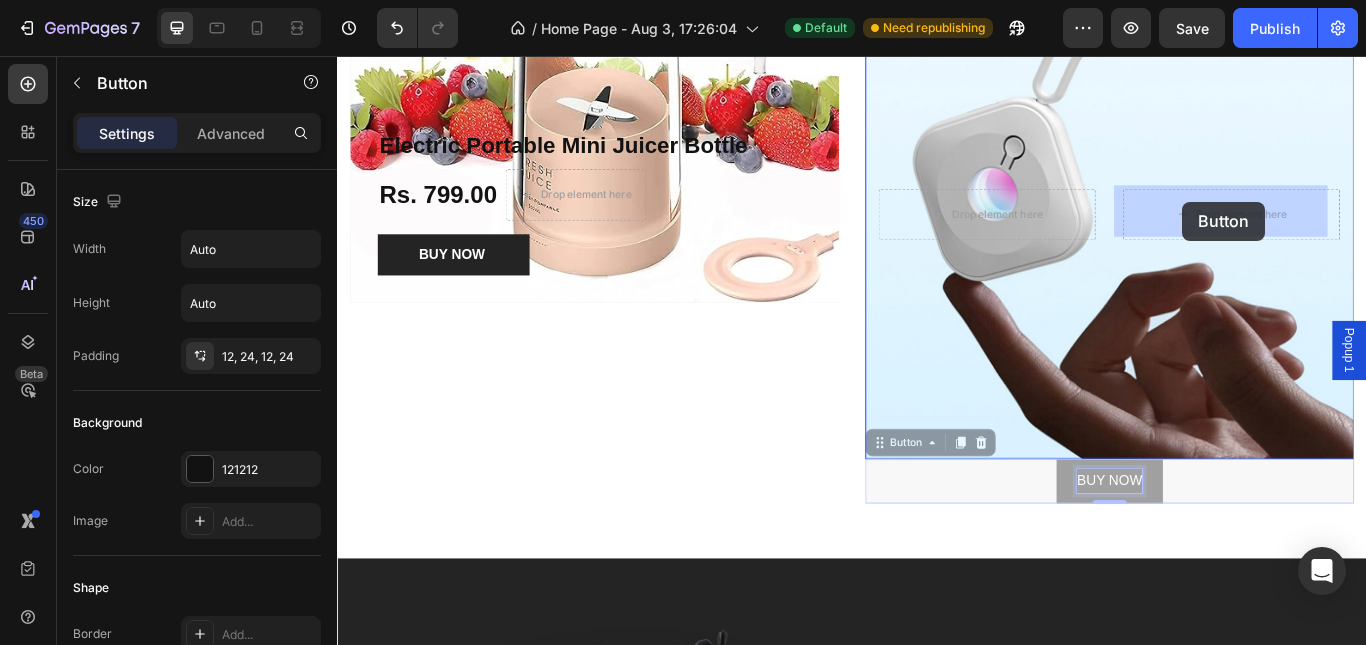 drag, startPoint x: 1215, startPoint y: 536, endPoint x: 1322, endPoint y: 226, distance: 327.94666 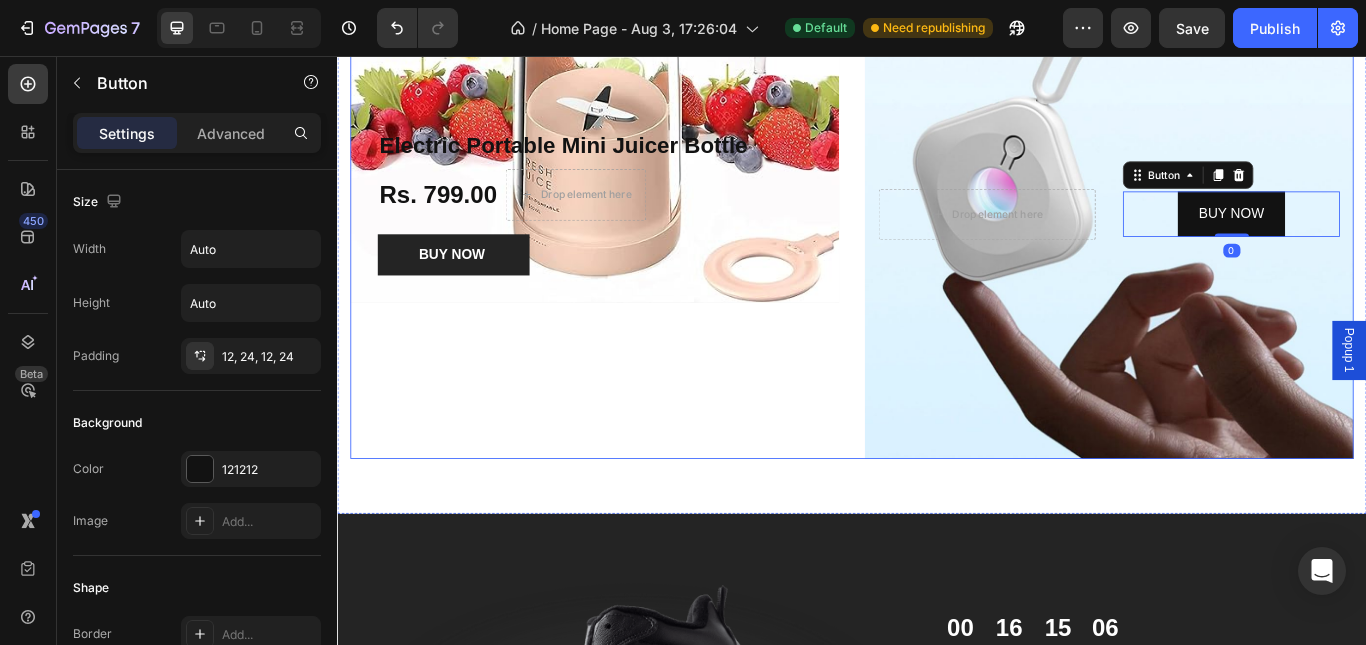 click on "Electric Portable Mini Juicer Bottle Product Title Rs. 799.00 Product Price Product Price
Drop element here Row BUY NOW Product Cart Button Product Hero Banner" at bounding box center [637, 150] 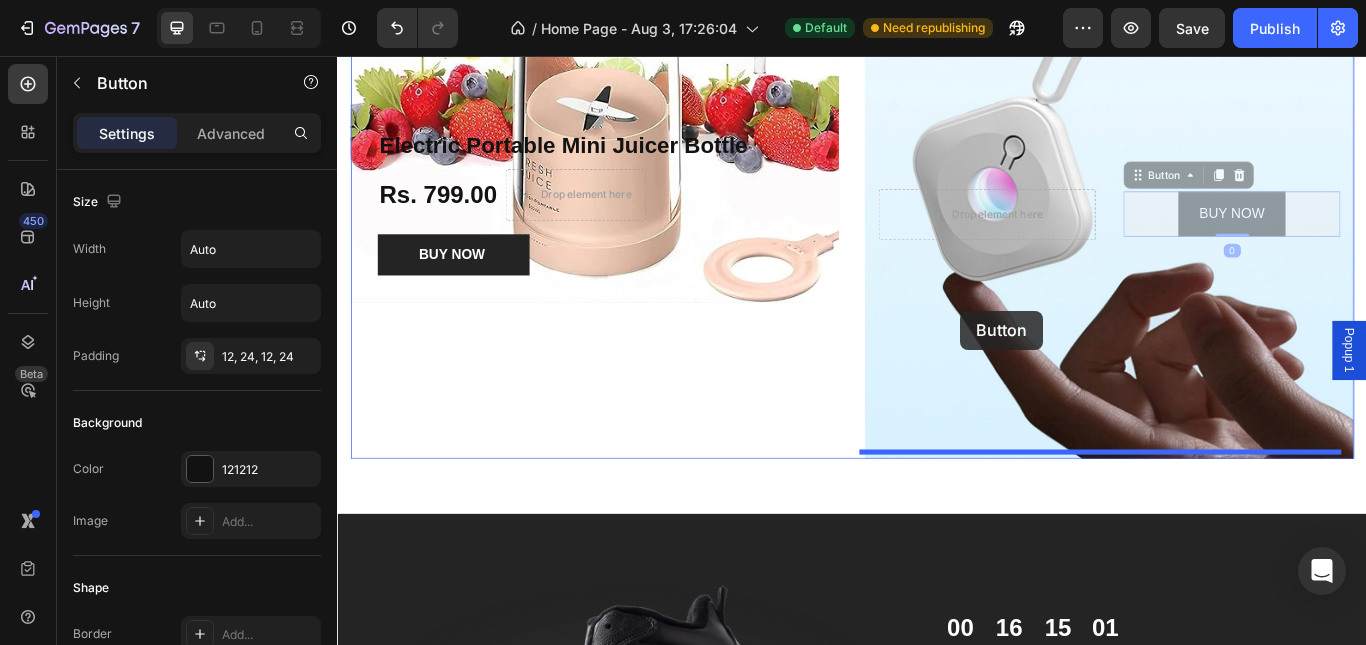 drag, startPoint x: 1373, startPoint y: 244, endPoint x: 1064, endPoint y: 353, distance: 327.6614 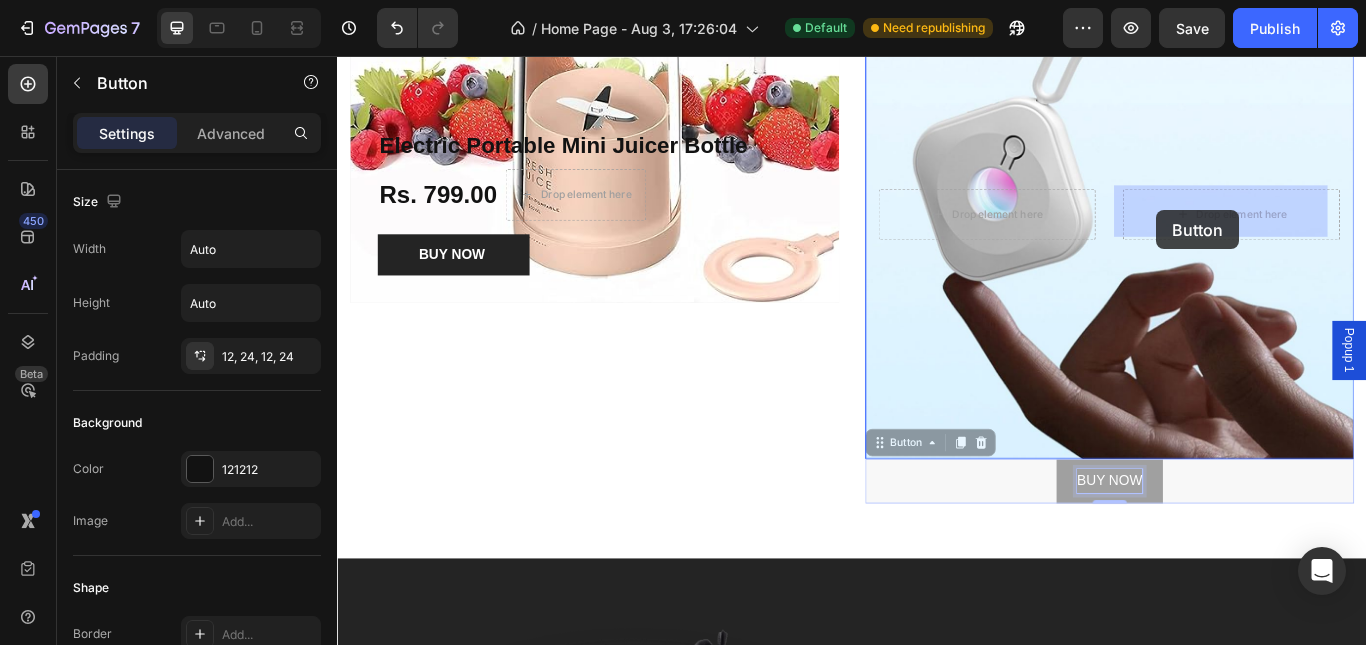 drag, startPoint x: 1212, startPoint y: 541, endPoint x: 1287, endPoint y: 246, distance: 304.3846 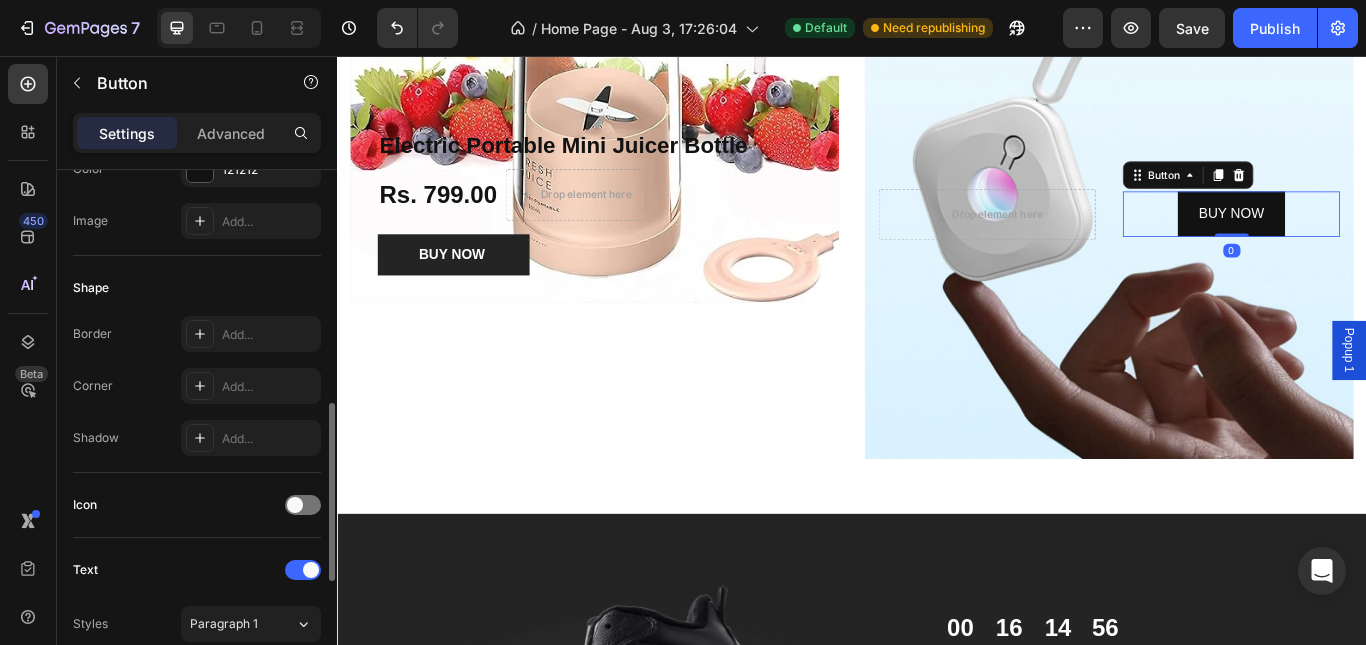 scroll, scrollTop: 400, scrollLeft: 0, axis: vertical 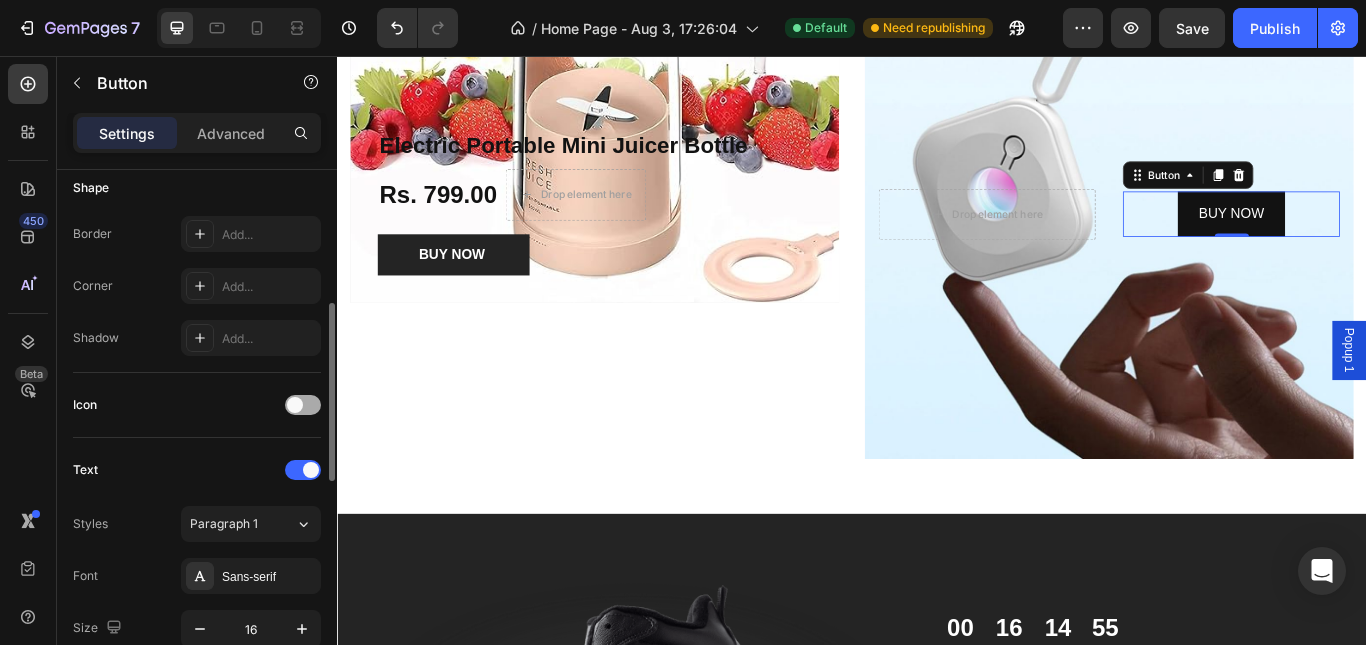 click at bounding box center (295, 405) 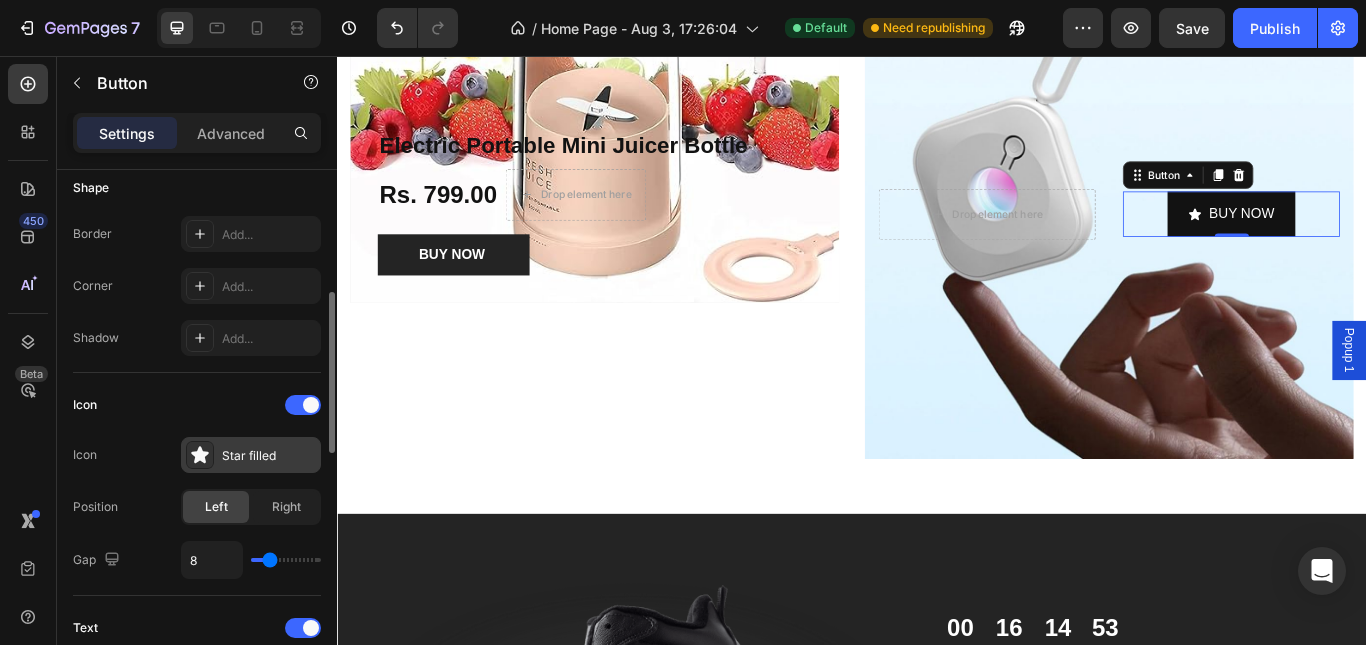 click on "Star filled" at bounding box center [269, 456] 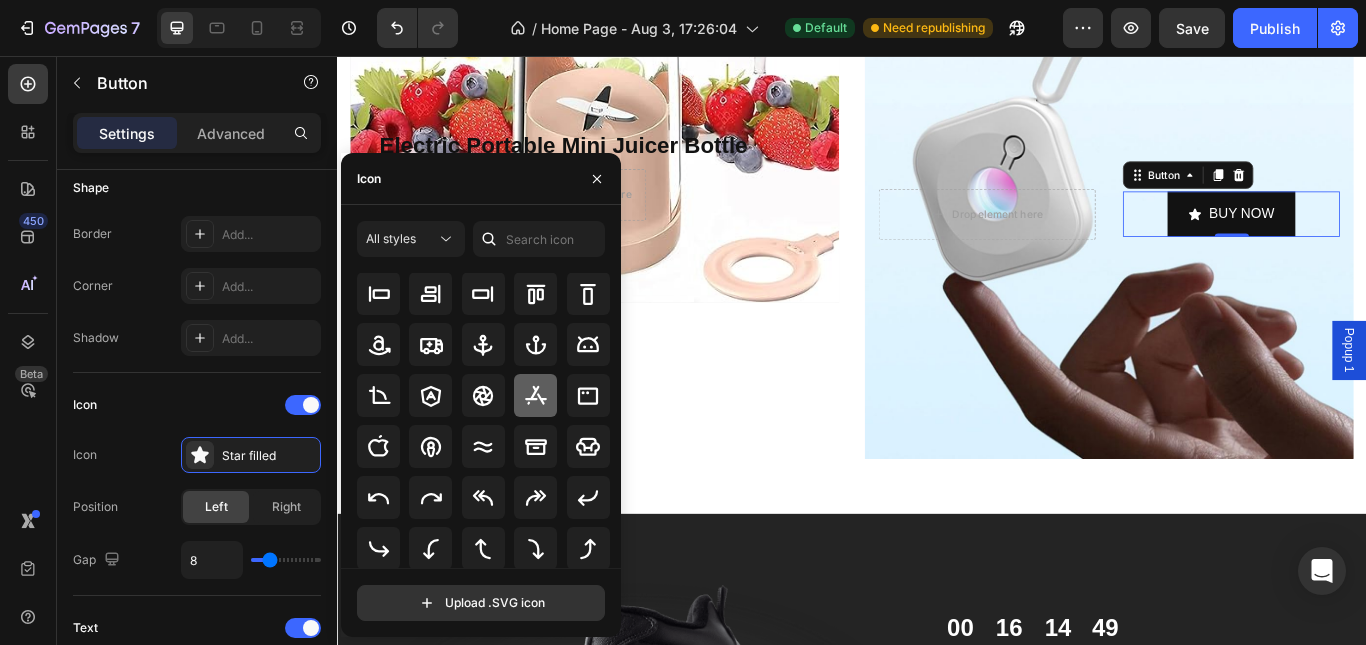 scroll, scrollTop: 225, scrollLeft: 0, axis: vertical 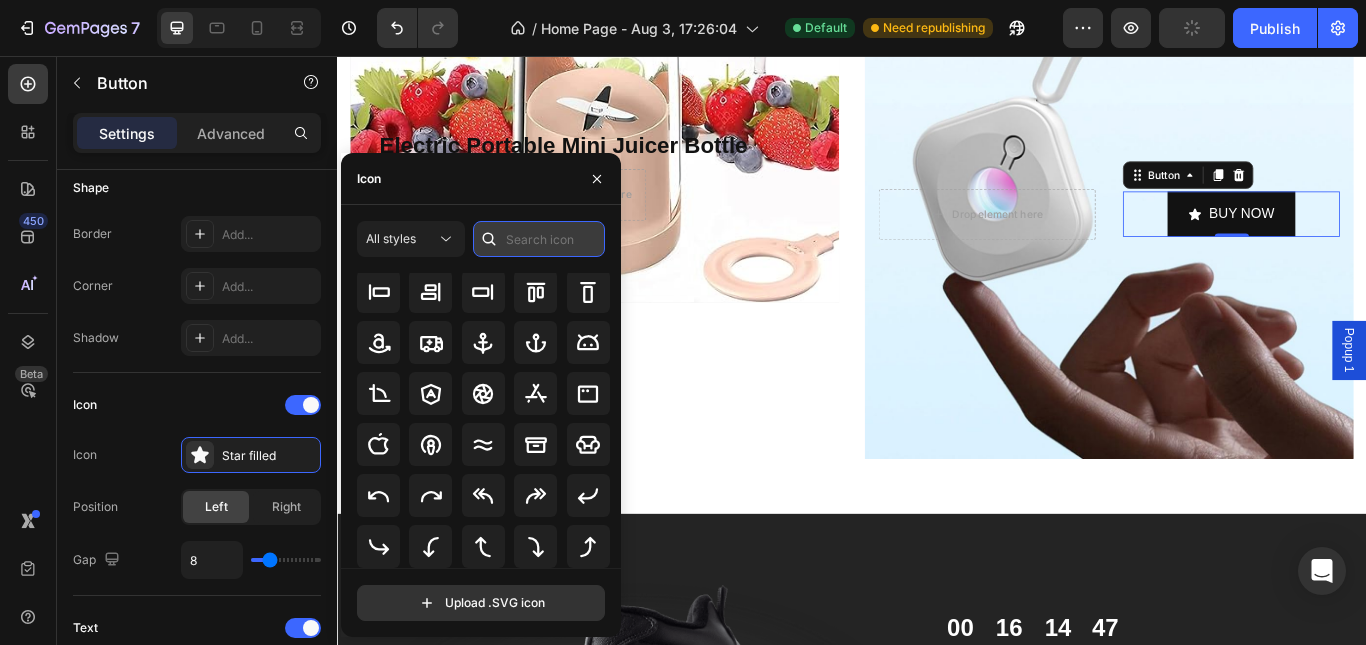 click at bounding box center (539, 239) 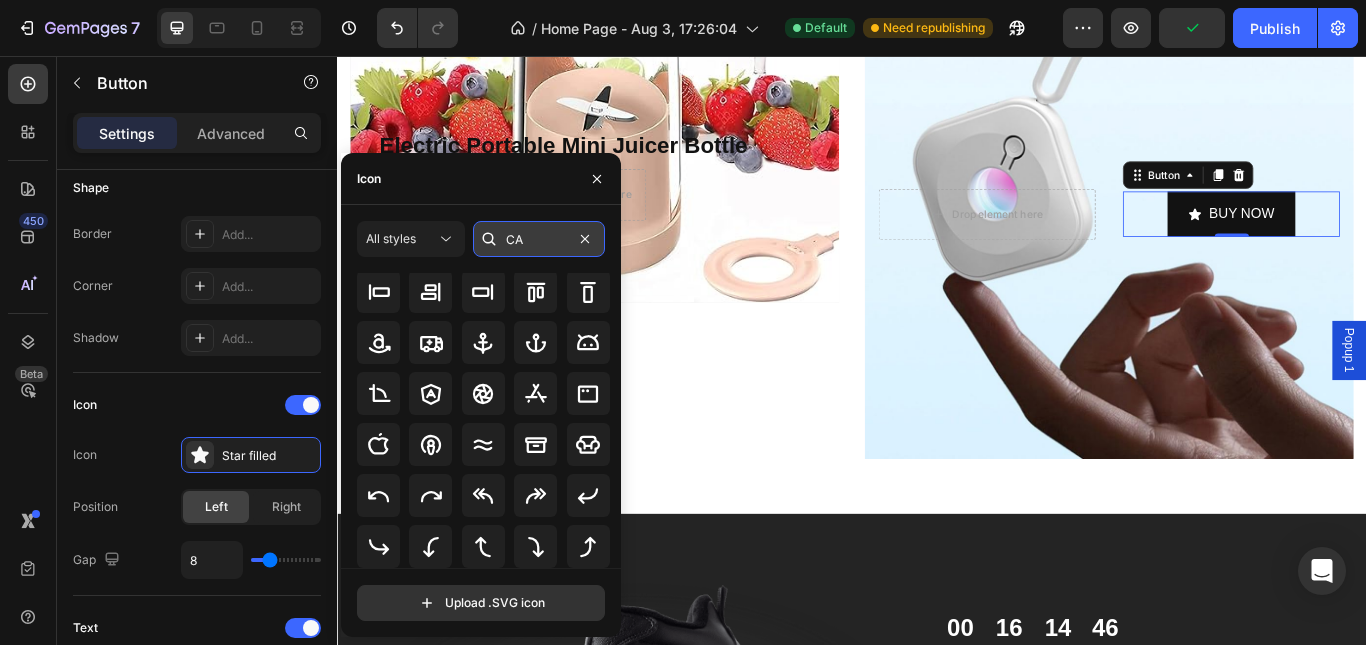 scroll, scrollTop: 0, scrollLeft: 0, axis: both 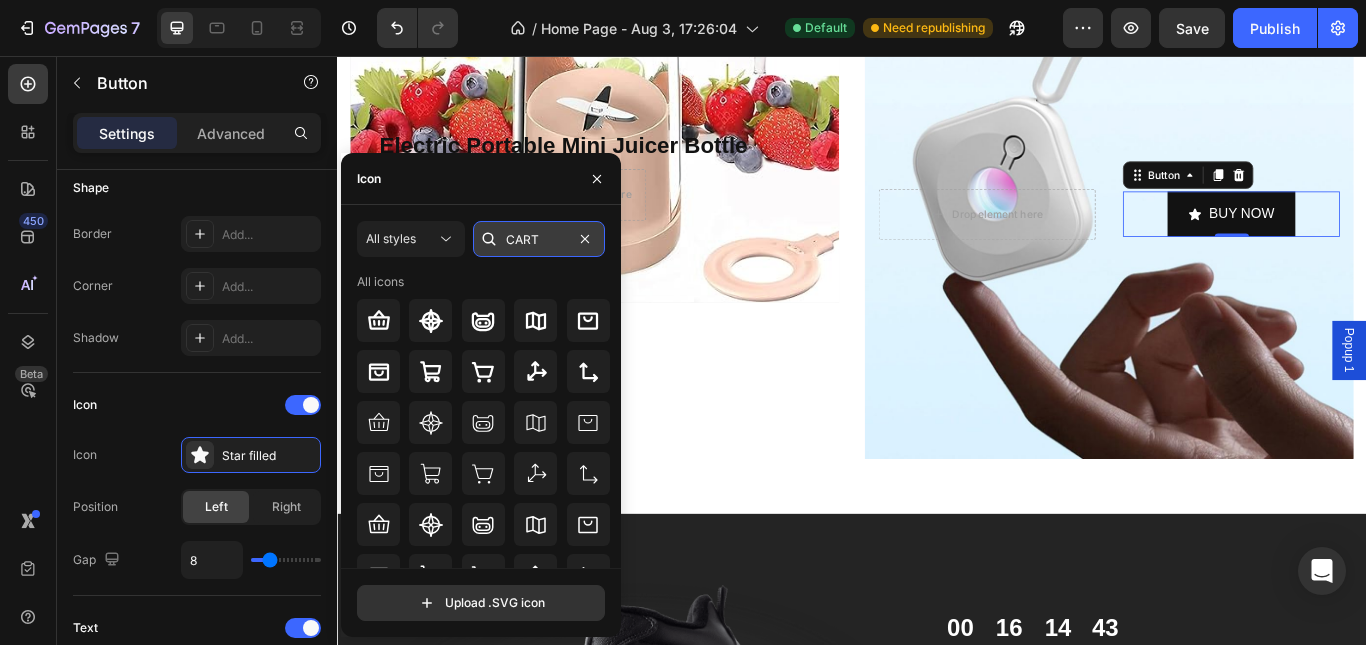 type on "CART" 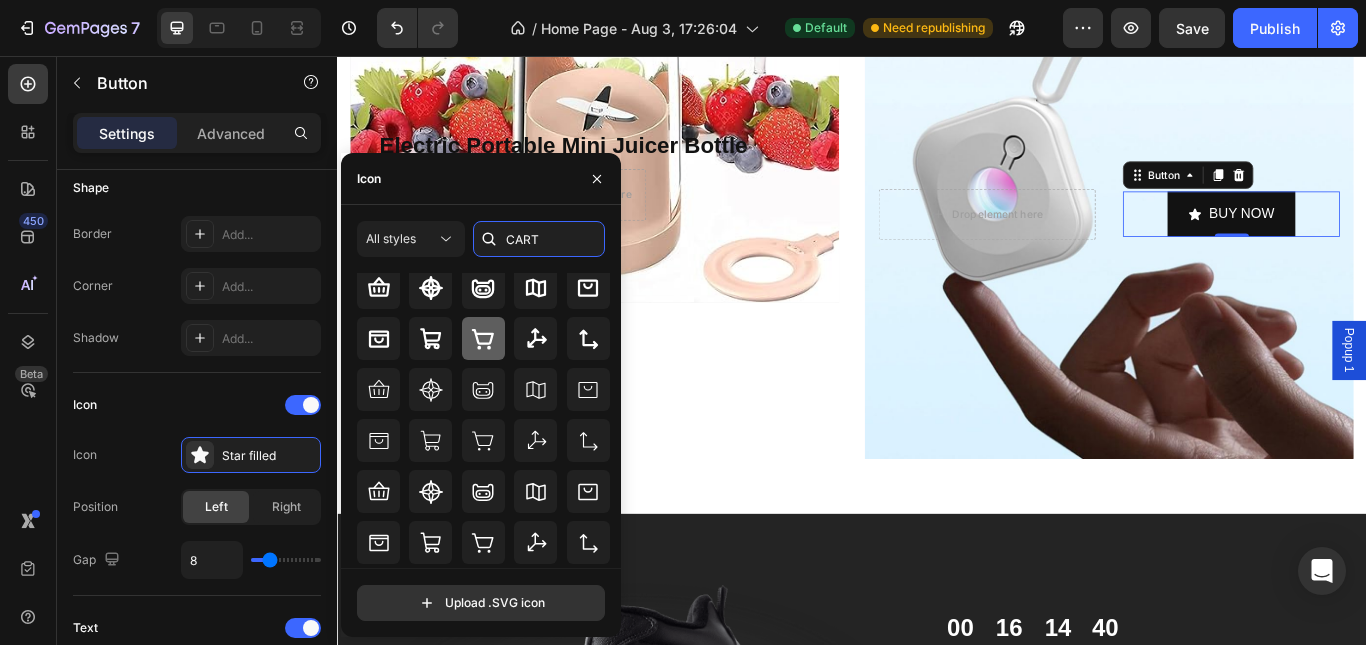 scroll, scrollTop: 0, scrollLeft: 0, axis: both 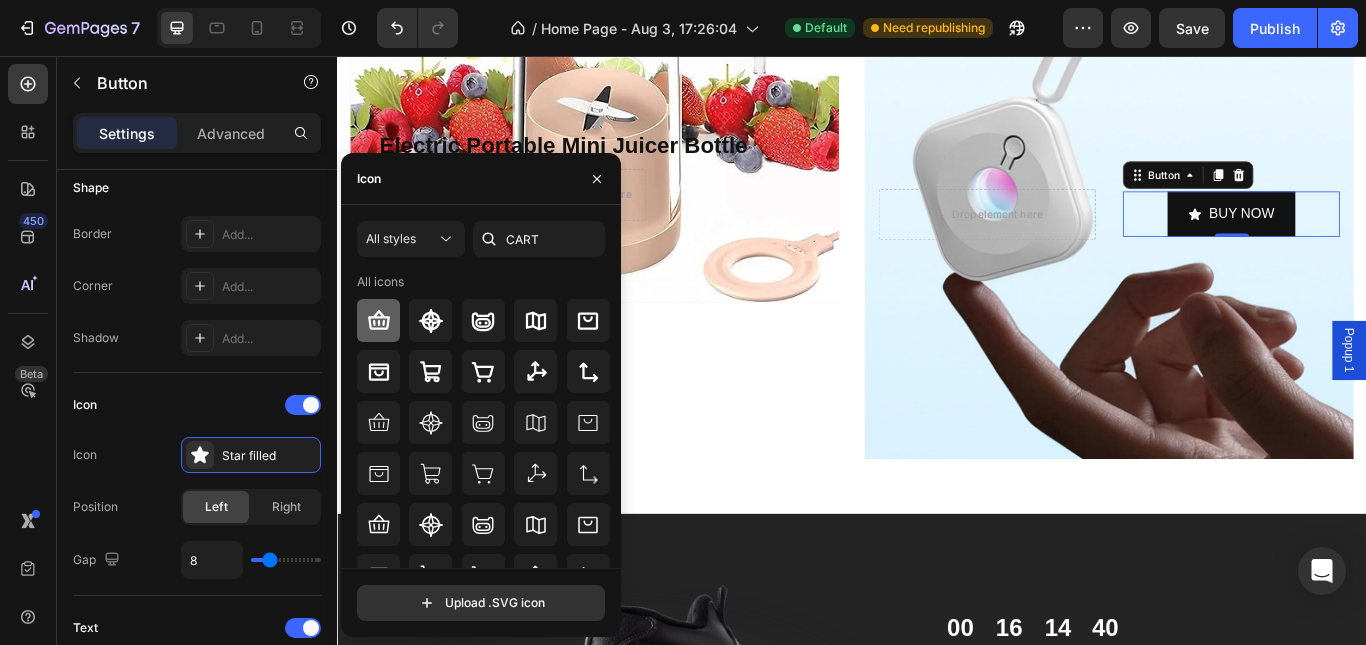 click 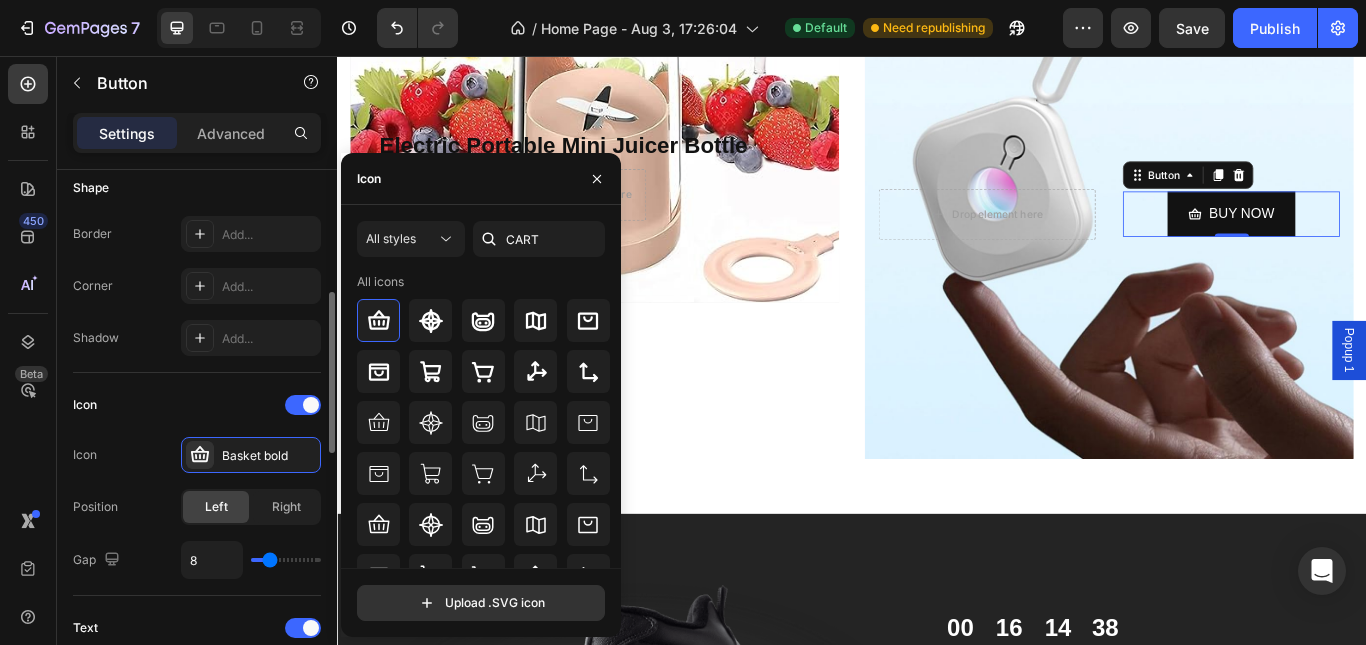 click on "Icon" at bounding box center [197, 405] 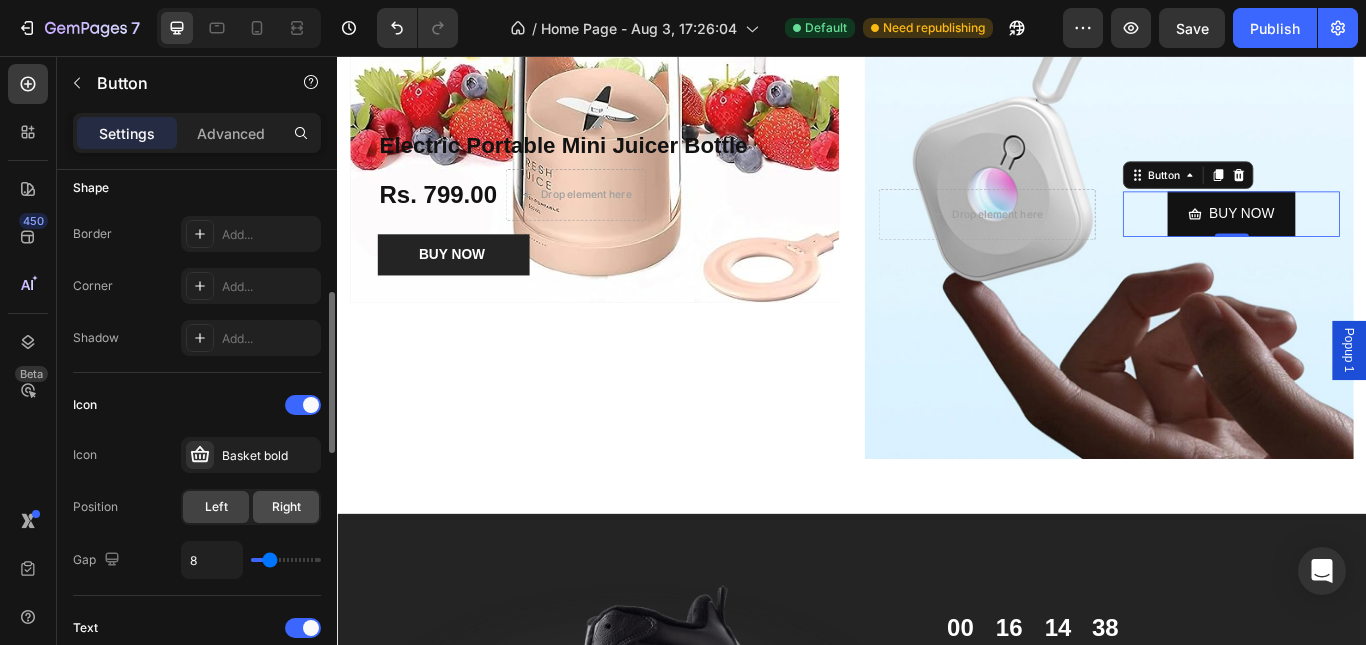 click on "Right" 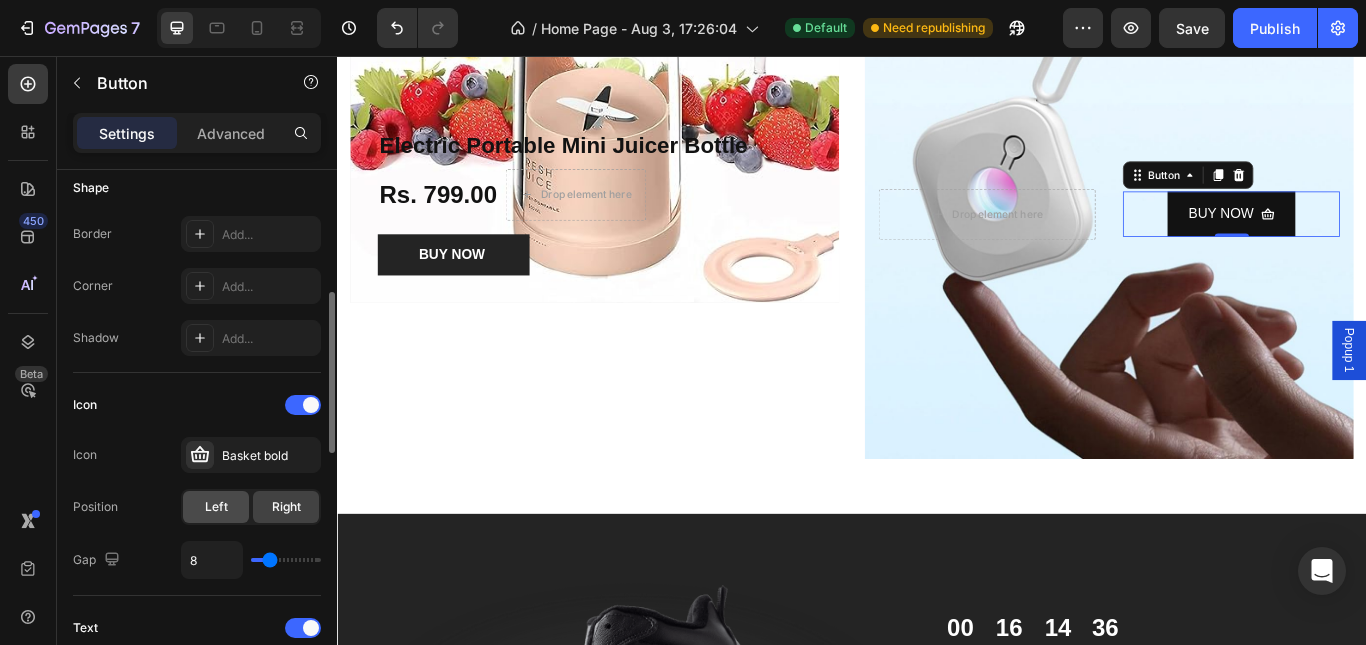 click on "Left" 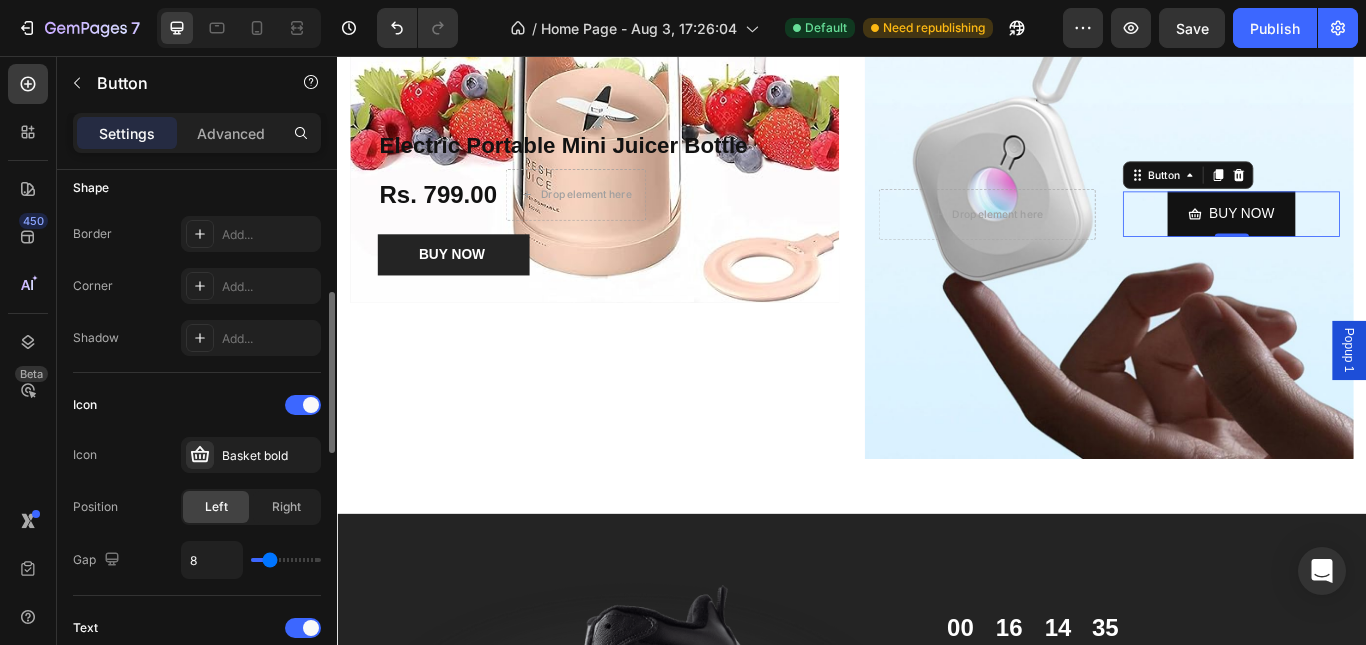 type on "30" 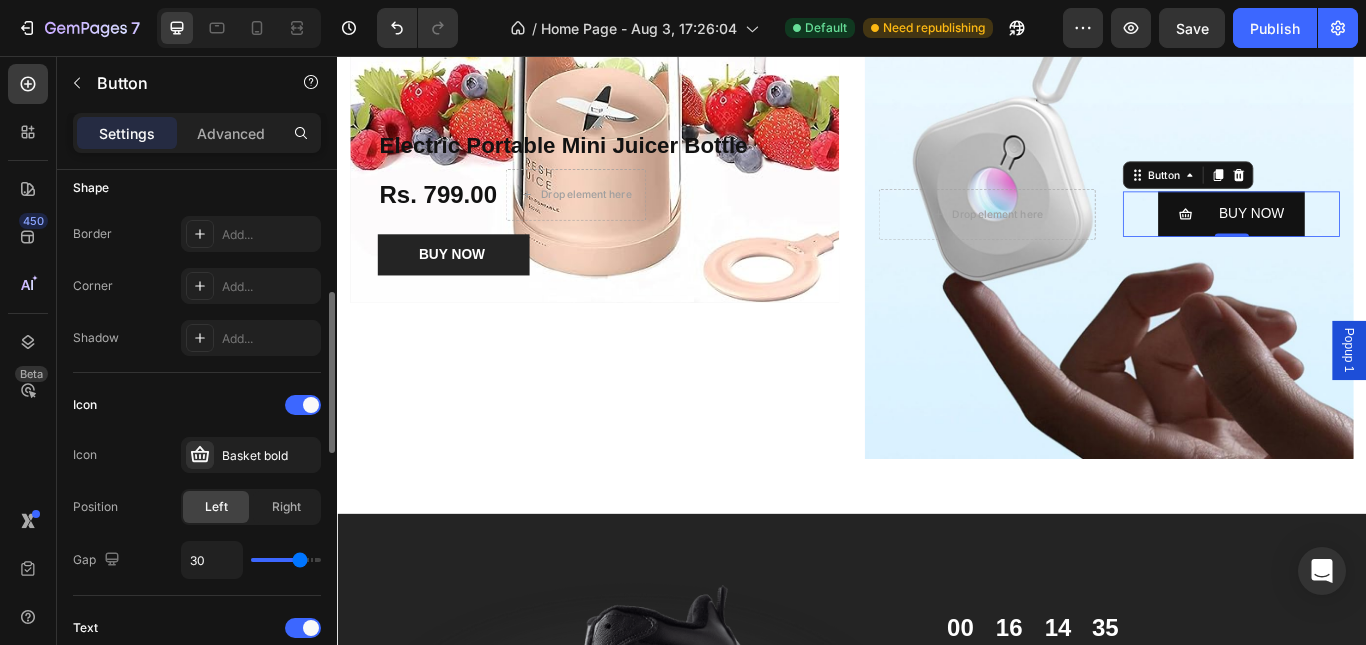 type on "31" 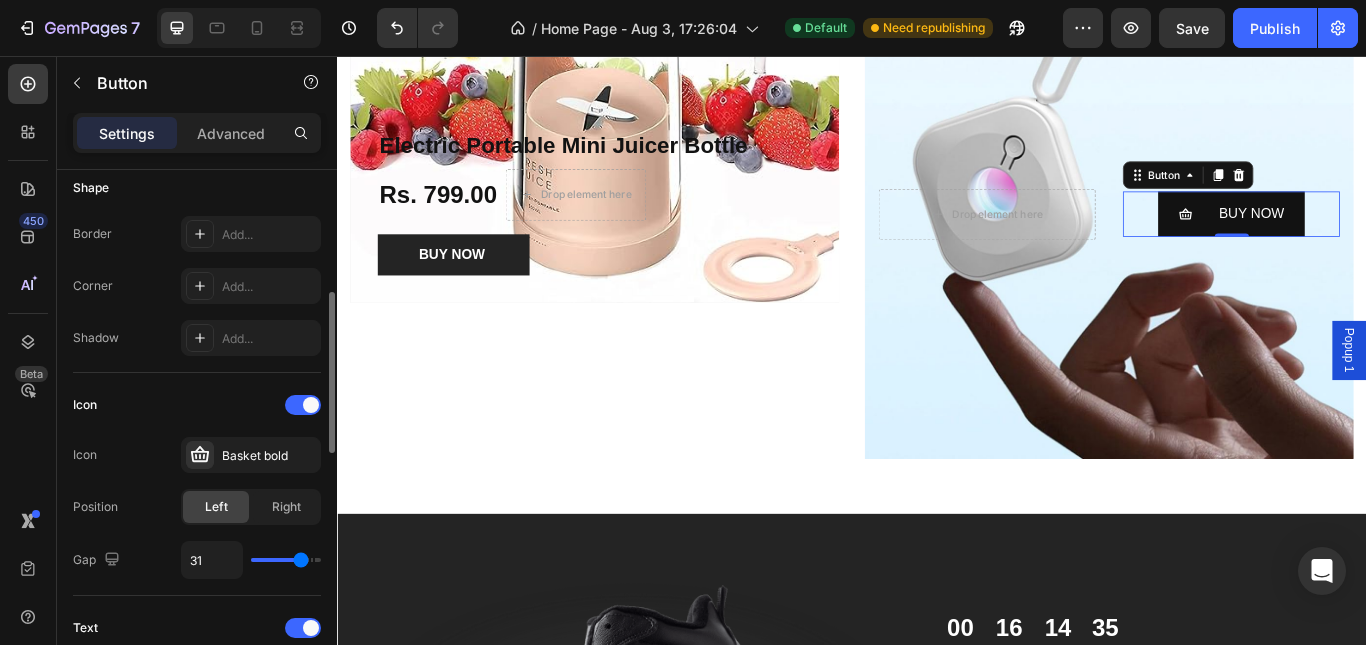 type on "13" 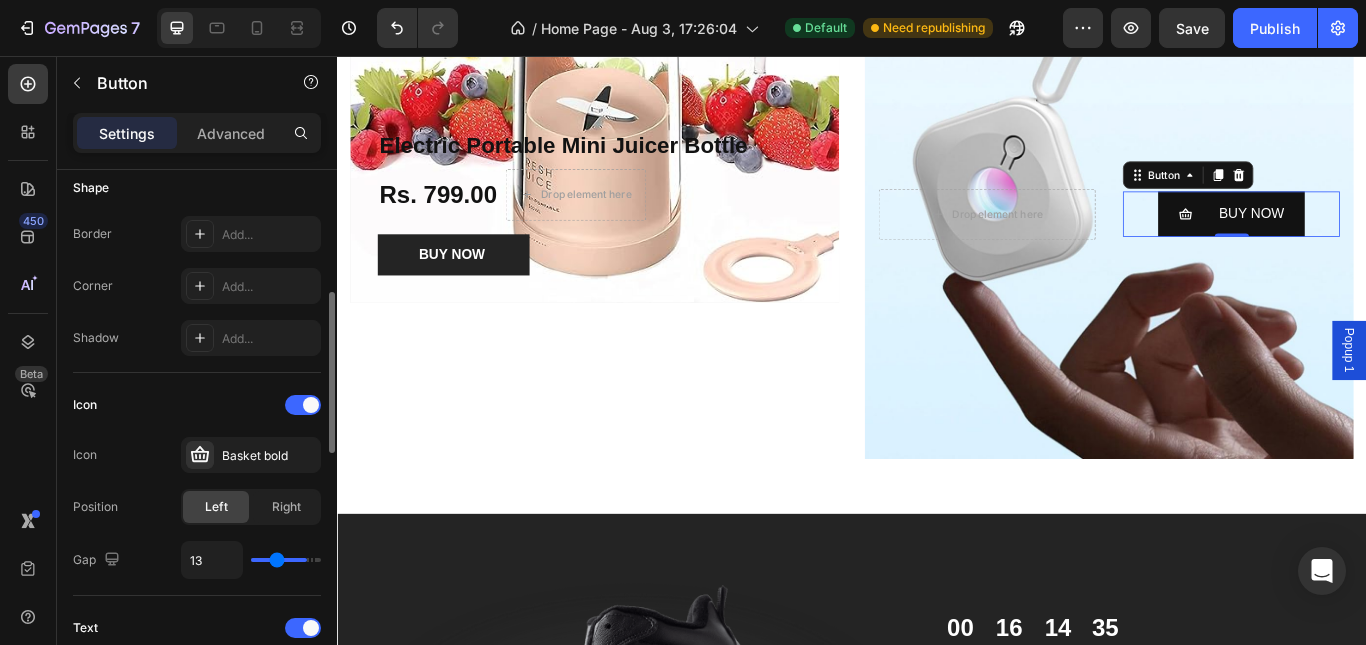 type on "10" 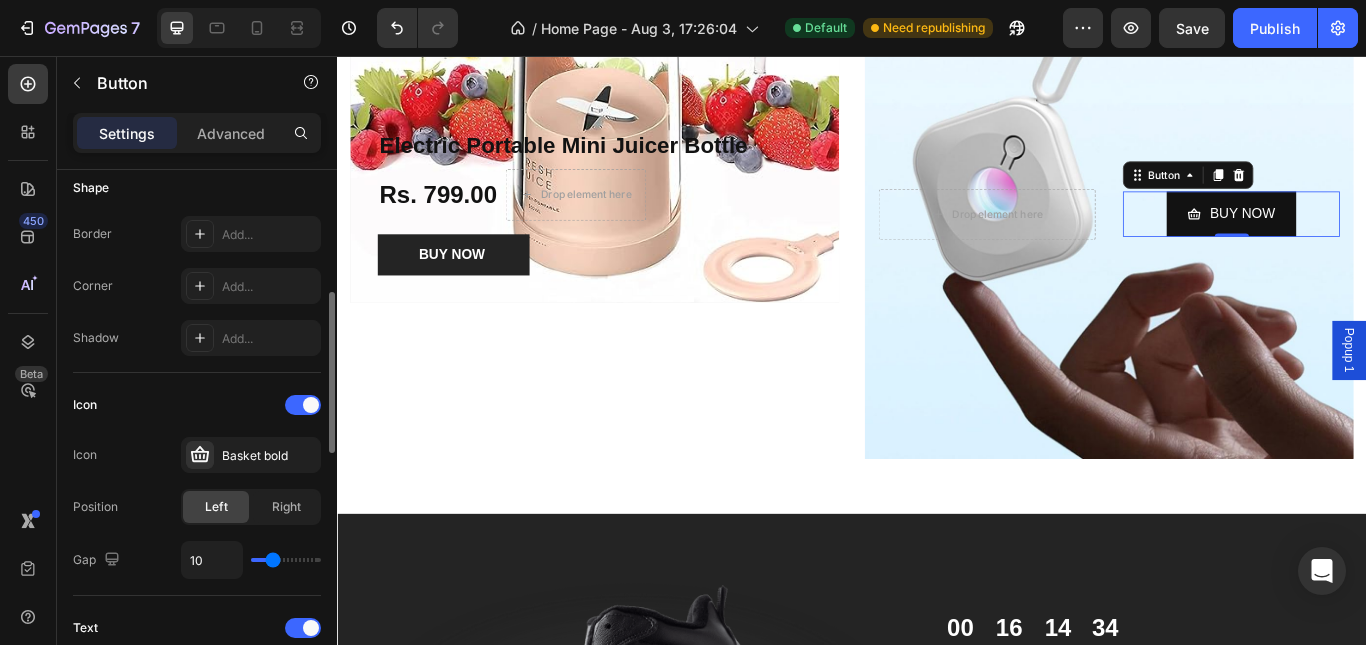 type on "9" 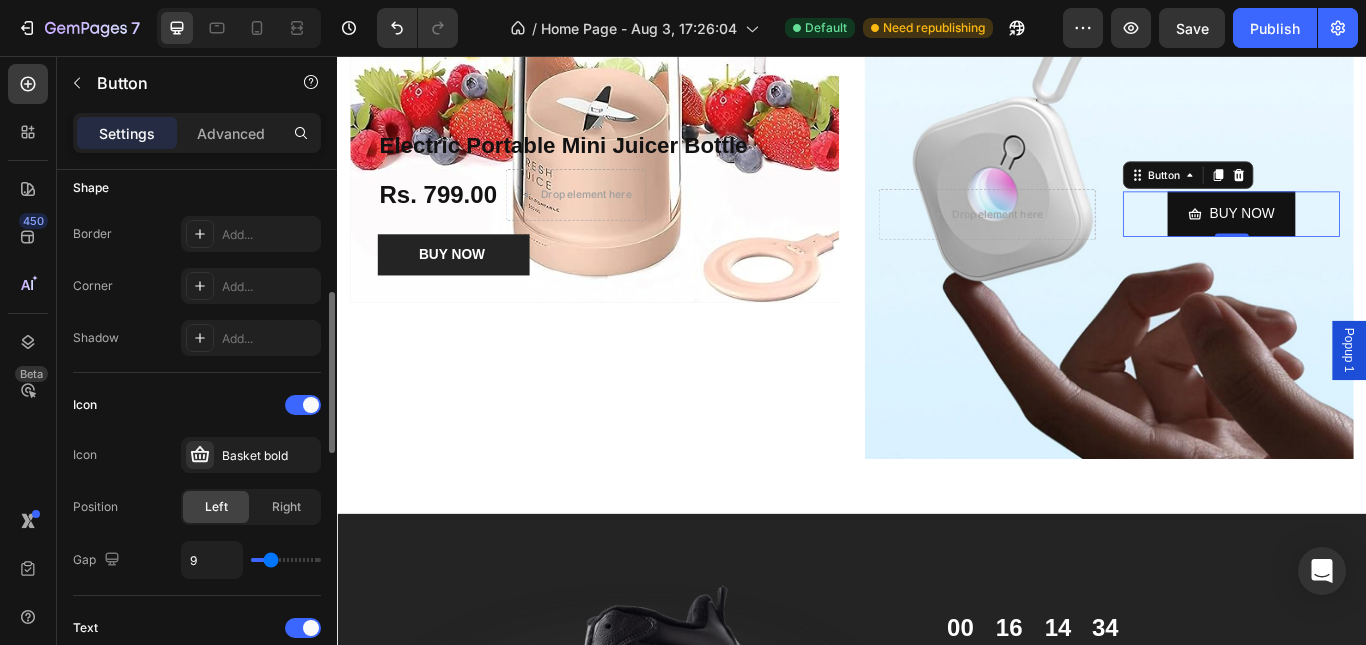 drag, startPoint x: 301, startPoint y: 558, endPoint x: 271, endPoint y: 560, distance: 30.066593 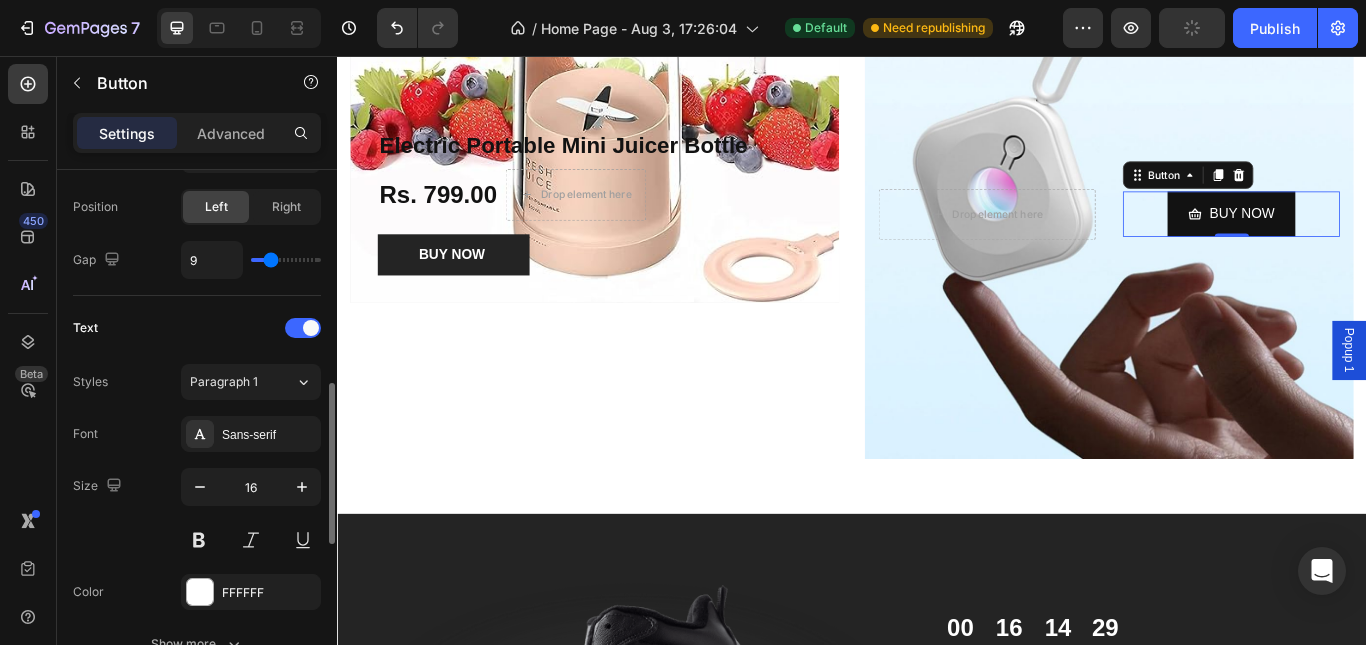 scroll, scrollTop: 1000, scrollLeft: 0, axis: vertical 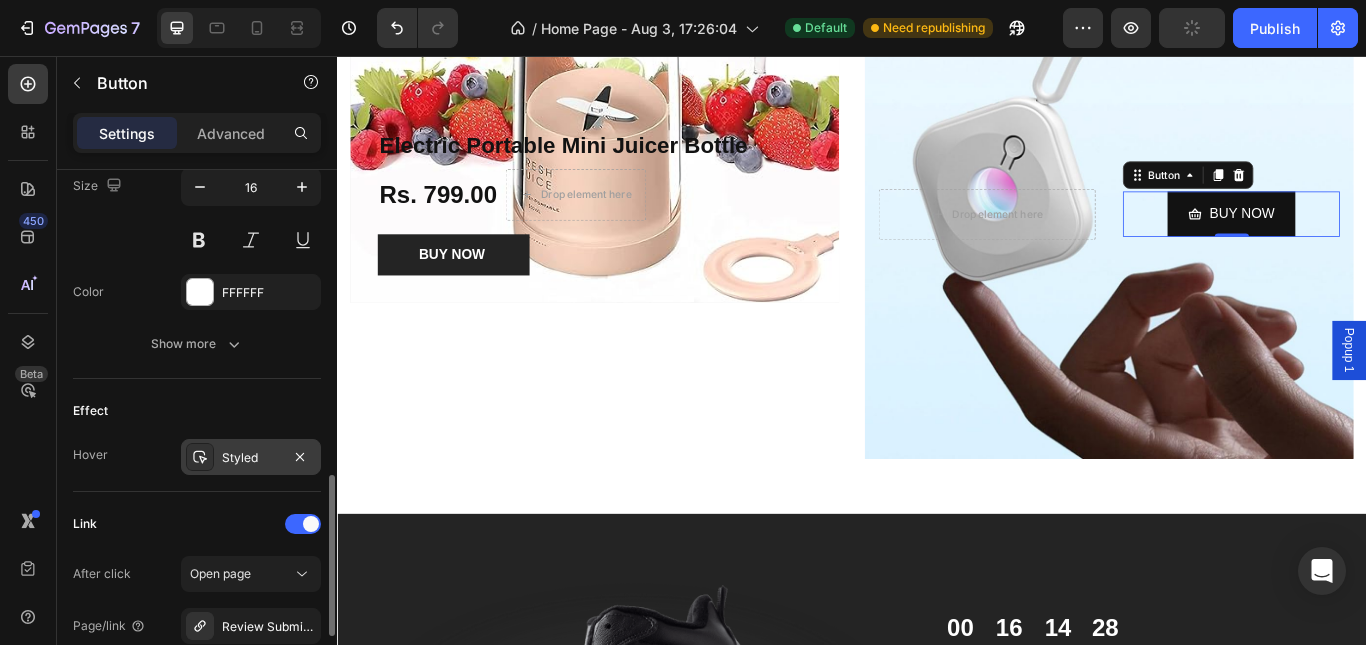 click on "Styled" at bounding box center (251, 458) 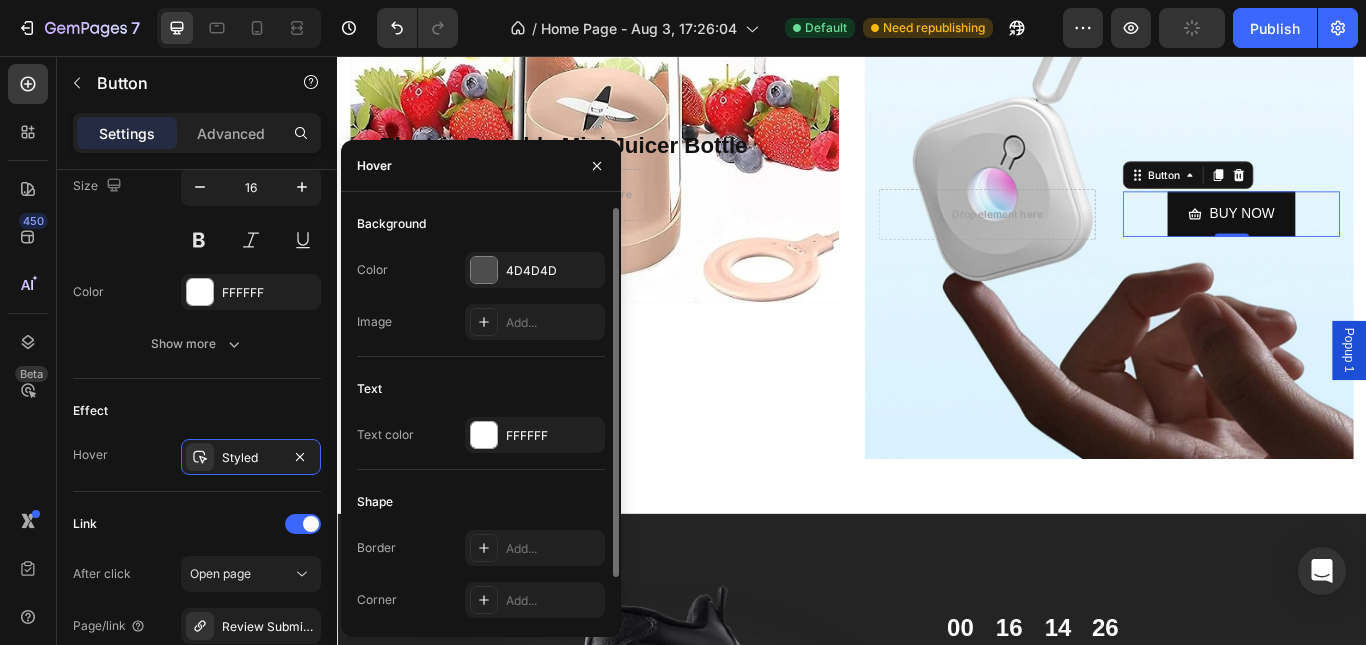 scroll, scrollTop: 49, scrollLeft: 0, axis: vertical 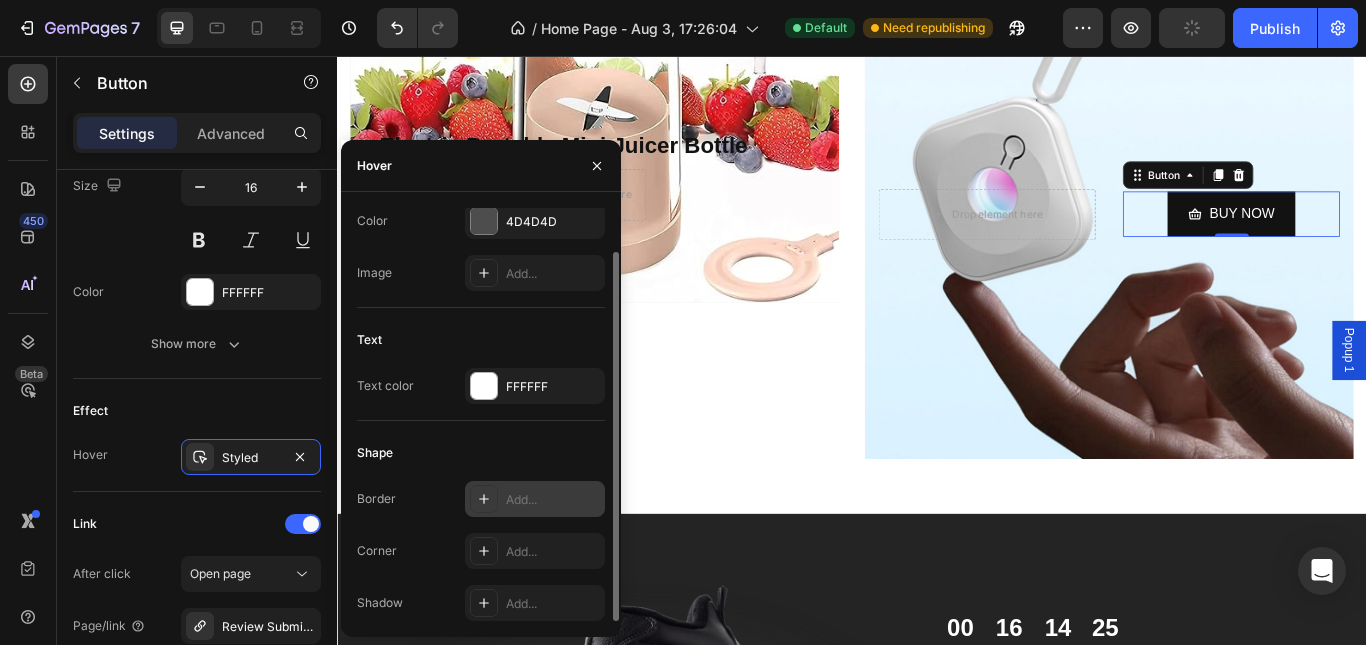 click 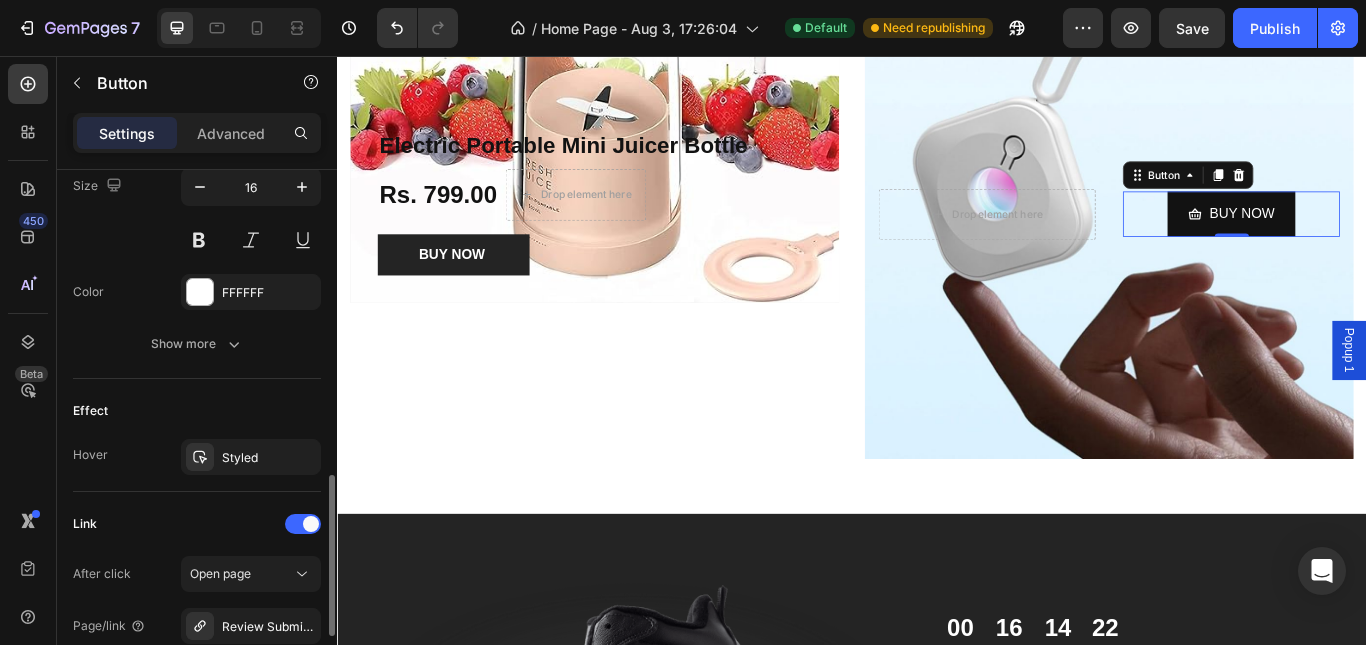 click on "Effect" at bounding box center (197, 411) 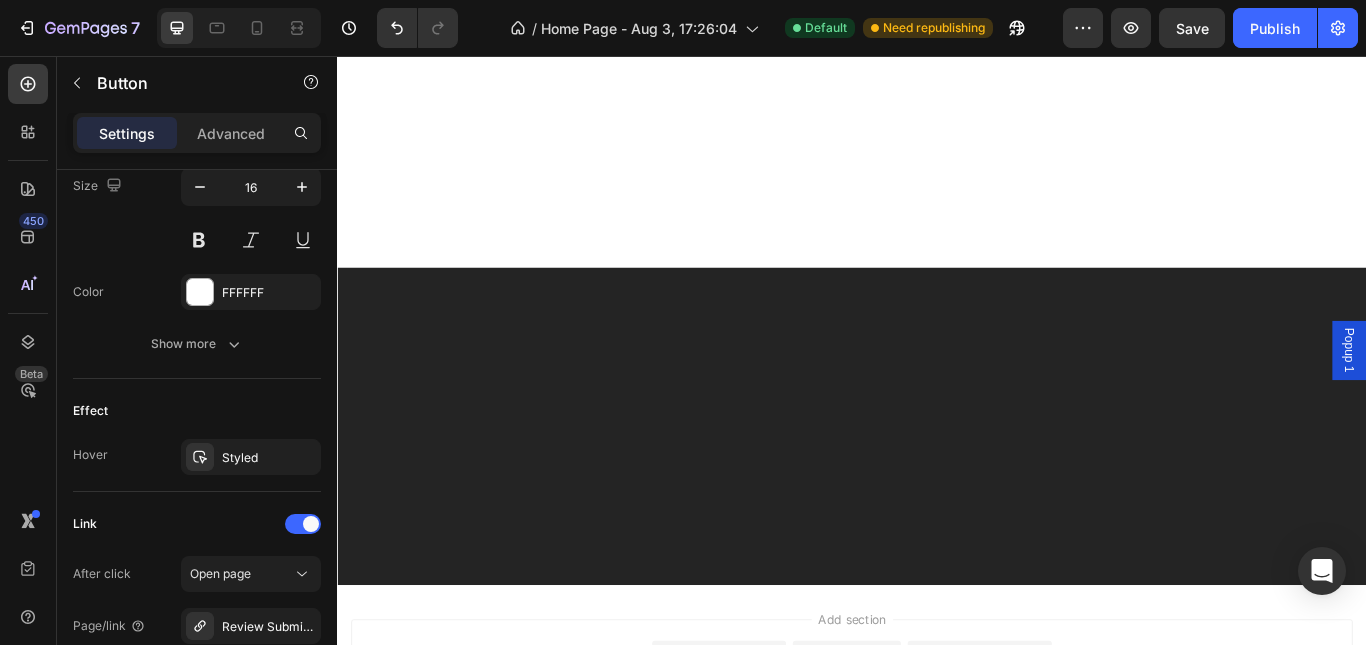 scroll, scrollTop: 2730, scrollLeft: 0, axis: vertical 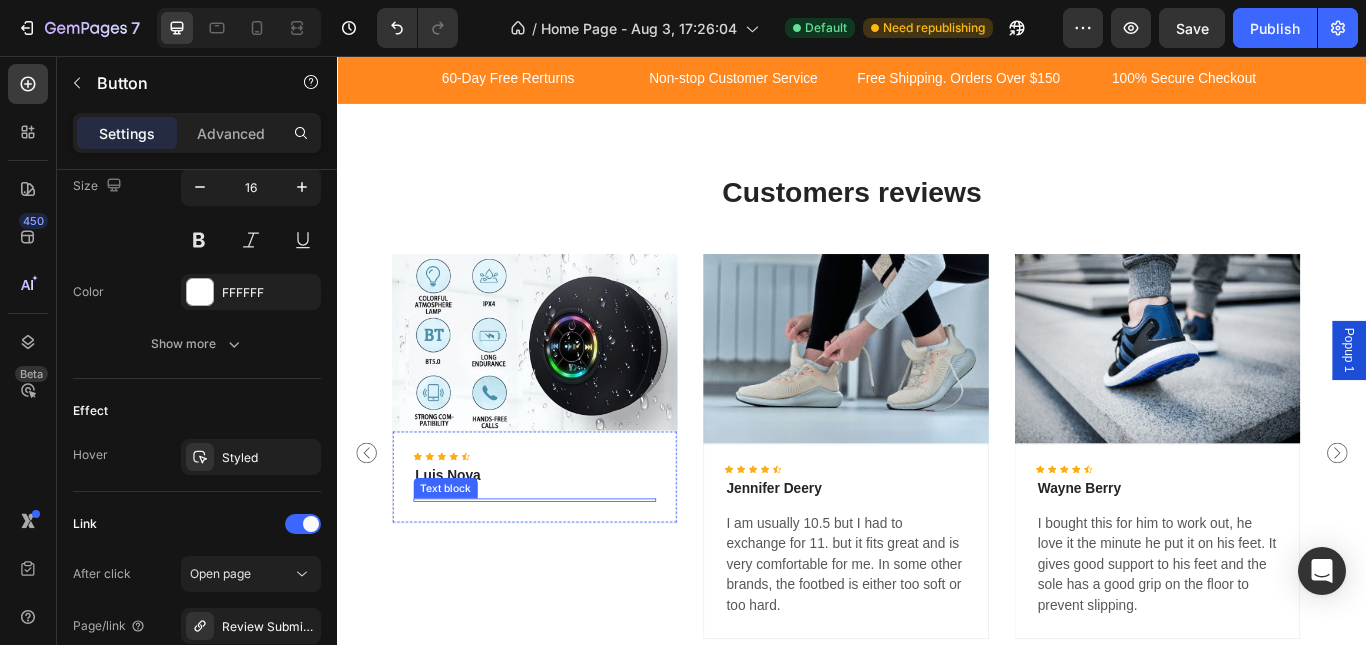 click on "Icon                Icon                Icon                Icon
Icon Icon List Hoz Luis Nova Text block Text block" at bounding box center (566, 555) 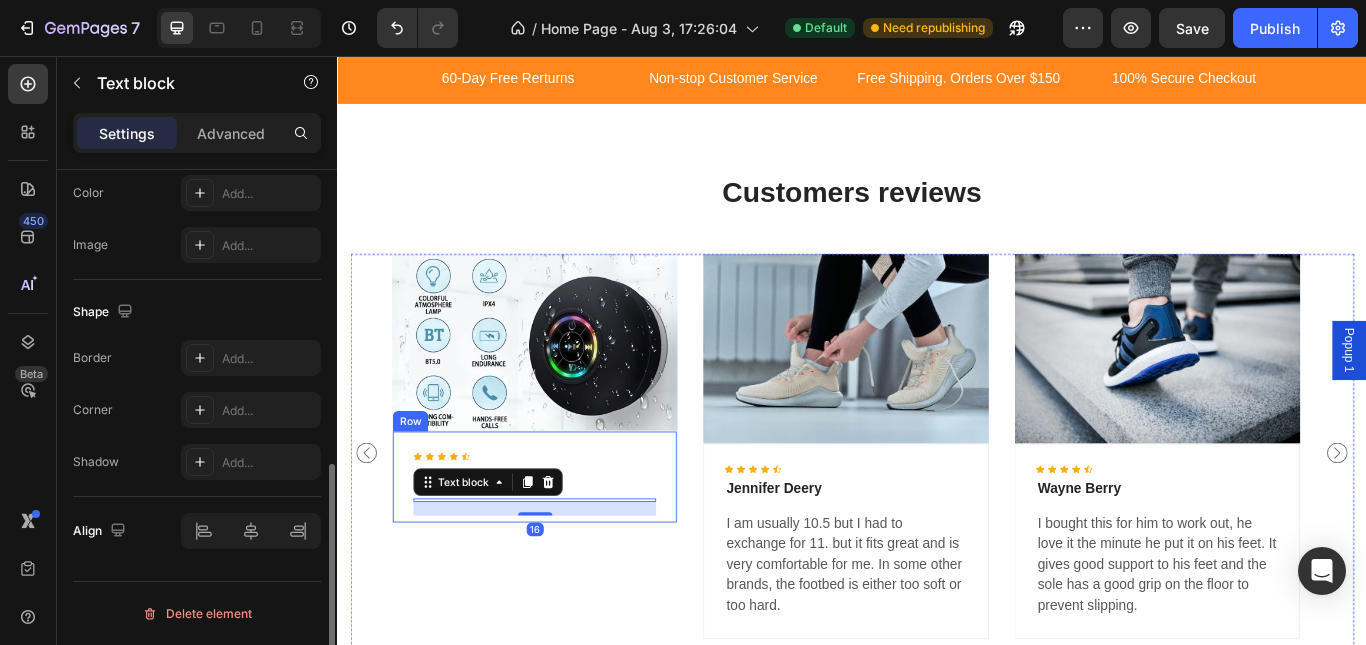 scroll, scrollTop: 0, scrollLeft: 0, axis: both 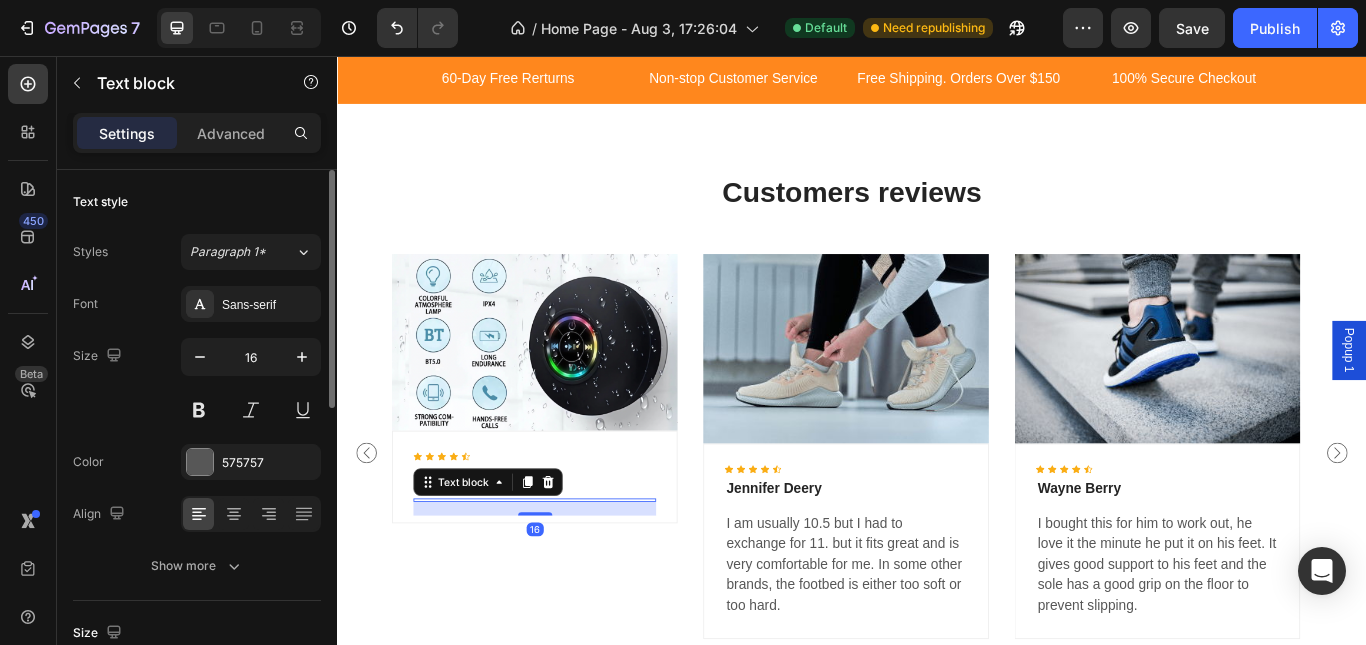 click at bounding box center [566, 574] 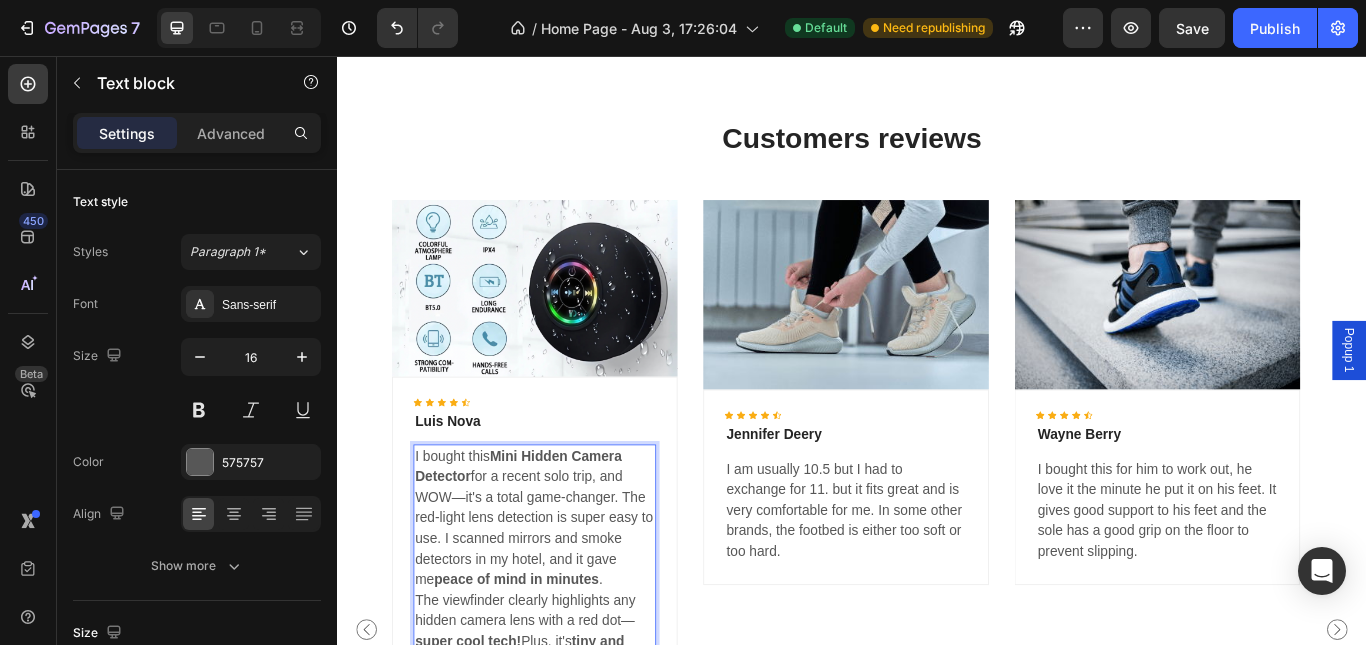 scroll, scrollTop: 2849, scrollLeft: 0, axis: vertical 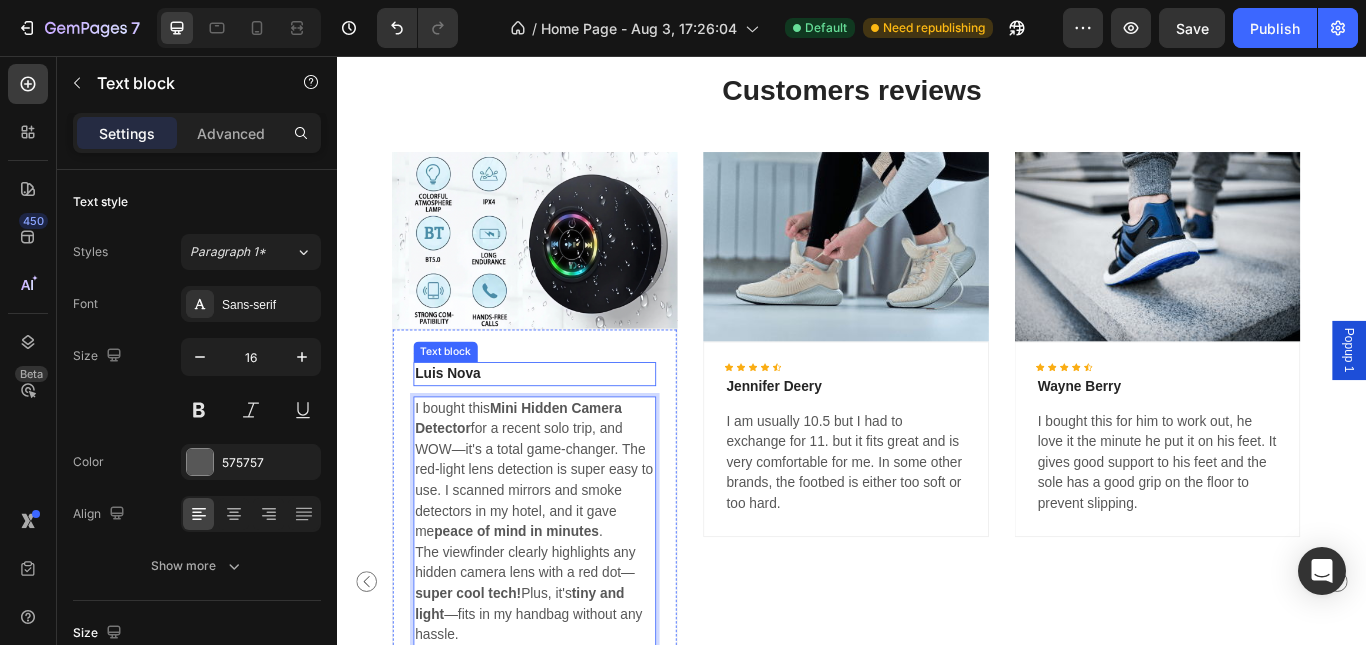 click on "Luis Nova" at bounding box center [566, 427] 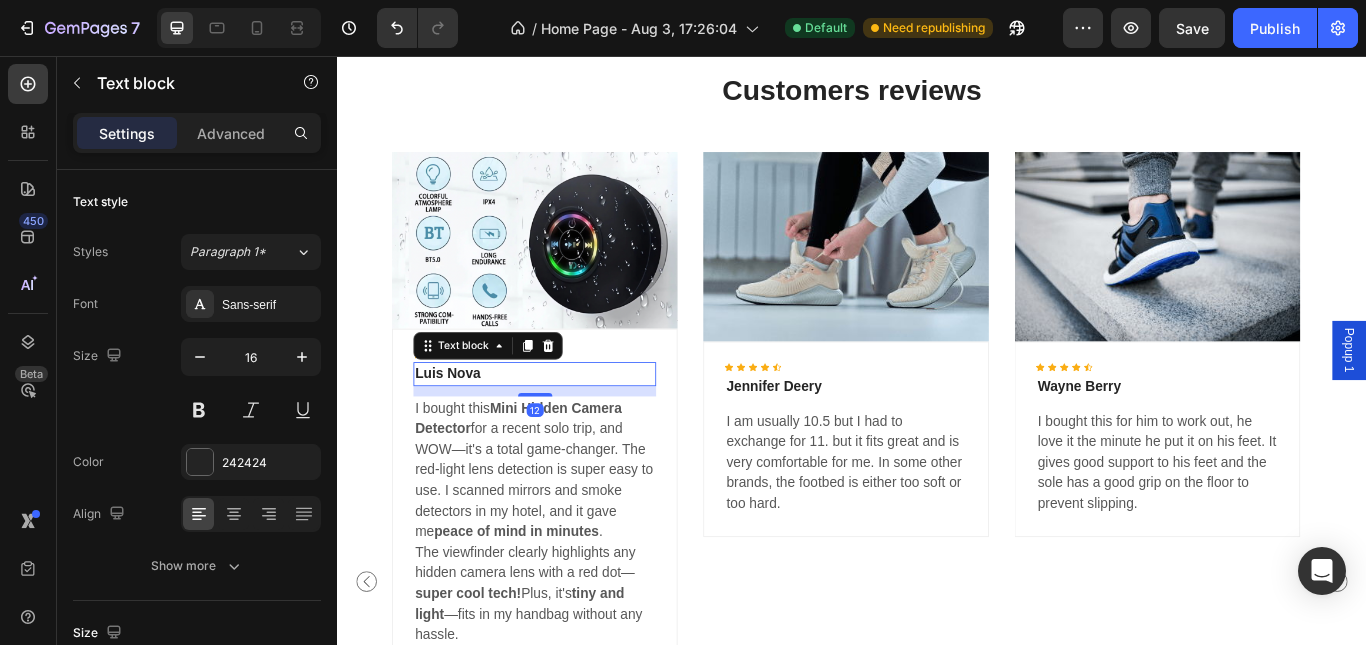 click on "Luis Nova" at bounding box center (566, 427) 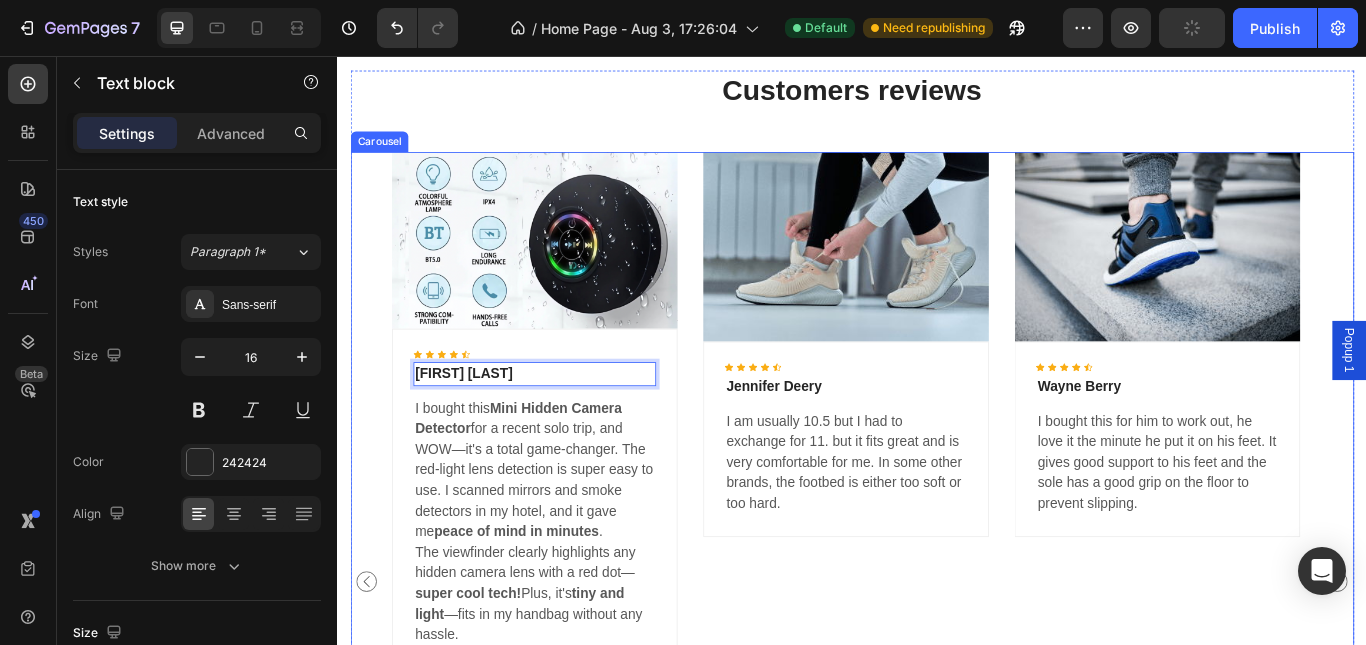click on "Image                Icon                Icon                Icon                Icon
Icon Icon List Hoz PRINCE GAUTAM Text block   12 I bought this  Mini Hidden Camera Detector  for a recent solo trip, and WOW—it's a total game-changer. The red-light lens detection is super easy to use. I scanned mirrors and smoke detectors in my hotel, and it gave me  peace of mind in minutes . The viewfinder clearly highlights any hidden camera lens with a red dot— super cool tech!  Plus, it's  tiny and light —fits in my handbag without any hassle. What I loved most: No tech knowledge needed —just turn it on and scan Adjustable sensitivity was great for checking tricky areas I felt much safer in my Airbnb and public restrooms Battery lasted the whole weekend, and it recharges quickly. If you value your  privacy, especially as a woman traveler , this is a must-have! ✅  Highly recommend to anyone who stays in hotels, offices, or public spaces. Privacy isn’t a luxury—it’s a necessity. Row Image" at bounding box center (937, 669) 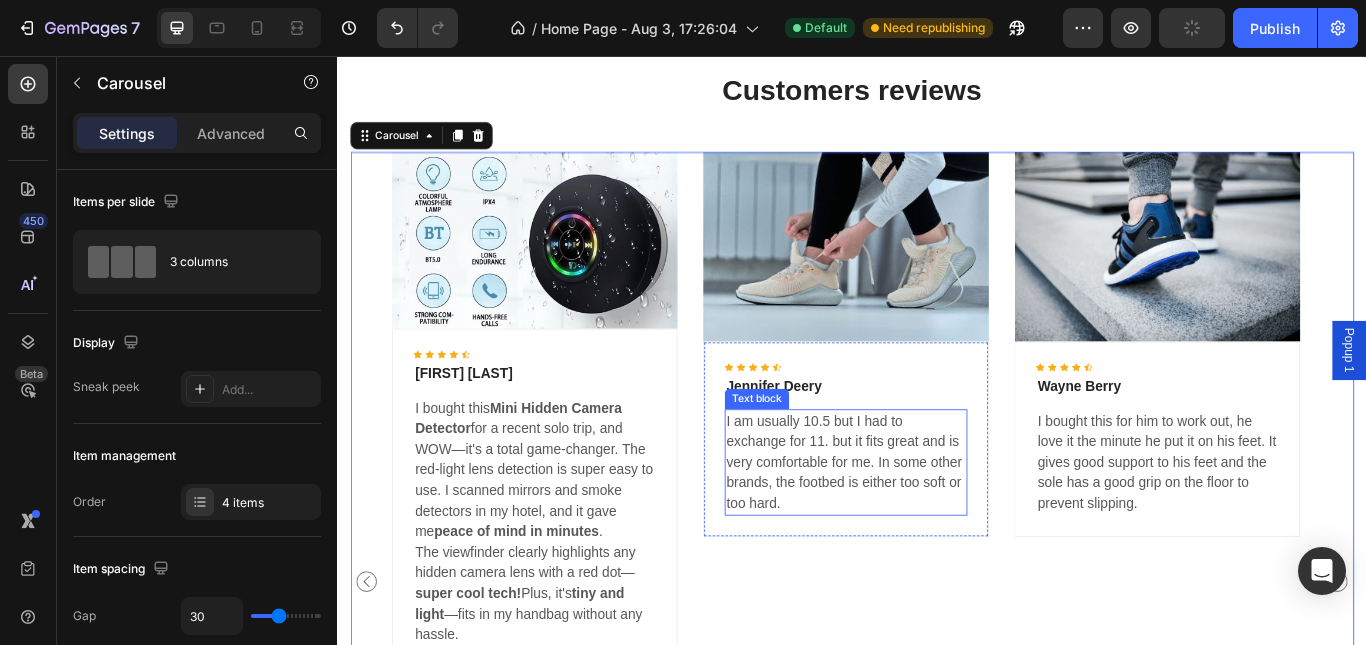 scroll, scrollTop: 2749, scrollLeft: 0, axis: vertical 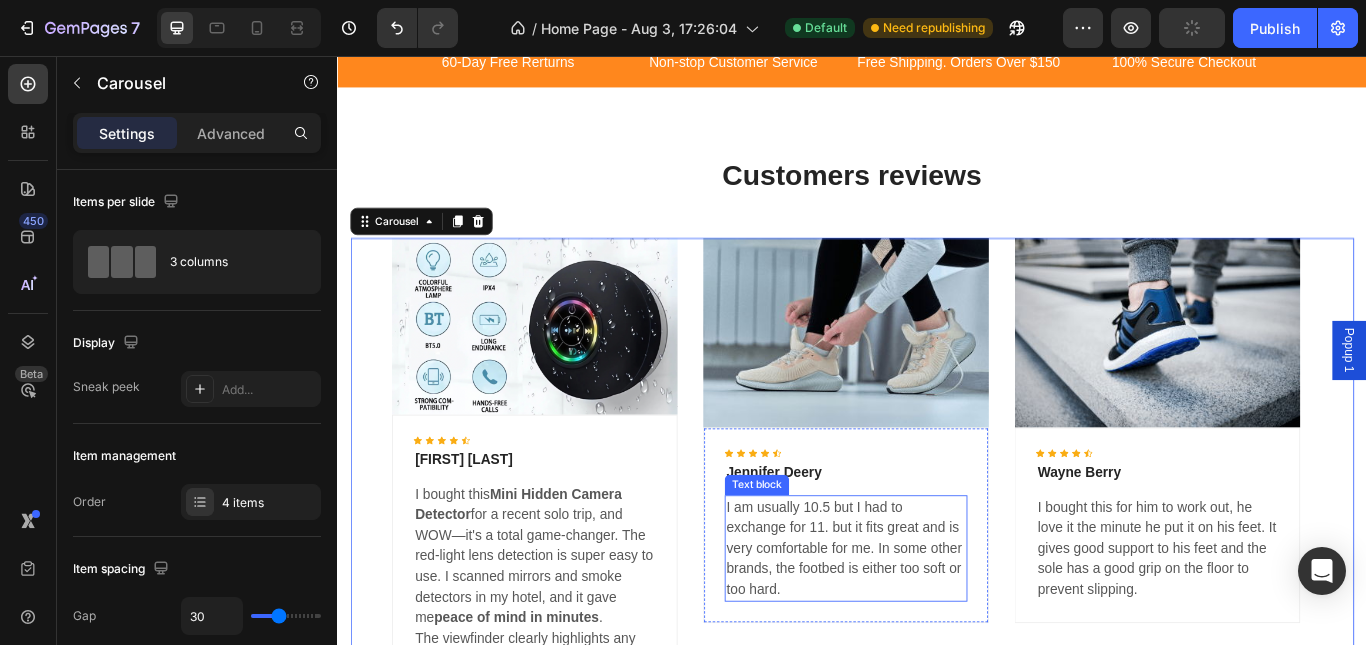click on "I am usually 10.5 but I had to exchange for 11. but it fits great and is very comfortable for me. In some other brands, the footbed is either too soft or too hard." at bounding box center [929, 630] 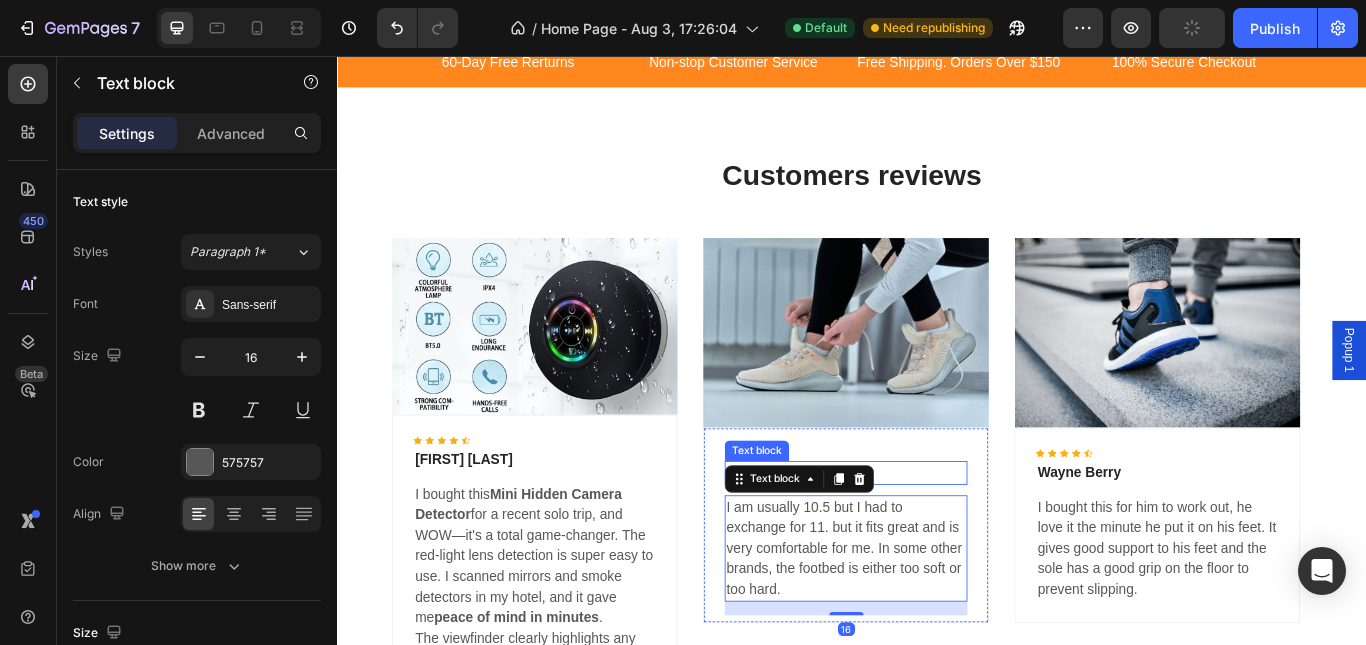 click on "Text block" at bounding box center [825, 516] 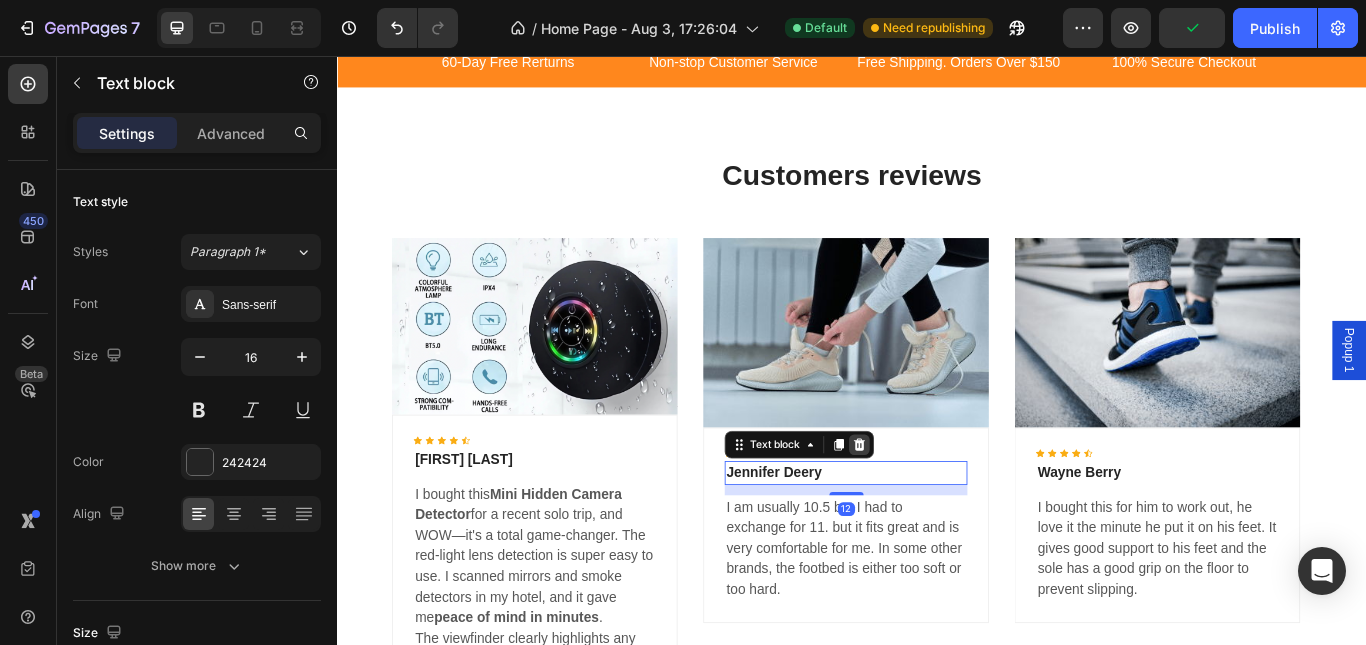 click 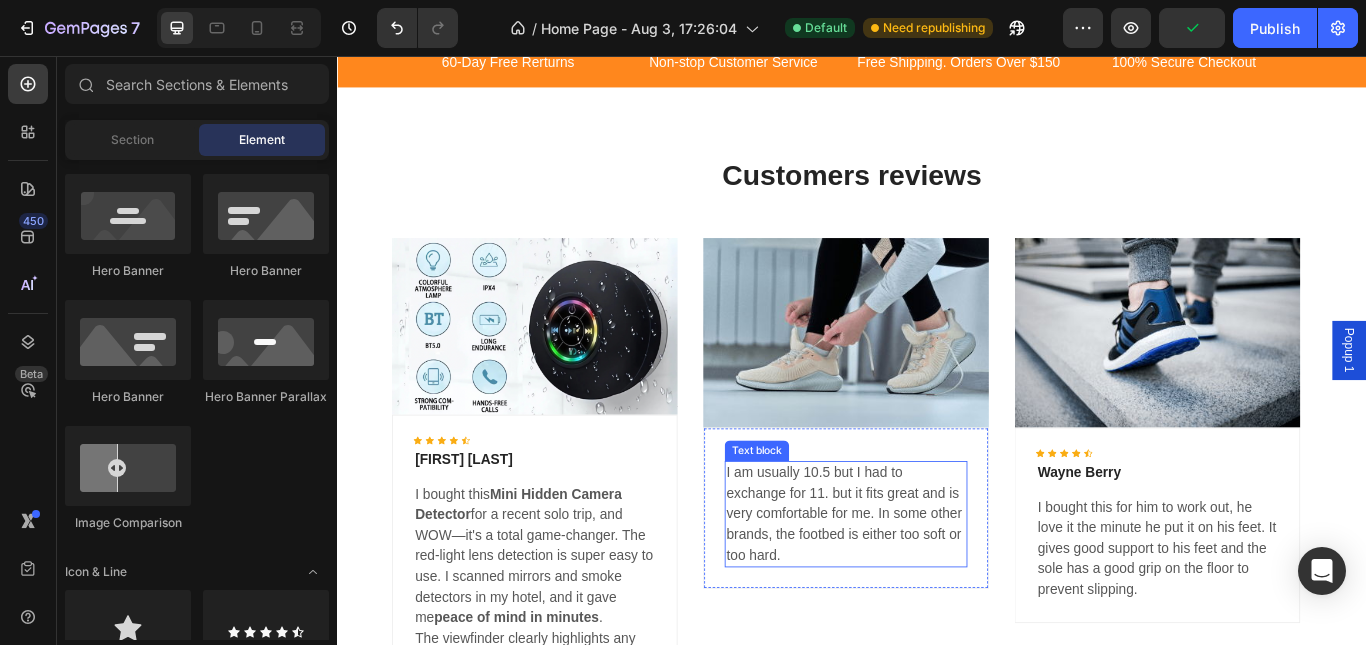 click on "Text block" at bounding box center [825, 516] 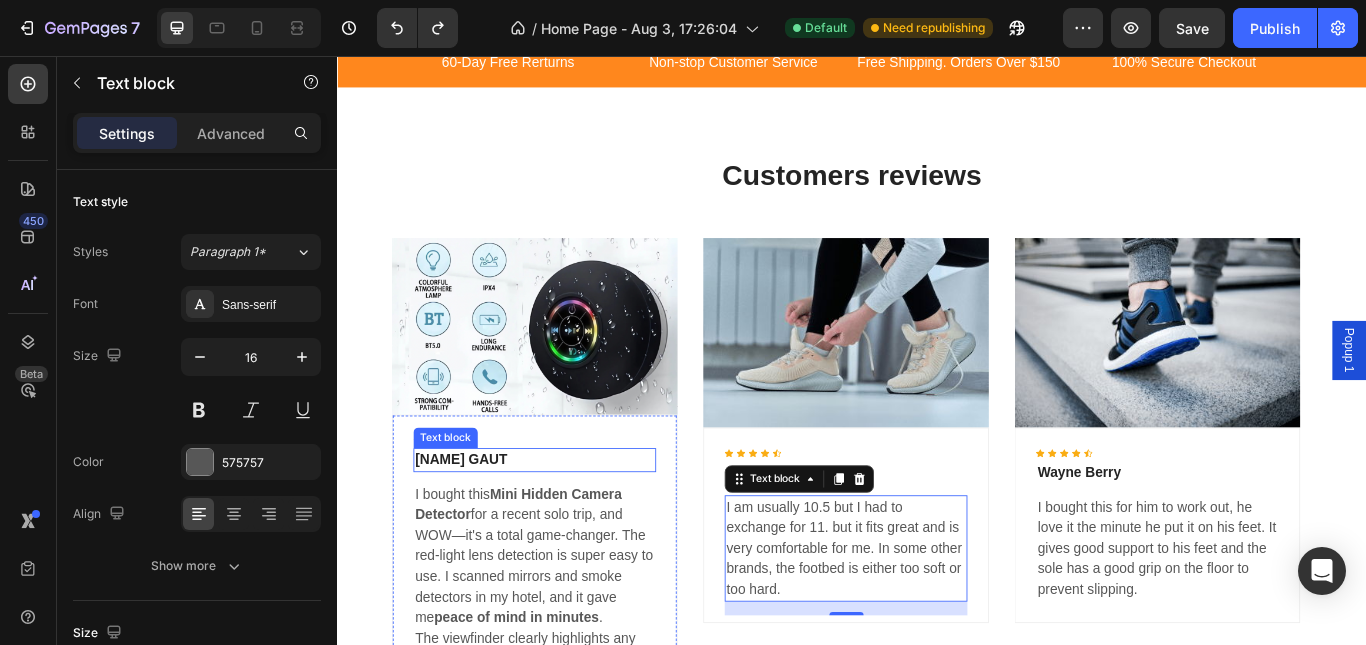 click on "PRINCE GAUT" at bounding box center (566, 527) 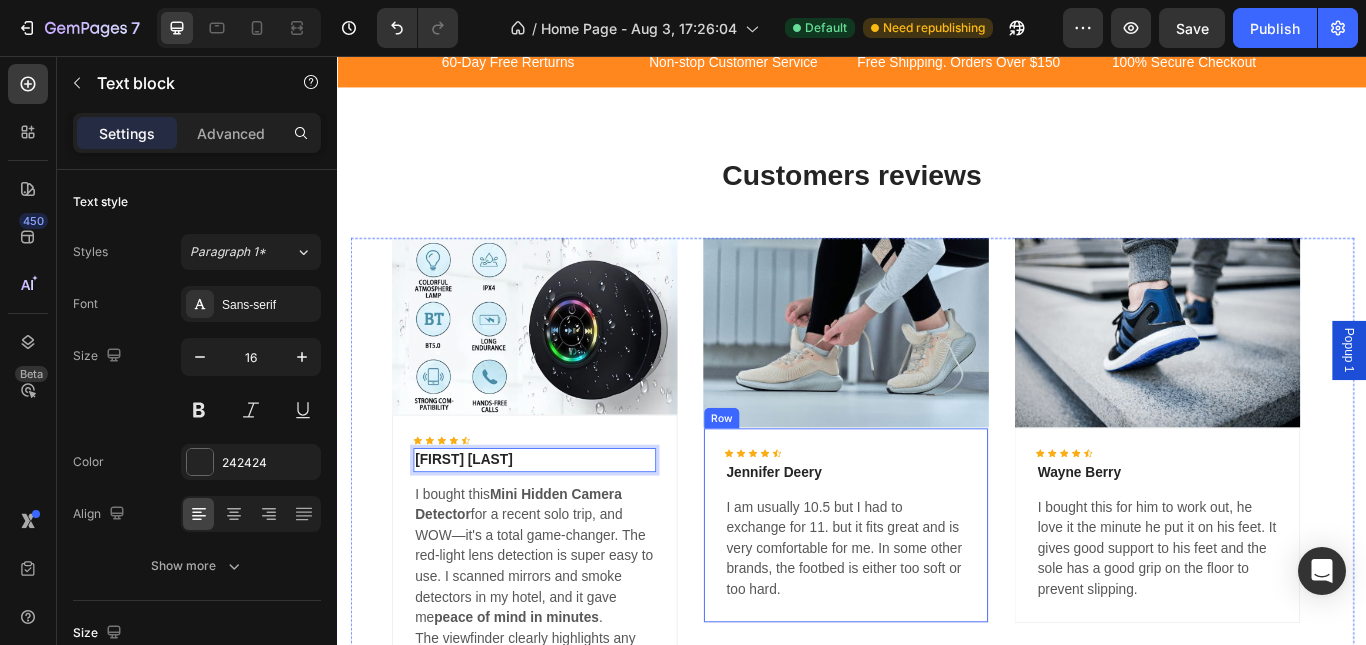 click on "Icon                Icon                Icon                Icon
Icon Icon List Hoz Jennifer Deery Text block I am usually 10.5 but I had to exchange for 11. but it fits great and is very comfortable for me. In some other brands, the footbed is either too soft or too hard.  Text block Row" at bounding box center [929, 603] 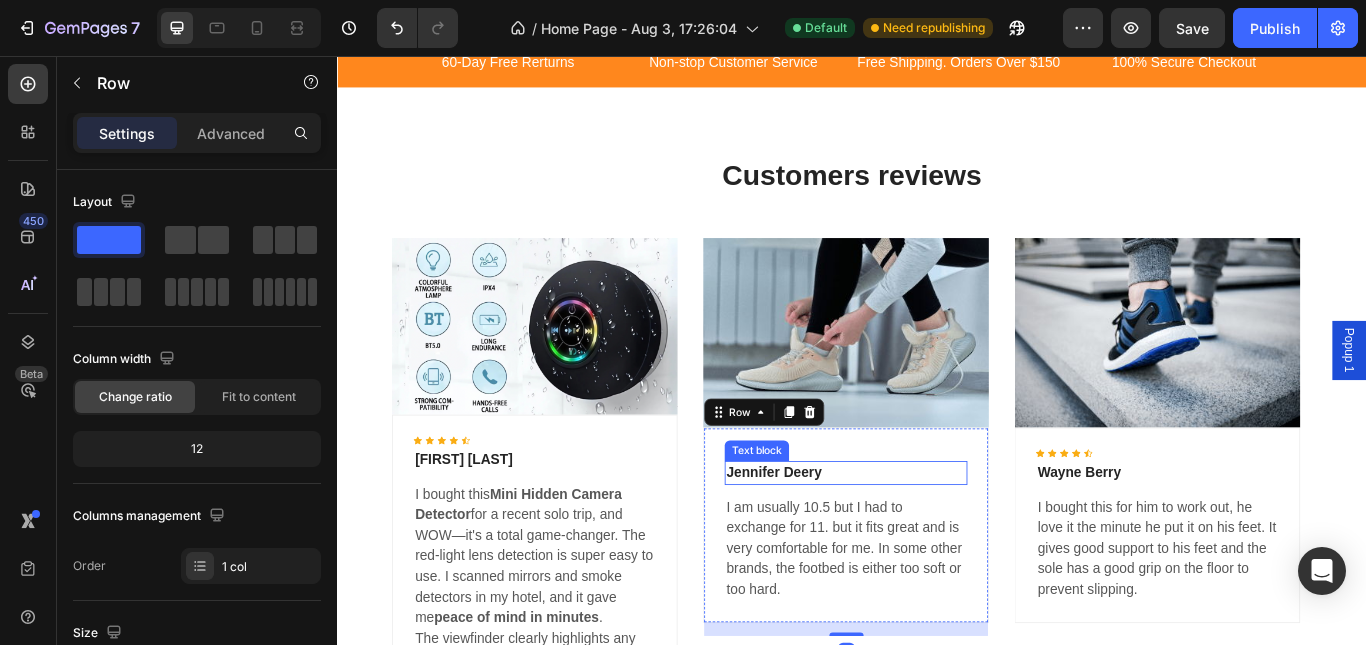 click on "Jennifer Deery" at bounding box center (929, 542) 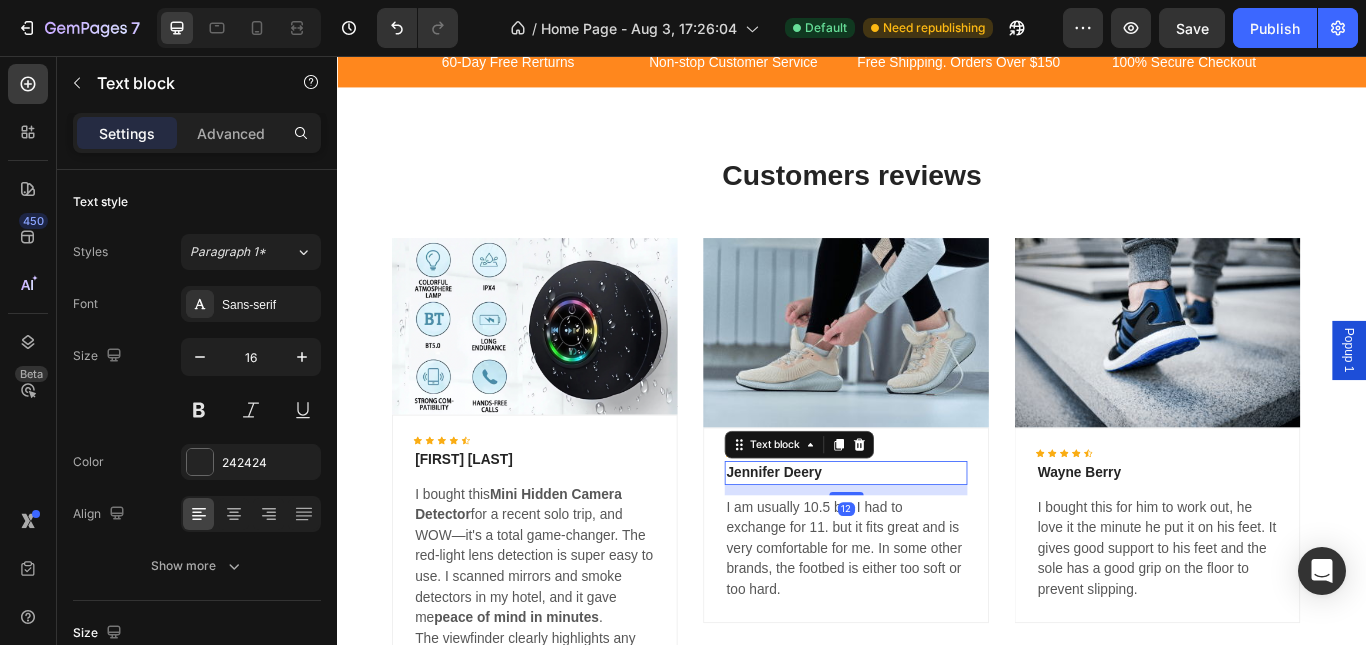 click on "Jennifer Deery" at bounding box center [929, 542] 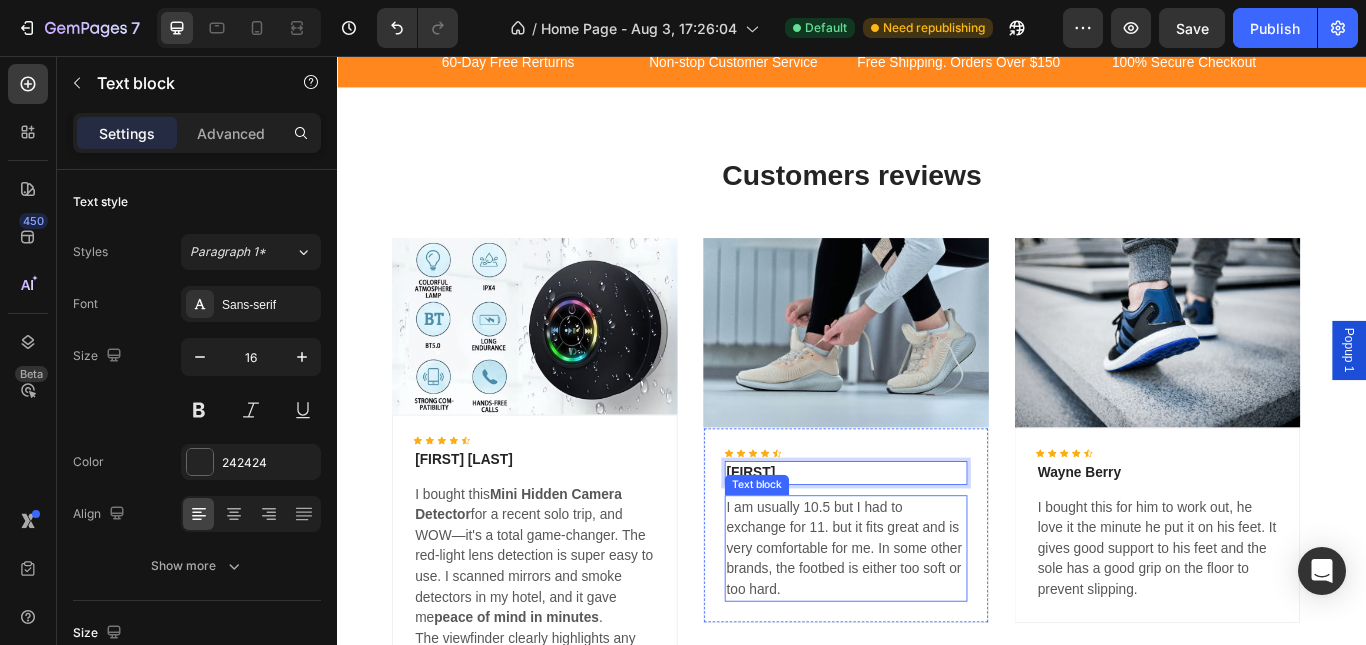 click on "I am usually 10.5 but I had to exchange for 11. but it fits great and is very comfortable for me. In some other brands, the footbed is either too soft or too hard." at bounding box center (929, 630) 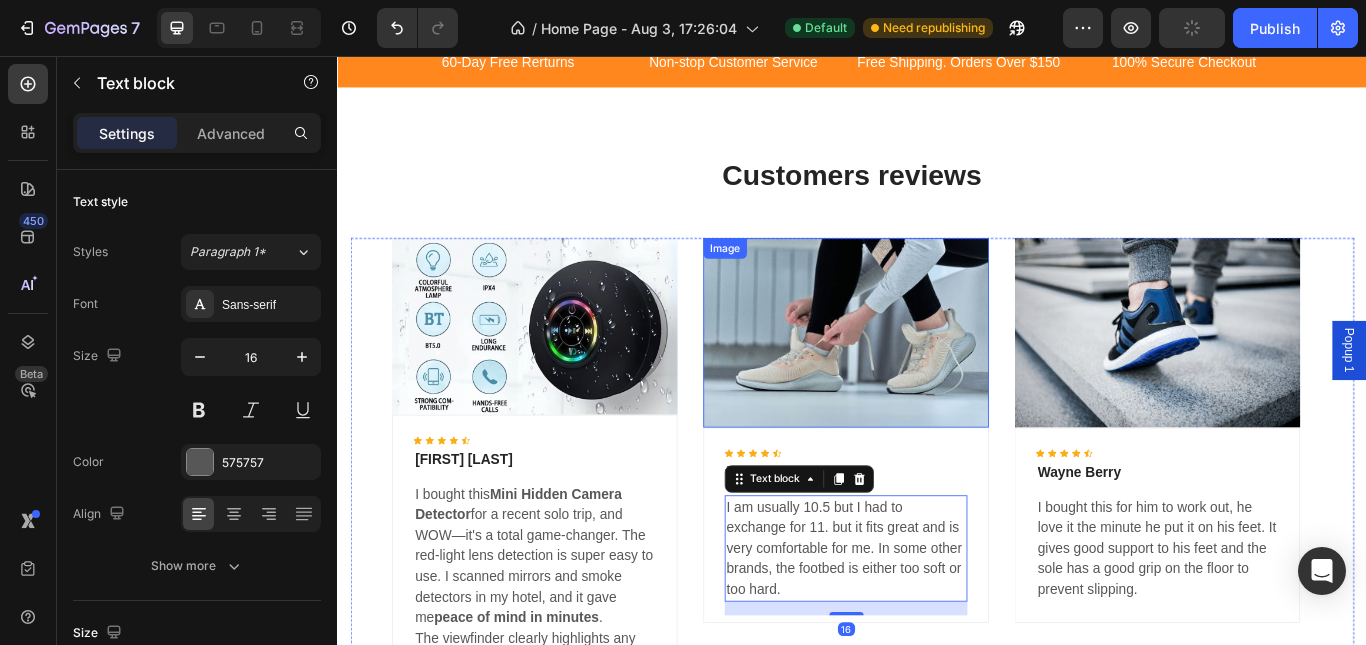 click at bounding box center (929, 378) 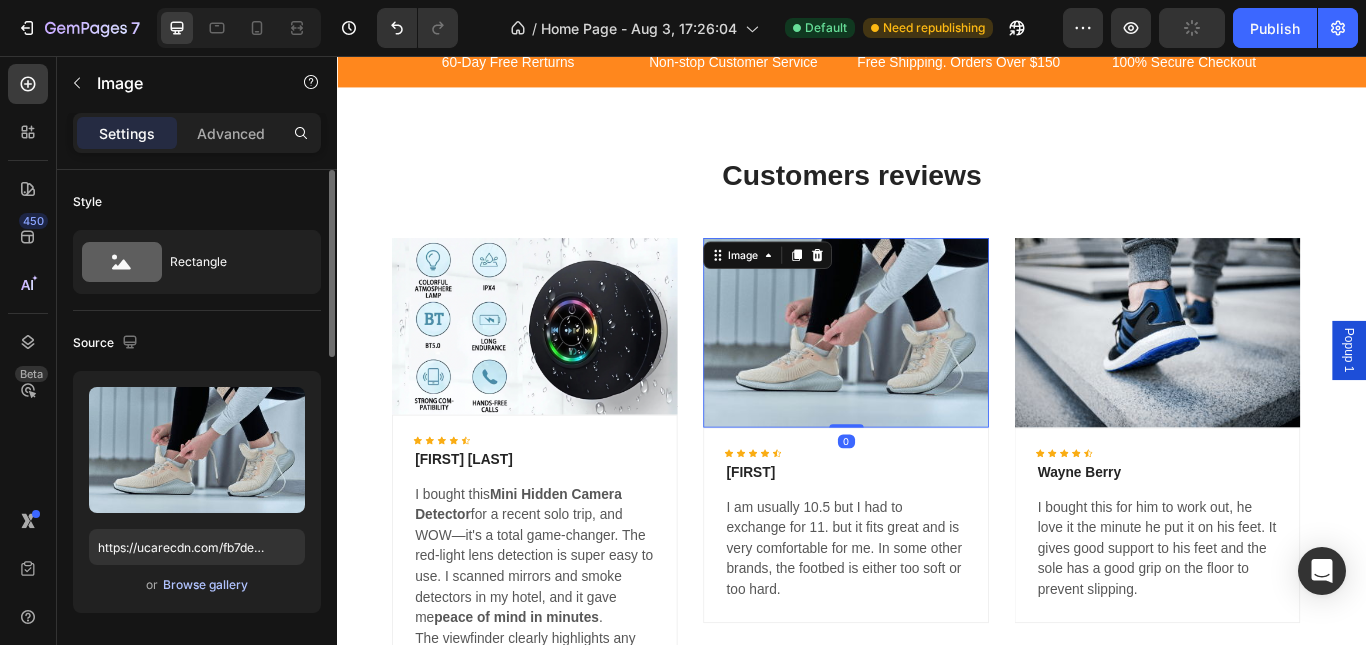 click on "Browse gallery" at bounding box center [205, 585] 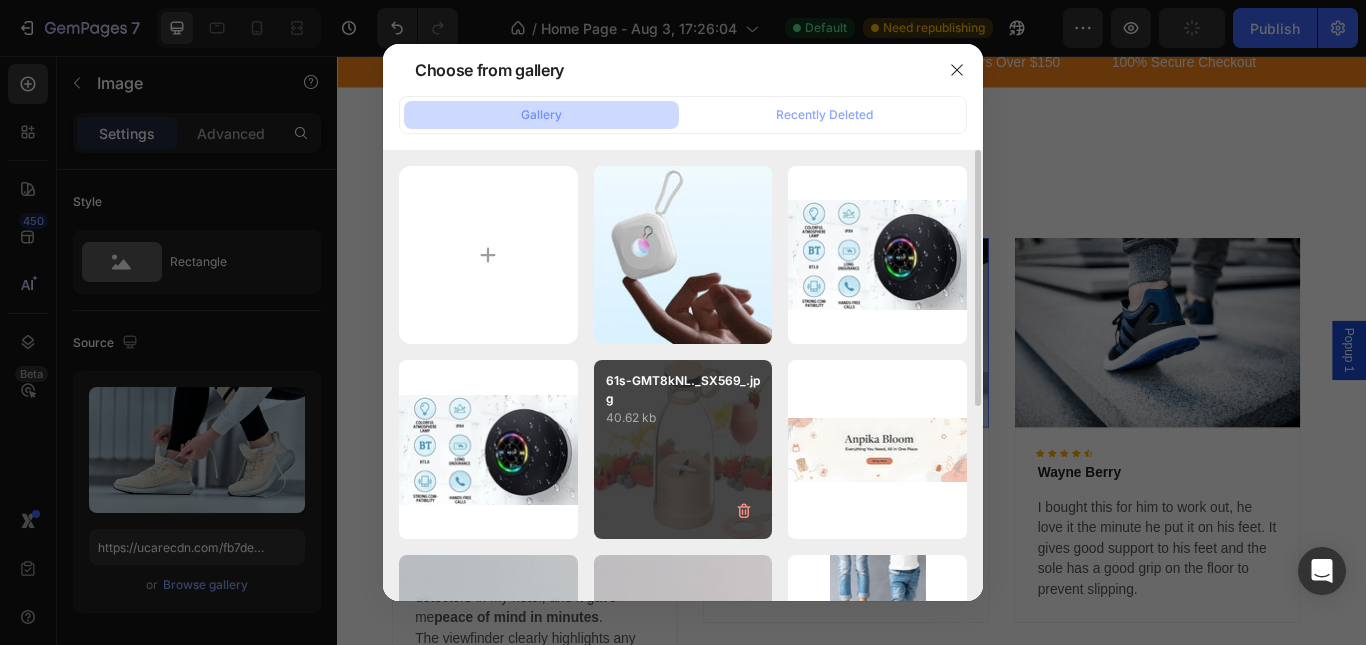 click on "61s-GMT8kNL._SX569_.jpg" at bounding box center [683, 390] 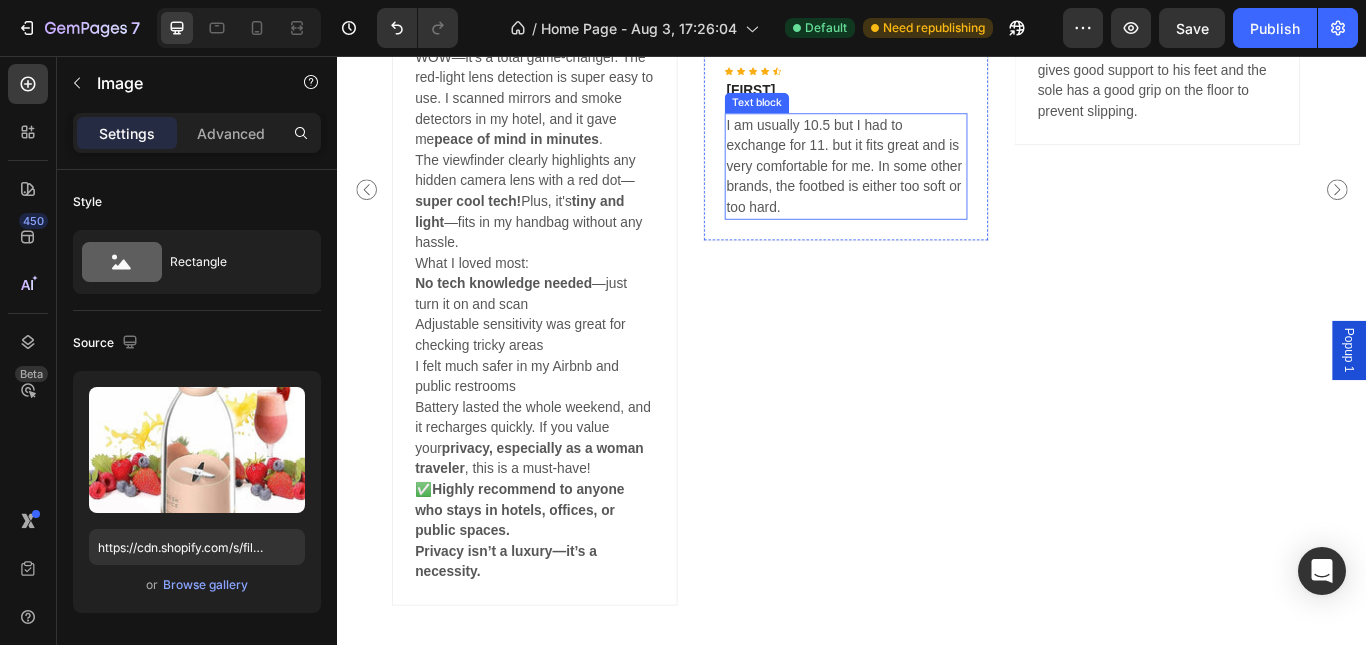 scroll, scrollTop: 3175, scrollLeft: 0, axis: vertical 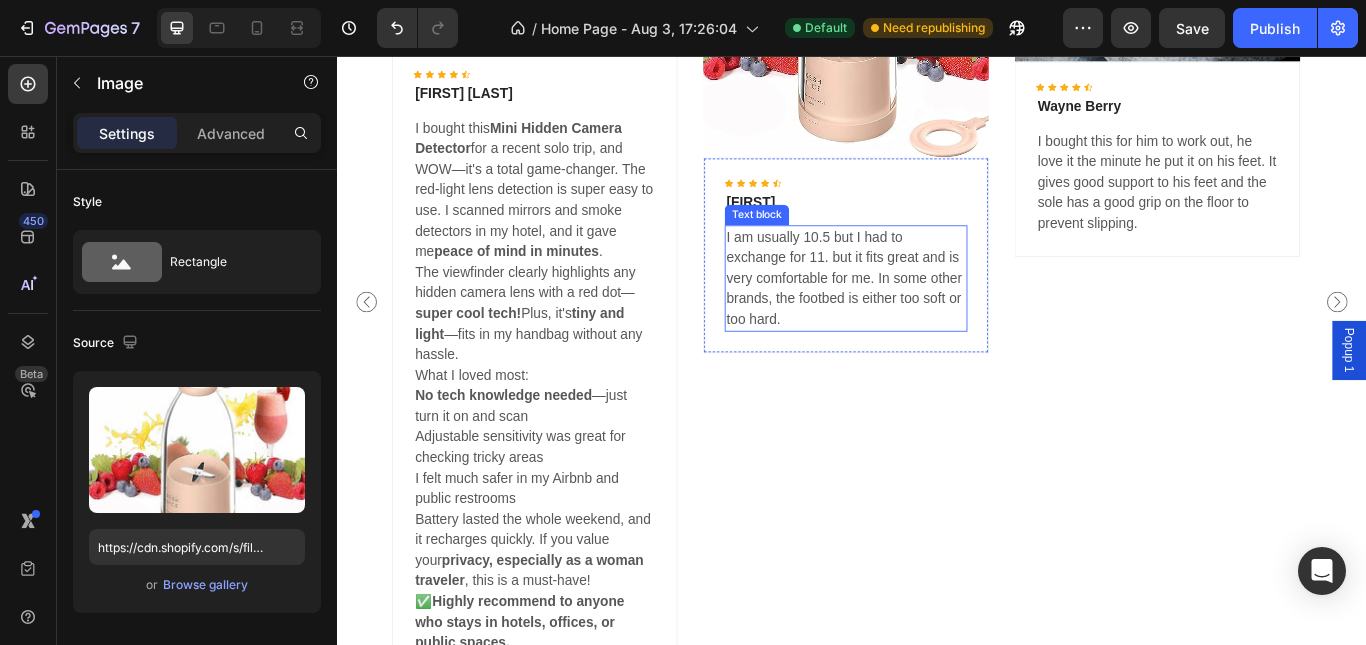 click on "I am usually 10.5 but I had to exchange for 11. but it fits great and is very comfortable for me. In some other brands, the footbed is either too soft or too hard." at bounding box center [929, 316] 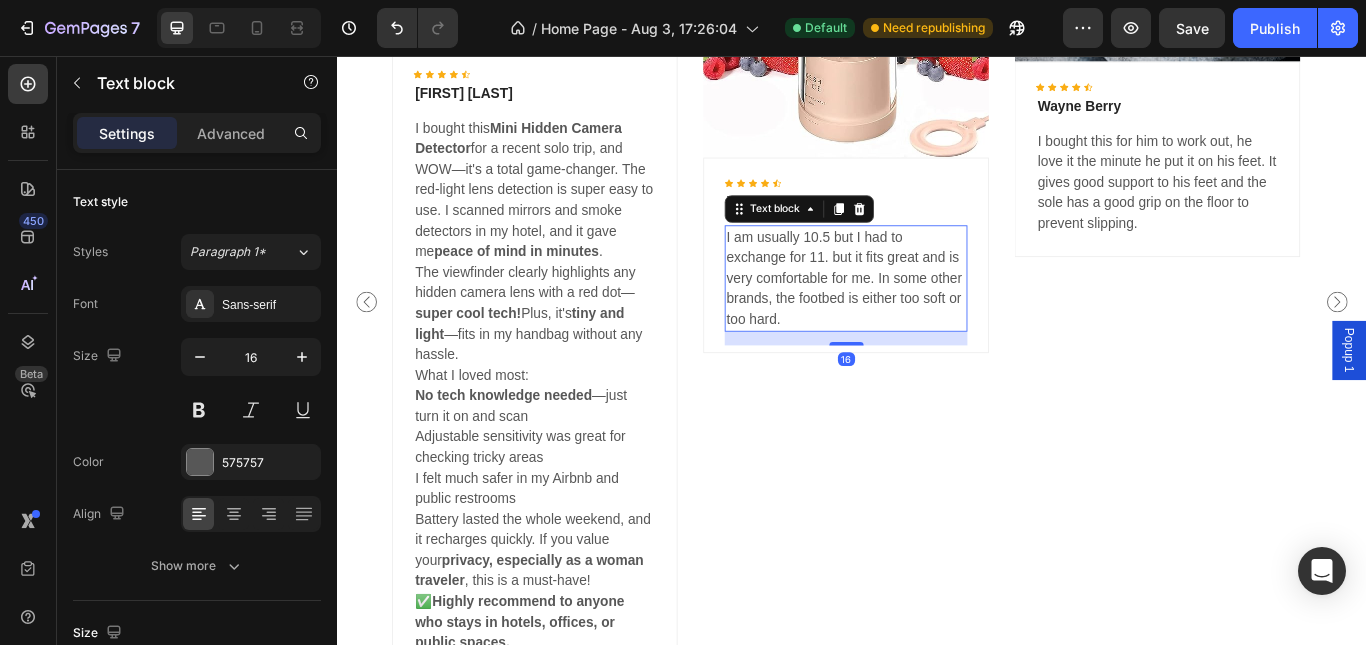 click on "I am usually 10.5 but I had to exchange for 11. but it fits great and is very comfortable for me. In some other brands, the footbed is either too soft or too hard." at bounding box center [929, 316] 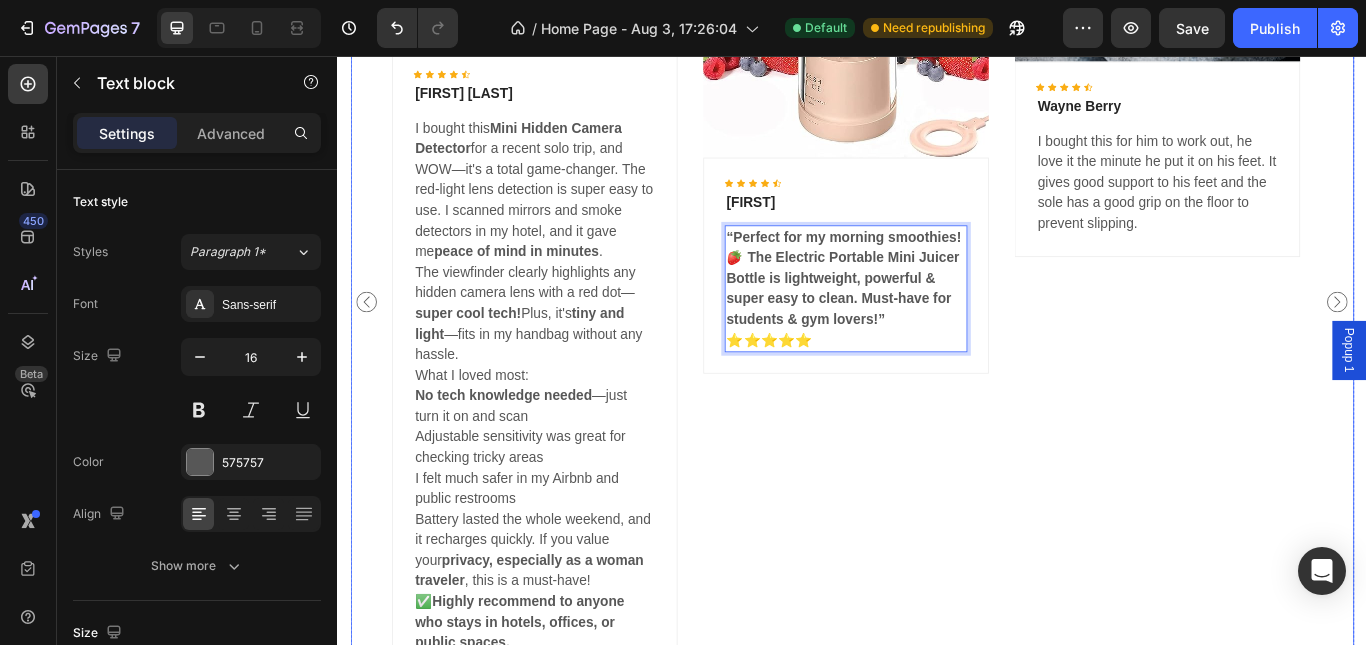 click on "Image                Icon                Icon                Icon                Icon
Icon Icon List Hoz DEEPIKA Text block “Perfect for my morning smoothies! 🍓 The Electric Portable Mini Juicer Bottle is lightweight, powerful & super easy to clean. Must-have for students & gym lovers!” ⭐⭐⭐⭐⭐ Text block   16 Row" at bounding box center [929, 343] 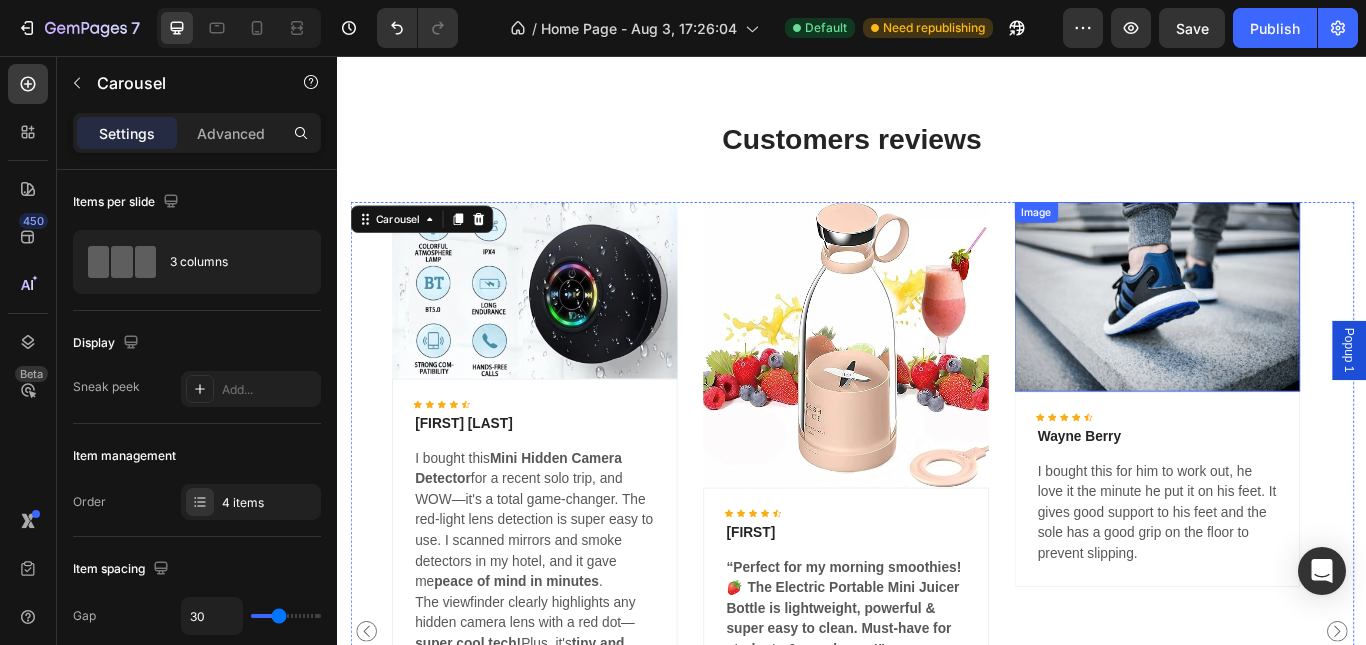 scroll, scrollTop: 2775, scrollLeft: 0, axis: vertical 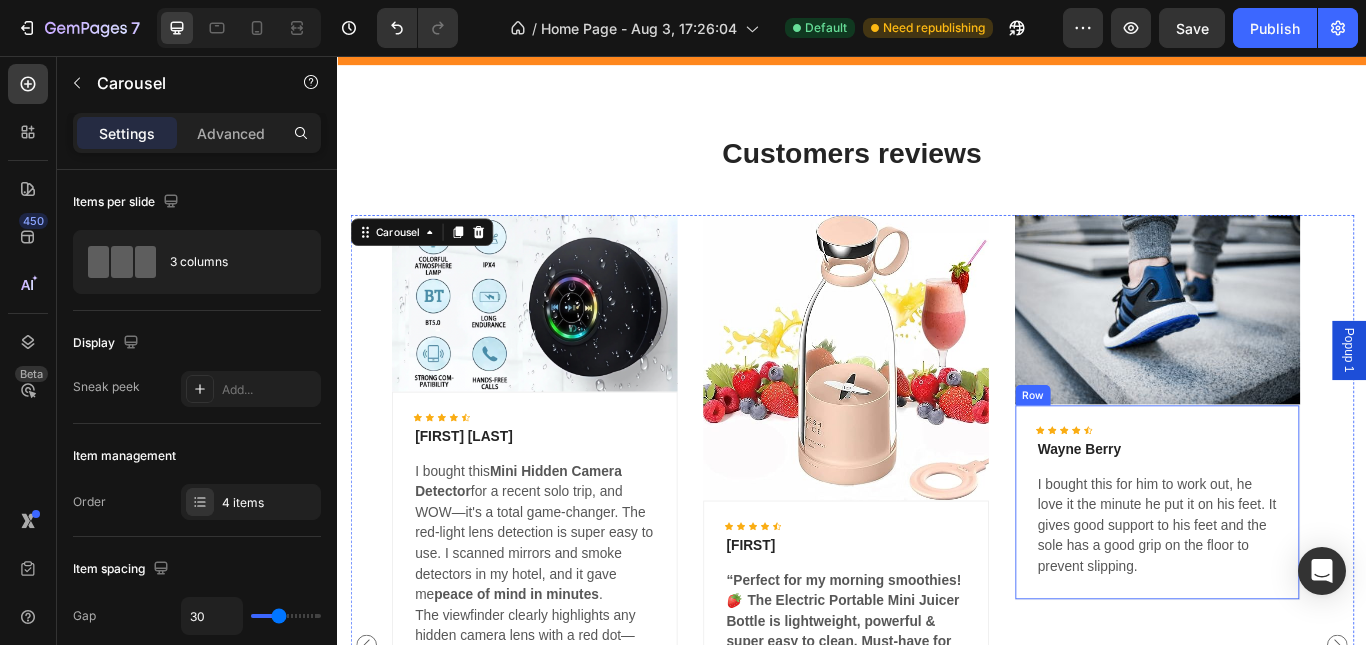 click at bounding box center [1292, 352] 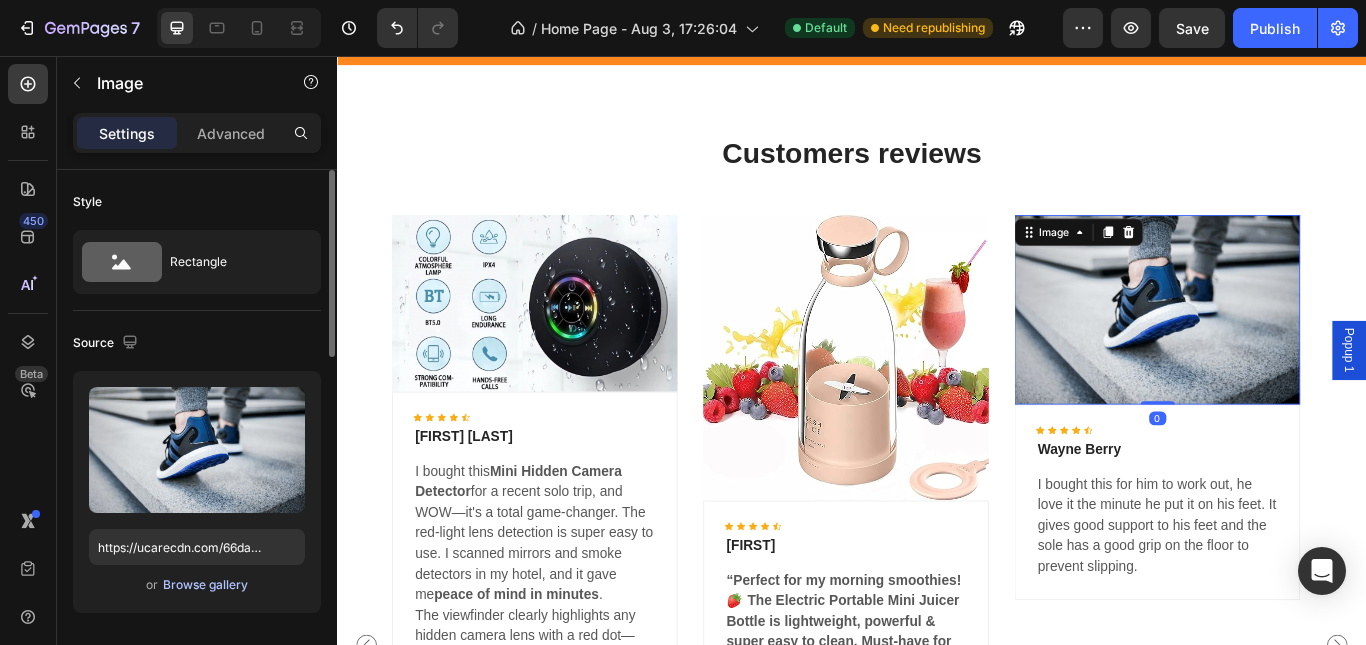 click on "Browse gallery" at bounding box center [205, 585] 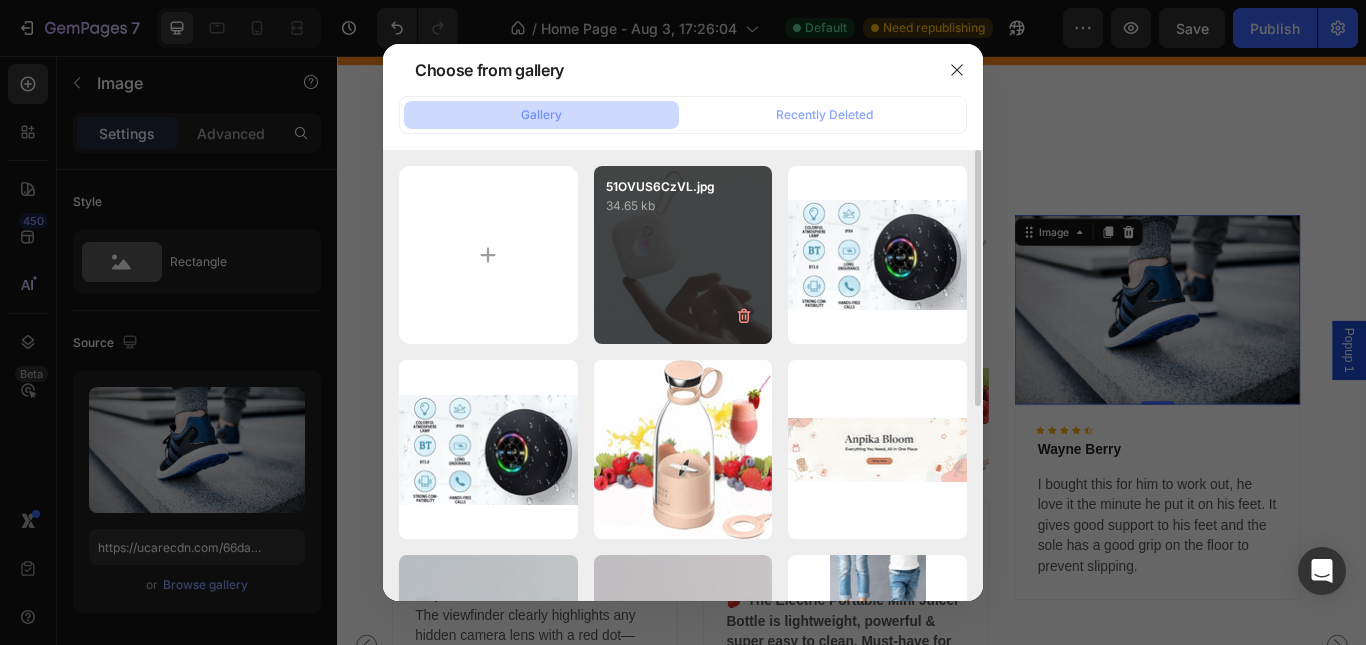 drag, startPoint x: 651, startPoint y: 277, endPoint x: 687, endPoint y: 303, distance: 44.407207 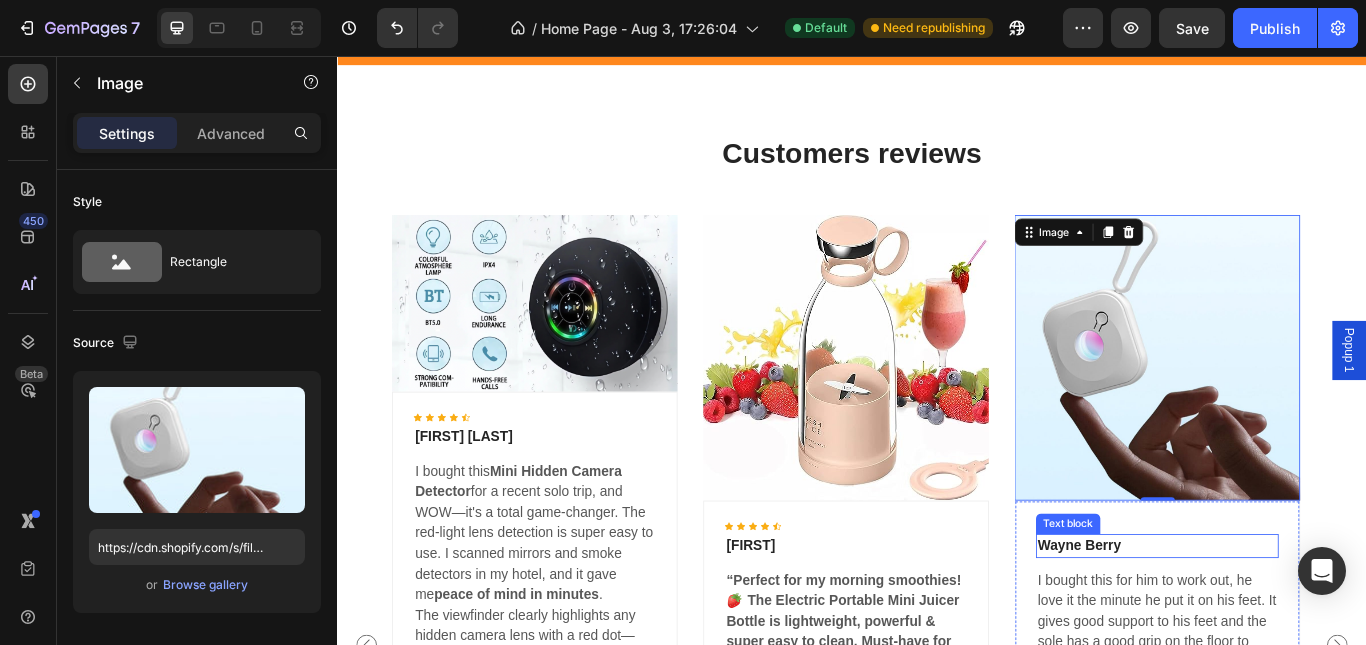 scroll, scrollTop: 3075, scrollLeft: 0, axis: vertical 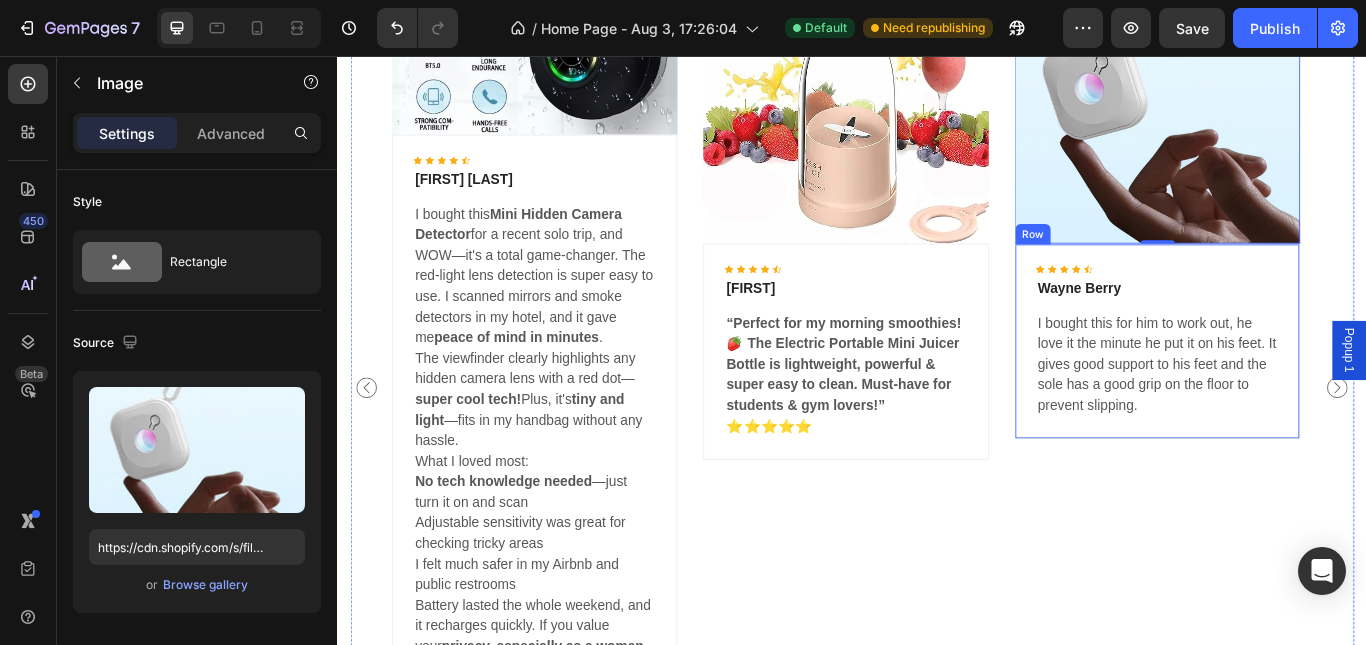 click on "Wayne Berry" at bounding box center (1292, 328) 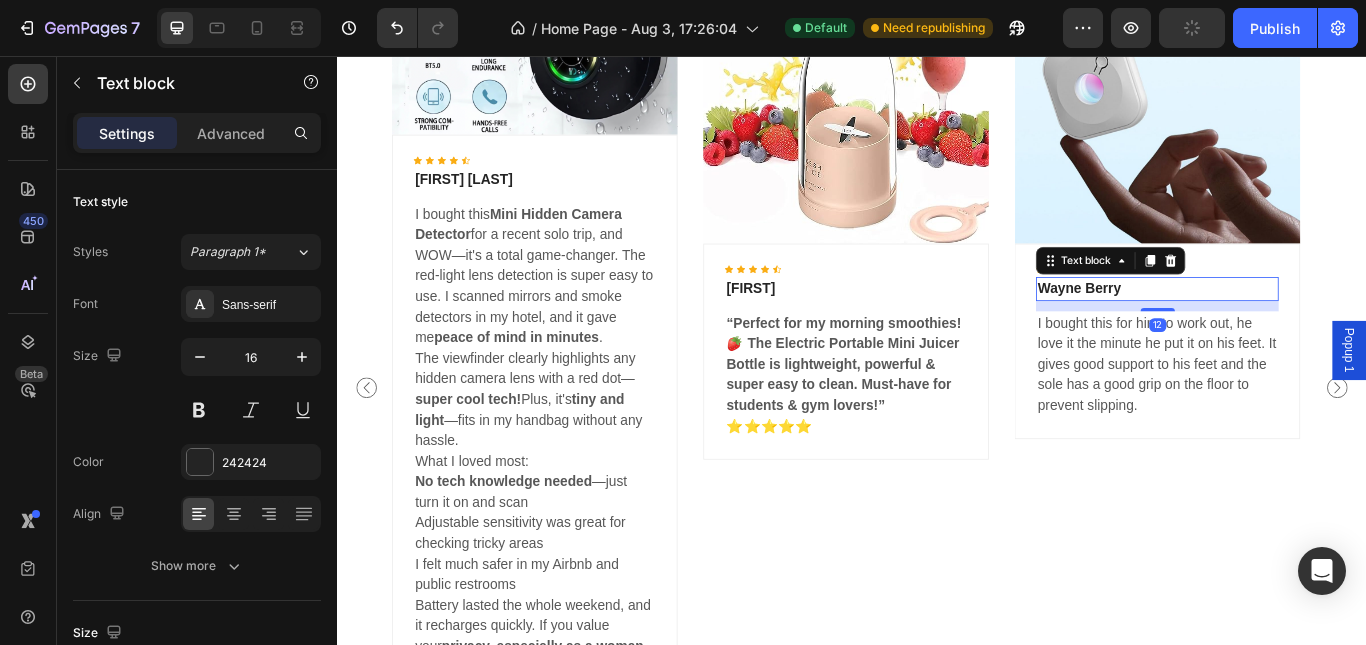 click on "Wayne Berry" at bounding box center [1292, 328] 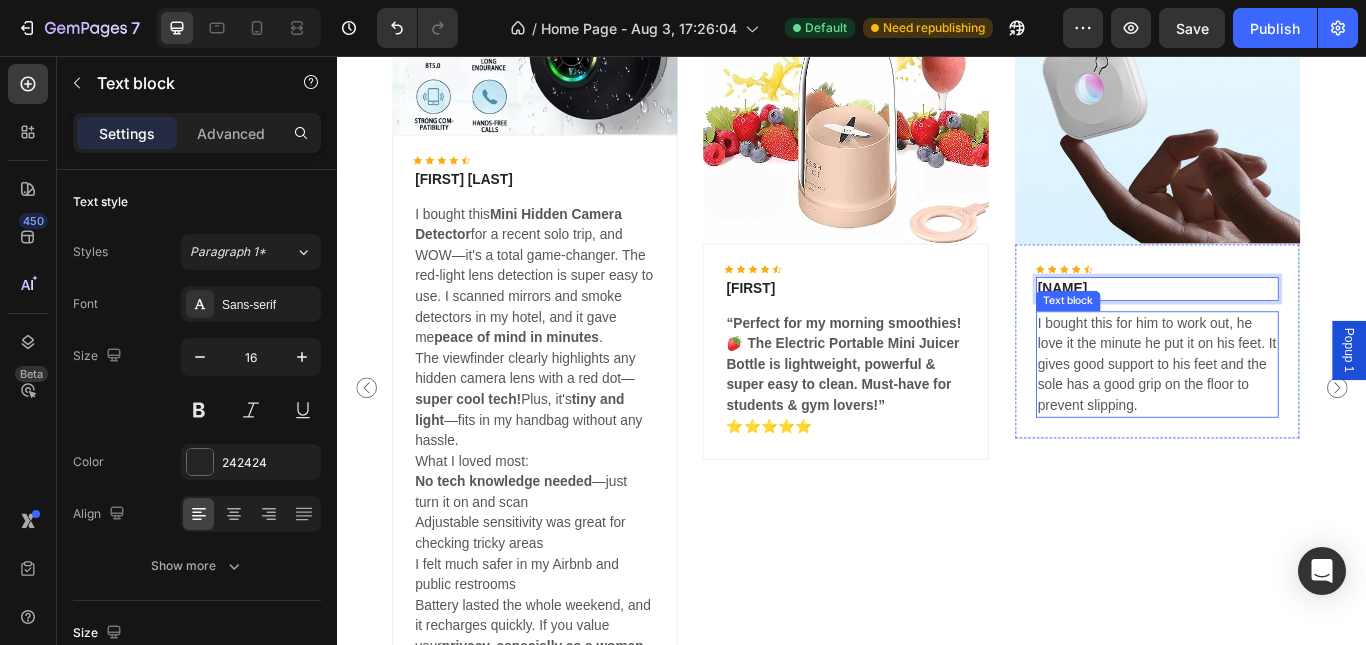 click on "I bought this for him to work out, he love it the minute he put it on his feet. It gives good support to his feet and the sole has a good grip on the floor to prevent slipping." at bounding box center (1292, 416) 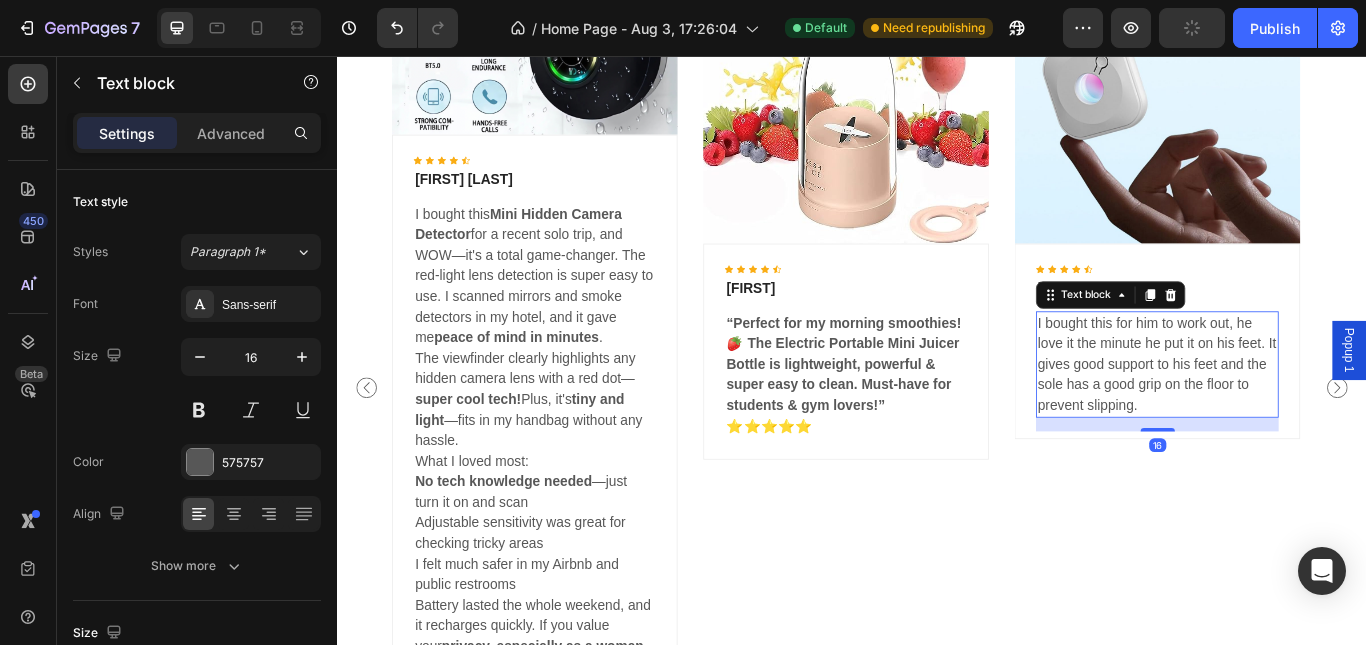 click on "I bought this for him to work out, he love it the minute he put it on his feet. It gives good support to his feet and the sole has a good grip on the floor to prevent slipping." at bounding box center [1292, 416] 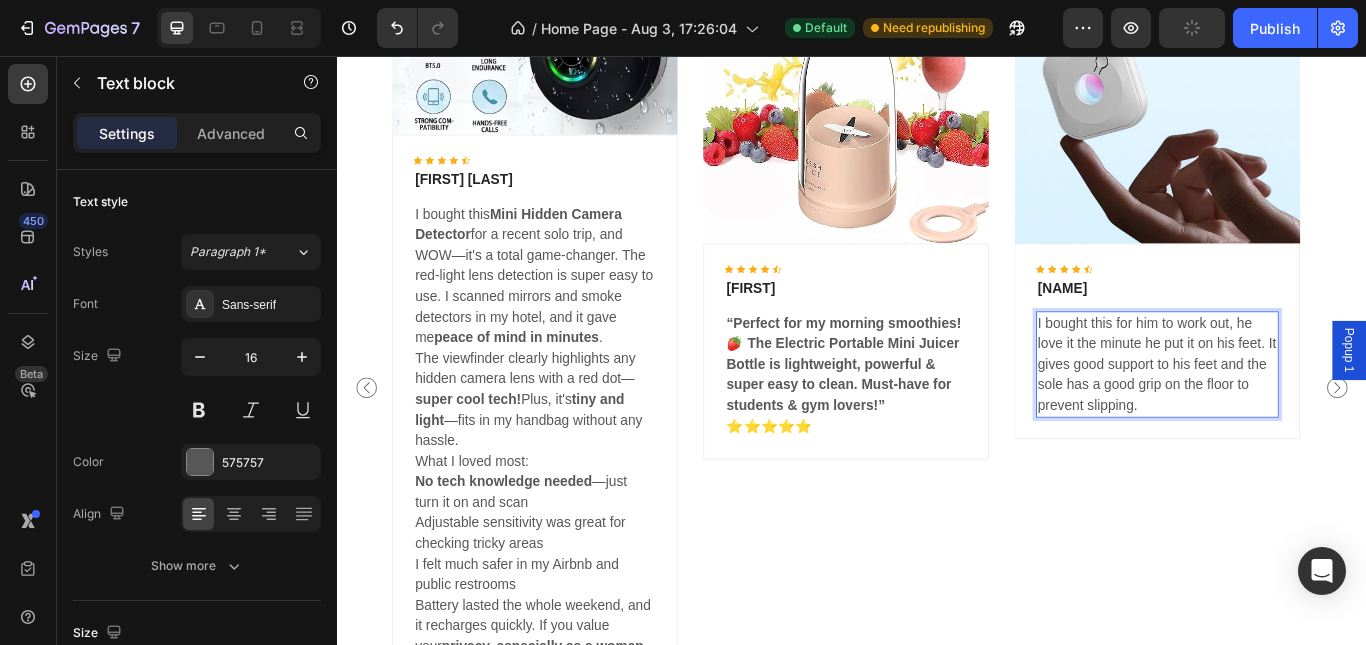 click on "I bought this for him to work out, he love it the minute he put it on his feet. It gives good support to his feet and the sole has a good grip on the floor to prevent slipping." at bounding box center (1292, 416) 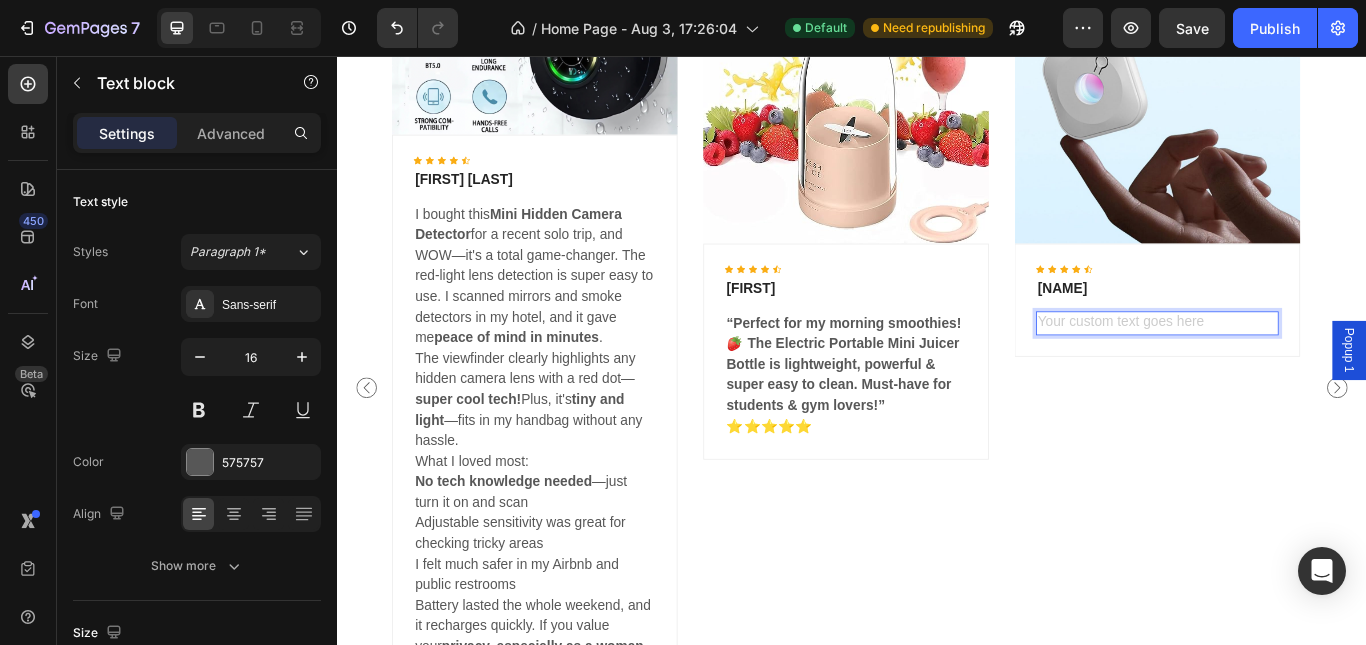 click at bounding box center [1292, 368] 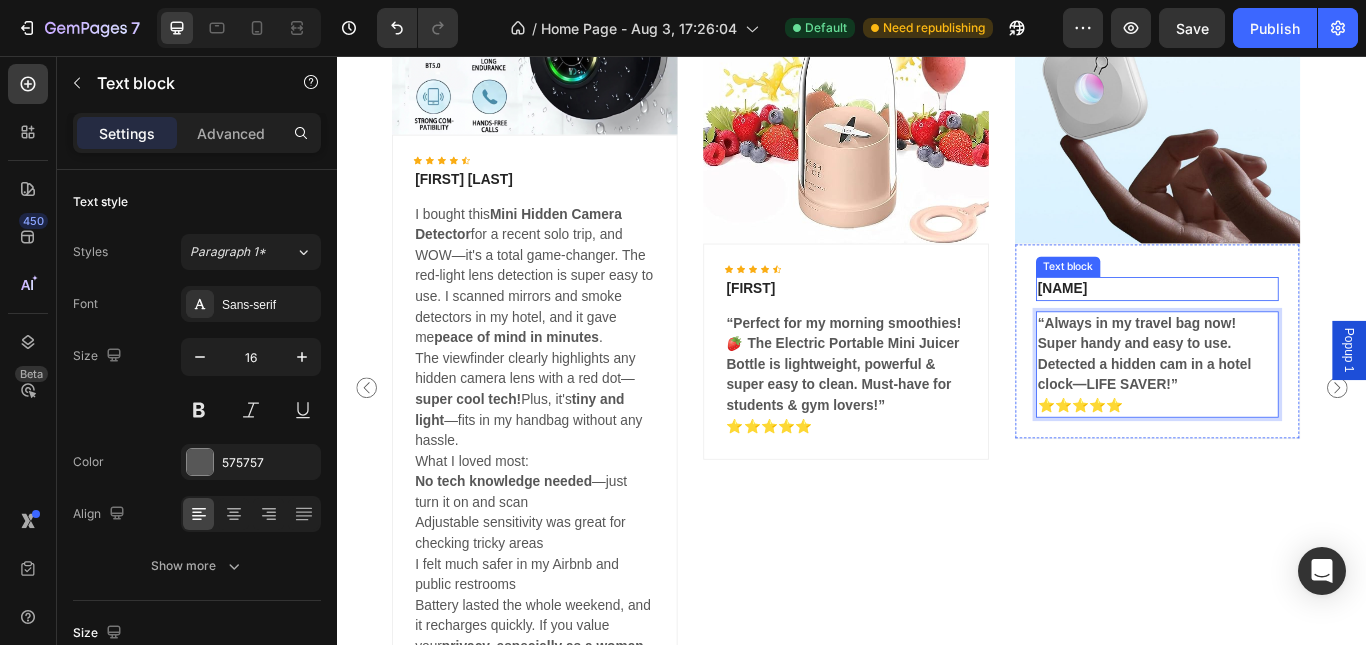 click on "AKSHIKTA" at bounding box center [1292, 328] 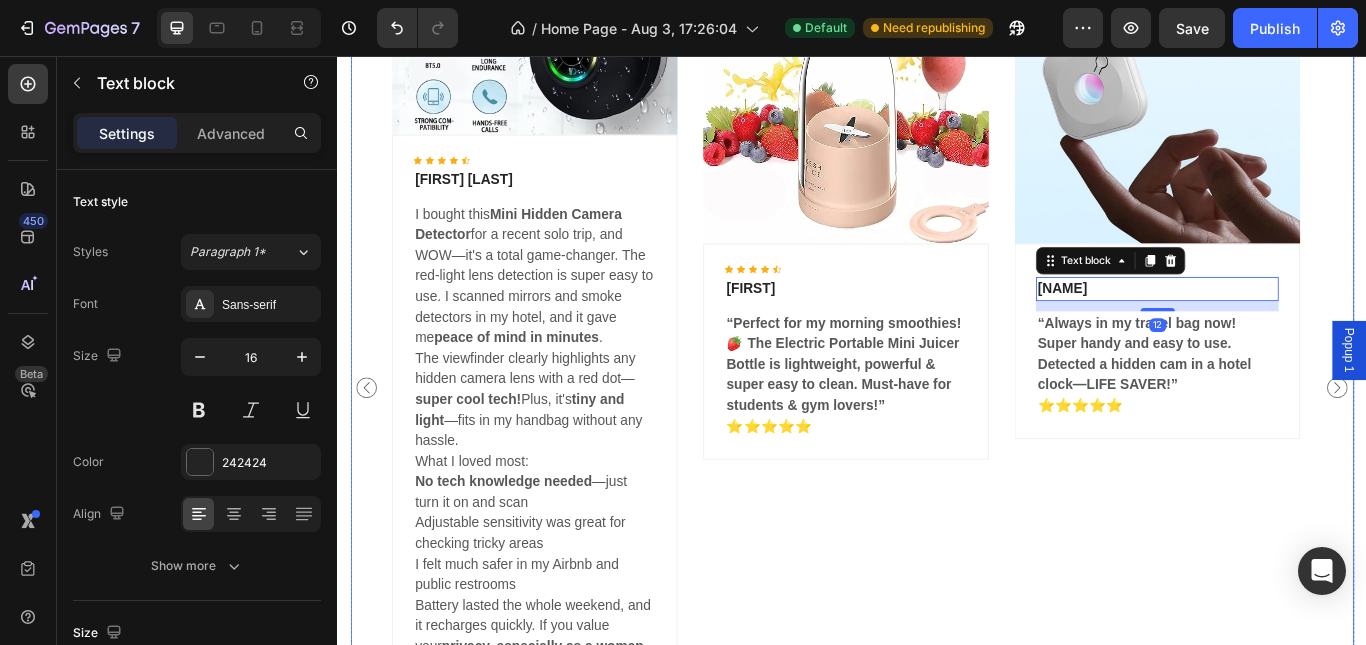 click on "Image                Icon                Icon                Icon                Icon
Icon Icon List Hoz PRINCE GAUTAM Text block I bought this  Mini Hidden Camera Detector  for a recent solo trip, and WOW—it's a total game-changer. The red-light lens detection is super easy to use. I scanned mirrors and smoke detectors in my hotel, and it gave me  peace of mind in minutes . The viewfinder clearly highlights any hidden camera lens with a red dot— super cool tech!  Plus, it's  tiny and light —fits in my handbag without any hassle. What I loved most: No tech knowledge needed —just turn it on and scan Adjustable sensitivity was great for checking tricky areas I felt much safer in my Airbnb and public restrooms Battery lasted the whole weekend, and it recharges quickly. If you value your  privacy, especially as a woman traveler , this is a must-have! ✅  Highly recommend to anyone who stays in hotels, offices, or public spaces. Privacy isn’t a luxury—it’s a necessity. Text block Row" at bounding box center [937, 443] 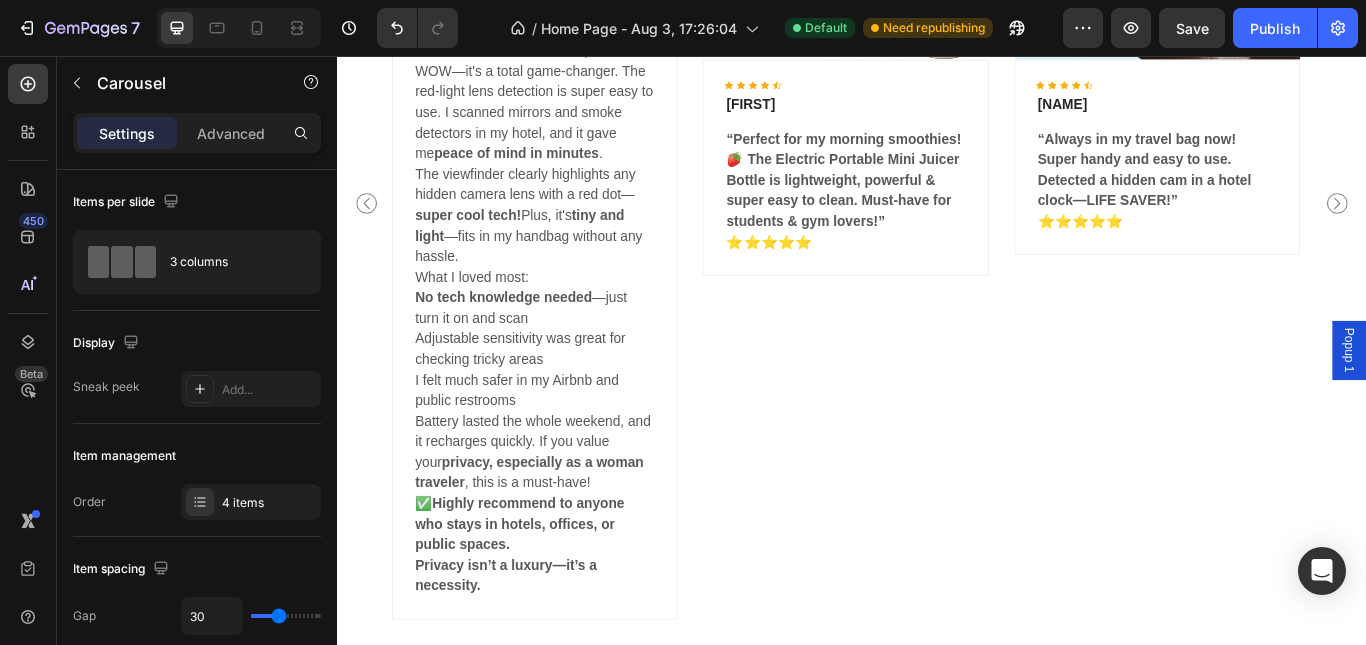 scroll, scrollTop: 3488, scrollLeft: 0, axis: vertical 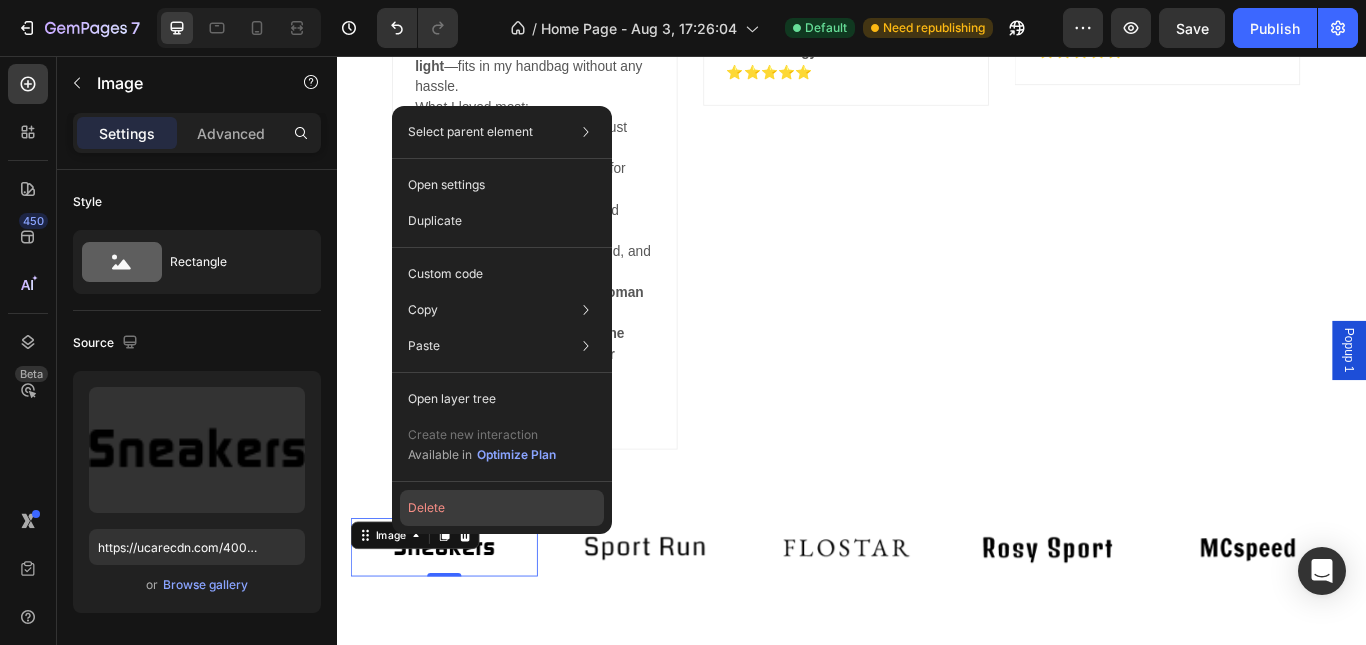 click on "Delete" 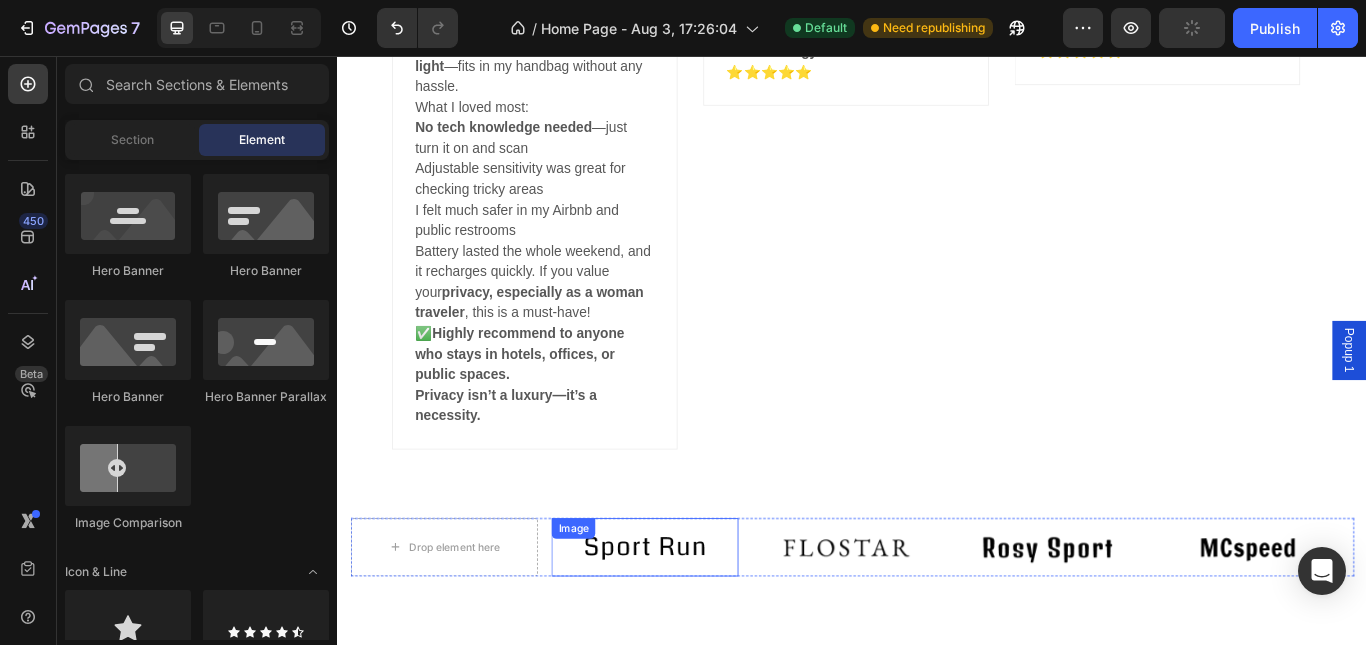 click at bounding box center [695, 629] 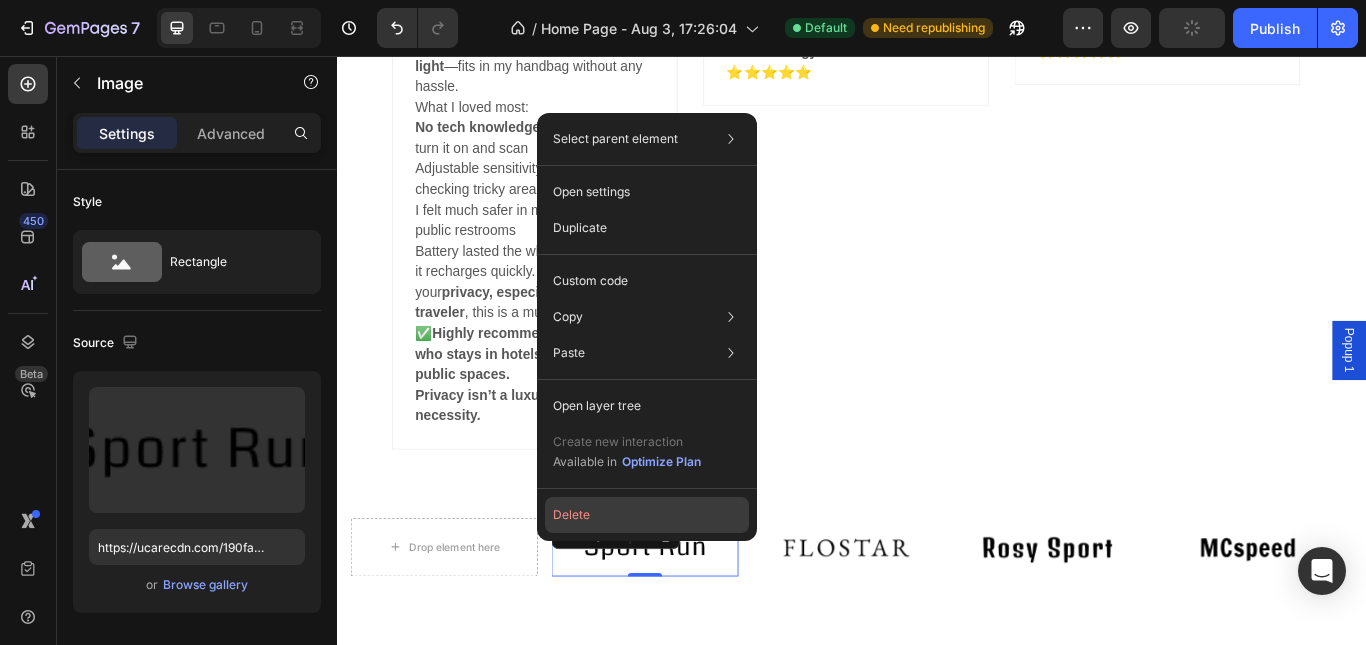 click on "Delete" 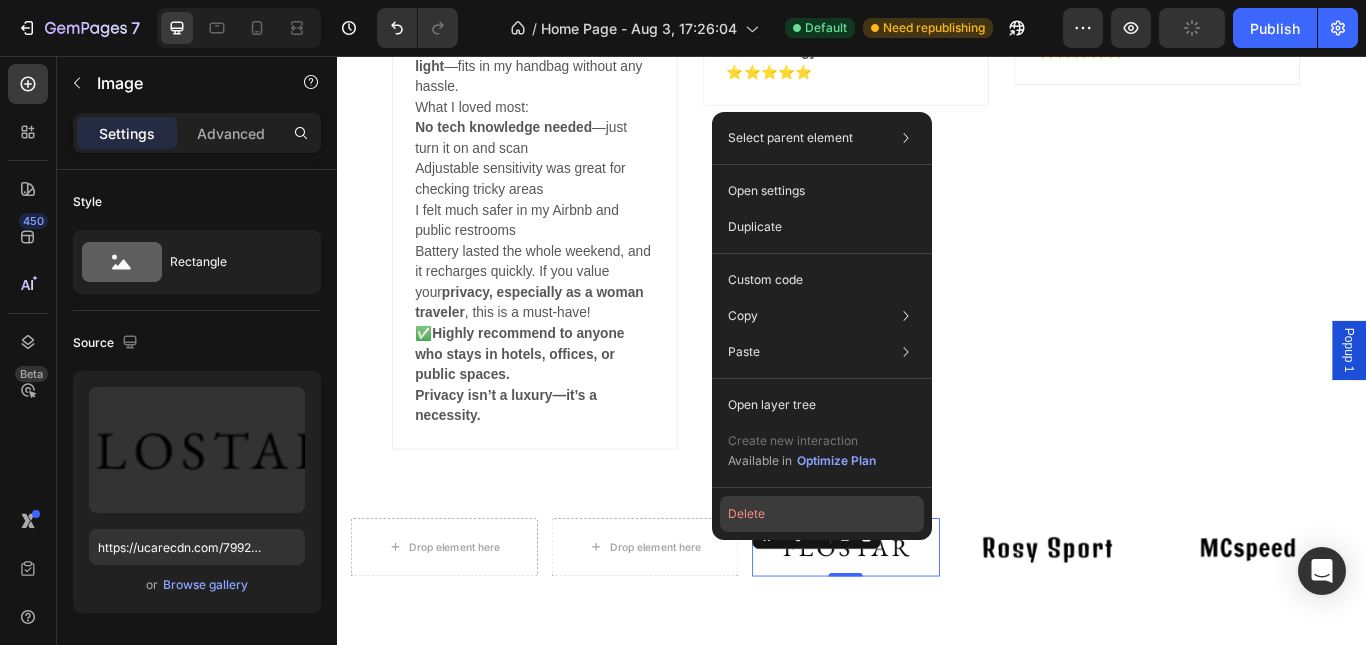 click on "Delete" 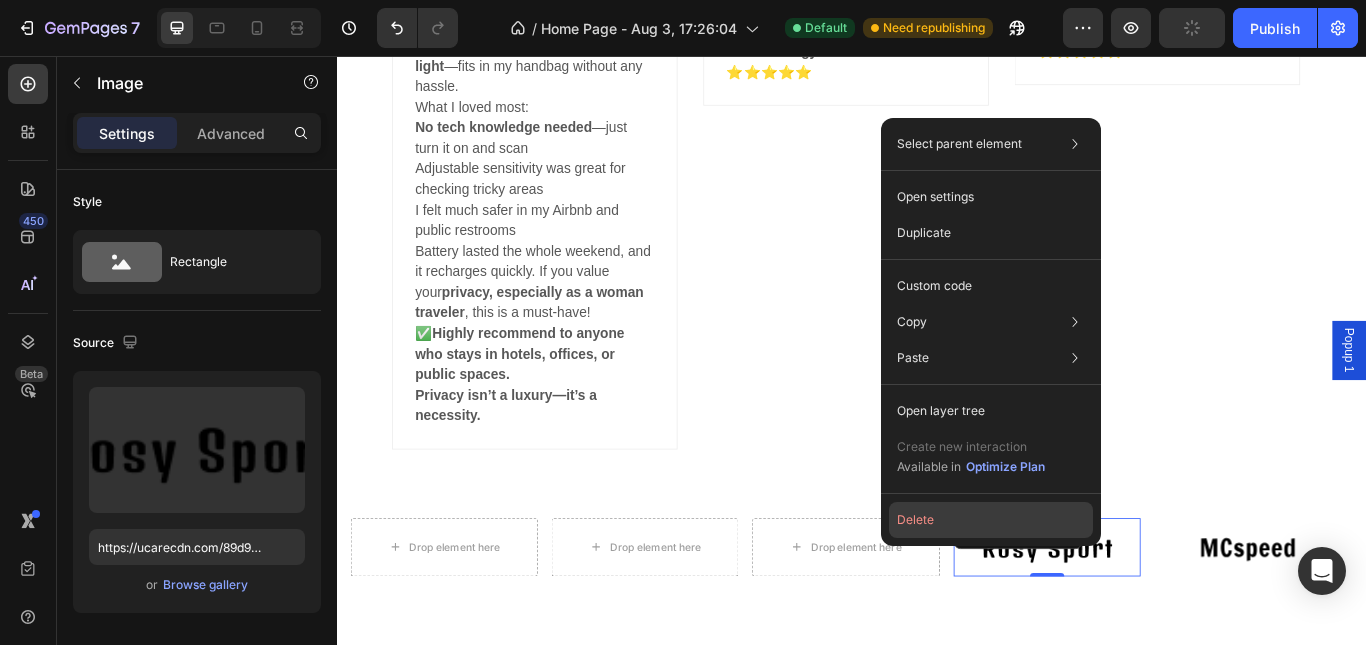 click on "Delete" 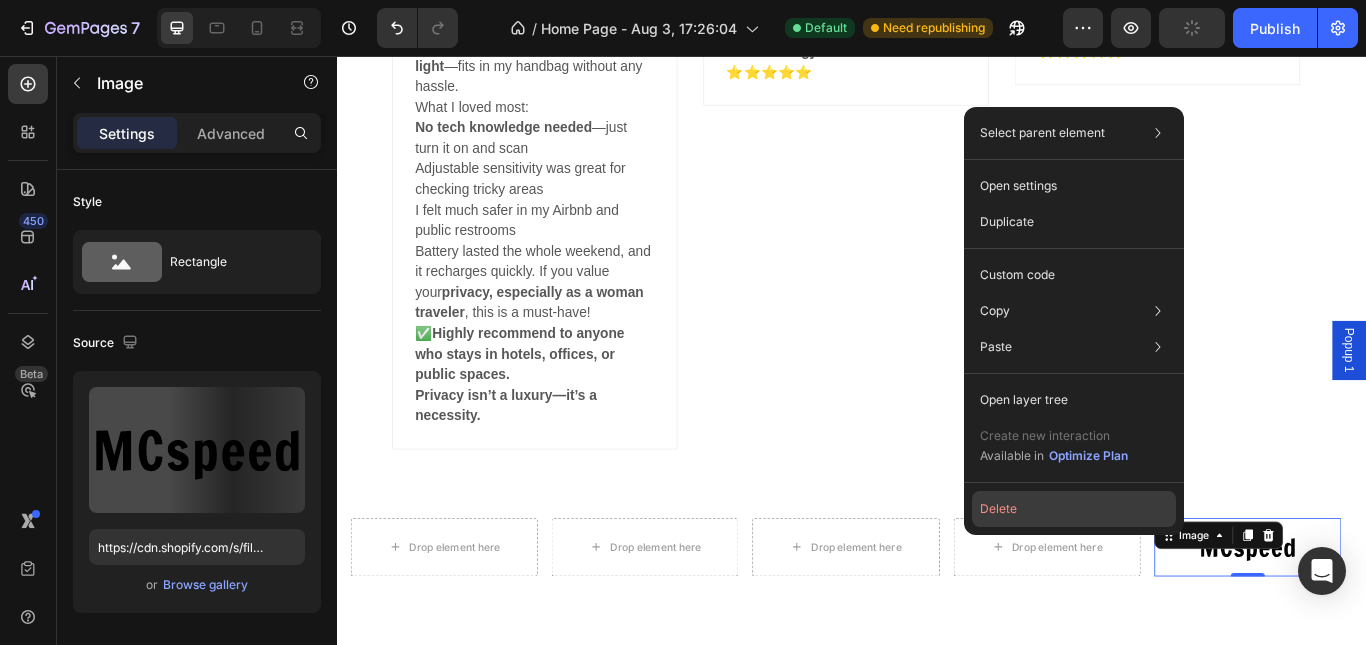 drag, startPoint x: 1074, startPoint y: 512, endPoint x: 573, endPoint y: 572, distance: 504.58002 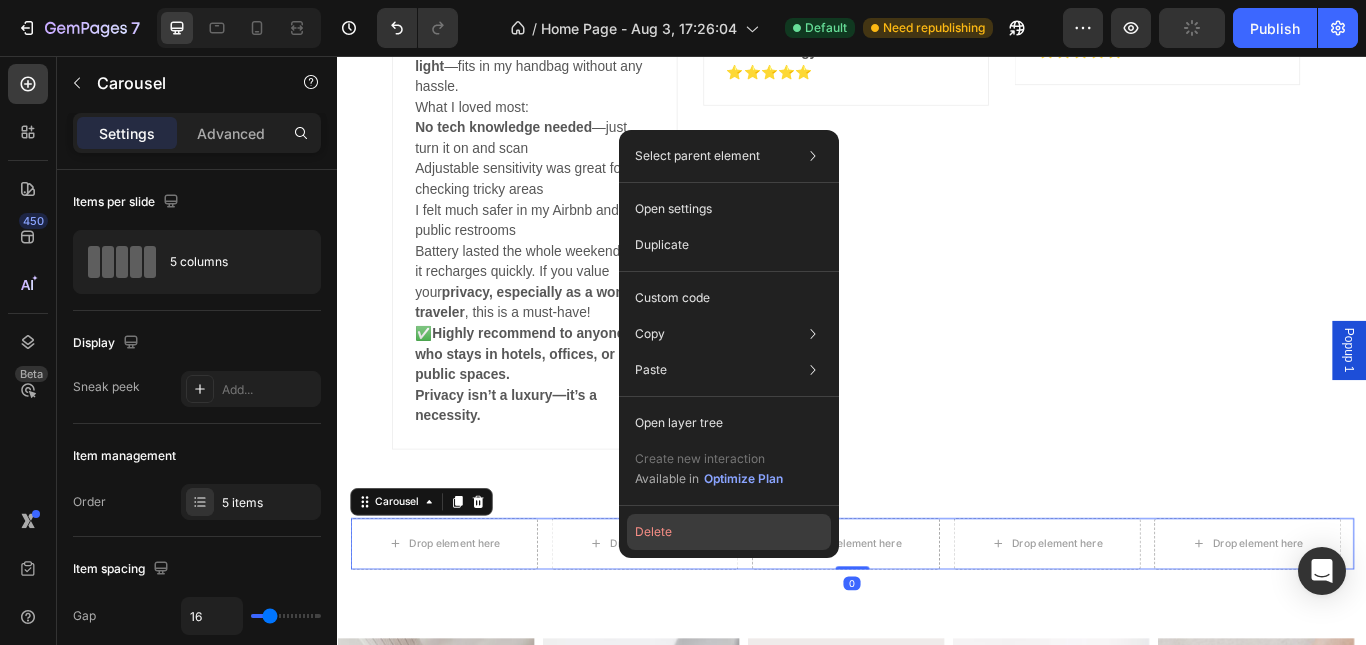click on "Delete" 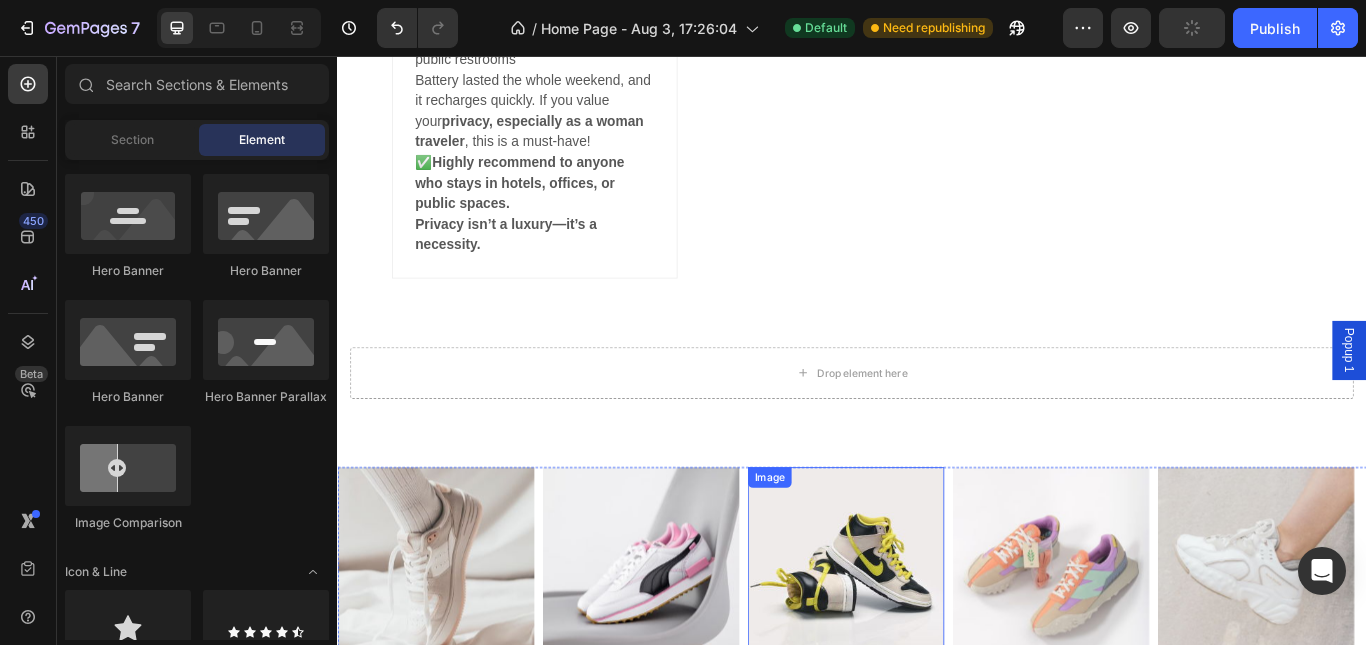 scroll, scrollTop: 3888, scrollLeft: 0, axis: vertical 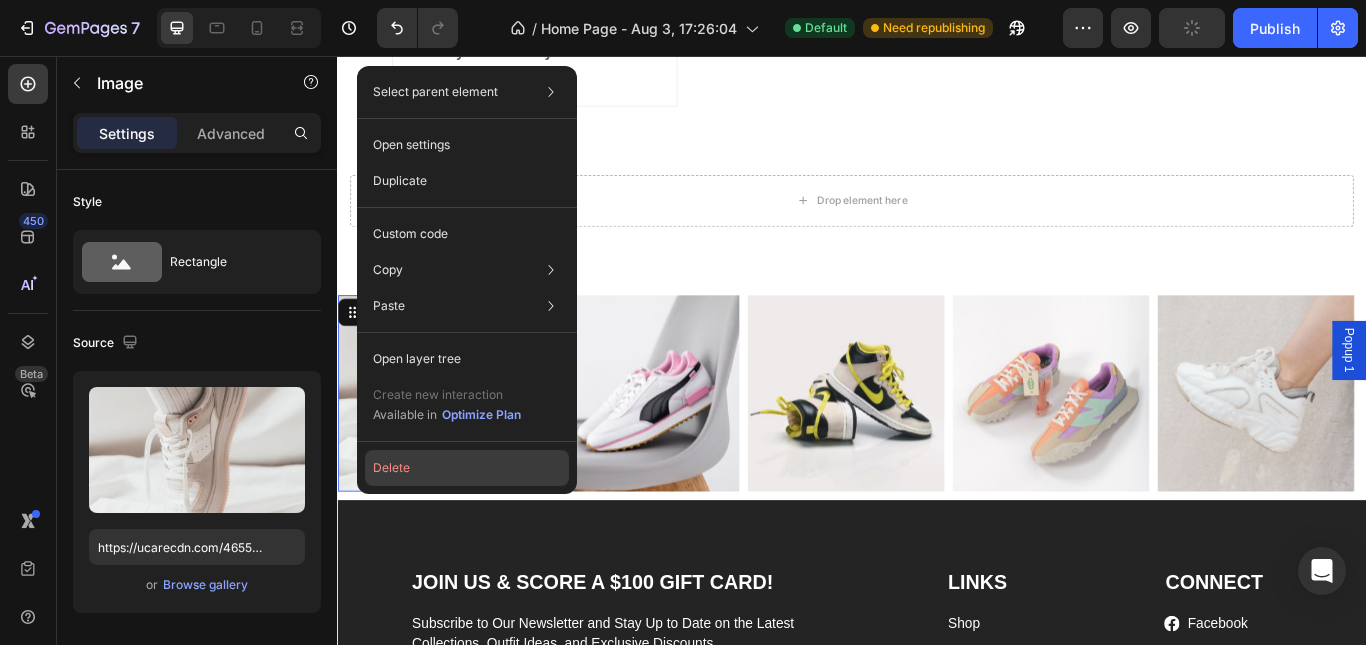 click on "Delete" 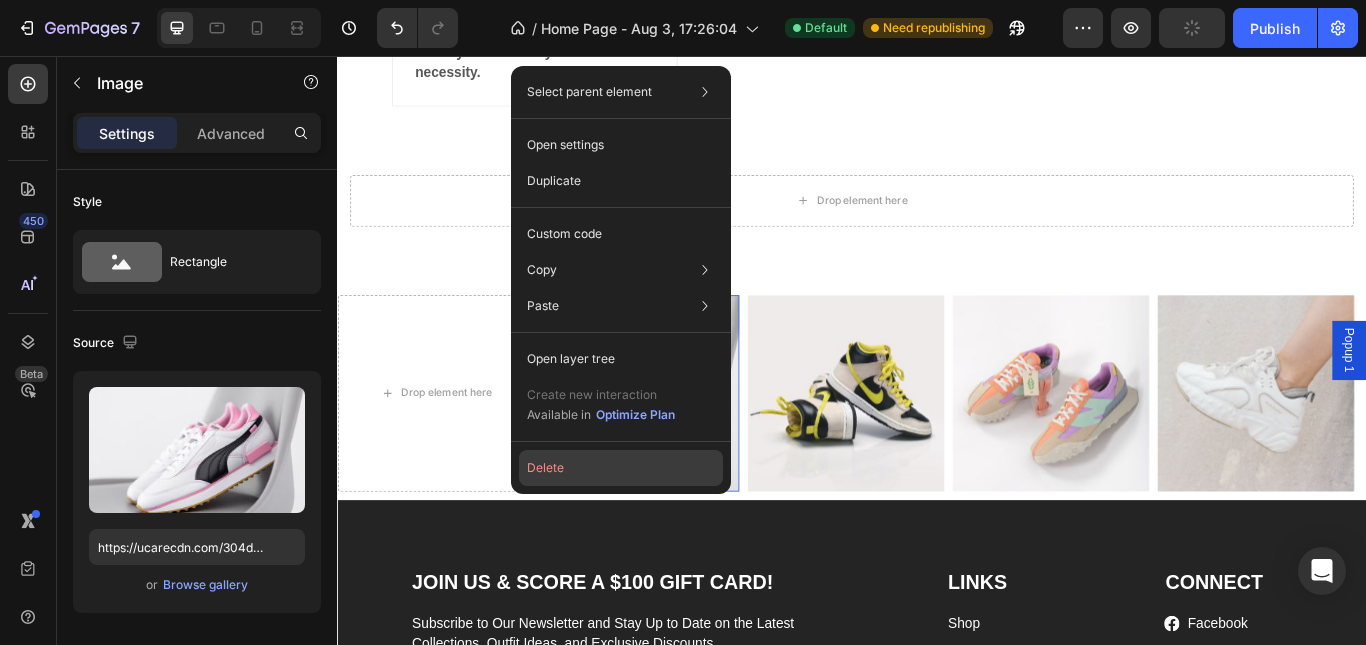 click on "Delete" 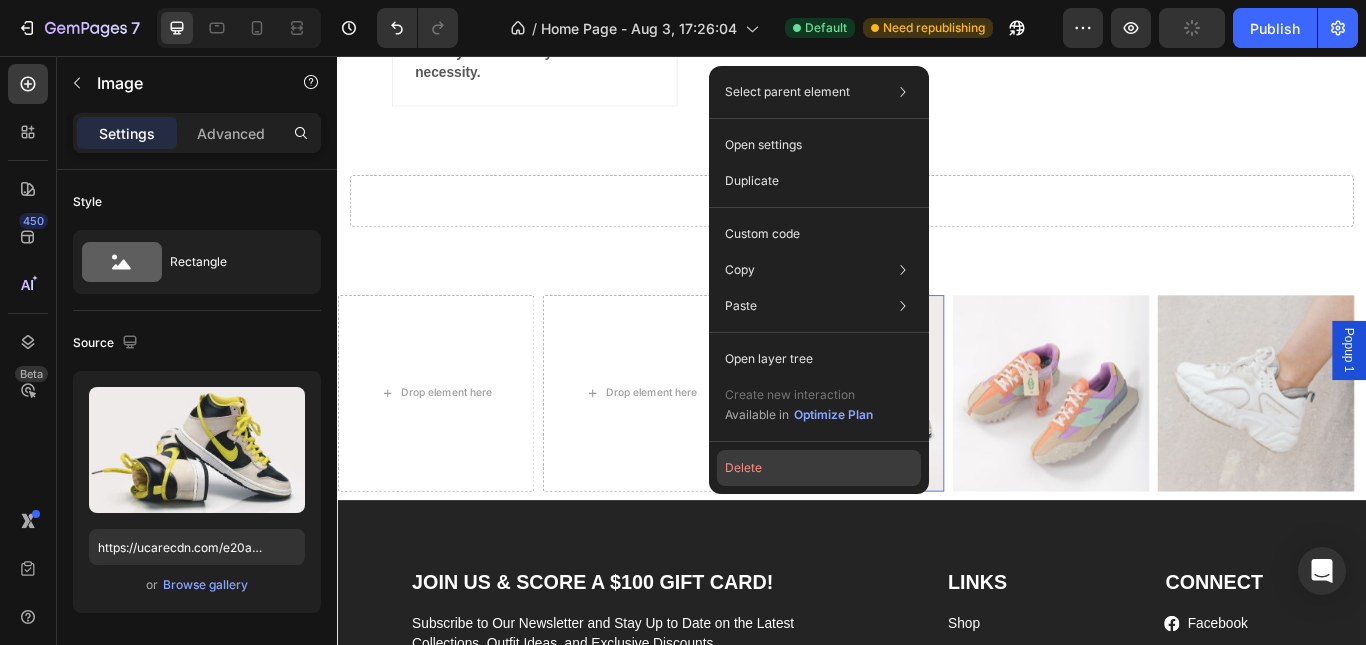 click on "Delete" 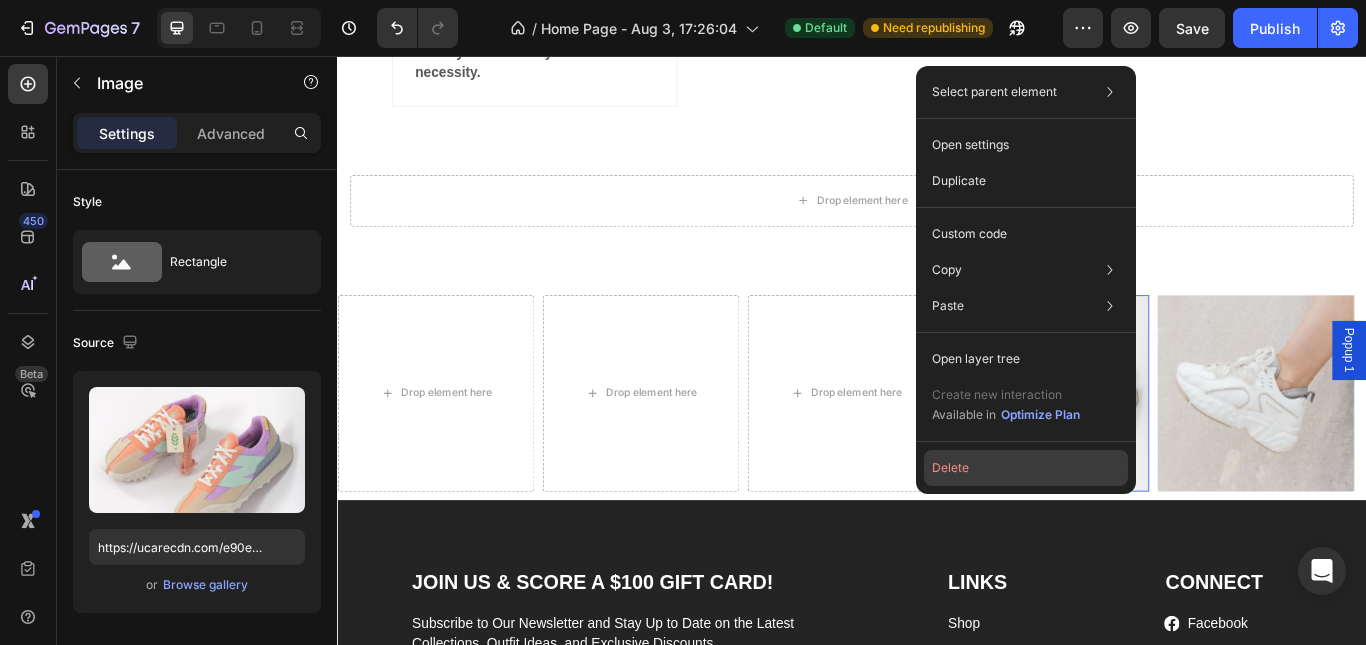drag, startPoint x: 1030, startPoint y: 468, endPoint x: 994, endPoint y: 443, distance: 43.829212 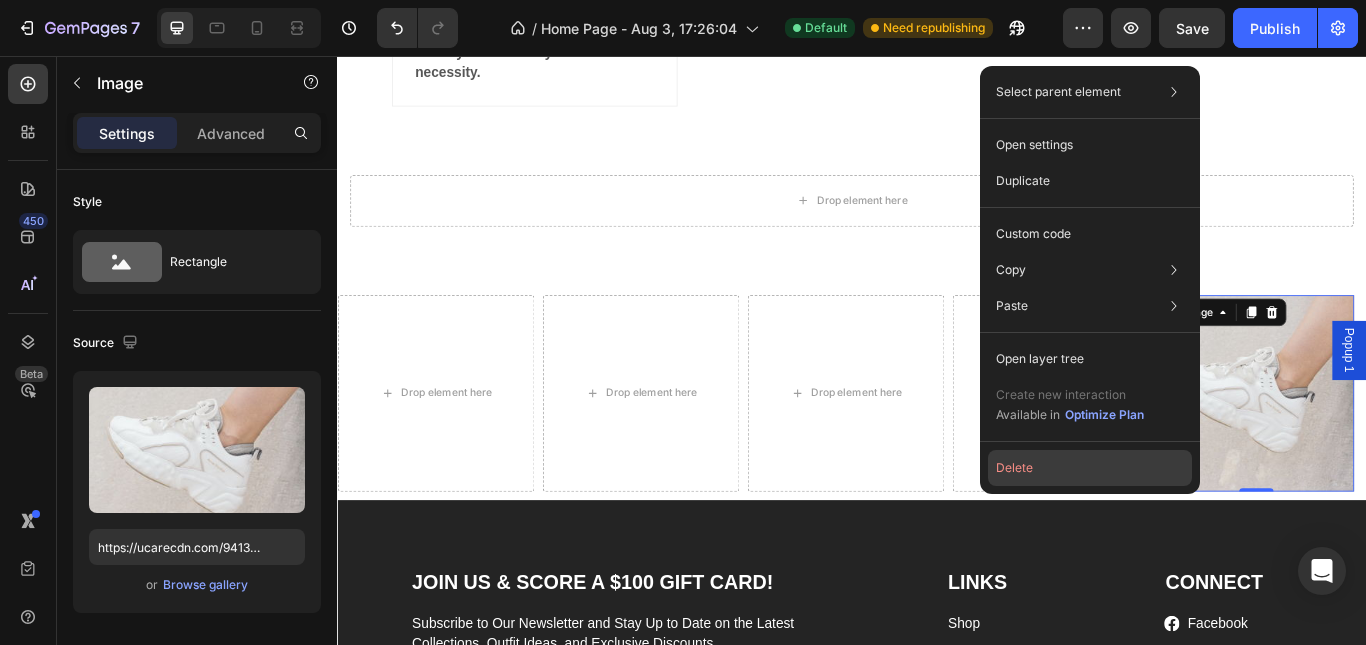 click on "Delete" 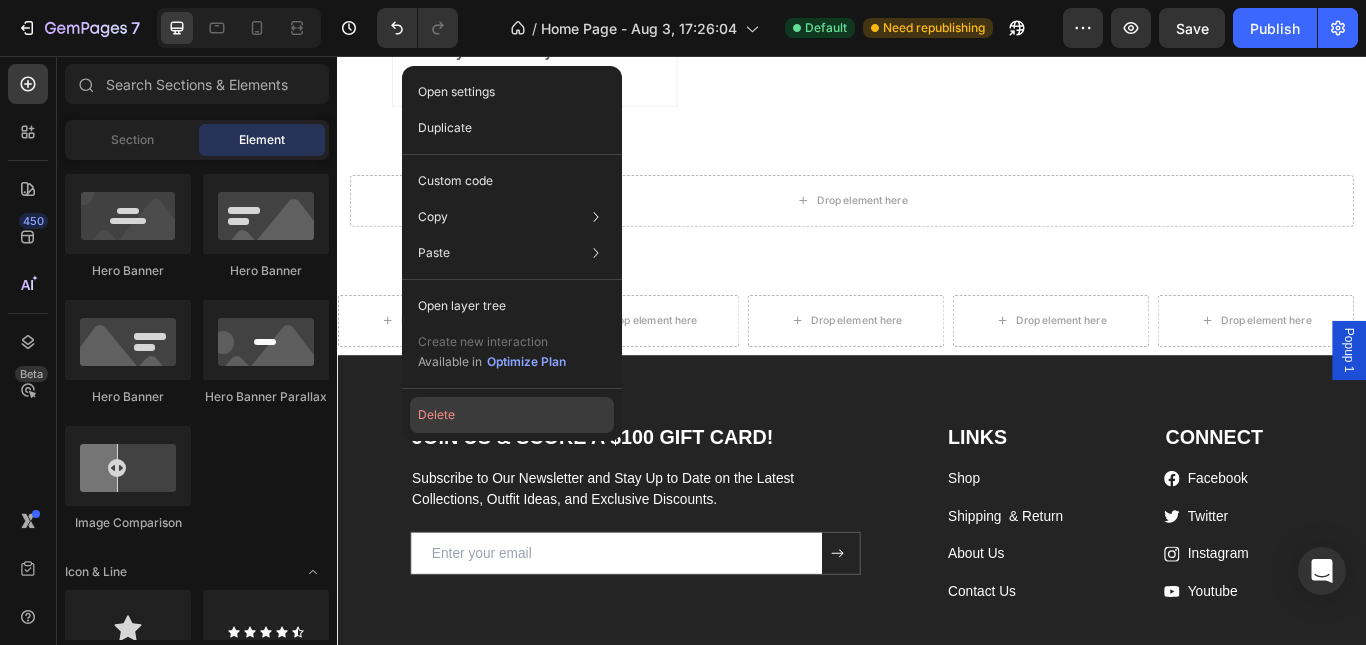 click on "Delete" 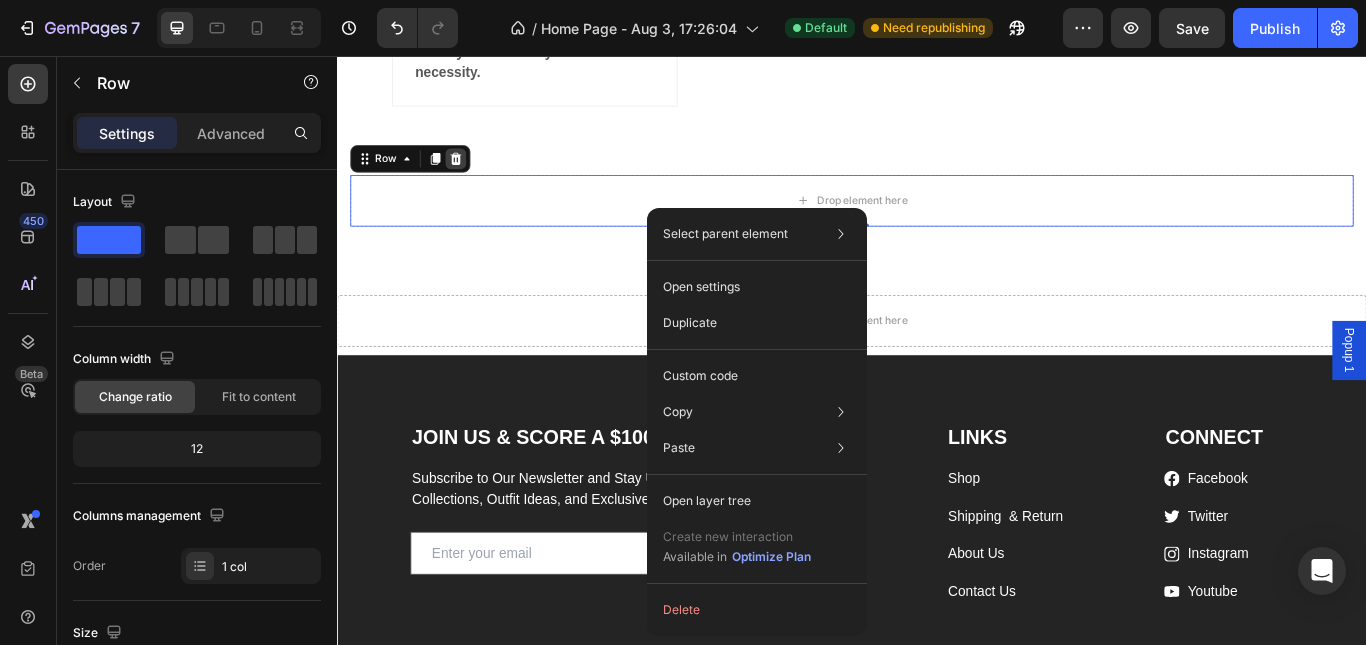 click 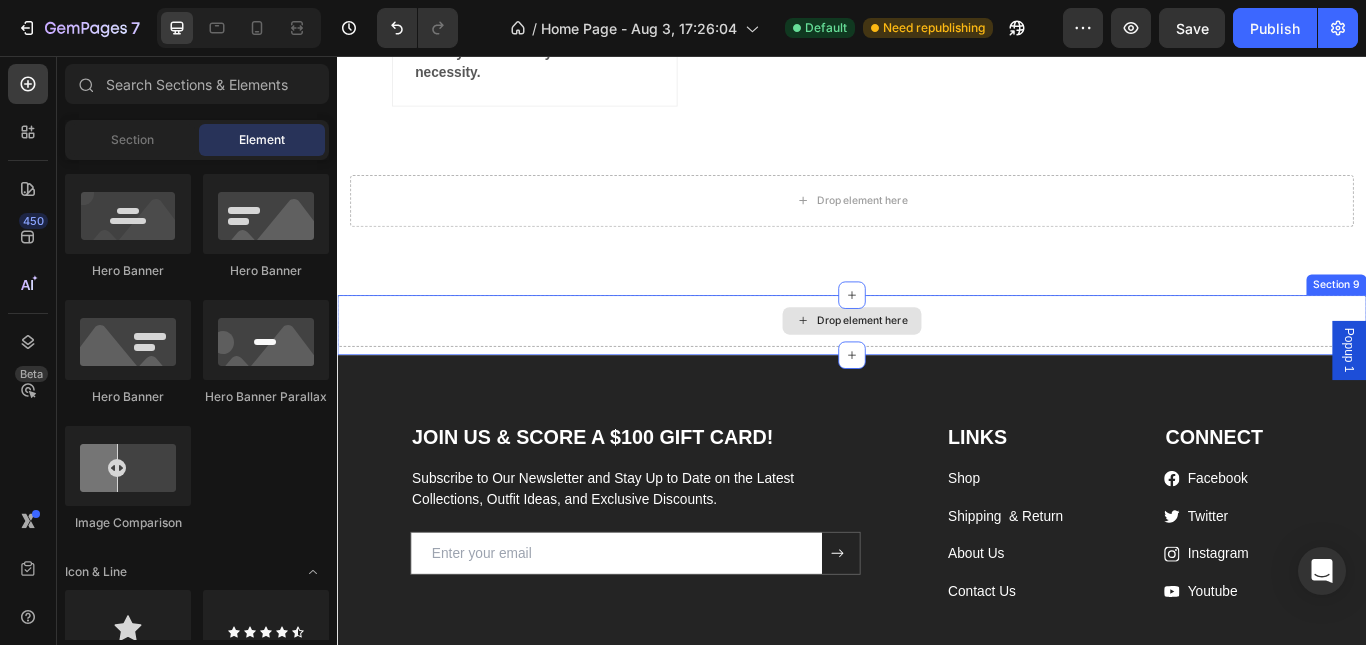 click on "Drop element here" at bounding box center [937, 365] 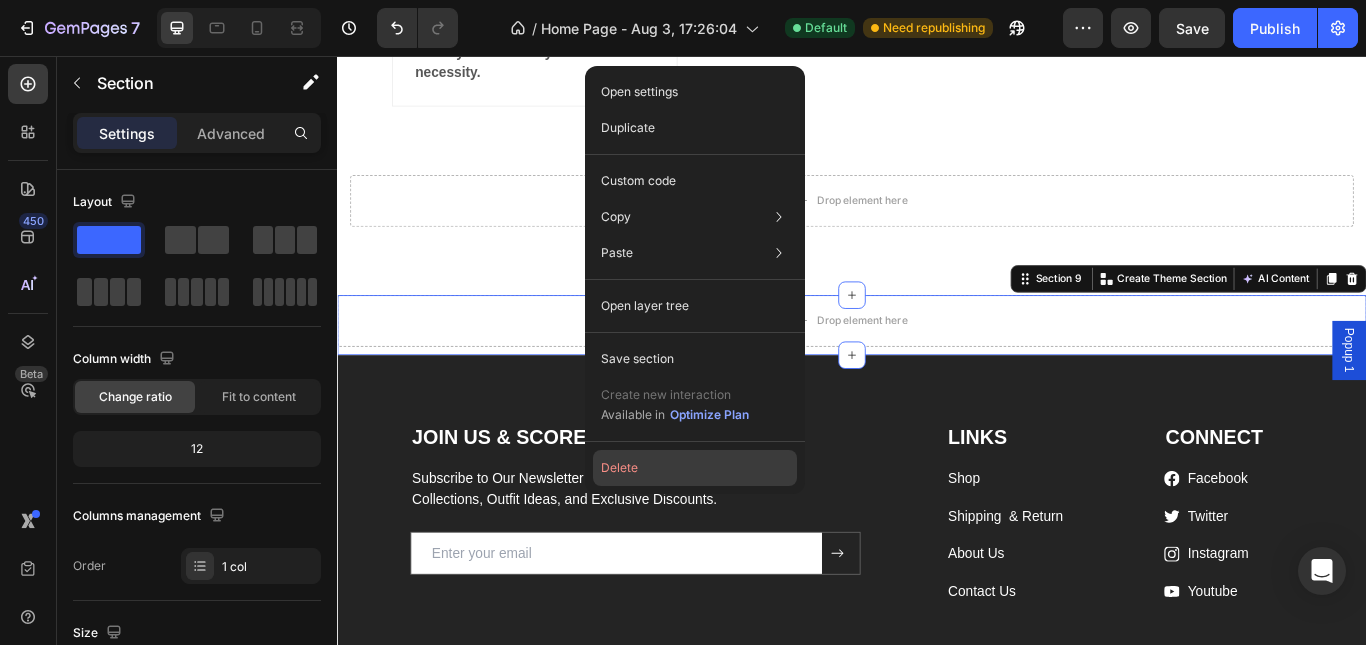 drag, startPoint x: 661, startPoint y: 456, endPoint x: 454, endPoint y: 438, distance: 207.78113 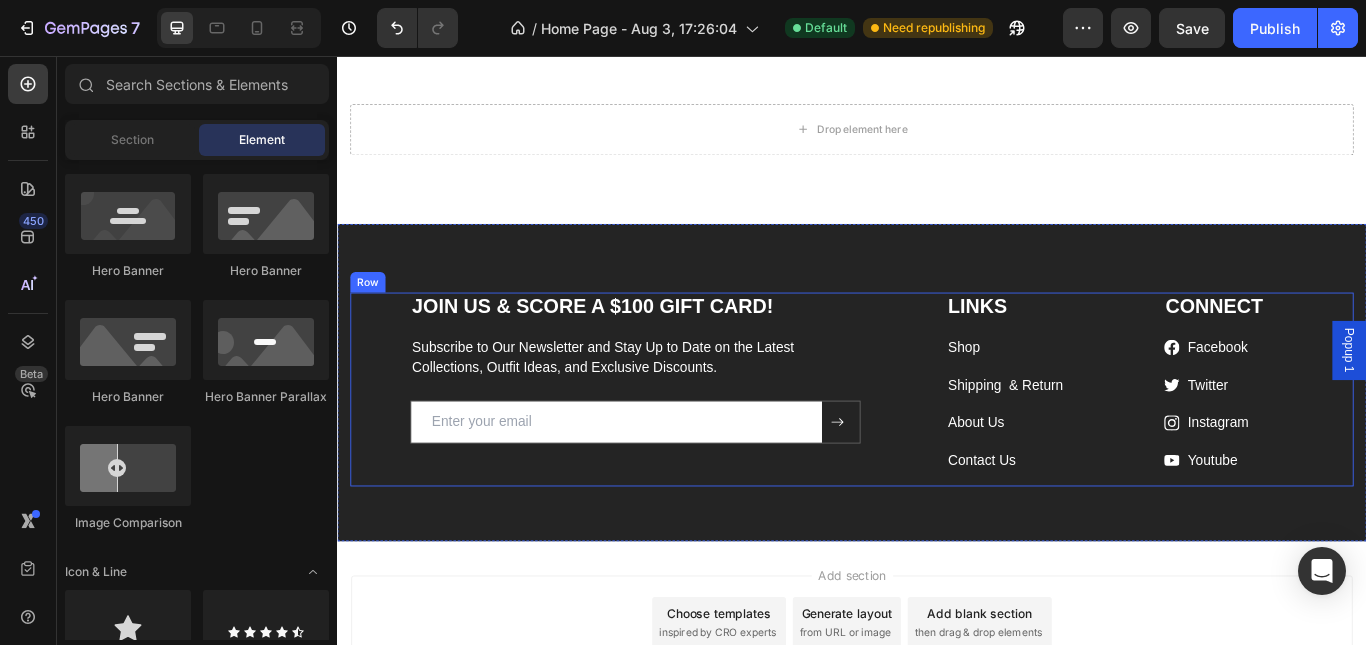 scroll, scrollTop: 4088, scrollLeft: 0, axis: vertical 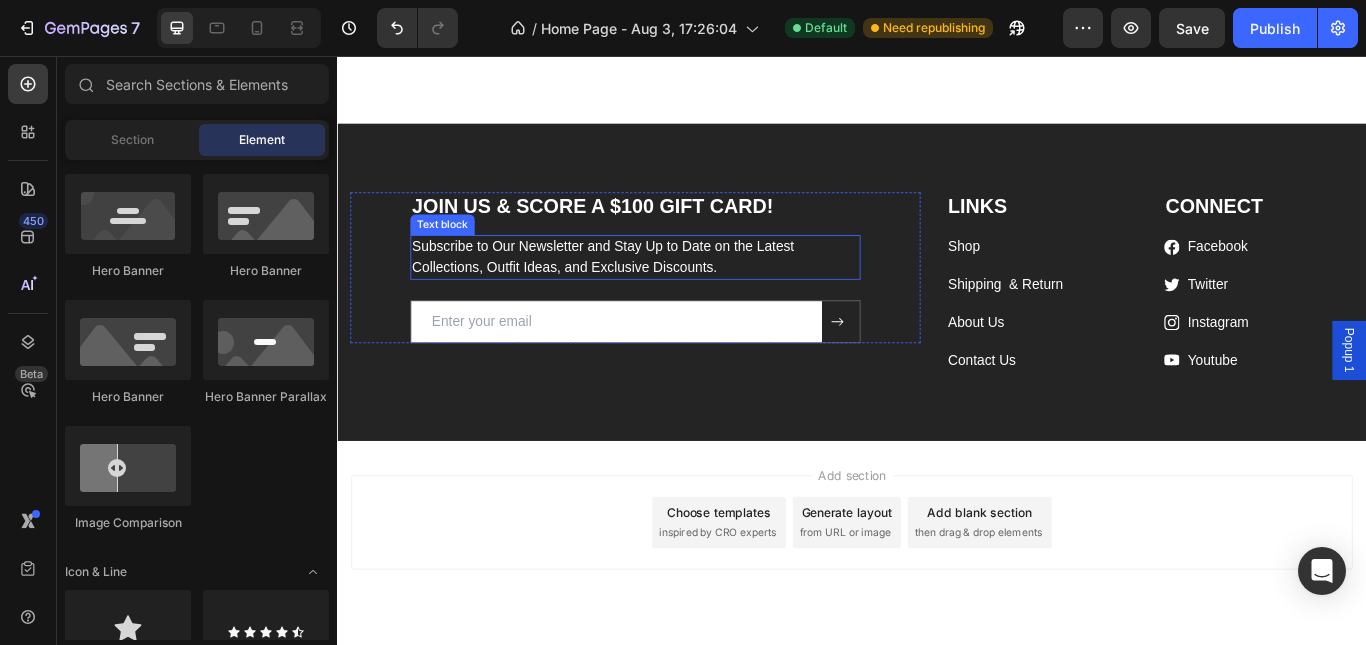 click on "Subscribe to Our Newsletter and Stay Up to Date on the Latest Collections, Outfit Ideas, and Exclusive Discounts." at bounding box center [684, 291] 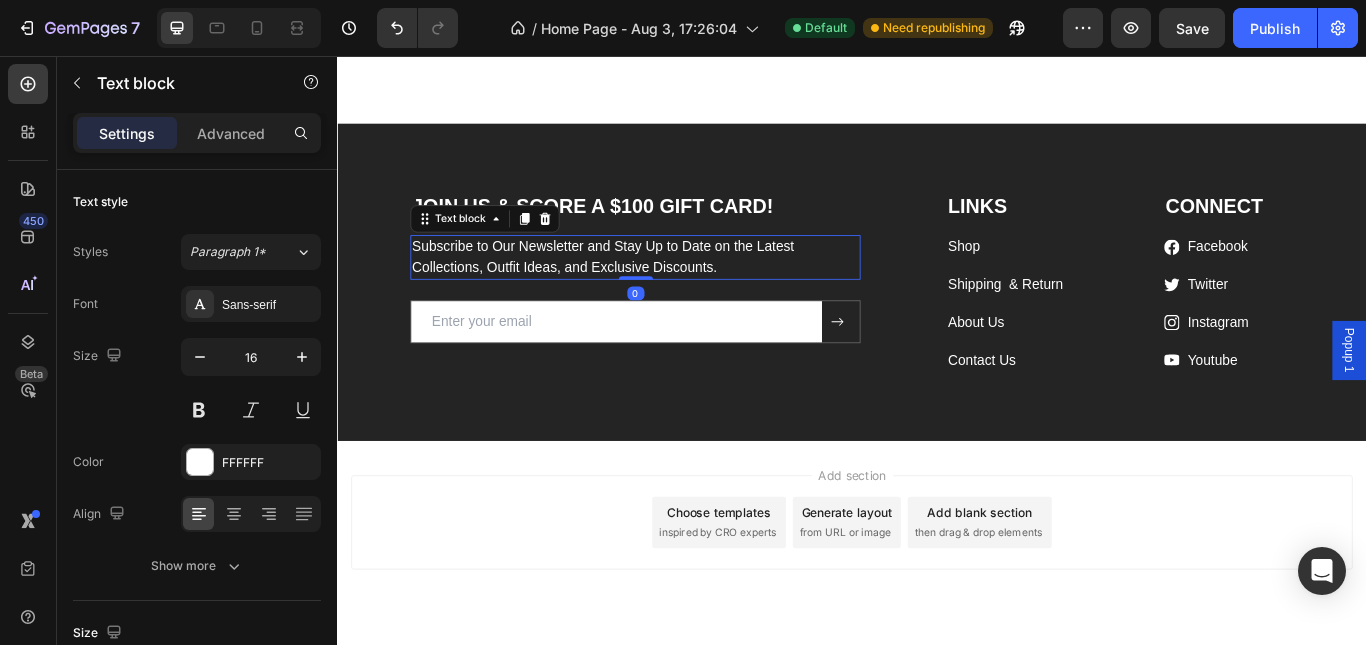 click on "Subscribe to Our Newsletter and Stay Up to Date on the Latest Collections, Outfit Ideas, and Exclusive Discounts." at bounding box center (684, 291) 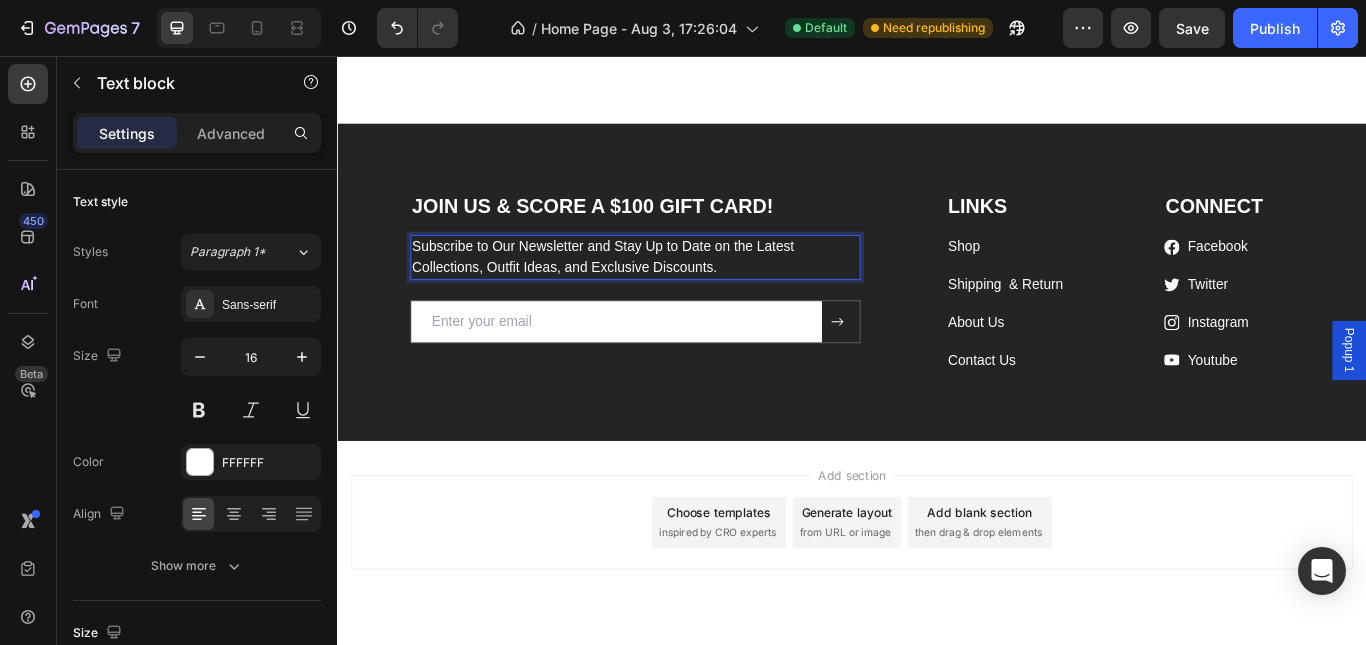 click on "Subscribe to Our Newsletter and Stay Up to Date on the Latest Collections, Outfit Ideas, and Exclusive Discounts." at bounding box center [684, 291] 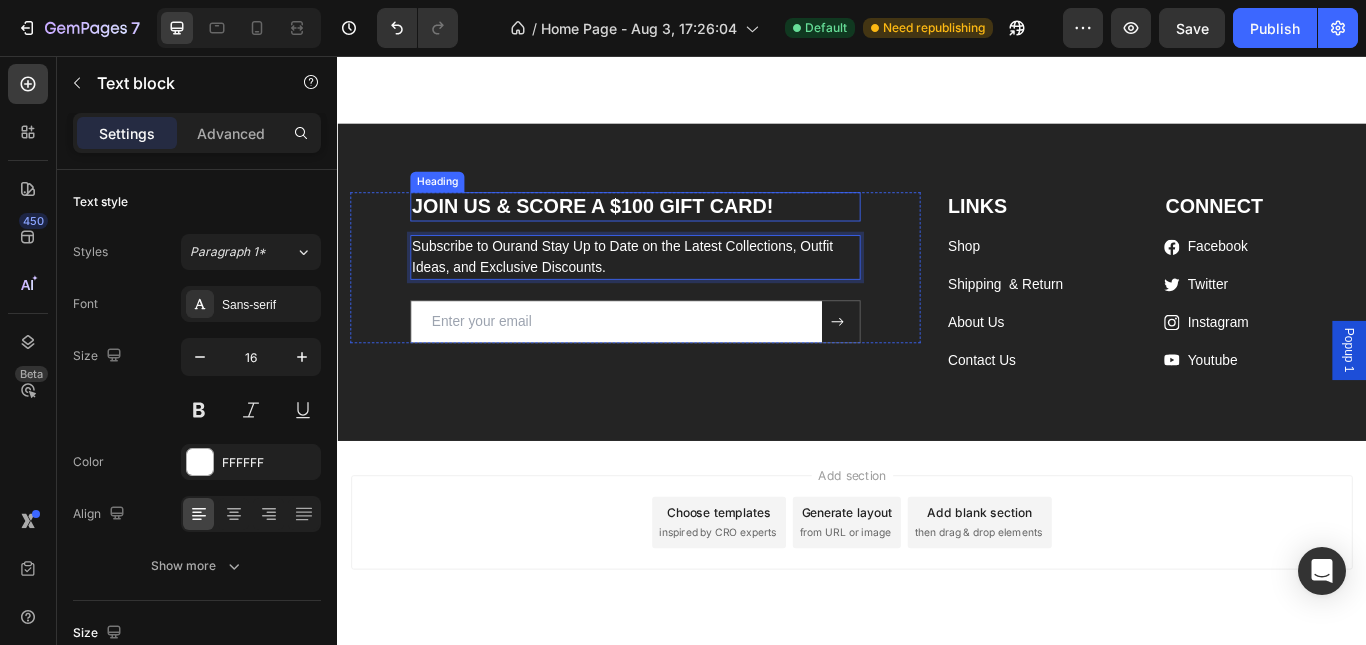 click on "JOIN US & SCORE A $100 GIFT CARD!" at bounding box center [684, 232] 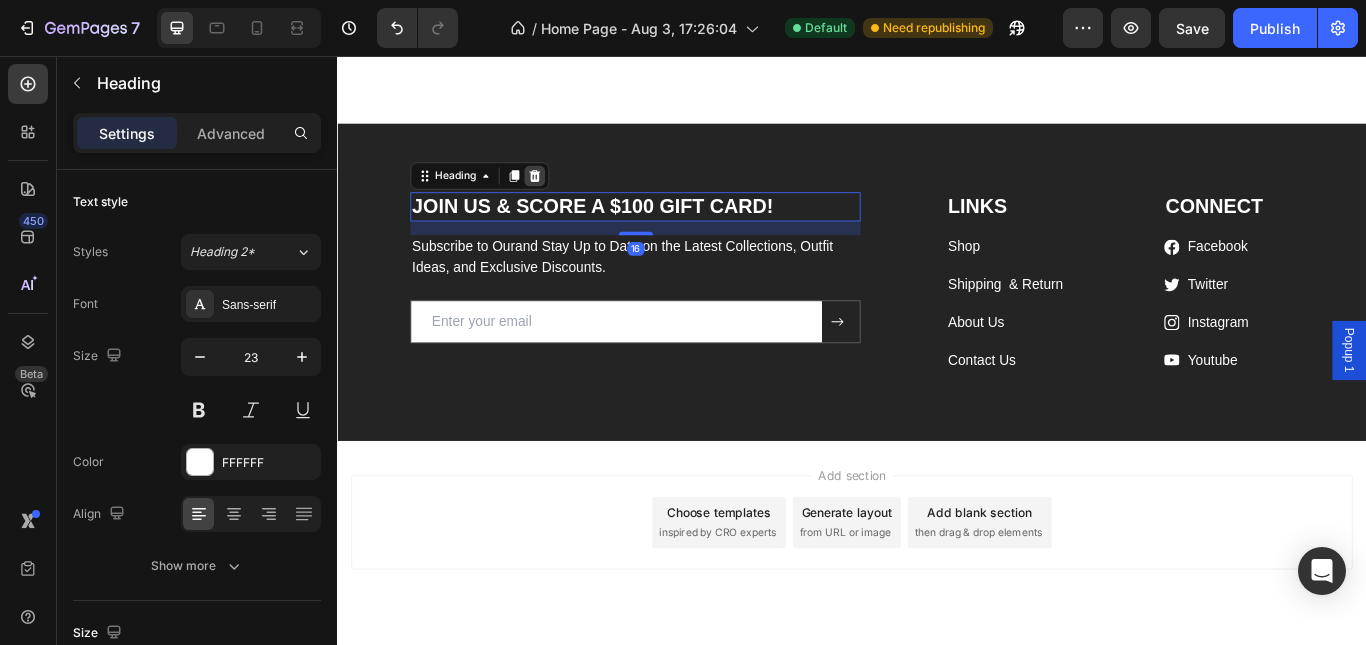 click 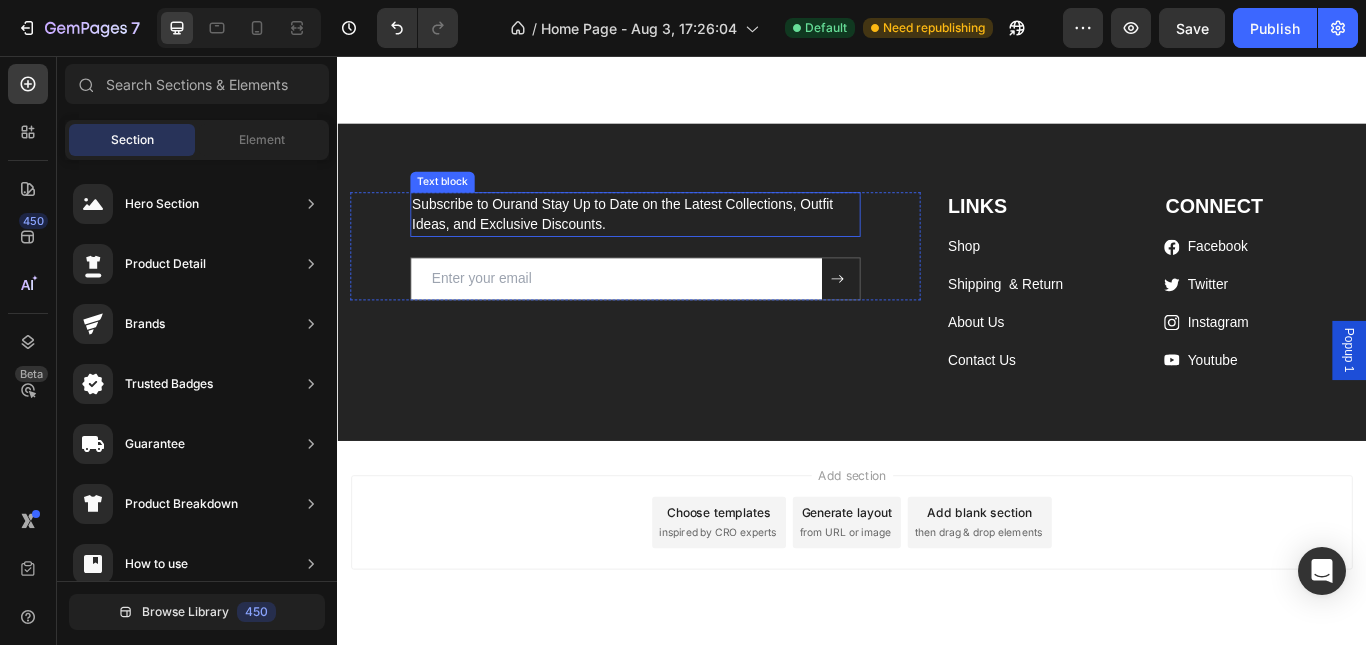click on "Subscribe to Ourand Stay Up to Date on the Latest Collections, Outfit Ideas, and Exclusive Discounts." at bounding box center (684, 241) 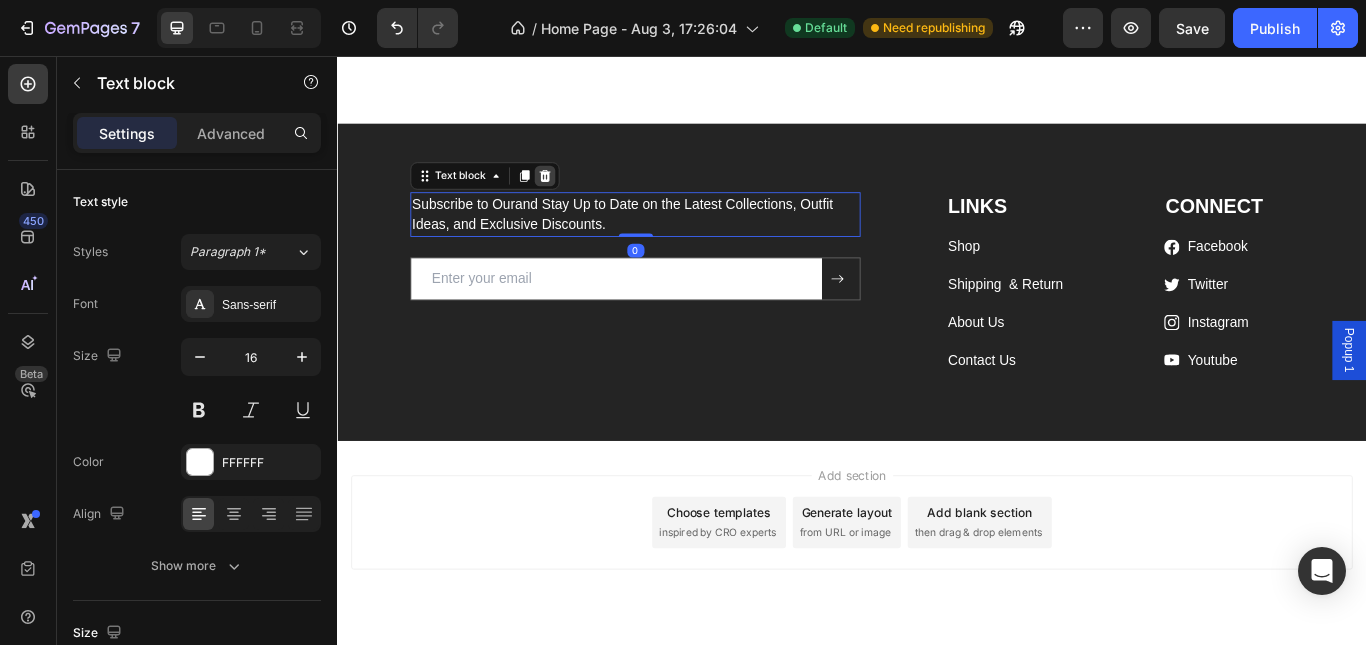 click 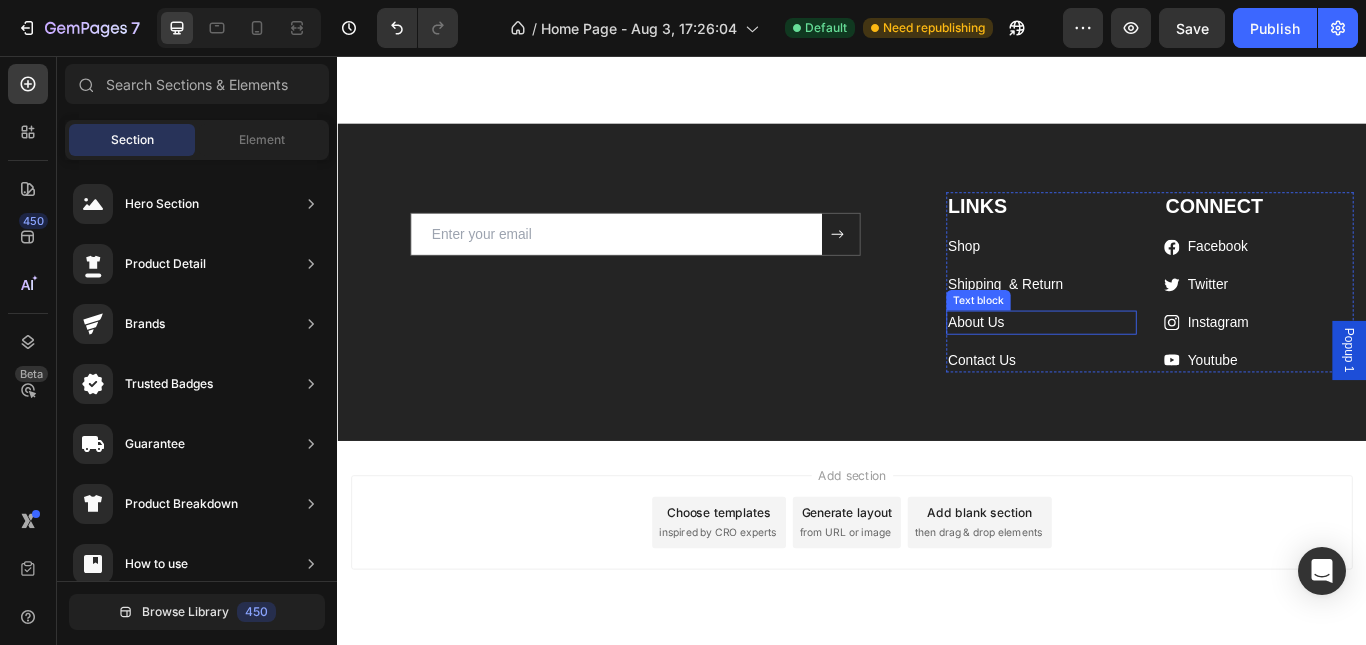 click on "About Us" at bounding box center (1082, 366) 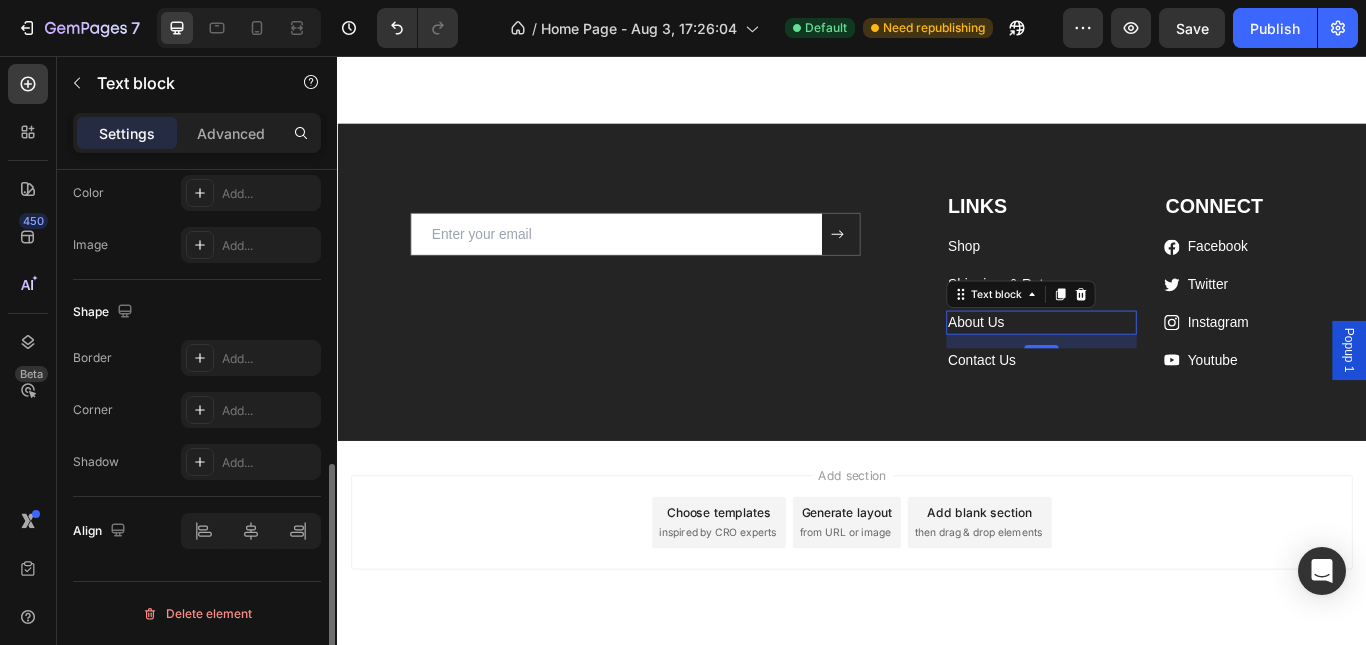 scroll, scrollTop: 253, scrollLeft: 0, axis: vertical 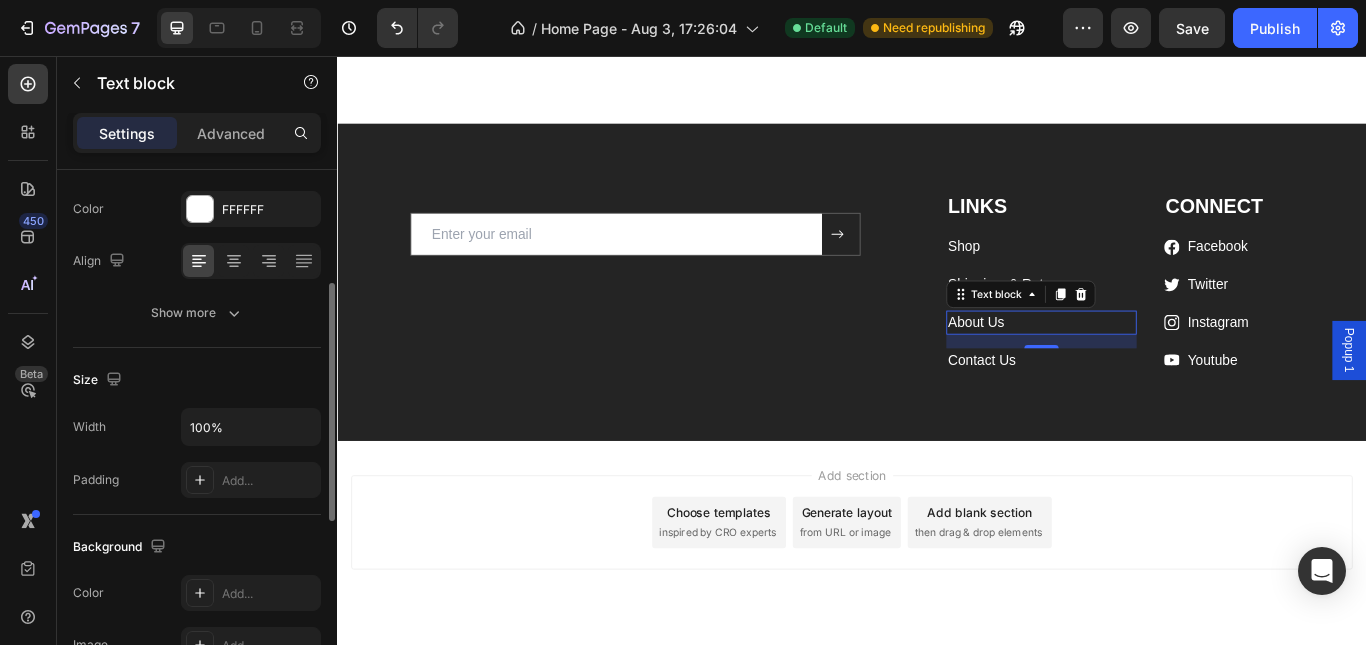 click on "About Us" at bounding box center [1082, 366] 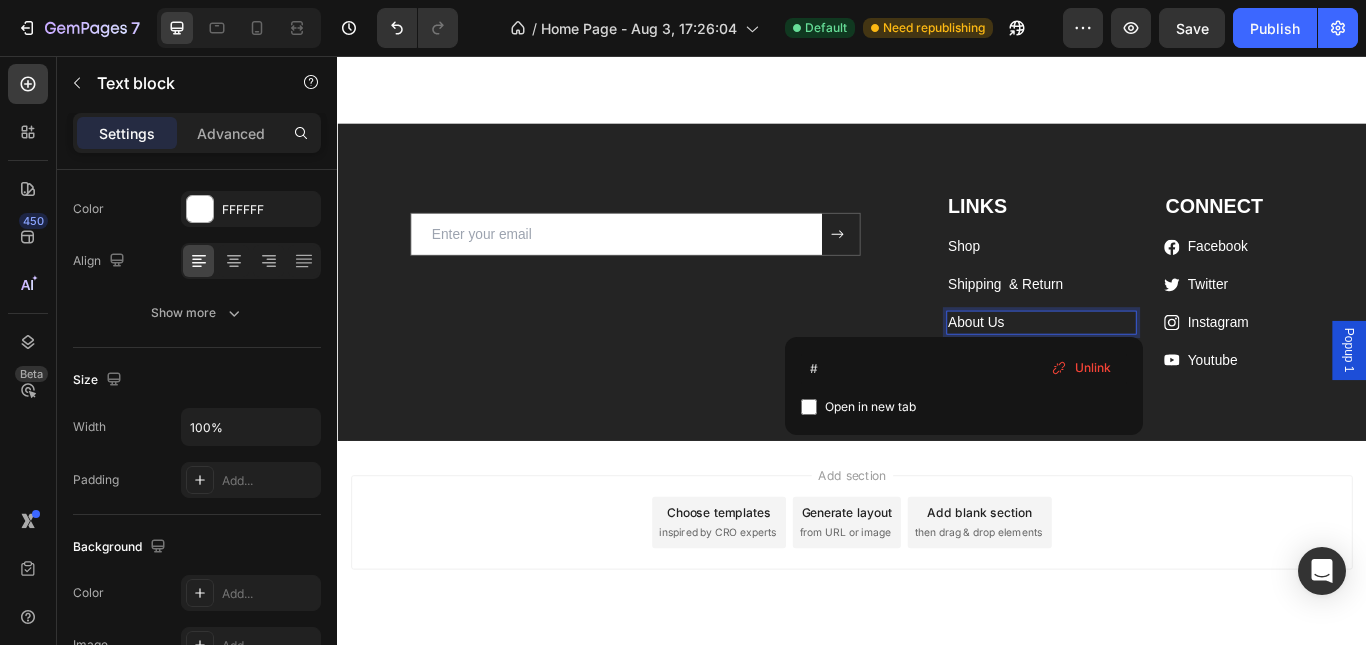 click on "Open in new tab" at bounding box center [870, 407] 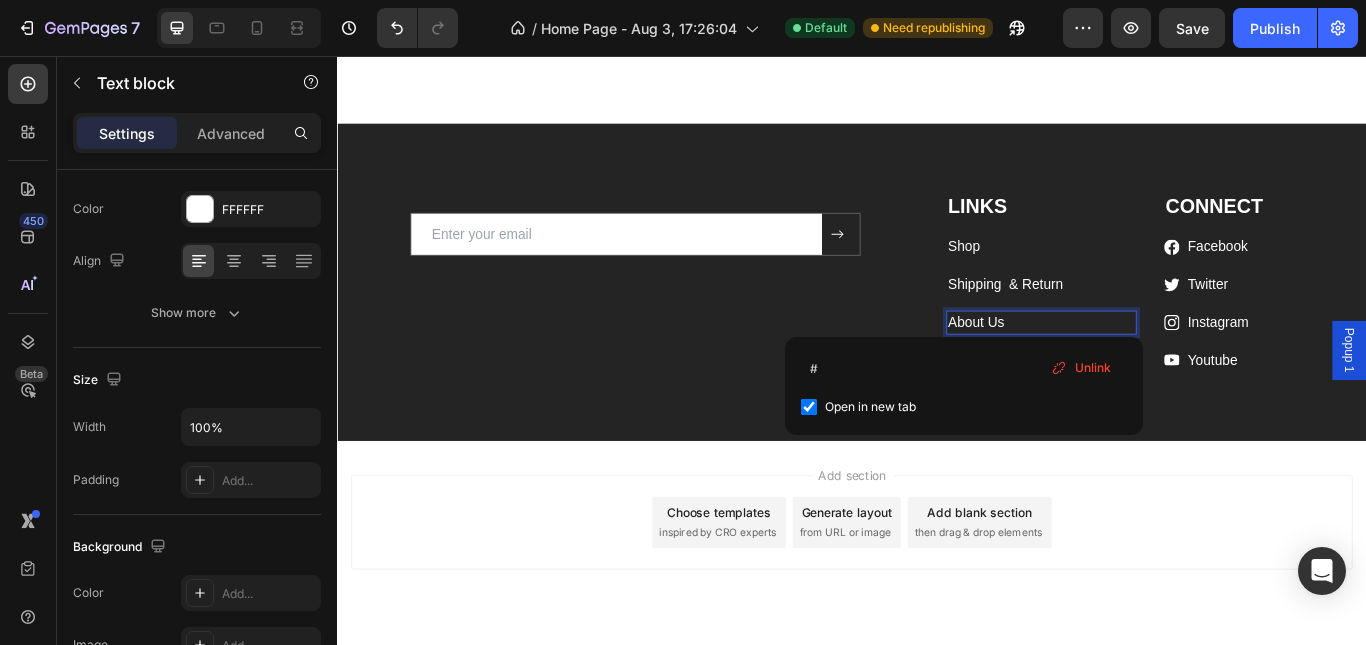 checkbox on "true" 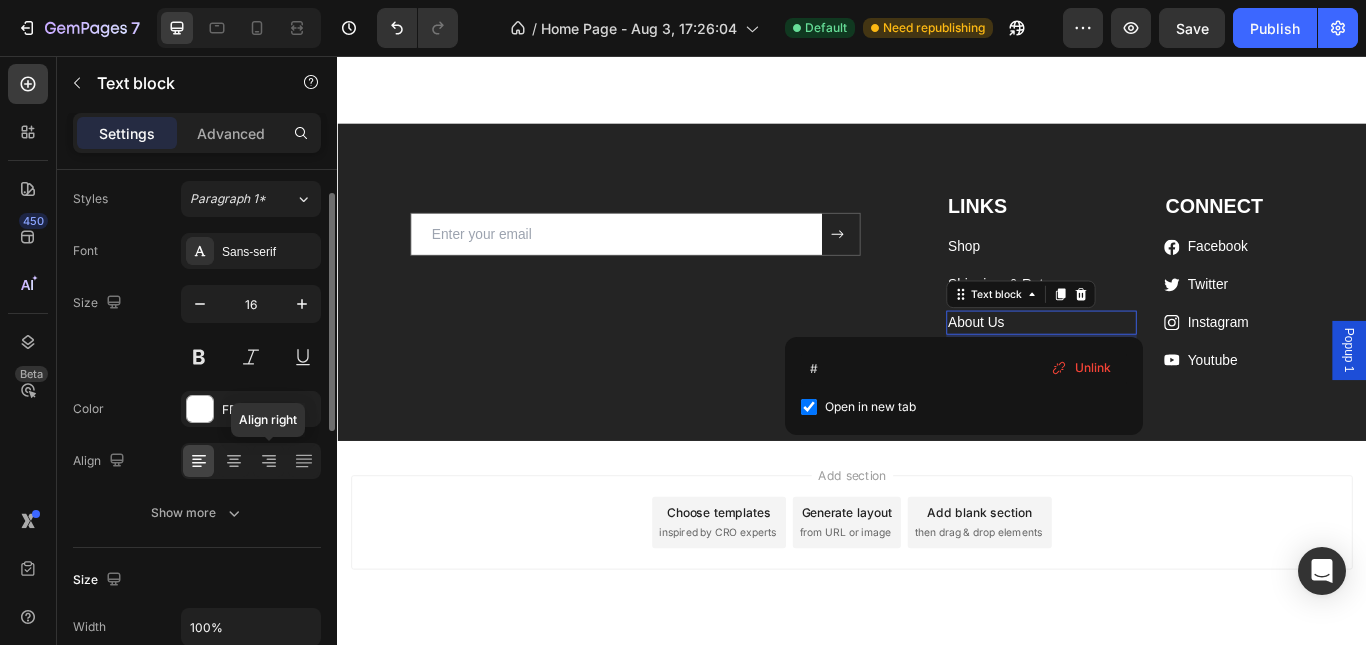 scroll, scrollTop: 0, scrollLeft: 0, axis: both 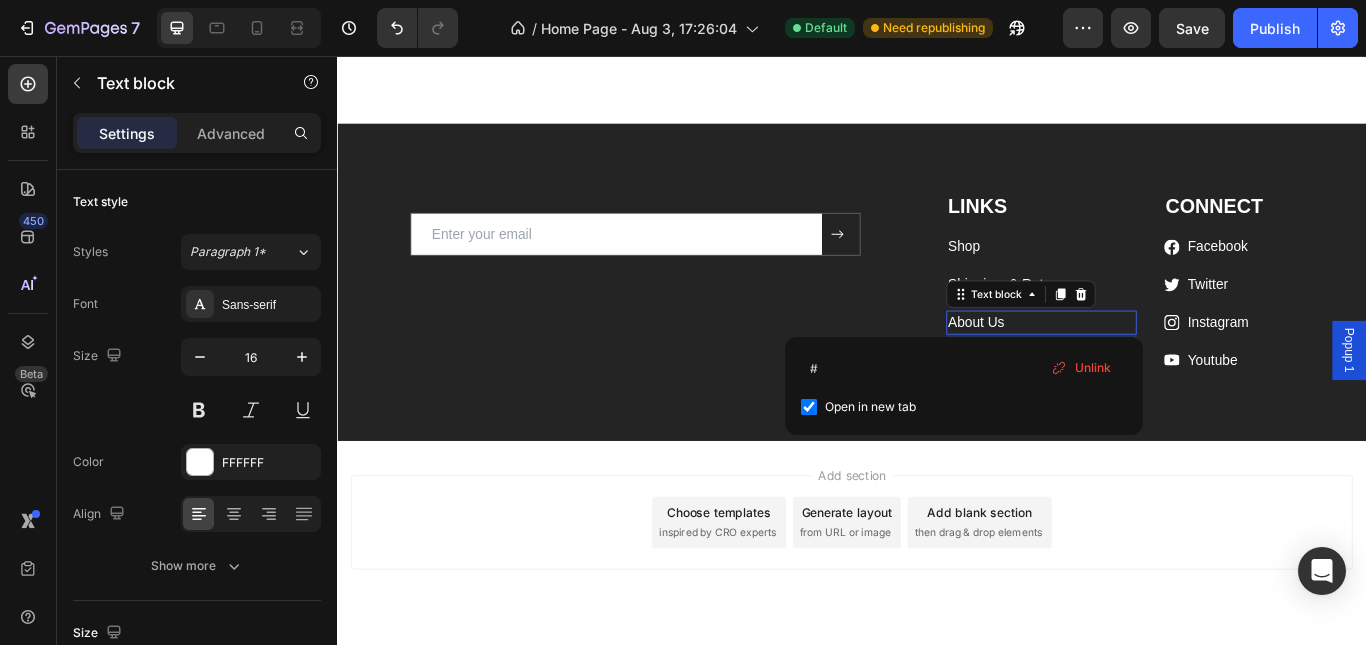 click on "Unlink" at bounding box center (1093, 368) 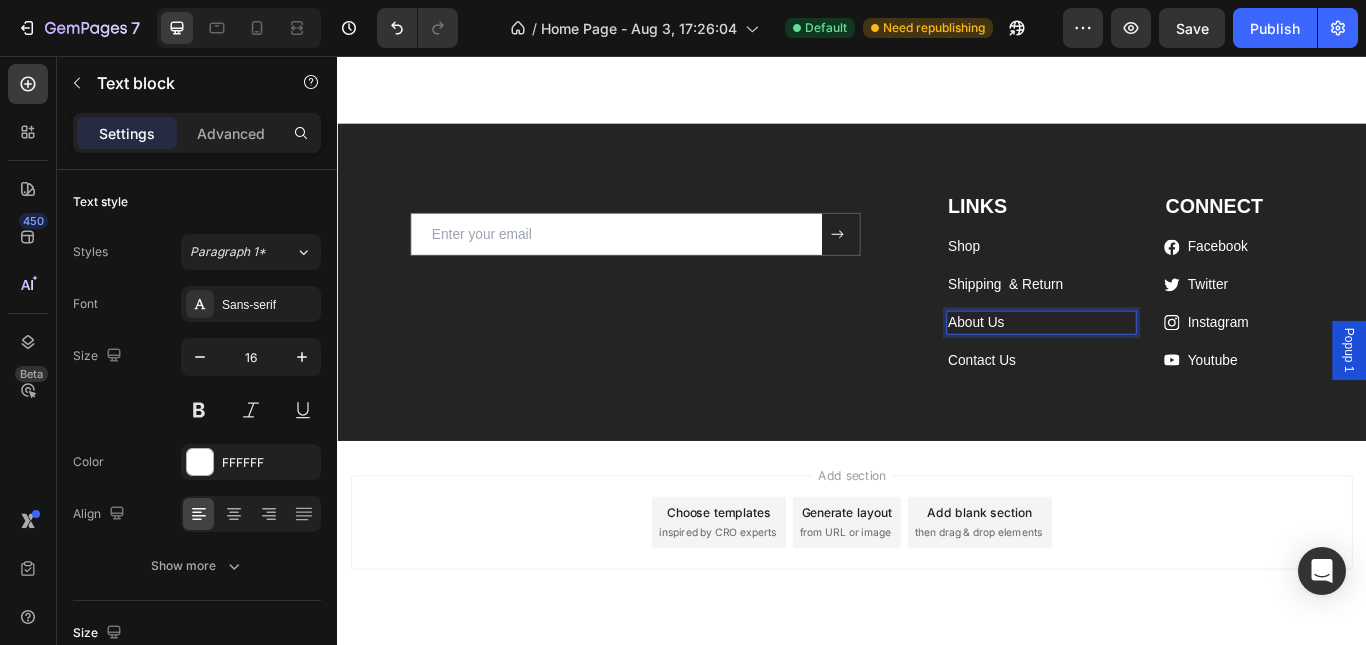 click on "About Us" at bounding box center (1158, 367) 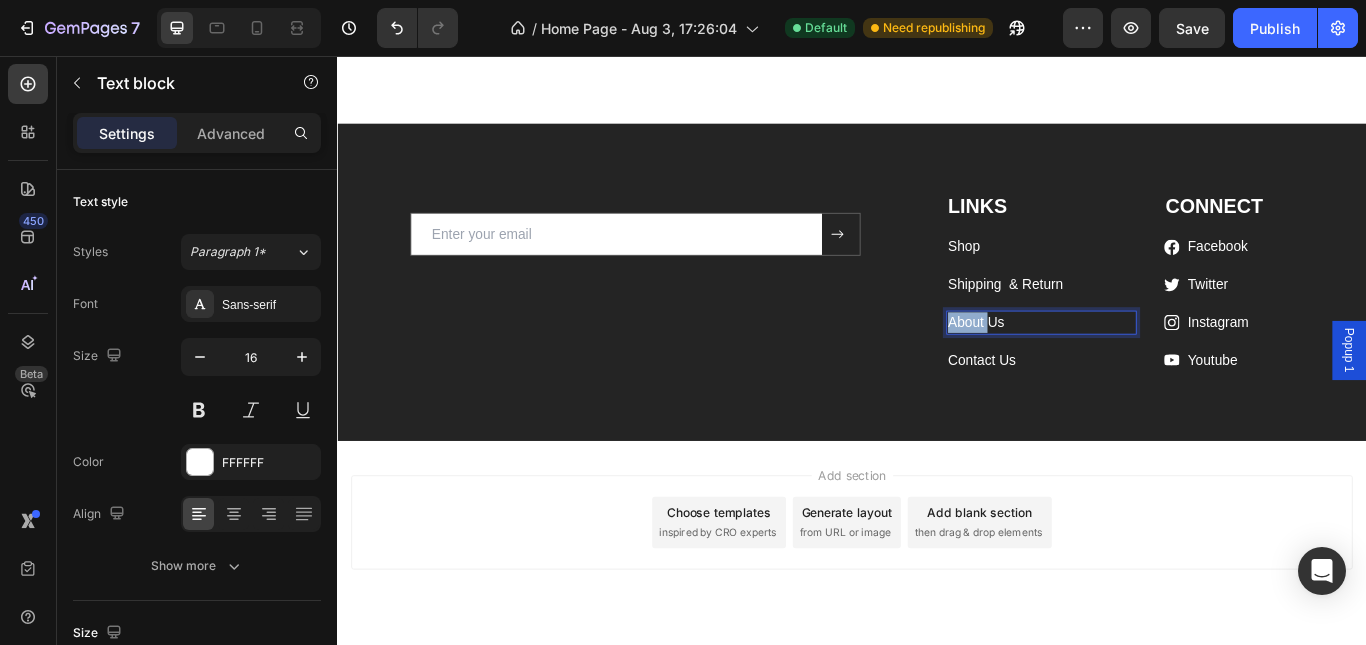 click on "About Us" at bounding box center (1158, 367) 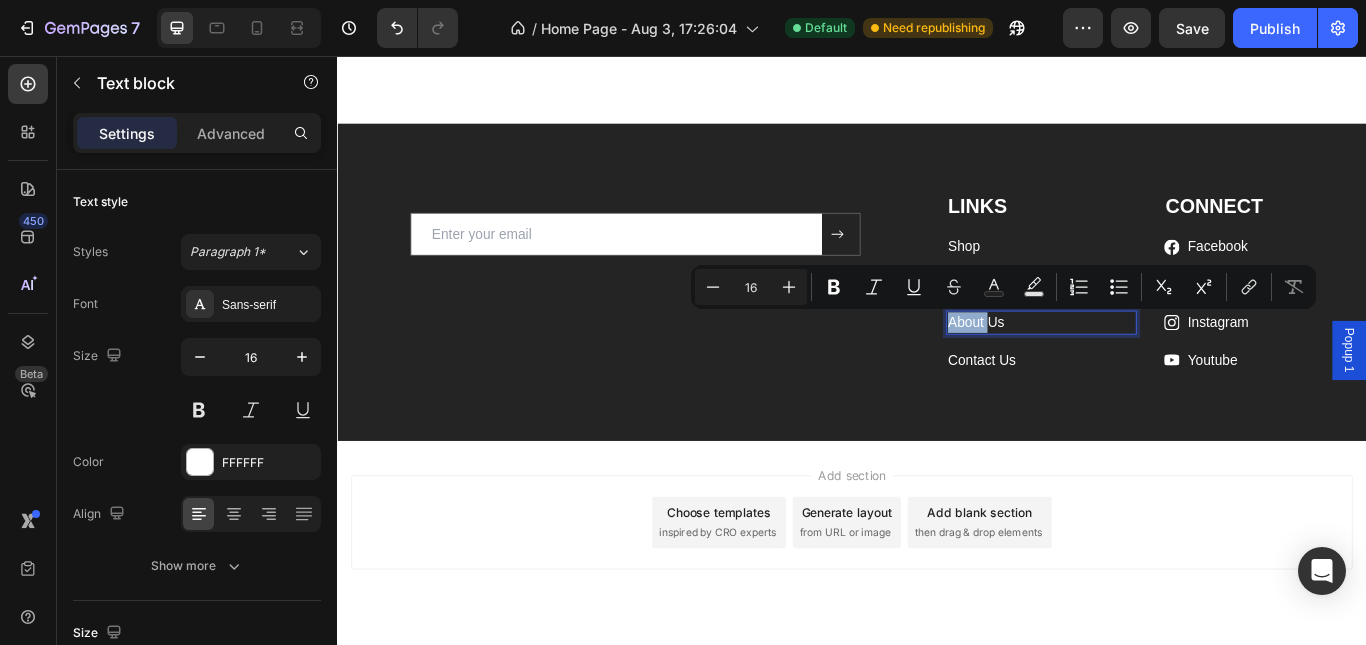 click on "About Us" at bounding box center (1158, 367) 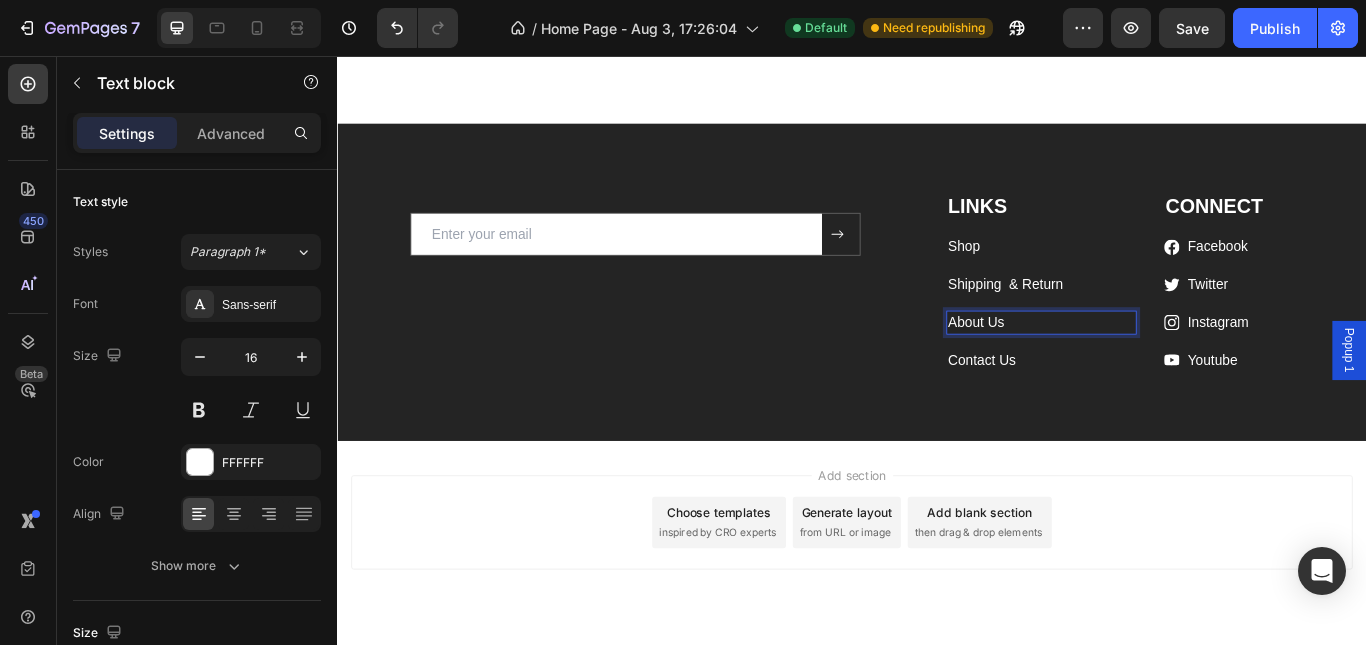 click on "About Us" at bounding box center (1158, 367) 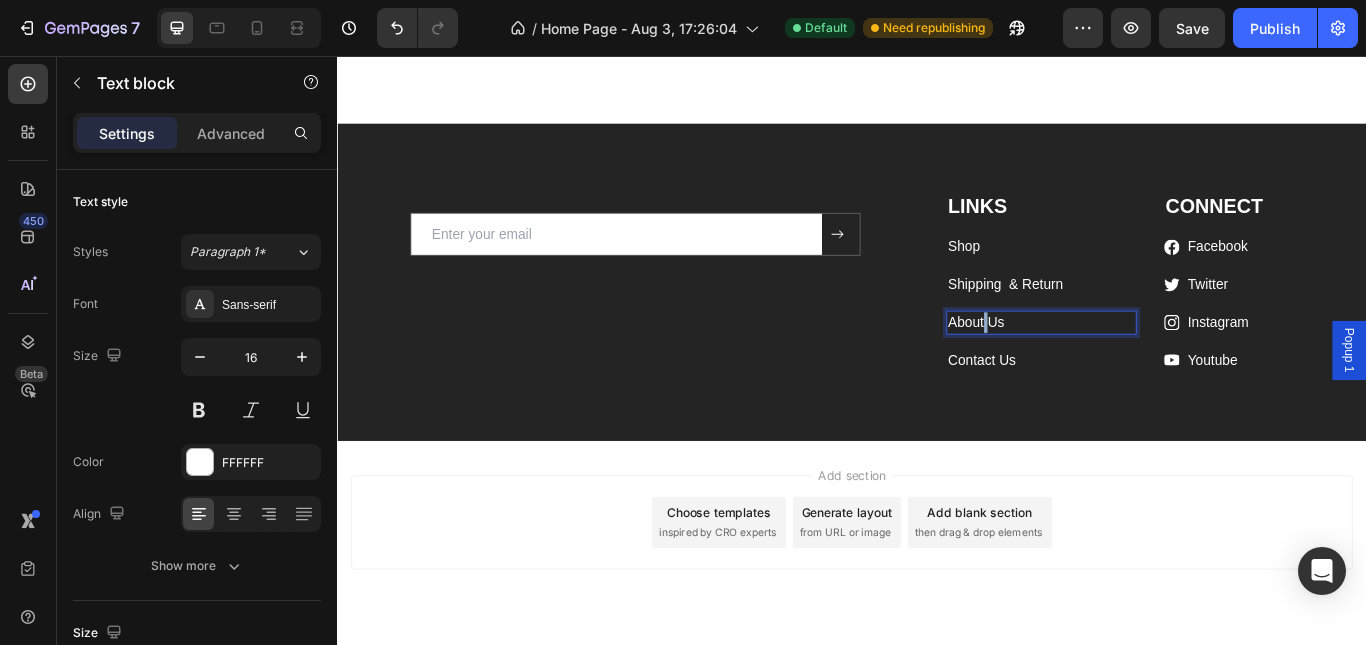 click on "About Us" at bounding box center (1158, 367) 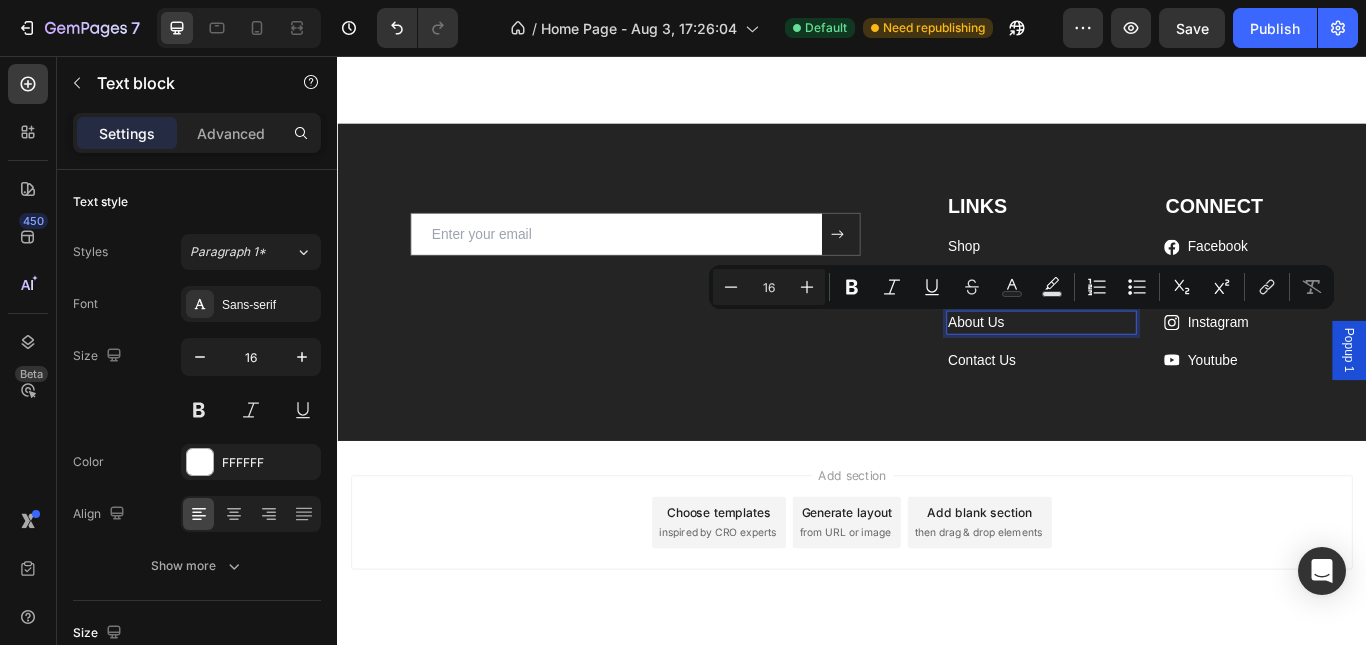 click on "About Us" at bounding box center [1158, 367] 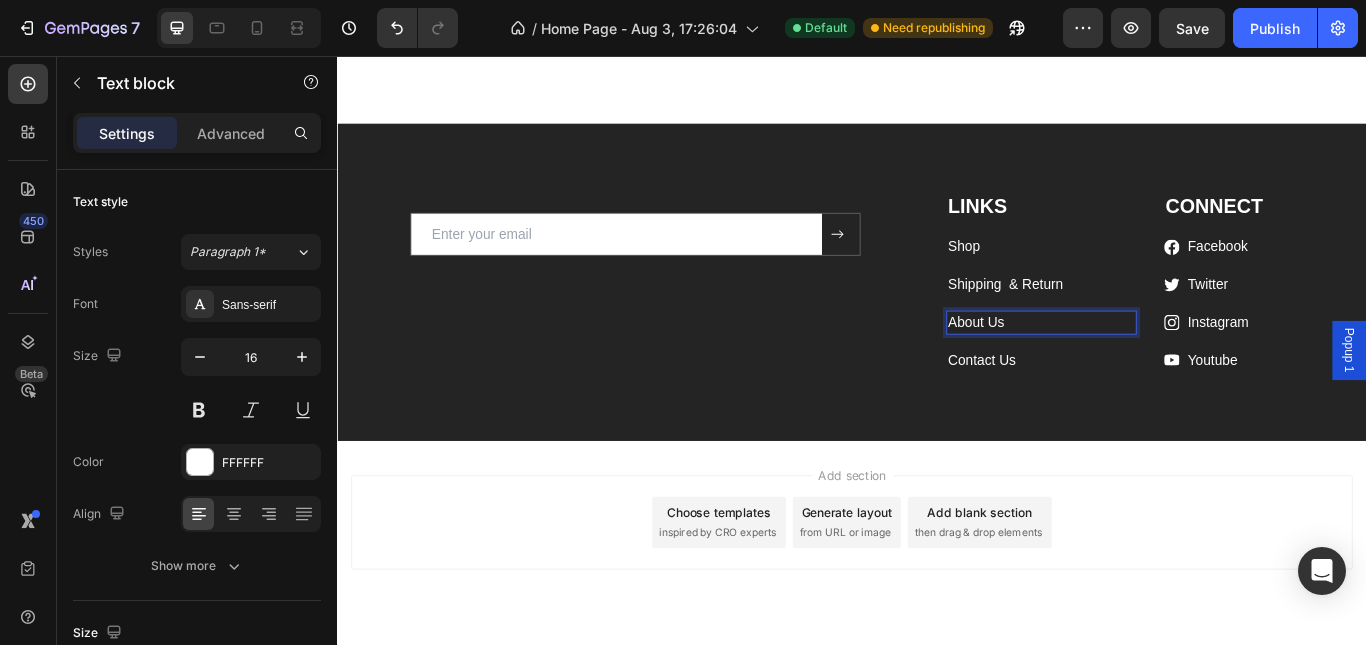 drag, startPoint x: 1141, startPoint y: 363, endPoint x: 1078, endPoint y: 419, distance: 84.29116 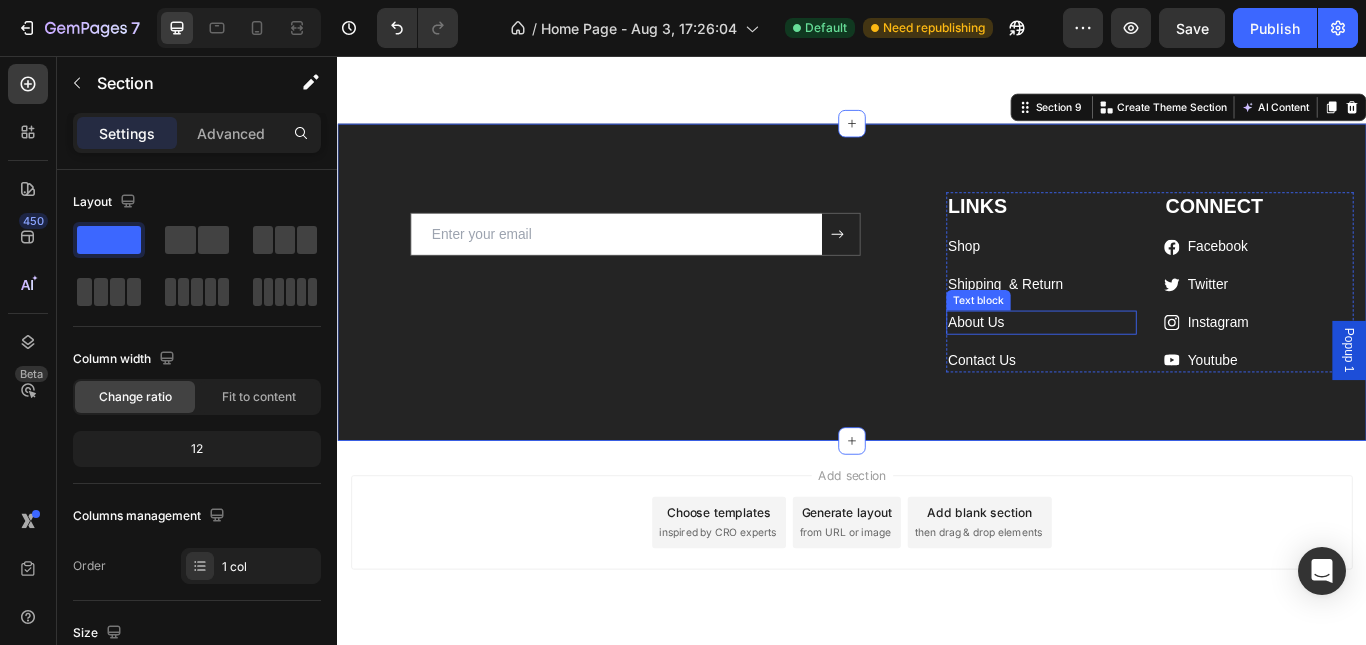 click on "About Us" at bounding box center (1158, 367) 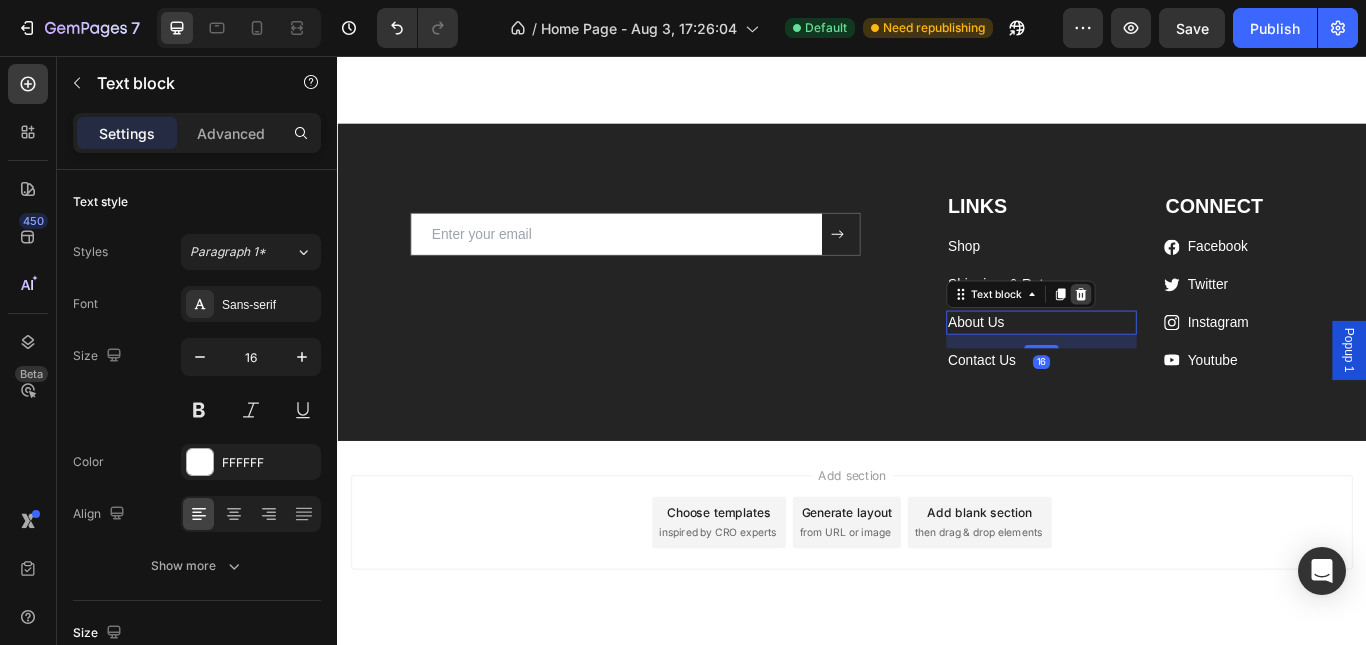 click at bounding box center [1204, 334] 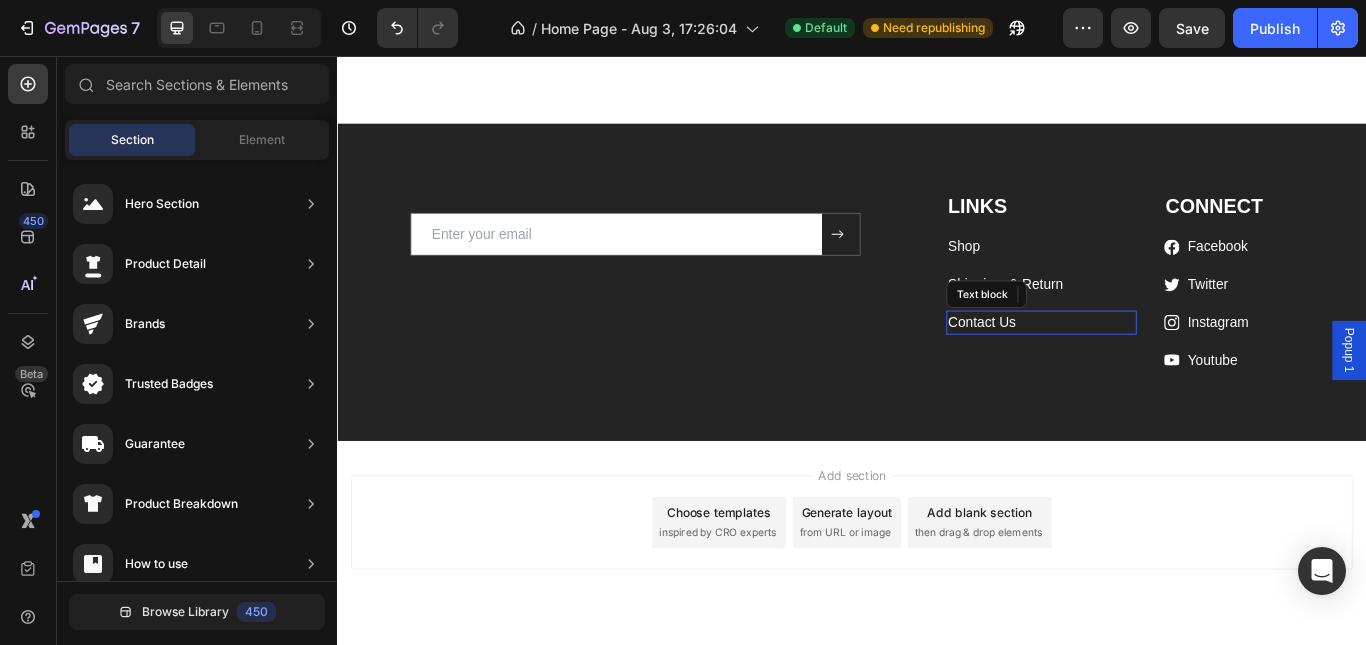 click on "Contact Us" at bounding box center [1088, 366] 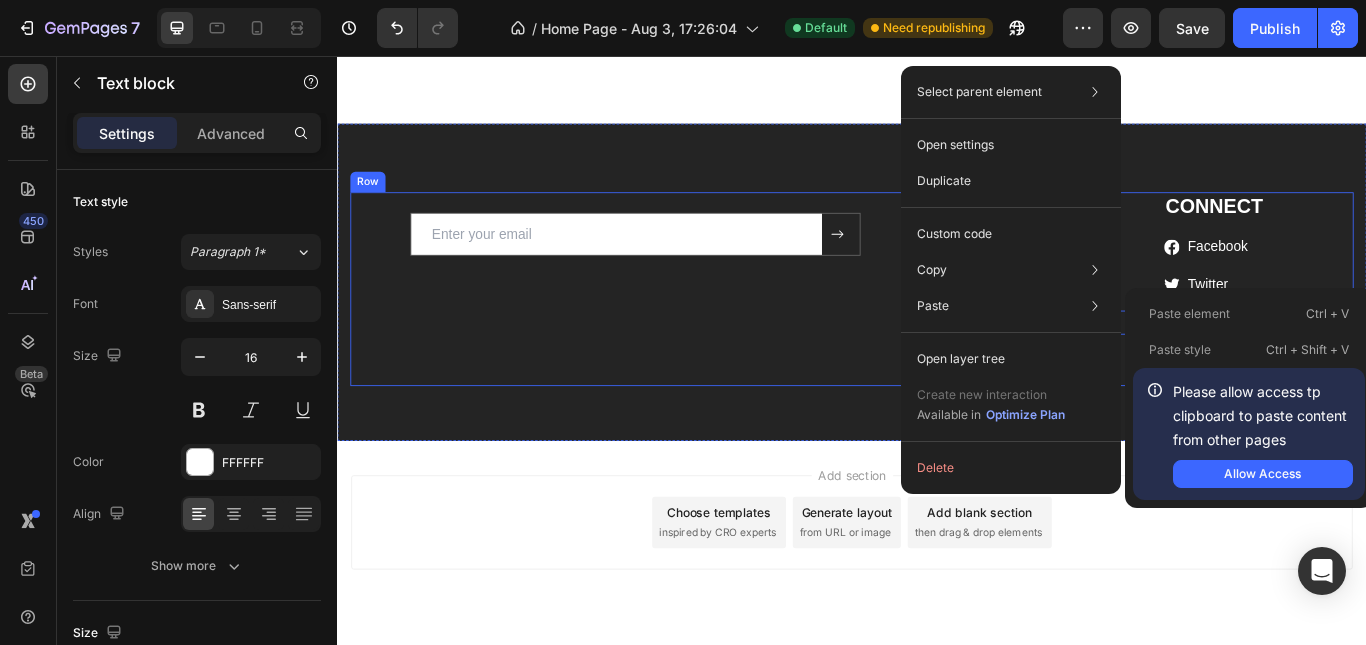 click on "Email Field
Submit Button Row Newsletter Row" at bounding box center [684, 328] 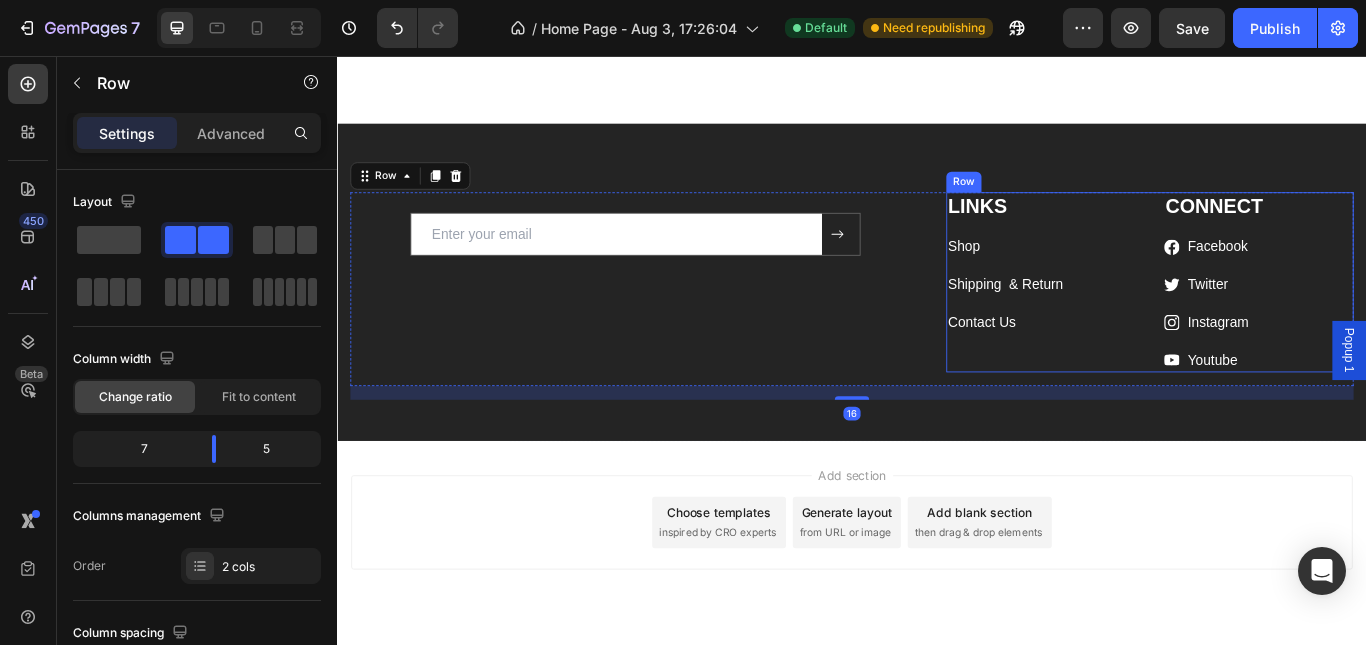 click on "Contact Us" at bounding box center [1158, 367] 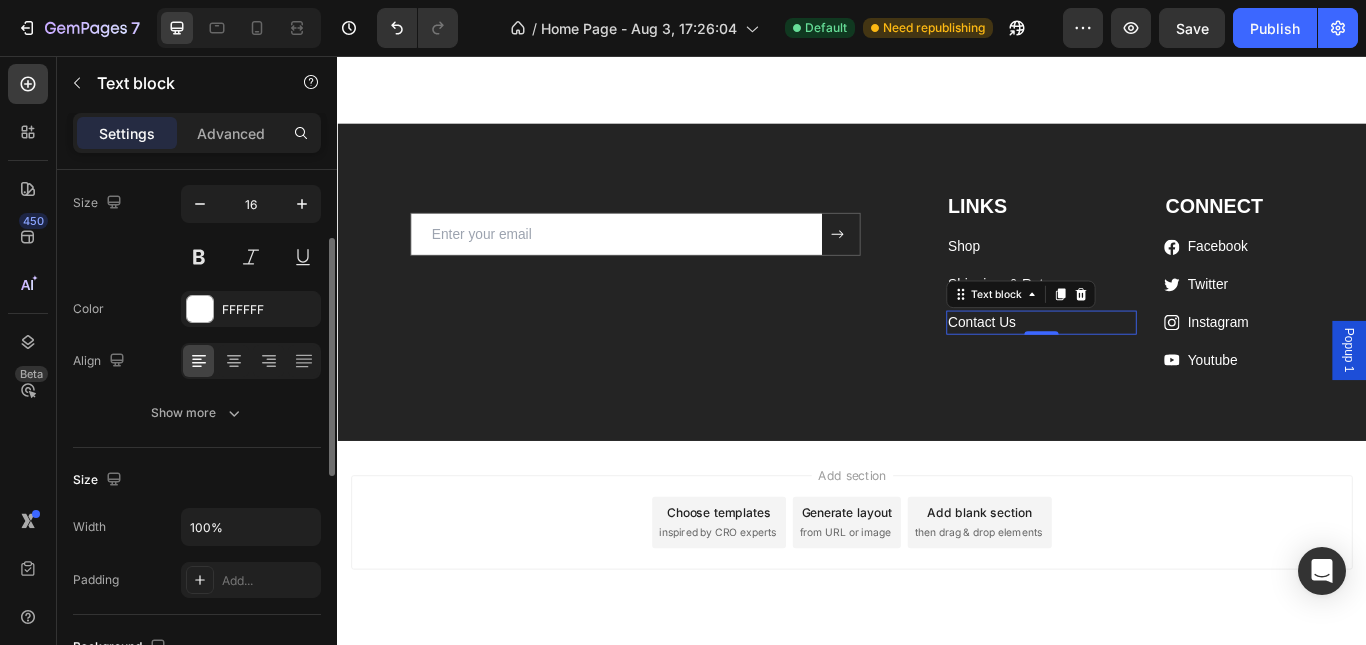 scroll, scrollTop: 0, scrollLeft: 0, axis: both 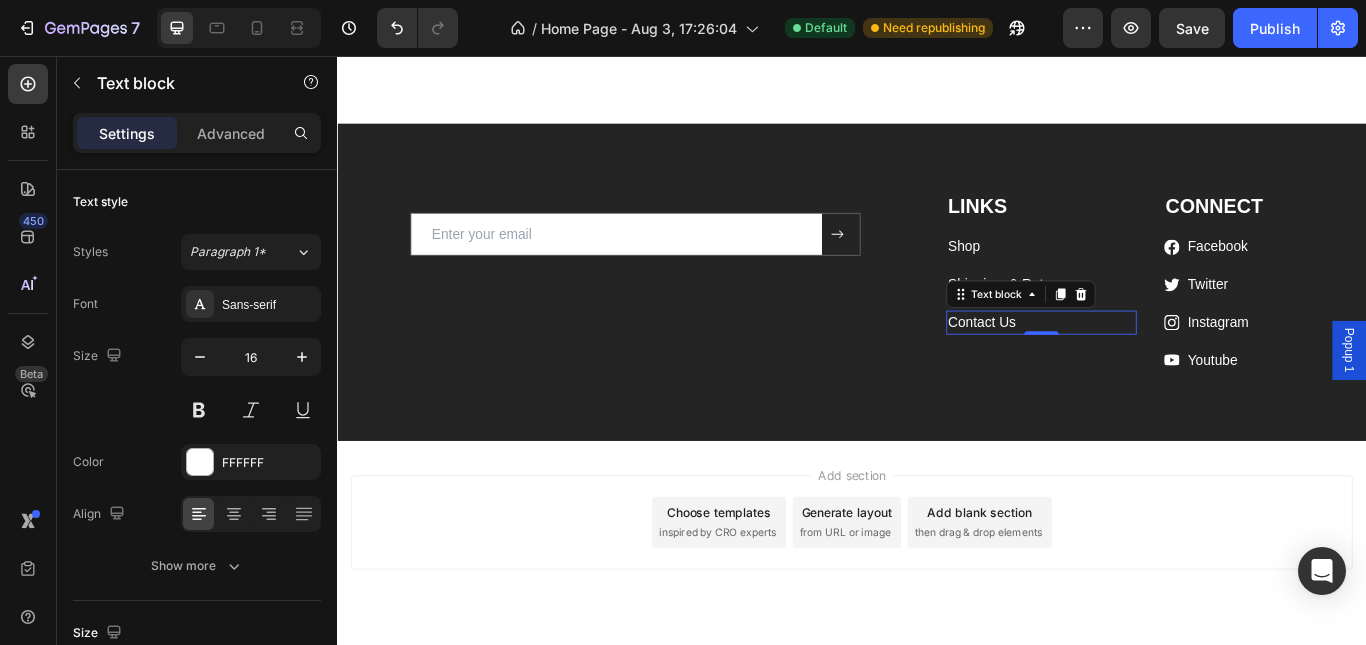 click on "Contact Us" at bounding box center (1088, 366) 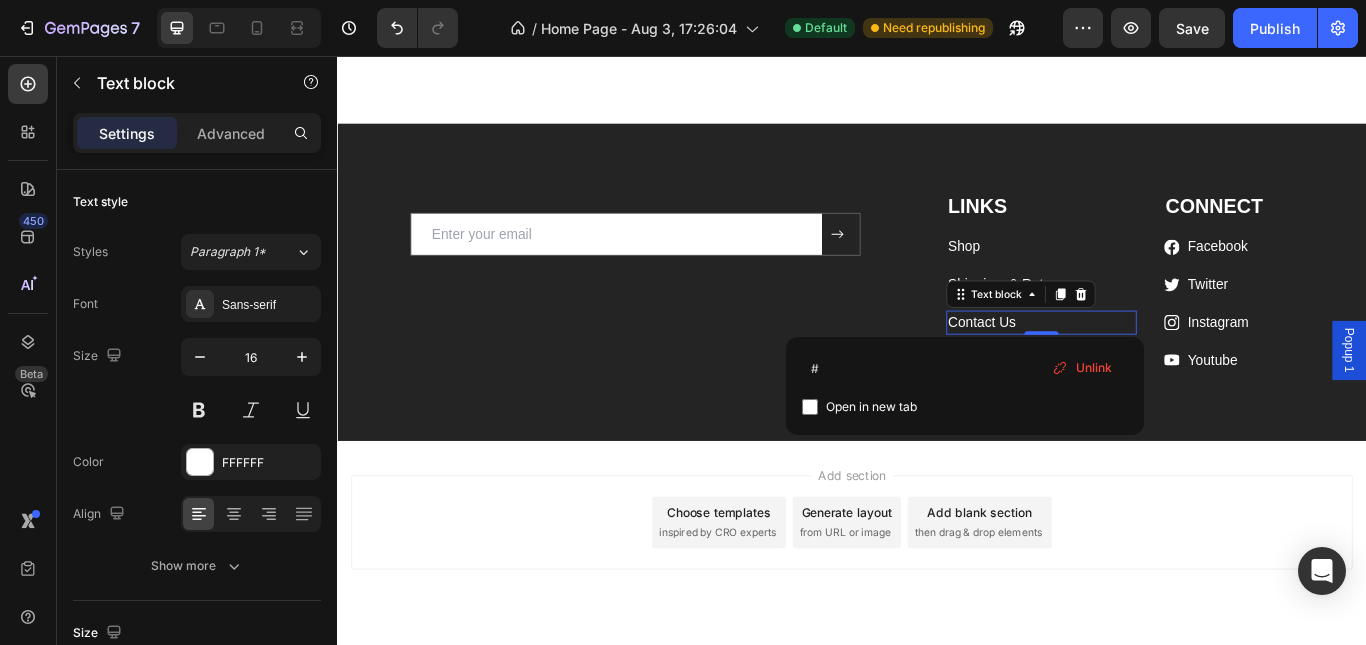 click on "Open in new tab" at bounding box center [871, 407] 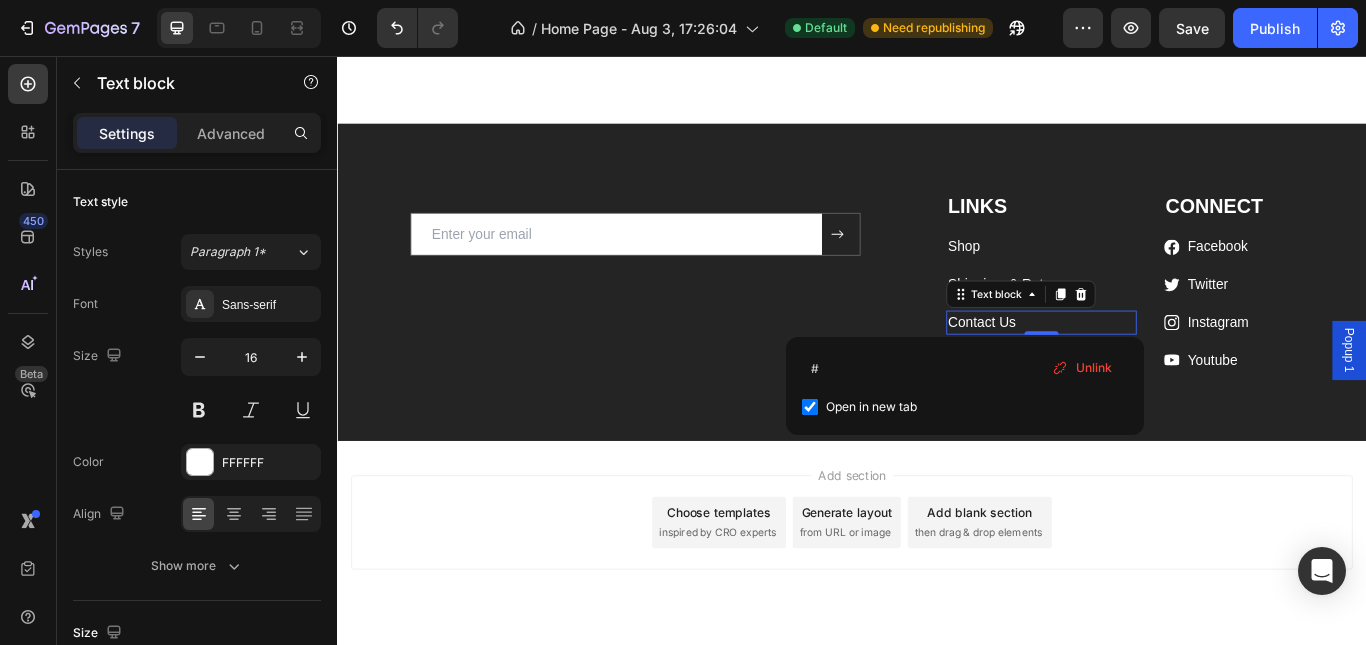 checkbox on "true" 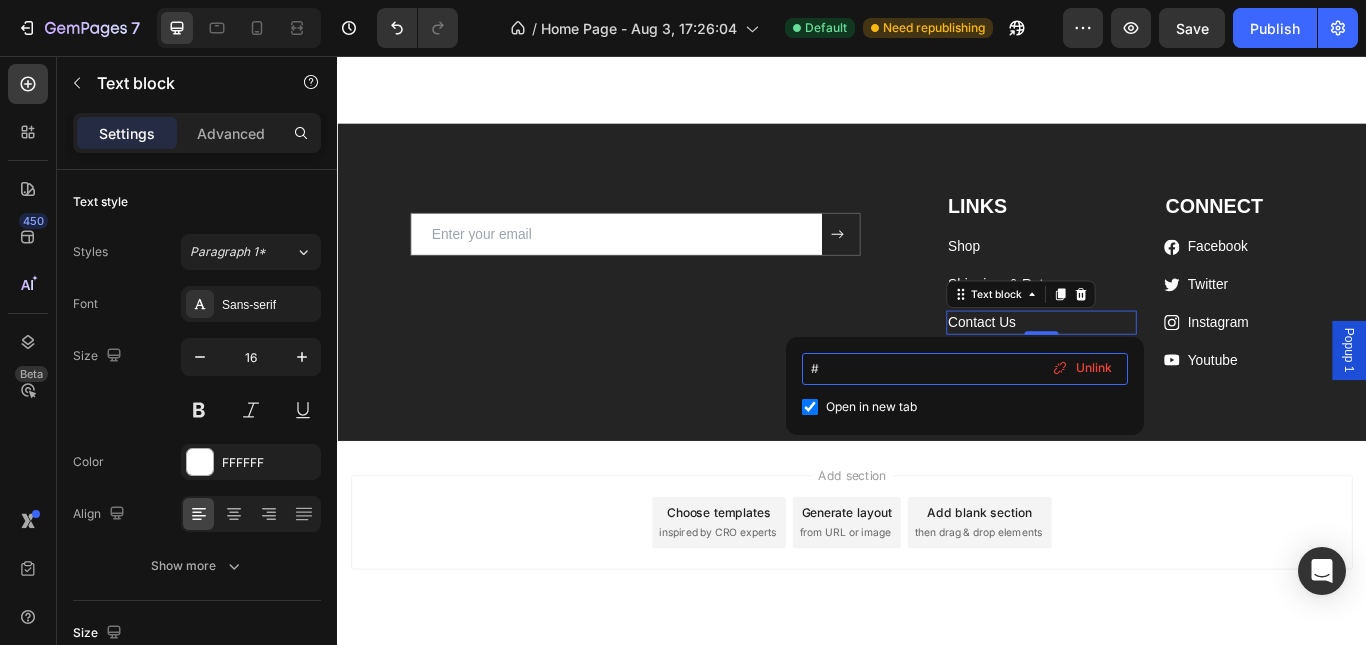 click on "#" at bounding box center [965, 369] 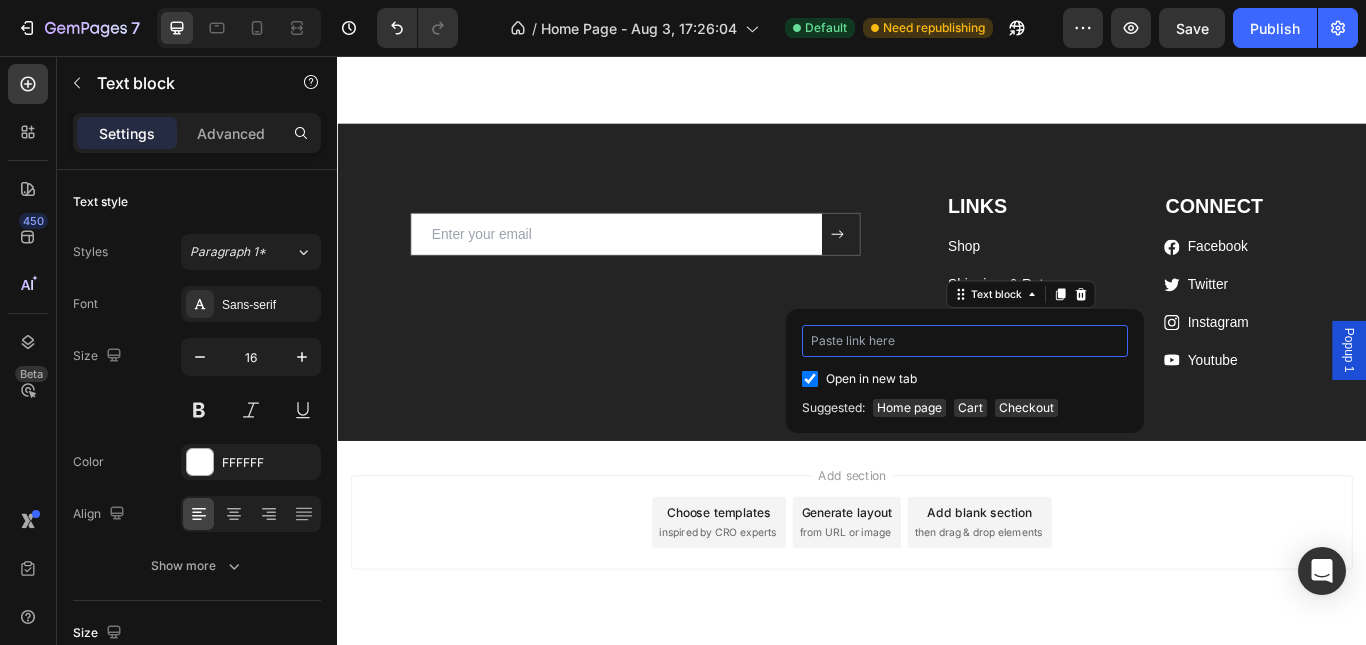 scroll, scrollTop: 4138, scrollLeft: 0, axis: vertical 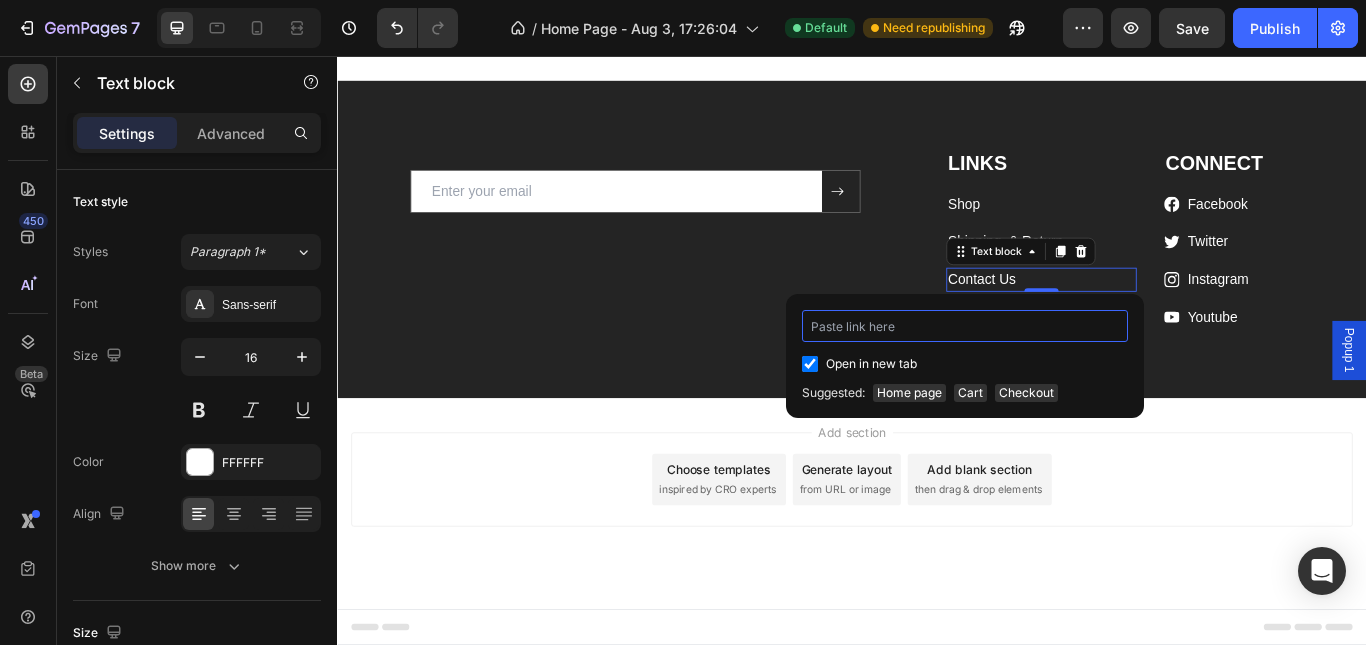 click at bounding box center (965, 326) 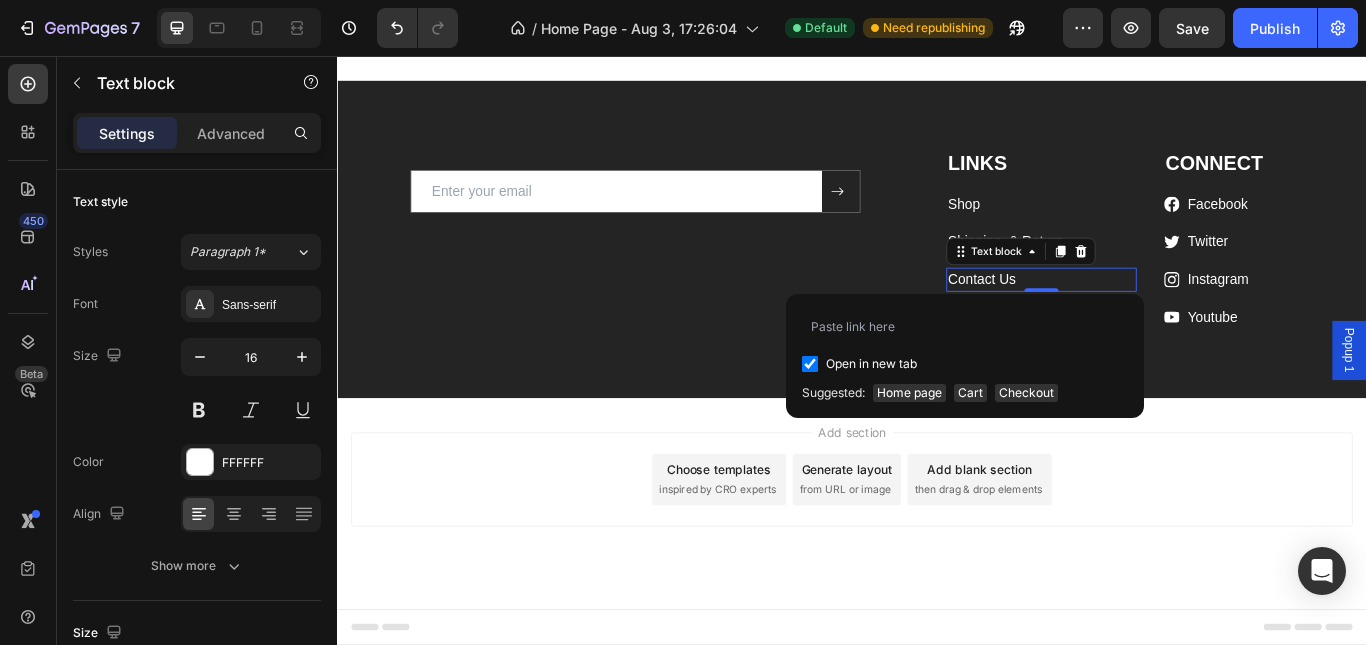 click on "Open in new tab" at bounding box center (965, 364) 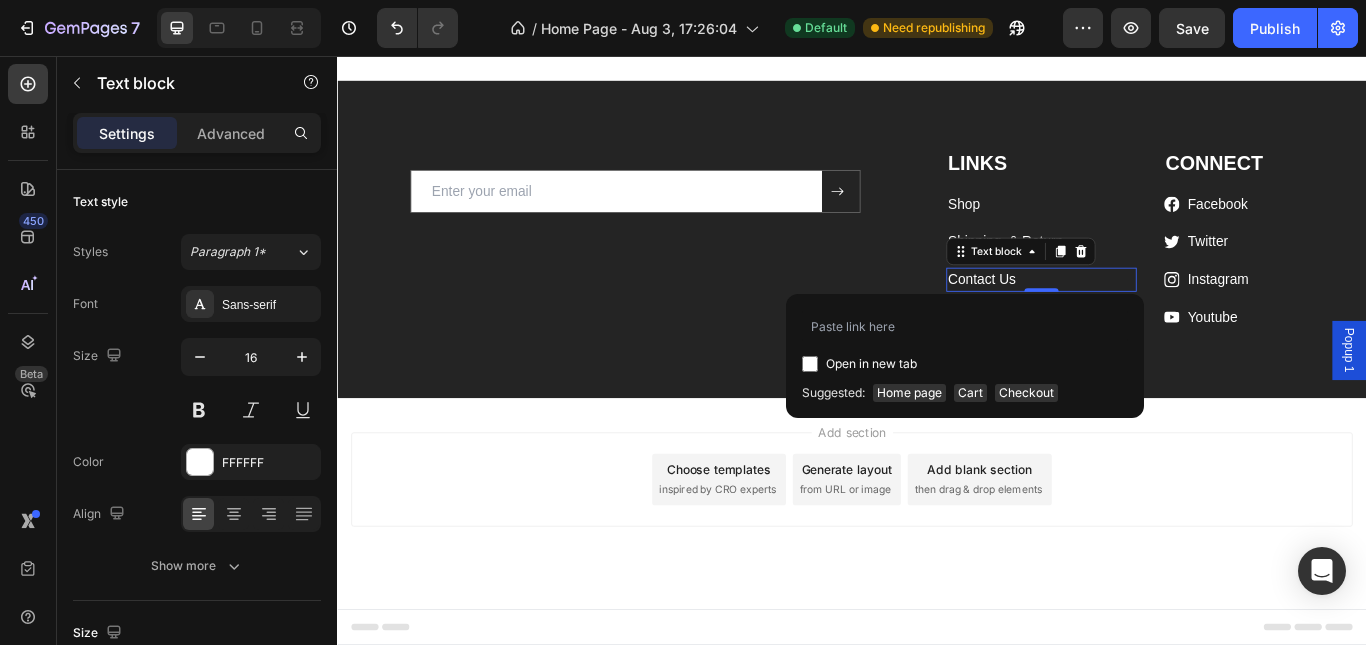 click on "Open in new tab Suggested: Home page Cart Checkout" at bounding box center (965, 356) 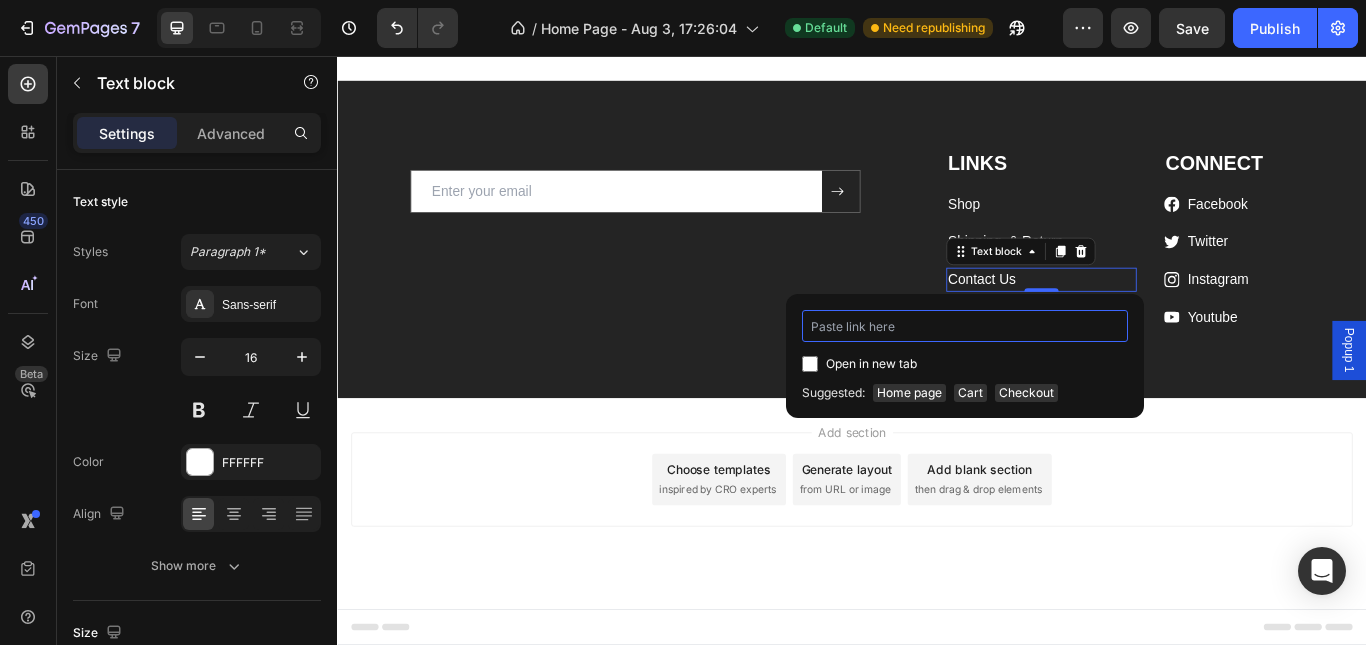click at bounding box center [965, 326] 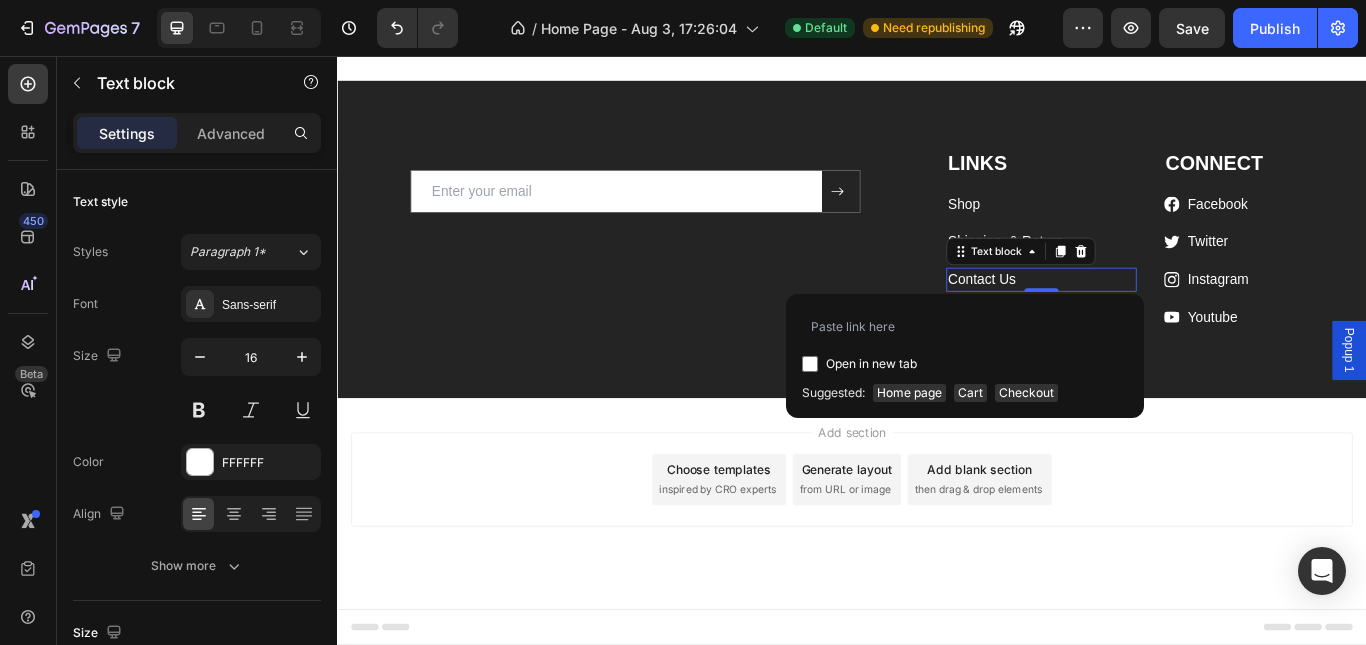 click at bounding box center (810, 364) 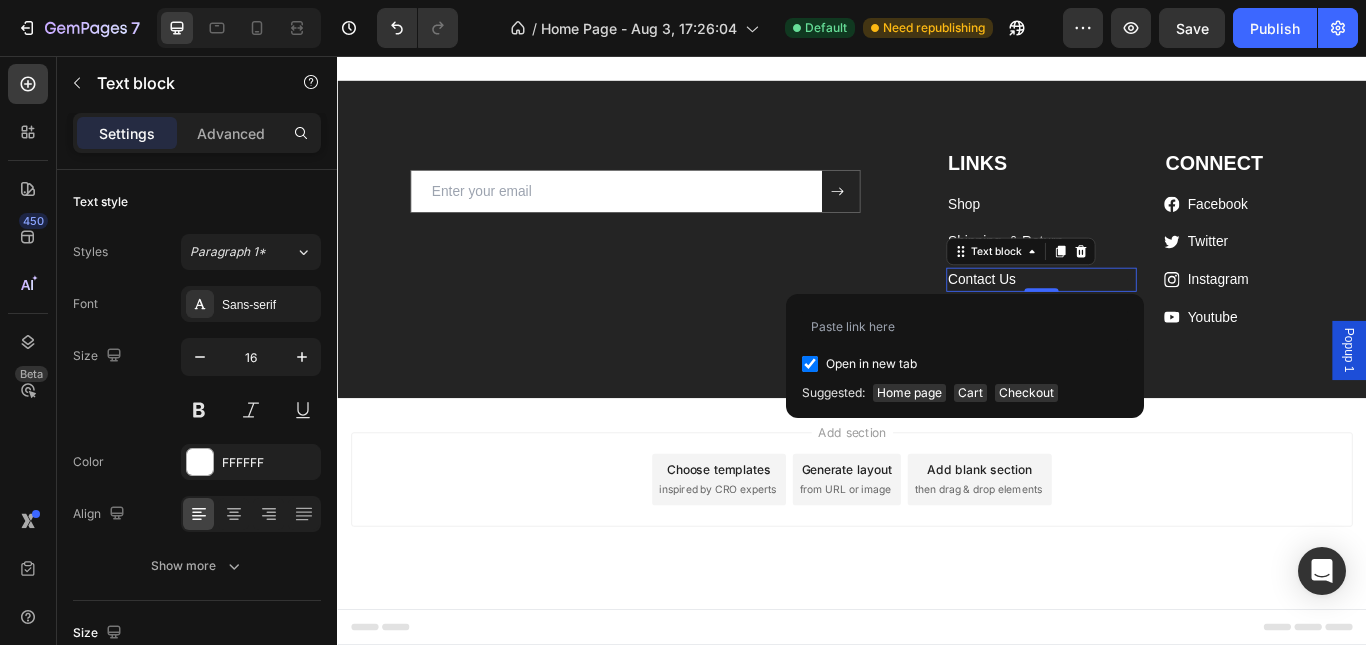 checkbox on "true" 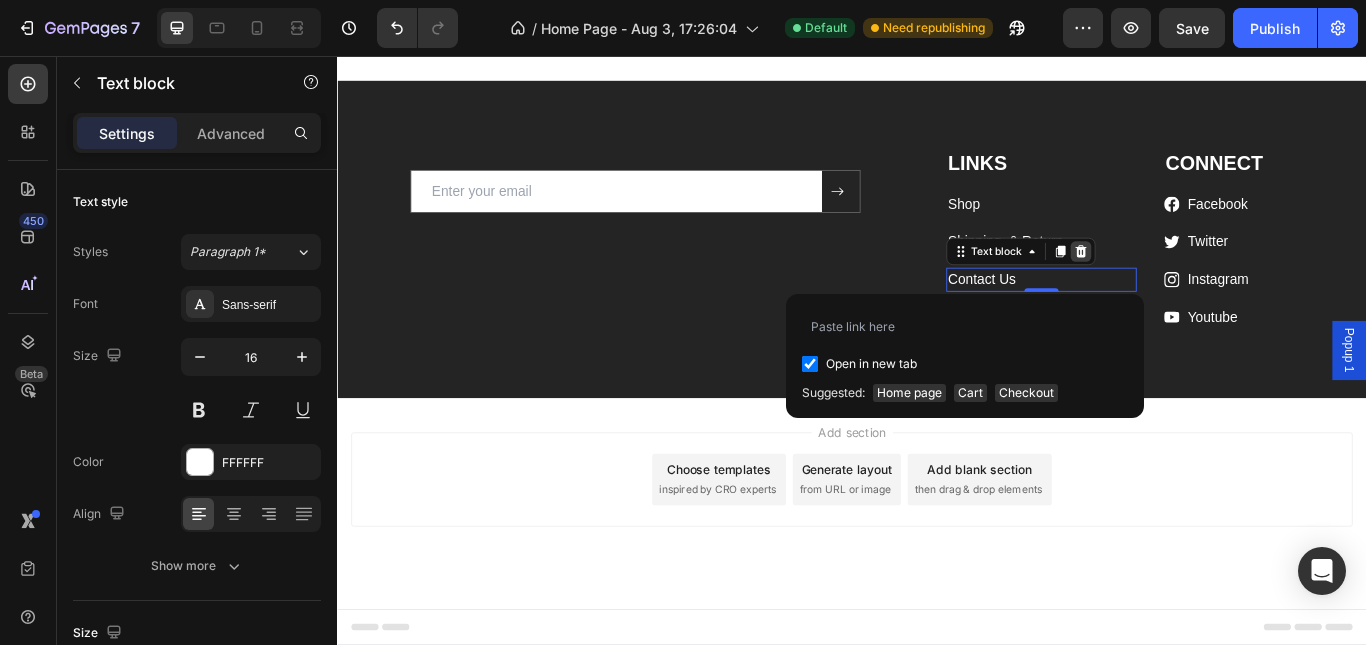 click 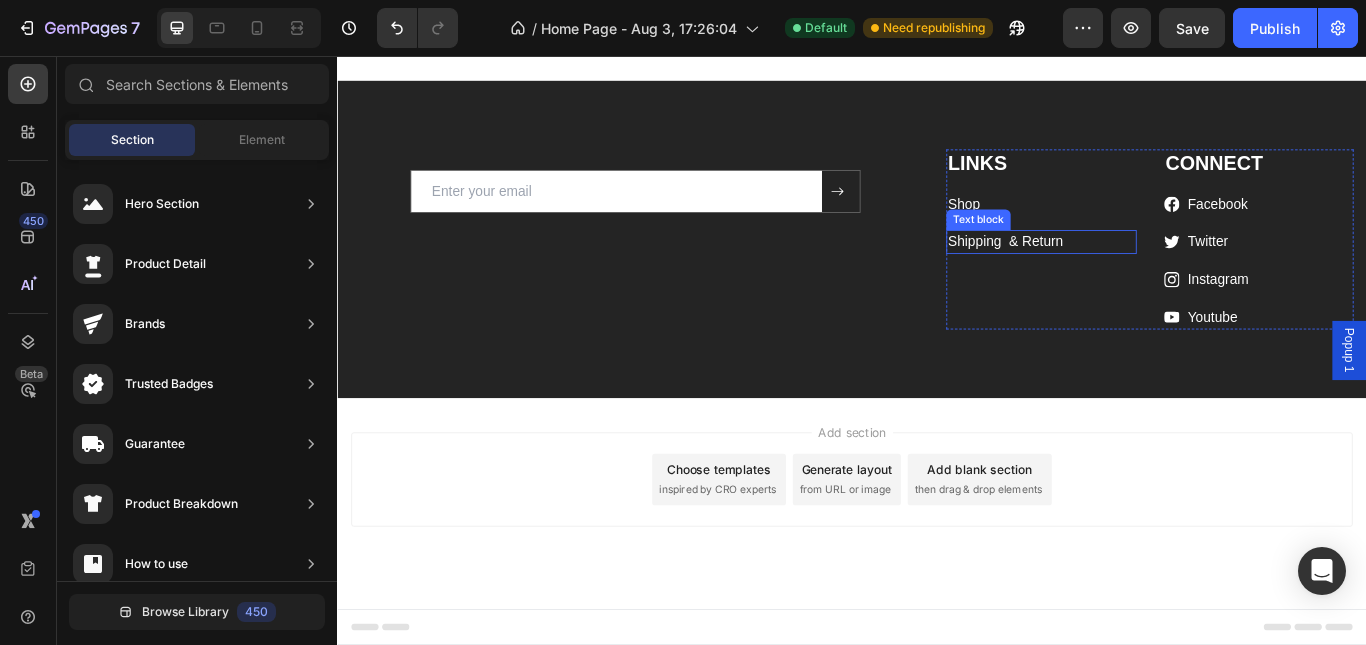 click on "Shipping  & Return" at bounding box center (1116, 272) 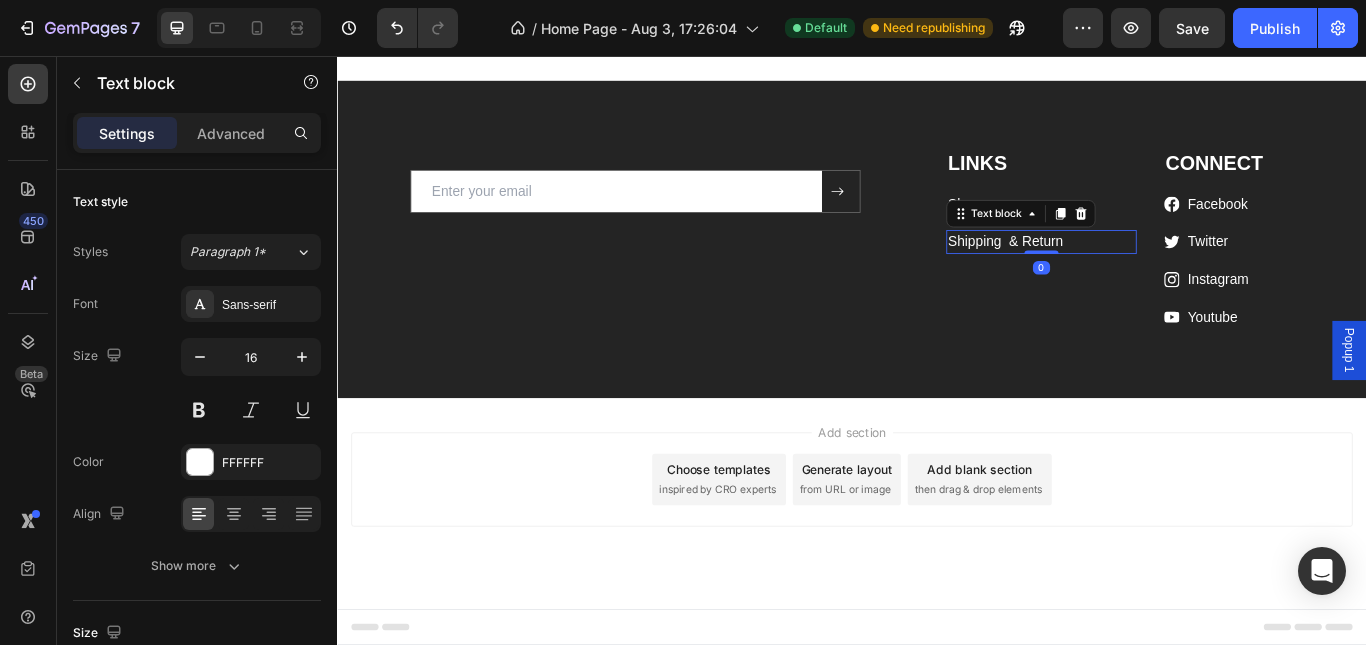 click 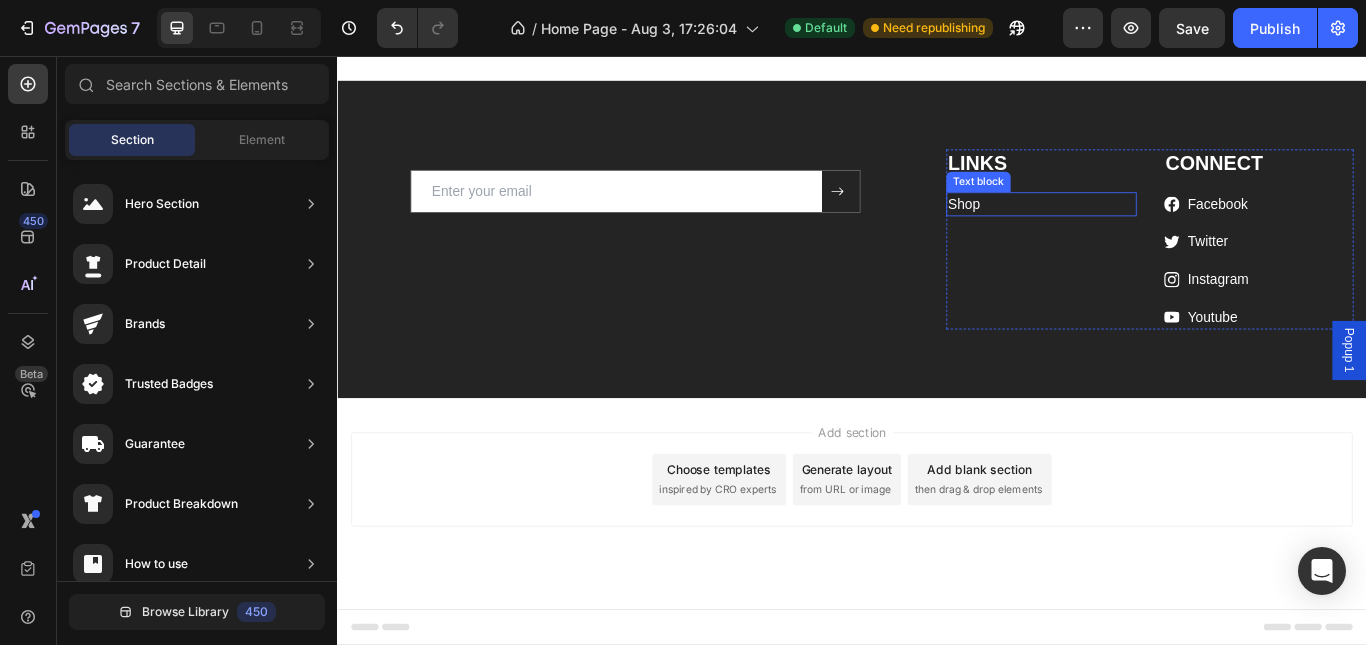 click on "Shop" at bounding box center [1158, 229] 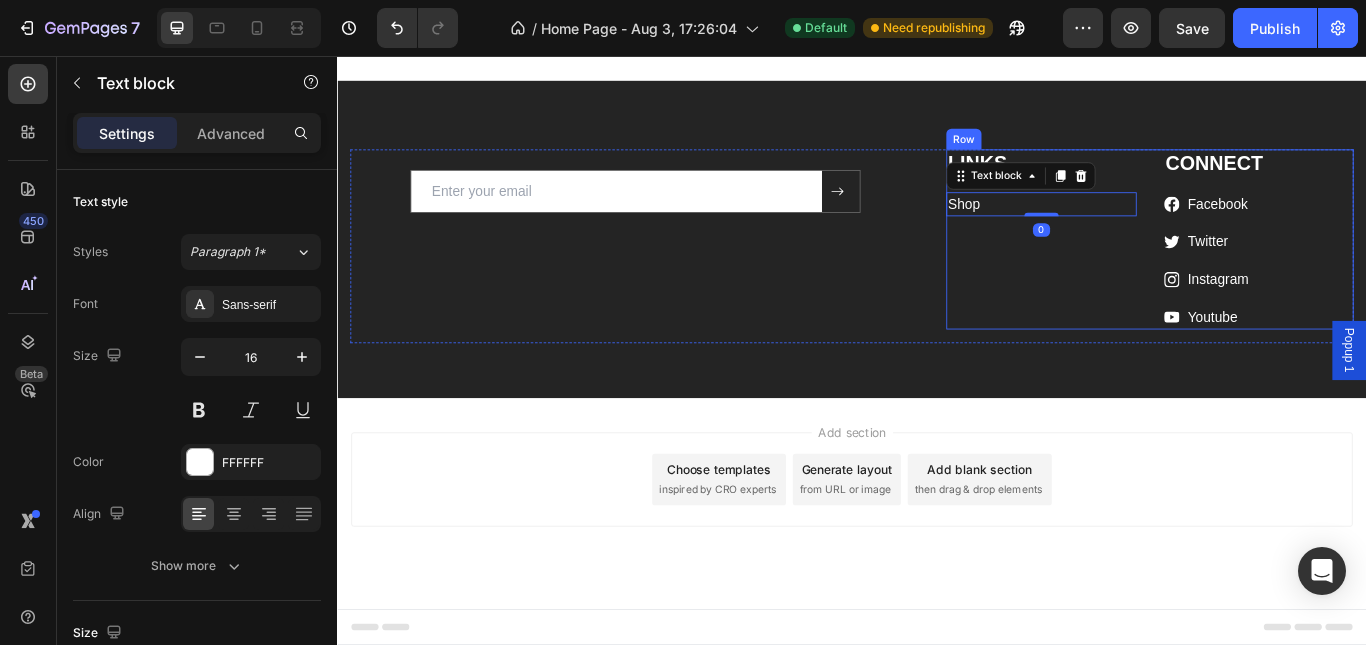click on "LINKS Heading Shop Text block   0" at bounding box center (1158, 270) 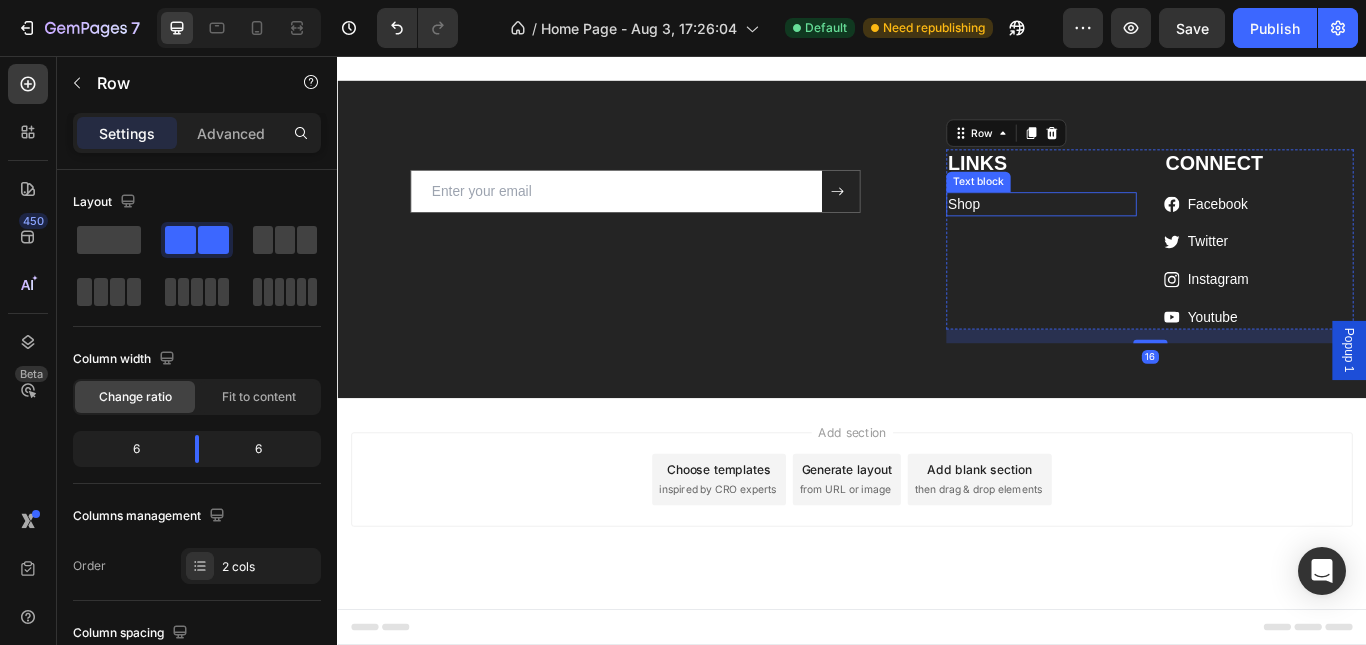 click on "Shop" at bounding box center (1158, 229) 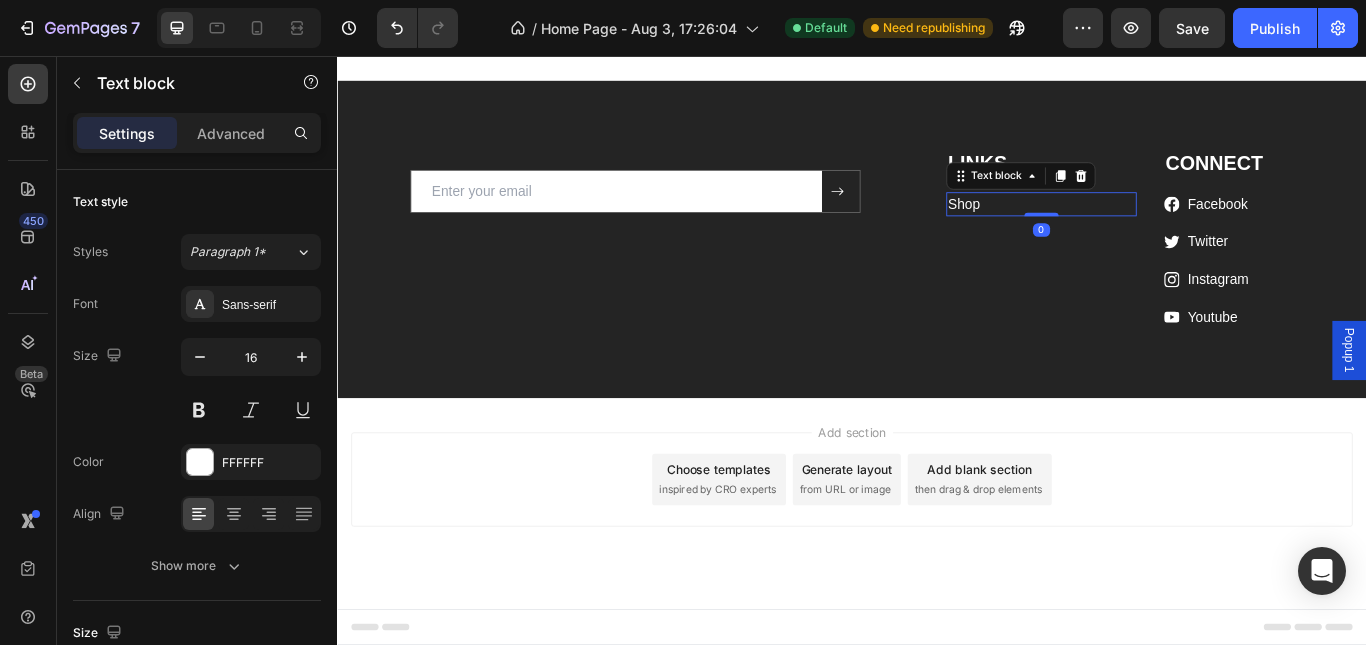 click on "Shop" at bounding box center (1158, 229) 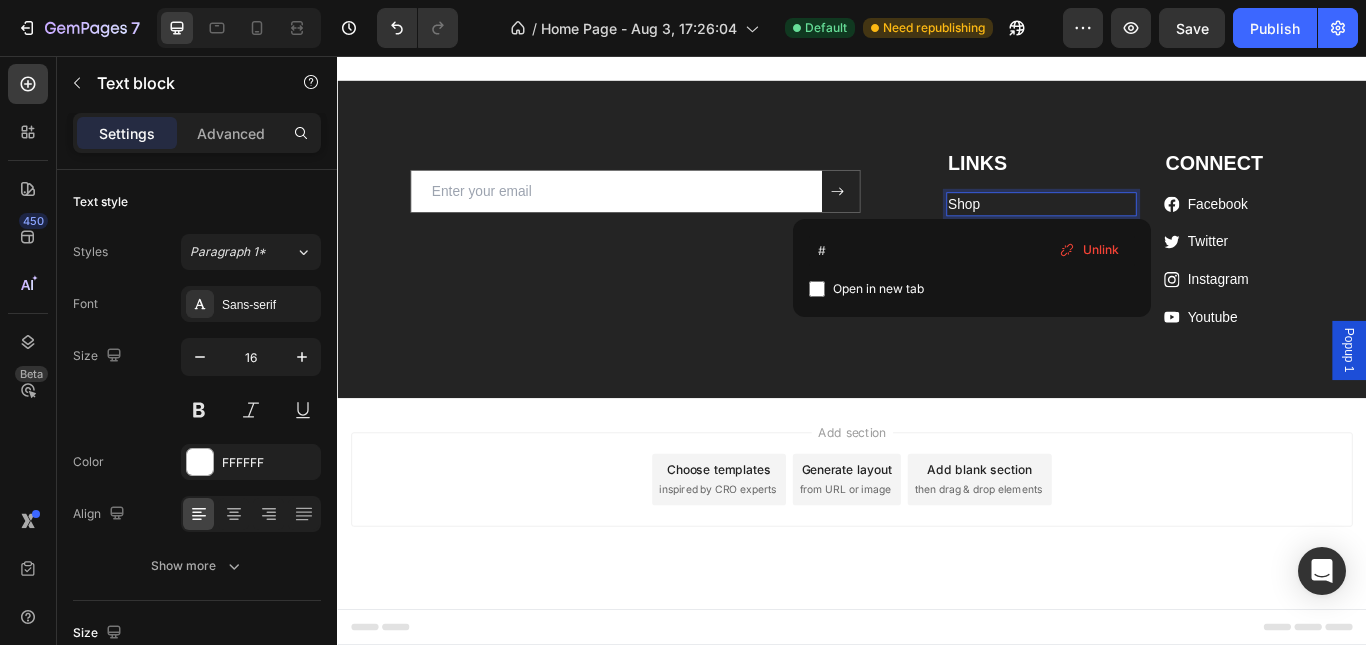 click on "Open in new tab" at bounding box center [878, 289] 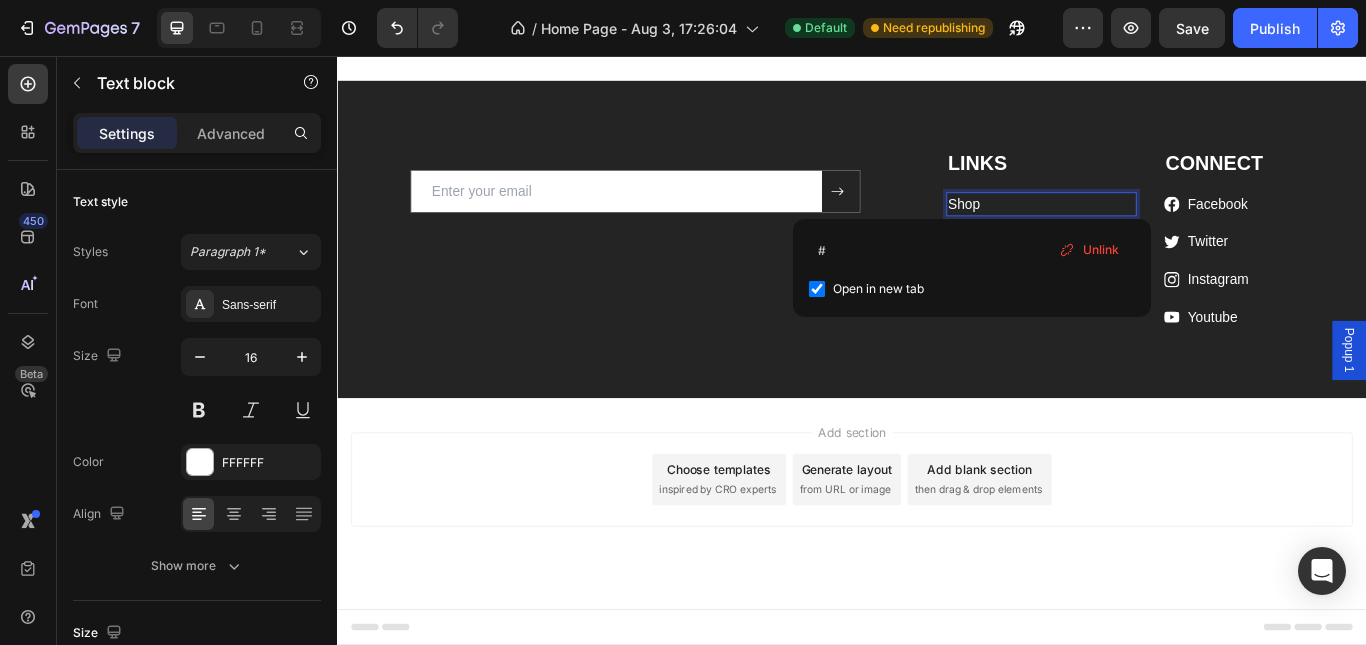 checkbox on "true" 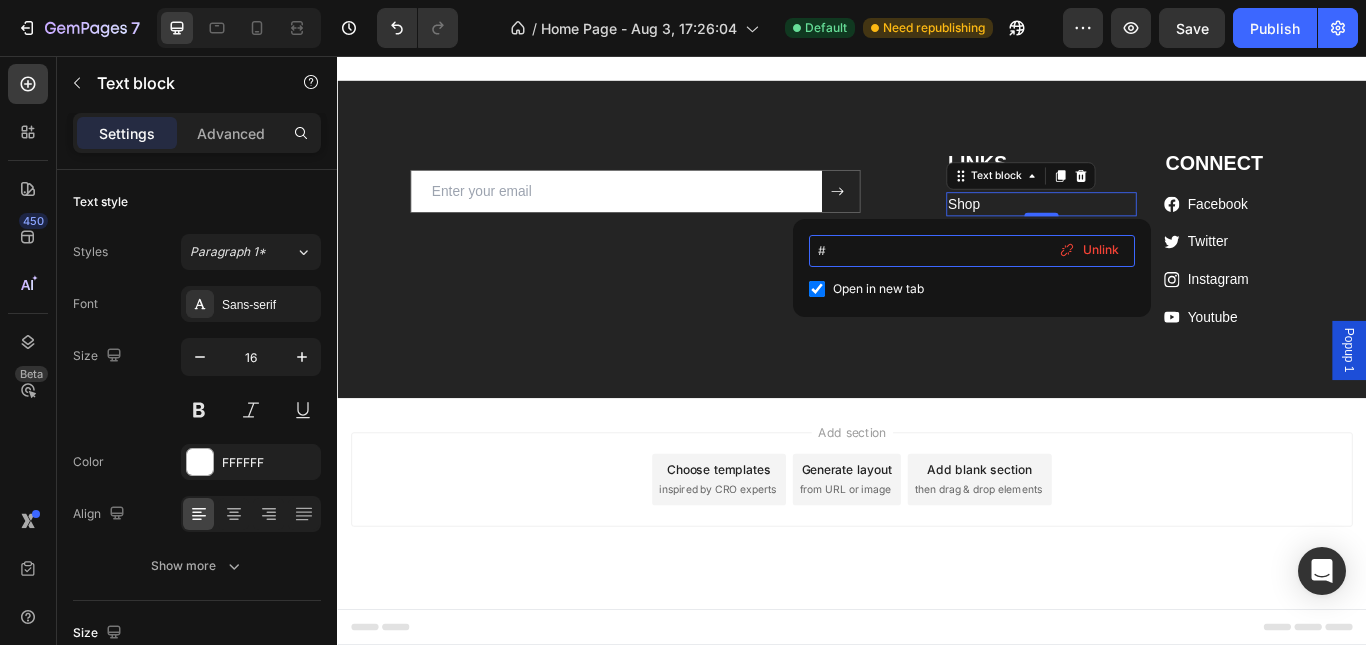 click on "#" at bounding box center (972, 251) 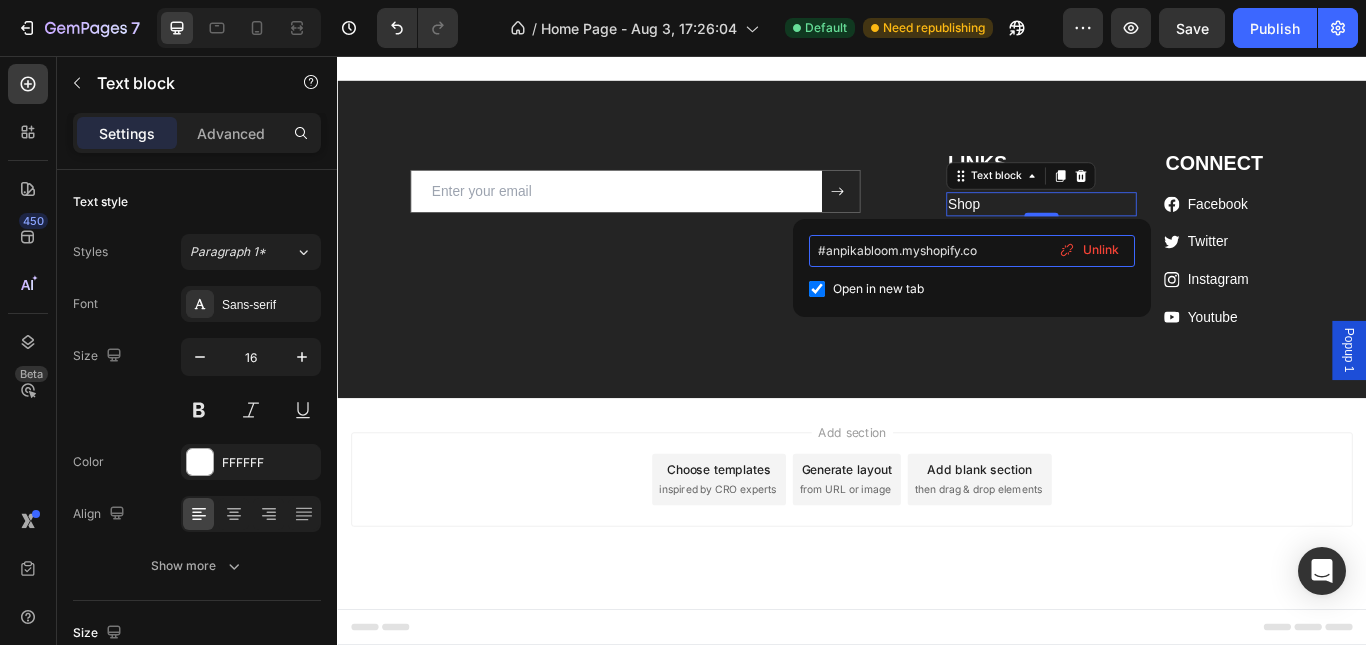 type on "#anpikabloom.myshopify.com" 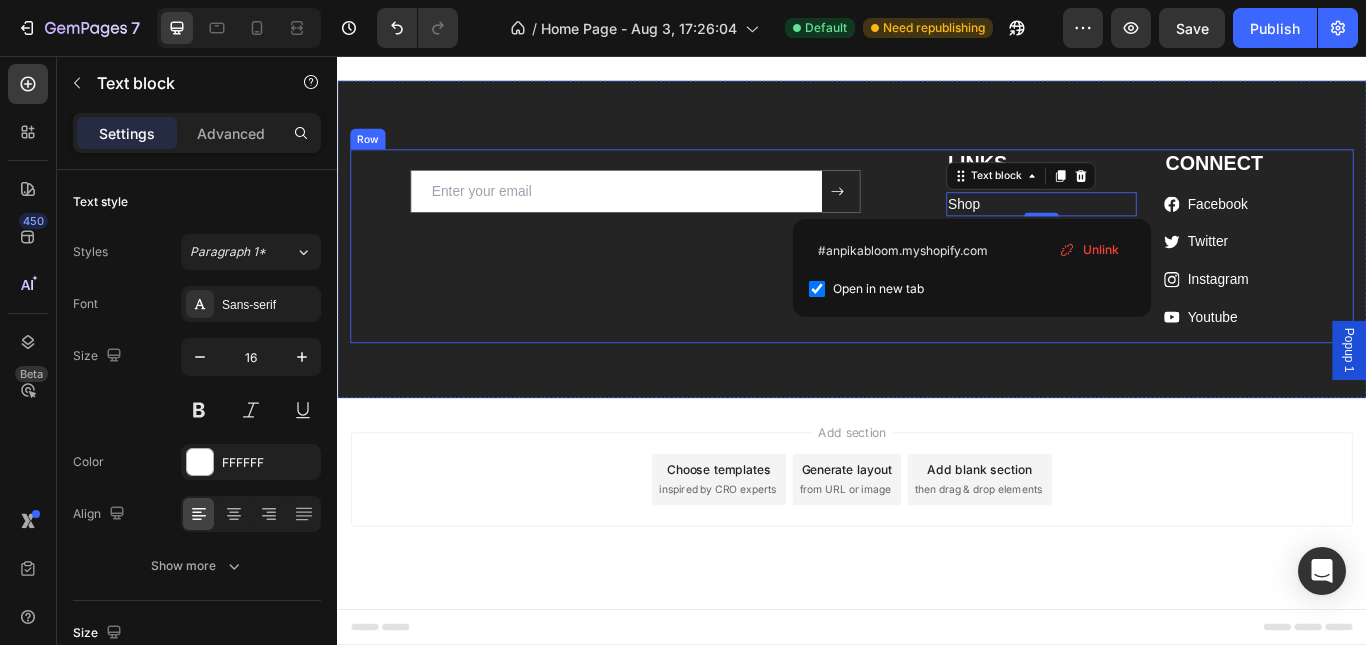 click on "LINKS Heading Shop Text block   0 CONNECT Heading
Icon Facebook Text block
Icon Twitter Text block
Icon Instagram Text block
Icon Youtube Text block Icon List Row" at bounding box center [1284, 278] 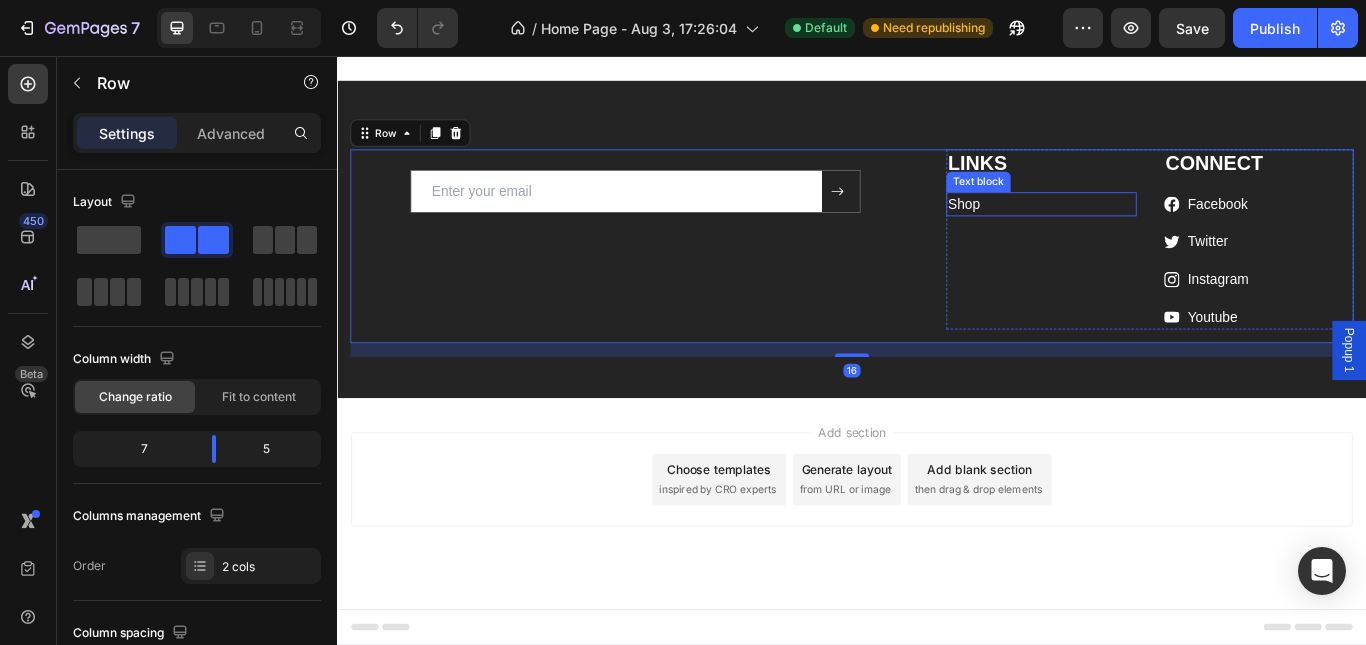click on "Shop" at bounding box center (1067, 228) 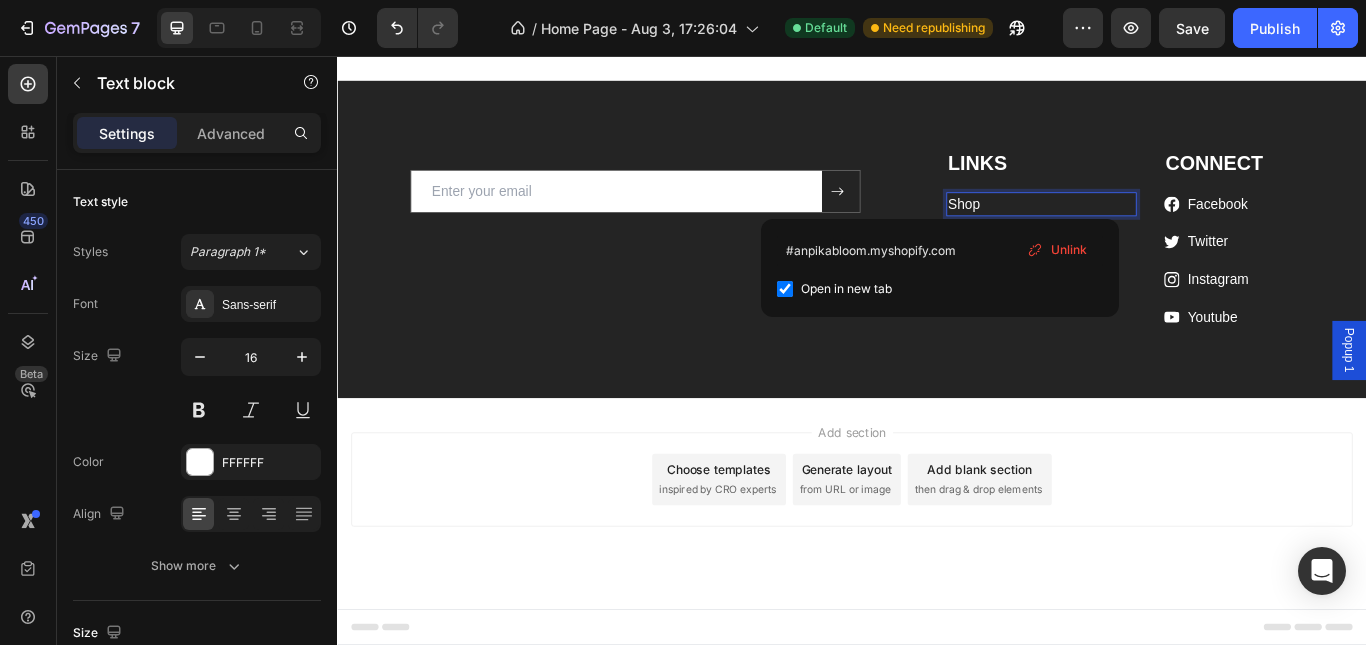 click on "#anpikabloom.myshopify.com Open in new tab Unlink" at bounding box center (940, 268) 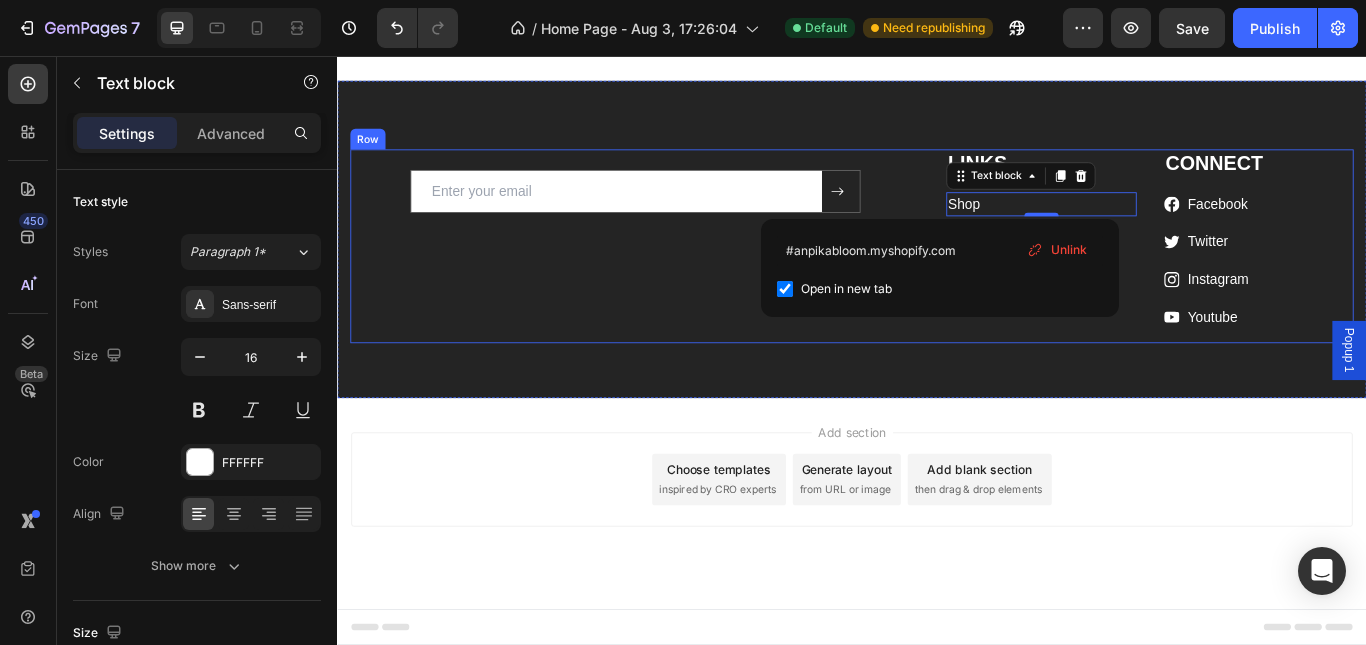 click on "LINKS Heading Shop Text block   0 CONNECT Heading
Icon Facebook Text block
Icon Twitter Text block
Icon Instagram Text block
Icon Youtube Text block Icon List Row" at bounding box center (1284, 278) 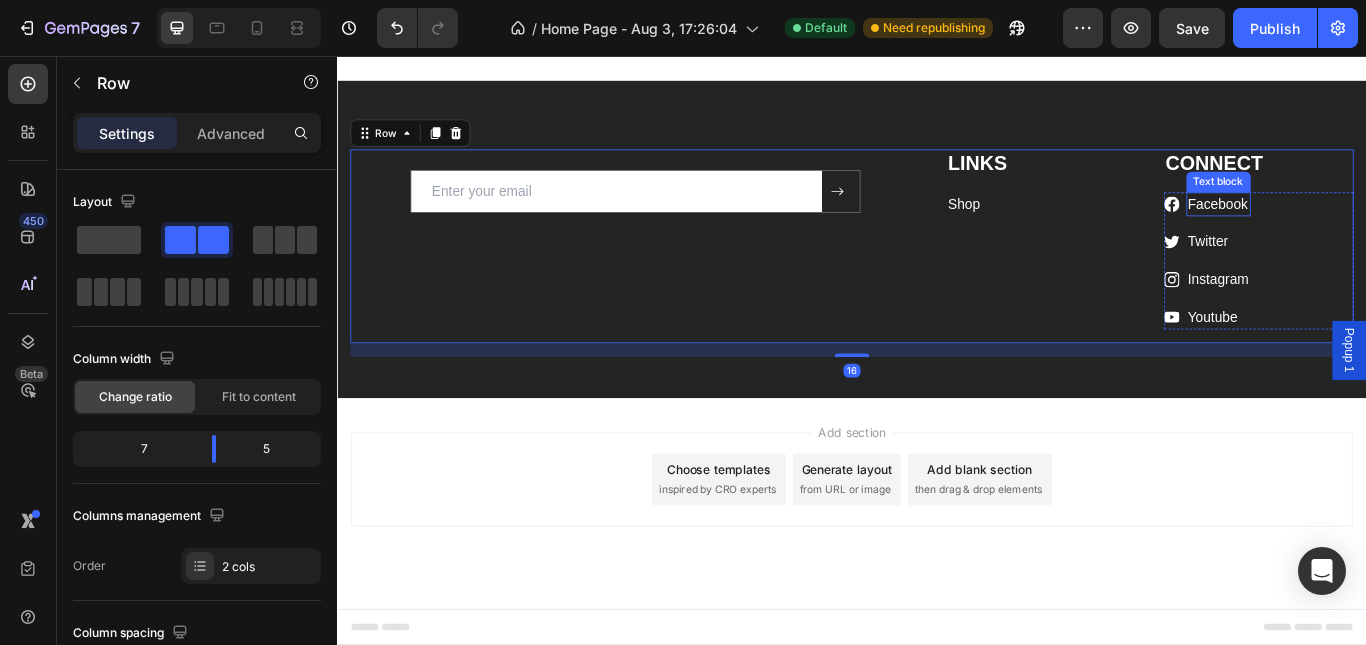 click on "Facebook" at bounding box center [1364, 228] 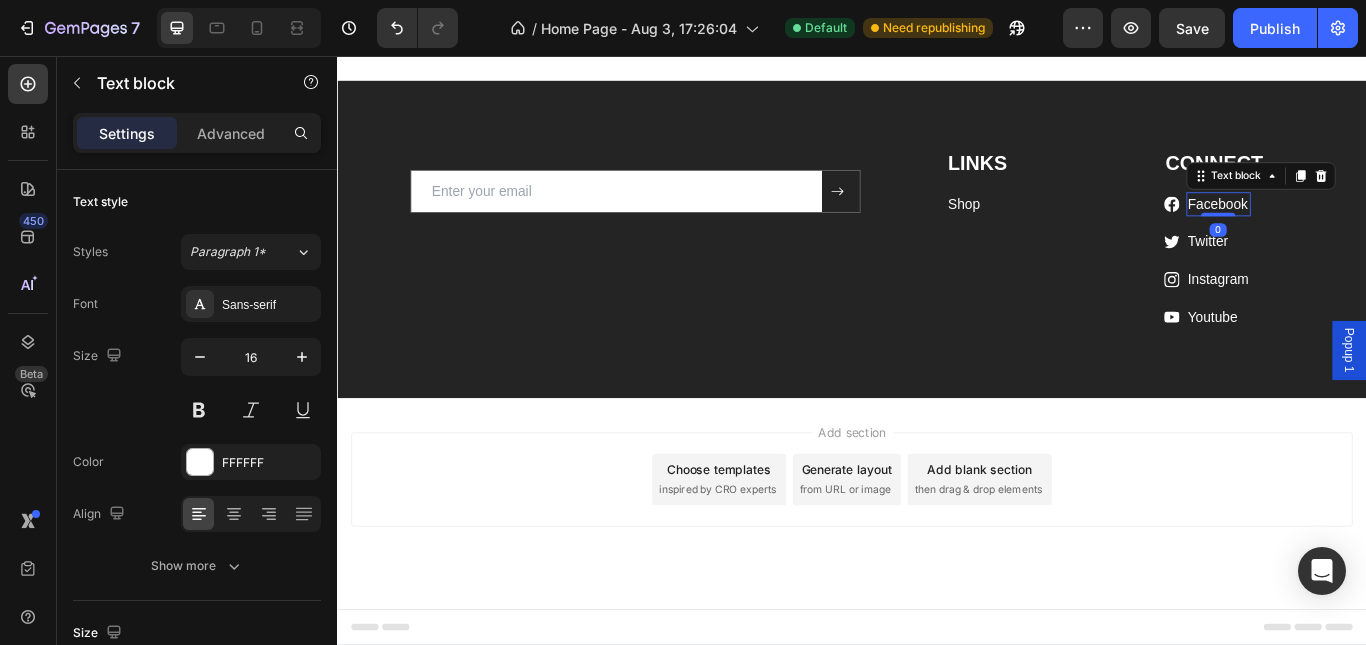 drag, startPoint x: 1468, startPoint y: 192, endPoint x: 1447, endPoint y: 206, distance: 25.23886 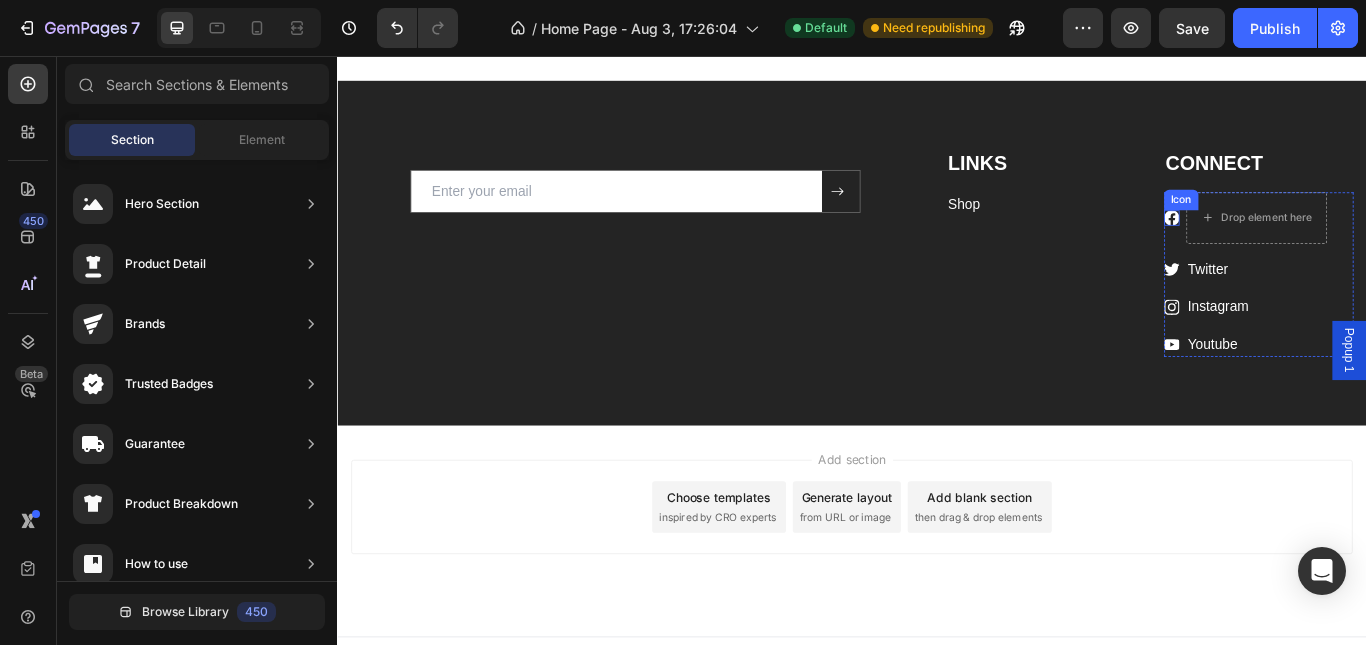 click 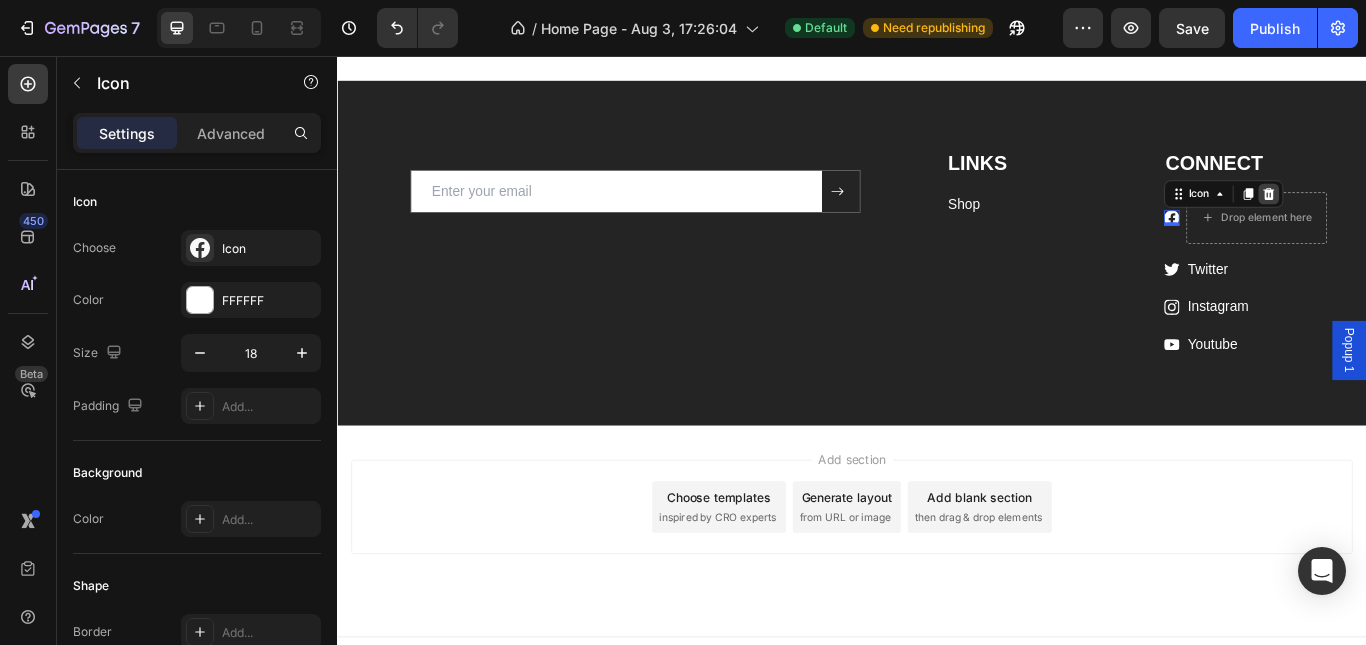 click 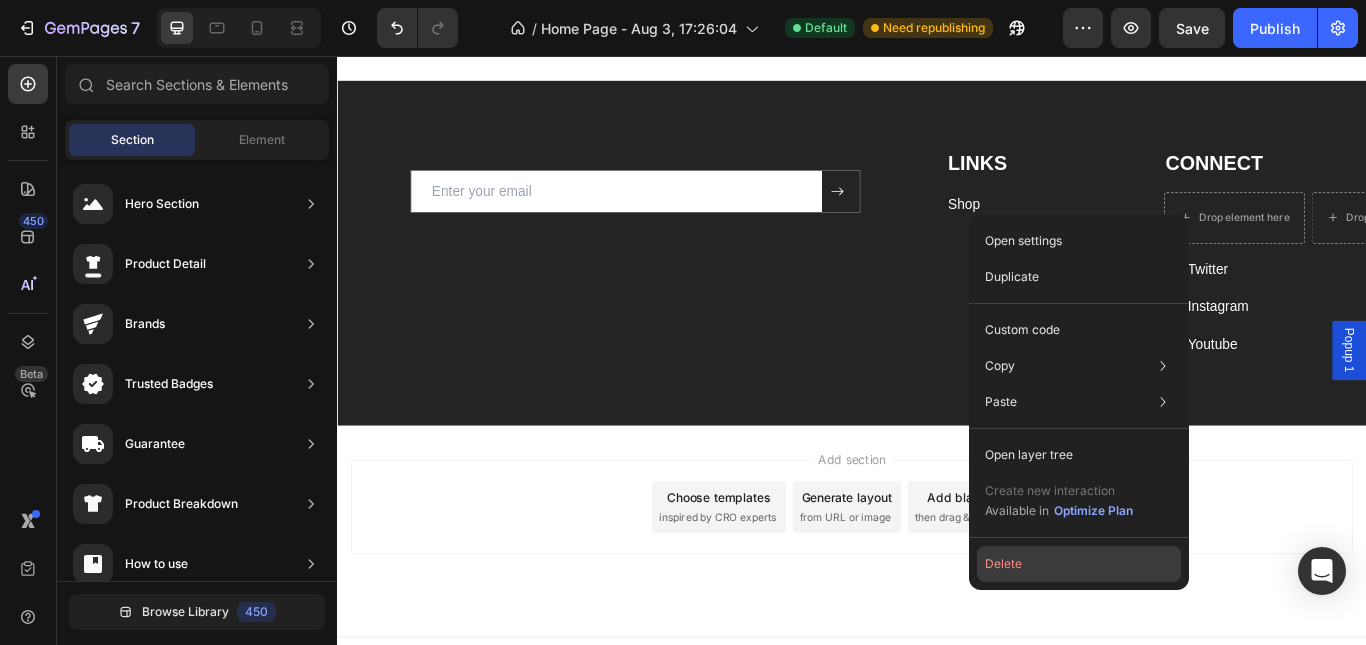 drag, startPoint x: 1029, startPoint y: 561, endPoint x: 930, endPoint y: 330, distance: 251.32051 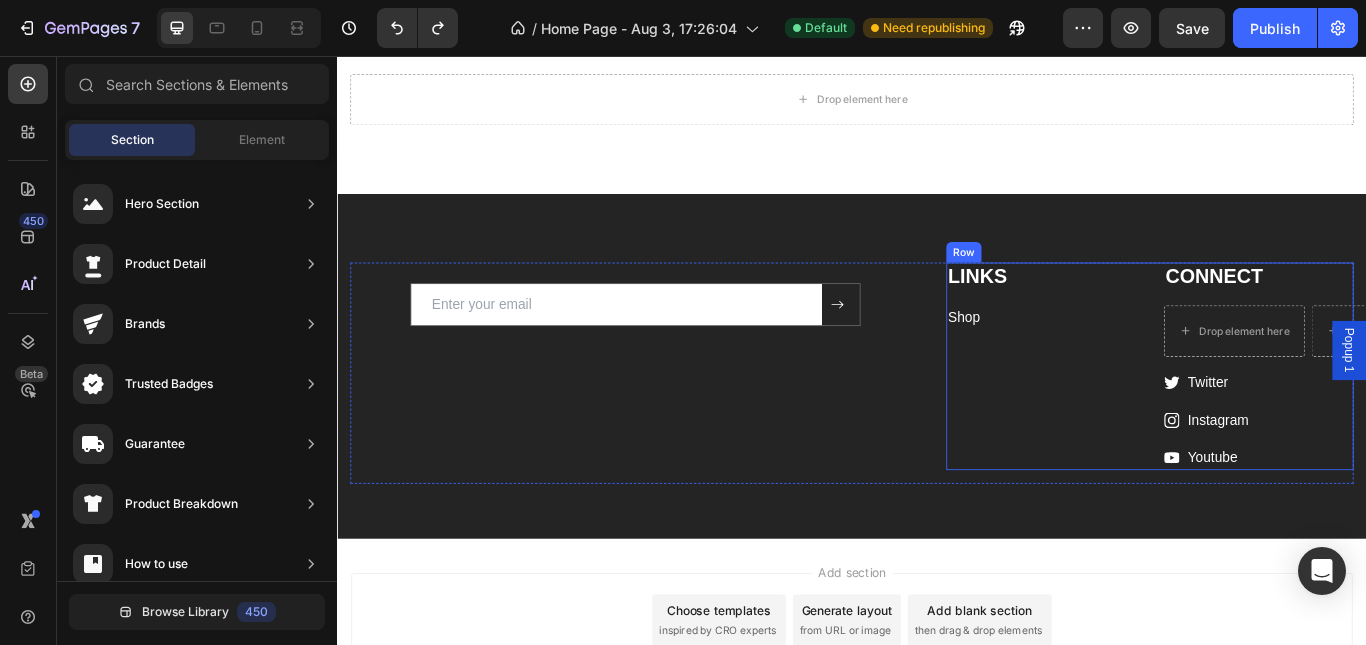 scroll, scrollTop: 4138, scrollLeft: 0, axis: vertical 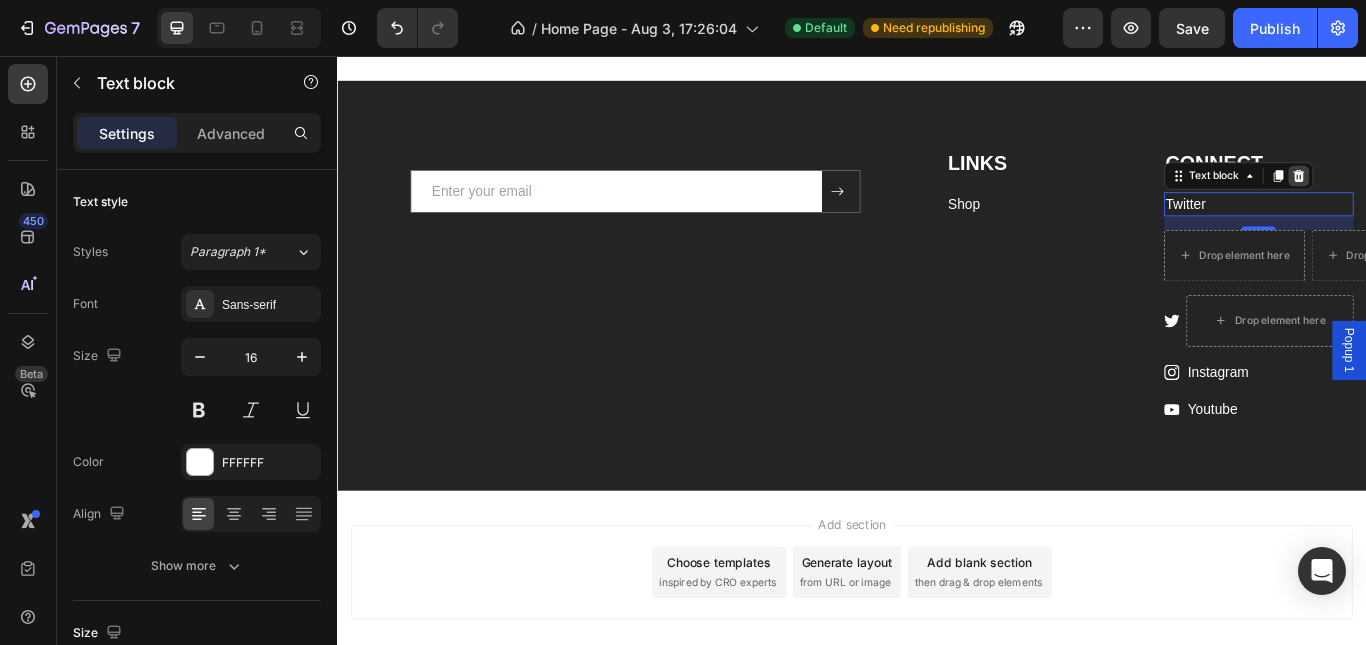 click 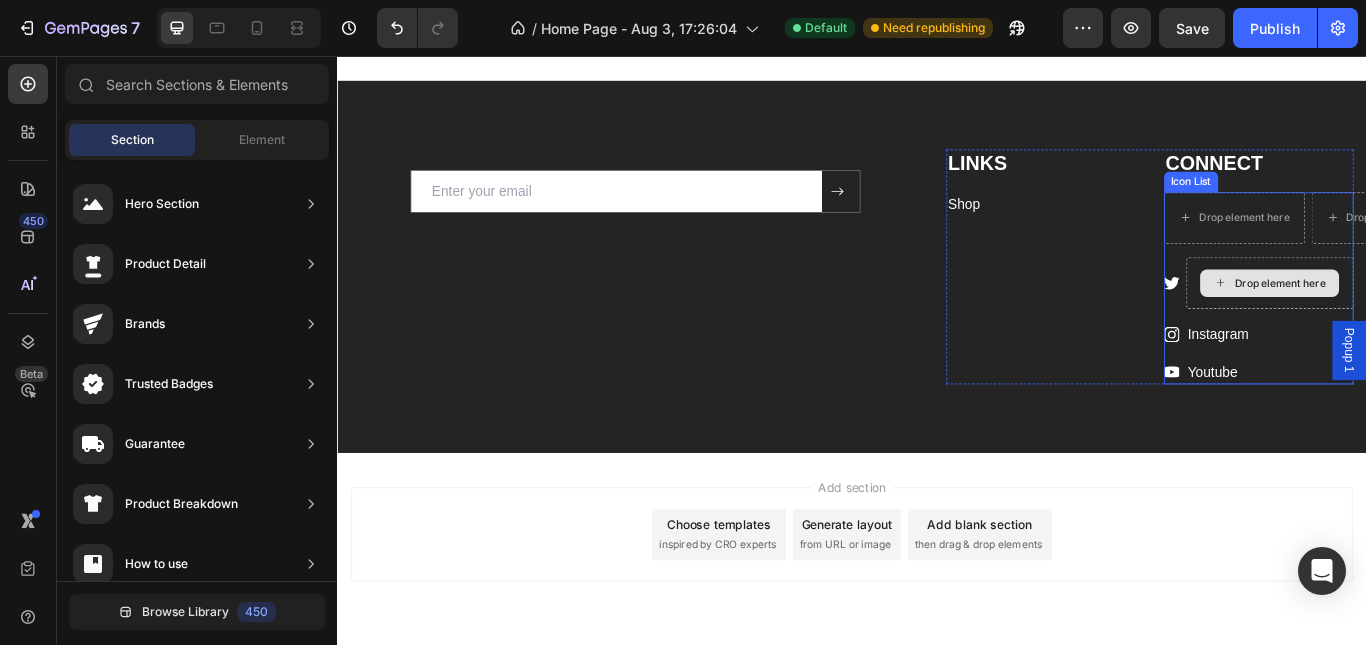 click on "Icon
Drop element here" at bounding box center [1412, 321] 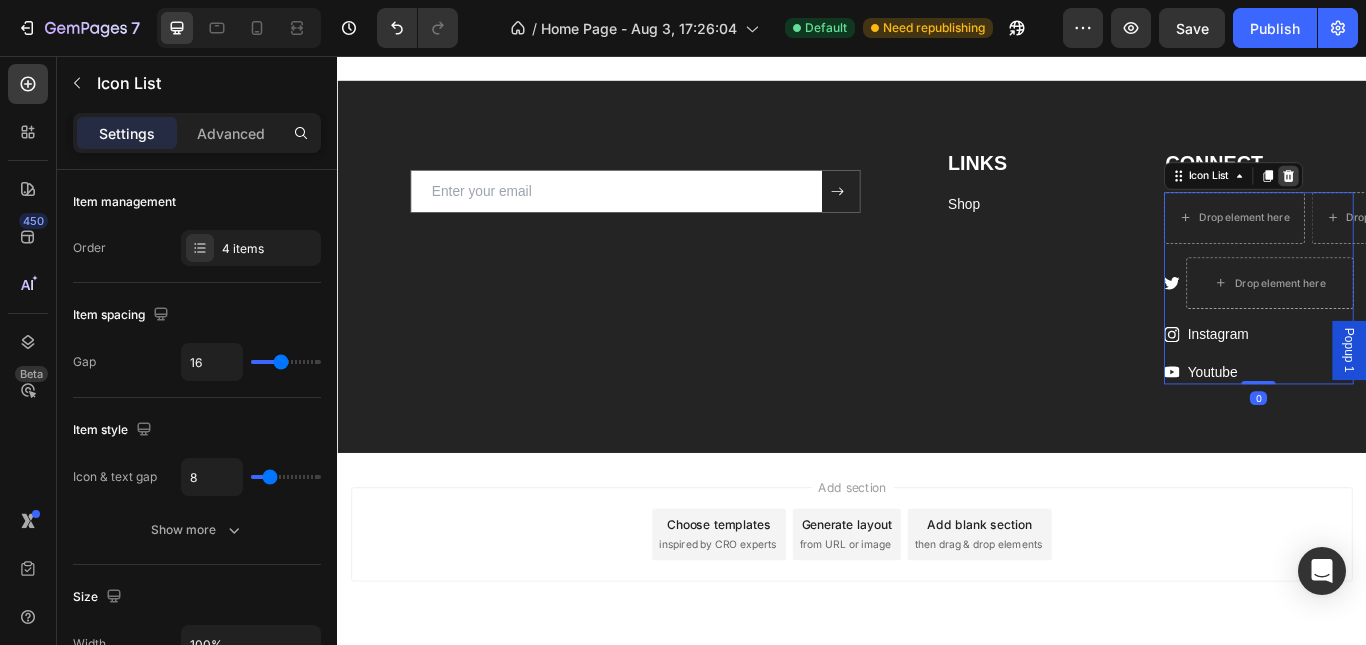 click 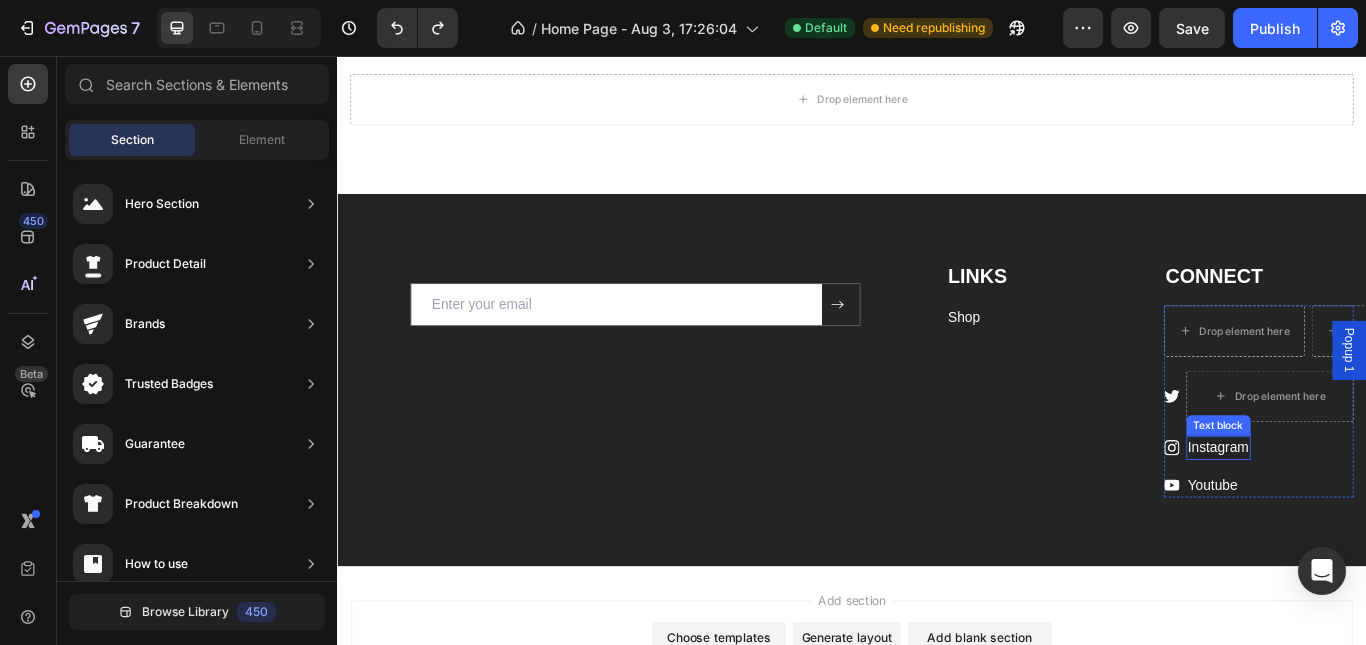scroll, scrollTop: 4138, scrollLeft: 0, axis: vertical 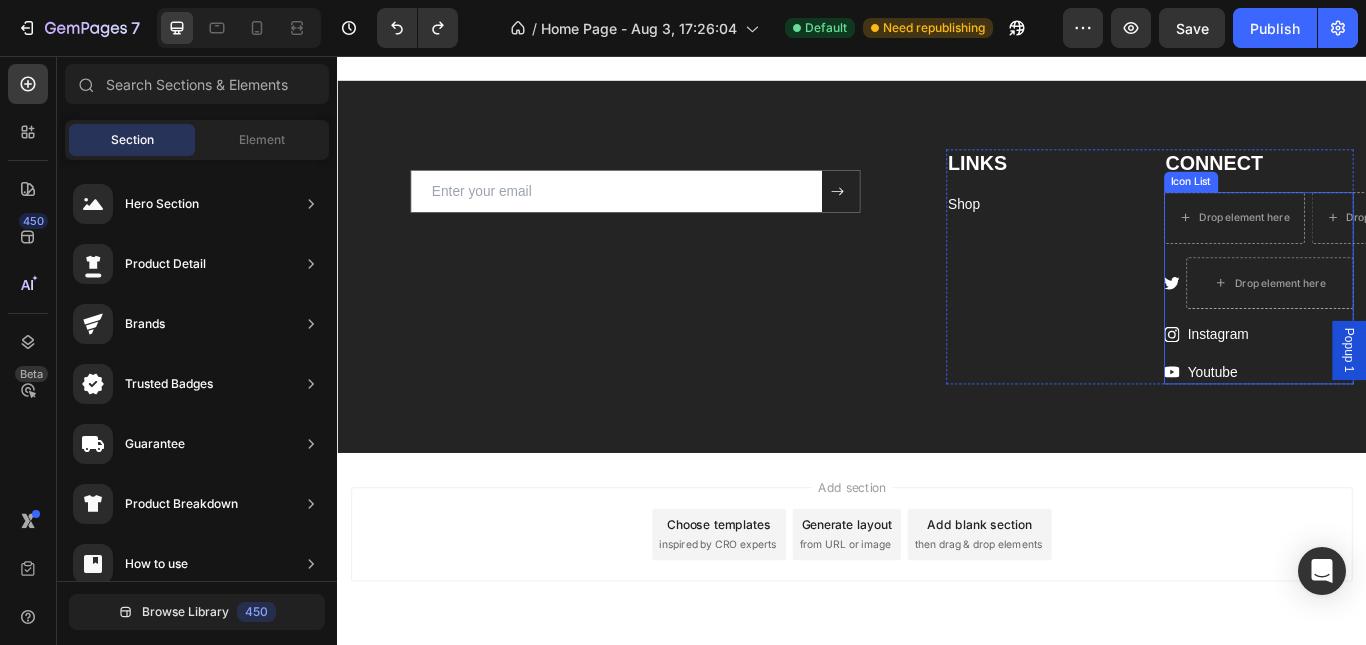 click on "Icon Instagram Text block" at bounding box center [1412, 381] 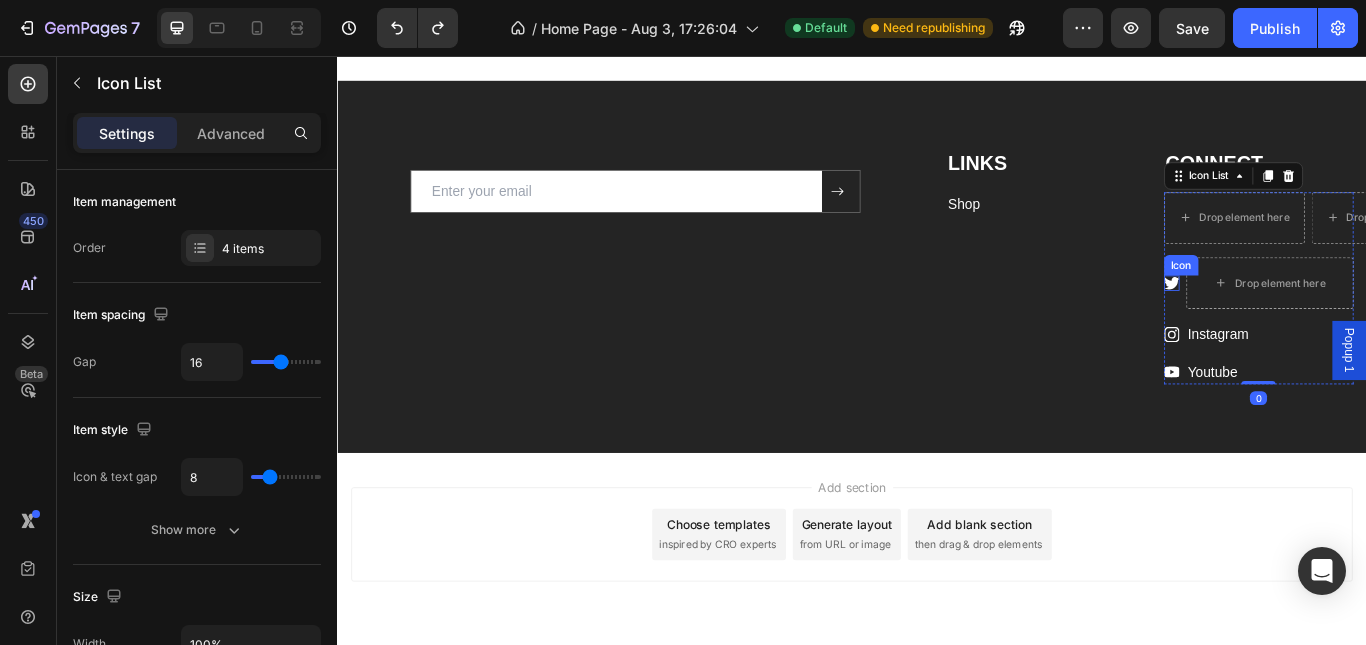 click 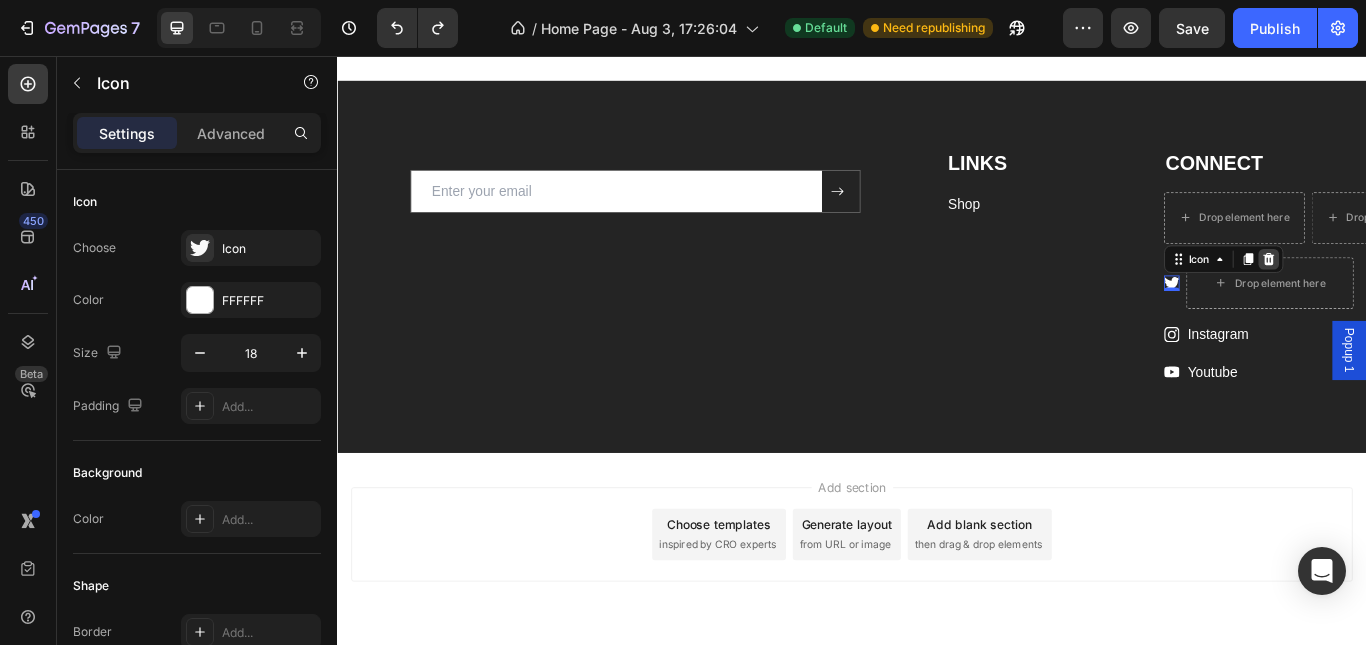click 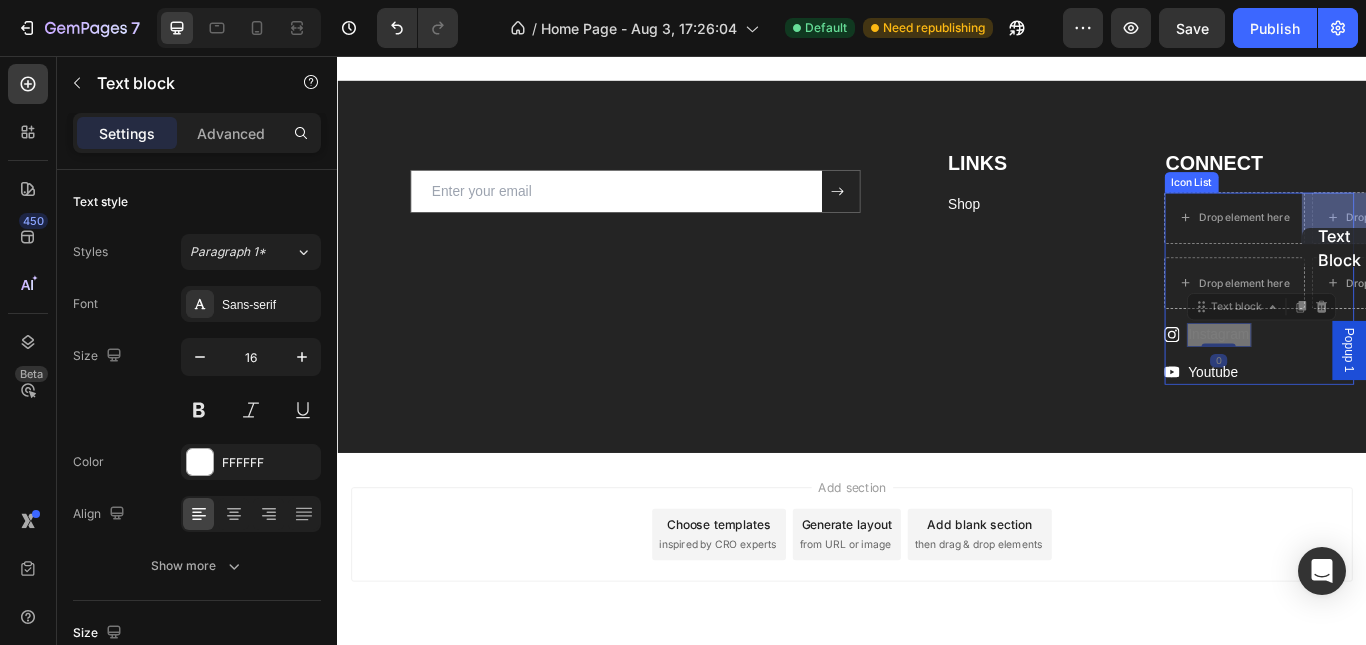 drag, startPoint x: 1338, startPoint y: 387, endPoint x: 1463, endPoint y: 256, distance: 181.06905 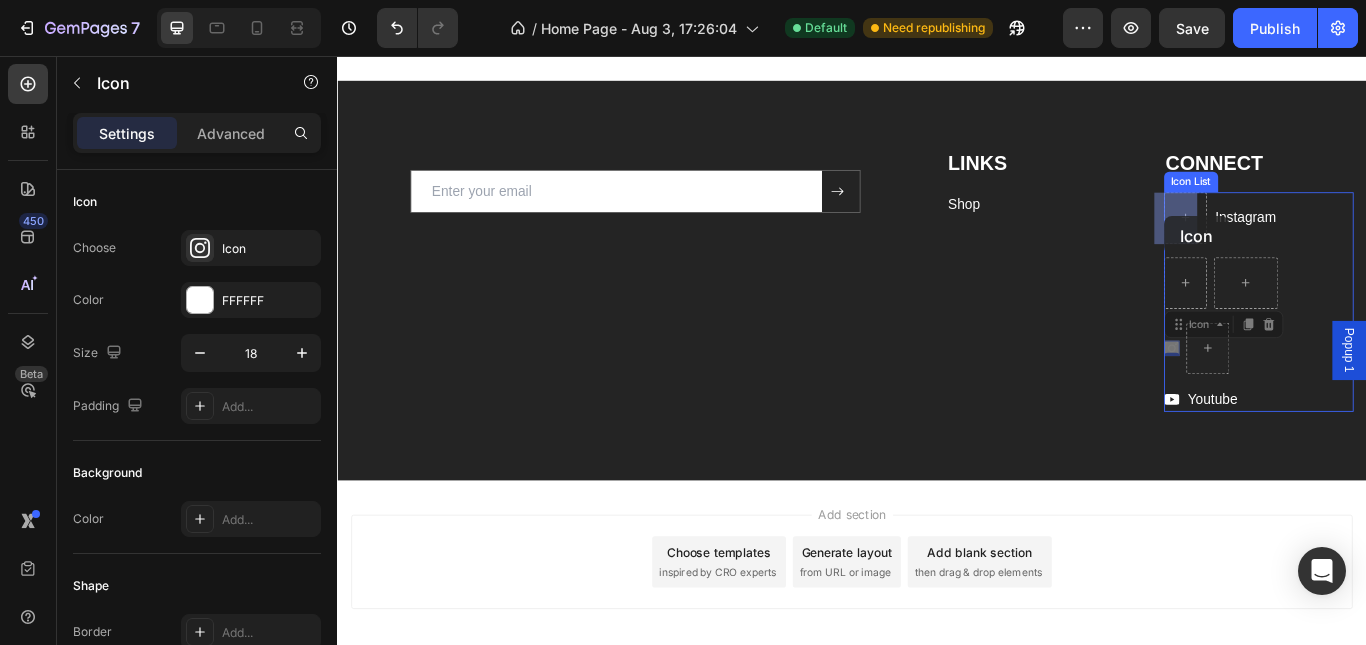 drag, startPoint x: 1294, startPoint y: 395, endPoint x: 1302, endPoint y: 244, distance: 151.21178 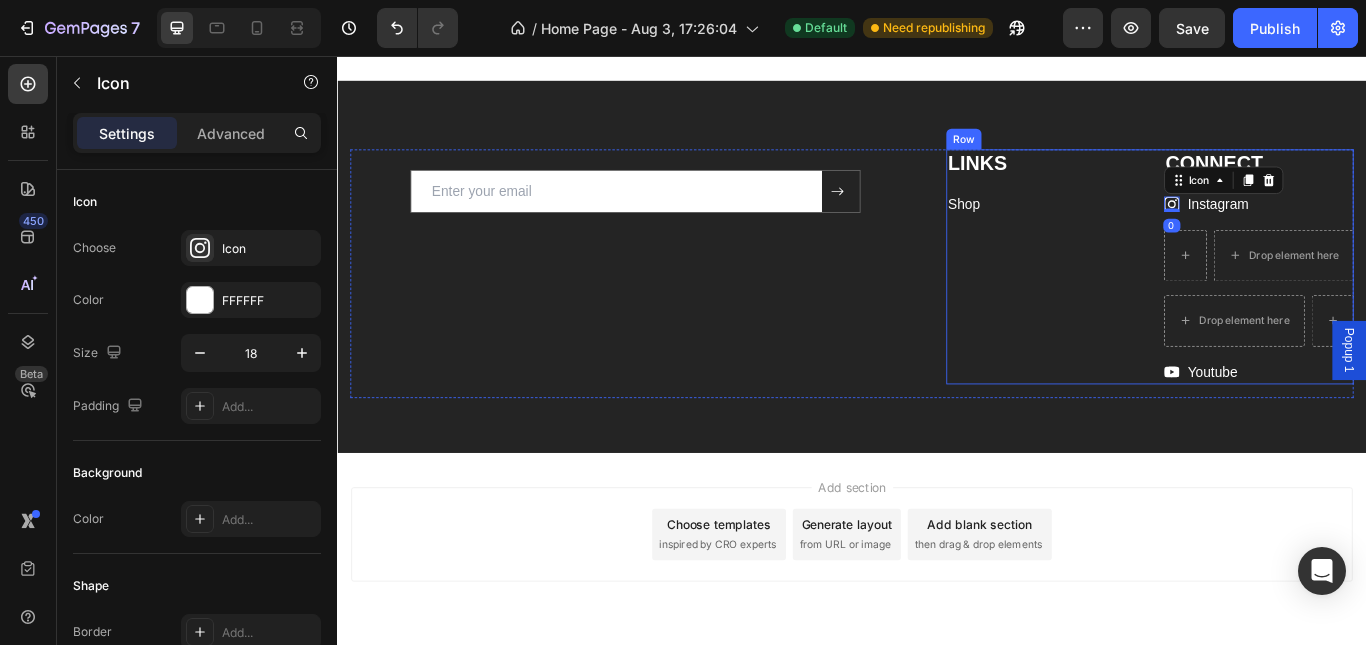 click on "LINKS Heading Shop Text block" at bounding box center (1158, 302) 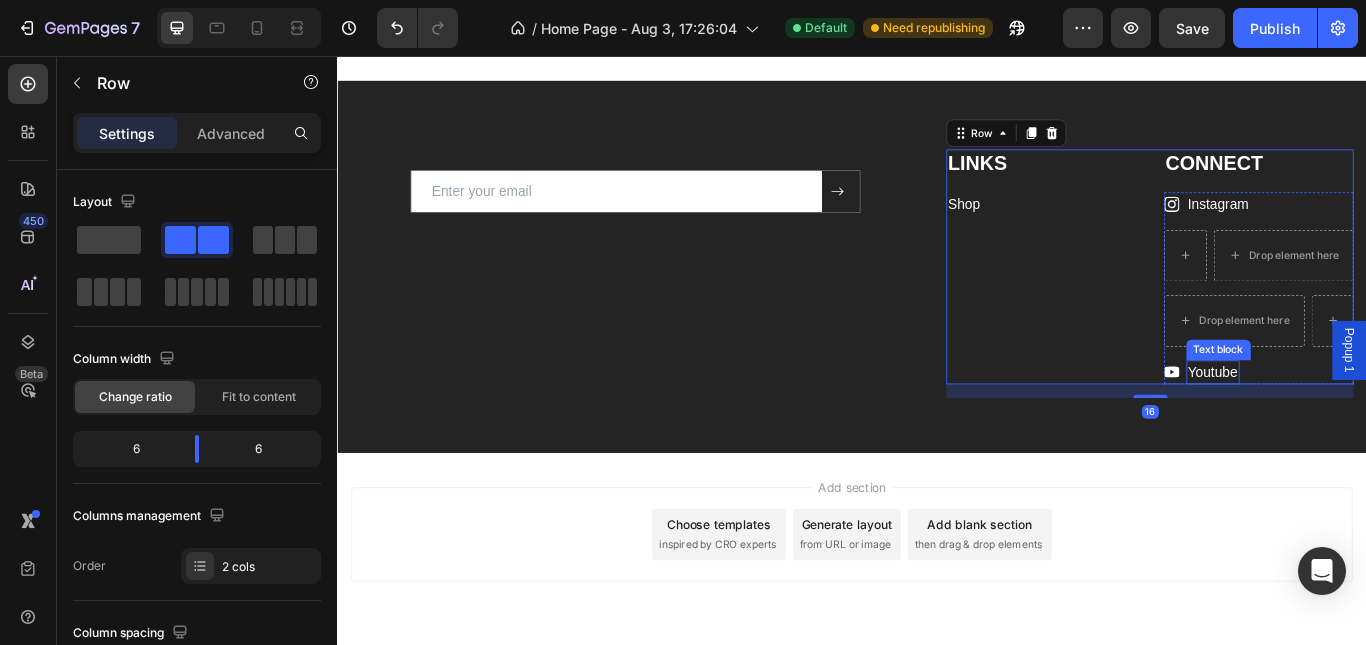 click on "Youtube" at bounding box center (1358, 424) 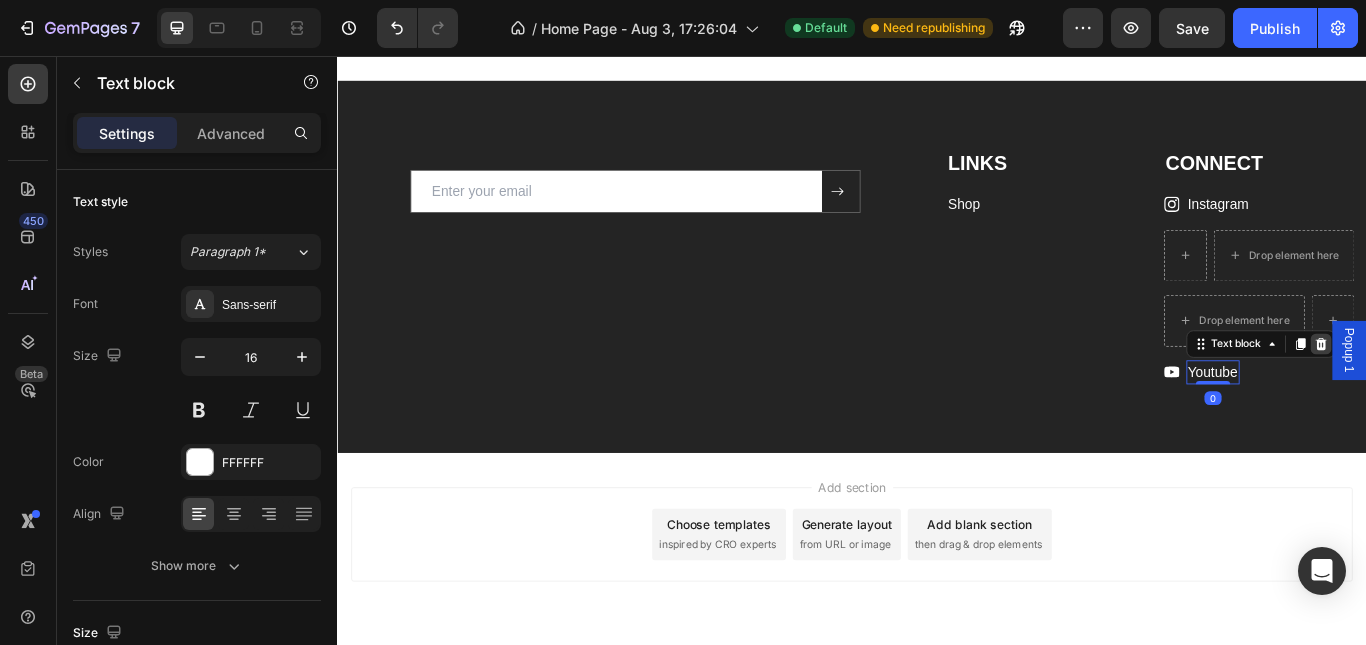 click at bounding box center [1484, 392] 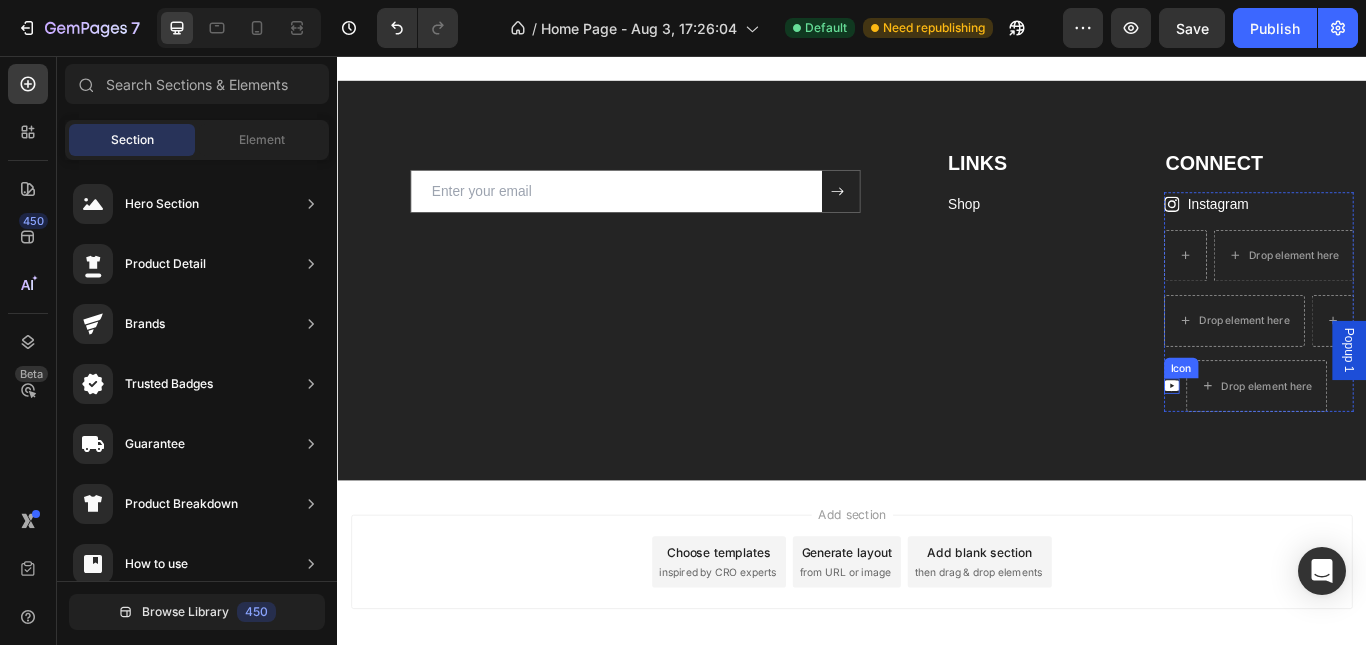 click 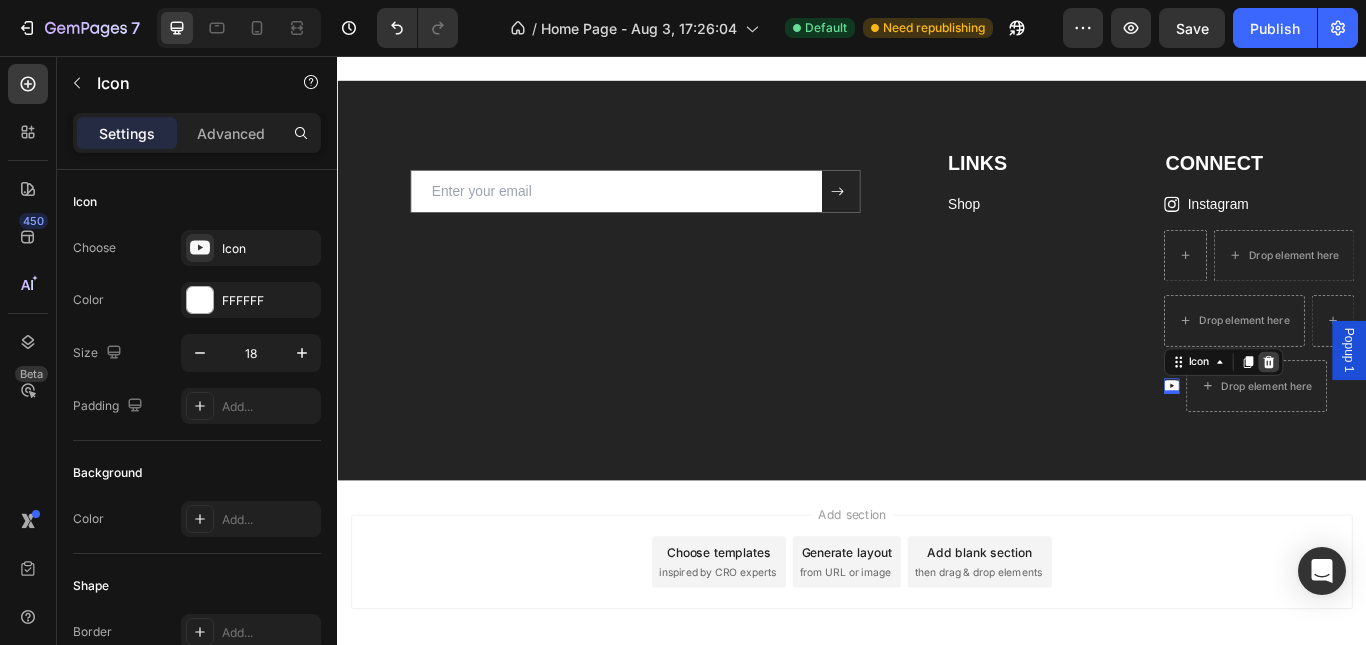 click 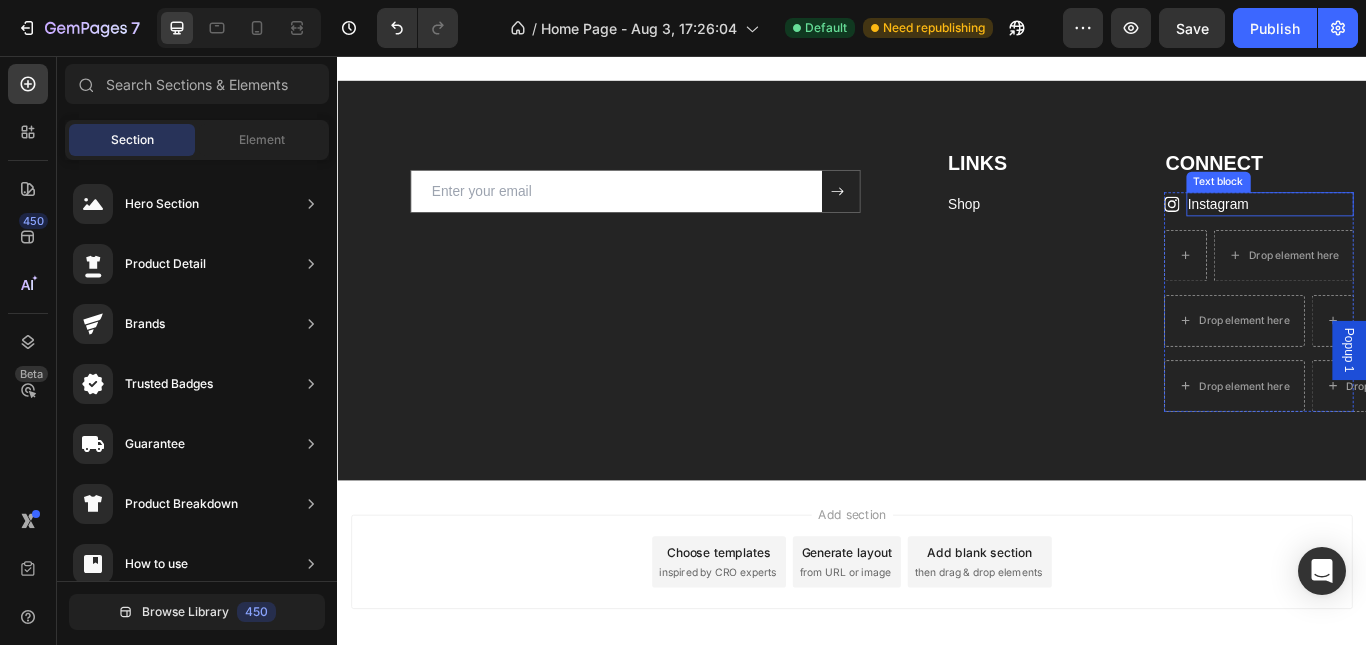 click on "Instagram" at bounding box center [1364, 228] 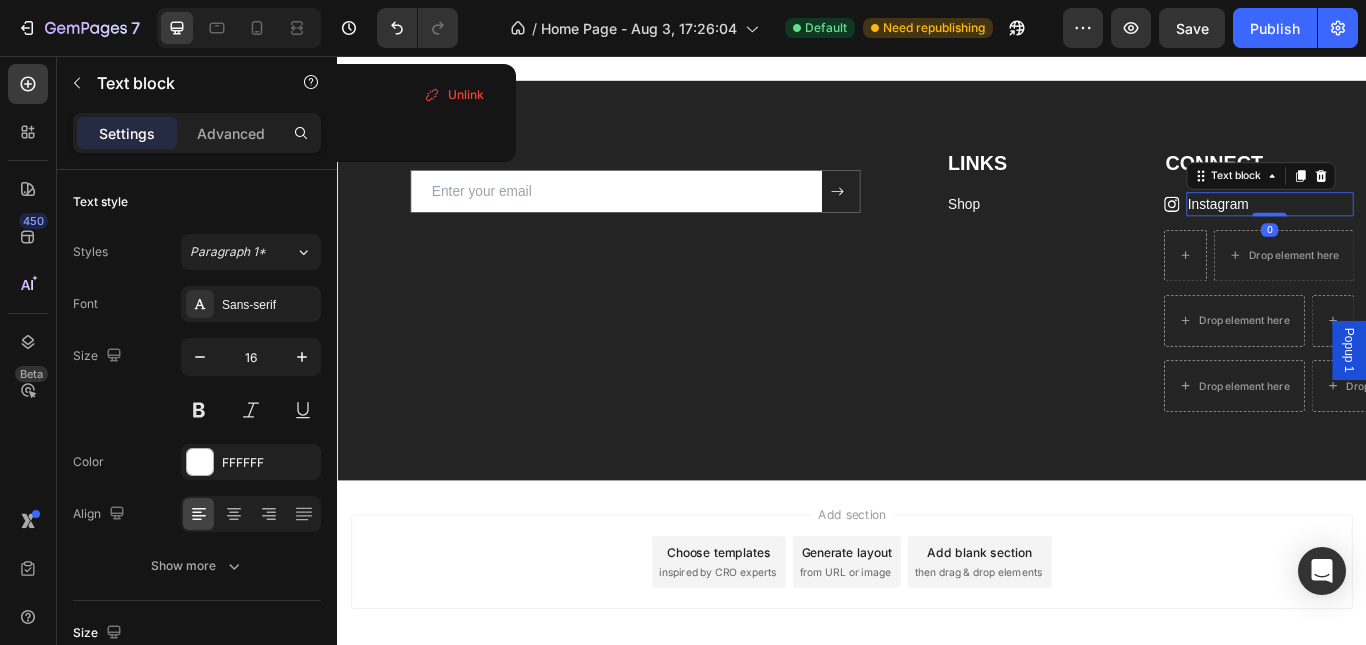 click on "Instagram" at bounding box center (1364, 228) 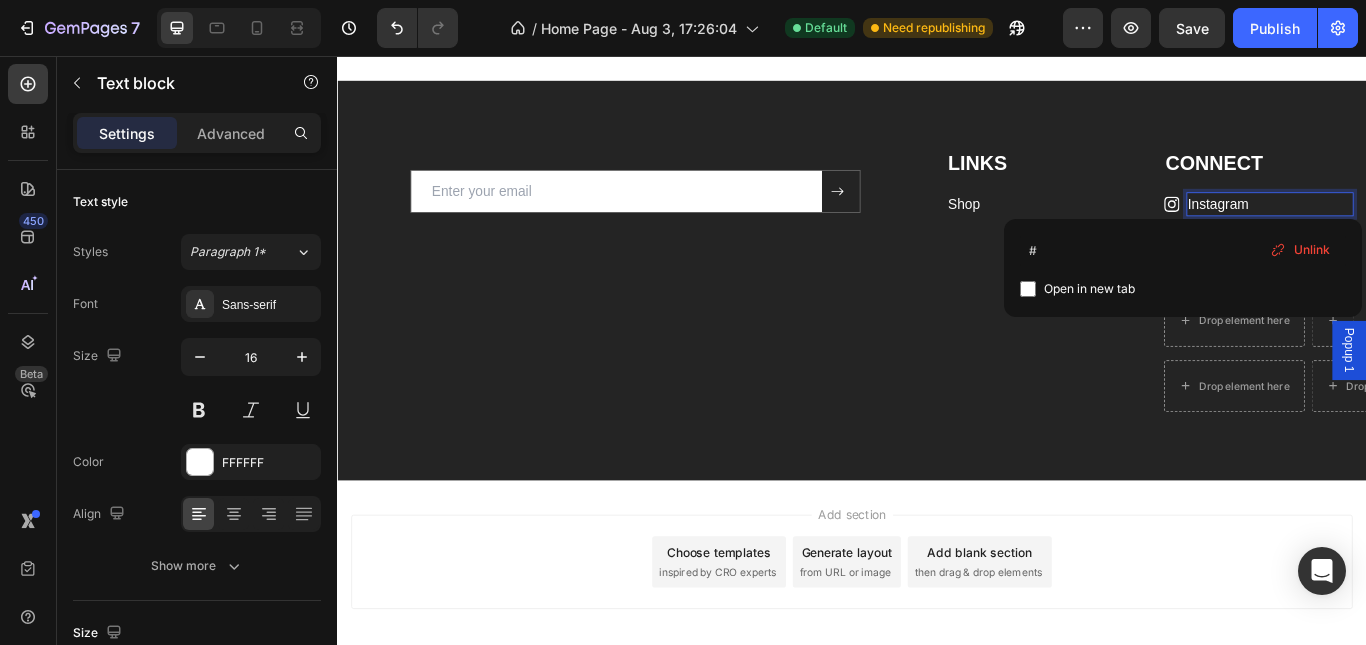click on "Open in new tab" at bounding box center [1089, 289] 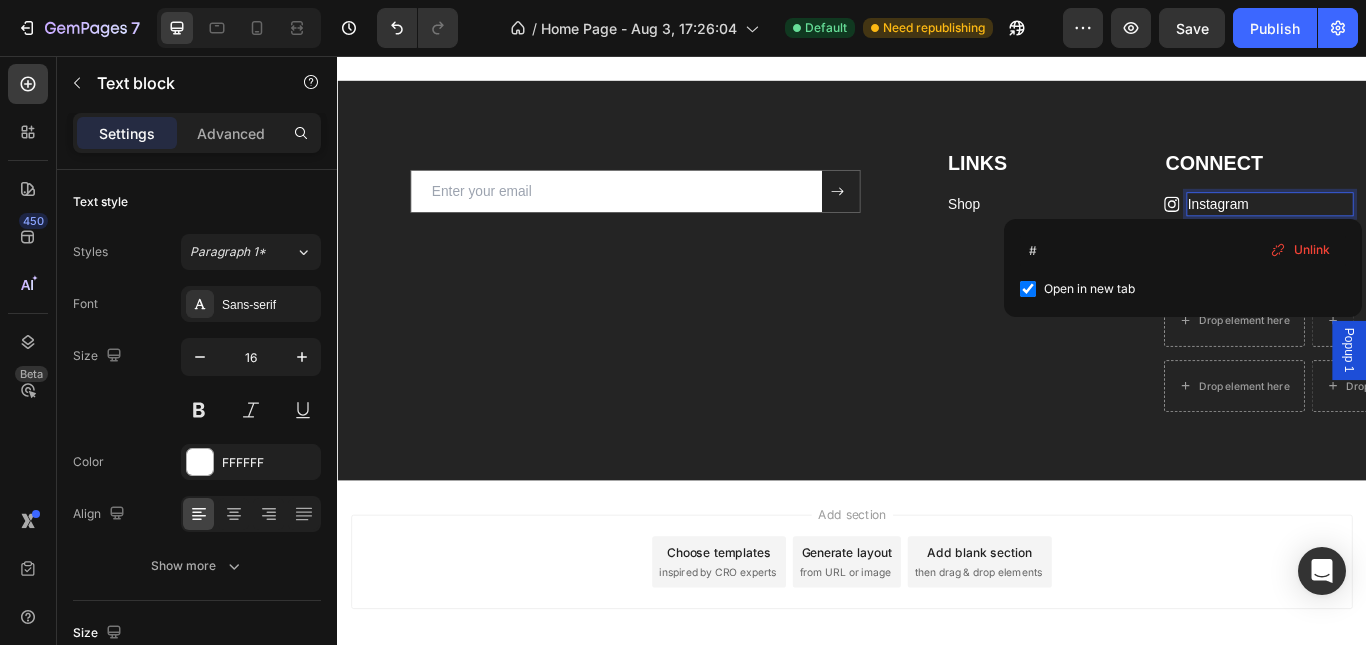 checkbox on "true" 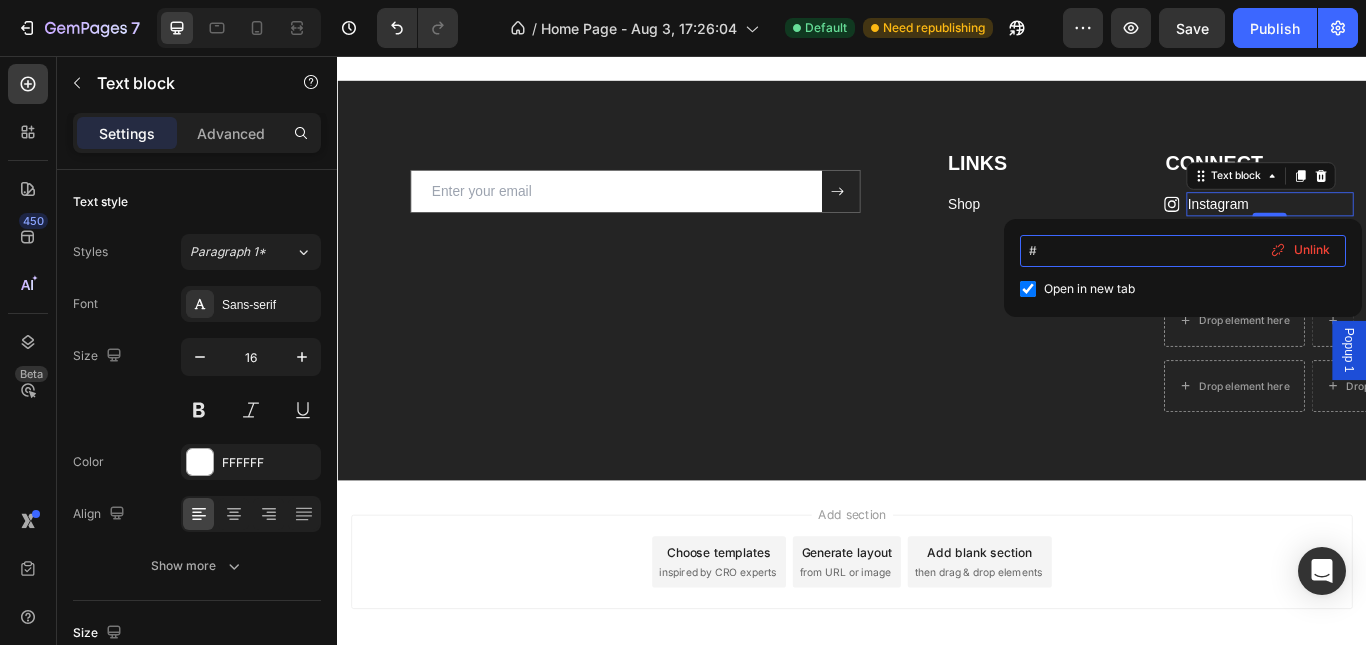click on "#" at bounding box center [1183, 251] 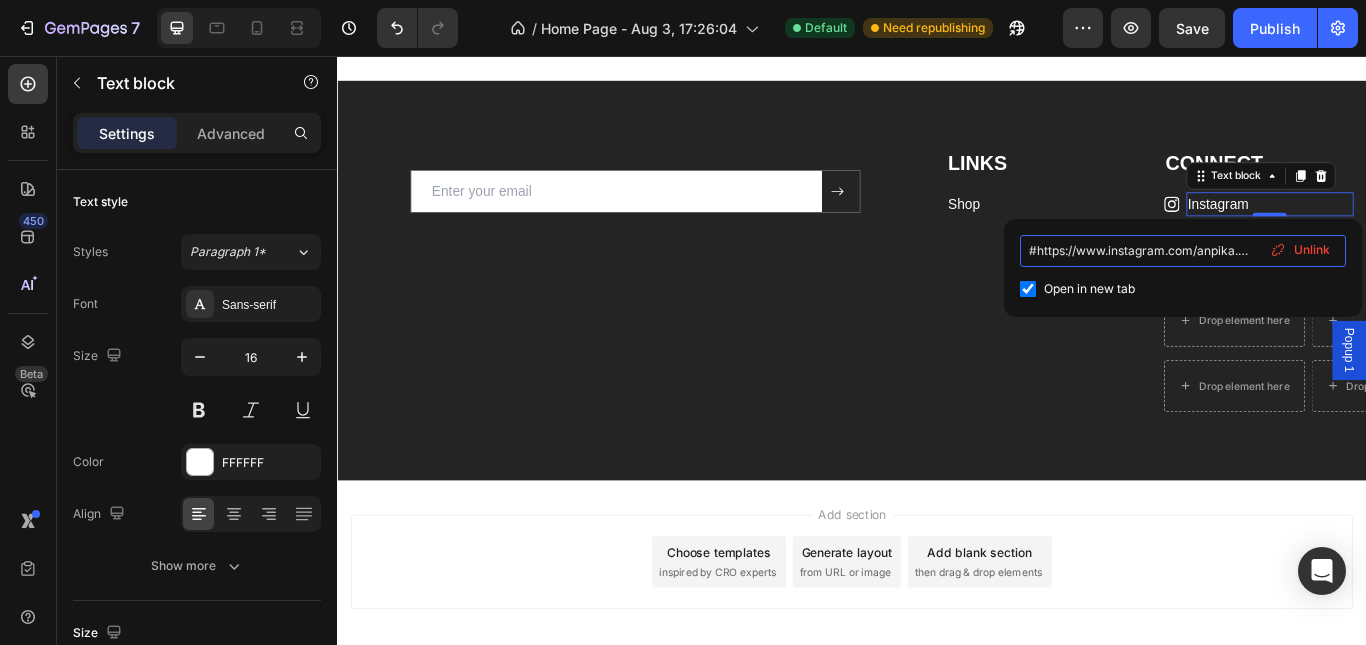scroll, scrollTop: 0, scrollLeft: 265, axis: horizontal 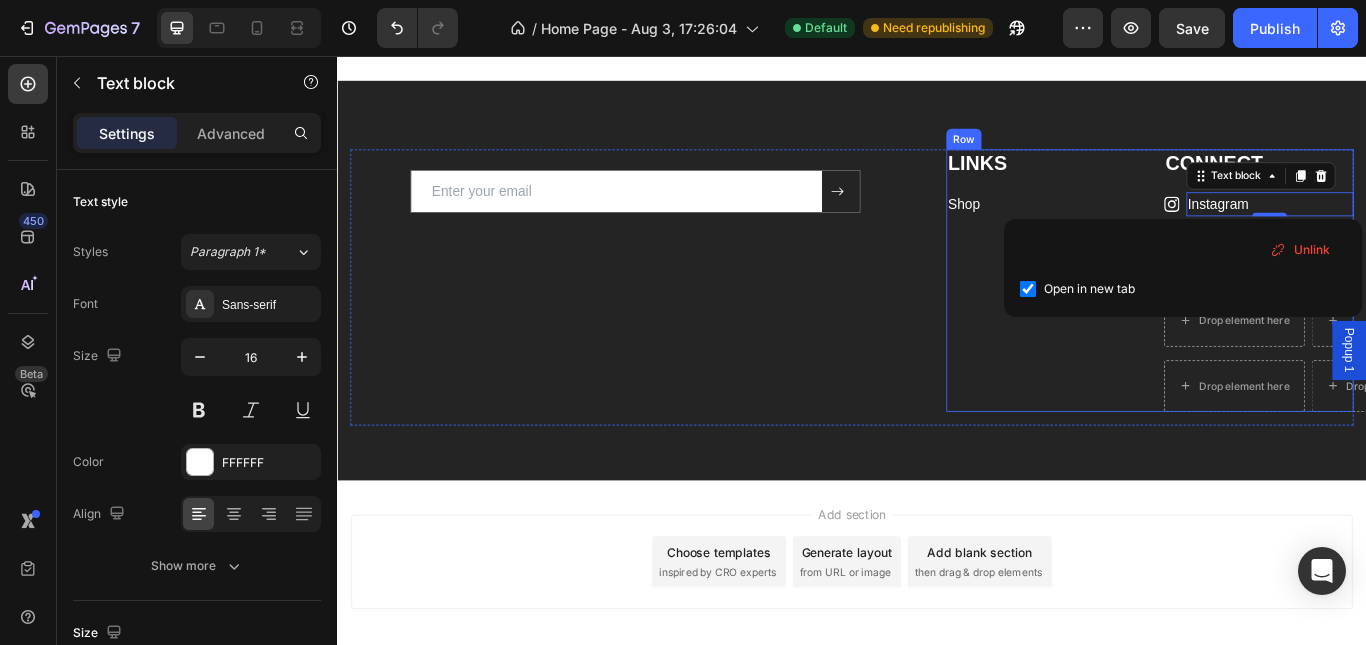 click on "LINKS Heading Shop Text block" at bounding box center (1158, 318) 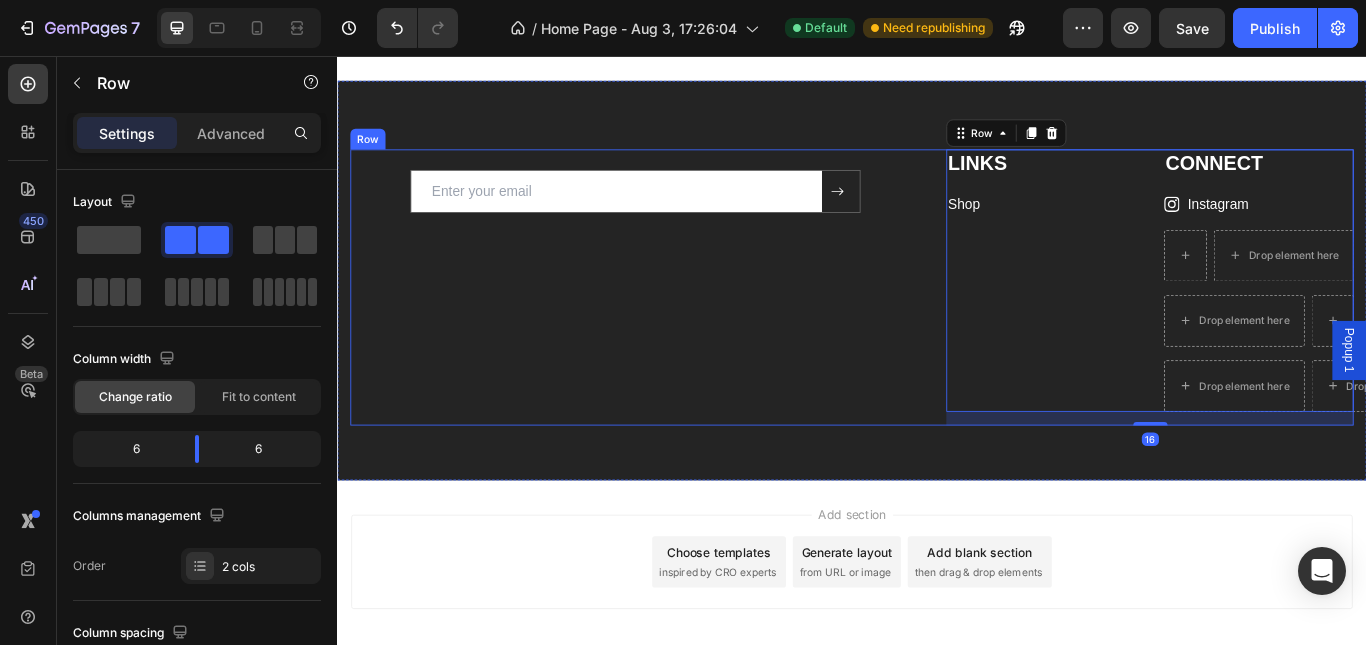 click on "Email Field
Submit Button Row Newsletter Row" at bounding box center (684, 326) 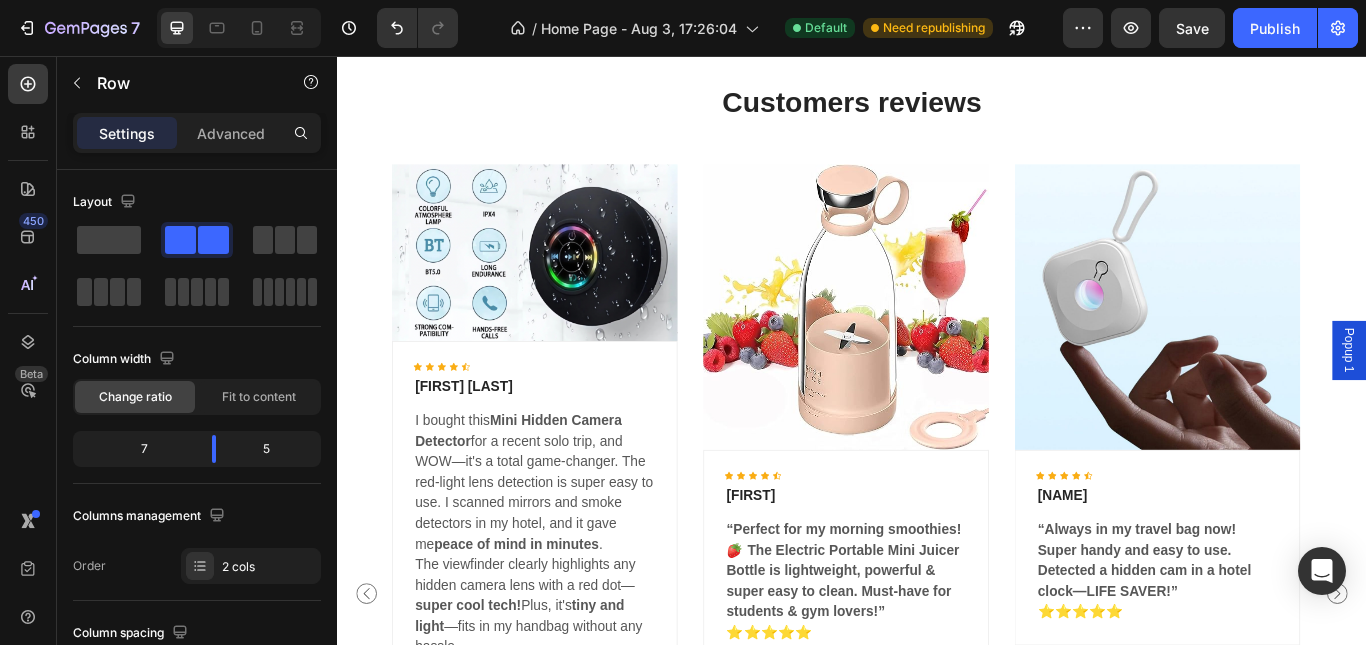 scroll, scrollTop: 2164, scrollLeft: 0, axis: vertical 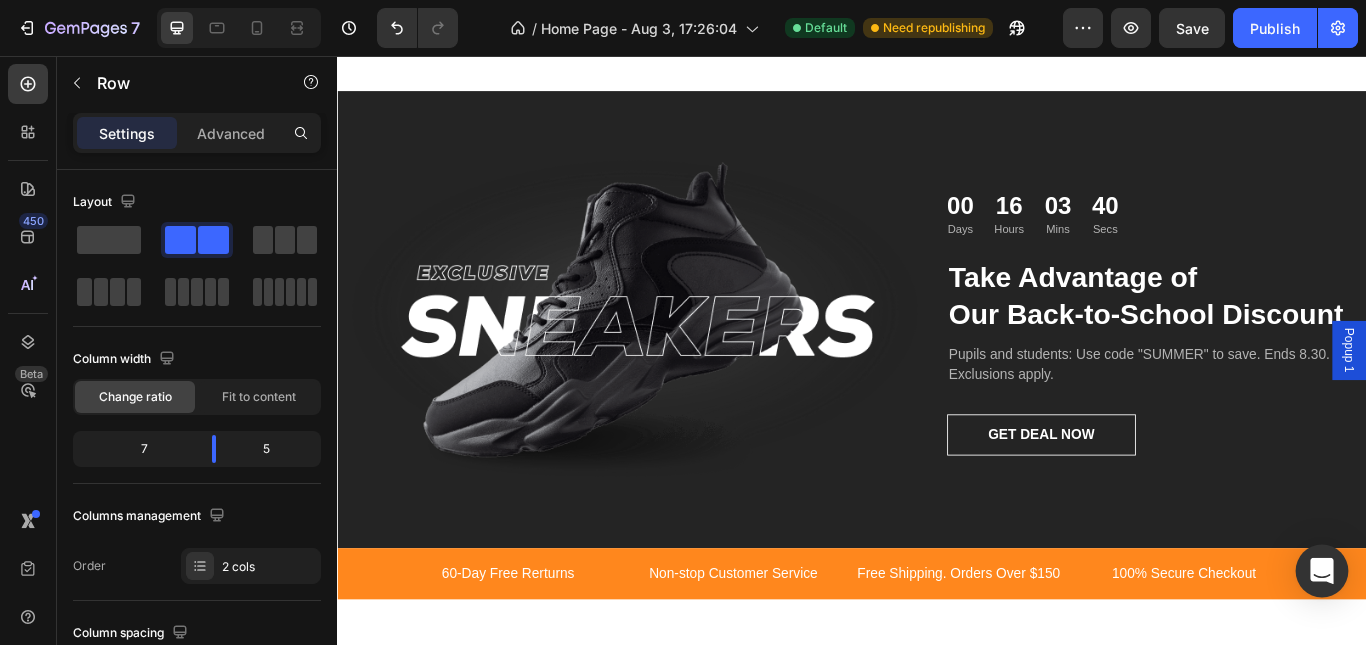 click 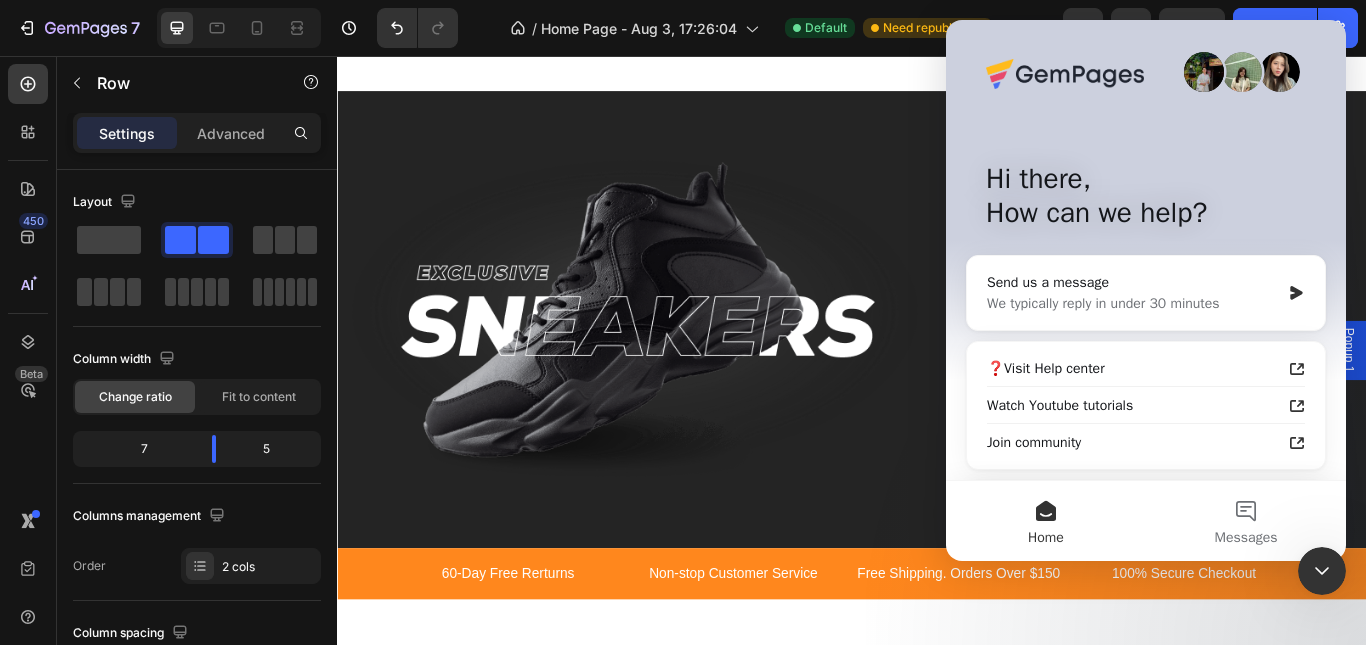 scroll, scrollTop: 0, scrollLeft: 0, axis: both 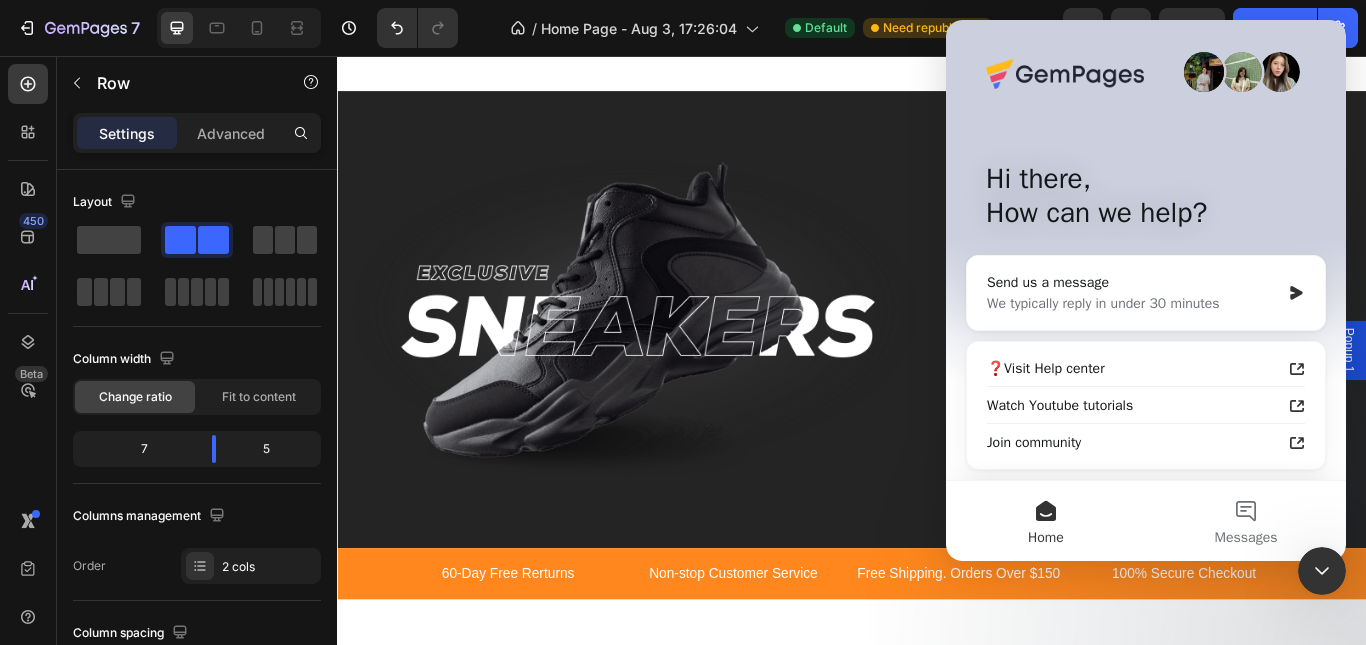 click 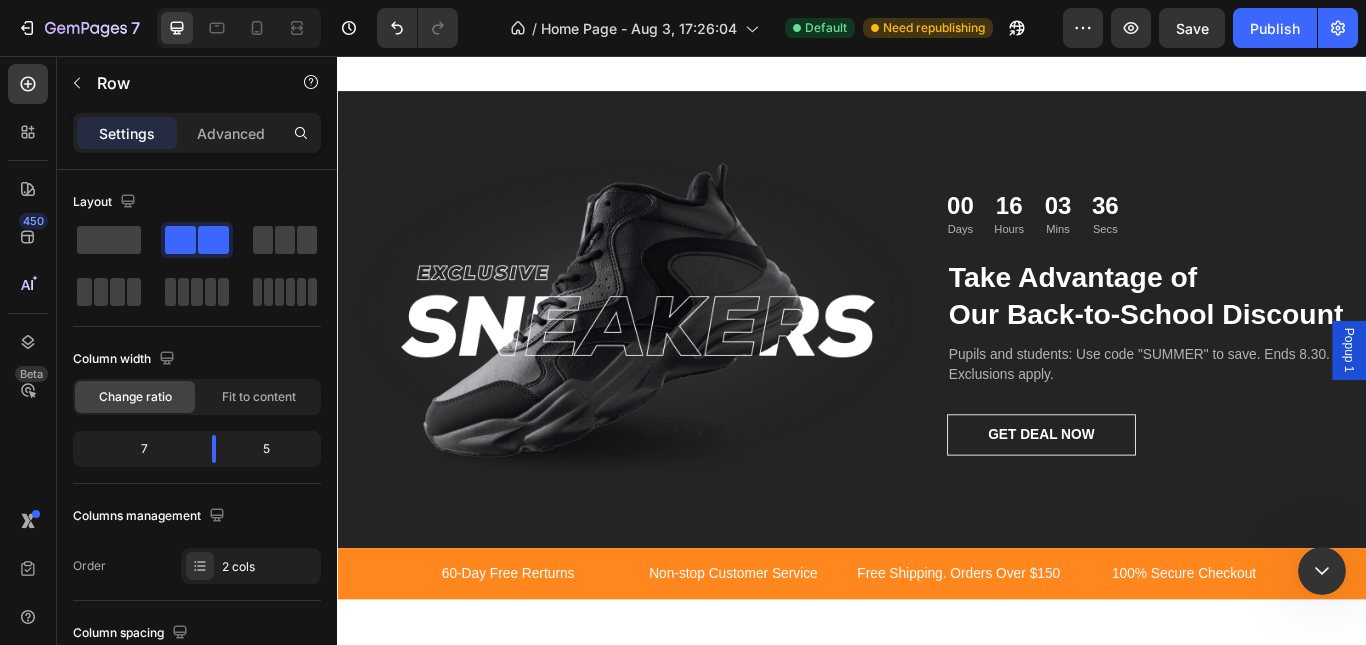 scroll, scrollTop: 0, scrollLeft: 0, axis: both 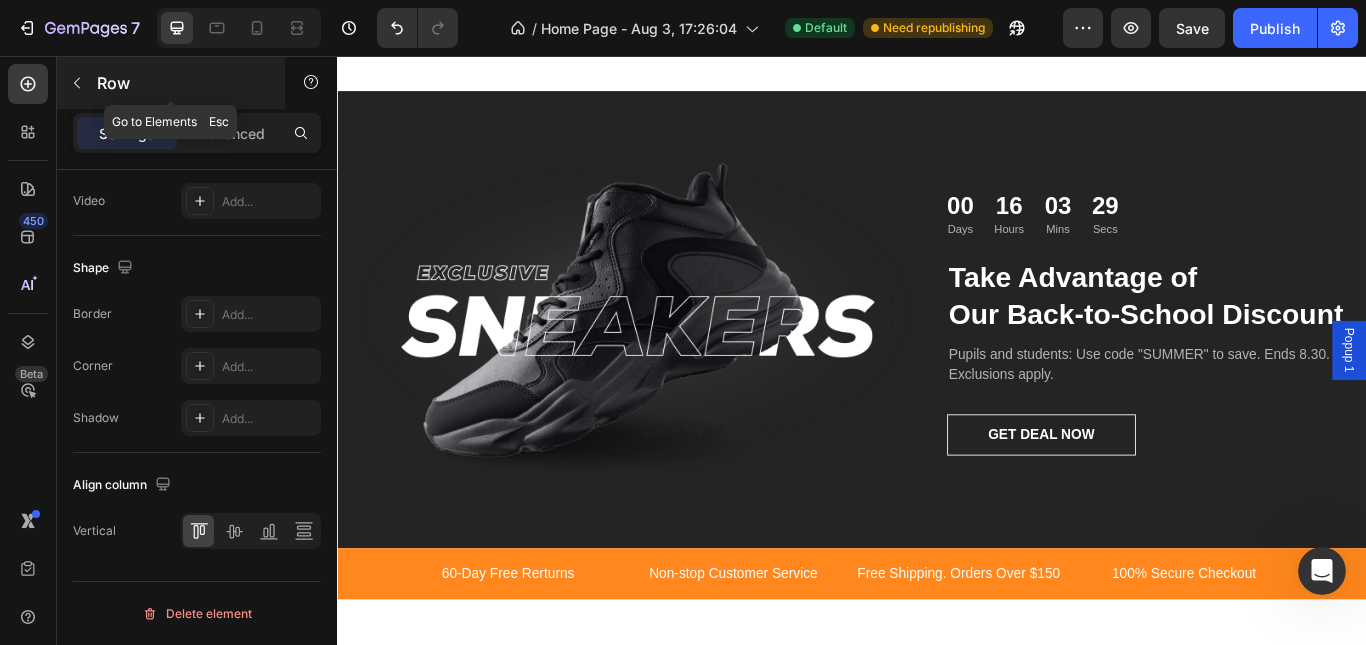 click at bounding box center (77, 83) 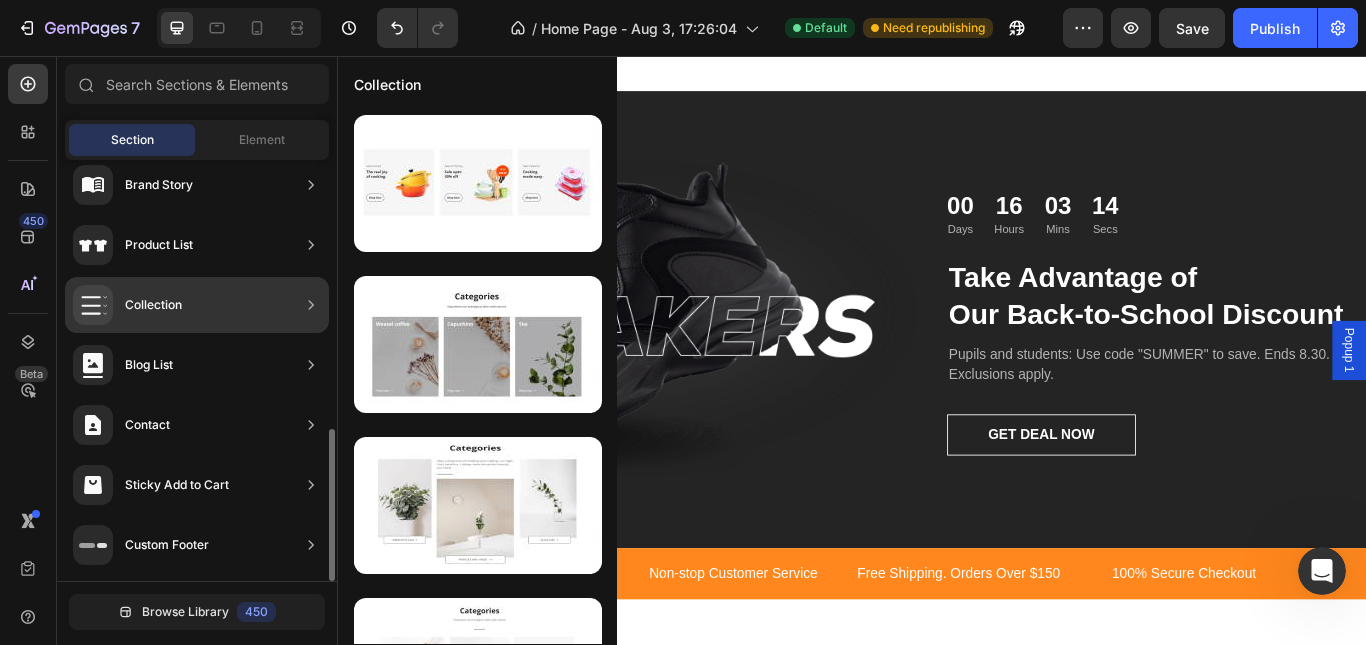 scroll, scrollTop: 439, scrollLeft: 0, axis: vertical 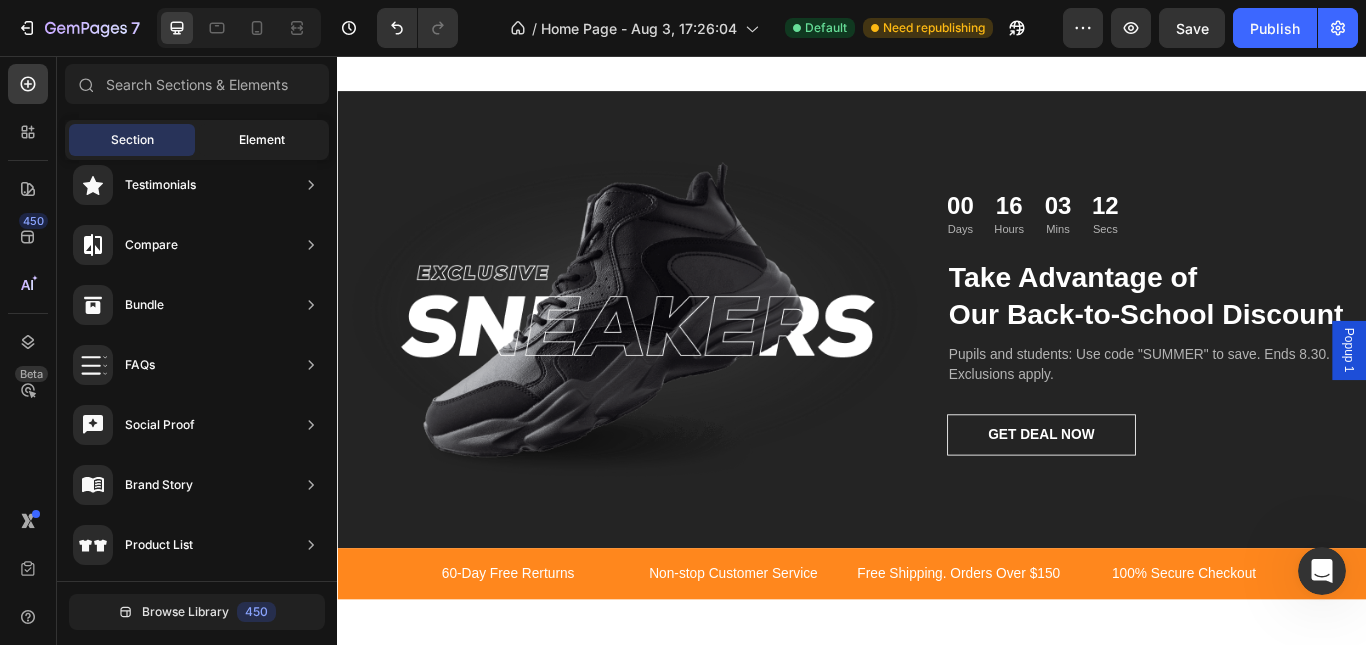 click on "Element" at bounding box center (262, 140) 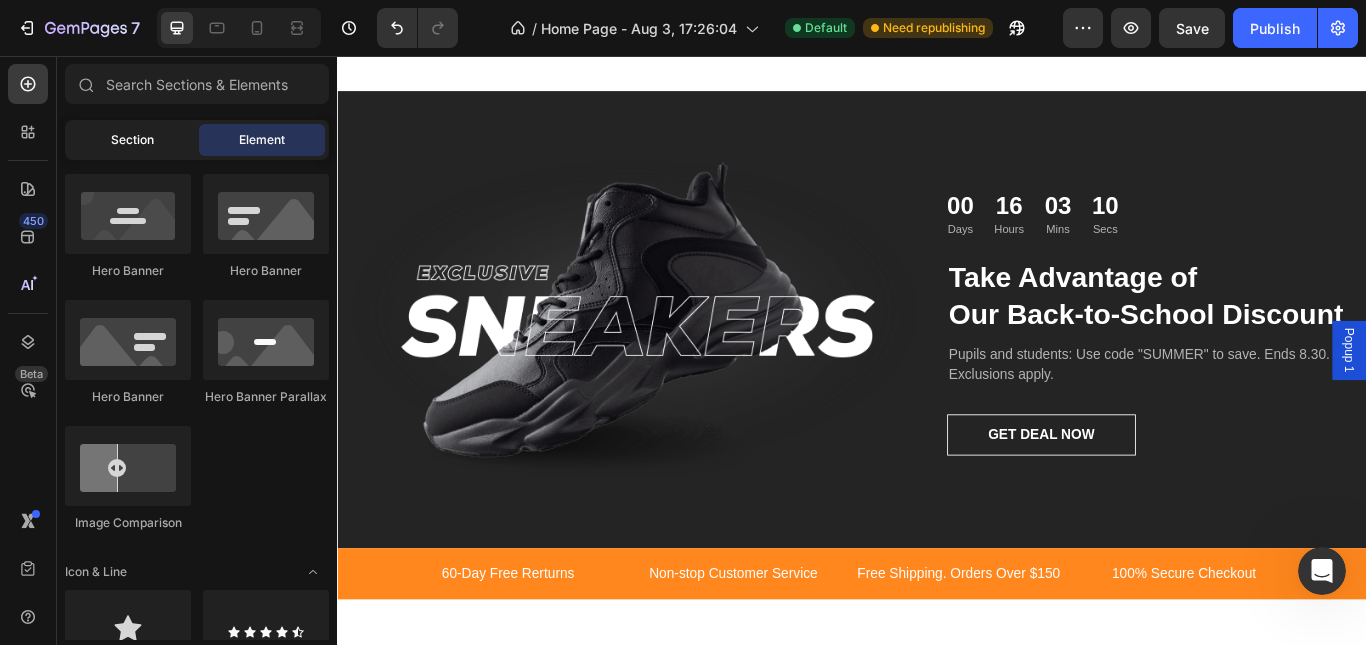 click on "Section" at bounding box center [132, 140] 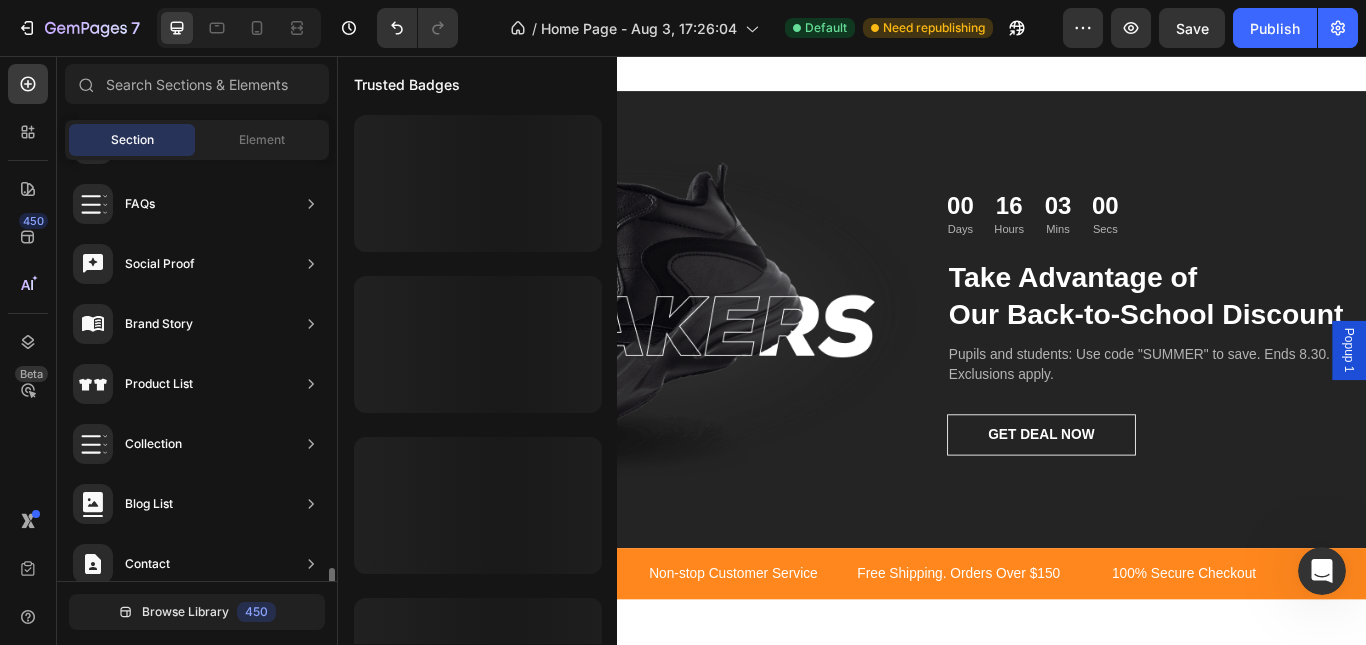 scroll, scrollTop: 739, scrollLeft: 0, axis: vertical 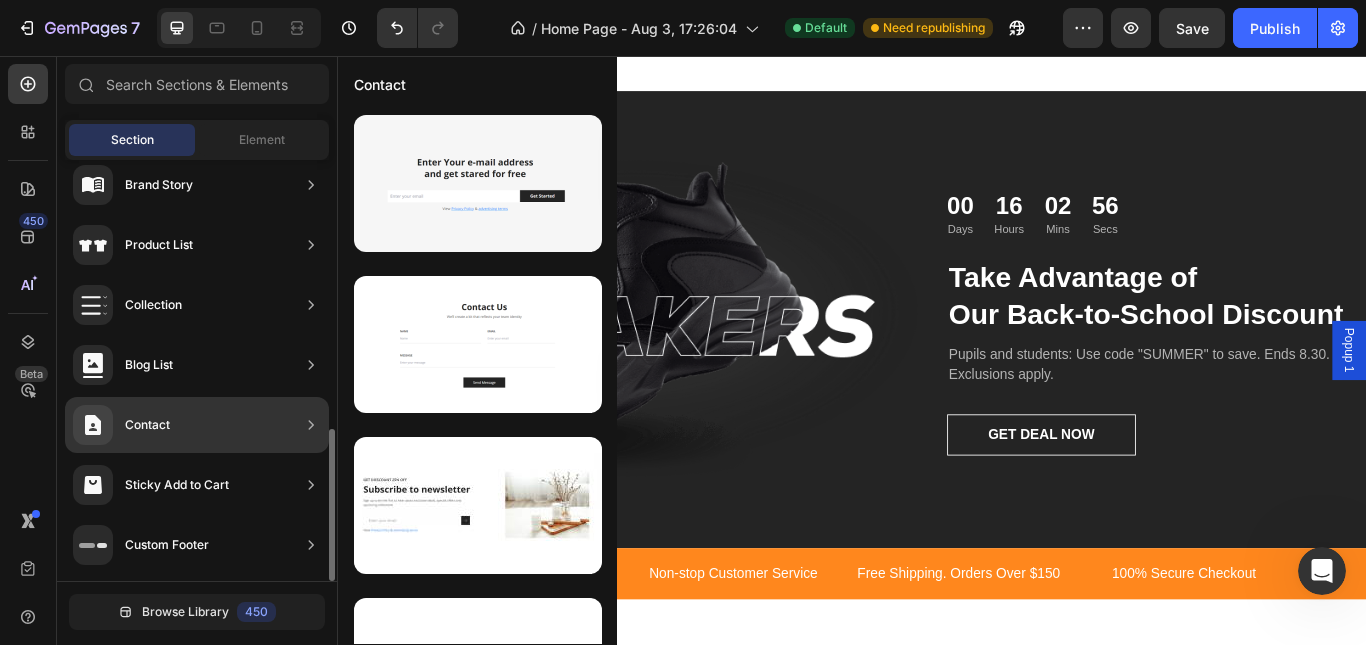 click on "Contact" 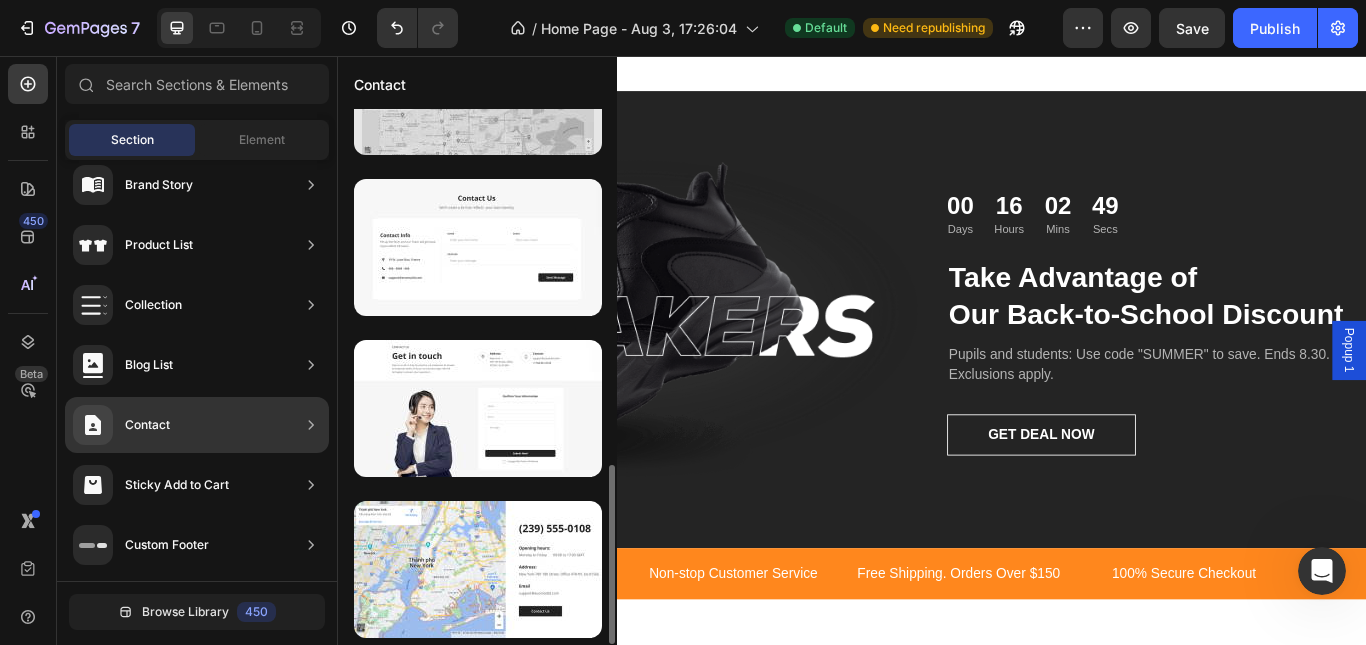 scroll, scrollTop: 863, scrollLeft: 0, axis: vertical 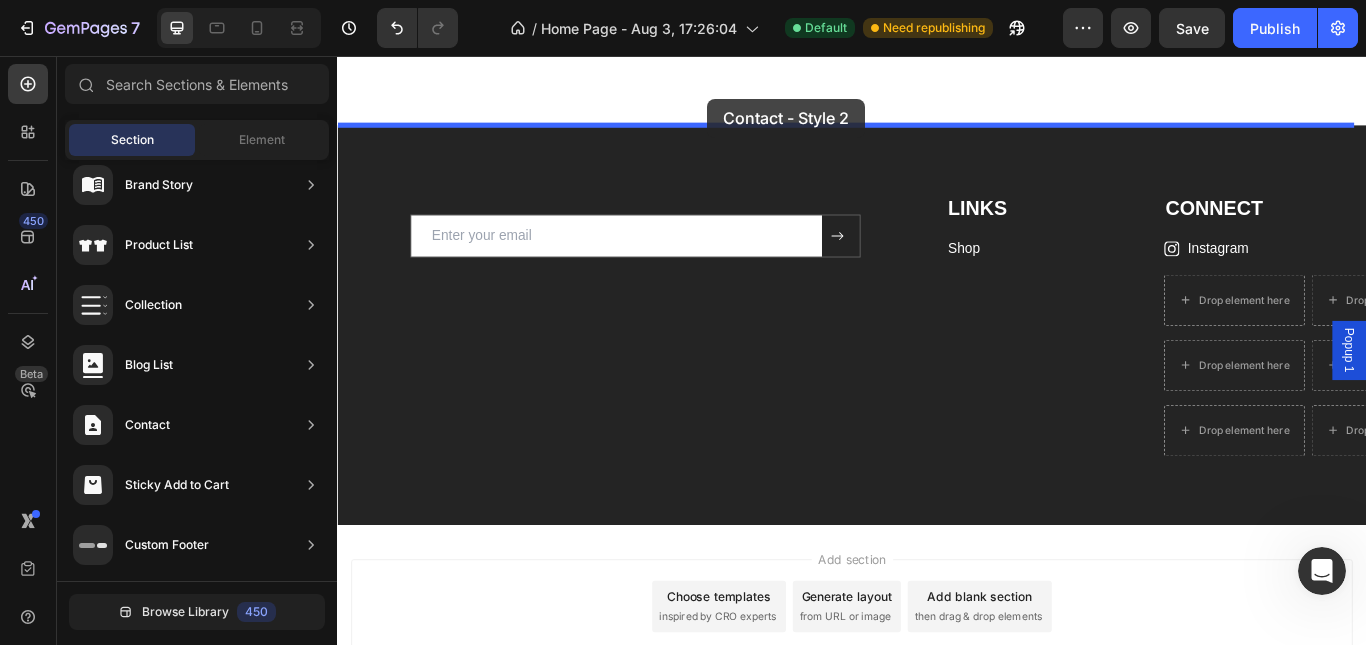 drag, startPoint x: 835, startPoint y: 500, endPoint x: 769, endPoint y: 106, distance: 399.4897 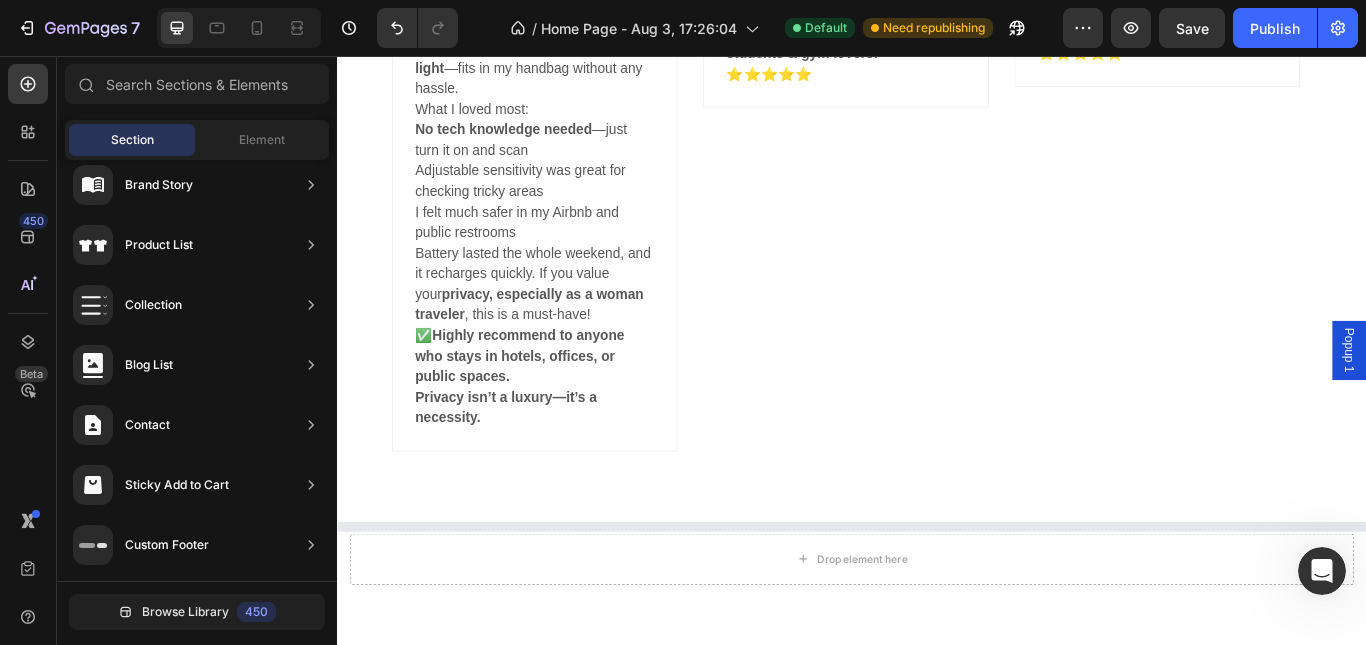 scroll, scrollTop: 3886, scrollLeft: 0, axis: vertical 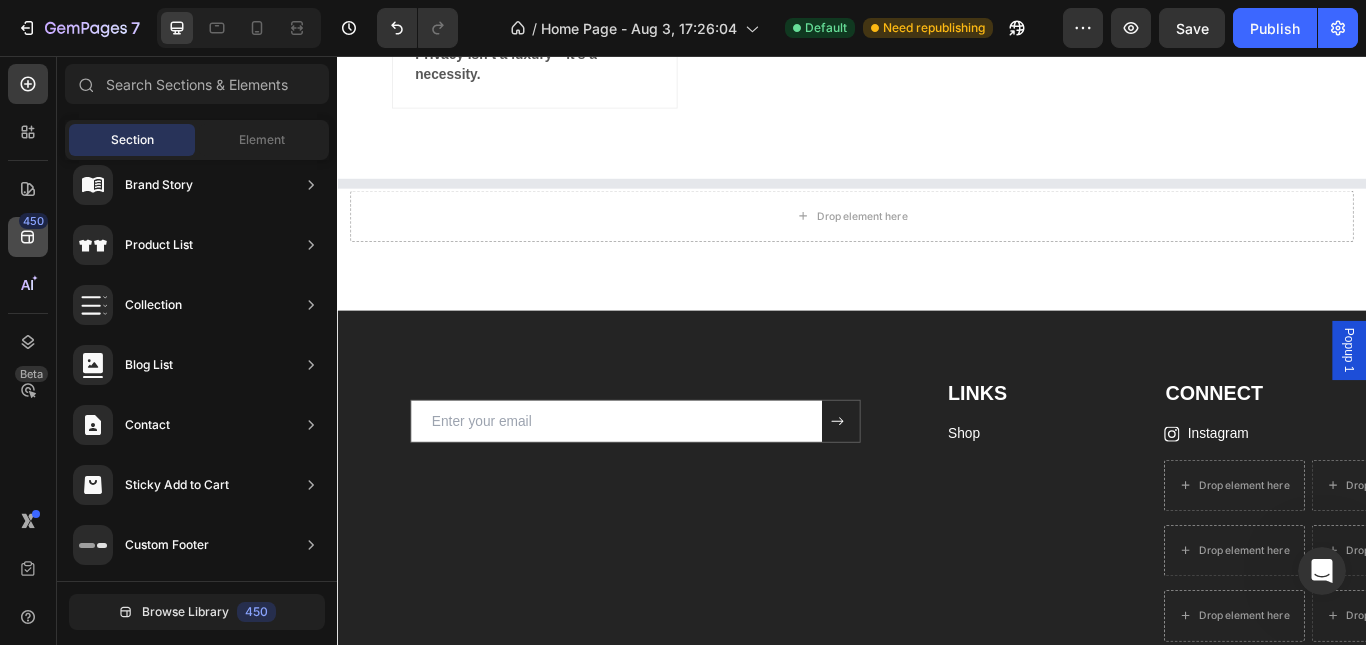 drag, startPoint x: 3, startPoint y: 238, endPoint x: 15, endPoint y: 237, distance: 12.0415945 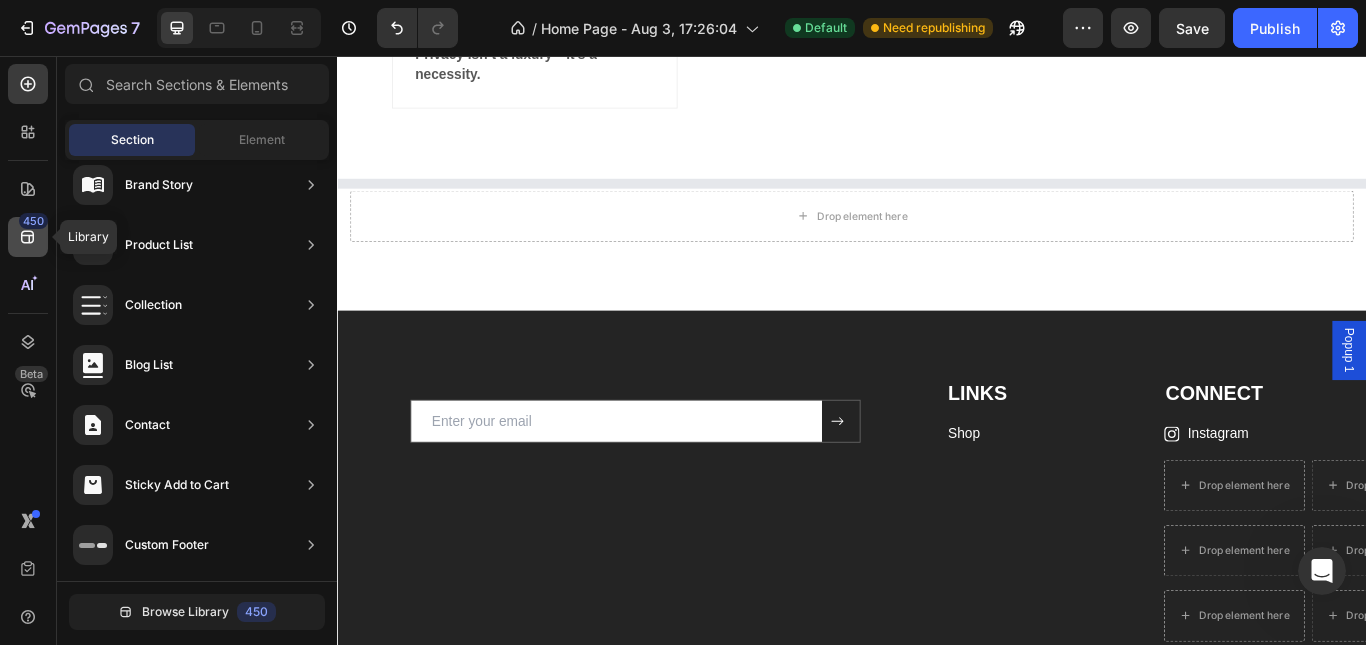 click 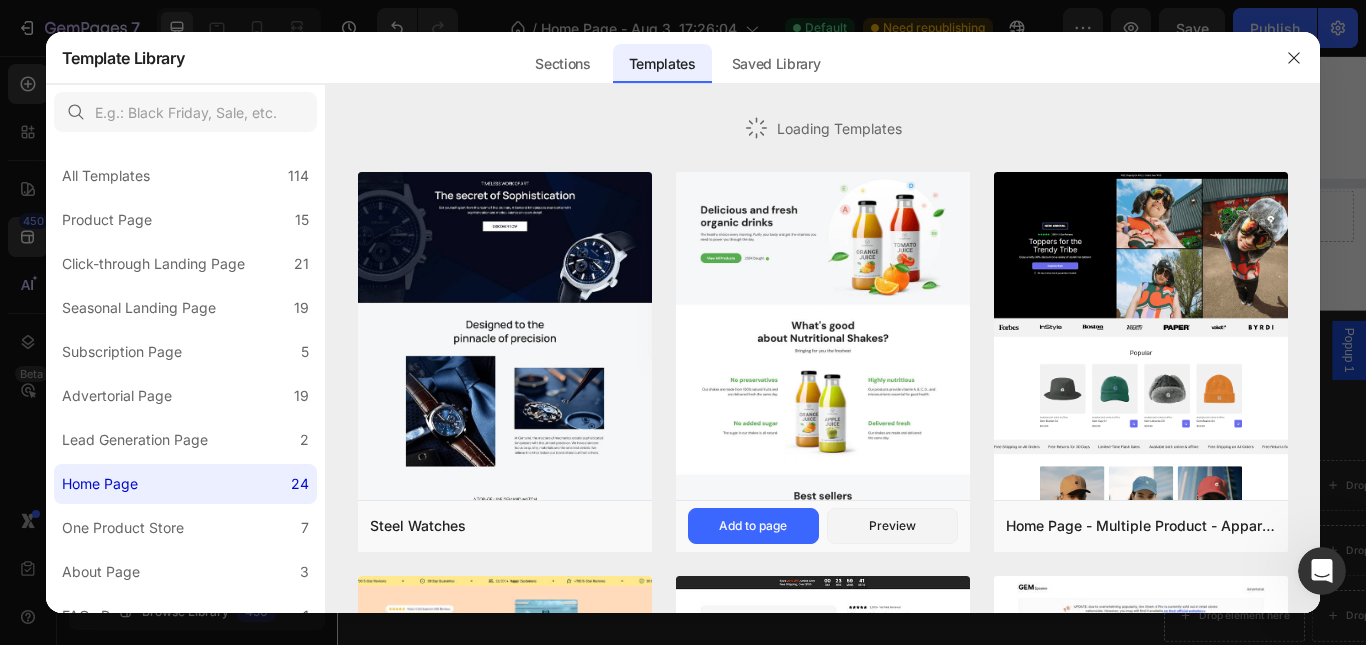 scroll, scrollTop: 600, scrollLeft: 0, axis: vertical 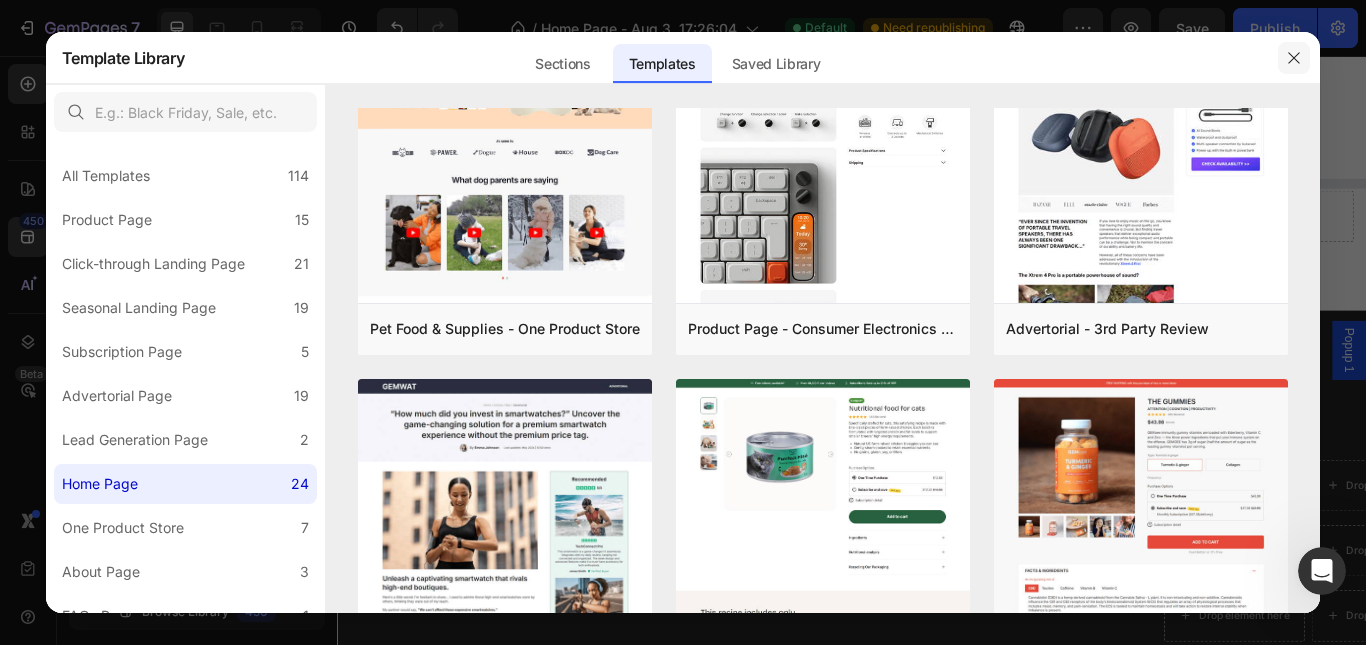 click 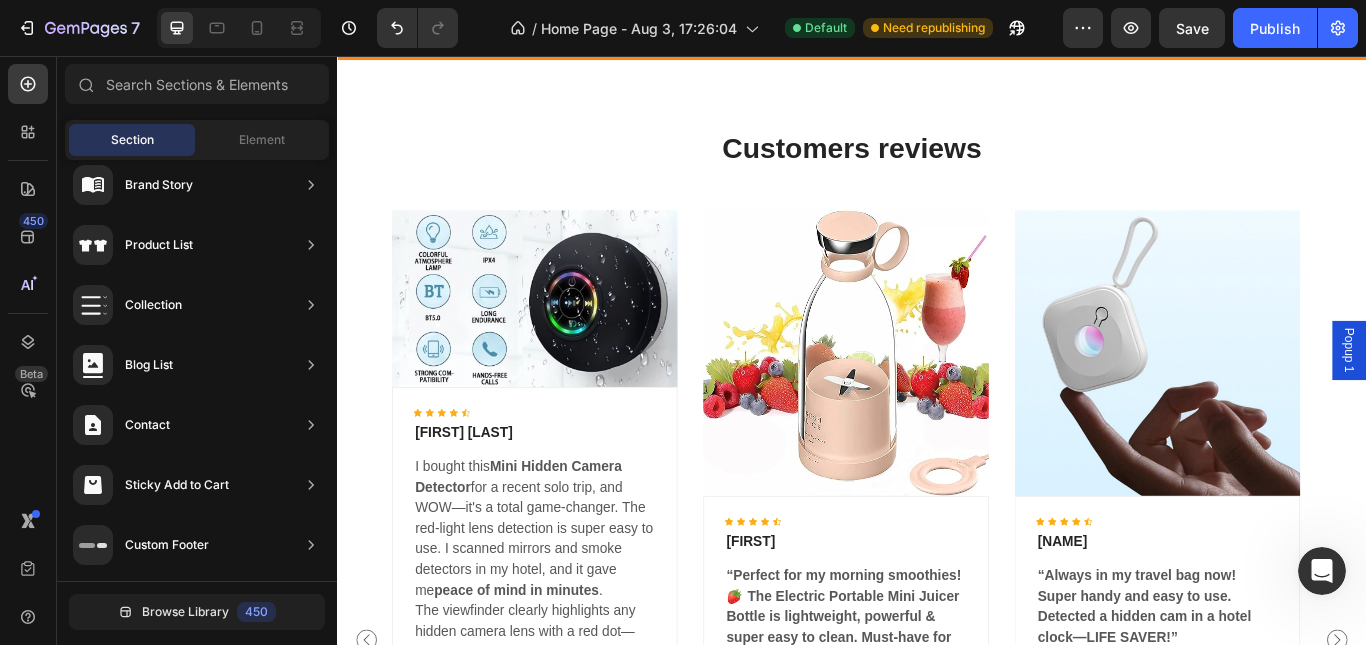 scroll, scrollTop: 2286, scrollLeft: 0, axis: vertical 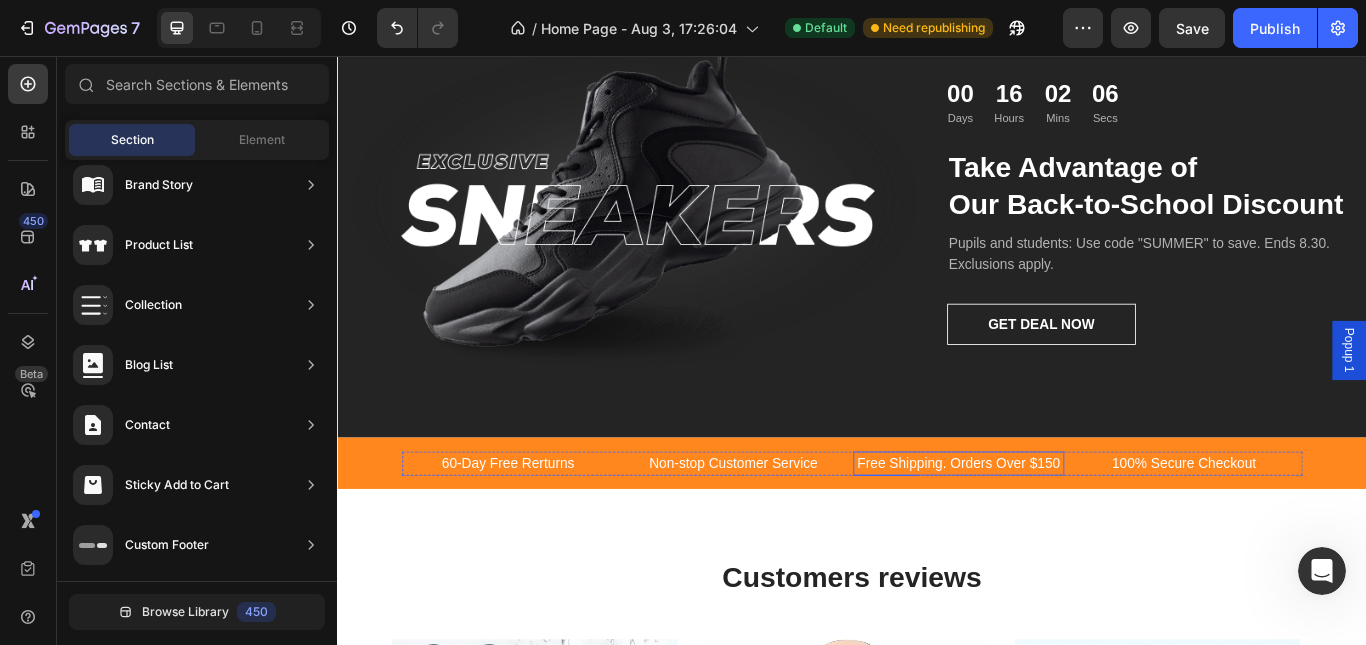 click on "Free Shipping. Orders Over $150" at bounding box center (1061, 531) 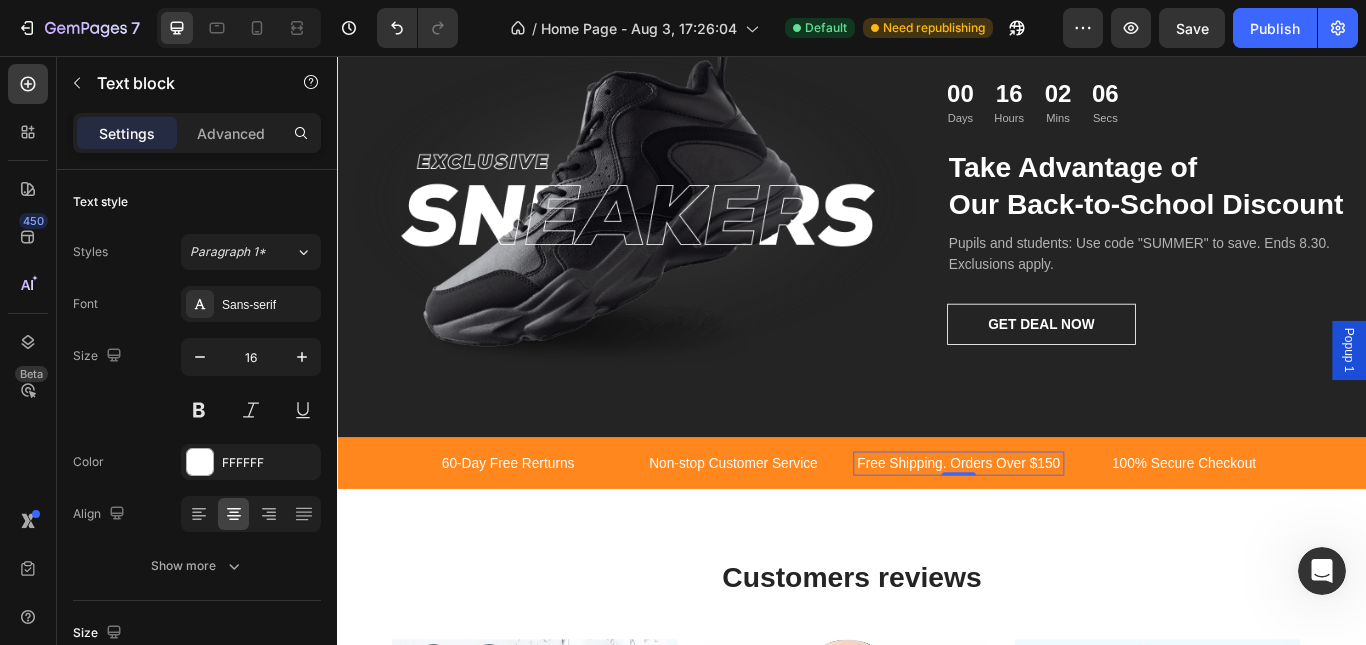 click on "Free Shipping. Orders Over $150" at bounding box center (1061, 531) 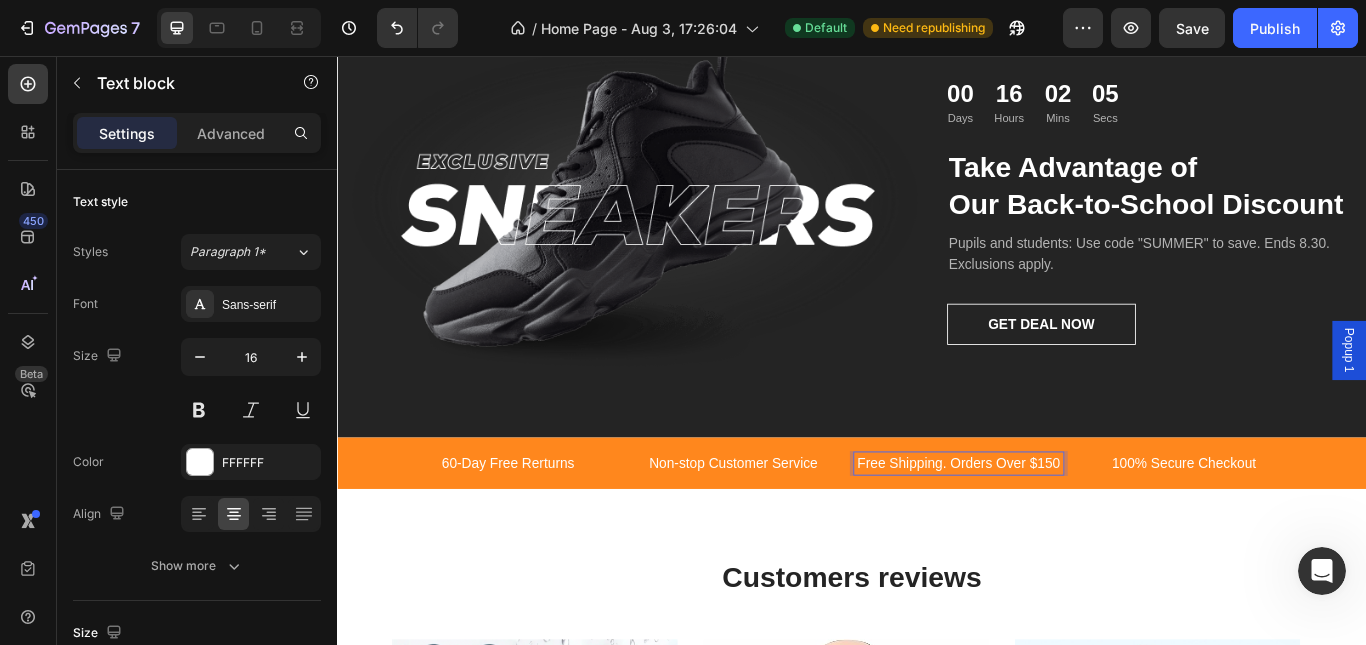click on "Free Shipping. Orders Over $150" at bounding box center (1061, 531) 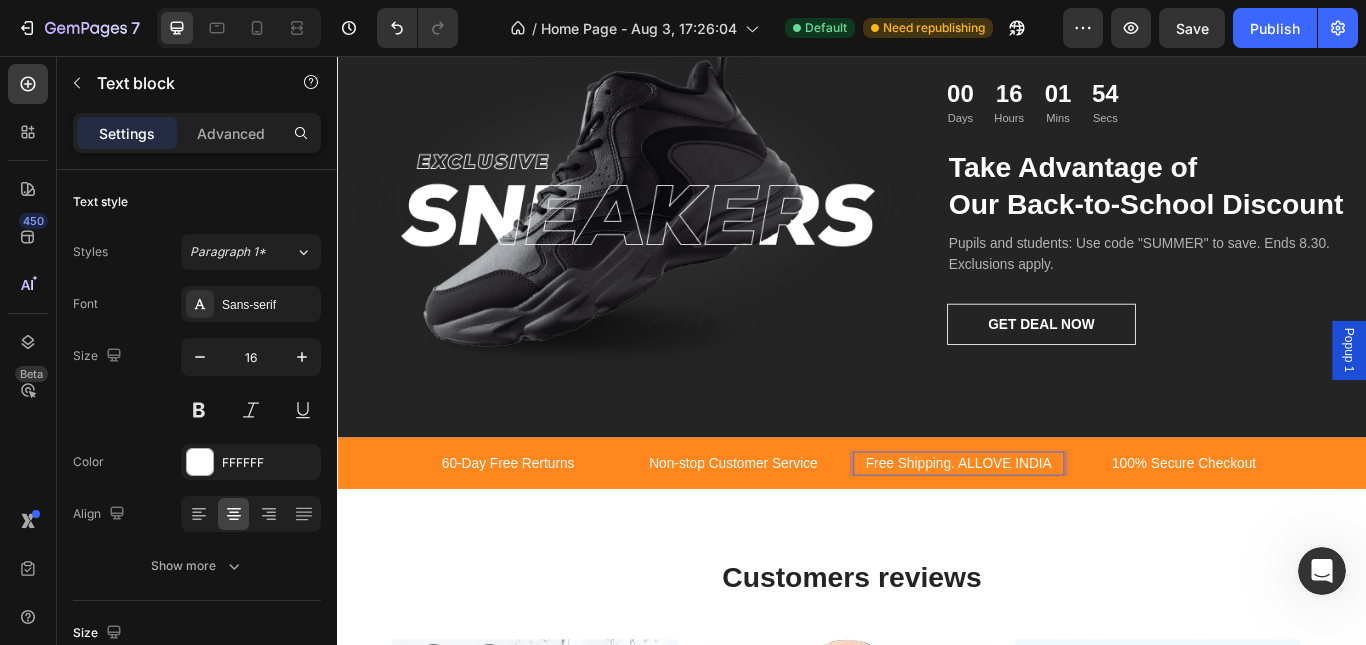 click on "Free Shipping. ALLOVE INDIA" at bounding box center [1061, 531] 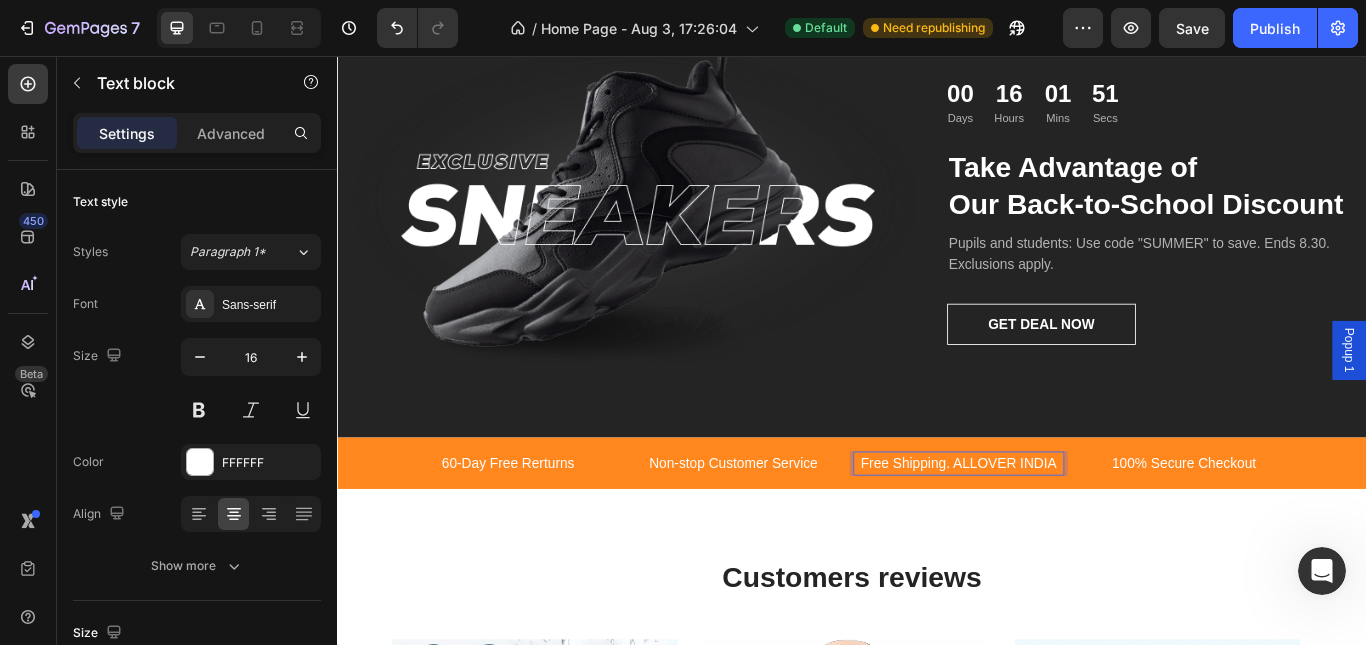 click on "Free Shipping. ALLOVER INDIA" at bounding box center [1061, 531] 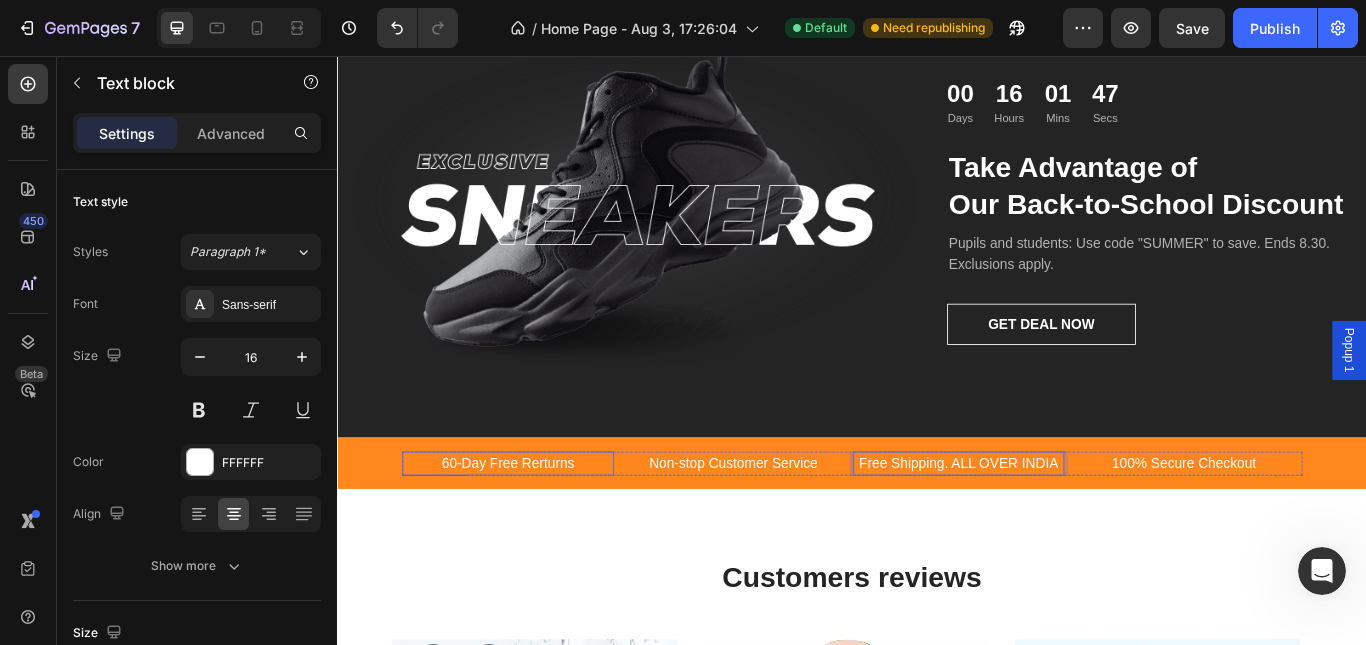 click on "60-Day Free Rerturns" at bounding box center [535, 531] 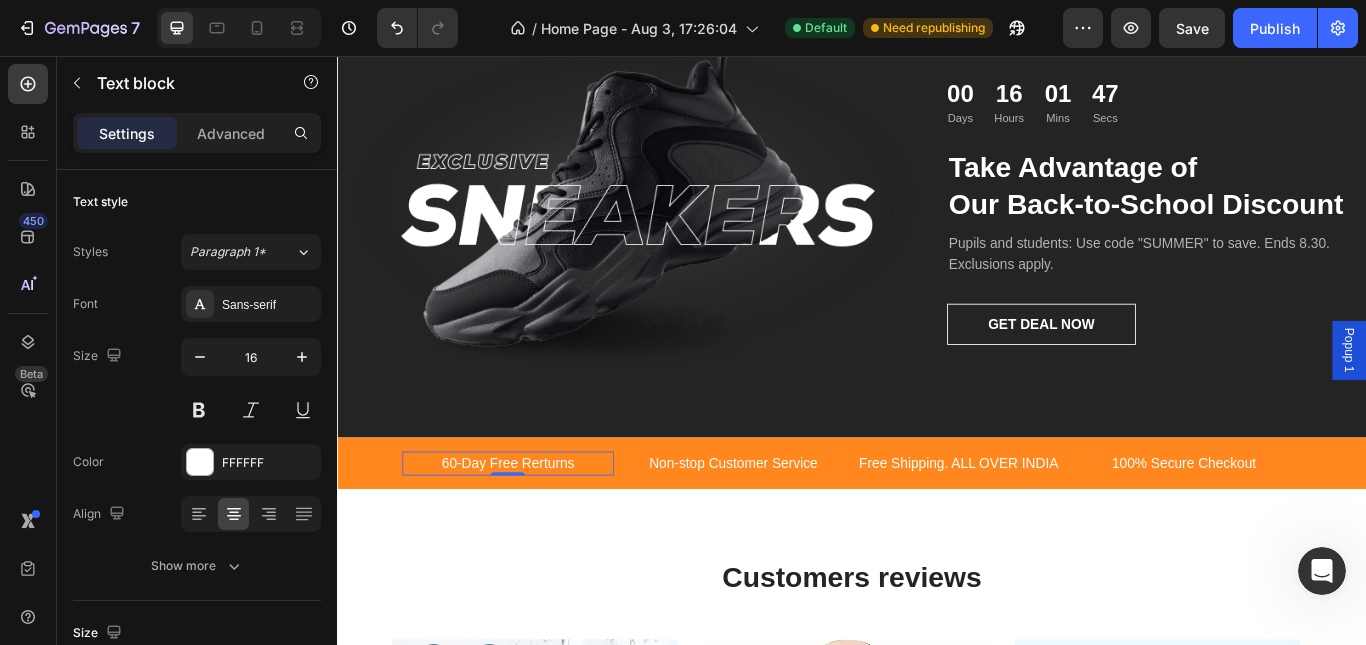 scroll, scrollTop: 653, scrollLeft: 0, axis: vertical 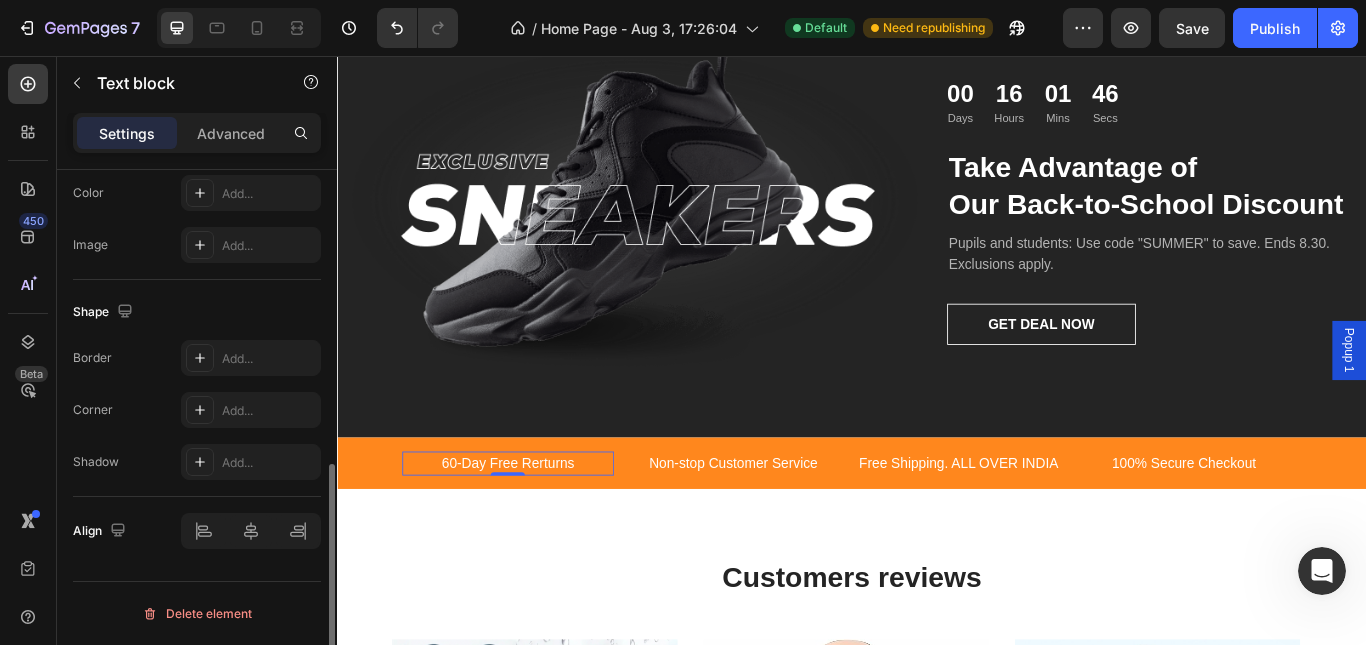 click on "60-Day Free Rerturns" at bounding box center [535, 531] 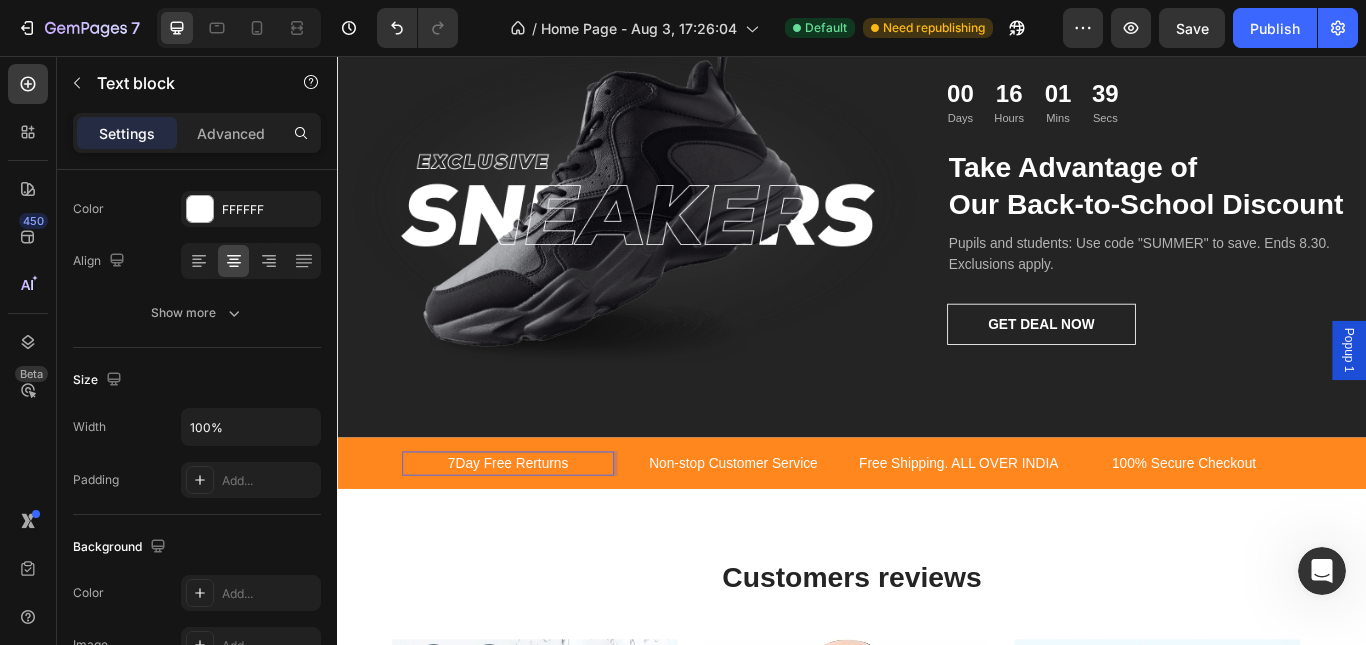 scroll, scrollTop: 0, scrollLeft: 0, axis: both 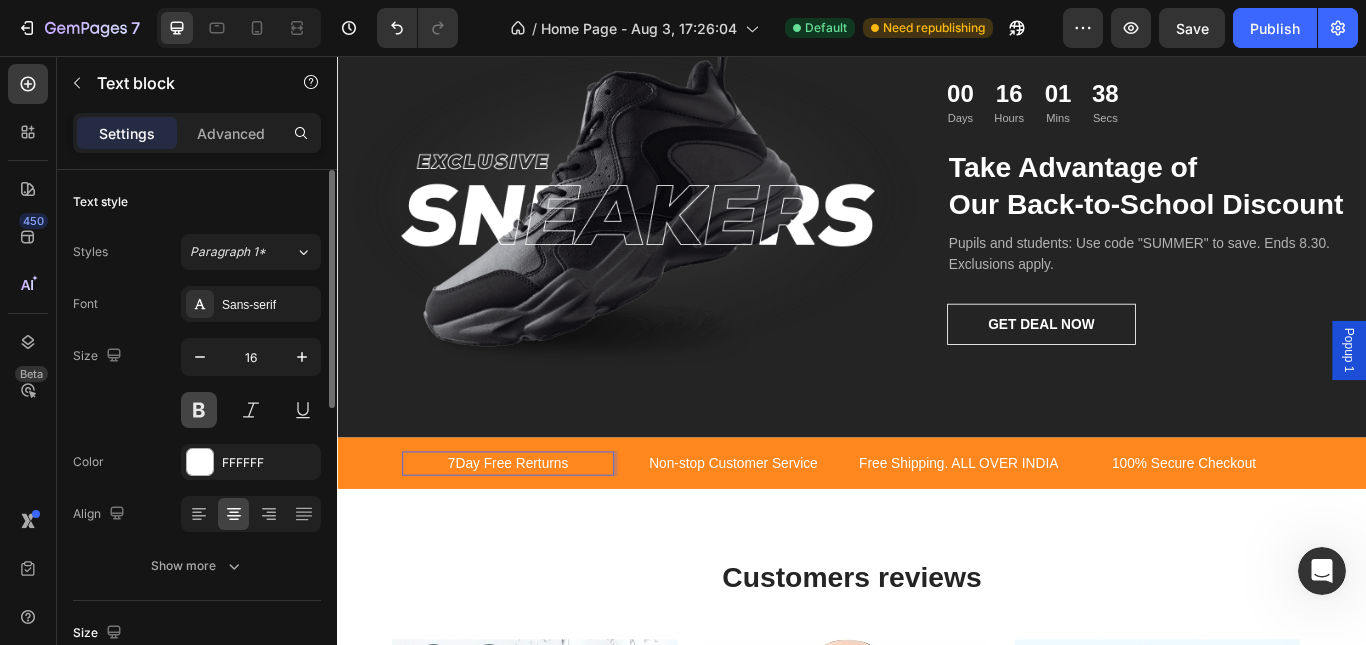 drag, startPoint x: 194, startPoint y: 413, endPoint x: 215, endPoint y: 419, distance: 21.84033 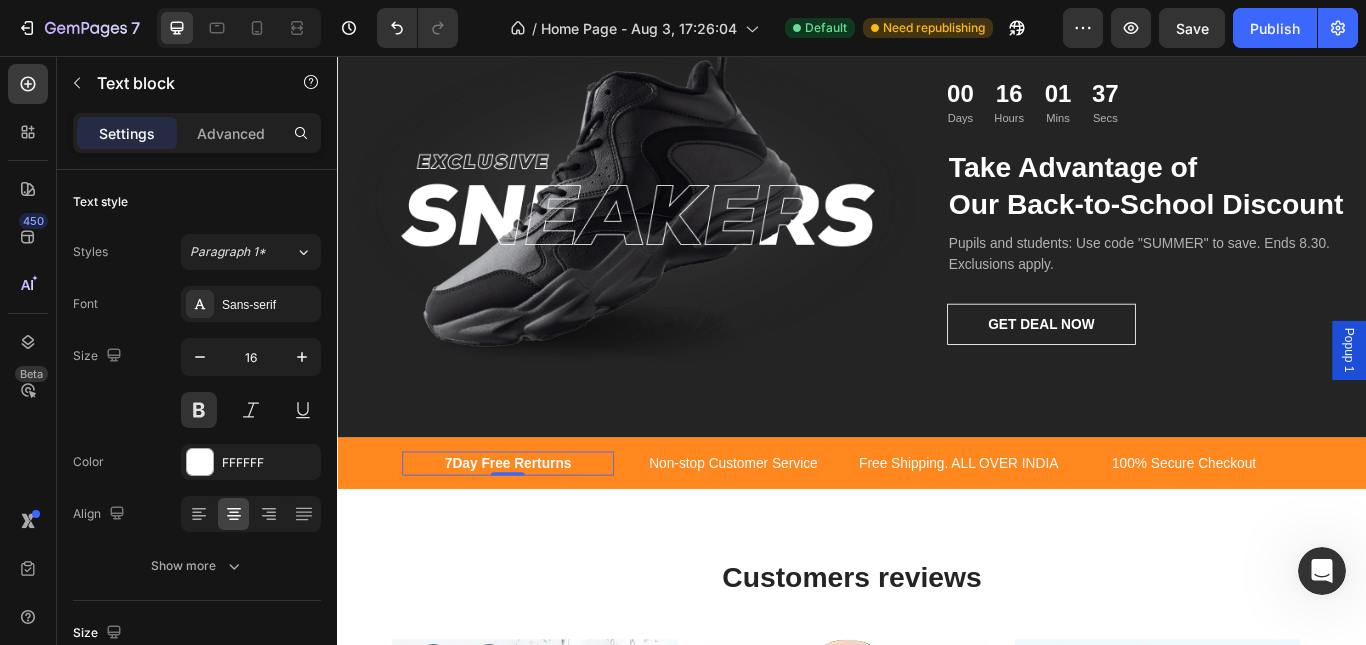 click on "7Day Free Rerturns" at bounding box center [535, 531] 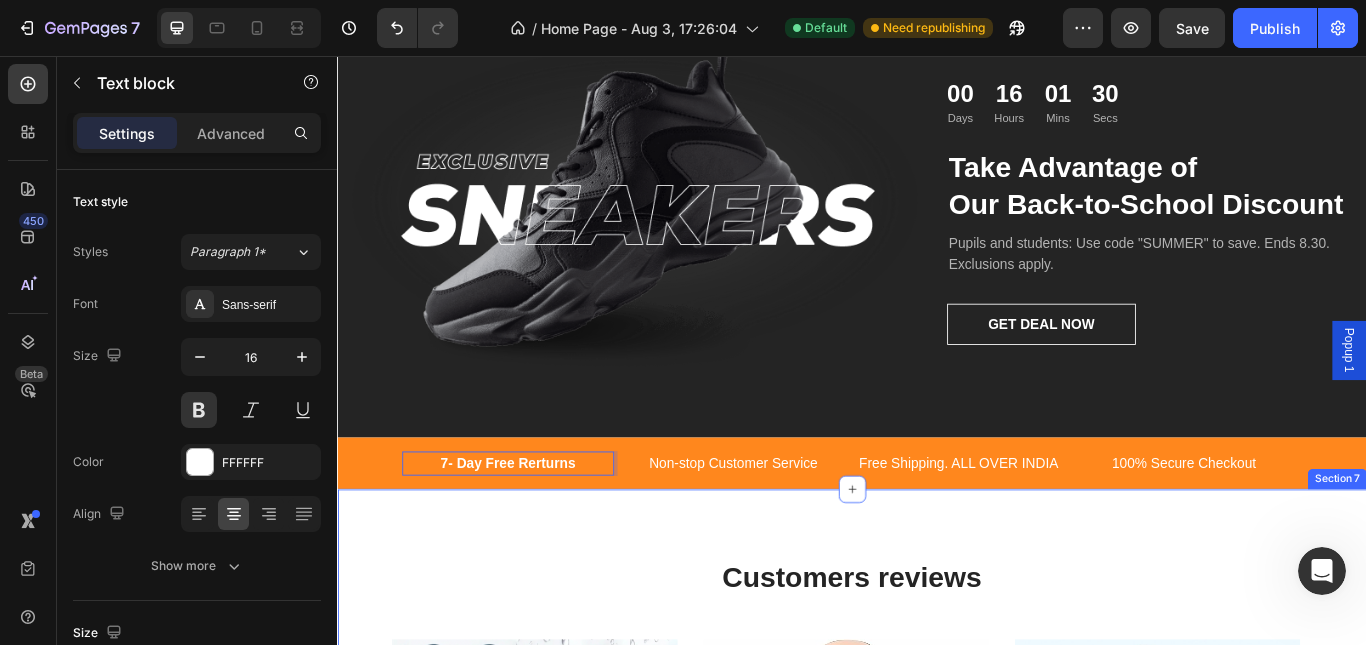 click on "Customers reviews Heading         Image                Icon                Icon                Icon                Icon
Icon Icon List Hoz PRINCE GAUTAM Text block I bought this  Mini Hidden Camera Detector  for a recent solo trip, and WOW—it's a total game-changer. The red-light lens detection is super easy to use. I scanned mirrors and smoke detectors in my hotel, and it gave me  peace of mind in minutes . The viewfinder clearly highlights any hidden camera lens with a red dot— super cool tech!  Plus, it's  tiny and light —fits in my handbag without any hassle. What I loved most: No tech knowledge needed —just turn it on and scan Adjustable sensitivity was great for checking tricky areas I felt much safer in my Airbnb and public restrooms Battery lasted the whole weekend, and it recharges quickly. If you value your  privacy, especially as a woman traveler , this is a must-have! ✅  Highly recommend to anyone who stays in hotels, offices, or public spaces. Text block Row Image Icon" at bounding box center (937, 1181) 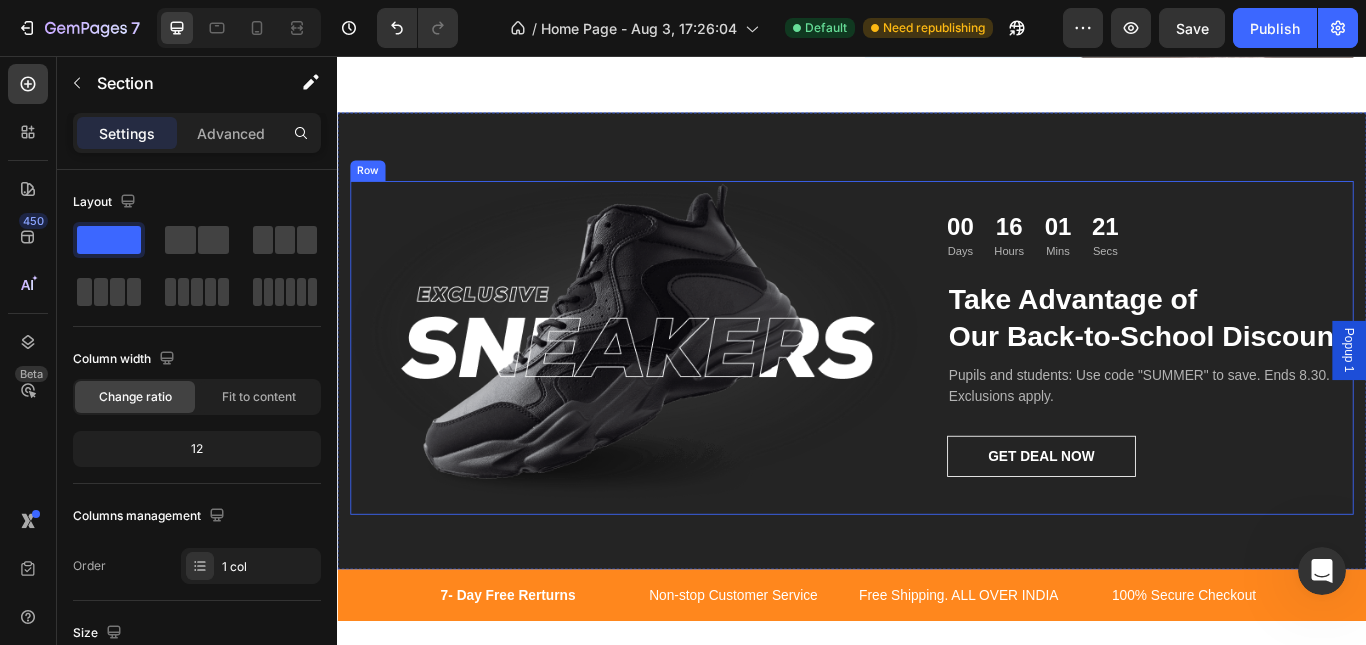 scroll, scrollTop: 2186, scrollLeft: 0, axis: vertical 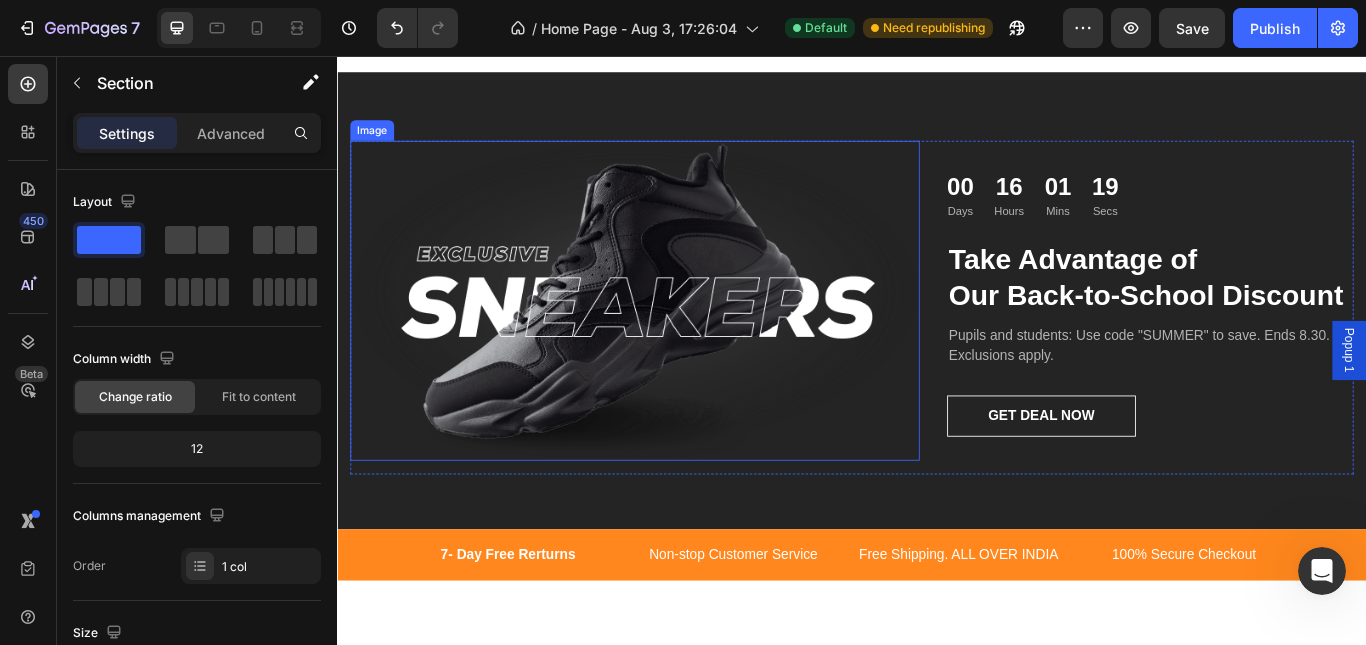 click at bounding box center [684, 342] 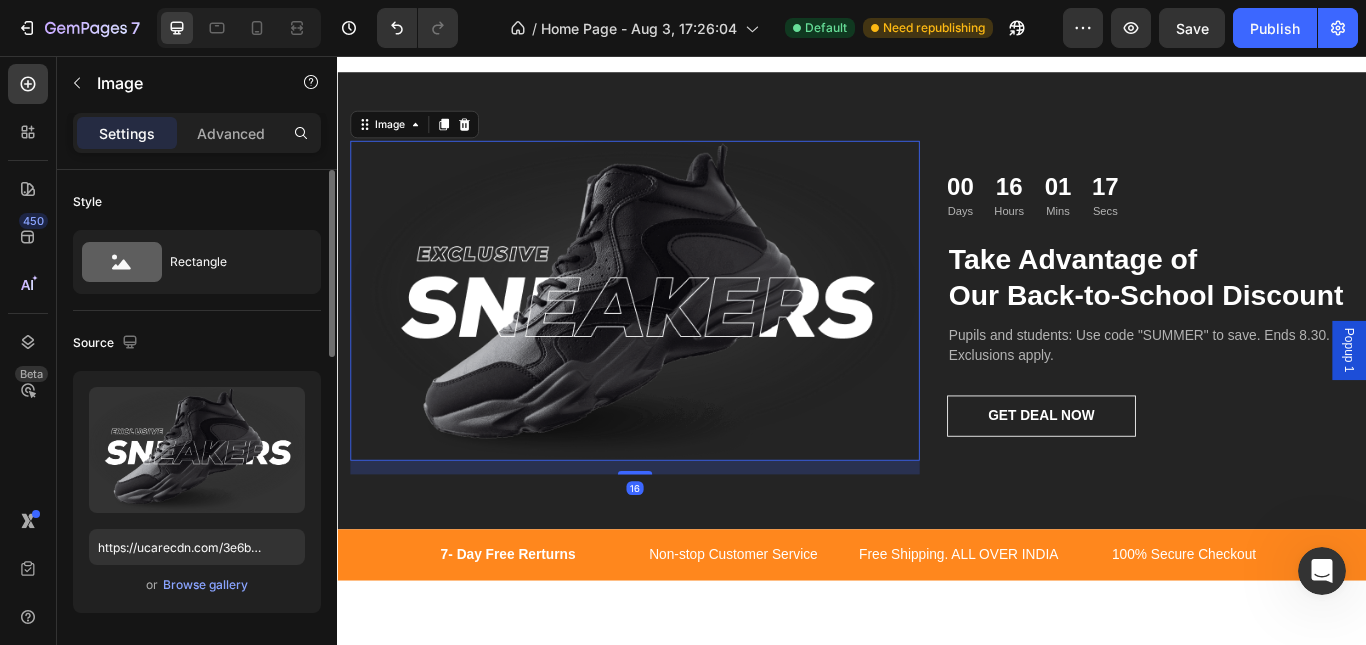 scroll, scrollTop: 200, scrollLeft: 0, axis: vertical 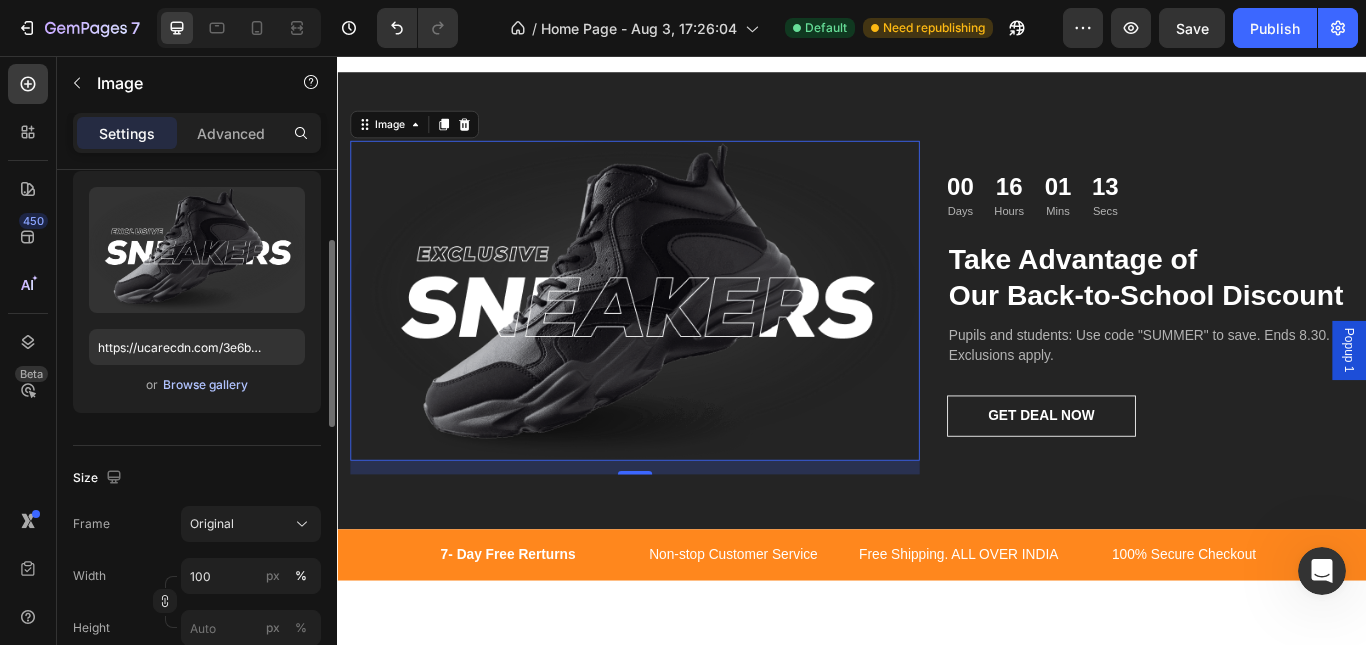 click on "Browse gallery" at bounding box center (205, 385) 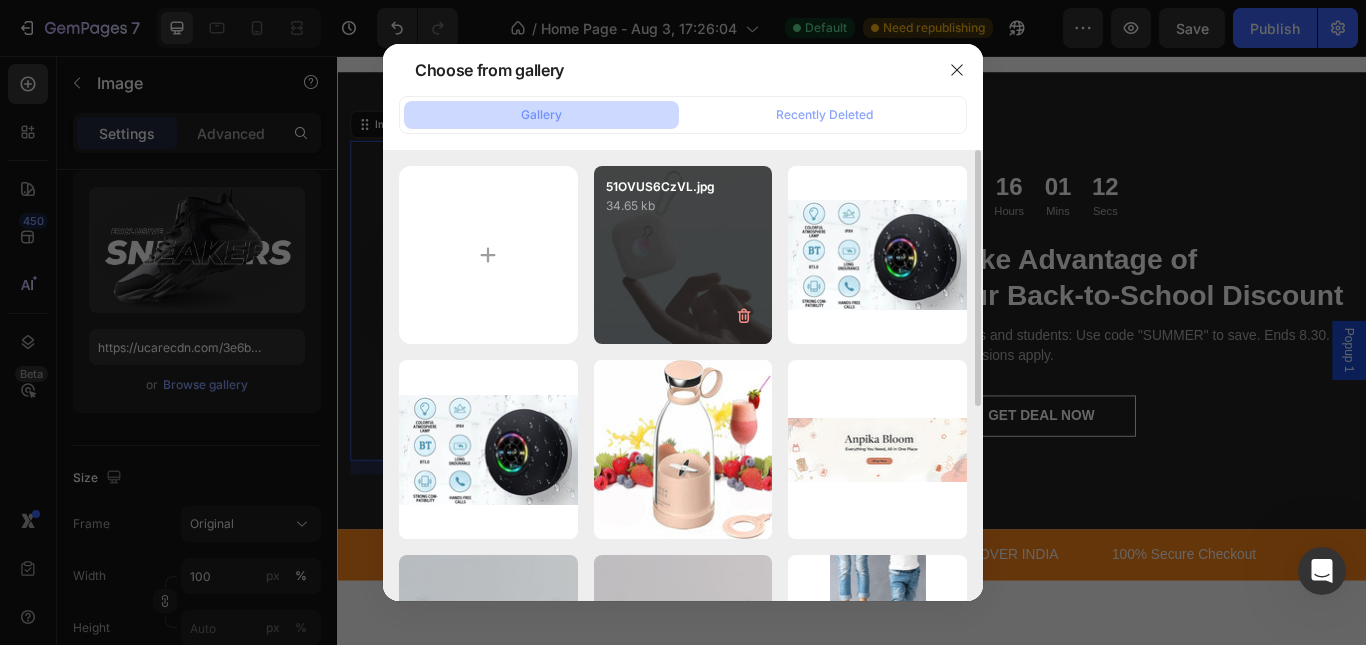 drag, startPoint x: 608, startPoint y: 301, endPoint x: 636, endPoint y: 333, distance: 42.520584 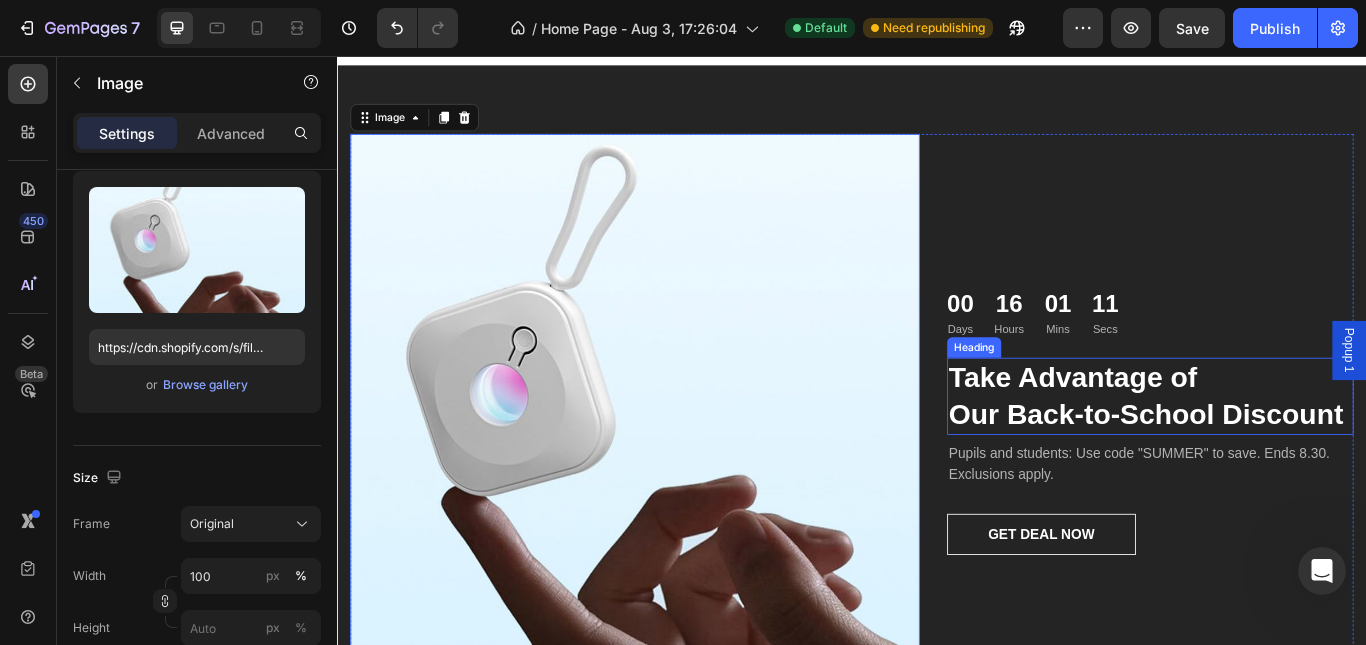 scroll, scrollTop: 2386, scrollLeft: 0, axis: vertical 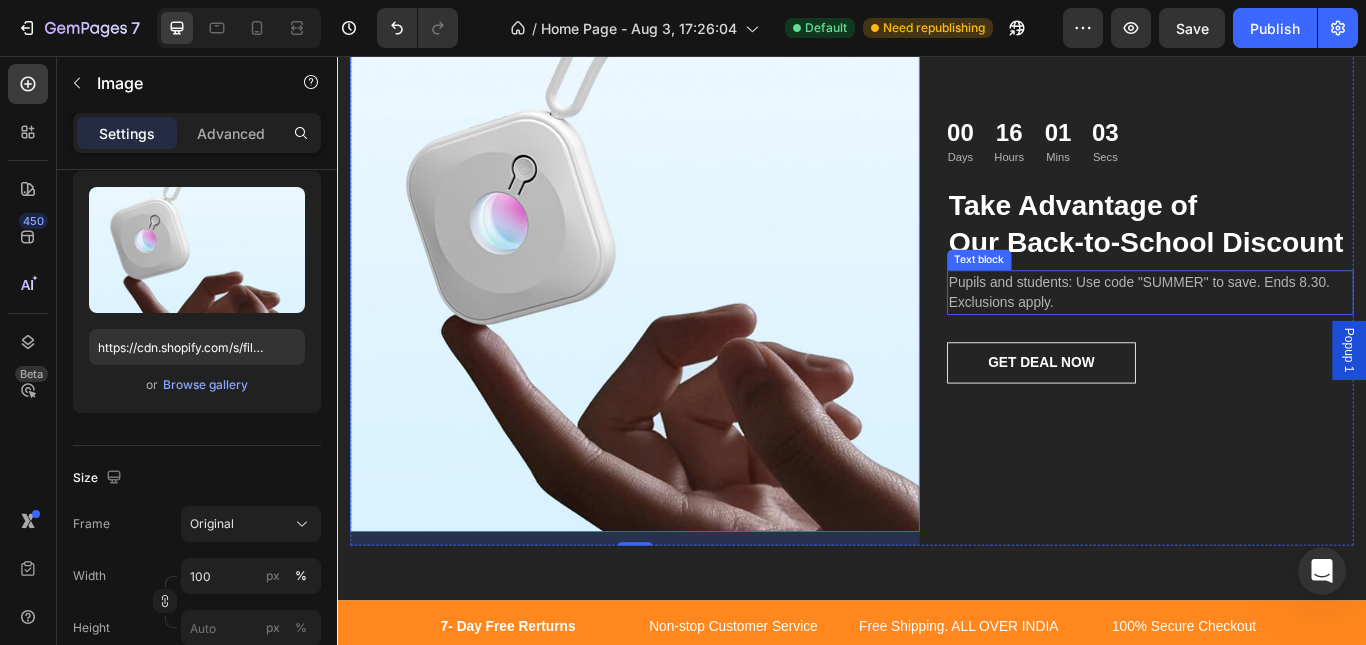 click on "Pupils and students: Use code "SUMMER" to save. Ends 8.30. Exclusions apply." at bounding box center [1285, 332] 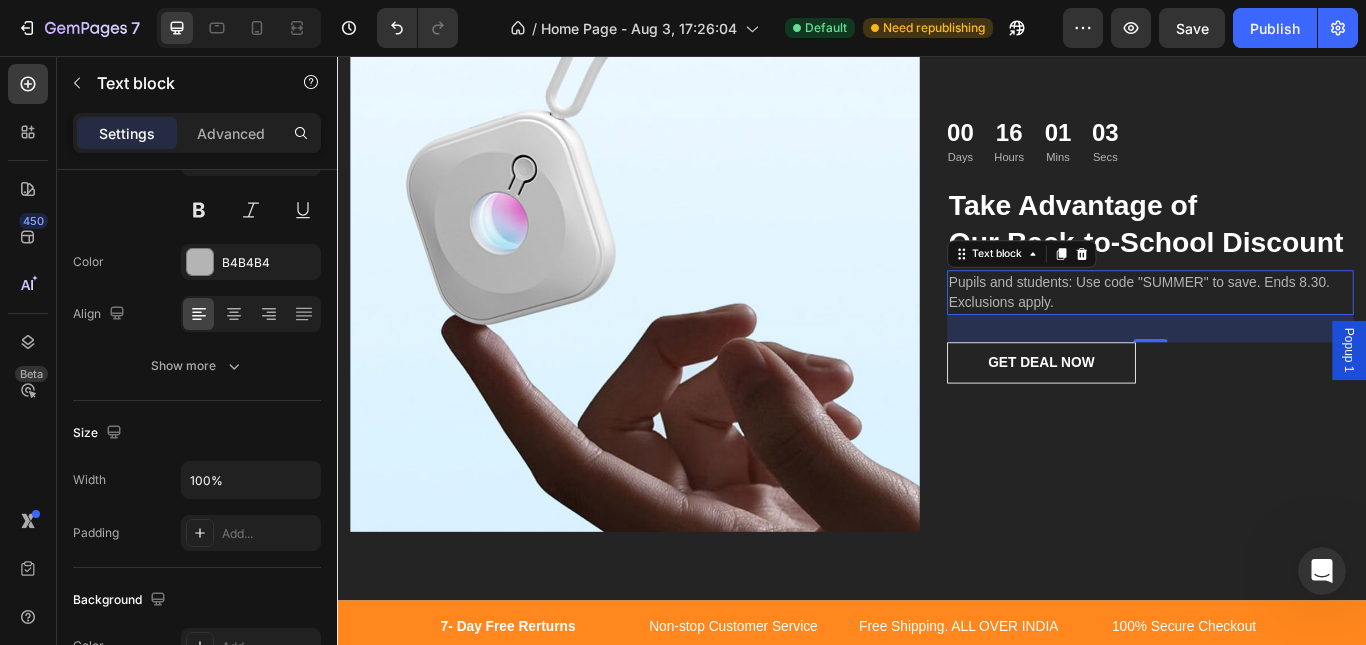 scroll, scrollTop: 0, scrollLeft: 0, axis: both 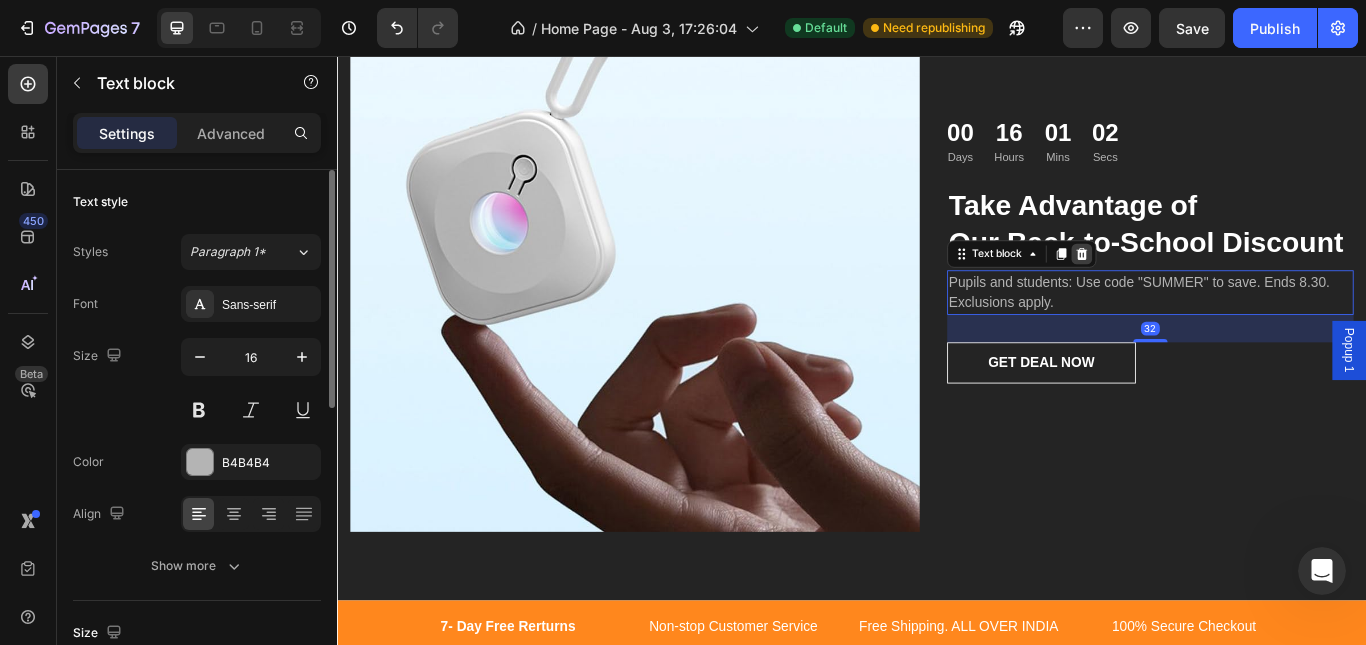 click 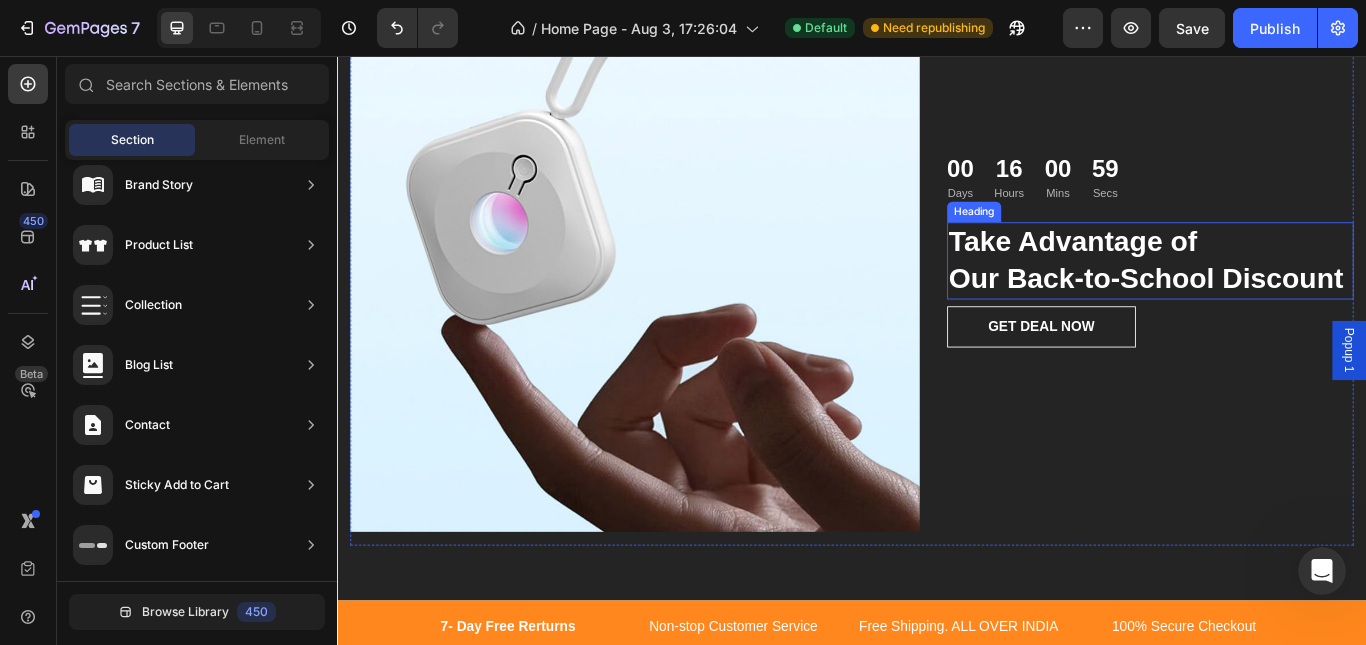 click on "Take Advantage of  Our Back-to-School Discount" at bounding box center (1285, 295) 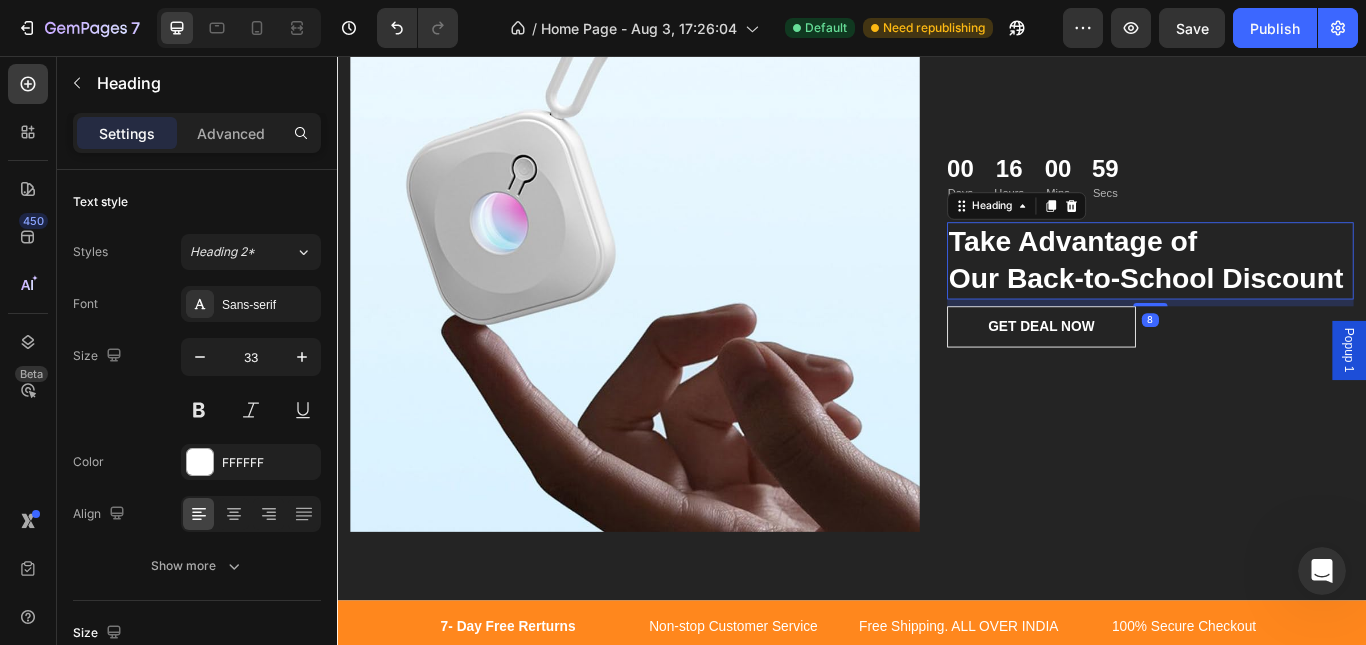 click on "Take Advantage of  Our Back-to-School Discount" at bounding box center (1285, 295) 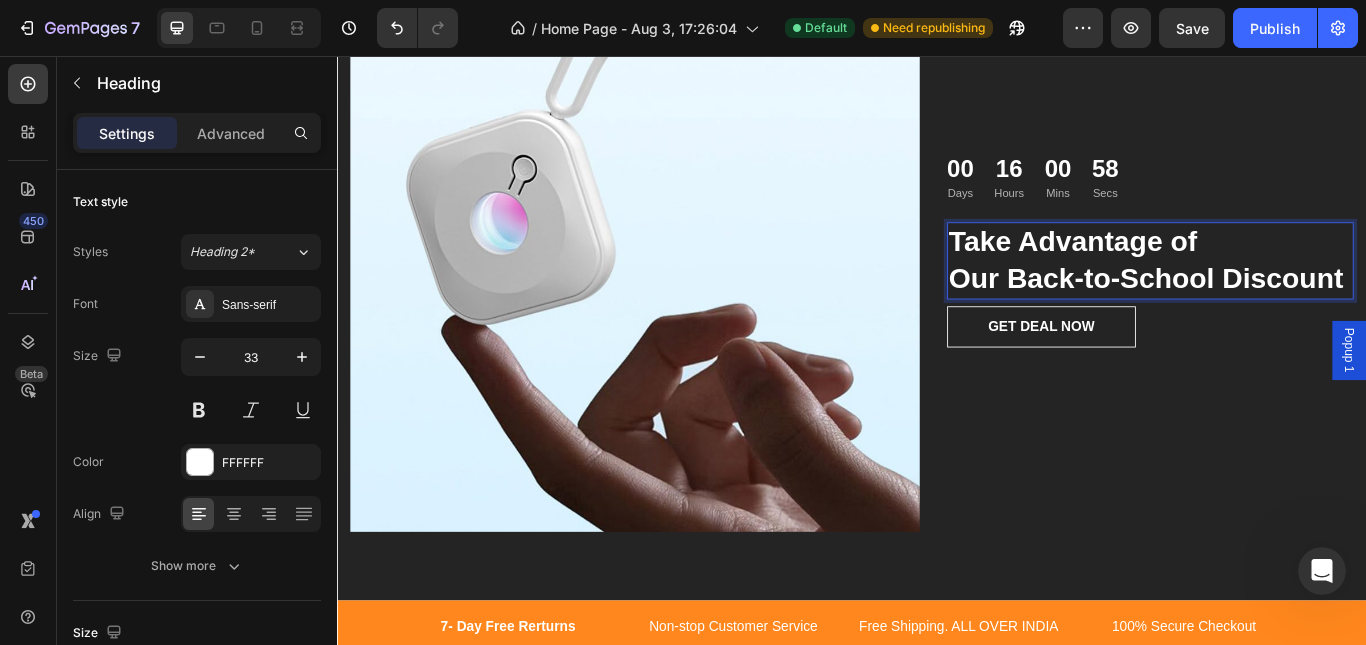click on "Take Advantage of  Our Back-to-School Discount" at bounding box center (1285, 295) 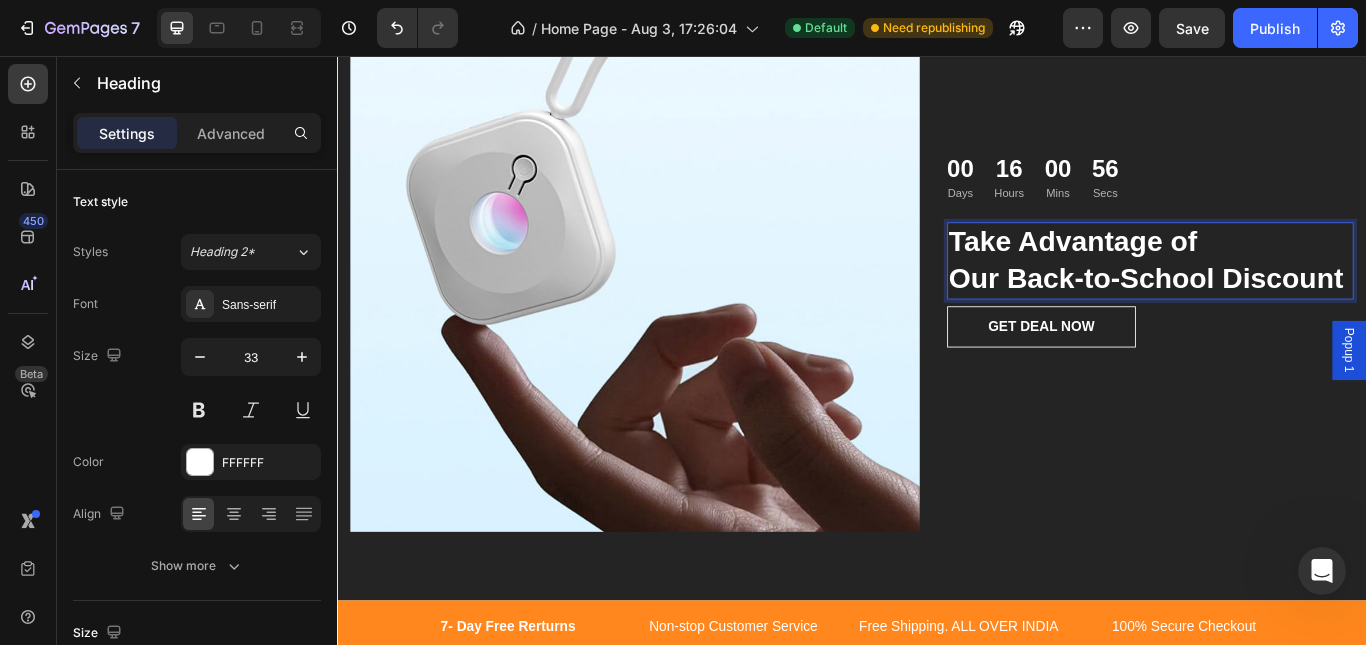 click on "Take Advantage of  Our Back-to-School Discount" at bounding box center [1285, 295] 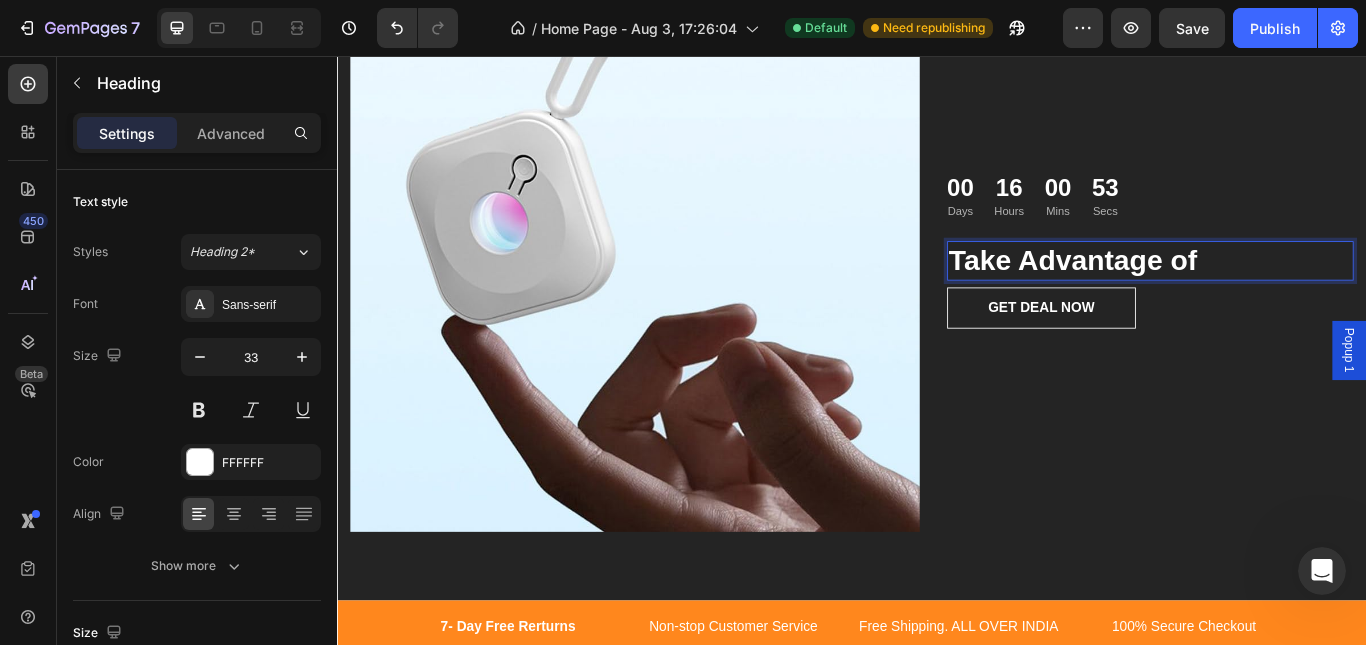 scroll, scrollTop: 2407, scrollLeft: 0, axis: vertical 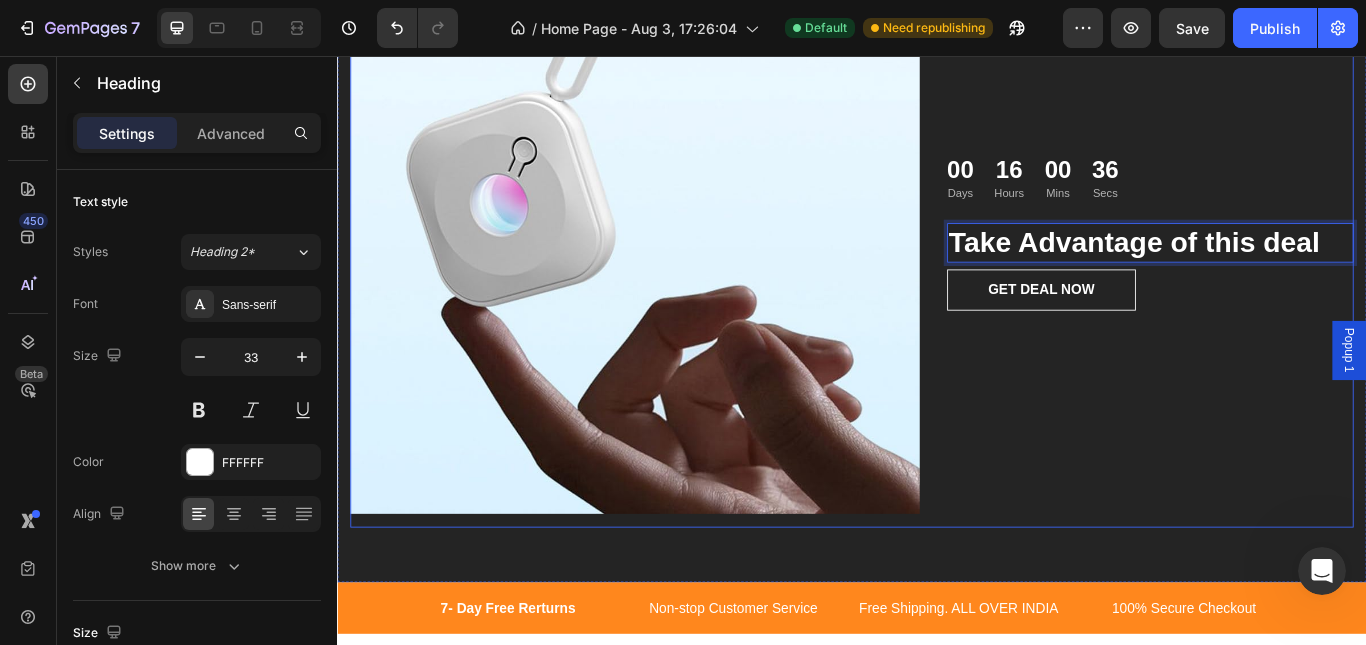 click on "00 Days 16 Hours 00 Mins 36 Secs Countdown Timer Take Advantage of this deal  Heading   8 GET DEAL NOW Button" at bounding box center [1285, 266] 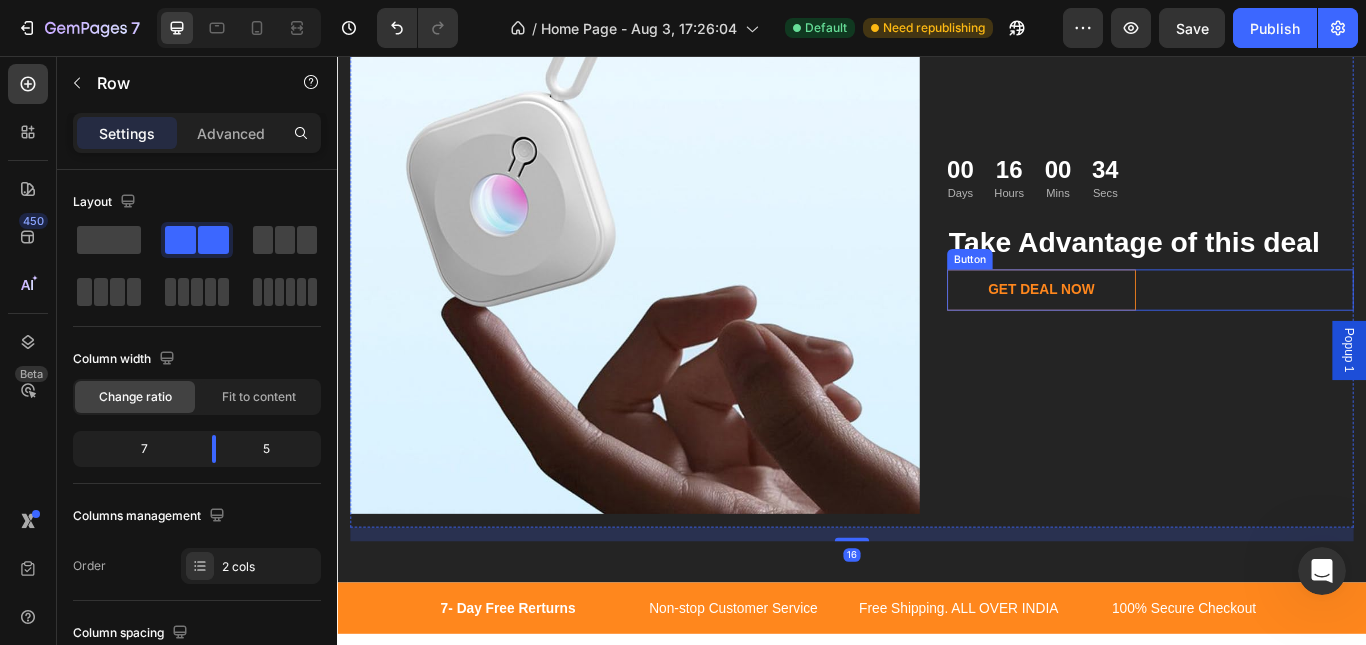 click on "GET DEAL NOW" at bounding box center (1158, 329) 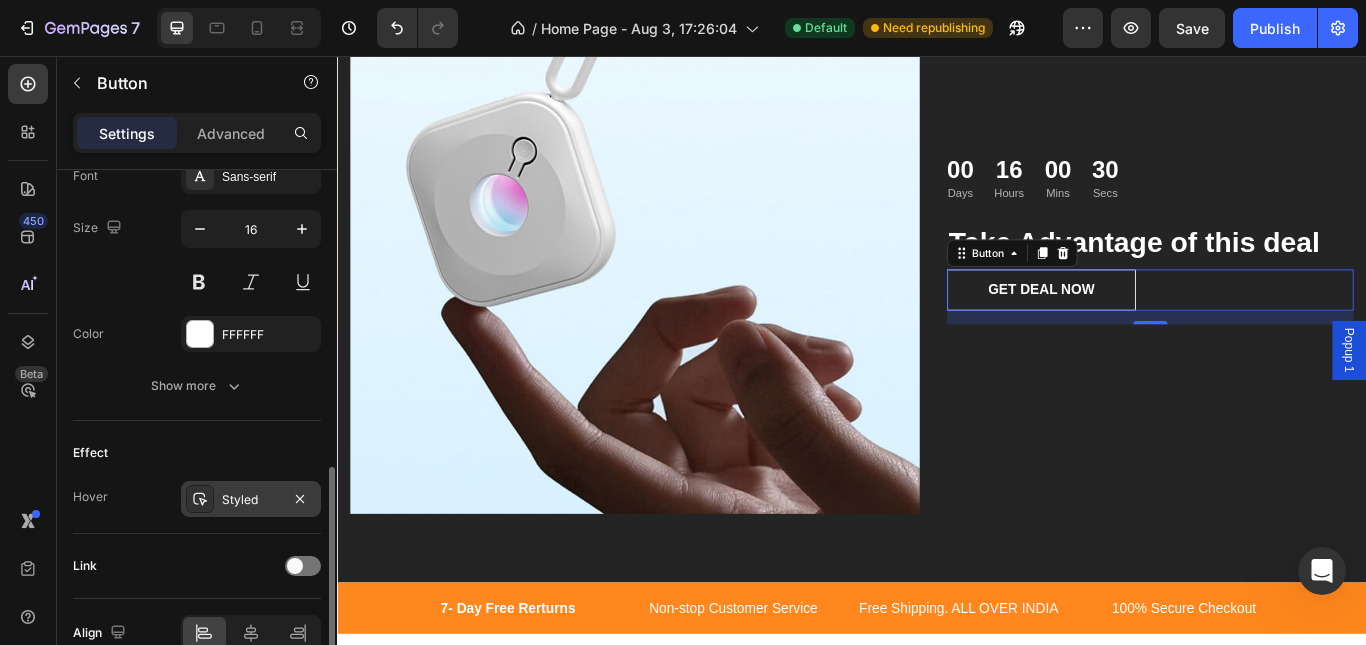 scroll, scrollTop: 902, scrollLeft: 0, axis: vertical 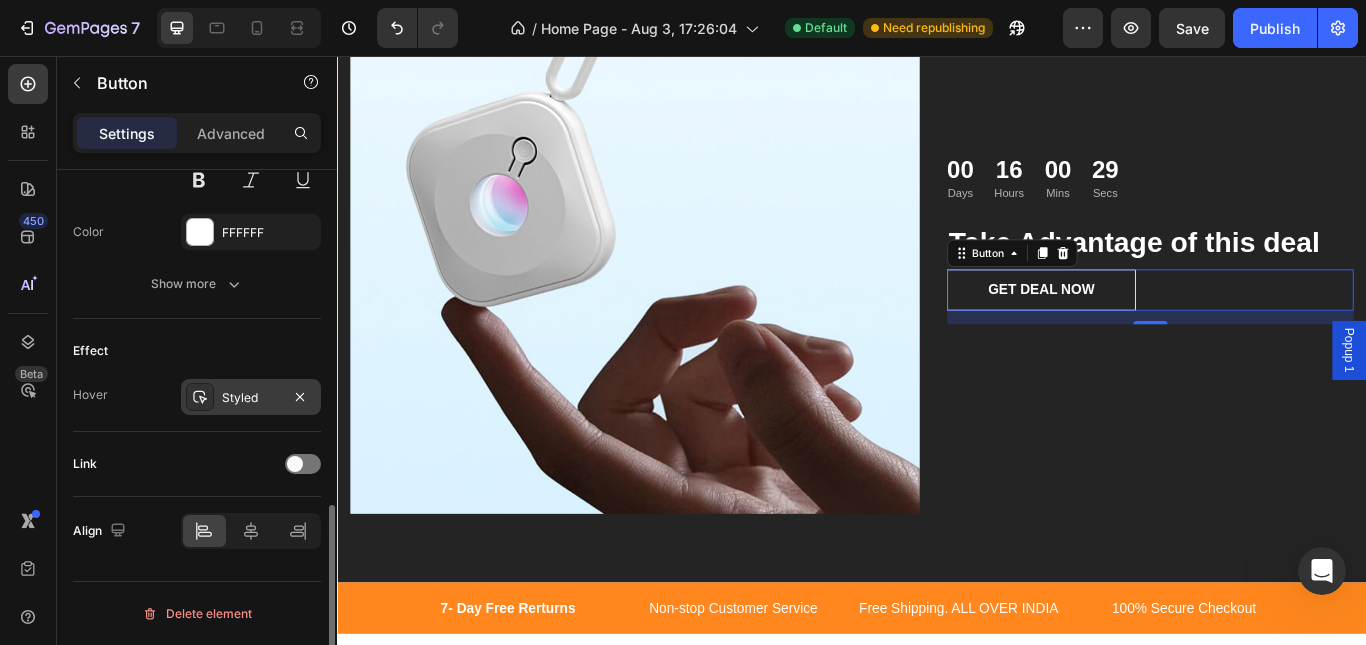 click on "Styled" at bounding box center (251, 398) 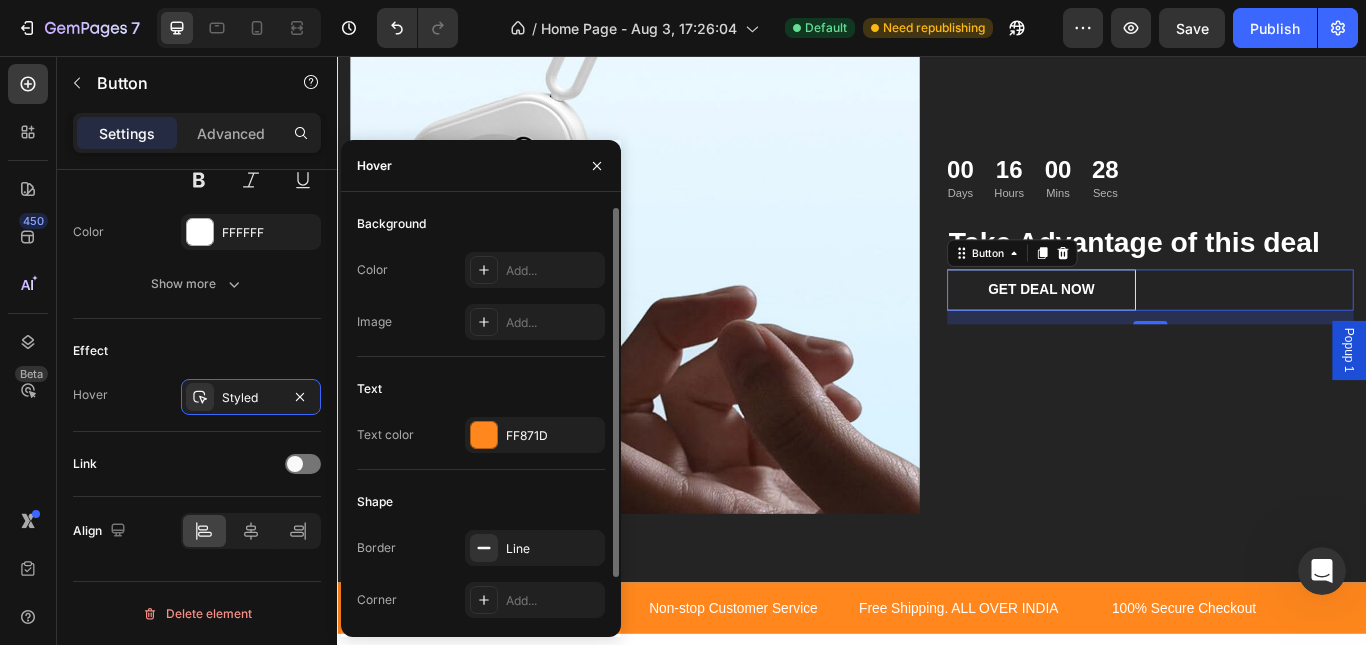 scroll, scrollTop: 49, scrollLeft: 0, axis: vertical 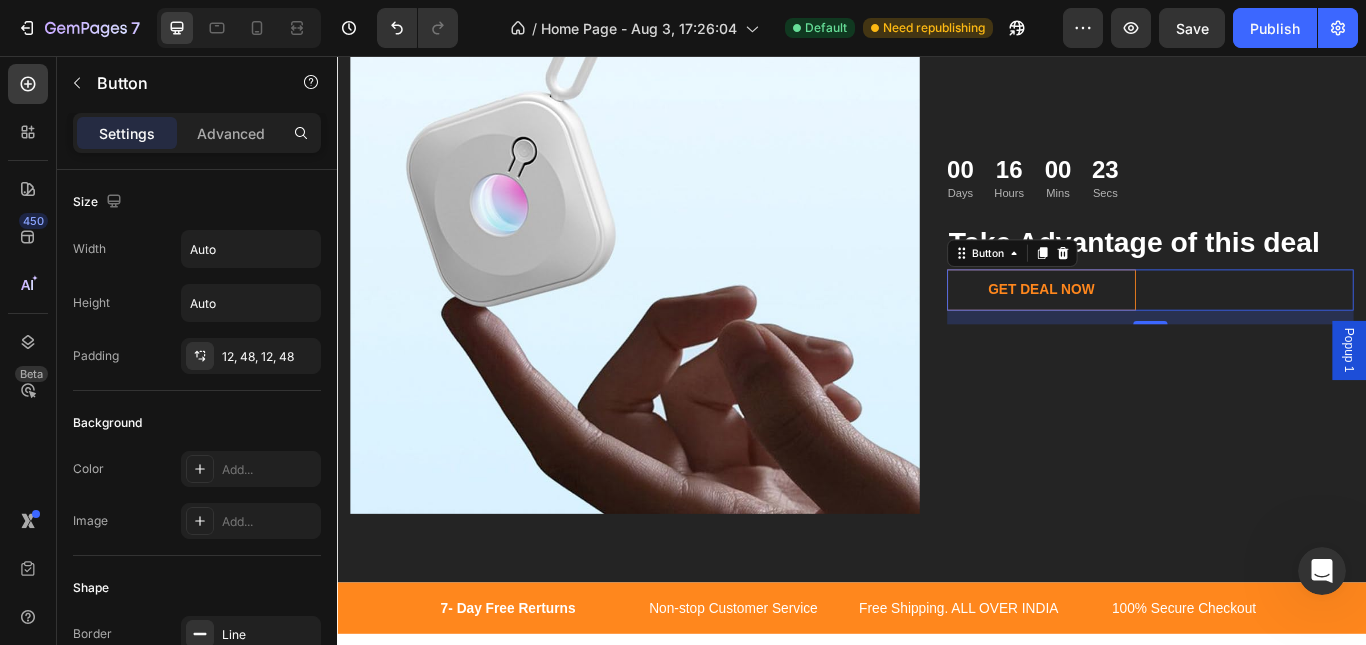 click on "GET DEAL NOW" at bounding box center (1158, 329) 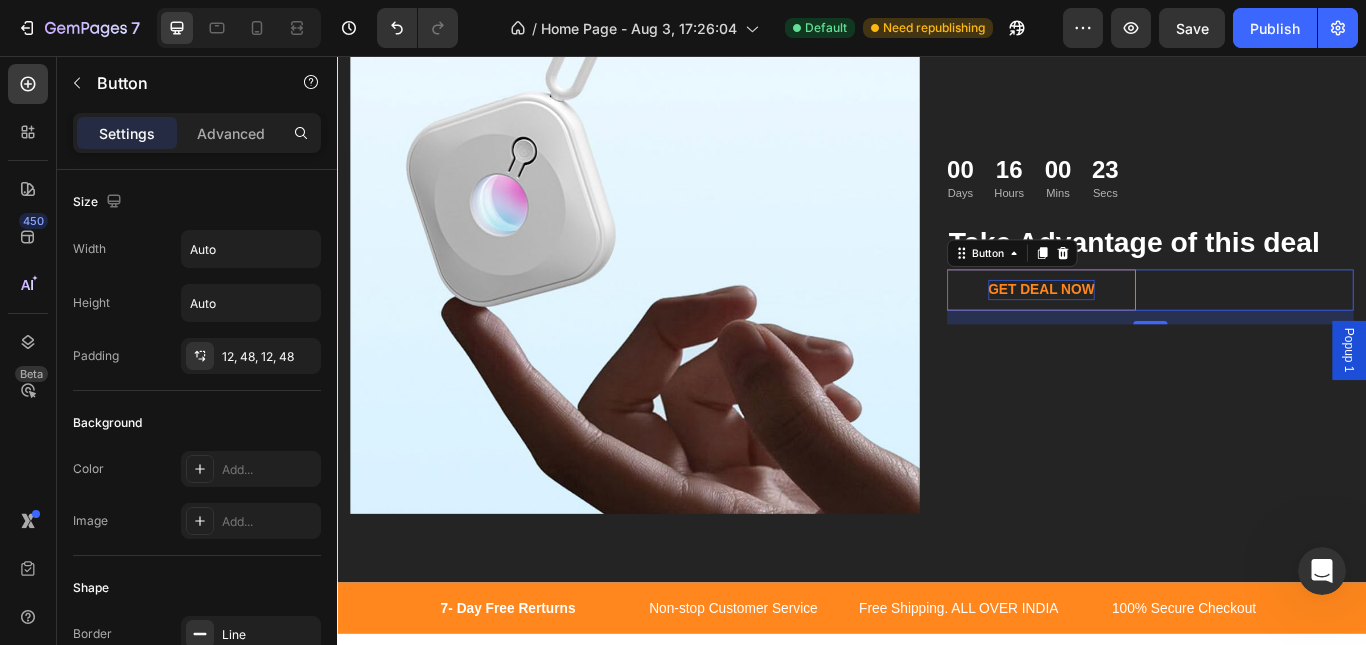 click on "GET DEAL NOW" at bounding box center (1158, 329) 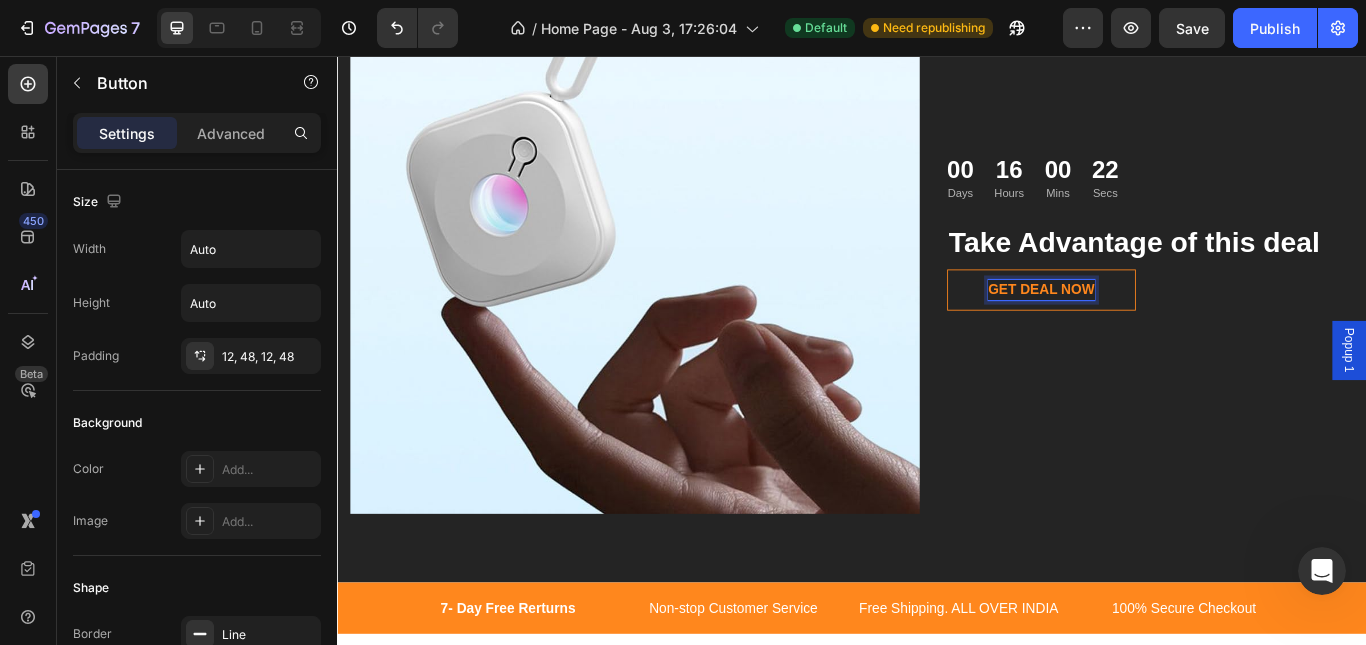 click on "GET DEAL NOW" at bounding box center [1158, 329] 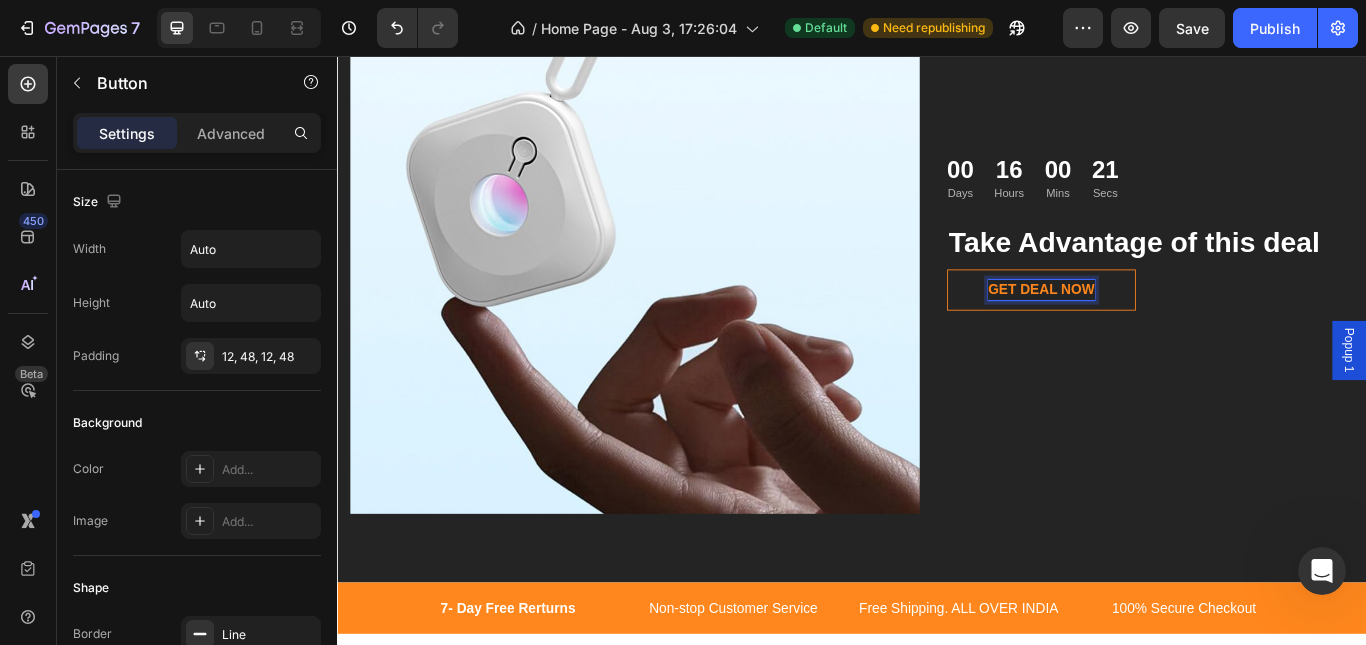 drag, startPoint x: 1138, startPoint y: 323, endPoint x: 1113, endPoint y: 326, distance: 25.179358 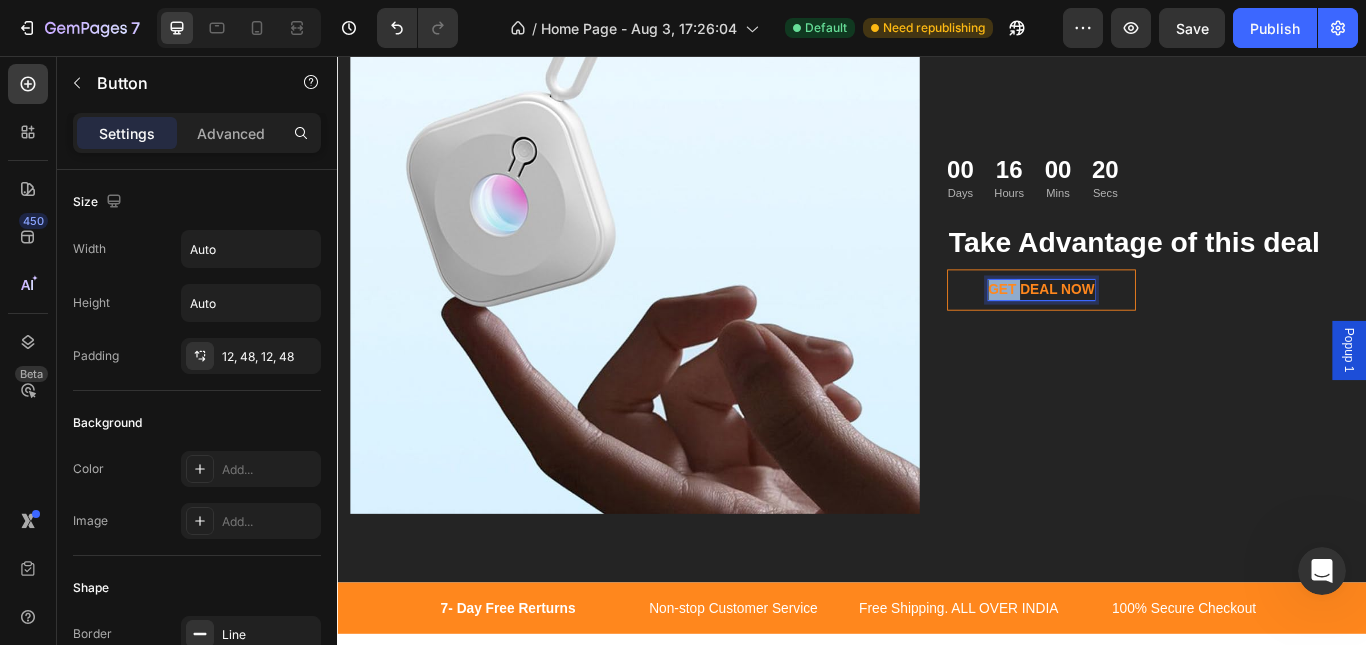 click on "GET DEAL NOW" at bounding box center (1158, 329) 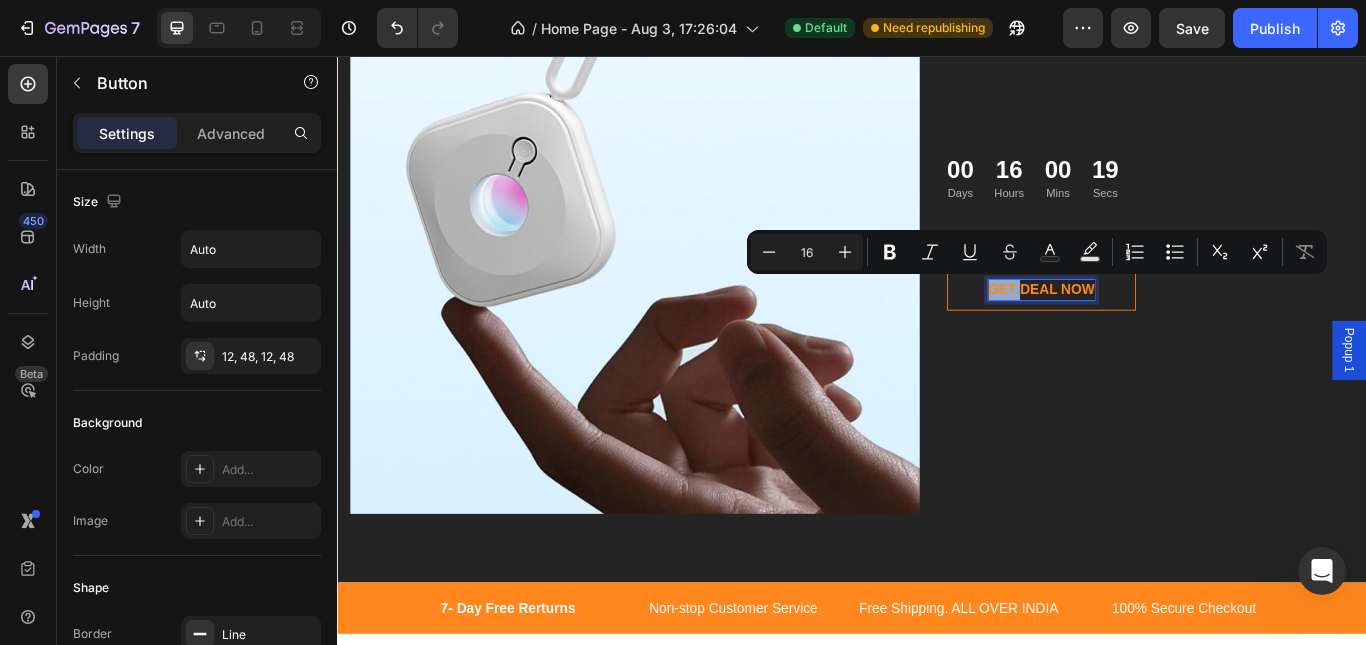 click on "GET DEAL NOW" at bounding box center [1158, 329] 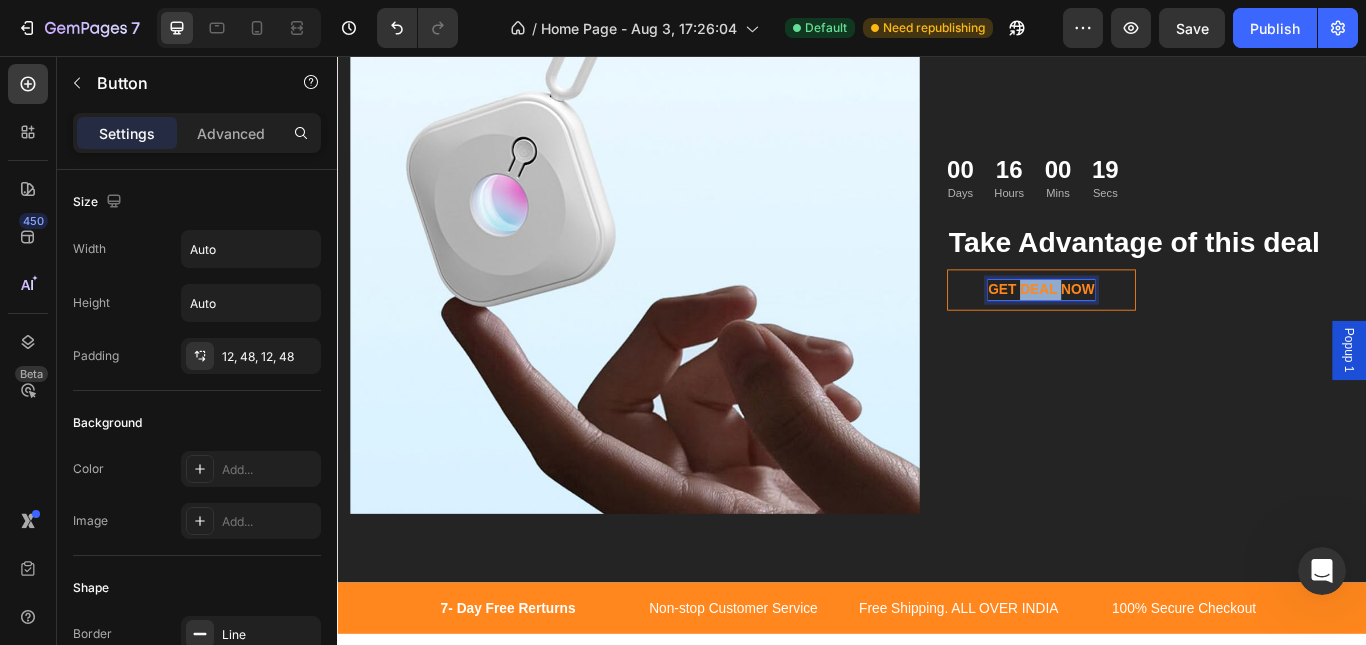click on "GET DEAL NOW" at bounding box center [1158, 329] 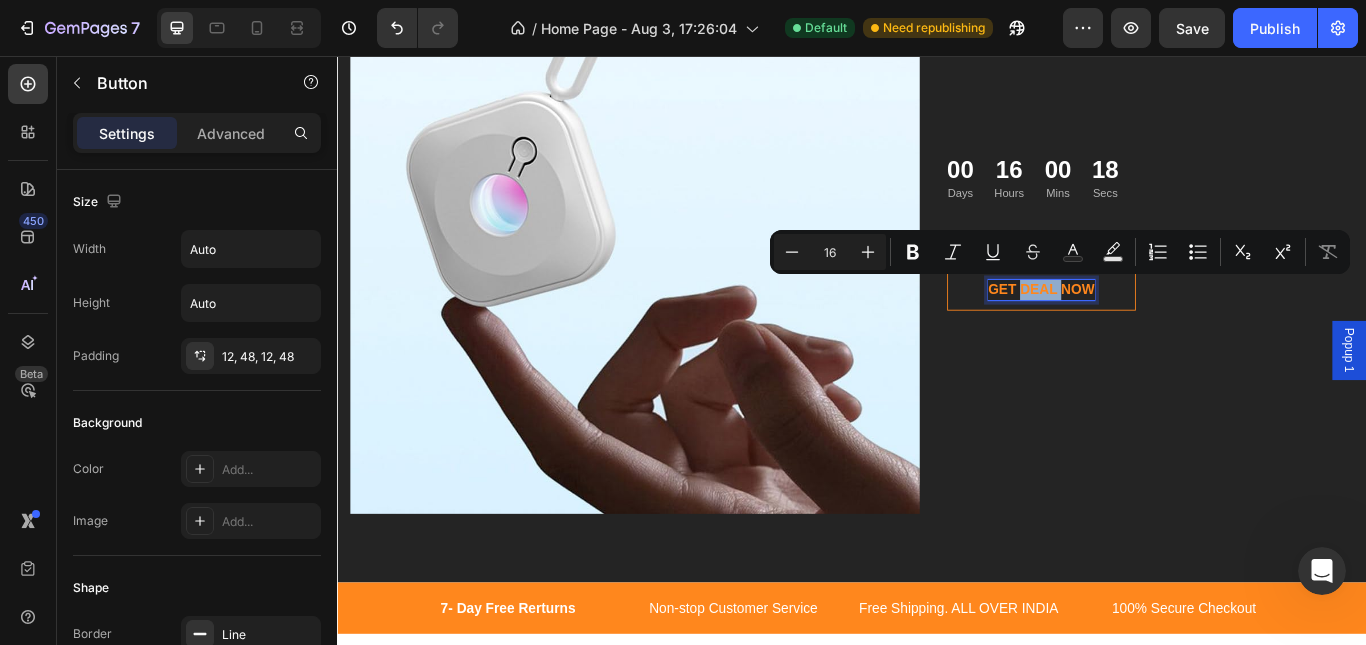 click on "GET DEAL NOW" at bounding box center [1158, 329] 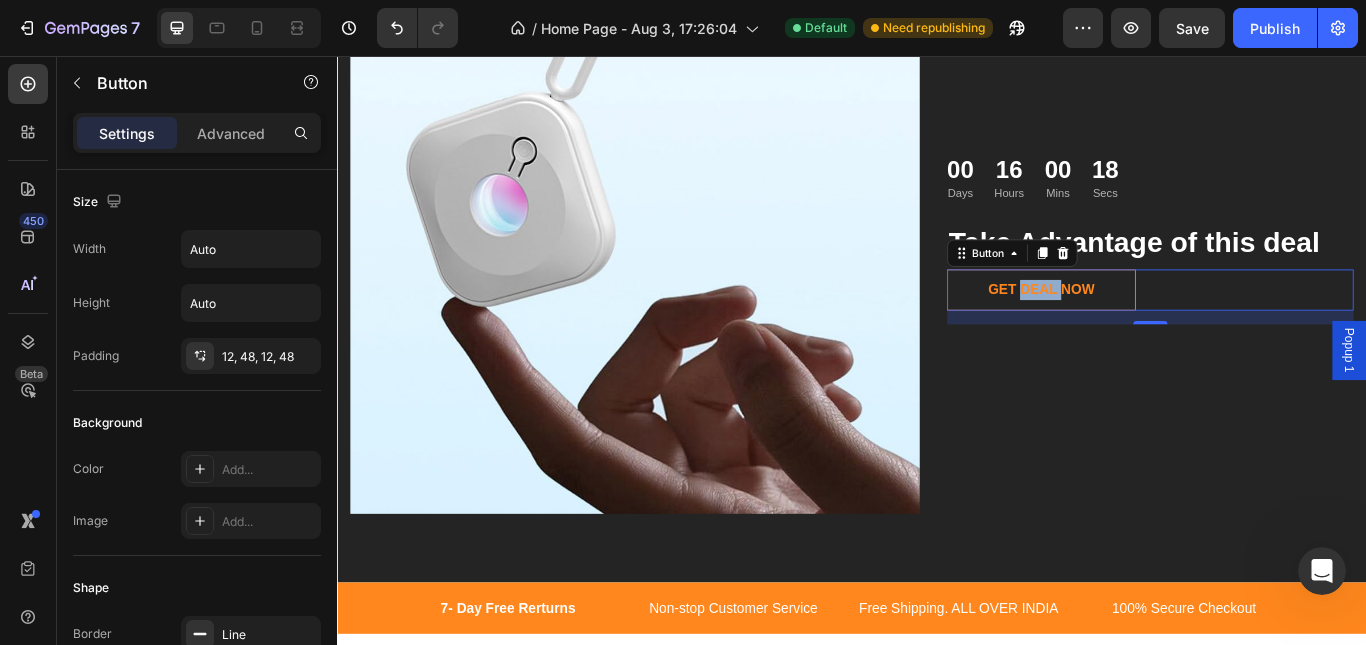 click on "GET DEAL NOW" at bounding box center (1158, 329) 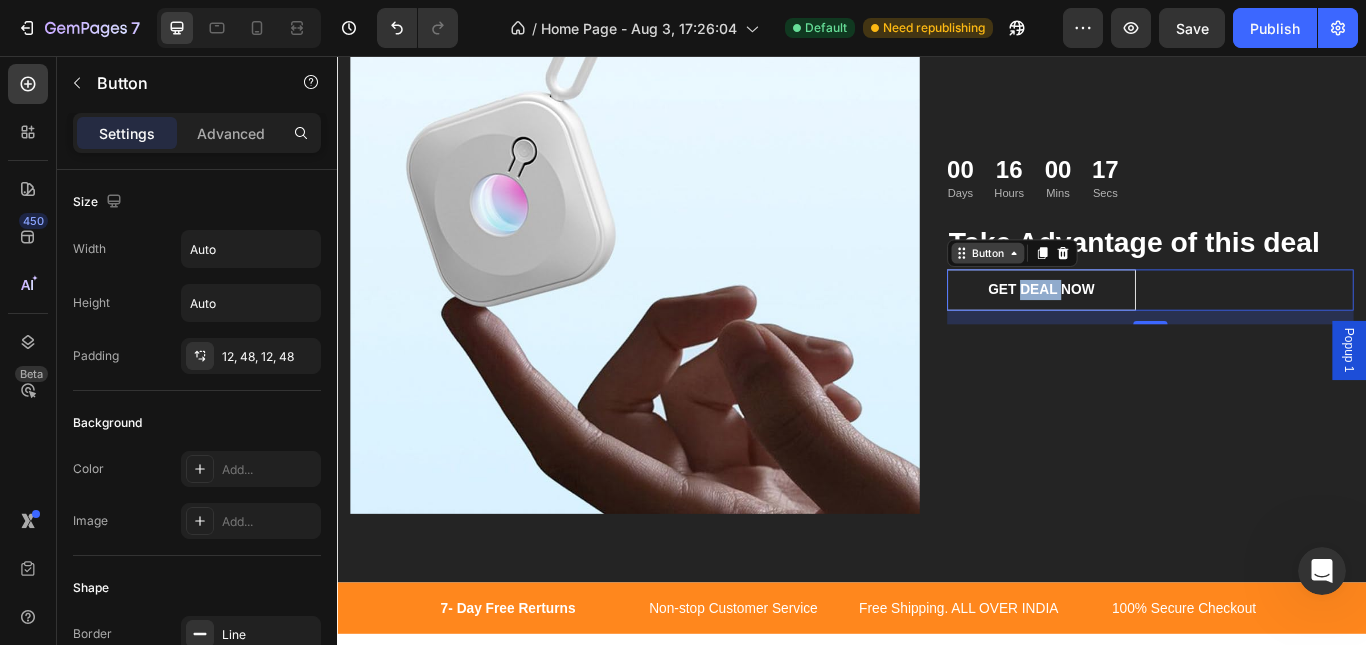 click on "Button" at bounding box center (1095, 286) 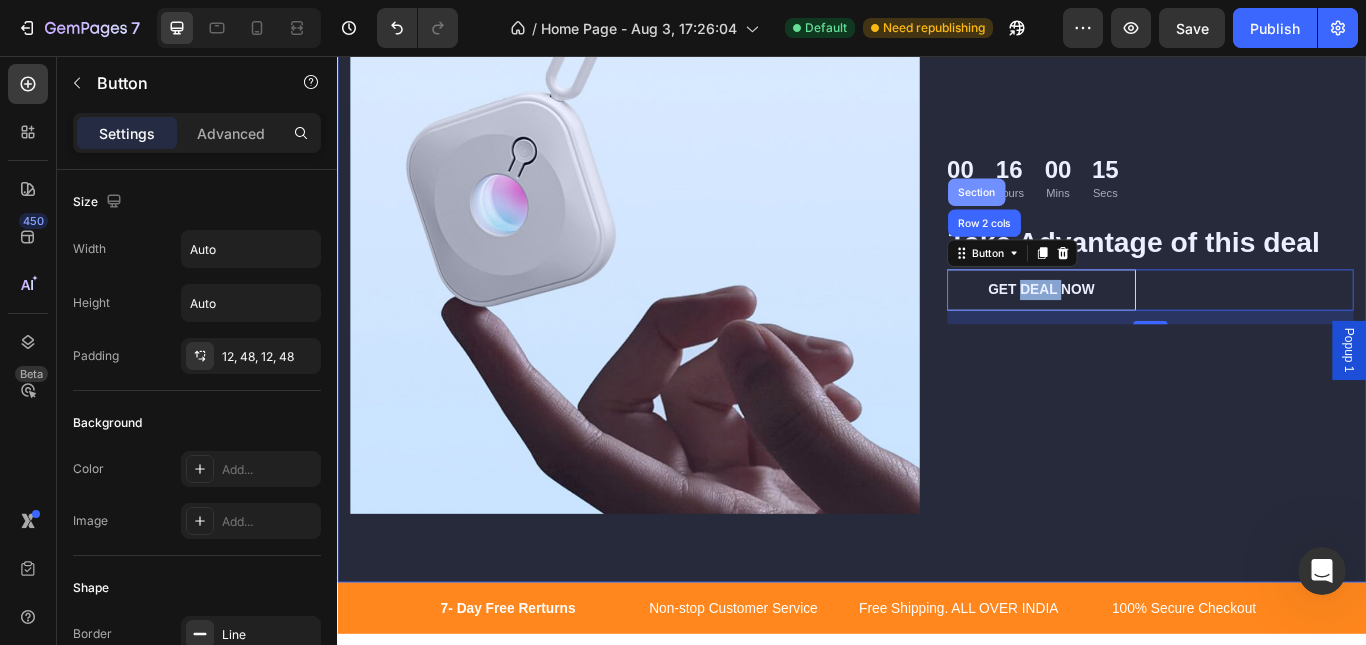 click on "Section" at bounding box center (1082, 215) 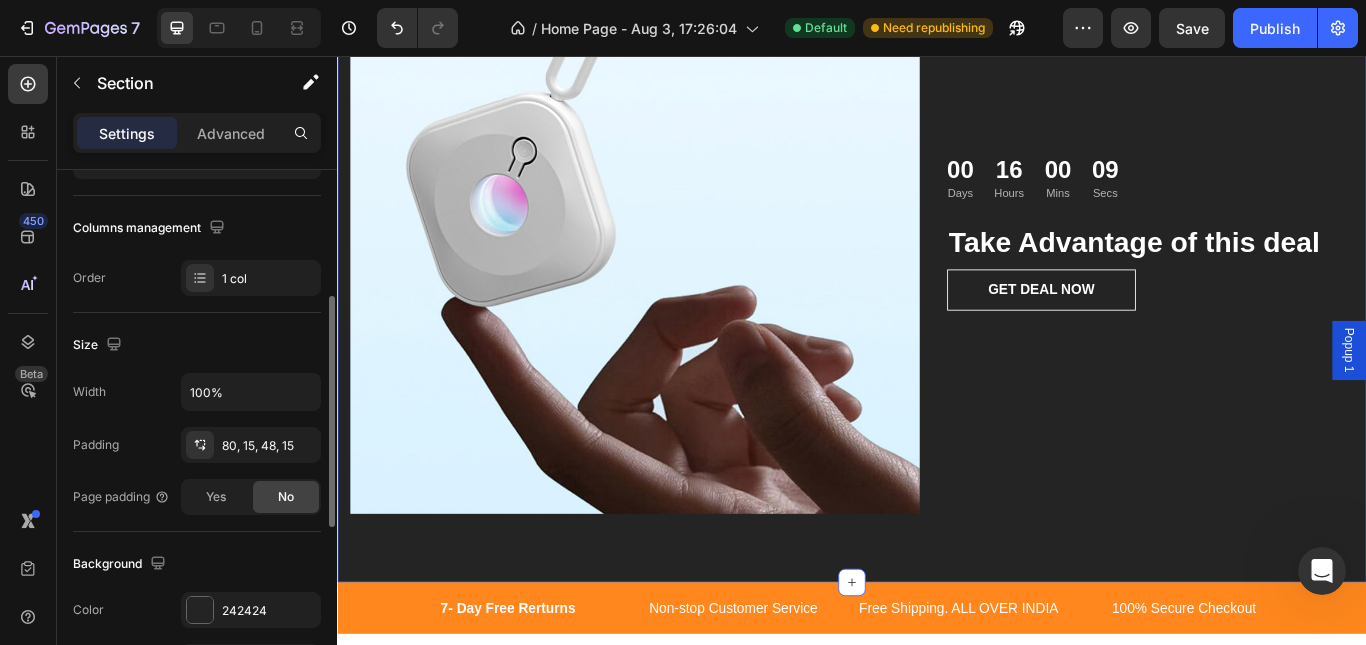 scroll, scrollTop: 0, scrollLeft: 0, axis: both 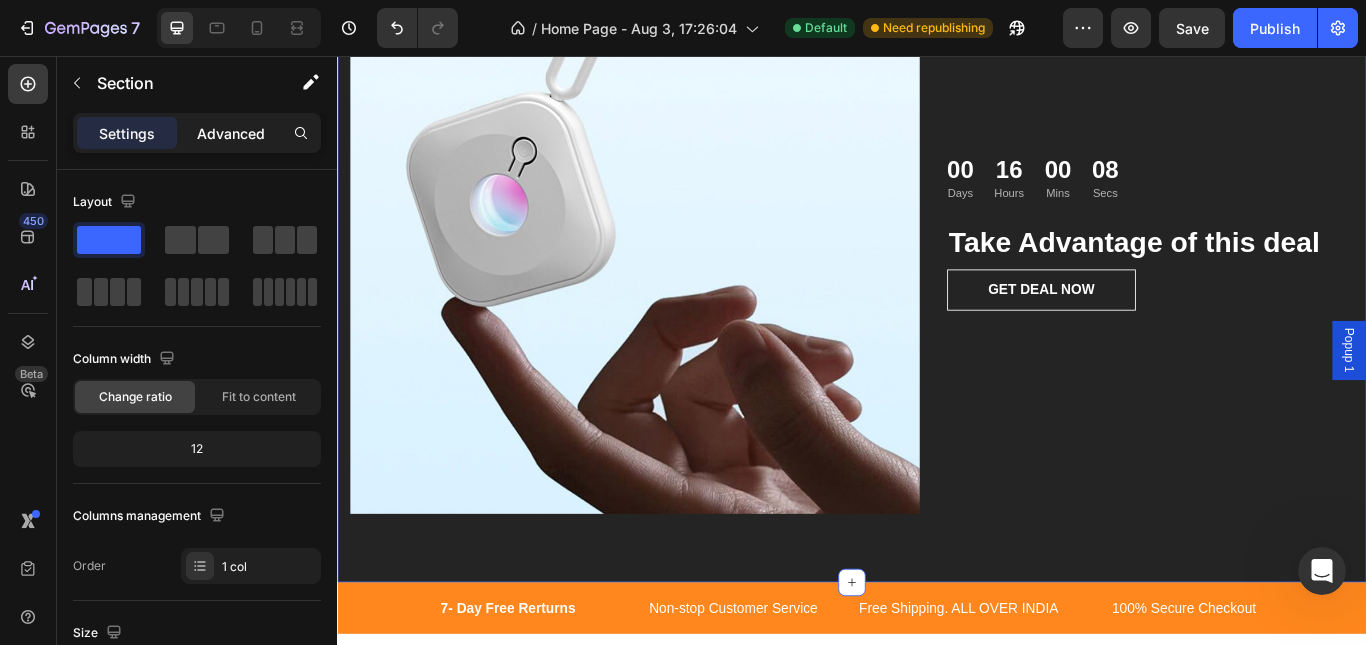 click on "Advanced" at bounding box center (231, 133) 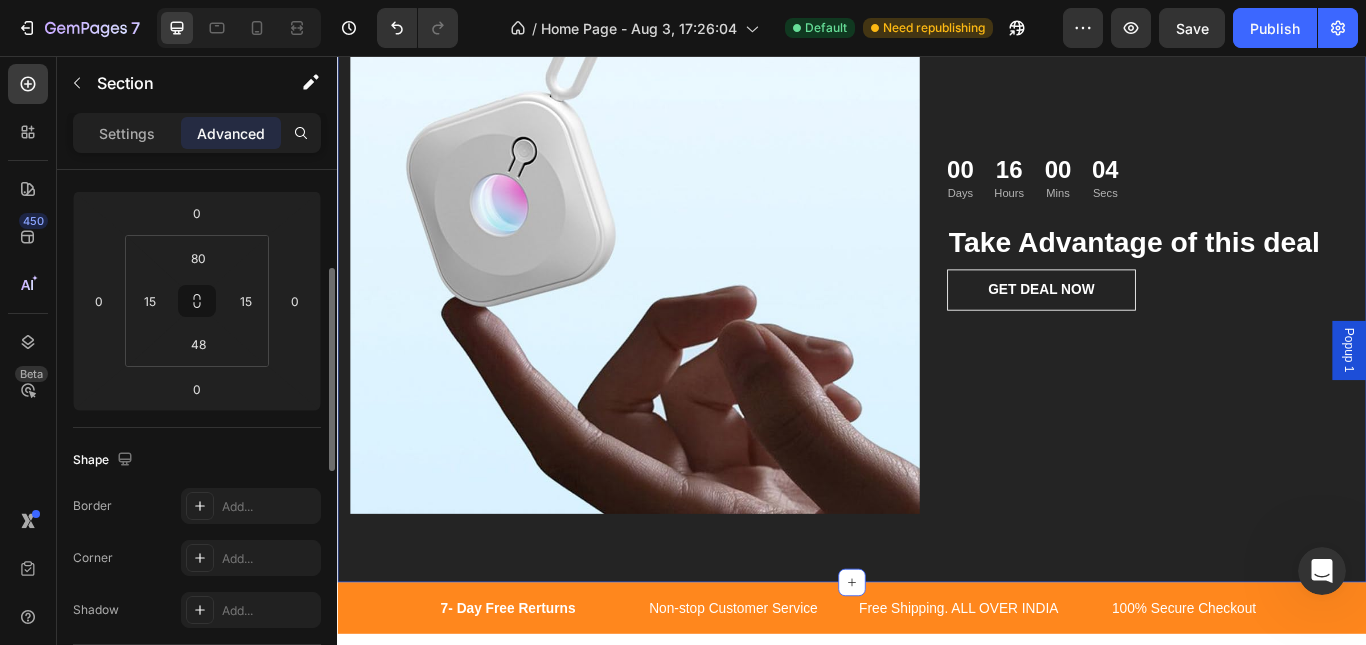 scroll, scrollTop: 0, scrollLeft: 0, axis: both 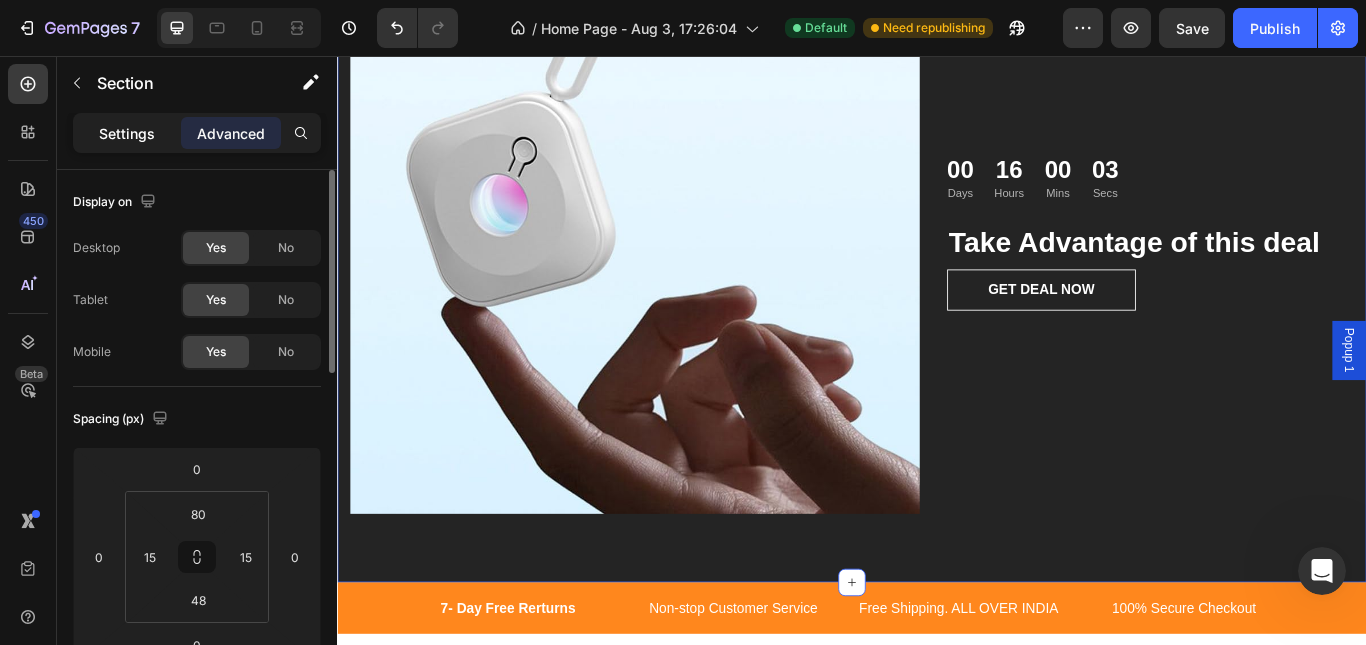 click on "Settings" at bounding box center (127, 133) 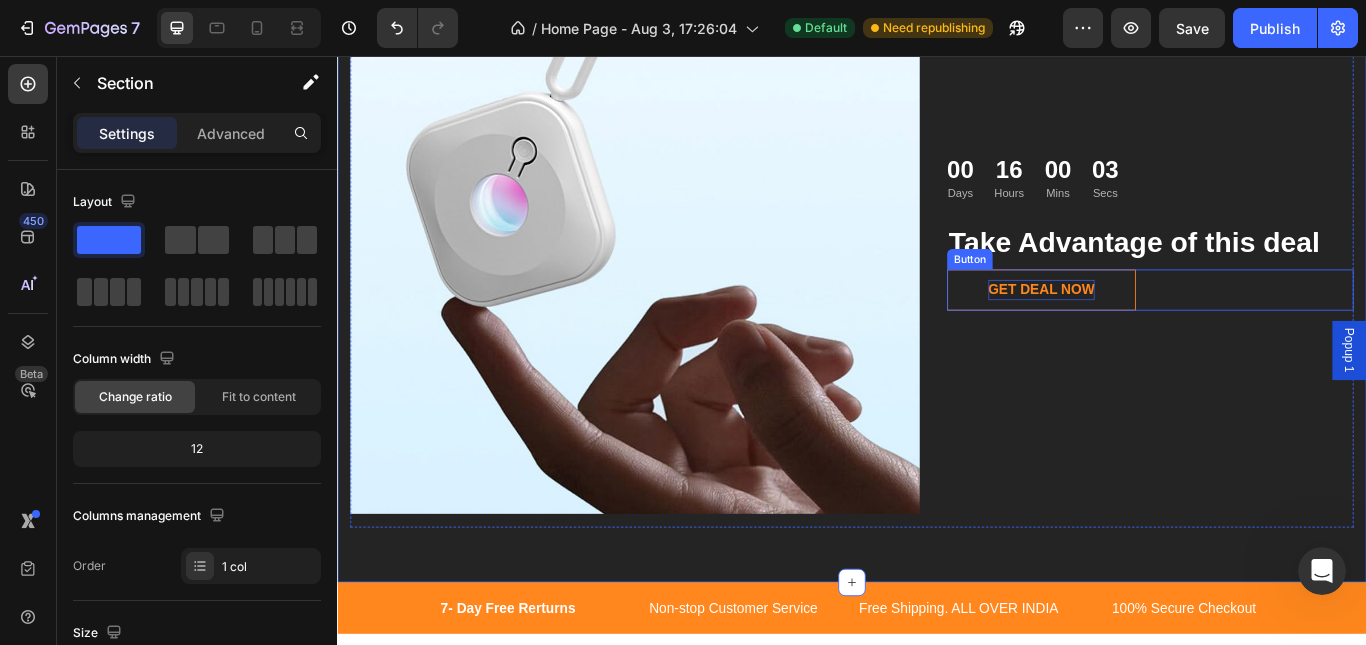 click on "GET DEAL NOW" at bounding box center (1158, 329) 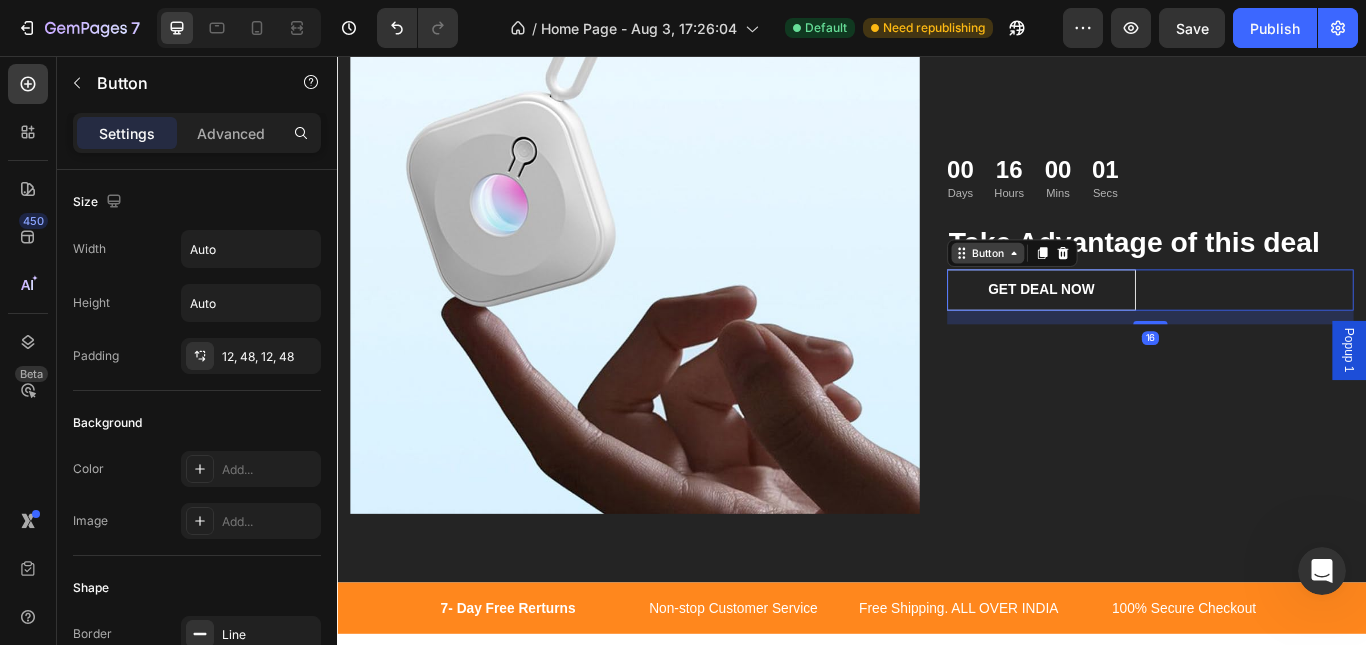 click on "Button" at bounding box center (1095, 286) 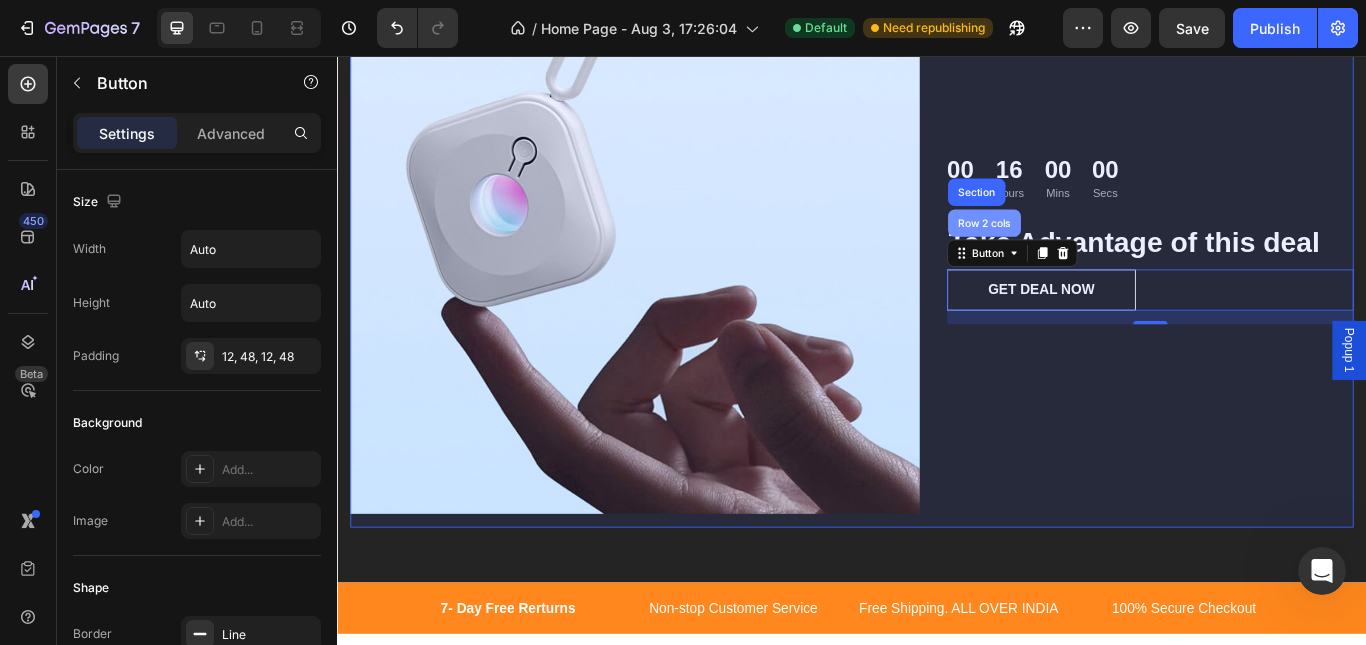 click on "Row 2 cols" at bounding box center (1091, 251) 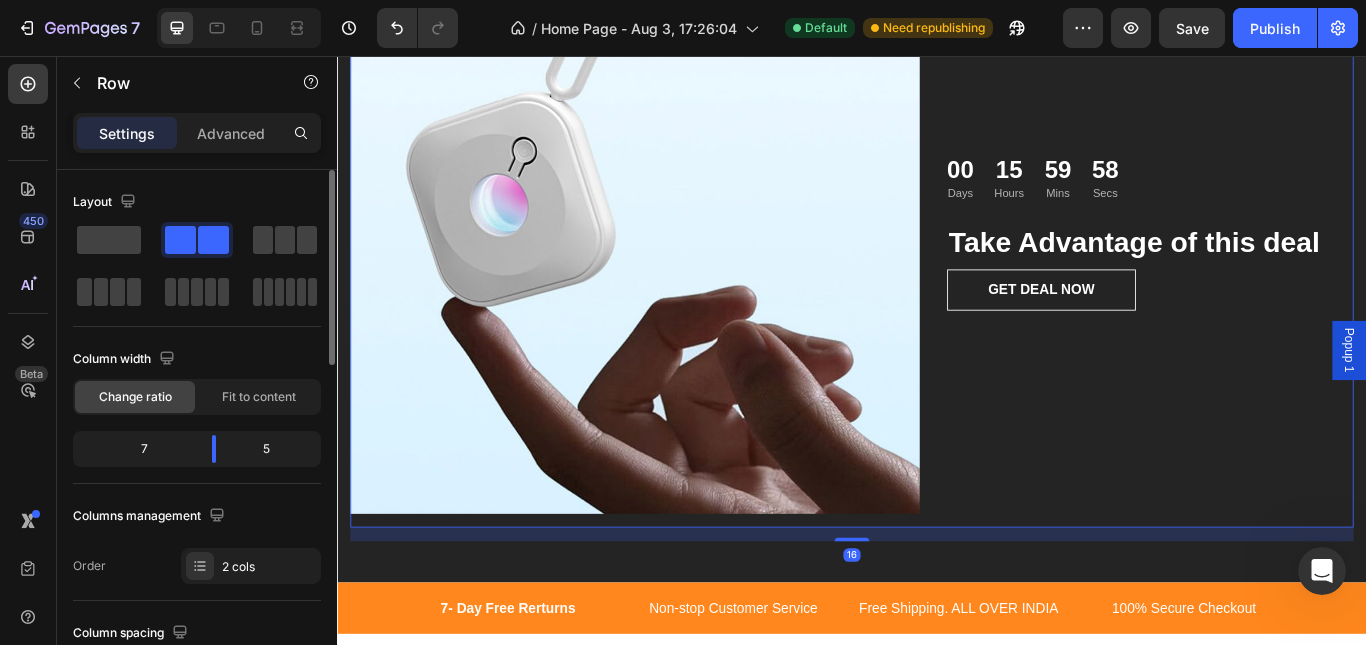 scroll, scrollTop: 300, scrollLeft: 0, axis: vertical 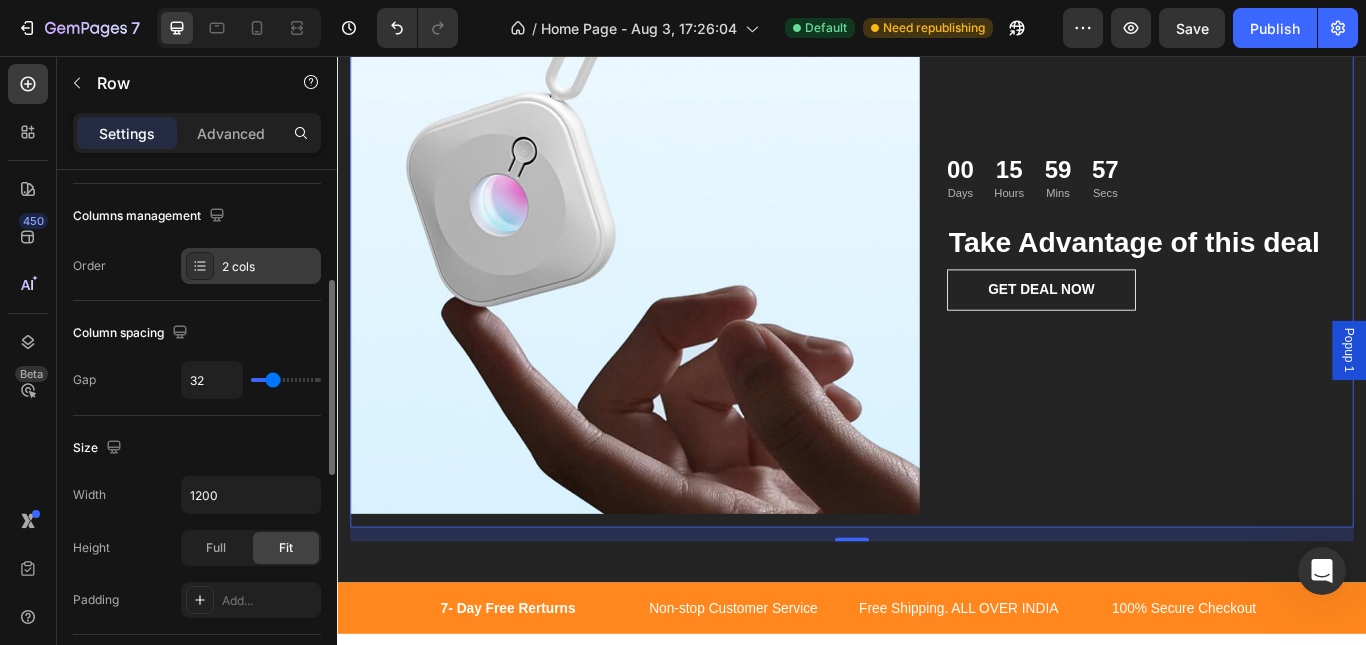 click on "2 cols" at bounding box center [269, 267] 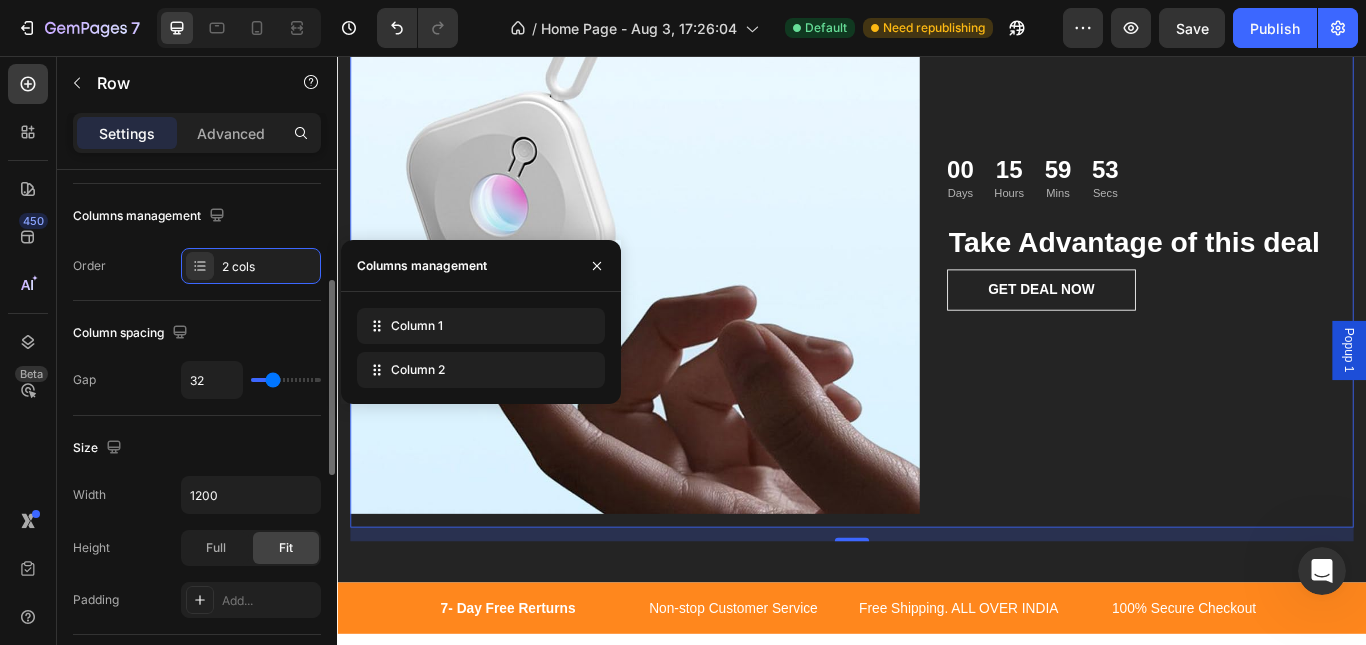 click on "Layout Column width Change ratio Fit to content 7 5 Columns management Order 2 cols" 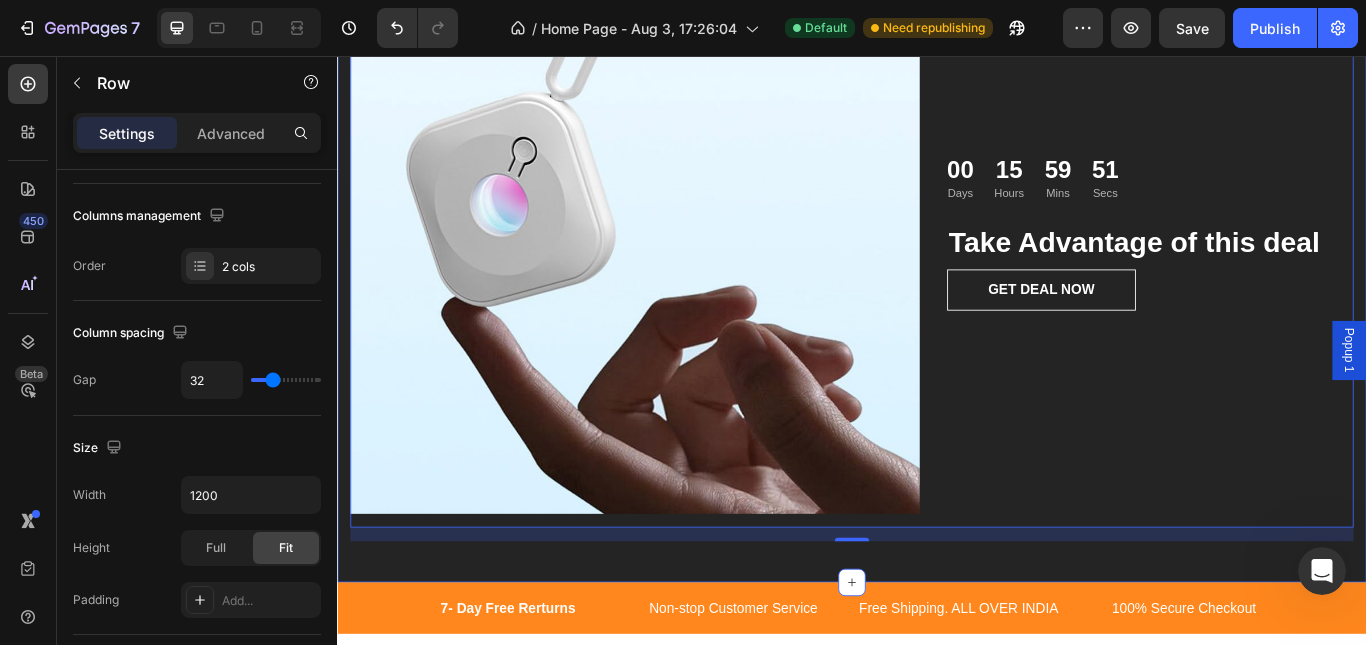 click on "Image 00 Days 15 Hours 59 Mins 51 Secs Countdown Timer Take Advantage of this deal  Heading GET DEAL NOW Button Row   16 Section 5" at bounding box center [937, 258] 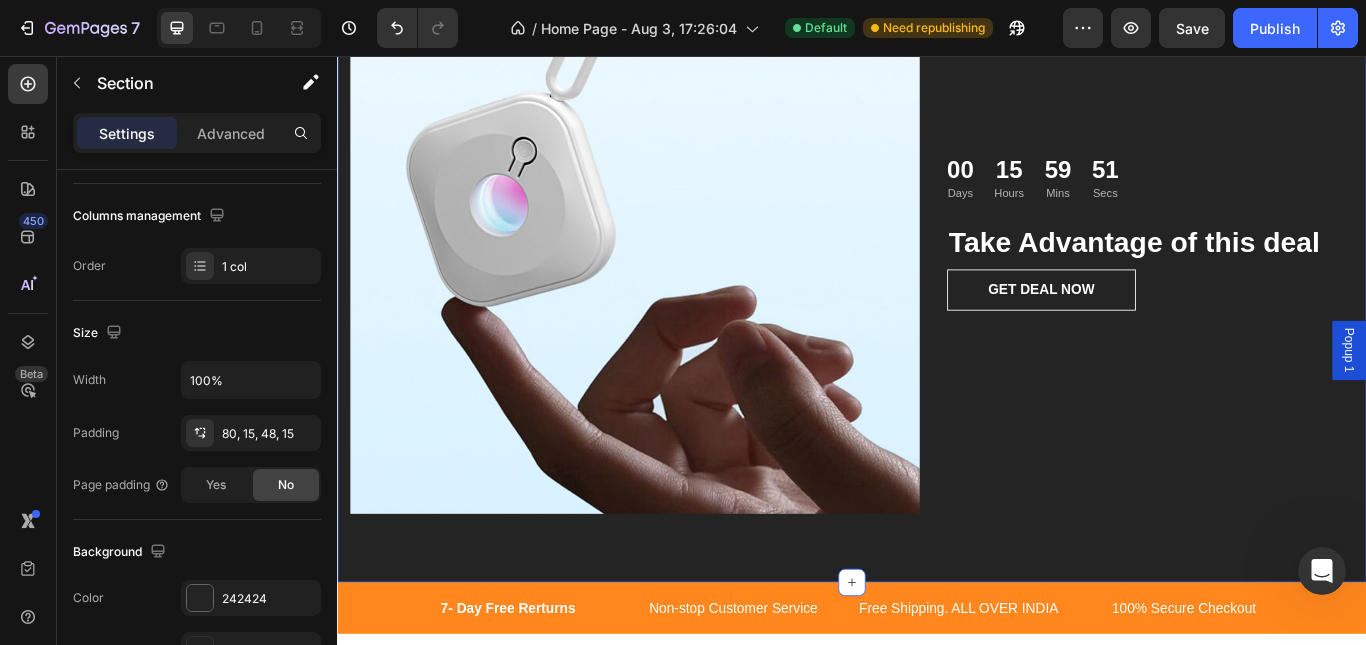 scroll, scrollTop: 0, scrollLeft: 0, axis: both 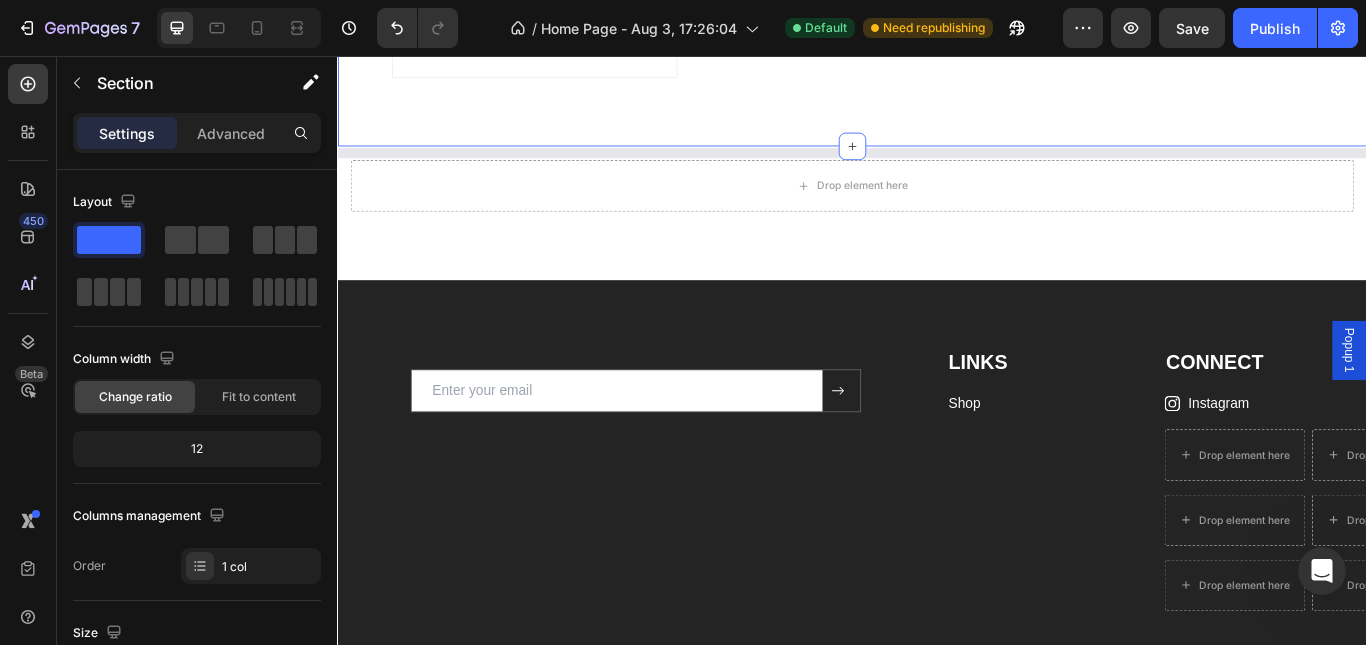 click on "Customers reviews Heading         Image                Icon                Icon                Icon                Icon
Icon Icon List Hoz PRINCE GAUTAM Text block I bought this  Mini Hidden Camera Detector  for a recent solo trip, and WOW—it's a total game-changer. The red-light lens detection is super easy to use. I scanned mirrors and smoke detectors in my hotel, and it gave me  peace of mind in minutes . The viewfinder clearly highlights any hidden camera lens with a red dot— super cool tech!  Plus, it's  tiny and light —fits in my handbag without any hassle. What I loved most: No tech knowledge needed —just turn it on and scan Adjustable sensitivity was great for checking tricky areas I felt much safer in my Airbnb and public restrooms Battery lasted the whole weekend, and it recharges quickly. If you value your  privacy, especially as a woman traveler , this is a must-have! ✅  Highly recommend to anyone who stays in hotels, offices, or public spaces. Text block Row Image Icon" at bounding box center (937, -459) 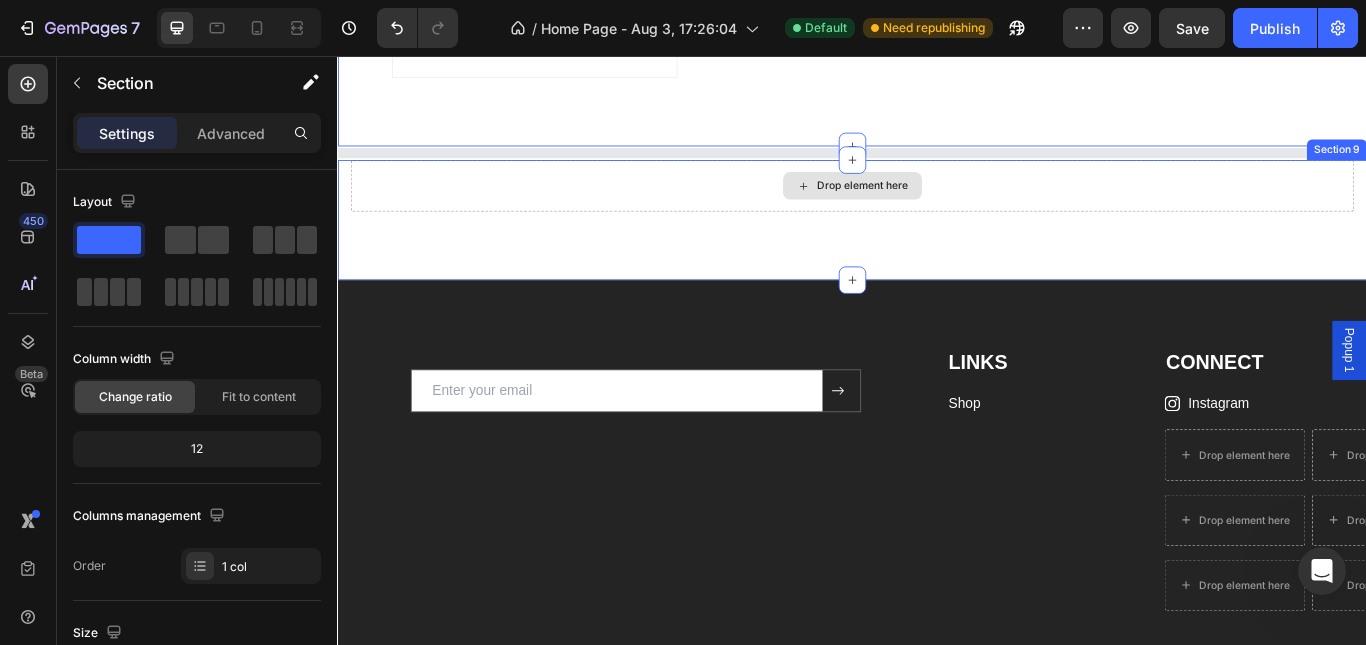click on "Drop element here" at bounding box center (937, 208) 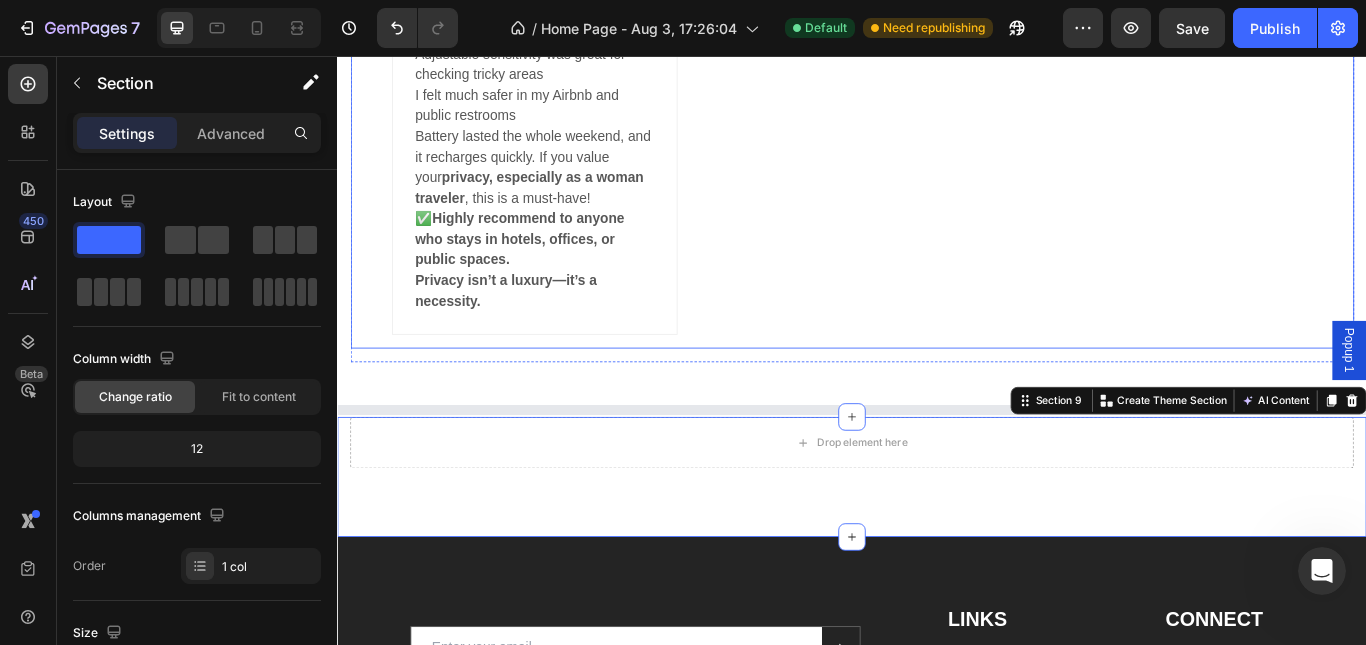 scroll, scrollTop: 3907, scrollLeft: 0, axis: vertical 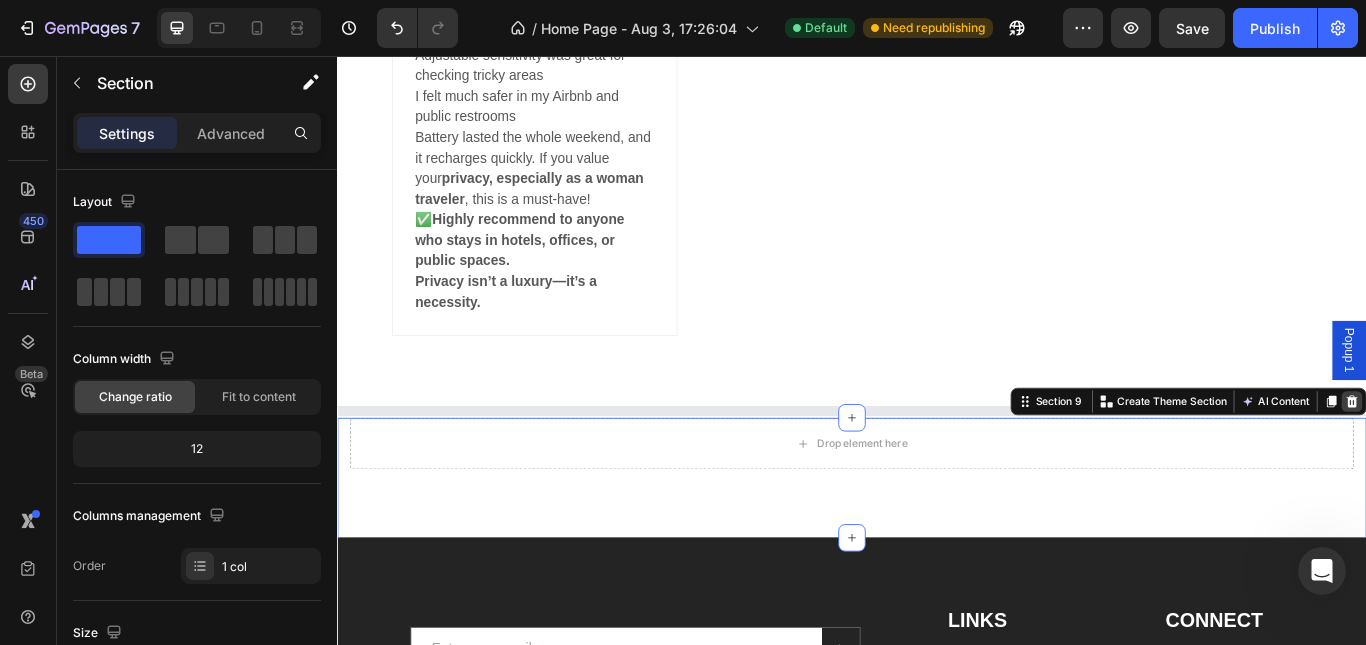 click 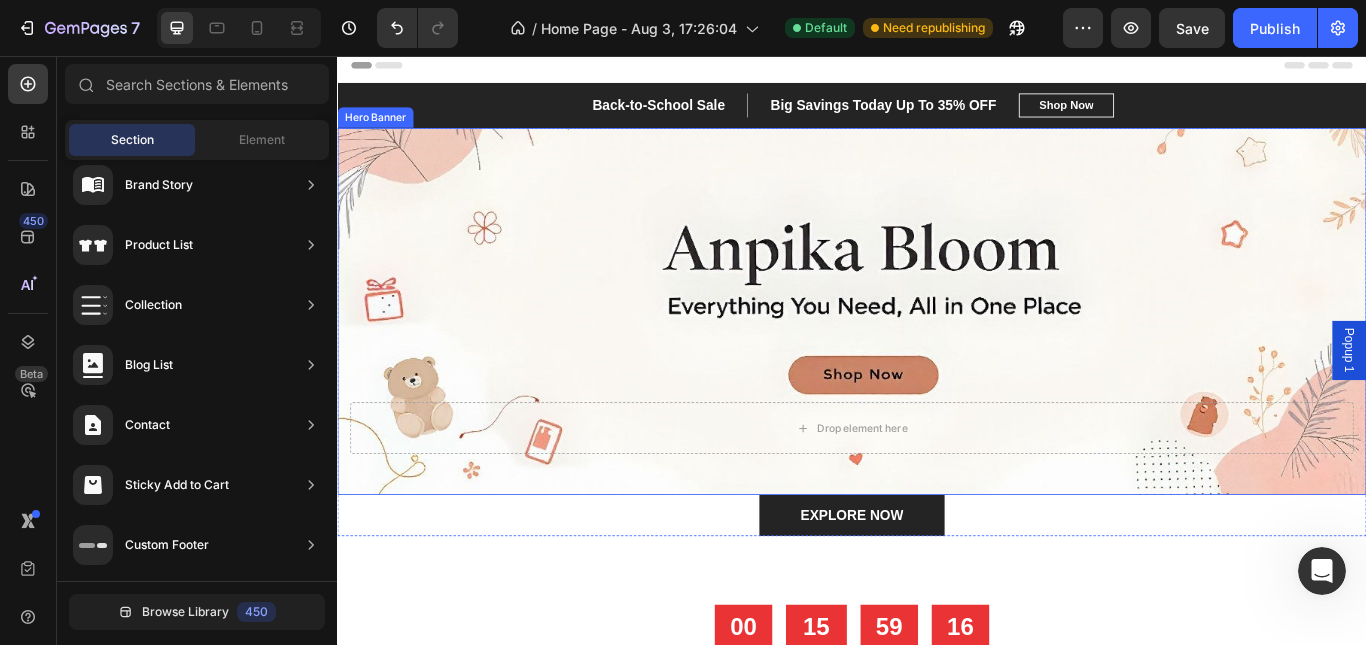 scroll, scrollTop: 0, scrollLeft: 0, axis: both 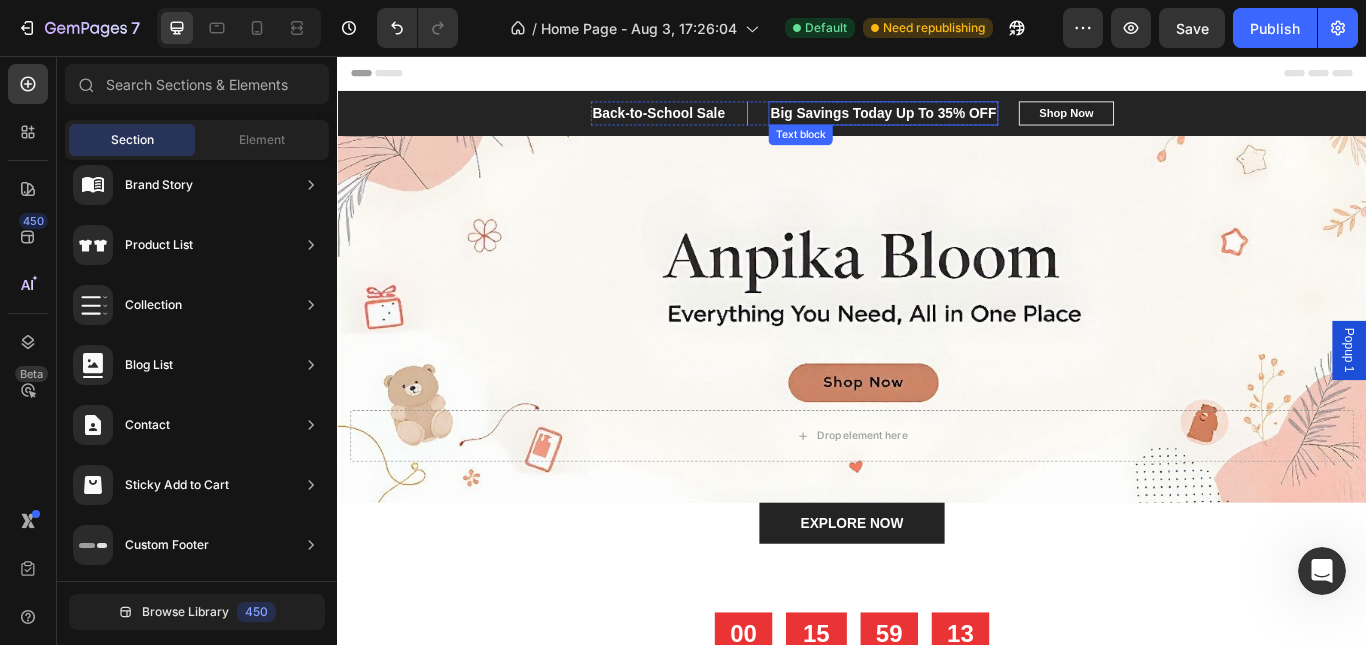 click on "Big Savings Today Up To 35% OFF" at bounding box center [972, 123] 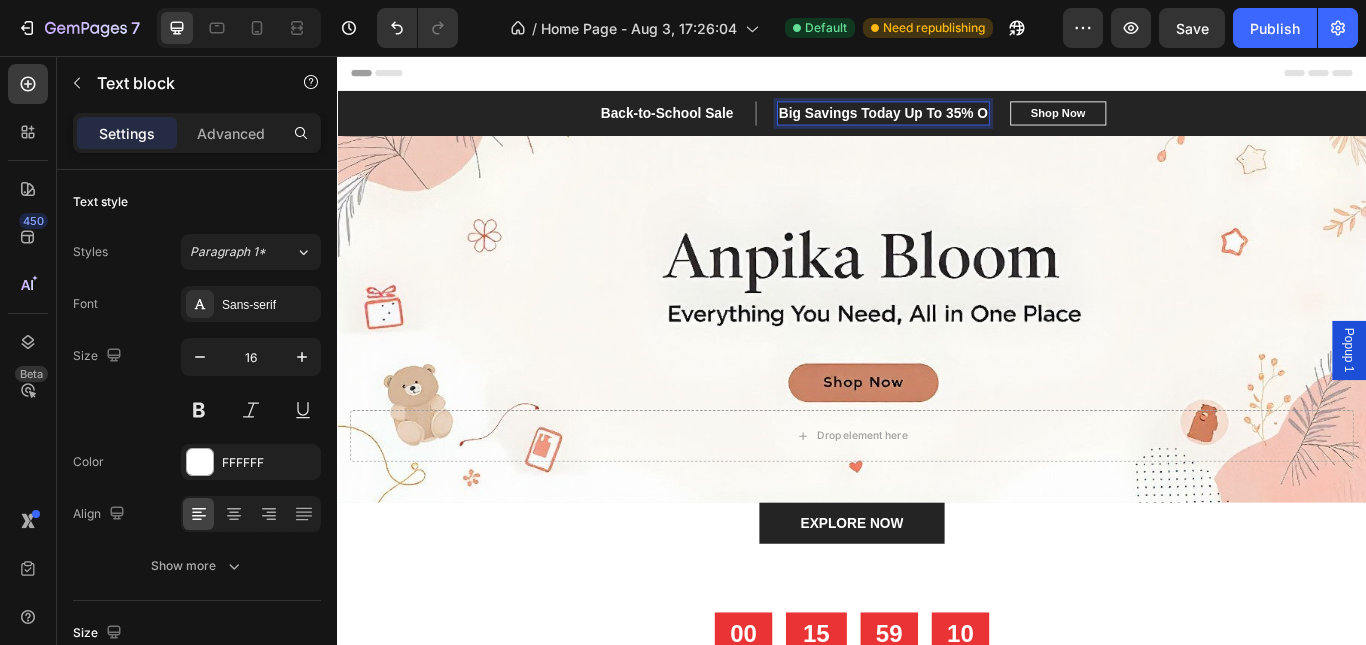 scroll, scrollTop: 0, scrollLeft: 0, axis: both 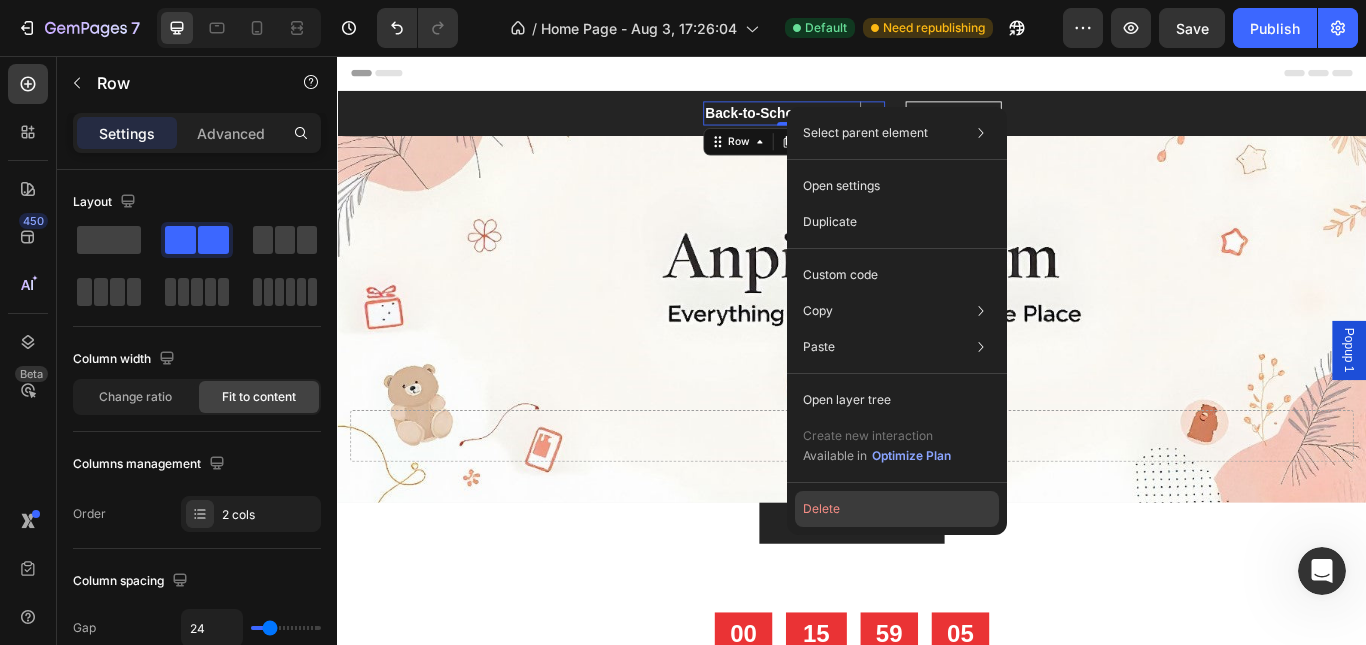 click on "Delete" 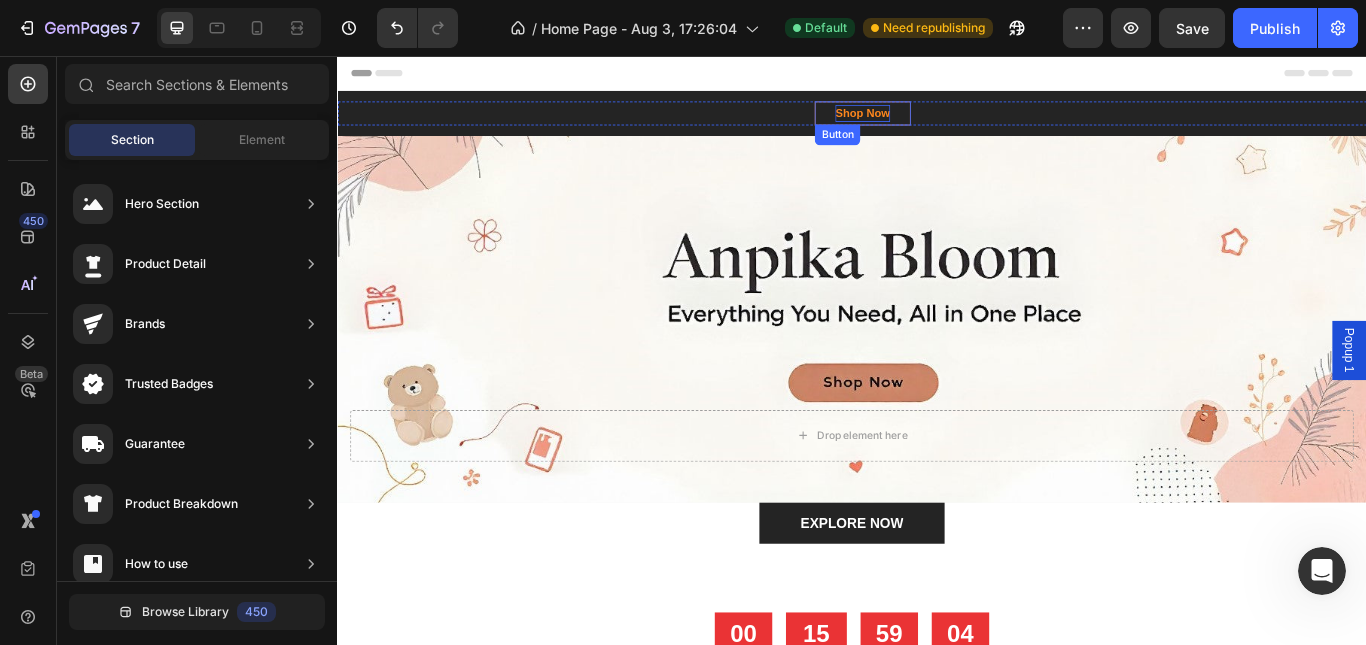 click on "Shop Now" at bounding box center (949, 123) 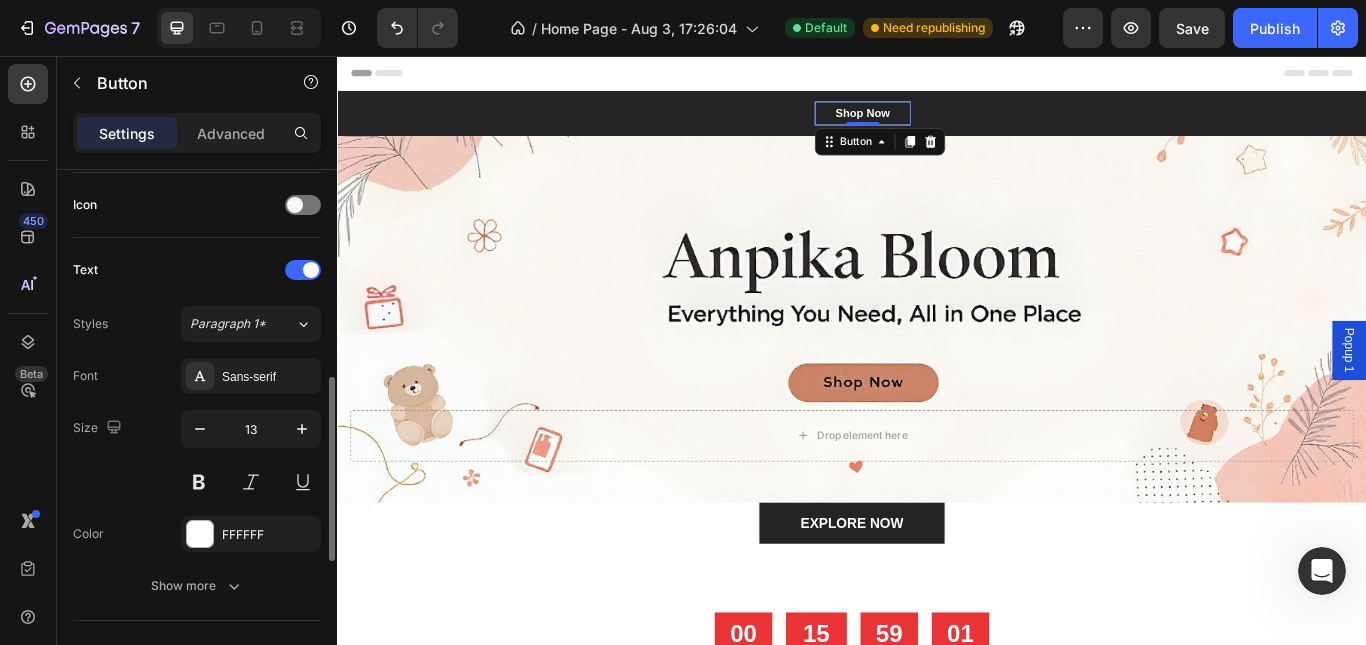 scroll, scrollTop: 900, scrollLeft: 0, axis: vertical 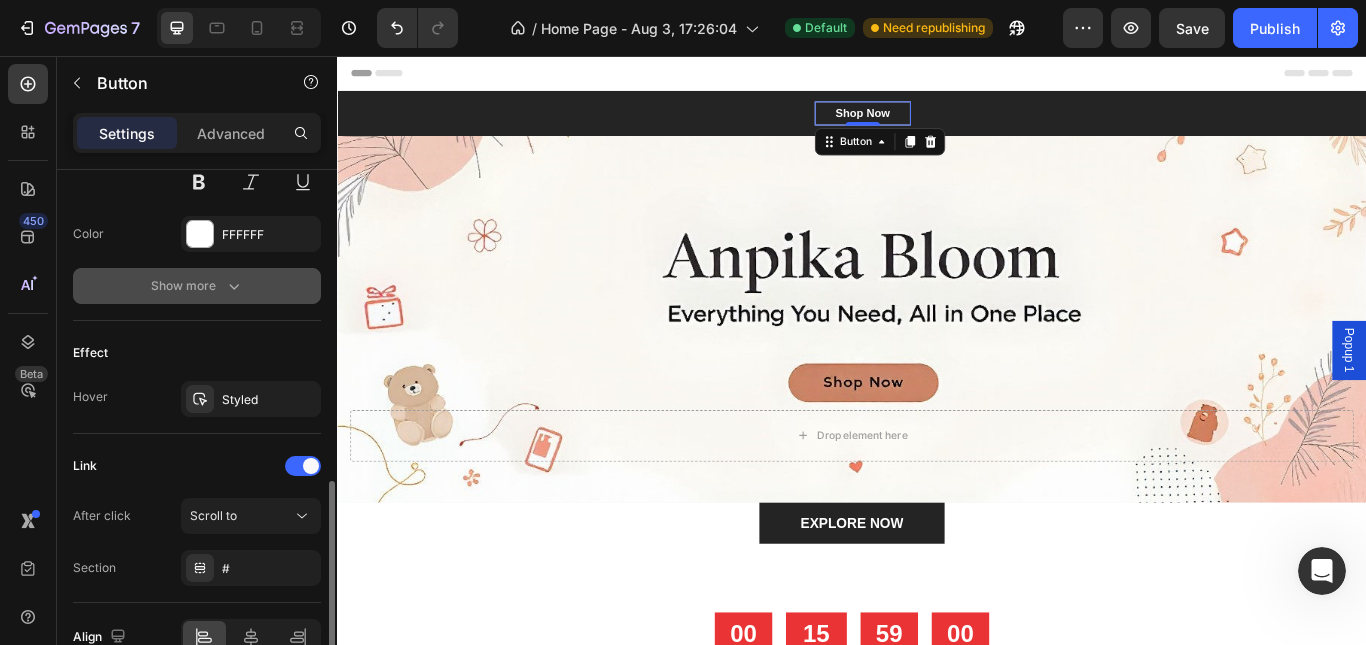 click on "Show more" at bounding box center (197, 286) 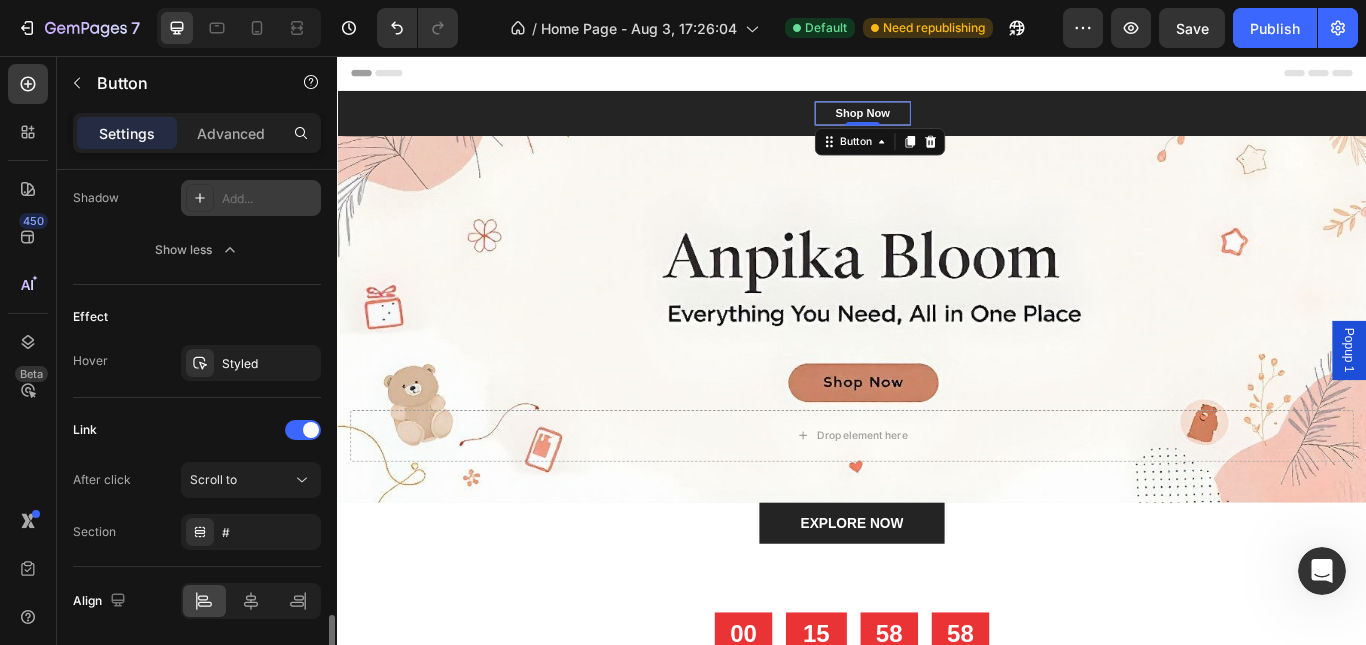 scroll, scrollTop: 1270, scrollLeft: 0, axis: vertical 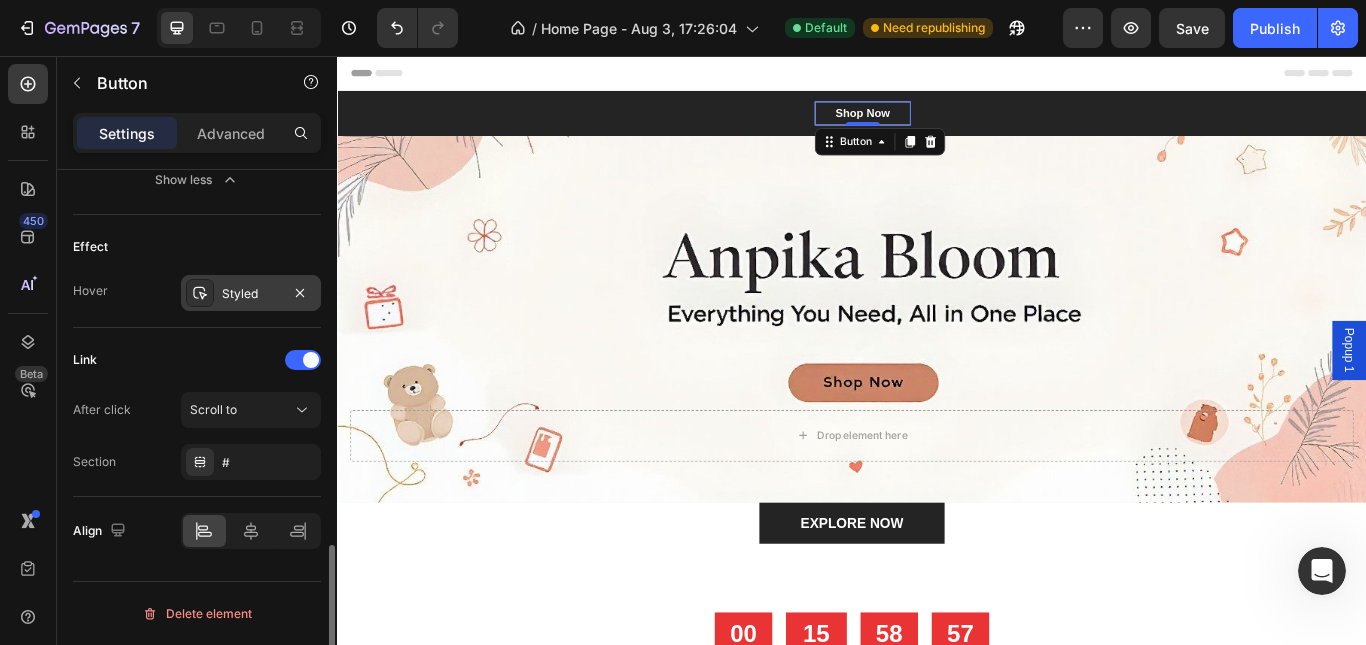 click at bounding box center [200, 293] 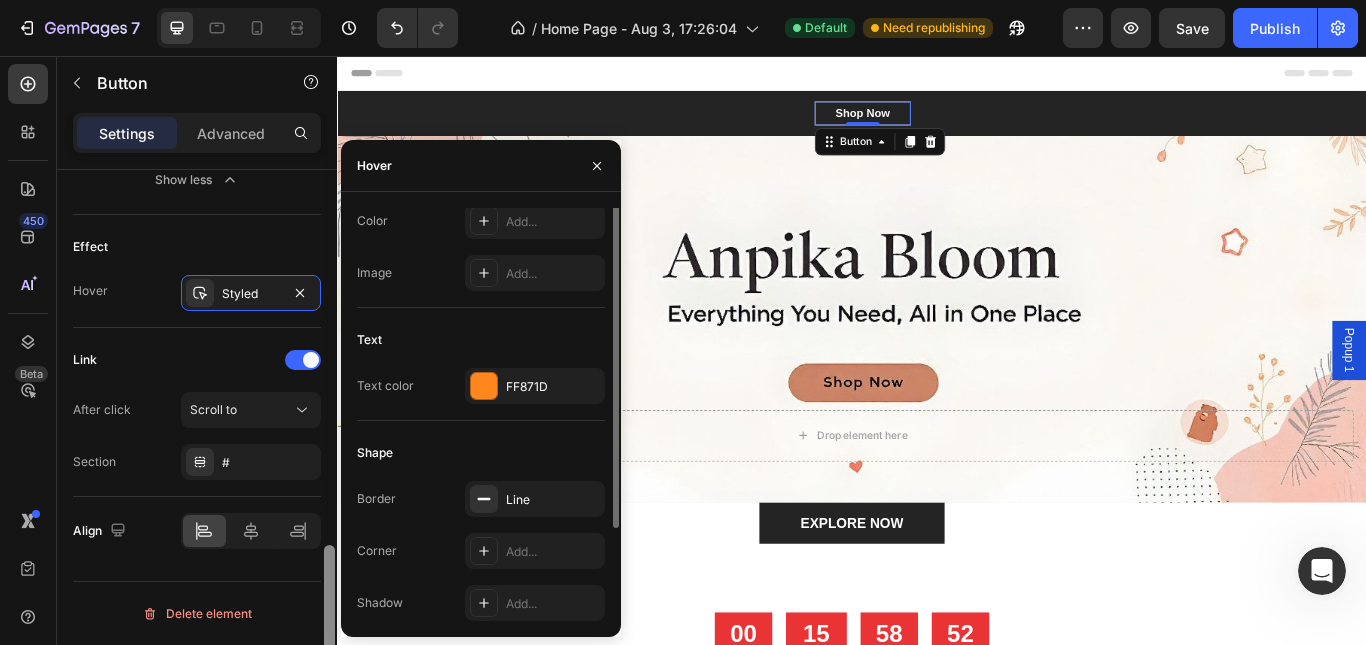 scroll, scrollTop: 0, scrollLeft: 0, axis: both 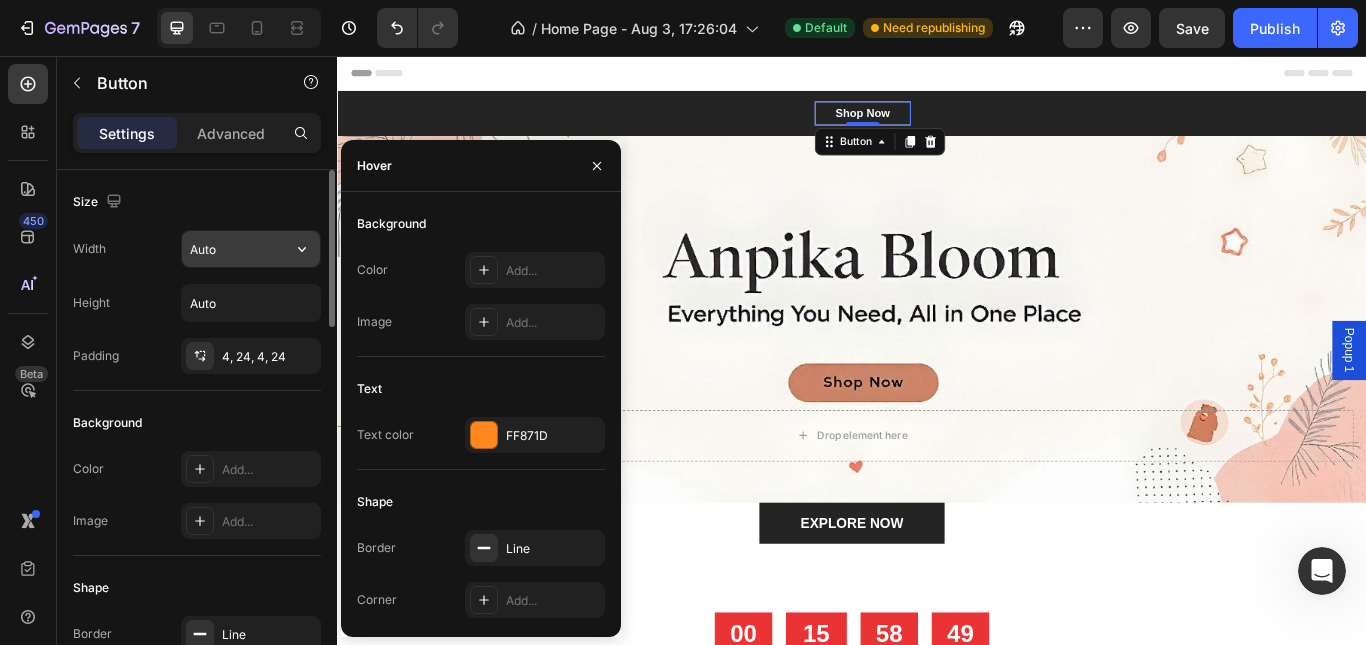 click on "Auto" at bounding box center [251, 249] 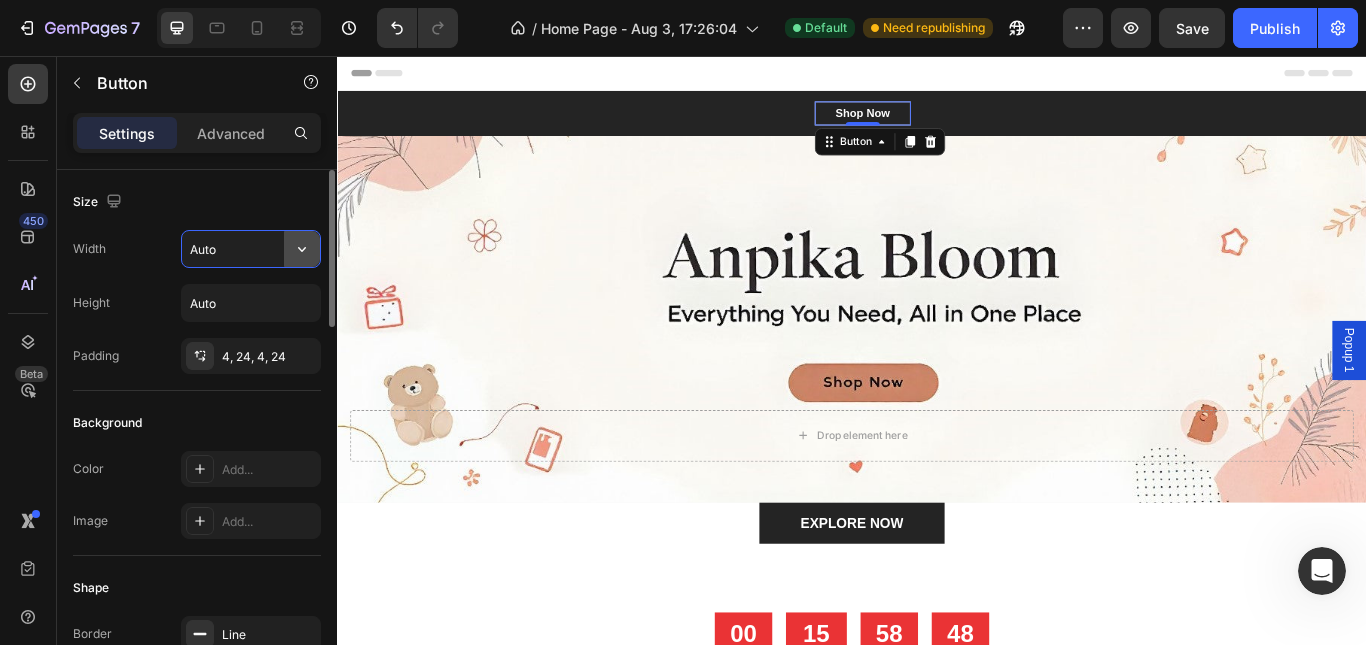 click 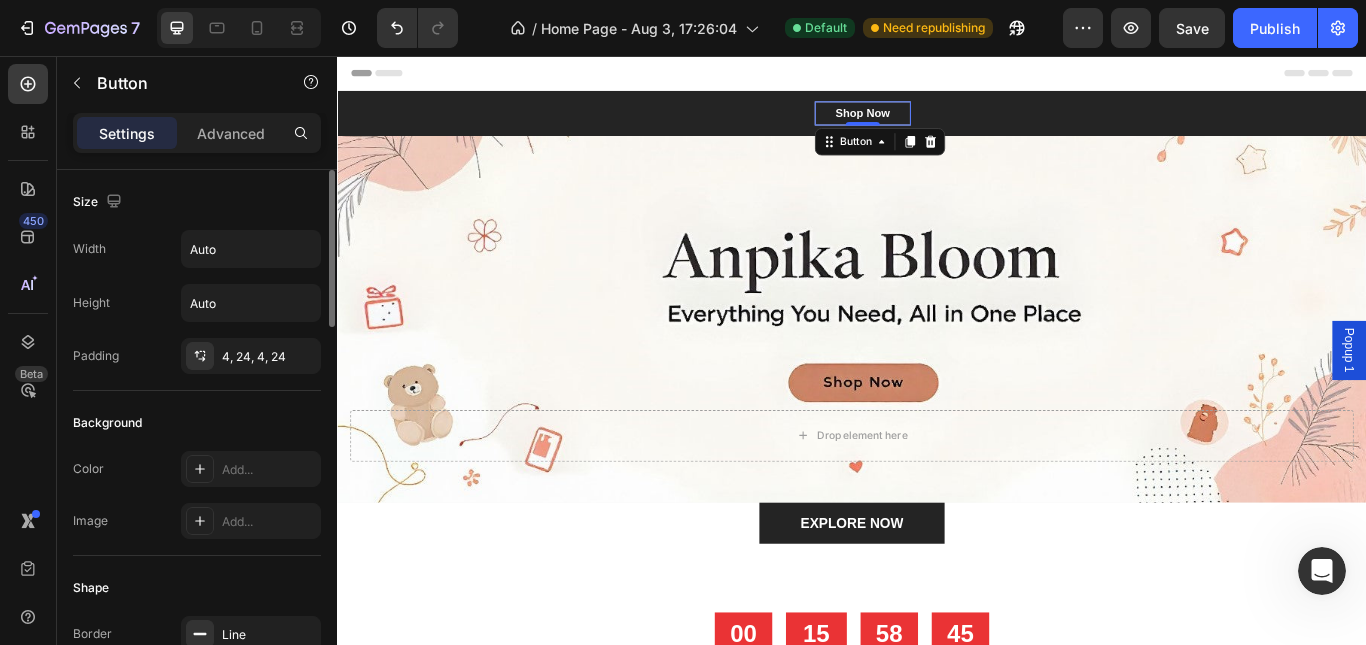 click on "Height" at bounding box center [91, 303] 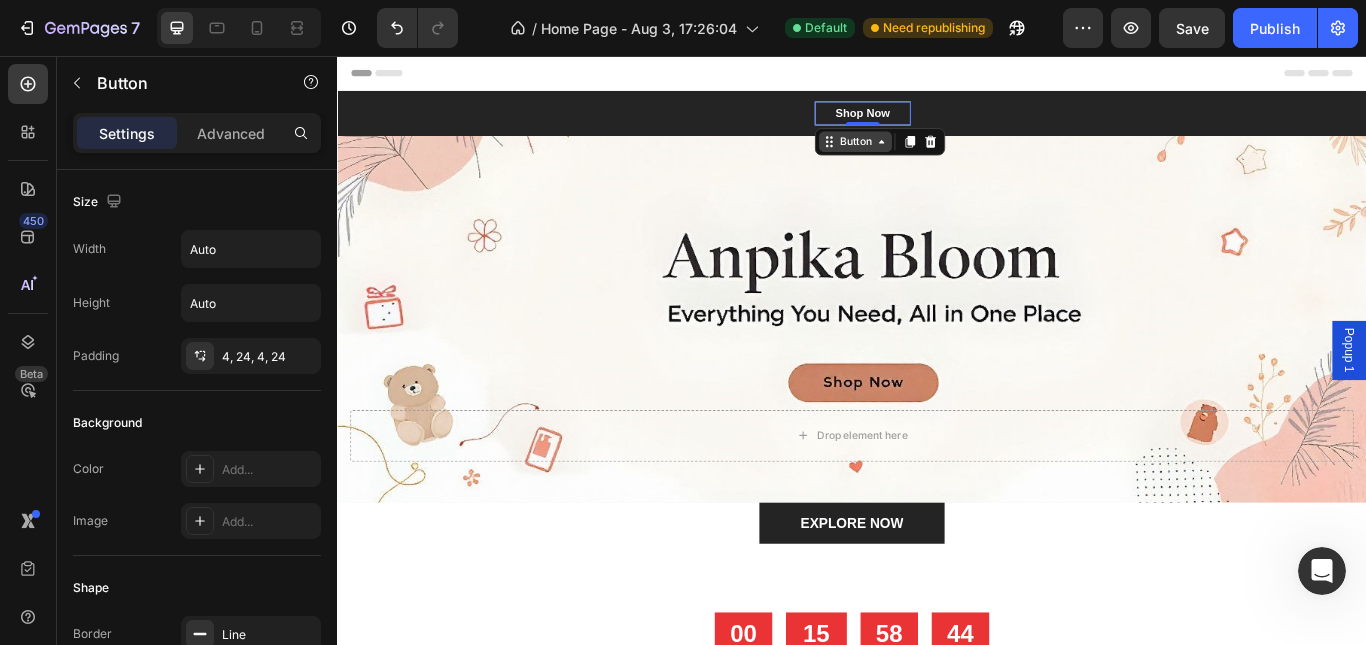 click on "Button" at bounding box center [940, 156] 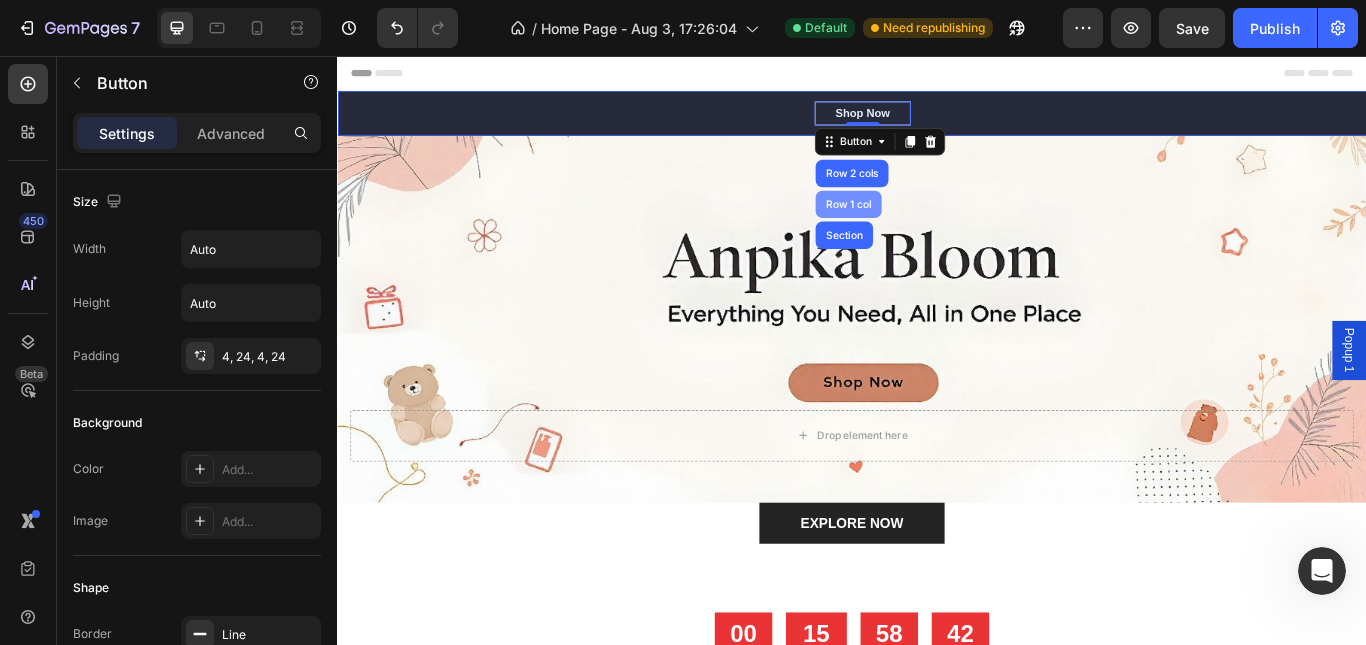 click on "Row 1 col" at bounding box center (932, 229) 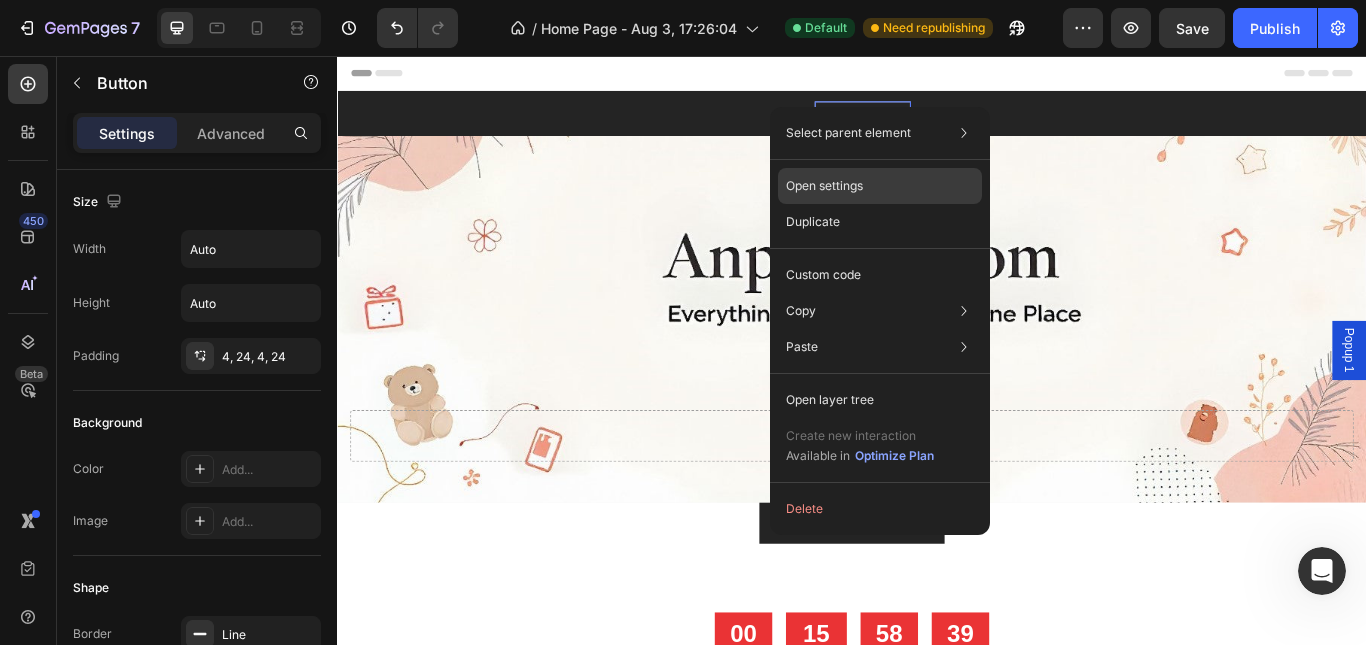 click on "Open settings" at bounding box center (824, 186) 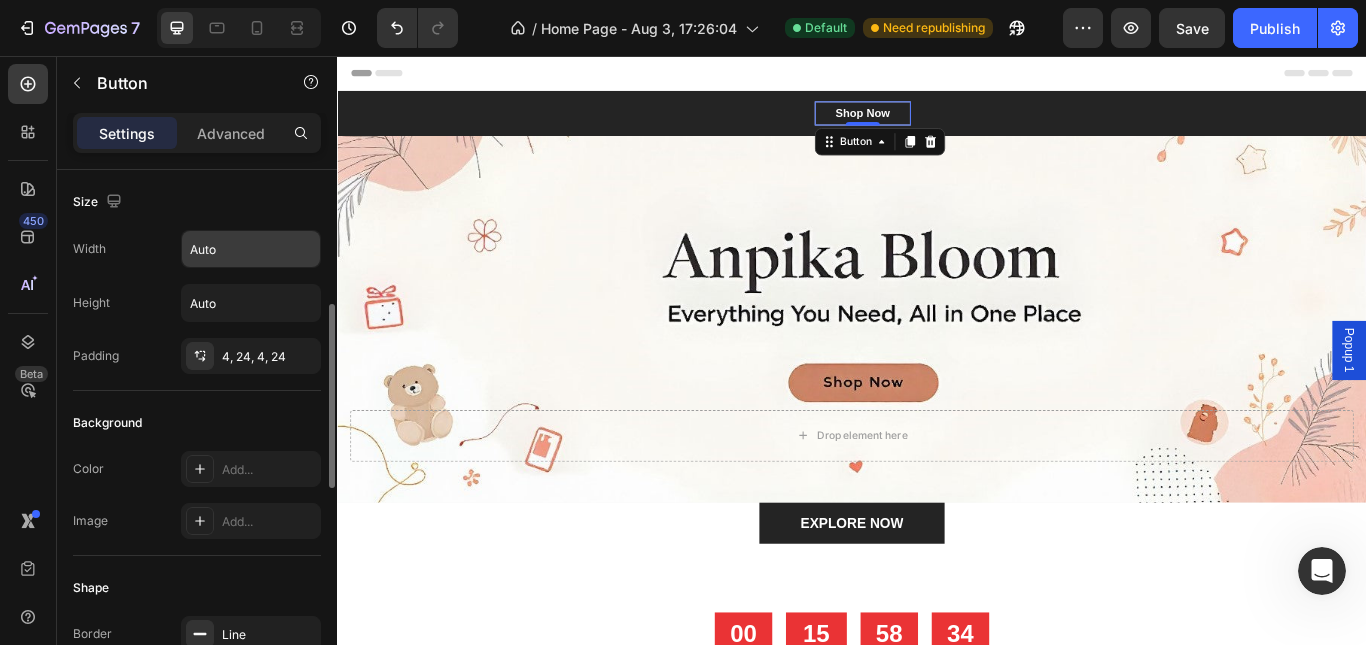 scroll, scrollTop: 200, scrollLeft: 0, axis: vertical 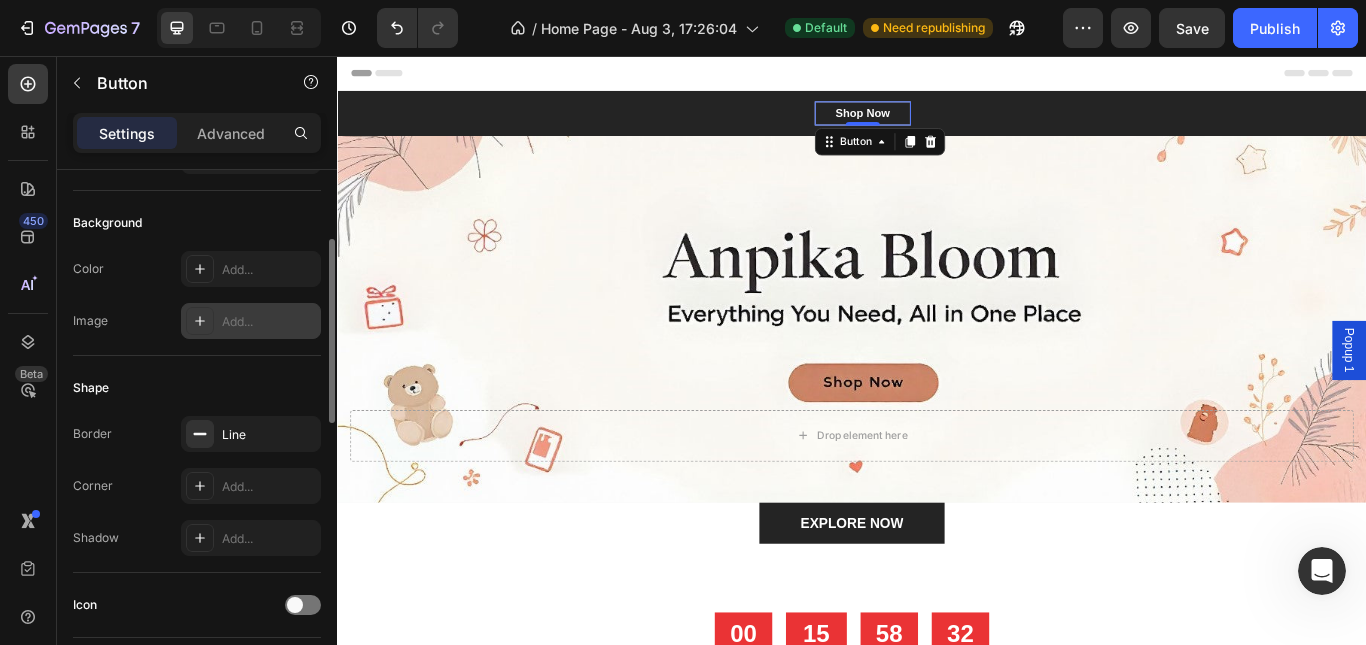 click on "Add..." at bounding box center (251, 321) 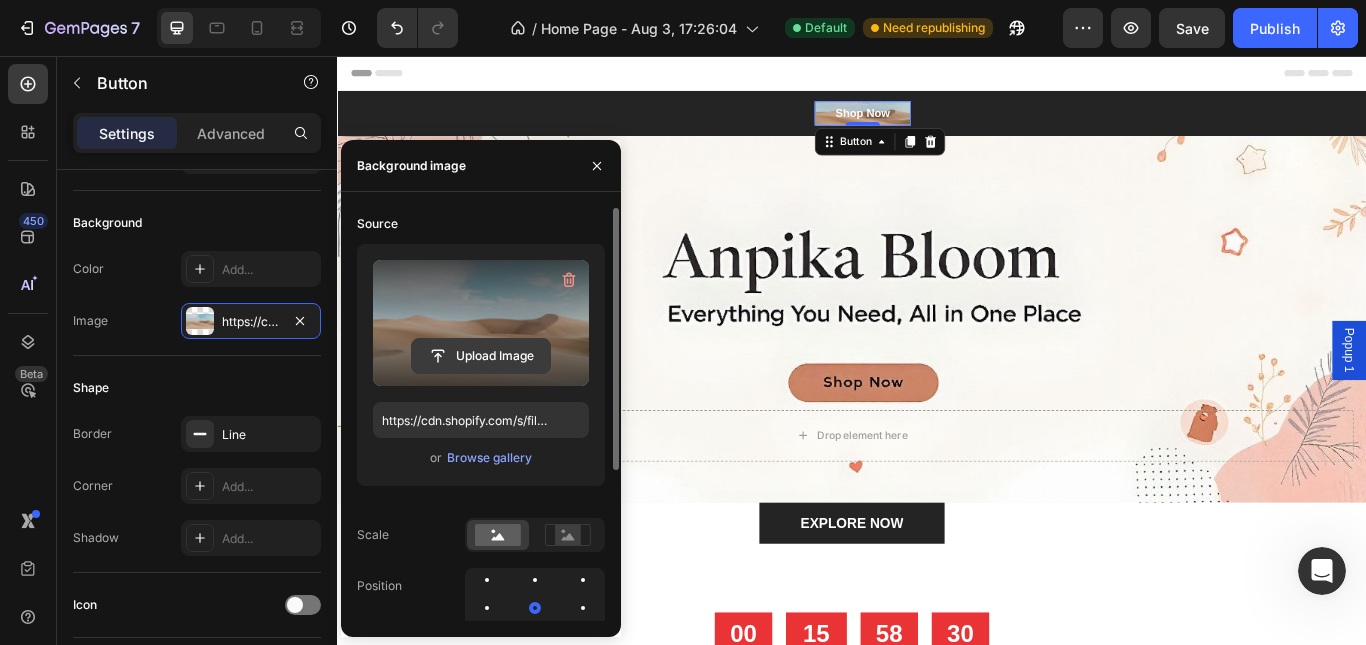 click 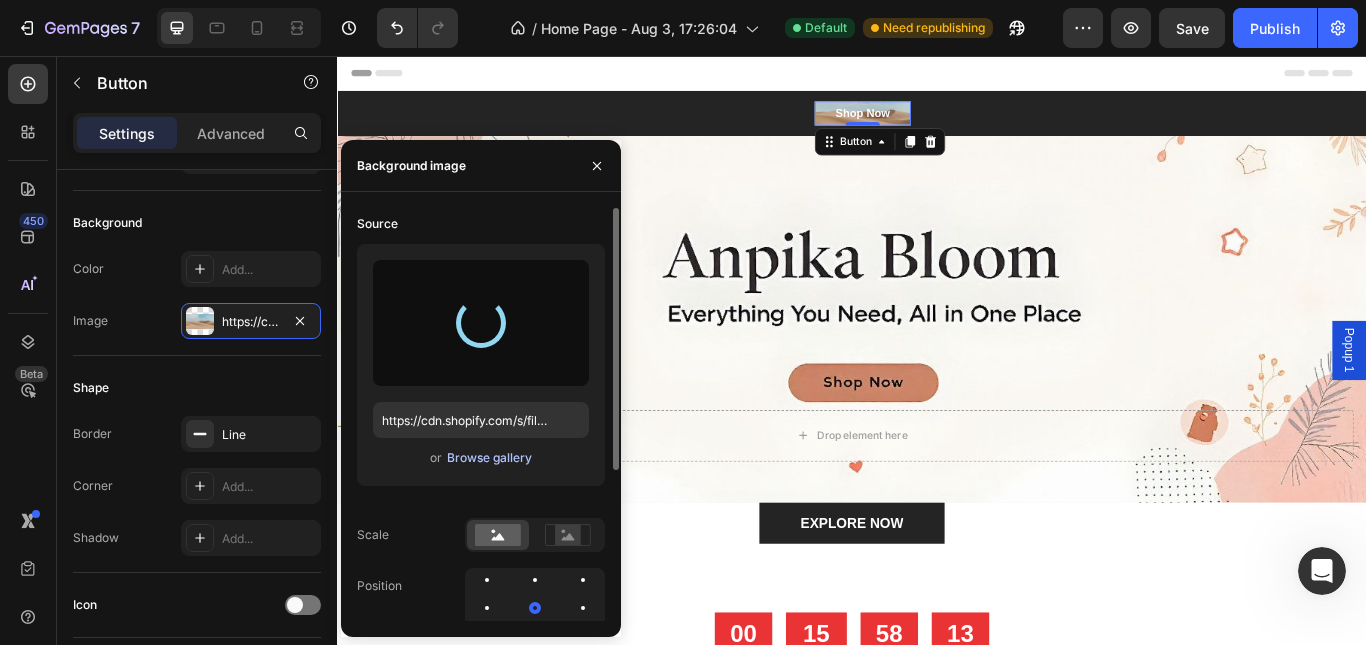 click on "Browse gallery" at bounding box center (489, 458) 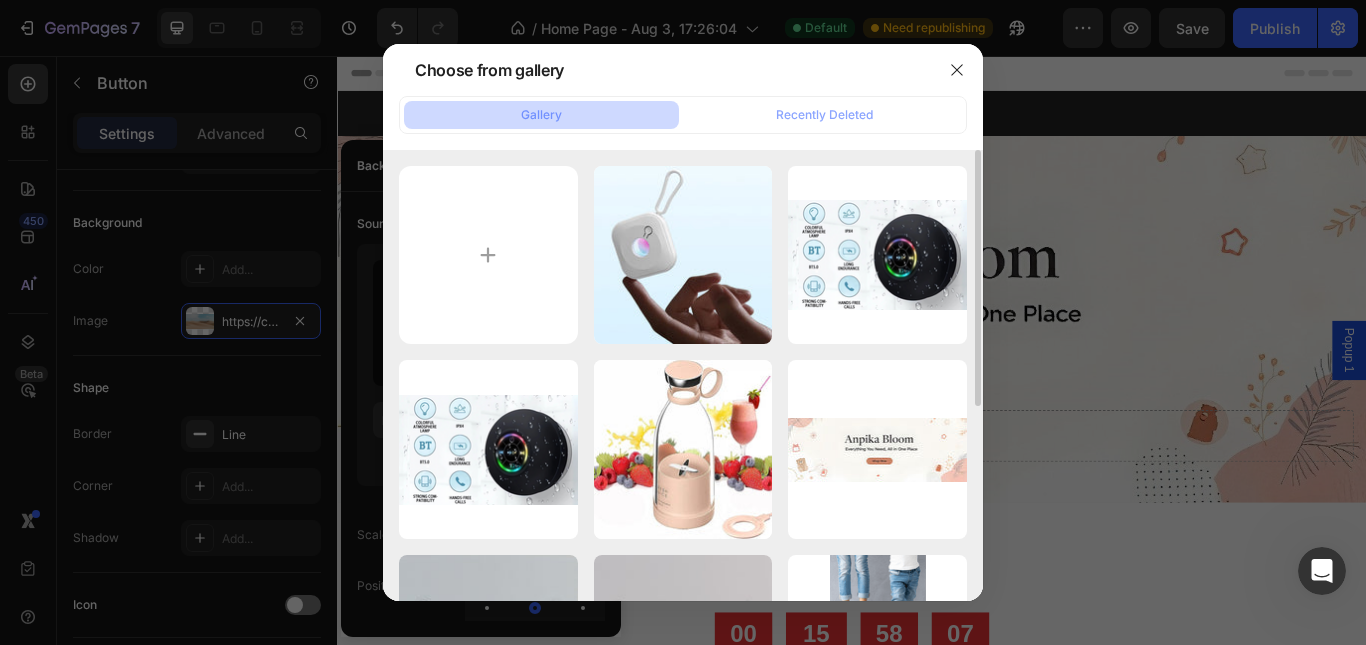 scroll, scrollTop: 343, scrollLeft: 0, axis: vertical 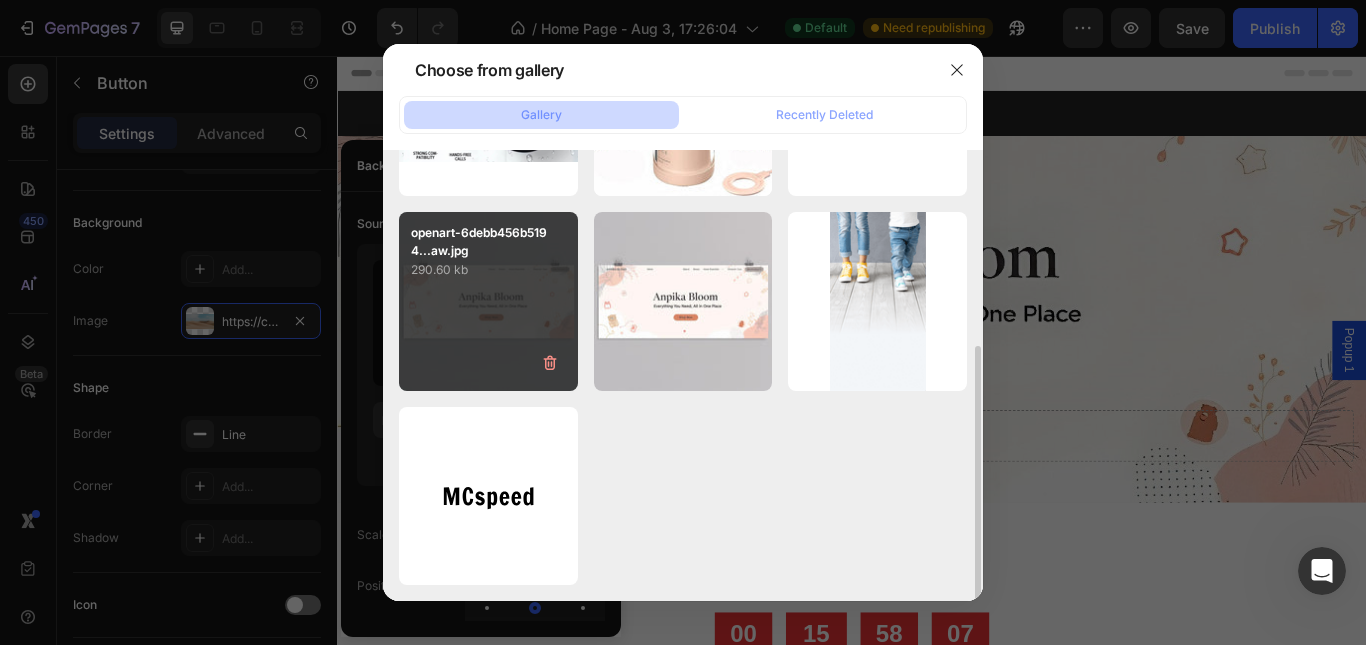 click on "openart-6debb456b5194...aw.jpg 290.60 kb" at bounding box center (488, 301) 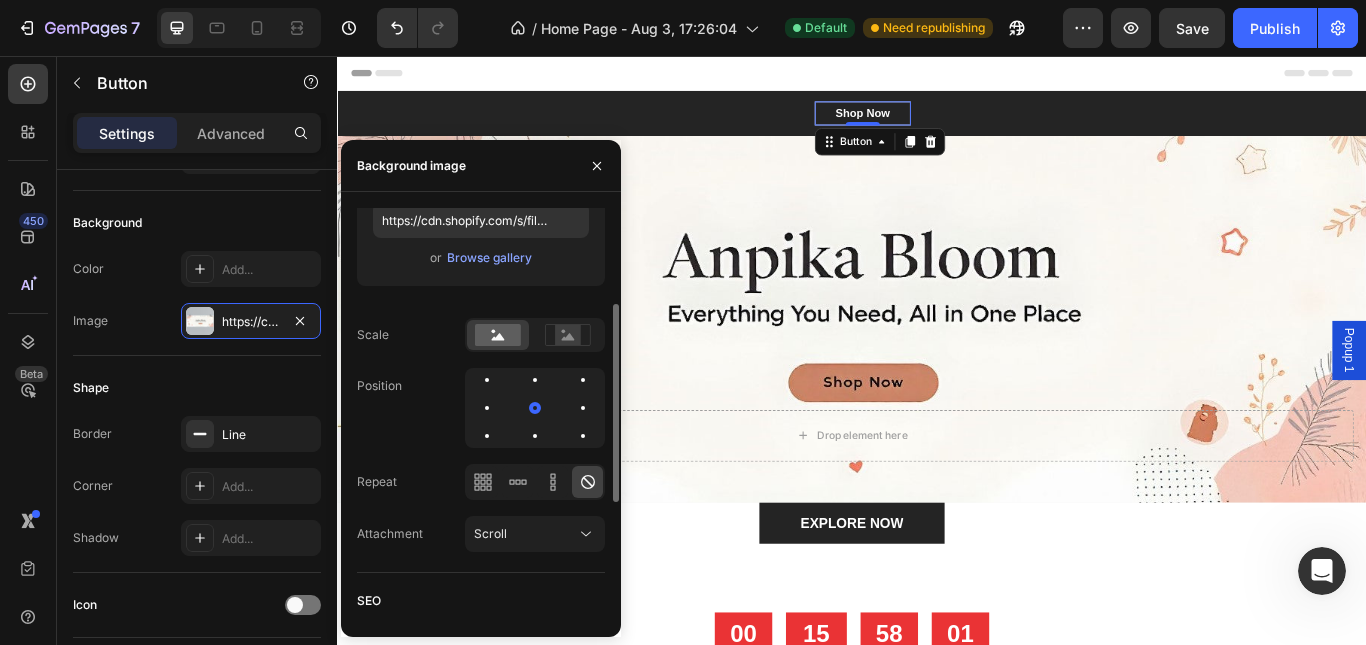scroll, scrollTop: 445, scrollLeft: 0, axis: vertical 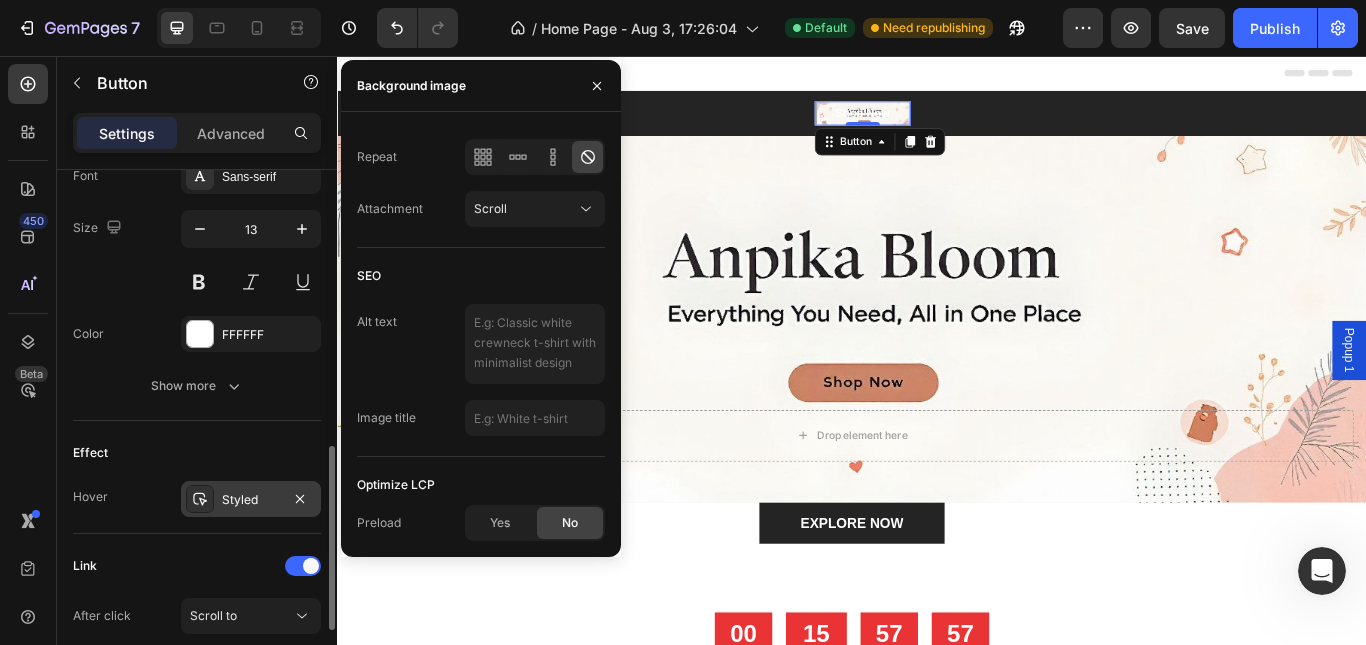 click on "Styled" at bounding box center [251, 500] 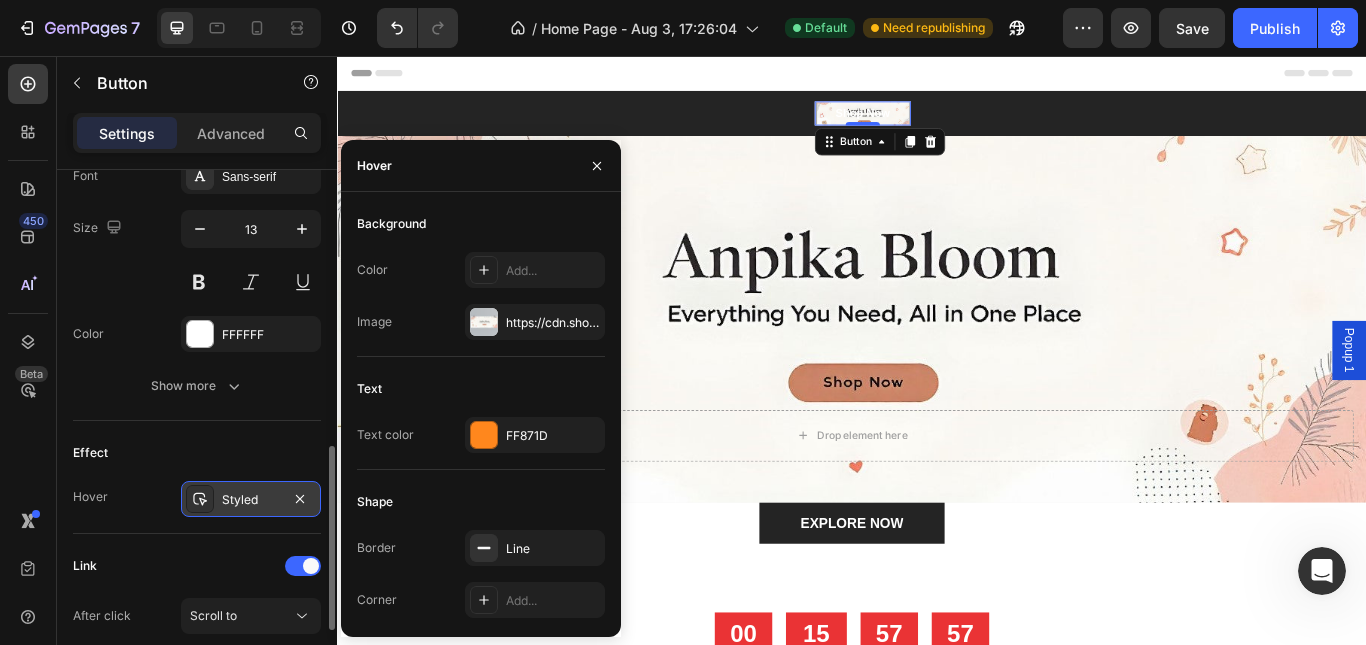 click at bounding box center [200, 499] 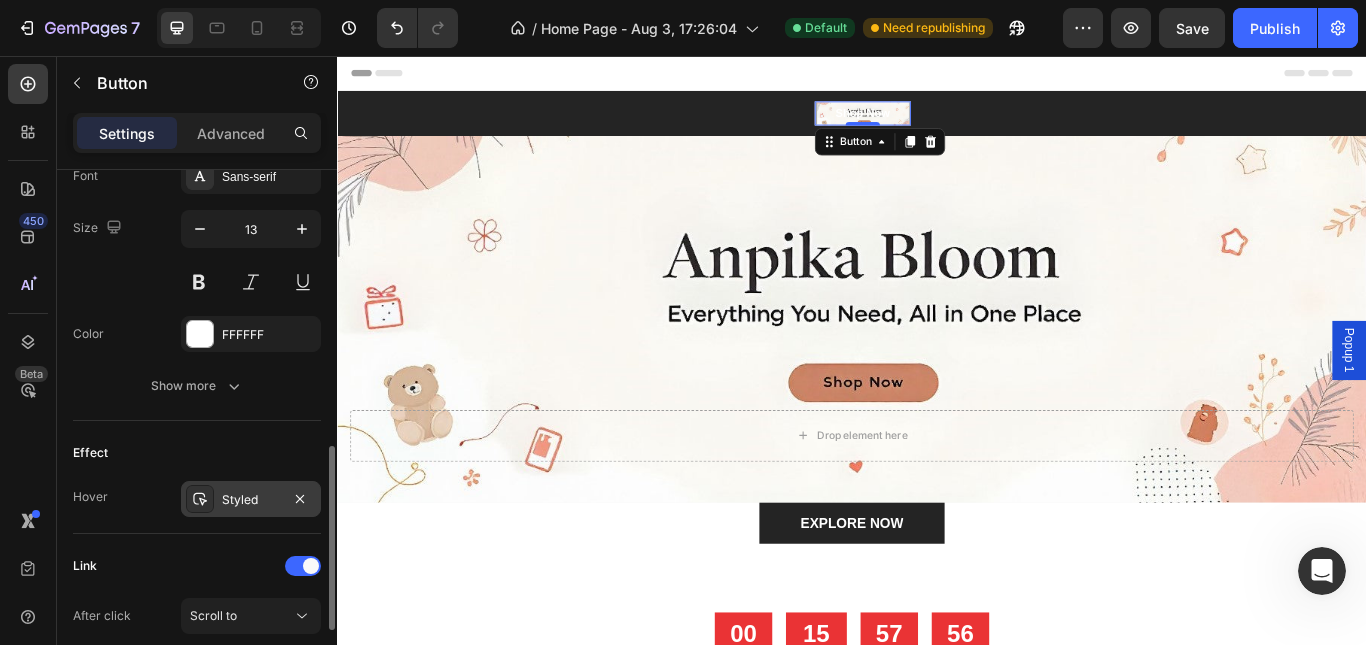 click 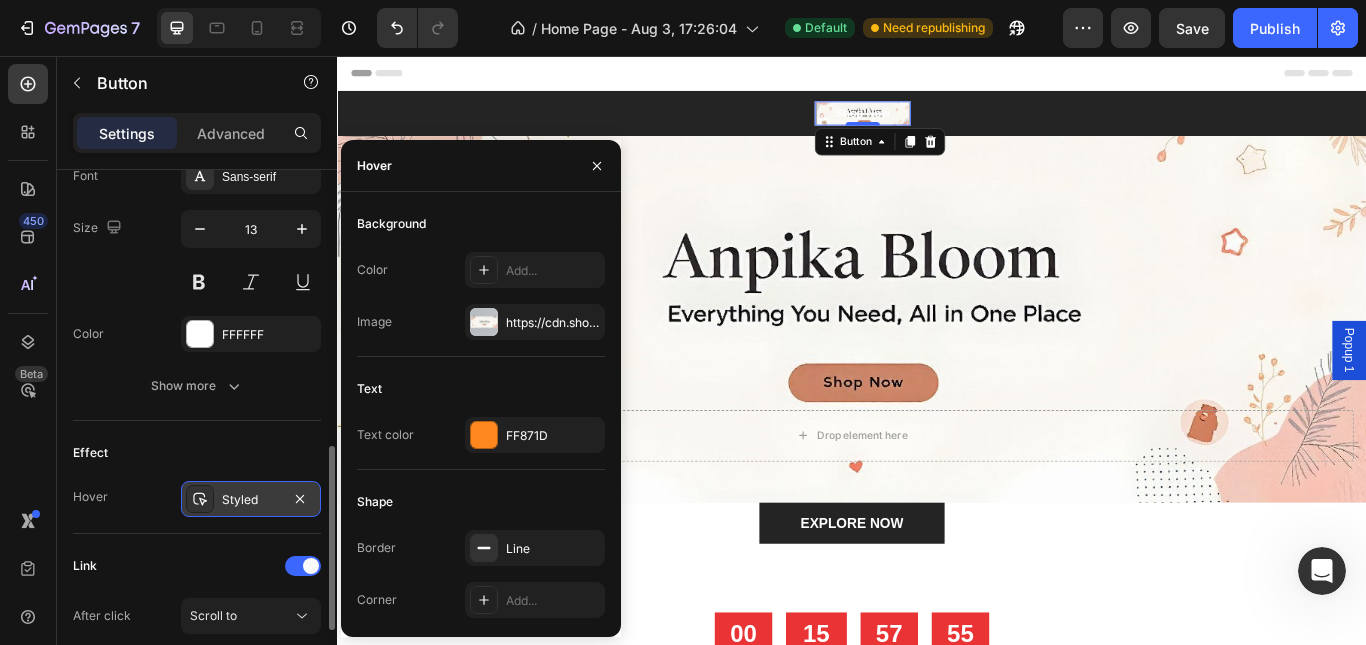 click 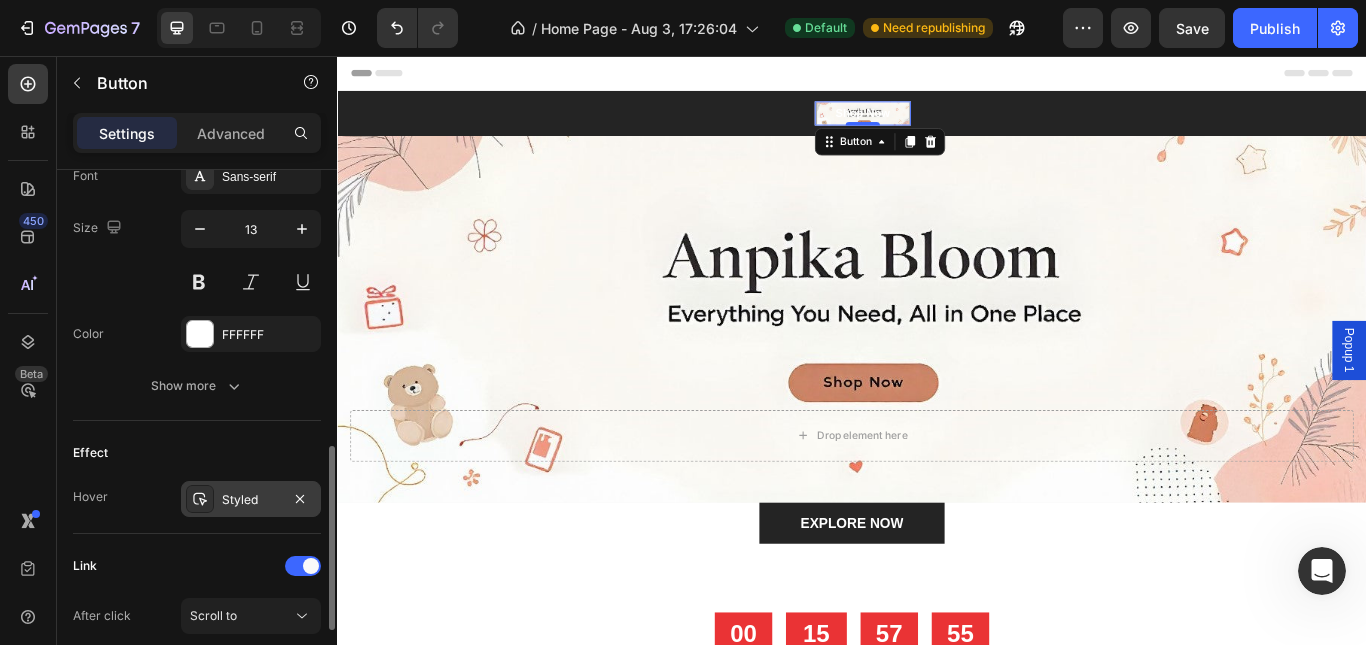 click 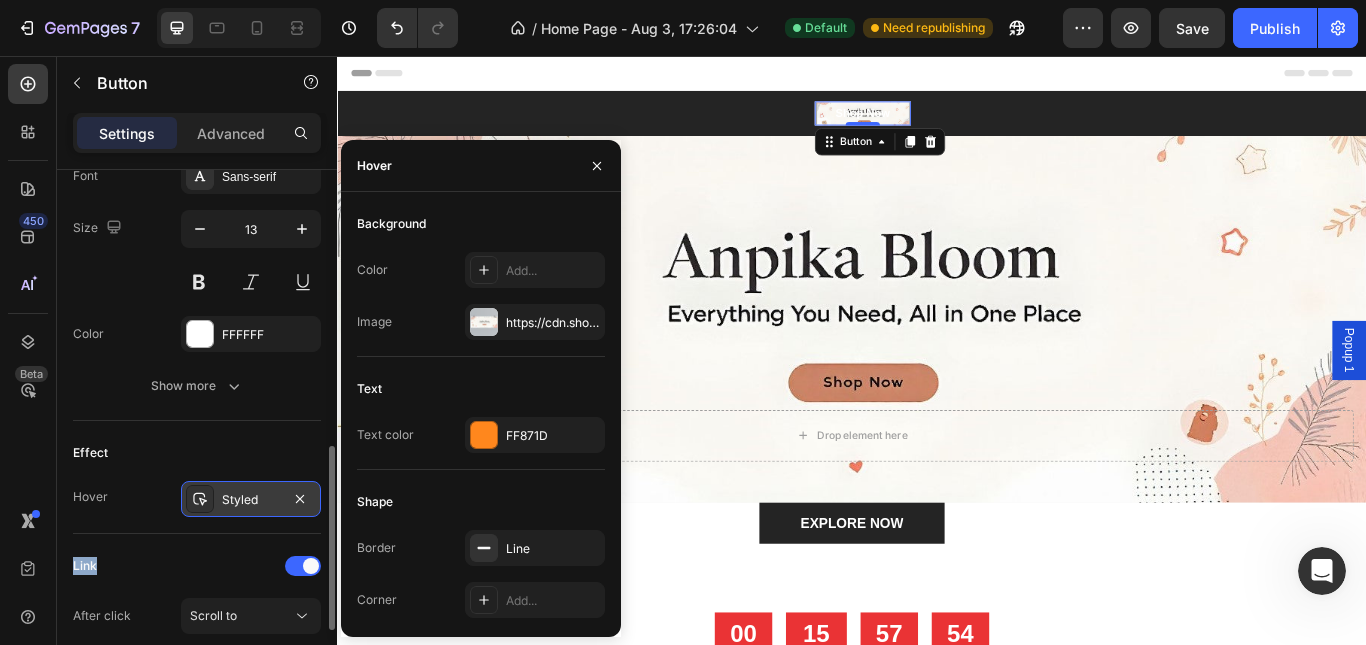 click 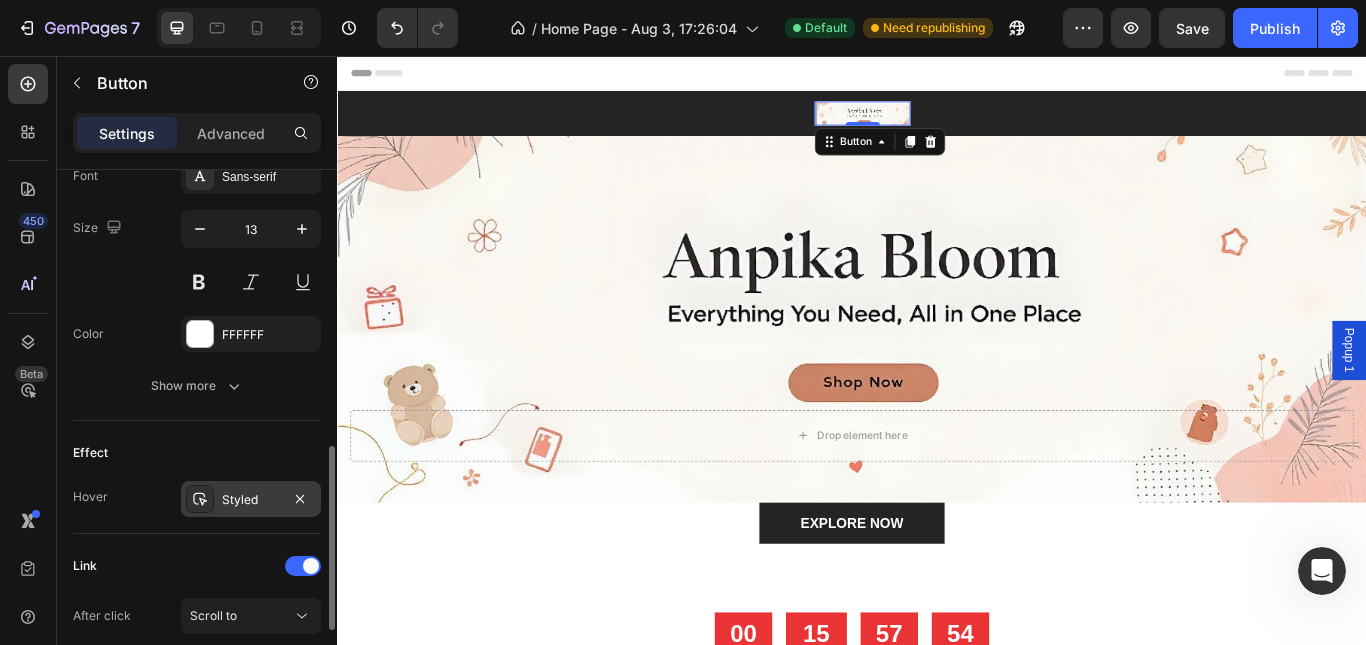 click 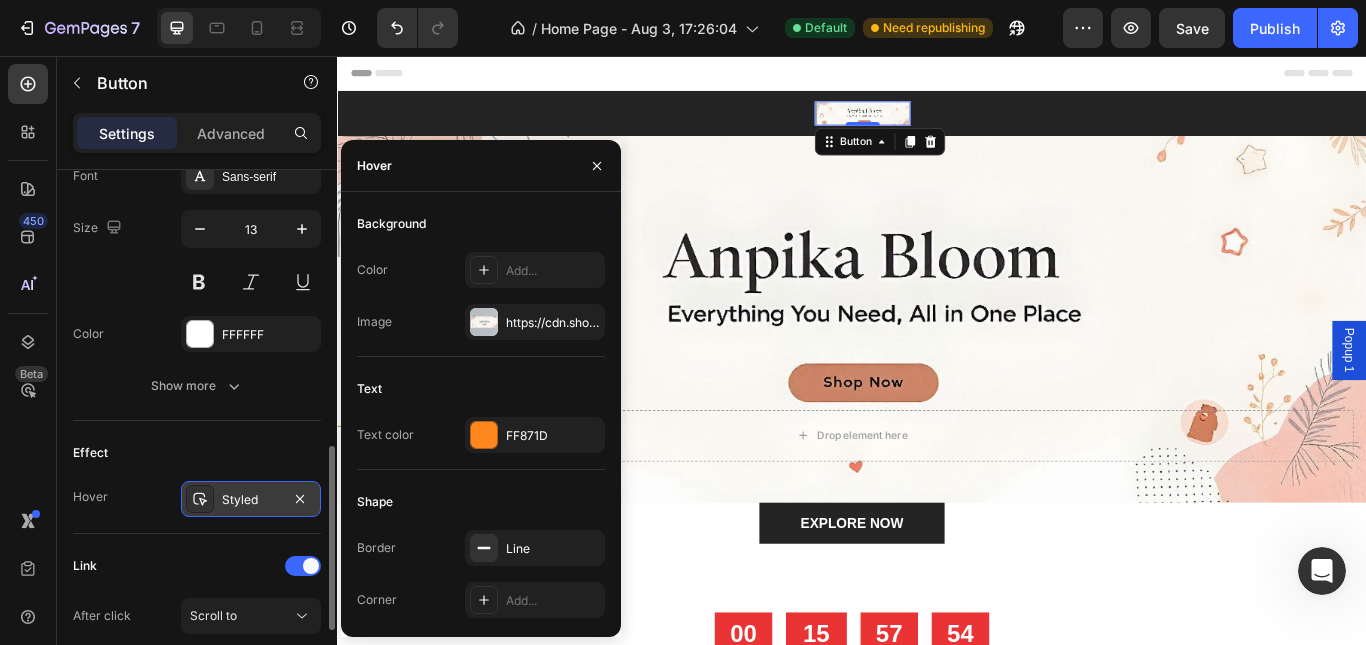 click 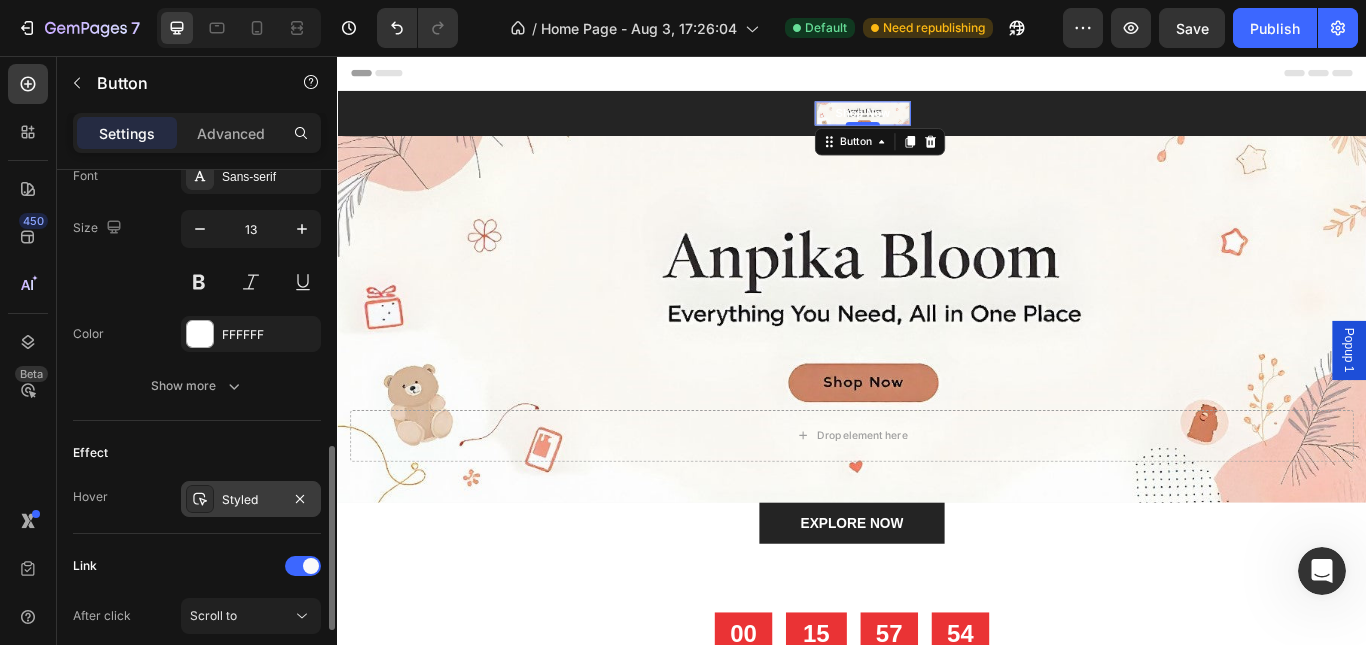 click 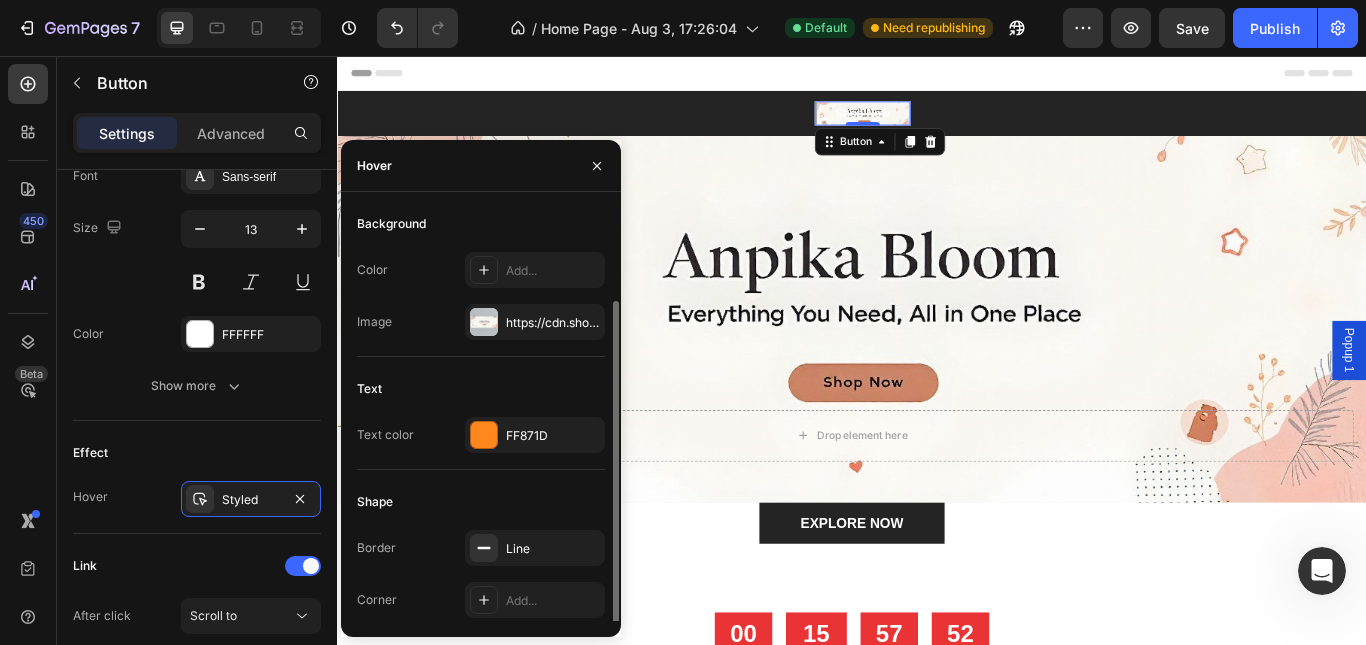 scroll, scrollTop: 49, scrollLeft: 0, axis: vertical 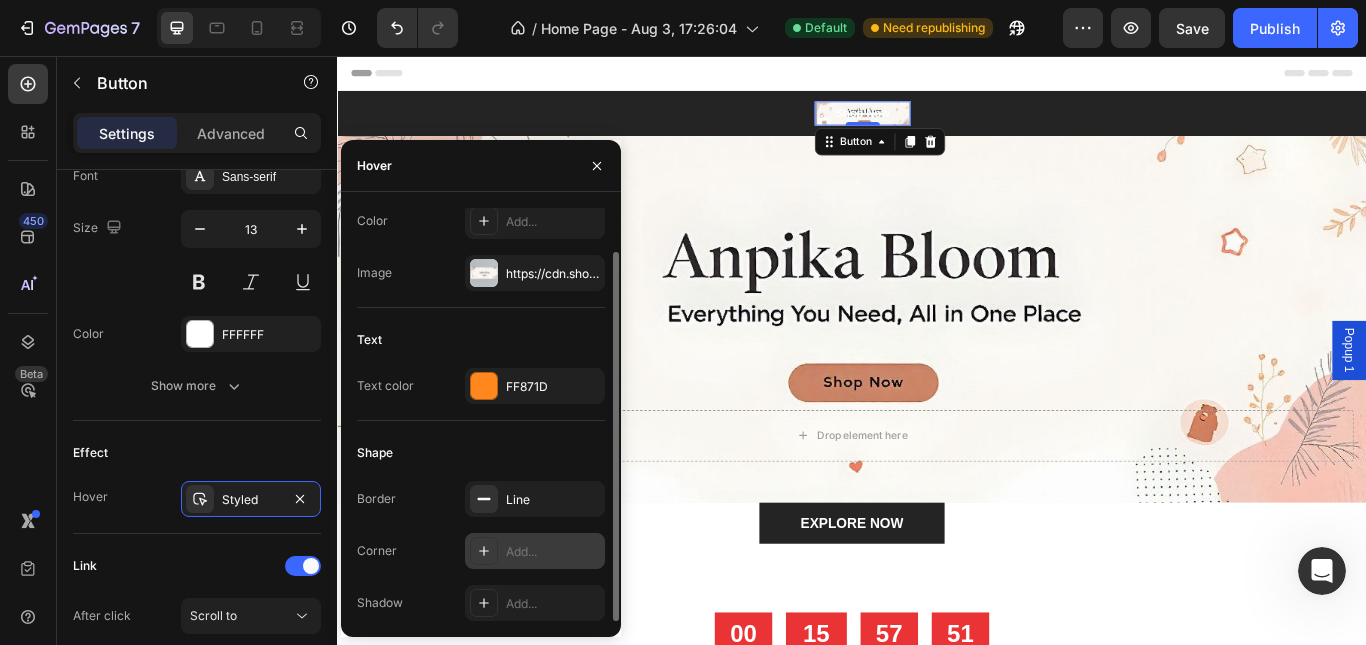 click on "Add..." at bounding box center [535, 551] 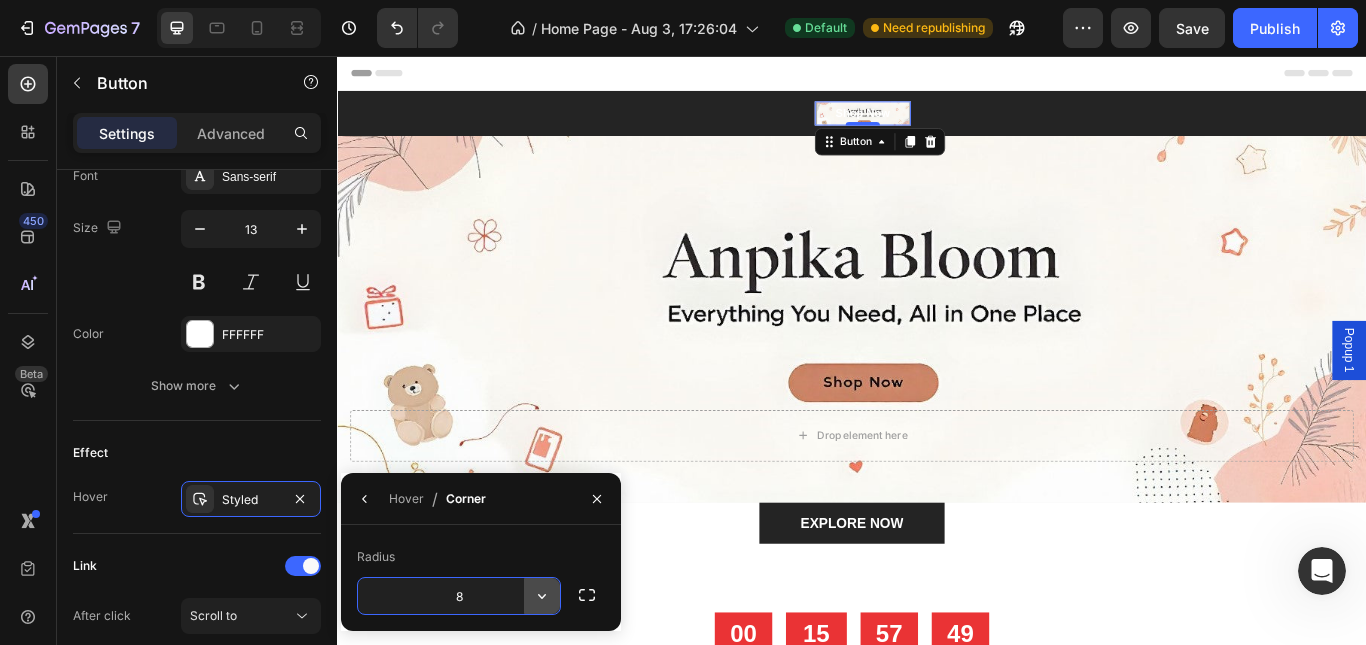 click 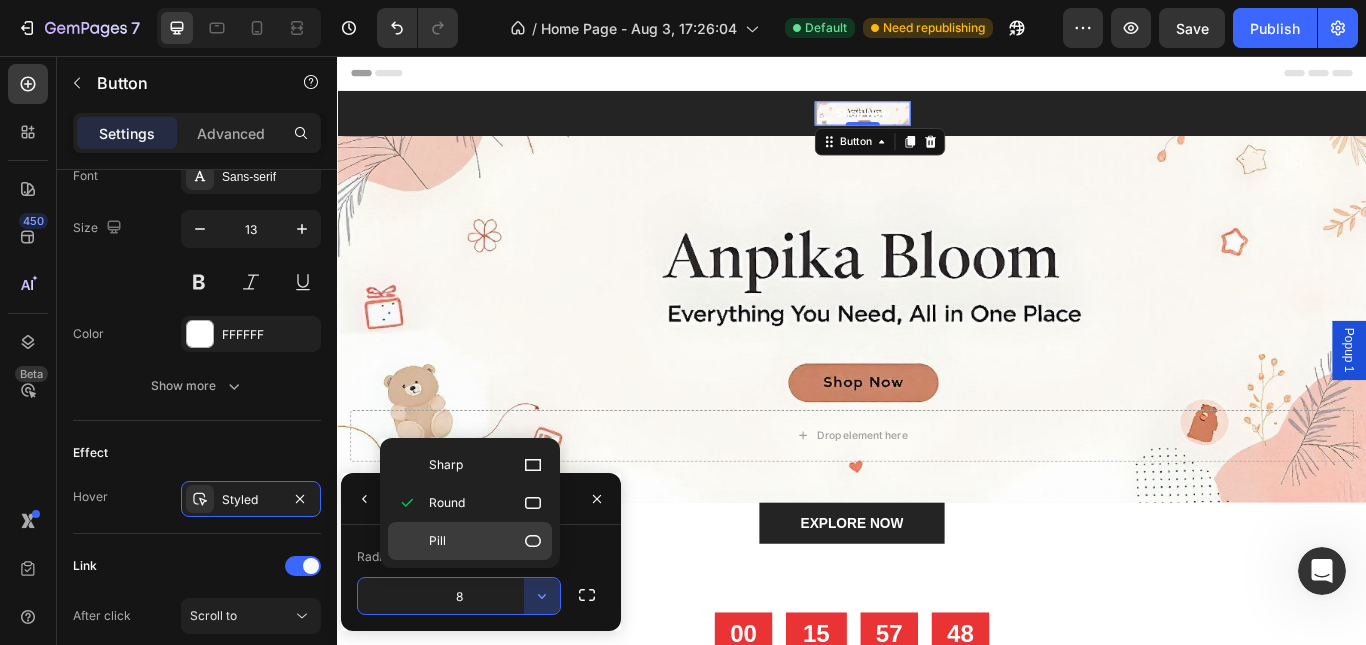 click on "Pill" at bounding box center [486, 541] 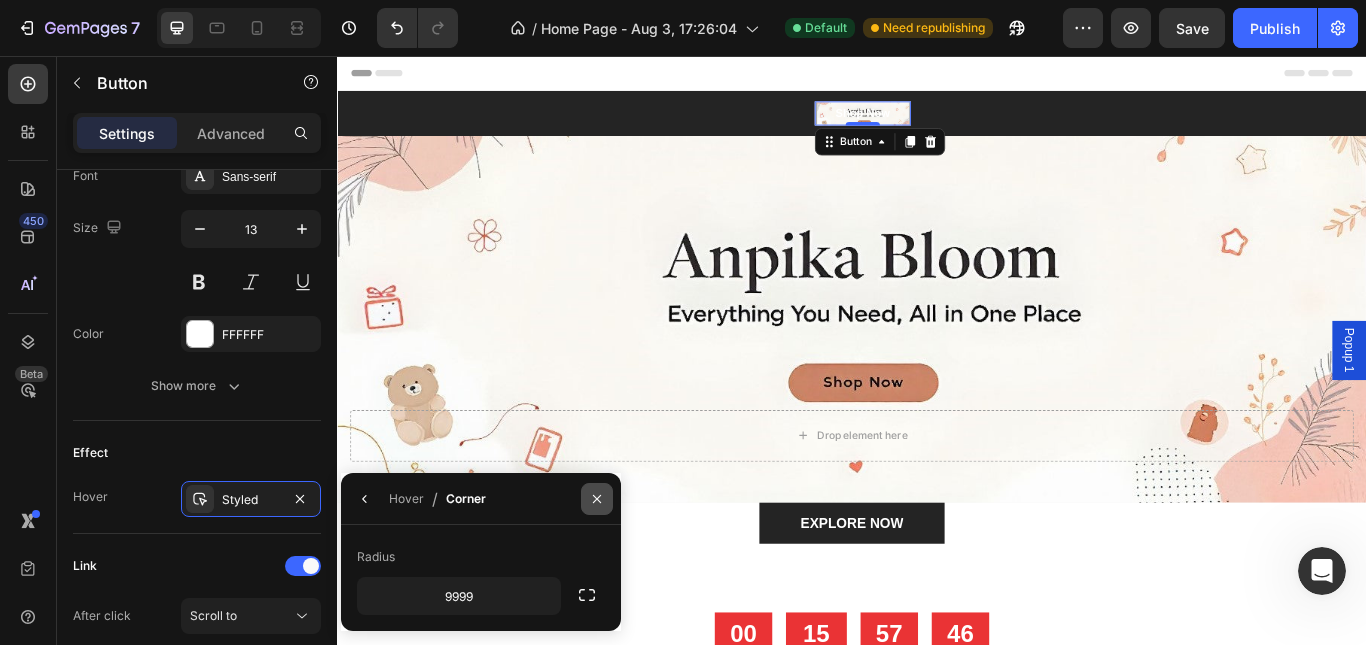 click 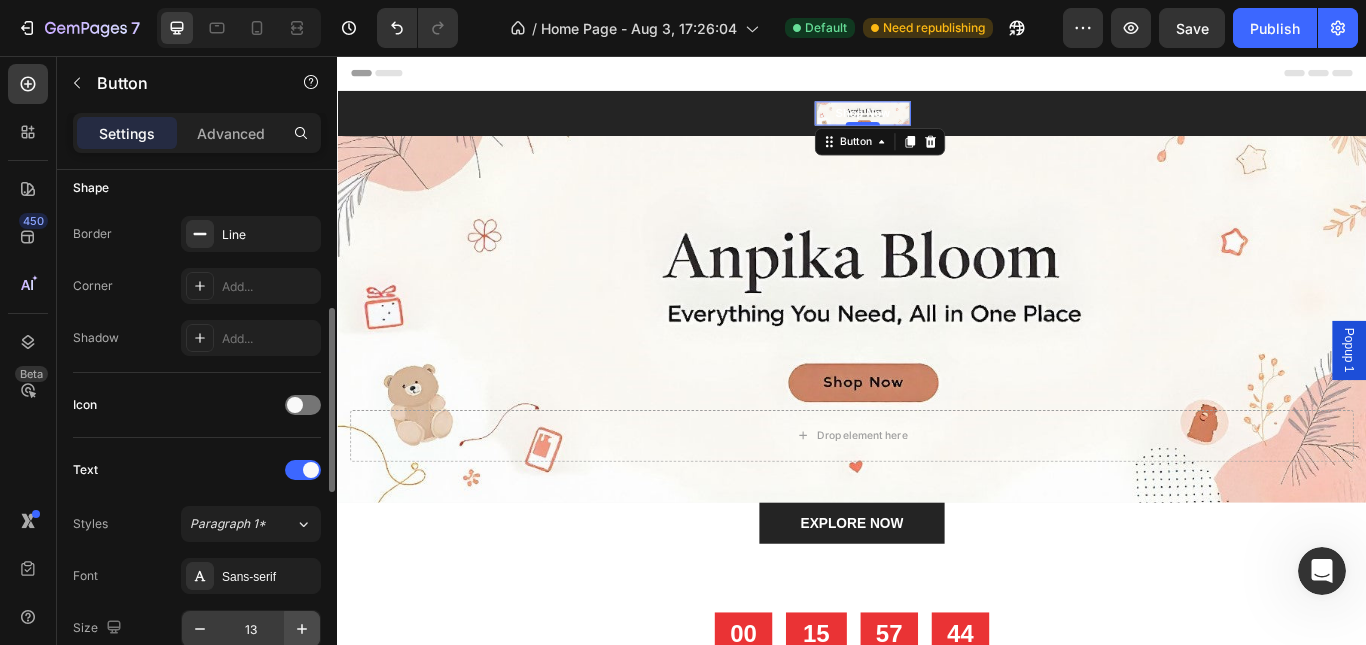 scroll, scrollTop: 0, scrollLeft: 0, axis: both 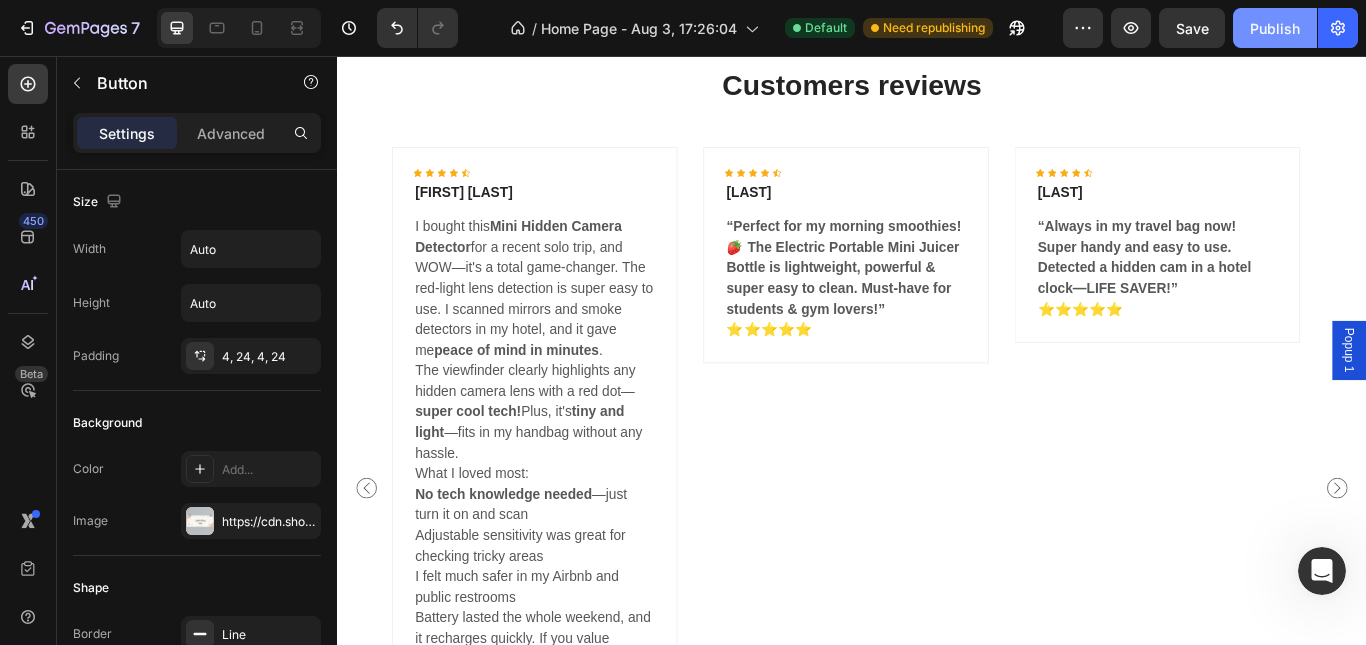 click on "Publish" 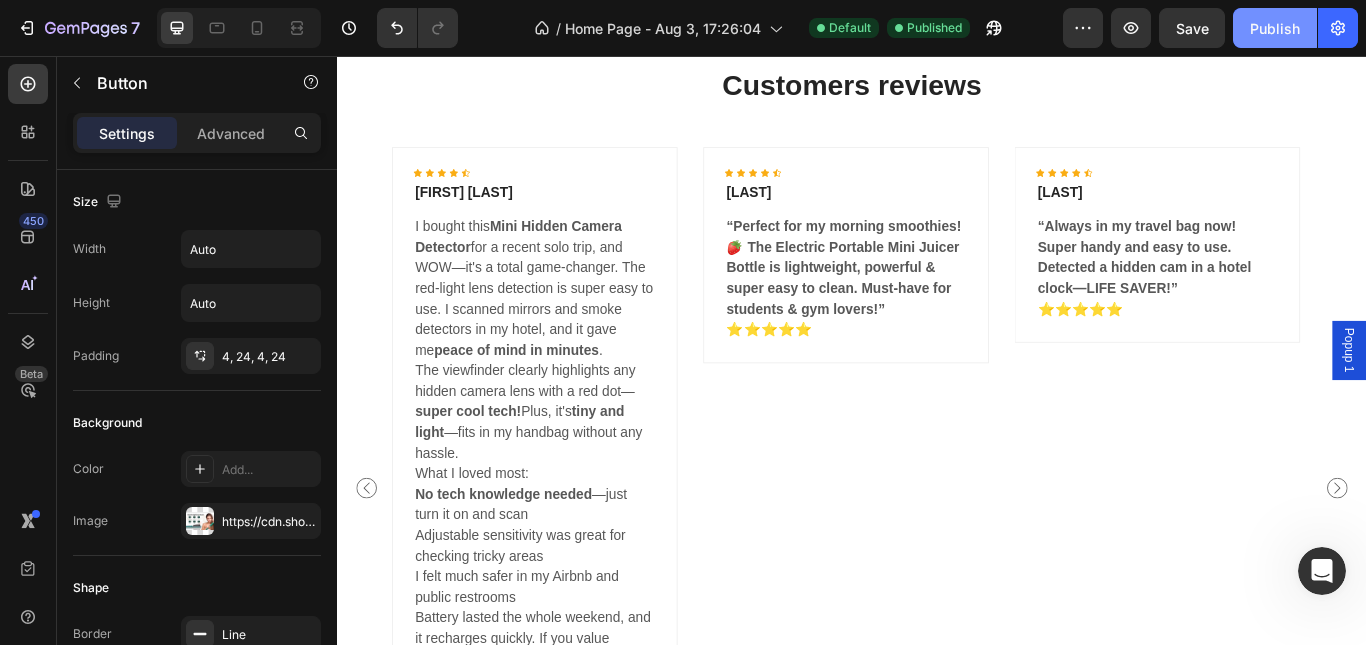 click on "Publish" 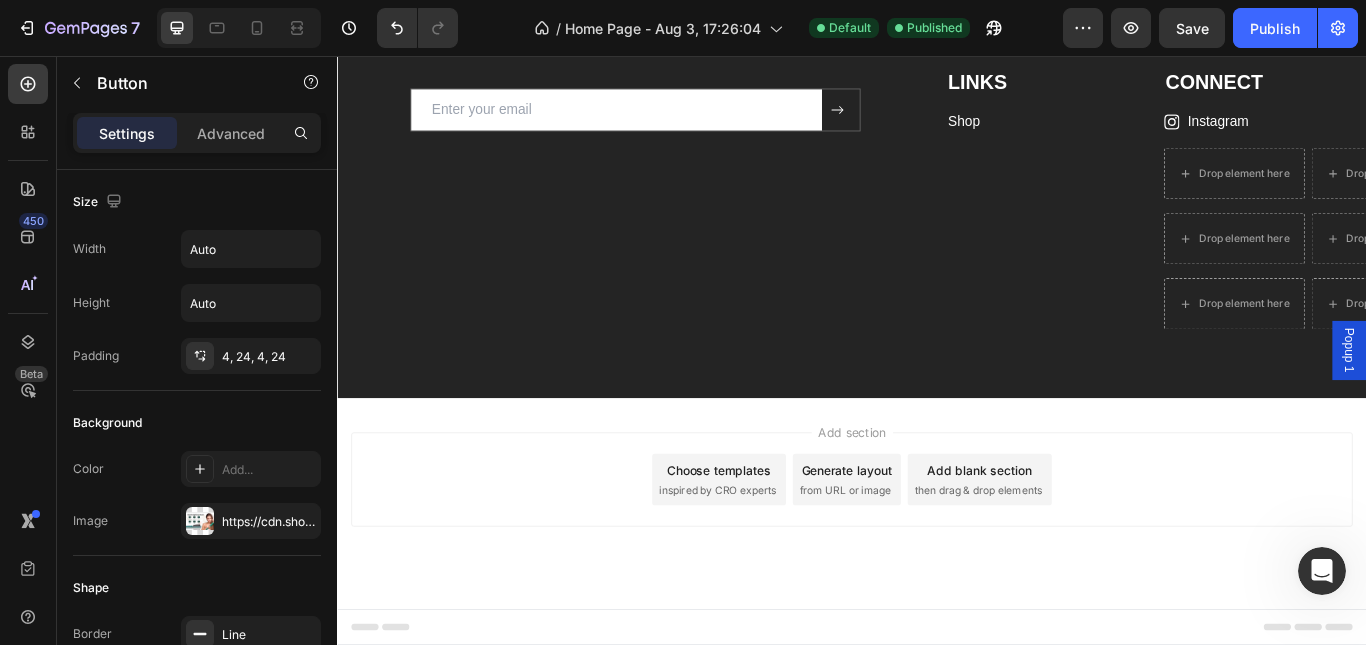 scroll, scrollTop: 4065, scrollLeft: 0, axis: vertical 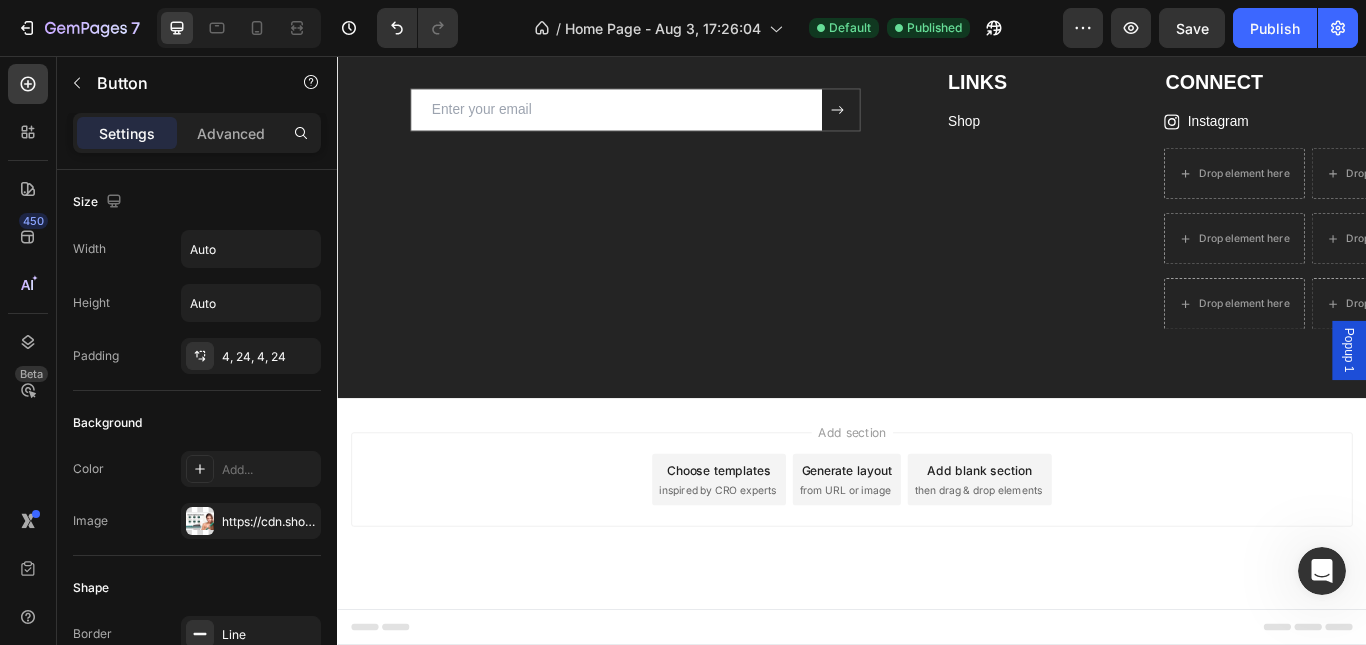 drag, startPoint x: 1504, startPoint y: 416, endPoint x: 1485, endPoint y: 412, distance: 19.416489 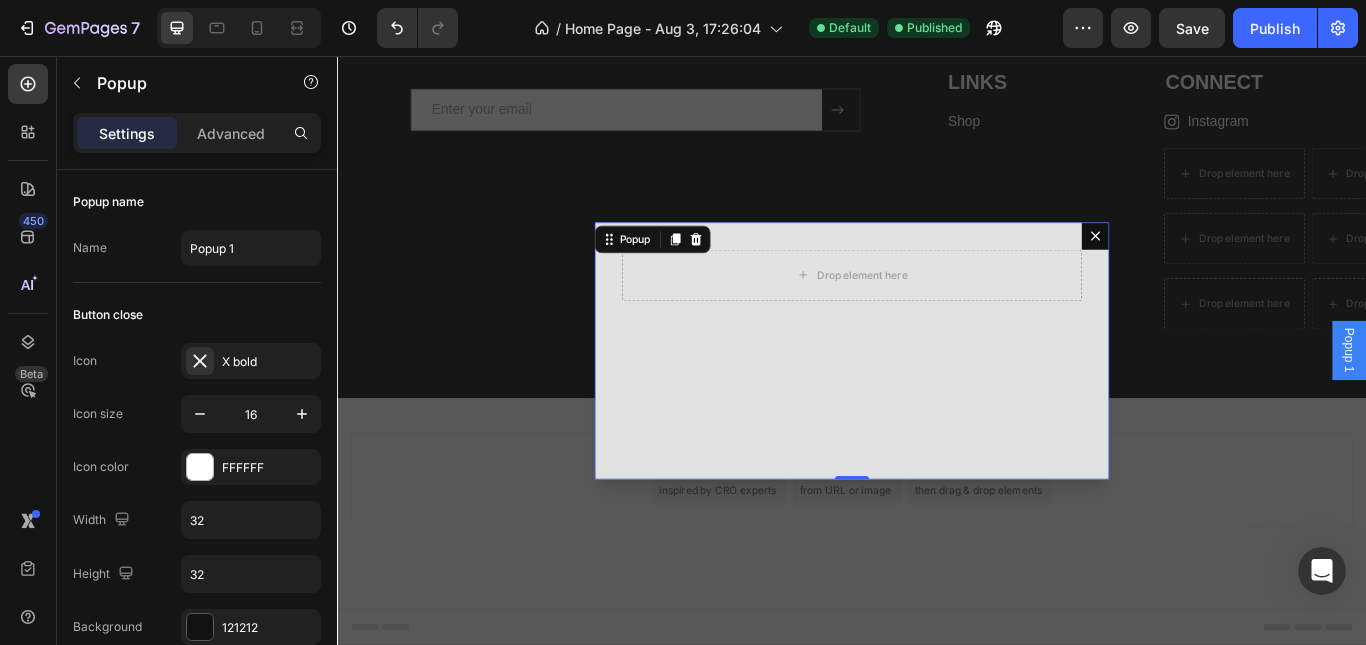 click 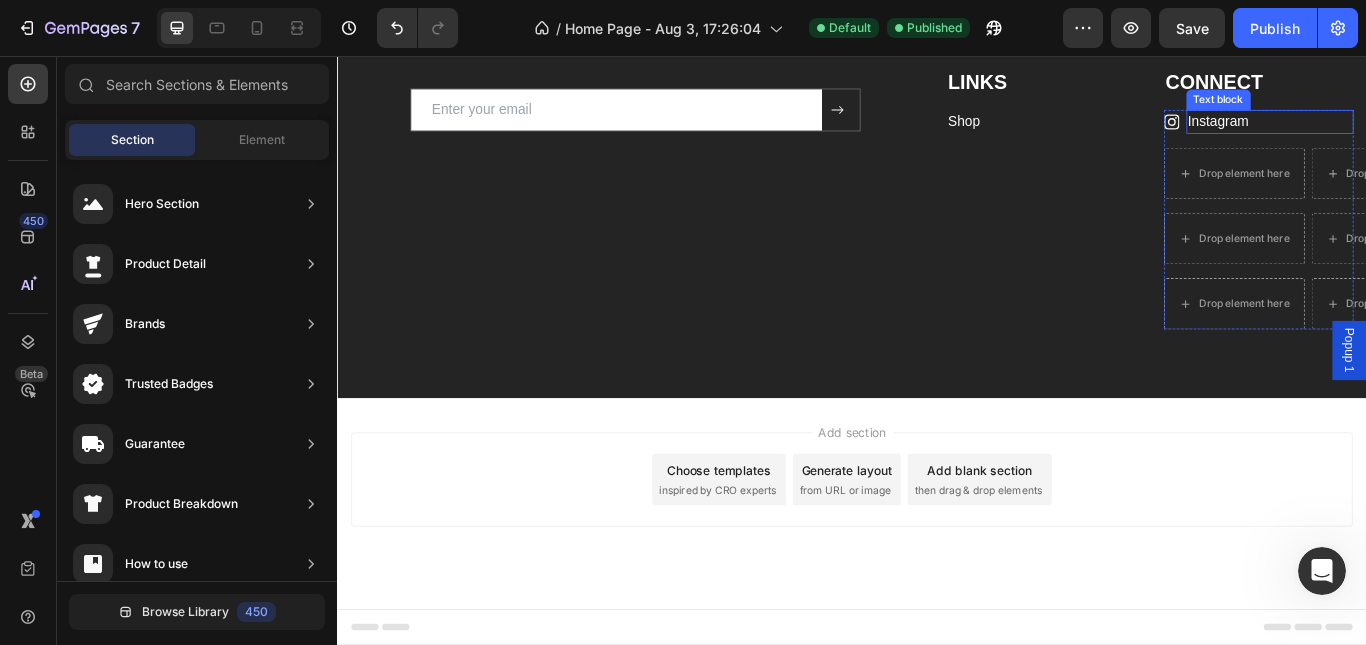 click on "Instagram" at bounding box center (1425, 133) 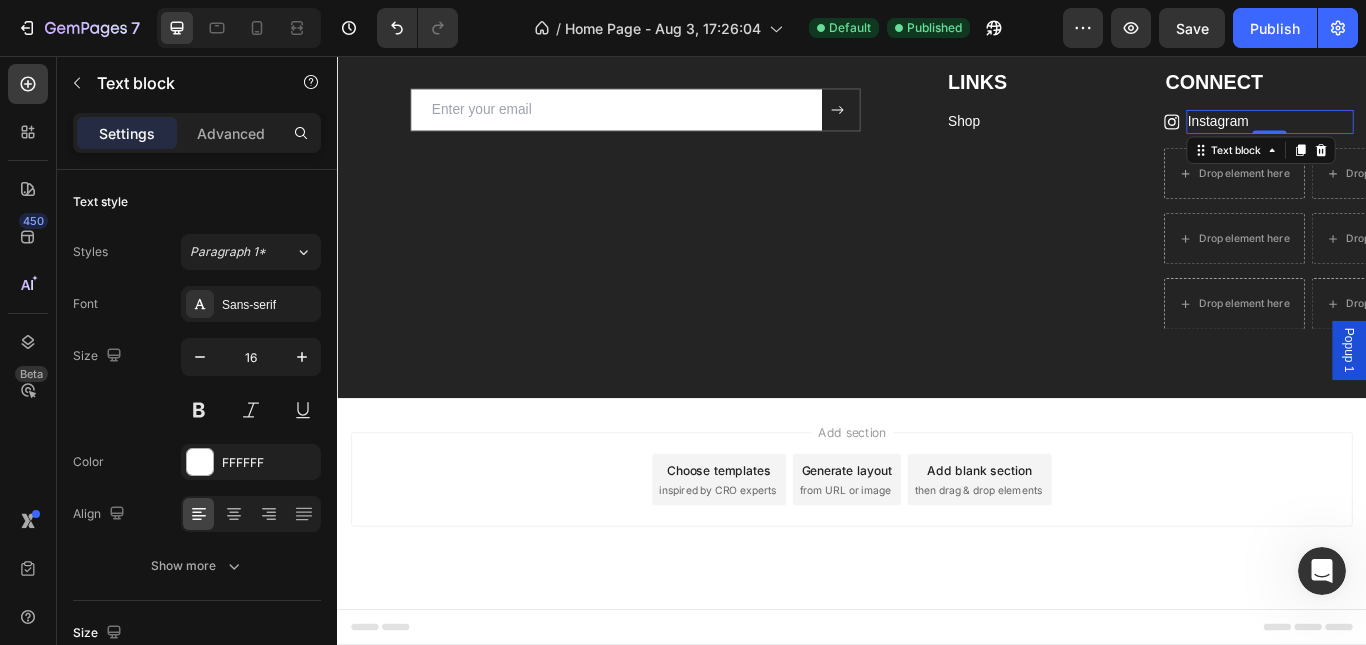 click on "Instagram" at bounding box center [1364, 132] 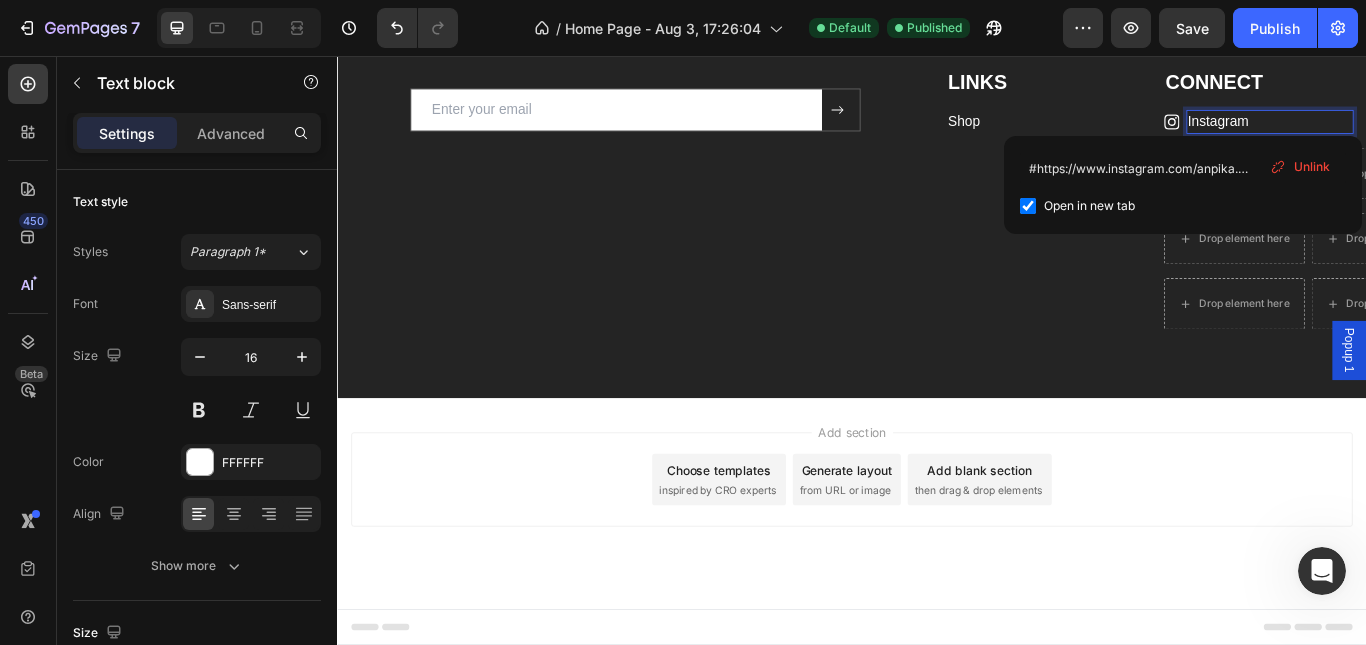 click on "Unlink" at bounding box center (1312, 167) 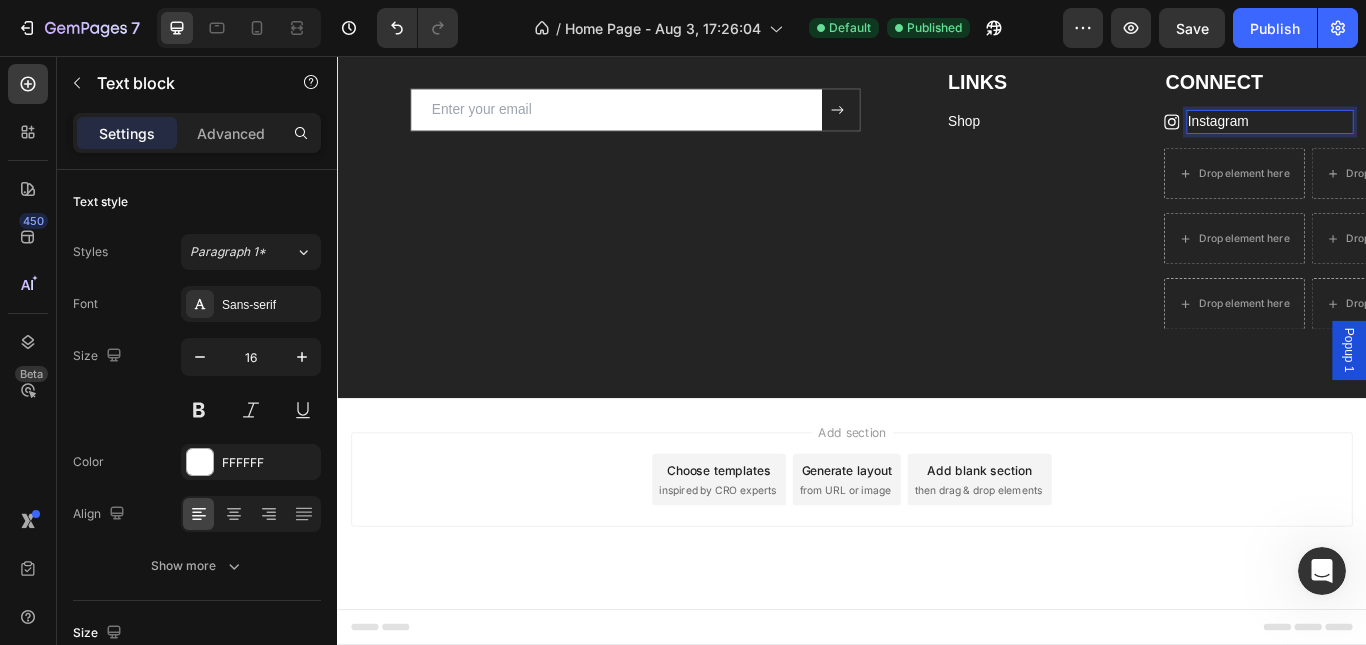 click on "Instagram" at bounding box center (1425, 133) 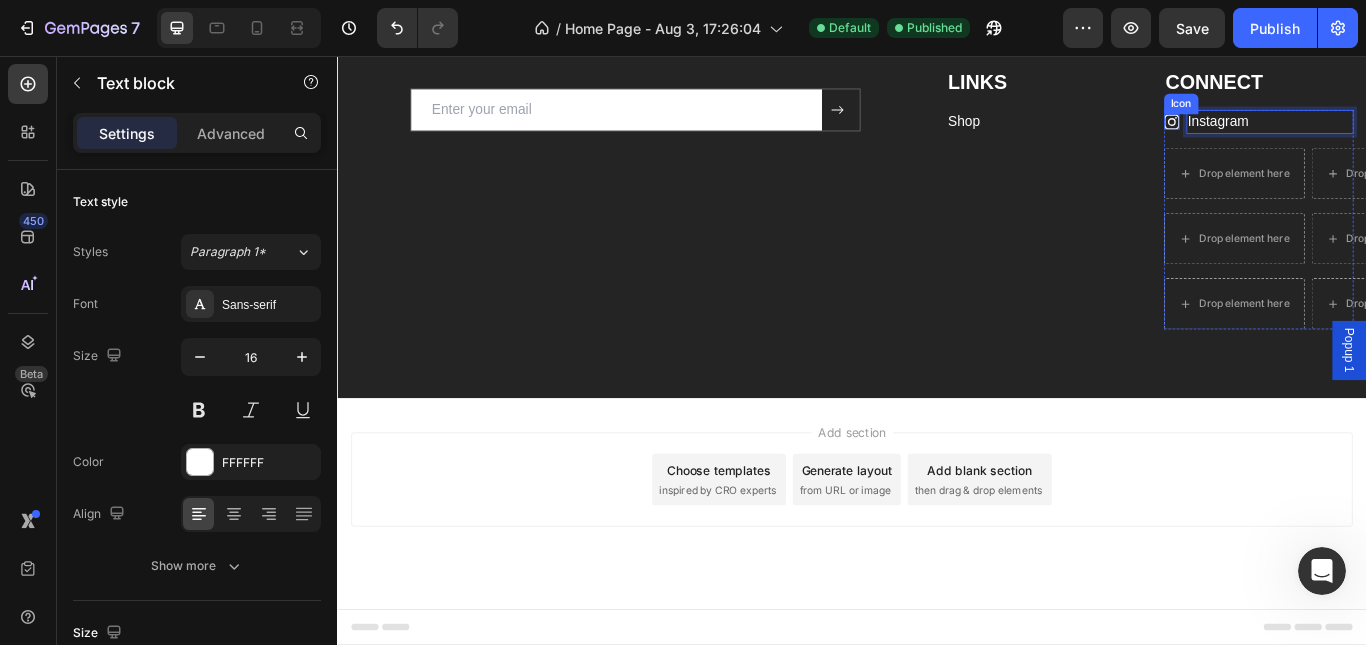 click 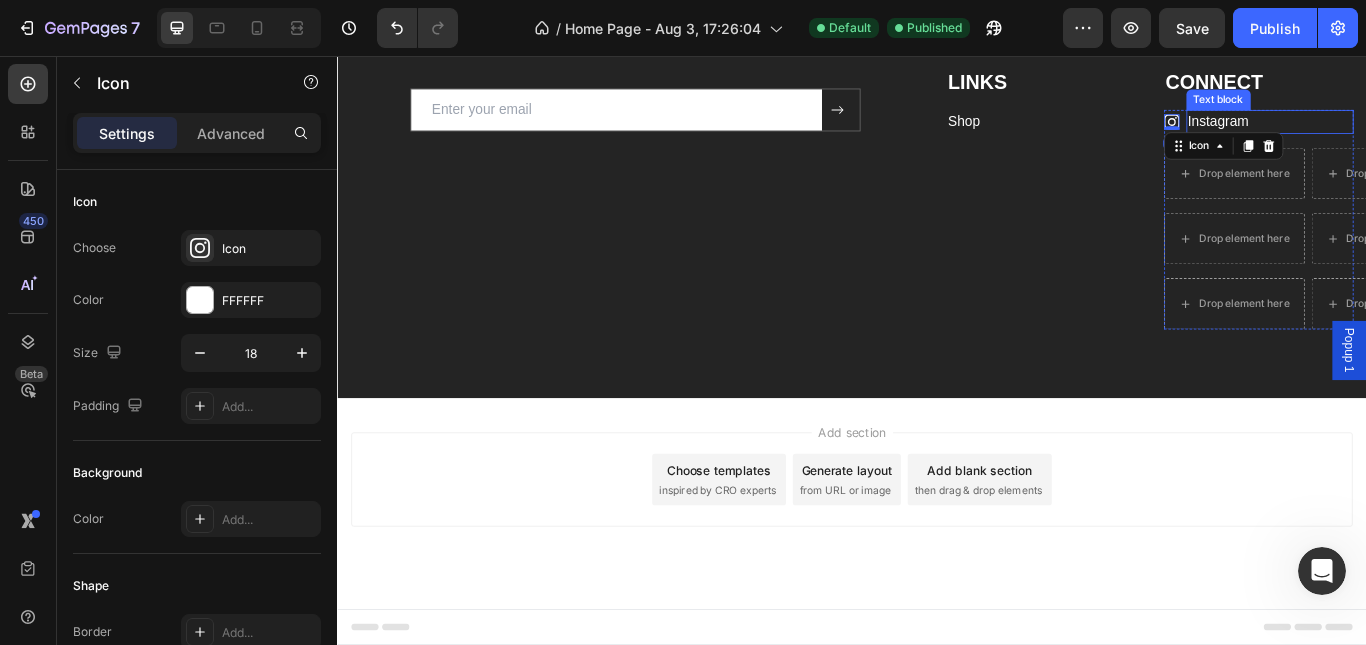 click on "Instagram" at bounding box center [1425, 133] 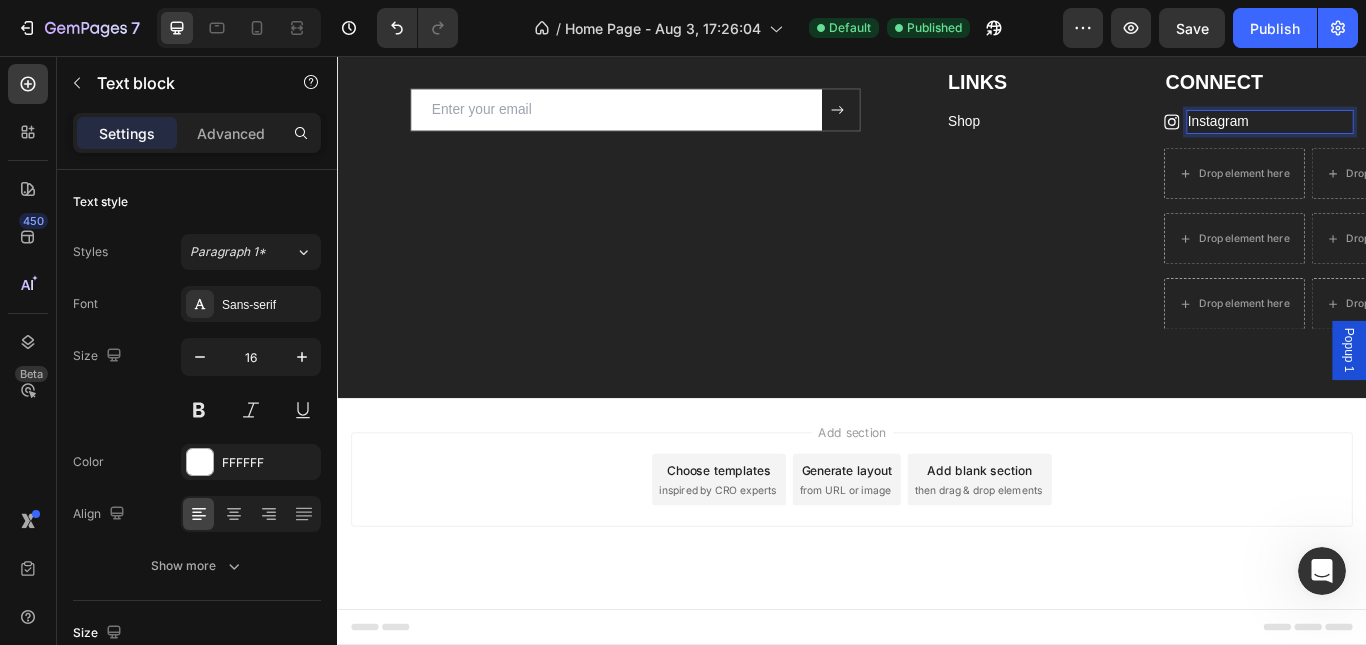 drag, startPoint x: 1345, startPoint y: 127, endPoint x: 1379, endPoint y: 129, distance: 34.058773 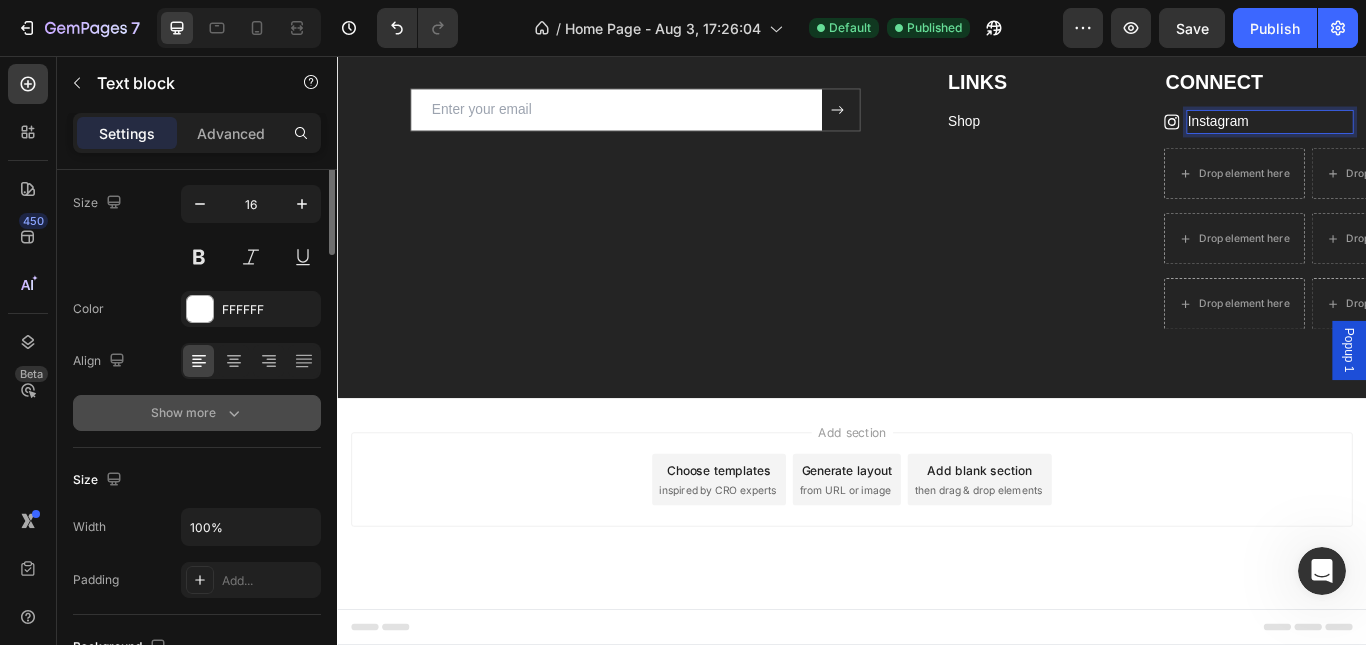scroll, scrollTop: 0, scrollLeft: 0, axis: both 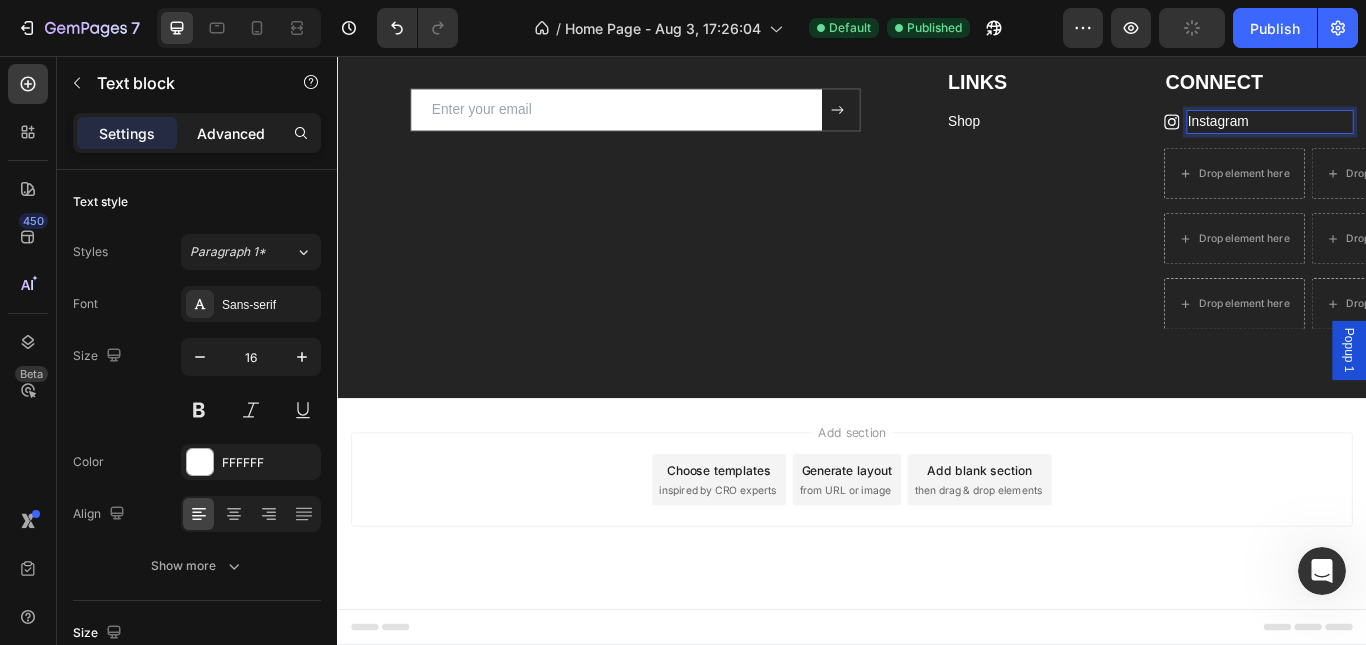 click on "Advanced" at bounding box center [231, 133] 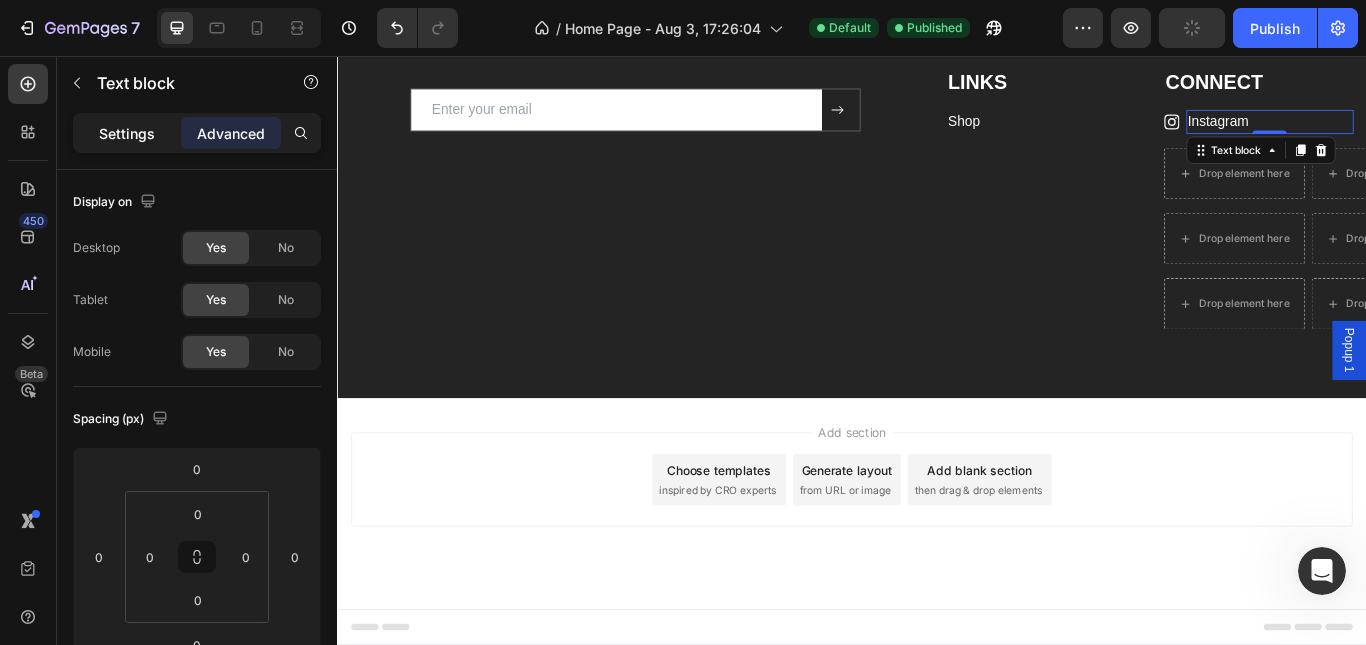 click on "Settings" at bounding box center [127, 133] 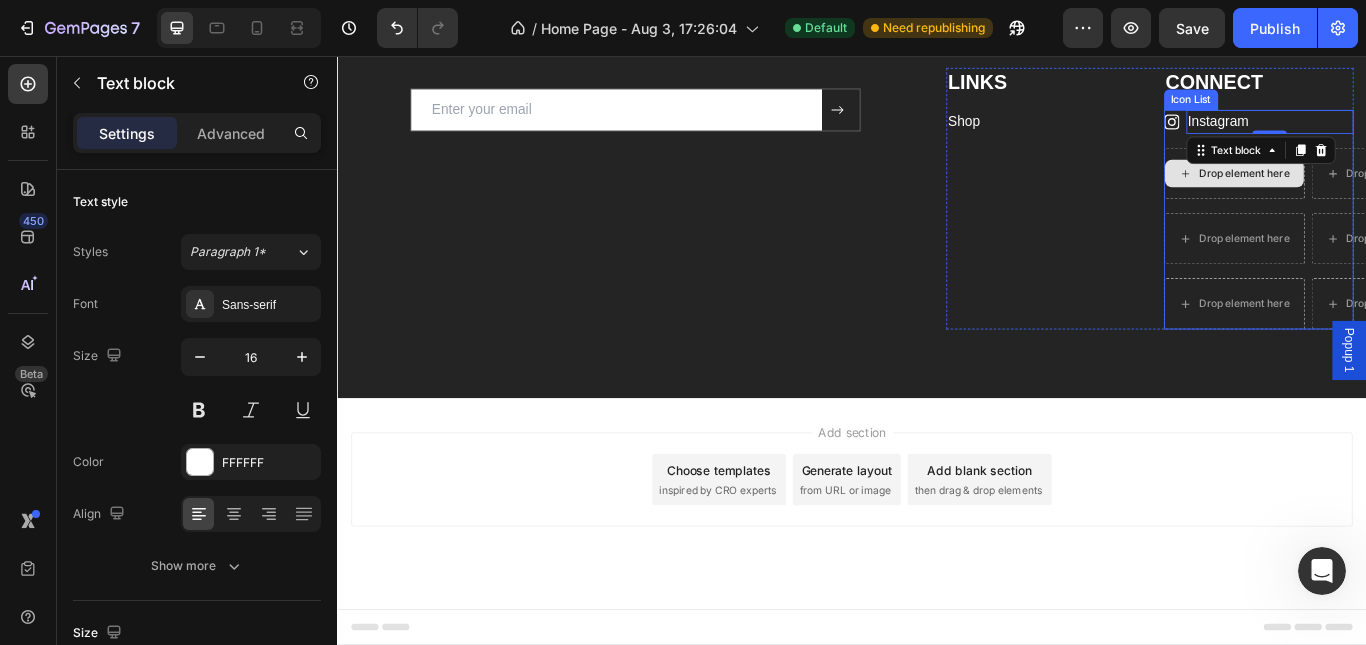 click on "Drop element here" at bounding box center (1395, 193) 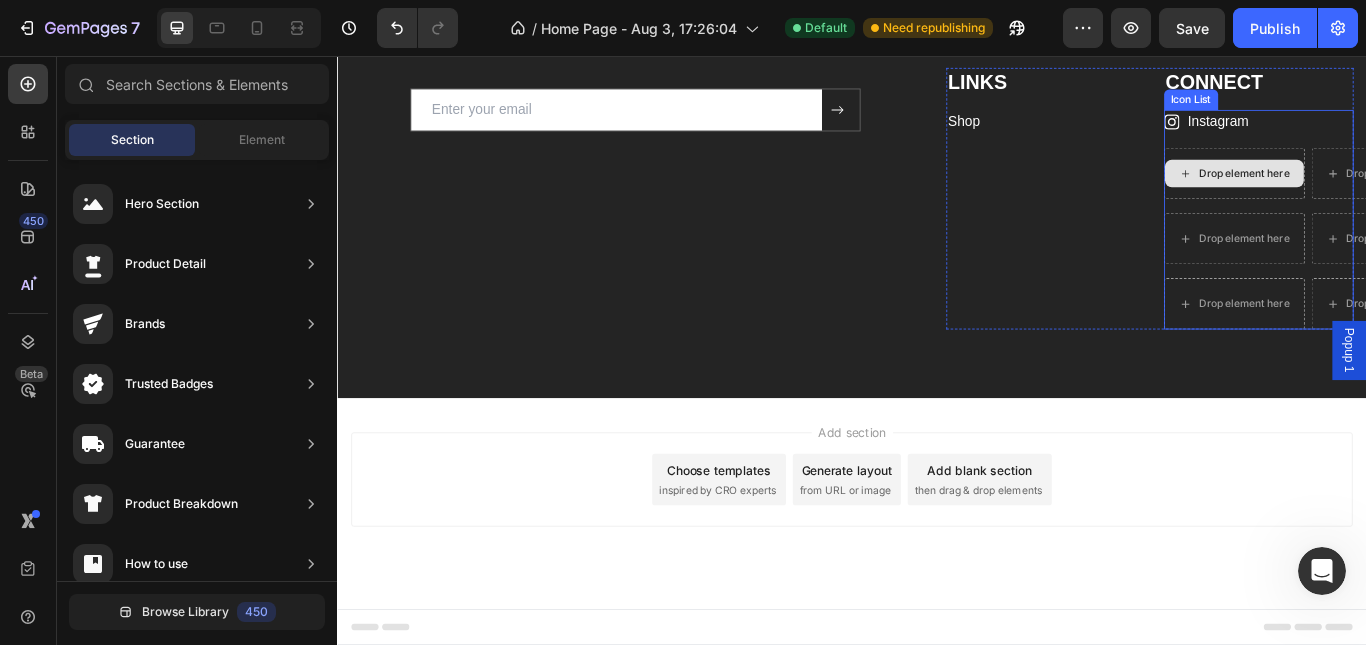 click on "Instagram" at bounding box center (1425, 133) 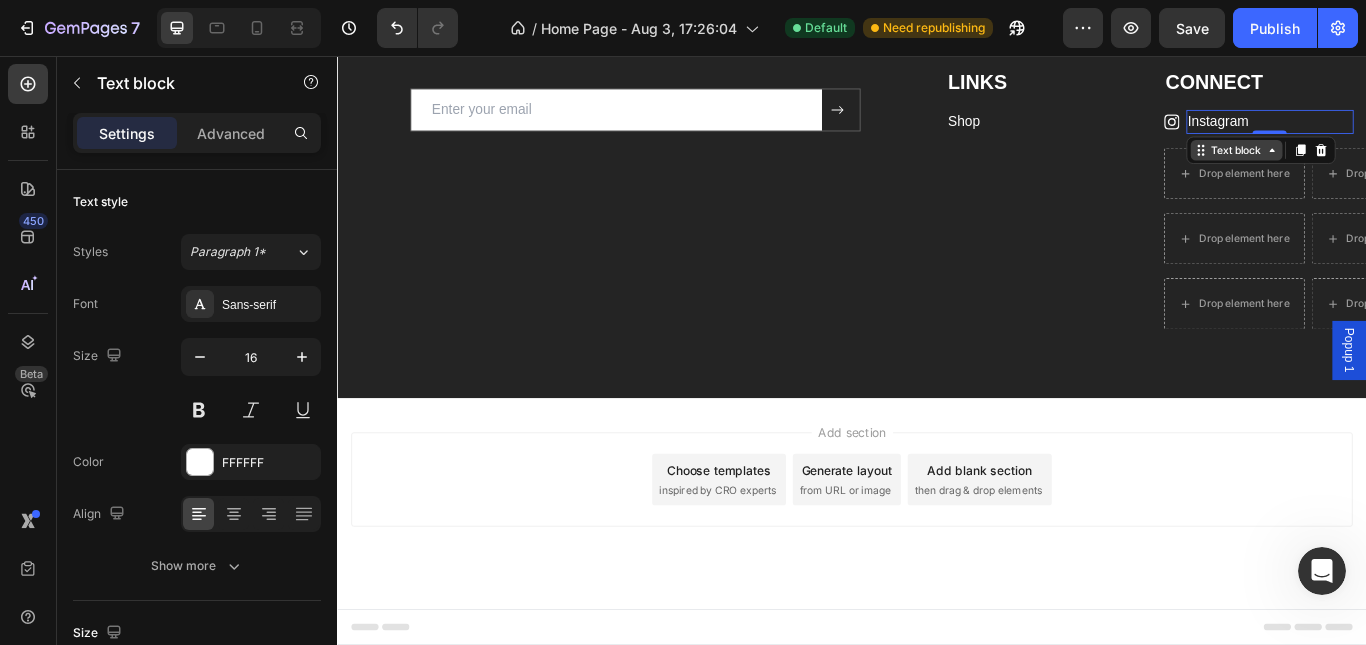 click on "Text block" at bounding box center (1385, 166) 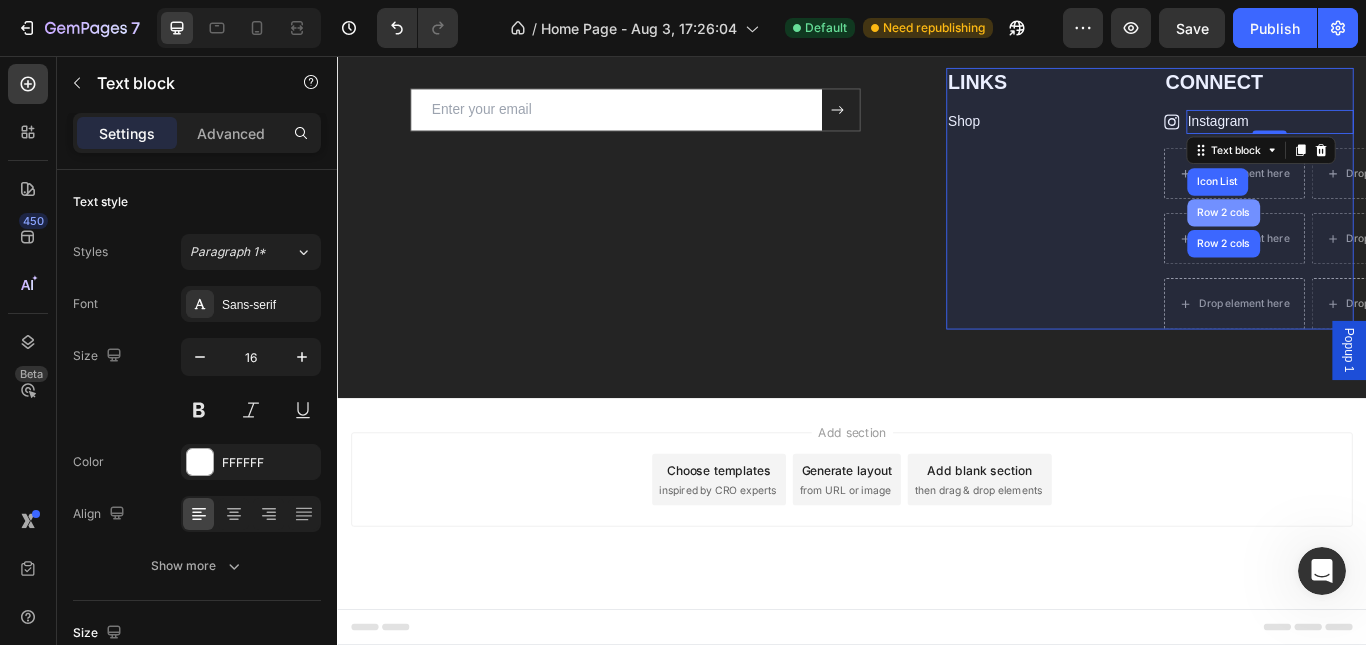 click on "Row 2 cols" at bounding box center (1370, 239) 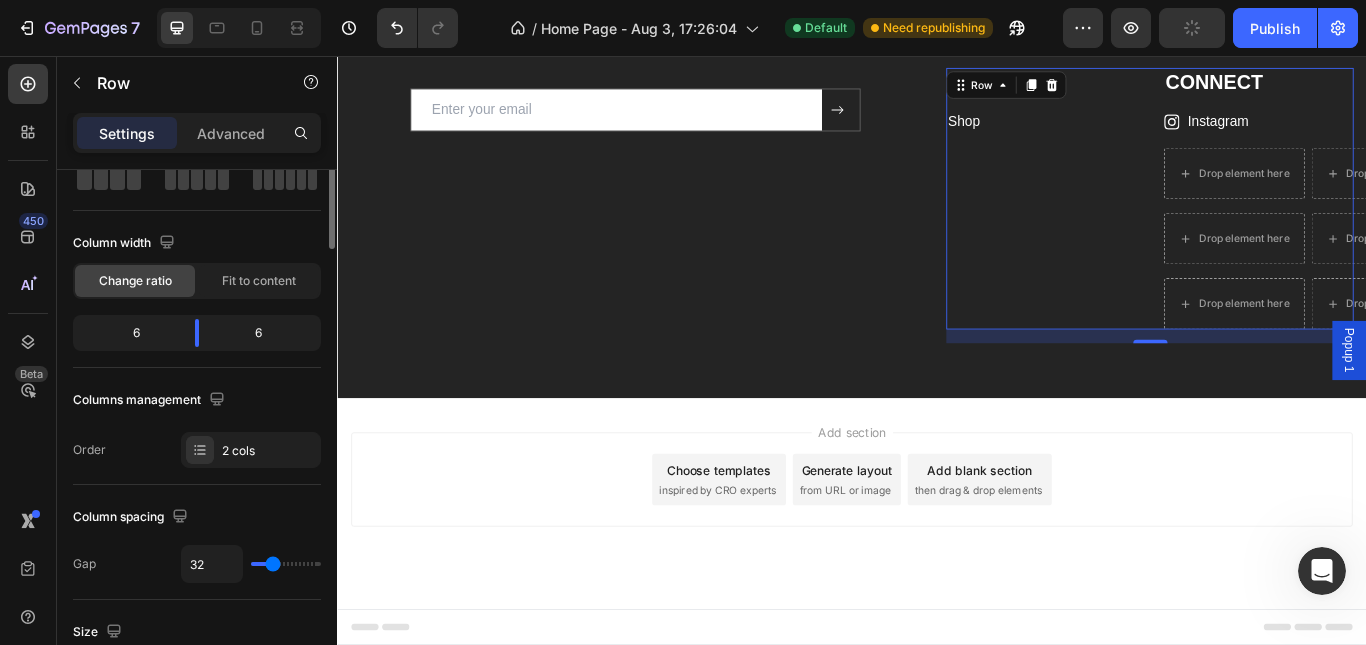 scroll, scrollTop: 0, scrollLeft: 0, axis: both 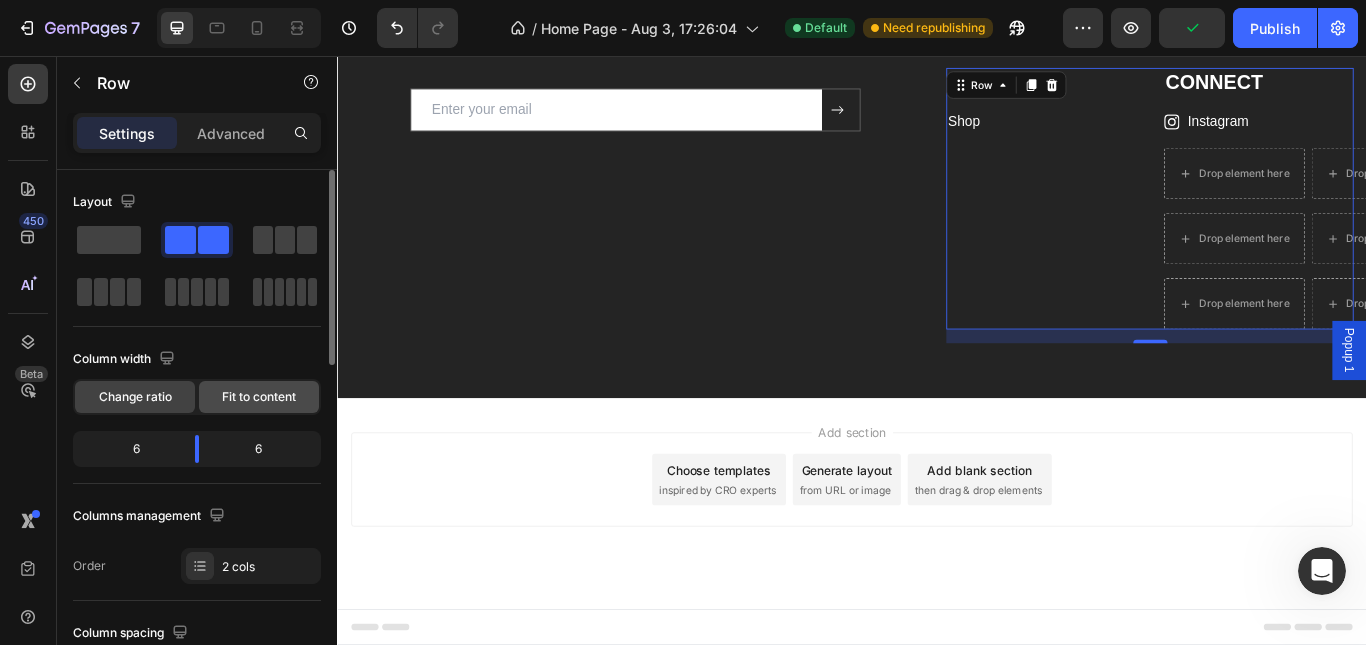 click on "Fit to content" 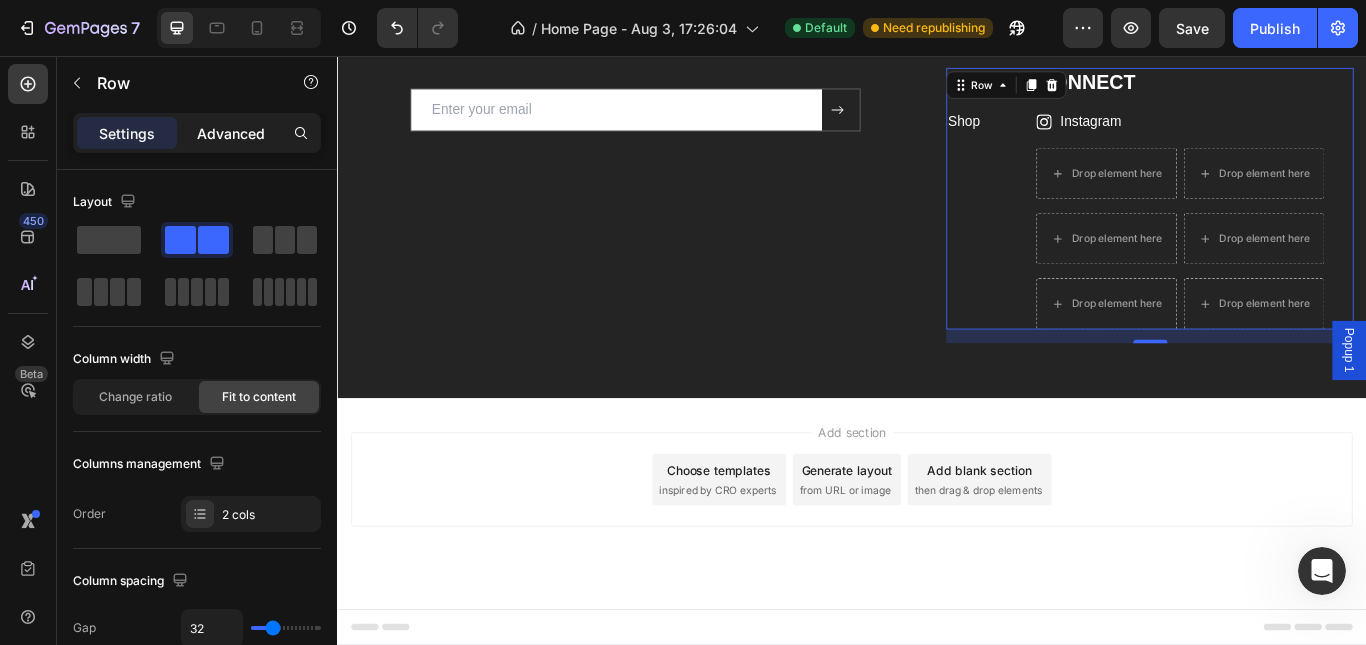 click on "Advanced" at bounding box center (231, 133) 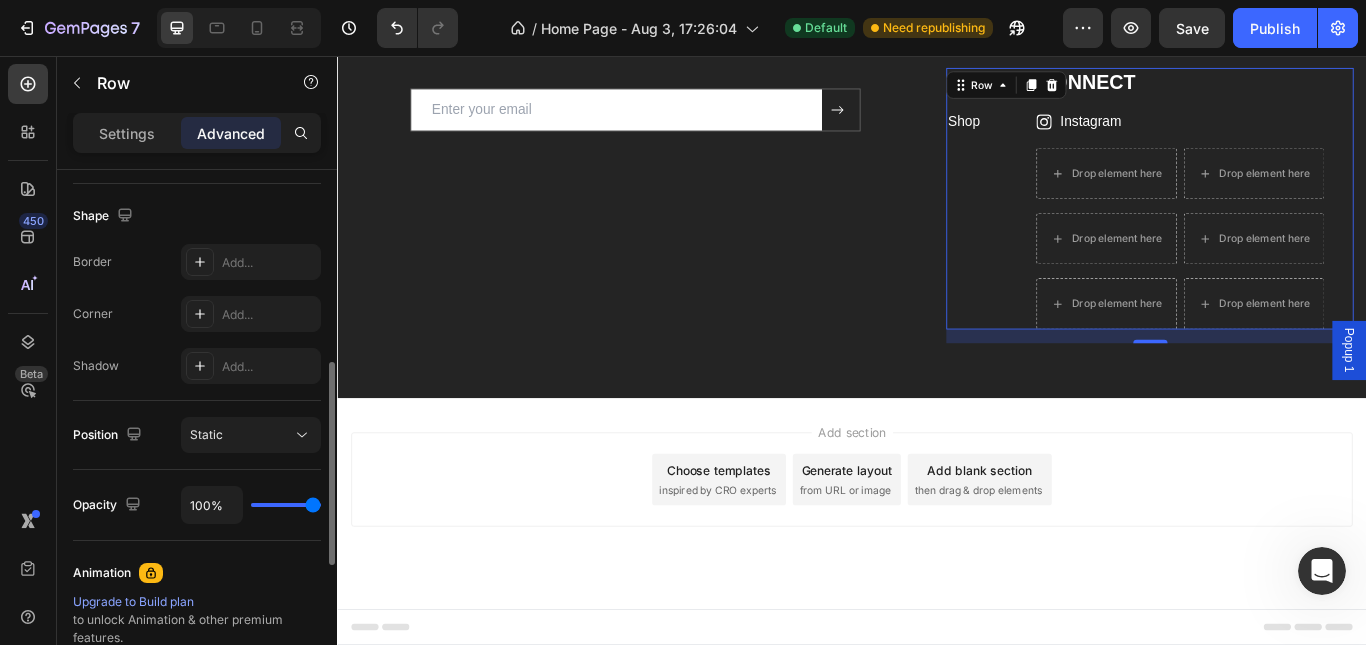 scroll, scrollTop: 856, scrollLeft: 0, axis: vertical 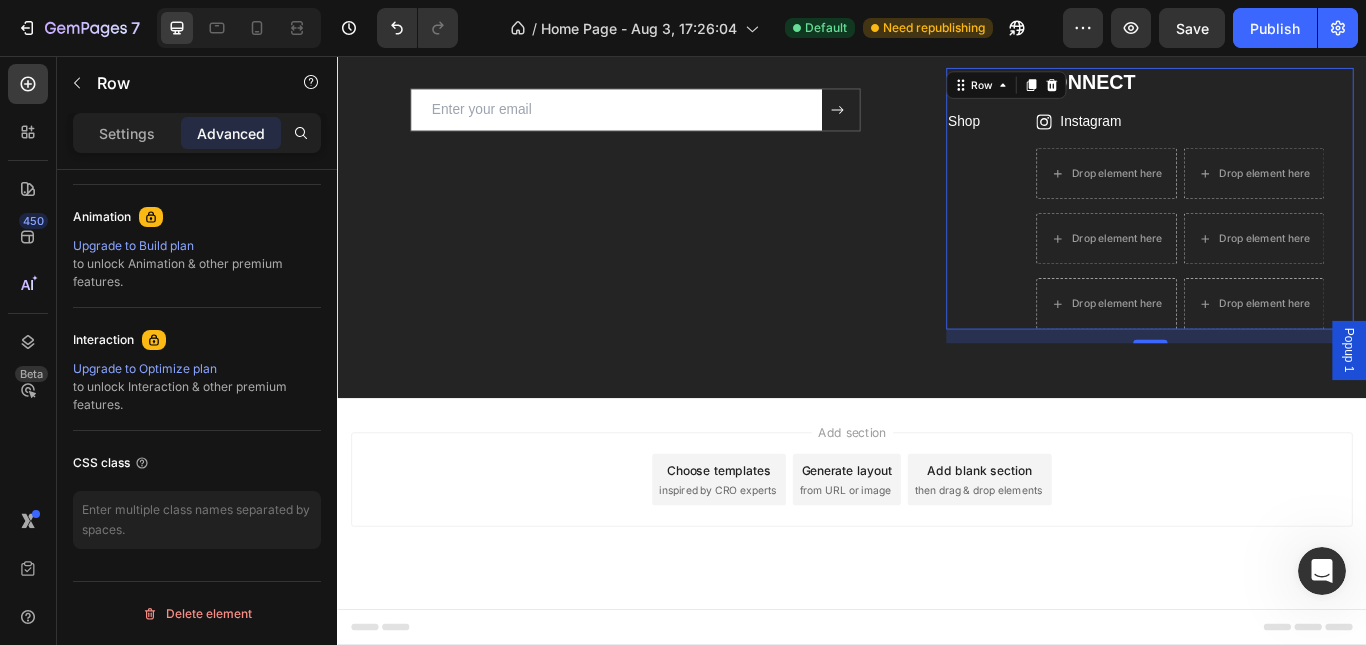 click on "Settings" at bounding box center [127, 133] 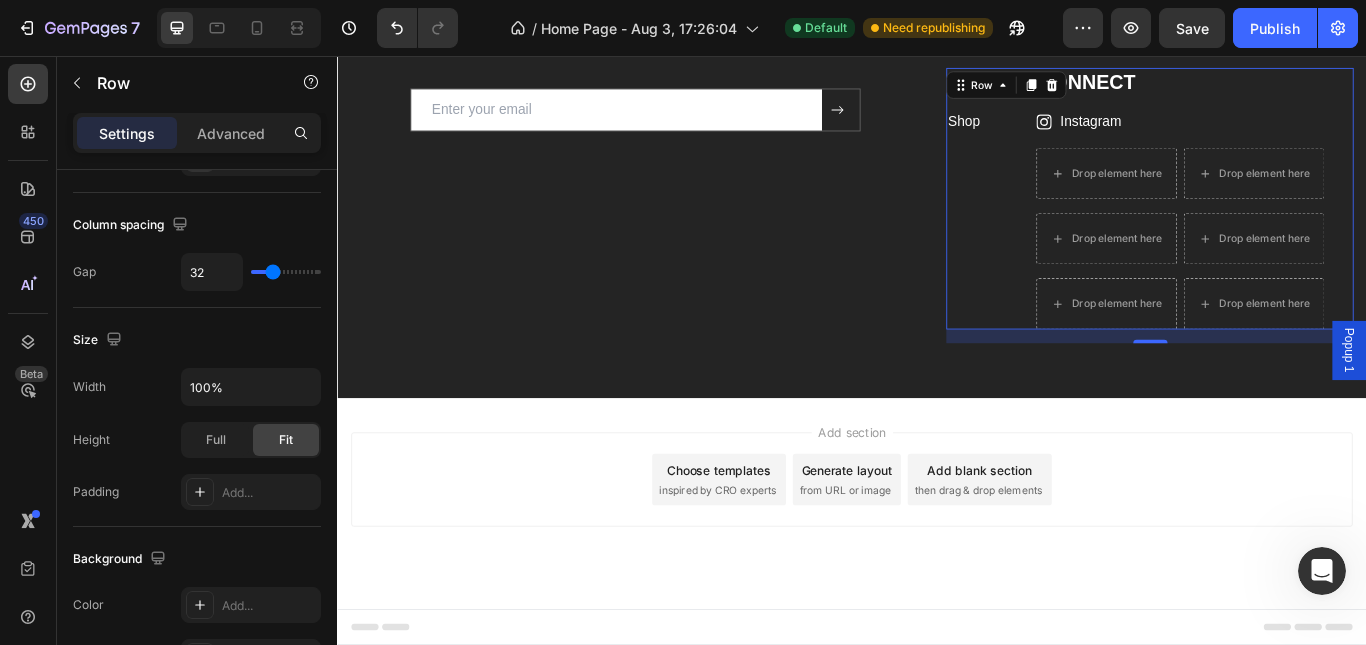scroll, scrollTop: 0, scrollLeft: 0, axis: both 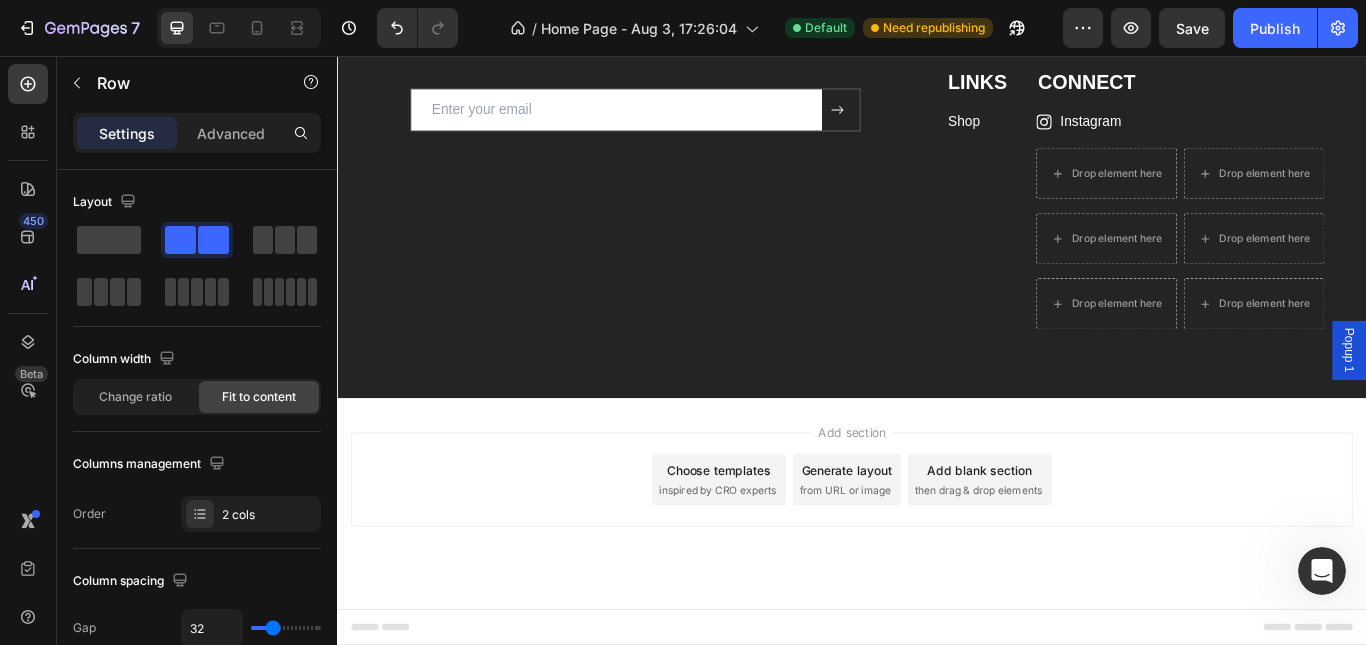 click on "Add blank section then drag & drop elements" at bounding box center [1086, 550] 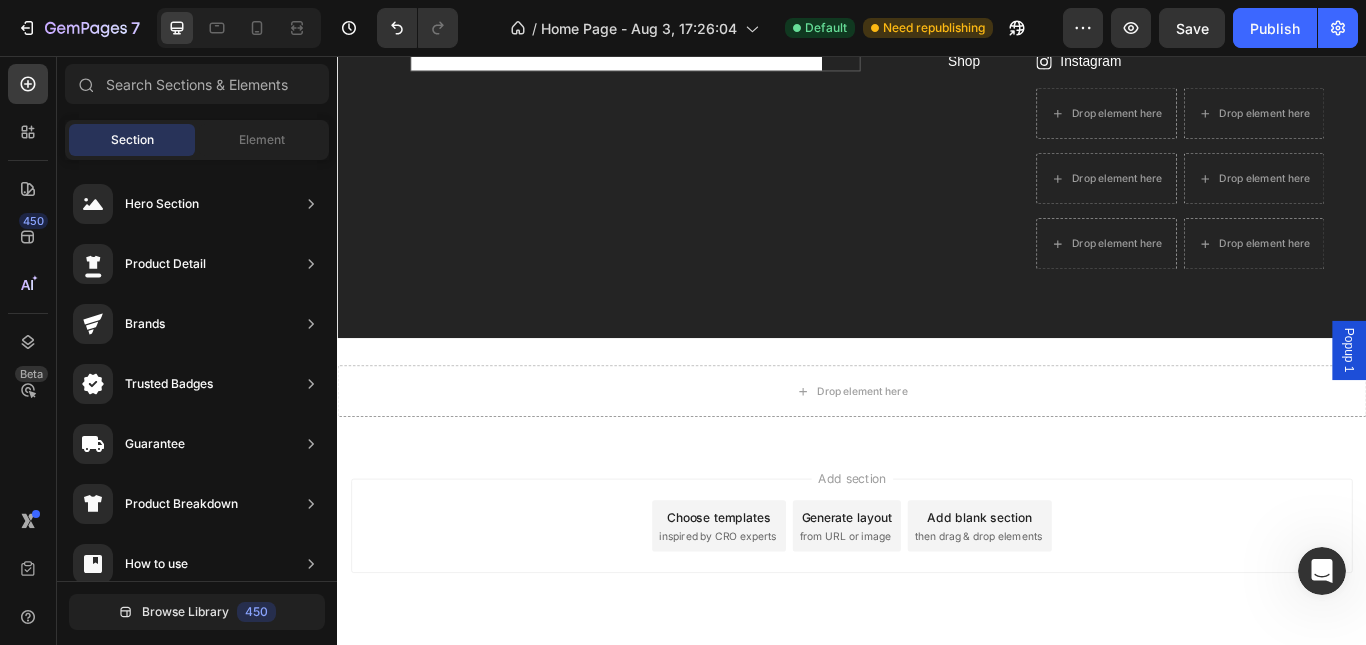 scroll, scrollTop: 4189, scrollLeft: 0, axis: vertical 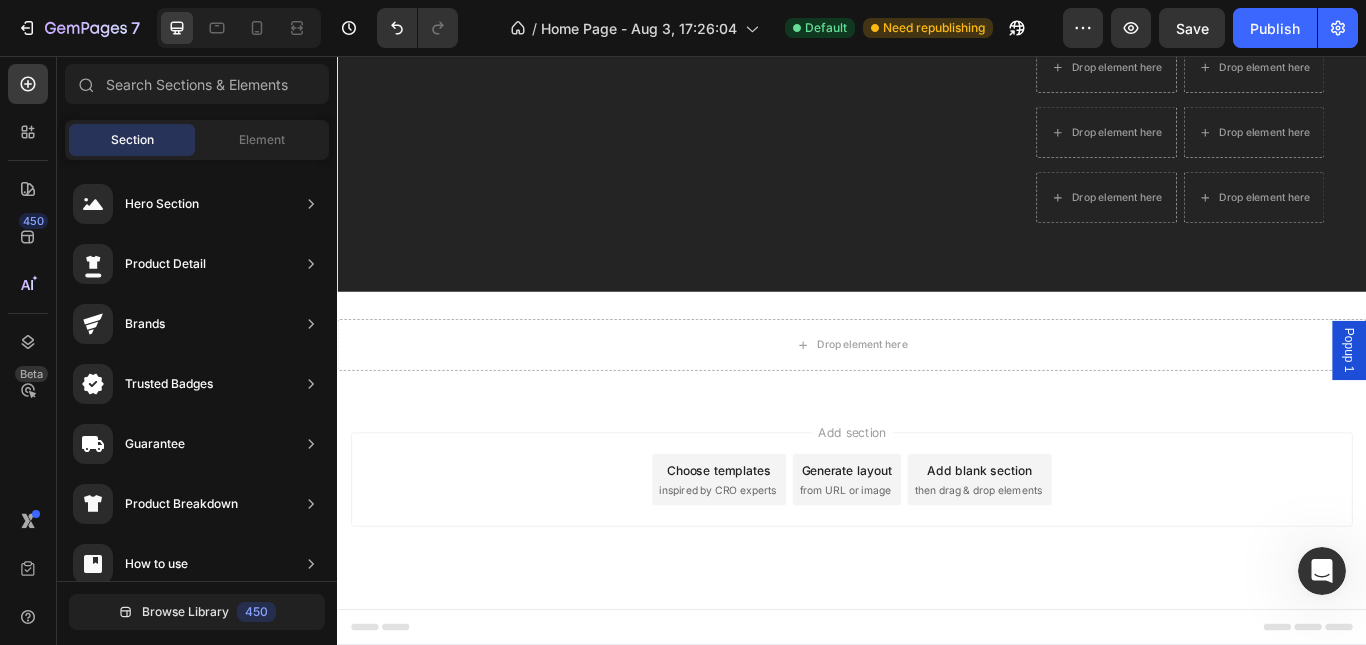 drag, startPoint x: 917, startPoint y: 548, endPoint x: 802, endPoint y: 502, distance: 123.85879 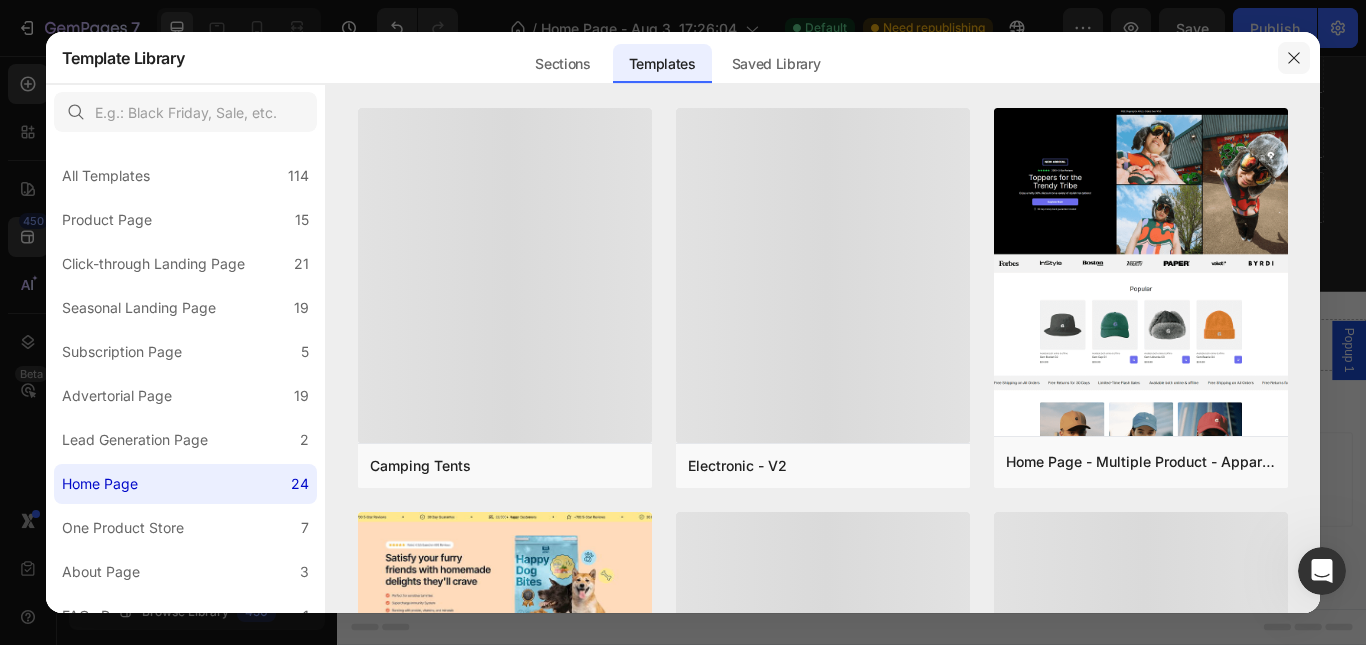 click 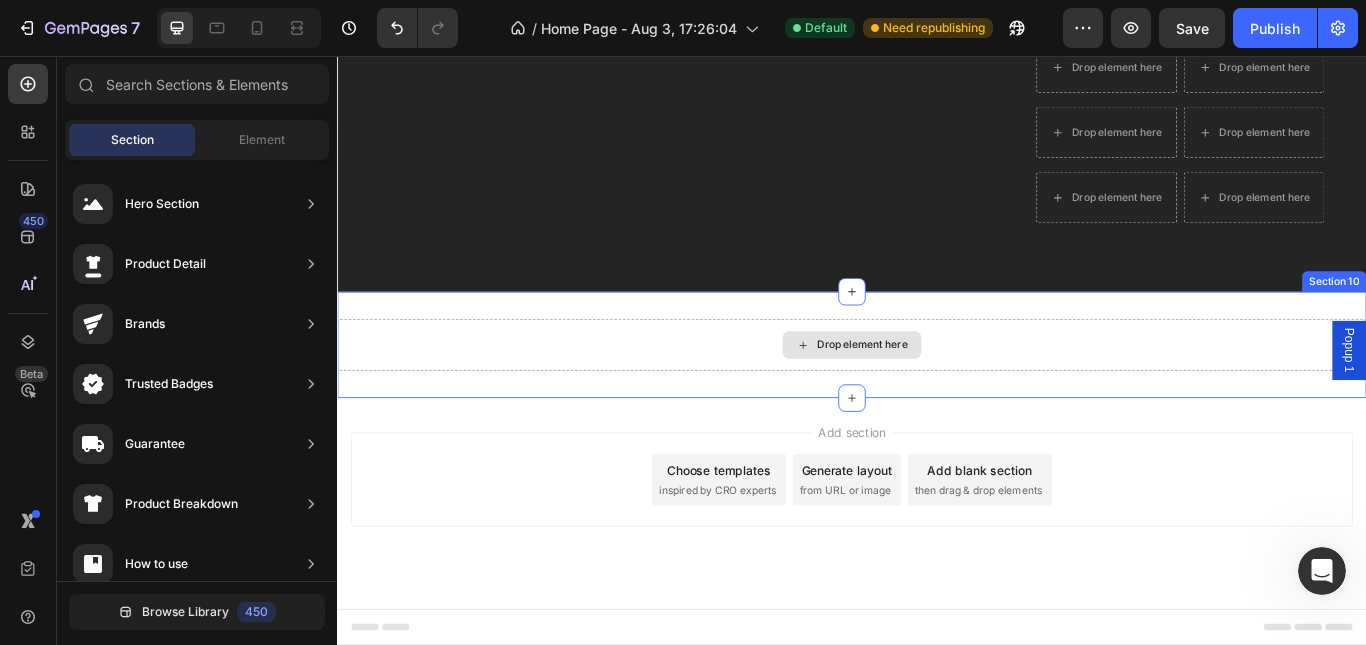 click on "Drop element here" at bounding box center (937, 393) 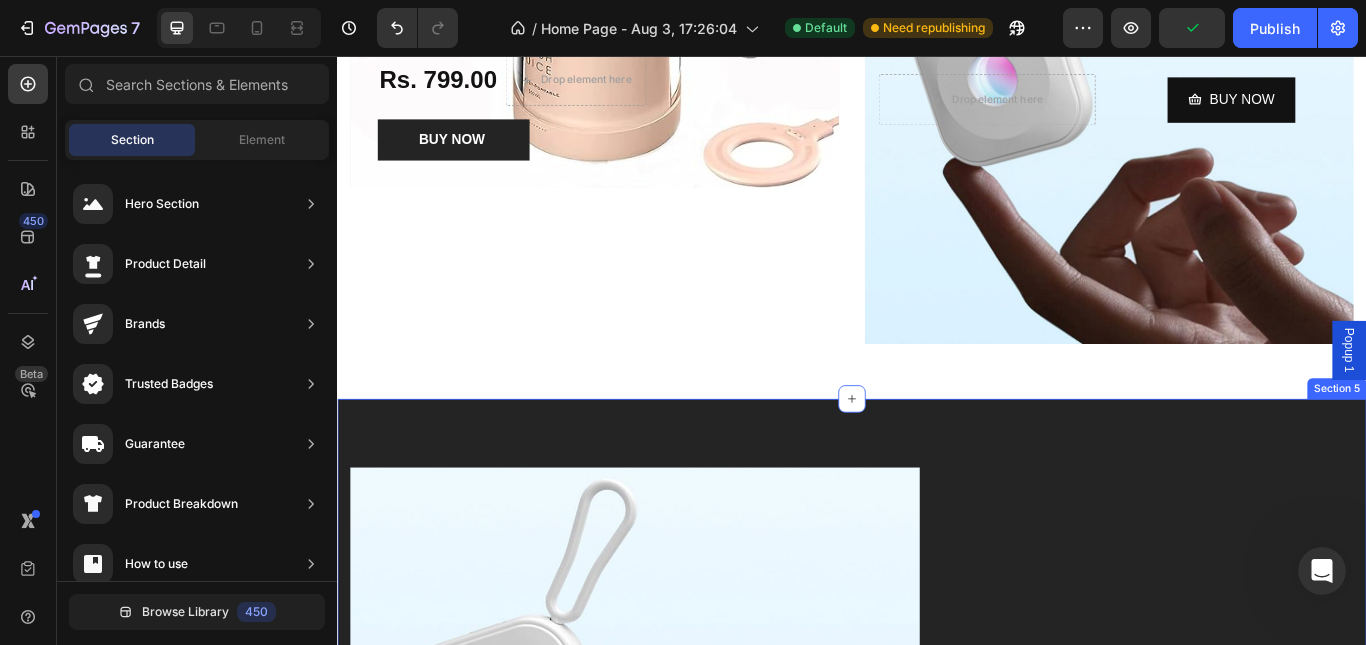 scroll, scrollTop: 1889, scrollLeft: 0, axis: vertical 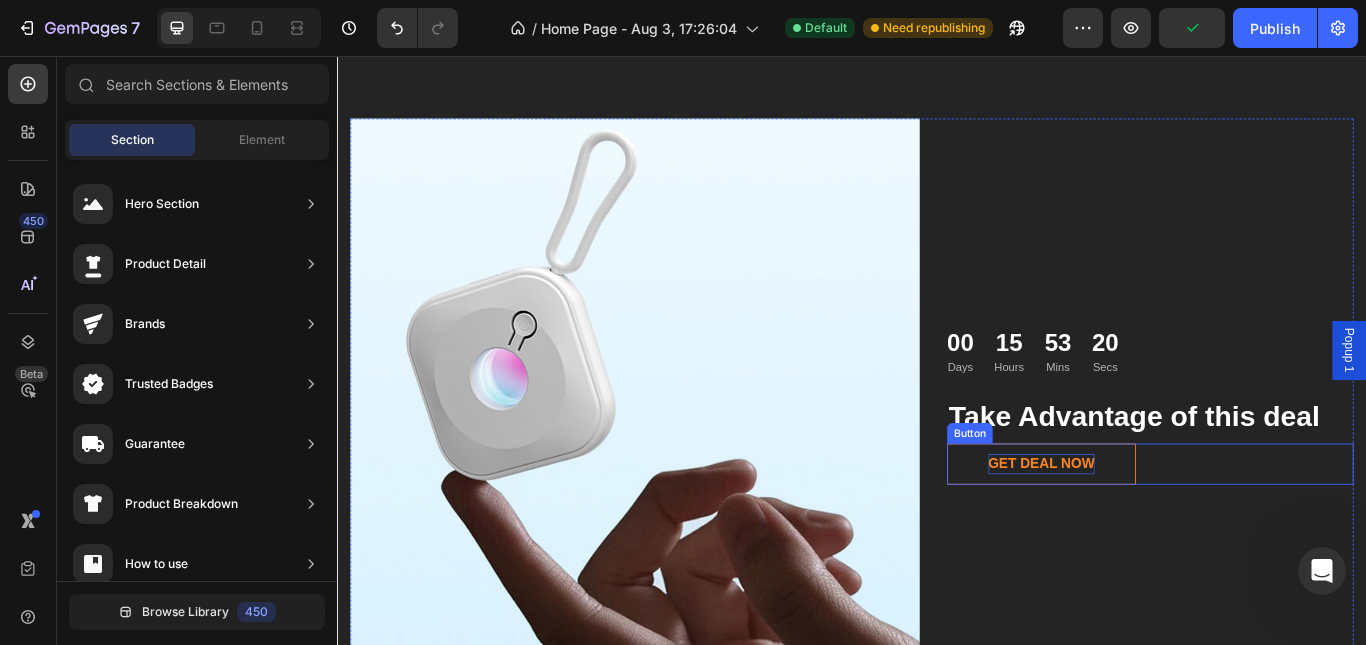 click on "GET DEAL NOW" at bounding box center (1158, 532) 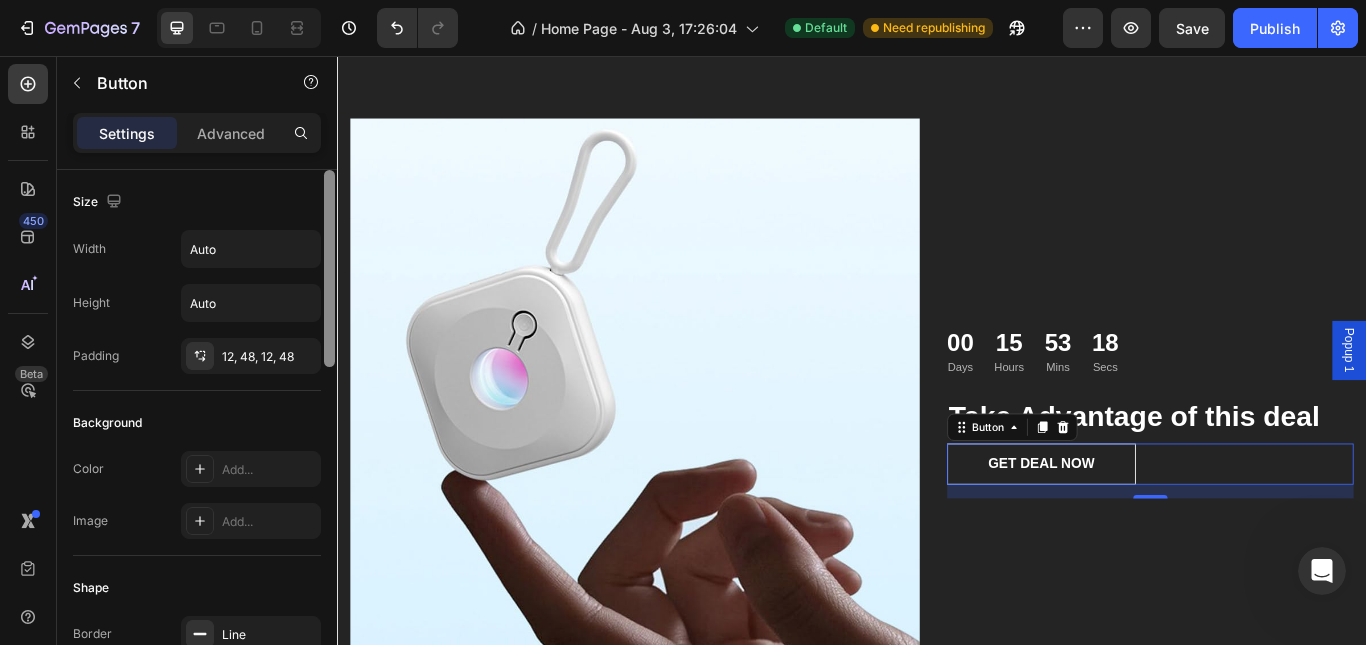 scroll, scrollTop: 300, scrollLeft: 0, axis: vertical 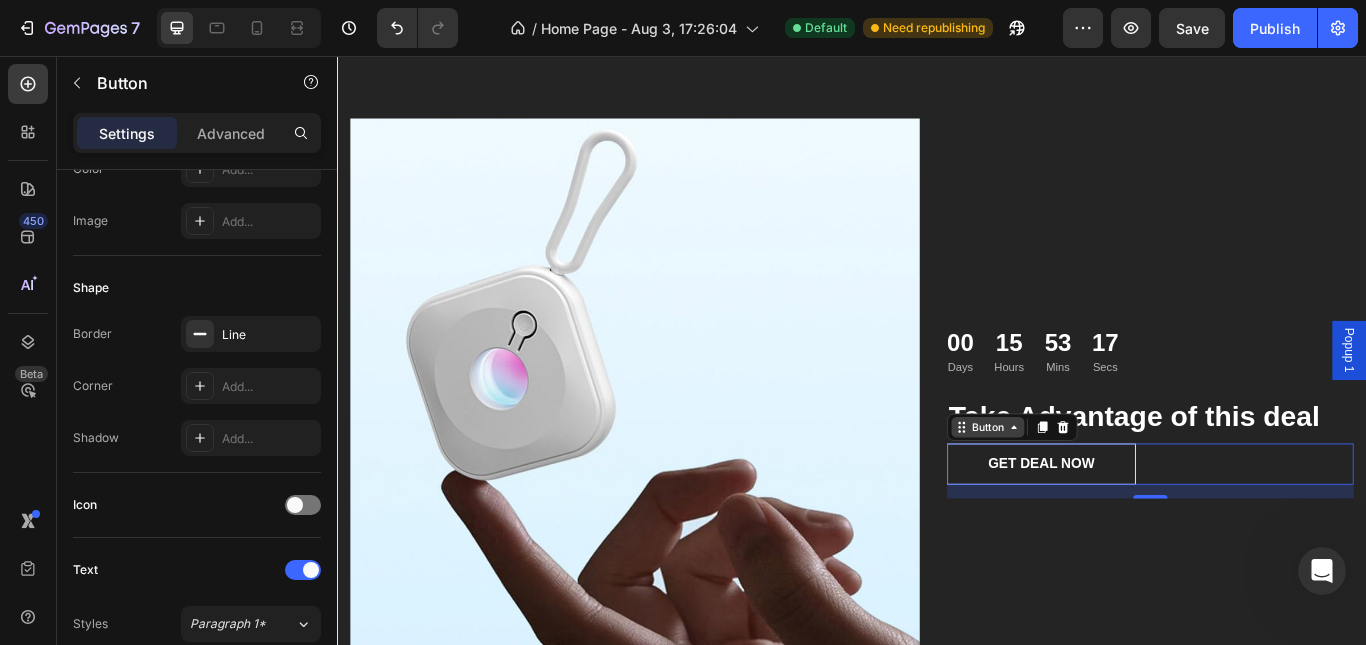 click on "Button" at bounding box center (1095, 489) 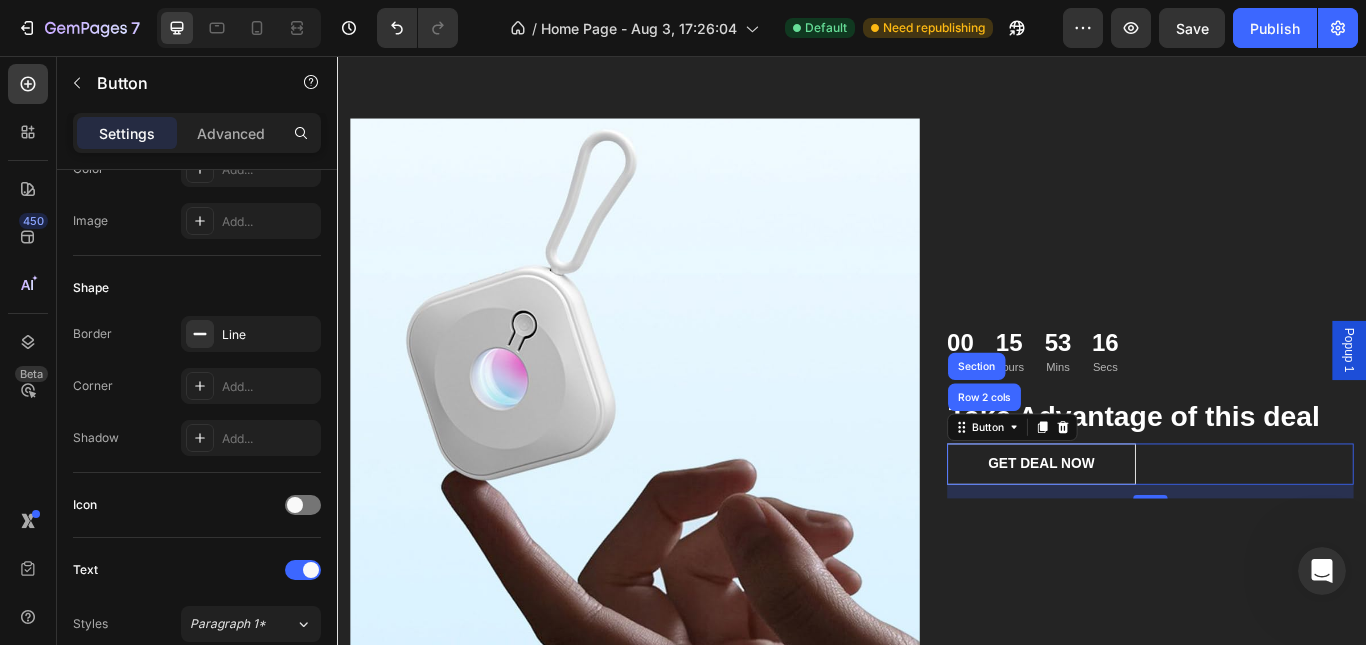 click on "Button Row 2 cols Section" at bounding box center [1124, 489] 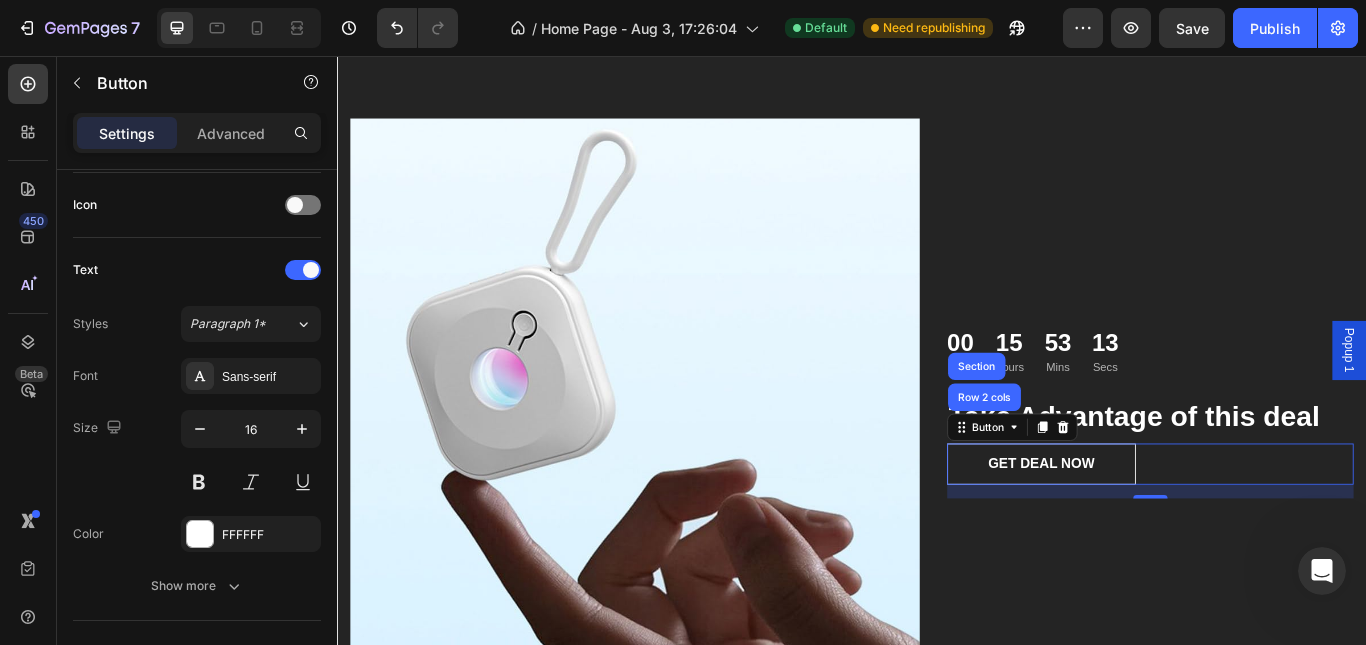 scroll, scrollTop: 902, scrollLeft: 0, axis: vertical 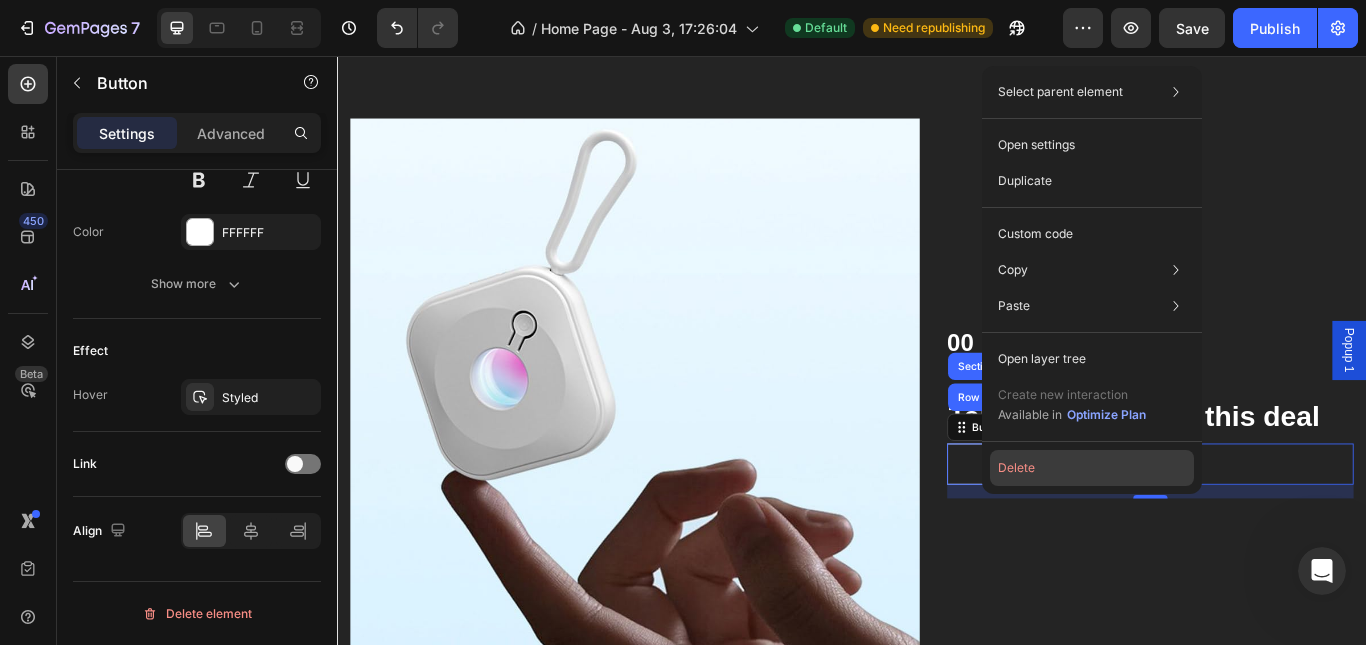 click on "Delete" 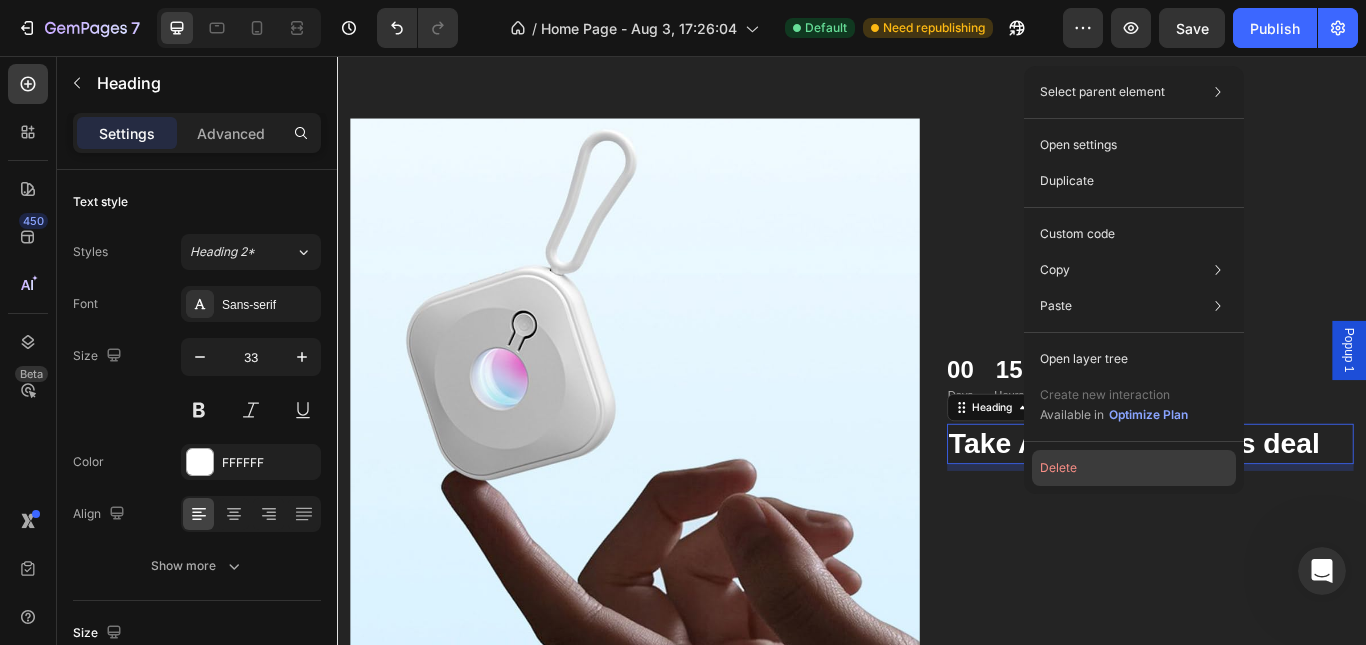 click on "Delete" 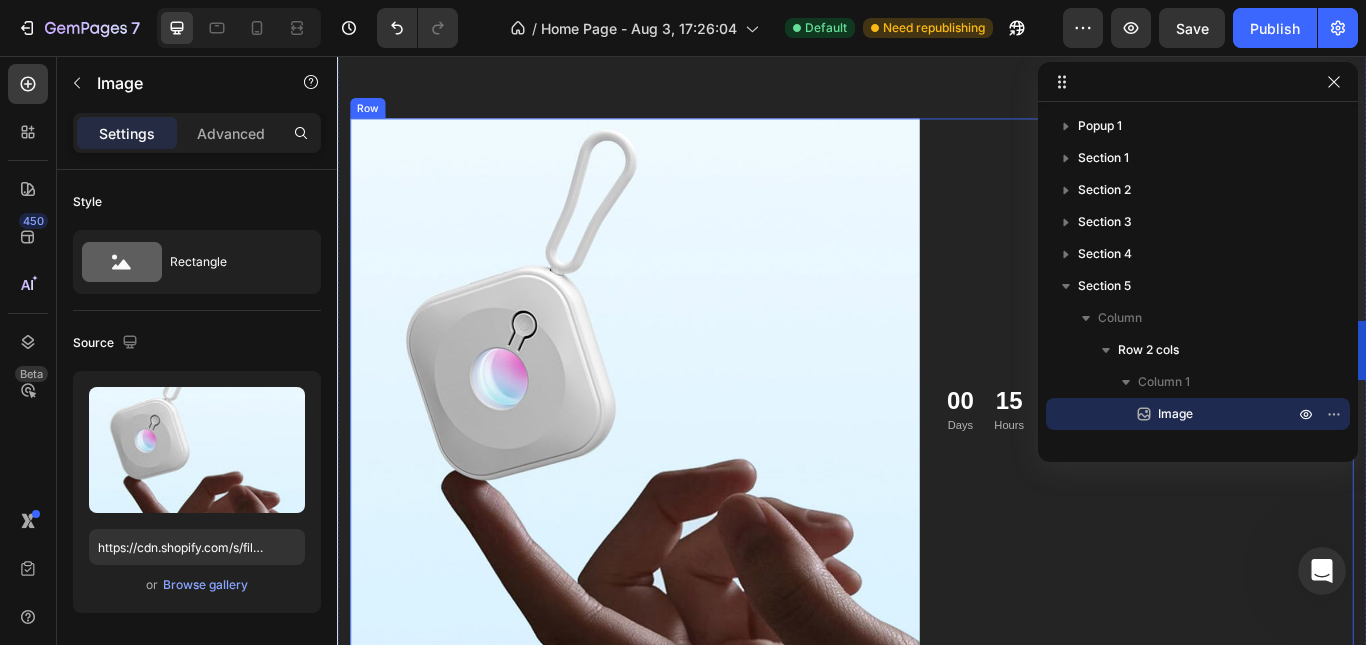 scroll, scrollTop: 2189, scrollLeft: 0, axis: vertical 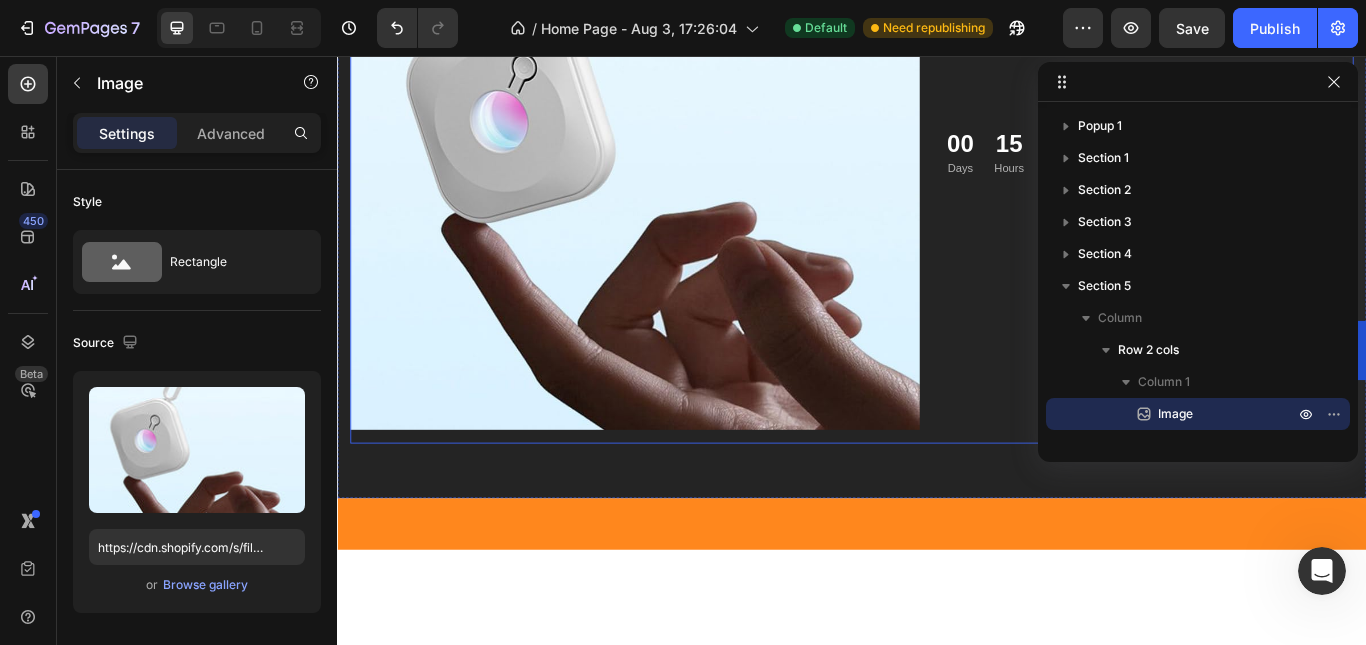 click at bounding box center (684, 161) 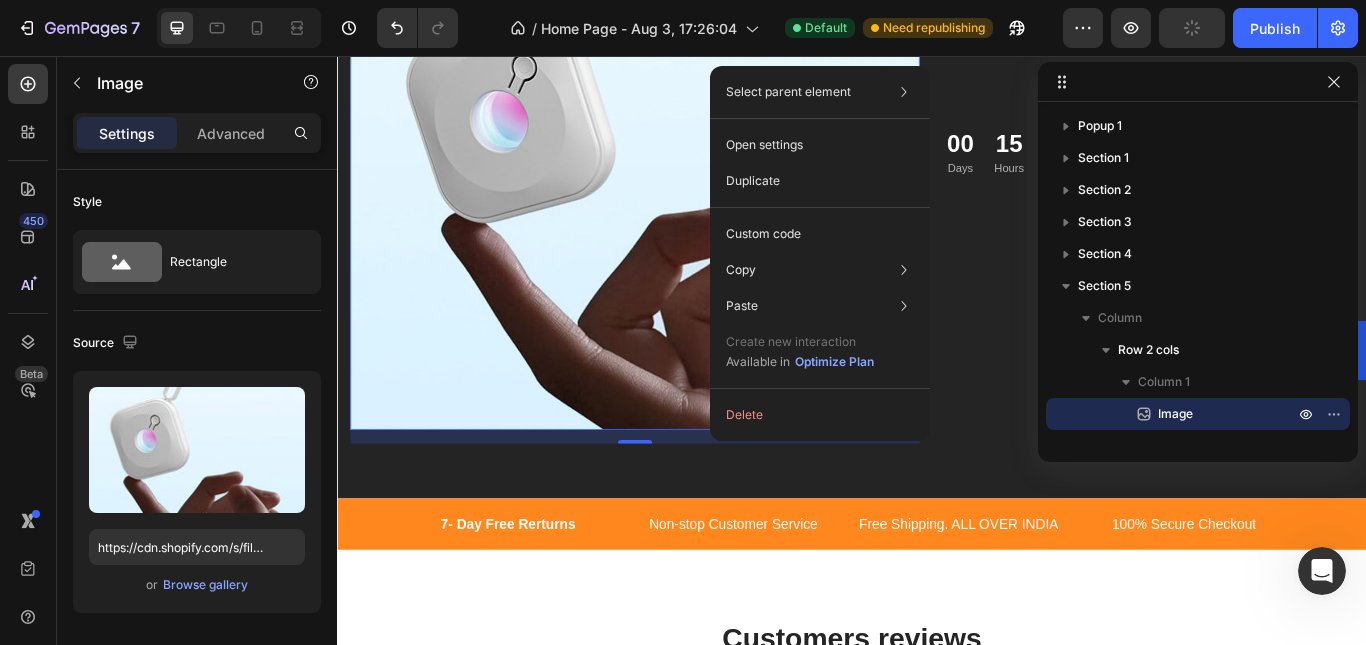 click at bounding box center [684, 161] 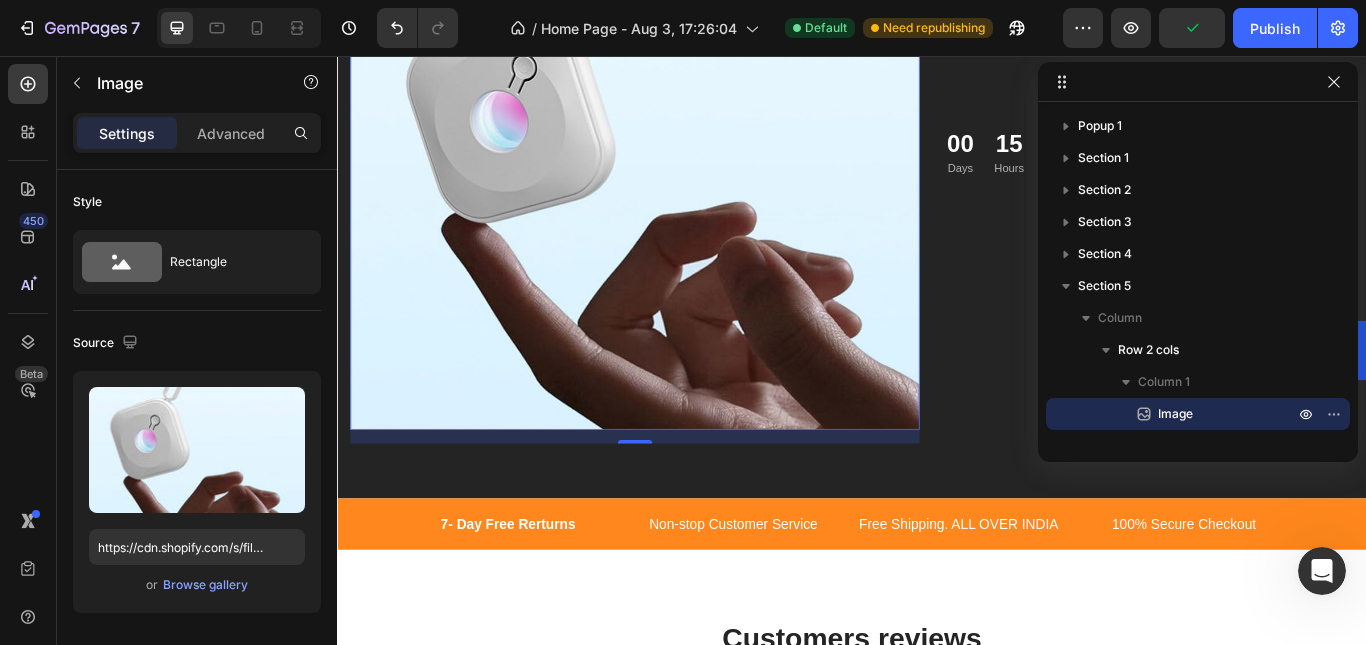 click at bounding box center (684, 161) 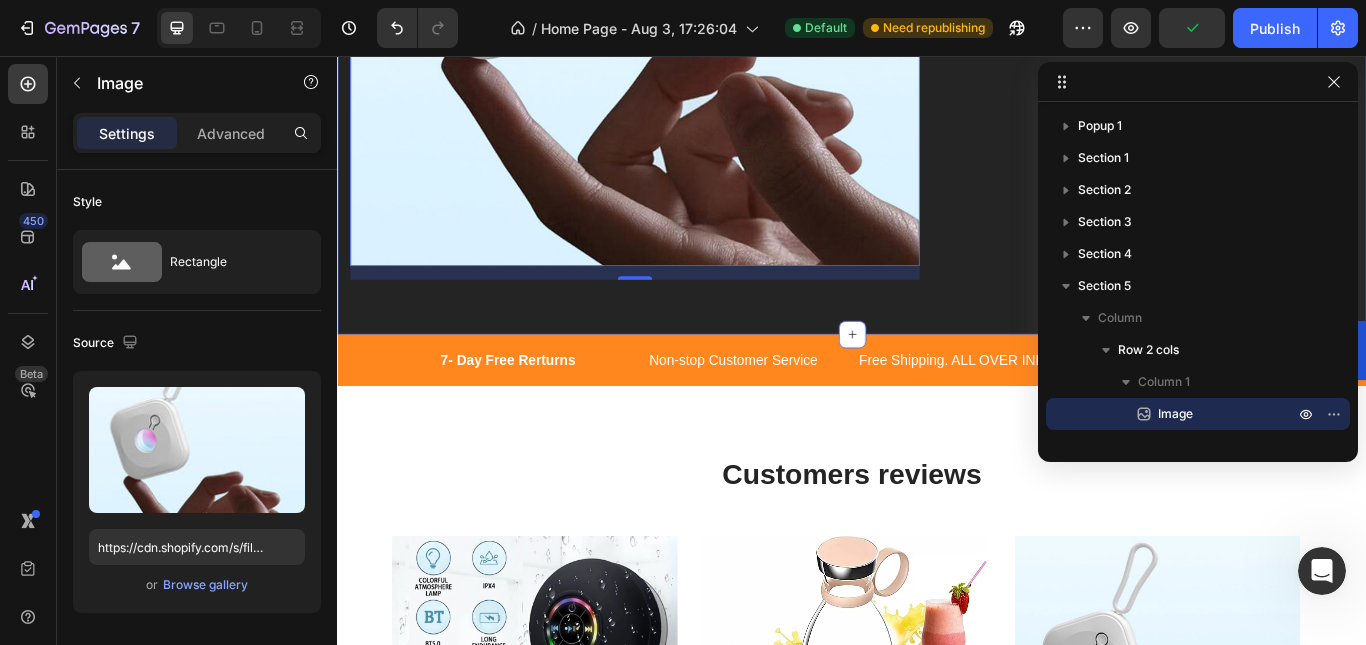 scroll, scrollTop: 2589, scrollLeft: 0, axis: vertical 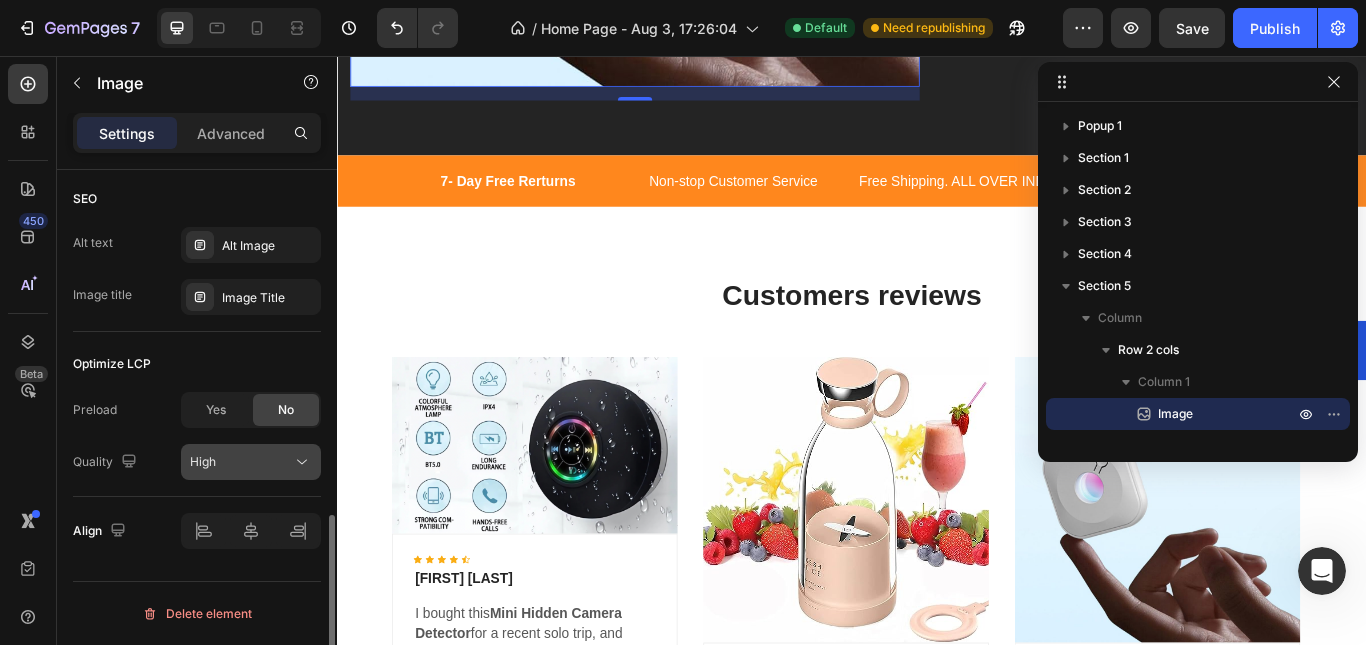 click on "High" at bounding box center (251, 462) 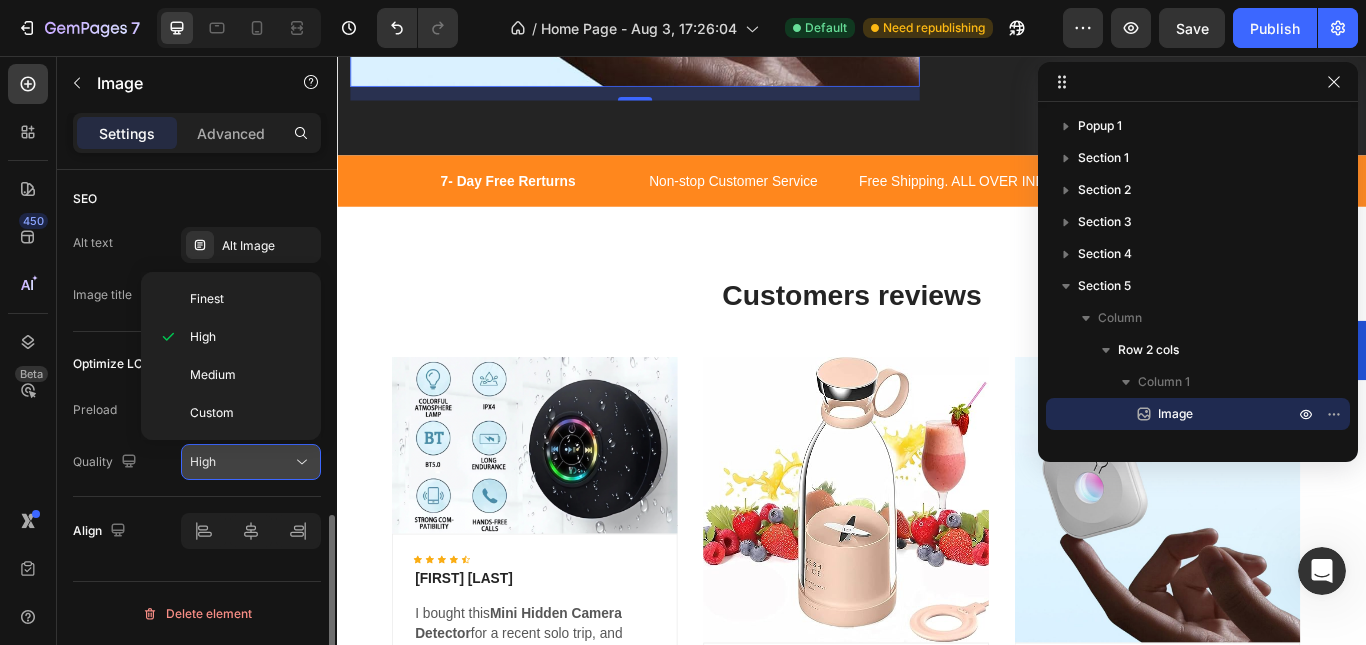 click on "High" at bounding box center (251, 462) 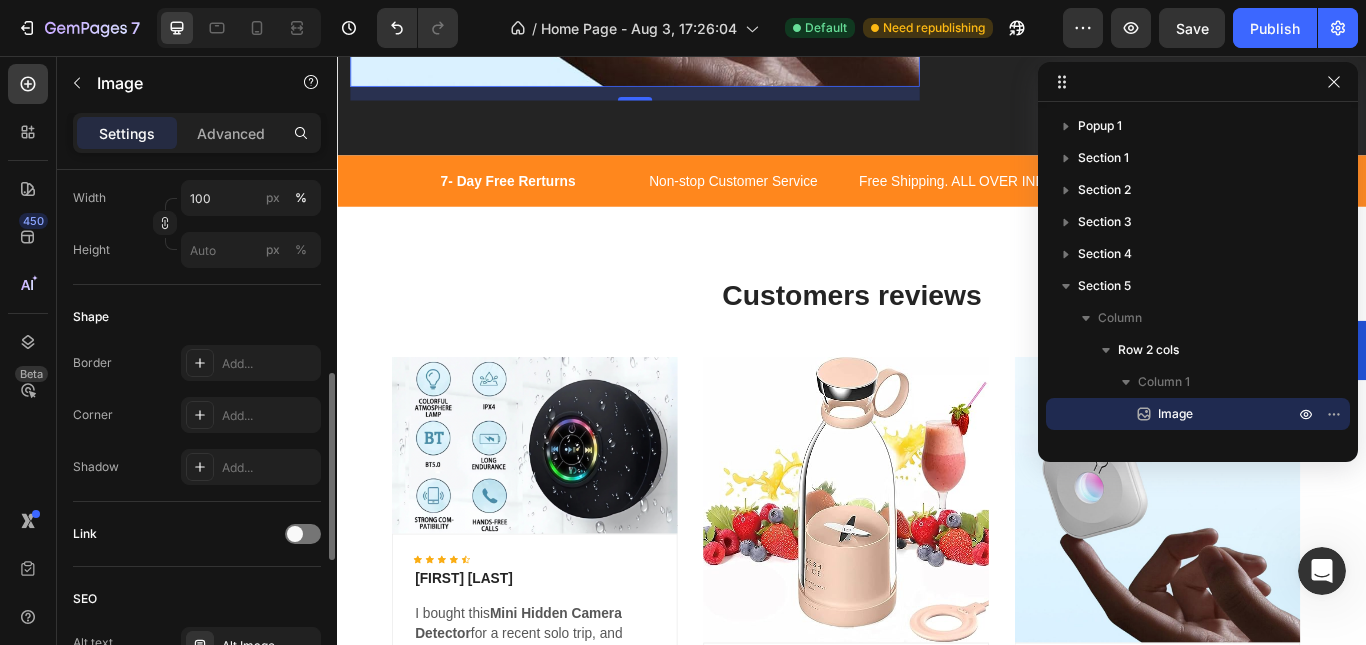 scroll, scrollTop: 278, scrollLeft: 0, axis: vertical 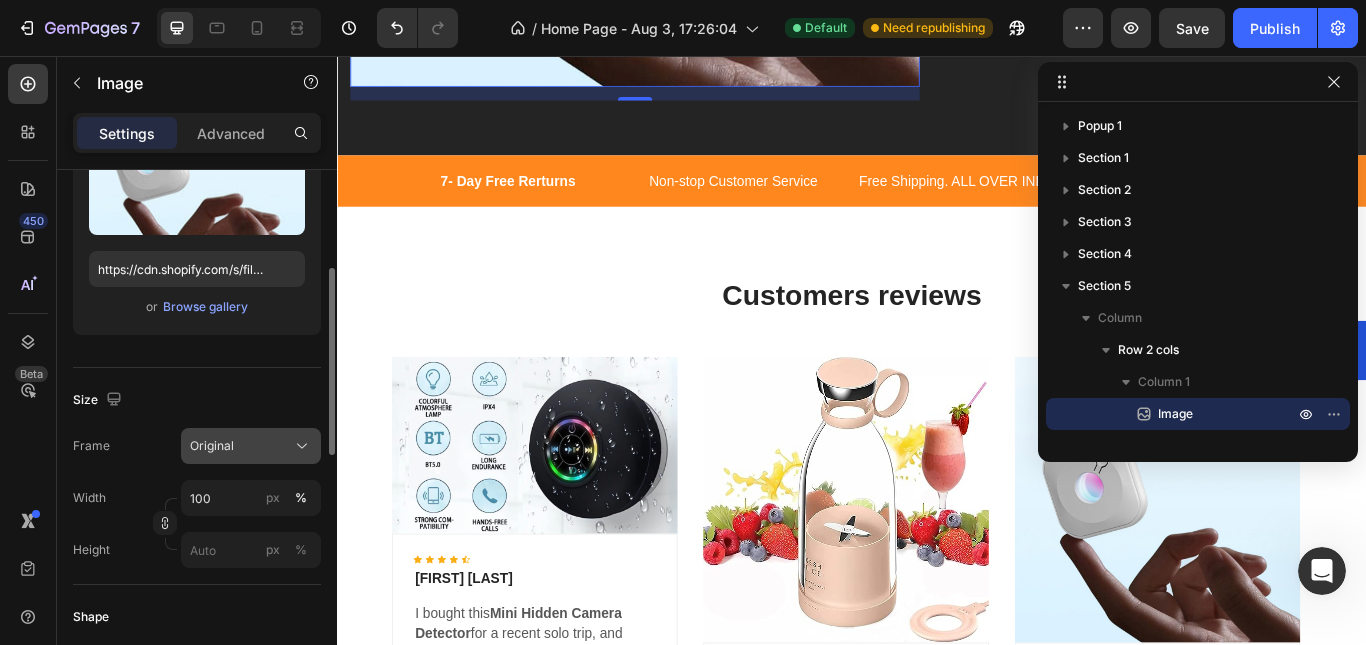 click on "Original" 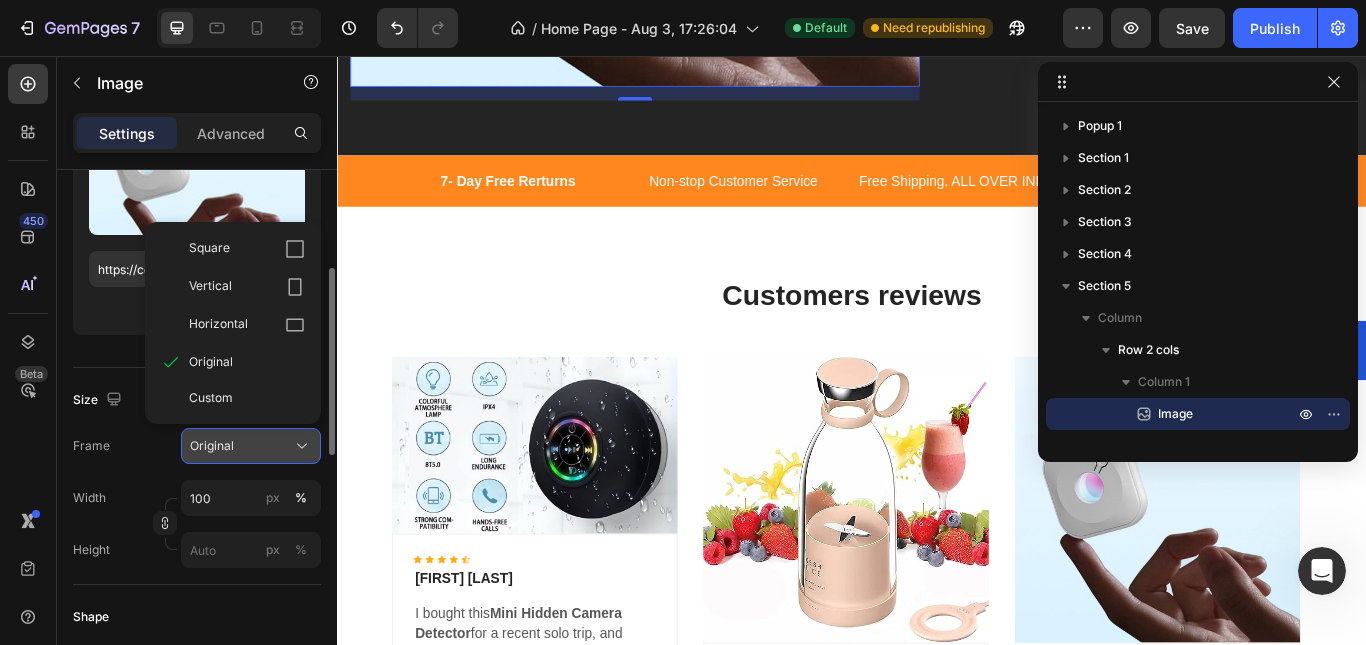 click on "Original" 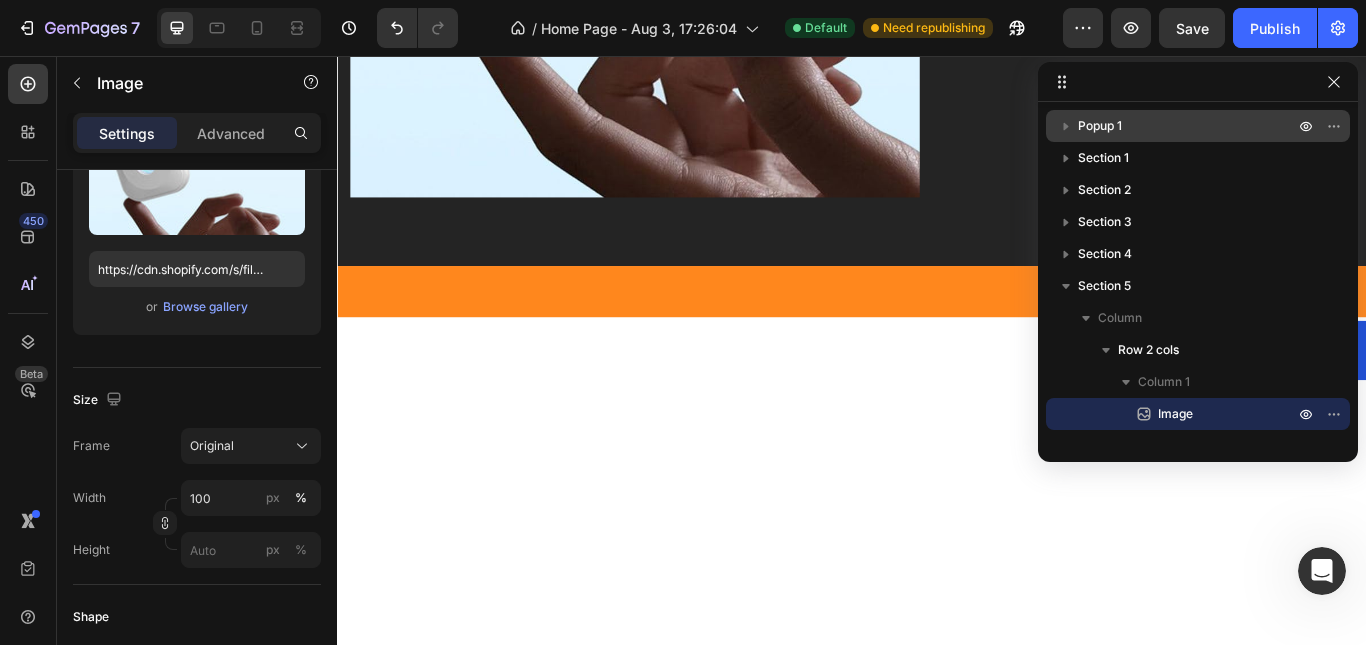 scroll, scrollTop: 1489, scrollLeft: 0, axis: vertical 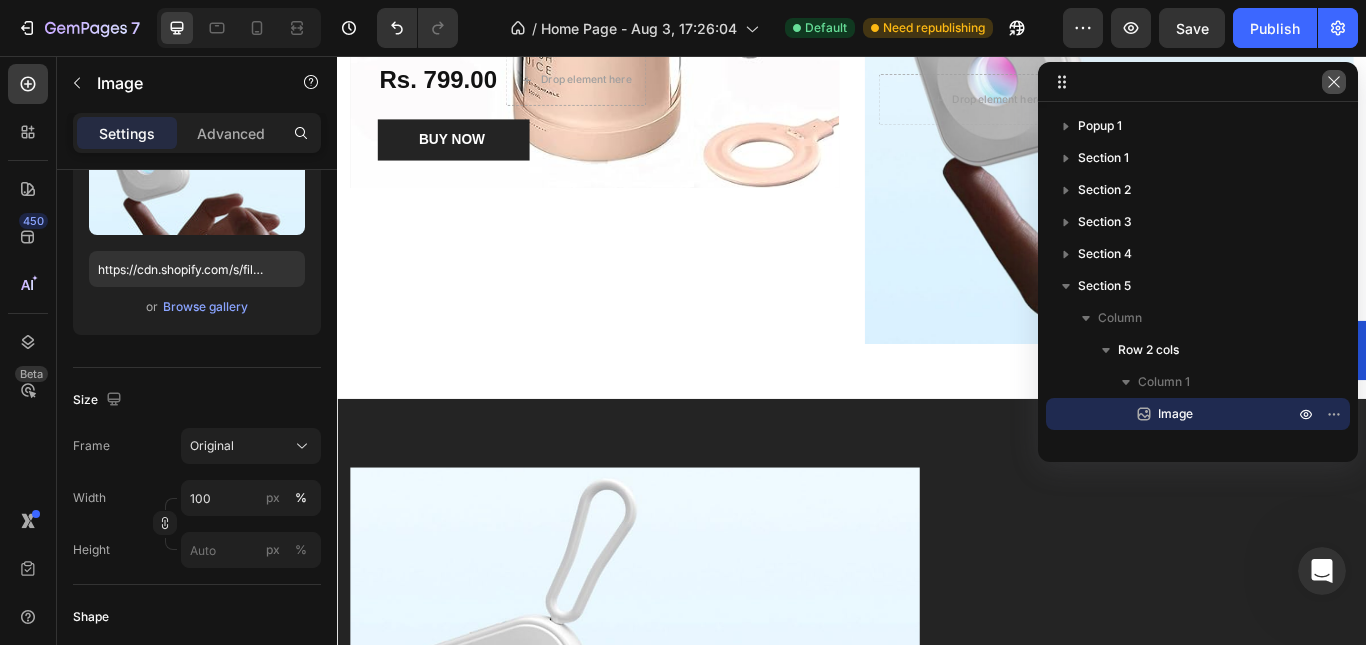click 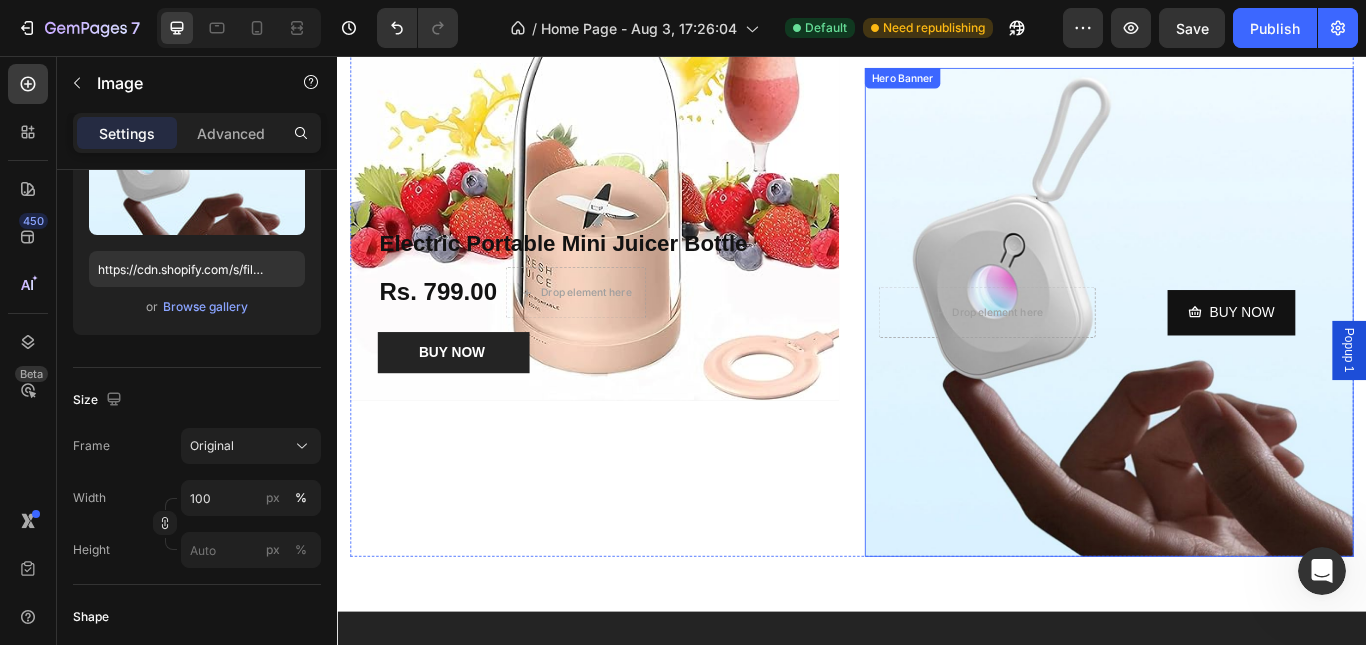 scroll, scrollTop: 989, scrollLeft: 0, axis: vertical 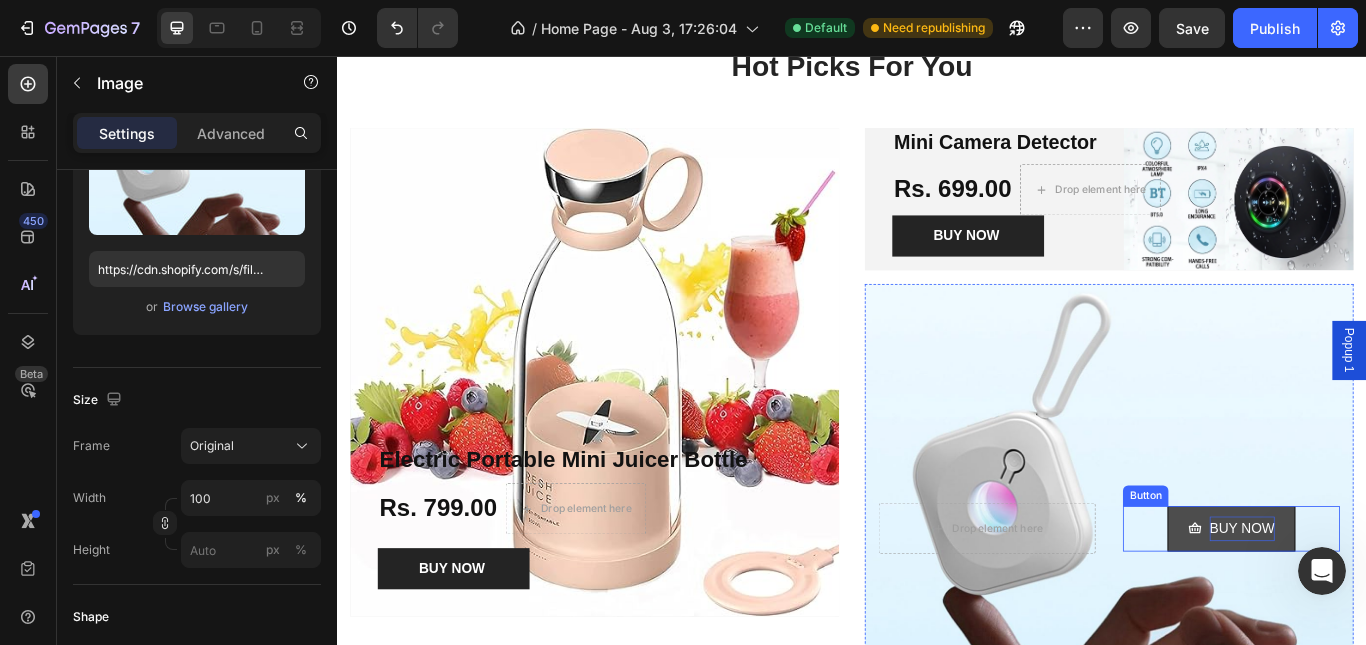click on "BUY NOW" at bounding box center (1392, 607) 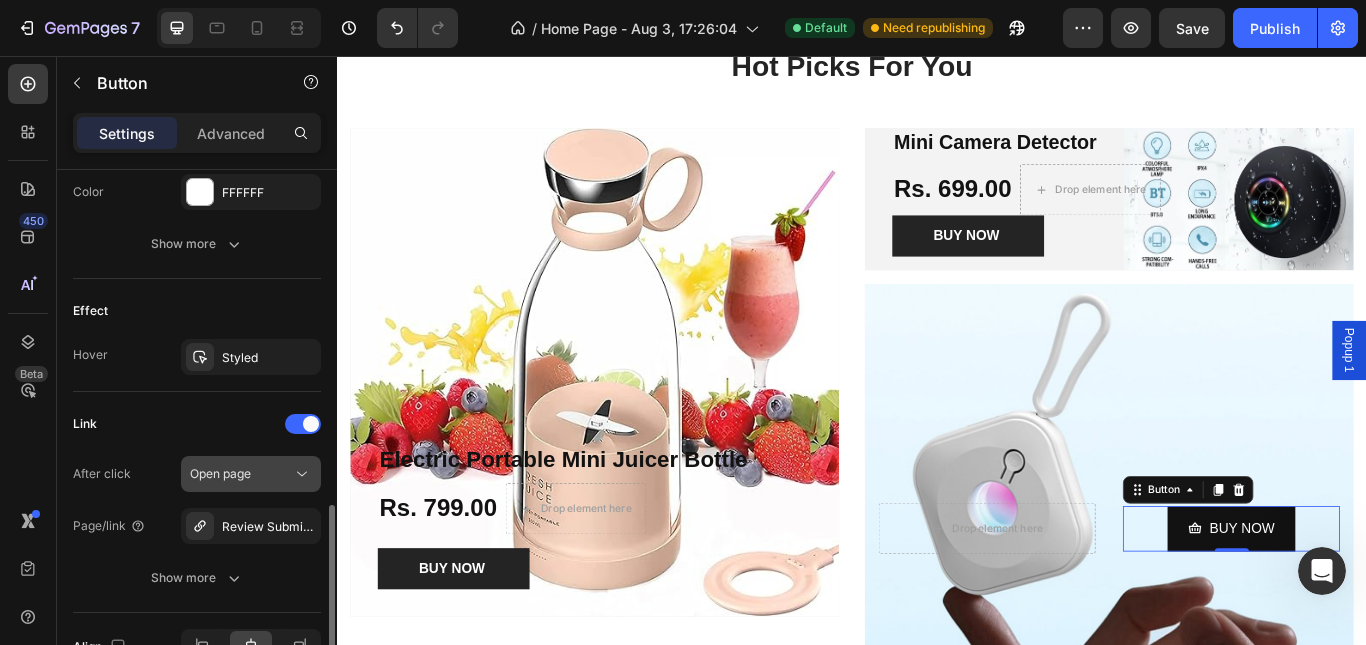 scroll, scrollTop: 1200, scrollLeft: 0, axis: vertical 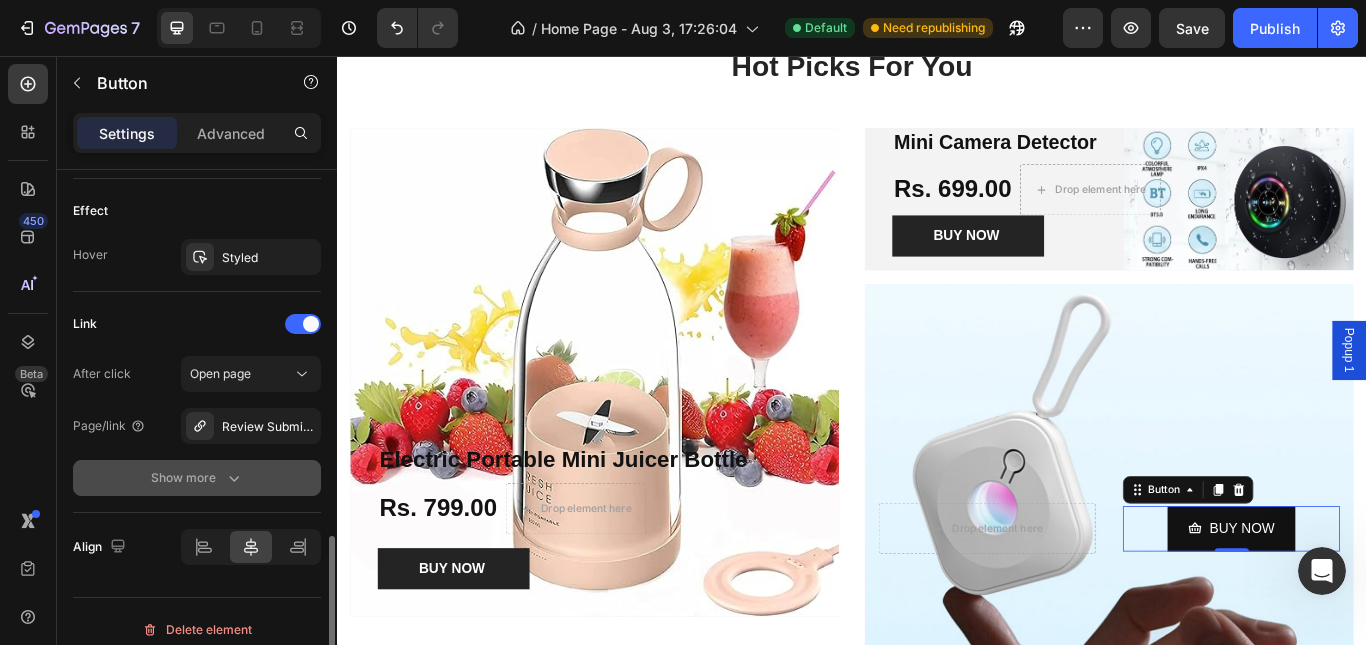 click 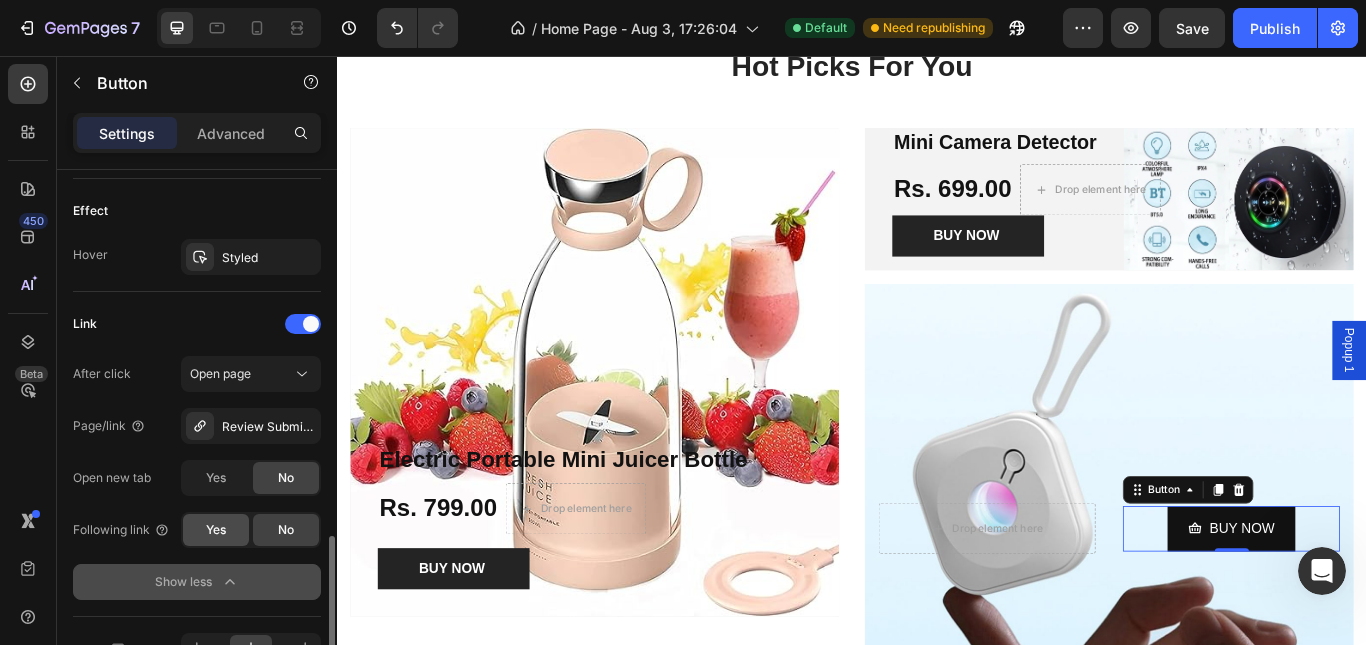 click on "Yes" 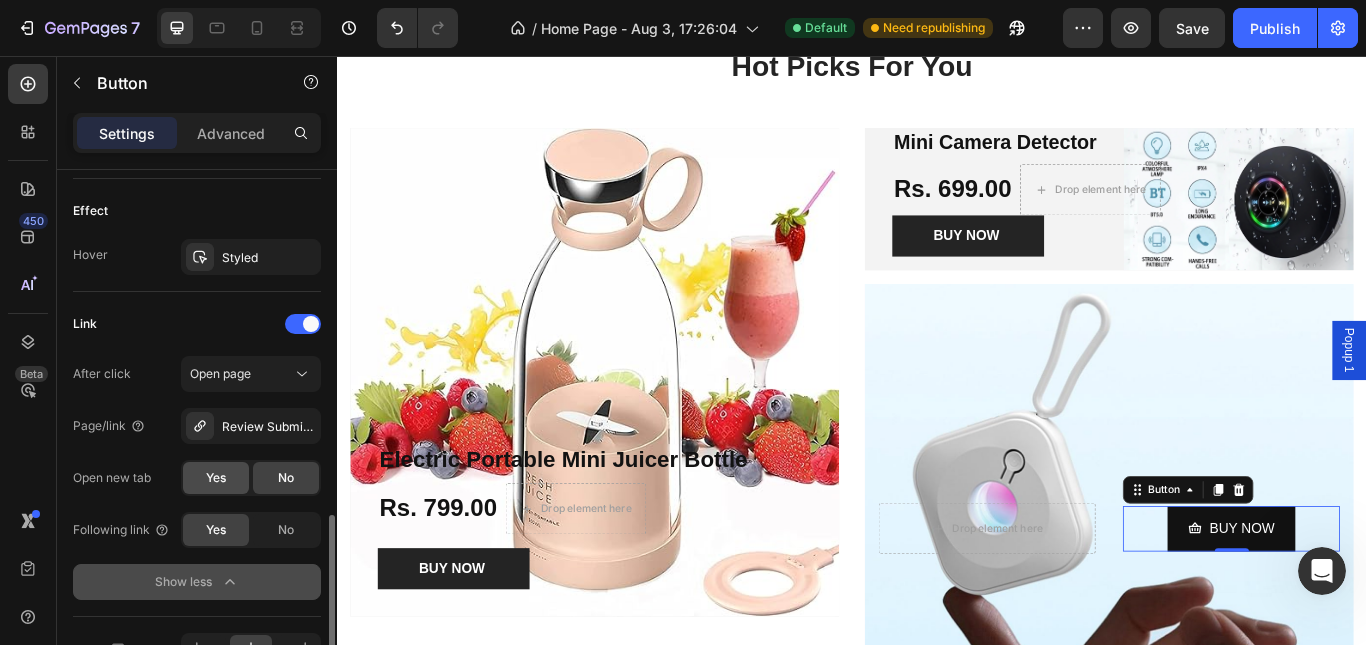 click on "Yes" 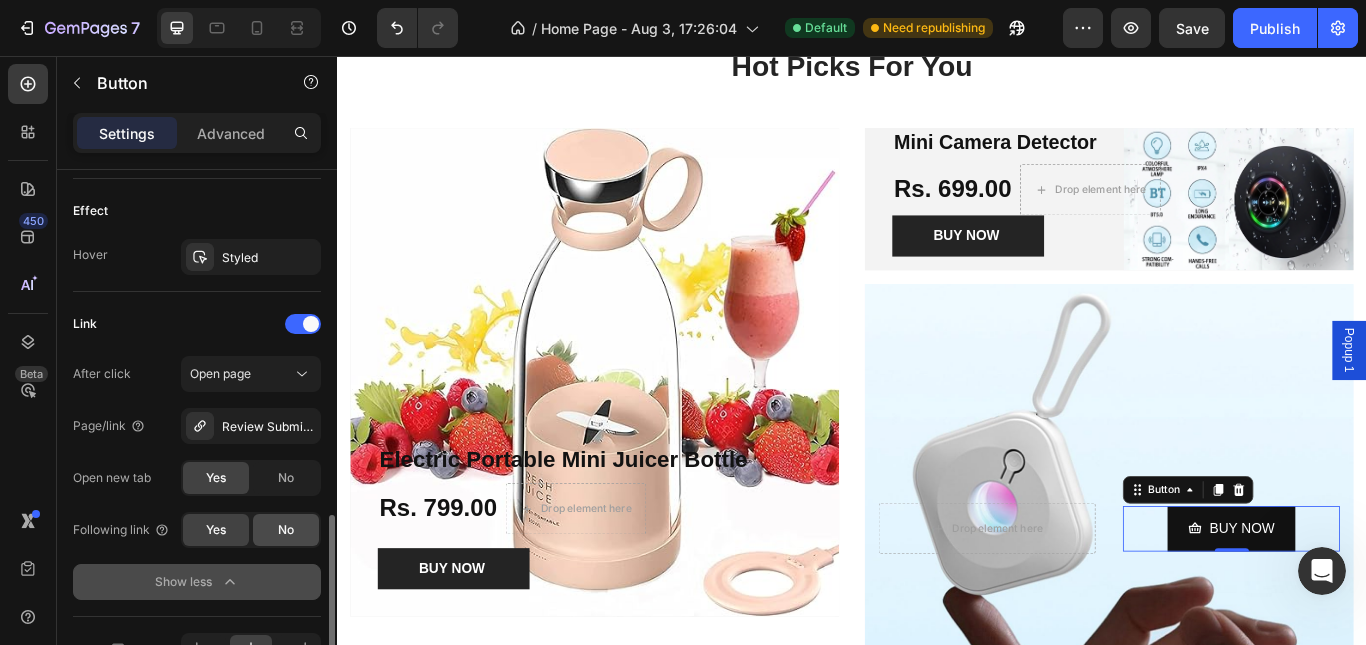 scroll, scrollTop: 1300, scrollLeft: 0, axis: vertical 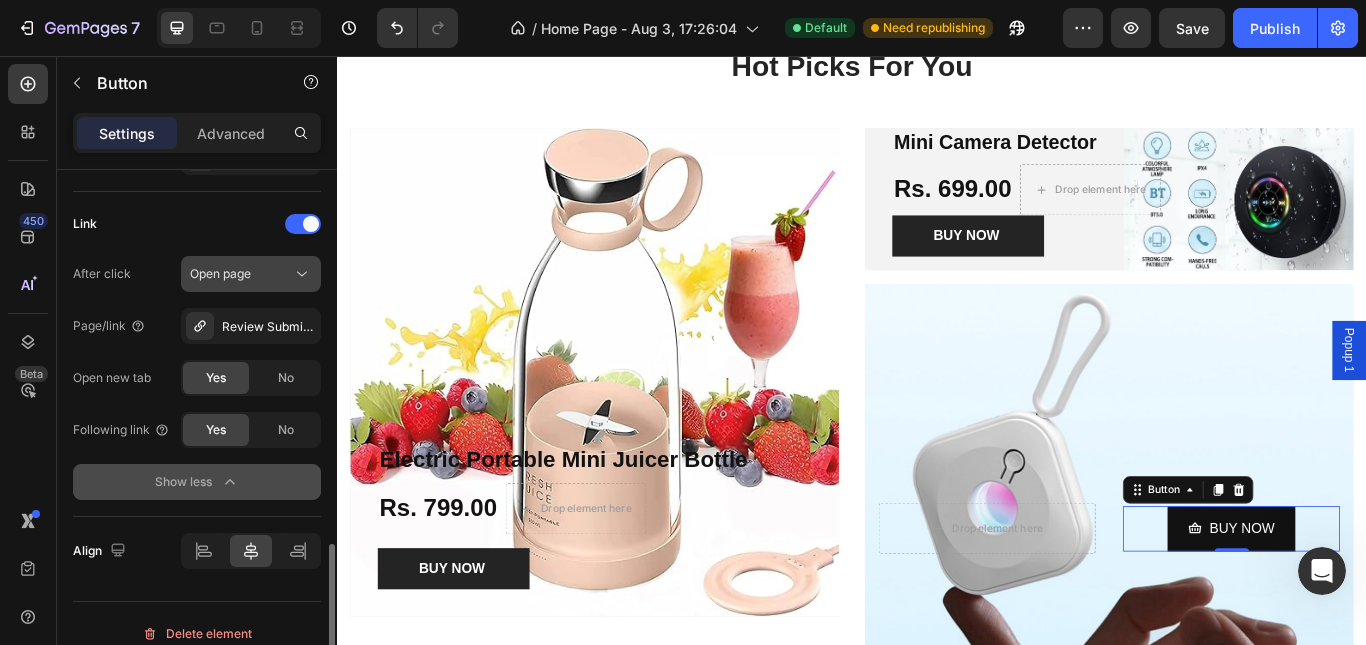 click on "Open page" at bounding box center (220, 273) 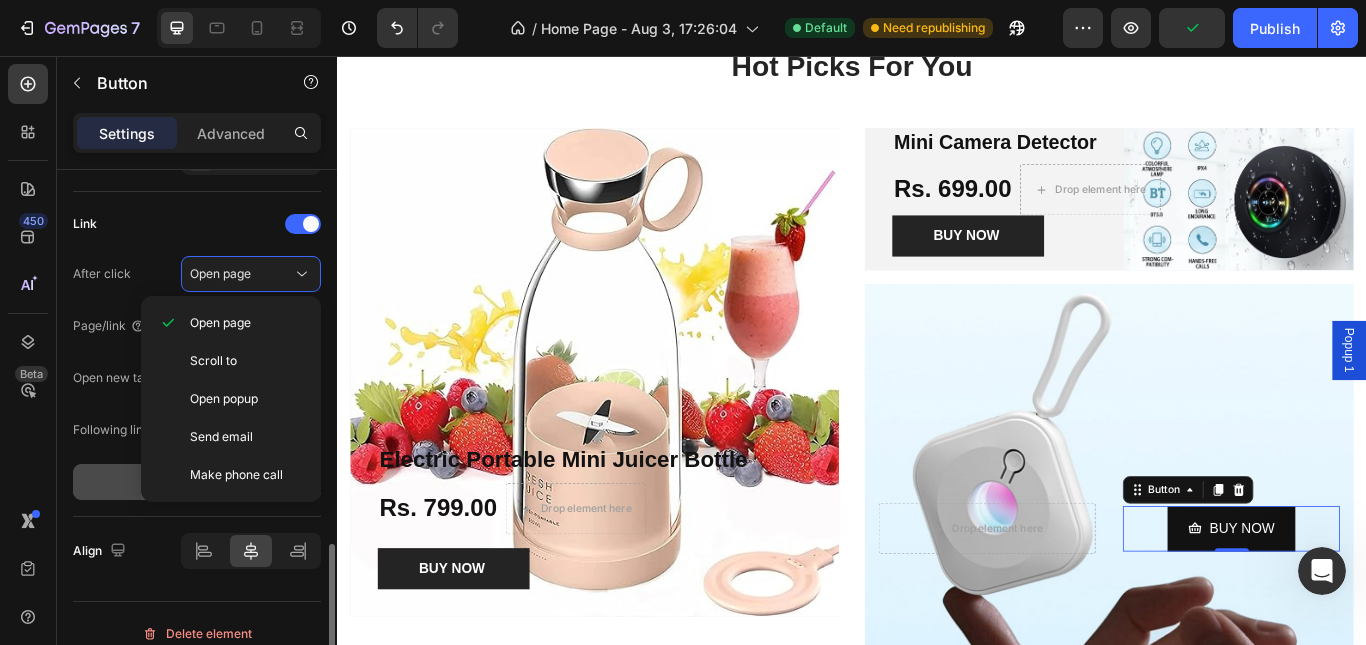 click on "Link" at bounding box center [197, 224] 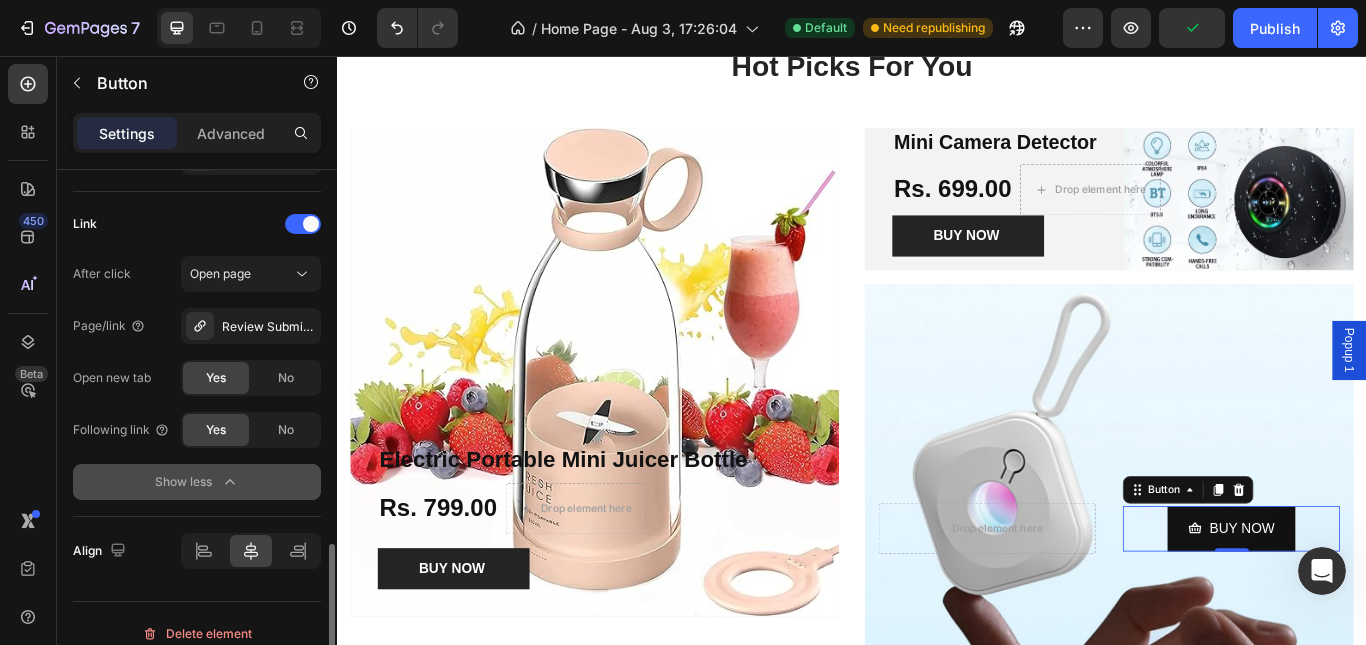 scroll, scrollTop: 1320, scrollLeft: 0, axis: vertical 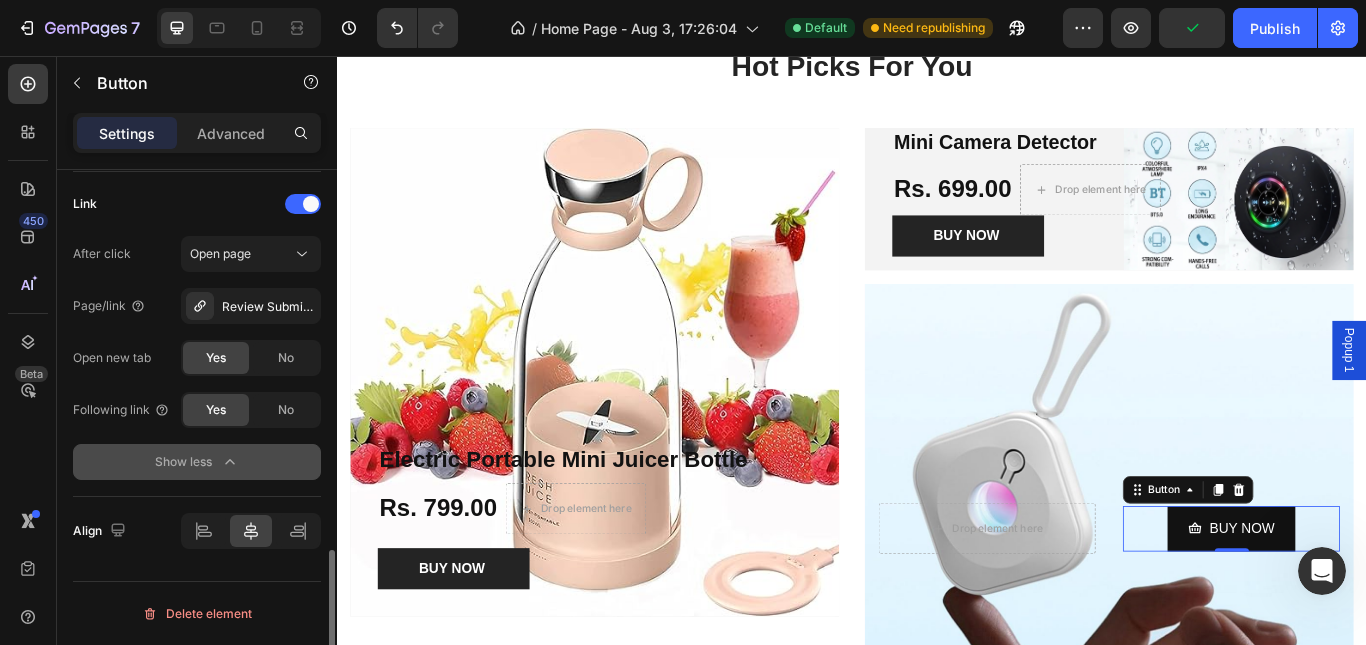 click 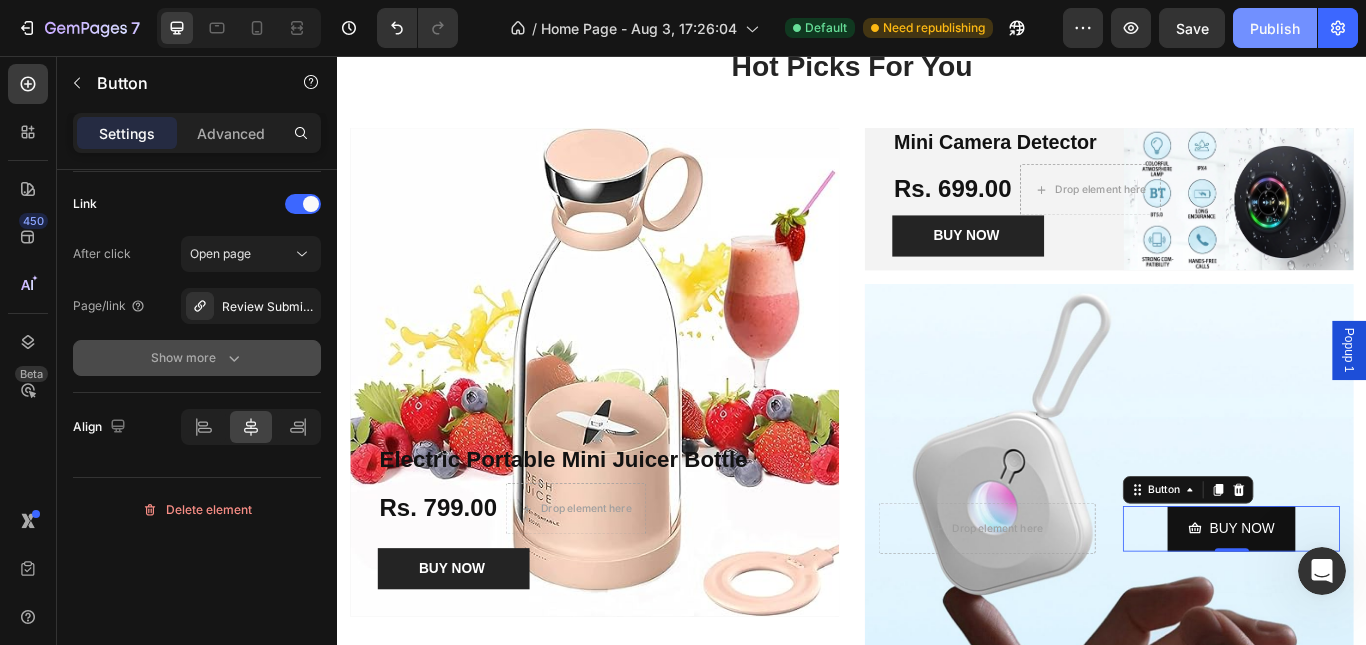 click on "Publish" 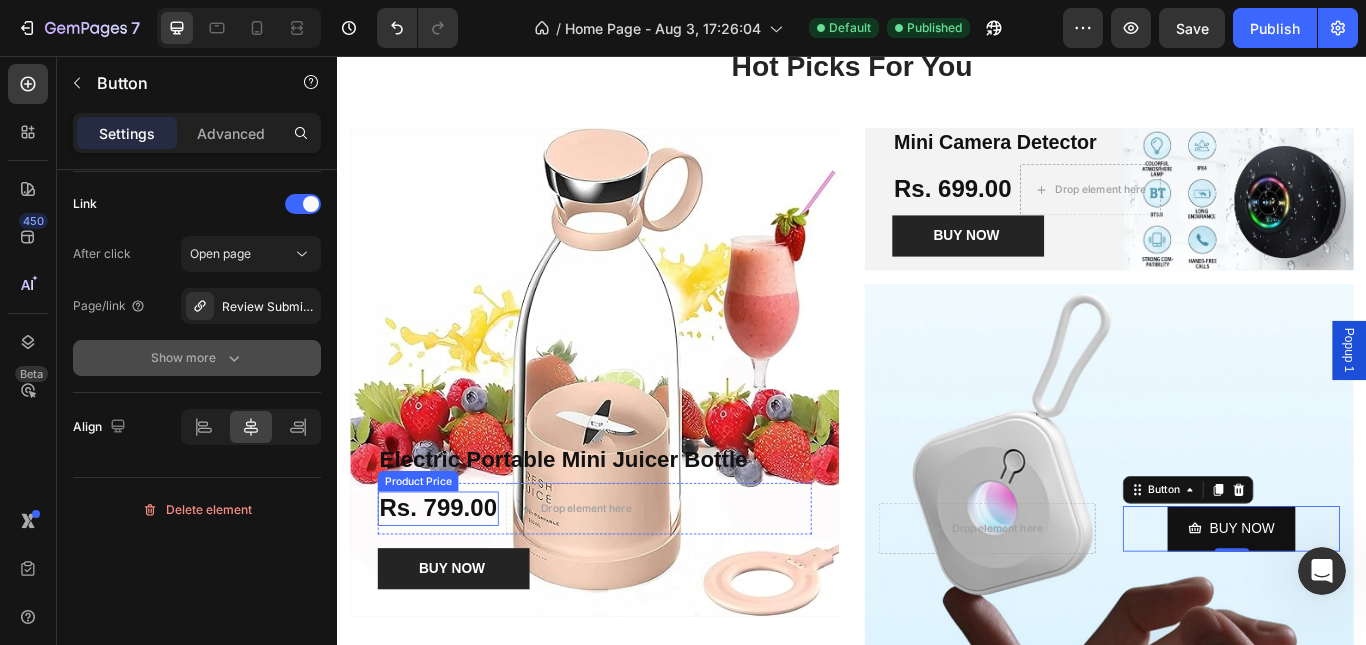 scroll, scrollTop: 1189, scrollLeft: 0, axis: vertical 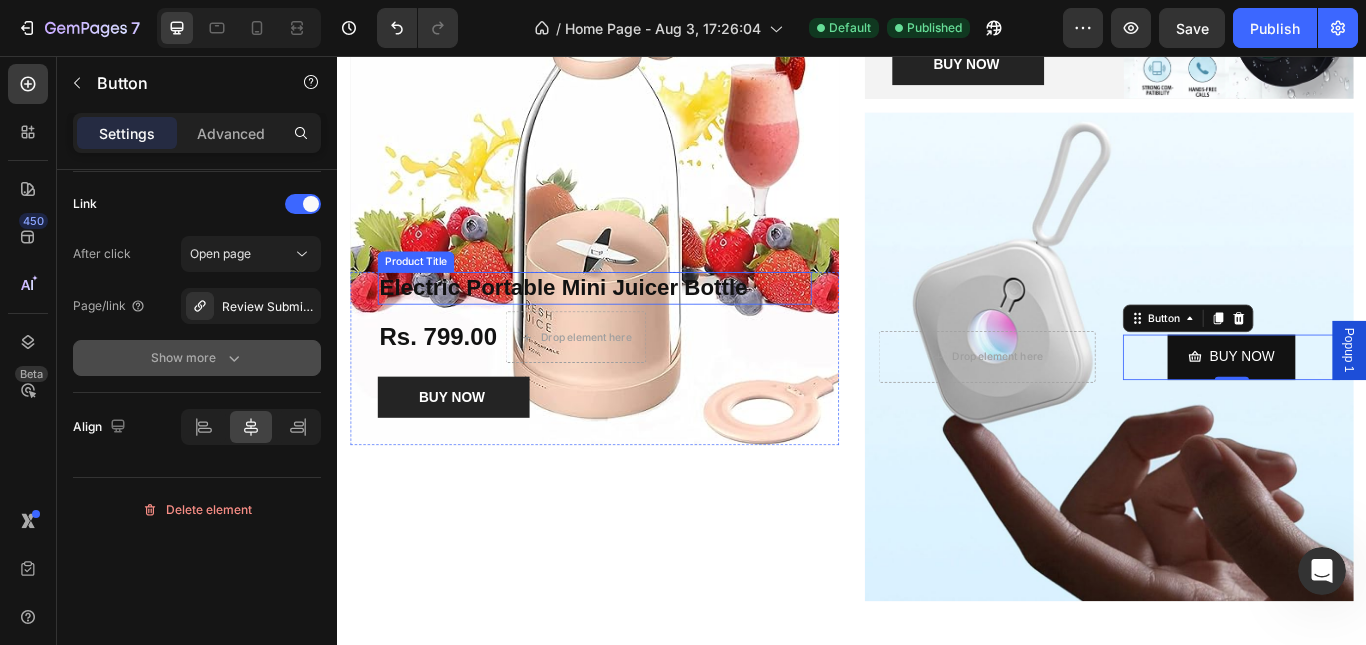 click on "Electric Portable Mini Juicer Bottle" at bounding box center [637, 327] 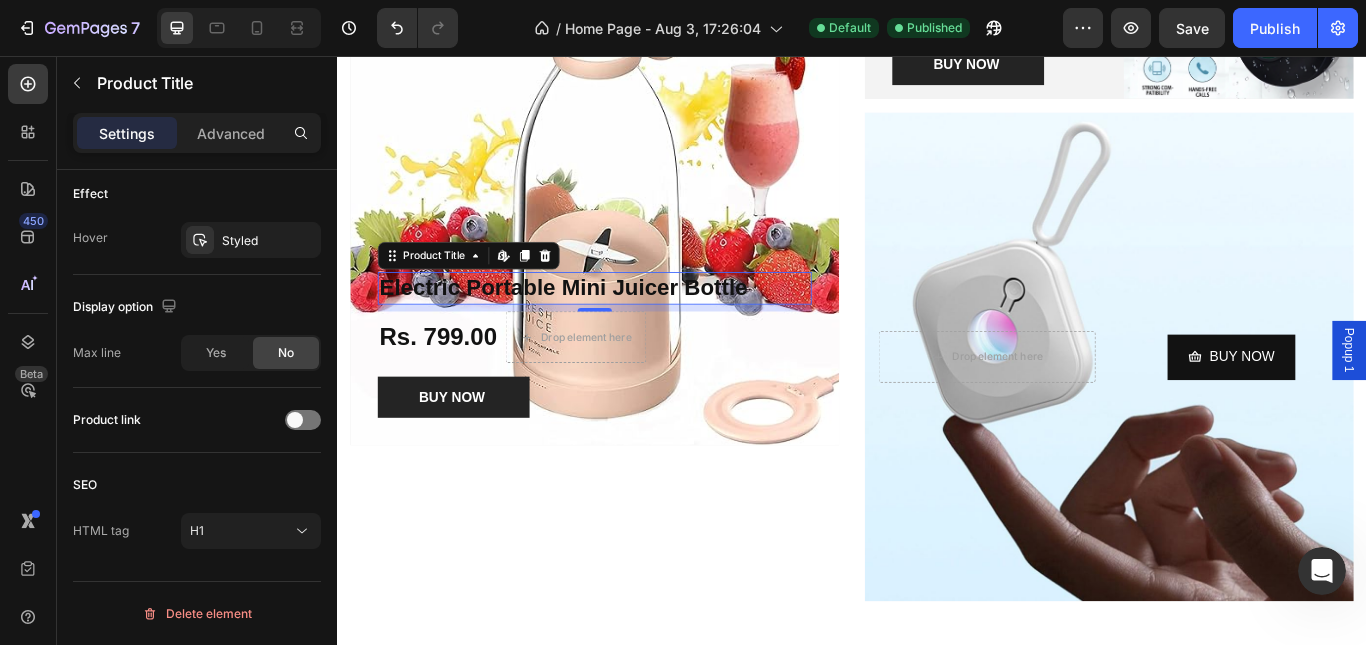 scroll, scrollTop: 0, scrollLeft: 0, axis: both 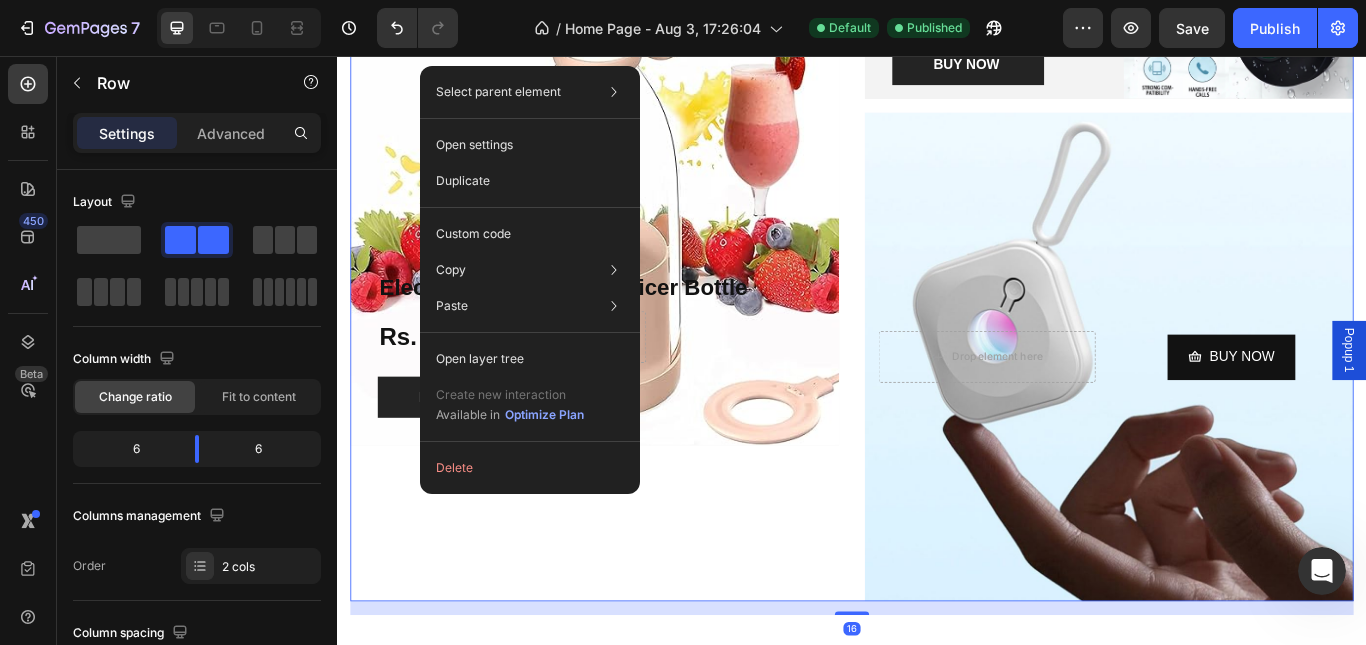 click on "Electric Portable Mini Juicer Bottle Product Title Rs. 799.00 Product Price Product Price
Drop element here Row BUY NOW Product Cart Button Product Hero Banner" at bounding box center (637, 316) 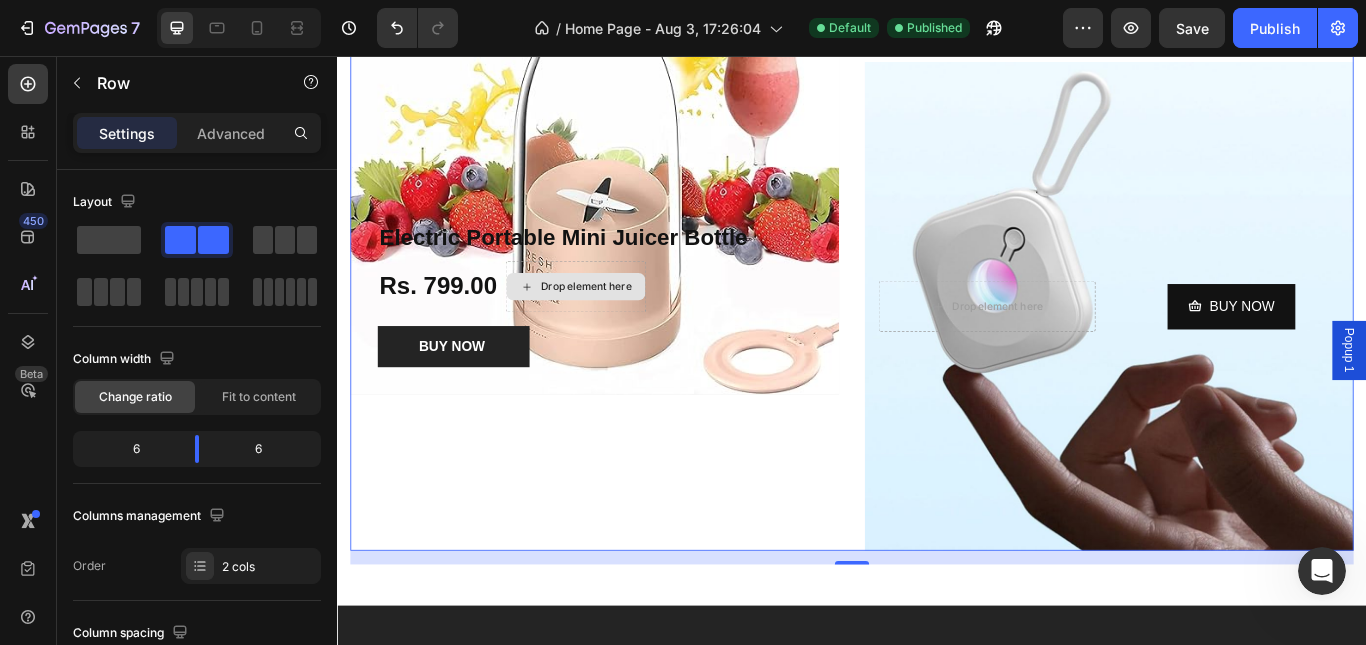 scroll, scrollTop: 1189, scrollLeft: 0, axis: vertical 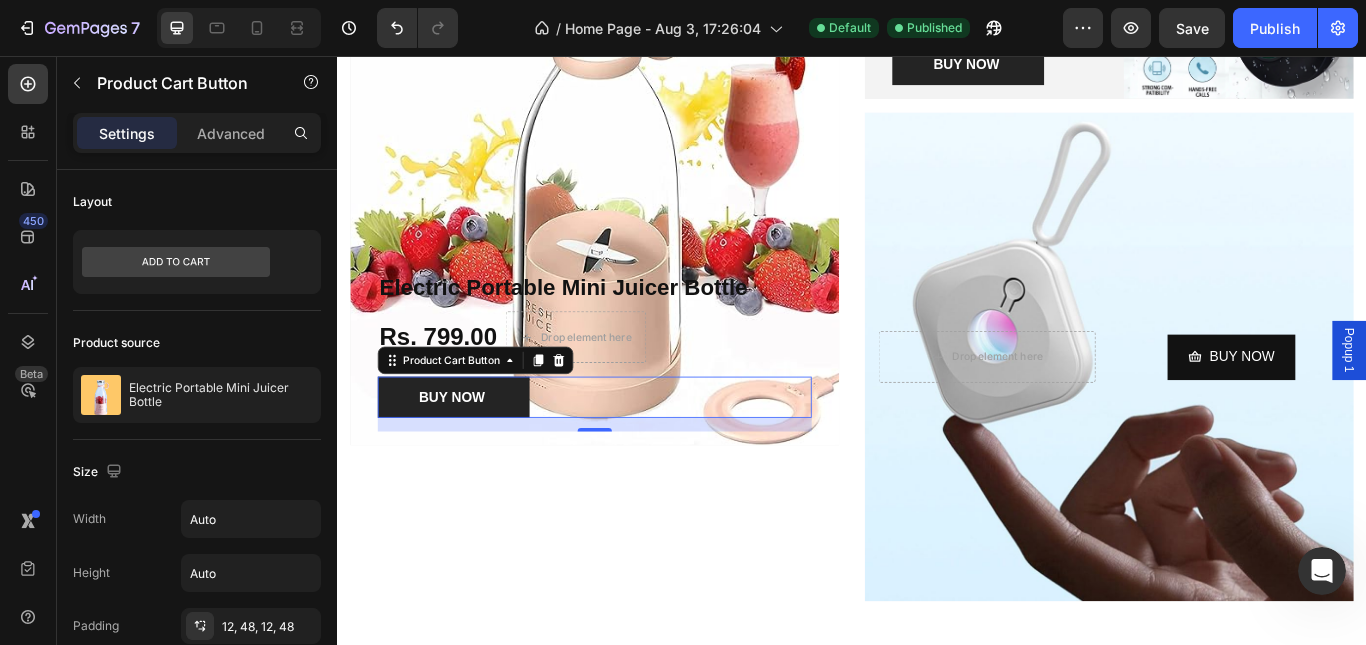 click on "Electric Portable Mini Juicer Bottle Product Title Rs. 799.00 Product Price Product Price
Drop element here Row BUY NOW Product Cart Button   16 Product Hero Banner" at bounding box center (637, 316) 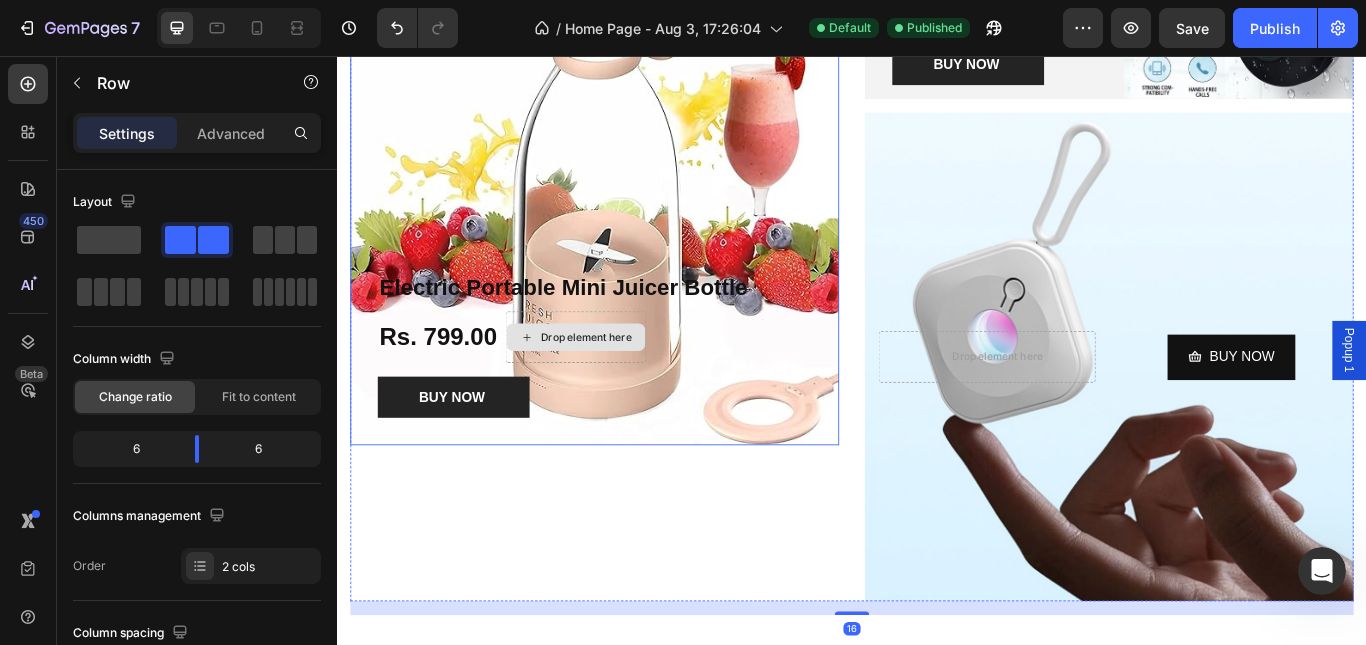 click at bounding box center (637, 225) 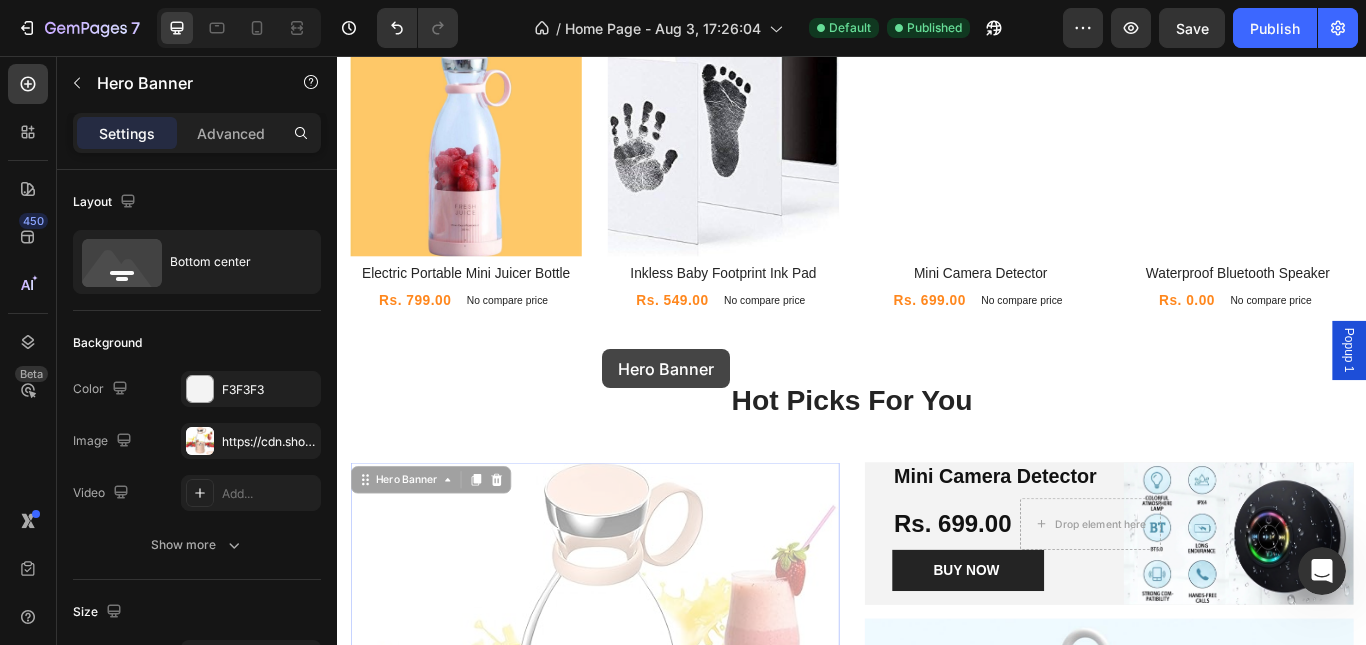 scroll, scrollTop: 603, scrollLeft: 0, axis: vertical 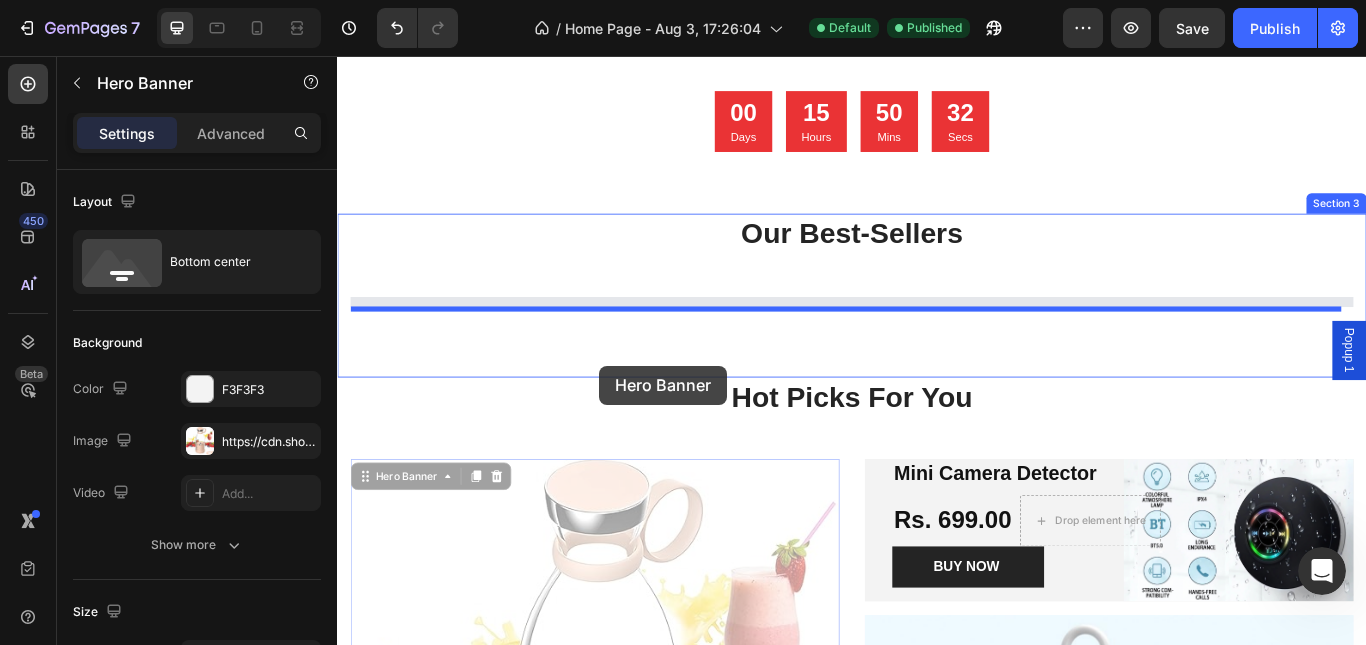 drag, startPoint x: 672, startPoint y: 241, endPoint x: 641, endPoint y: 418, distance: 179.69418 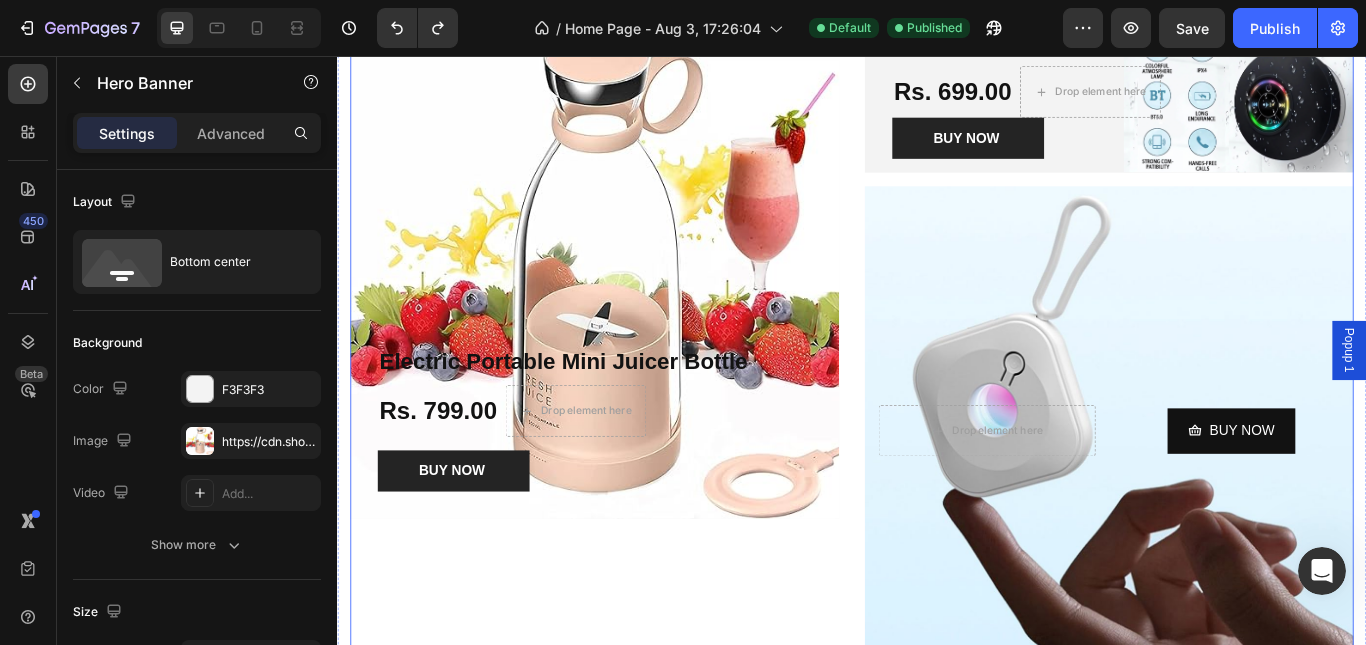 scroll, scrollTop: 1718, scrollLeft: 0, axis: vertical 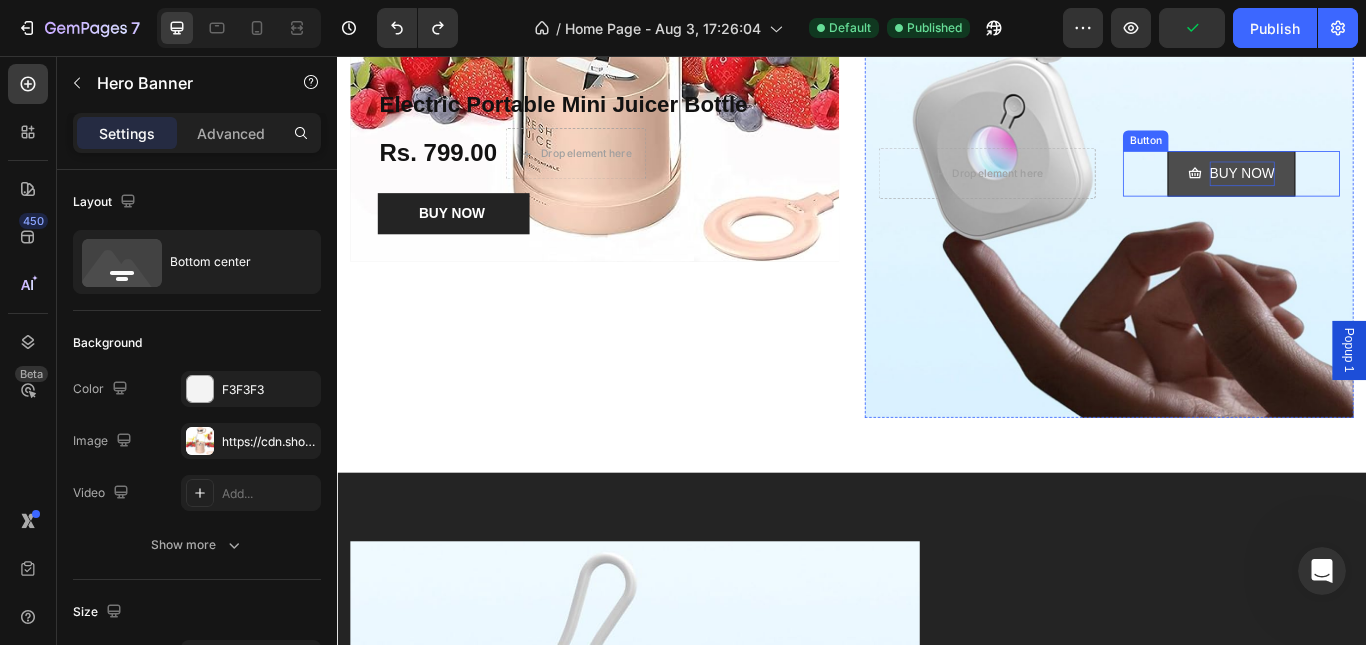 click on "BUY NOW" at bounding box center [1392, 193] 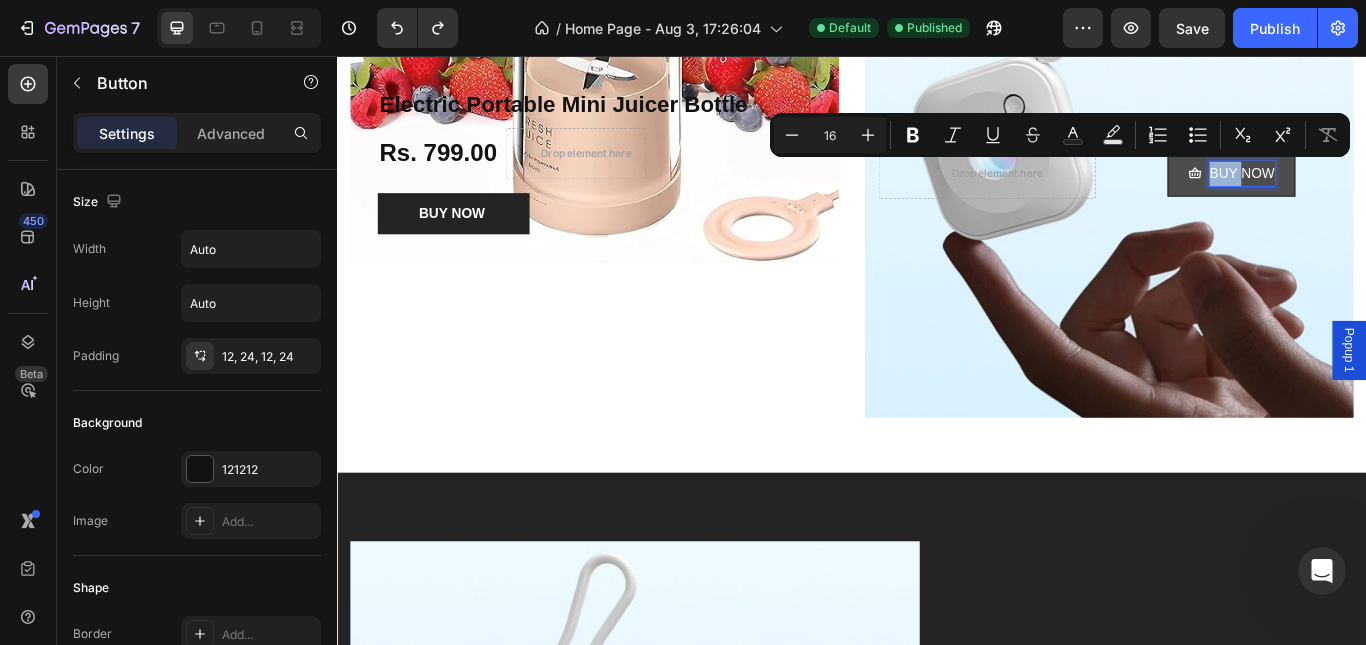 click 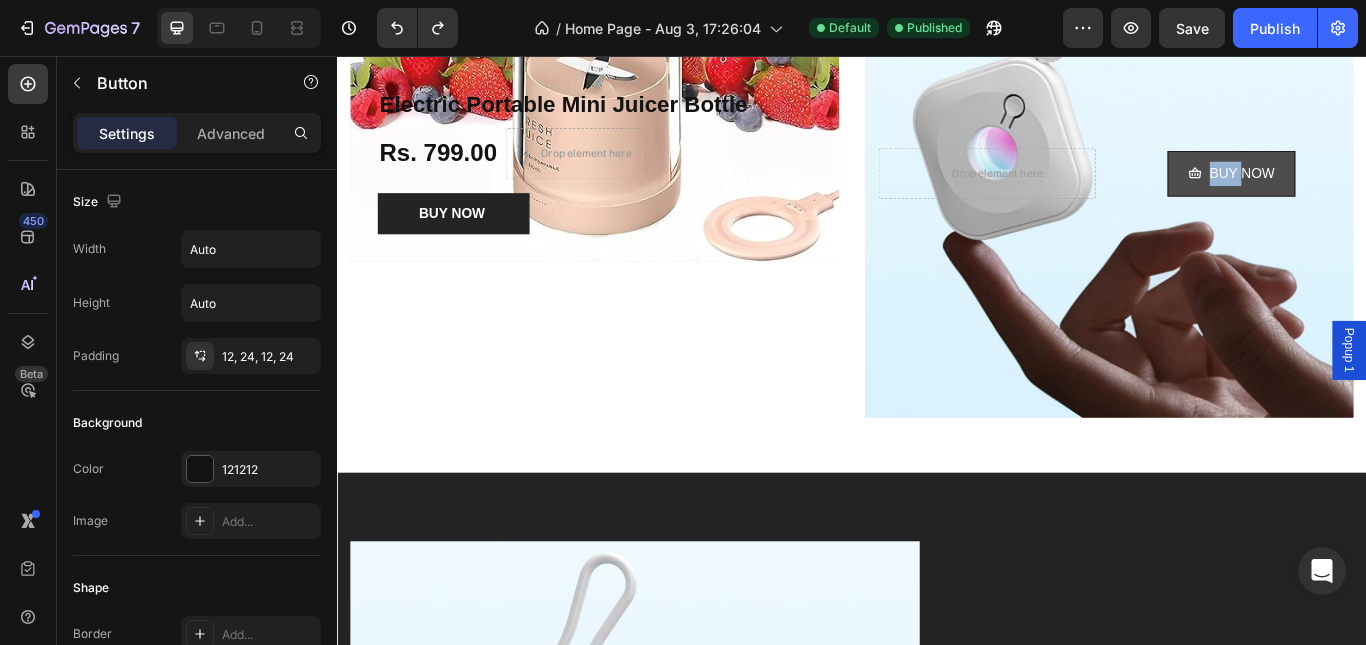 click 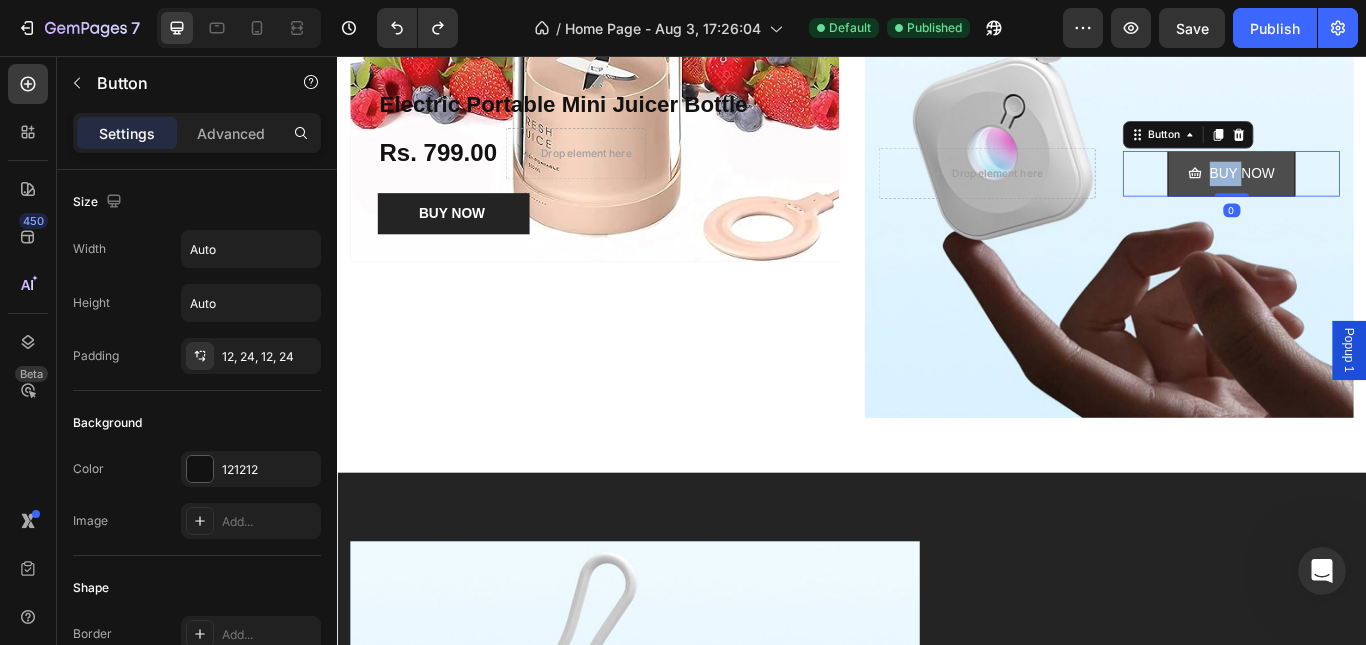 click 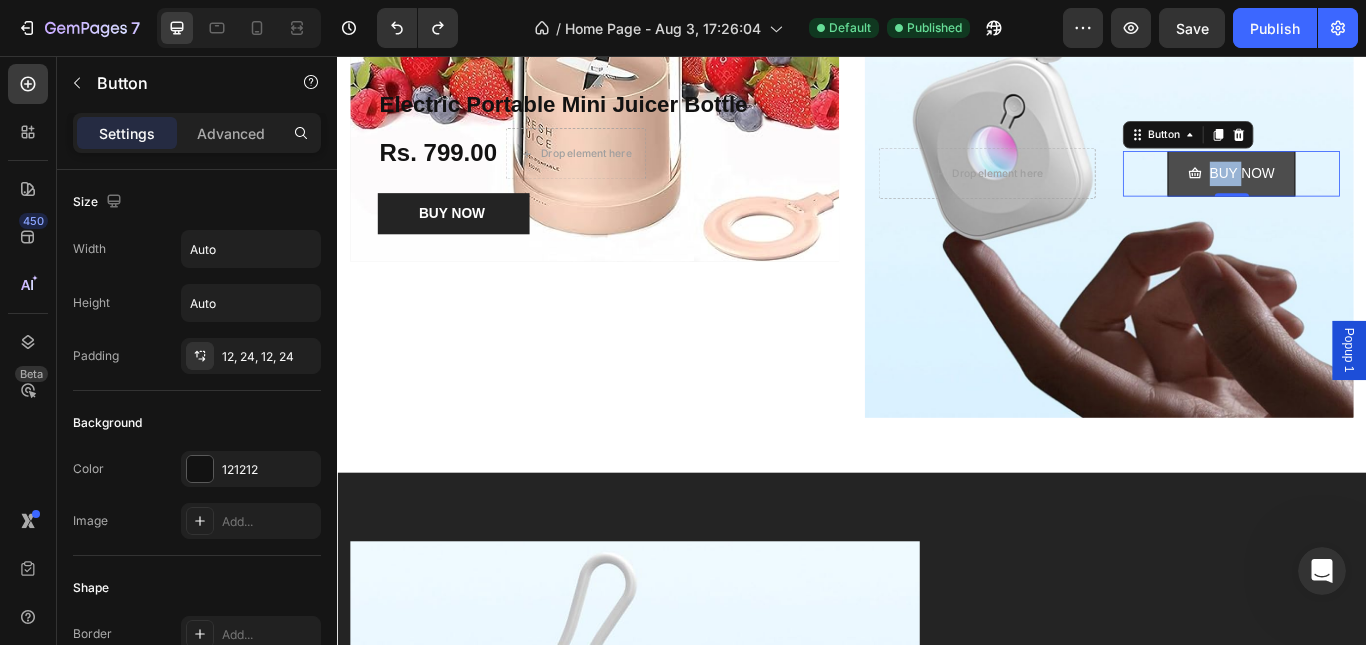 click 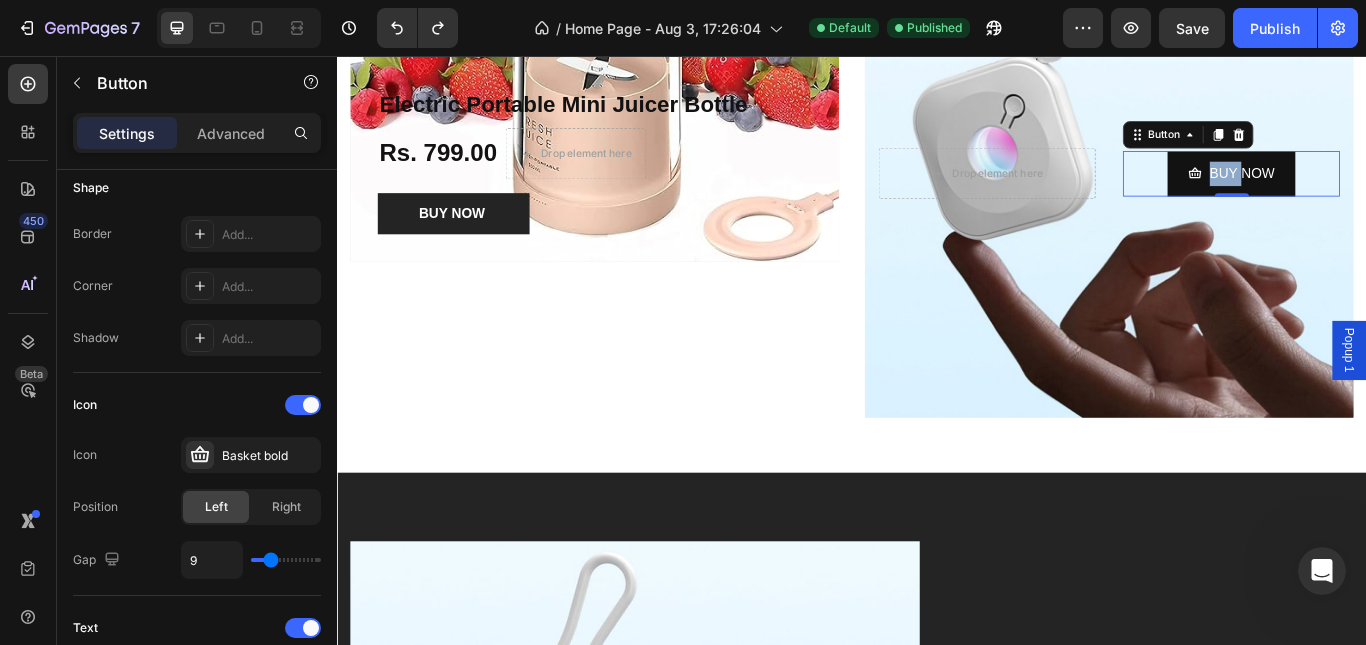 scroll, scrollTop: 700, scrollLeft: 0, axis: vertical 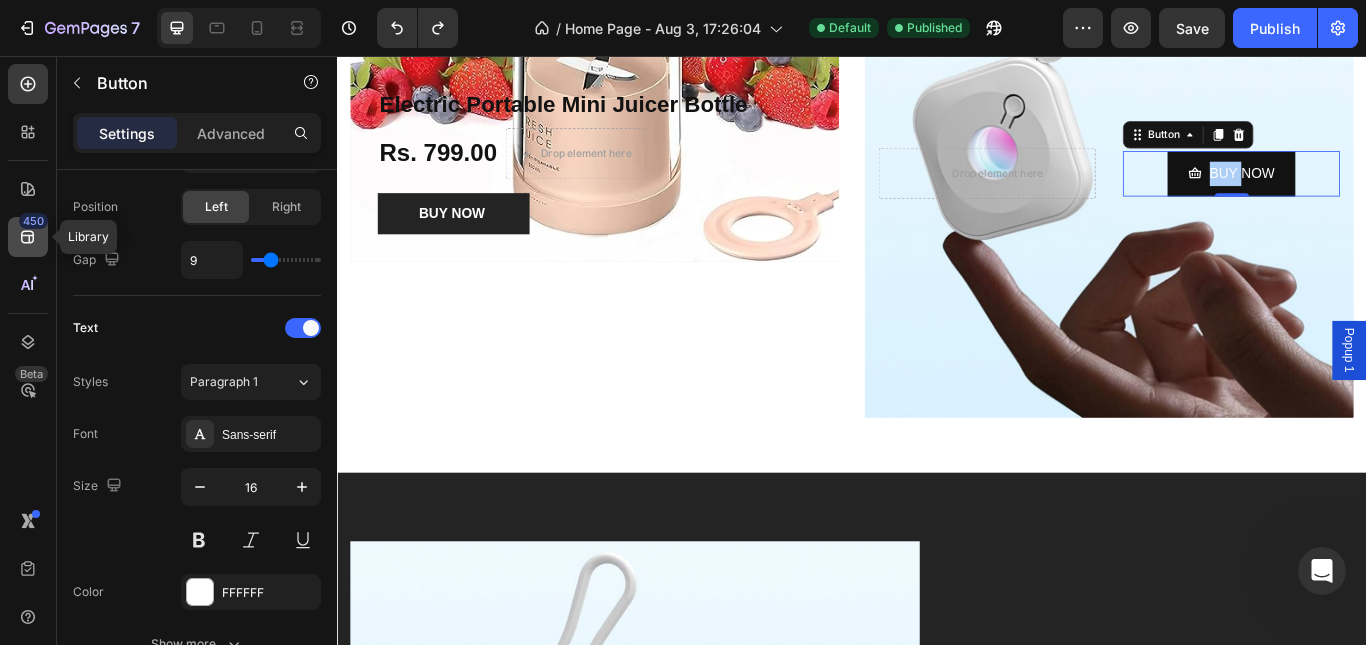 click on "450" at bounding box center (33, 221) 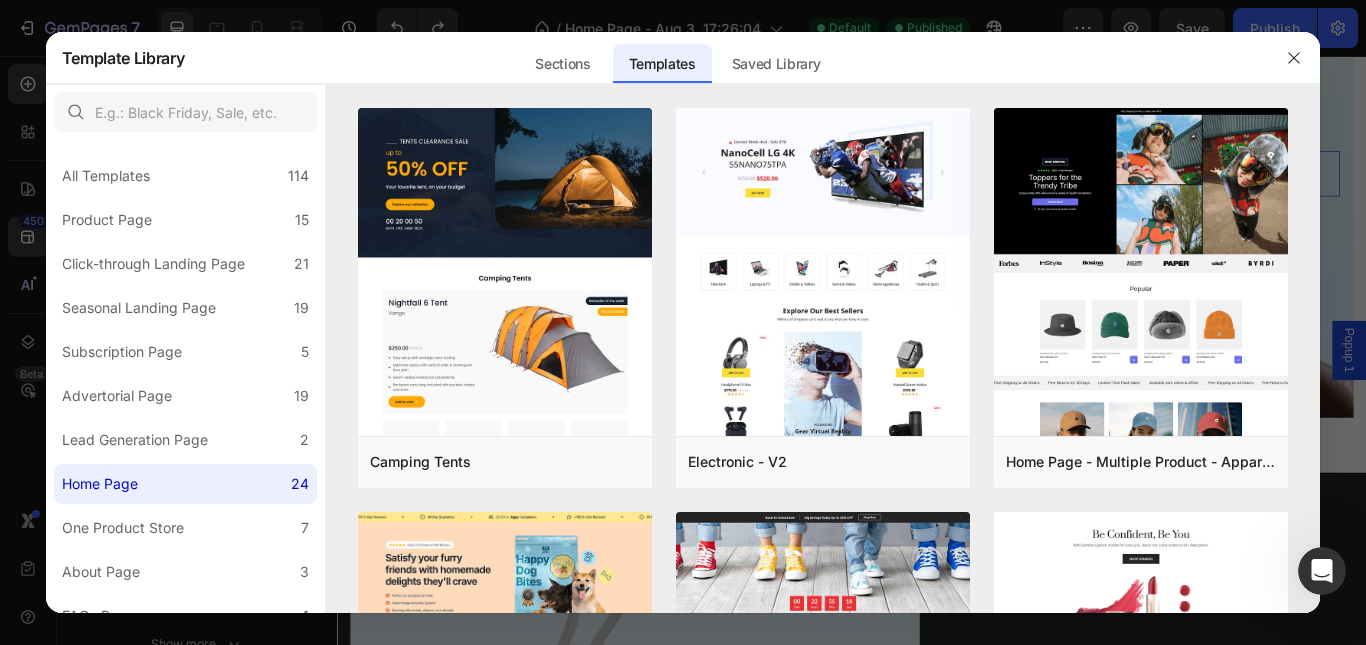 click at bounding box center (683, 322) 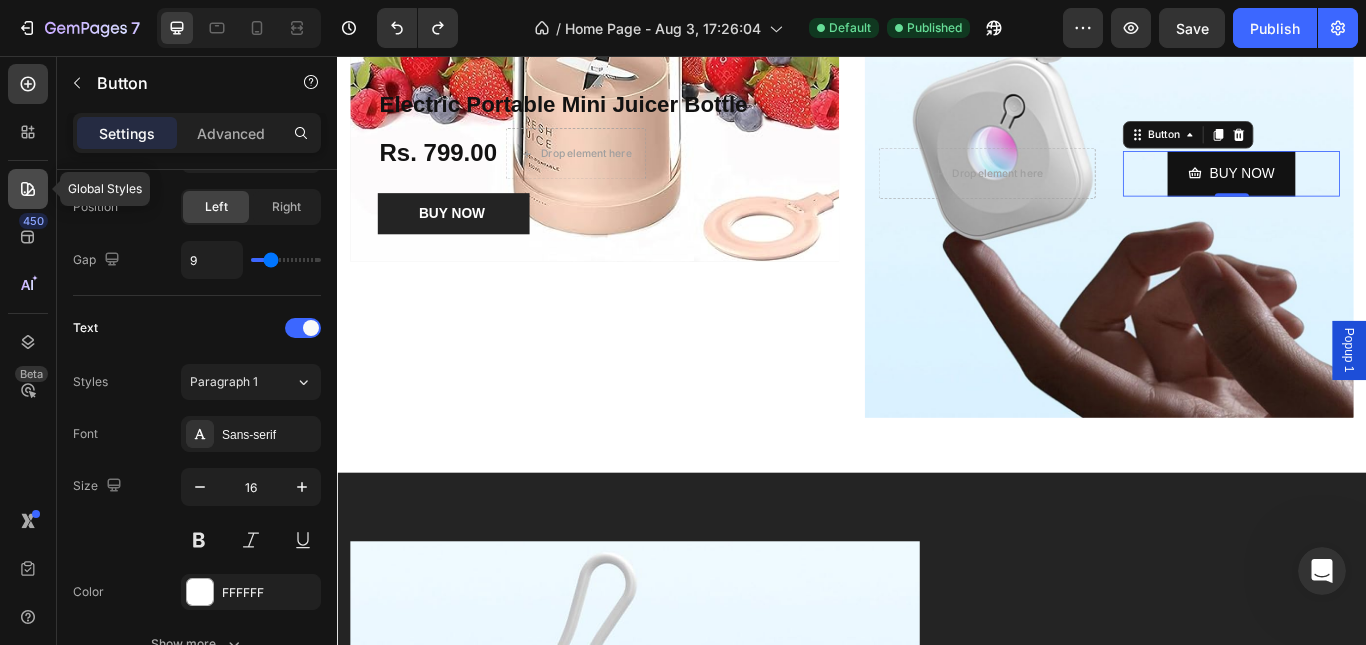 click 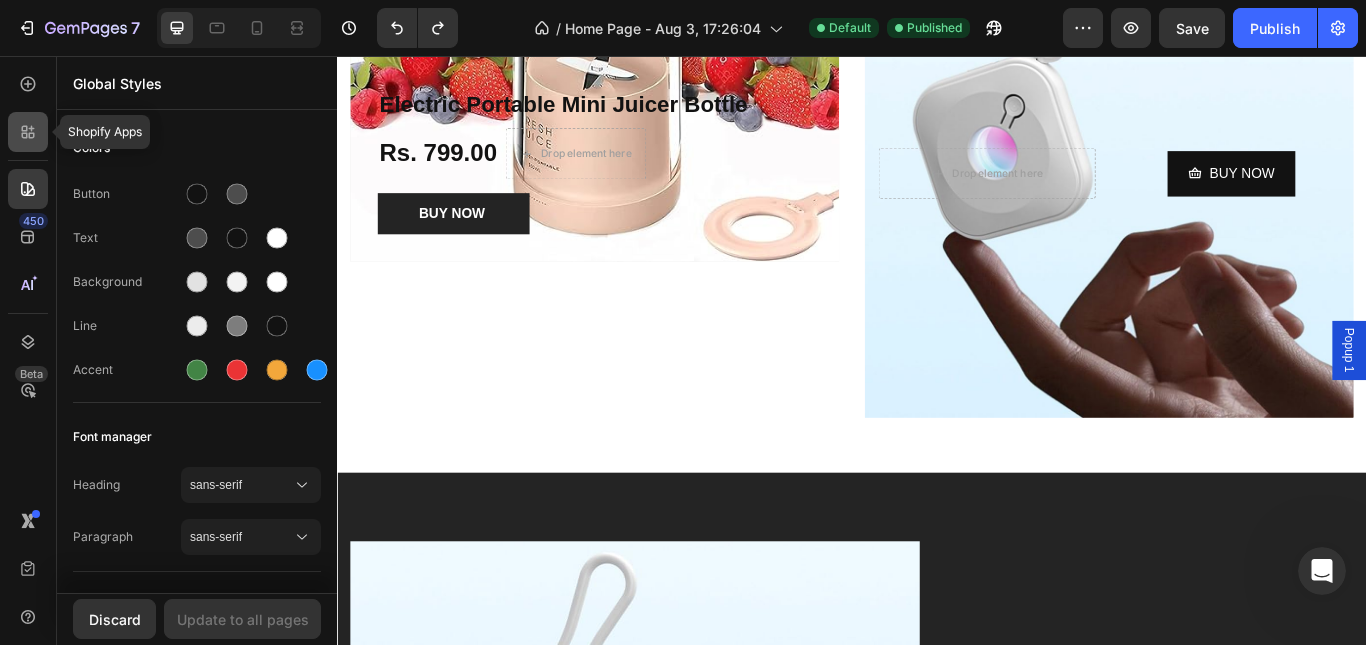 click 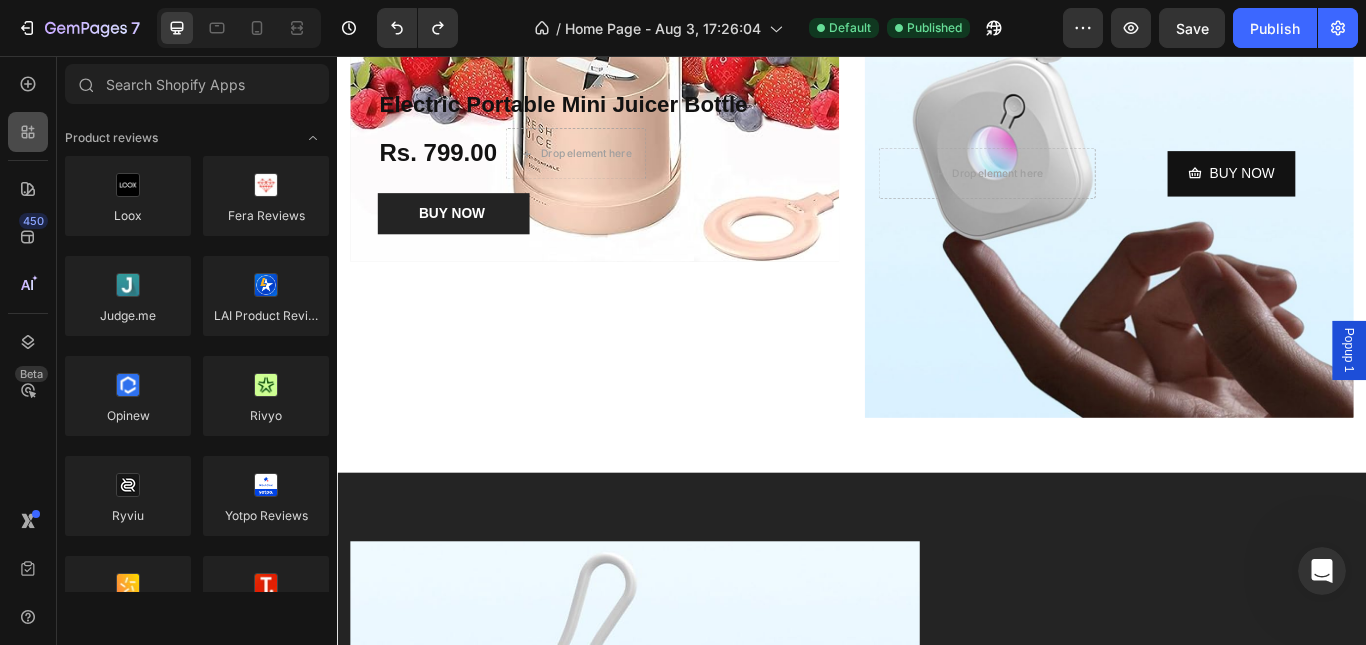 scroll, scrollTop: 900, scrollLeft: 0, axis: vertical 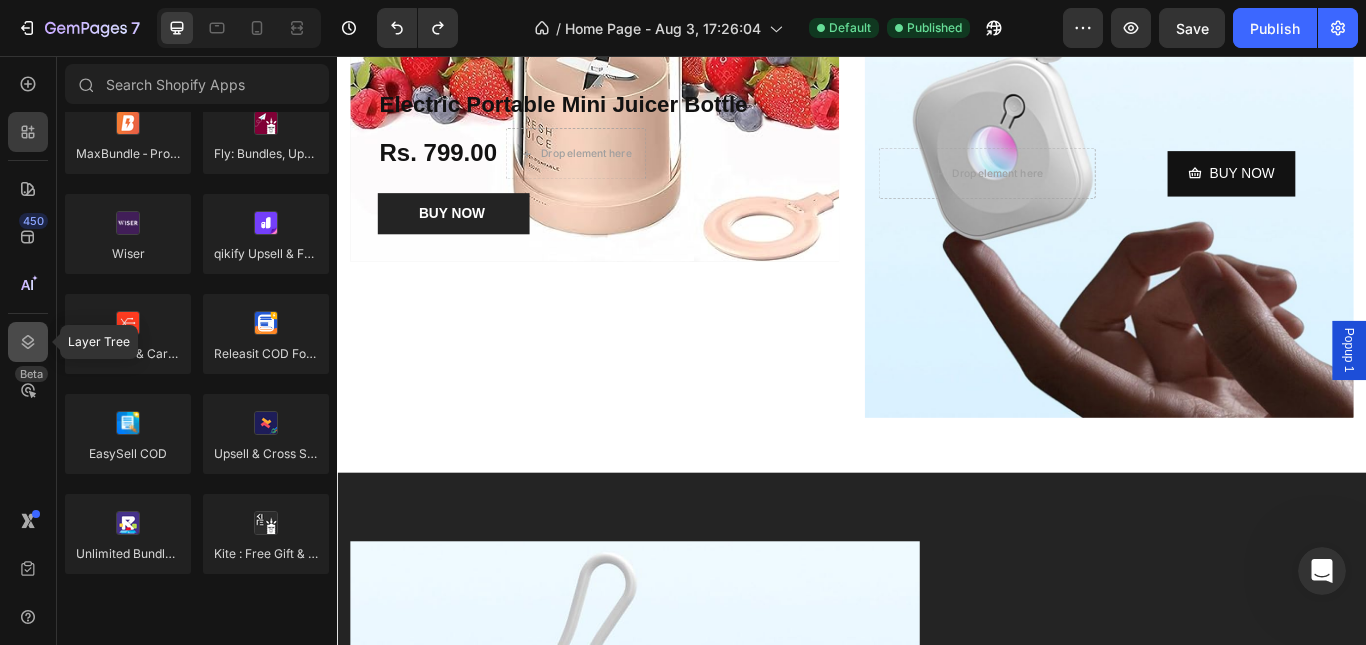 click 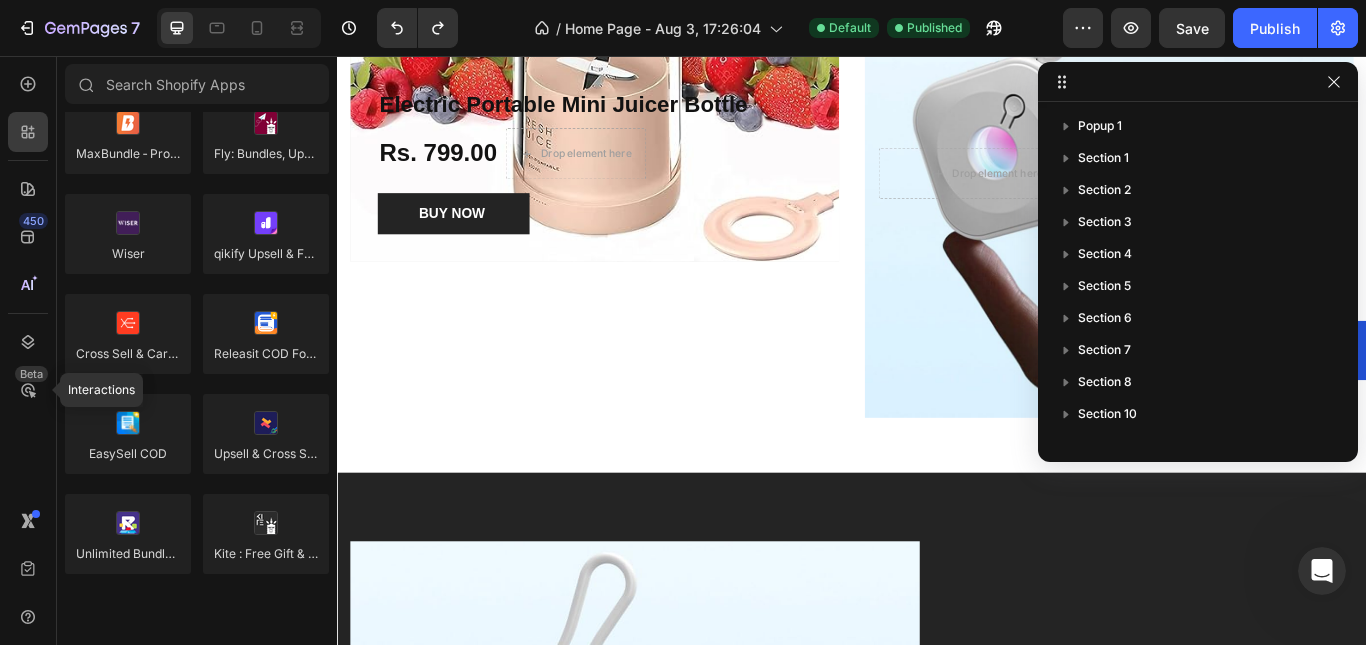 drag, startPoint x: 22, startPoint y: 391, endPoint x: 41, endPoint y: 411, distance: 27.58623 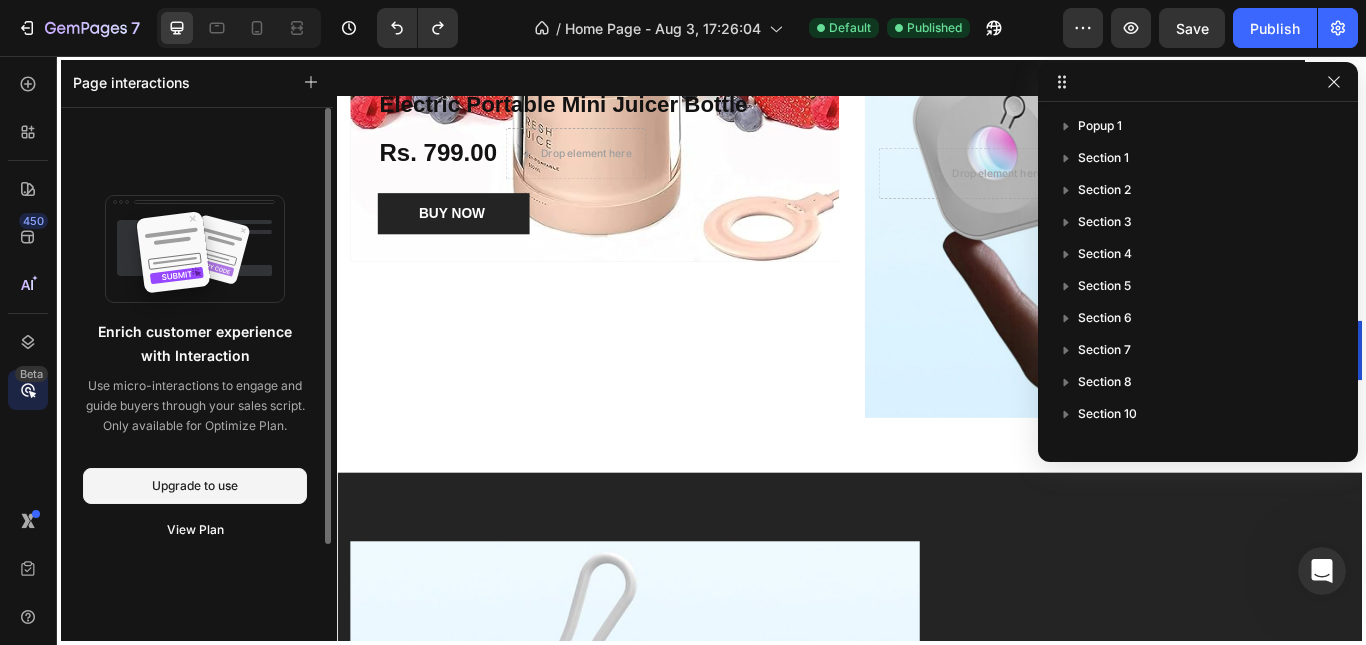 drag, startPoint x: 310, startPoint y: 80, endPoint x: 201, endPoint y: 299, distance: 244.62625 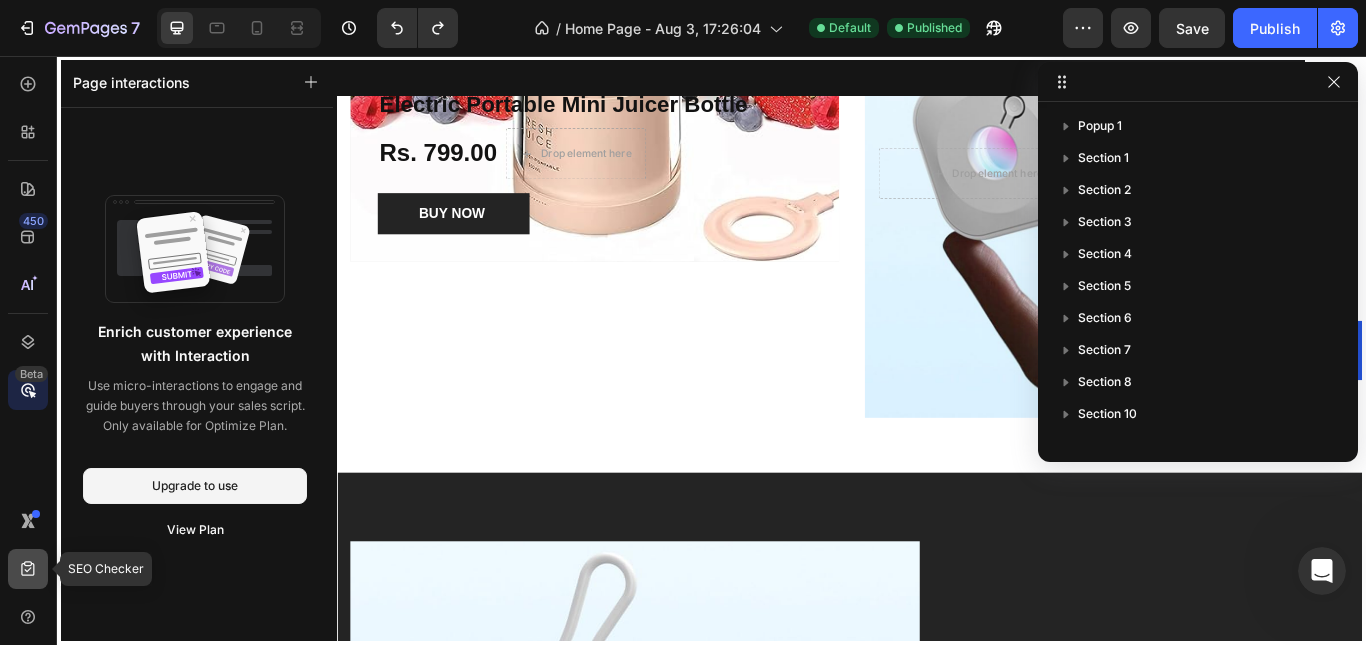 drag, startPoint x: 40, startPoint y: 520, endPoint x: 40, endPoint y: 581, distance: 61 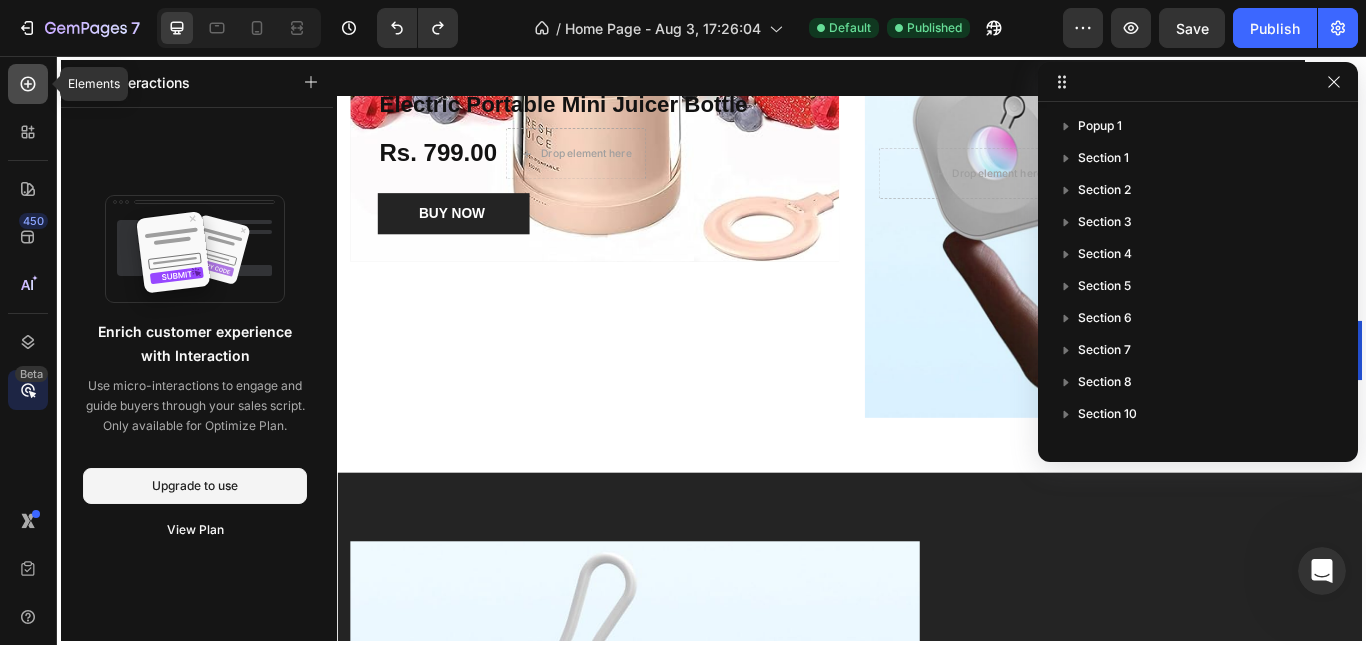 click 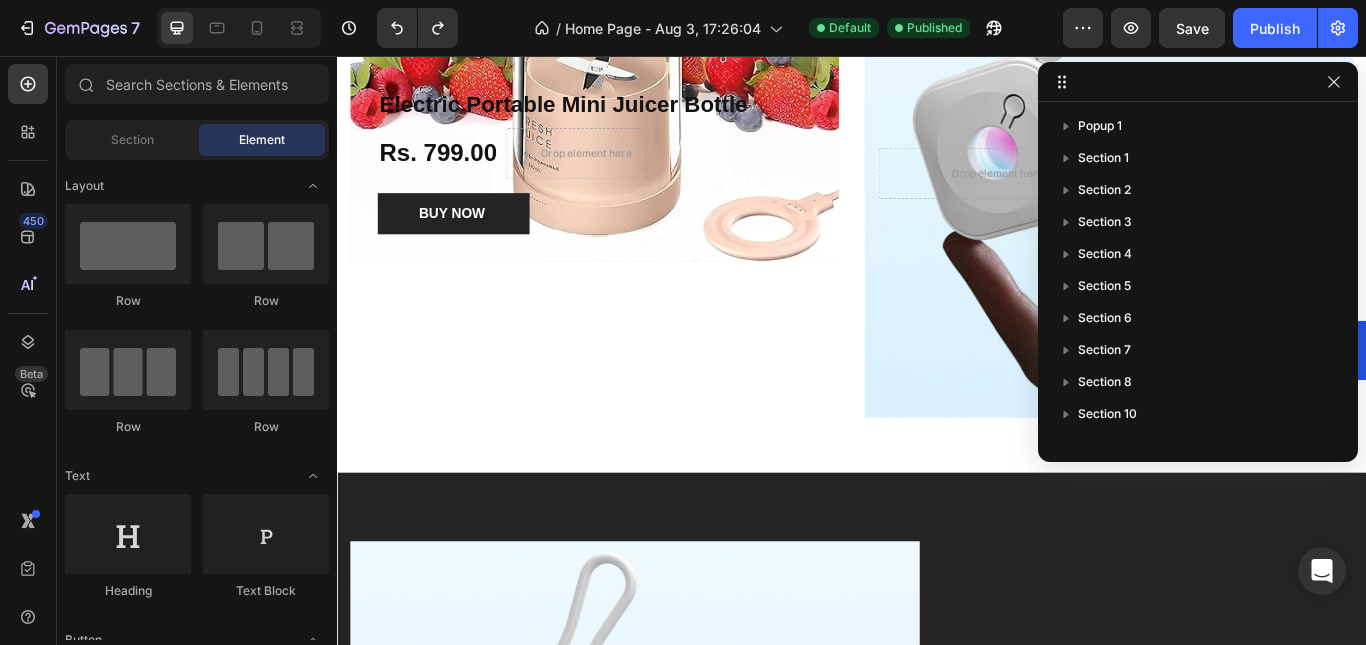 scroll, scrollTop: 900, scrollLeft: 0, axis: vertical 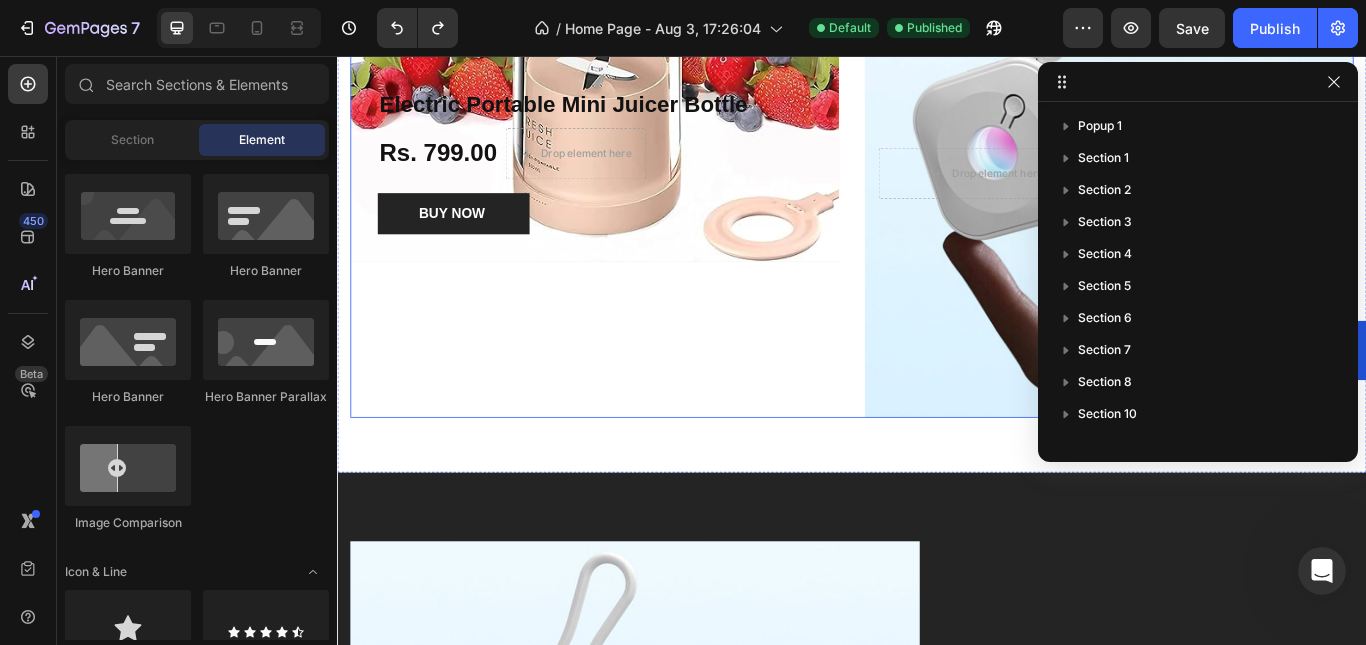 click on "Electric Portable Mini Juicer Bottle Product Title Rs. 799.00 Product Price Product Price
Drop element here Row BUY NOW Product Cart Button Product Hero Banner" at bounding box center [637, 102] 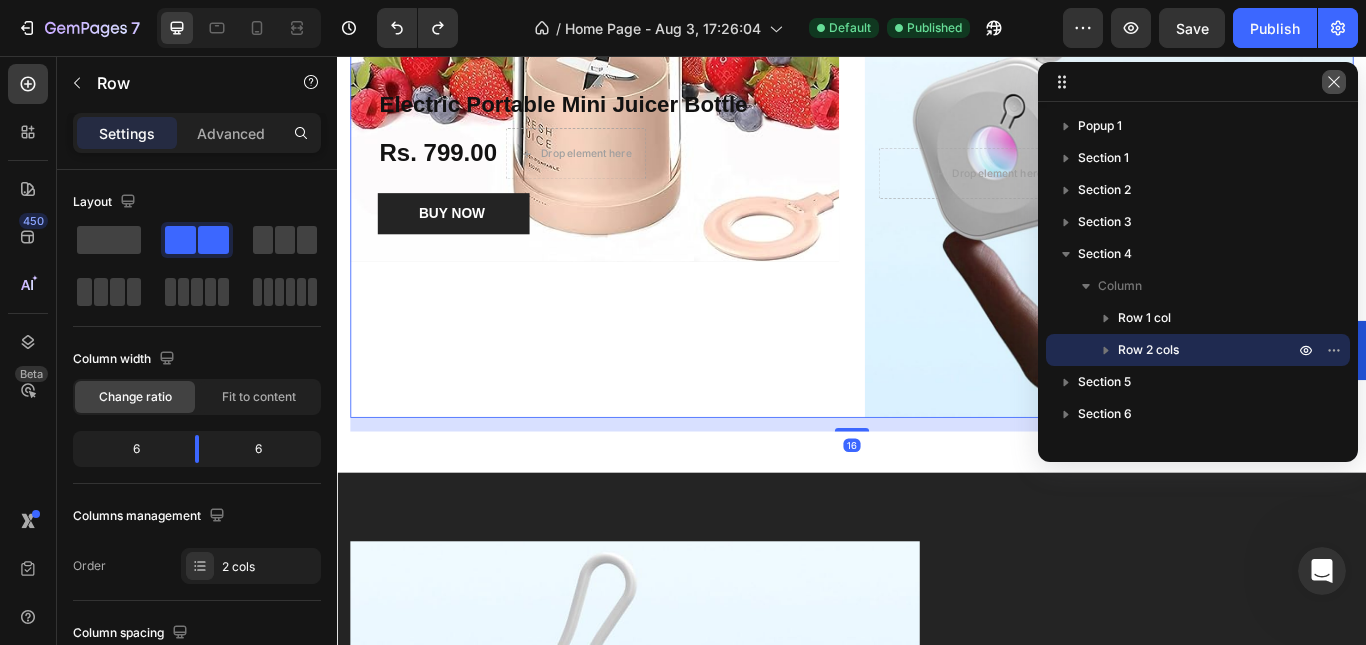 click 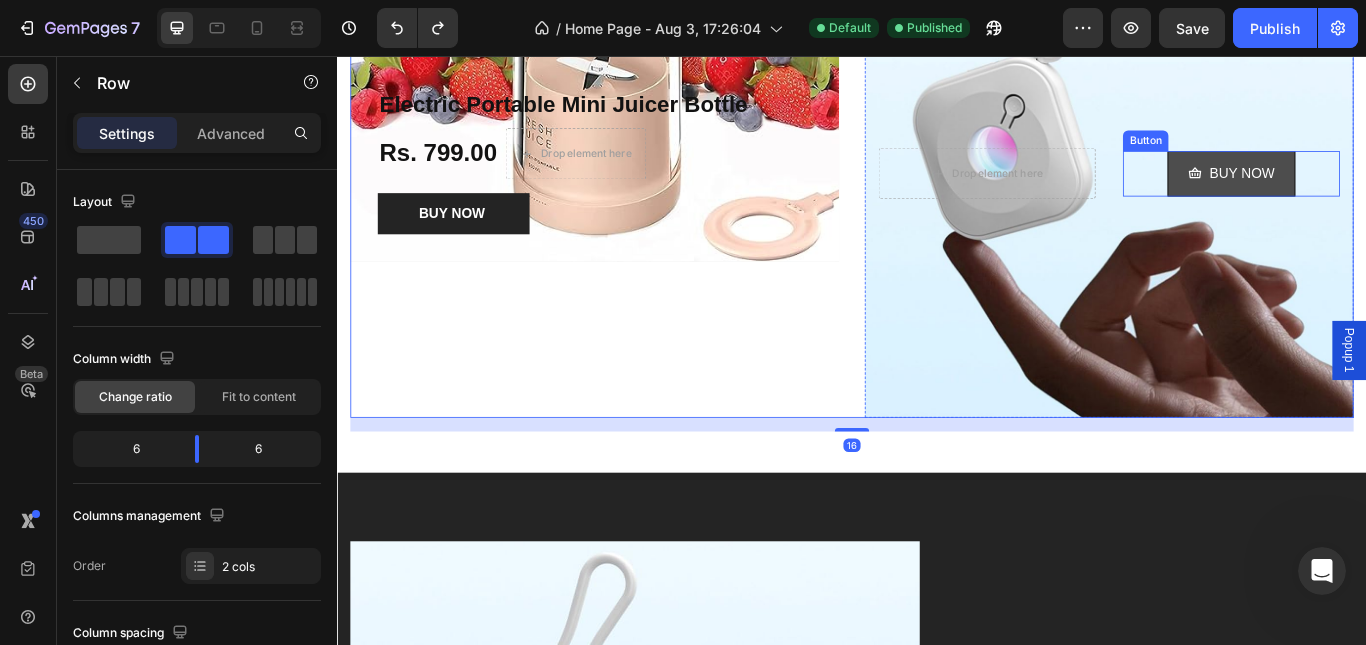 click on "BUY NOW" at bounding box center (1379, 193) 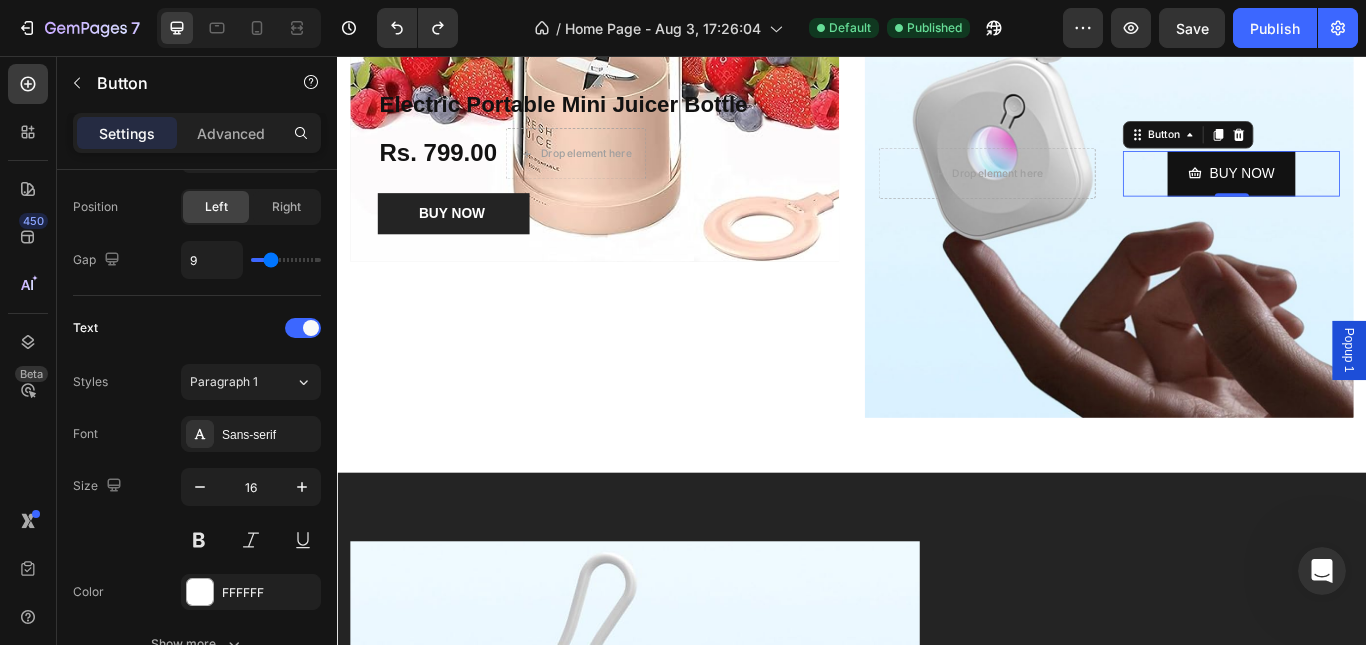 scroll, scrollTop: 1000, scrollLeft: 0, axis: vertical 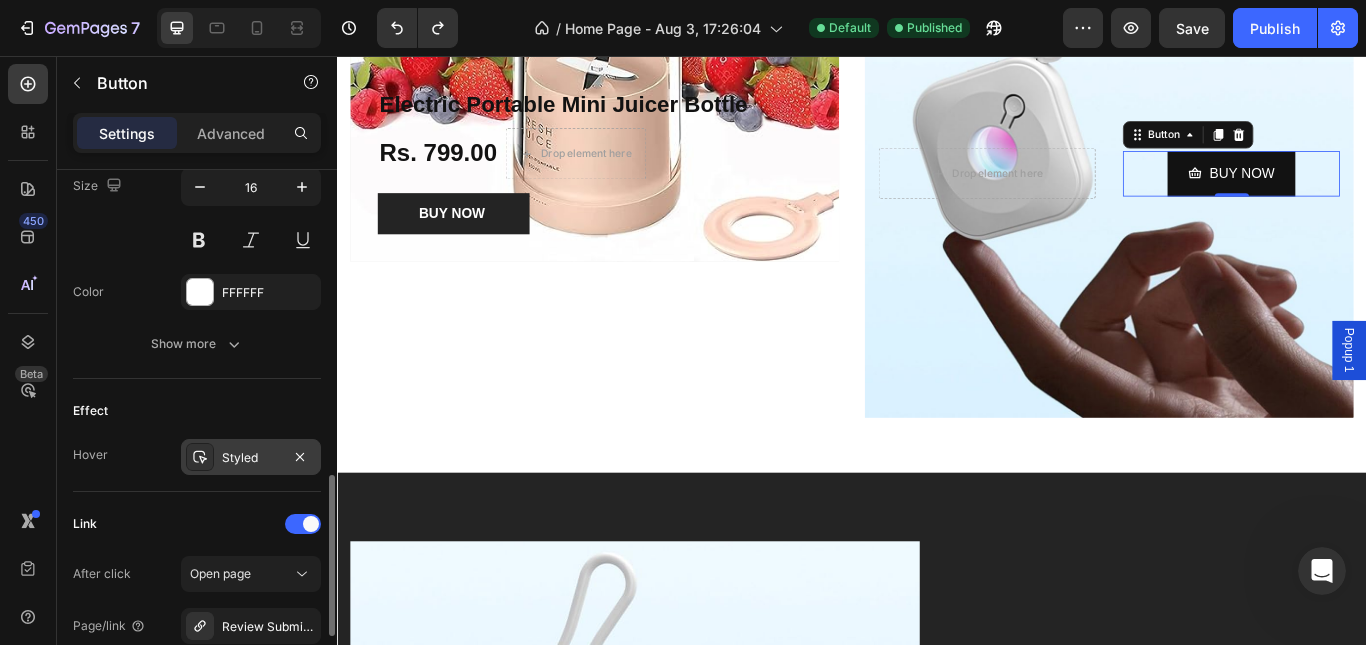click on "Styled" at bounding box center (251, 458) 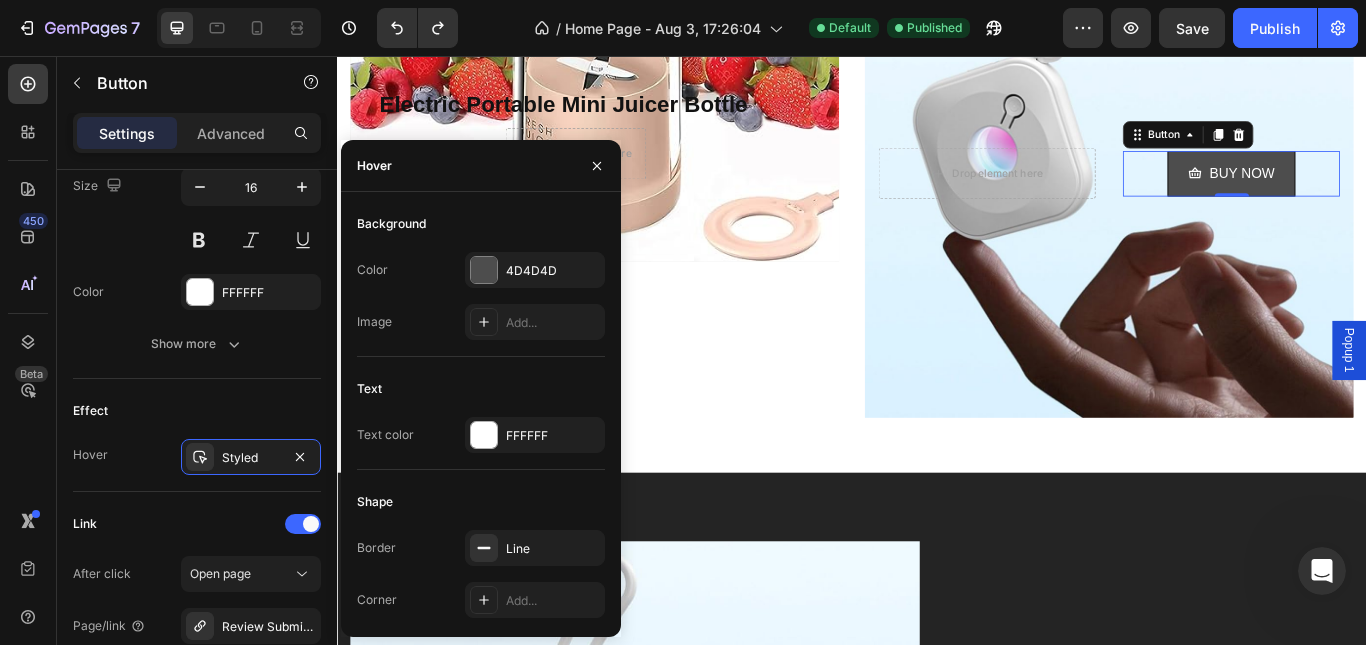 click on "BUY NOW" at bounding box center (1379, 193) 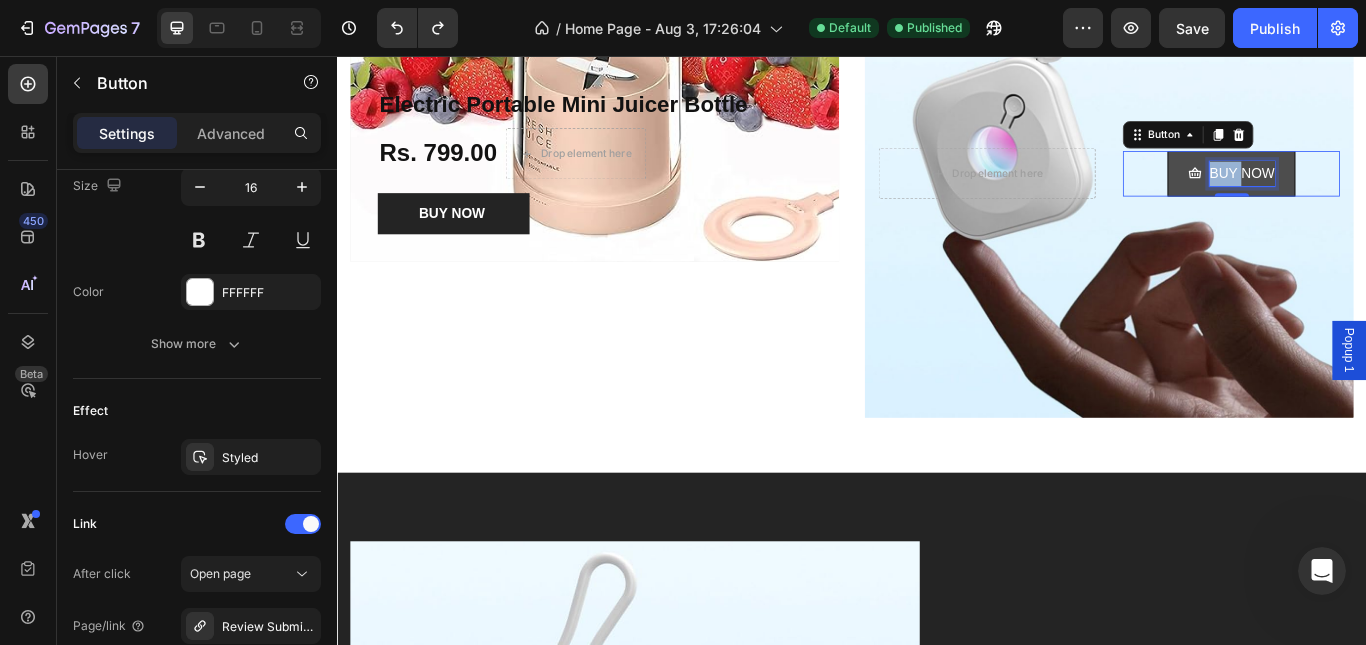 click on "BUY NOW" at bounding box center [1392, 193] 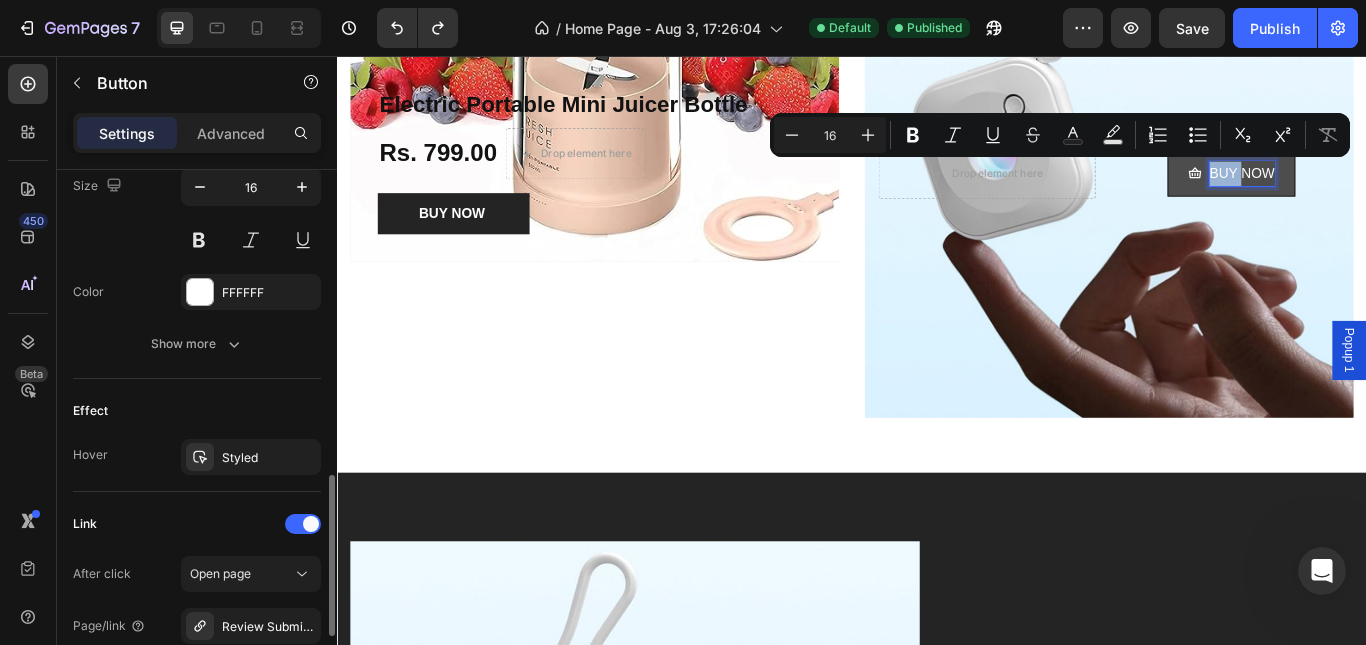 scroll, scrollTop: 1216, scrollLeft: 0, axis: vertical 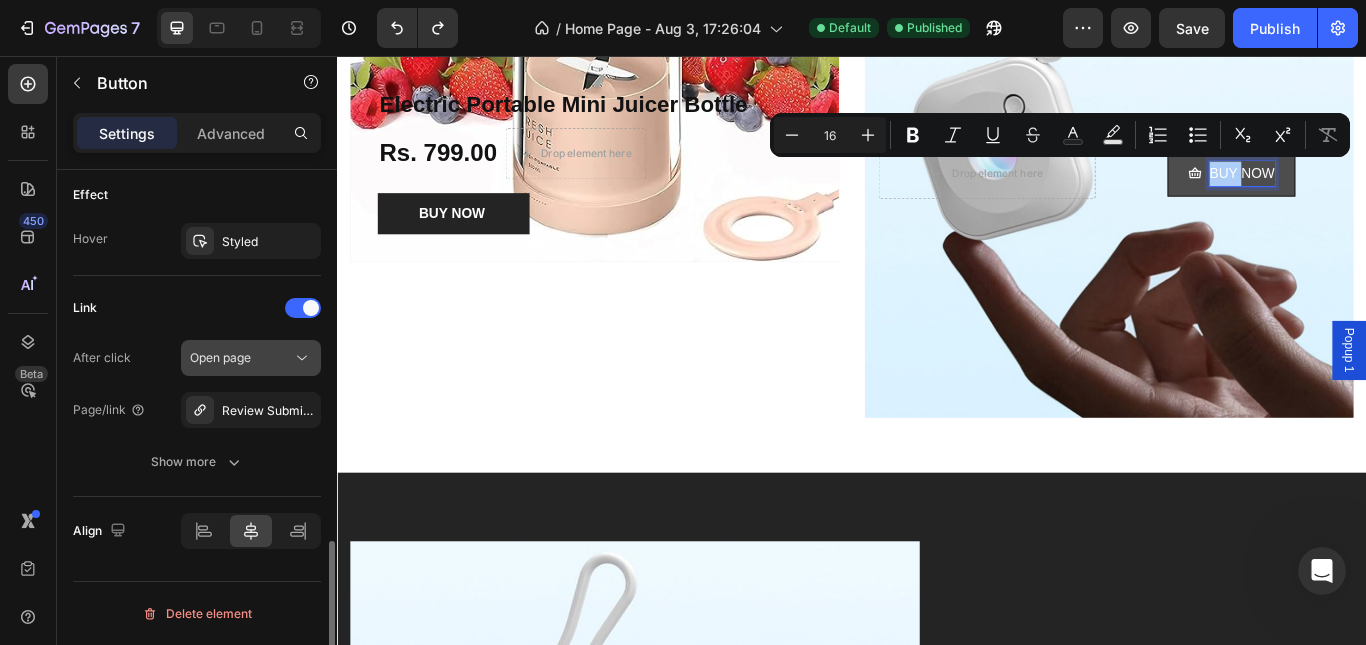 click on "Open page" at bounding box center [241, 358] 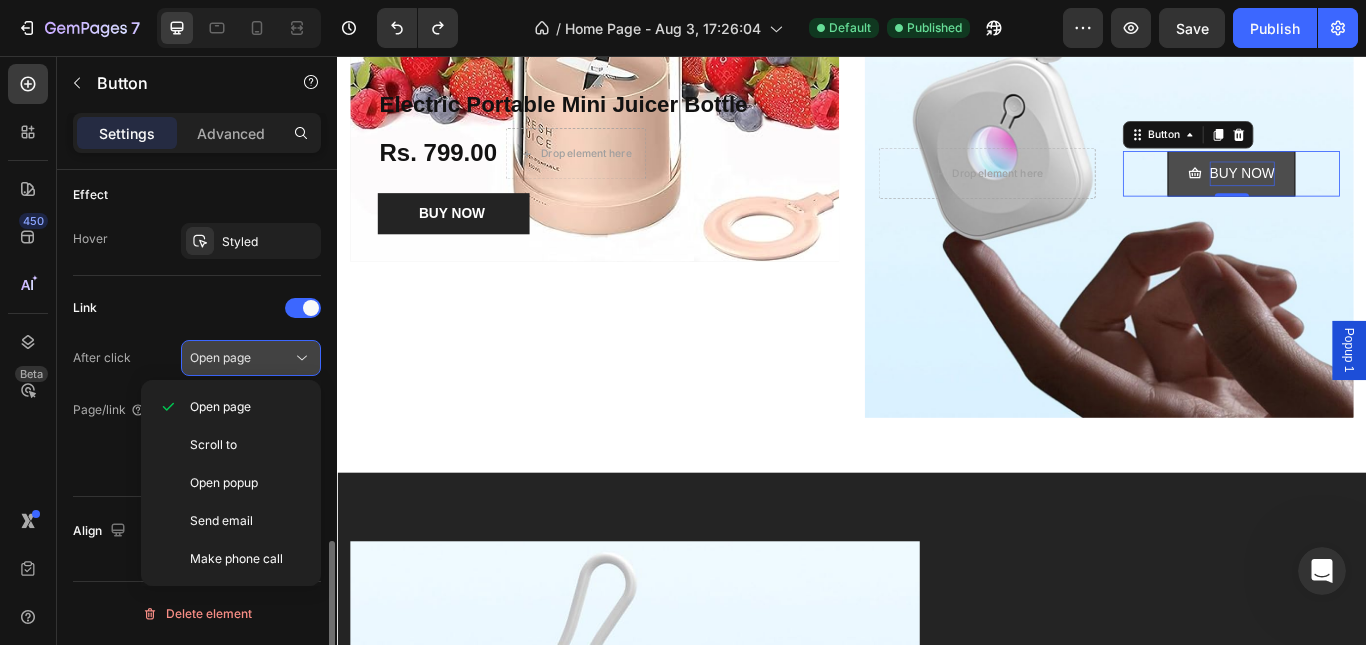 click on "Open page" at bounding box center [241, 358] 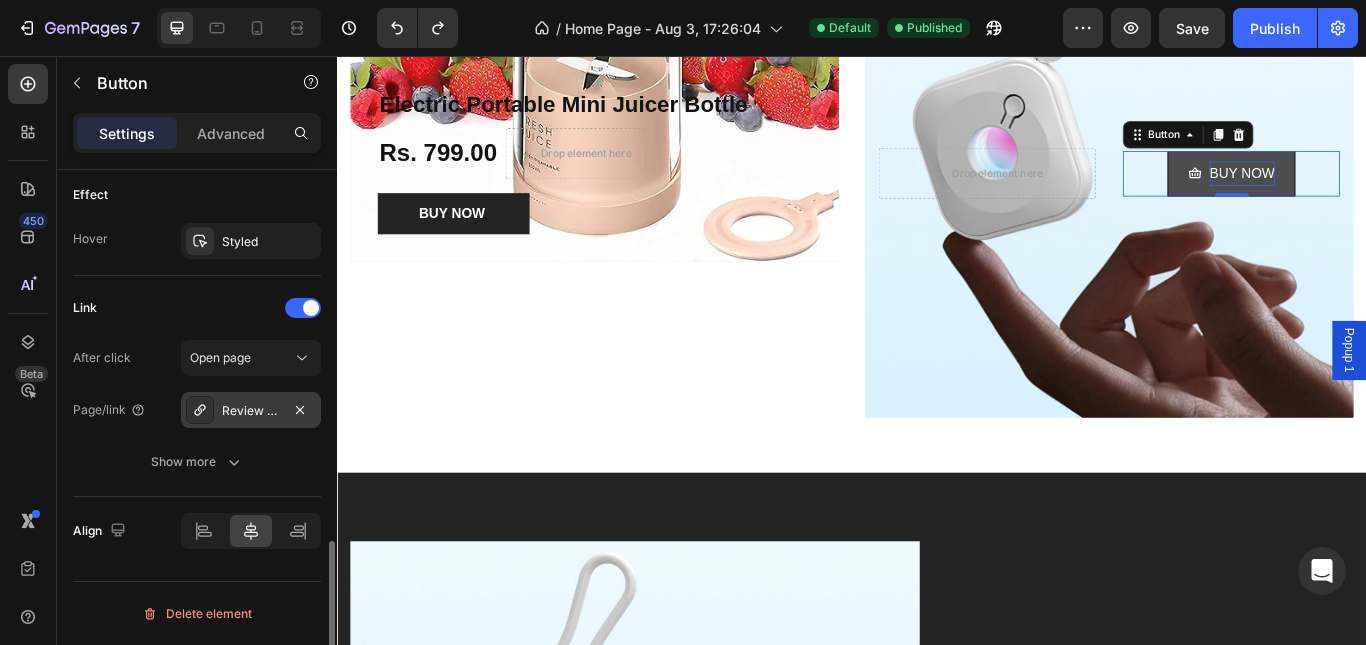 click on "Review Submission" at bounding box center (251, 410) 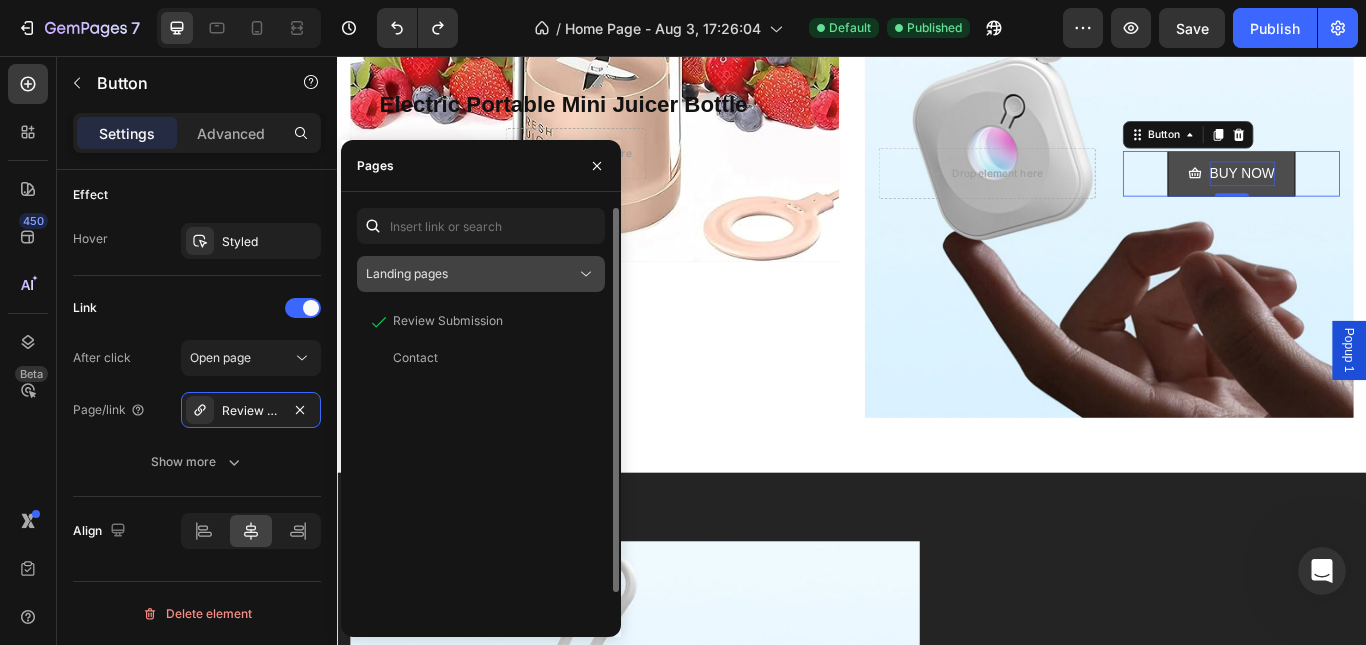 click on "Landing pages" at bounding box center [471, 274] 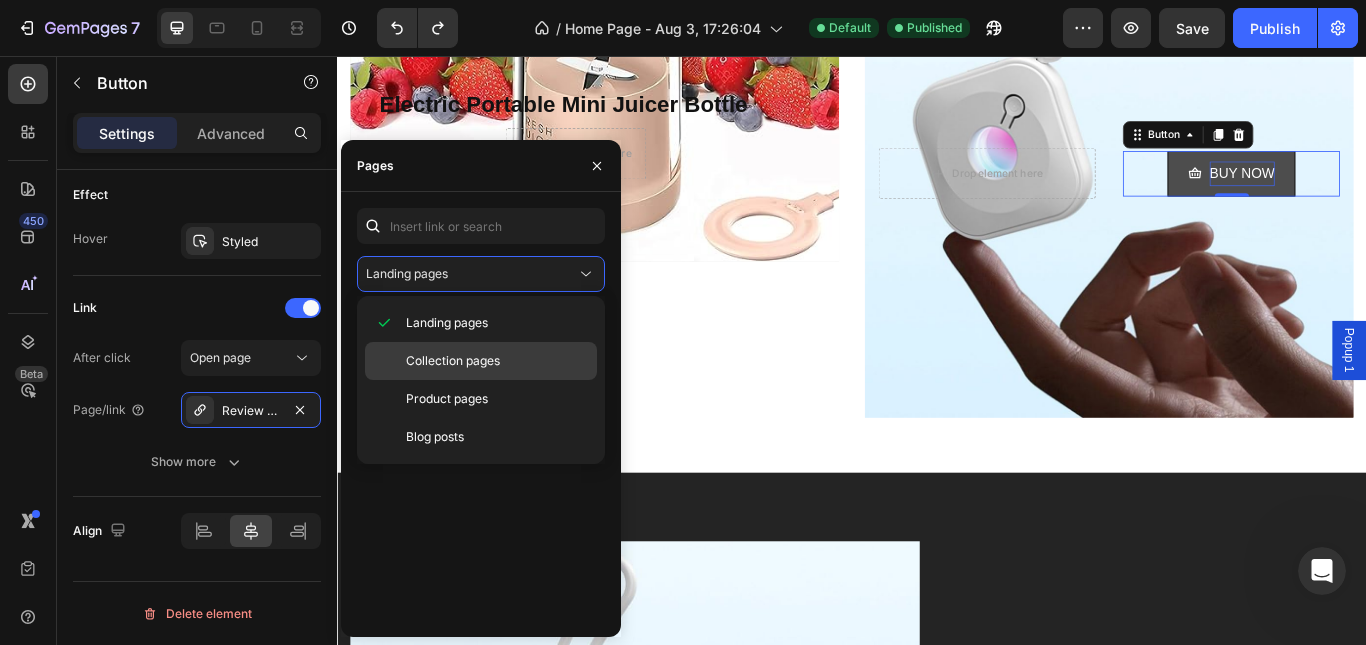 click on "Collection pages" at bounding box center (453, 361) 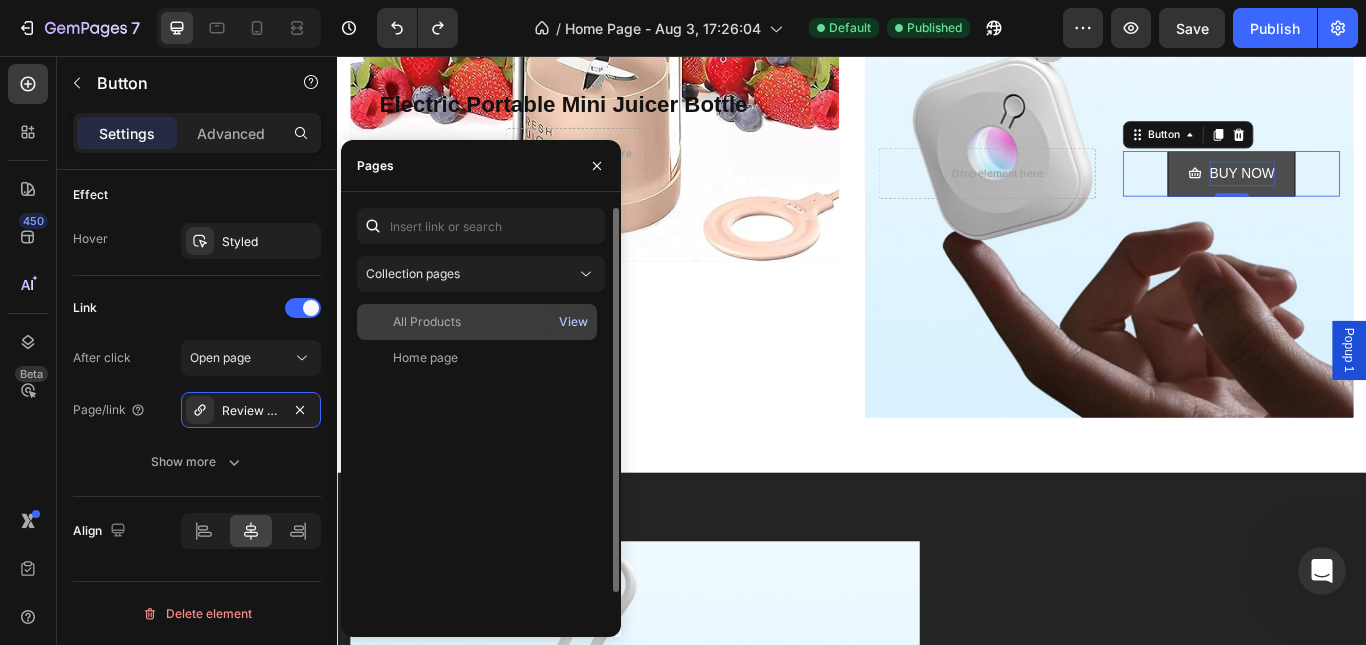 click on "View" at bounding box center [573, 322] 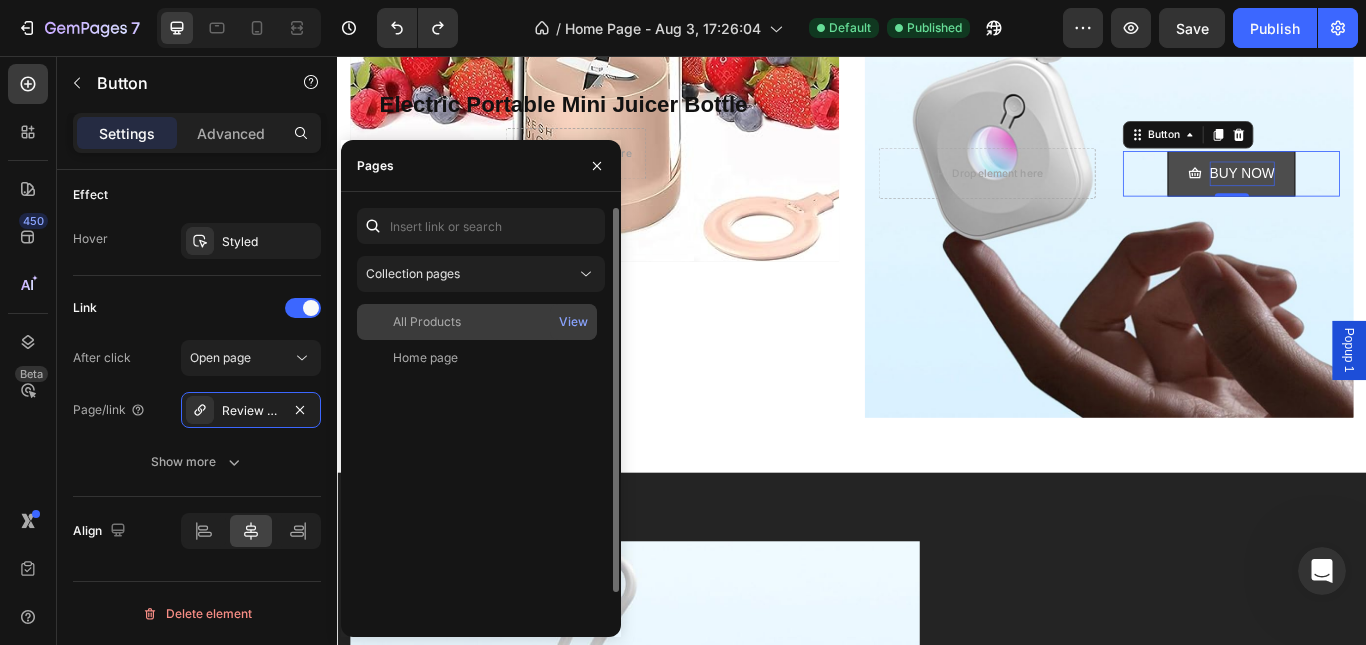 click on "All Products" 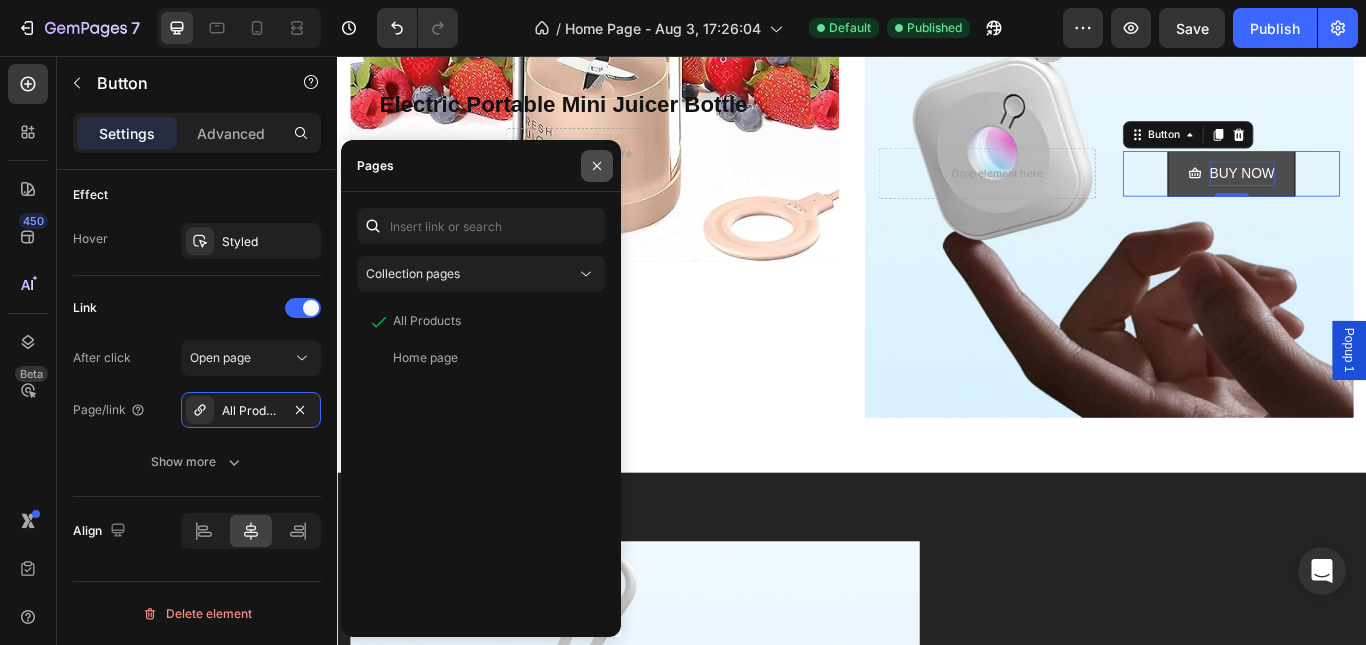 click 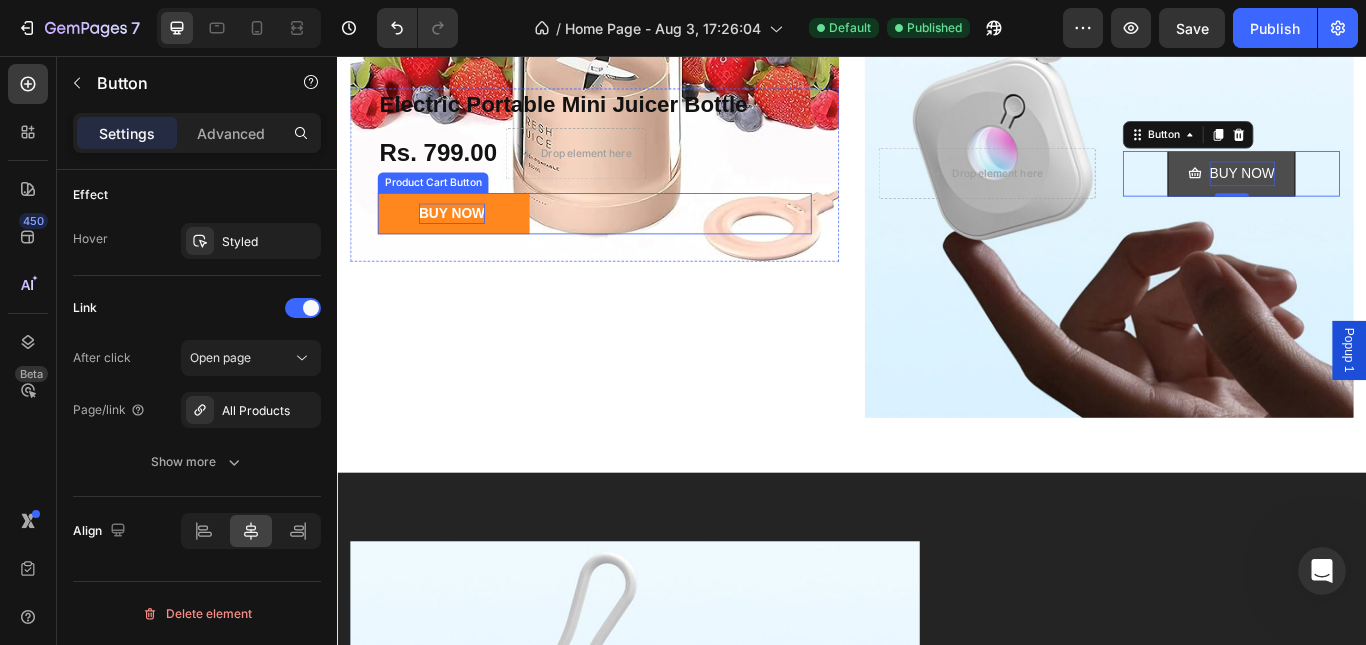 click on "BUY NOW" at bounding box center [470, 240] 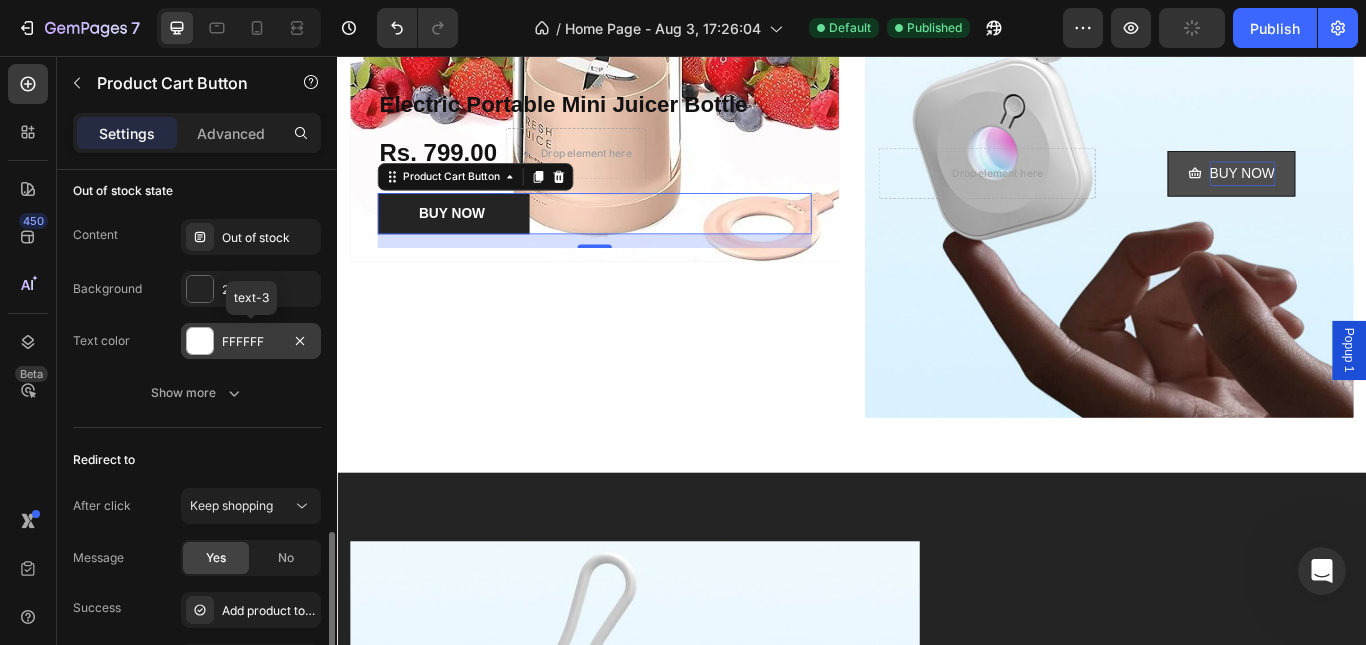 scroll, scrollTop: 1767, scrollLeft: 0, axis: vertical 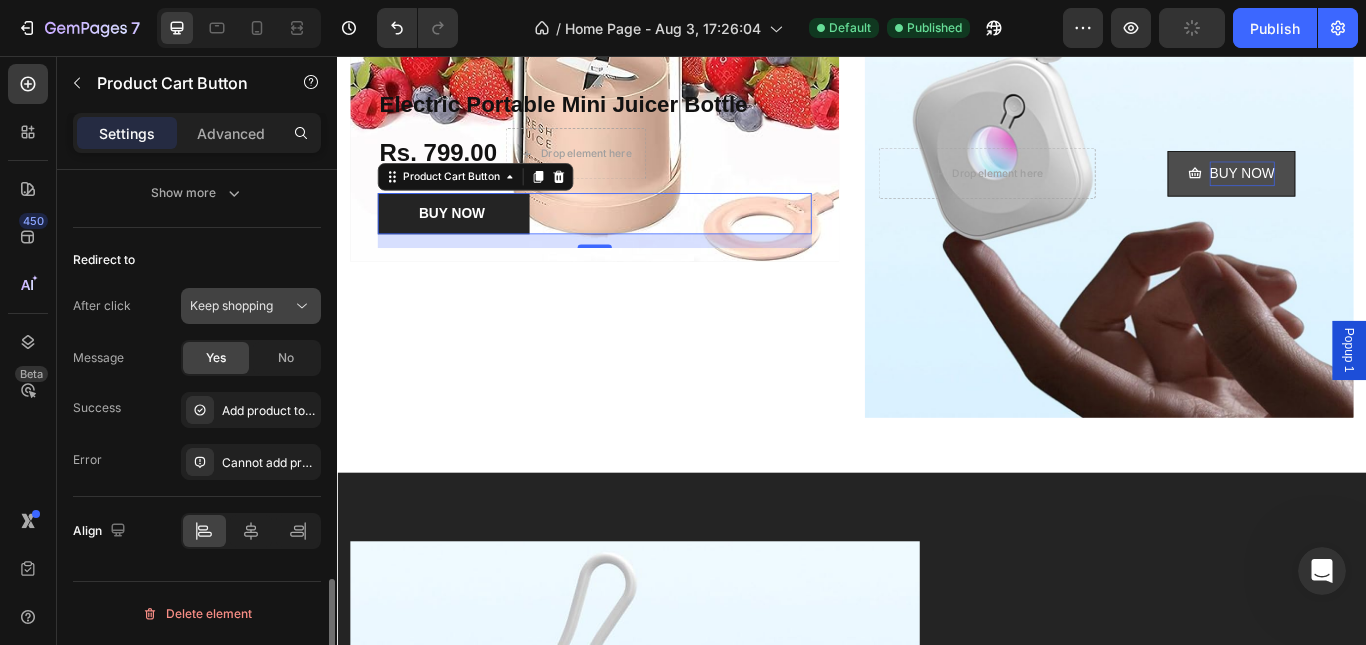 click on "Keep shopping" at bounding box center [241, 306] 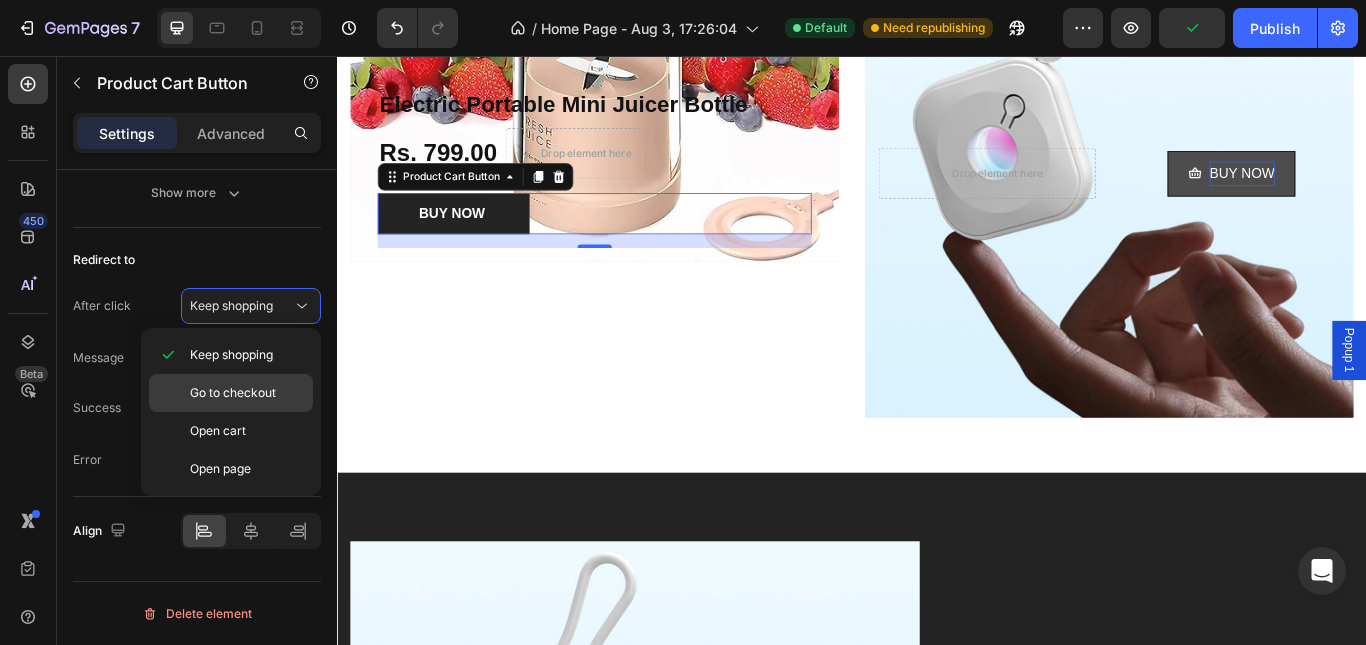 click on "Go to checkout" 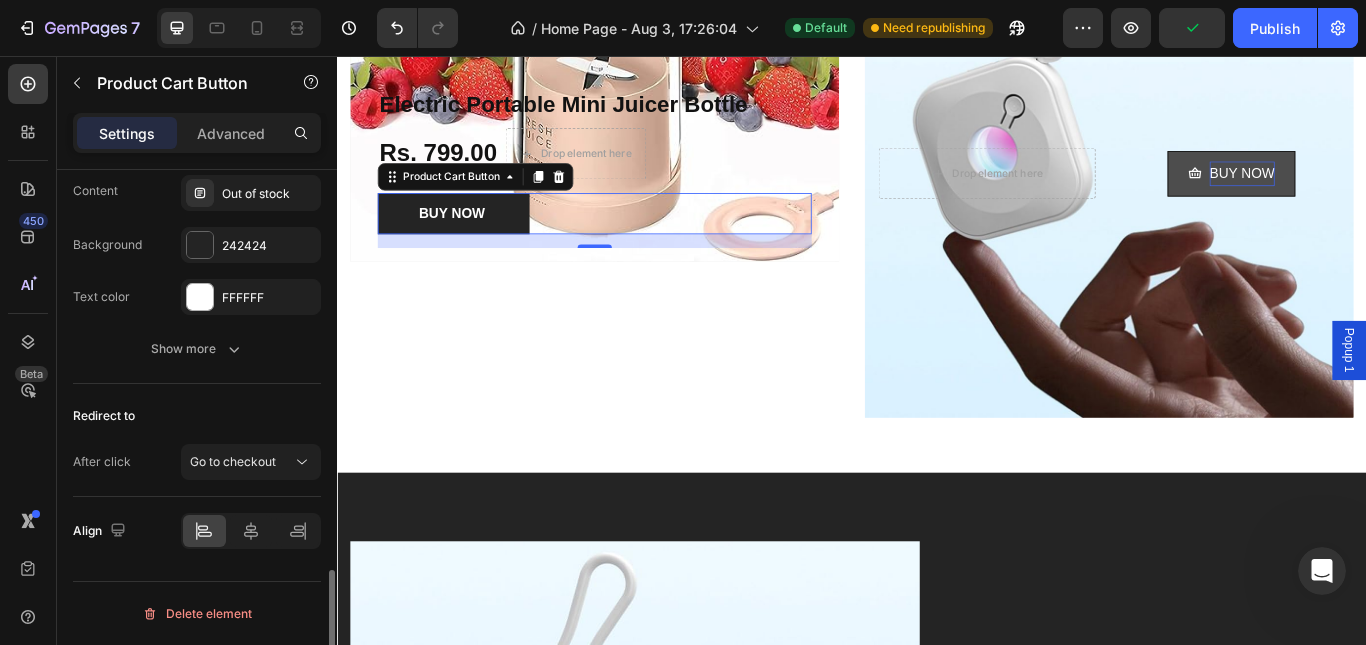 scroll, scrollTop: 1611, scrollLeft: 0, axis: vertical 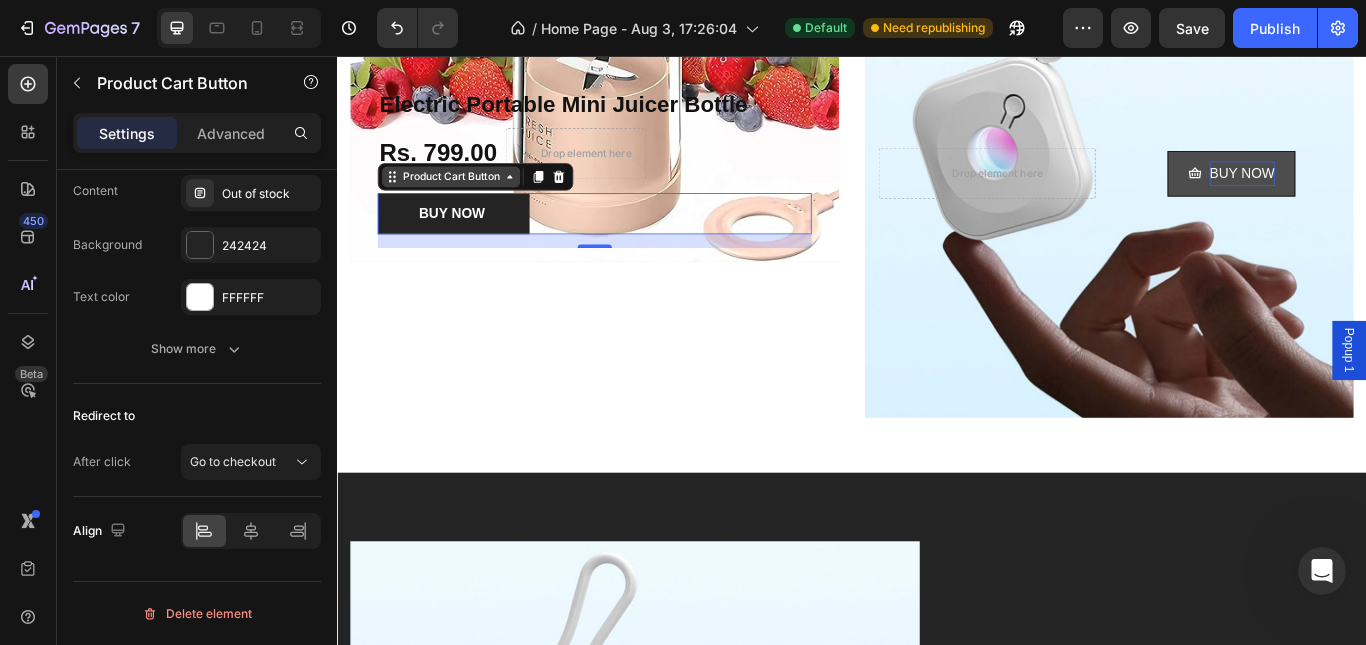 click on "Product Cart Button" at bounding box center [469, 197] 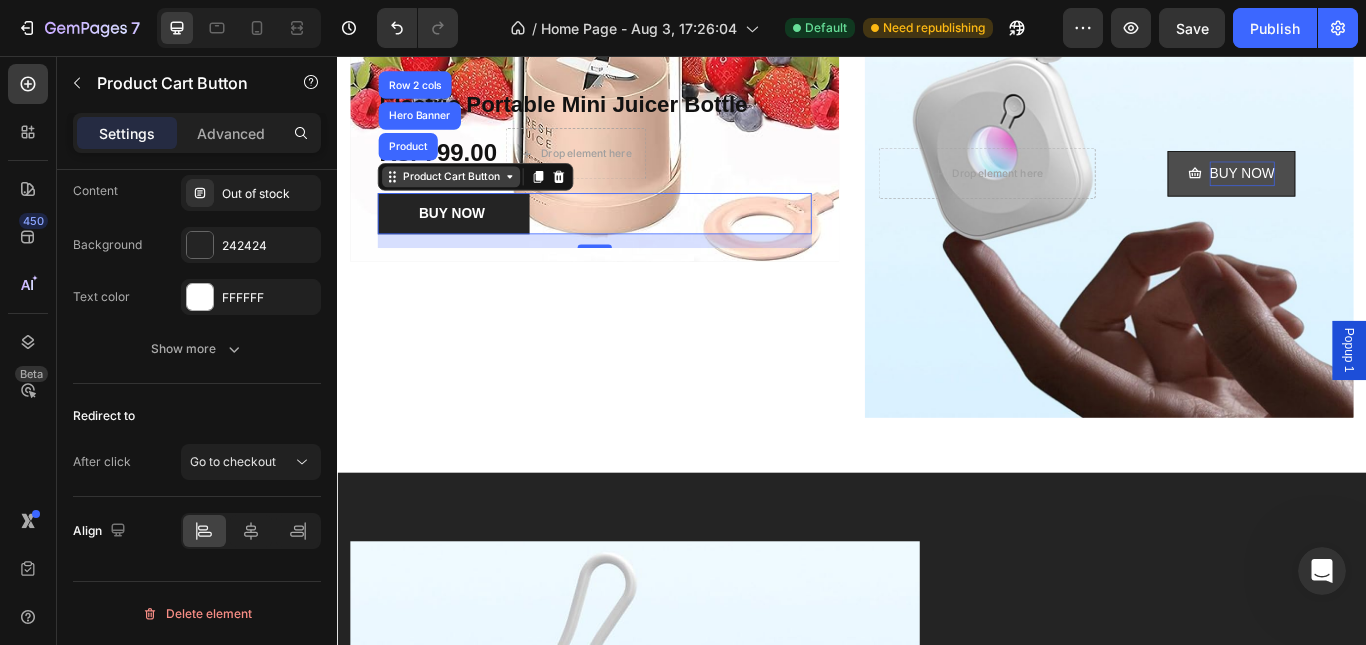 click on "Product Cart Button" at bounding box center [469, 197] 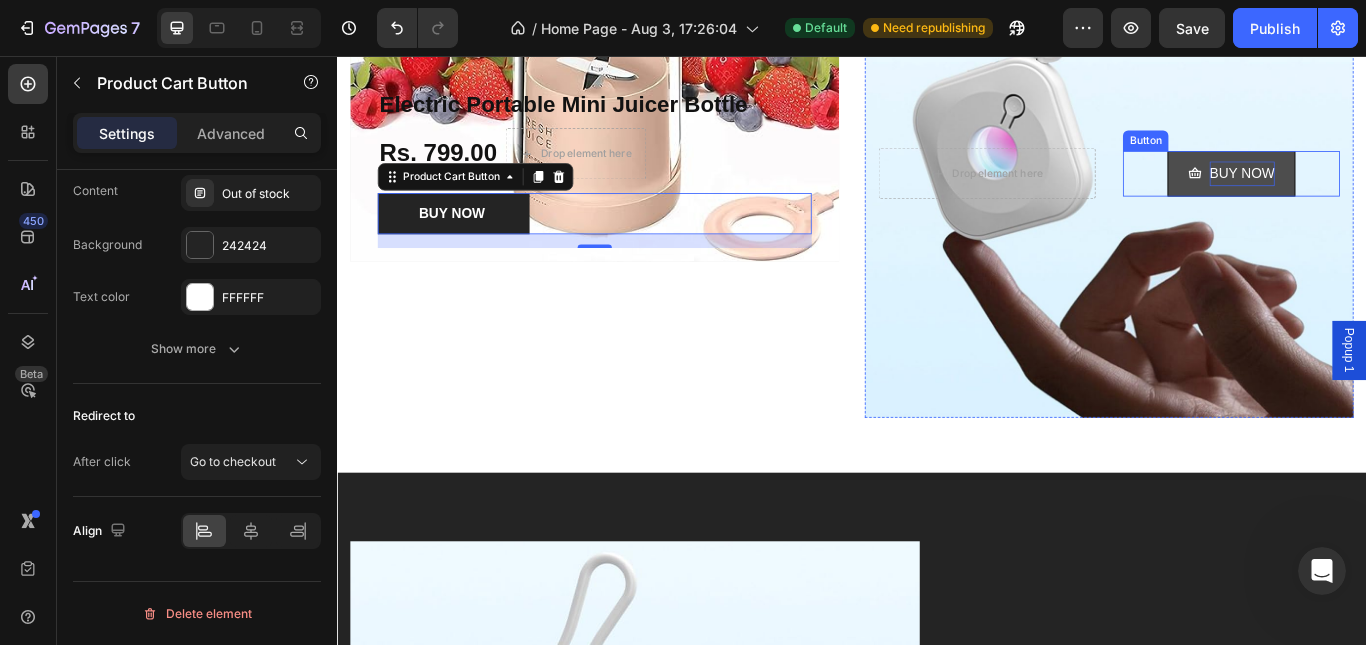 click on "BUY NOW" at bounding box center [1392, 193] 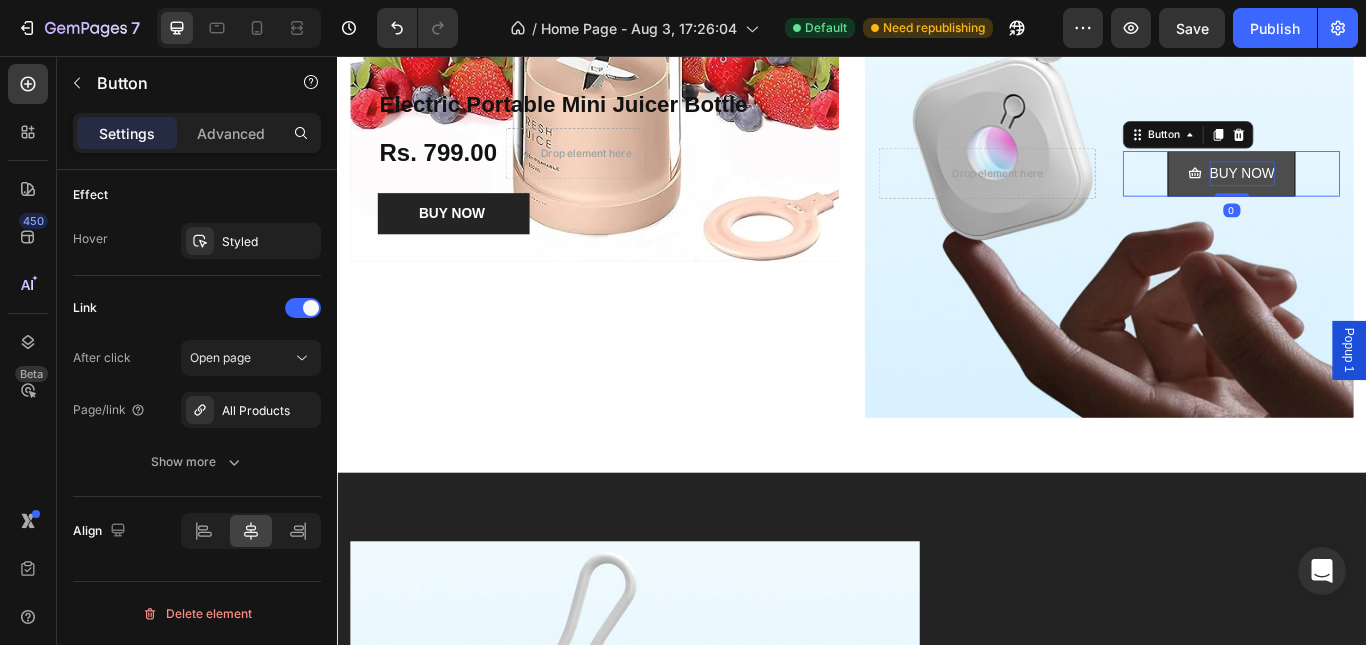 scroll, scrollTop: 0, scrollLeft: 0, axis: both 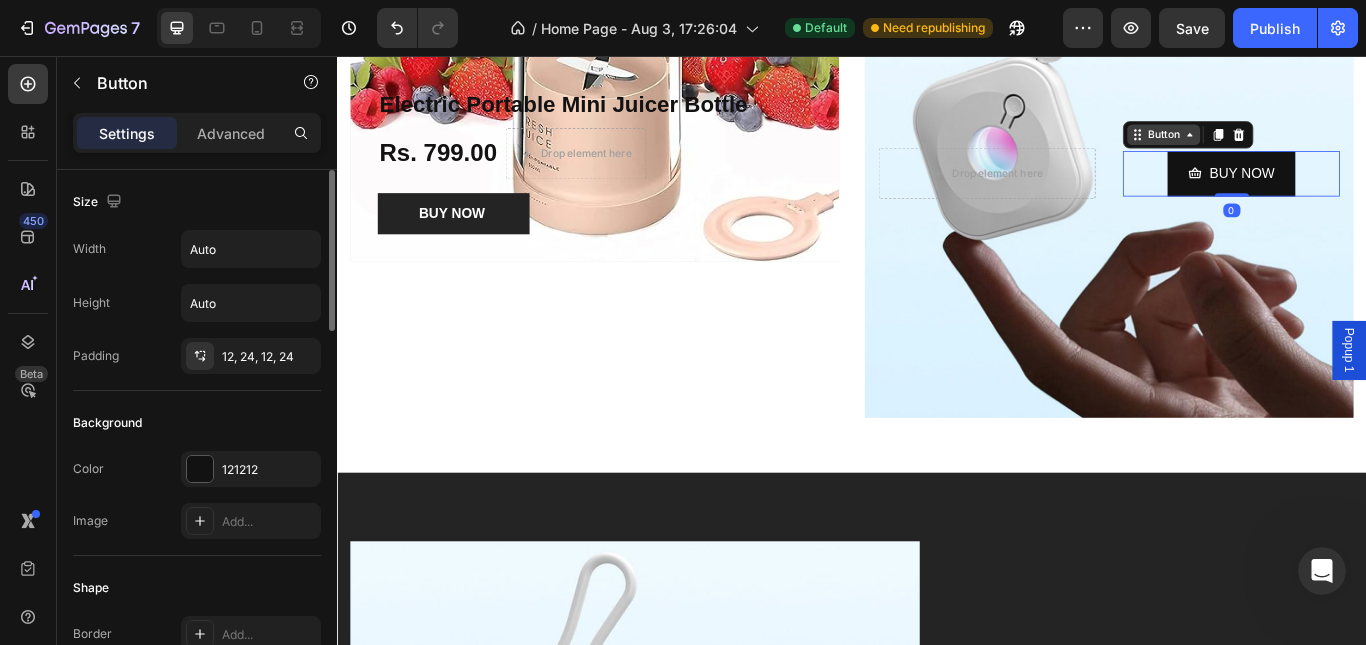 click 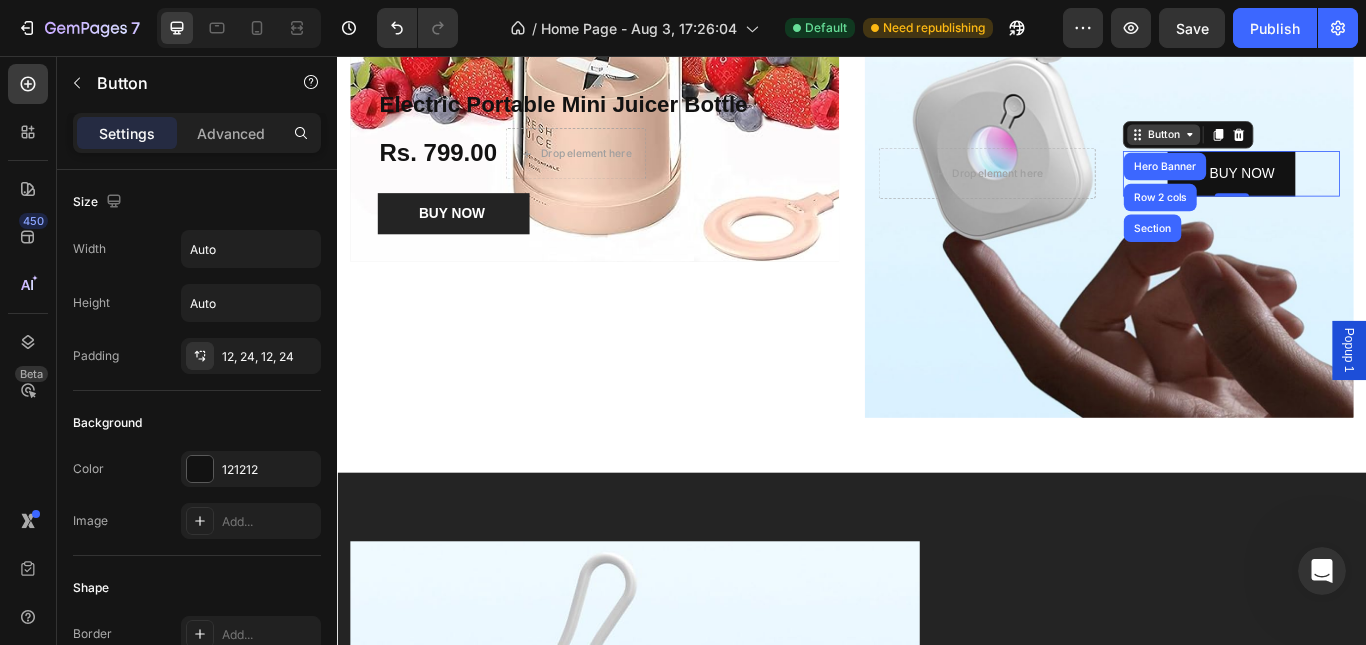 click on "Button" at bounding box center (1300, 148) 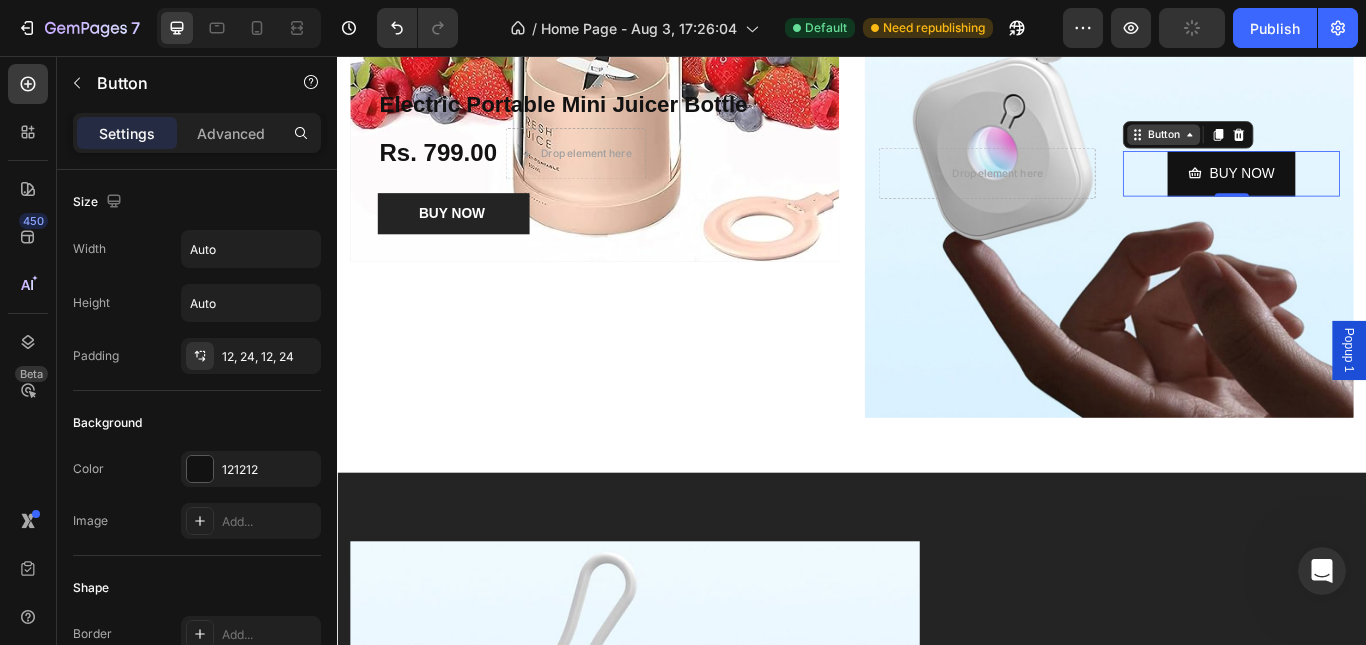 click on "Button" at bounding box center [1300, 148] 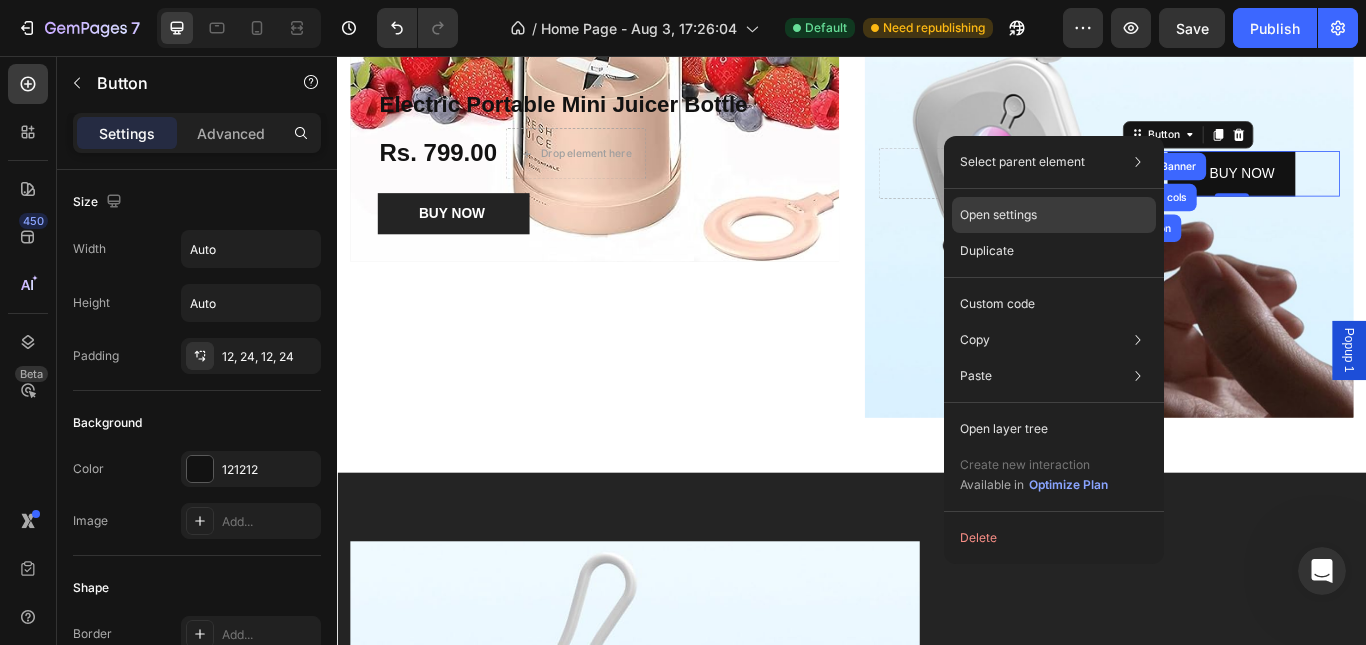 click on "Open settings" 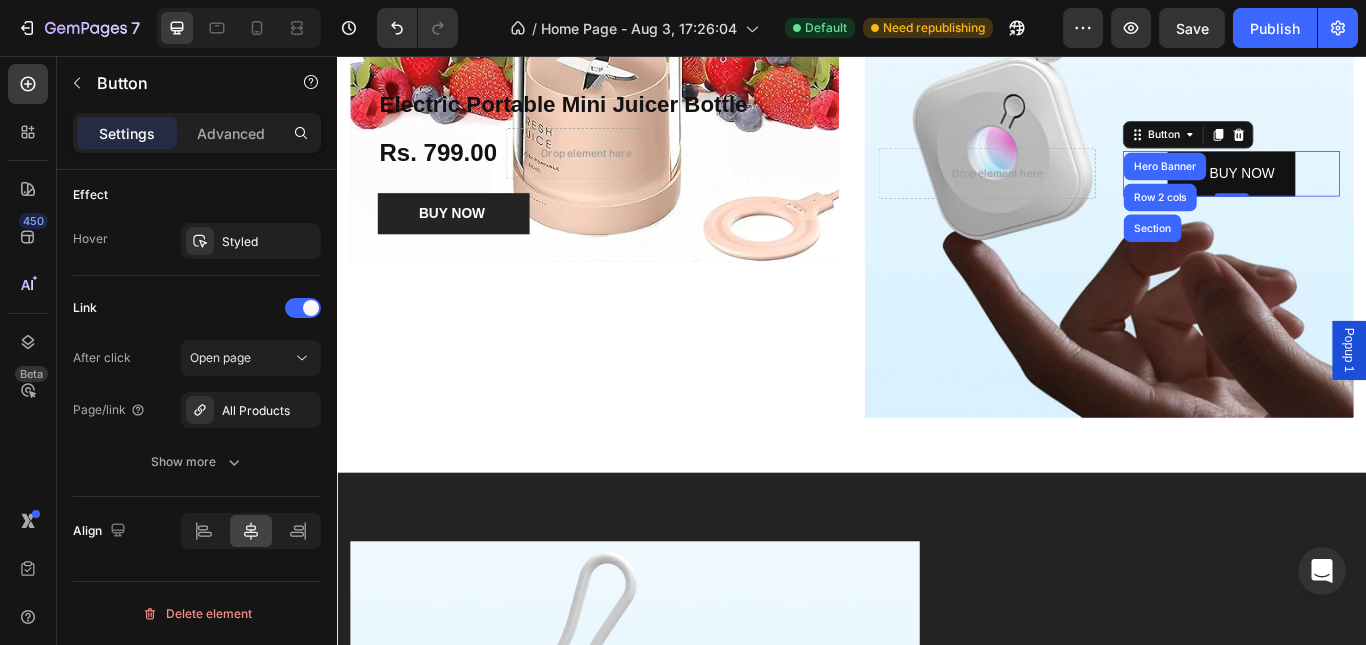 scroll, scrollTop: 716, scrollLeft: 0, axis: vertical 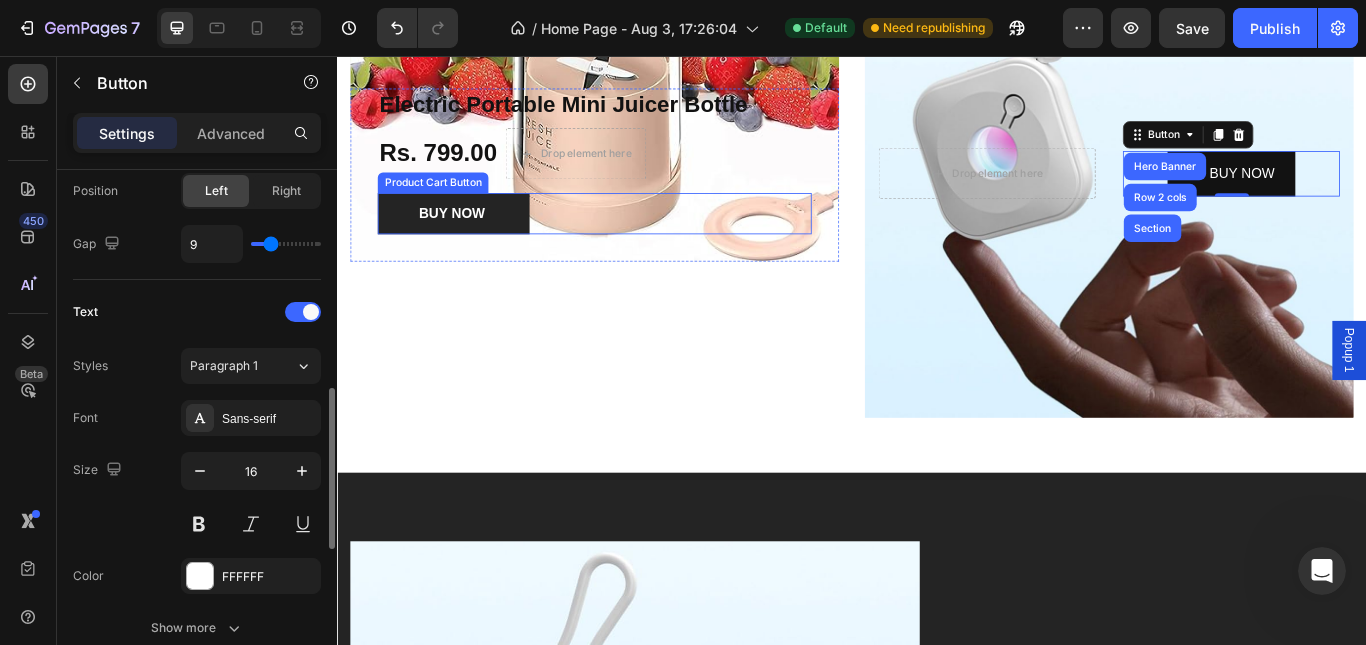 click on "BUY NOW" at bounding box center (470, 240) 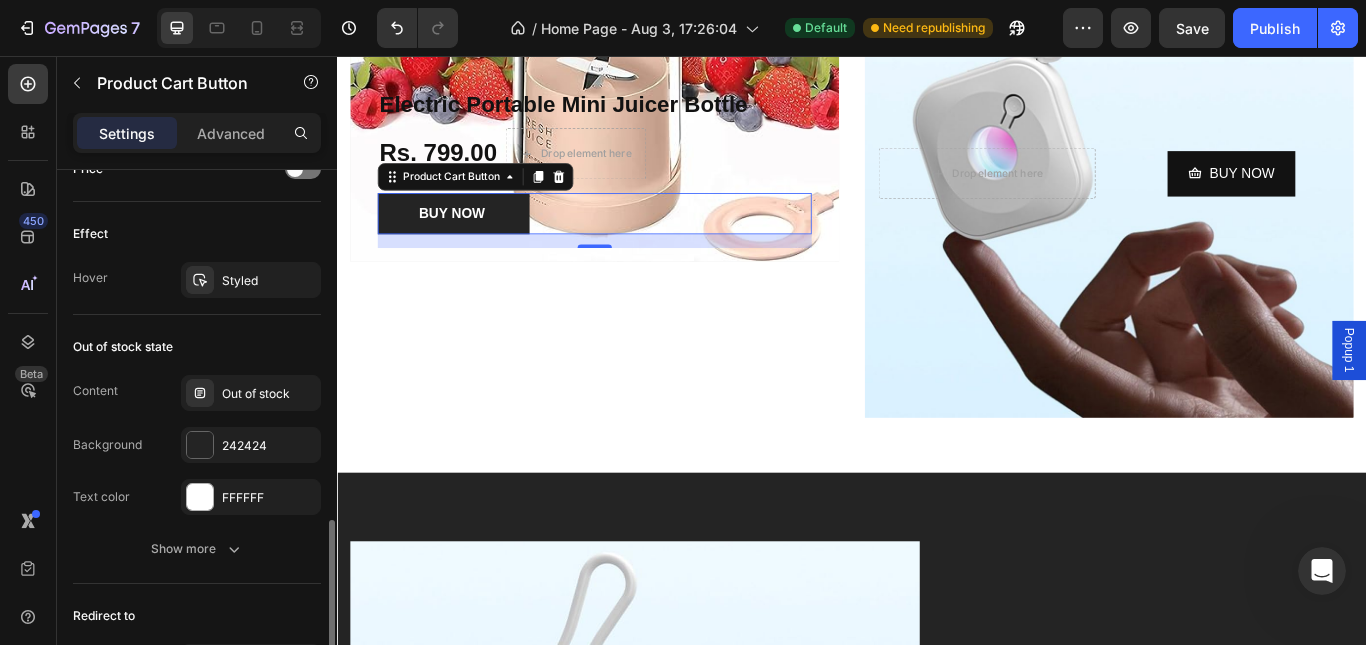 scroll, scrollTop: 1611, scrollLeft: 0, axis: vertical 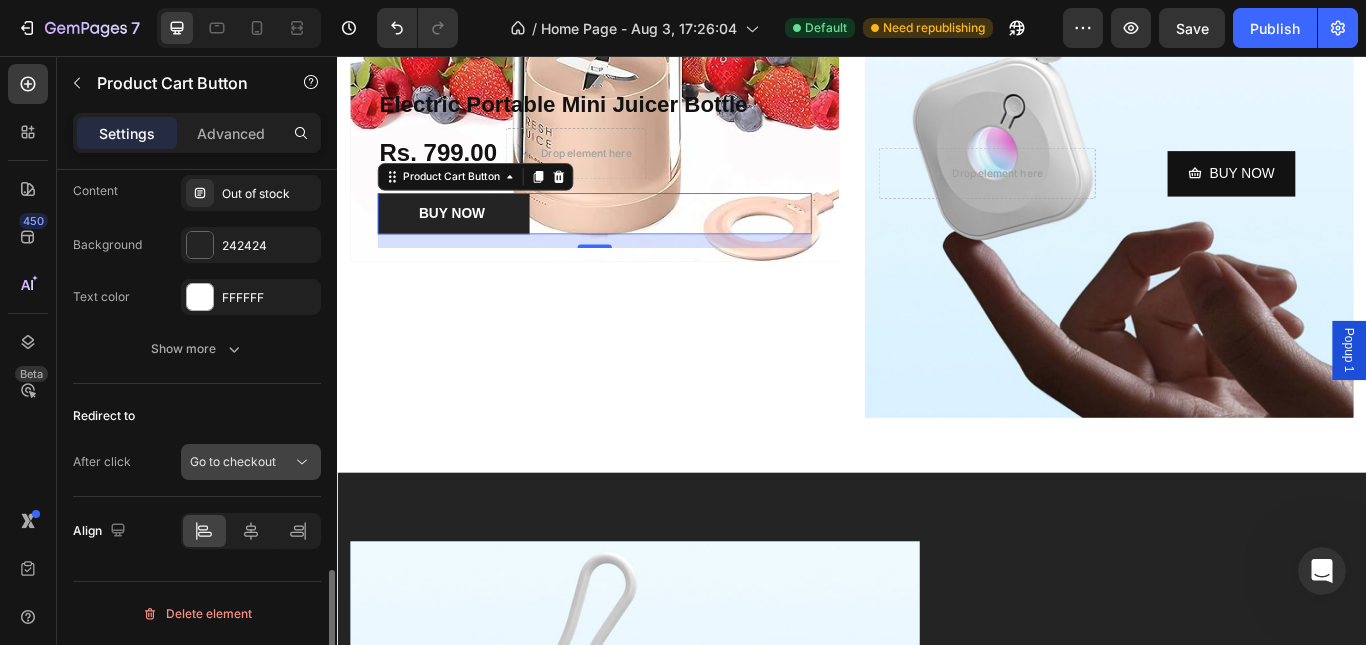 click on "Go to checkout" at bounding box center [241, 462] 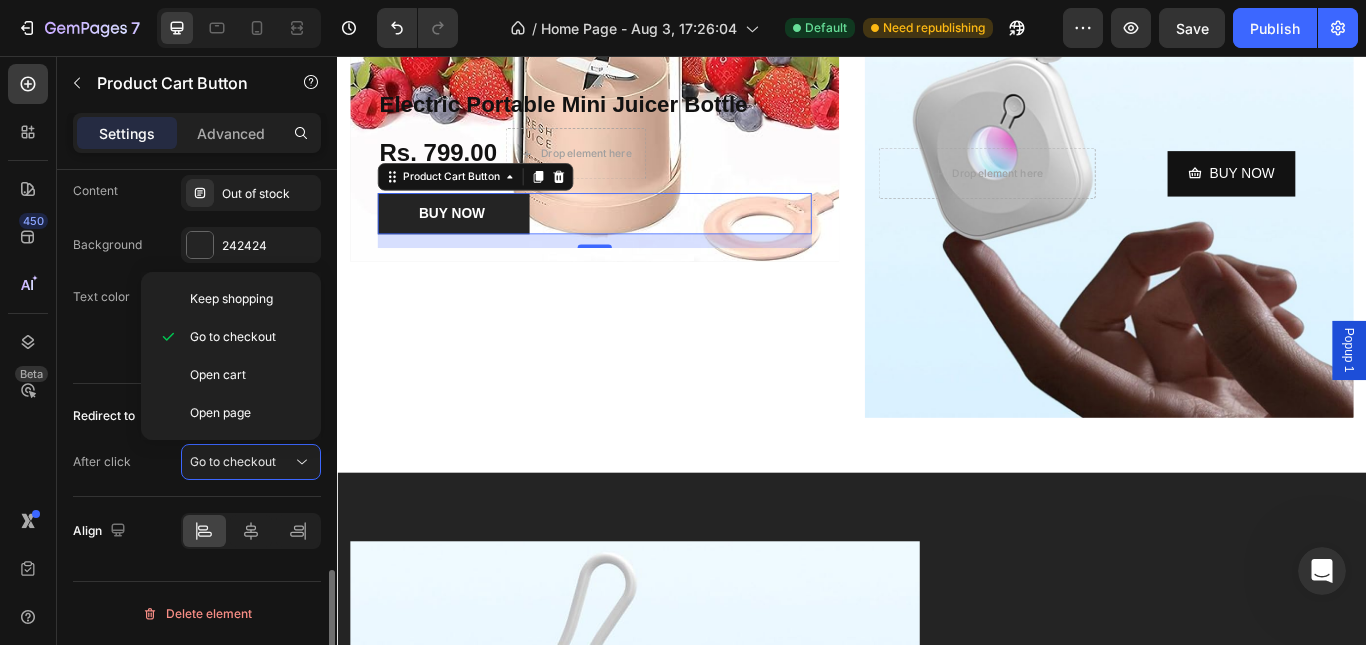 click on "Out of stock state Content Out of stock Background 242424 Text color FFFFFF Show more" 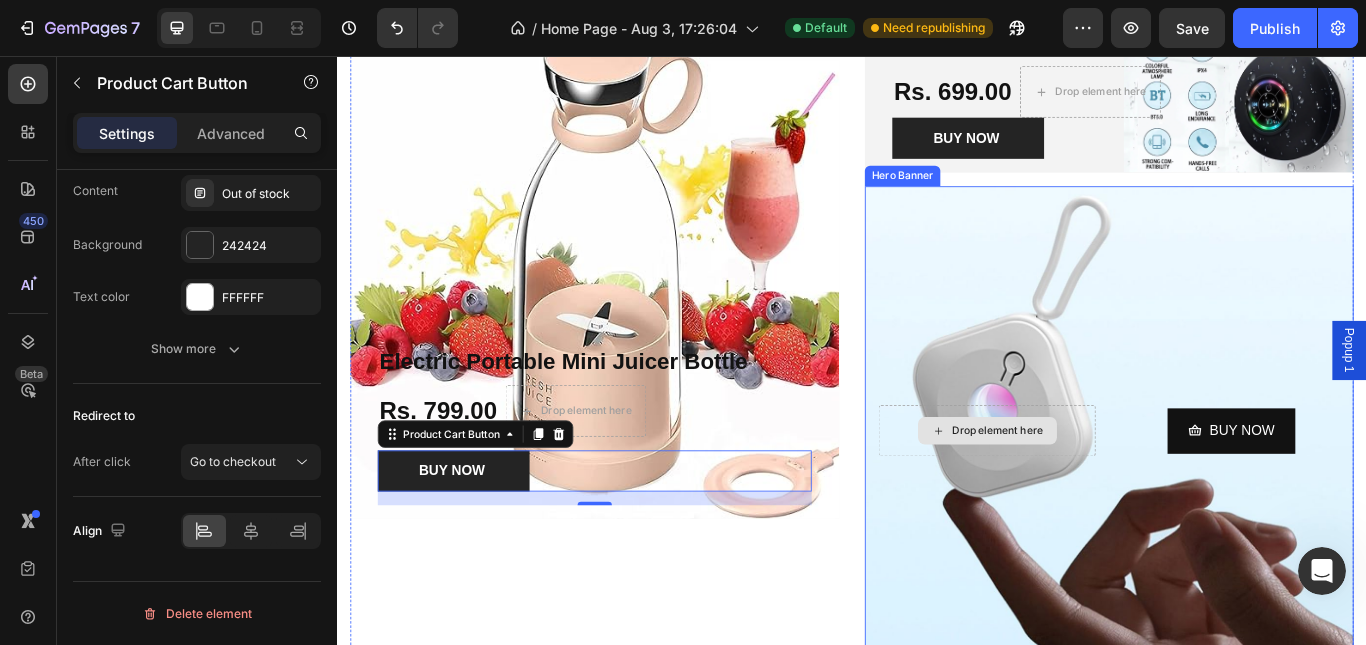 scroll, scrollTop: 1357, scrollLeft: 0, axis: vertical 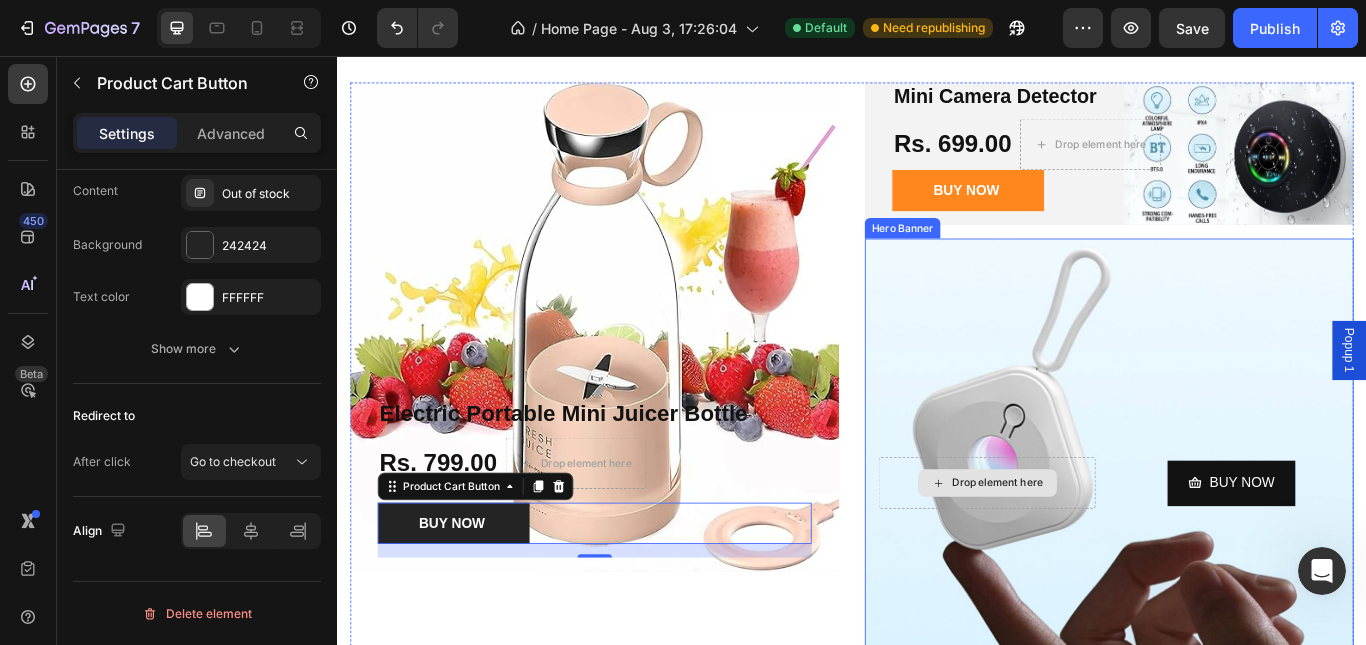 click on "BUY NOW" at bounding box center [1072, 213] 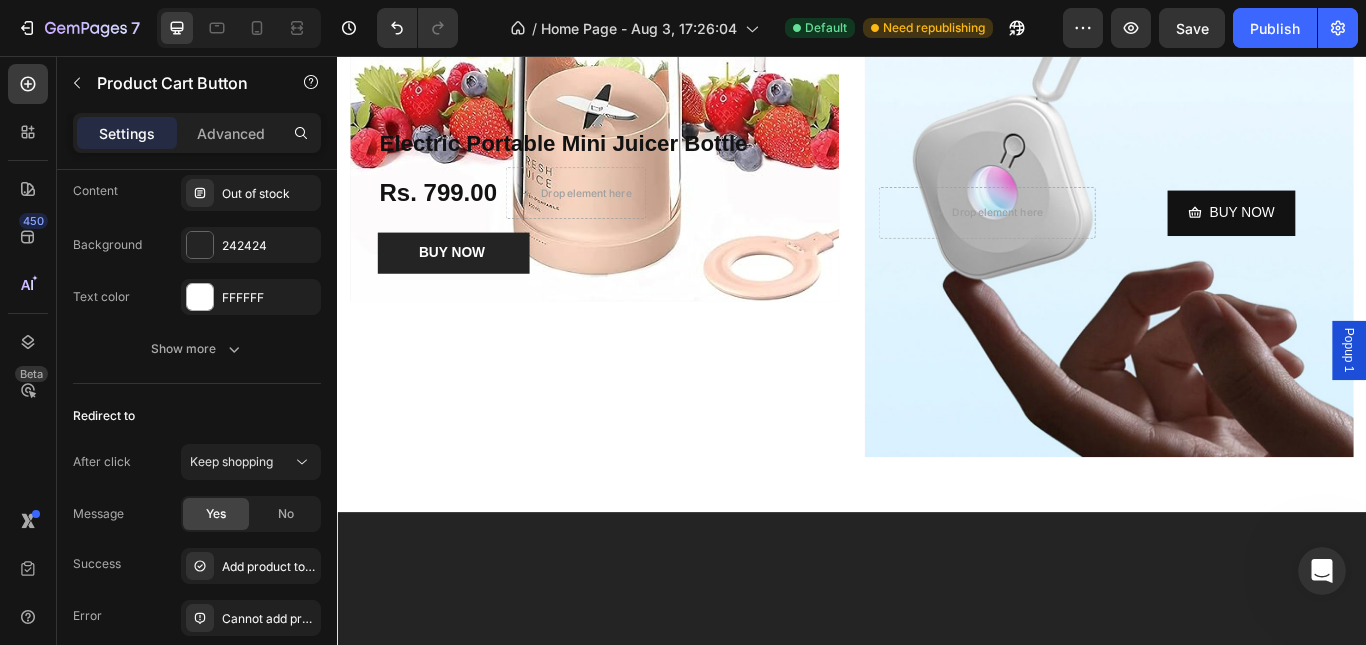 scroll, scrollTop: 1218, scrollLeft: 0, axis: vertical 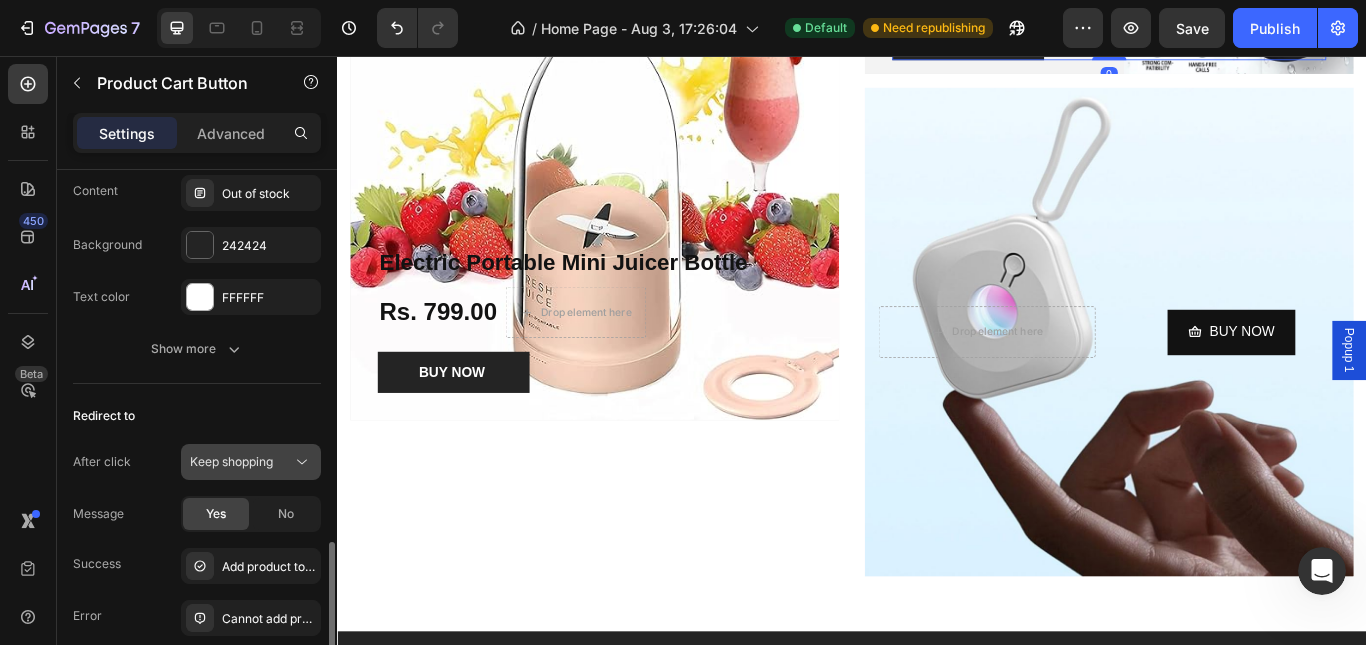 click on "Keep shopping" at bounding box center (231, 461) 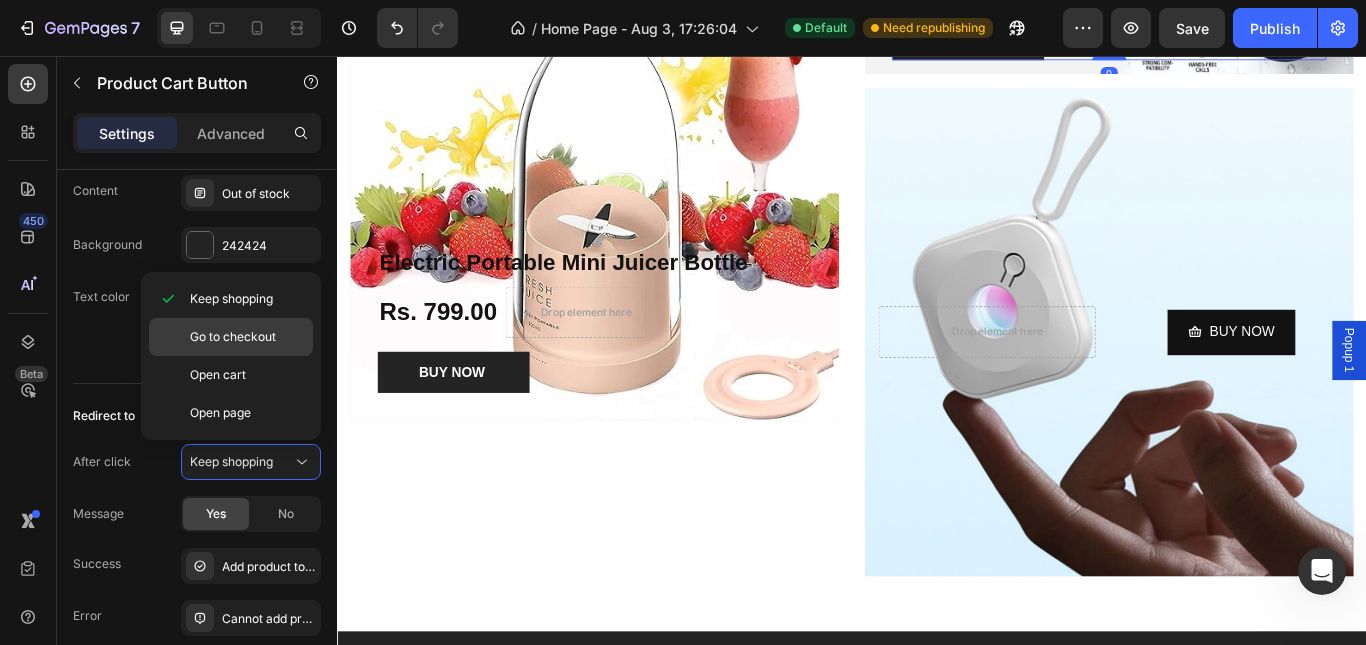 click on "Go to checkout" at bounding box center (233, 337) 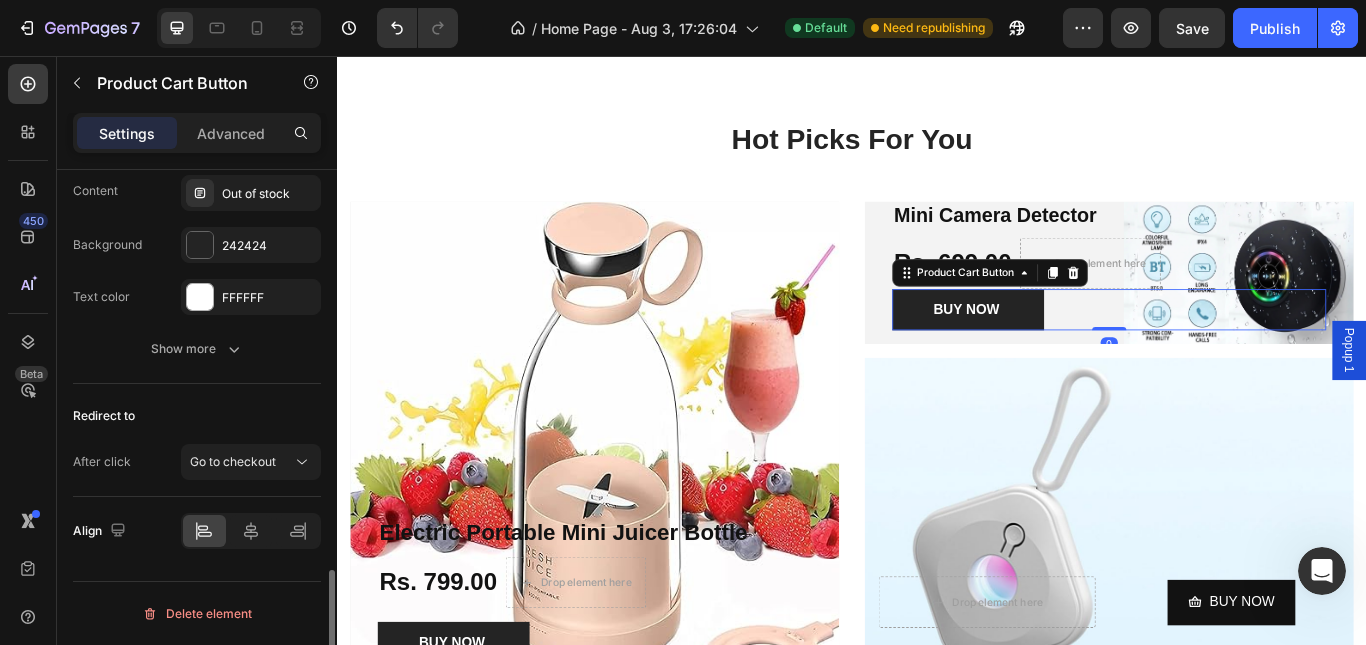 scroll, scrollTop: 1533, scrollLeft: 0, axis: vertical 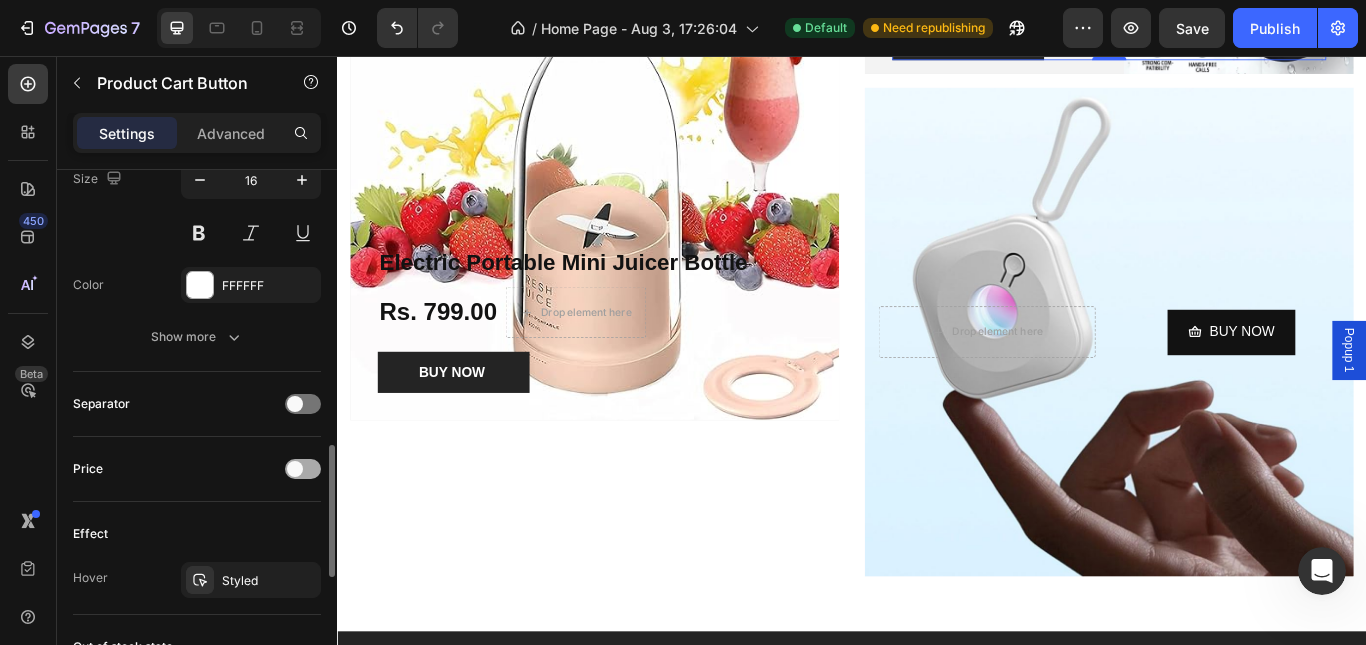 click at bounding box center [303, 469] 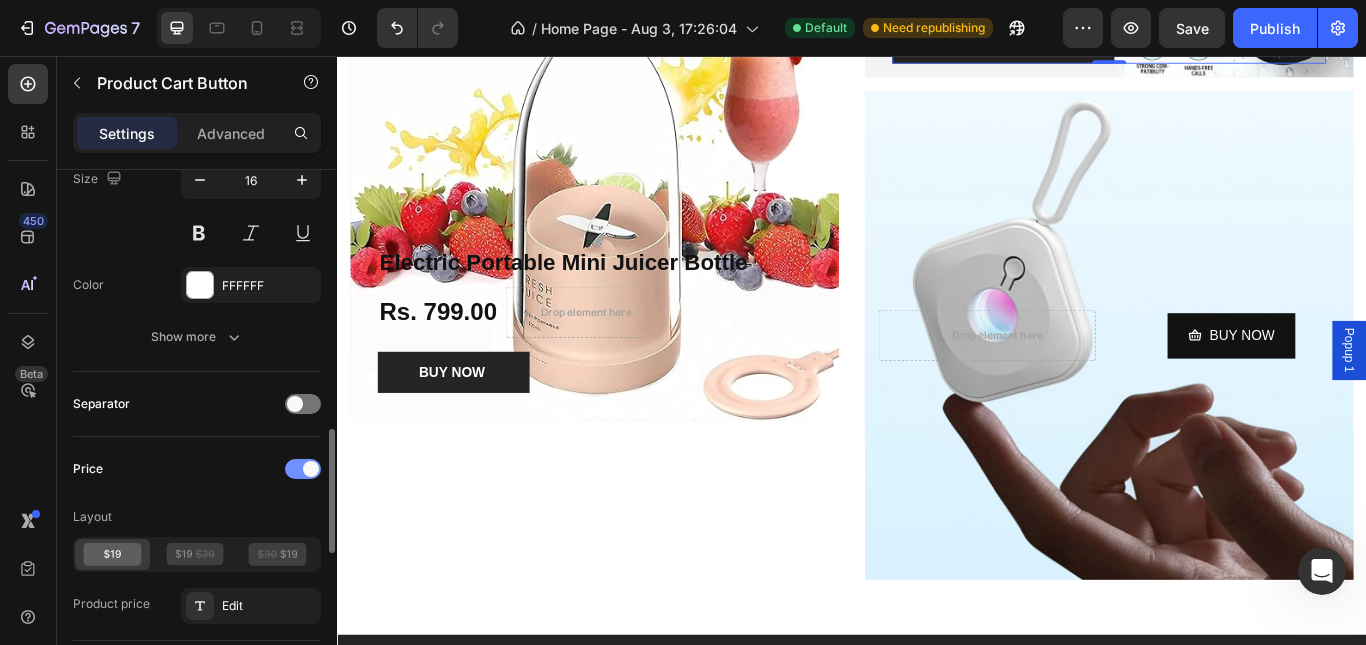 click at bounding box center [311, 469] 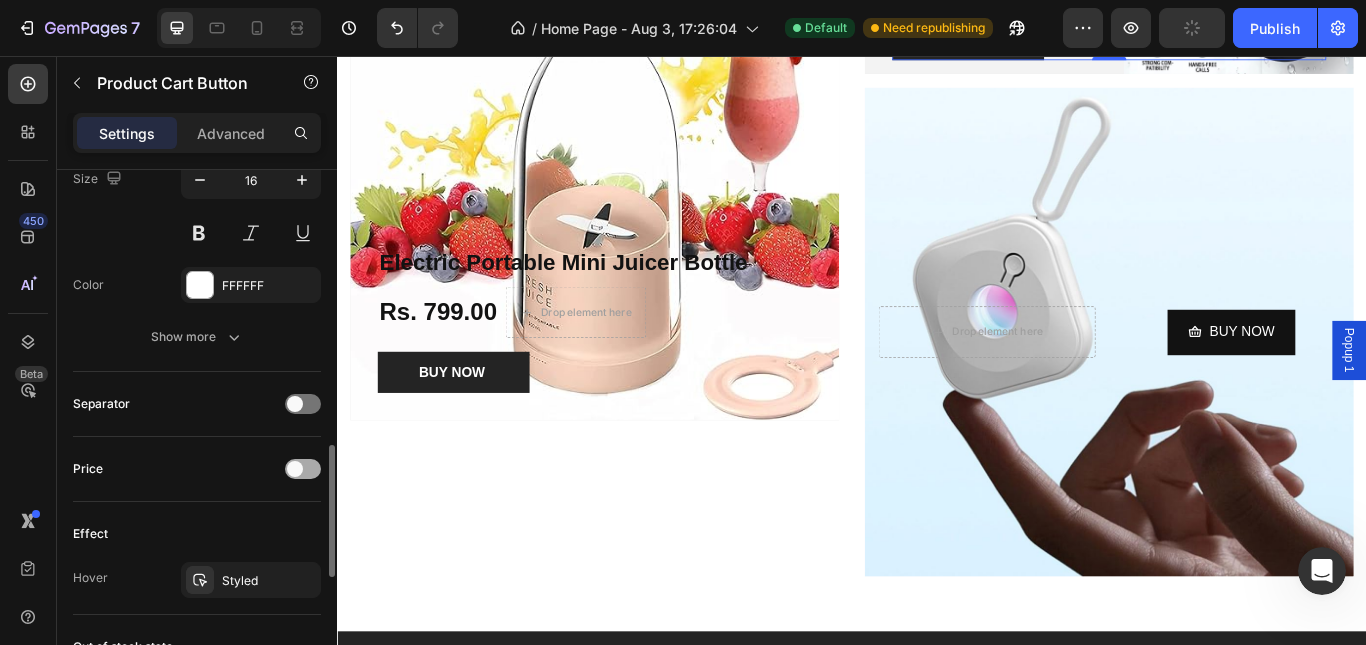 click at bounding box center [303, 469] 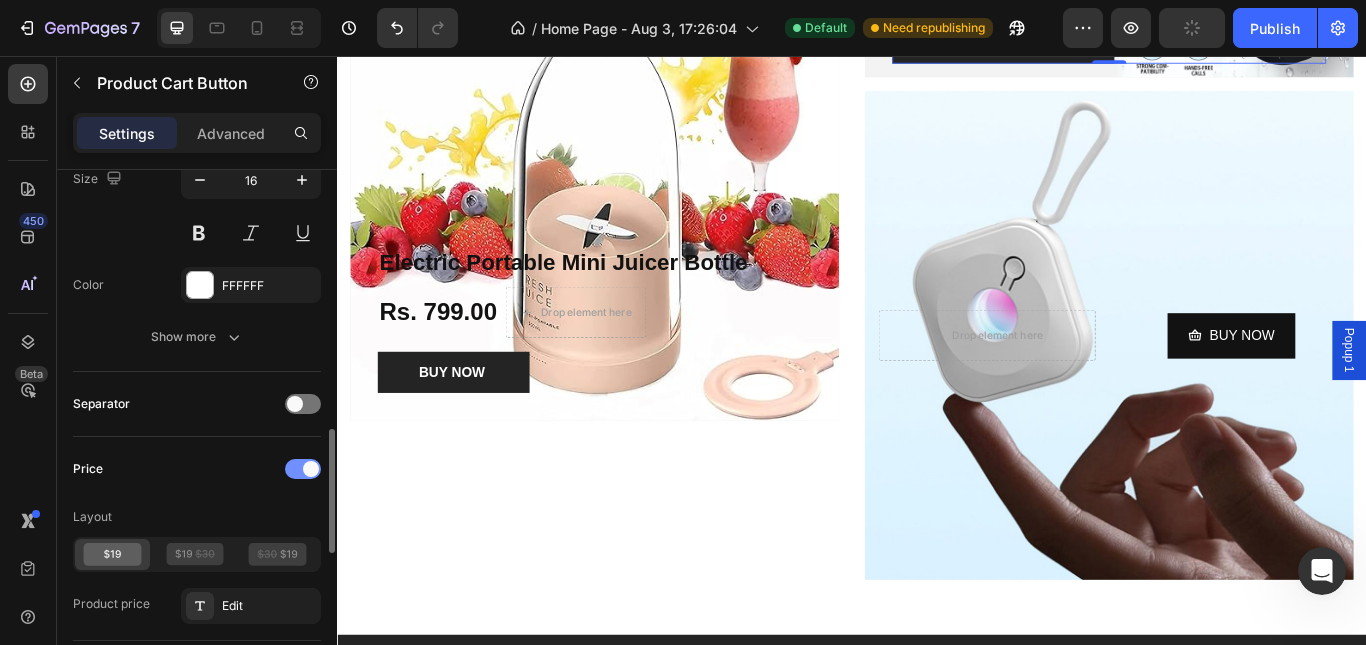 click at bounding box center (311, 469) 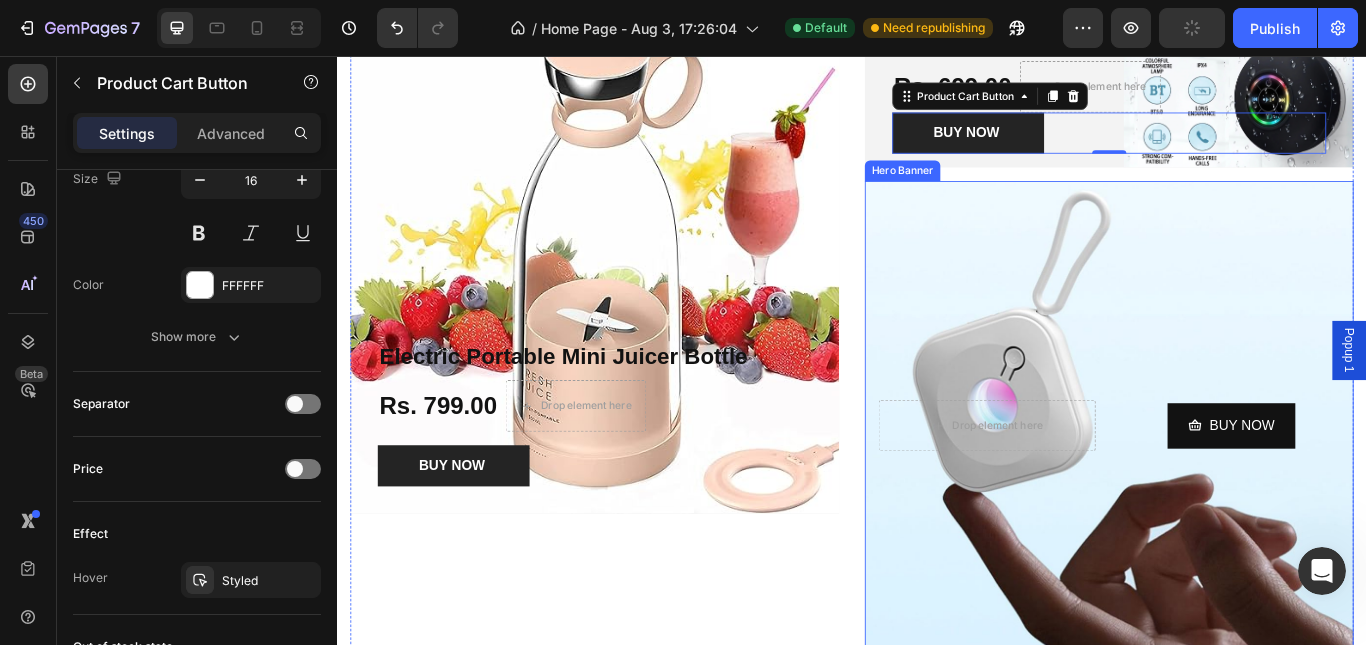 scroll, scrollTop: 1433, scrollLeft: 0, axis: vertical 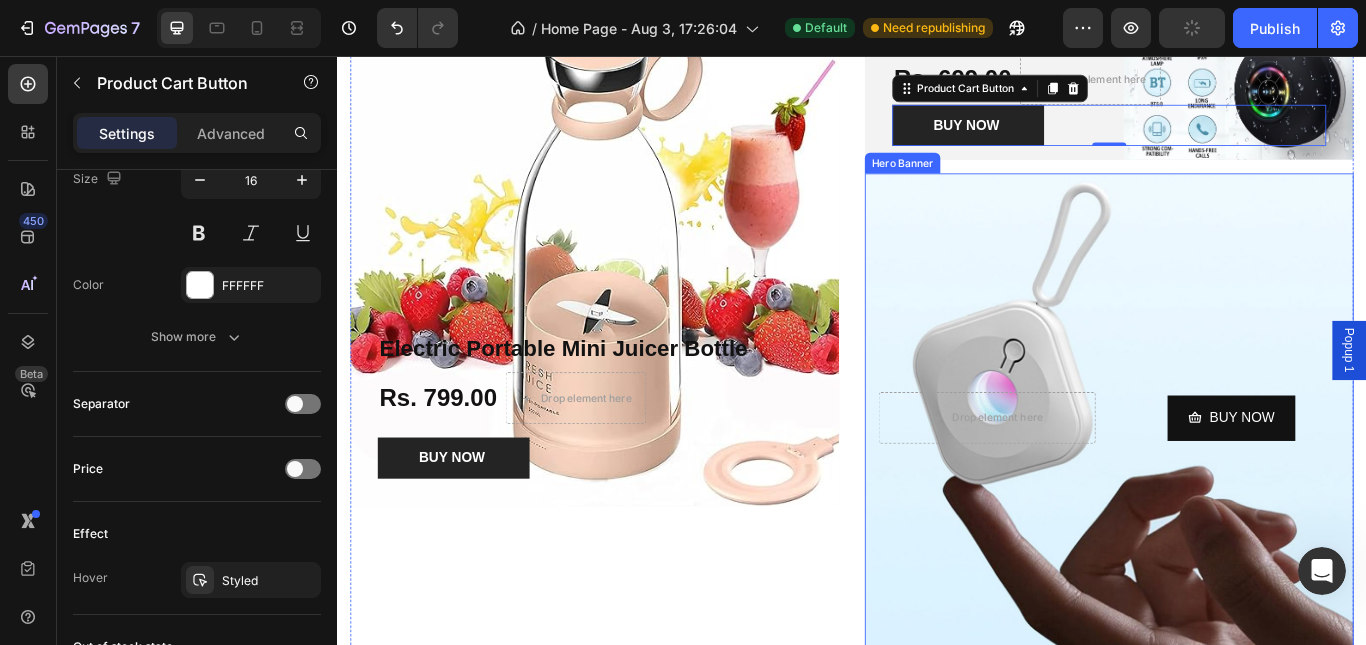 click at bounding box center [1237, 478] 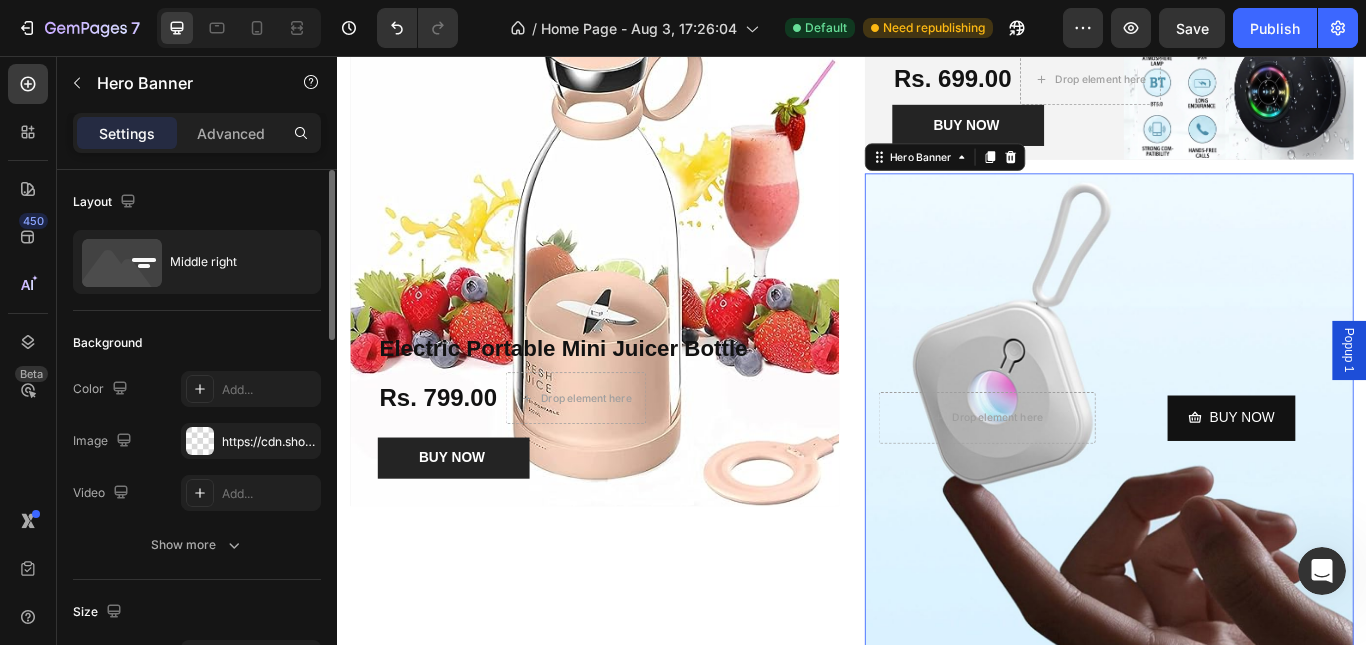 scroll, scrollTop: 400, scrollLeft: 0, axis: vertical 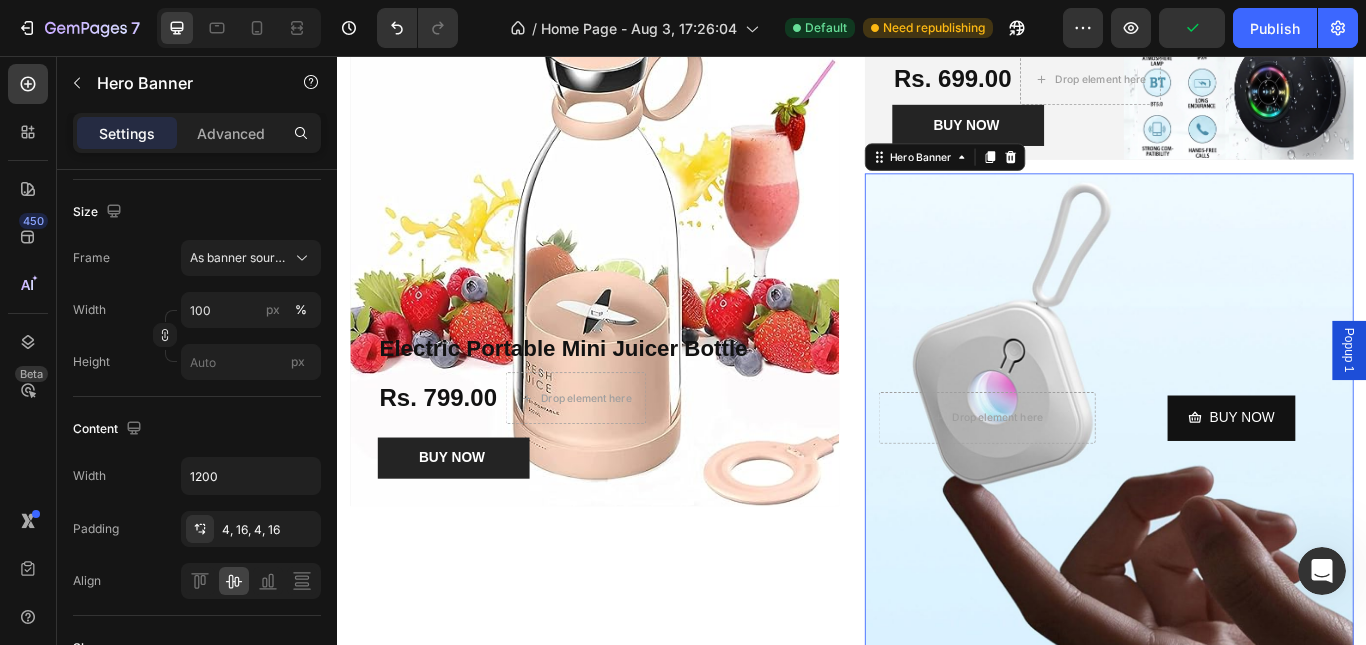 click at bounding box center [1237, 478] 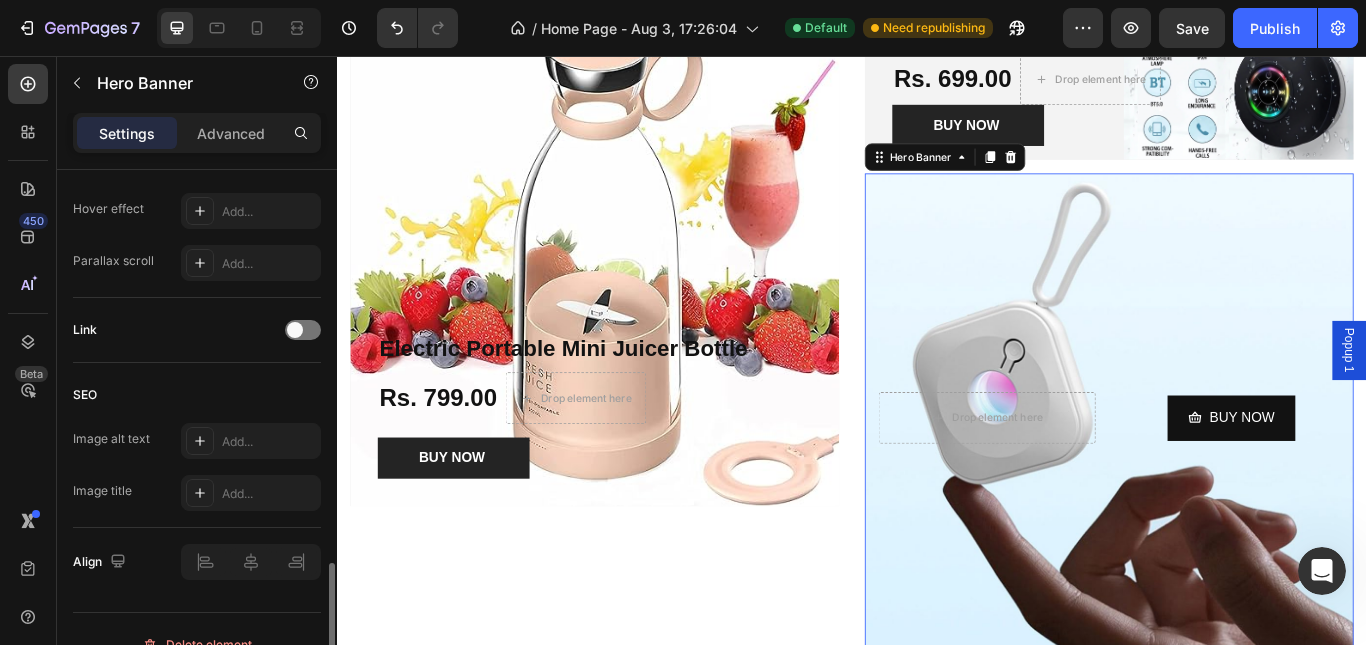 scroll, scrollTop: 1131, scrollLeft: 0, axis: vertical 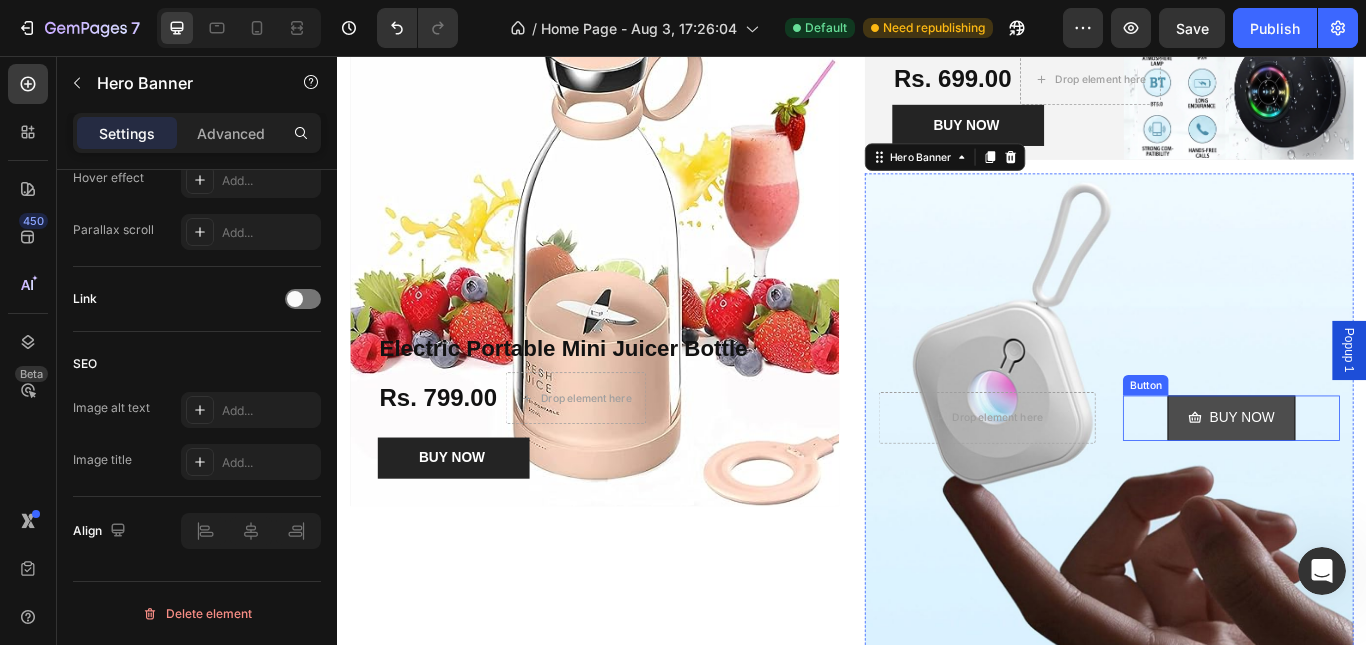 click 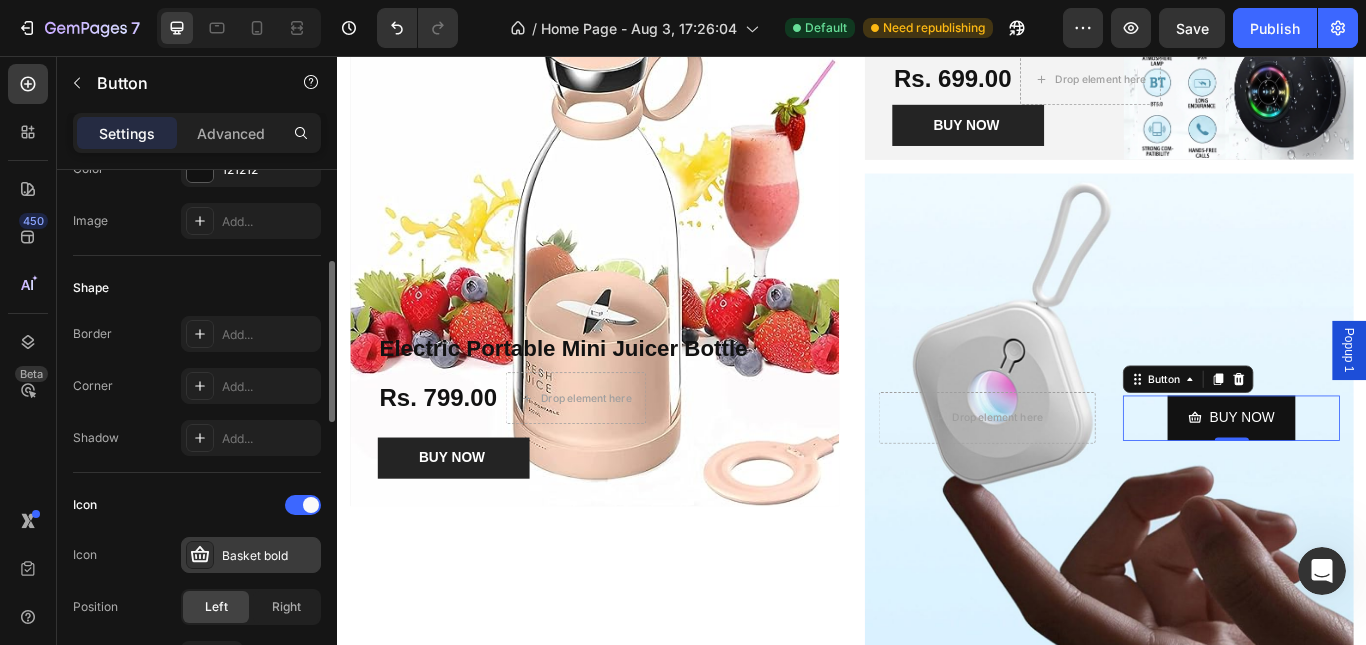 scroll, scrollTop: 500, scrollLeft: 0, axis: vertical 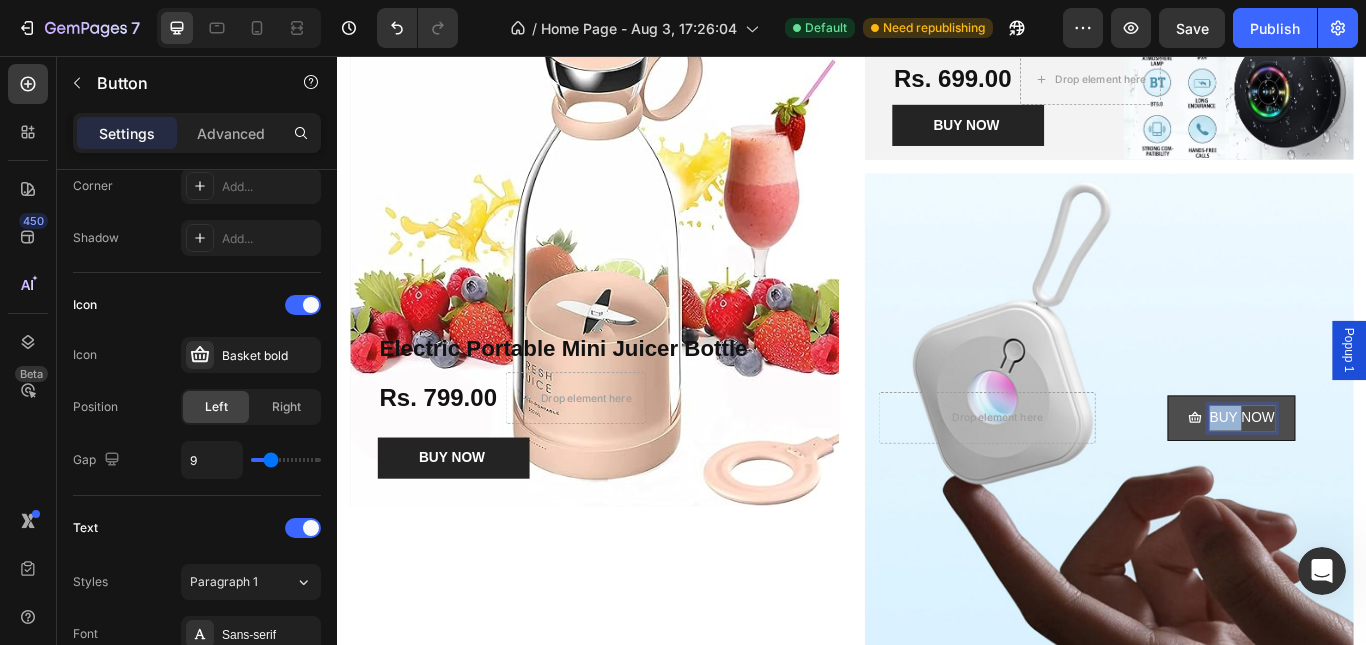 click on "BUY NOW" at bounding box center [1392, 478] 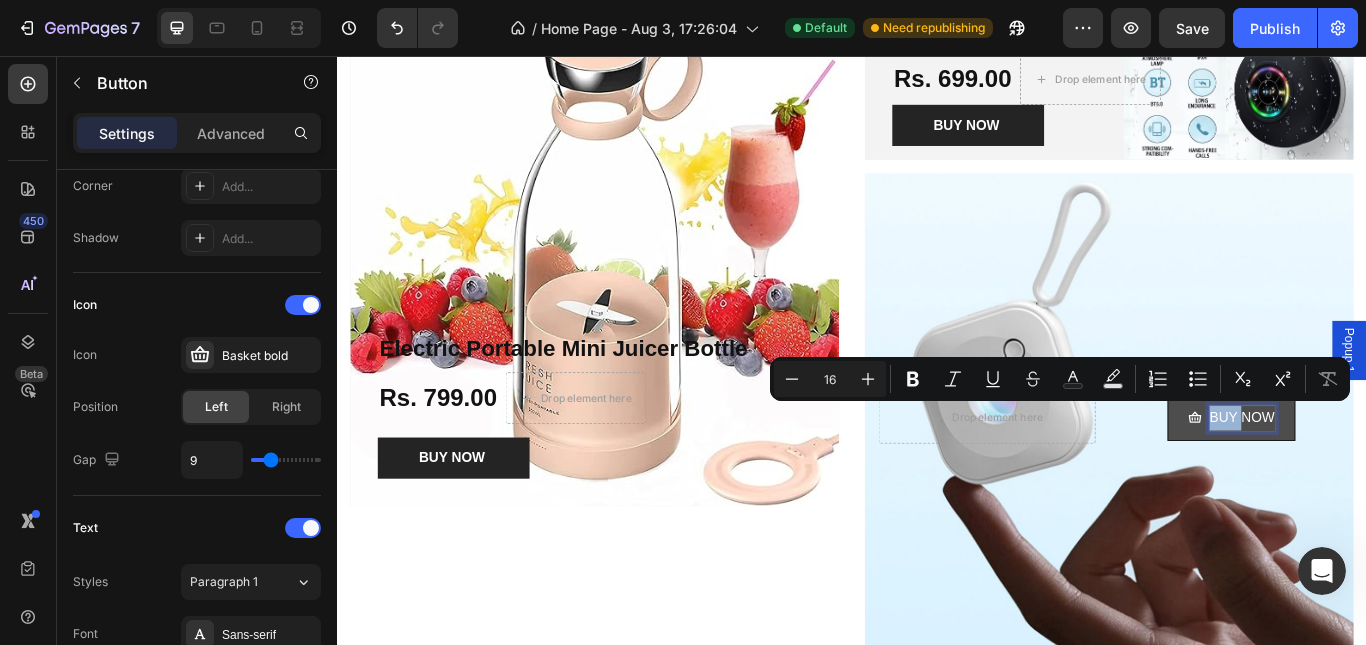 click on "BUY NOW" at bounding box center (1392, 478) 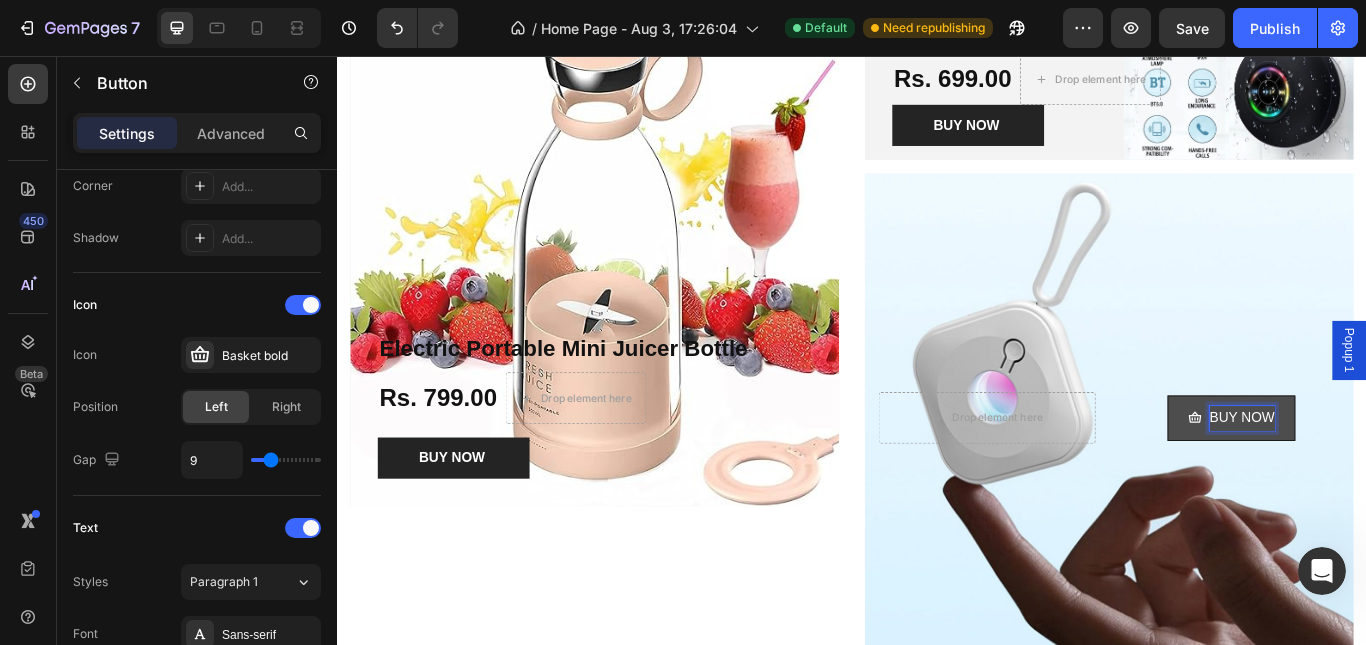click on "BUY NOW" at bounding box center [1392, 478] 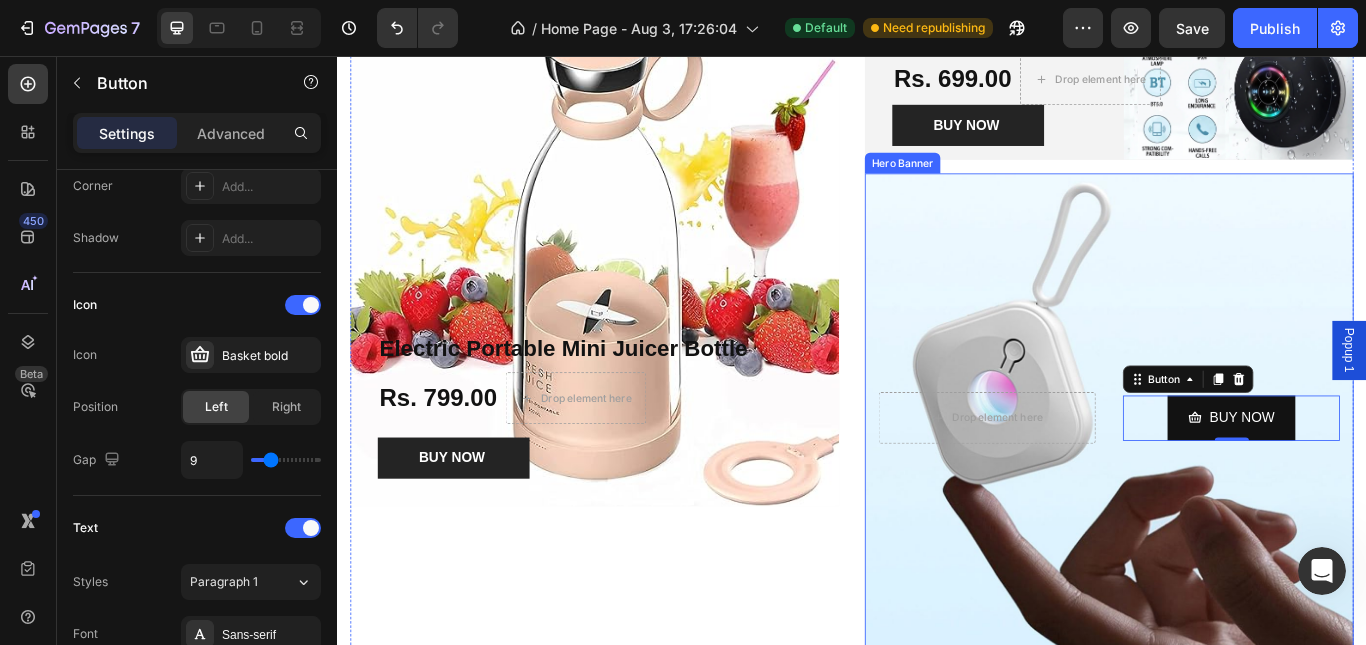 click at bounding box center (1237, 478) 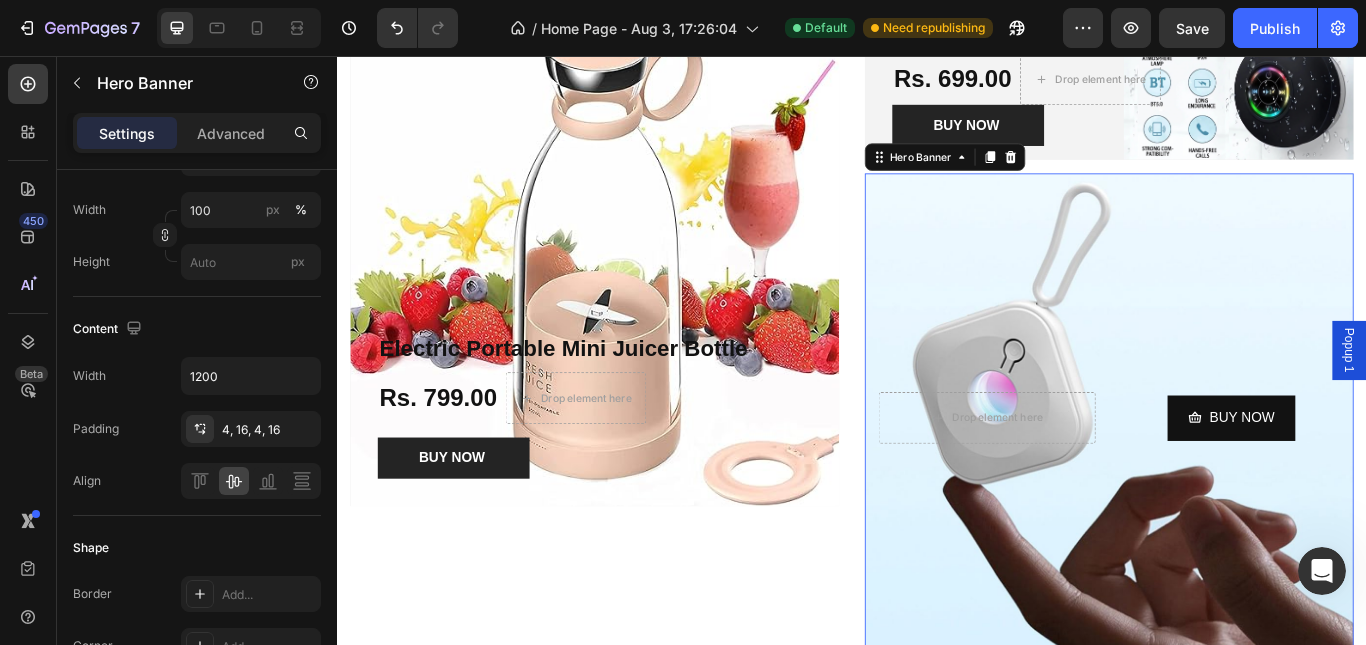 scroll, scrollTop: 0, scrollLeft: 0, axis: both 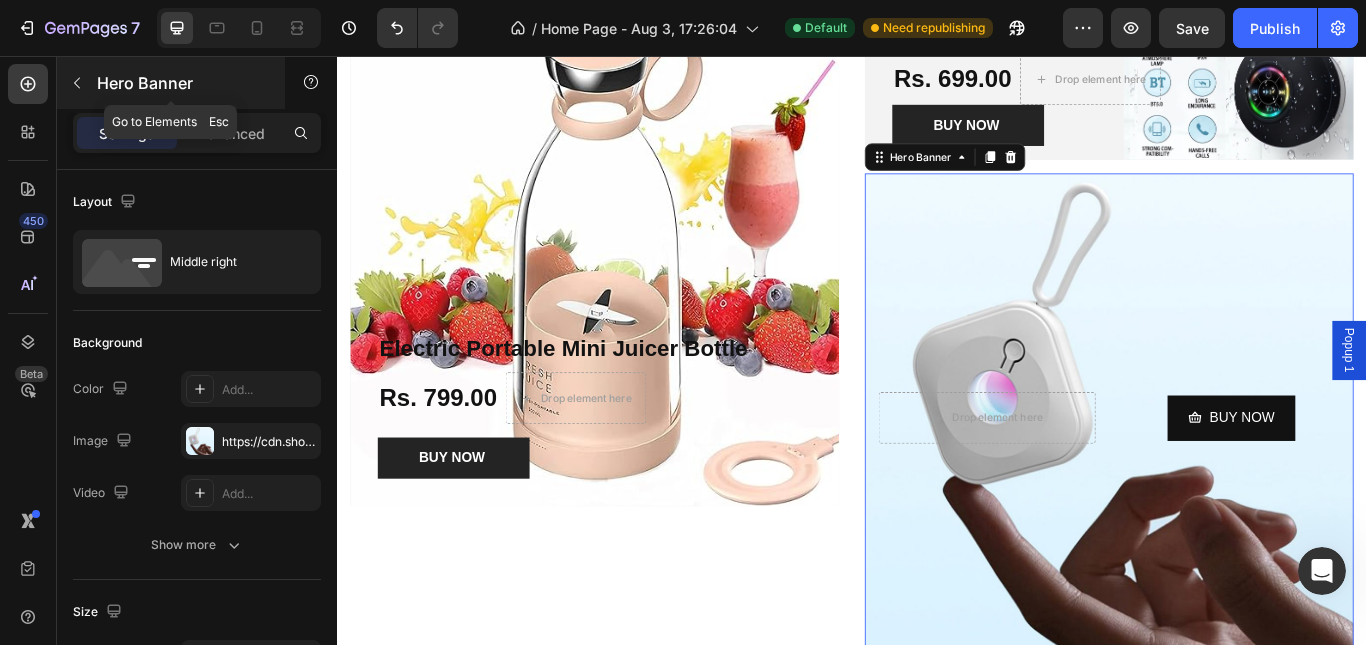 click 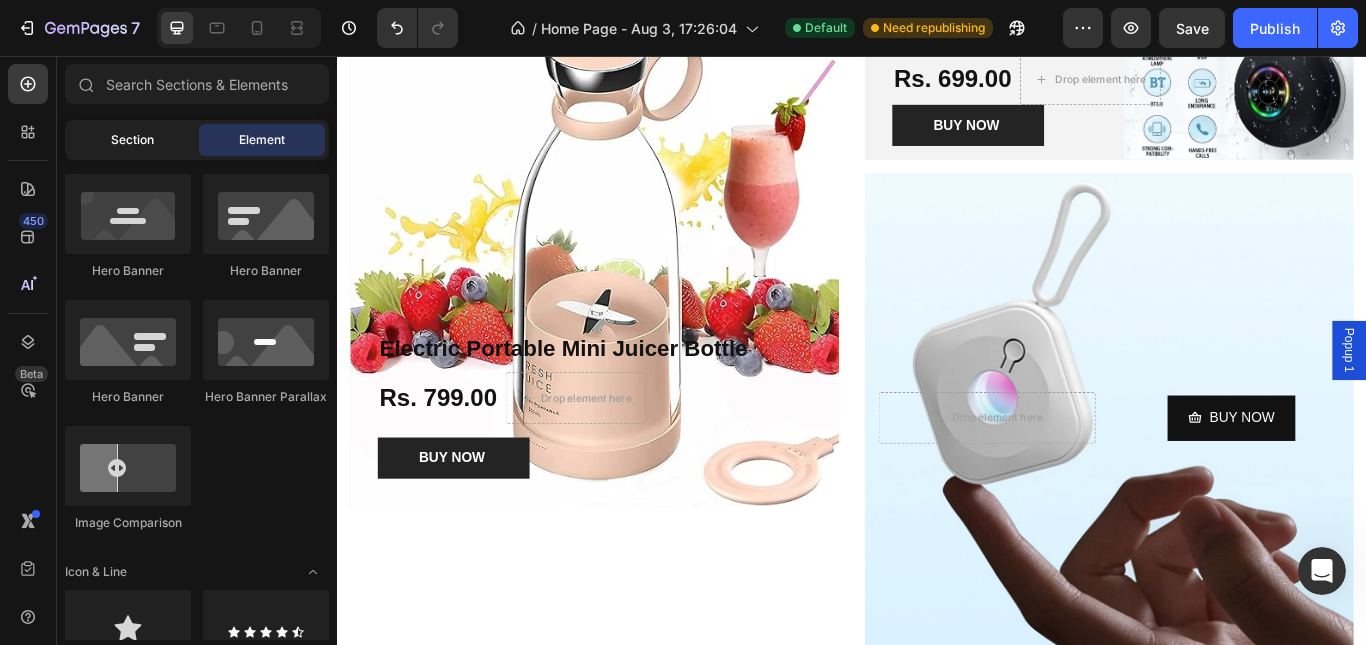 click on "Section" 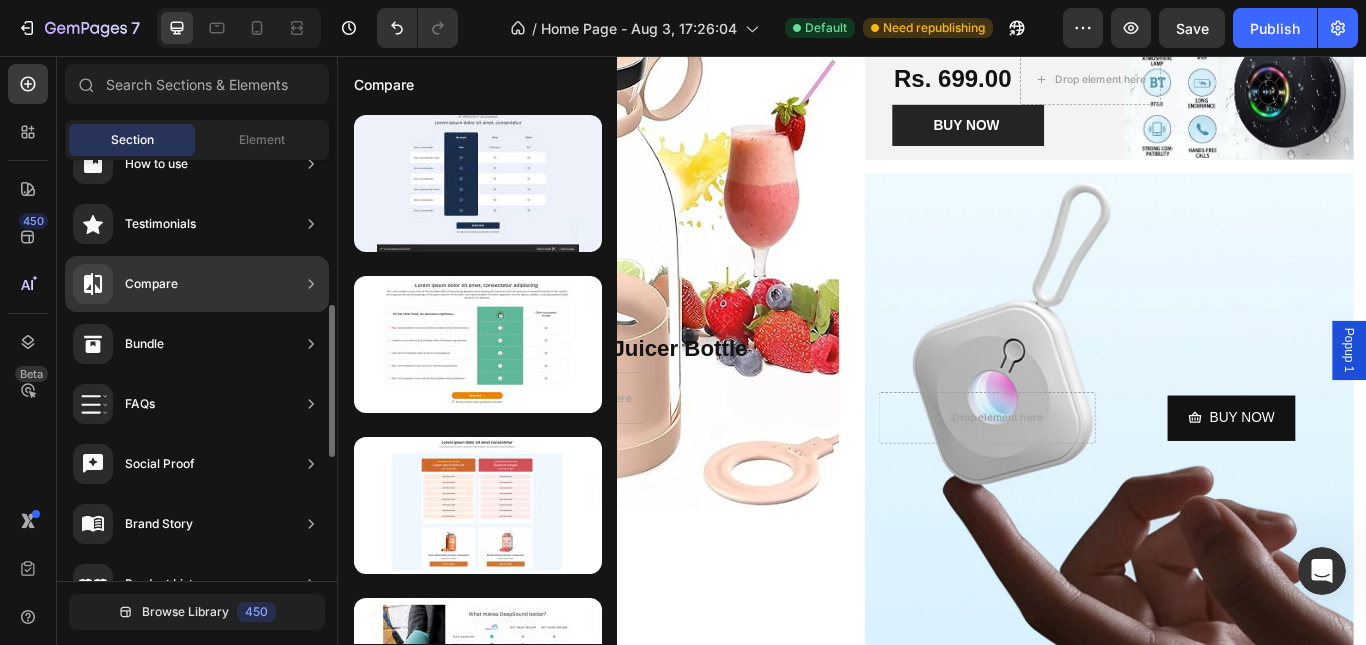 scroll, scrollTop: 739, scrollLeft: 0, axis: vertical 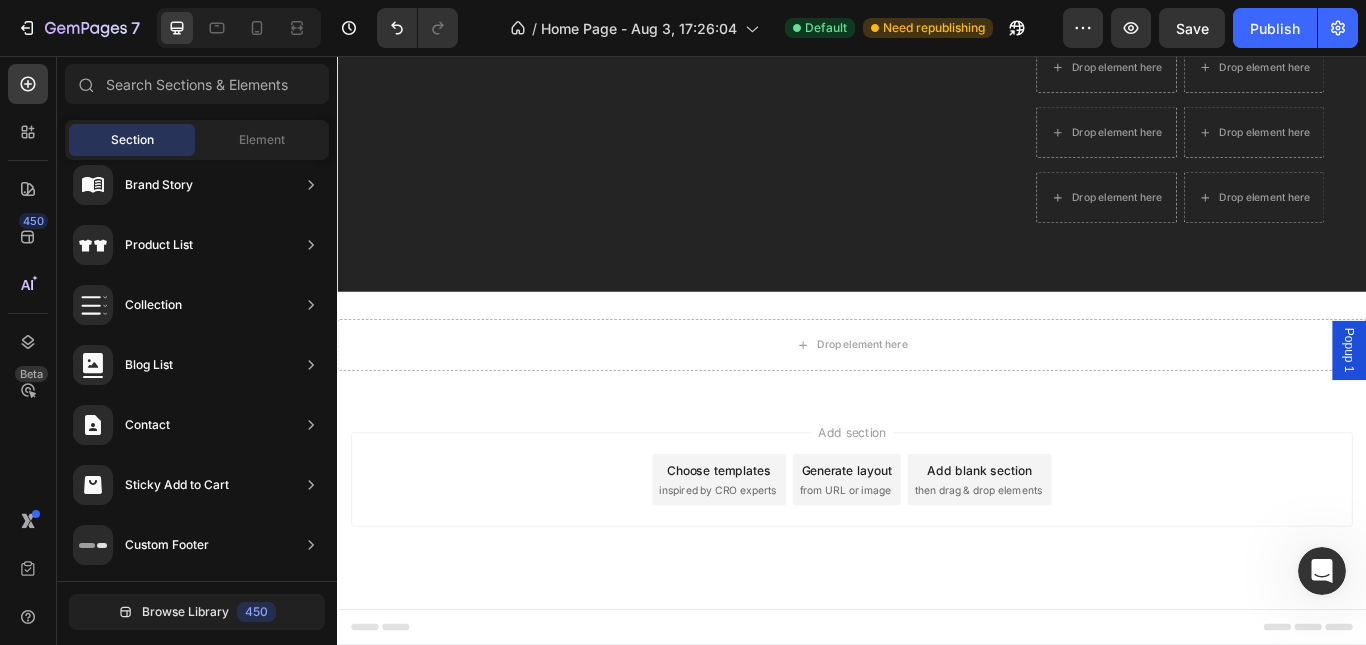 click on "Popup 1" at bounding box center [1517, 399] 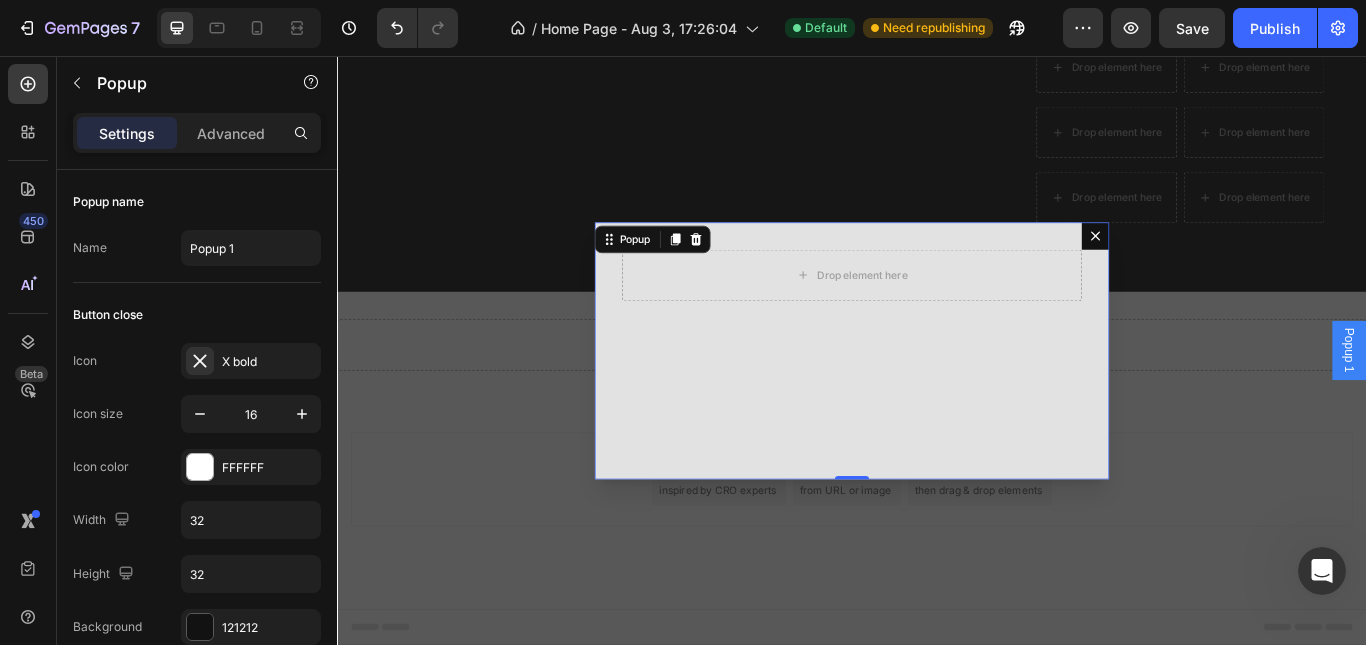 click 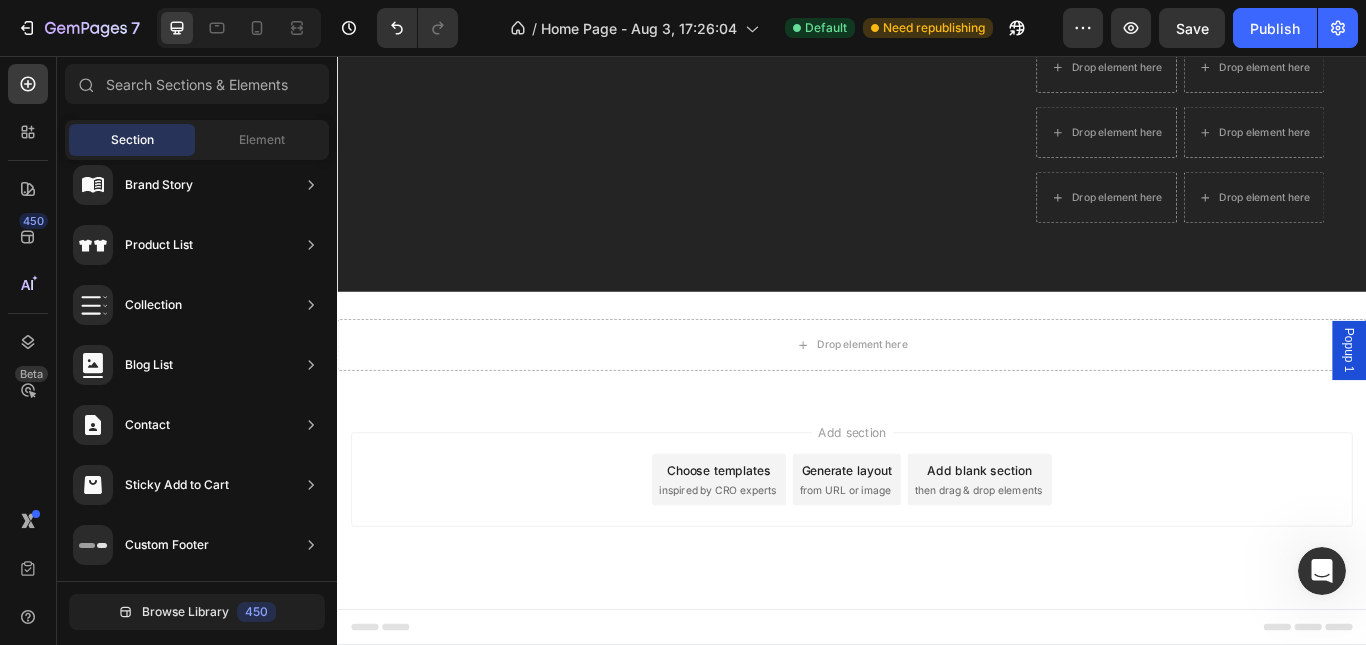 scroll, scrollTop: 4384, scrollLeft: 0, axis: vertical 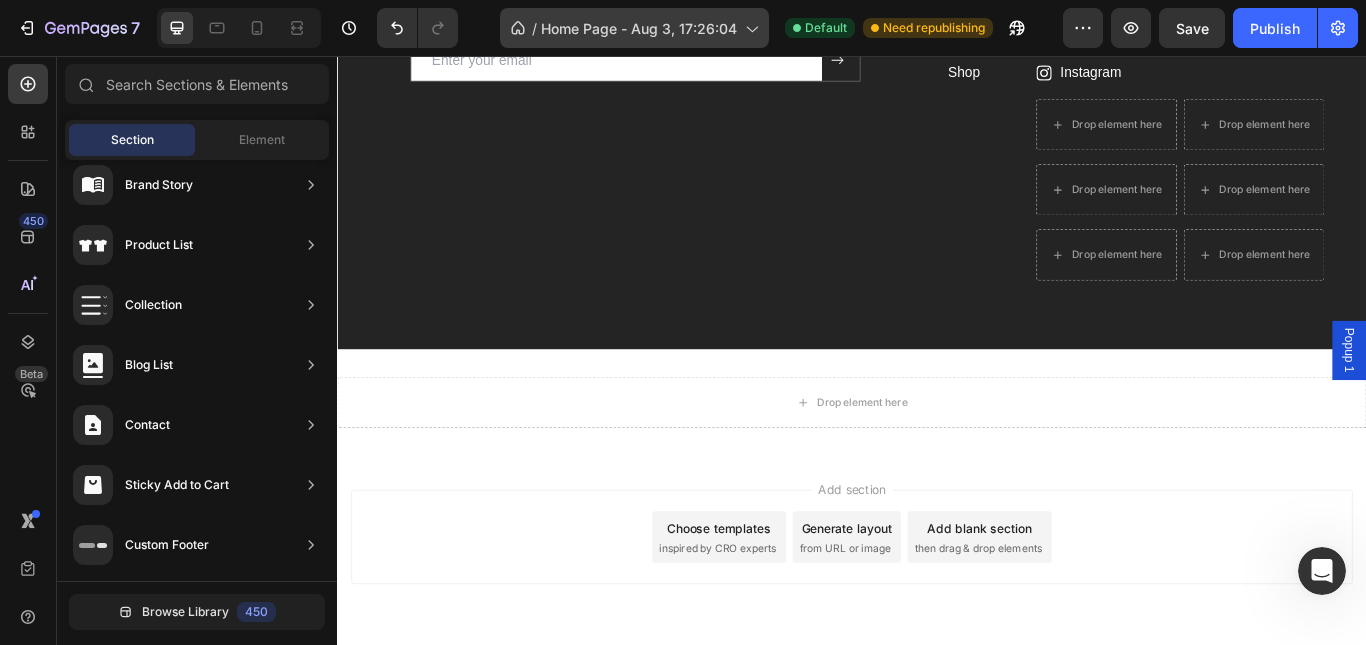click on "/  Home Page - Aug 3, 17:26:04" 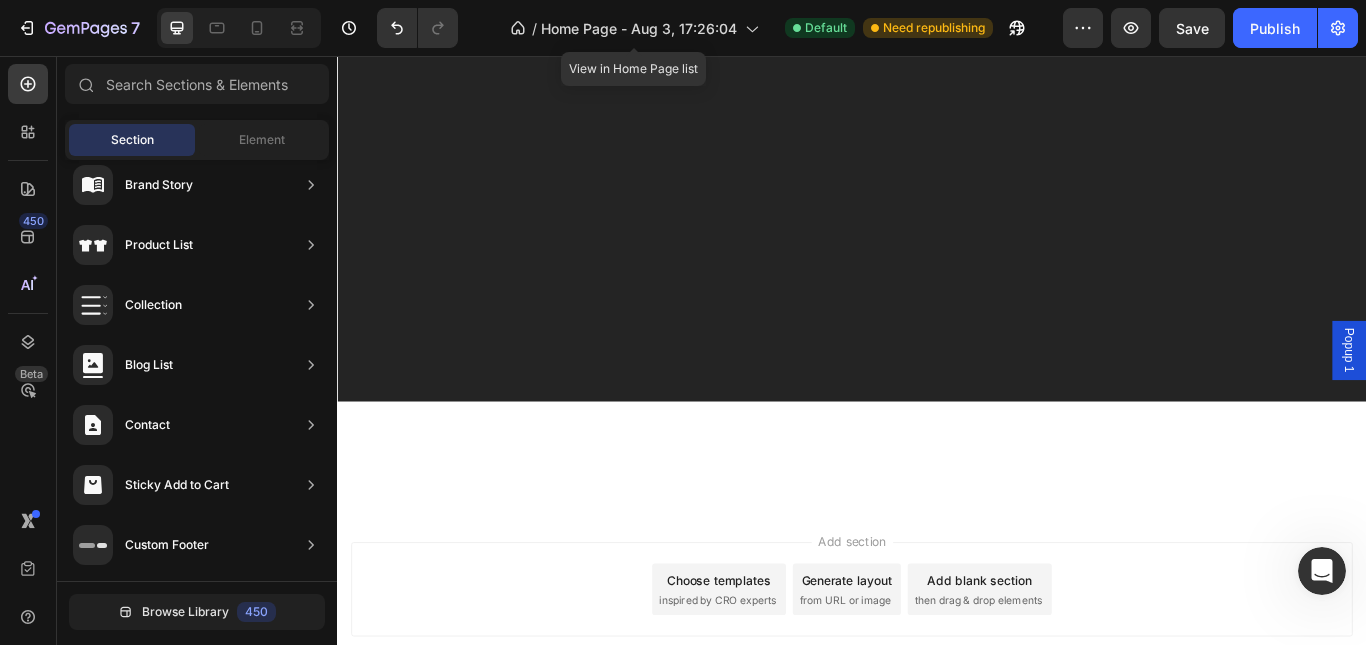 scroll, scrollTop: 2704, scrollLeft: 0, axis: vertical 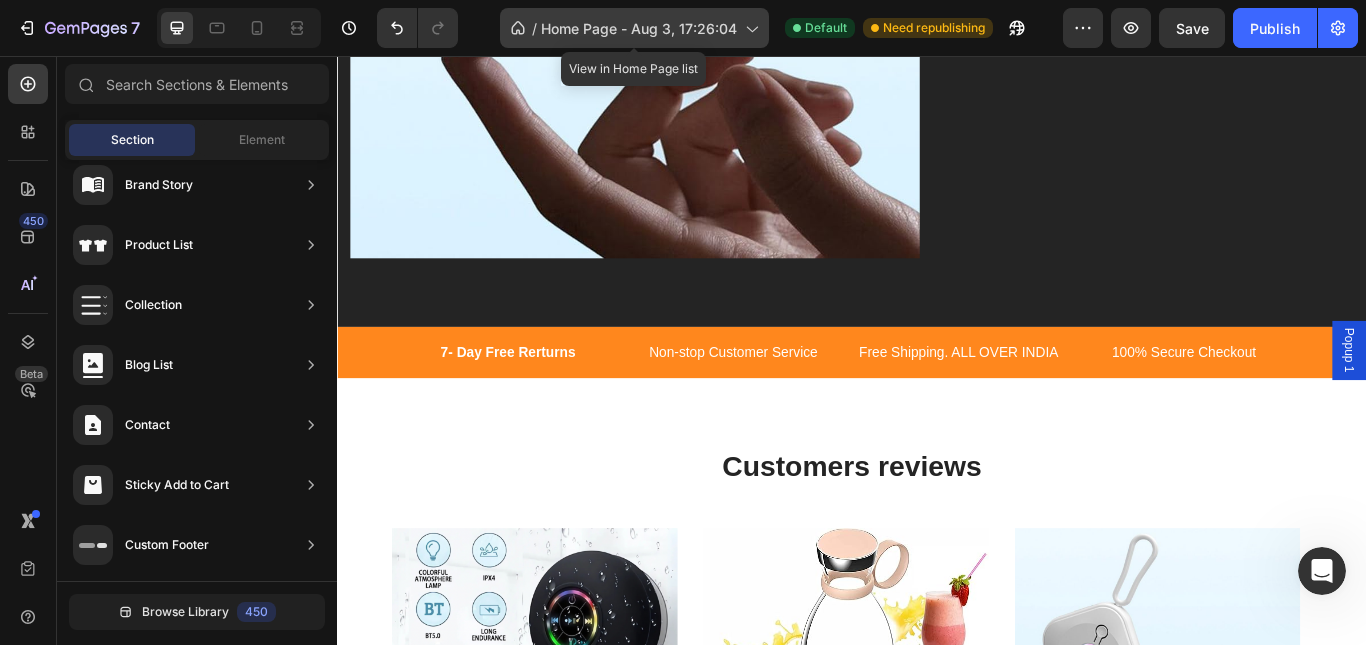 click on "/  Home Page - Aug 3, 17:26:04" 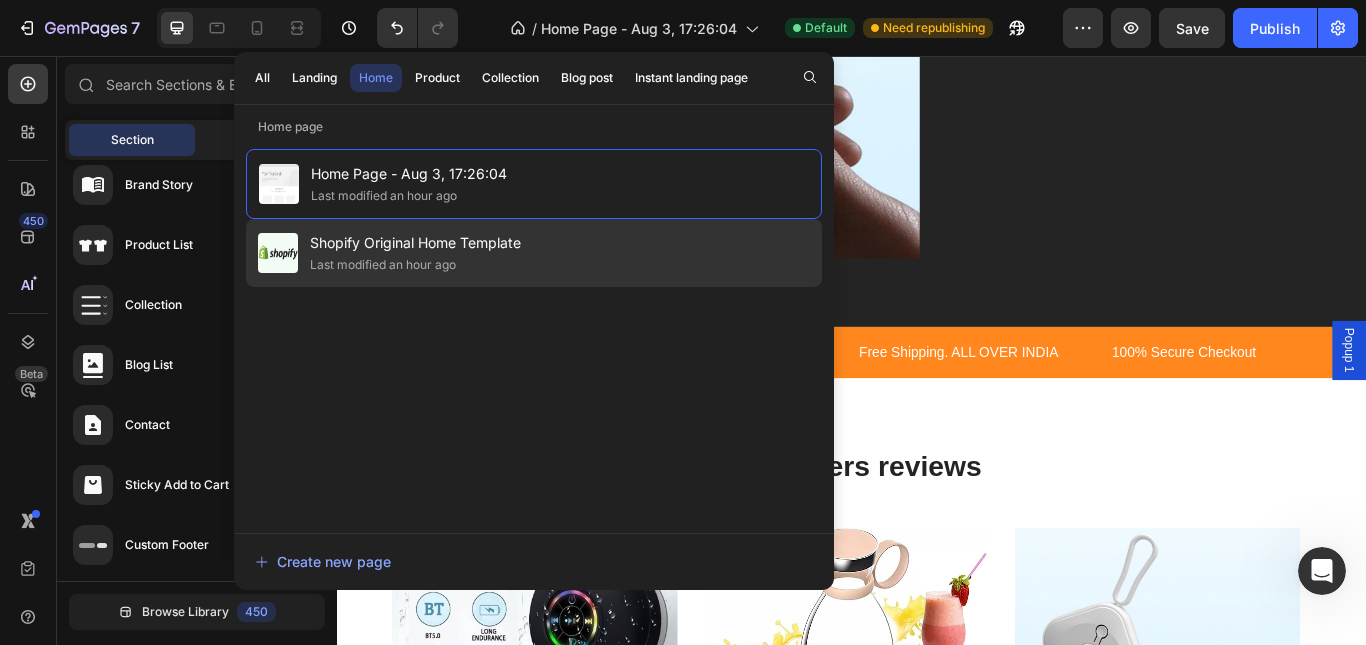 drag, startPoint x: 476, startPoint y: 258, endPoint x: 559, endPoint y: 259, distance: 83.00603 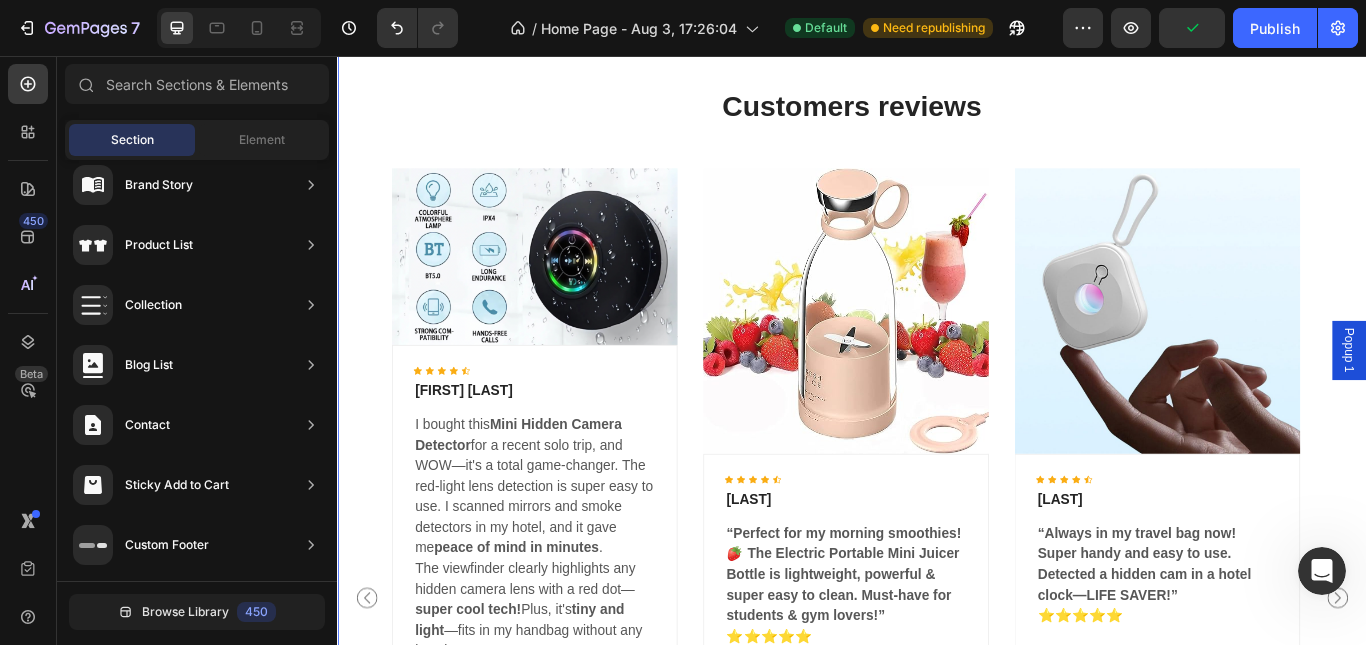scroll, scrollTop: 3304, scrollLeft: 0, axis: vertical 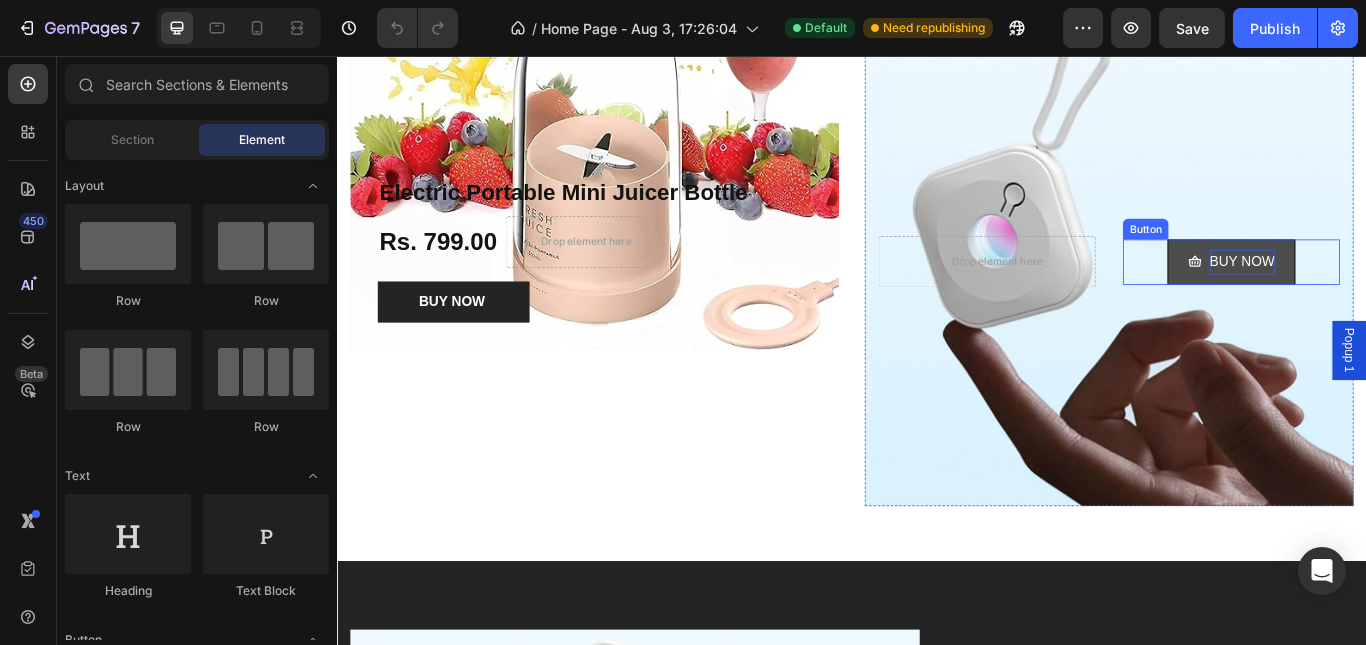 click on "BUY NOW" at bounding box center (1379, 296) 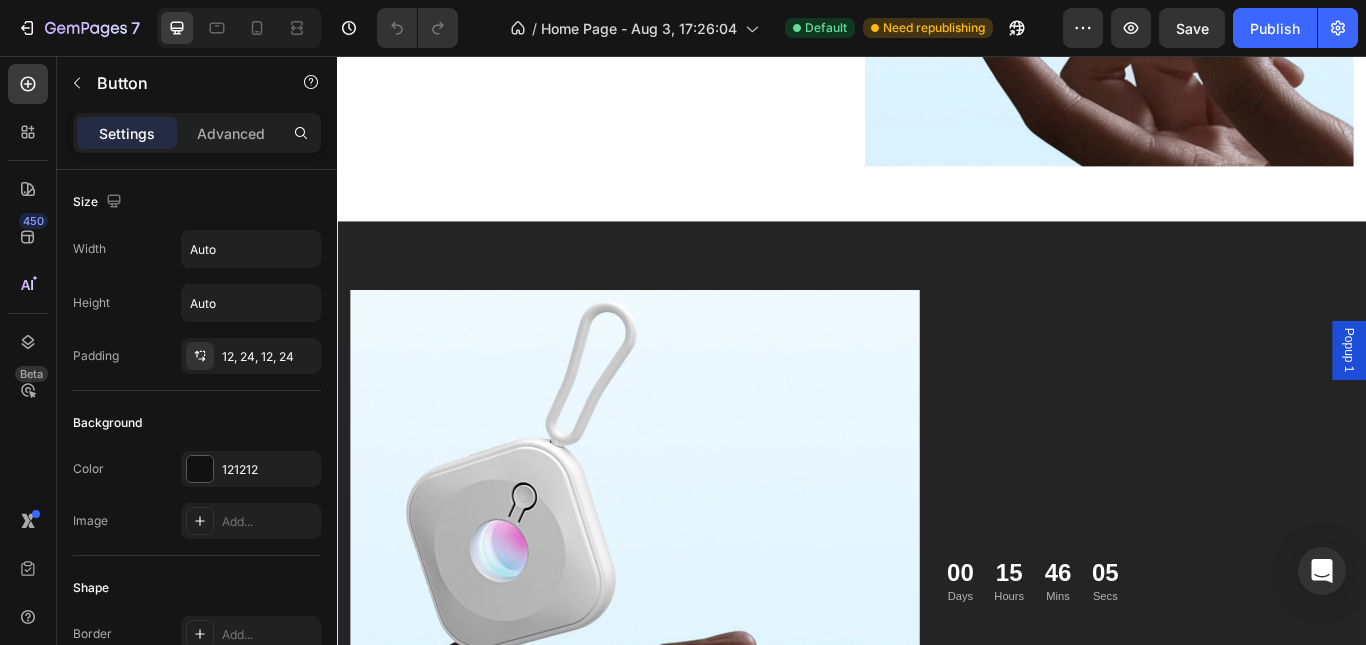 scroll, scrollTop: 1700, scrollLeft: 0, axis: vertical 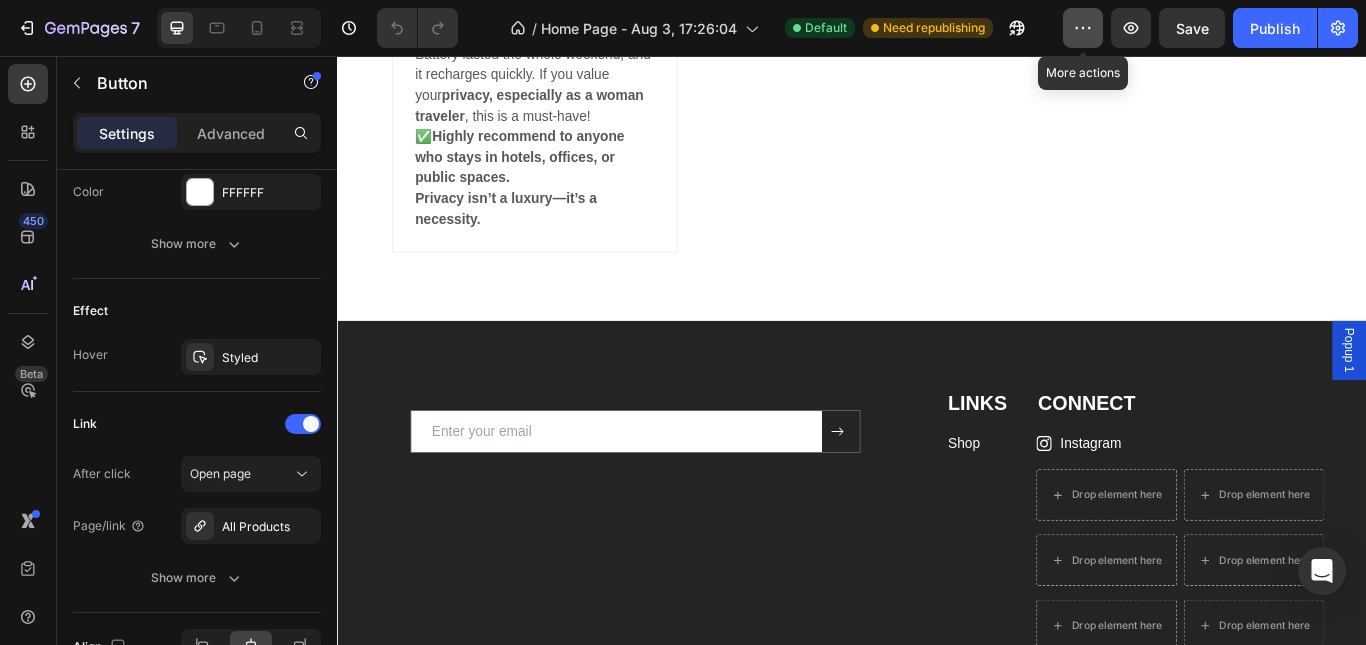 click 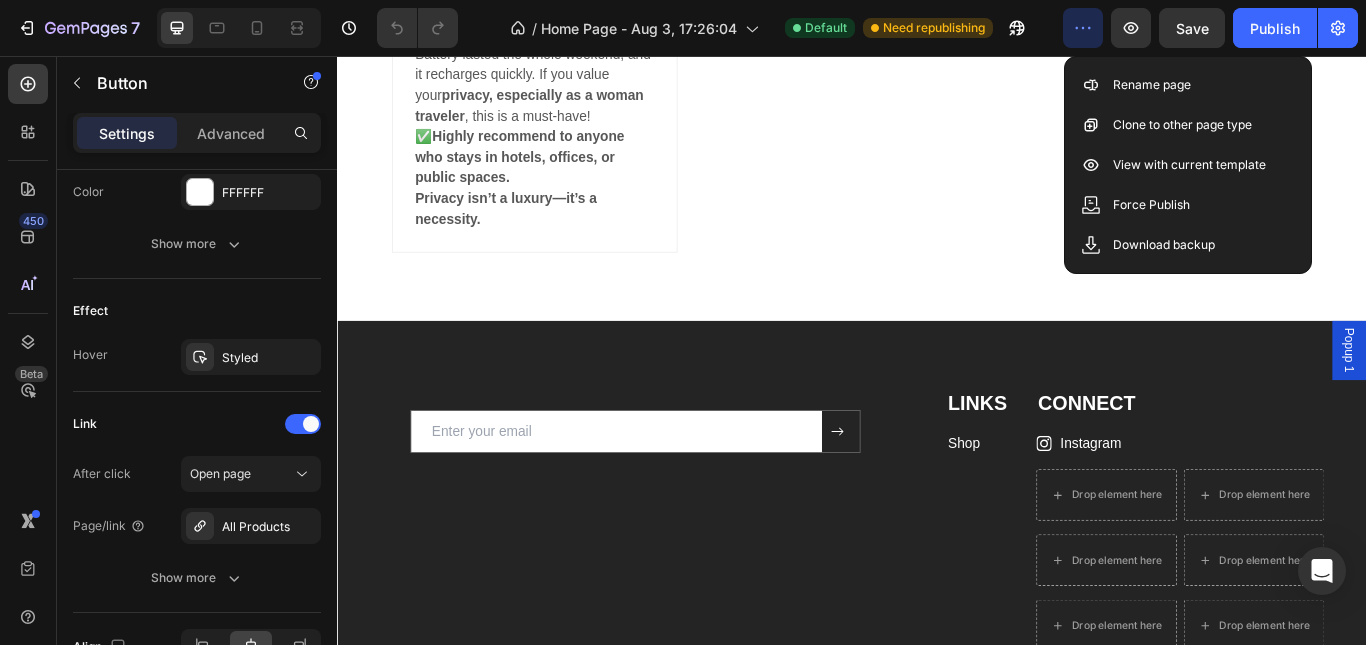 click 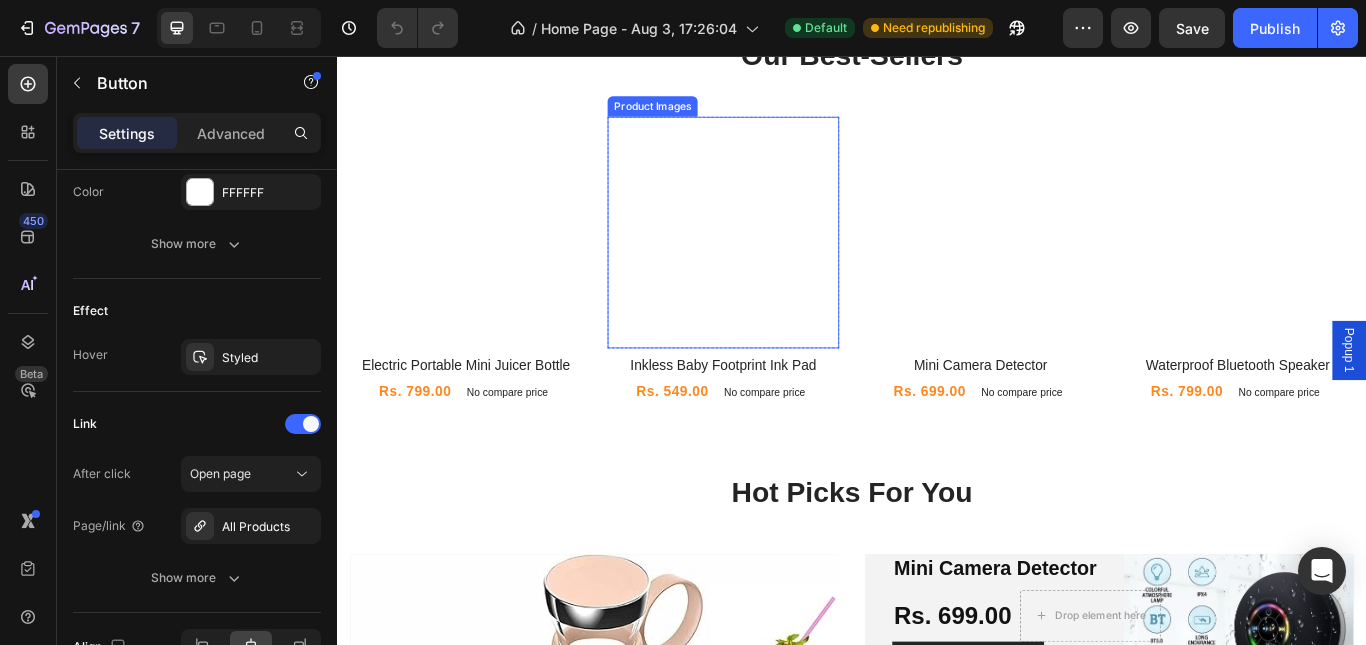 scroll, scrollTop: 789, scrollLeft: 0, axis: vertical 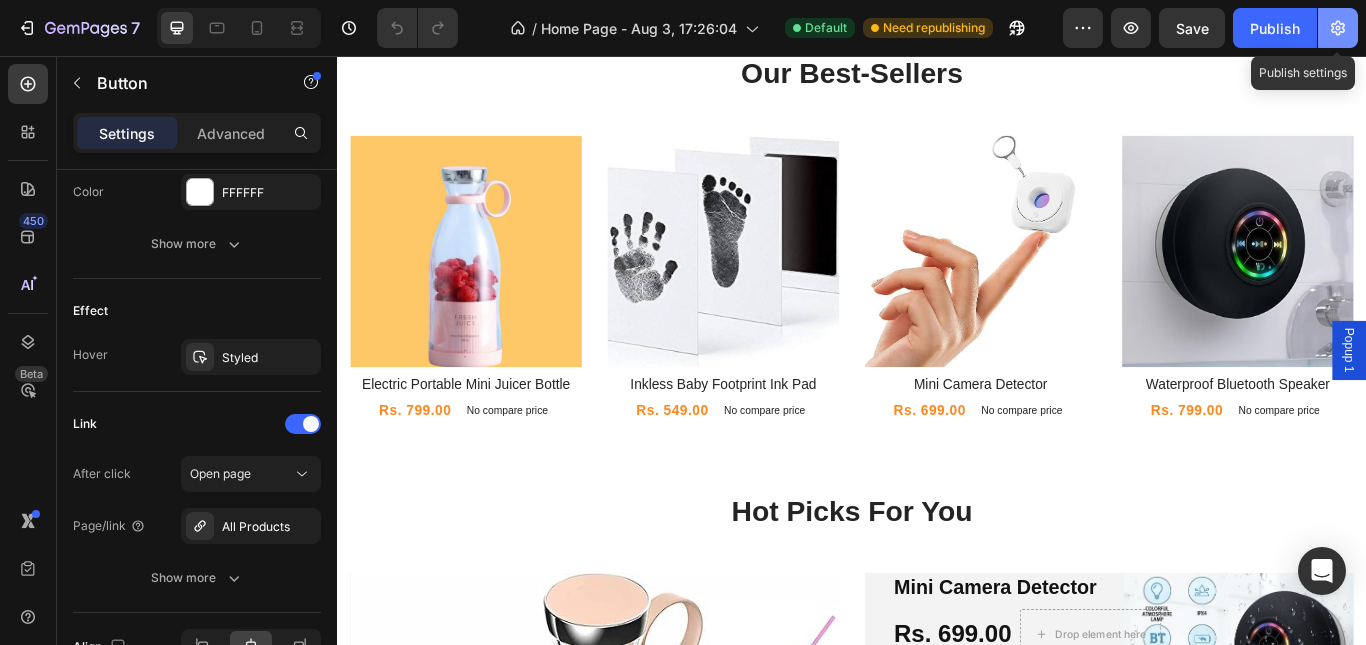 click 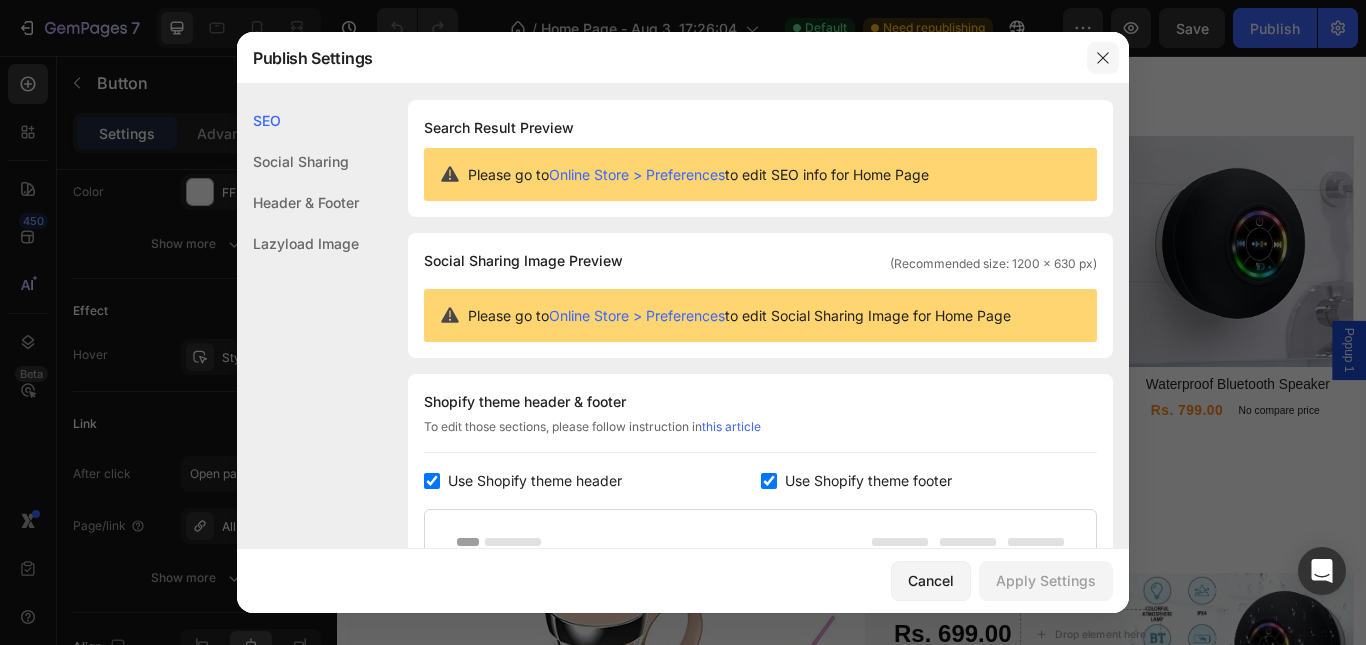 click 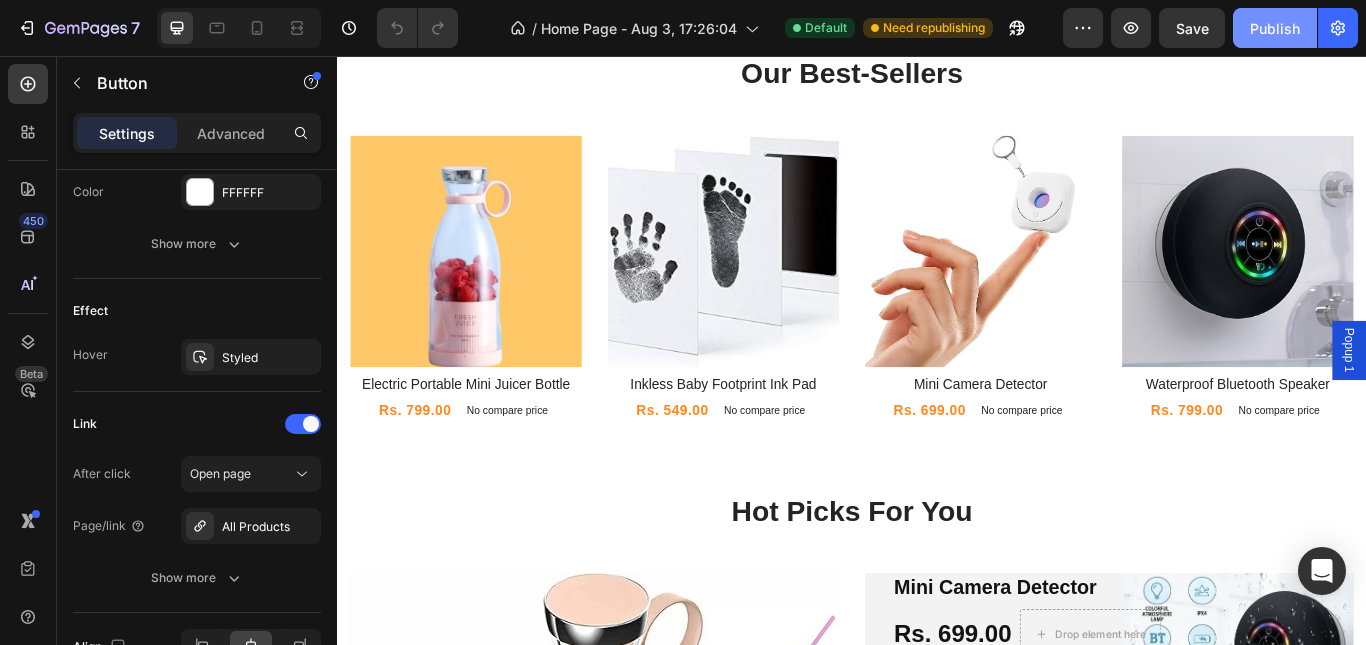 click on "Publish" at bounding box center [1275, 28] 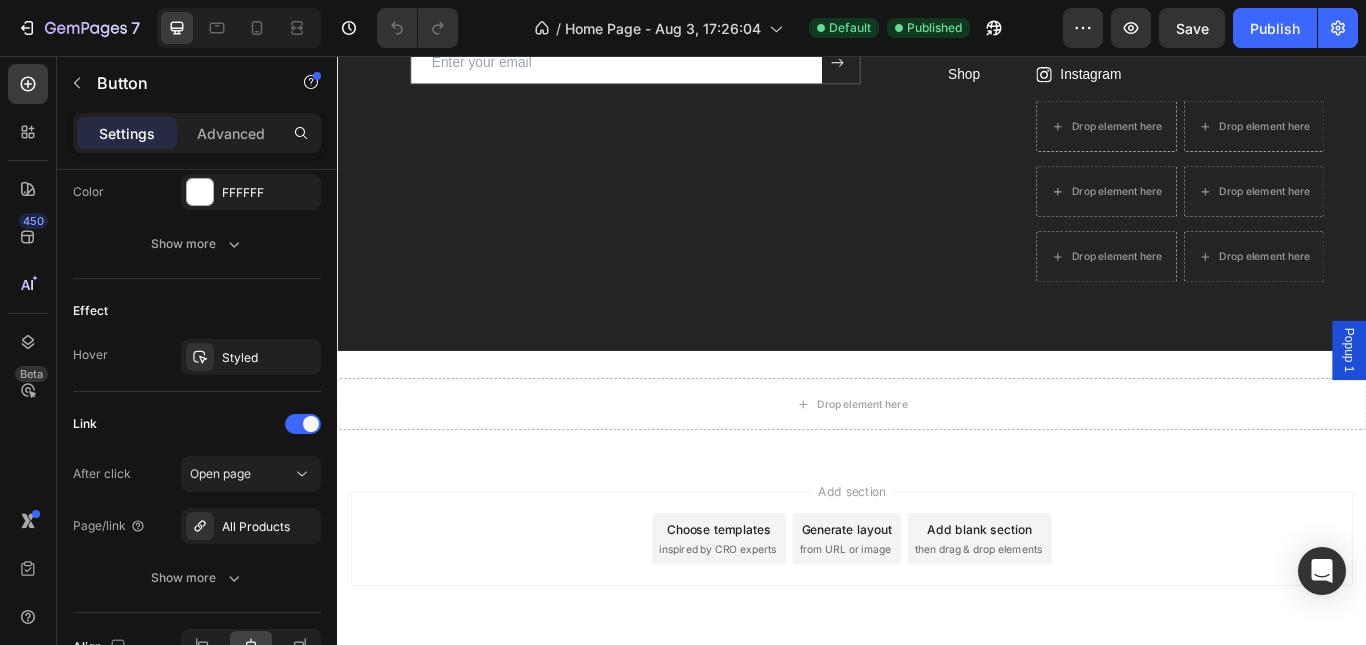 scroll, scrollTop: 4504, scrollLeft: 0, axis: vertical 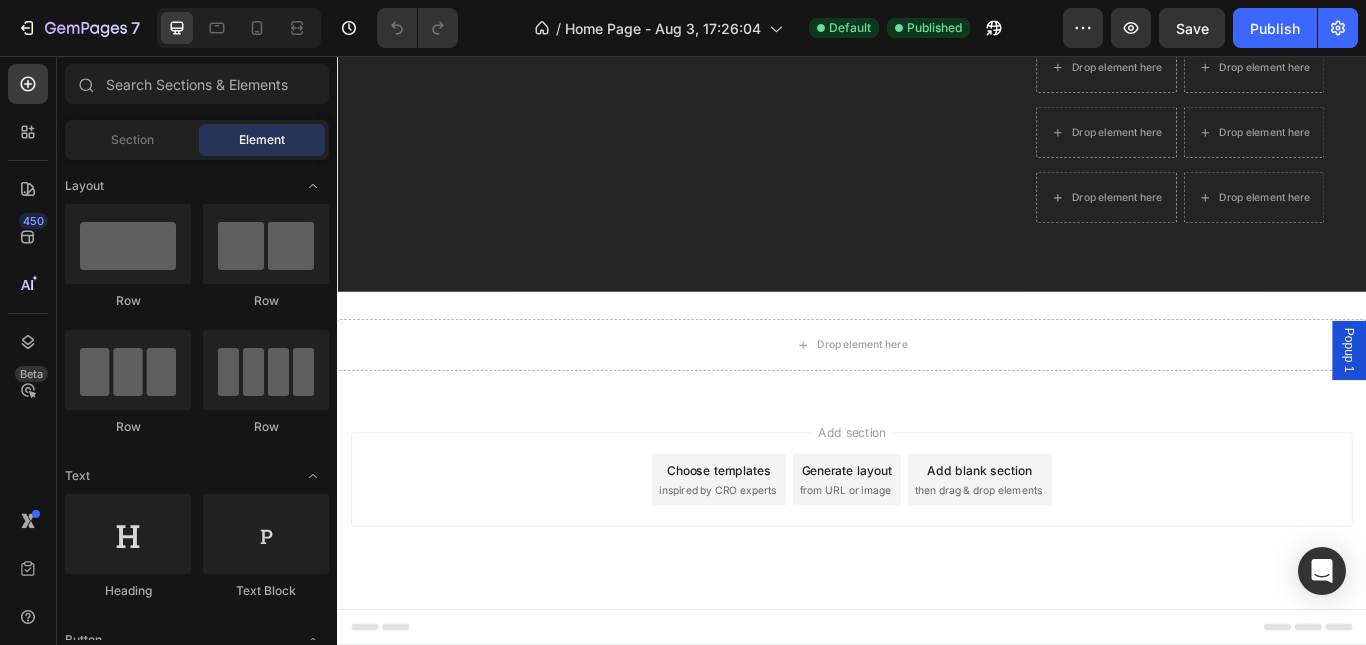 drag, startPoint x: 1337, startPoint y: 593, endPoint x: 1051, endPoint y: 664, distance: 294.68118 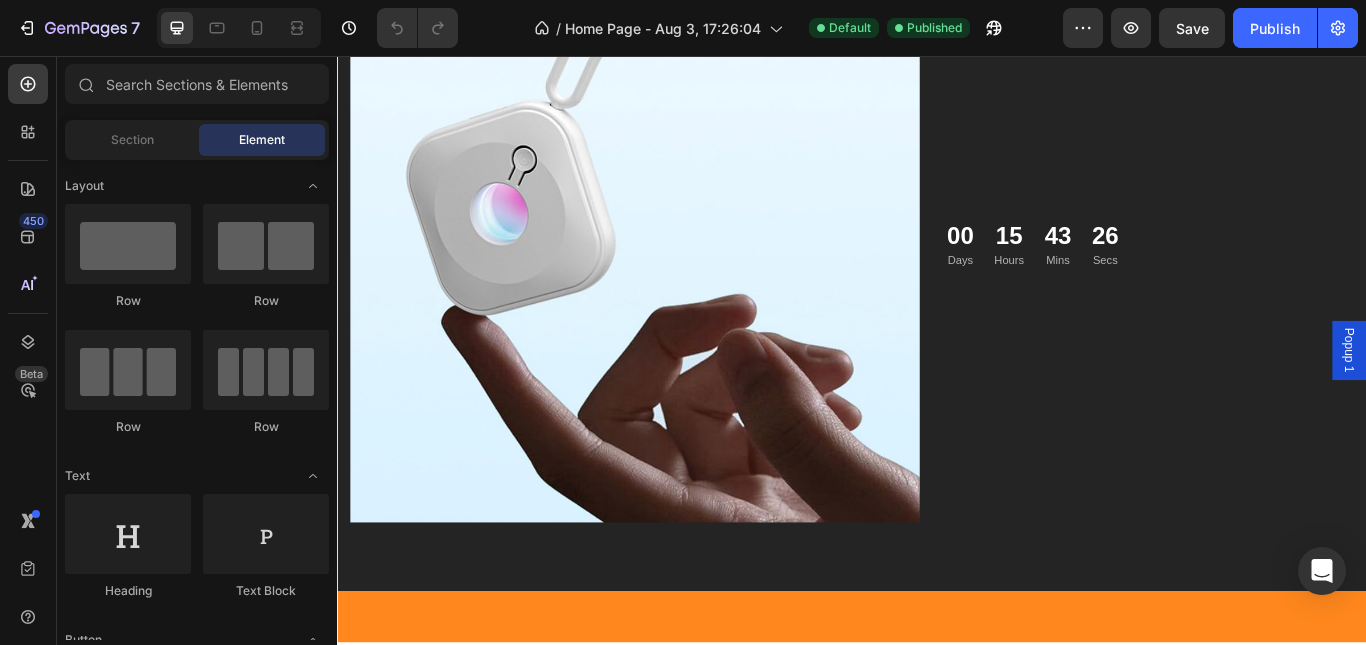 scroll, scrollTop: 1704, scrollLeft: 0, axis: vertical 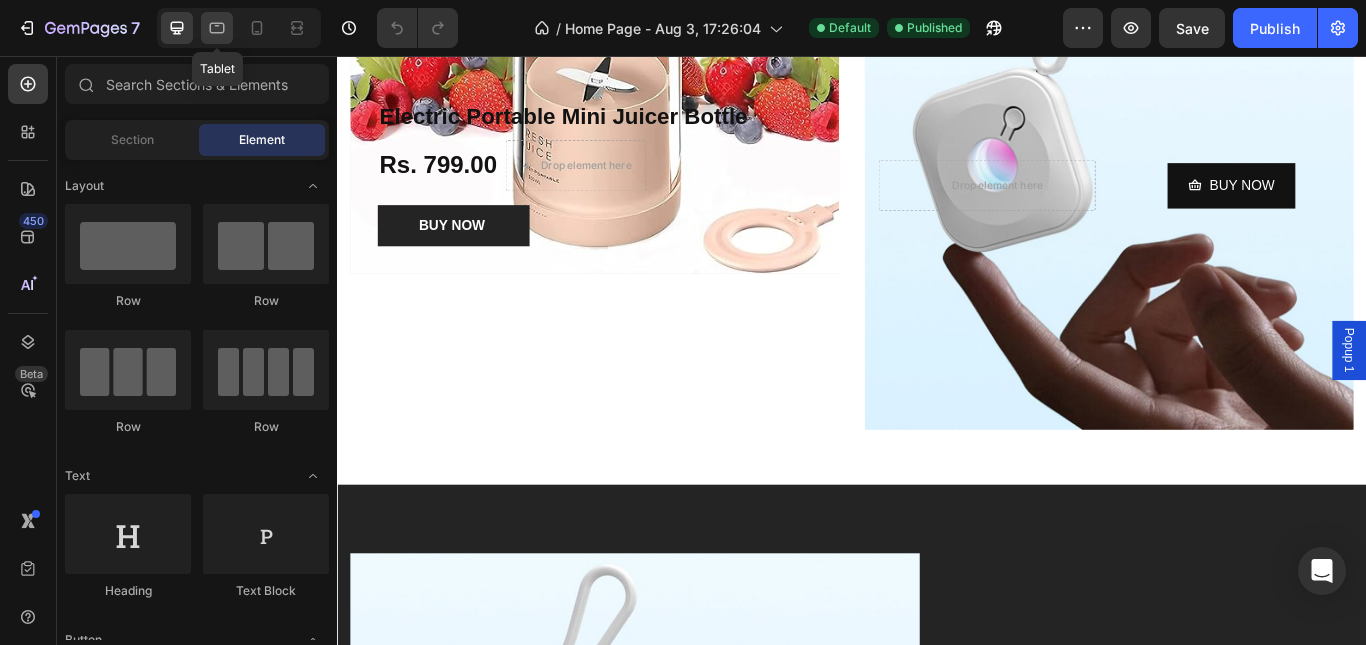click 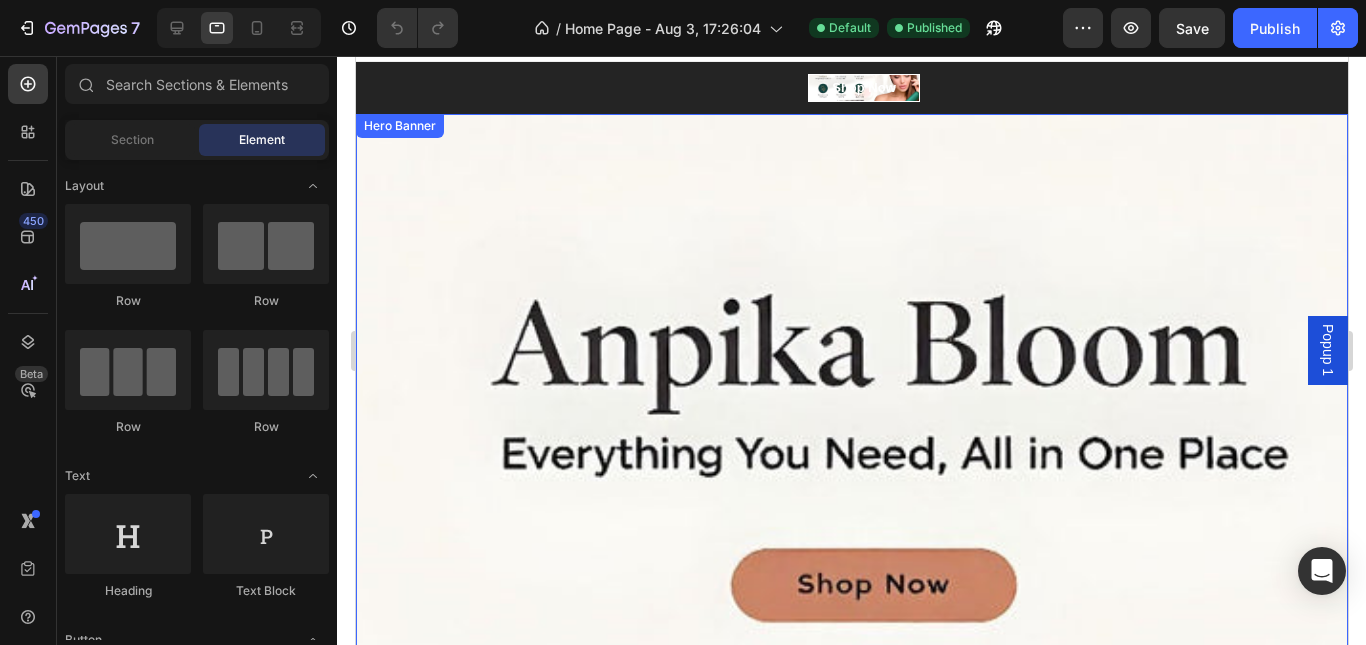 scroll, scrollTop: 0, scrollLeft: 0, axis: both 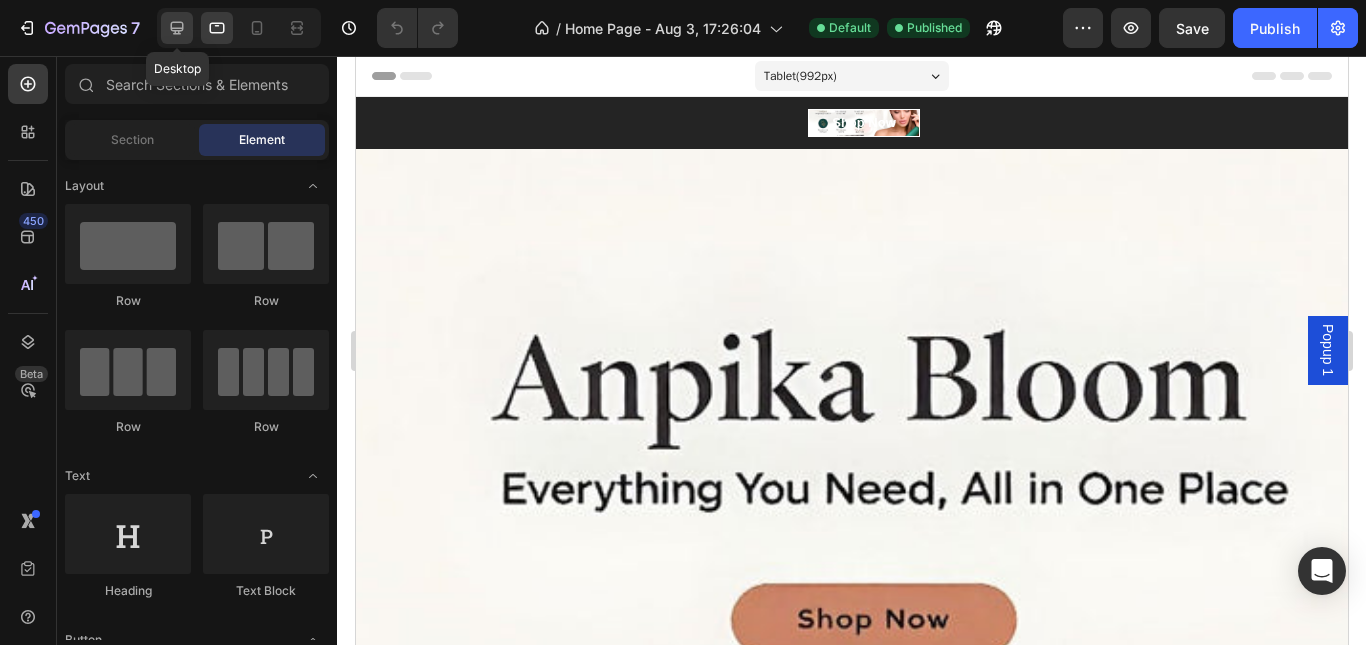 click 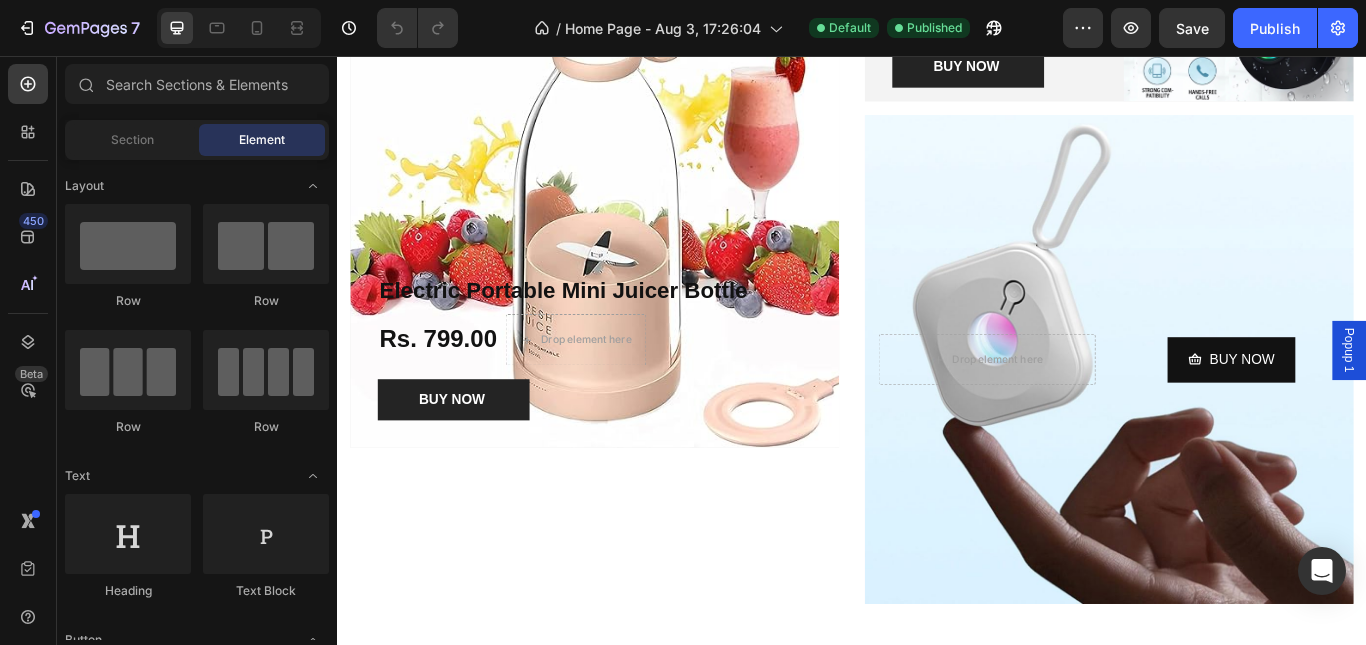 scroll, scrollTop: 1500, scrollLeft: 0, axis: vertical 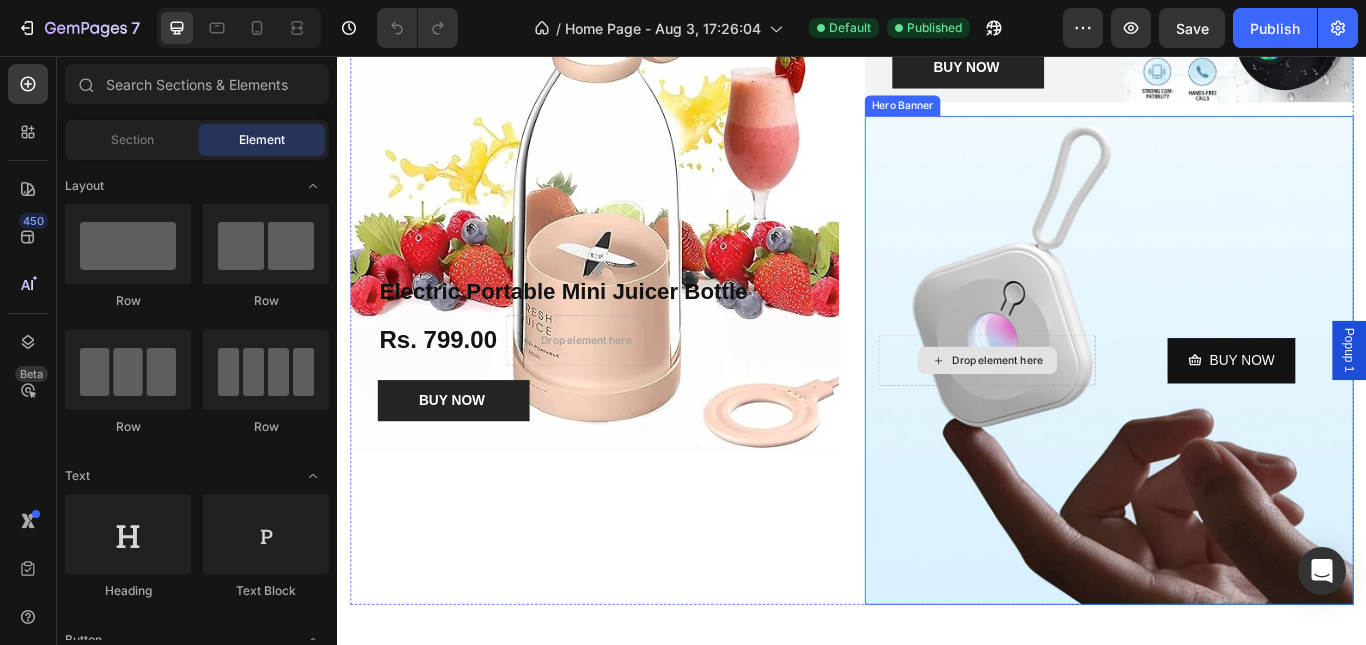 click on "Drop element here" at bounding box center (1107, 411) 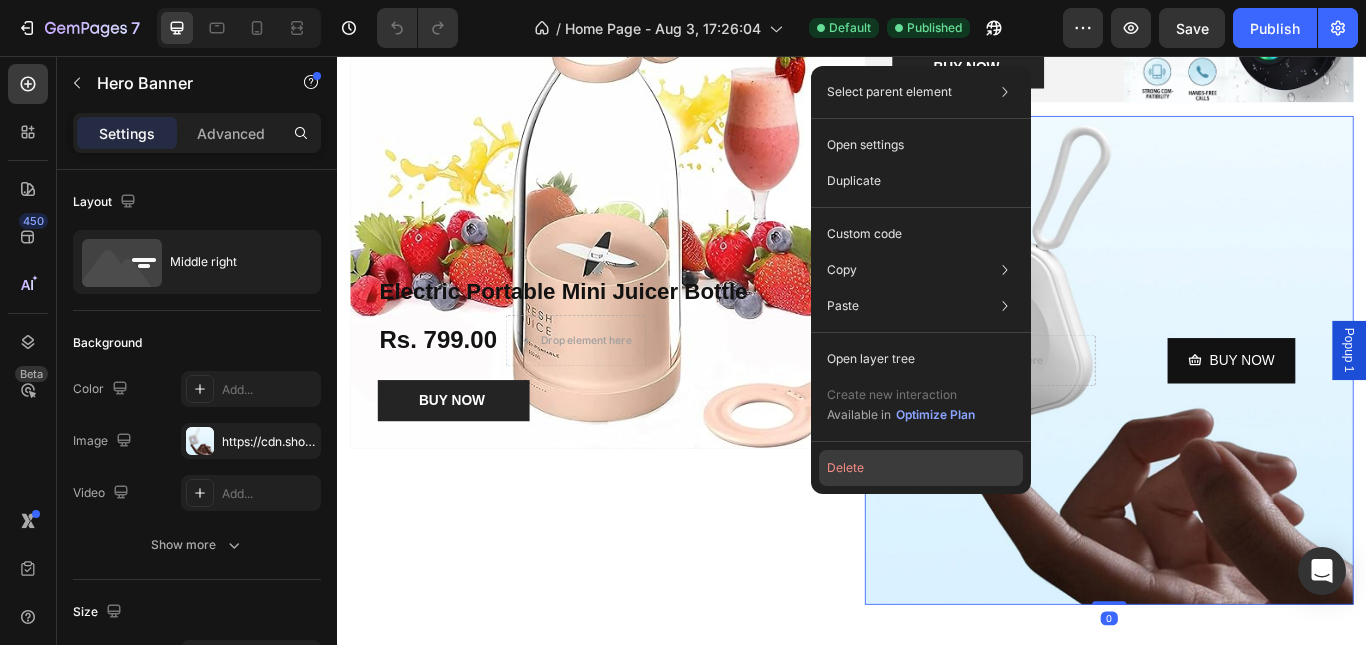 drag, startPoint x: 884, startPoint y: 470, endPoint x: 649, endPoint y: 481, distance: 235.25731 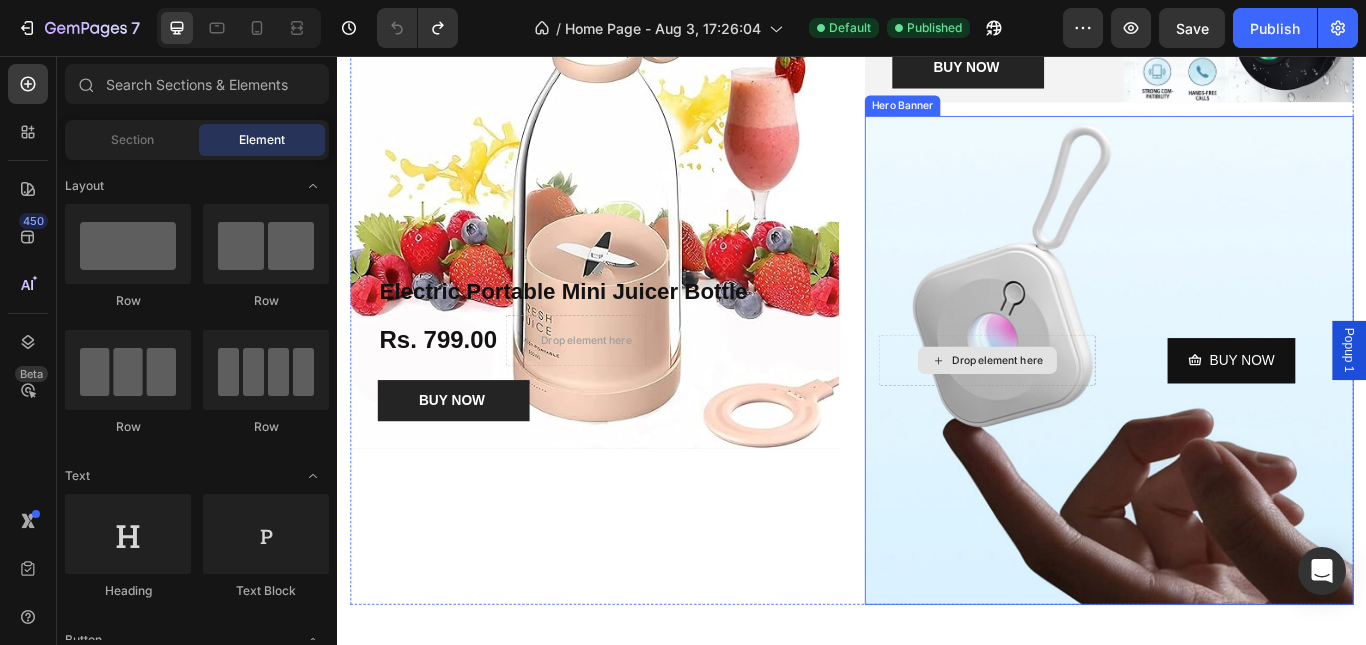 click on "Drop element here" at bounding box center [1094, 411] 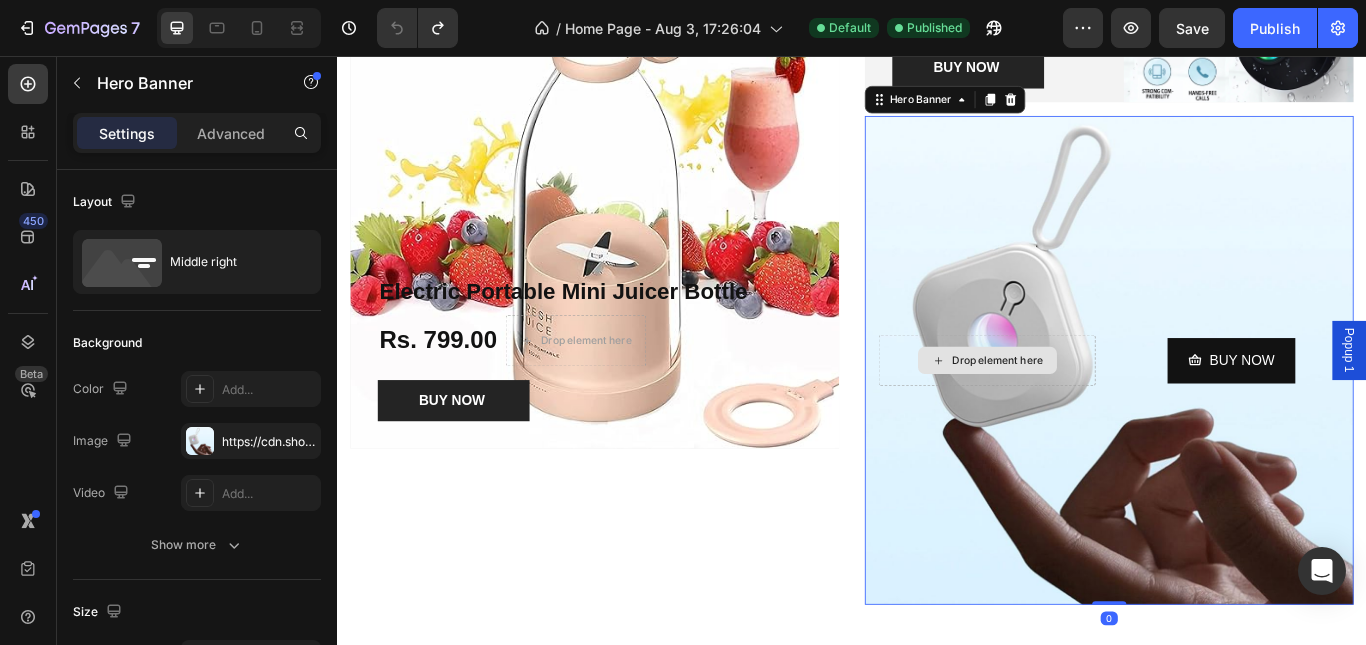 click on "Drop element here" at bounding box center [1094, 411] 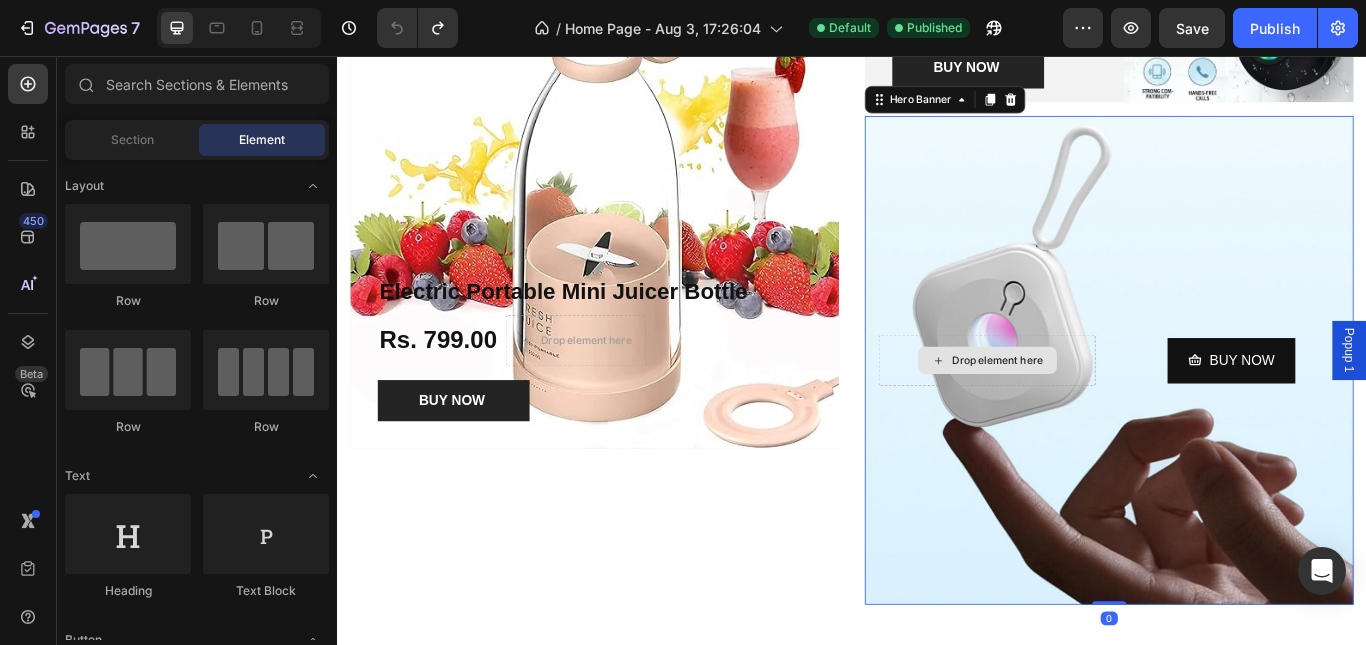 click 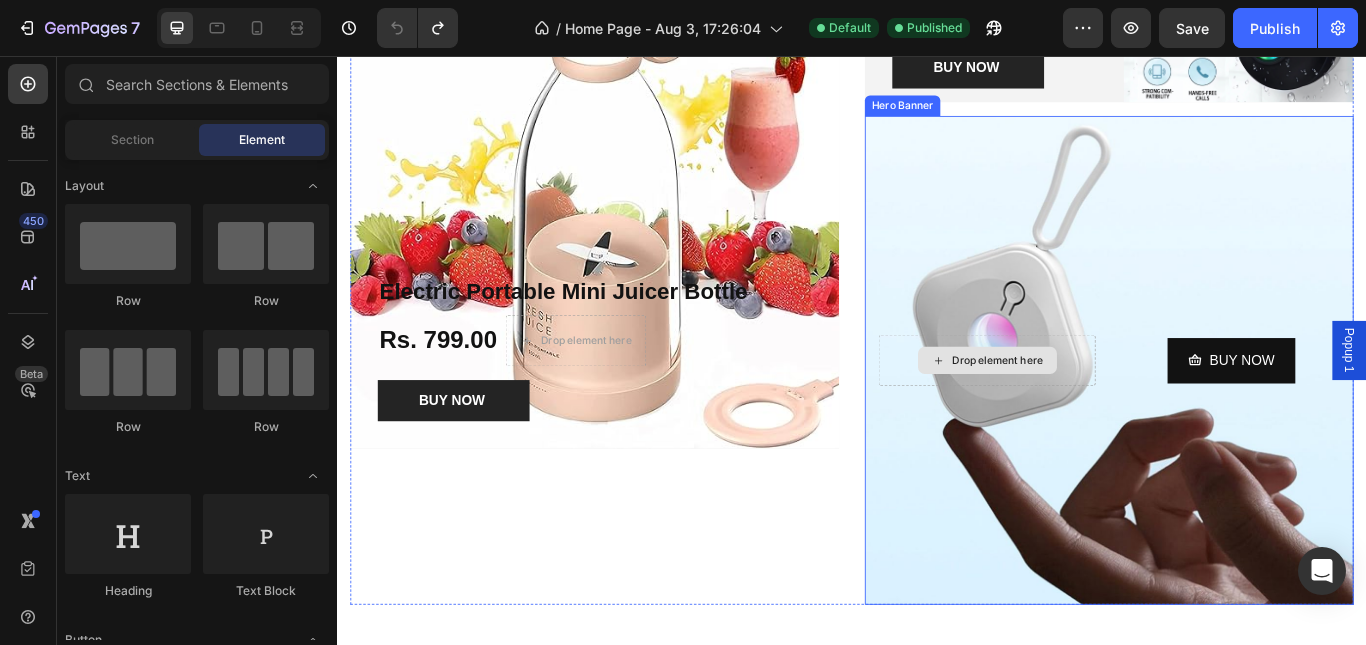 click 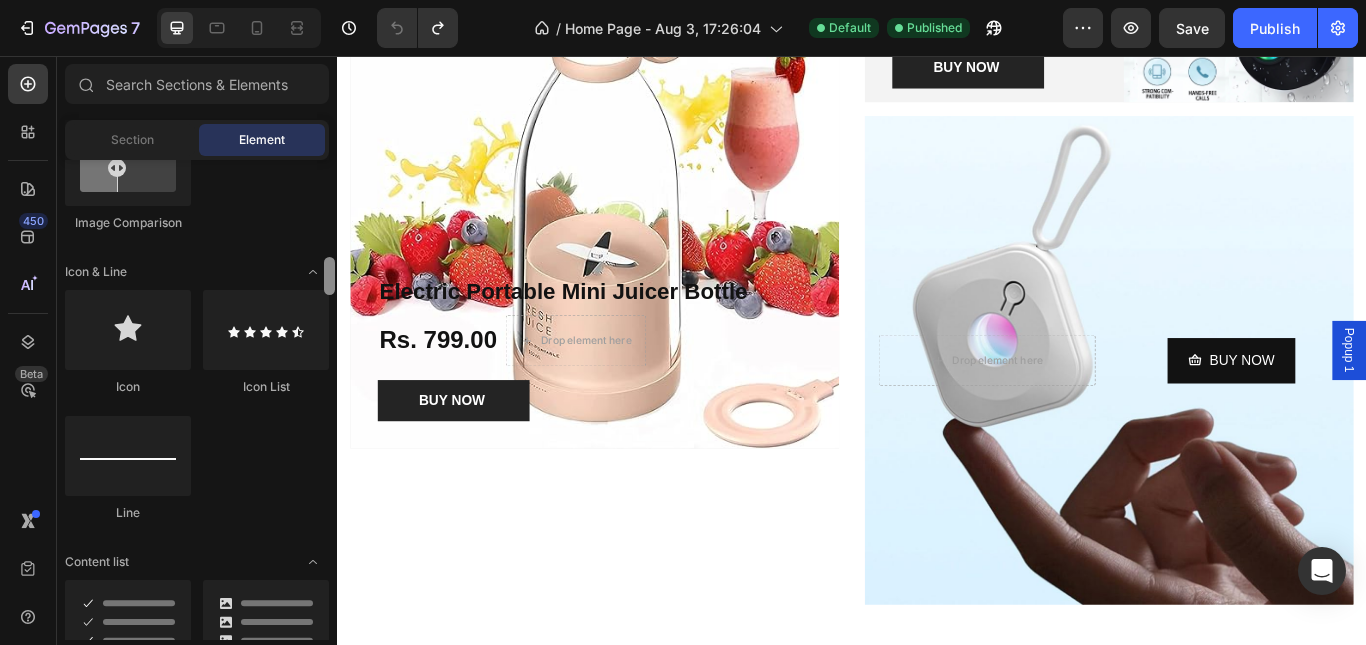 scroll, scrollTop: 1800, scrollLeft: 0, axis: vertical 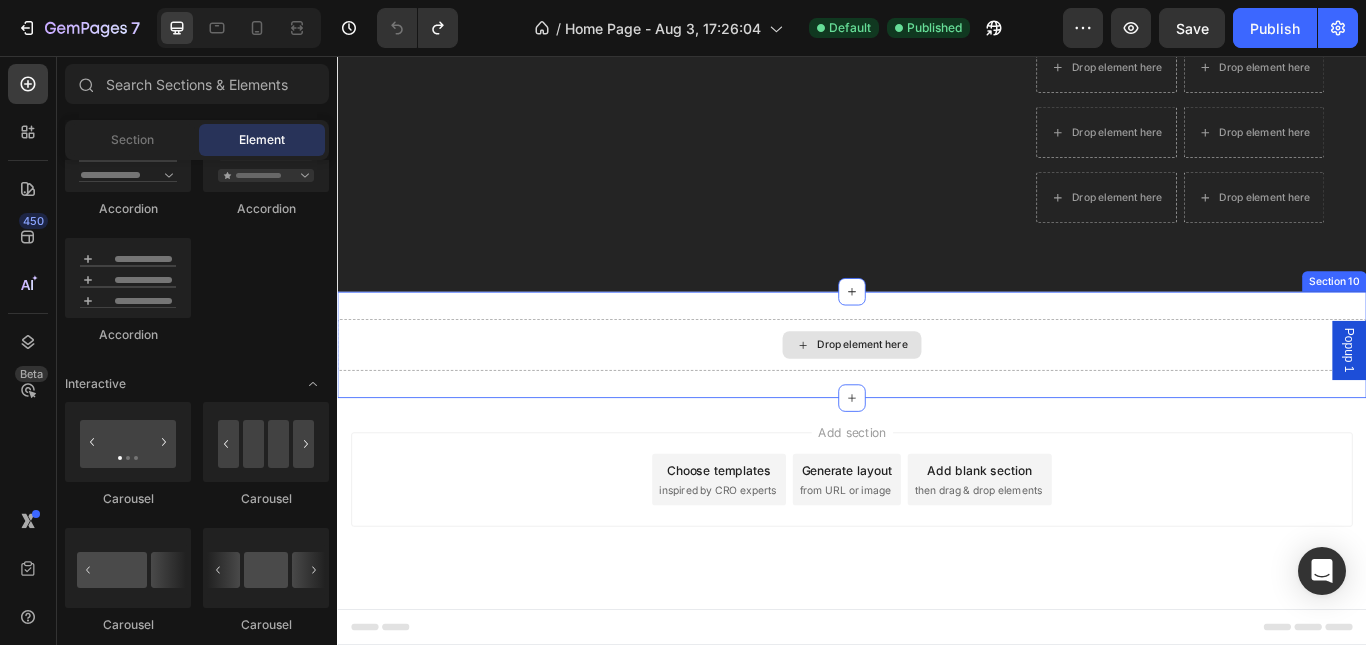 click on "Drop element here" at bounding box center [949, 393] 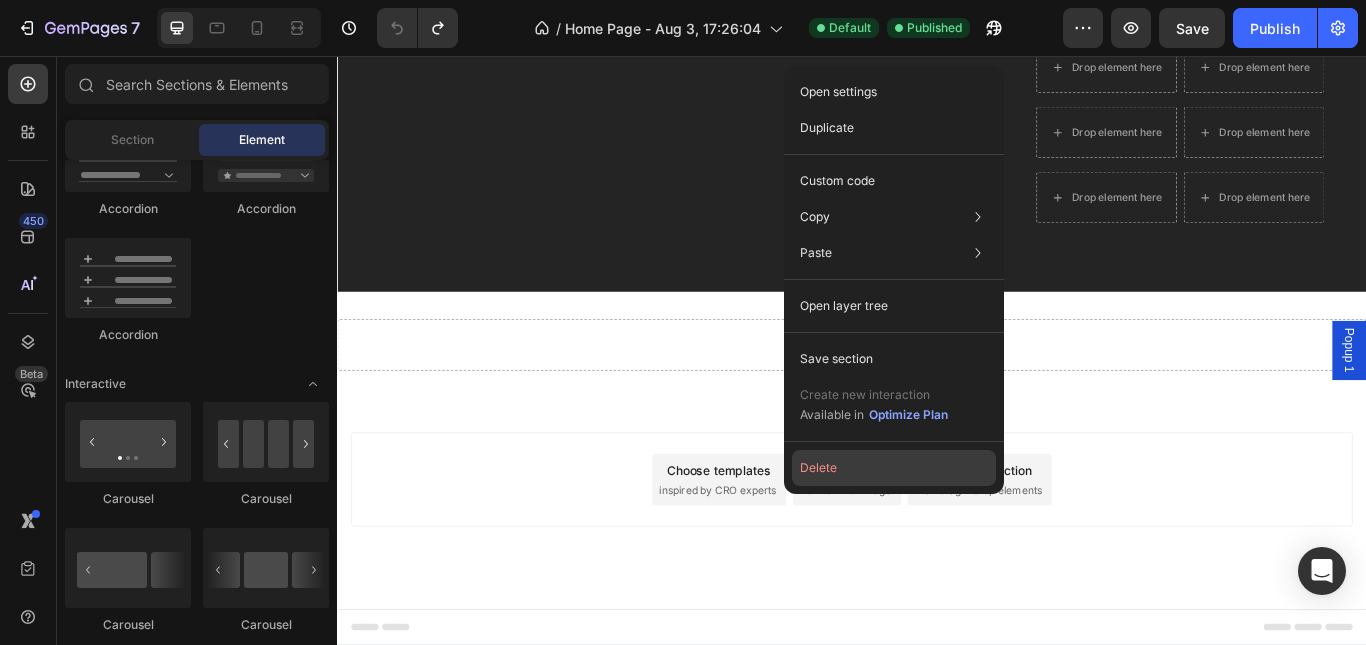 click on "Delete" 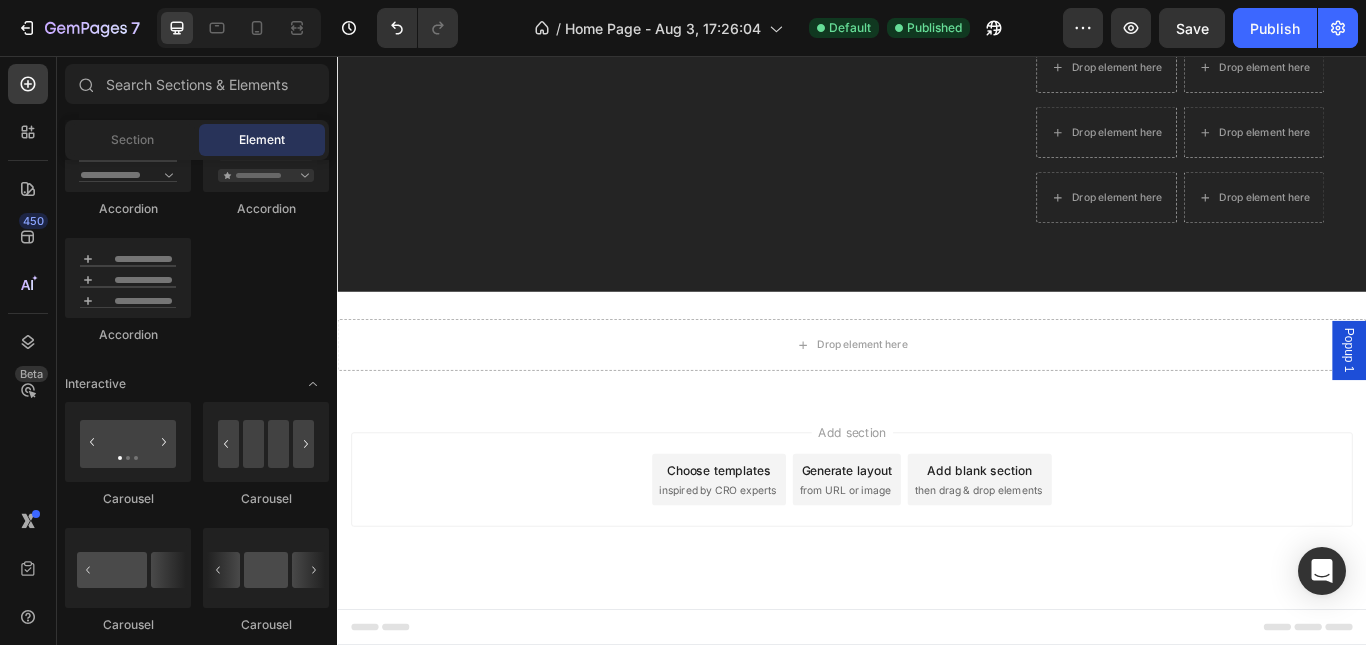 scroll, scrollTop: 4380, scrollLeft: 0, axis: vertical 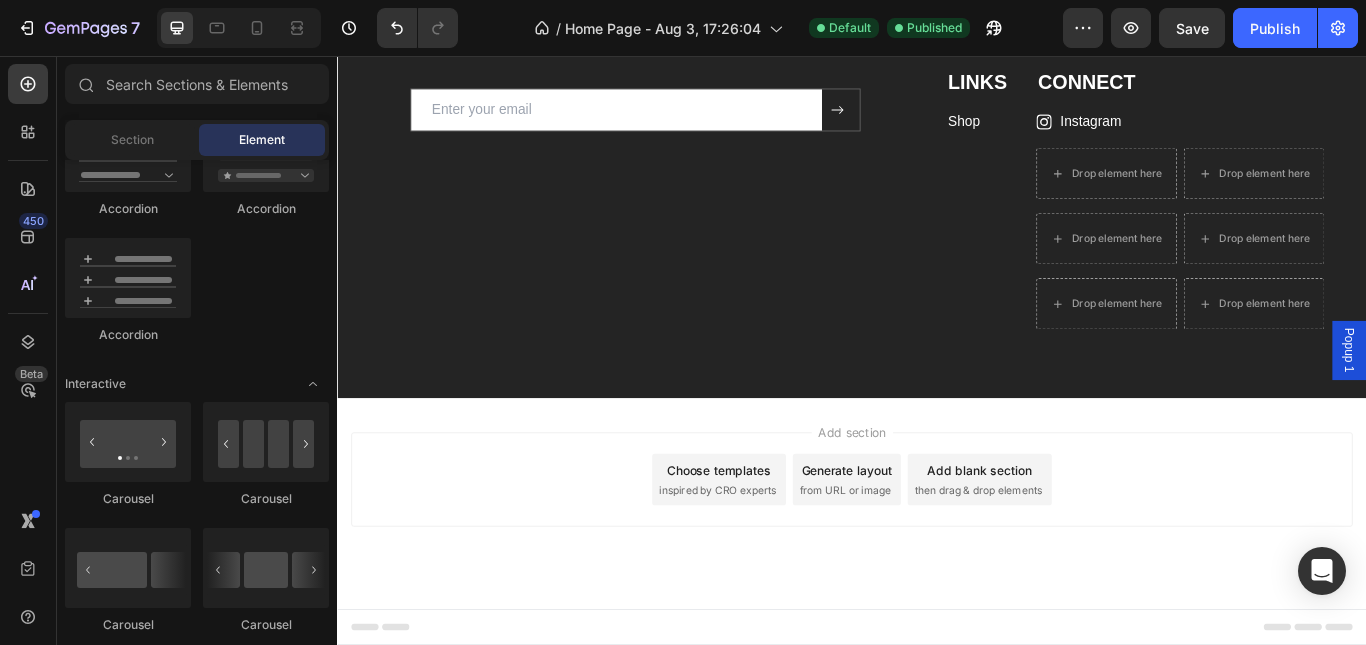 drag, startPoint x: 900, startPoint y: 549, endPoint x: 662, endPoint y: 532, distance: 238.60637 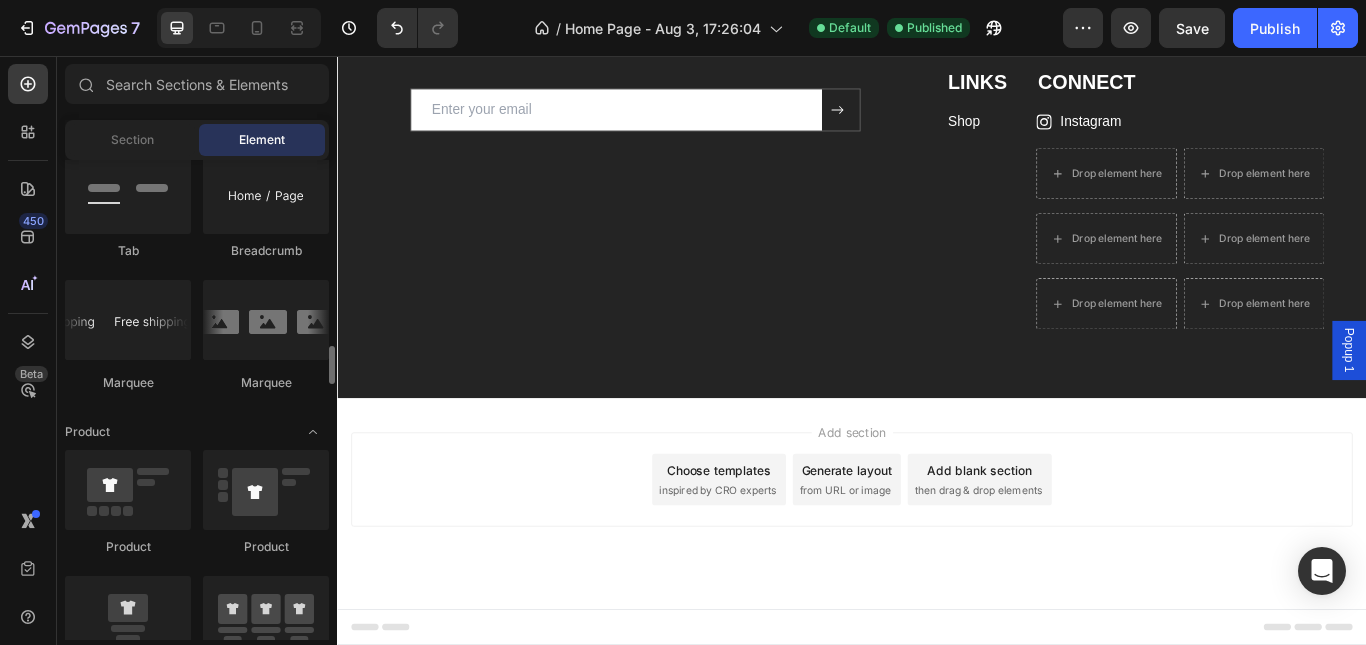 scroll, scrollTop: 2900, scrollLeft: 0, axis: vertical 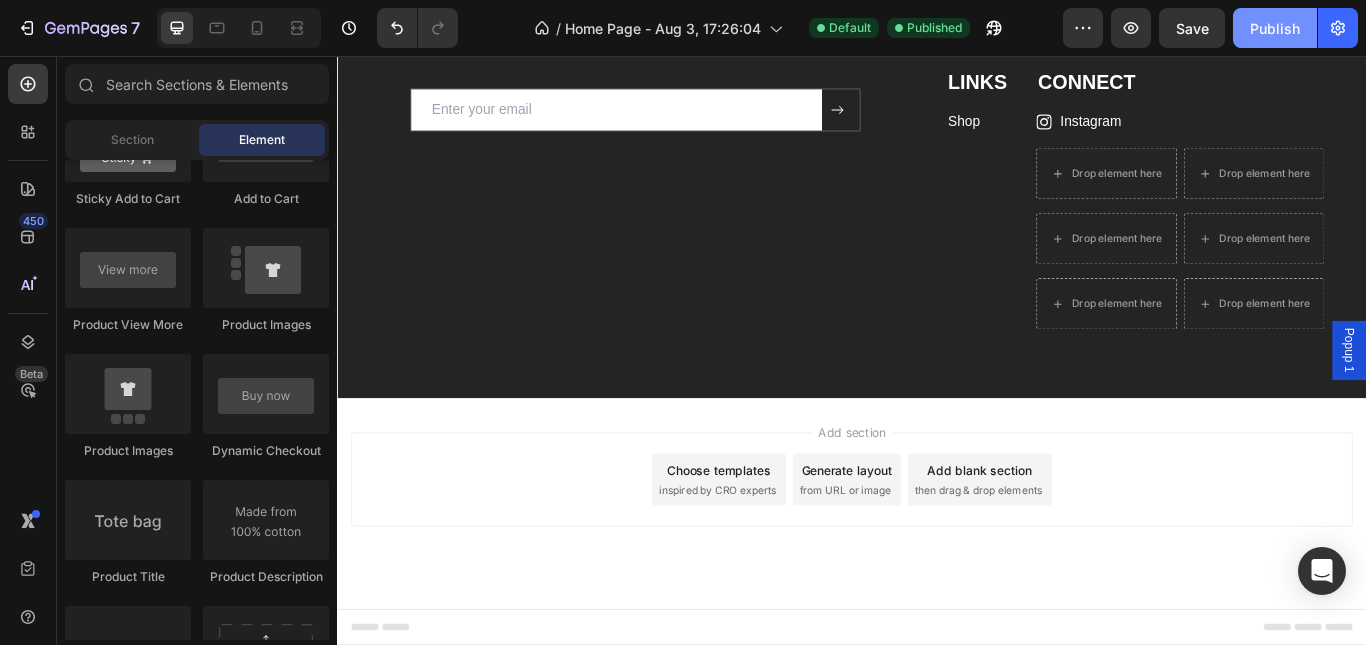 click on "Publish" at bounding box center (1275, 28) 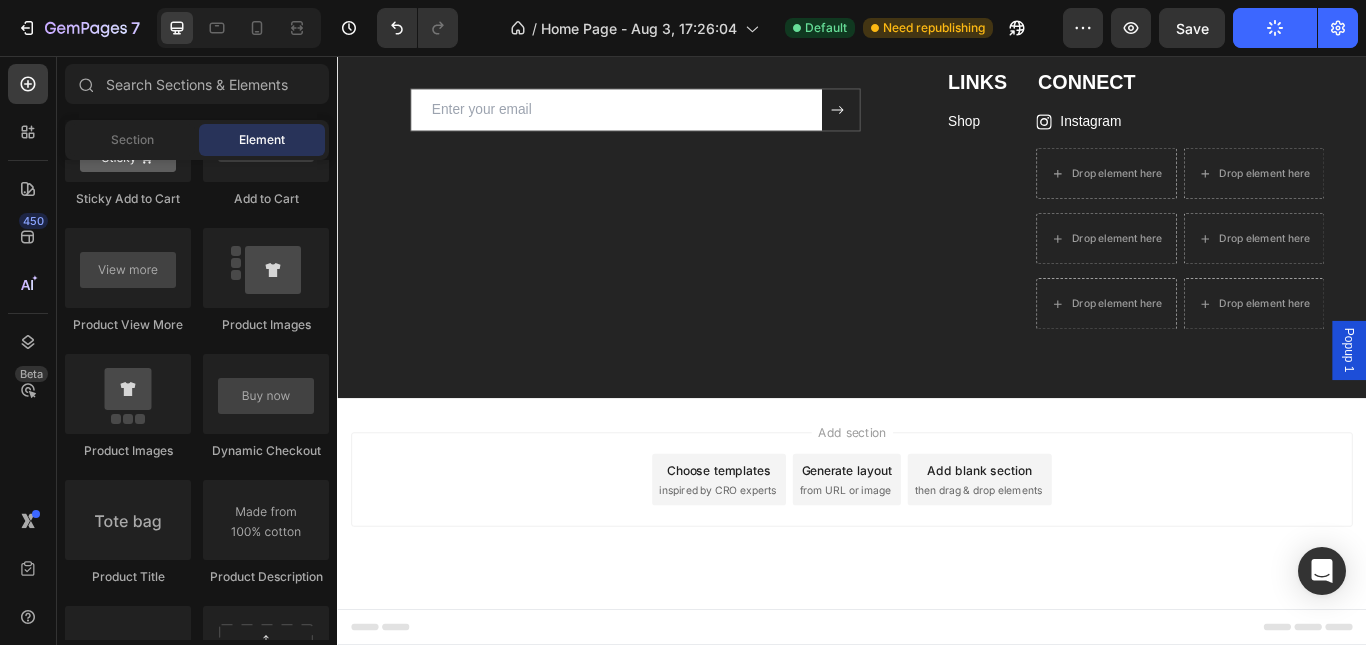 scroll, scrollTop: 3980, scrollLeft: 0, axis: vertical 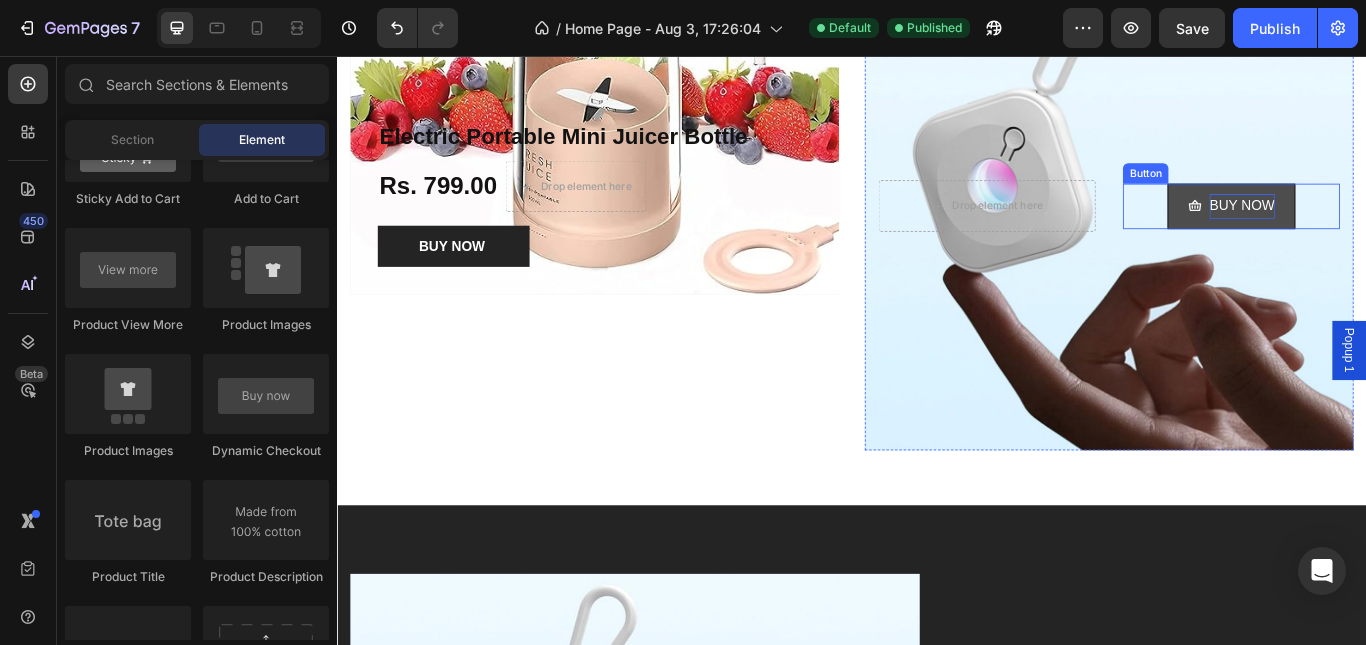 click on "BUY NOW" at bounding box center [1392, 231] 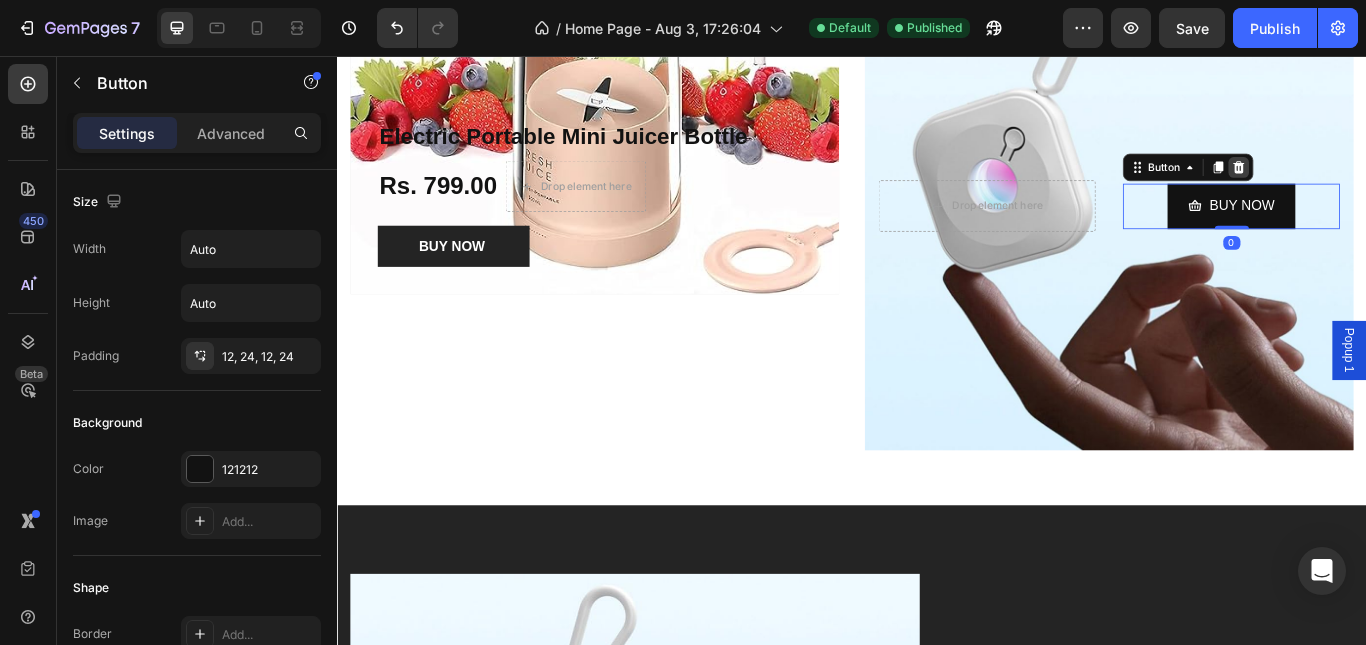 click 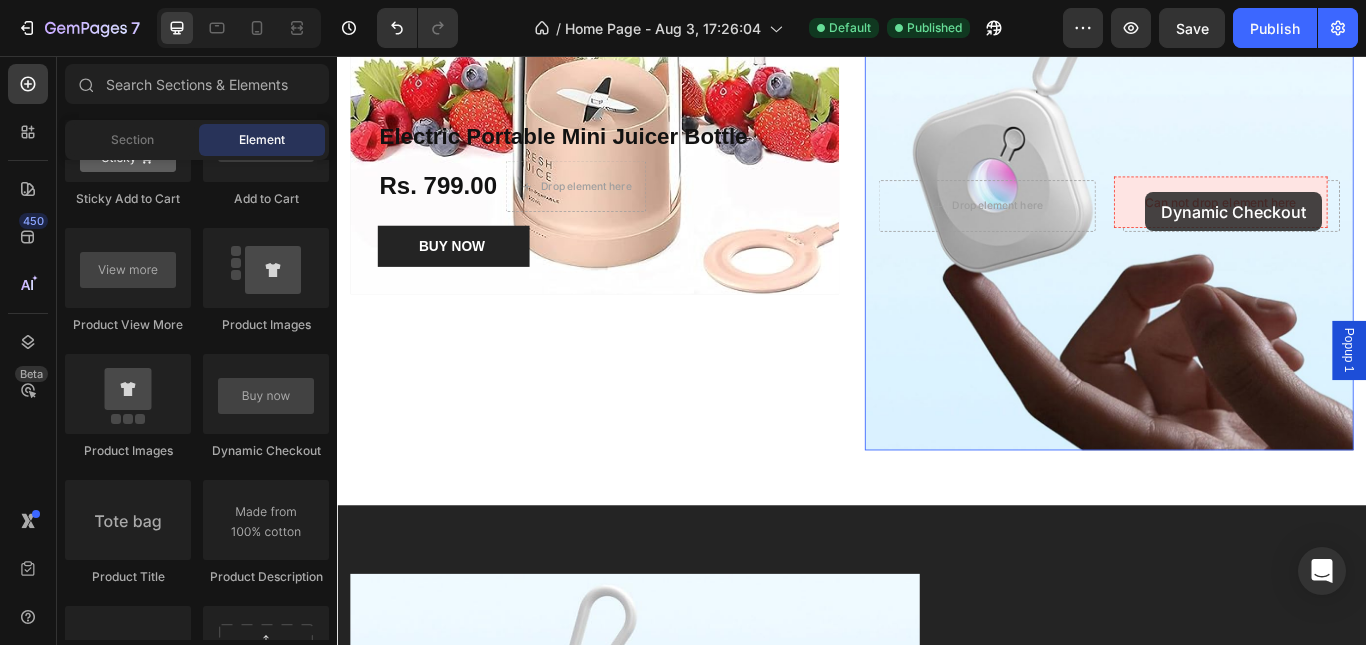 drag, startPoint x: 580, startPoint y: 446, endPoint x: 1279, endPoint y: 215, distance: 736.18066 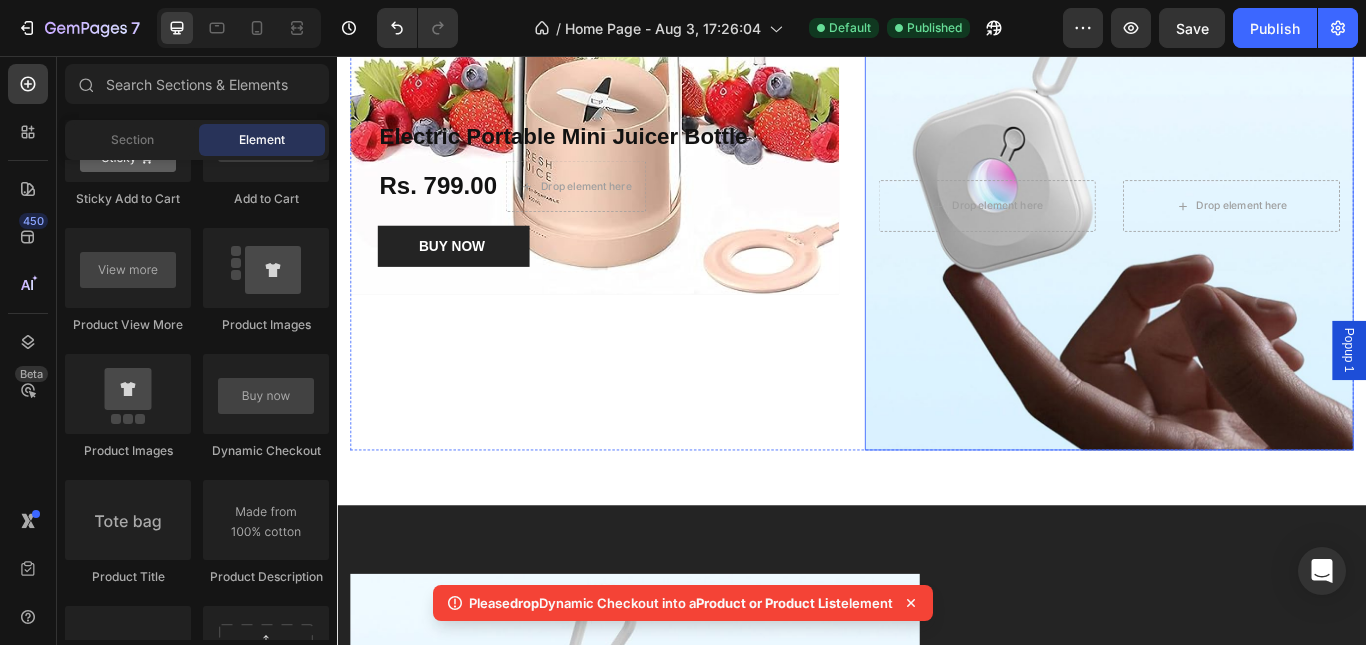 scroll, scrollTop: 1780, scrollLeft: 0, axis: vertical 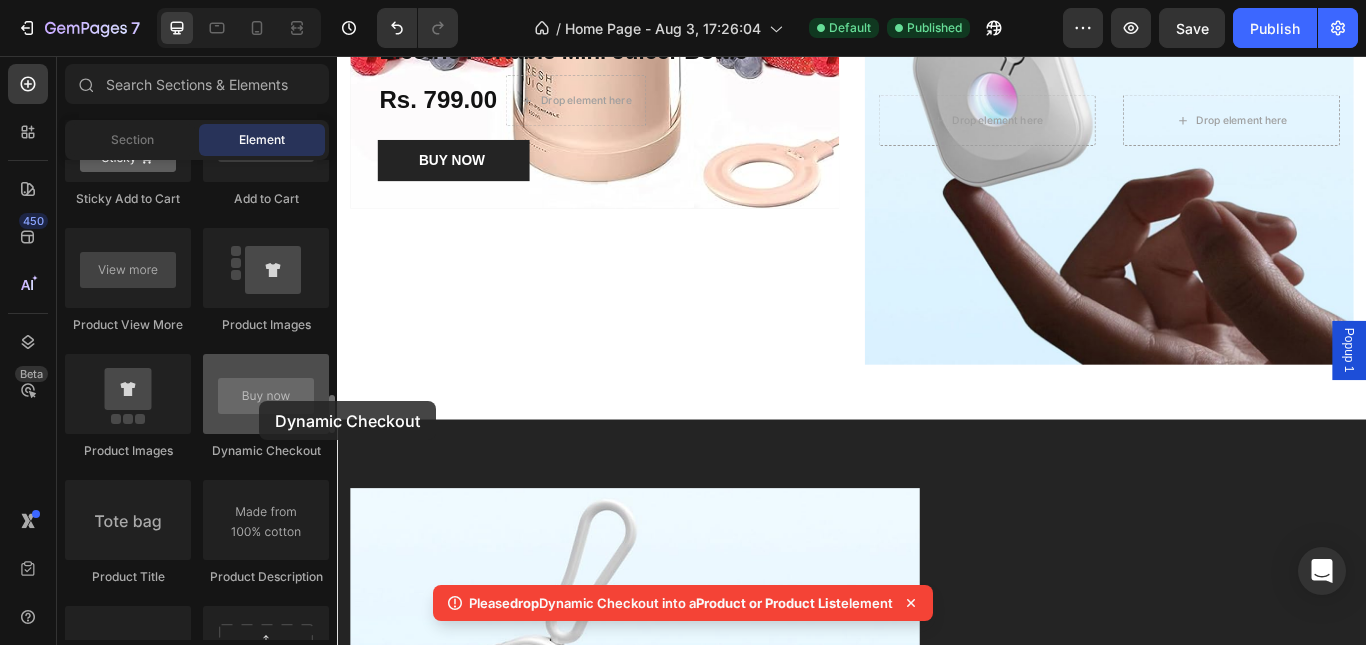 click at bounding box center (266, 394) 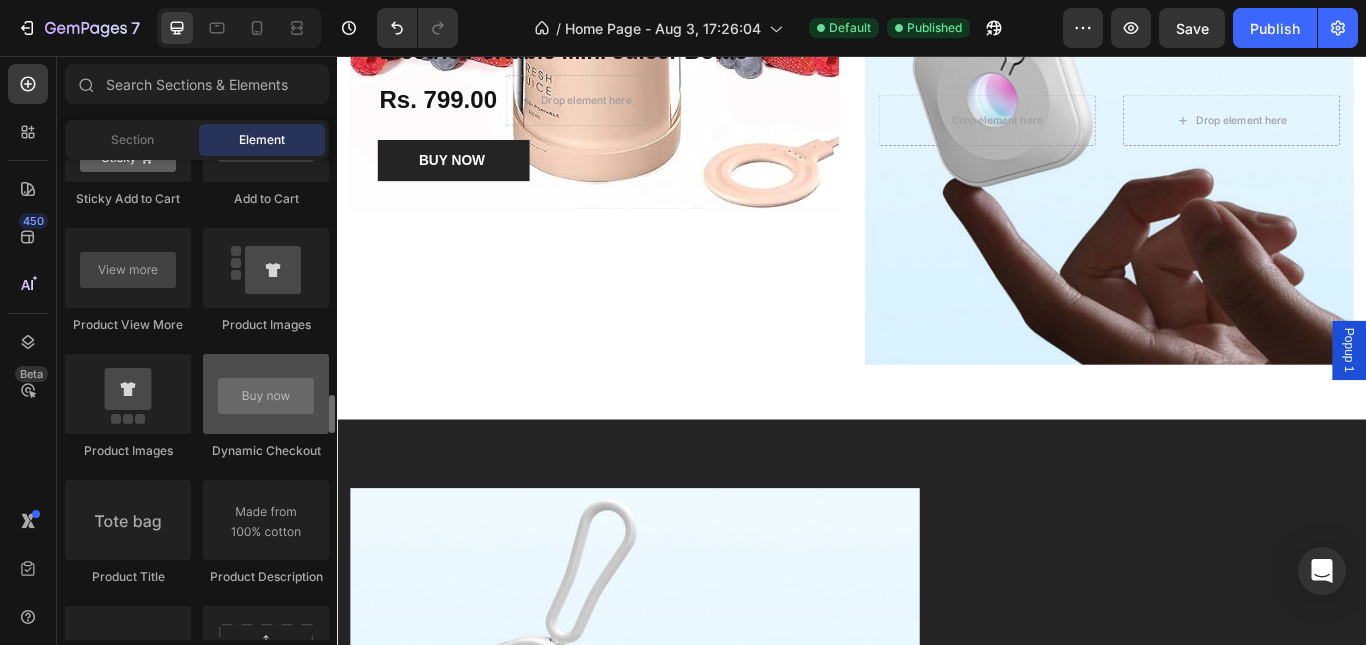 click at bounding box center (266, 394) 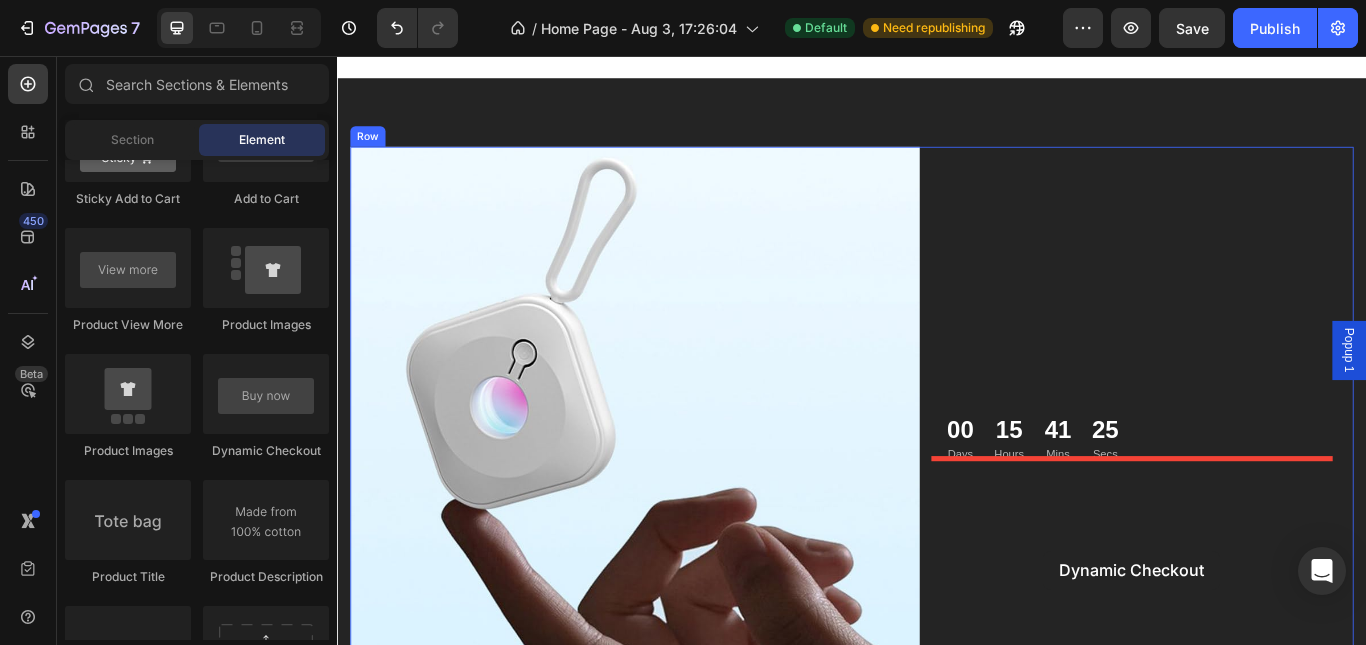 scroll, scrollTop: 2241, scrollLeft: 0, axis: vertical 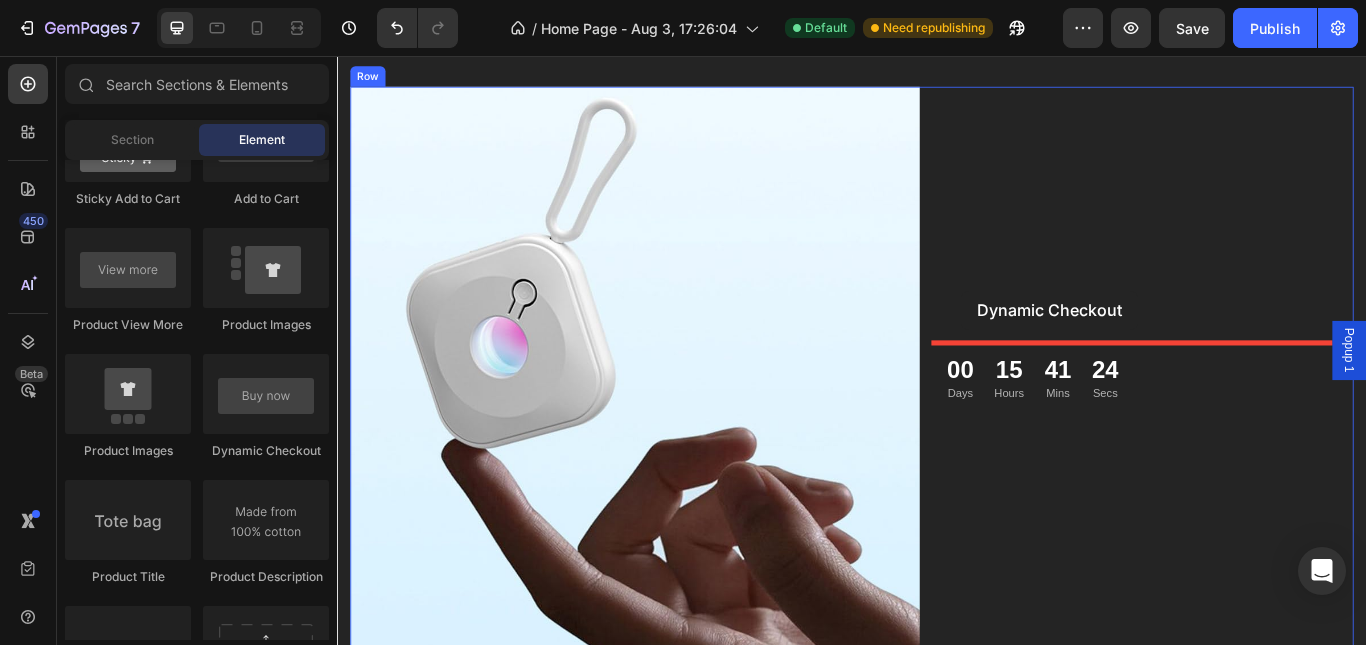 drag, startPoint x: 596, startPoint y: 457, endPoint x: 1065, endPoint y: 330, distance: 485.89093 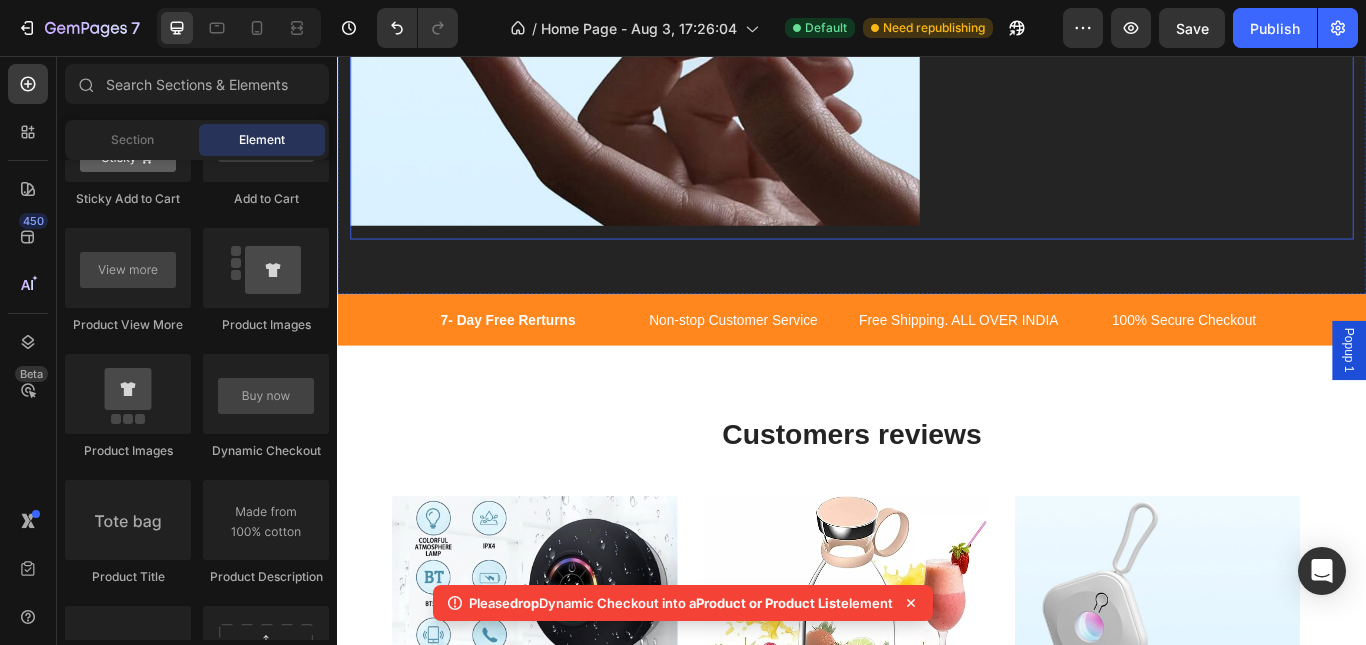 scroll, scrollTop: 3041, scrollLeft: 0, axis: vertical 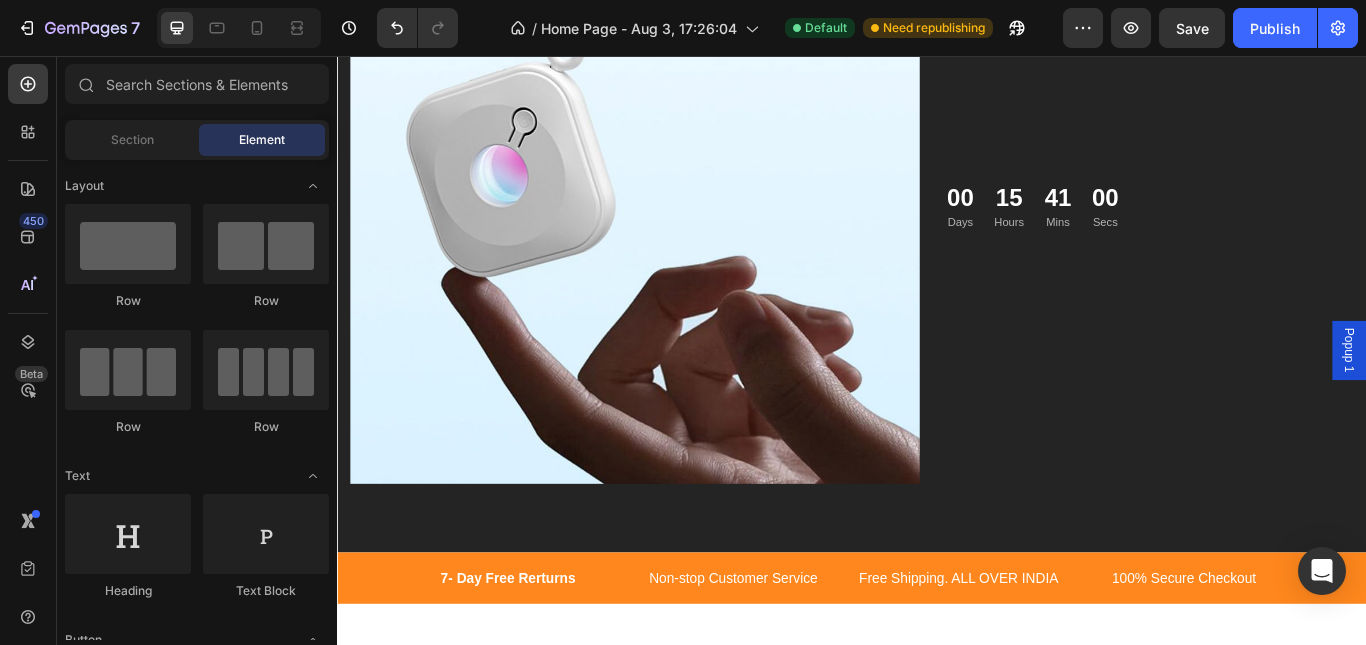 click at bounding box center (684, 224) 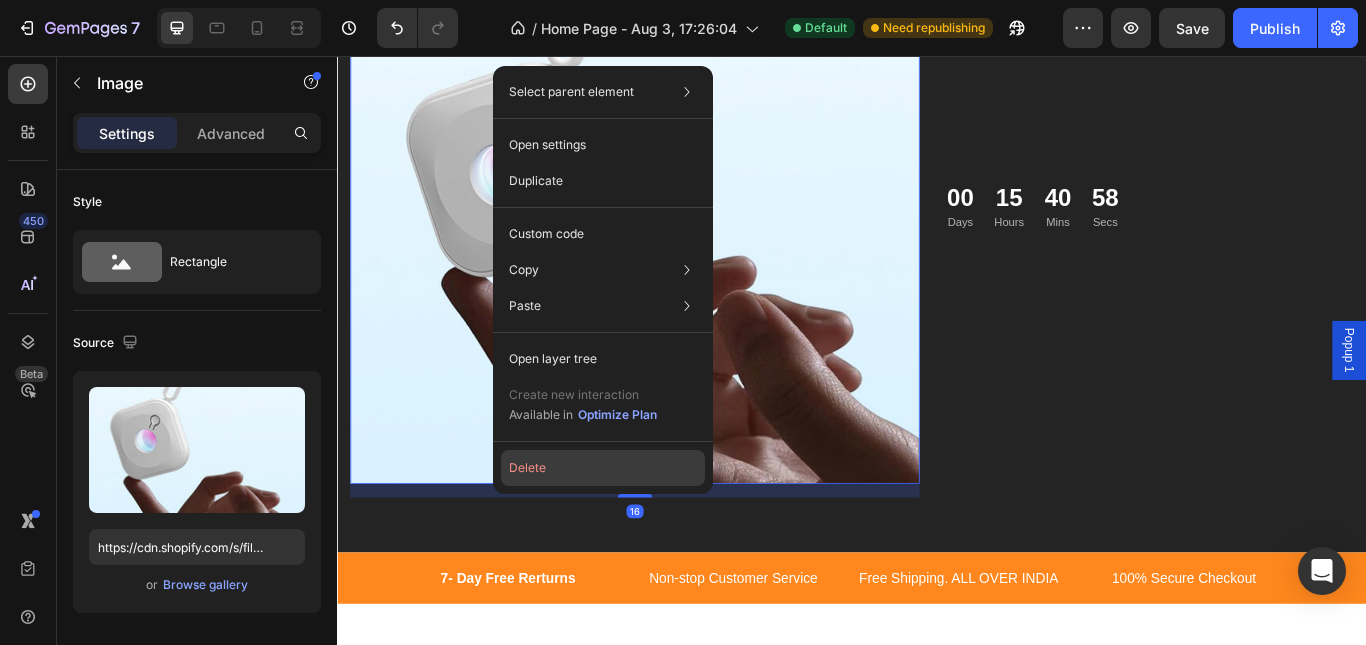 click on "Delete" 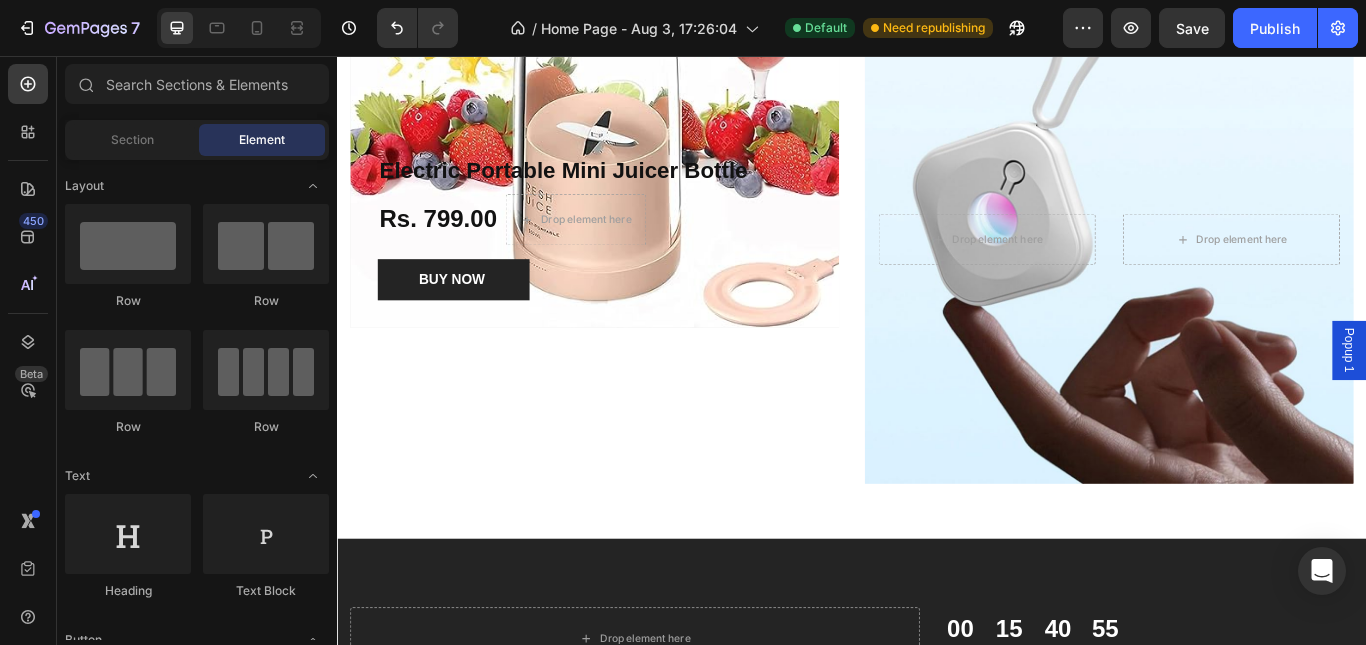 scroll, scrollTop: 2041, scrollLeft: 0, axis: vertical 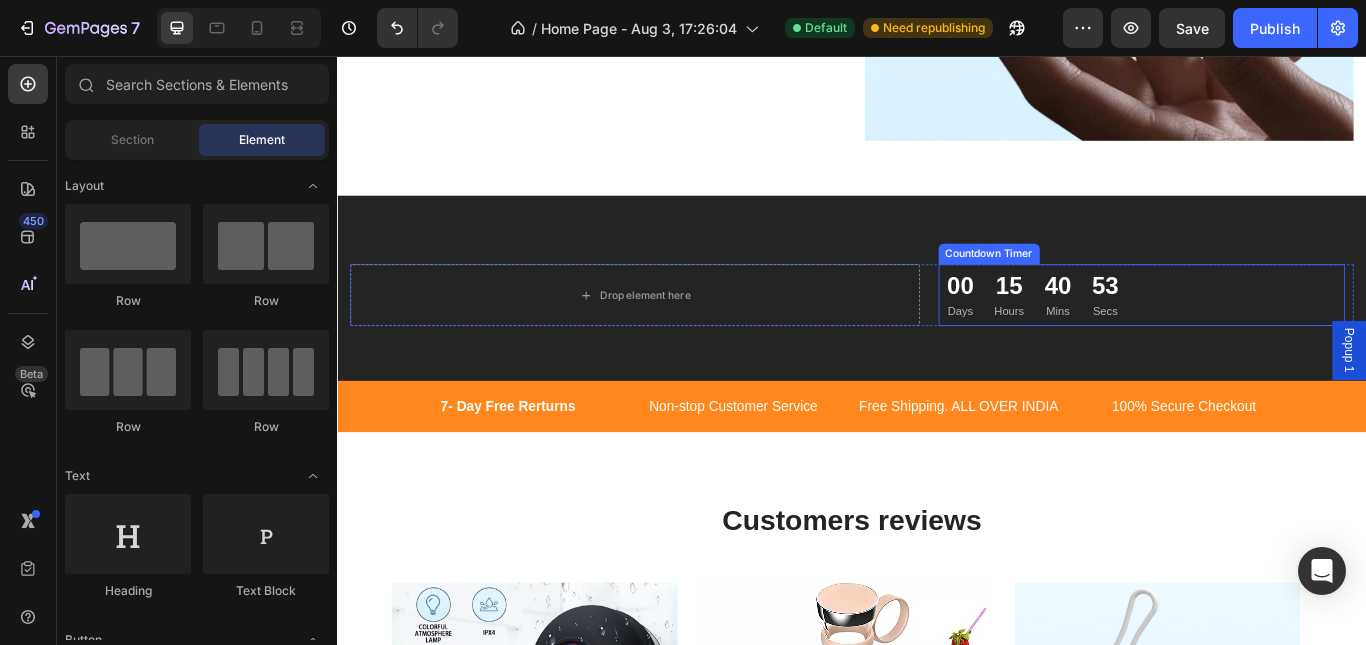 click on "Hours" at bounding box center [1120, 354] 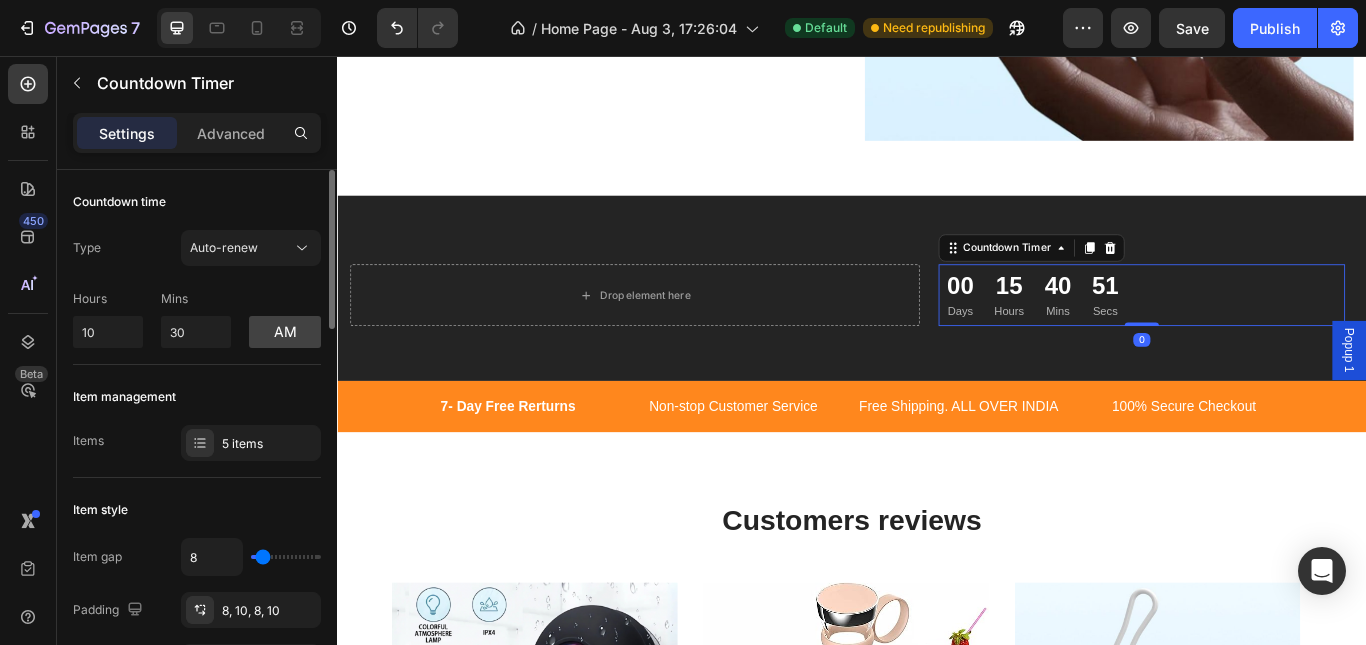 type on "49" 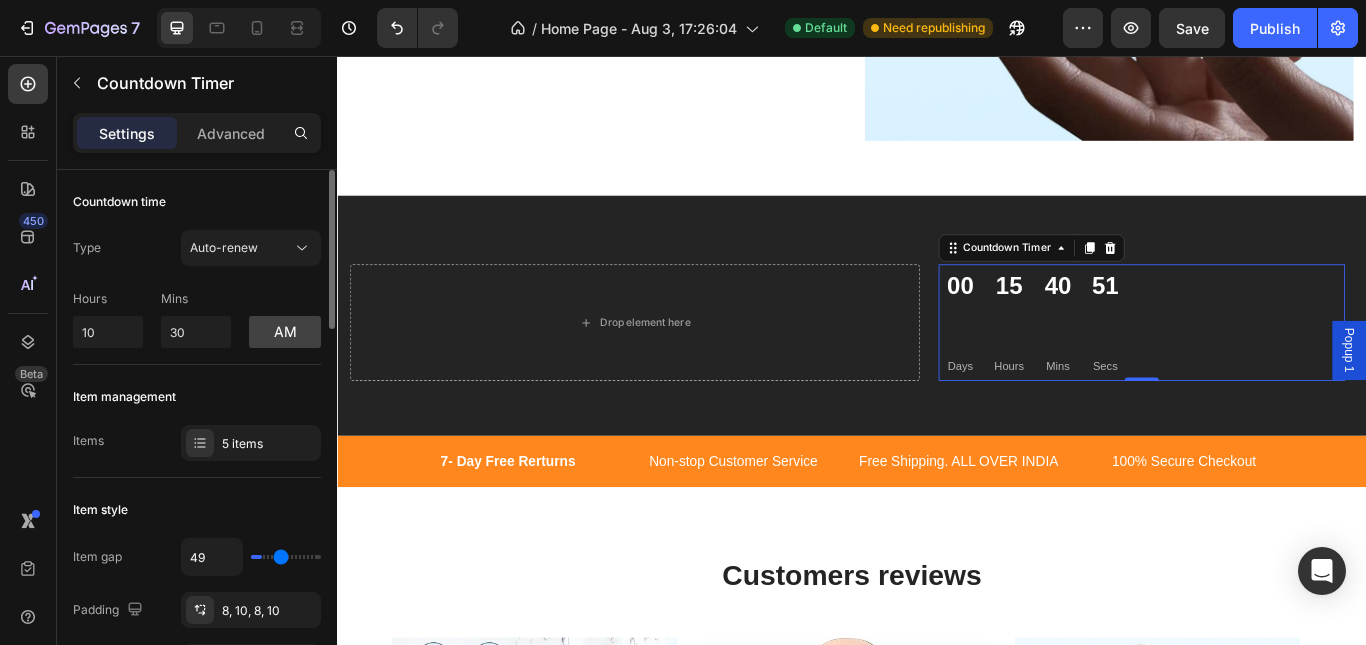 type on "64" 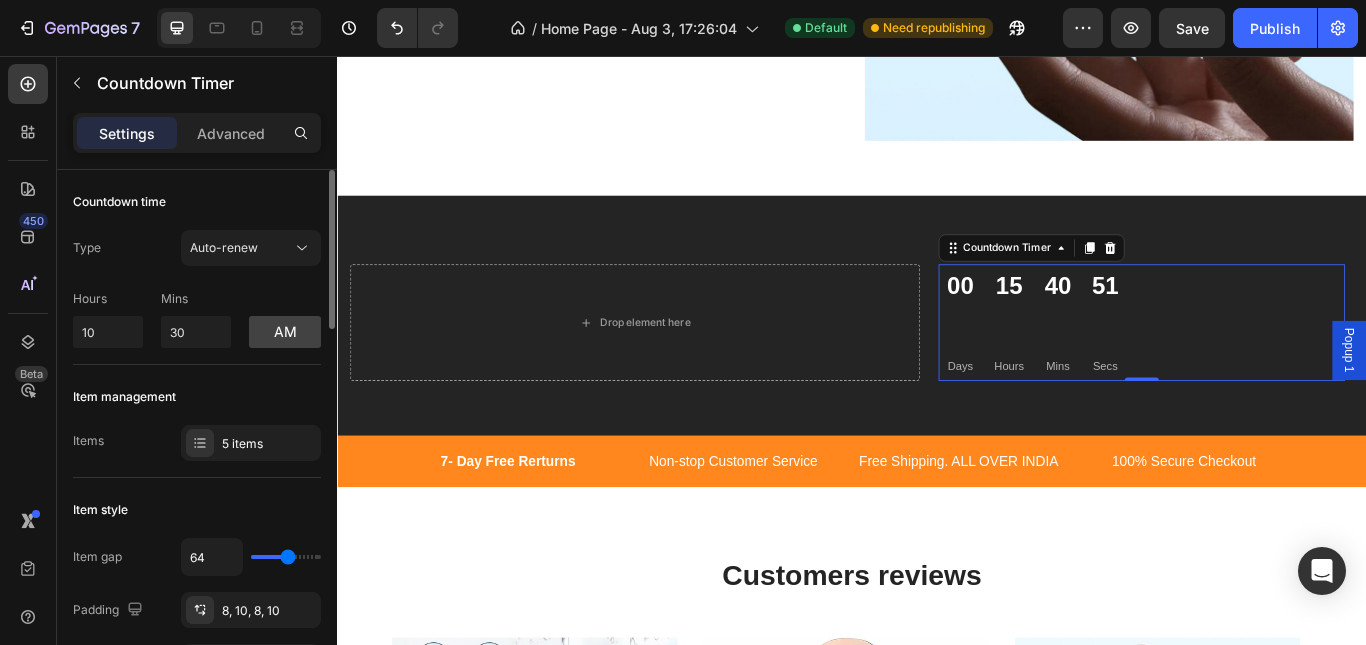 type on "71" 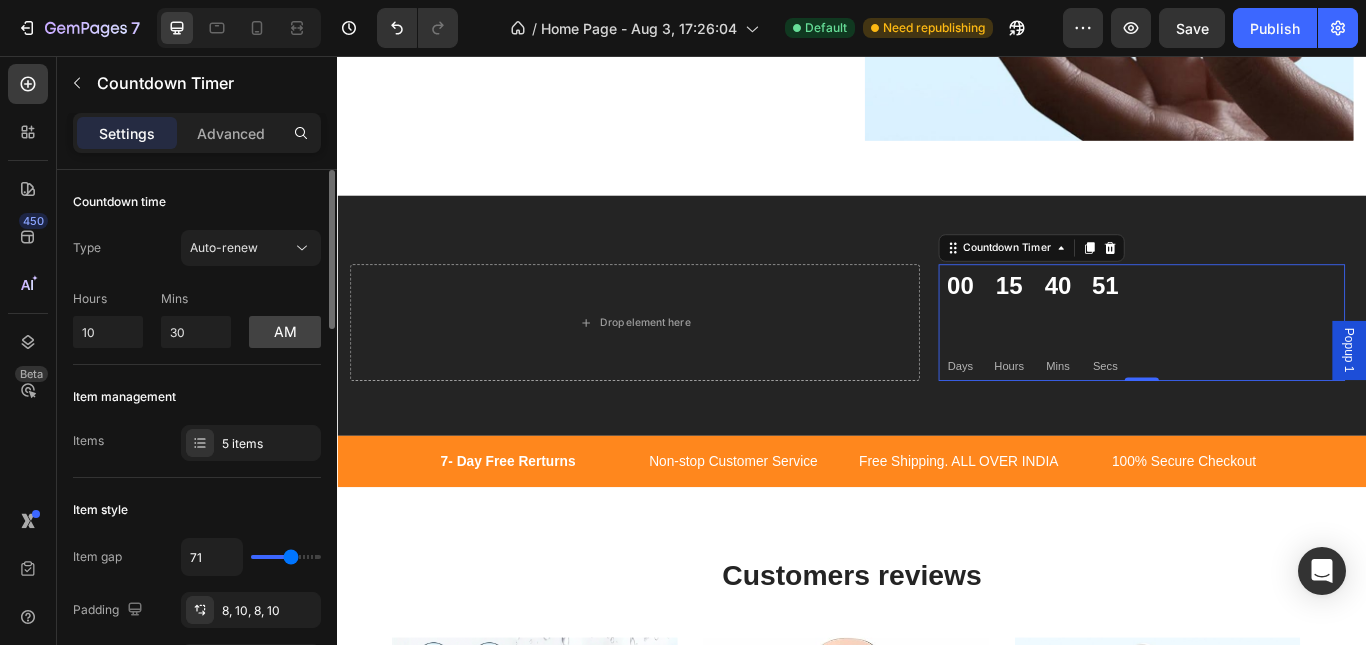 type on "76" 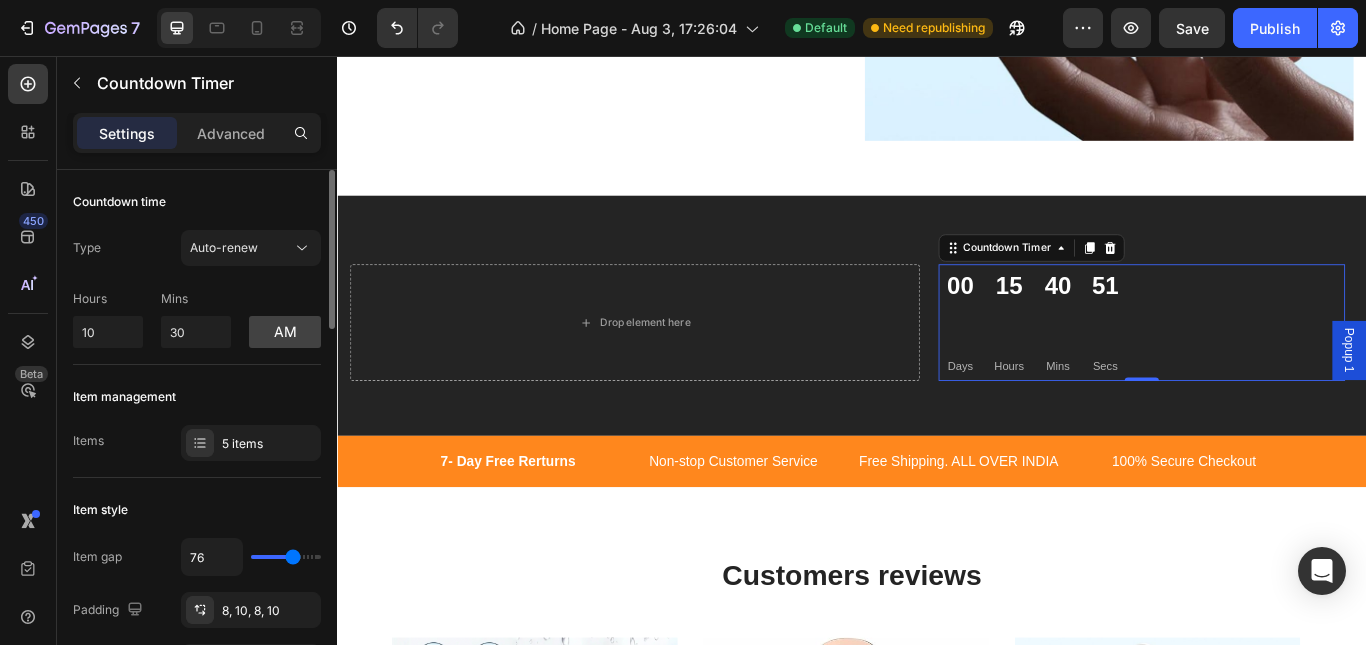 type on "78" 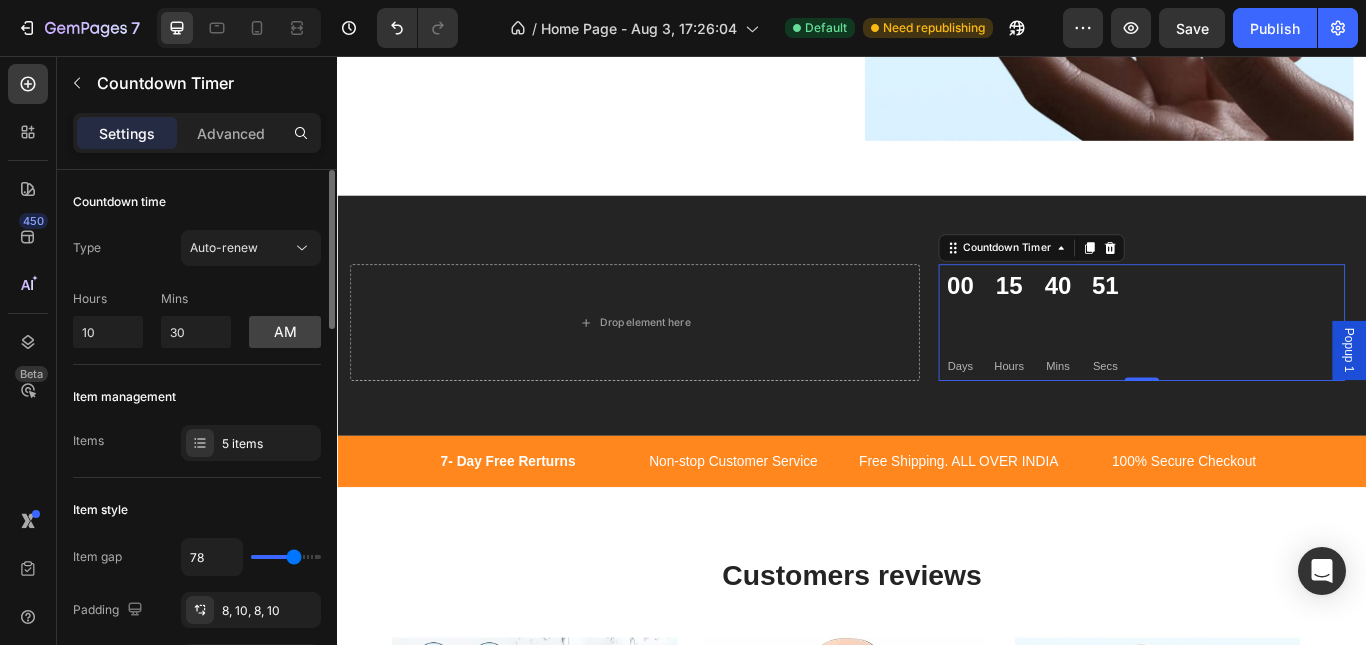 type on "80" 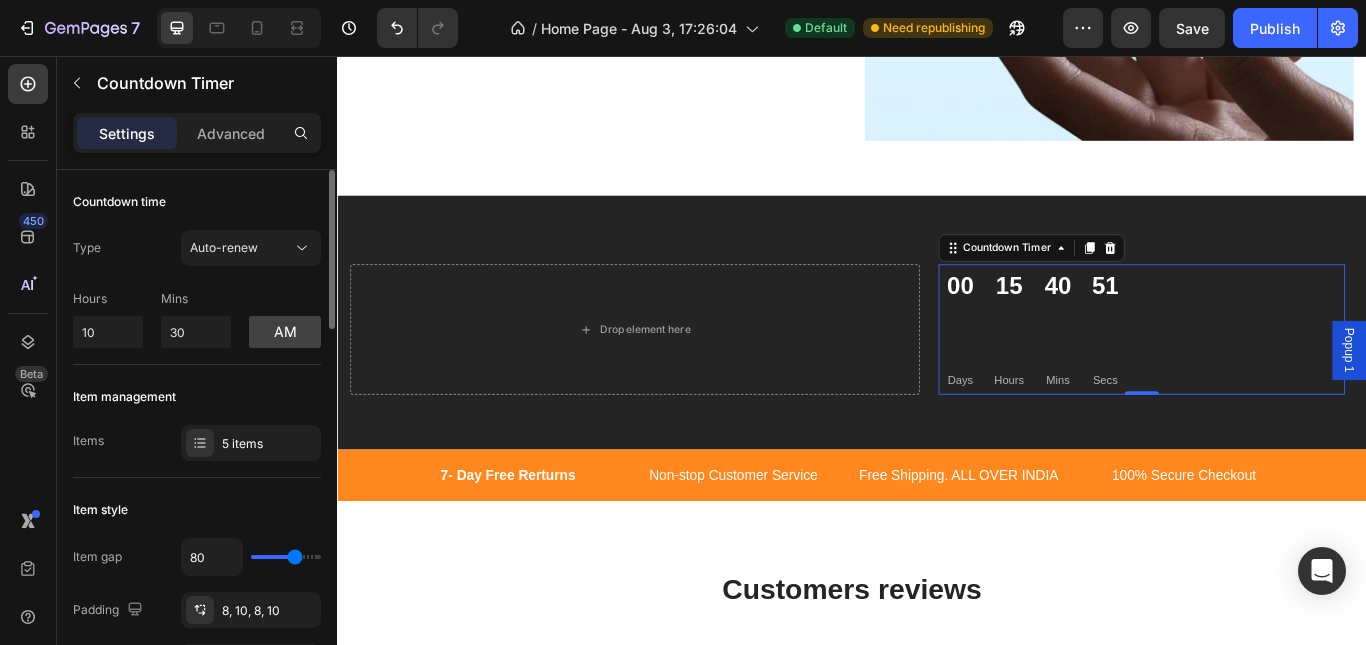 type on "82" 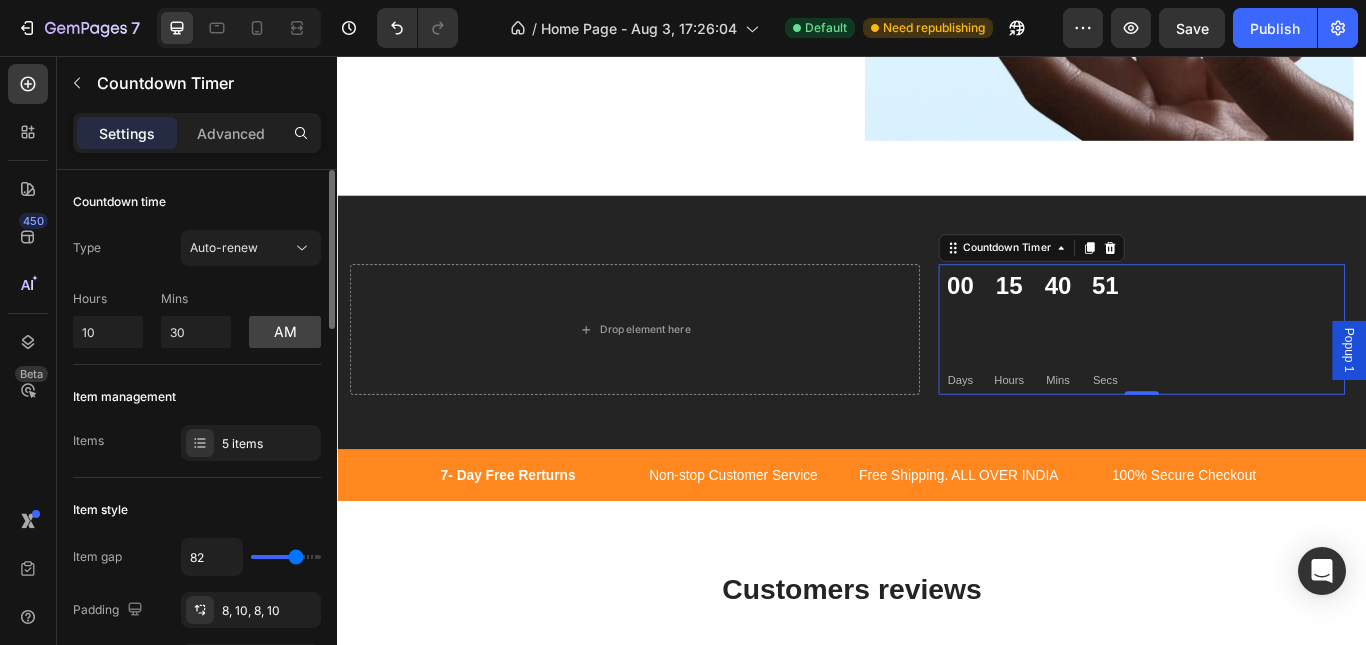 type on "84" 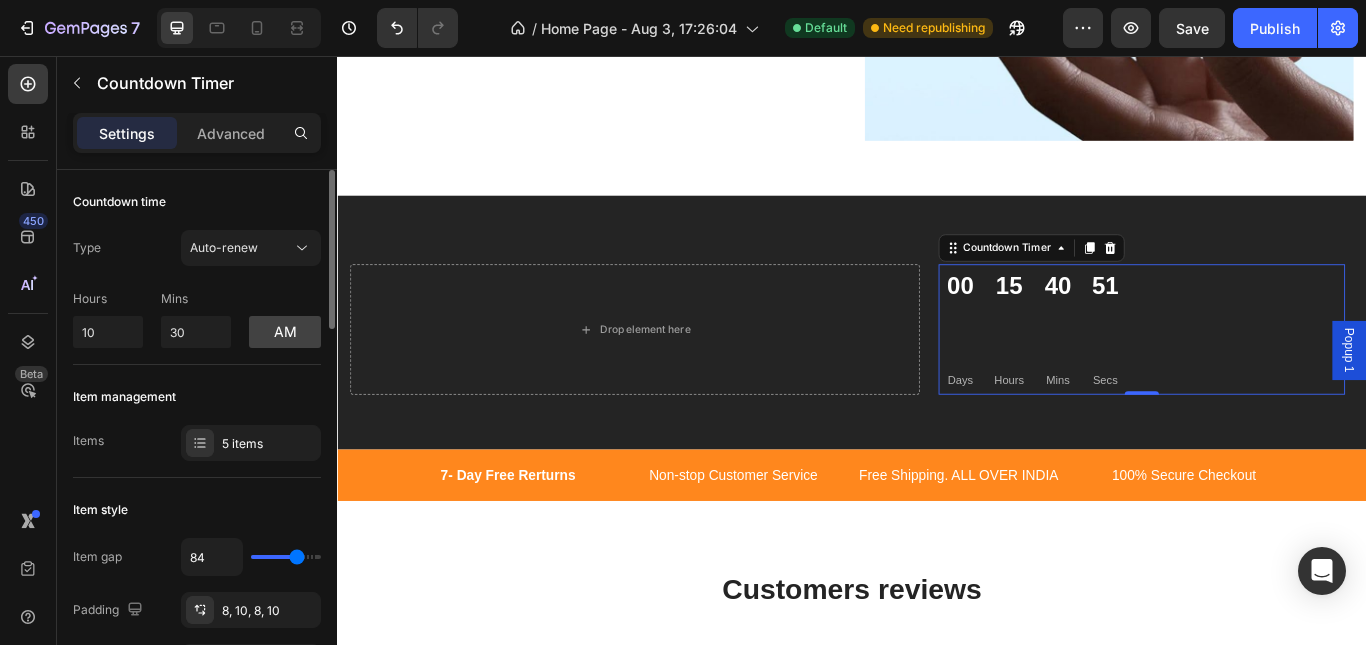 type on "93" 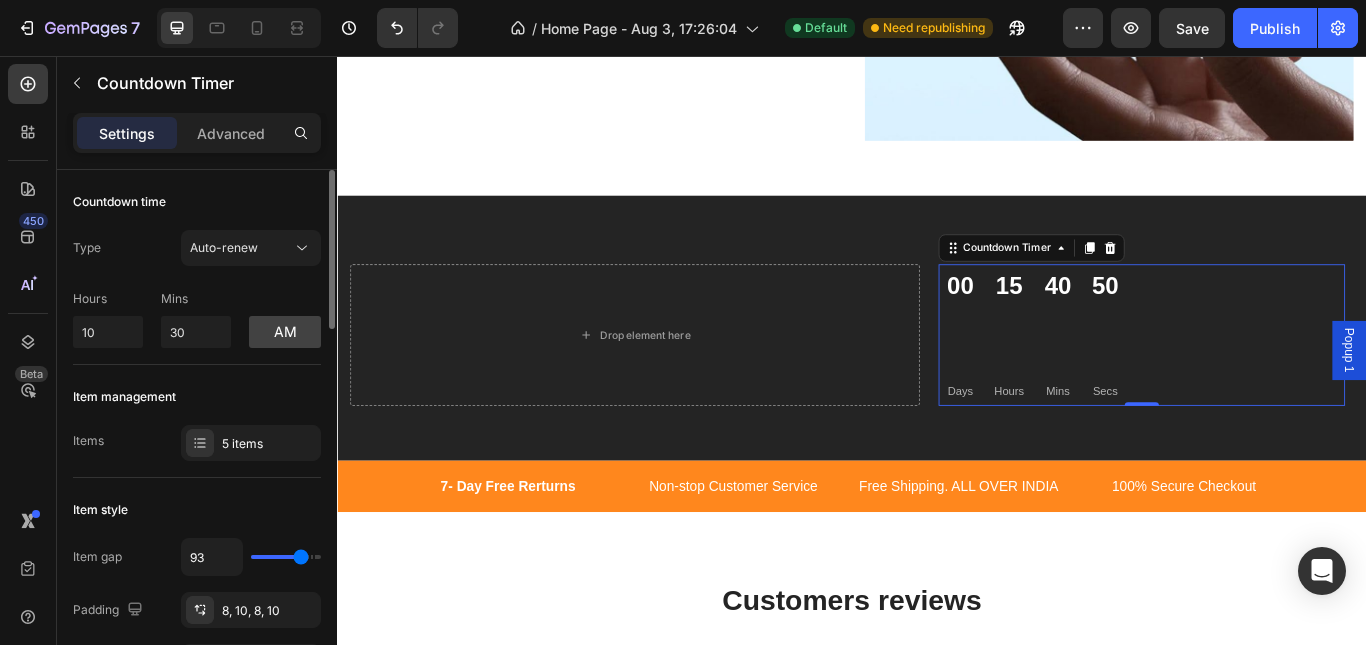 type on "96" 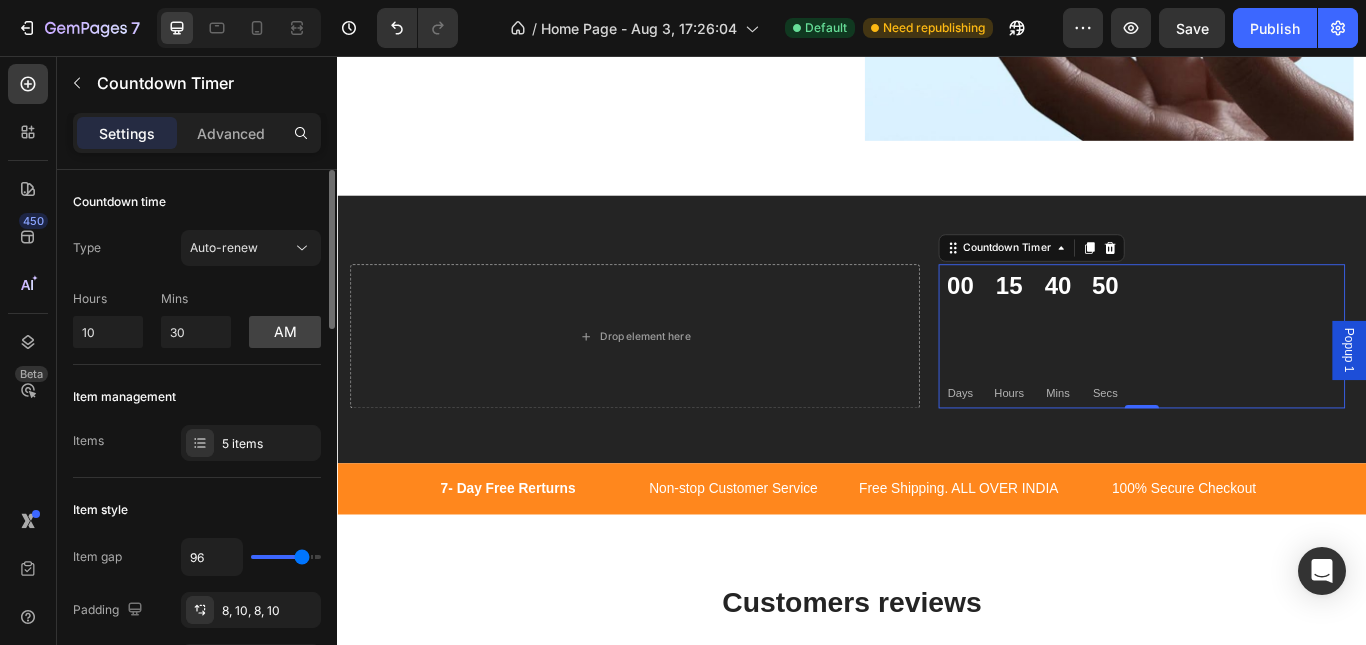 type on "93" 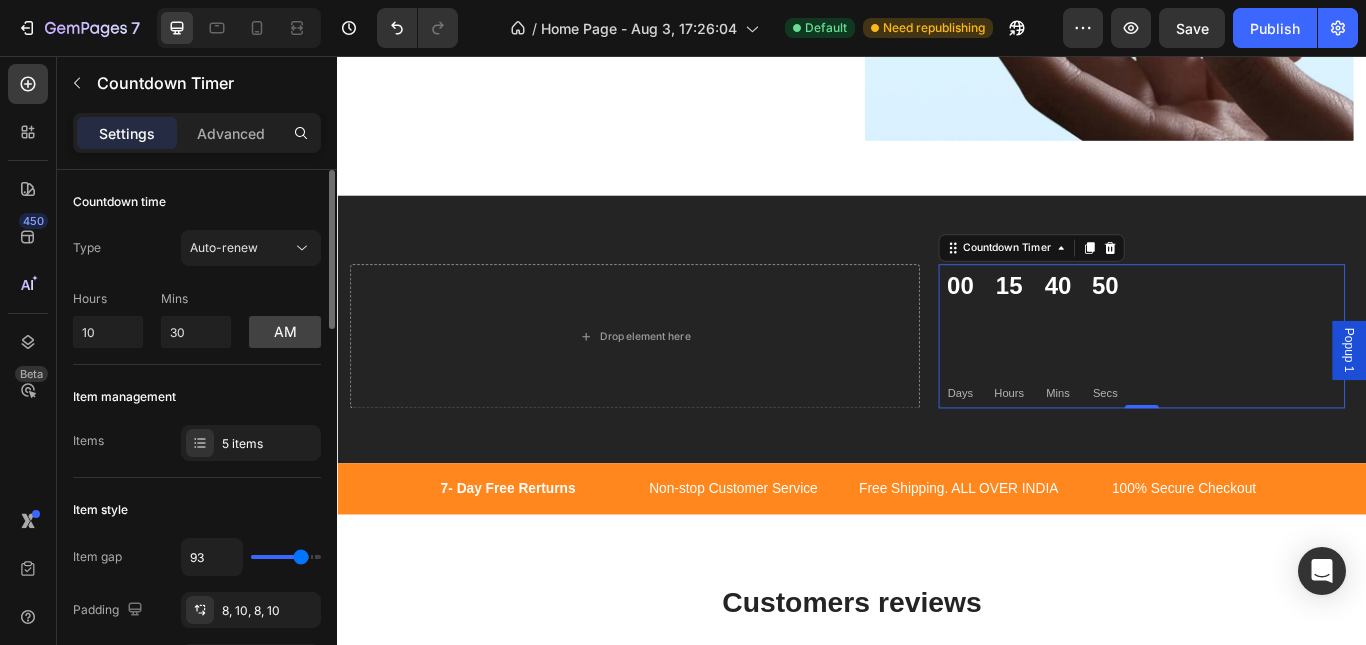 type on "24" 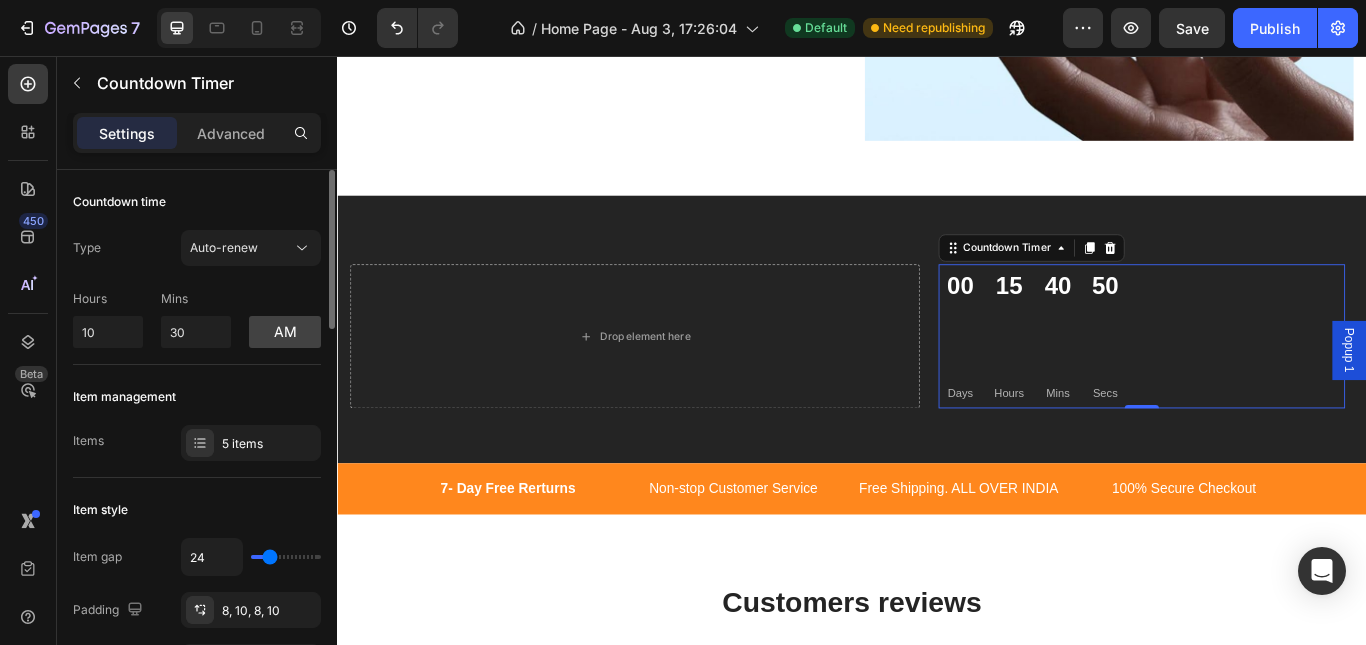 type on "7" 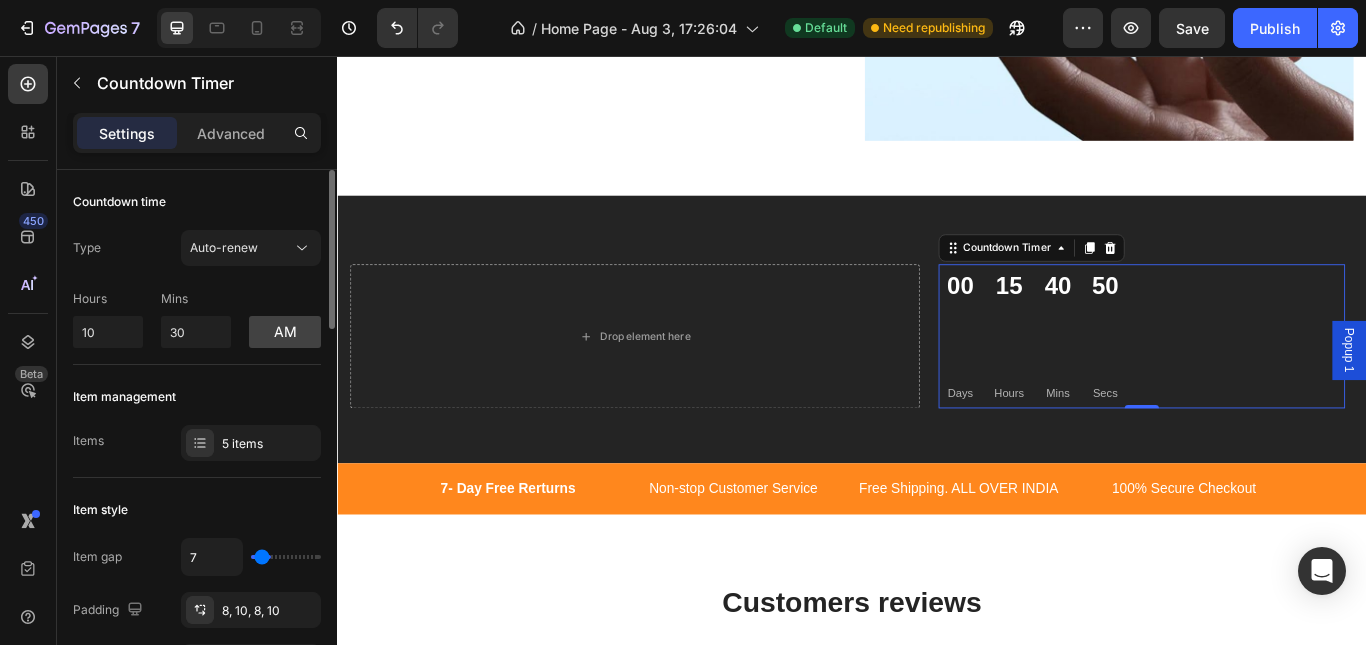 type on "4" 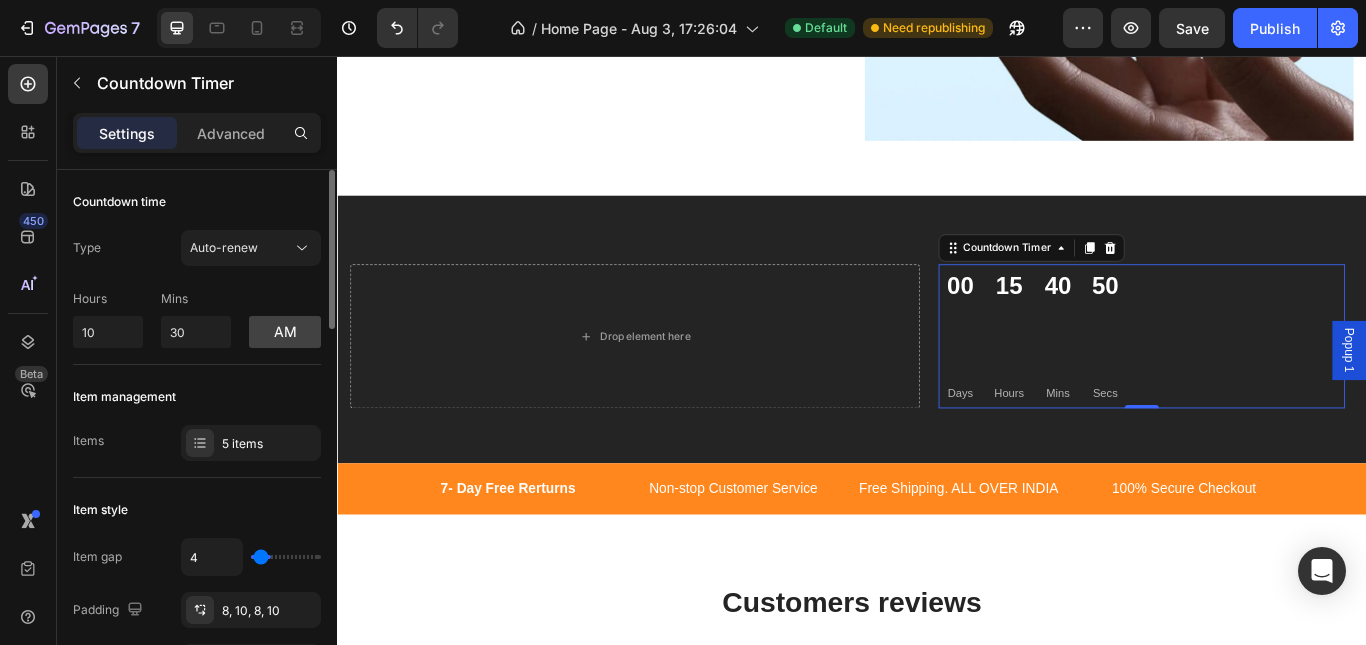 type on "0" 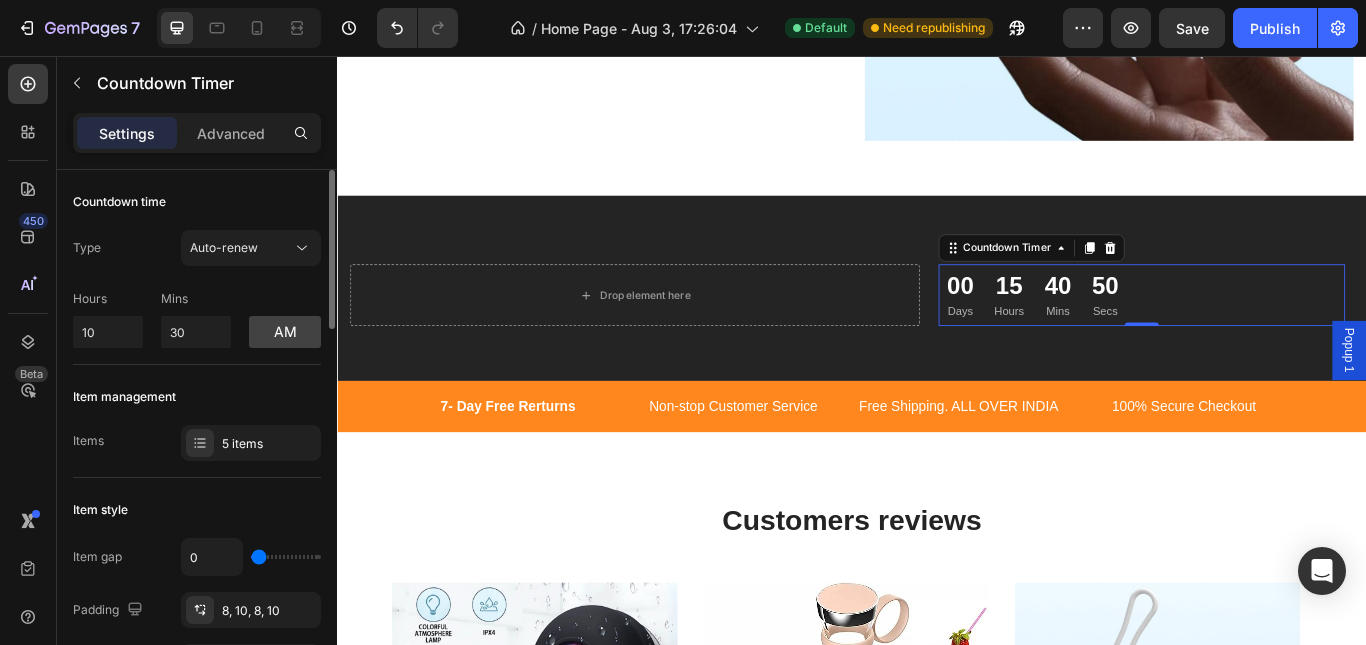drag, startPoint x: 259, startPoint y: 555, endPoint x: 238, endPoint y: 523, distance: 38.27532 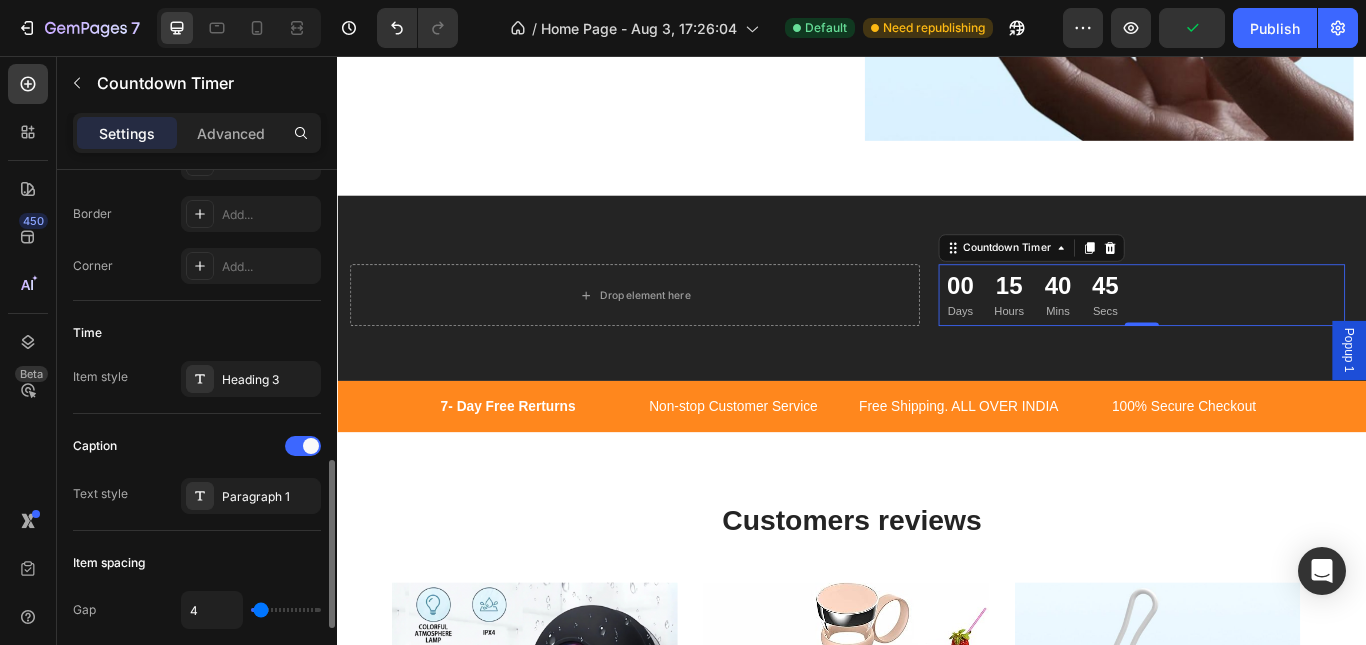 scroll, scrollTop: 800, scrollLeft: 0, axis: vertical 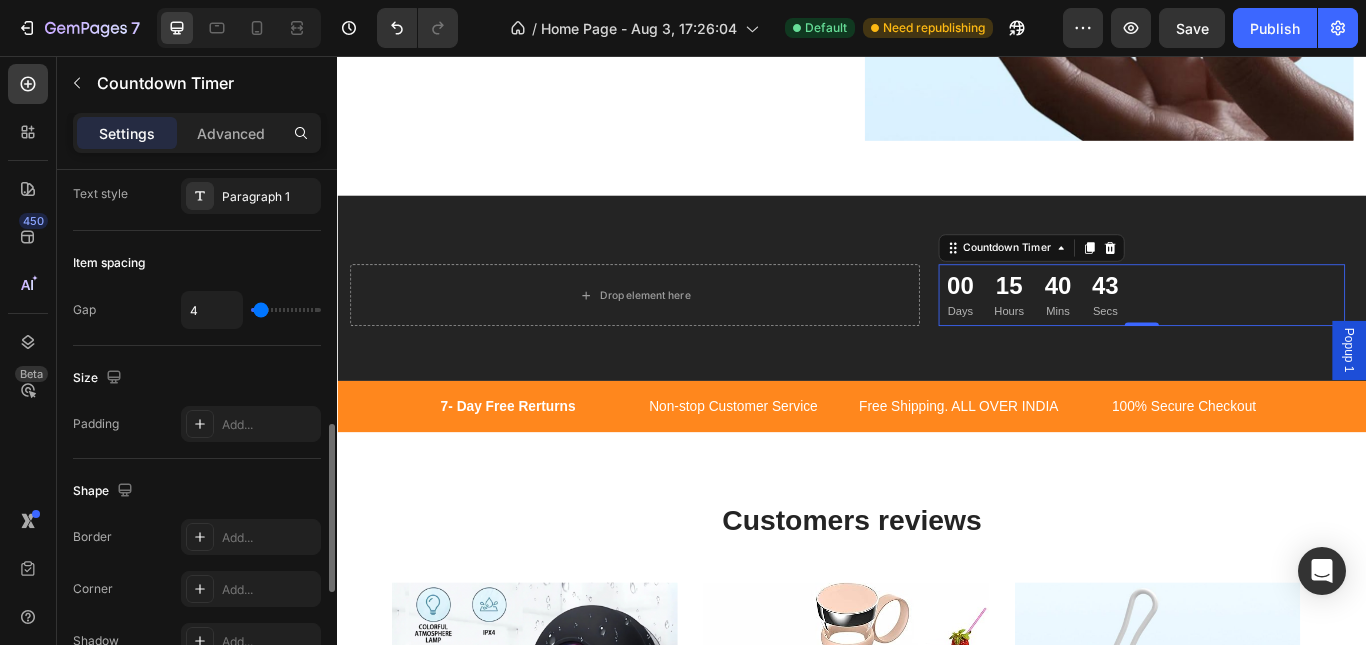 type on "38" 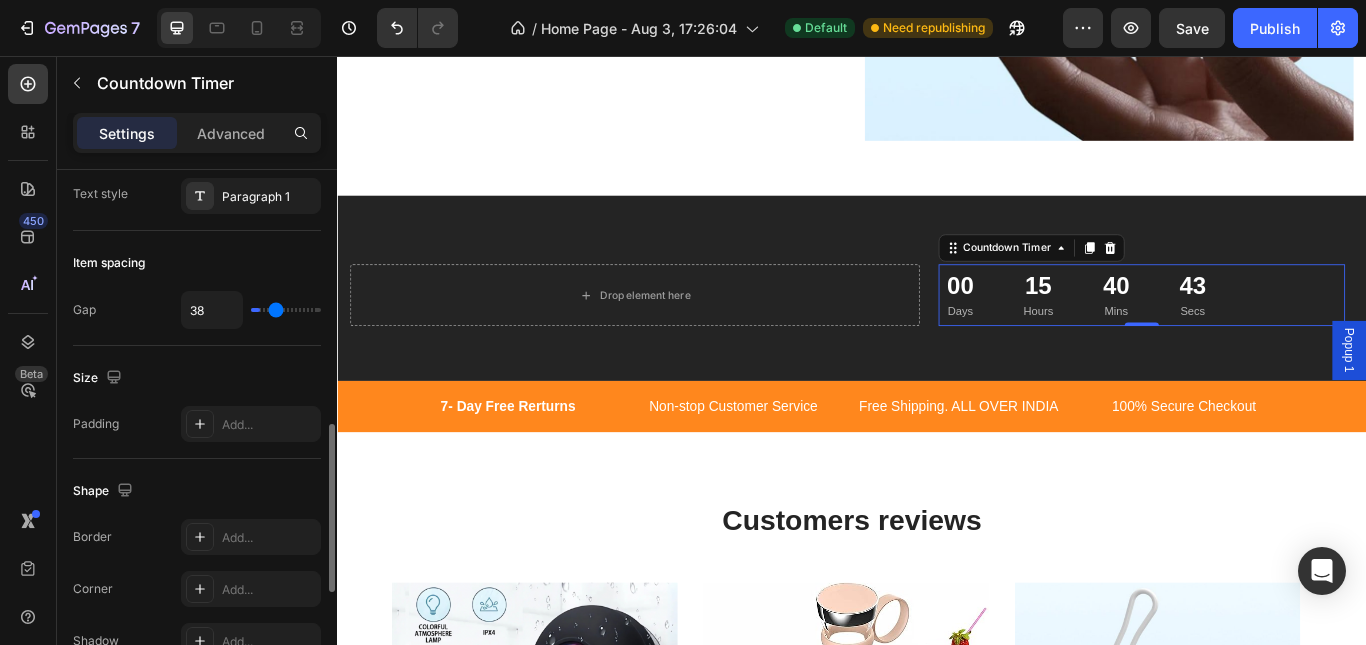 type on "40" 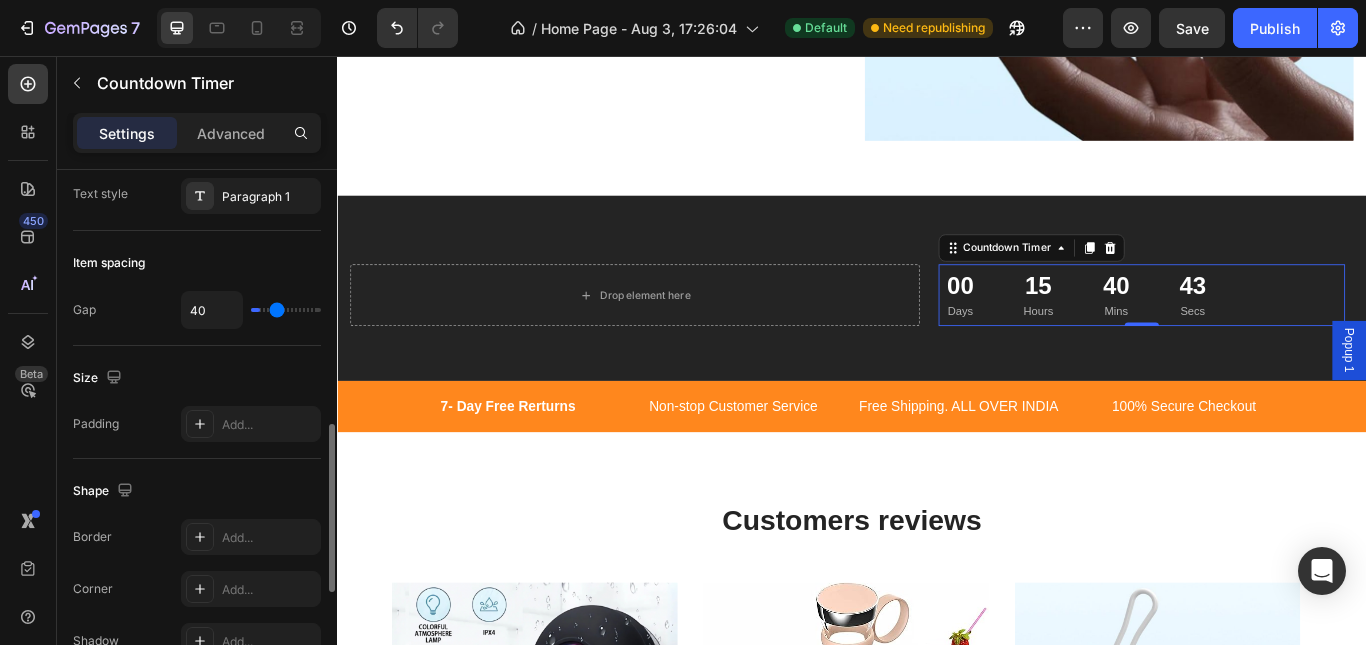 type on "42" 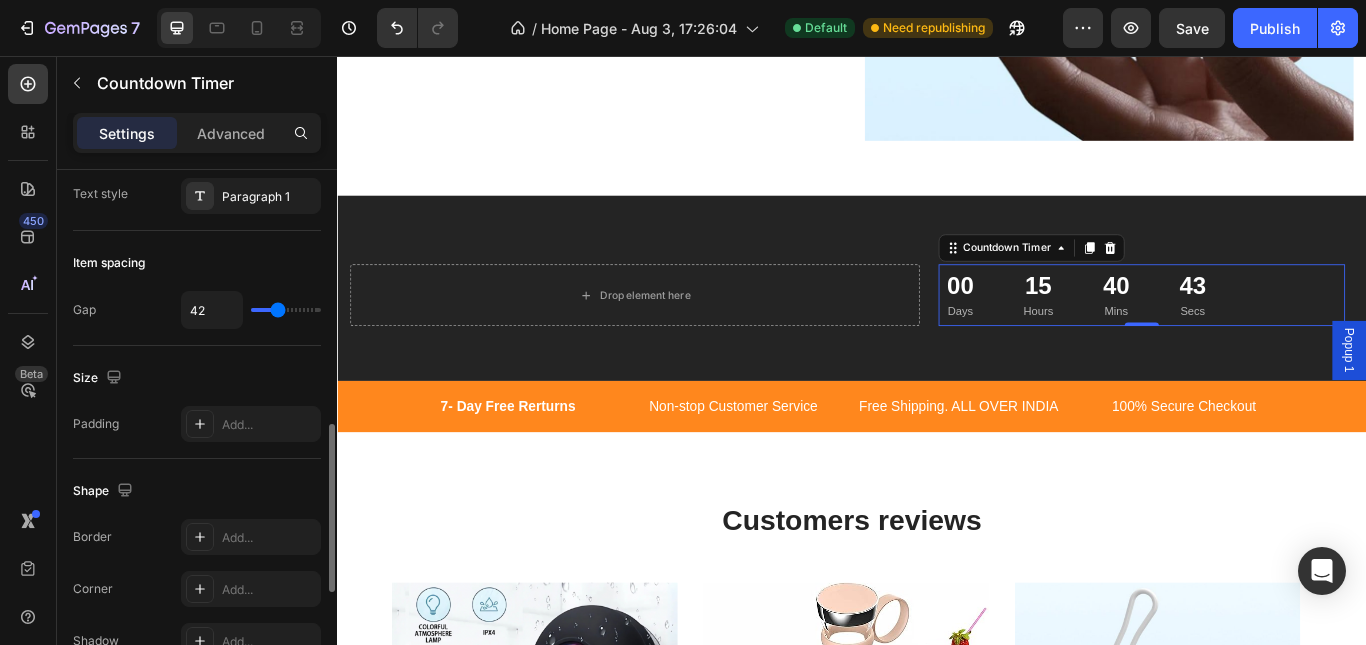 type on "44" 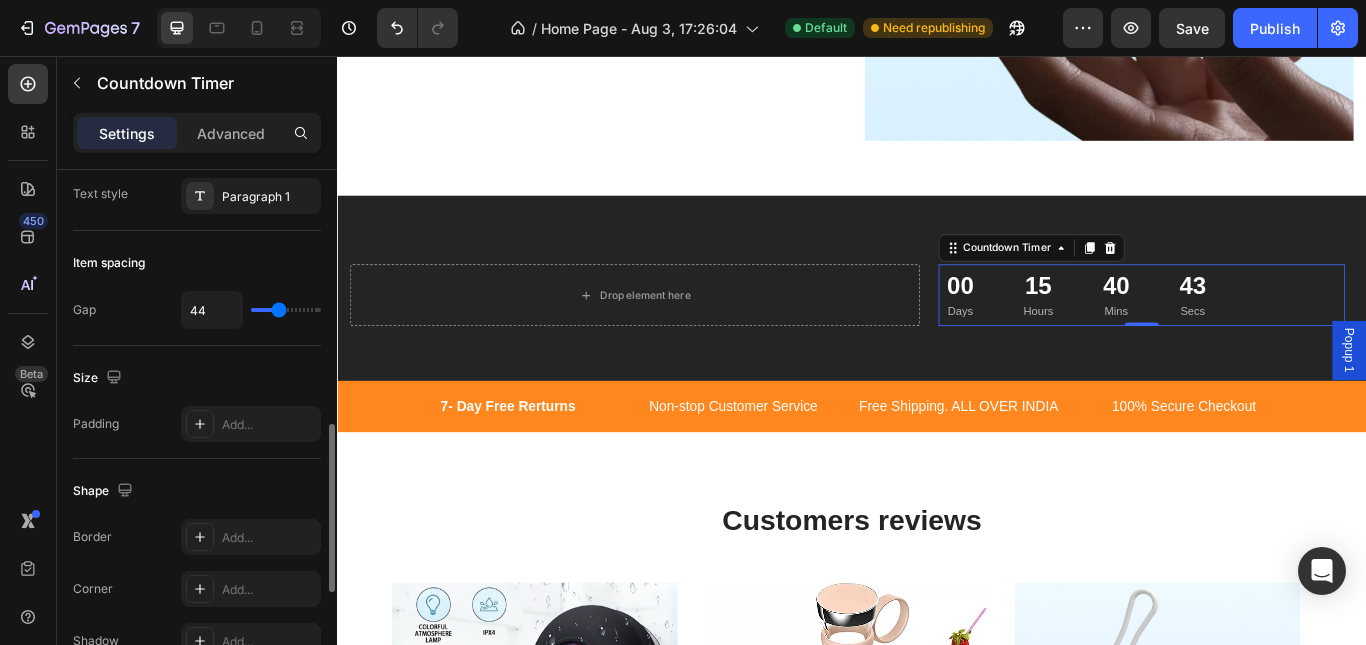 type on "47" 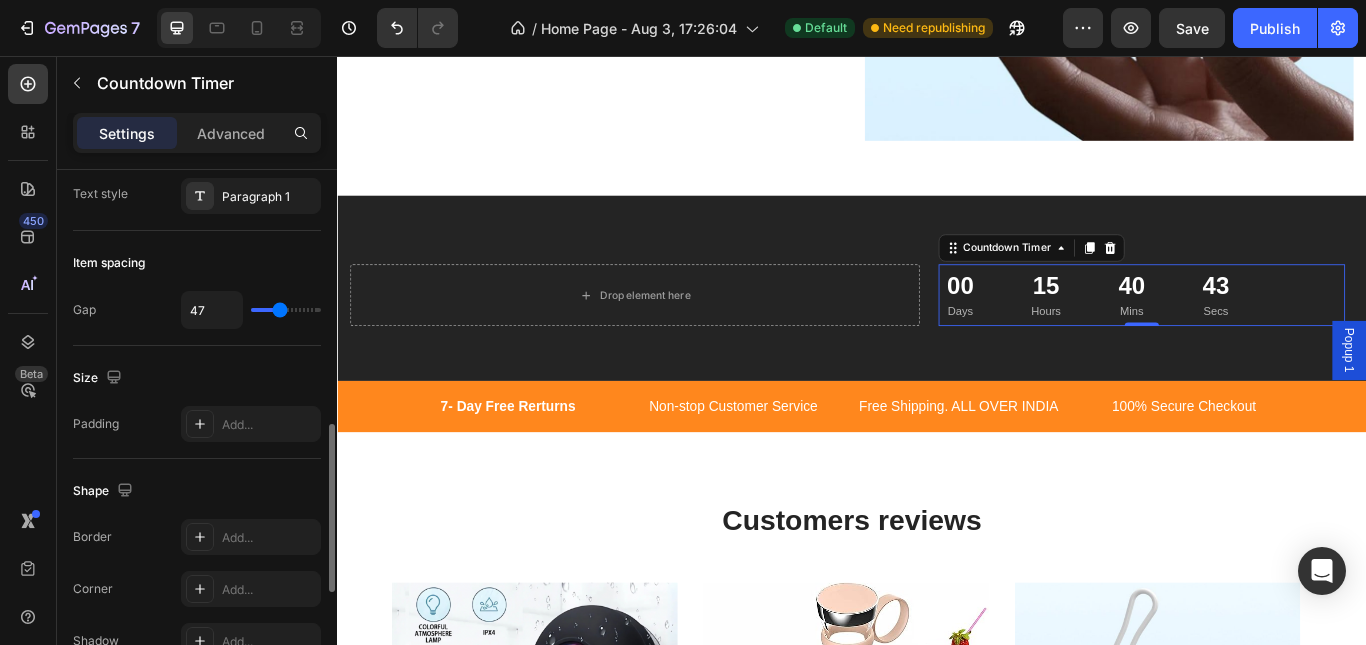 type on "49" 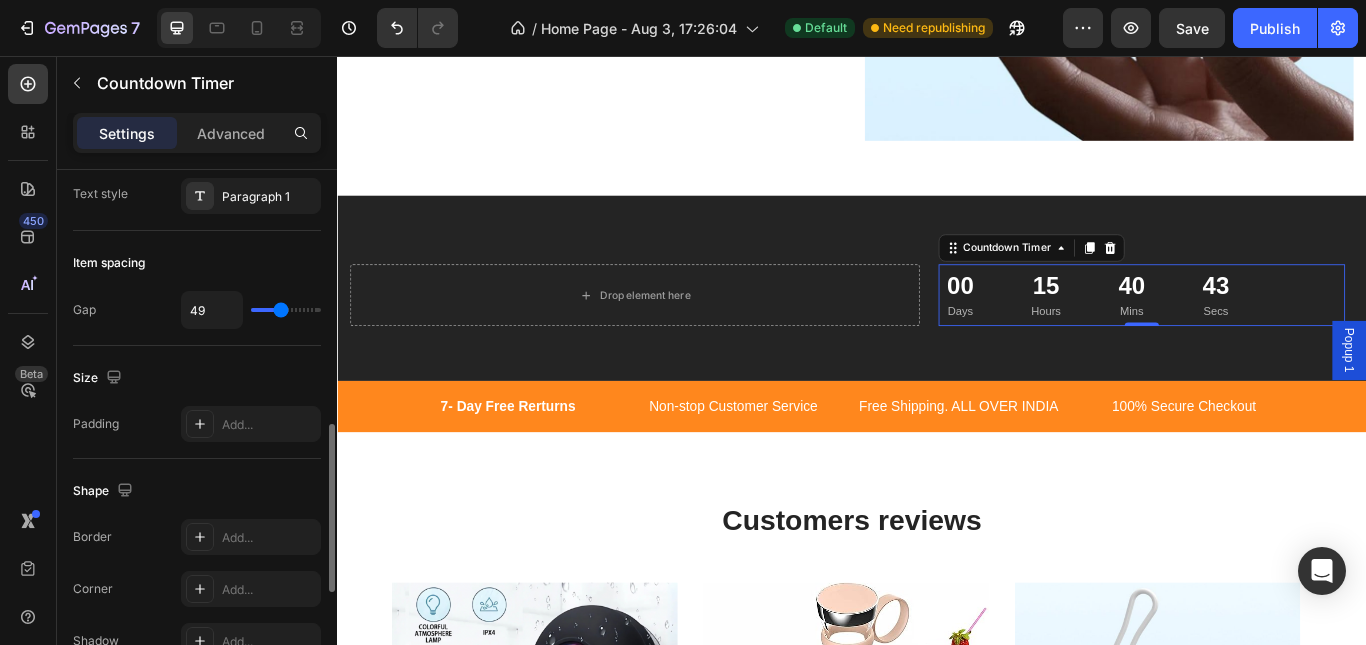 type on "51" 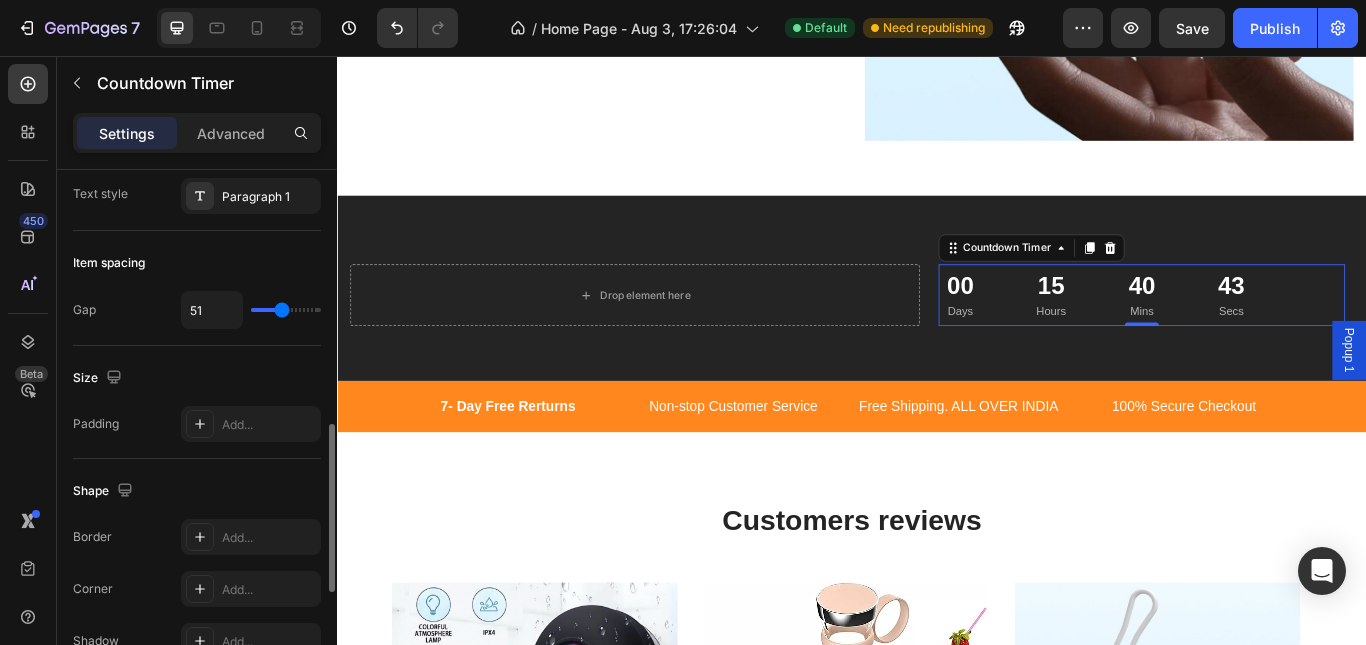 type on "53" 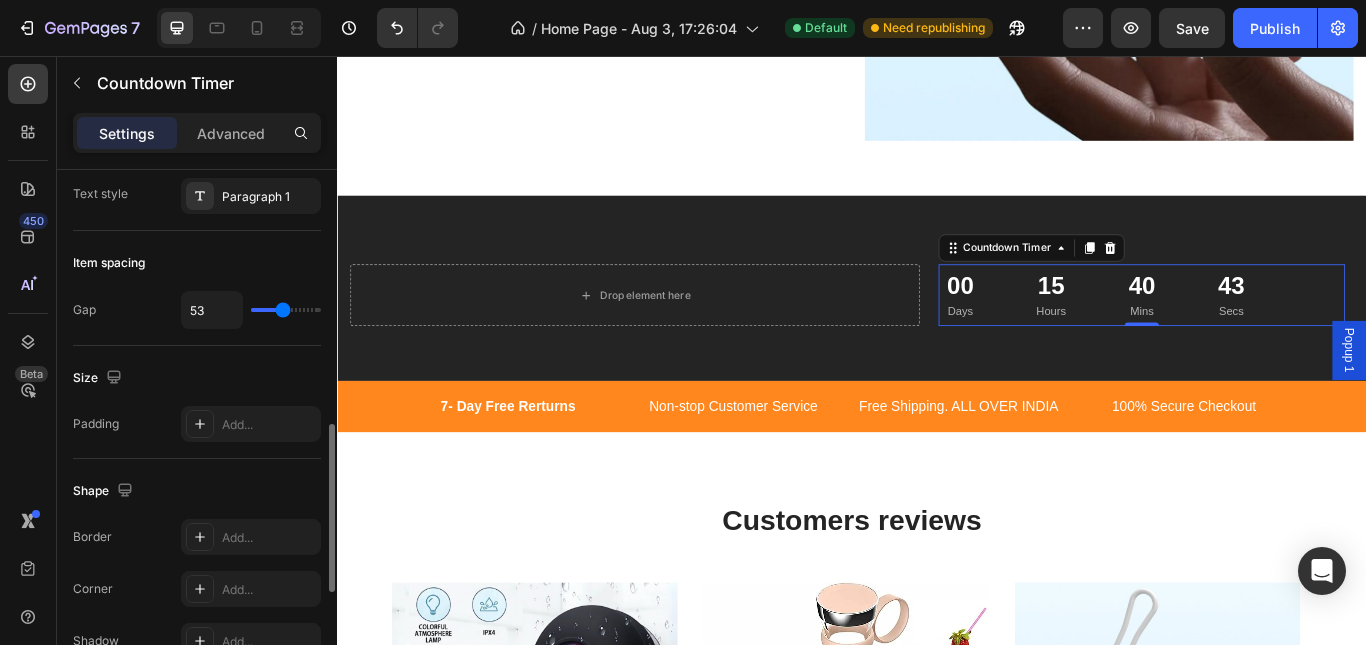 type on "56" 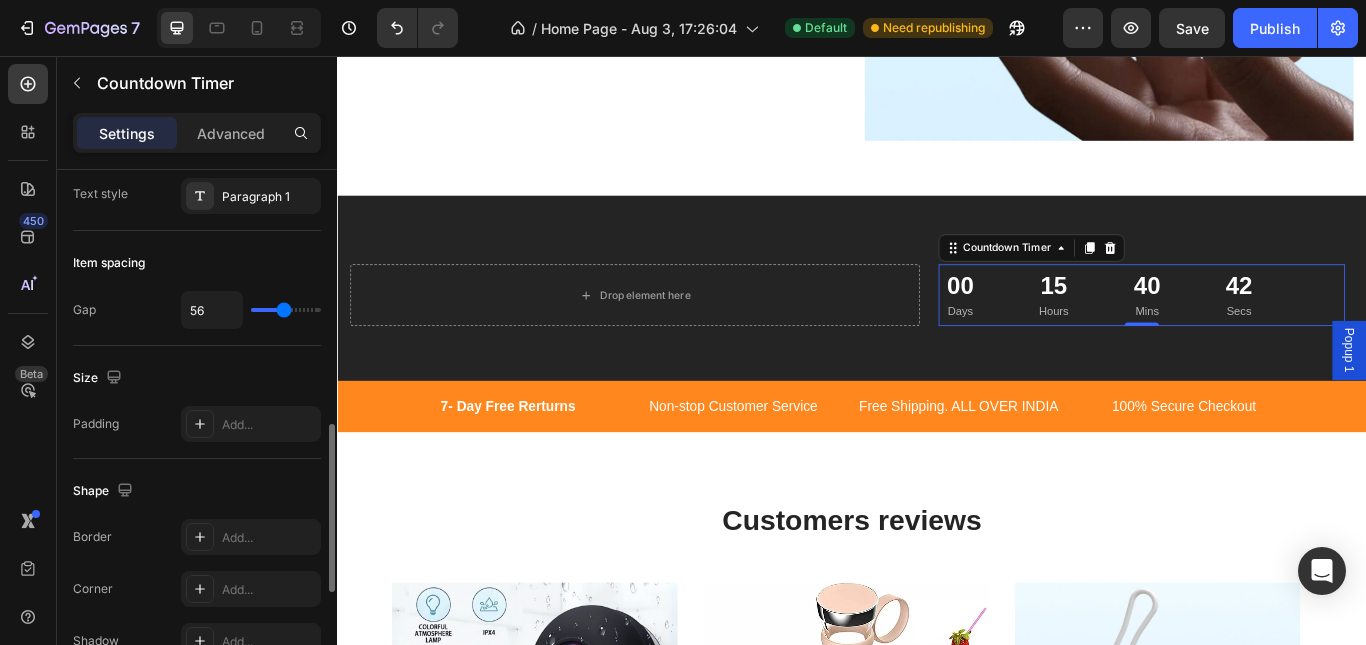 drag, startPoint x: 259, startPoint y: 312, endPoint x: 284, endPoint y: 309, distance: 25.179358 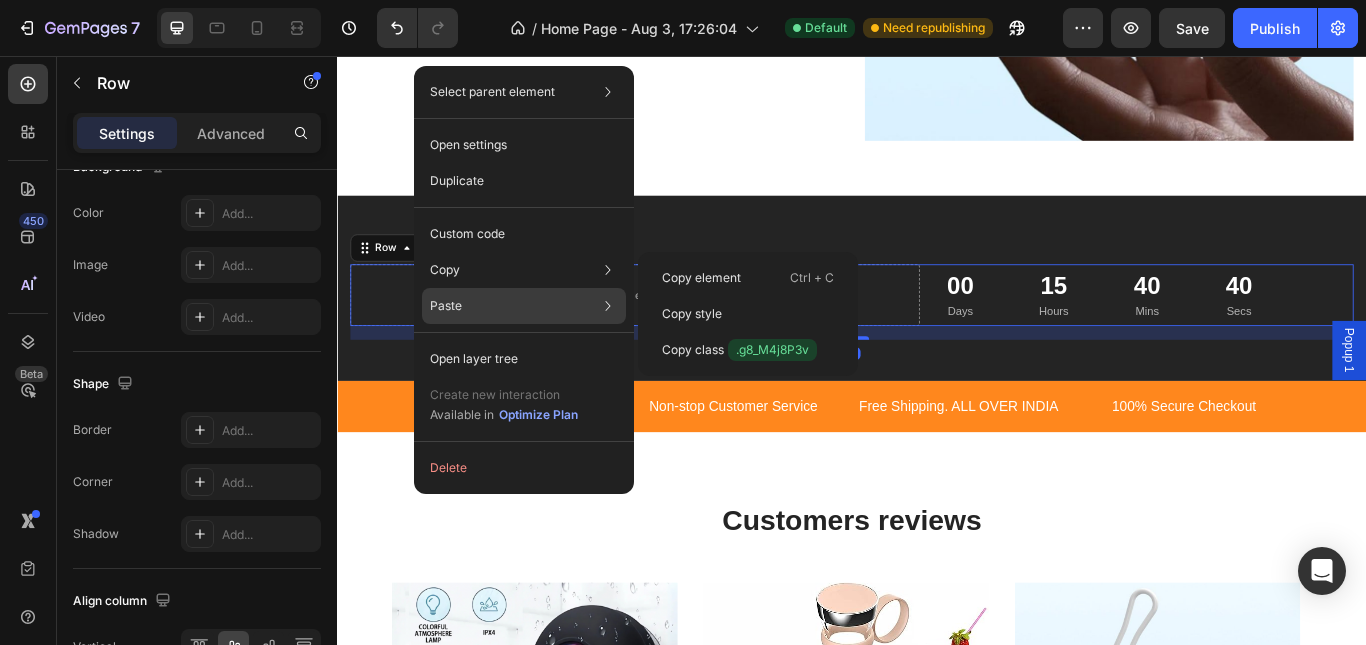 scroll, scrollTop: 0, scrollLeft: 0, axis: both 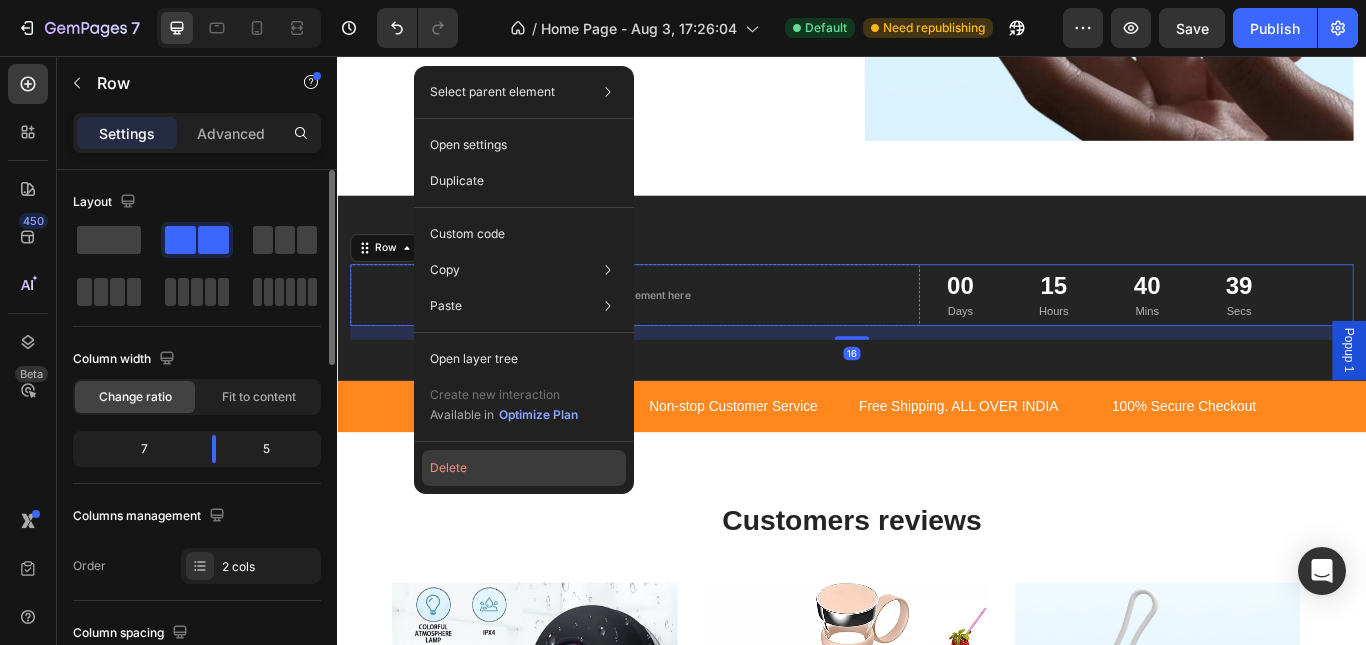 click on "Delete" 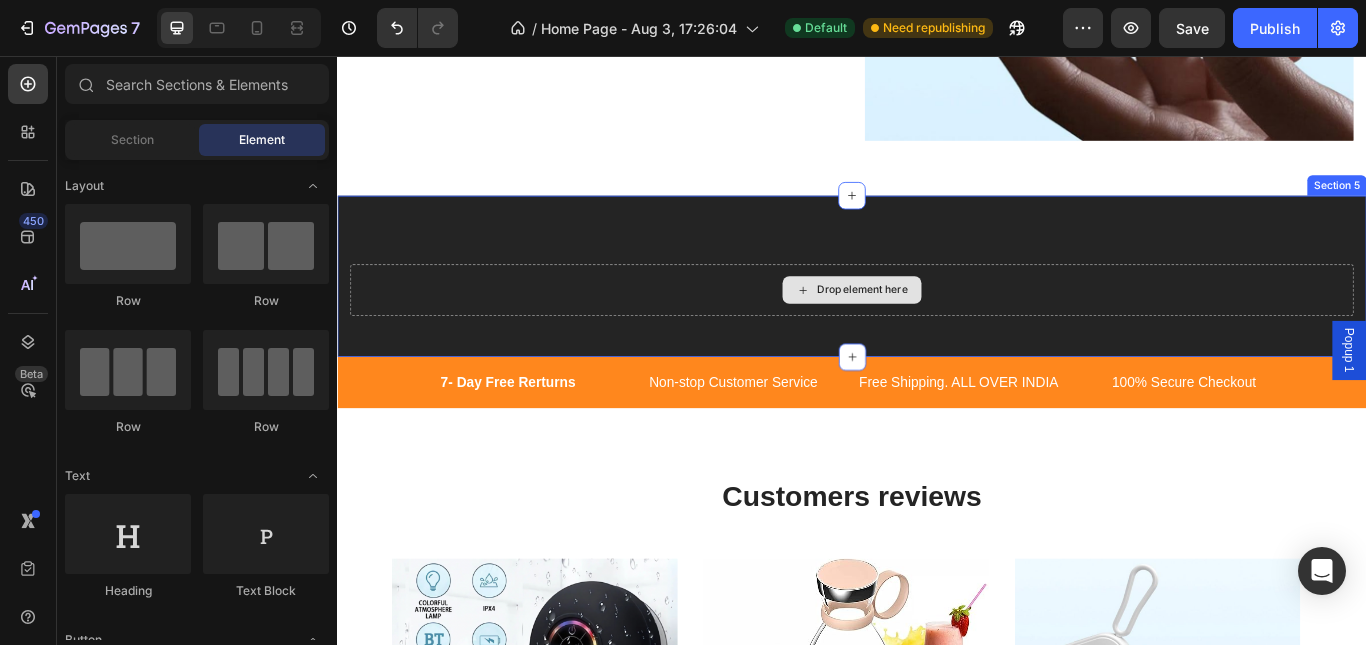 click on "Drop element here" at bounding box center [937, 329] 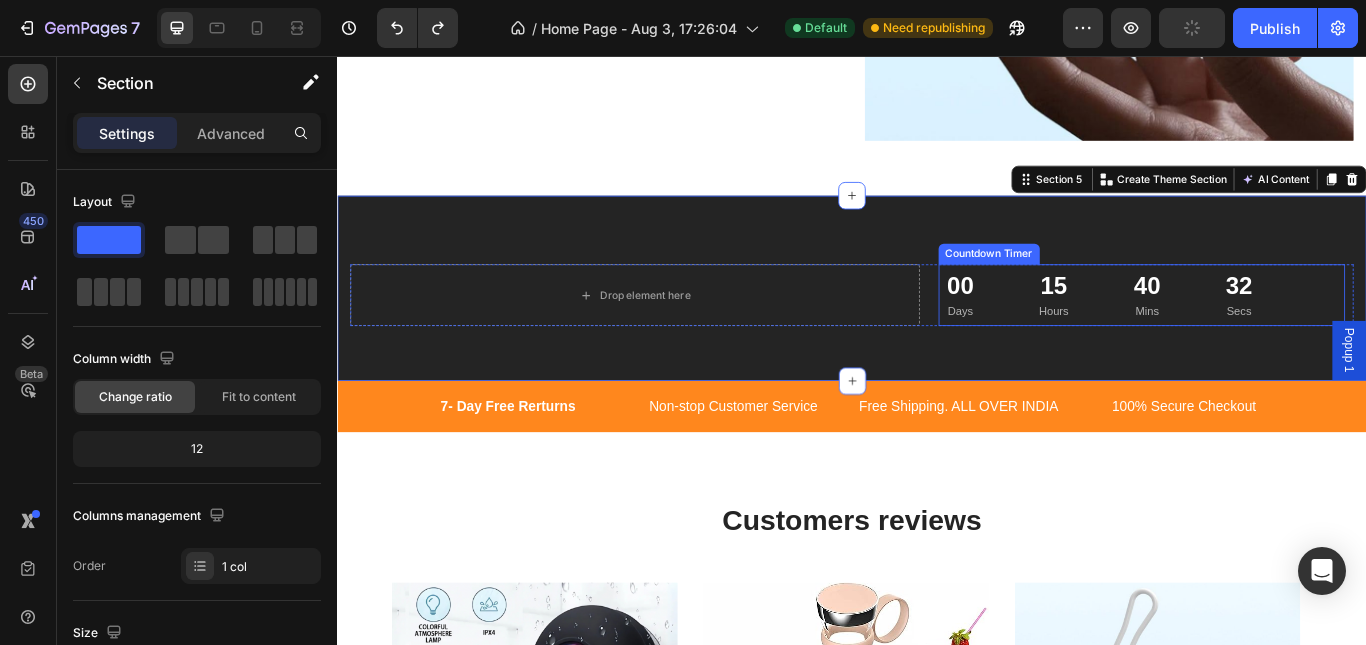 click on "00" at bounding box center (1063, 325) 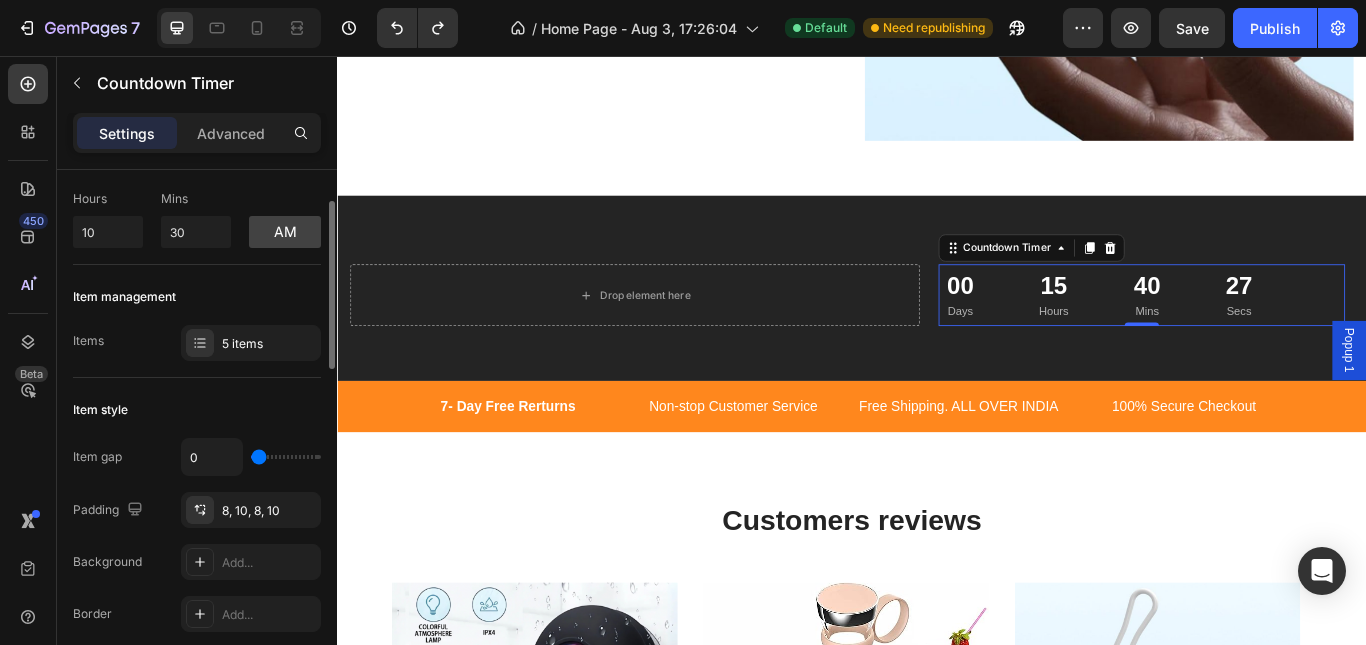 scroll, scrollTop: 0, scrollLeft: 0, axis: both 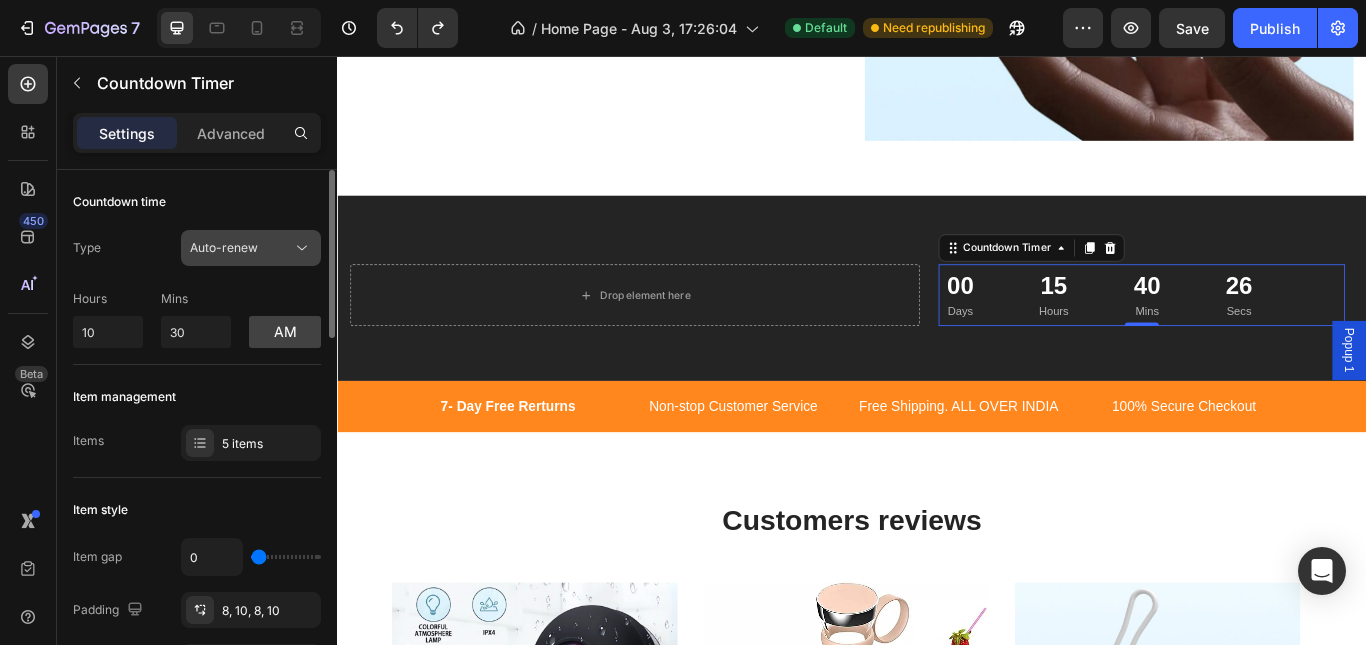 click on "Auto-renew" at bounding box center (241, 248) 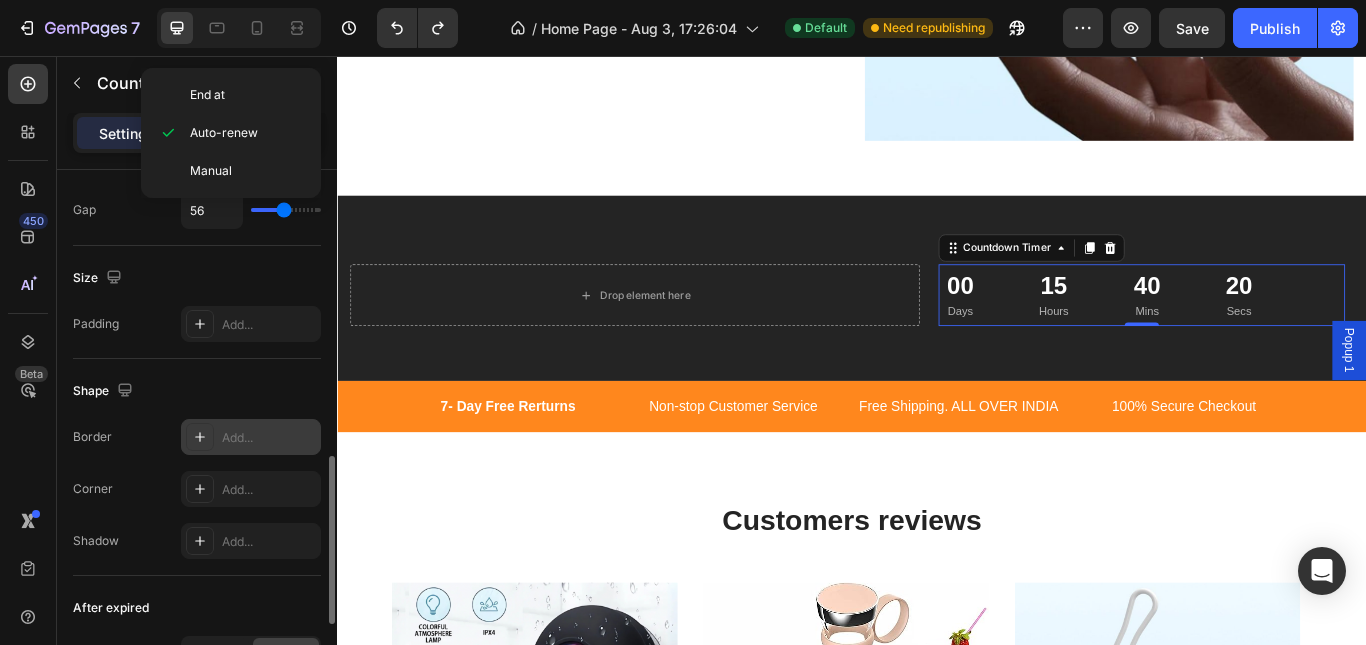 scroll, scrollTop: 1144, scrollLeft: 0, axis: vertical 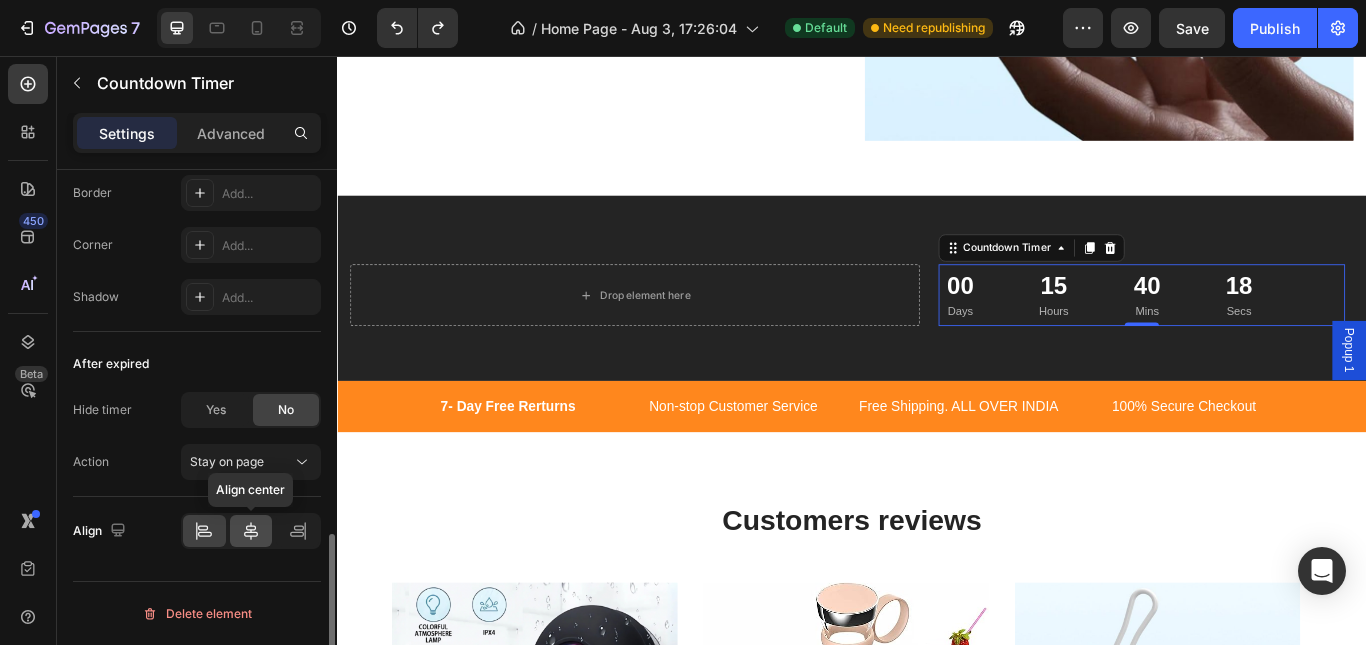 click 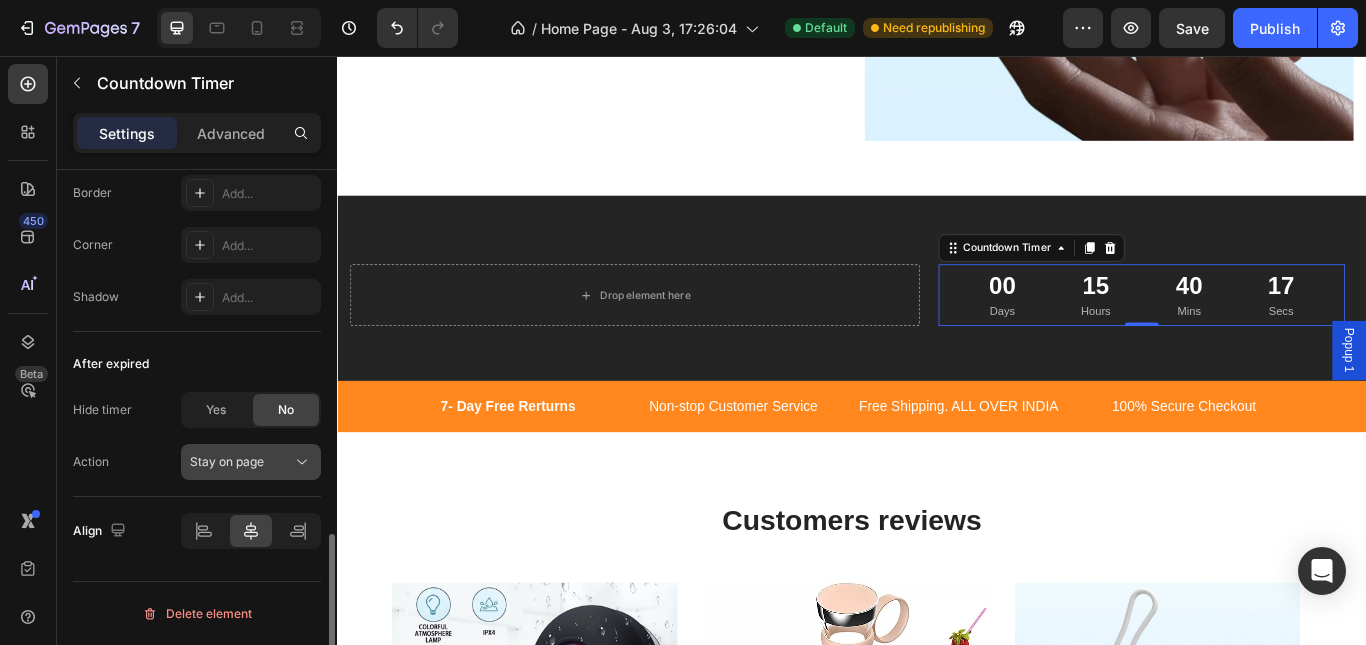 click on "Stay on page" at bounding box center [241, 462] 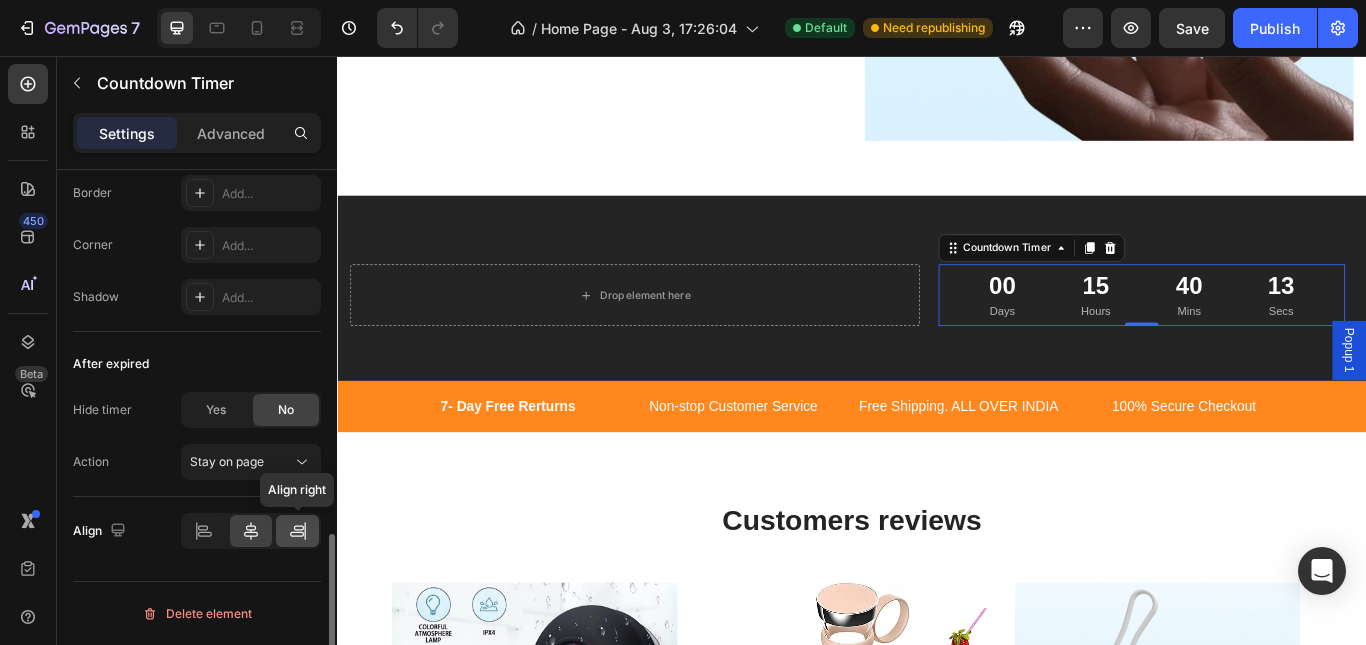 click 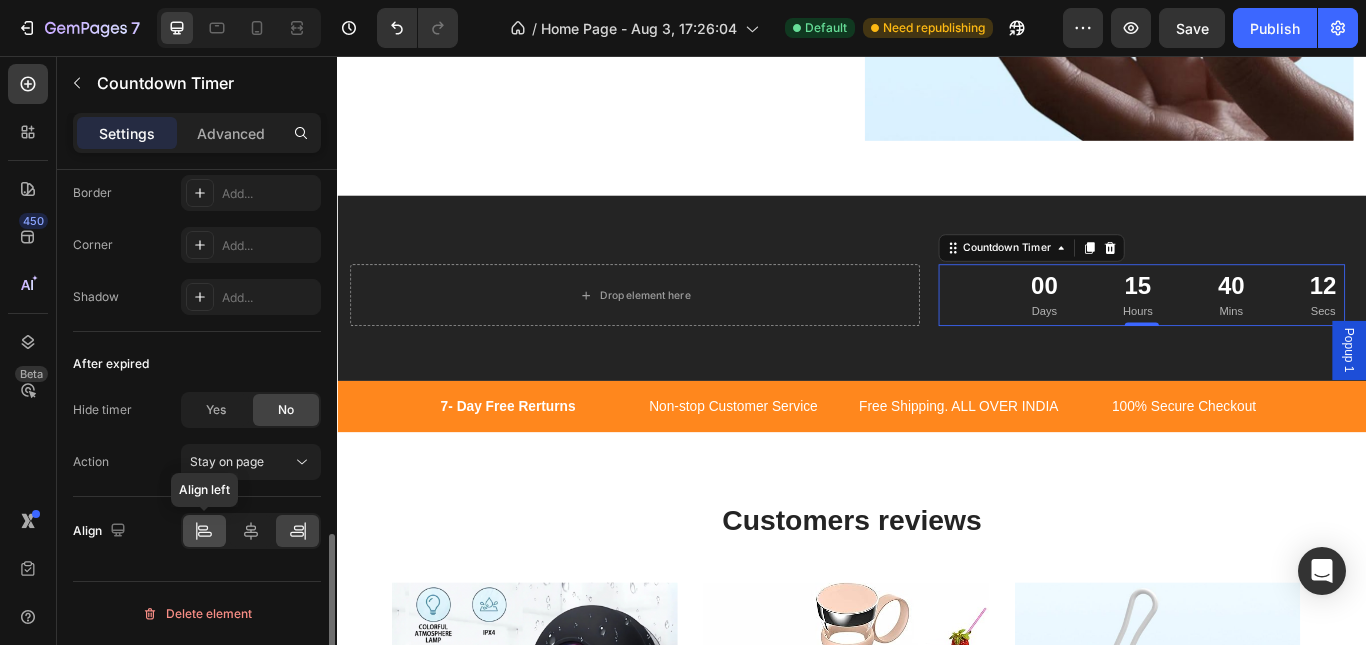 click 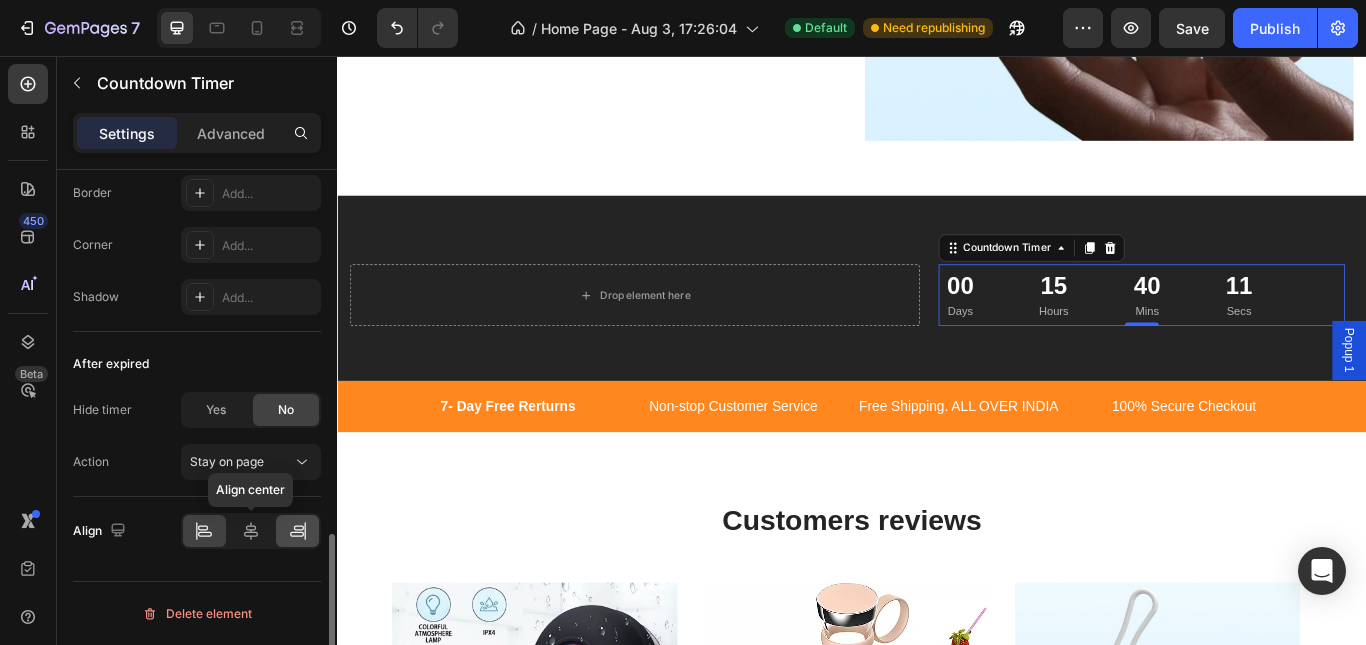 drag, startPoint x: 248, startPoint y: 532, endPoint x: 278, endPoint y: 533, distance: 30.016663 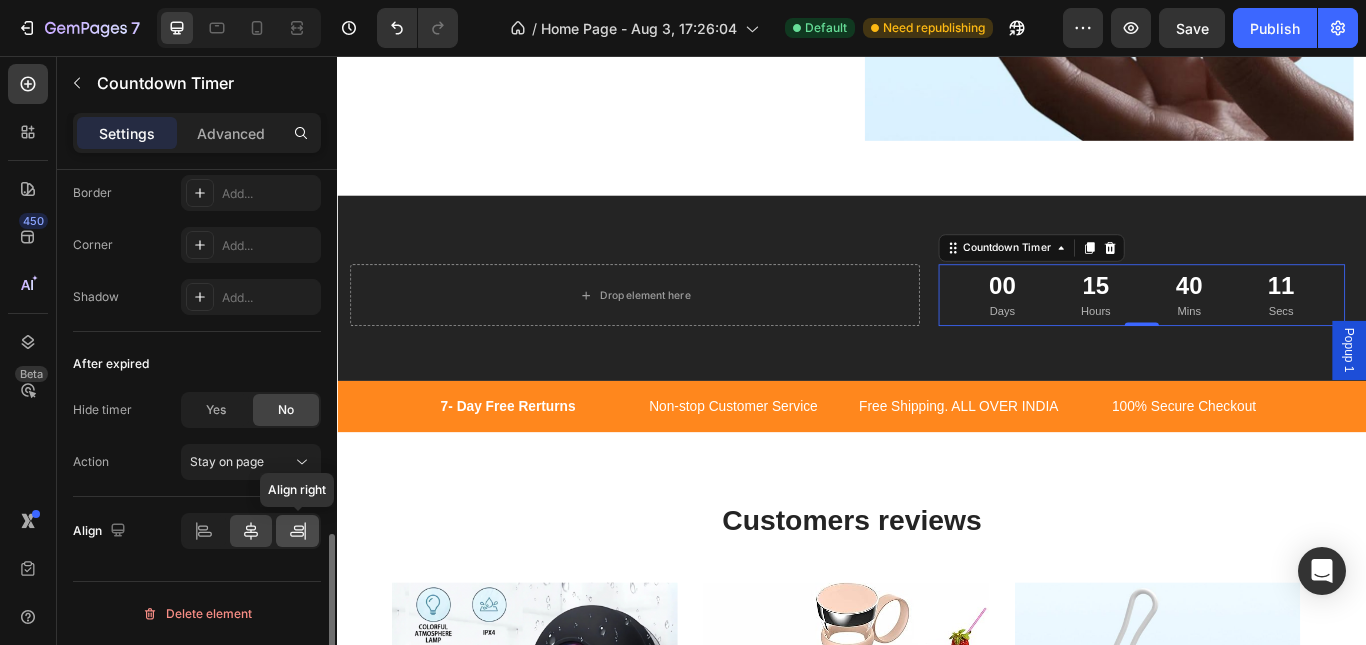 click 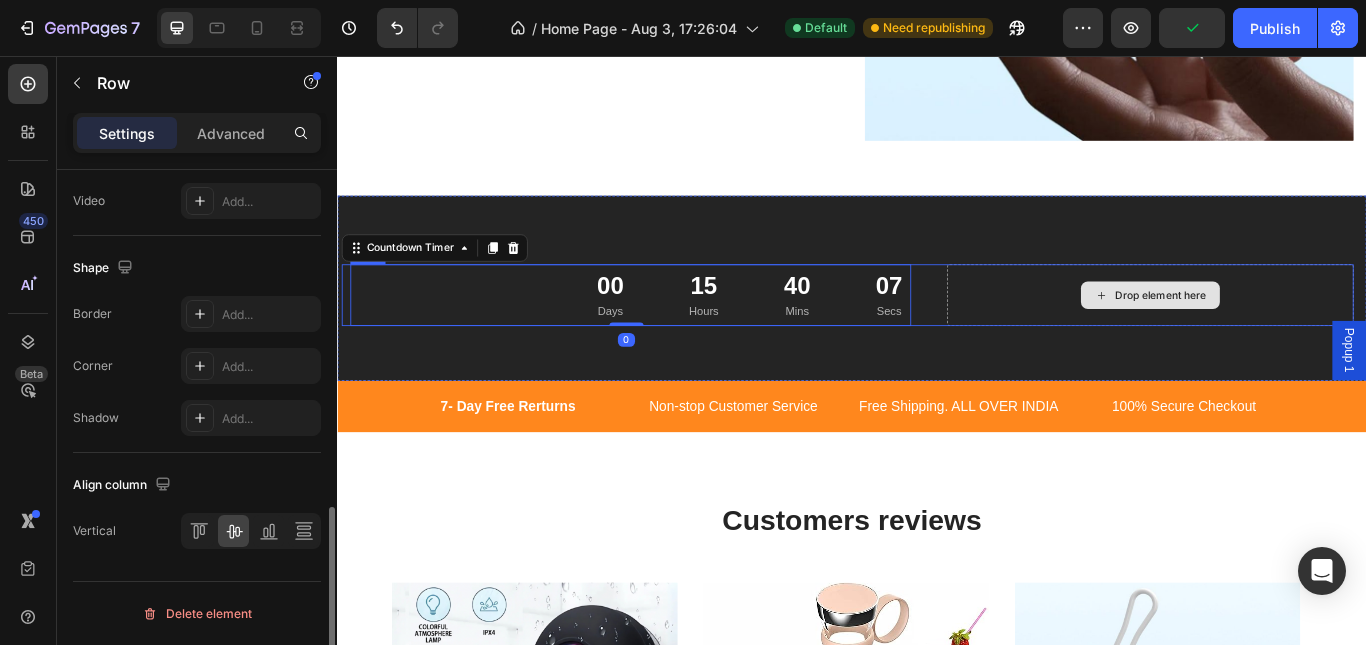 scroll, scrollTop: 0, scrollLeft: 0, axis: both 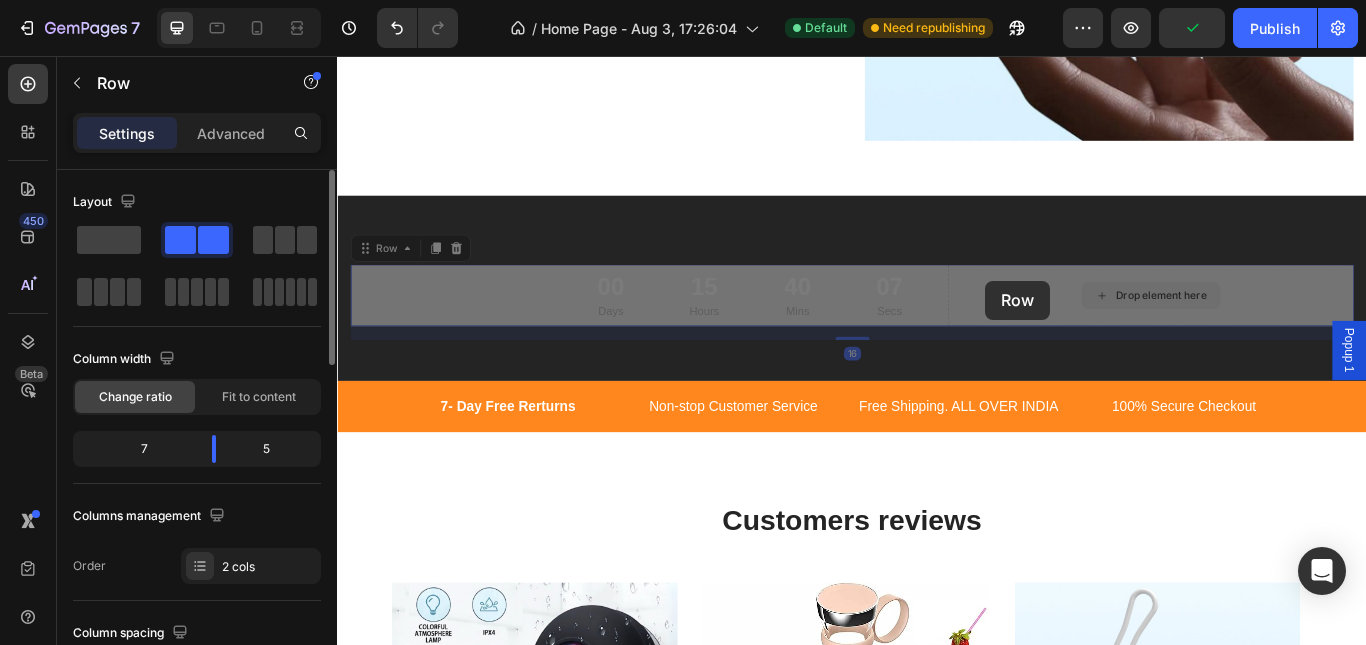 drag, startPoint x: 1093, startPoint y: 318, endPoint x: 1071, endPoint y: 324, distance: 22.803509 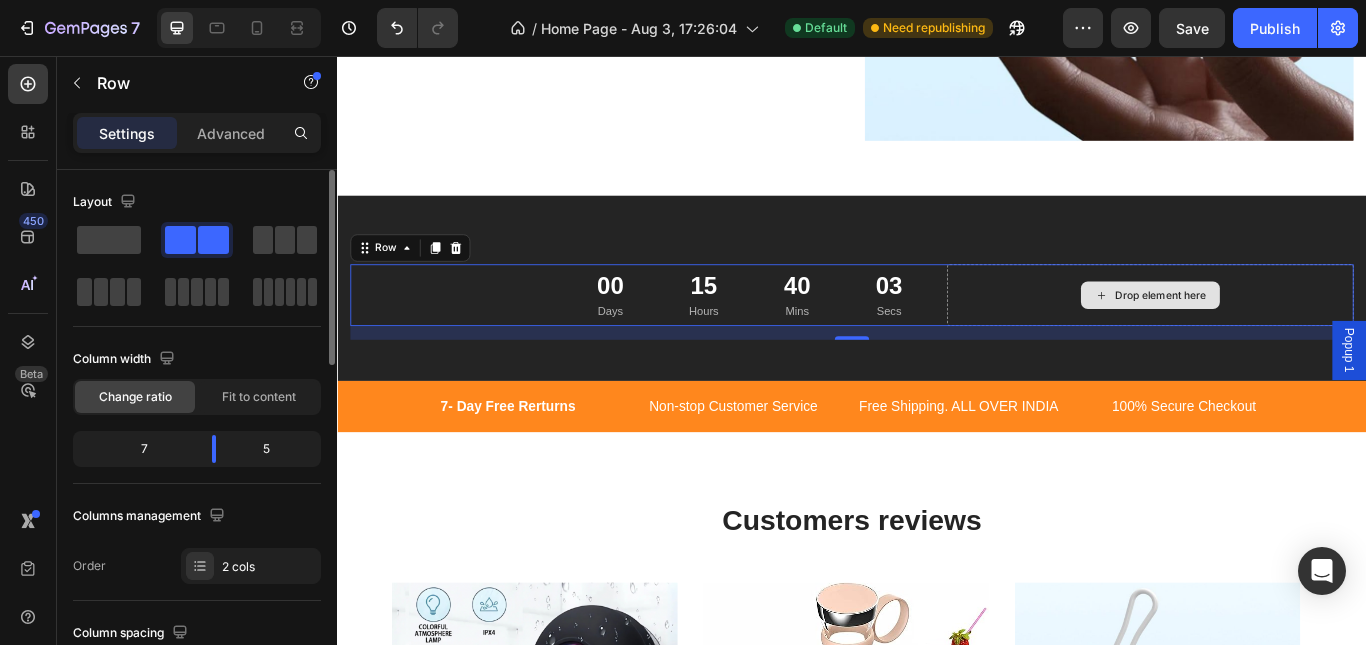 click on "Drop element here" at bounding box center [1285, 335] 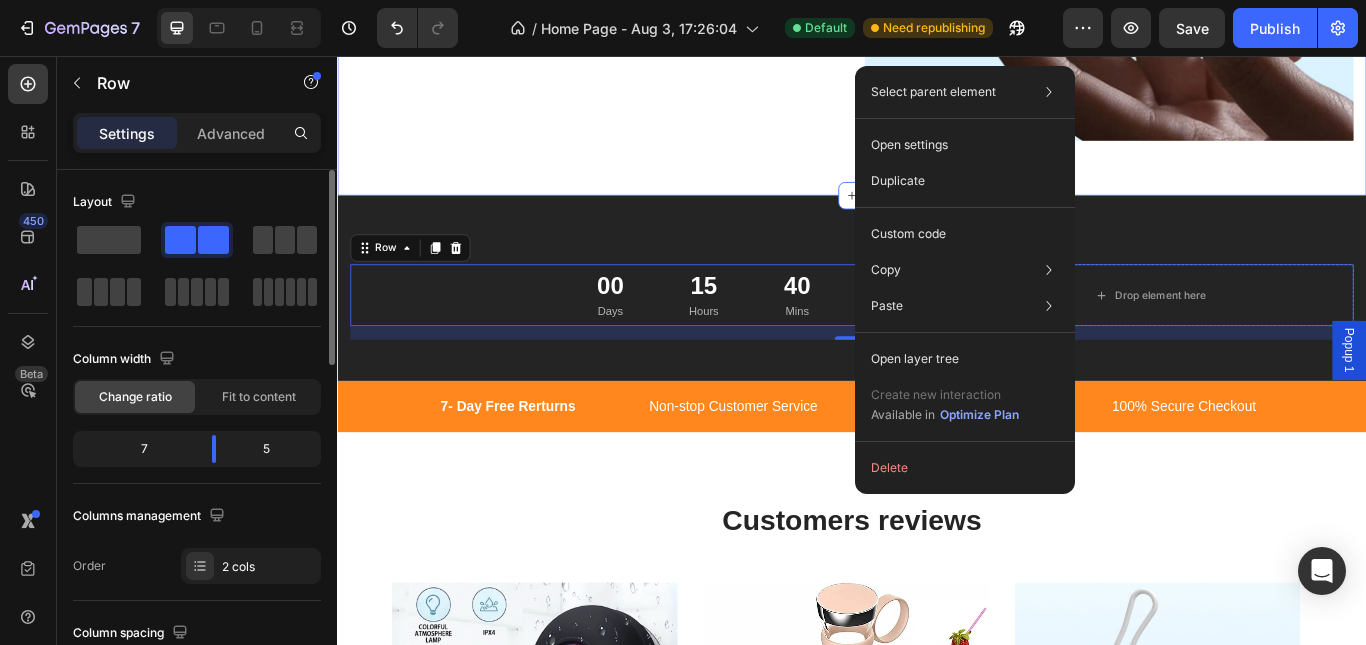 click on "Hot Picks For You Heading Row Electric Portable Mini Juicer Bottle Product Title Rs. 799.00 Product Price Product Price
Drop element here Row BUY NOW Product Cart Button Product Hero Banner Mini Camera Detector Product Title Rs. 699.00 Product Price Product Price
Drop element here Row BUY NOW Product Cart Button Product Hero Banner
Drop element here
Drop element here Hero Banner Row Section 4" at bounding box center (937, -237) 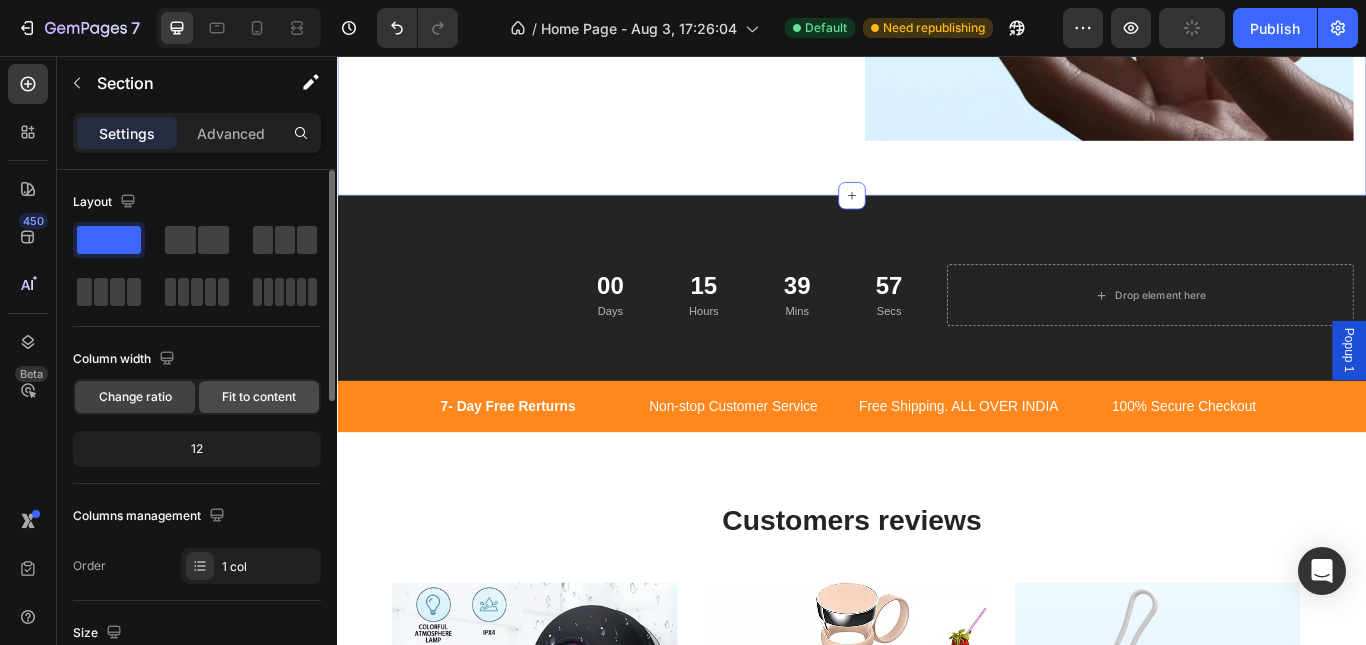 click on "Fit to content" 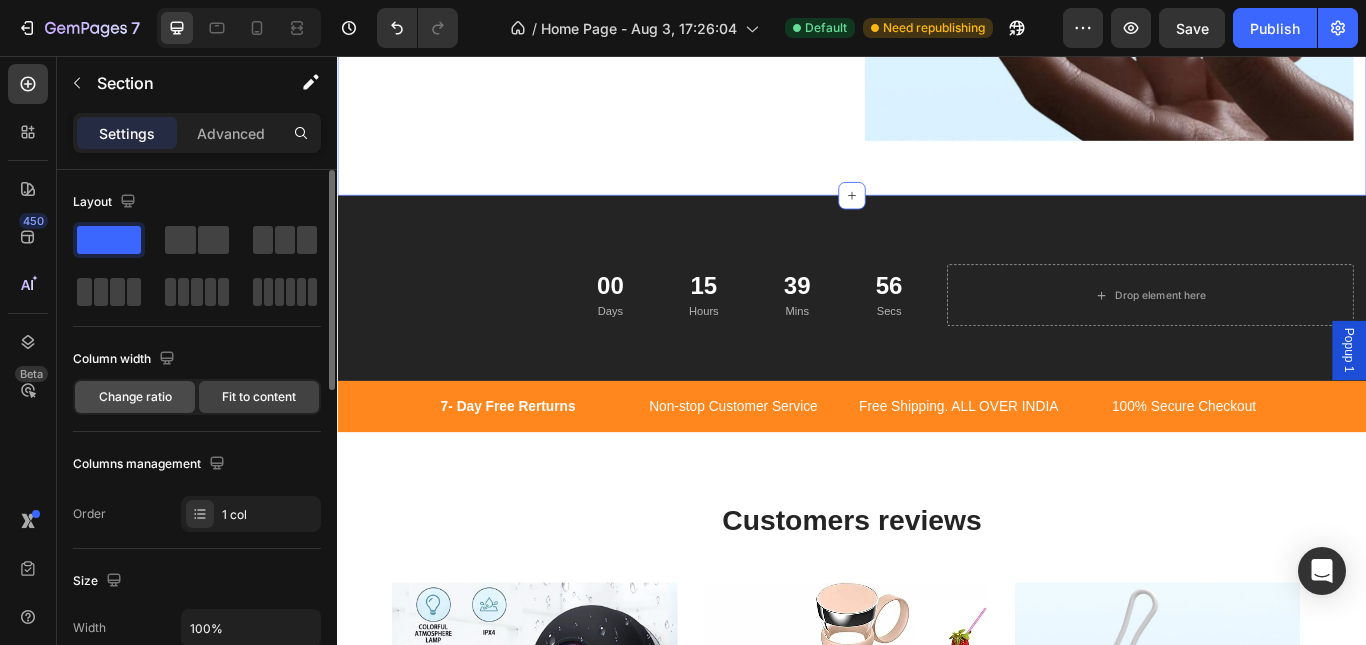 click on "Change ratio" 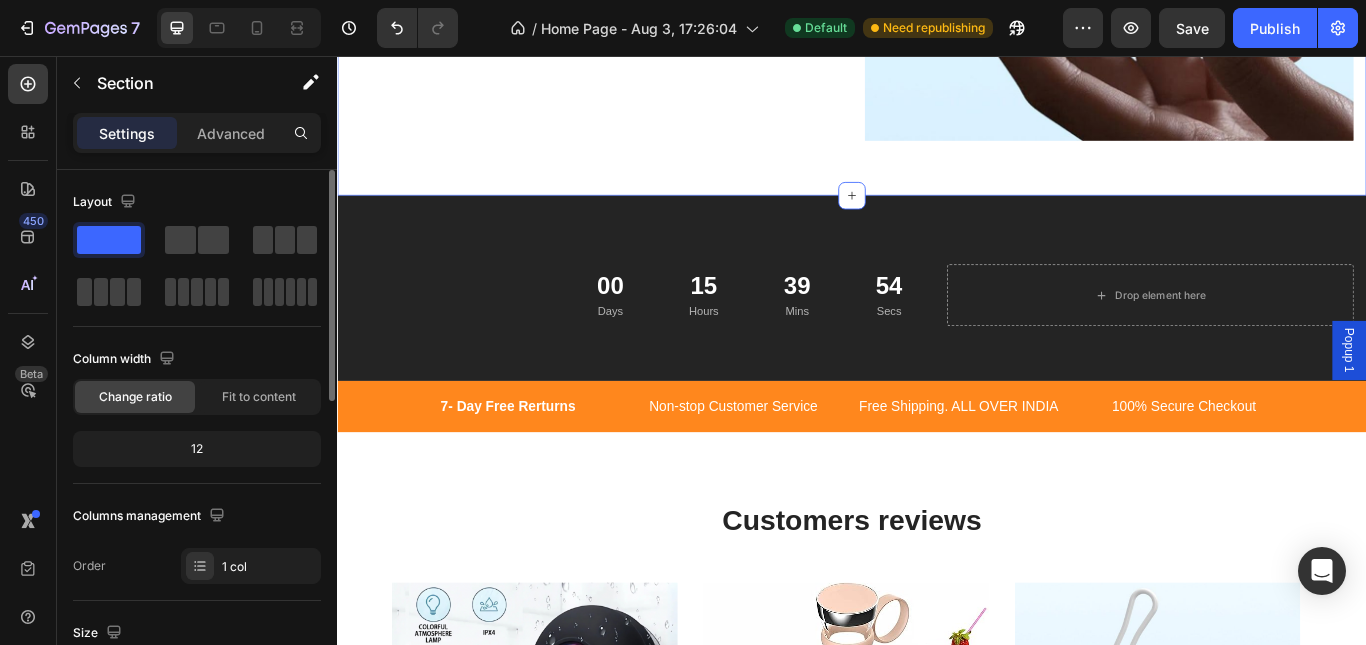 drag, startPoint x: 222, startPoint y: 443, endPoint x: 221, endPoint y: 457, distance: 14.035668 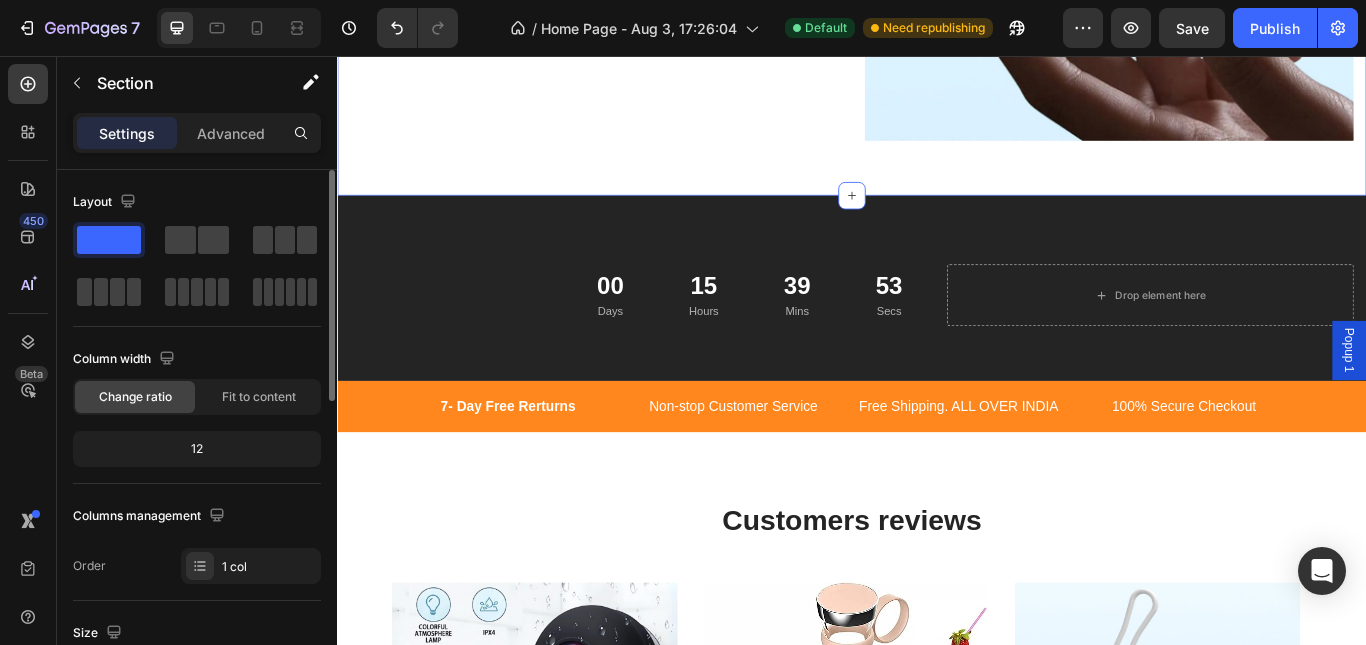 click on "12" 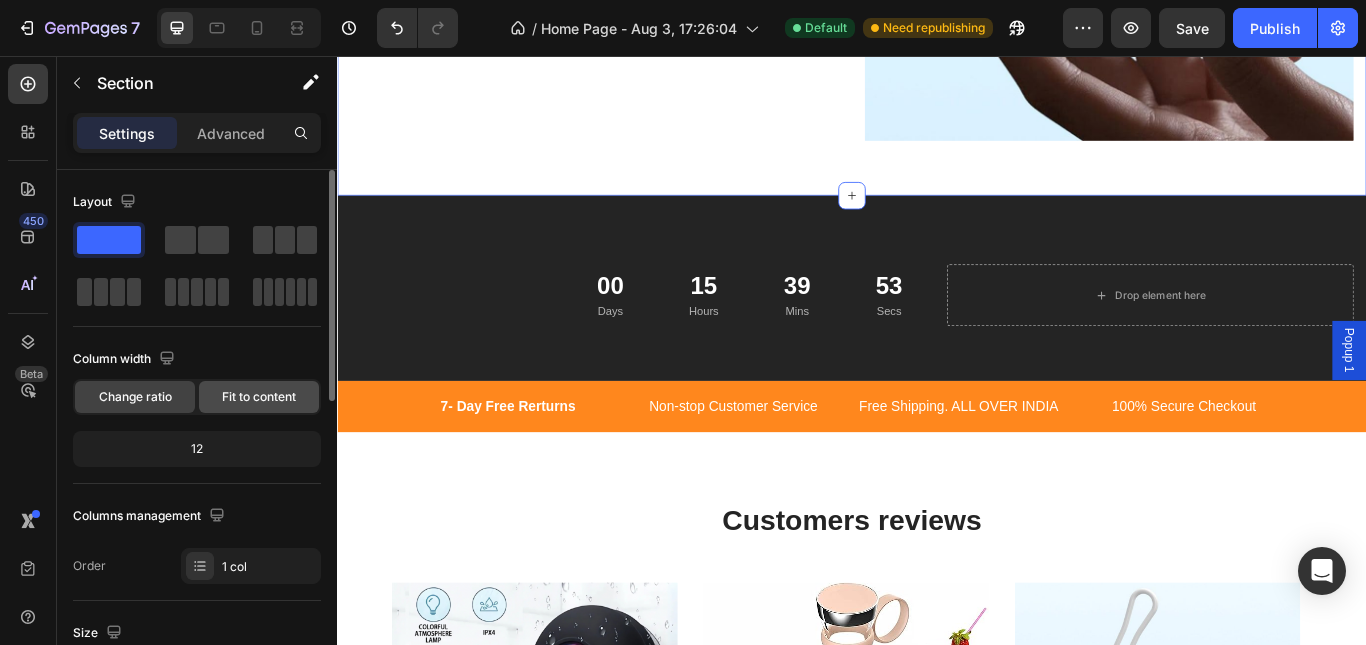 drag, startPoint x: 183, startPoint y: 449, endPoint x: 199, endPoint y: 395, distance: 56.32051 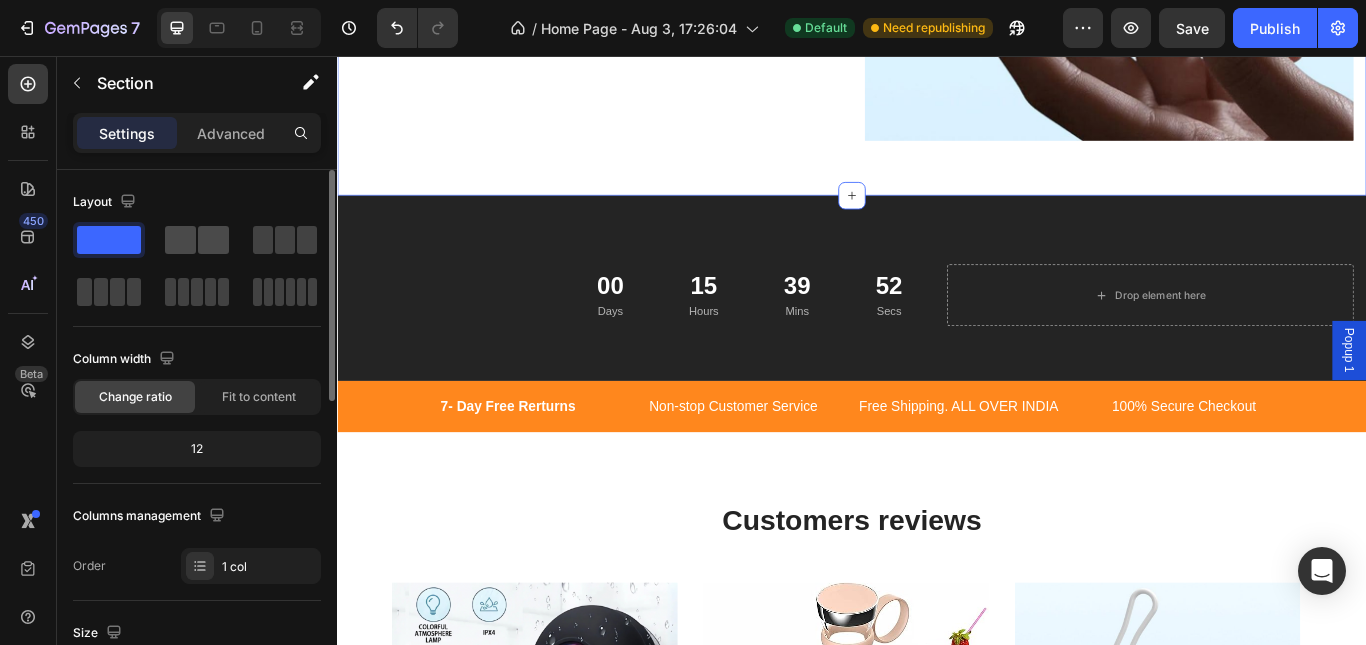click 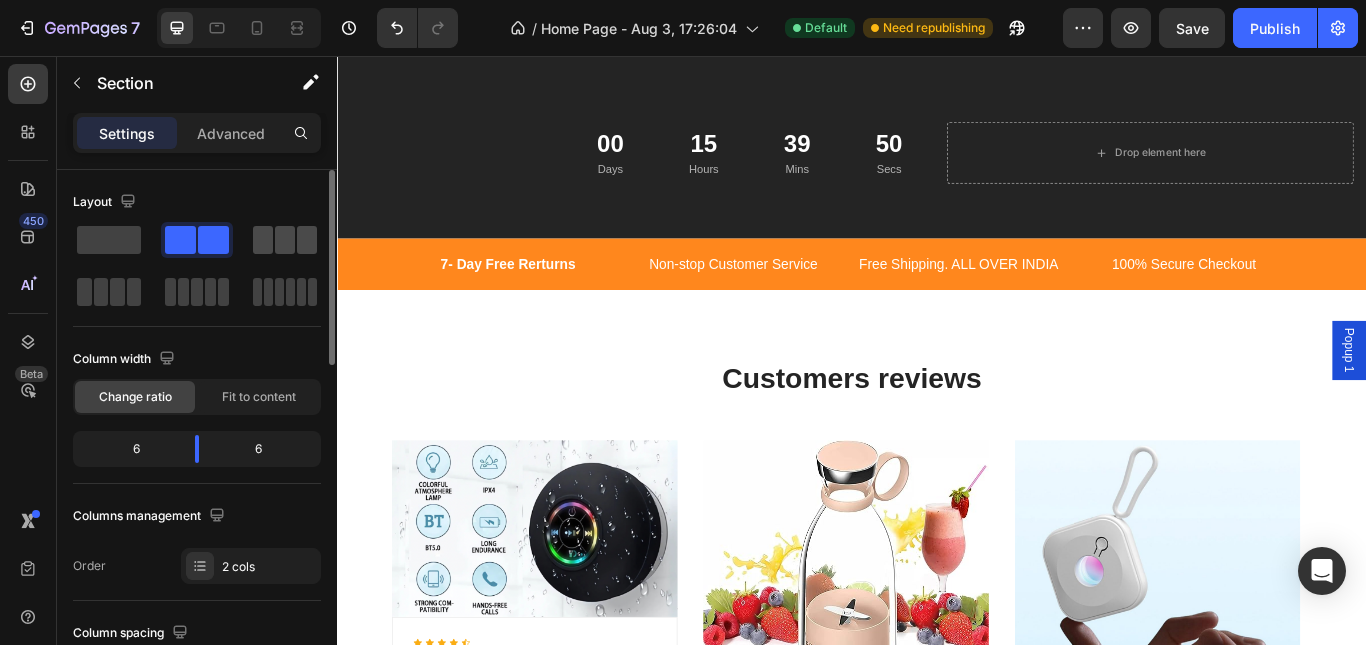 click 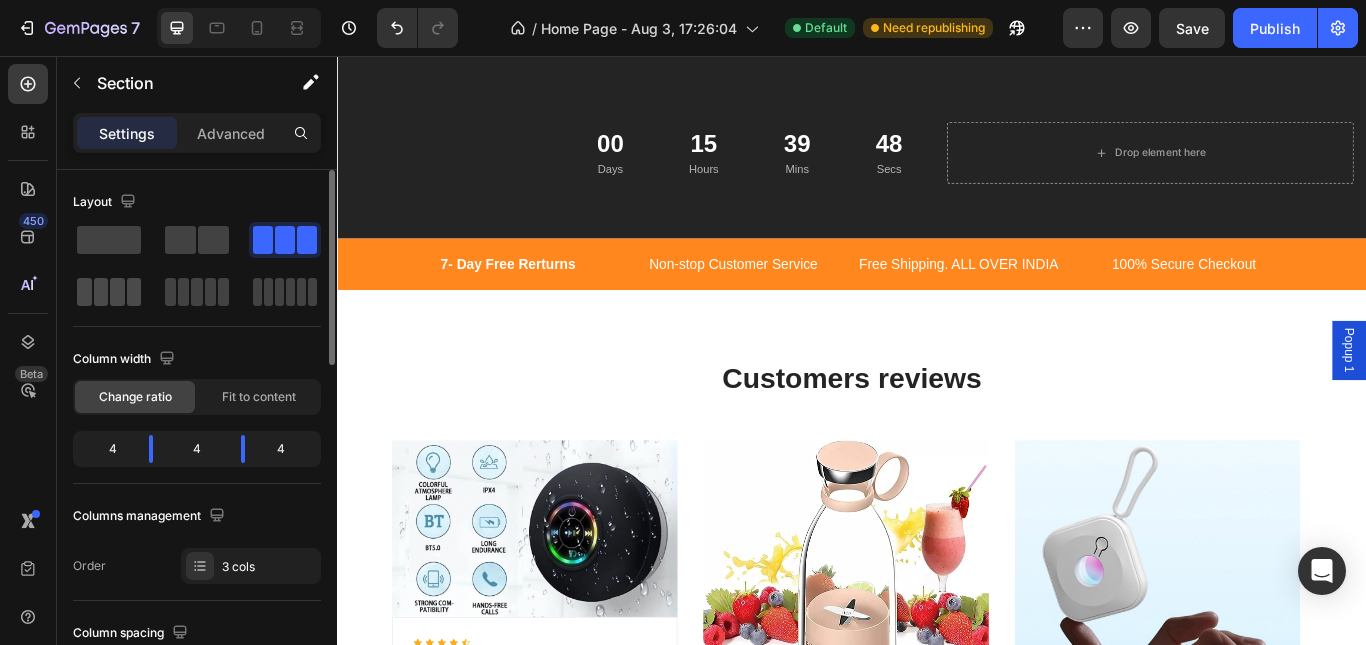 drag, startPoint x: 89, startPoint y: 314, endPoint x: 96, endPoint y: 302, distance: 13.892444 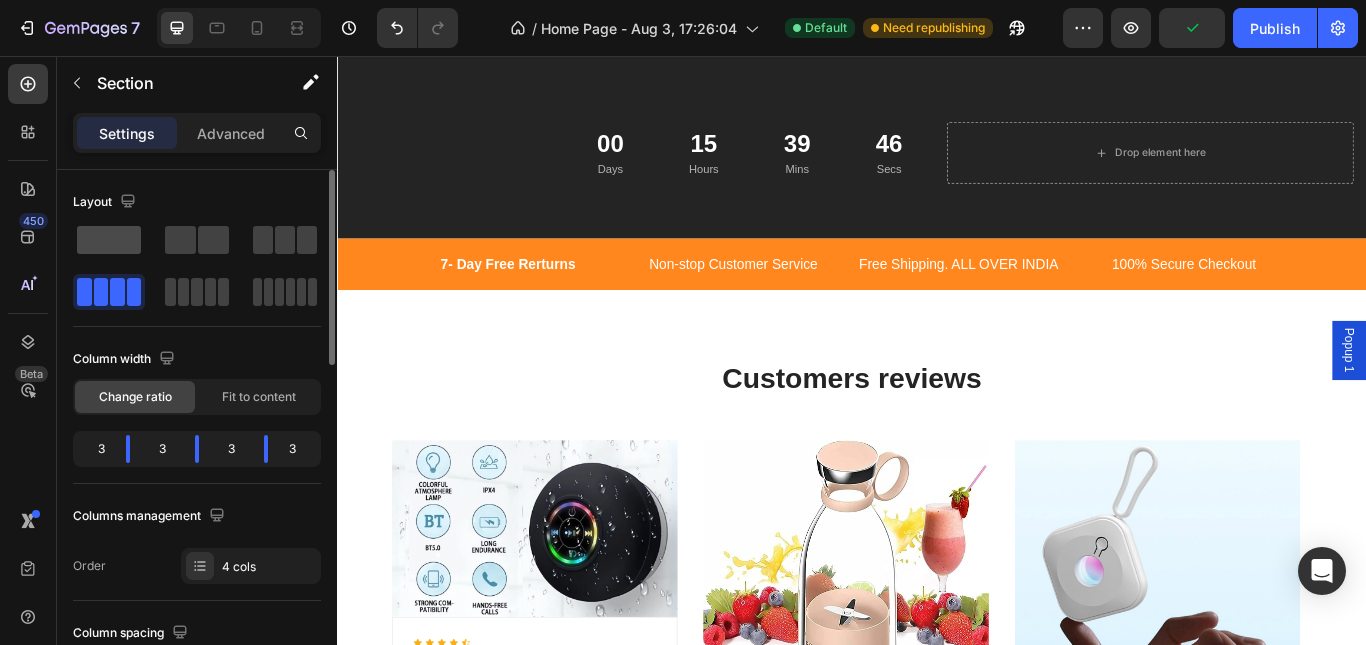 click 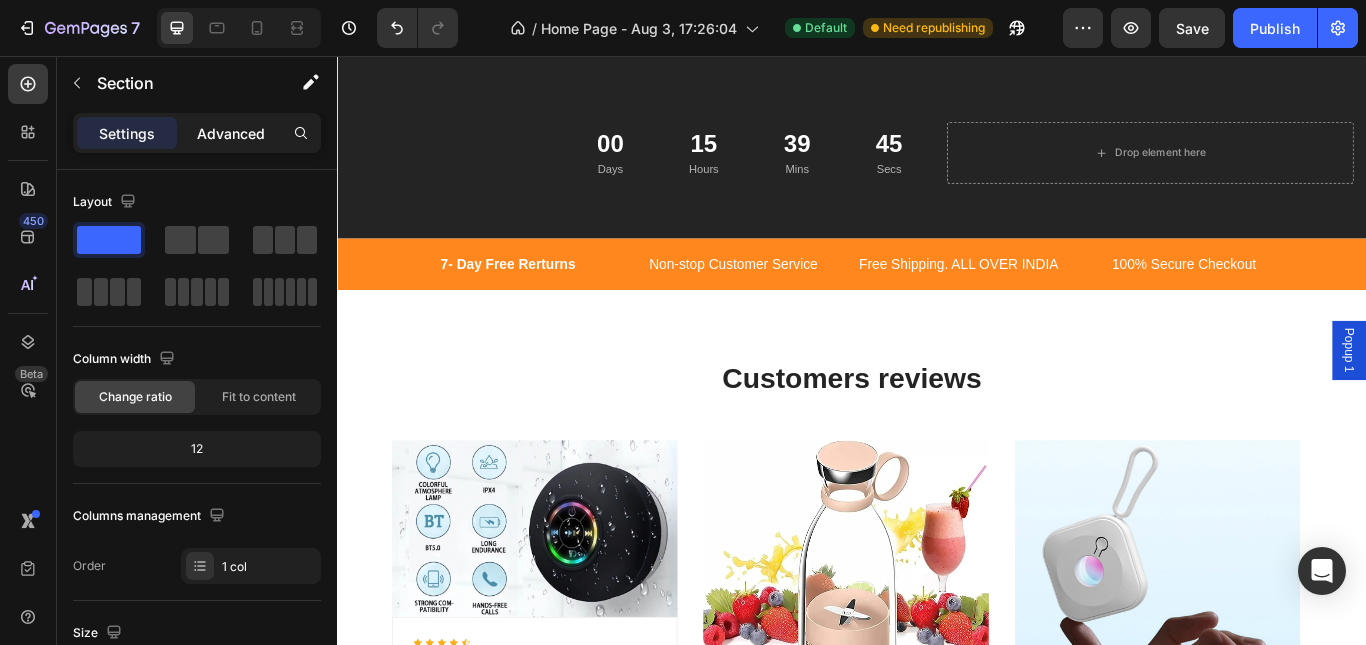 click on "Advanced" at bounding box center (231, 133) 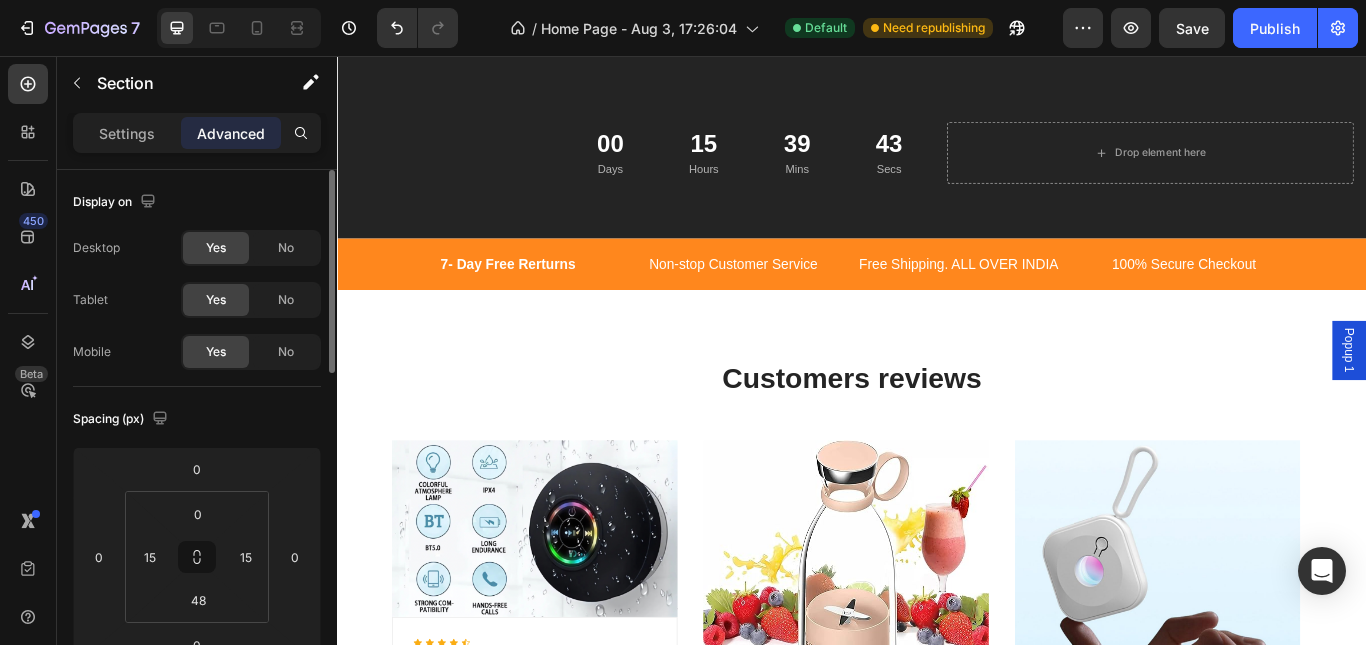scroll, scrollTop: 500, scrollLeft: 0, axis: vertical 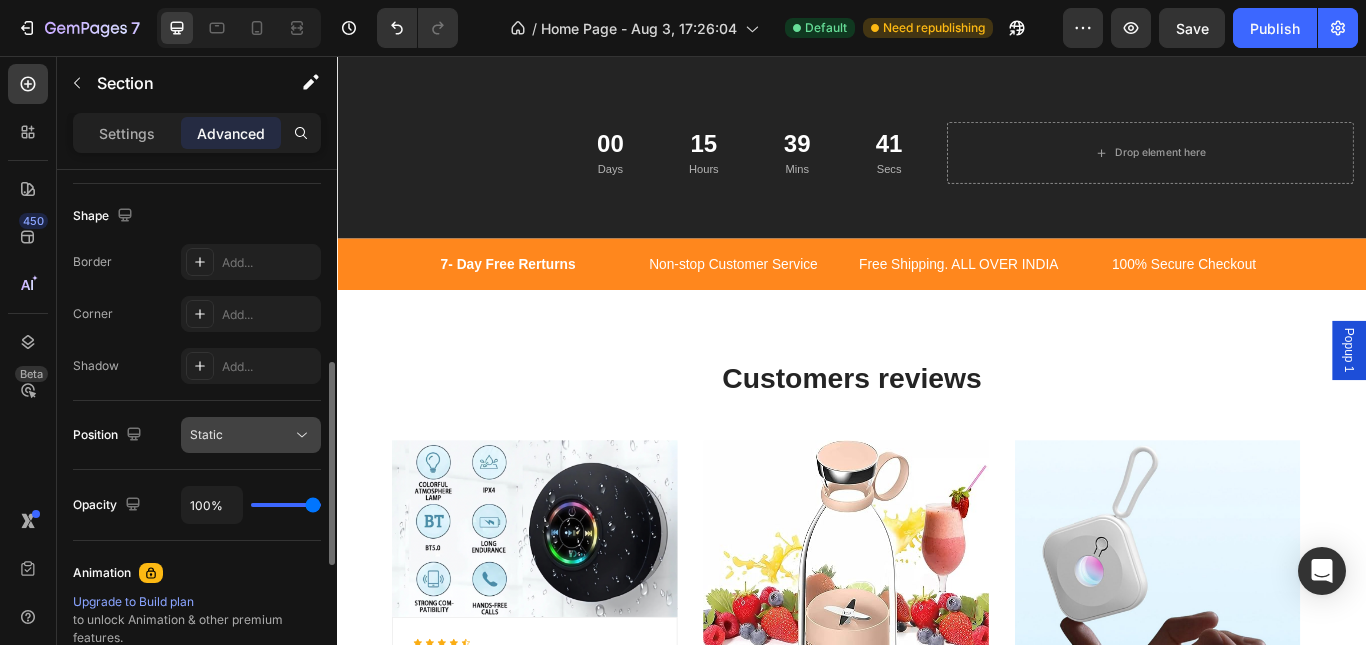 click on "Static" at bounding box center (241, 435) 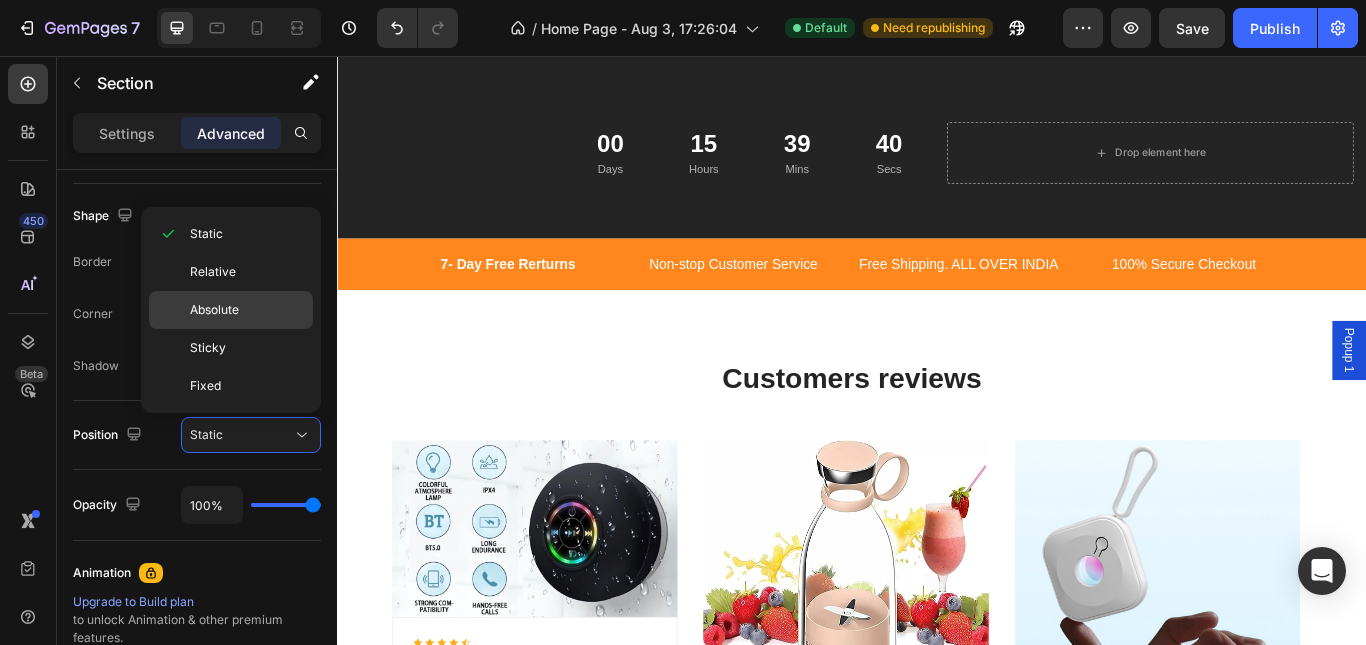 click on "Absolute" at bounding box center (247, 310) 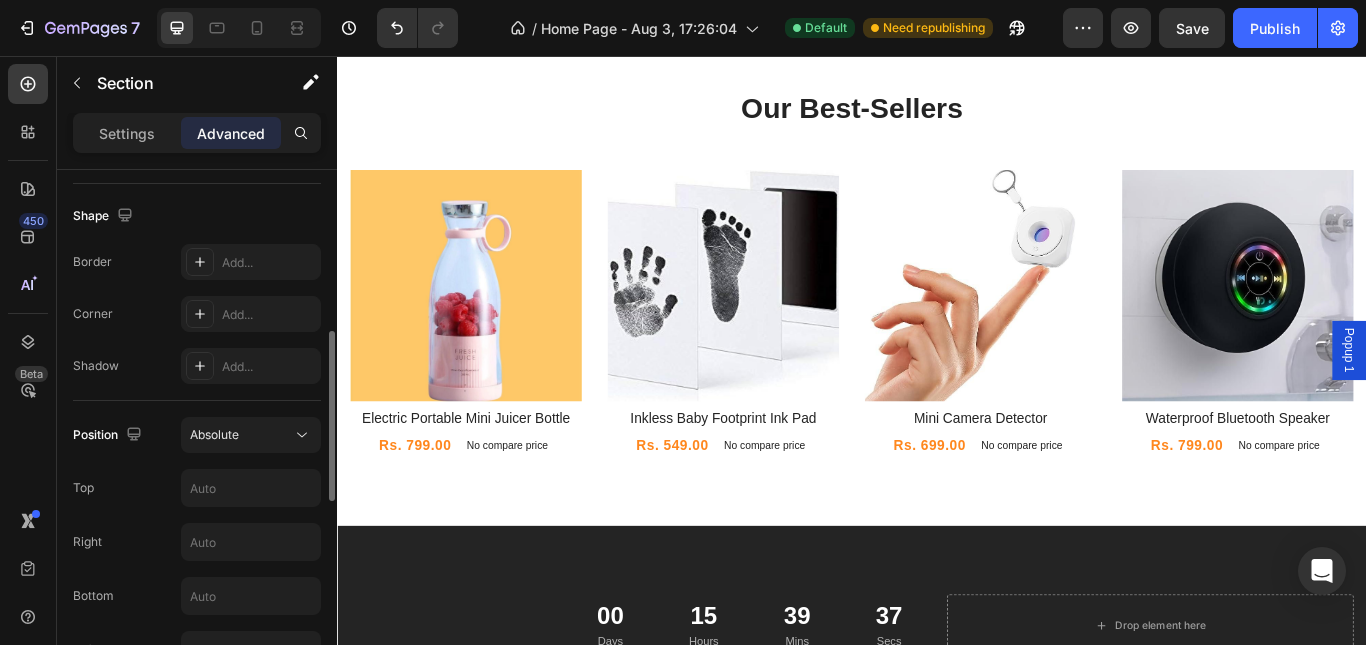 scroll, scrollTop: 741, scrollLeft: 0, axis: vertical 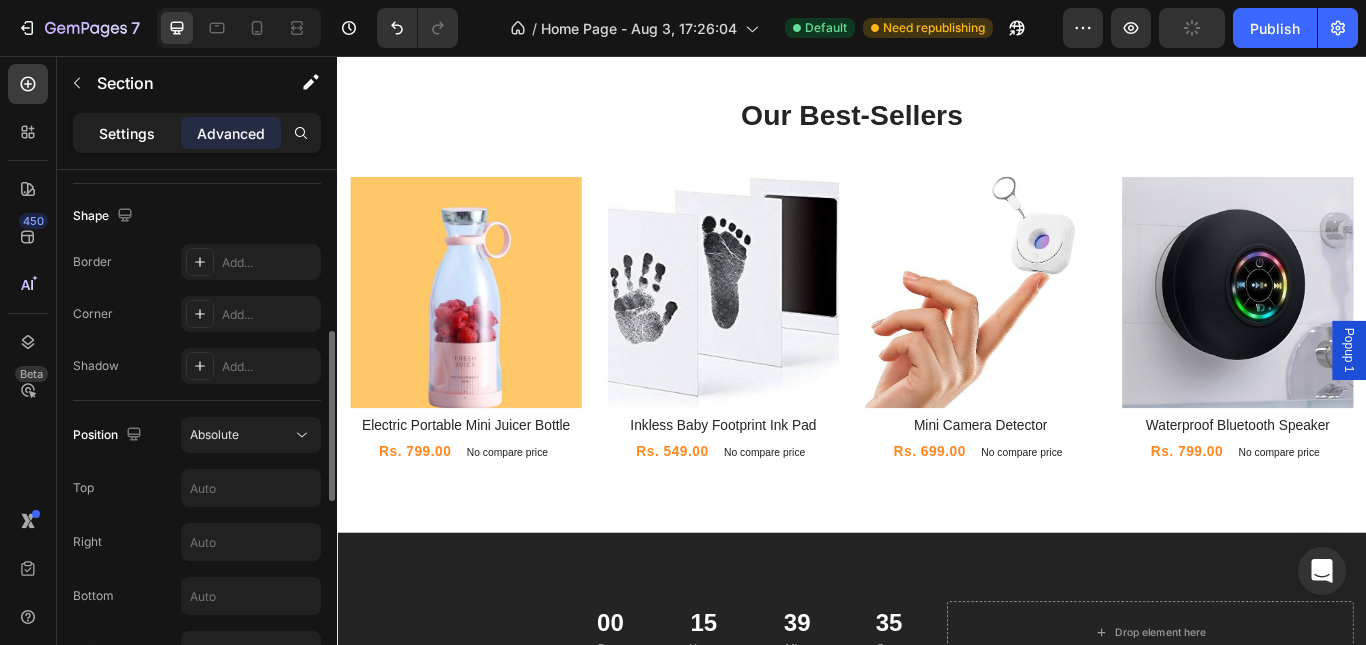 click on "Settings" at bounding box center [127, 133] 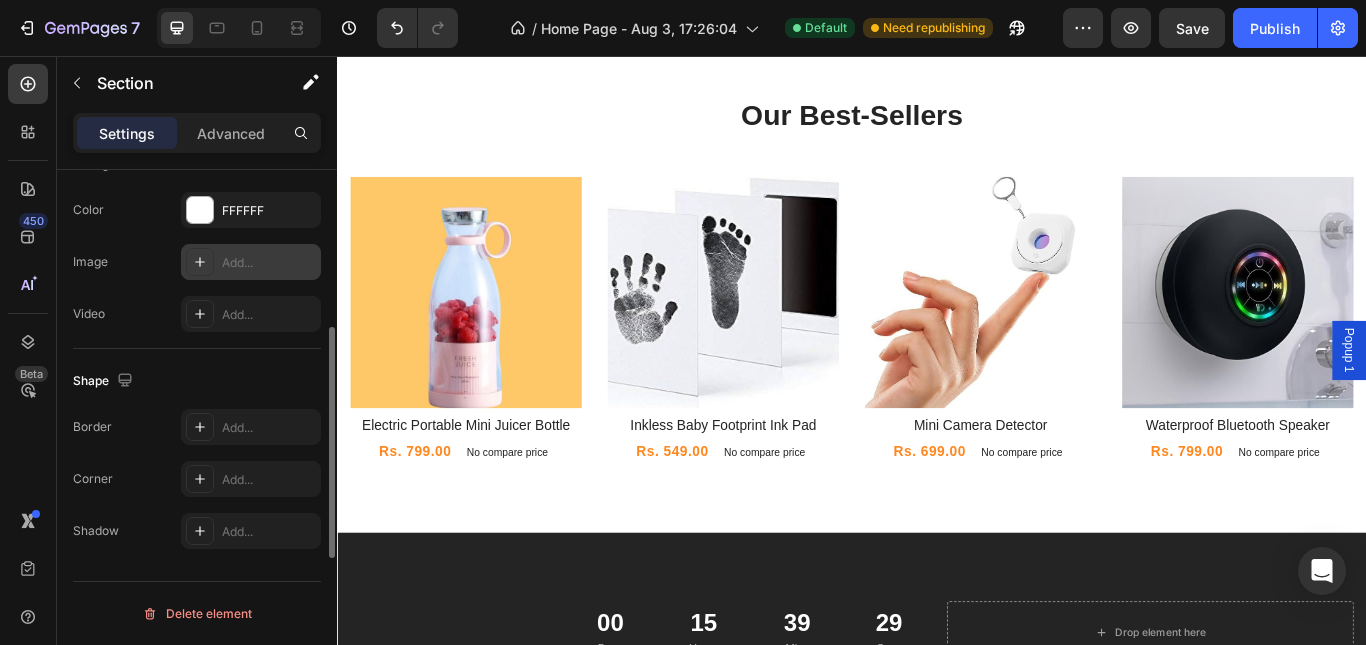 scroll, scrollTop: 288, scrollLeft: 0, axis: vertical 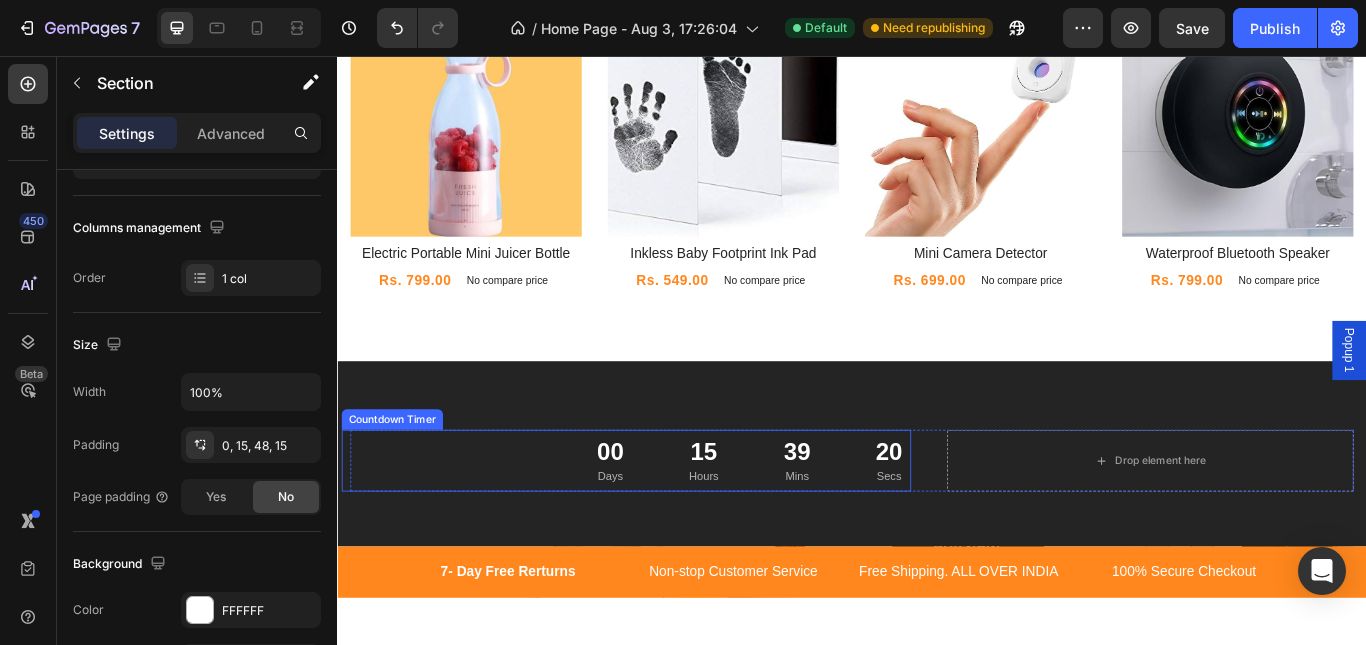 click on "Countdown Timer" at bounding box center (401, 480) 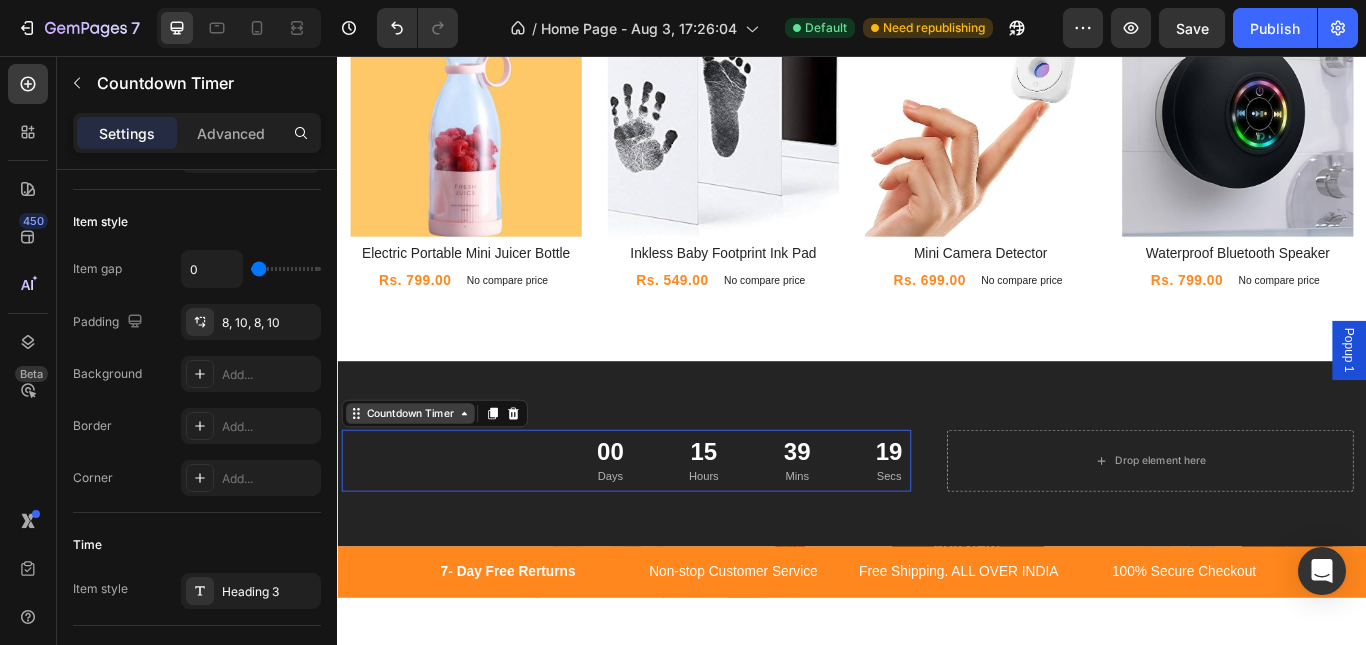 scroll, scrollTop: 0, scrollLeft: 0, axis: both 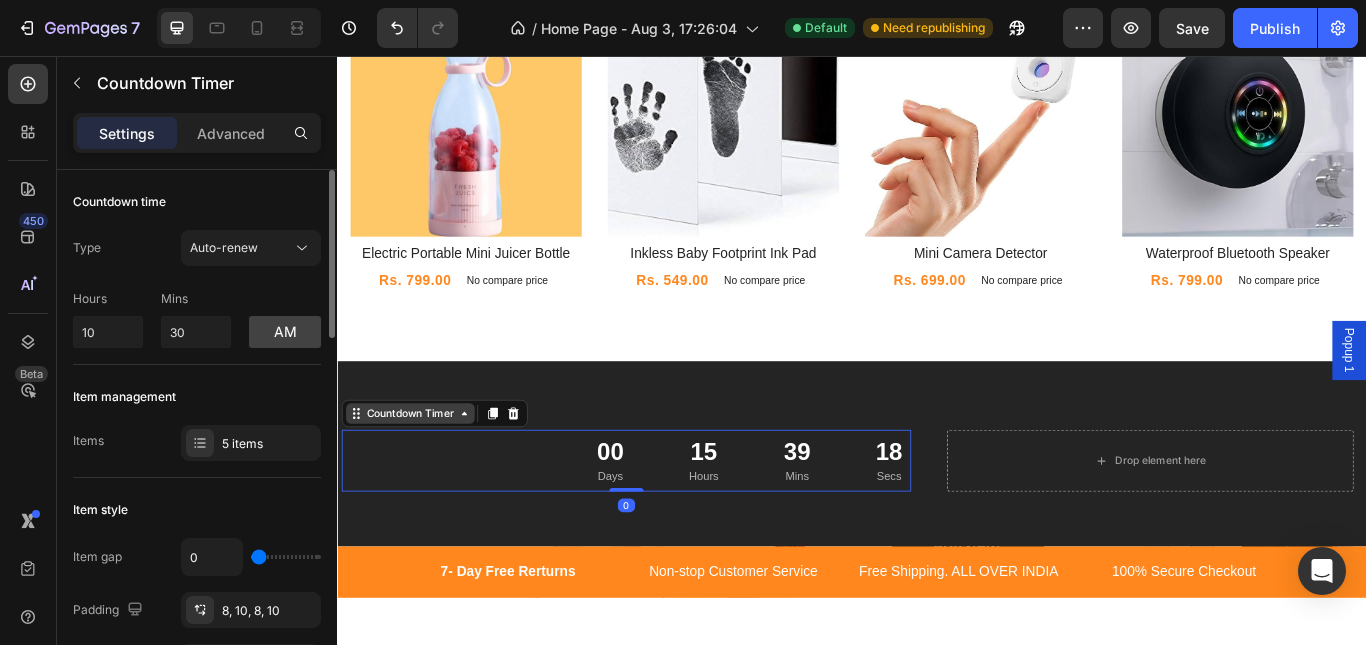 click on "Countdown Timer" at bounding box center (422, 473) 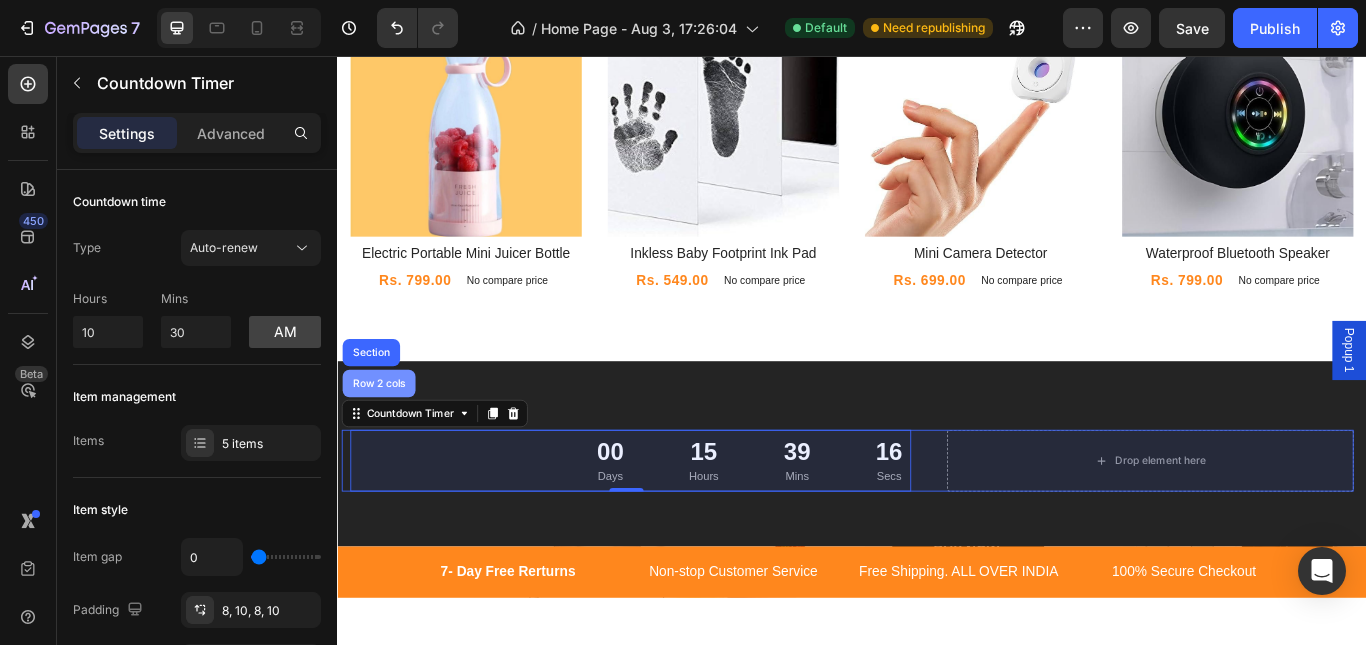 click on "Row 2 cols" at bounding box center (385, 438) 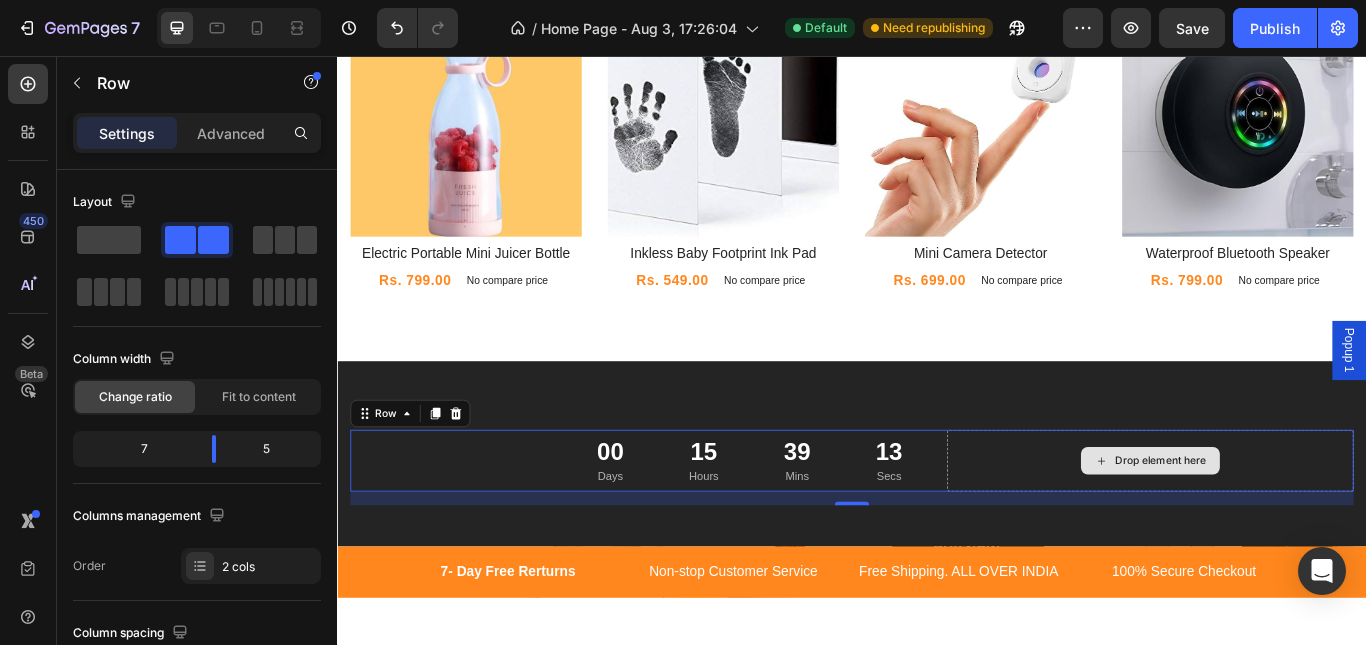 click on "Drop element here" at bounding box center [1285, 528] 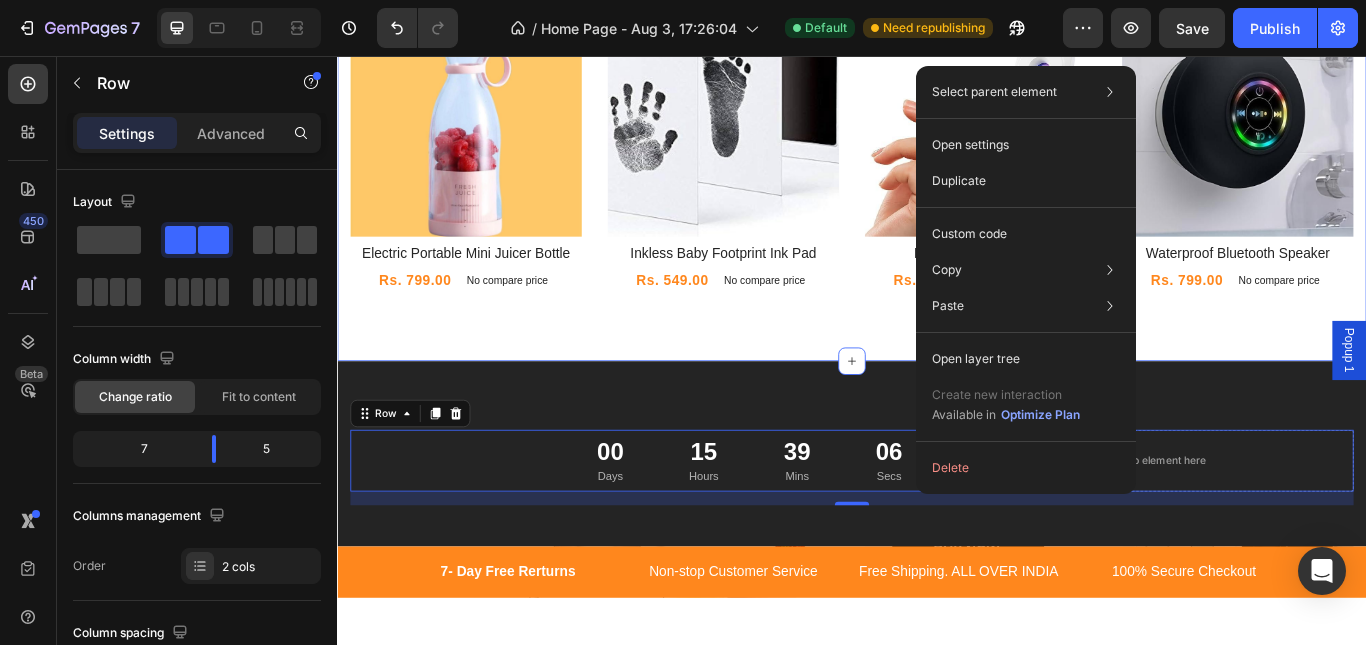 click on "Our Best-Sellers Heading Product Images Row Electric Portable Mini Juicer Bottle Product Title Rs. 799.00 Product Price Product Price No compare price Product Price Row Product List Product Images Row Inkless Baby Footprint Ink Pad Product Title Rs. 549.00 Product Price Product Price No compare price Product Price Row Product List Product Images Row Mini Camera Detector Product Title Rs. 699.00 Product Price Product Price No compare price Product Price Row Product List Product Images Row Waterproof Bluetooth Speaker Product Title Rs. 799.00 Product Price Product Price No compare price Product Price Row Product List Product List Row Section 3" at bounding box center (937, 157) 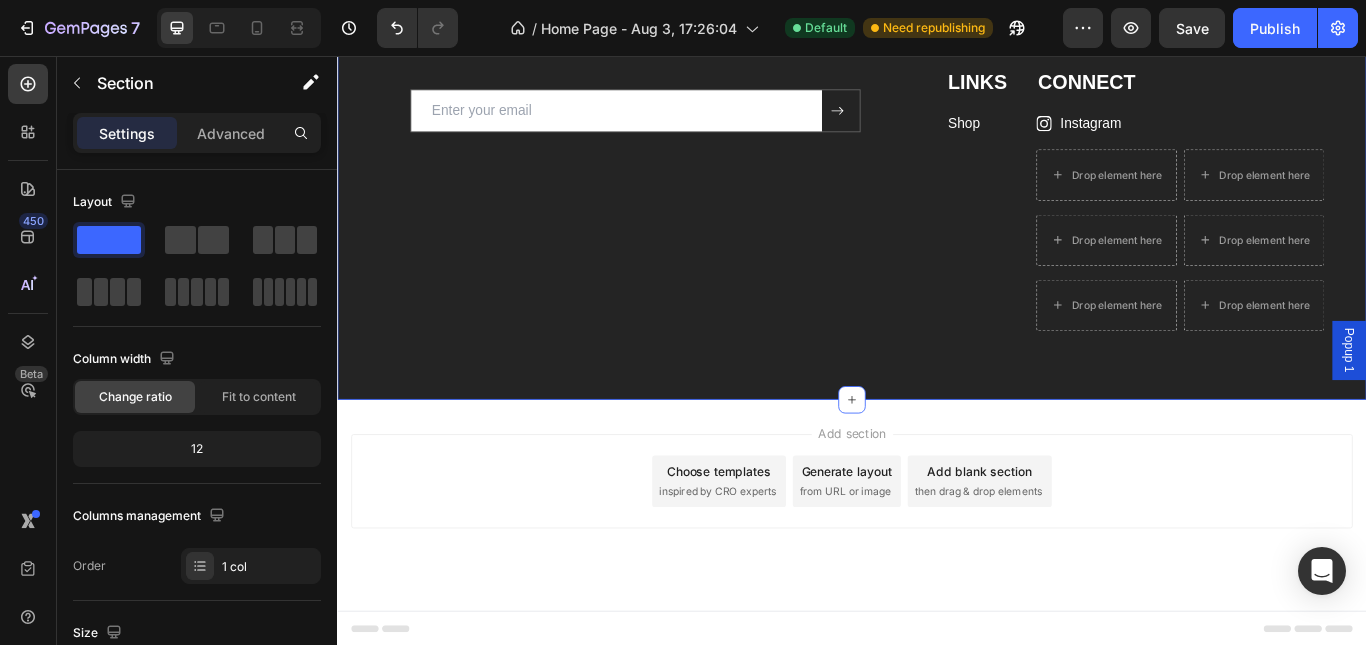 scroll, scrollTop: 2777, scrollLeft: 0, axis: vertical 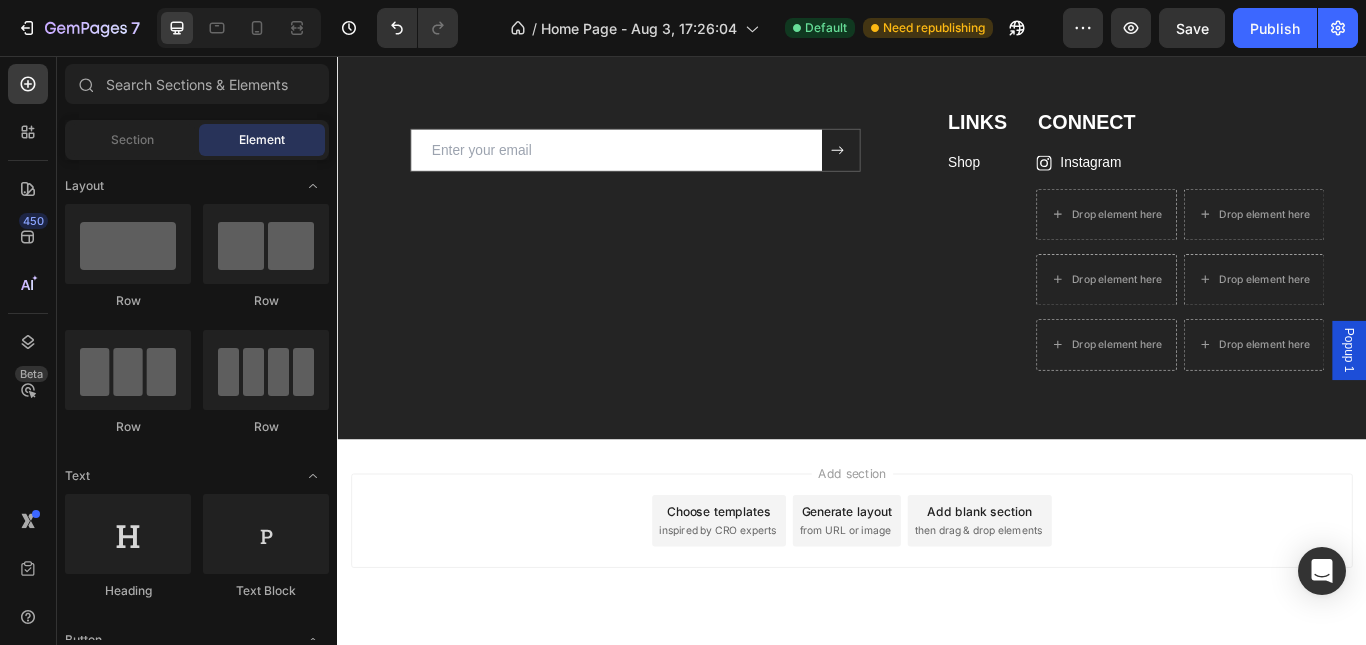 drag, startPoint x: 1324, startPoint y: 590, endPoint x: 1099, endPoint y: 151, distance: 493.30112 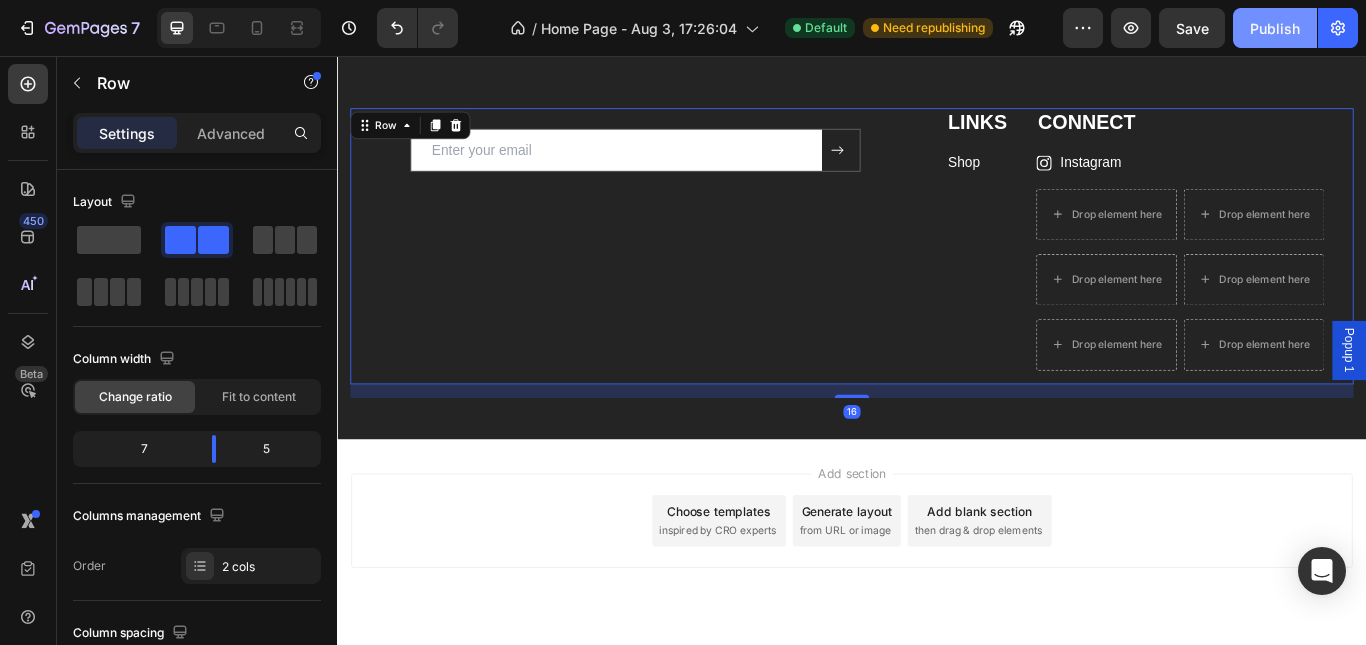 click on "Publish" 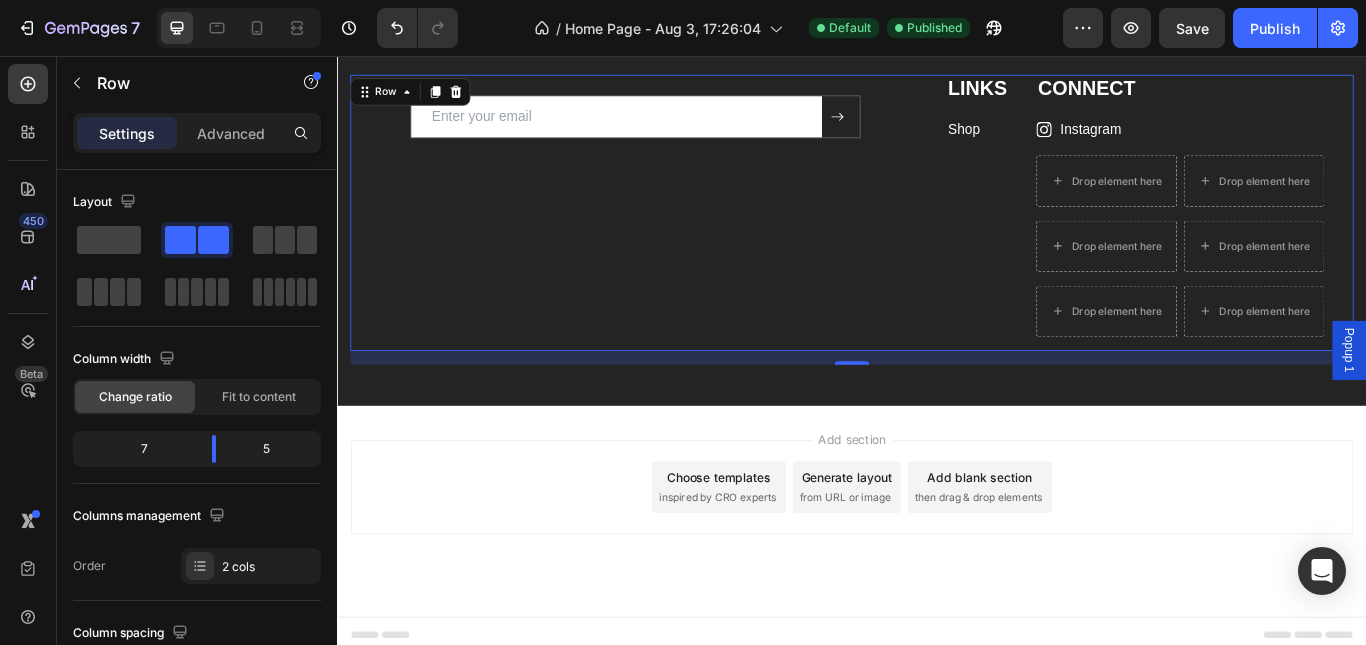 scroll, scrollTop: 2825, scrollLeft: 0, axis: vertical 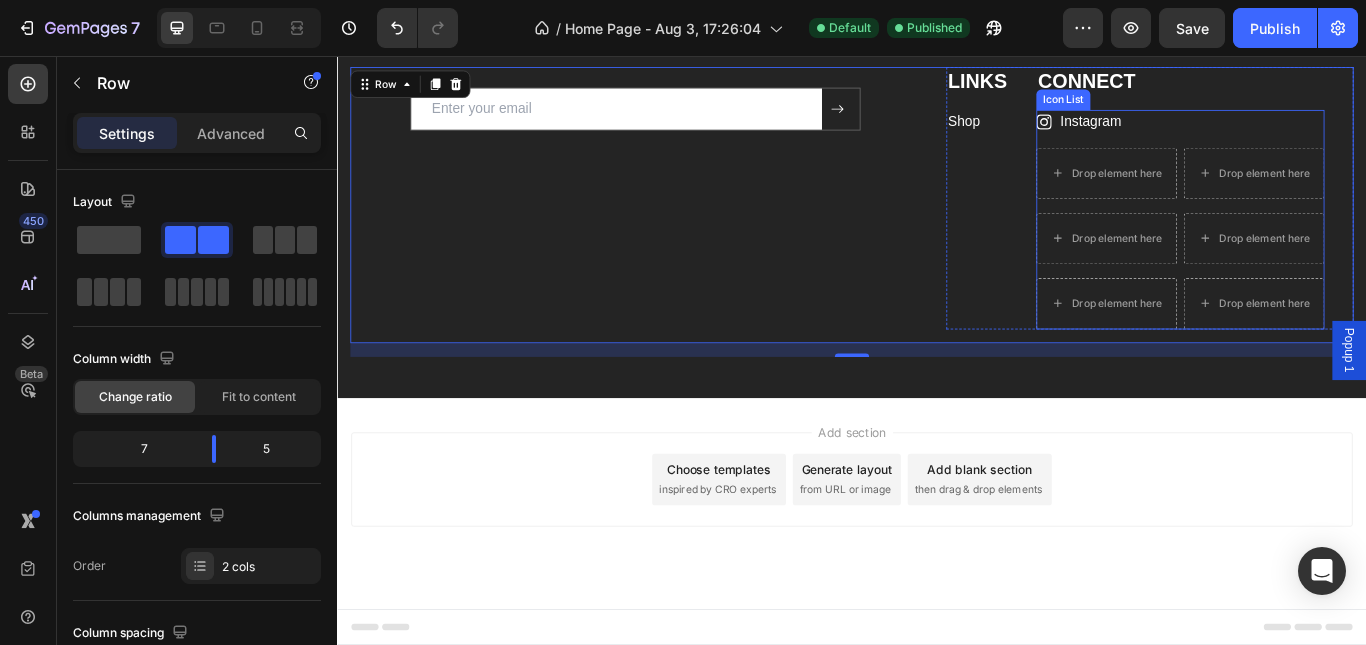 click on "Instagram" at bounding box center (1333, 133) 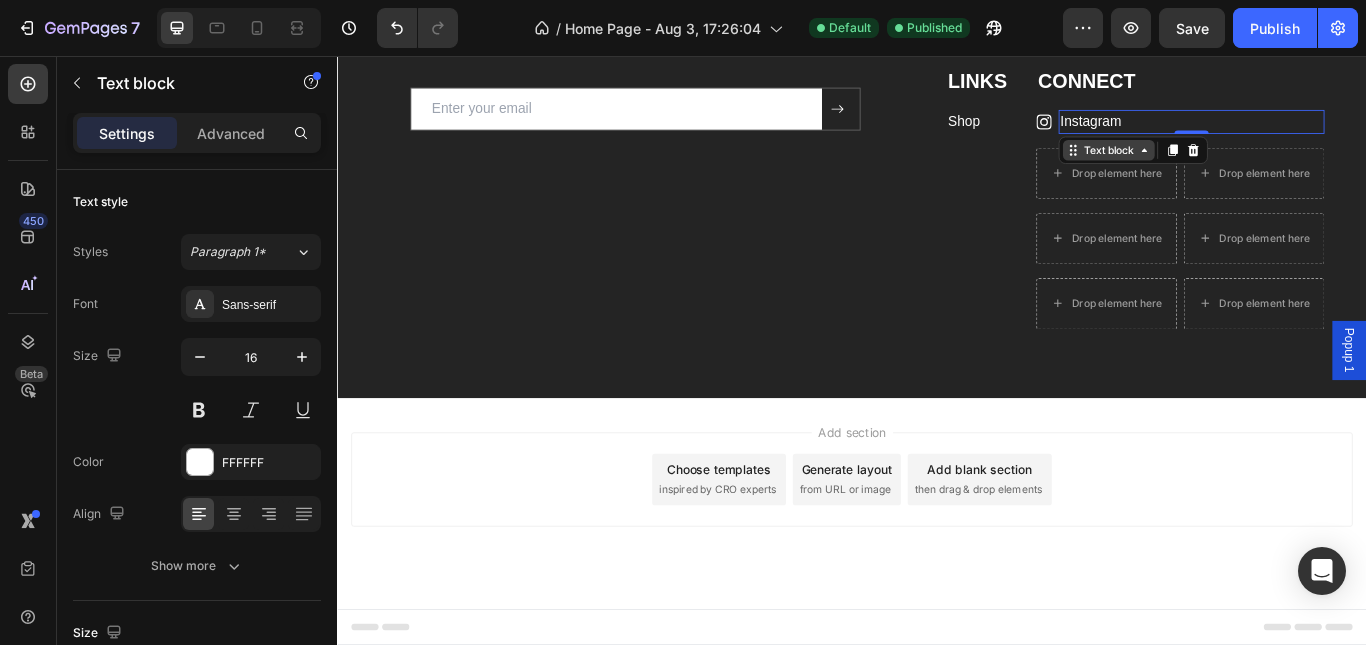 click on "Text block" at bounding box center [1236, 166] 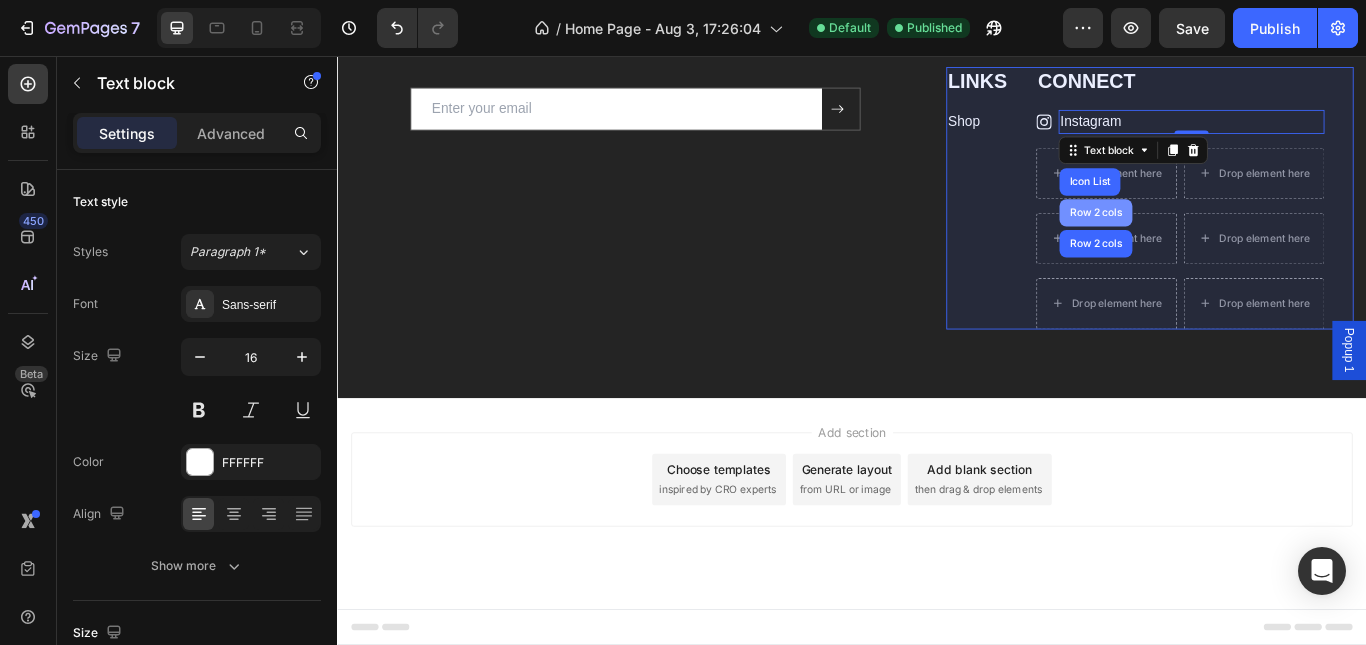 click on "Row 2 cols" at bounding box center [1221, 239] 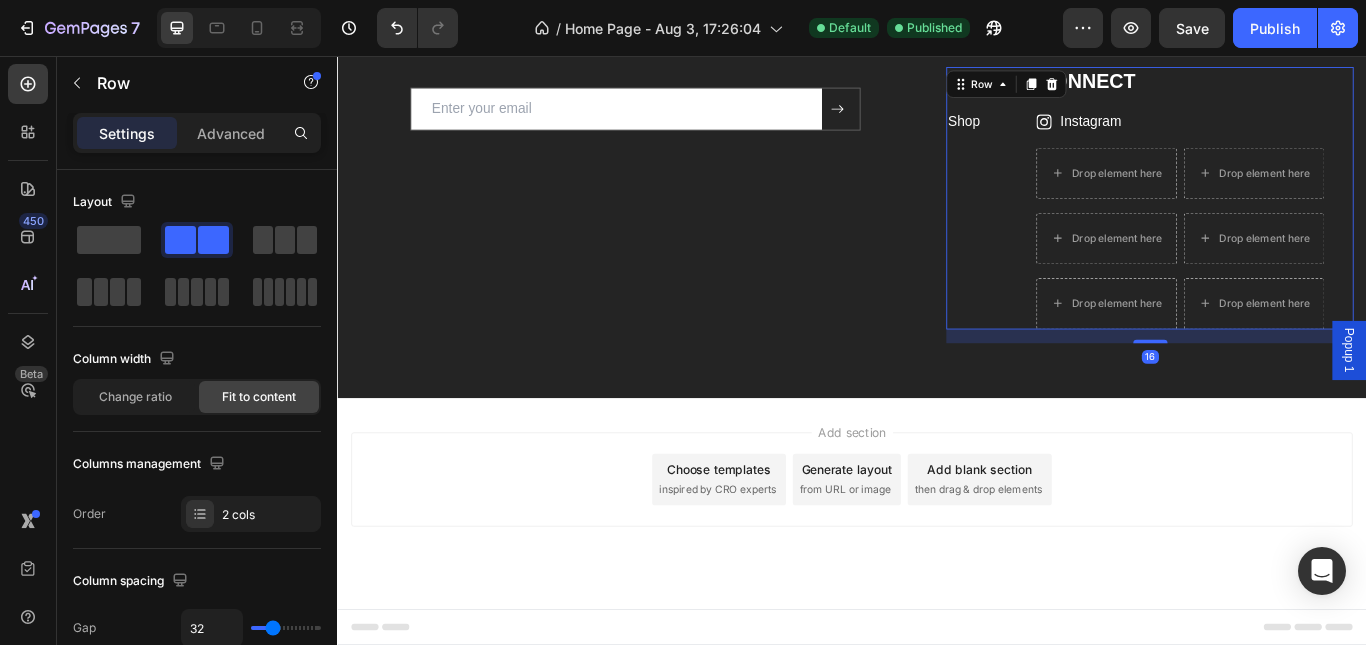 click on "LINKS Heading Shop Text block CONNECT Heading
Icon Instagram Text block
Drop element here
Drop element here
Drop element here
Drop element here
Drop element here
Drop element here Icon List Row   16" at bounding box center (1284, 222) 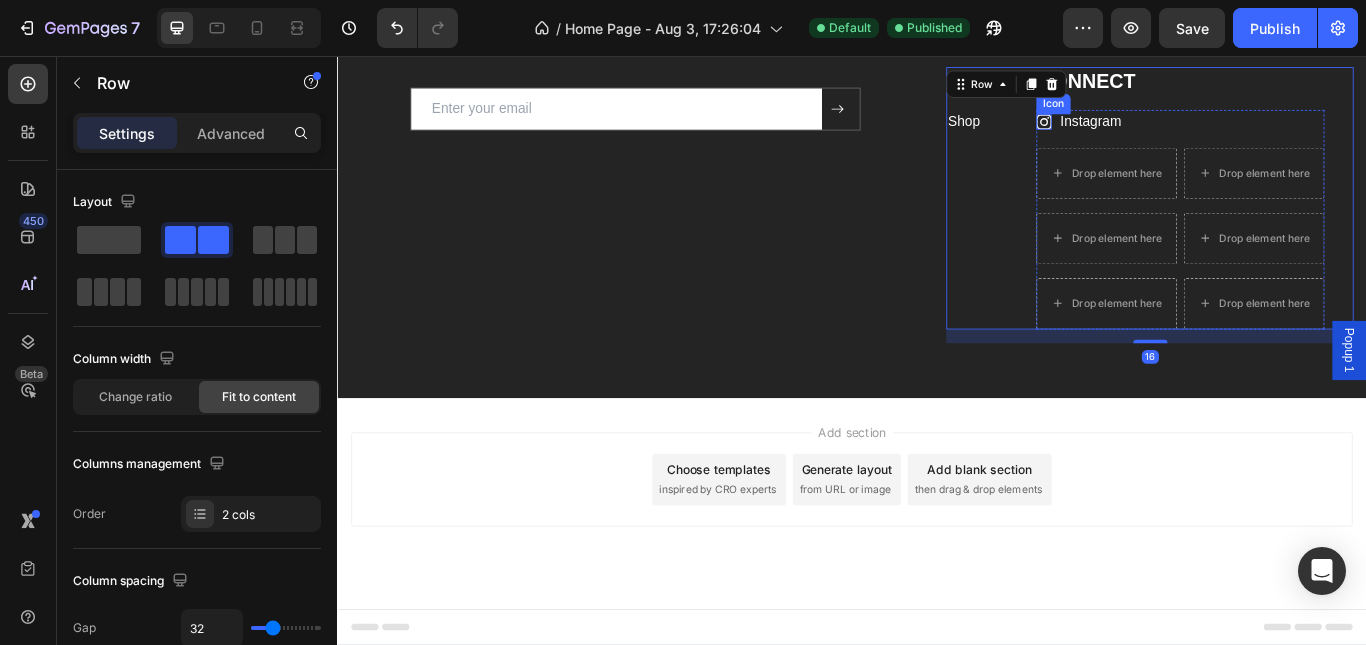 click 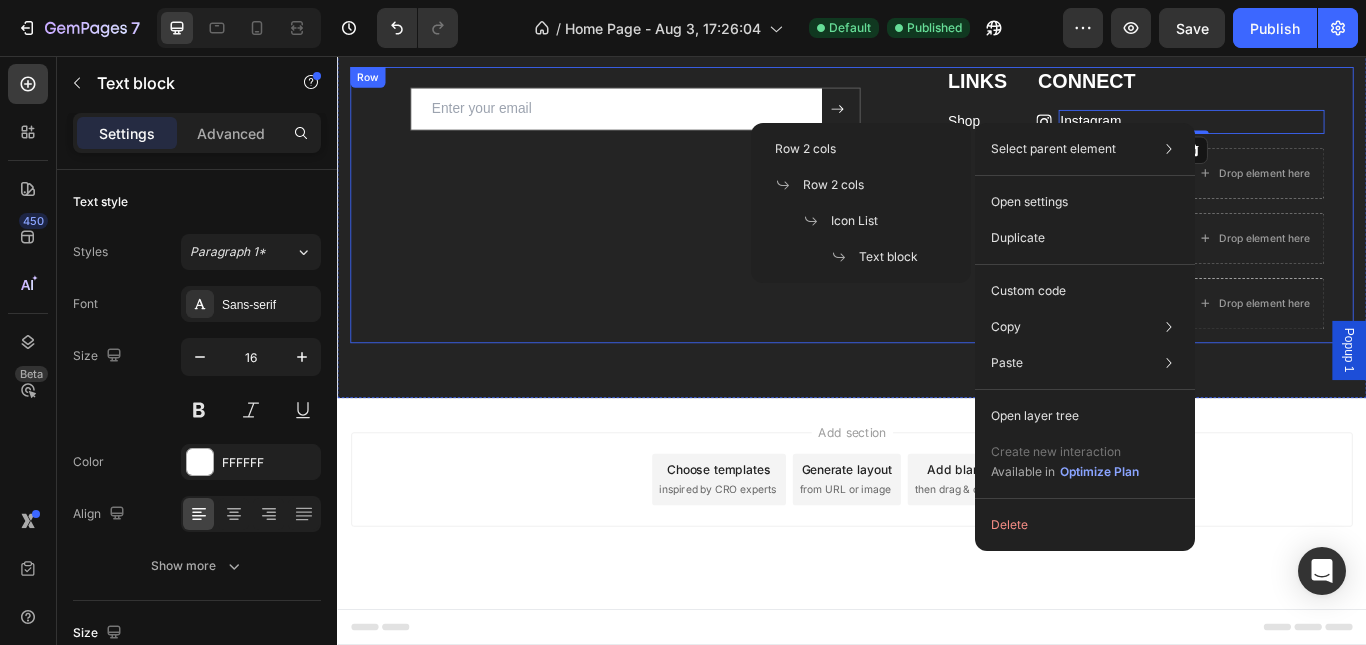drag, startPoint x: 721, startPoint y: 282, endPoint x: 900, endPoint y: 237, distance: 184.56976 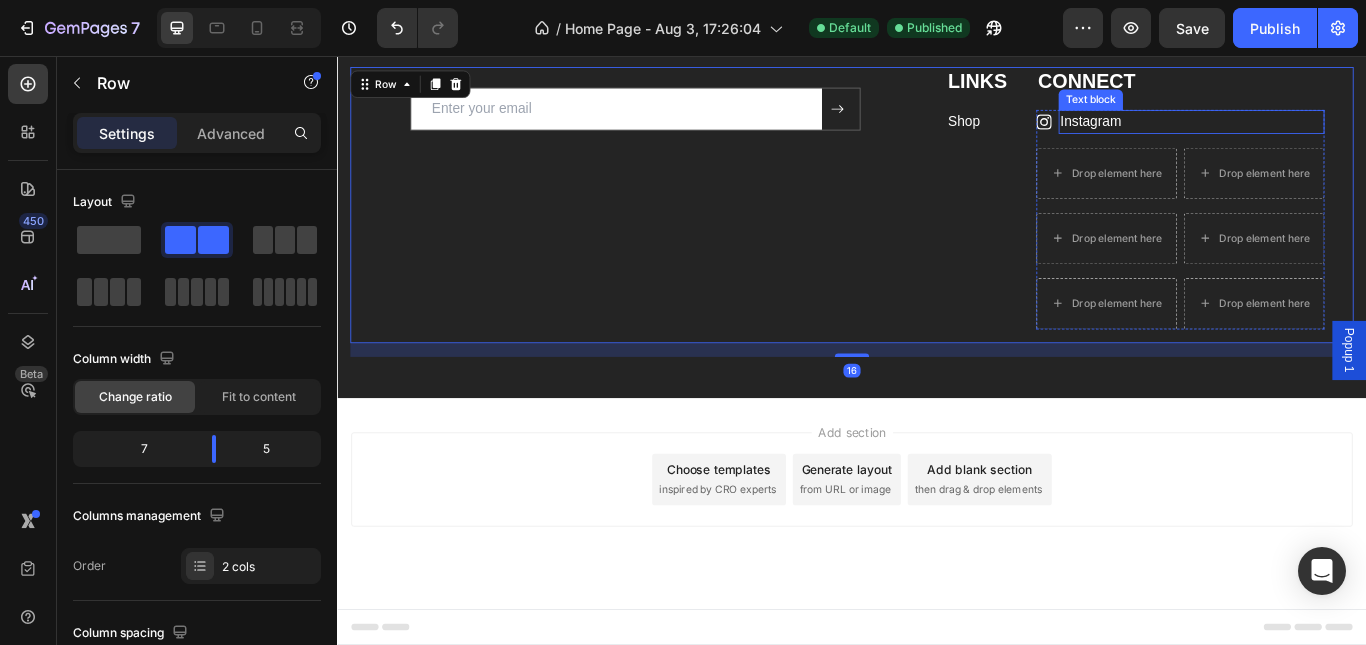 click on "Instagram" at bounding box center [1333, 133] 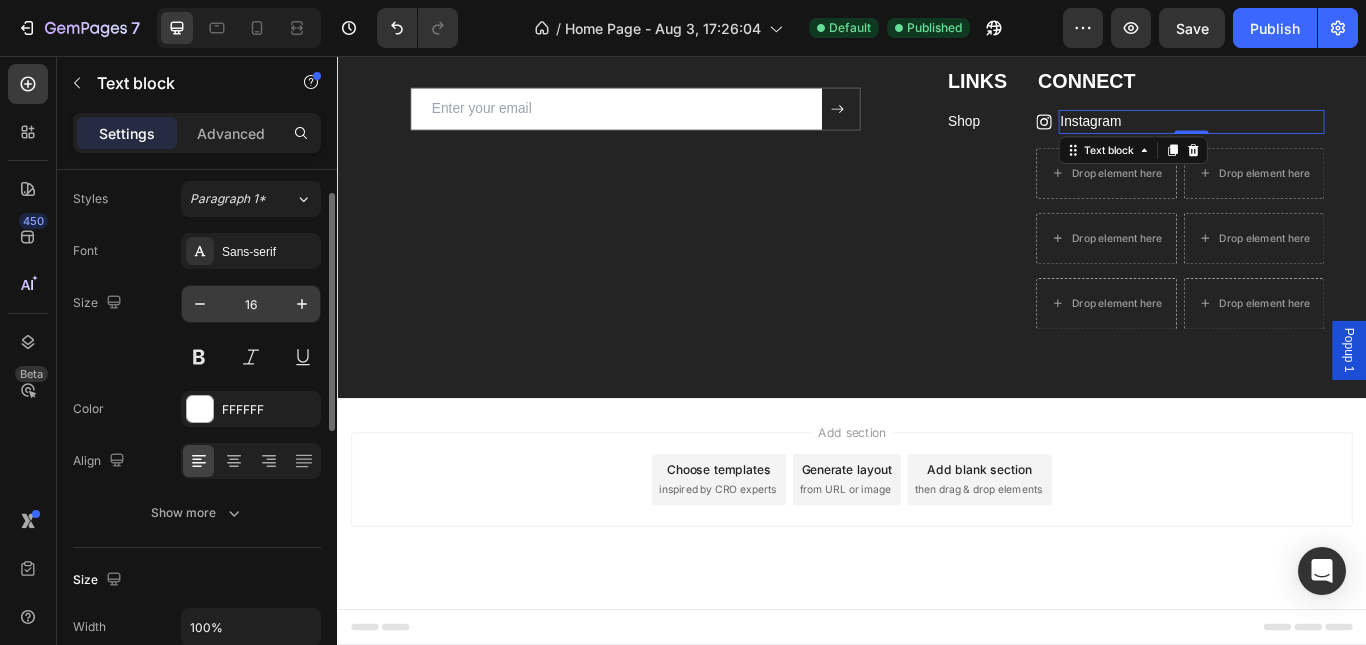 scroll, scrollTop: 0, scrollLeft: 0, axis: both 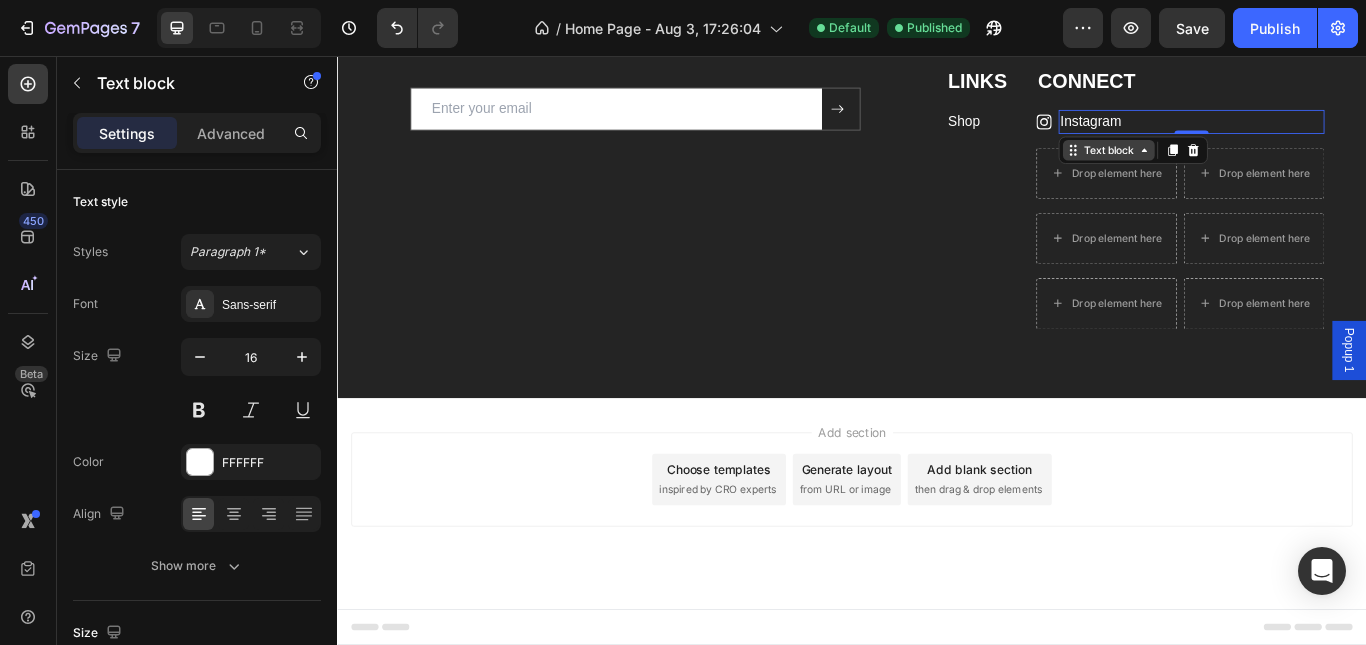 click on "Text block" at bounding box center (1236, 166) 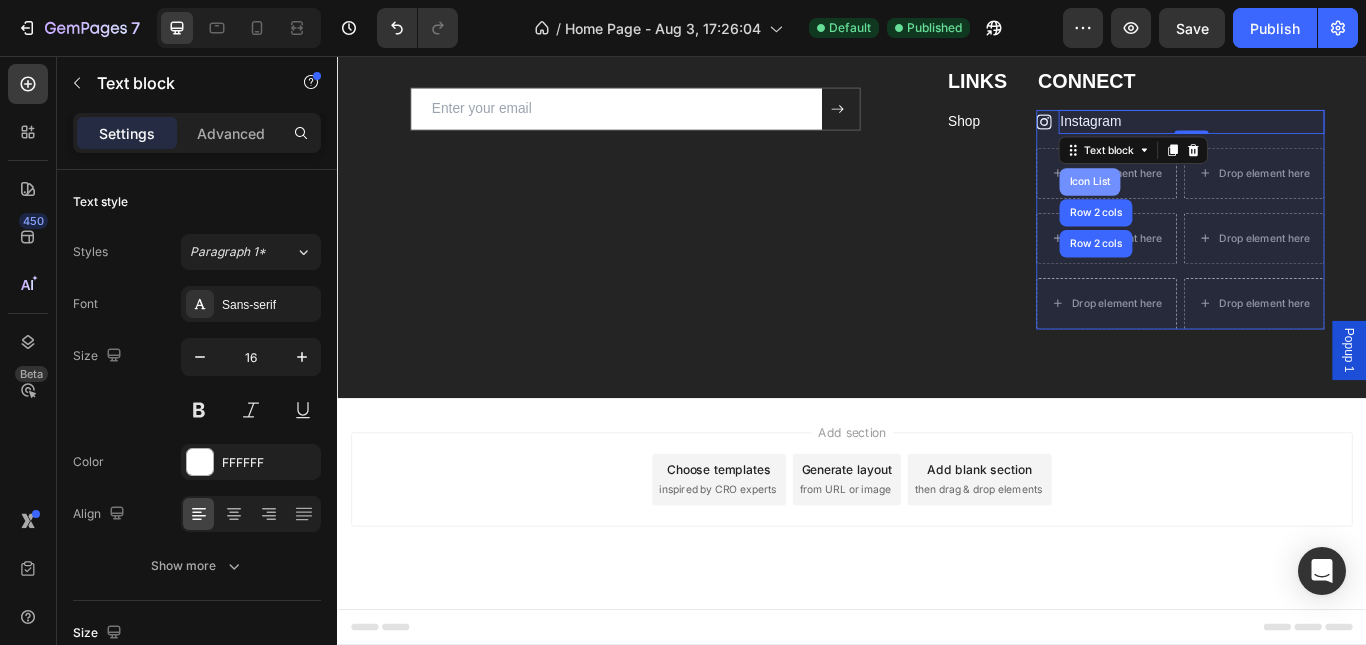 click on "Icon List" at bounding box center [1214, 203] 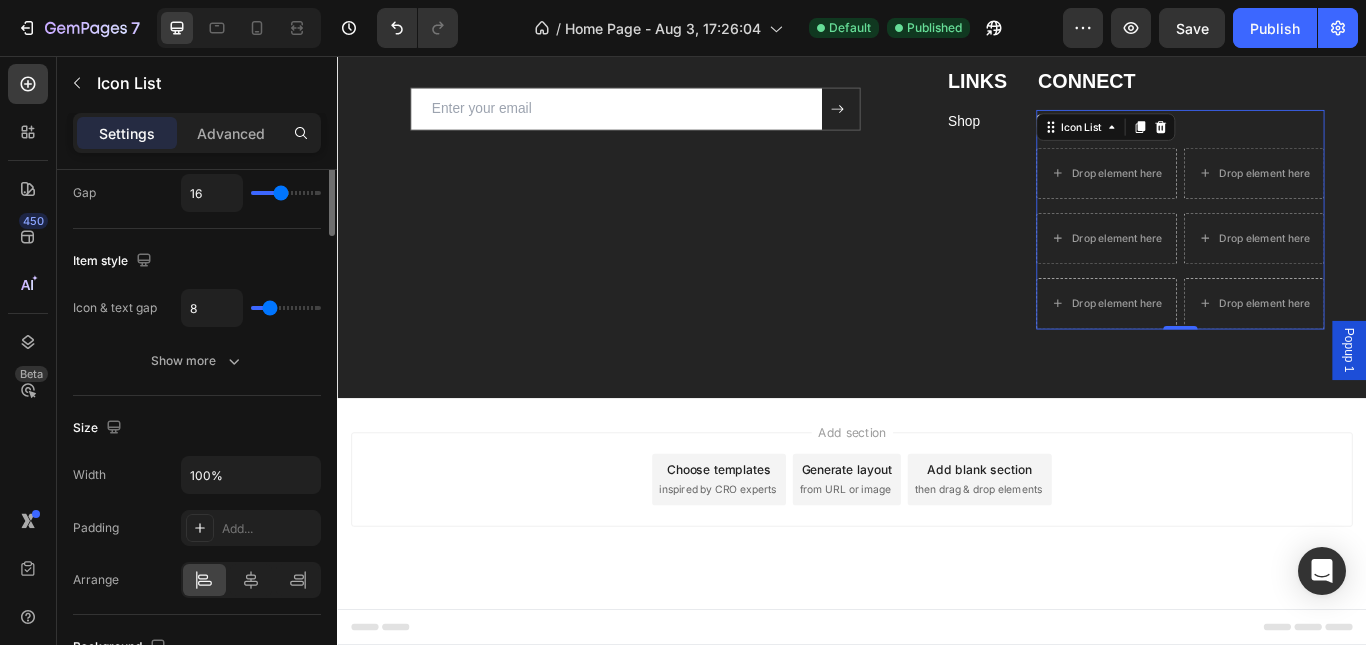 scroll, scrollTop: 0, scrollLeft: 0, axis: both 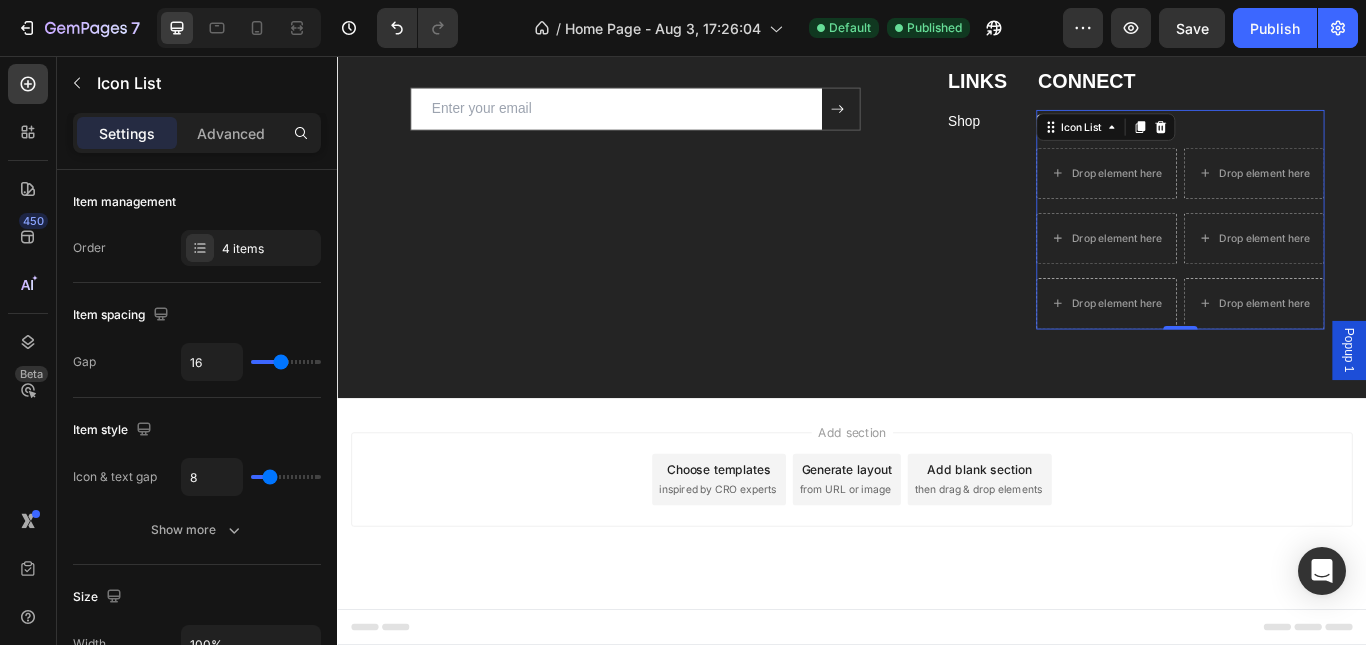 click on "Icon List" at bounding box center (1233, 139) 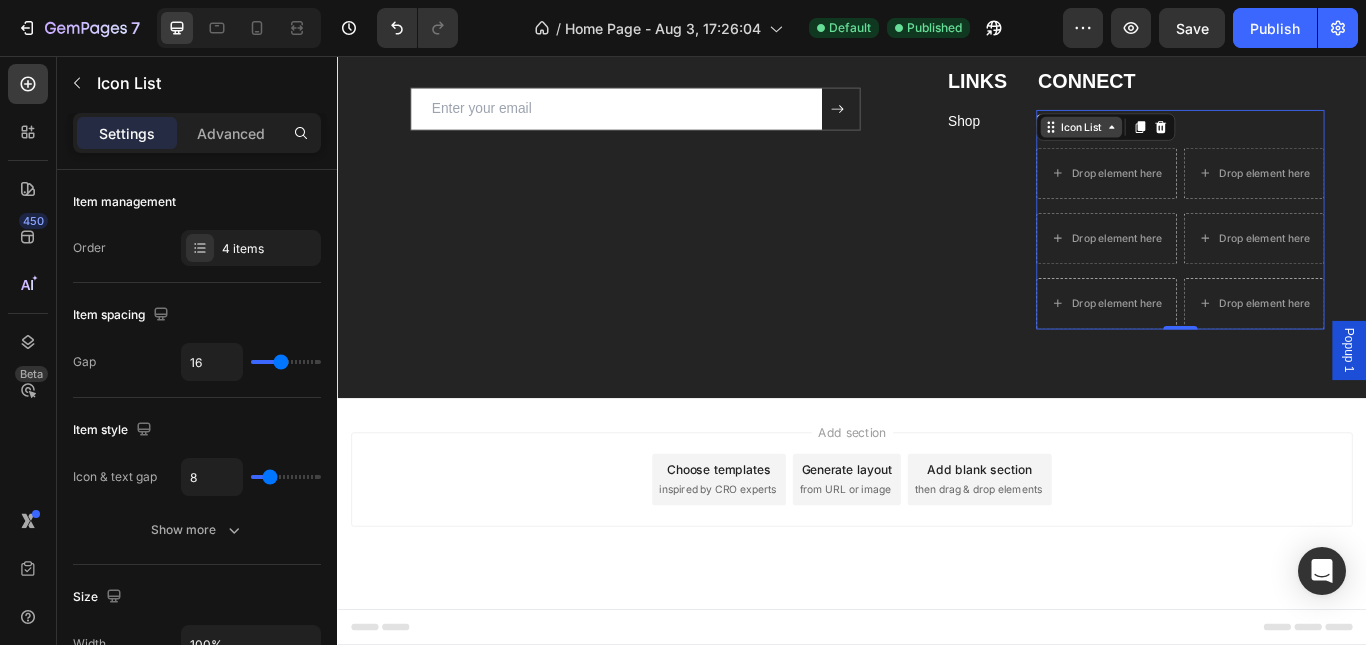 click 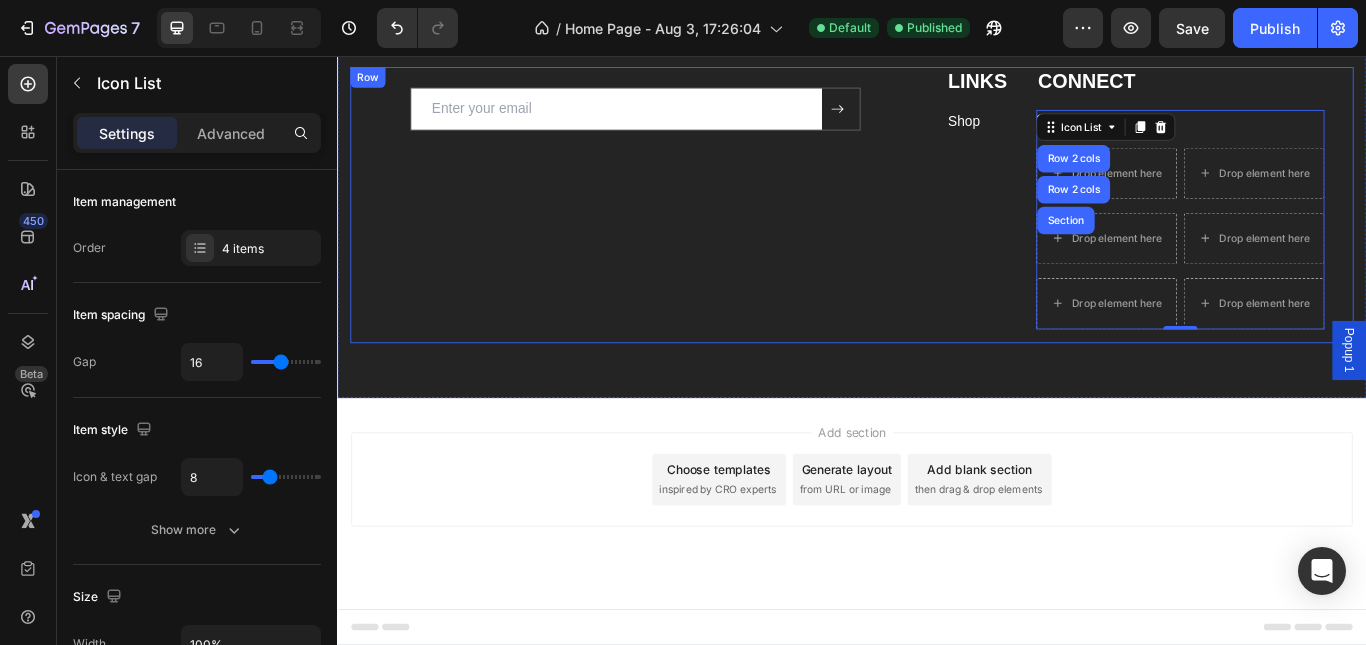 click on "Email Field
Submit Button Row Newsletter Row" at bounding box center (684, 230) 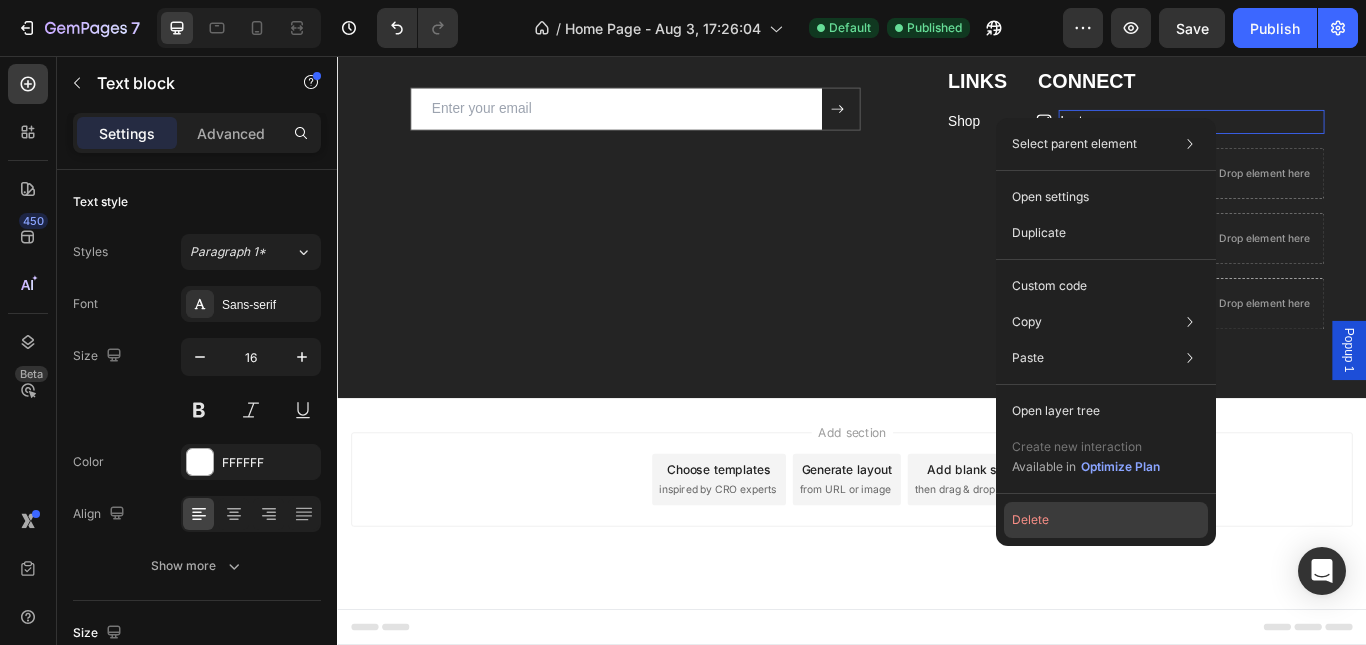 click on "Delete" 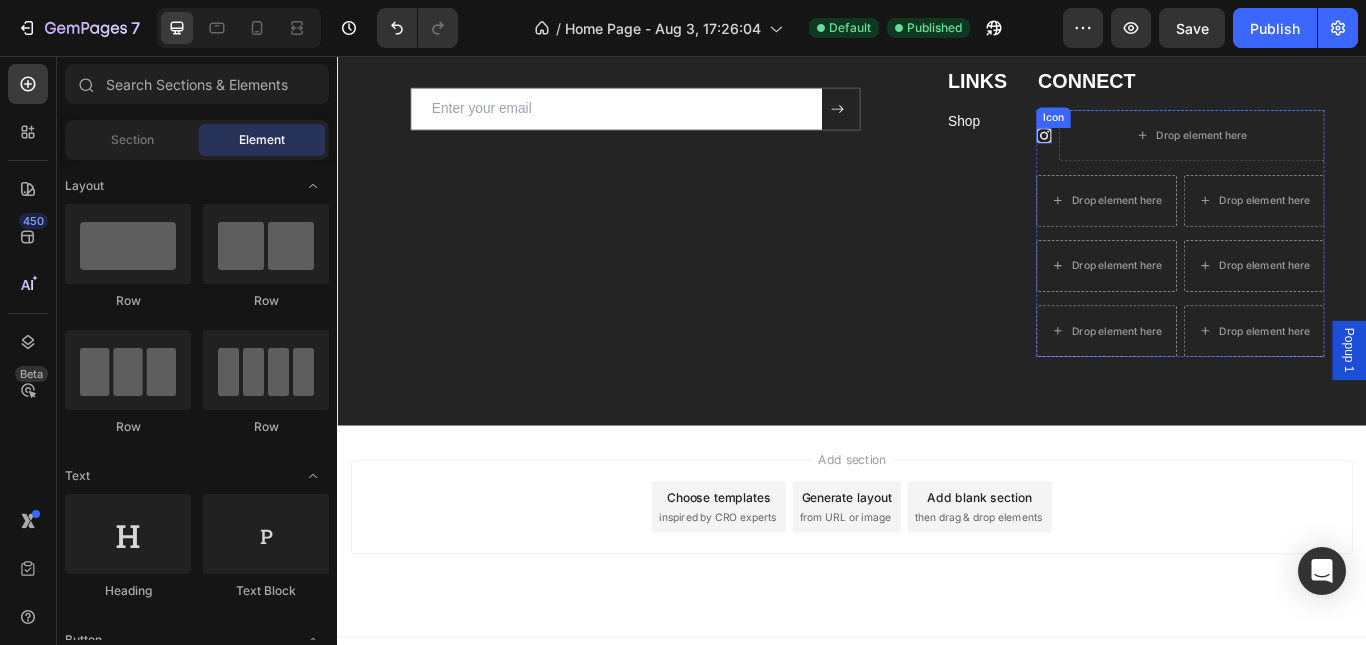 click 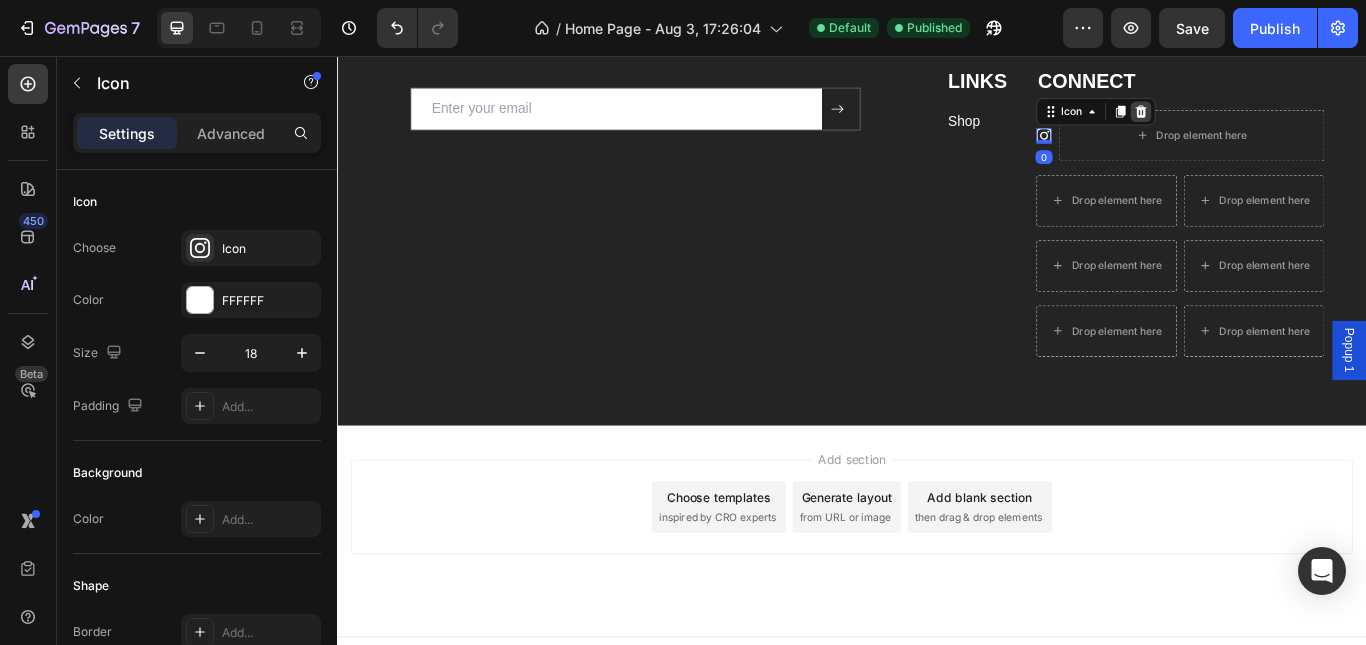 click at bounding box center (1274, 121) 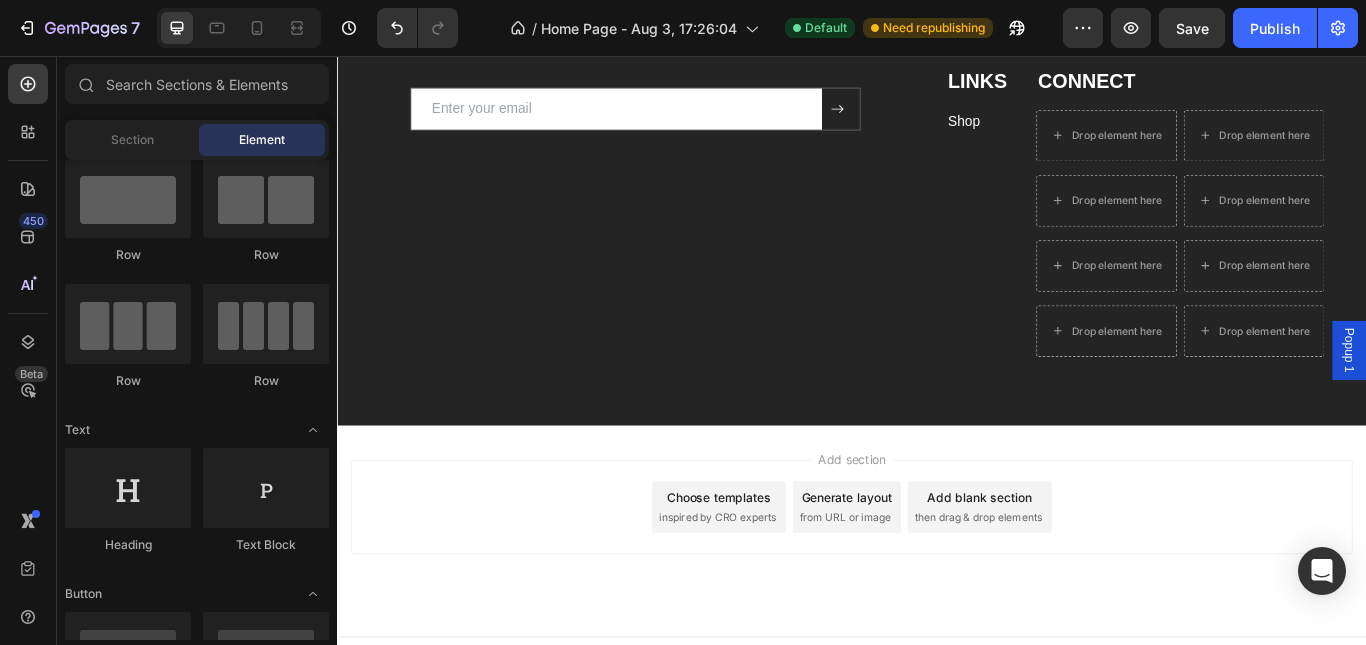 scroll, scrollTop: 0, scrollLeft: 0, axis: both 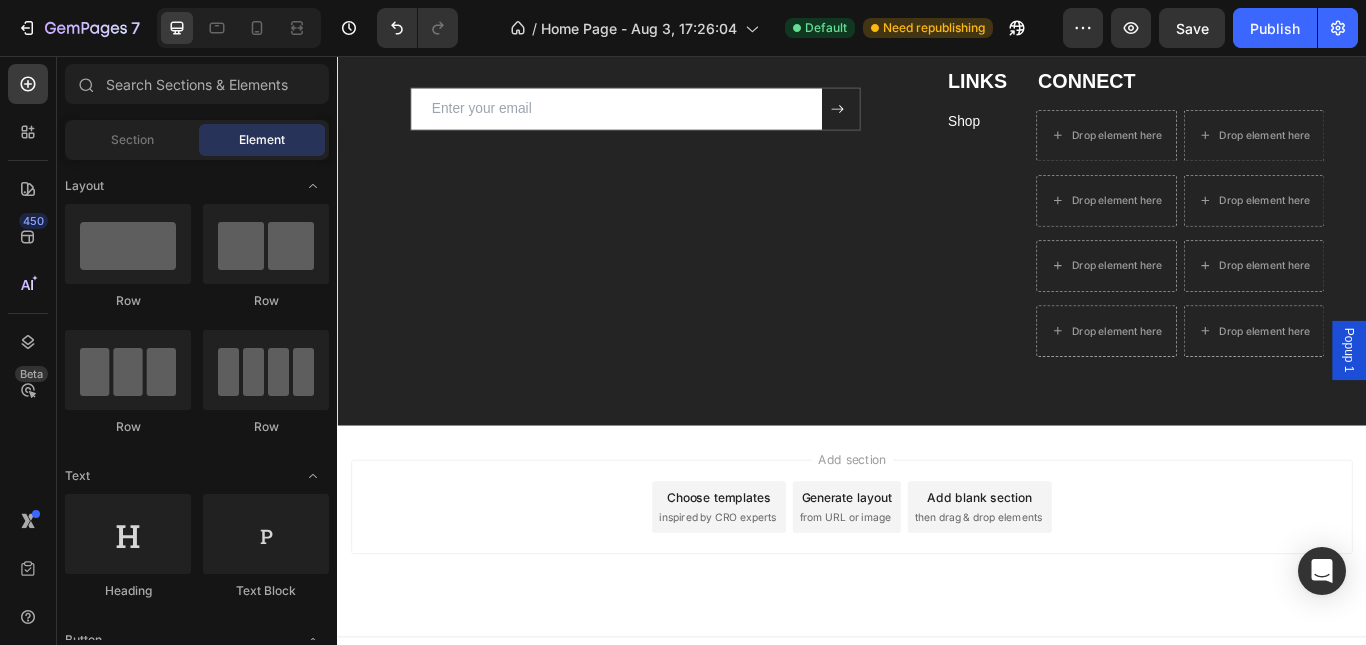 click on "Section Element" at bounding box center (197, 140) 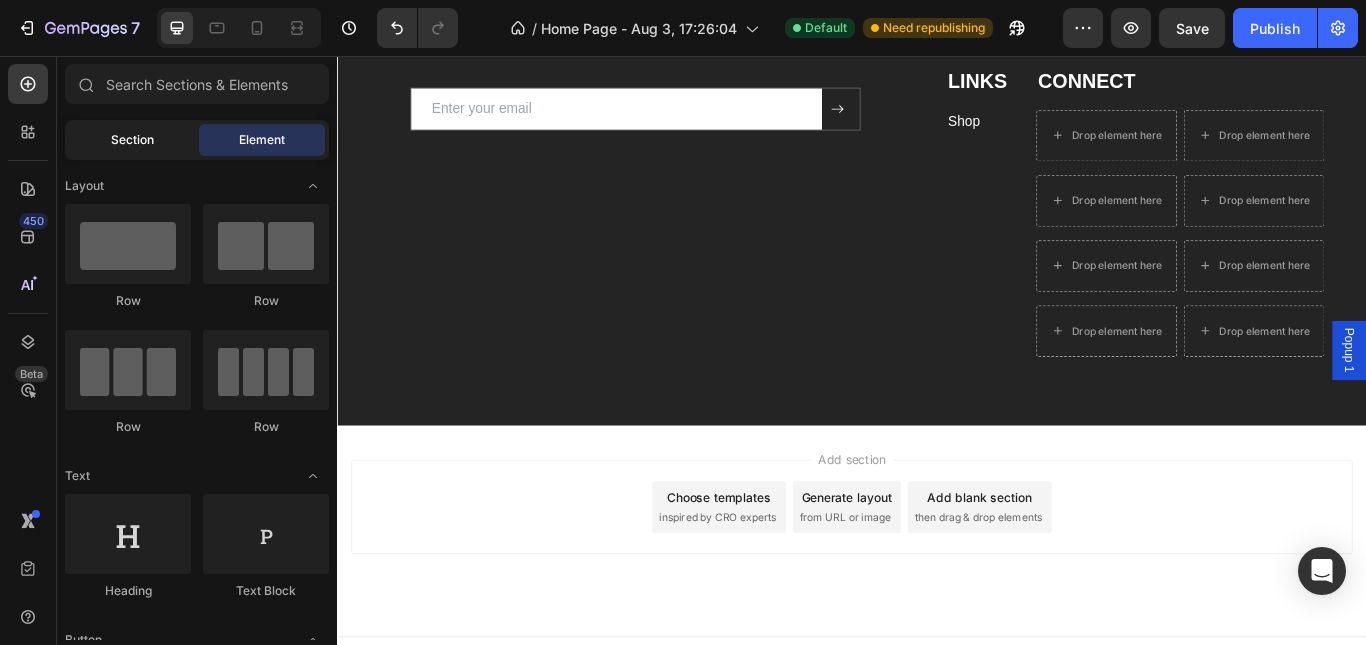 click on "Section" 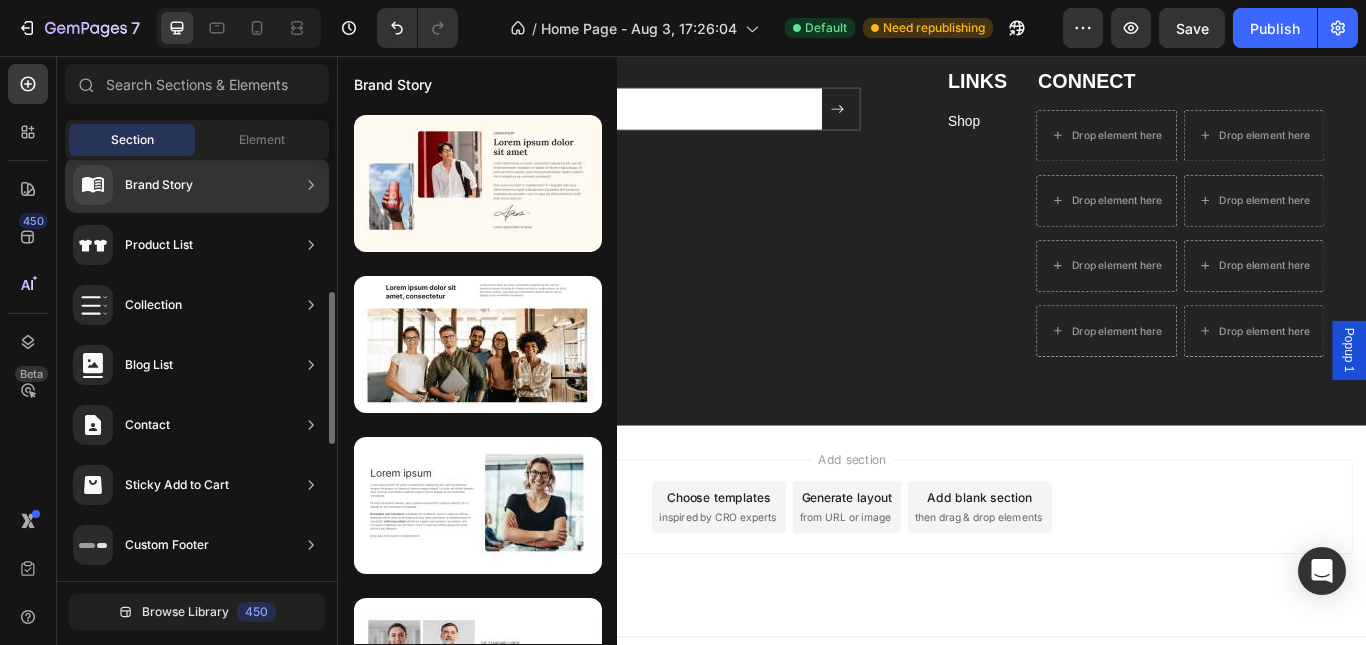scroll, scrollTop: 539, scrollLeft: 0, axis: vertical 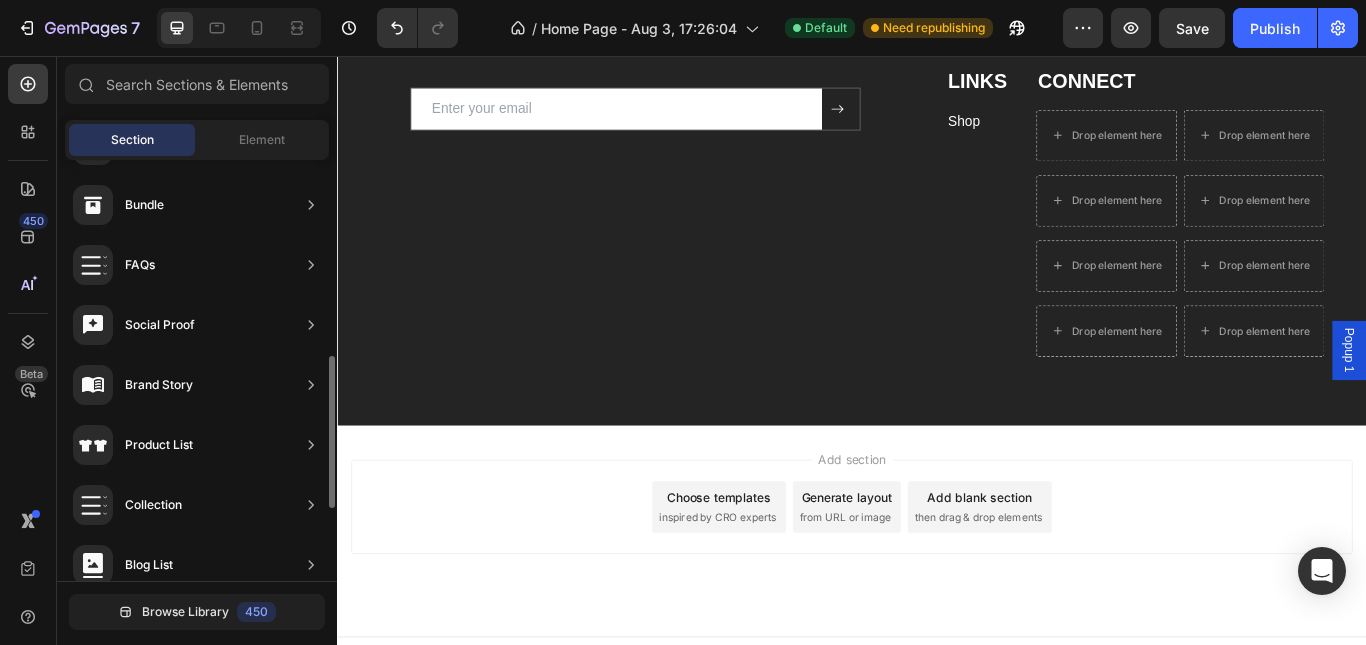 click on "Section Element" at bounding box center (197, 140) 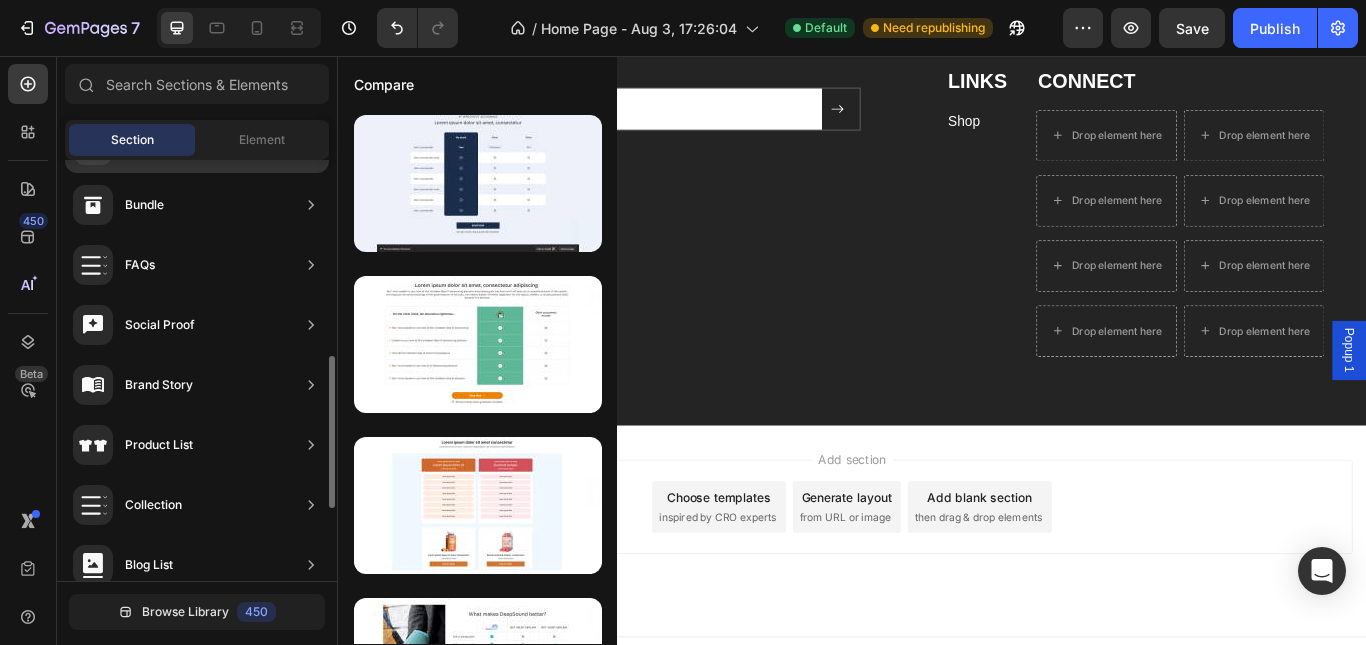 click on "Compare" 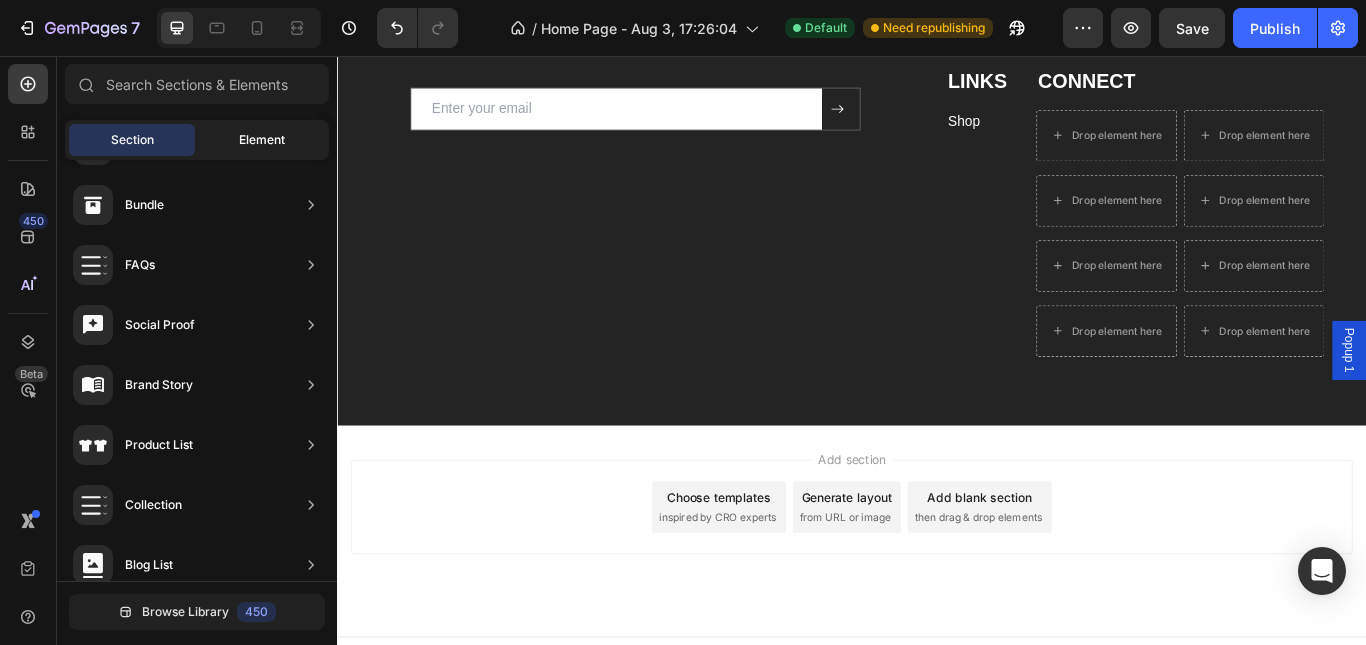 click on "Element" 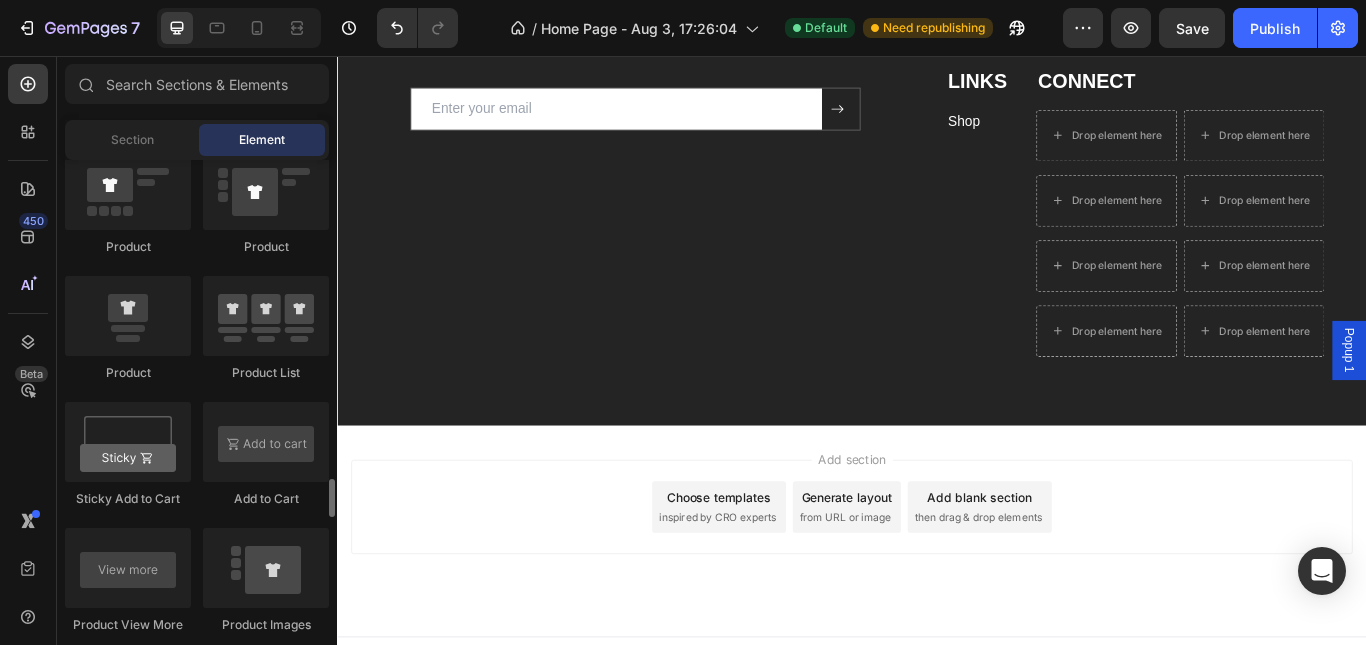 scroll, scrollTop: 2800, scrollLeft: 0, axis: vertical 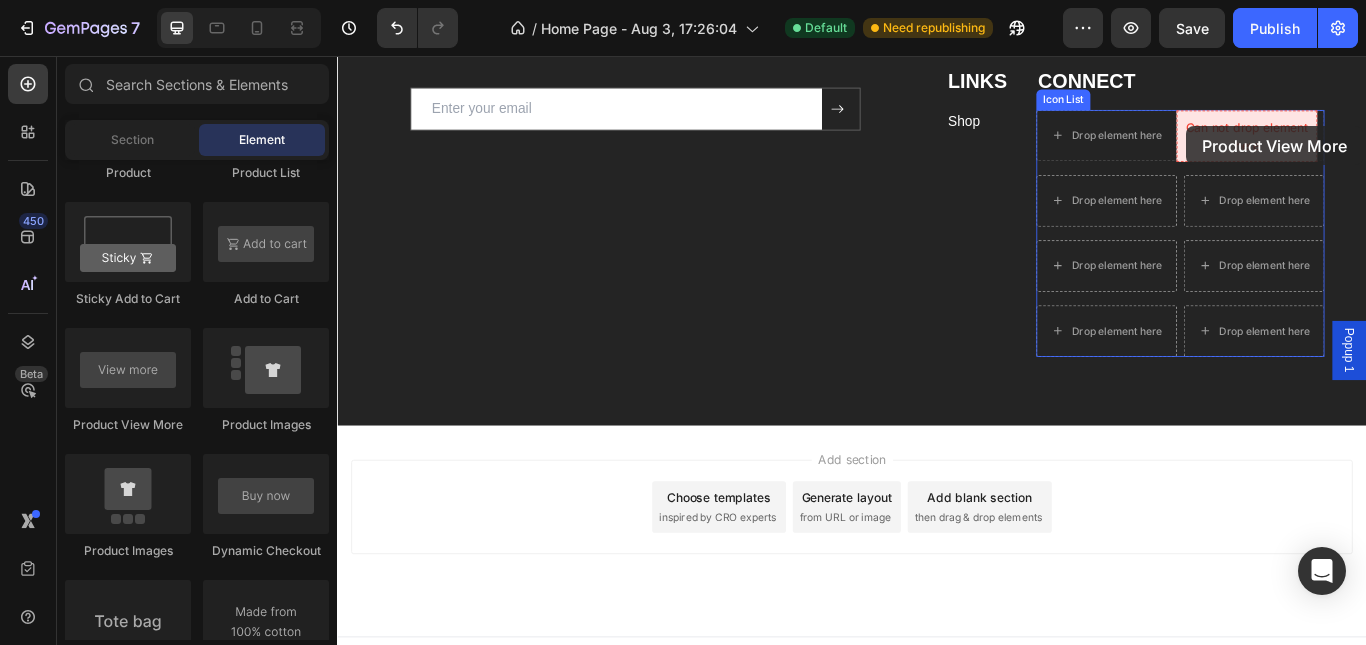 drag, startPoint x: 470, startPoint y: 427, endPoint x: 1327, endPoint y: 138, distance: 904.41693 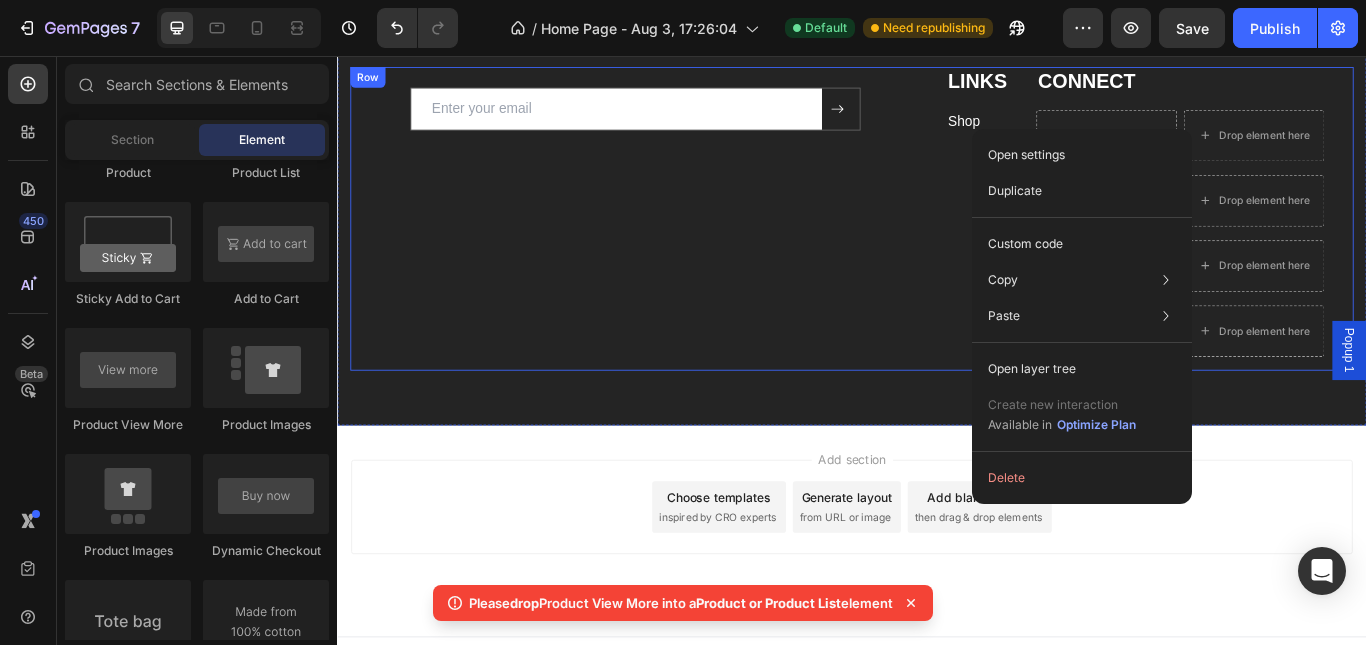 click on "Email Field
Submit Button Row Newsletter Row LINKS Heading Shop Text block CONNECT Heading
Drop element here
Drop element here
Drop element here
Drop element here
Drop element here
Drop element here
Drop element here
Drop element here Icon List Row Row" at bounding box center [937, 246] 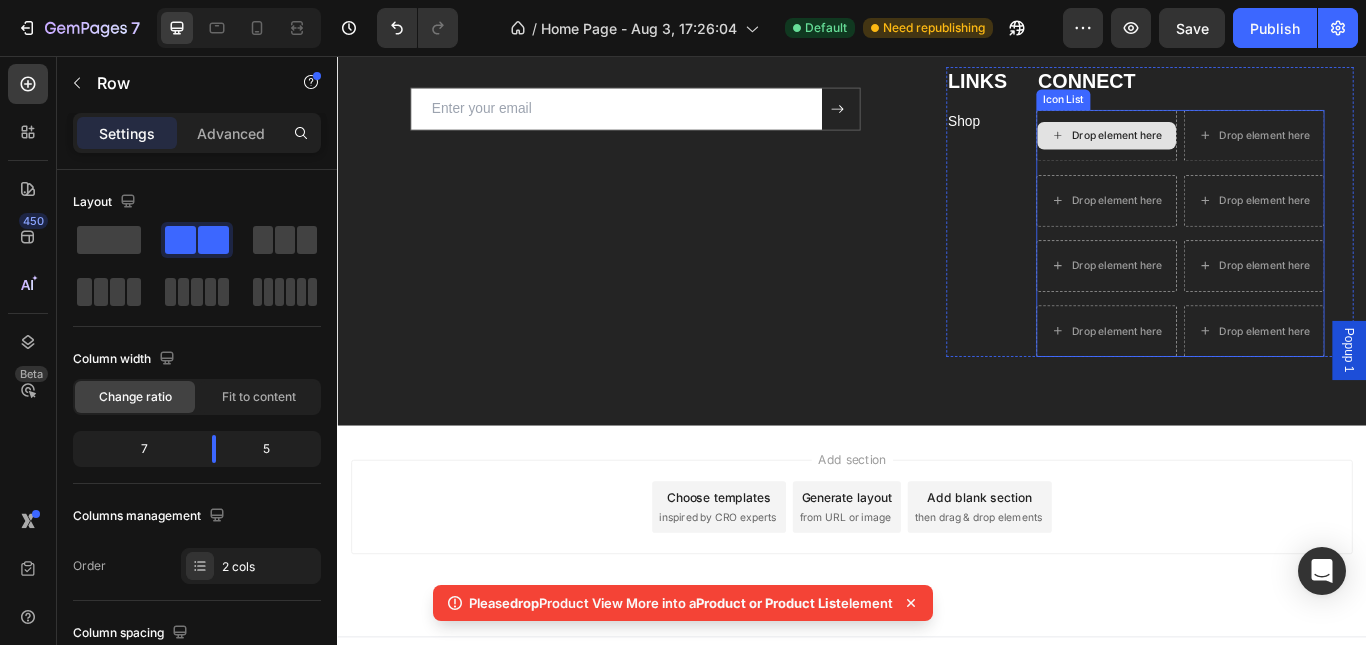 click on "Drop element here" at bounding box center (1246, 149) 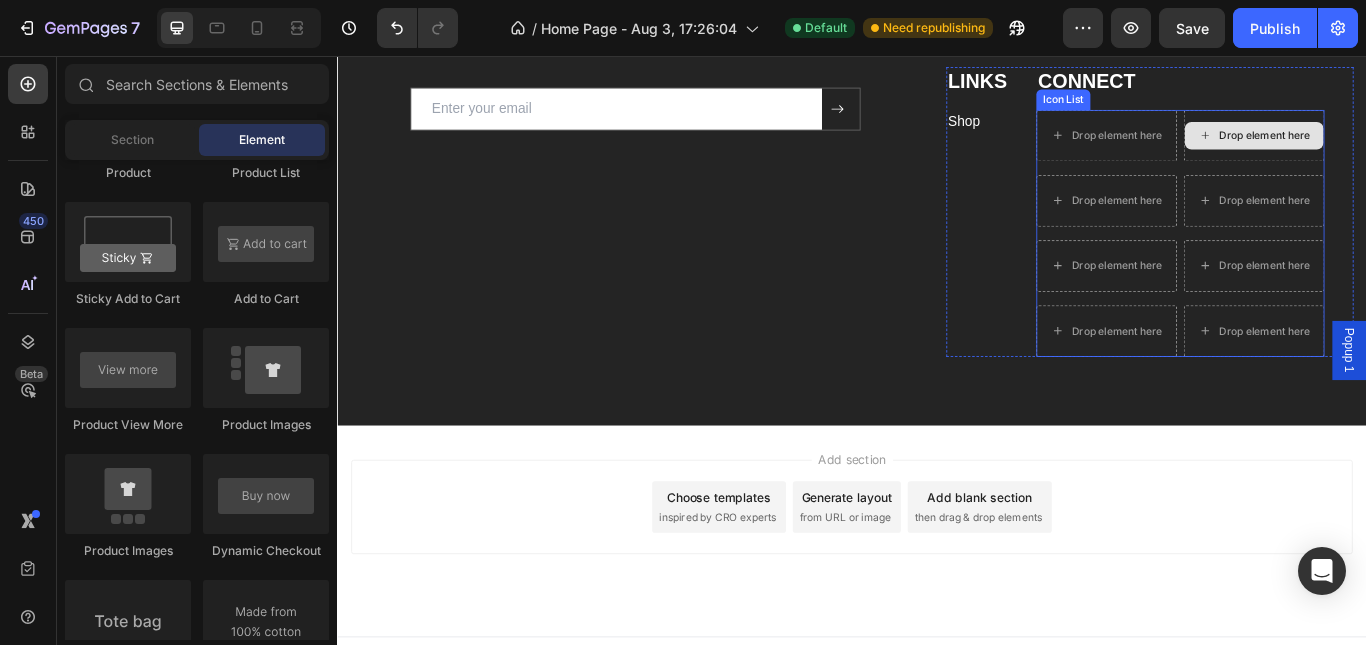 click 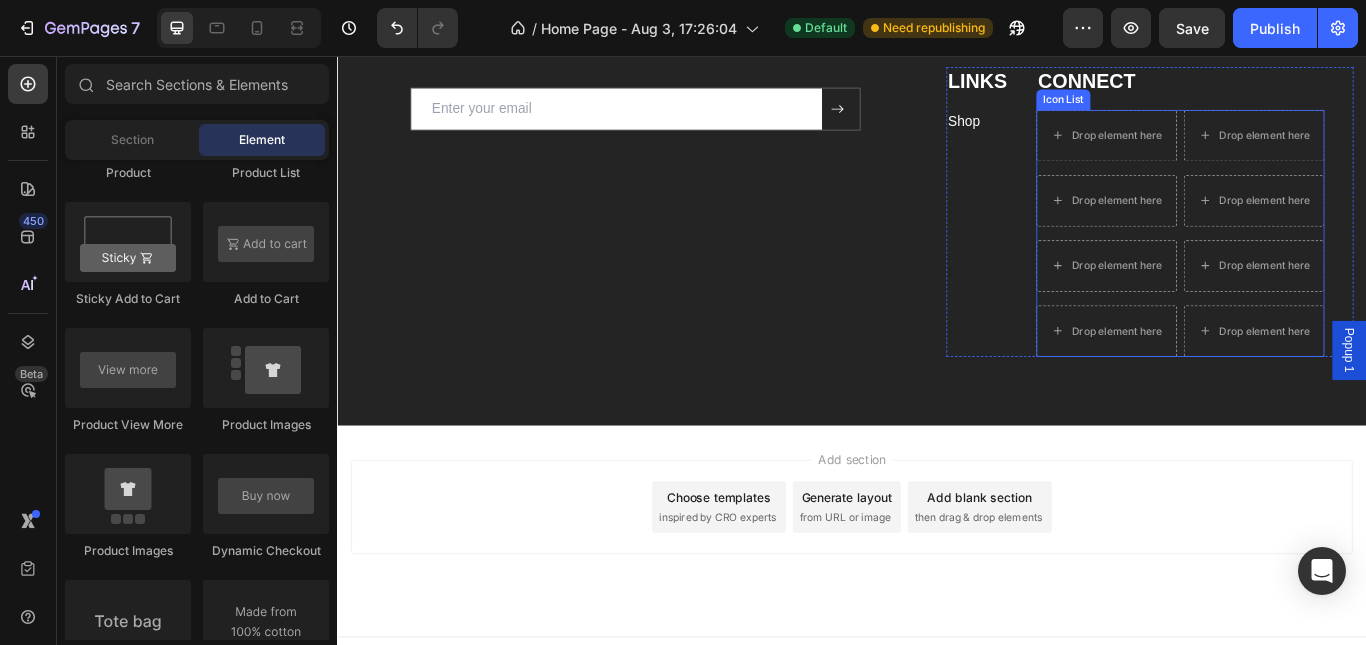 click on "CONNECT Heading
Drop element here
Drop element here
Drop element here
Drop element here
Drop element here
Drop element here
Drop element here
Drop element here Icon List" at bounding box center (1320, 238) 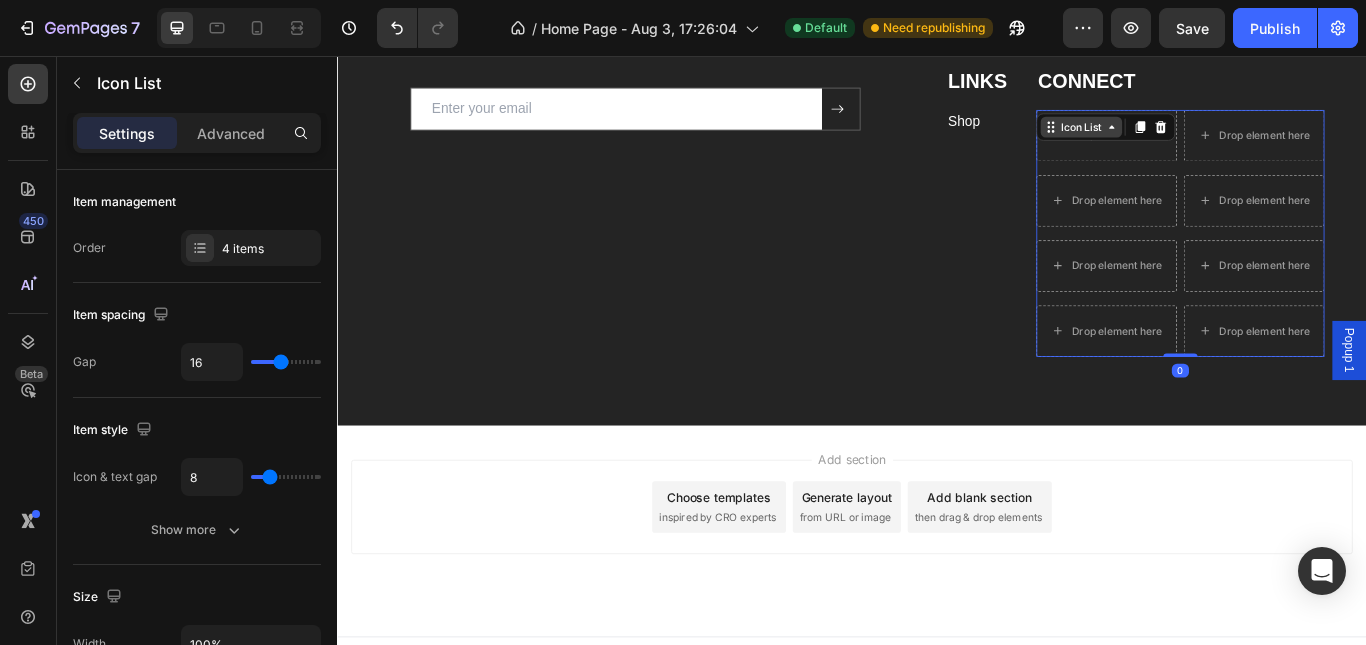 click on "Icon List" at bounding box center (1204, 139) 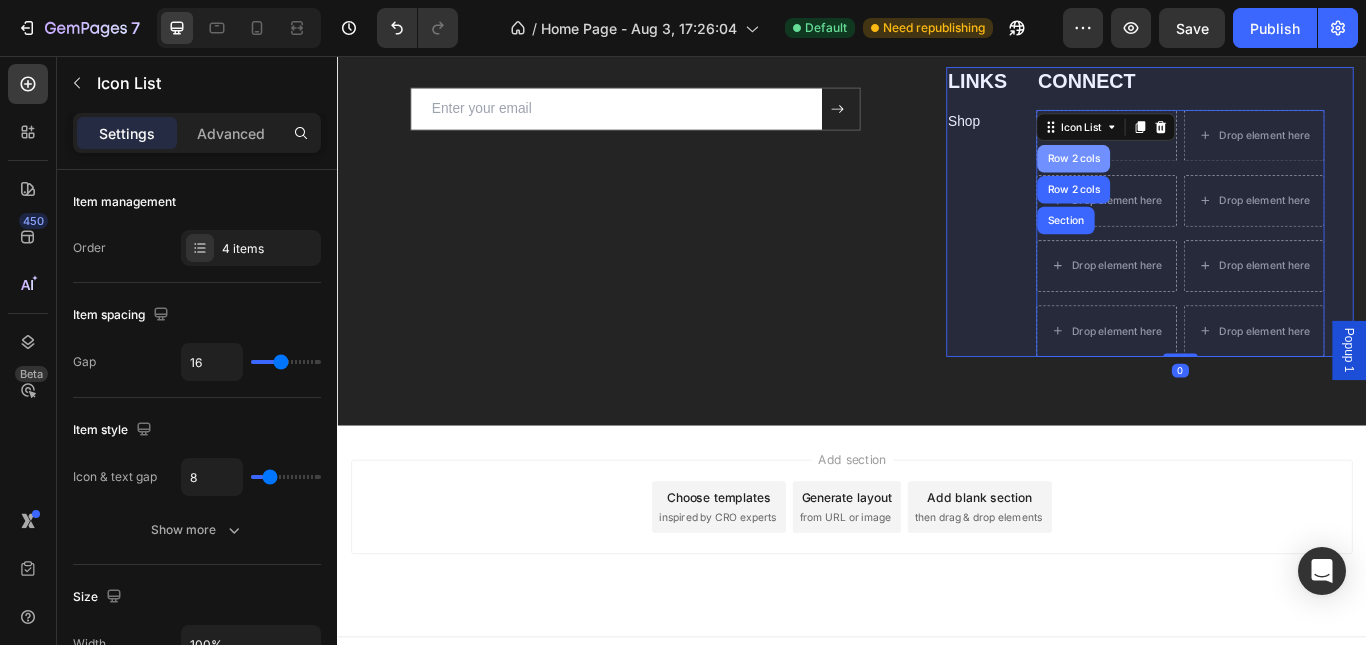 click on "Row 2 cols" at bounding box center (1195, 176) 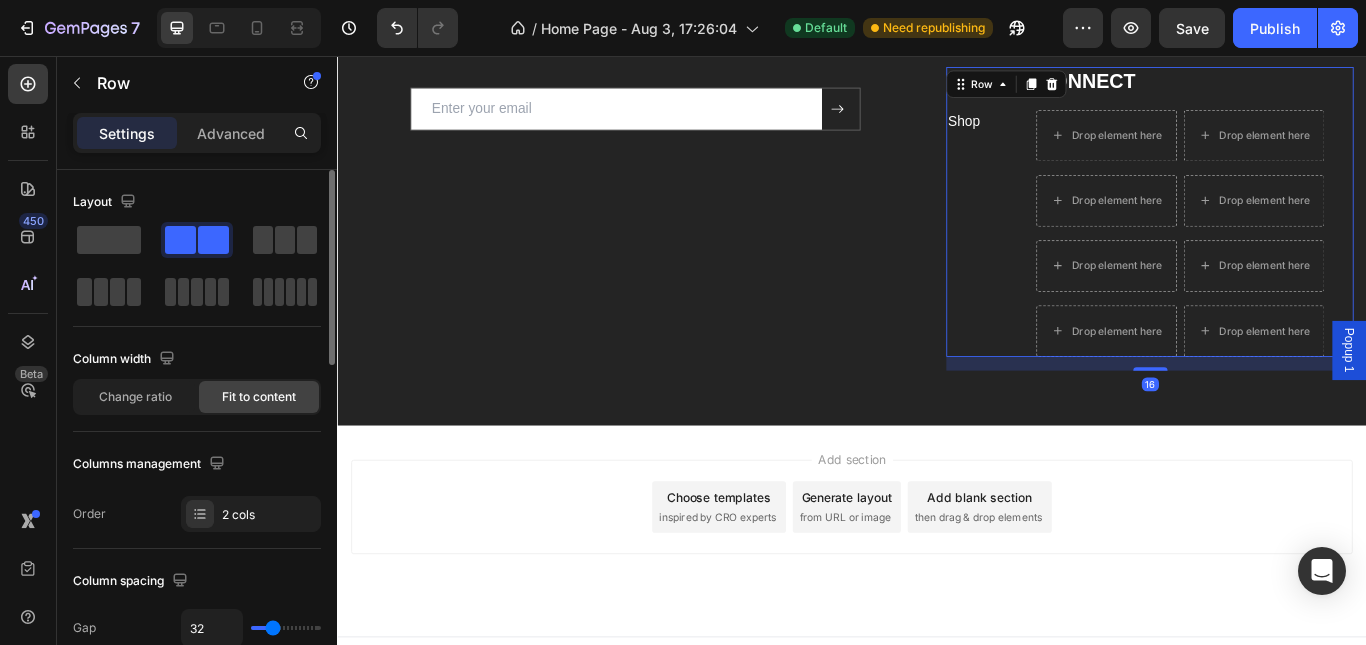 scroll, scrollTop: 200, scrollLeft: 0, axis: vertical 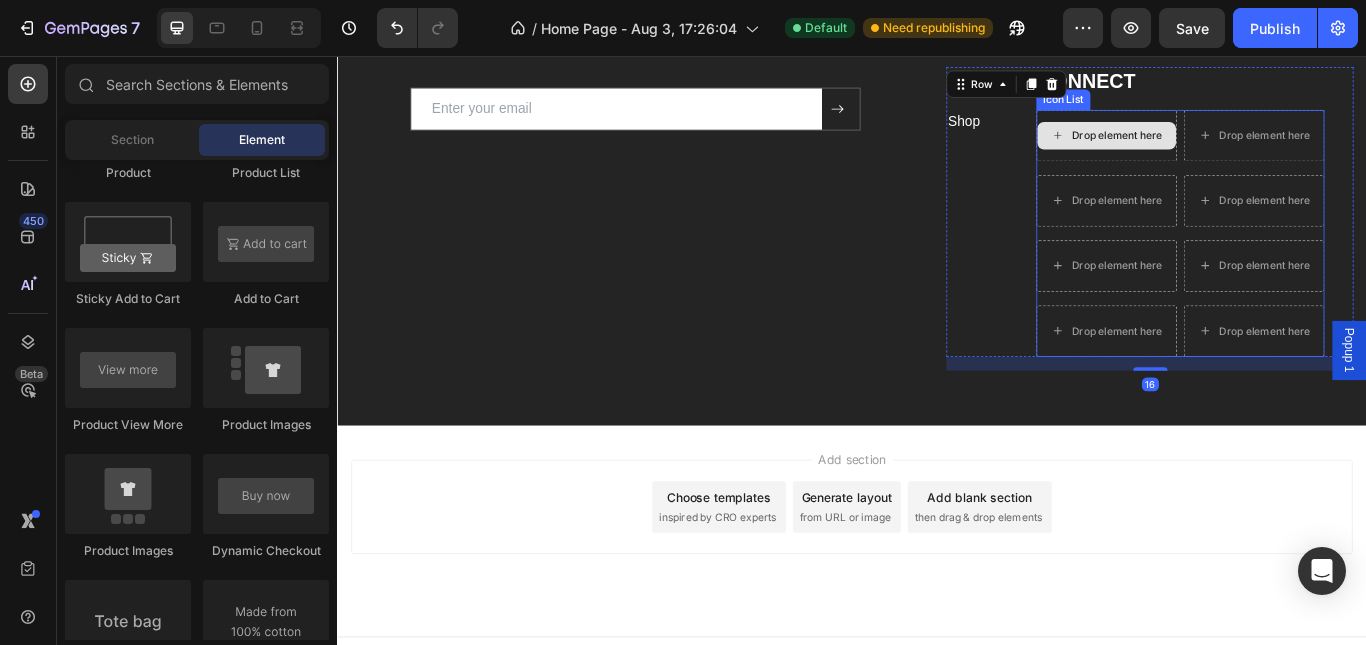click on "Drop element here" at bounding box center [1246, 149] 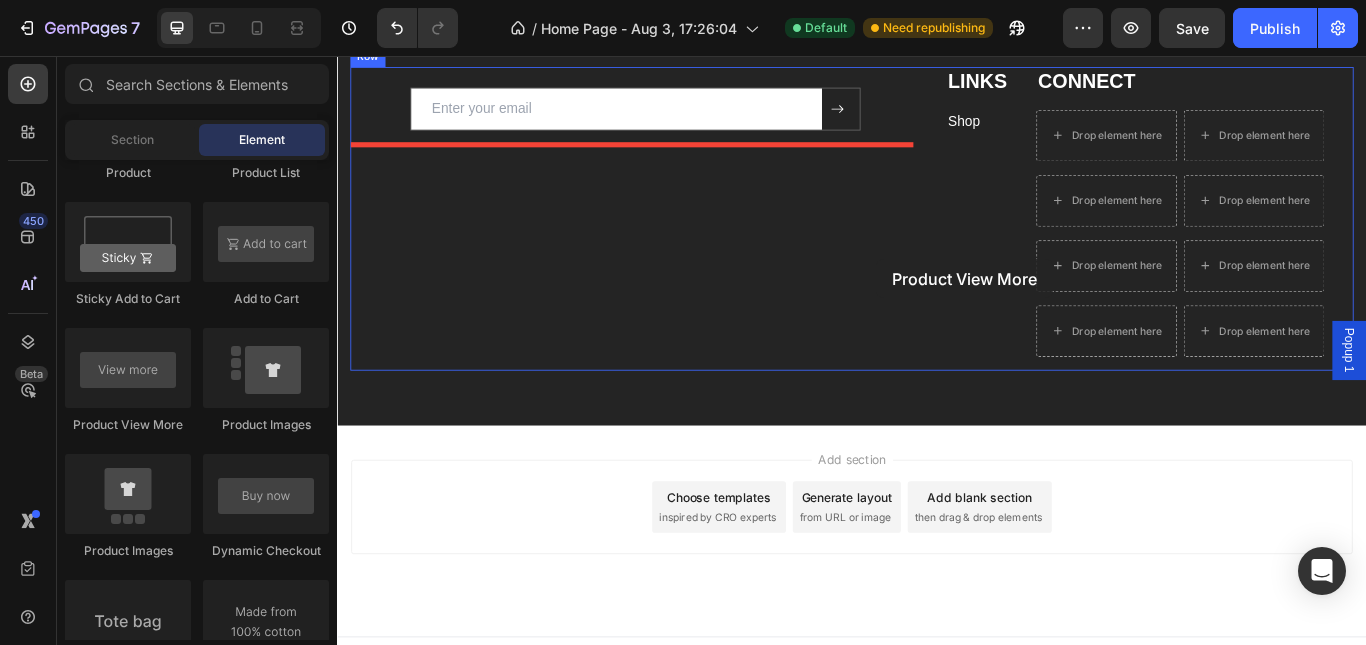 drag, startPoint x: 488, startPoint y: 445, endPoint x: 971, endPoint y: 293, distance: 506.35263 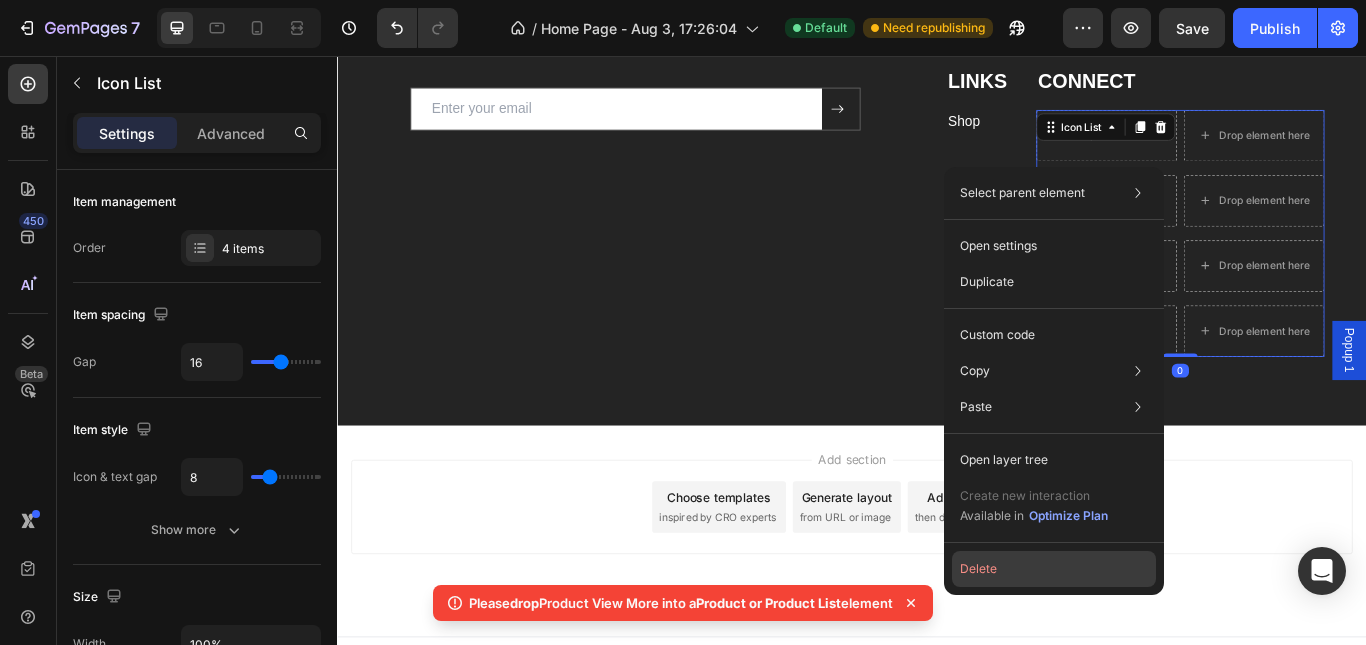 click on "Delete" 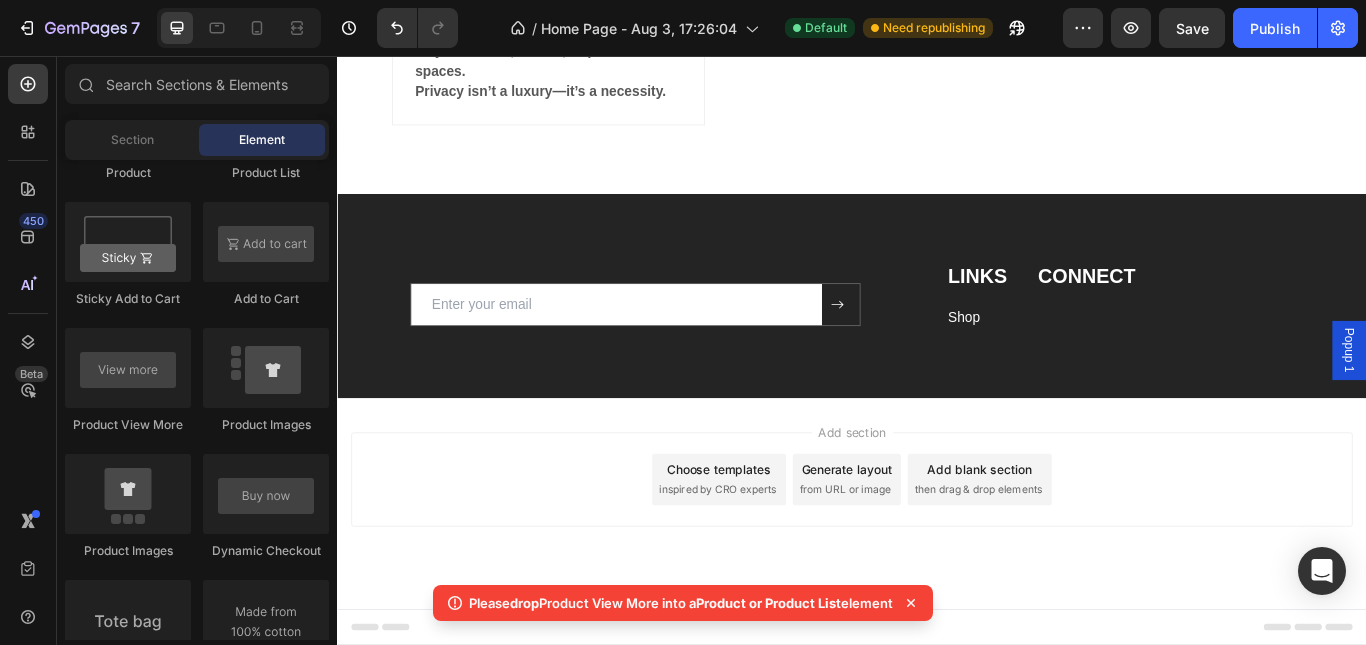 scroll, scrollTop: 2649, scrollLeft: 0, axis: vertical 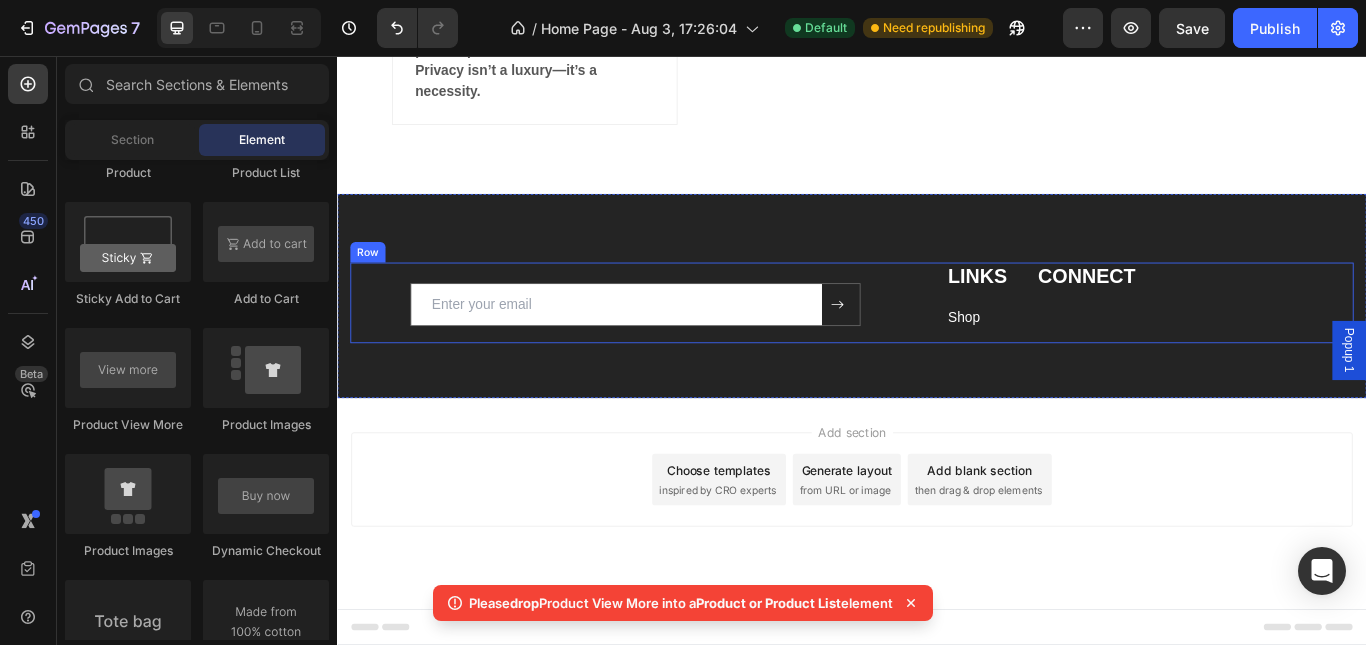 click on "CONNECT Heading" at bounding box center (1211, 336) 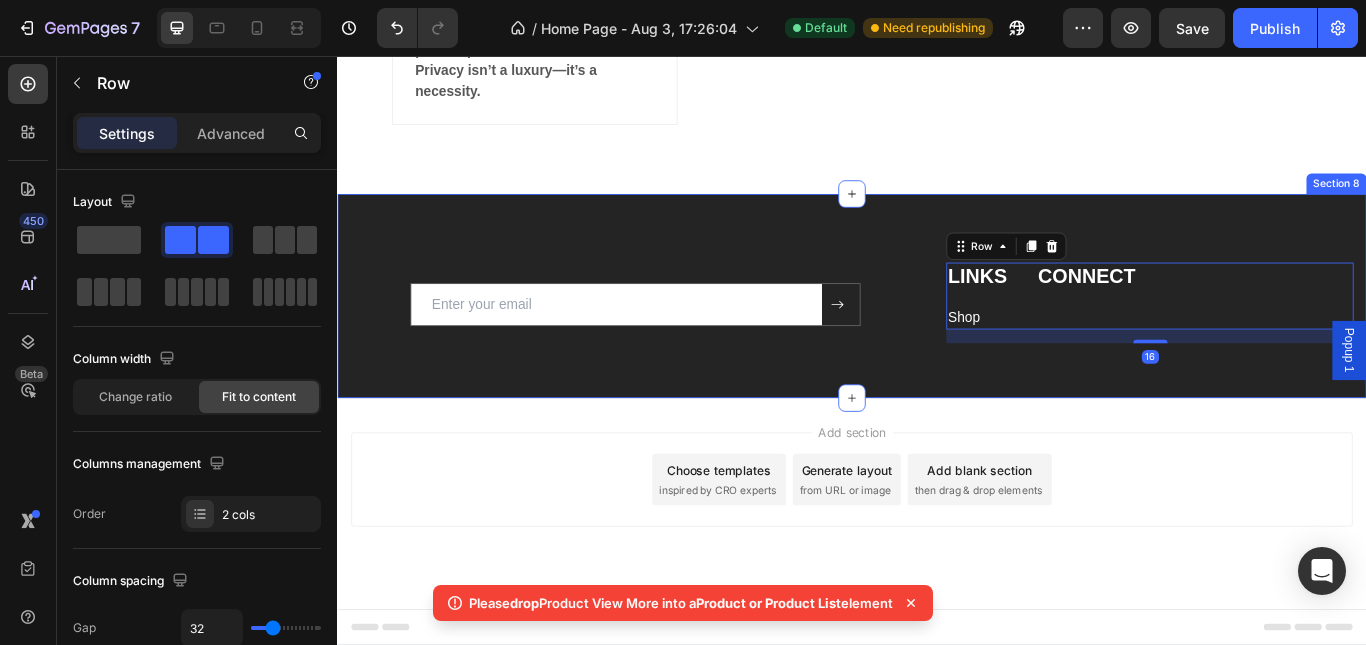 click on "Email Field
Submit Button Row Newsletter Row LINKS Heading Shop Text block CONNECT Heading Row   16 Row Section 8" at bounding box center [937, 336] 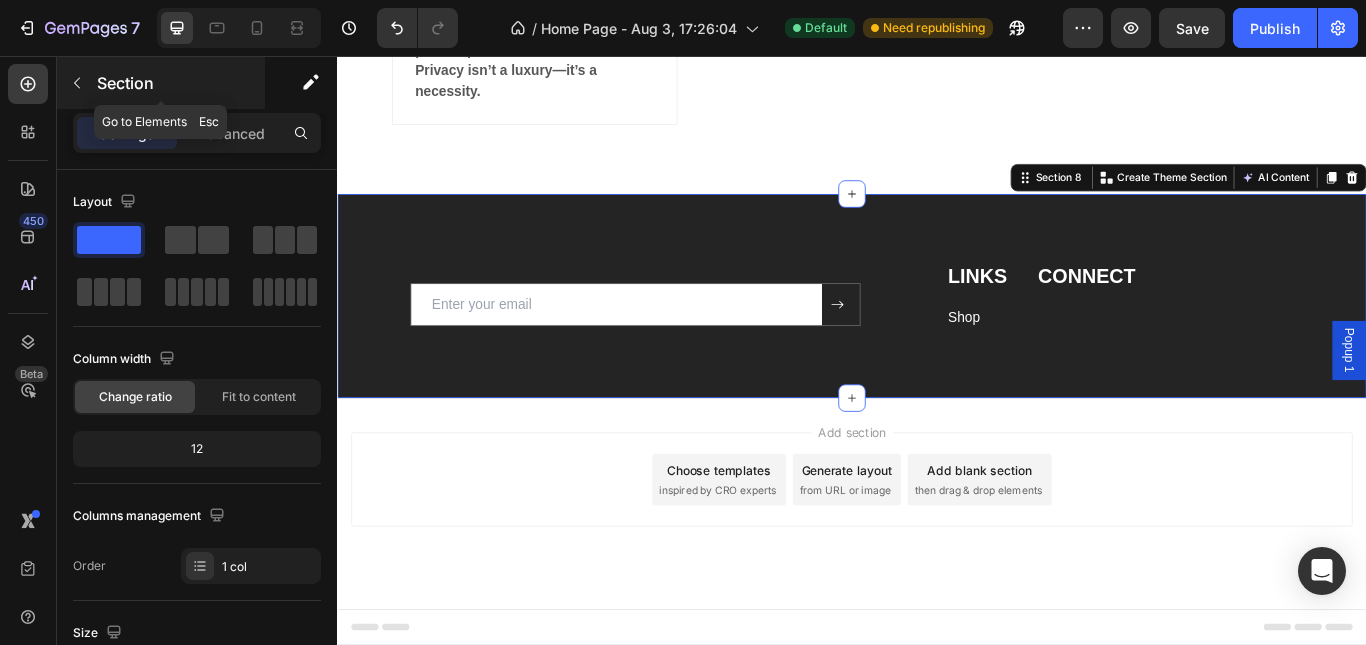 click 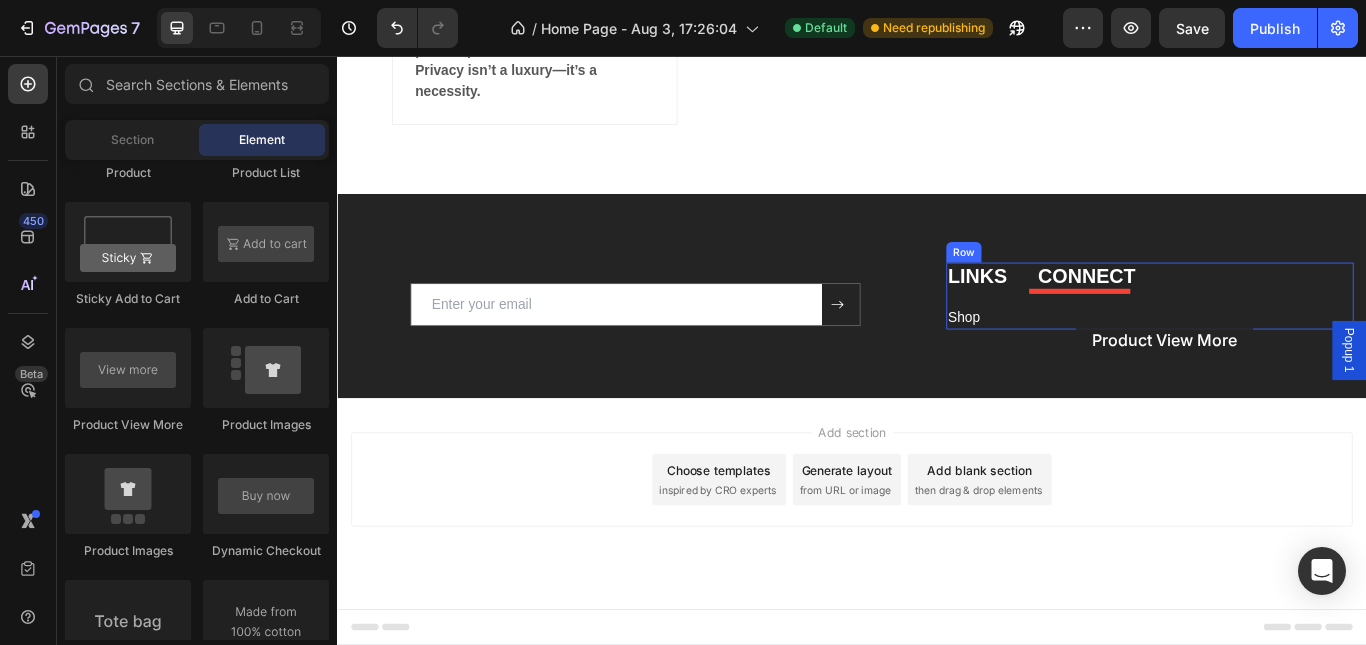 drag, startPoint x: 530, startPoint y: 451, endPoint x: 1199, endPoint y: 365, distance: 674.505 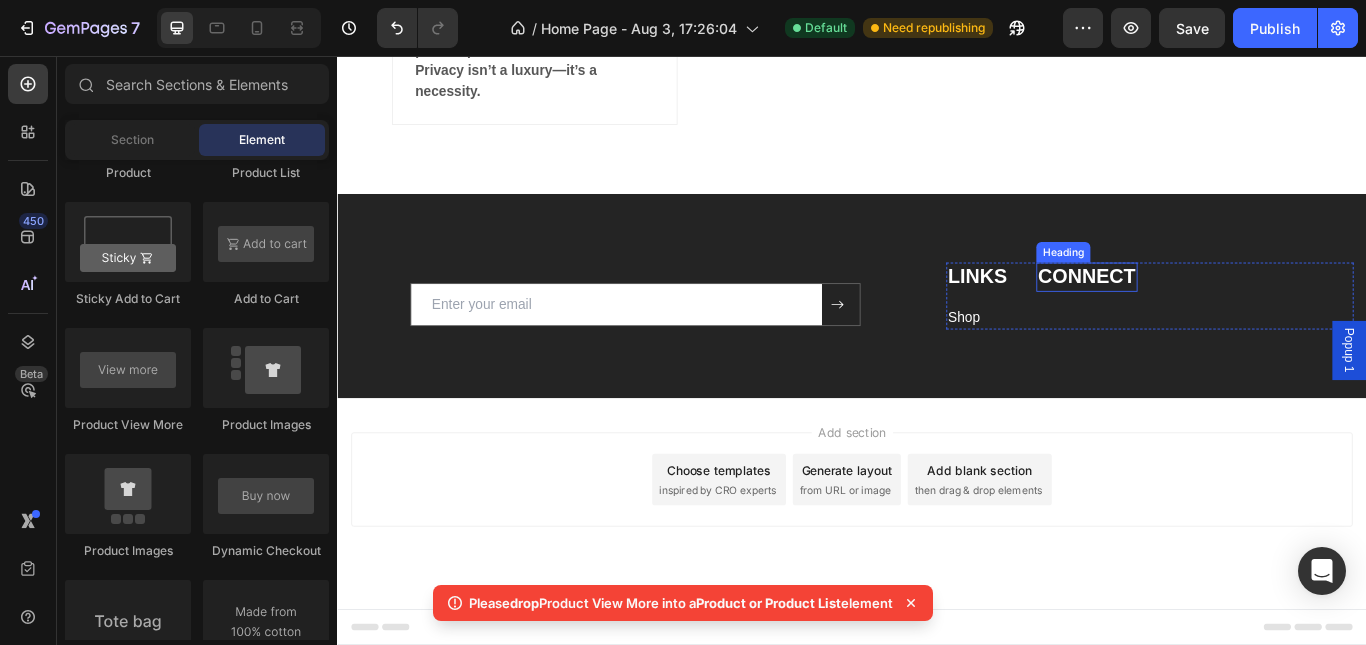 click on "CONNECT" at bounding box center (1211, 314) 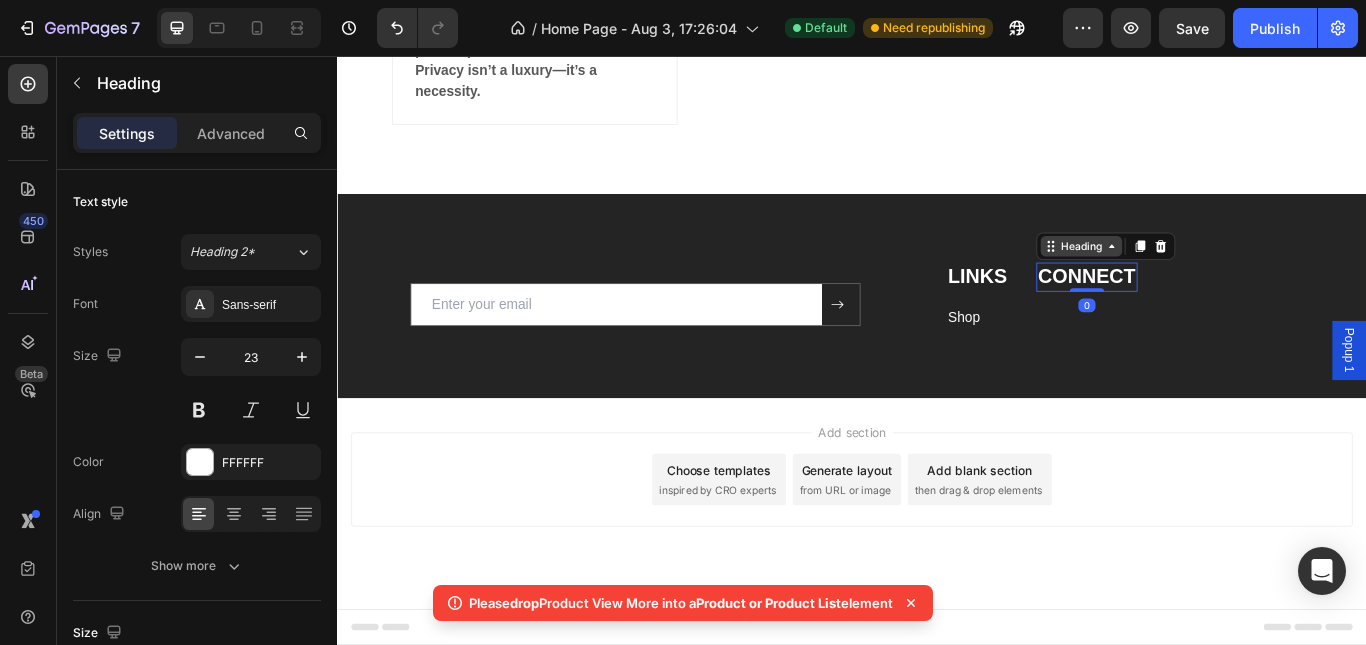 click on "Heading" at bounding box center [1204, 278] 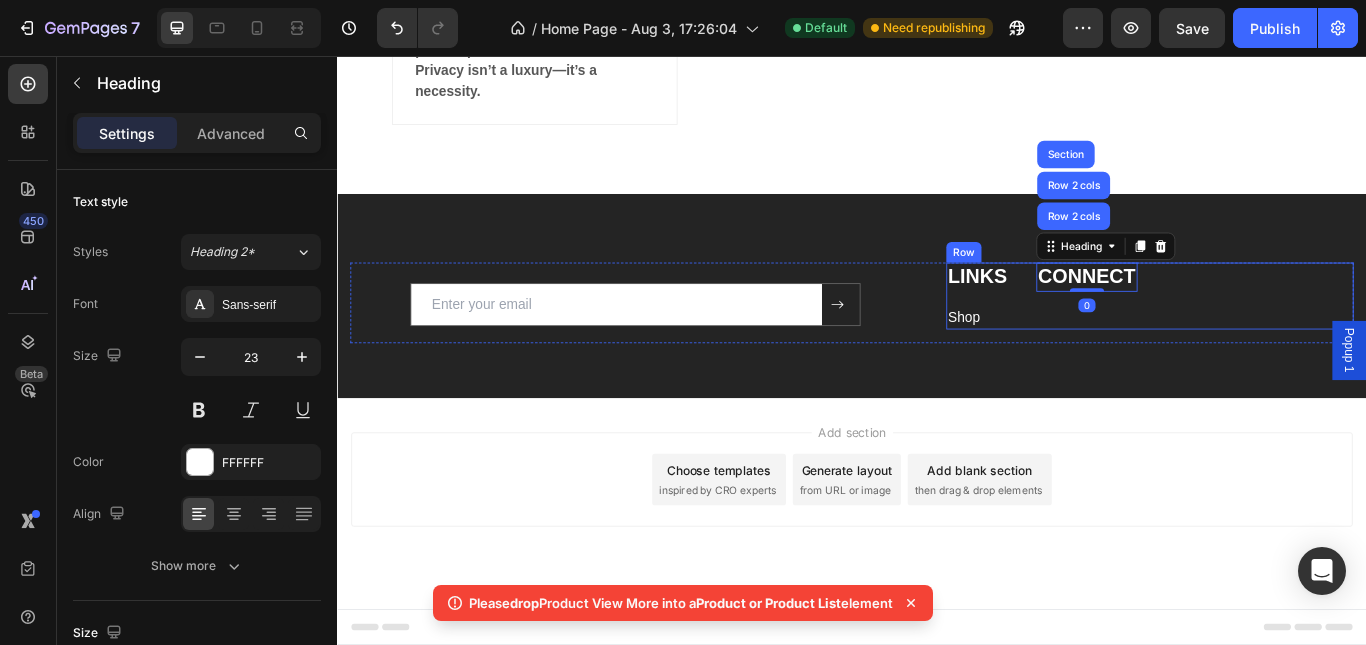 click on "LINKS Heading Shop Text block CONNECT Heading Row 2 cols Row 2 cols Section   0 Row" at bounding box center (1284, 336) 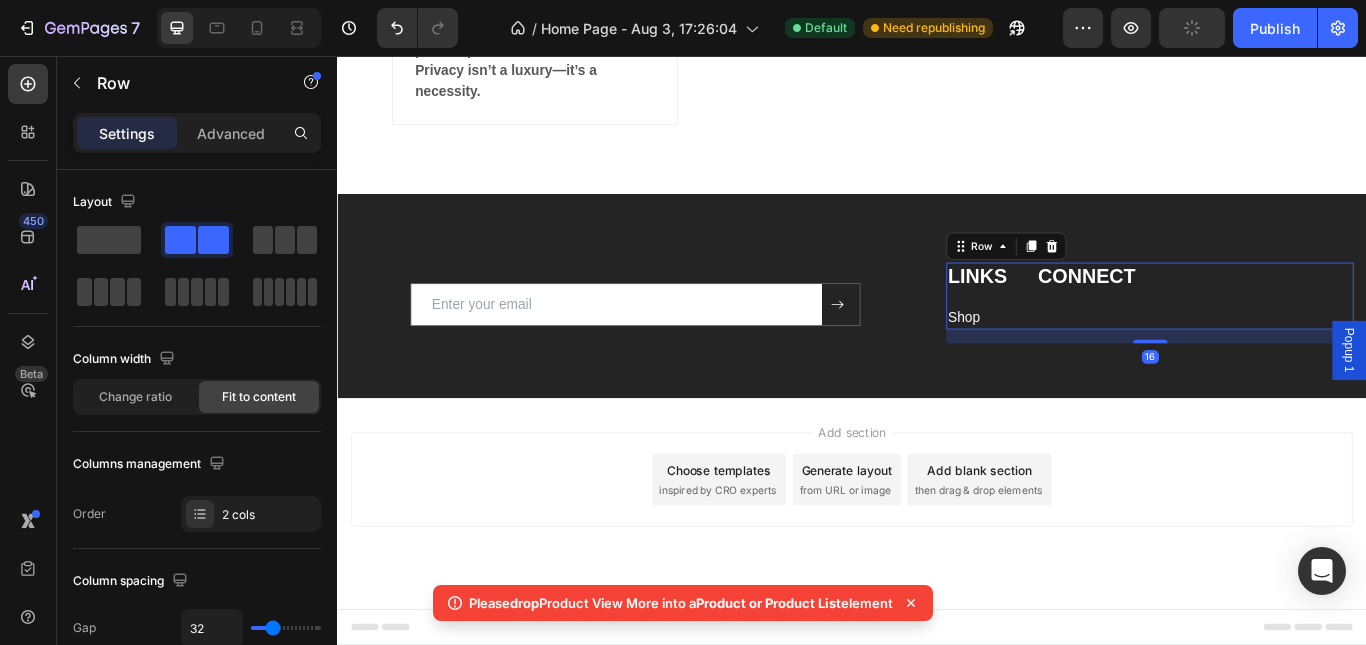 click on "16" at bounding box center [1284, 383] 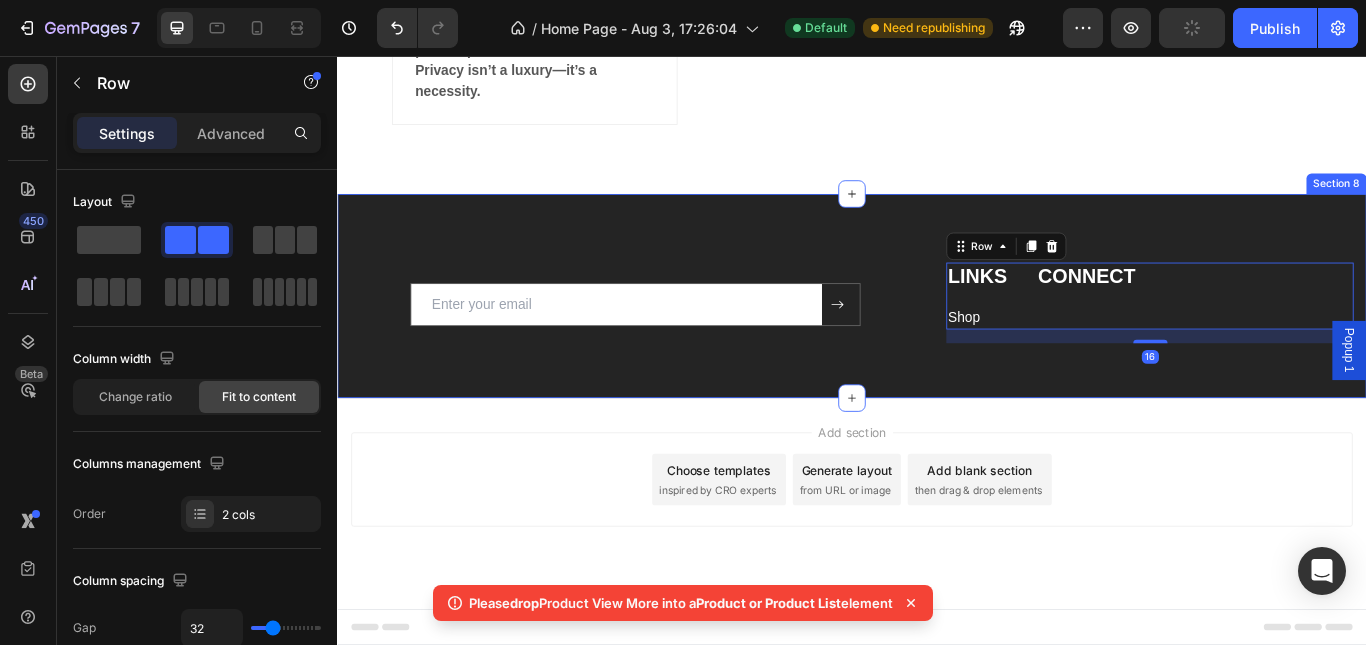 click on "Email Field
Submit Button Row Newsletter Row LINKS Heading Shop Text block CONNECT Heading Row   16 Row Section 8" at bounding box center [937, 336] 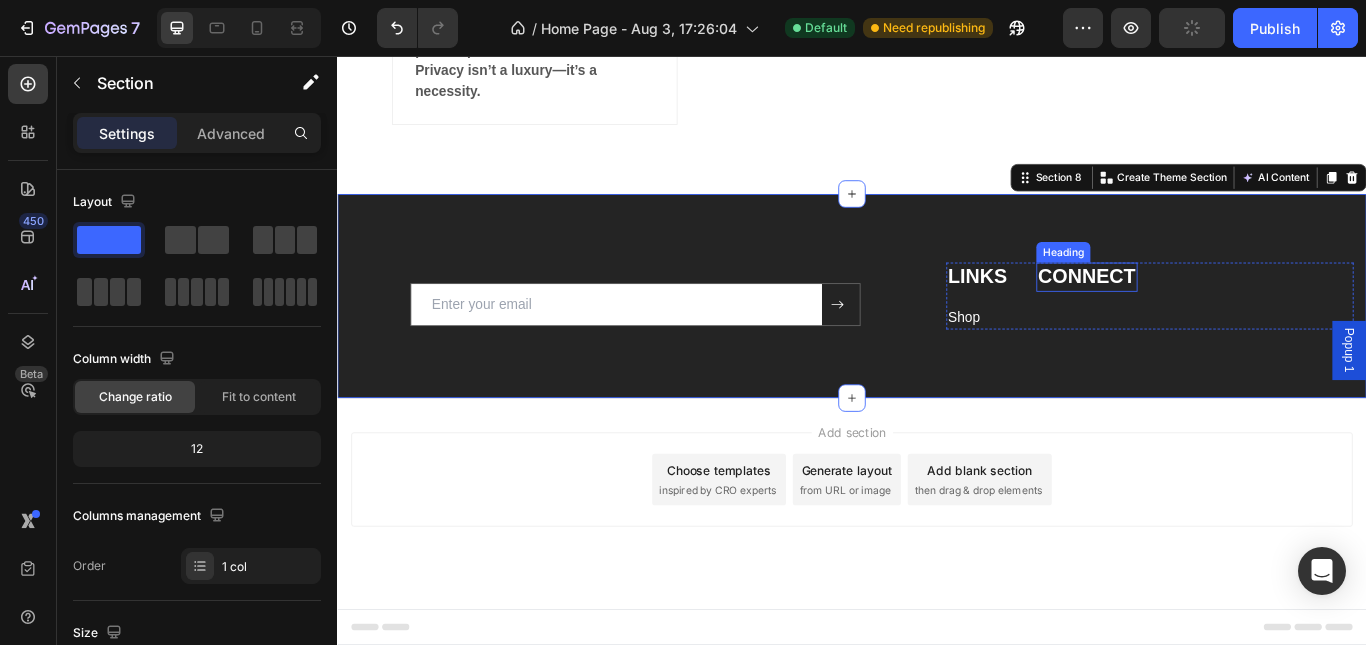 click on "CONNECT" at bounding box center [1211, 314] 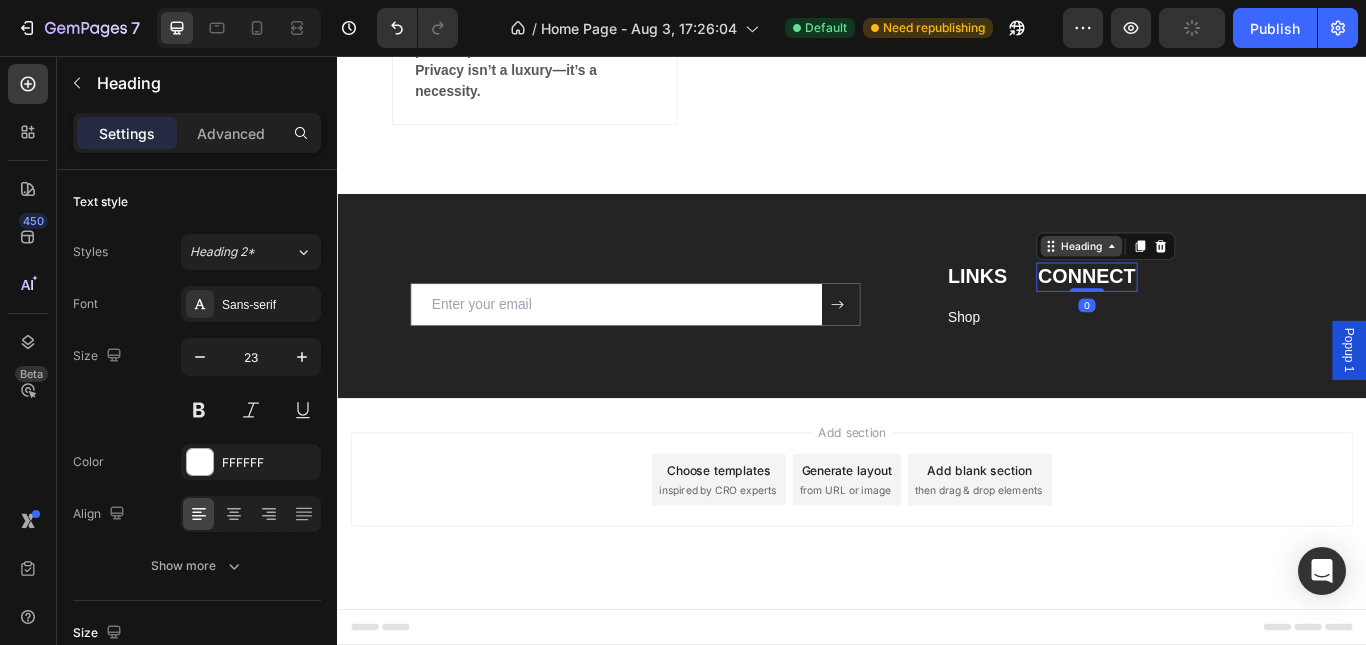 click 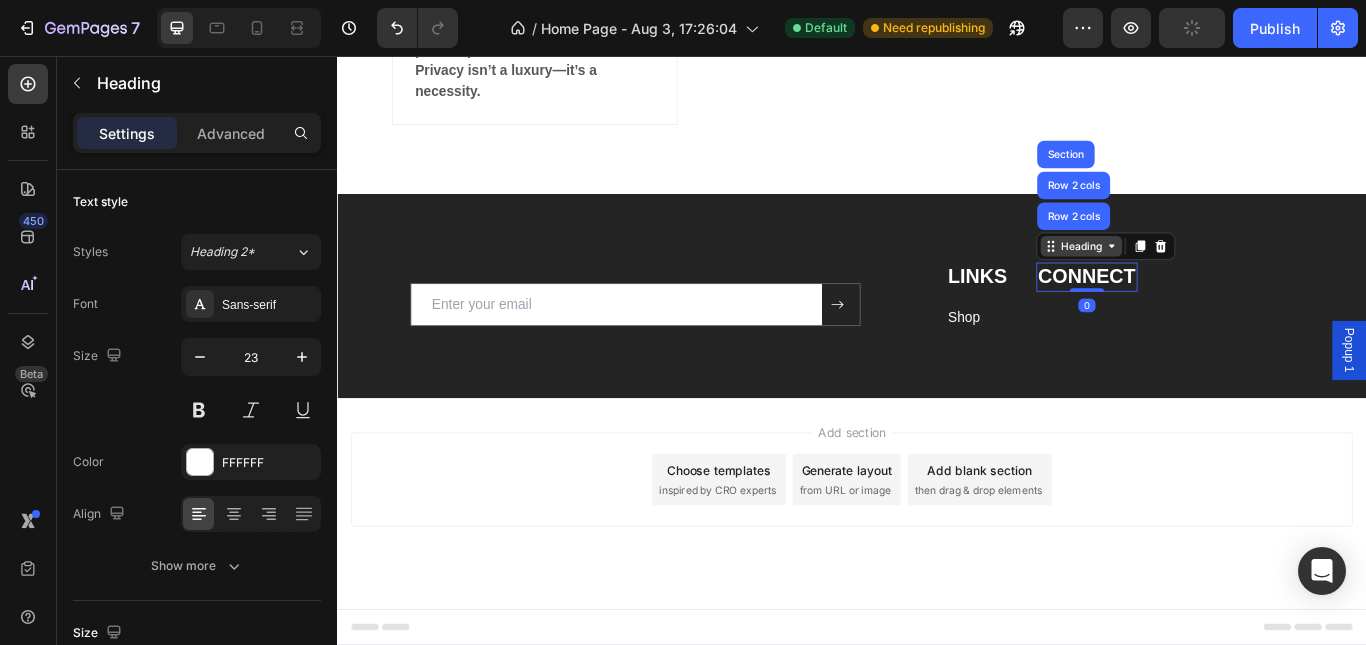 click 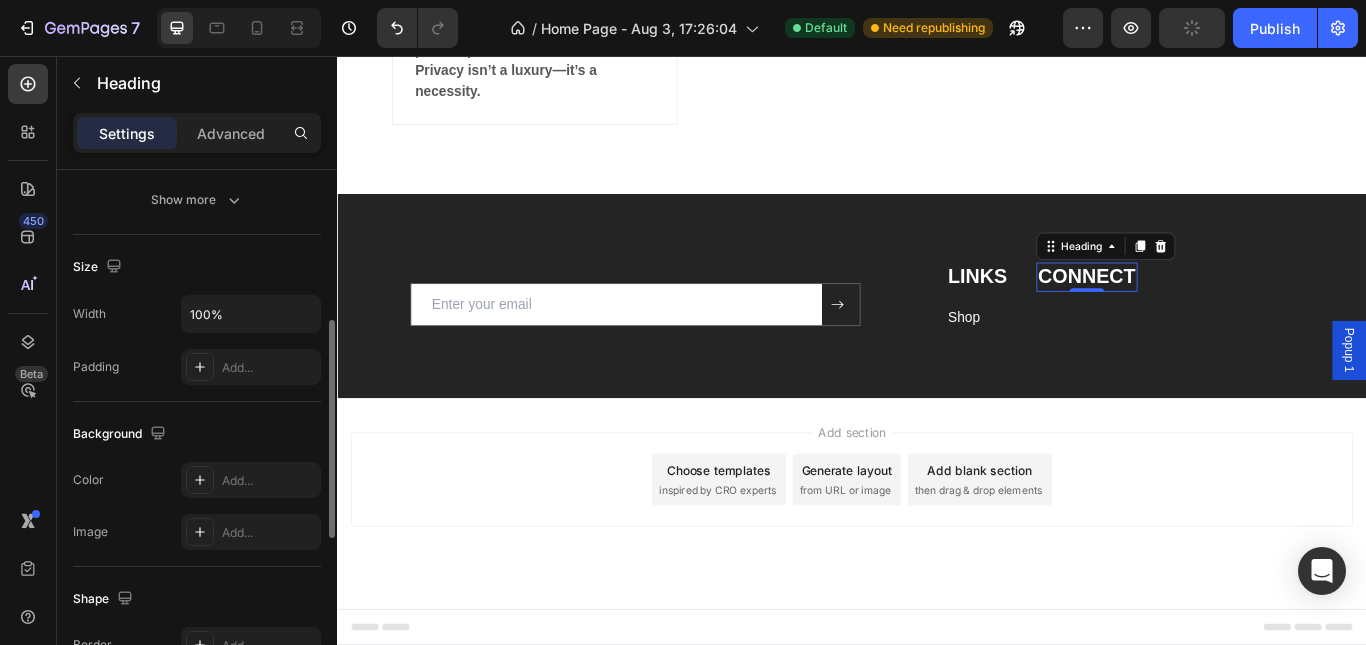 scroll, scrollTop: 0, scrollLeft: 0, axis: both 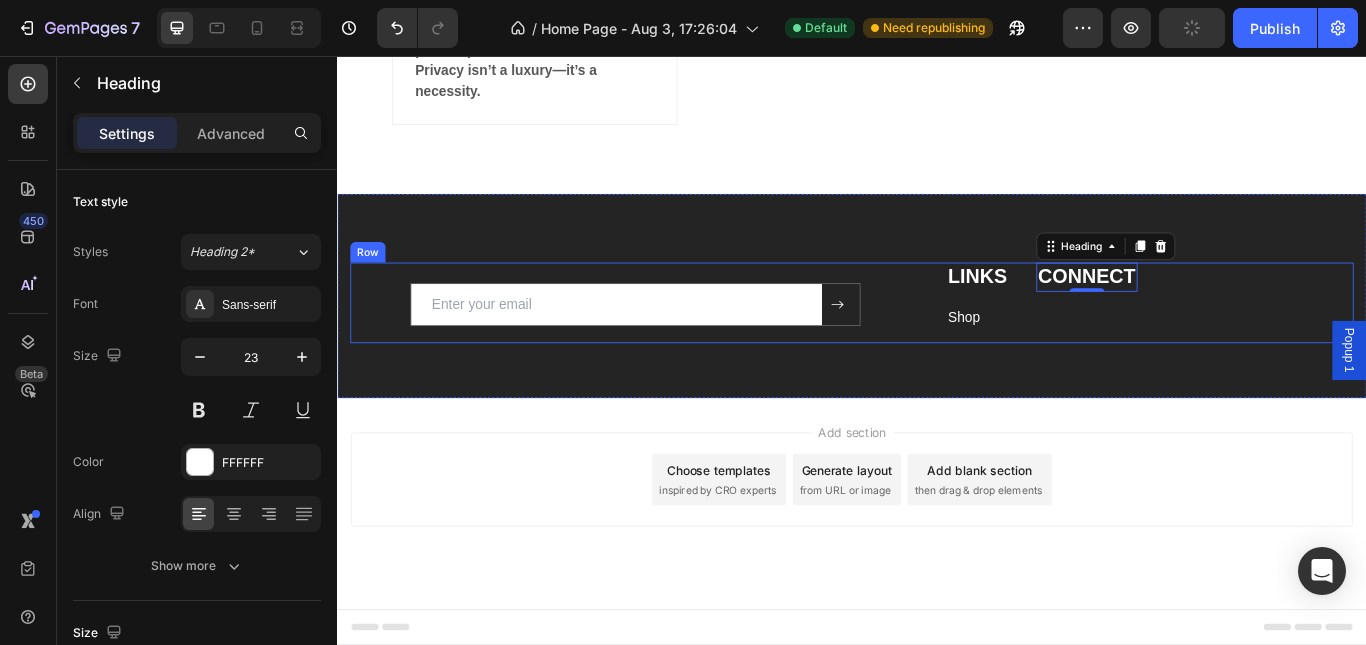 click on "LINKS Heading Shop Text block CONNECT Heading   0 Row" at bounding box center (1284, 344) 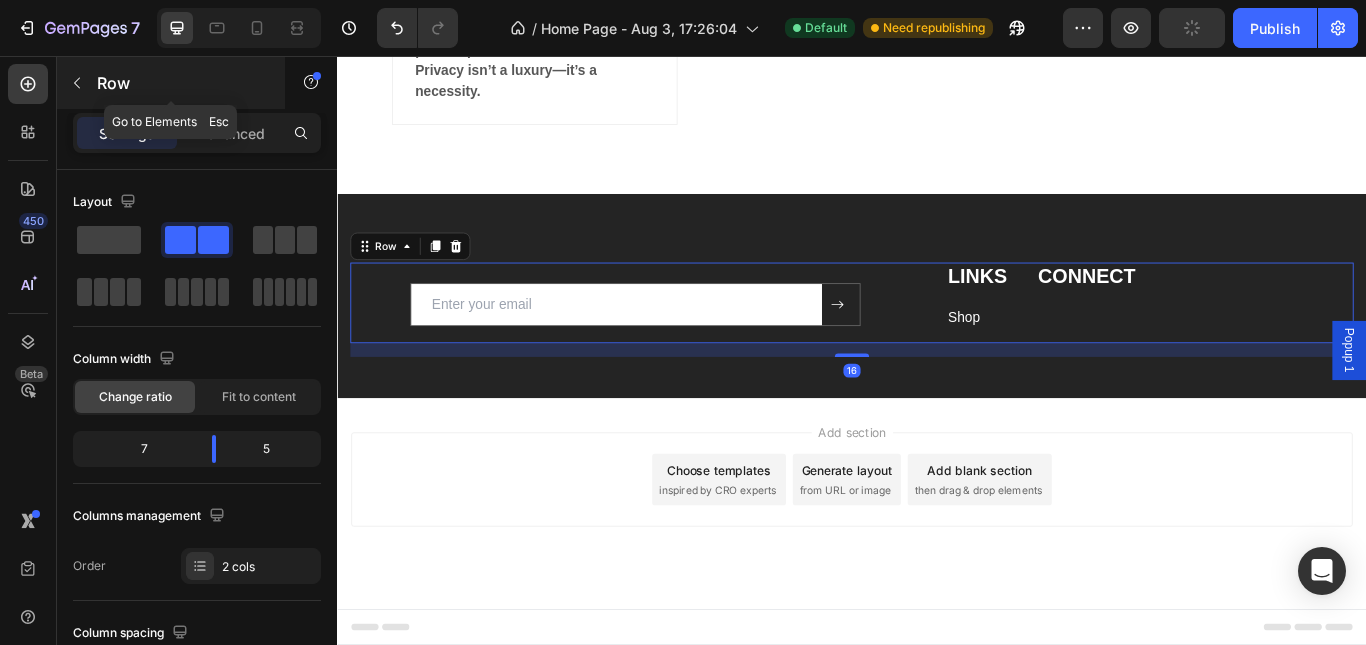 click 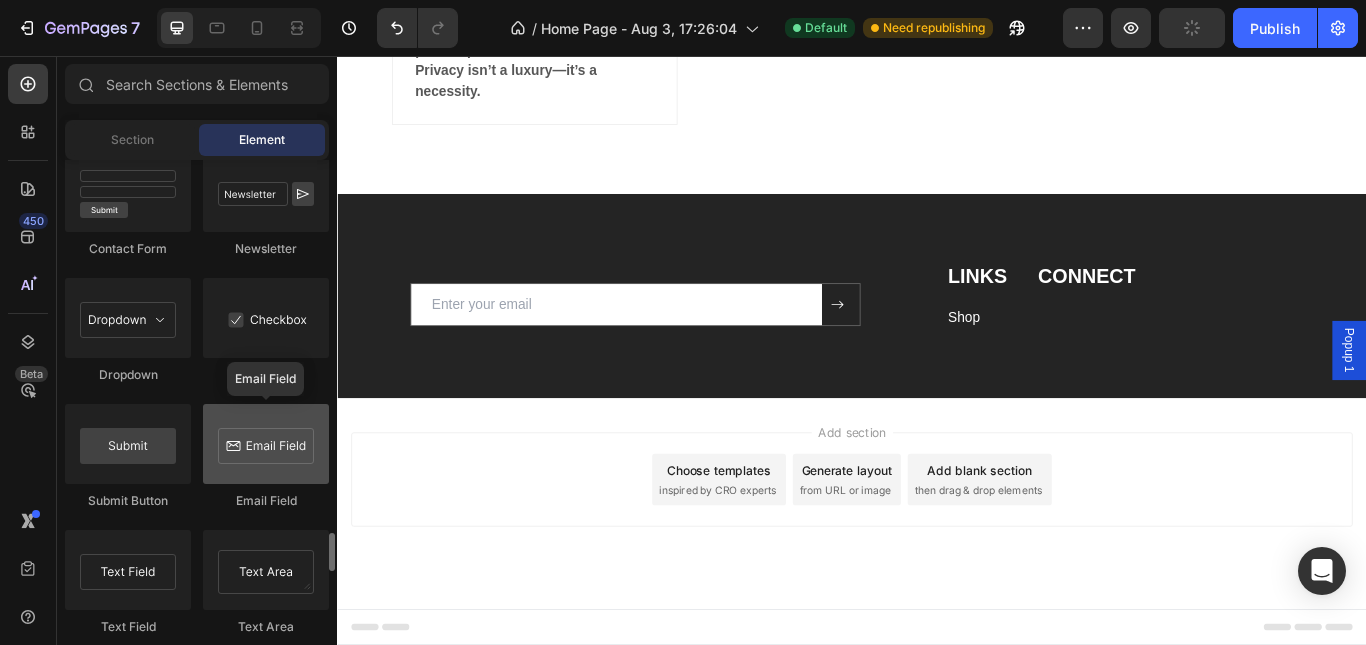 scroll, scrollTop: 4800, scrollLeft: 0, axis: vertical 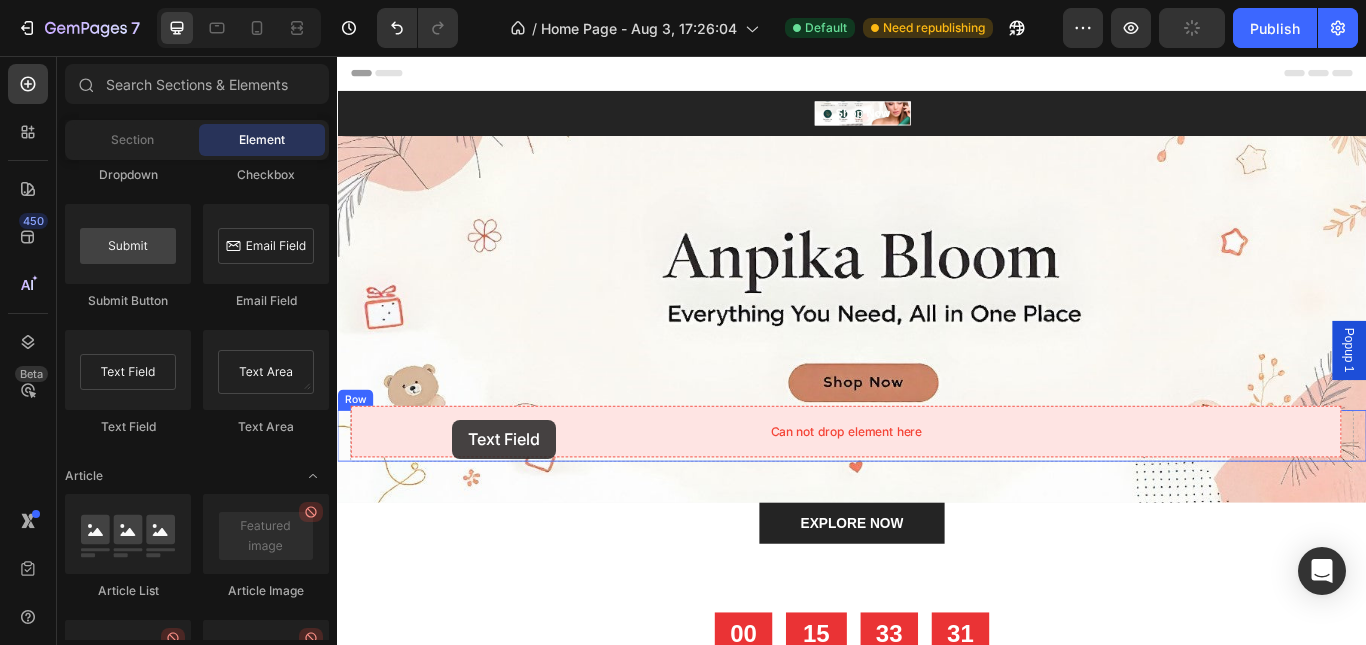 drag, startPoint x: 459, startPoint y: 428, endPoint x: 467, endPoint y: 474, distance: 46.69047 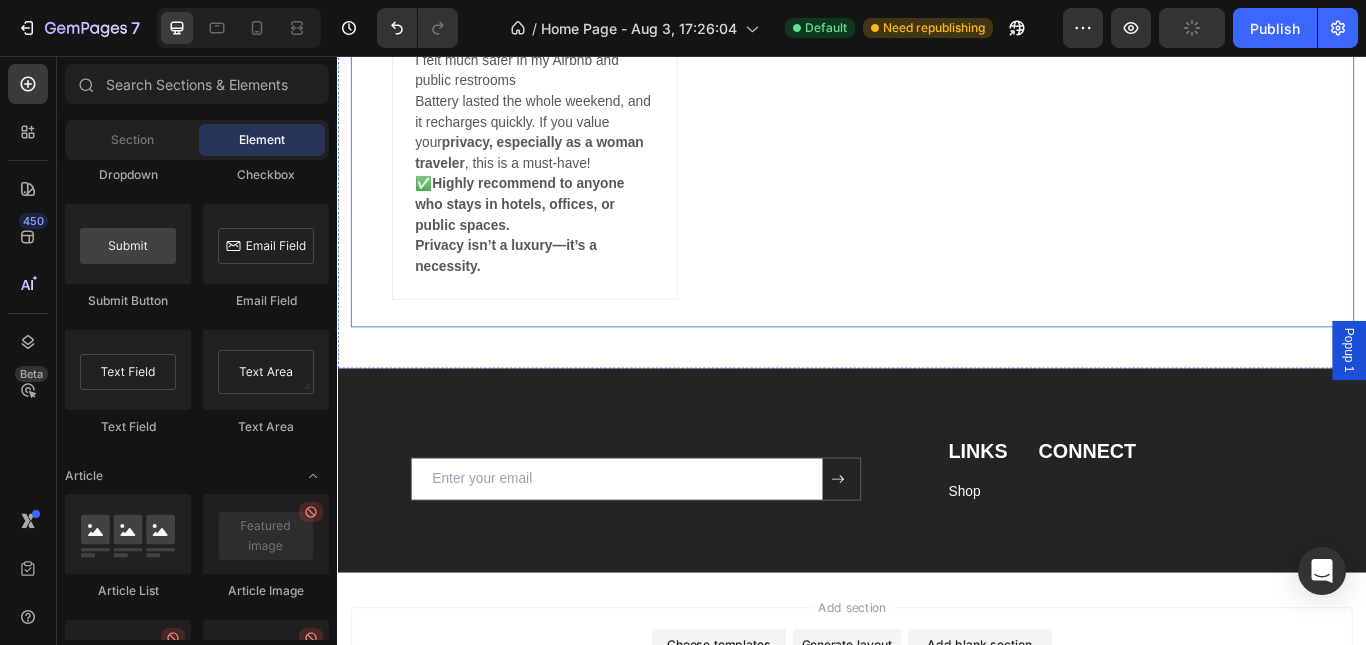 scroll, scrollTop: 2334, scrollLeft: 0, axis: vertical 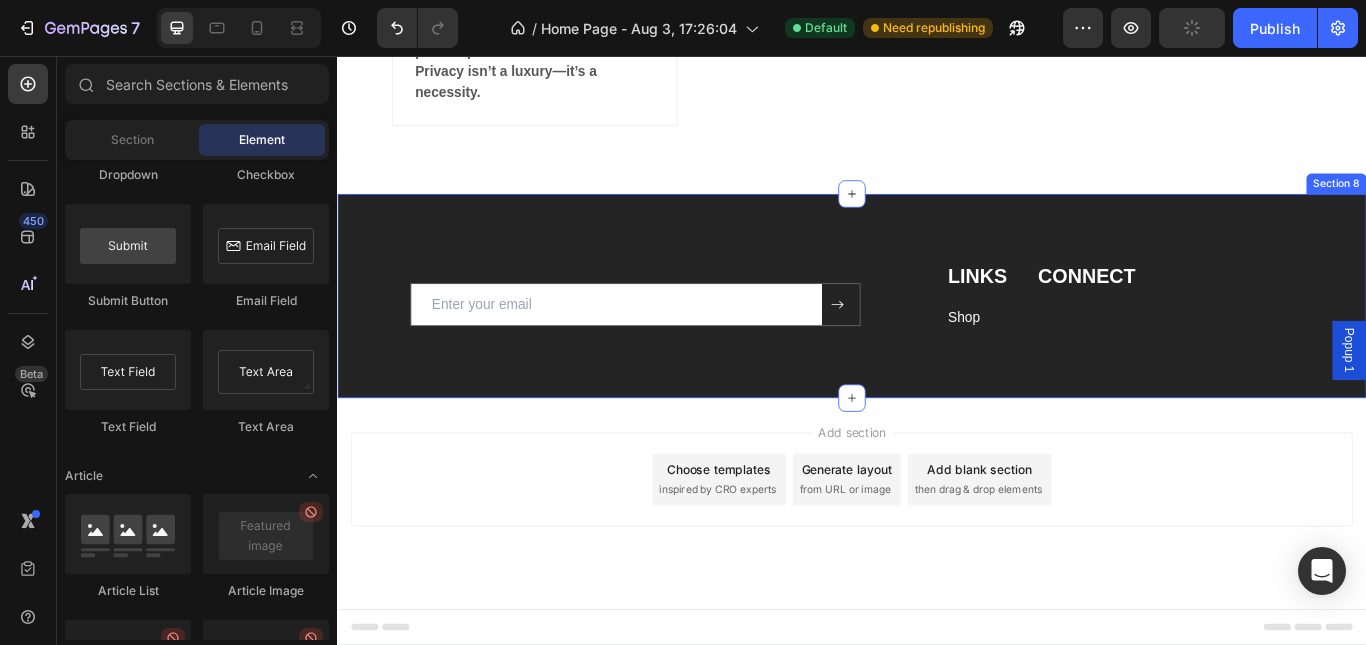 click on "Email Field
Submit Button Row Newsletter Row LINKS Heading Shop Text block CONNECT Heading Row Row Section 8" at bounding box center [937, 336] 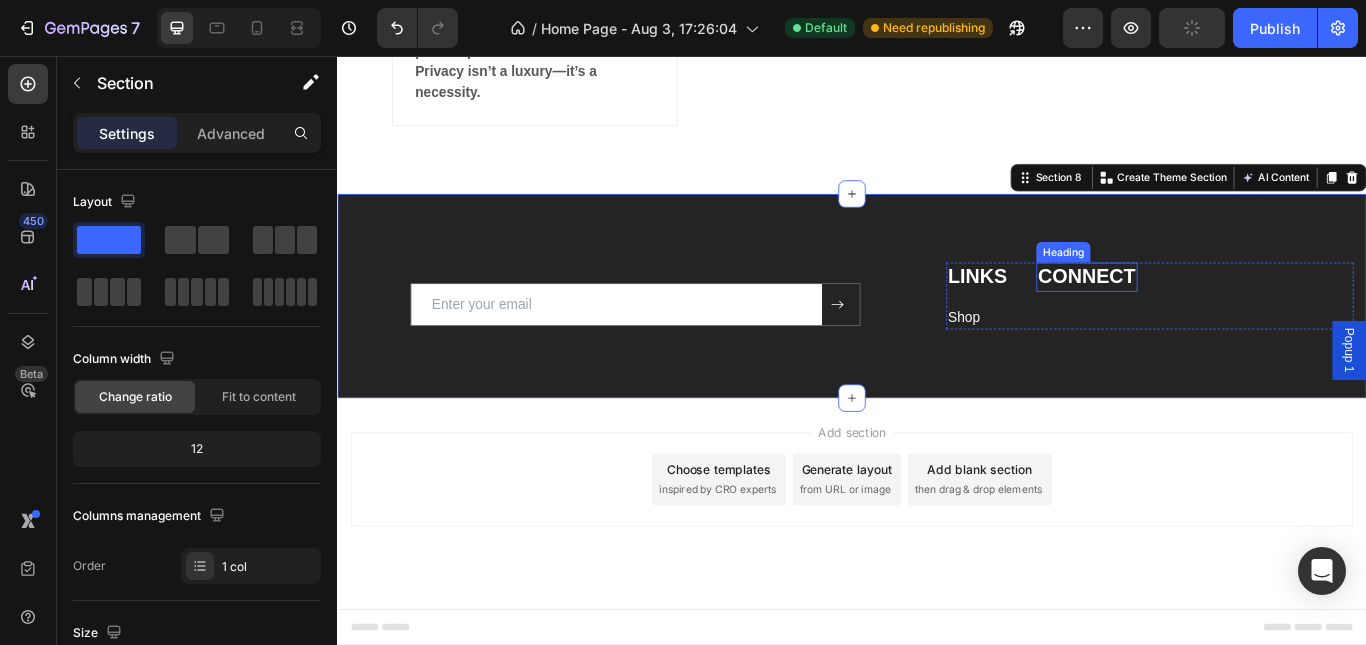 click on "CONNECT" at bounding box center [1211, 314] 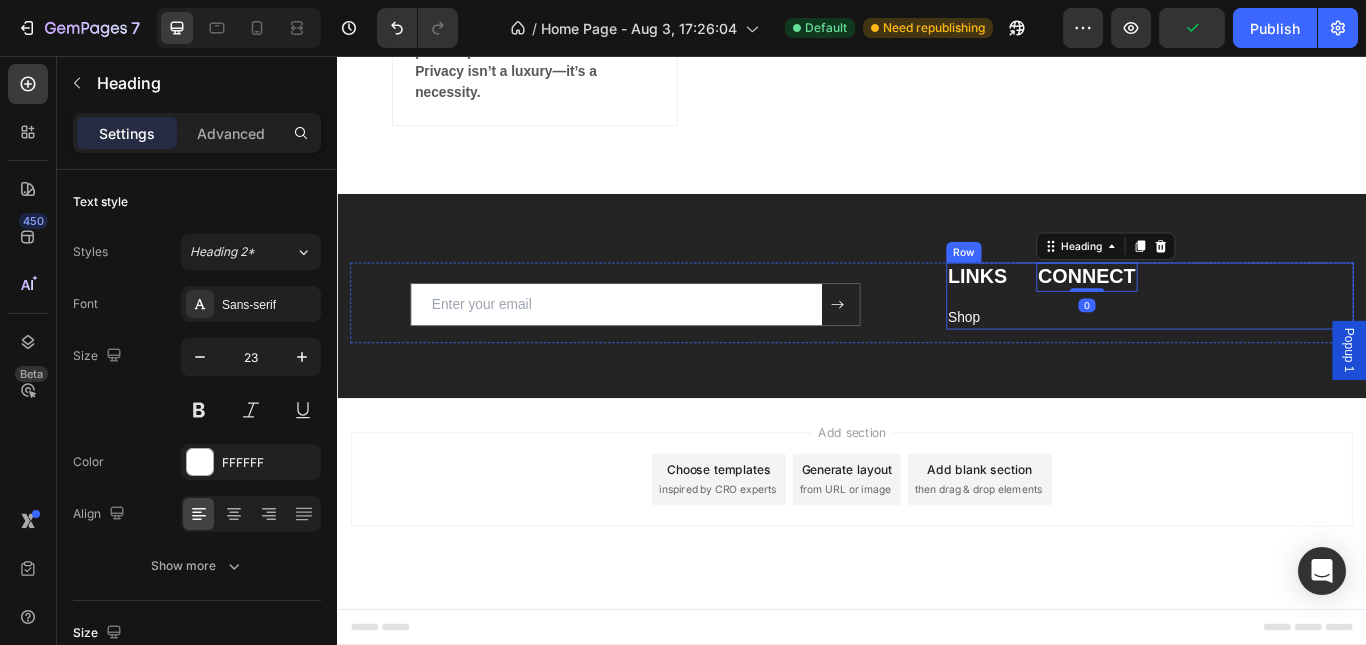 click on "Email Field
Submit Button Row Newsletter Row LINKS Heading Shop Text block CONNECT Heading   0 Row Row" at bounding box center [937, 352] 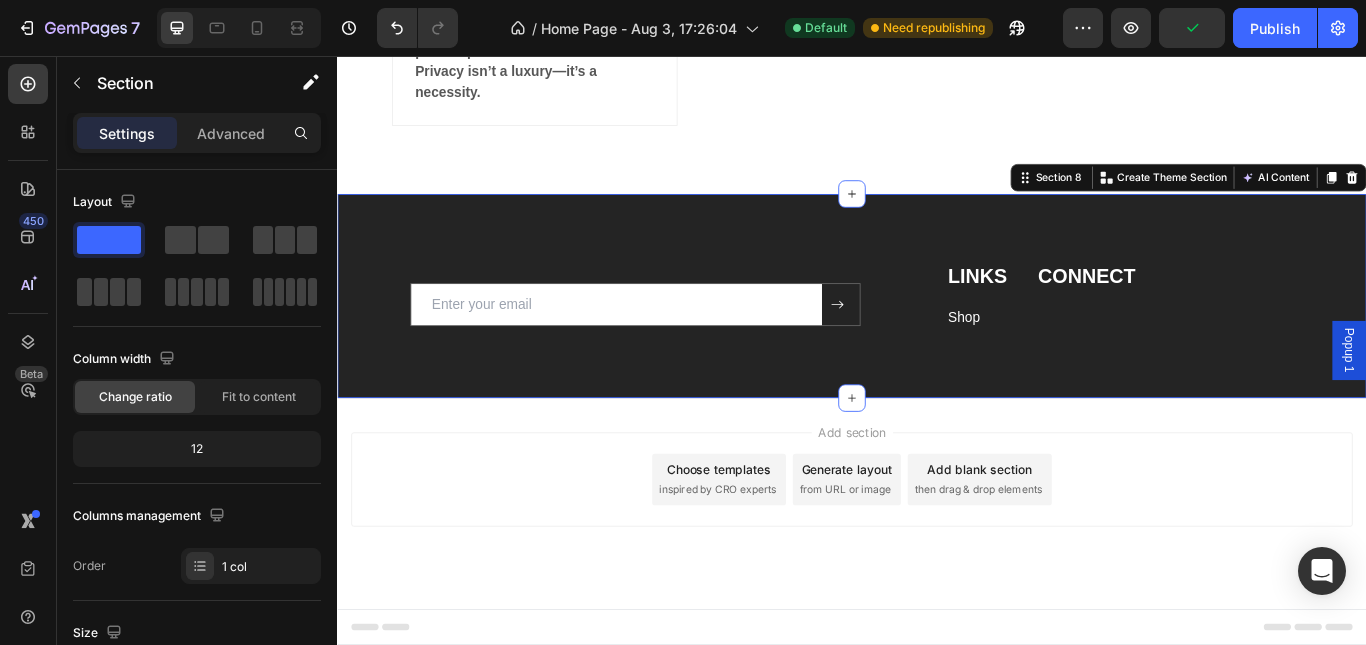 click on "Email Field
Submit Button Row Newsletter Row LINKS Heading Shop Text block CONNECT Heading Row Row" at bounding box center [937, 352] 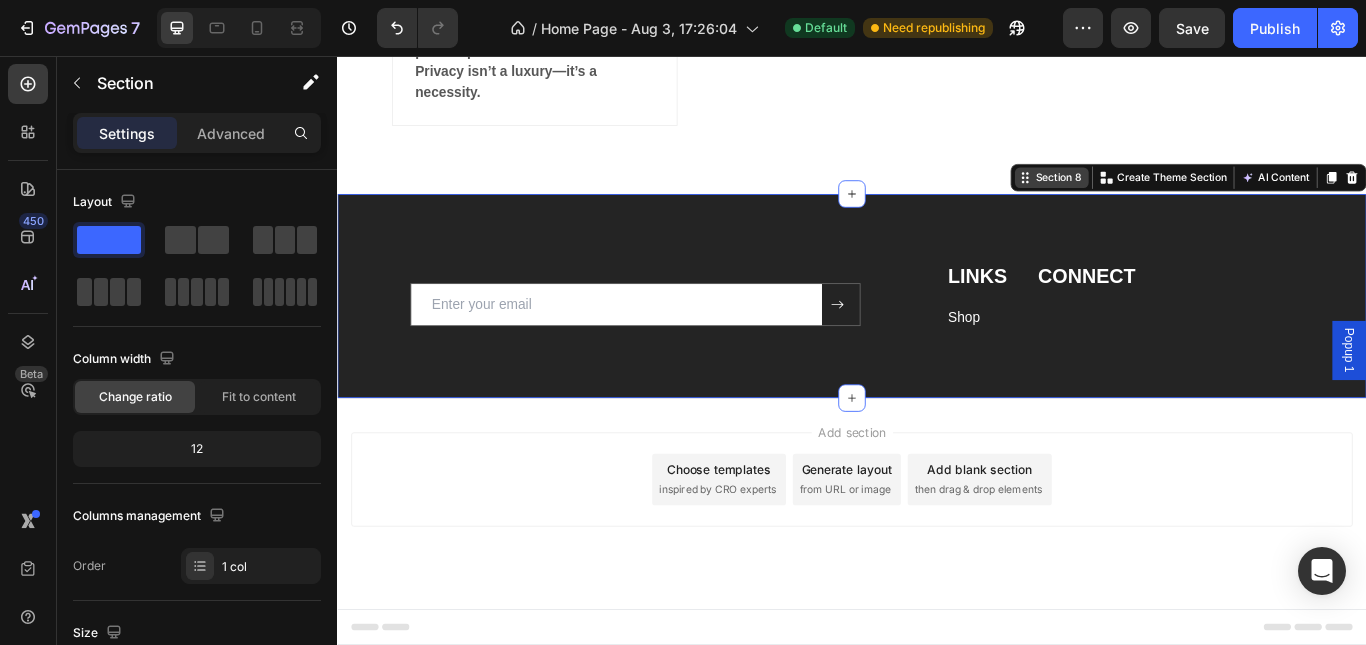 click on "Section 8" at bounding box center (1178, 198) 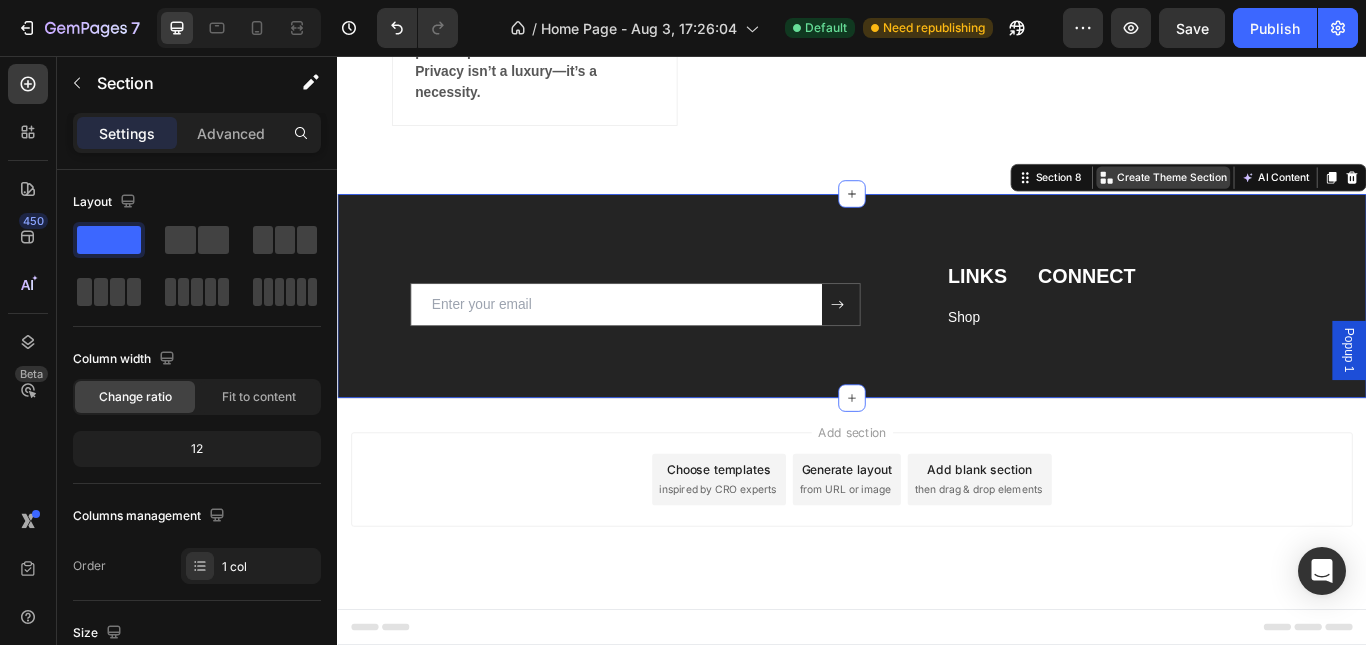 click on "Create Theme Section" at bounding box center (1300, 198) 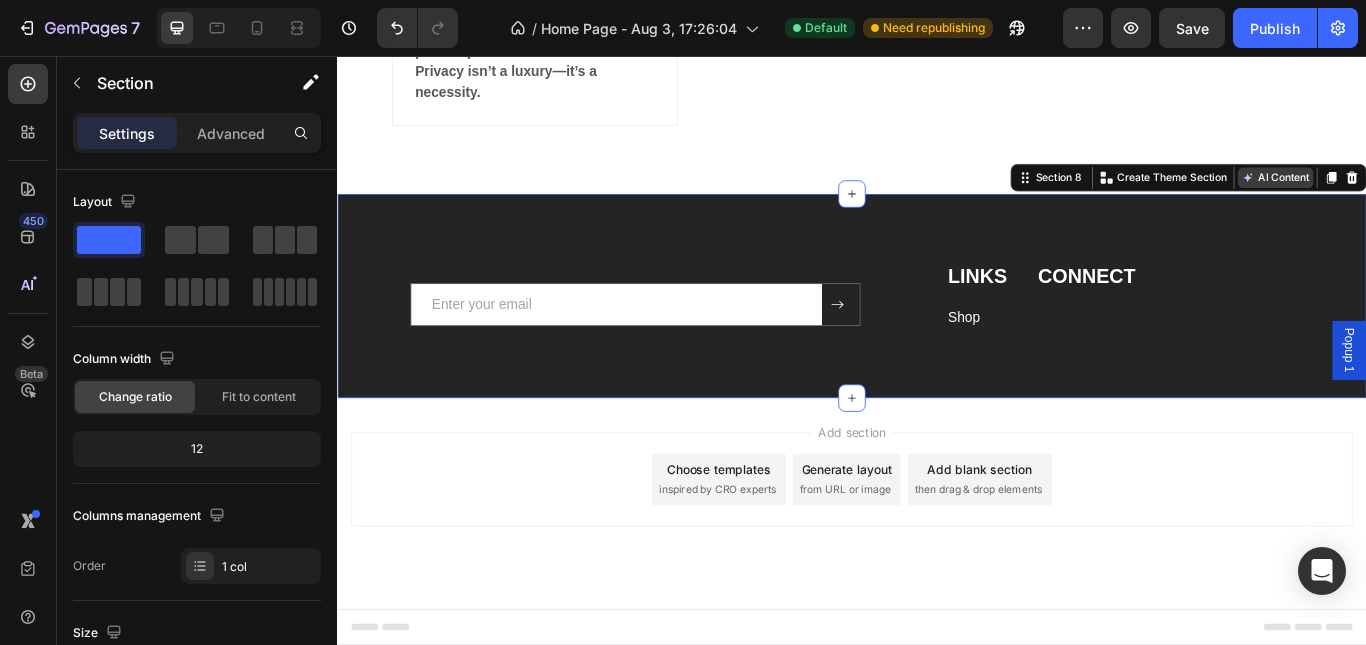 click on "AI Content" at bounding box center (1431, 198) 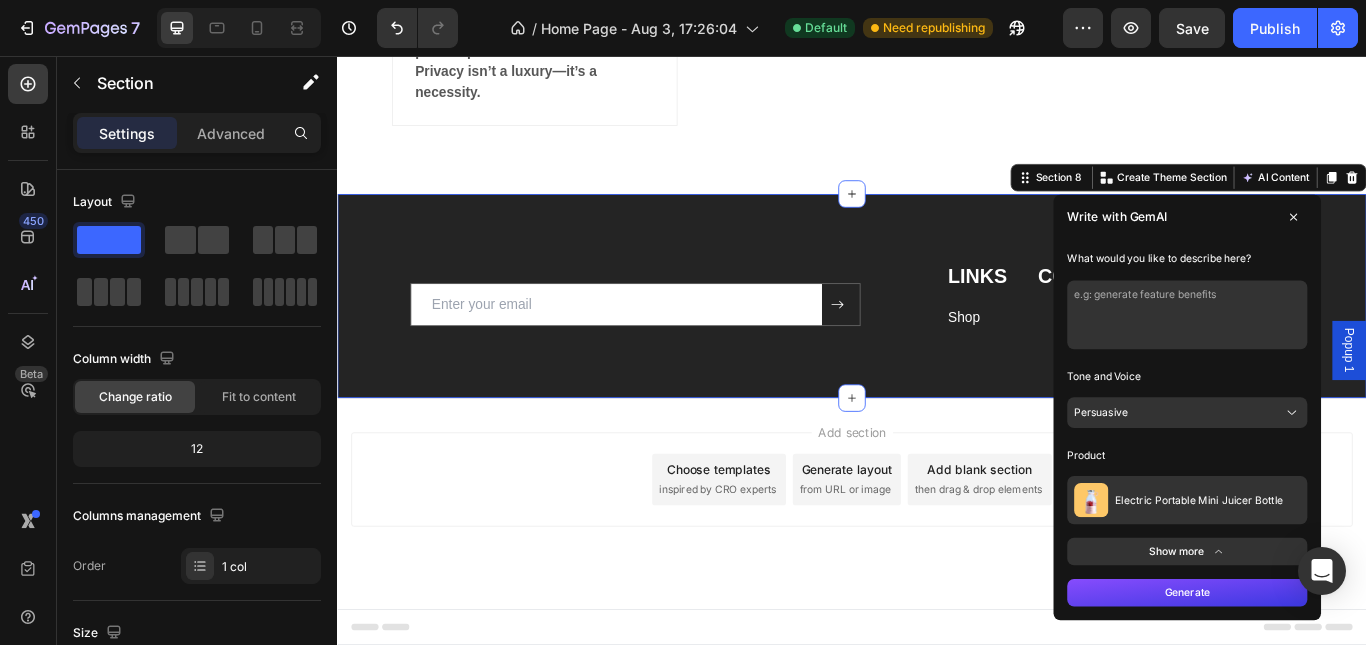 click on "What would you like to describe here? Tone and Voice Persuasive Product Electric Portable Mini Juicer Bottle Show more" at bounding box center (1328, 460) 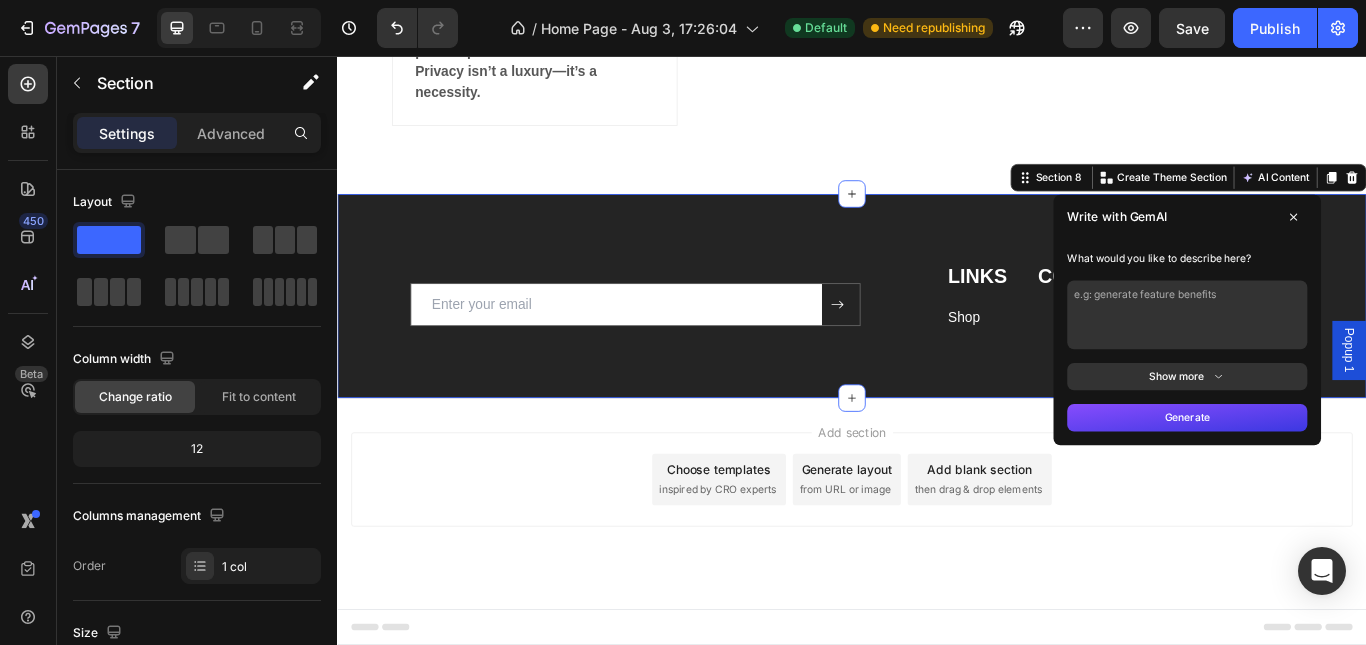 click on "Email Field
Submit Button Row Newsletter Row LINKS Heading Shop Text block CONNECT Heading Row Row" at bounding box center [937, 352] 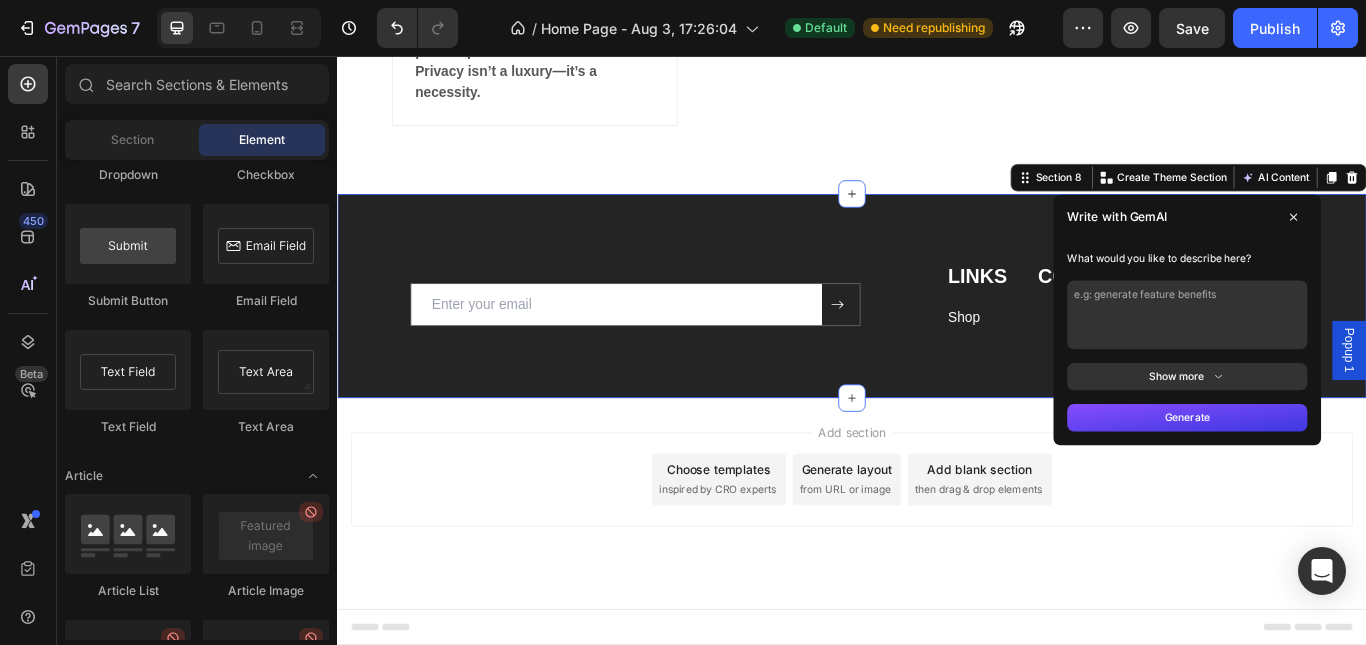 click on "Add section Choose templates inspired by CRO experts Generate layout from URL or image Add blank section then drag & drop elements" at bounding box center (937, 578) 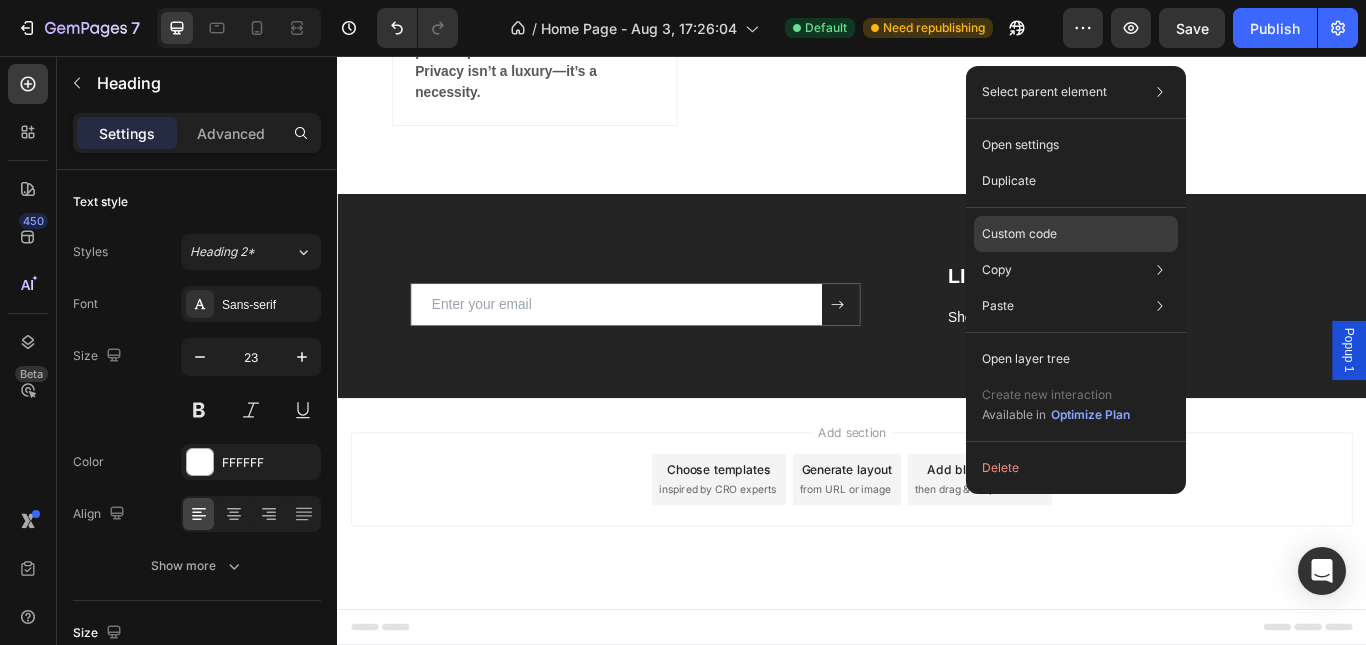 click on "Custom code" 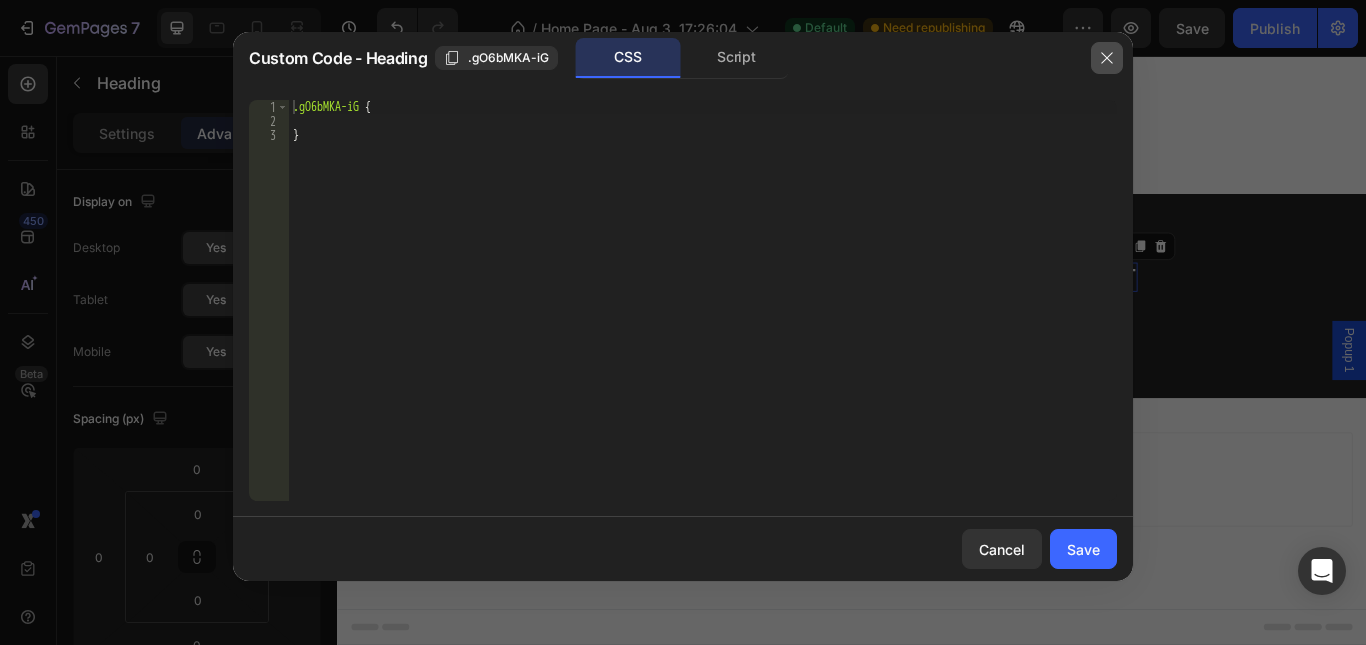 click 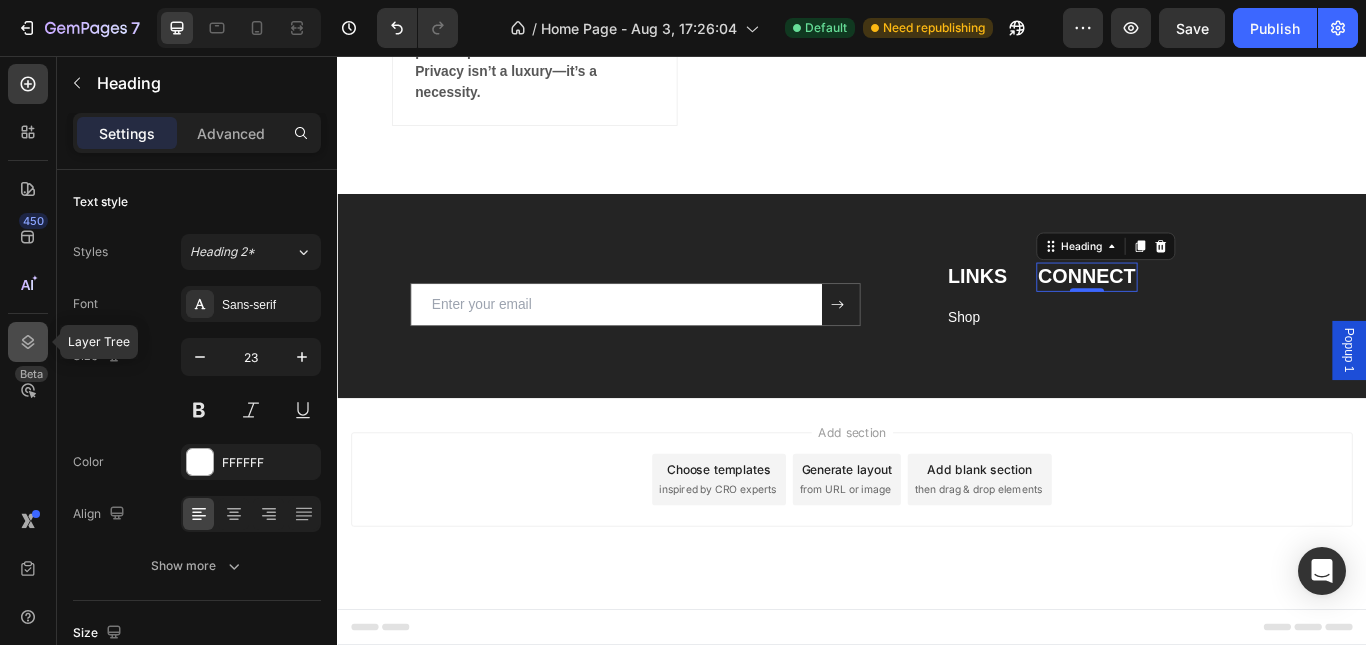 click 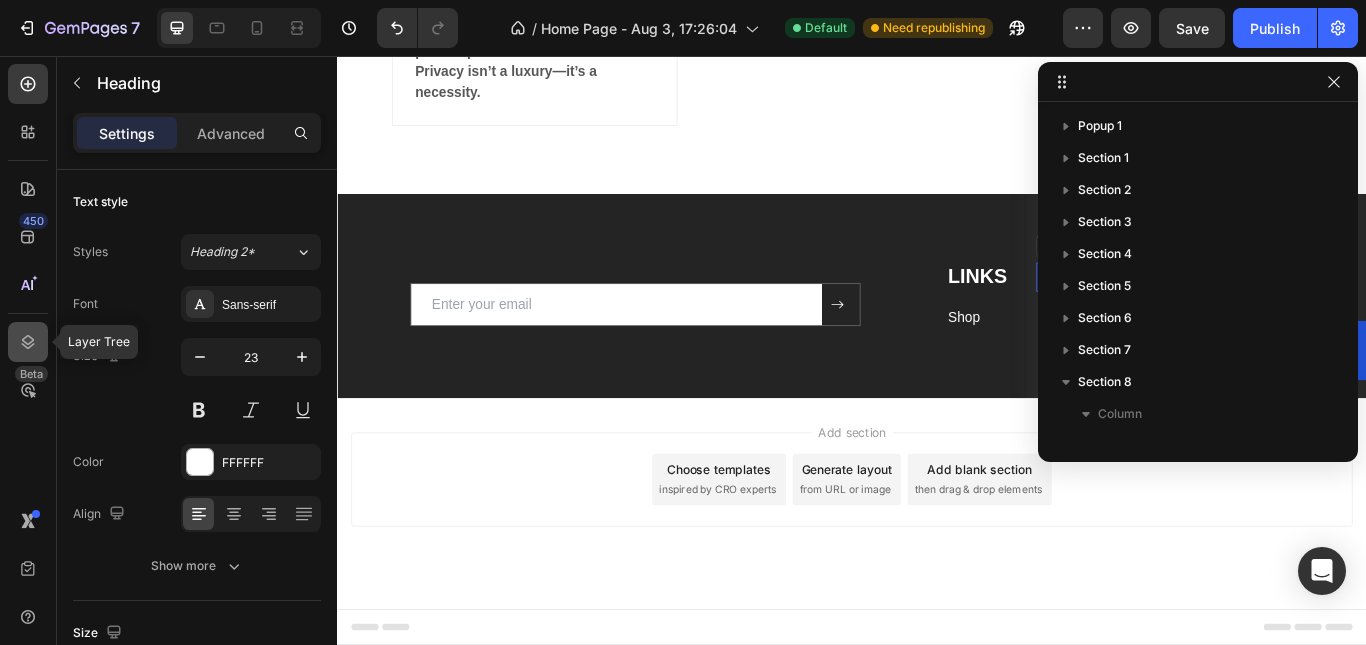 scroll, scrollTop: 310, scrollLeft: 0, axis: vertical 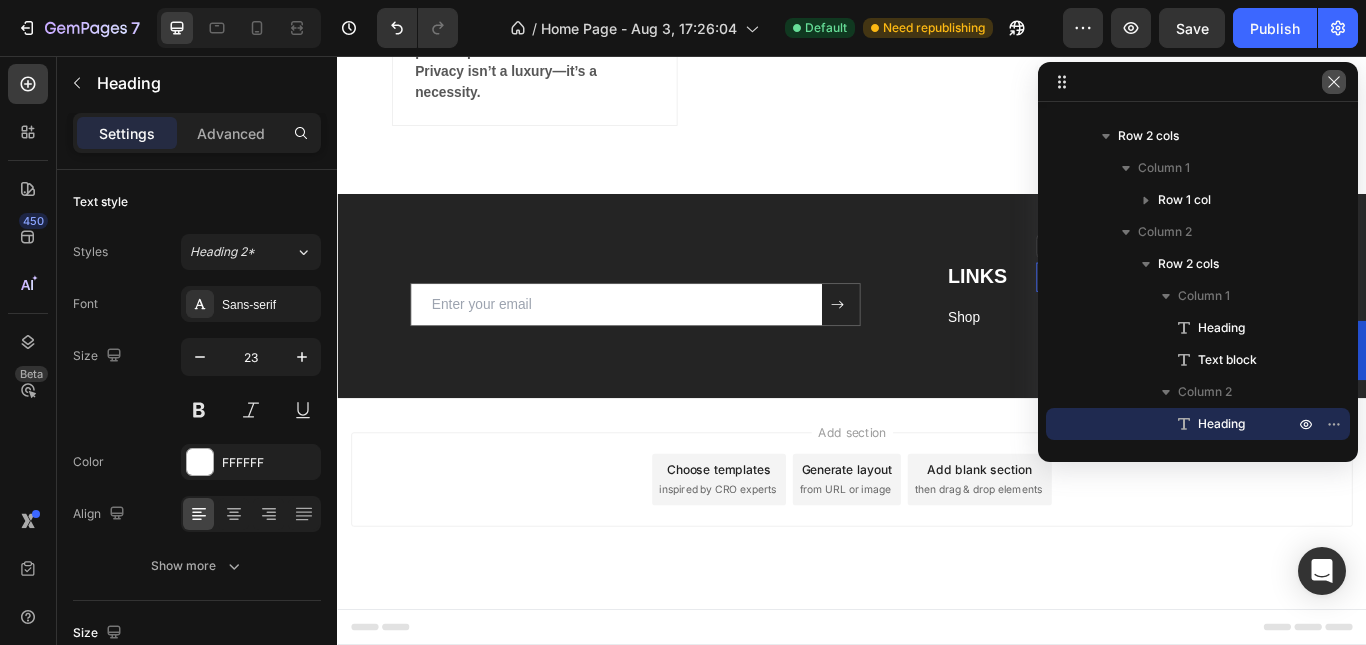 click 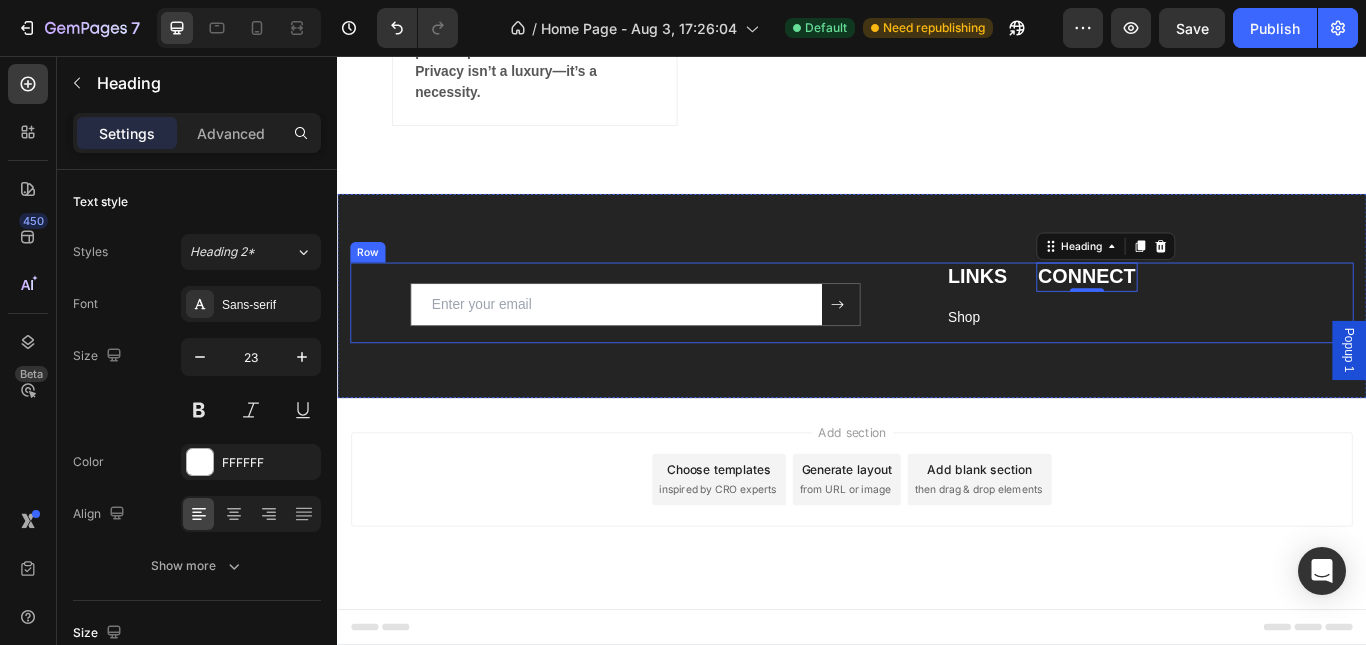 click on "LINKS Heading Shop Text block CONNECT Heading   0 Row" at bounding box center [1284, 344] 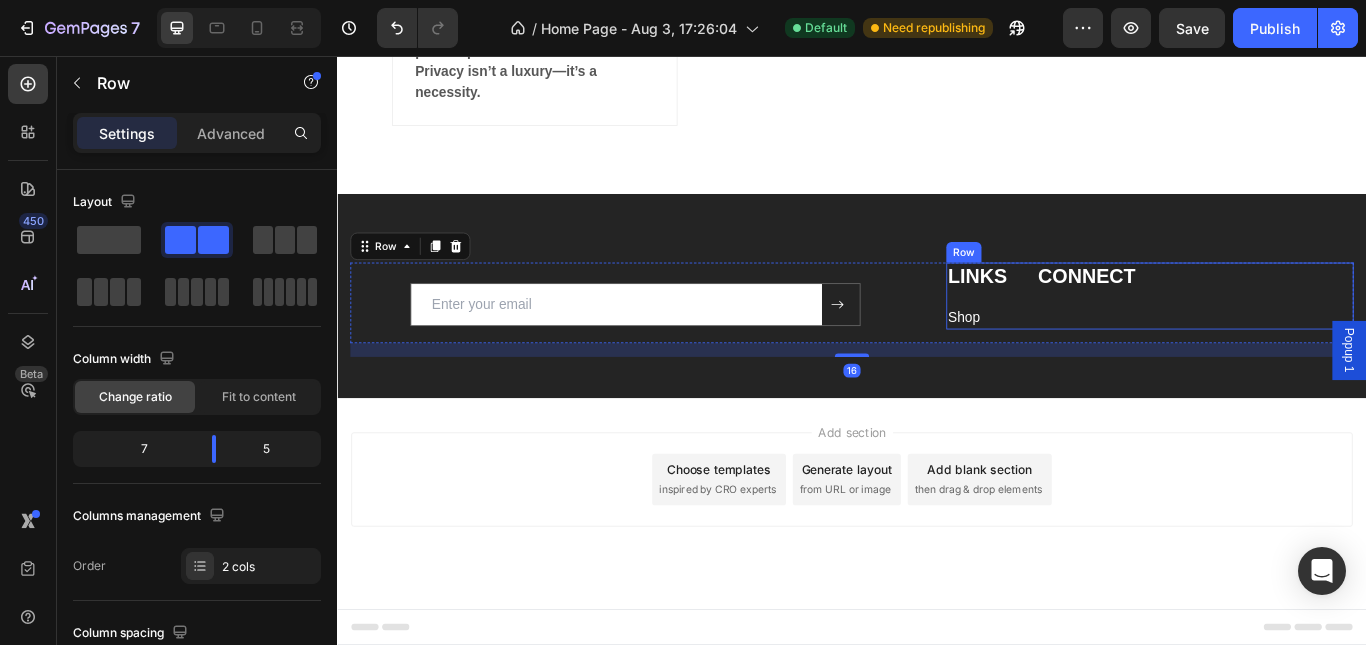 click on "CONNECT Heading" at bounding box center (1211, 336) 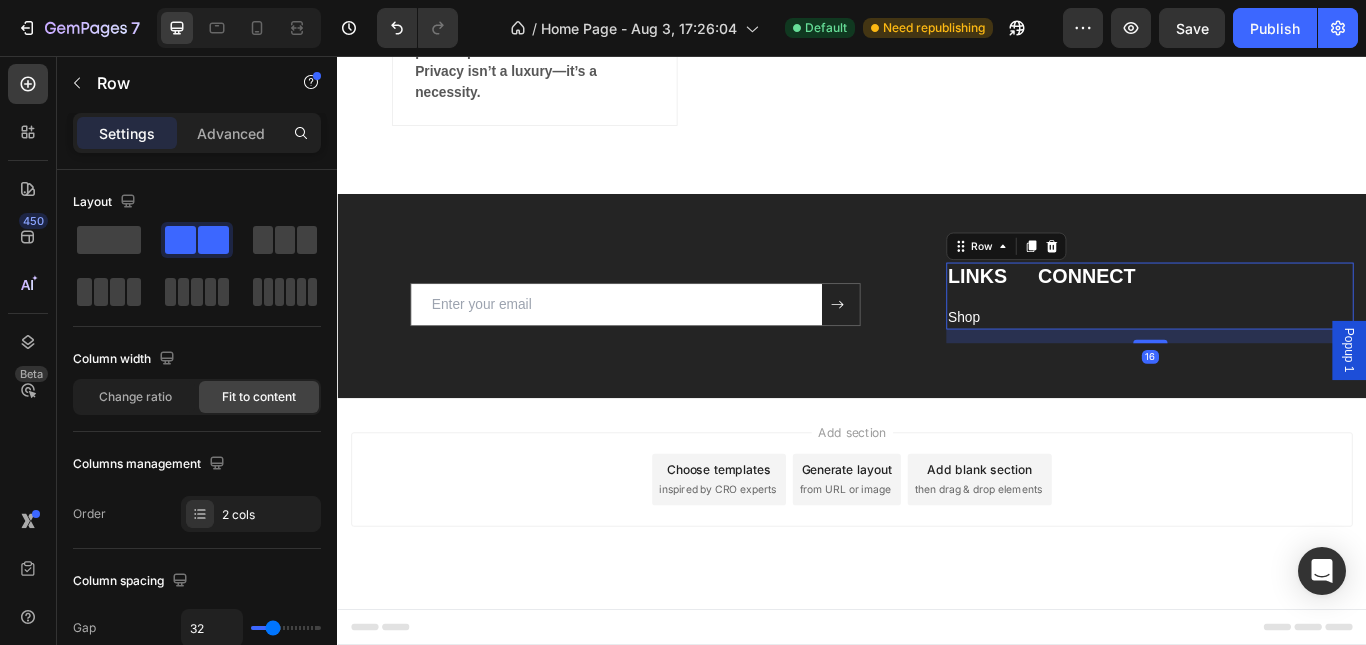 click on "CONNECT Heading" at bounding box center [1211, 336] 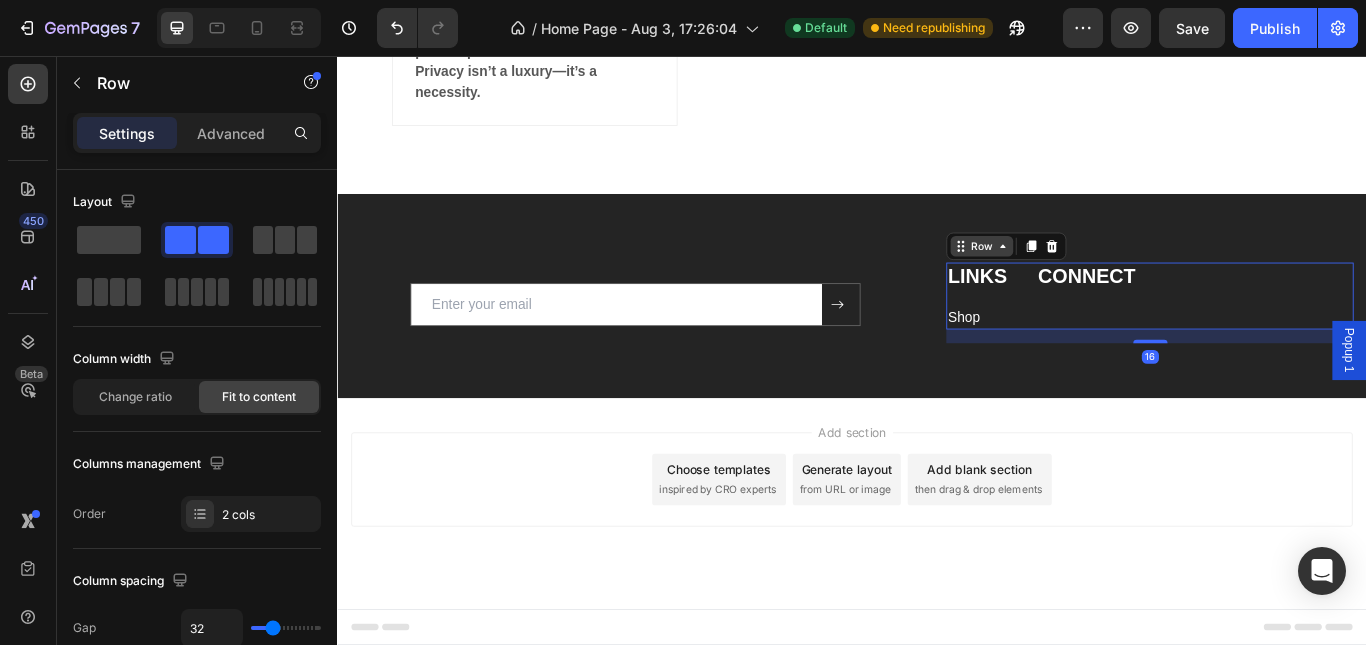 click 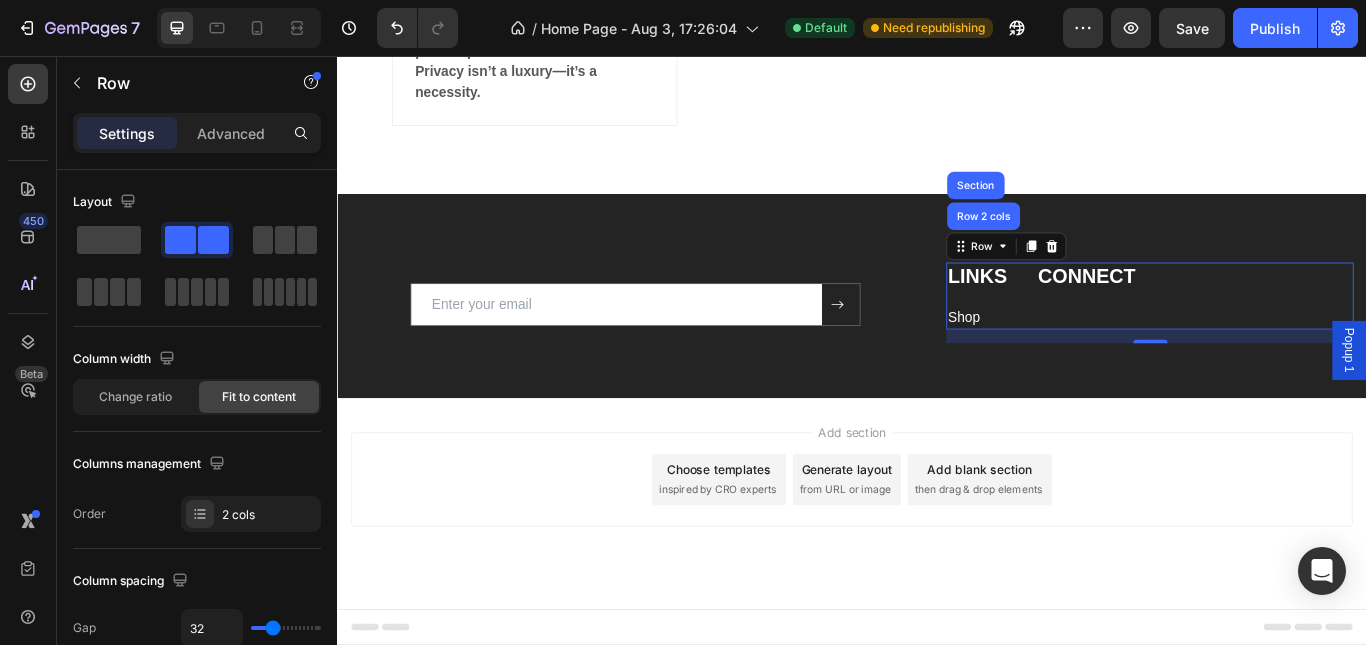 click on "CONNECT Heading" at bounding box center (1211, 336) 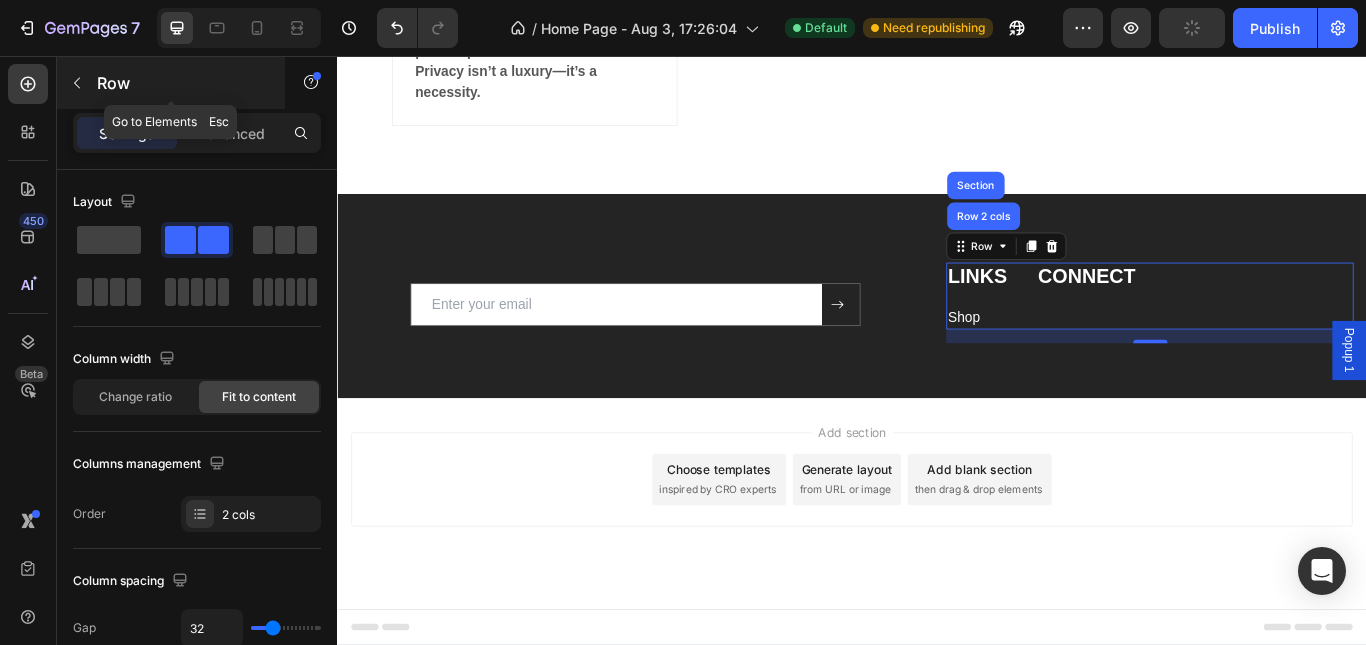 click on "Row" at bounding box center [171, 83] 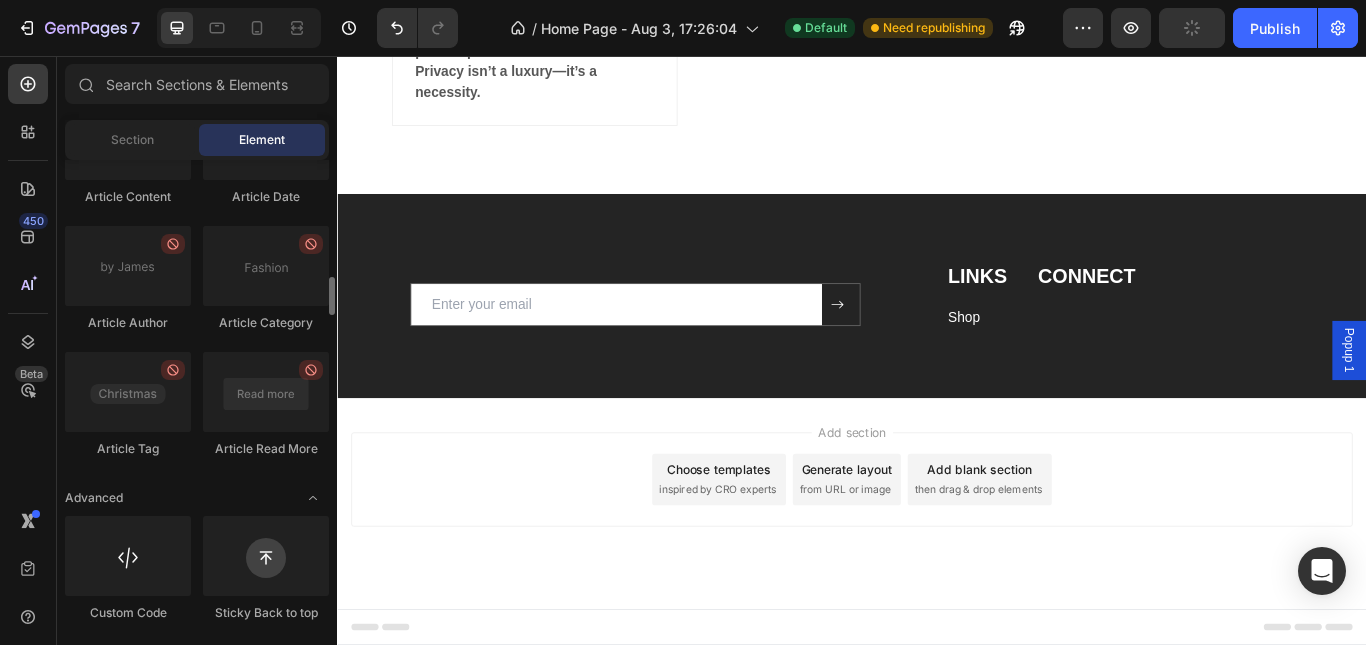 scroll, scrollTop: 5046, scrollLeft: 0, axis: vertical 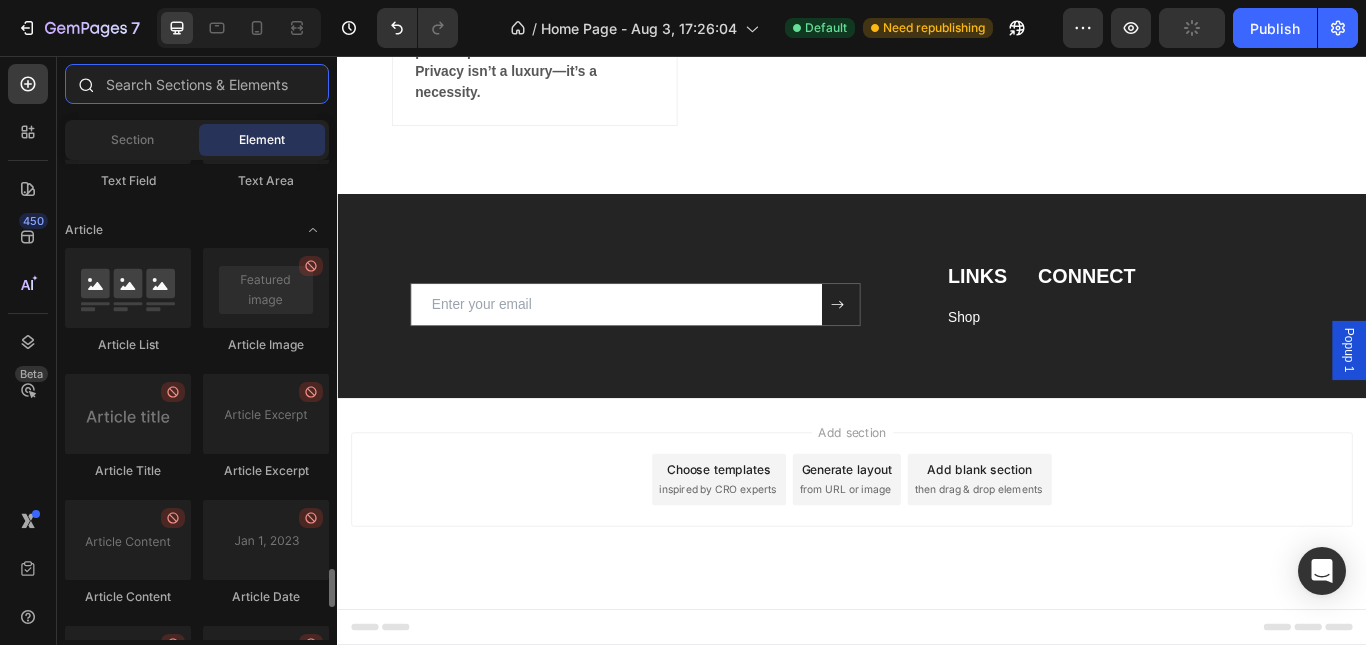 click at bounding box center [197, 84] 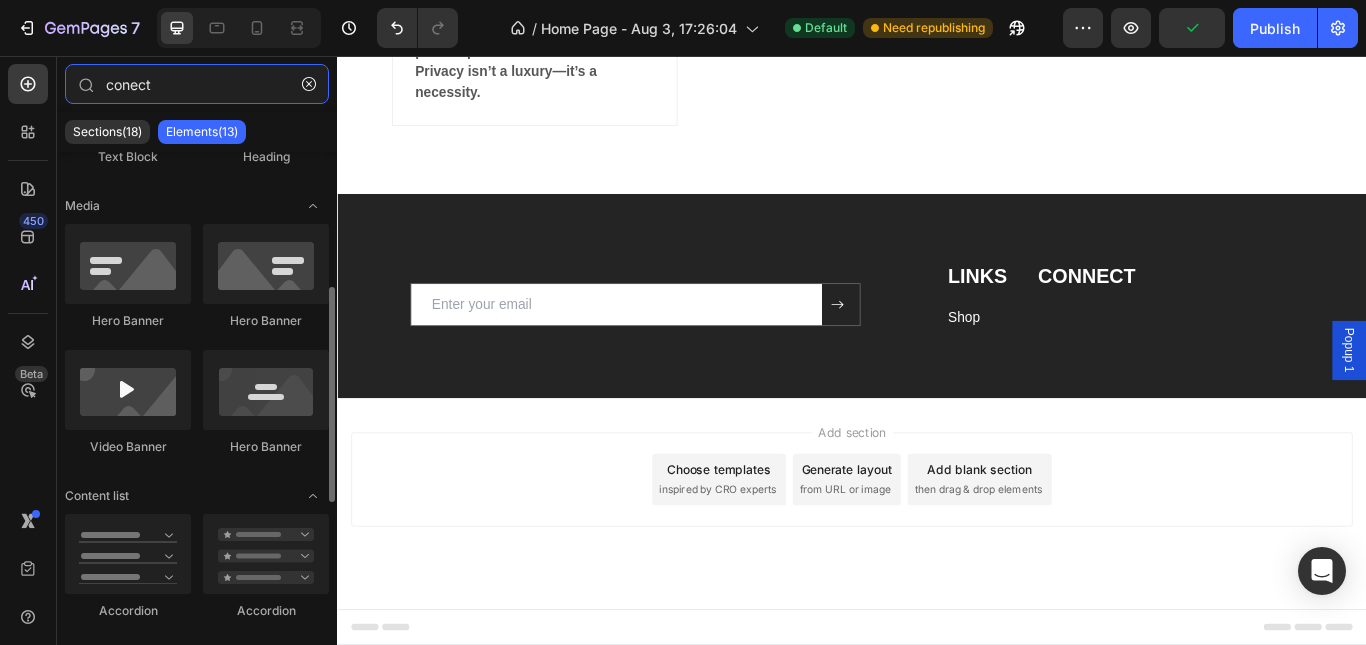 scroll, scrollTop: 500, scrollLeft: 0, axis: vertical 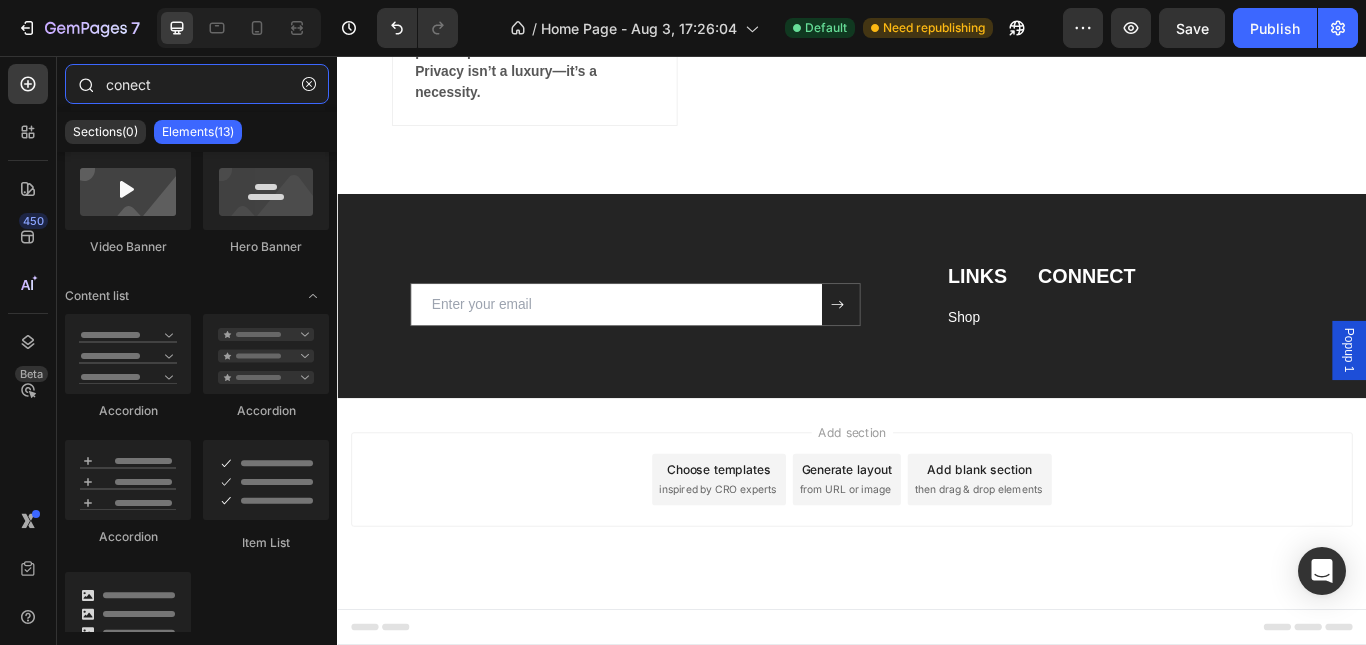 click on "conect" at bounding box center [197, 84] 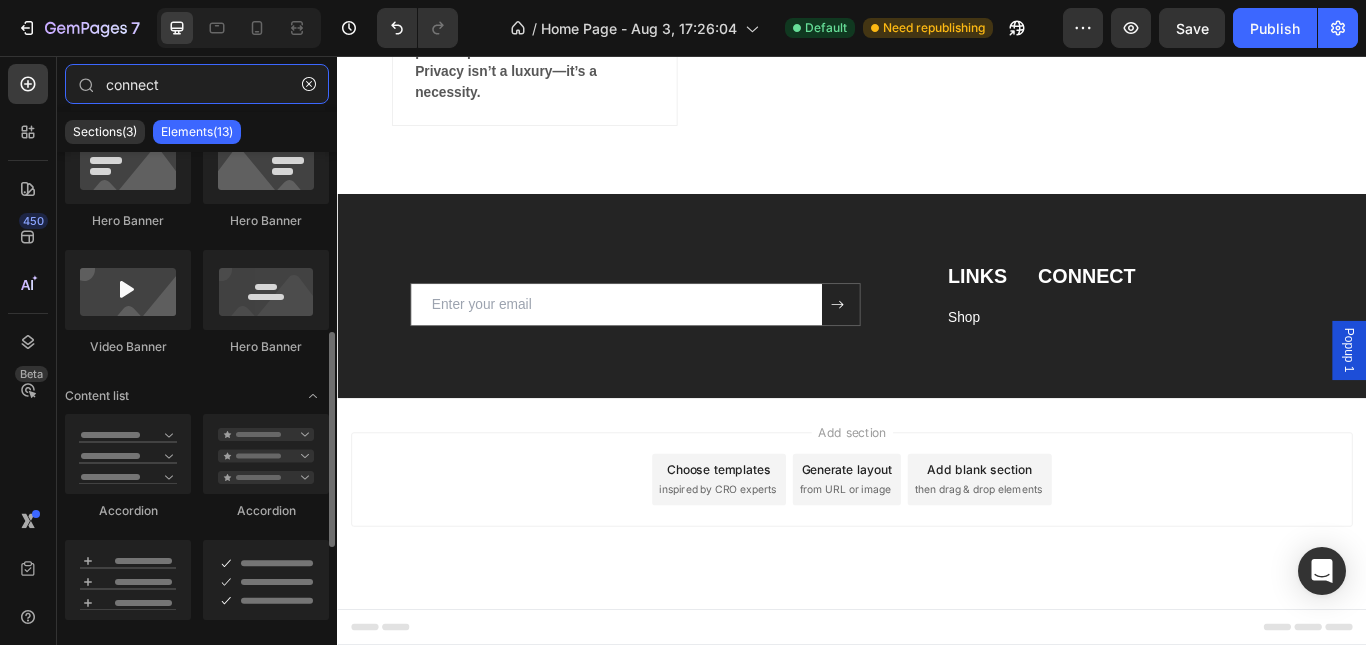 scroll, scrollTop: 588, scrollLeft: 0, axis: vertical 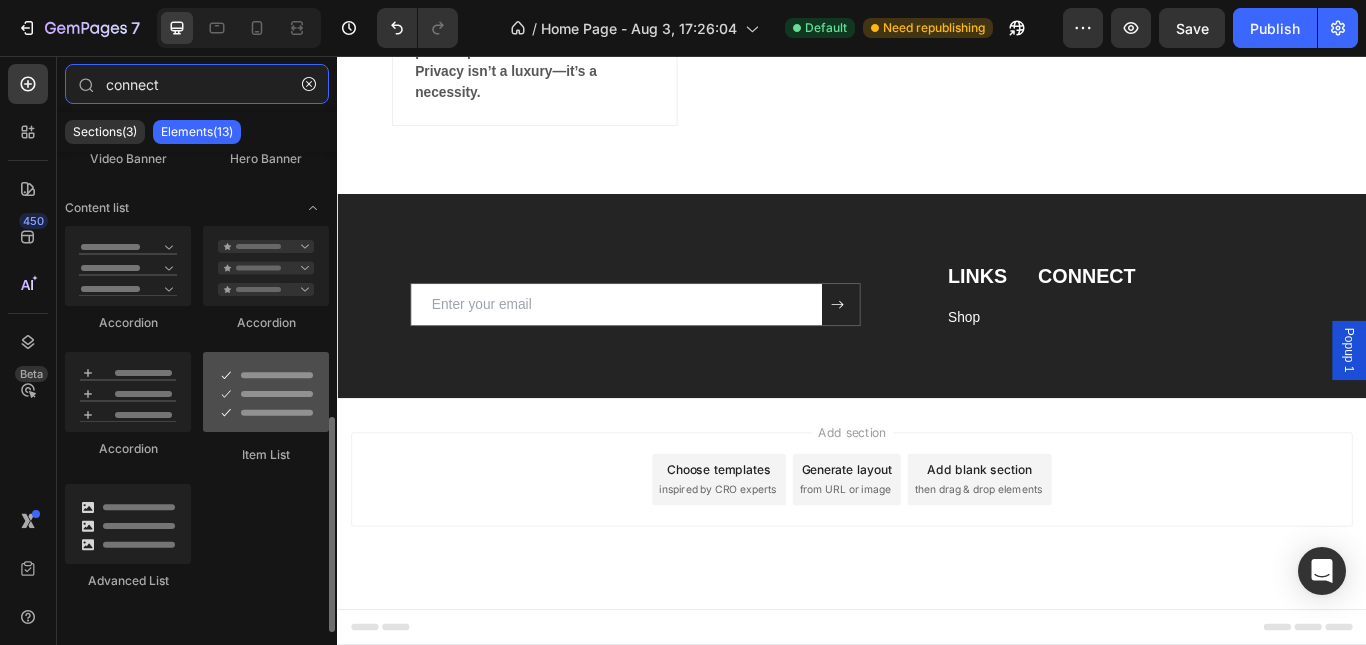 type on "connect" 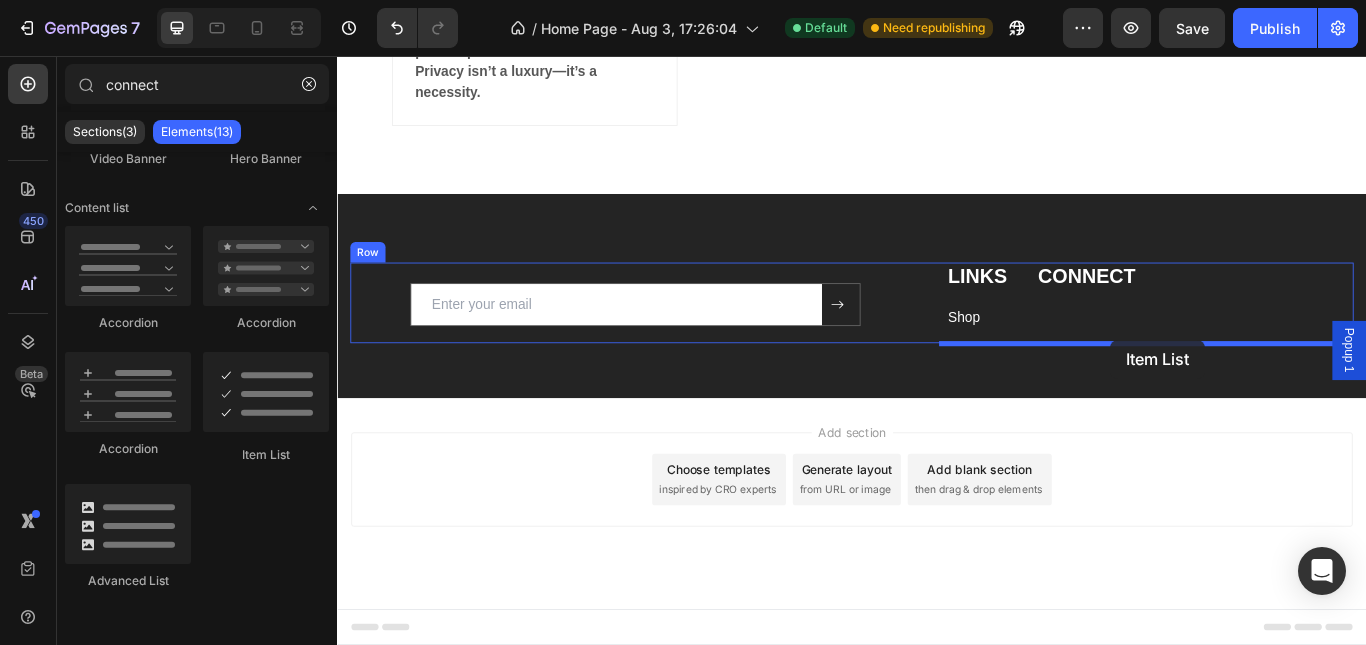drag, startPoint x: 615, startPoint y: 467, endPoint x: 1238, endPoint y: 387, distance: 628.1154 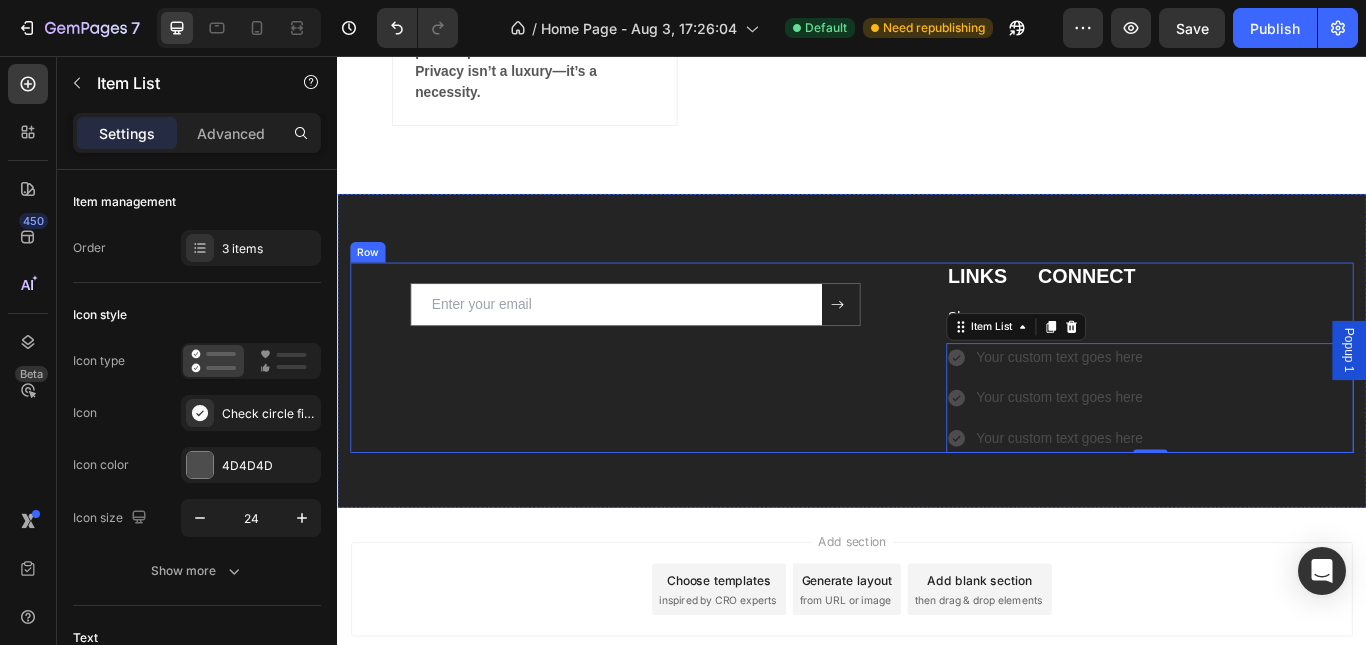 click on "Email Field
Submit Button Row Newsletter Row" at bounding box center [684, 408] 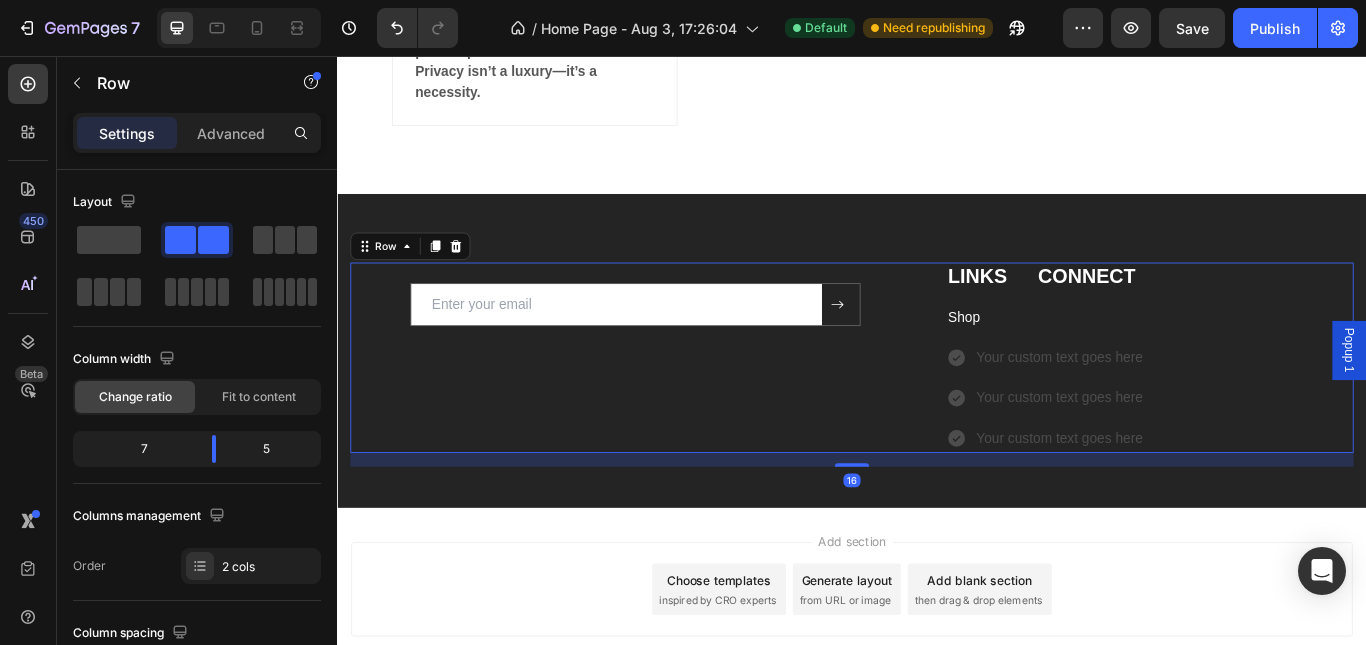 click on "Email Field
Submit Button Row Newsletter Row" at bounding box center [684, 408] 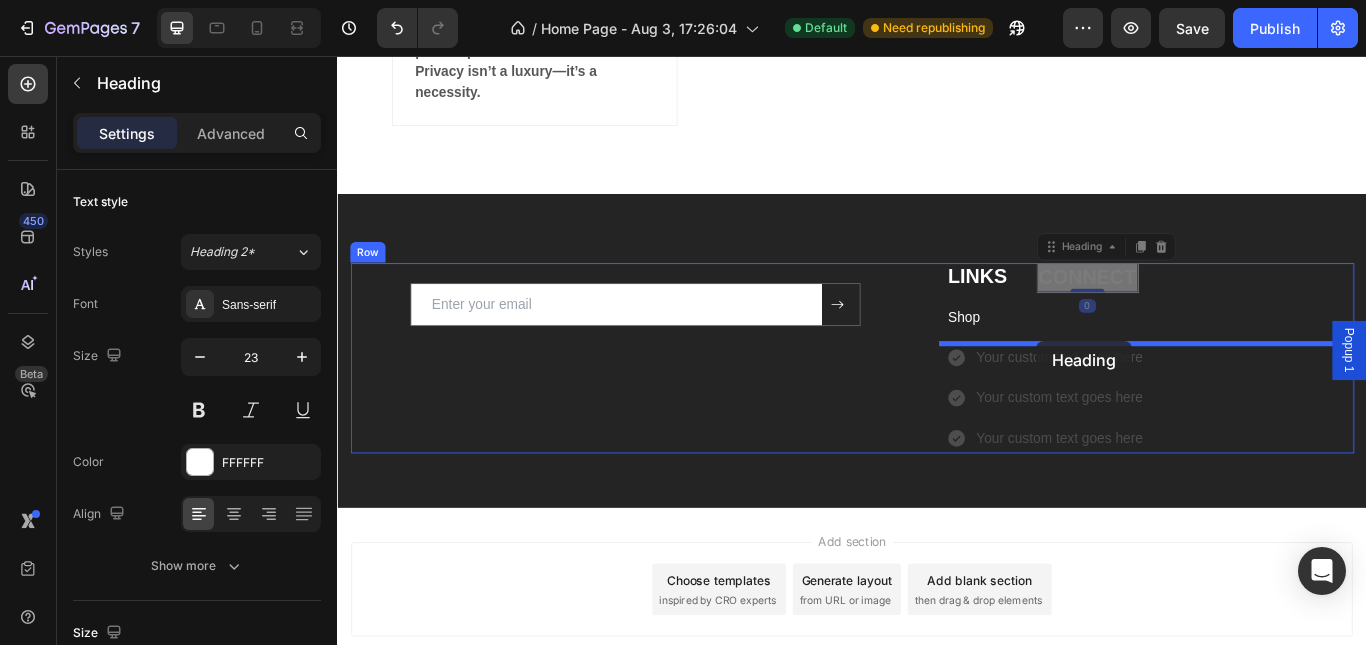 drag, startPoint x: 1184, startPoint y: 325, endPoint x: 1152, endPoint y: 388, distance: 70.66116 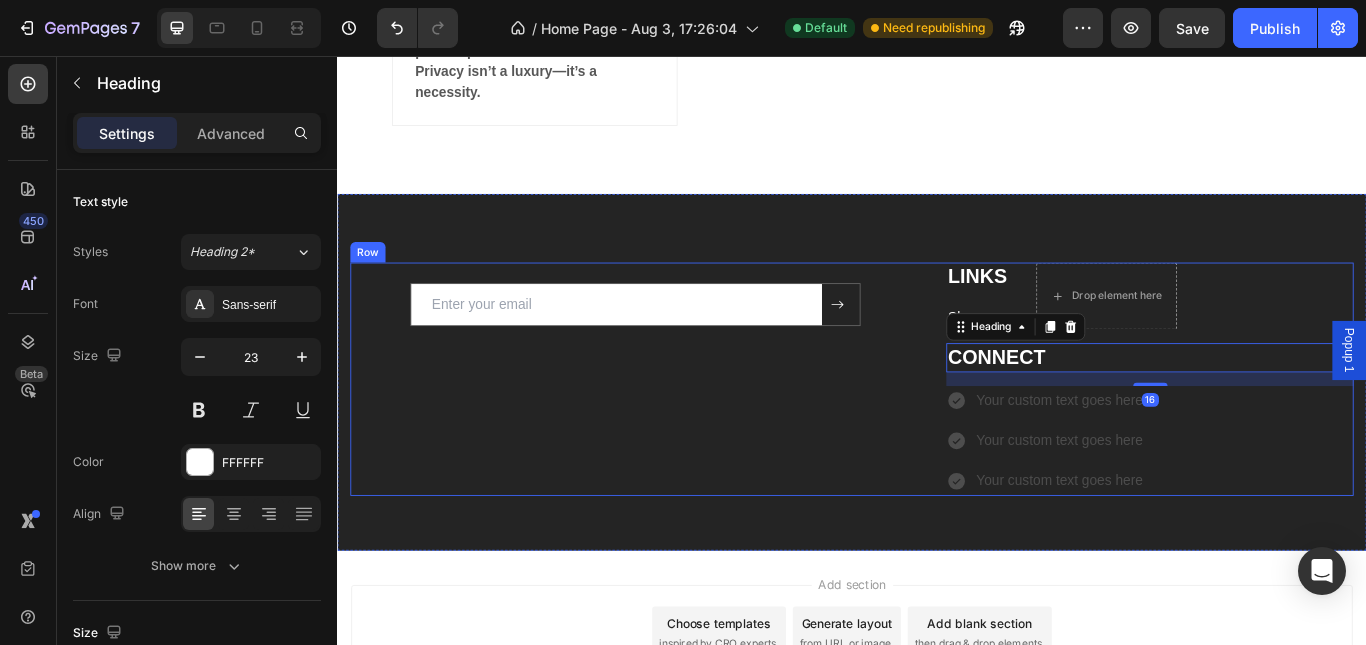 drag, startPoint x: 958, startPoint y: 412, endPoint x: 1037, endPoint y: 436, distance: 82.565125 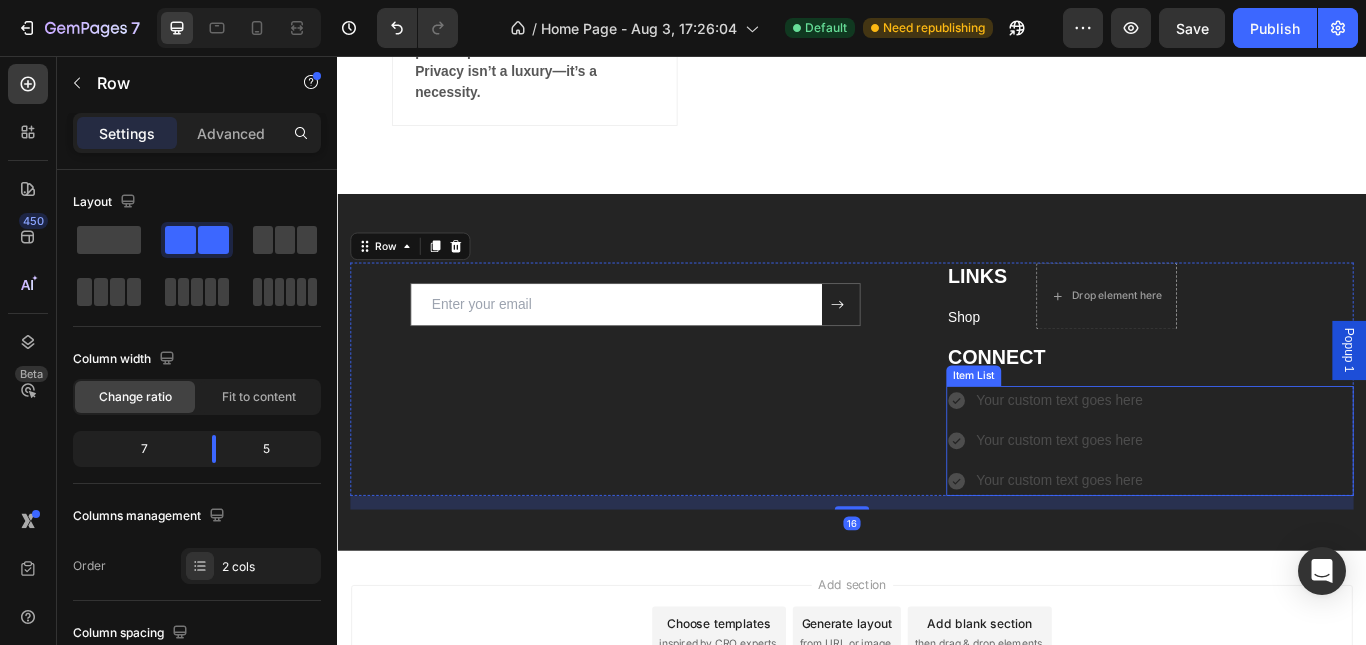 click on "Your custom text goes here" at bounding box center (1179, 458) 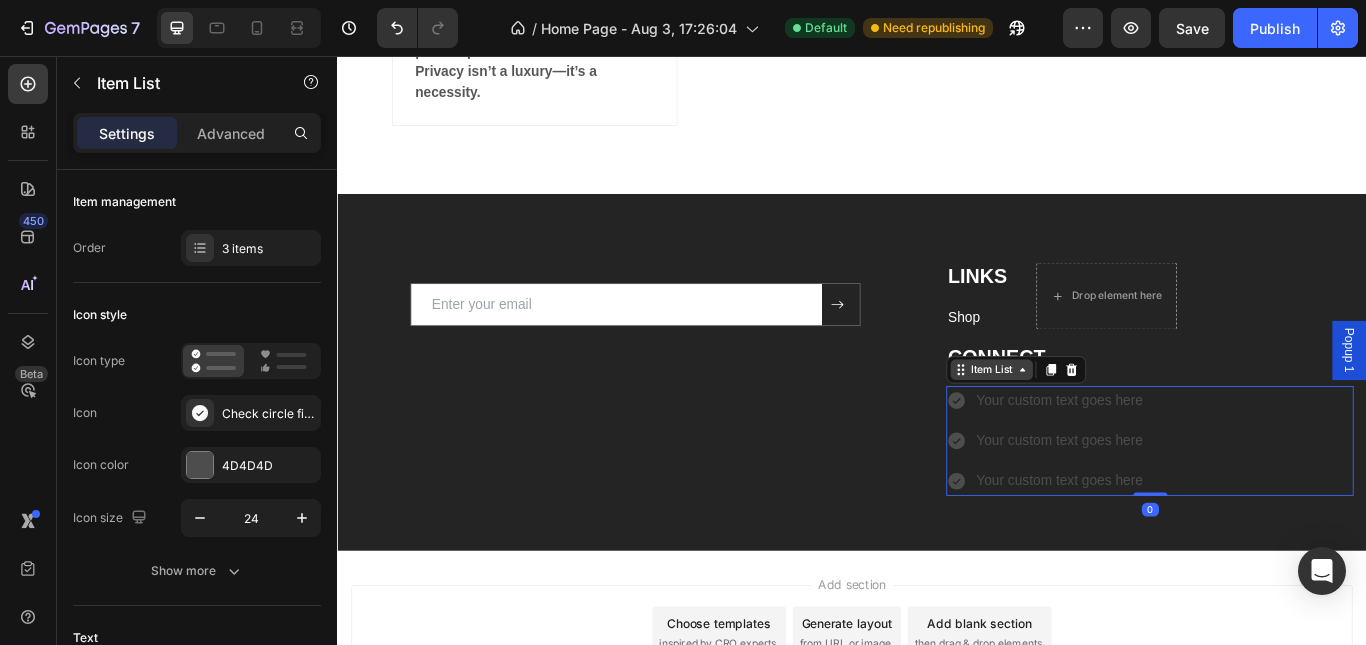 click on "Item List" at bounding box center [1100, 422] 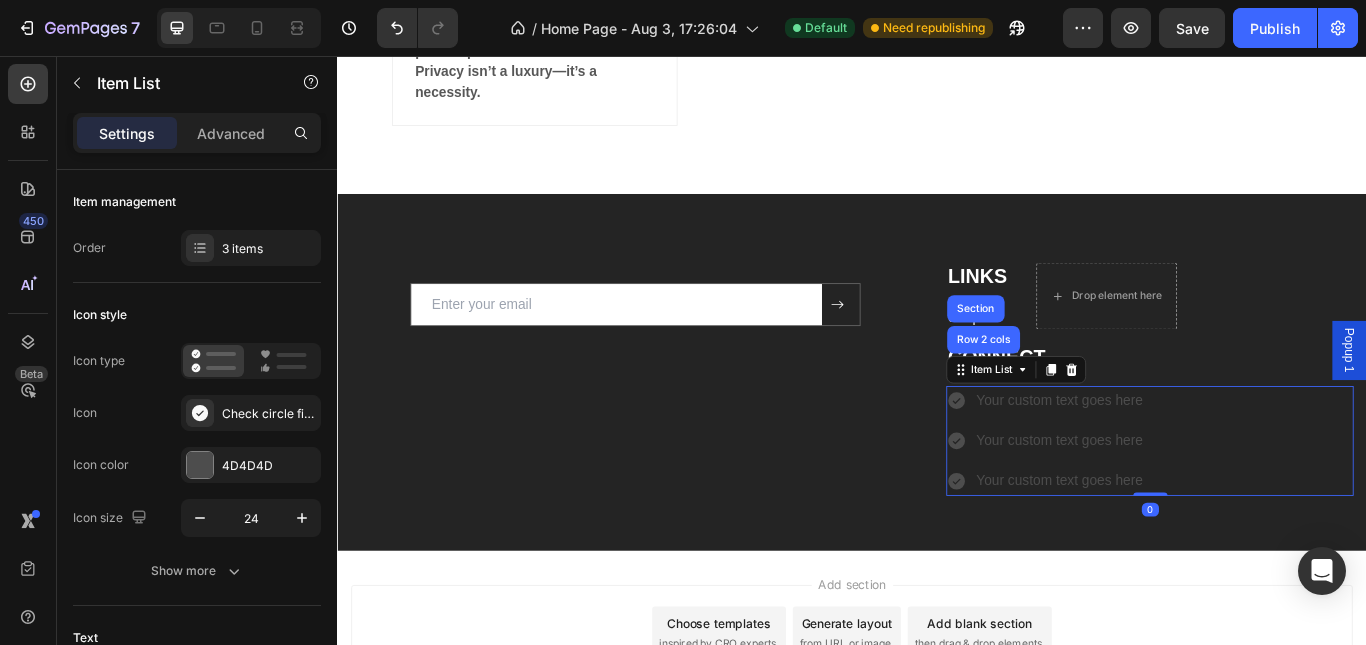 click on "Your custom text goes here" at bounding box center [1179, 458] 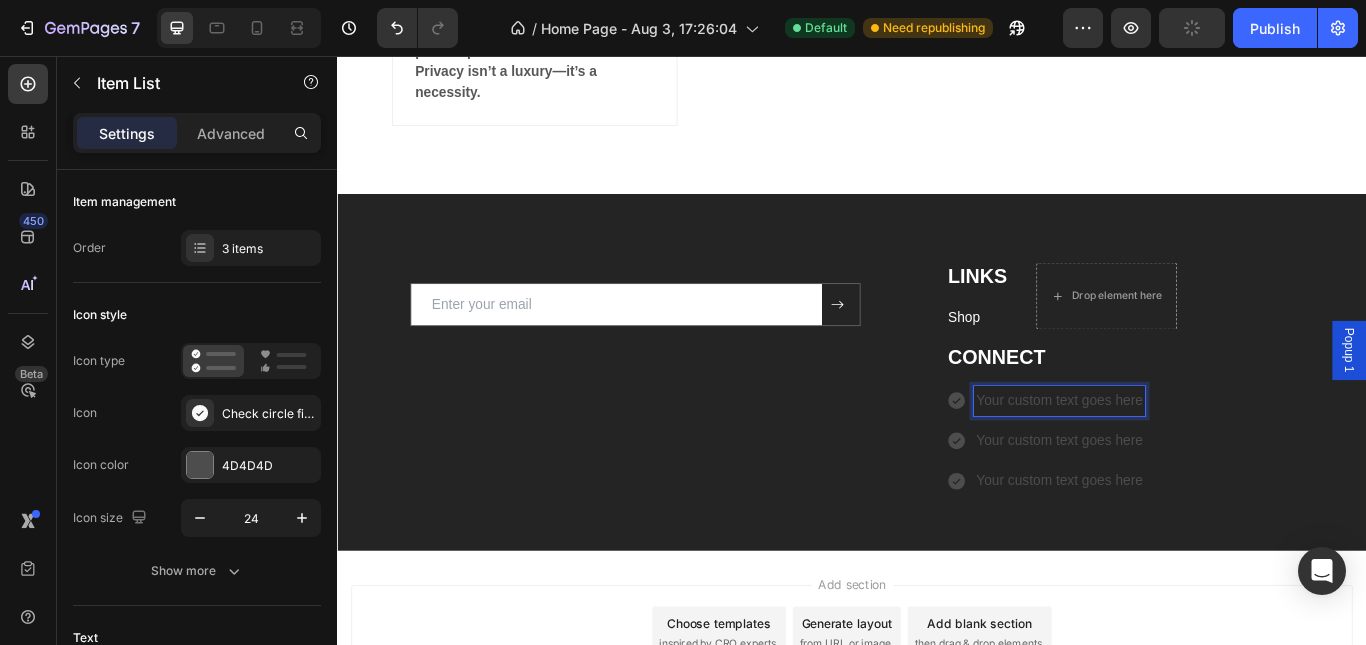 click on "Your custom text goes here" at bounding box center [1179, 458] 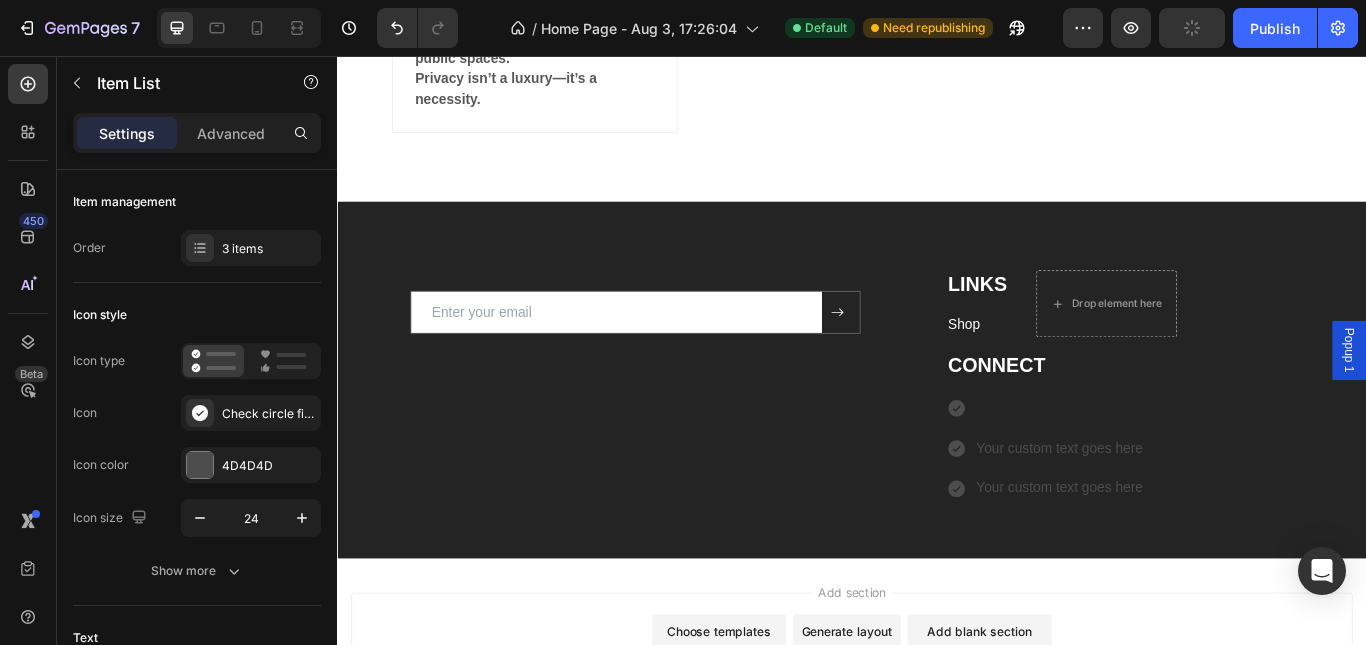 scroll, scrollTop: 2316, scrollLeft: 0, axis: vertical 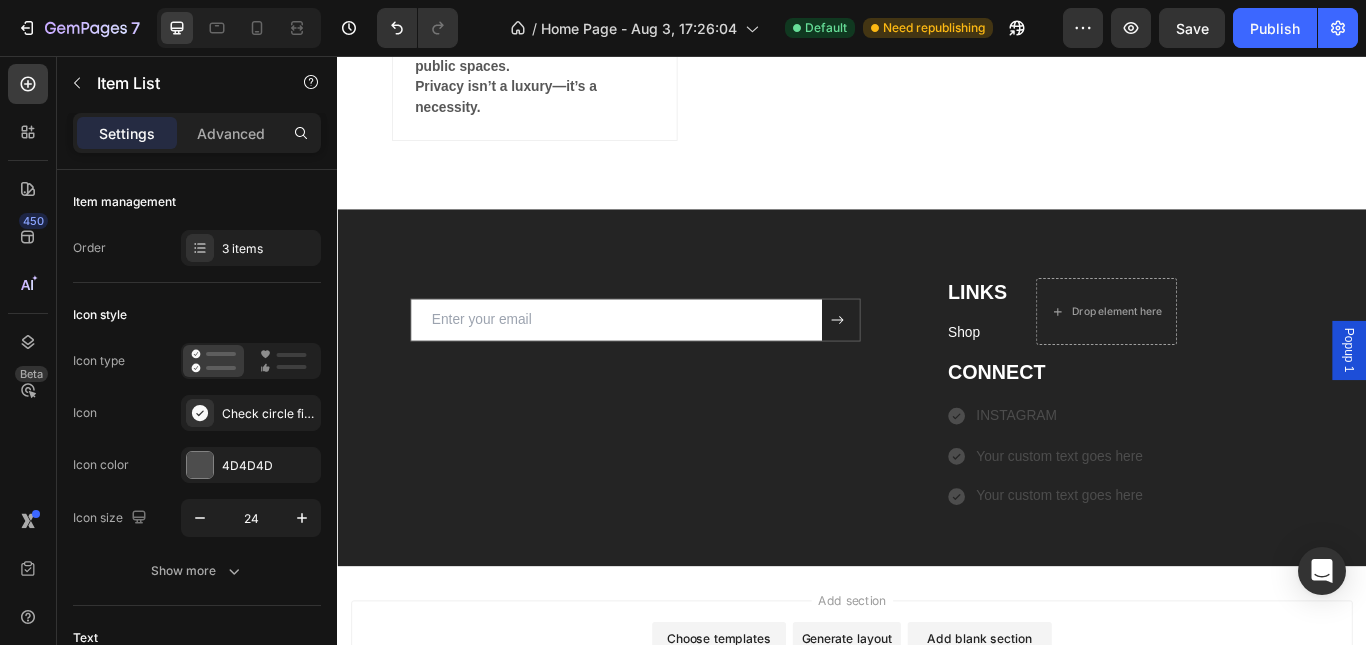 click on "INSTAGRAM" at bounding box center (1179, 476) 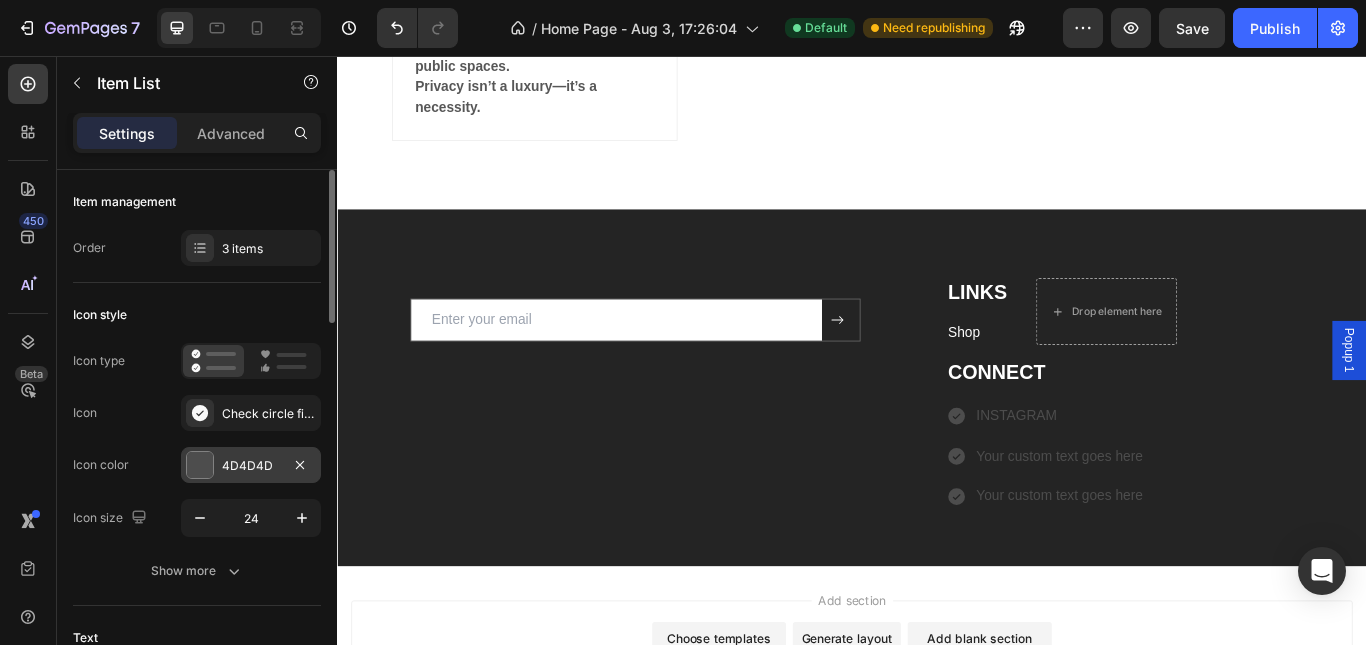 click on "4D4D4D" at bounding box center [251, 465] 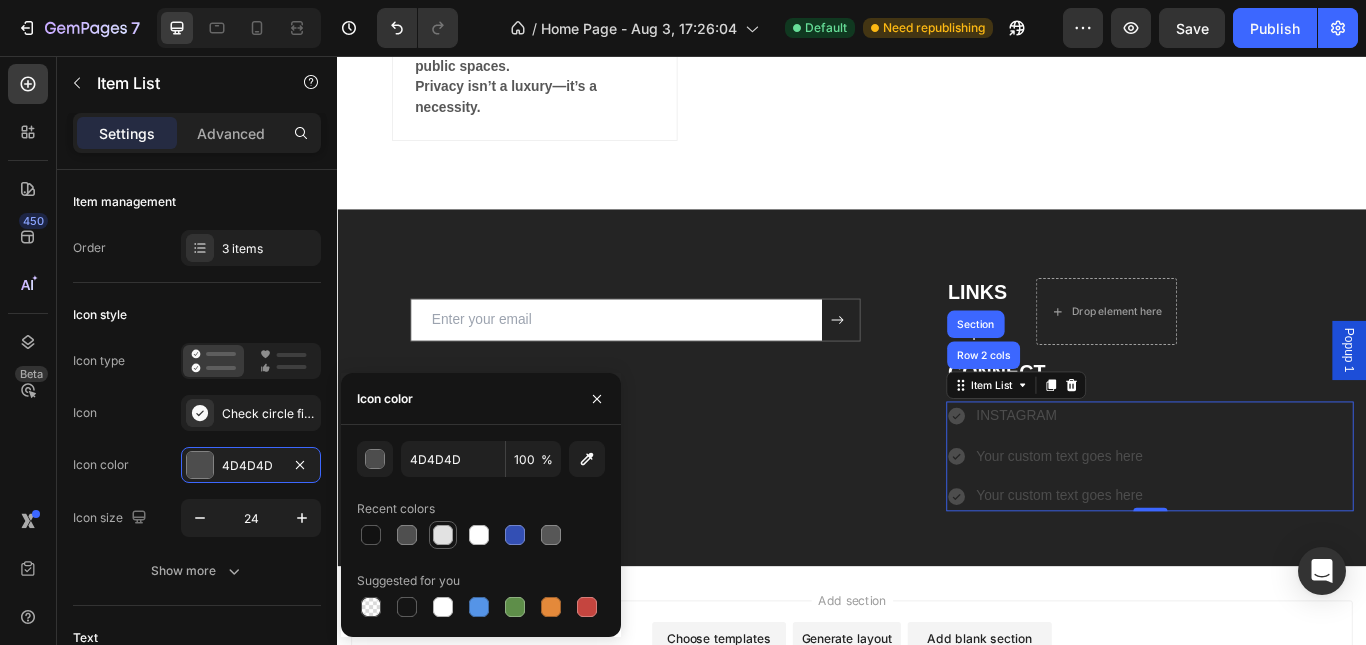 click at bounding box center [443, 535] 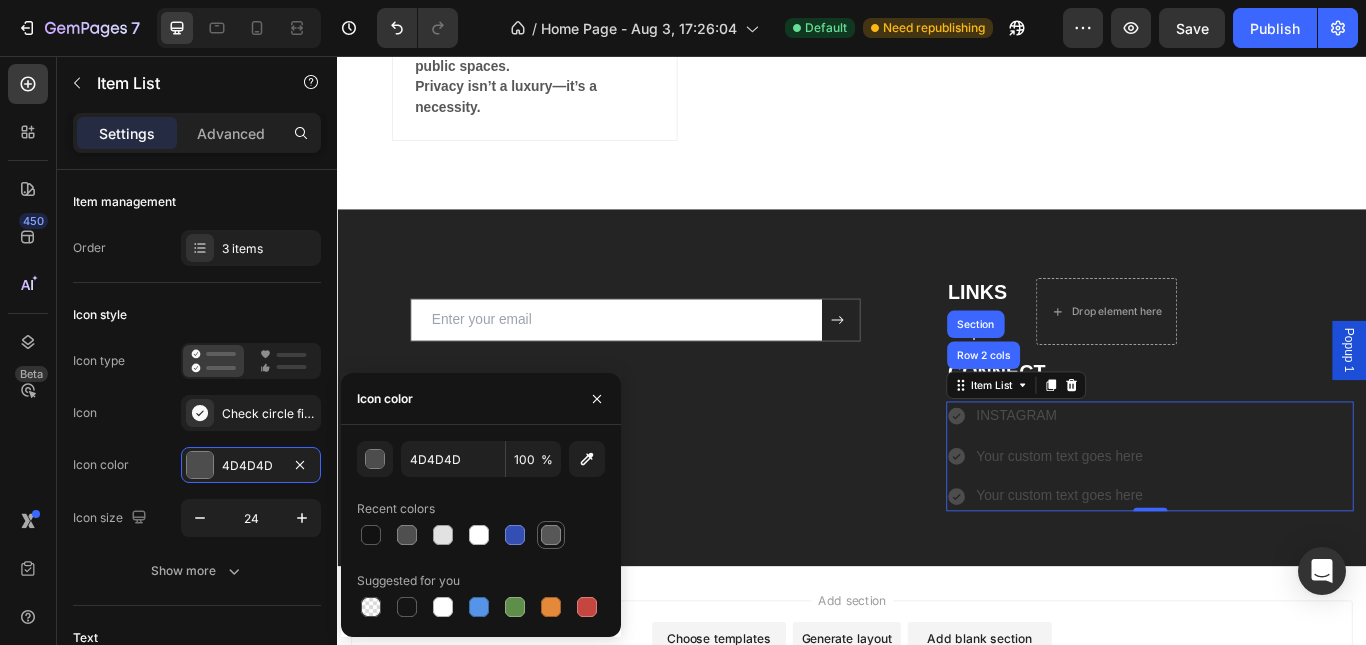 type on "E2E2E2" 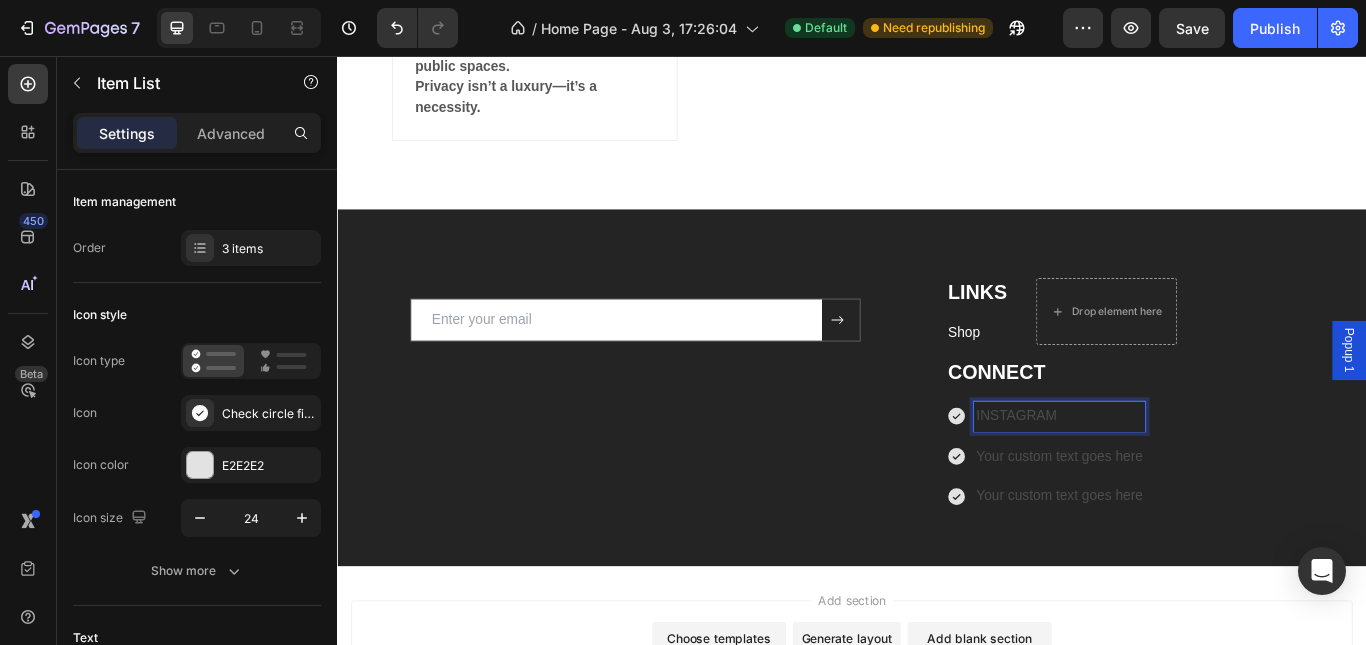 click on "INSTAGRAM" at bounding box center (1179, 476) 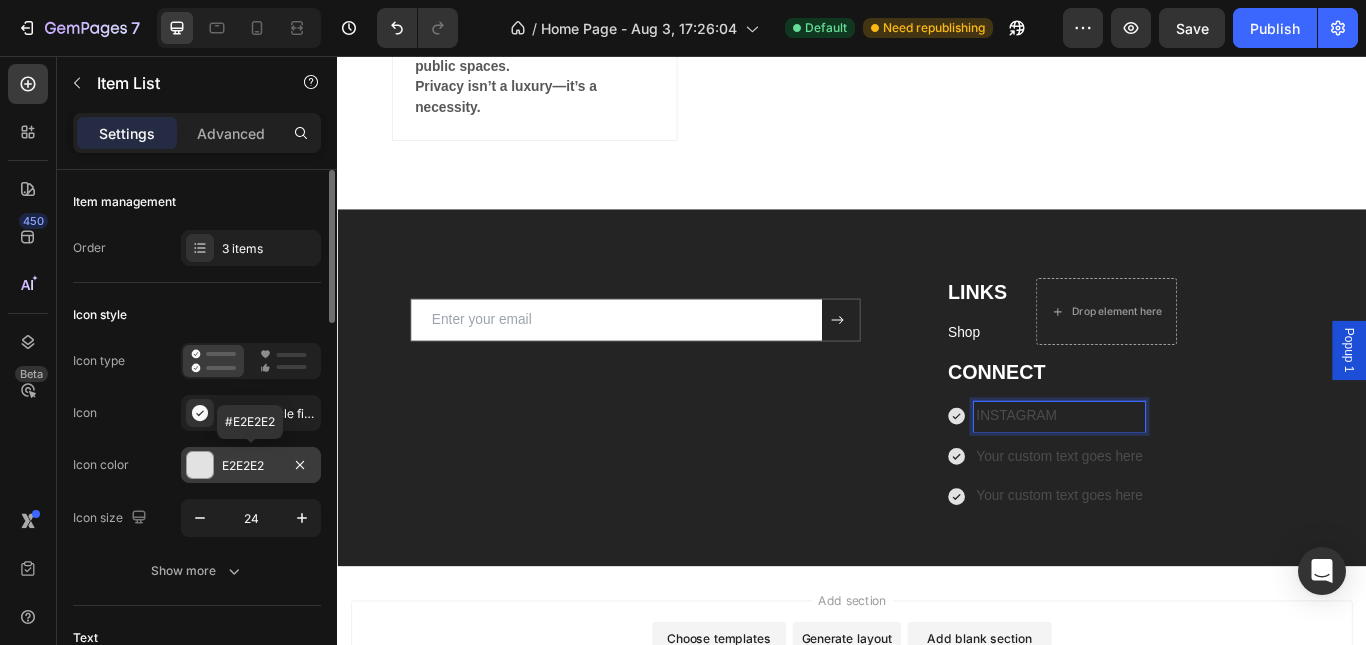 click on "E2E2E2" at bounding box center [251, 465] 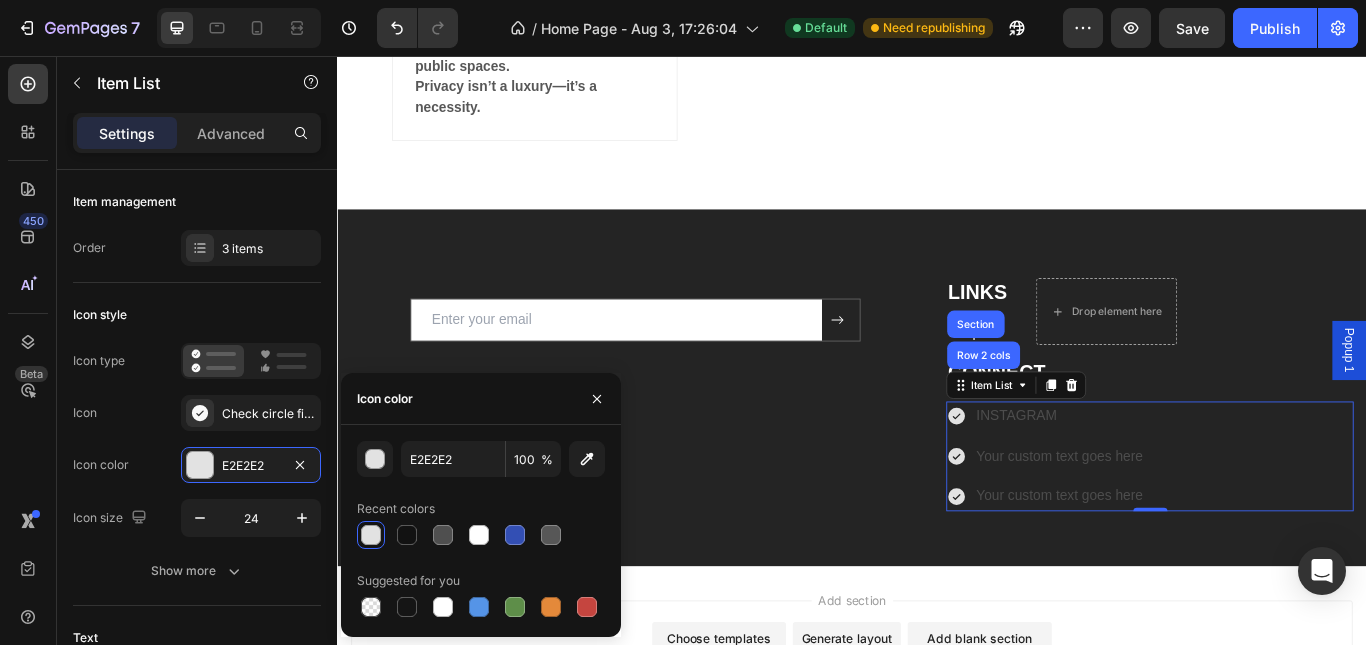 click at bounding box center (371, 535) 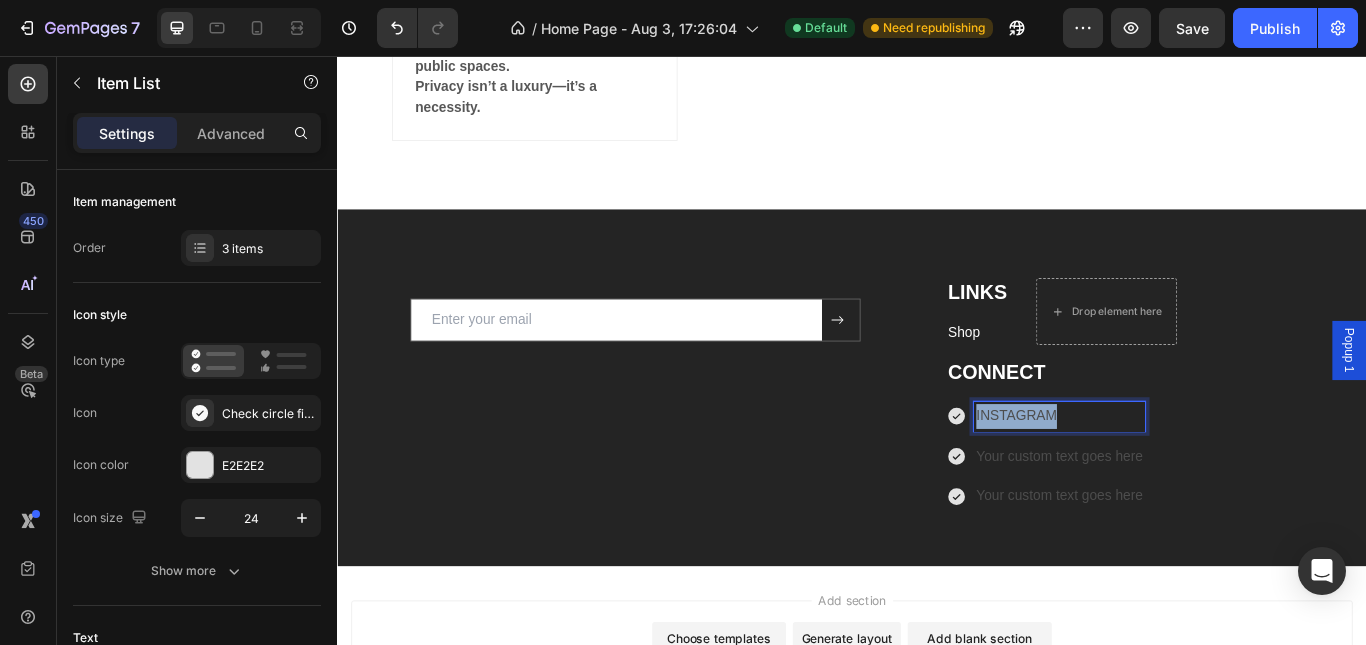 drag, startPoint x: 1174, startPoint y: 472, endPoint x: 1071, endPoint y: 475, distance: 103.04368 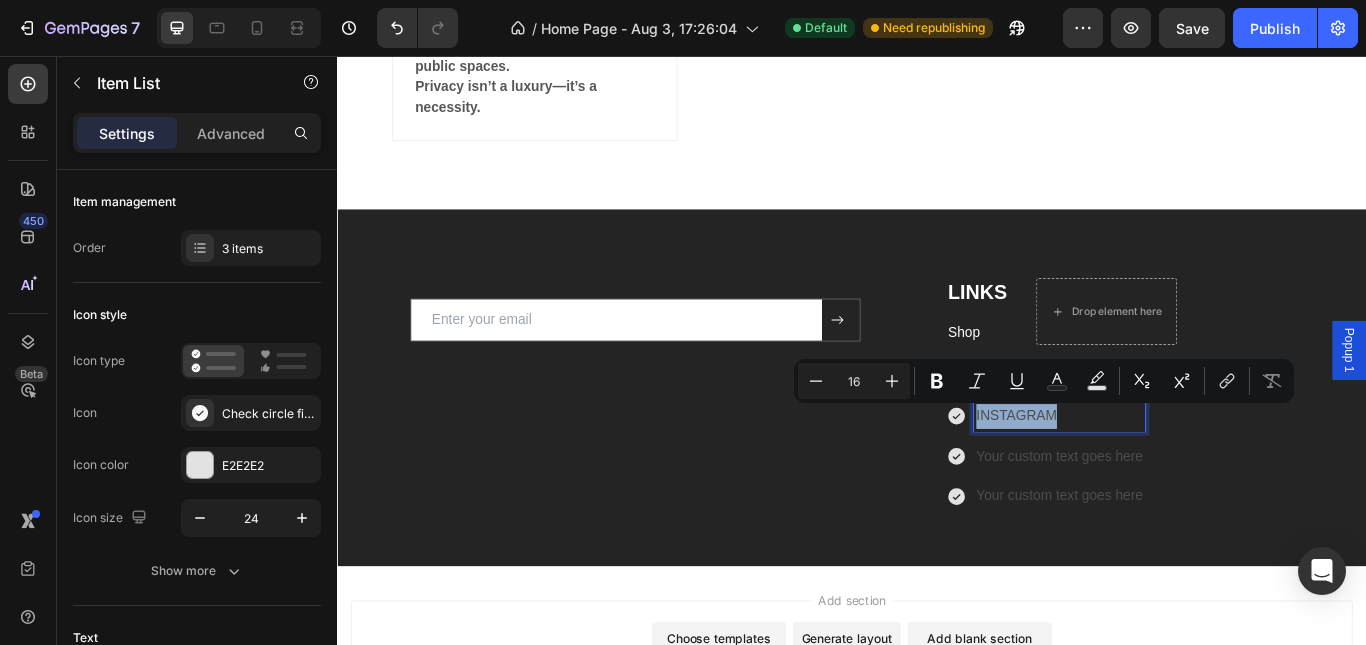 click on "INSTAGRAM" at bounding box center (1179, 476) 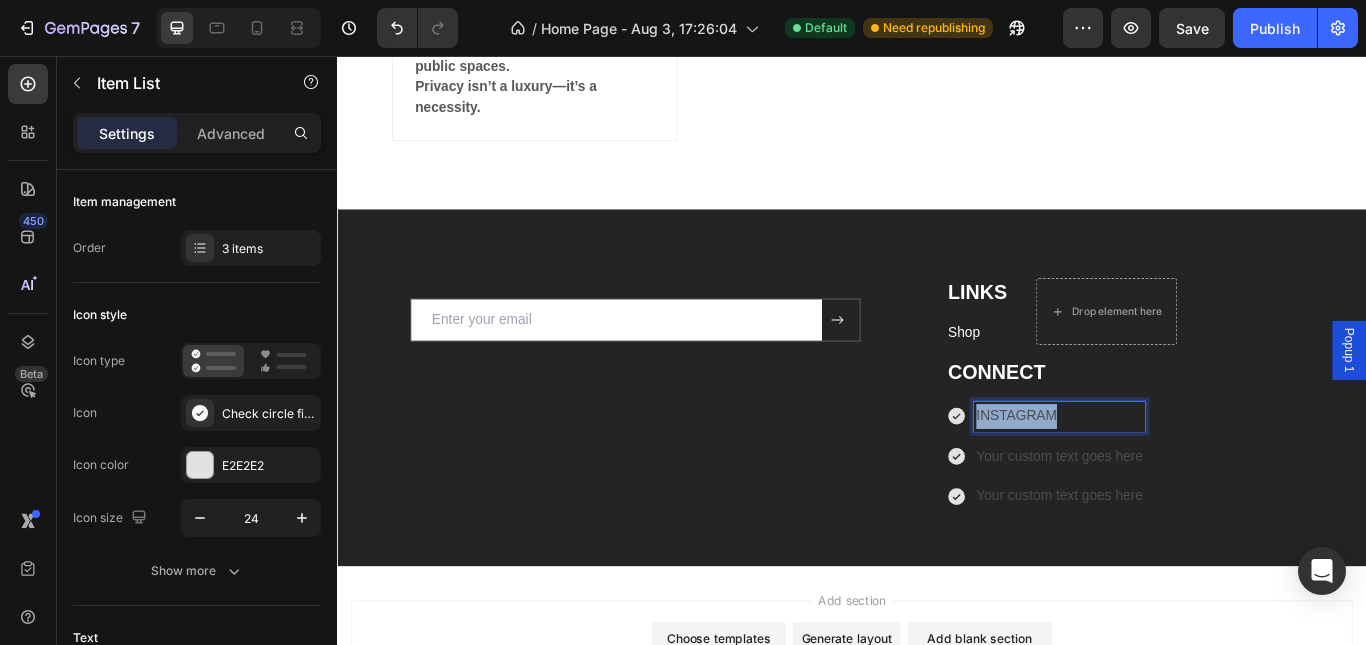 click on "INSTAGRAM" at bounding box center [1179, 476] 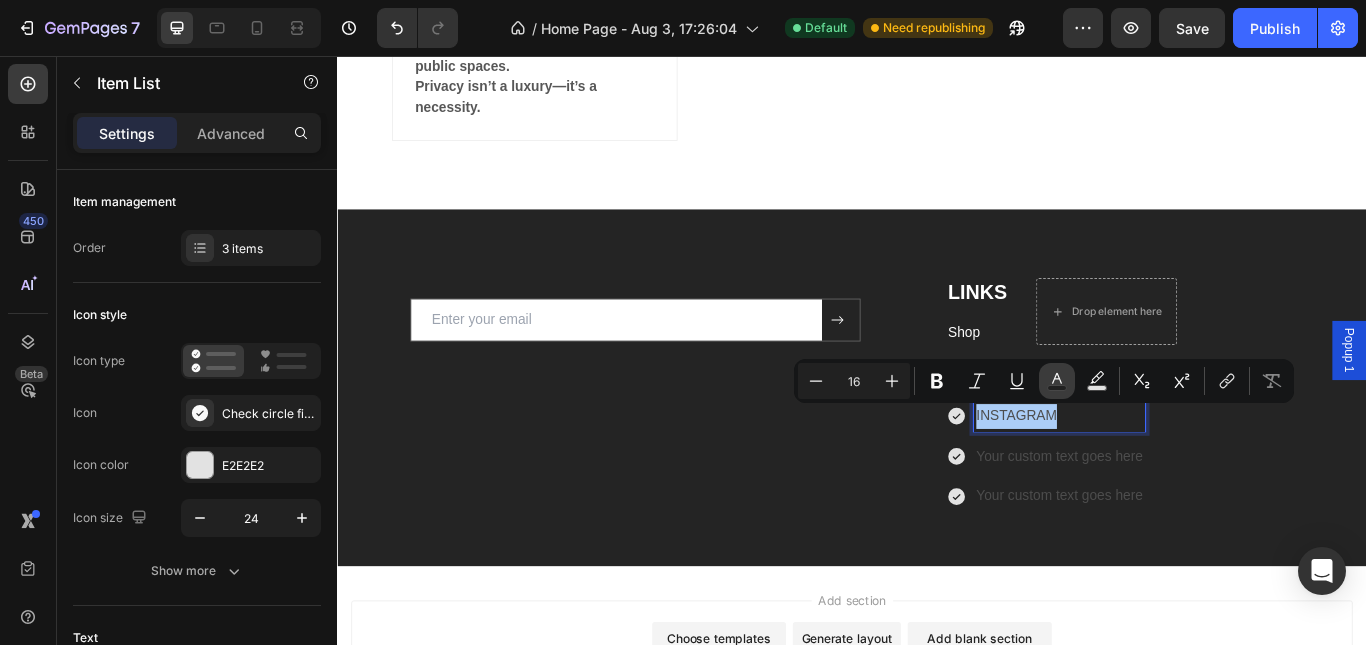 click 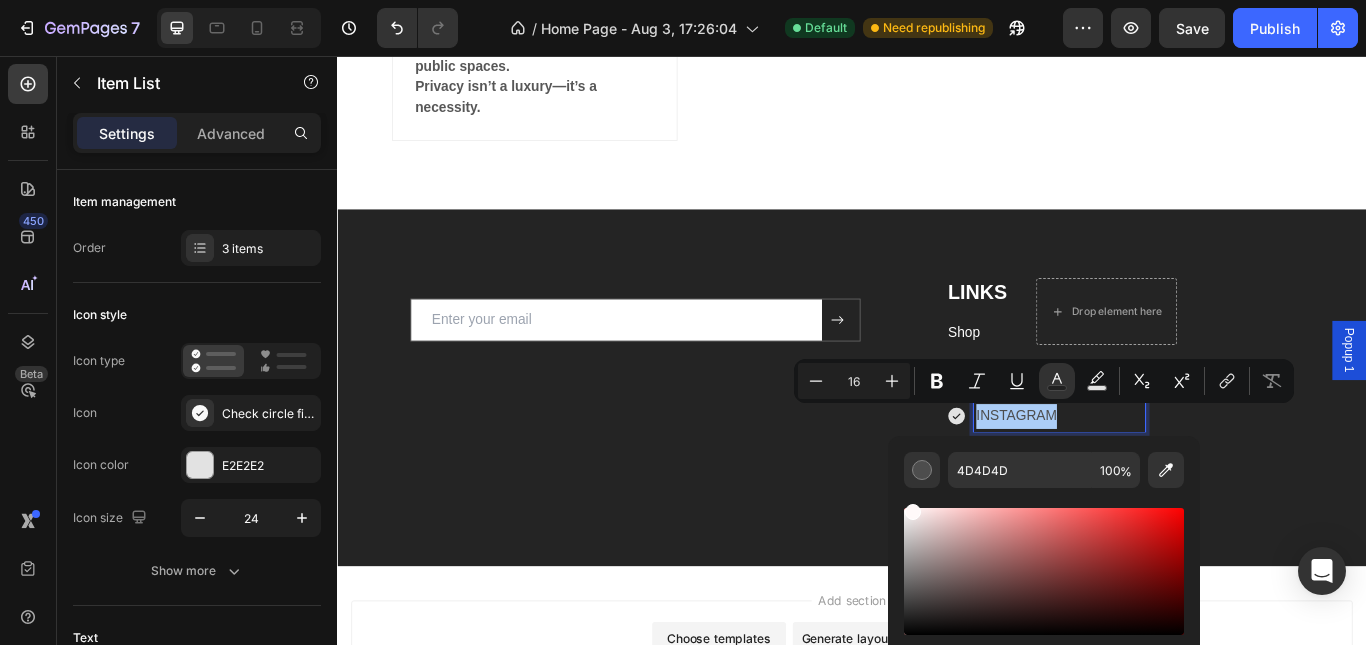 drag, startPoint x: 917, startPoint y: 519, endPoint x: 911, endPoint y: 490, distance: 29.614185 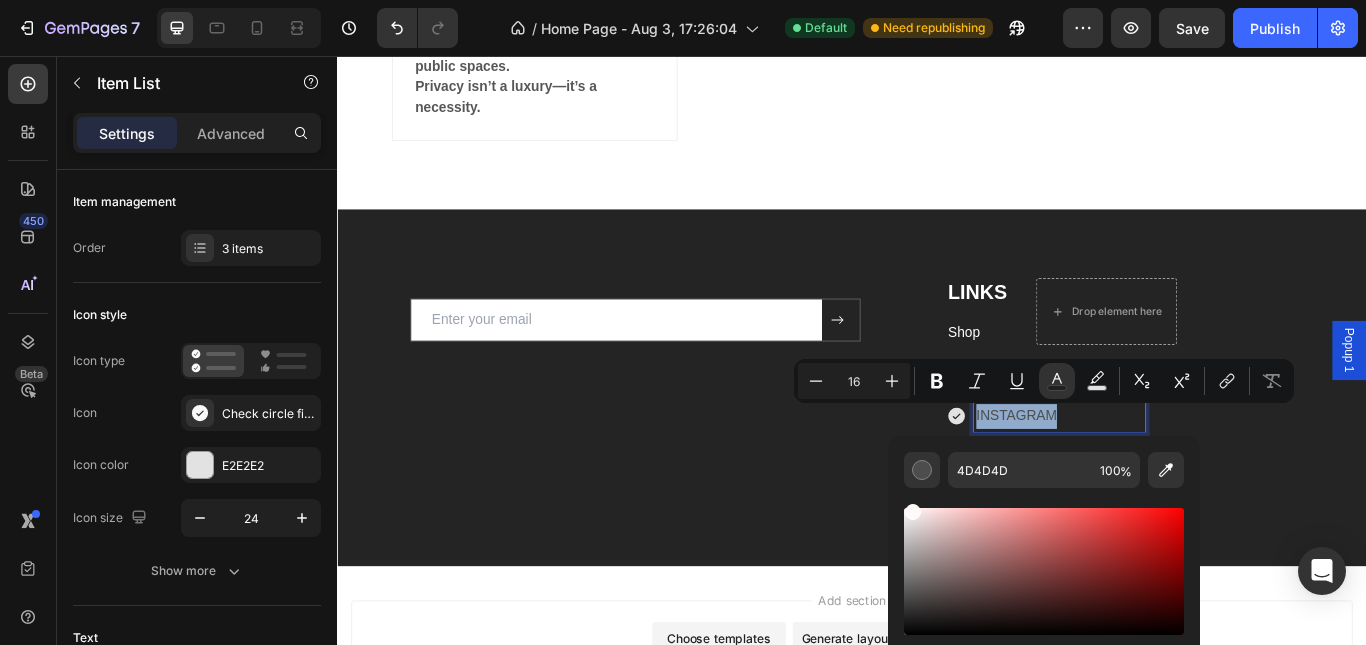 type on "FFF9F9" 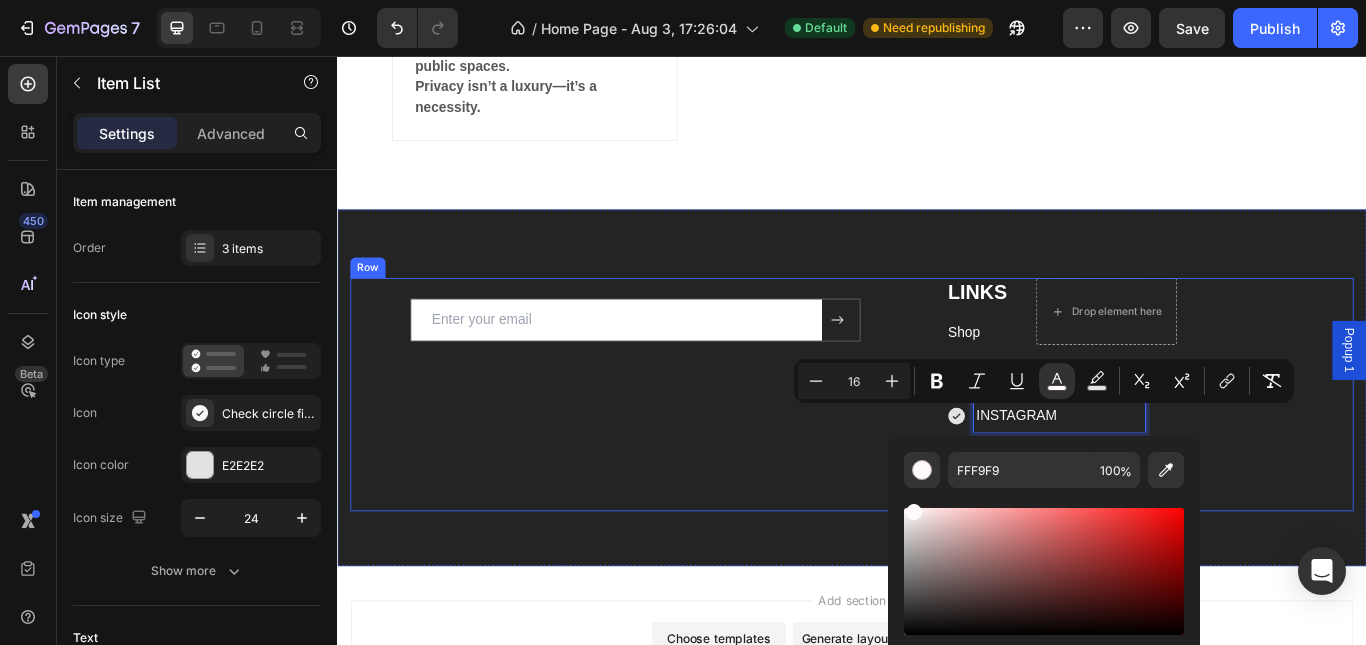 click on "Email Field
Submit Button Row Newsletter Row" at bounding box center [684, 451] 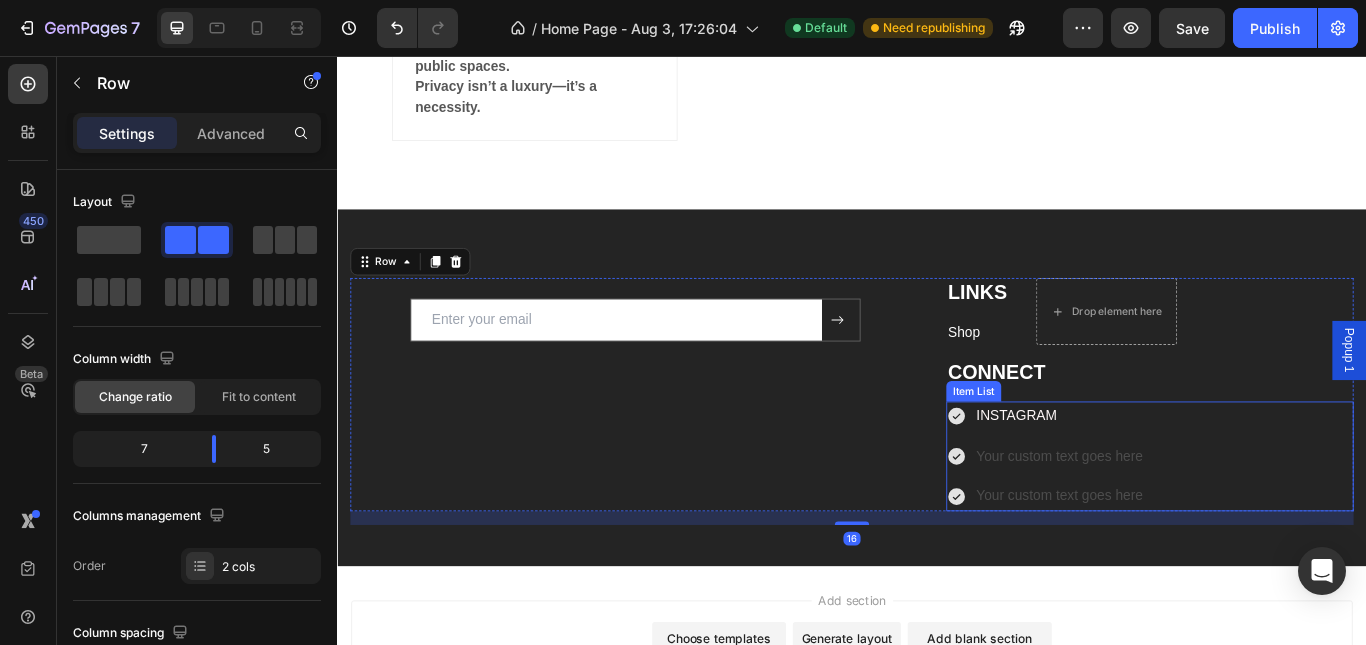 click 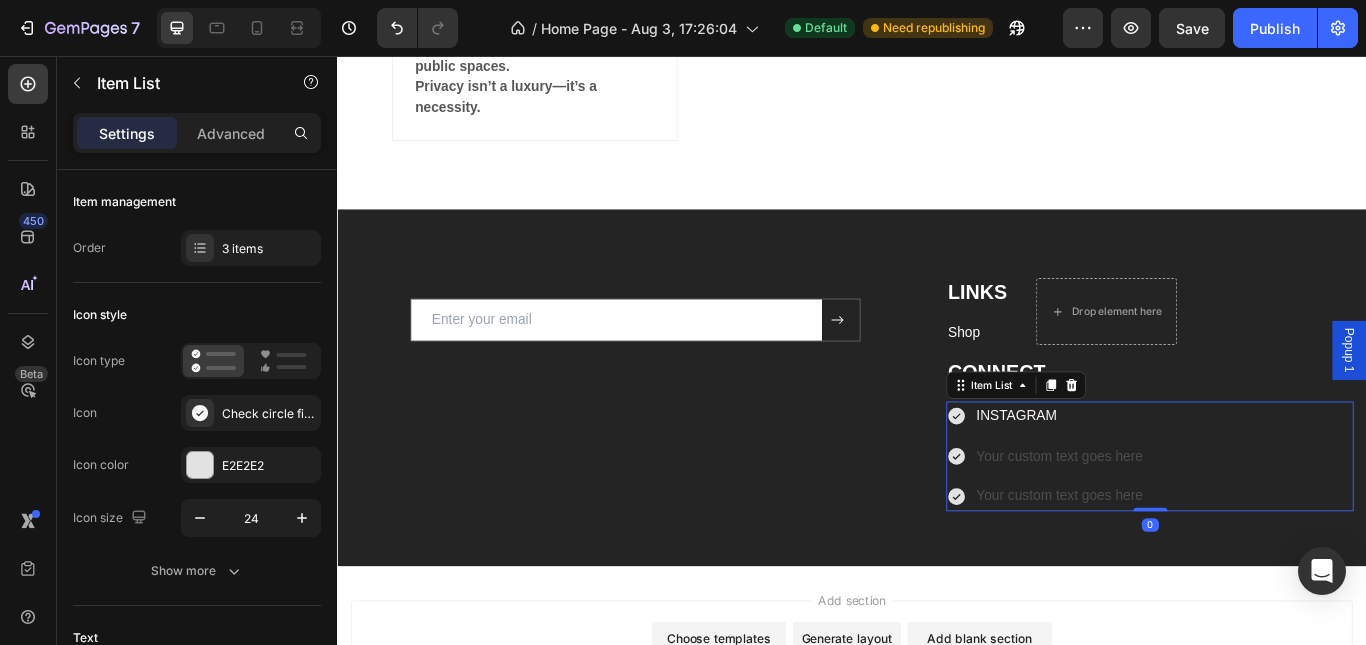 click 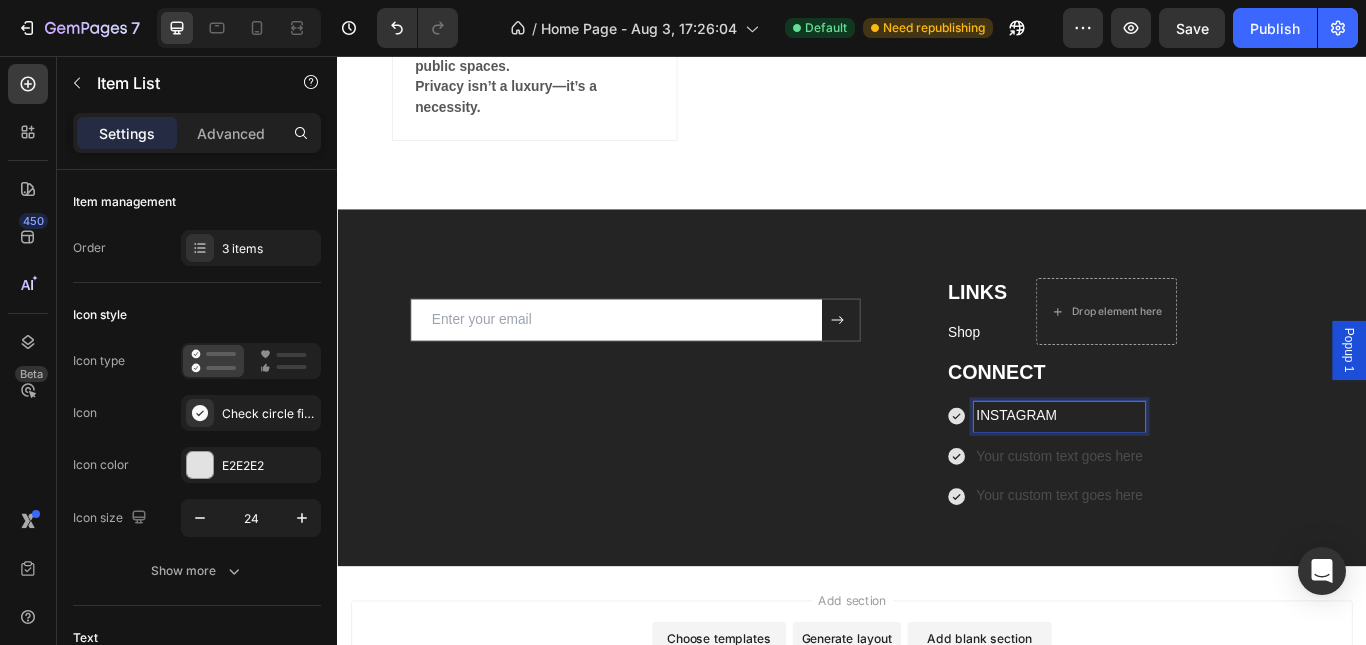 drag, startPoint x: 1130, startPoint y: 469, endPoint x: 1118, endPoint y: 468, distance: 12.0415945 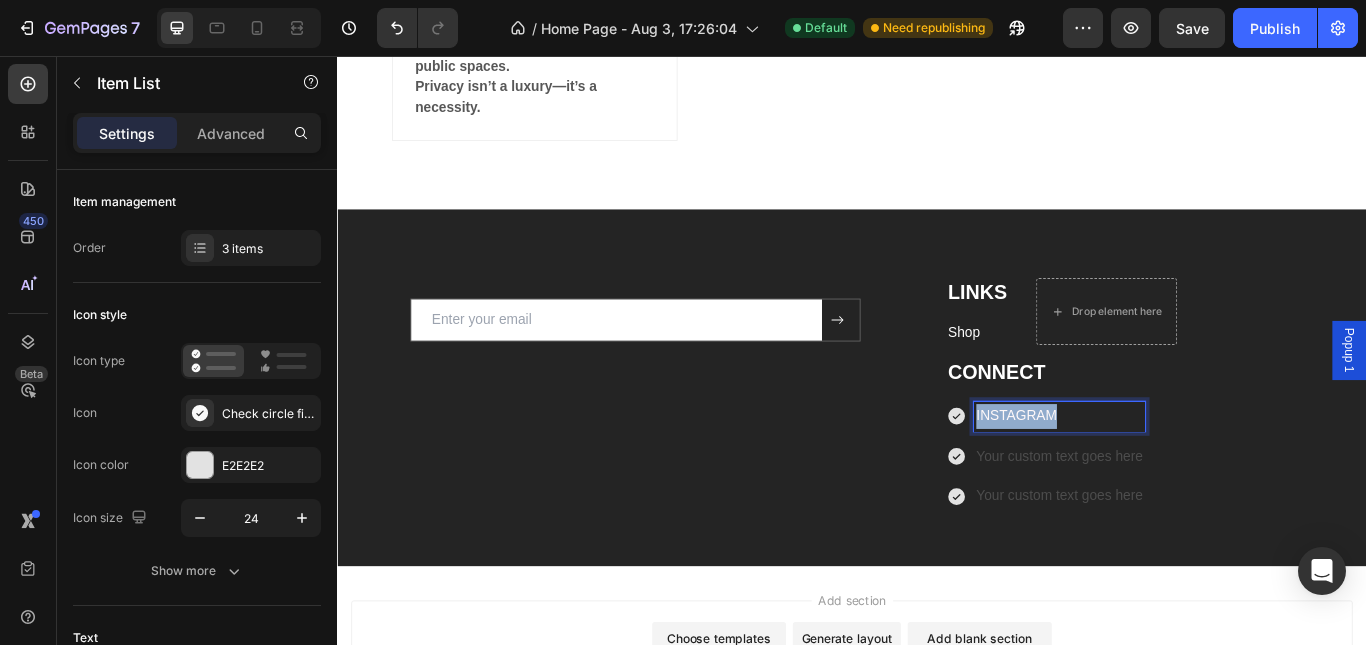 click on "INSTAGRAM" at bounding box center (1129, 475) 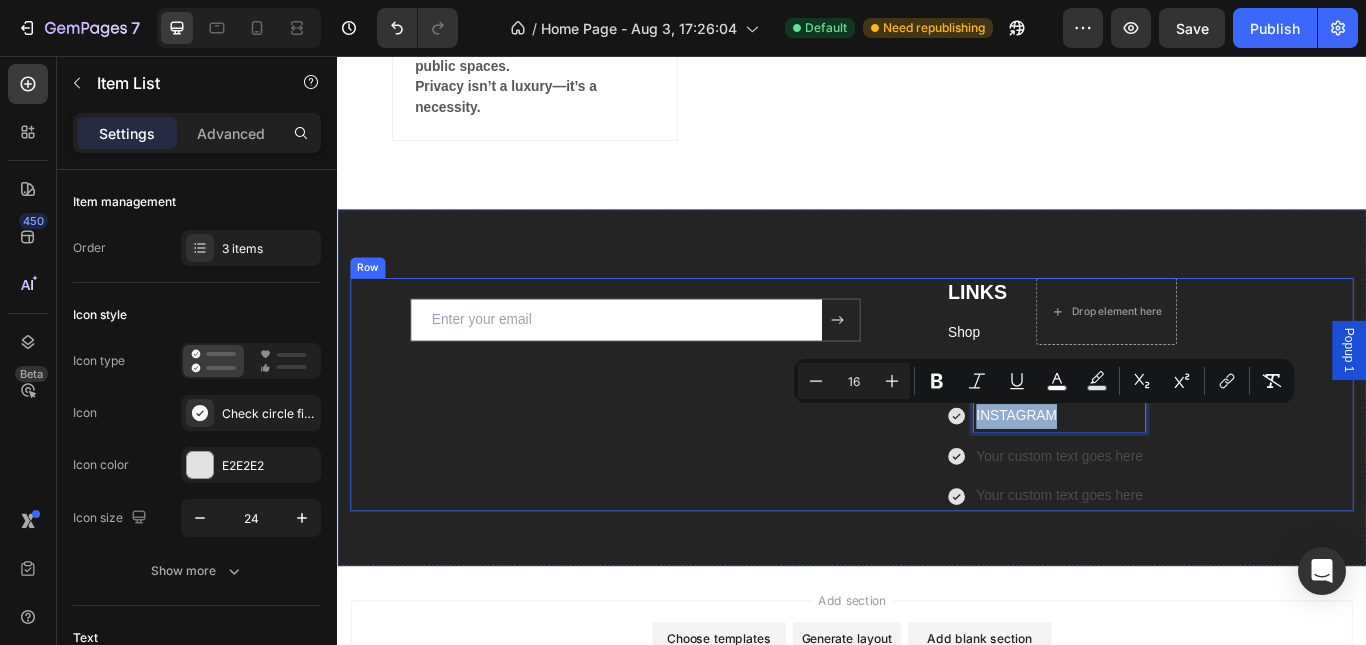 click on "Email Field
Submit Button Row Newsletter Row" at bounding box center (684, 451) 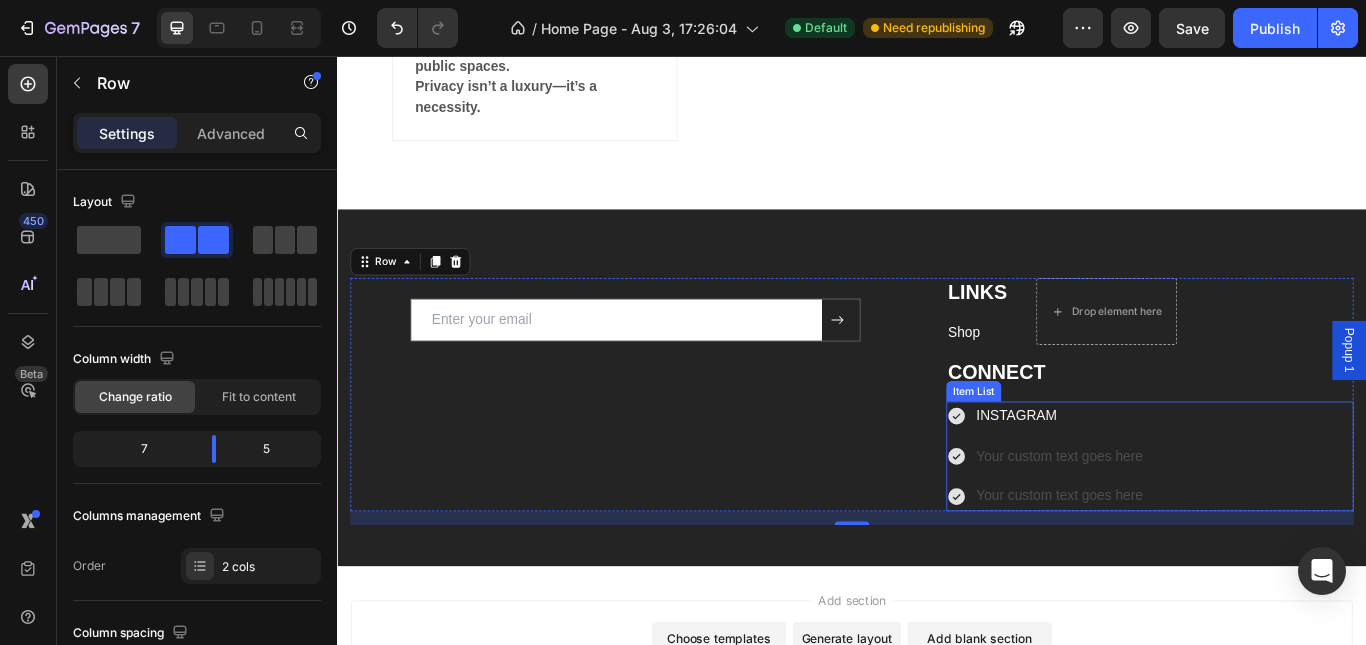 click on "LINKS Heading Shop Text block
Drop element here Row CONNECT Heading INSTAGRAM Your custom text goes here Your custom text goes here Item List" at bounding box center (1284, 451) 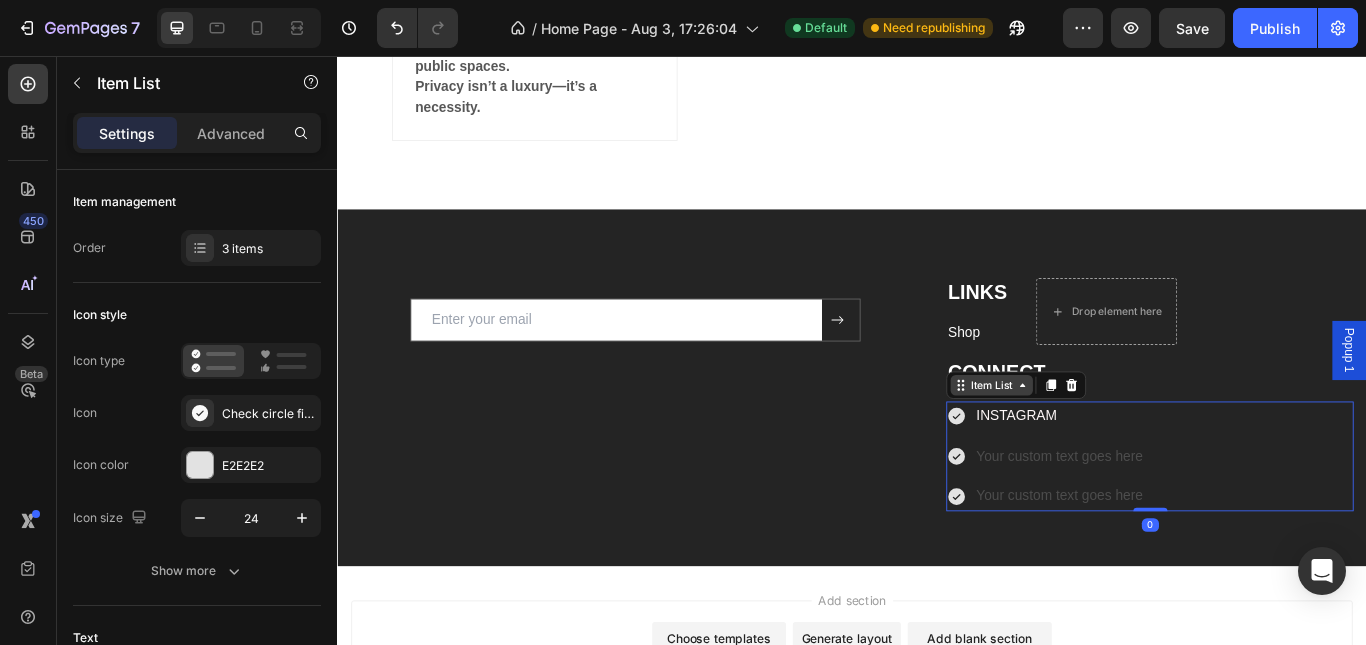 click on "Item List" at bounding box center [1100, 440] 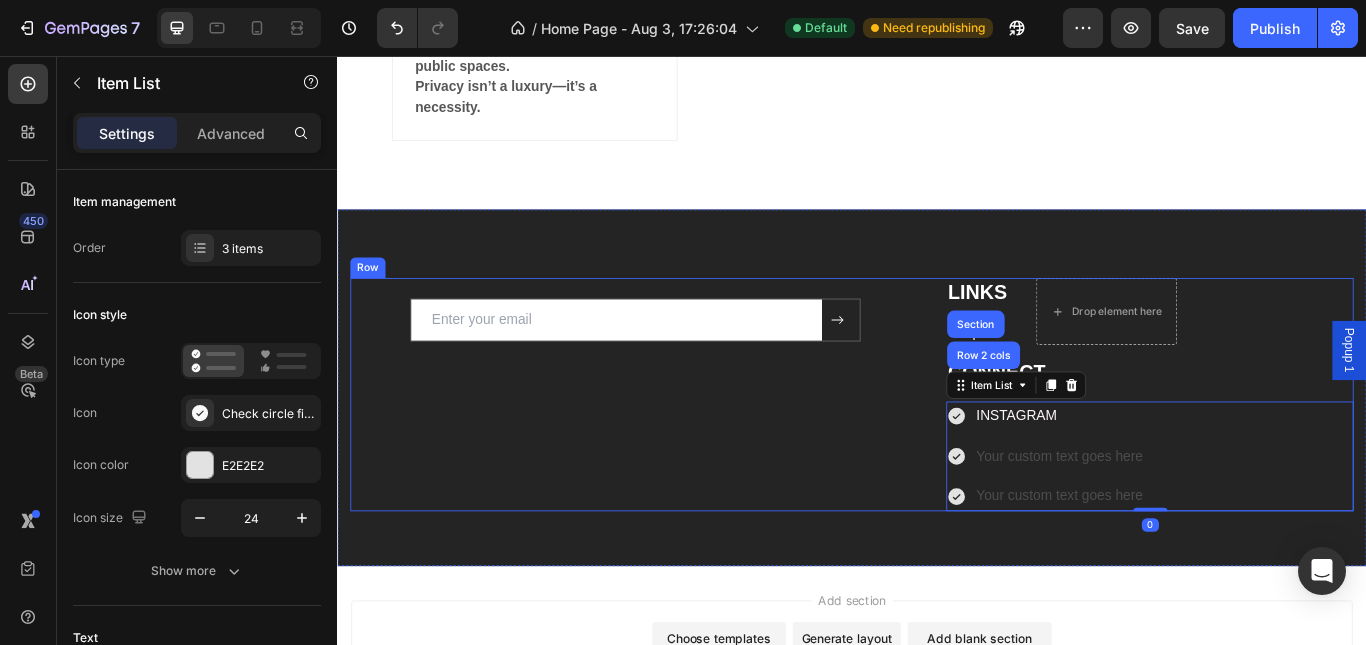 click on "Email Field
Submit Button Row Newsletter Row" at bounding box center [684, 451] 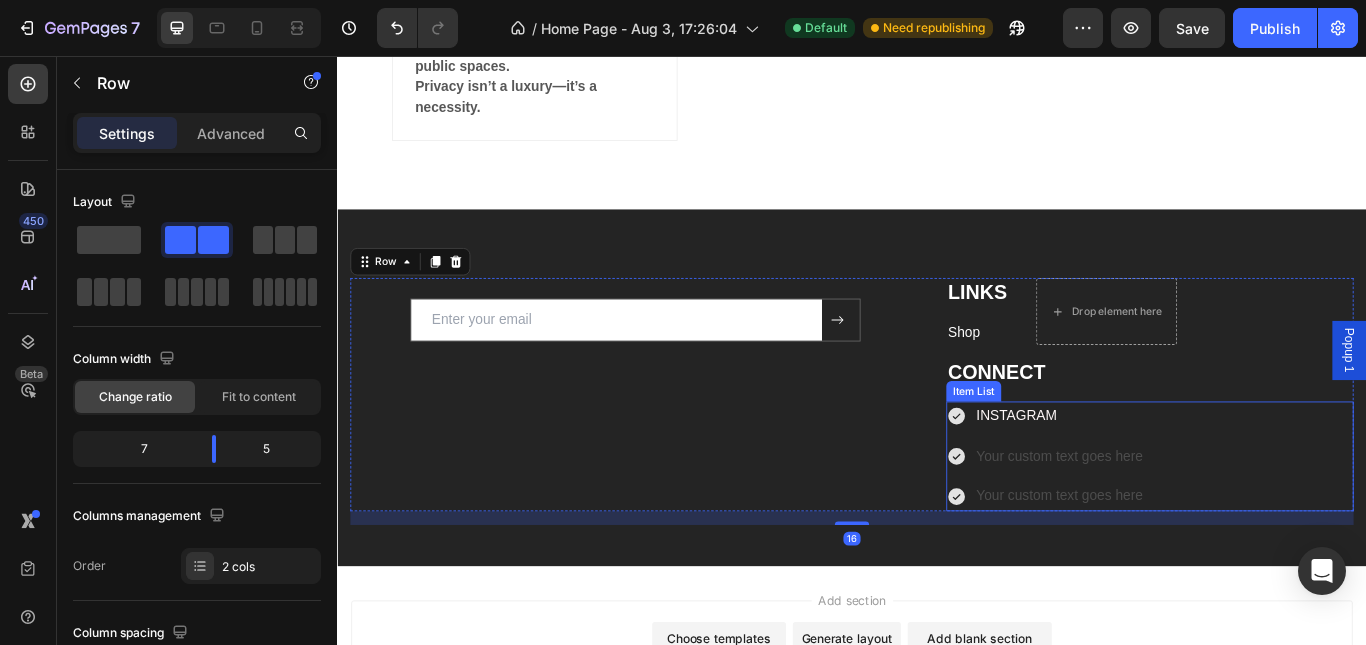 click on "INSTAGRAM" at bounding box center (1129, 475) 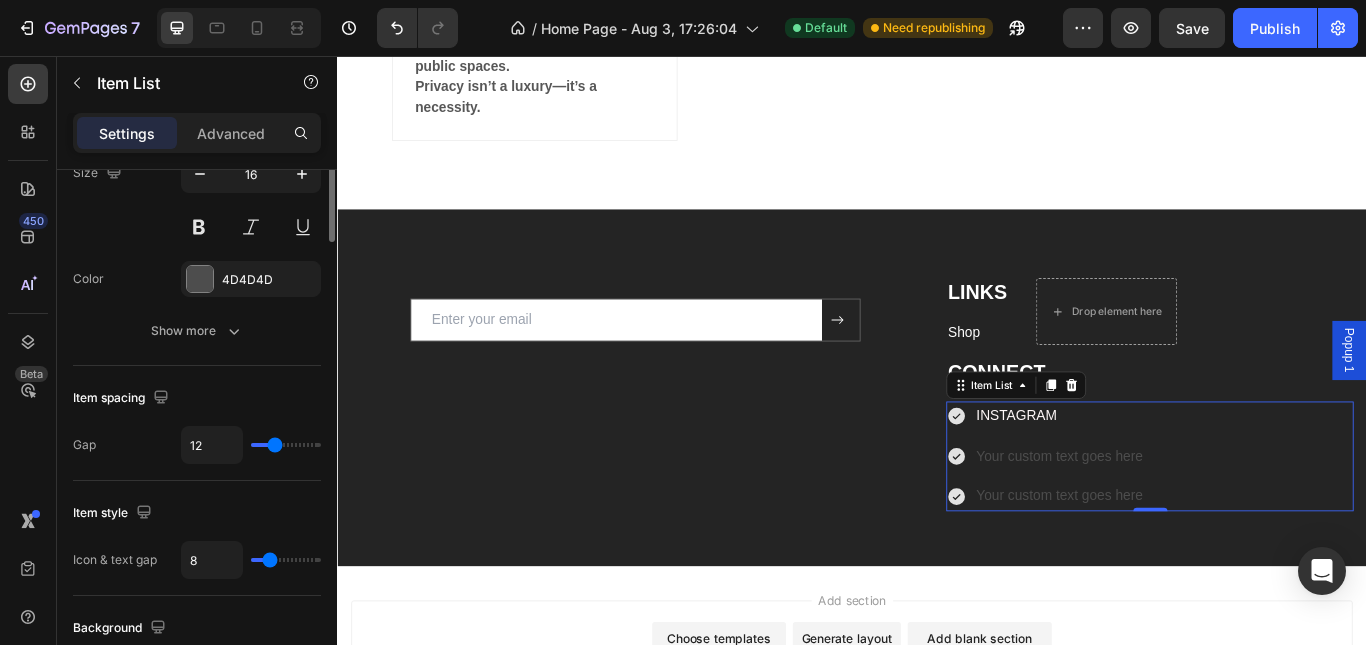 scroll, scrollTop: 415, scrollLeft: 0, axis: vertical 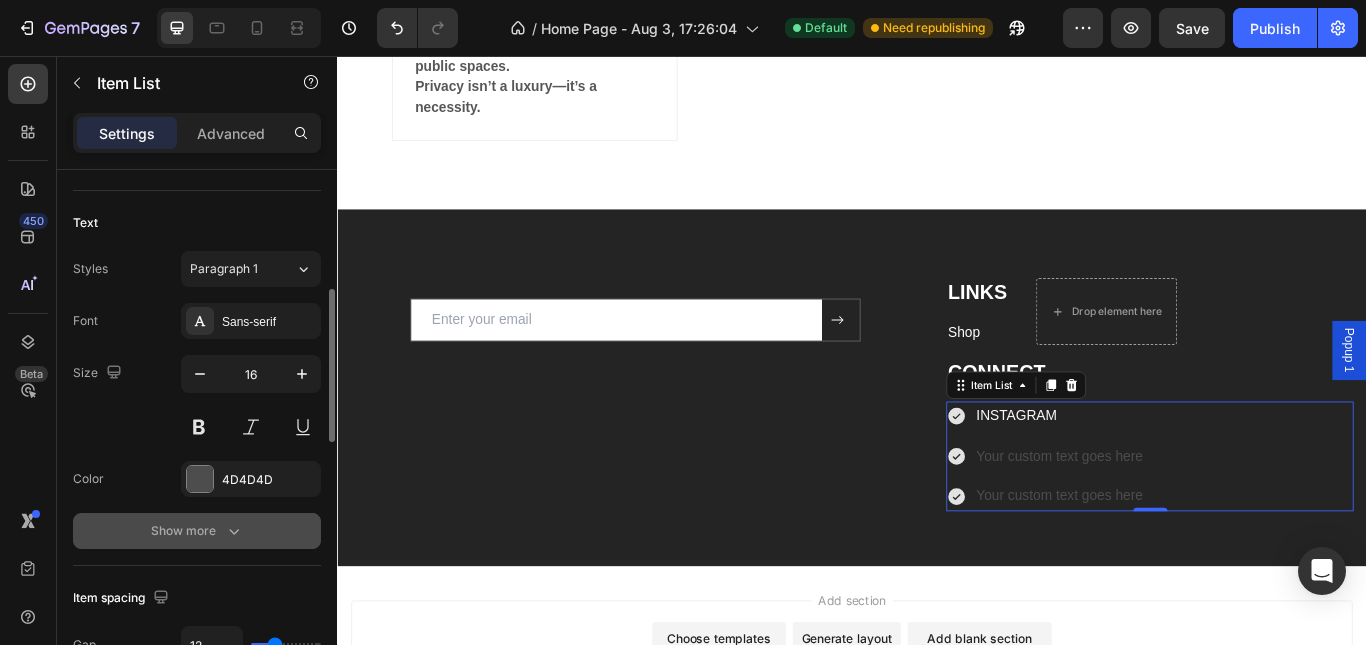 click 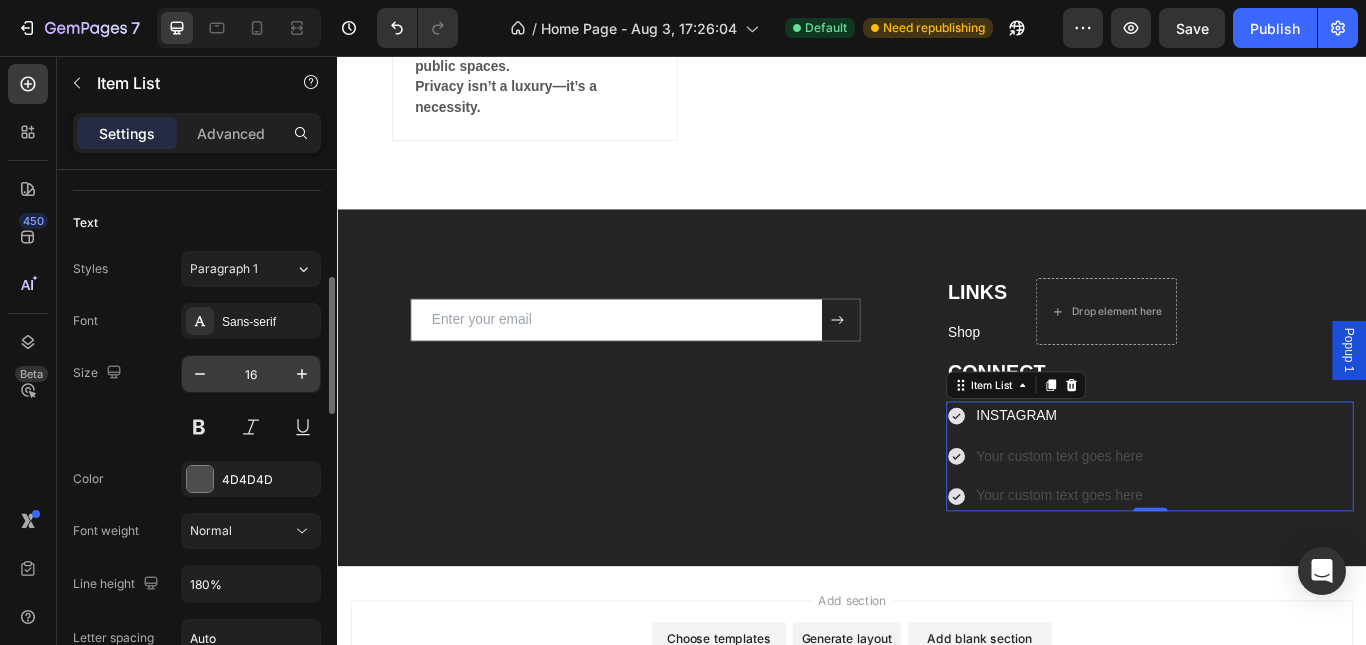 scroll, scrollTop: 15, scrollLeft: 0, axis: vertical 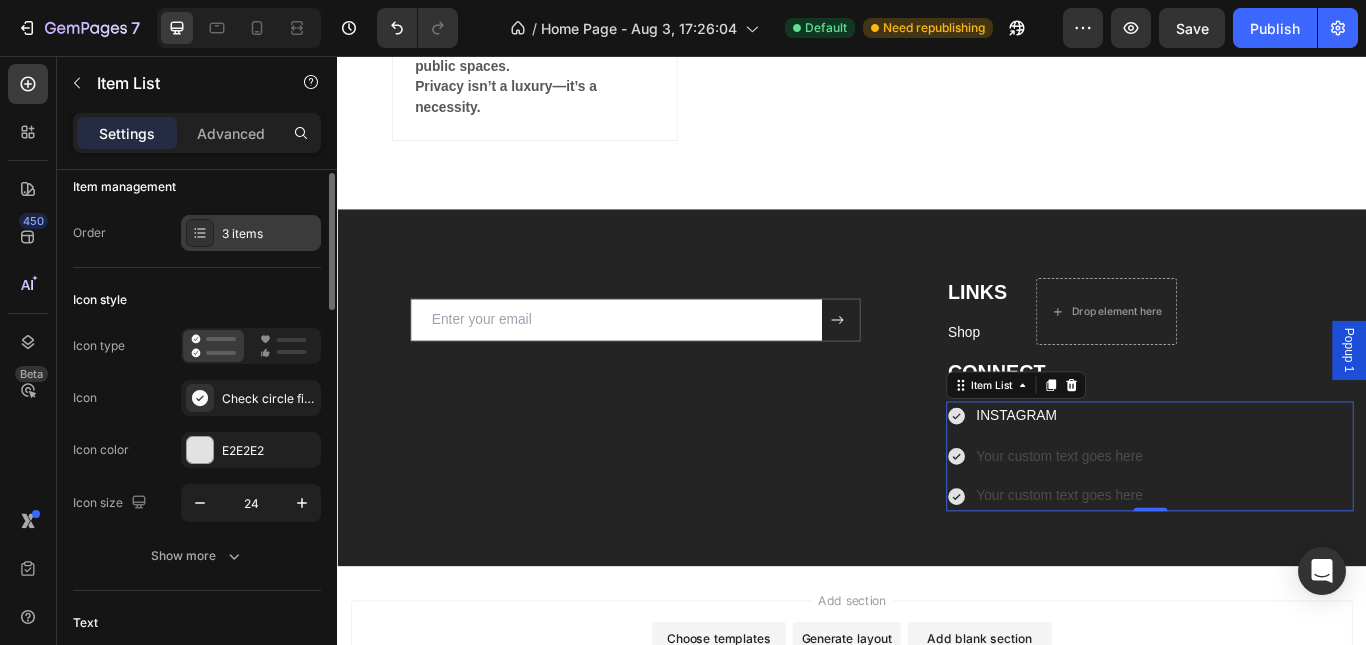 click on "3 items" at bounding box center (251, 233) 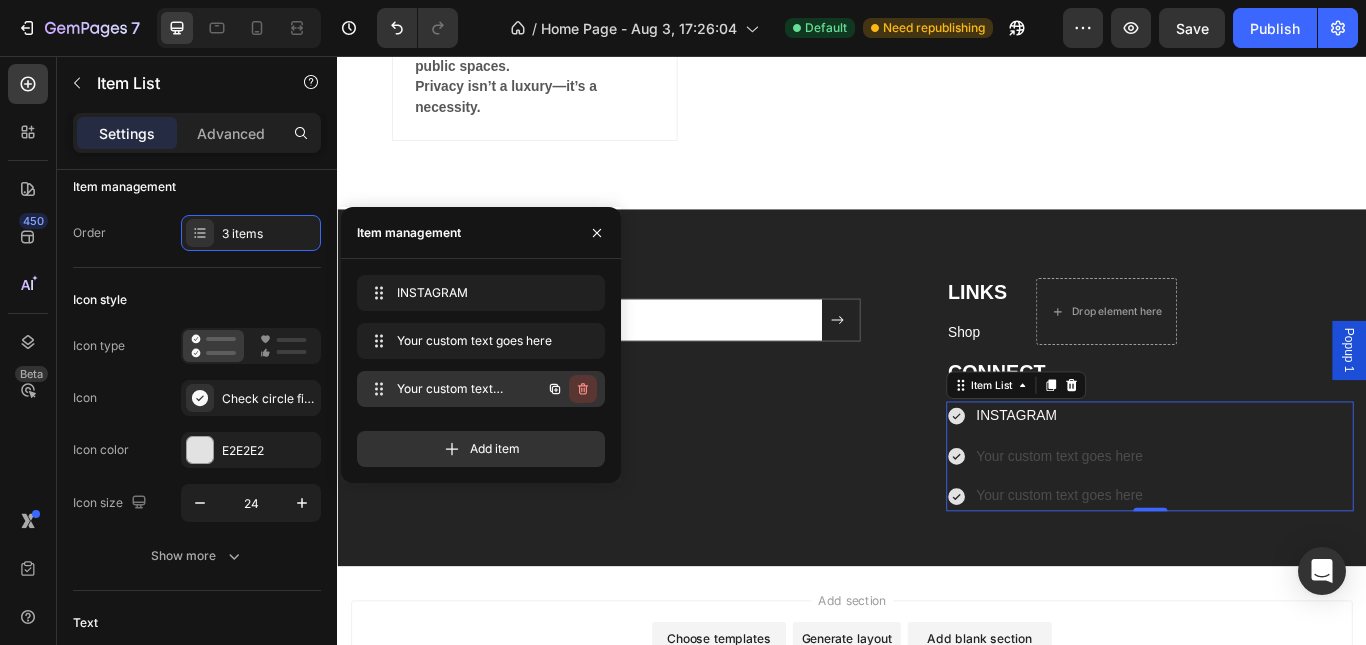 click 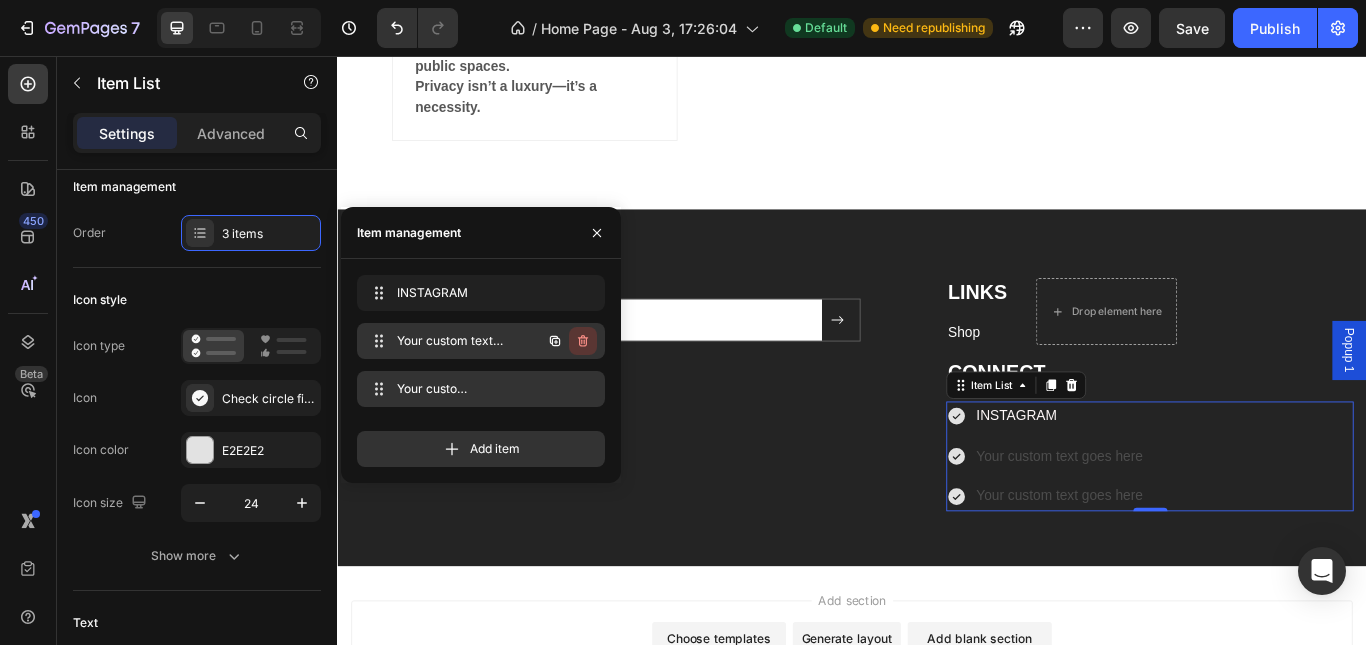 click 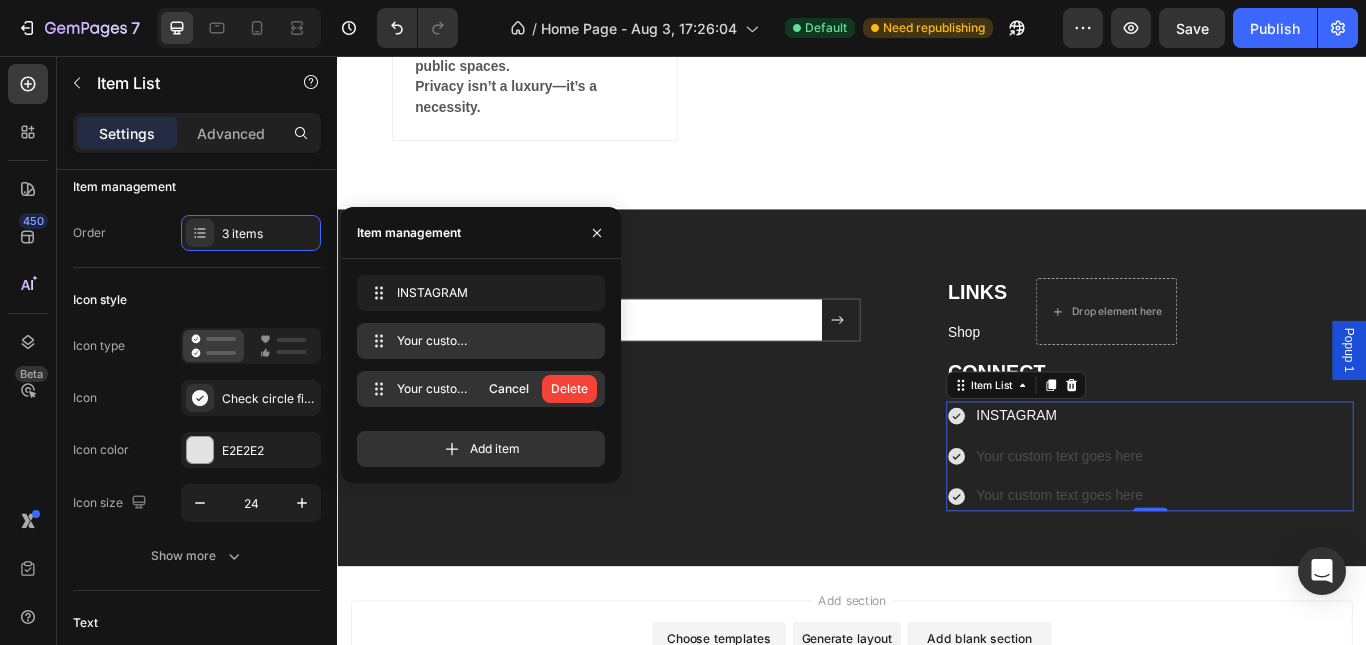 click on "Delete" at bounding box center [569, 389] 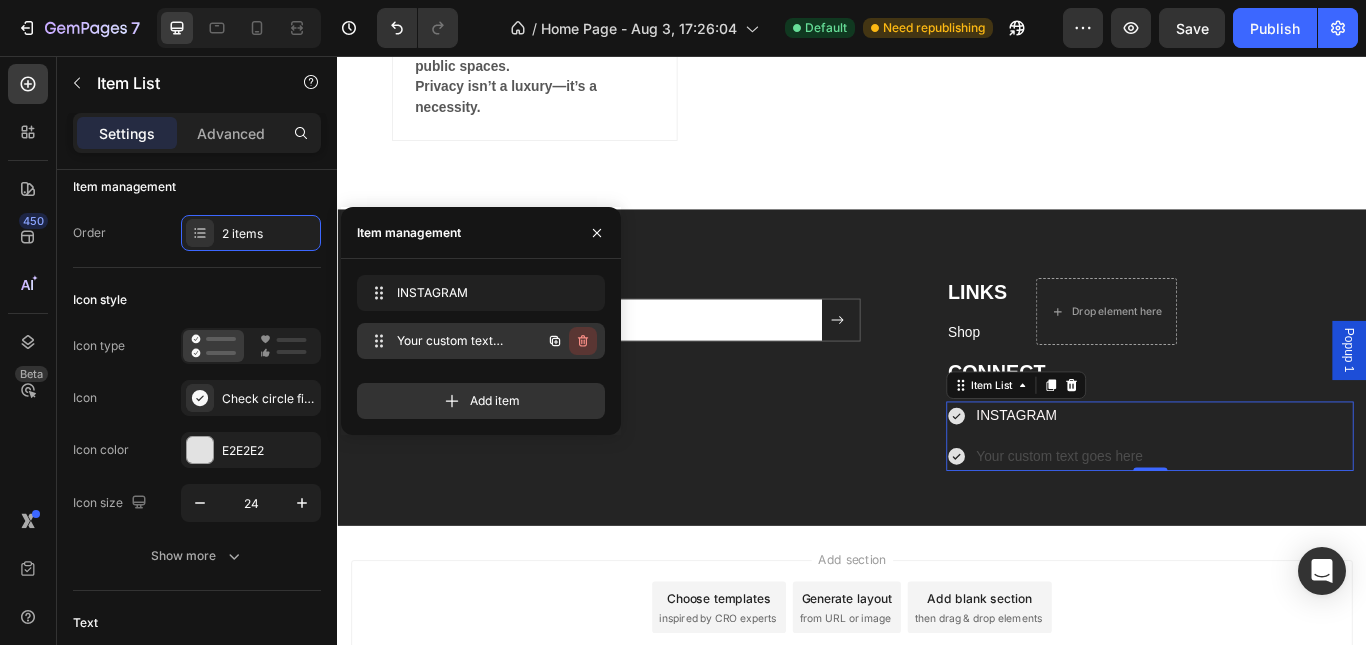 click 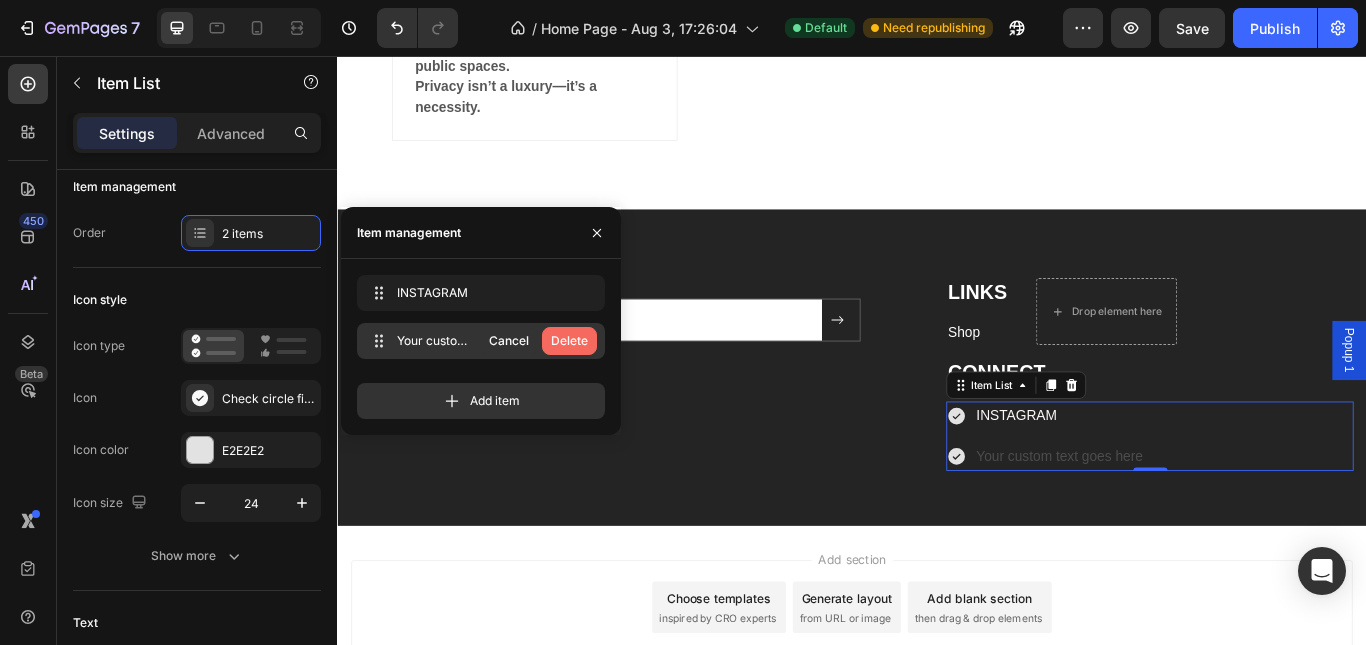 click on "Delete" at bounding box center (569, 341) 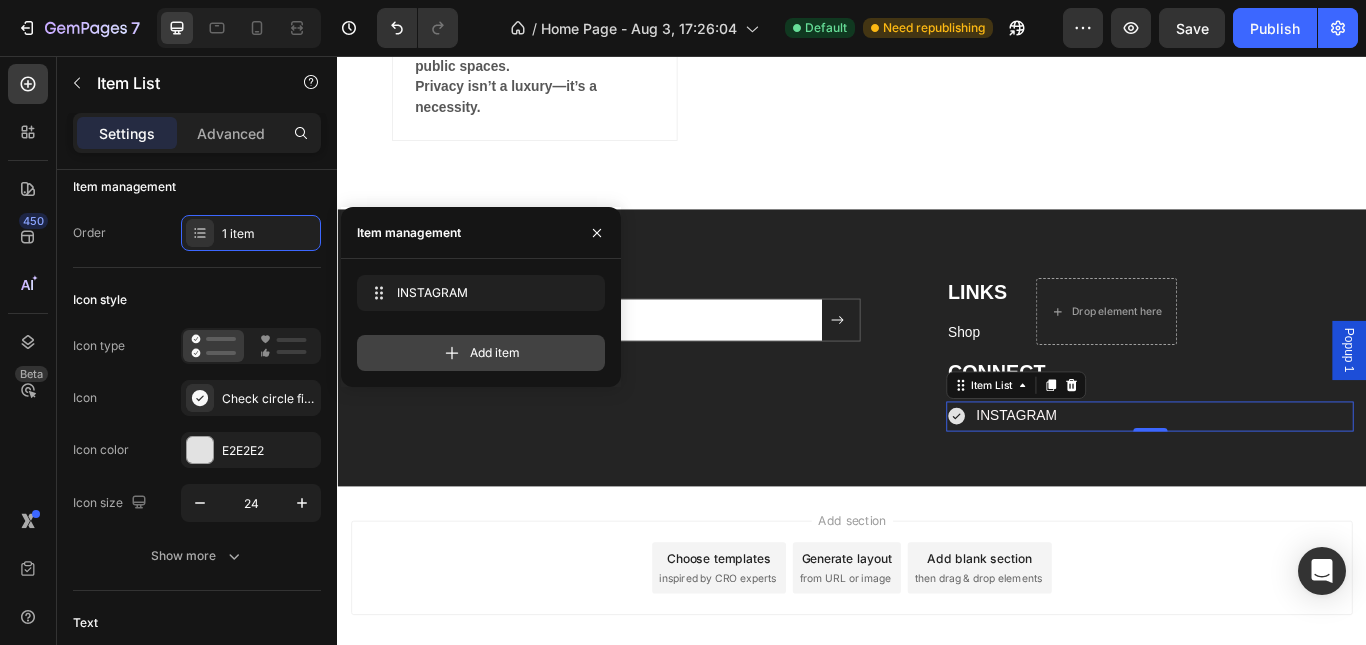 click on "Add item" at bounding box center [481, 353] 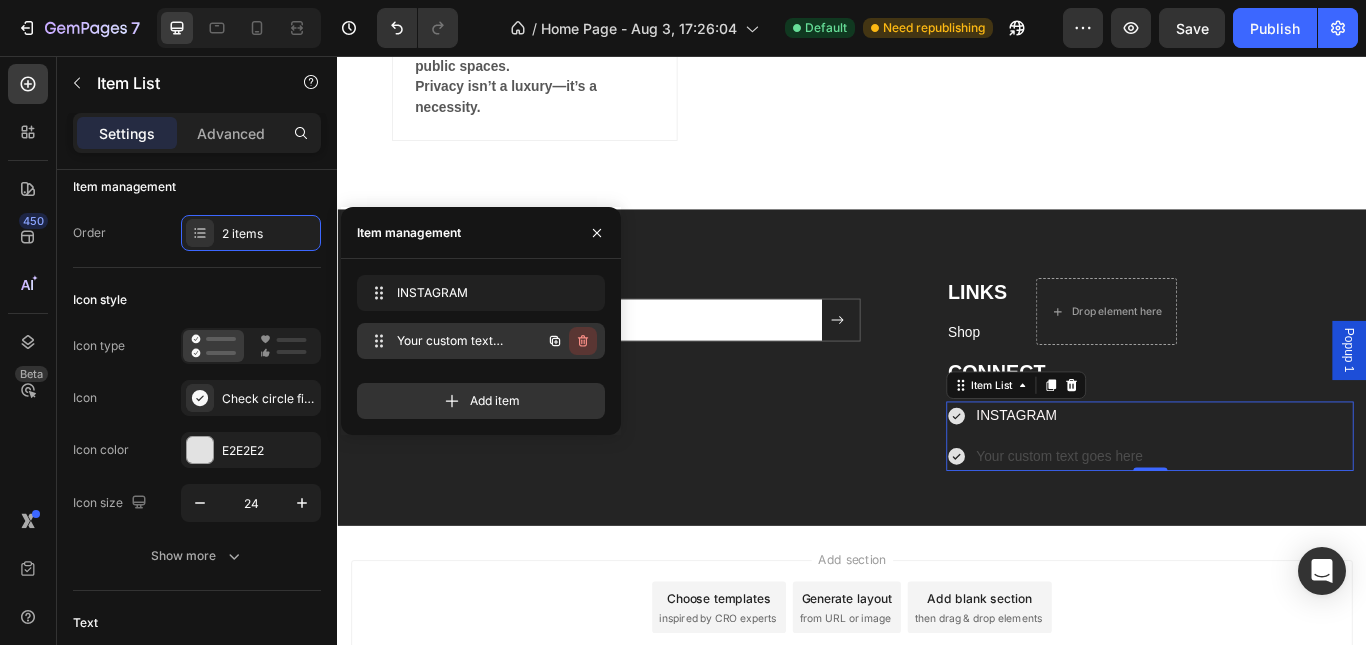 click 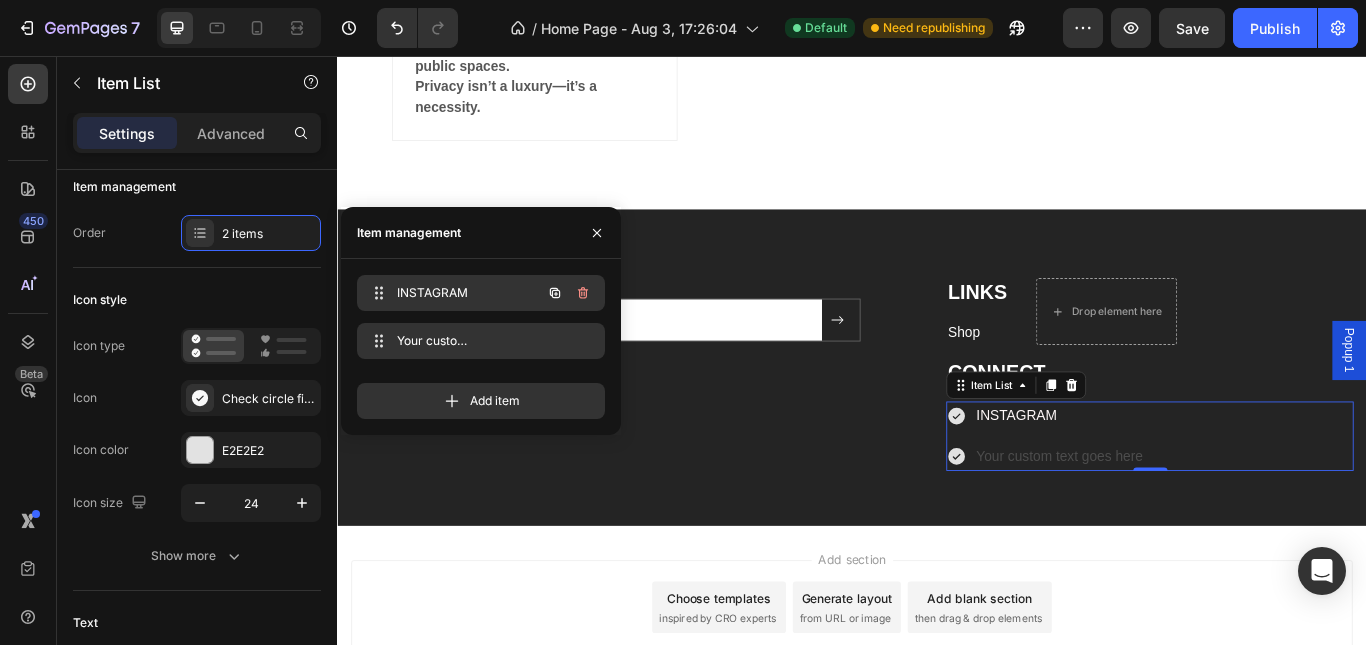 click on "INSTAGRAM" at bounding box center (453, 293) 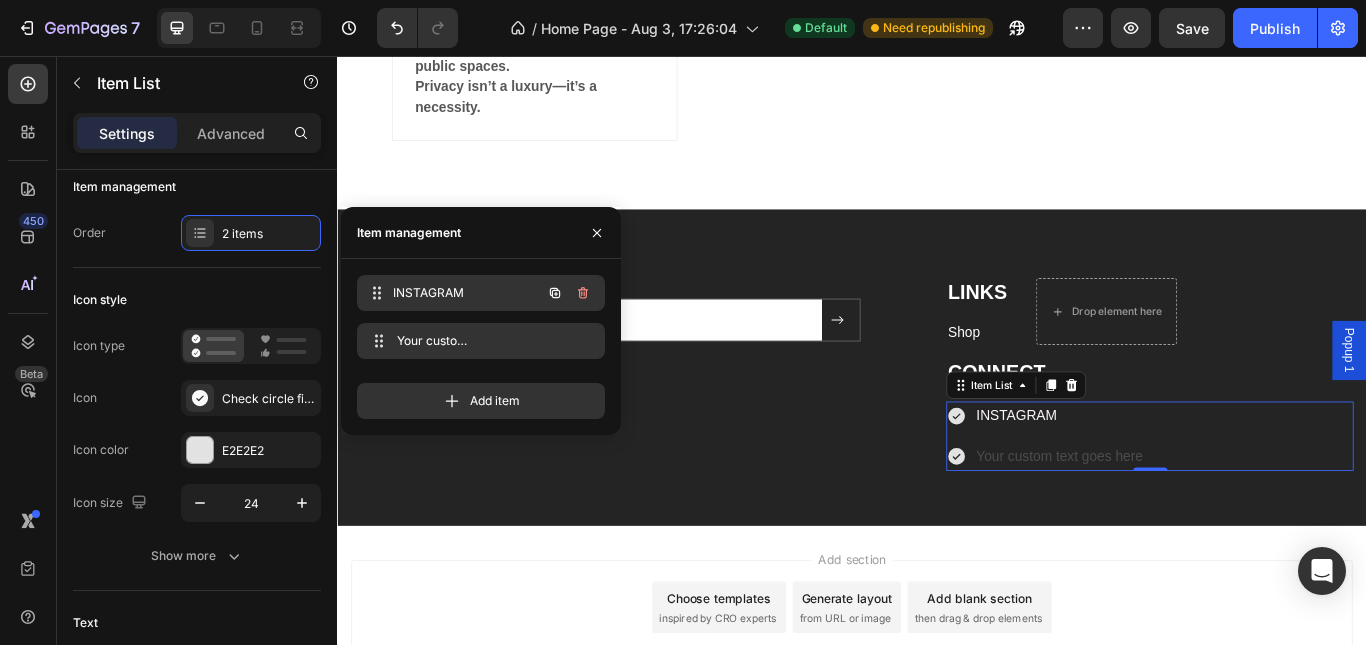 click on "INSTAGRAM" at bounding box center (467, 293) 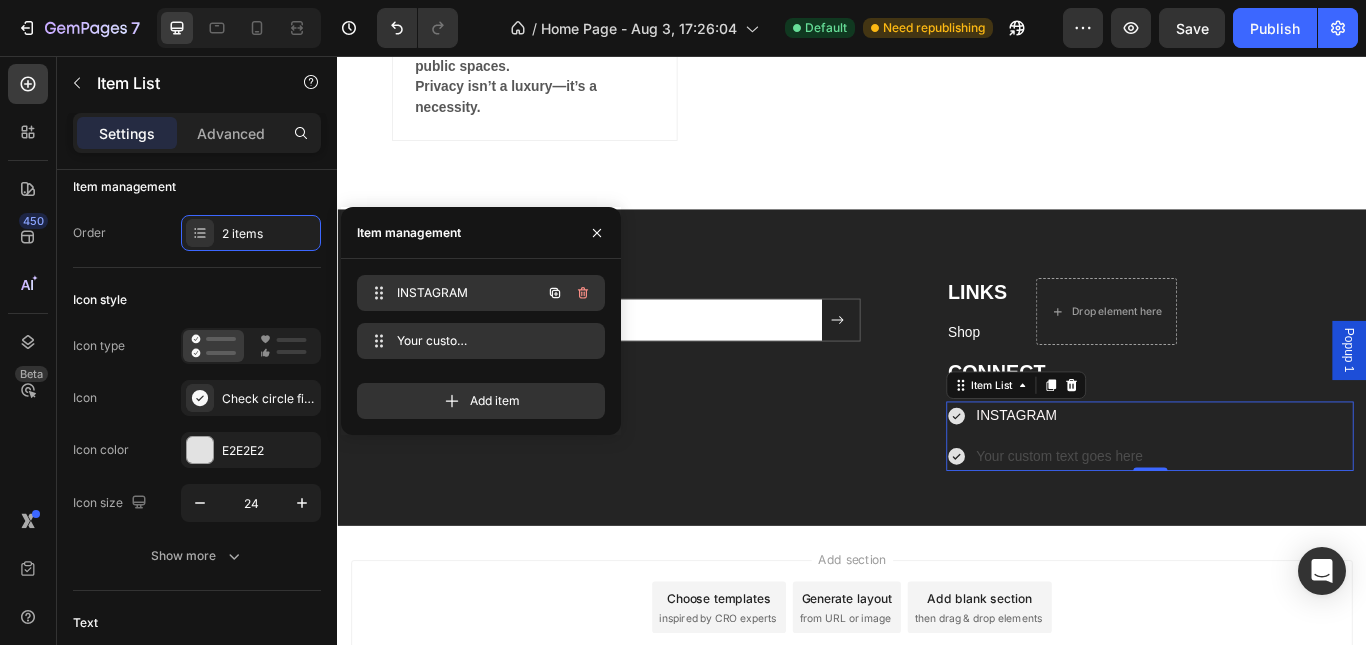 click on "INSTAGRAM" at bounding box center [453, 293] 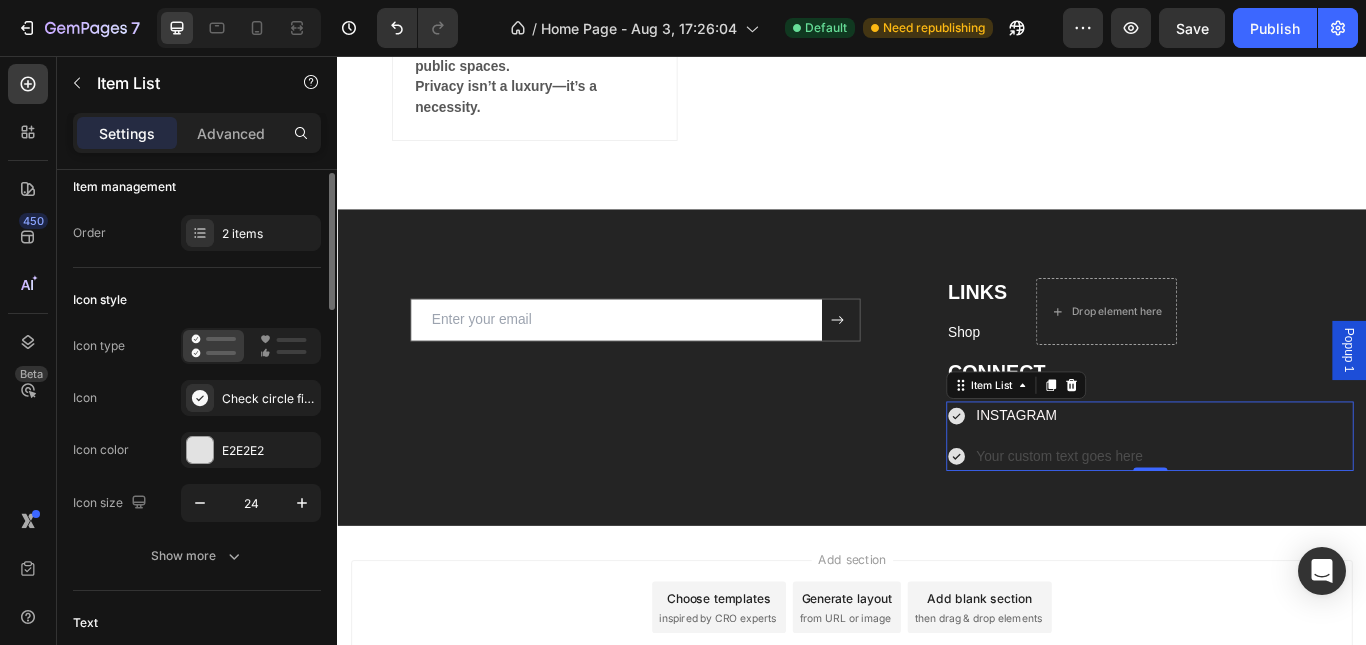 click on "Icon style" at bounding box center [197, 300] 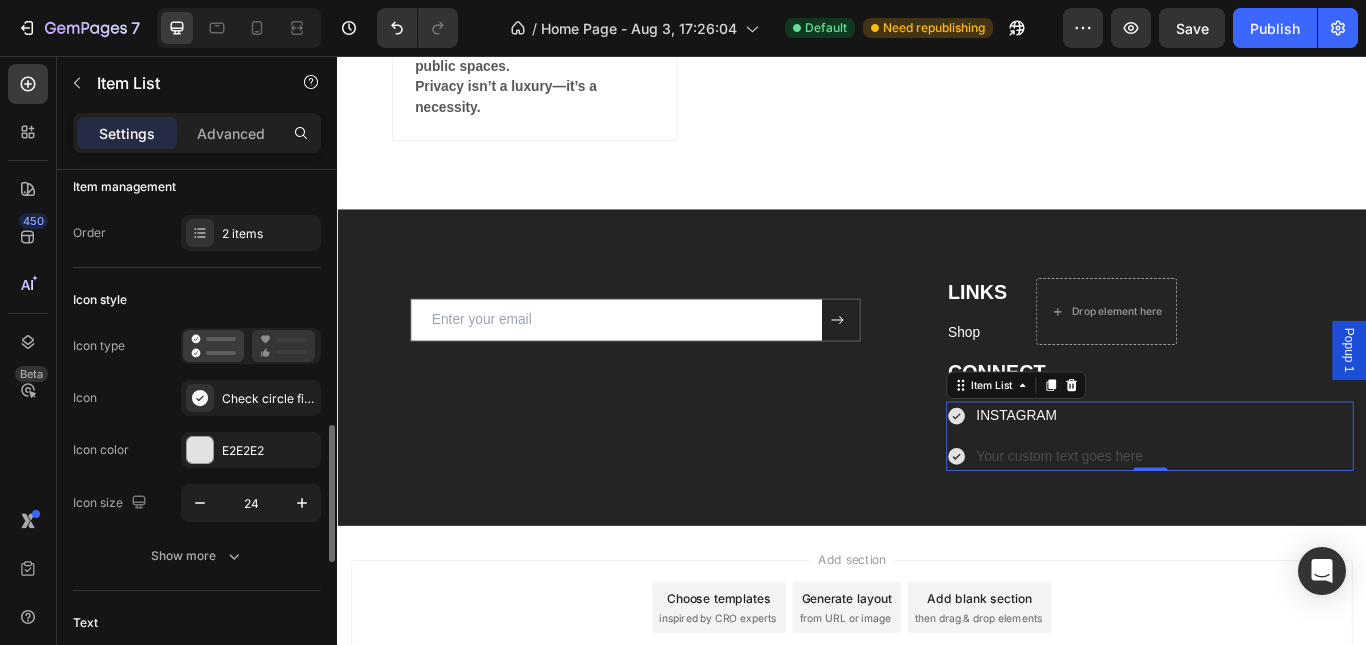 scroll, scrollTop: 215, scrollLeft: 0, axis: vertical 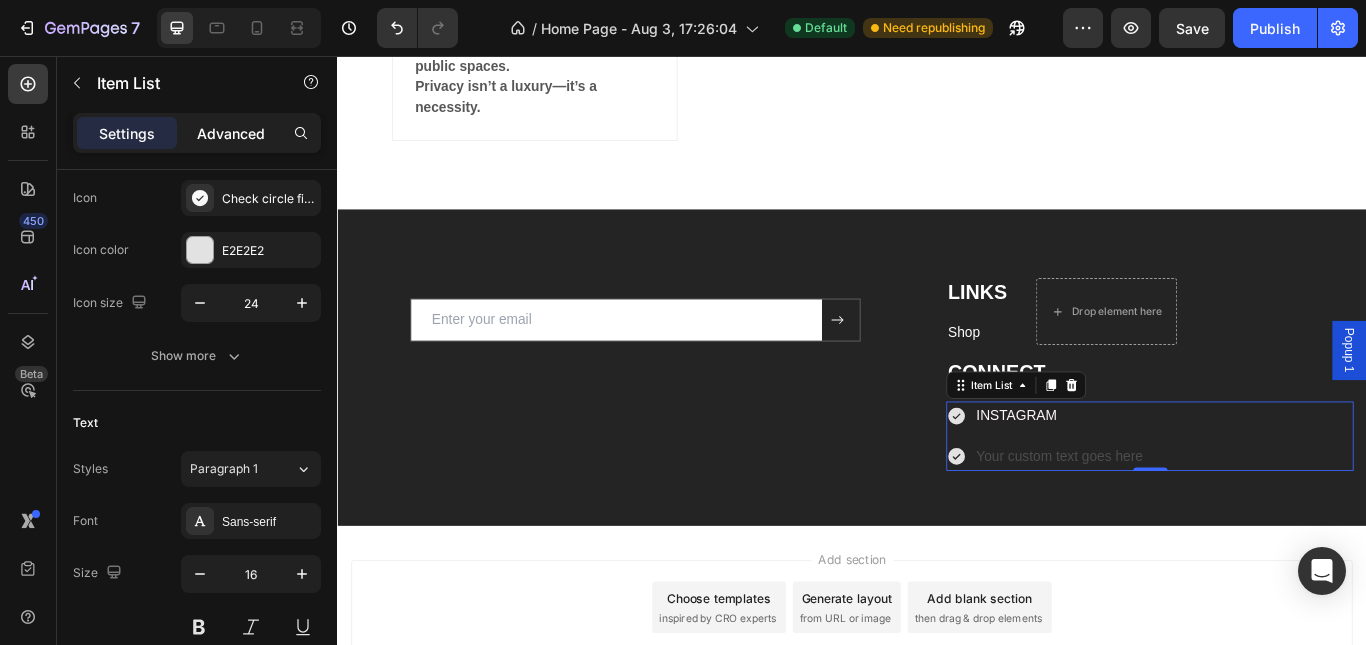 click on "Advanced" at bounding box center [231, 133] 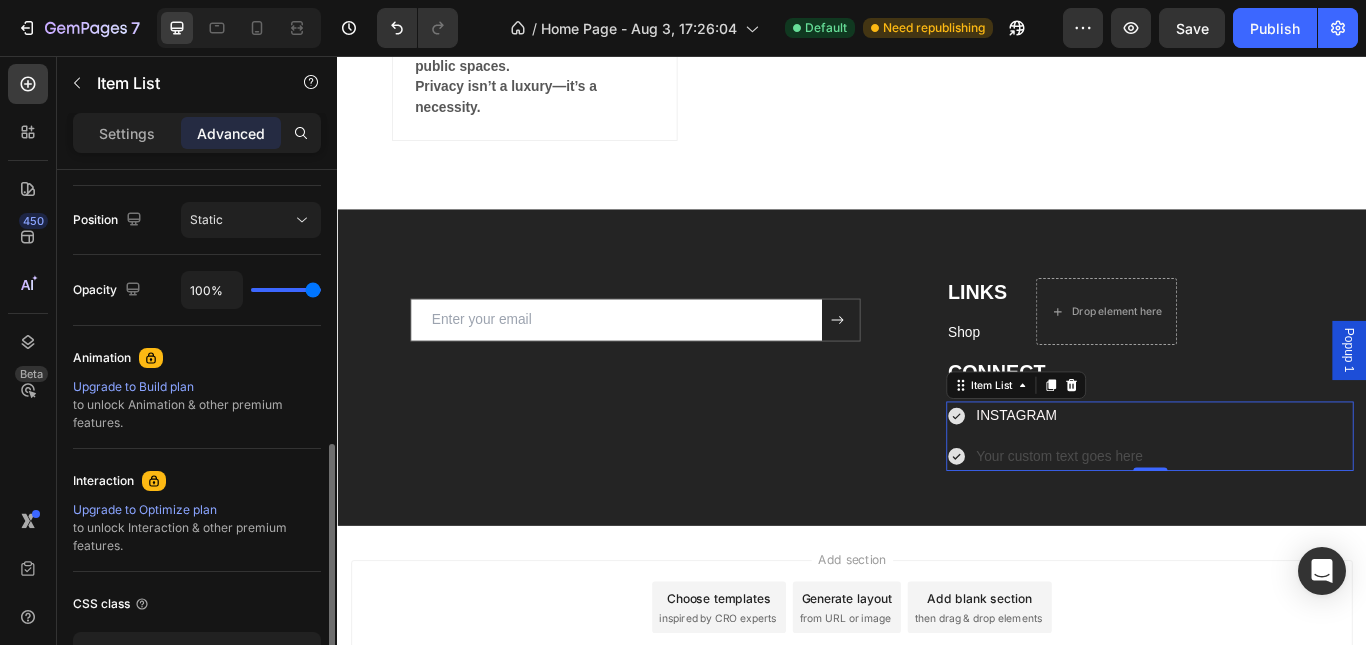 scroll, scrollTop: 856, scrollLeft: 0, axis: vertical 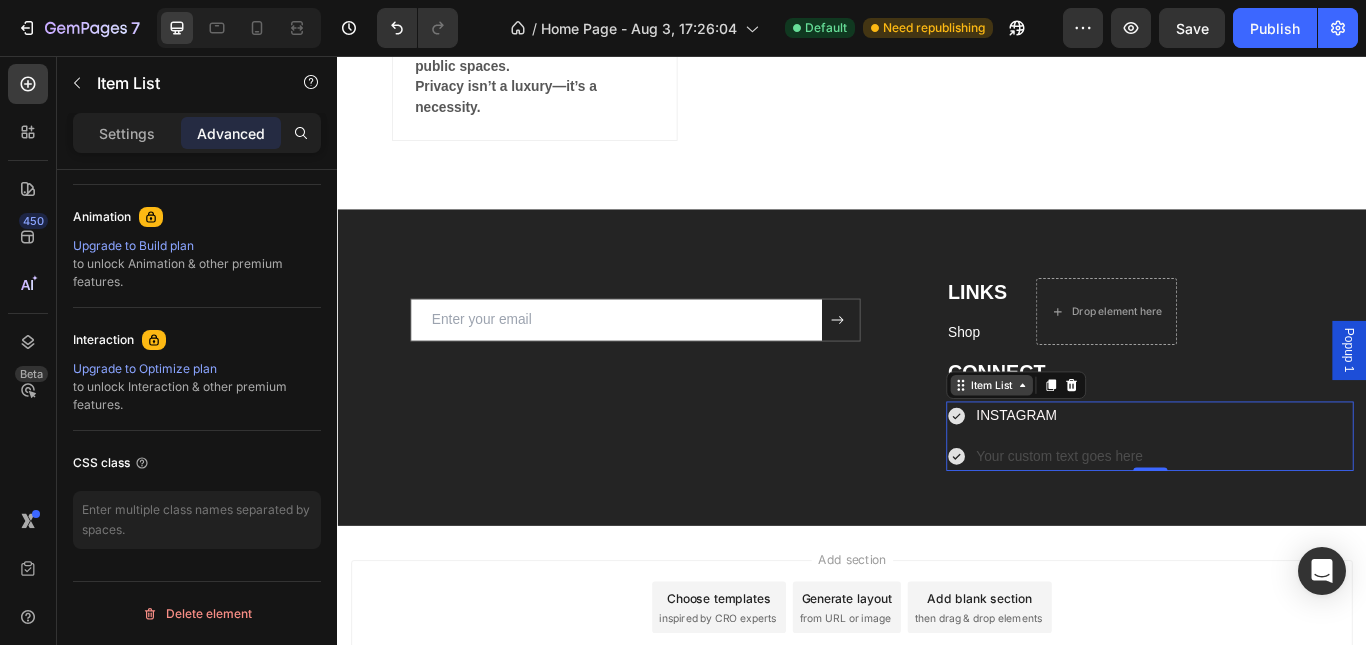 click 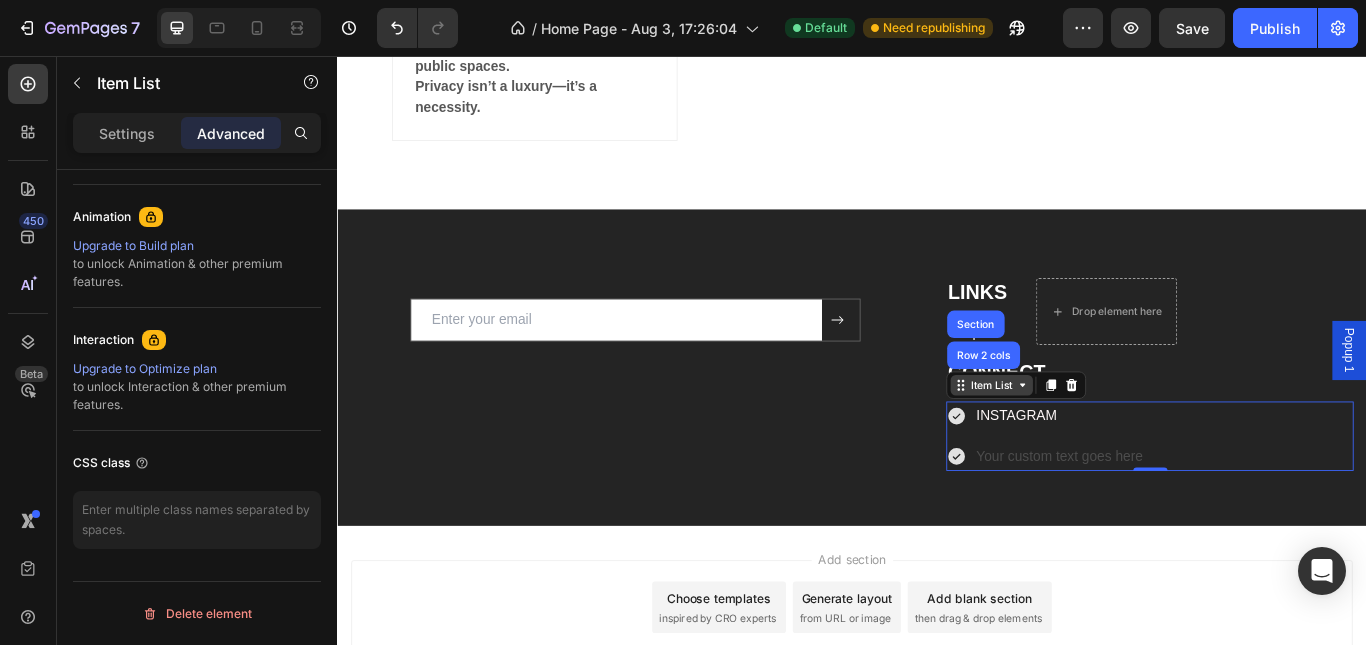 click 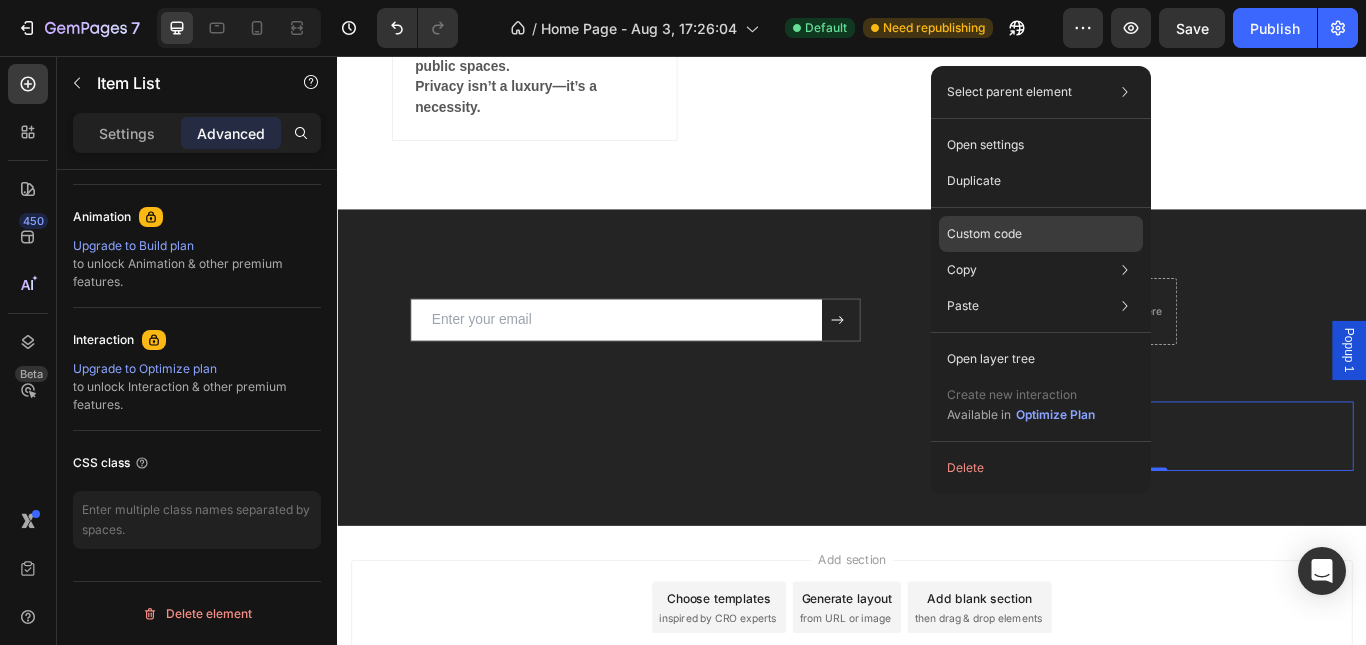 click on "Custom code" at bounding box center [984, 234] 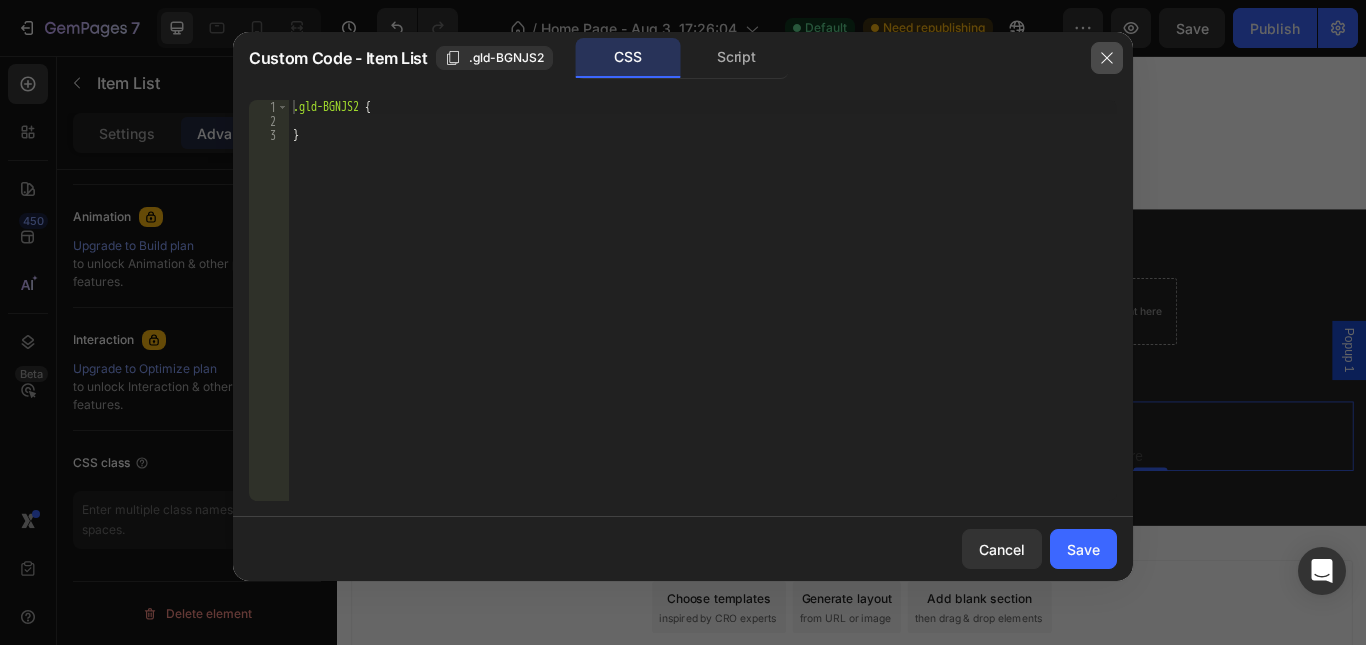 click at bounding box center (1107, 58) 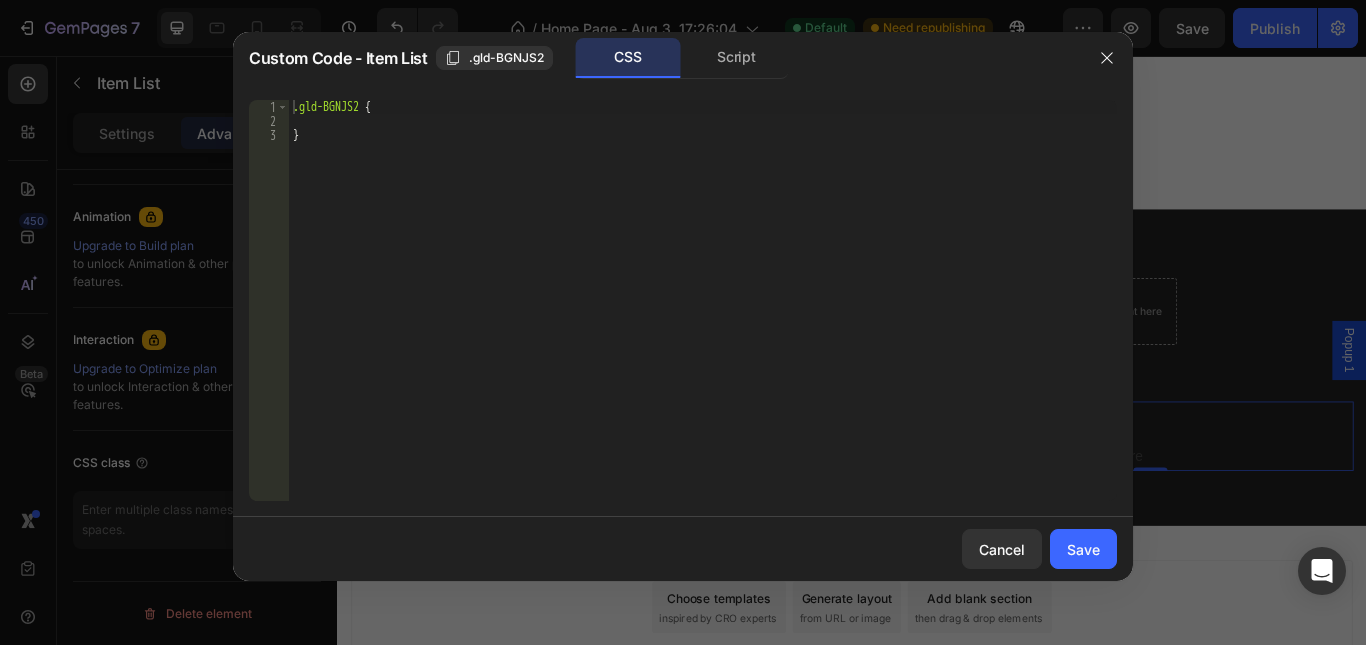 type on "8" 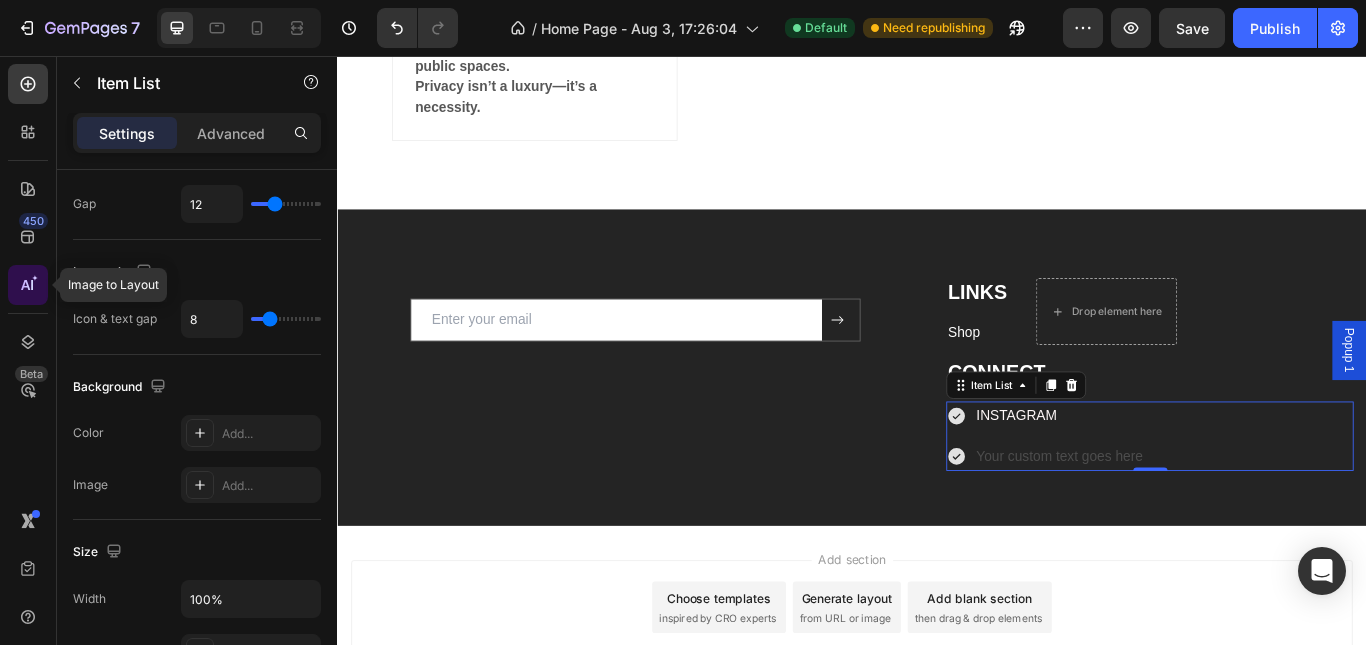 click 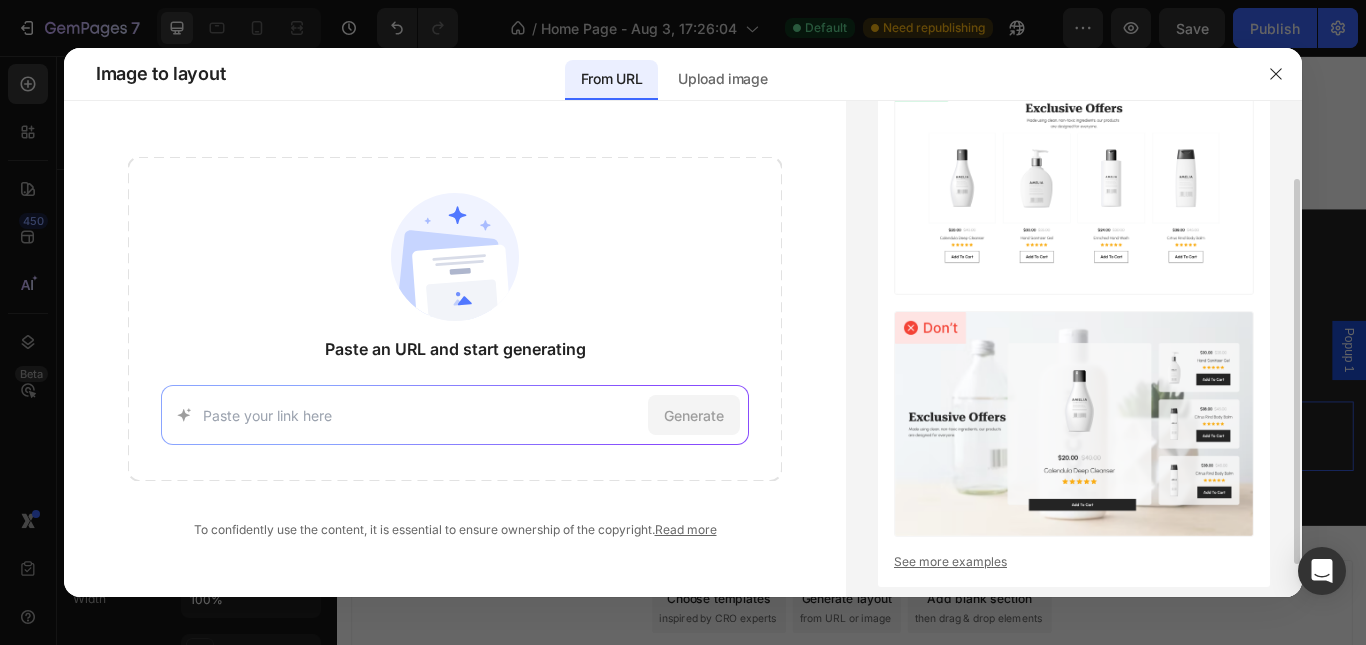 scroll, scrollTop: 0, scrollLeft: 0, axis: both 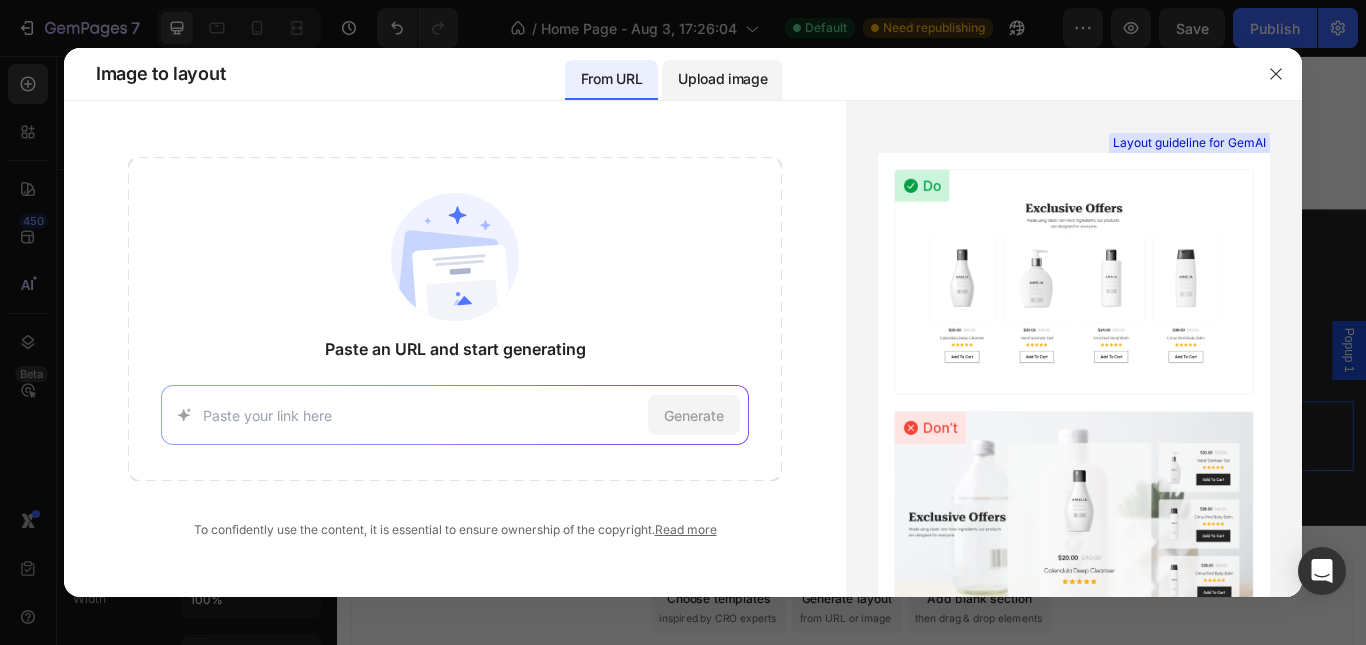 click on "Upload image" at bounding box center [722, 79] 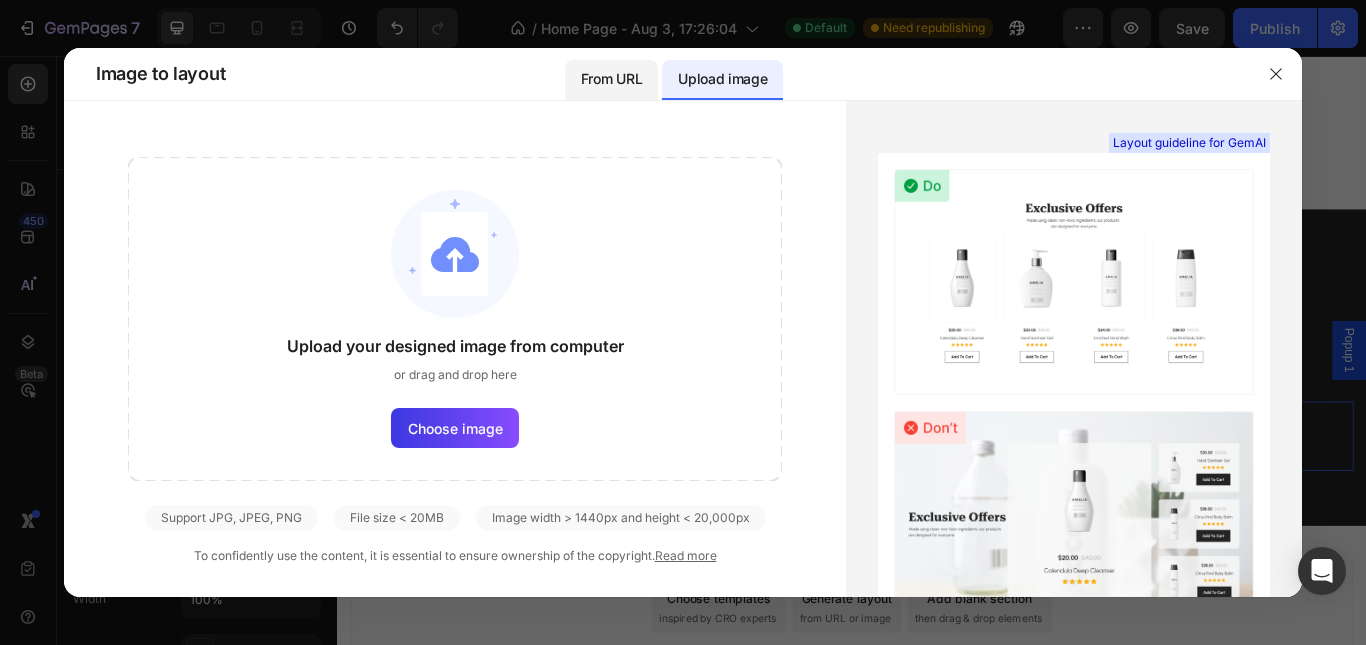 click on "From URL" at bounding box center (611, 79) 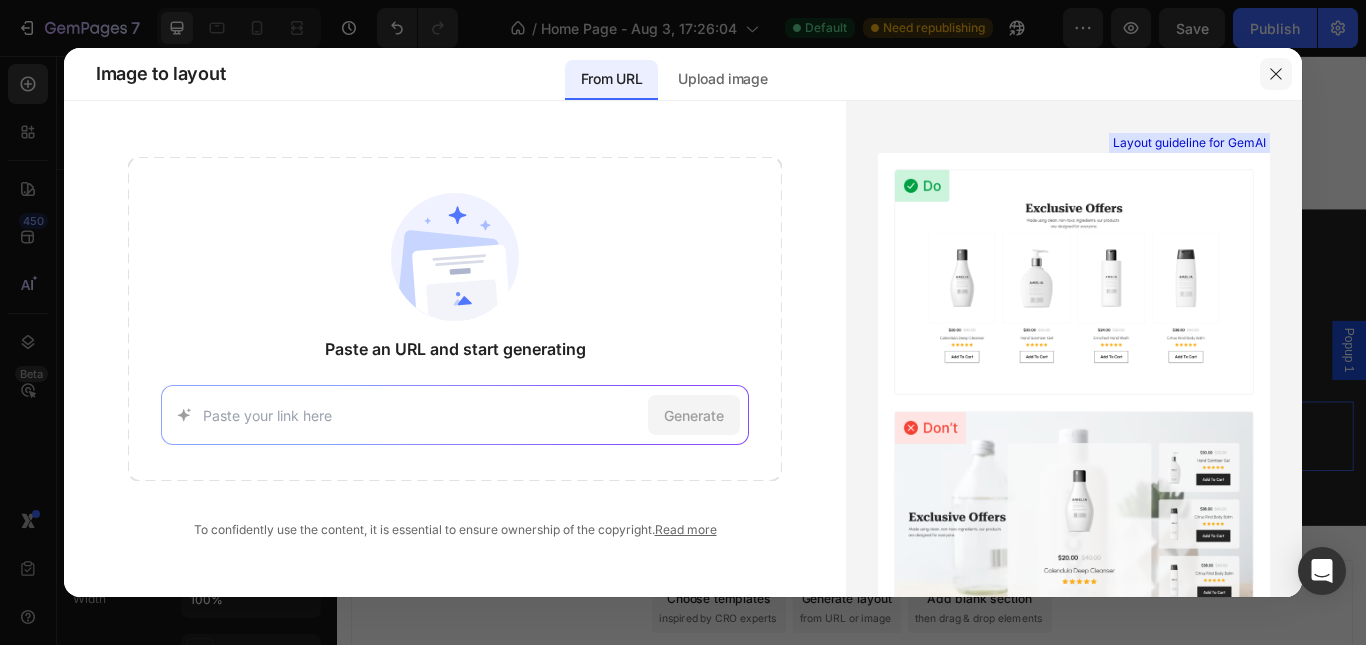 click at bounding box center [1276, 74] 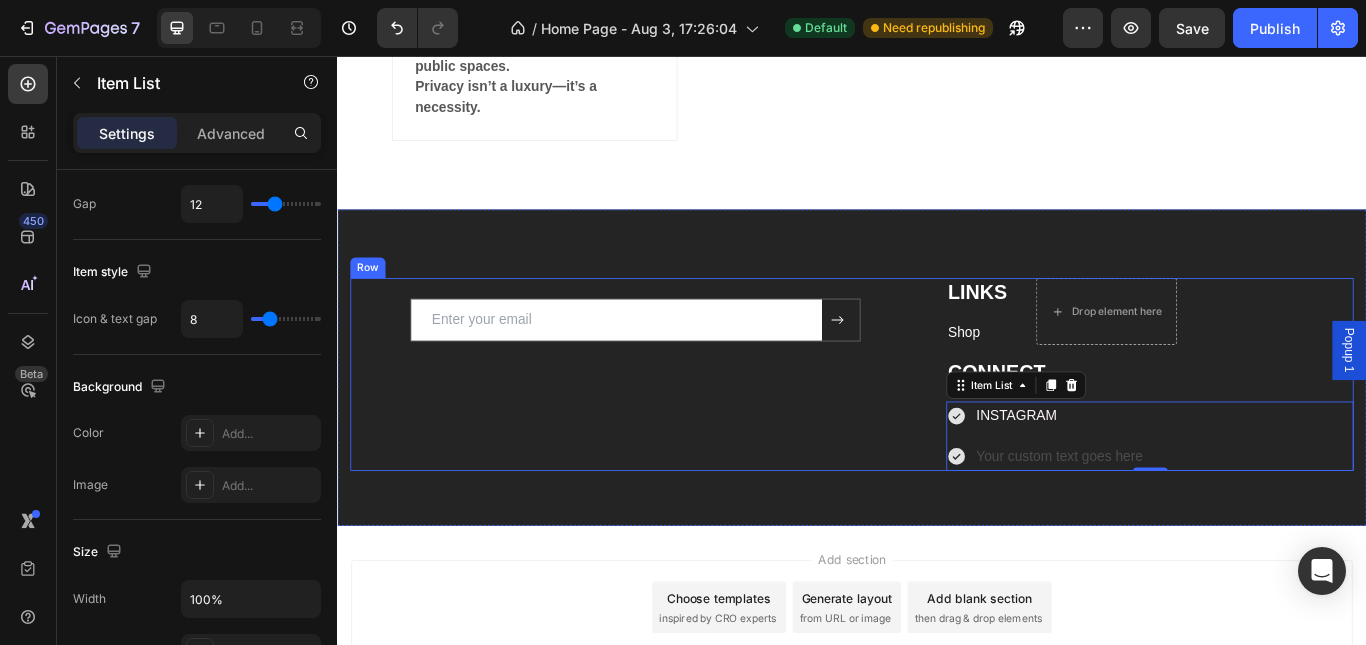 click on "Email Field
Submit Button Row Newsletter Row" at bounding box center [684, 427] 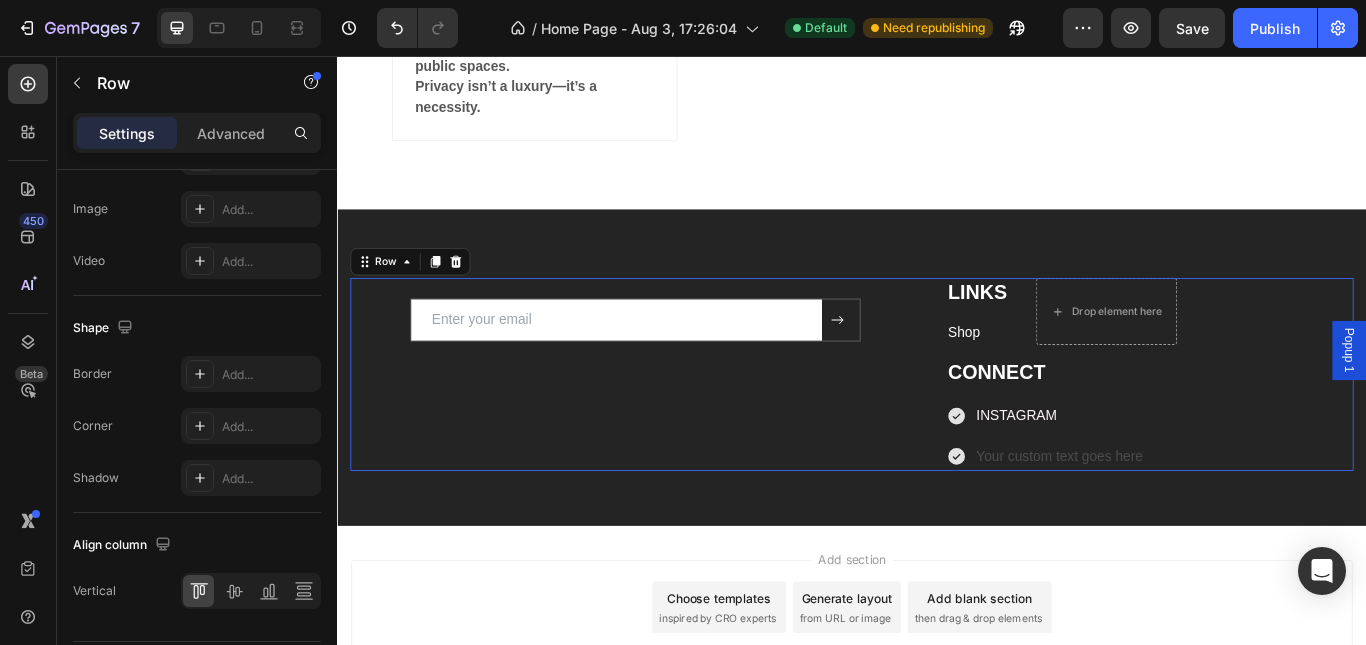 scroll, scrollTop: 0, scrollLeft: 0, axis: both 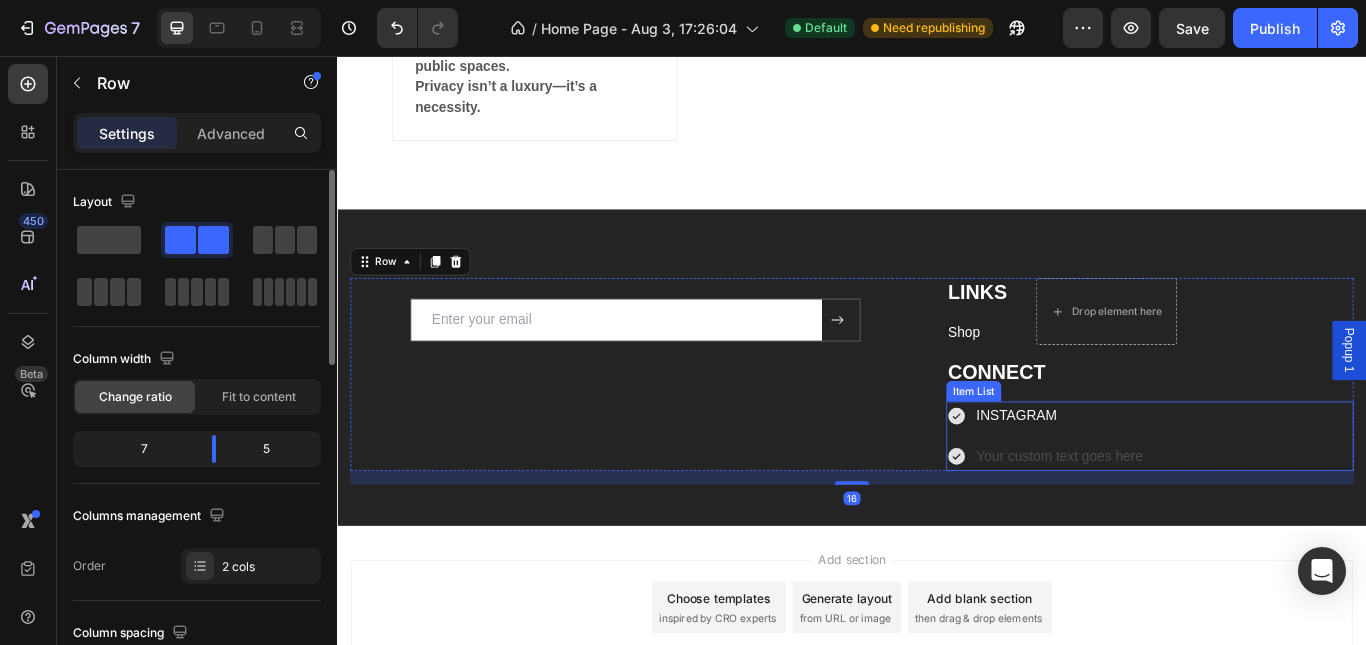 click on "INSTAGRAM" at bounding box center (1129, 475) 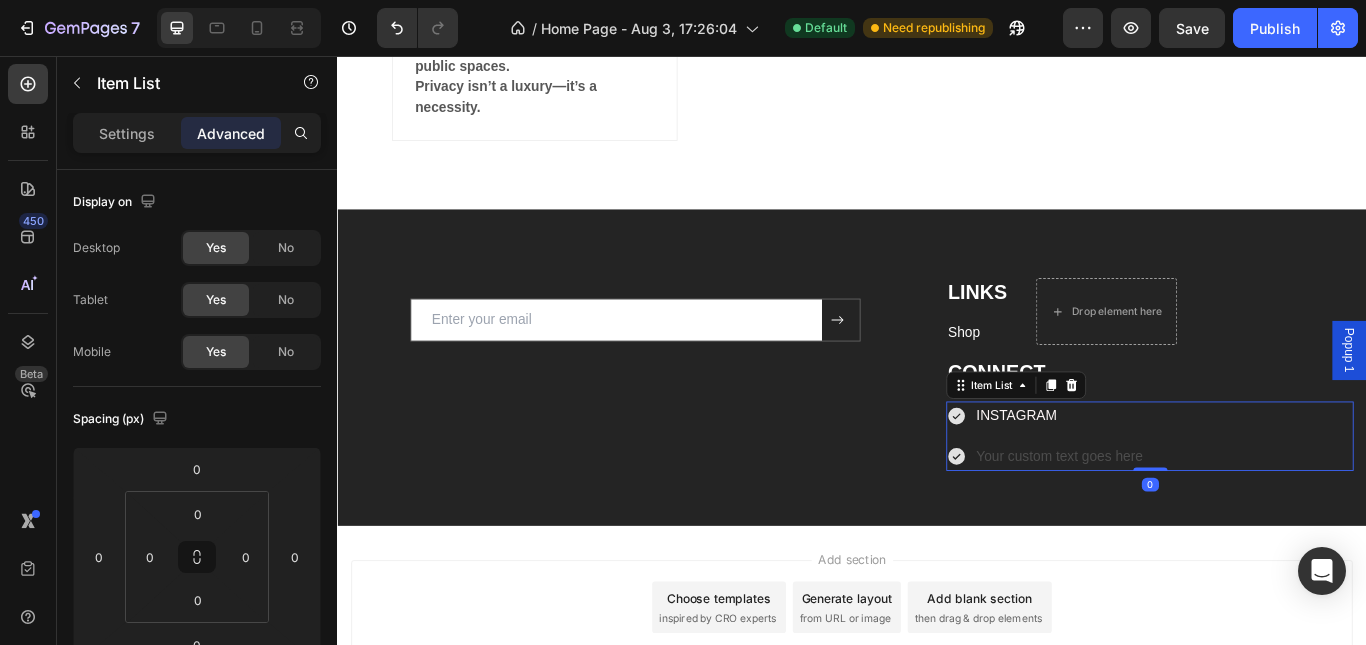 click on "Item List" at bounding box center (1128, 440) 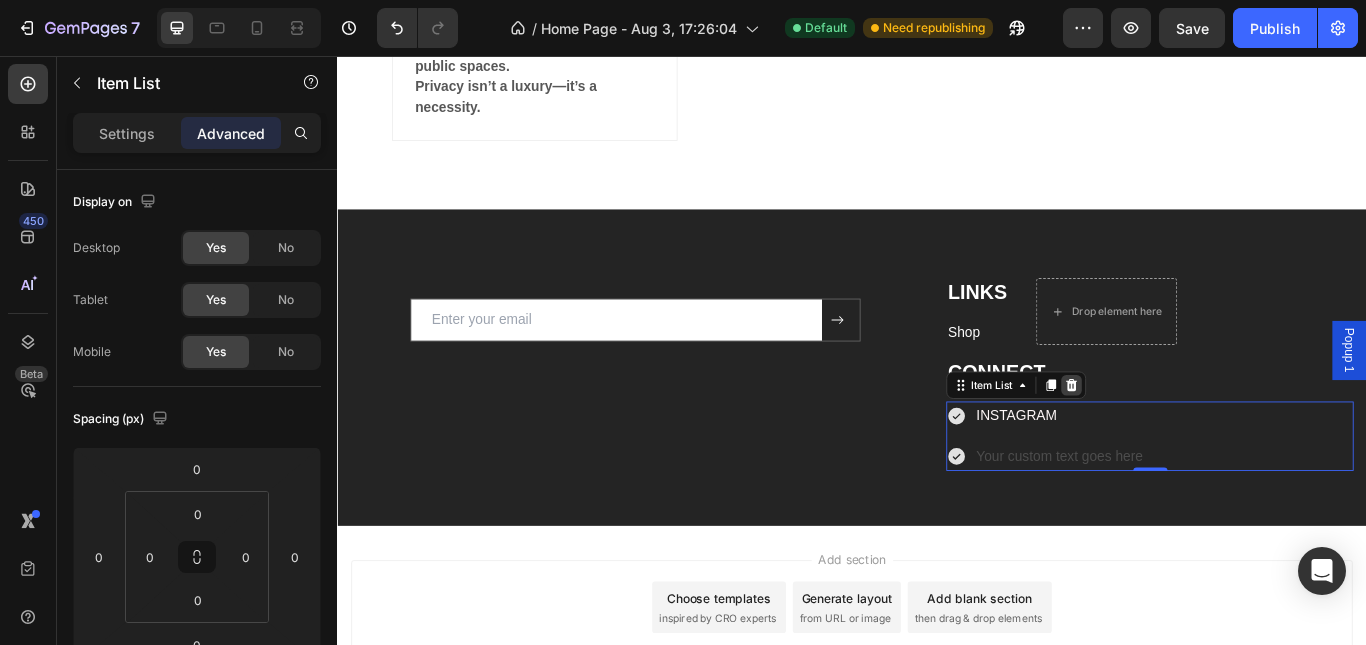 click 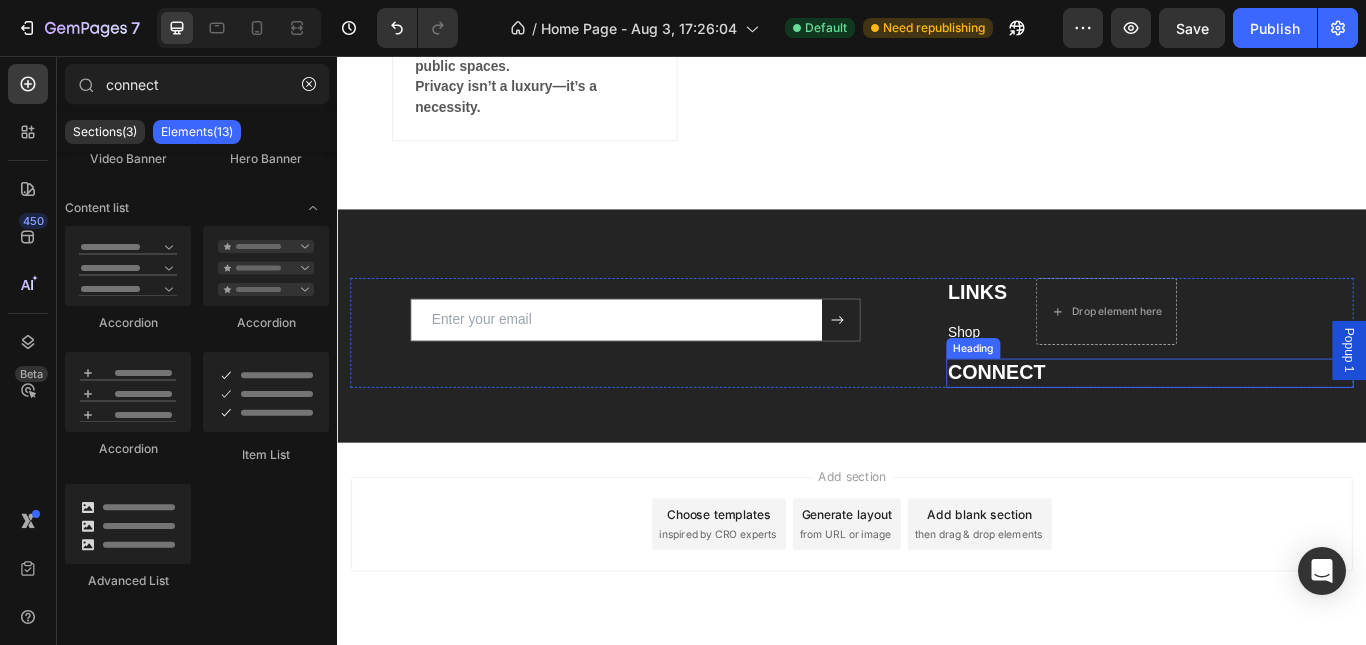 click on "CONNECT" at bounding box center [1284, 426] 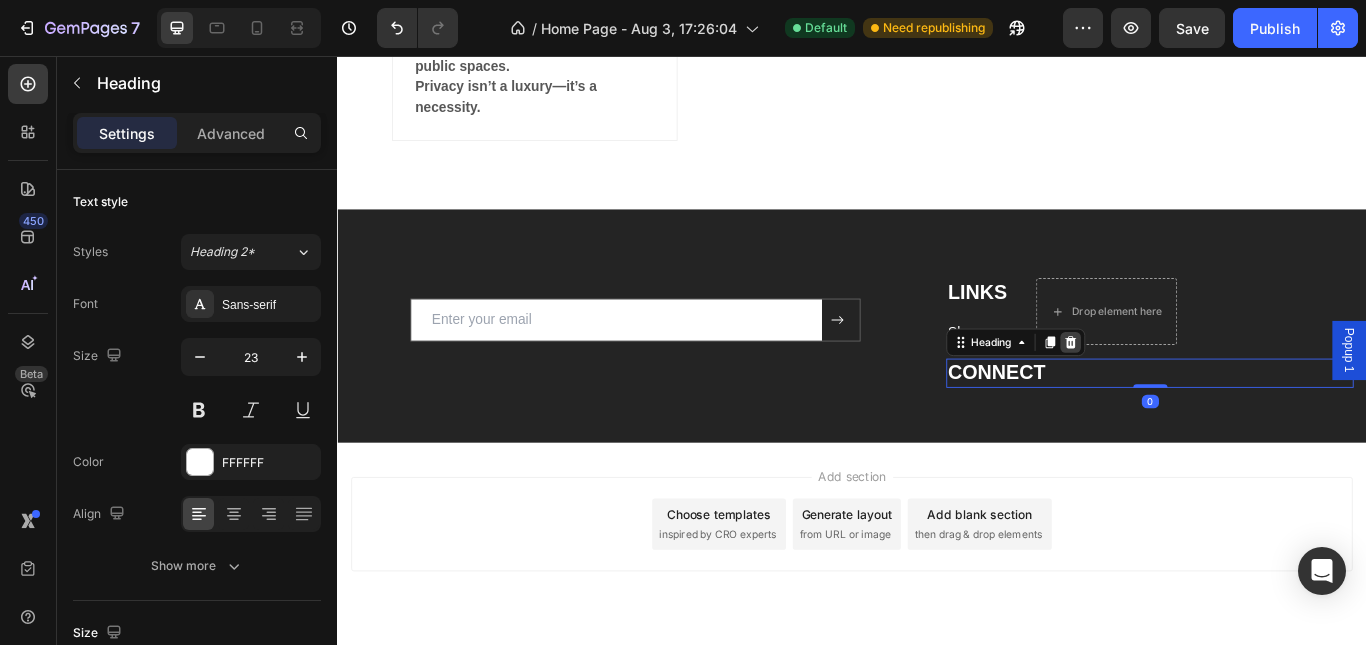 click 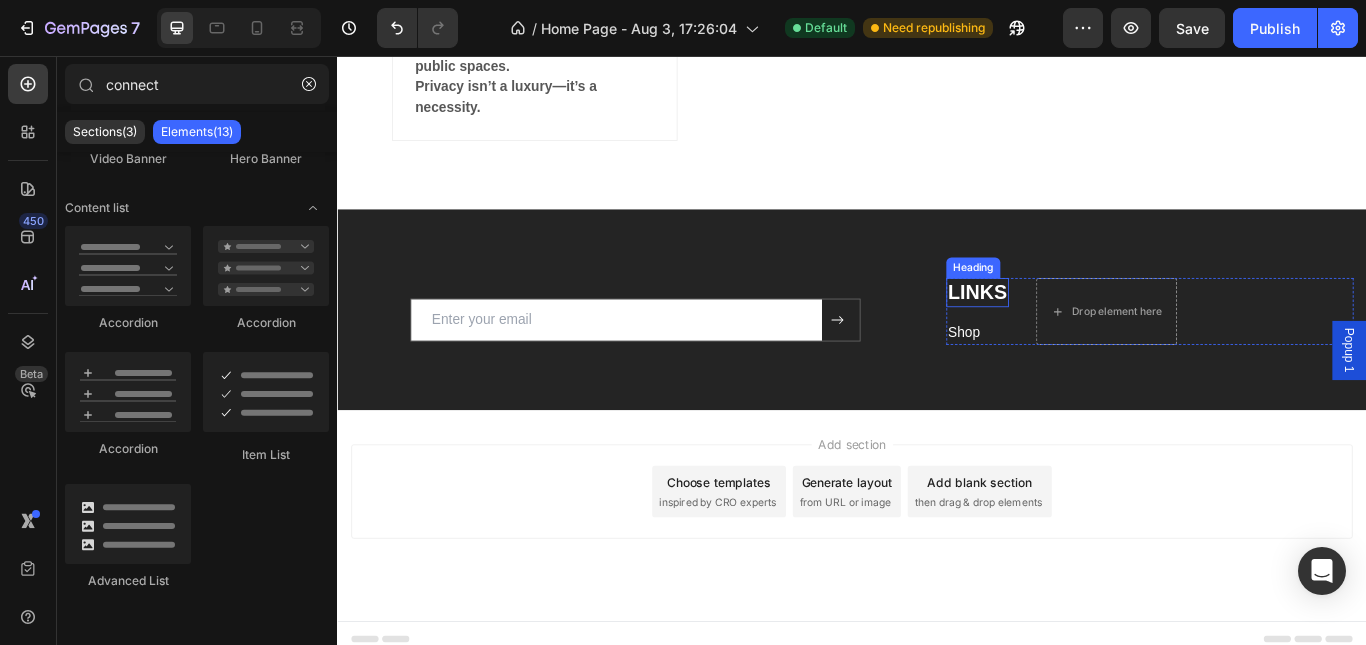 click on "LINKS" at bounding box center (1083, 332) 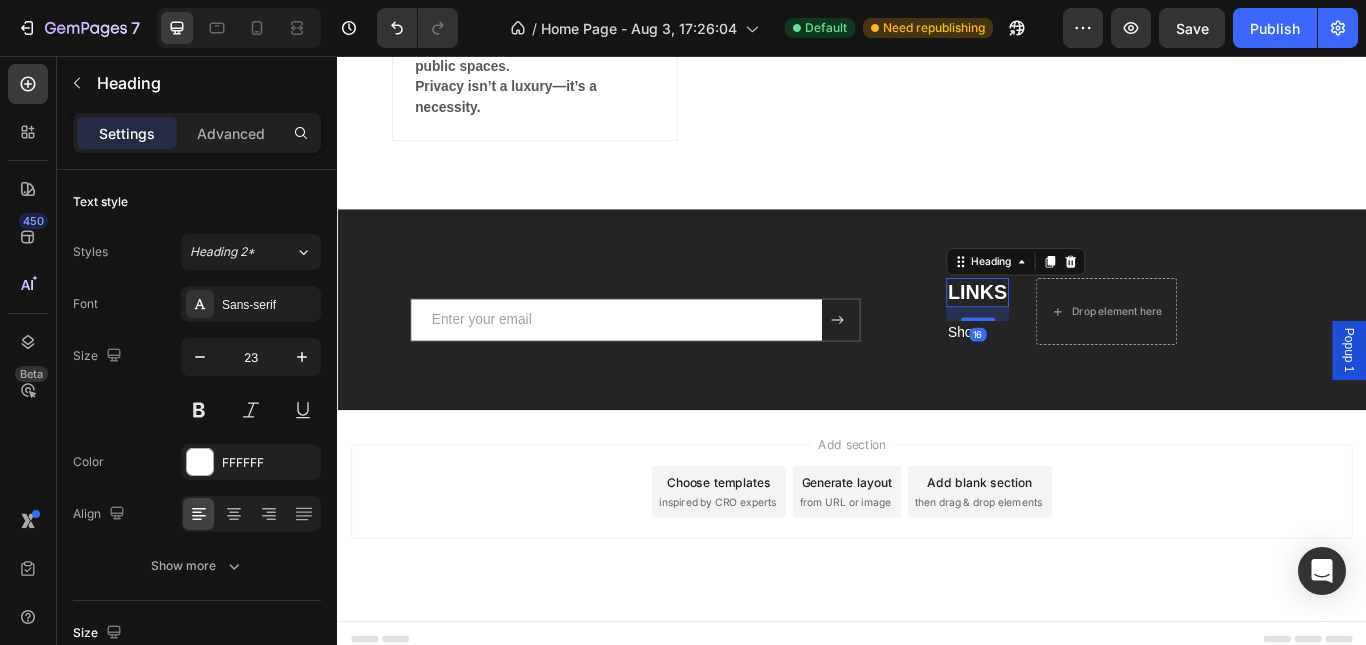click on "16" at bounding box center (1084, 381) 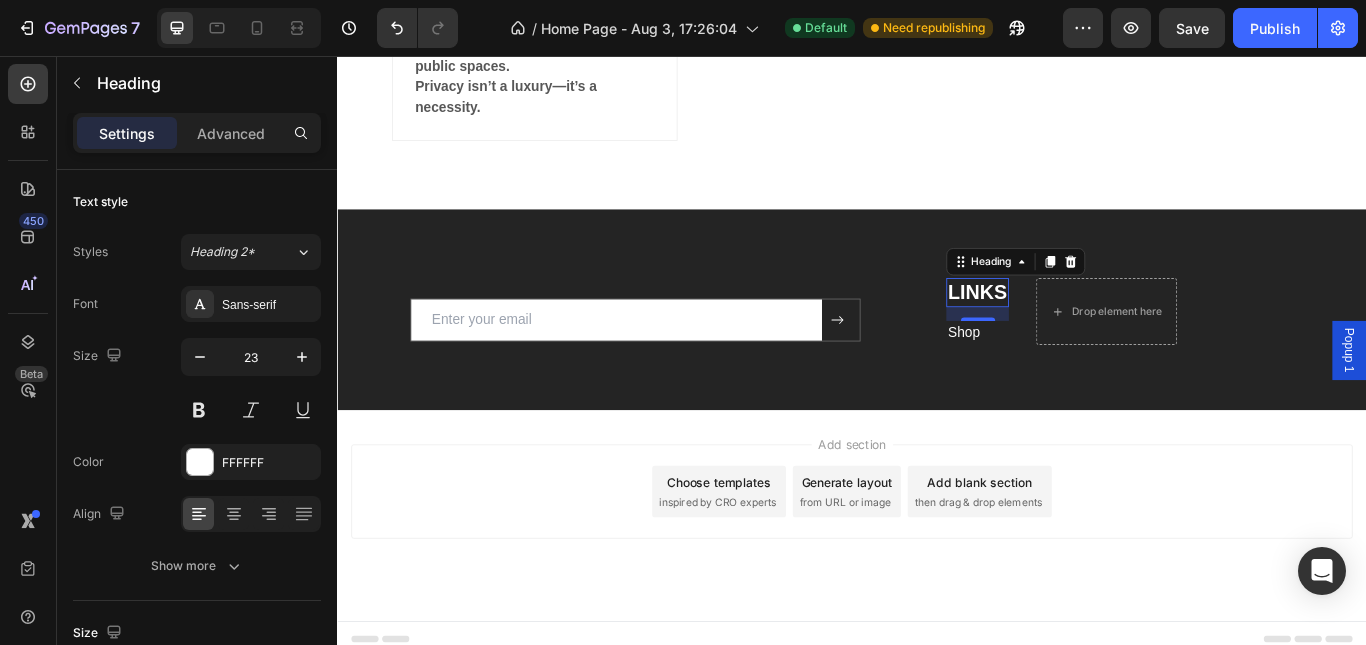 click on "Shop" at bounding box center [1067, 378] 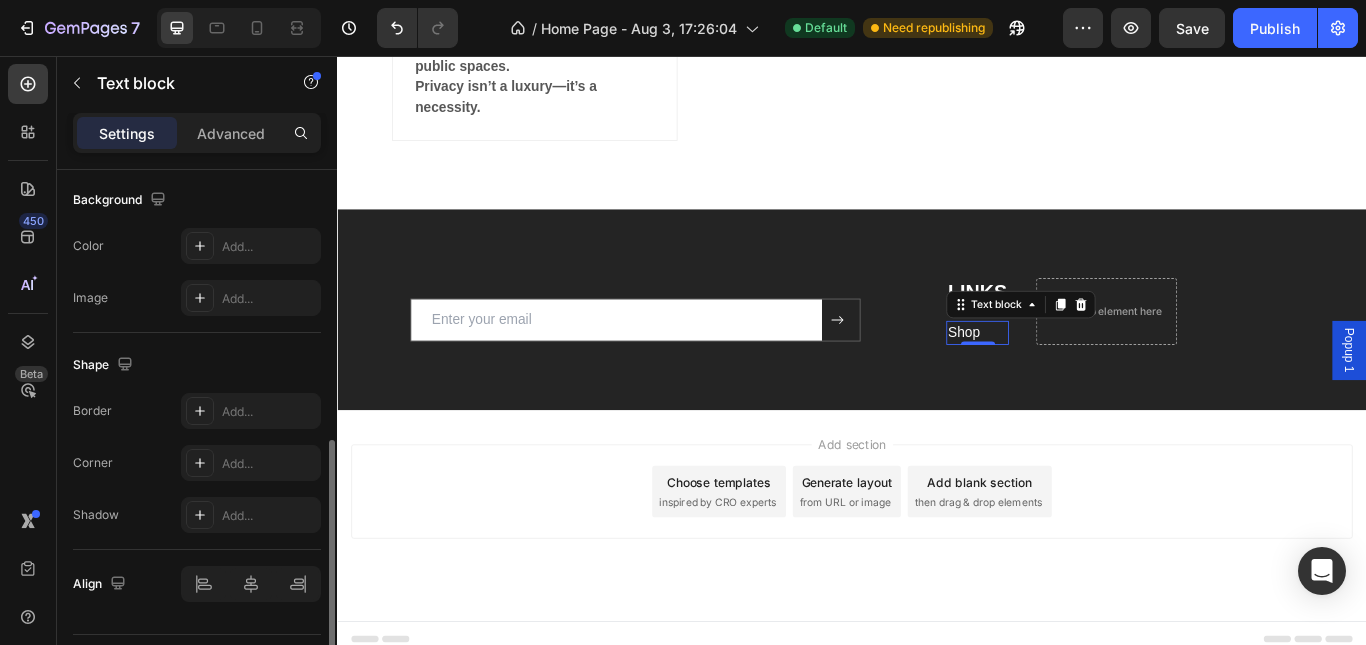 scroll, scrollTop: 653, scrollLeft: 0, axis: vertical 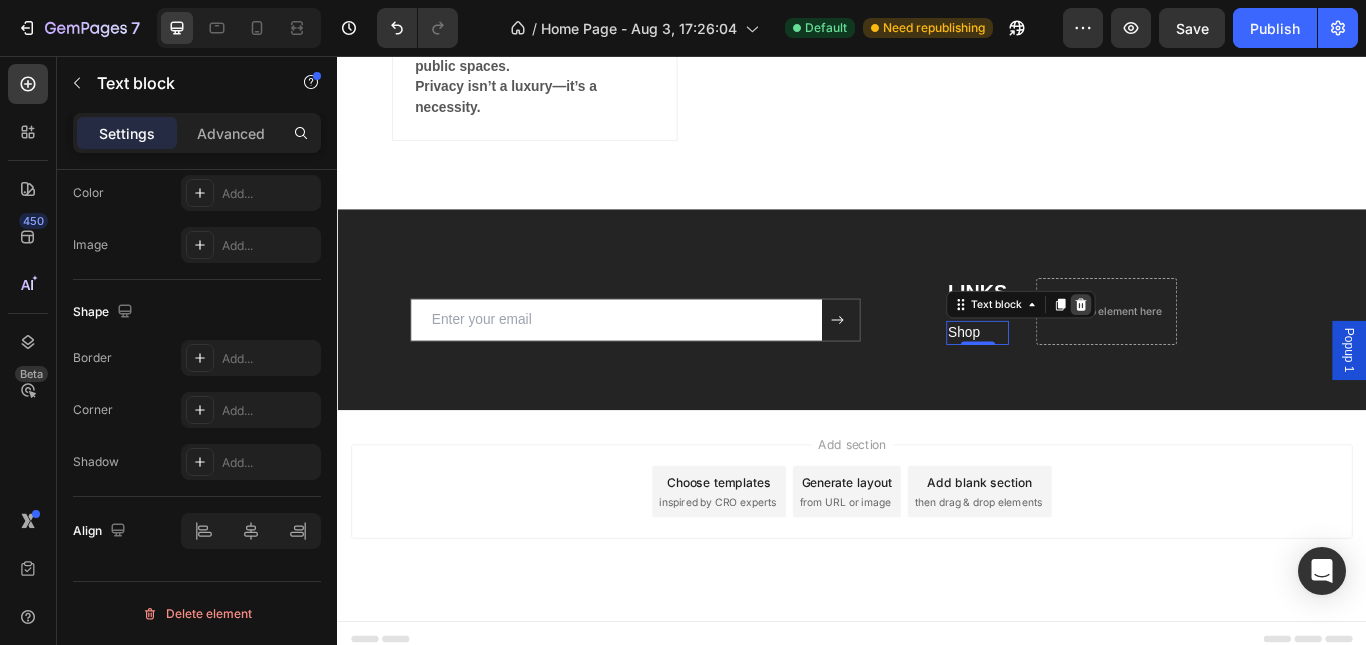 click at bounding box center [1204, 346] 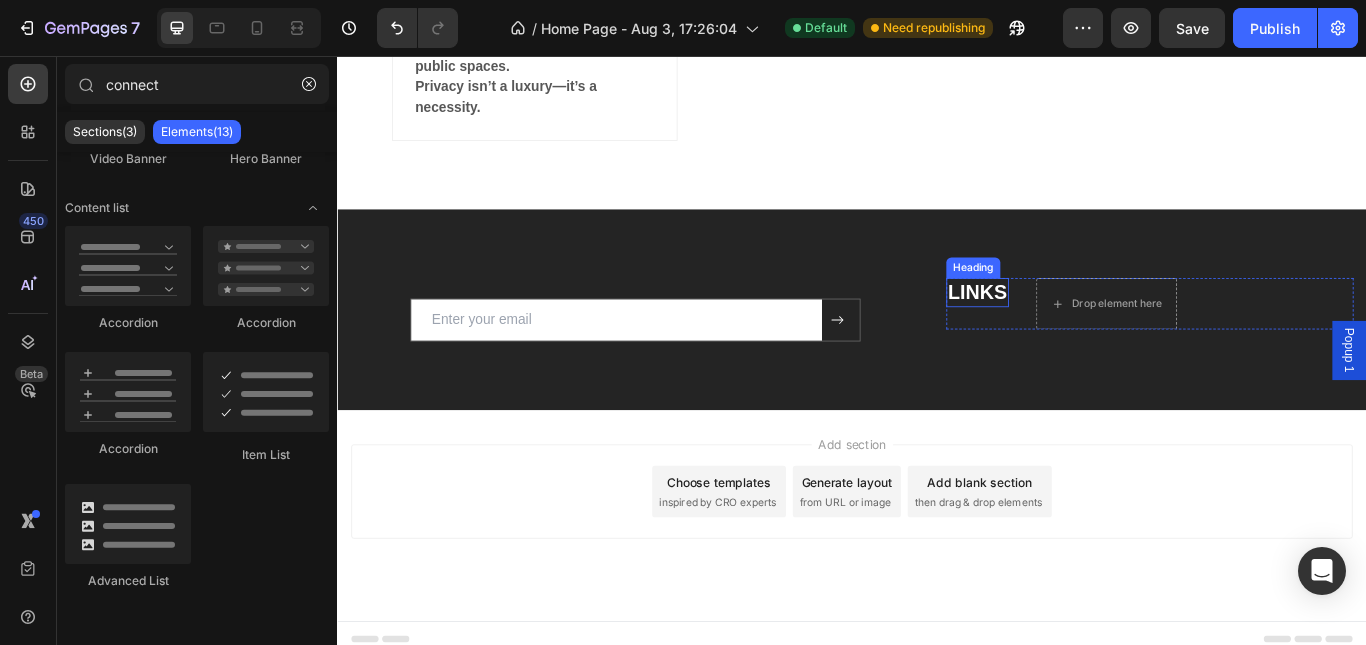 click on "LINKS" at bounding box center [1083, 332] 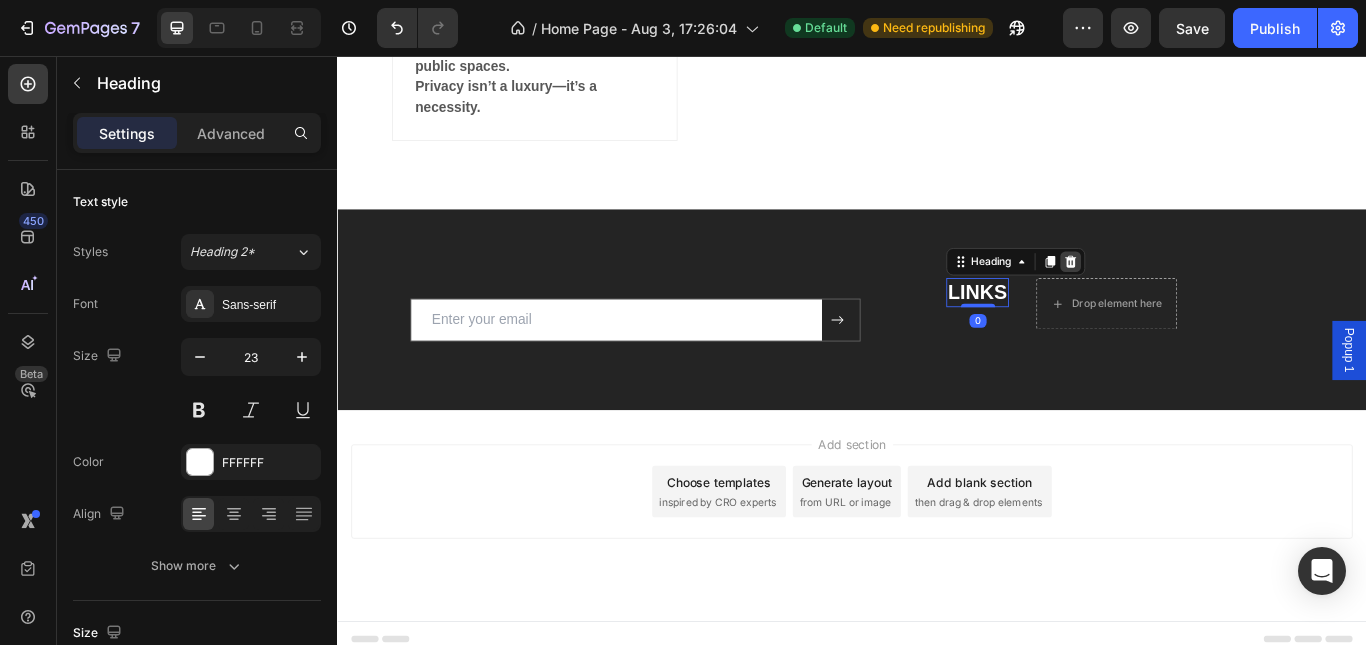 click at bounding box center [1192, 296] 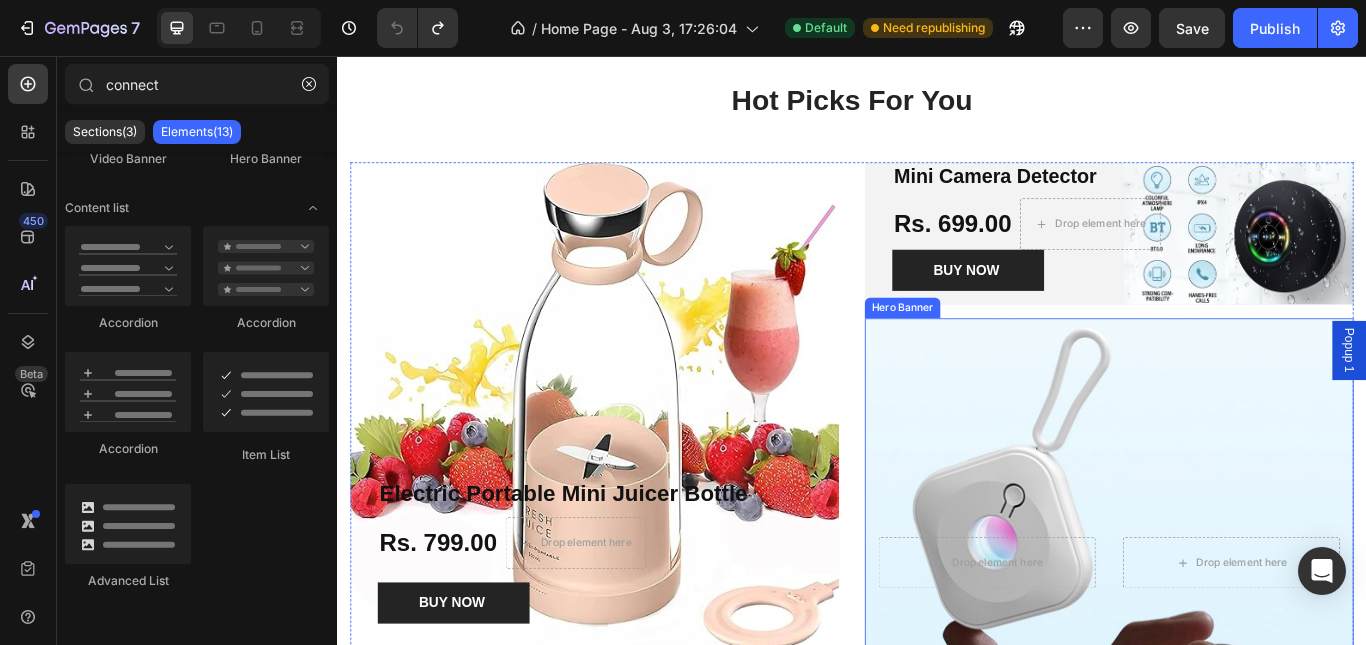 scroll, scrollTop: 1180, scrollLeft: 0, axis: vertical 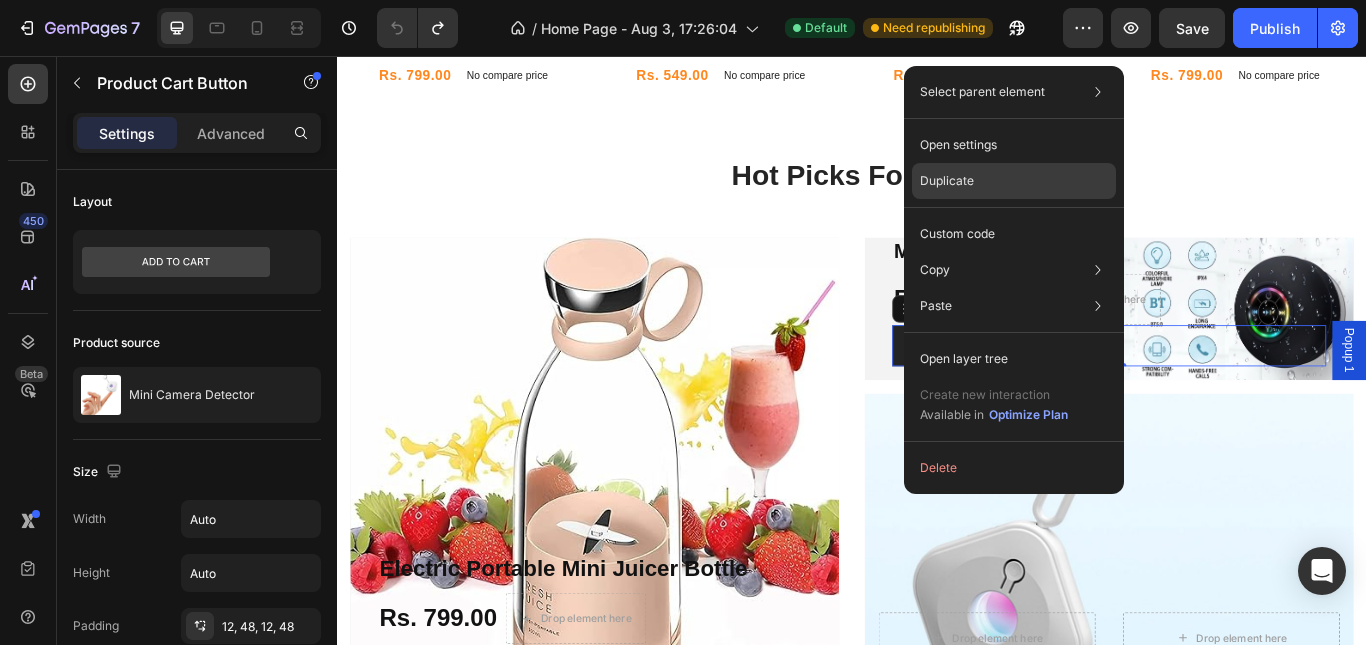 drag, startPoint x: 940, startPoint y: 187, endPoint x: 772, endPoint y: 326, distance: 218.04816 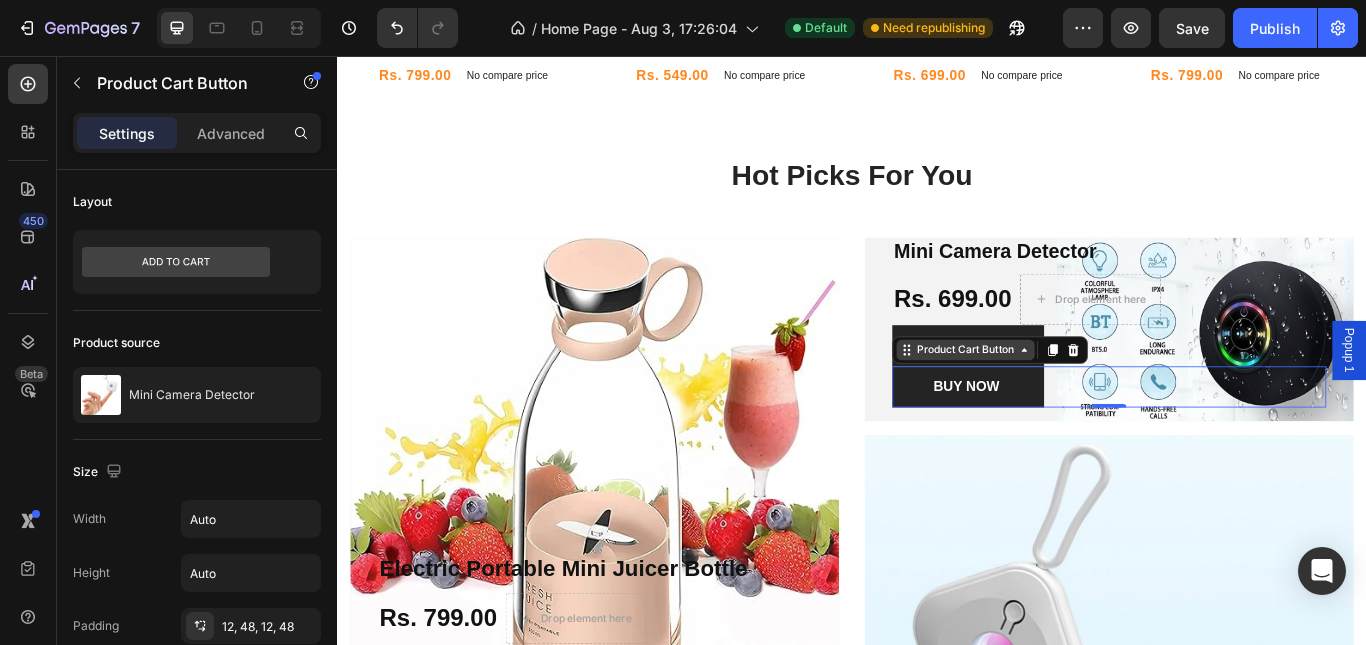 scroll, scrollTop: 653, scrollLeft: 0, axis: vertical 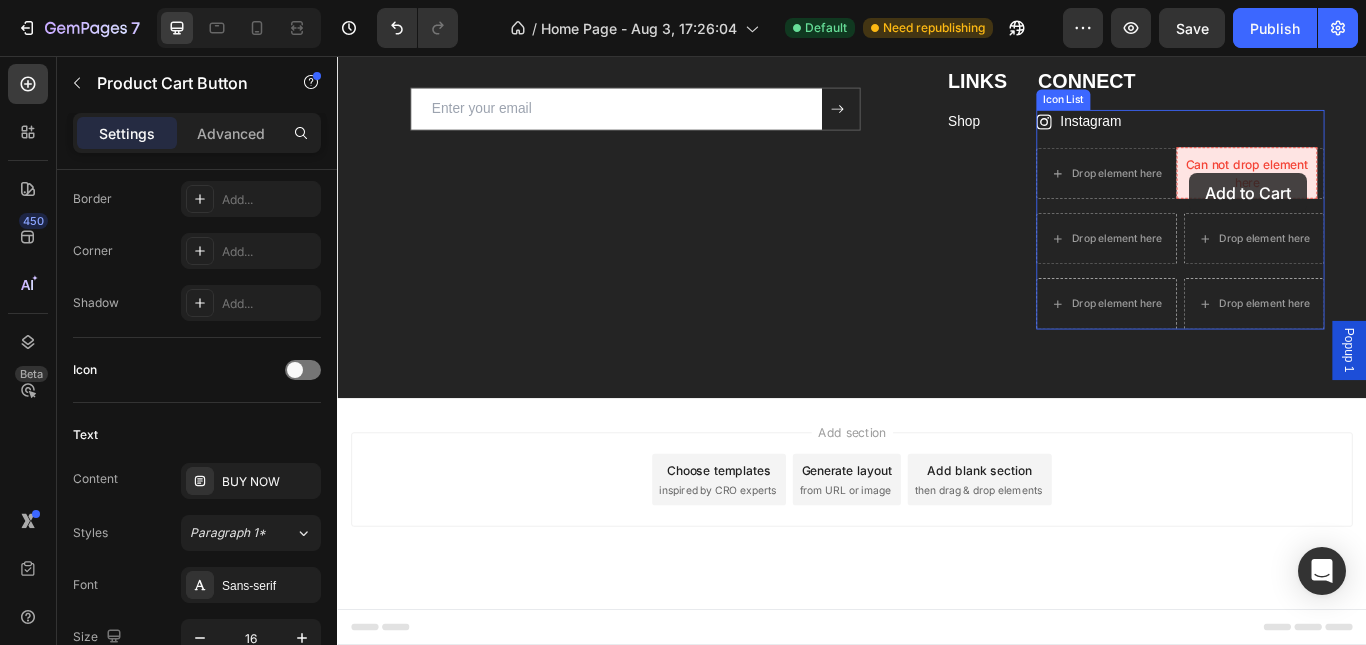 drag, startPoint x: 1086, startPoint y: 372, endPoint x: 1332, endPoint y: 193, distance: 304.2318 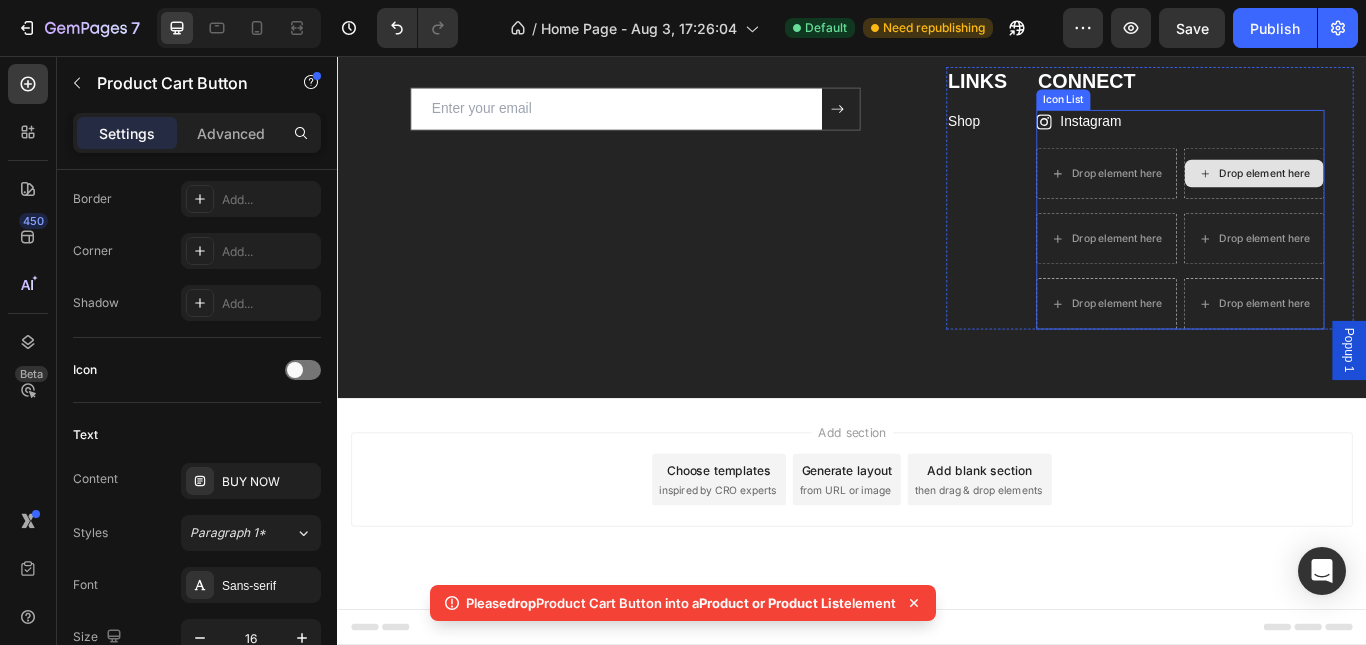 click on "Drop element here" at bounding box center (1406, 193) 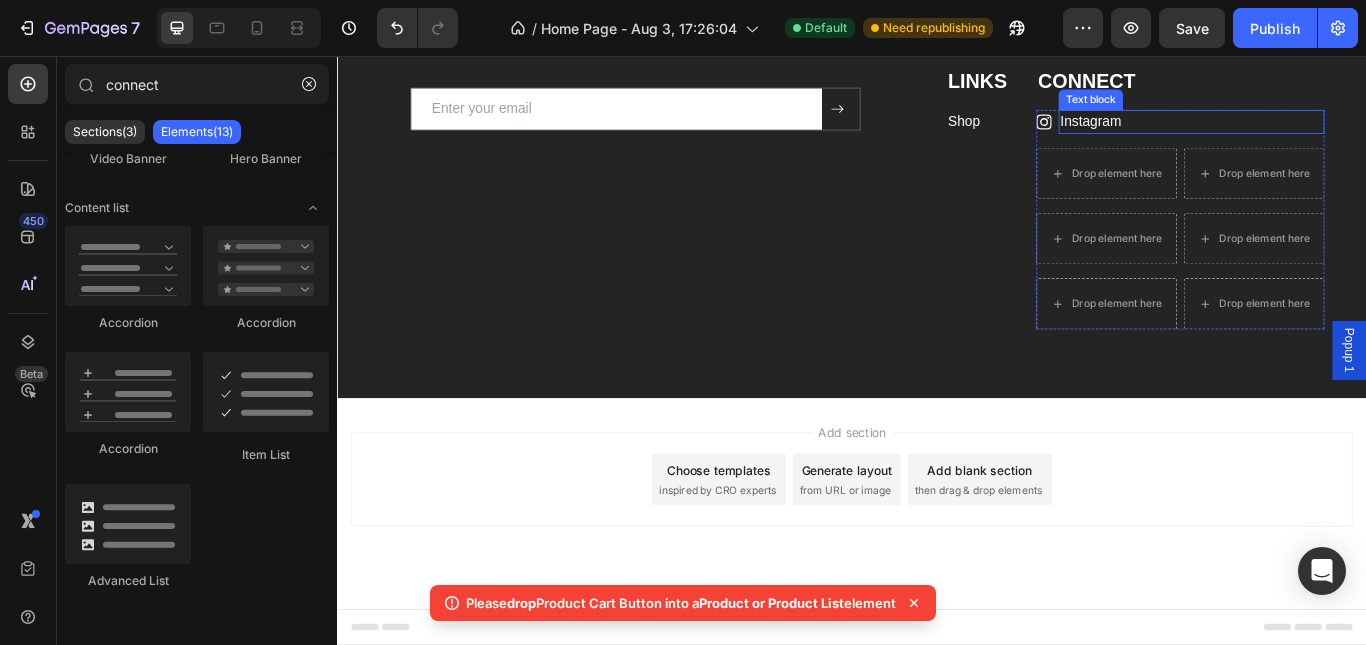 click on "Instagram" at bounding box center [1333, 133] 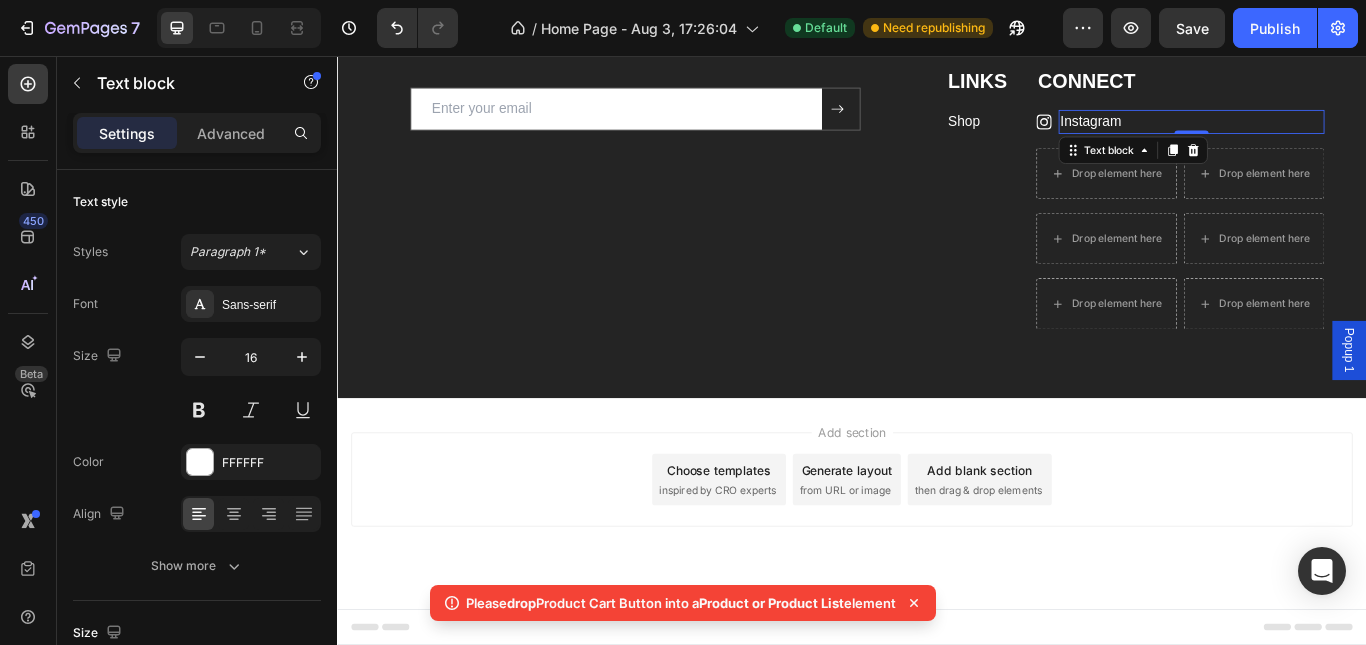 click on "Text block" at bounding box center [1265, 166] 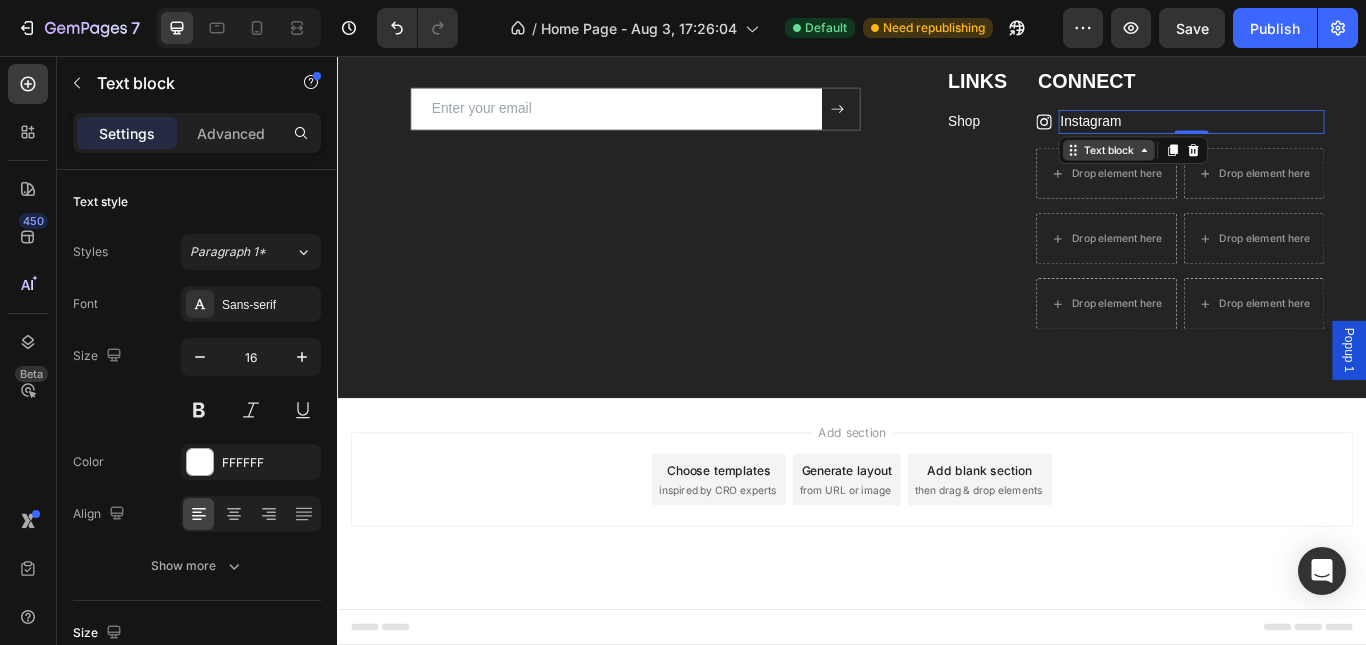 click on "Text block" at bounding box center [1236, 166] 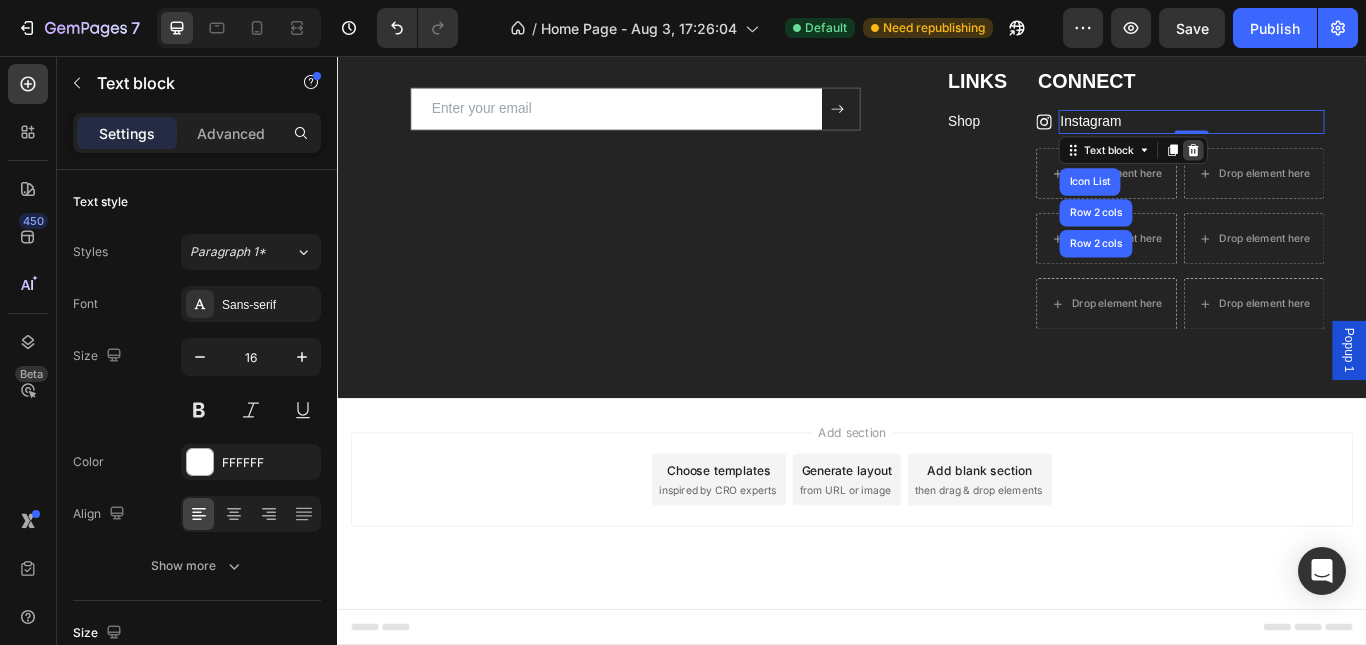 click 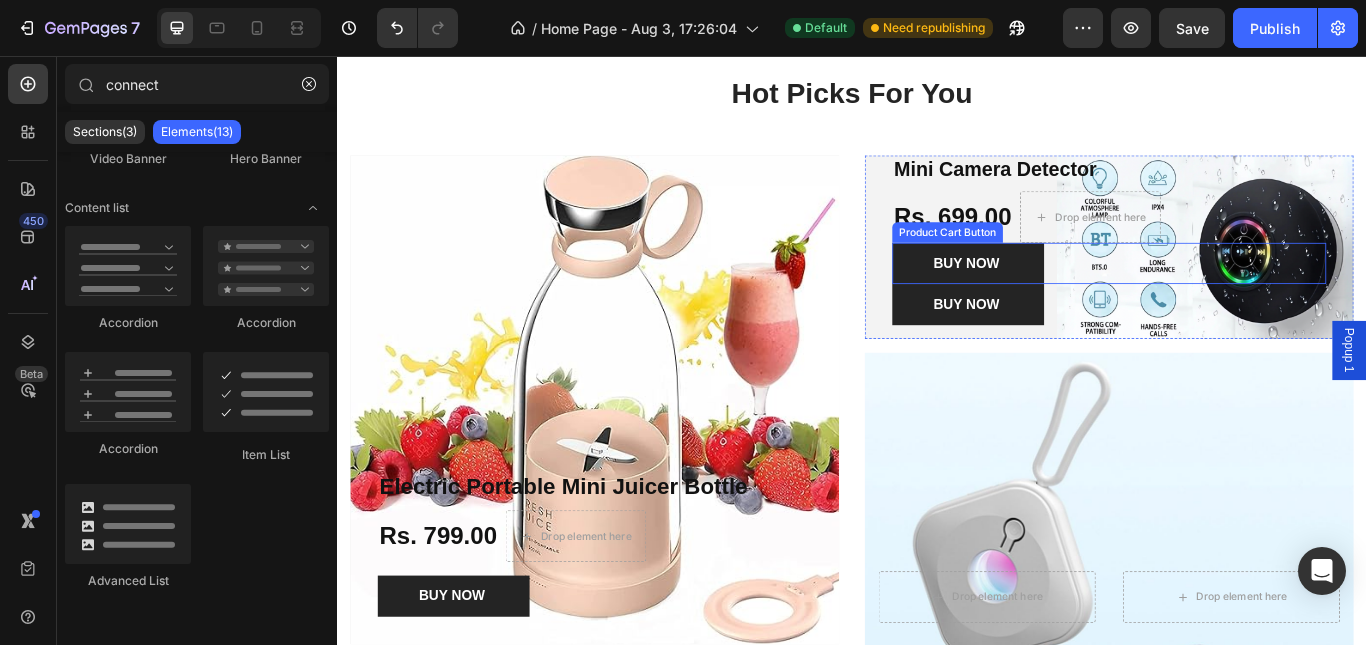 scroll, scrollTop: 1228, scrollLeft: 0, axis: vertical 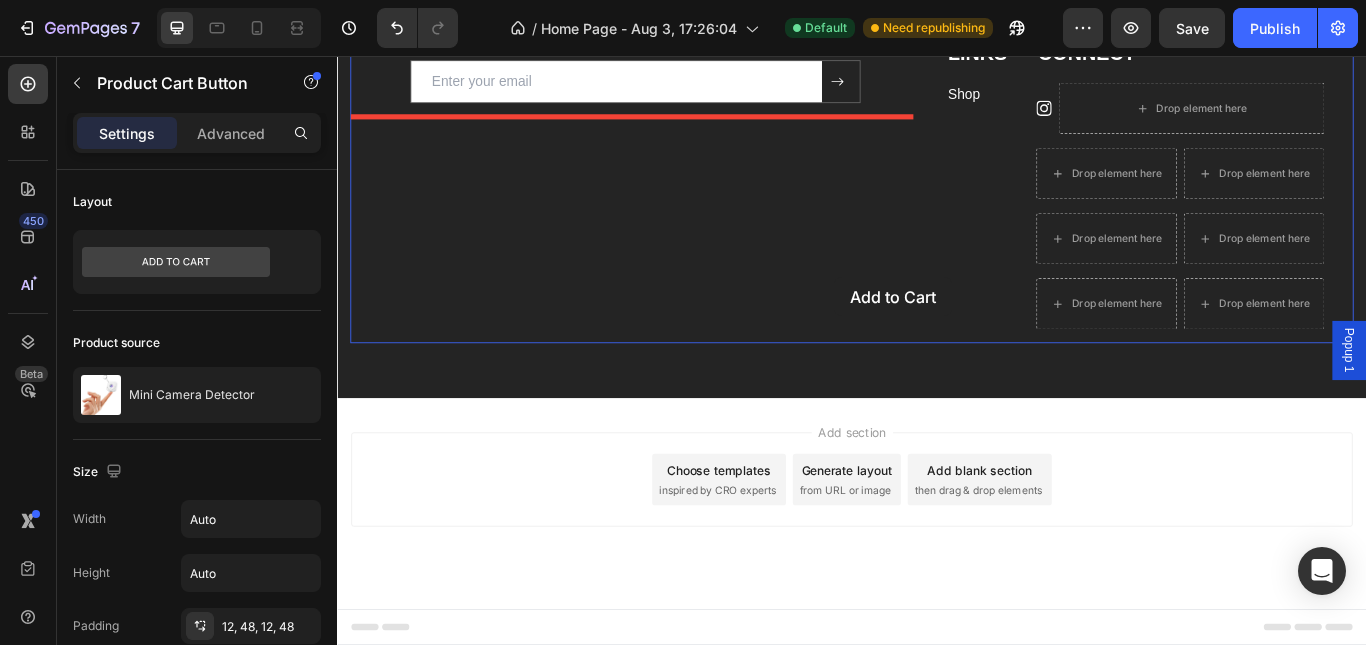 drag, startPoint x: 1061, startPoint y: 337, endPoint x: 917, endPoint y: 314, distance: 145.82524 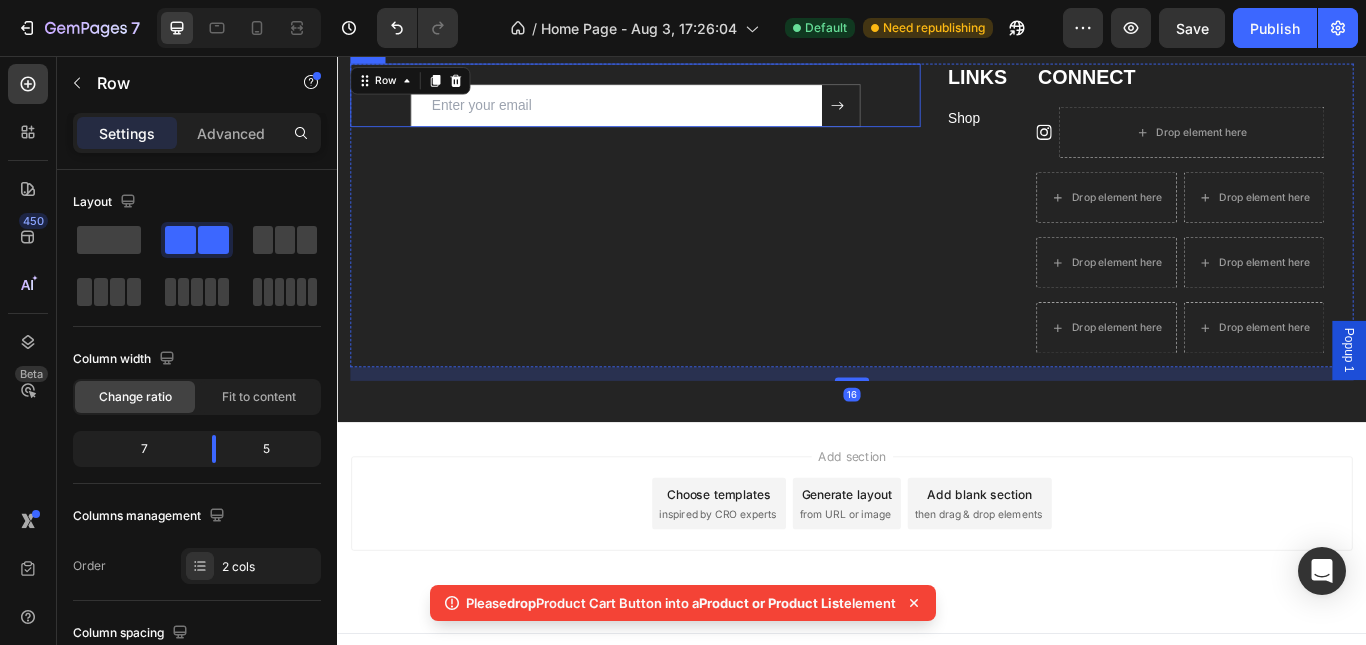 scroll, scrollTop: 3660, scrollLeft: 0, axis: vertical 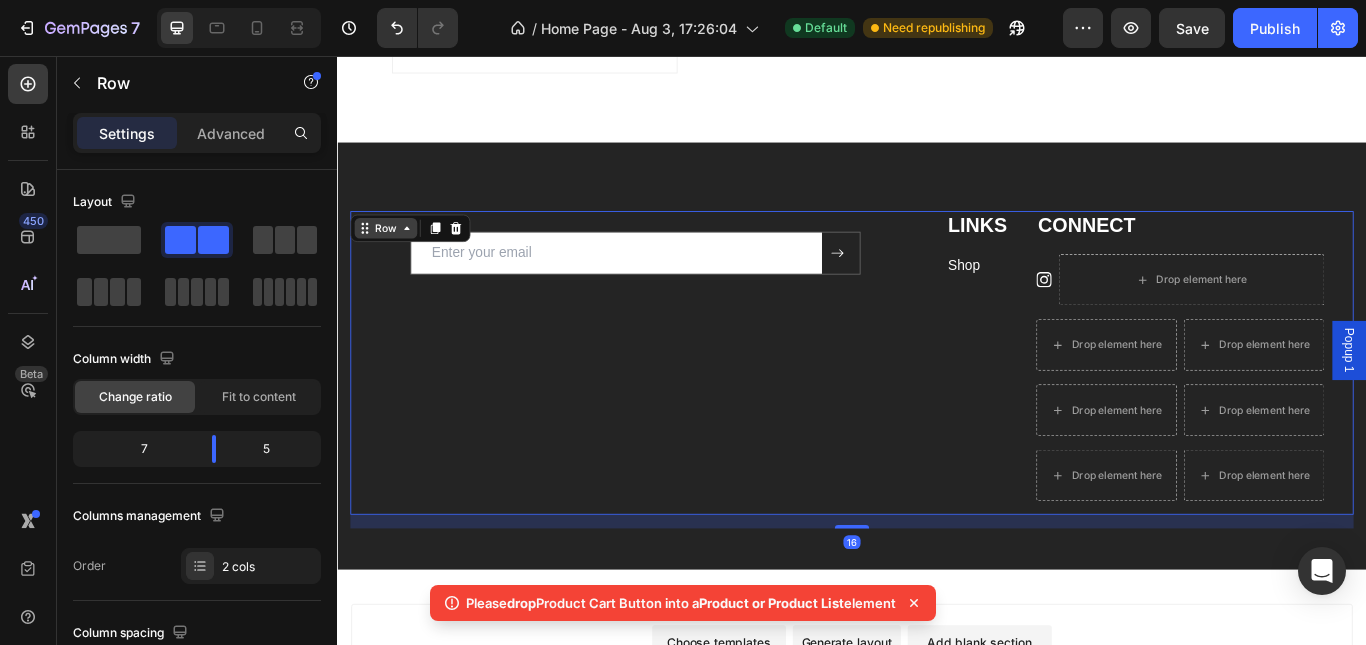 click on "Row" at bounding box center (393, 257) 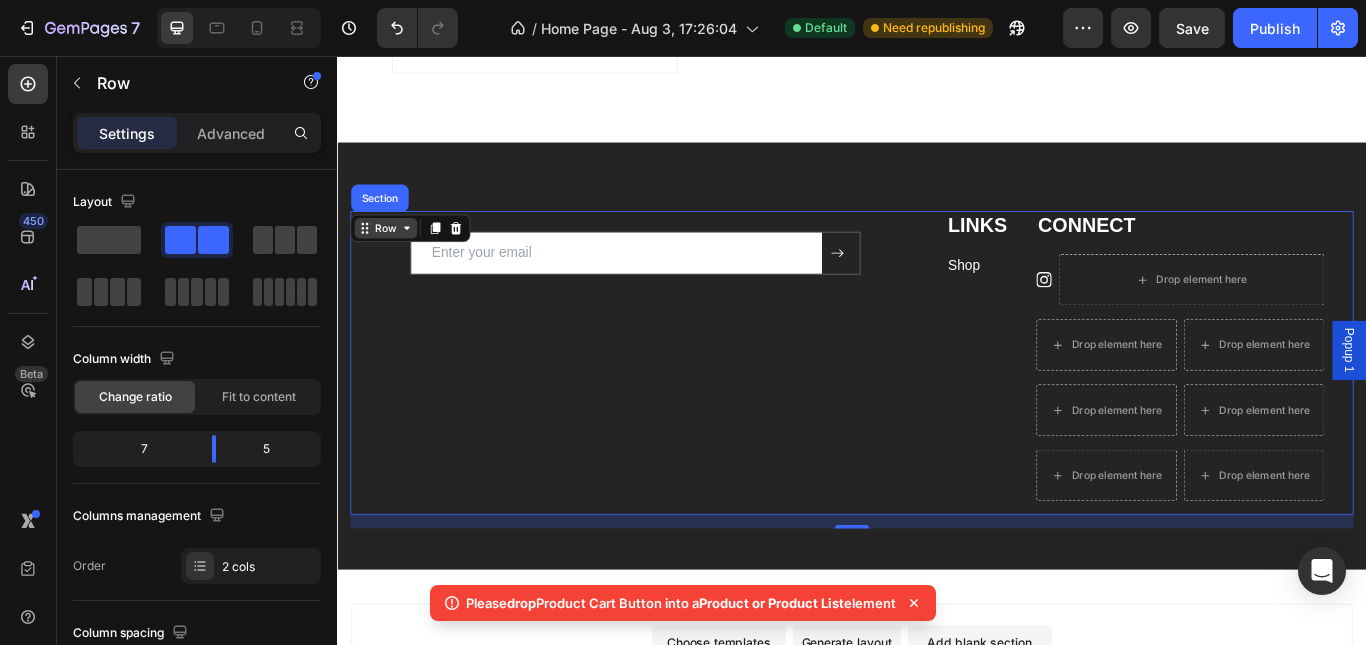 click on "Row" at bounding box center [393, 257] 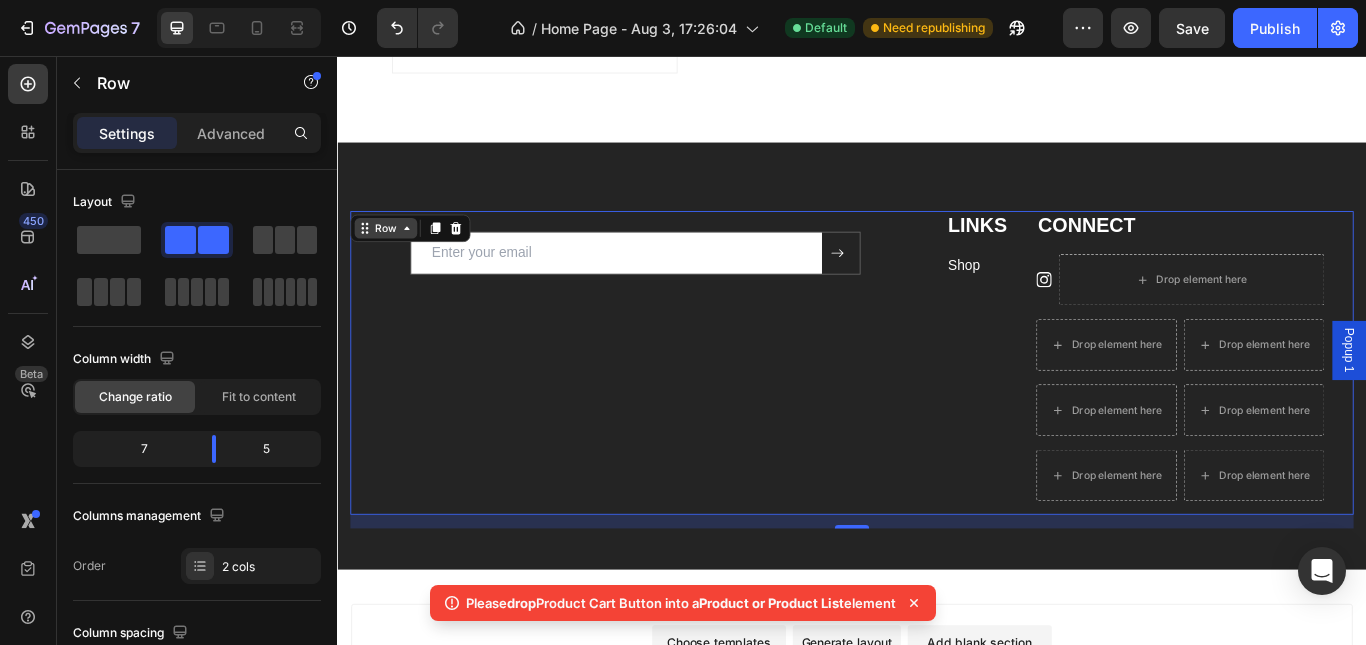 click 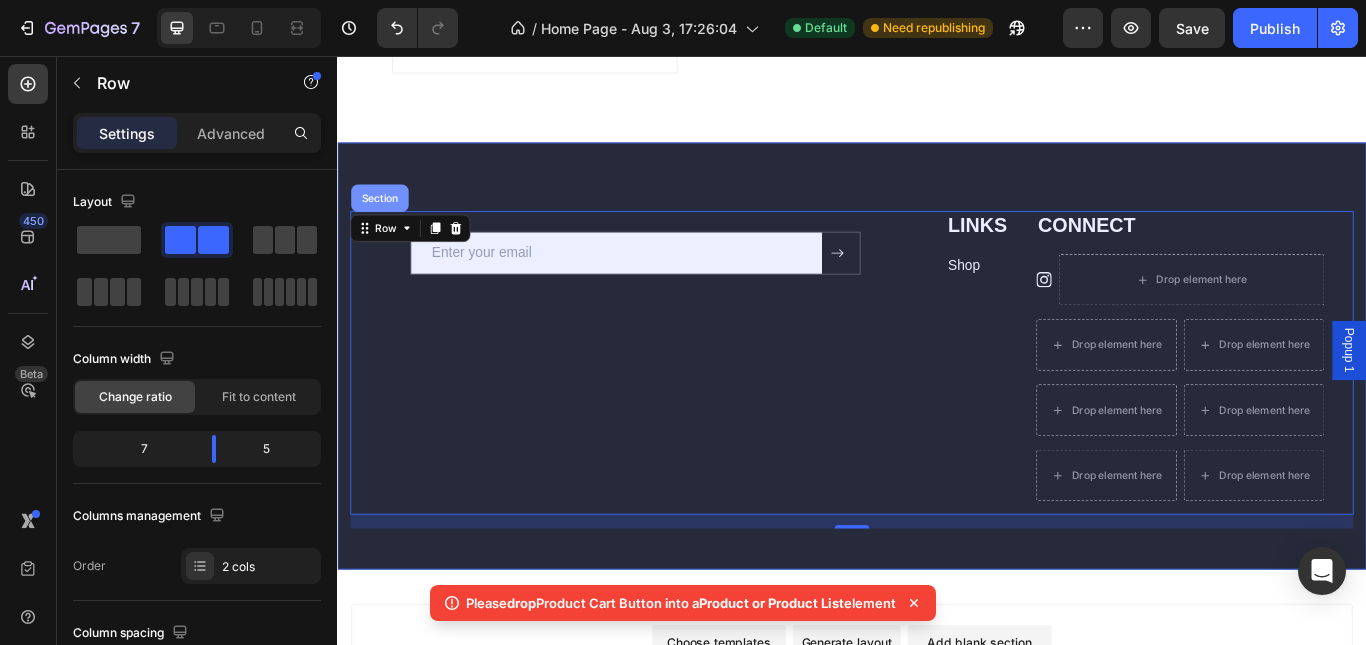 click on "Section" at bounding box center [386, 222] 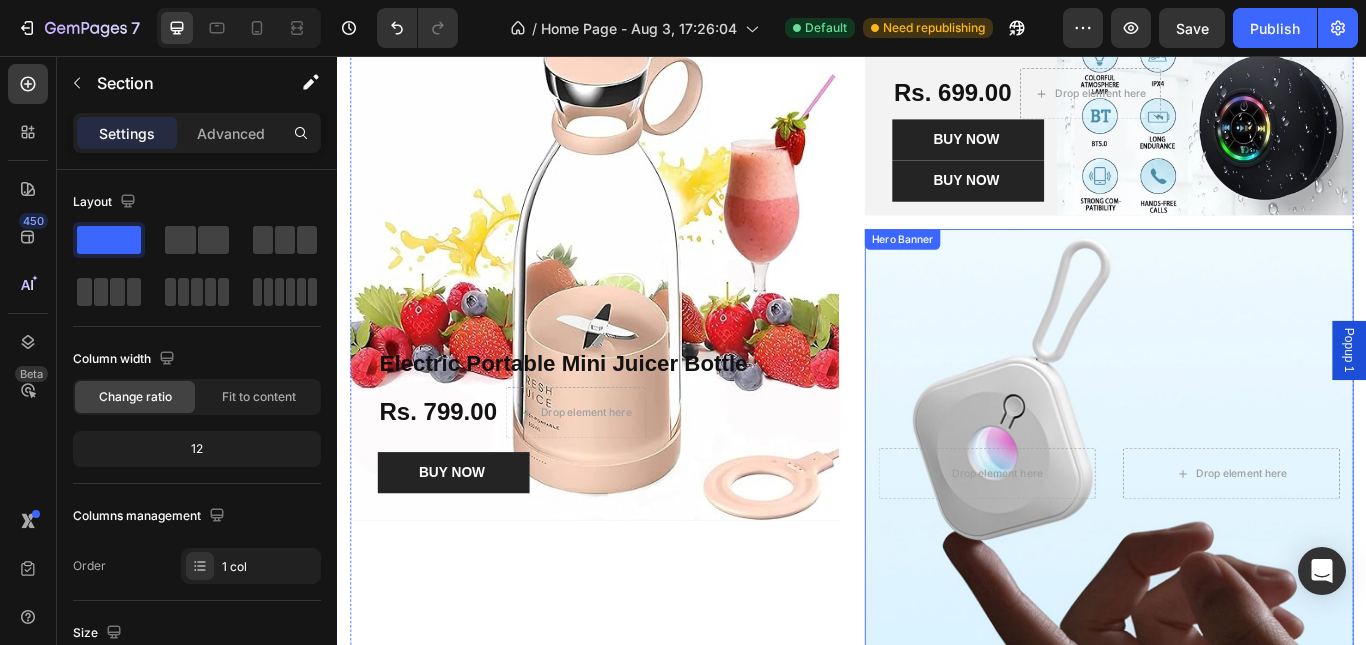 scroll, scrollTop: 760, scrollLeft: 0, axis: vertical 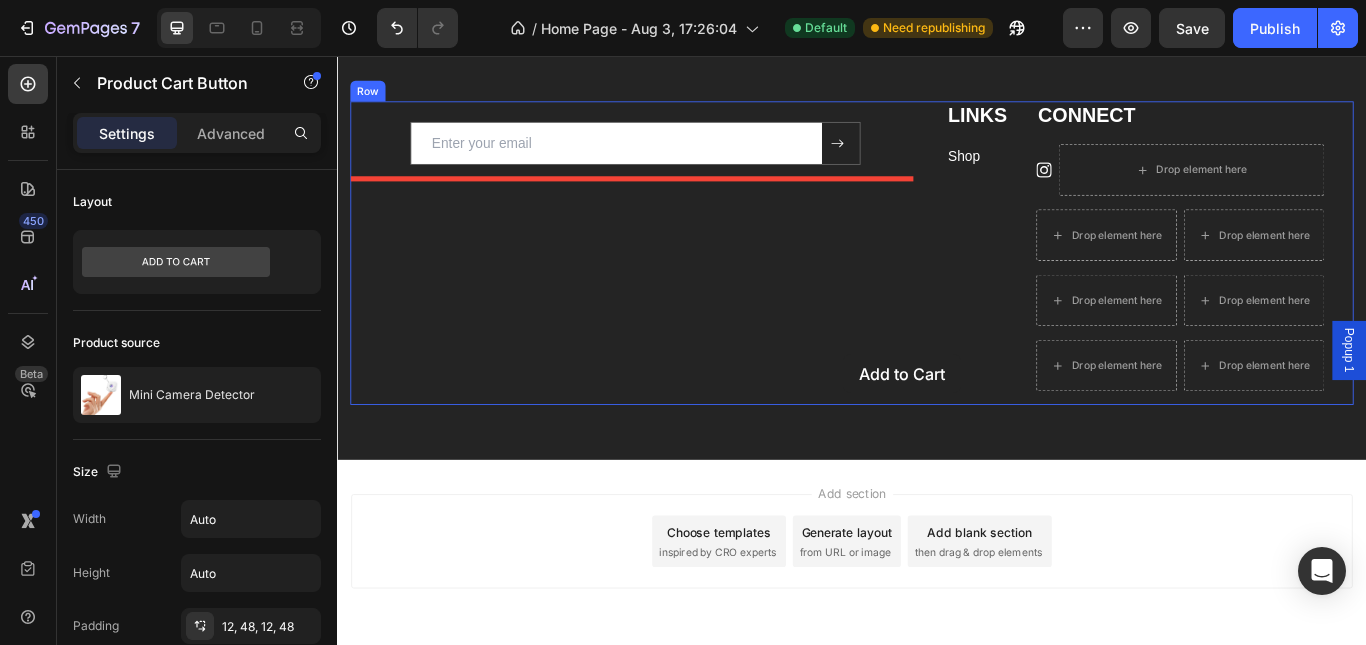 drag, startPoint x: 1062, startPoint y: 487, endPoint x: 927, endPoint y: 404, distance: 158.47397 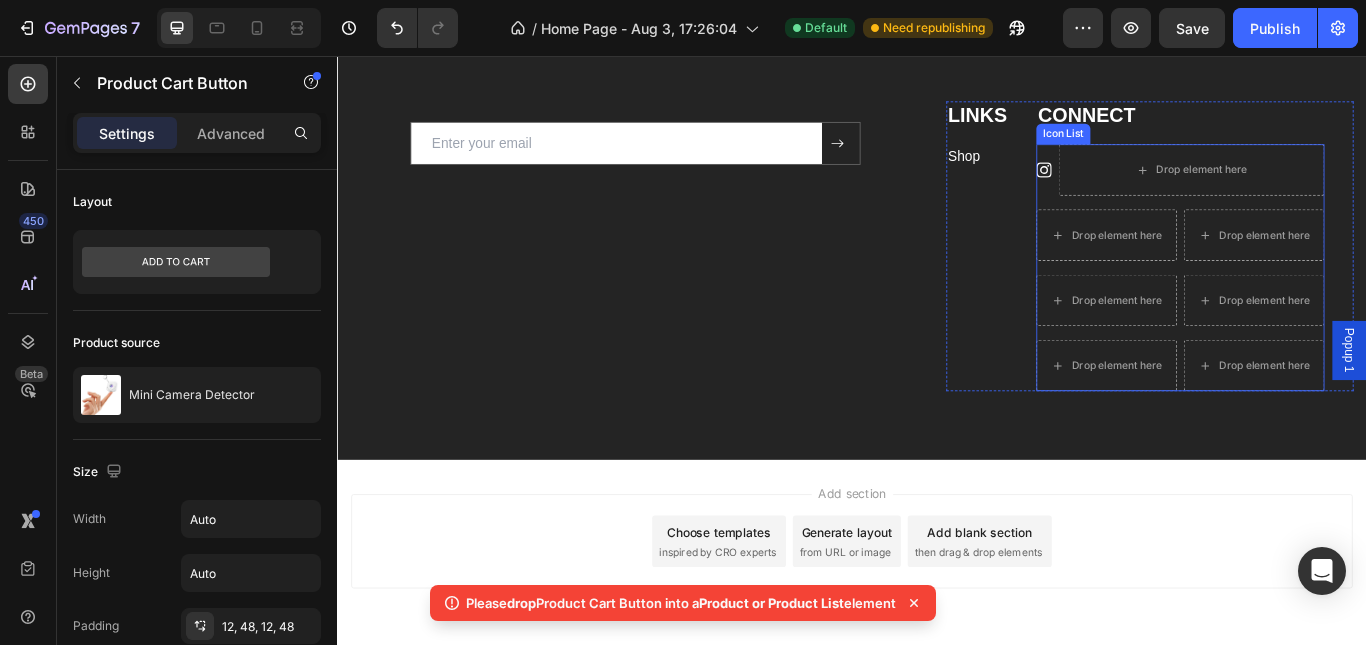 click on "Icon
Drop element here" at bounding box center [1320, 189] 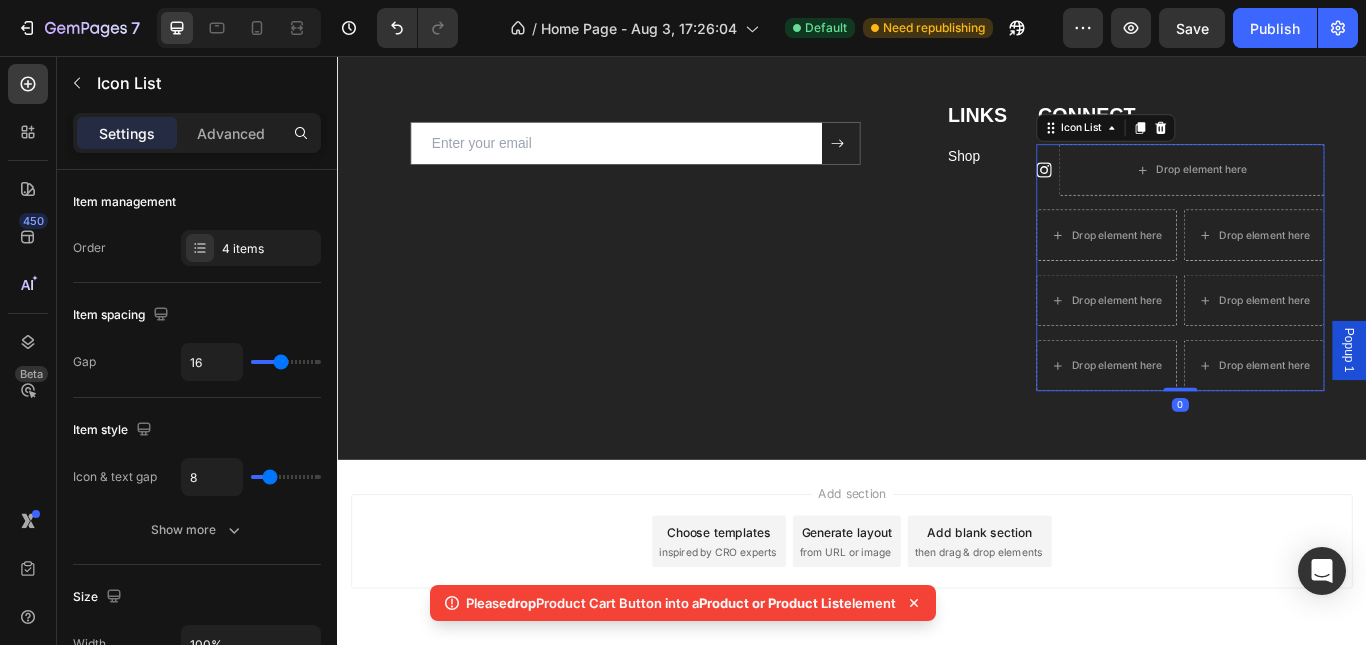 click 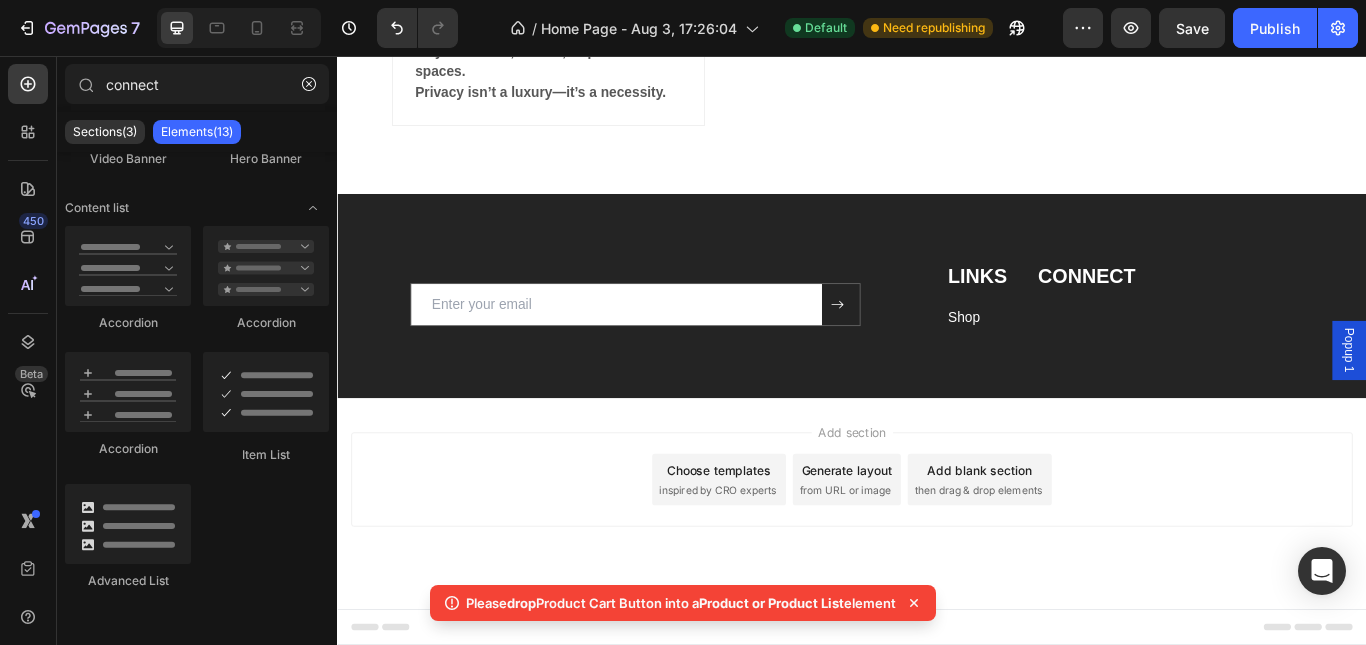 scroll, scrollTop: 3600, scrollLeft: 0, axis: vertical 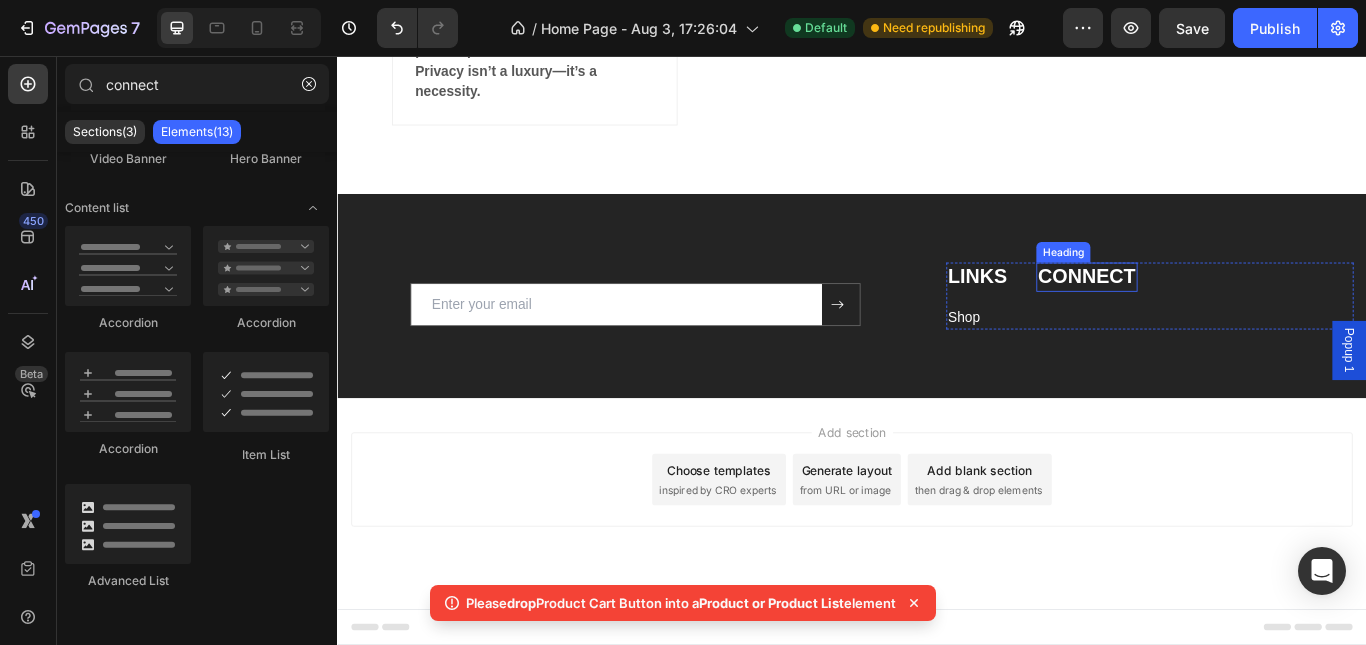 click on "CONNECT" at bounding box center (1211, 314) 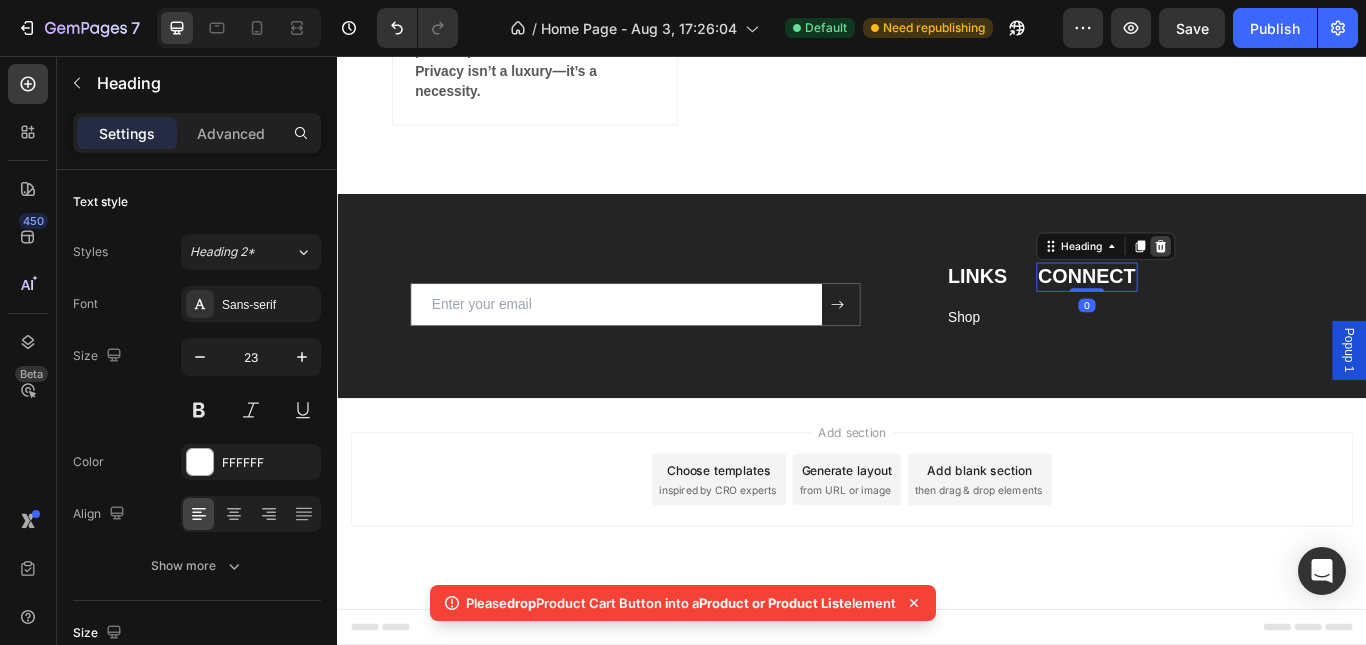click 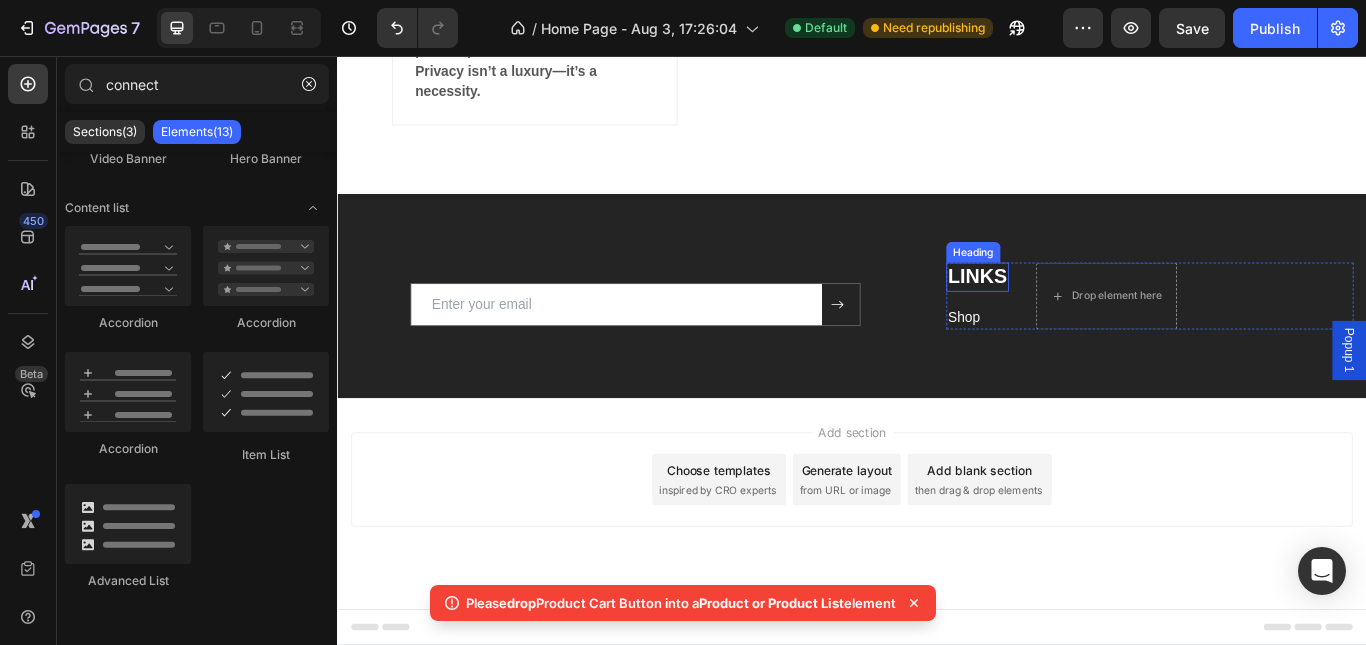 click on "LINKS" at bounding box center [1083, 314] 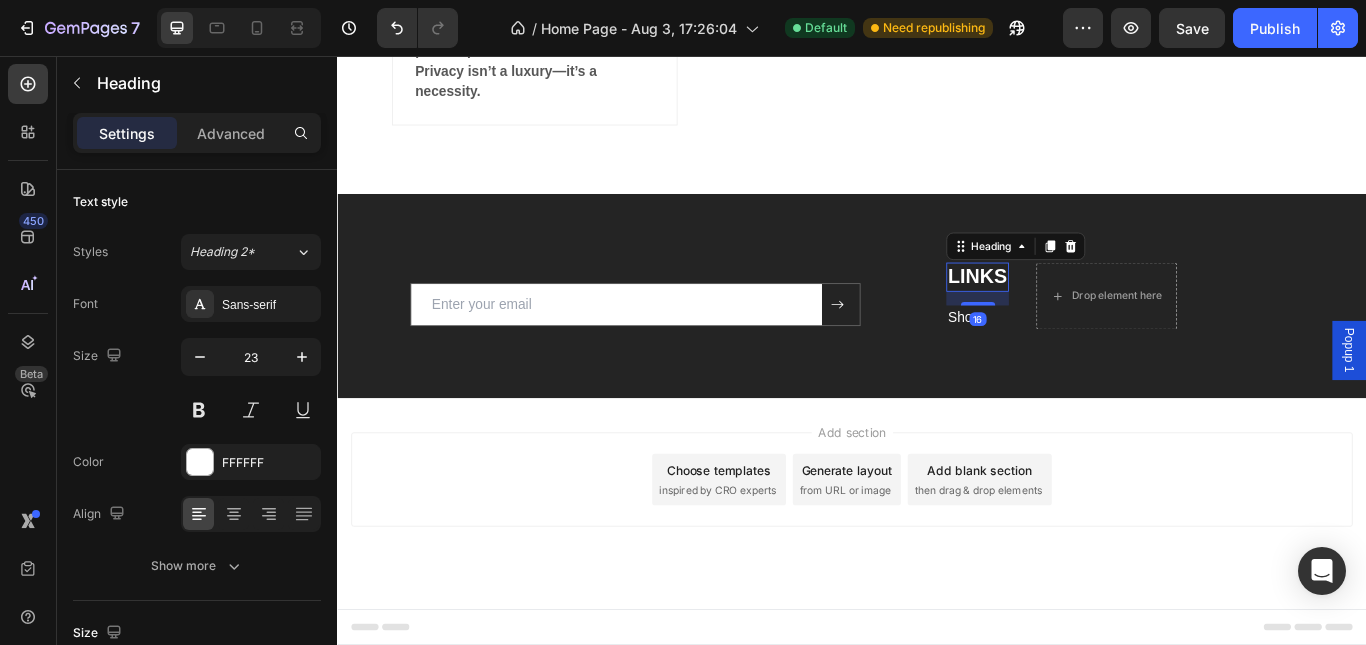 click 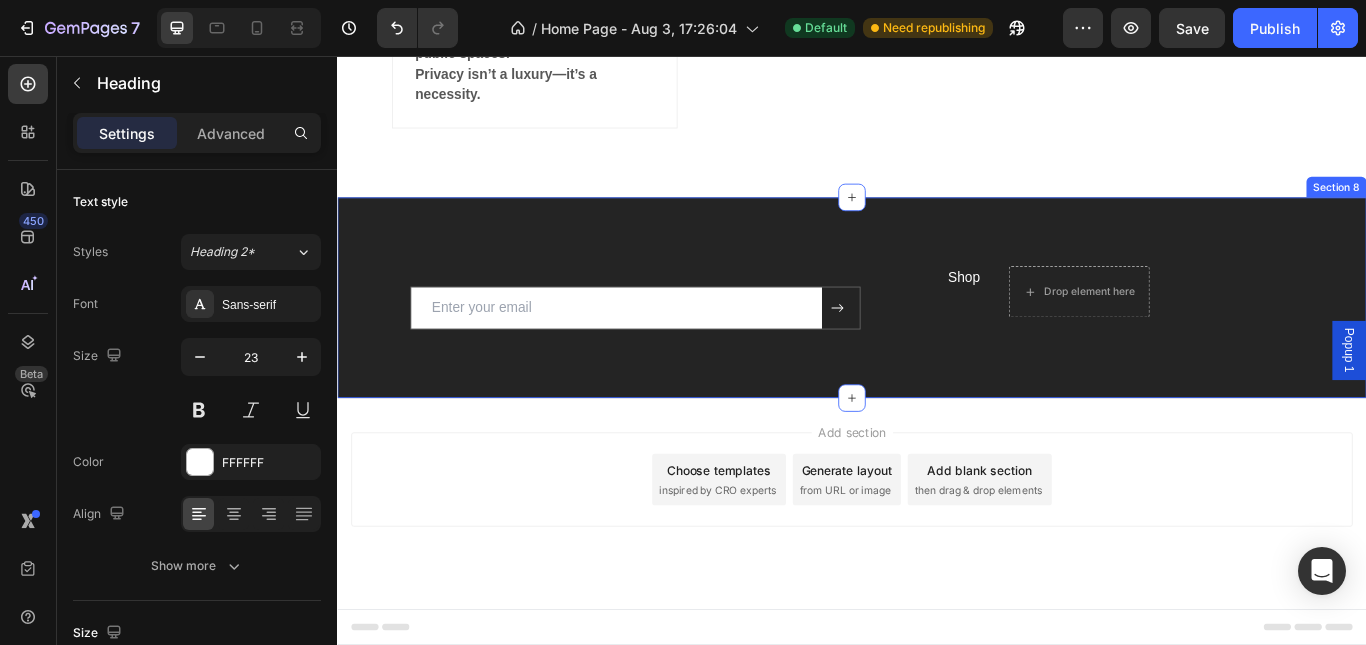 scroll, scrollTop: 3596, scrollLeft: 0, axis: vertical 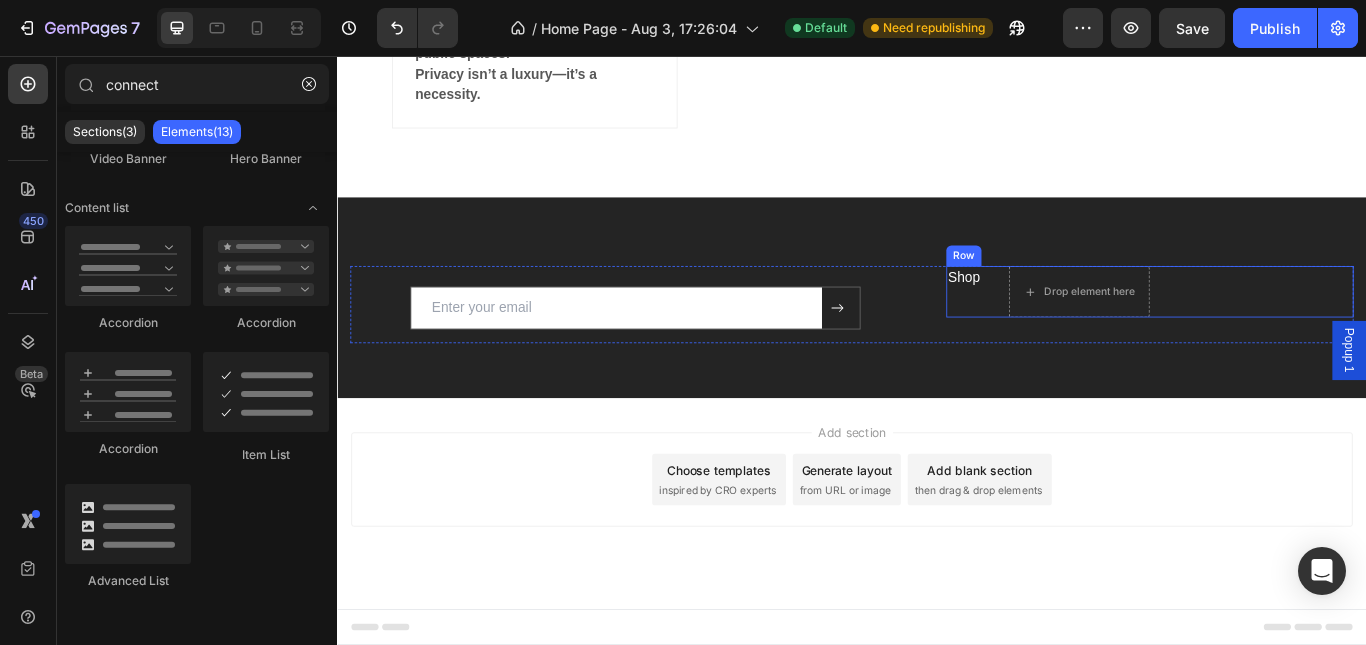 click on "Shop Text block
Drop element here Row" at bounding box center [1284, 331] 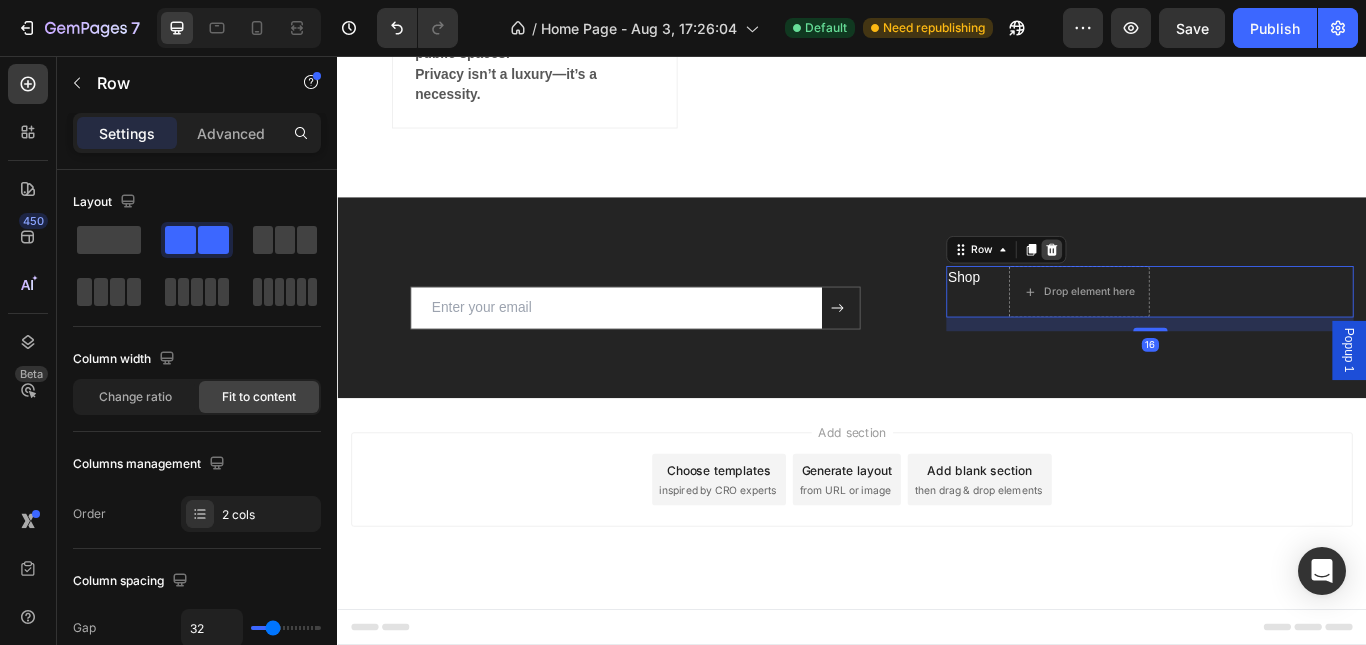 click at bounding box center (1170, 282) 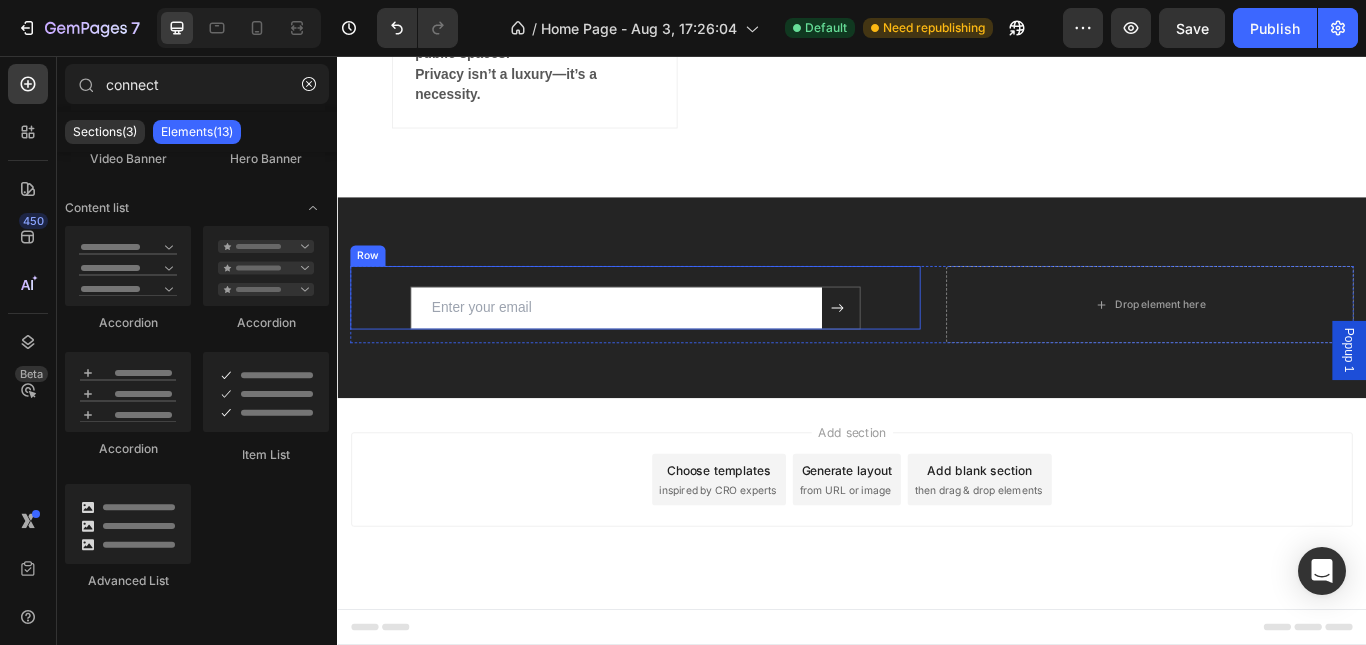 click at bounding box center (662, 350) 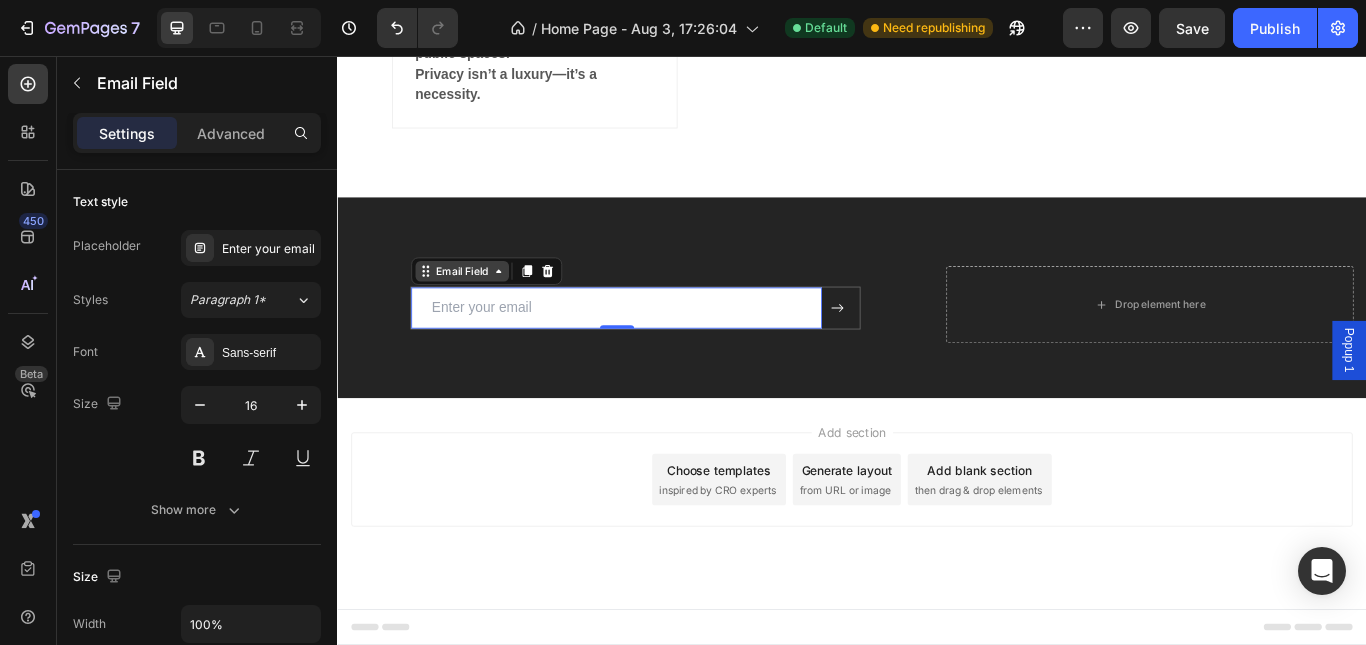 click on "Email Field" at bounding box center (482, 307) 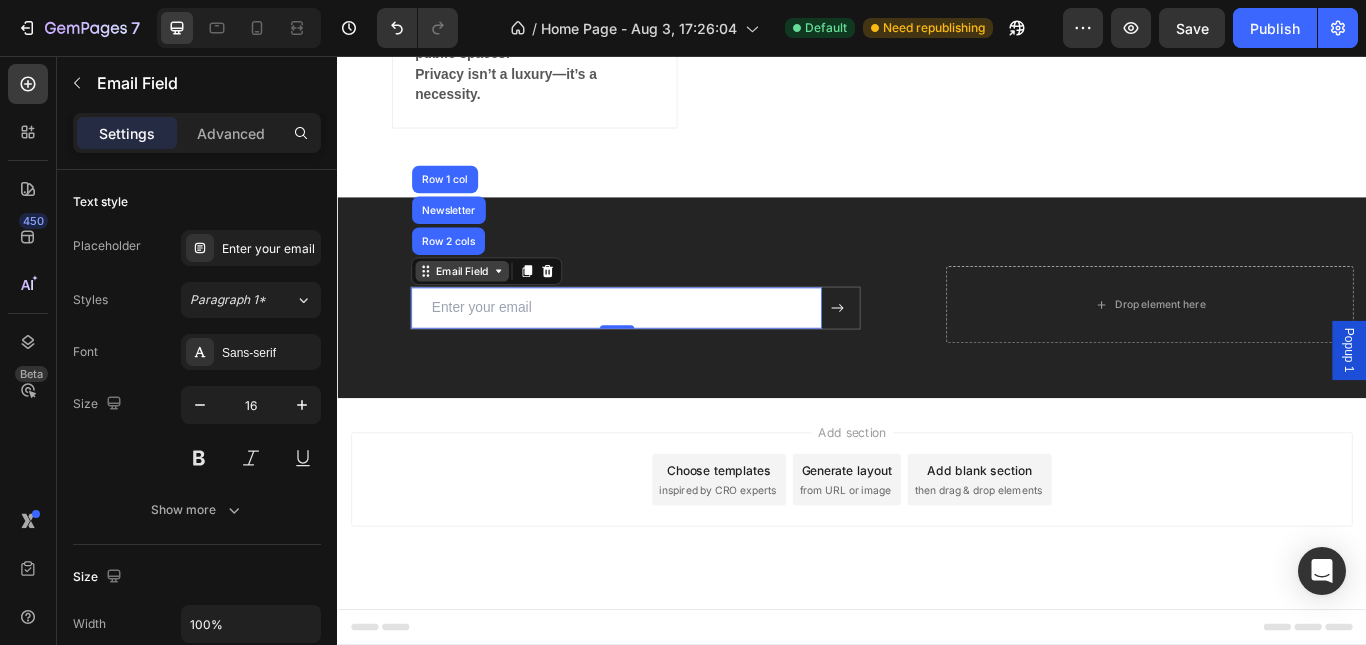 click 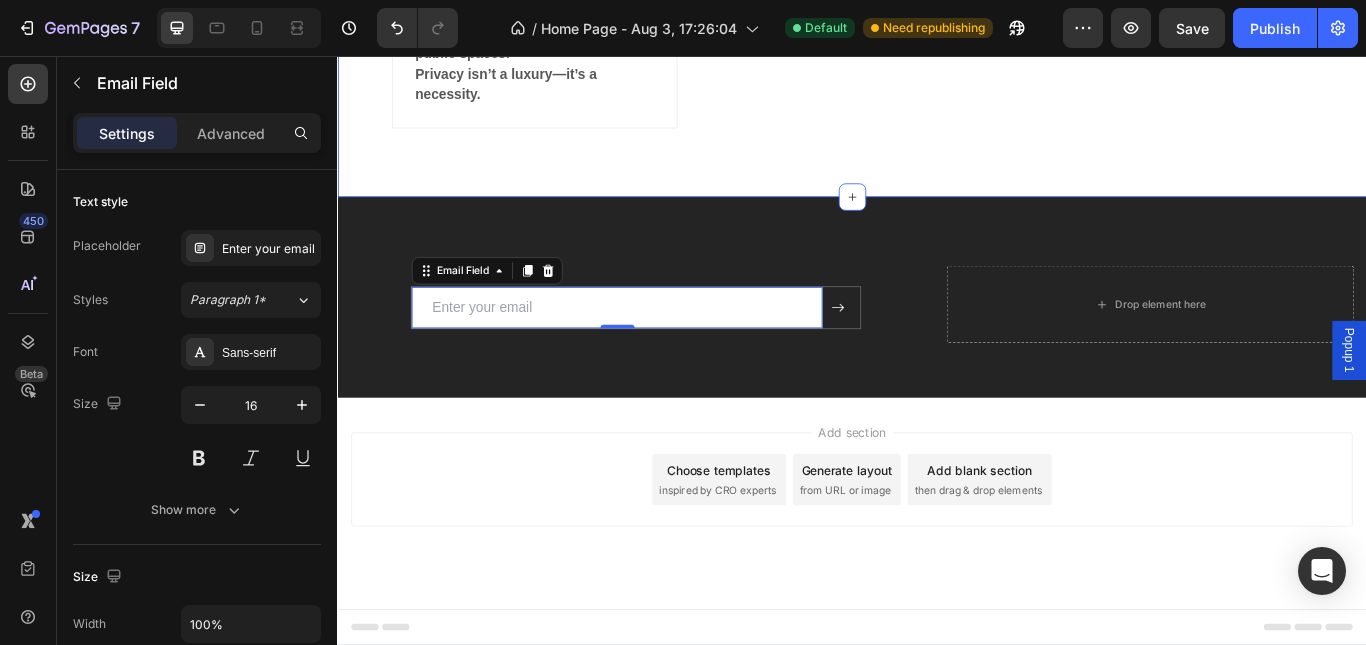 click on "Customers reviews Heading         Image                Icon                Icon                Icon                Icon
Icon Icon List Hoz PRINCE GAUTAM Text block I bought this  Mini Hidden Camera Detector  for a recent solo trip, and WOW—it's a total game-changer. The red-light lens detection is super easy to use. I scanned mirrors and smoke detectors in my hotel, and it gave me  peace of mind in minutes . The viewfinder clearly highlights any hidden camera lens with a red dot— super cool tech!  Plus, it's  tiny and light —fits in my handbag without any hassle. What I loved most: No tech knowledge needed —just turn it on and scan Adjustable sensitivity was great for checking tricky areas I felt much safer in my Airbnb and public restrooms Battery lasted the whole weekend, and it recharges quickly. If you value your  privacy, especially as a woman traveler , this is a must-have! ✅  Highly recommend to anyone who stays in hotels, offices, or public spaces. Text block Row Image Icon" at bounding box center [937, -399] 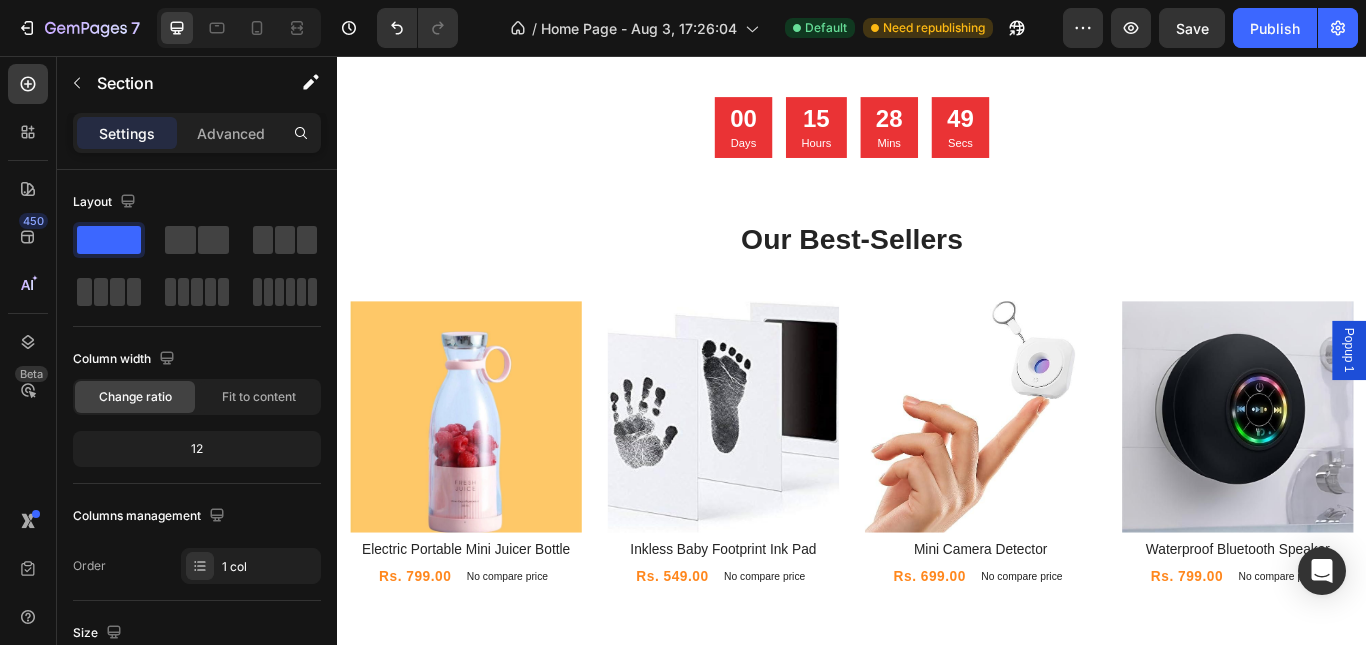 scroll, scrollTop: 96, scrollLeft: 0, axis: vertical 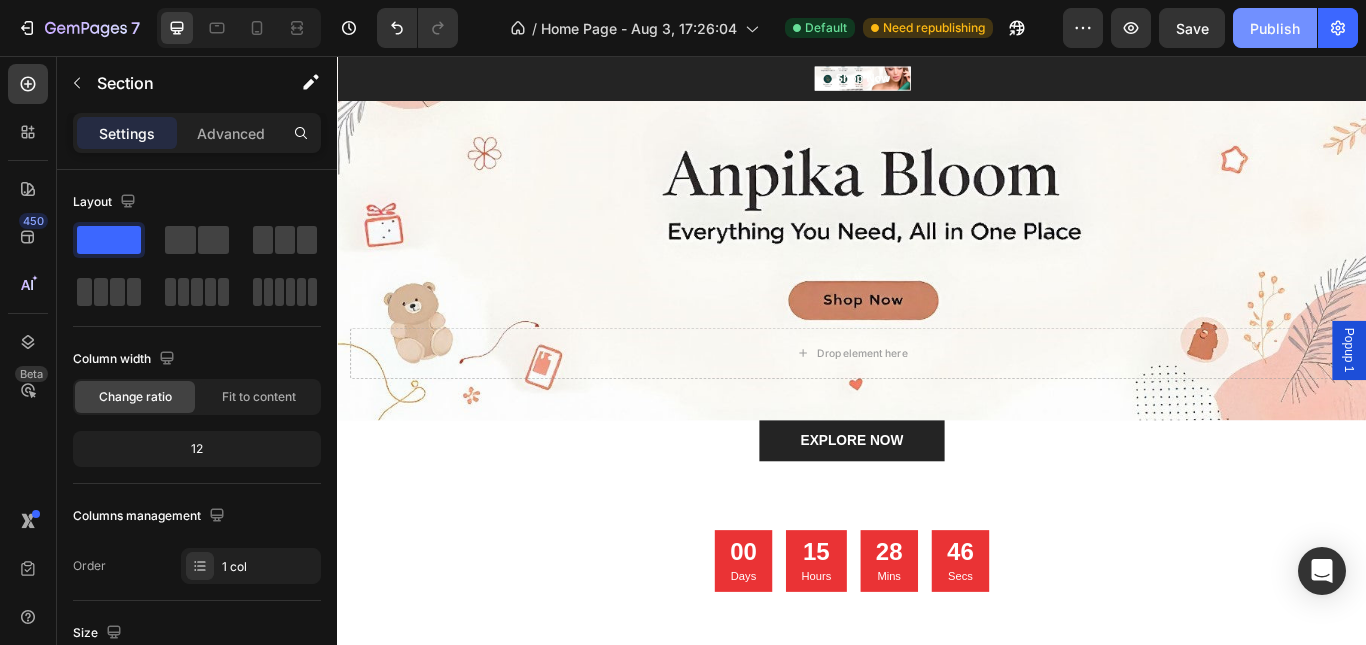 click on "Publish" at bounding box center [1275, 28] 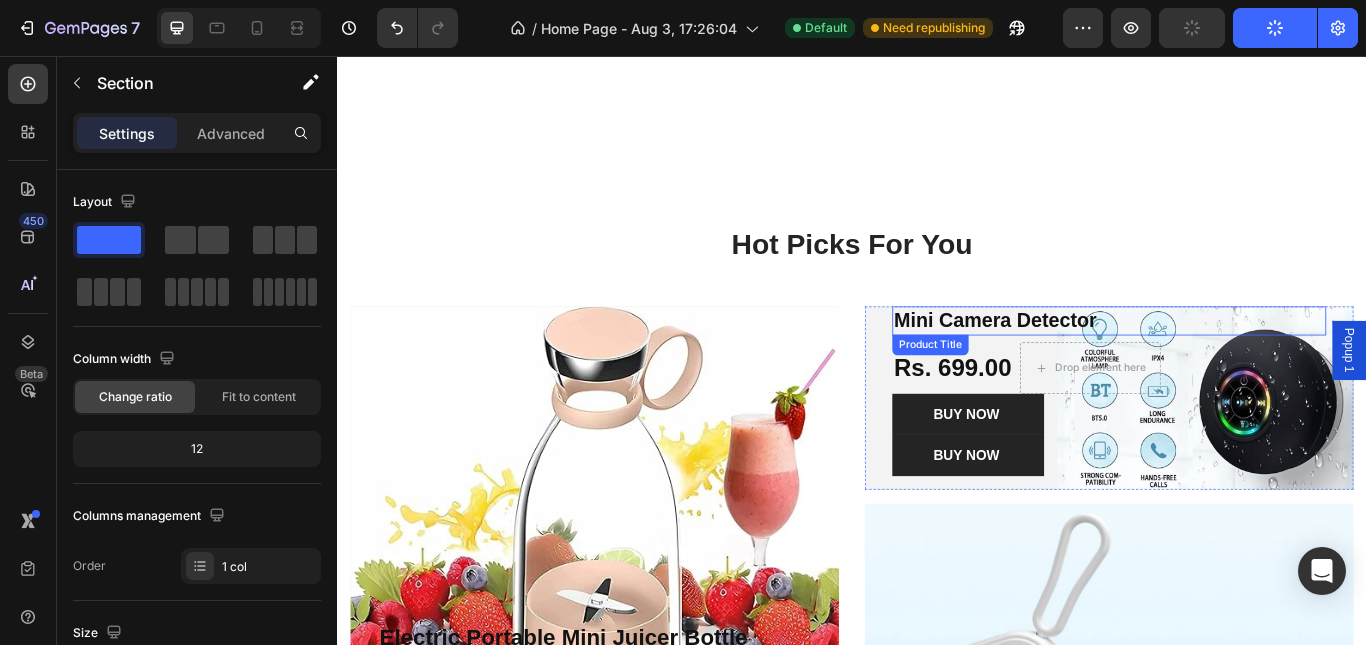 scroll, scrollTop: 1696, scrollLeft: 0, axis: vertical 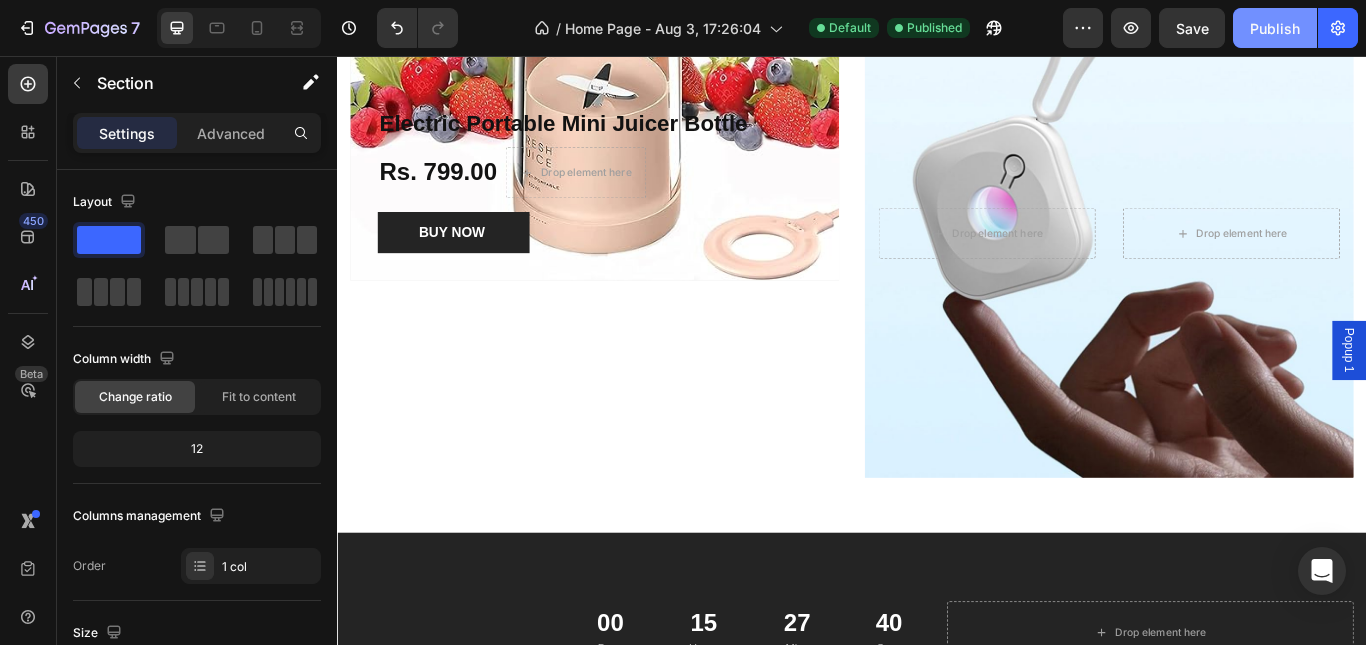 click on "Publish" at bounding box center [1275, 28] 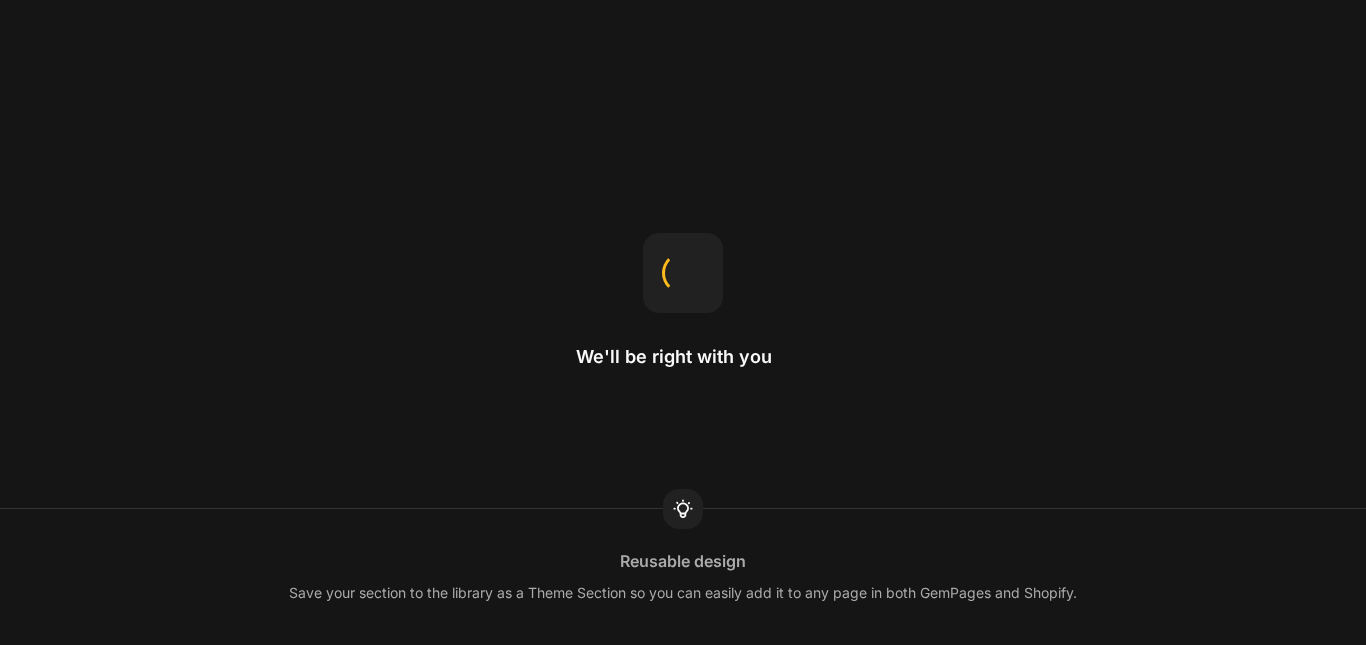 scroll, scrollTop: 0, scrollLeft: 0, axis: both 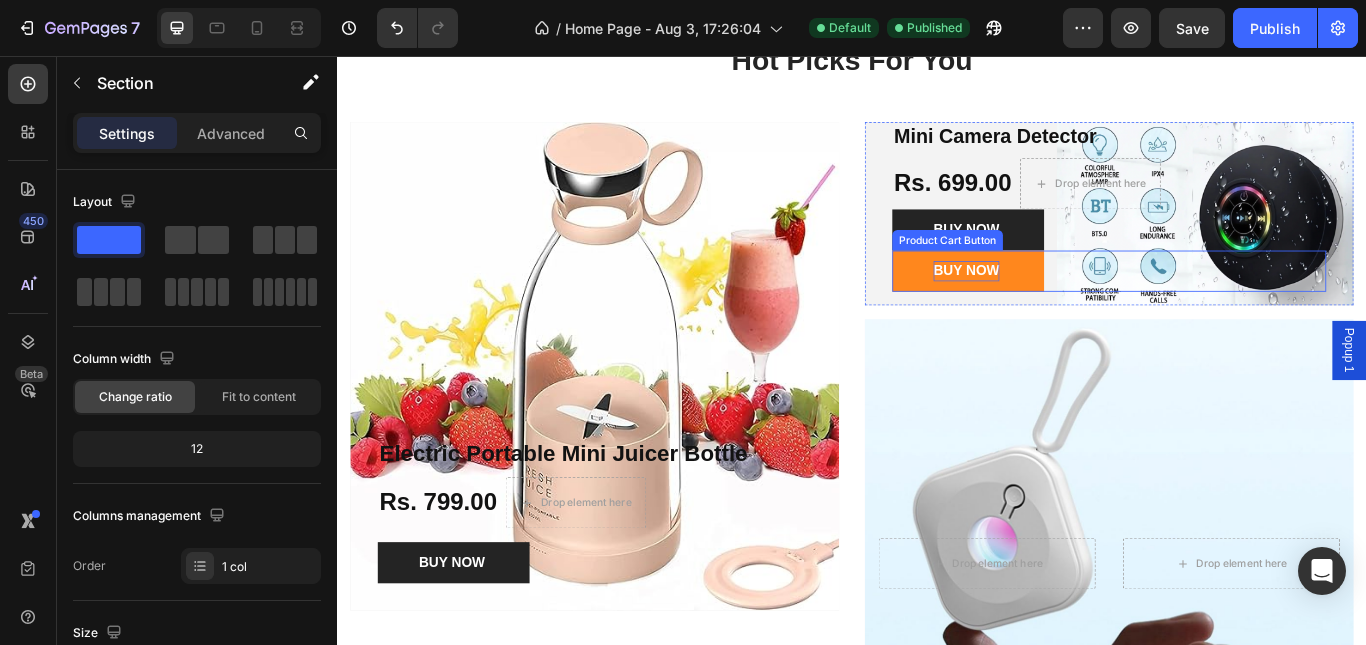 drag, startPoint x: 1078, startPoint y: 306, endPoint x: 1091, endPoint y: 306, distance: 13 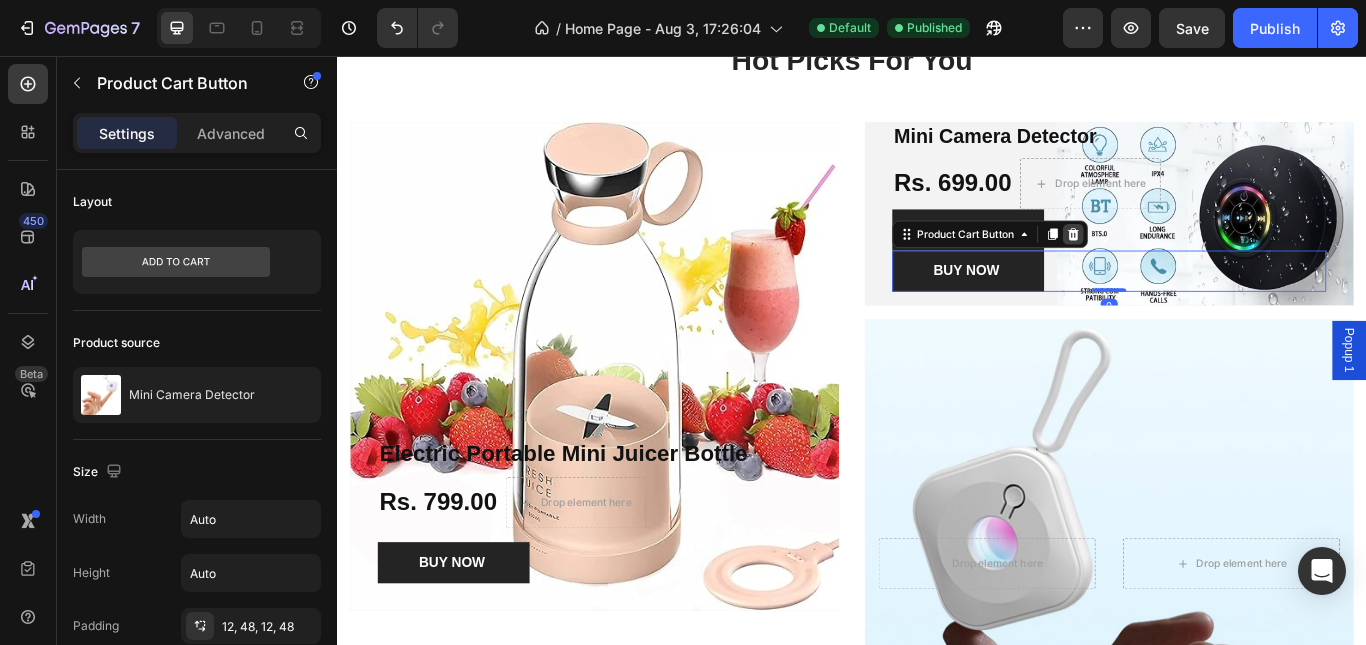click 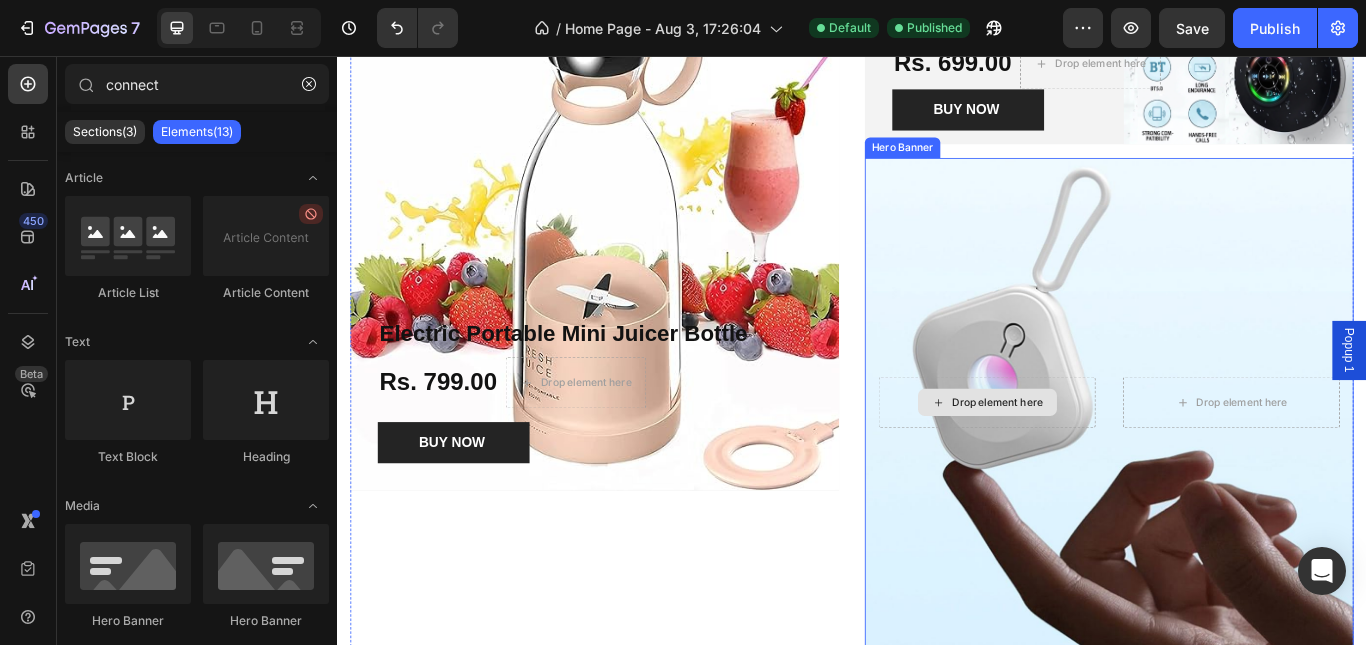 scroll, scrollTop: 1496, scrollLeft: 0, axis: vertical 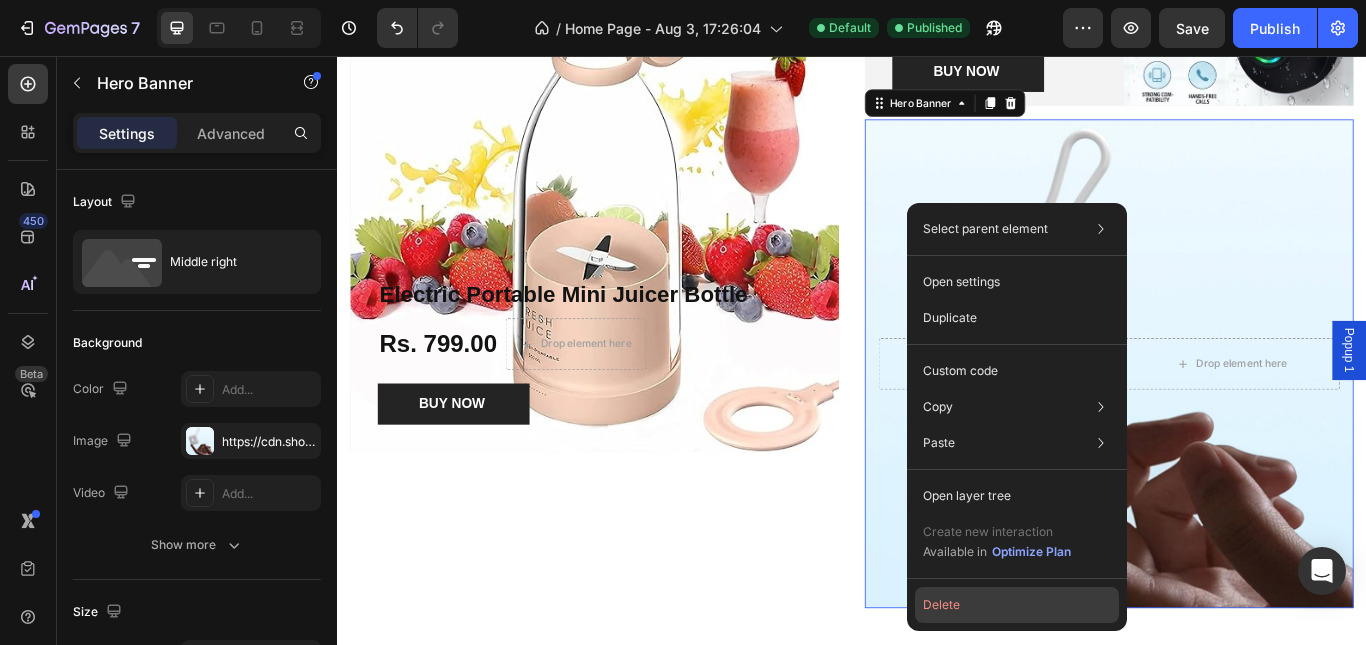 click on "Delete" 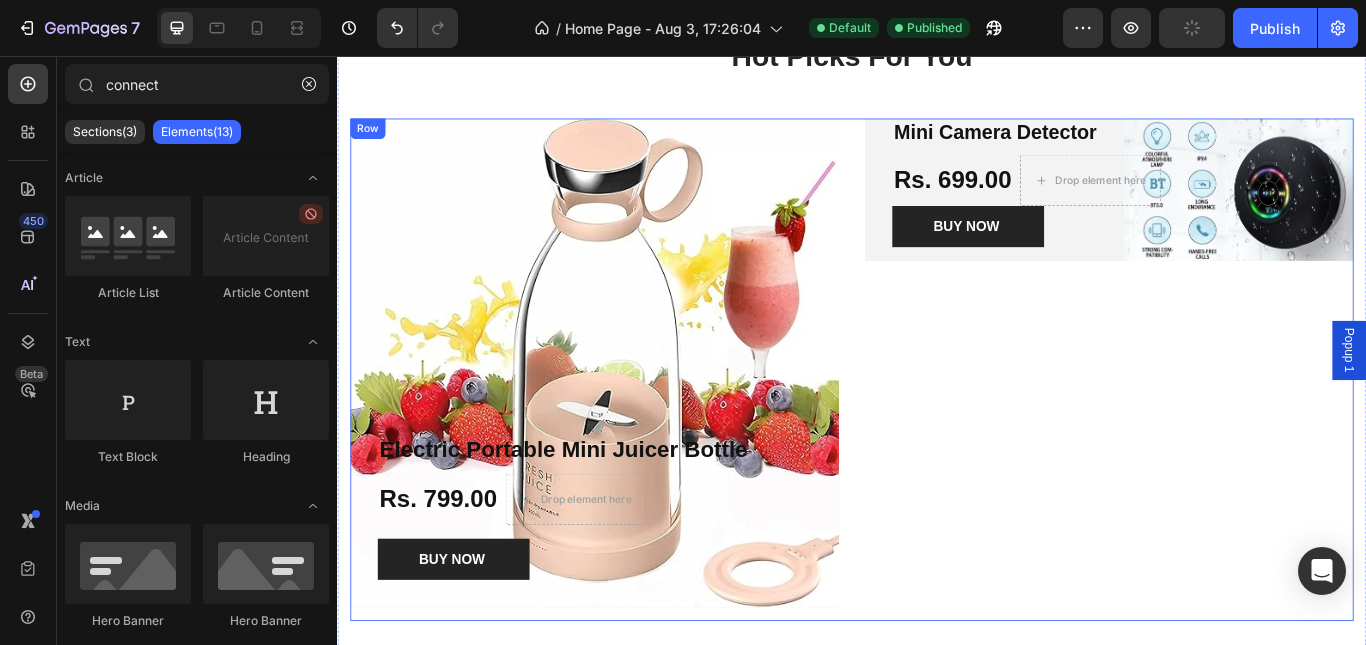 scroll, scrollTop: 1196, scrollLeft: 0, axis: vertical 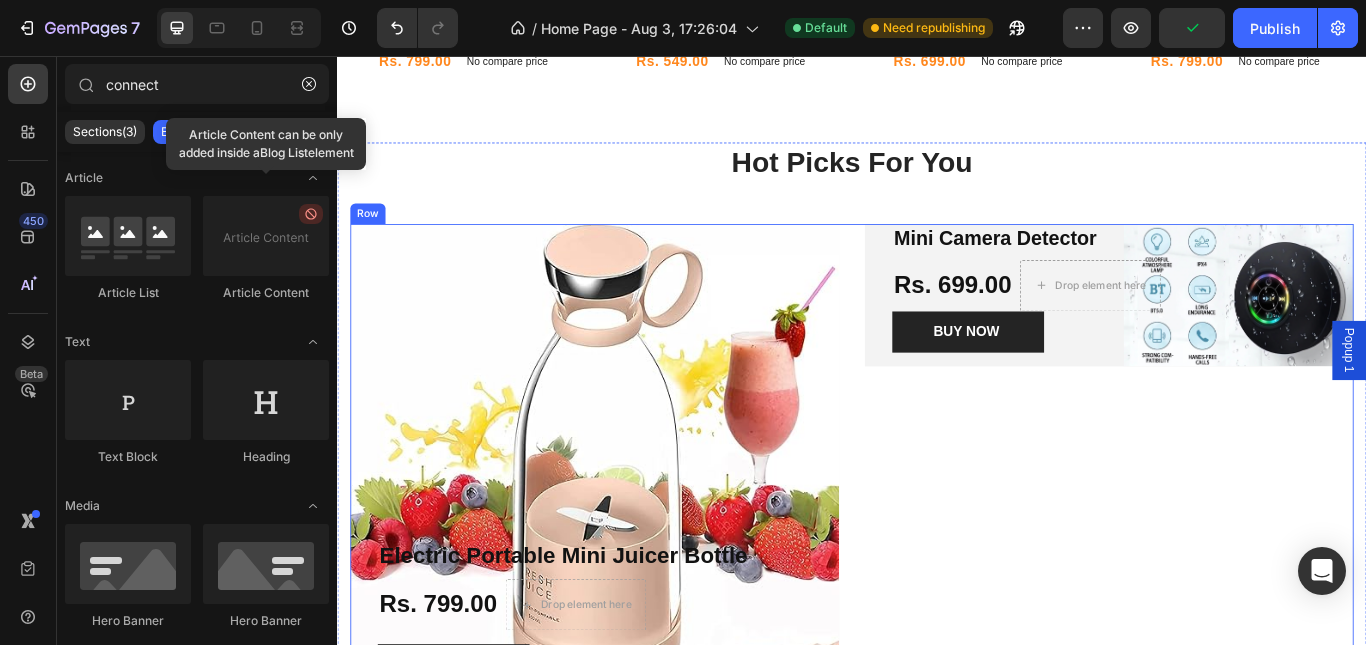 click on "Mini Camera Detector Product Title Rs. 699.00 Product Price Product Price
Drop element here Row BUY NOW Product Cart Button Product Hero Banner" at bounding box center [1237, 545] 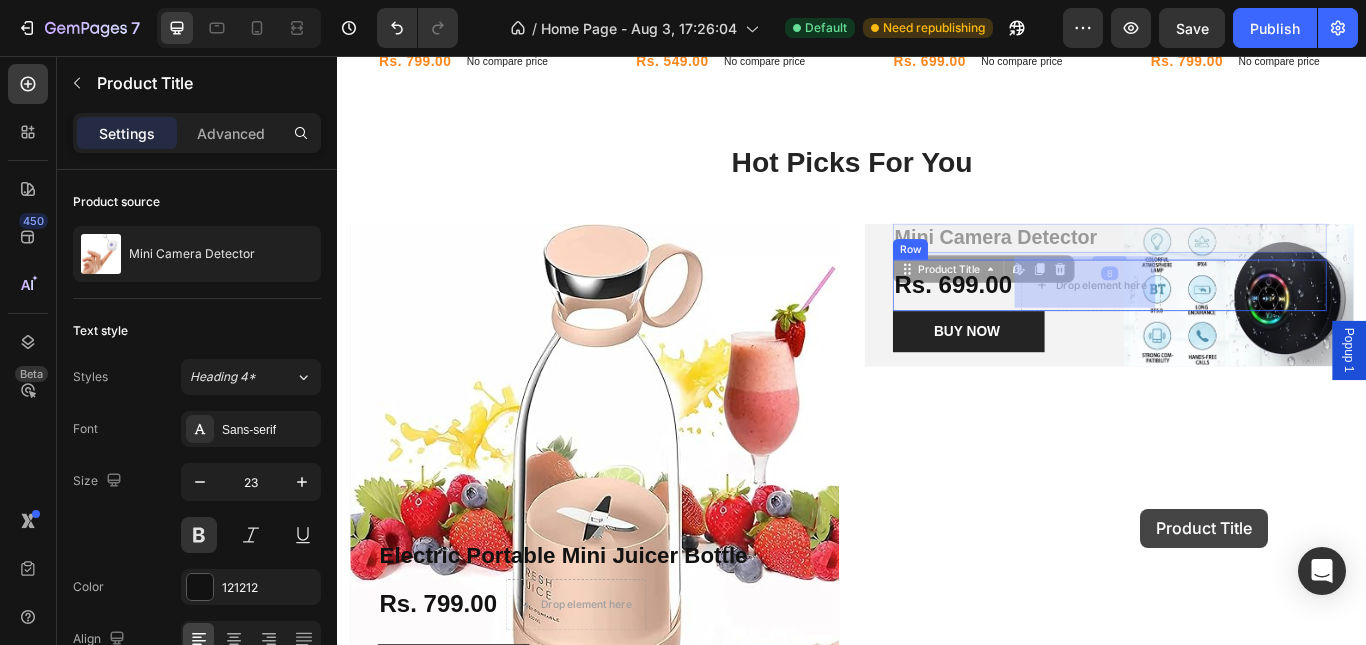 scroll, scrollTop: 1280, scrollLeft: 0, axis: vertical 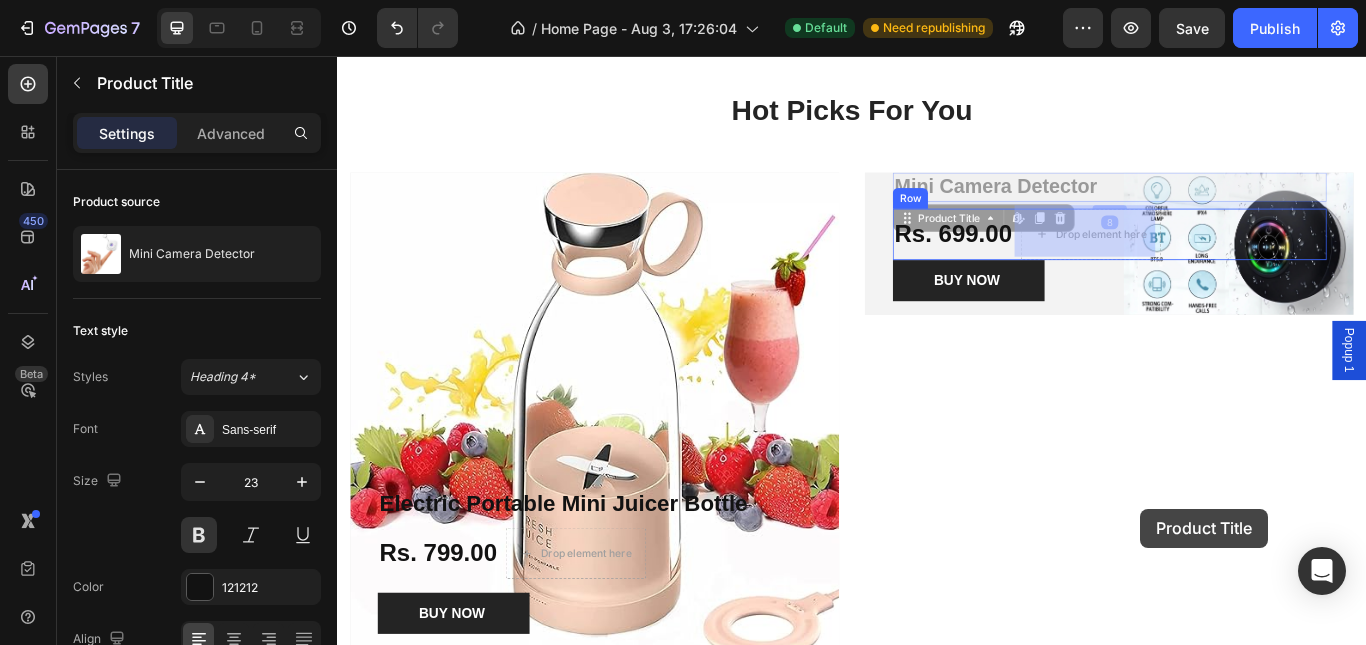 drag, startPoint x: 1302, startPoint y: 272, endPoint x: 1274, endPoint y: 584, distance: 313.25388 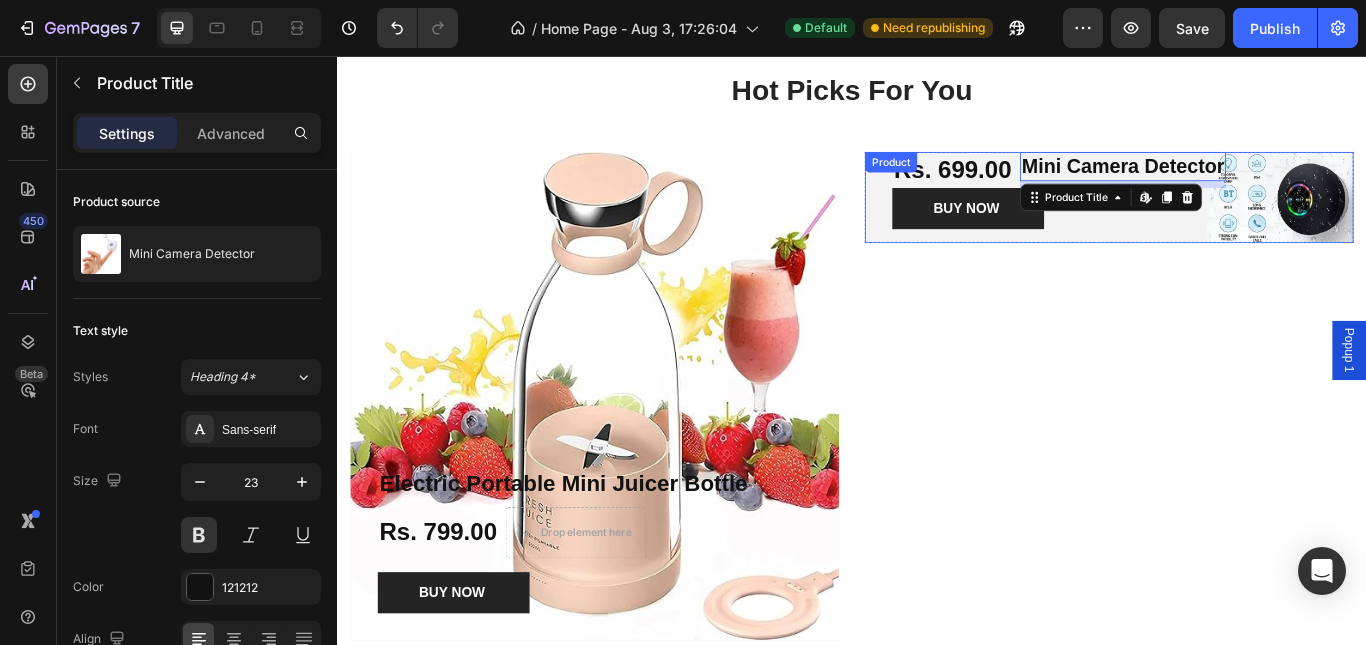 click on "BUY NOW Product Cart Button" at bounding box center (1237, 234) 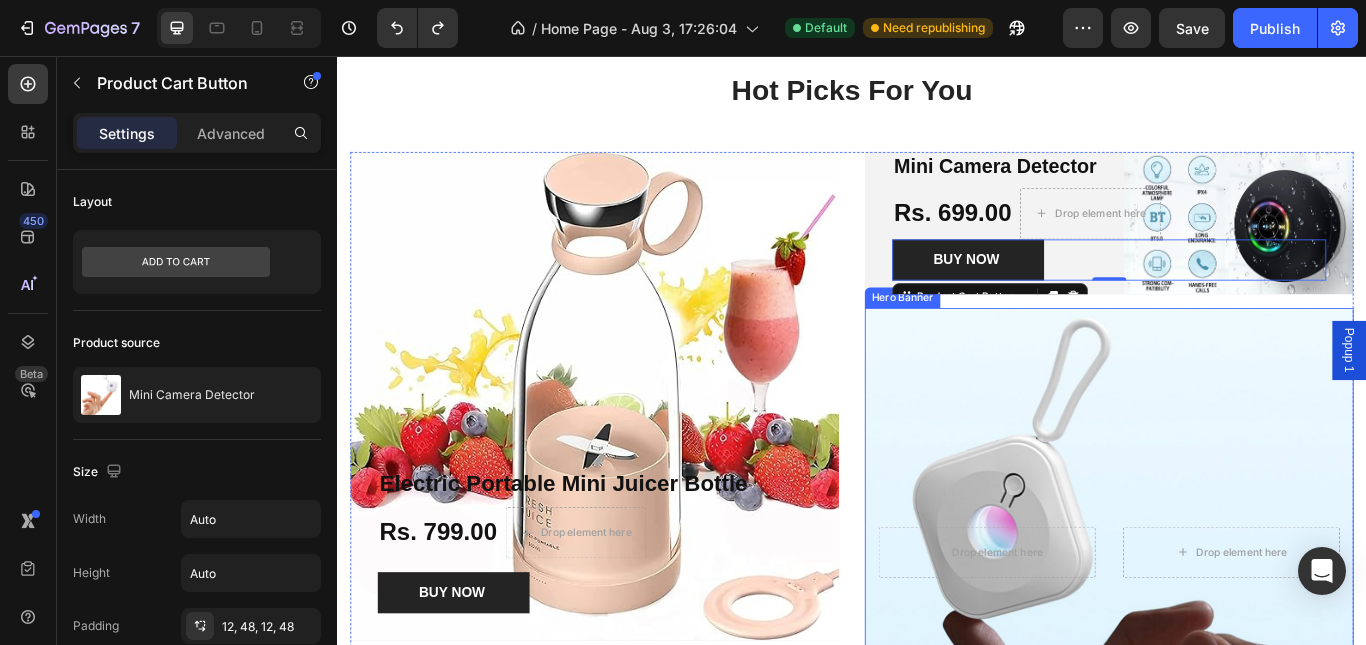 click at bounding box center [1237, 635] 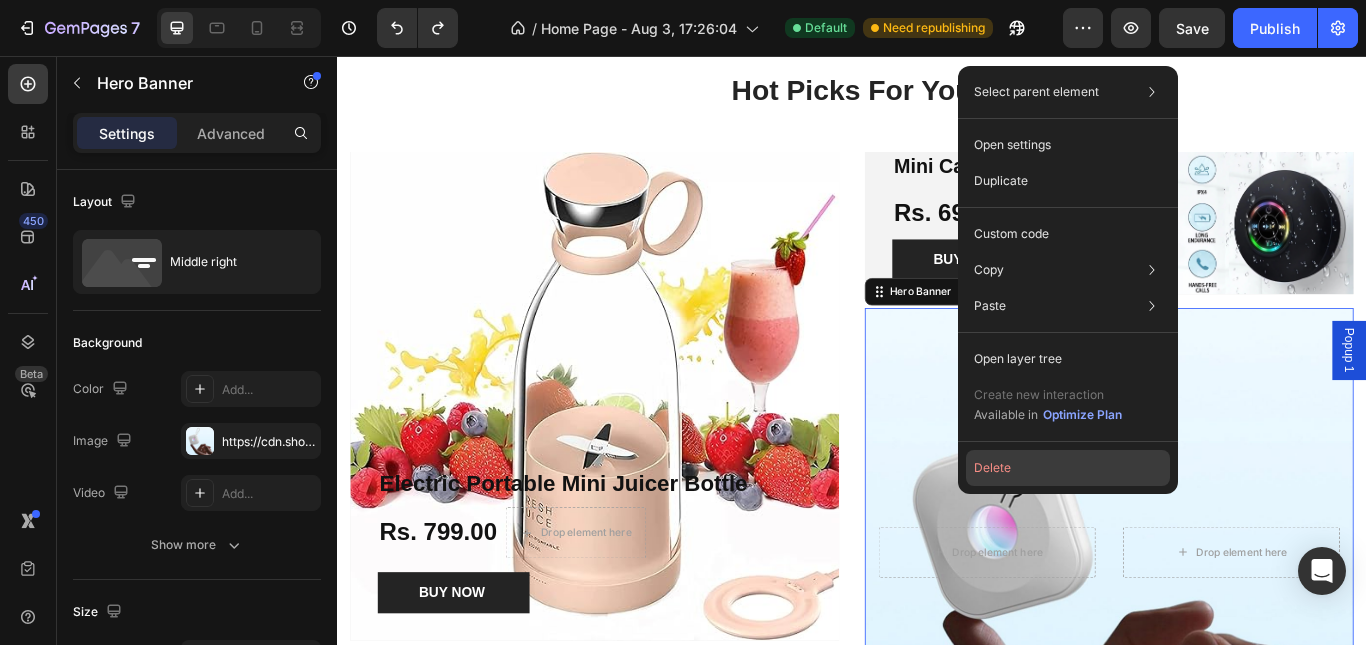 drag, startPoint x: 1029, startPoint y: 461, endPoint x: 812, endPoint y: 471, distance: 217.23029 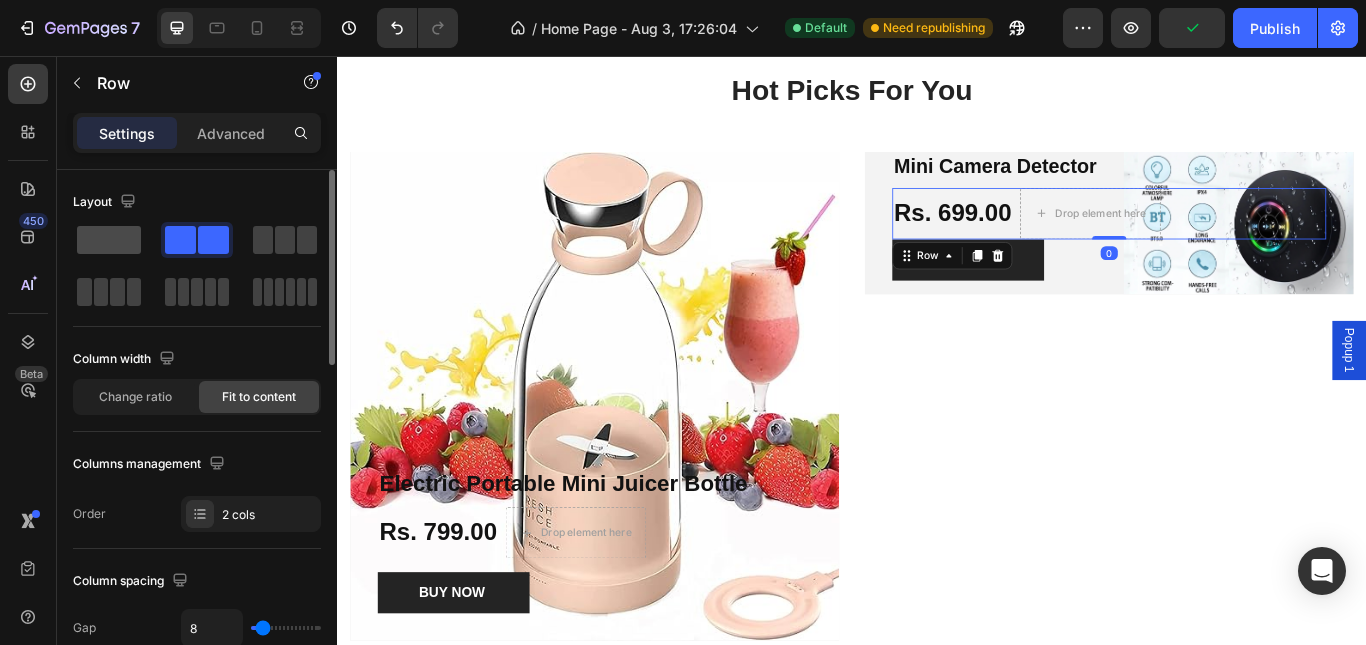 click 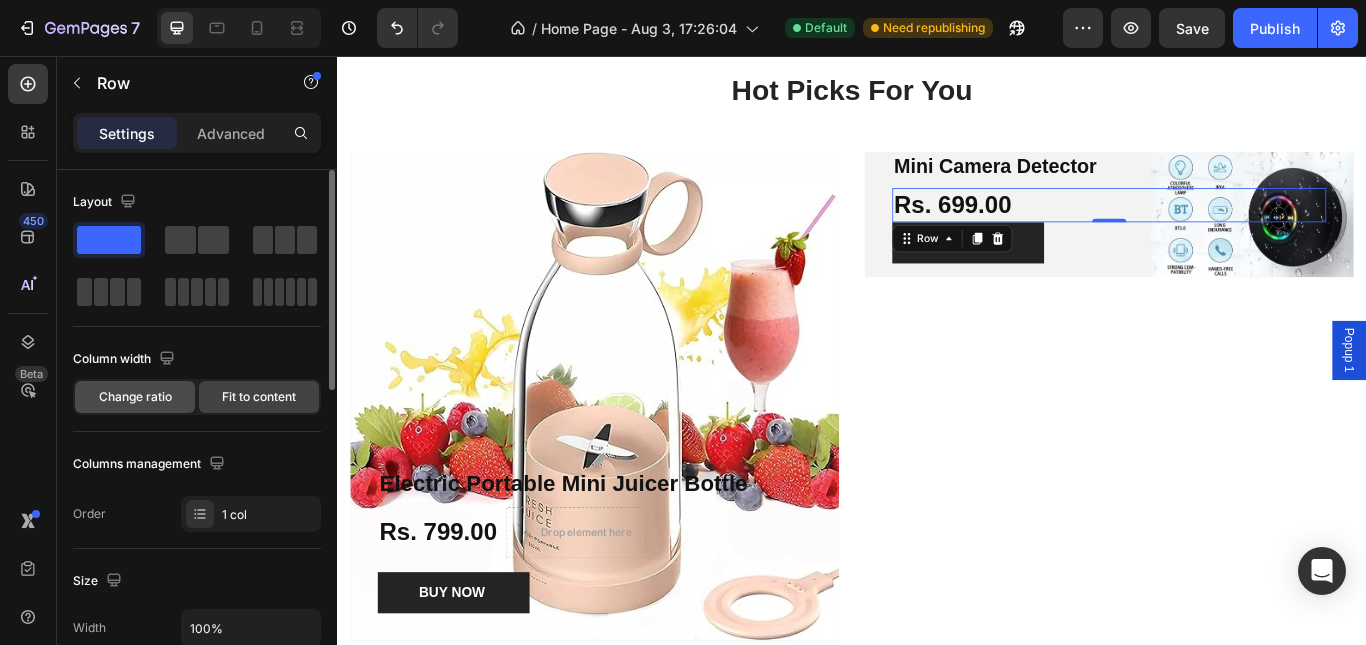 click on "Change ratio" 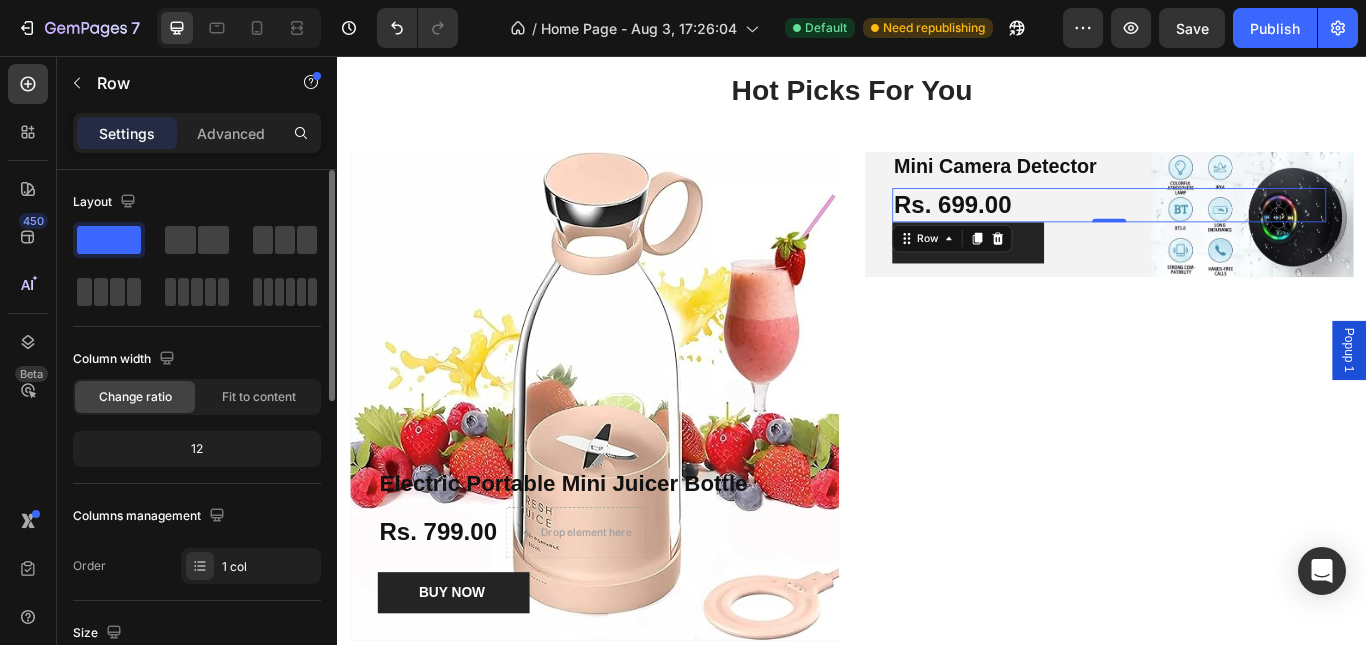 click on "12" 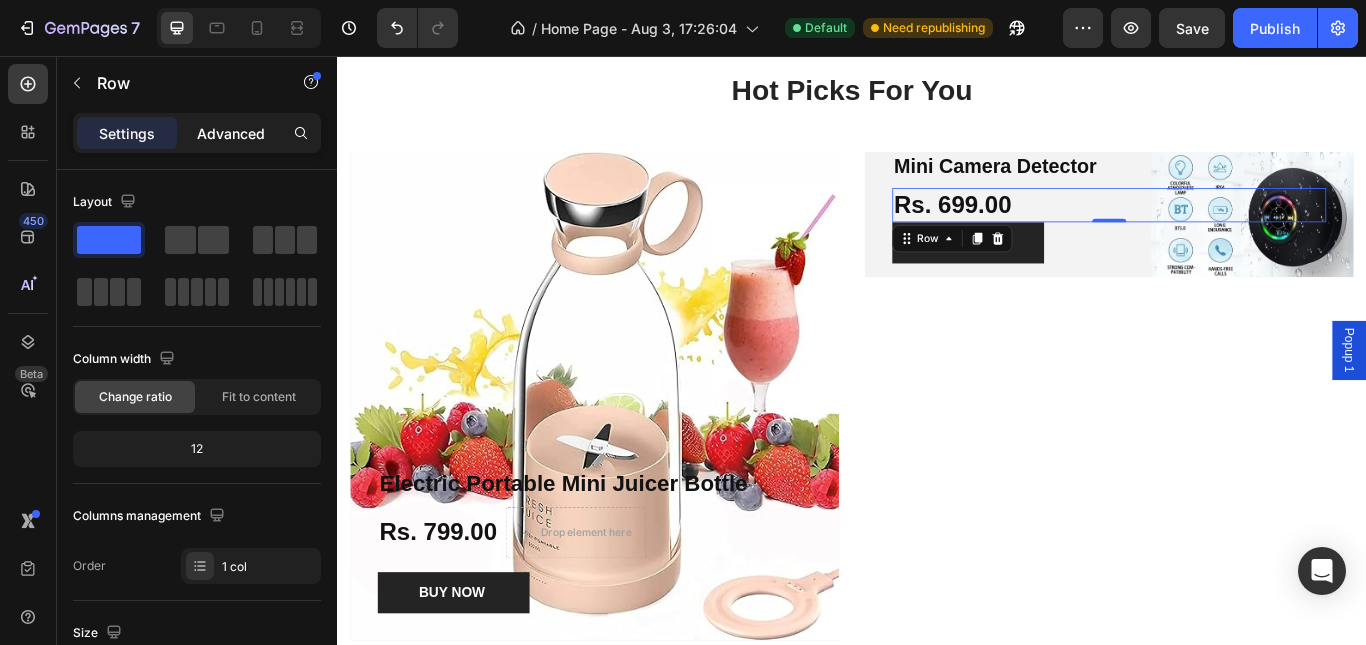 click on "Advanced" at bounding box center (231, 133) 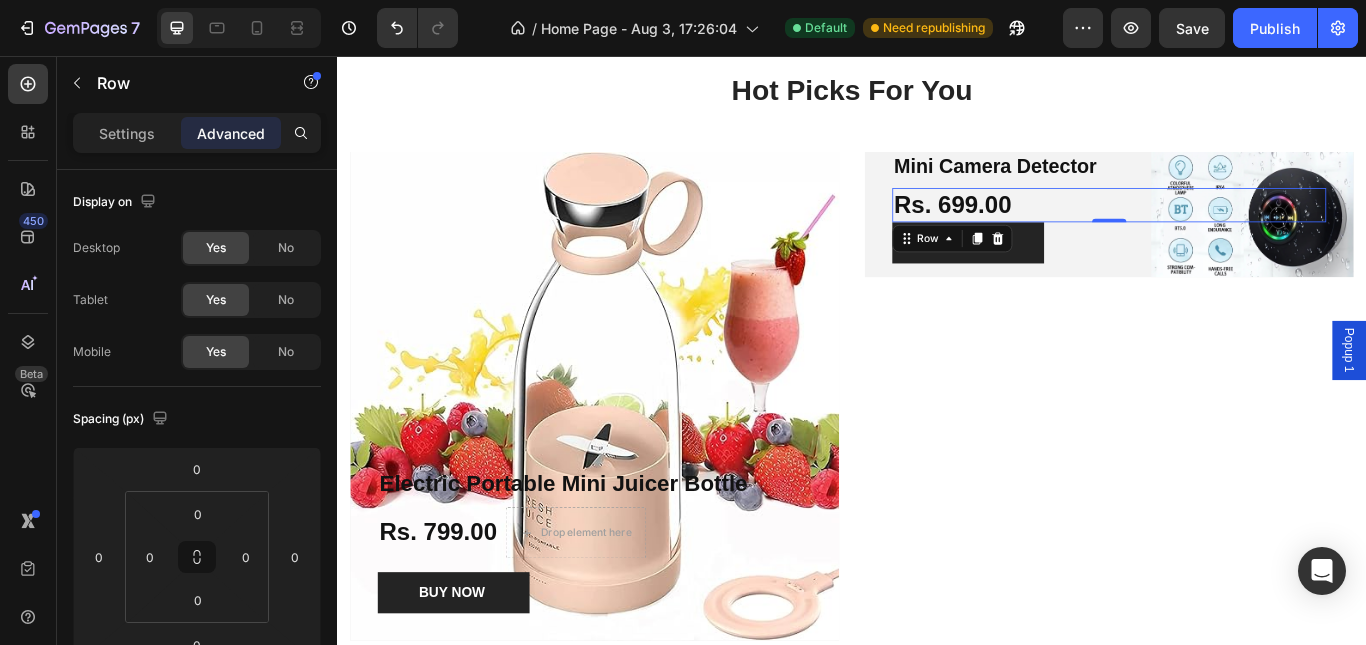 click on "Settings" at bounding box center (127, 133) 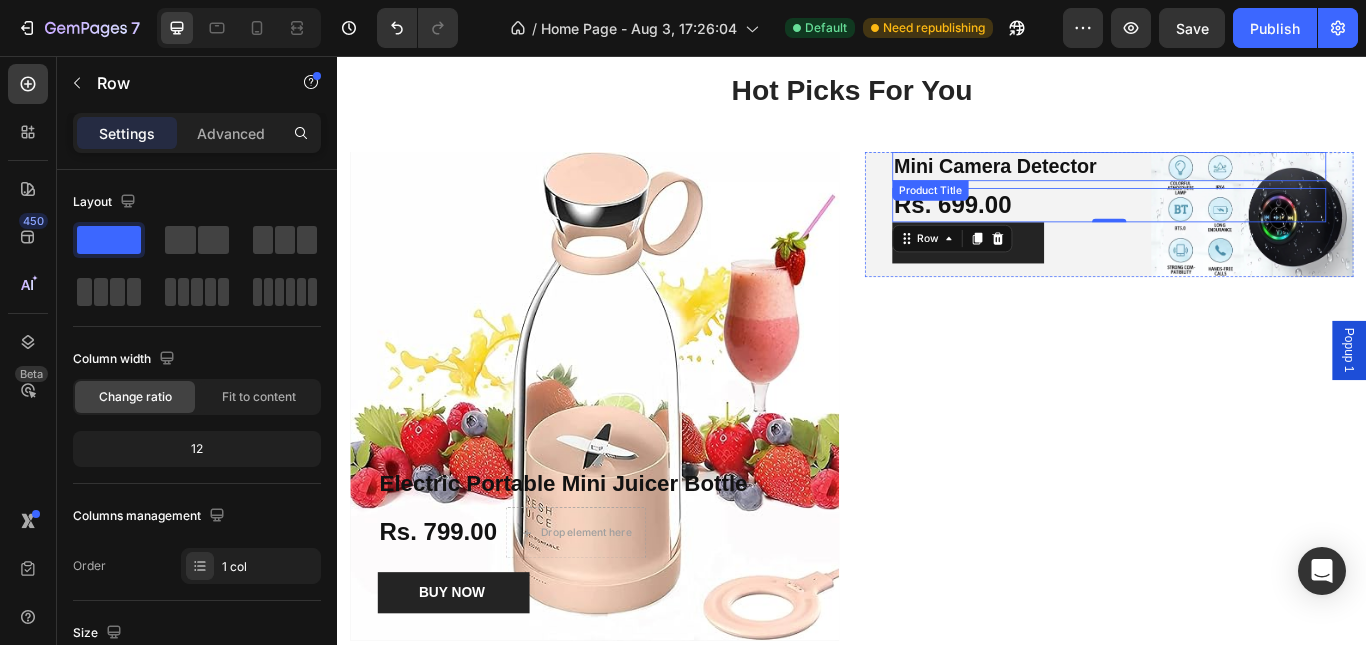 click on "Mini Camera Detector" at bounding box center (1237, 185) 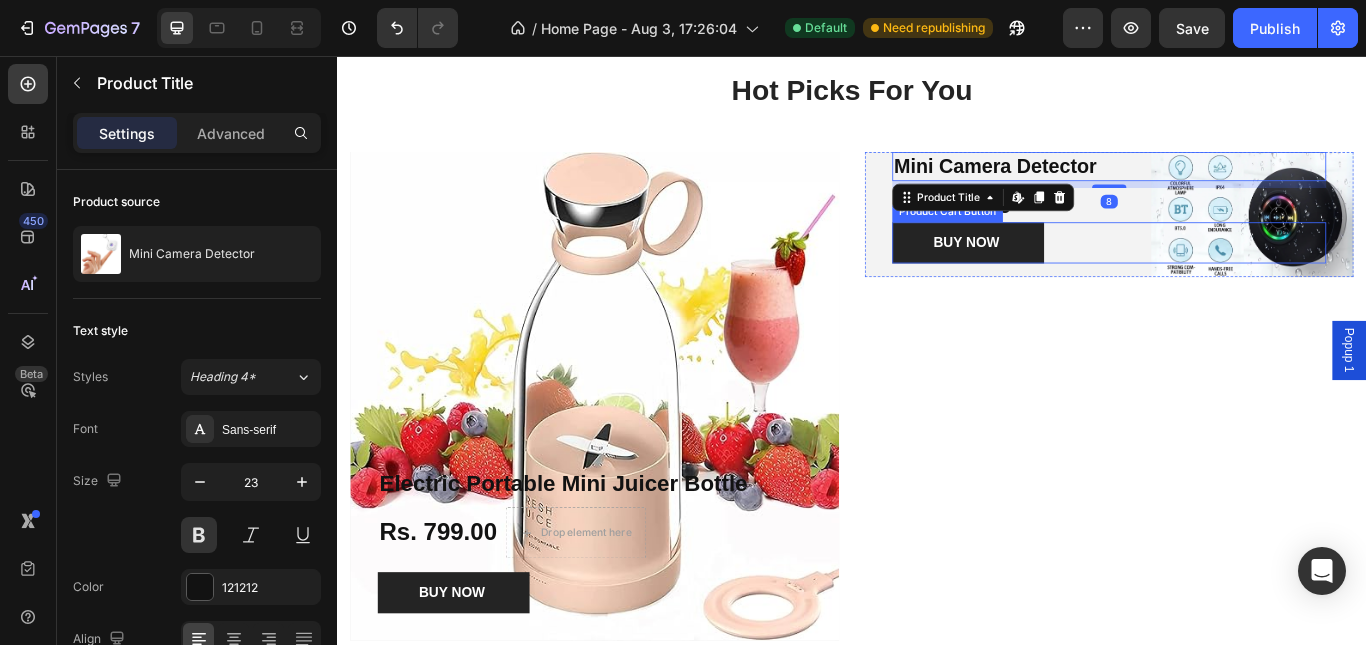click on "BUY NOW Product Cart Button" at bounding box center (1237, 274) 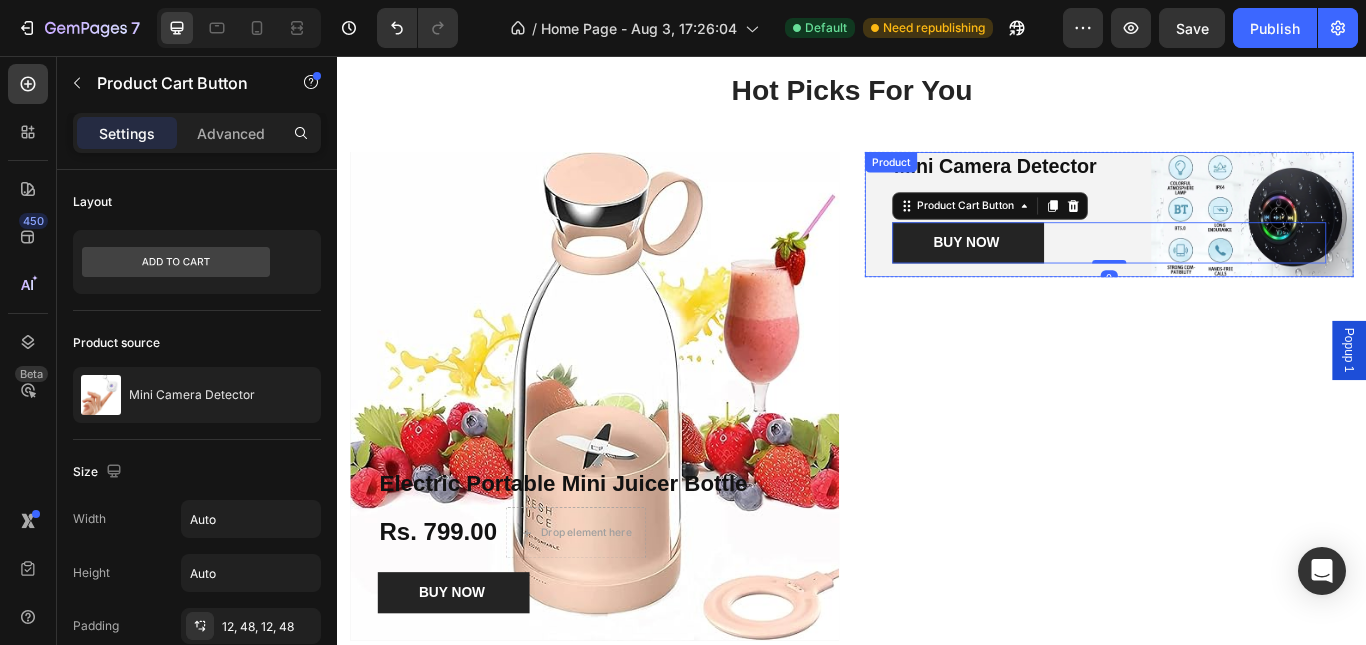 click on "Mini Camera Detector Product Title Rs. 699.00 Product Price Product Price Row BUY NOW Product Cart Button   0 Product" at bounding box center [1237, 241] 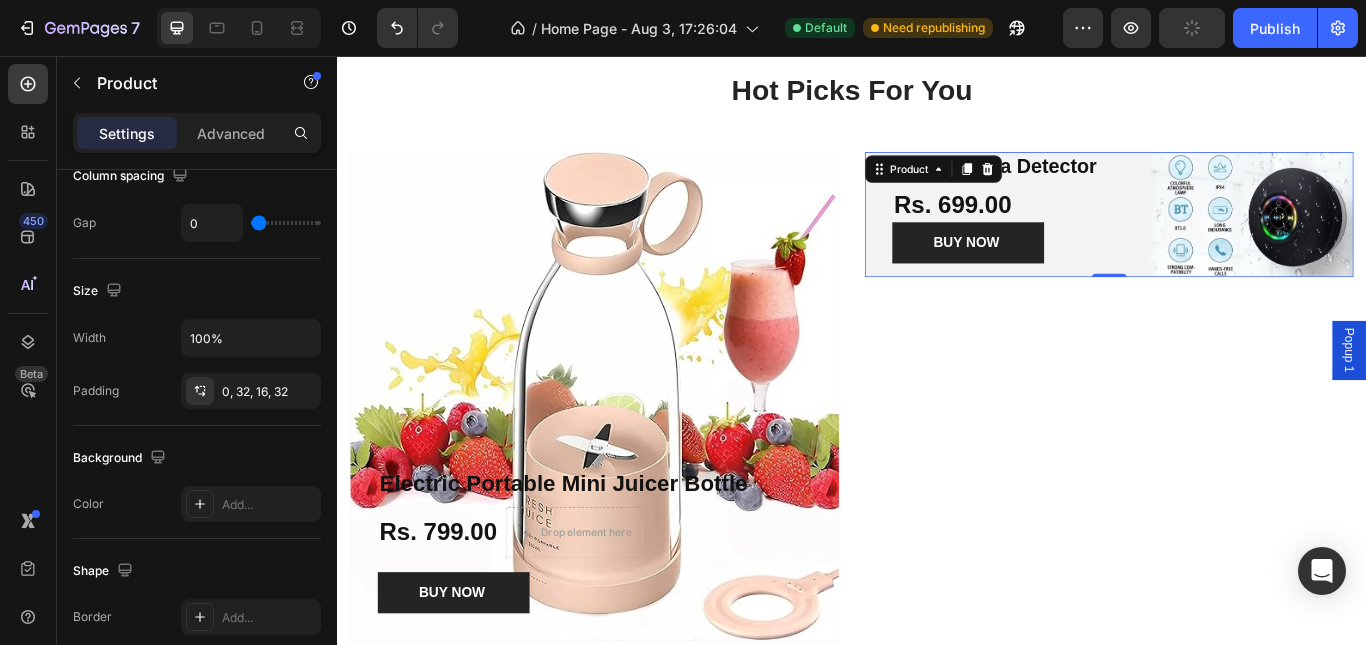 scroll, scrollTop: 0, scrollLeft: 0, axis: both 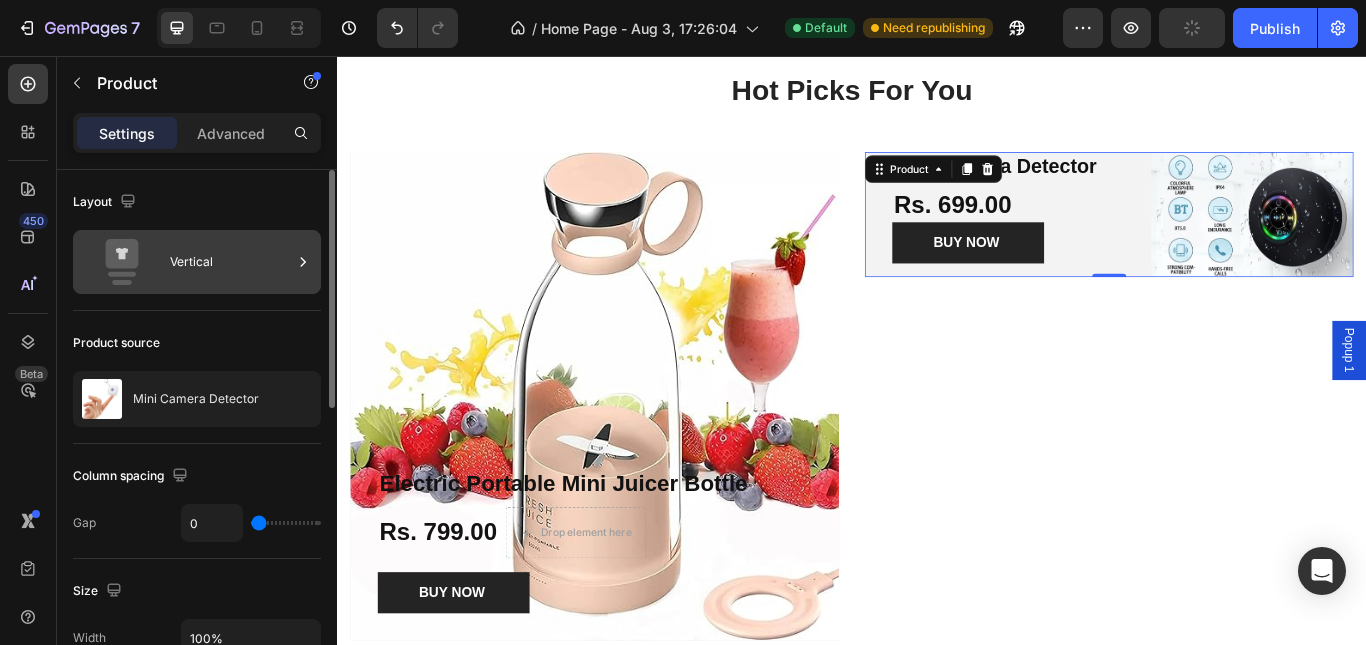 click on "Vertical" at bounding box center (231, 262) 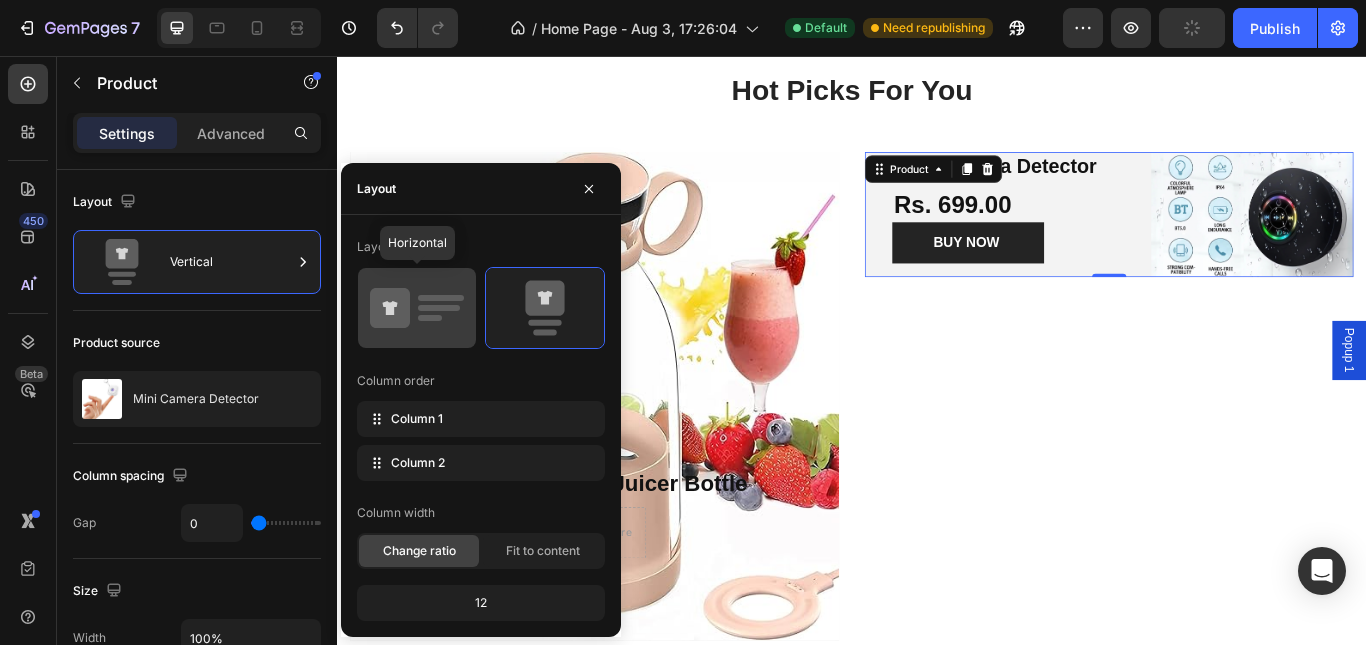 click 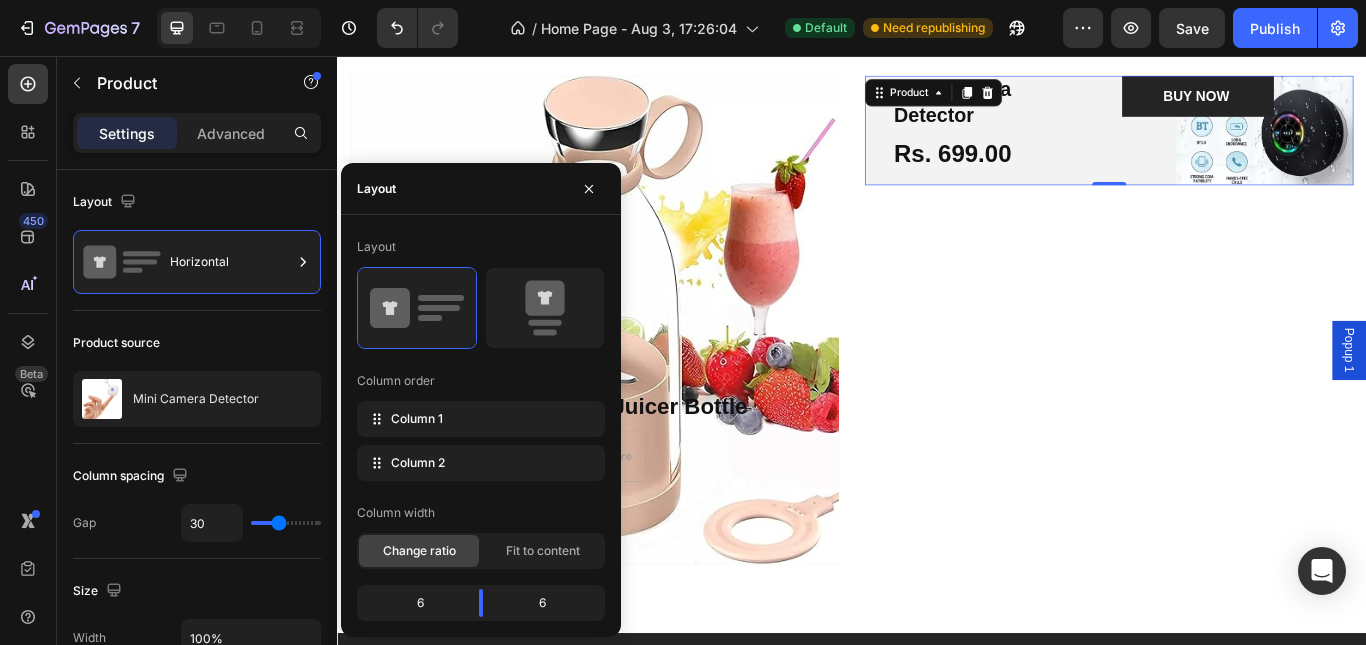 scroll, scrollTop: 1380, scrollLeft: 0, axis: vertical 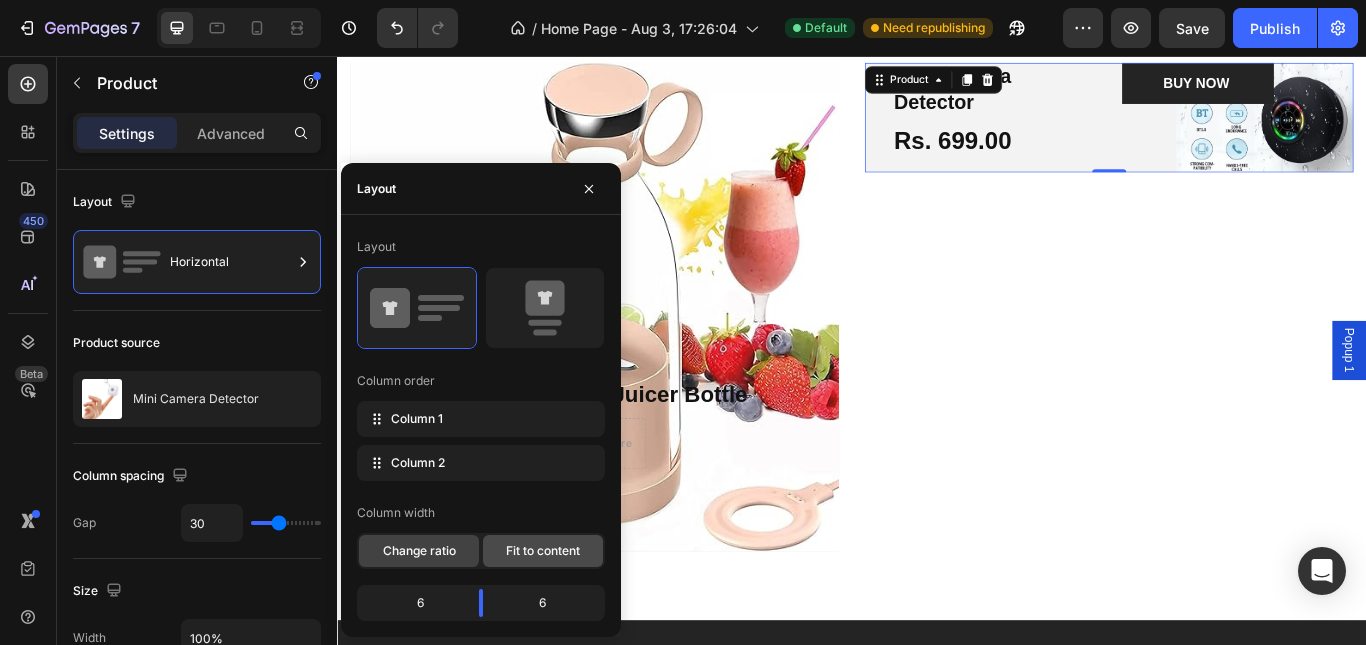 click on "Fit to content" 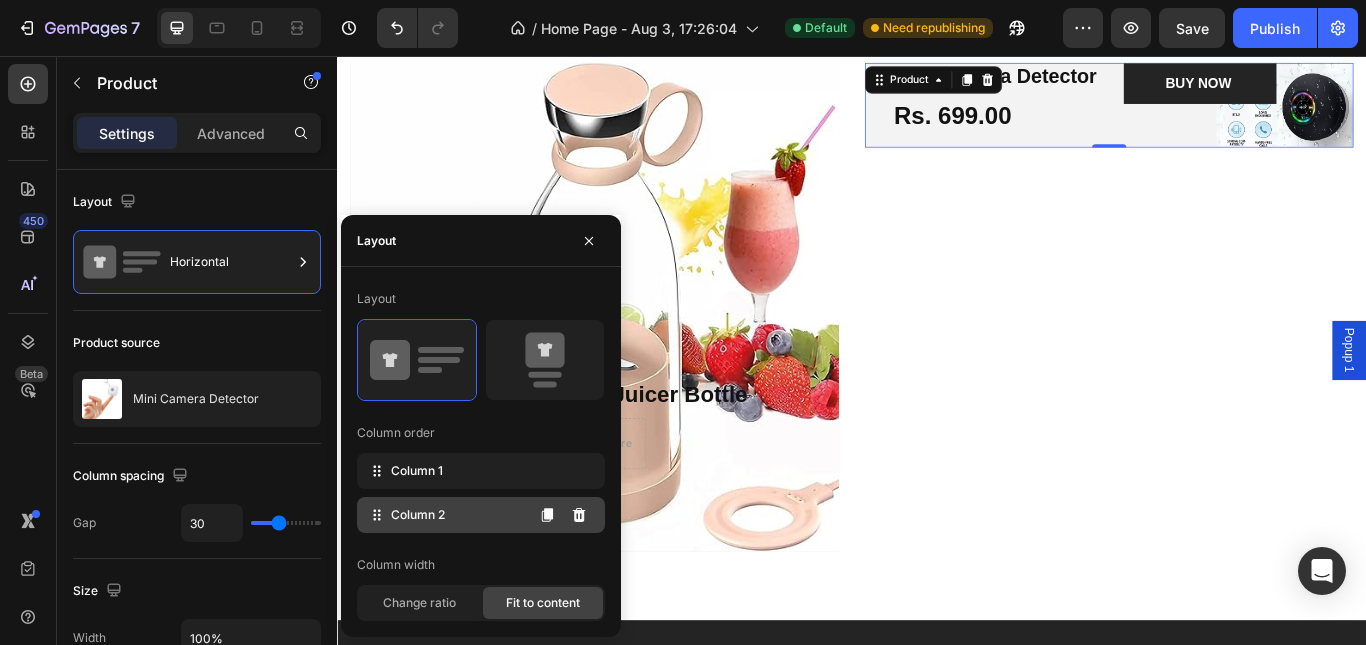 drag, startPoint x: 423, startPoint y: 588, endPoint x: 484, endPoint y: 473, distance: 130.1768 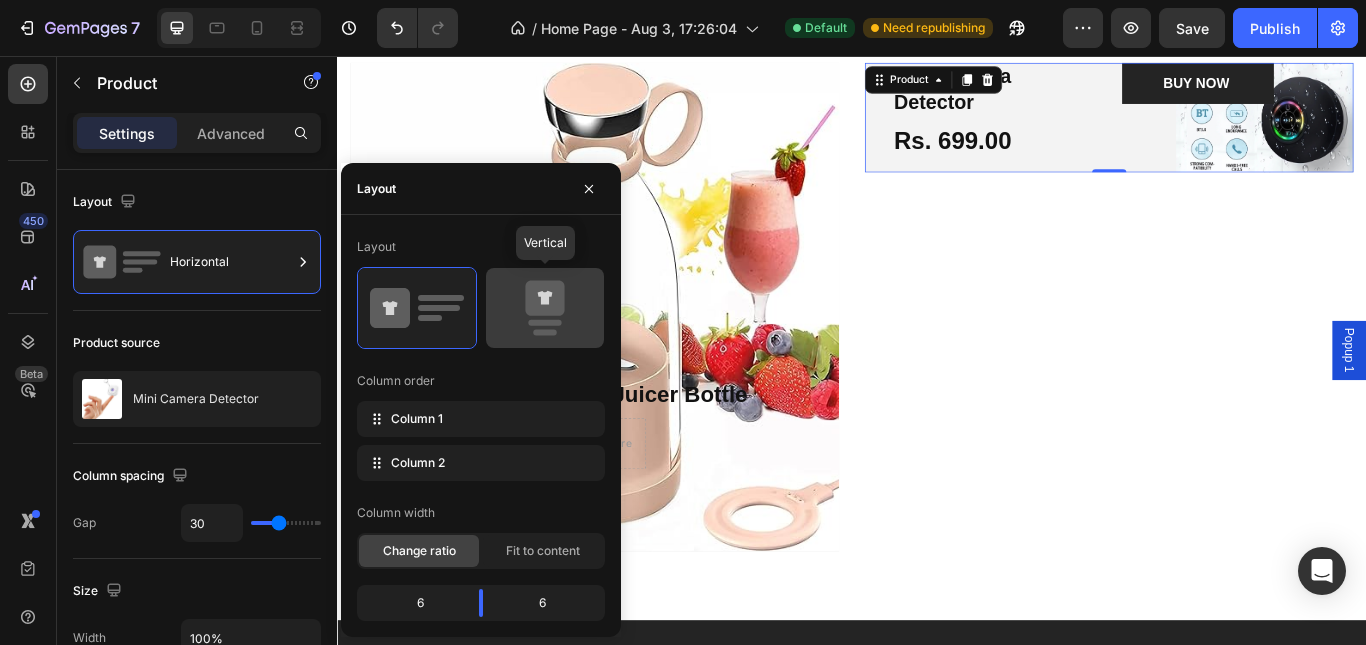 click 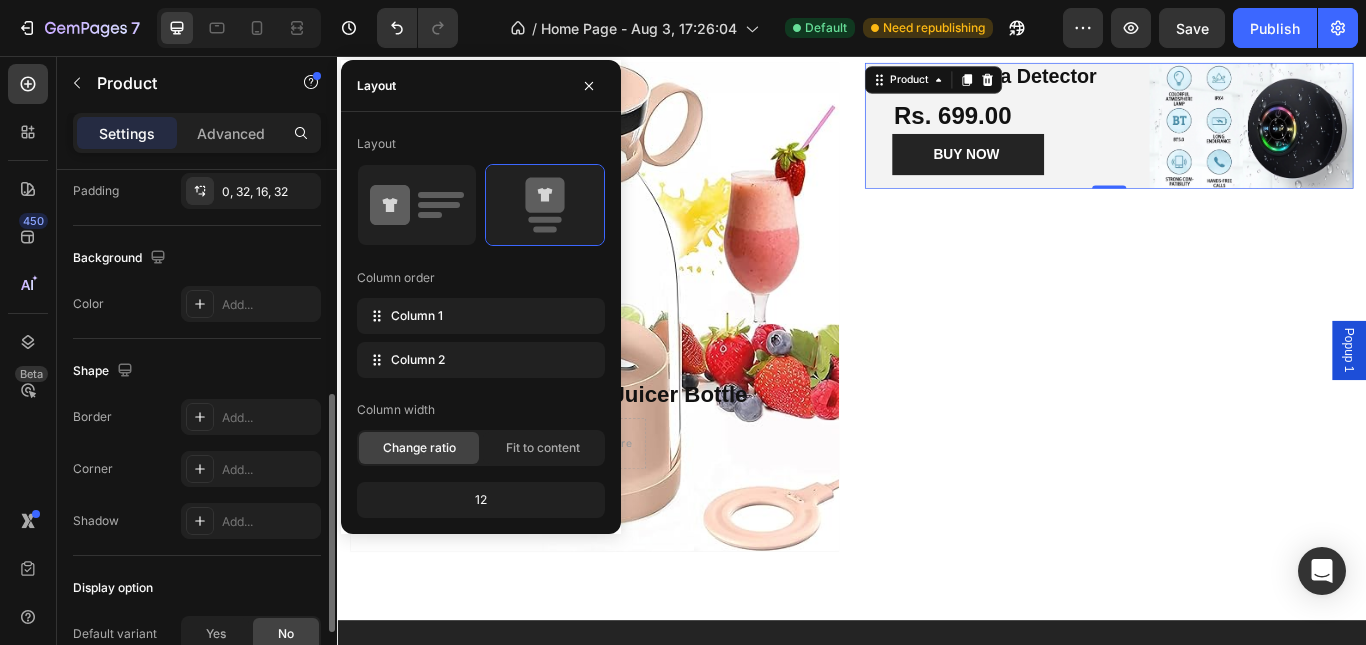 scroll, scrollTop: 655, scrollLeft: 0, axis: vertical 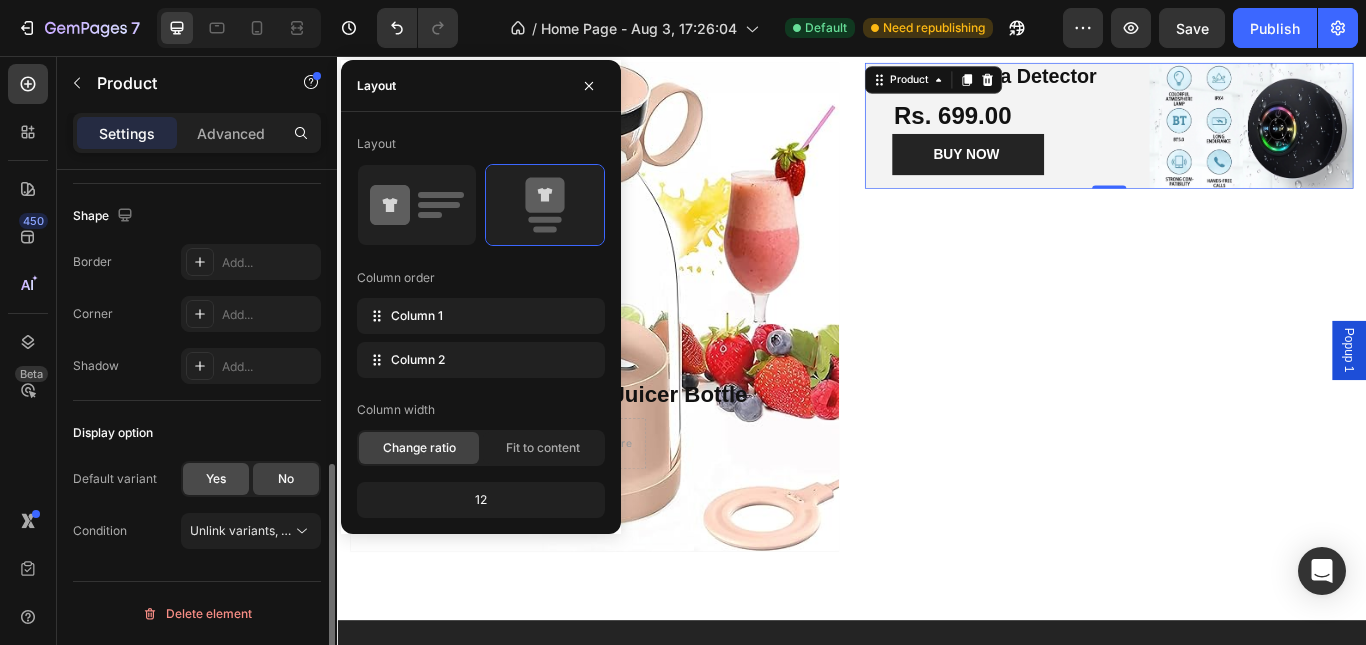 click on "Yes" 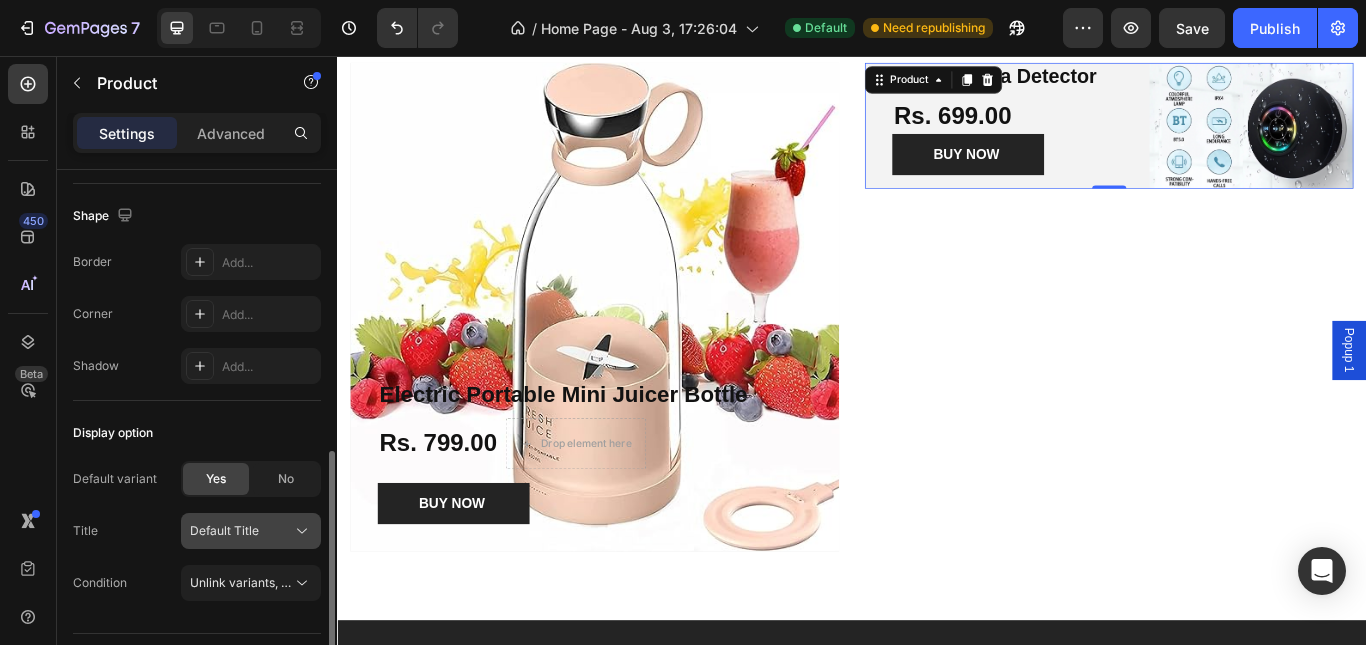 click on "Default Title" at bounding box center (251, 531) 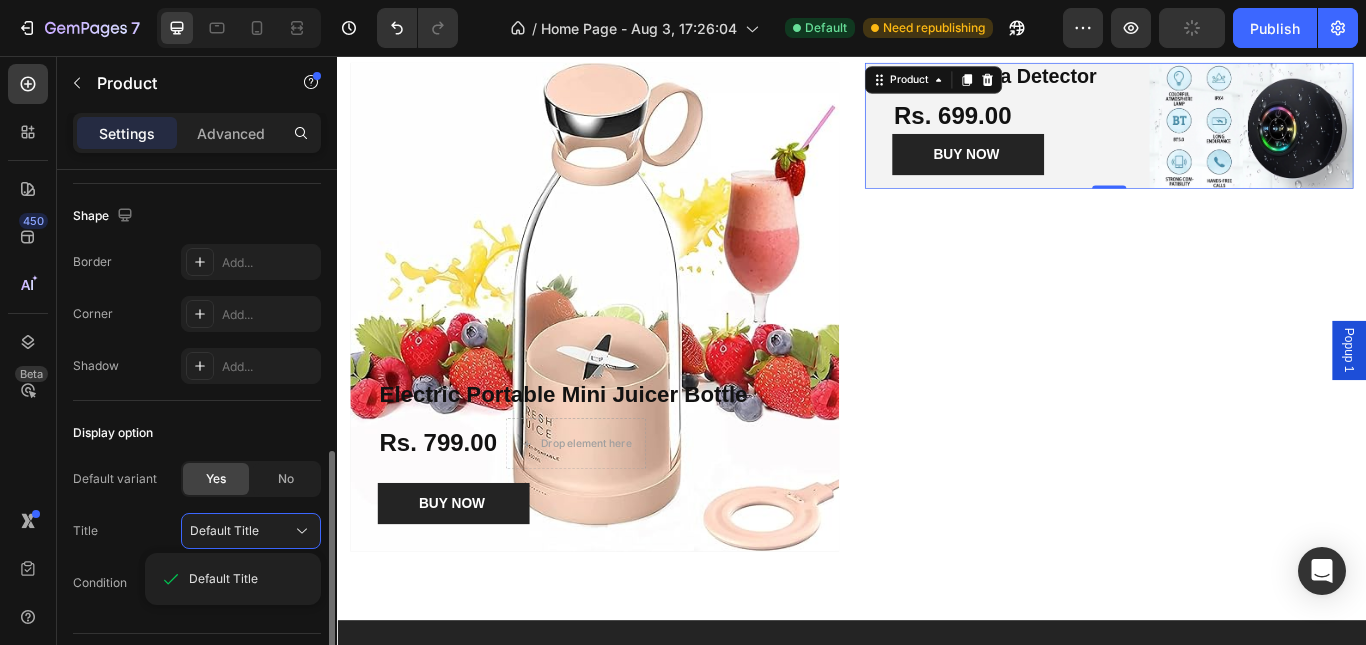 scroll, scrollTop: 707, scrollLeft: 0, axis: vertical 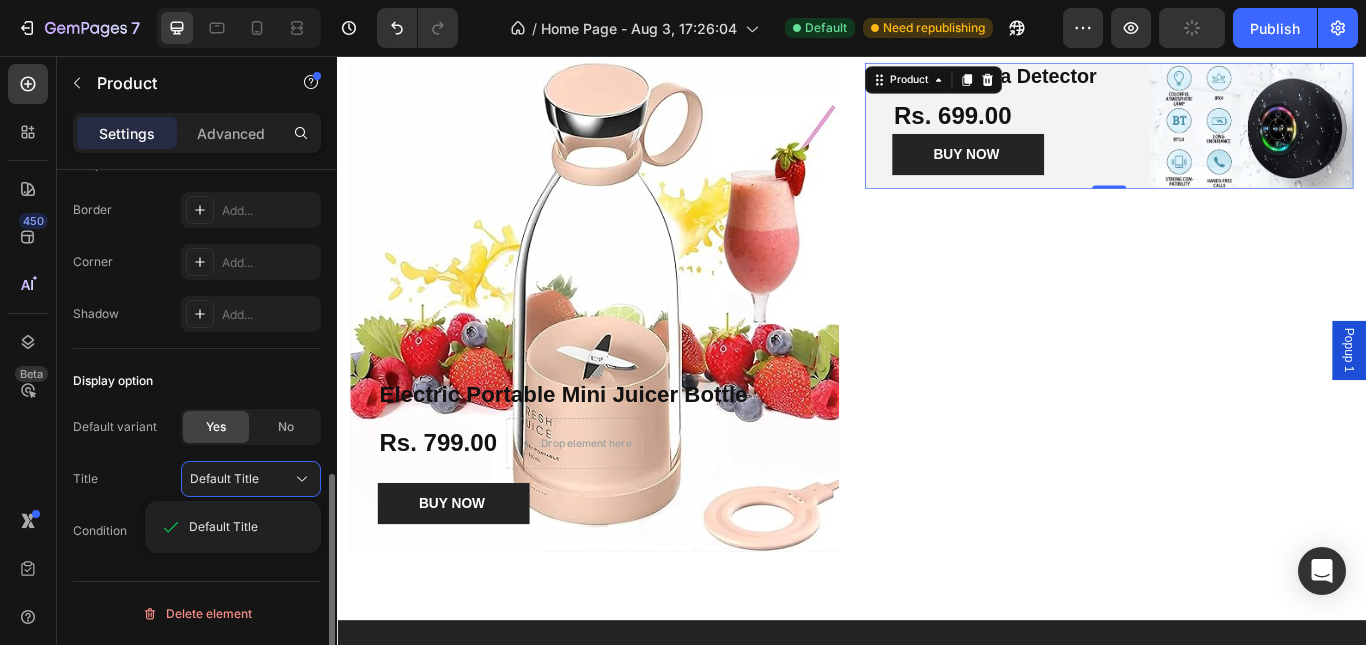 click on "Title Default Title Default Title" 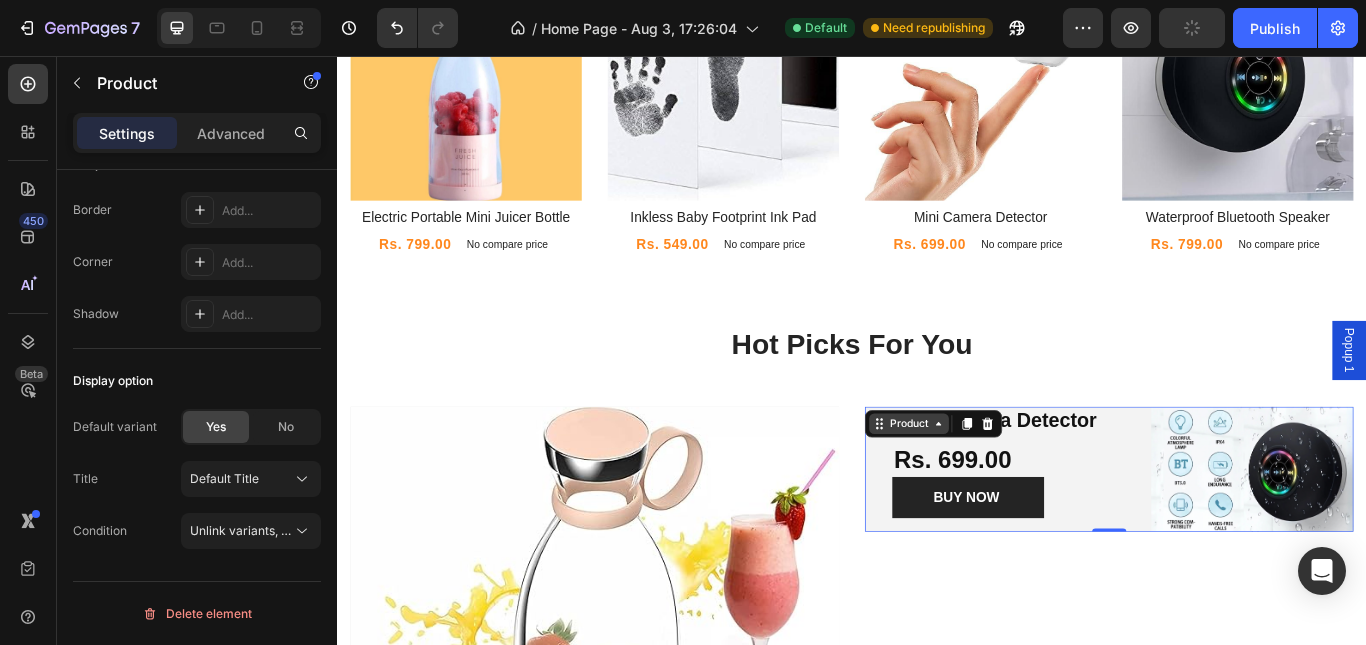 scroll, scrollTop: 980, scrollLeft: 0, axis: vertical 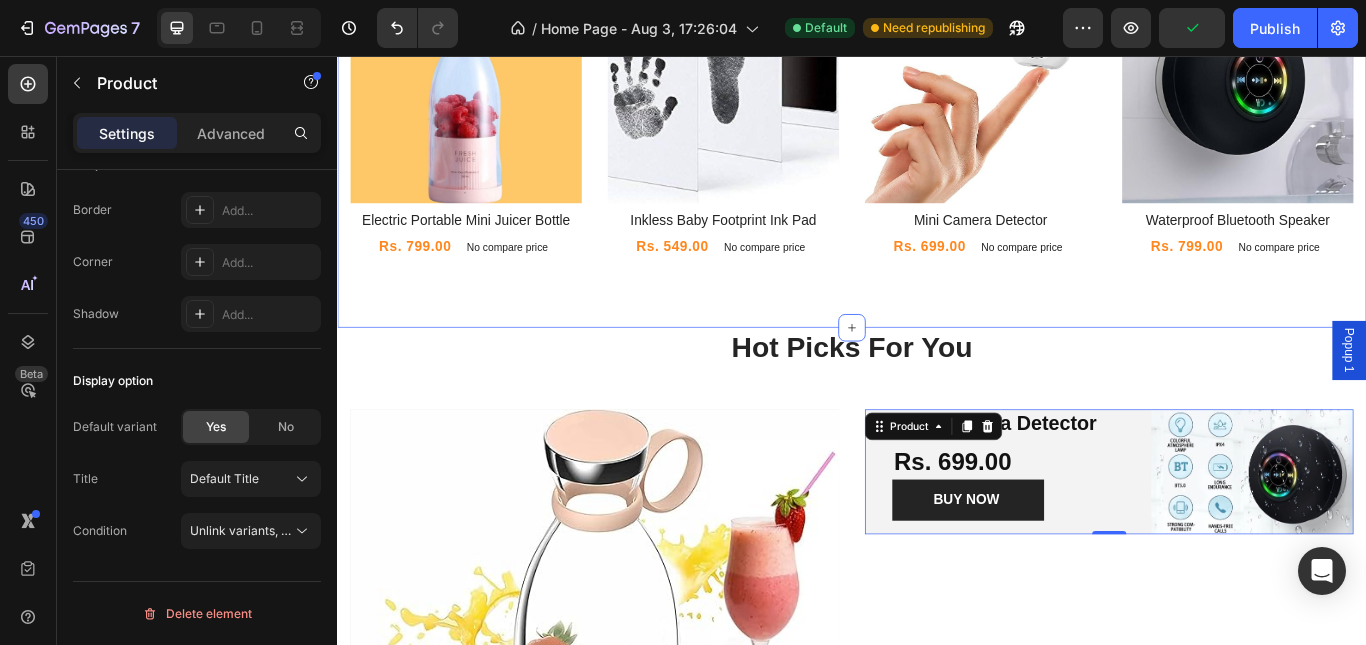 click on "Our Best-Sellers Heading Product Images Row Electric Portable Mini Juicer Bottle Product Title Rs. 799.00 Product Price Product Price No compare price Product Price Row Product List Product Images Row Inkless Baby Footprint Ink Pad Product Title Rs. 549.00 Product Price Product Price No compare price Product Price Row Product List Product Images Row Mini Camera Detector Product Title Rs. 699.00 Product Price Product Price No compare price Product Price Row Product List Product Images Row Waterproof Bluetooth Speaker Product Title Rs. 799.00 Product Price Product Price No compare price Product Price Row Product List Product List Row Section 3" at bounding box center [937, 118] 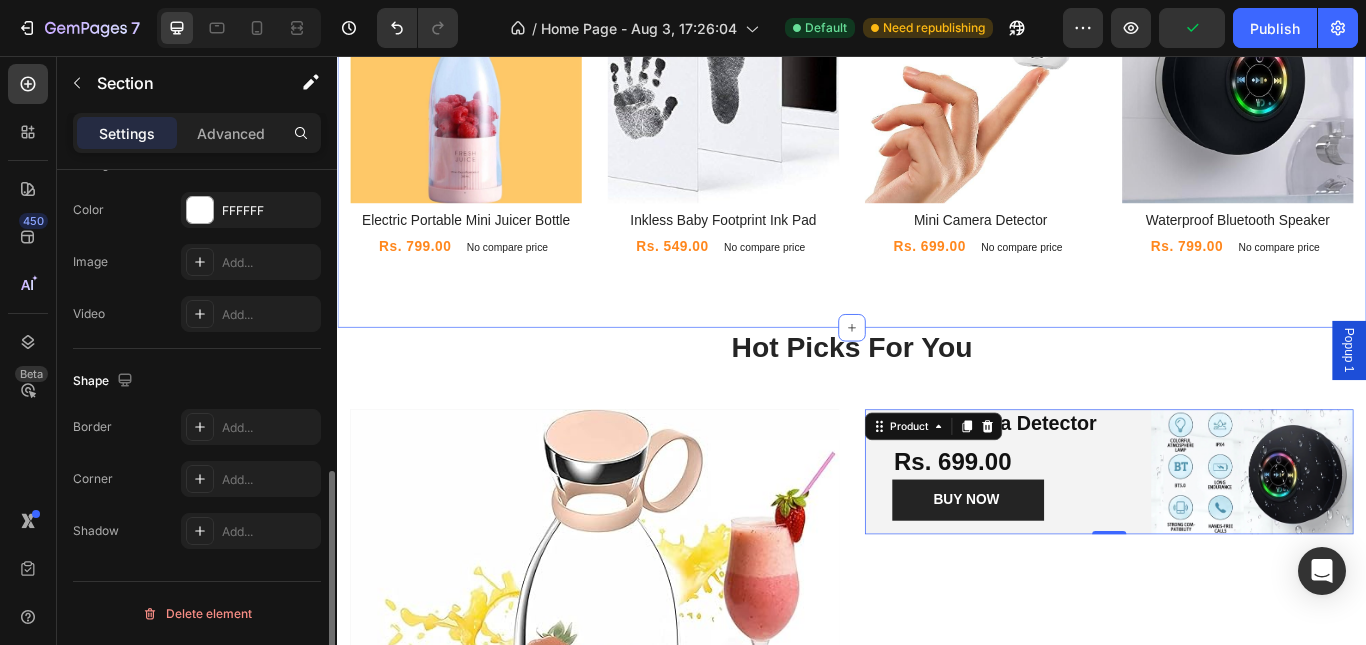 scroll, scrollTop: 0, scrollLeft: 0, axis: both 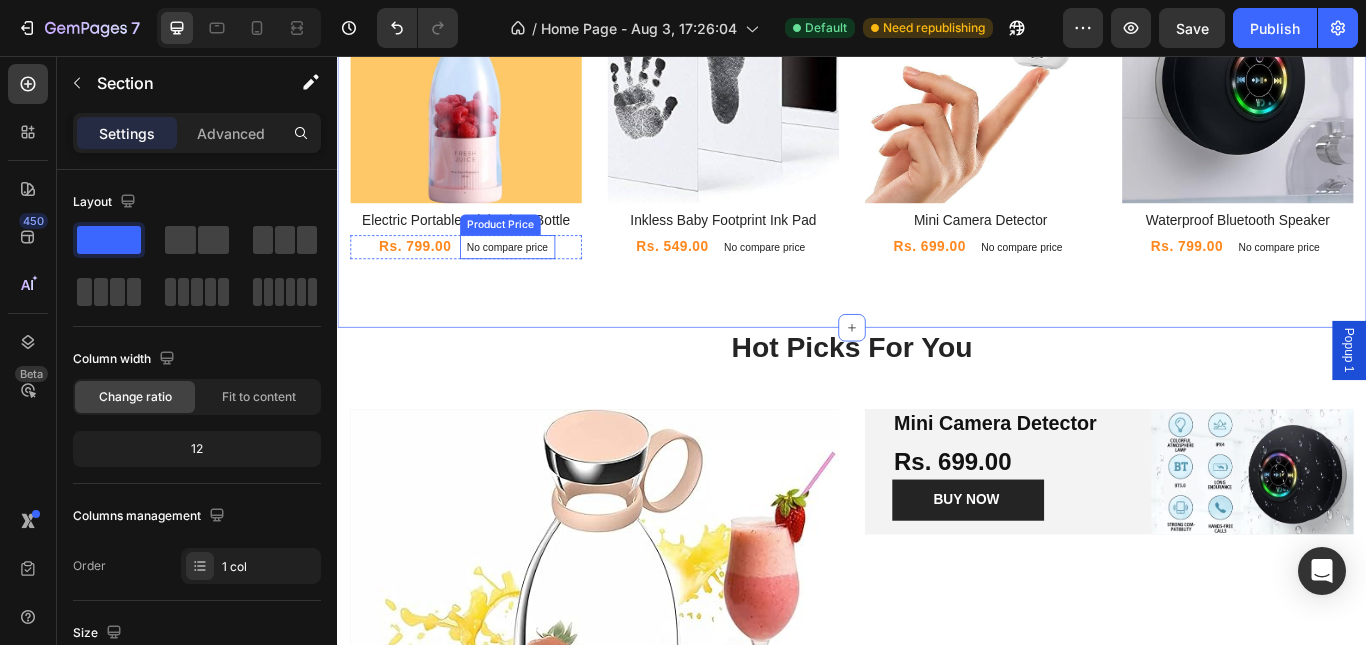 click on "No compare price" at bounding box center [535, 279] 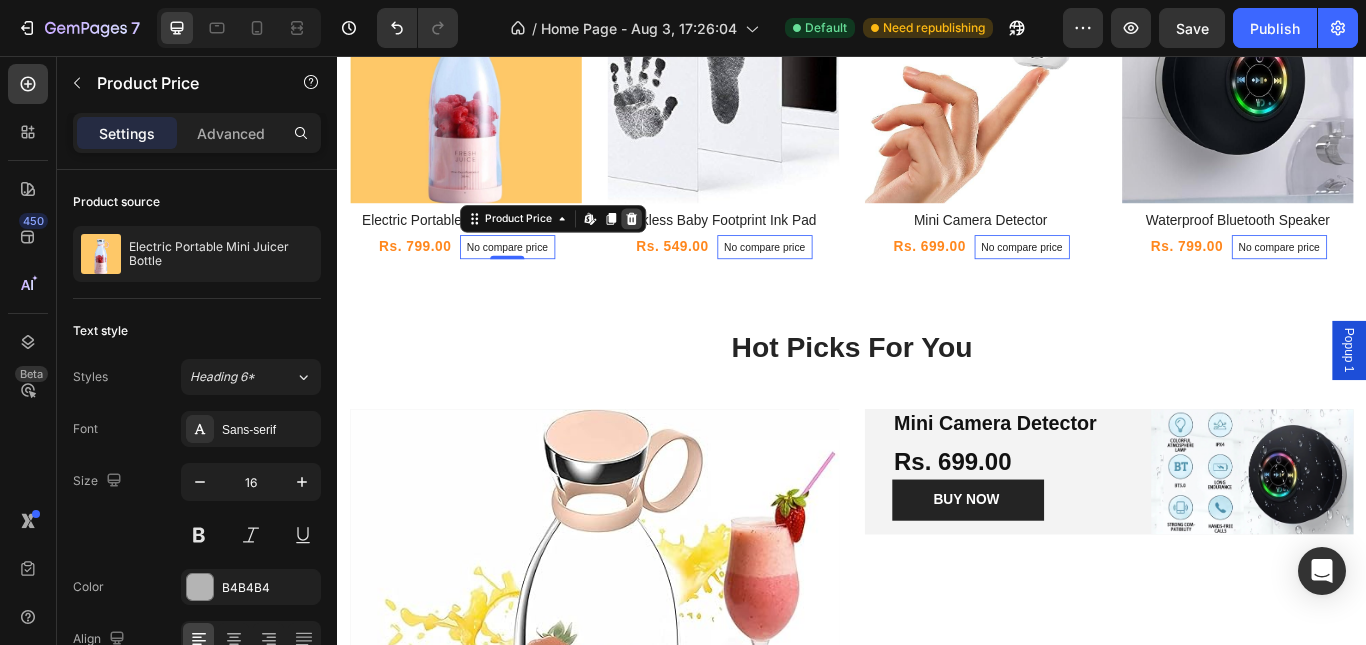 click 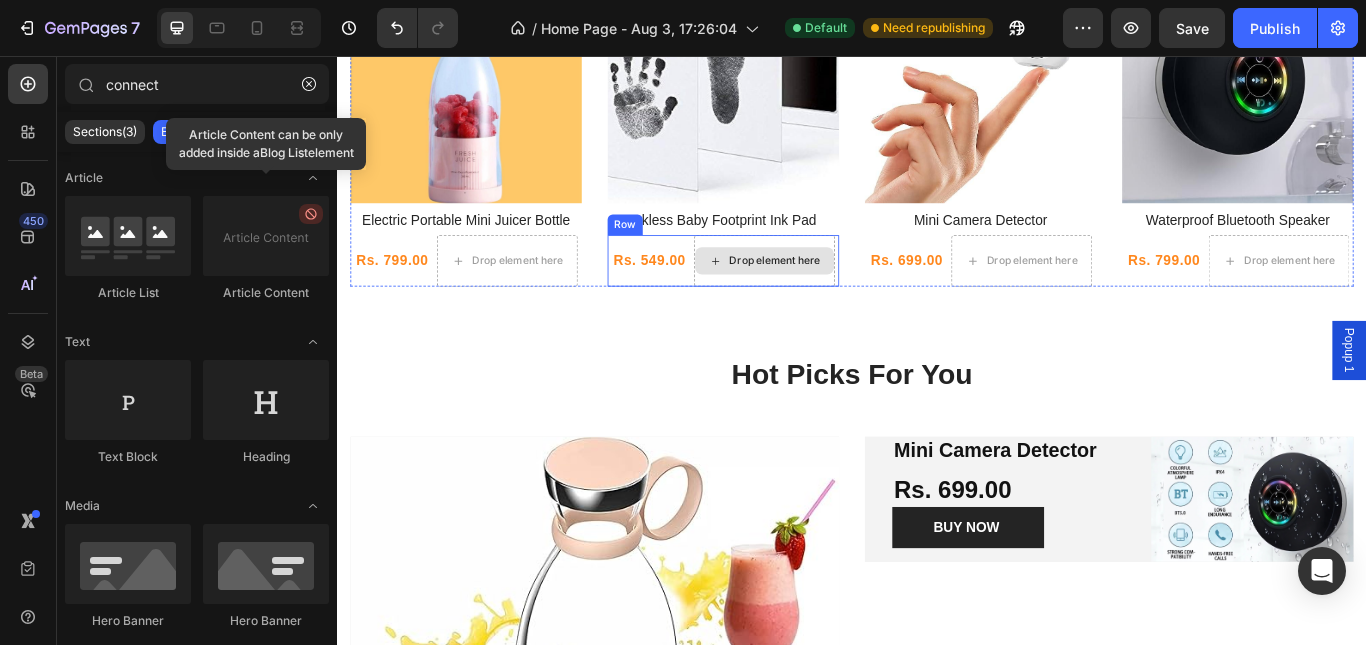 click on "Drop element here" at bounding box center [847, 295] 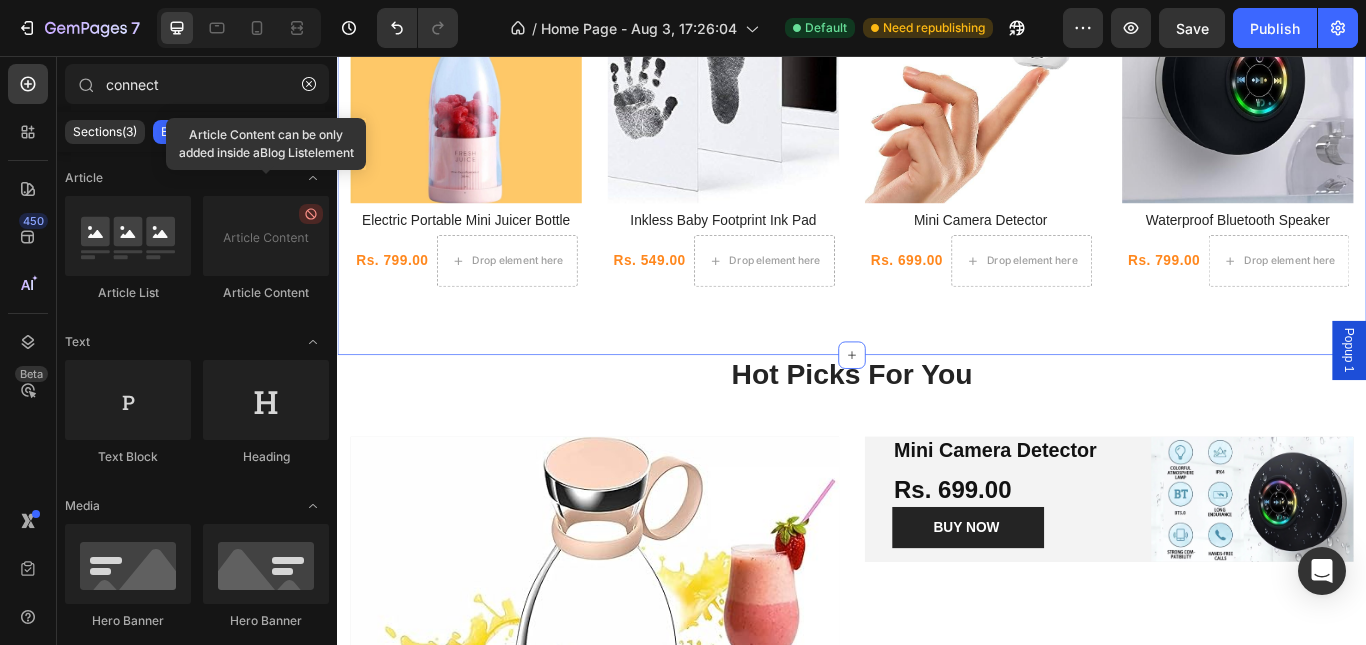 click on "Our Best-Sellers Heading Product Images Row Electric Portable Mini Juicer Bottle Product Title Rs. 799.00 Product Price Product Price
Drop element here Row Product List Product Images Row Inkless Baby Footprint Ink Pad Product Title Rs. 549.00 Product Price Product Price
Drop element here Row Product List Product Images Row Mini Camera Detector Product Title Rs. 699.00 Product Price Product Price
Drop element here Row Product List Product Images Row Waterproof Bluetooth Speaker Product Title Rs. 799.00 Product Price Product Price
Drop element here Row Product List Product List Row Section 3" at bounding box center [937, 134] 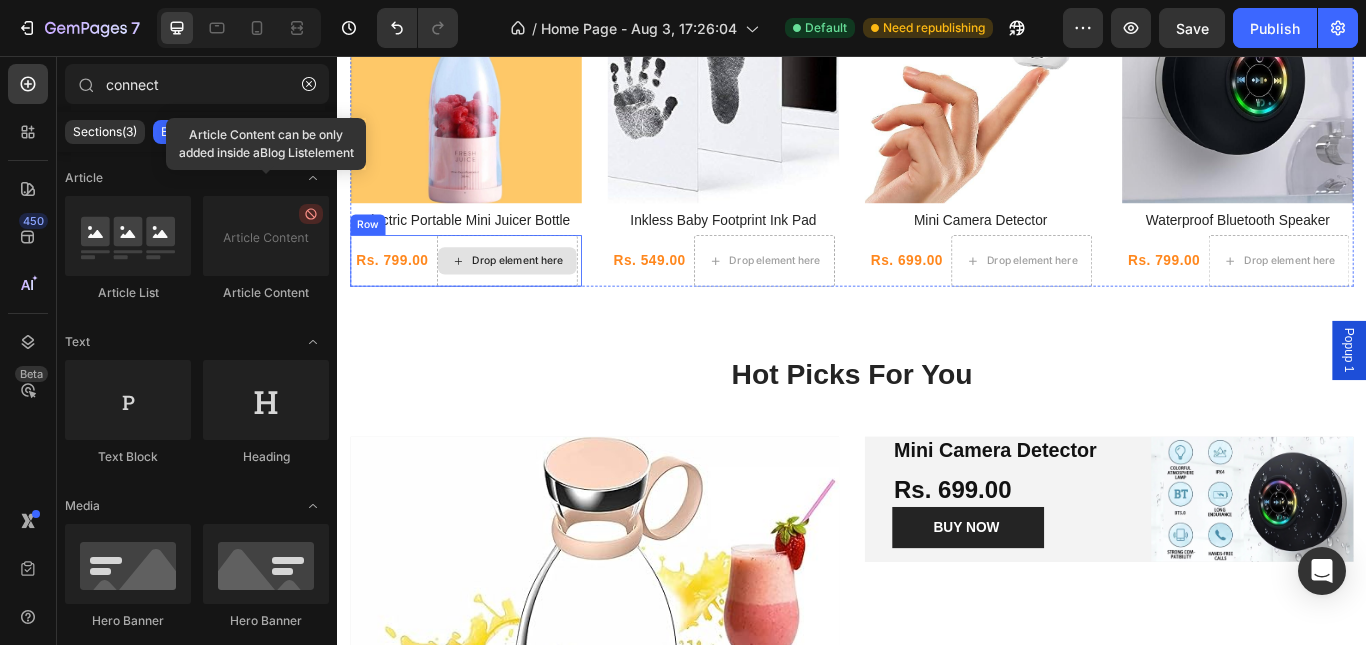click on "Drop element here" at bounding box center (535, 295) 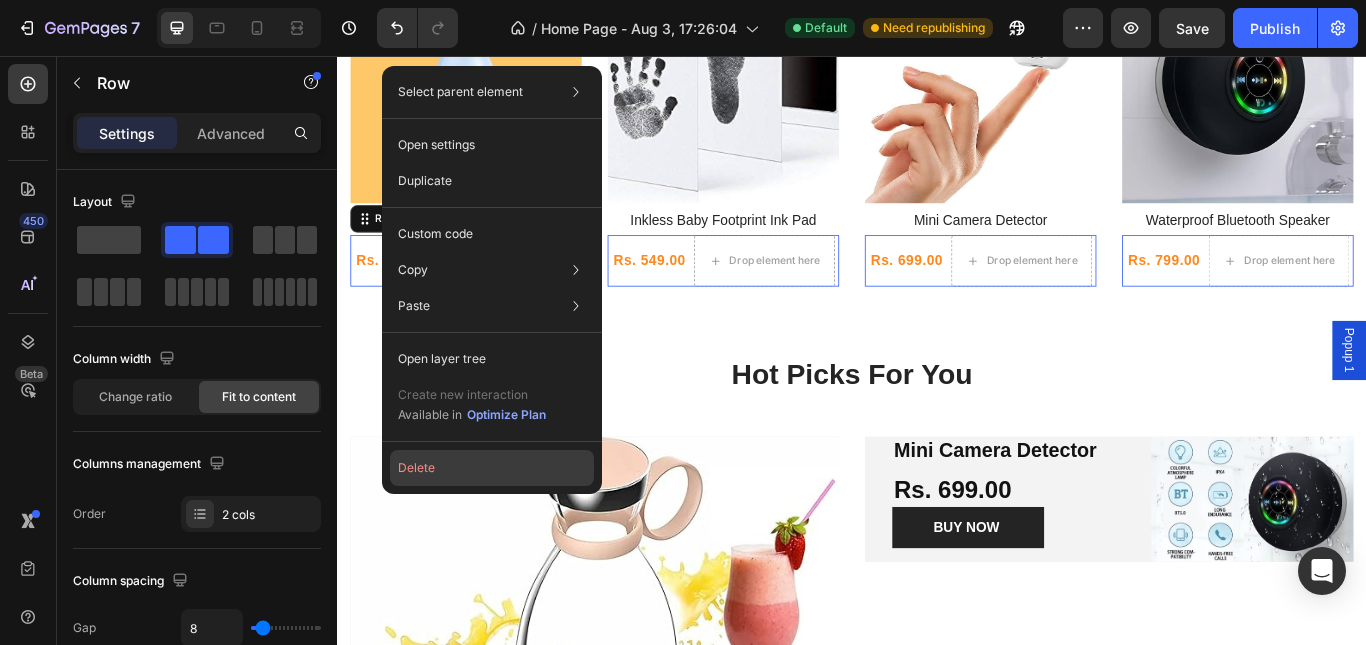 drag, startPoint x: 435, startPoint y: 459, endPoint x: 114, endPoint y: 471, distance: 321.2242 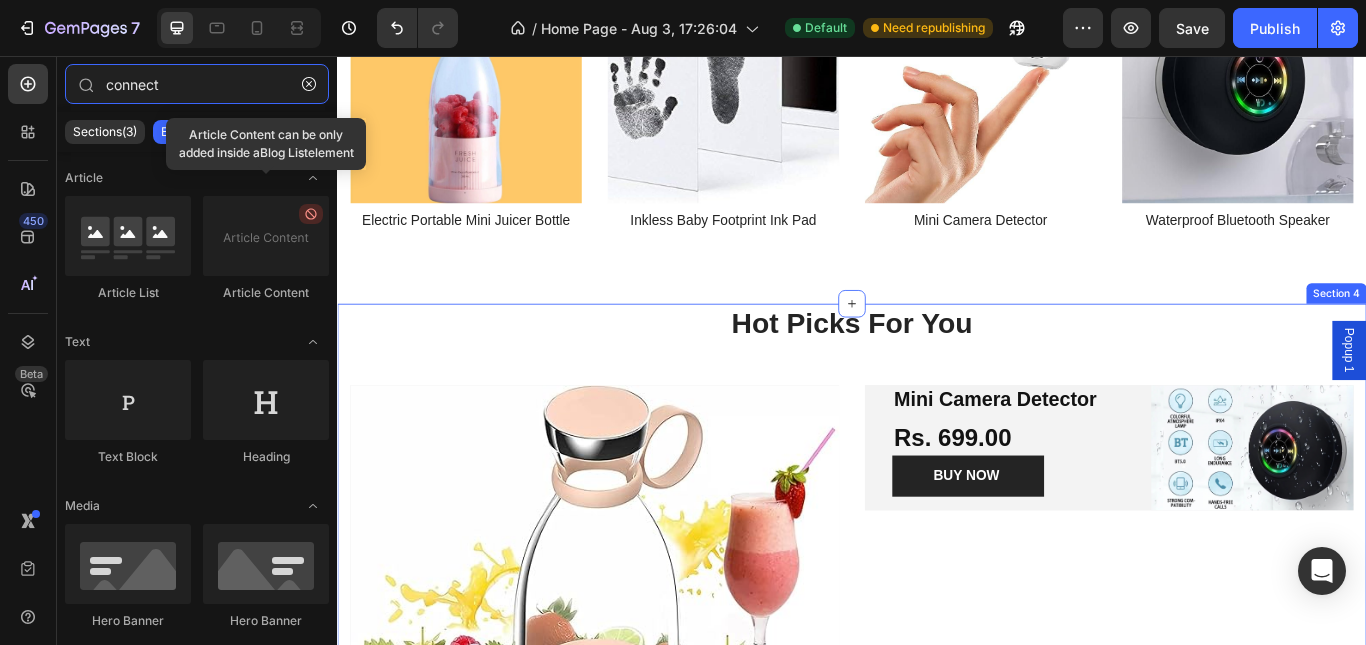 type on "conect" 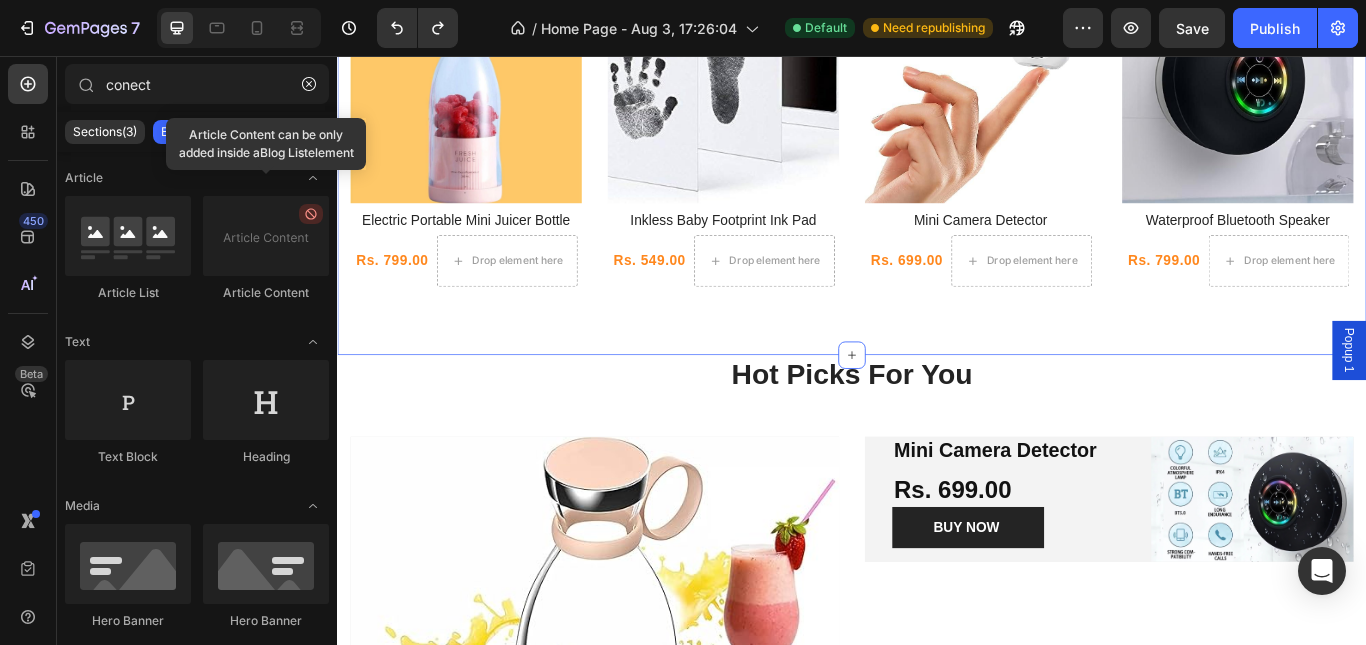 click on "Our Best-Sellers Heading Product Images Row Electric Portable Mini Juicer Bottle Product Title Rs. 799.00 Product Price Product Price
Drop element here Row Product List Product Images Row Inkless Baby Footprint Ink Pad Product Title Rs. 549.00 Product Price Product Price
Drop element here Row Product List Product Images Row Mini Camera Detector Product Title Rs. 699.00 Product Price Product Price
Drop element here Row Product List Product Images Row Waterproof Bluetooth Speaker Product Title Rs. 799.00 Product Price Product Price
Drop element here Row Product List Product List Row Section 3" at bounding box center (937, 134) 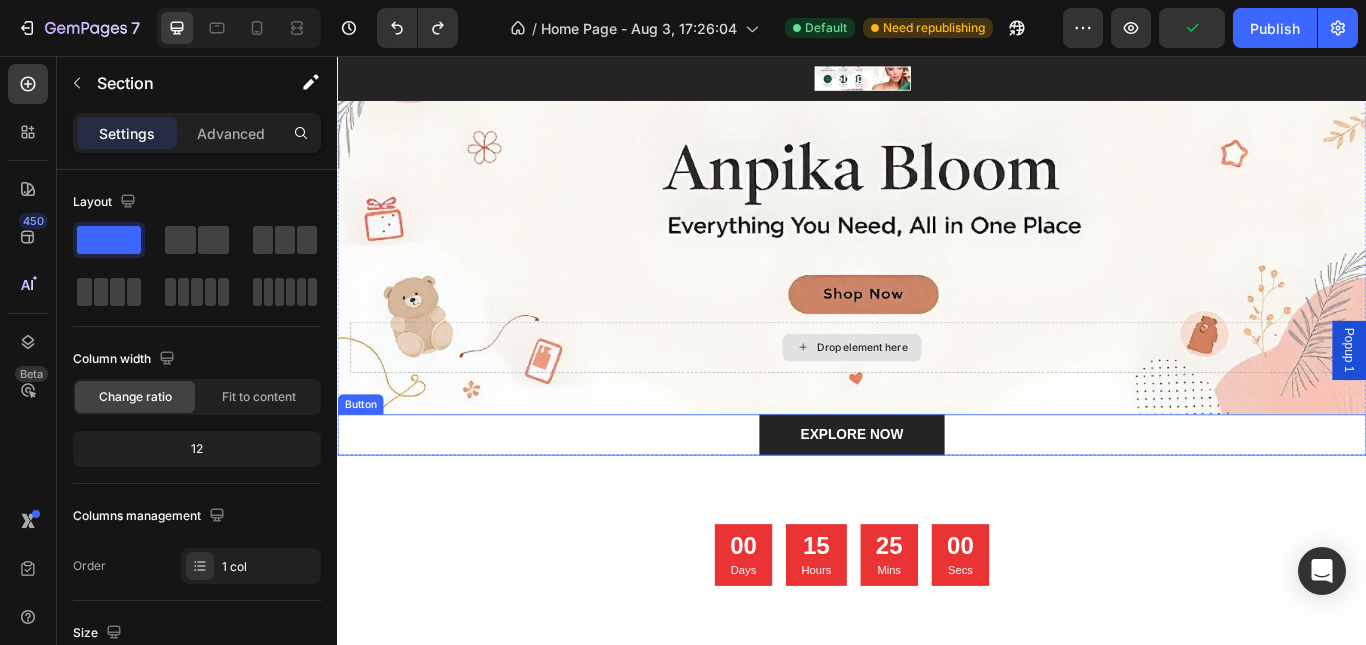 scroll, scrollTop: 0, scrollLeft: 0, axis: both 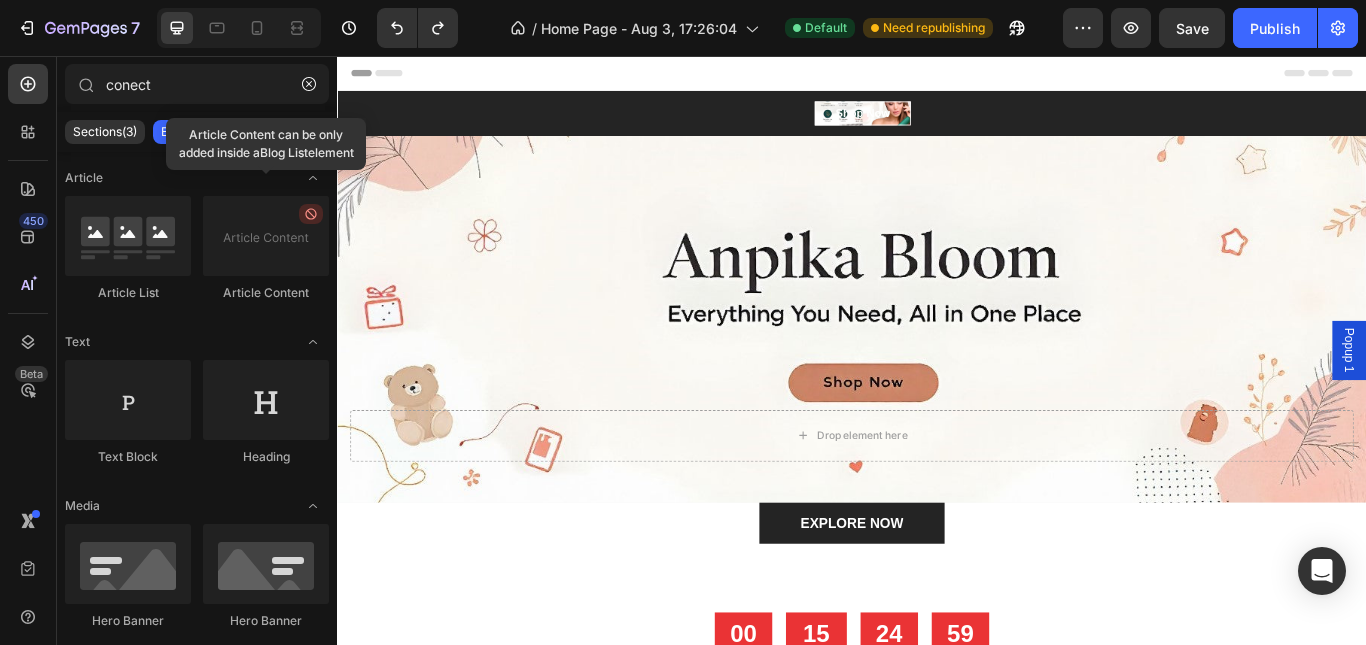 click on "Header" at bounding box center (394, 76) 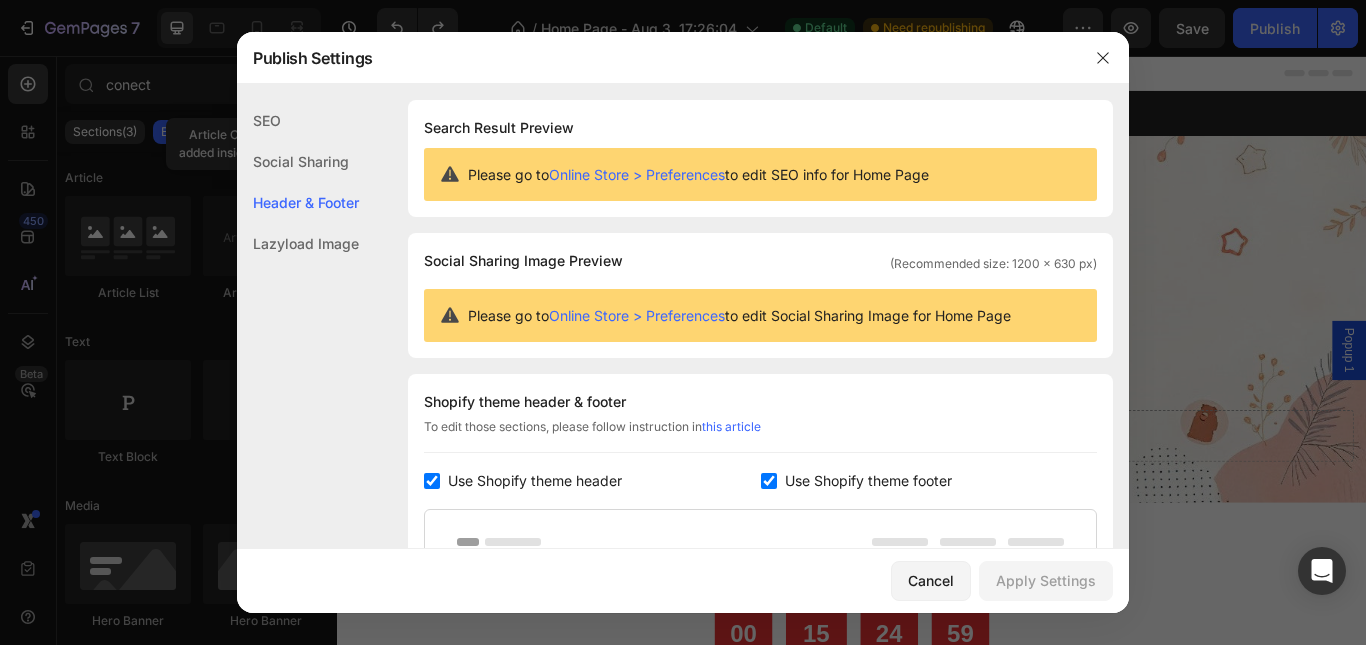 scroll, scrollTop: 270, scrollLeft: 0, axis: vertical 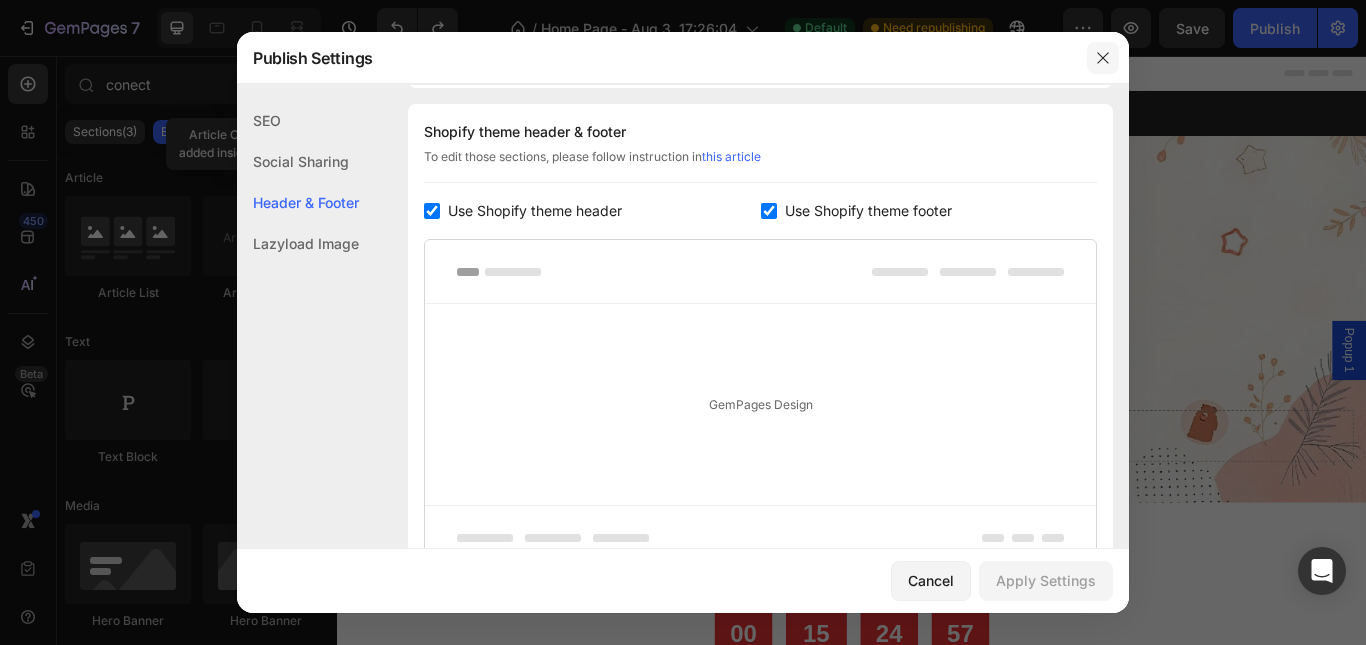click 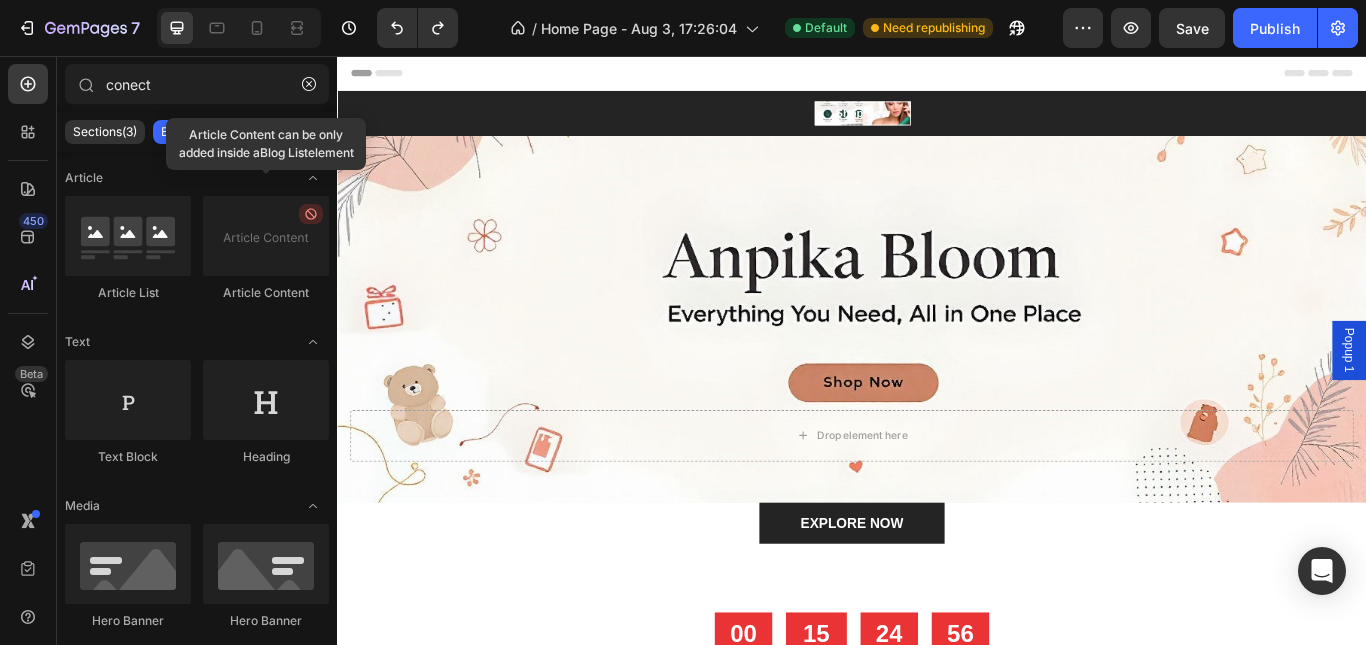 drag, startPoint x: 798, startPoint y: 64, endPoint x: 951, endPoint y: 89, distance: 155.02902 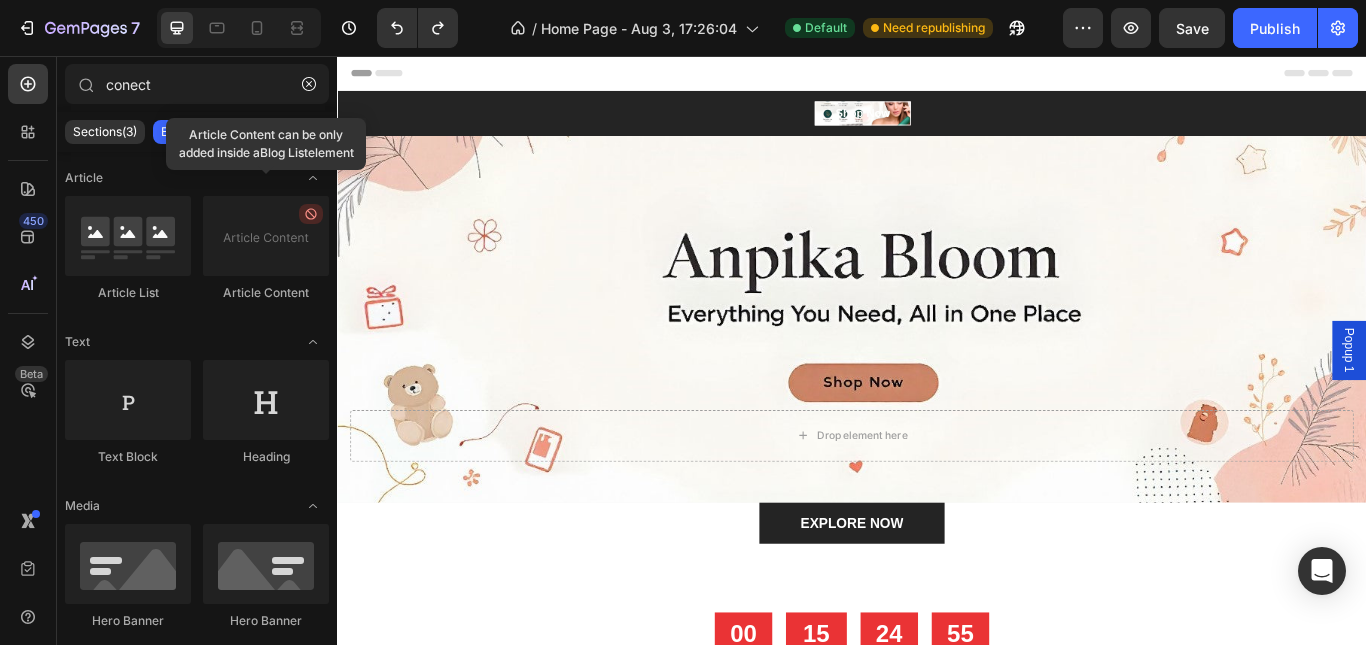 click 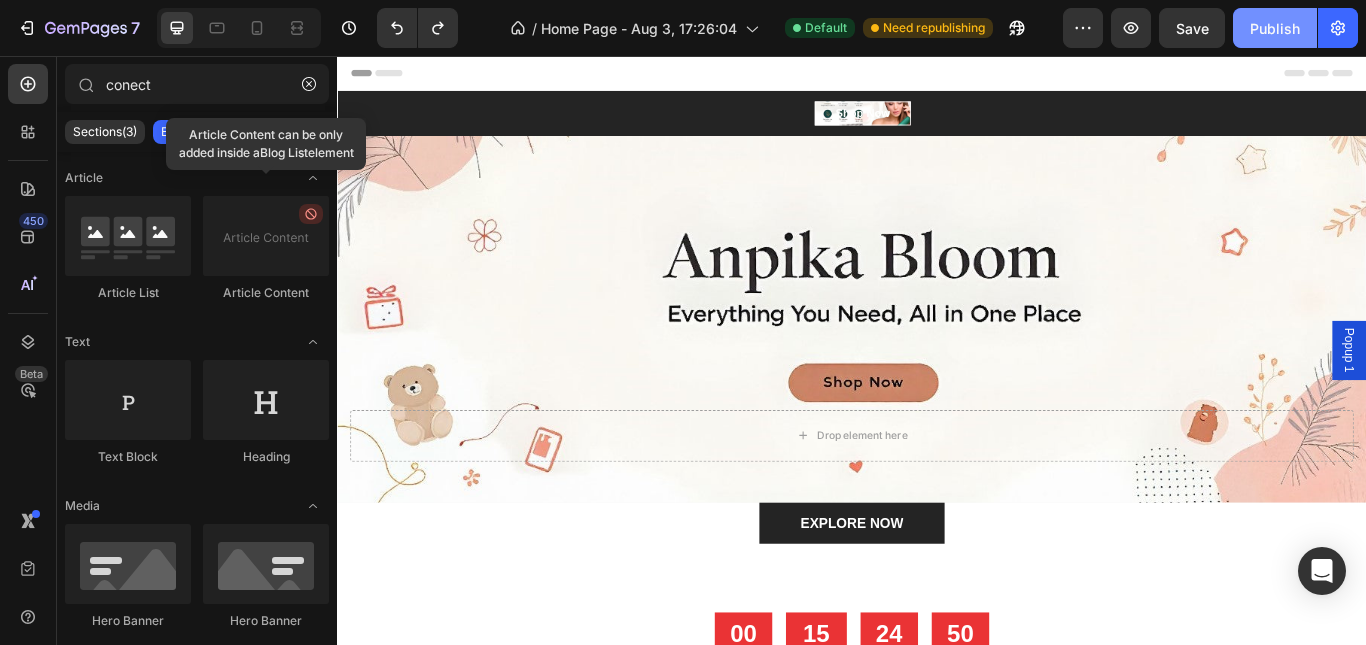 drag, startPoint x: 485, startPoint y: 27, endPoint x: 1279, endPoint y: 34, distance: 794.0309 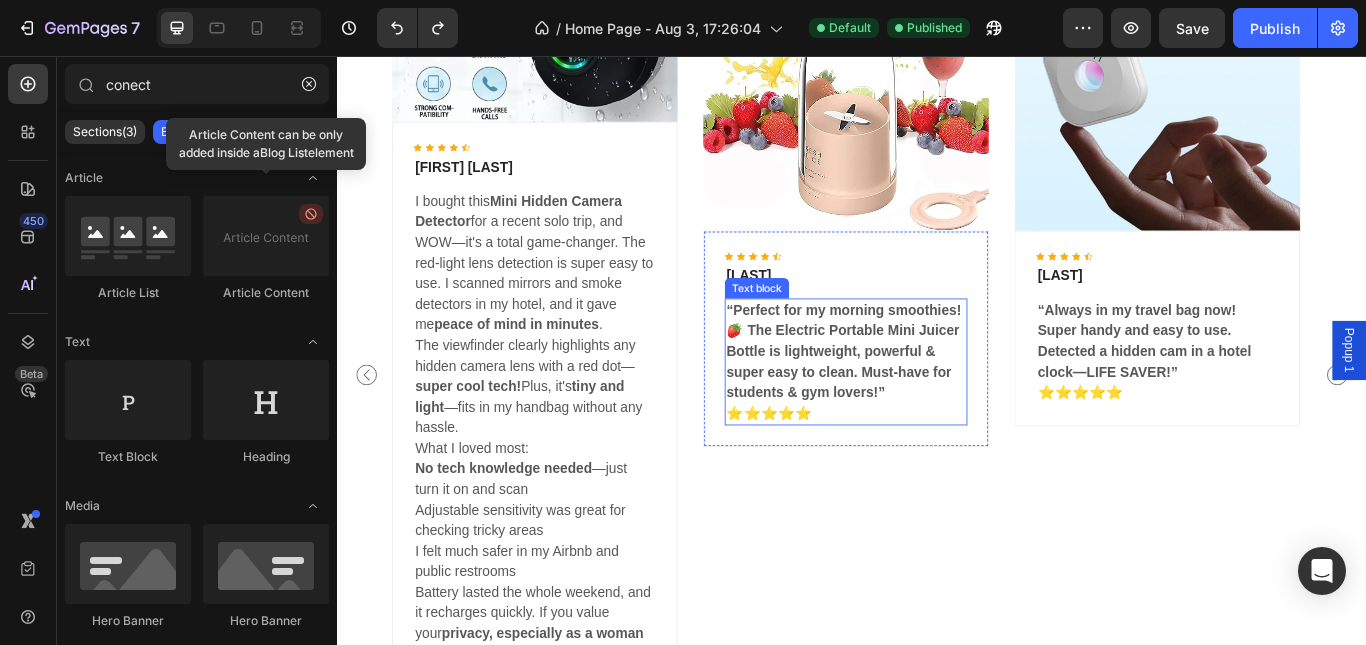scroll, scrollTop: 2903, scrollLeft: 0, axis: vertical 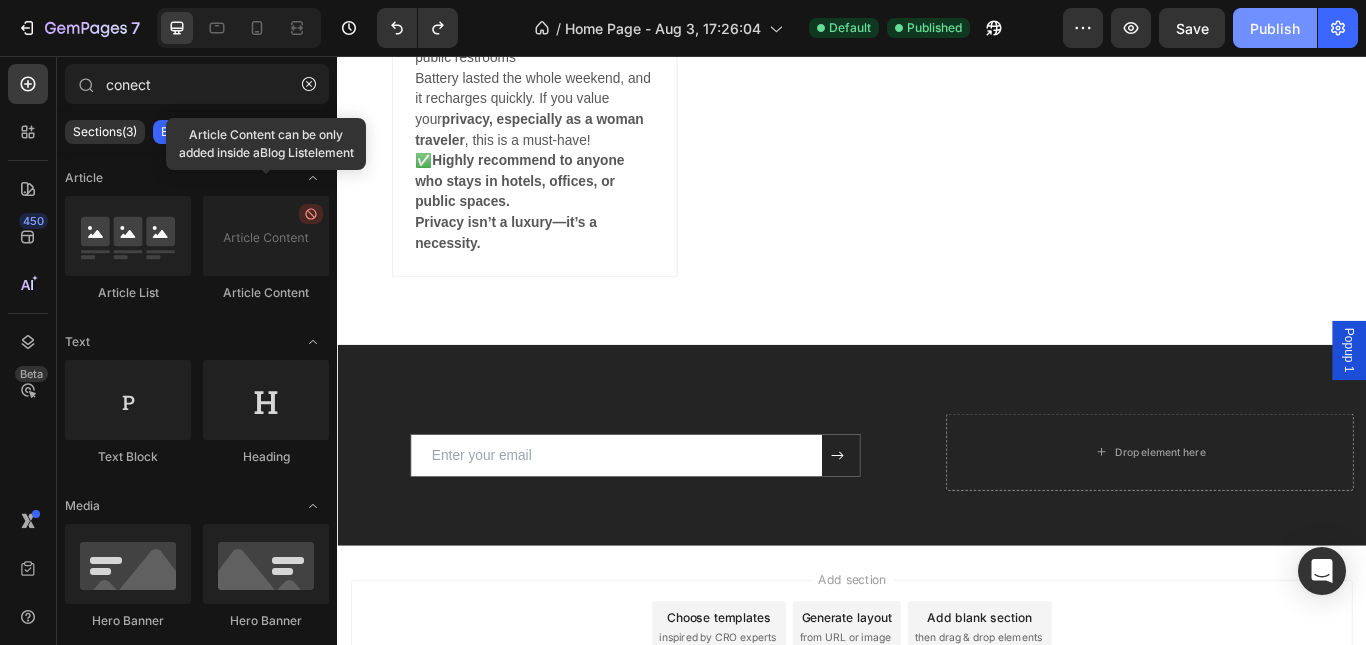 click on "Publish" 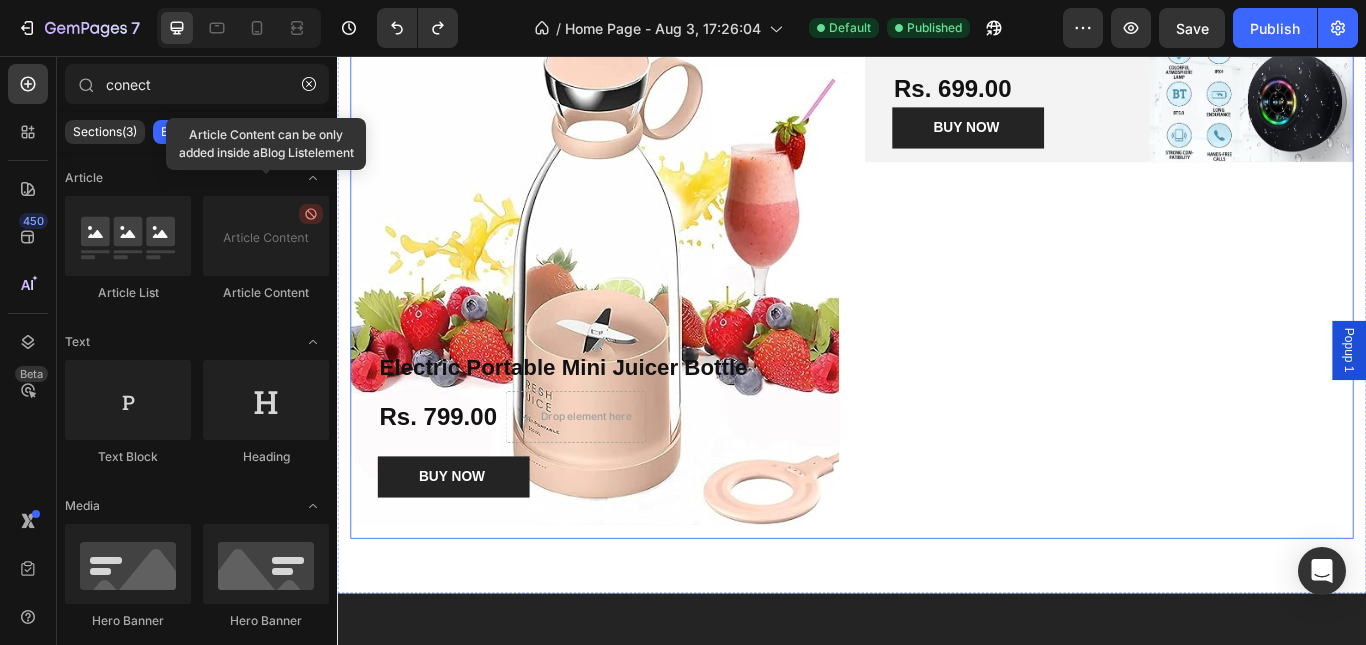 scroll, scrollTop: 1103, scrollLeft: 0, axis: vertical 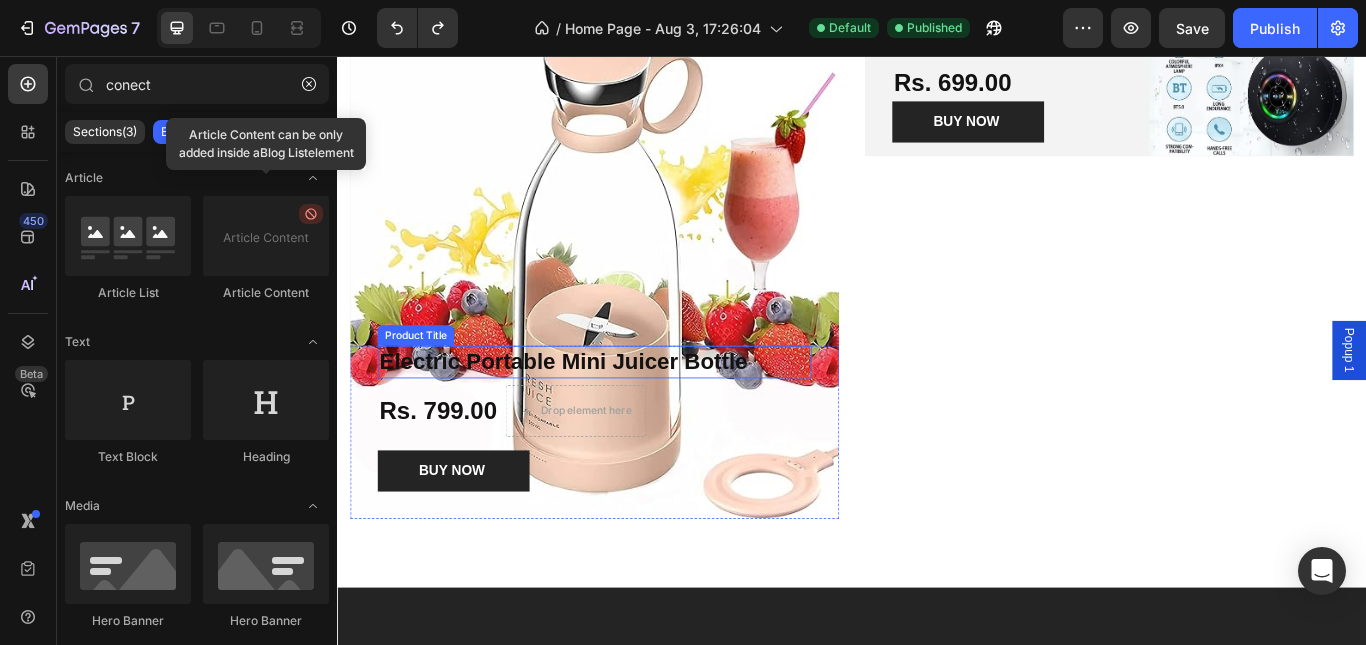 click at bounding box center [637, 311] 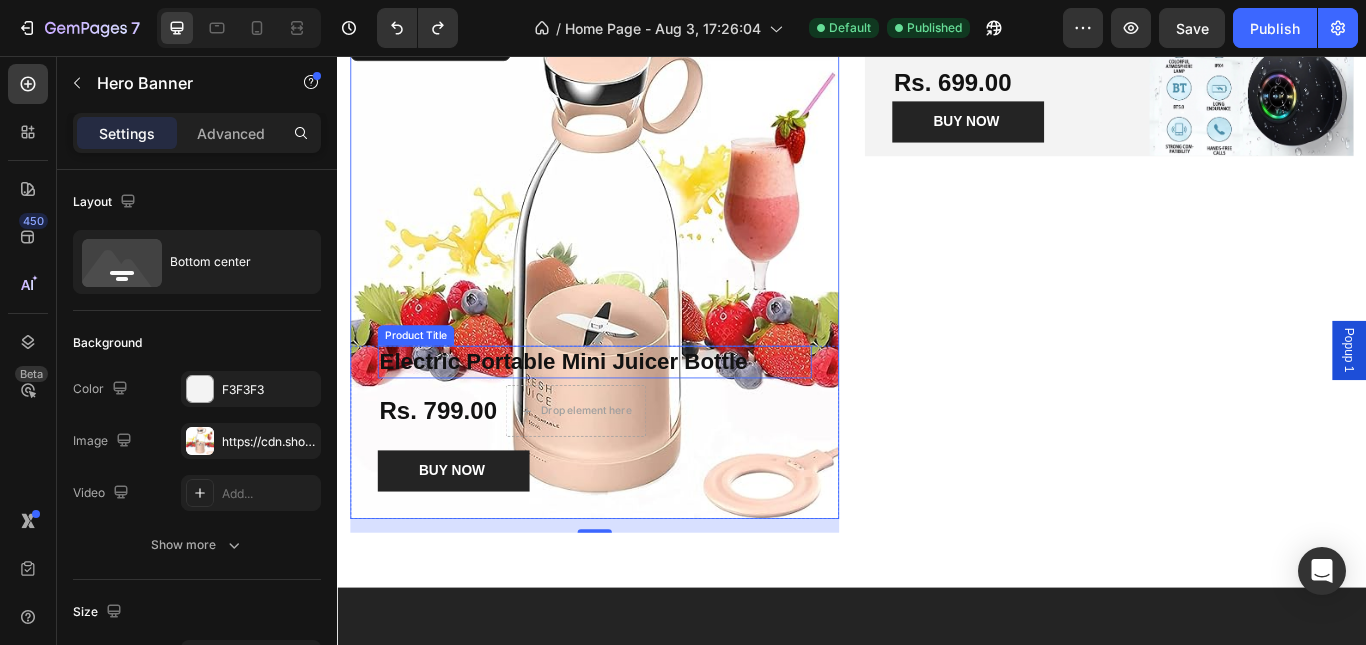 click on "Electric Portable Mini Juicer Bottle" at bounding box center (637, 413) 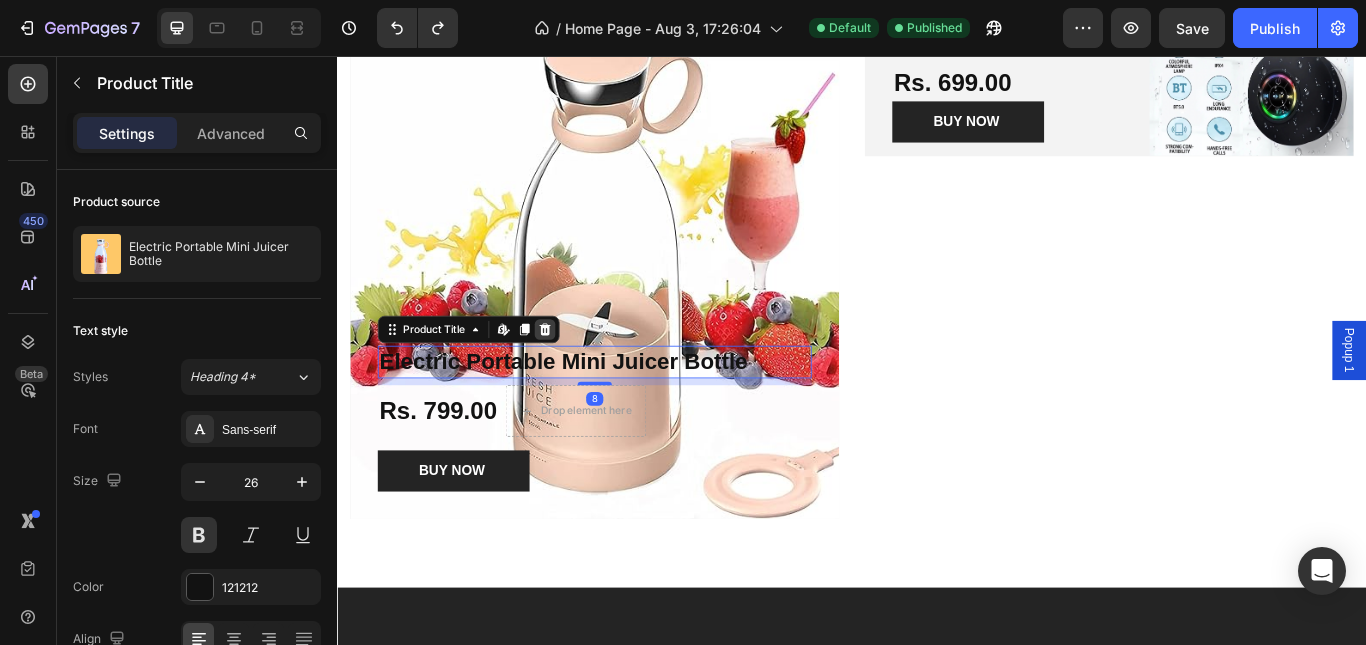 click 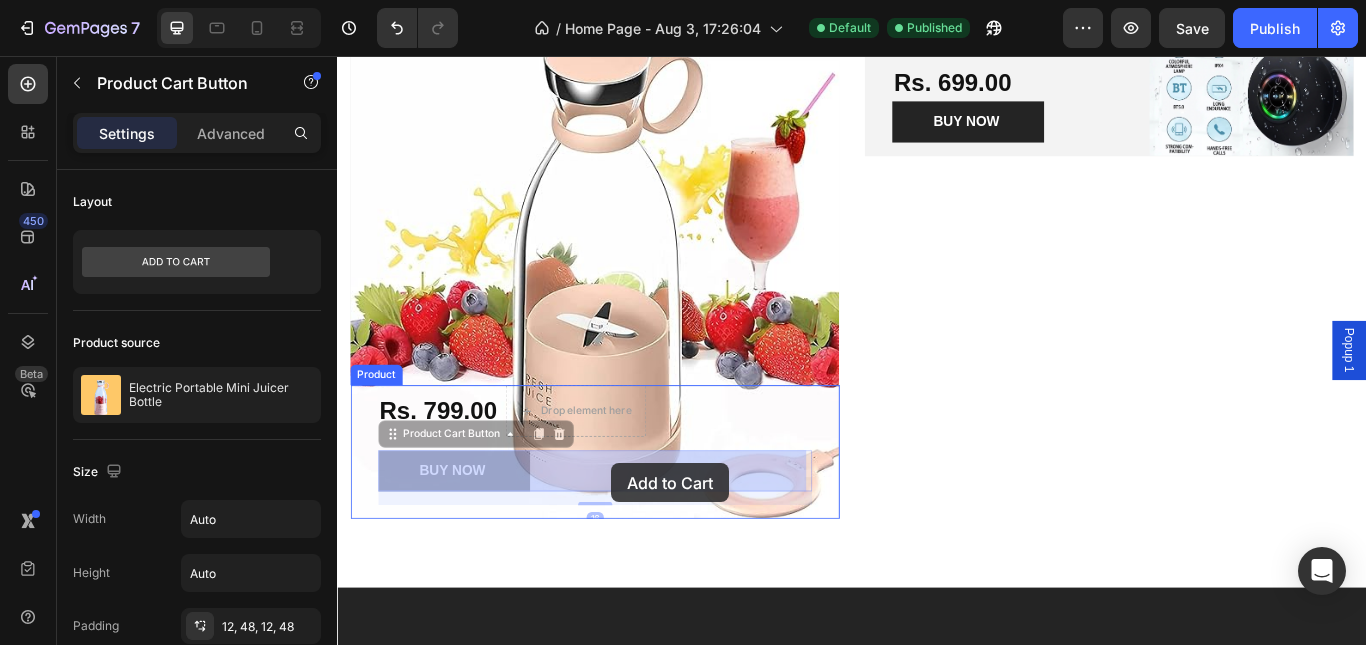 drag, startPoint x: 479, startPoint y: 531, endPoint x: 657, endPoint y: 531, distance: 178 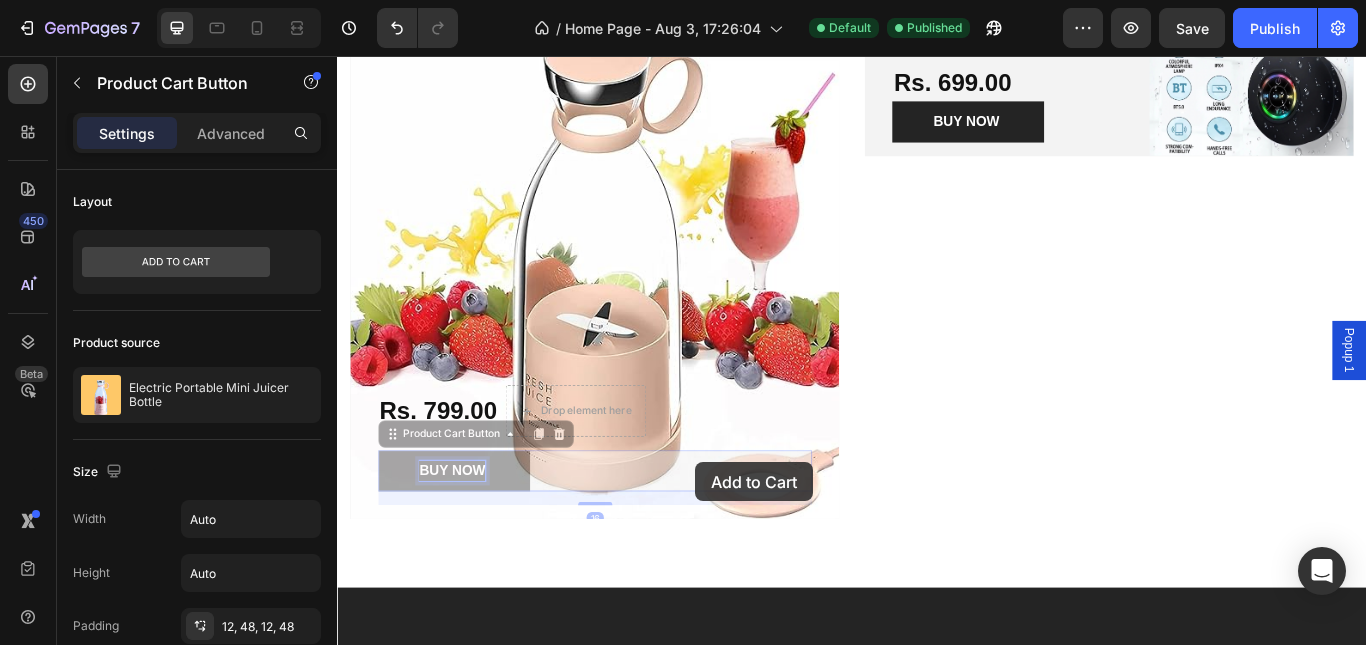 scroll, scrollTop: 1039, scrollLeft: 0, axis: vertical 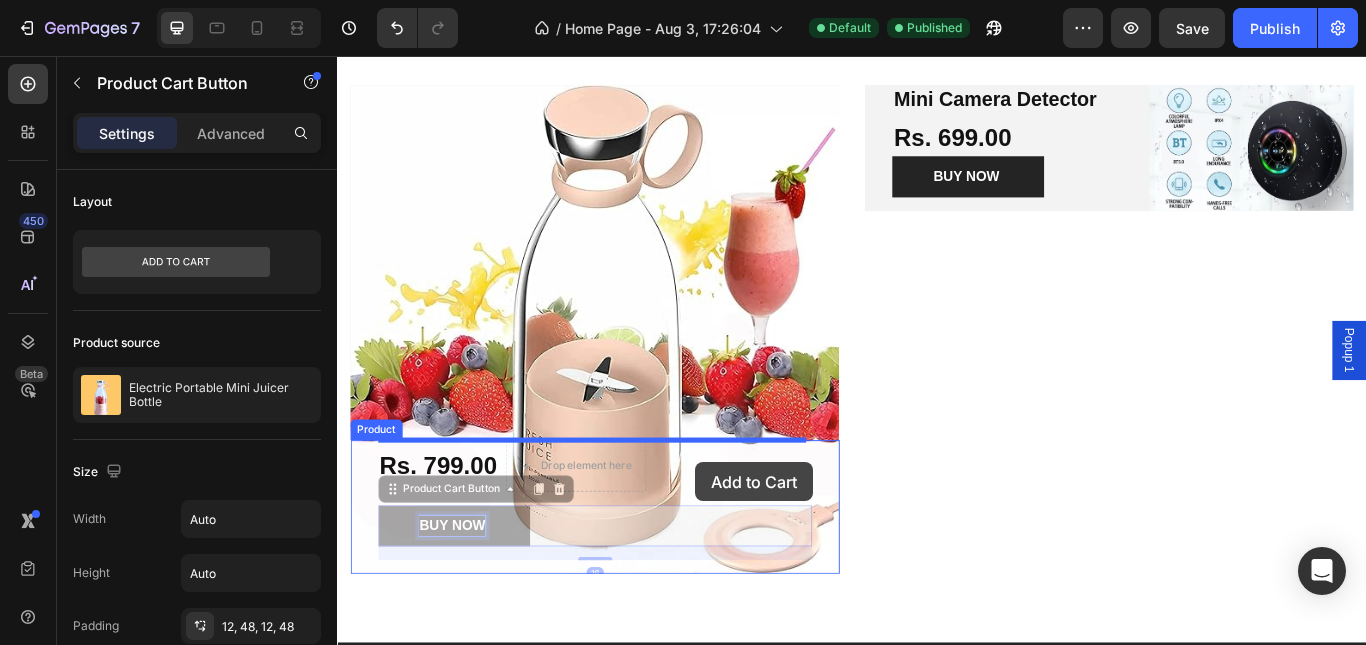 drag, startPoint x: 495, startPoint y: 531, endPoint x: 754, endPoint y: 530, distance: 259.00192 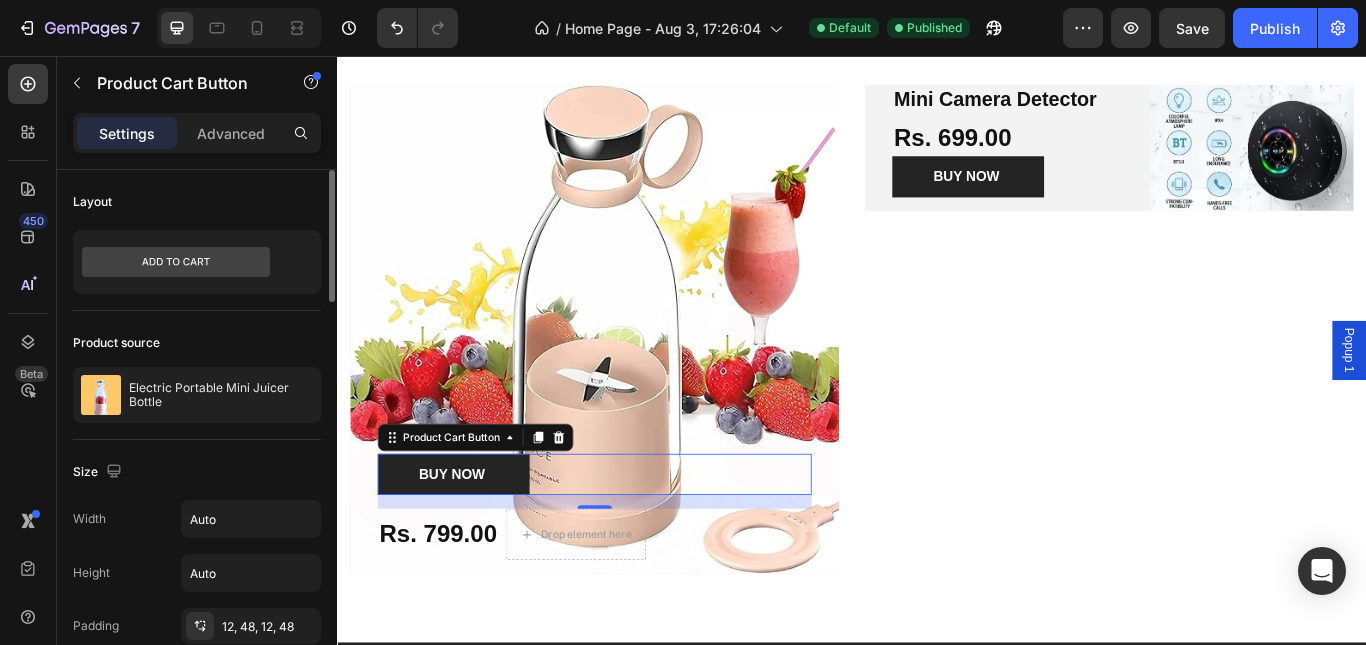 scroll, scrollTop: 300, scrollLeft: 0, axis: vertical 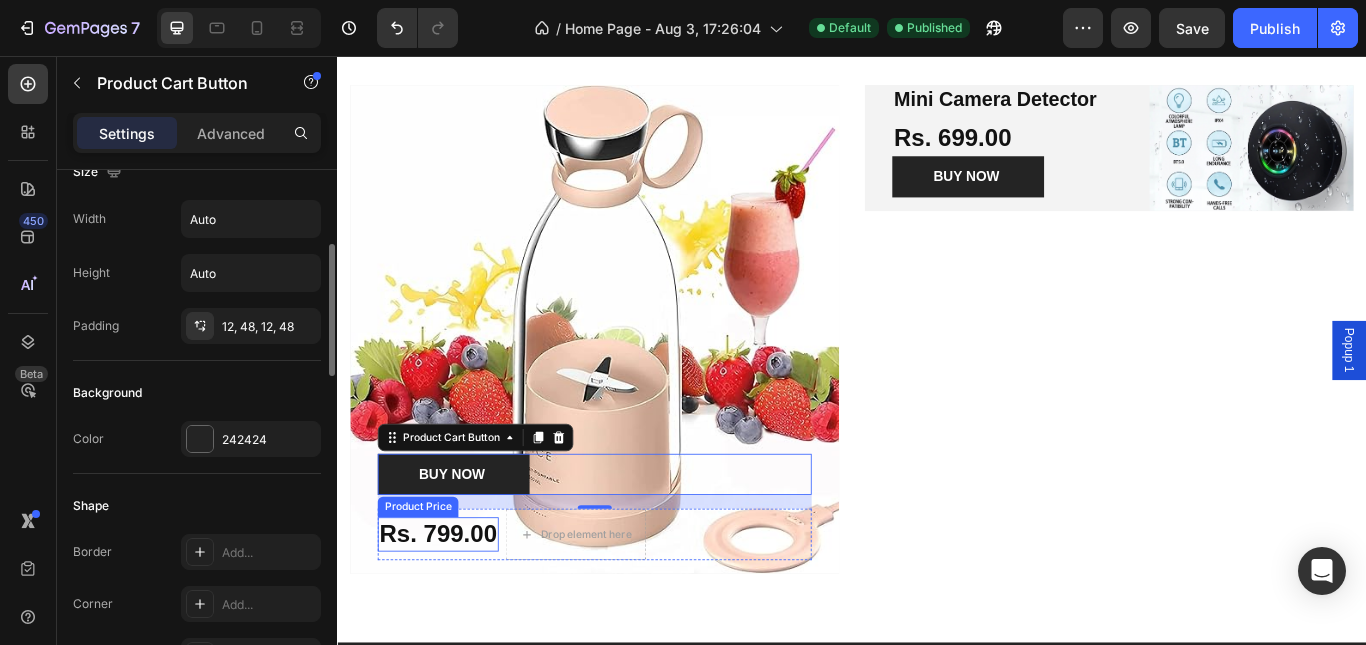 click on "Rs. 799.00" at bounding box center [454, 614] 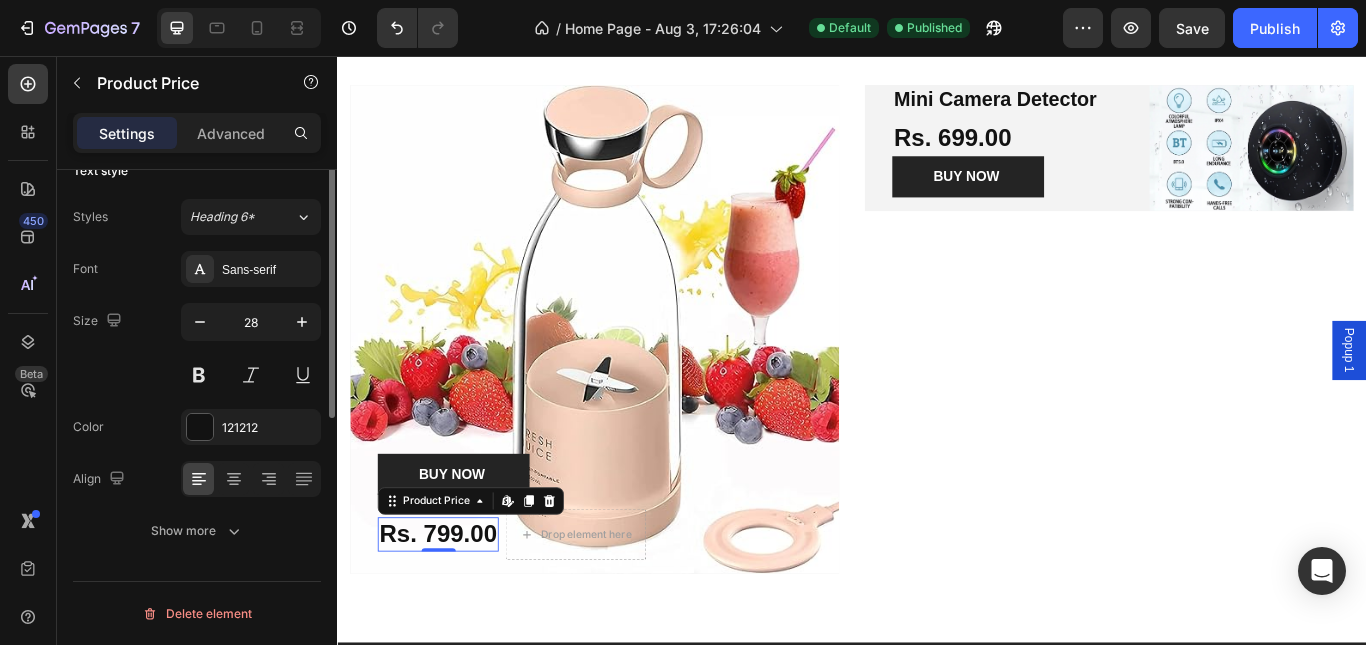 scroll, scrollTop: 0, scrollLeft: 0, axis: both 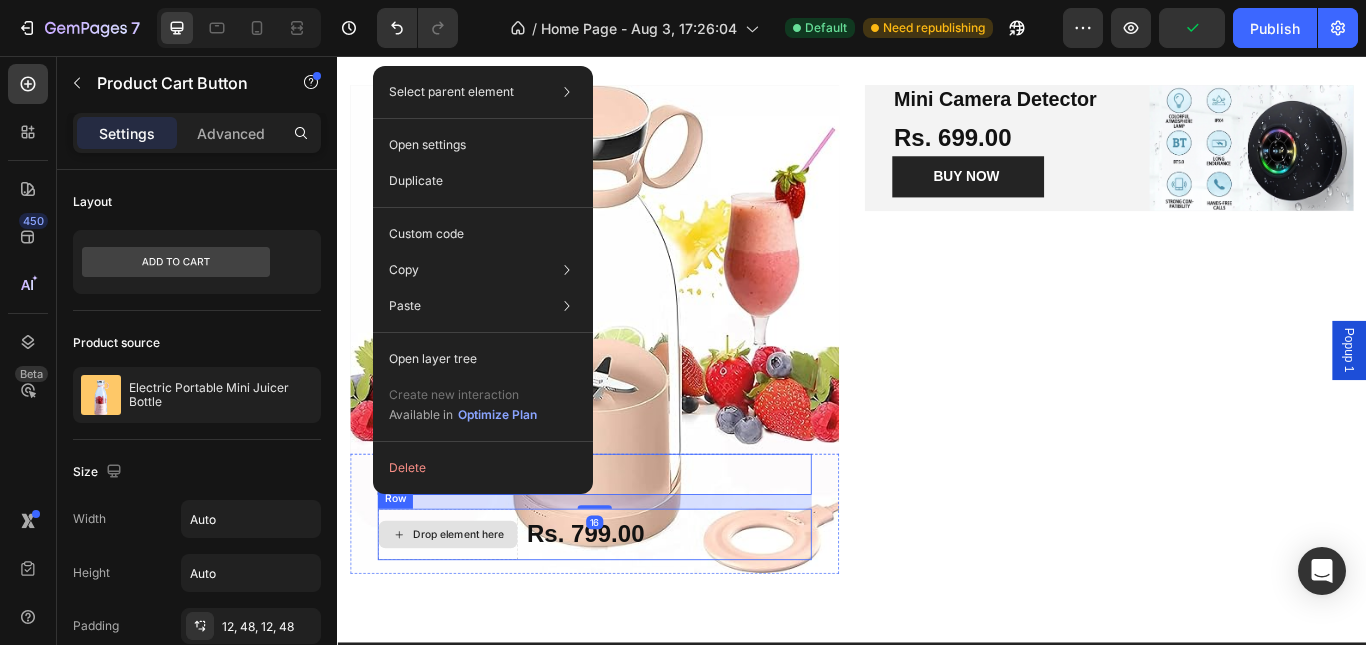 click on "Drop element here" at bounding box center (478, 614) 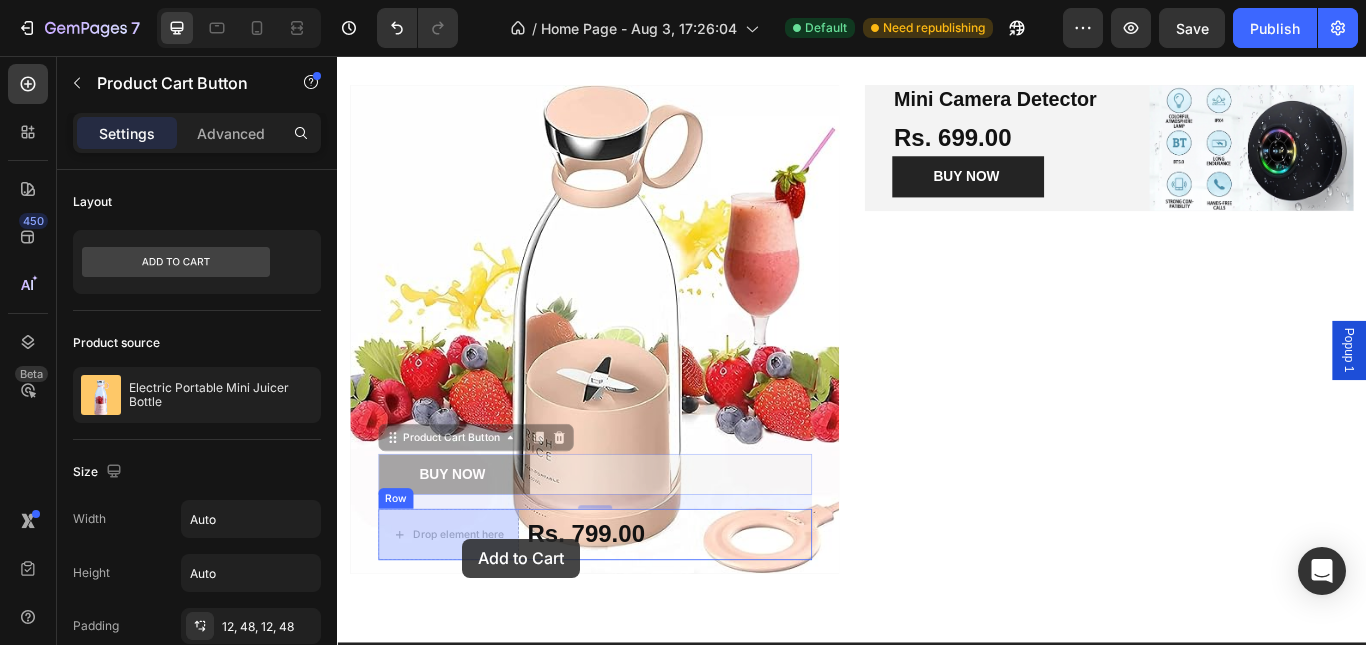 drag, startPoint x: 483, startPoint y: 599, endPoint x: 483, endPoint y: 619, distance: 20 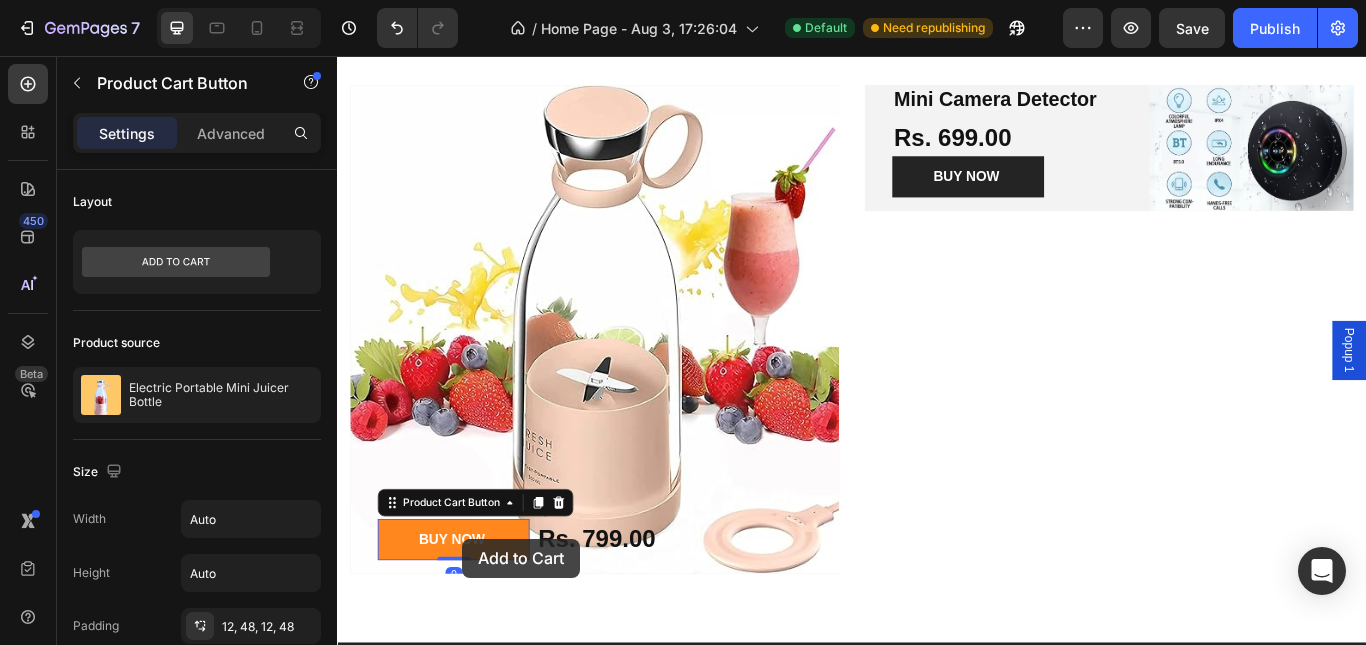 scroll, scrollTop: 1067, scrollLeft: 0, axis: vertical 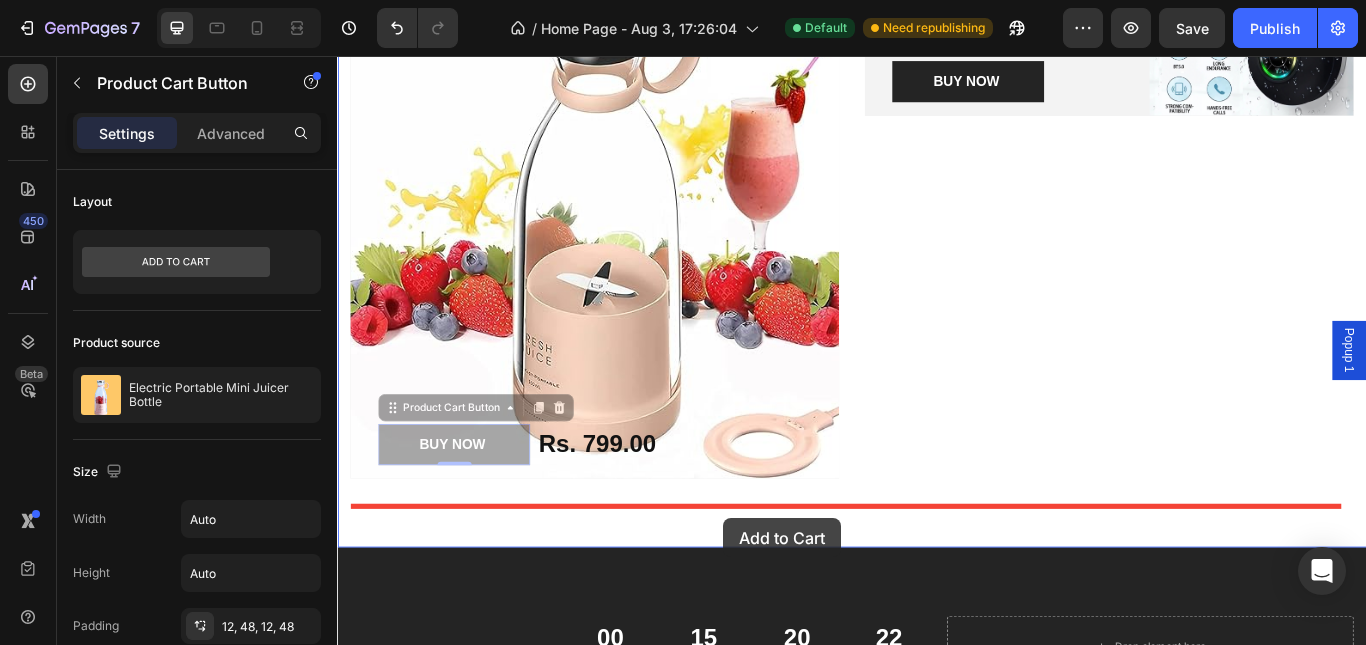 drag, startPoint x: 513, startPoint y: 593, endPoint x: 787, endPoint y: 595, distance: 274.0073 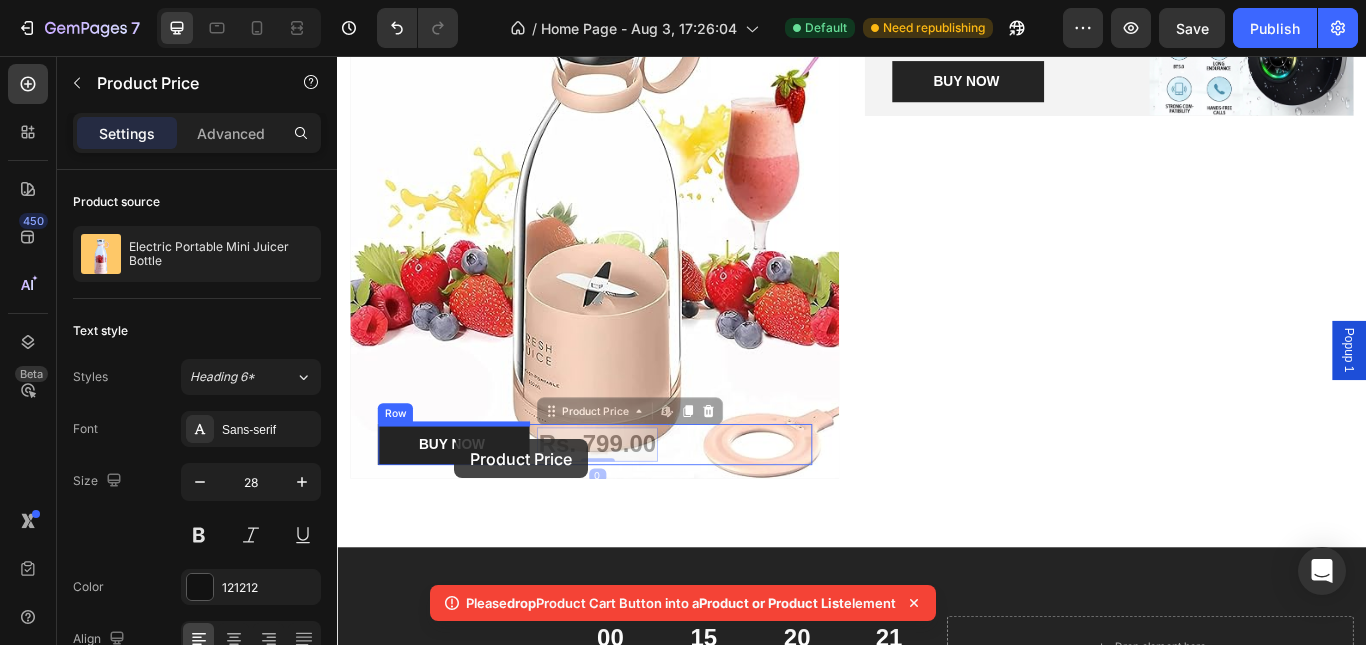 drag, startPoint x: 630, startPoint y: 511, endPoint x: 474, endPoint y: 503, distance: 156.20499 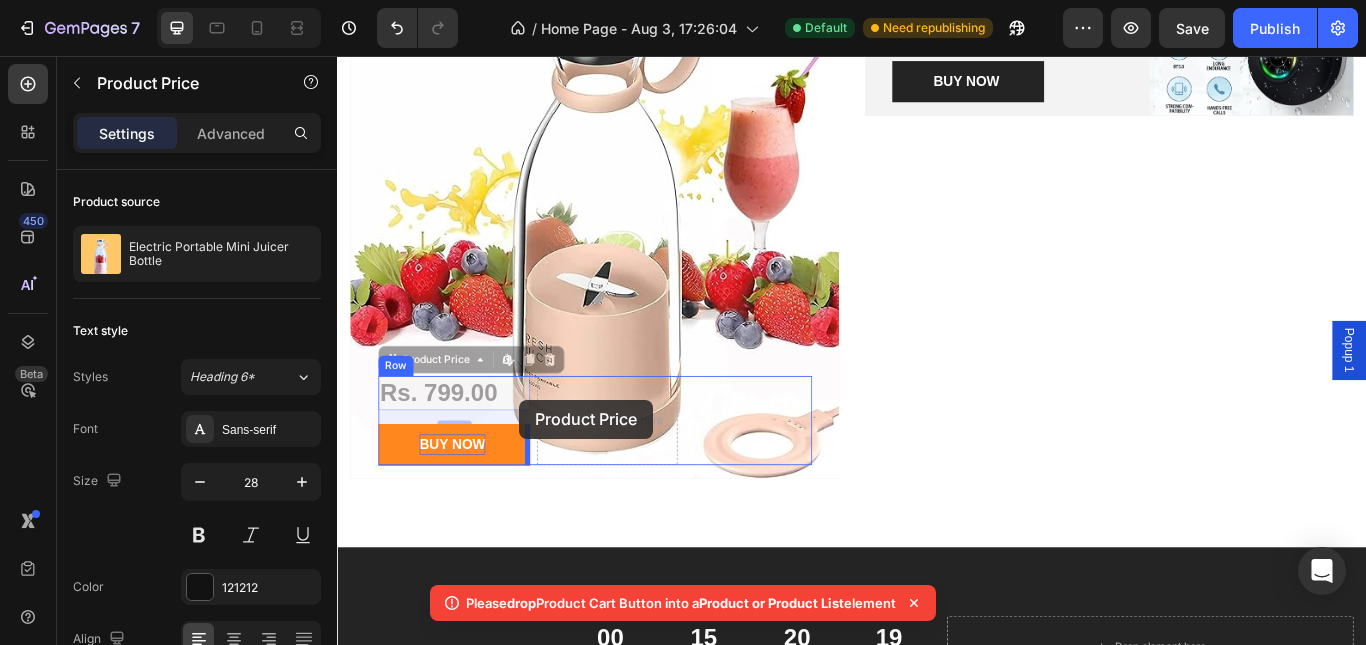 drag, startPoint x: 492, startPoint y: 436, endPoint x: 496, endPoint y: 510, distance: 74.10803 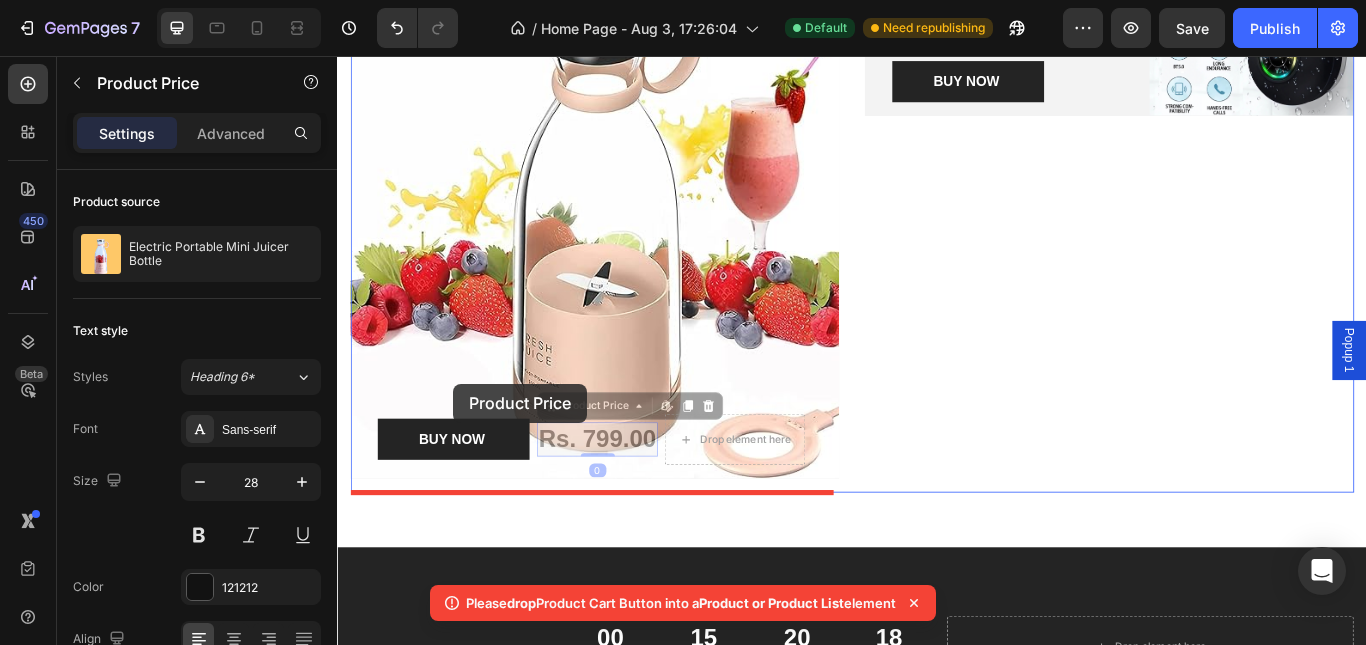drag, startPoint x: 635, startPoint y: 496, endPoint x: 472, endPoint y: 438, distance: 173.01157 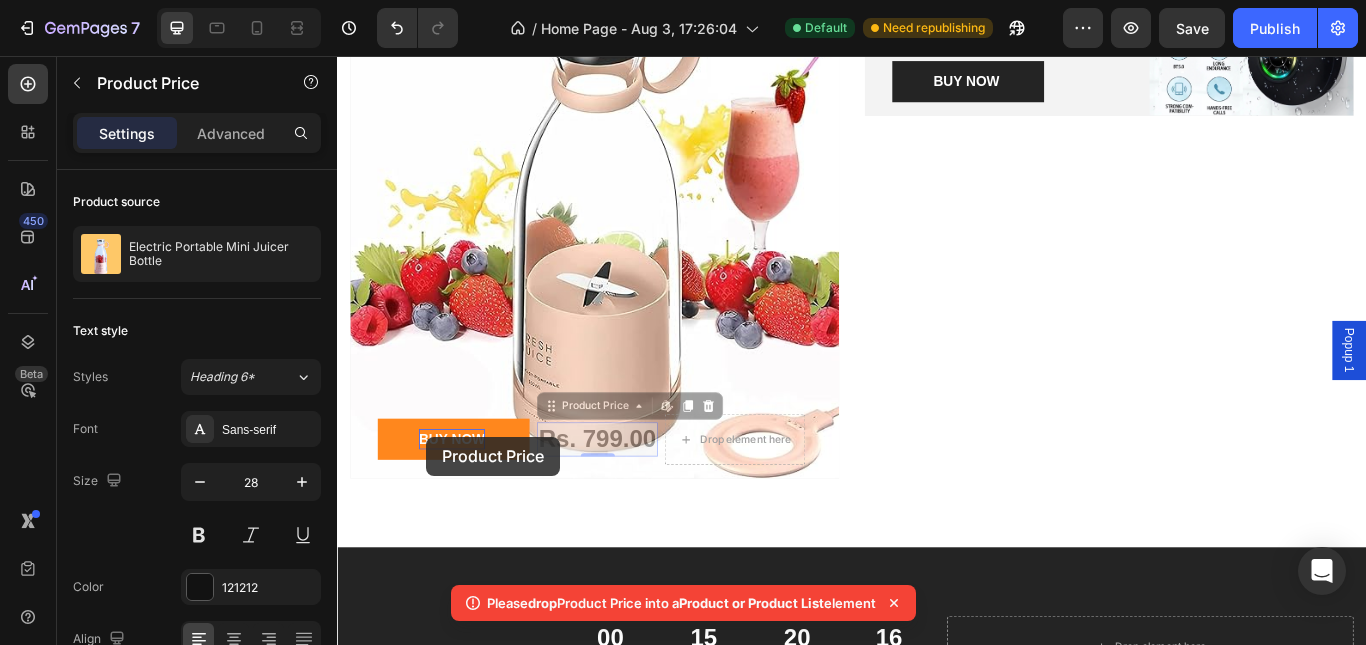 drag, startPoint x: 627, startPoint y: 507, endPoint x: 441, endPoint y: 500, distance: 186.13167 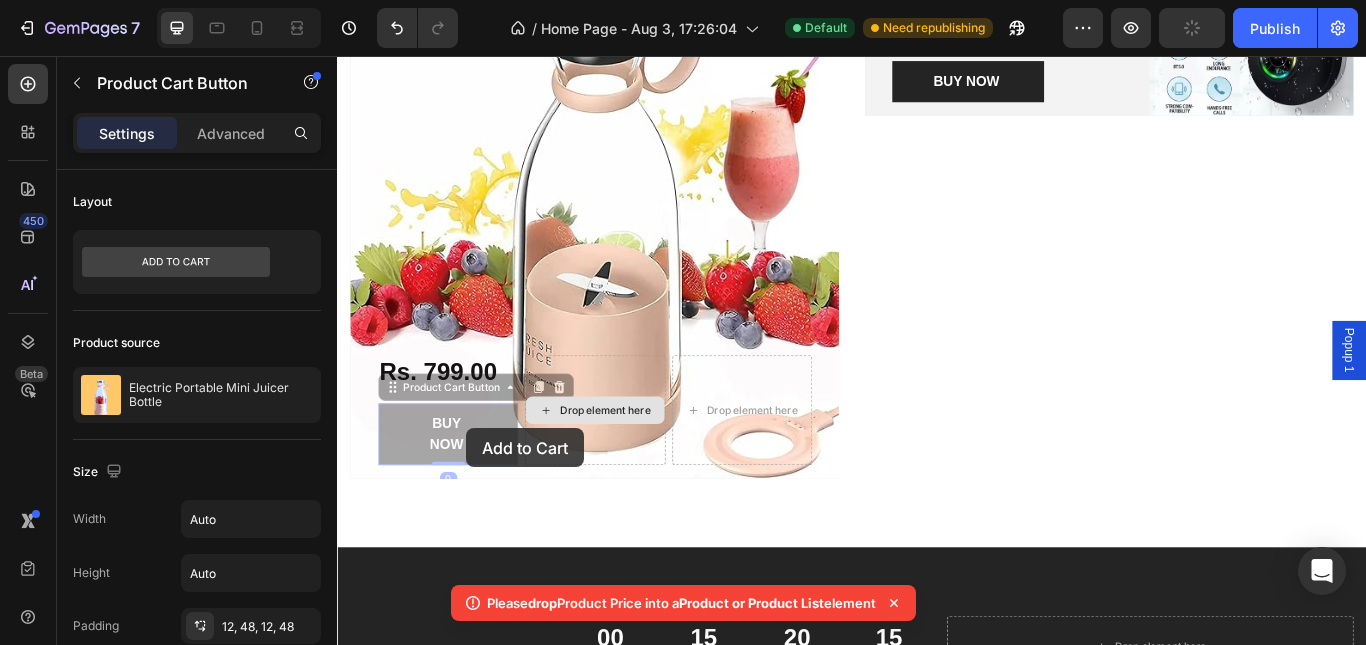 click on "Rs. 799.00 Product Price Product Price BUY NOW Product Cart Button   0 BUY NOW Product Cart Button   0
Drop element here
Drop element here Row" at bounding box center (637, 469) 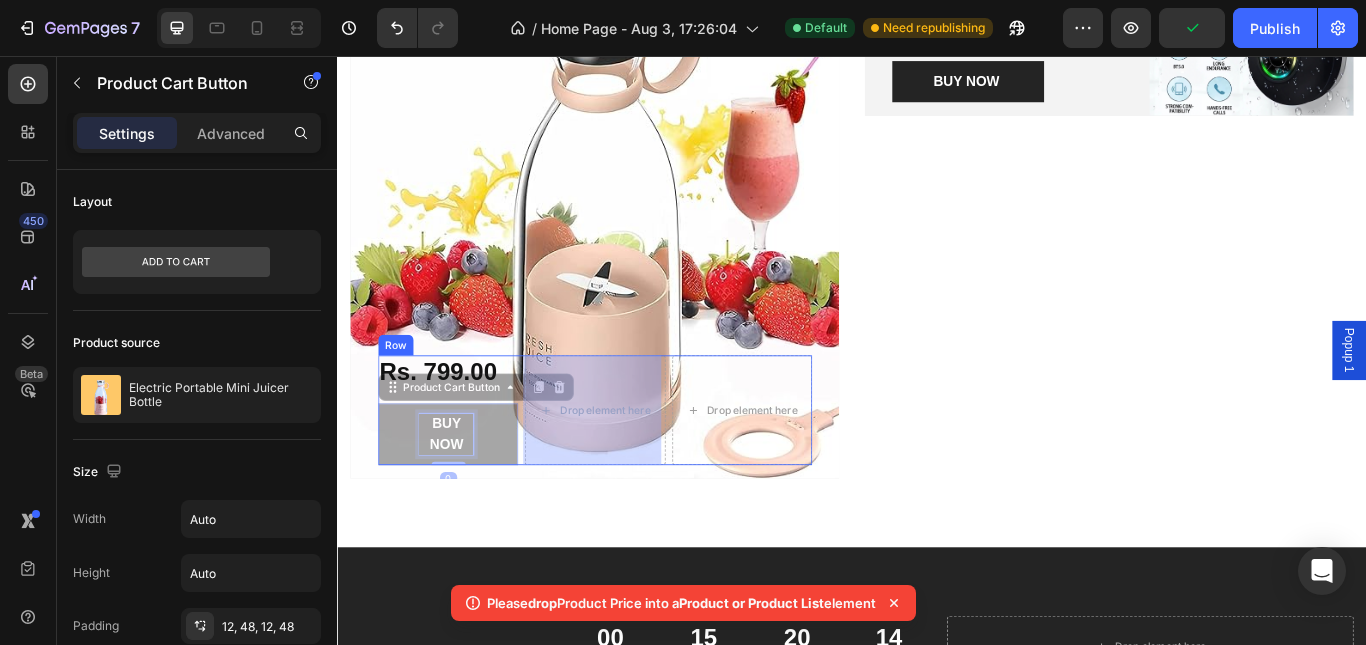 scroll, scrollTop: 1078, scrollLeft: 0, axis: vertical 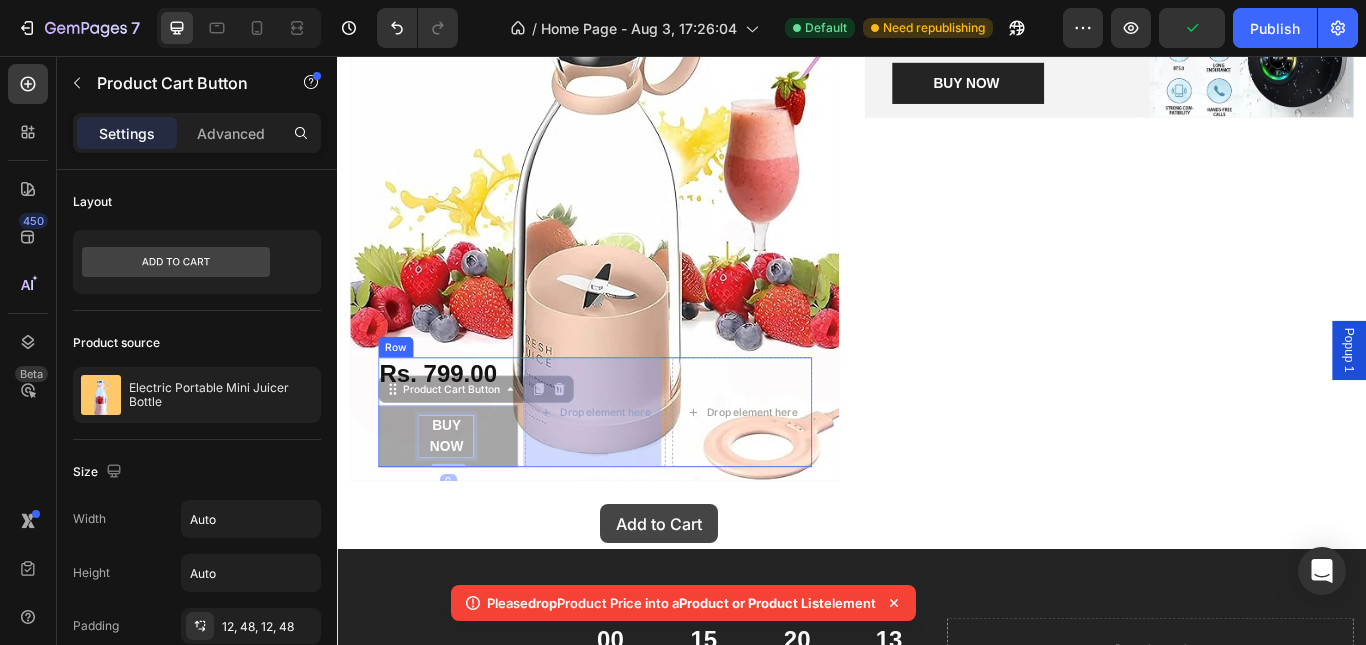drag, startPoint x: 437, startPoint y: 485, endPoint x: 644, endPoint y: 579, distance: 227.34335 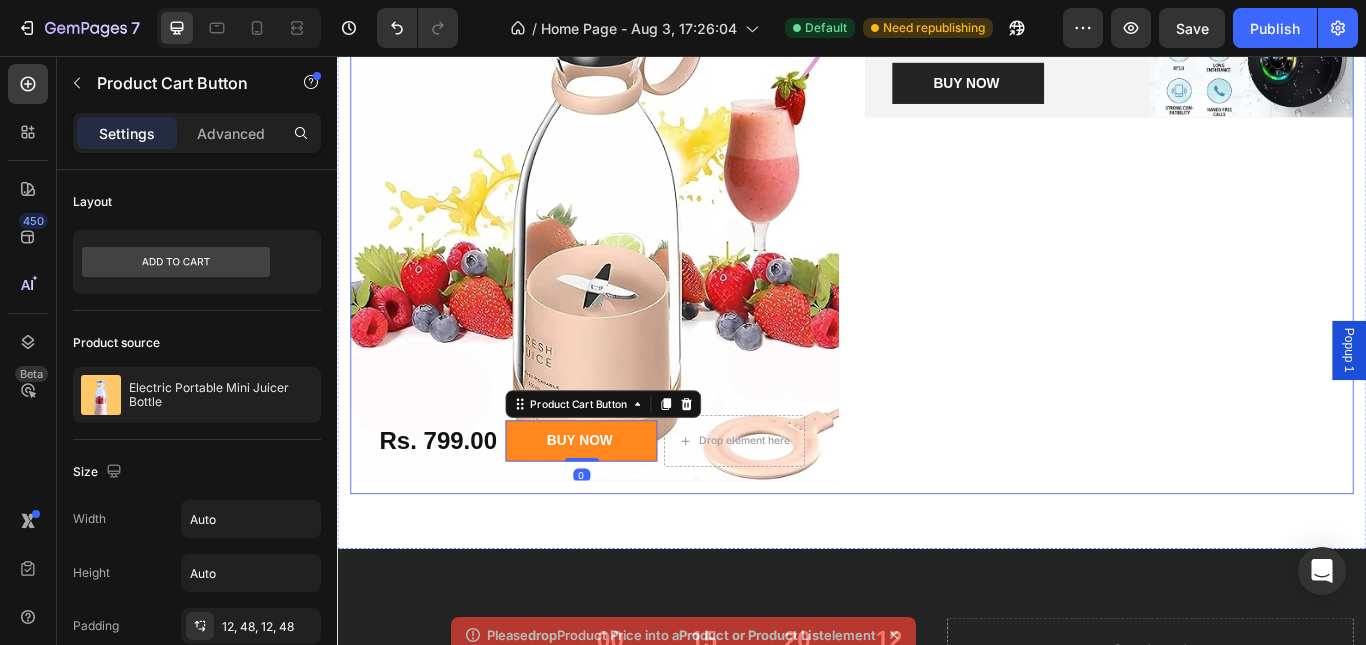 scroll, scrollTop: 1163, scrollLeft: 0, axis: vertical 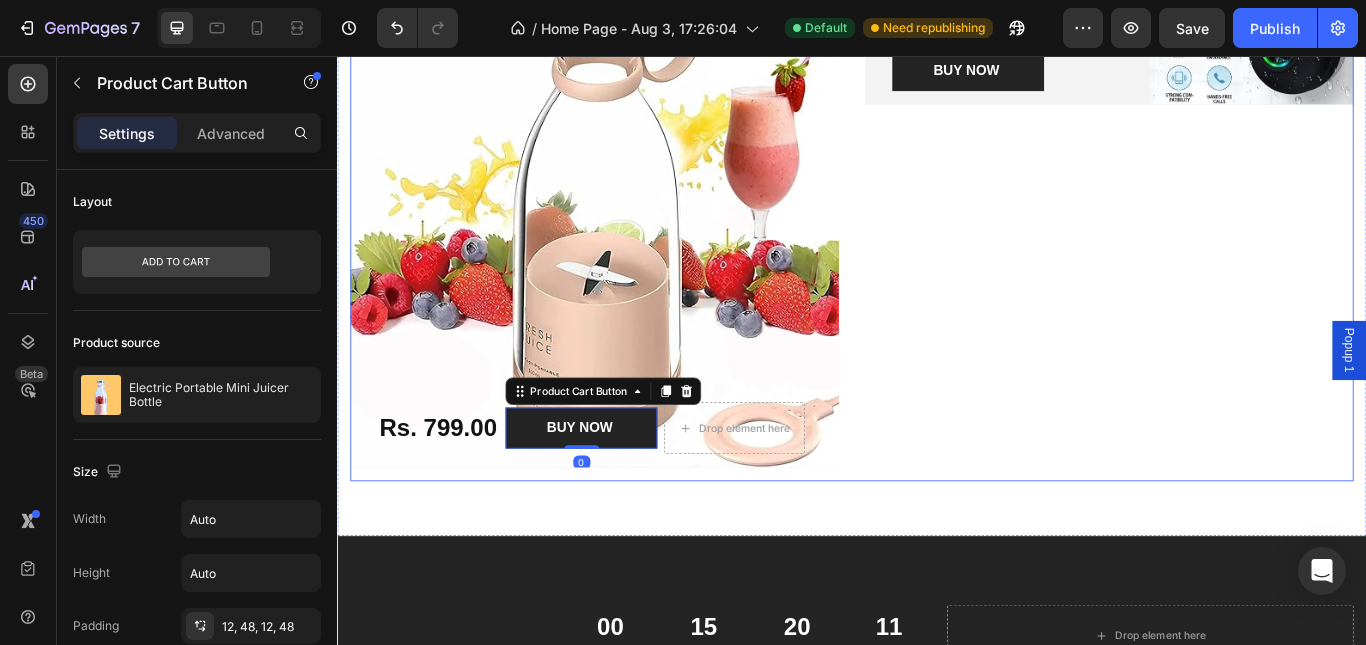 click on "Mini Camera Detector Product Title Rs. 699.00 Product Price Product Price Row BUY NOW Product Cart Button Product Hero Banner" at bounding box center [1237, 259] 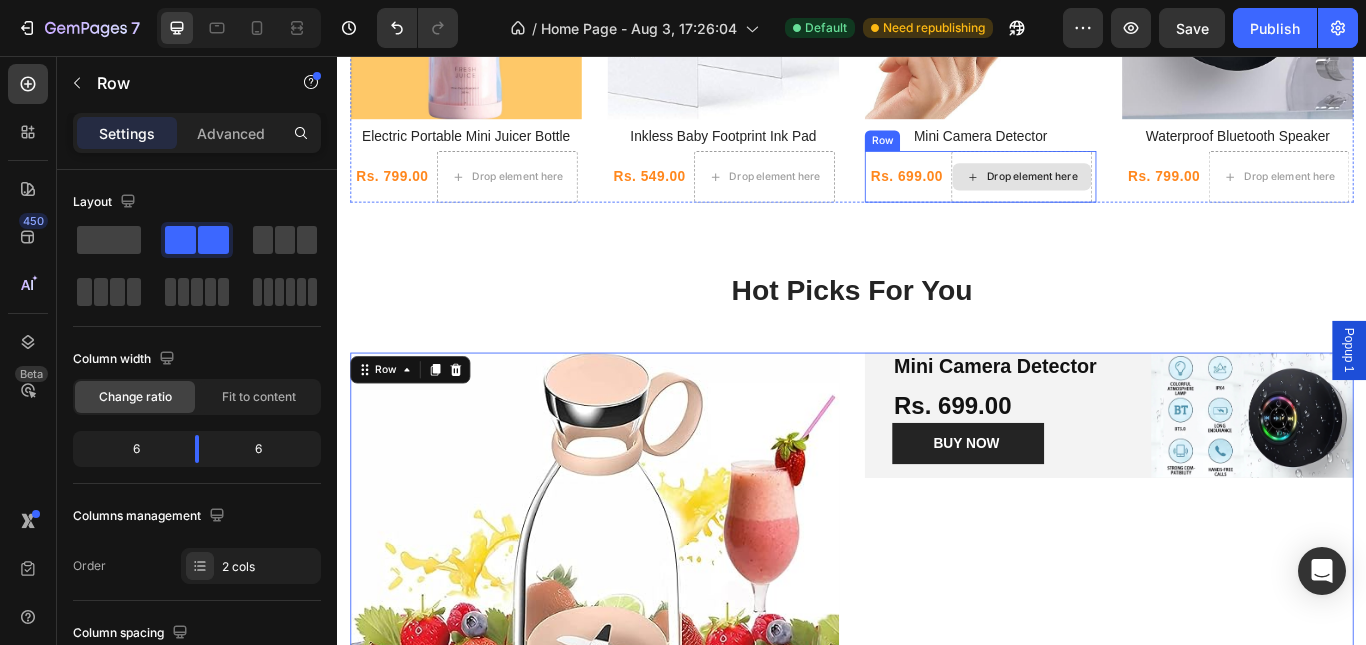 scroll, scrollTop: 863, scrollLeft: 0, axis: vertical 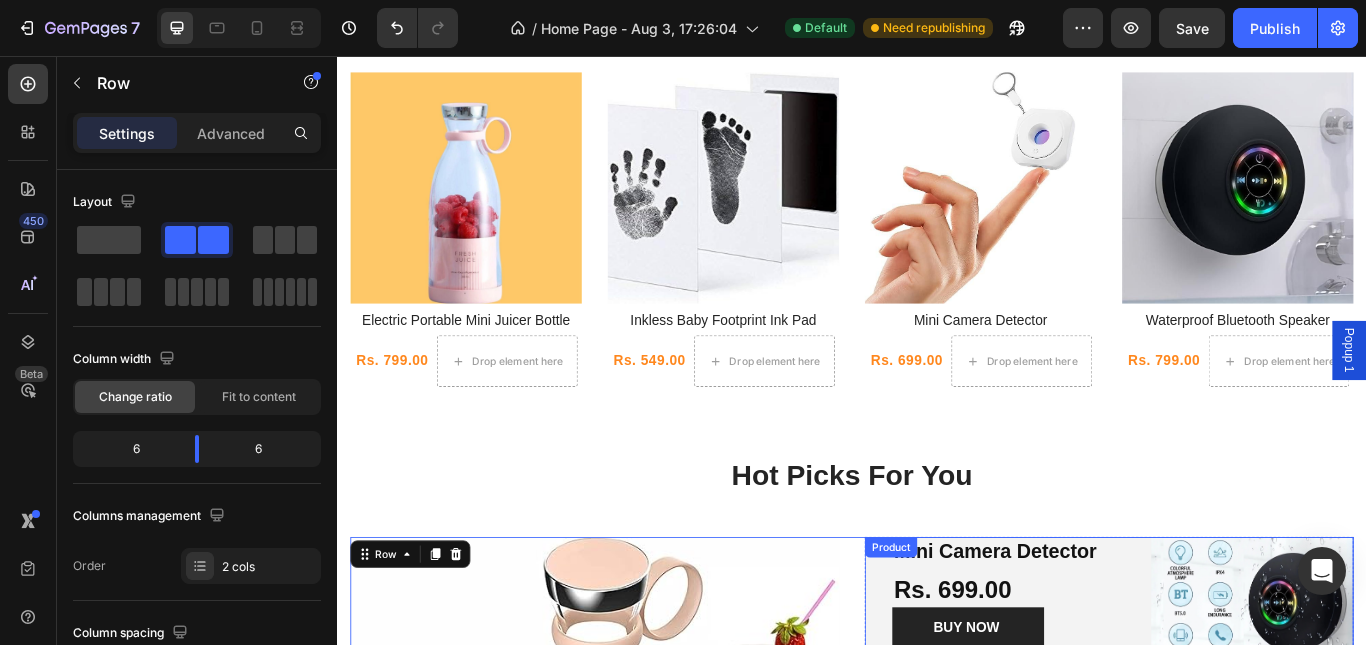 click on "Hot Picks For You Heading Row Rs. 799.00 Product Price Product Price BUY NOW Product Cart Button
Drop element here Row Product Hero Banner Mini Camera Detector Product Title Rs. 699.00 Product Price Product Price Row BUY NOW Product Cart Button Product Hero Banner Row   16" at bounding box center [937, 870] 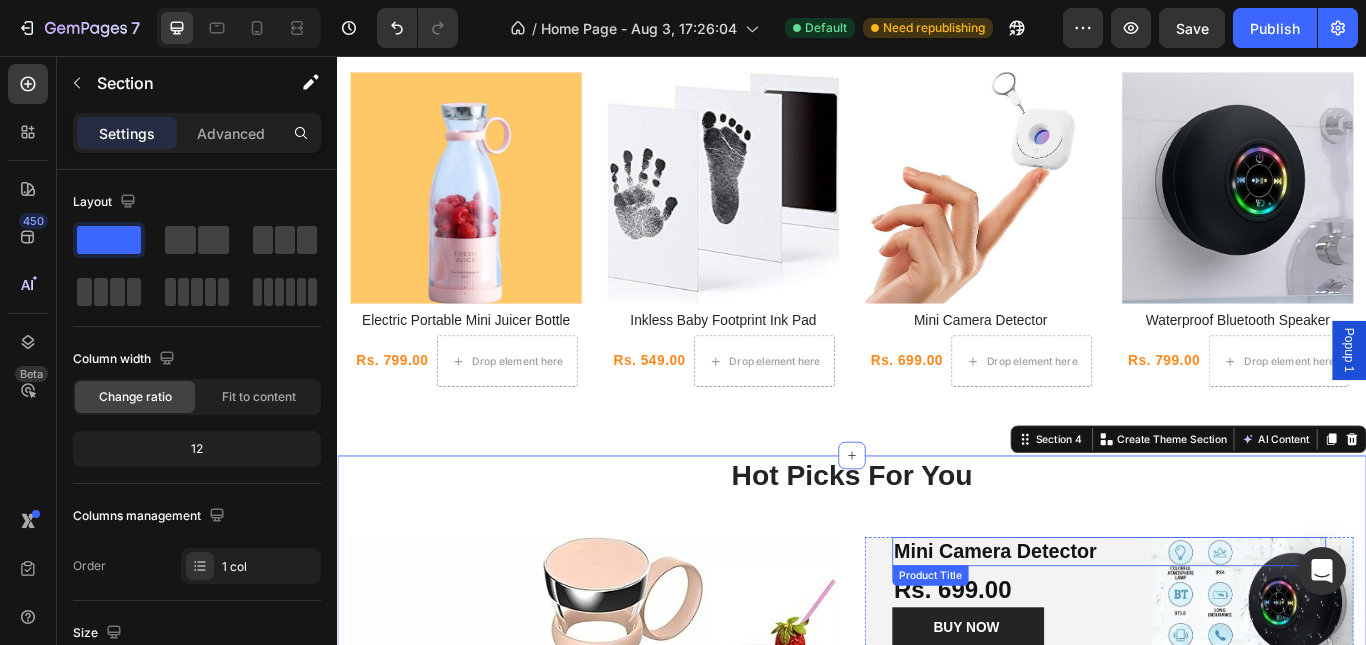 click on "Mini Camera Detector" at bounding box center [1237, 634] 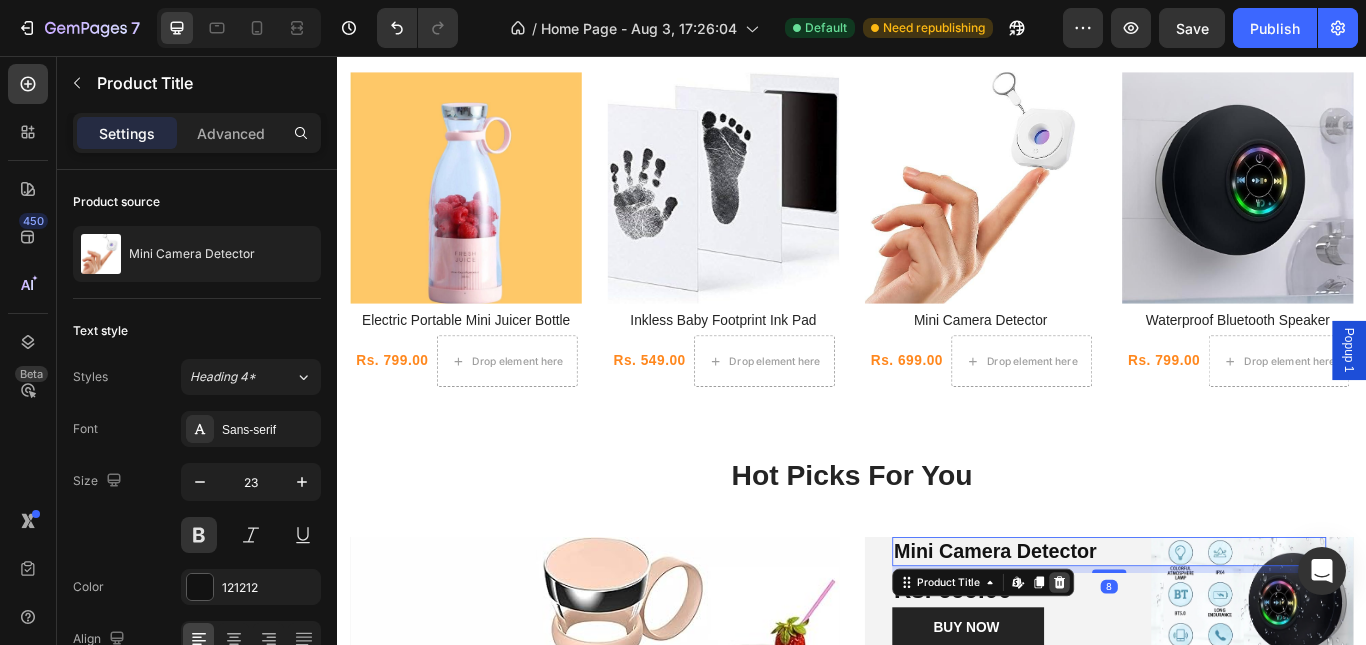 click 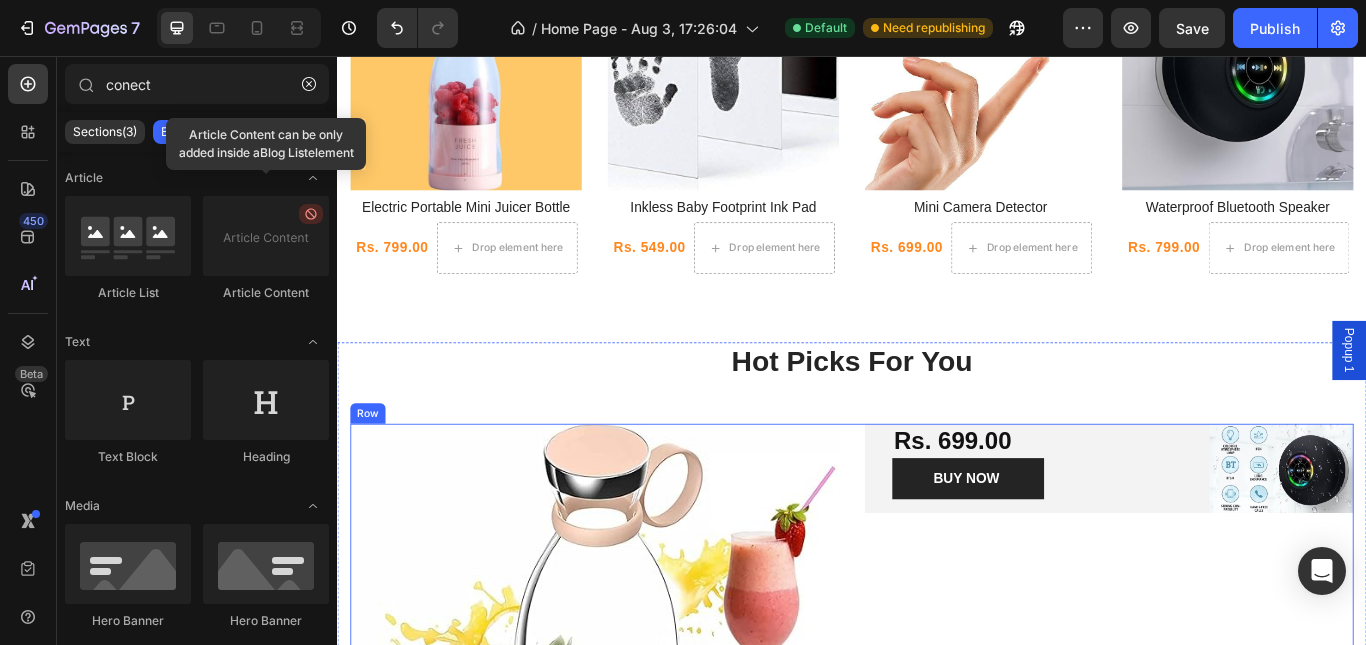 scroll, scrollTop: 1063, scrollLeft: 0, axis: vertical 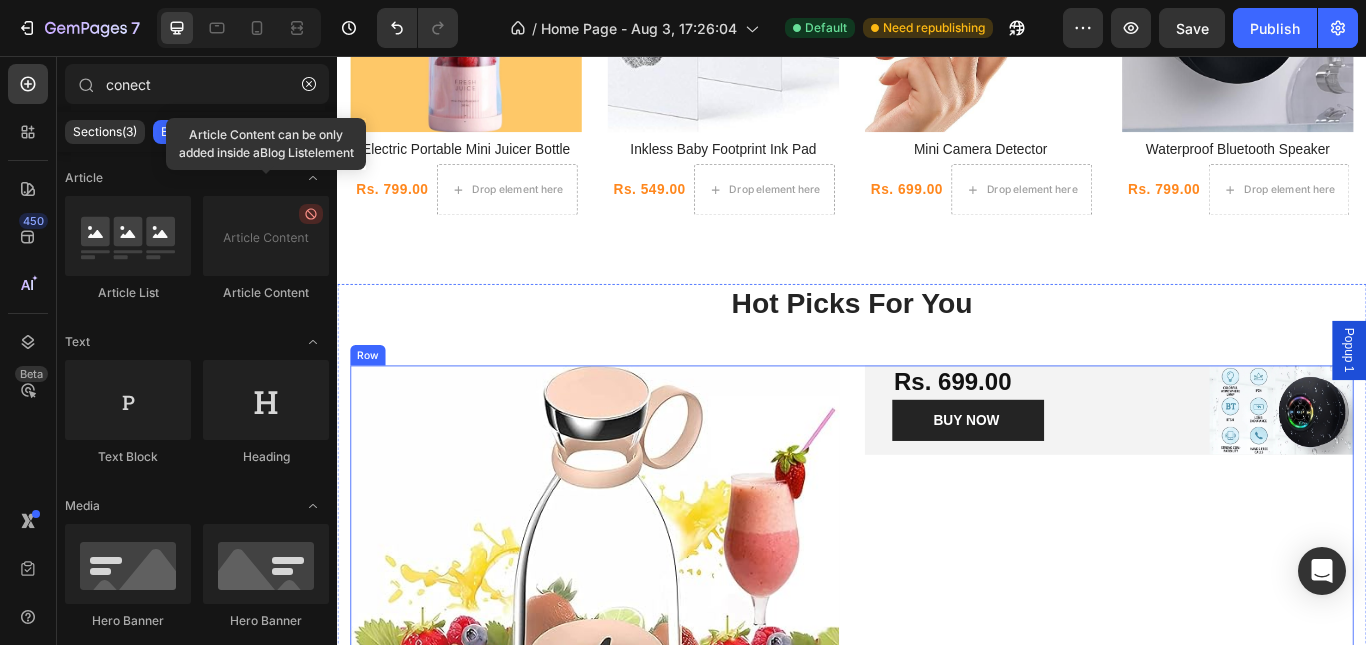click on "Rs. 699.00 Product Price Product Price Row BUY NOW Product Cart Button Product Hero Banner" at bounding box center (1237, 710) 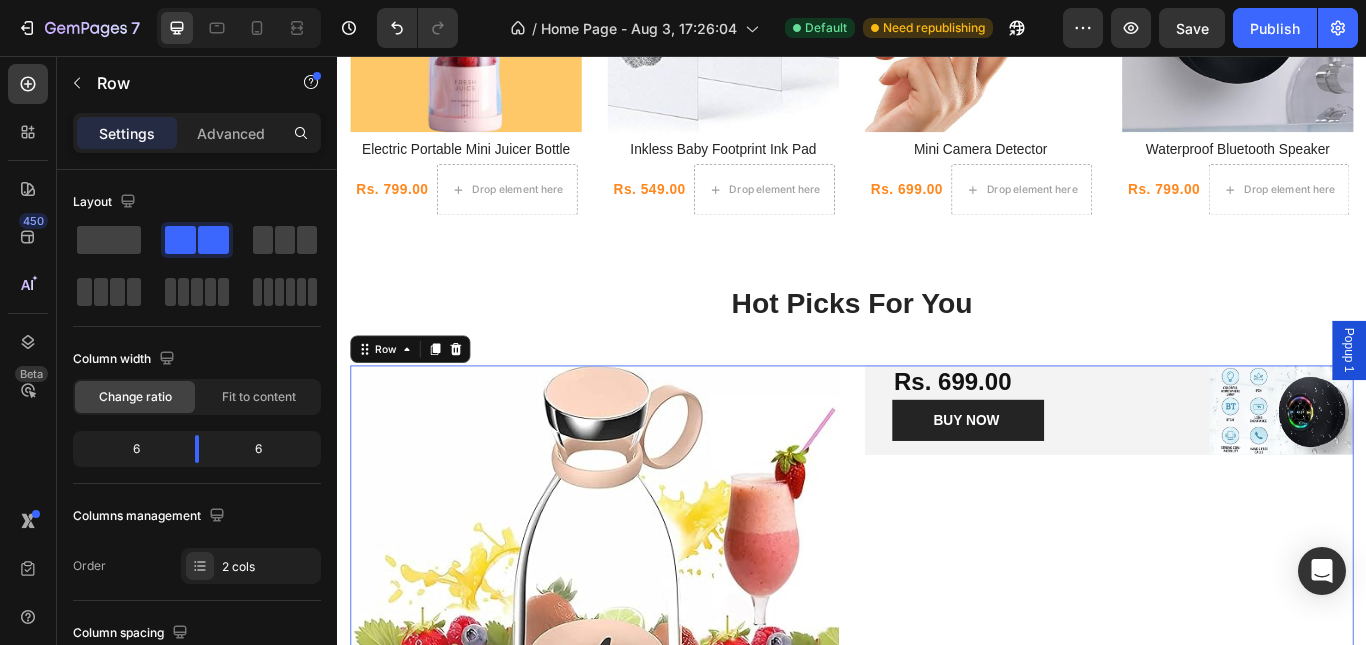 click on "Rs. 699.00 Product Price Product Price Row BUY NOW Product Cart Button Product Hero Banner" at bounding box center (1237, 710) 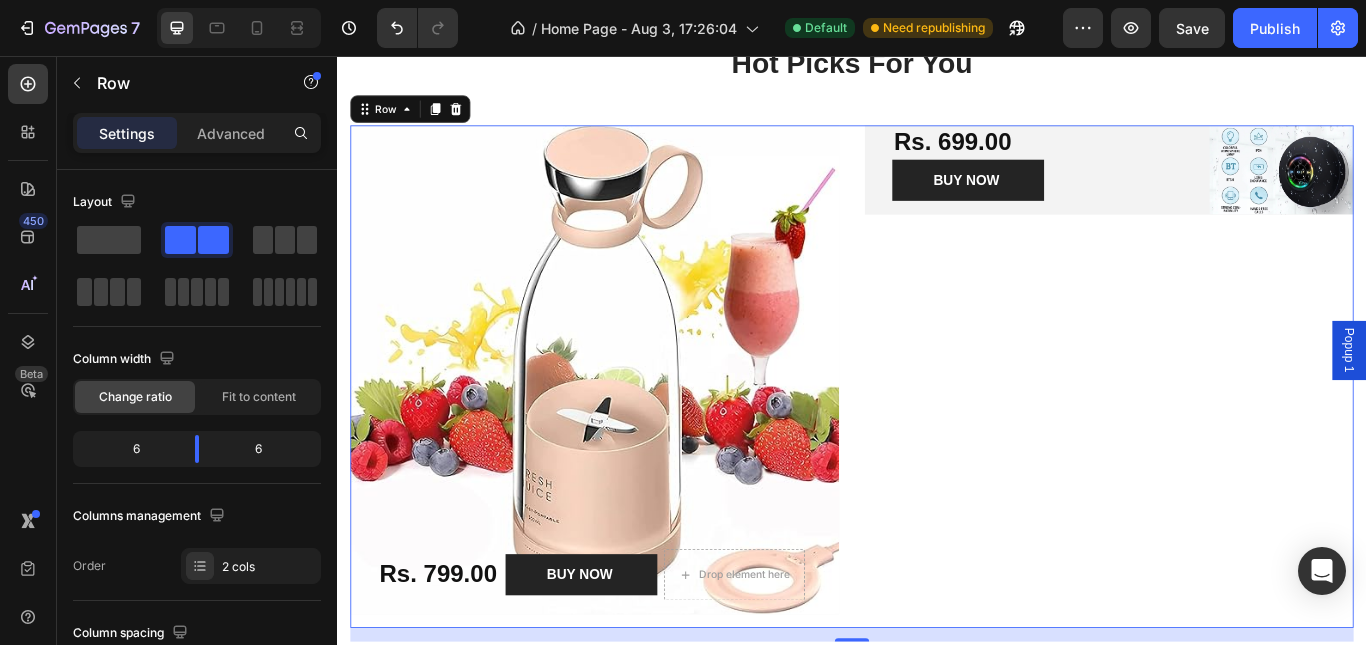 scroll, scrollTop: 1463, scrollLeft: 0, axis: vertical 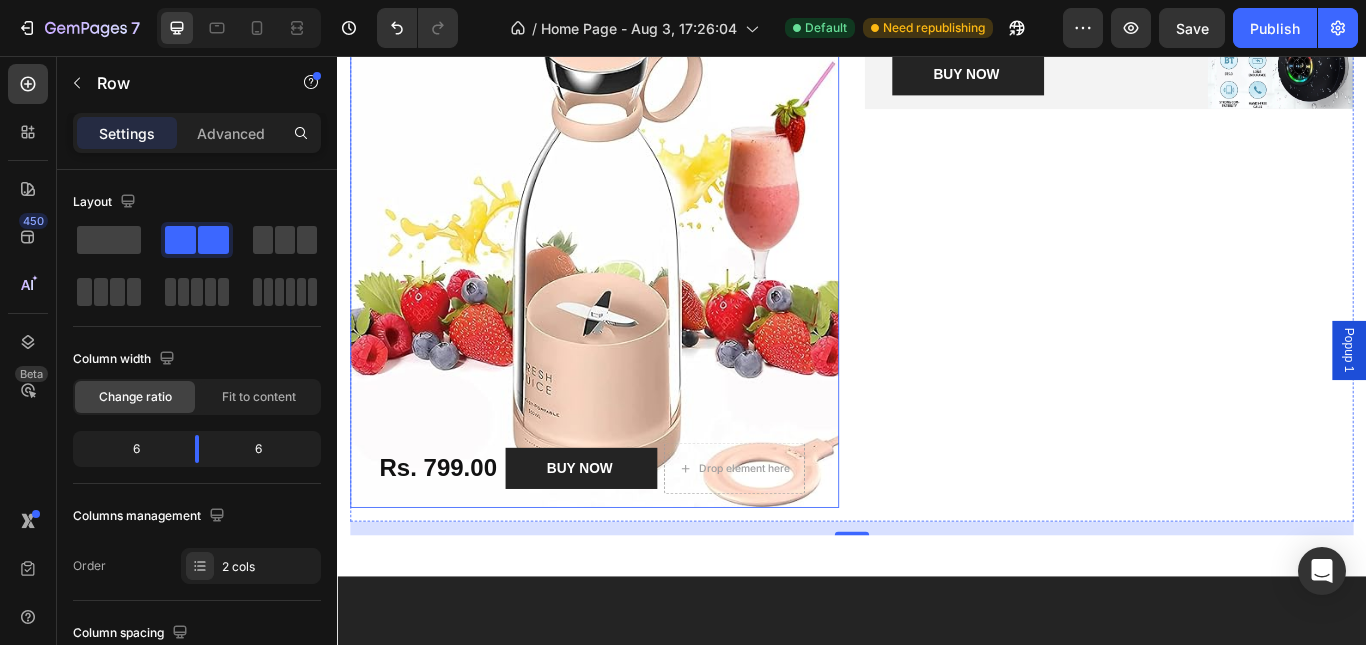click at bounding box center [637, 298] 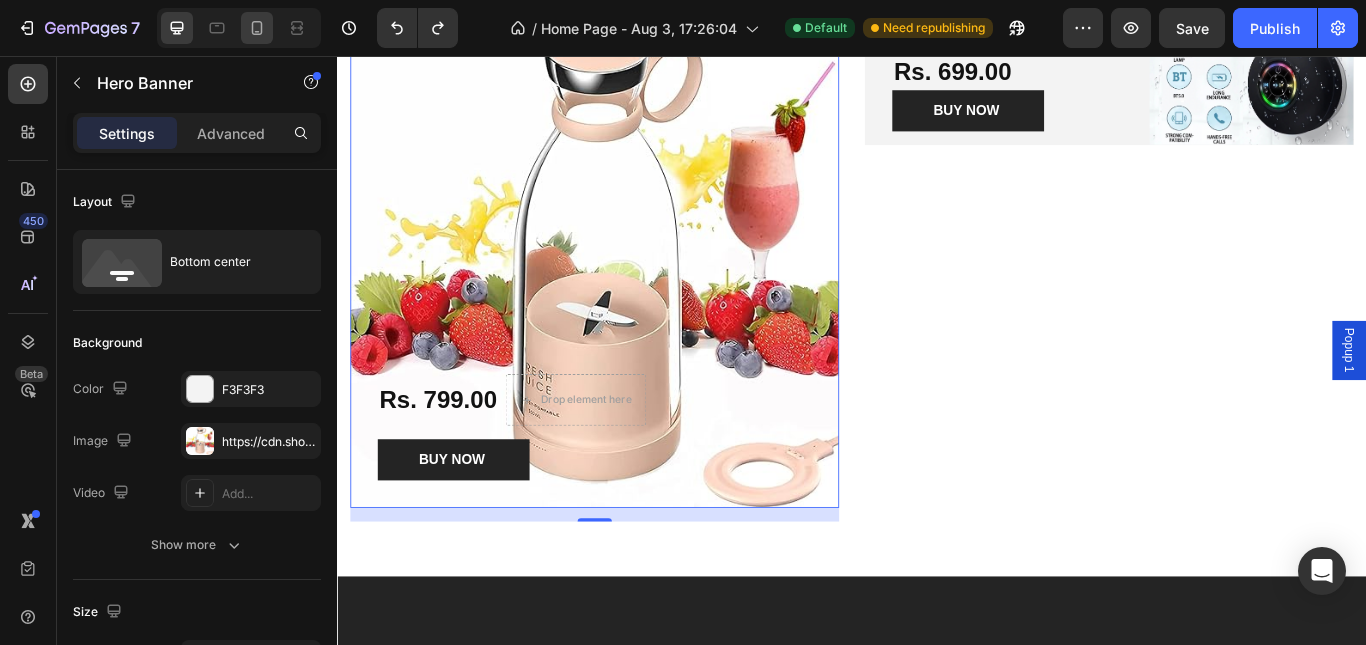 click 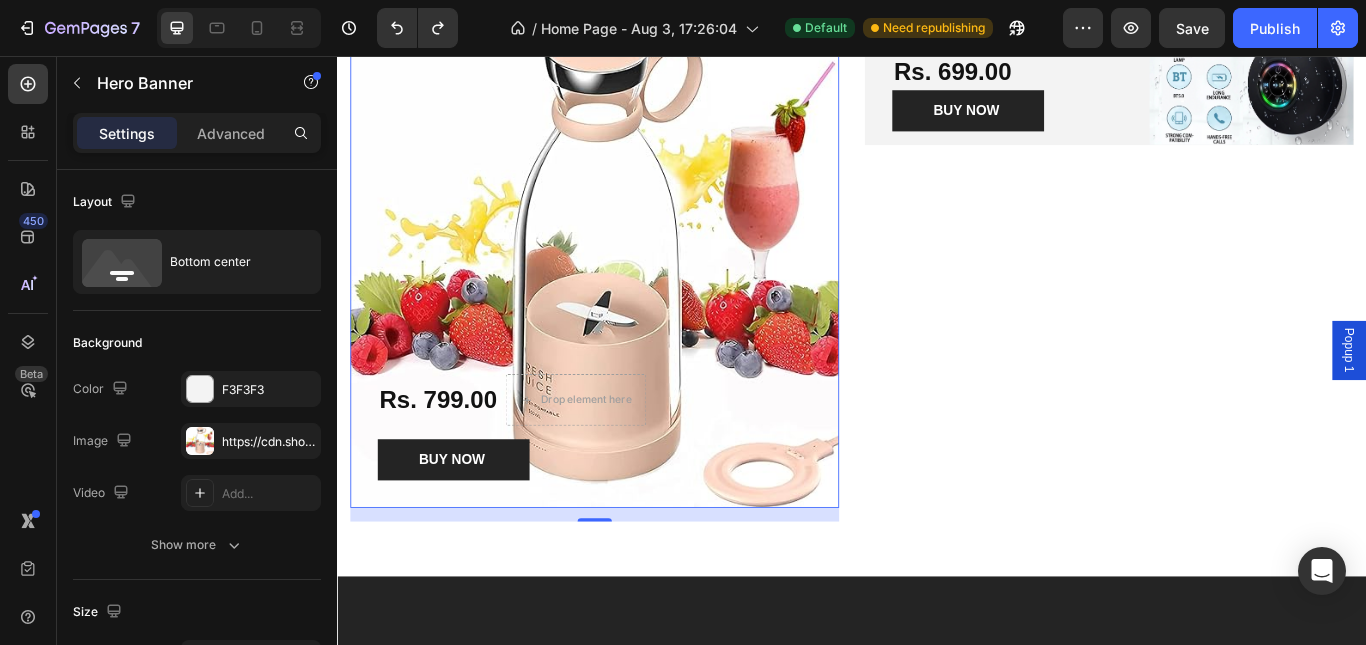 type on "345" 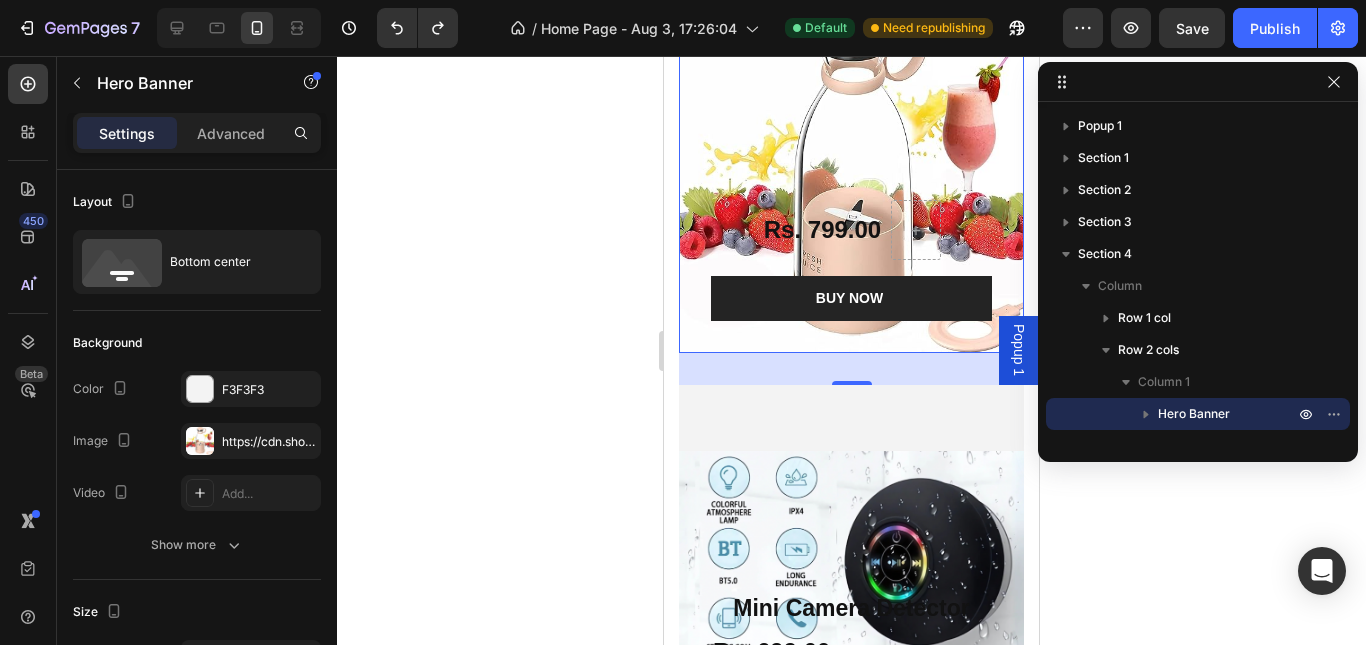 scroll, scrollTop: 1345, scrollLeft: 0, axis: vertical 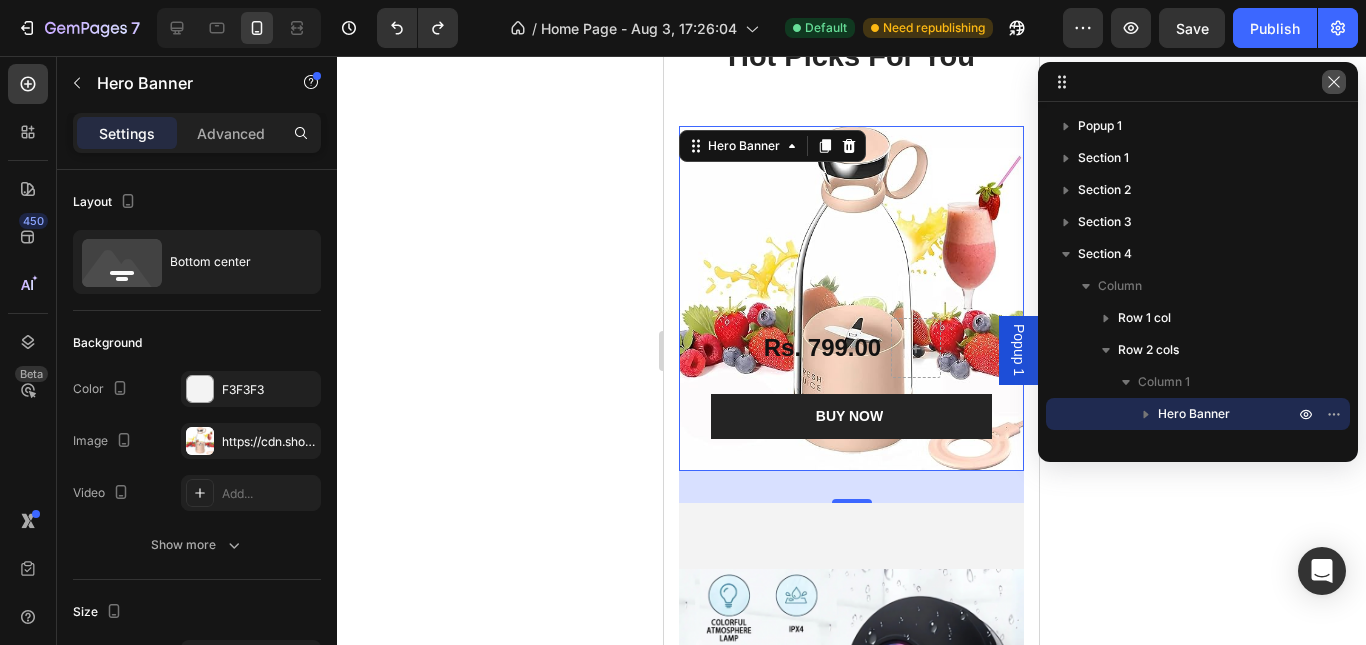 click 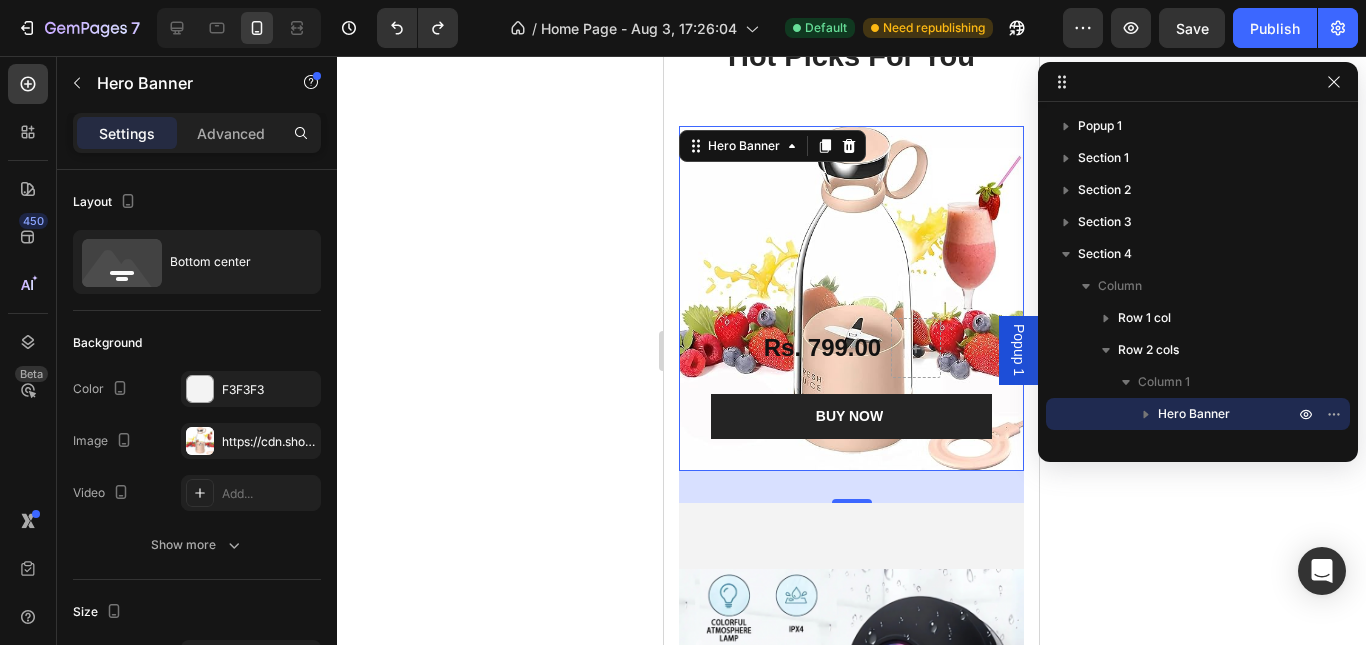 click 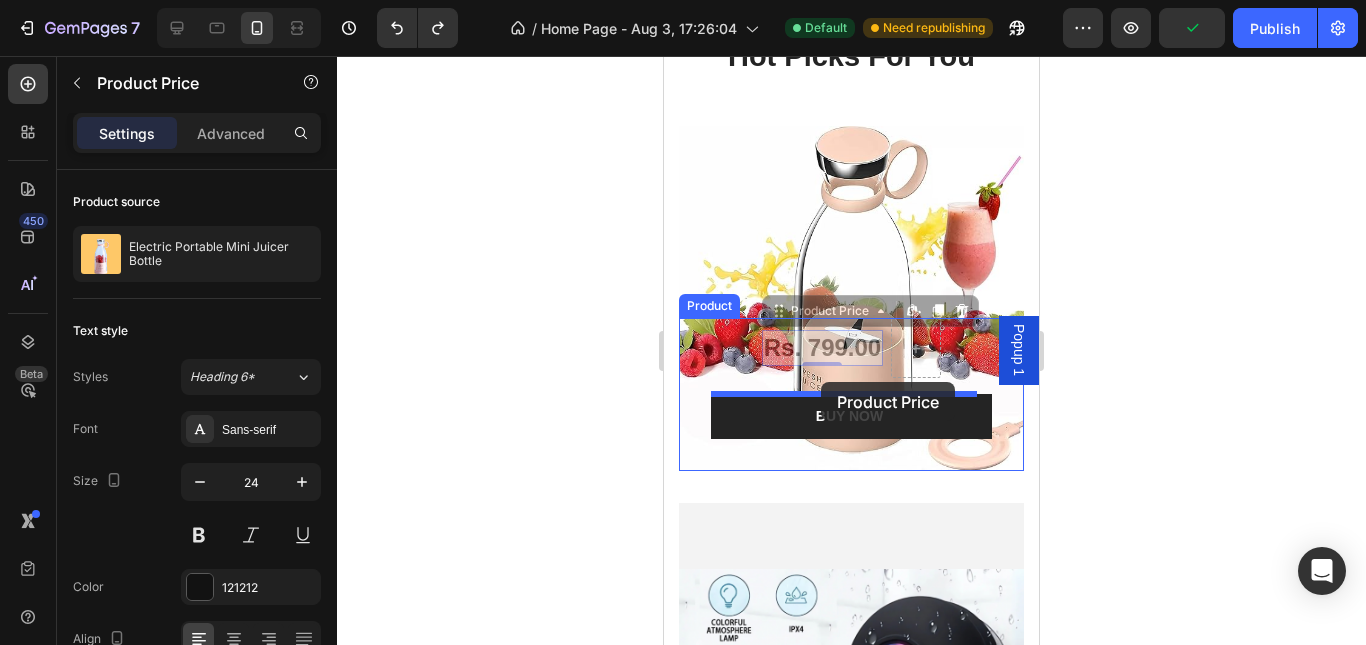 drag, startPoint x: 817, startPoint y: 342, endPoint x: 824, endPoint y: 382, distance: 40.60788 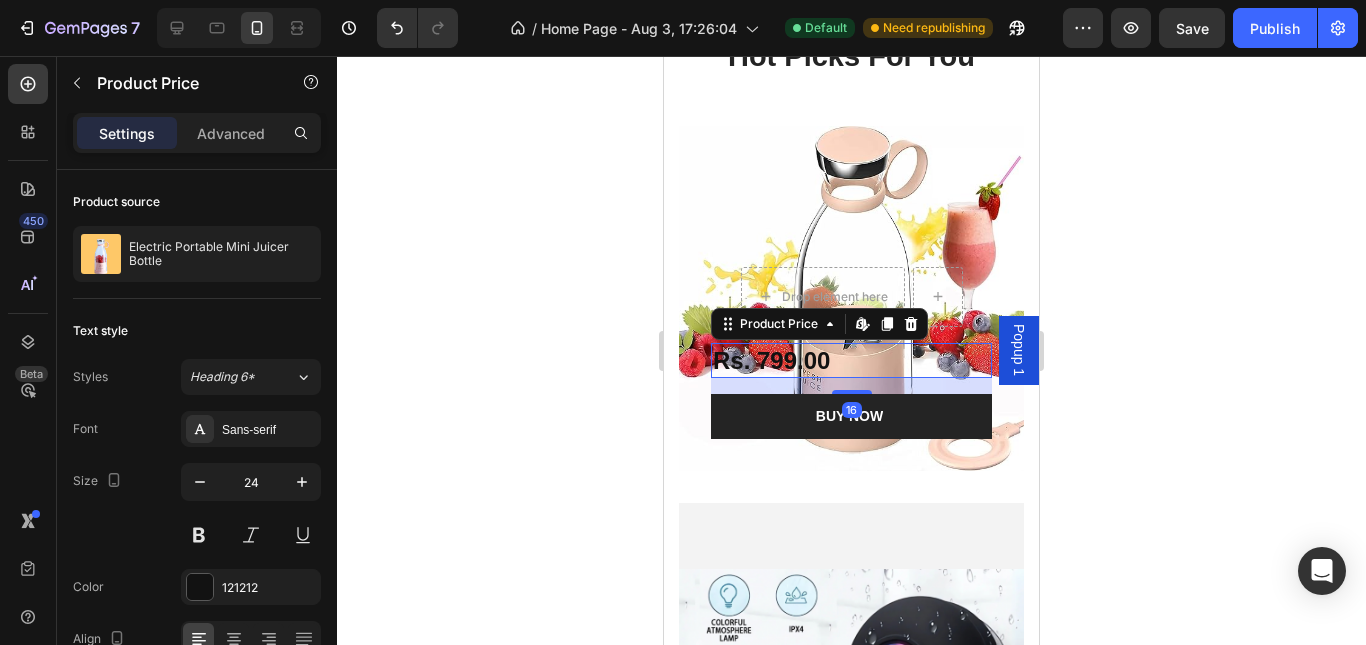 click 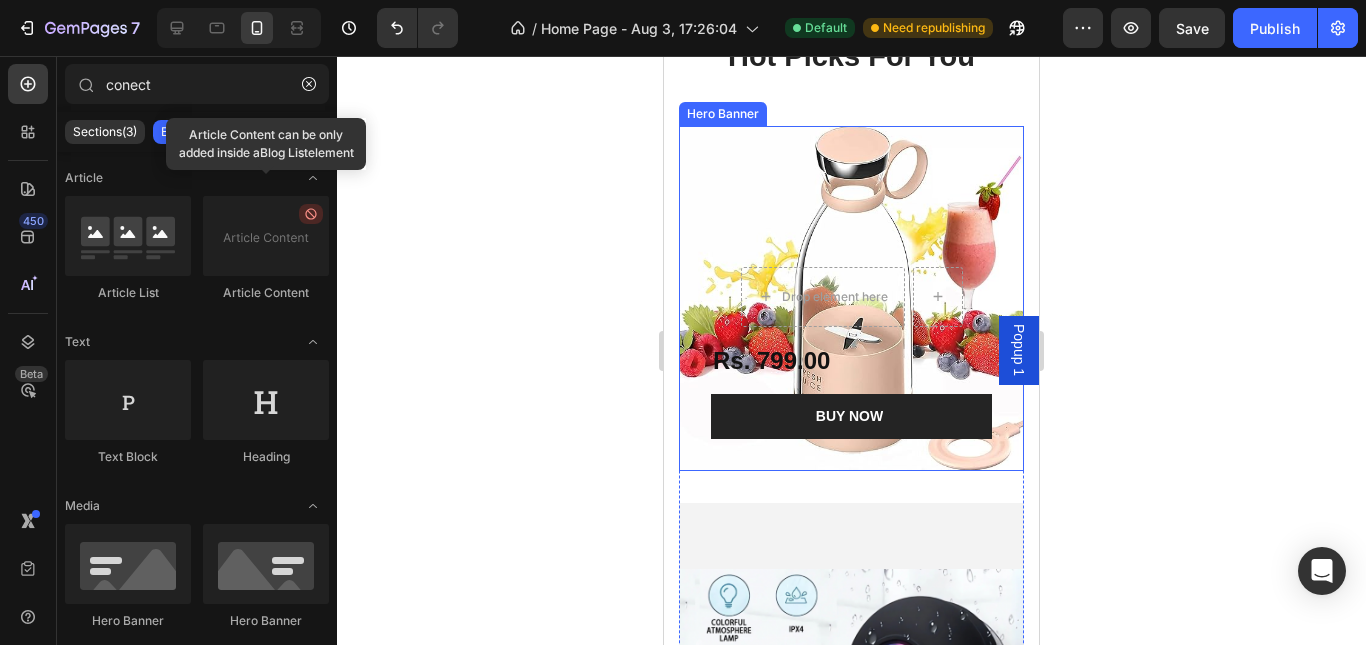 click at bounding box center (851, 298) 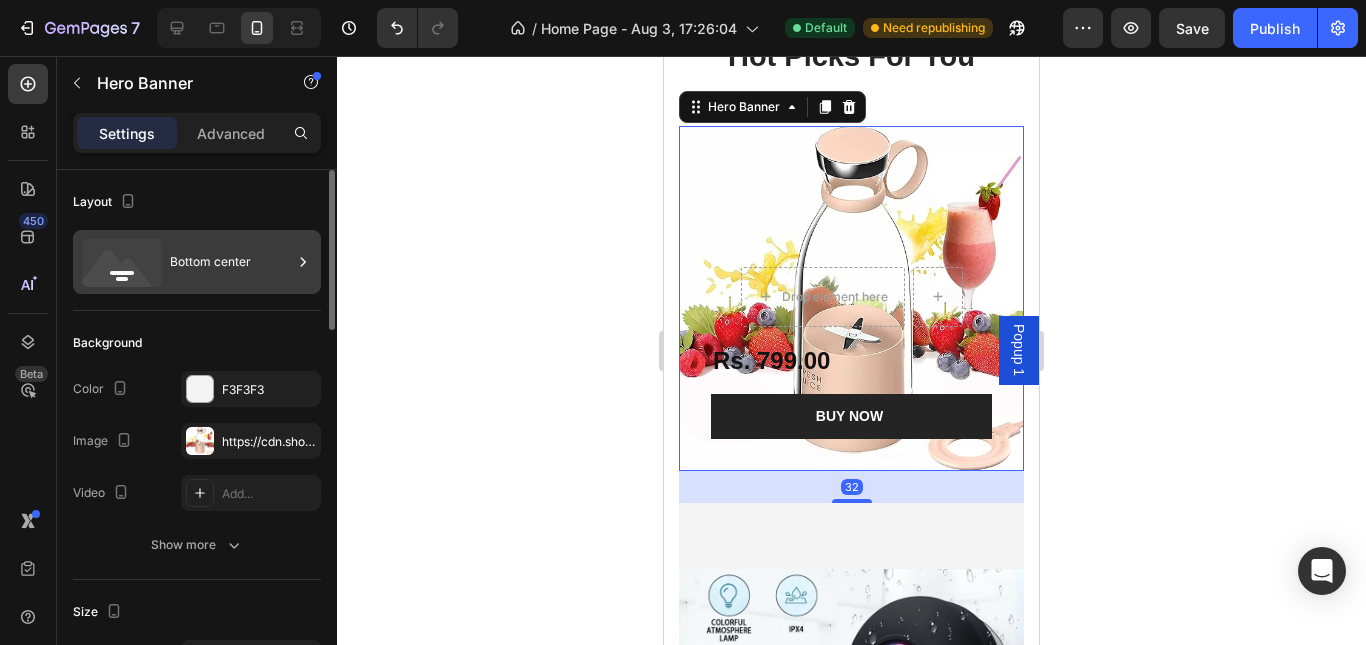 click on "Bottom center" at bounding box center (231, 262) 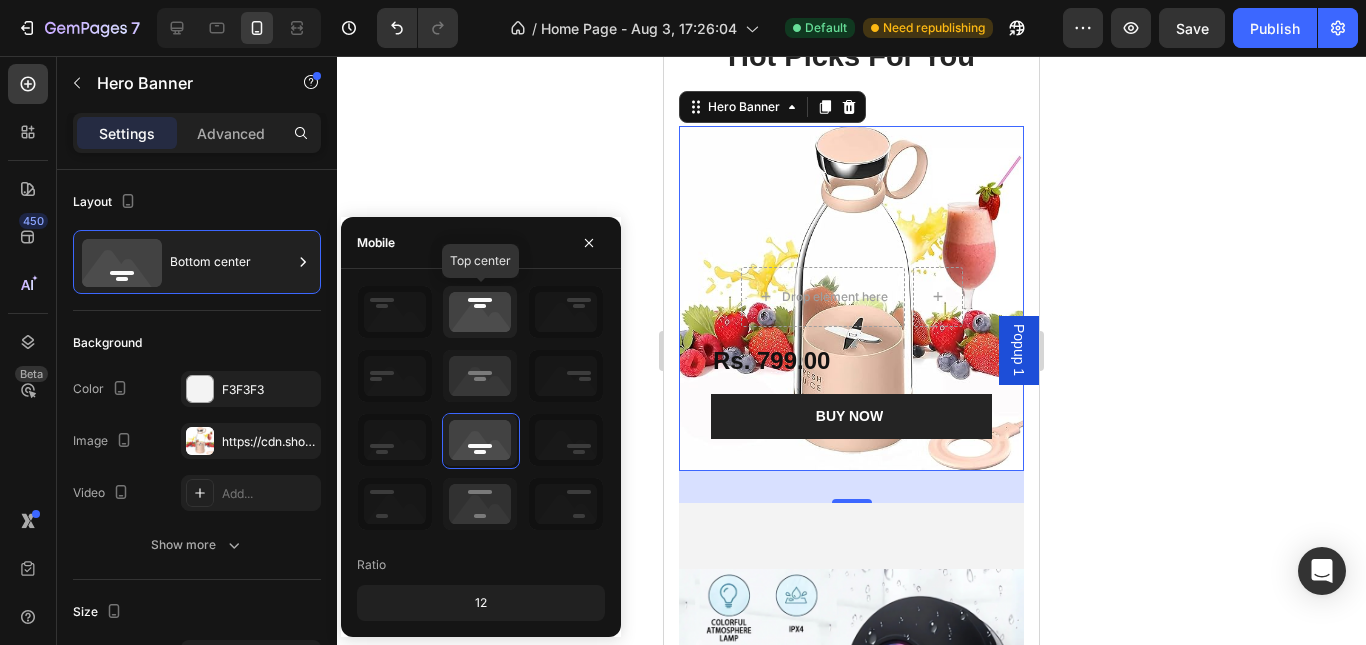click 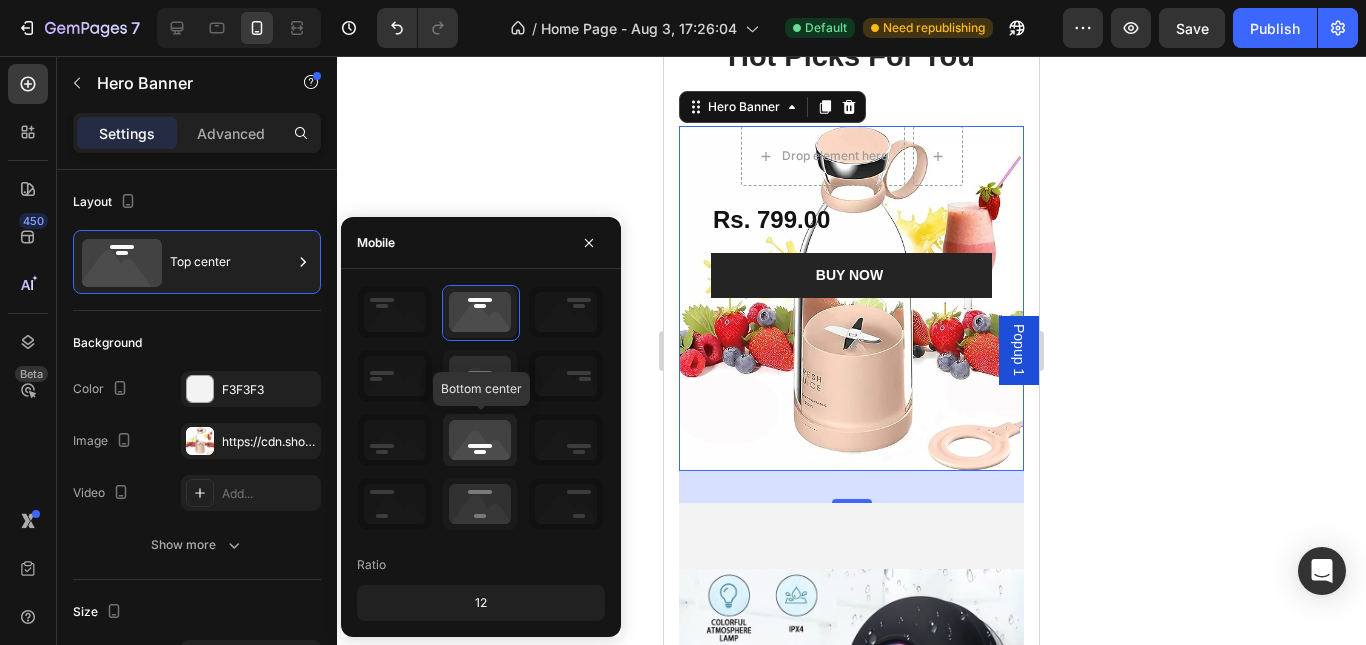 click 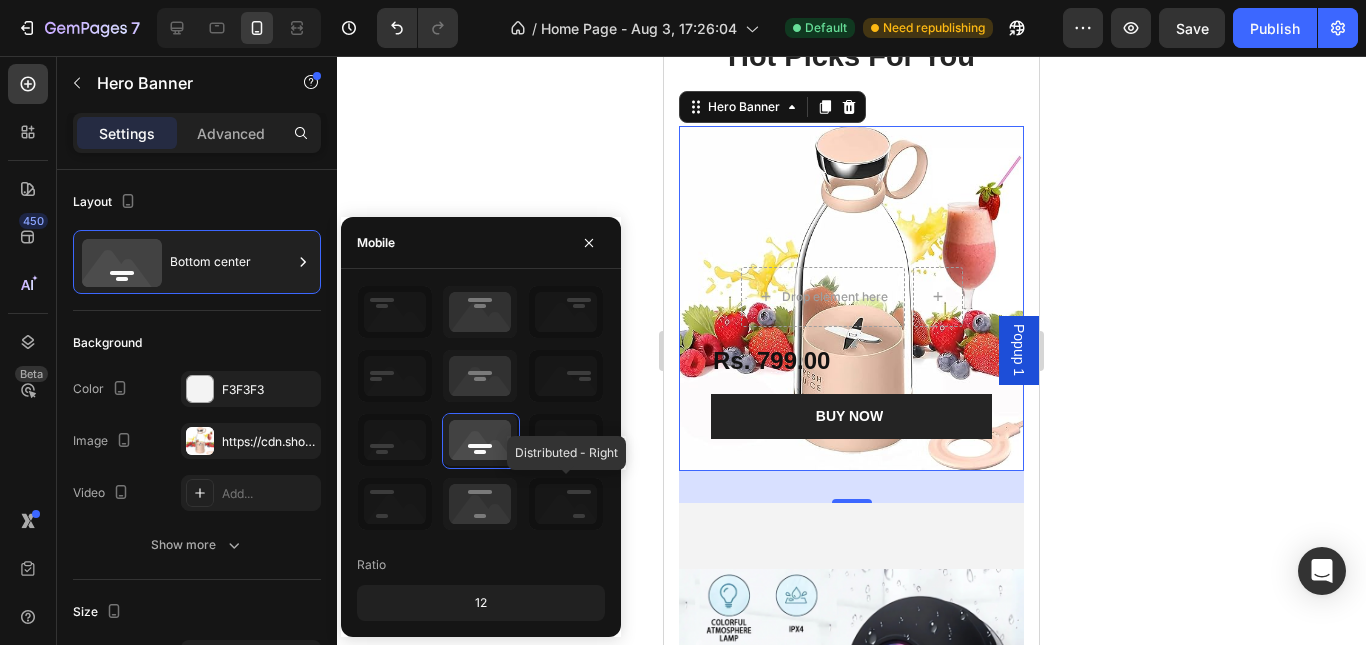 drag, startPoint x: 539, startPoint y: 482, endPoint x: 553, endPoint y: 490, distance: 16.124516 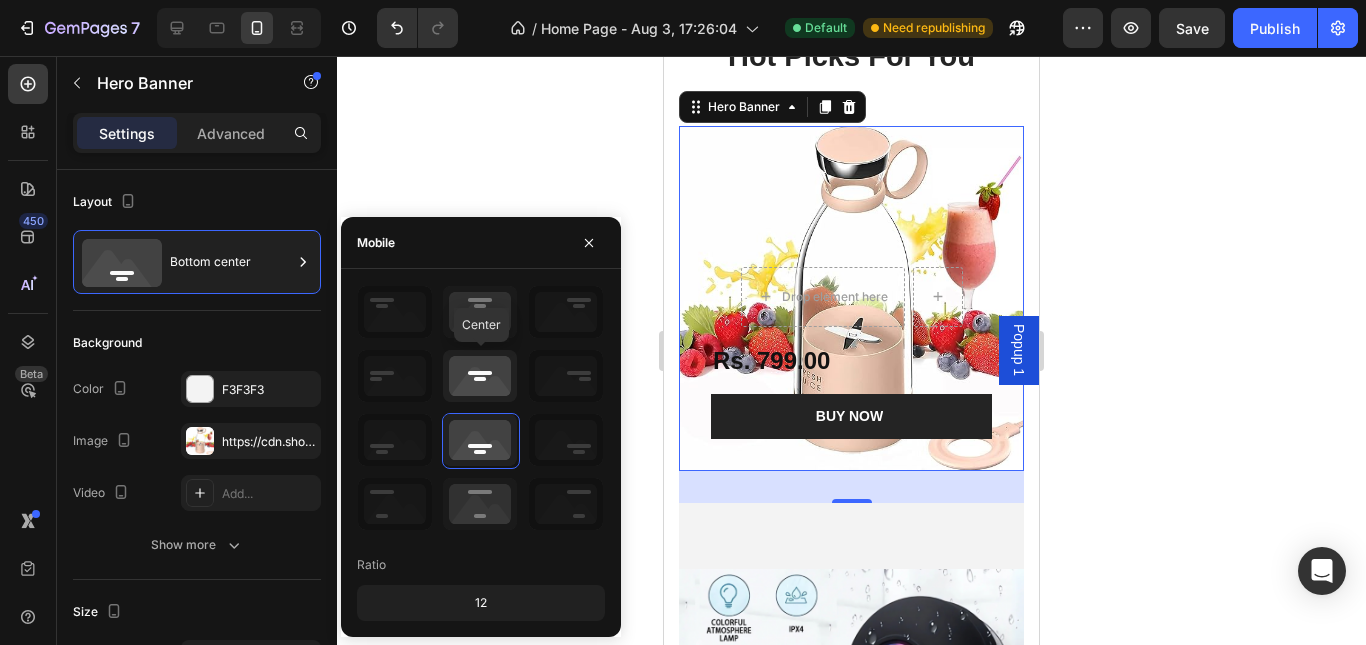 click 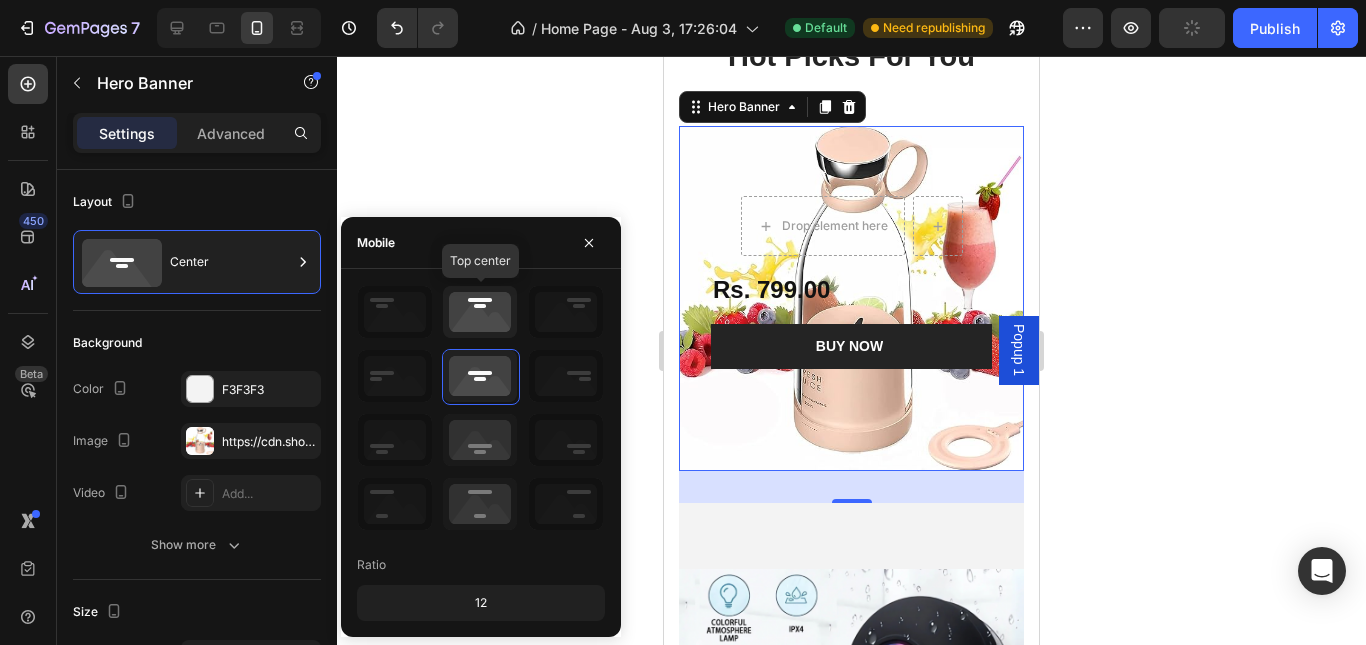 click 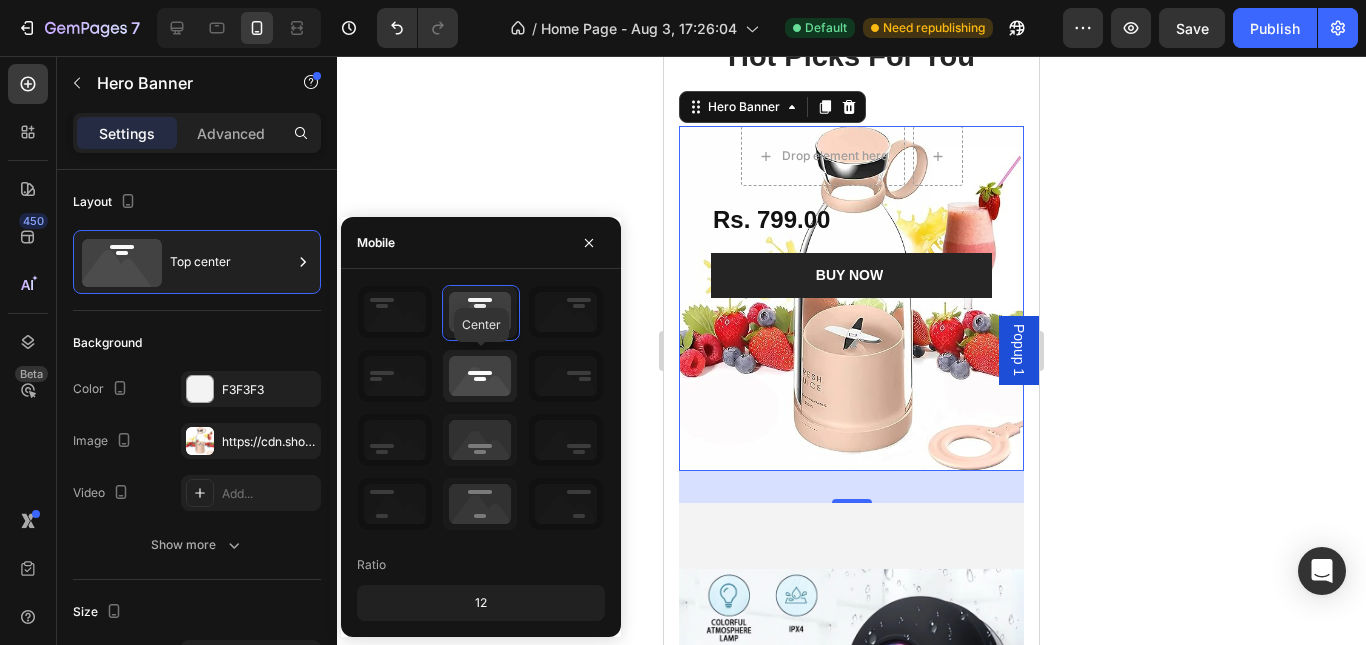 click 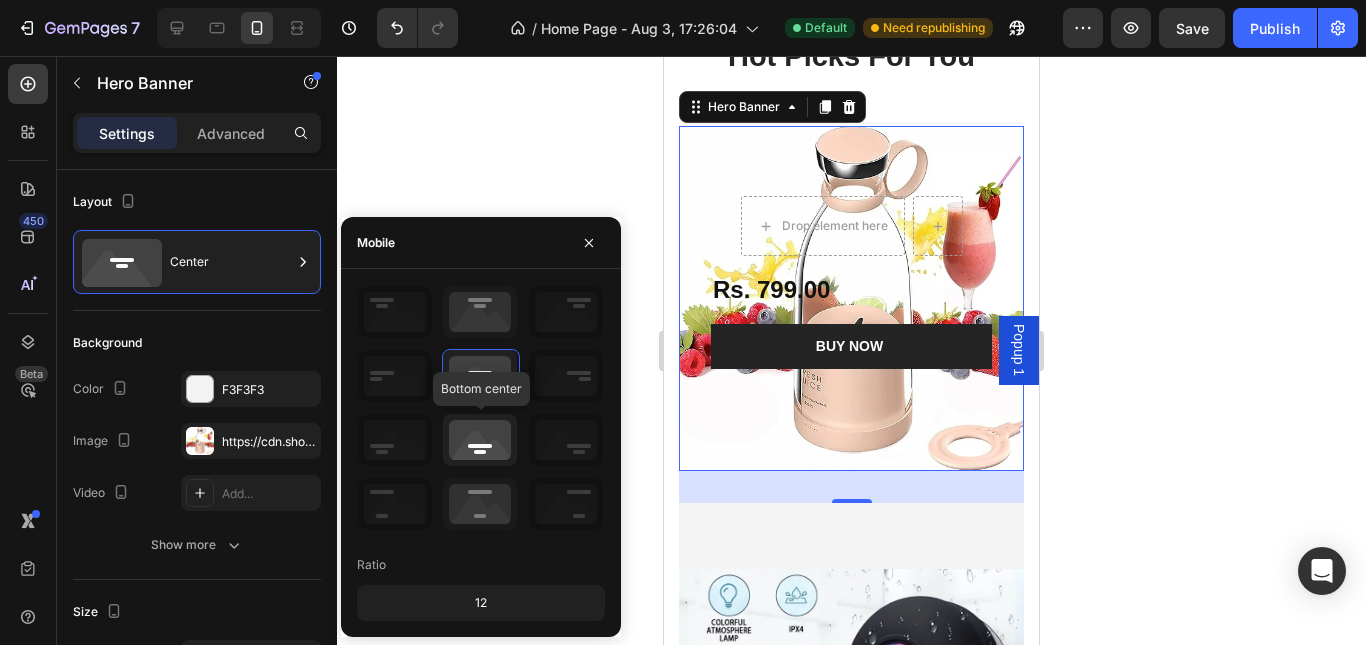 click 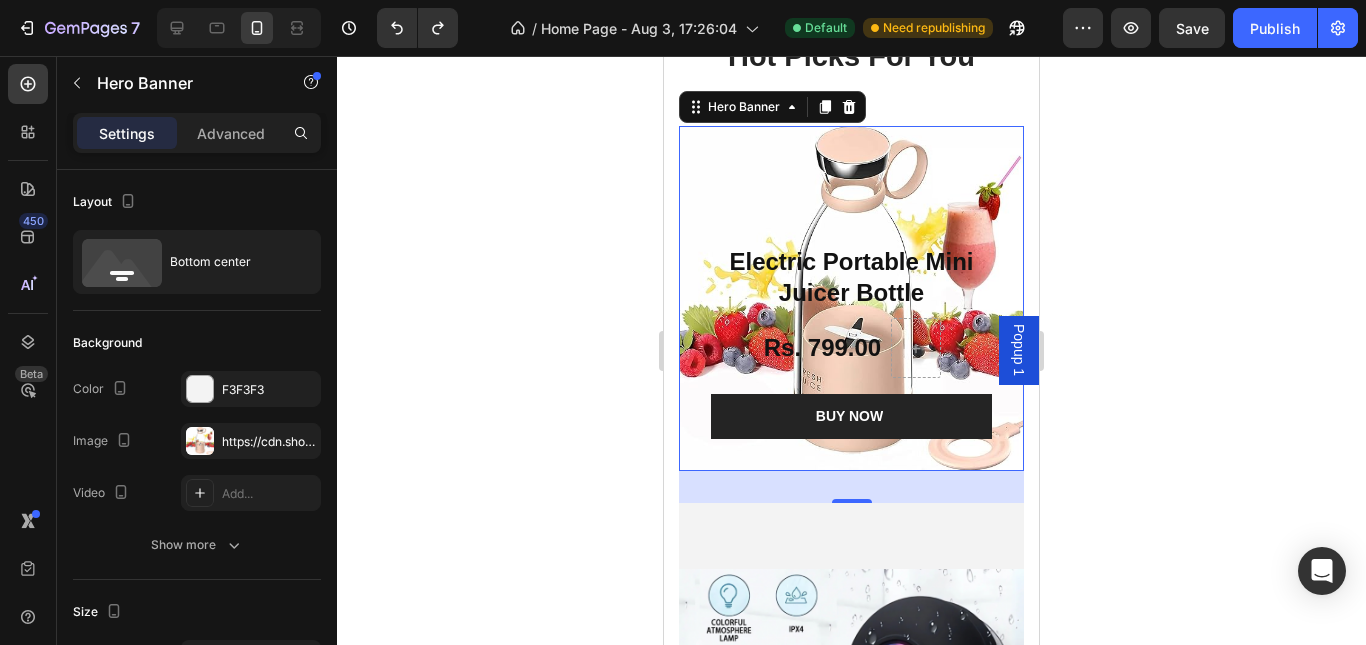 click 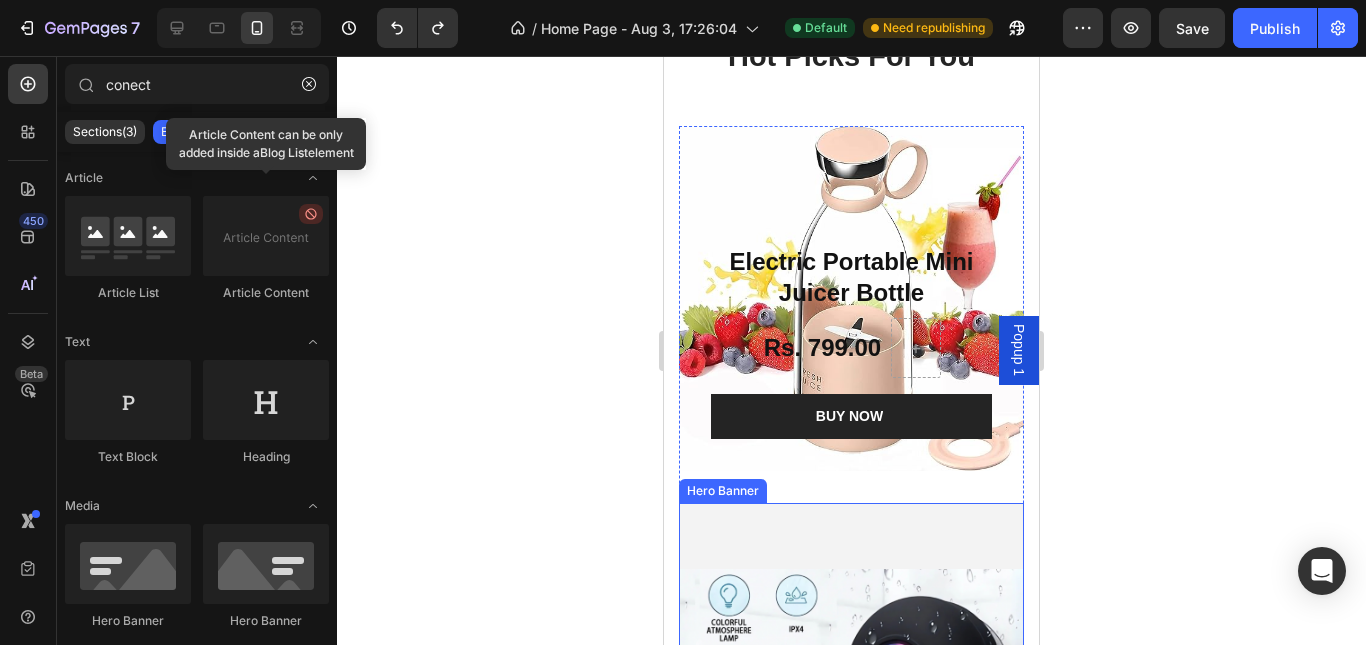 scroll, scrollTop: 1845, scrollLeft: 0, axis: vertical 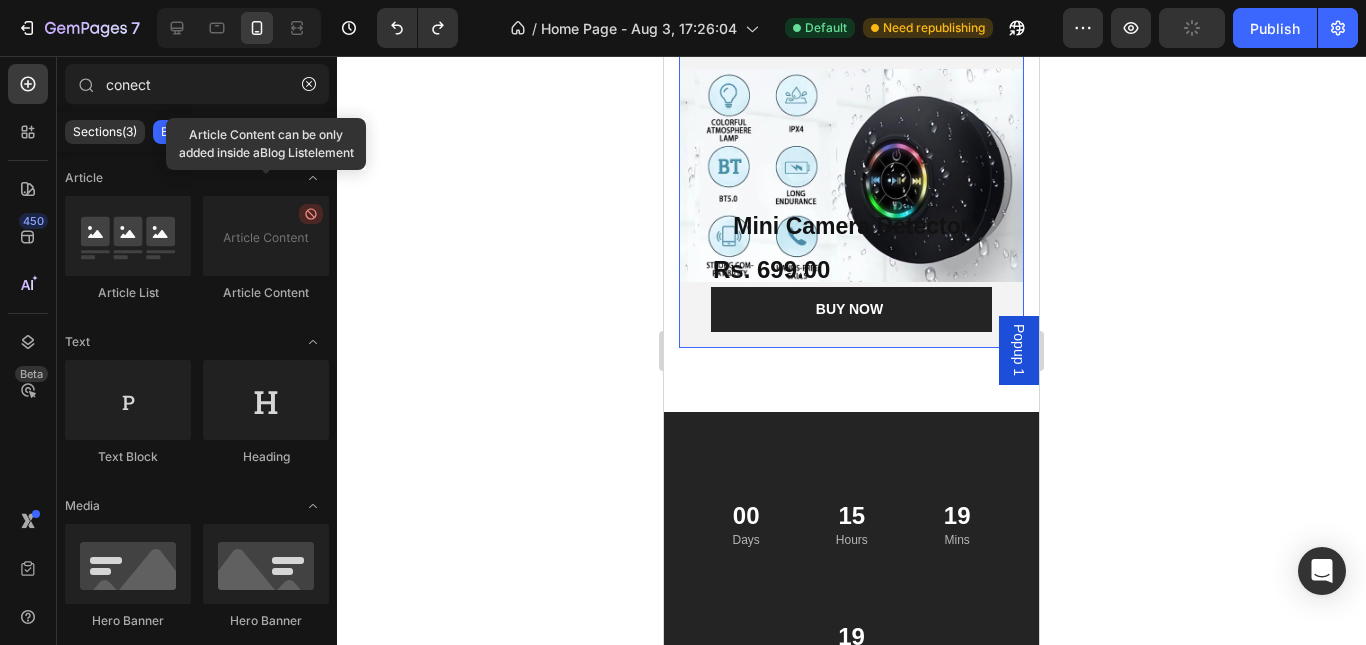 click at bounding box center [851, 175] 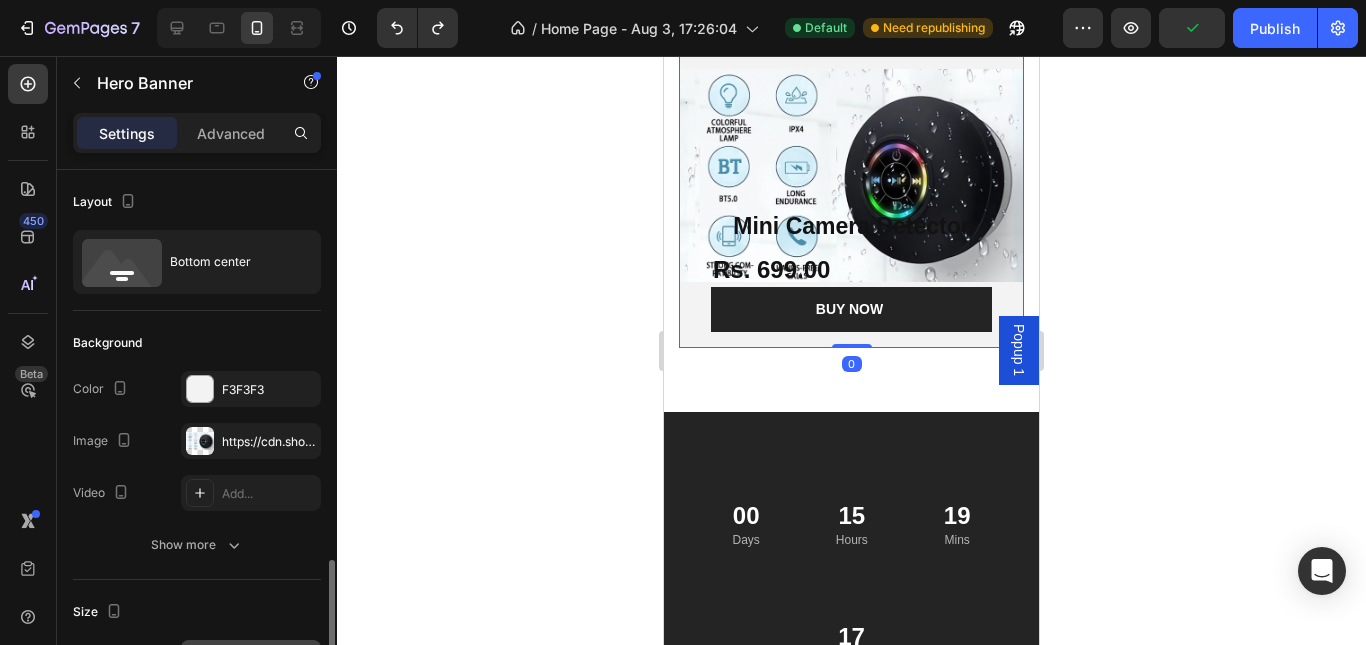 scroll, scrollTop: 300, scrollLeft: 0, axis: vertical 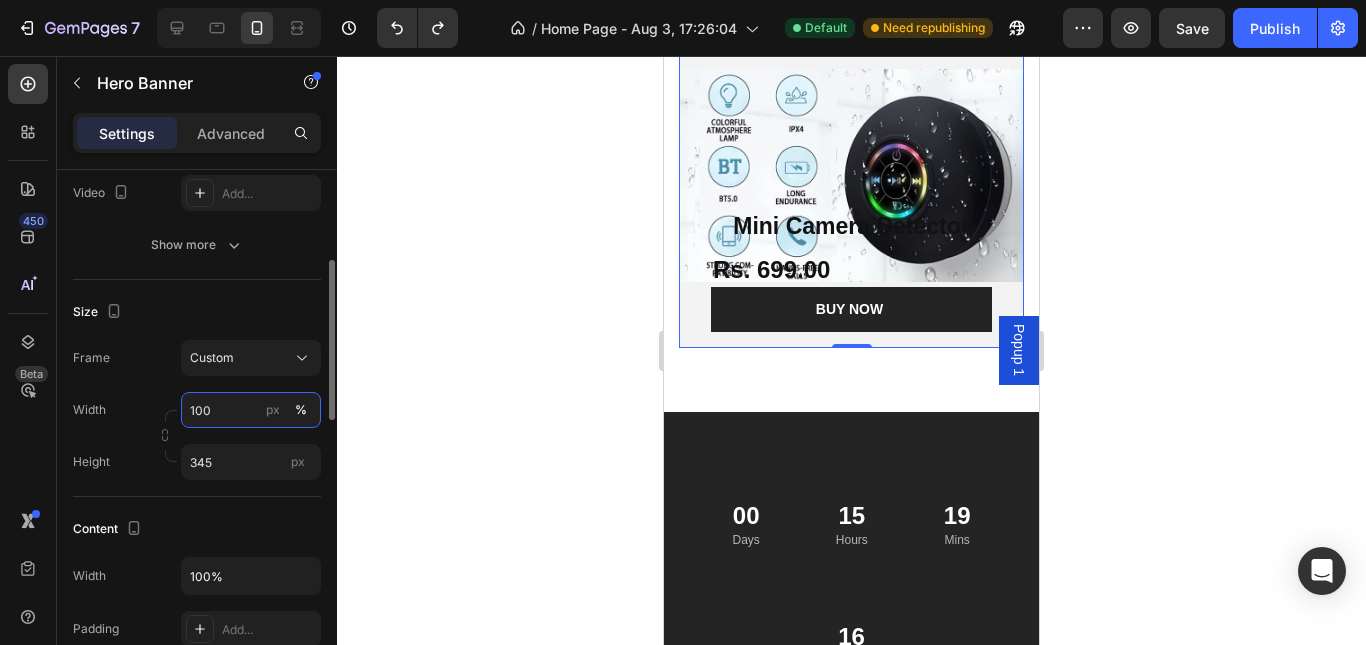 click on "100" at bounding box center (251, 410) 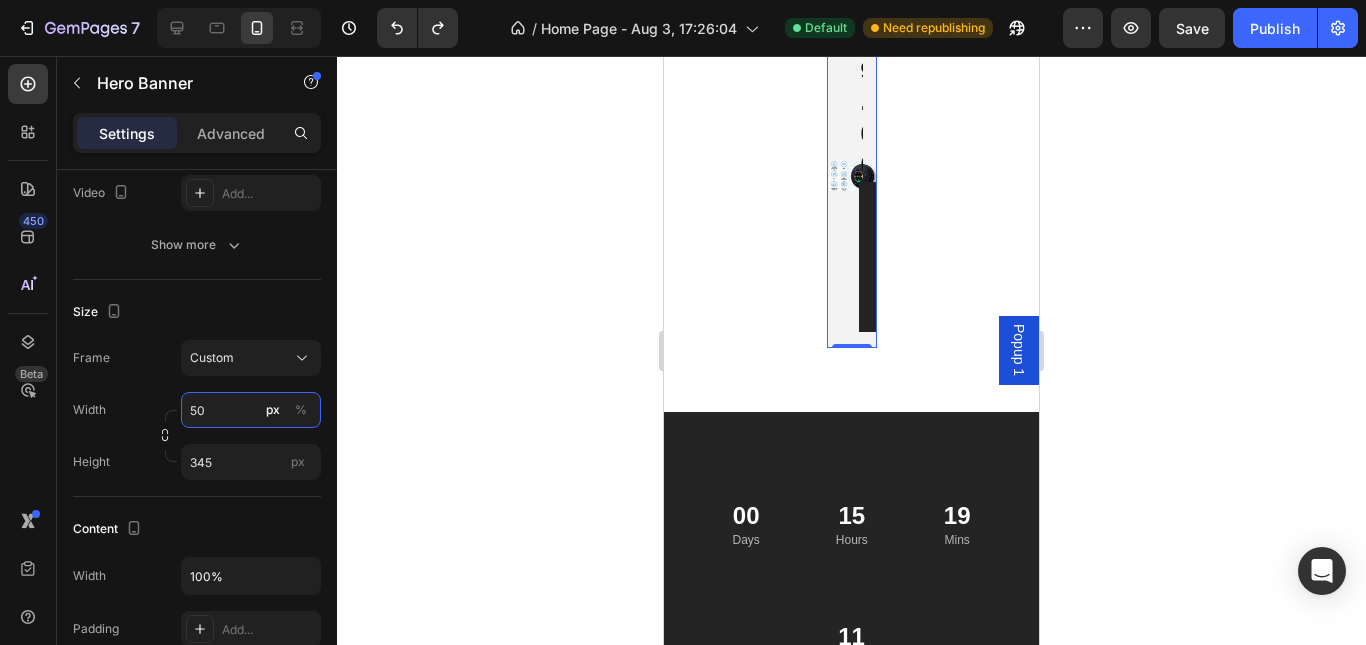 type on "5" 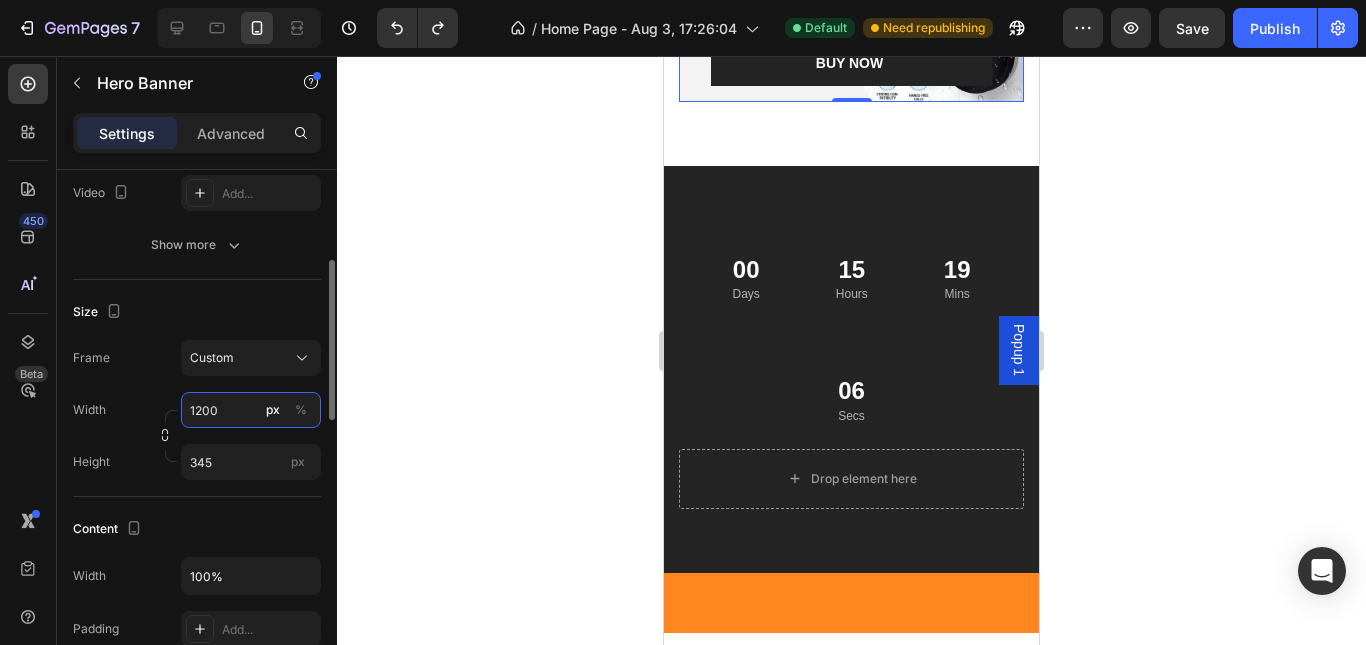 scroll, scrollTop: 0, scrollLeft: 0, axis: both 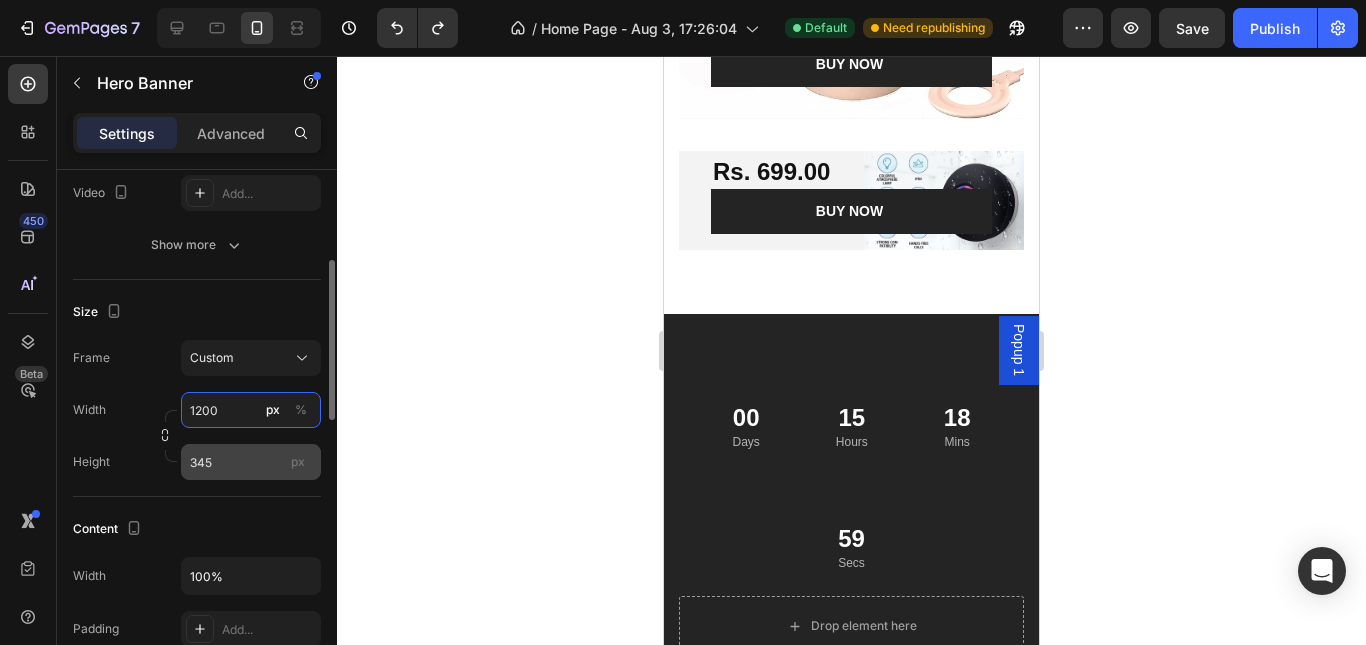 type on "1200" 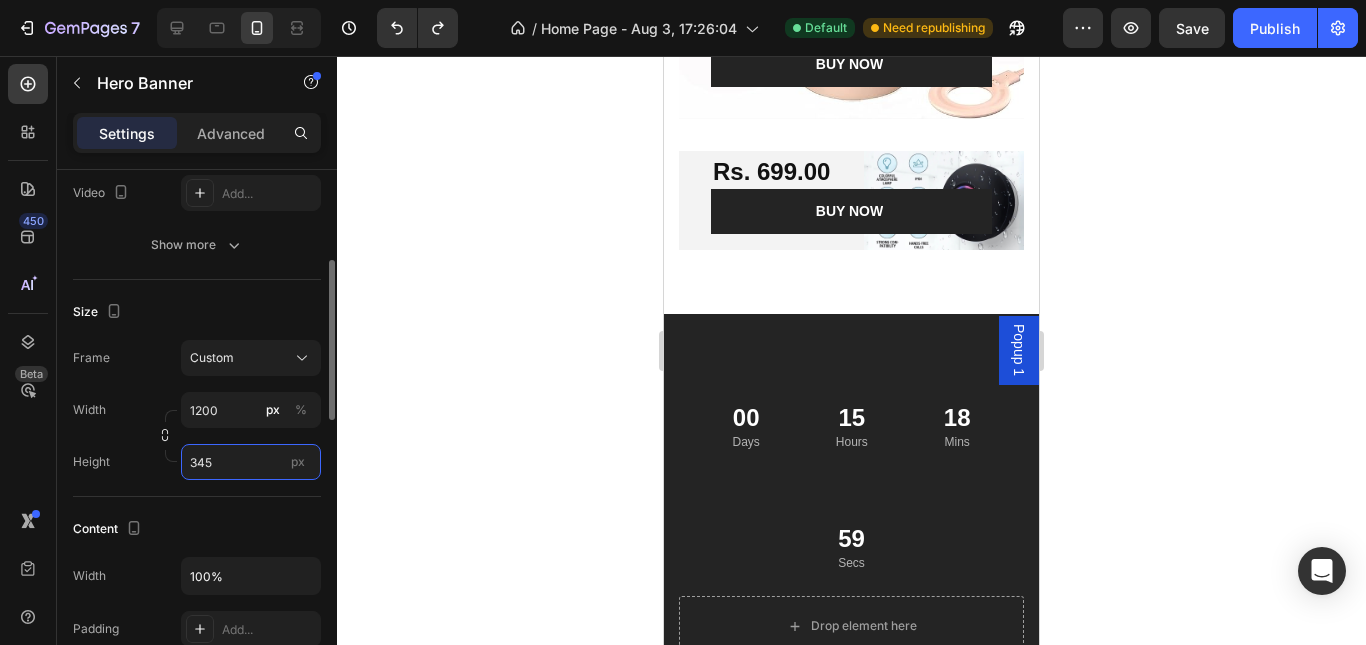click on "345" at bounding box center [251, 462] 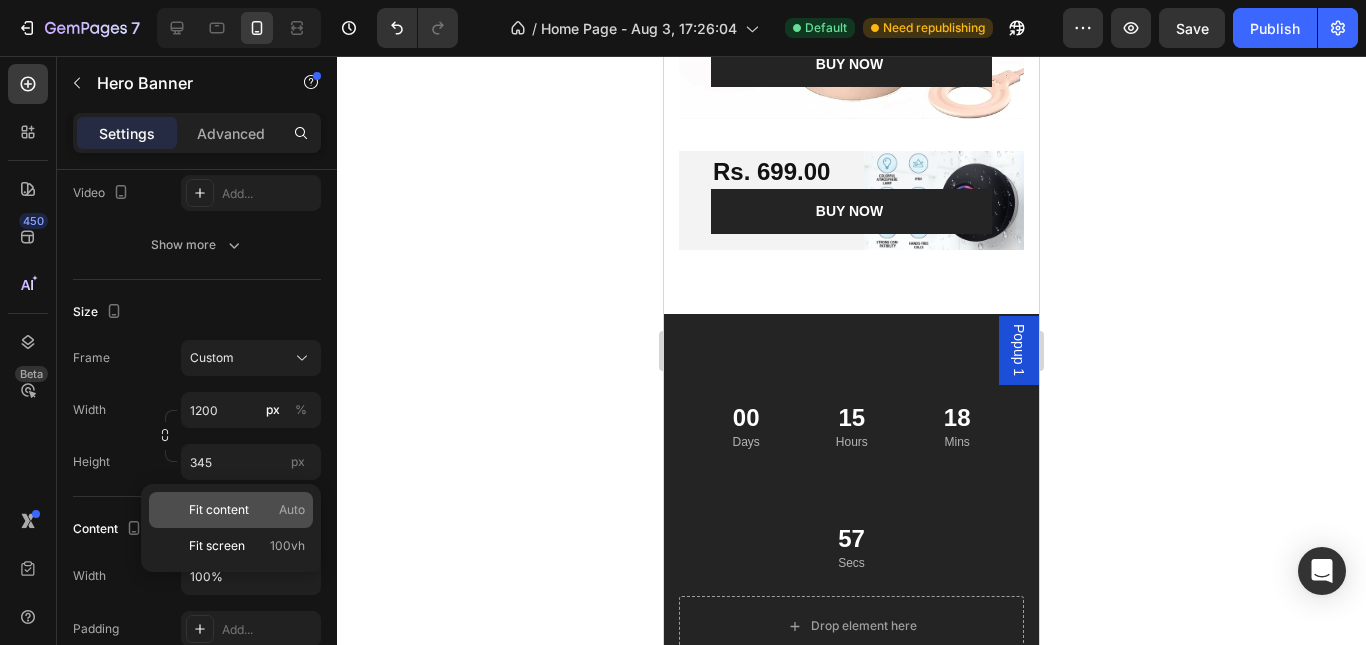 click on "Fit content" at bounding box center (219, 510) 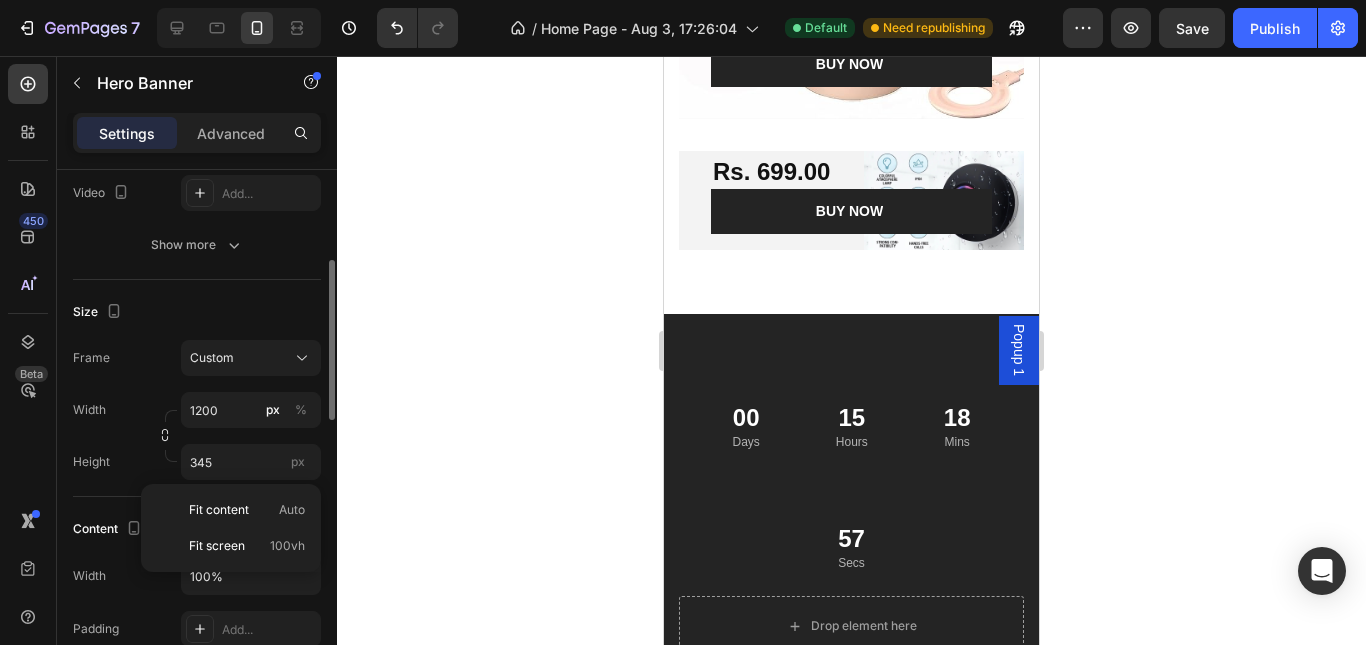 type on "Auto" 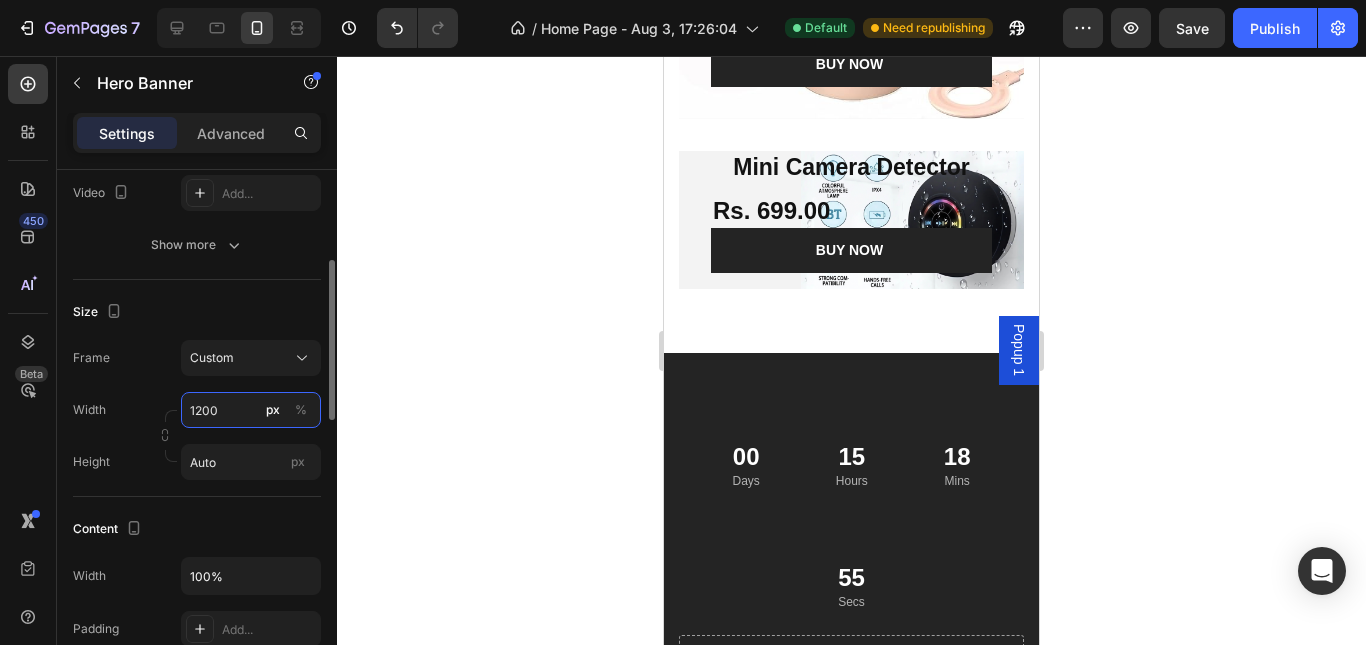 click on "1200" at bounding box center (251, 410) 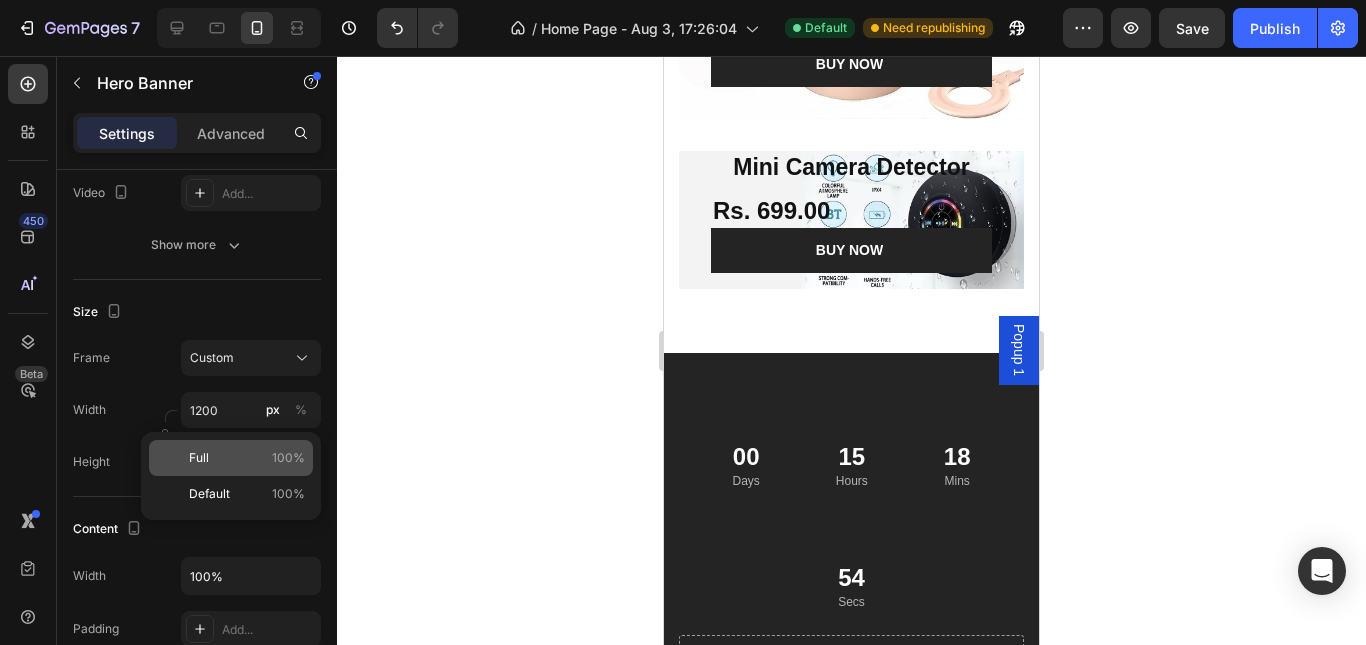 click on "Full 100%" 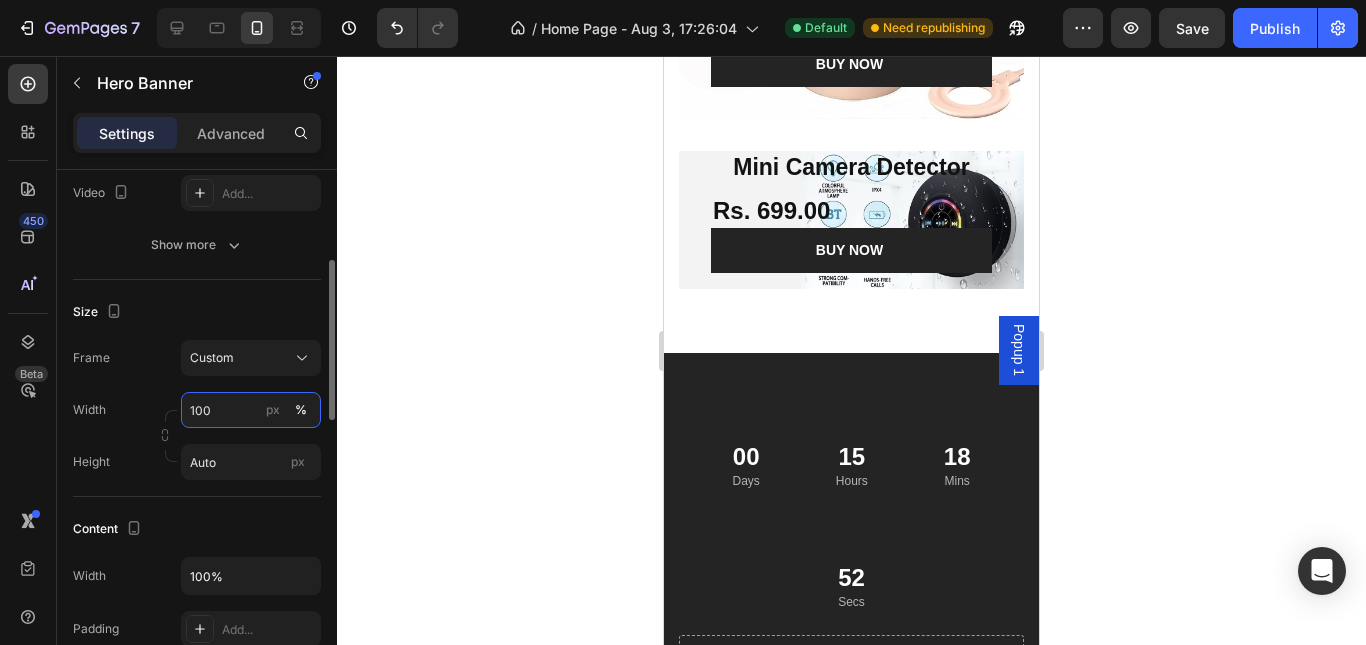 click on "100" at bounding box center (251, 410) 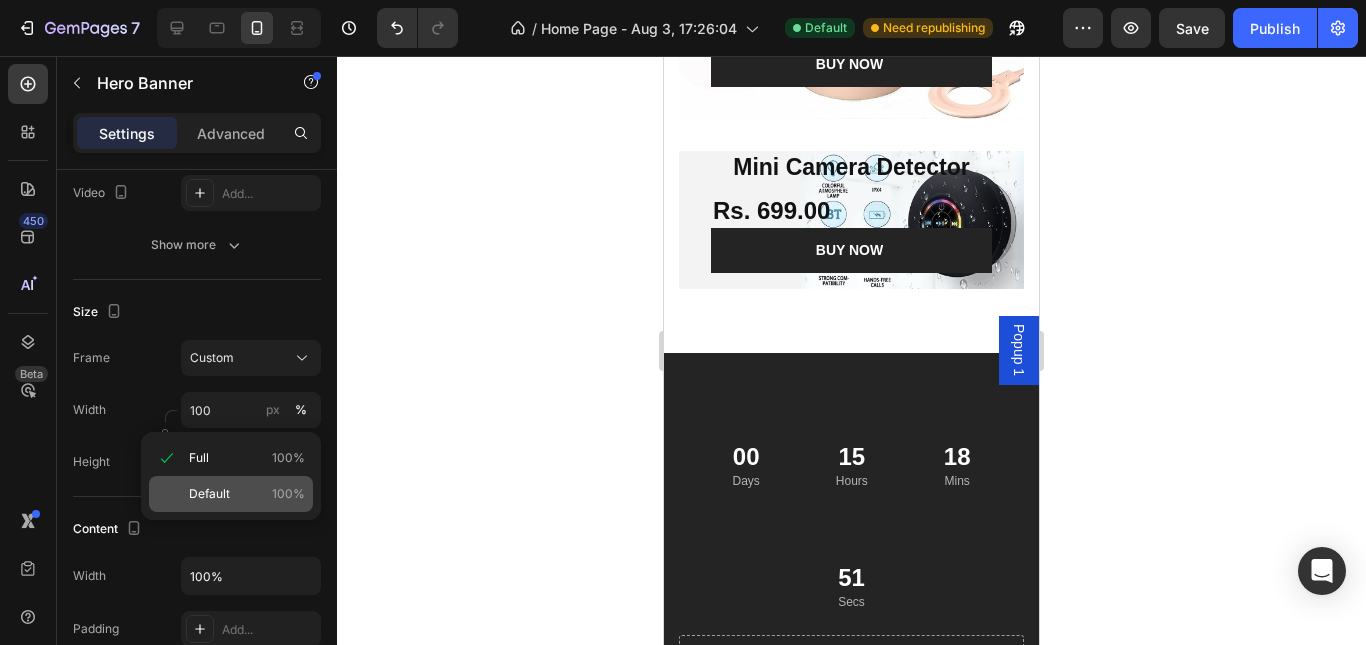 click on "Default 100%" at bounding box center (247, 494) 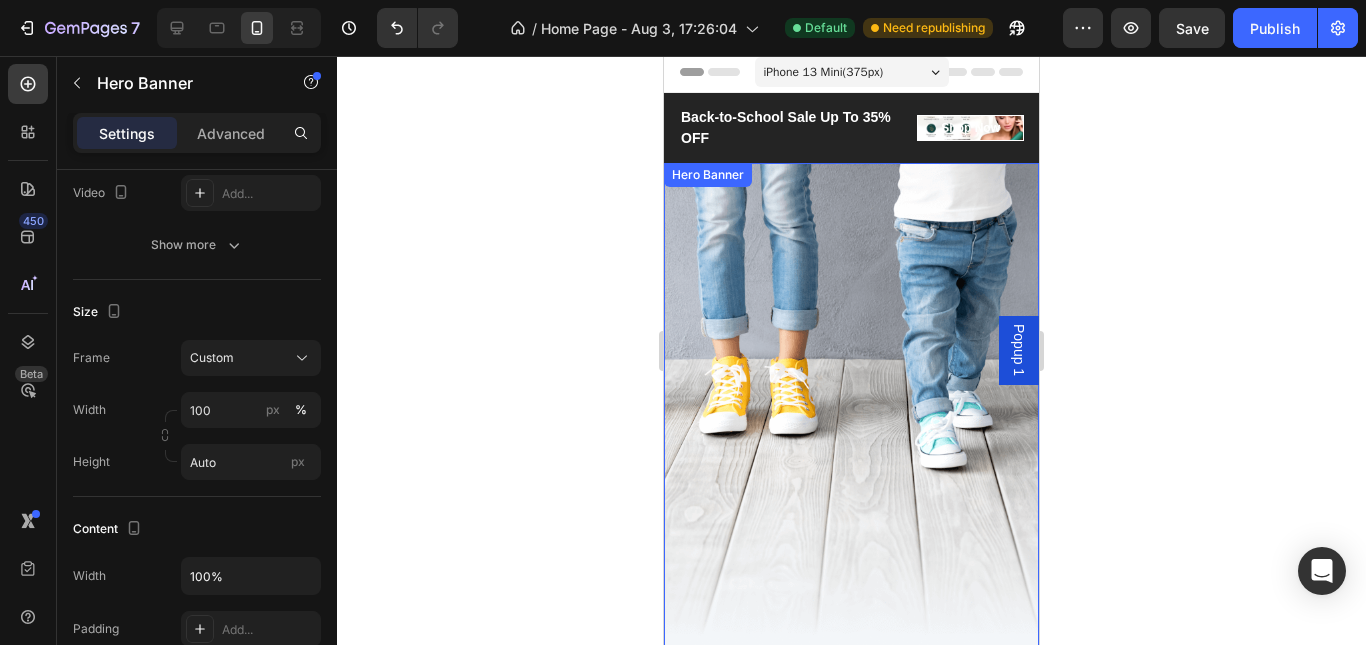 scroll, scrollTop: 0, scrollLeft: 0, axis: both 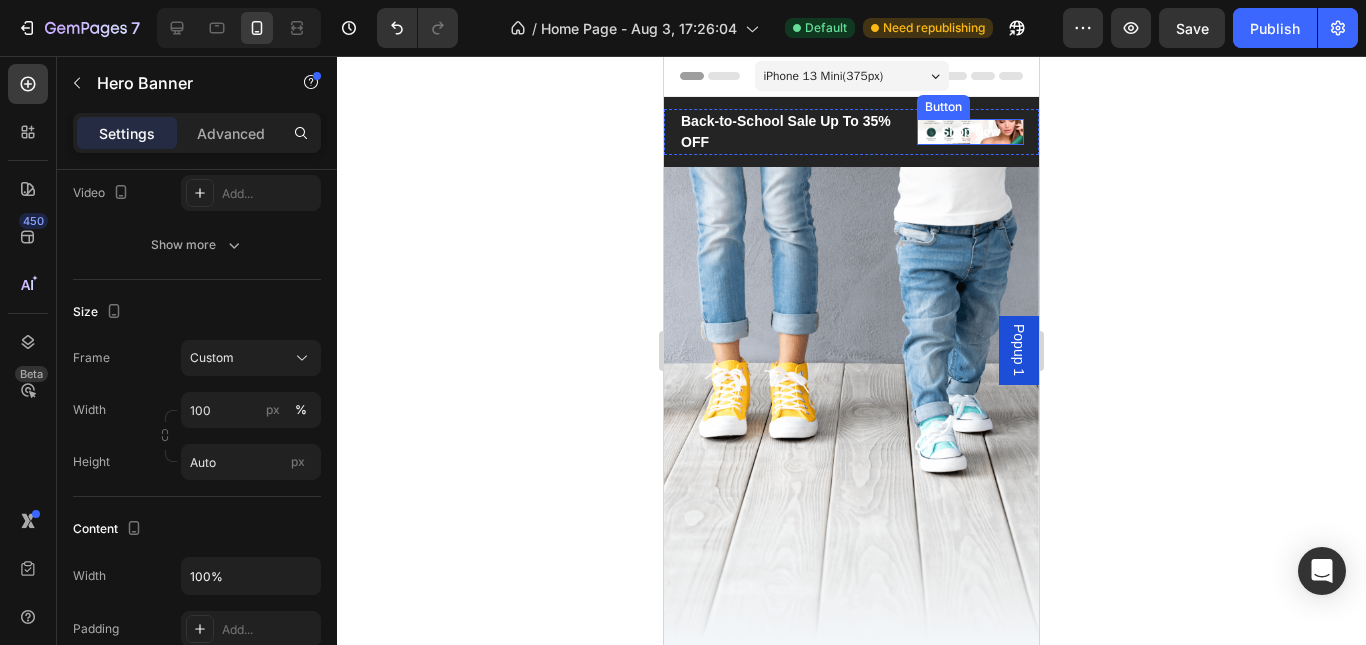 click on "Back-to-School Sale Up To 35% OFF" at bounding box center (791, 132) 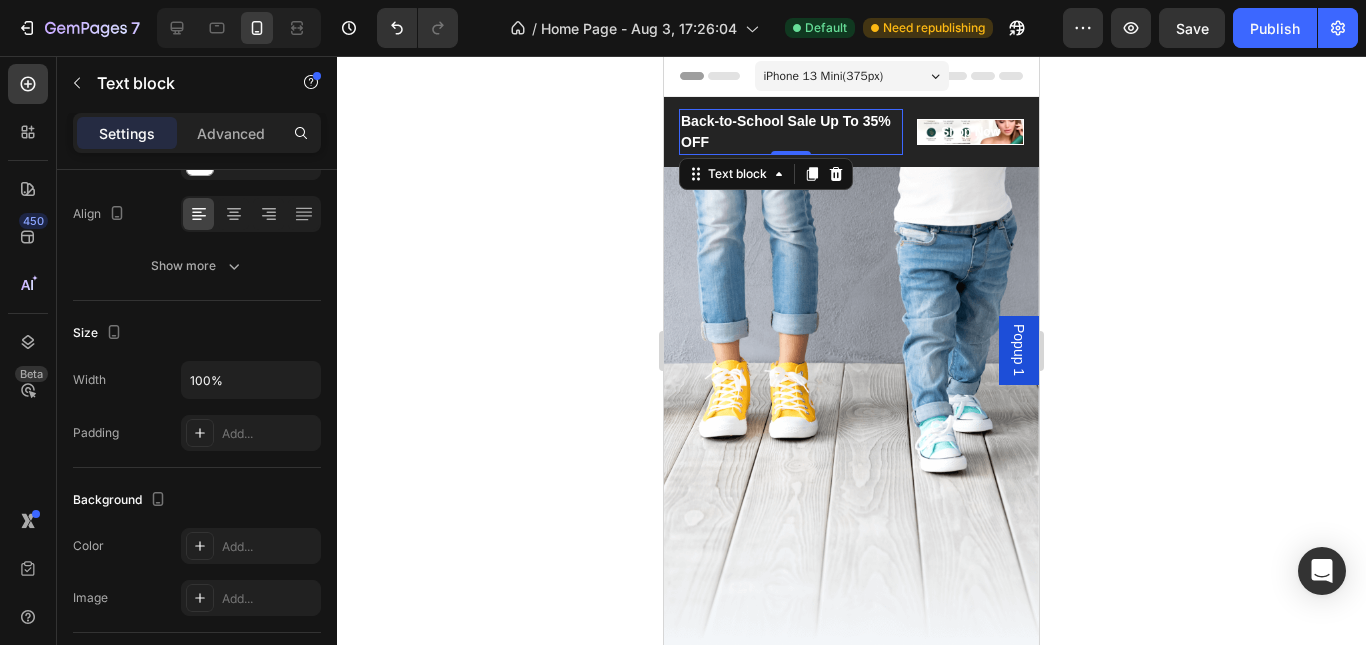 scroll, scrollTop: 0, scrollLeft: 0, axis: both 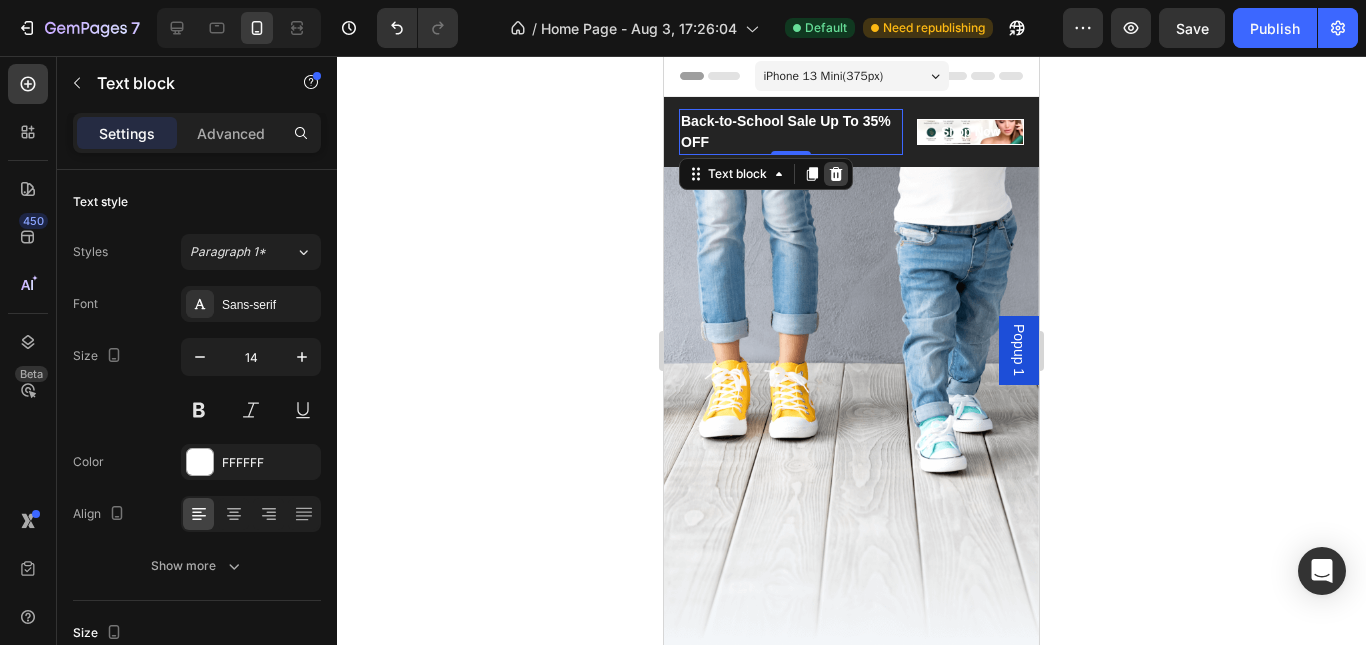 click 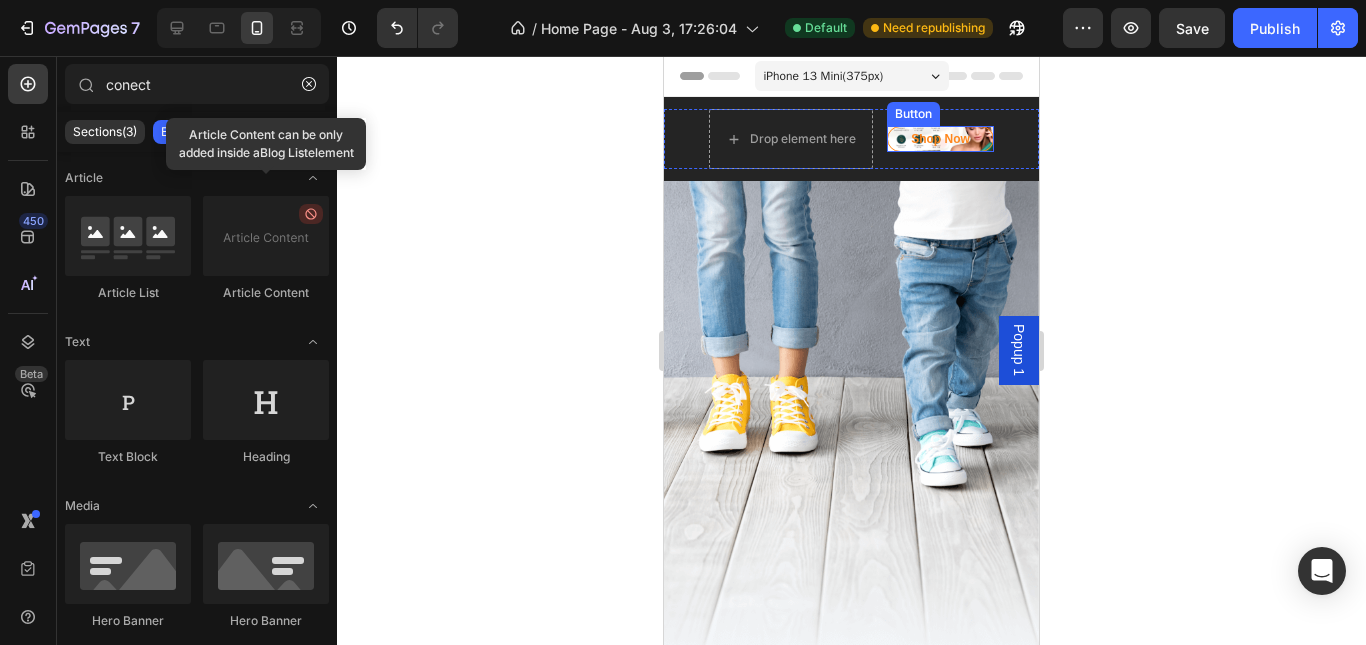 click on "Shop Now" at bounding box center (940, 139) 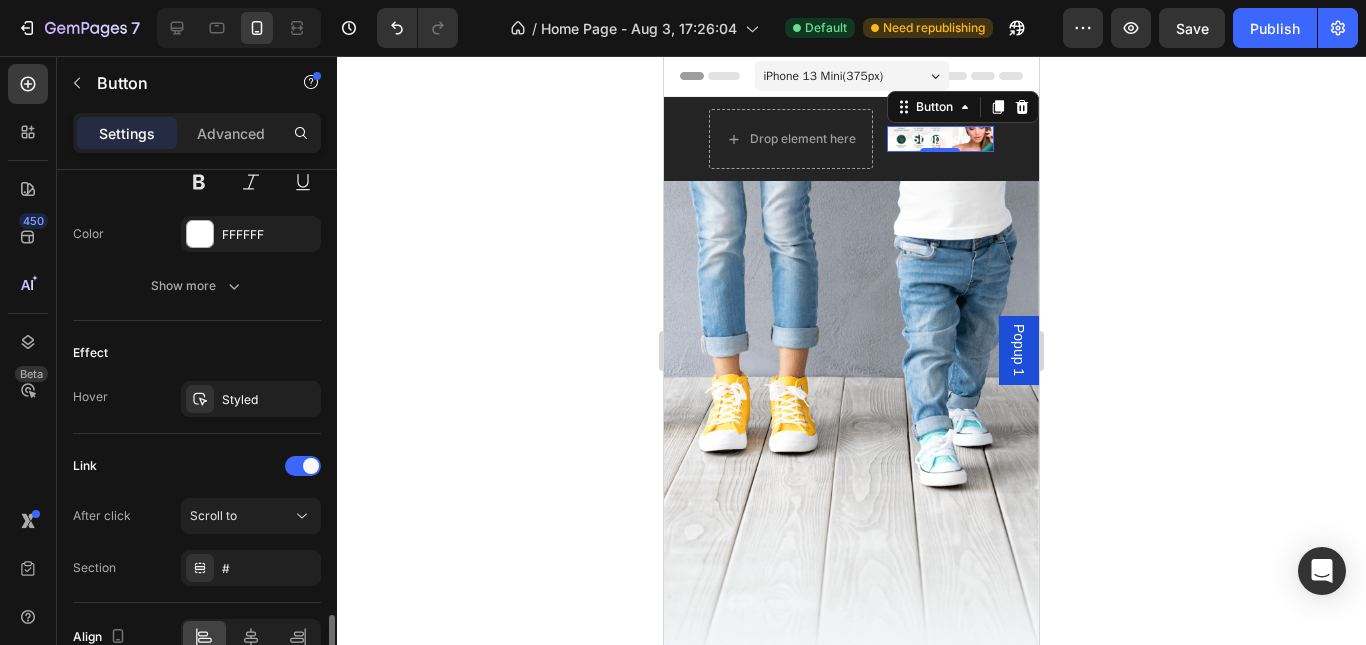 scroll, scrollTop: 1000, scrollLeft: 0, axis: vertical 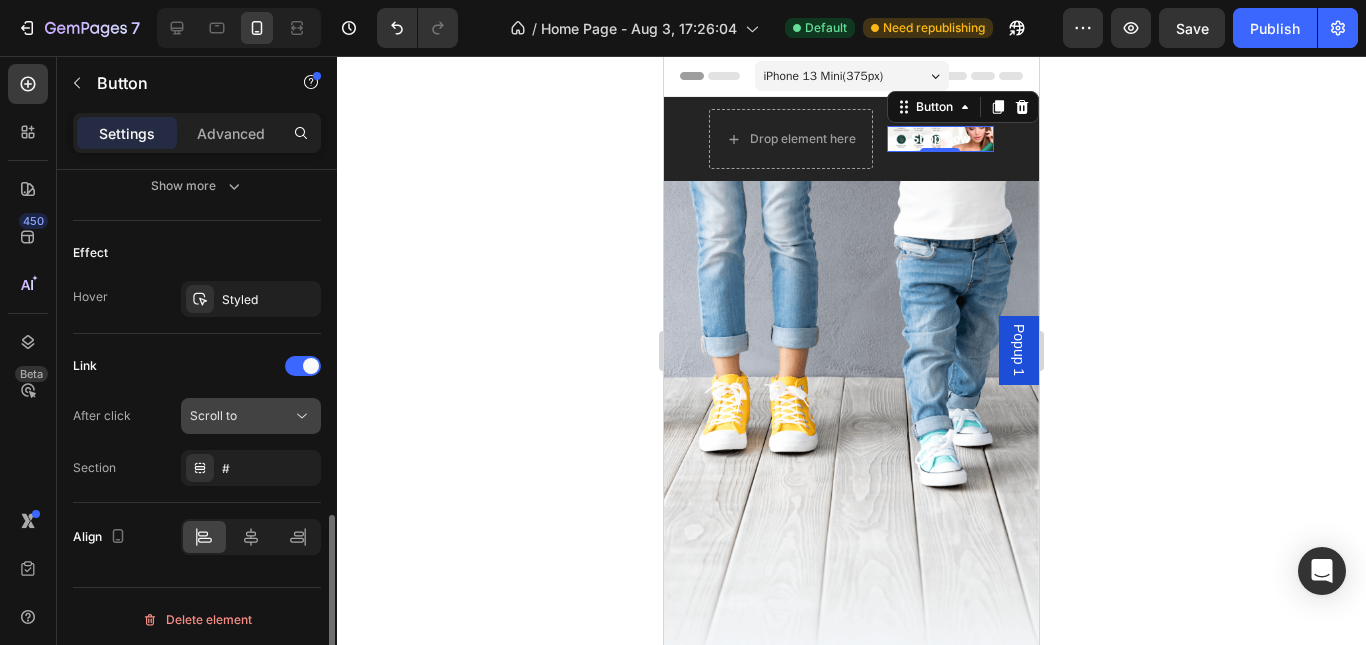 click on "Scroll to" at bounding box center (241, 416) 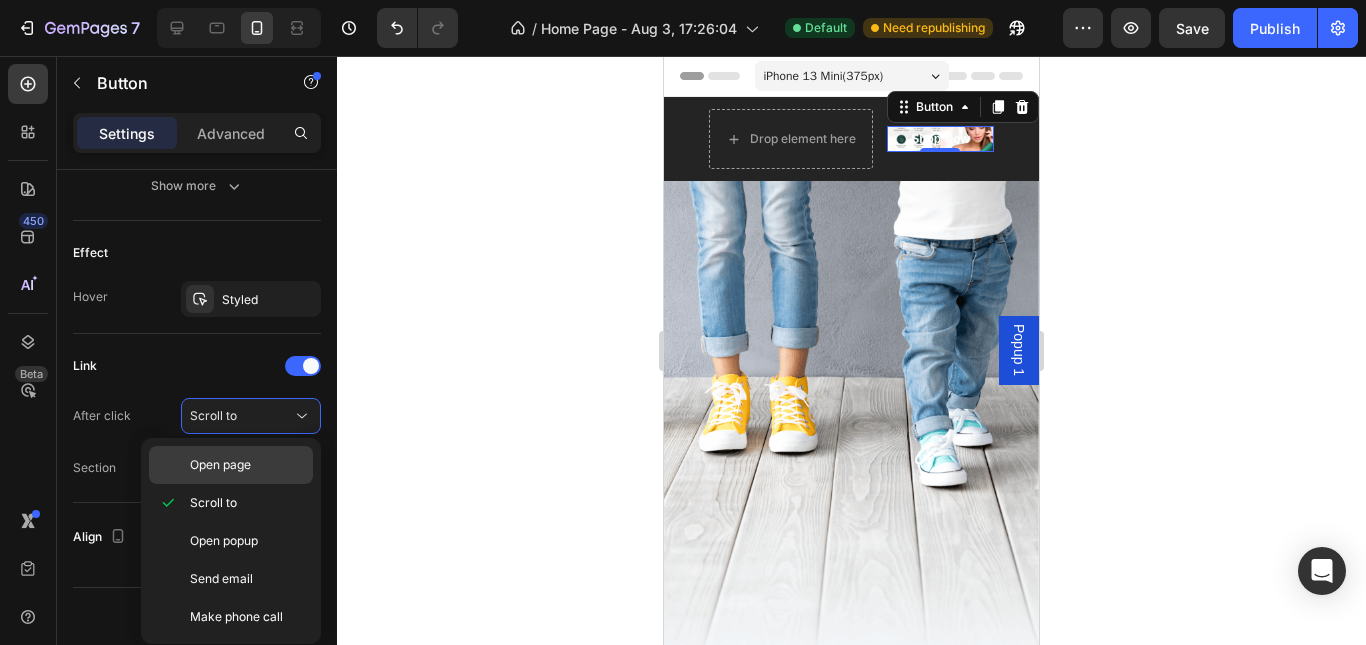 click on "Open page" at bounding box center [247, 465] 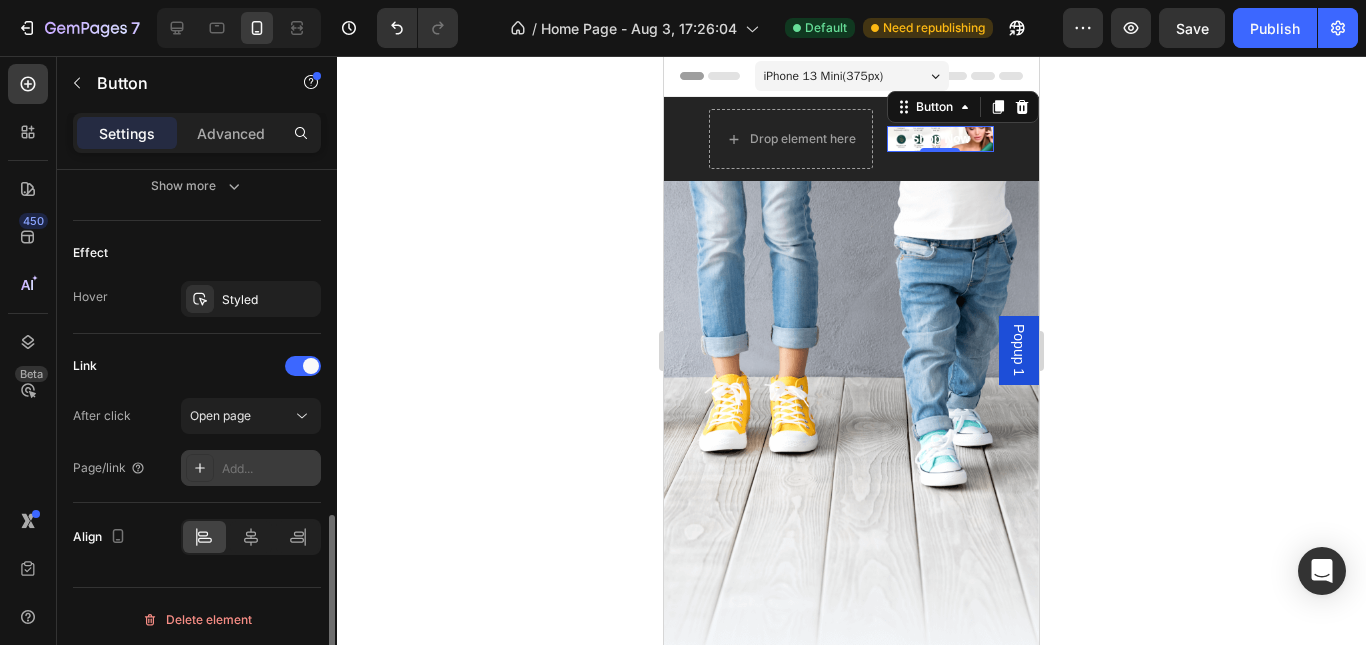 click on "Add..." at bounding box center (269, 469) 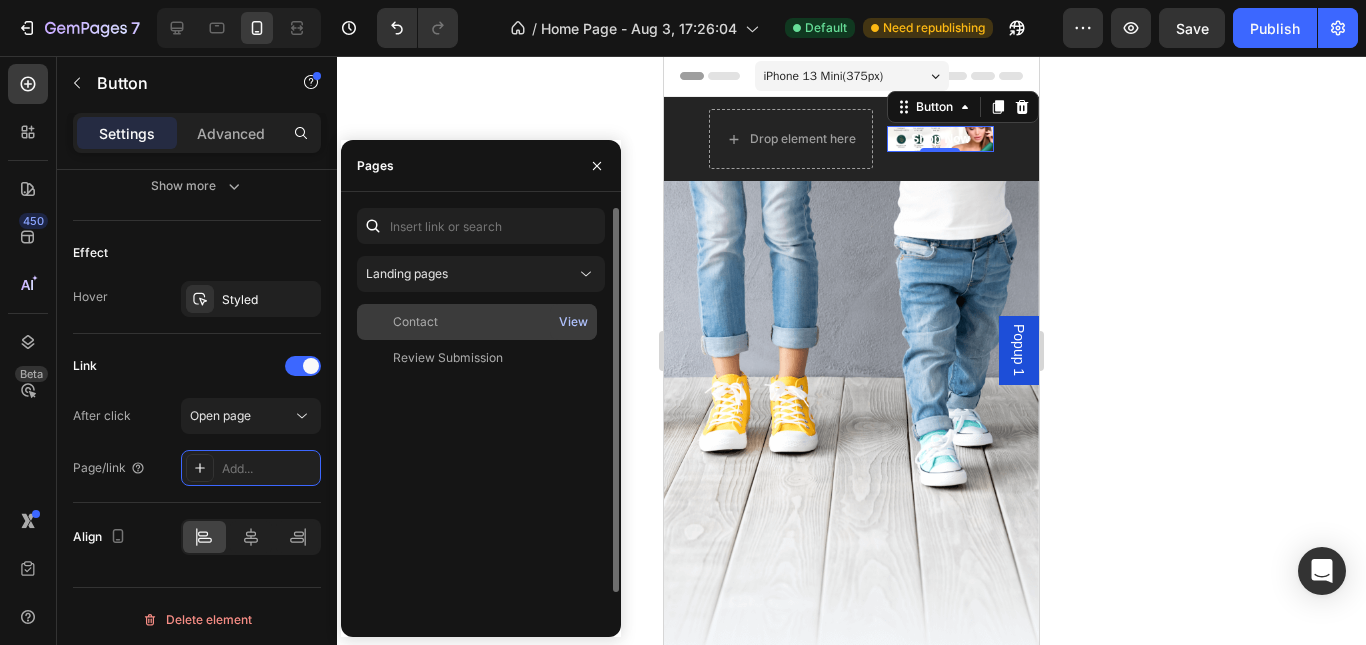click on "View" at bounding box center (573, 322) 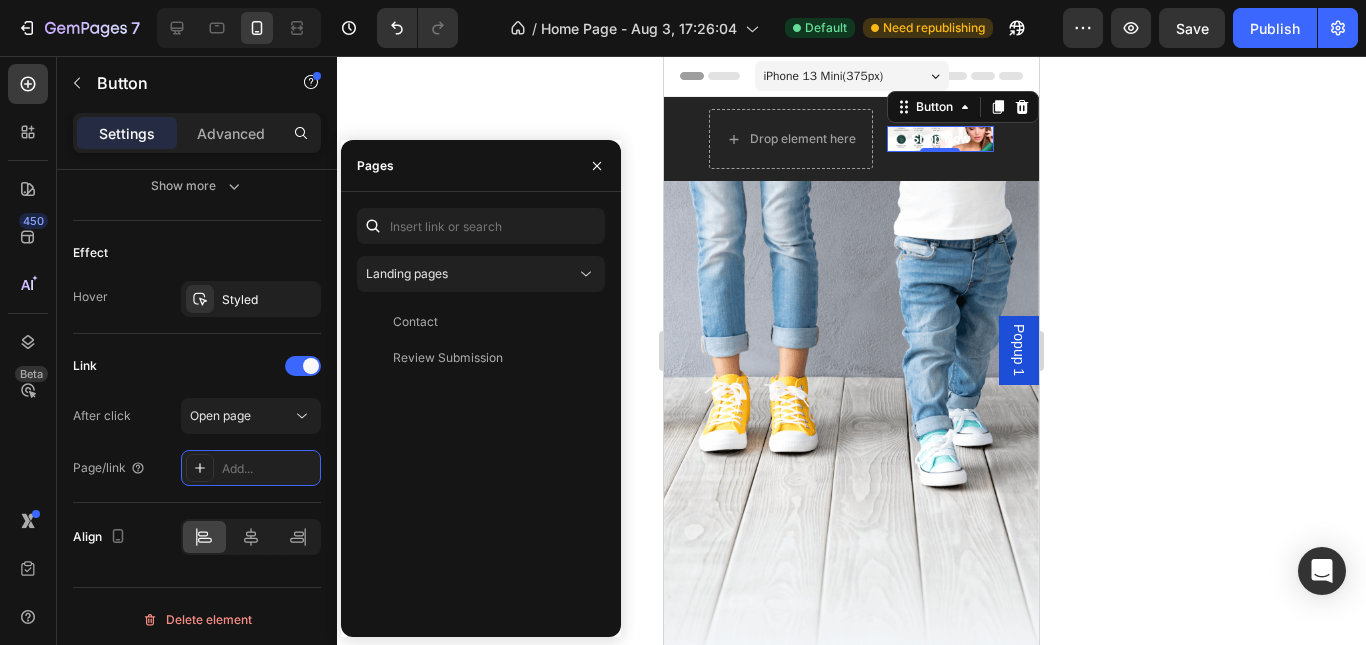 scroll, scrollTop: 31, scrollLeft: 0, axis: vertical 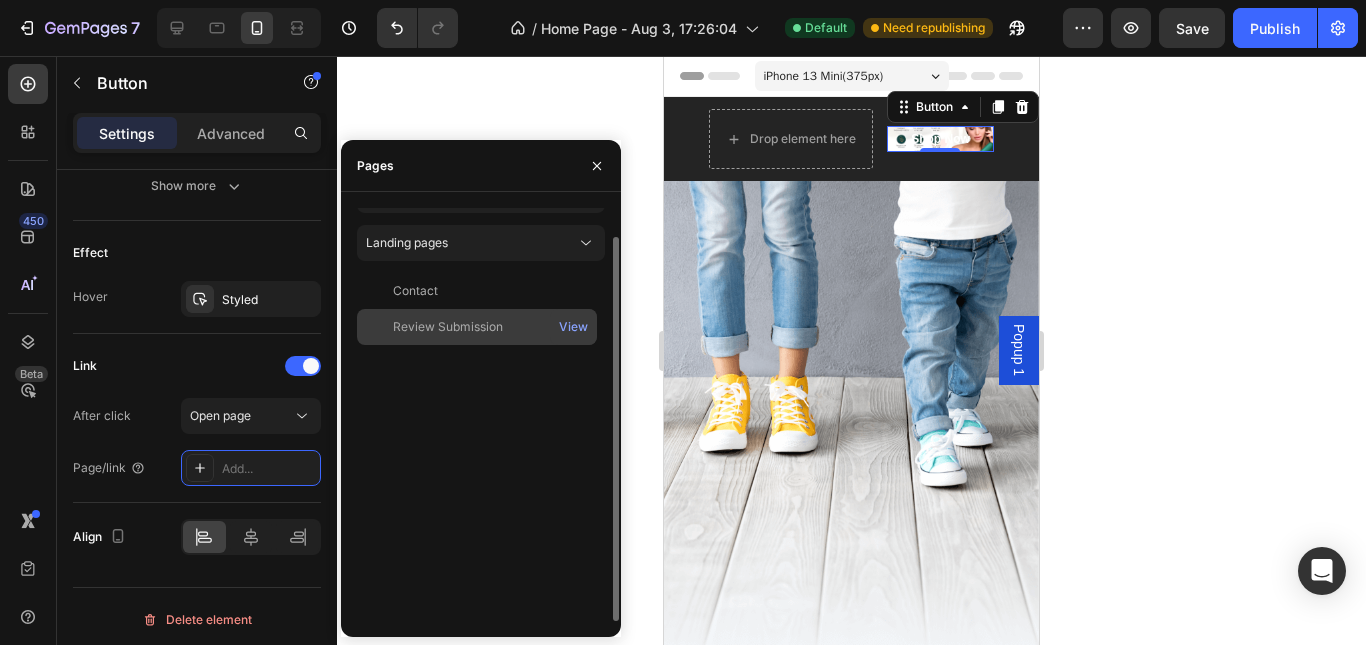 click at bounding box center (379, 327) 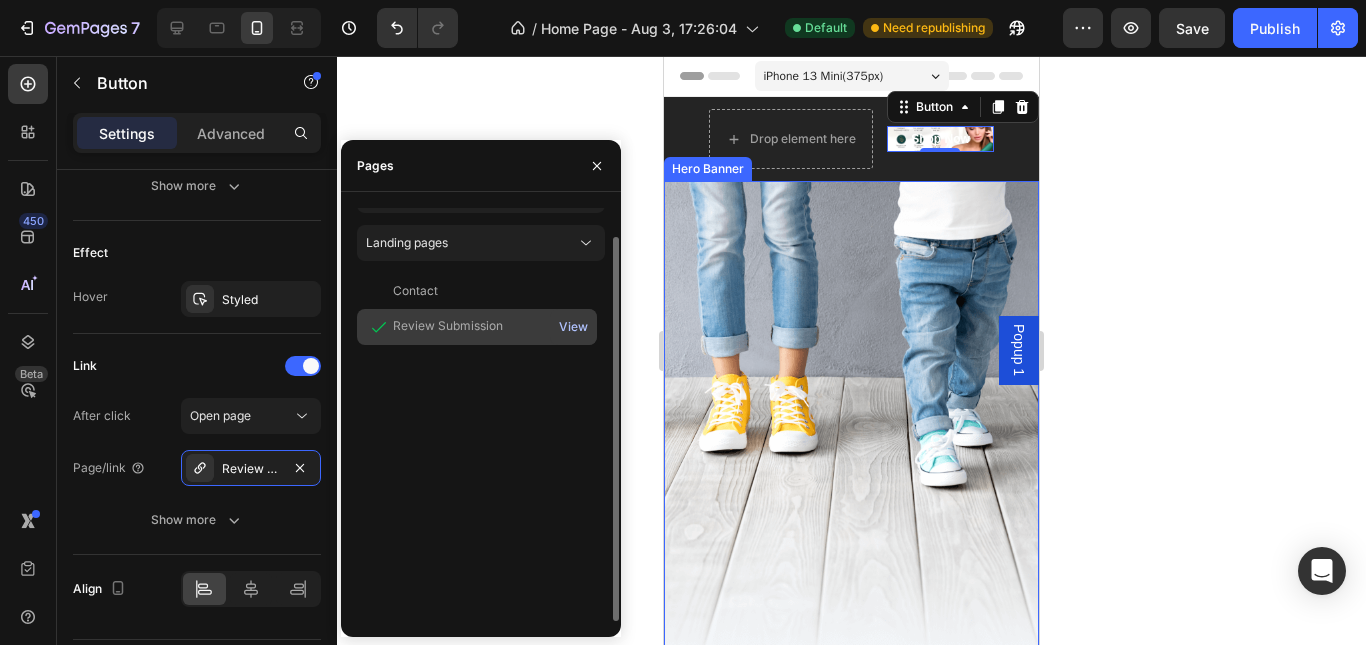 click on "View" at bounding box center [573, 327] 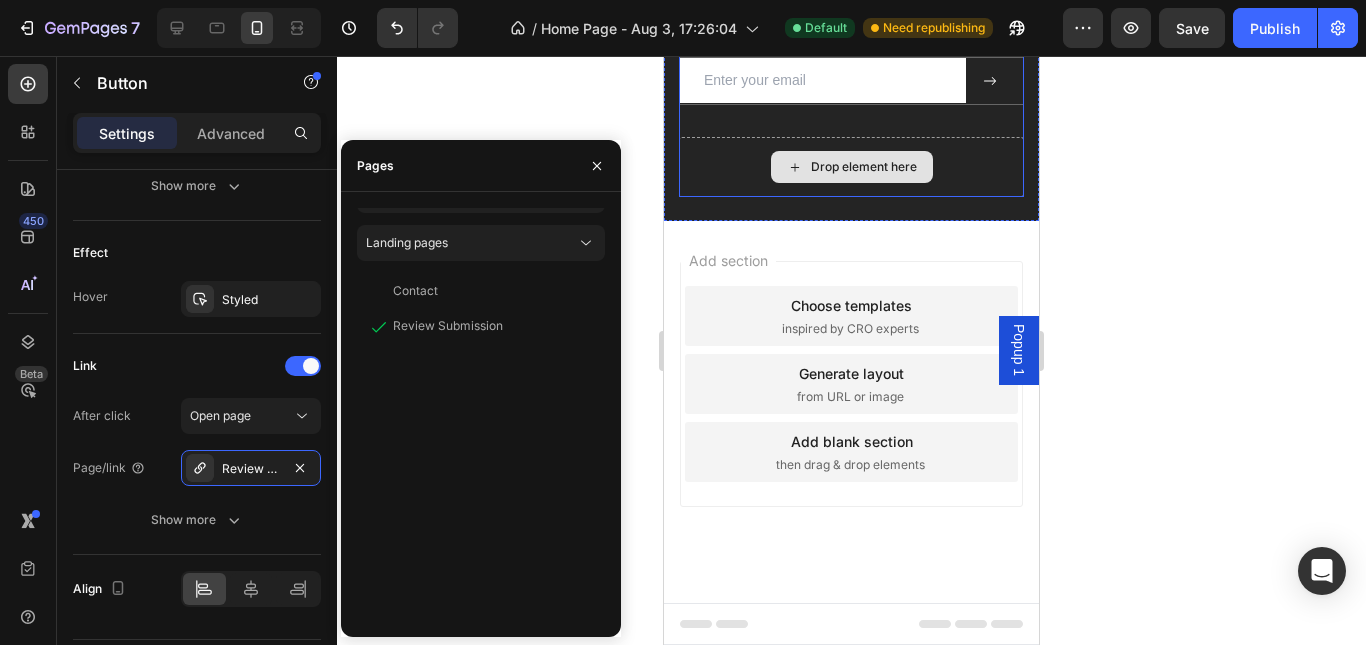 scroll, scrollTop: 3697, scrollLeft: 0, axis: vertical 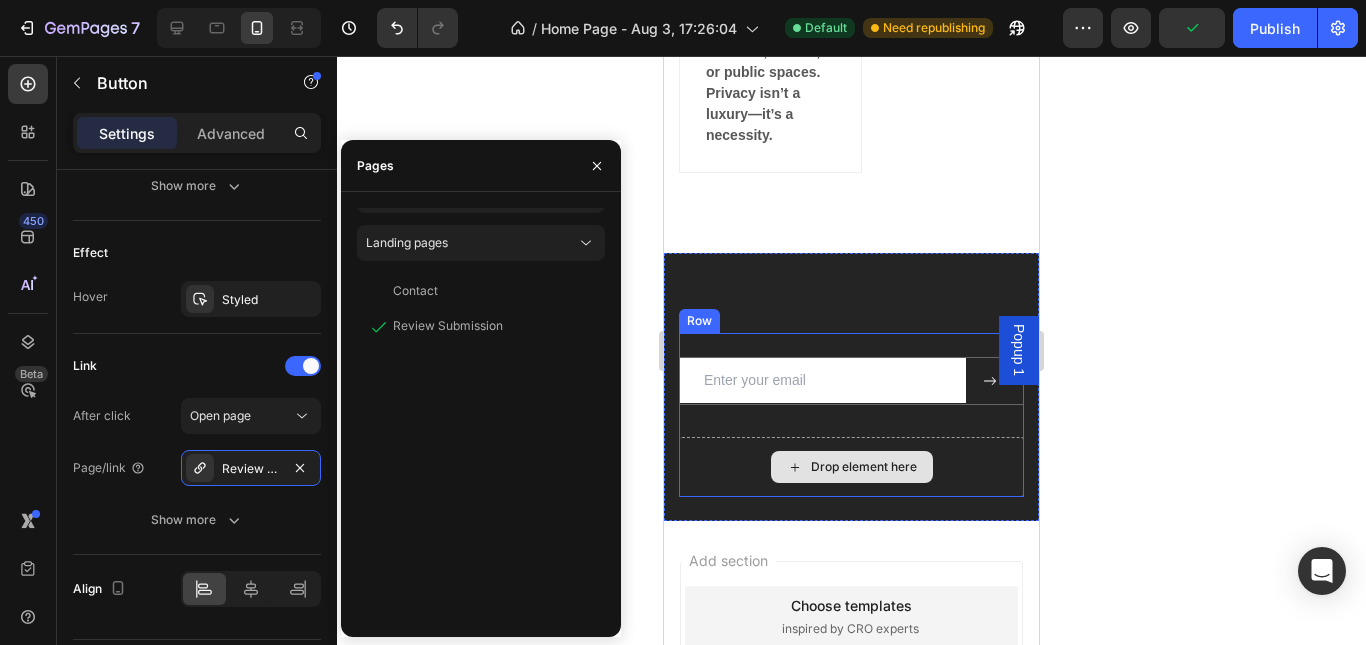 click on "Drop element here" at bounding box center (851, 467) 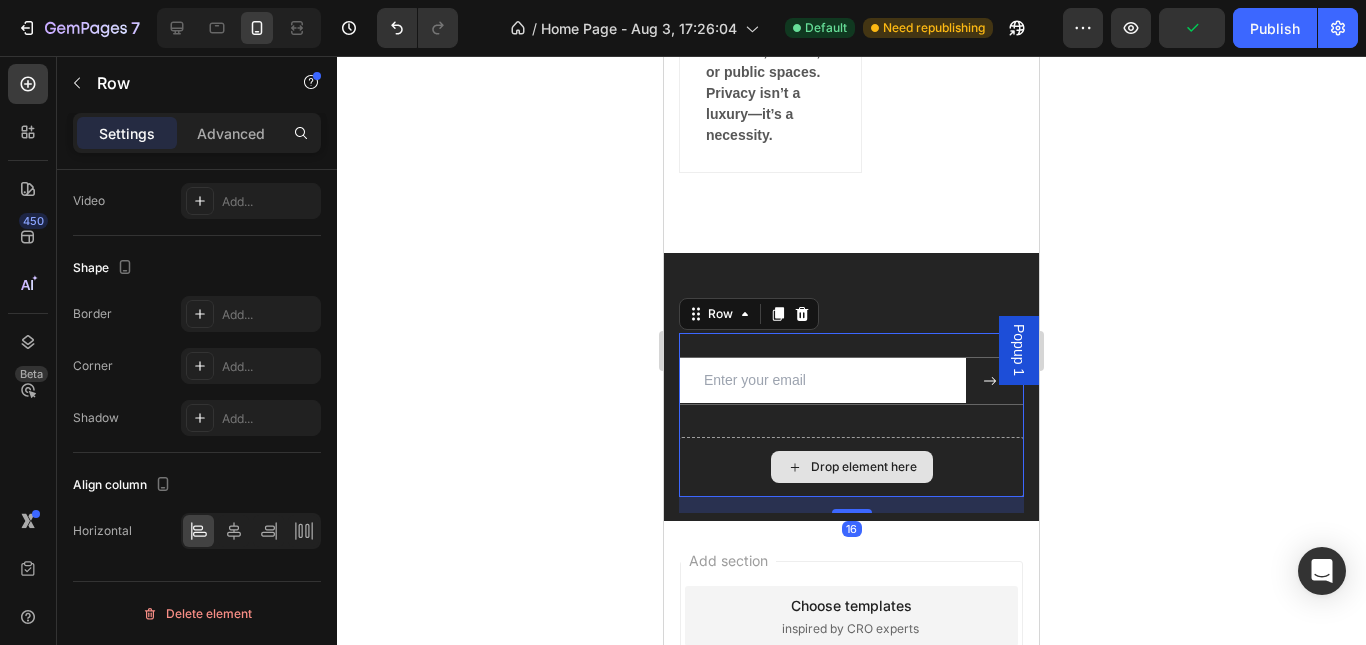 scroll, scrollTop: 0, scrollLeft: 0, axis: both 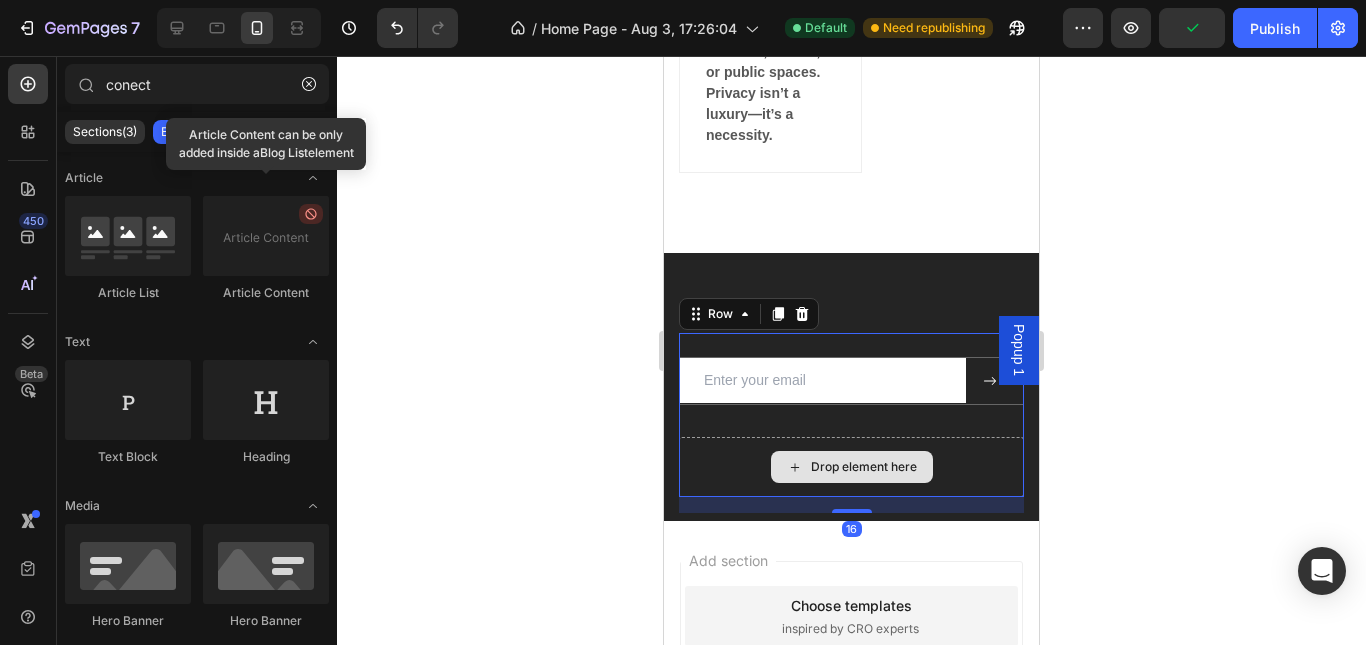 click on "Drop element here" at bounding box center [864, 467] 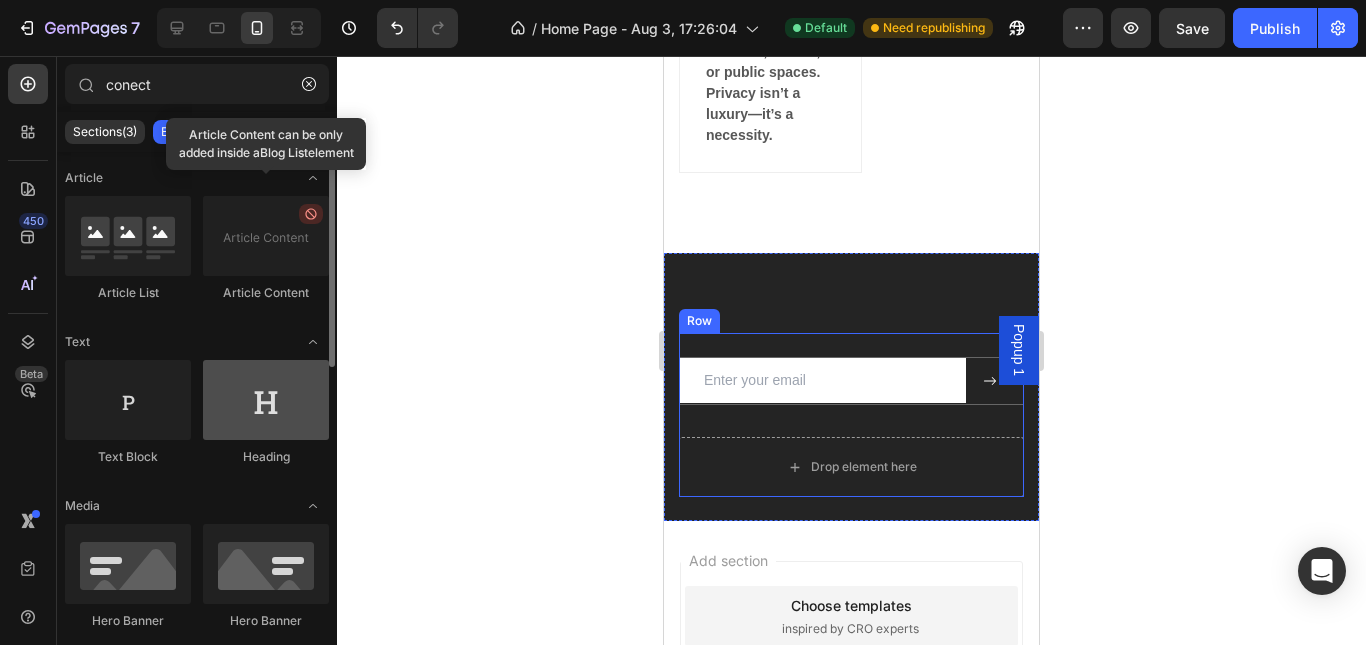 scroll, scrollTop: 588, scrollLeft: 0, axis: vertical 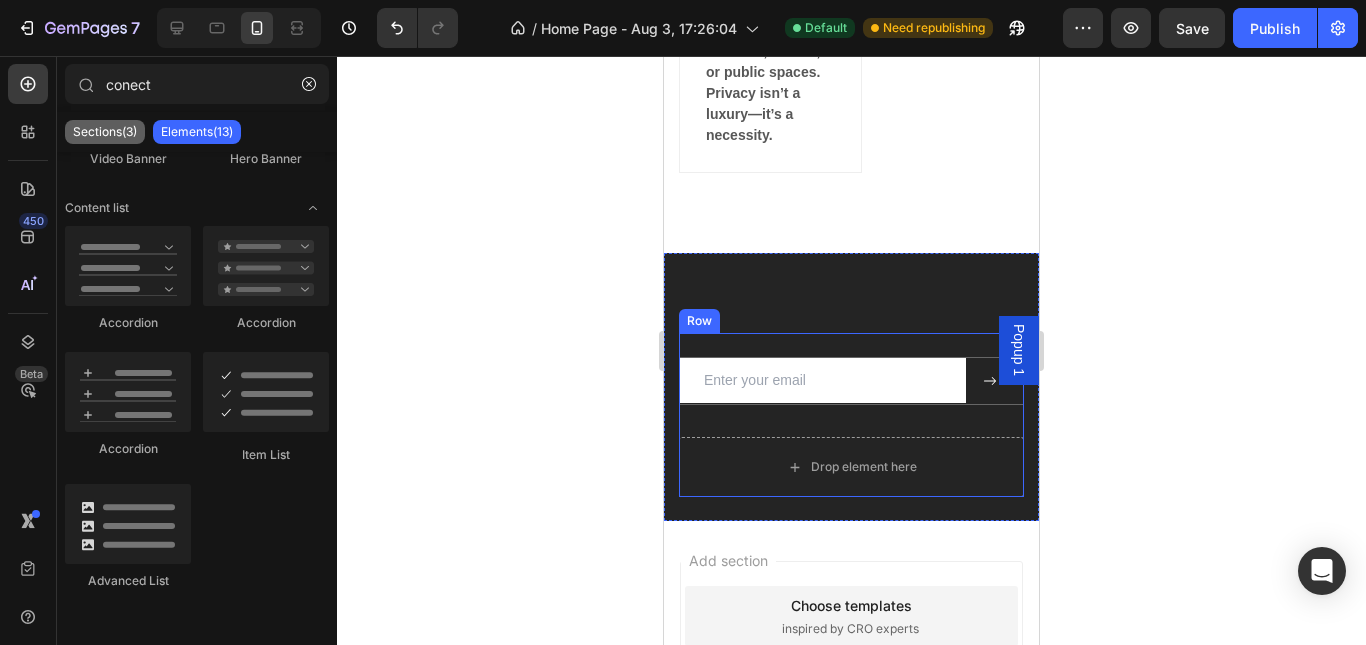 click on "Sections(3)" at bounding box center (105, 132) 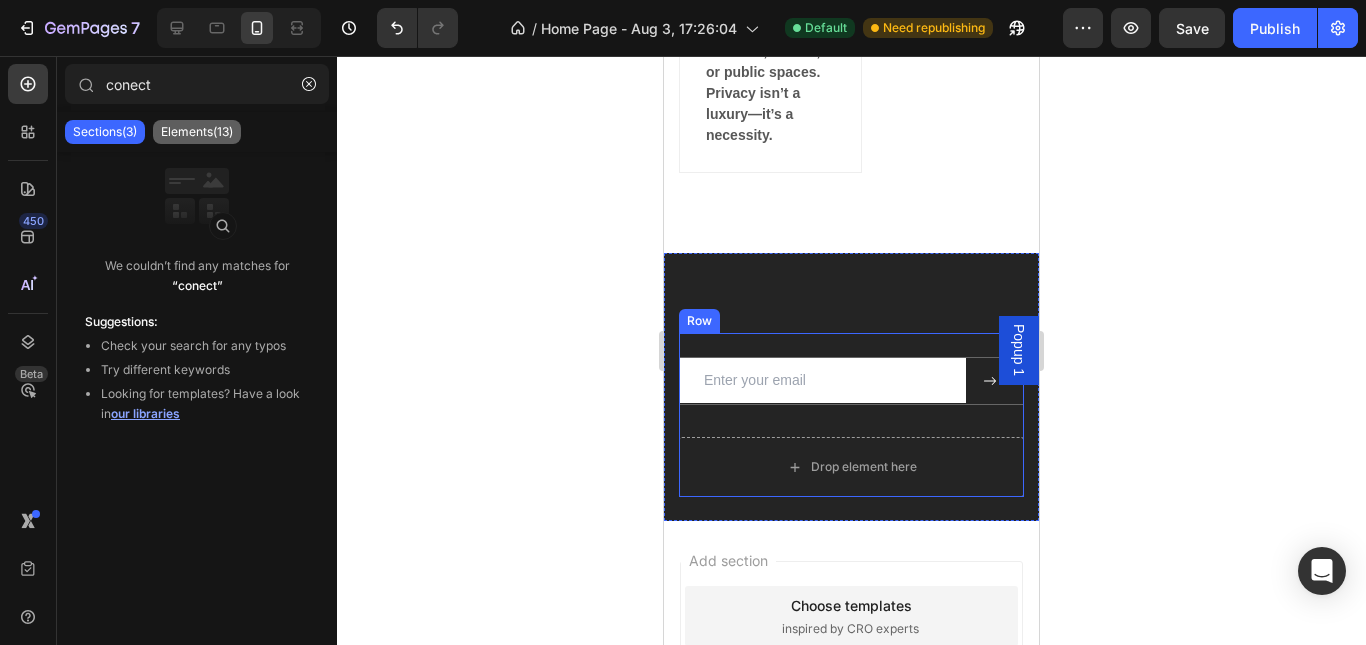 click on "Elements(13)" at bounding box center (197, 132) 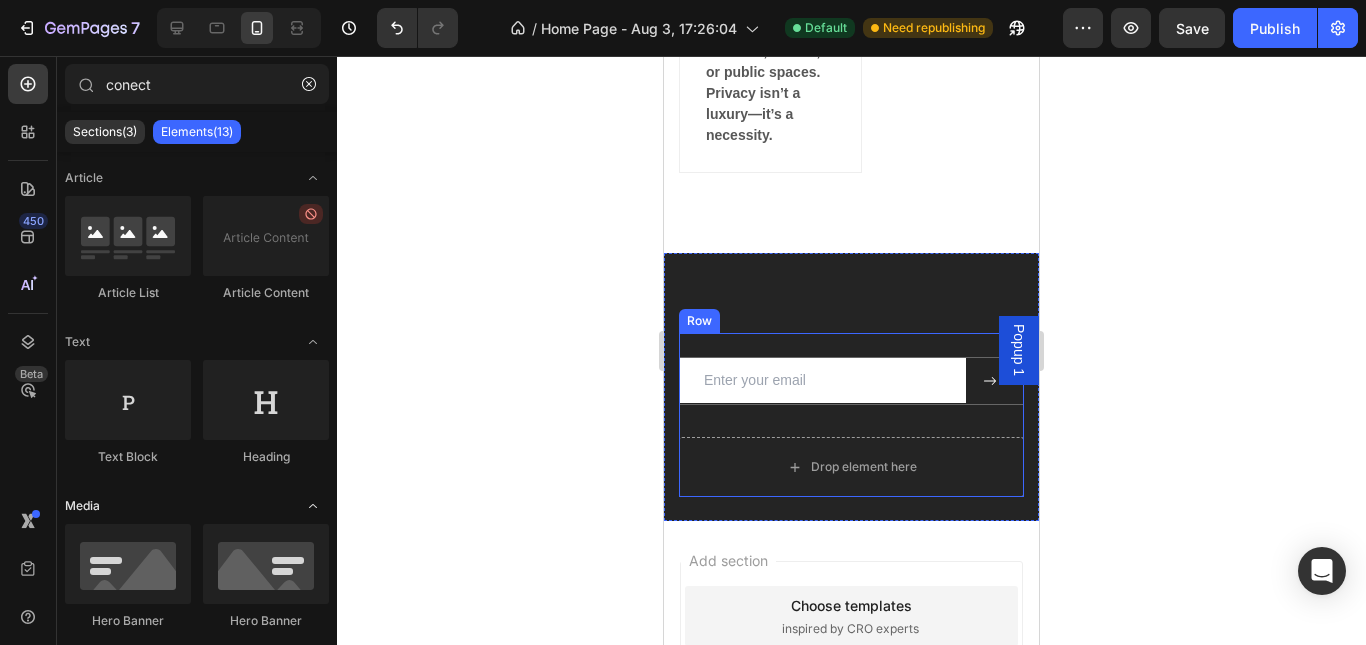scroll, scrollTop: 500, scrollLeft: 0, axis: vertical 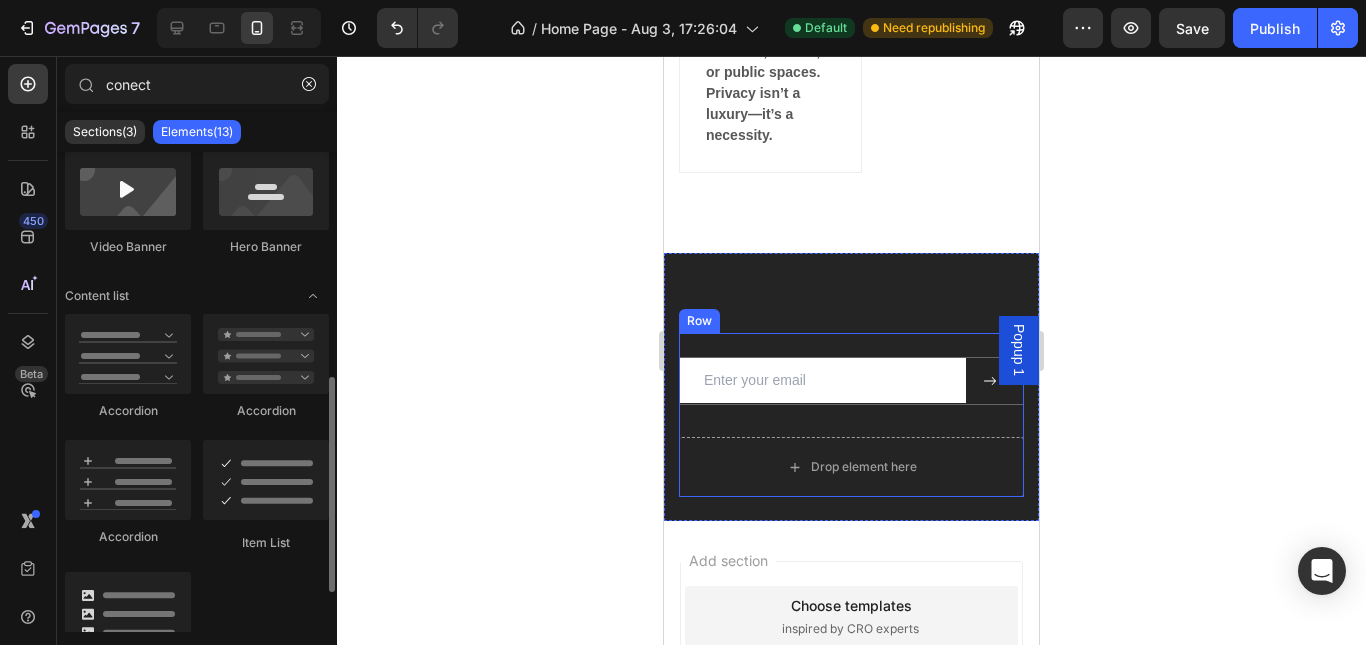 click on "Article
Article List
Article Content can be only added inside a  Blog List  element Article Content Text
Text Block
Heading Media
Hero Banner
Hero Banner
Video Banner
Hero Banner Content list" at bounding box center [197, 186] 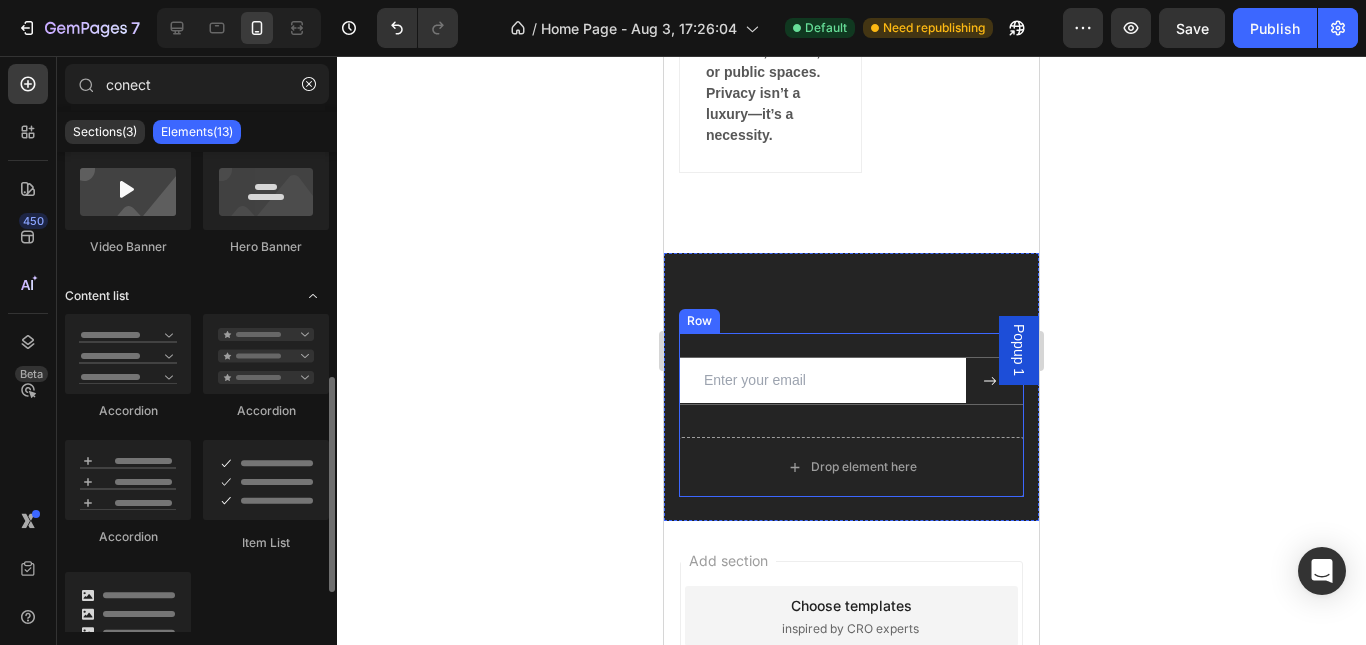 click 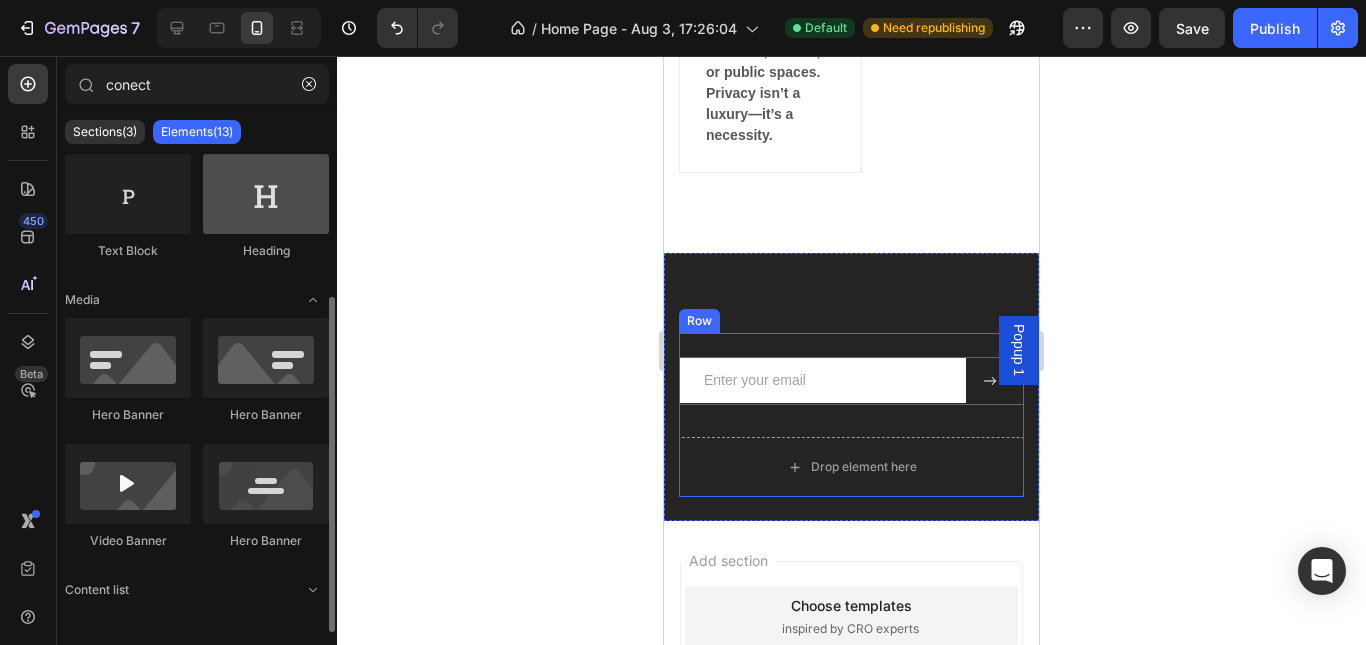 scroll, scrollTop: 6, scrollLeft: 0, axis: vertical 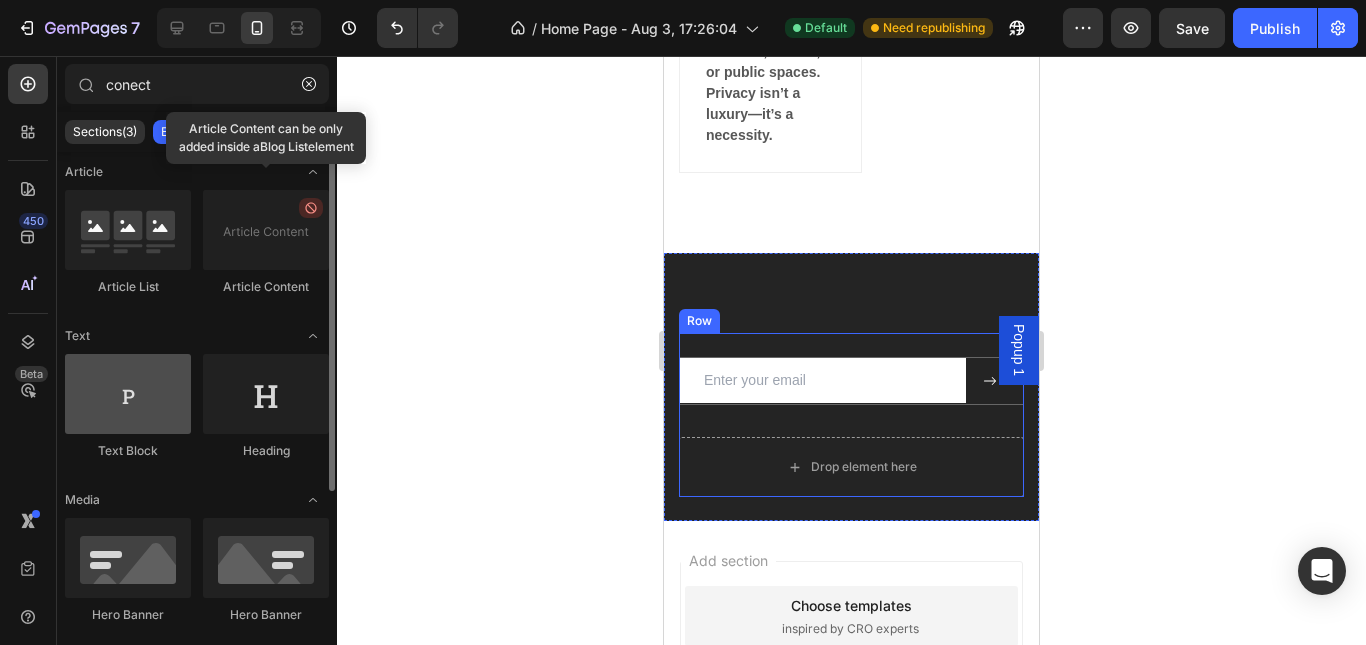 click at bounding box center (128, 394) 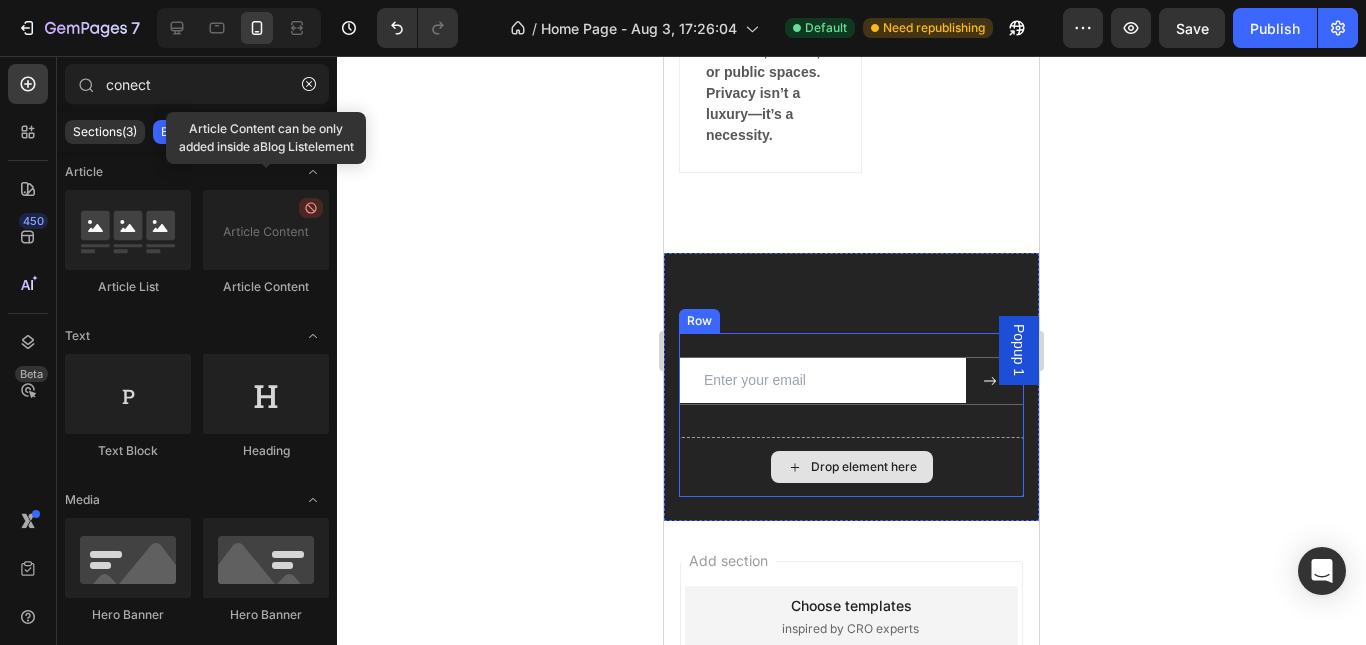 click on "Drop element here" at bounding box center [852, 467] 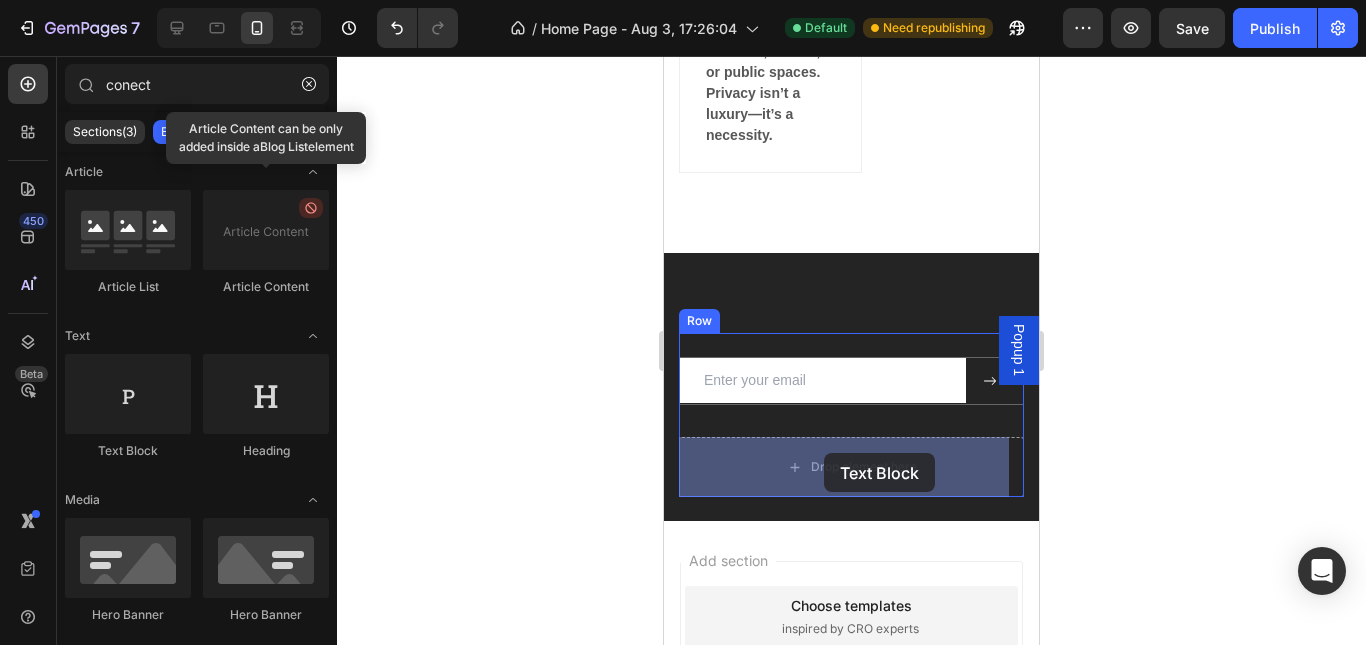 drag, startPoint x: 1144, startPoint y: 489, endPoint x: 824, endPoint y: 453, distance: 322.01865 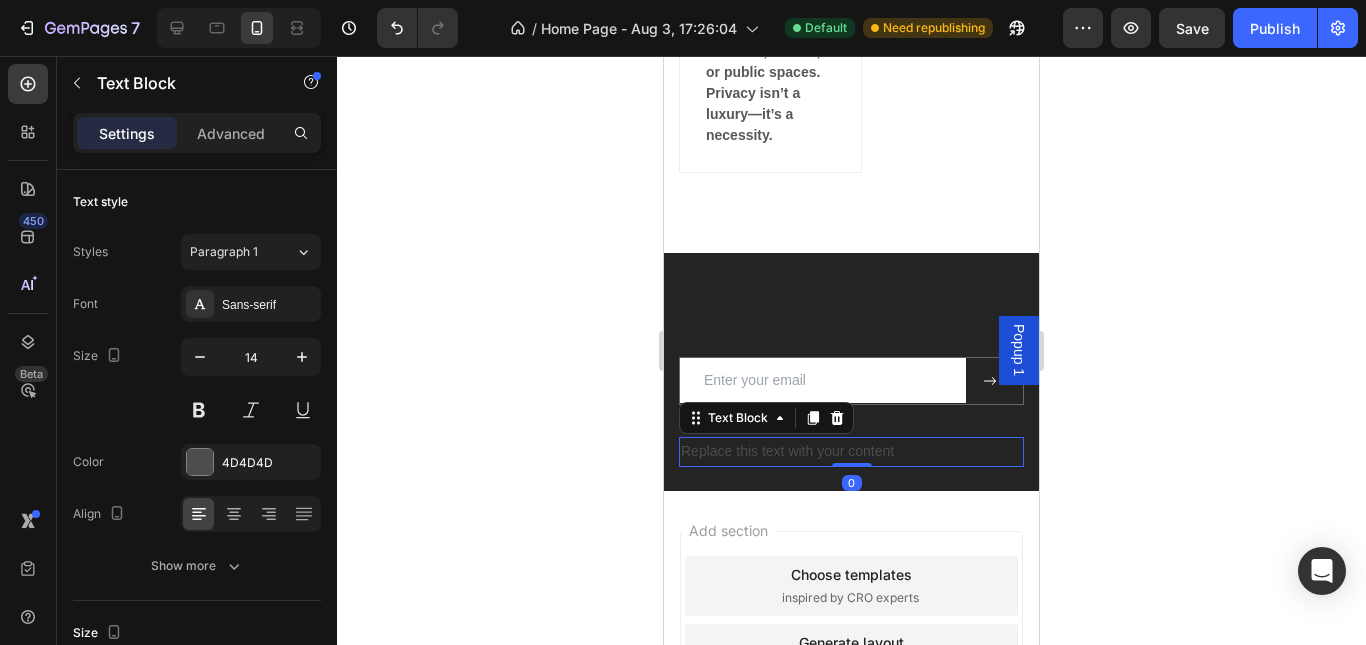click on "Replace this text with your content" at bounding box center (851, 451) 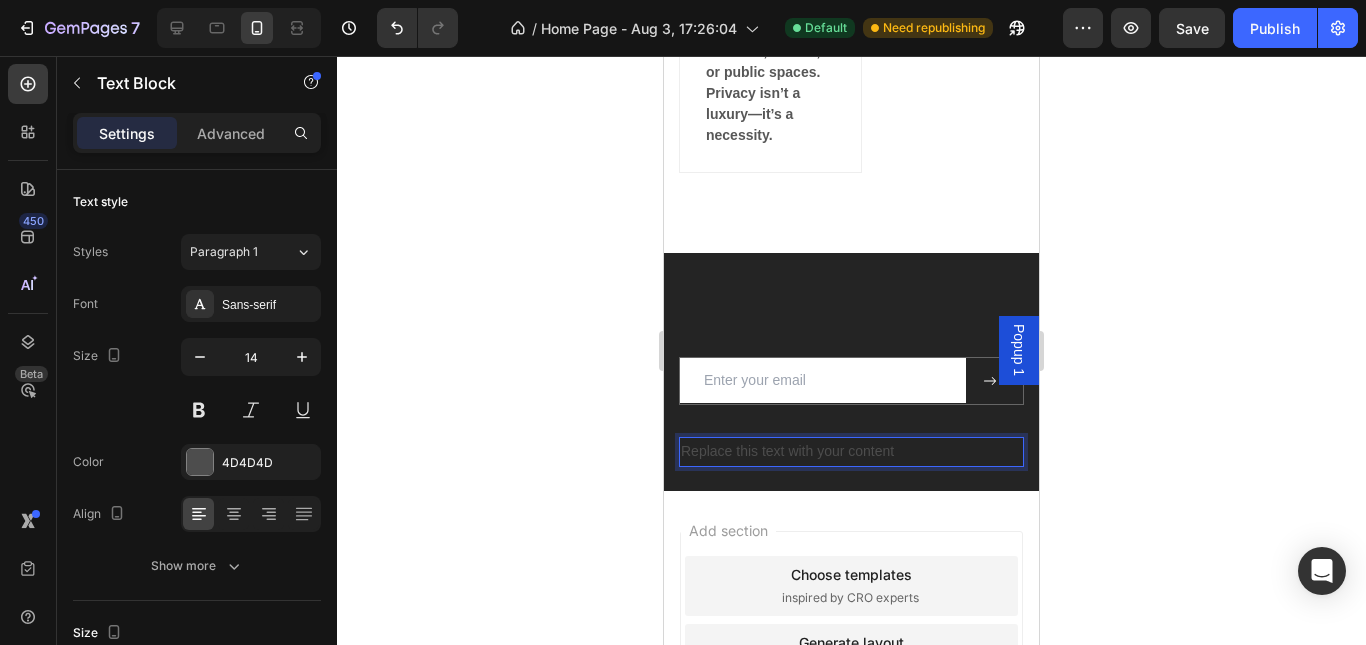 click on "Replace this text with your content" at bounding box center [851, 451] 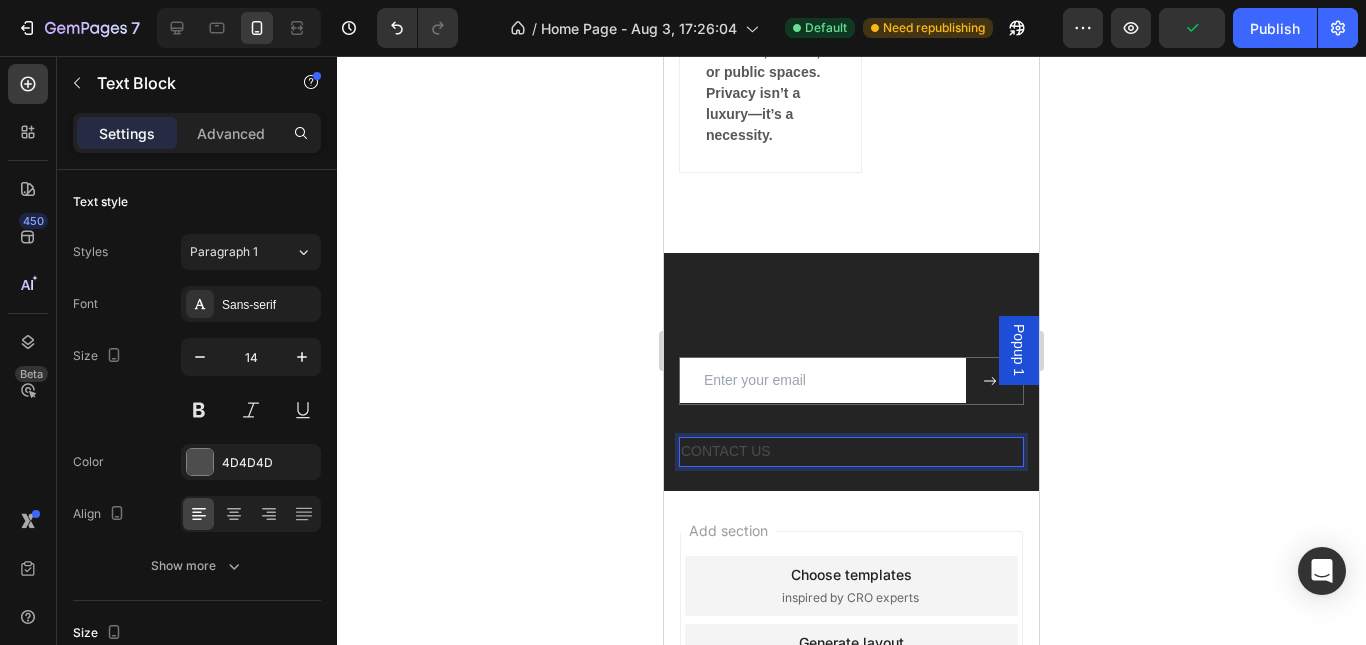 click on "CONTACT US" at bounding box center (851, 451) 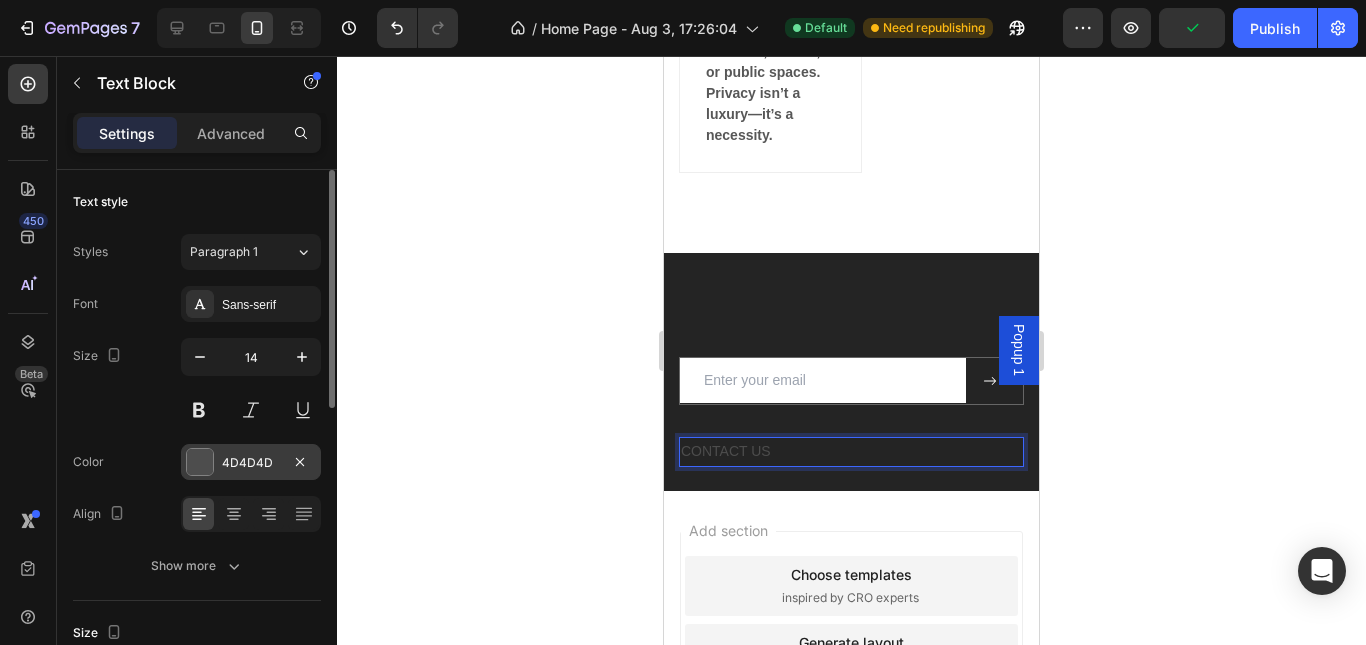 click at bounding box center (200, 462) 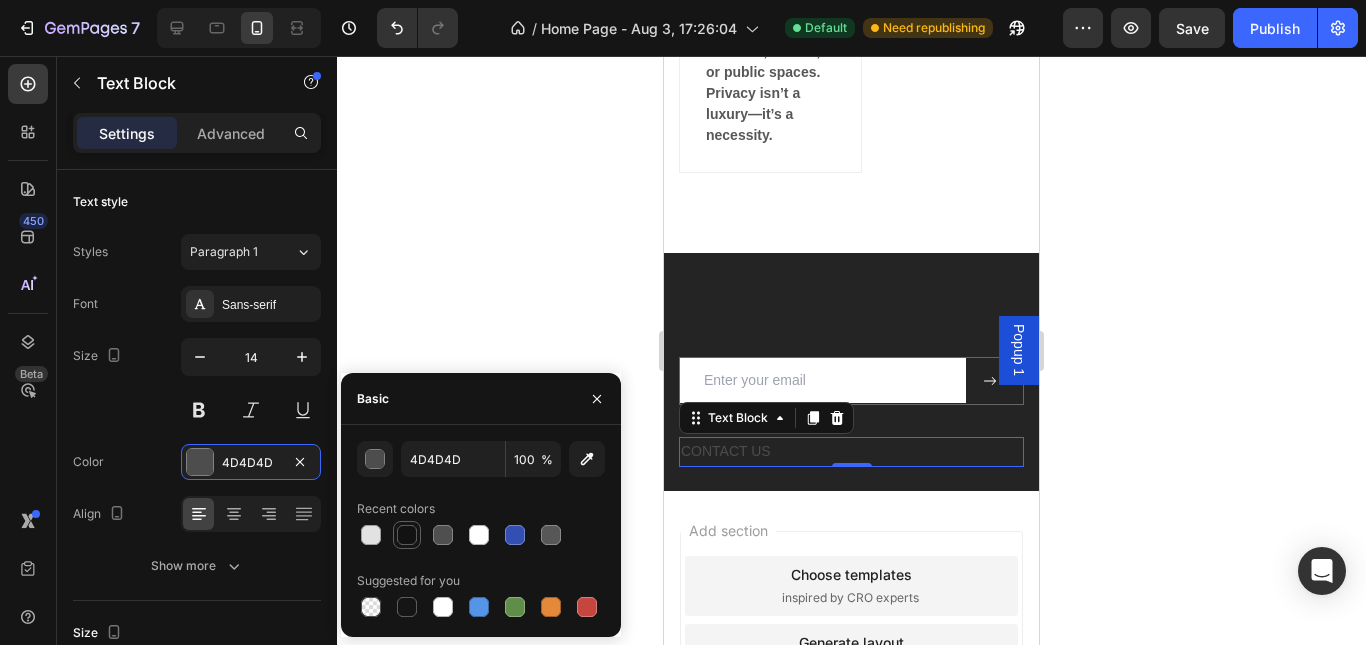 drag, startPoint x: 373, startPoint y: 531, endPoint x: 415, endPoint y: 534, distance: 42.107006 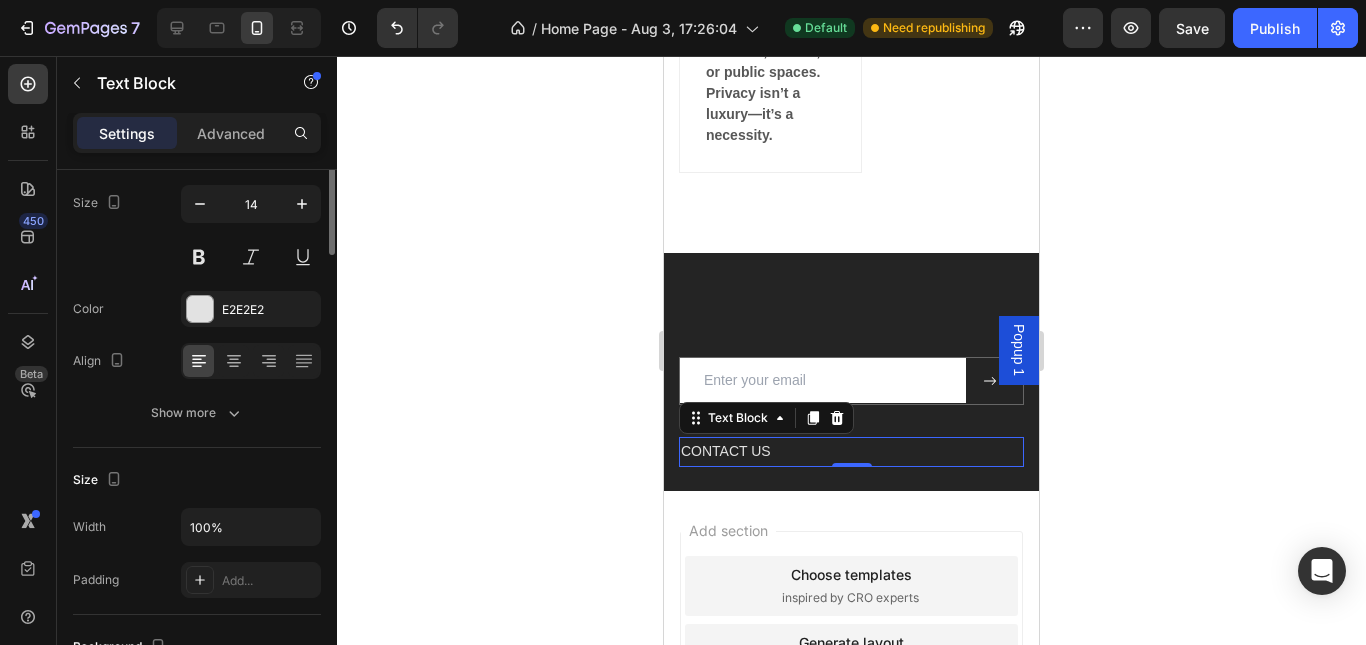 scroll, scrollTop: 0, scrollLeft: 0, axis: both 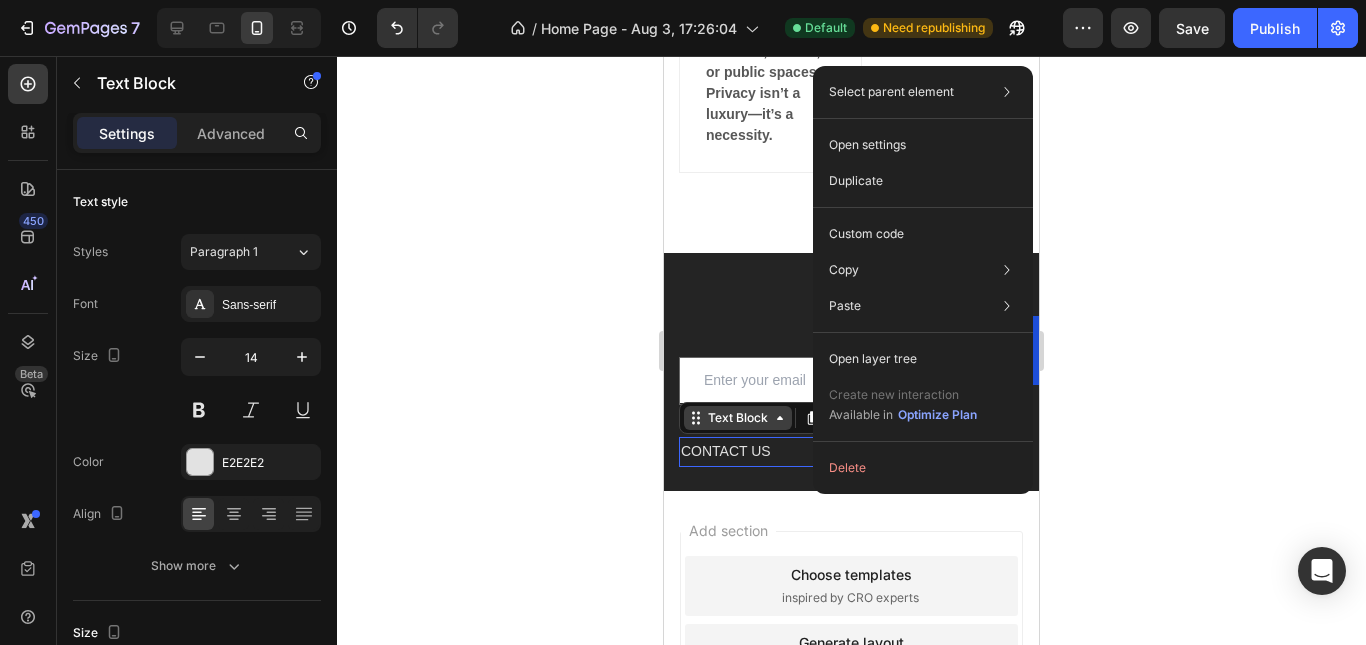click on "Text Block" at bounding box center [738, 418] 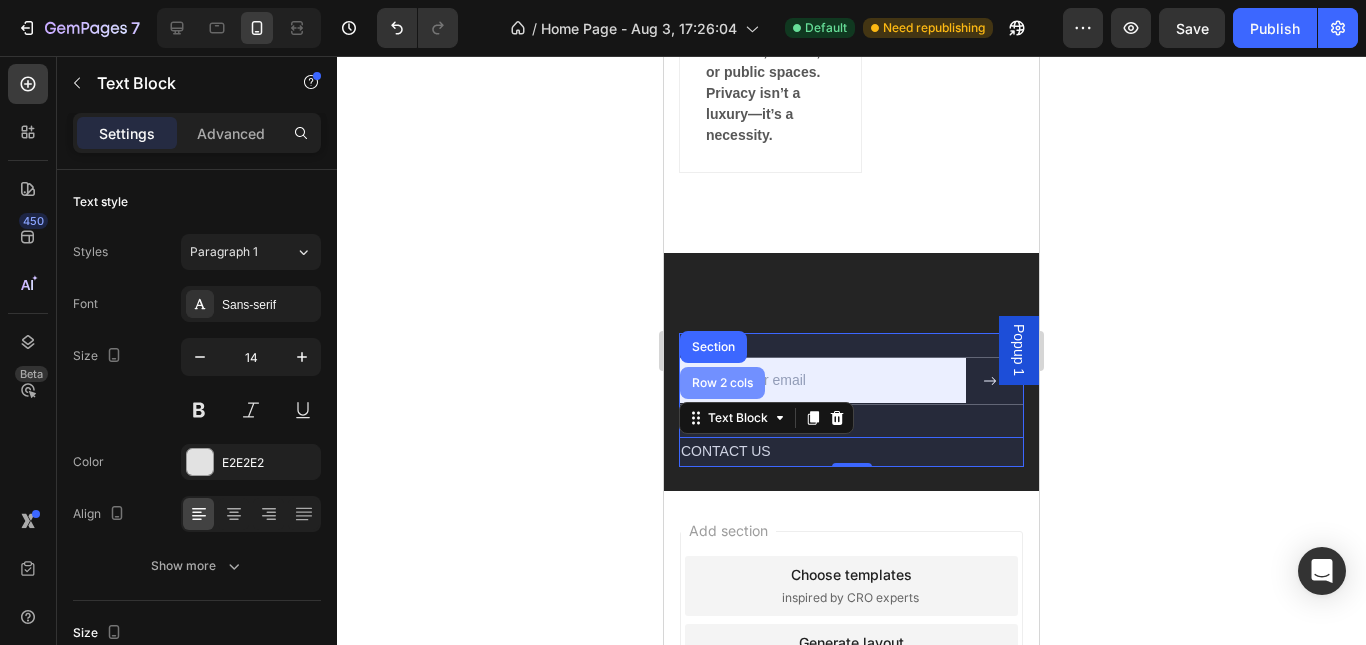 click on "Row 2 cols" at bounding box center (722, 383) 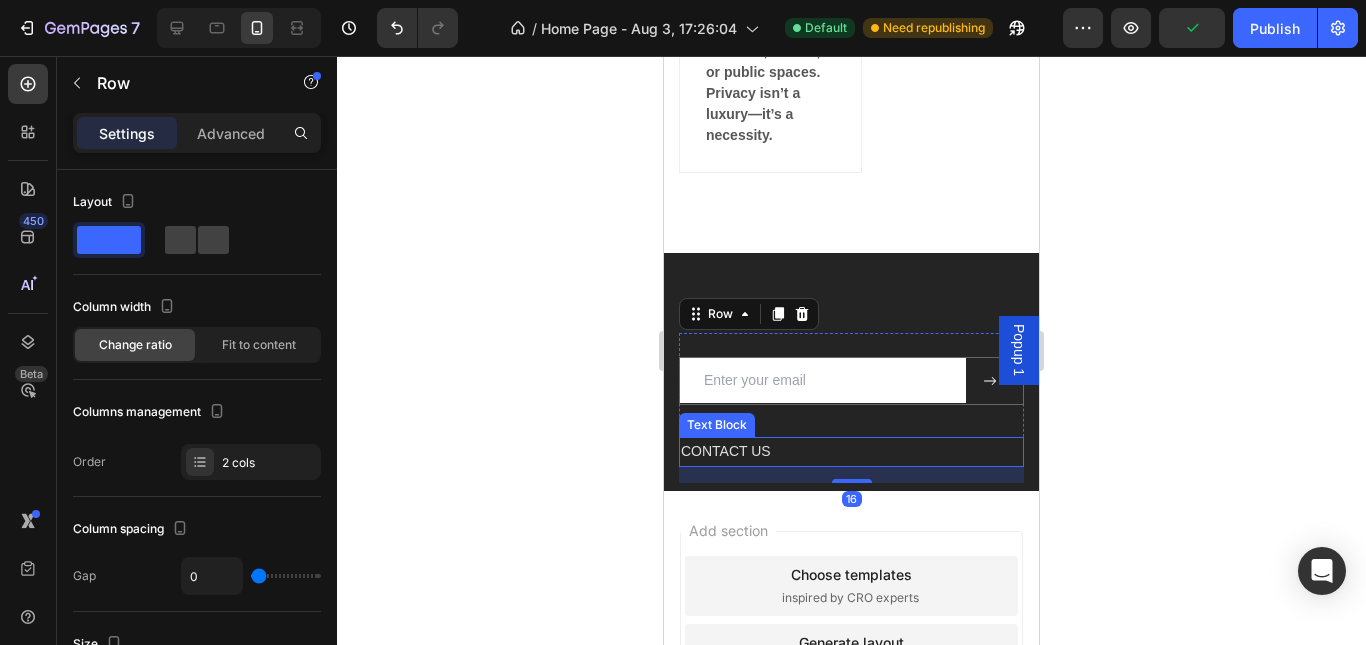 click on "CONTACT US" at bounding box center (851, 451) 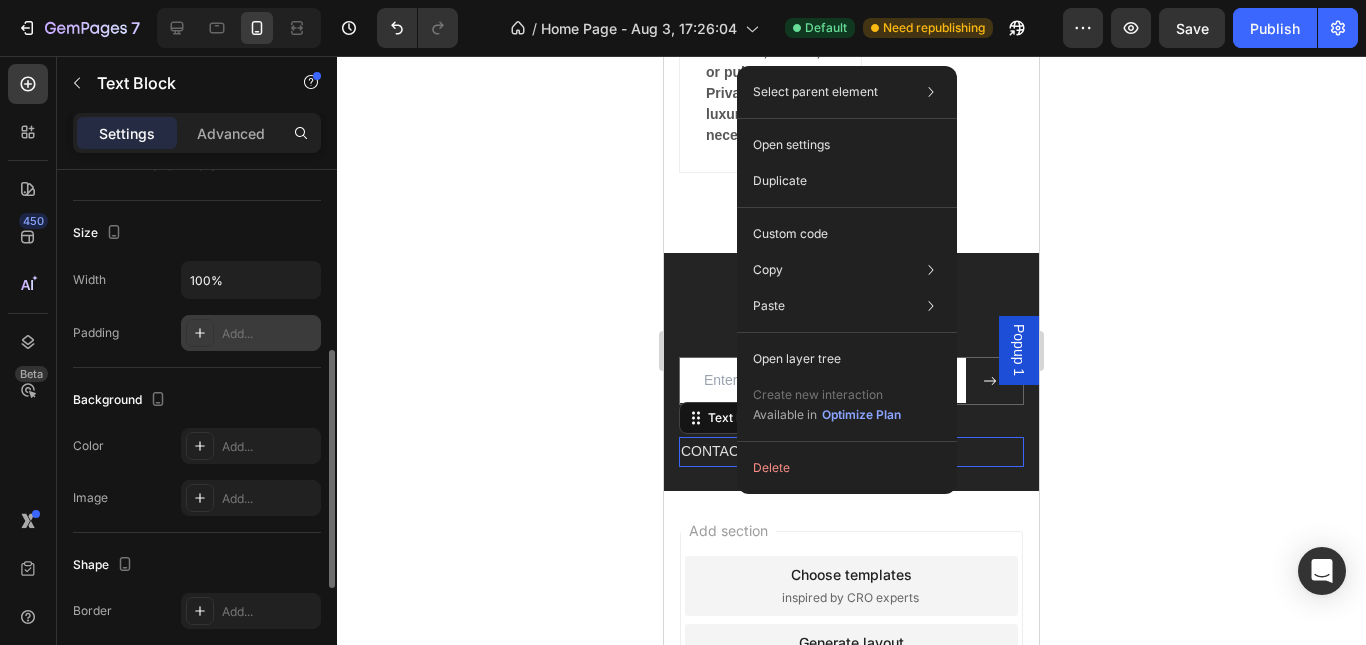 scroll, scrollTop: 200, scrollLeft: 0, axis: vertical 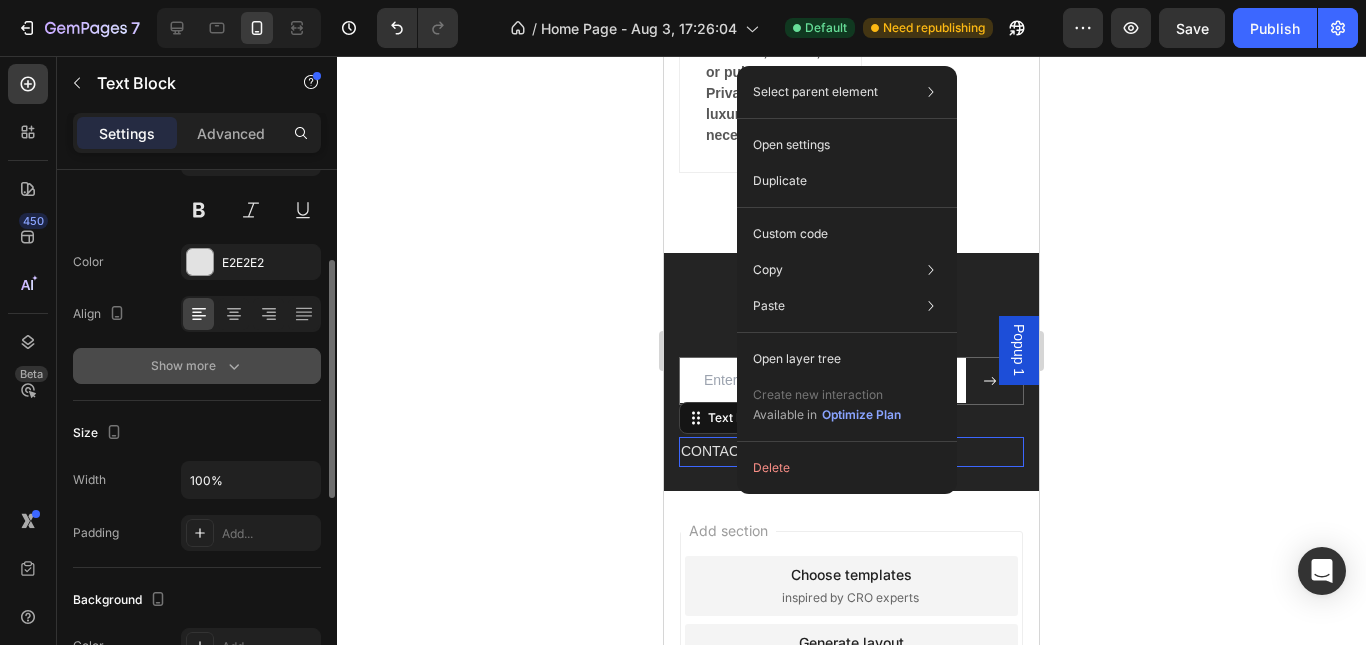 click 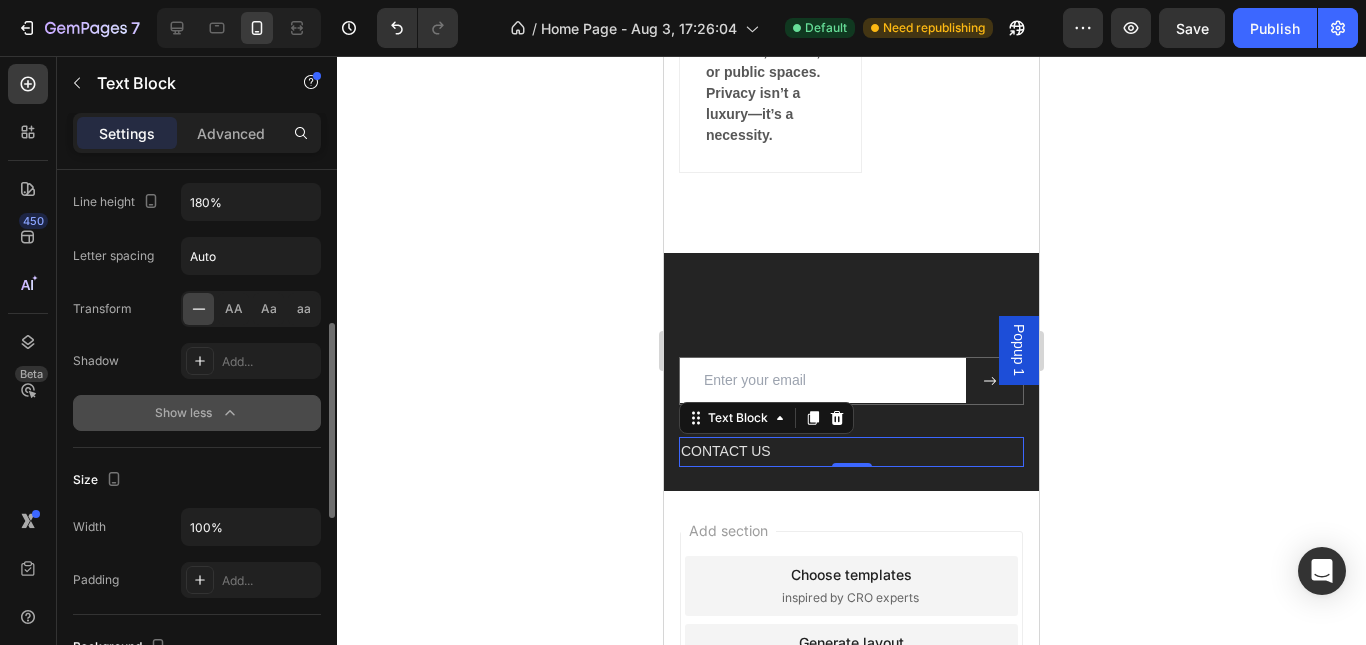 scroll, scrollTop: 0, scrollLeft: 0, axis: both 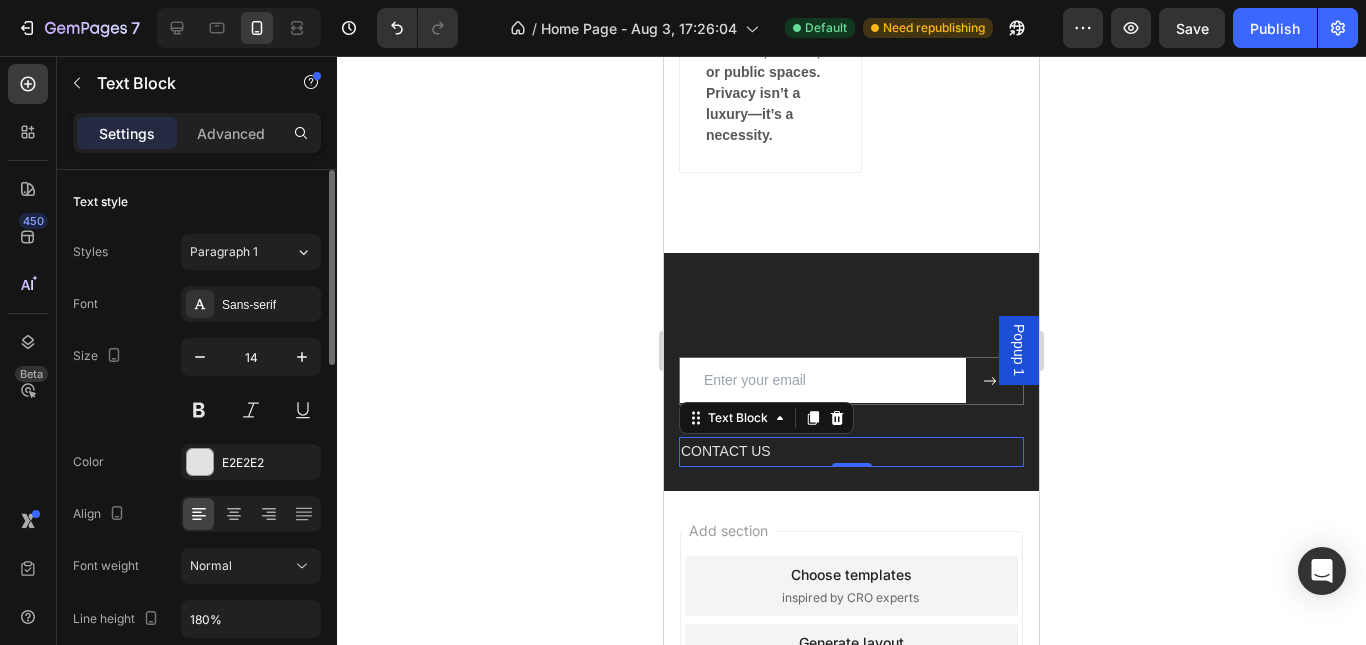 drag, startPoint x: 243, startPoint y: 130, endPoint x: 265, endPoint y: 199, distance: 72.42237 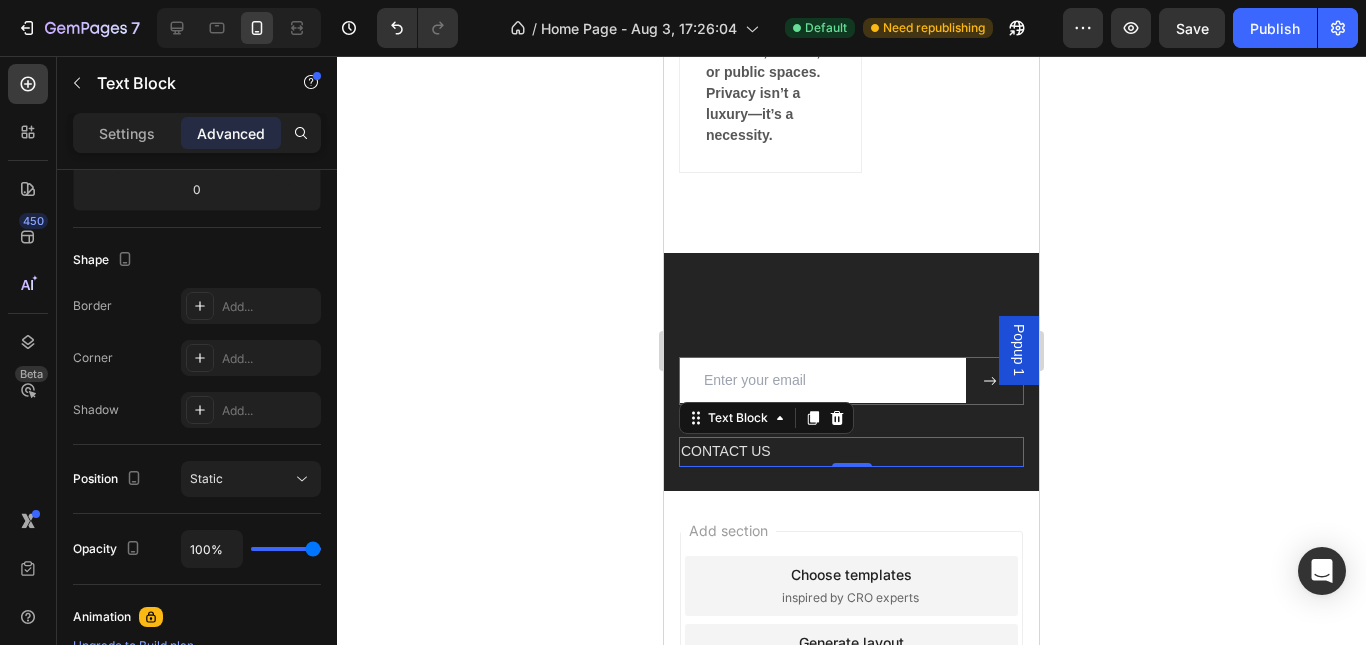 scroll, scrollTop: 0, scrollLeft: 0, axis: both 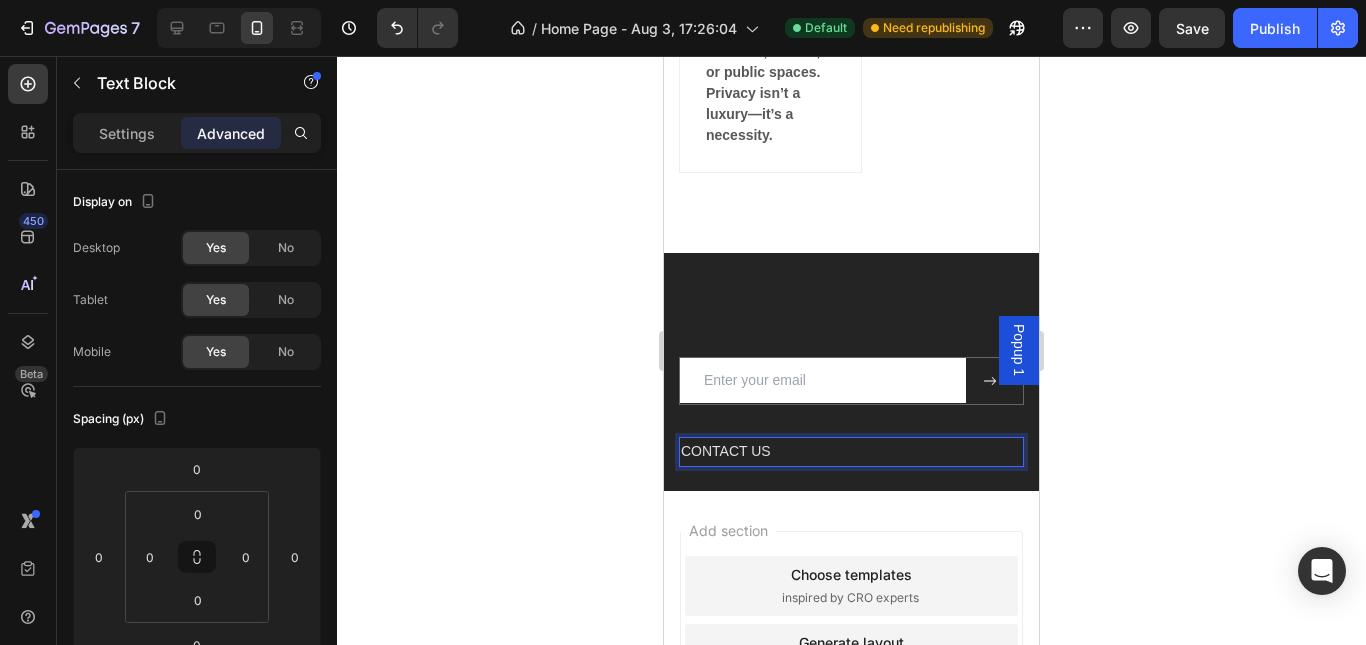 click 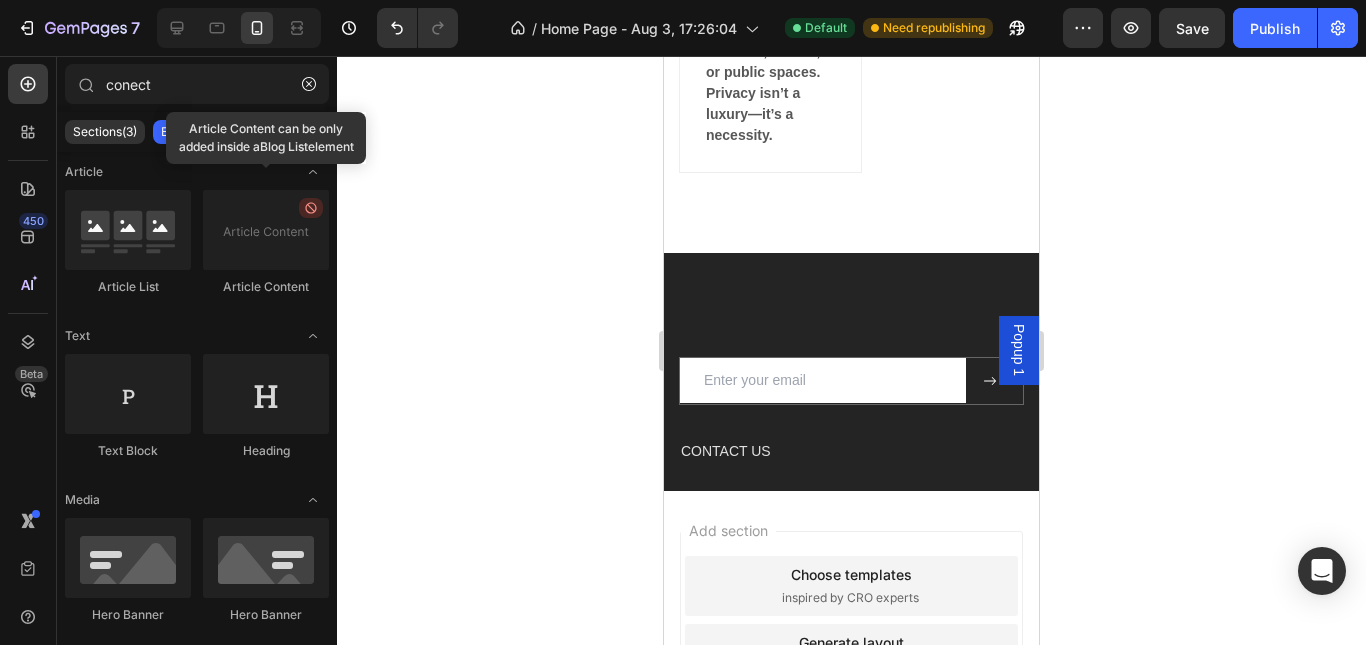 scroll, scrollTop: 0, scrollLeft: 0, axis: both 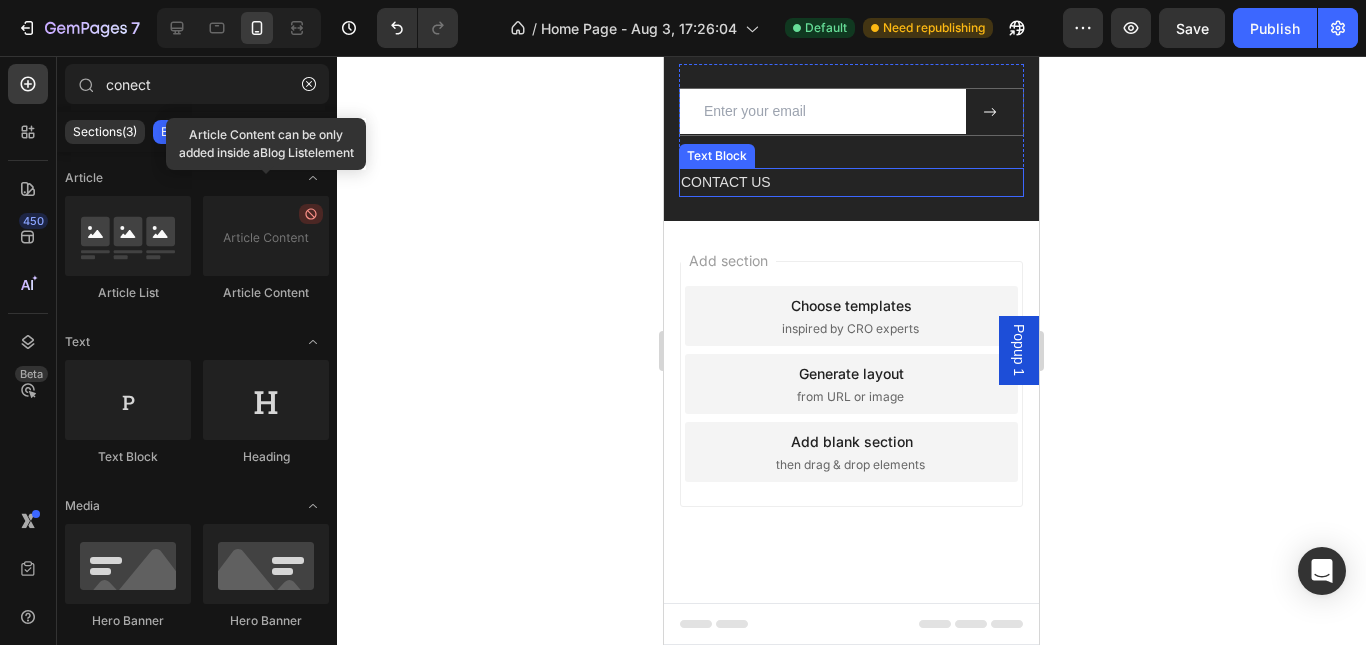 click on "CONTACT US" at bounding box center [851, 182] 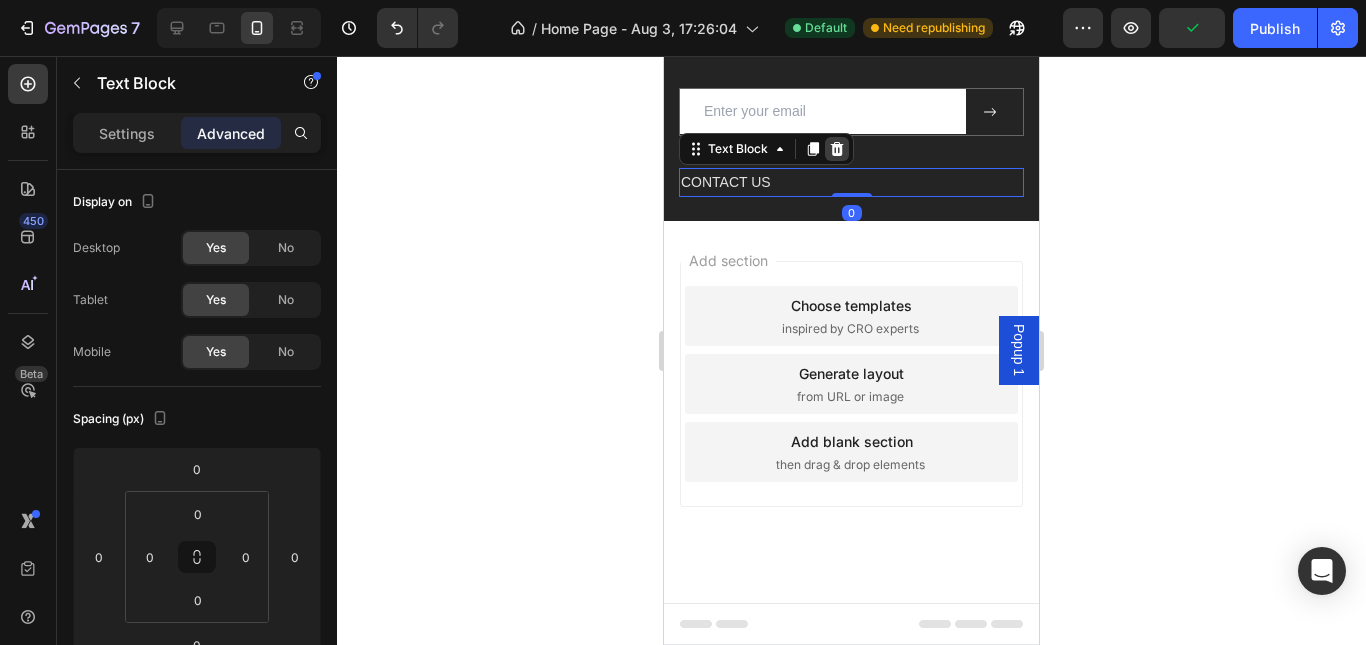 click 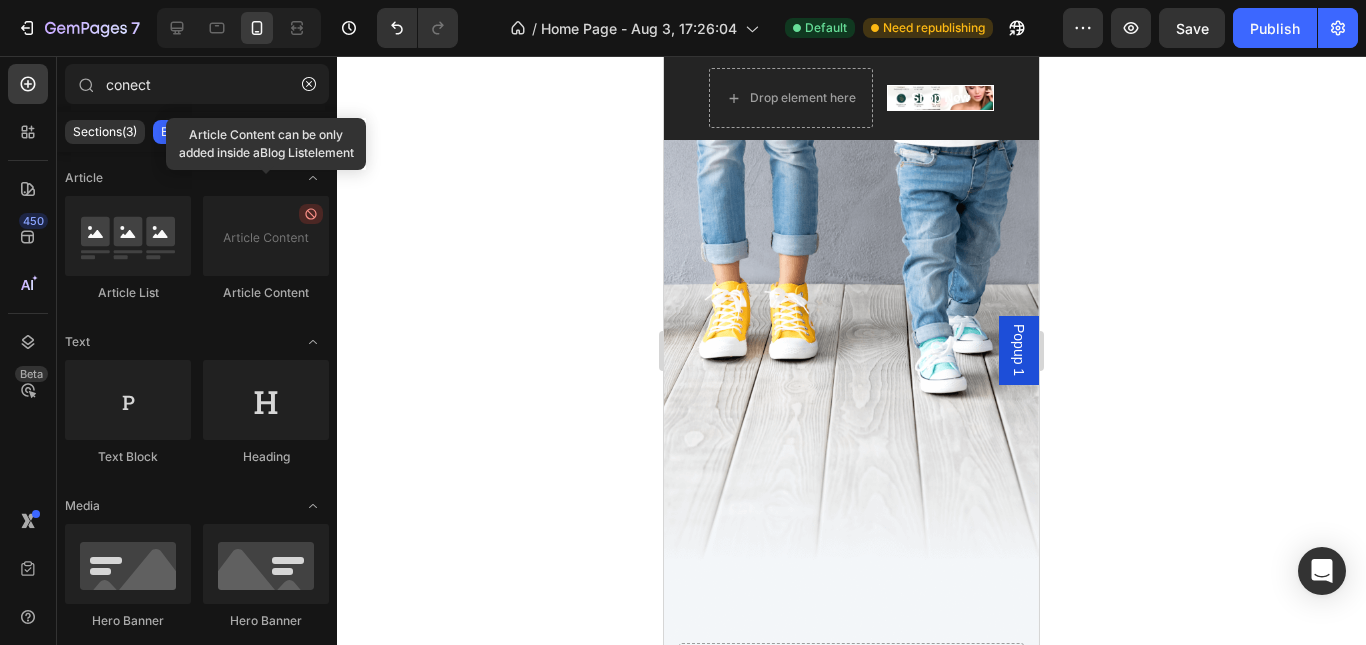 scroll, scrollTop: 0, scrollLeft: 0, axis: both 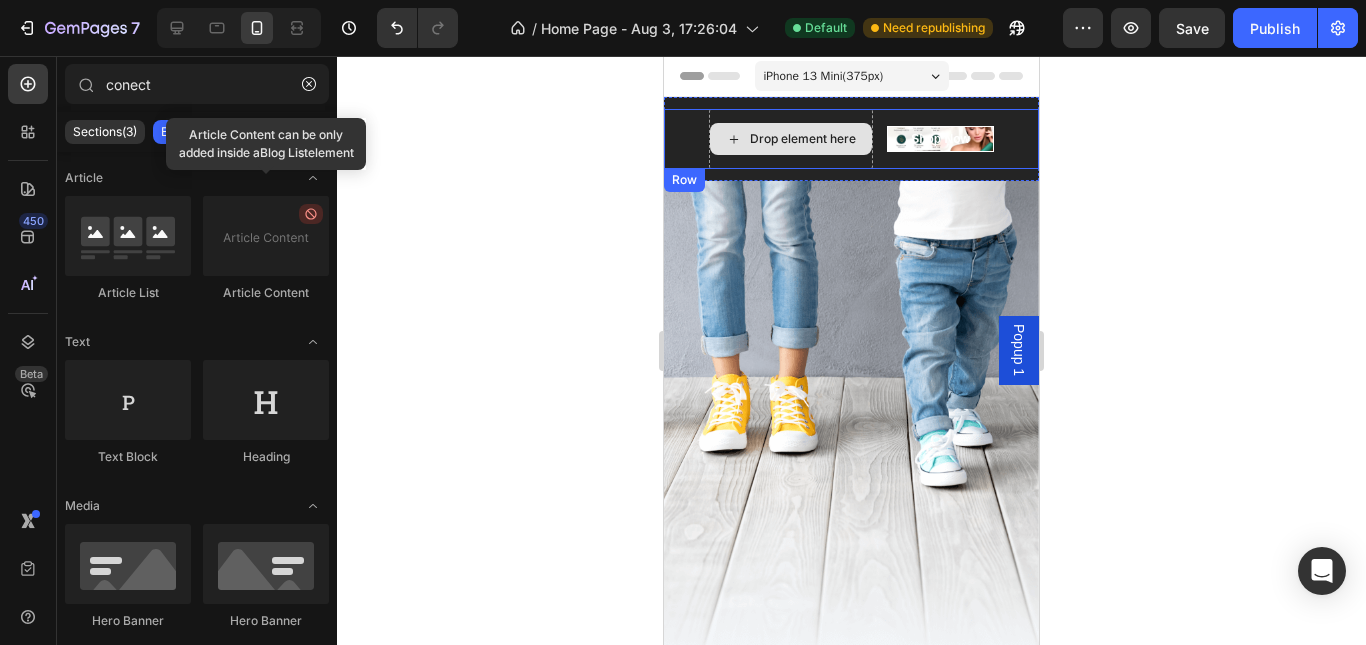 drag, startPoint x: 795, startPoint y: 135, endPoint x: 815, endPoint y: 144, distance: 21.931713 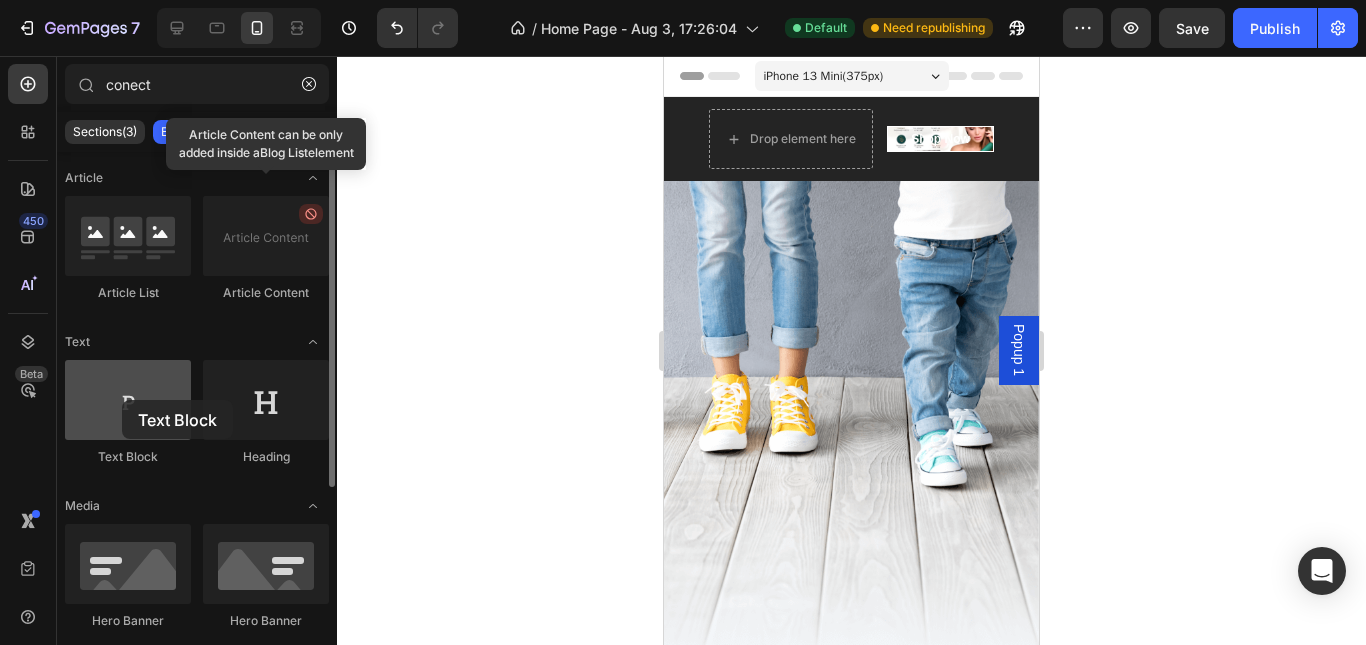 drag, startPoint x: 145, startPoint y: 406, endPoint x: 122, endPoint y: 400, distance: 23.769728 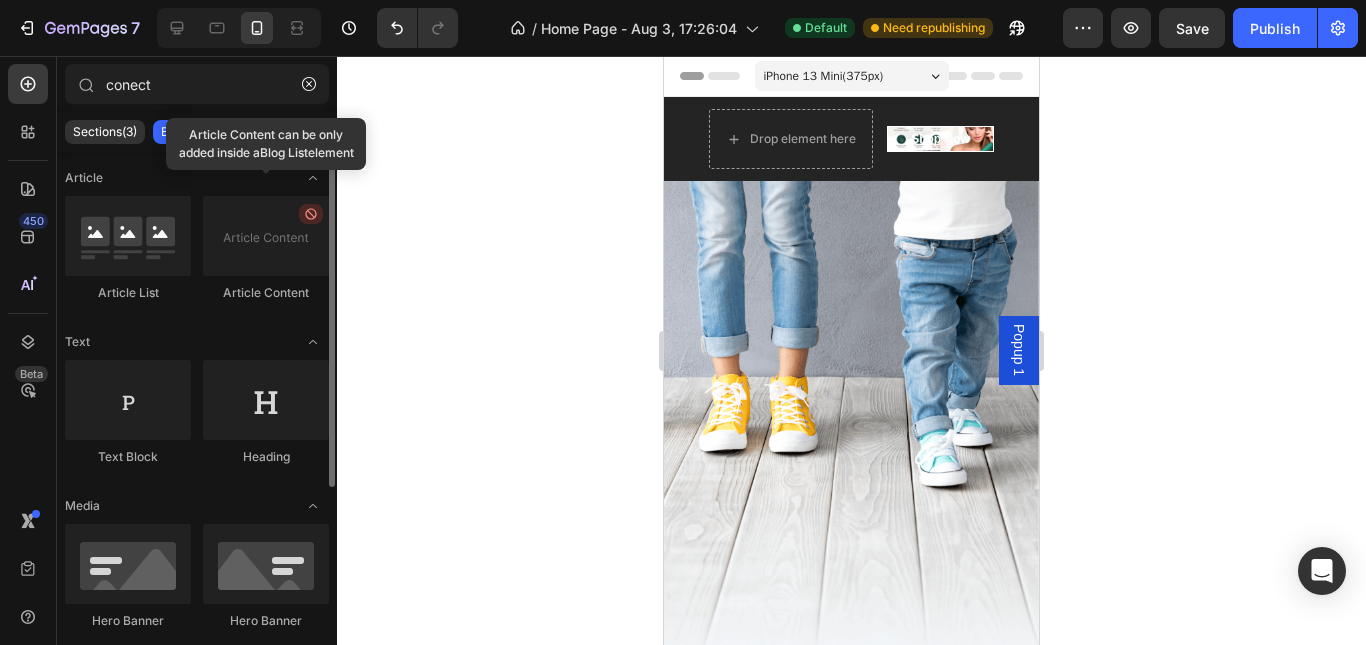 scroll, scrollTop: 206, scrollLeft: 0, axis: vertical 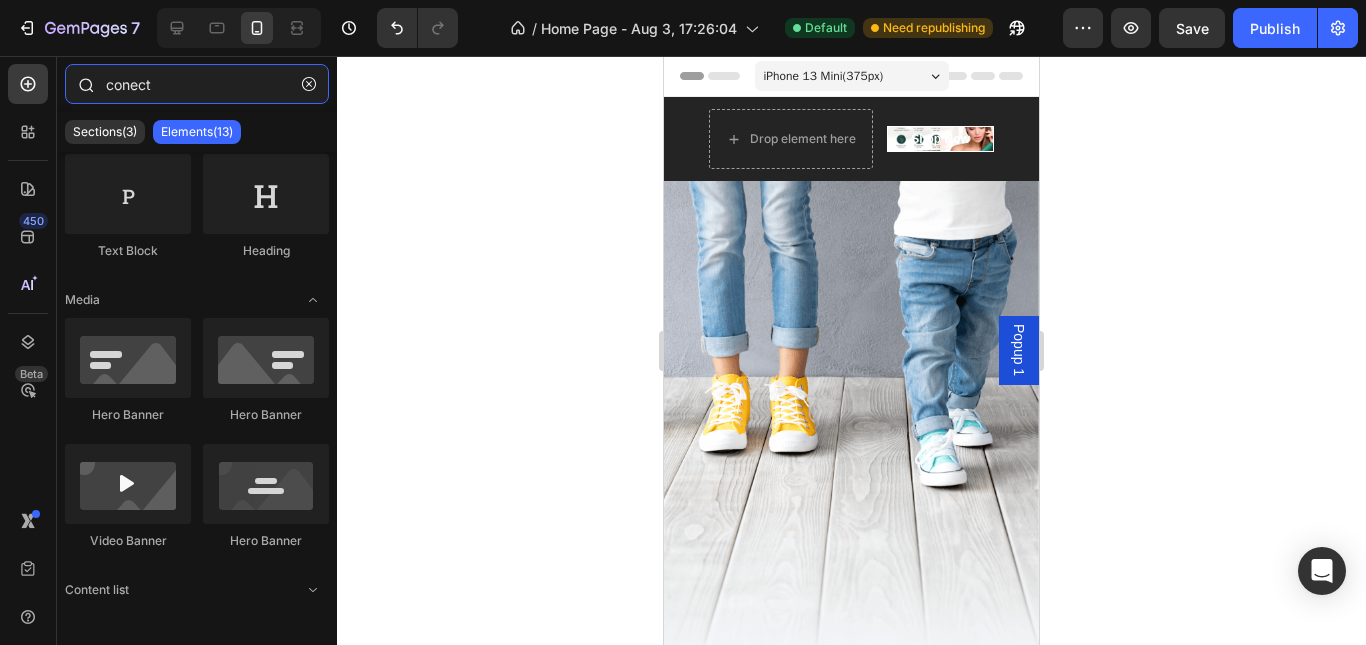 drag, startPoint x: 195, startPoint y: 86, endPoint x: 219, endPoint y: 91, distance: 24.5153 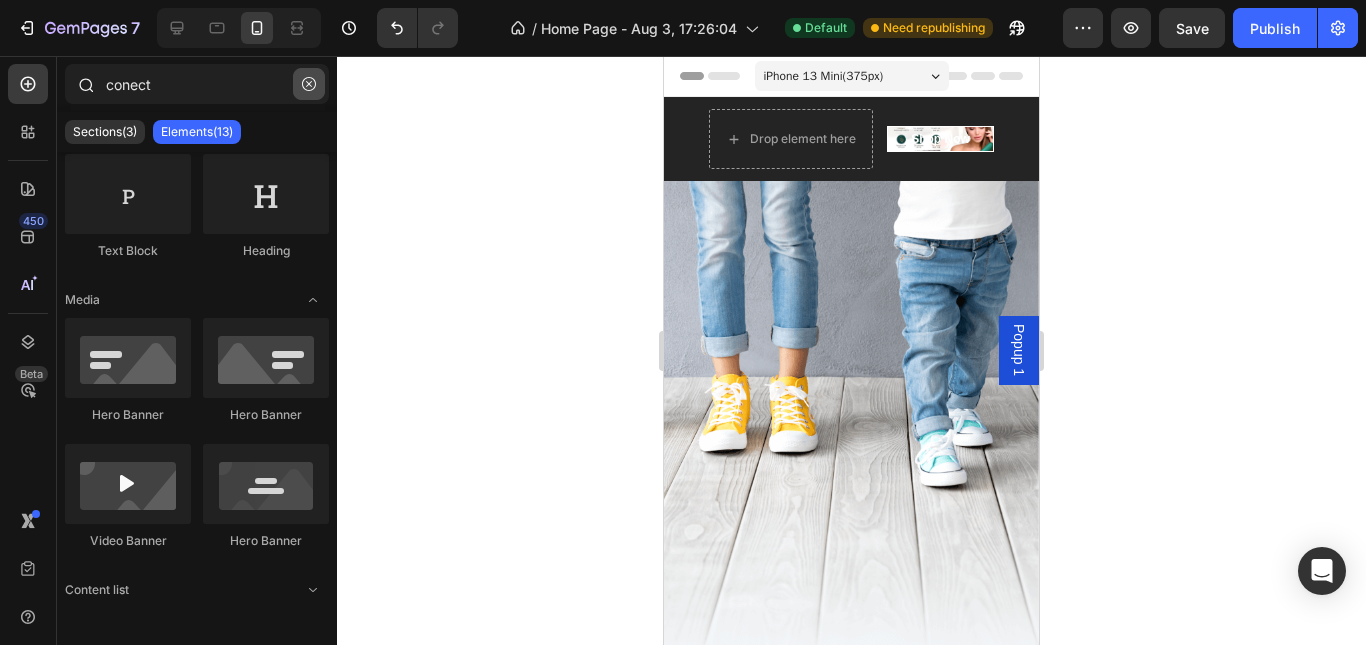 click 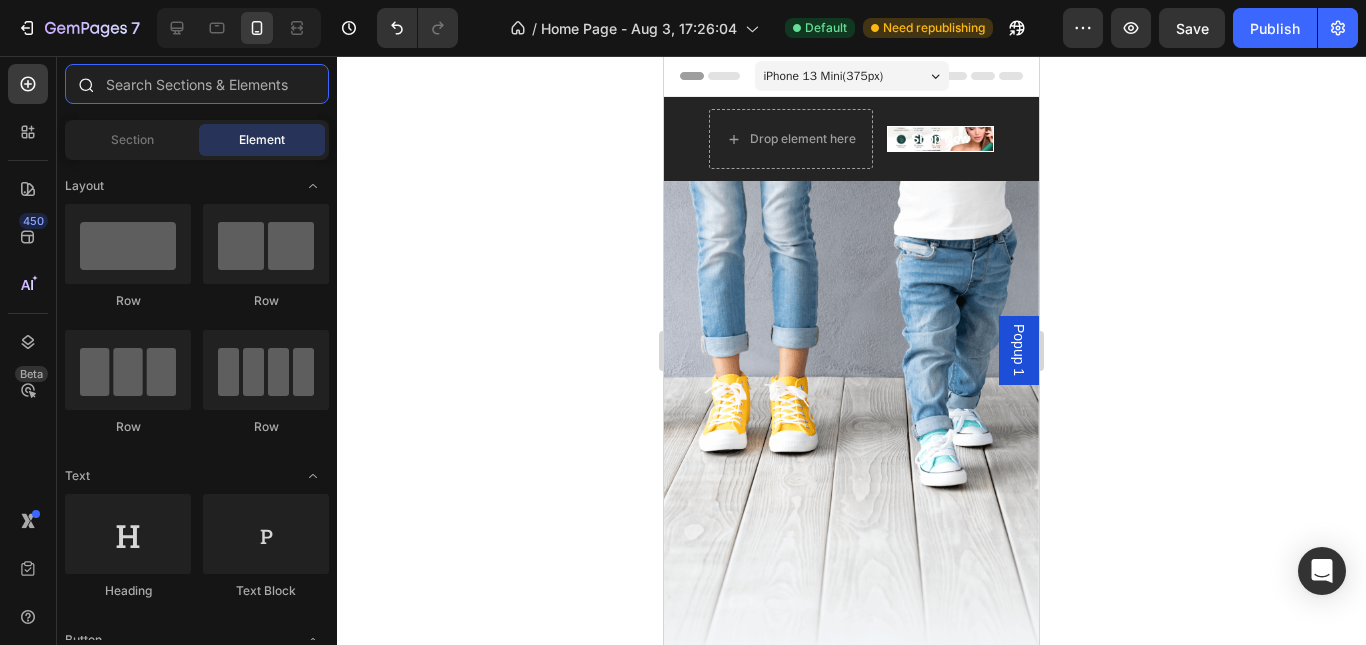 click at bounding box center (197, 84) 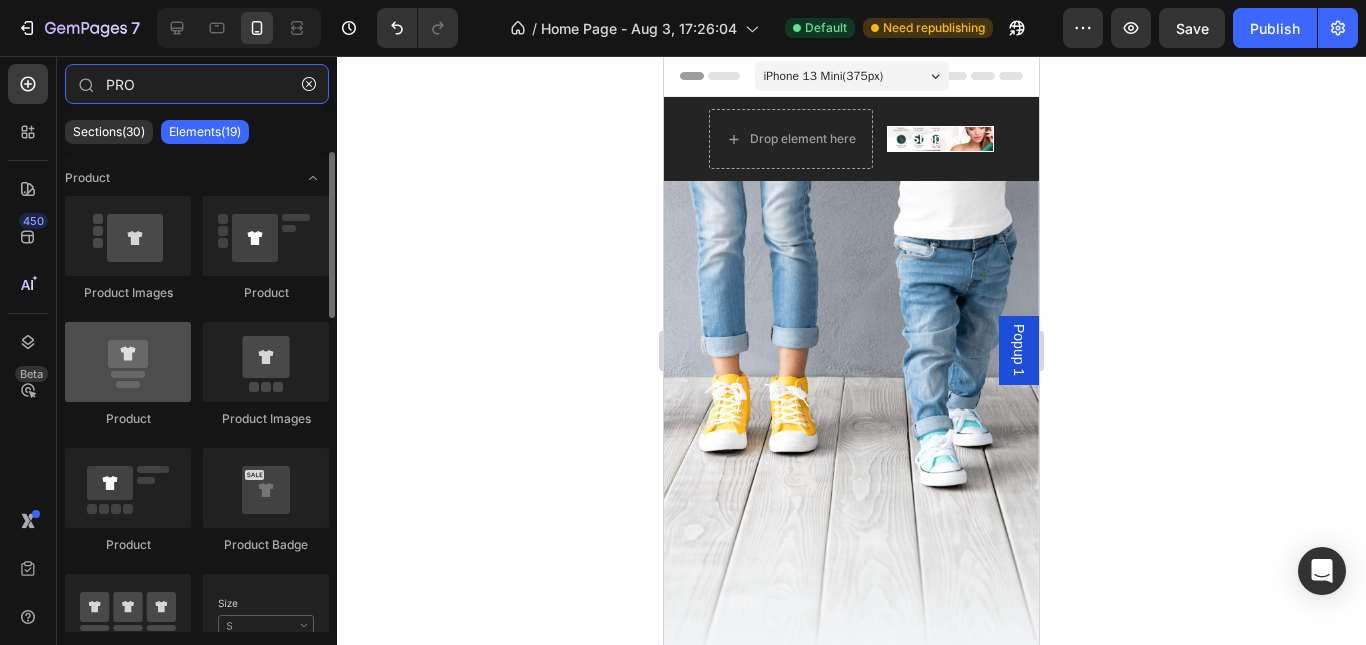 type on "PRO" 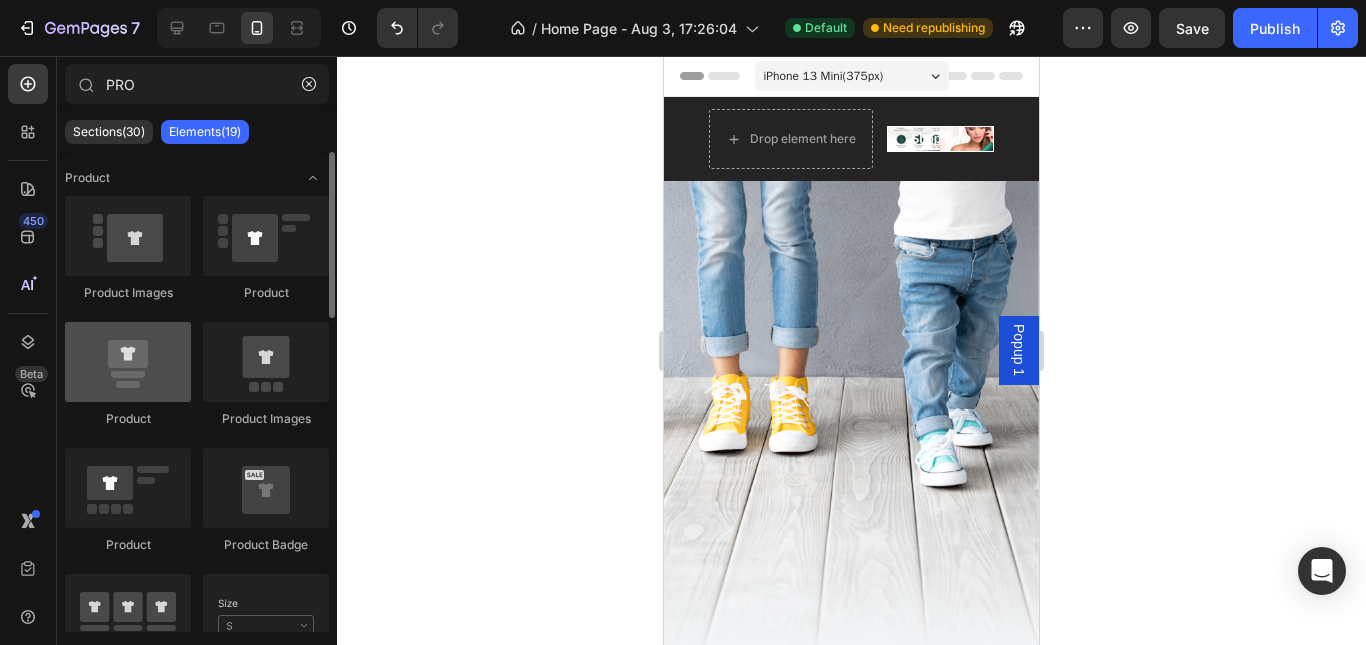 click at bounding box center (128, 362) 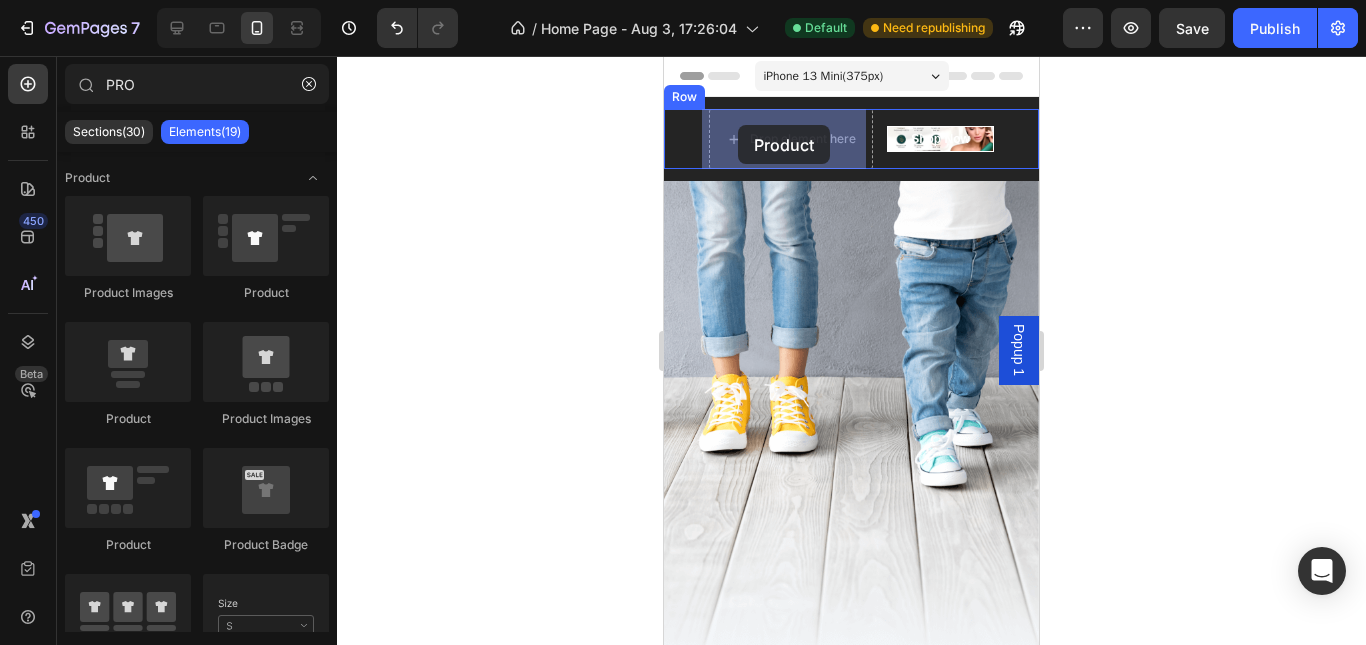 drag, startPoint x: 794, startPoint y: 421, endPoint x: 738, endPoint y: 125, distance: 301.25073 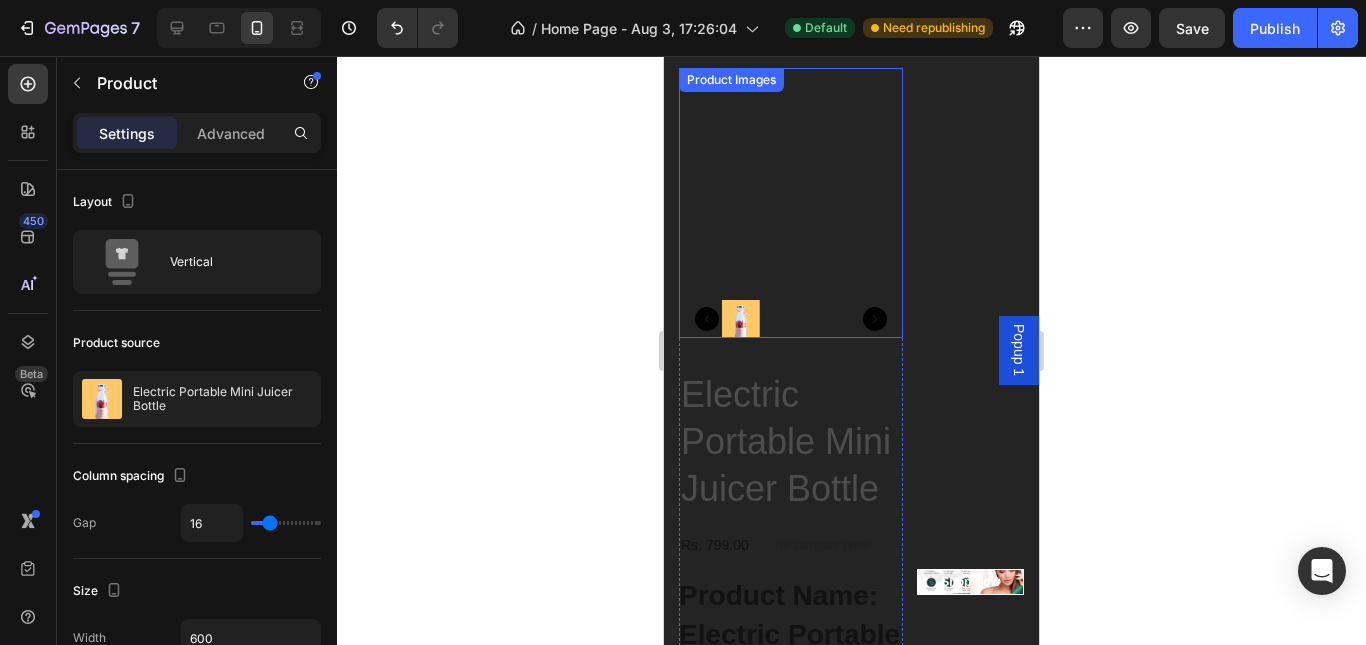 scroll, scrollTop: 500, scrollLeft: 0, axis: vertical 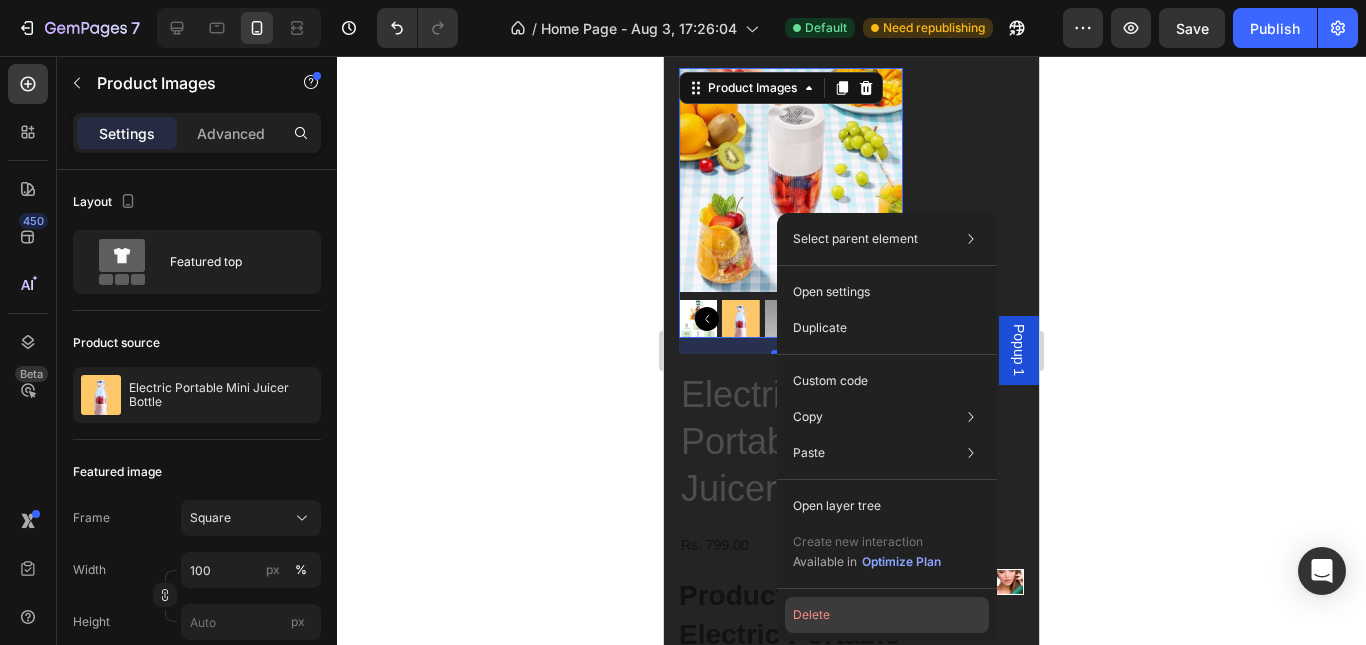 click on "Delete" 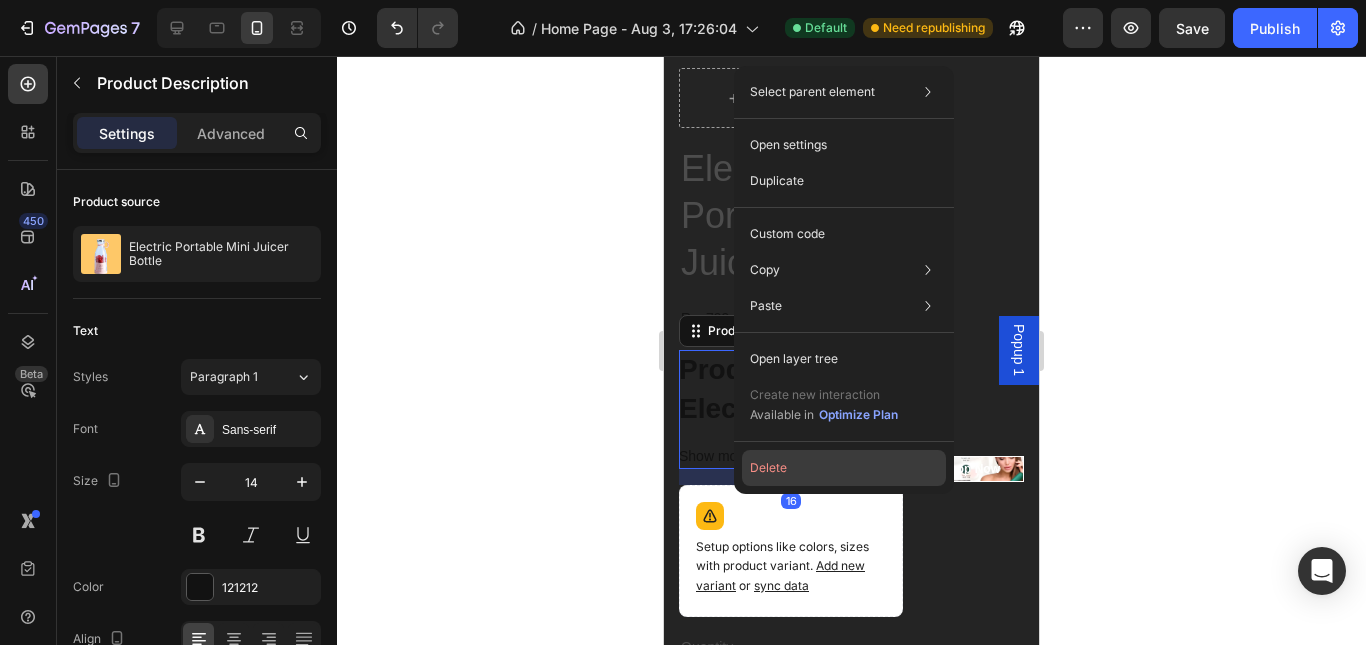 drag, startPoint x: 777, startPoint y: 466, endPoint x: 103, endPoint y: 411, distance: 676.24036 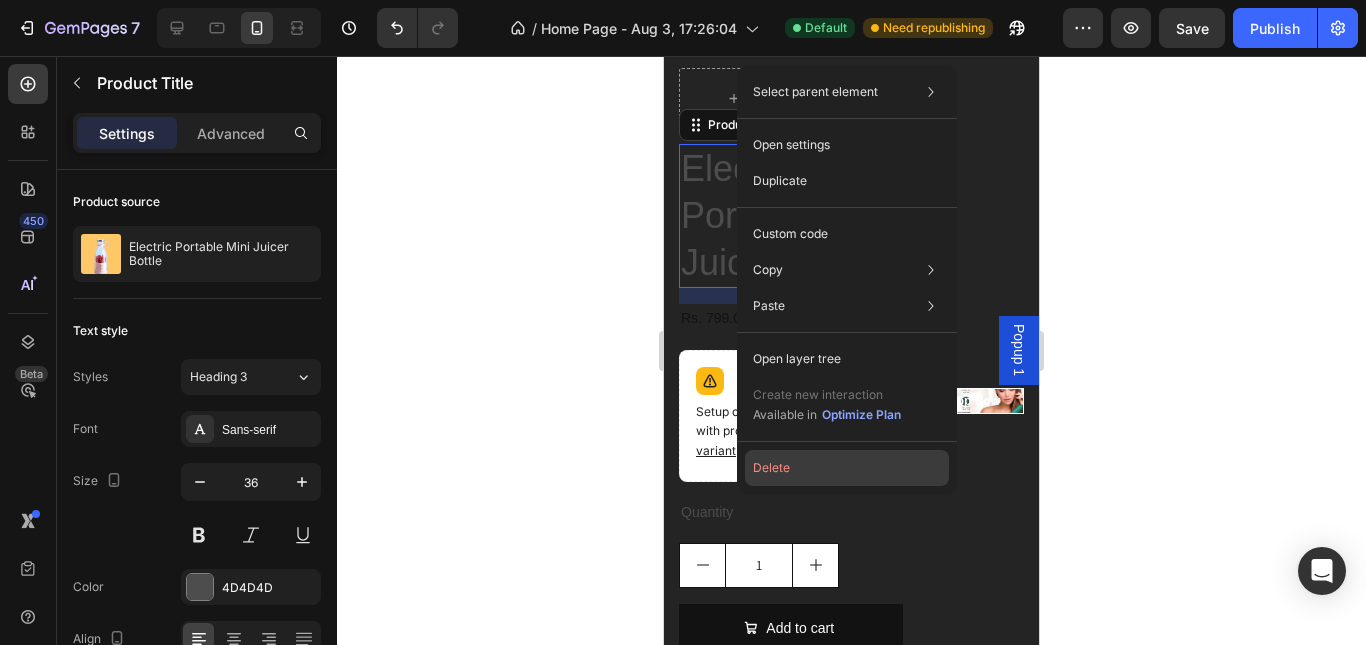 drag, startPoint x: 781, startPoint y: 477, endPoint x: 90, endPoint y: 406, distance: 694.63806 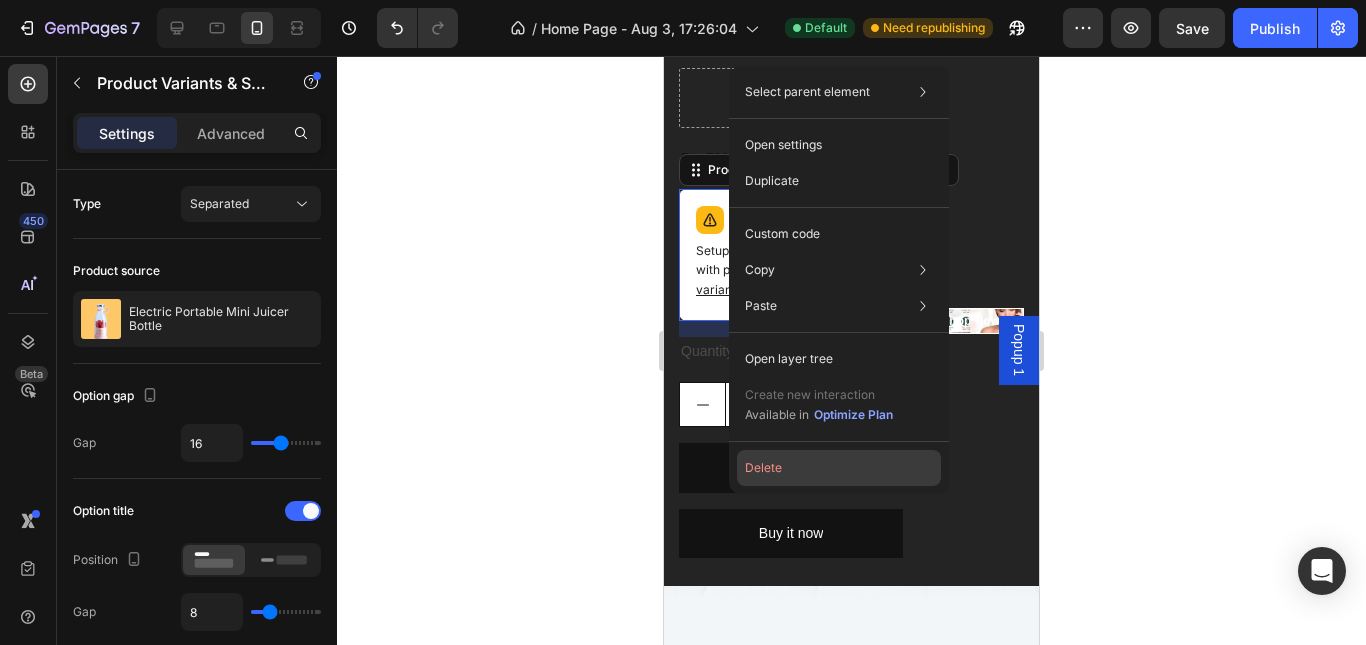 click on "Delete" 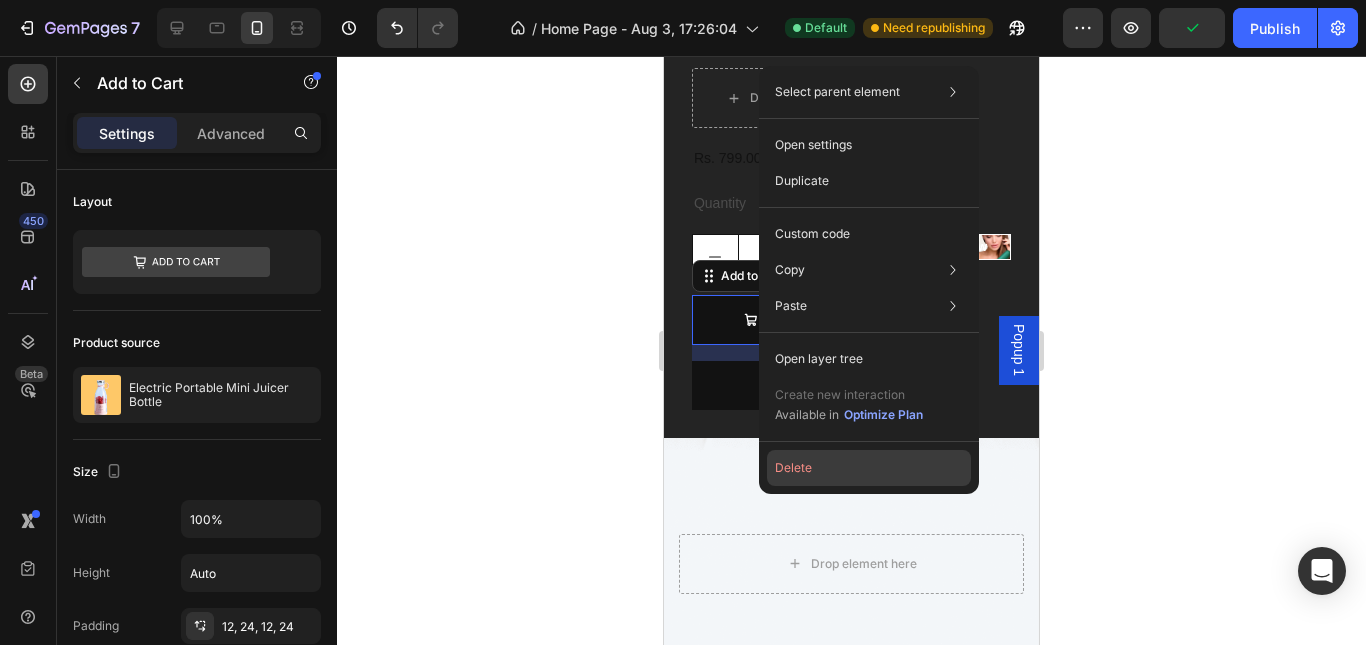 click on "Delete" 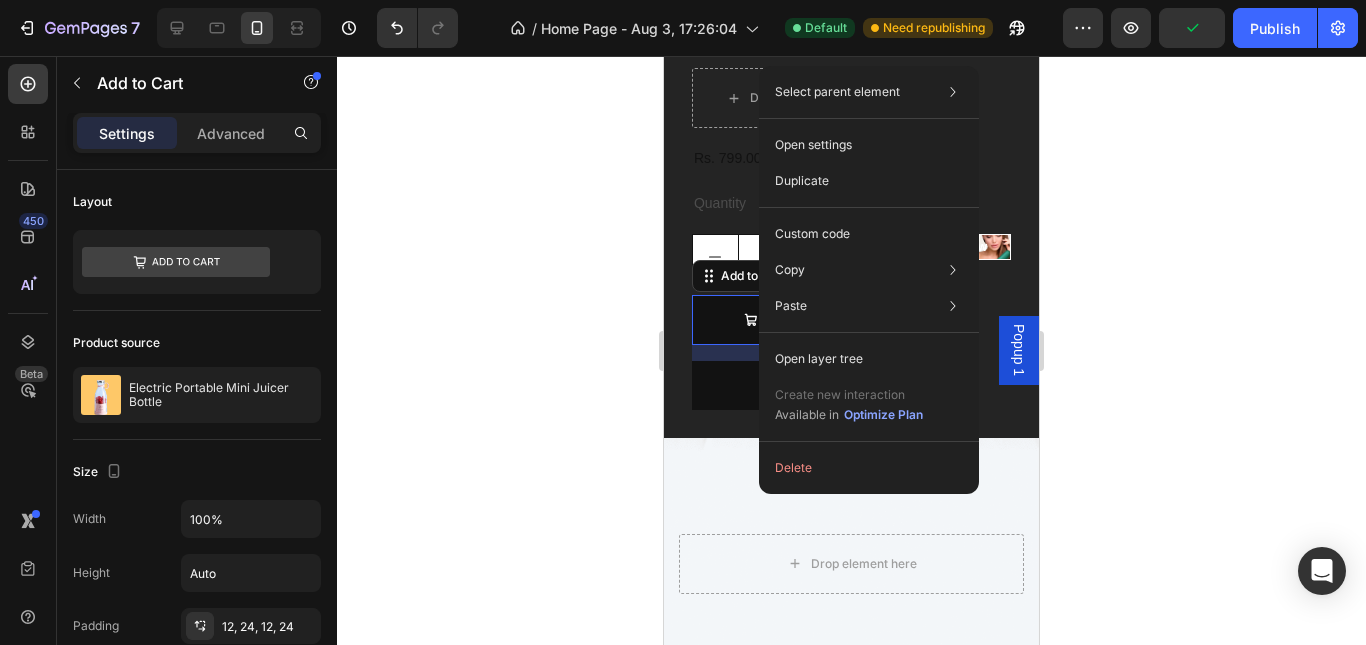 scroll, scrollTop: 435, scrollLeft: 0, axis: vertical 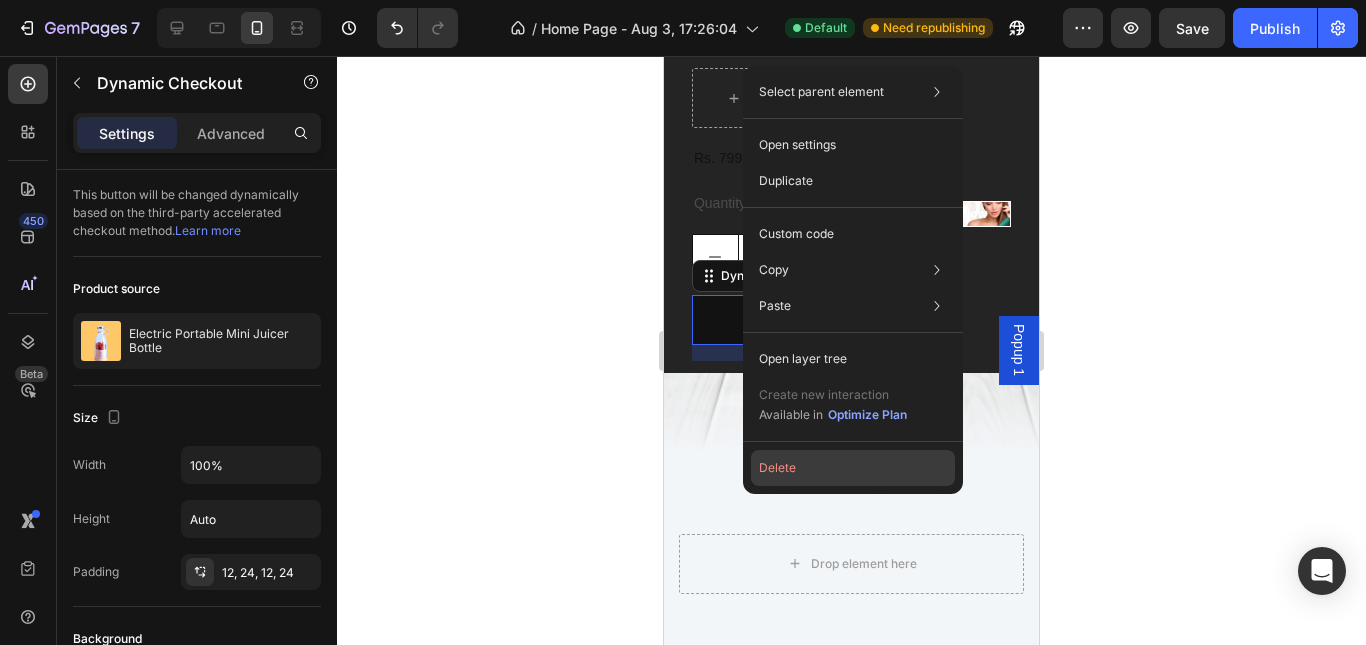 click on "Delete" 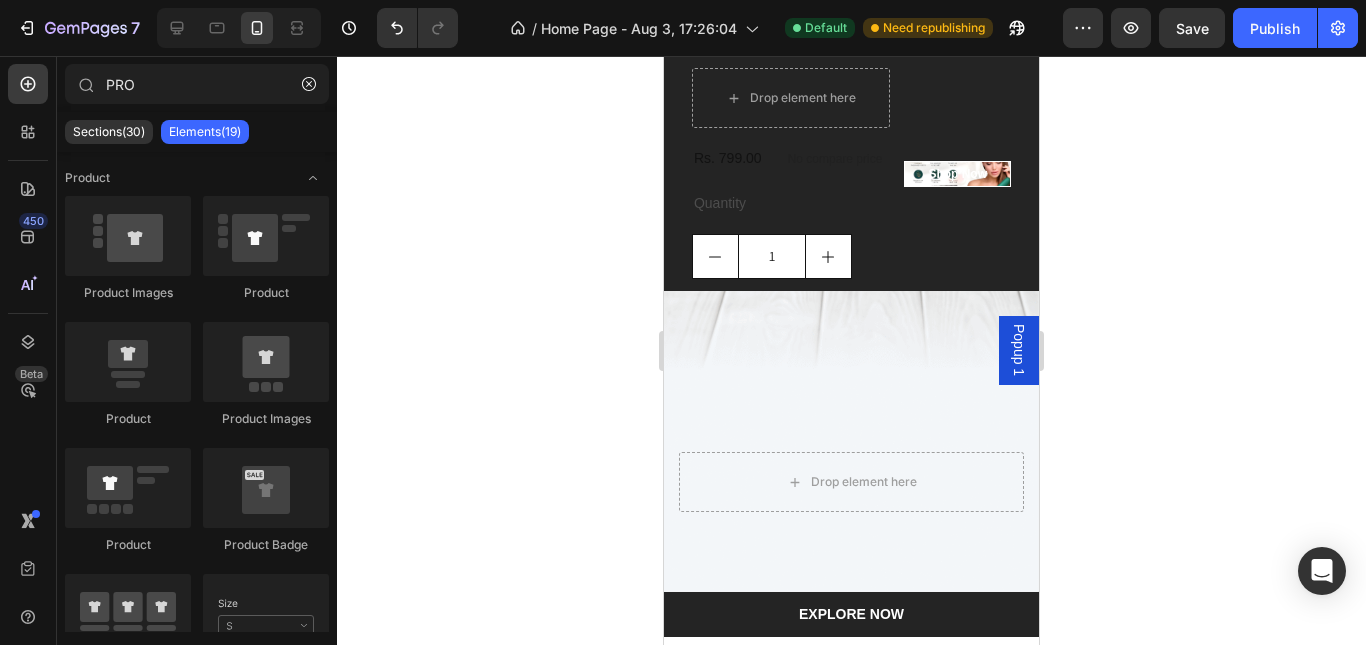 scroll, scrollTop: 353, scrollLeft: 0, axis: vertical 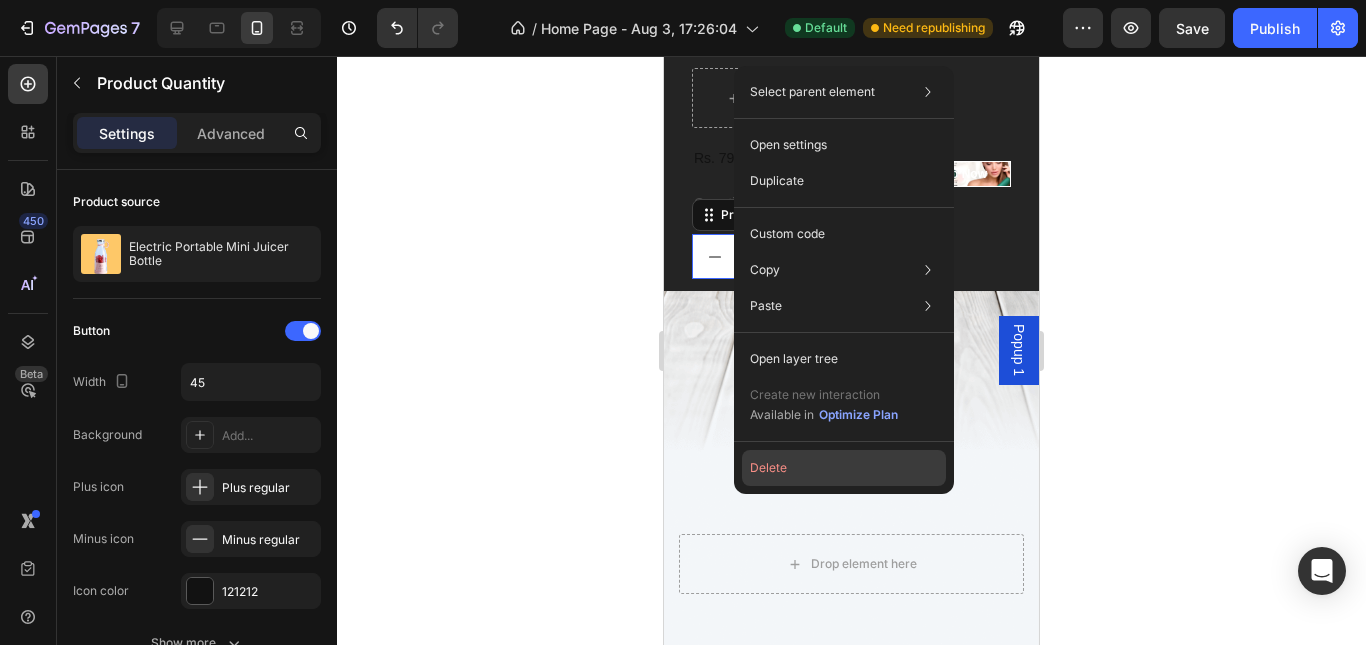 click on "Delete" 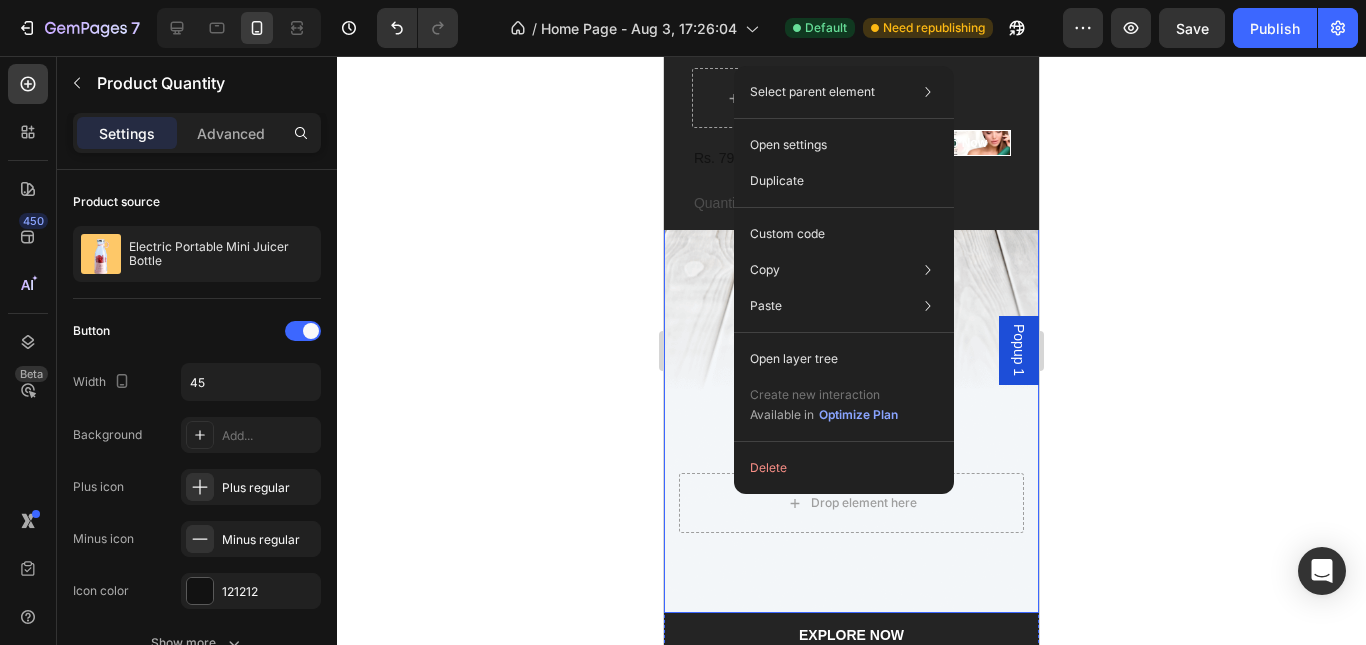 scroll, scrollTop: 292, scrollLeft: 0, axis: vertical 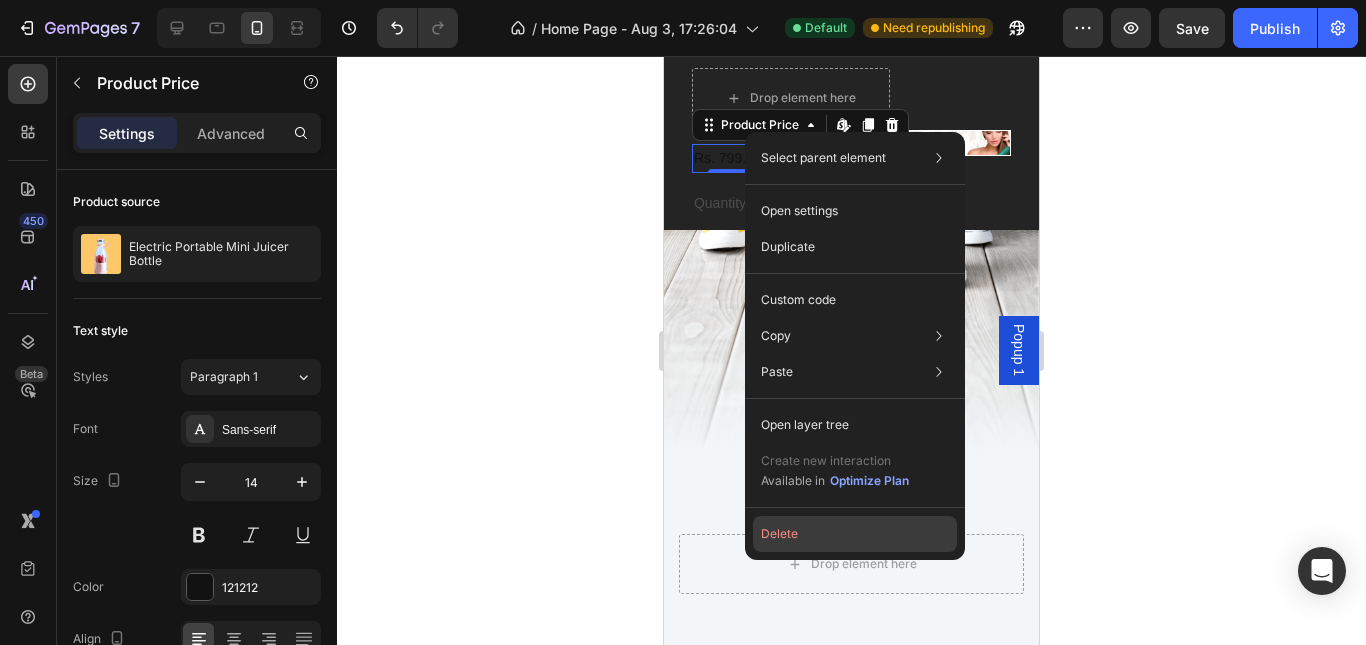 drag, startPoint x: 795, startPoint y: 546, endPoint x: 142, endPoint y: 448, distance: 660.3128 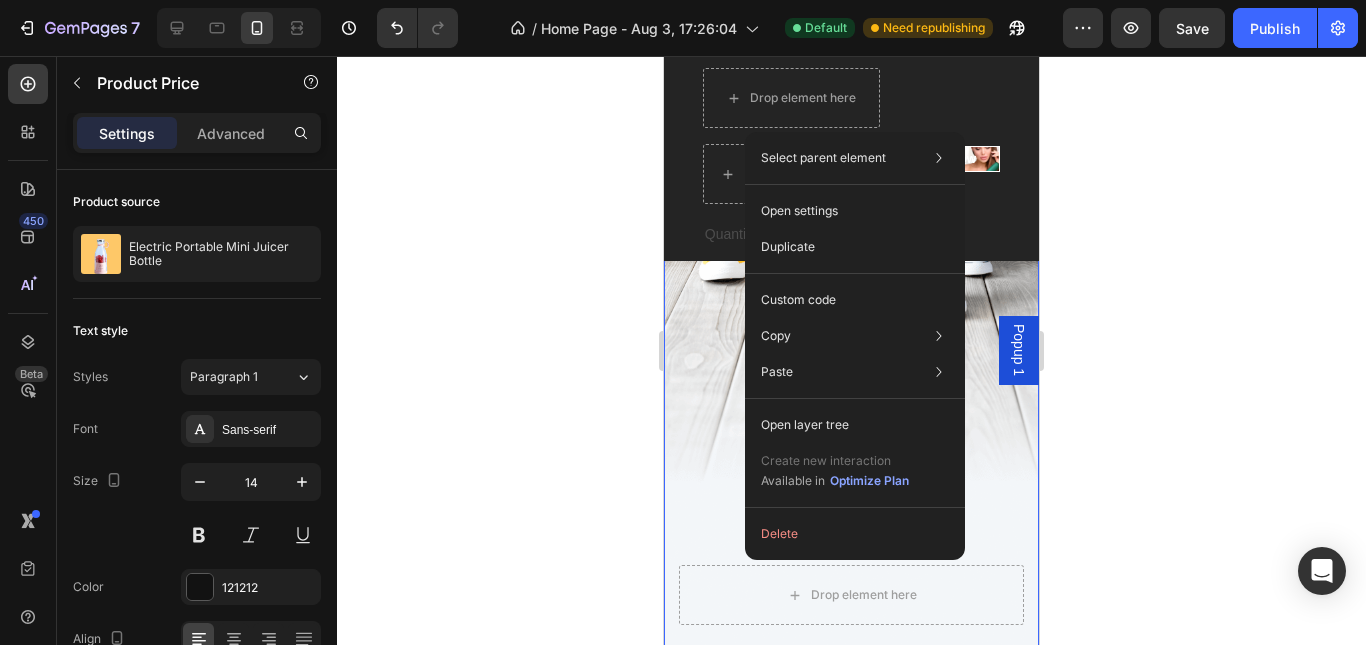 scroll, scrollTop: 323, scrollLeft: 0, axis: vertical 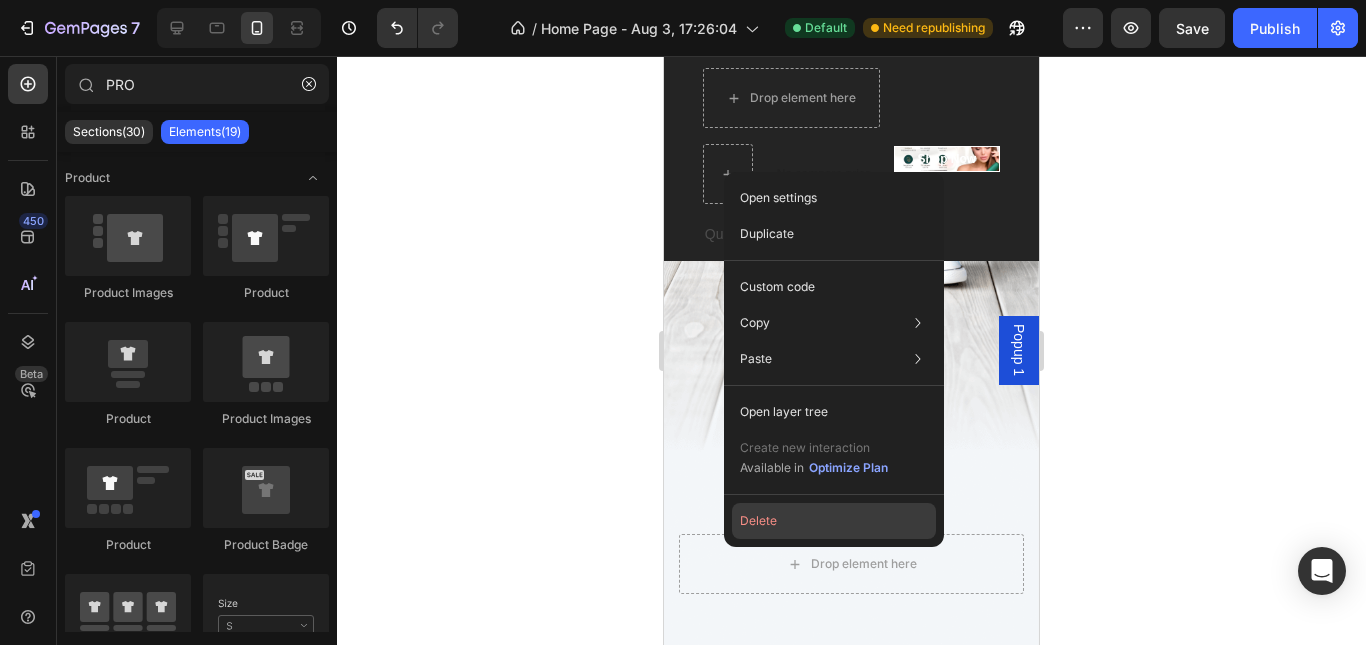 click on "Delete" 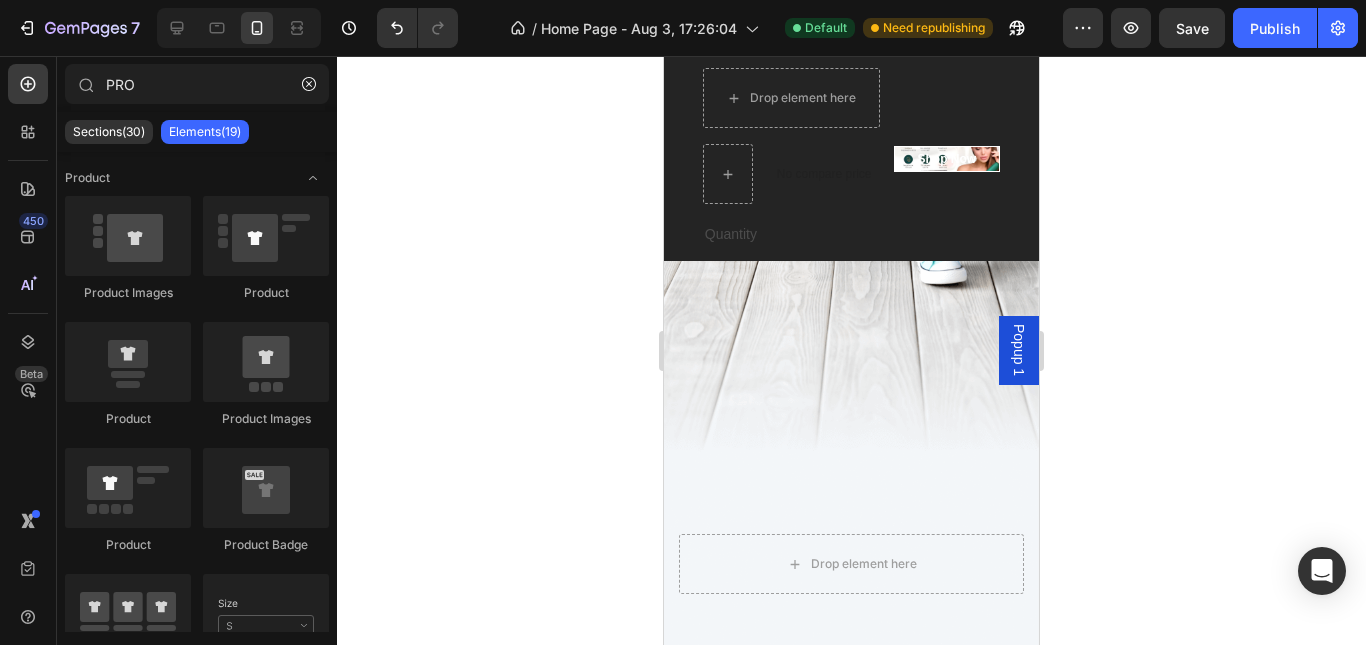 scroll, scrollTop: 247, scrollLeft: 0, axis: vertical 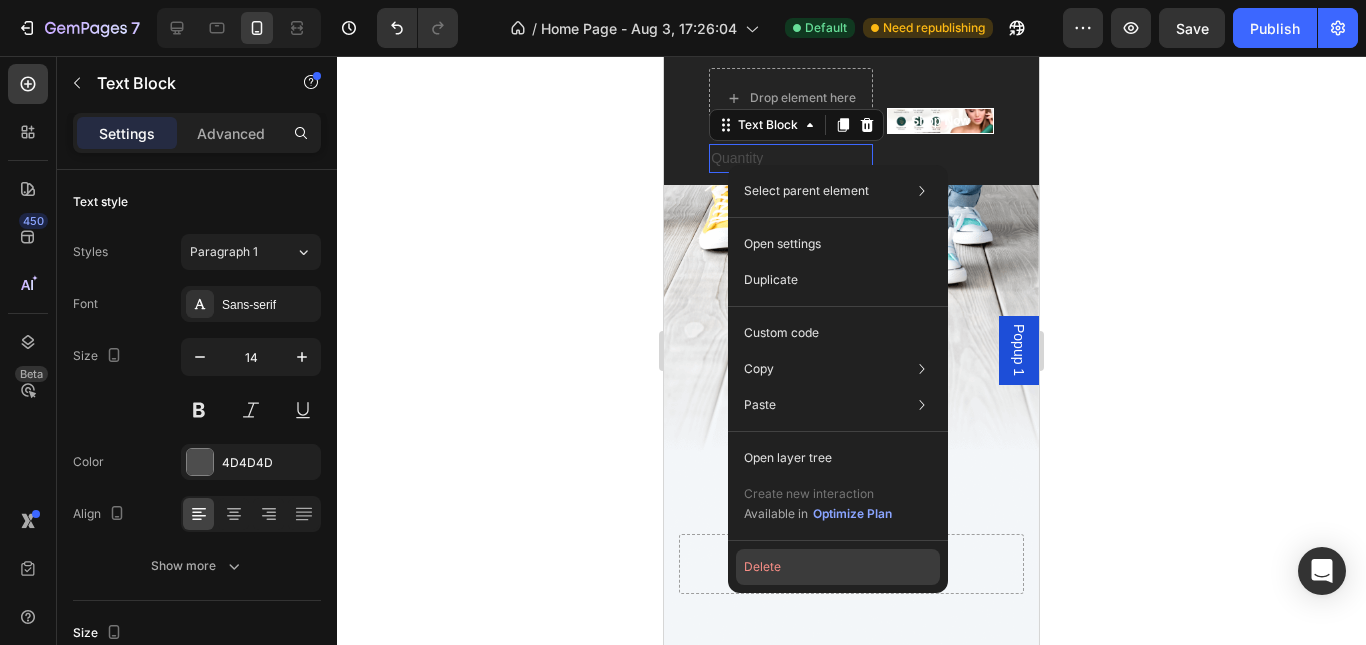 drag, startPoint x: 803, startPoint y: 562, endPoint x: 125, endPoint y: 231, distance: 754.4833 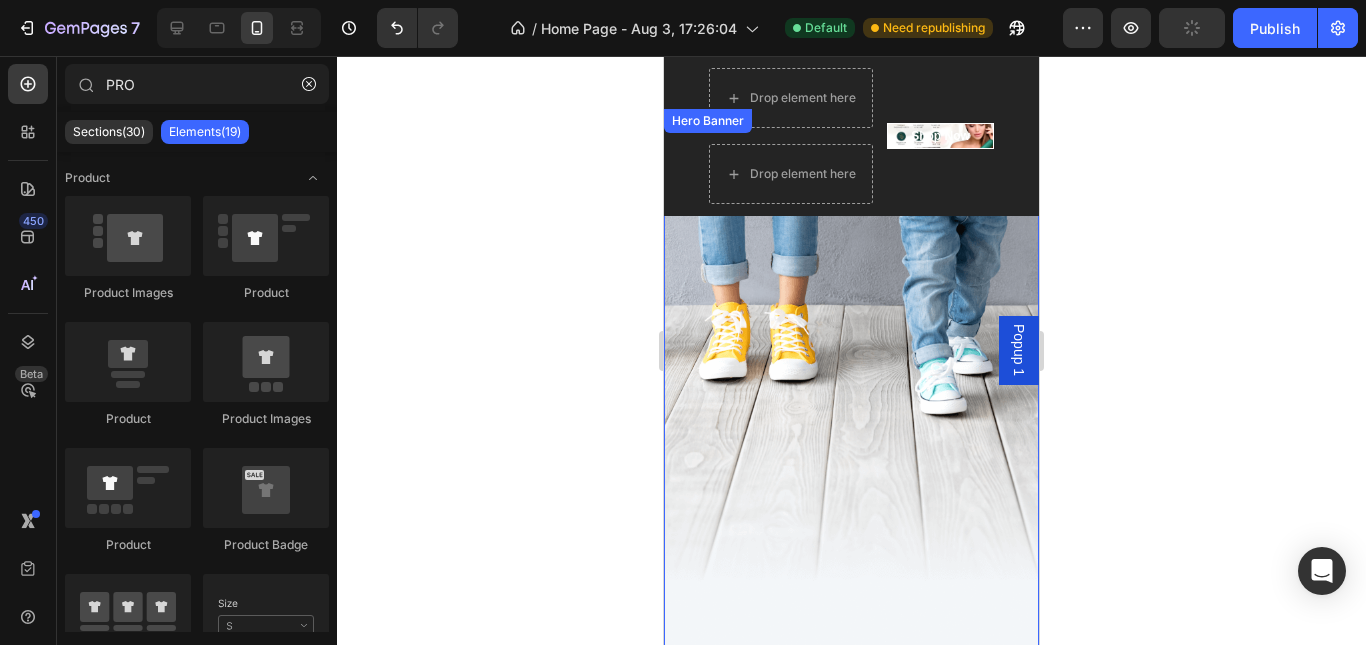 scroll, scrollTop: 0, scrollLeft: 0, axis: both 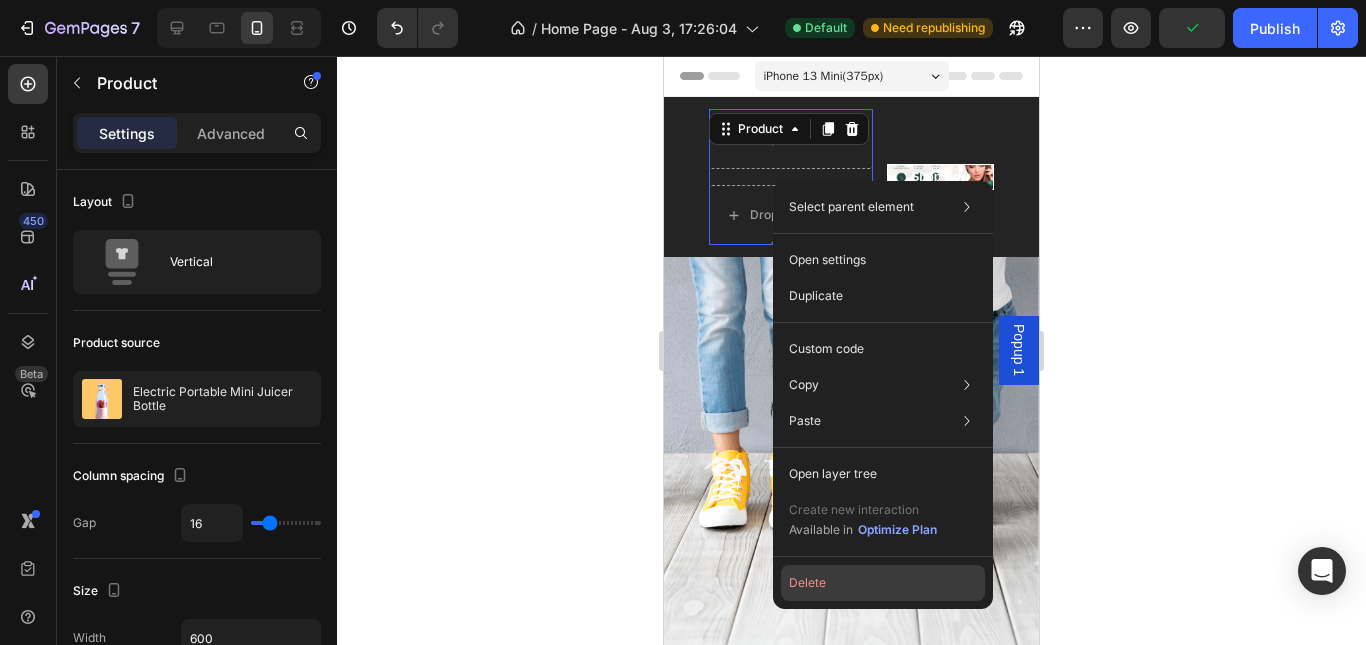 click on "Delete" 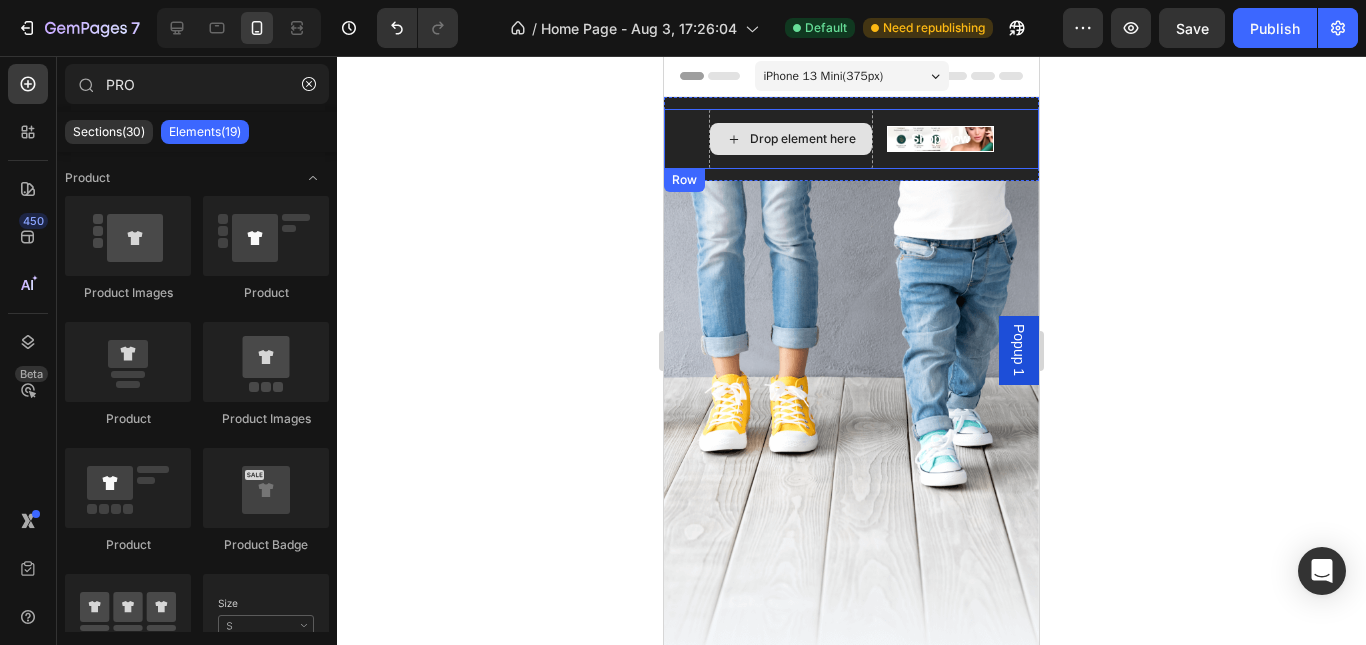 click on "Drop element here" at bounding box center [803, 139] 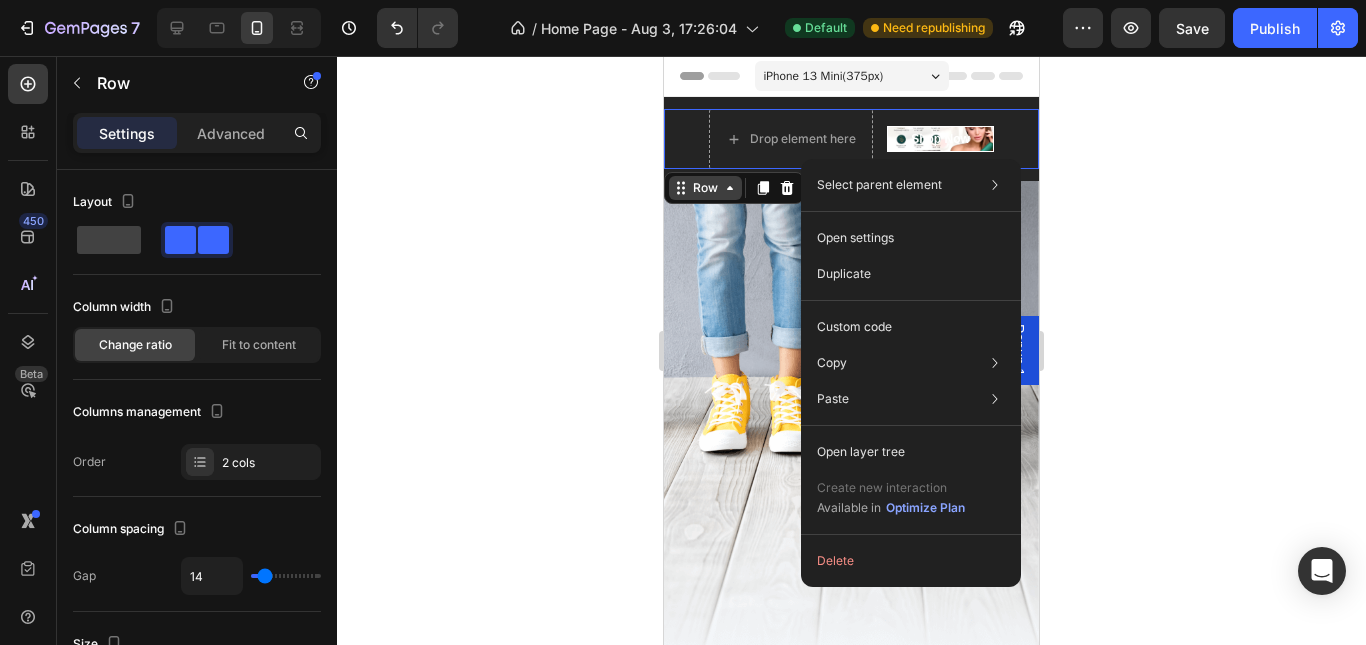 click 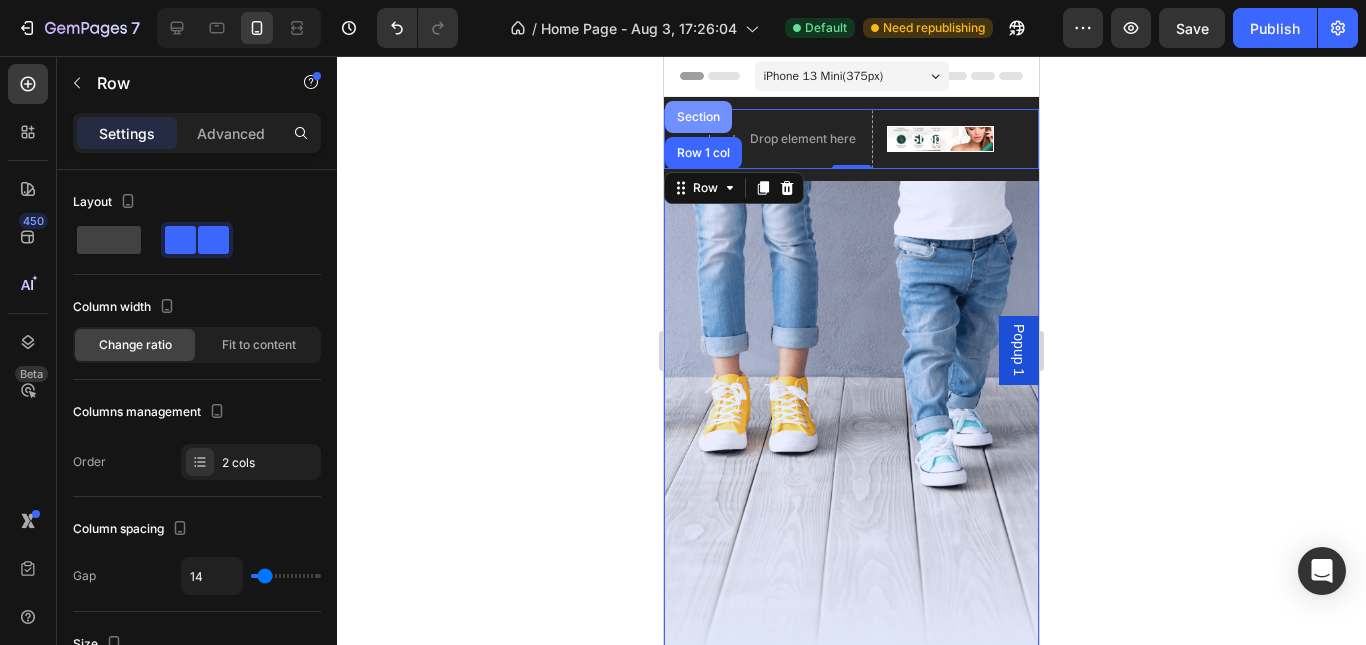 click on "Section" at bounding box center (698, 117) 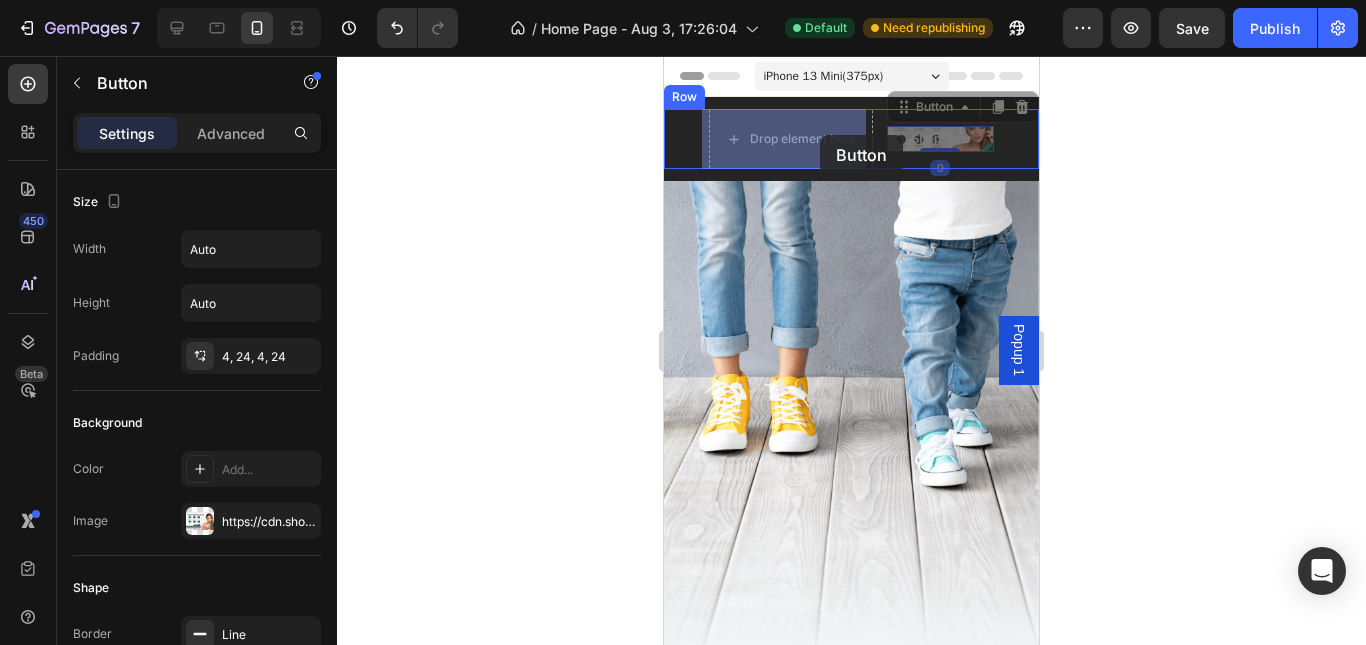 drag, startPoint x: 925, startPoint y: 130, endPoint x: 820, endPoint y: 135, distance: 105.11898 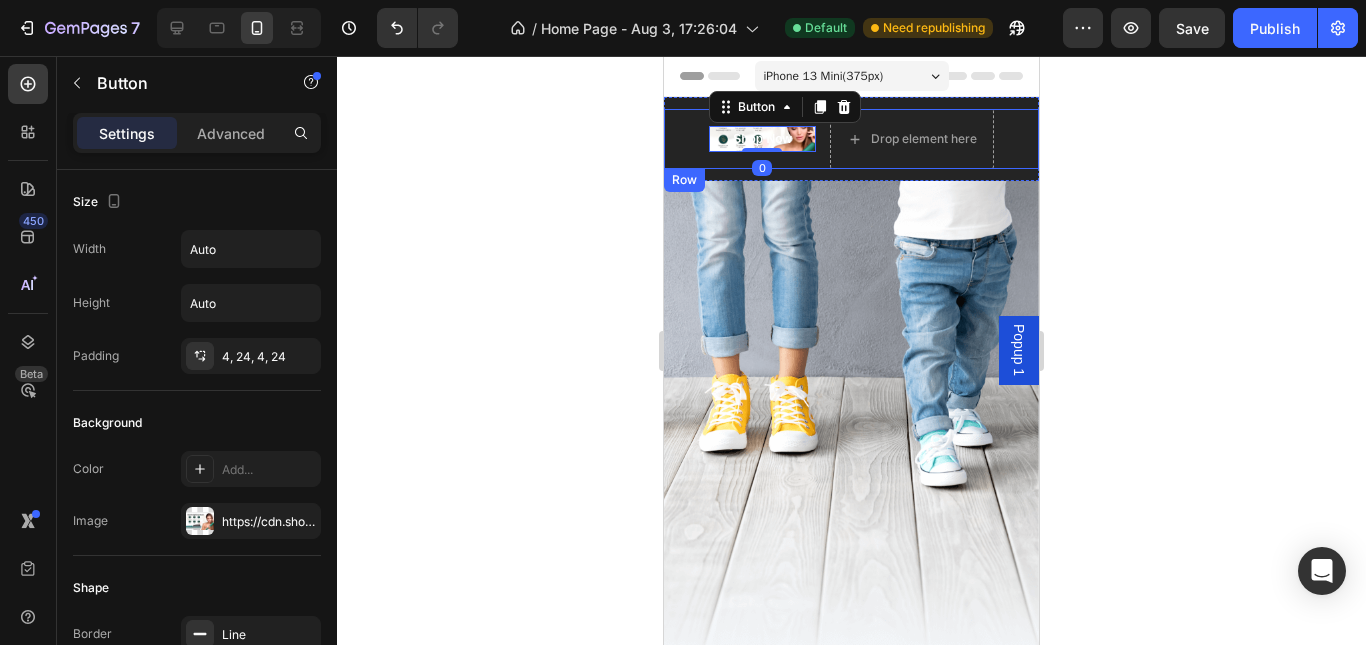 click 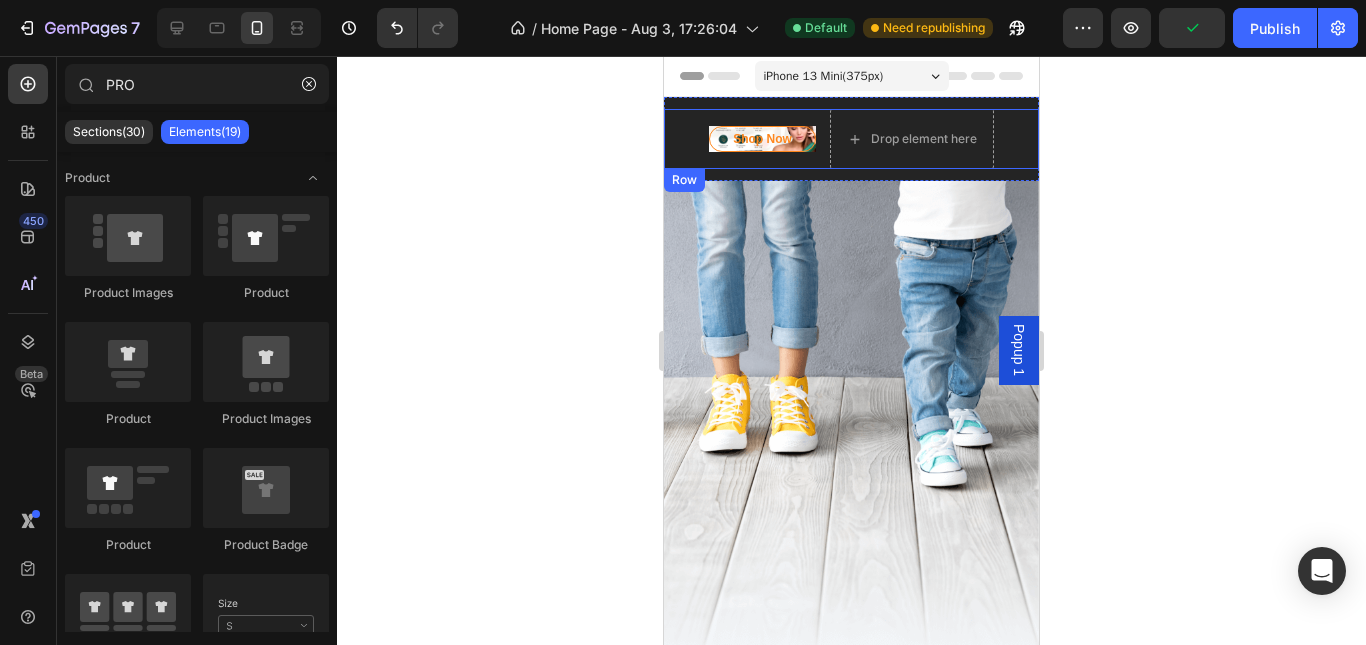 click on "Shop Now" at bounding box center (762, 139) 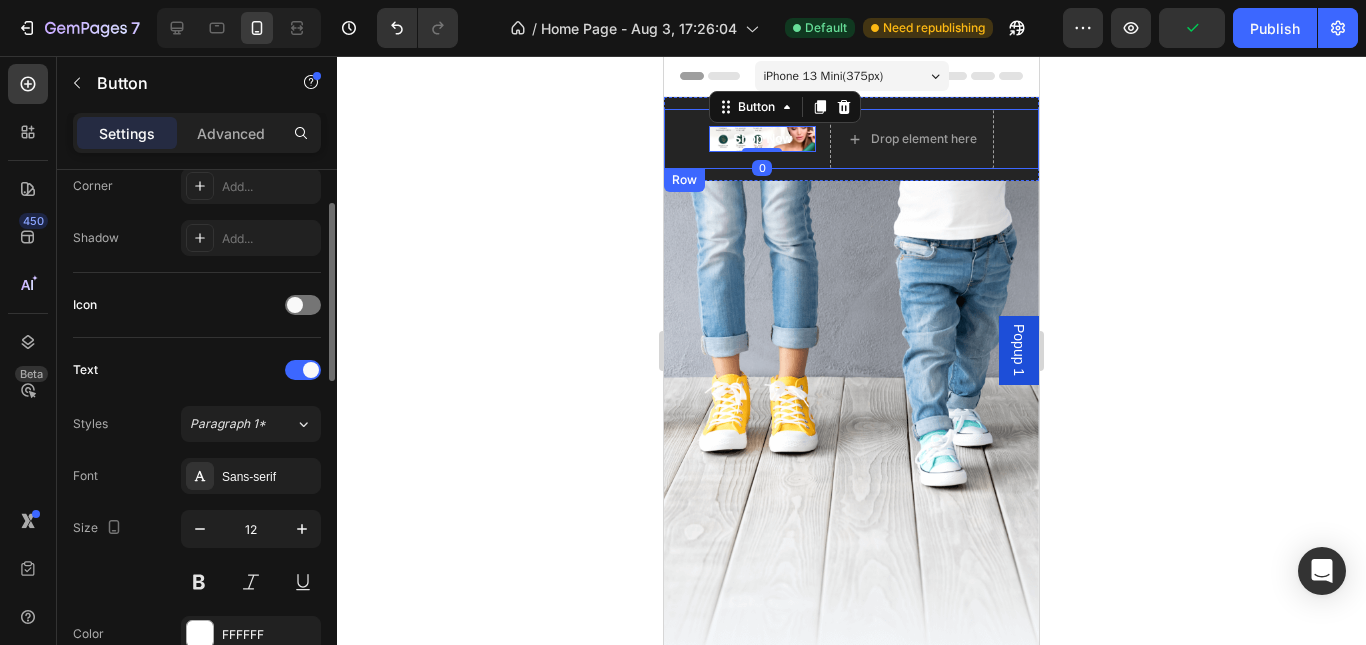 scroll, scrollTop: 200, scrollLeft: 0, axis: vertical 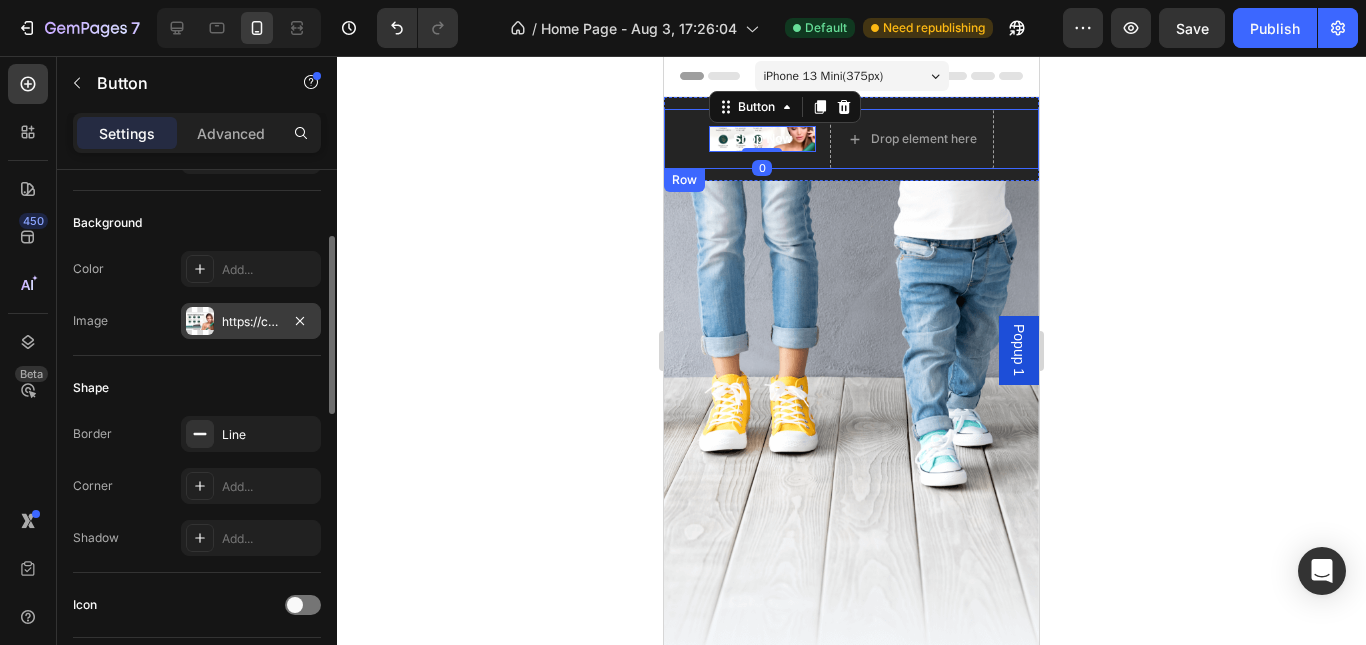click on "https://cdn.shopify.com/s/files/1/0719/9047/6852/files/gempages_578298023247872965-ca8f6b80-96c7-4b14-84ab-fbef47003412.jpg" at bounding box center [251, 322] 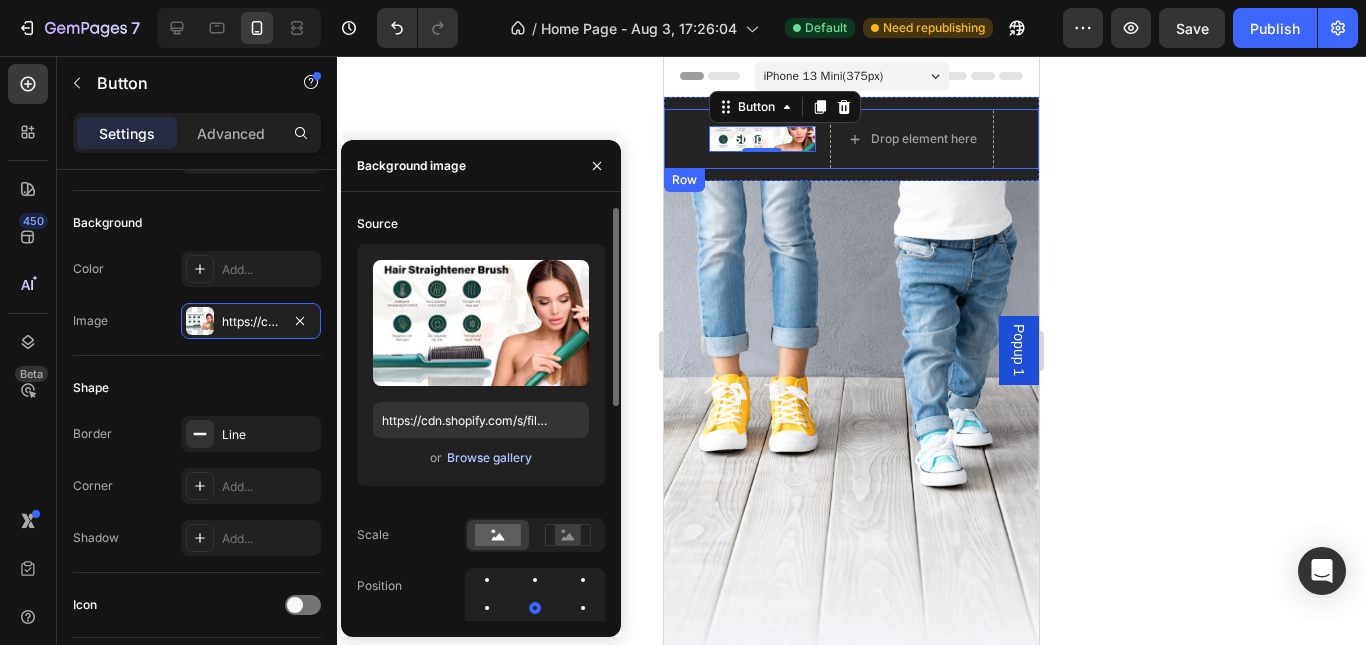 click on "Browse gallery" at bounding box center [489, 458] 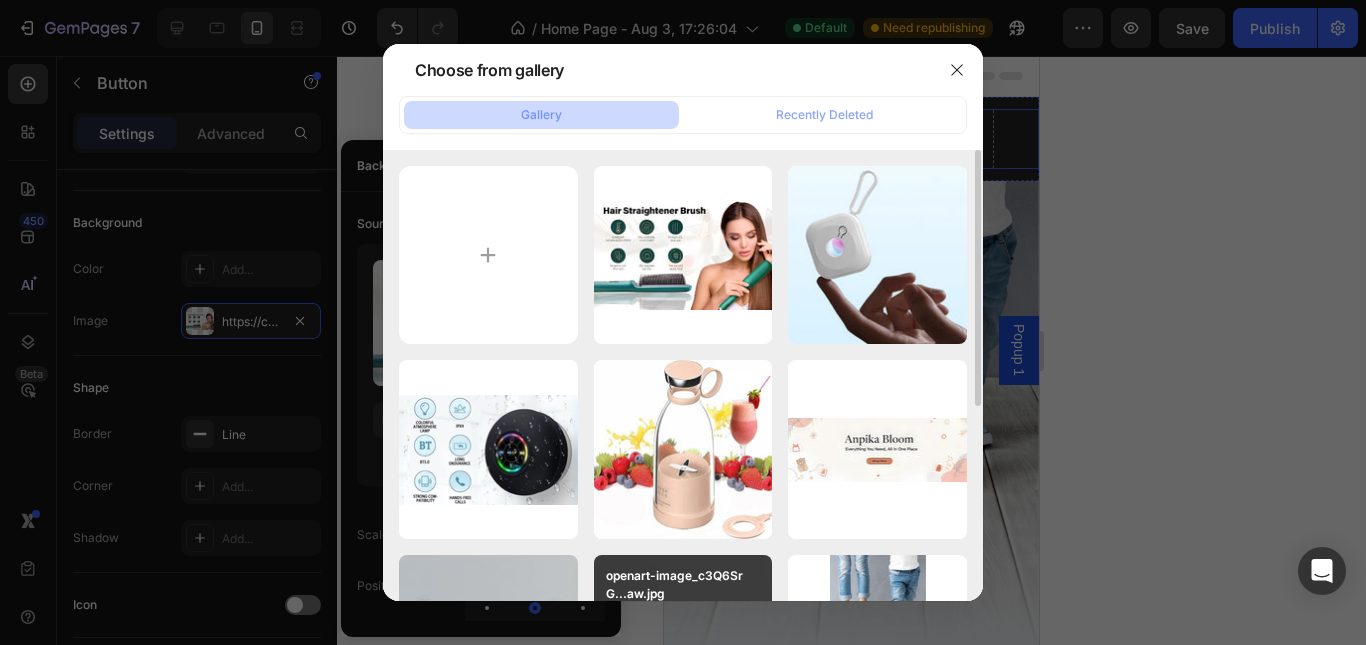 scroll, scrollTop: 343, scrollLeft: 0, axis: vertical 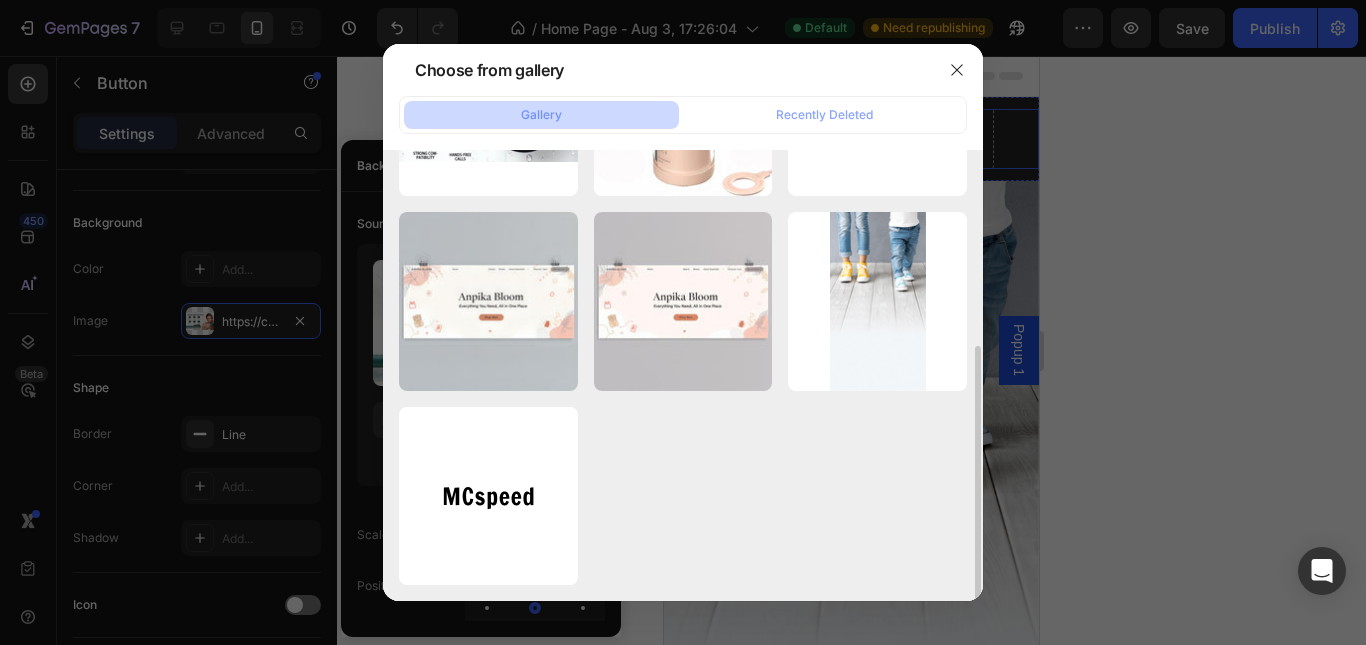 click on "images (4).jpg 390.25 kb  51OVUS6CzVL.jpg 34.65 kb  4d363285-4a0b-48f1-9...__.jpeg 986.28 kb  61s-GMT8kNL._SX569_.jpg 40.62 kb  openart-6debb456b5194...aw.jpg 73.89 kb  openart-6debb456b5194...aw.jpg 290.60 kb  openart-image_c3Q6SrG...aw.jpg 171.51 kb  banner.png 186.19 kb  mcspeed.svg 5.23 kb" at bounding box center [683, 376] 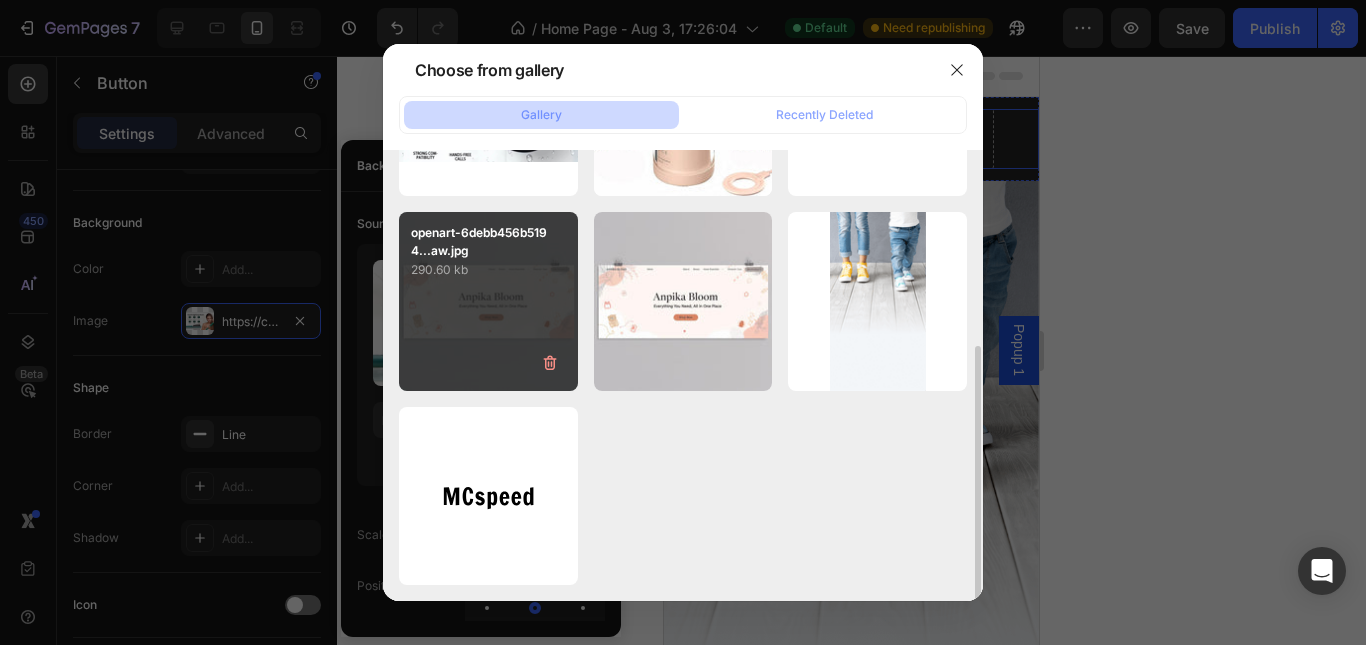 click on "openart-6debb456b5194...aw.jpg 290.60 kb" at bounding box center [488, 301] 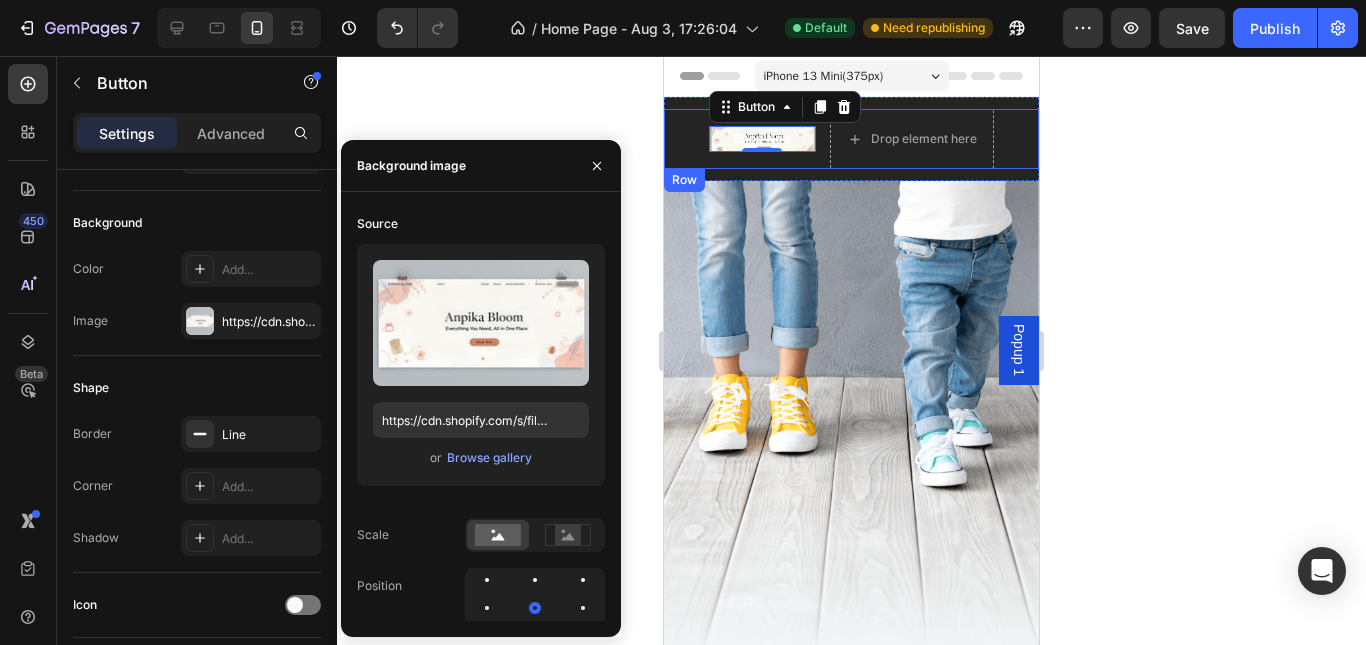 click 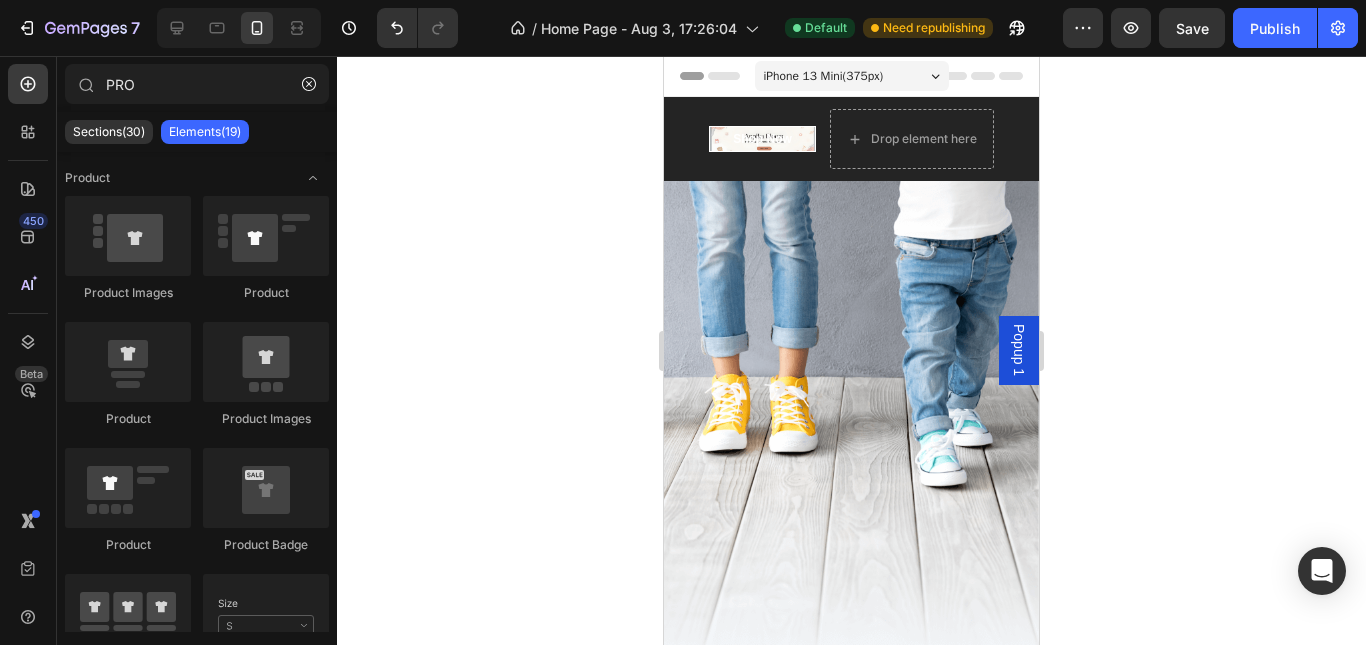 click on "iPhone 13 Mini  ( 375 px)" at bounding box center (852, 76) 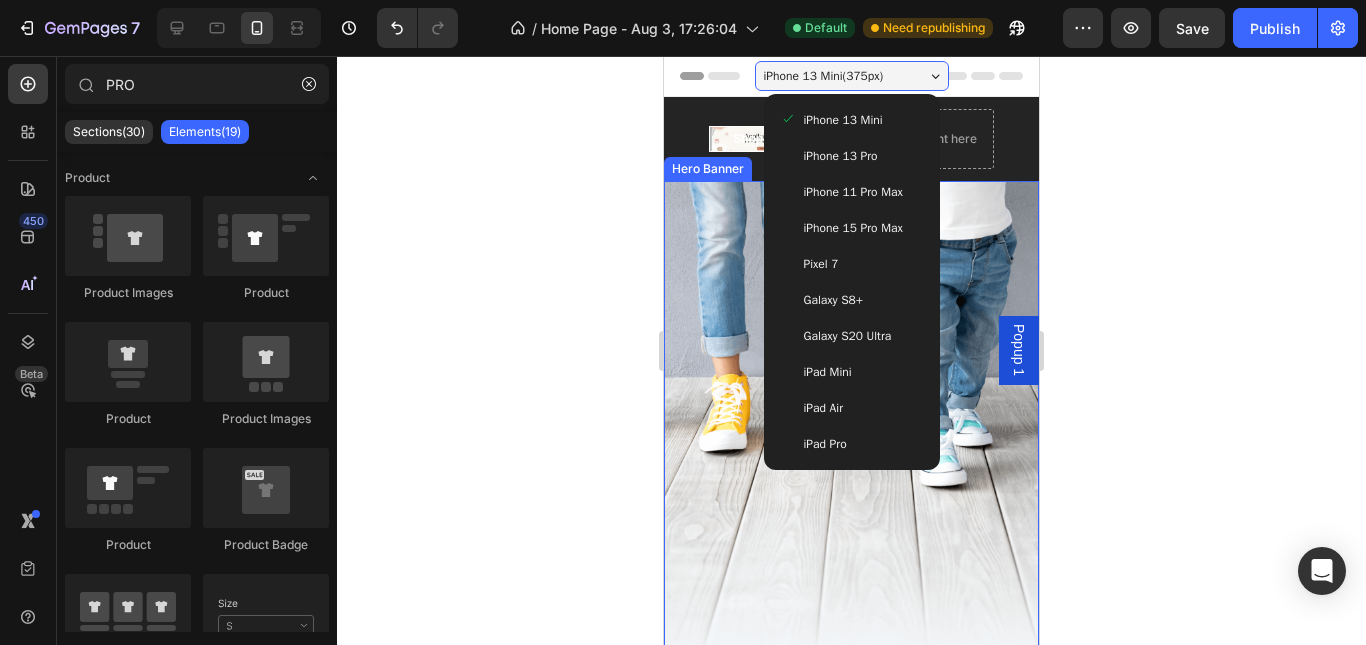 click 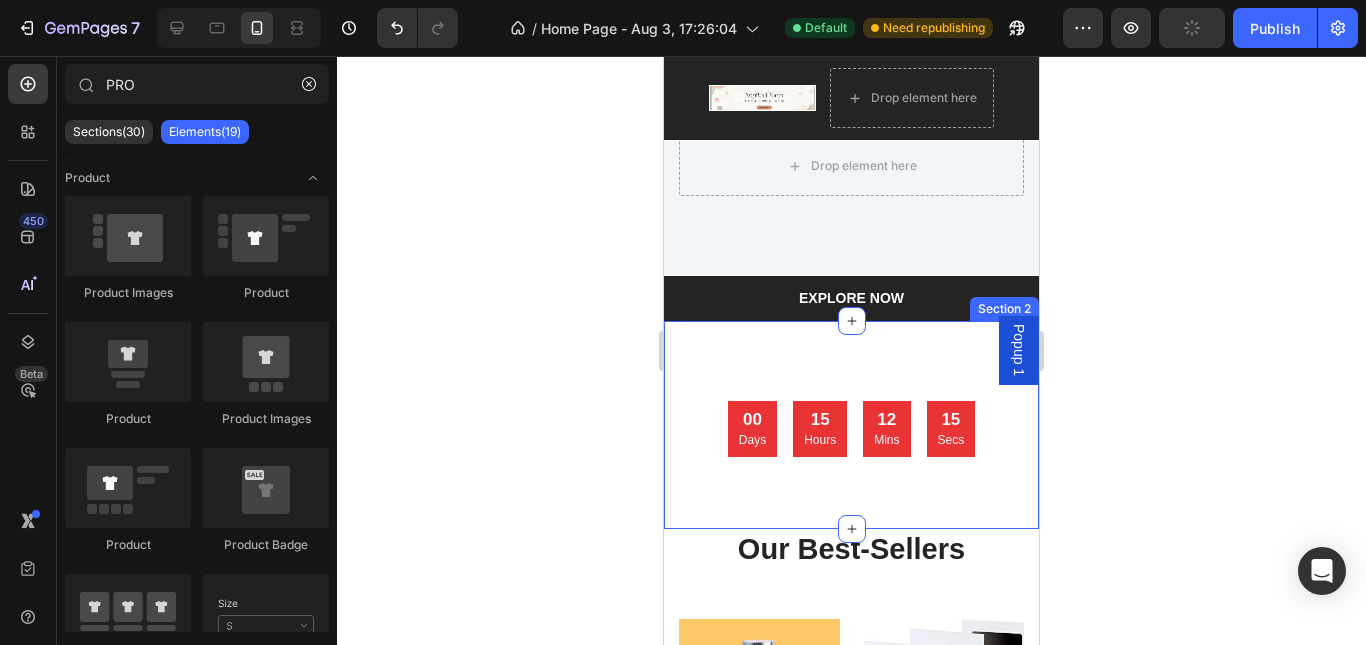 scroll, scrollTop: 0, scrollLeft: 0, axis: both 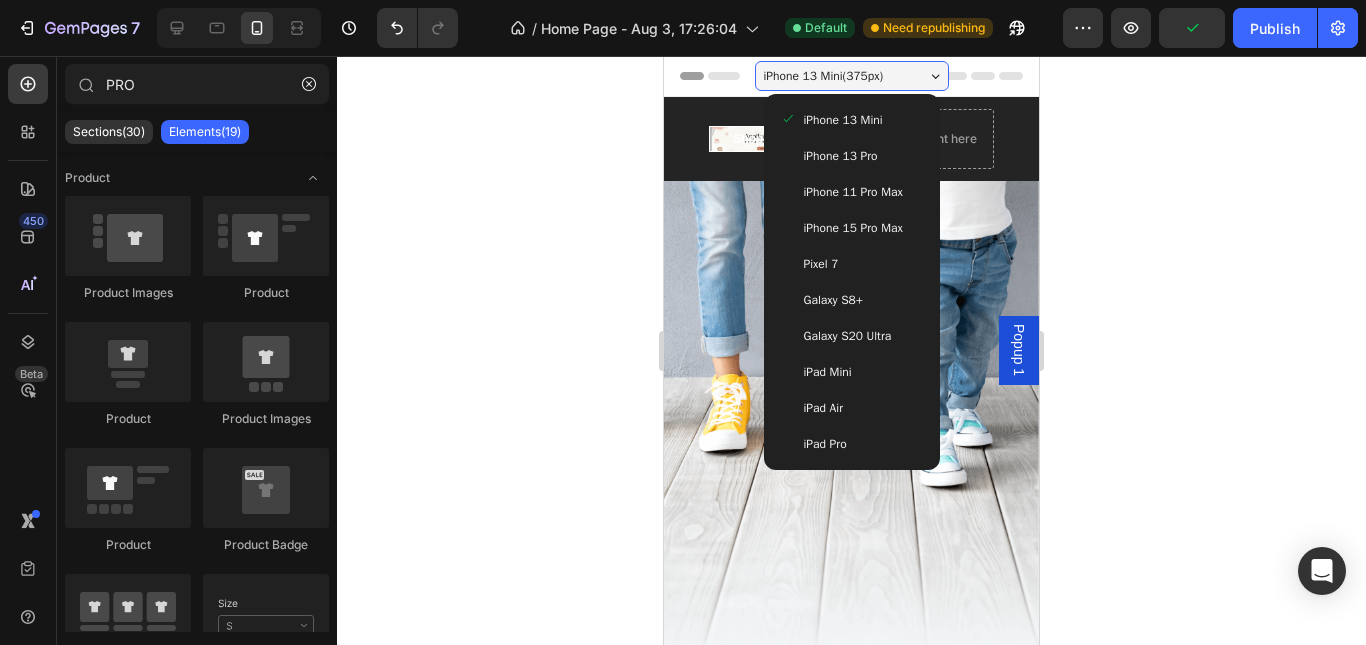 click 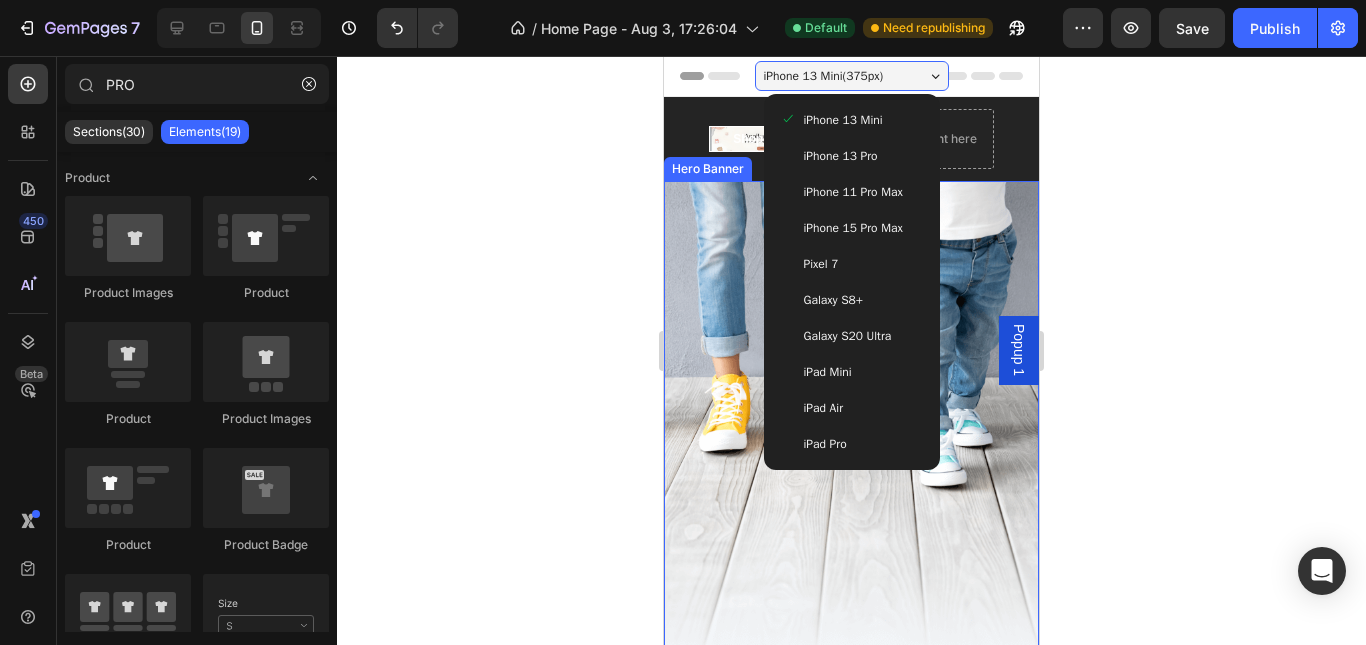 click at bounding box center [851, 528] 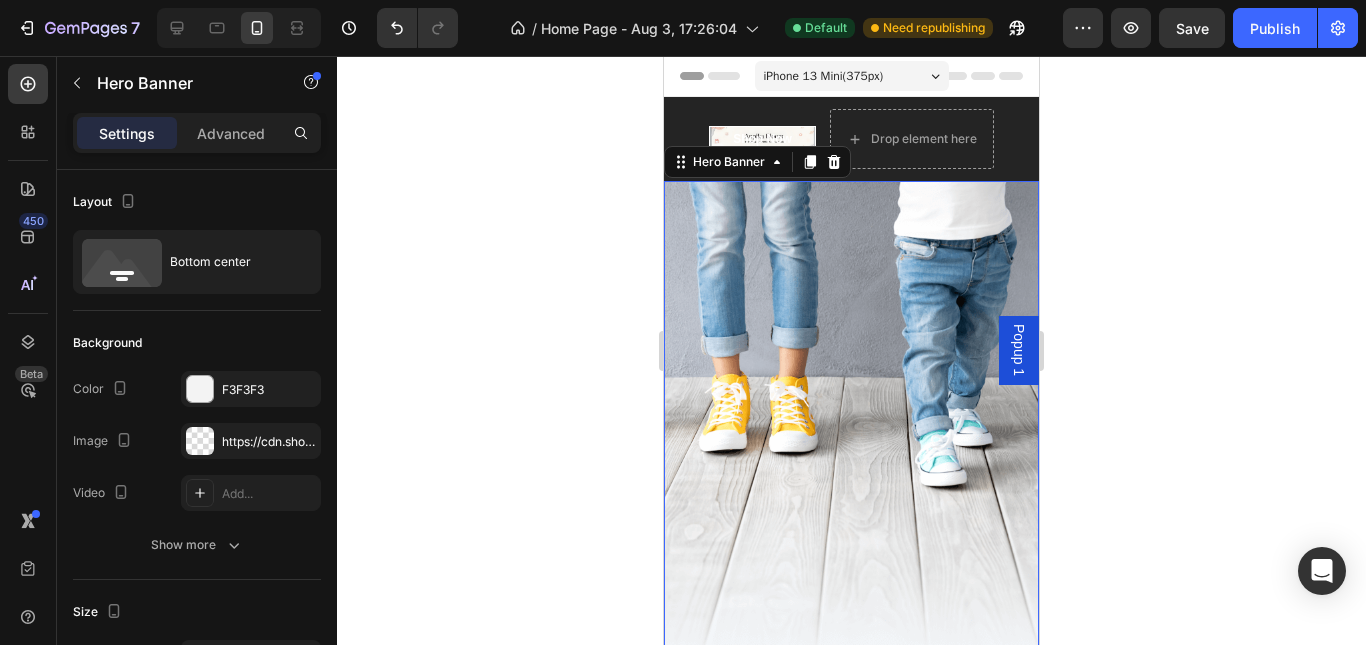 click at bounding box center (851, 528) 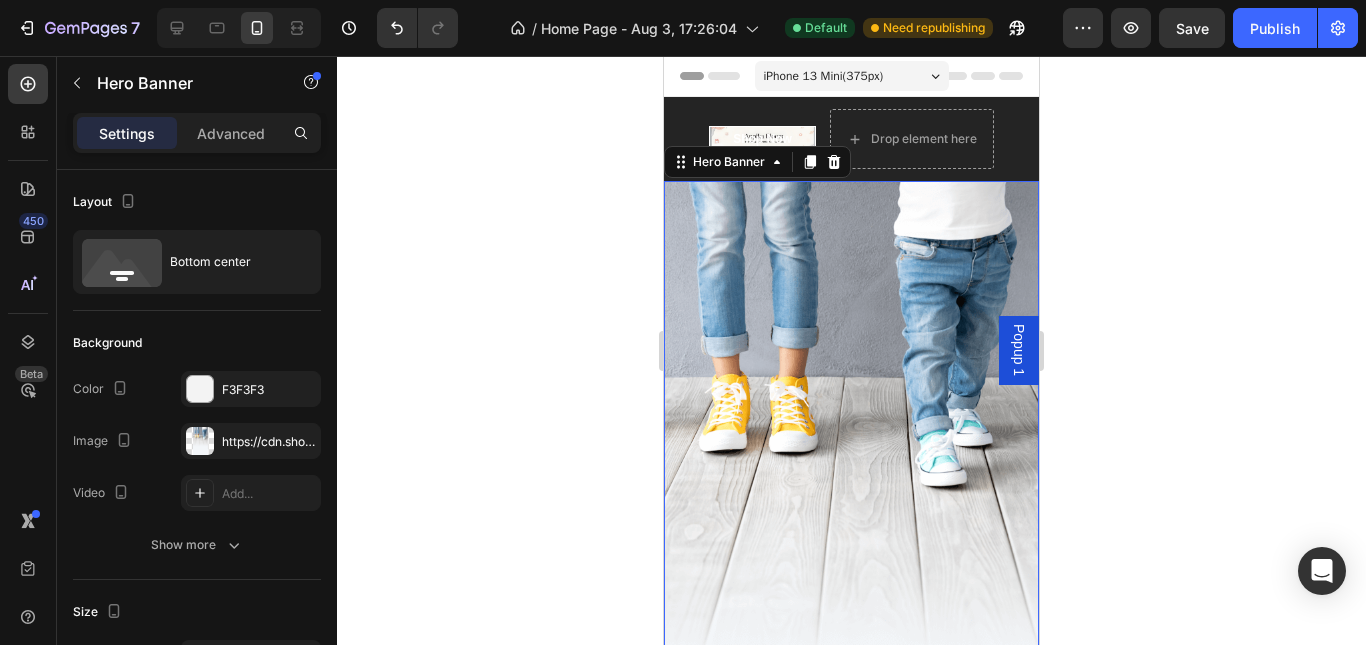 click at bounding box center [851, 528] 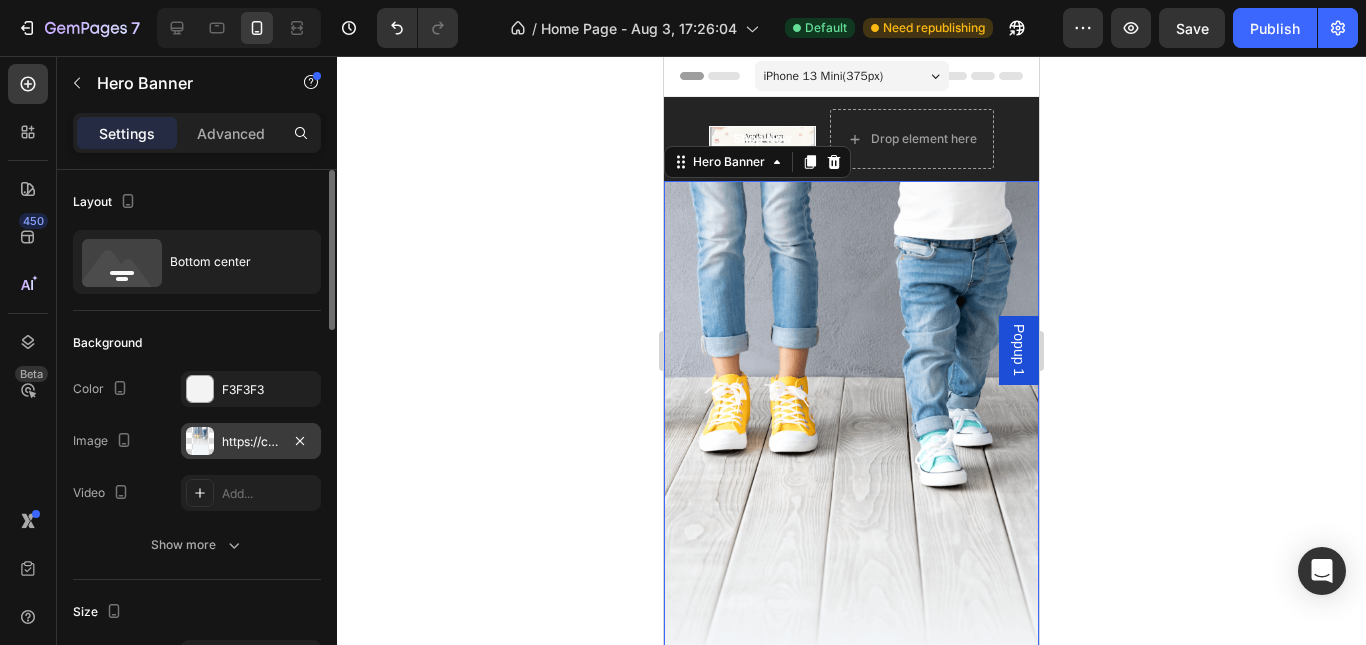 click on "https://cdn.shopify.com/s/files/1/0719/9047/6852/files/gempages_578298023247872965-03fda4a3-4e3d-4e98-8eb5-66efa685e593.png" at bounding box center (251, 442) 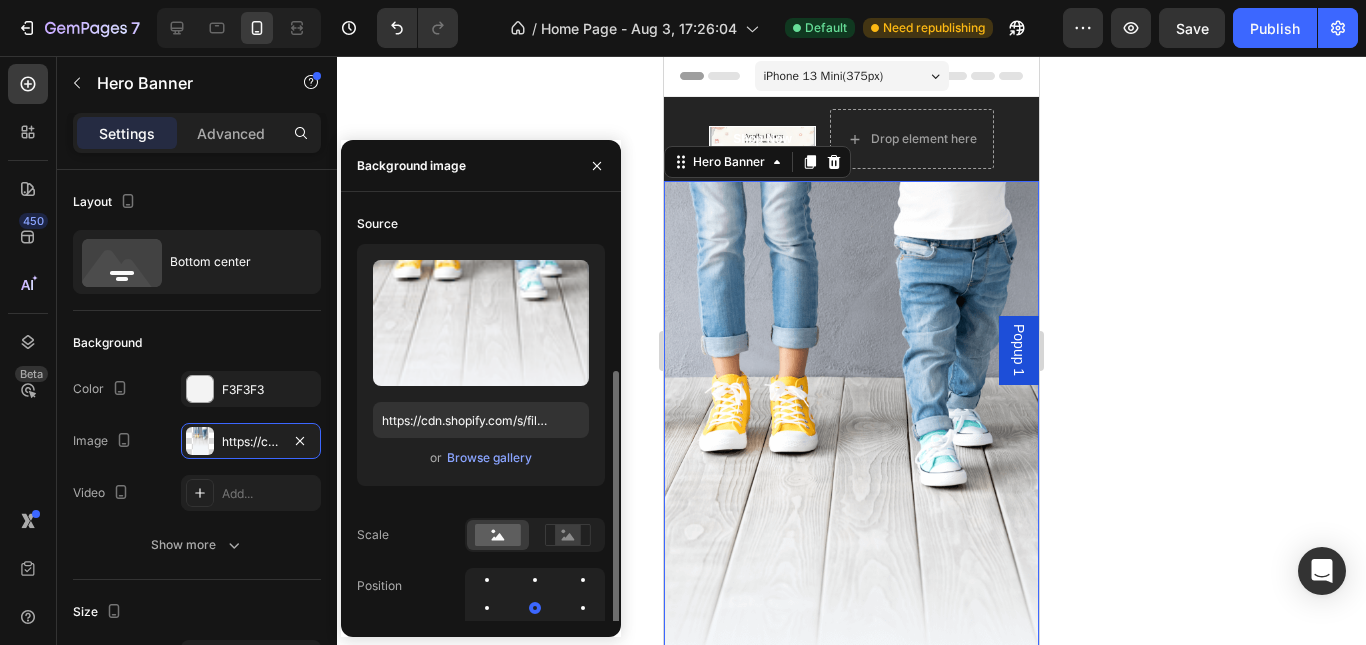 scroll, scrollTop: 200, scrollLeft: 0, axis: vertical 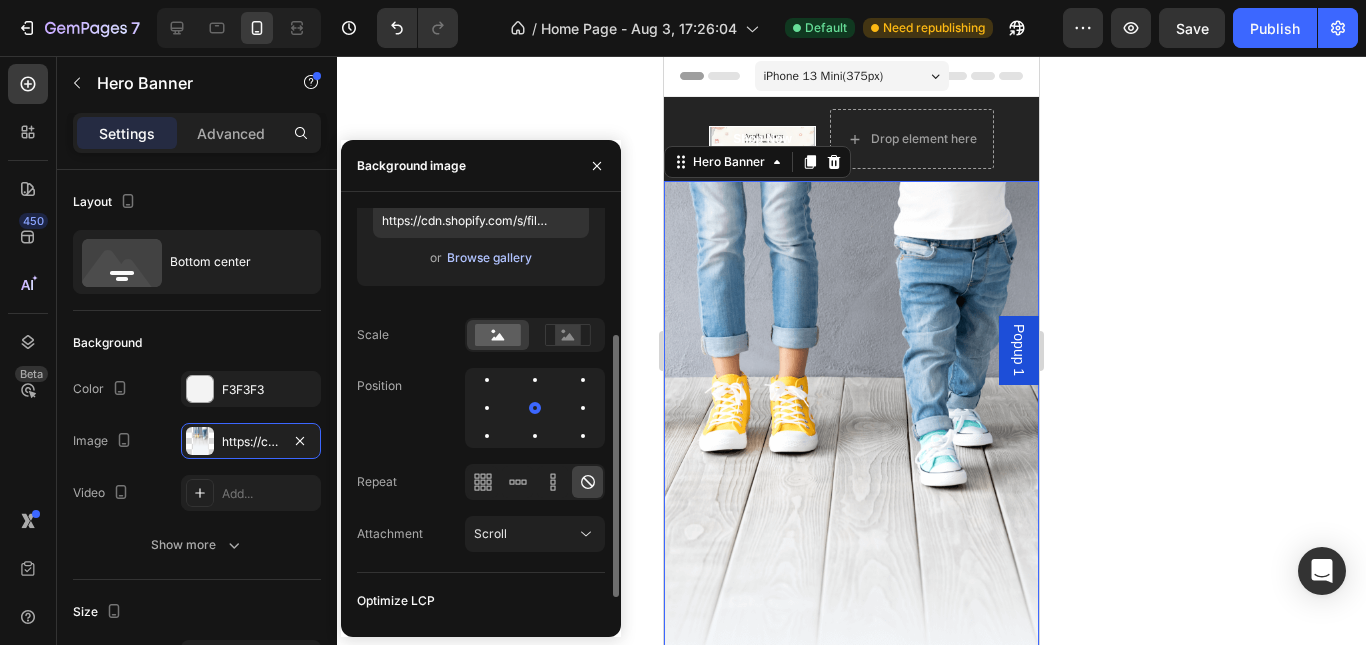 click on "Browse gallery" at bounding box center [489, 258] 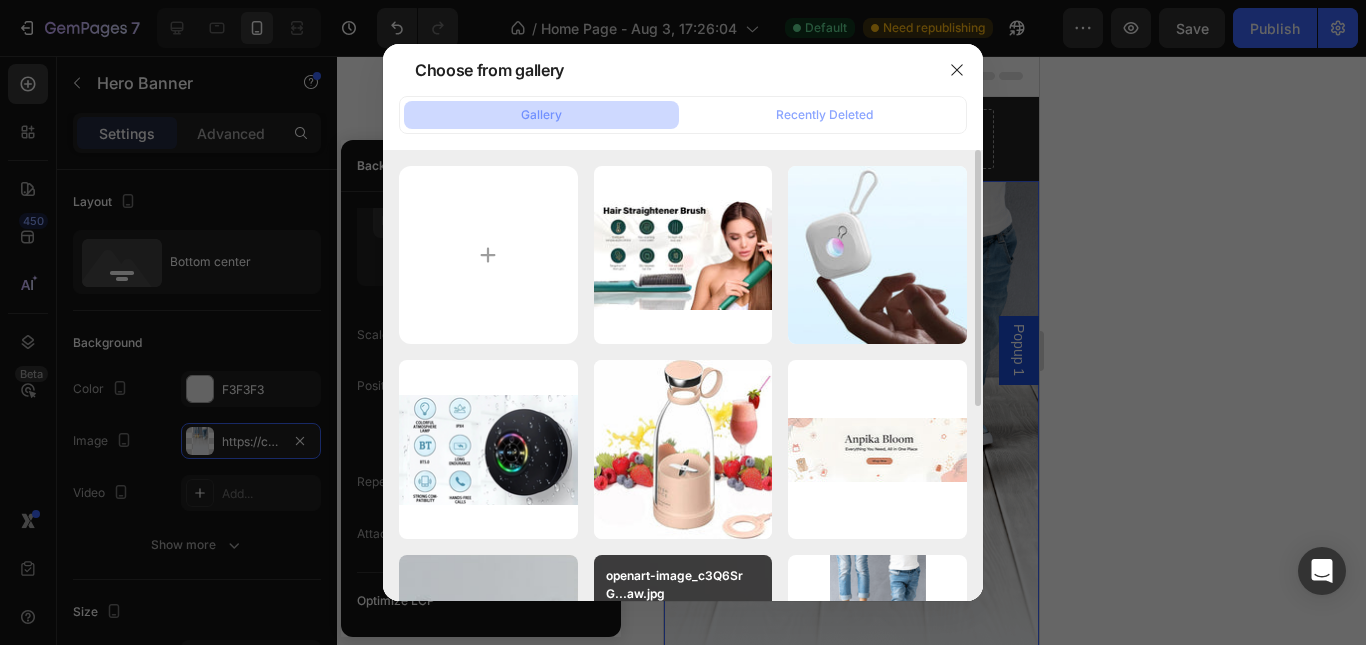 scroll, scrollTop: 300, scrollLeft: 0, axis: vertical 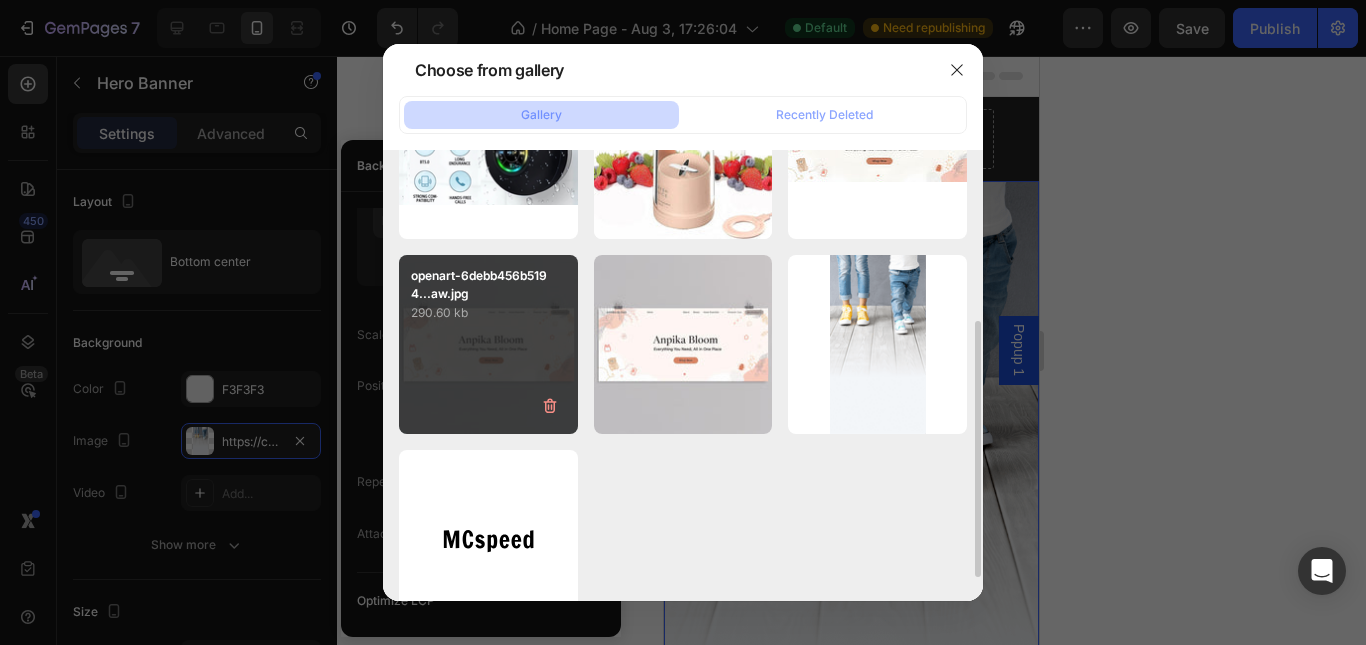drag, startPoint x: 442, startPoint y: 328, endPoint x: 575, endPoint y: 346, distance: 134.21252 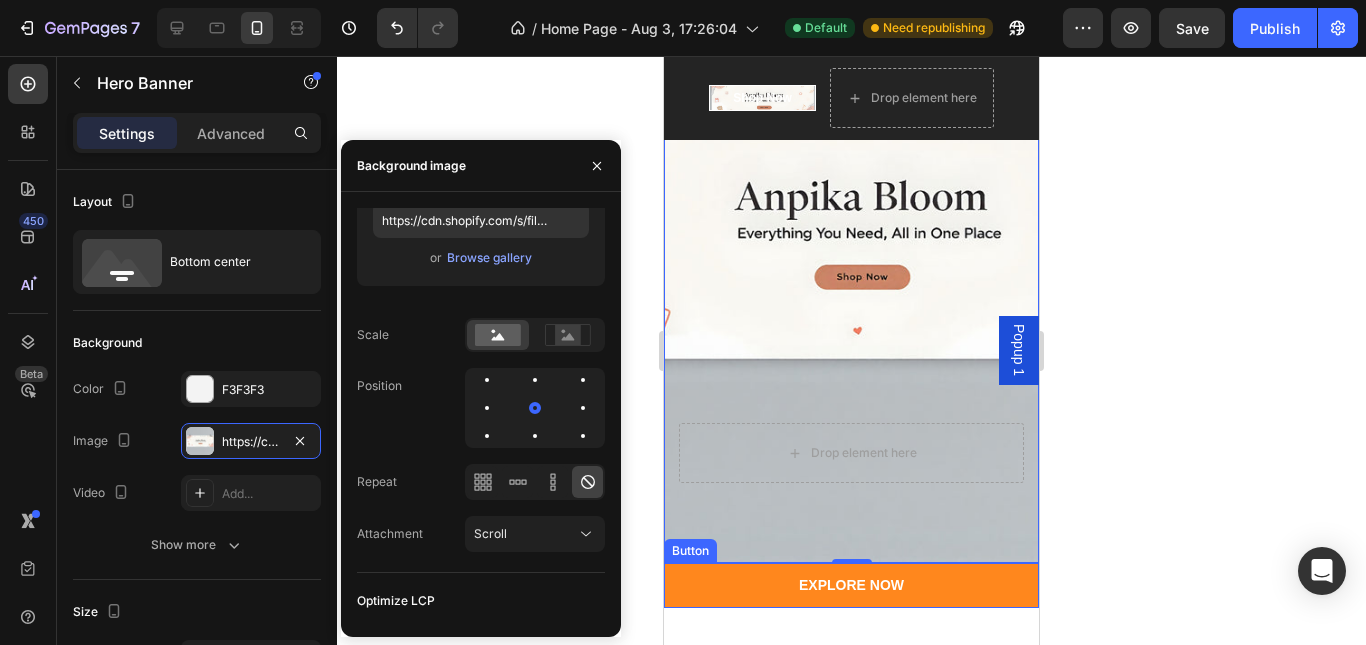 scroll, scrollTop: 200, scrollLeft: 0, axis: vertical 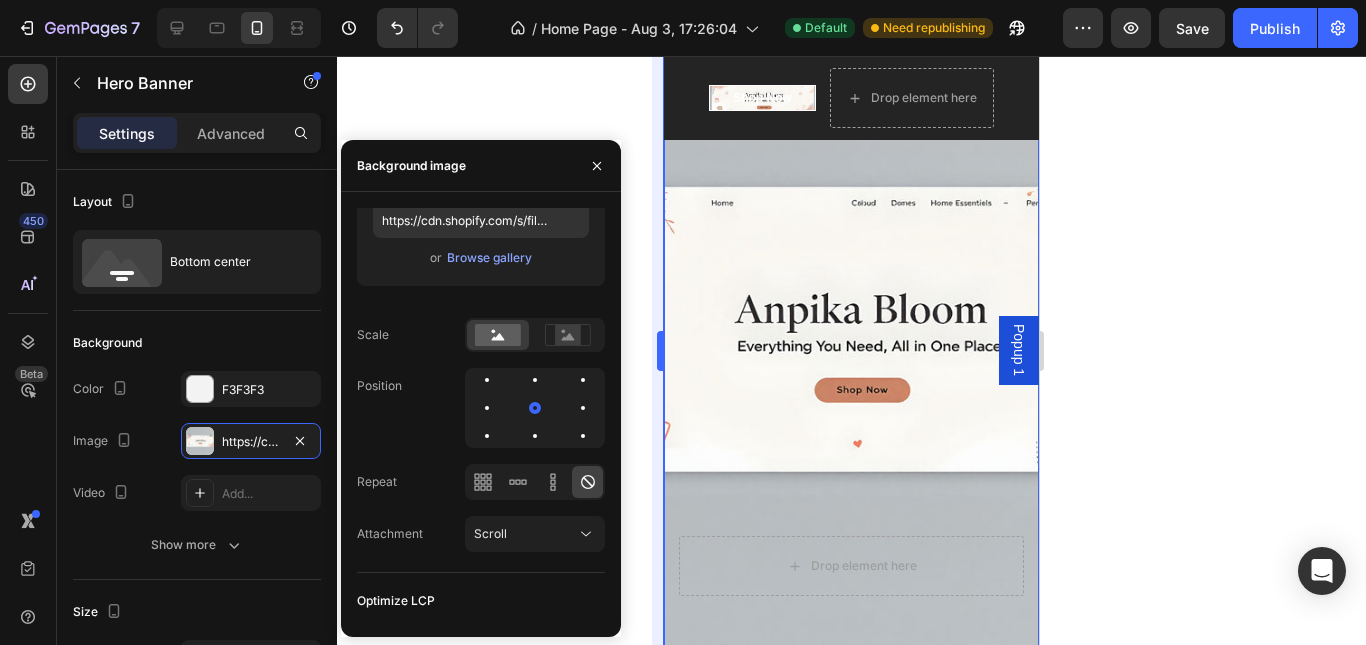 drag, startPoint x: 633, startPoint y: 242, endPoint x: 656, endPoint y: 252, distance: 25.079872 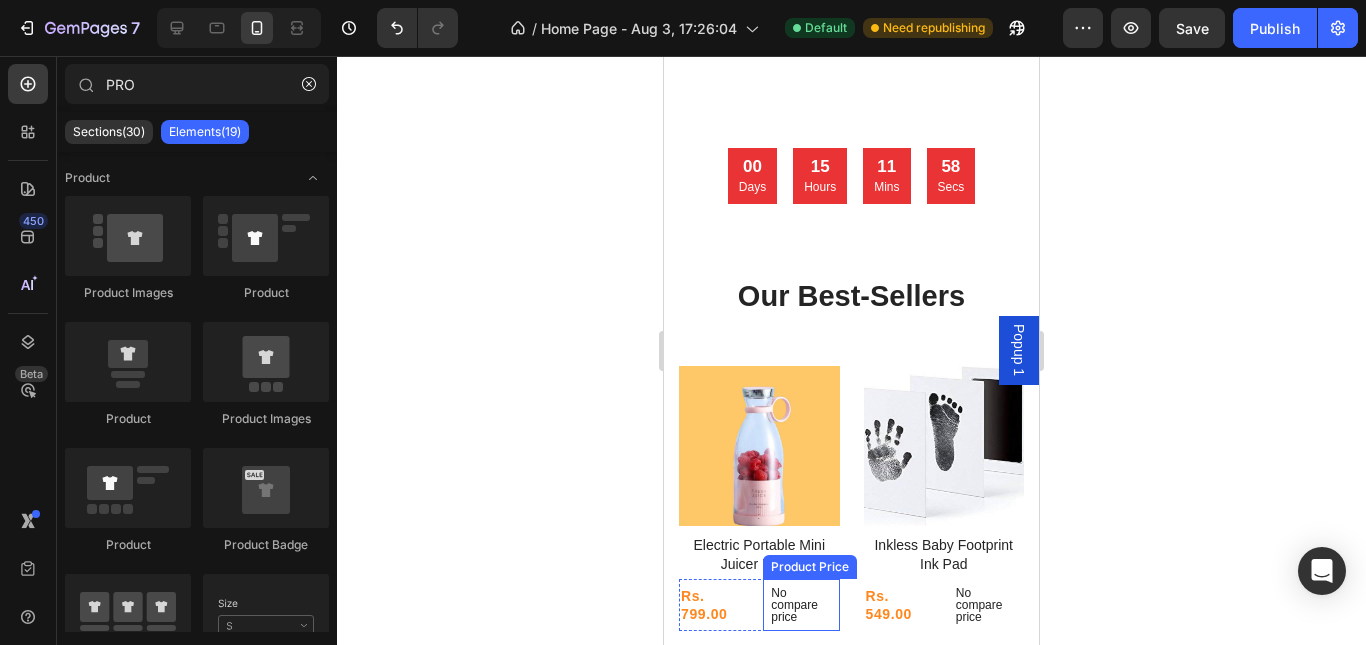 scroll, scrollTop: 700, scrollLeft: 0, axis: vertical 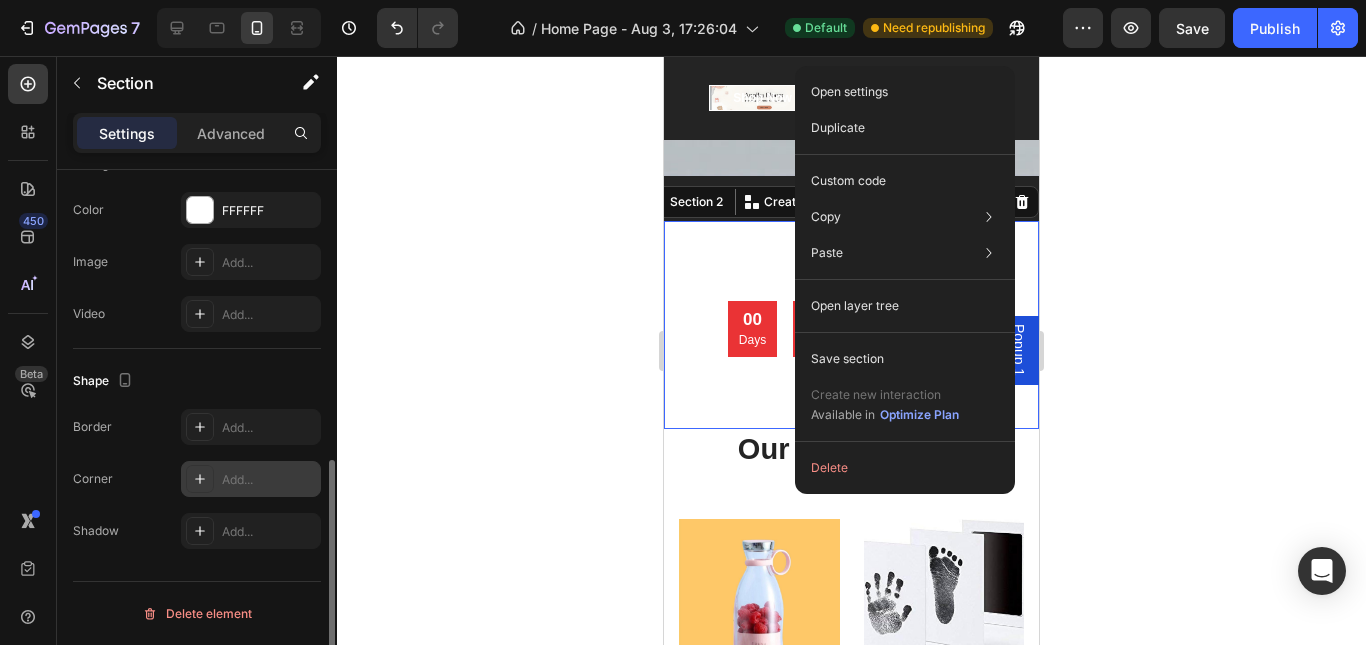 click on "Add..." at bounding box center (251, 479) 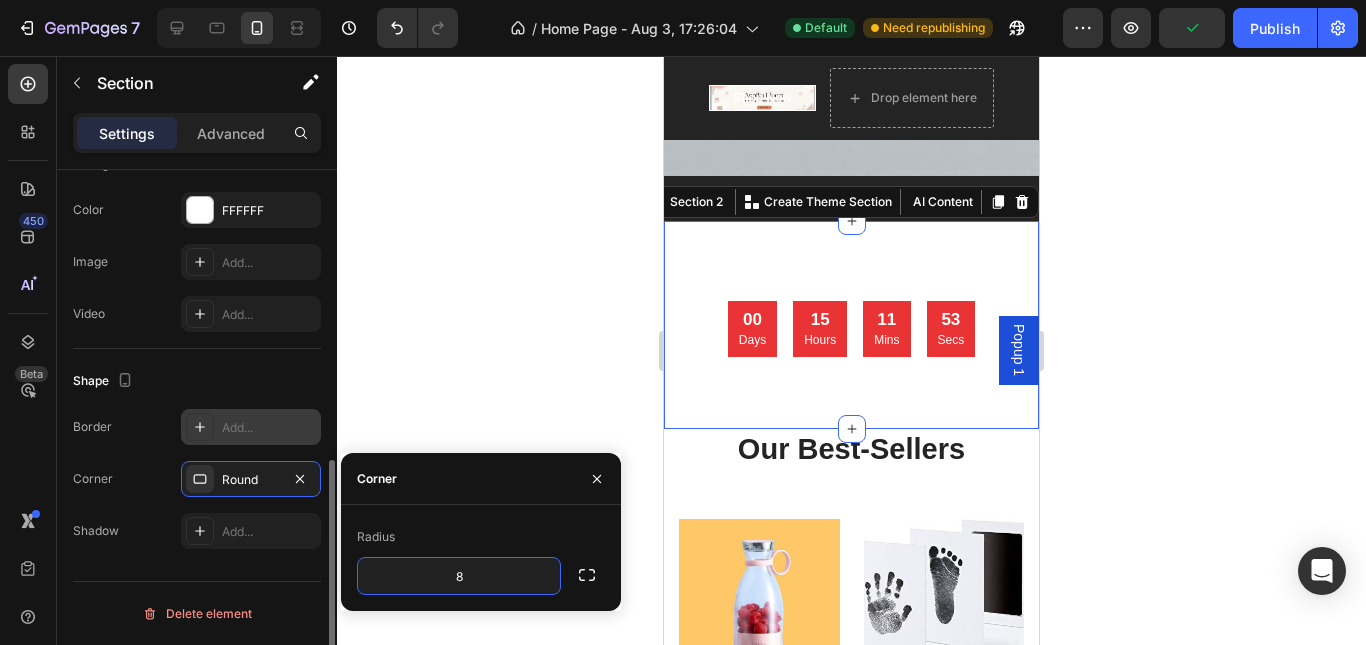 click on "Add..." at bounding box center (269, 428) 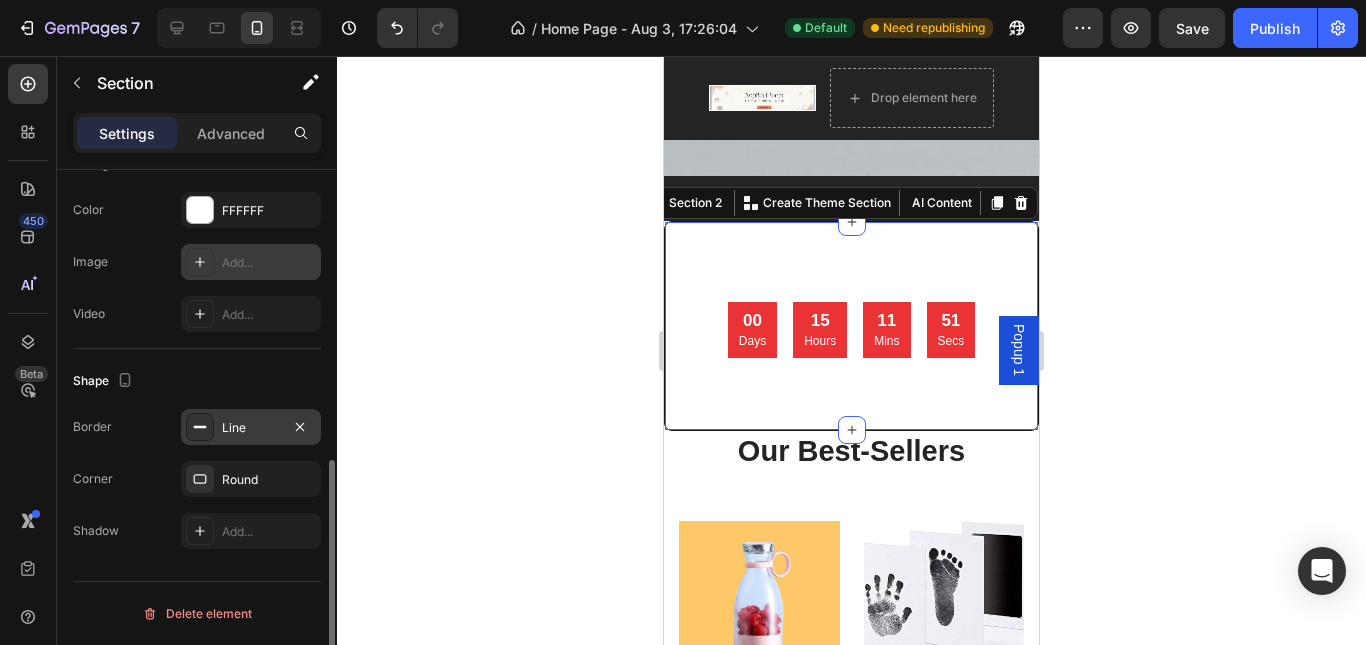 click on "Add..." at bounding box center (251, 262) 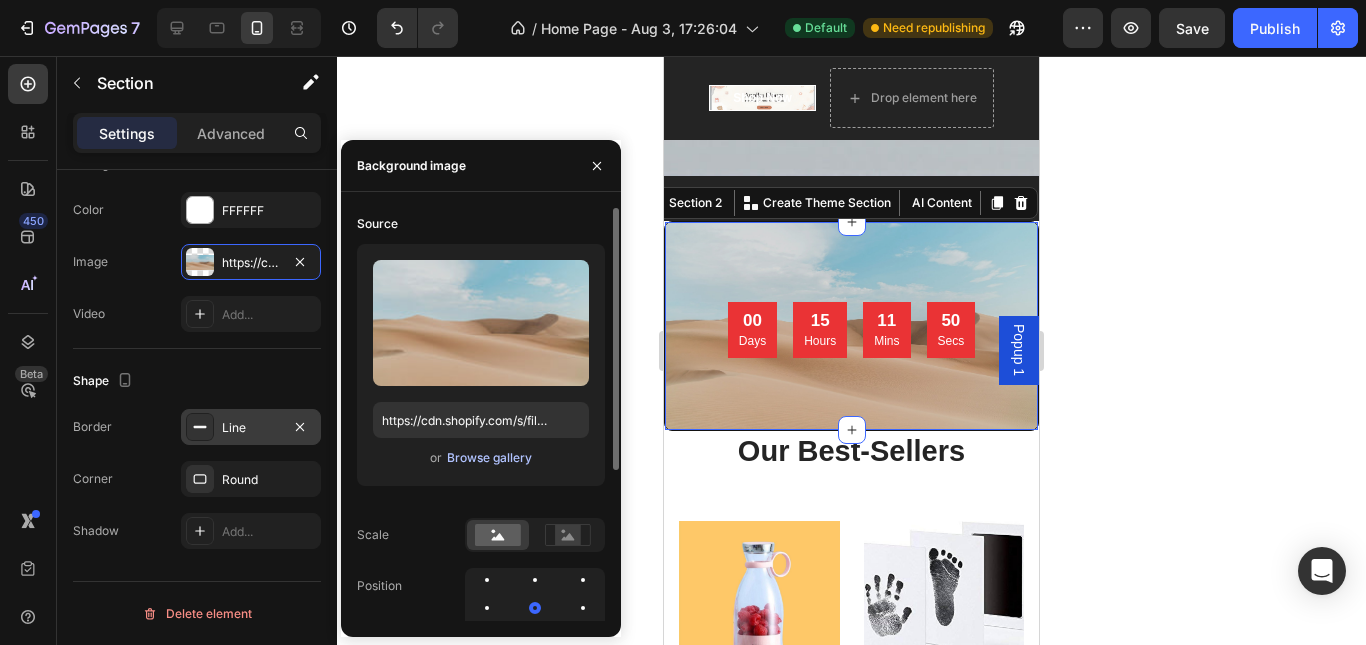 click on "Browse gallery" at bounding box center (489, 458) 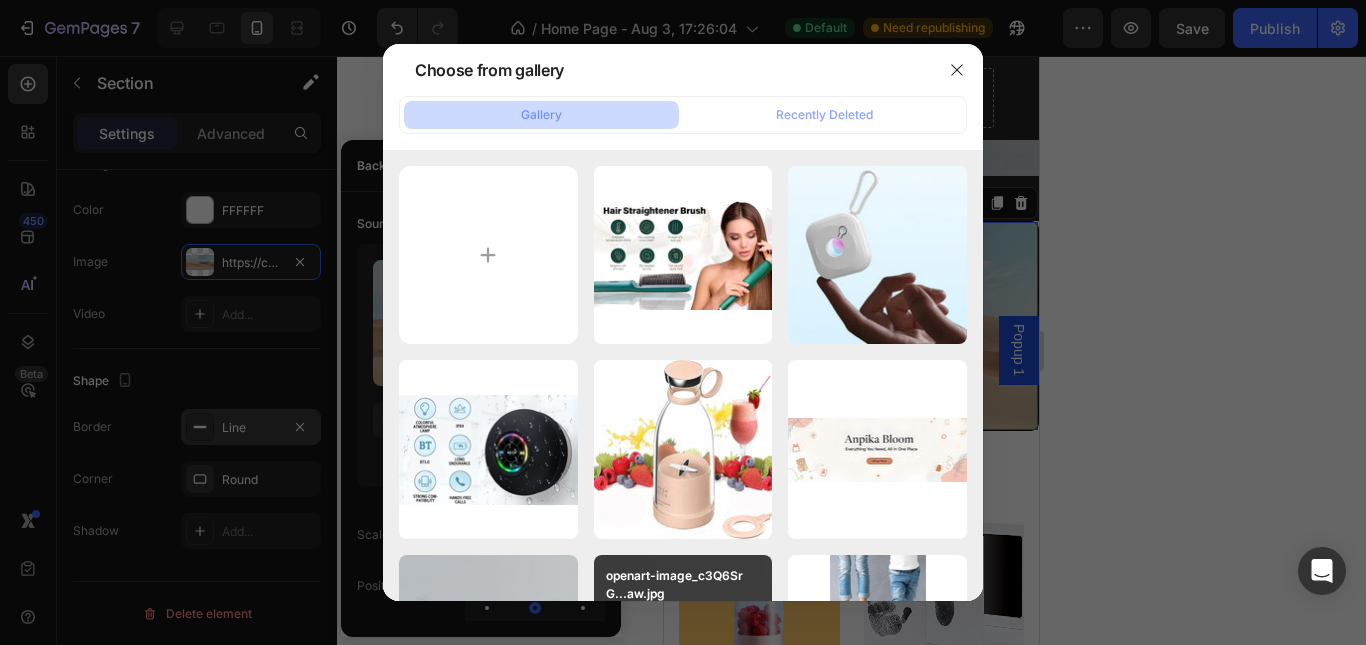scroll, scrollTop: 343, scrollLeft: 0, axis: vertical 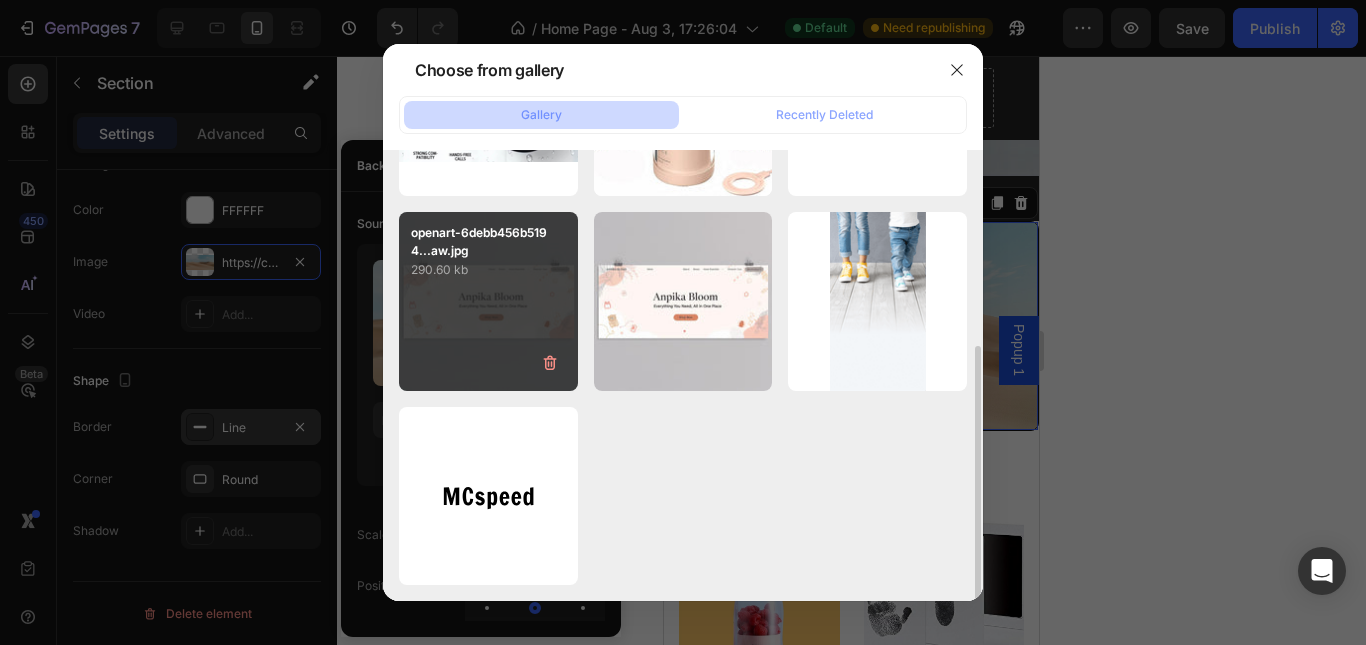 click on "openart-6debb456b5194...aw.jpg 290.60 kb" at bounding box center (488, 301) 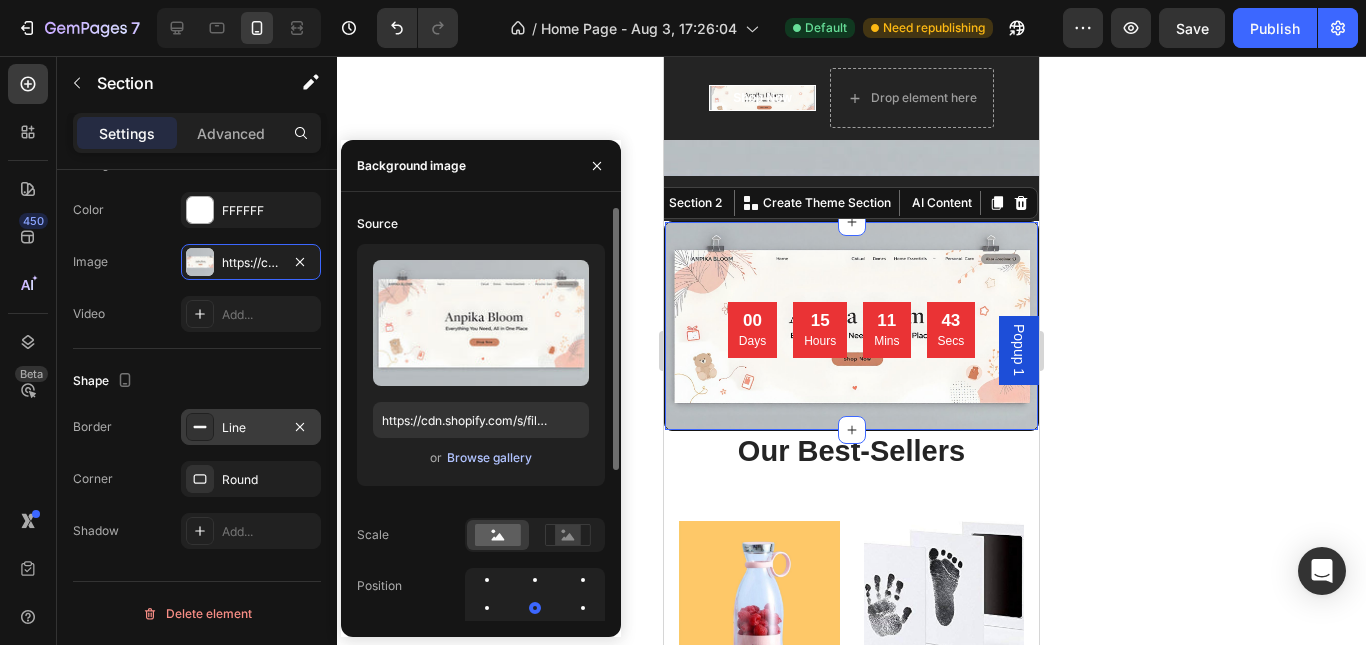 click on "Browse gallery" at bounding box center (489, 458) 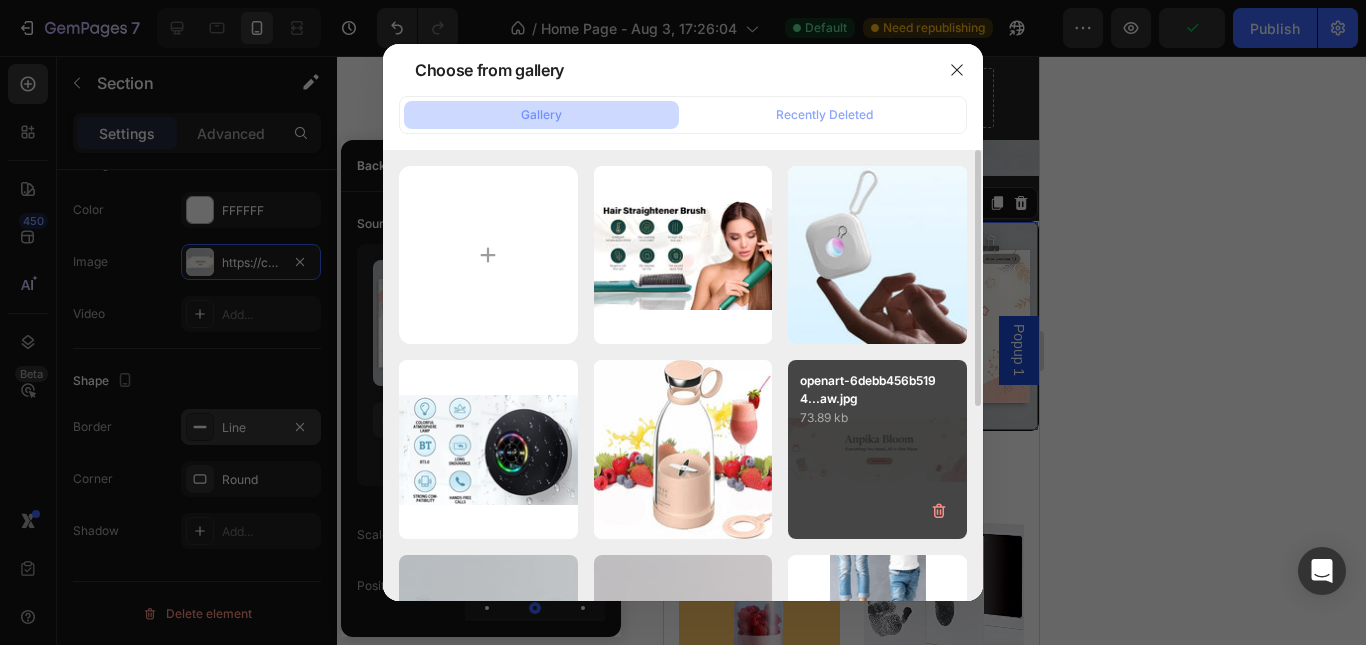 click on "73.89 kb" at bounding box center (877, 418) 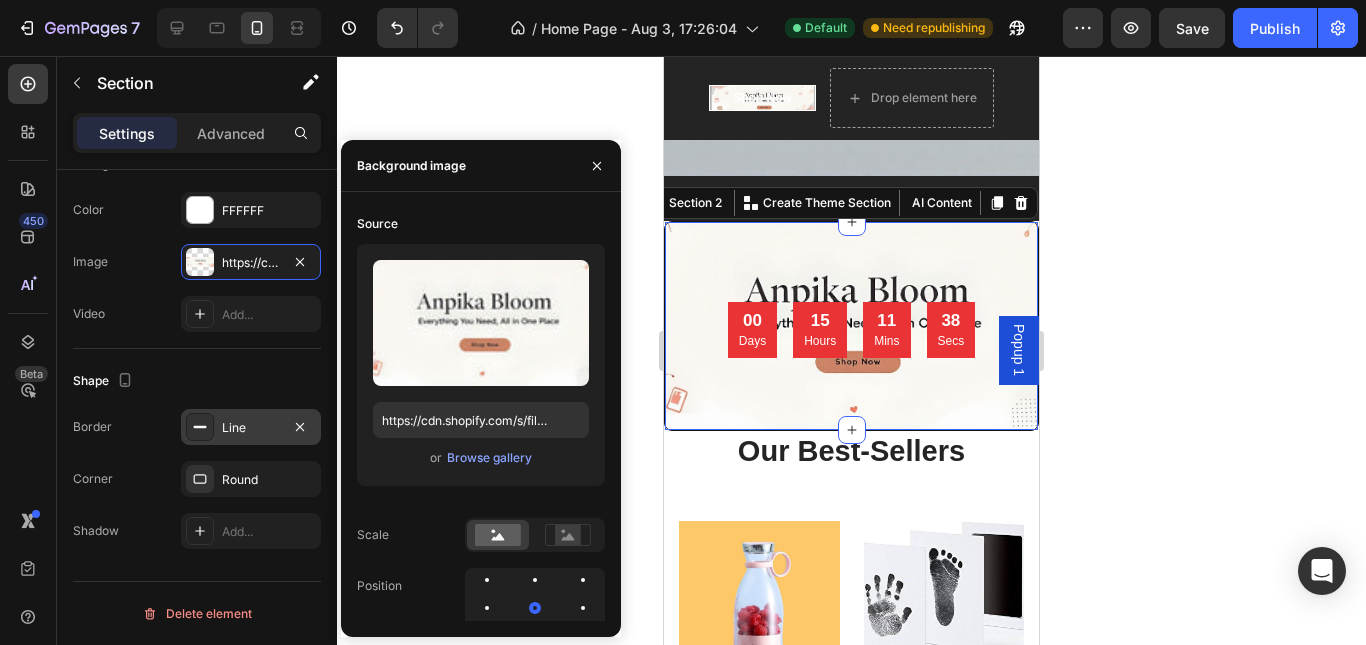 click 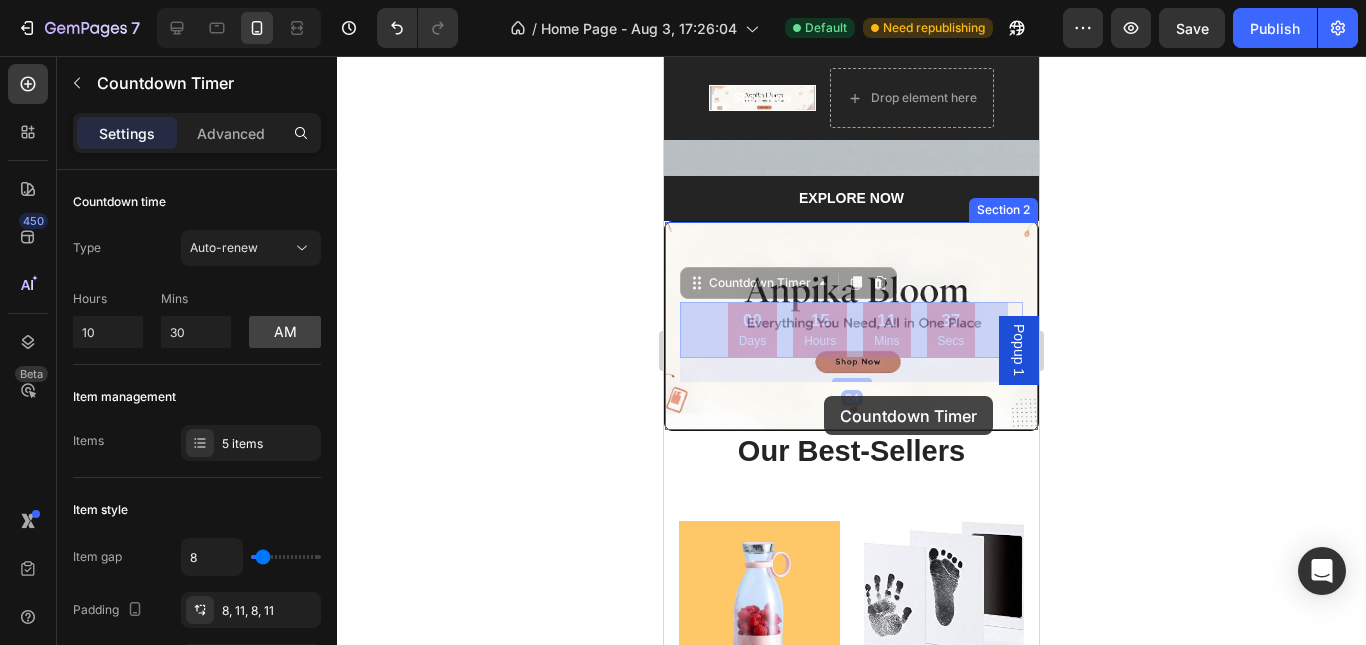 drag, startPoint x: 832, startPoint y: 337, endPoint x: 824, endPoint y: 396, distance: 59.5399 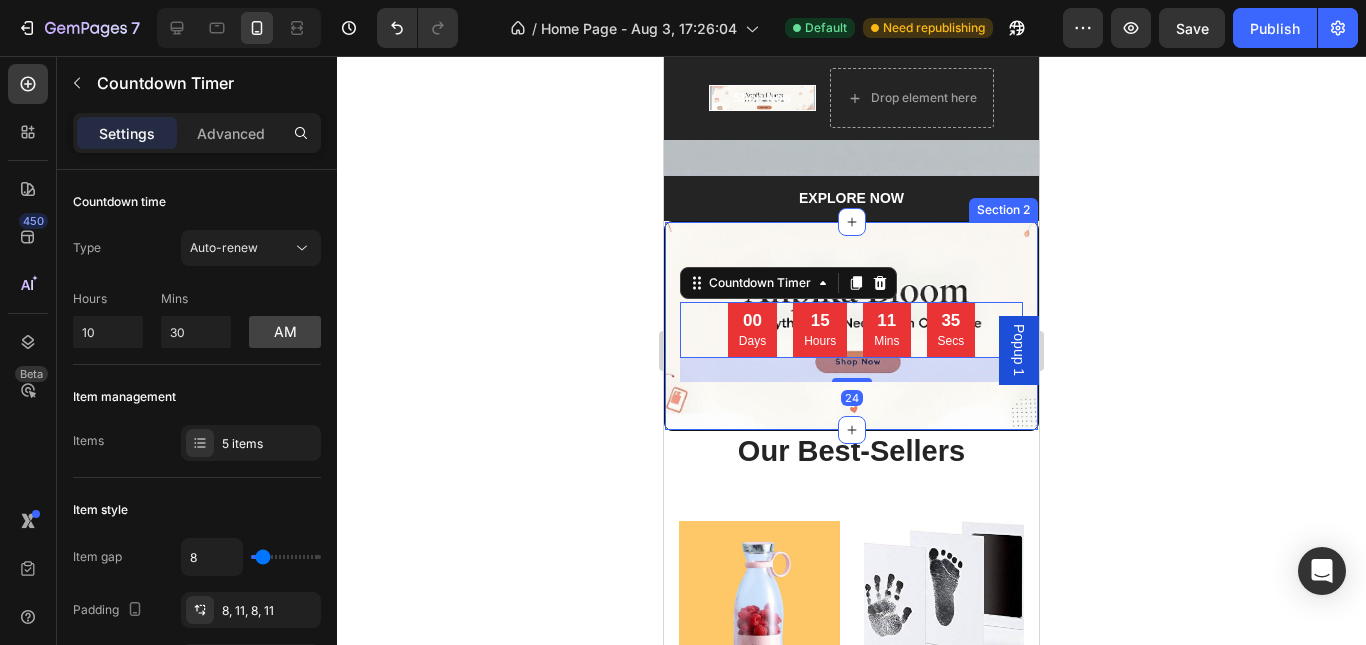 click 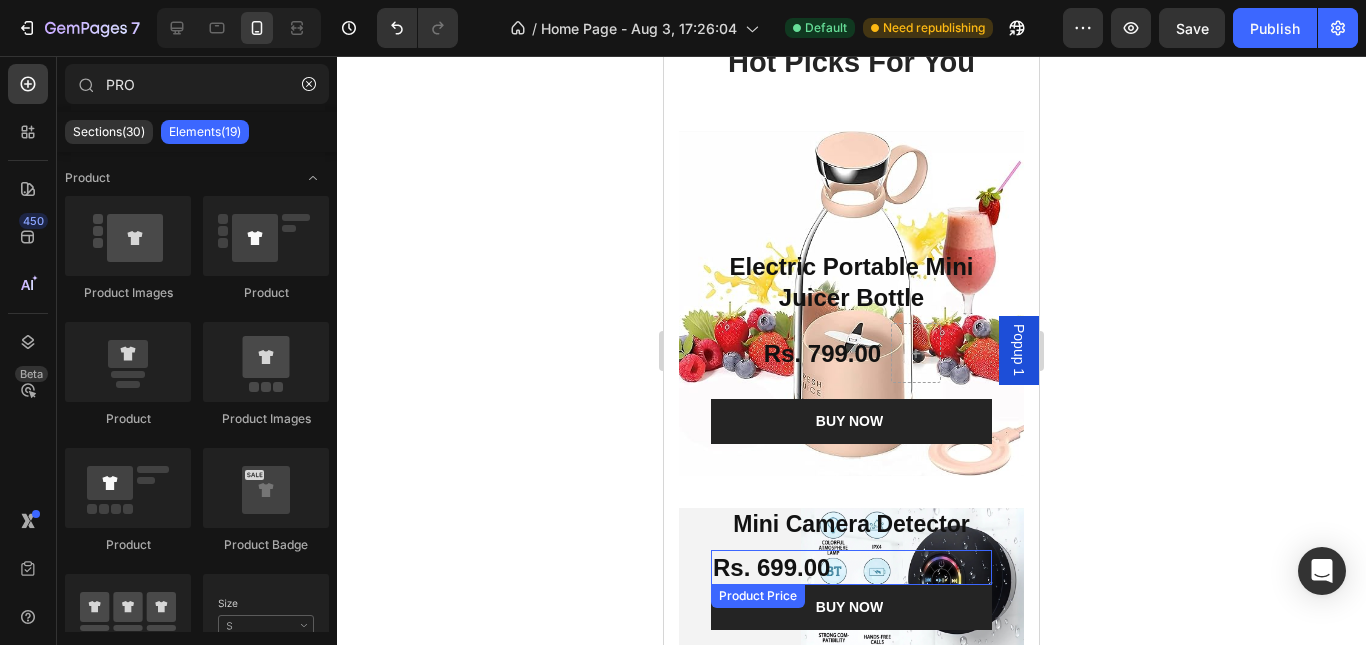scroll, scrollTop: 2004, scrollLeft: 0, axis: vertical 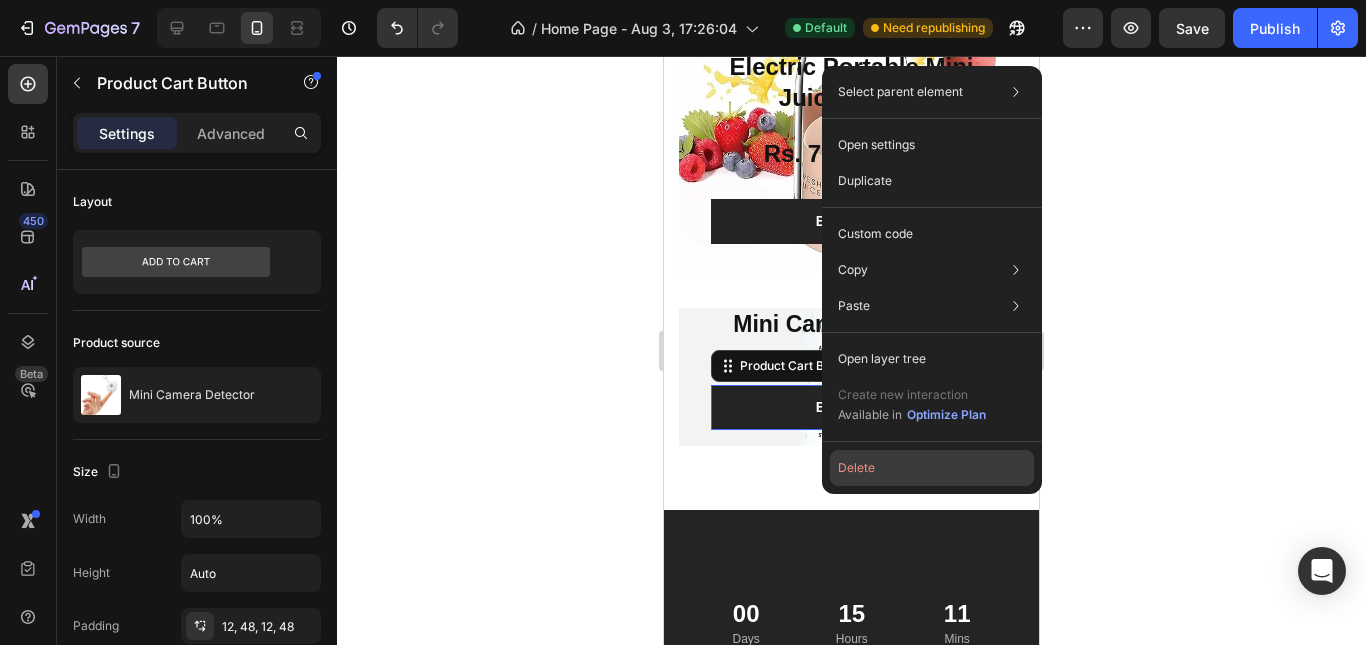 click on "Delete" 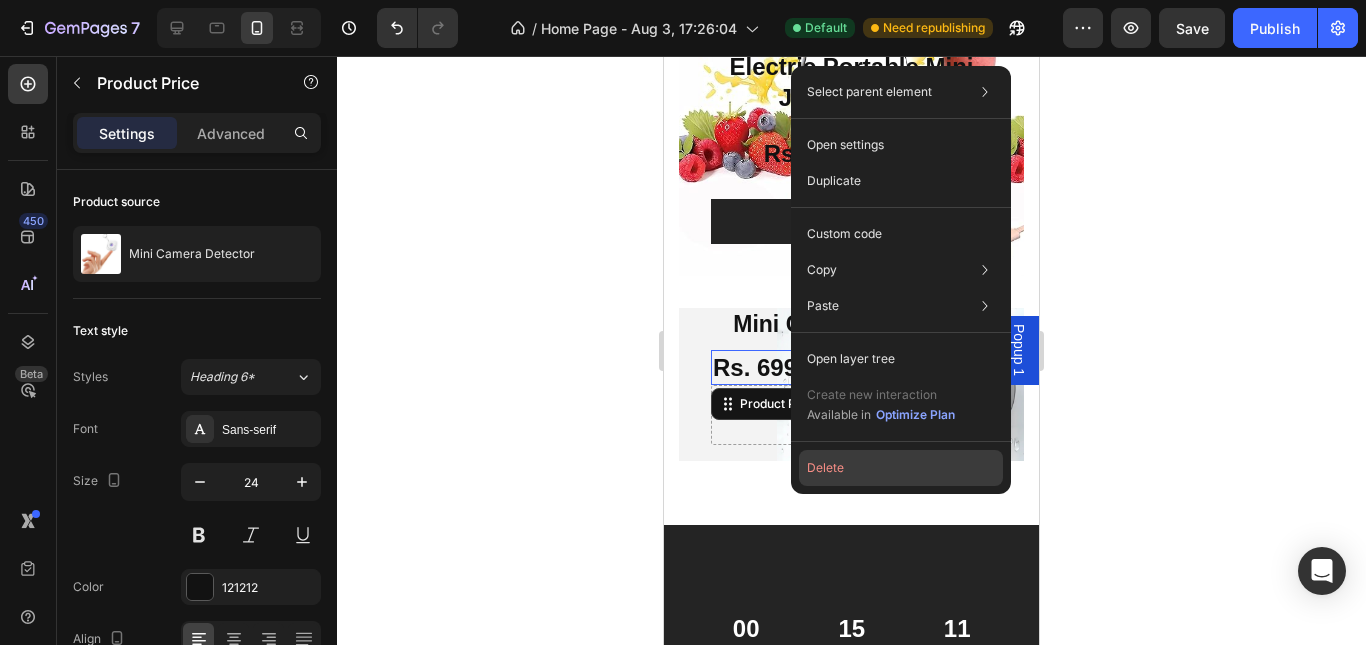 click on "Delete" 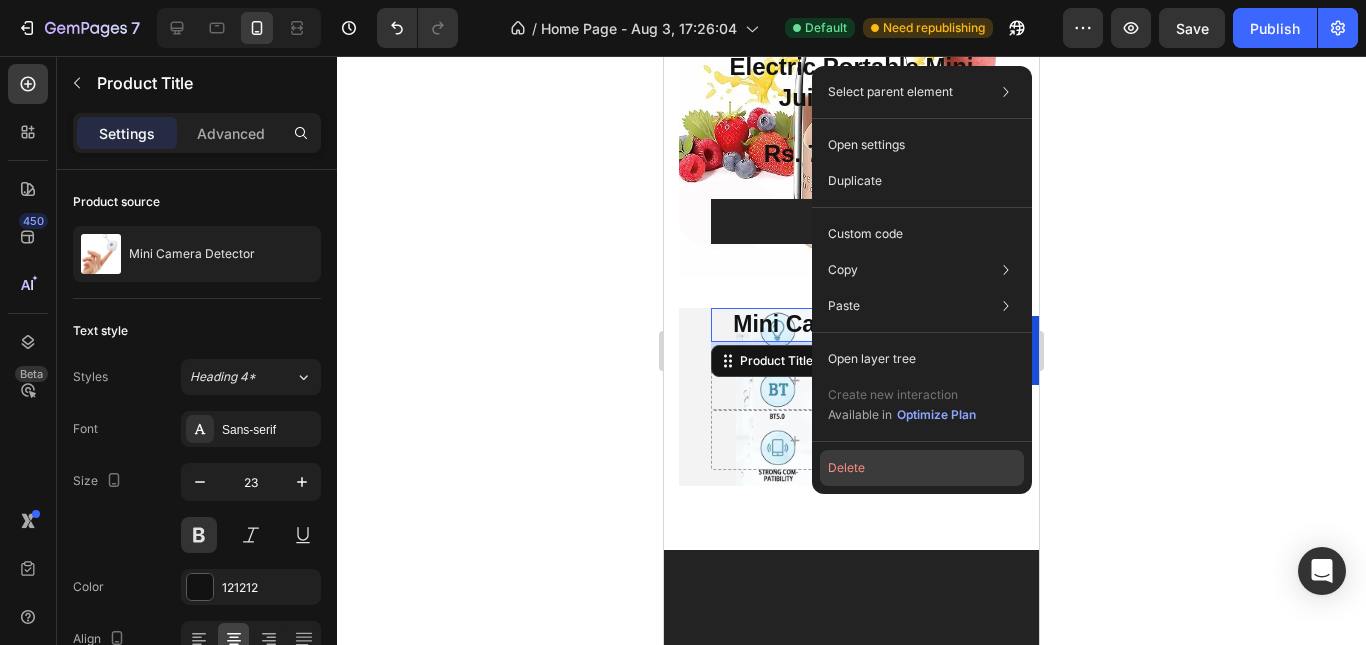 drag, startPoint x: 843, startPoint y: 467, endPoint x: 182, endPoint y: 389, distance: 665.5862 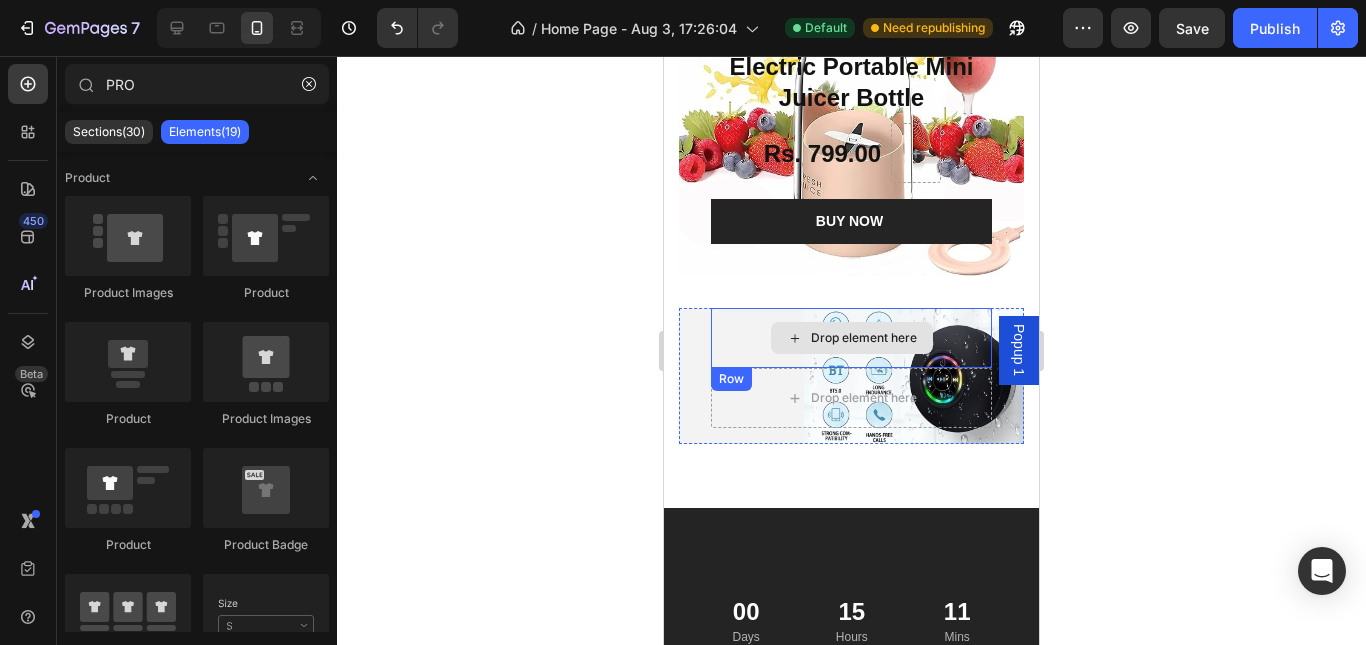 scroll, scrollTop: 1804, scrollLeft: 0, axis: vertical 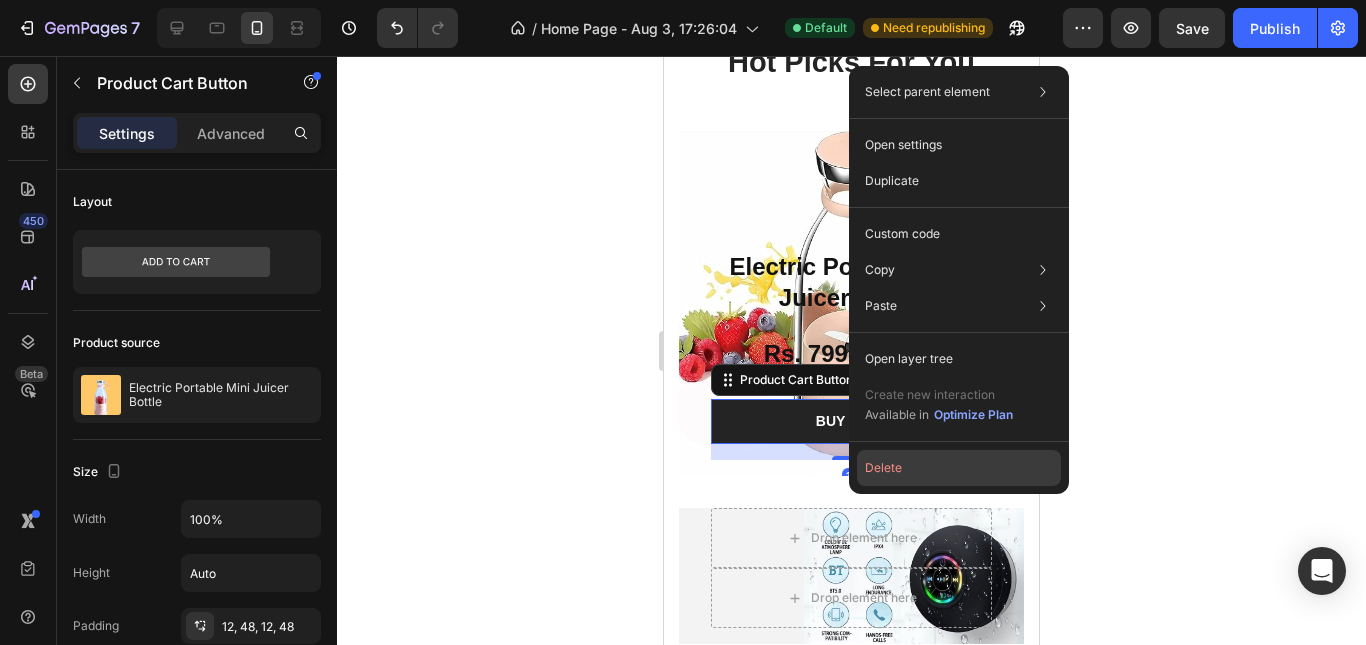 click on "Delete" 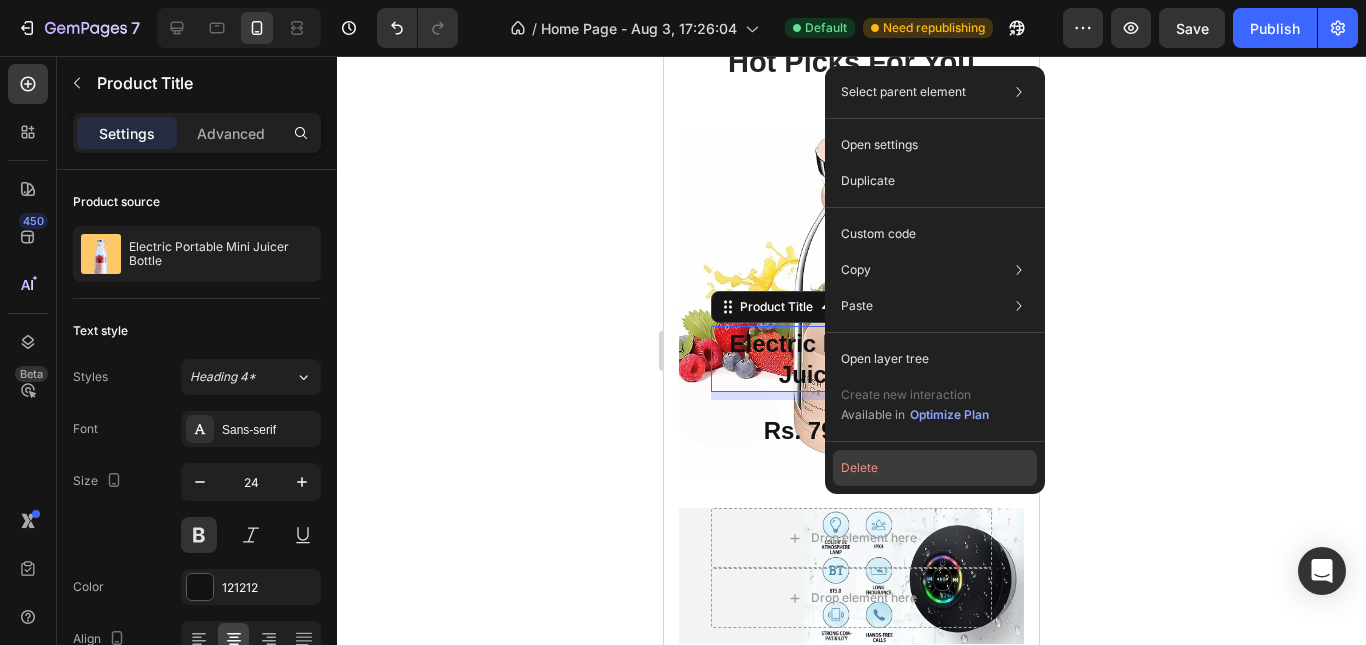 click on "Delete" 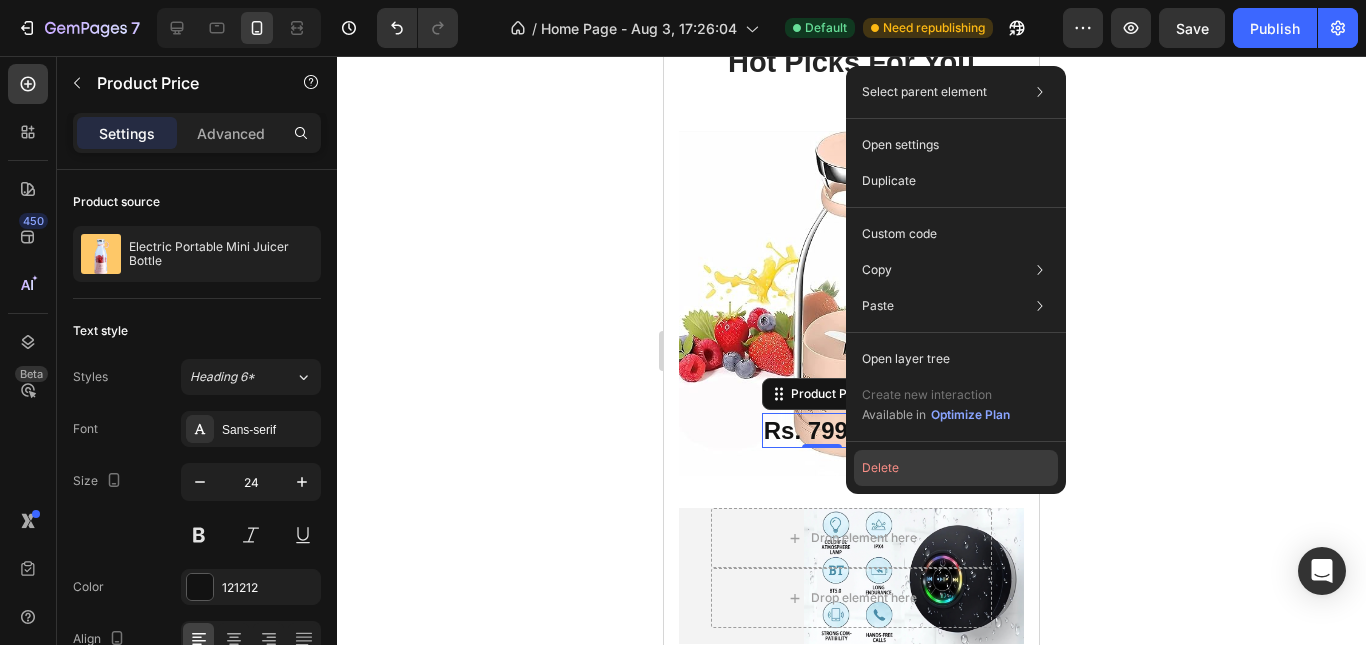 click on "Delete" 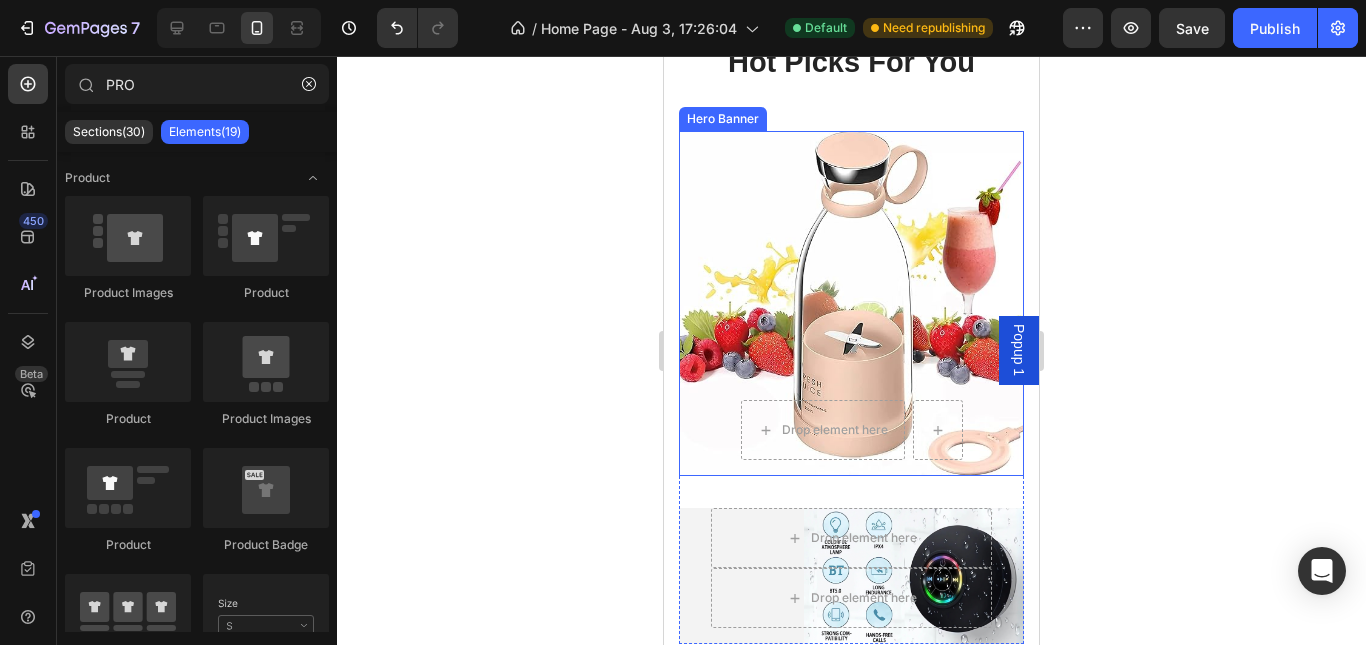click at bounding box center (851, 303) 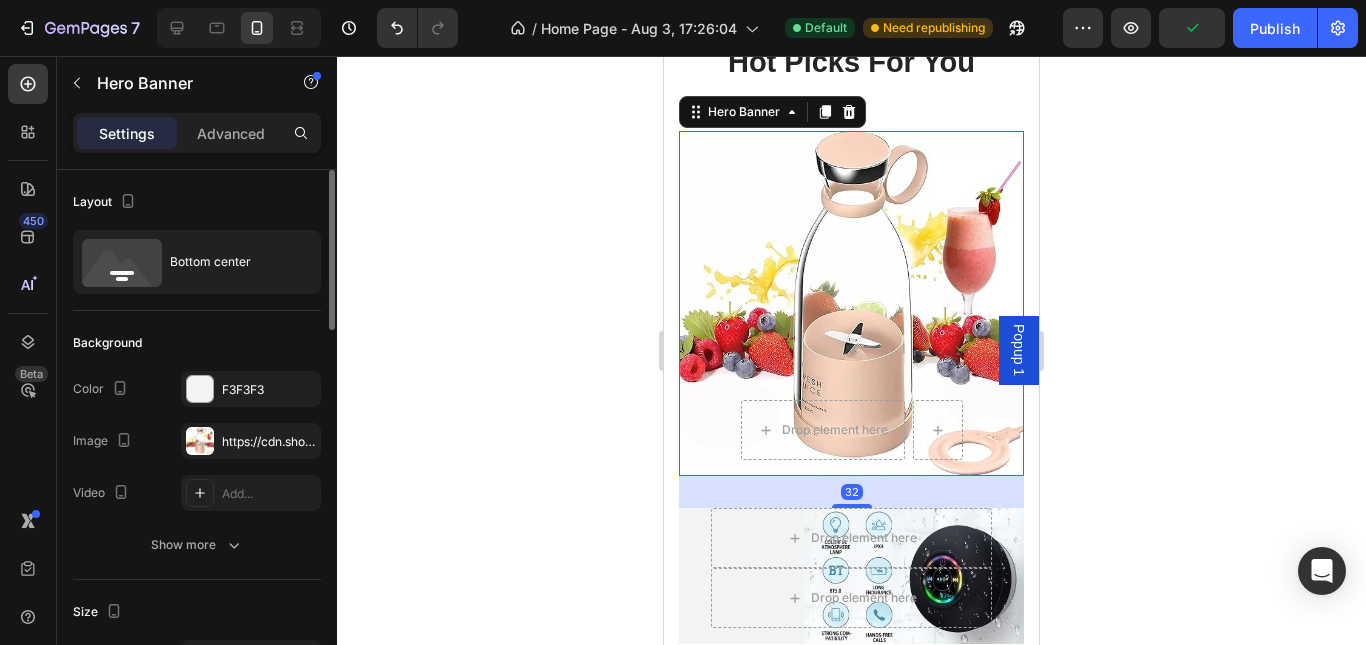scroll, scrollTop: 100, scrollLeft: 0, axis: vertical 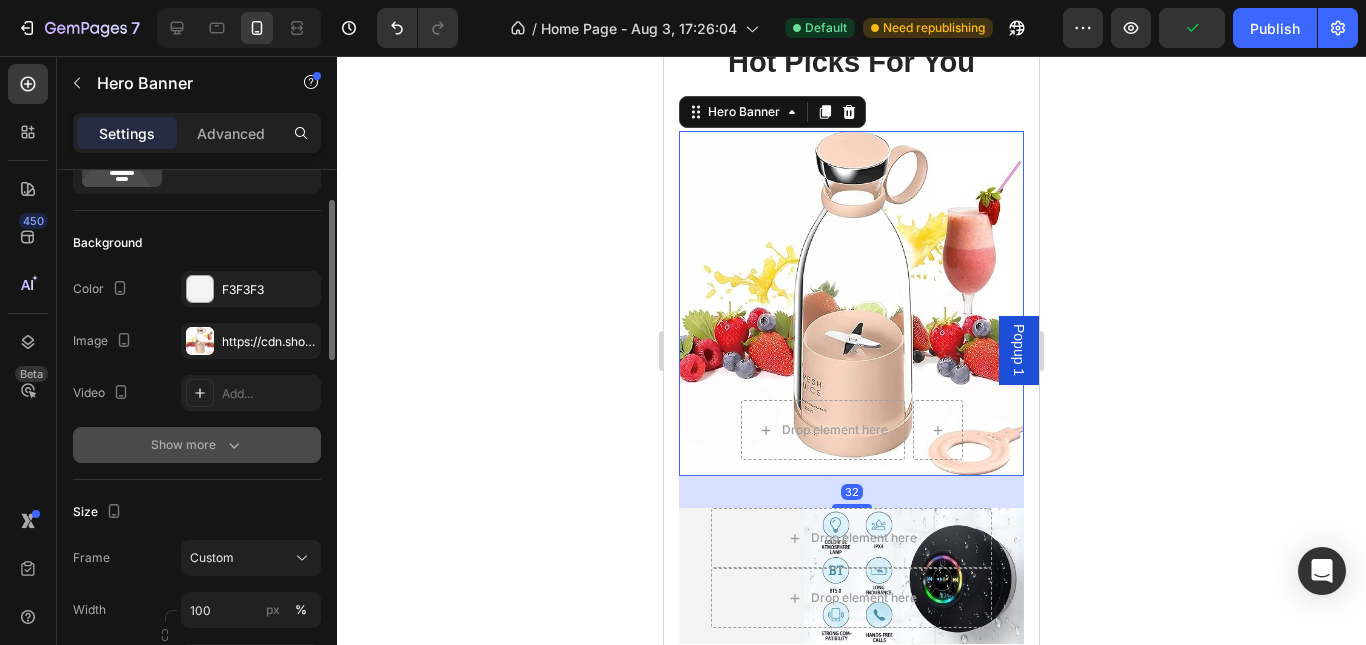 click on "Show more" at bounding box center [197, 445] 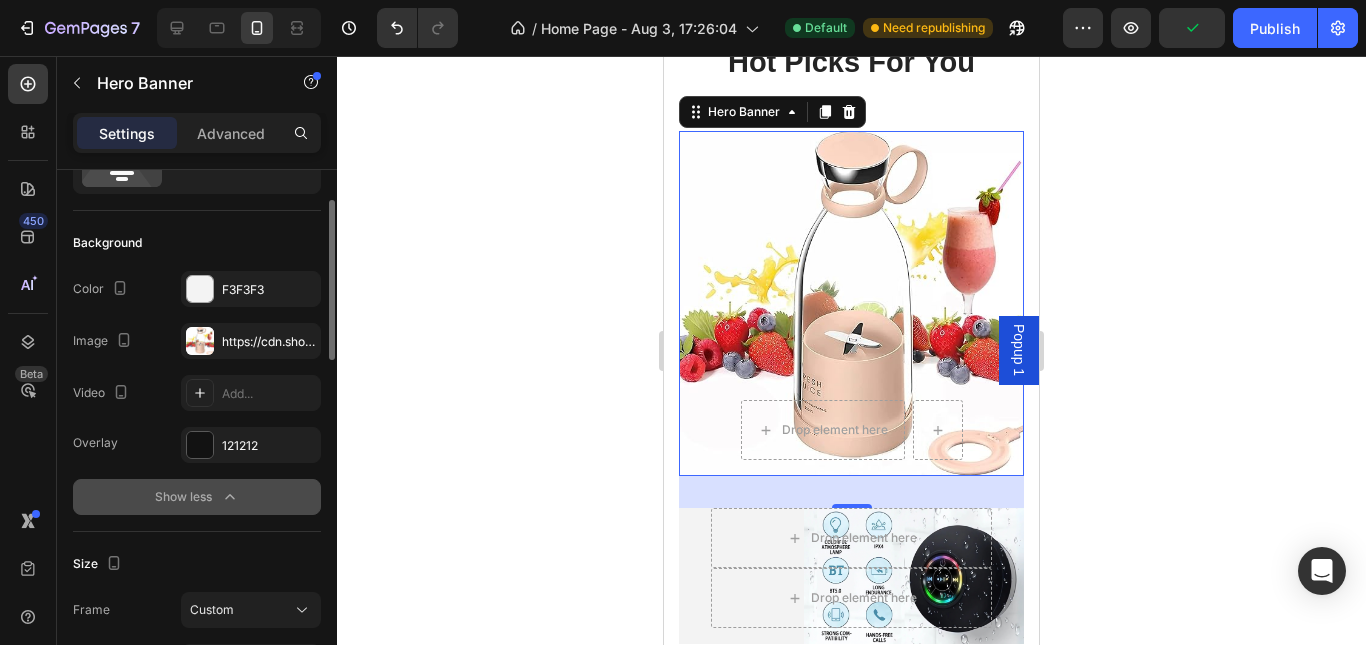 click 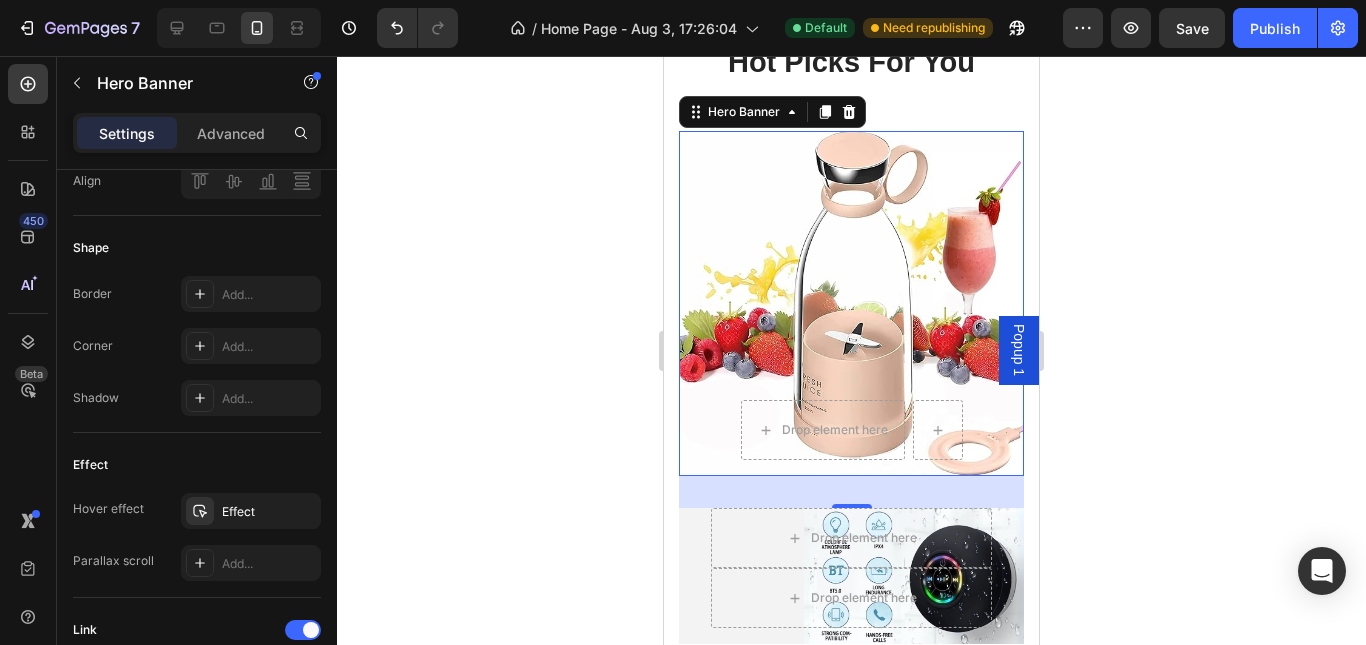 scroll, scrollTop: 1000, scrollLeft: 0, axis: vertical 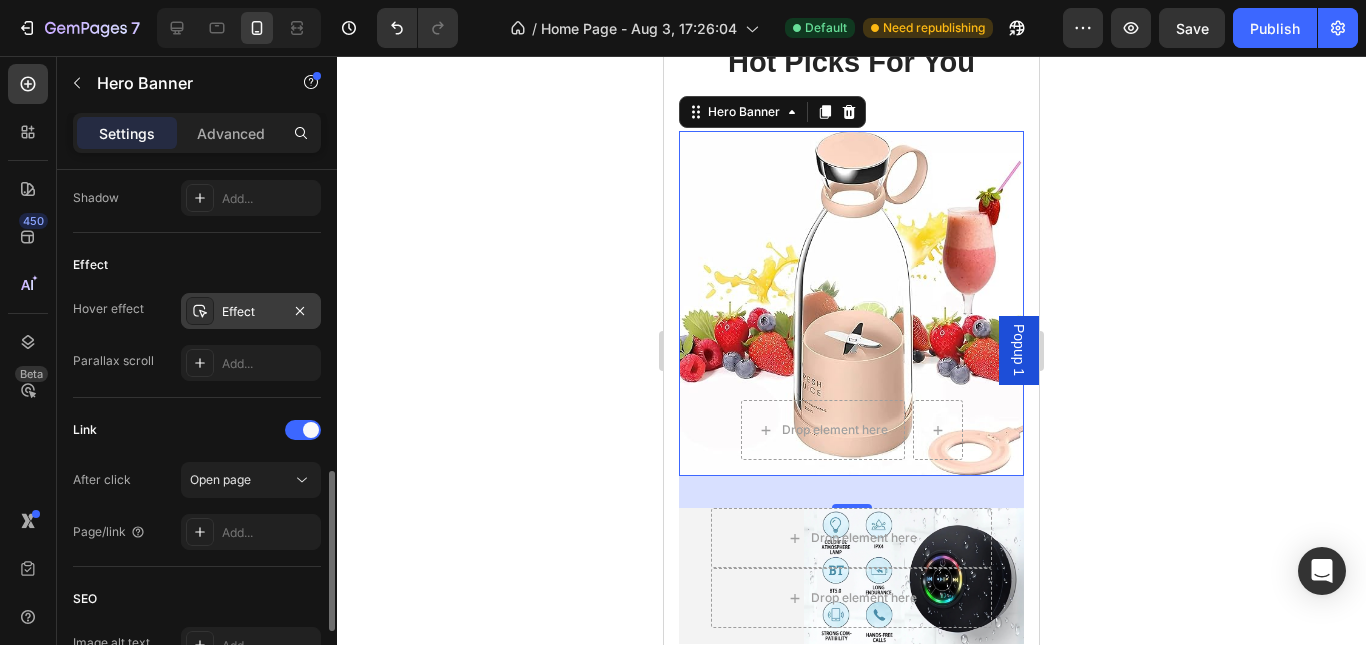 click on "Effect" at bounding box center [251, 312] 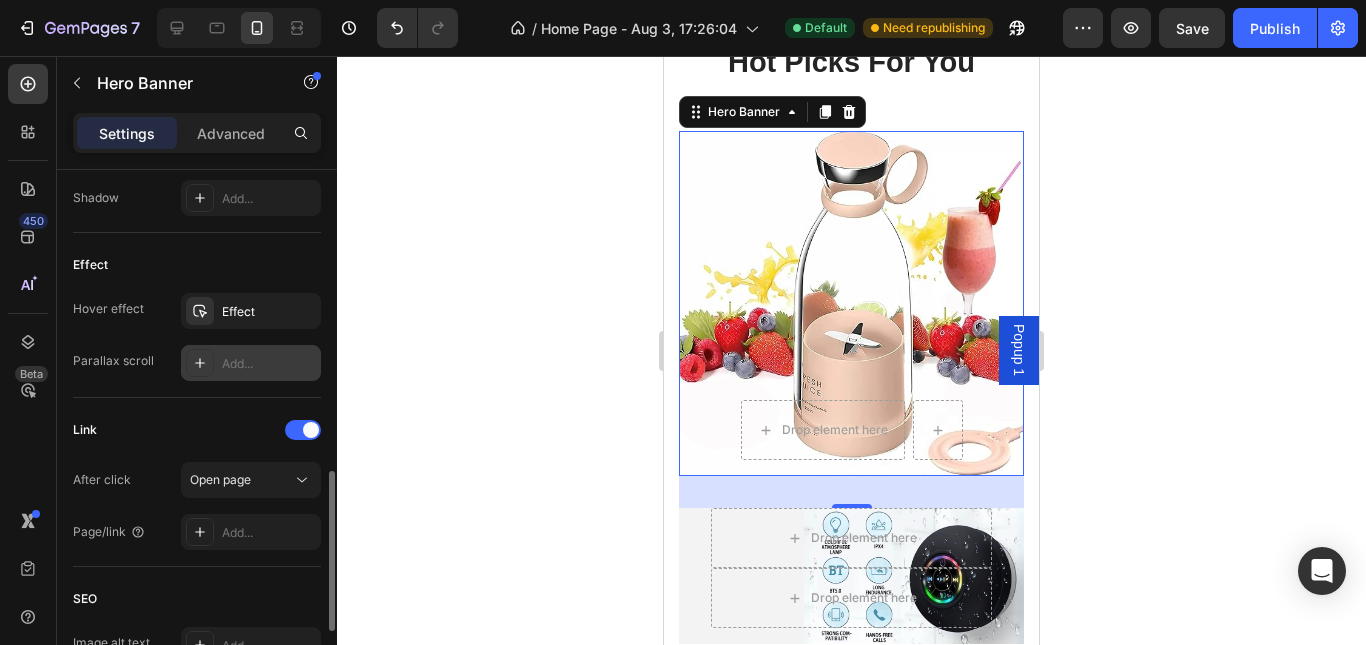 click at bounding box center (200, 363) 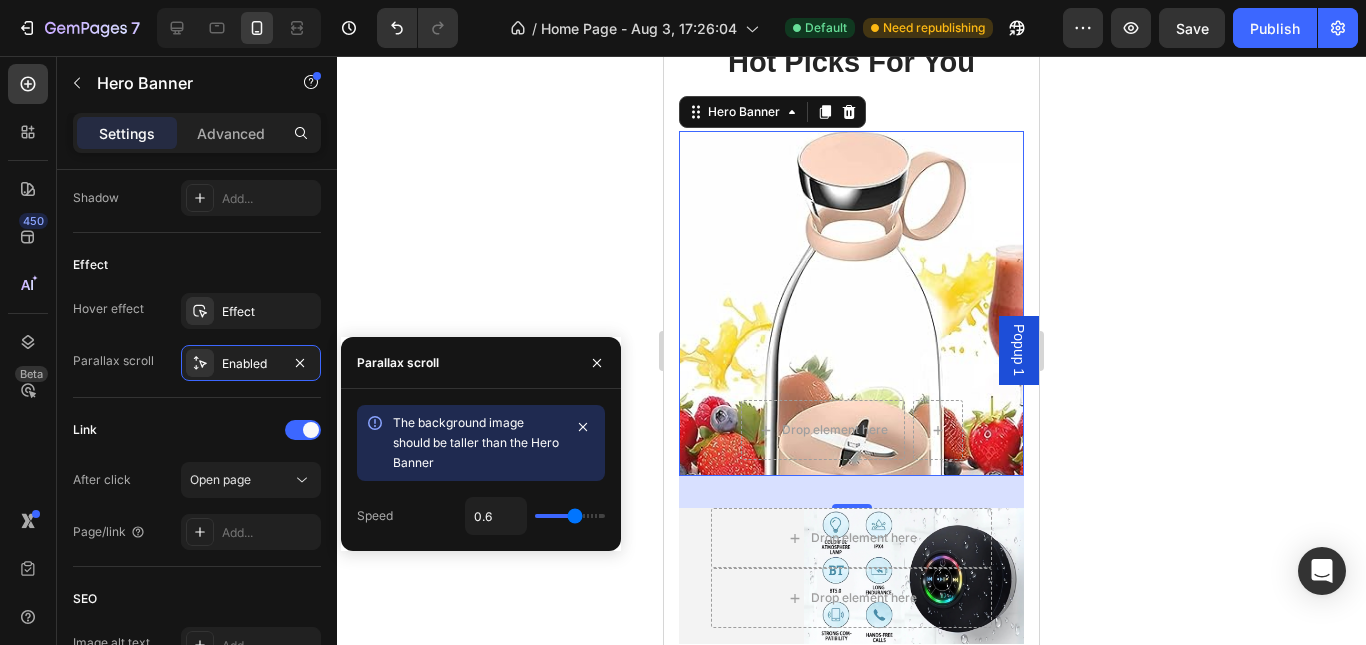 type on "1" 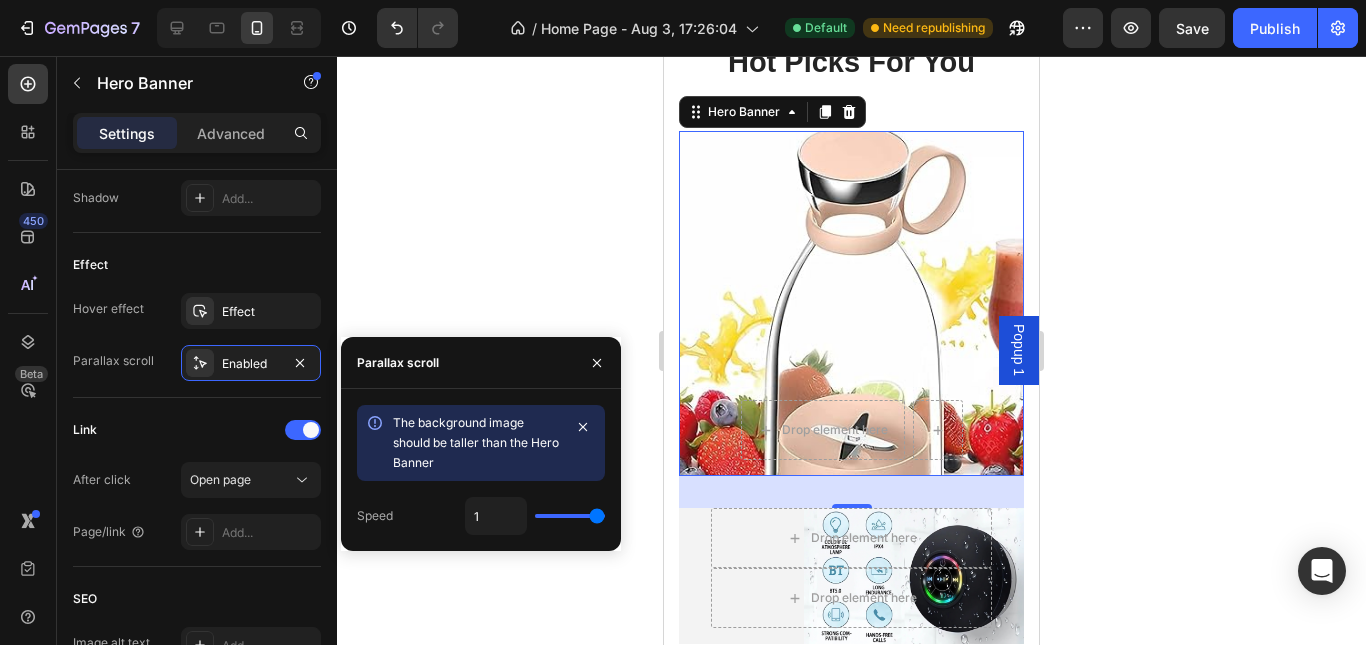 drag, startPoint x: 575, startPoint y: 511, endPoint x: 632, endPoint y: 512, distance: 57.00877 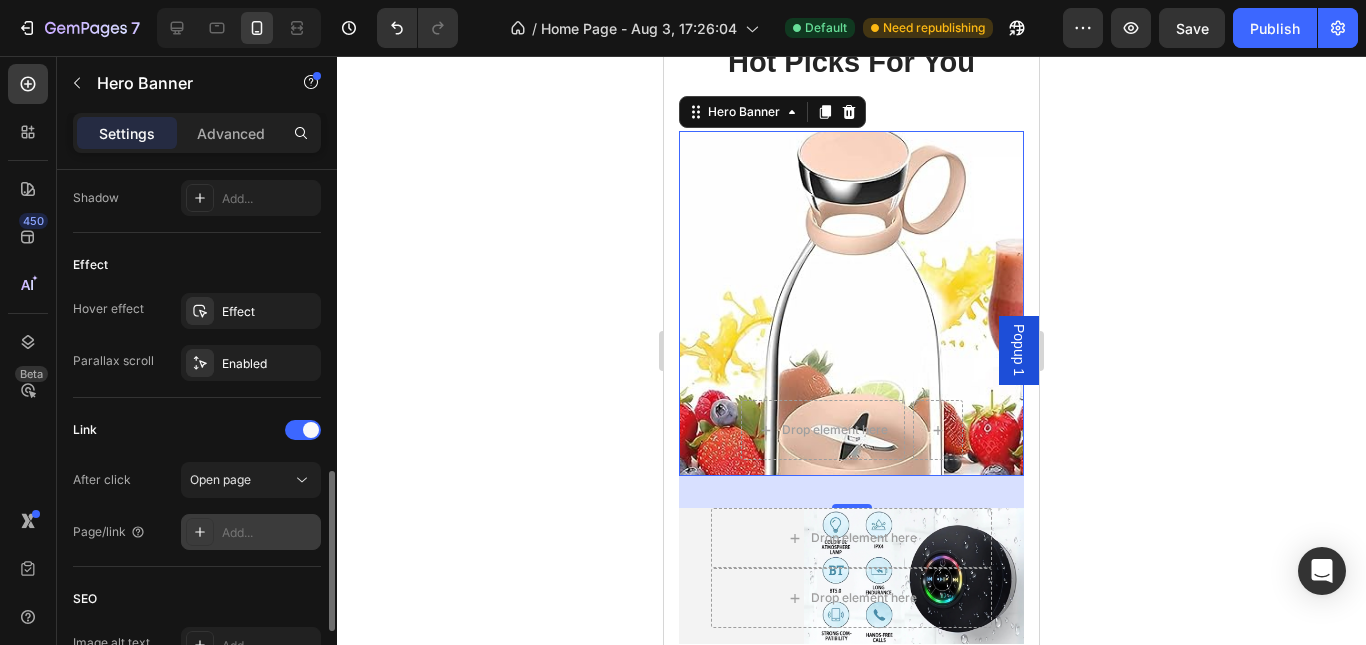 click on "Add..." at bounding box center (251, 532) 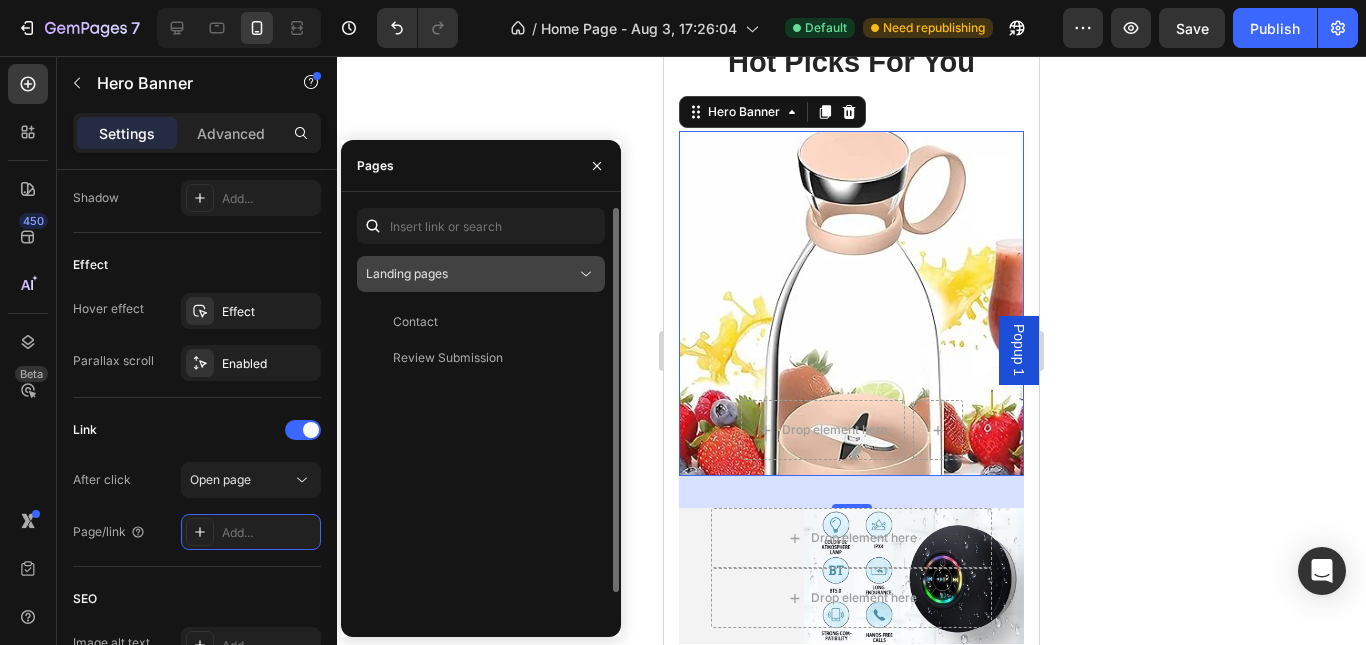 click on "Landing pages" at bounding box center [407, 273] 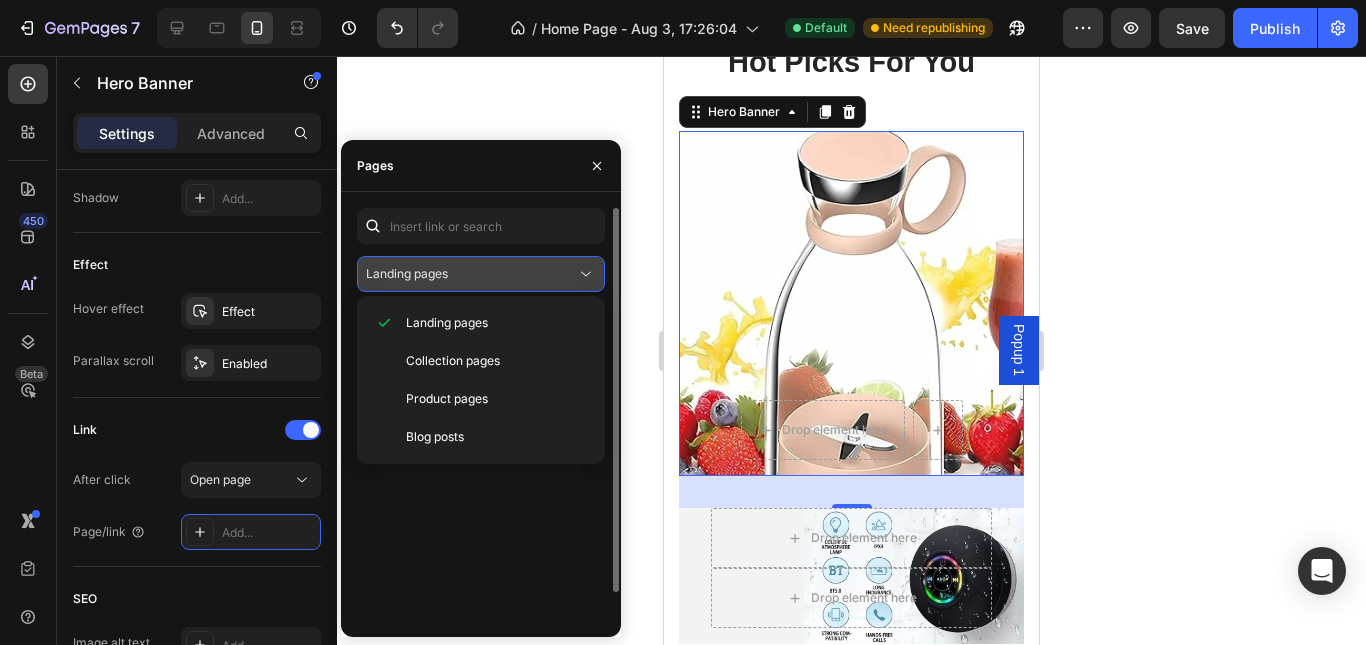 click on "Landing pages" at bounding box center [407, 273] 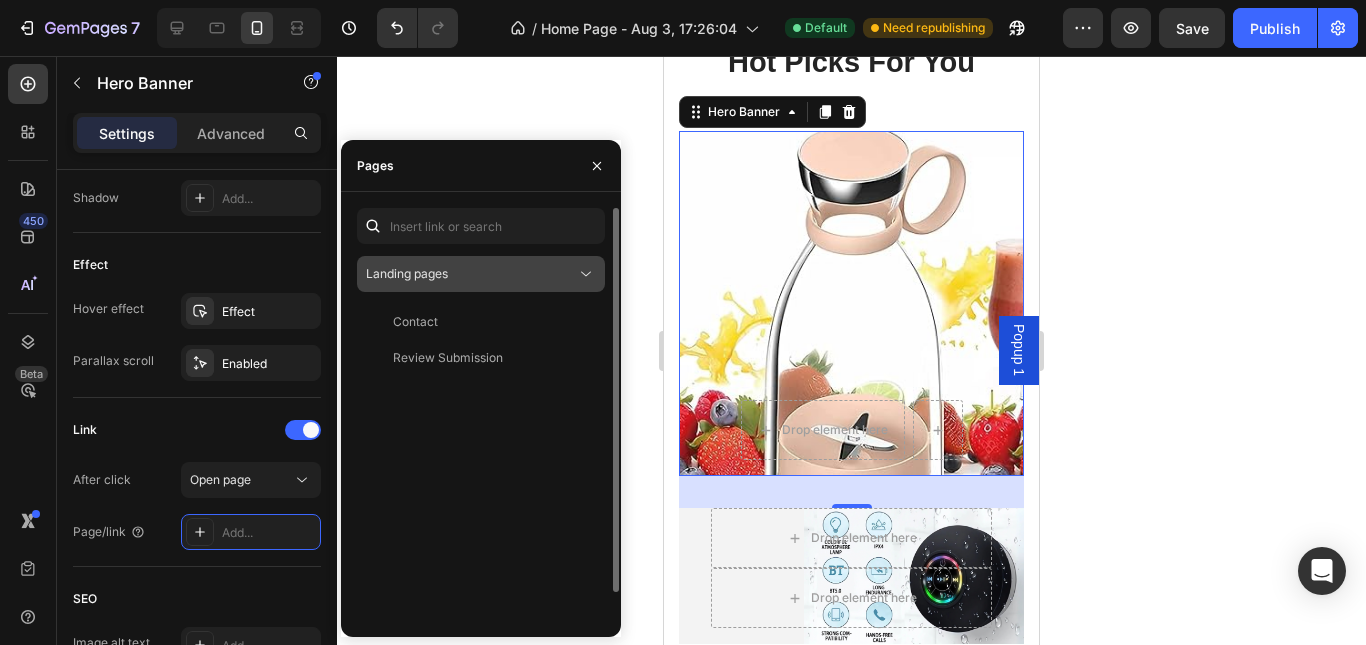click on "Landing pages" at bounding box center [407, 273] 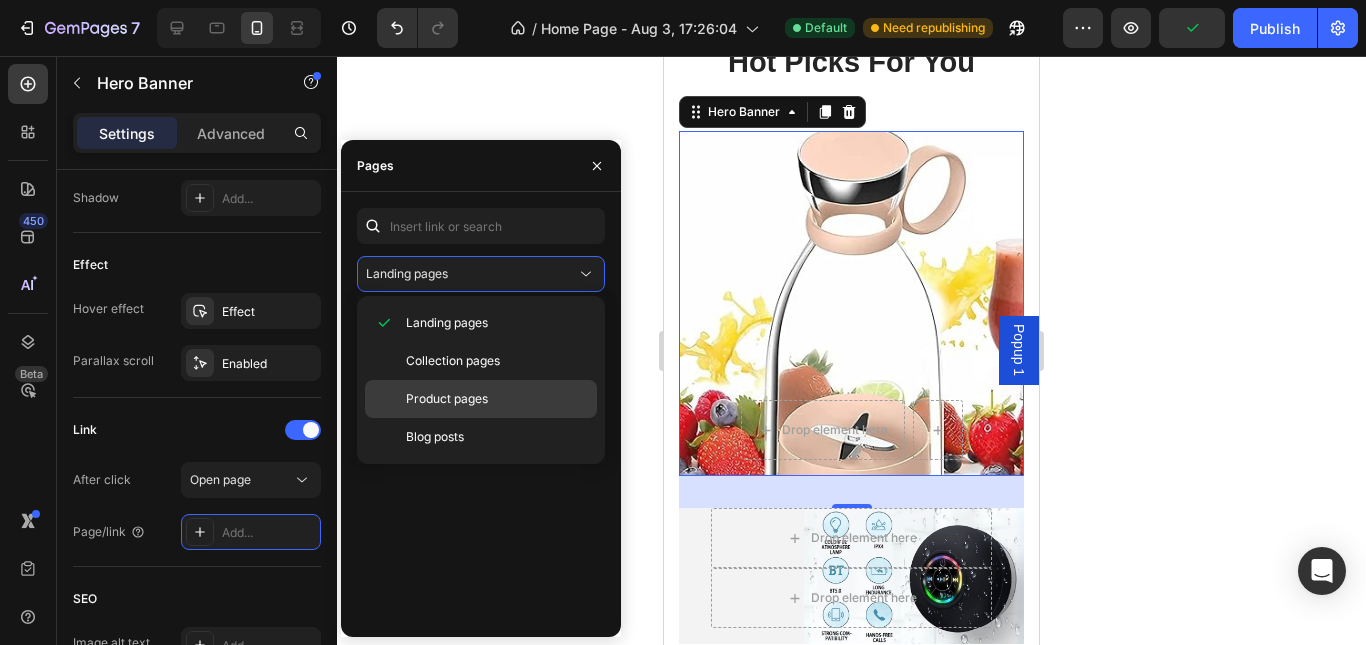 click on "Product pages" 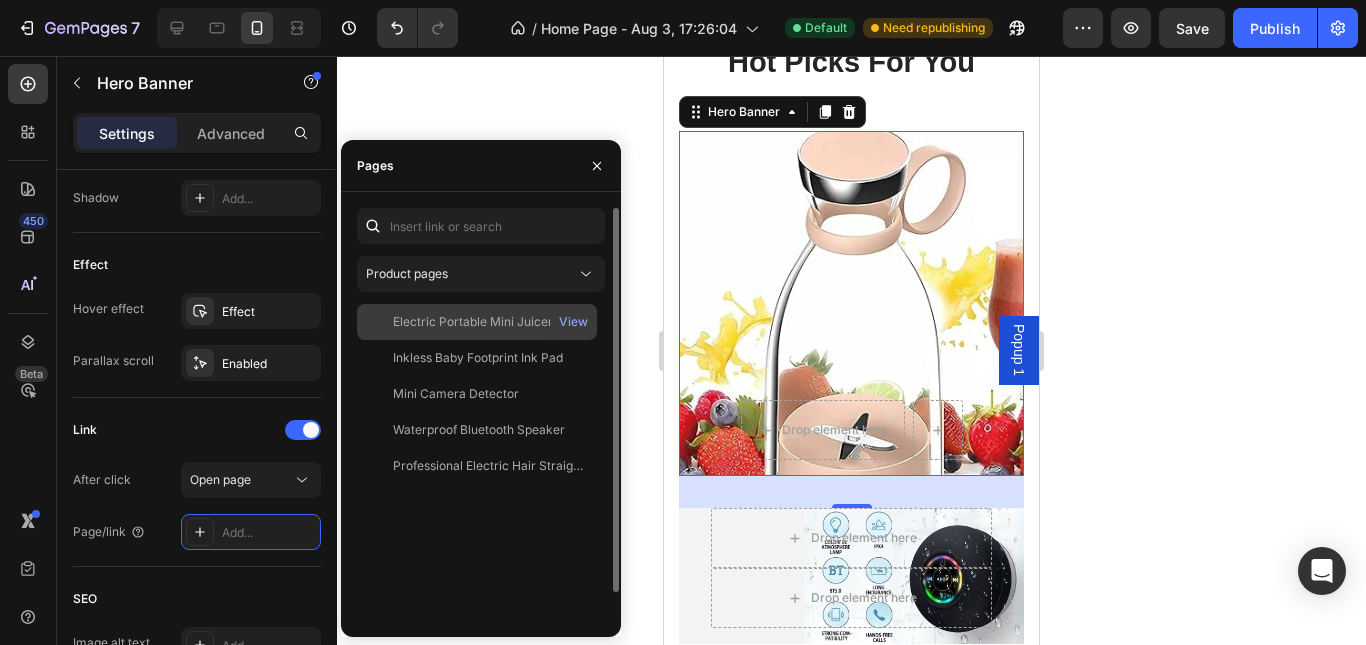 click on "Electric Portable Mini Juicer Bottle" 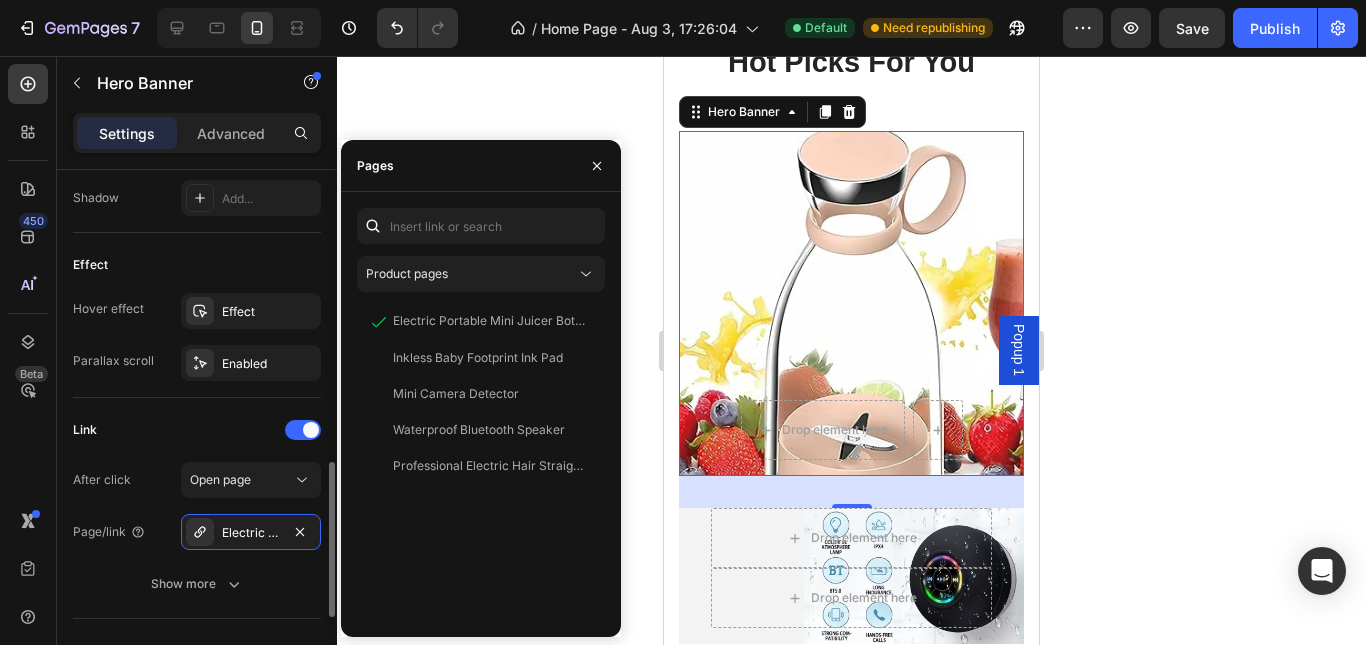 click on "Link" at bounding box center [197, 430] 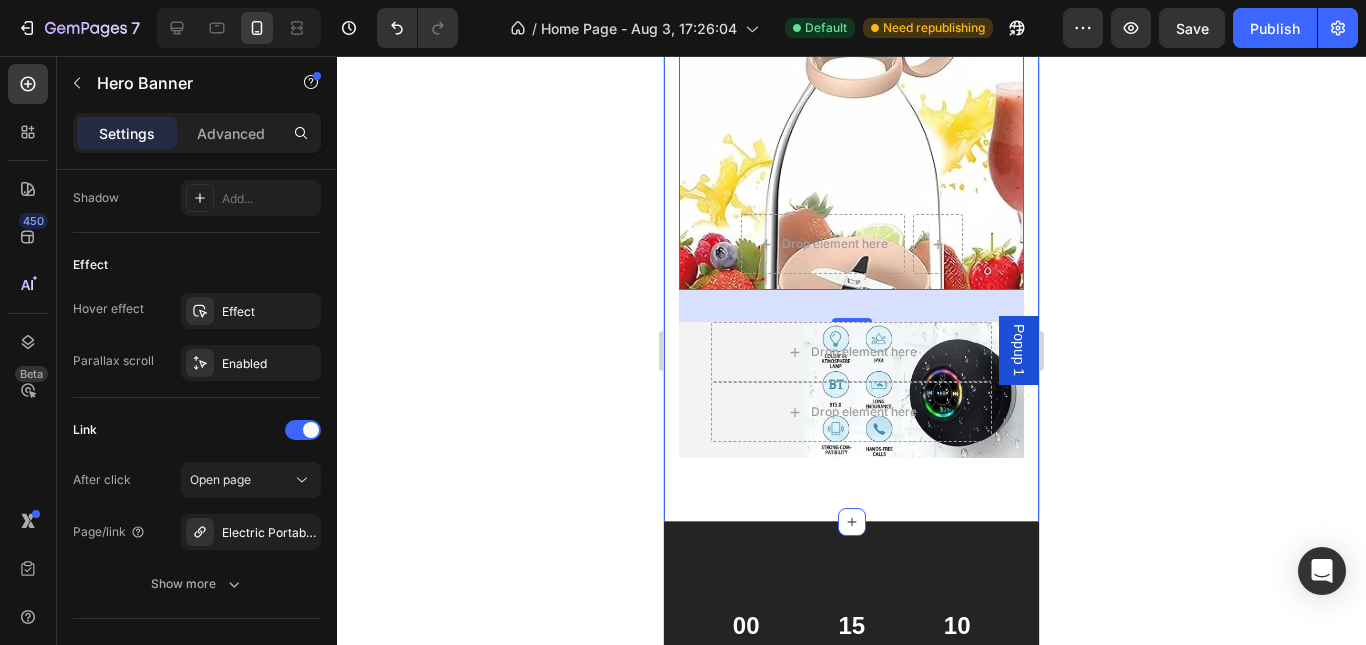 scroll, scrollTop: 2004, scrollLeft: 0, axis: vertical 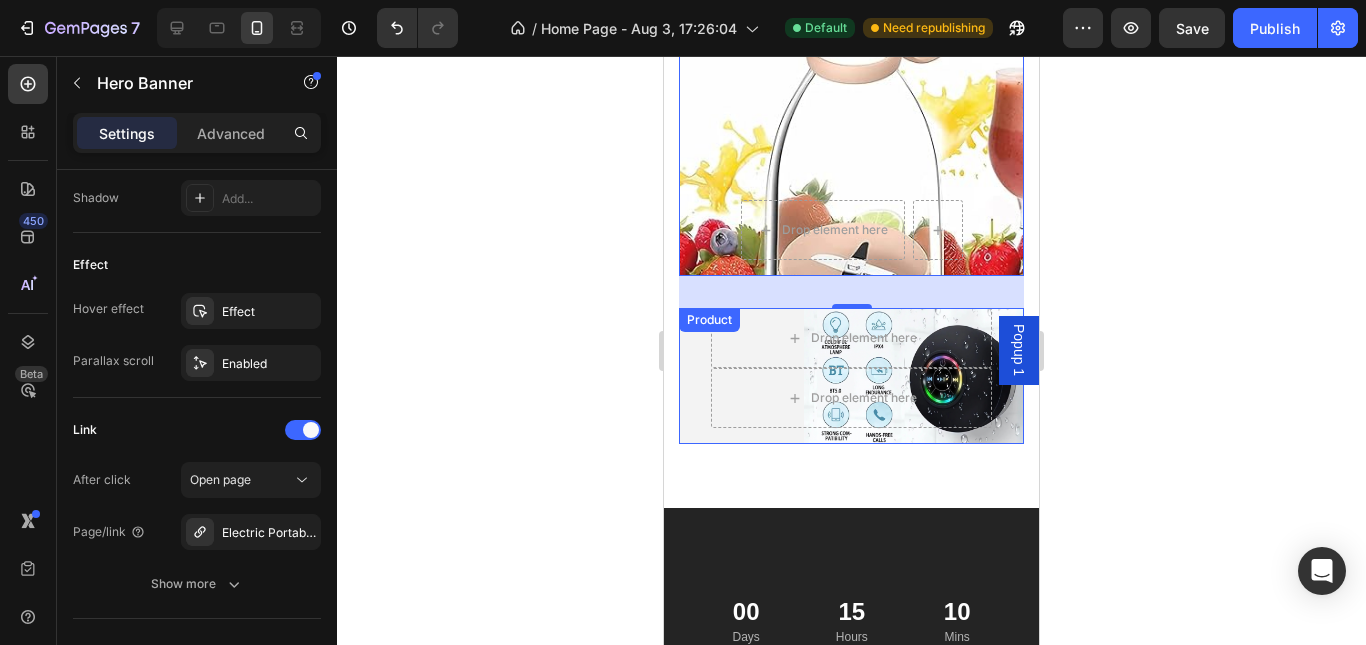 click on "Drop element here Row
Drop element here Product" at bounding box center [851, 376] 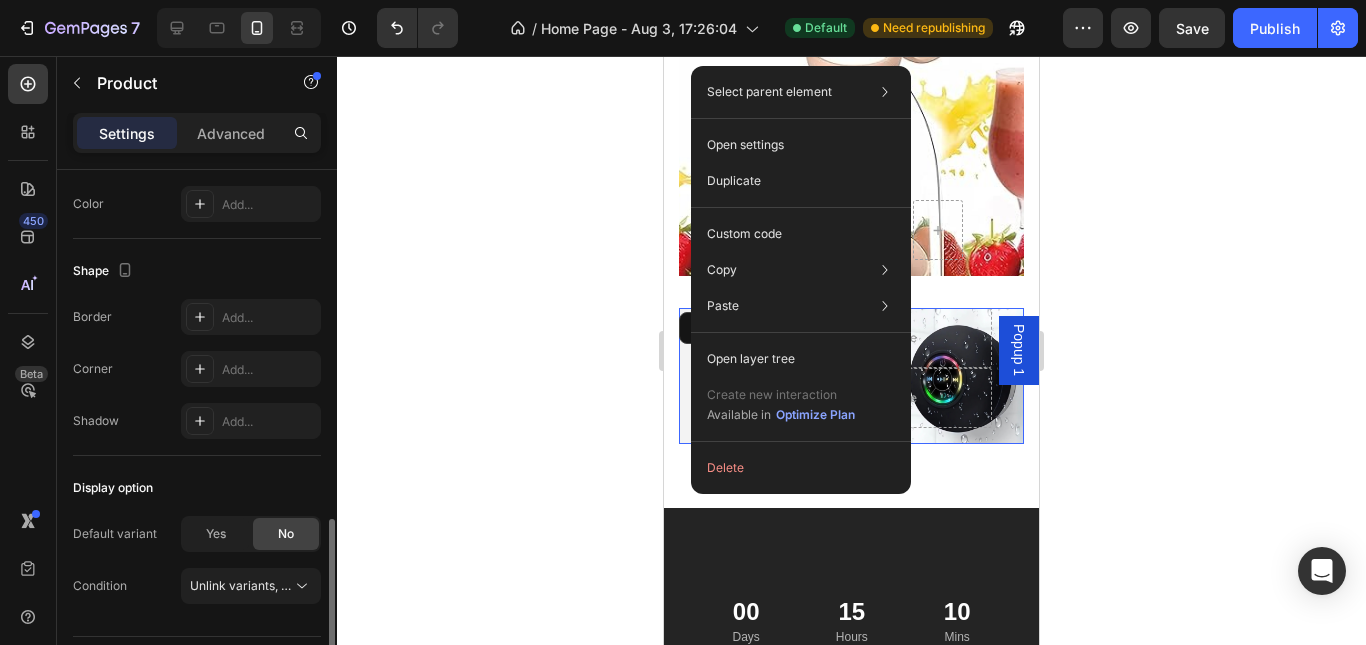 scroll, scrollTop: 655, scrollLeft: 0, axis: vertical 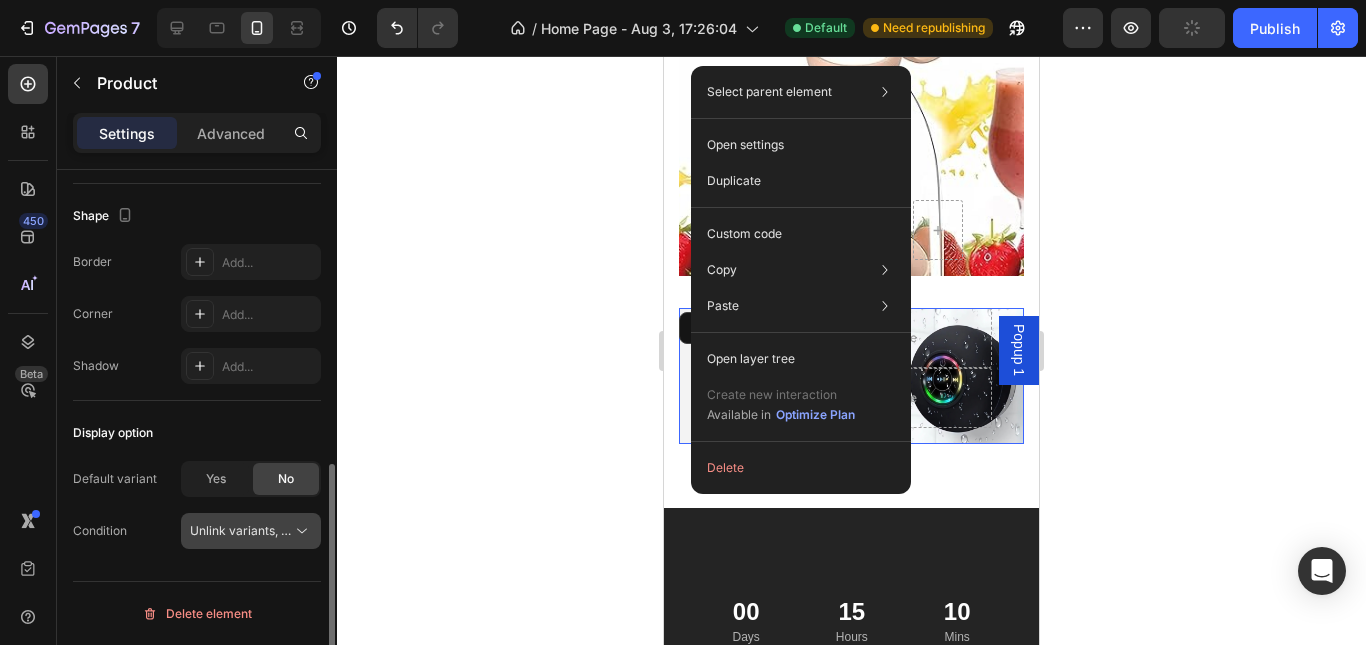 click on "Unlink variants, quantity <br> between same products" at bounding box center (343, 530) 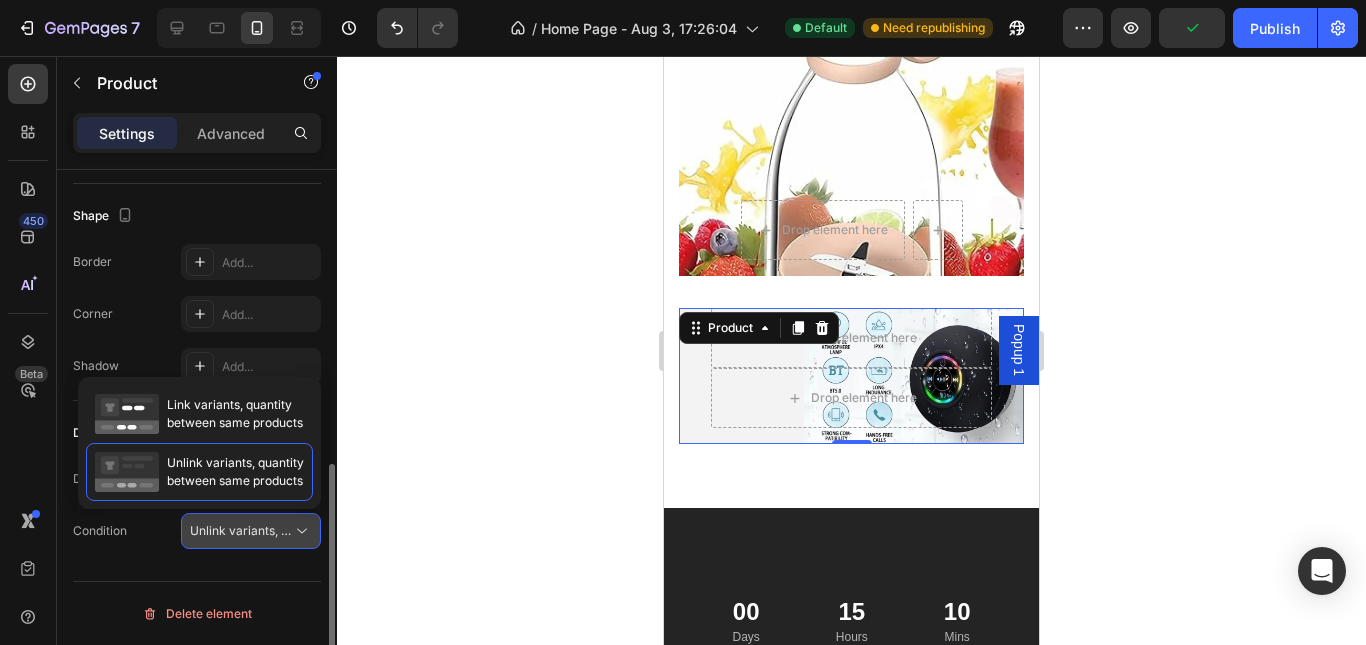 click on "Unlink variants, quantity <br> between same products" at bounding box center (241, 531) 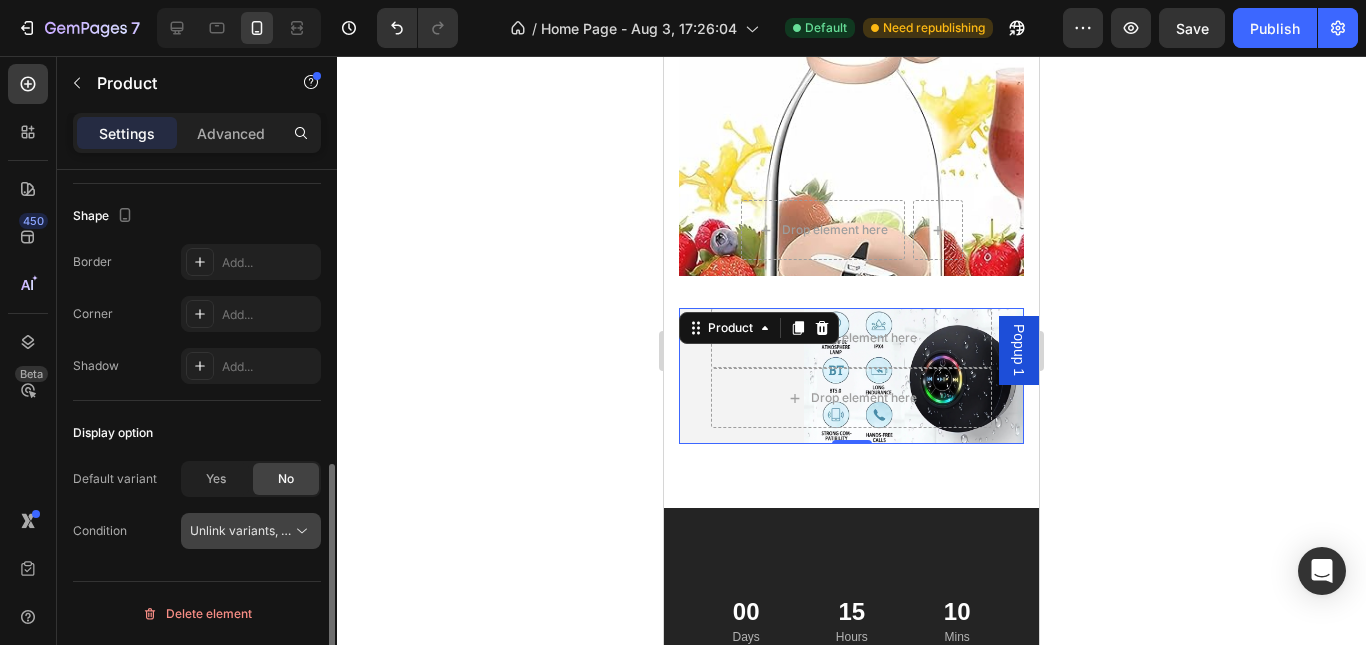 click on "Unlink variants, quantity <br> between same products" at bounding box center (241, 531) 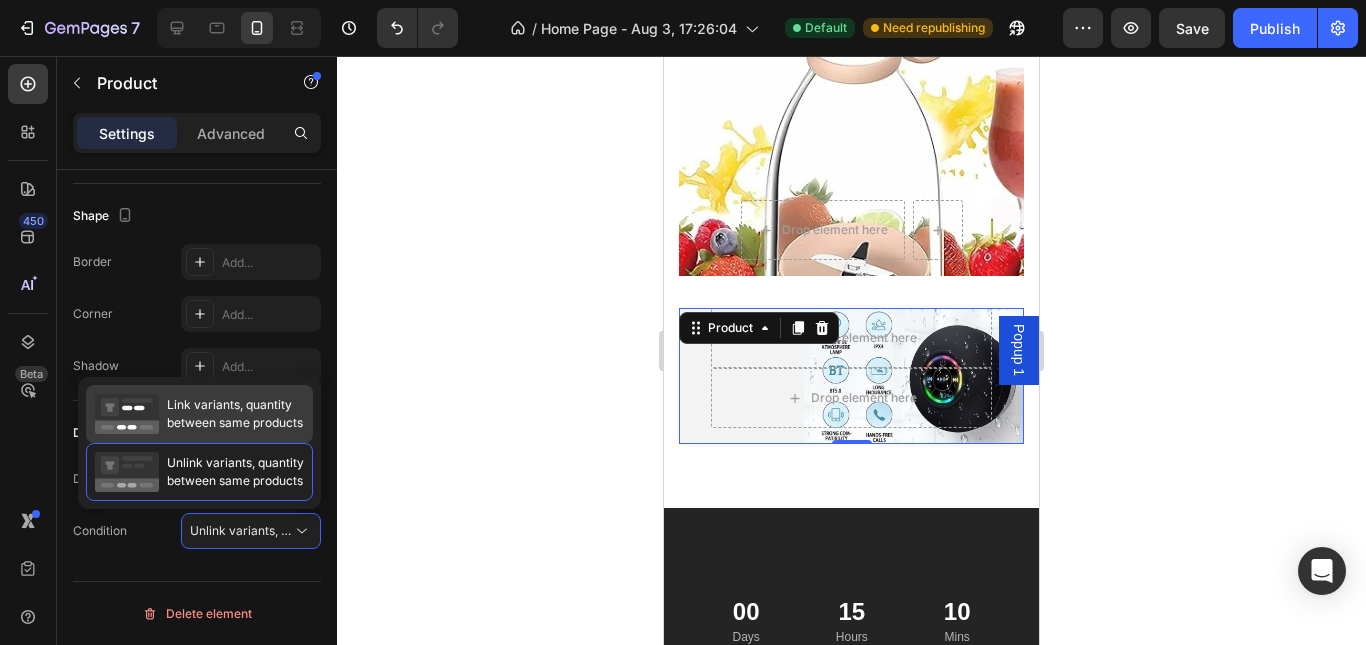 click on "Link variants, quantity   between same products" at bounding box center [235, 414] 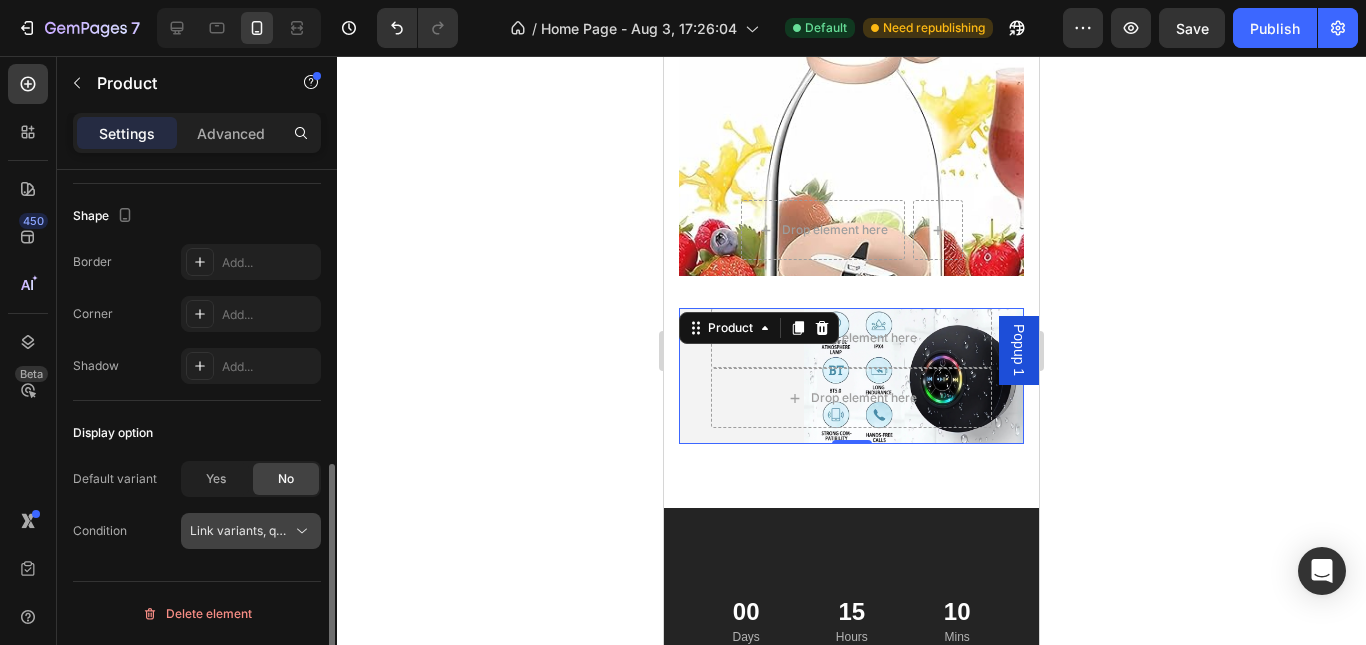 click on "Link variants, quantity <br> between same products" at bounding box center [241, 531] 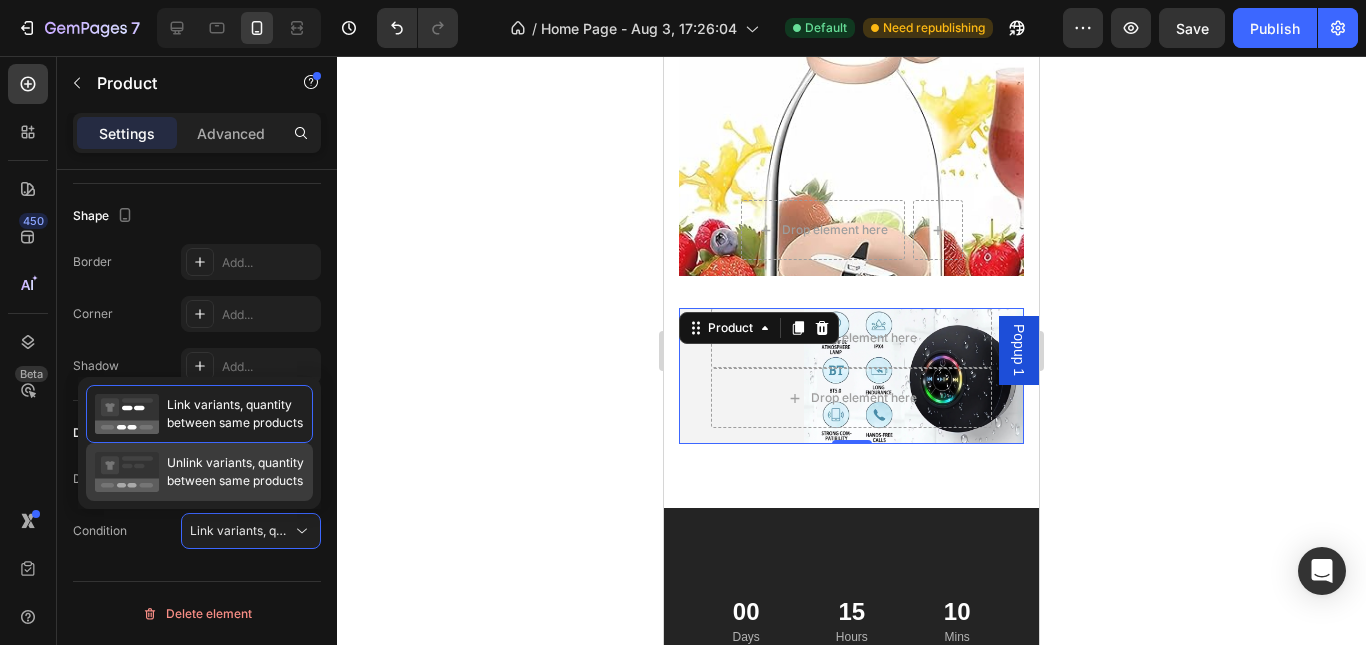 click on "Unlink variants, quantity   between same products" at bounding box center [235, 472] 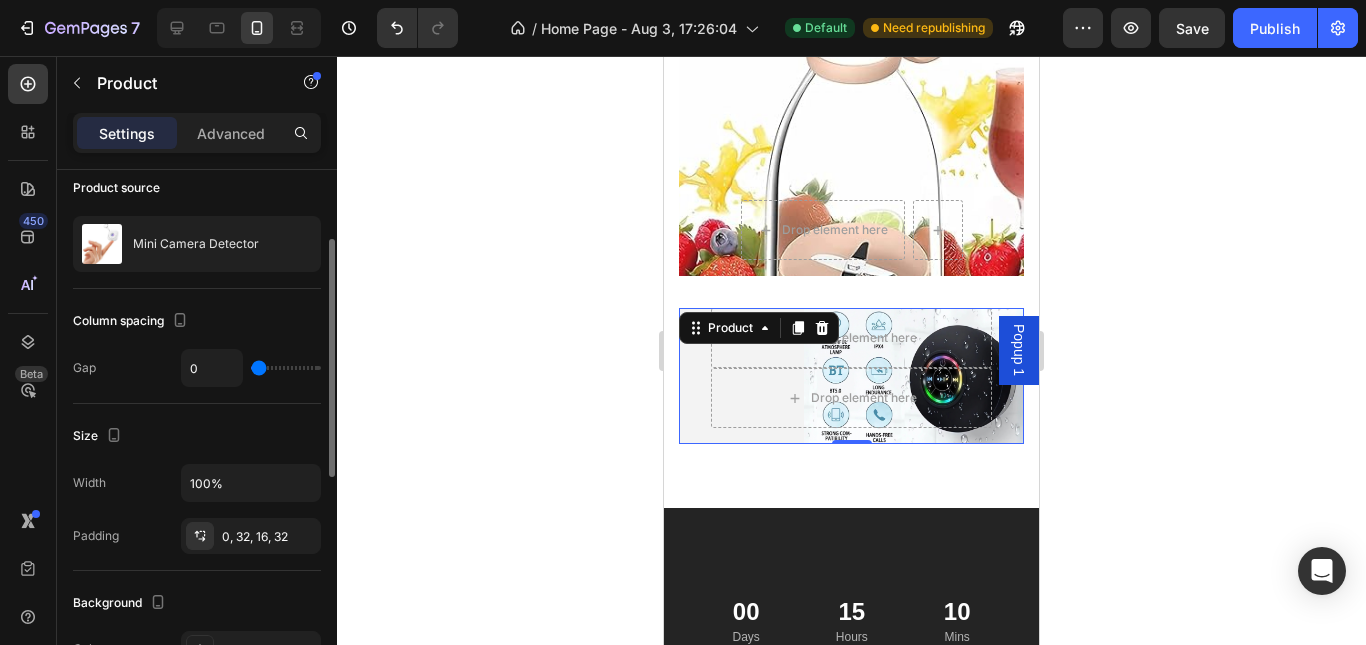 scroll, scrollTop: 0, scrollLeft: 0, axis: both 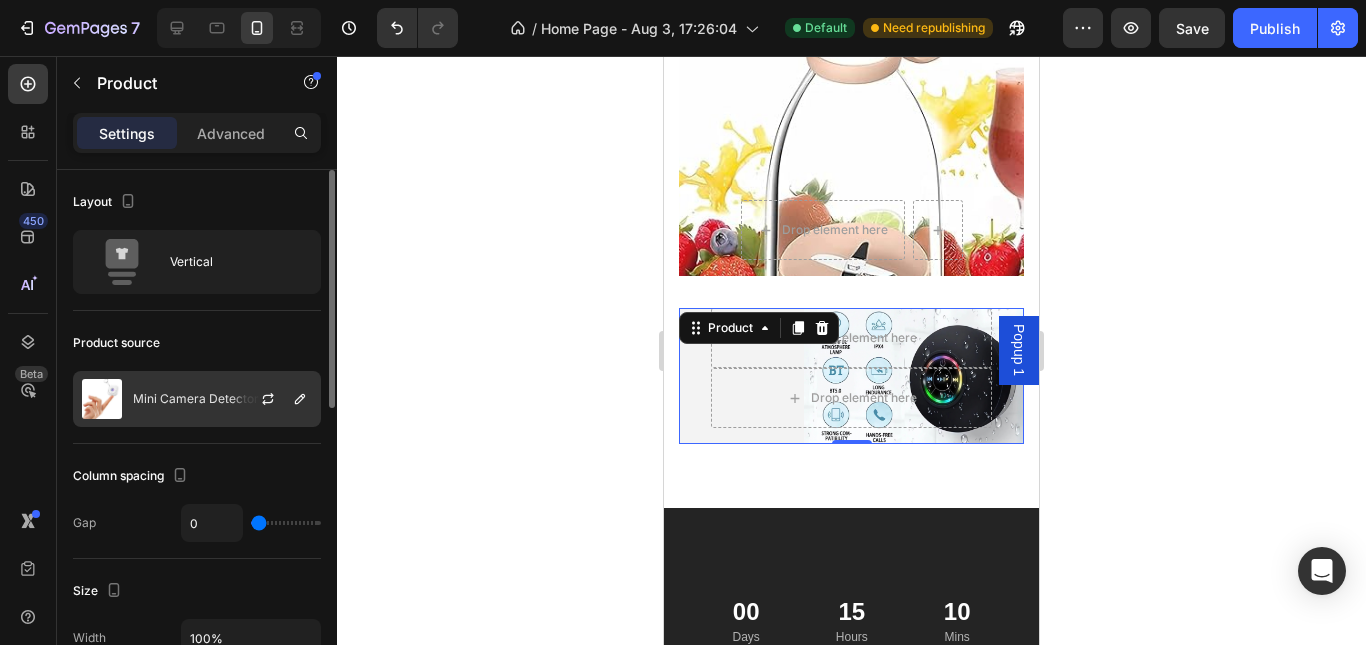 click on "Mini Camera Detector" at bounding box center (196, 399) 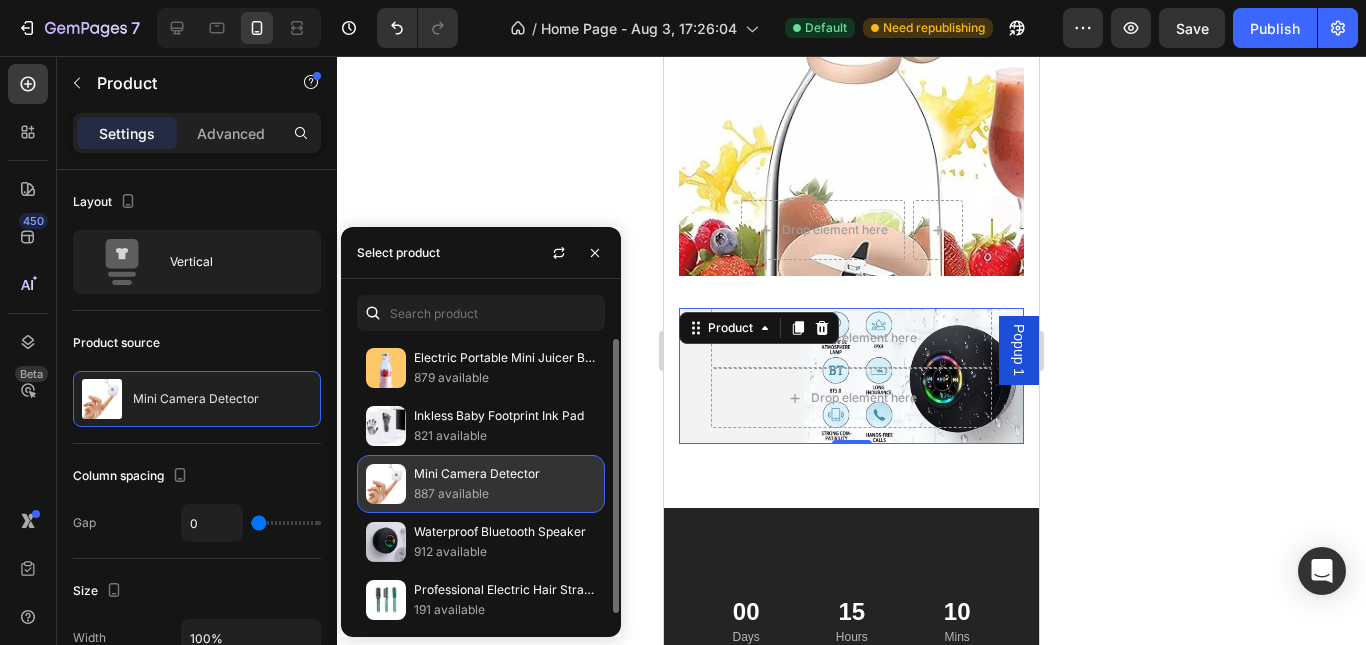 click on "887 available" at bounding box center (505, 494) 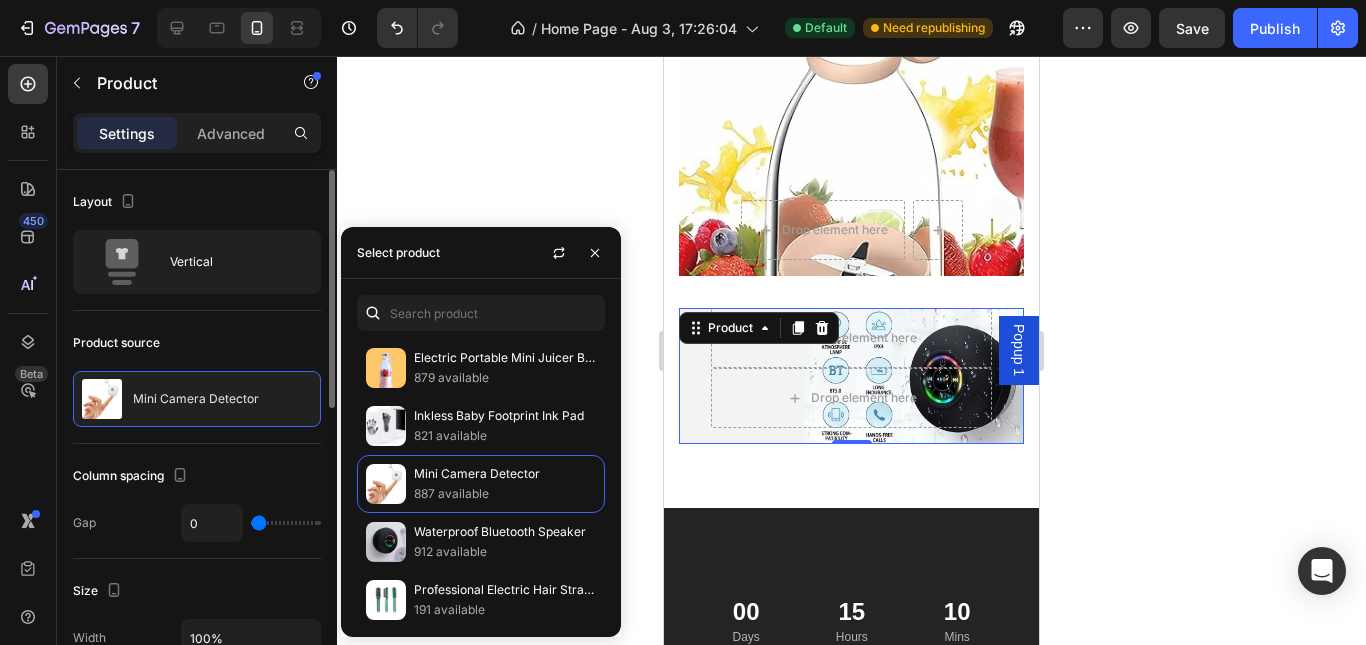 click on "Column spacing" at bounding box center [197, 476] 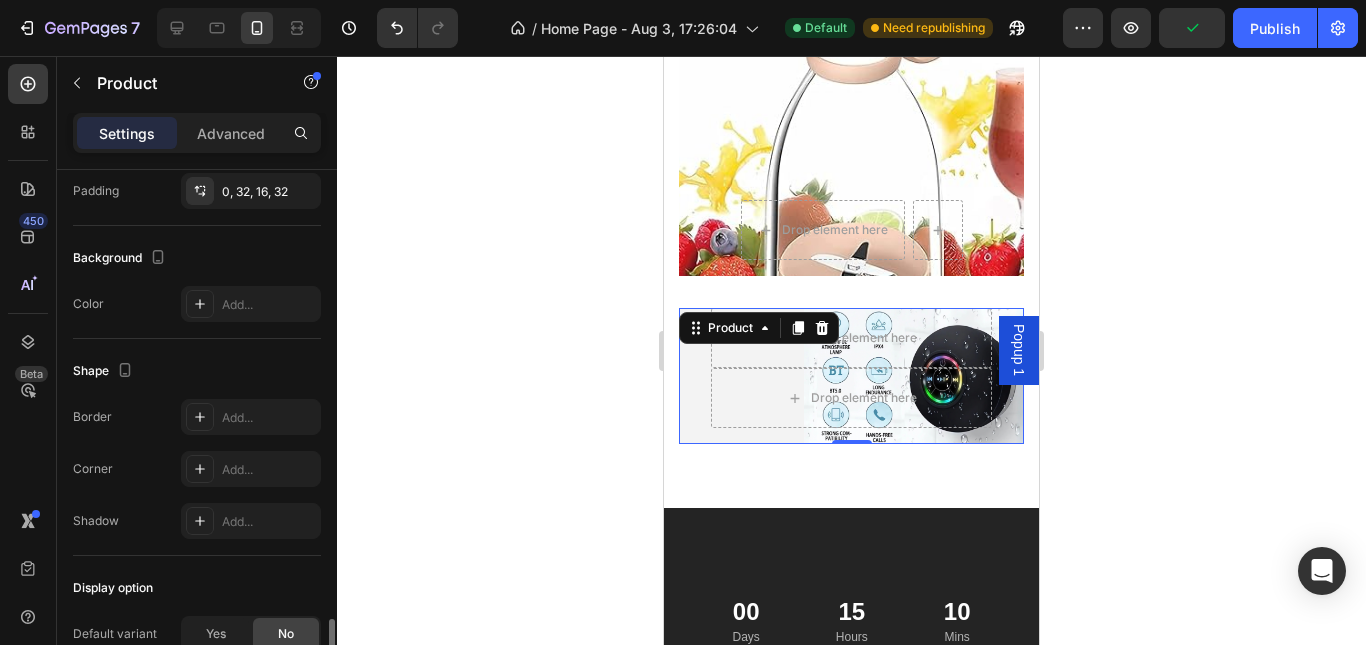 scroll, scrollTop: 655, scrollLeft: 0, axis: vertical 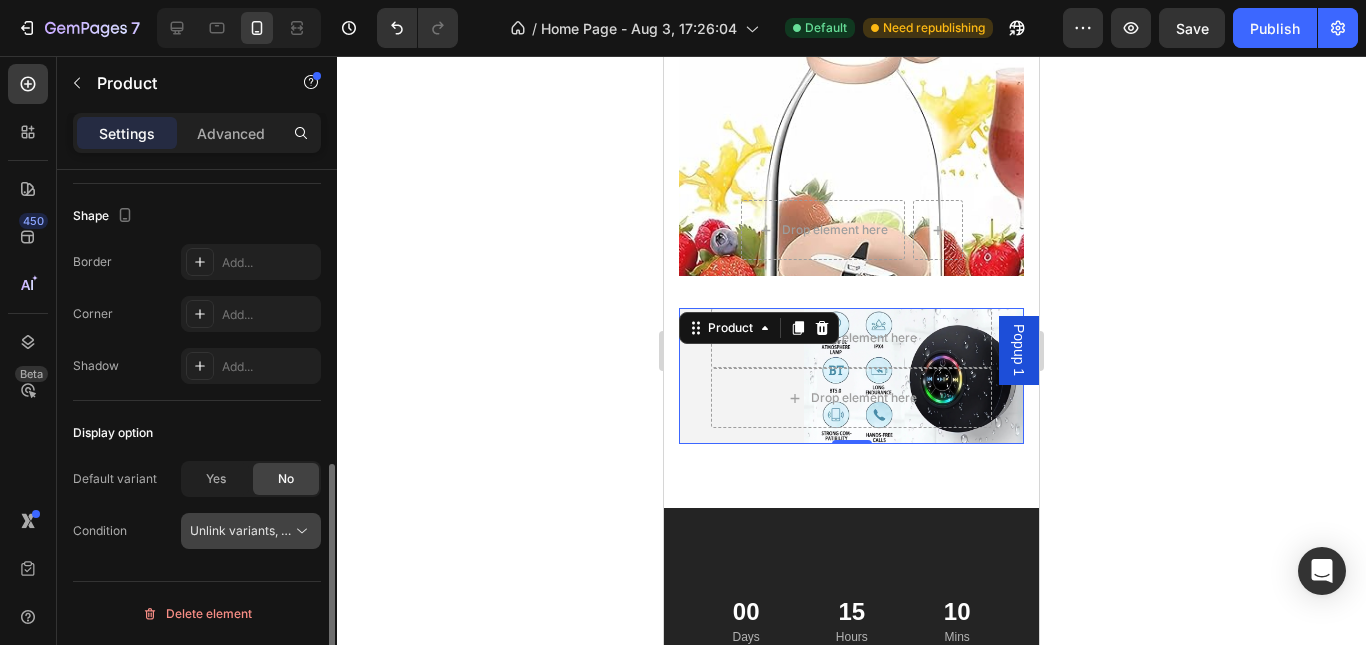 click on "Unlink variants, quantity <br> between same products" 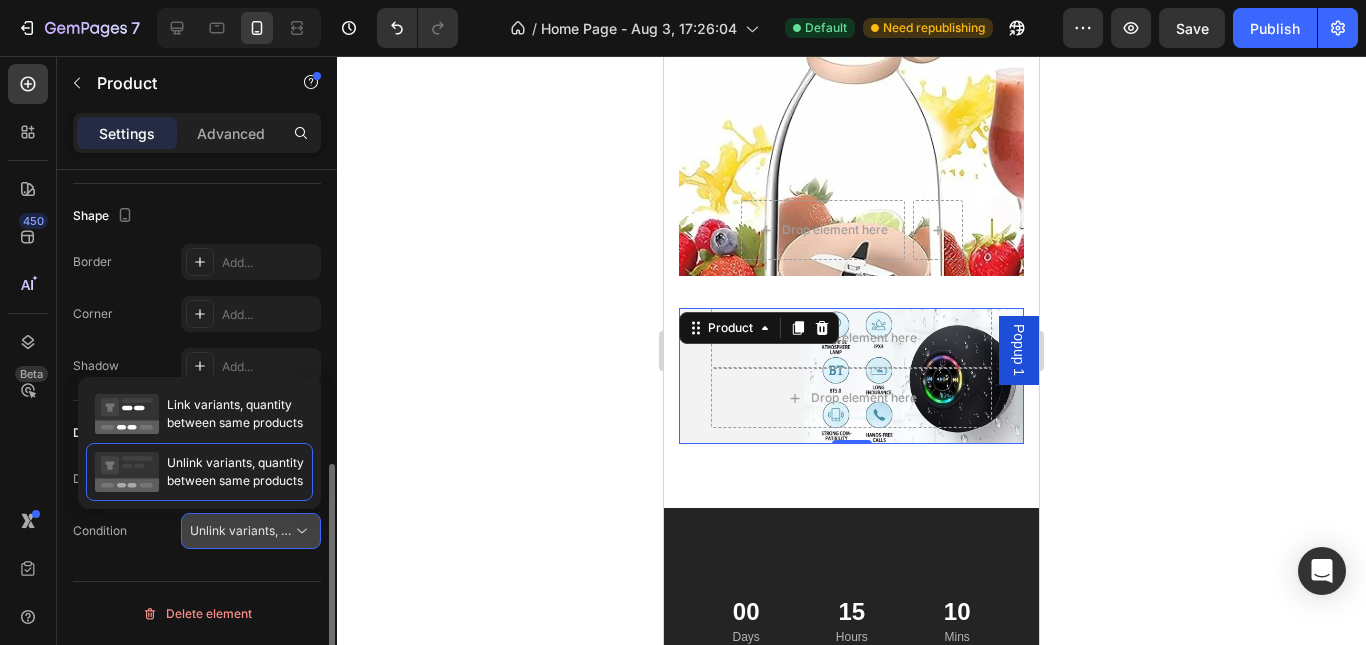 click on "Unlink variants, quantity <br> between same products" 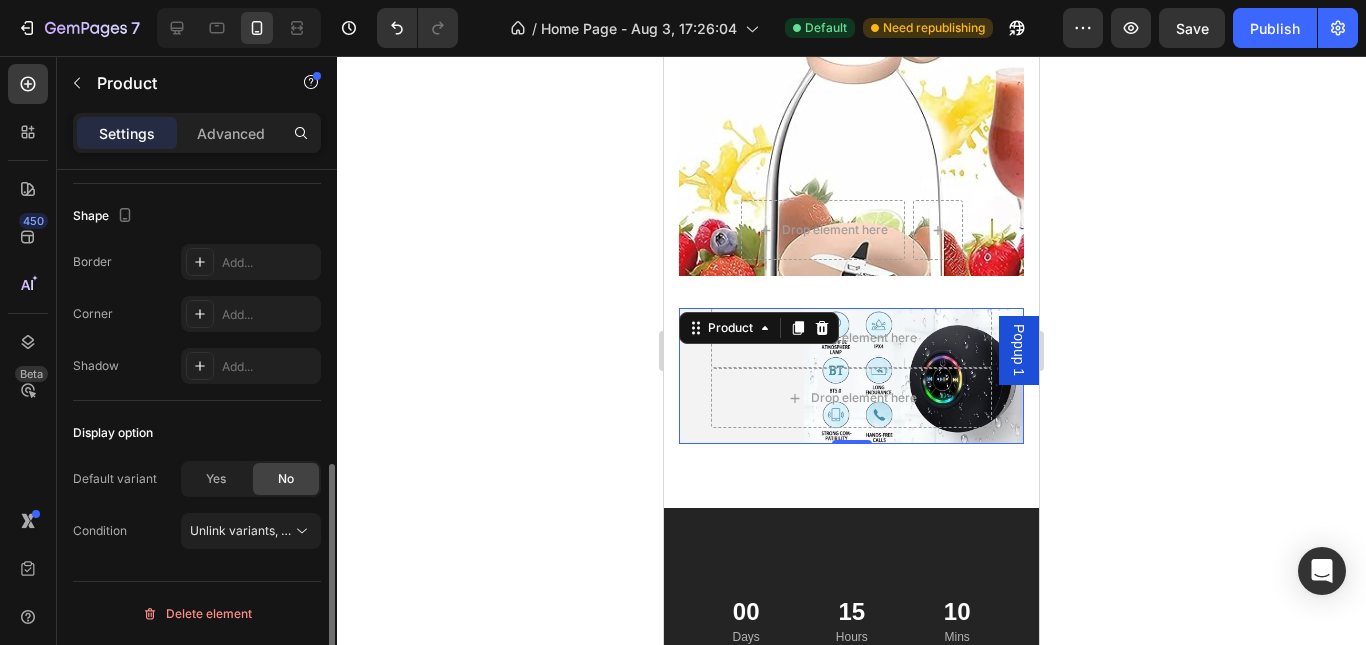 click on "Yes No" 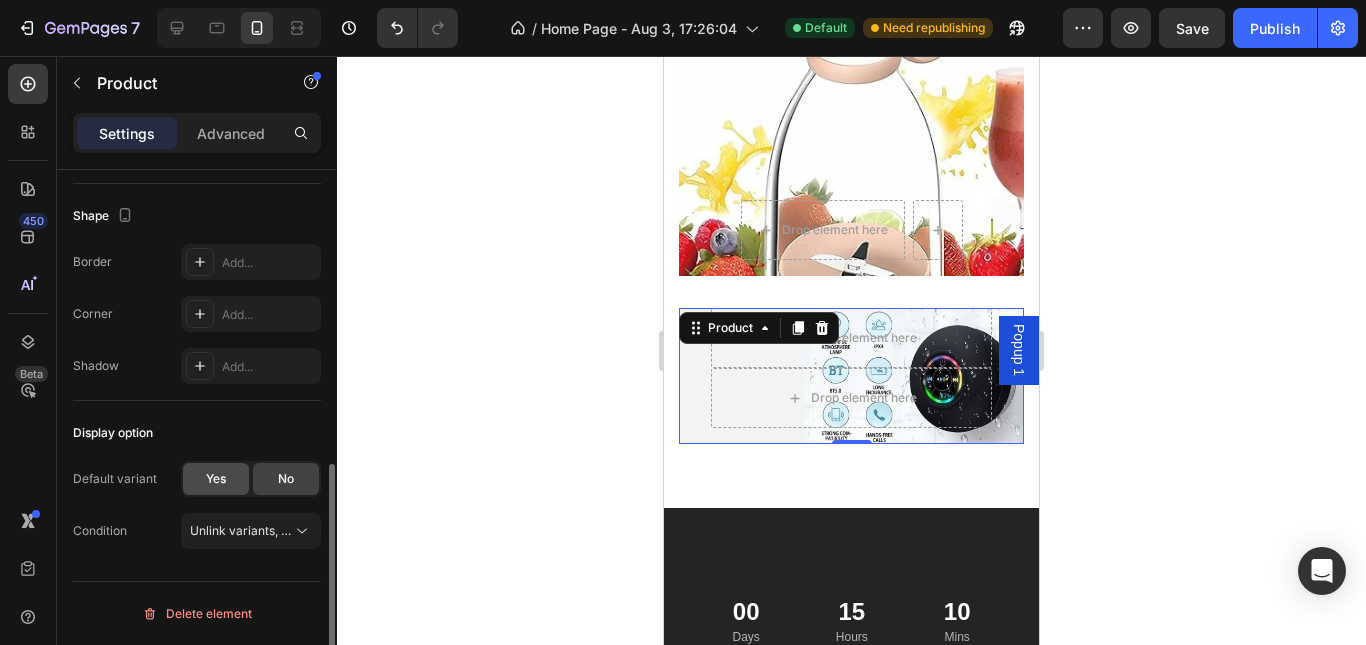click on "Yes" 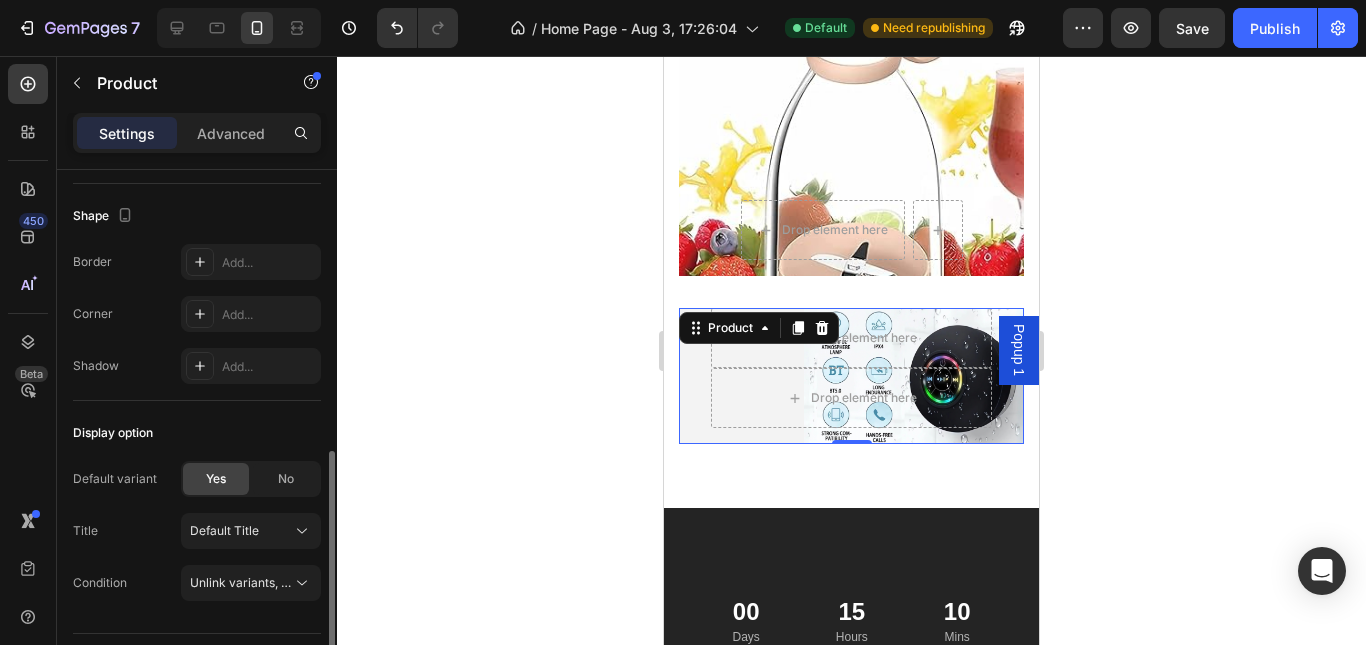 scroll, scrollTop: 707, scrollLeft: 0, axis: vertical 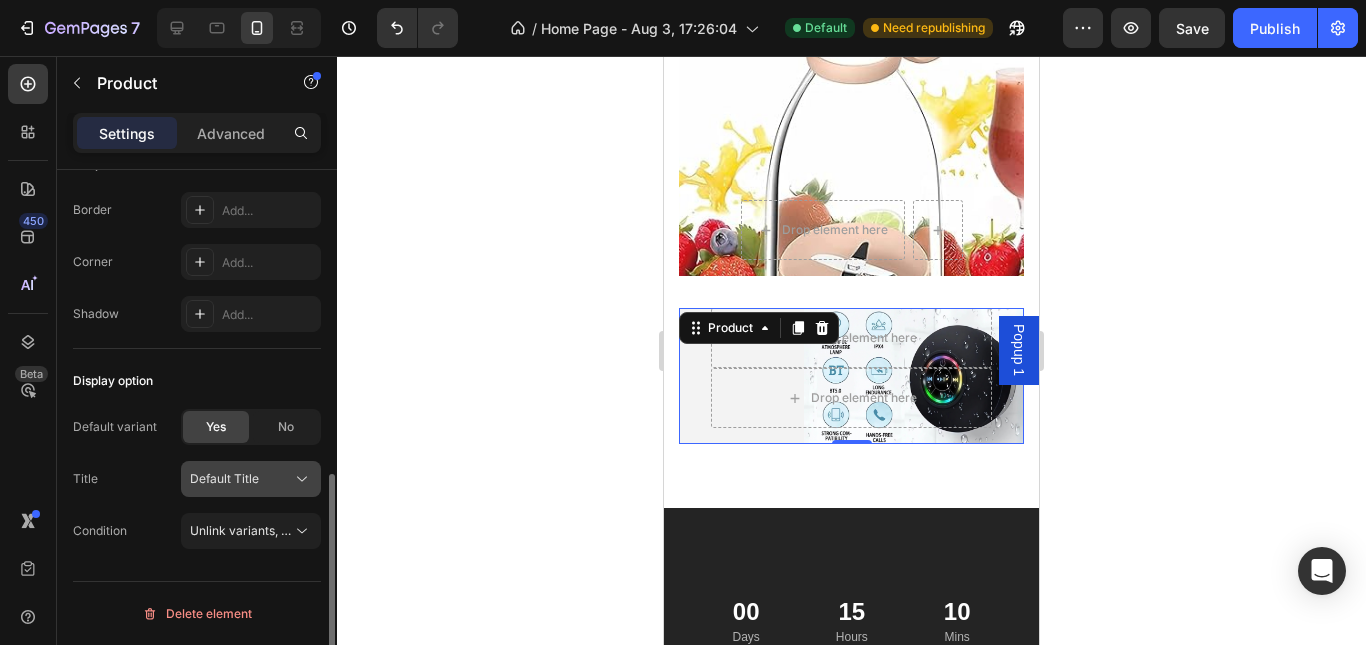 click on "Default Title" at bounding box center (251, 479) 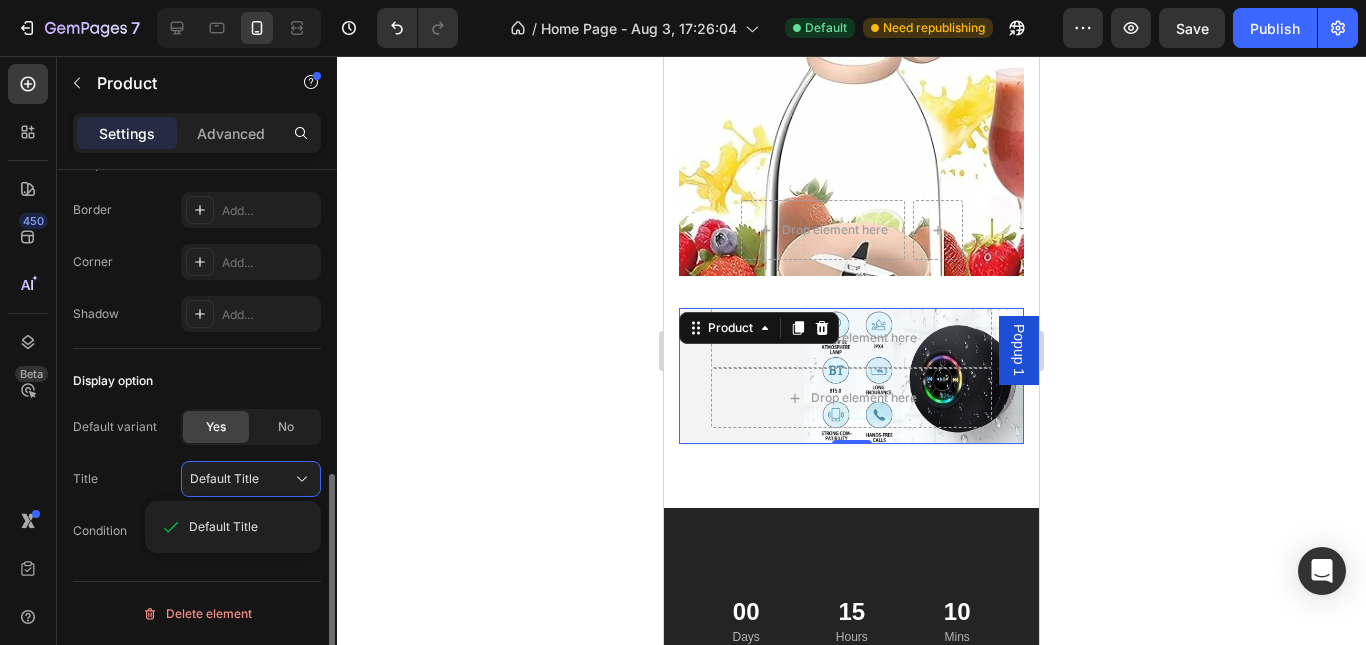 drag, startPoint x: 239, startPoint y: 492, endPoint x: 249, endPoint y: 531, distance: 40.261642 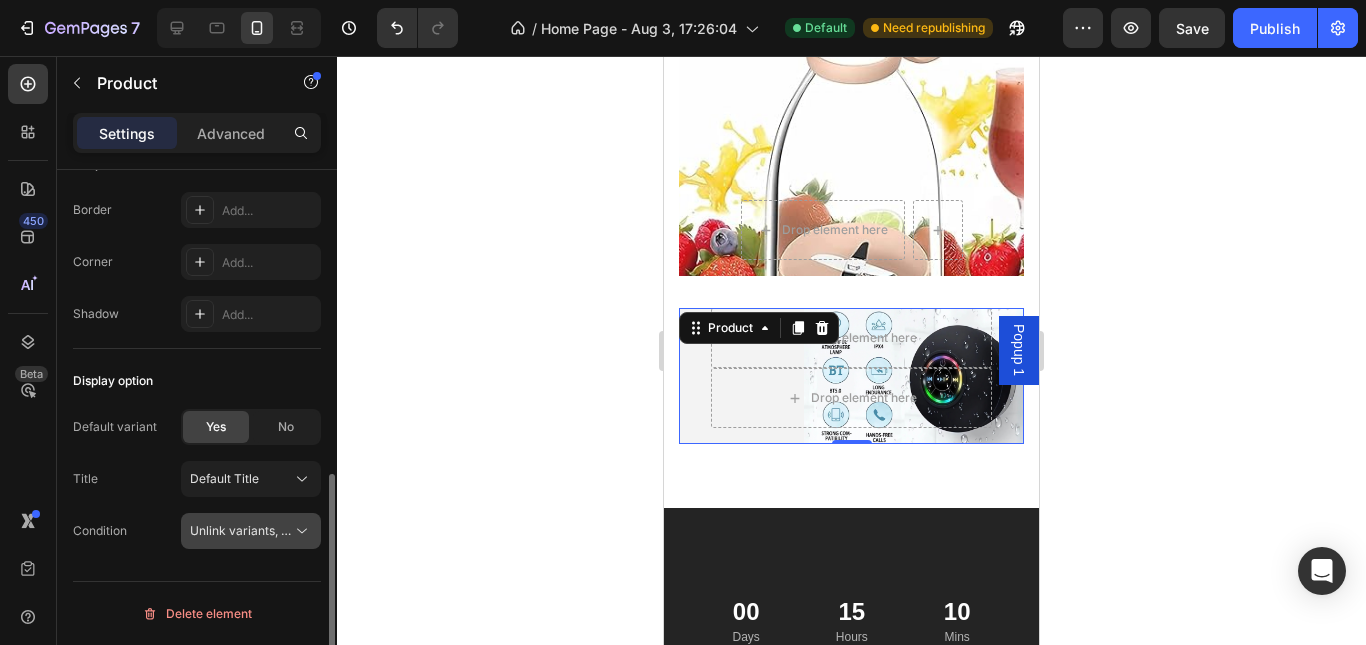 click on "Unlink variants, quantity <br> between same products" at bounding box center (251, 531) 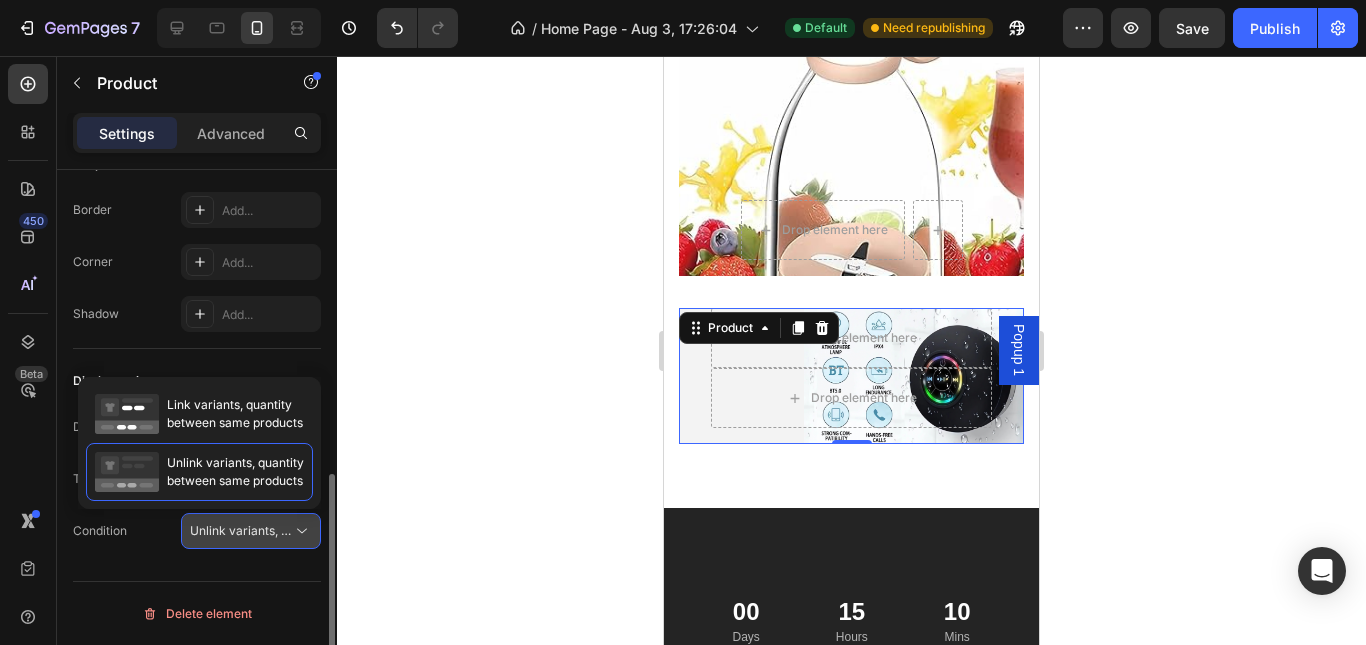 click on "Unlink variants, quantity <br> between same products" at bounding box center [343, 530] 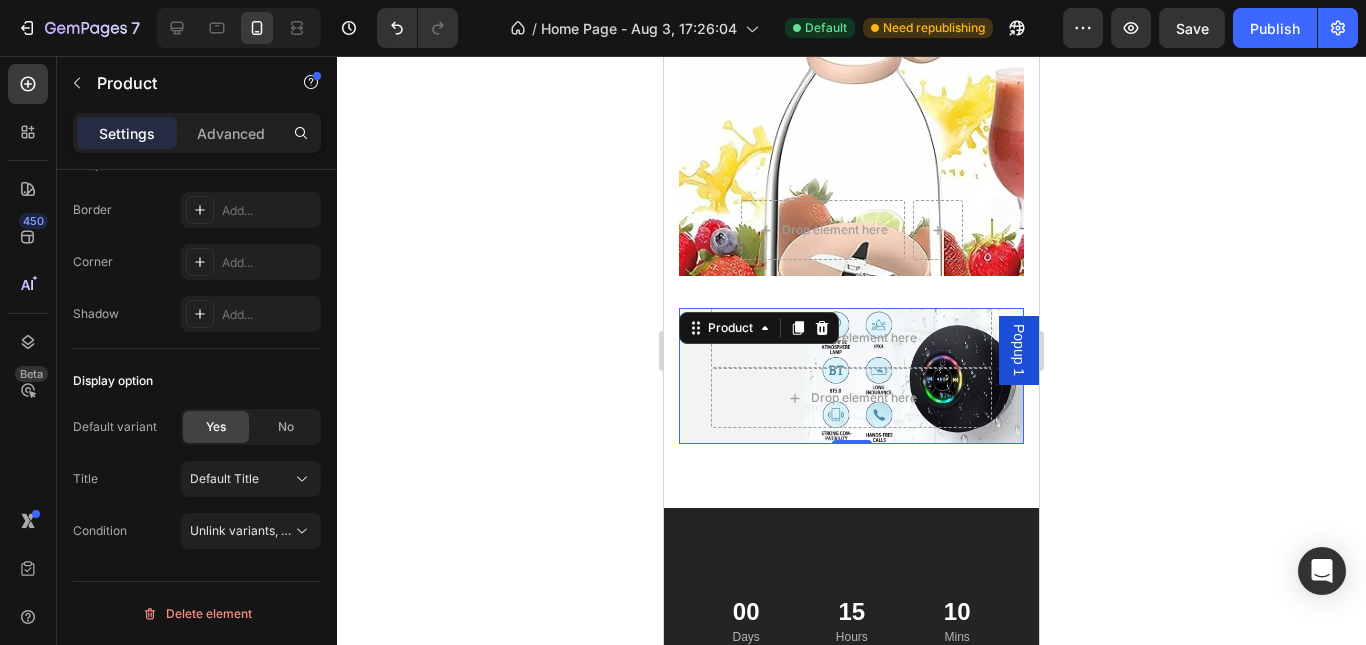 click 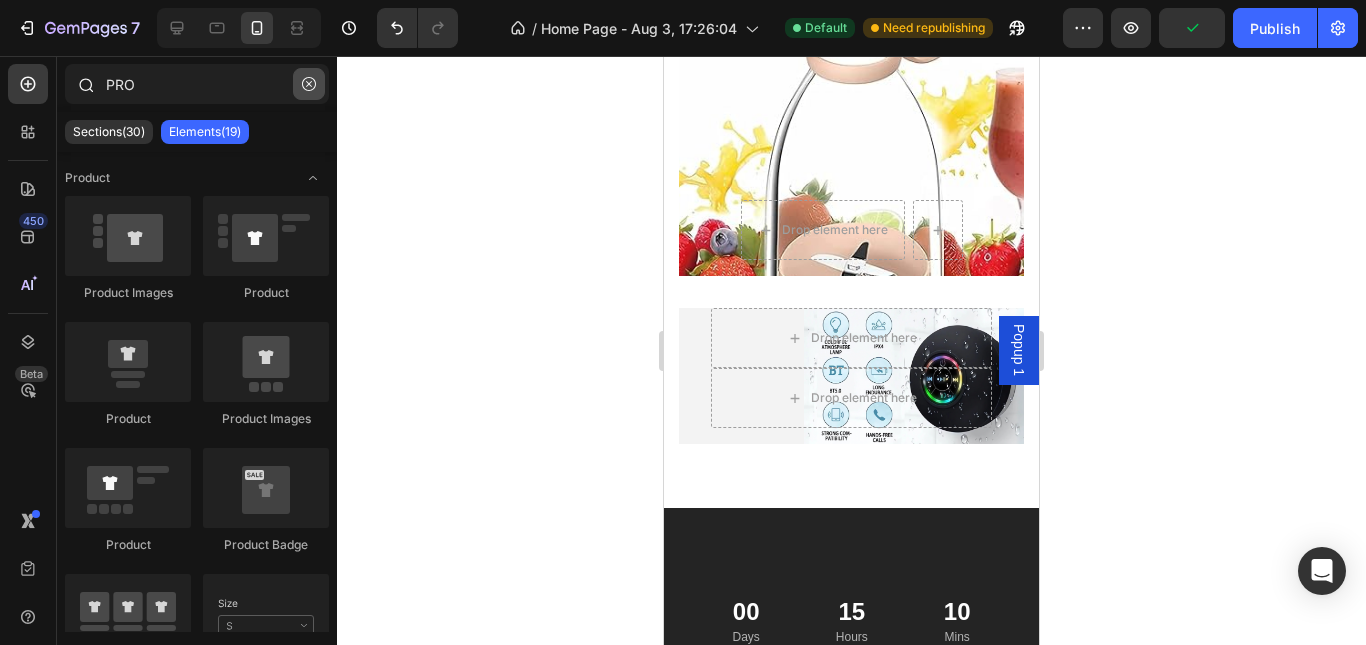 click at bounding box center (309, 84) 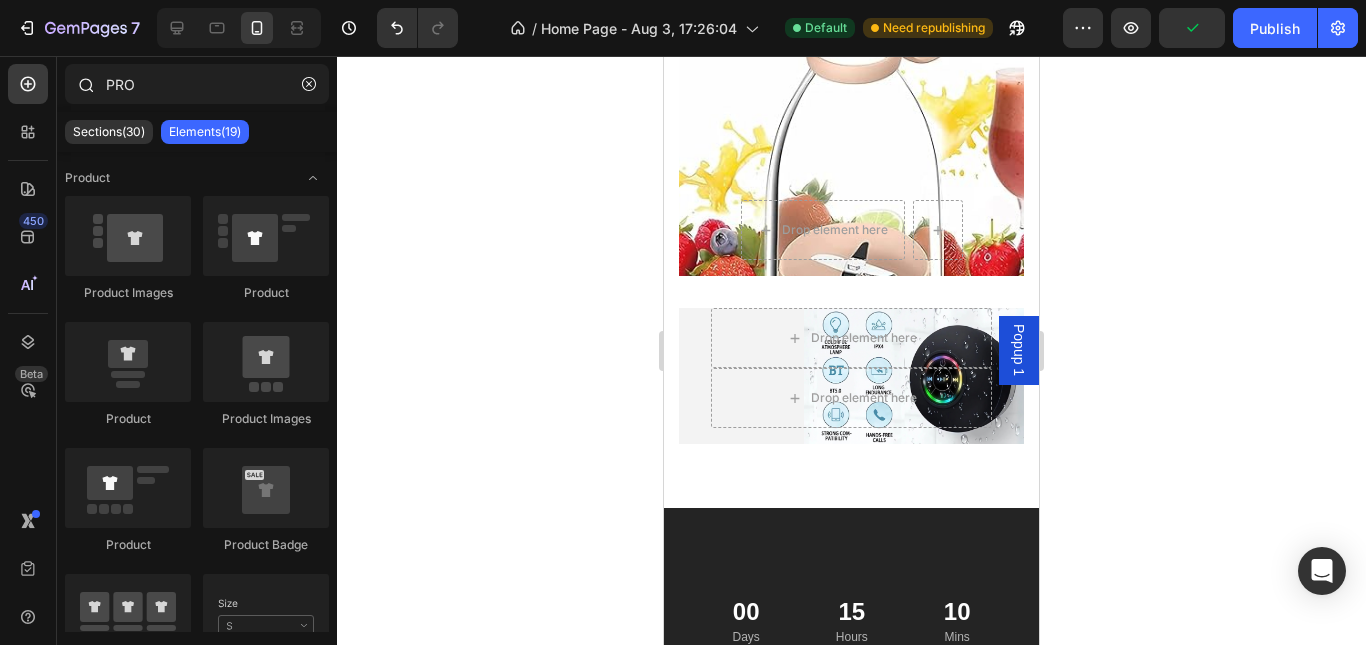 type 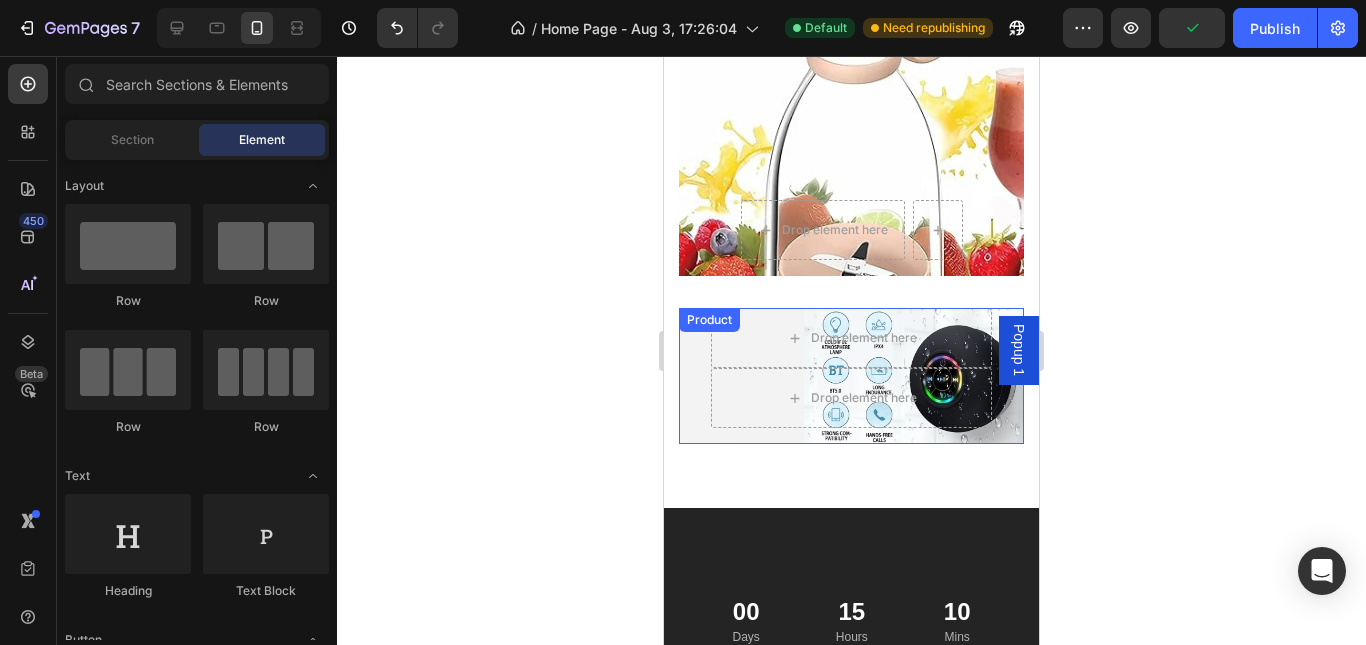 click on "Drop element here Row
Drop element here Product" at bounding box center [851, 376] 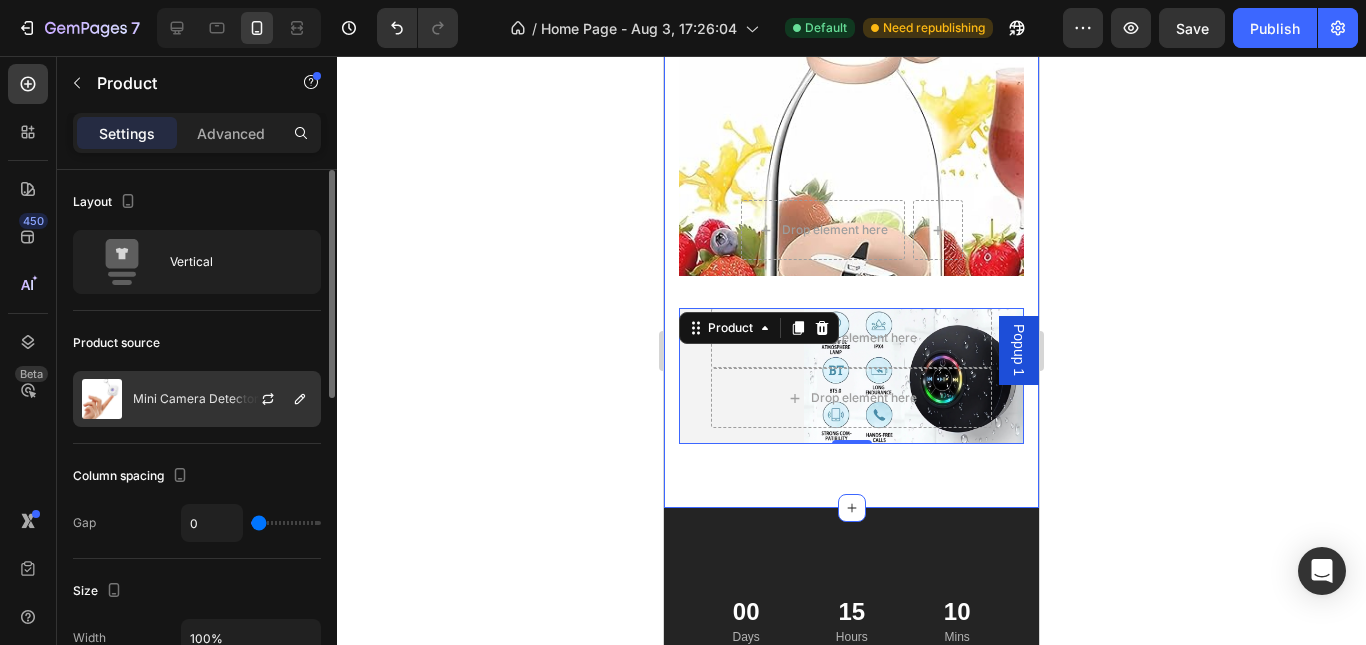 scroll, scrollTop: 200, scrollLeft: 0, axis: vertical 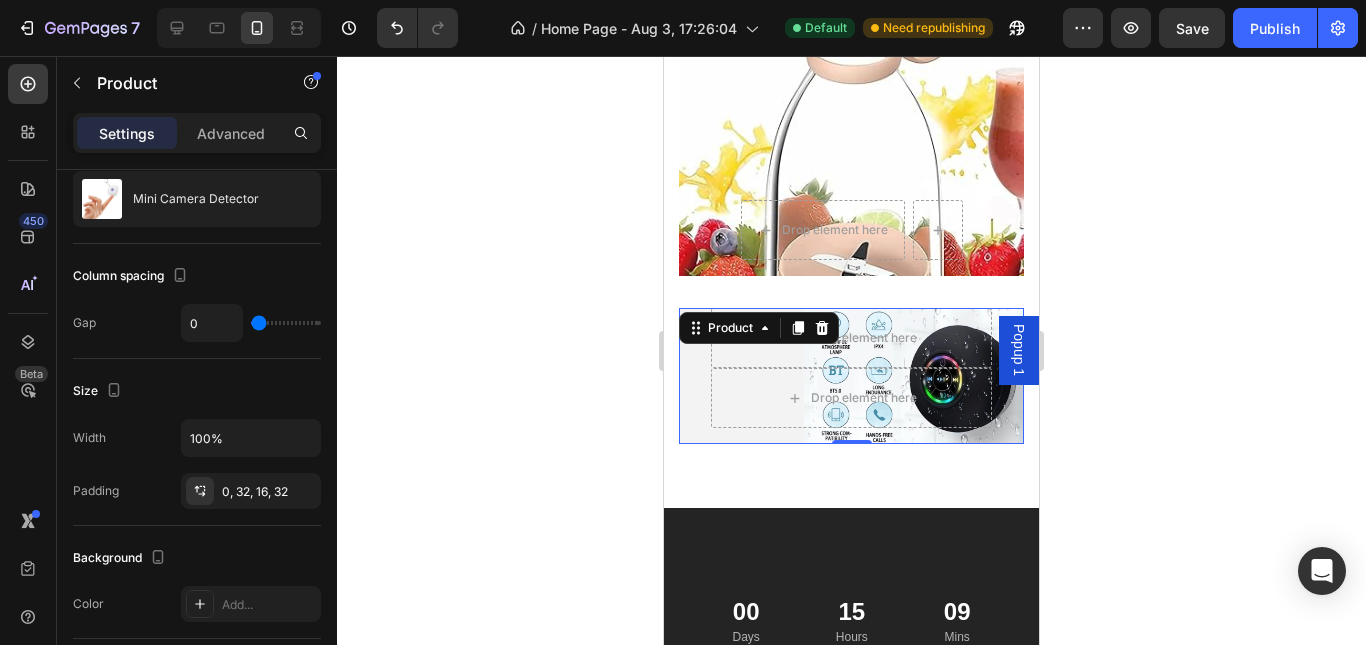click on "Popup 1" at bounding box center [1019, 350] 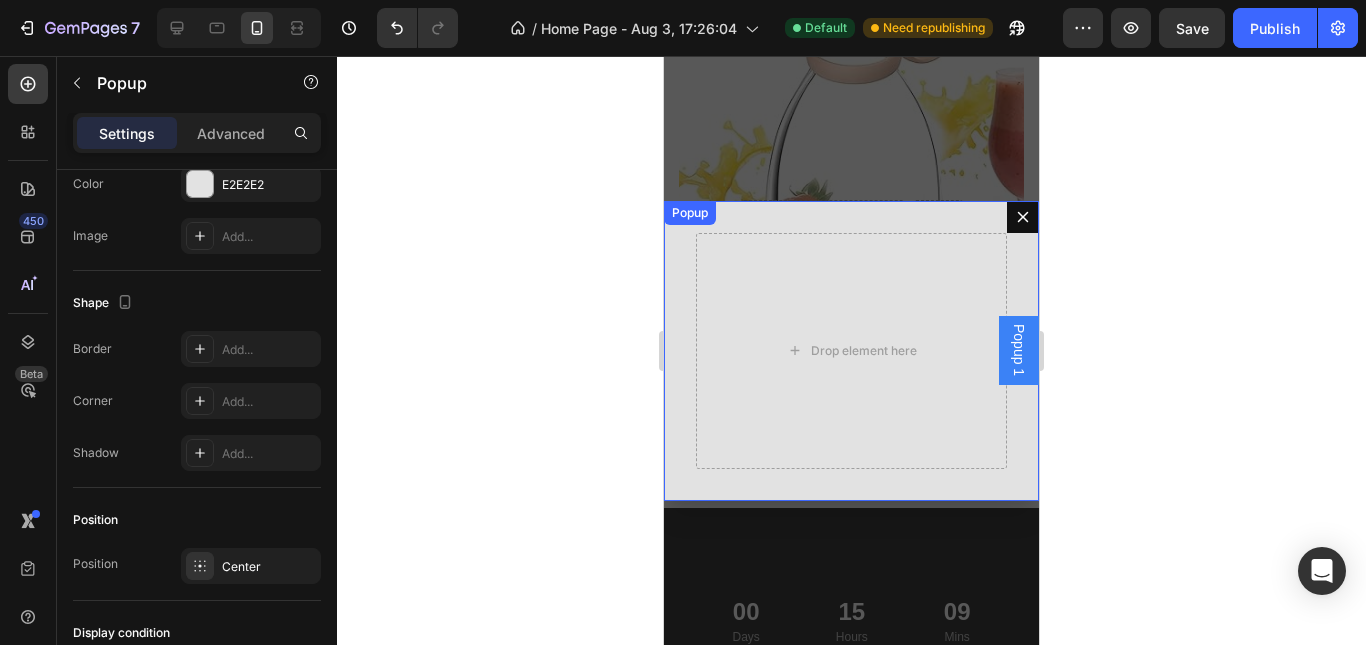 scroll, scrollTop: 1361, scrollLeft: 0, axis: vertical 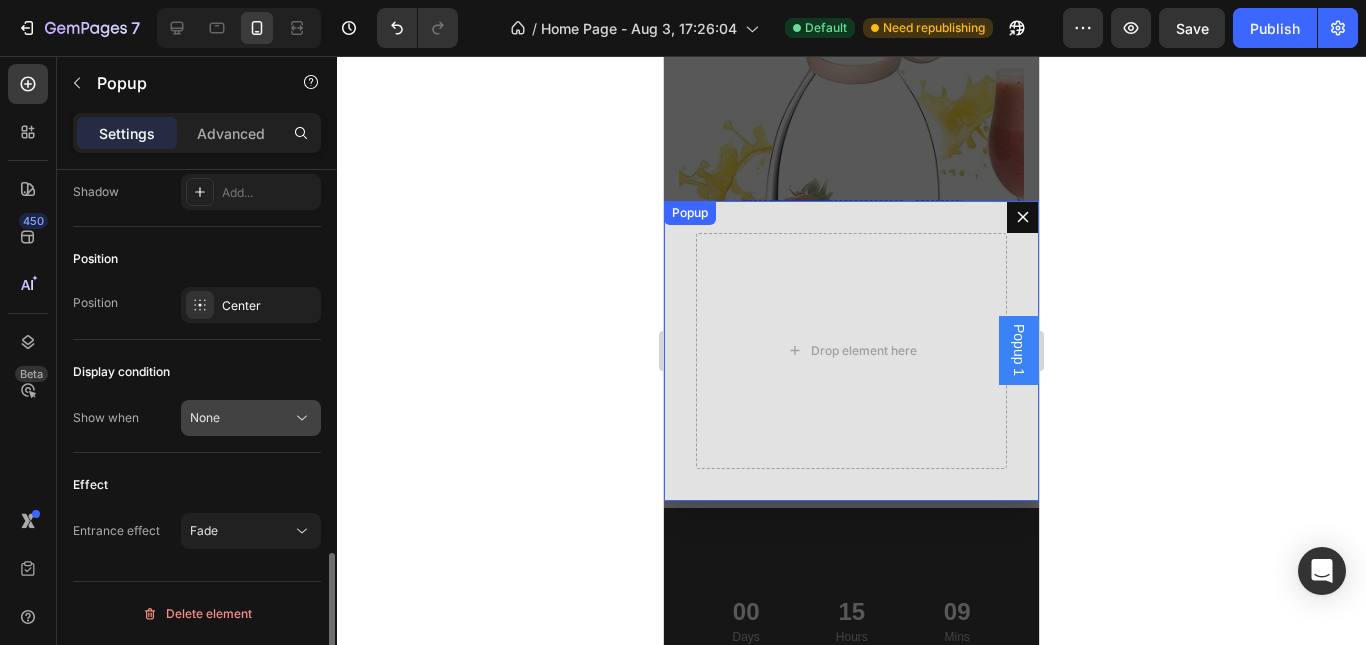 click on "None" at bounding box center (241, 418) 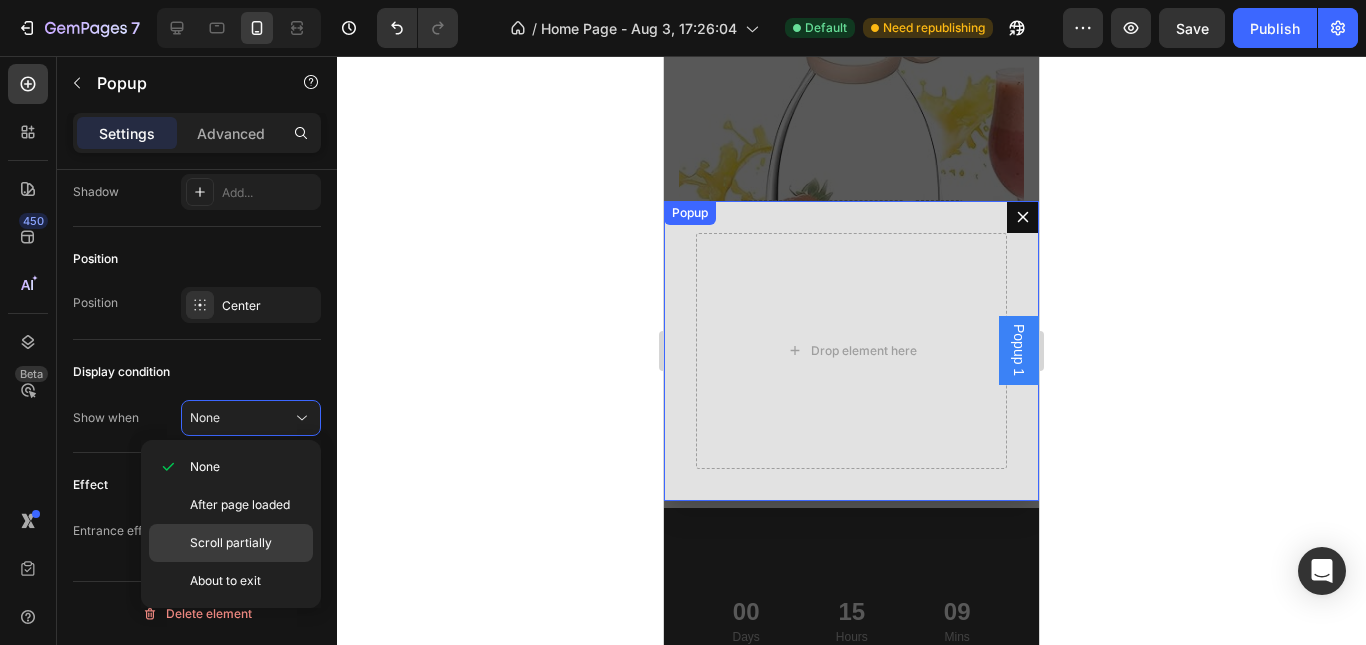 click on "Scroll partially" 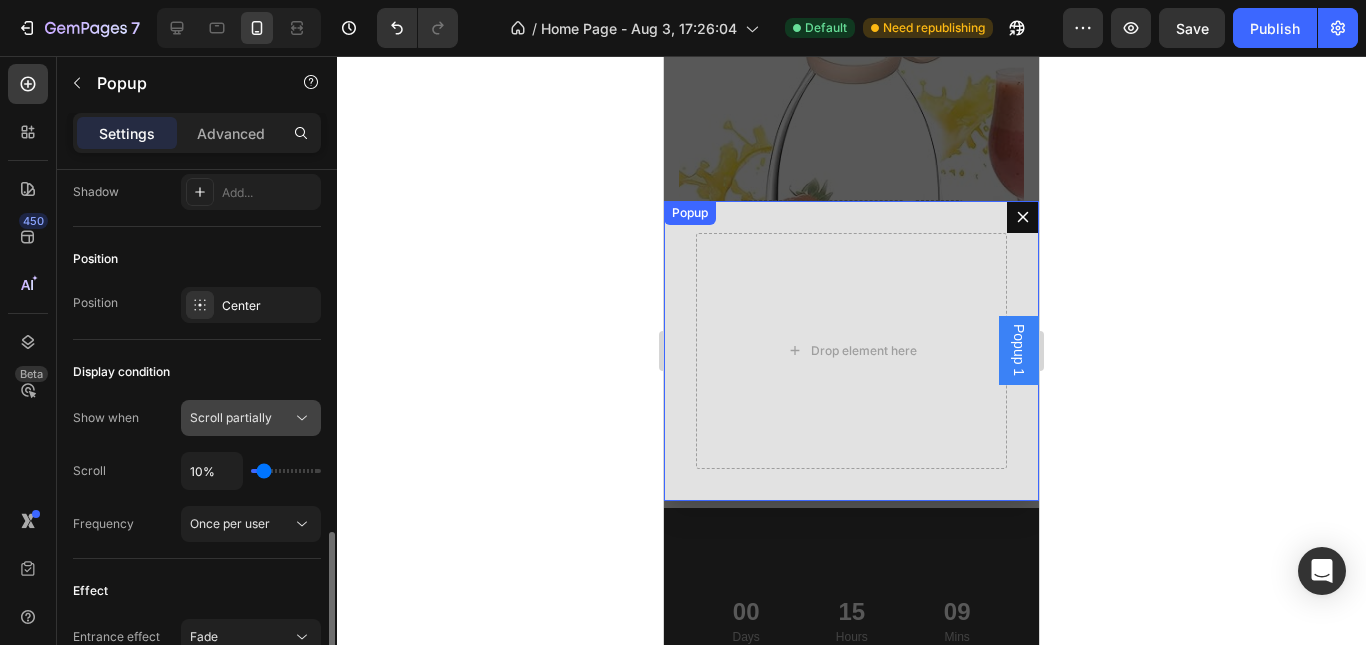 click on "Scroll partially" at bounding box center [231, 418] 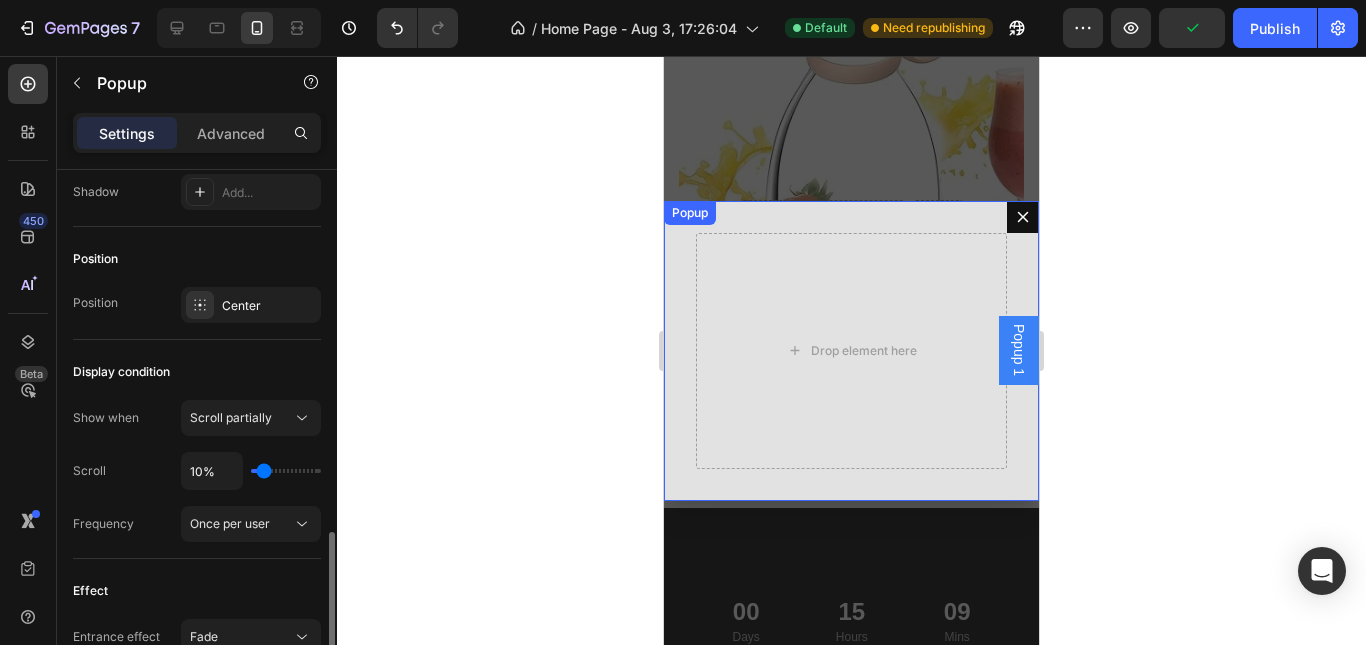 click on "Scroll 10%" at bounding box center [197, 471] 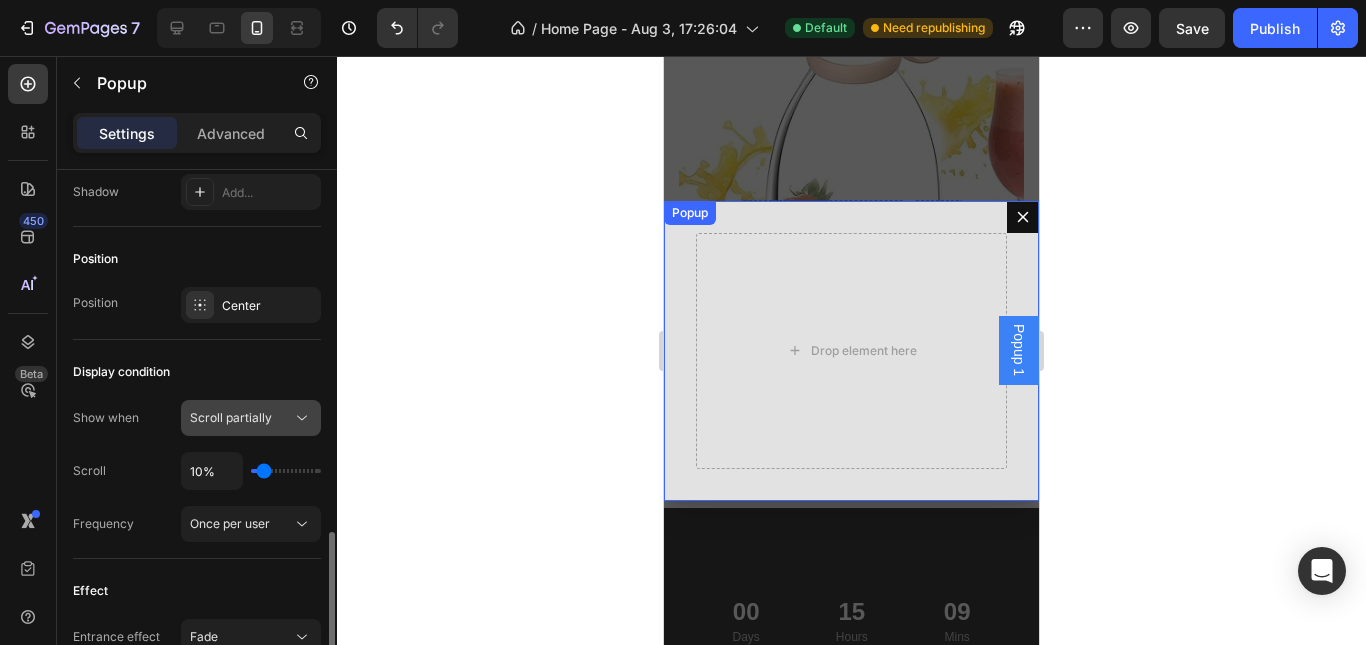 click on "Scroll partially" 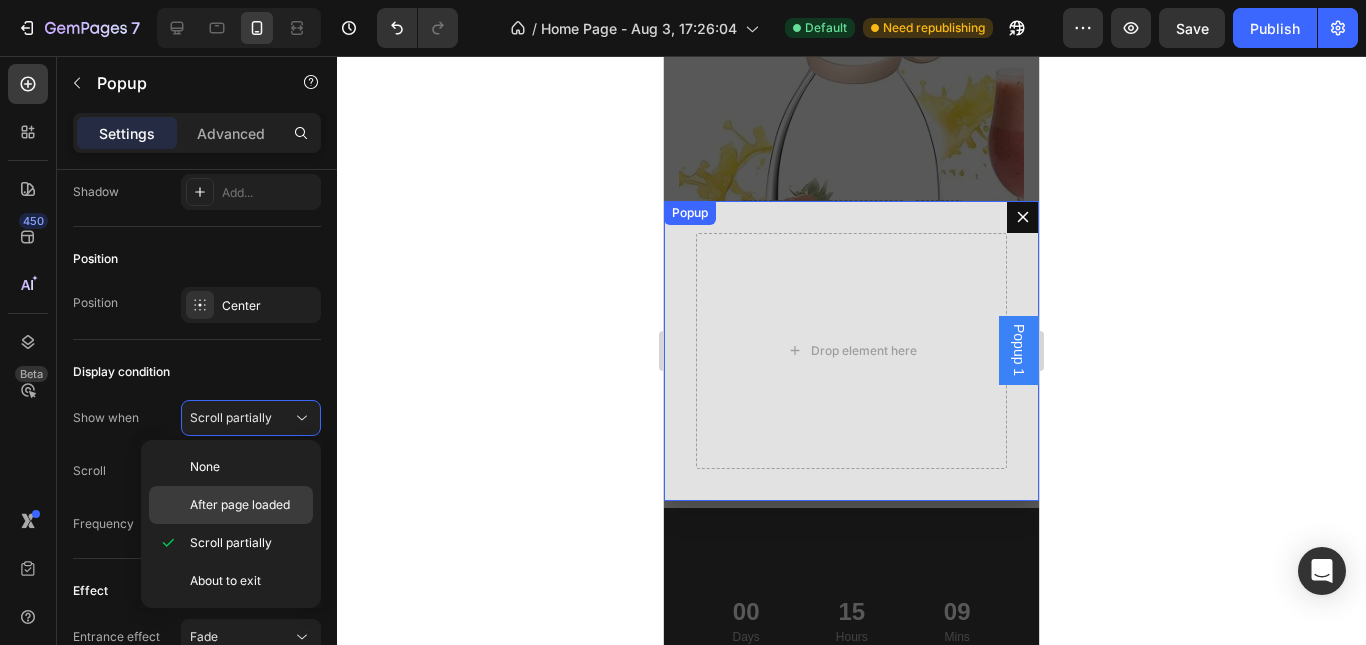 click on "After page loaded" at bounding box center (240, 505) 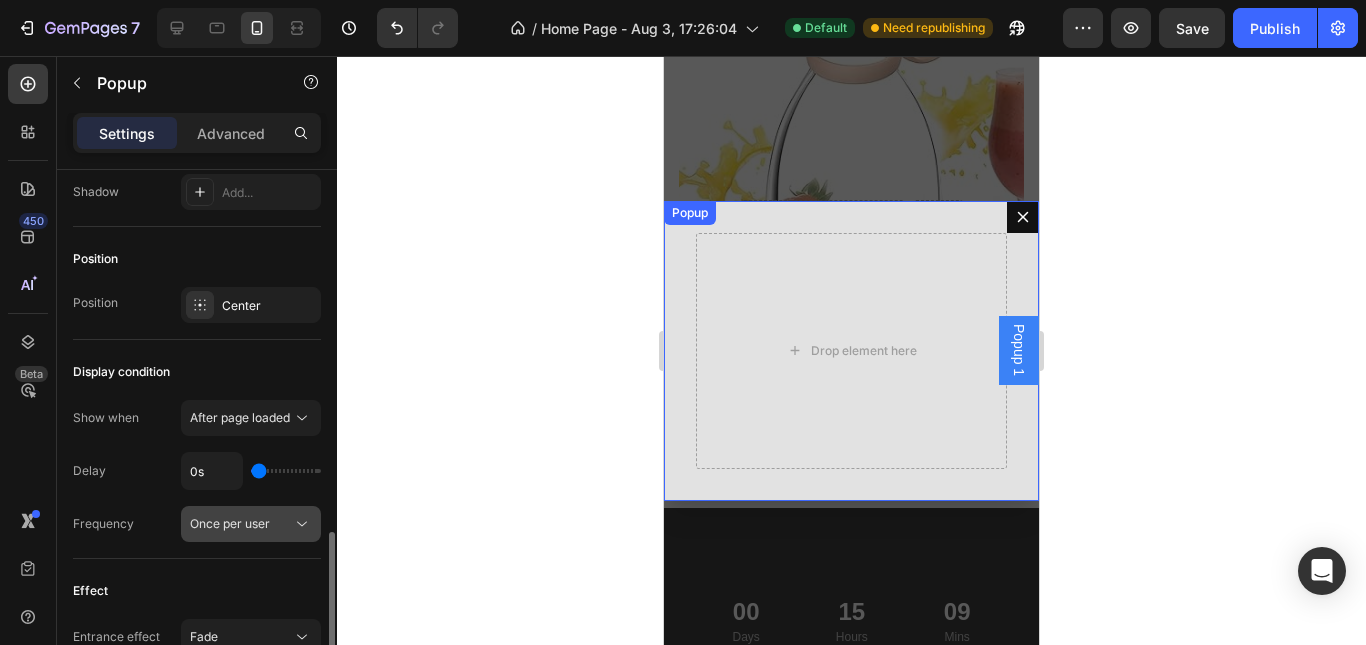 click on "Once per user" at bounding box center (230, 524) 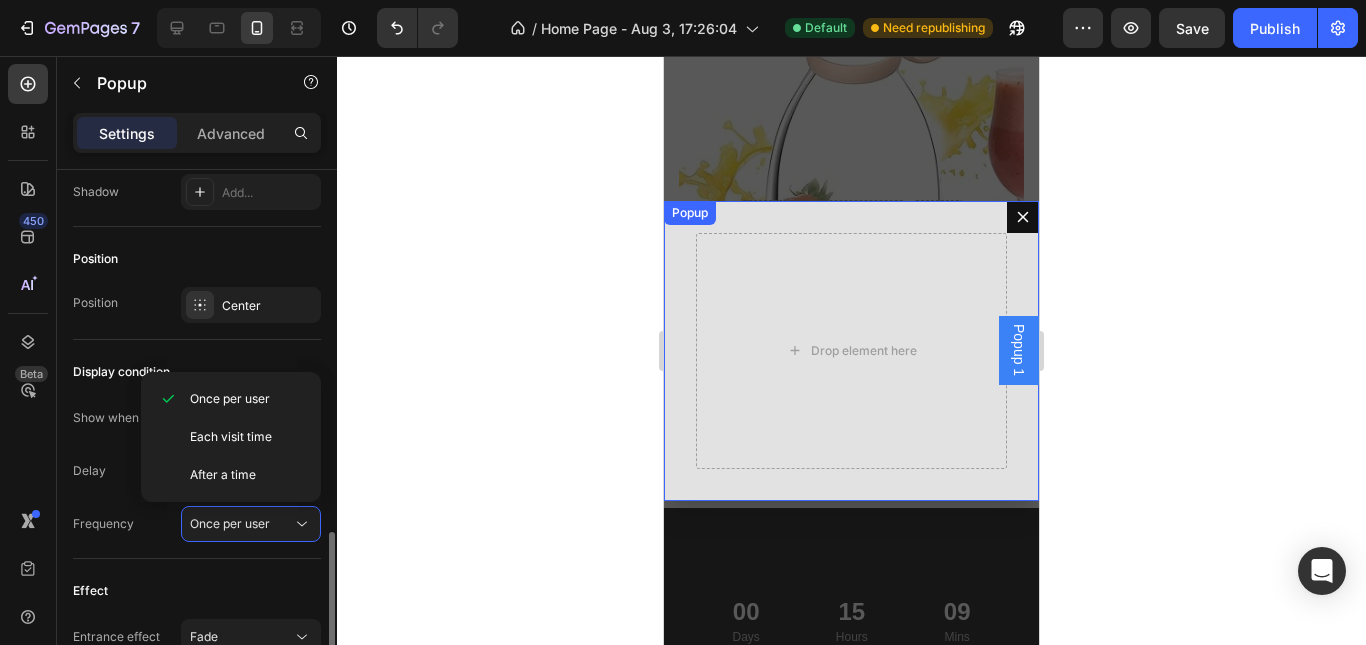 click on "Delay 0s" at bounding box center (197, 471) 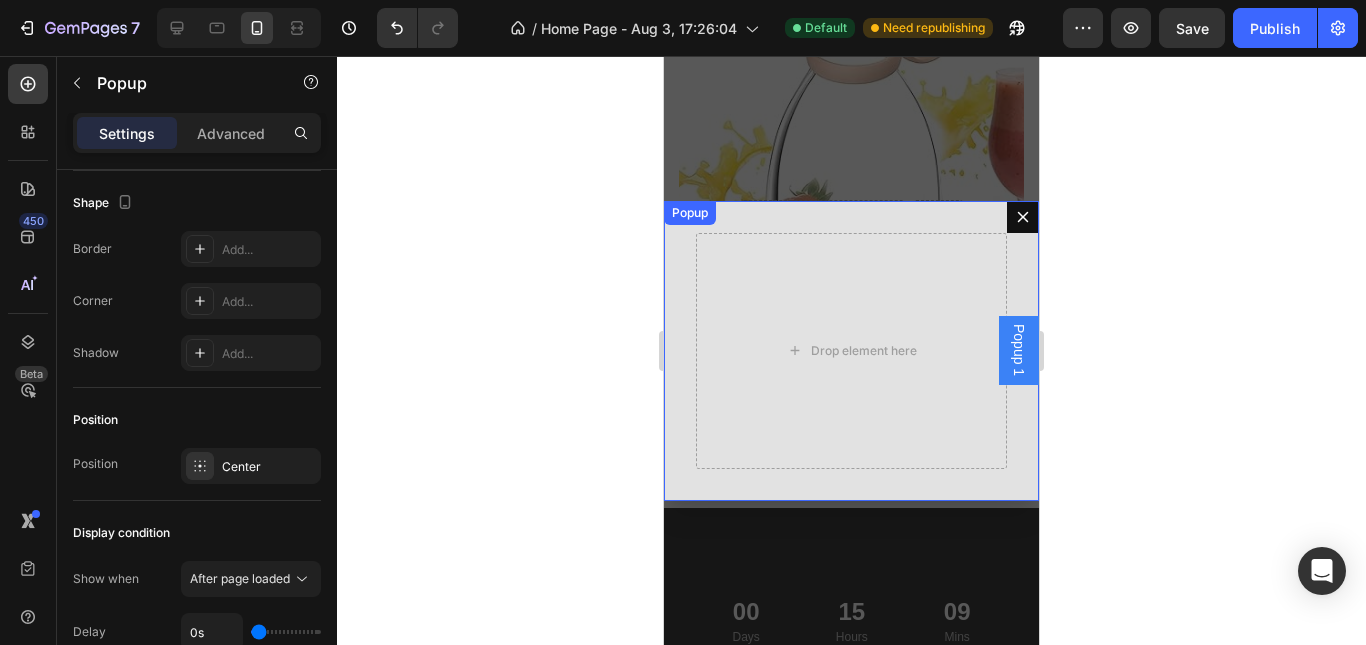 scroll, scrollTop: 1467, scrollLeft: 0, axis: vertical 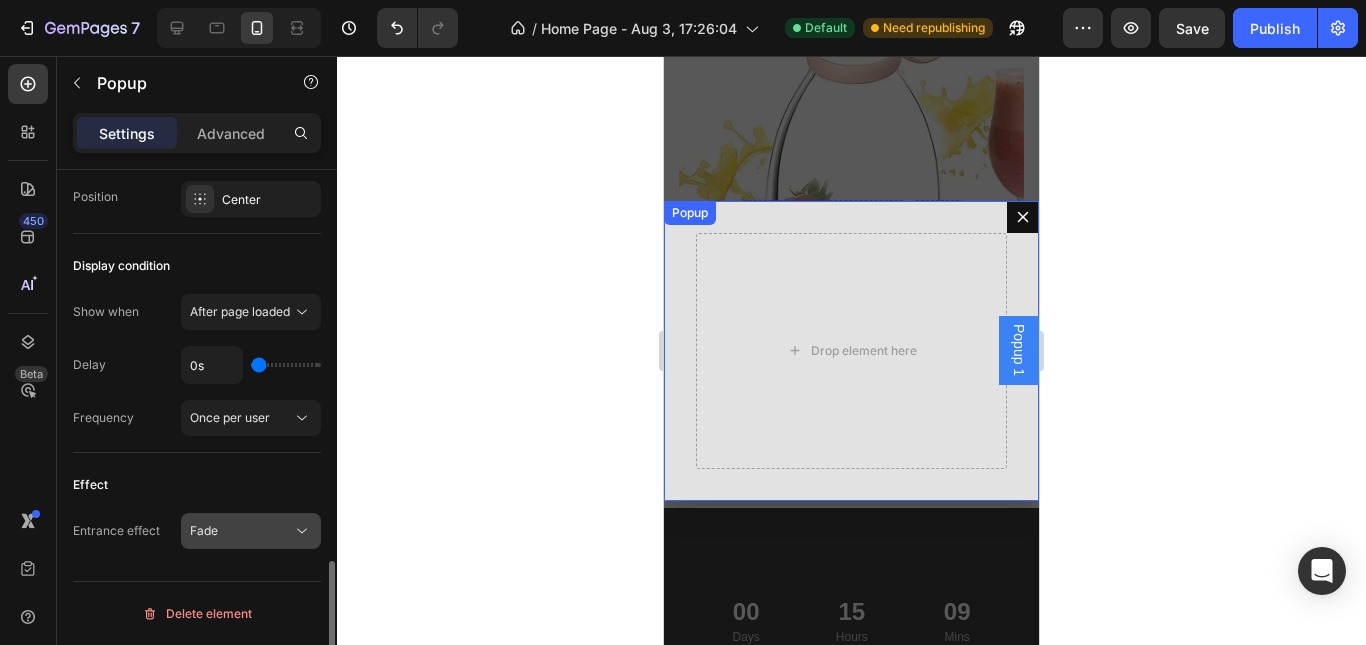 click on "Fade" at bounding box center (241, 531) 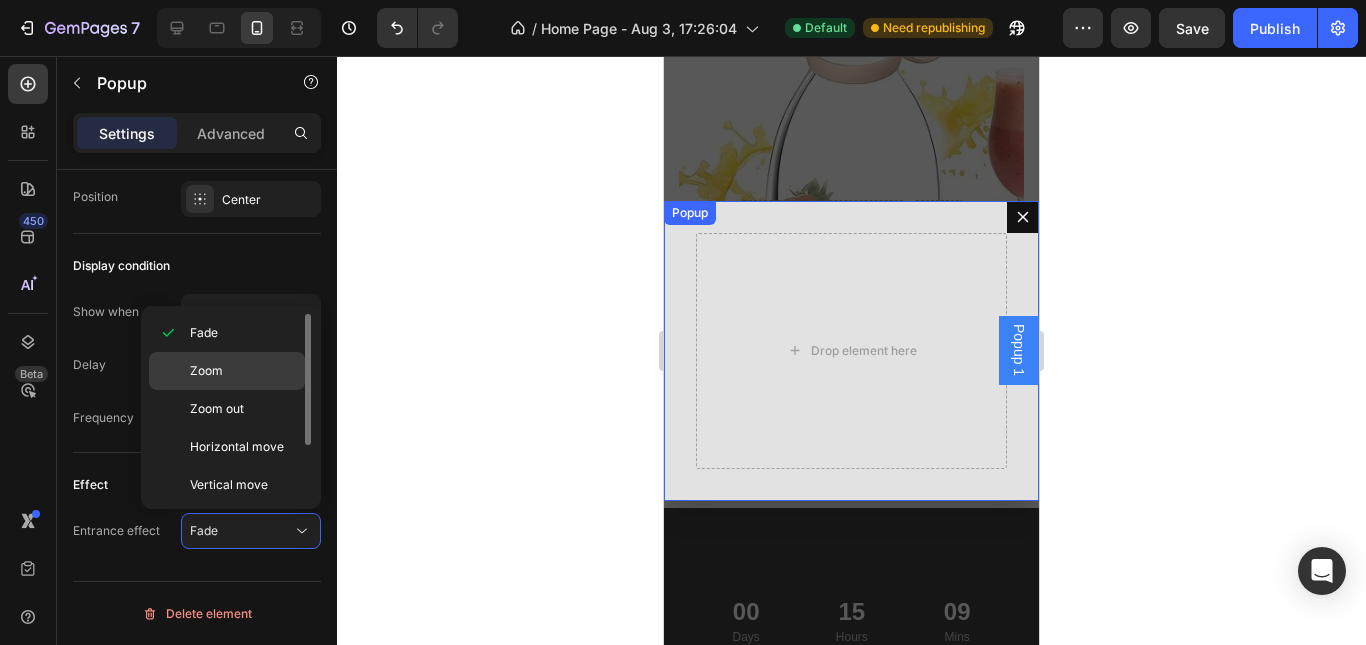click on "Zoom" at bounding box center (243, 371) 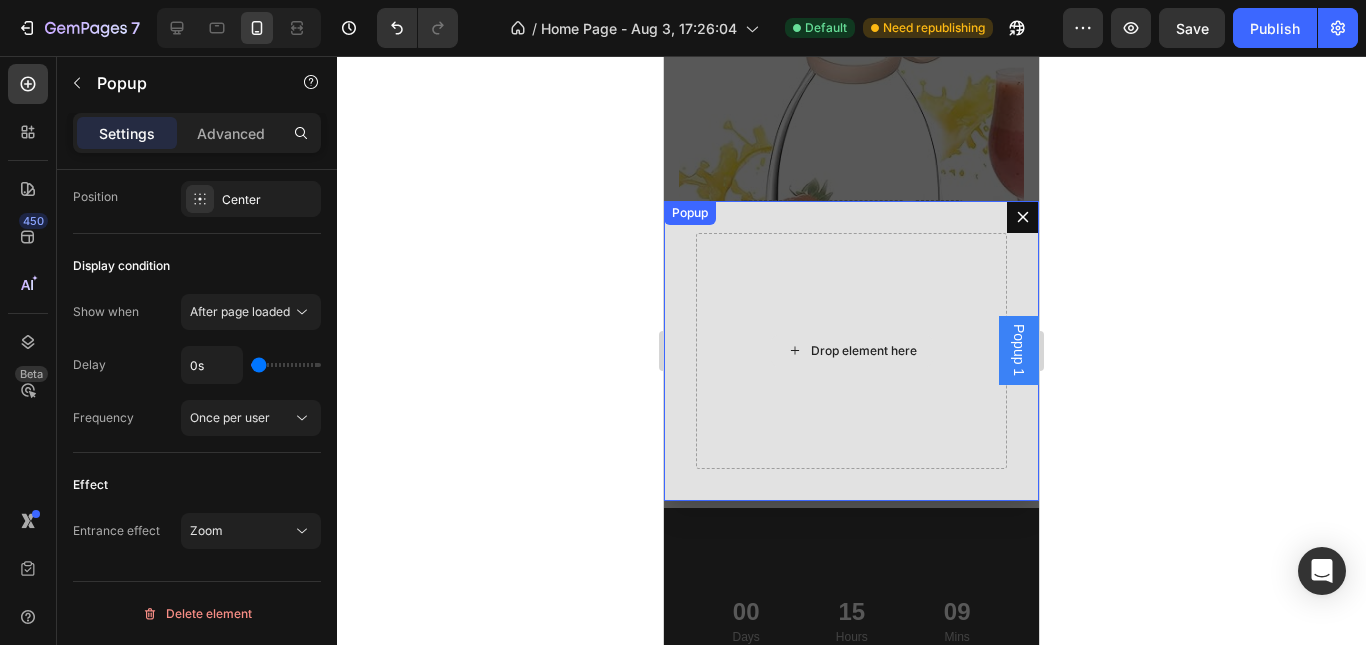 click on "Drop element here" at bounding box center (851, 351) 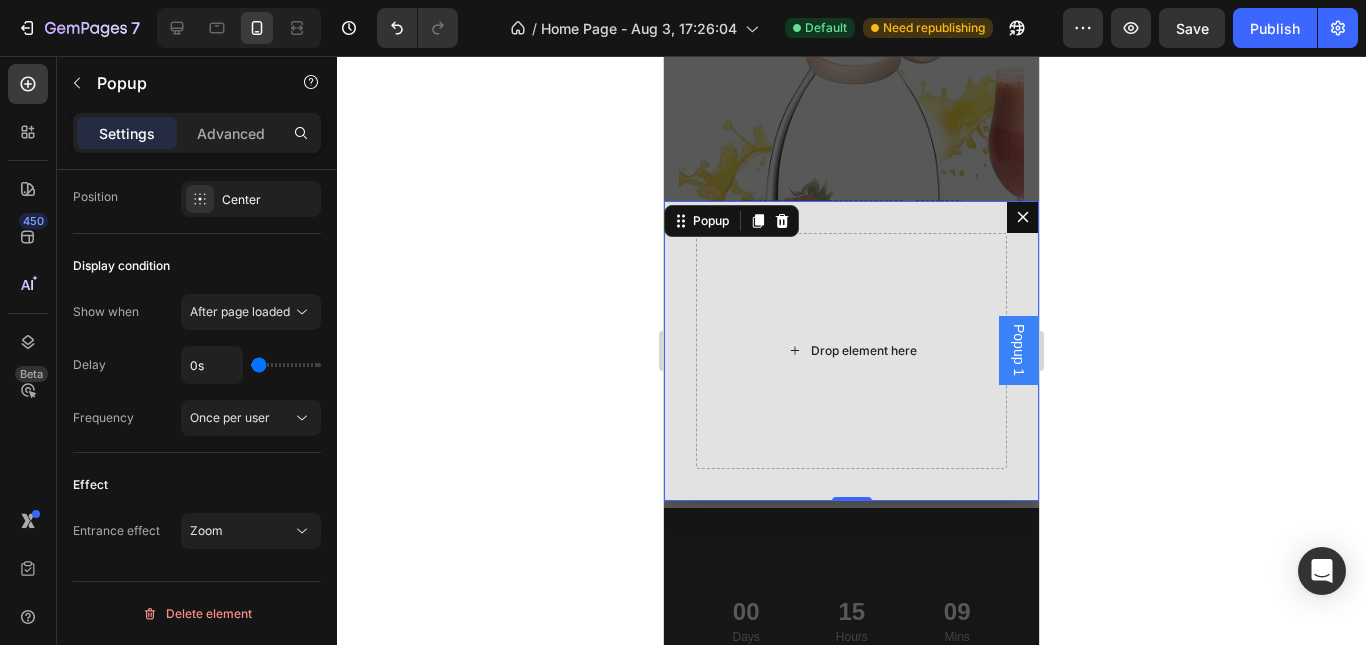 click on "Drop element here" at bounding box center [864, 351] 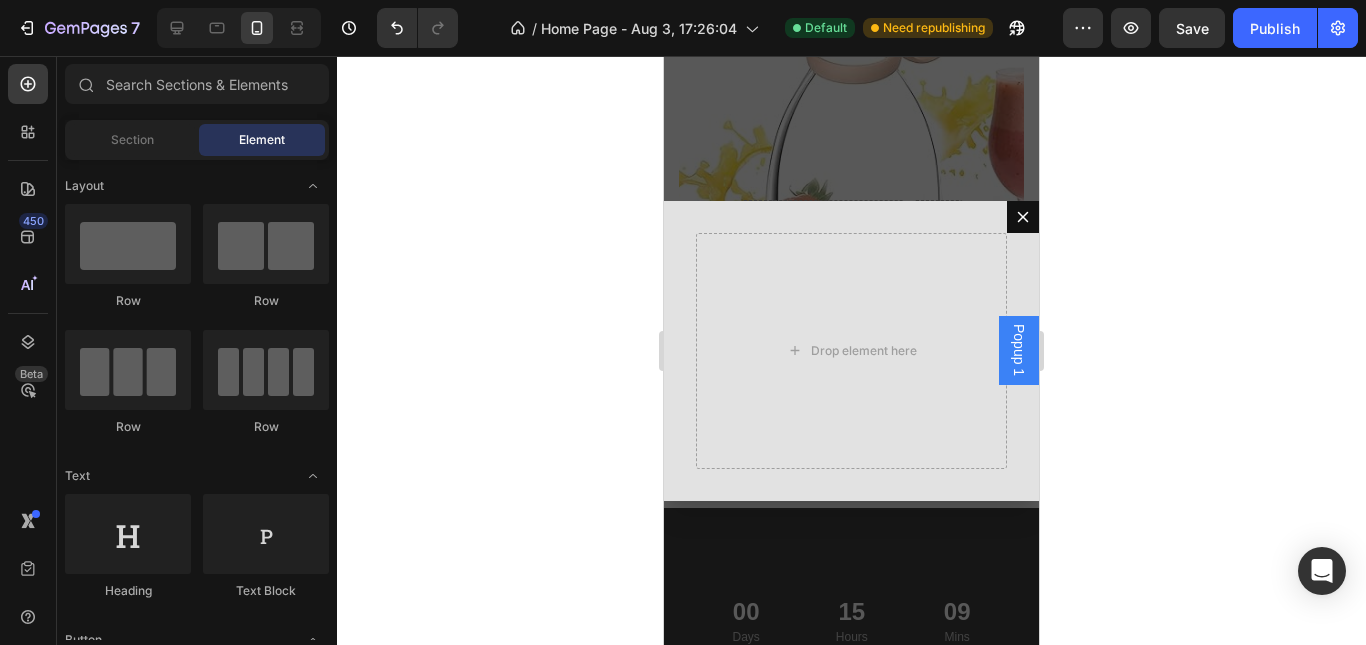 click on "Section Element" at bounding box center (197, 140) 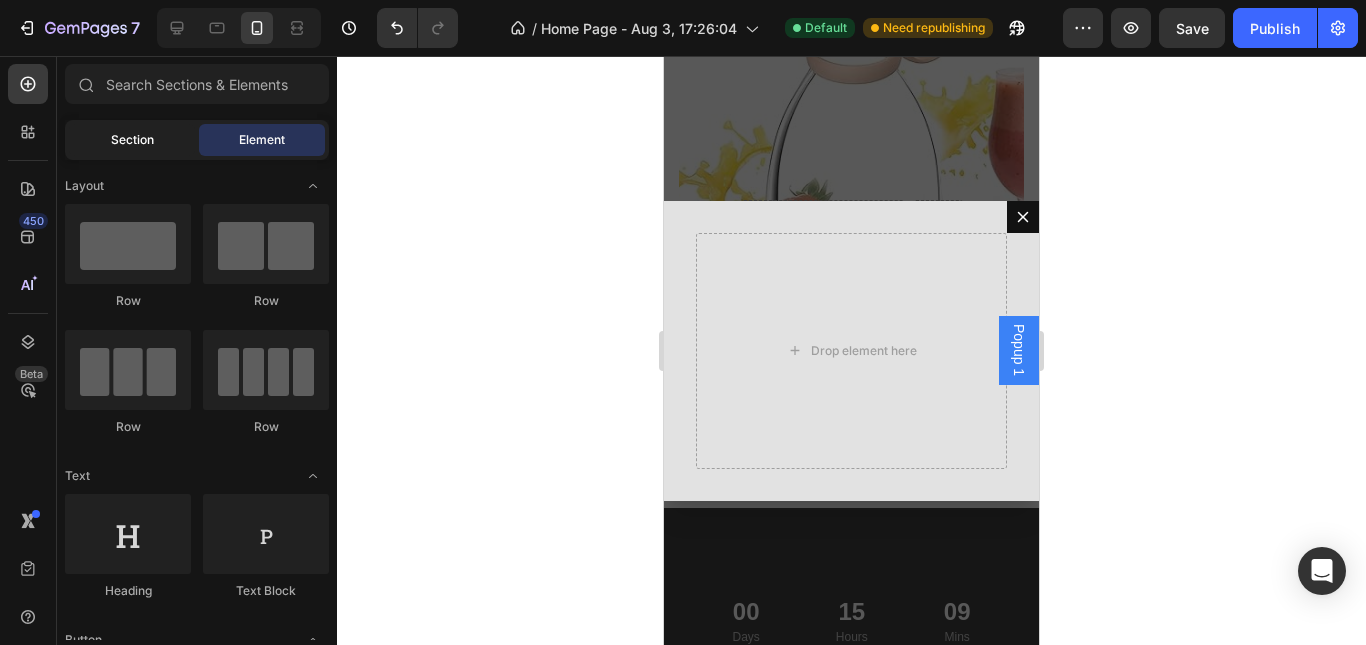 click on "Section" 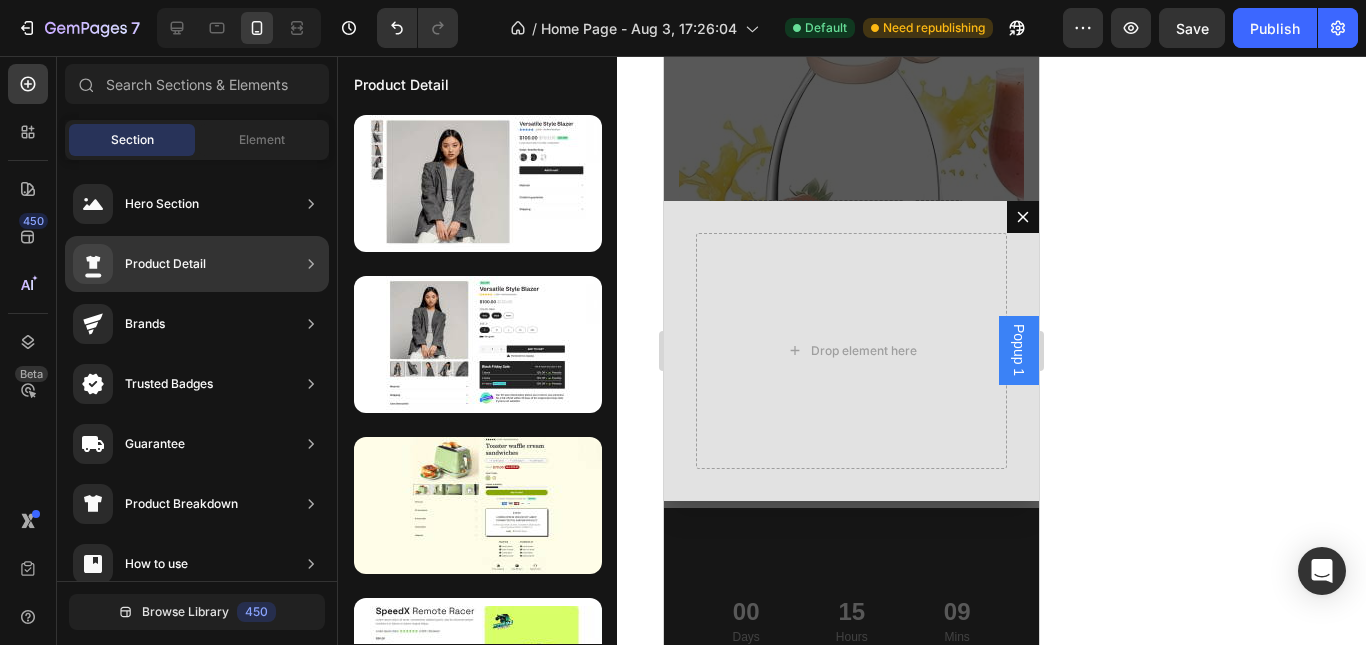 click on "Product Detail" 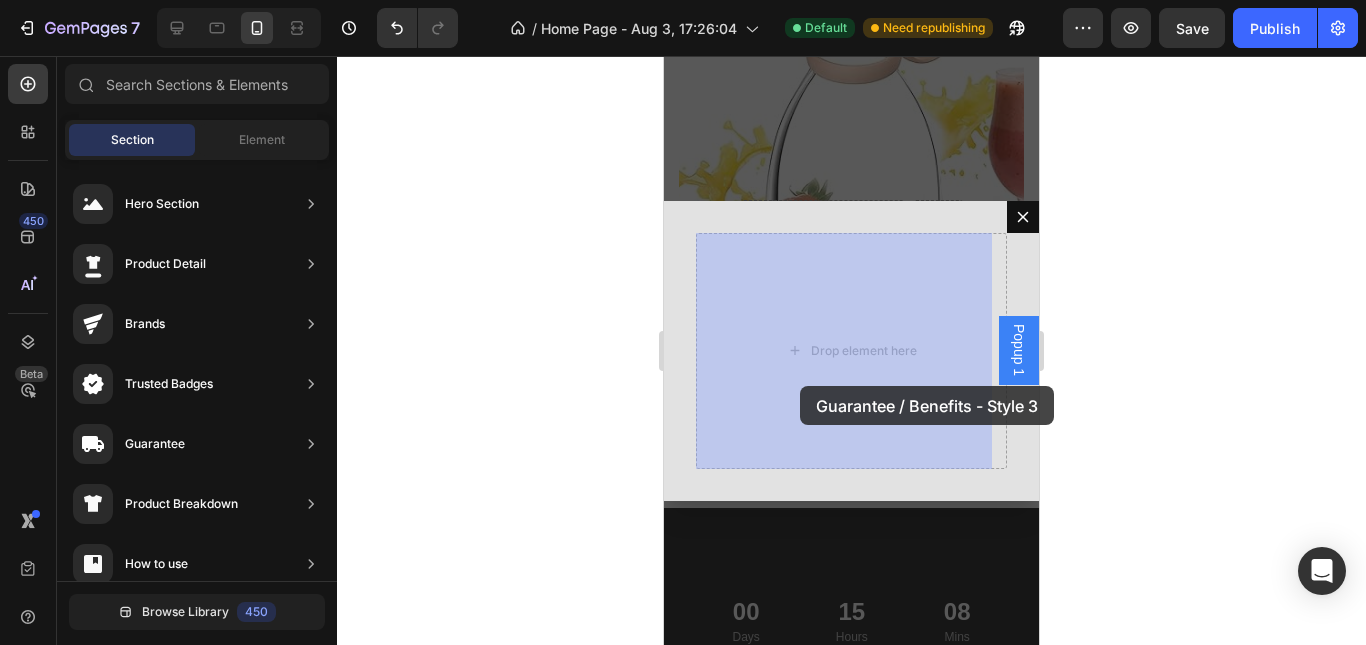 drag, startPoint x: 1144, startPoint y: 429, endPoint x: 800, endPoint y: 386, distance: 346.6771 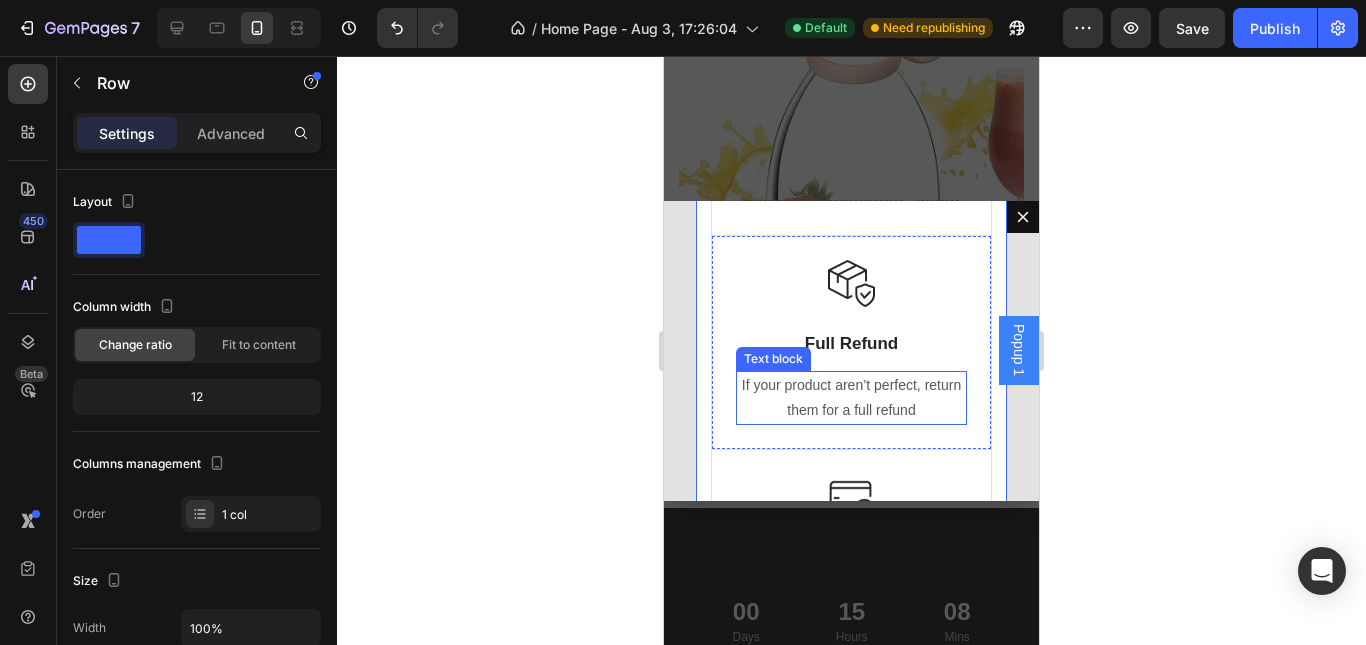scroll, scrollTop: 477, scrollLeft: 0, axis: vertical 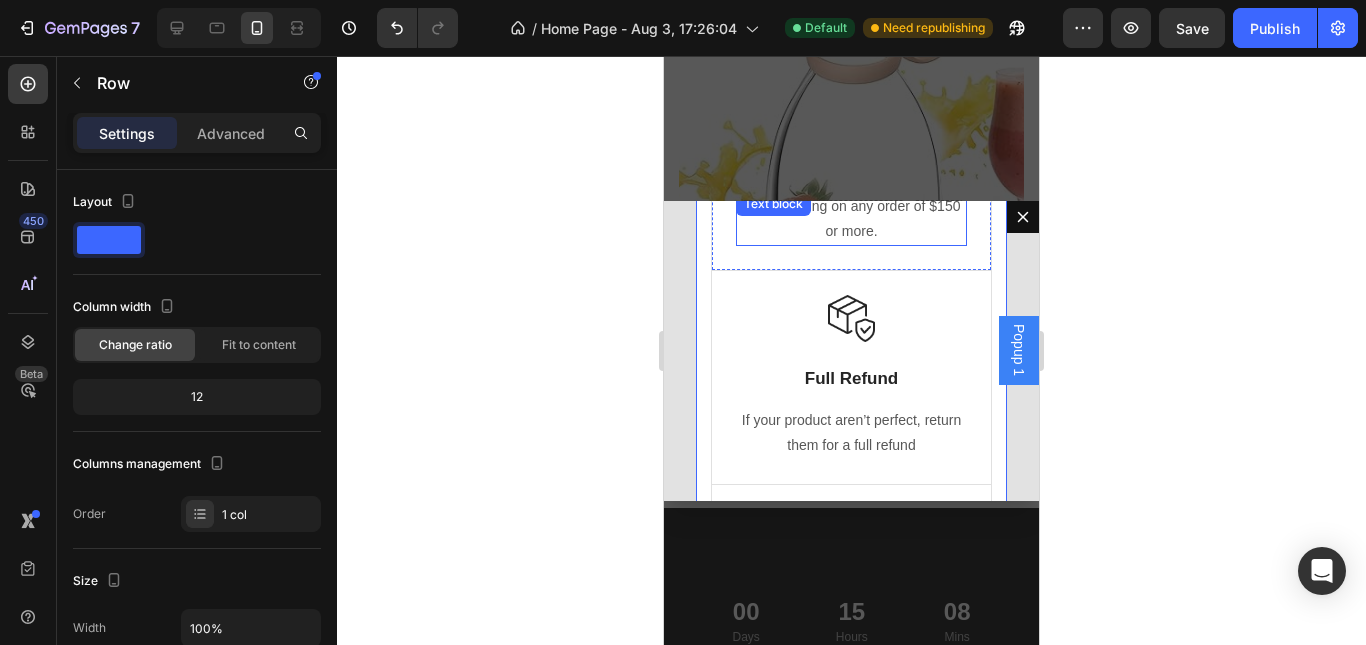 click on "Free shipping on any order of $150" at bounding box center (851, 206) 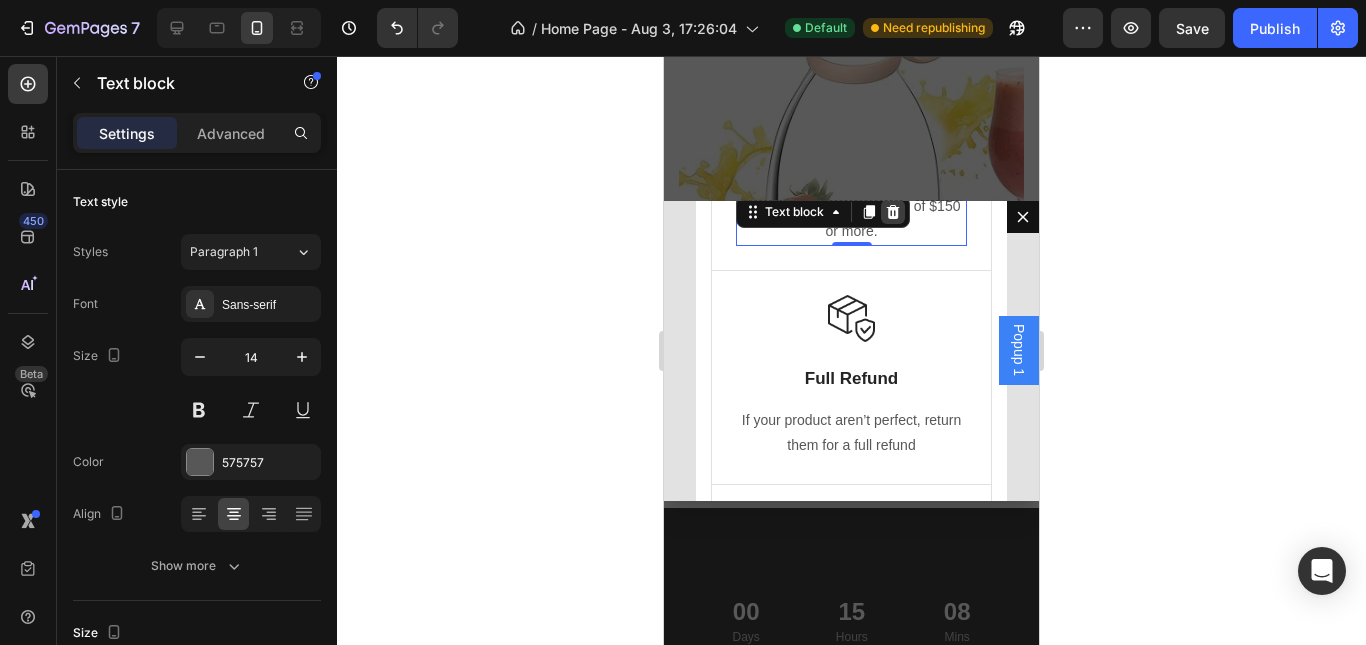 click 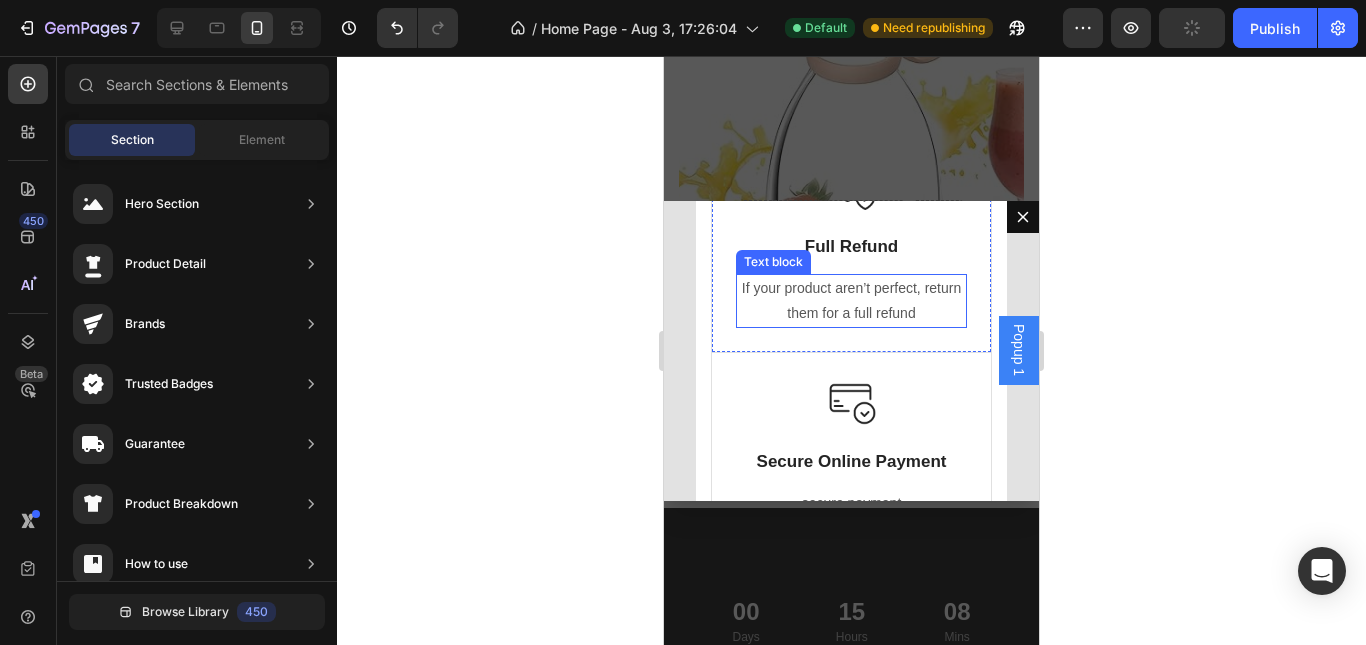 scroll, scrollTop: 577, scrollLeft: 0, axis: vertical 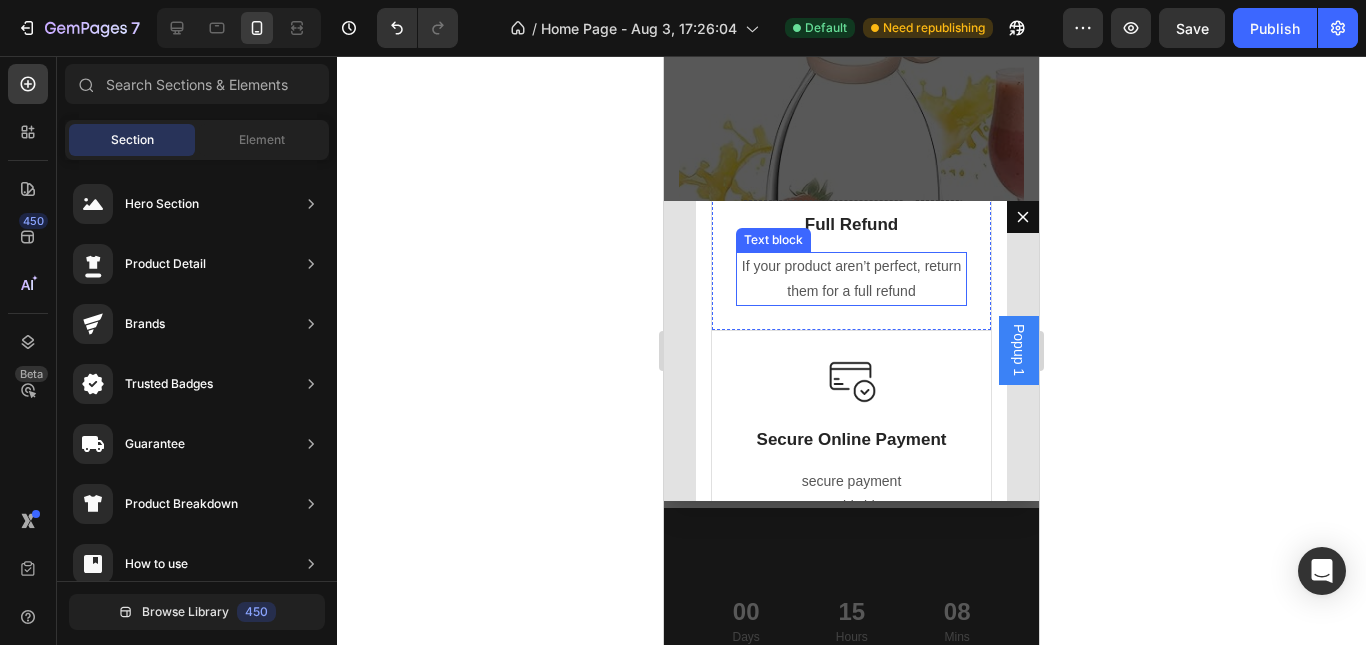 click on "If your product aren’t perfect, return them for a full refund" at bounding box center [851, 279] 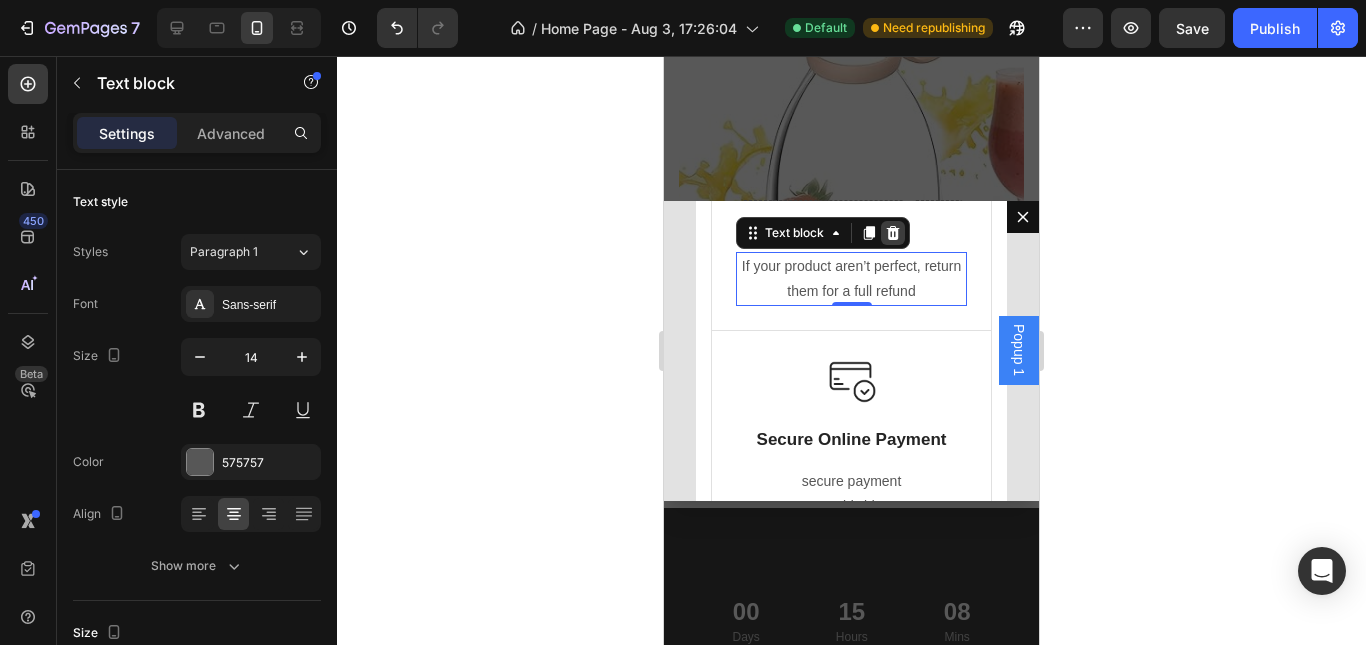 click 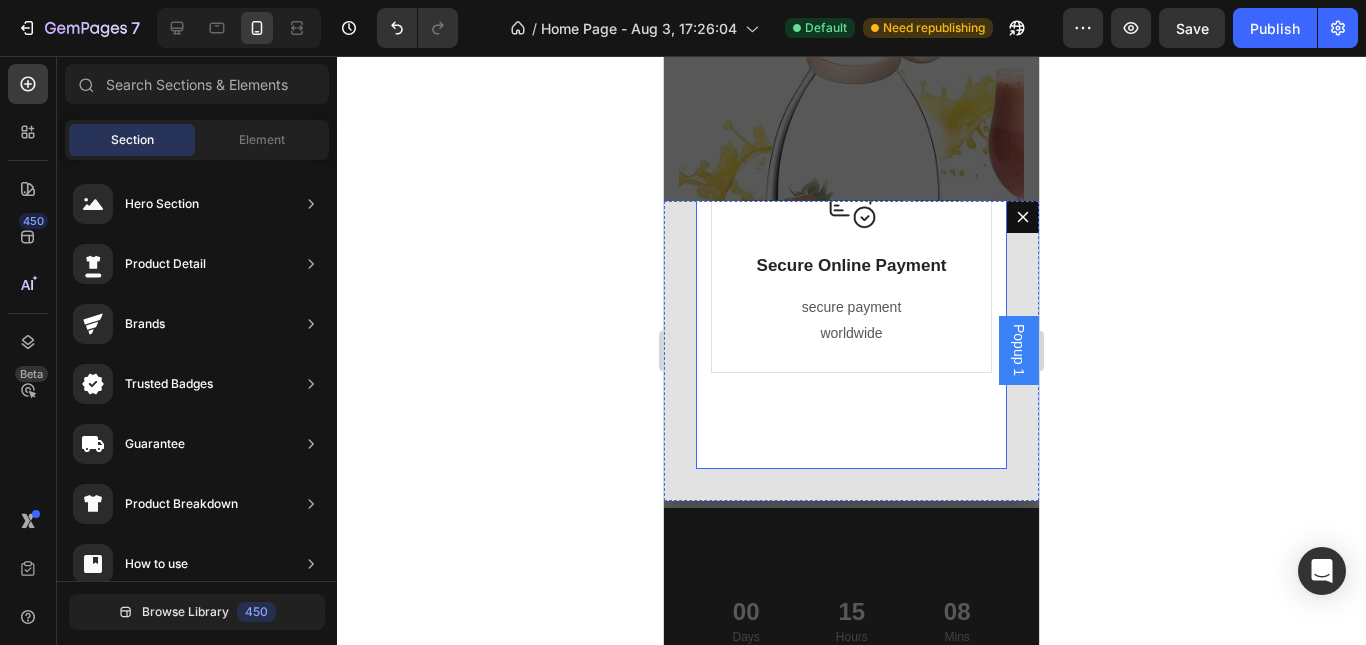 scroll, scrollTop: 743, scrollLeft: 0, axis: vertical 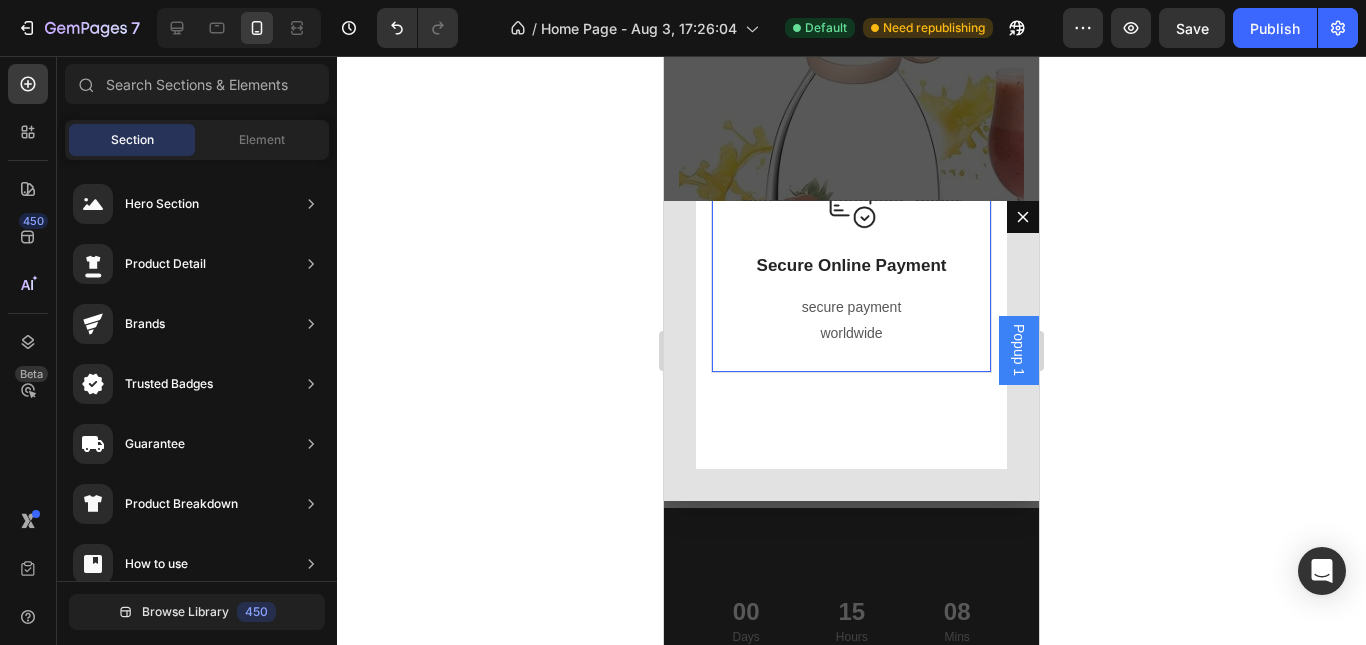 click on "secure payment worldwide" at bounding box center (851, 320) 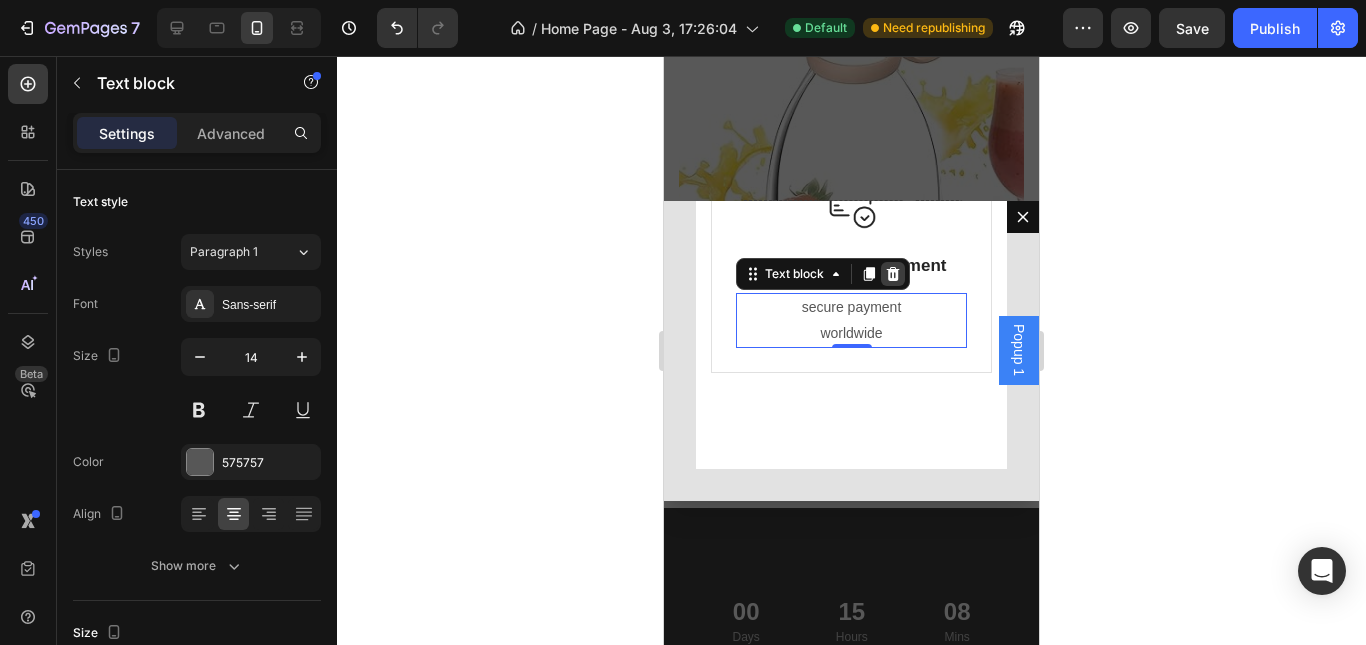 click 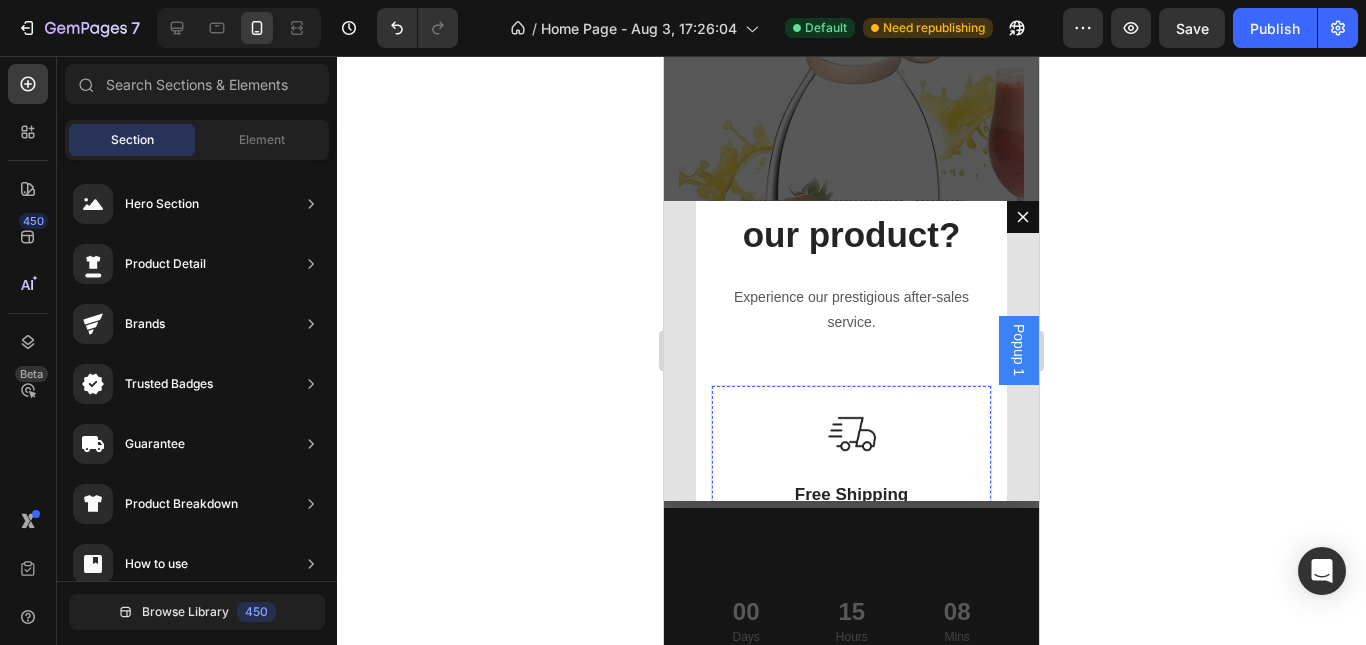 scroll, scrollTop: 90, scrollLeft: 0, axis: vertical 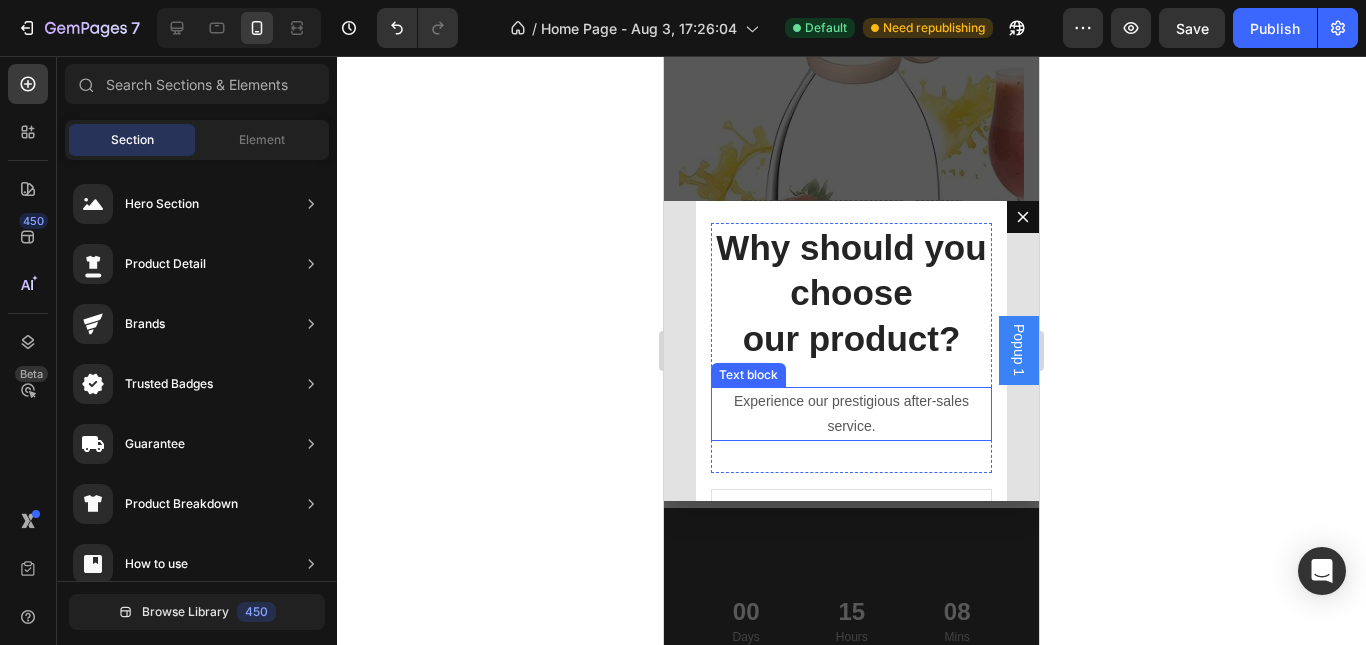 click on "Experience our prestigious after-sales service." at bounding box center (851, 414) 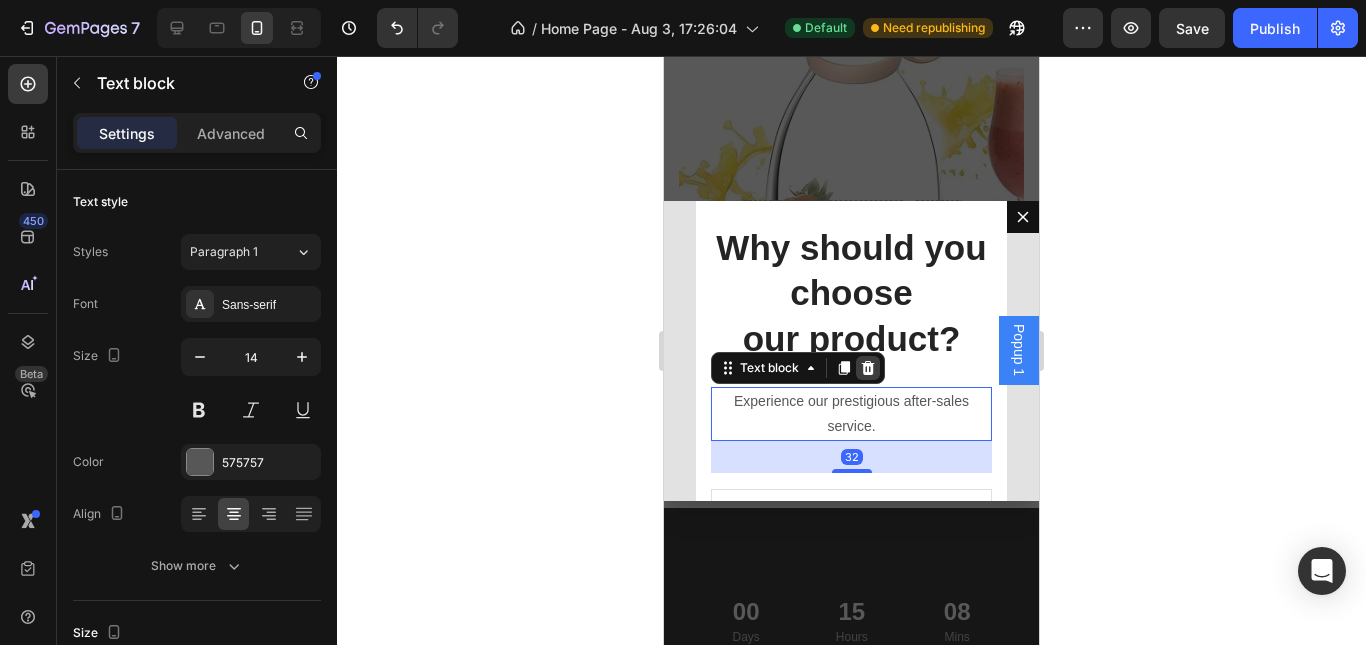 click 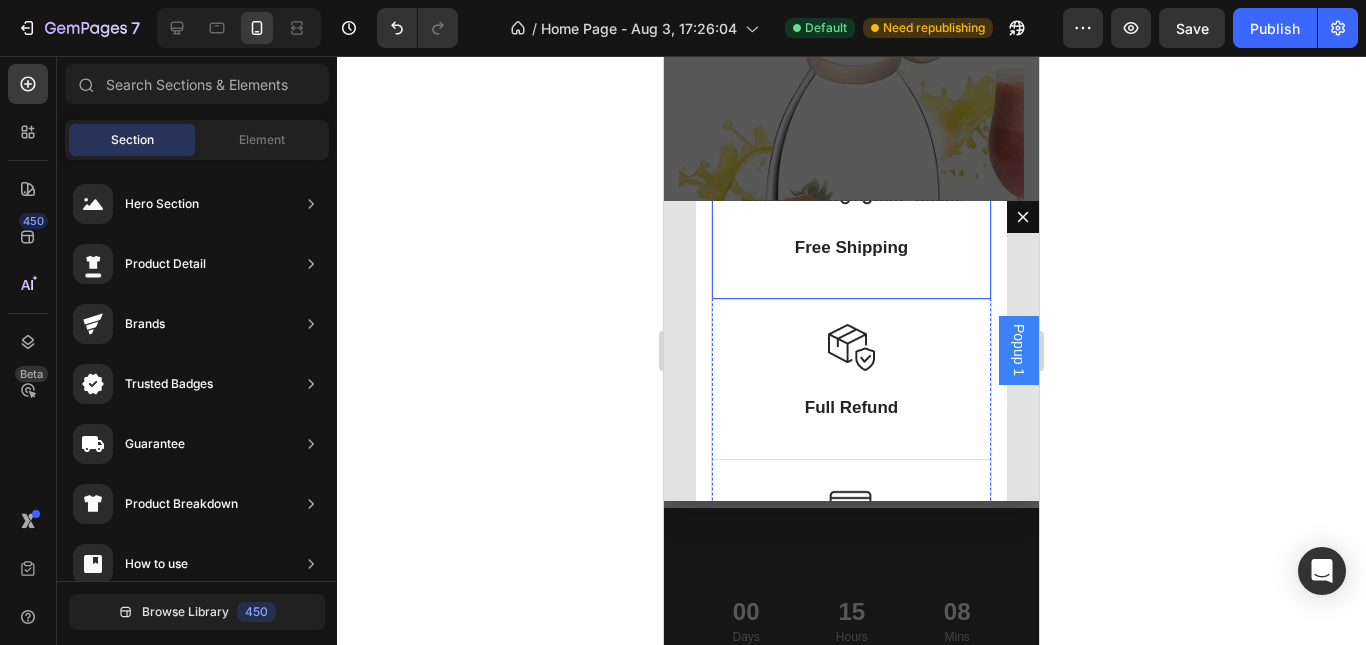 scroll, scrollTop: 390, scrollLeft: 0, axis: vertical 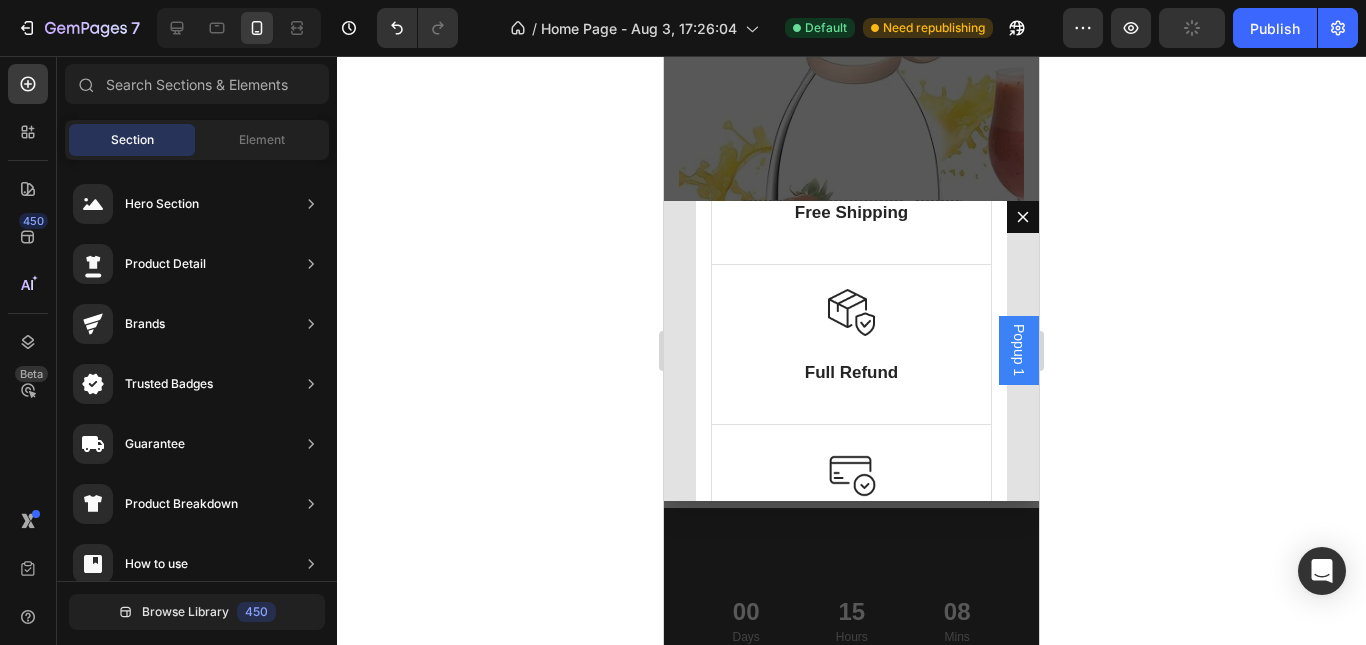 click on "Popup 1" at bounding box center [1019, 350] 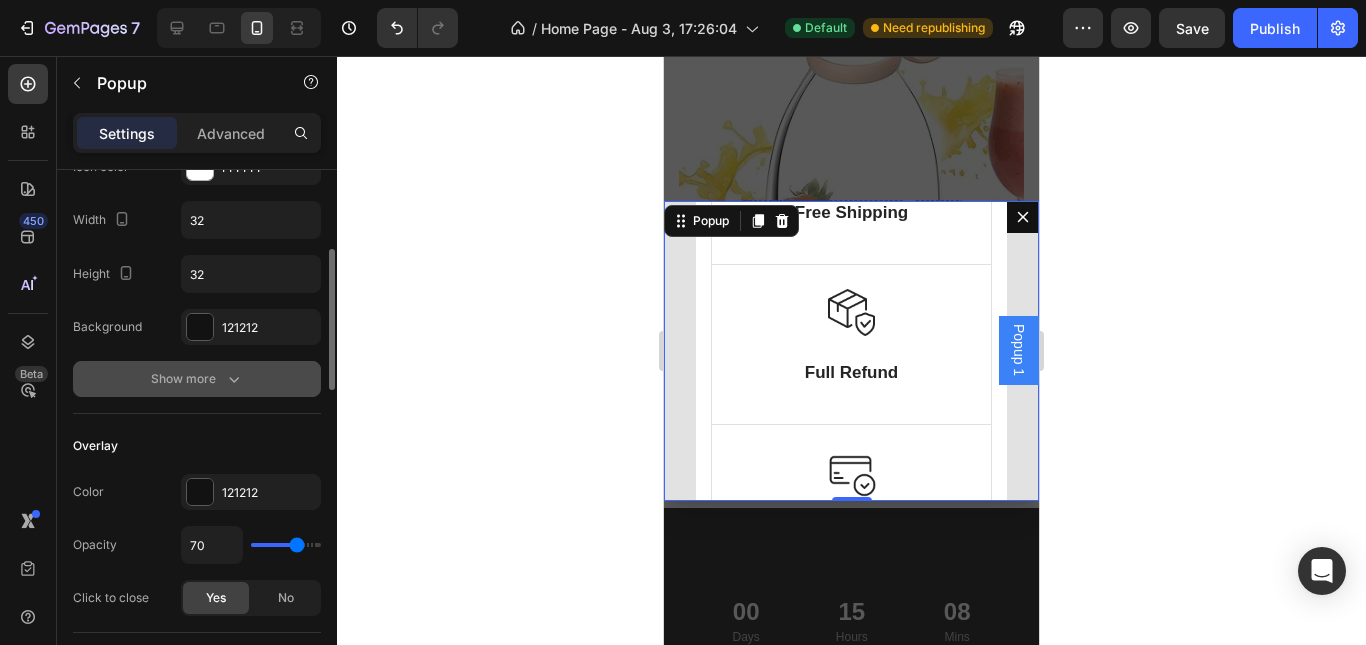 scroll, scrollTop: 0, scrollLeft: 0, axis: both 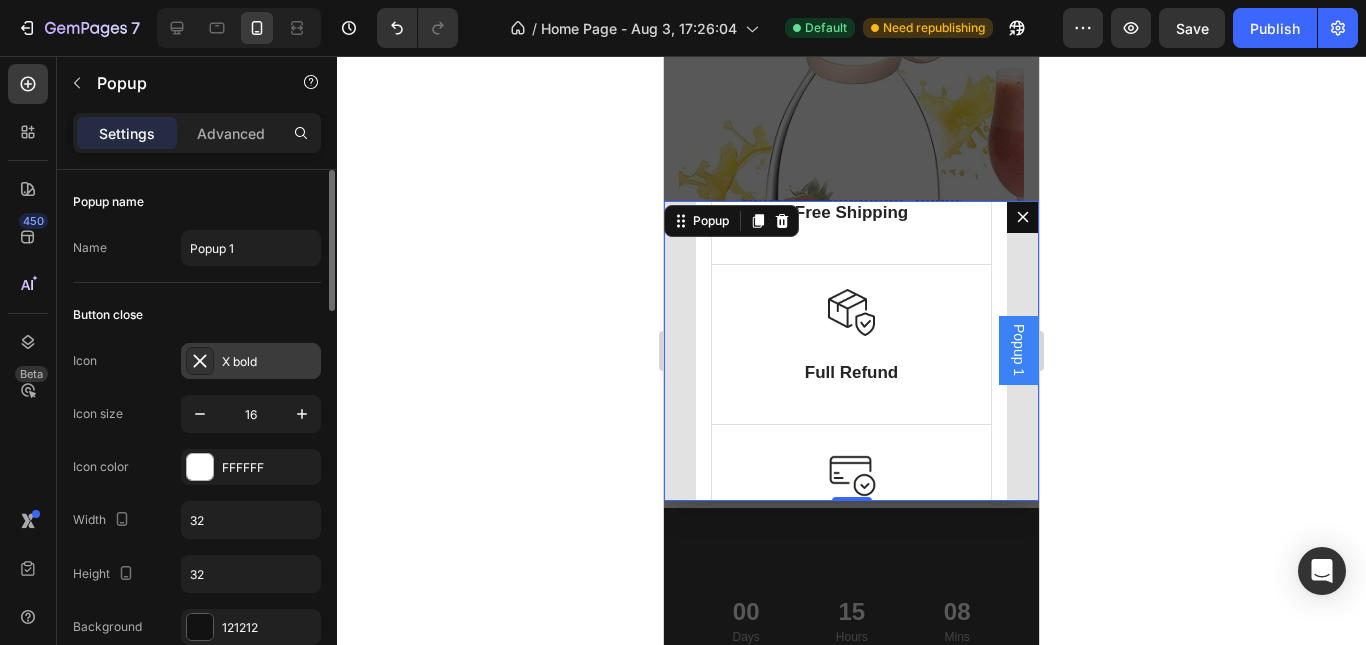 click on "X bold" at bounding box center [251, 361] 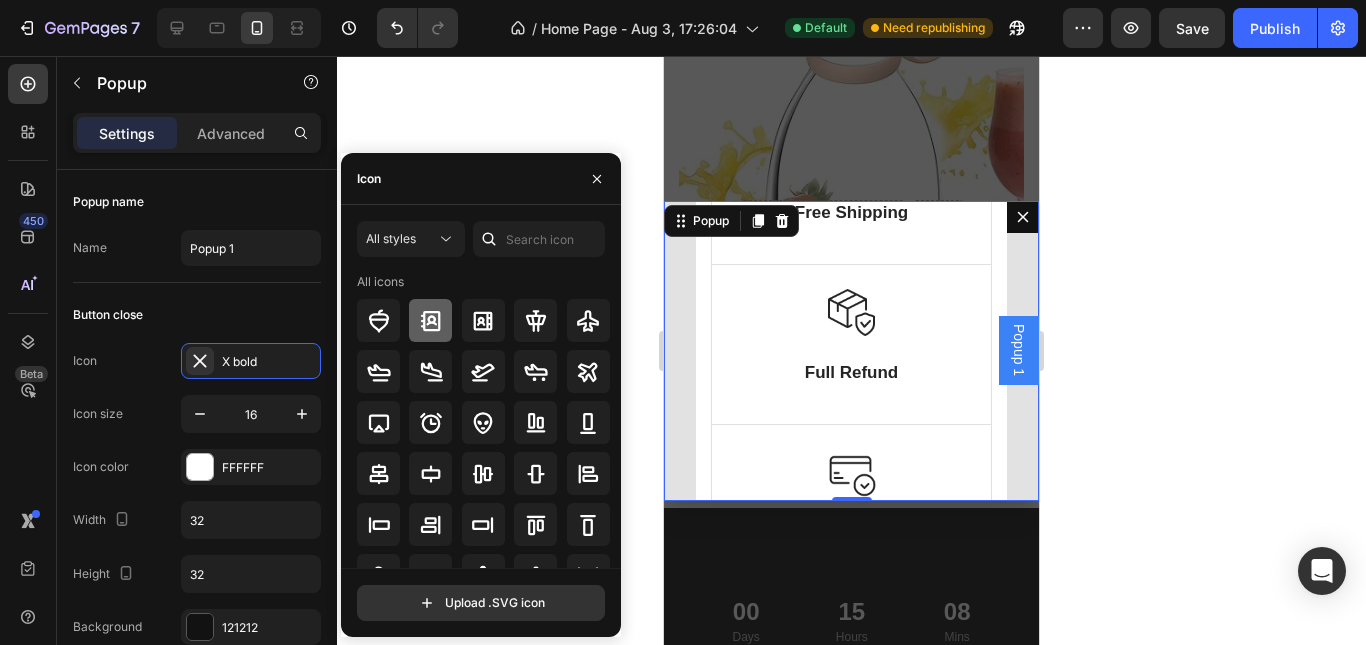 click 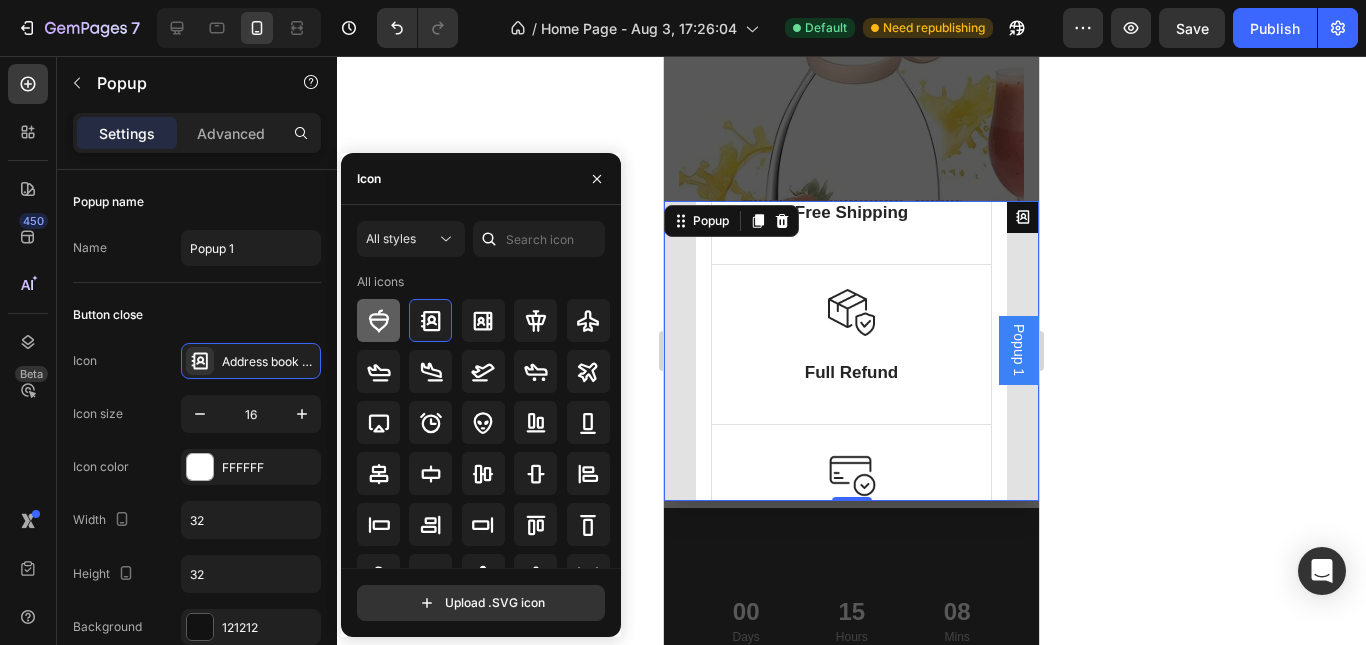 click 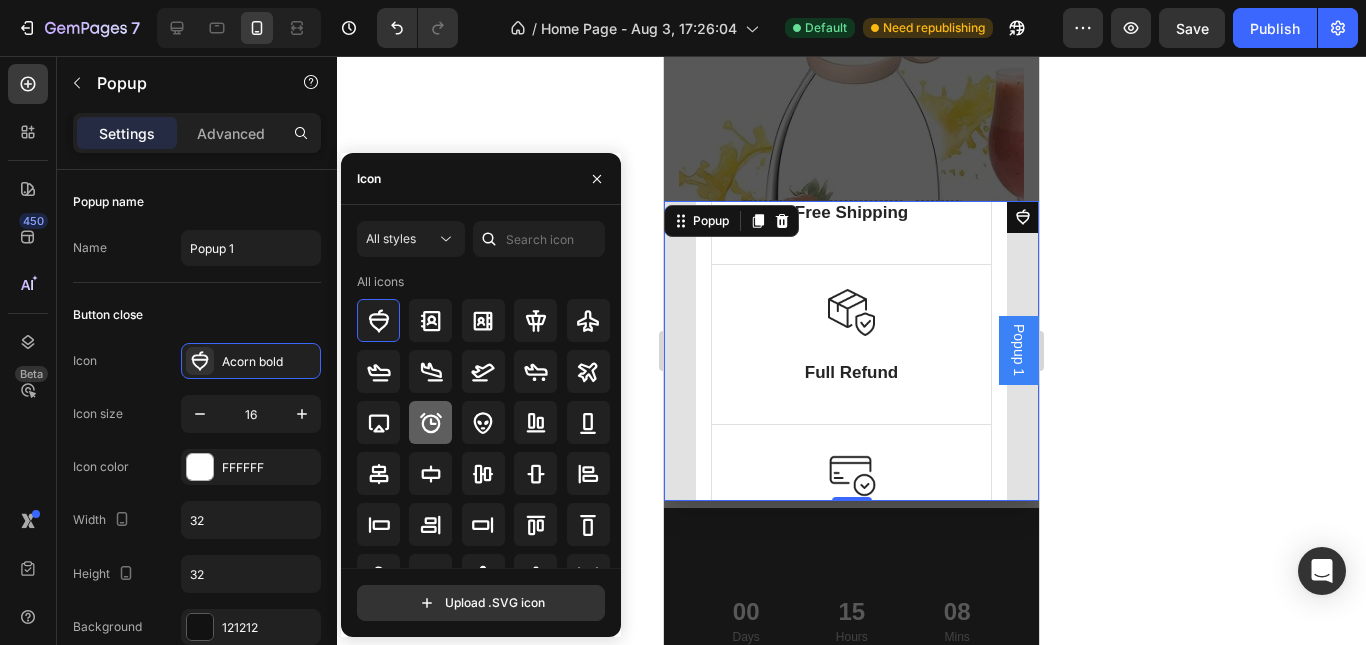 click 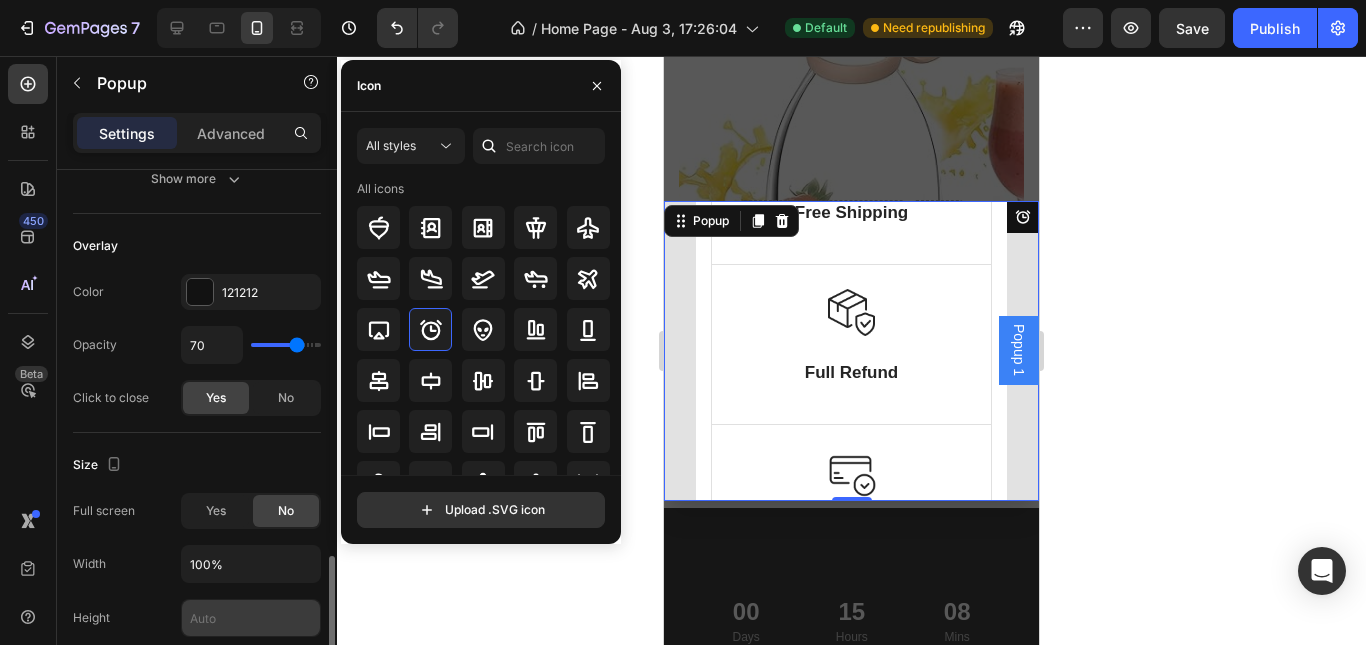 scroll, scrollTop: 700, scrollLeft: 0, axis: vertical 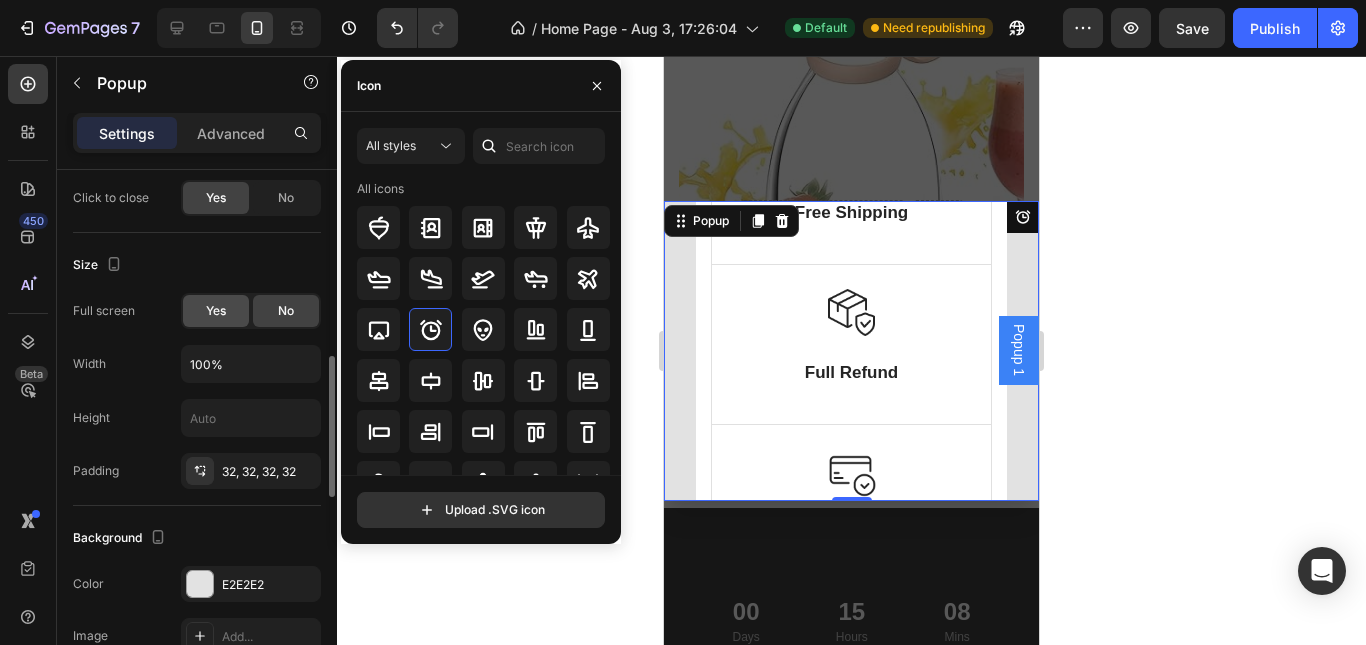 click on "Yes" 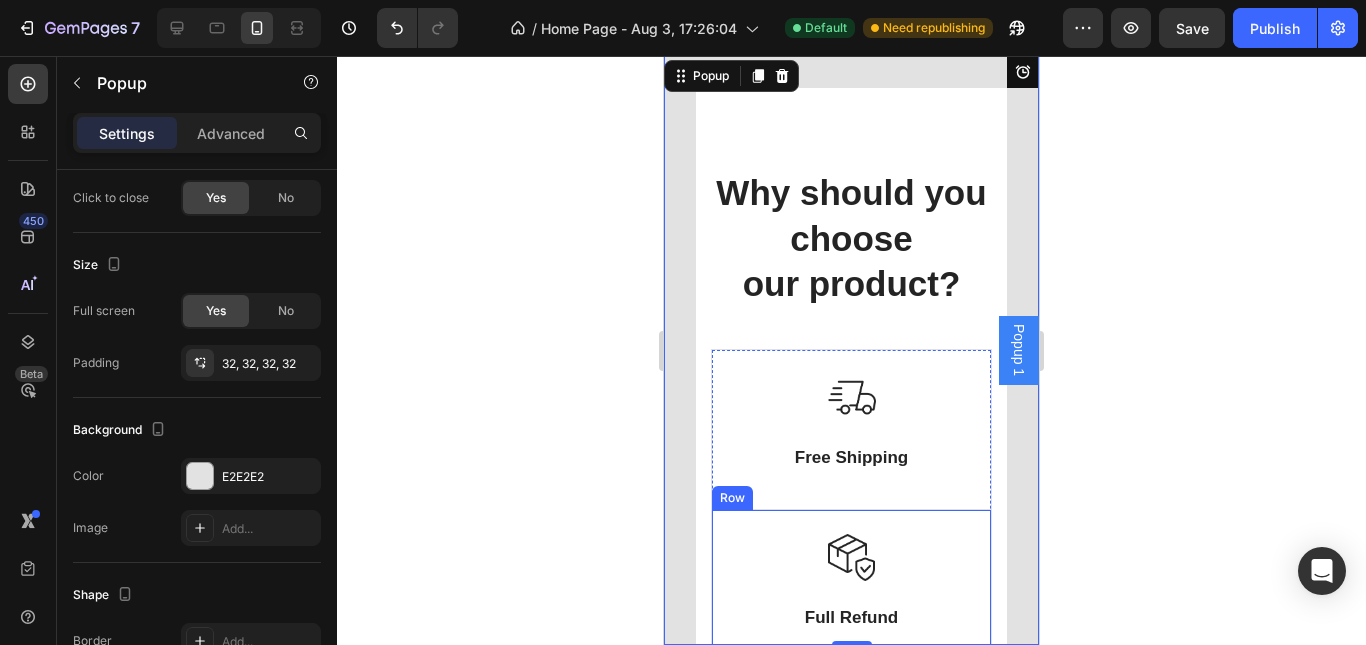 scroll, scrollTop: 314, scrollLeft: 0, axis: vertical 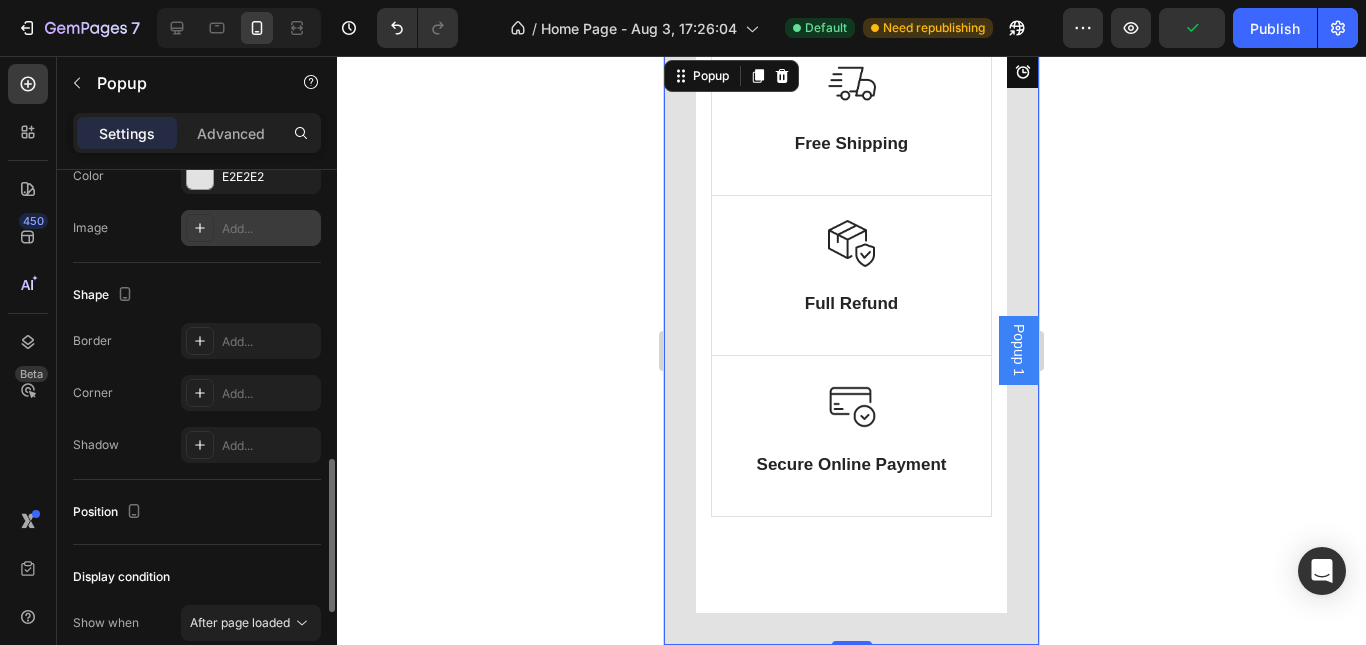 click on "Add..." at bounding box center [269, 229] 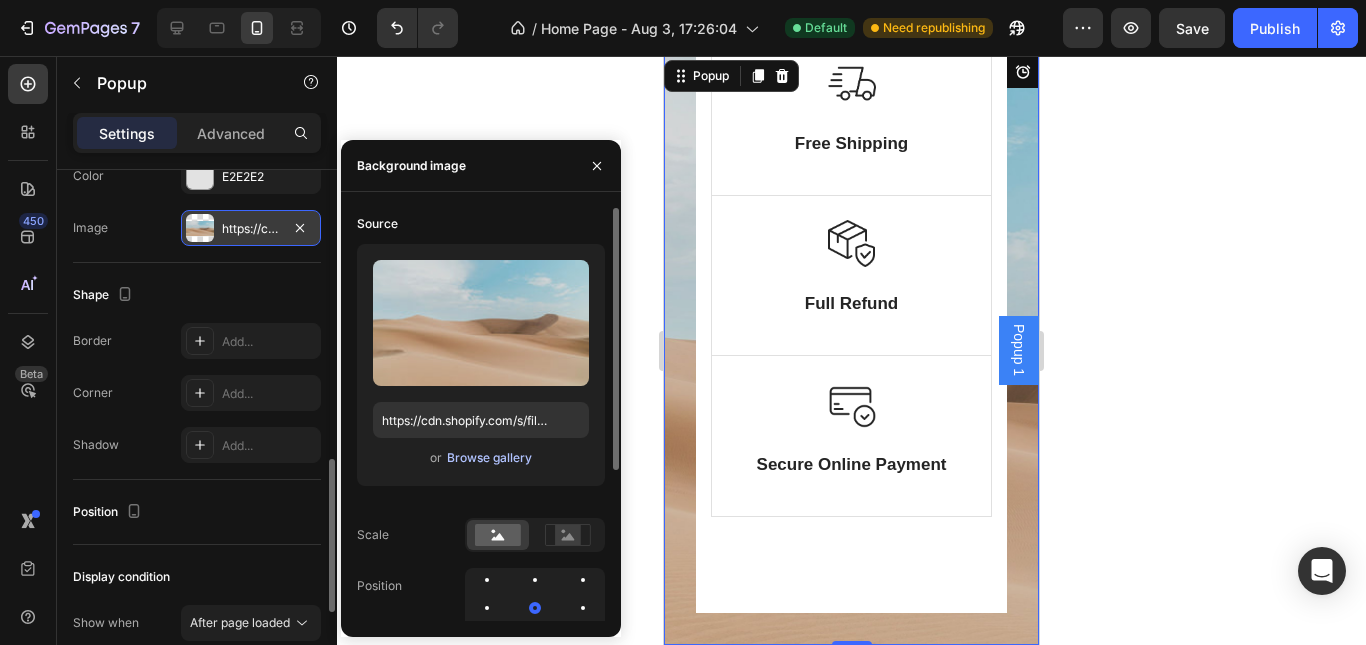 click on "Browse gallery" at bounding box center [489, 458] 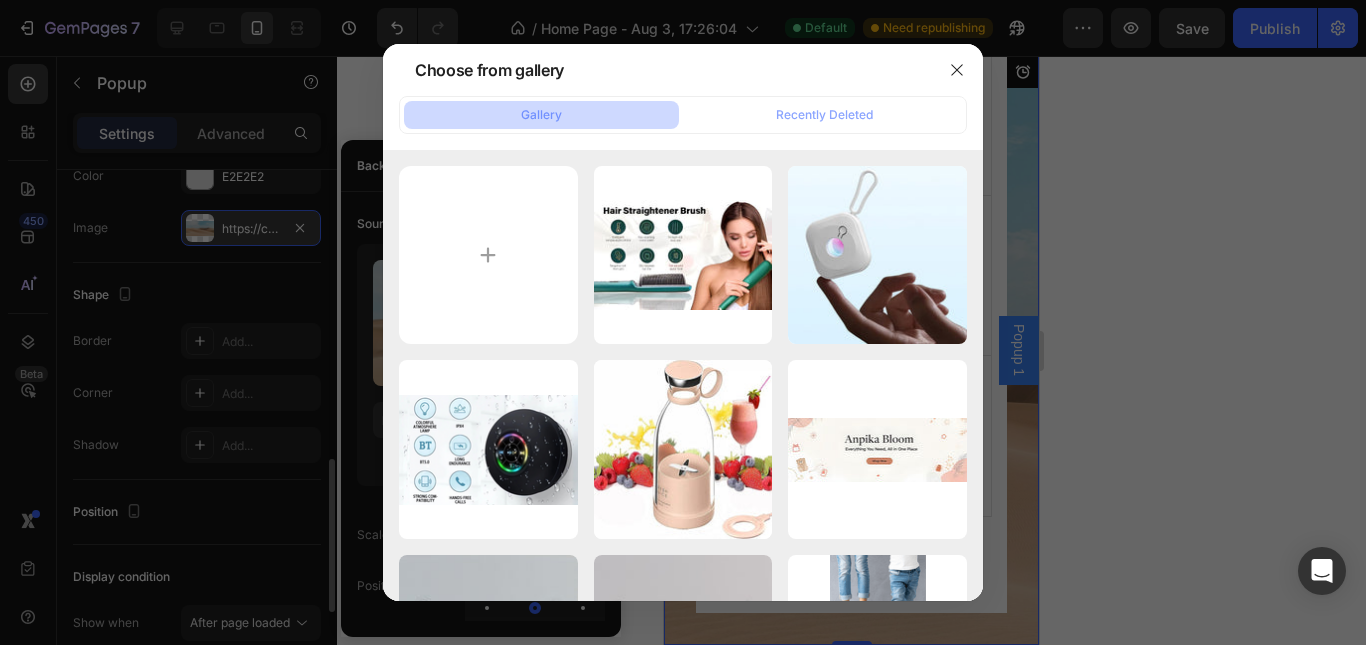 scroll, scrollTop: 343, scrollLeft: 0, axis: vertical 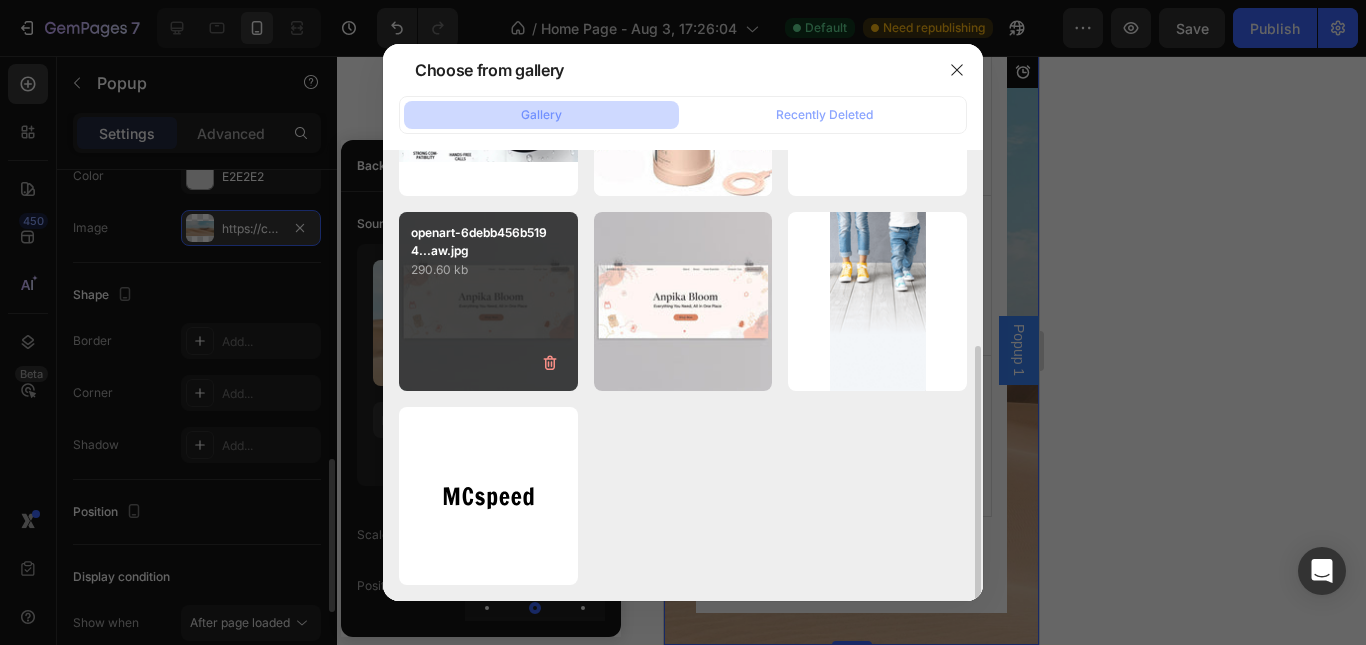 click on "openart-6debb456b5194...aw.jpg 290.60 kb" at bounding box center [488, 301] 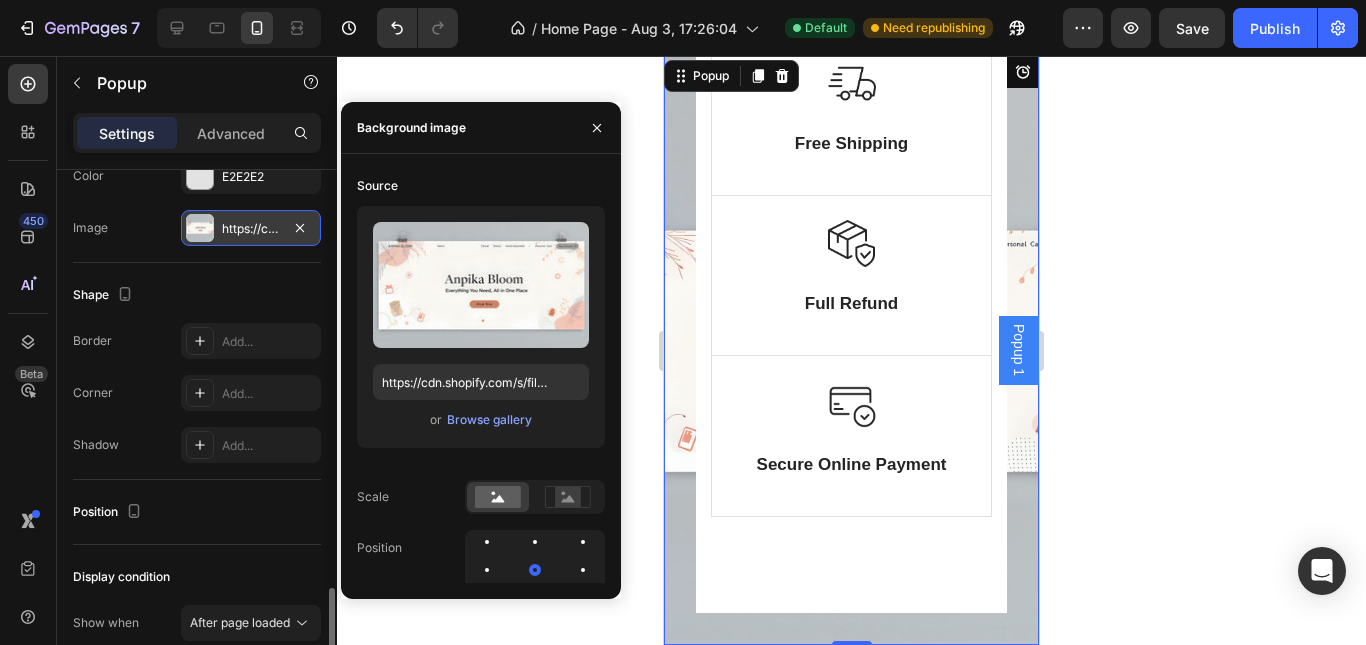 scroll, scrollTop: 1300, scrollLeft: 0, axis: vertical 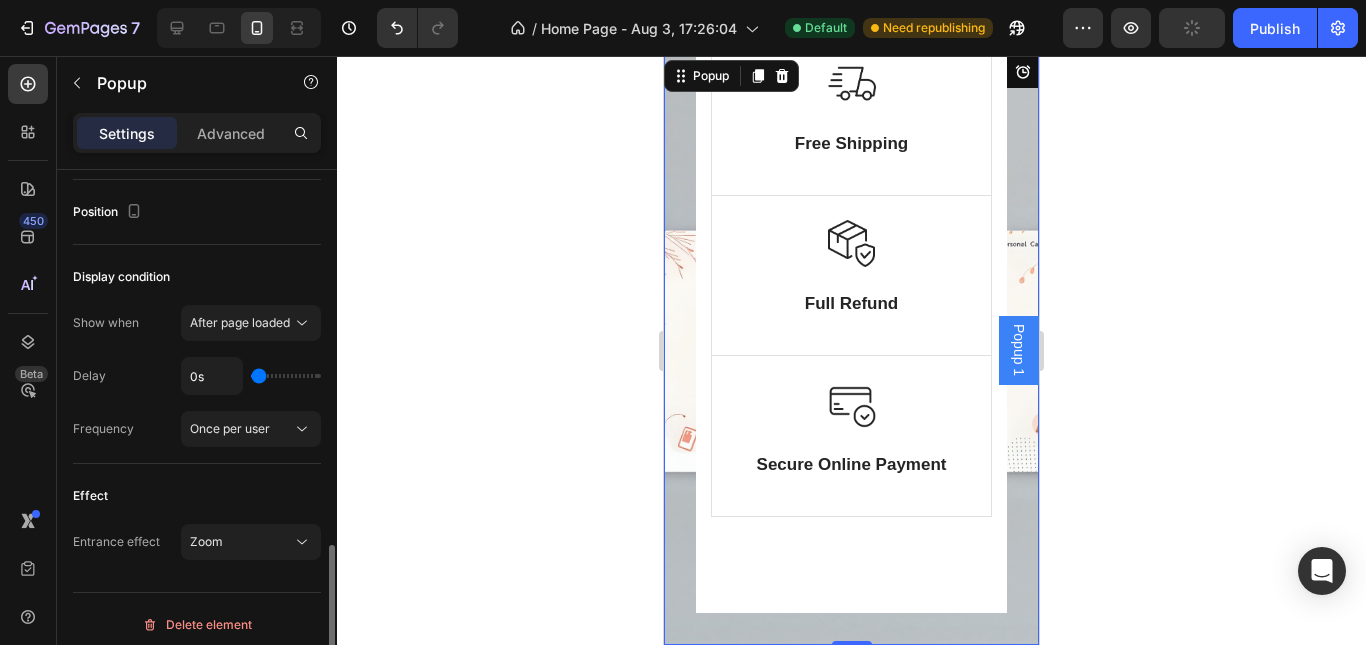 type on "6s" 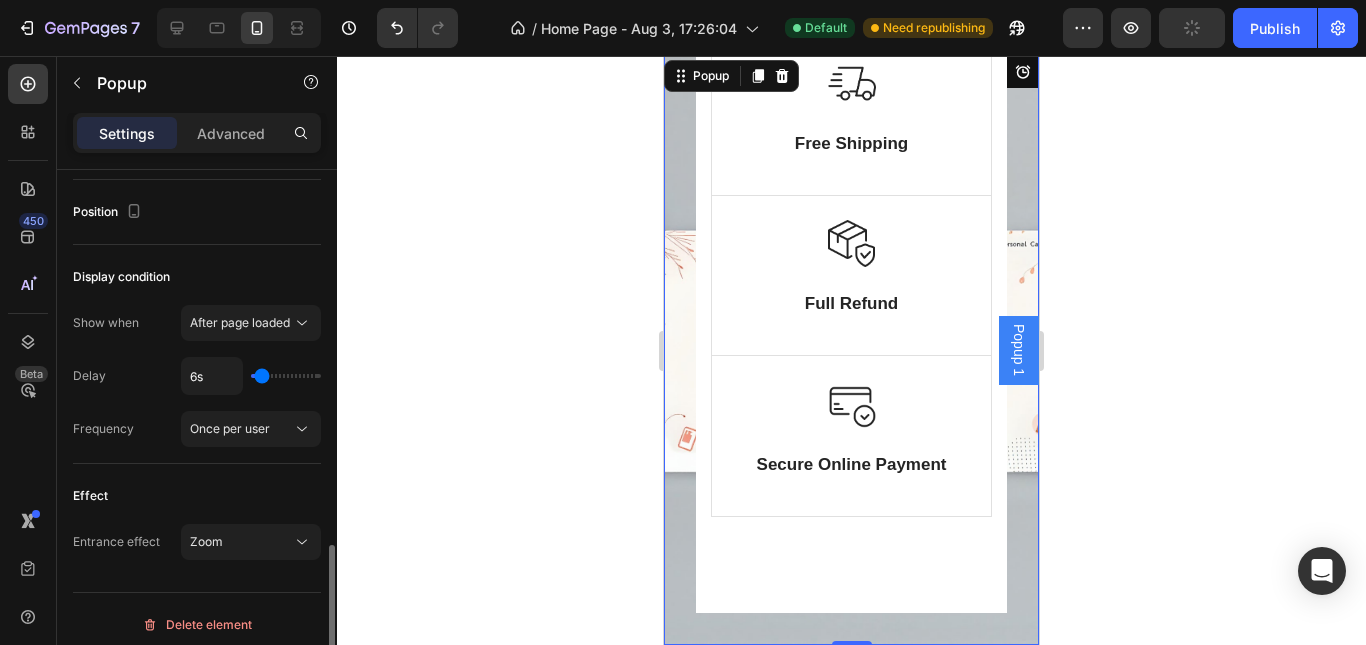 type on "7s" 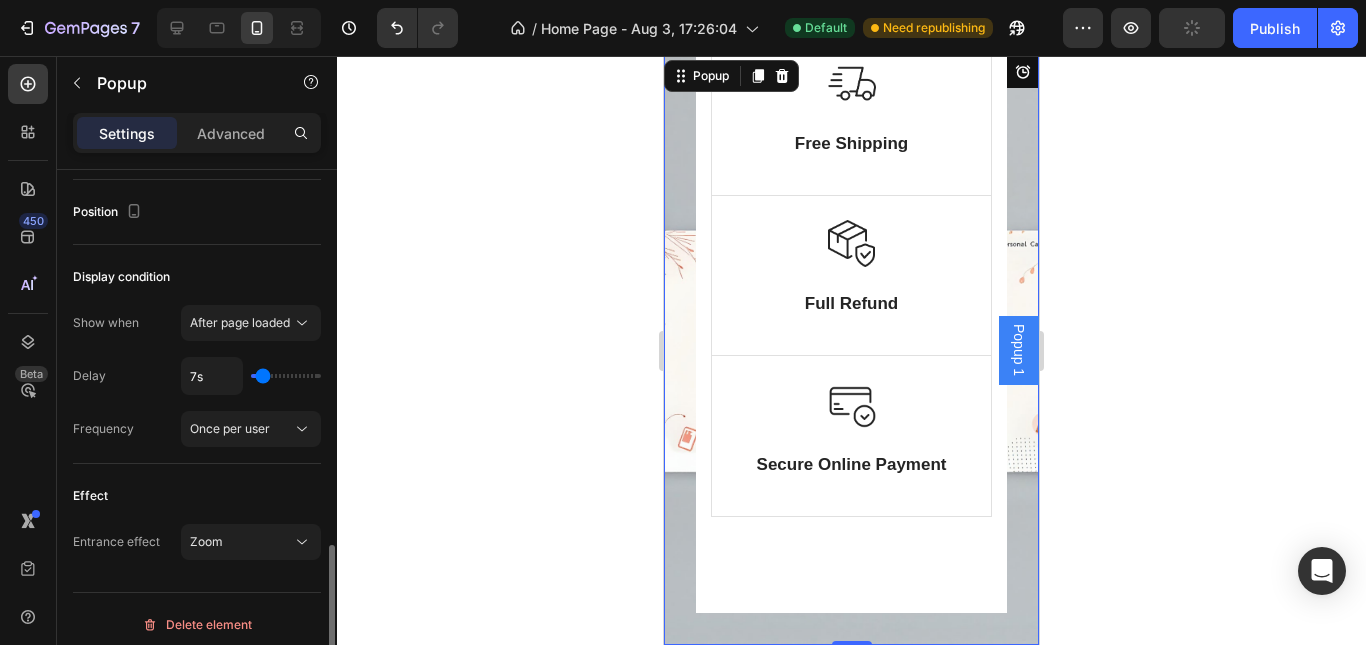 type on "9s" 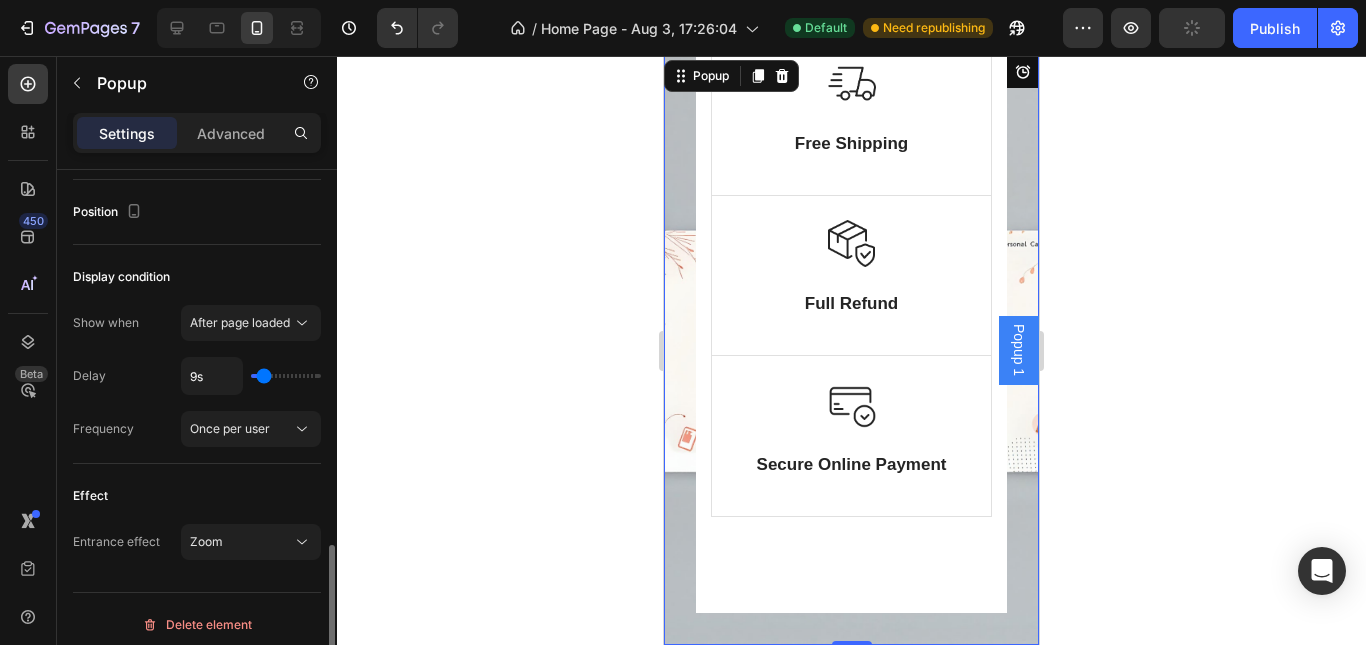 type on "11s" 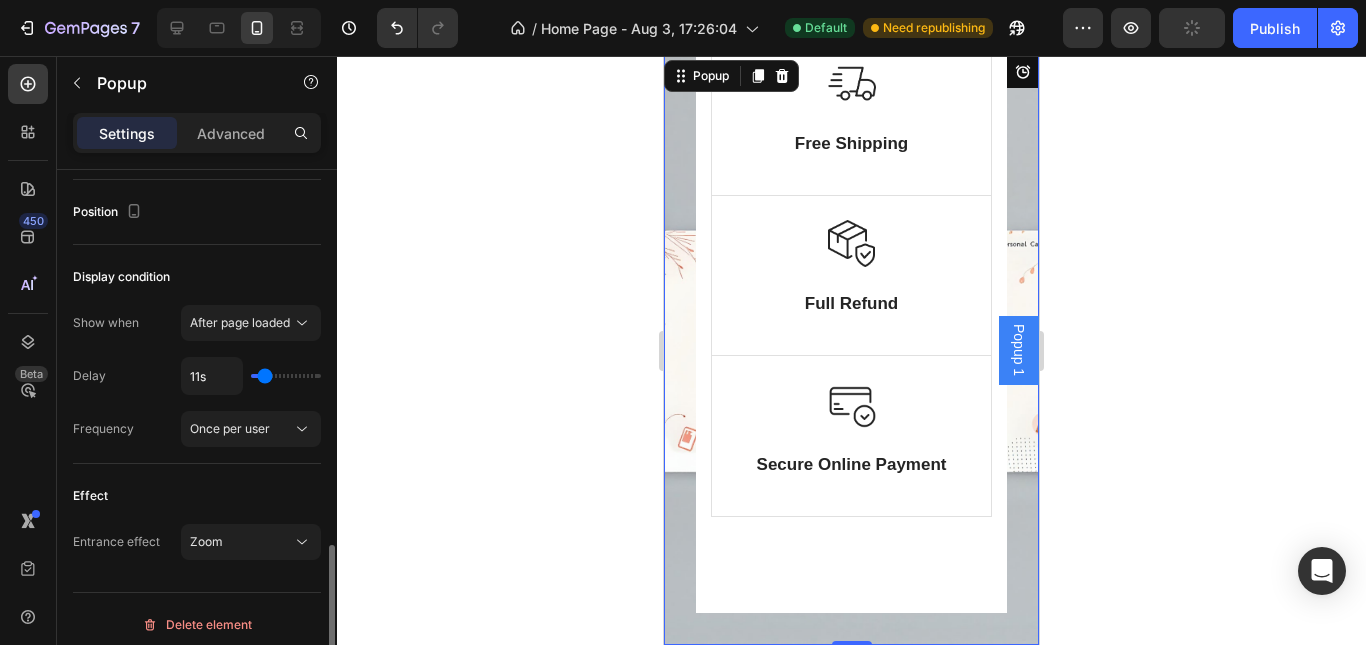type on "13s" 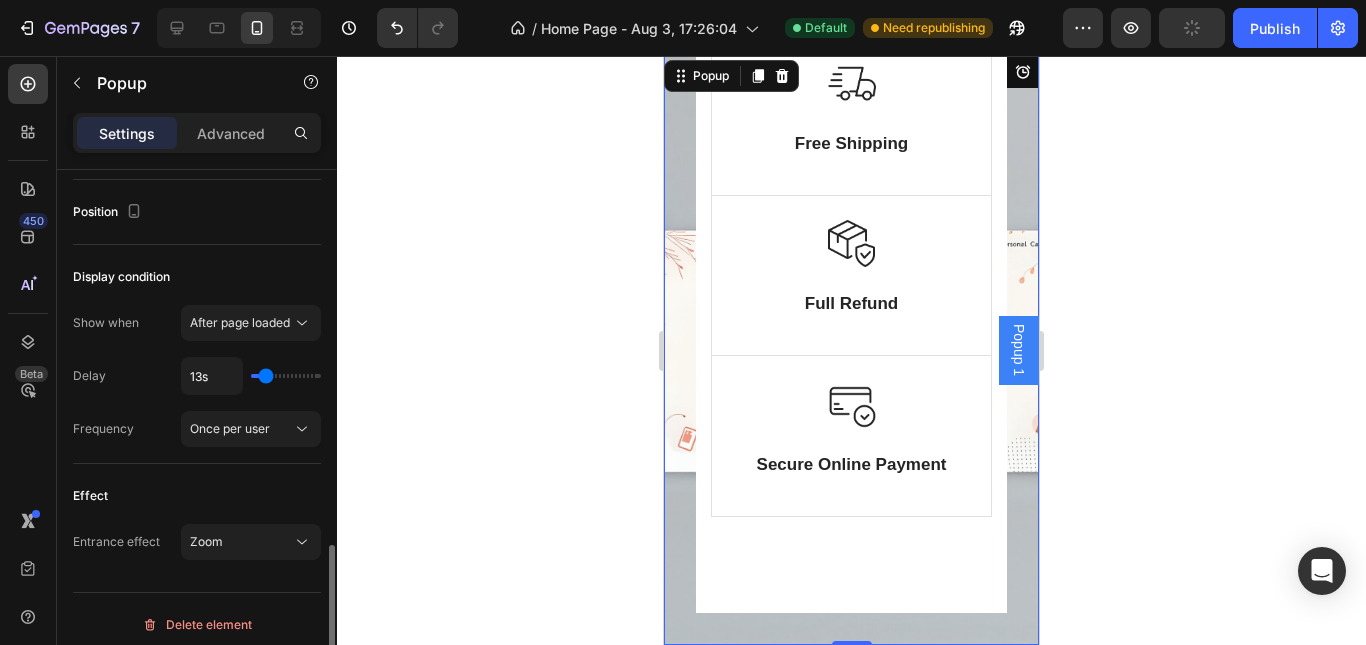 type on "15s" 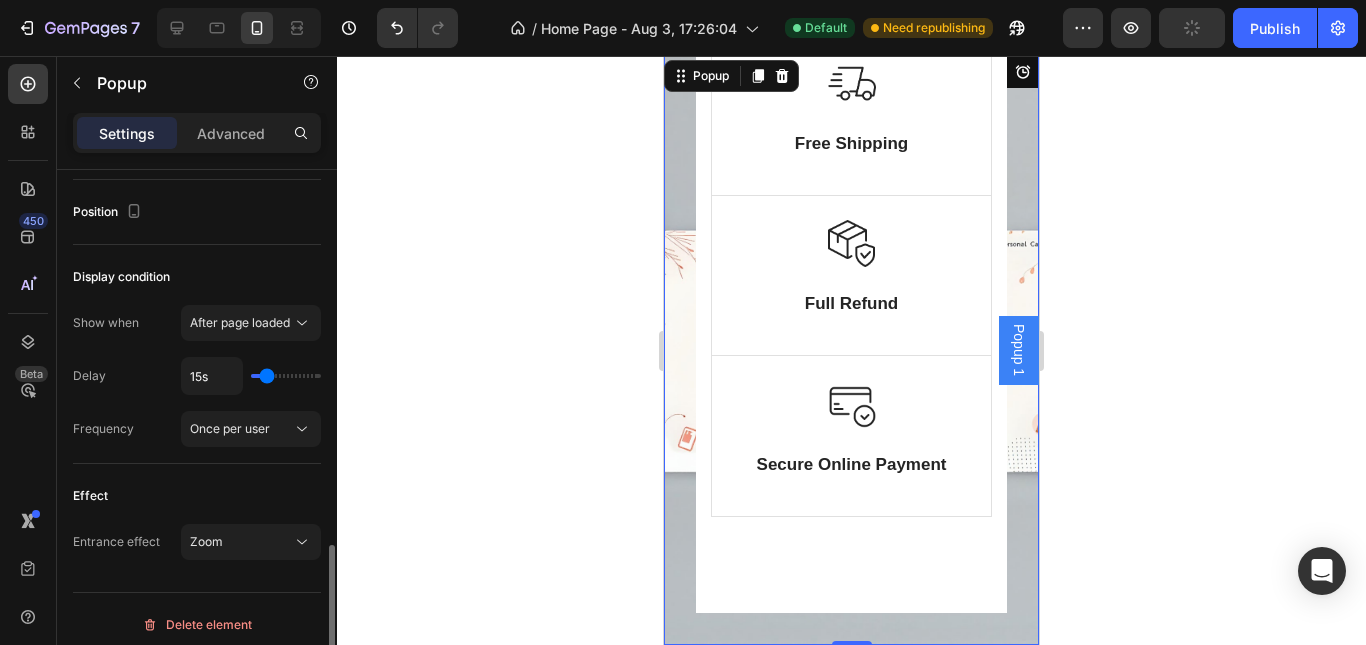 type on "19s" 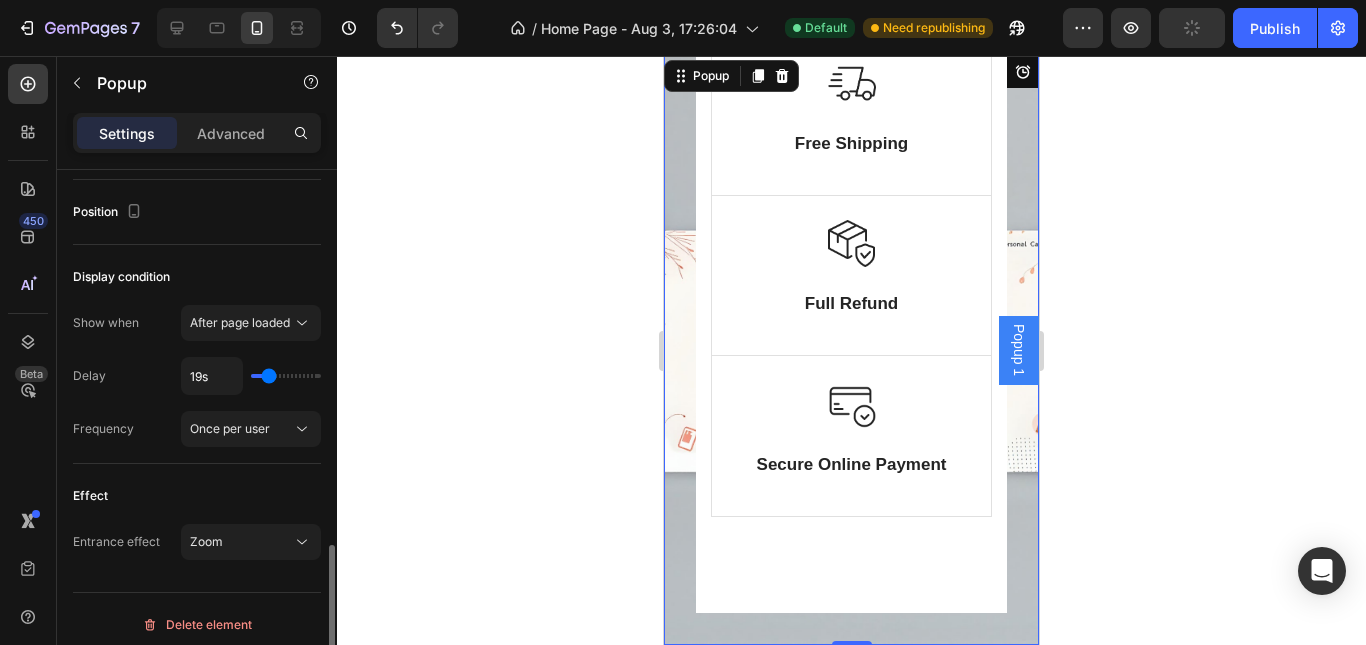 type on "20s" 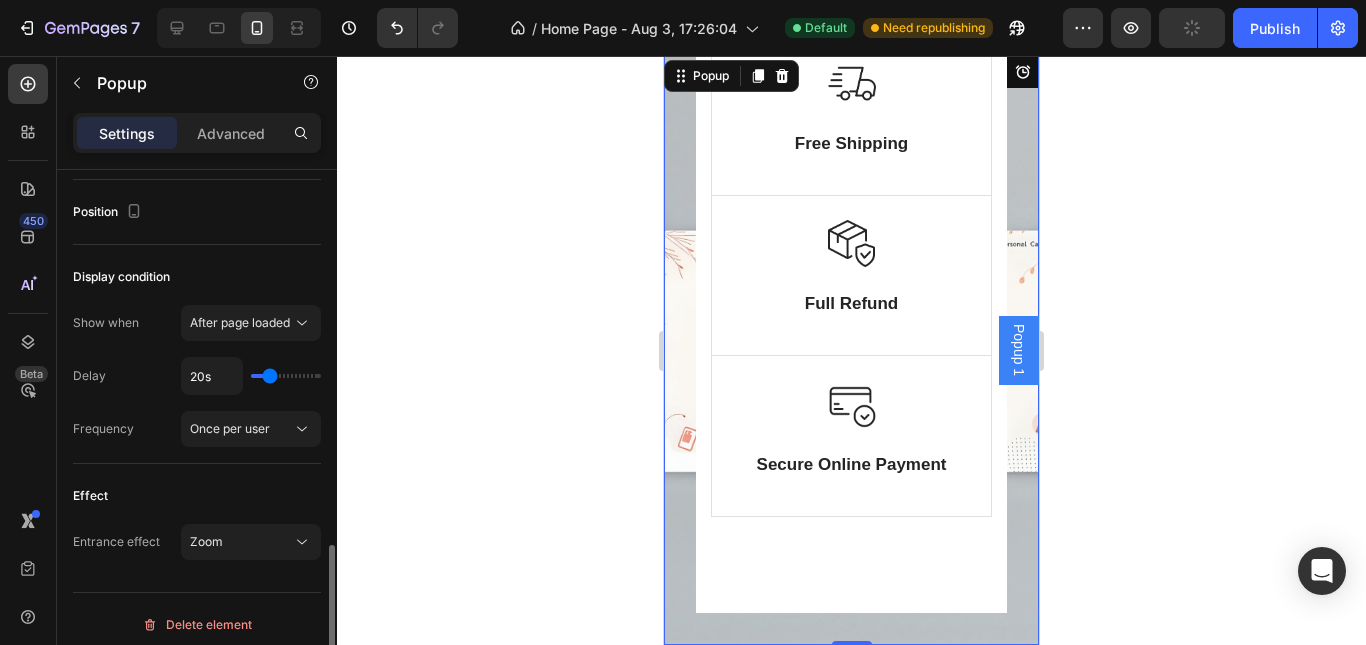 type on "22s" 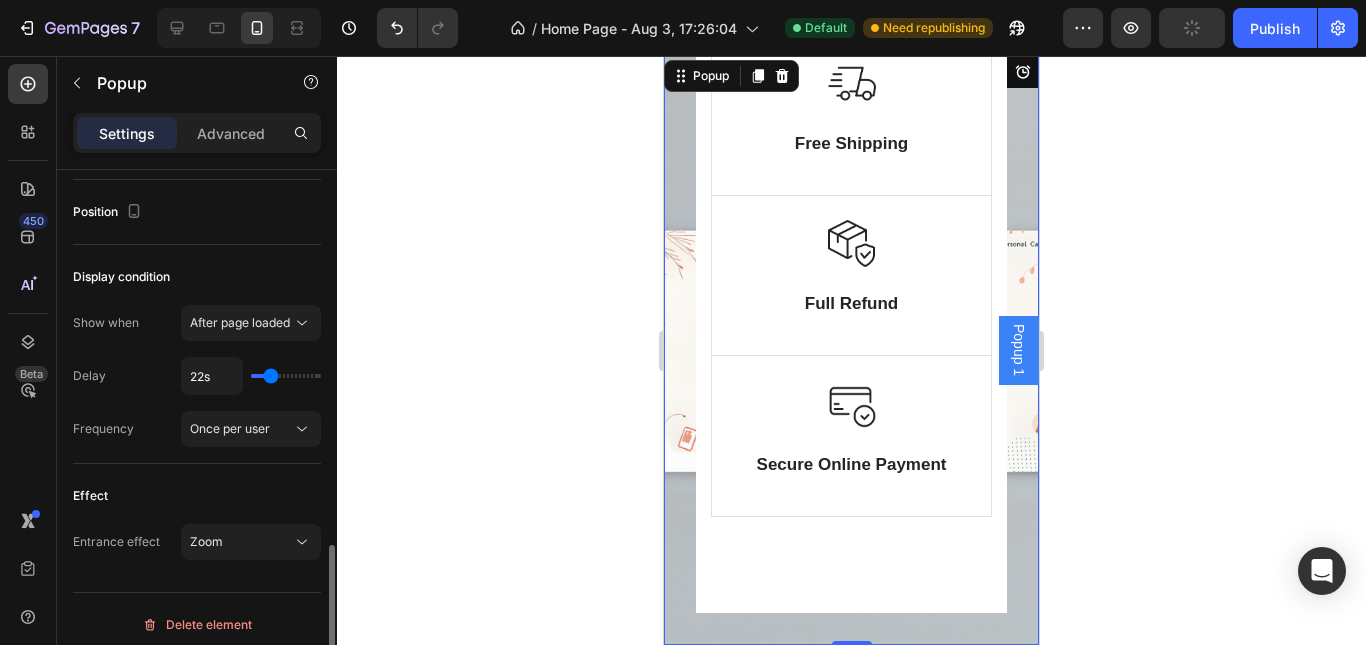type on "24s" 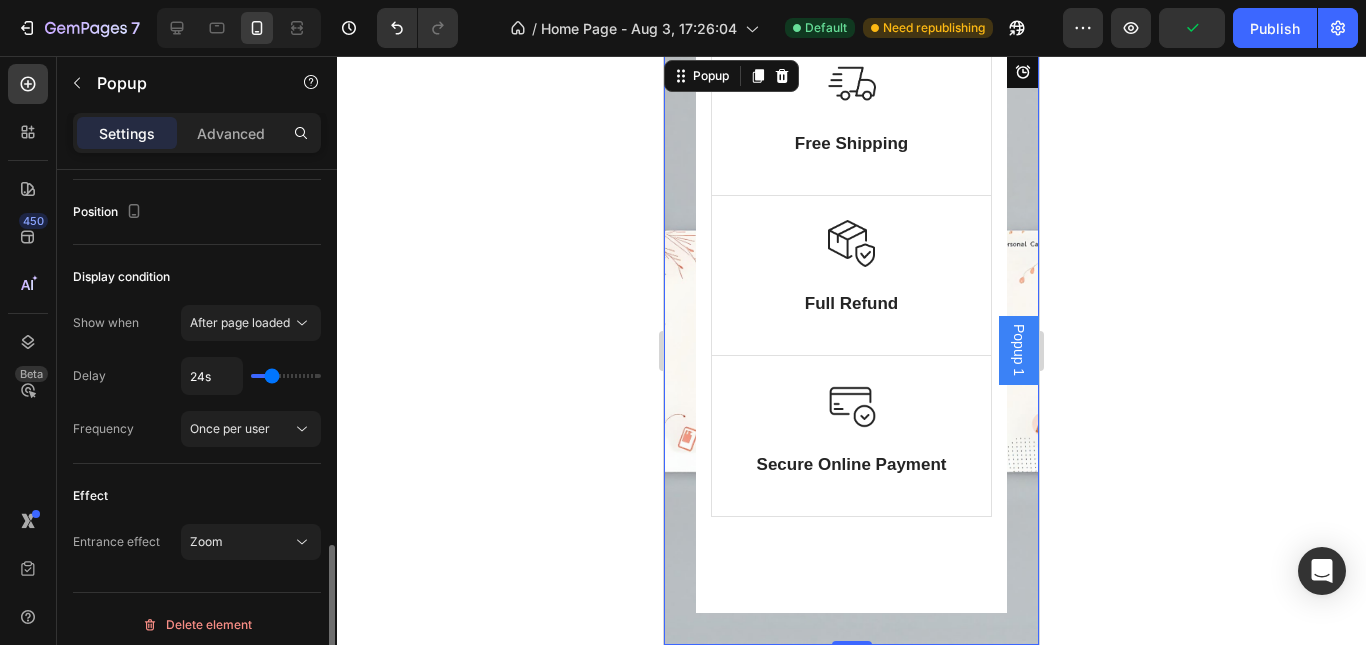 type on "22s" 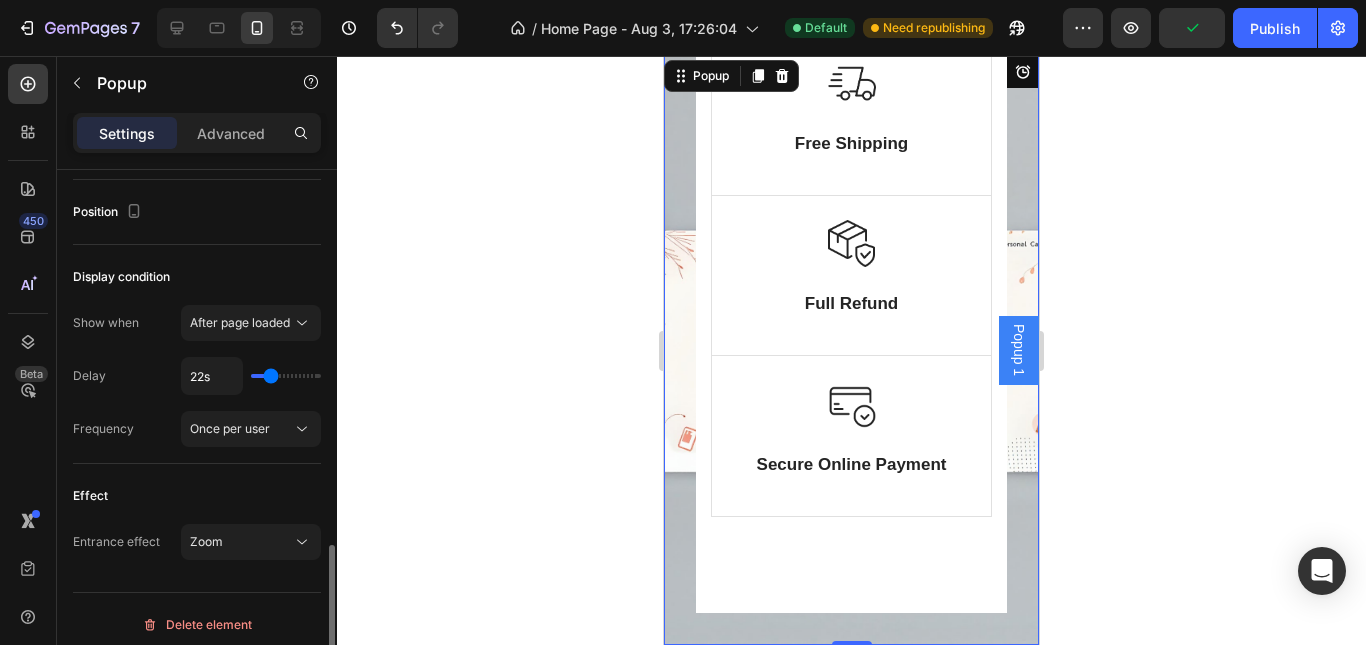 type on "20s" 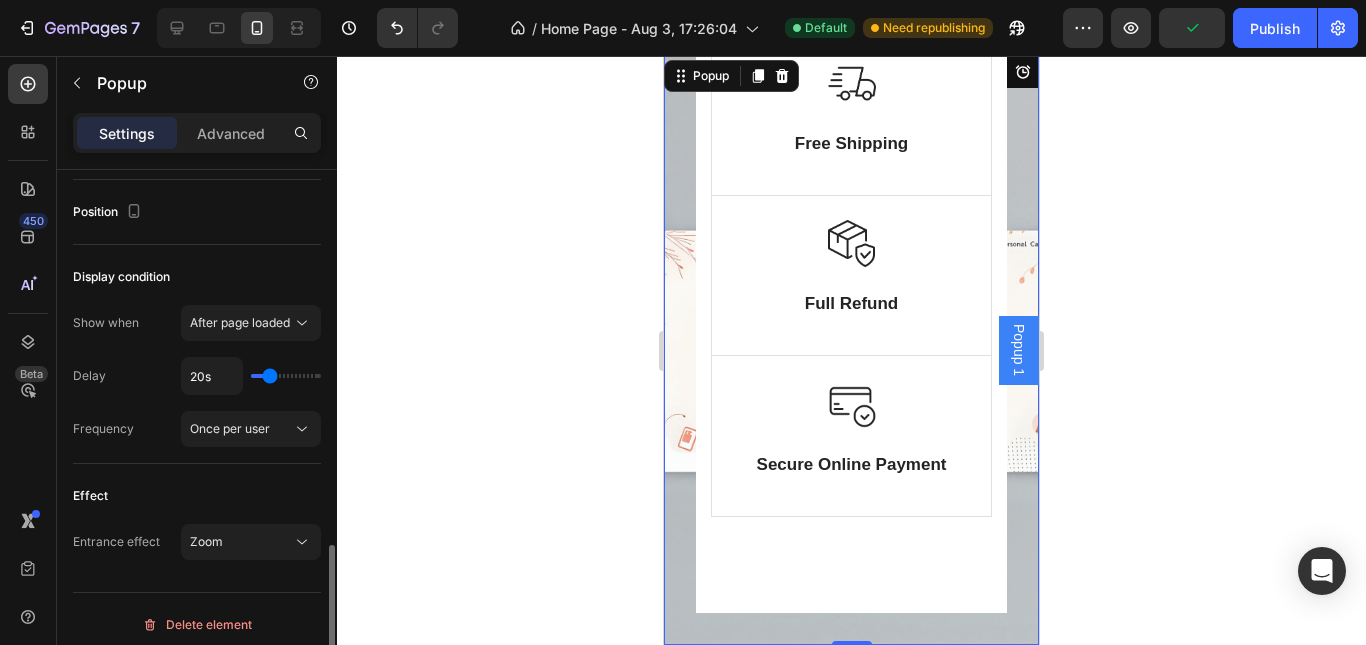 drag, startPoint x: 254, startPoint y: 379, endPoint x: 270, endPoint y: 386, distance: 17.464249 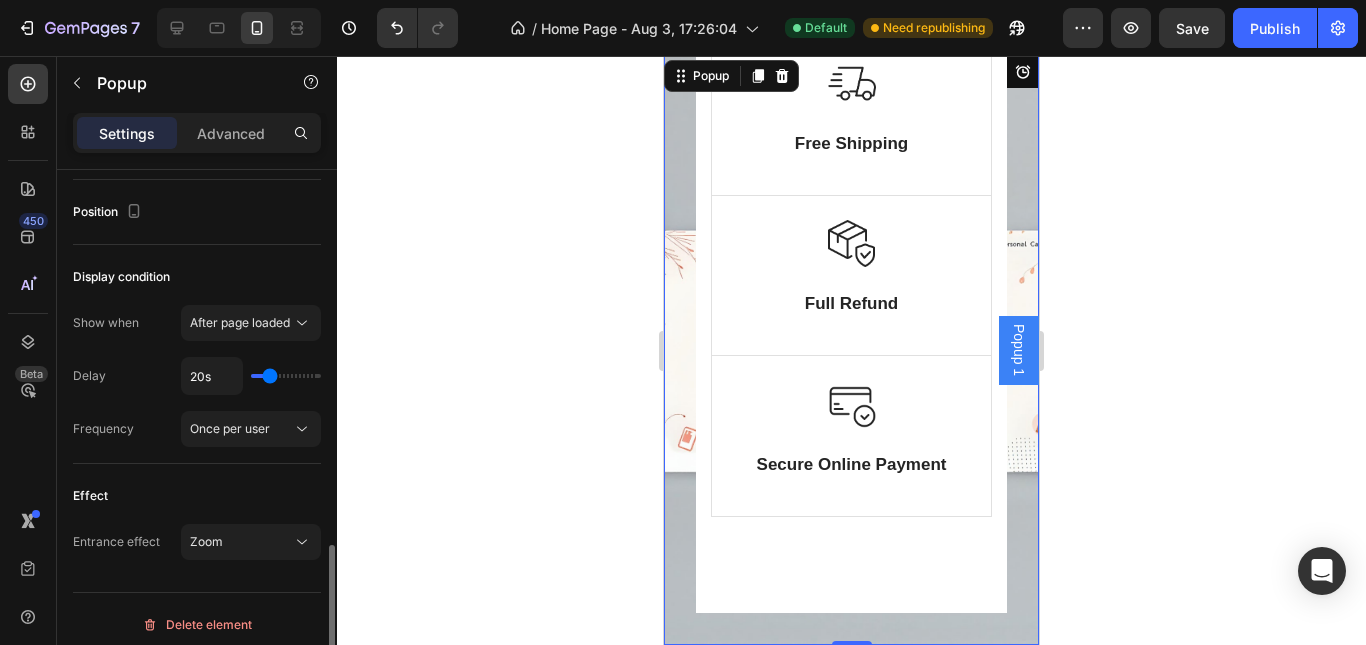 click on "Delay 20s" at bounding box center (197, 376) 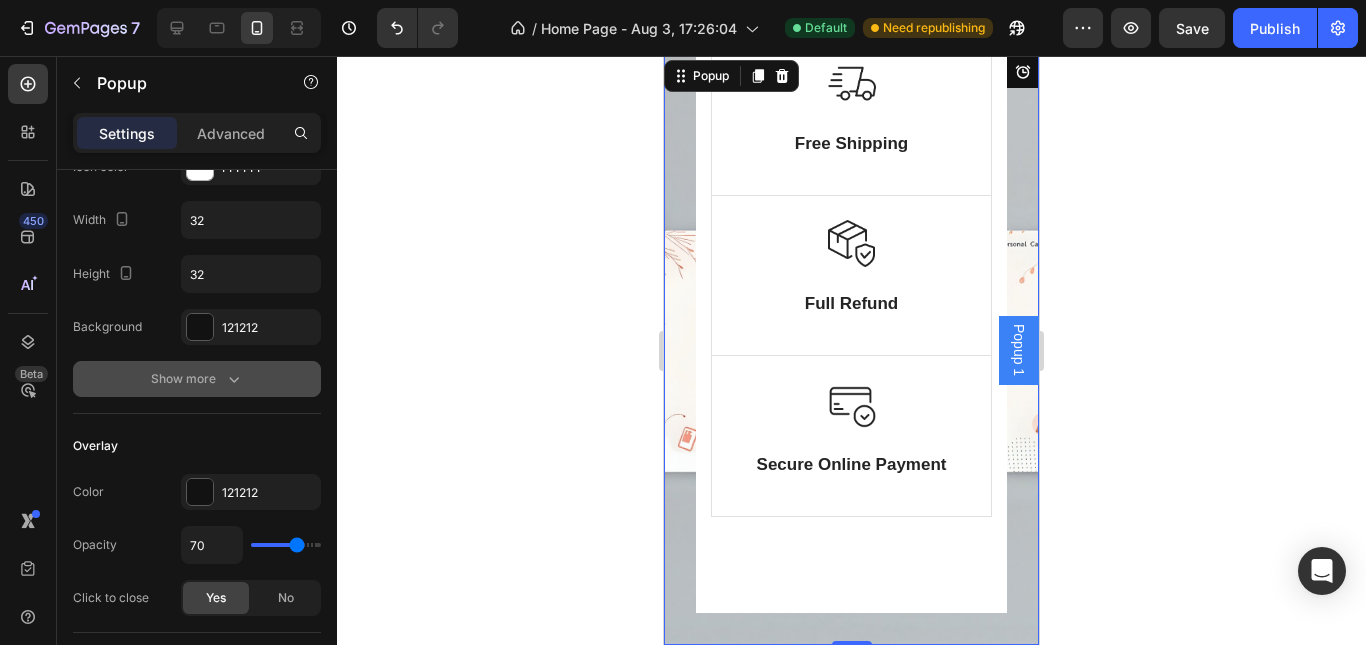 scroll, scrollTop: 0, scrollLeft: 0, axis: both 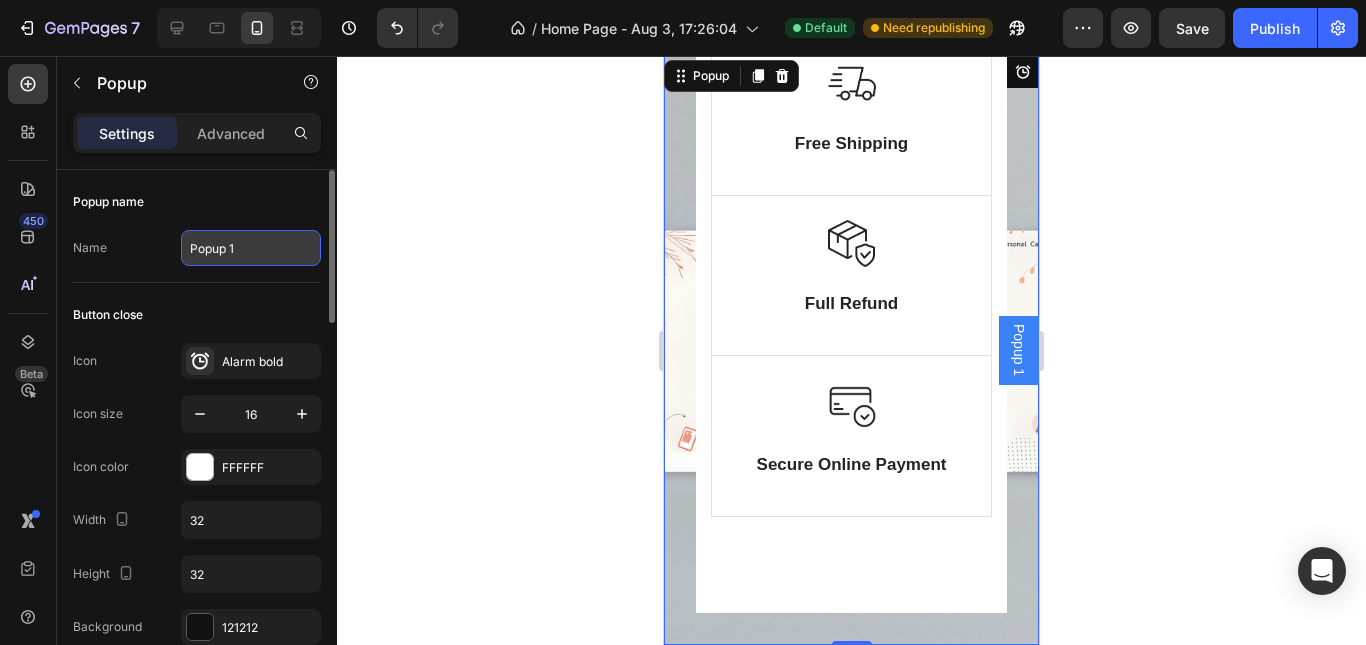 click on "Popup 1" at bounding box center (251, 248) 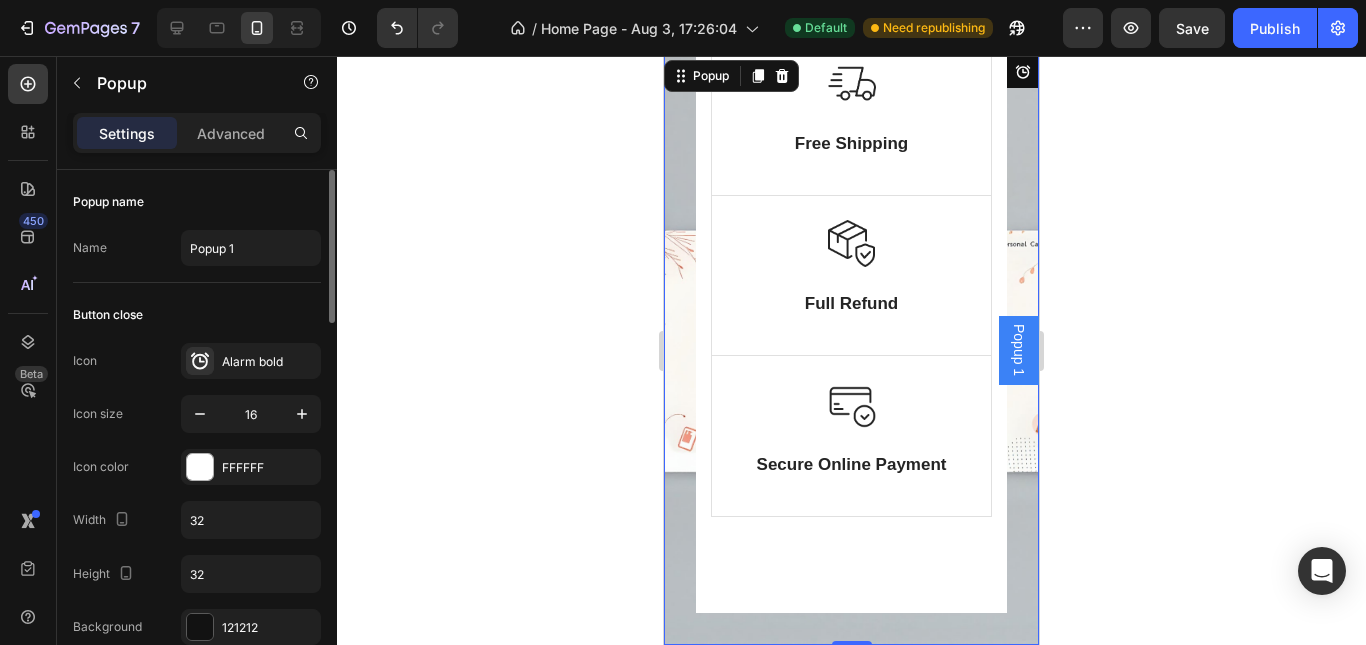 click on "Button close Icon
Alarm bold Icon size 16 Icon color FFFFFF Width 32 Height 32 Background 121212 Show more" 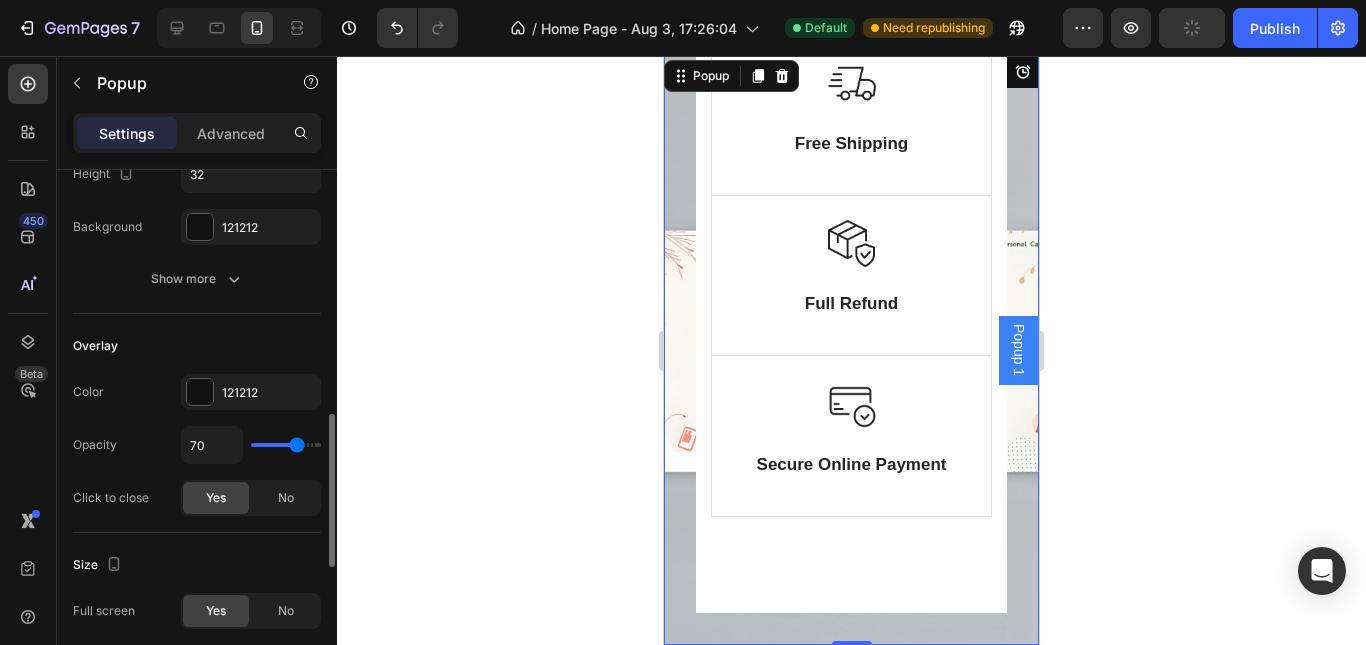 scroll, scrollTop: 600, scrollLeft: 0, axis: vertical 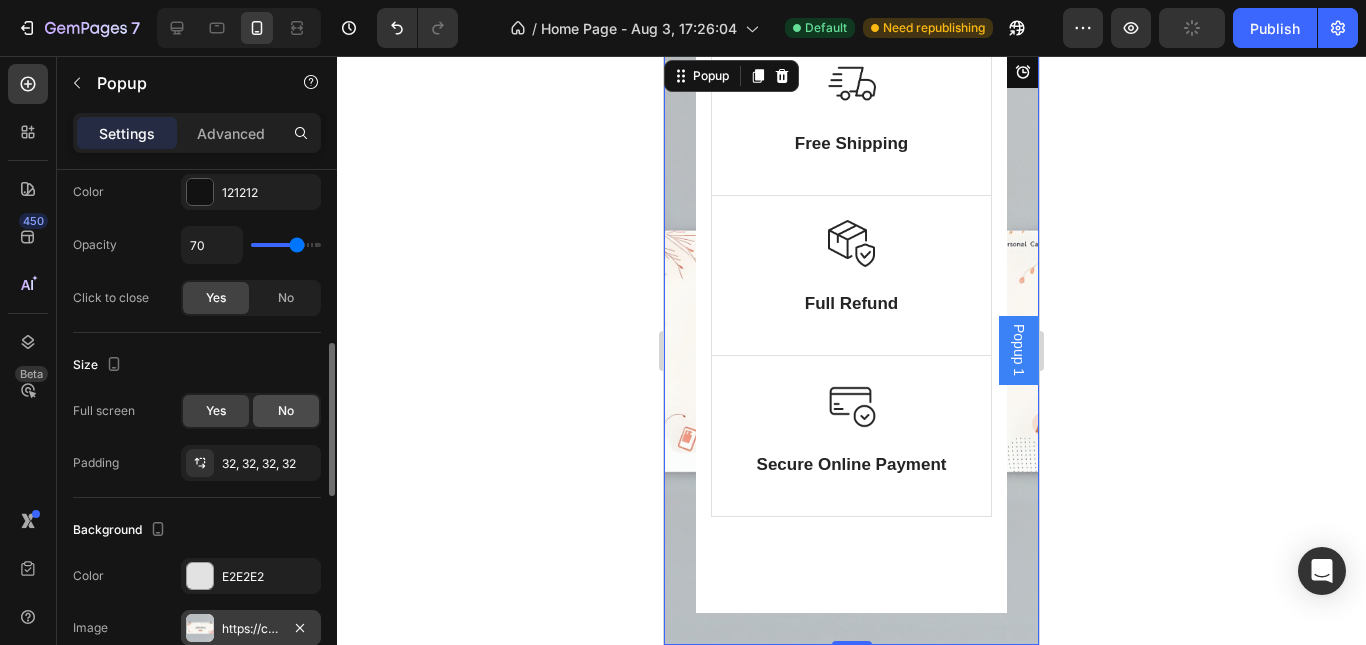 click on "No" 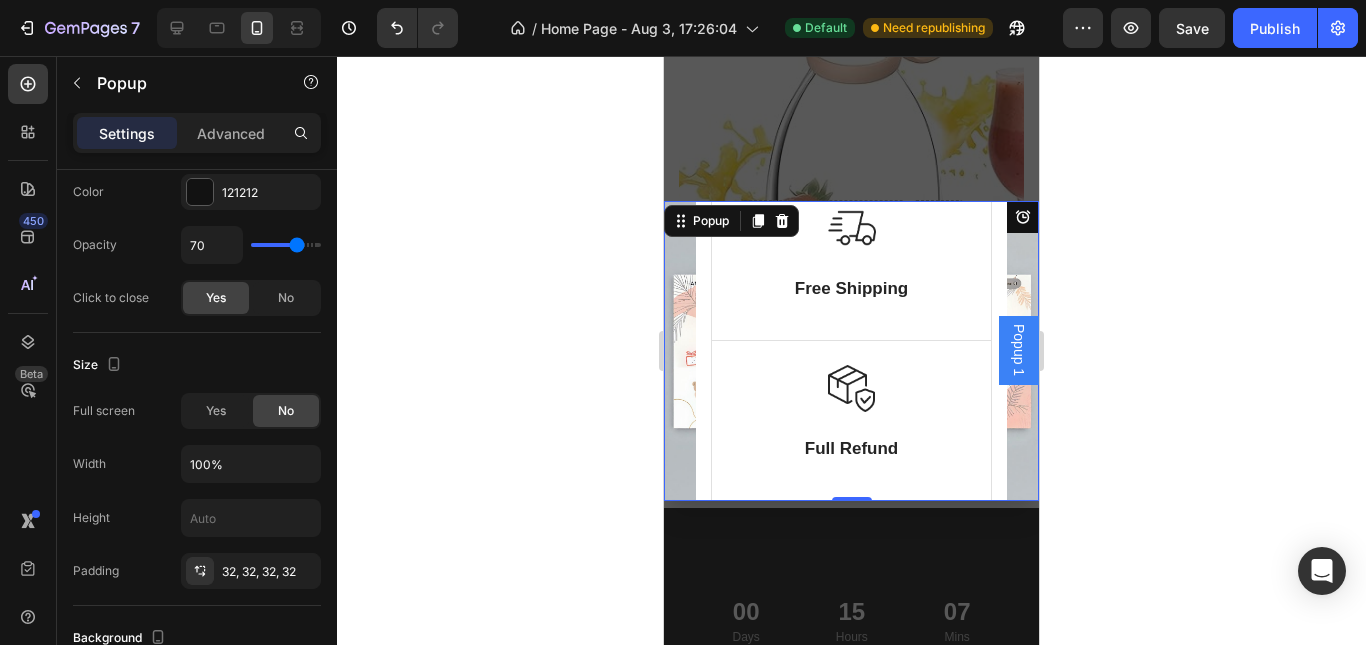 click 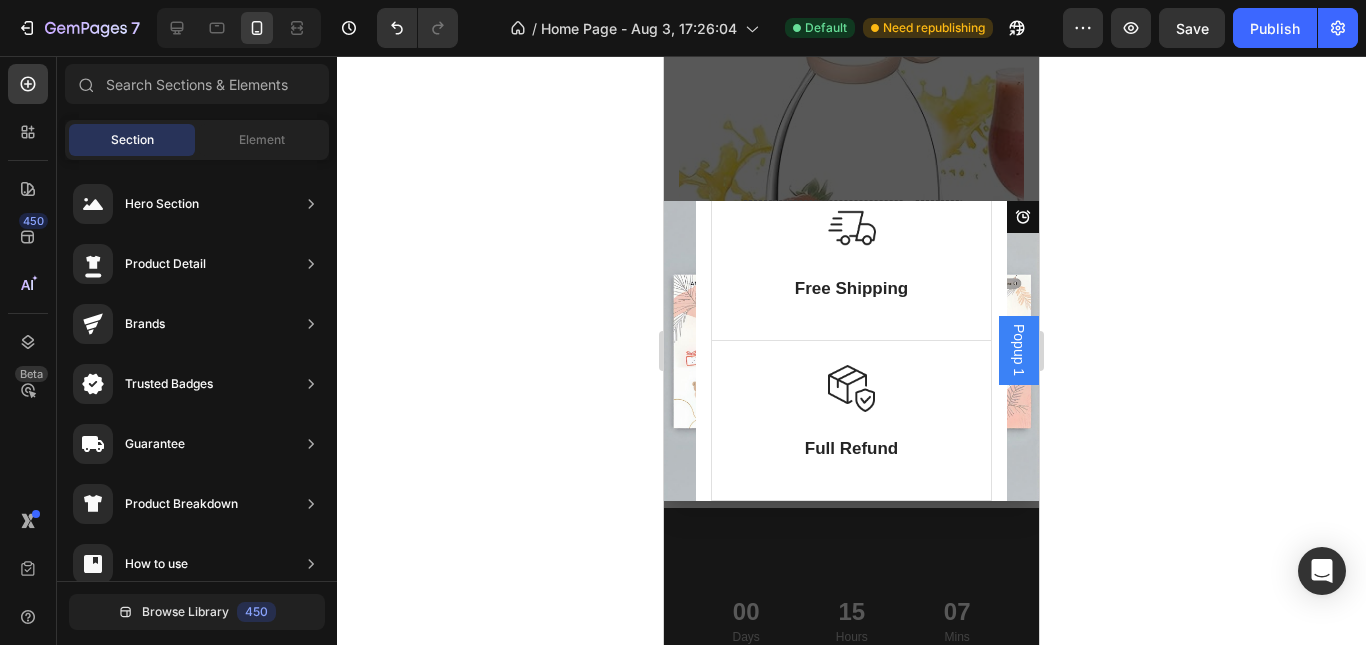 click at bounding box center [851, 350] 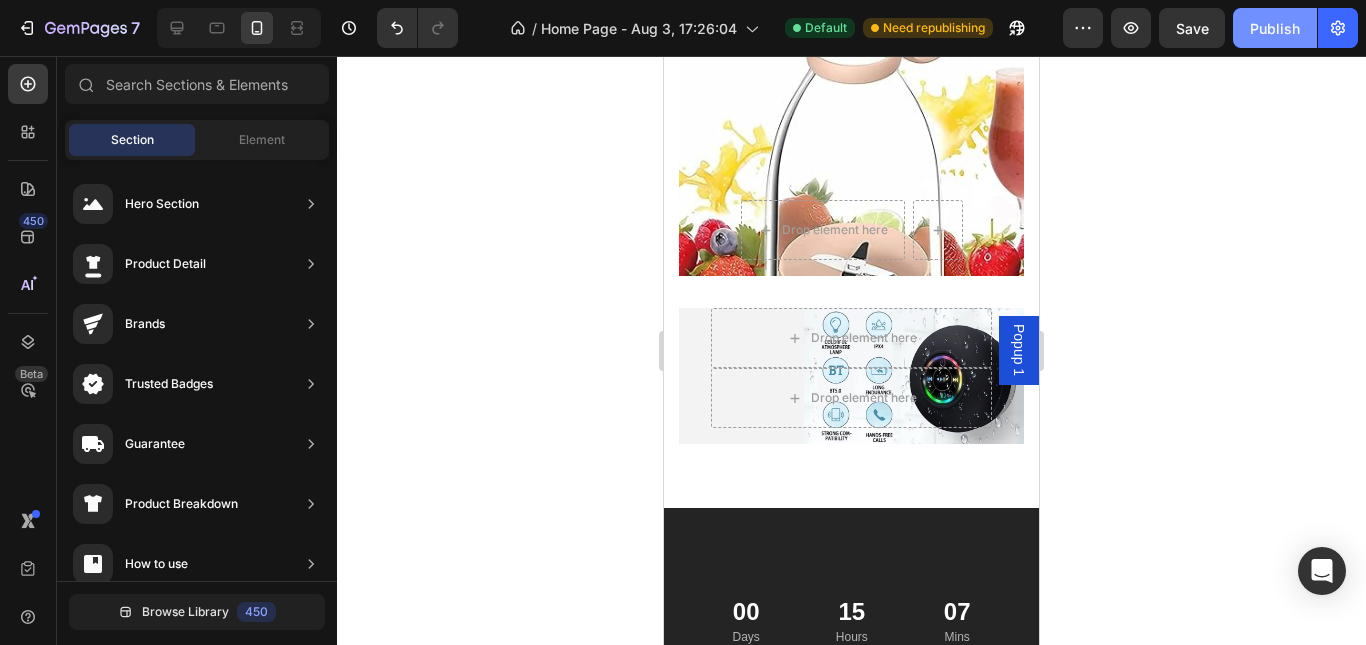 click on "Publish" at bounding box center (1275, 28) 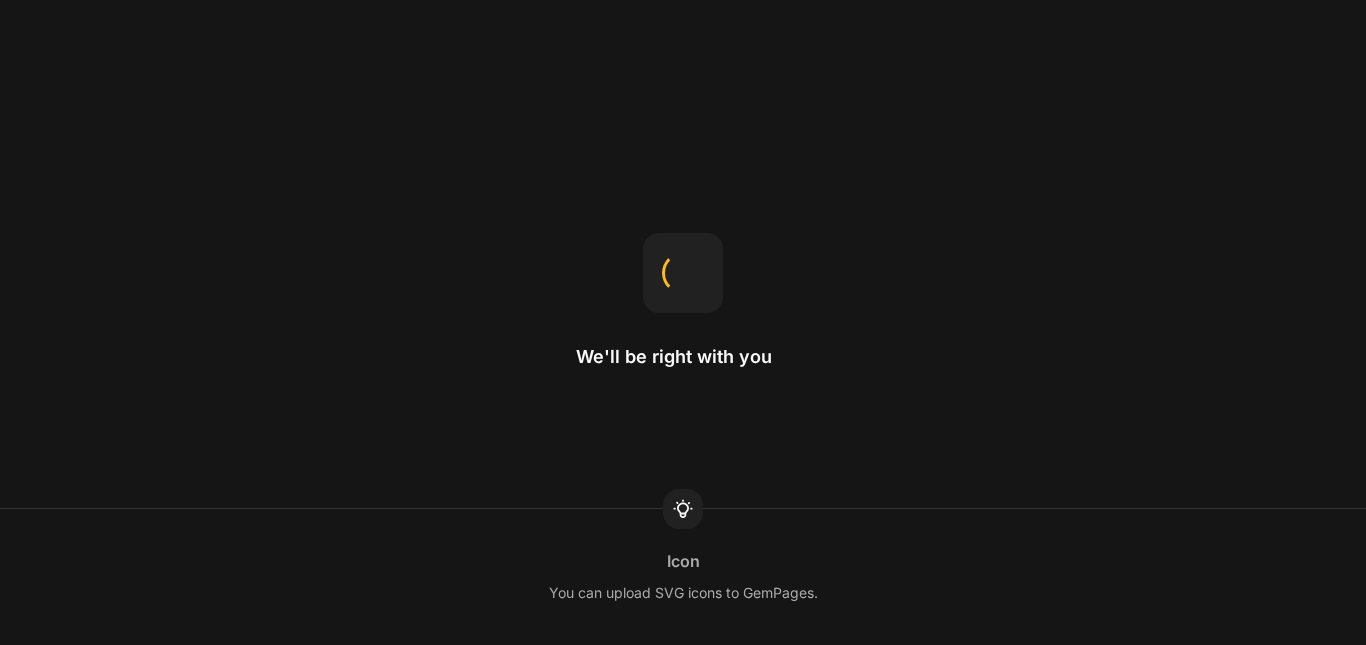 scroll, scrollTop: 0, scrollLeft: 0, axis: both 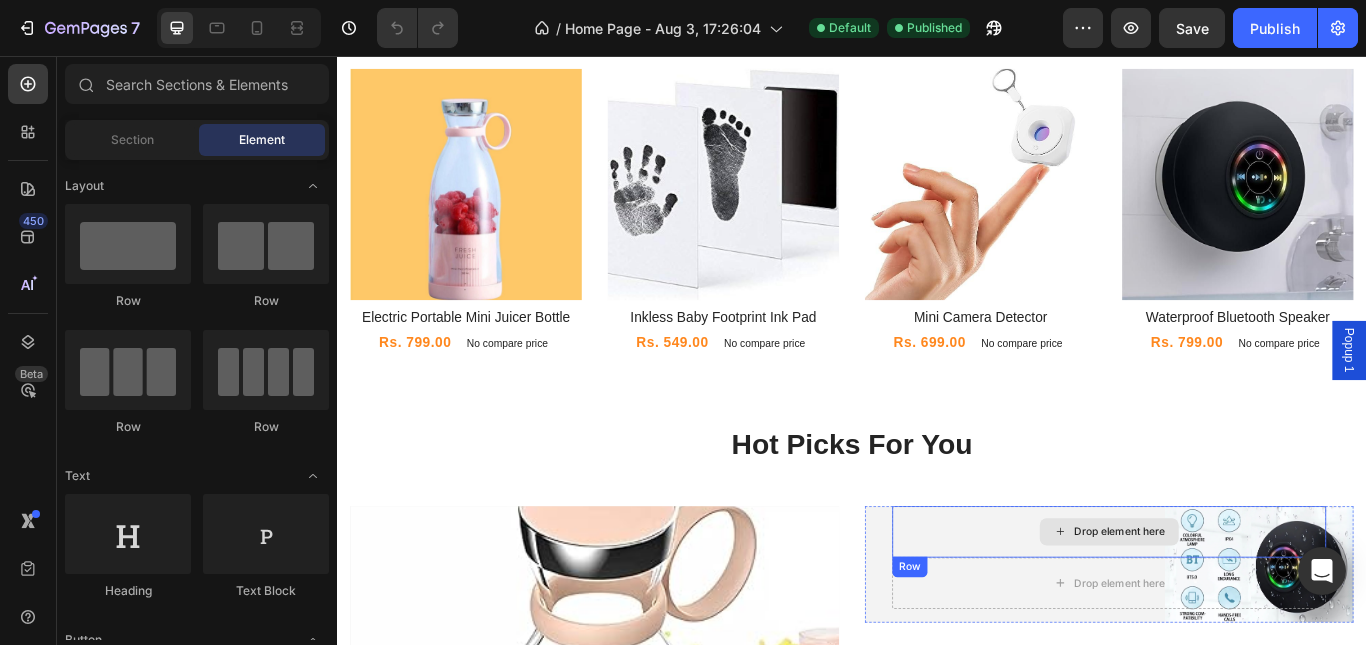 click on "Drop element here" at bounding box center [1237, 611] 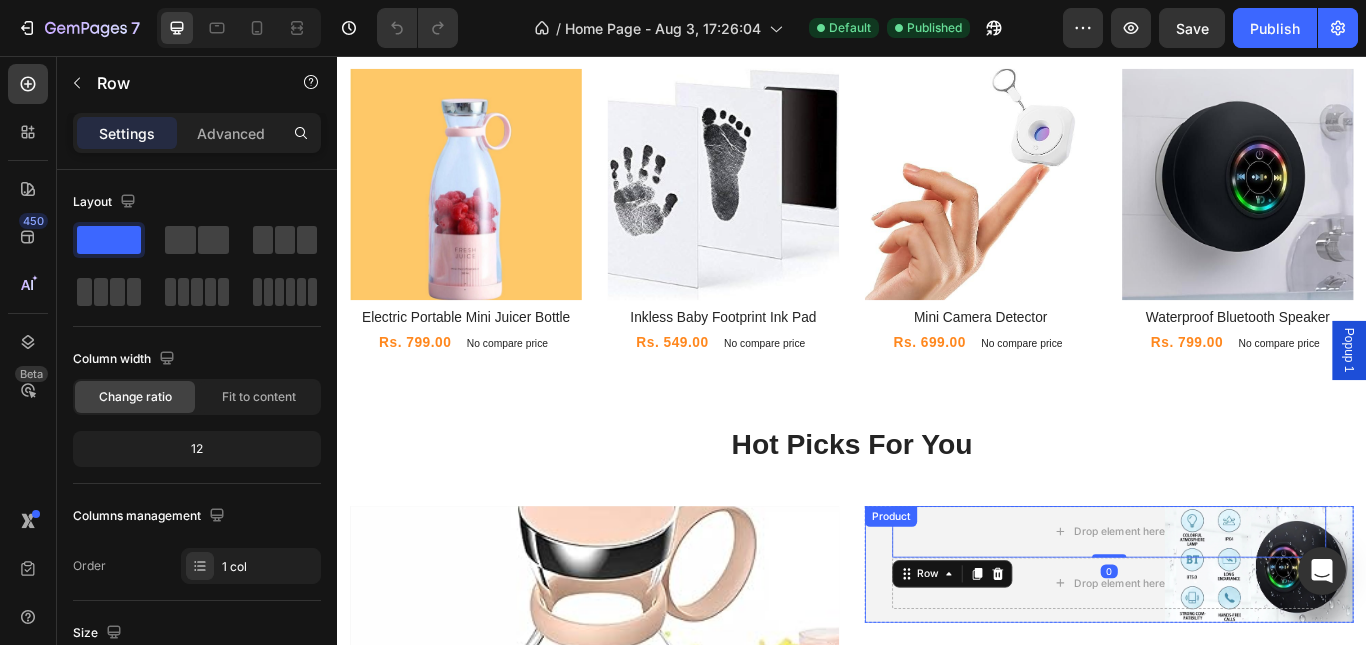 click on "Drop element here Row   0
Drop element here Product" at bounding box center [1237, 649] 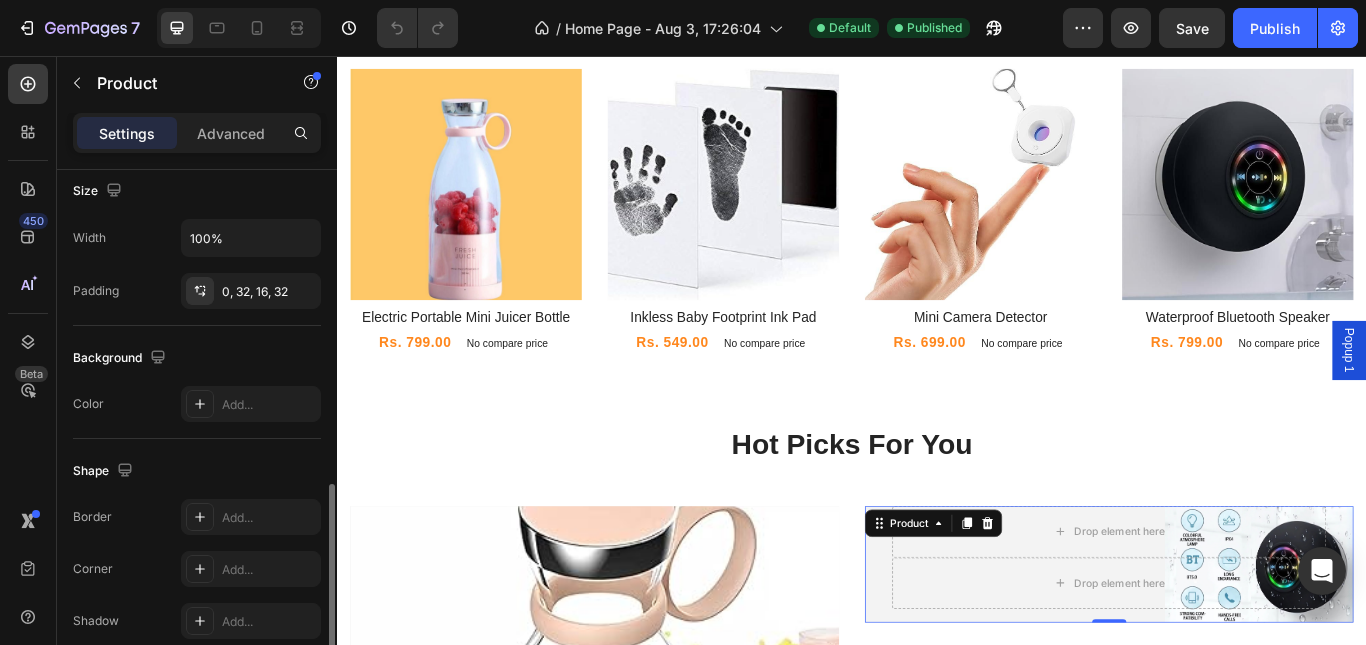 scroll, scrollTop: 707, scrollLeft: 0, axis: vertical 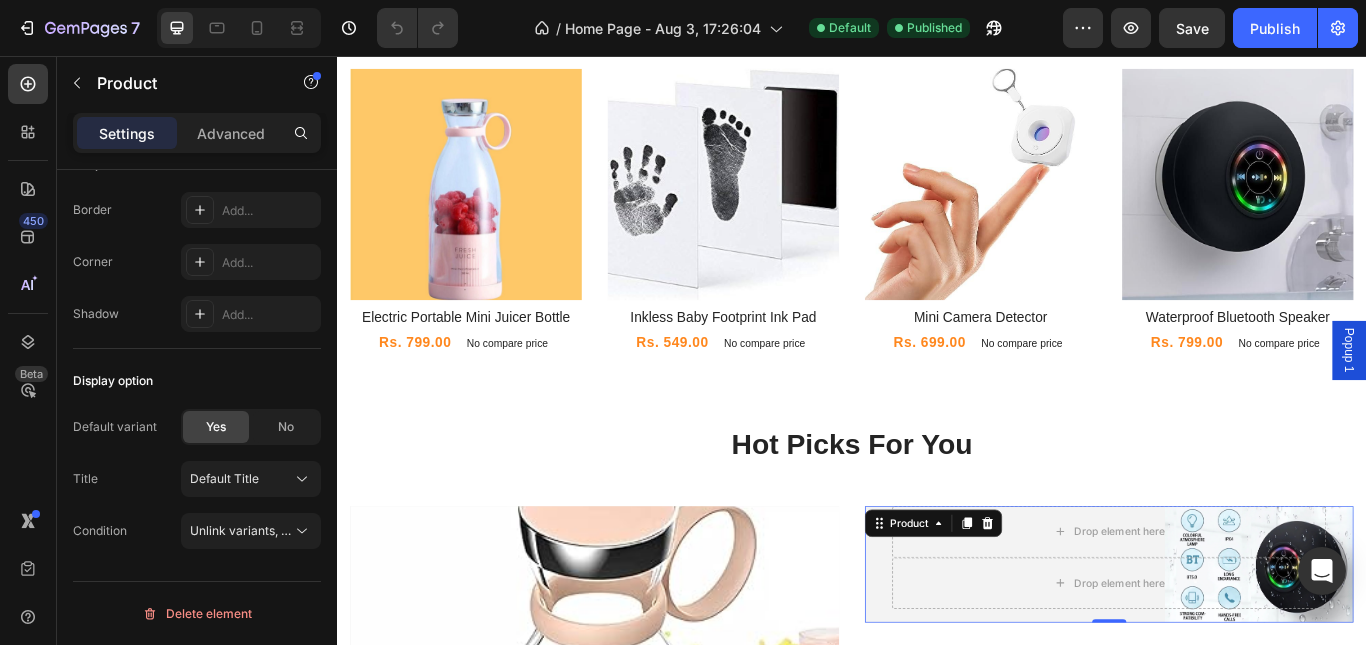 click on "Drop element here Row
Drop element here Product   0" at bounding box center [1237, 649] 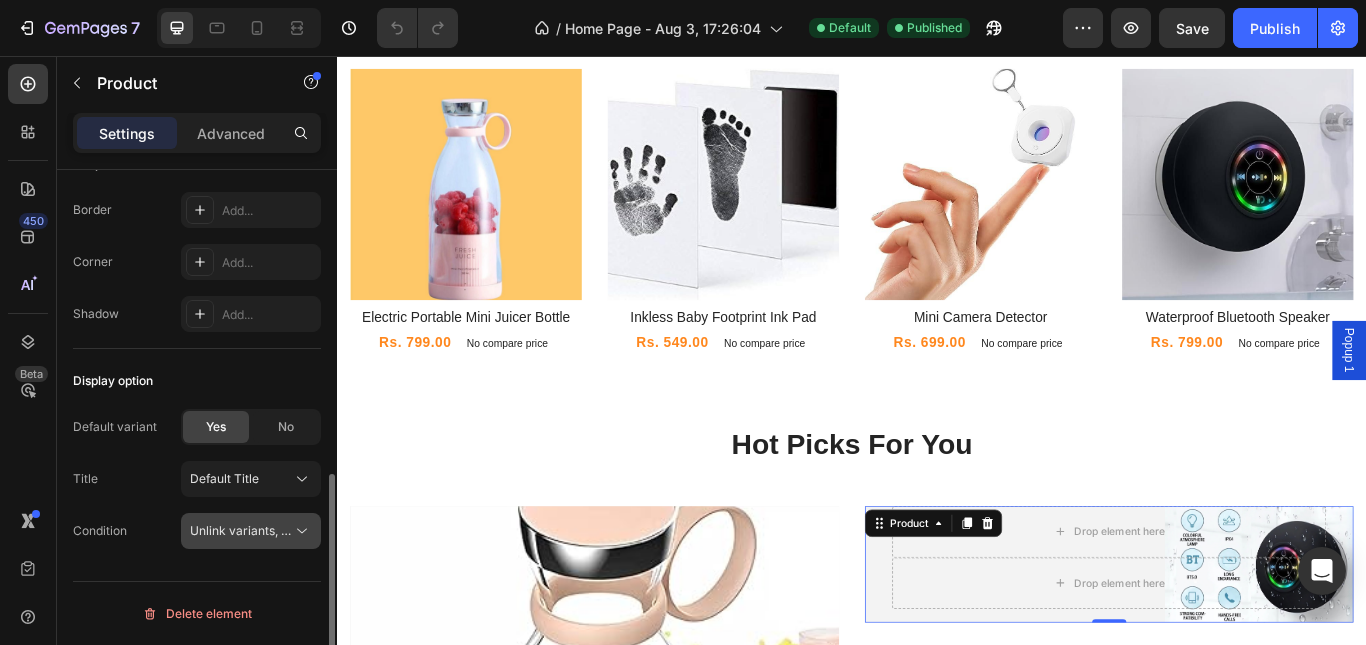click on "Unlink variants, quantity <br> between same products" at bounding box center [343, 530] 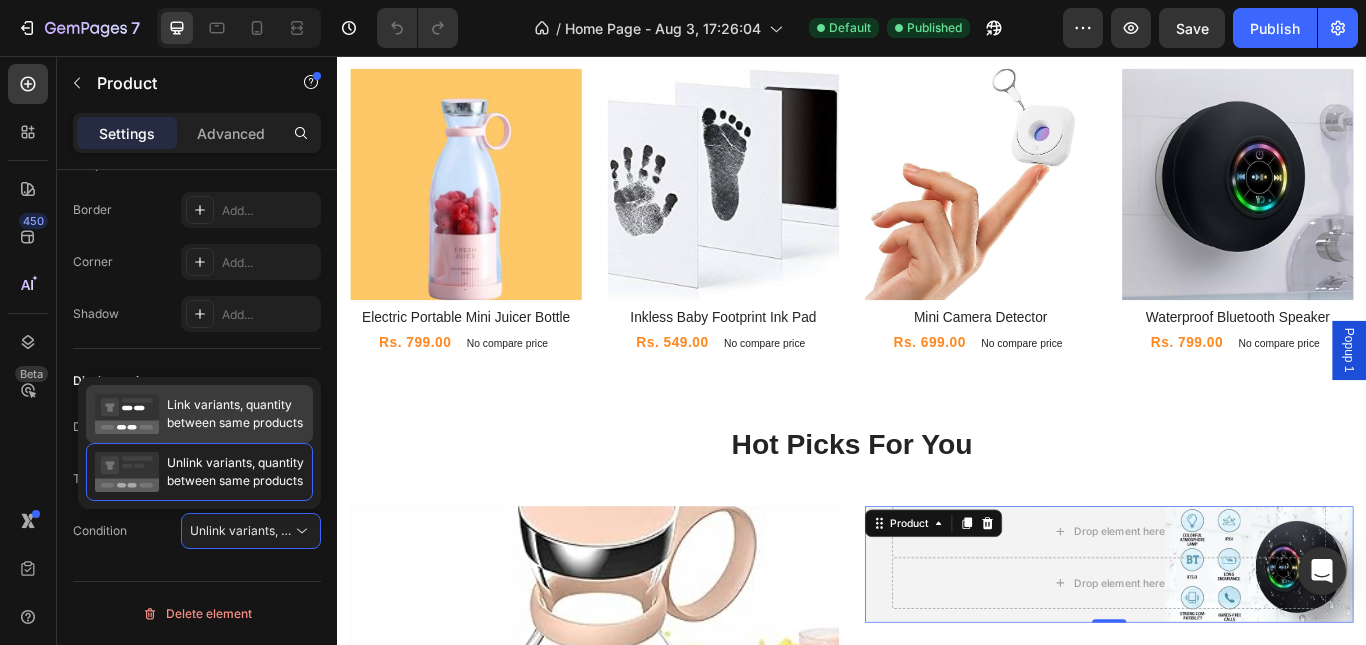 click on "Link variants, quantity   between same products" at bounding box center [235, 414] 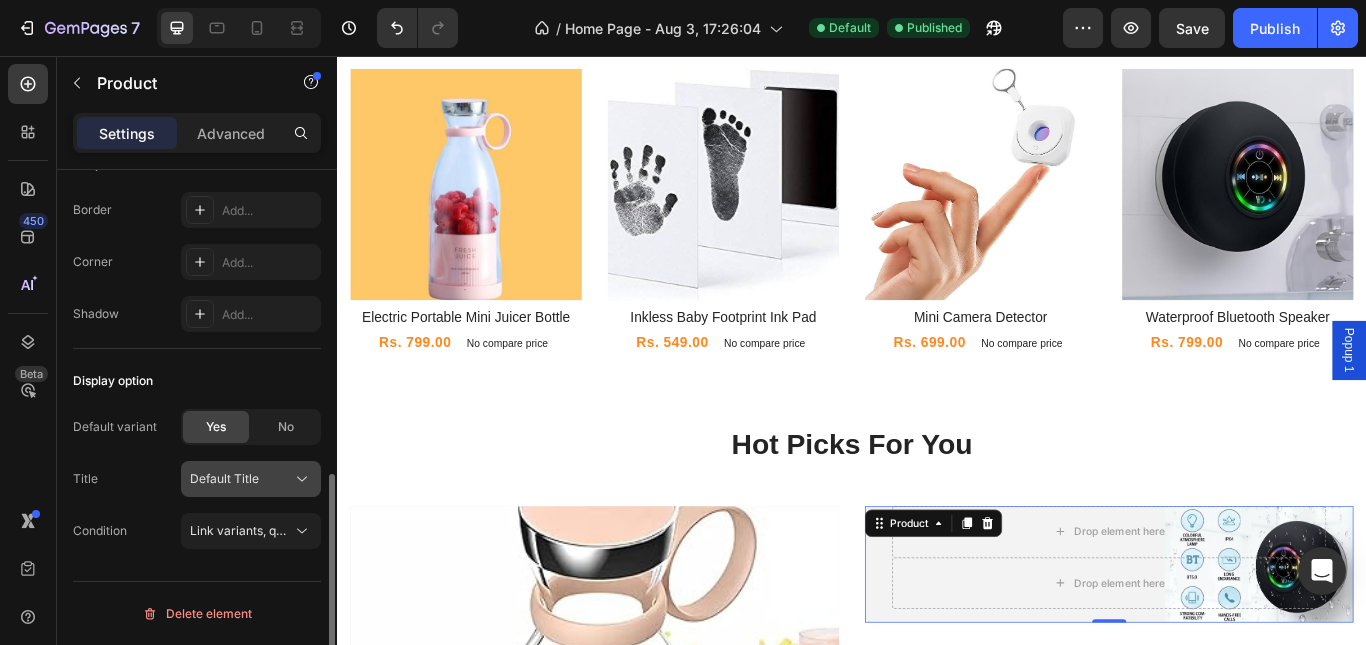click on "Default Title" at bounding box center [224, 479] 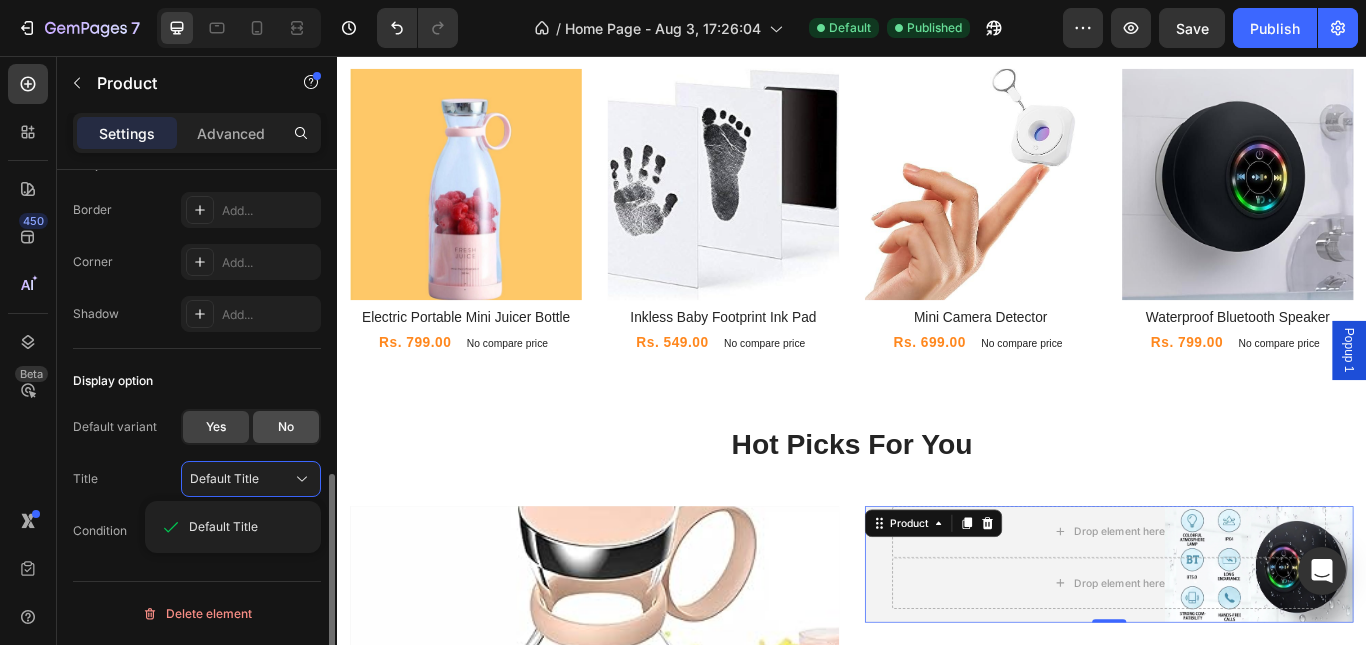 click on "No" 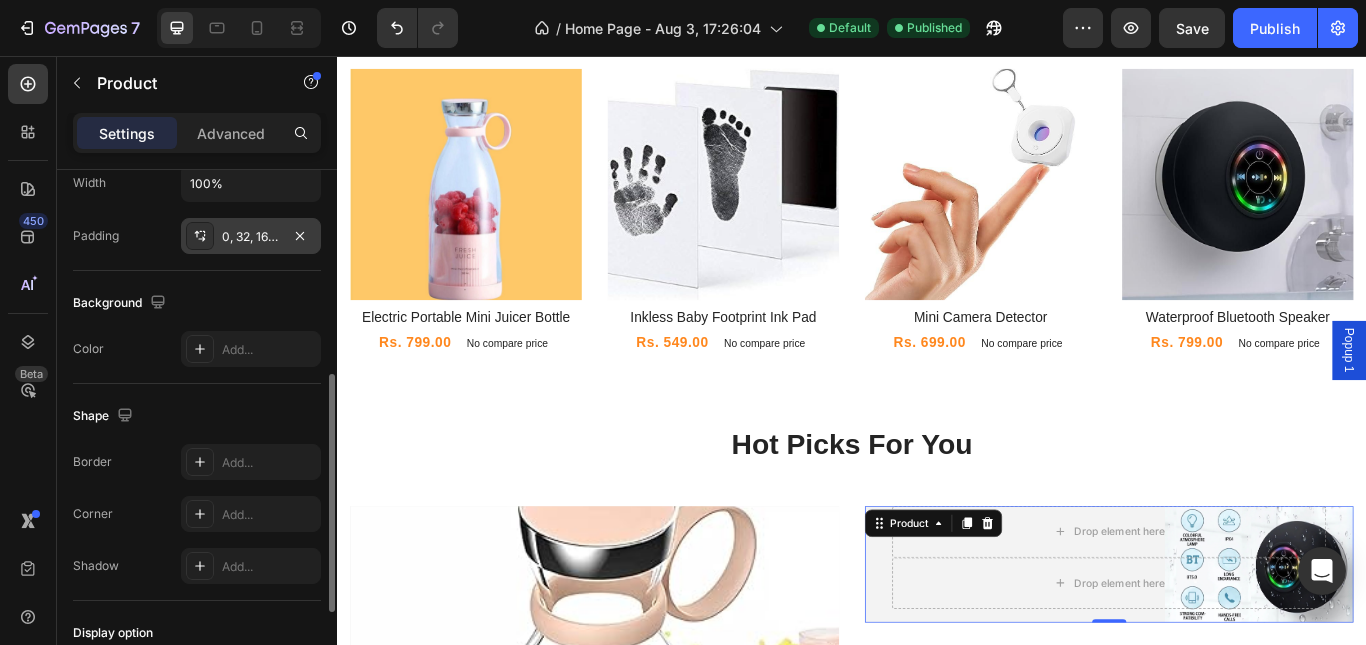 scroll, scrollTop: 155, scrollLeft: 0, axis: vertical 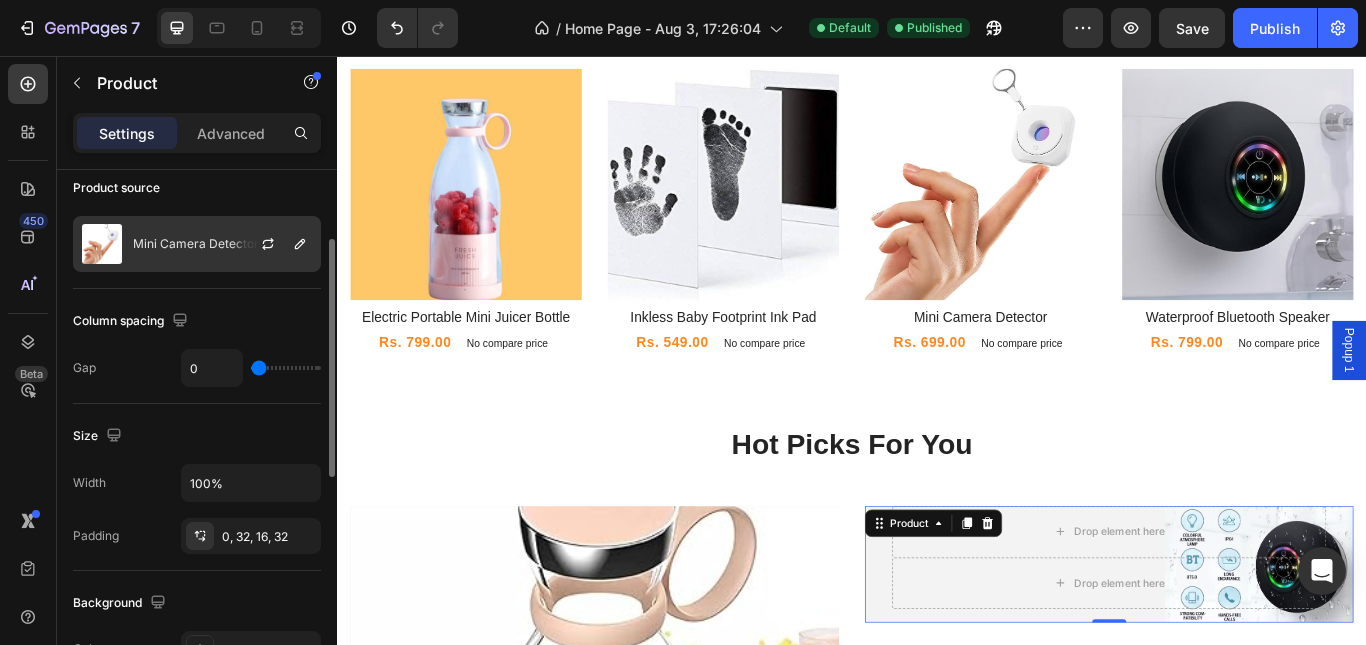 click at bounding box center [276, 244] 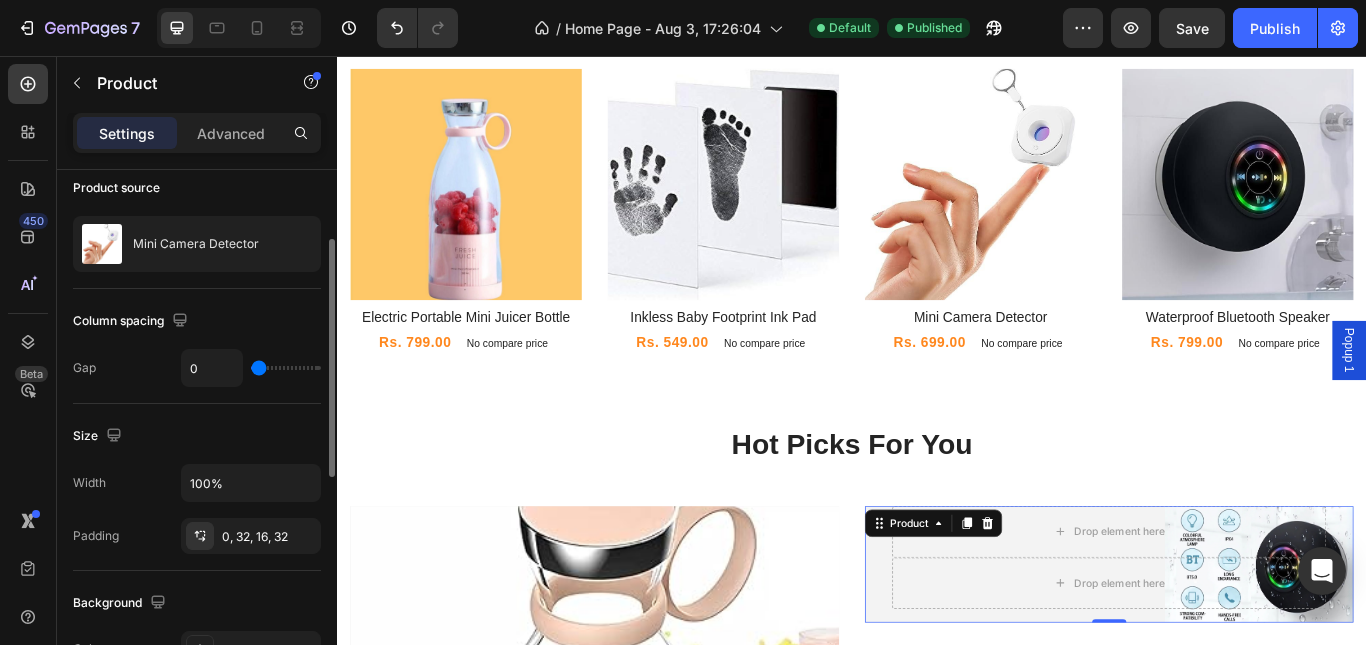 type on "3" 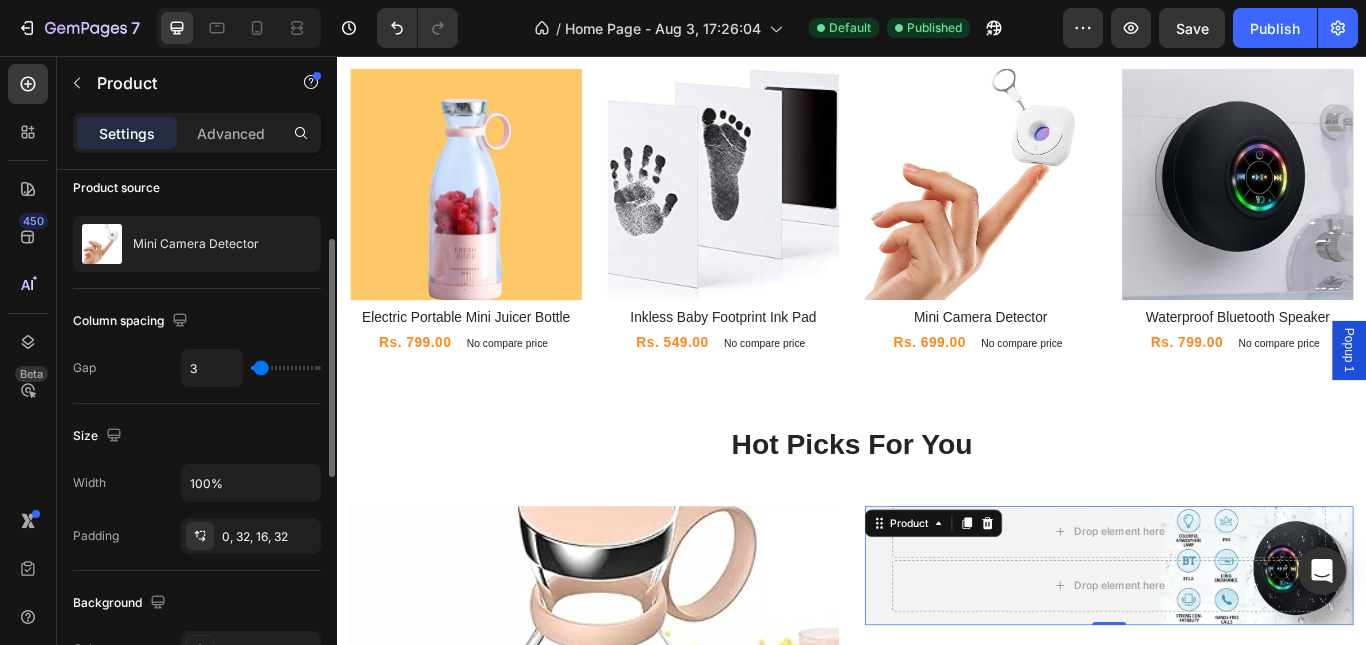 type on "4" 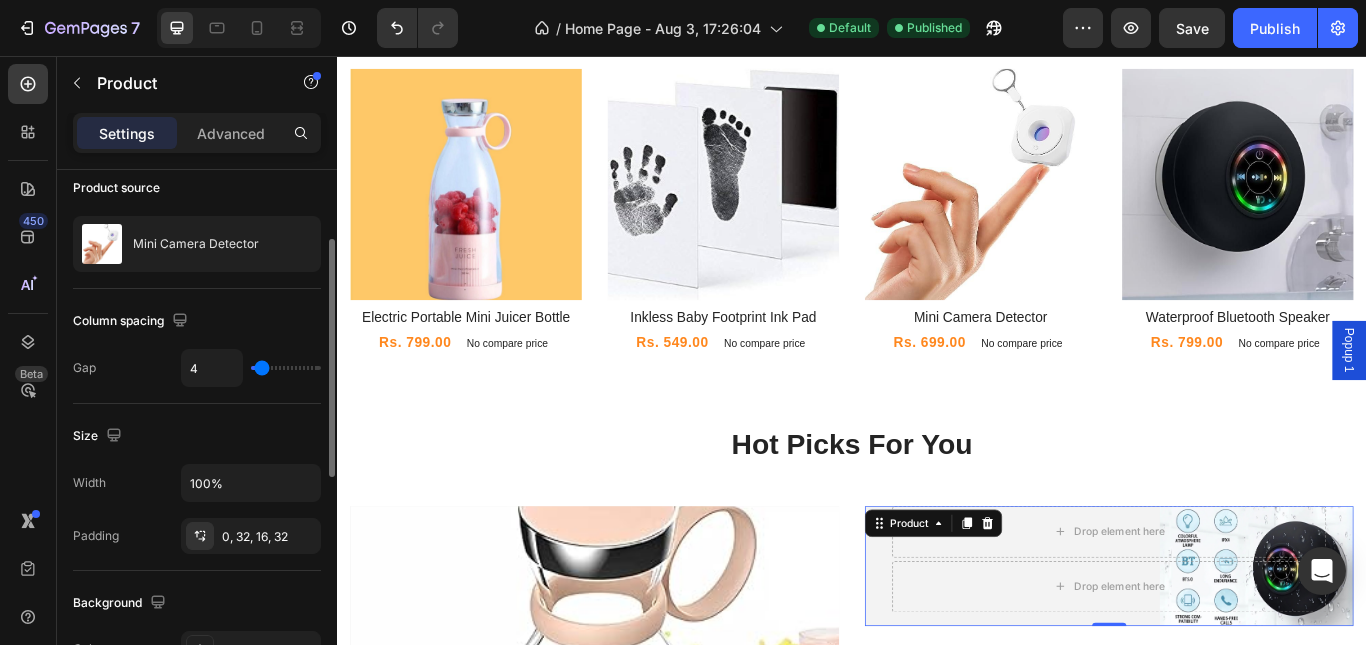 type on "6" 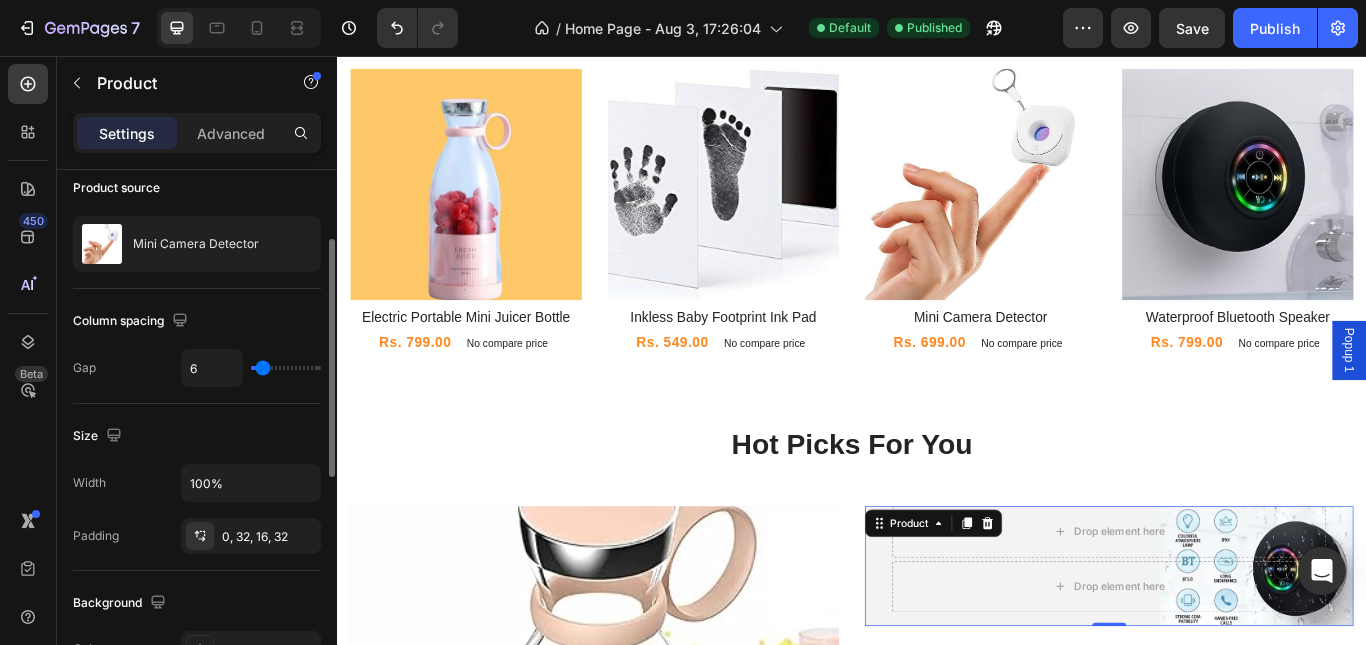 type on "9" 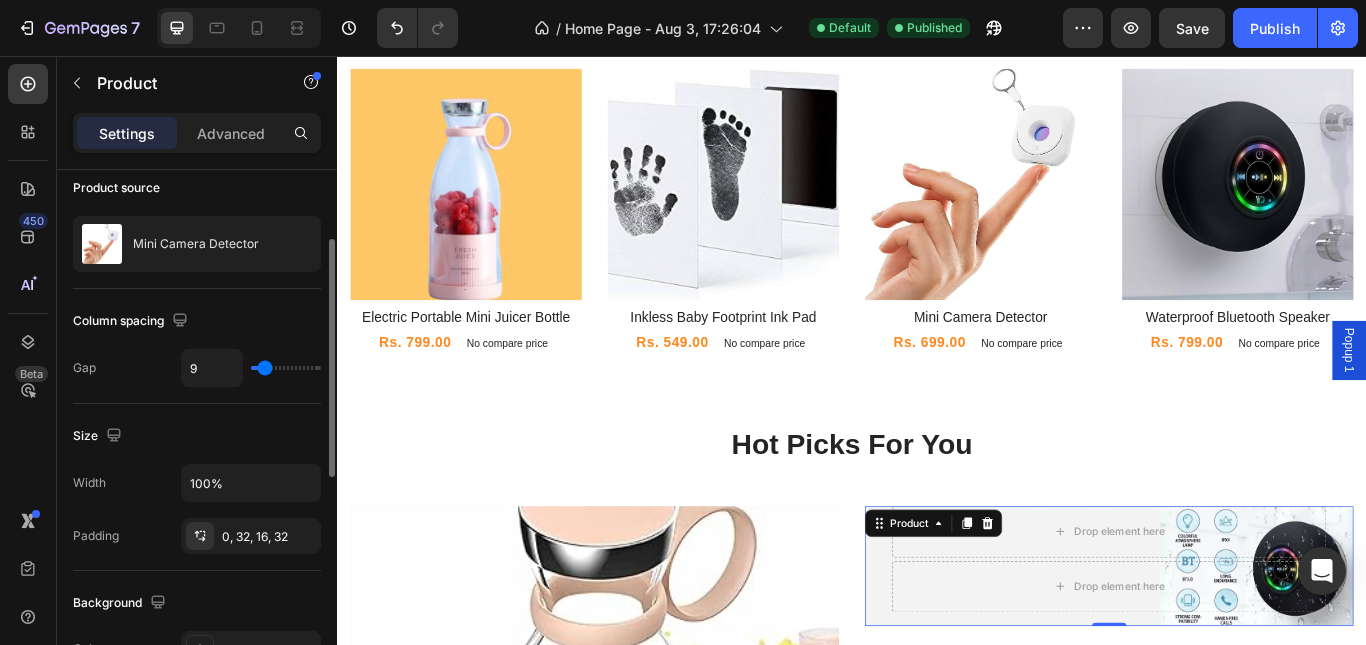 type on "10" 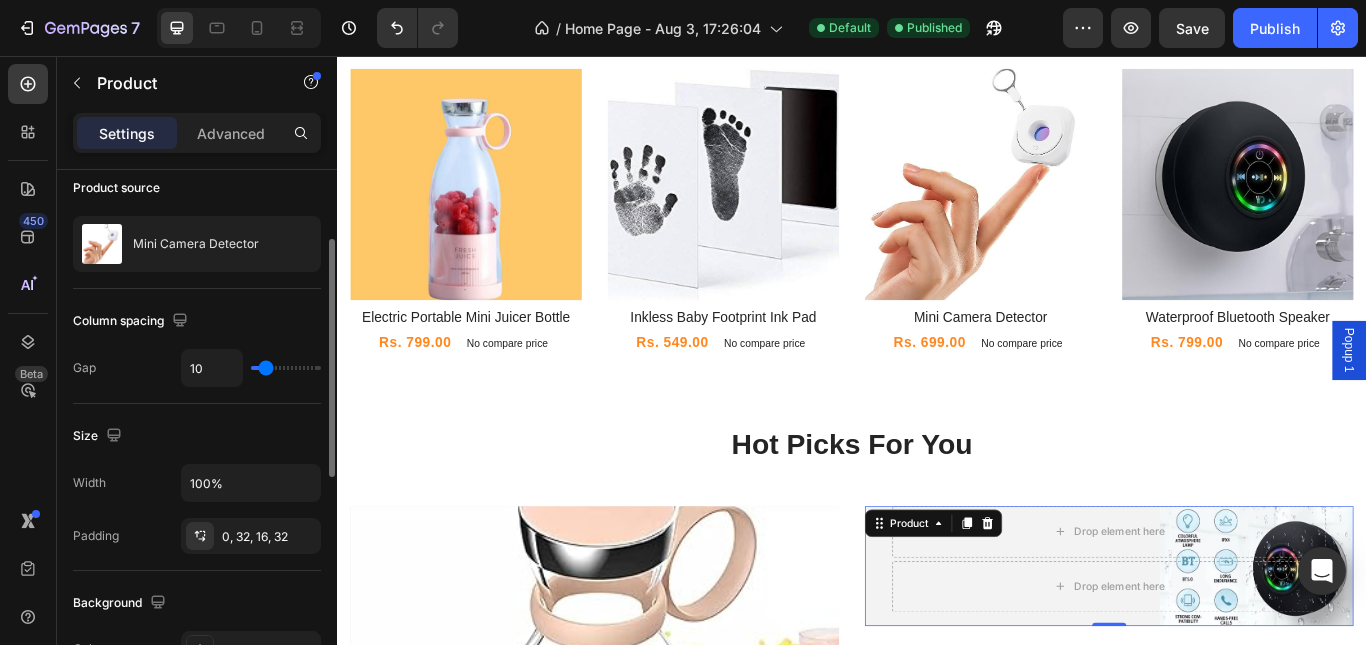 type on "12" 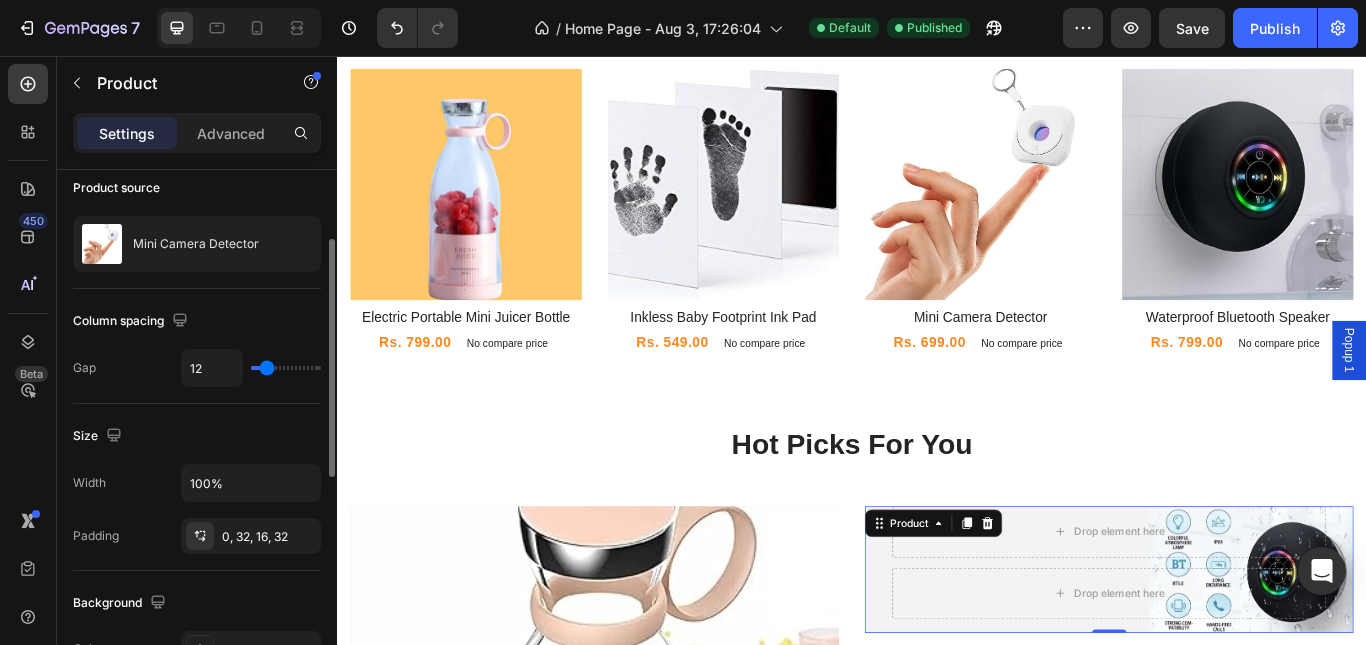 type on "13" 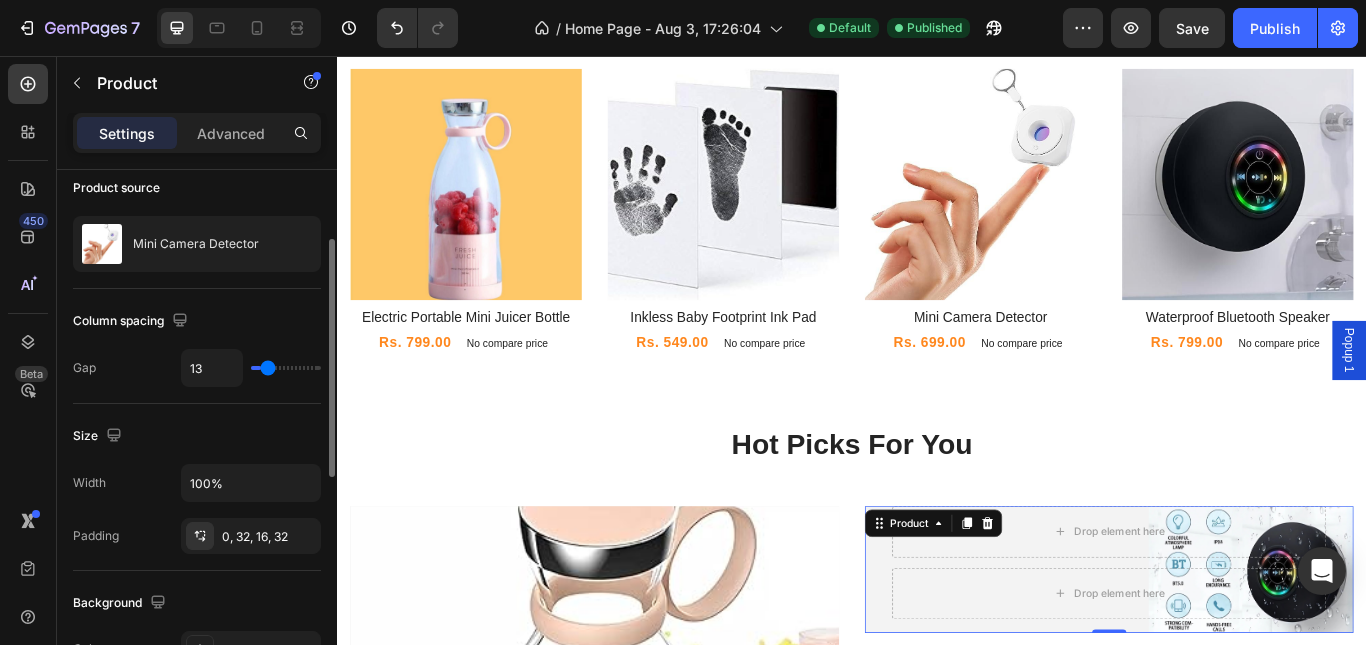 type on "15" 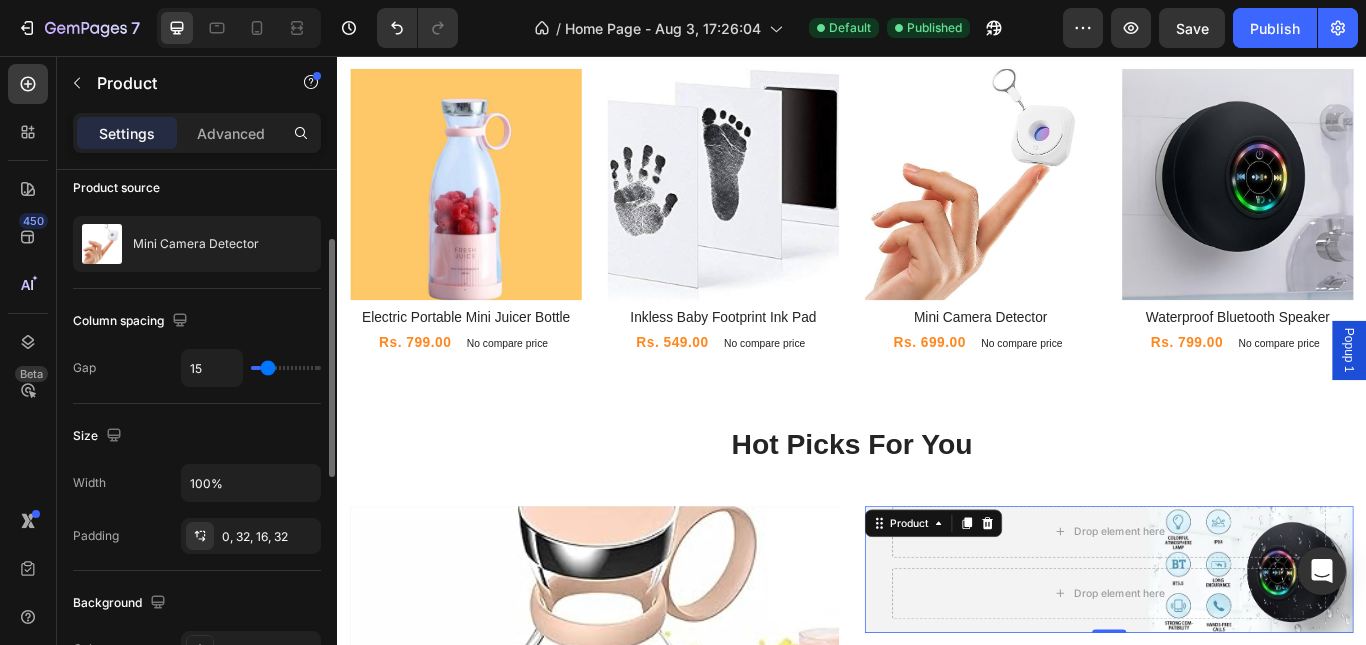type on "15" 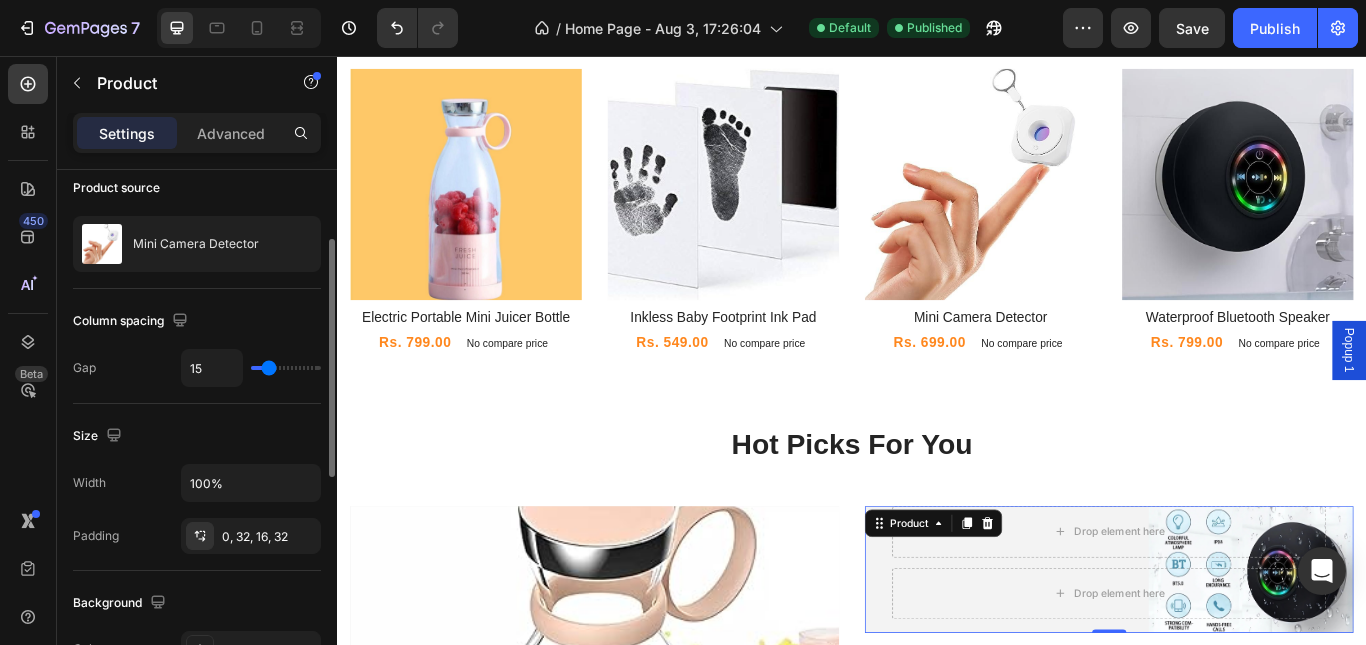 type on "16" 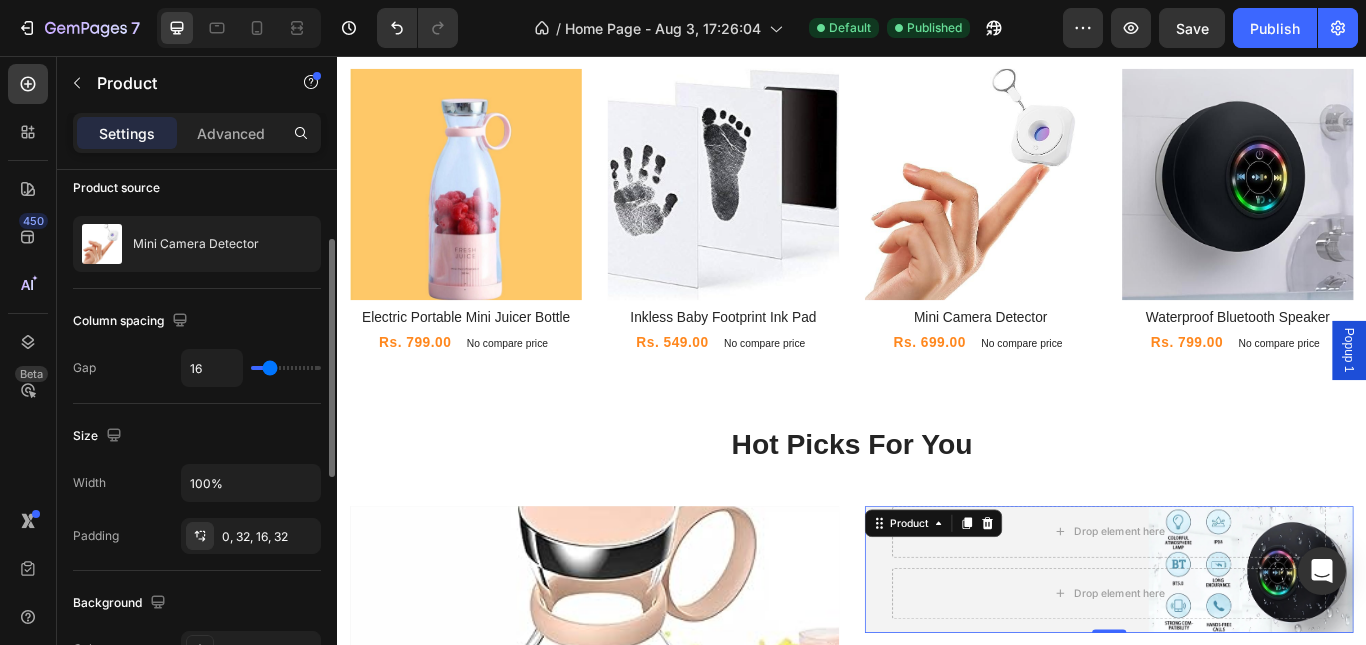 type on "22" 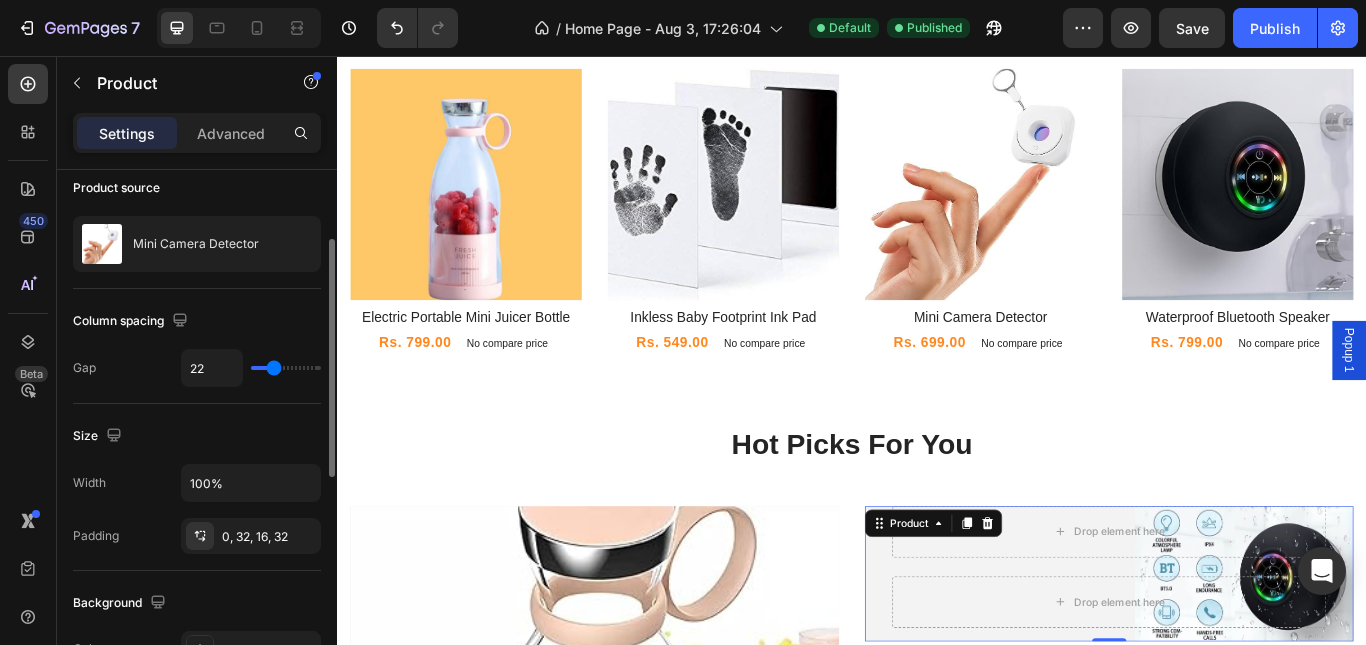 type on "24" 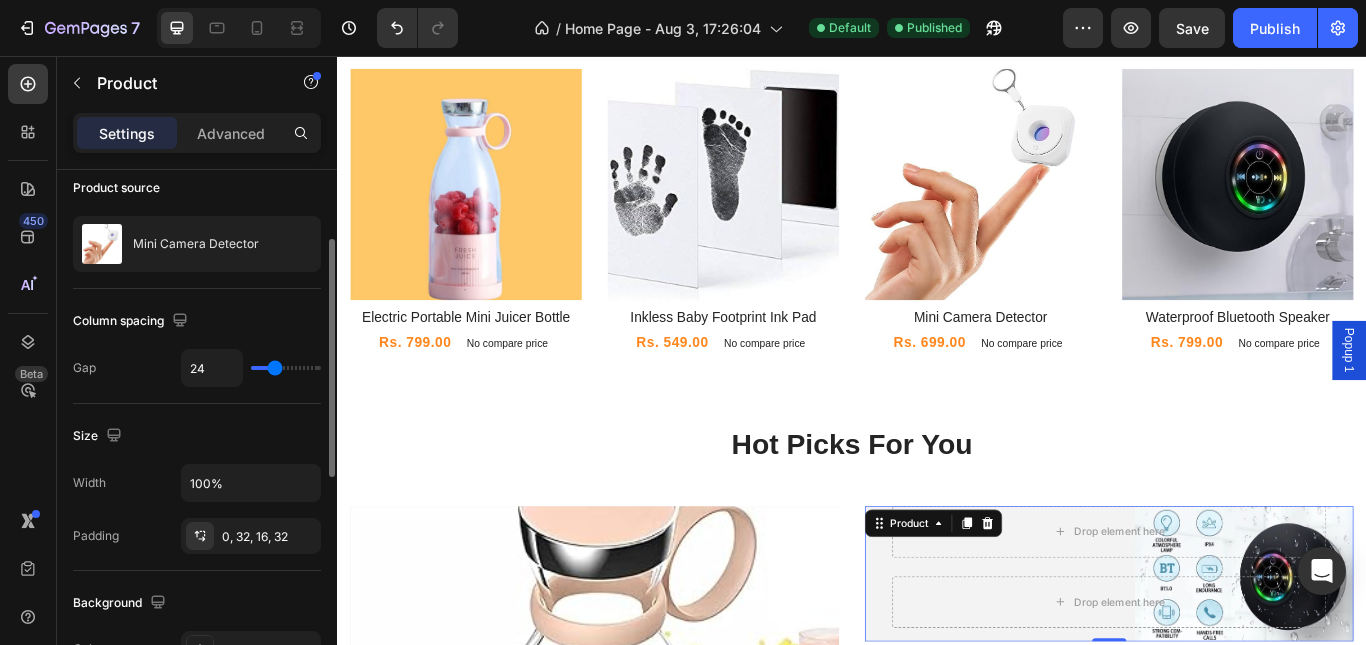 type on "25" 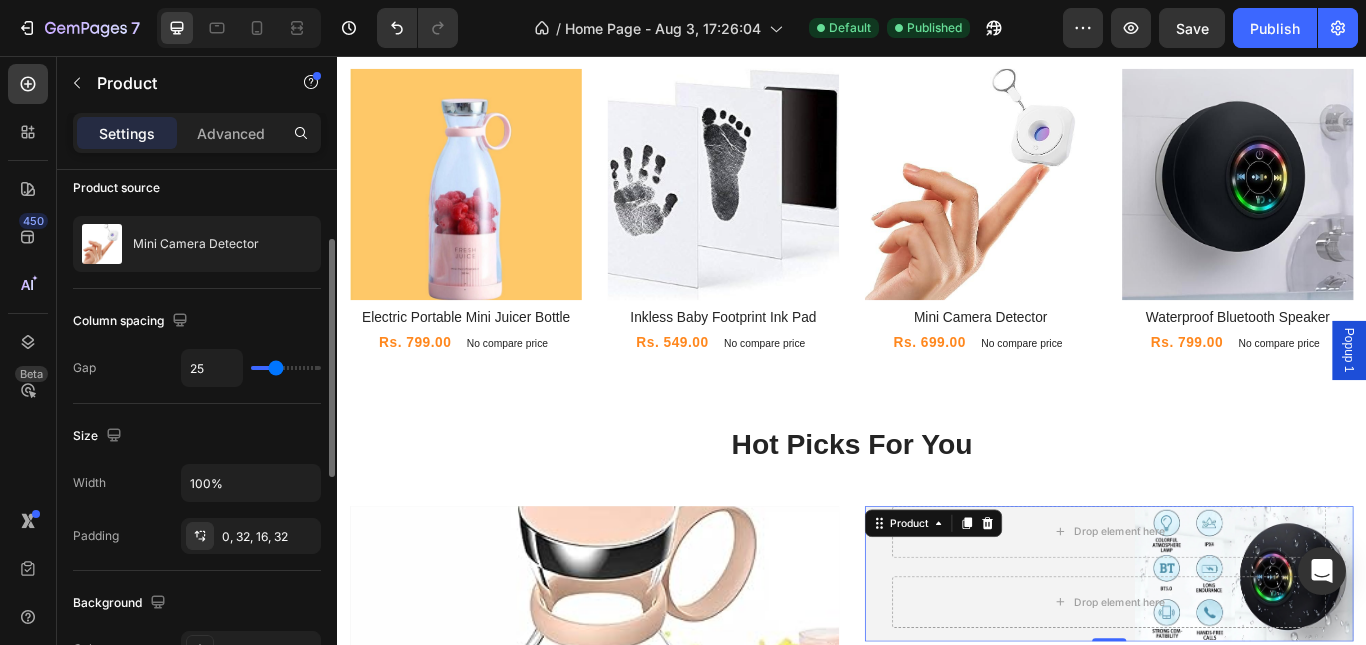 type on "27" 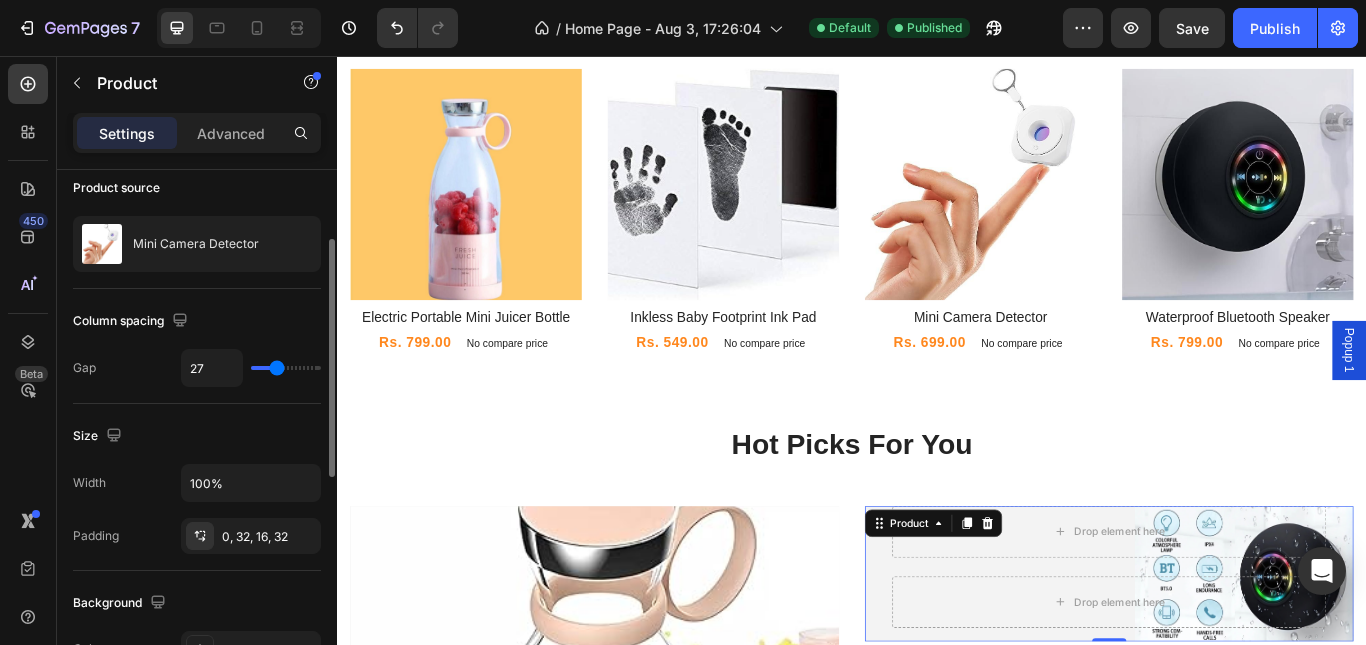 type on "28" 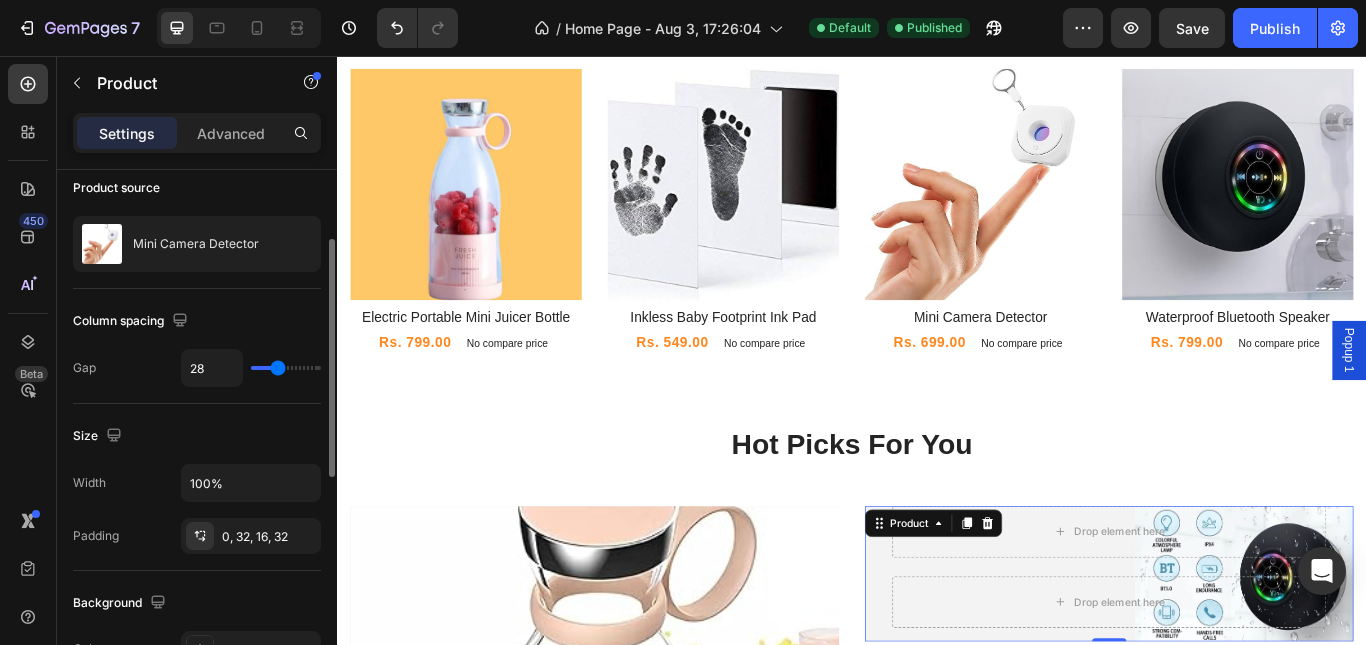 type on "39" 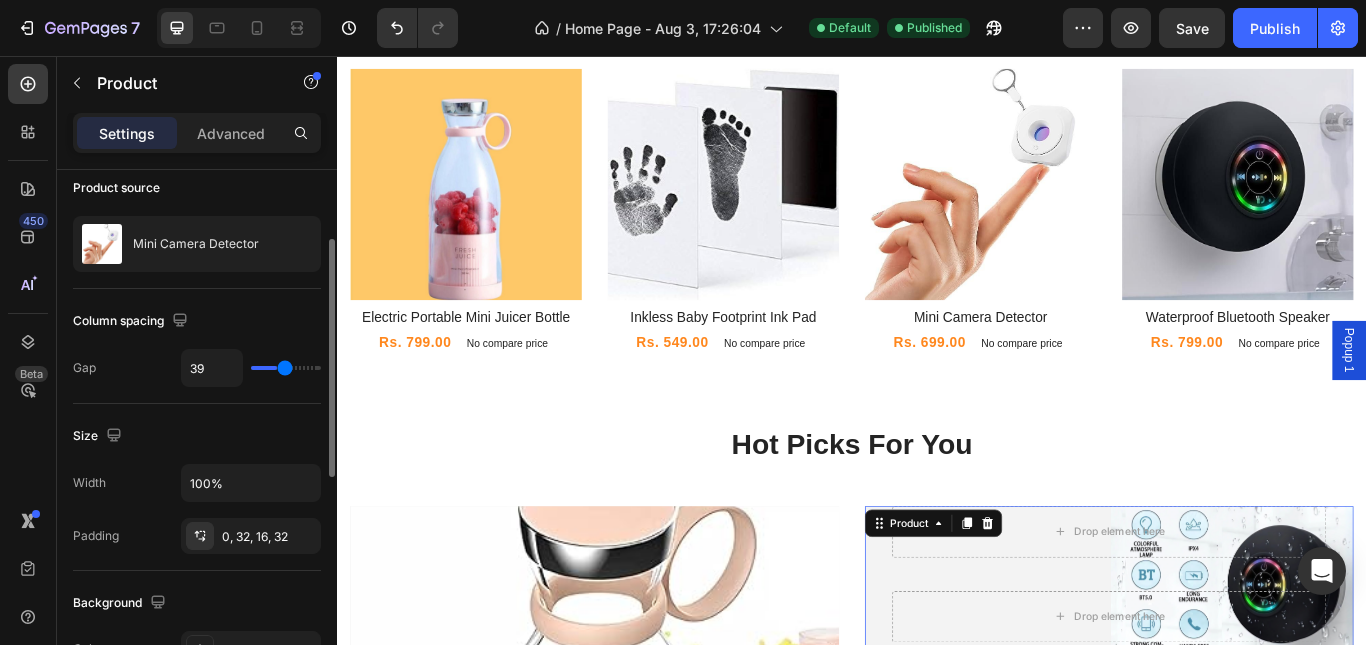 type on "41" 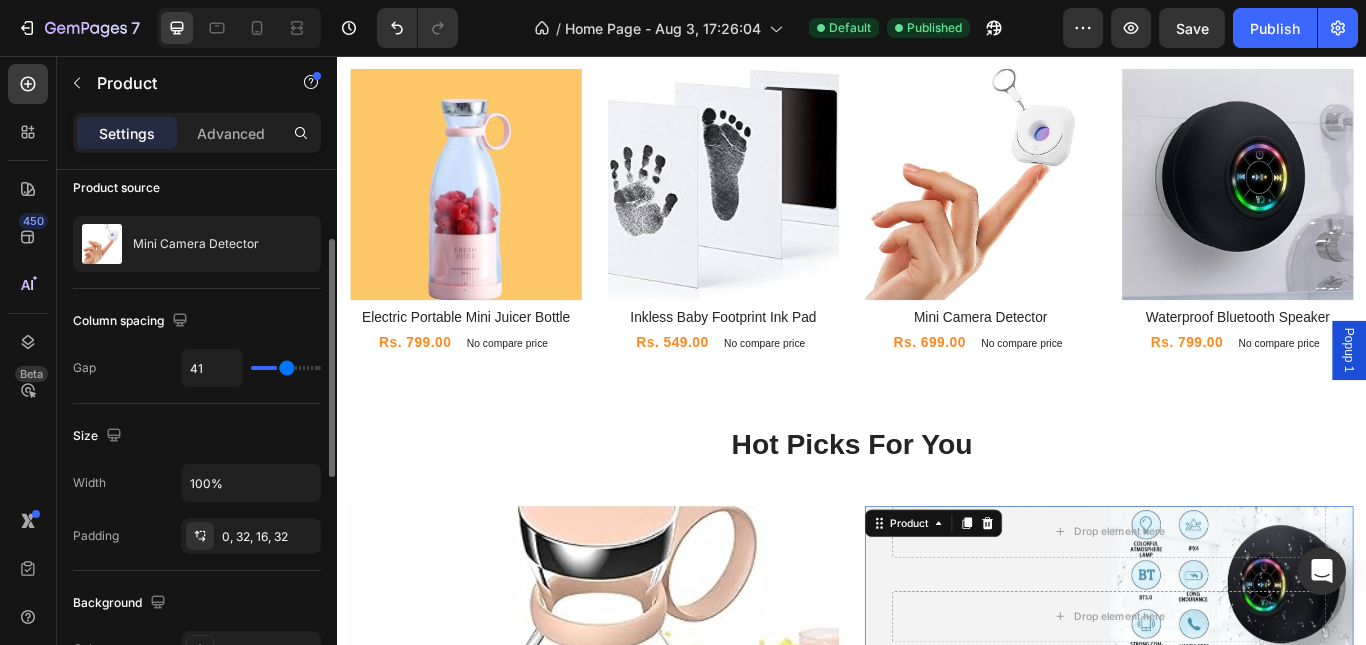 type on "43" 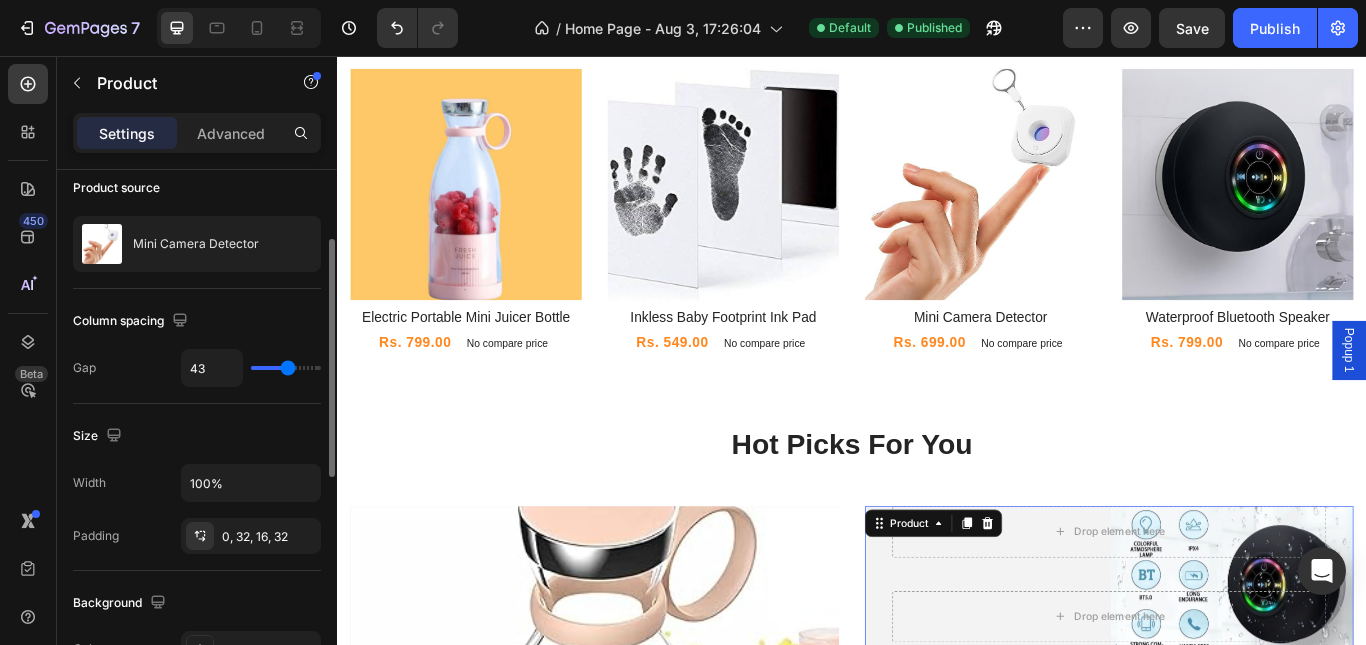 type on "44" 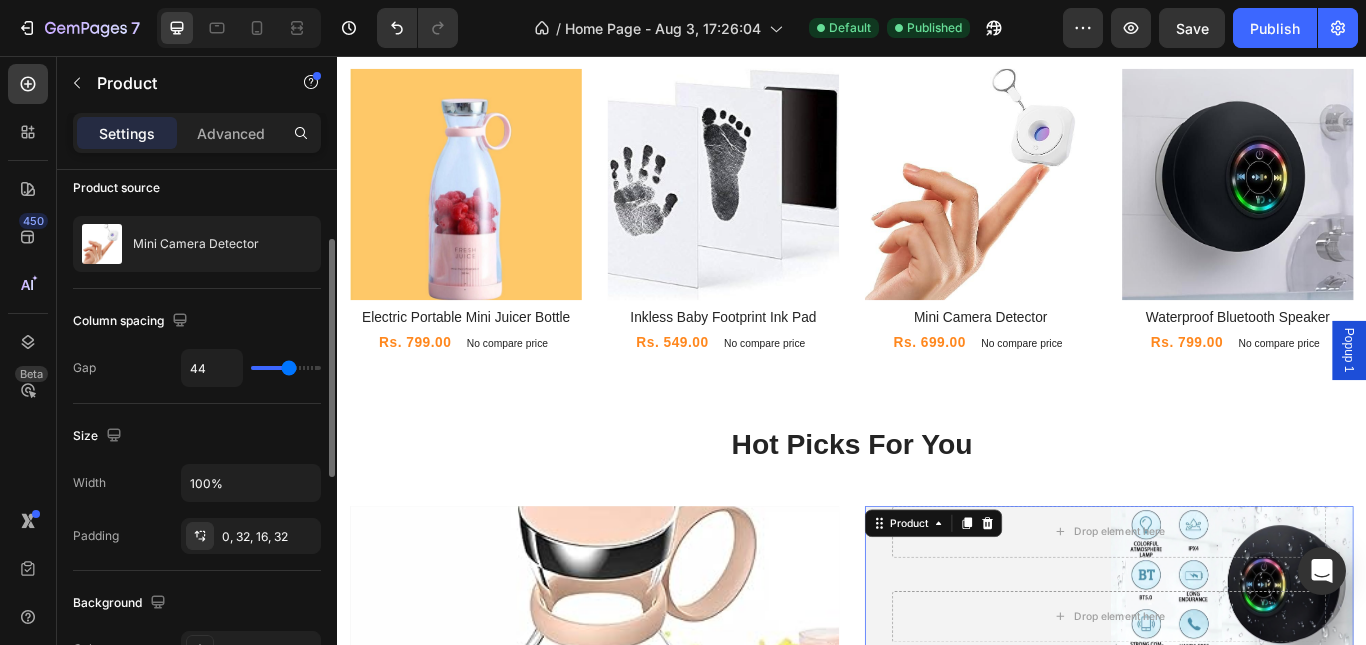 type on "46" 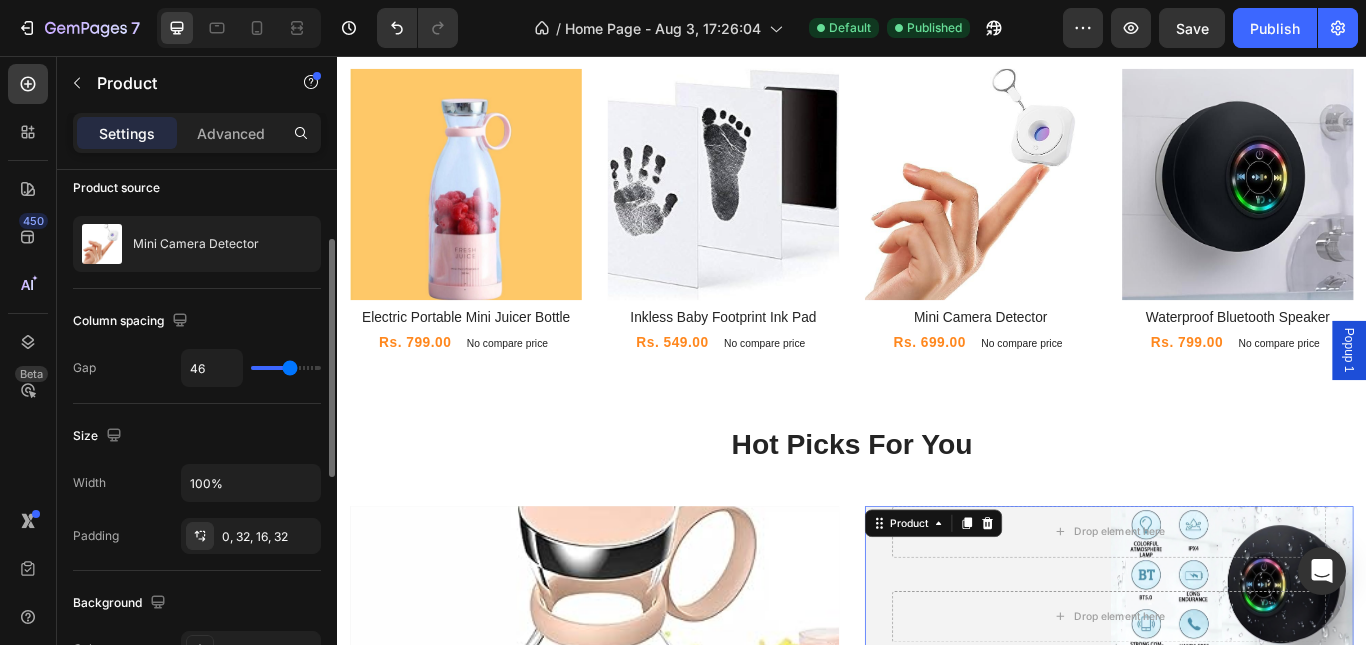 type on "47" 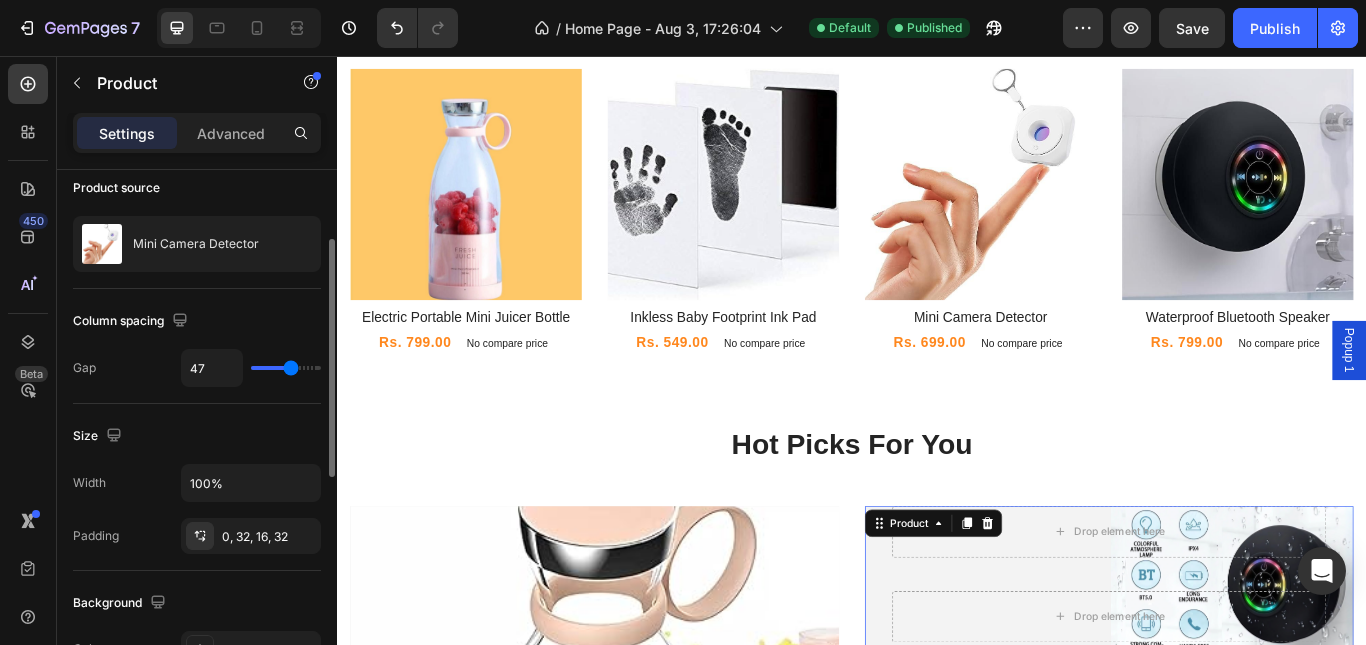 type on "52" 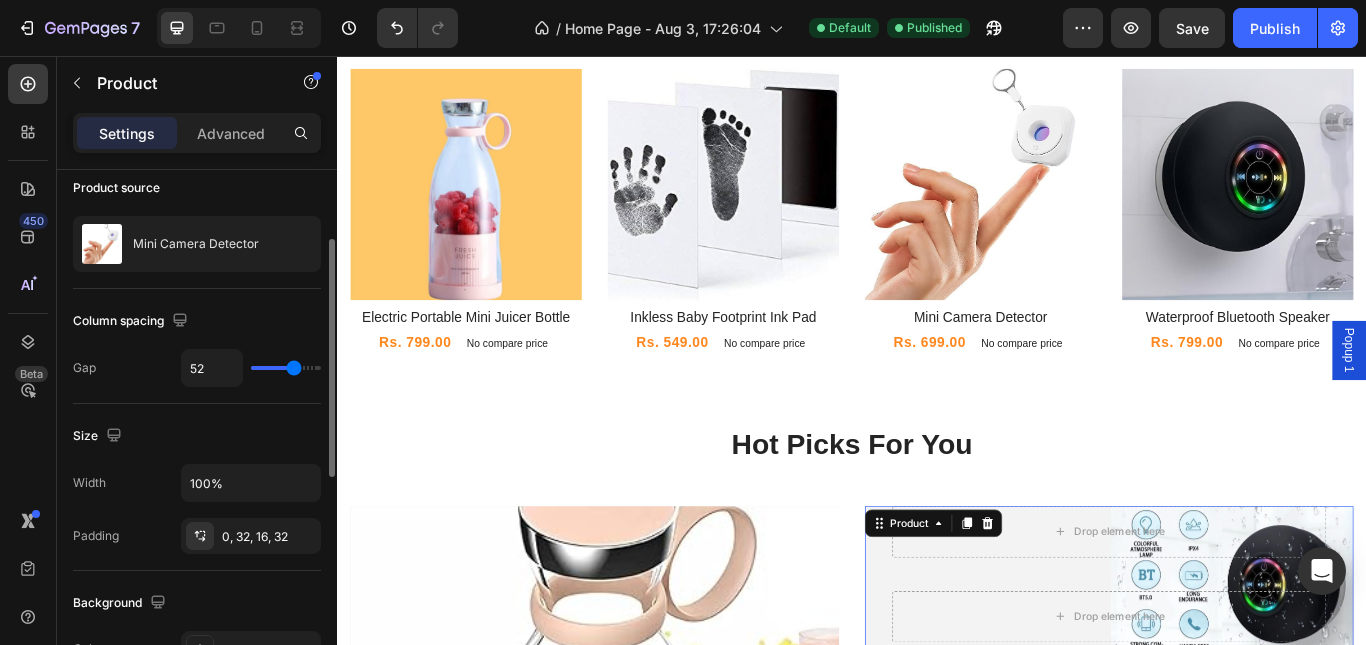 type on "61" 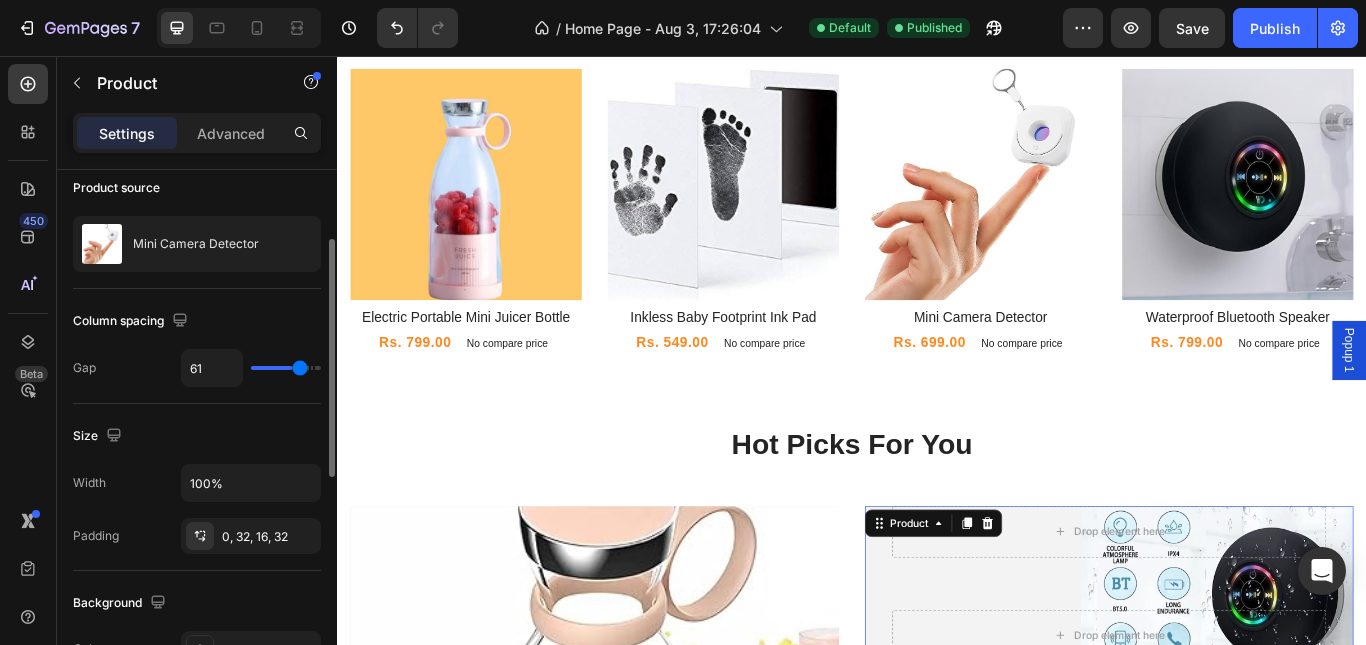 type on "62" 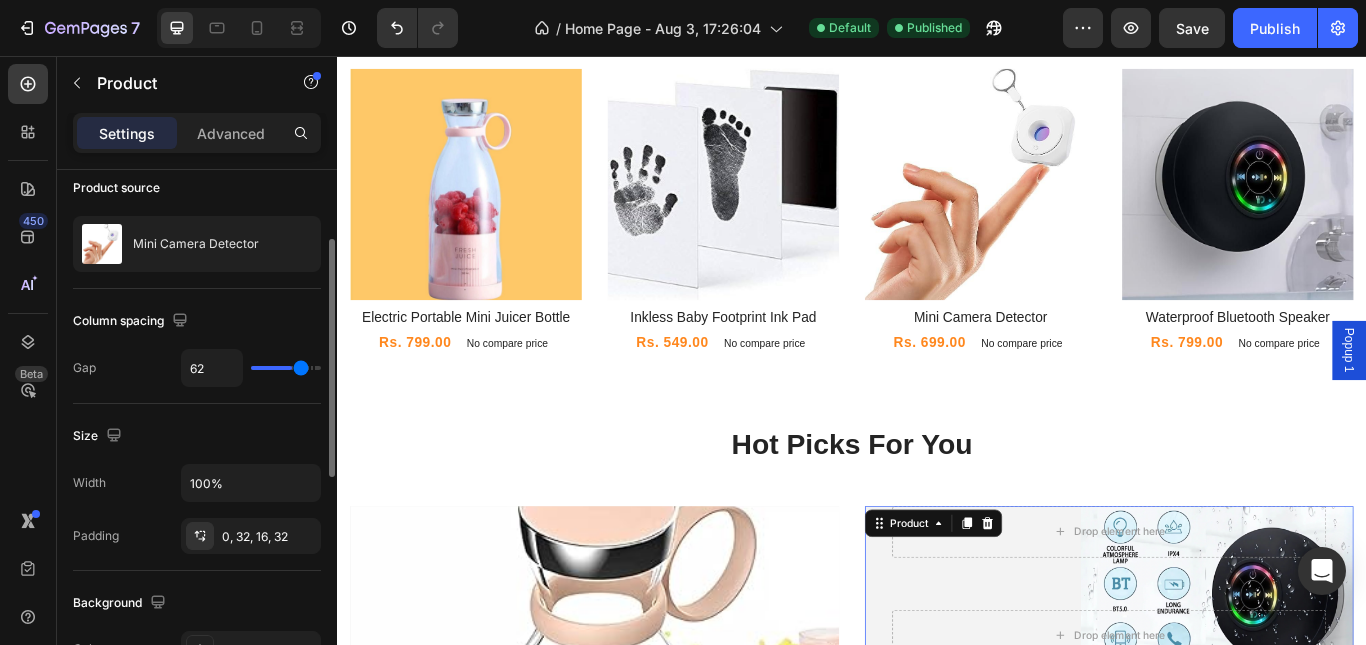 type on "68" 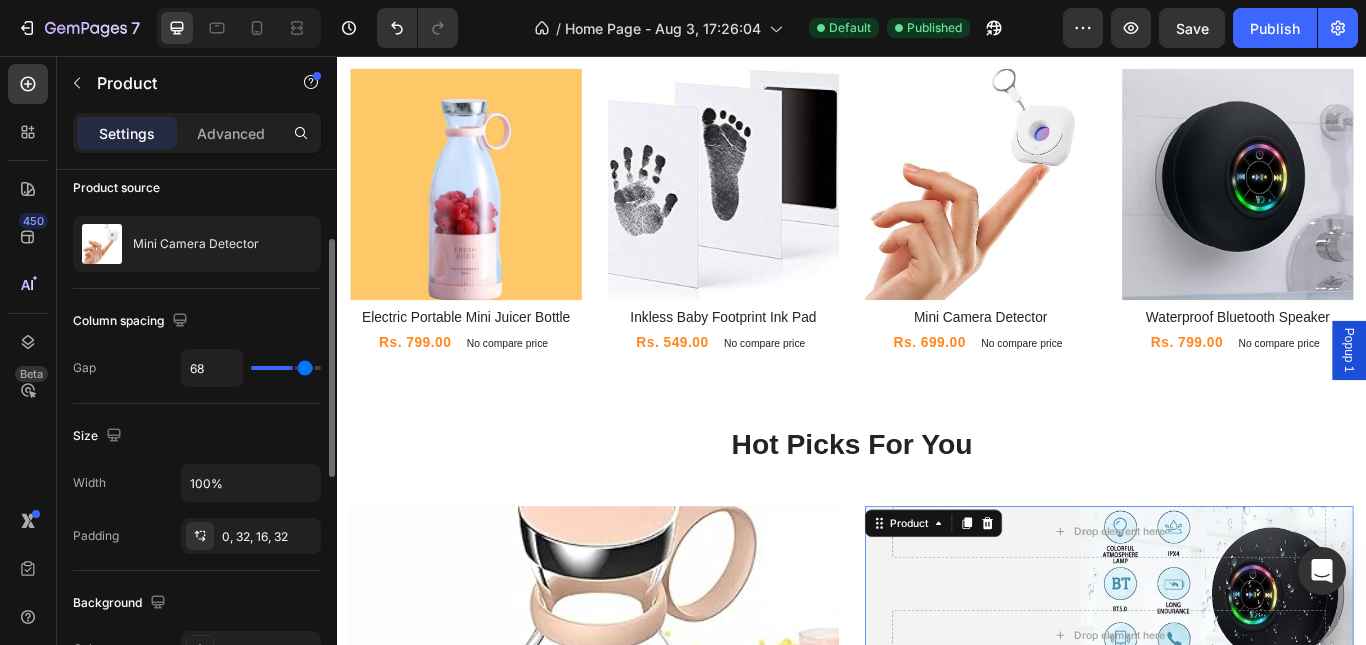 type on "80" 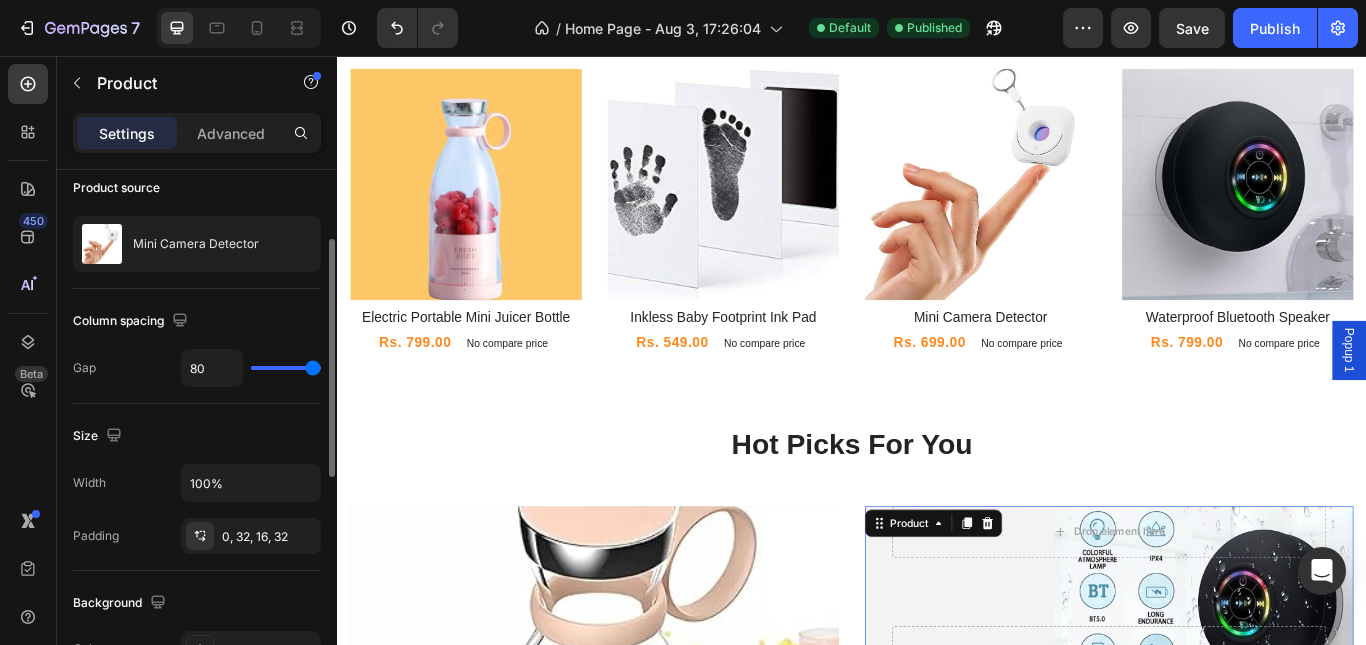 drag, startPoint x: 252, startPoint y: 372, endPoint x: 335, endPoint y: 371, distance: 83.00603 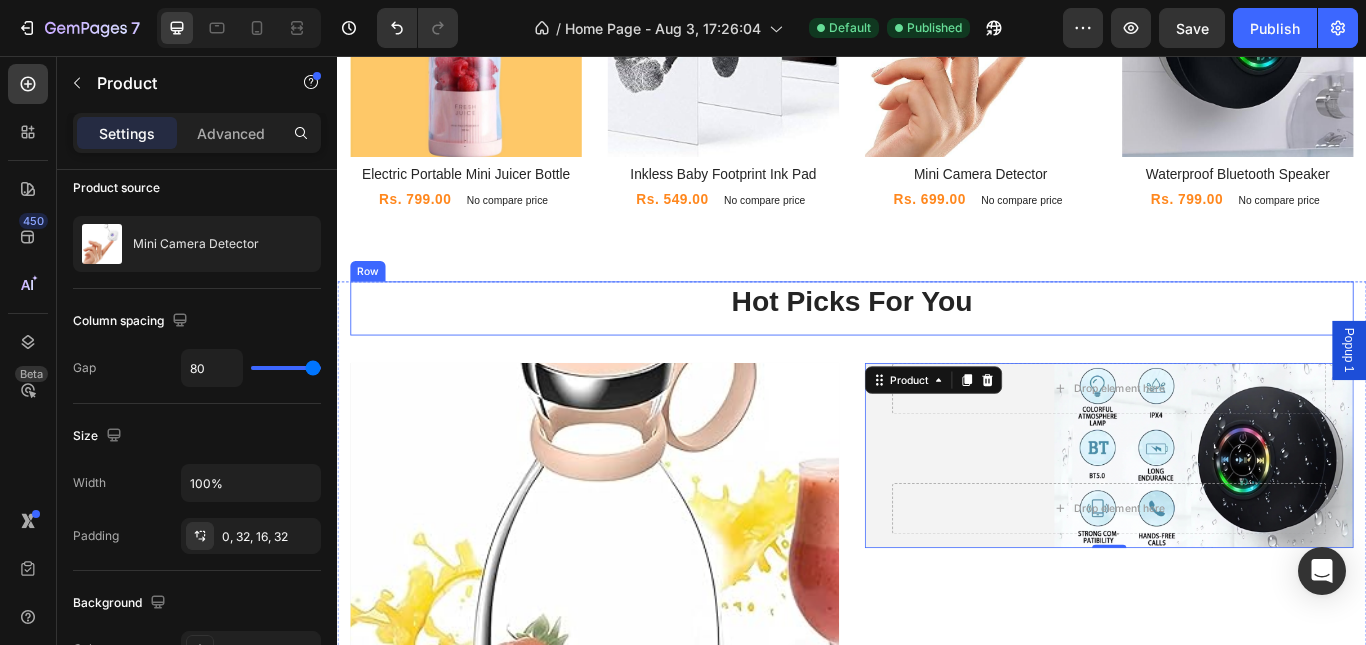 scroll, scrollTop: 1200, scrollLeft: 0, axis: vertical 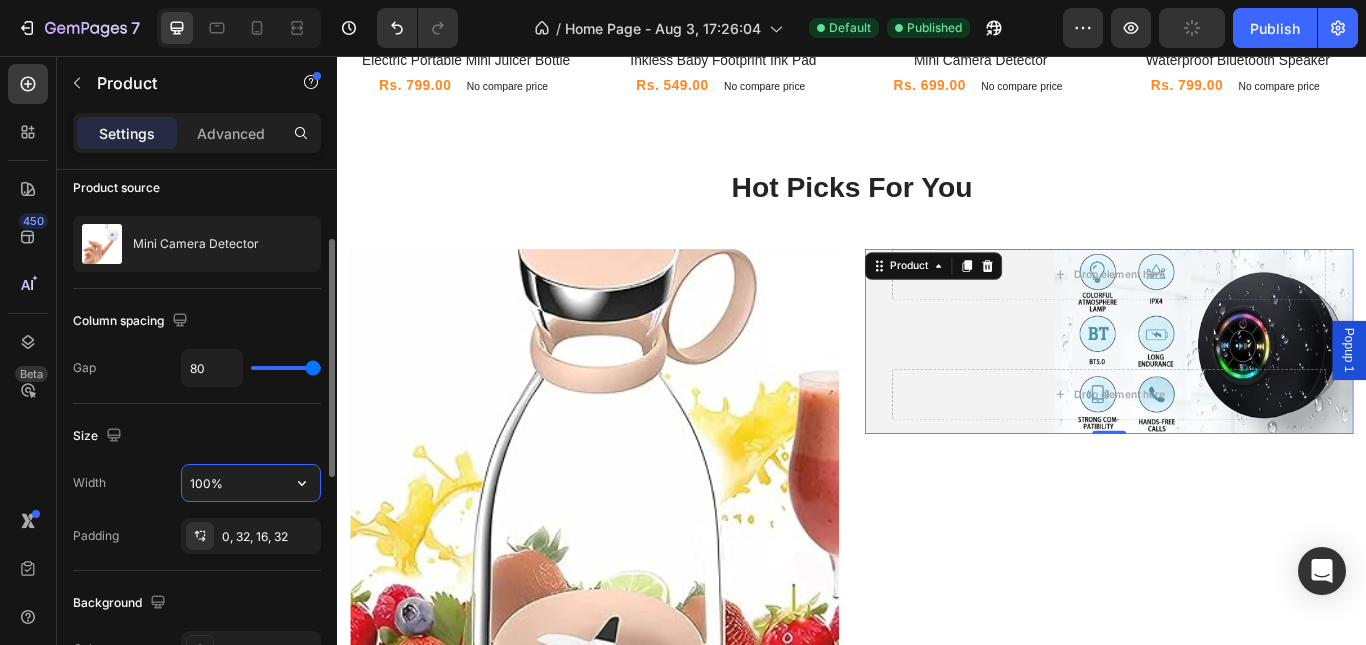 click on "100%" at bounding box center [251, 483] 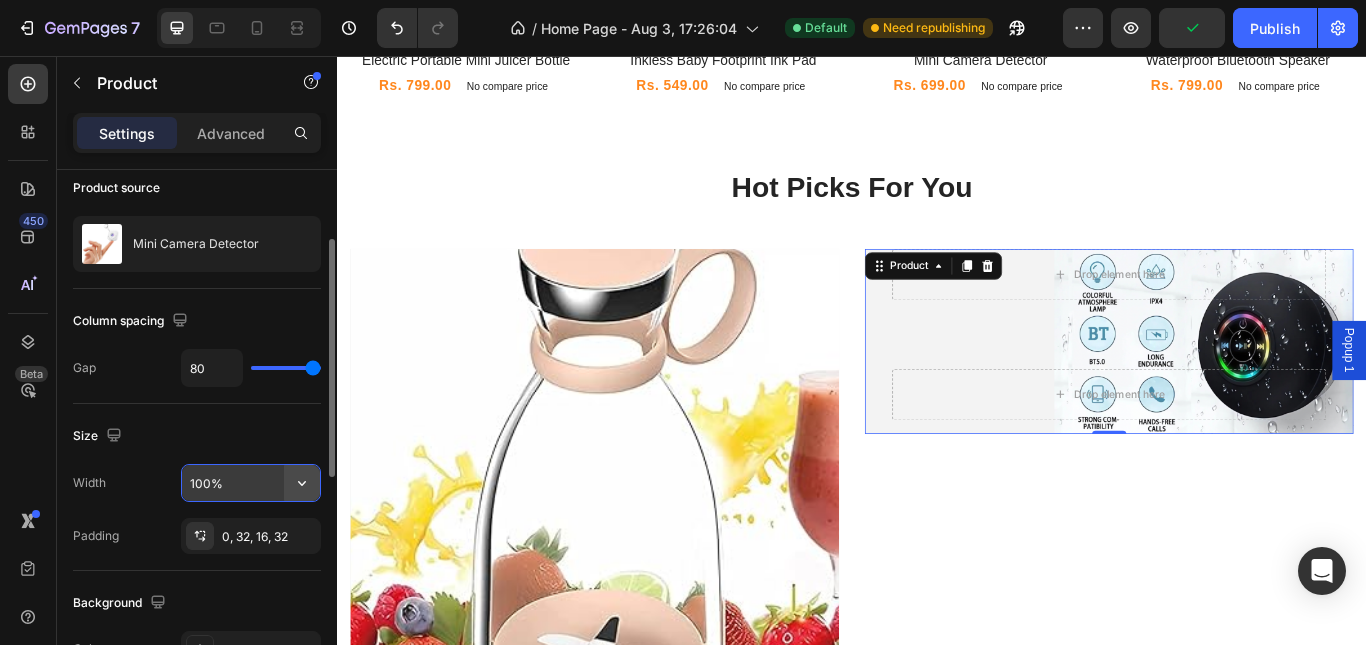 click 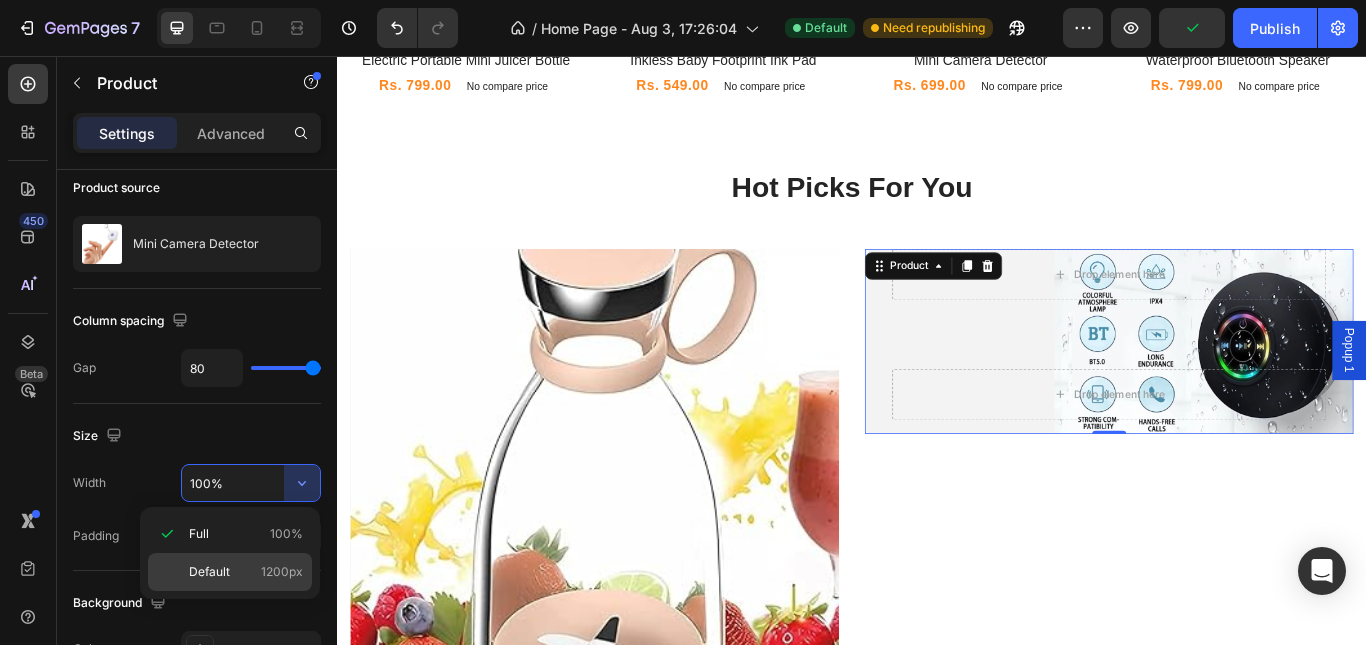 click on "Default 1200px" 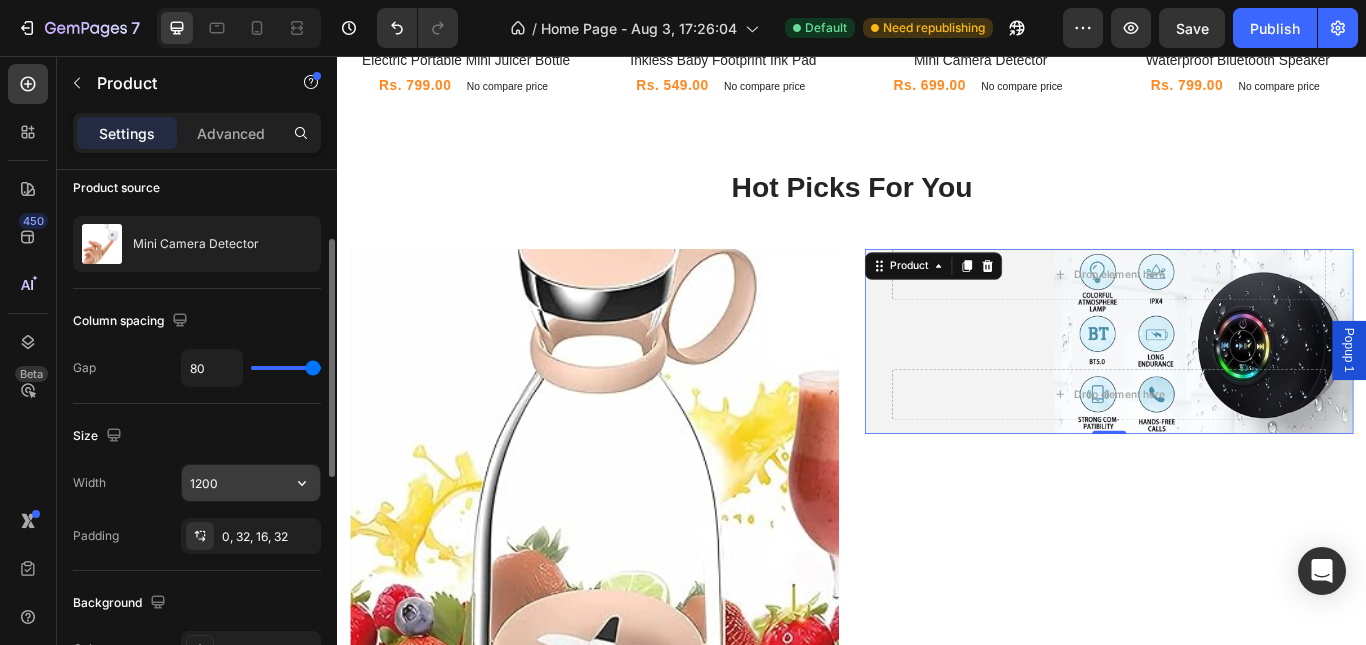 click on "1200" at bounding box center (251, 483) 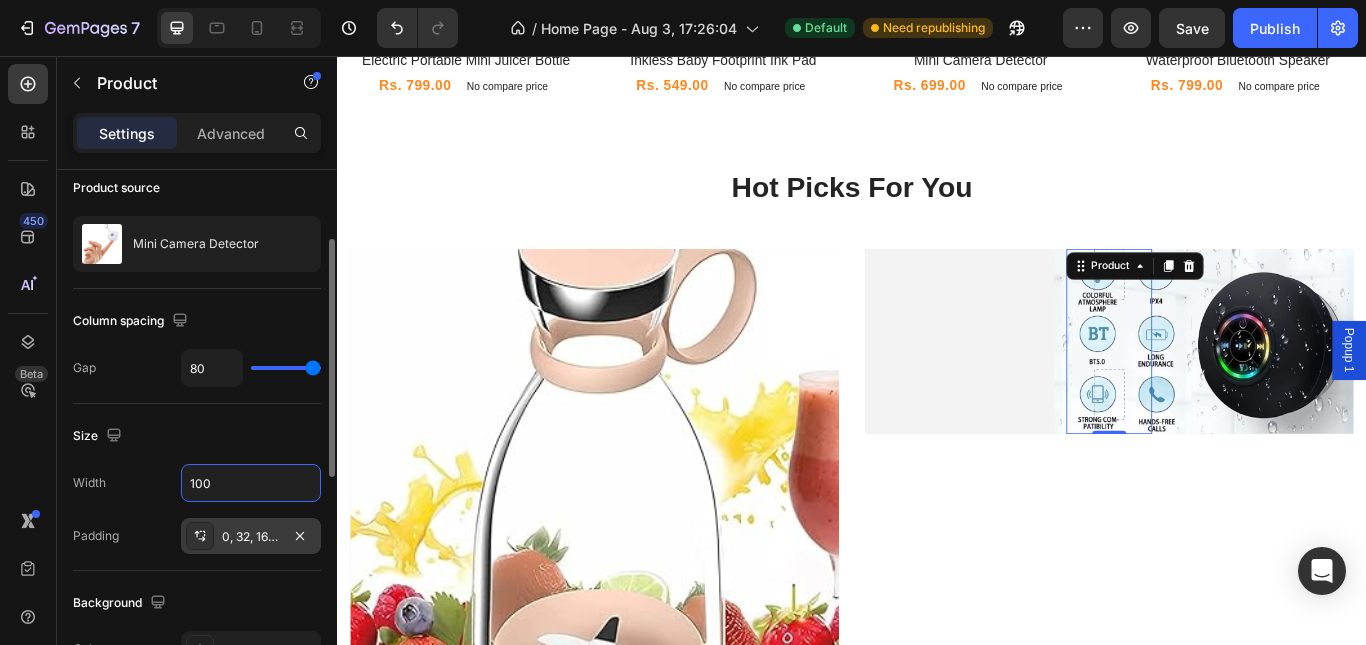 type on "100" 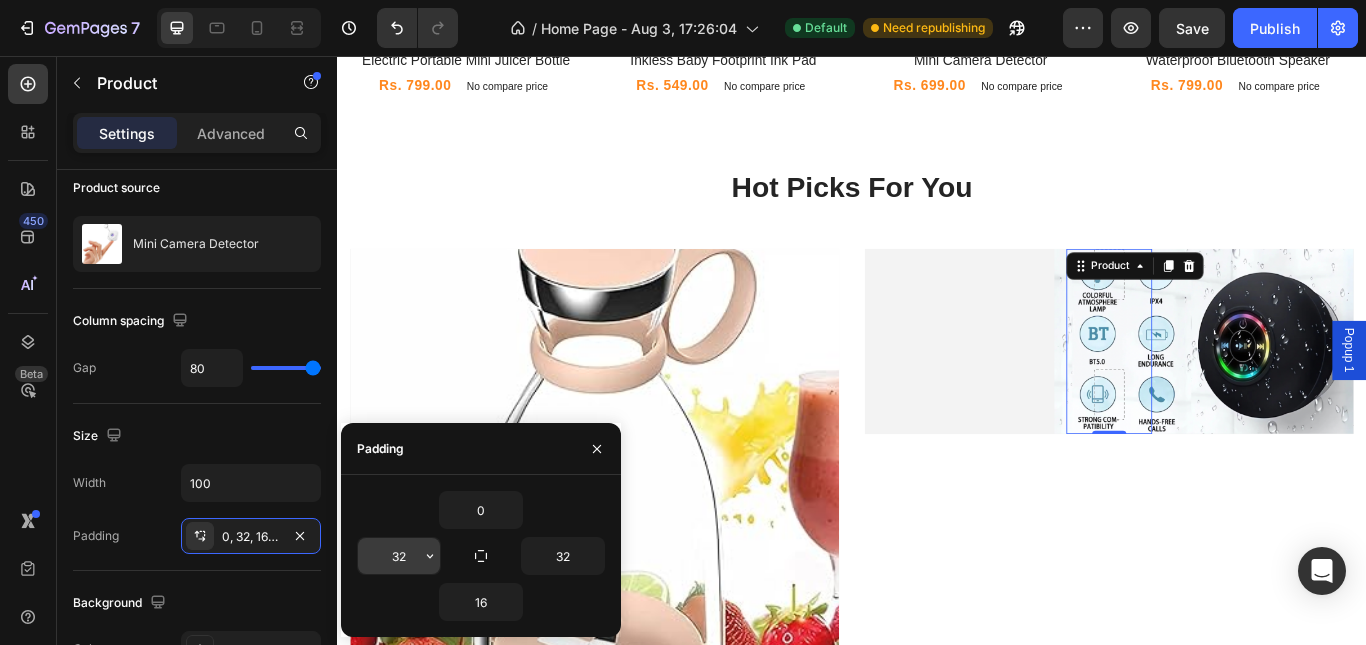 click on "32" at bounding box center [399, 556] 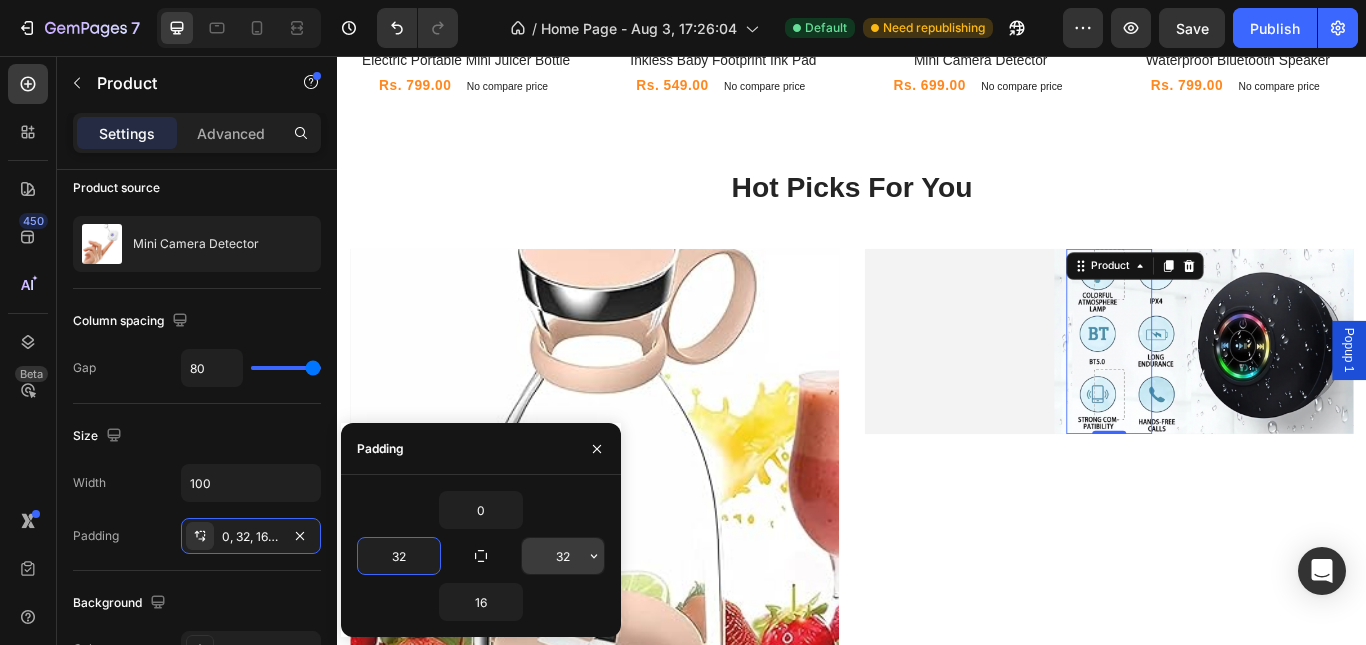 click on "32" at bounding box center [563, 556] 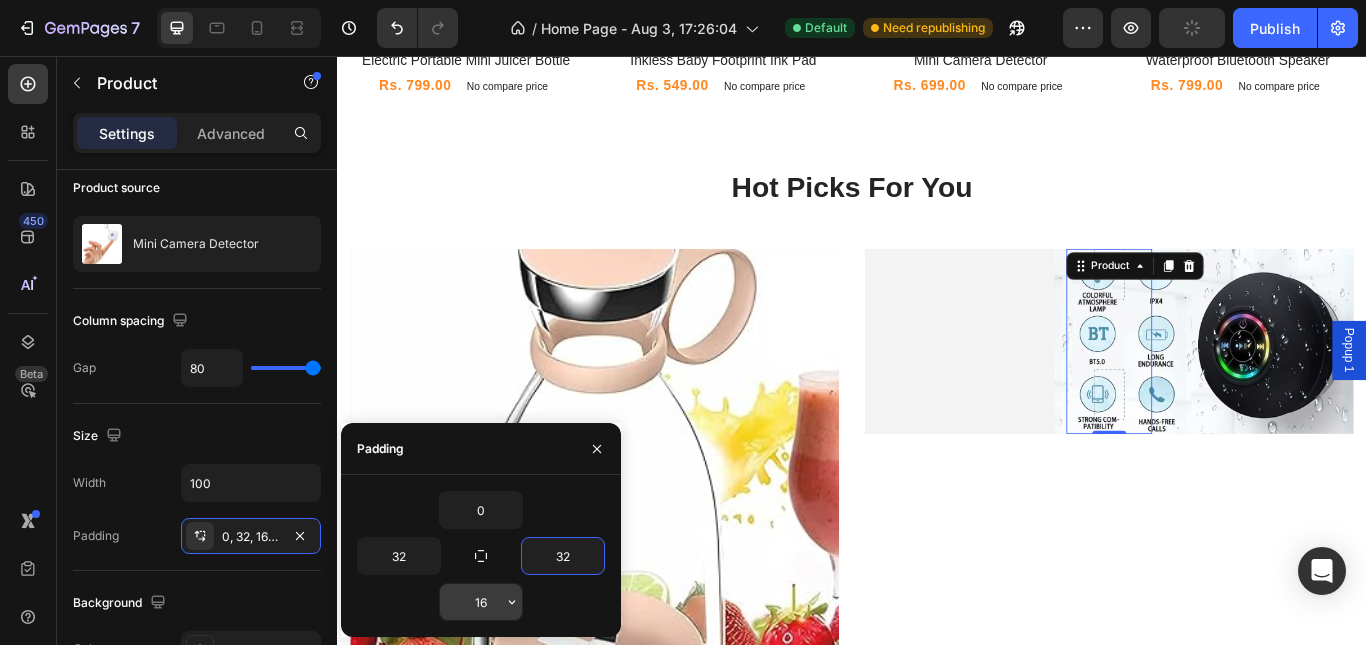 click on "16" at bounding box center (481, 602) 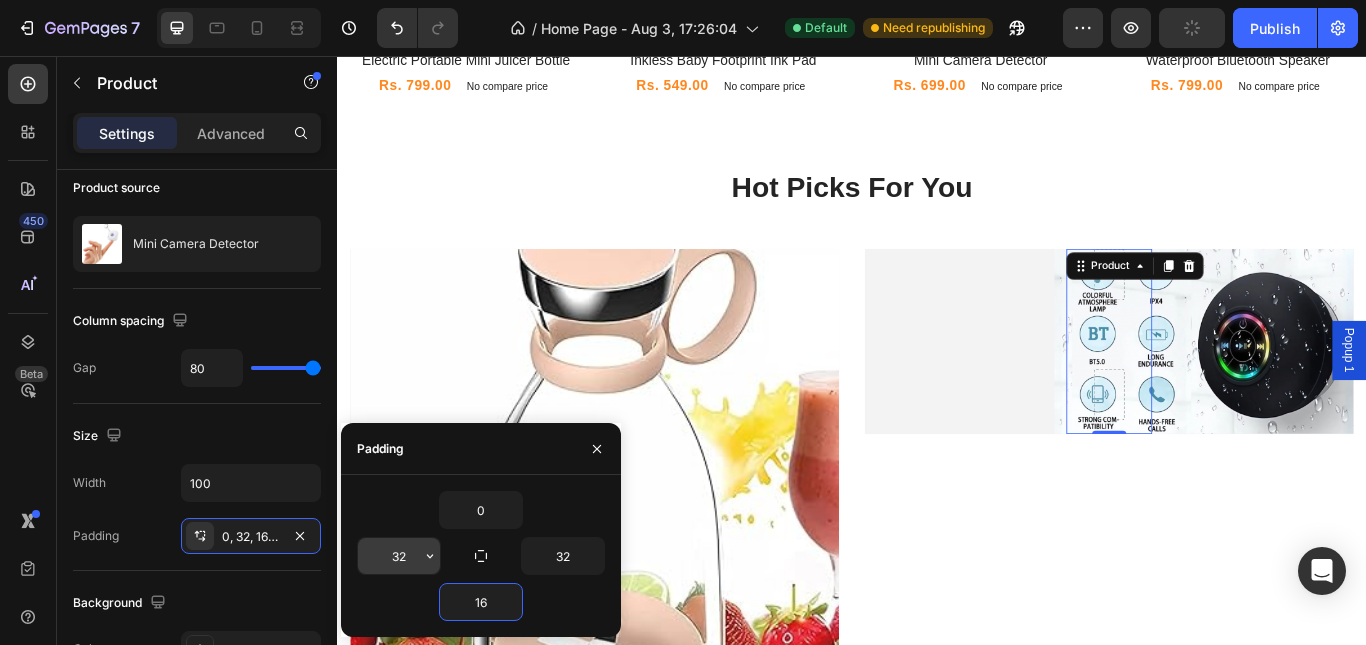 click on "32" at bounding box center (399, 556) 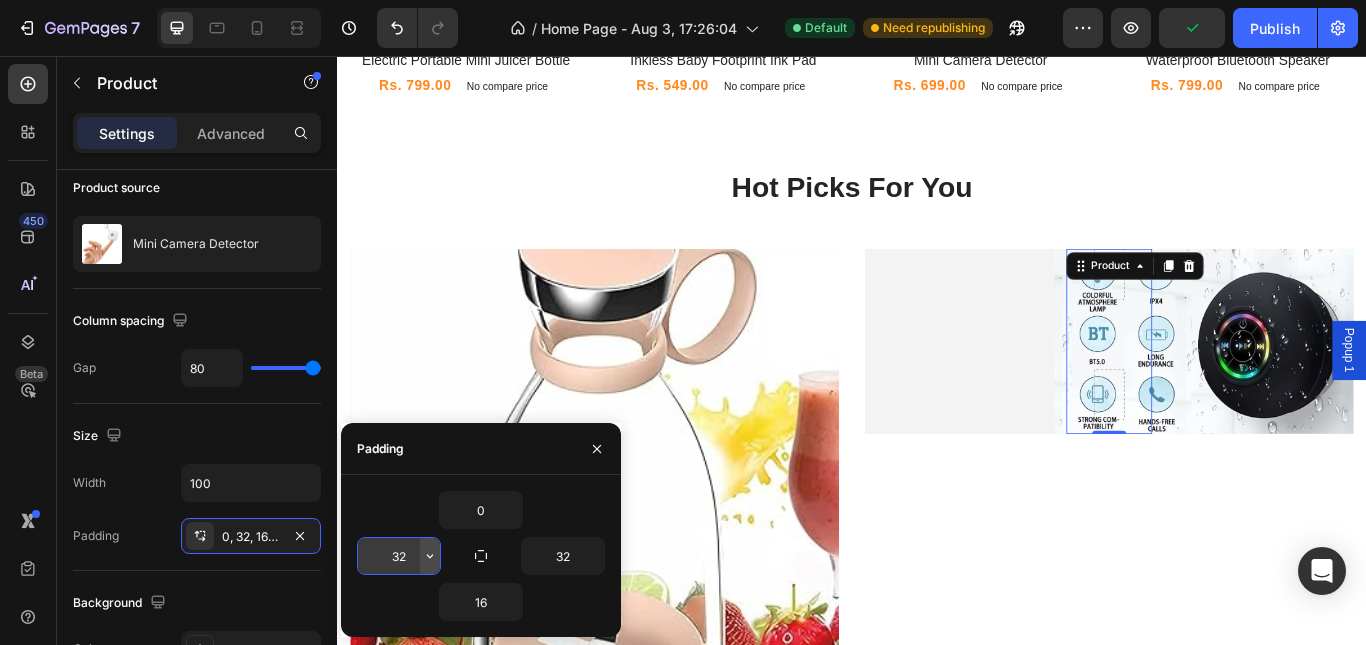 click 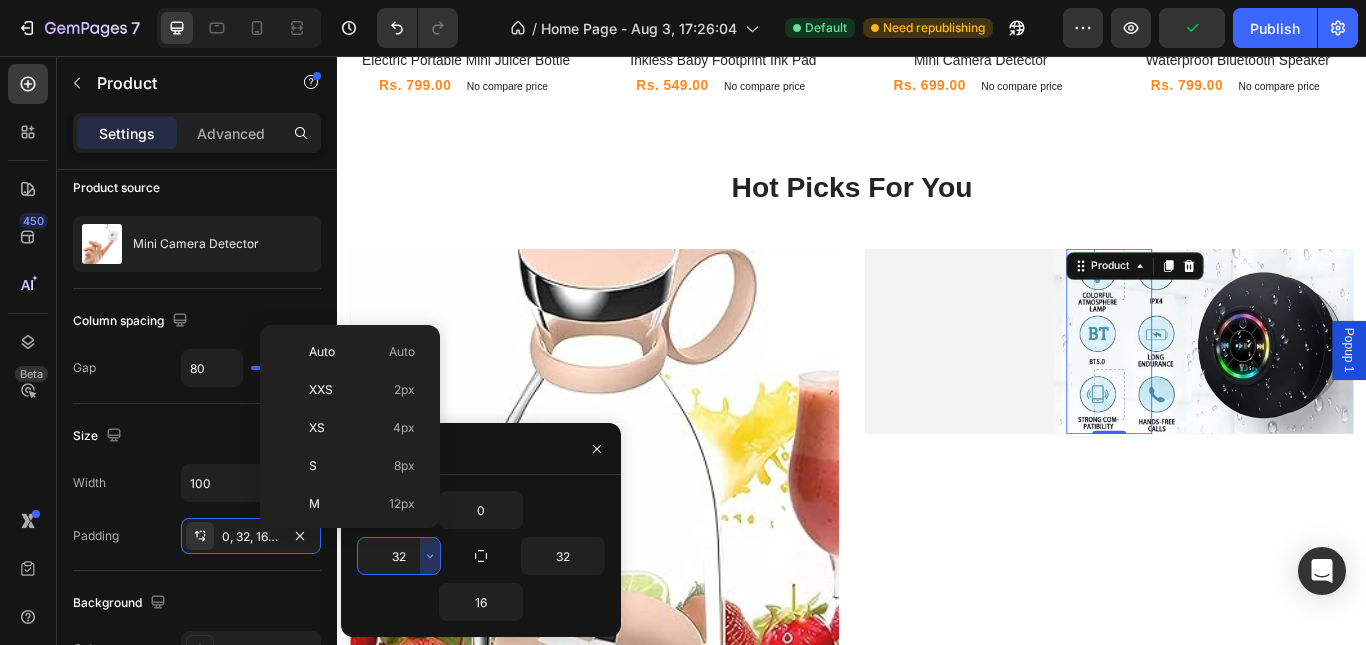 scroll, scrollTop: 144, scrollLeft: 0, axis: vertical 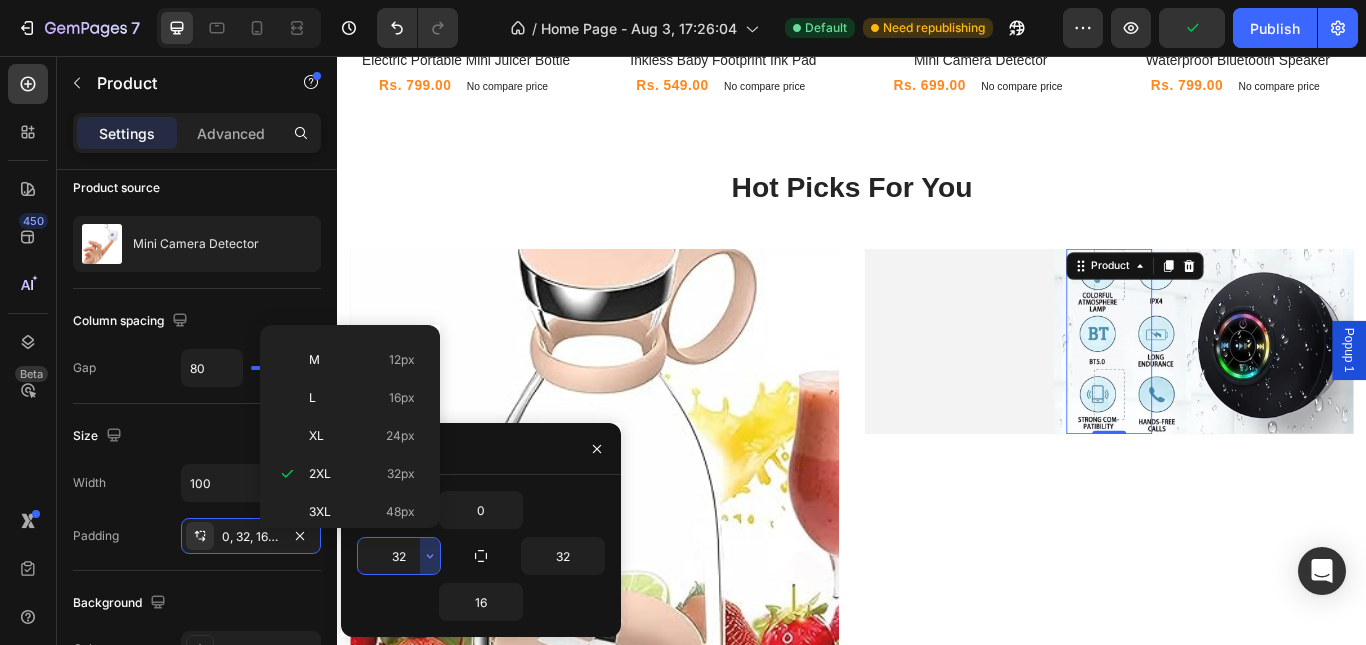 click on "3XL 48px" at bounding box center (362, 512) 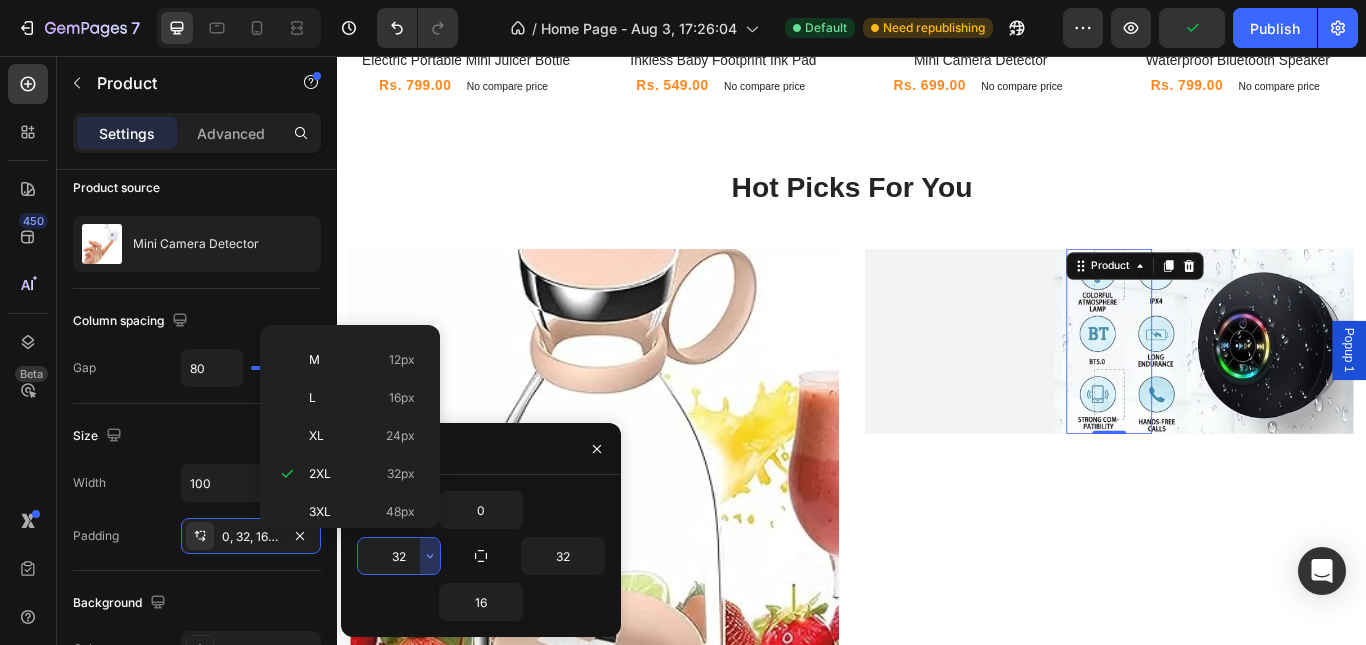 type on "48" 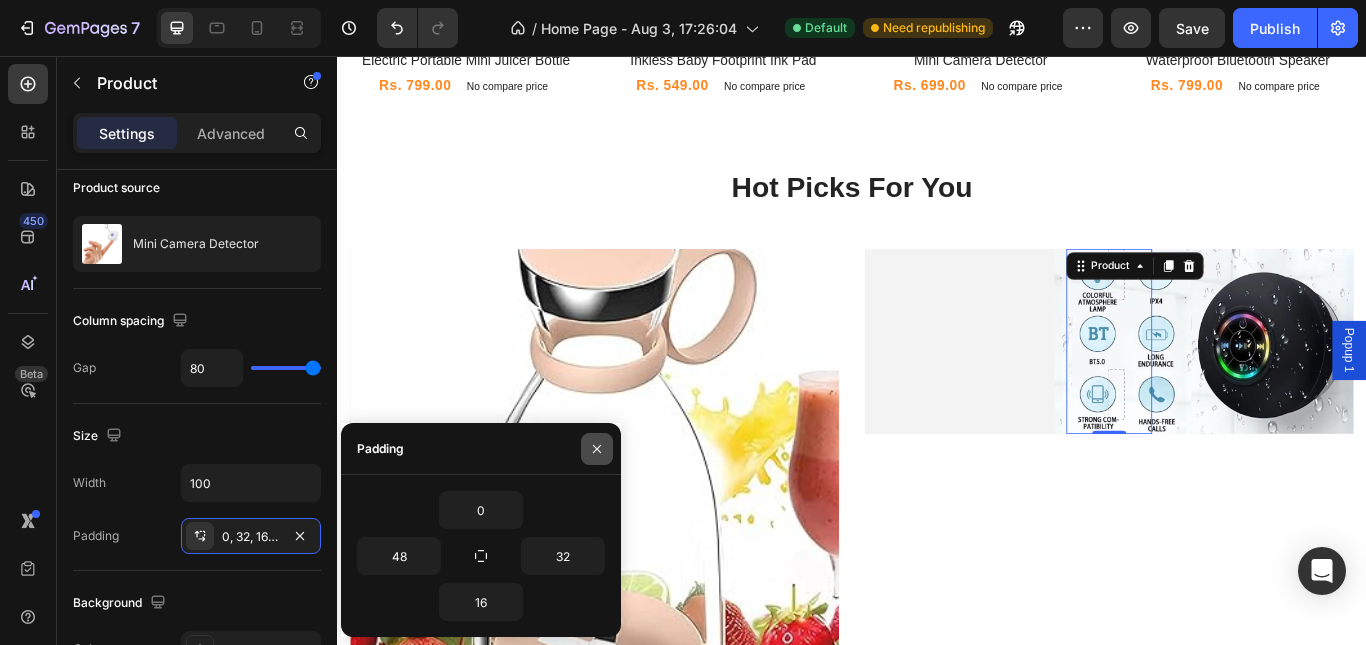 click at bounding box center [597, 449] 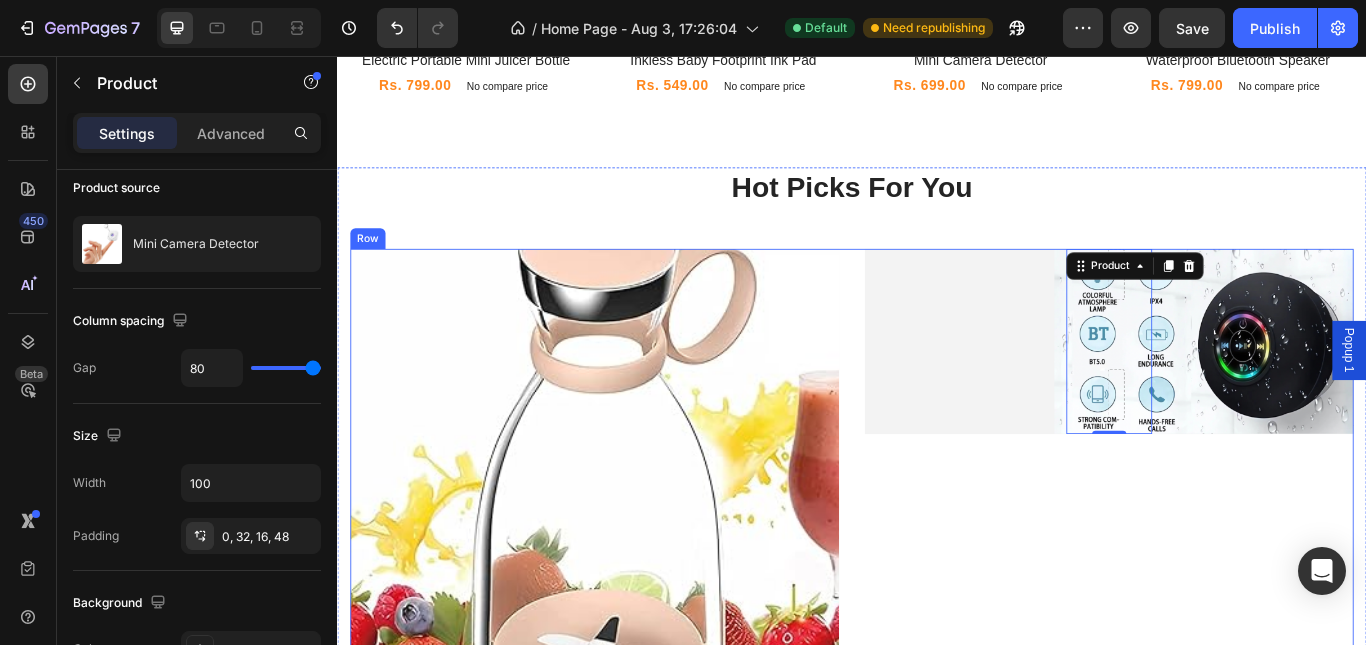 click on "Row
Product   0 Hero Banner" at bounding box center [1237, 574] 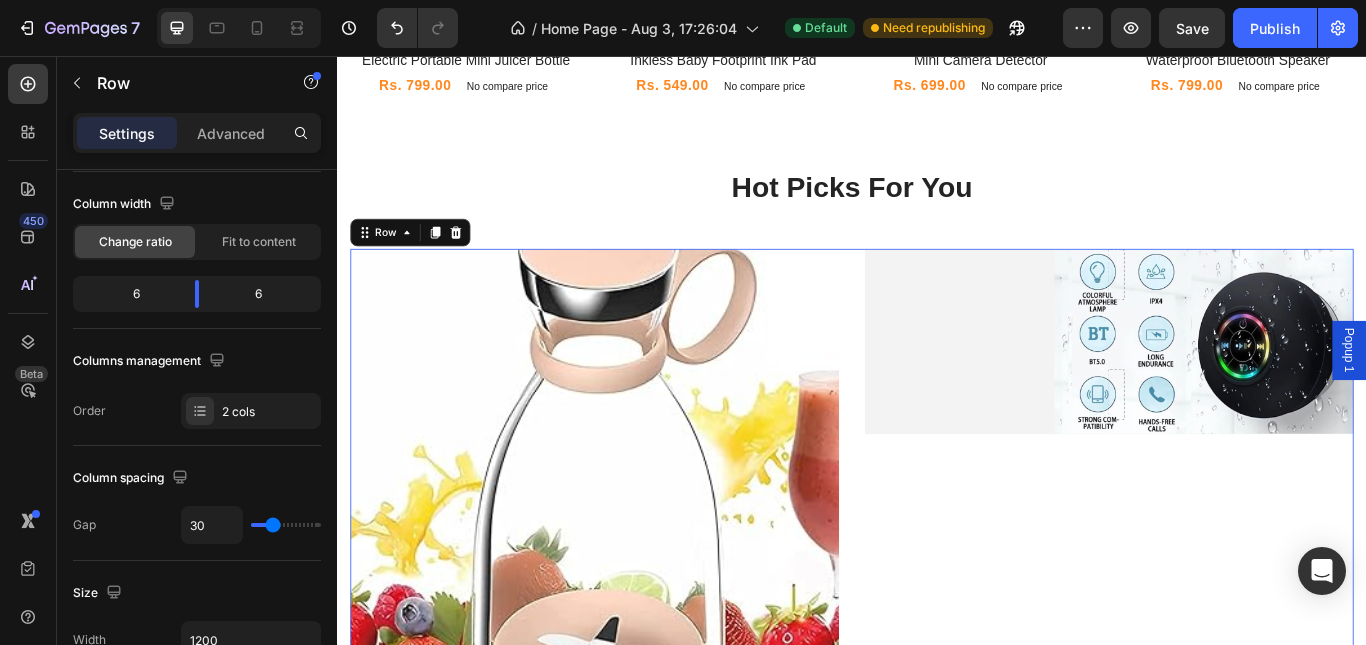scroll, scrollTop: 0, scrollLeft: 0, axis: both 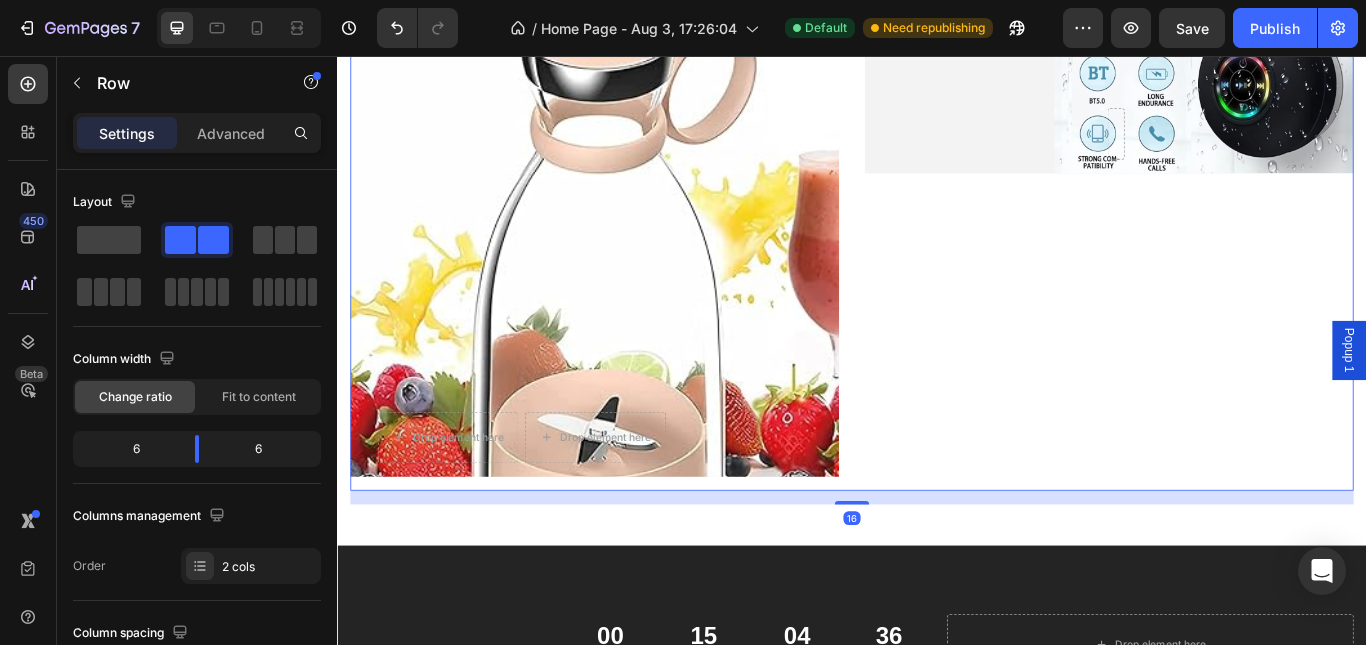 click on "Row
Product" at bounding box center (1237, 85) 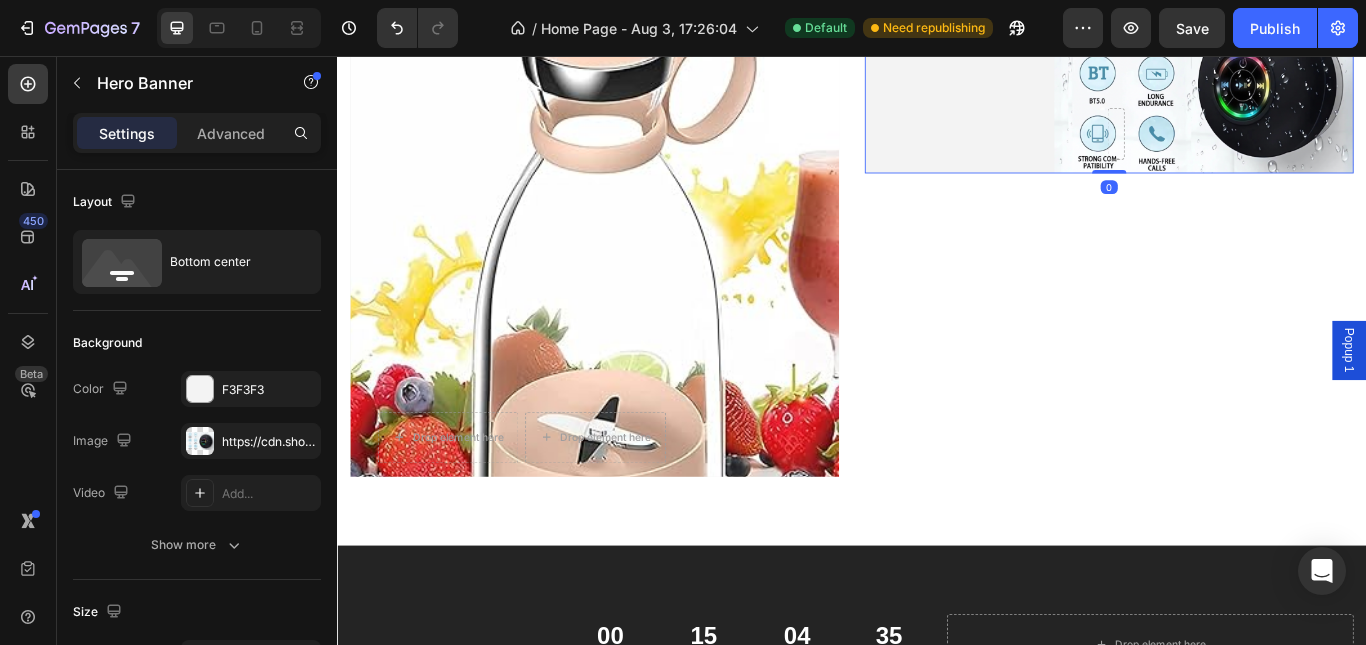 click on "Row
Product" at bounding box center (1237, 85) 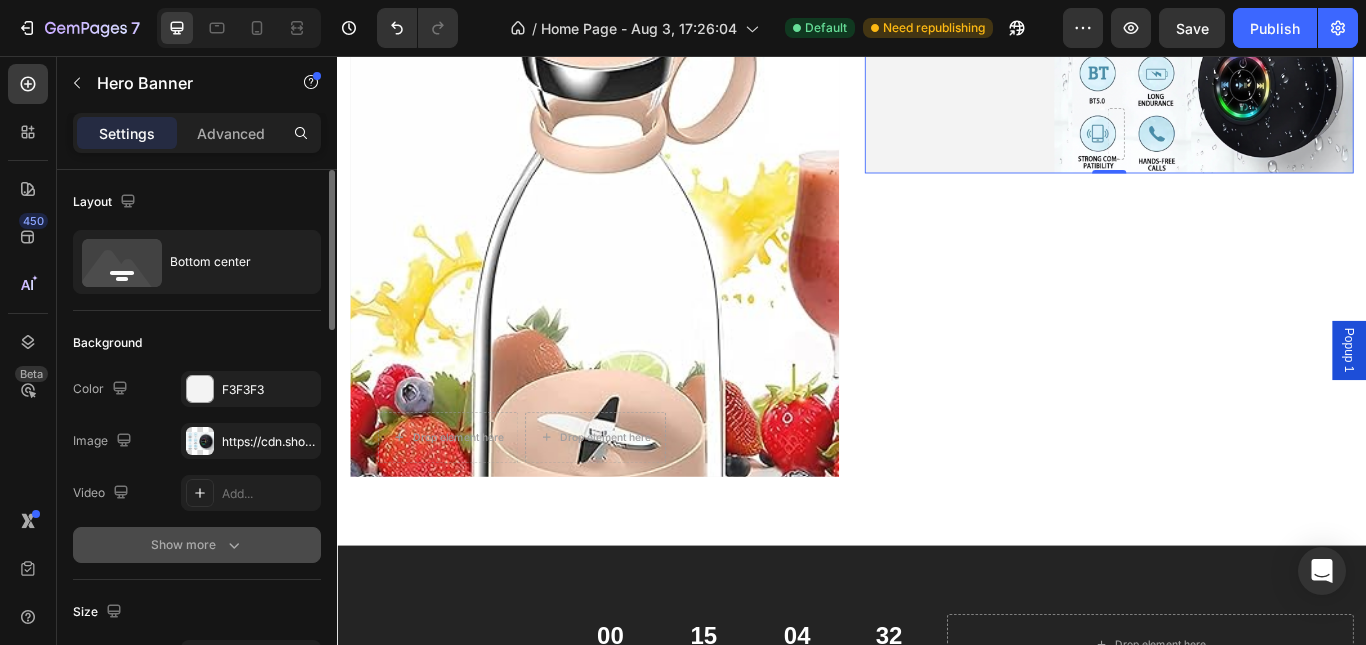 click on "Show more" at bounding box center [197, 545] 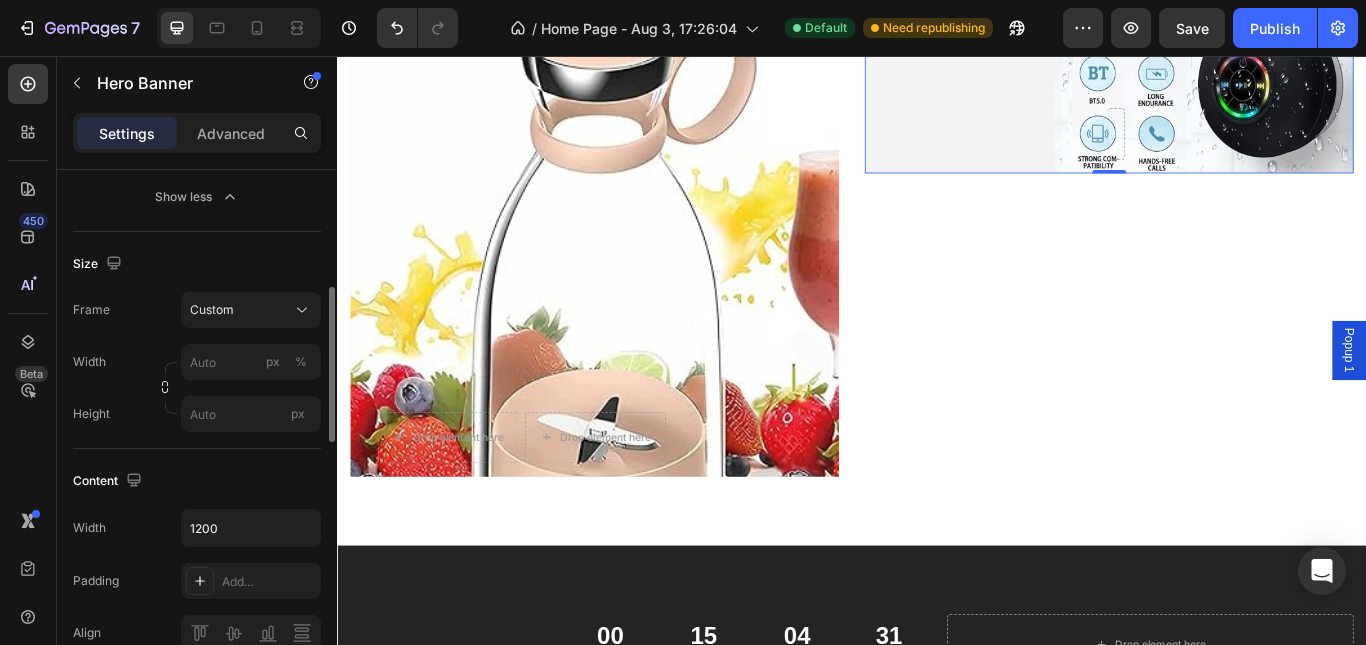 scroll, scrollTop: 500, scrollLeft: 0, axis: vertical 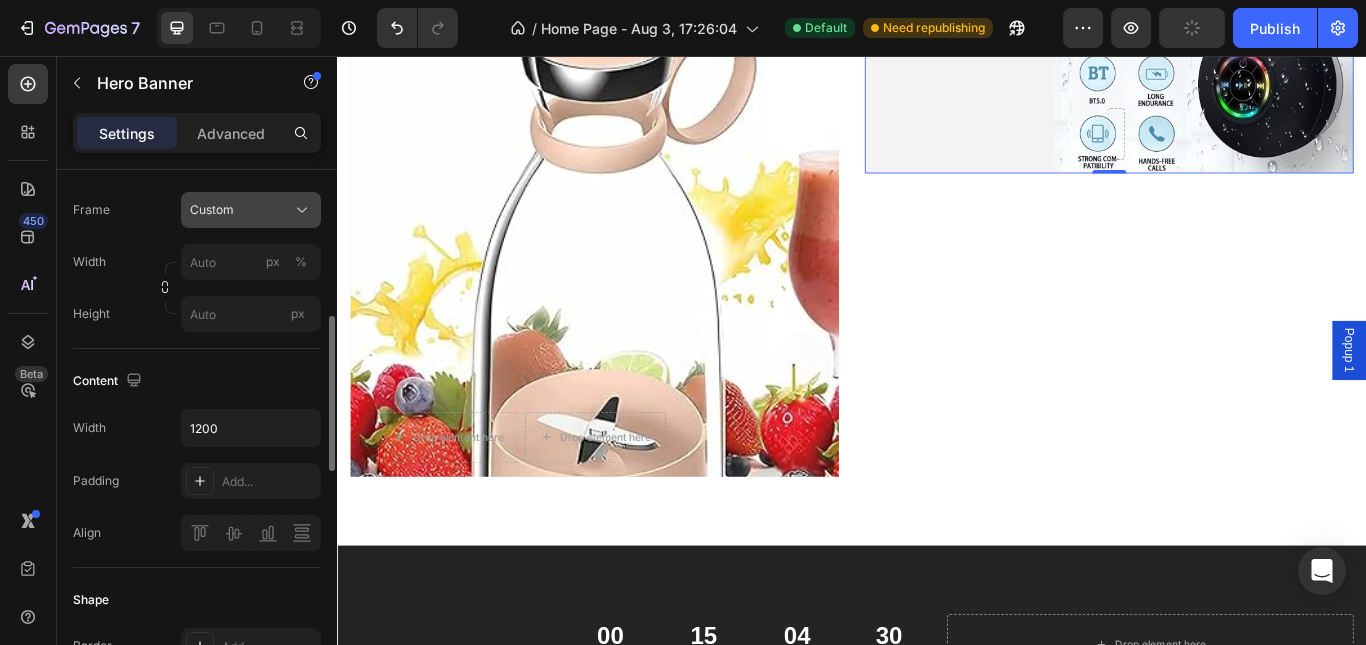 click on "Custom" 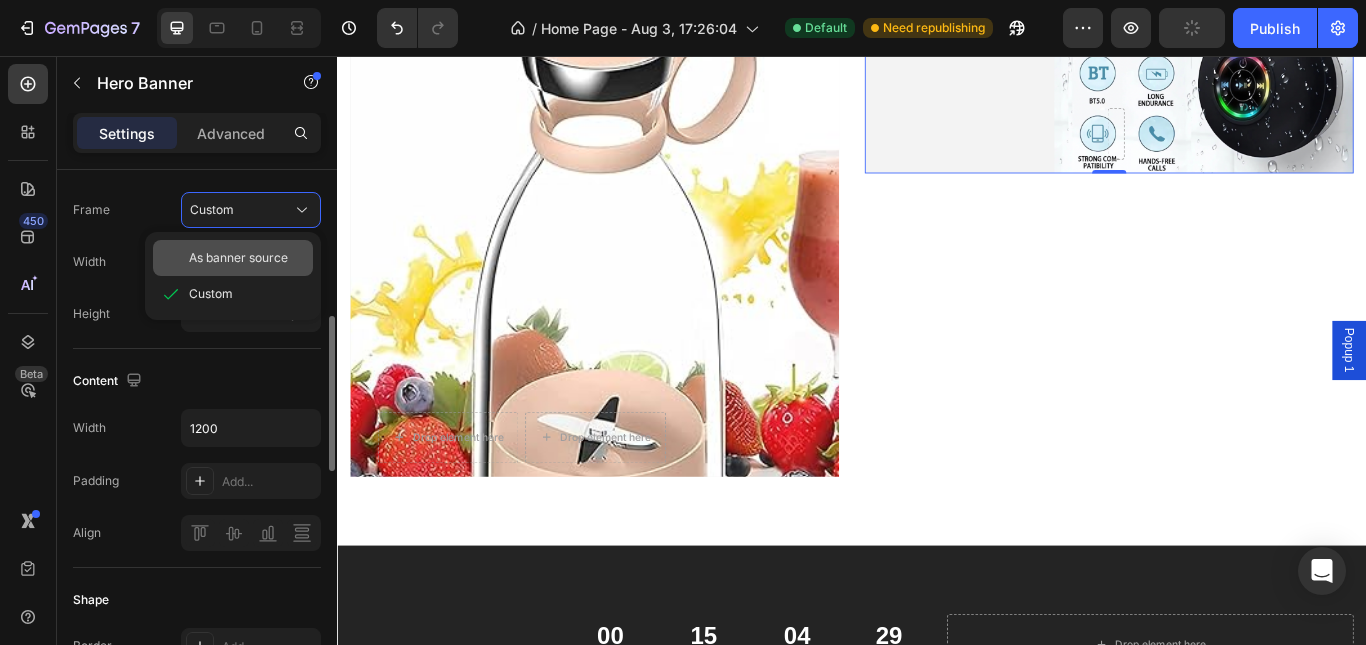 click on "As banner source" at bounding box center (238, 258) 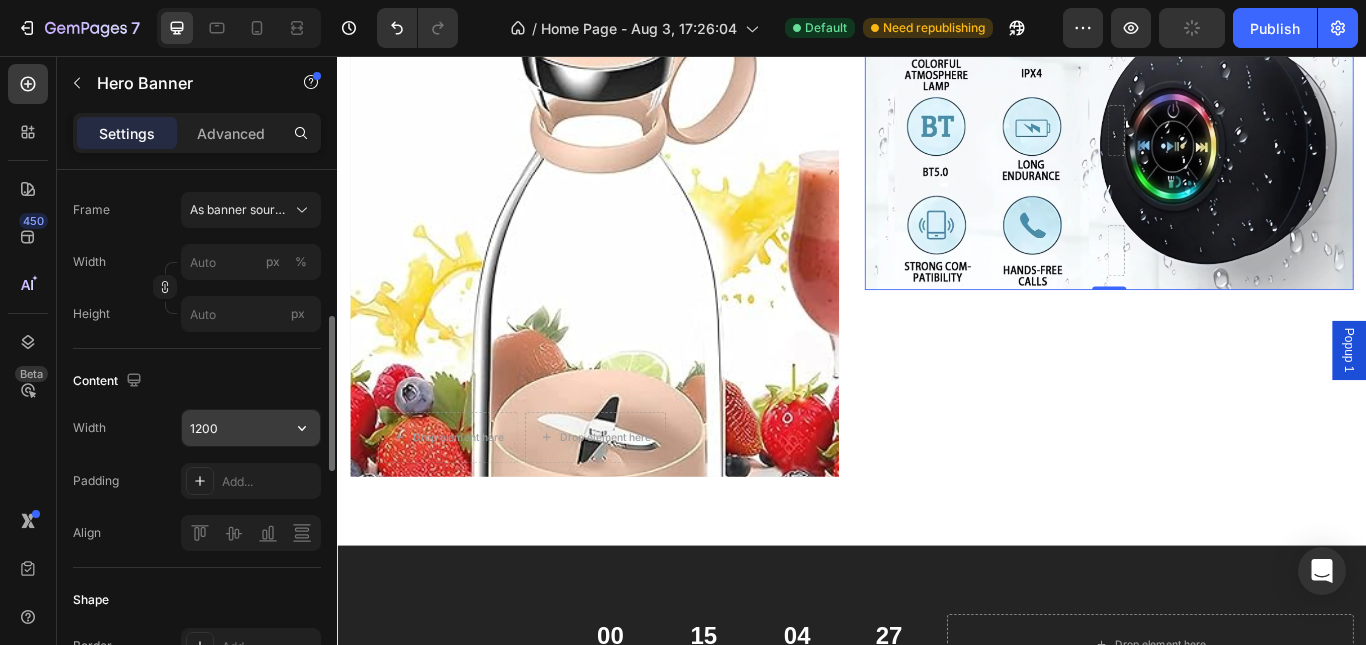 click on "1200" at bounding box center (251, 428) 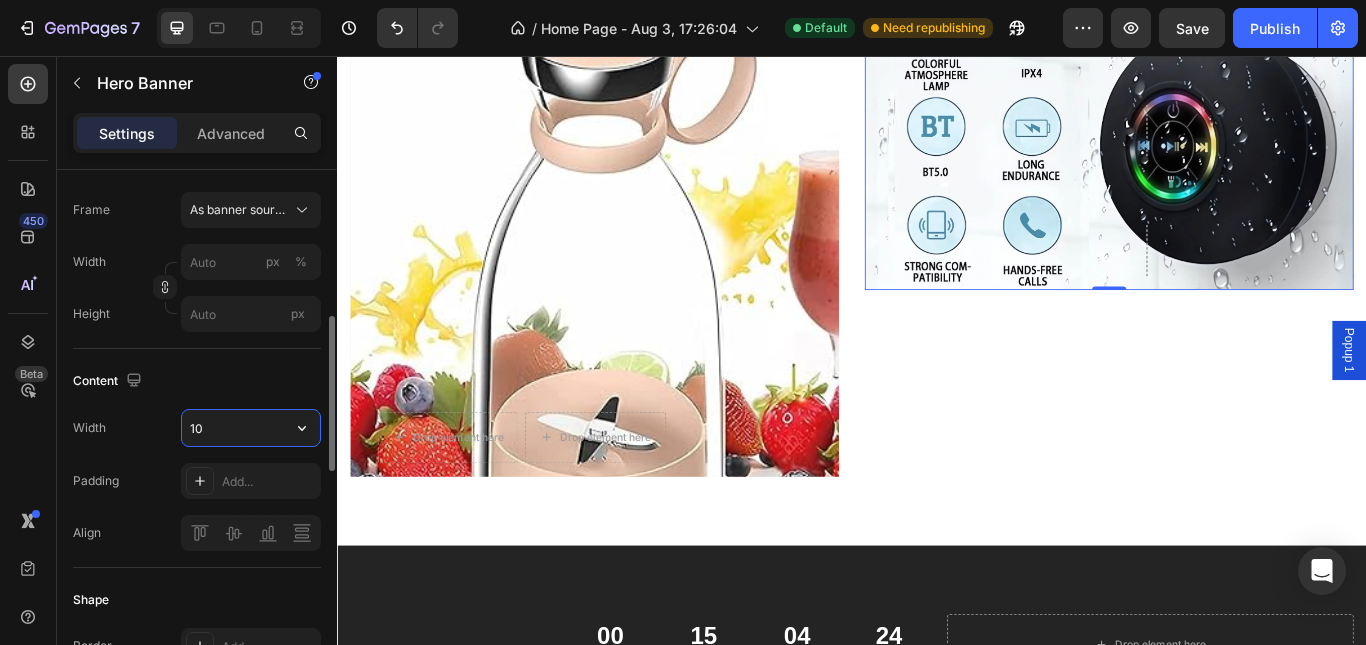 type on "100" 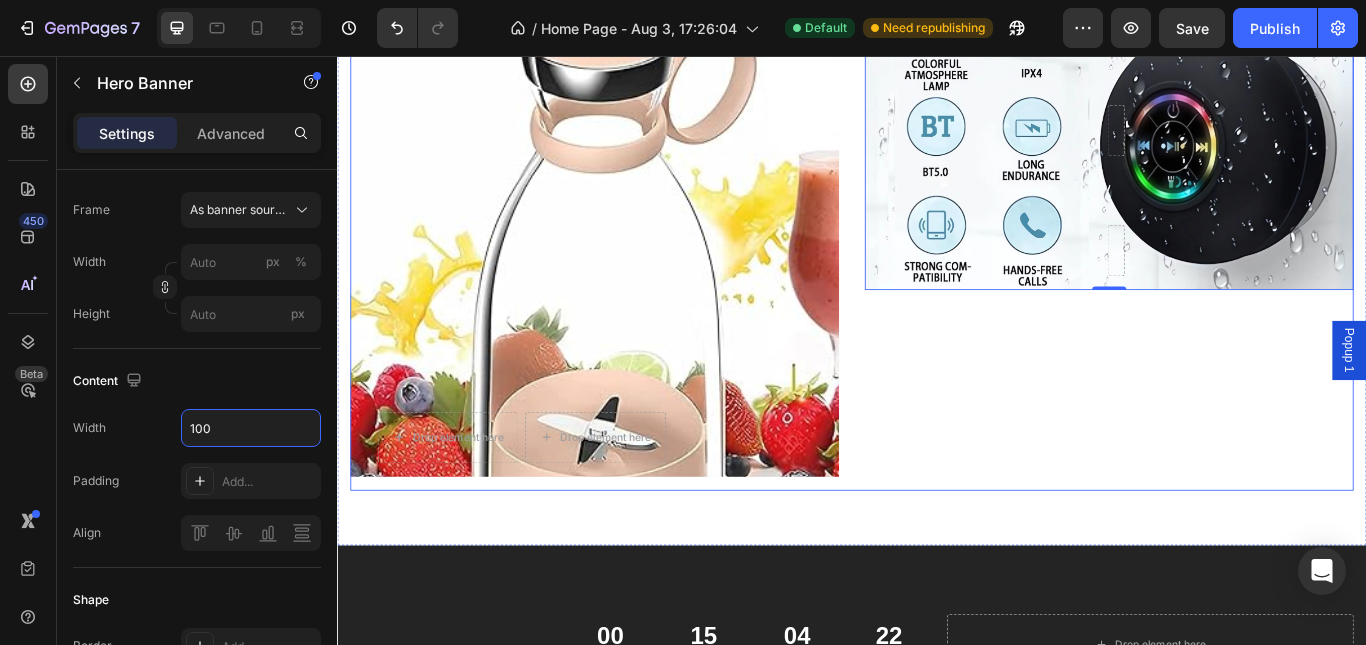 click on "Row
Product Hero Banner   0" at bounding box center [1237, 270] 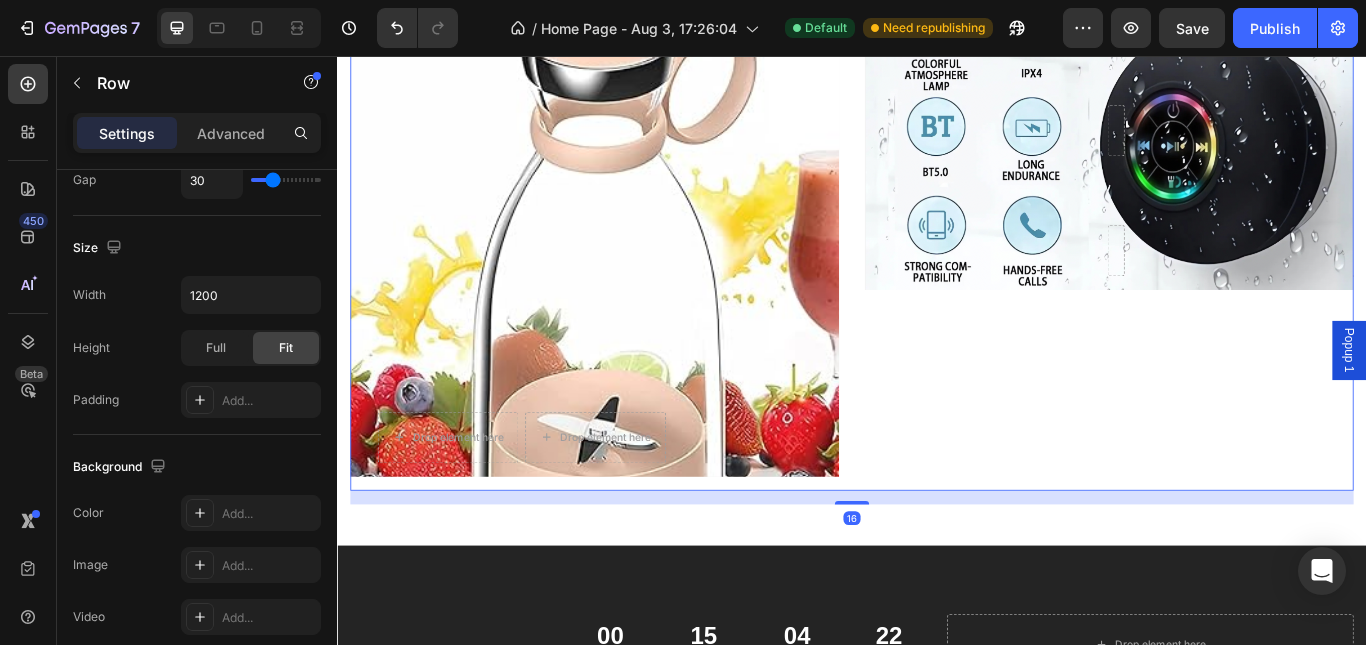 scroll, scrollTop: 0, scrollLeft: 0, axis: both 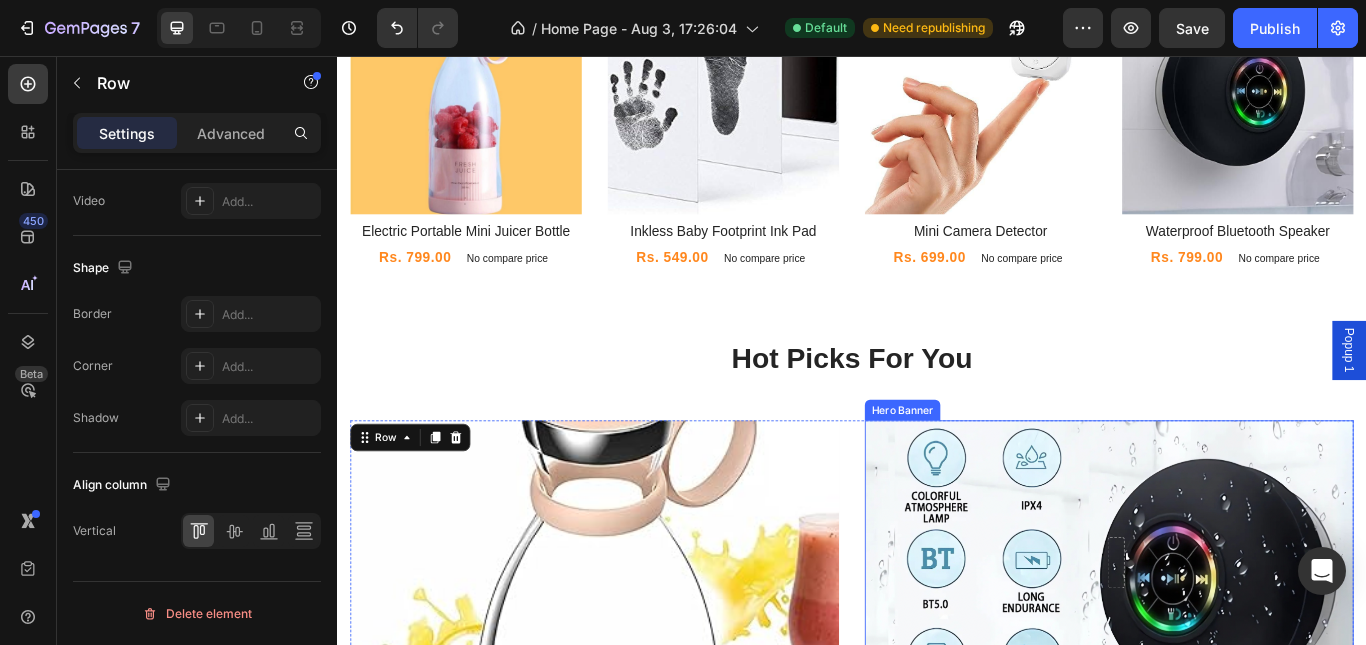 click at bounding box center (1237, 657) 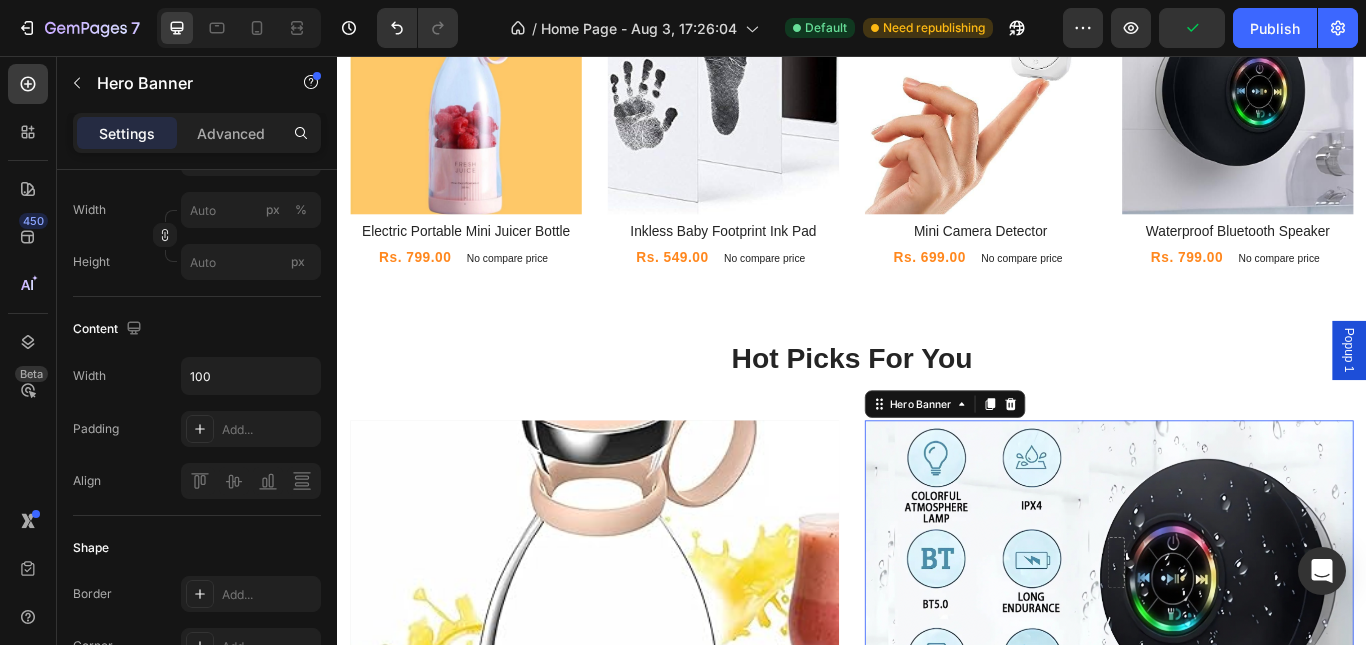 scroll, scrollTop: 1000, scrollLeft: 0, axis: vertical 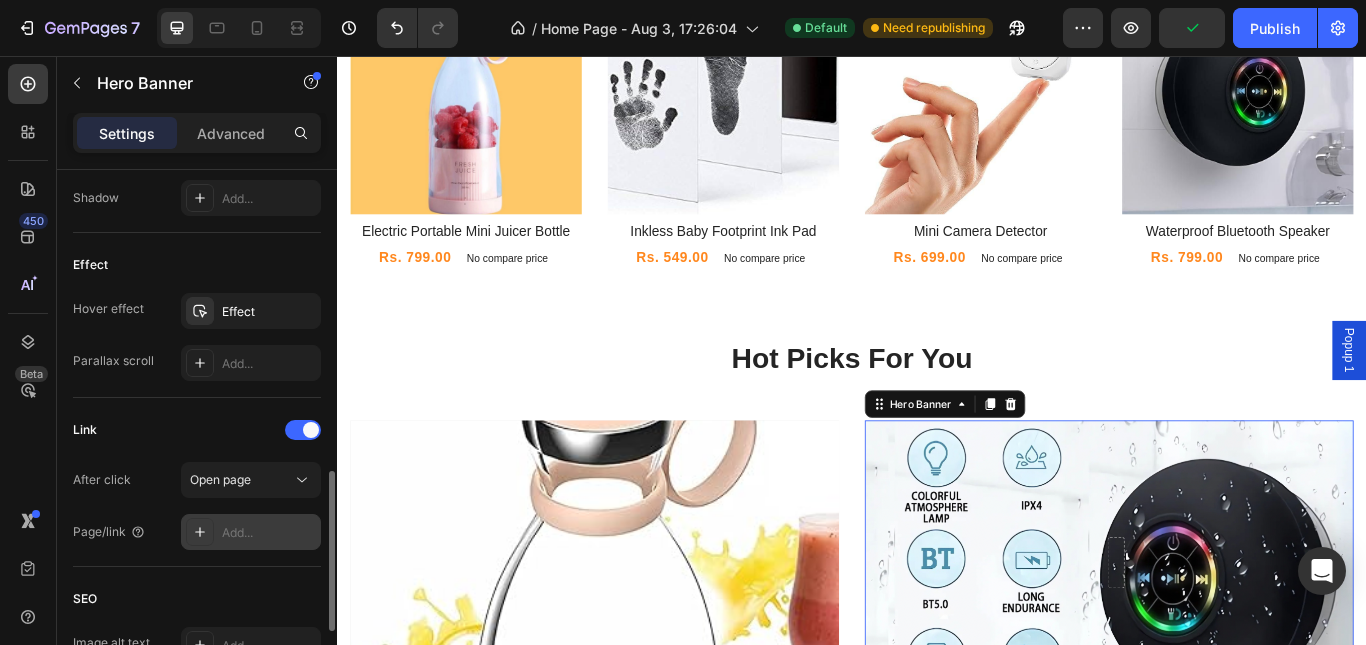 click on "Add..." at bounding box center [269, 533] 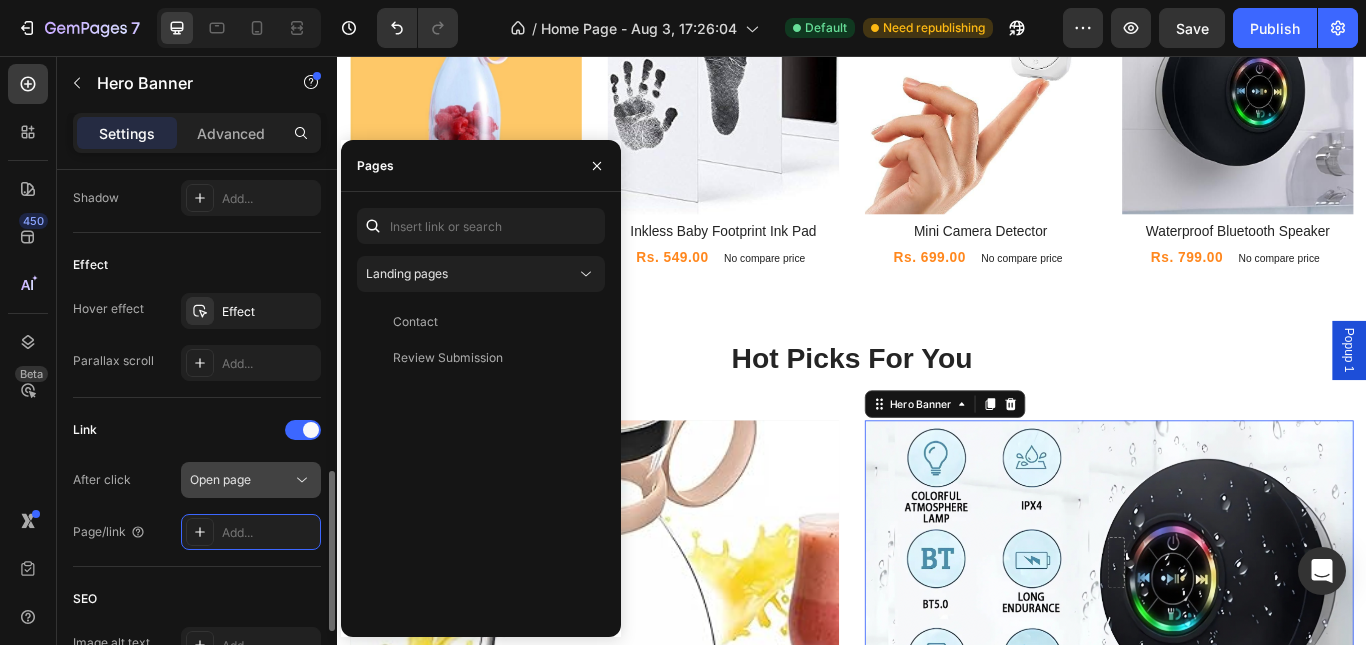 click on "Open page" 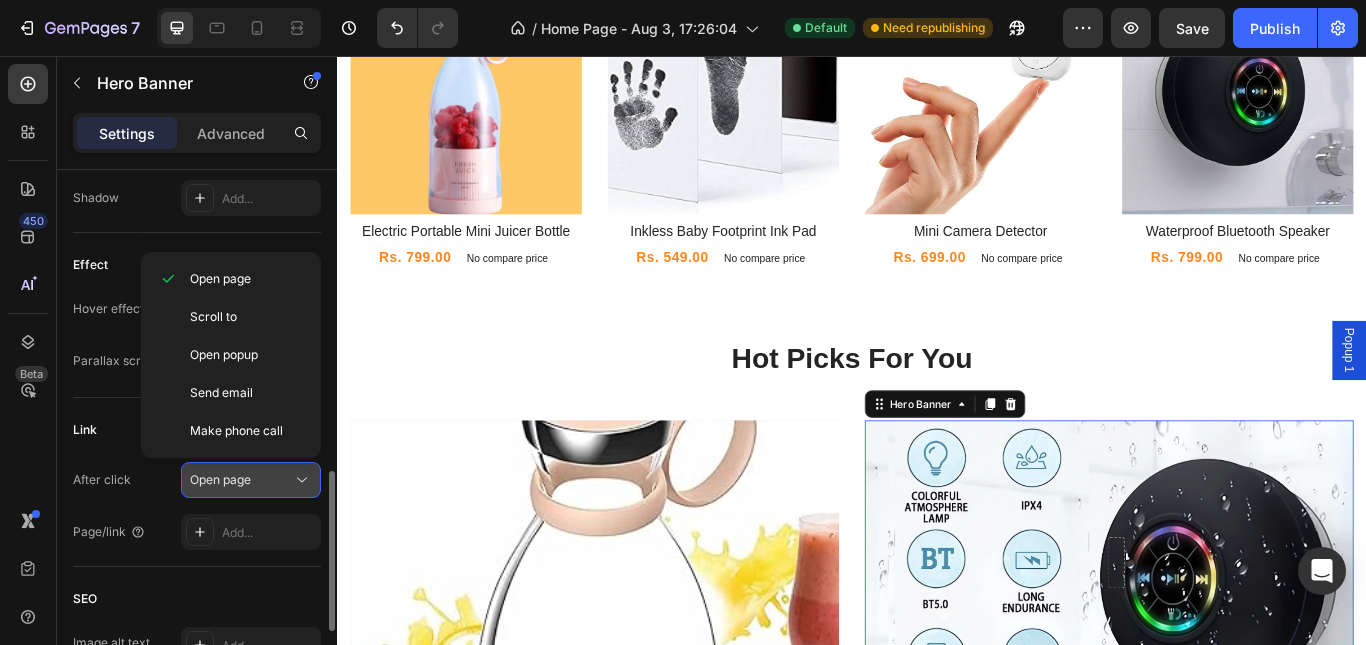click on "Open page" at bounding box center [220, 480] 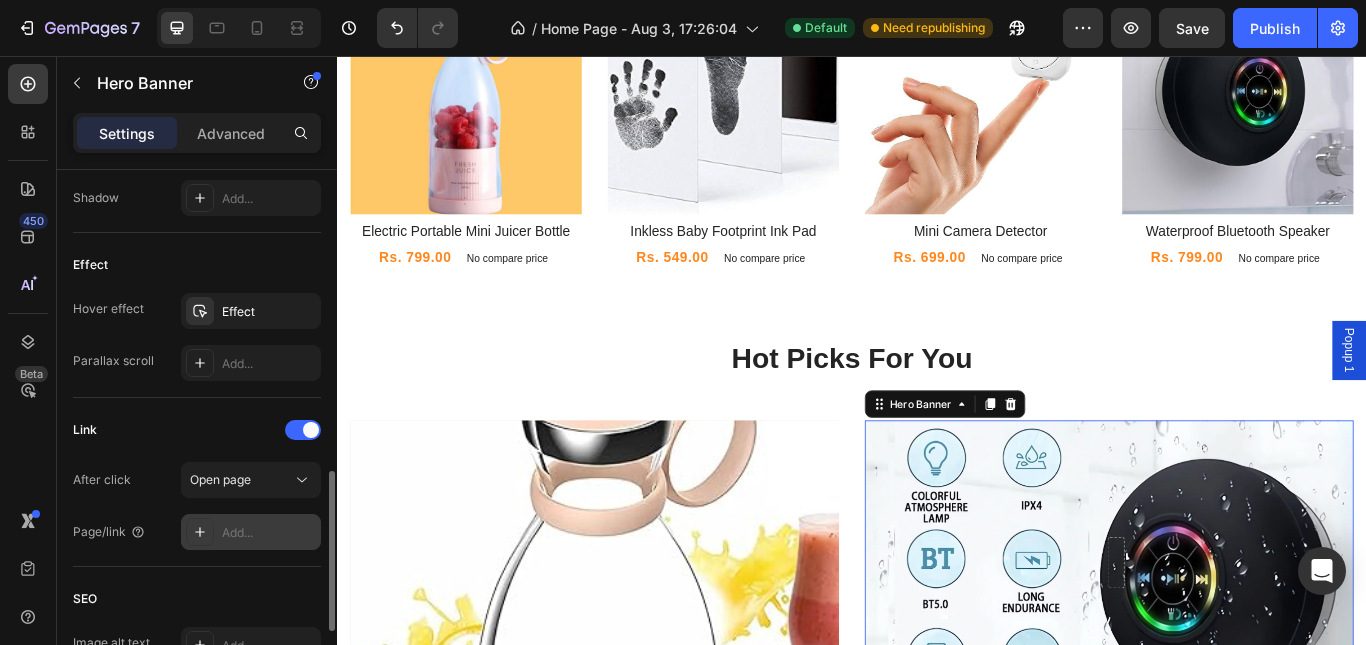 click at bounding box center (200, 532) 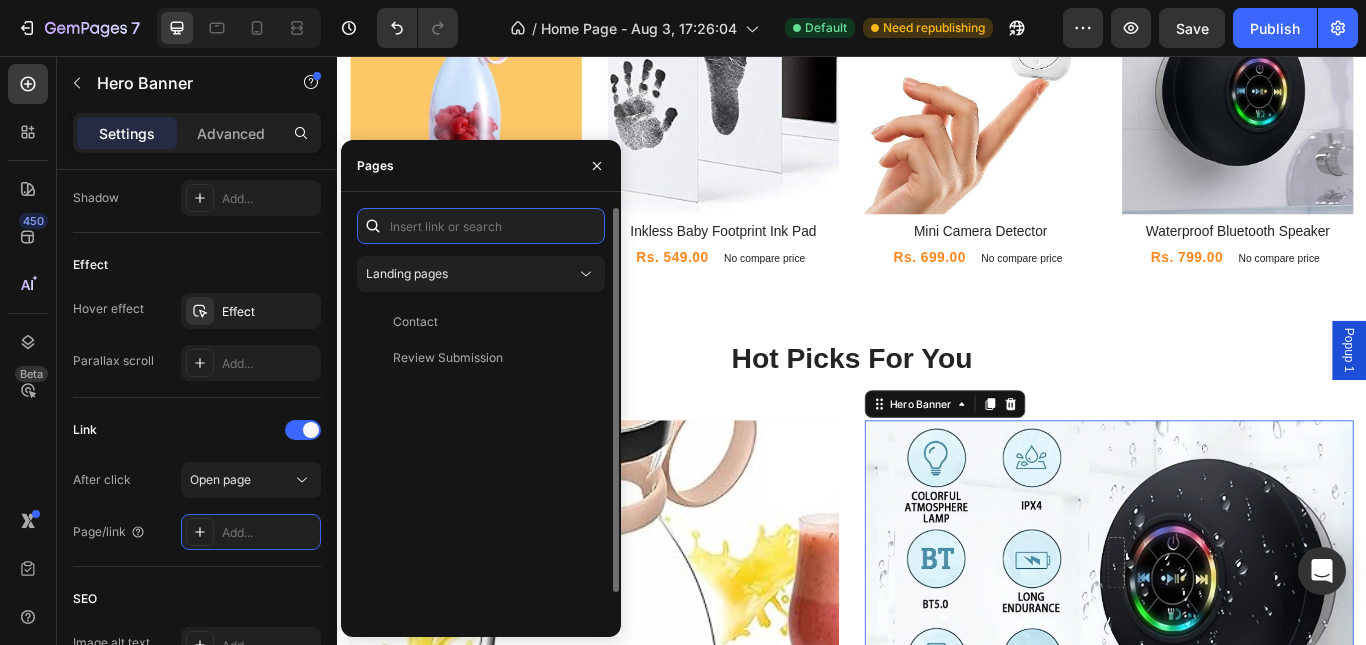 paste on "https://anpikabloom.myshopify.com/products/large-suction-cup-waterproof-bluetooth-speaker" 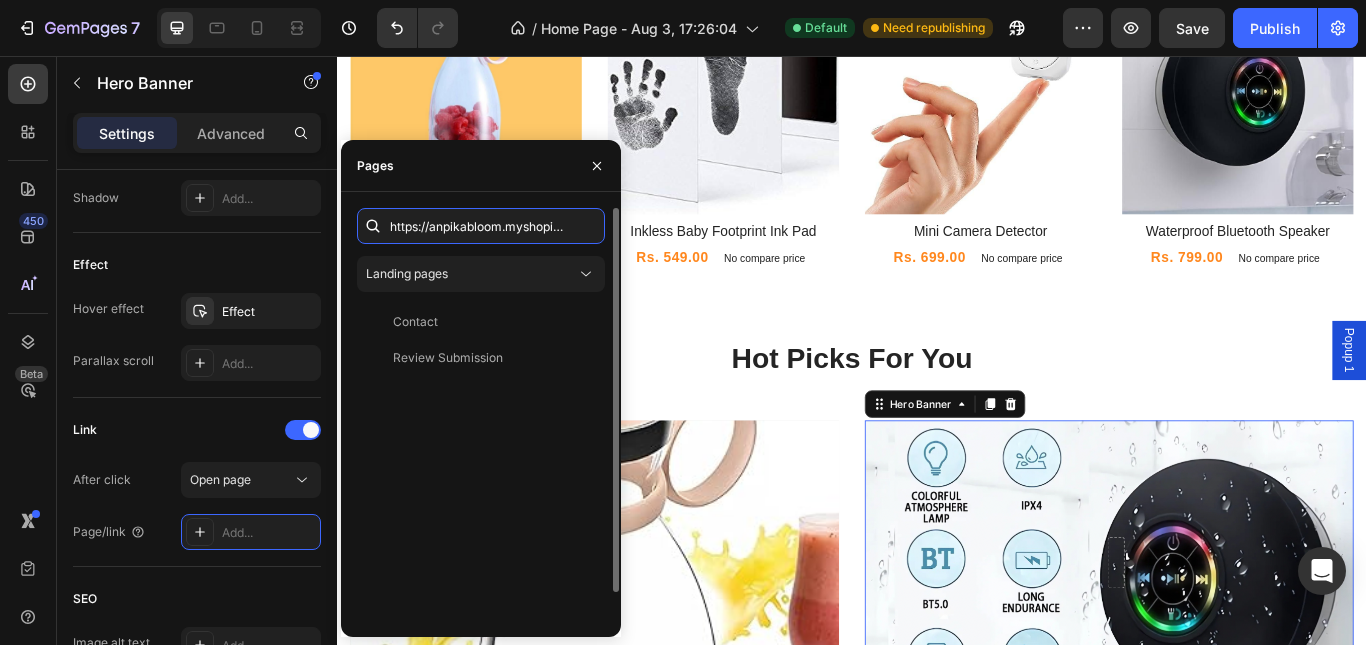 scroll, scrollTop: 0, scrollLeft: 368, axis: horizontal 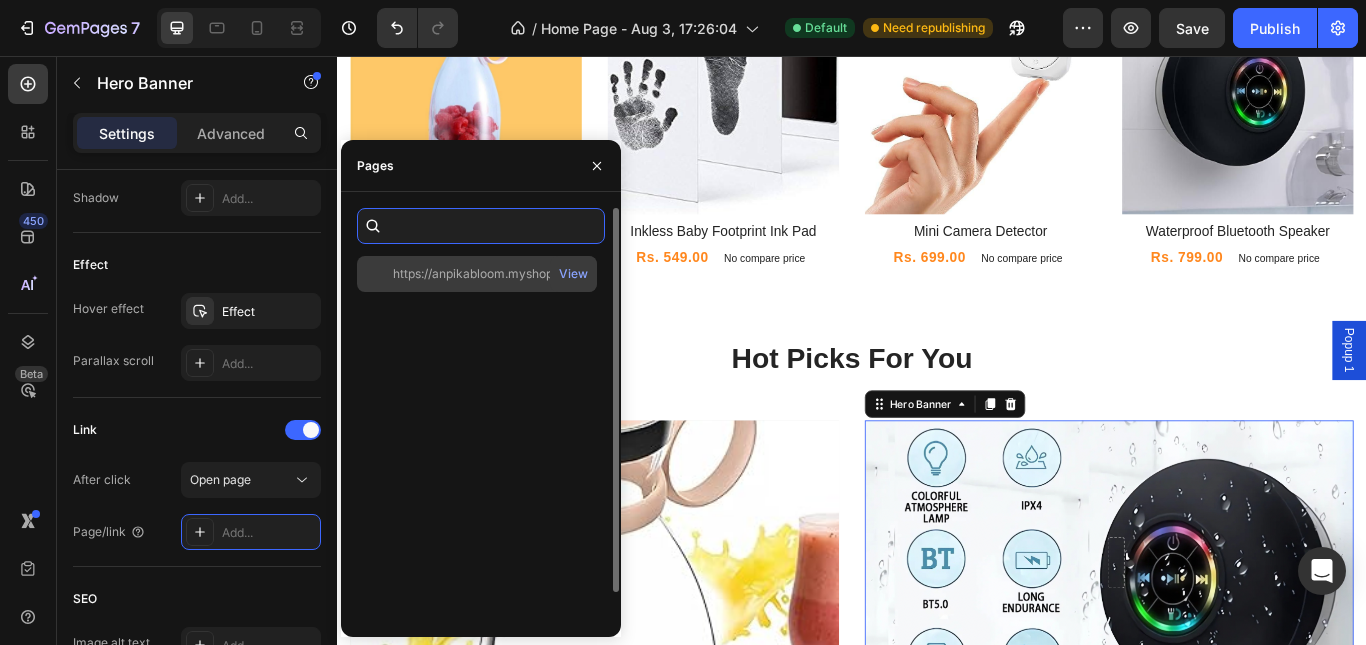 type on "https://anpikabloom.myshopify.com/products/large-suction-cup-waterproof-bluetooth-speaker" 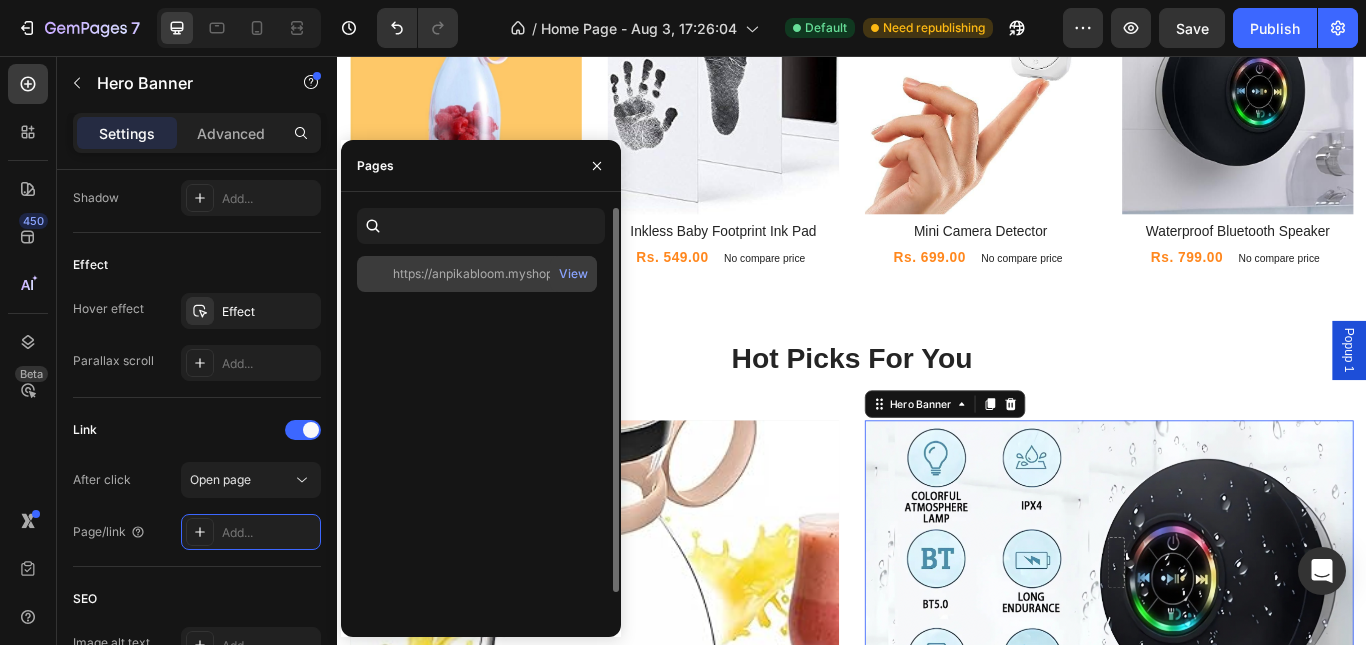 scroll, scrollTop: 0, scrollLeft: 0, axis: both 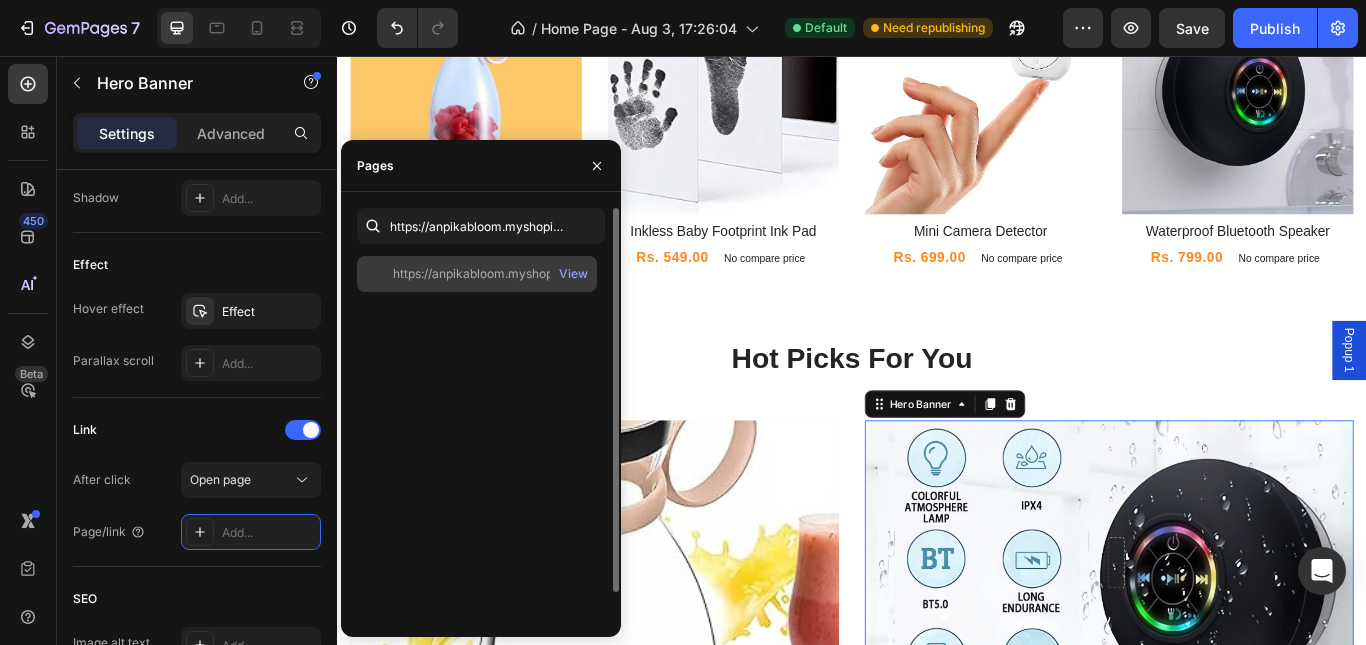 click on "https://anpikabloom.myshopify.com/products/large-suction-cup-waterproof-bluetooth-speaker" 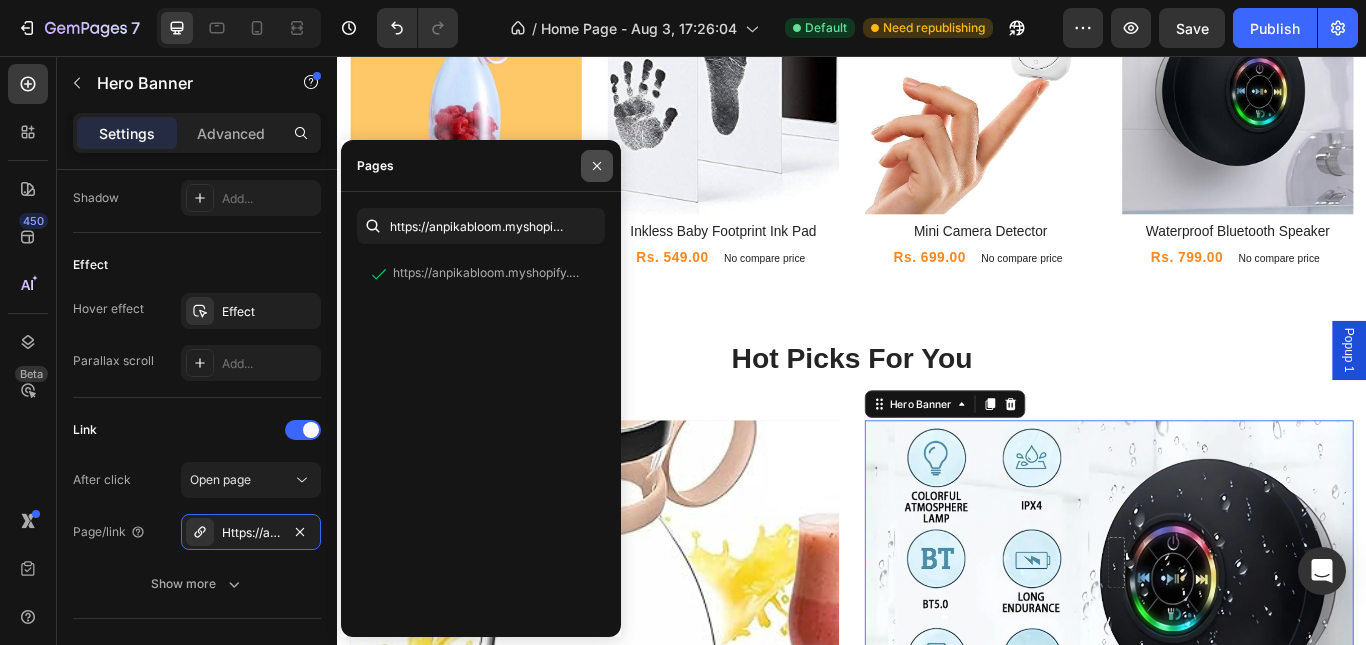 click at bounding box center (597, 166) 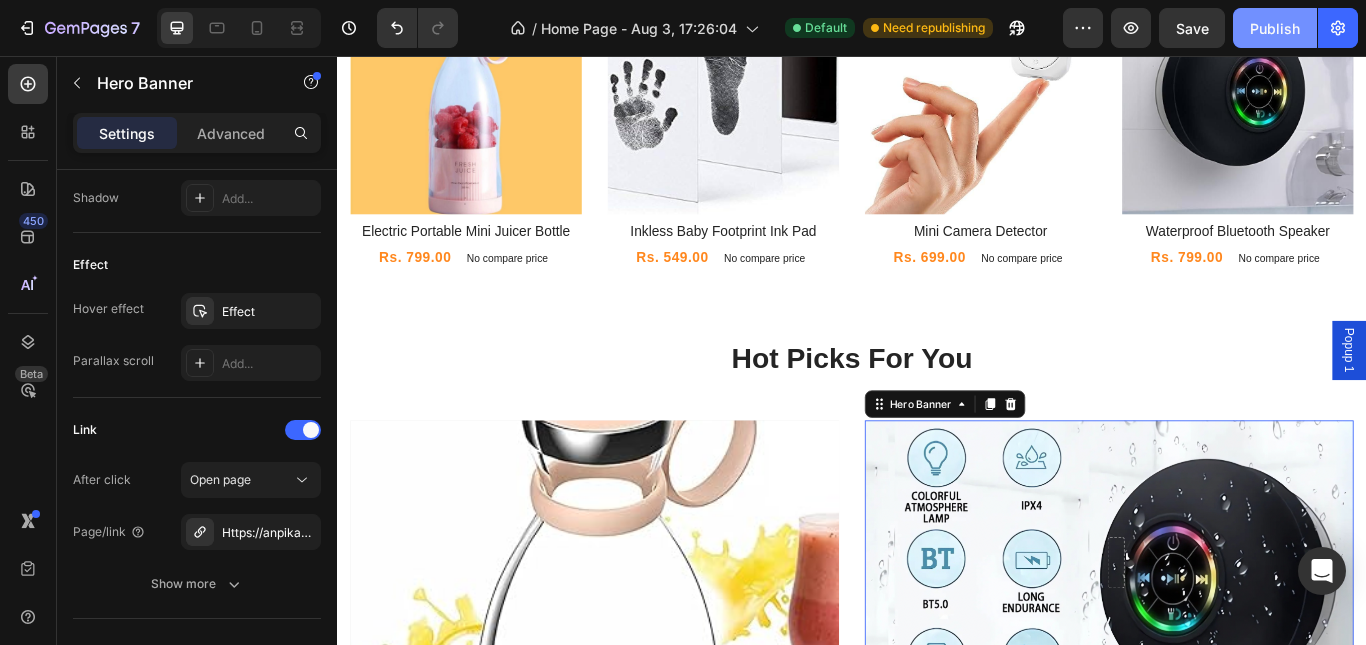 click on "Publish" 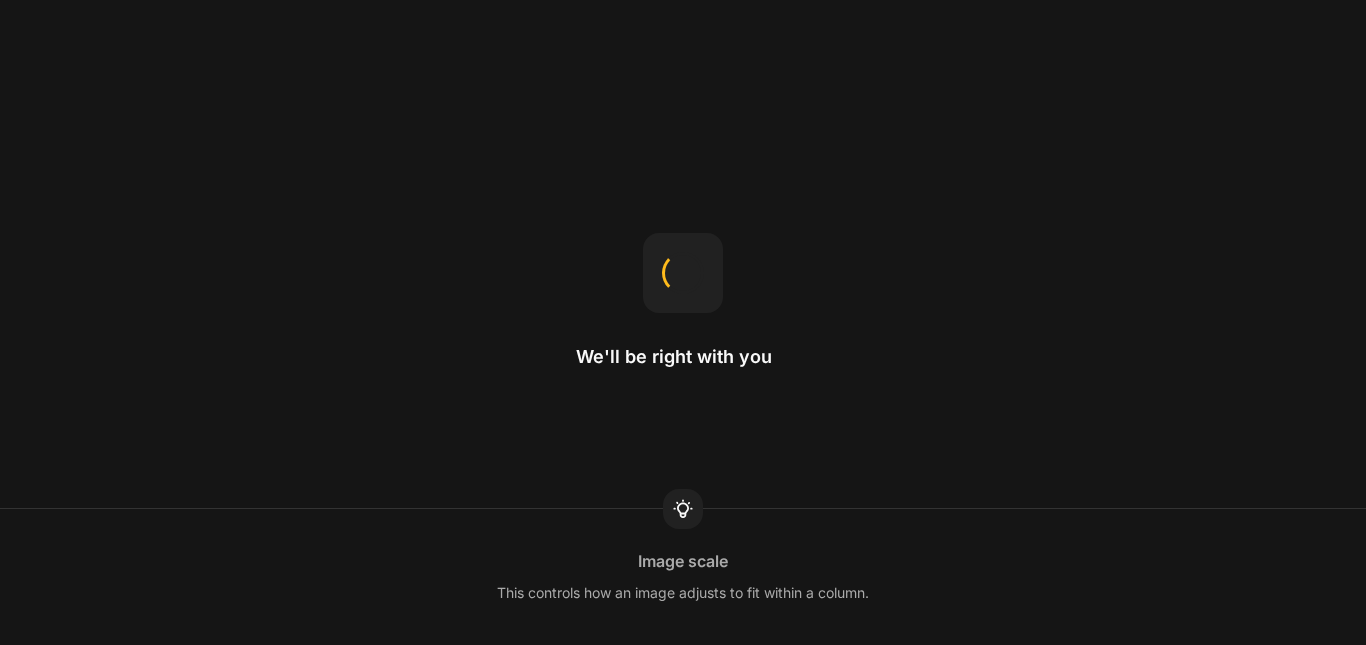 scroll, scrollTop: 0, scrollLeft: 0, axis: both 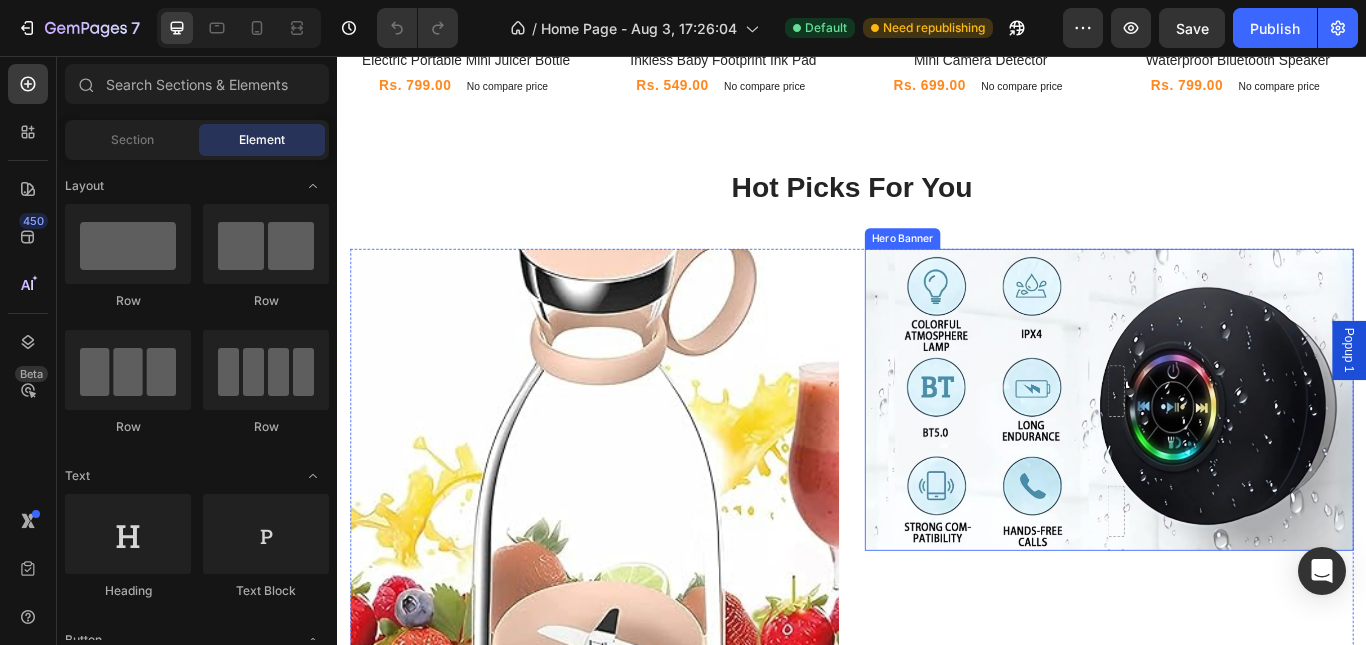 click at bounding box center [1237, 457] 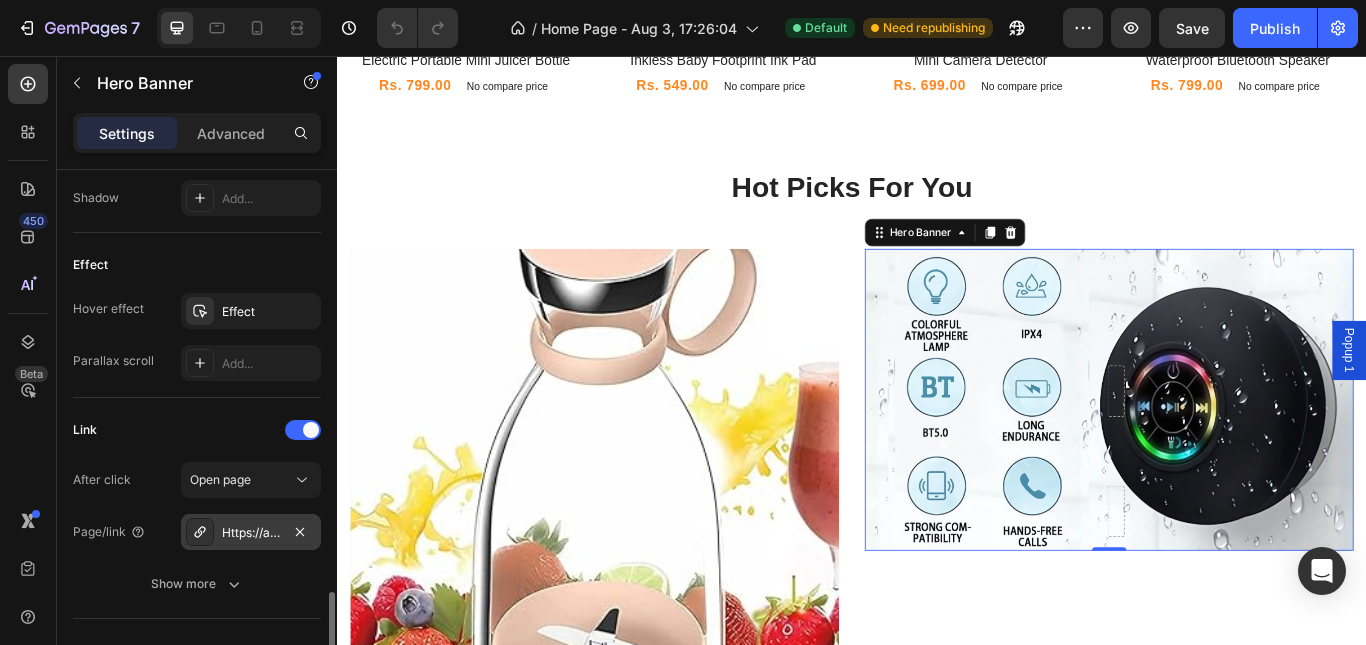 scroll, scrollTop: 1100, scrollLeft: 0, axis: vertical 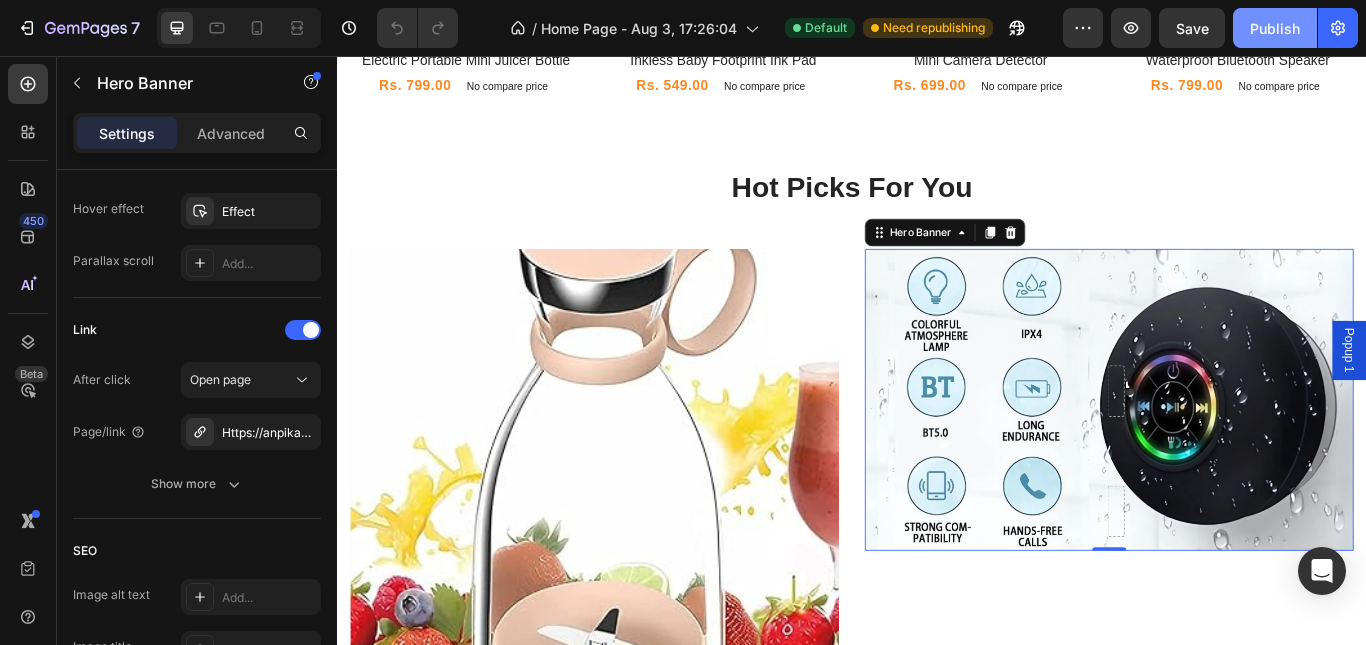 click on "Publish" at bounding box center (1275, 28) 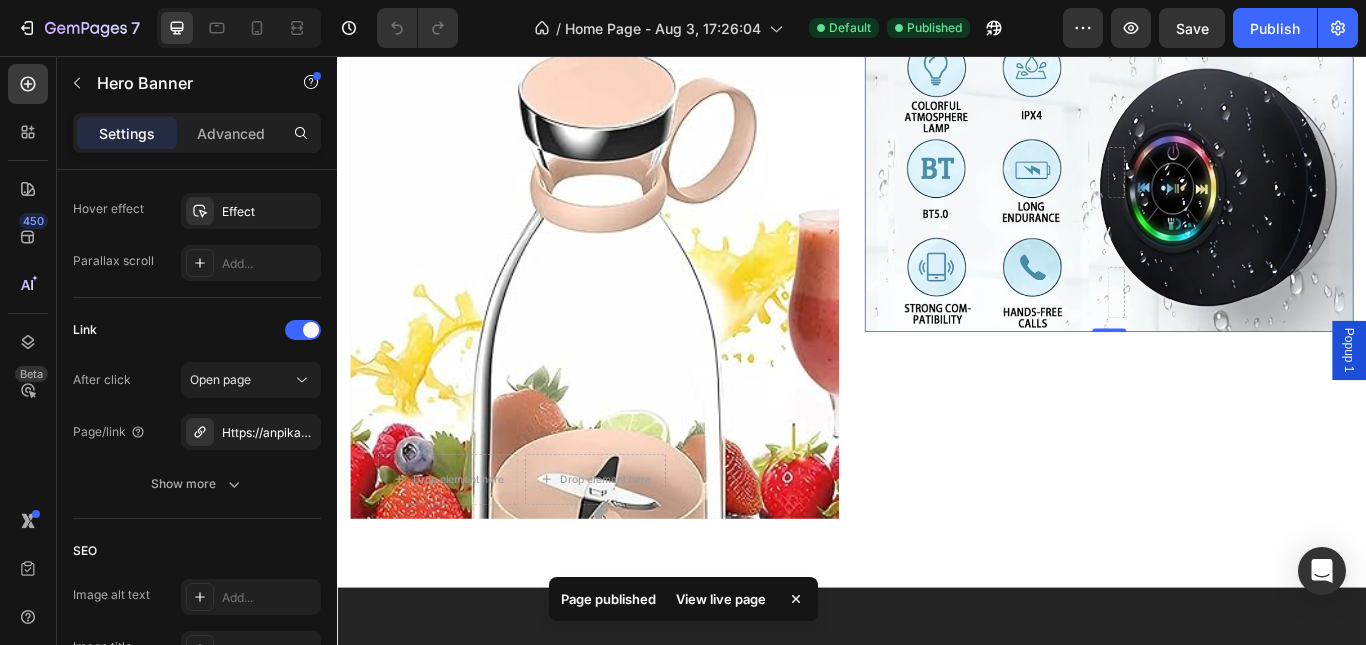 scroll, scrollTop: 1600, scrollLeft: 0, axis: vertical 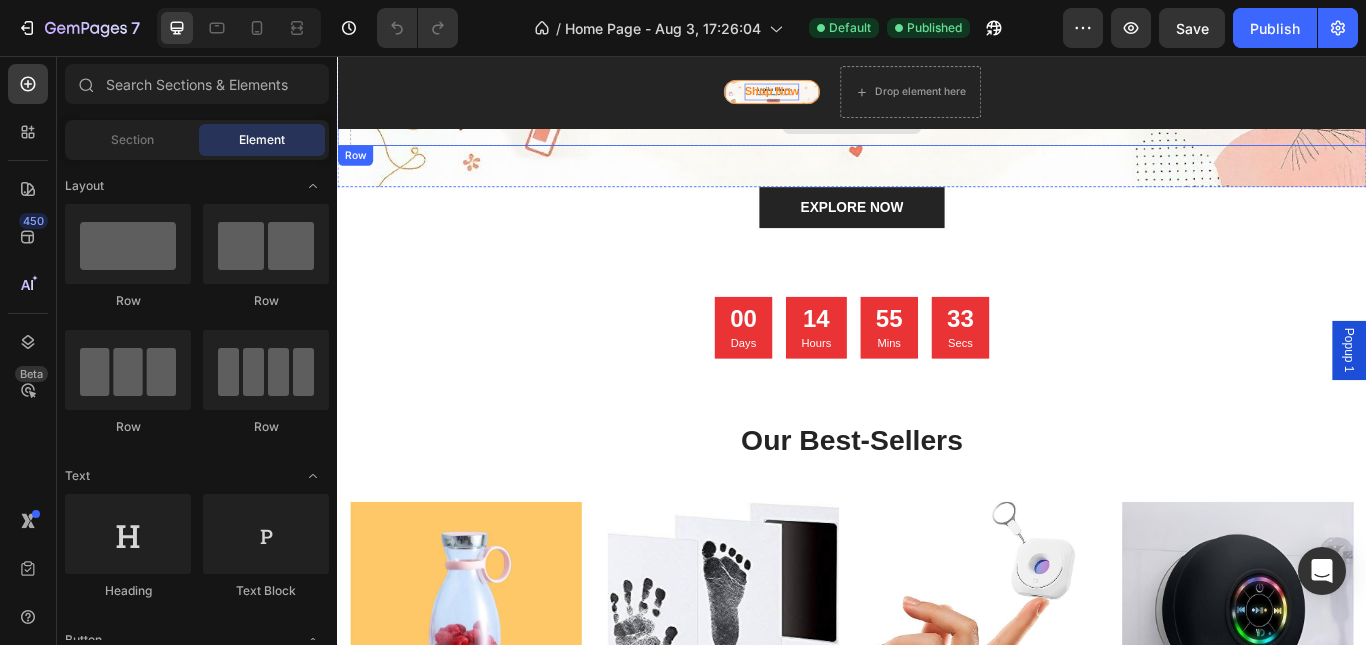 click on "Shop Now Button" at bounding box center (843, 98) 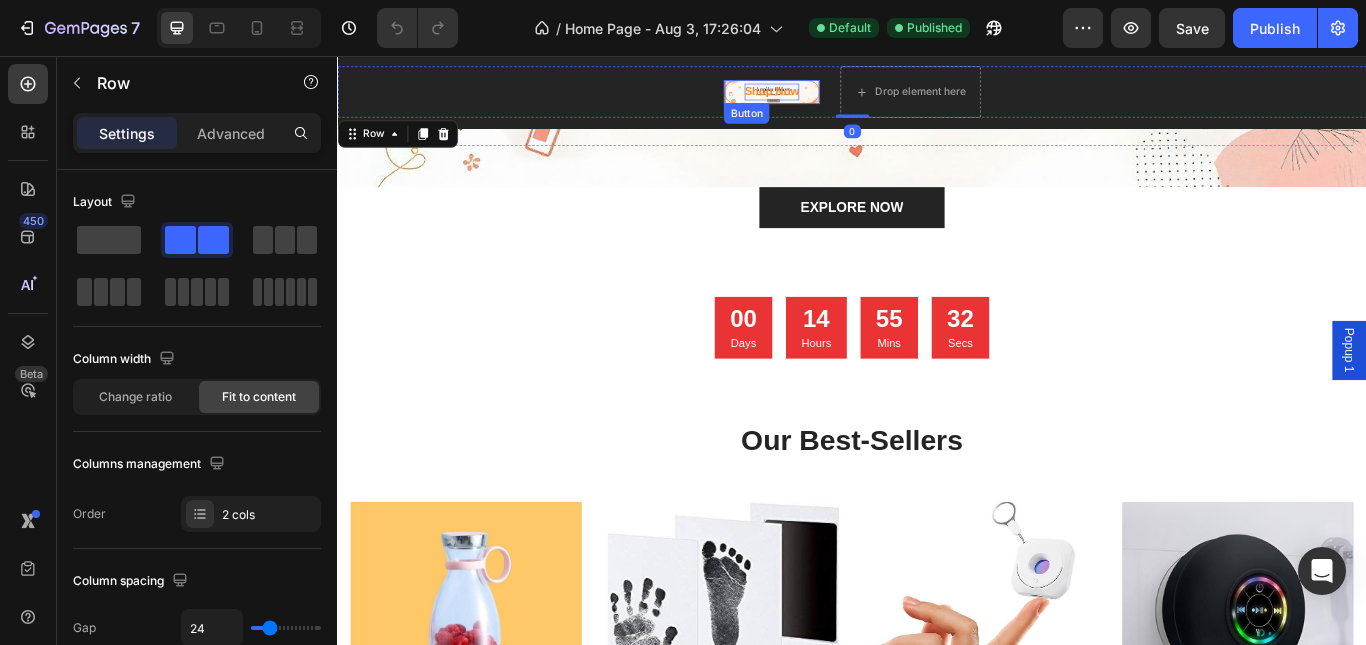click on "Shop Now" at bounding box center (843, 98) 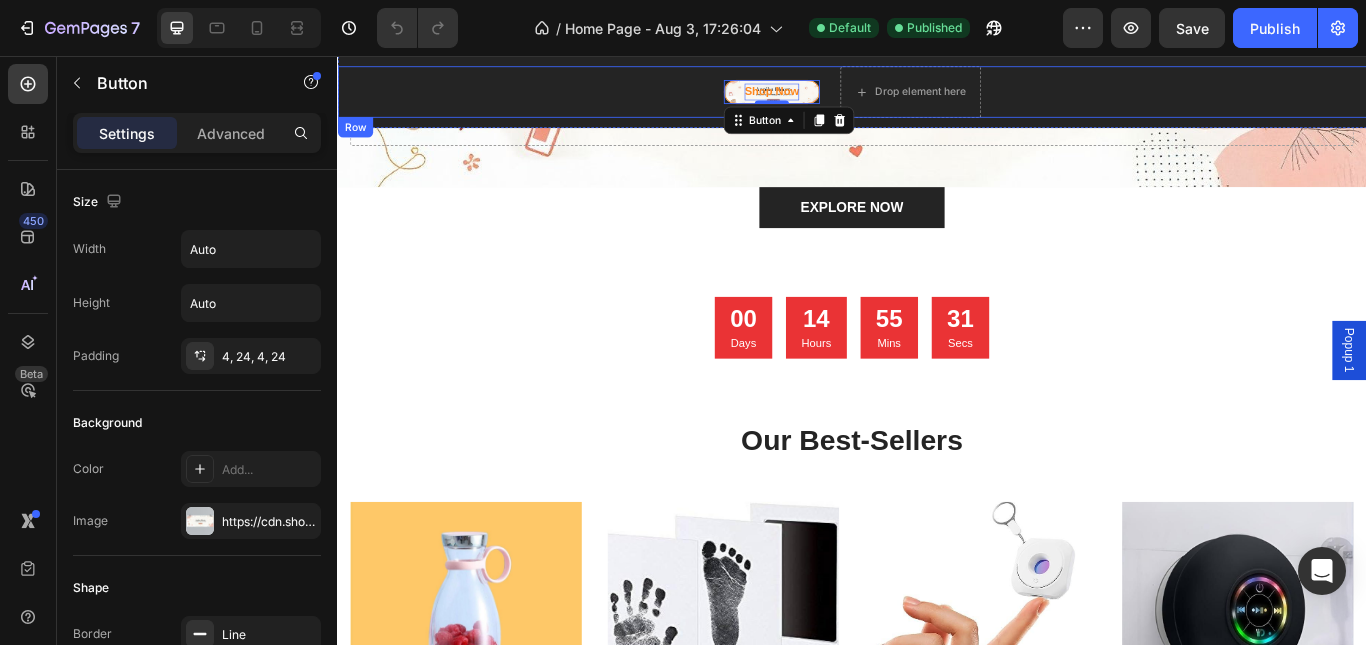 drag, startPoint x: 820, startPoint y: 80, endPoint x: 826, endPoint y: 103, distance: 23.769728 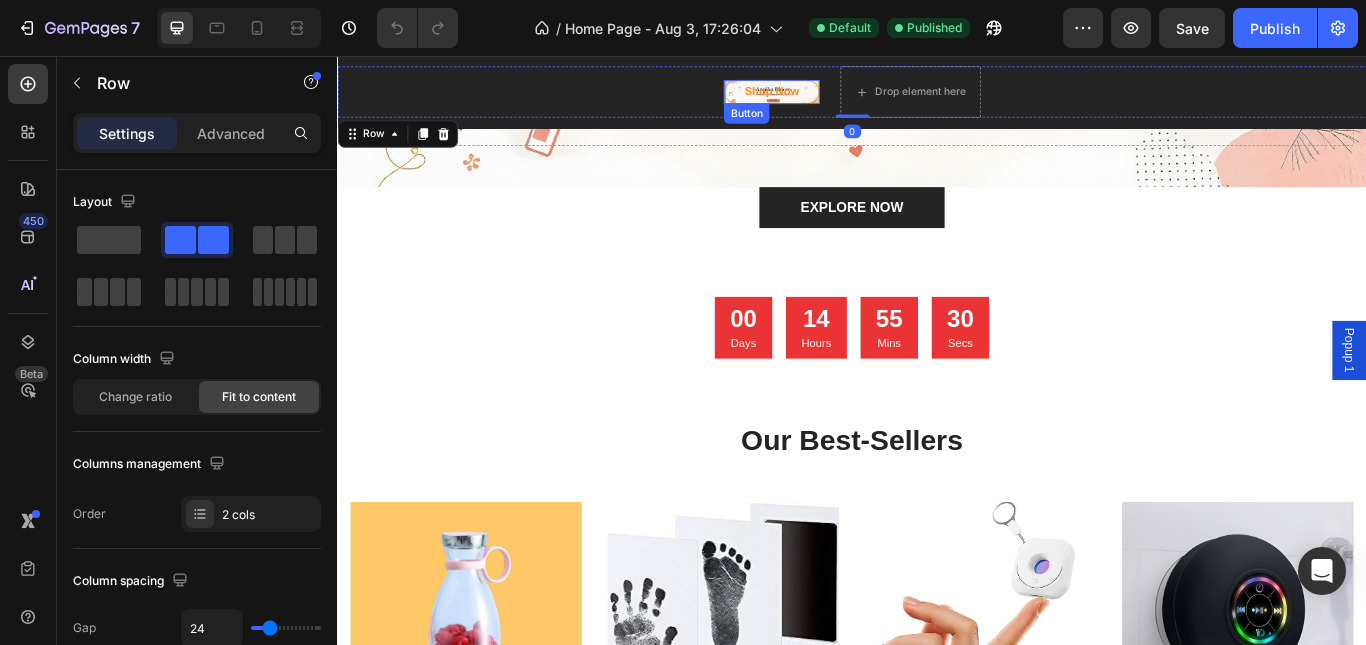 click on "Shop Now" at bounding box center [843, 98] 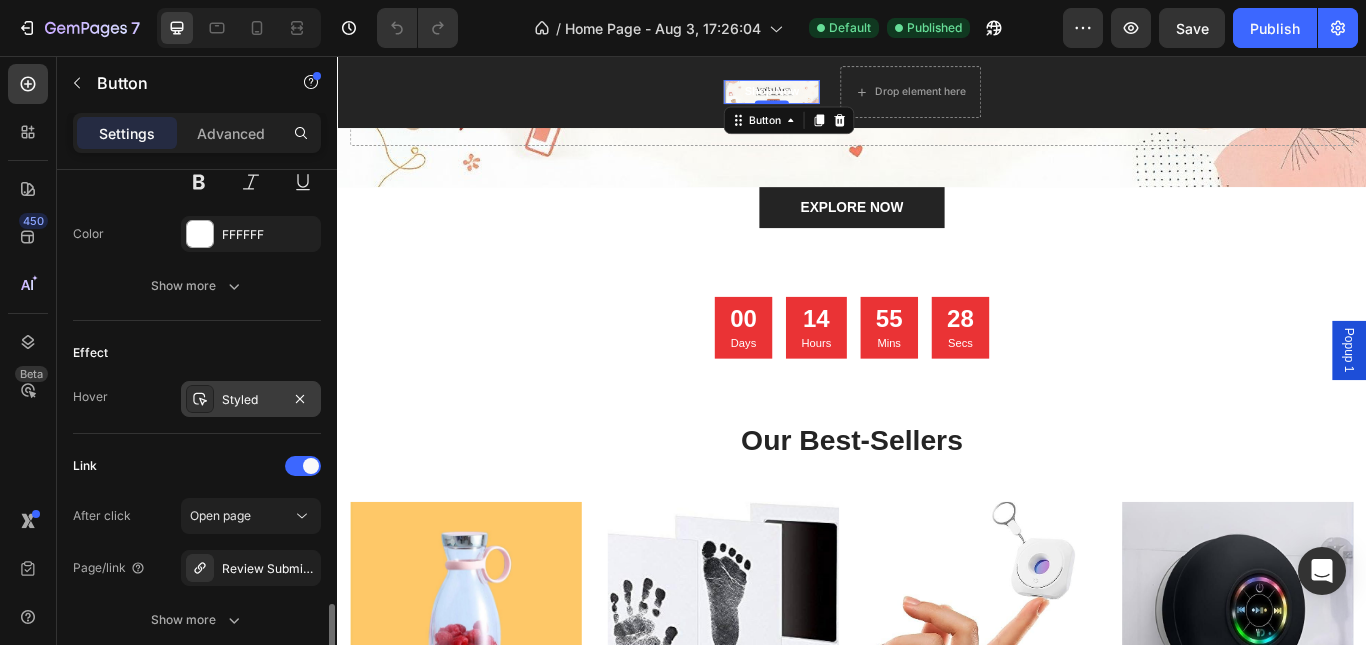 scroll, scrollTop: 1000, scrollLeft: 0, axis: vertical 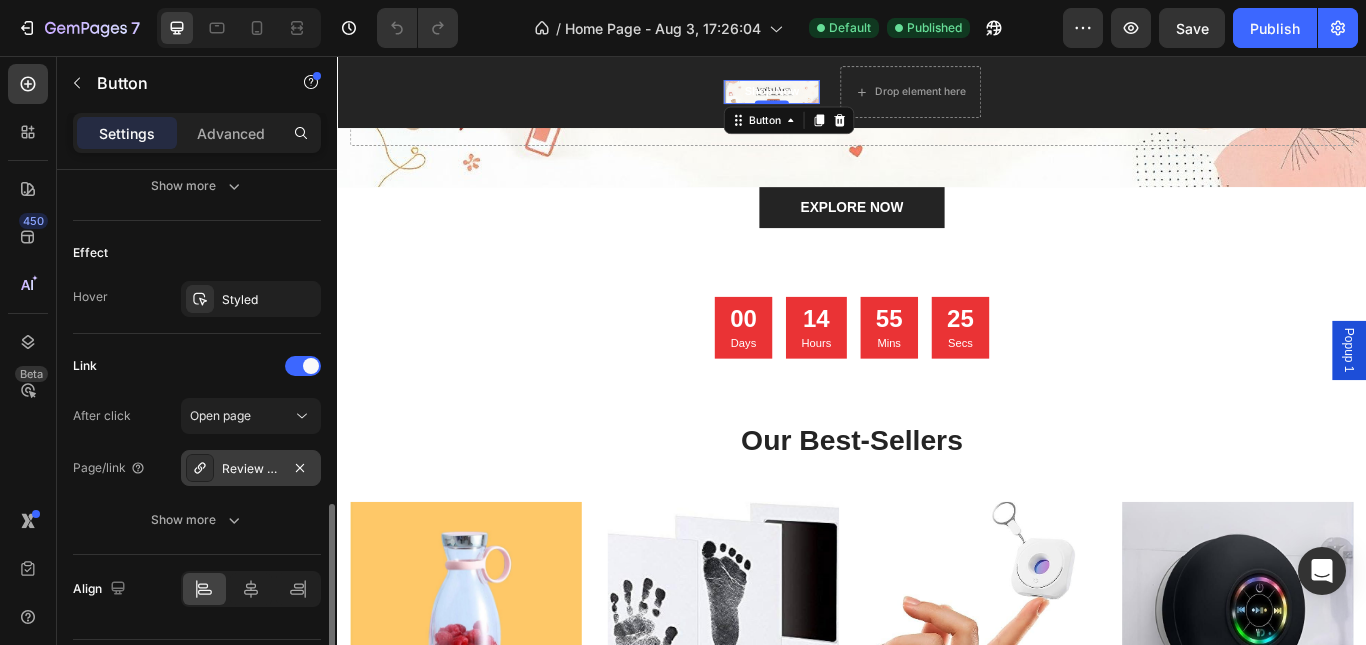 click on "Review Submission" at bounding box center [251, 469] 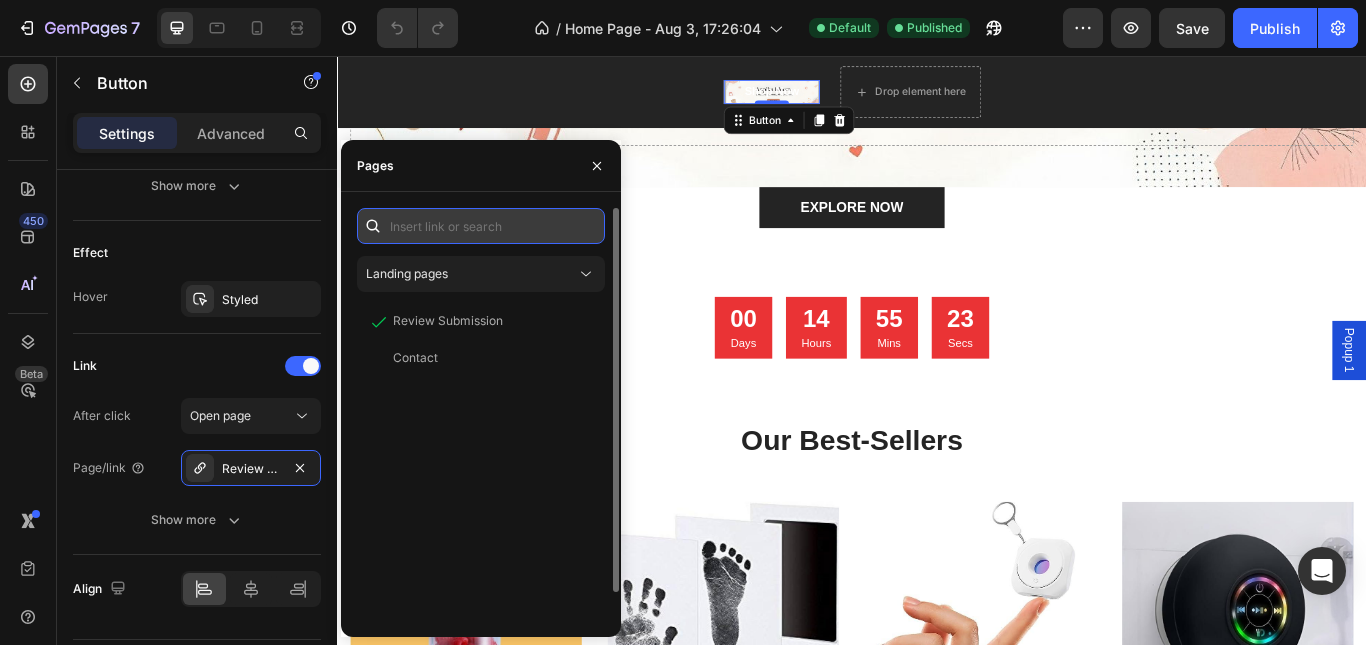 click at bounding box center (481, 226) 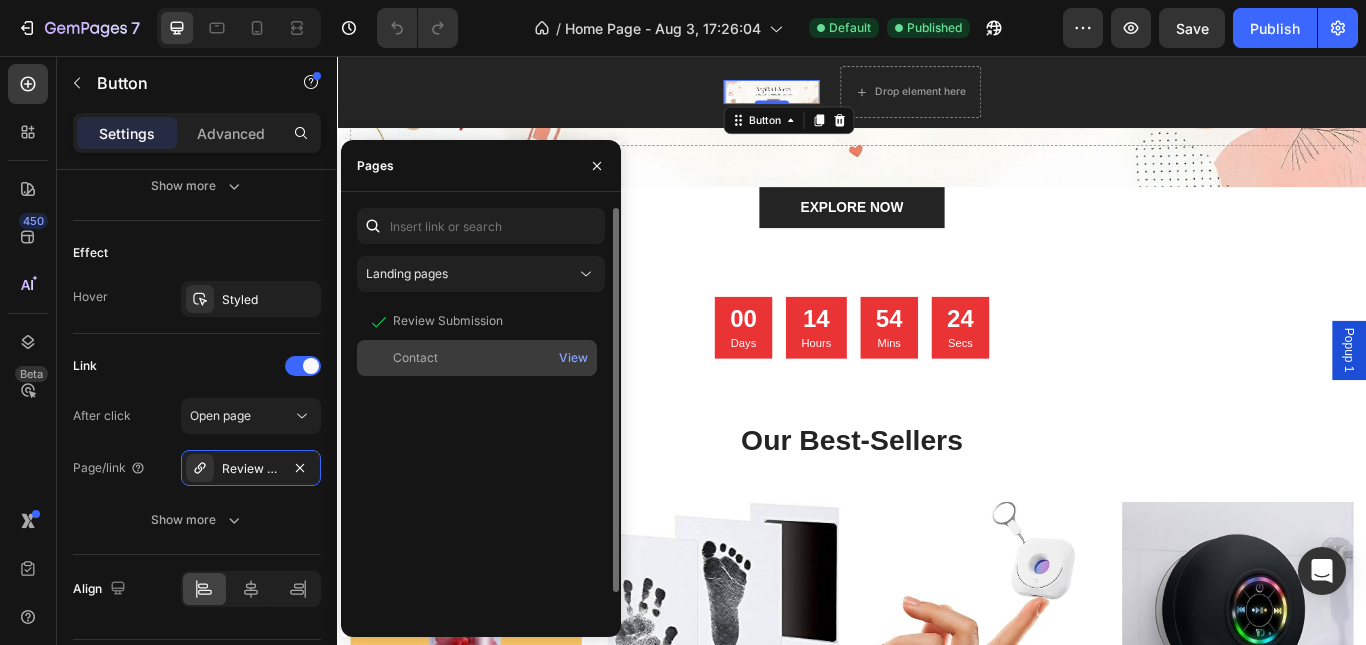 click on "Contact" at bounding box center (477, 358) 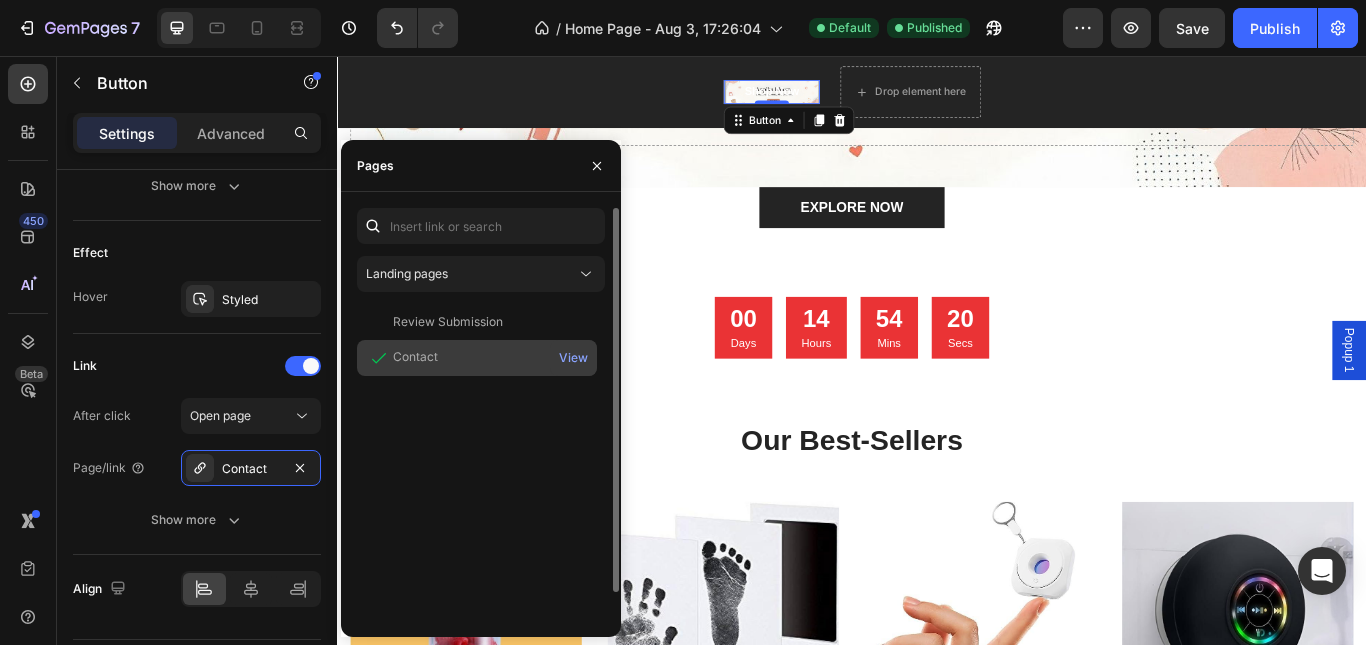 click on "Contact" at bounding box center [477, 358] 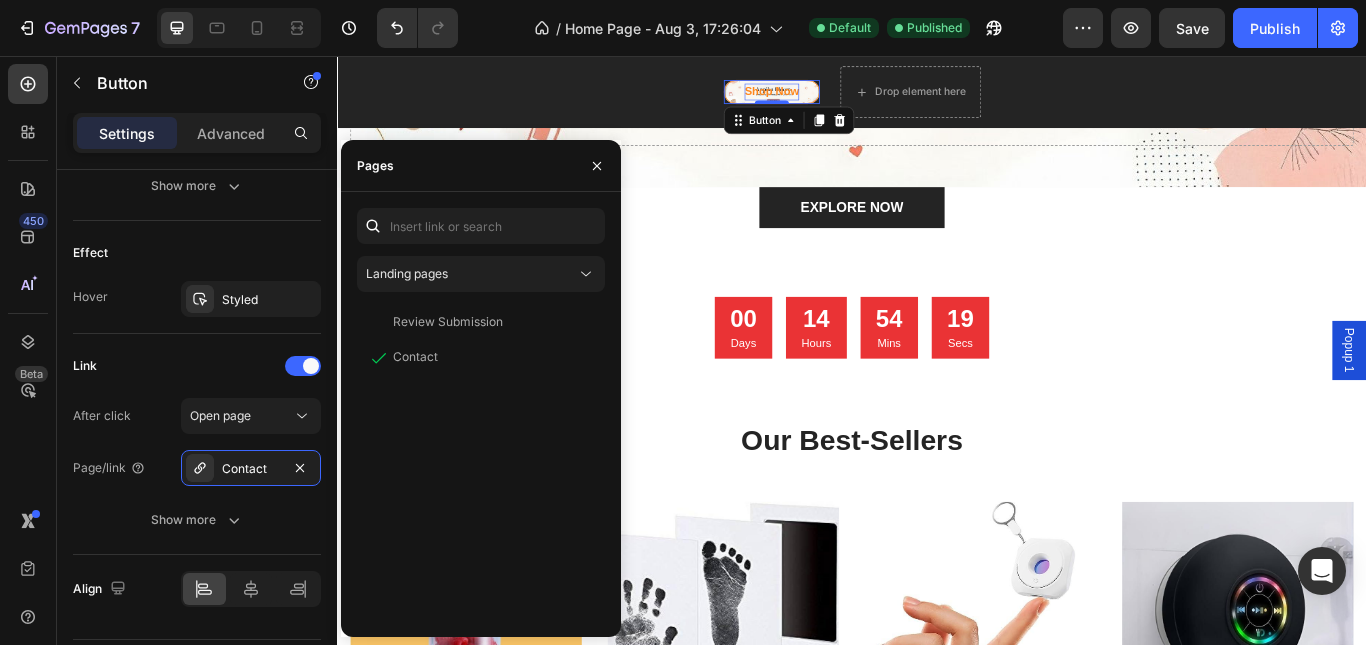 click on "Shop Now" at bounding box center [843, 98] 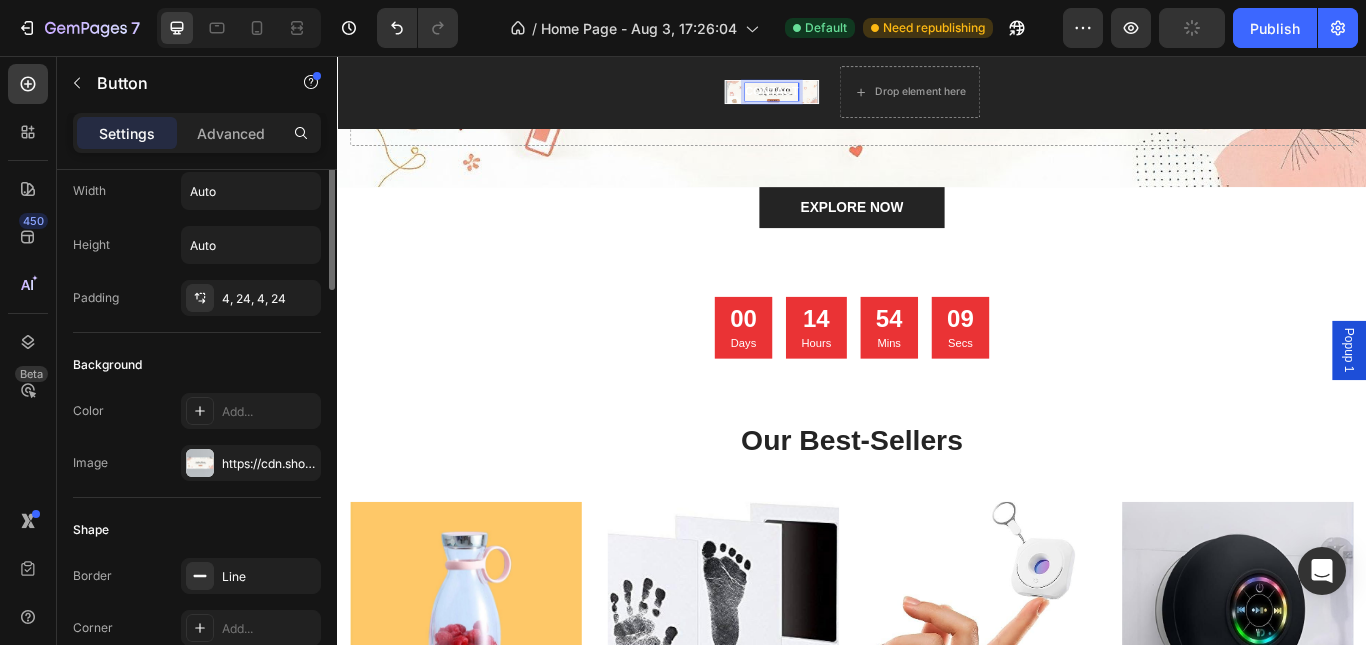 scroll, scrollTop: 0, scrollLeft: 0, axis: both 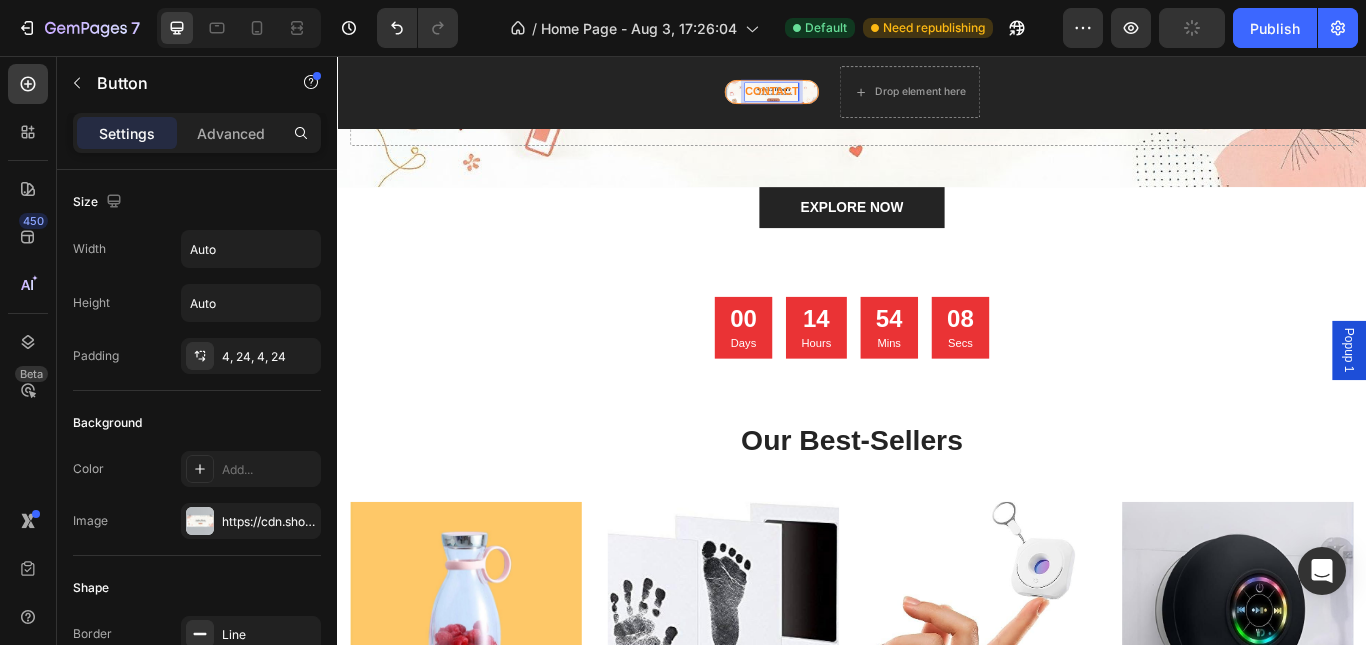 click on "CONTACT" at bounding box center (843, 98) 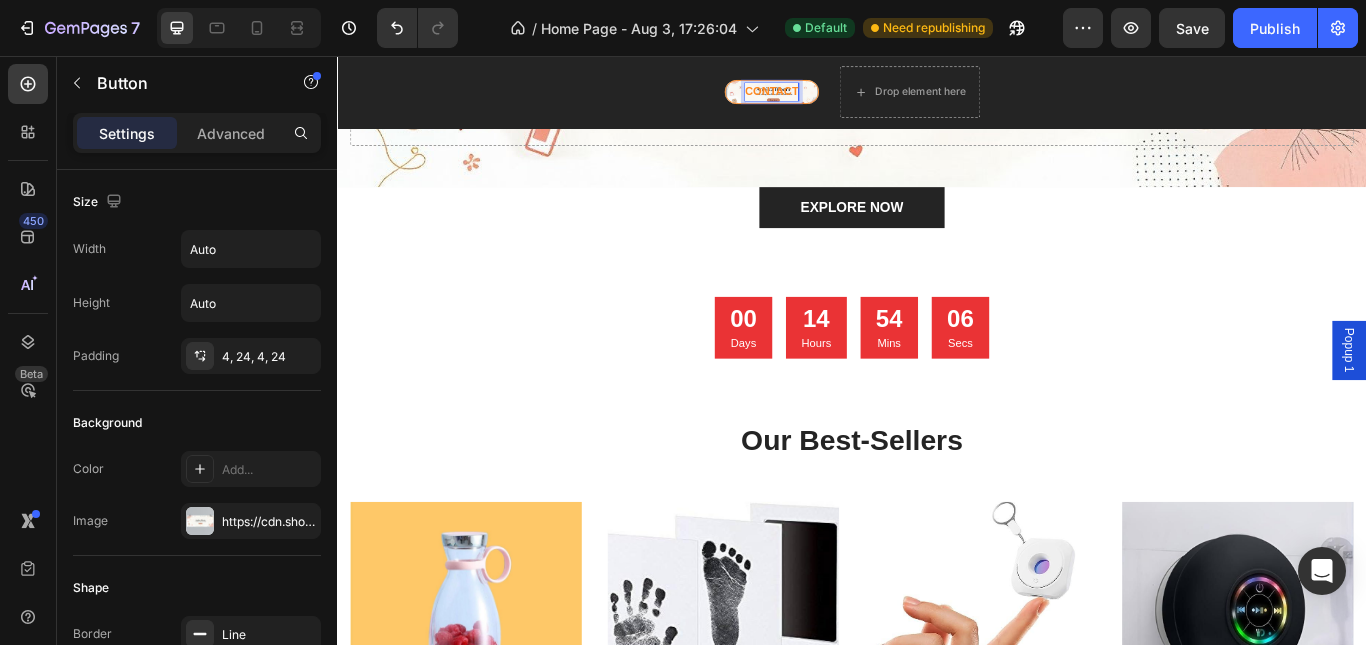 drag, startPoint x: 843, startPoint y: 90, endPoint x: 827, endPoint y: 100, distance: 18.867962 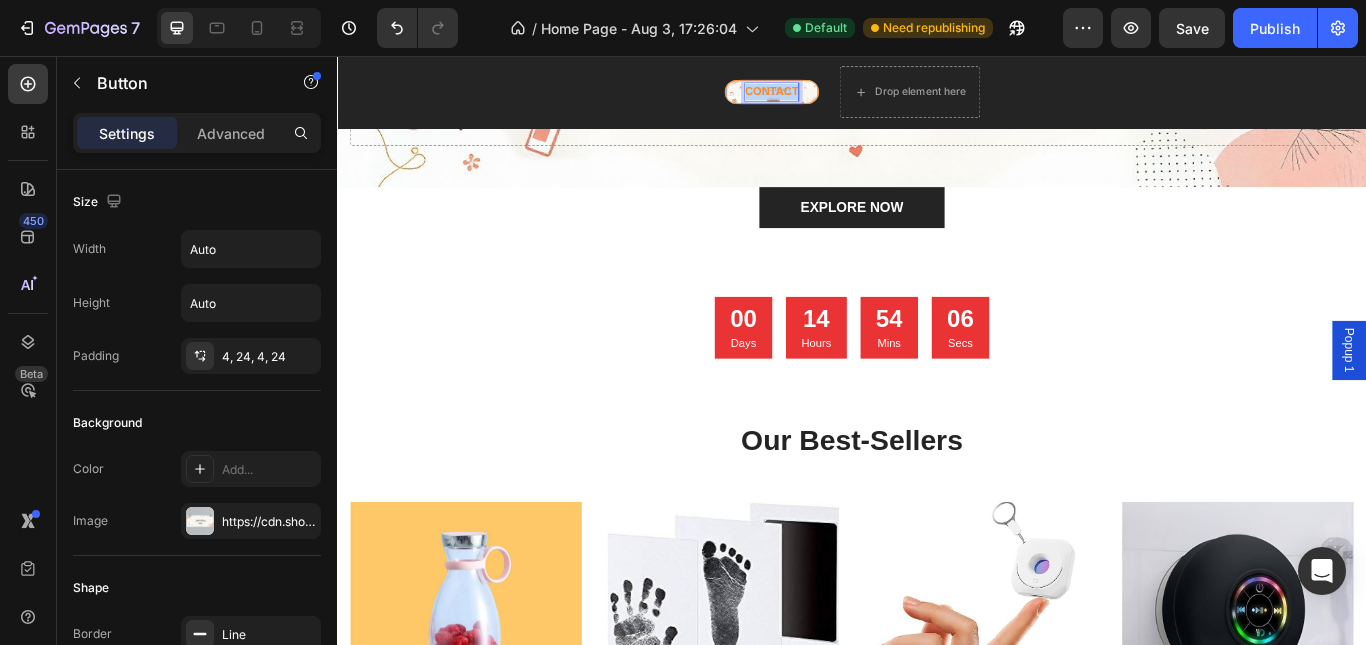 click on "CONTACT" at bounding box center (843, 98) 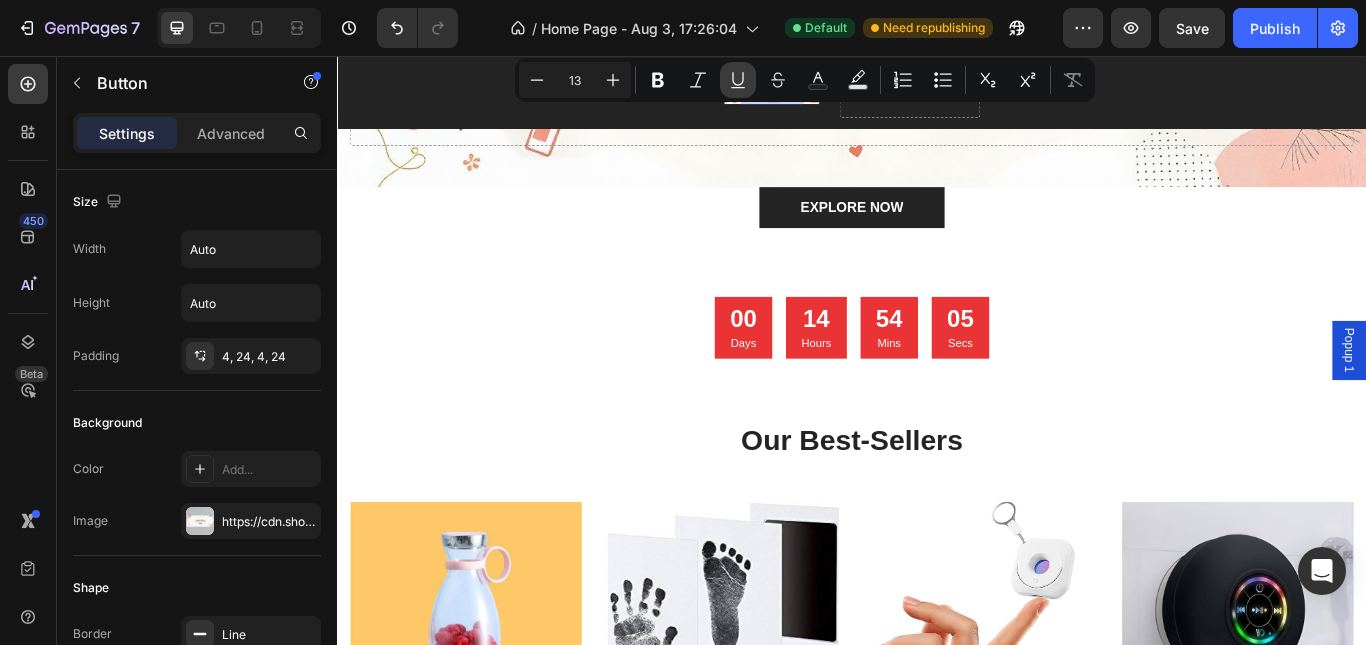 click 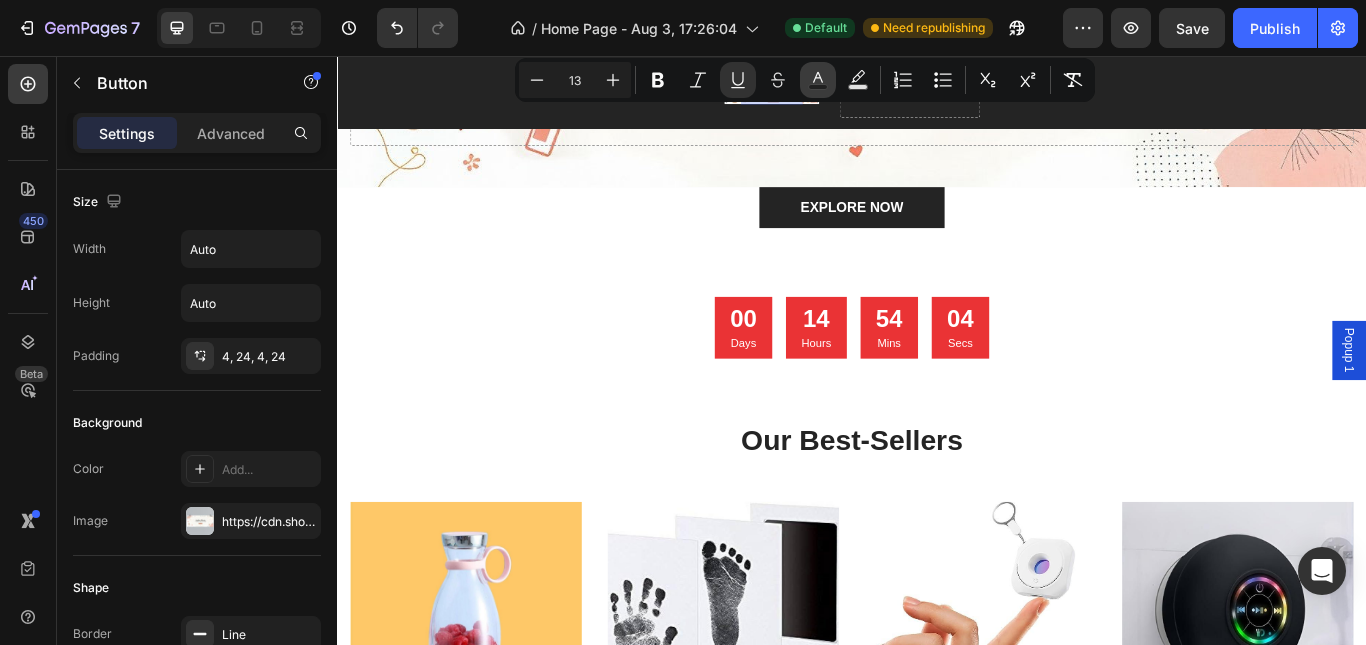 click 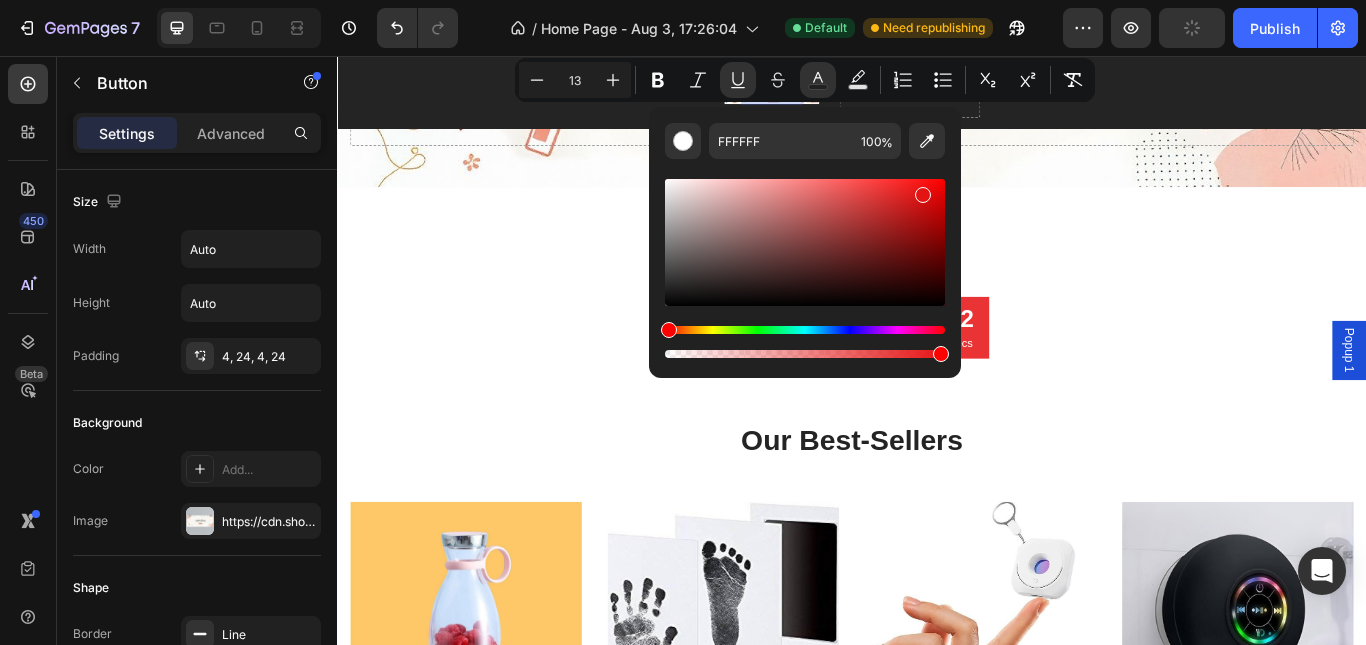 drag, startPoint x: 676, startPoint y: 185, endPoint x: 921, endPoint y: 191, distance: 245.07346 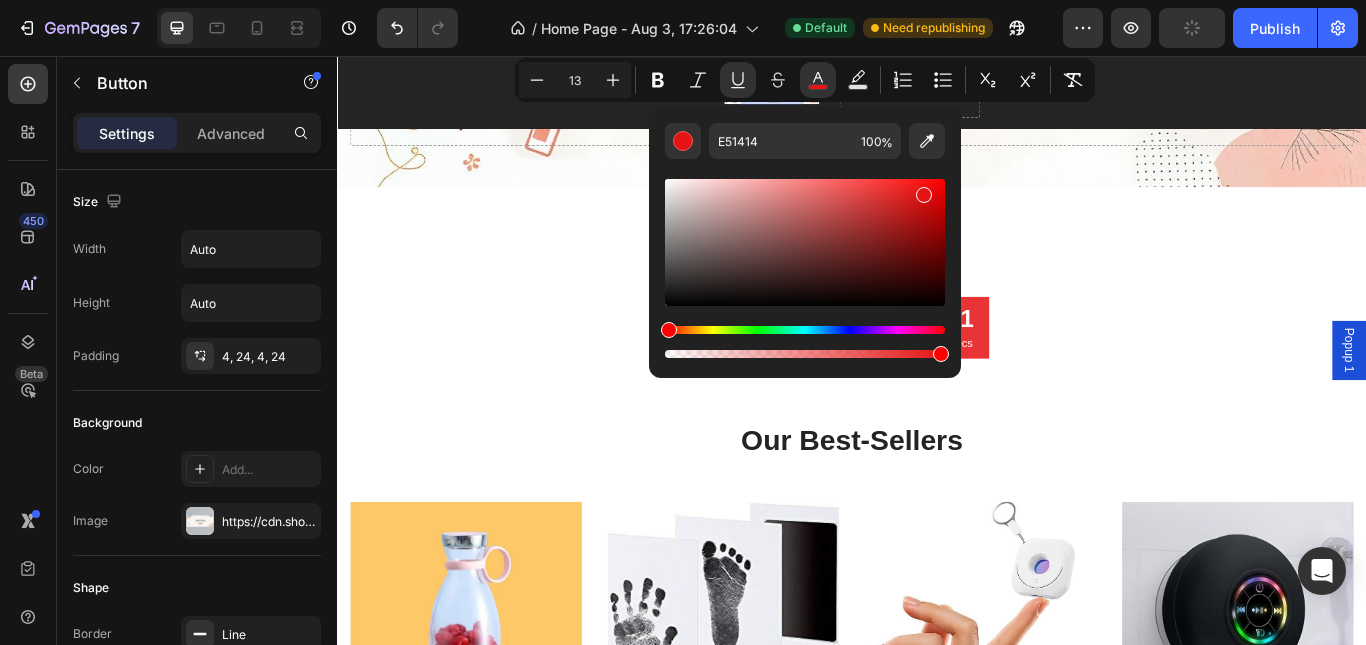 click on "EXPLORE NOW Button" at bounding box center [937, 233] 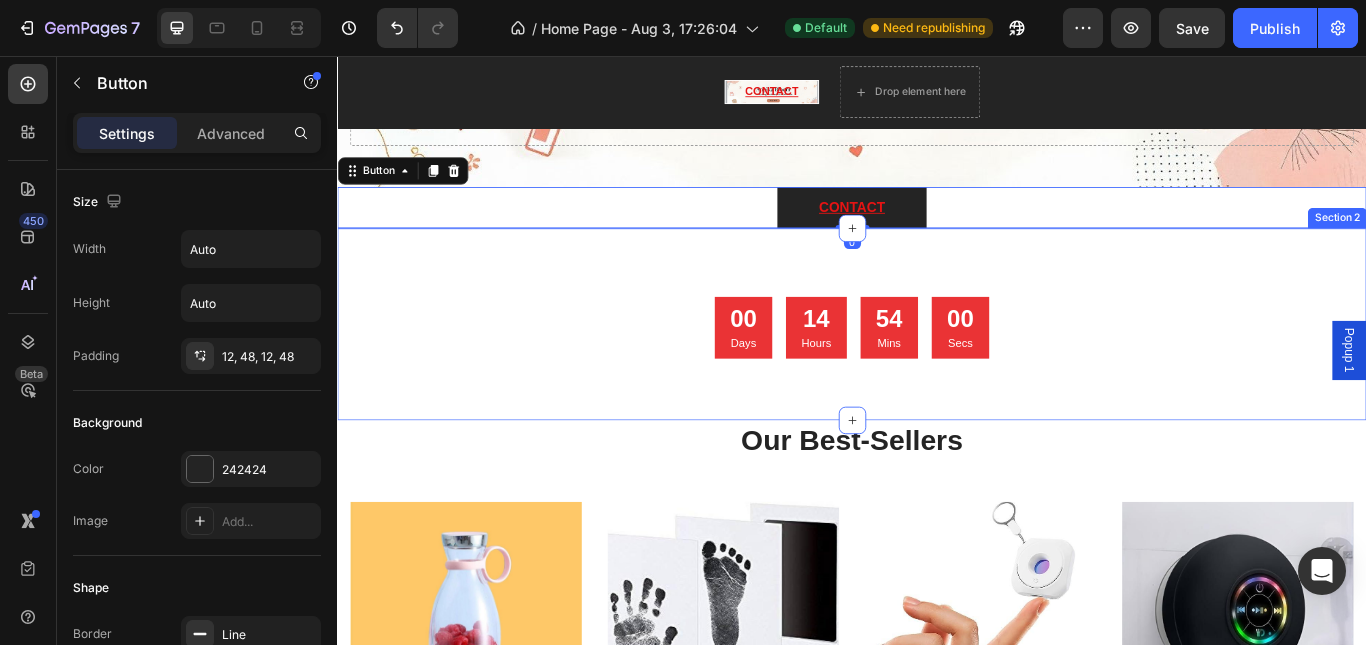 click on "00 Days 14 Hours 54 Mins 00 Secs Countdown Timer Section 2" at bounding box center [937, 369] 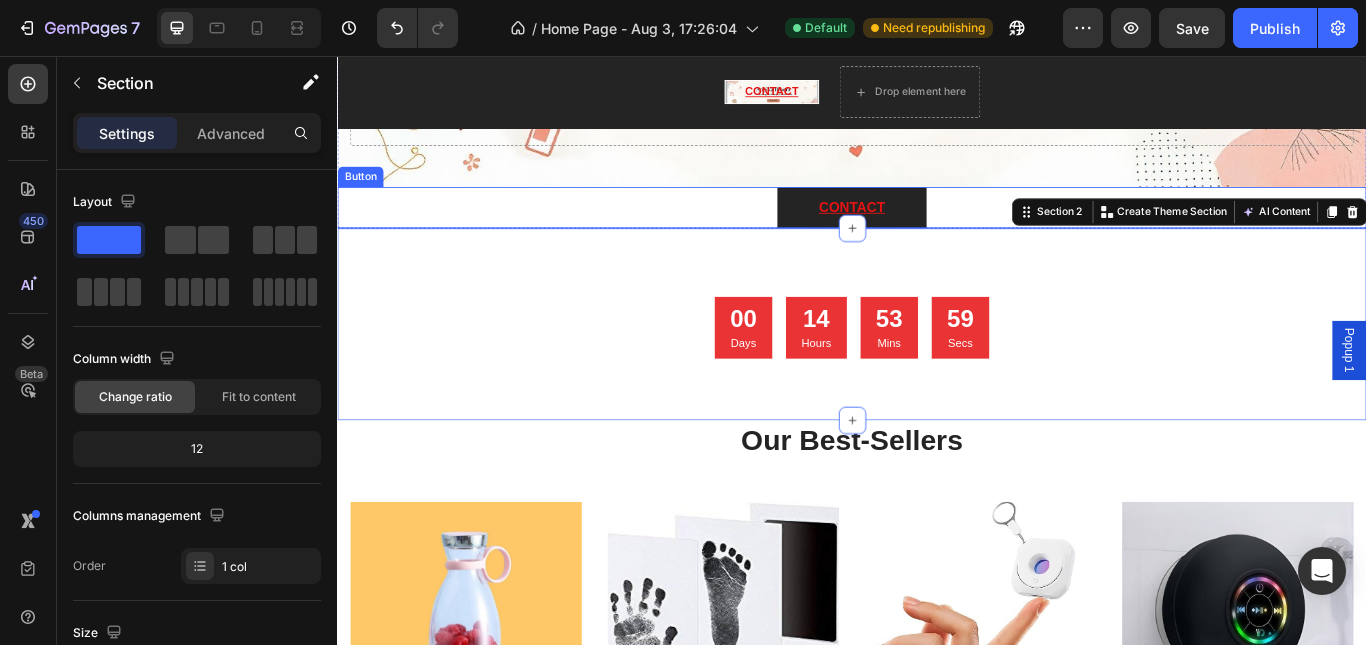 drag, startPoint x: 730, startPoint y: 214, endPoint x: 747, endPoint y: 243, distance: 33.61547 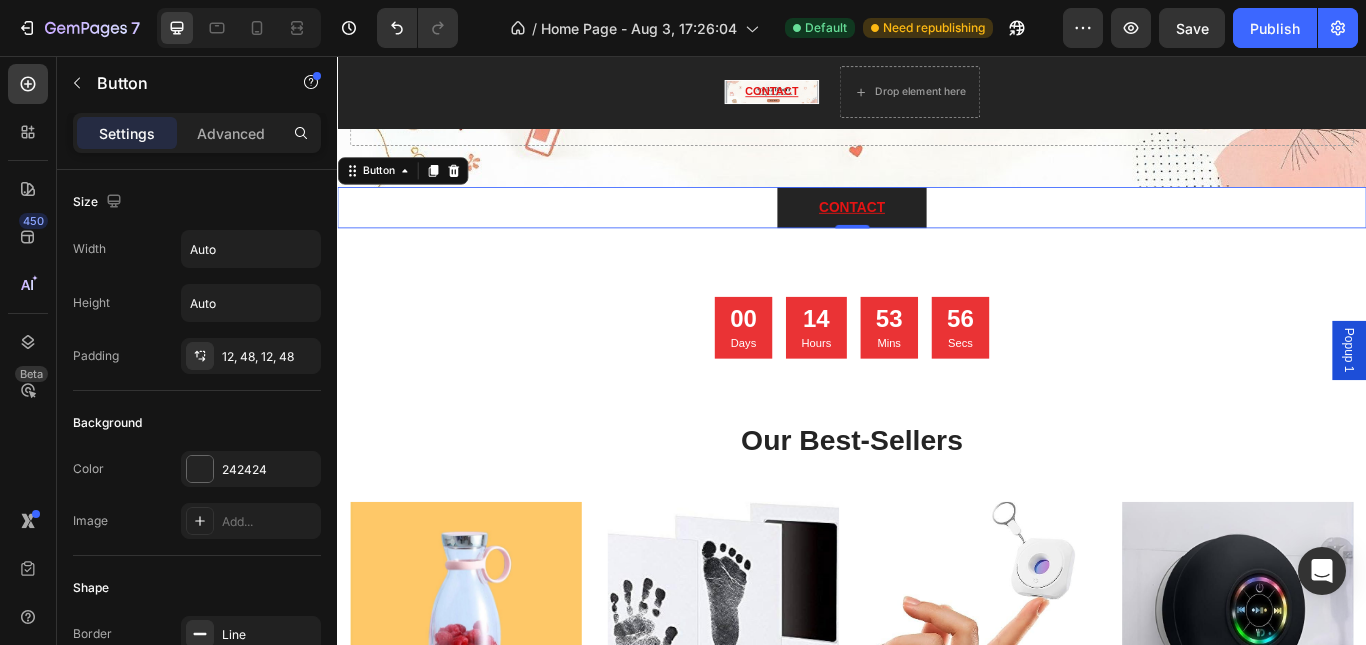 click on "CONTACT Button   0" at bounding box center [937, 233] 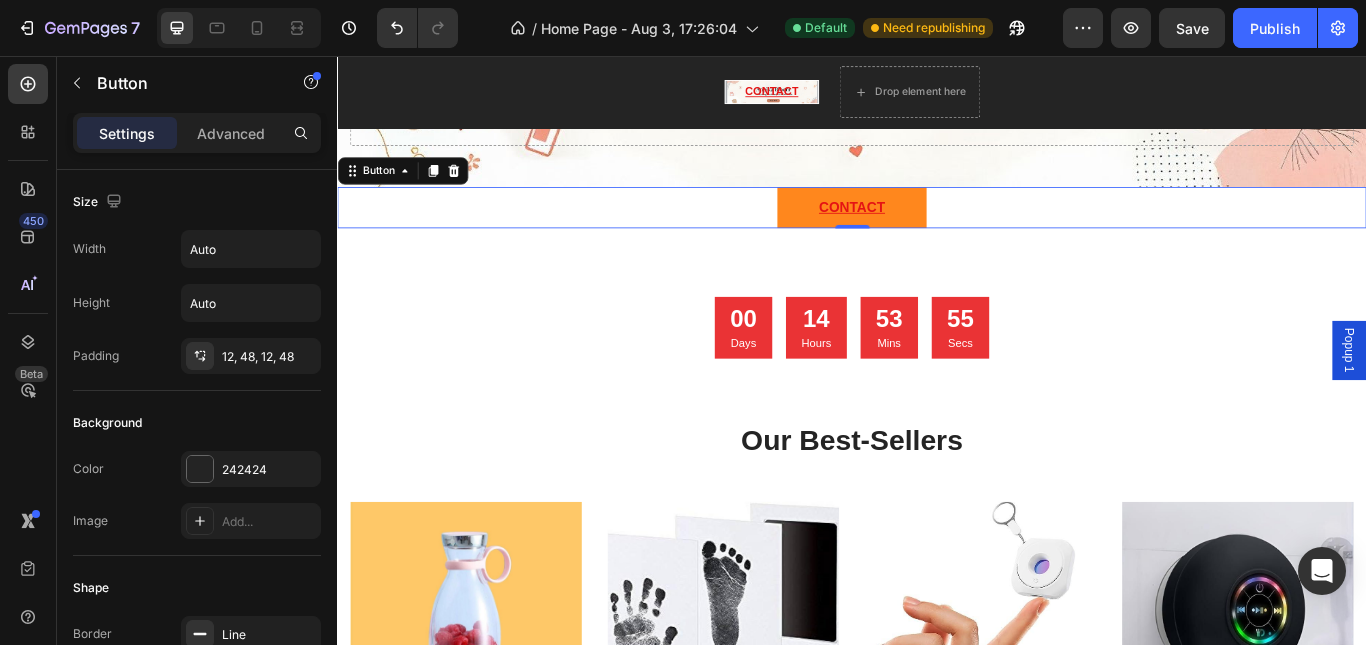 click on "CONTACT" at bounding box center [936, 233] 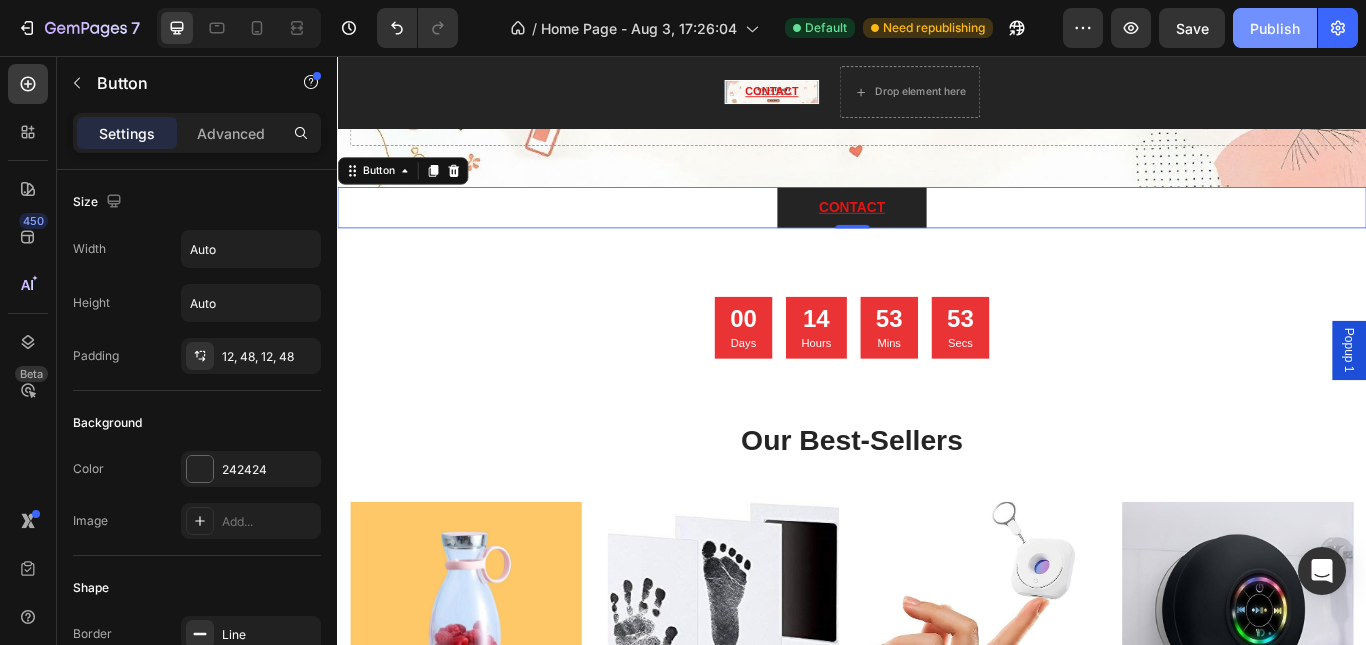 click on "Publish" at bounding box center (1275, 28) 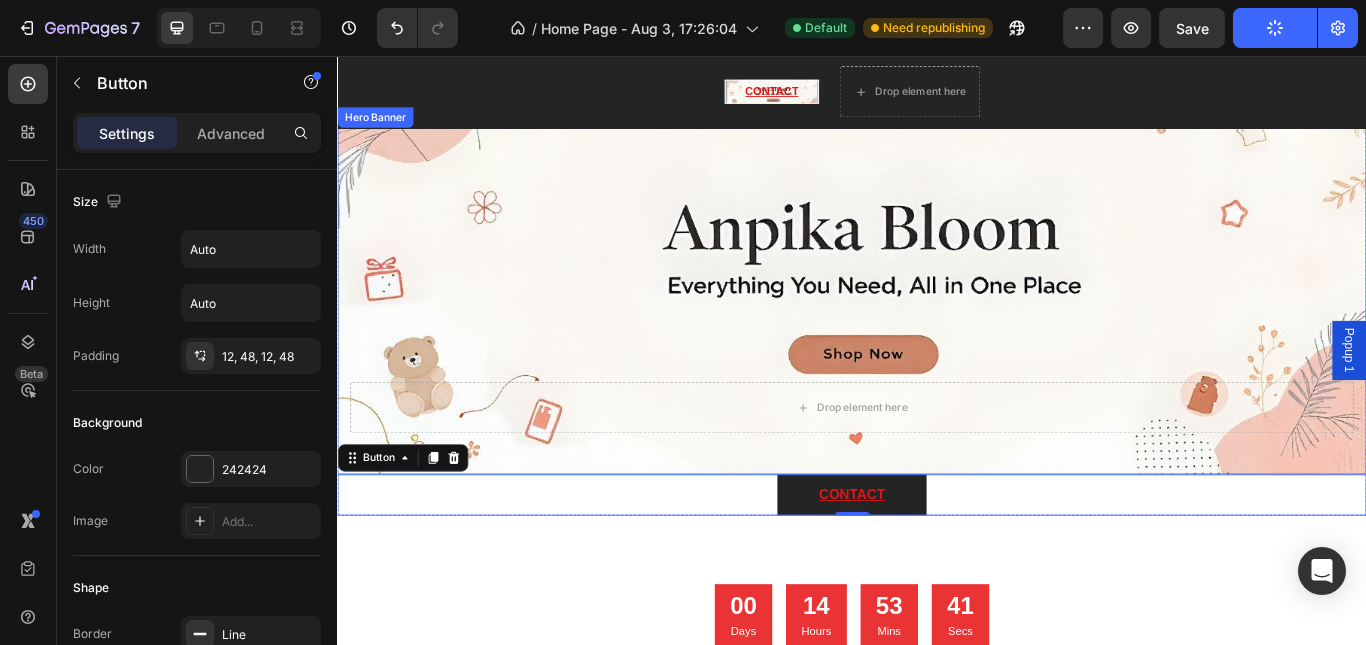 scroll, scrollTop: 100, scrollLeft: 0, axis: vertical 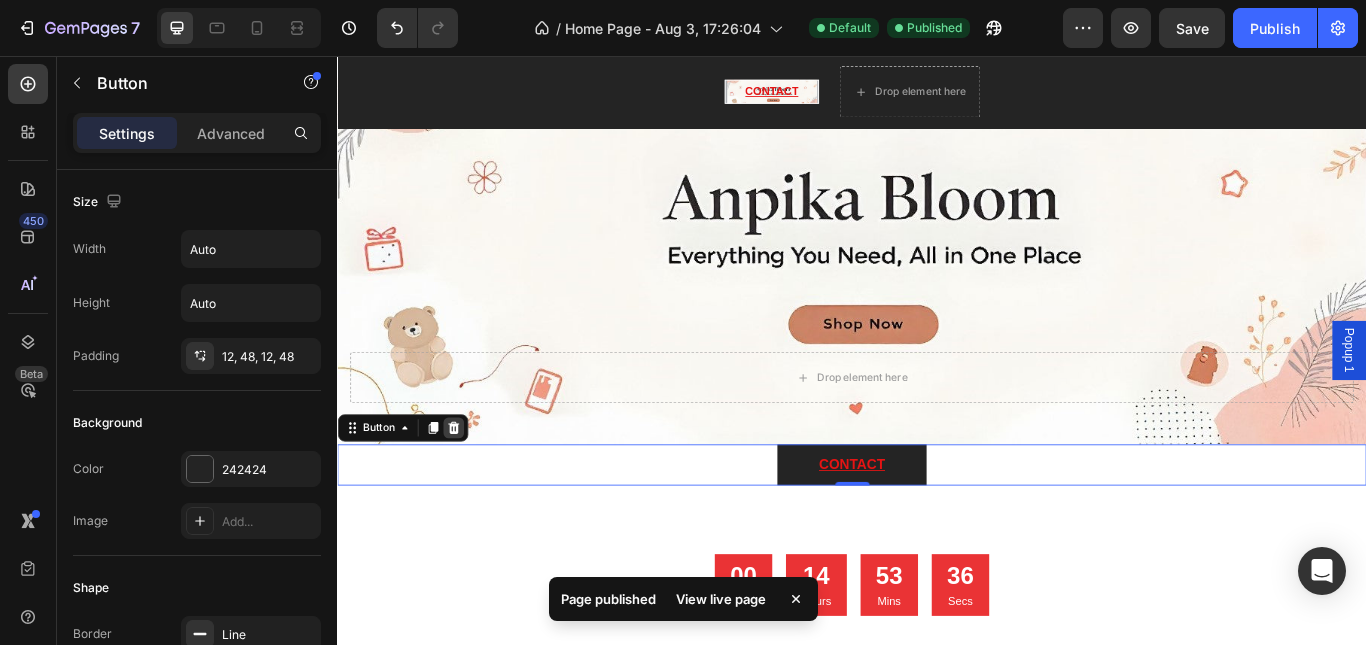 click at bounding box center (472, 490) 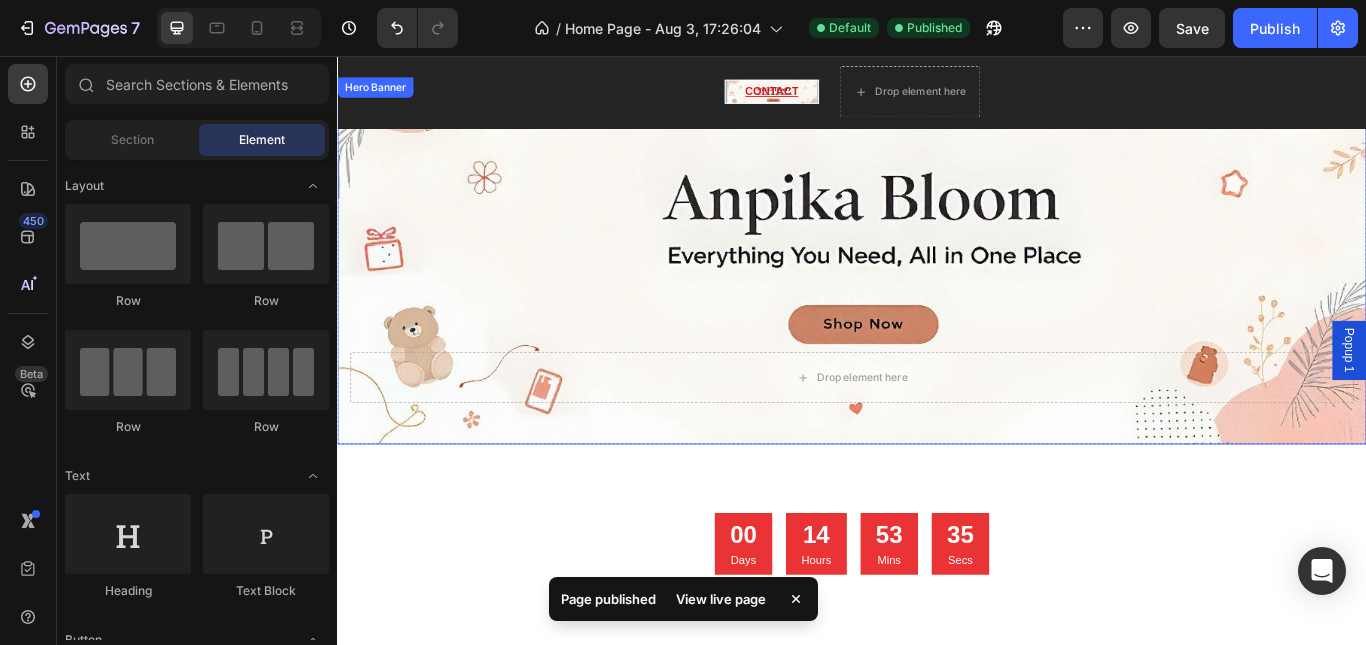 scroll, scrollTop: 0, scrollLeft: 0, axis: both 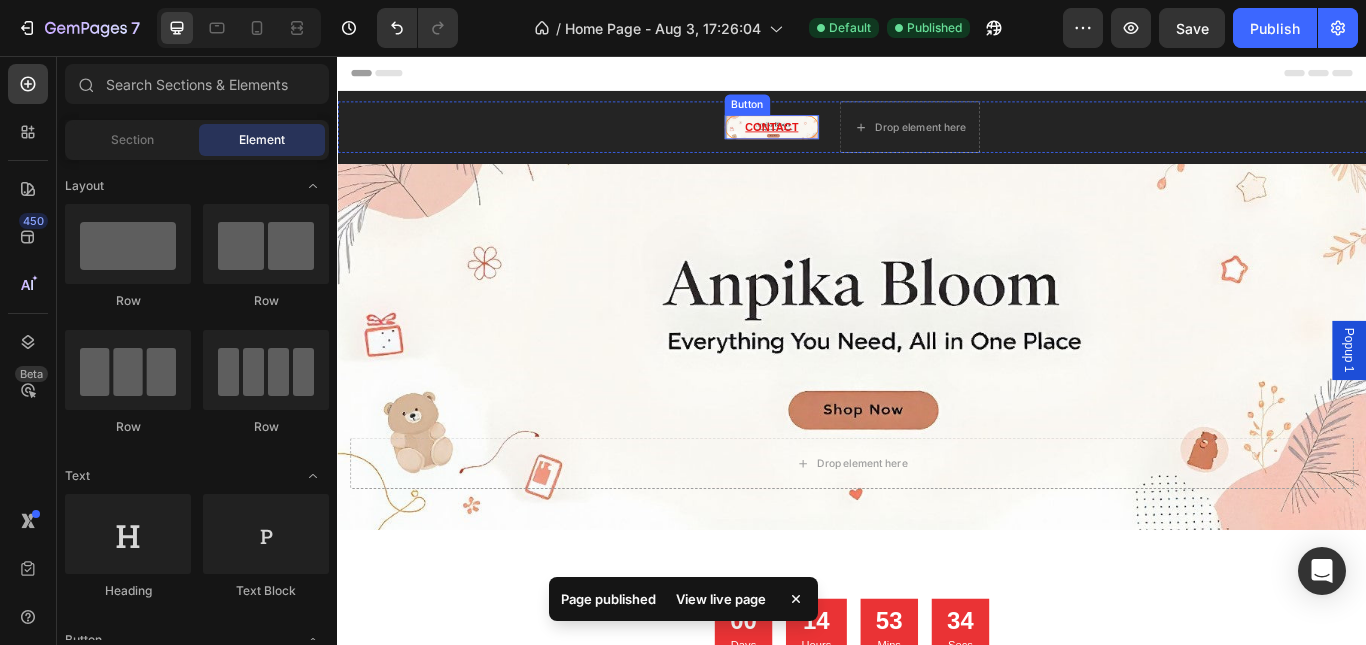 click on "CONTACT" at bounding box center (843, 139) 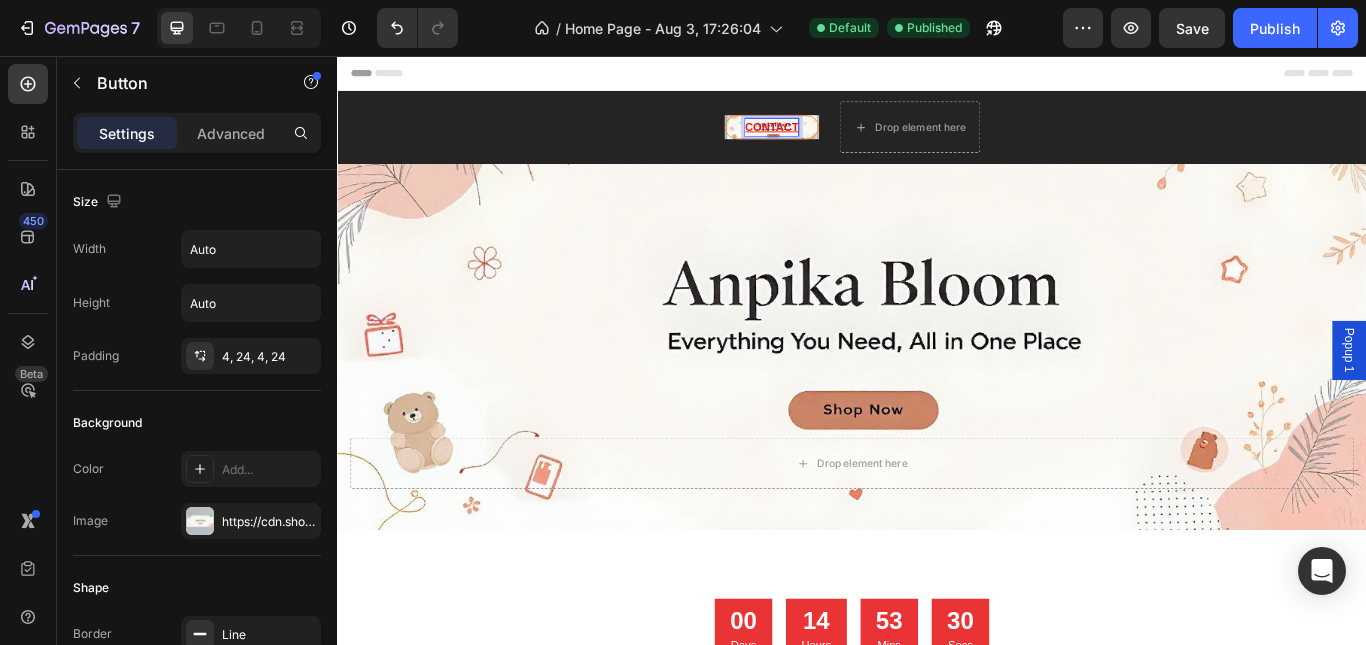 click on "CONTACT" at bounding box center (843, 139) 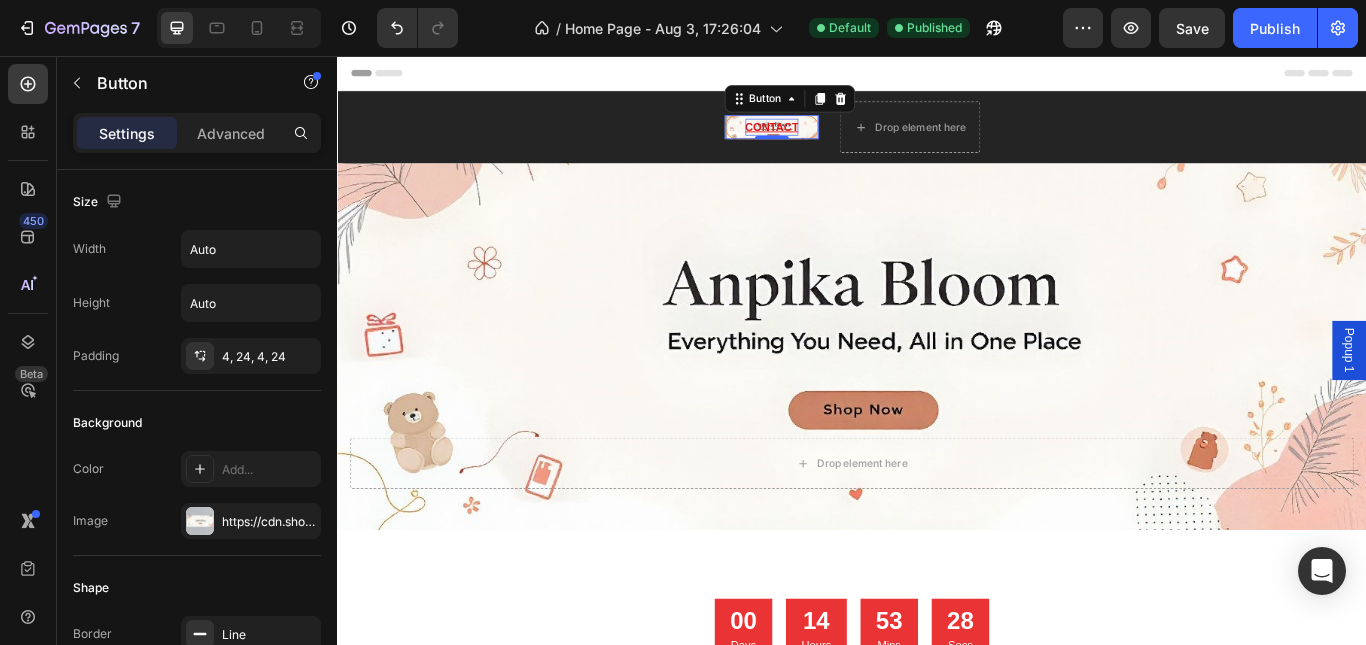 click on "CONTACT" at bounding box center (843, 139) 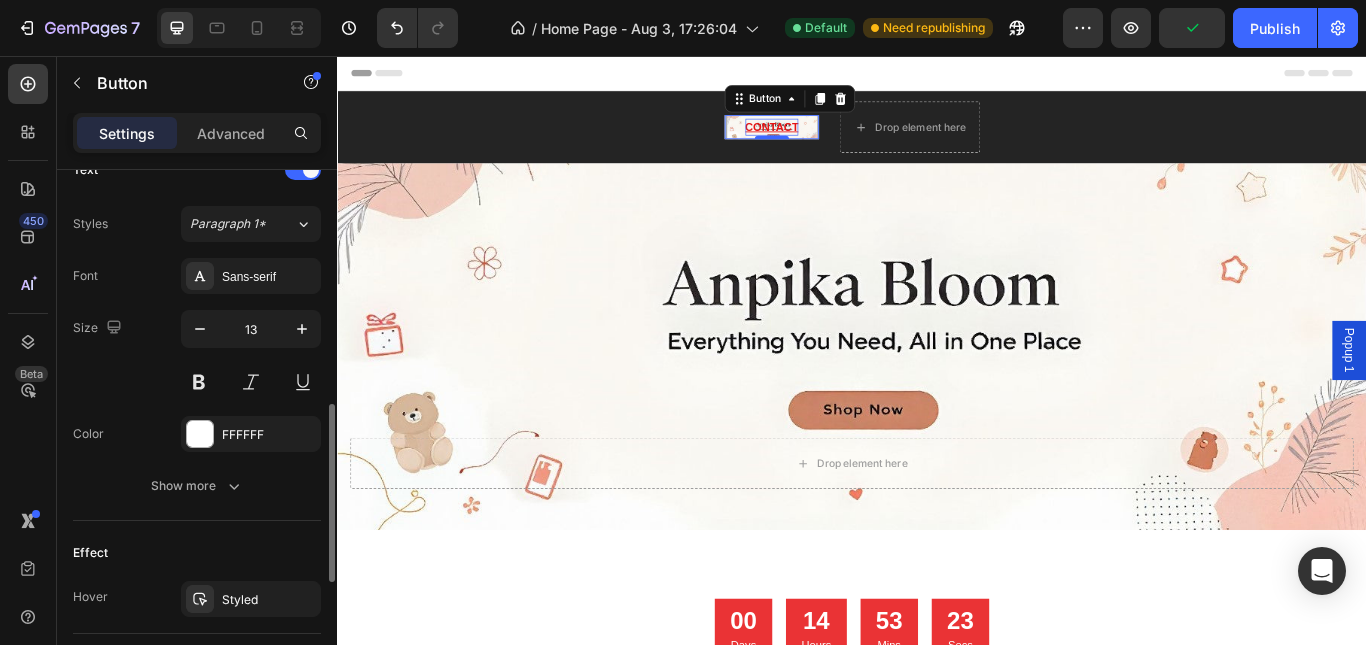 scroll, scrollTop: 1000, scrollLeft: 0, axis: vertical 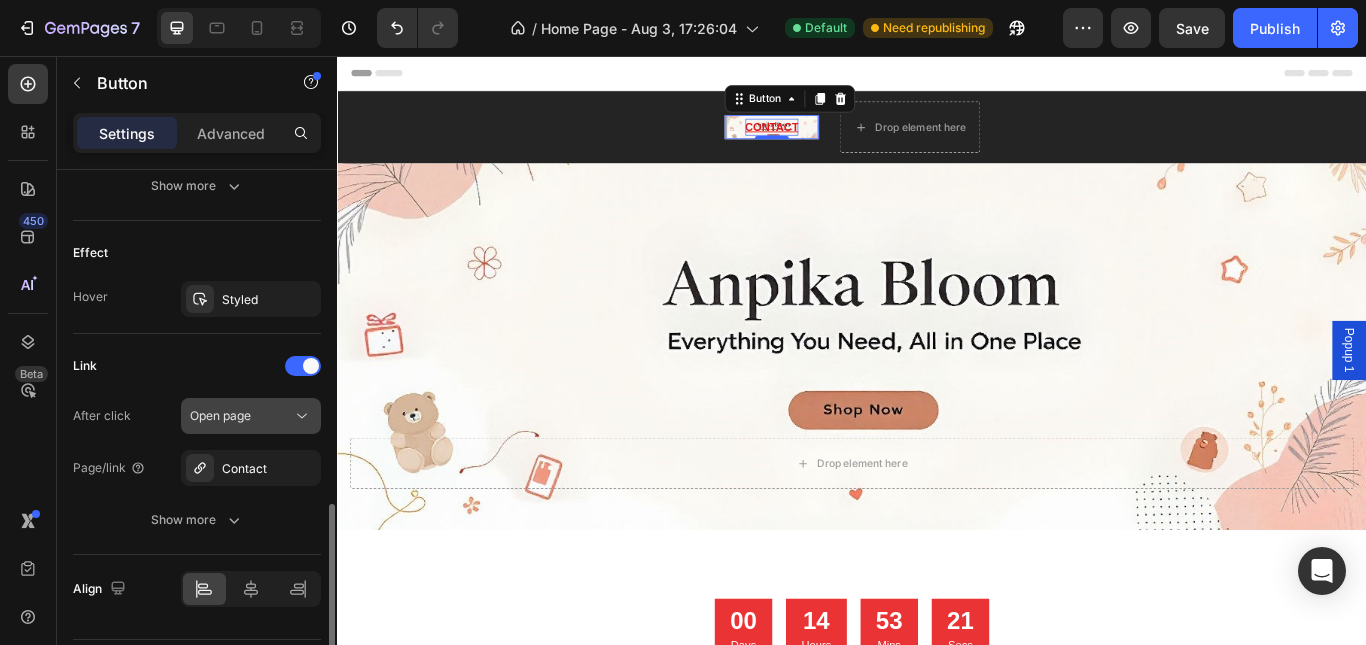 click on "Open page" at bounding box center (241, 416) 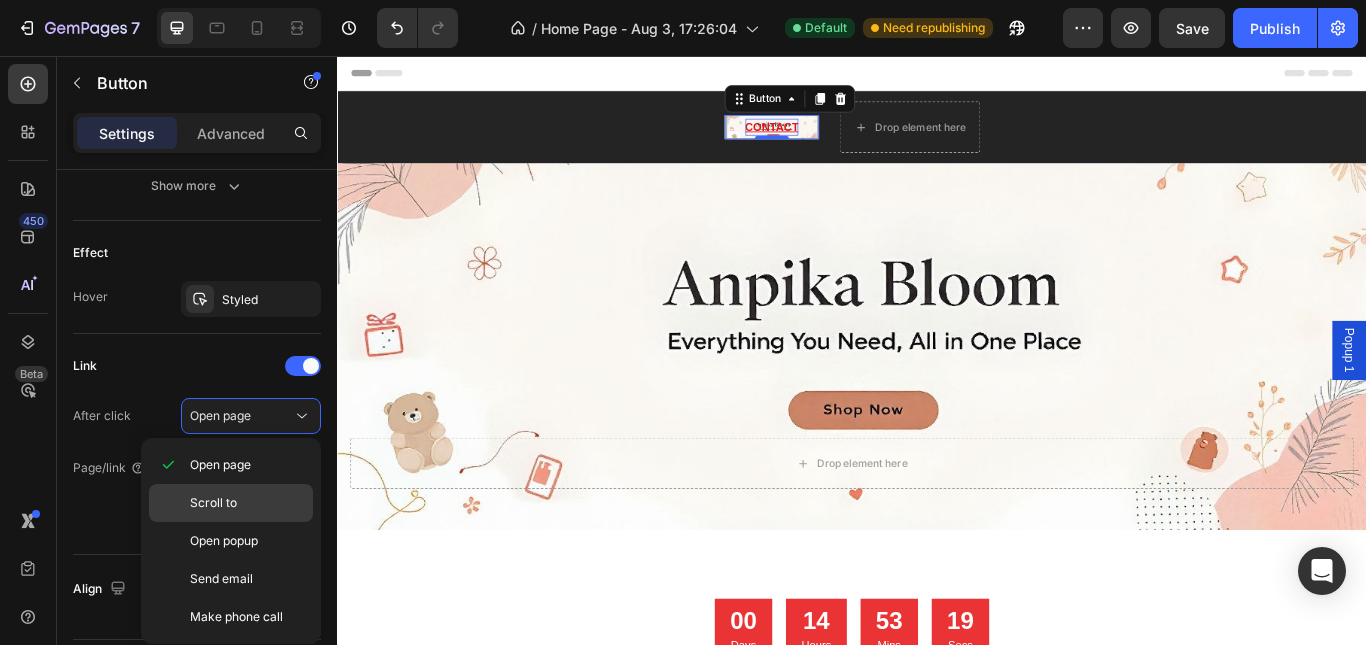 click on "Scroll to" at bounding box center (247, 503) 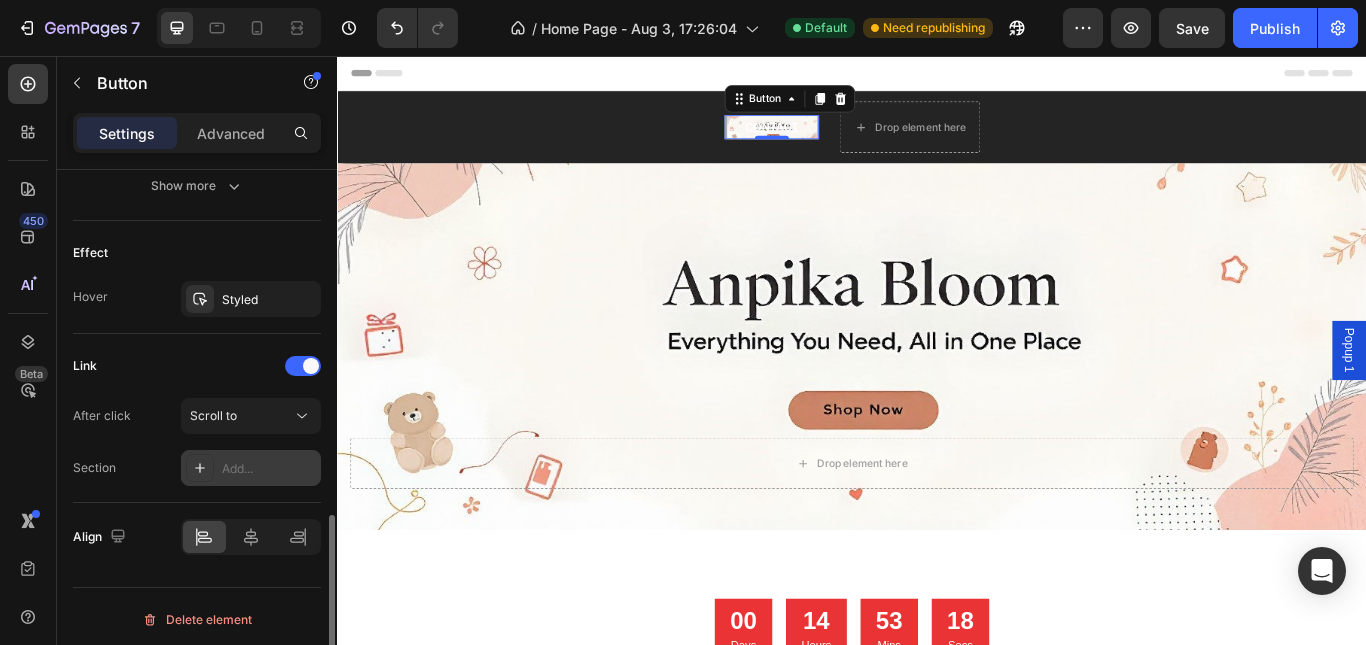 click on "Add..." at bounding box center [251, 468] 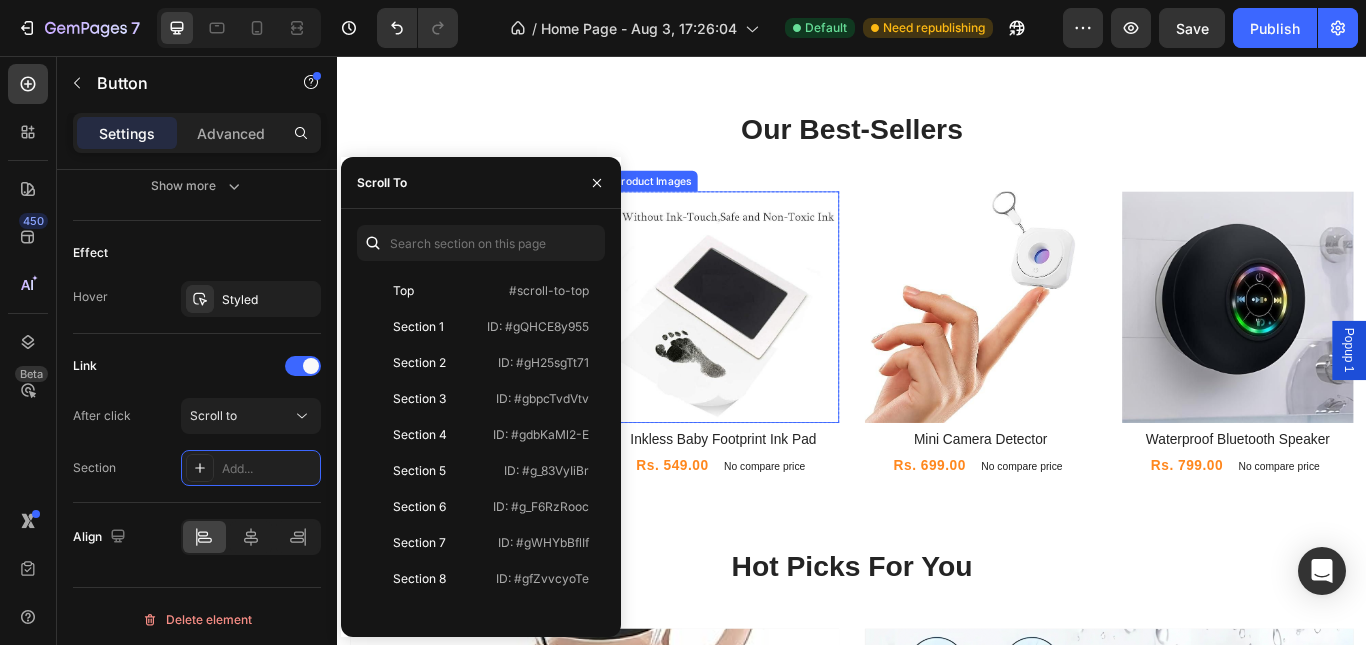 scroll, scrollTop: 700, scrollLeft: 0, axis: vertical 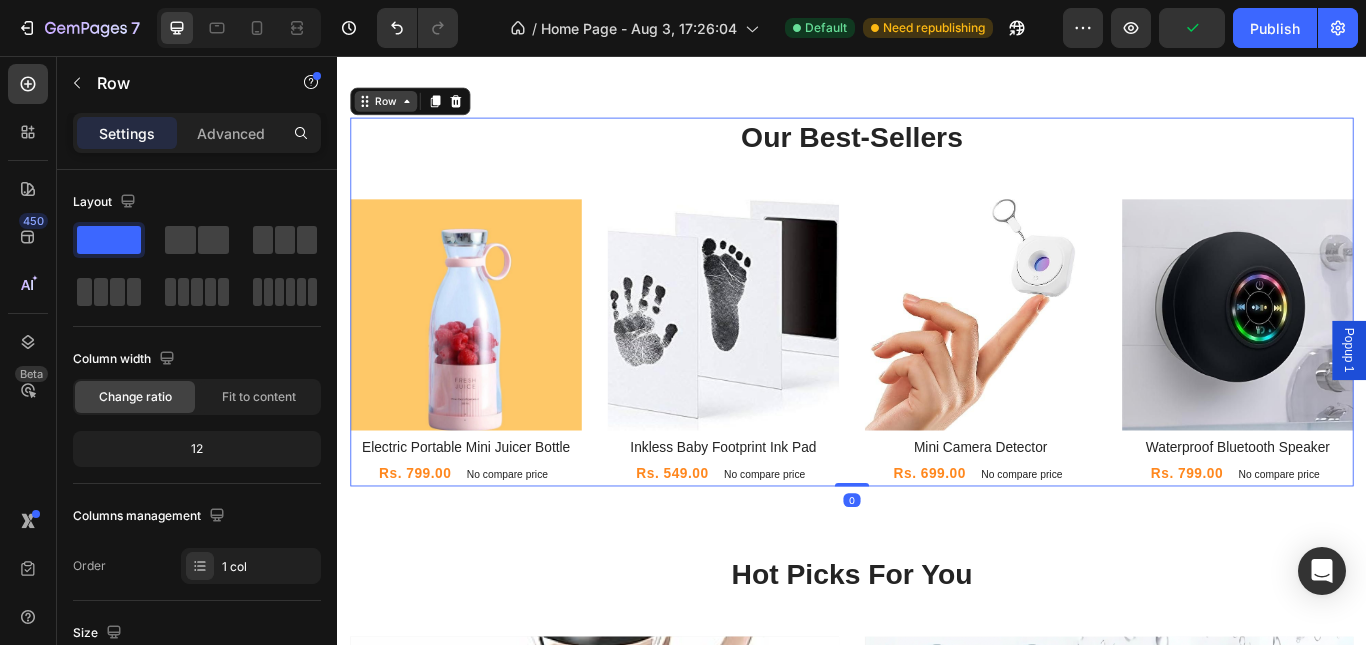 click on "Row" at bounding box center [393, 109] 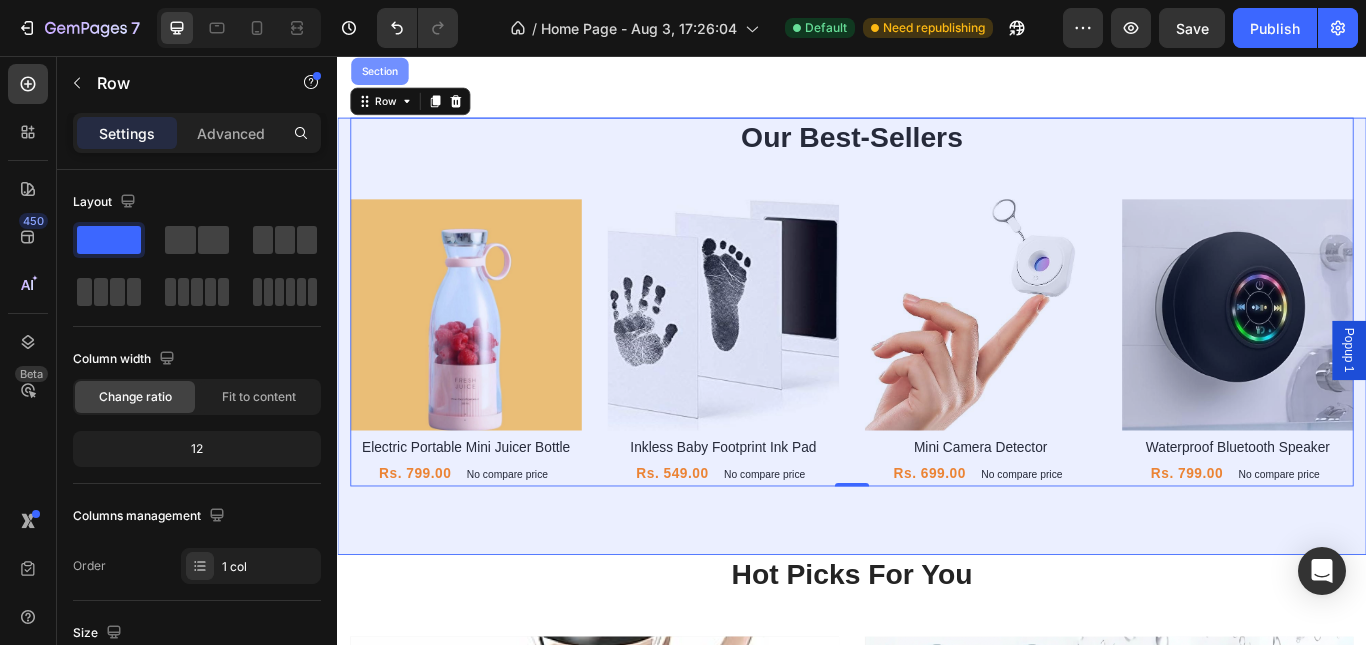 click on "Section" at bounding box center (386, 74) 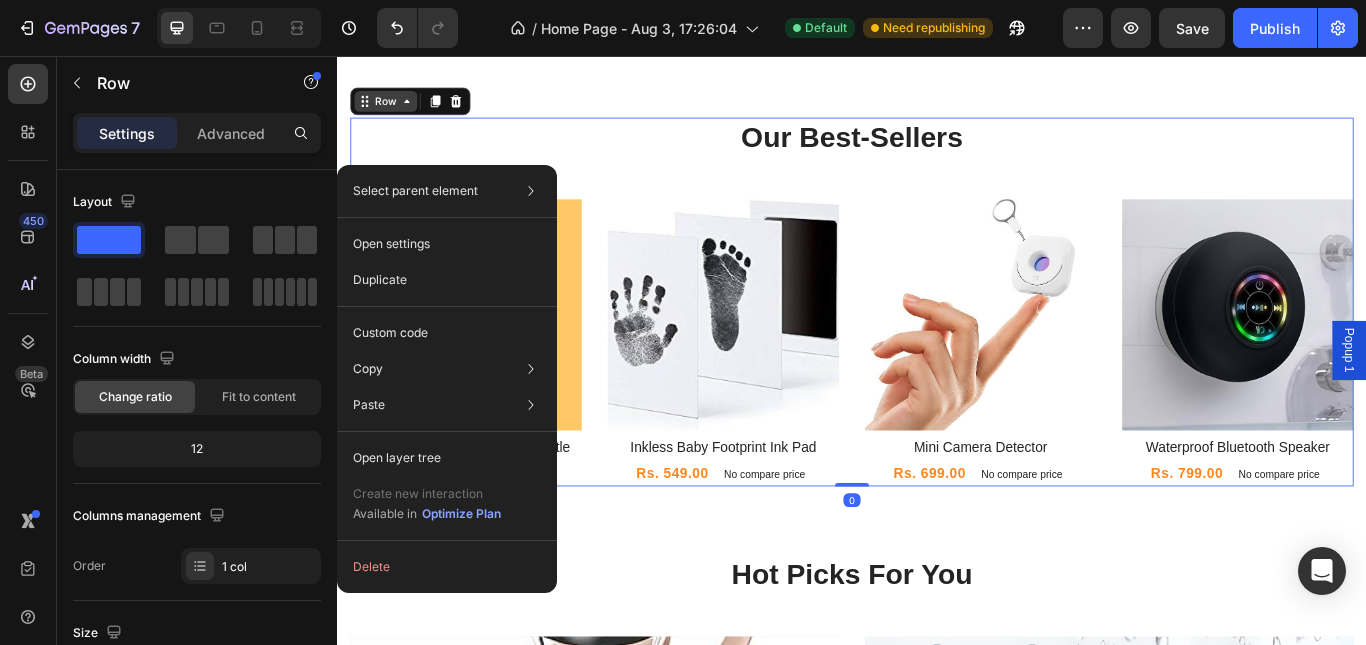 click on "Row" at bounding box center [393, 109] 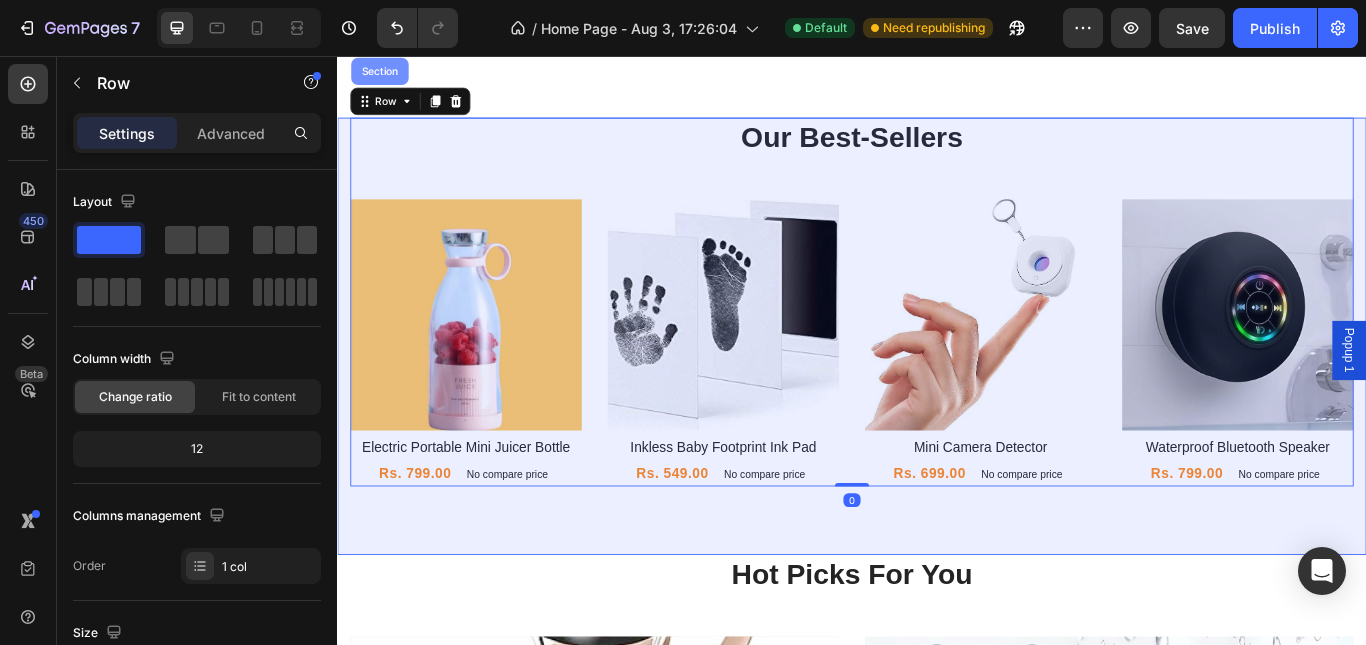 click on "Section" at bounding box center [386, 74] 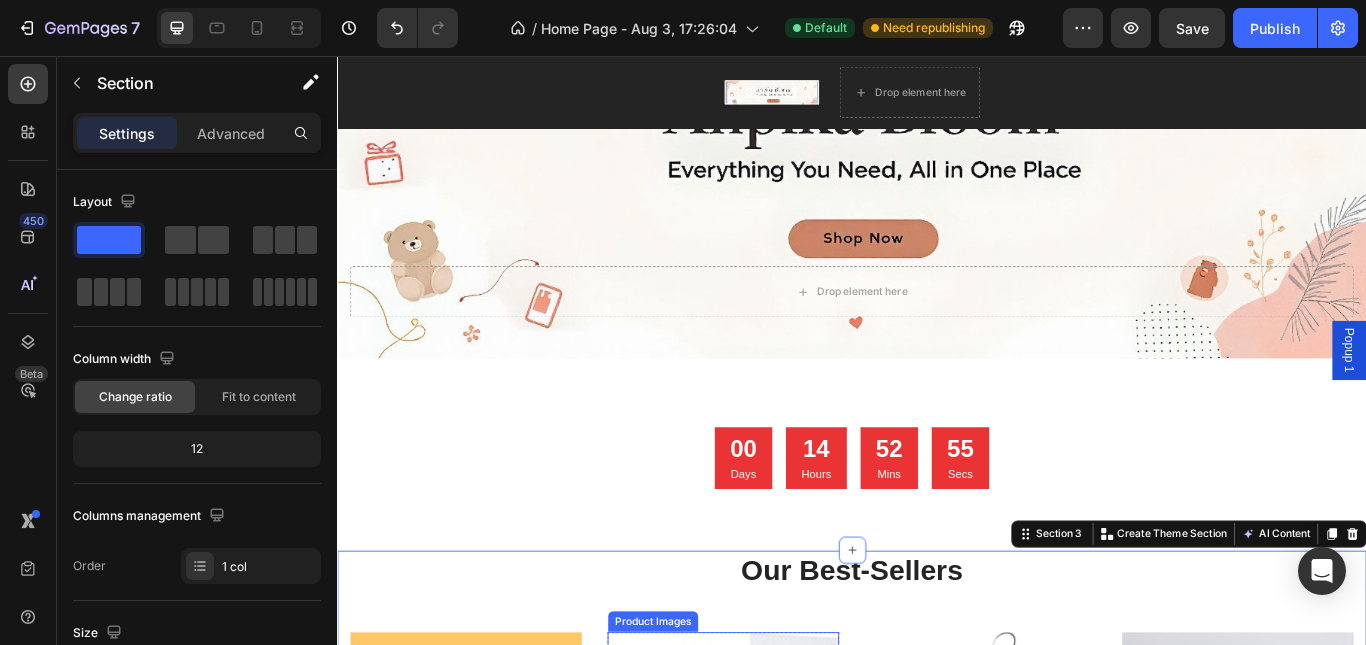 scroll, scrollTop: 0, scrollLeft: 0, axis: both 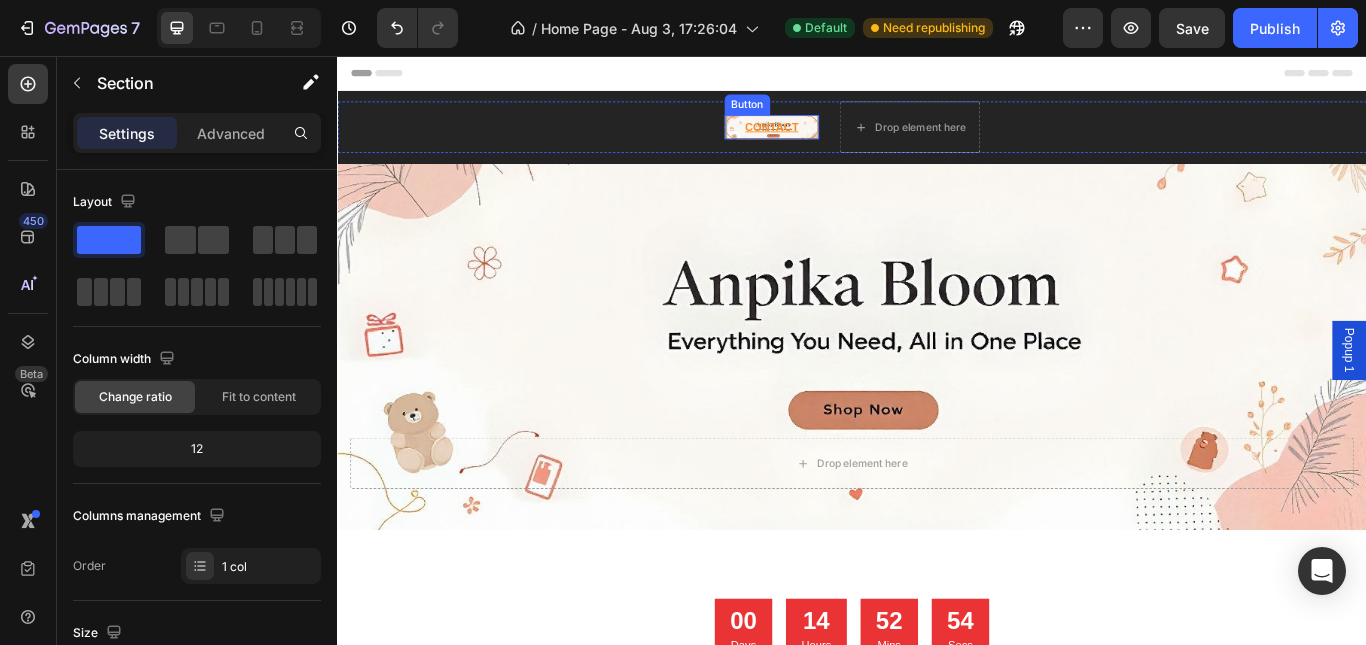 click on "CONTACT" at bounding box center (843, 139) 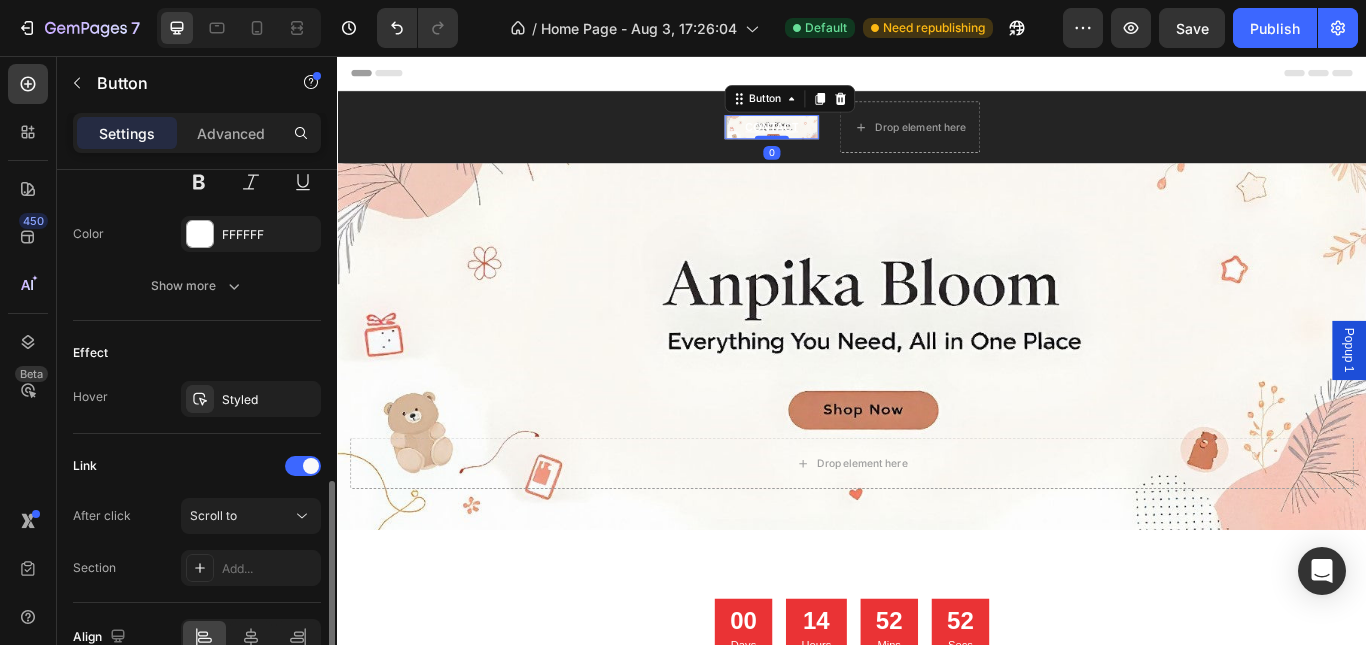 scroll, scrollTop: 1006, scrollLeft: 0, axis: vertical 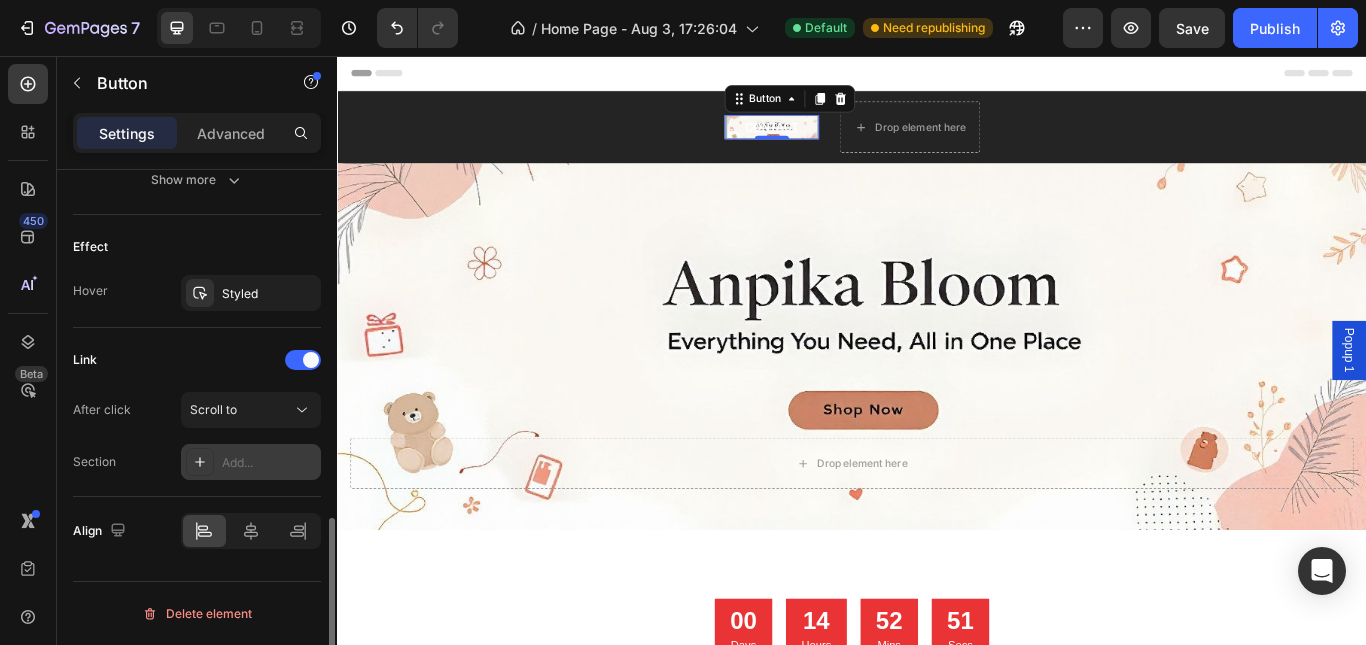 click on "Add..." at bounding box center [269, 463] 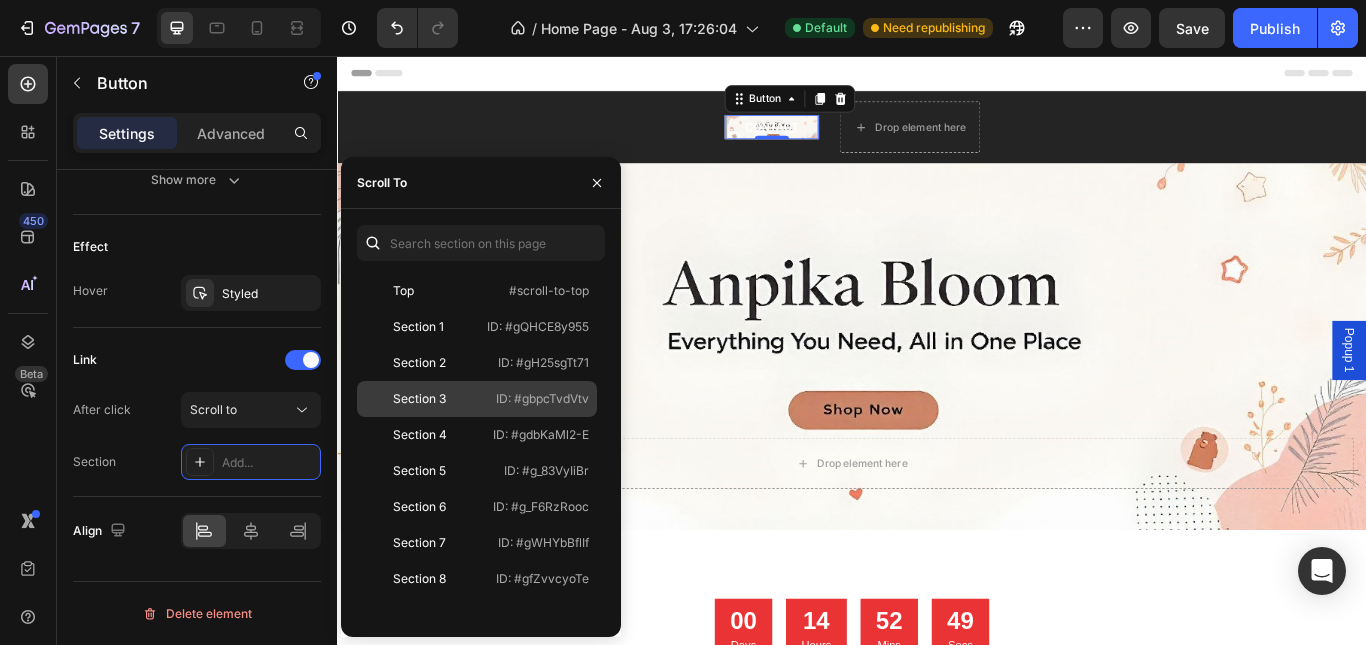 click on "Section 3" 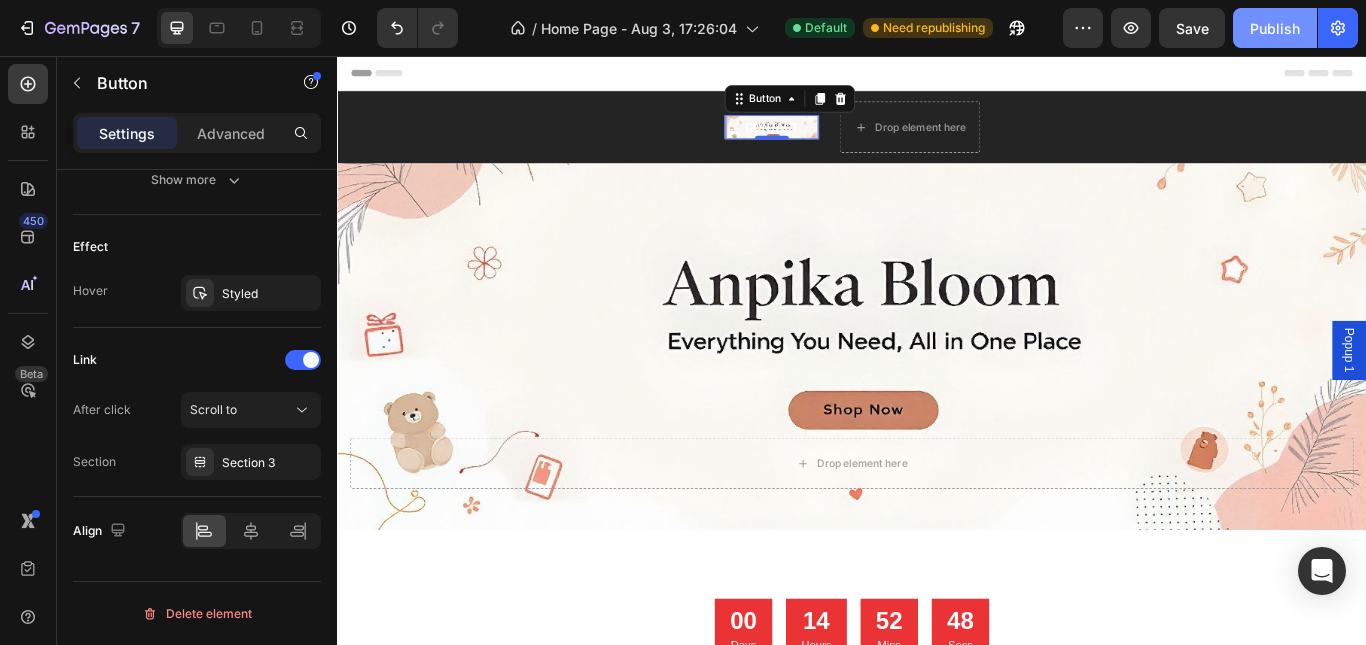 drag, startPoint x: 1285, startPoint y: 42, endPoint x: 932, endPoint y: 92, distance: 356.5235 